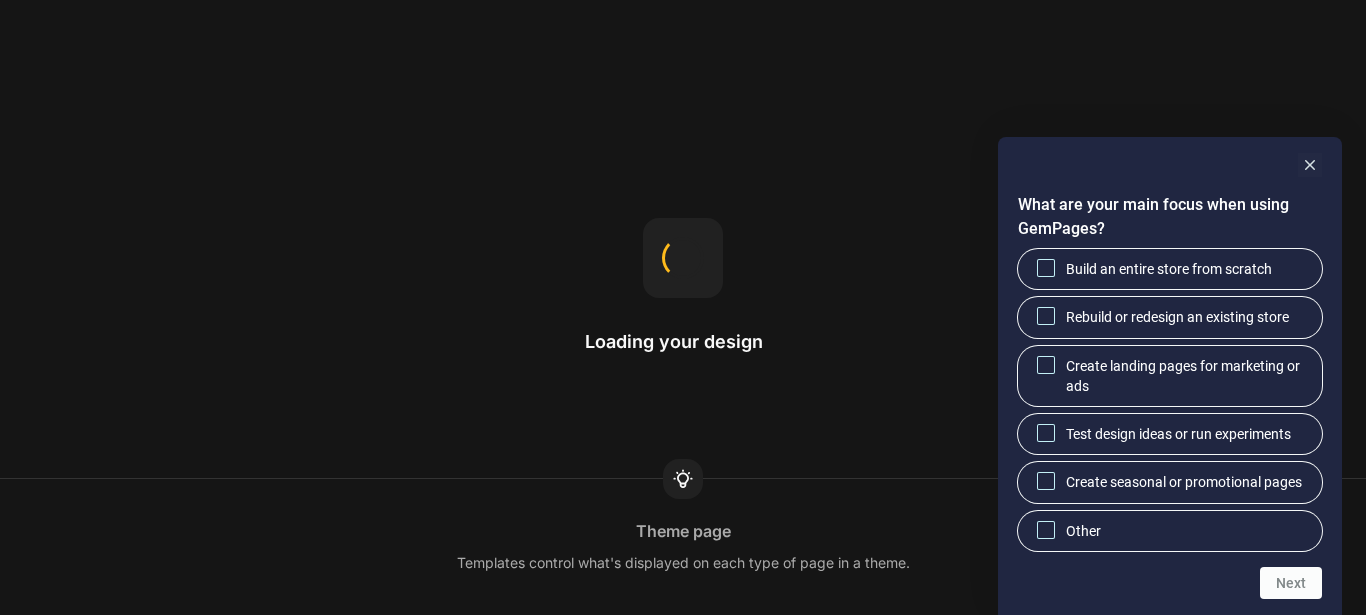 scroll, scrollTop: 0, scrollLeft: 0, axis: both 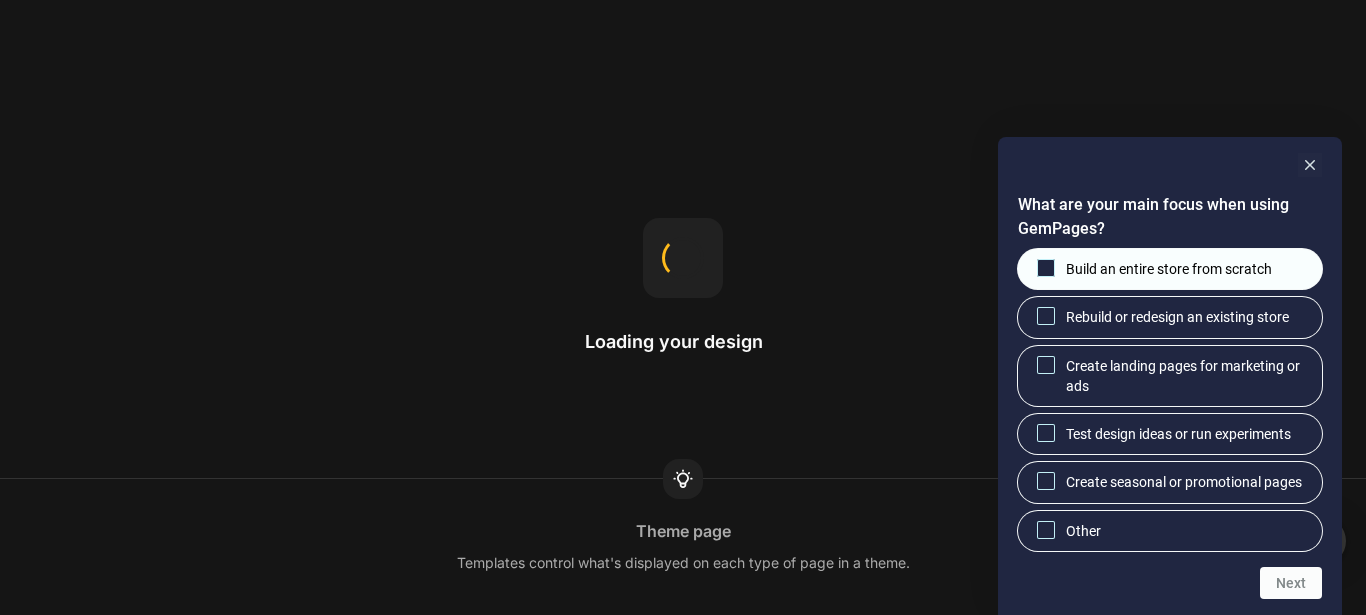 click on "Build an entire store from scratch" at bounding box center [1046, 267] 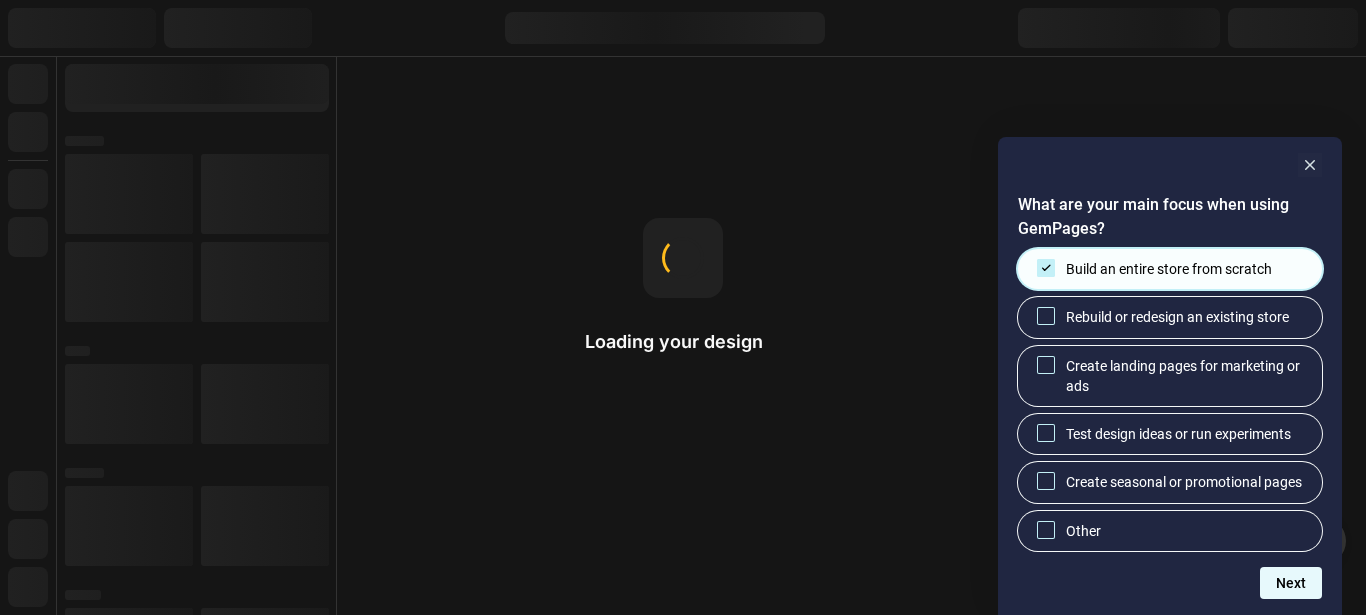 click on "Next" at bounding box center [1291, 583] 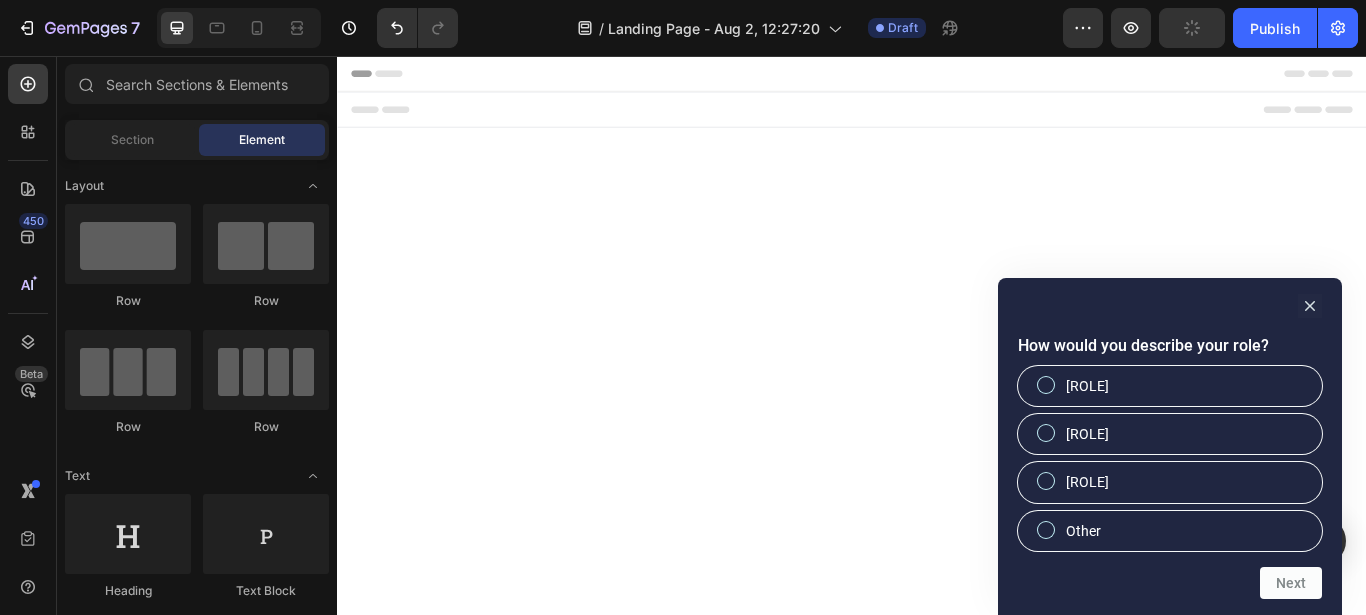 scroll, scrollTop: 0, scrollLeft: 0, axis: both 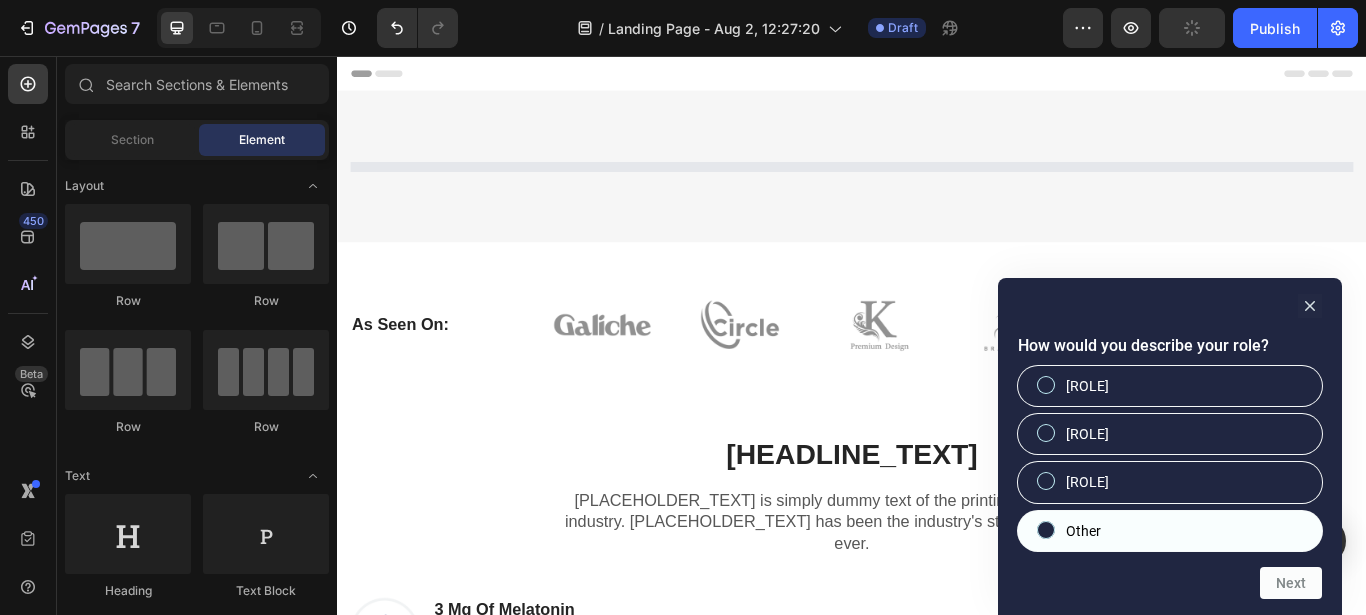 click at bounding box center (1046, 530) 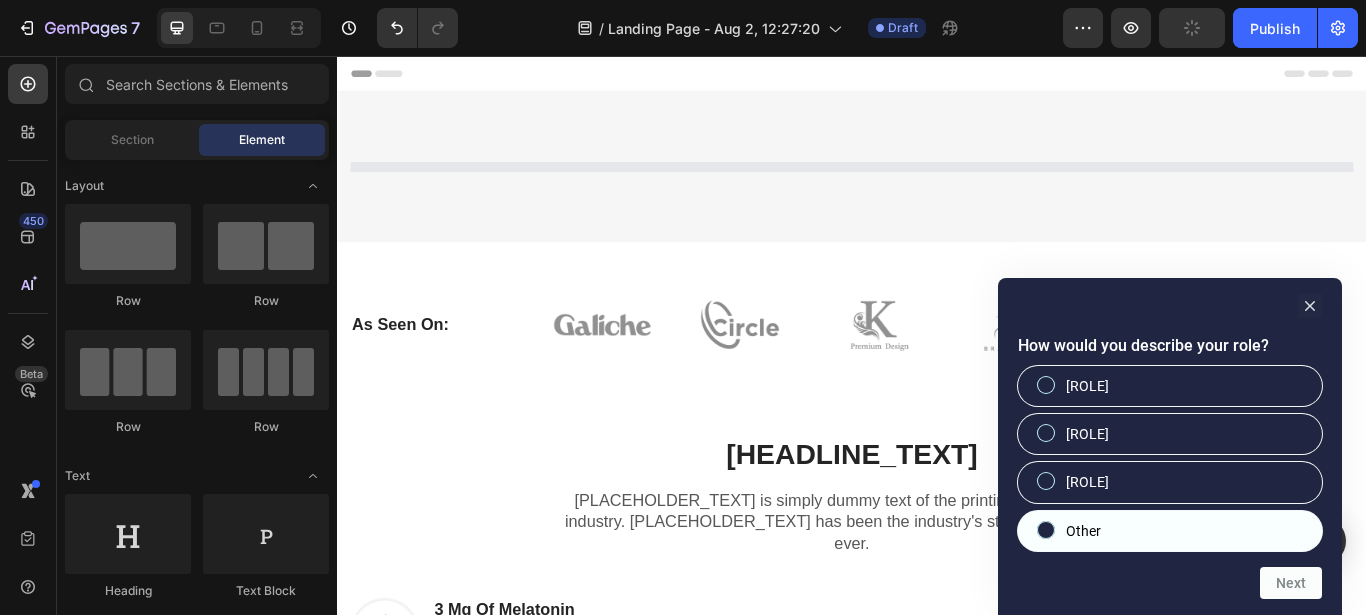 click on "Other" at bounding box center (1046, 529) 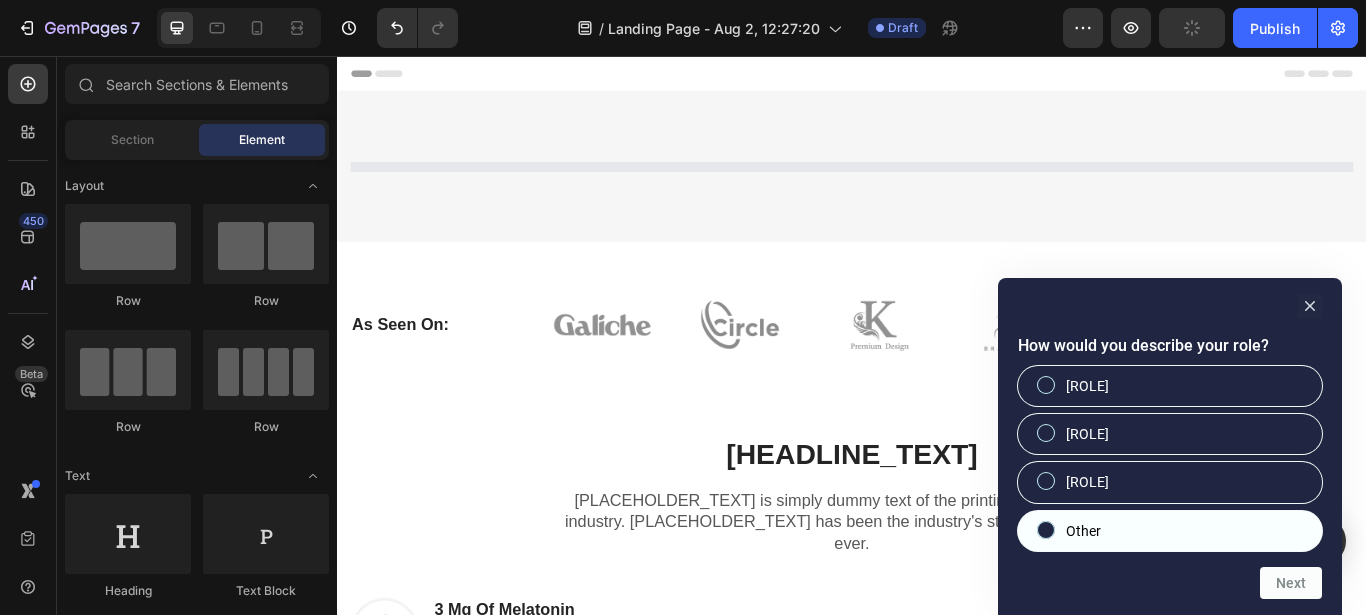radio on "true" 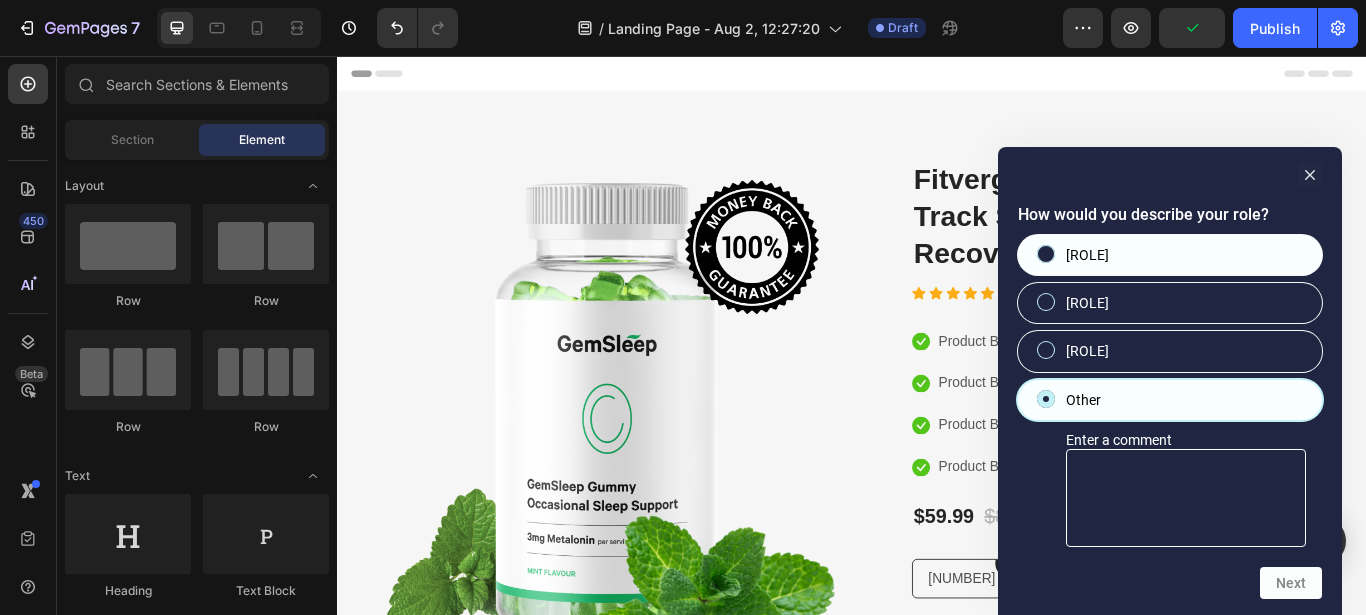 drag, startPoint x: 1043, startPoint y: 260, endPoint x: 837, endPoint y: 258, distance: 206.0097 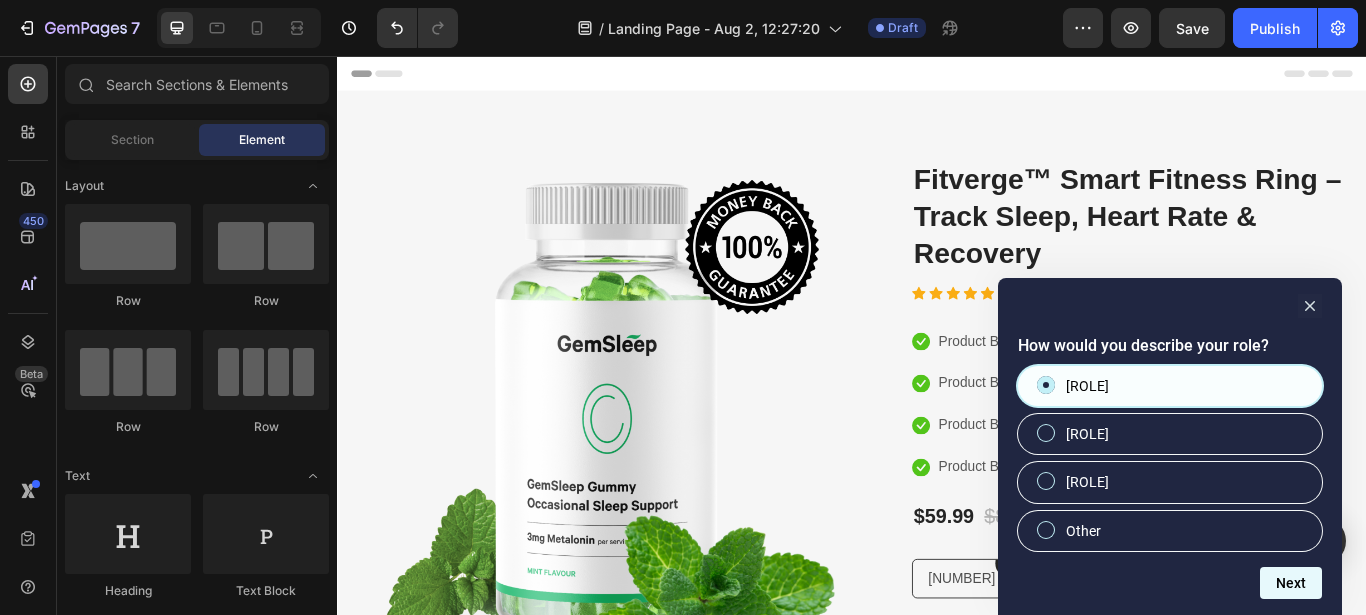 click on "Next" at bounding box center [1291, 583] 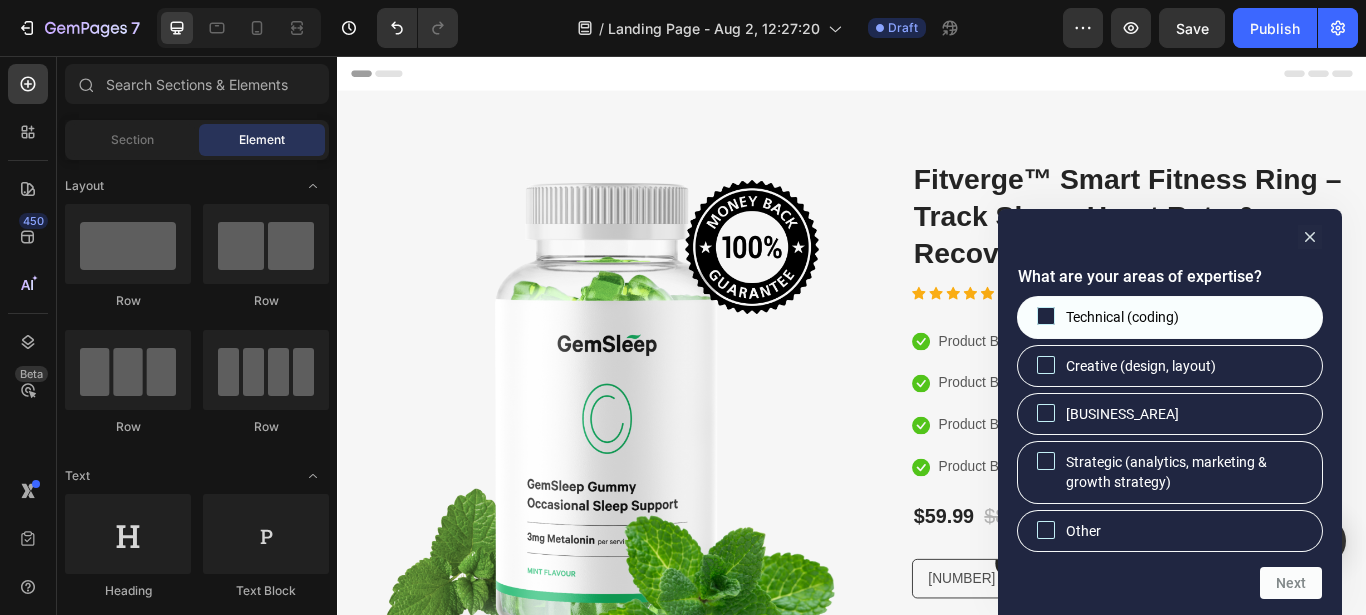 click on "Technical (coding)" at bounding box center (1046, 316) 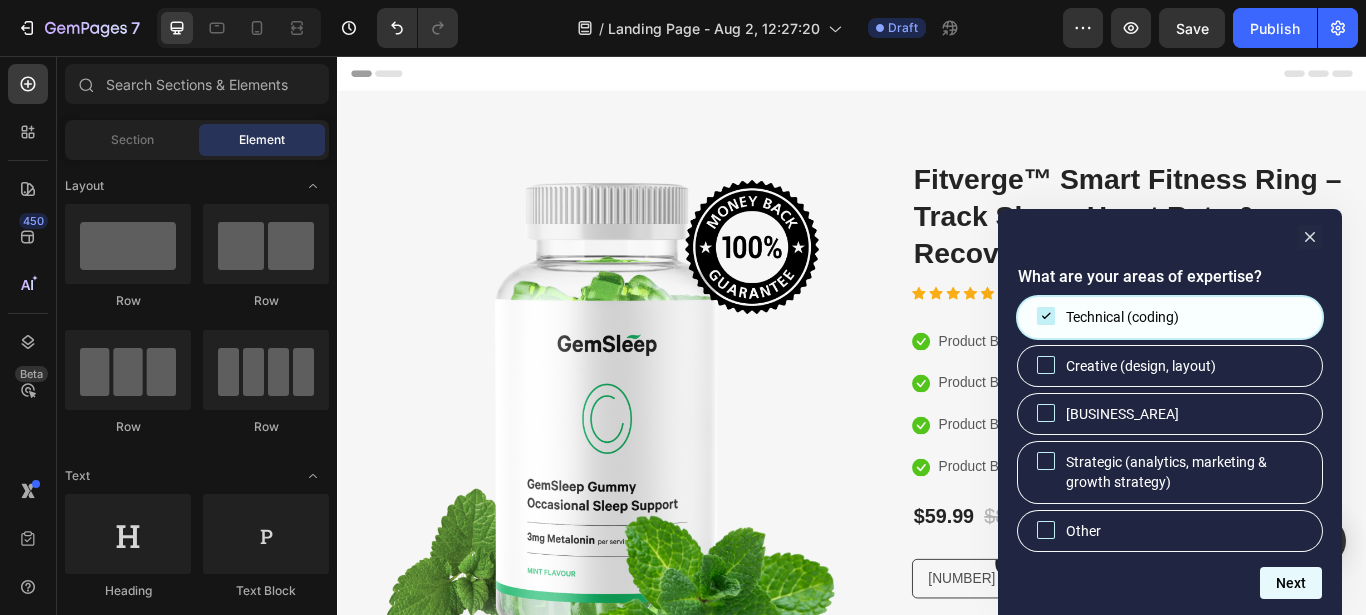 click on "Next" at bounding box center [1291, 583] 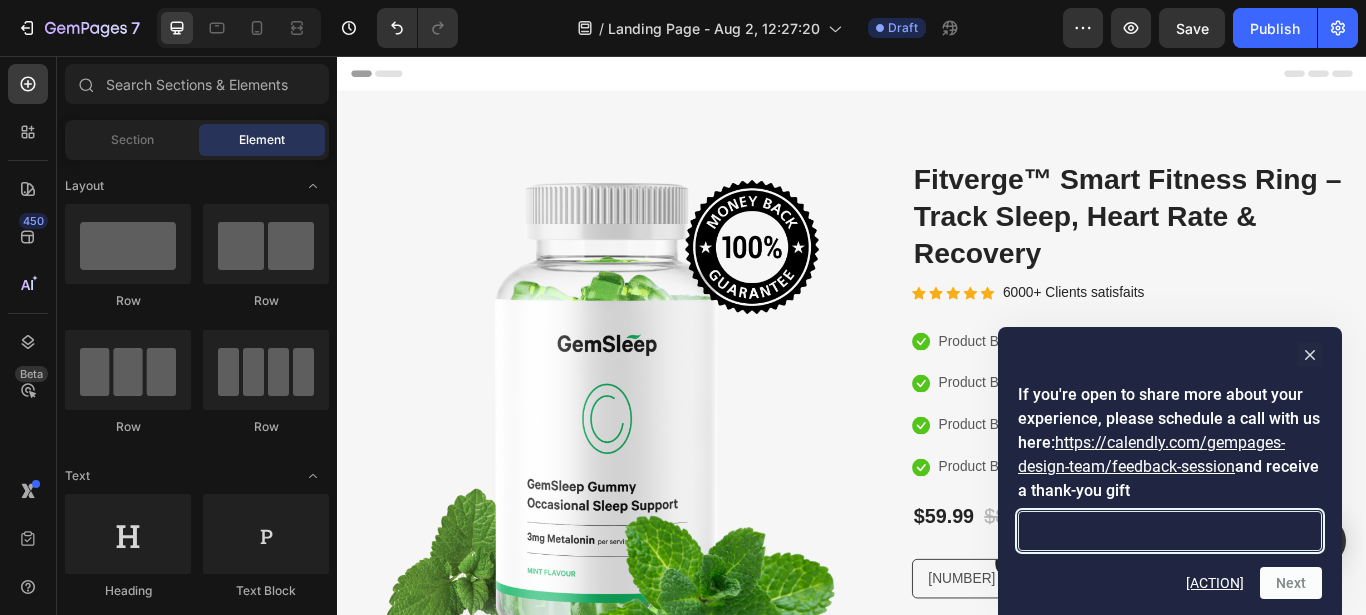 click at bounding box center [1170, 531] 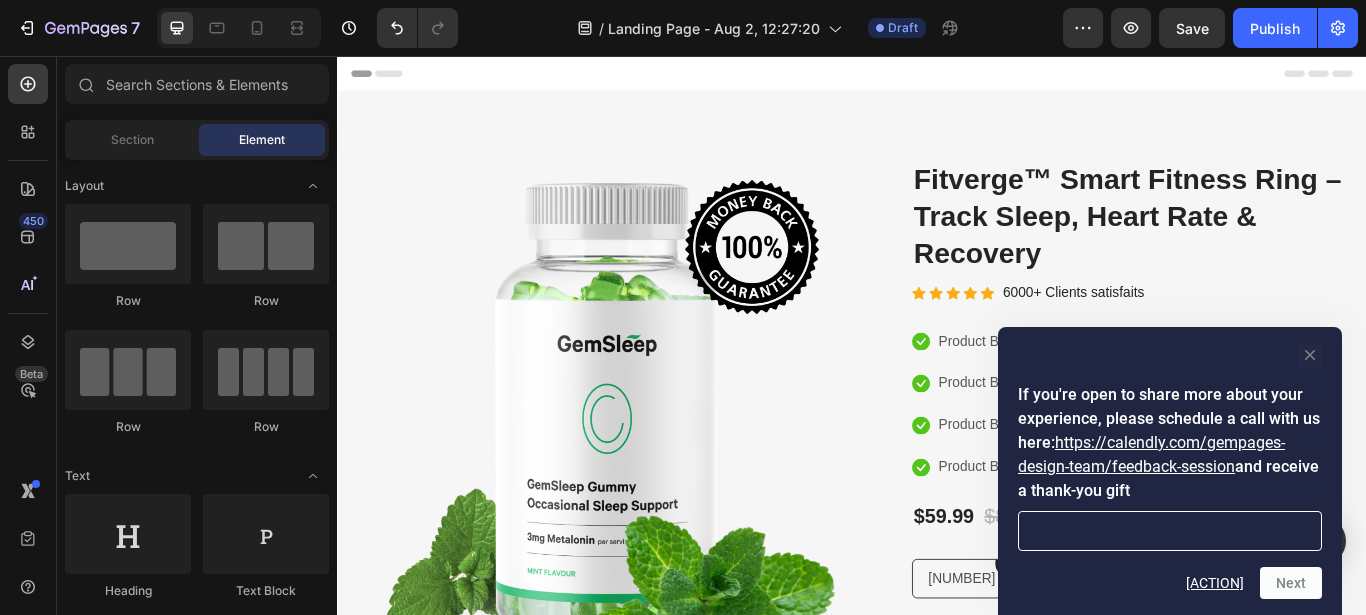 click 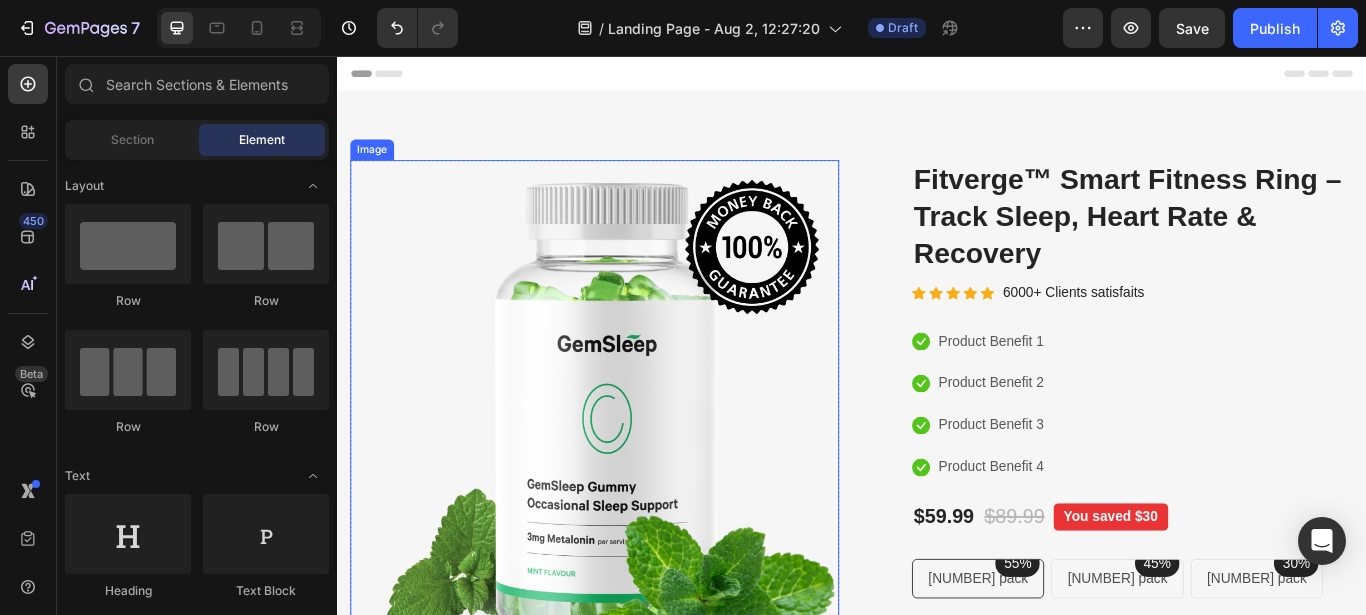click at bounding box center [637, 475] 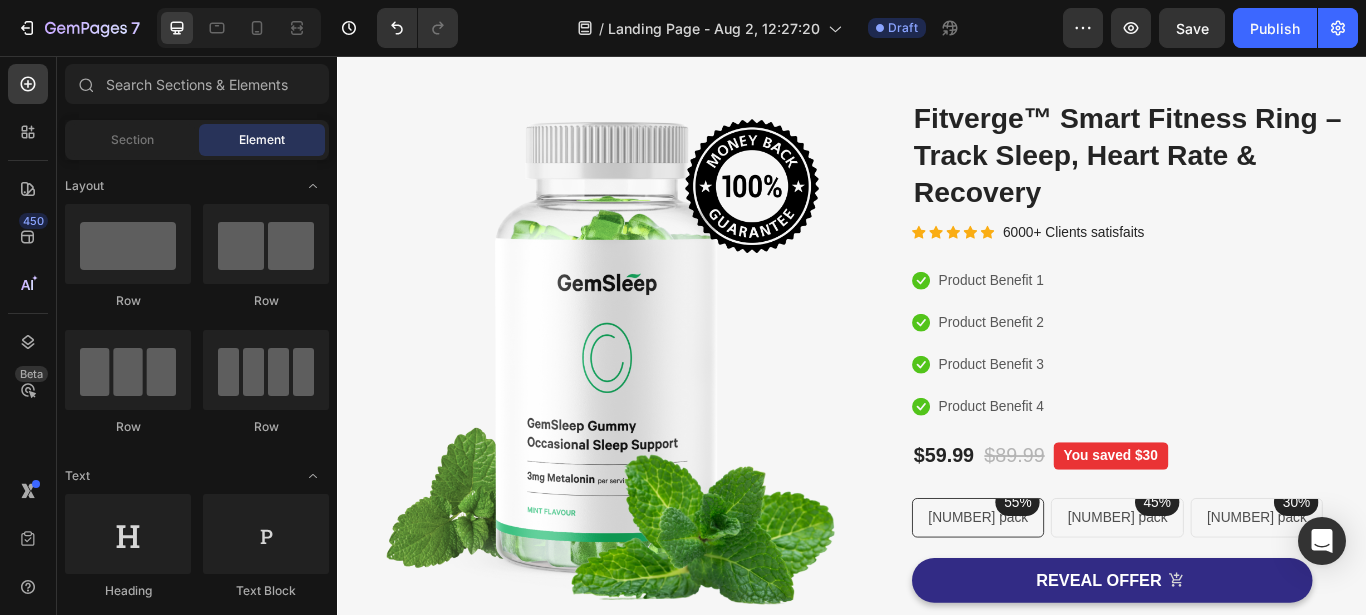 scroll, scrollTop: 58, scrollLeft: 0, axis: vertical 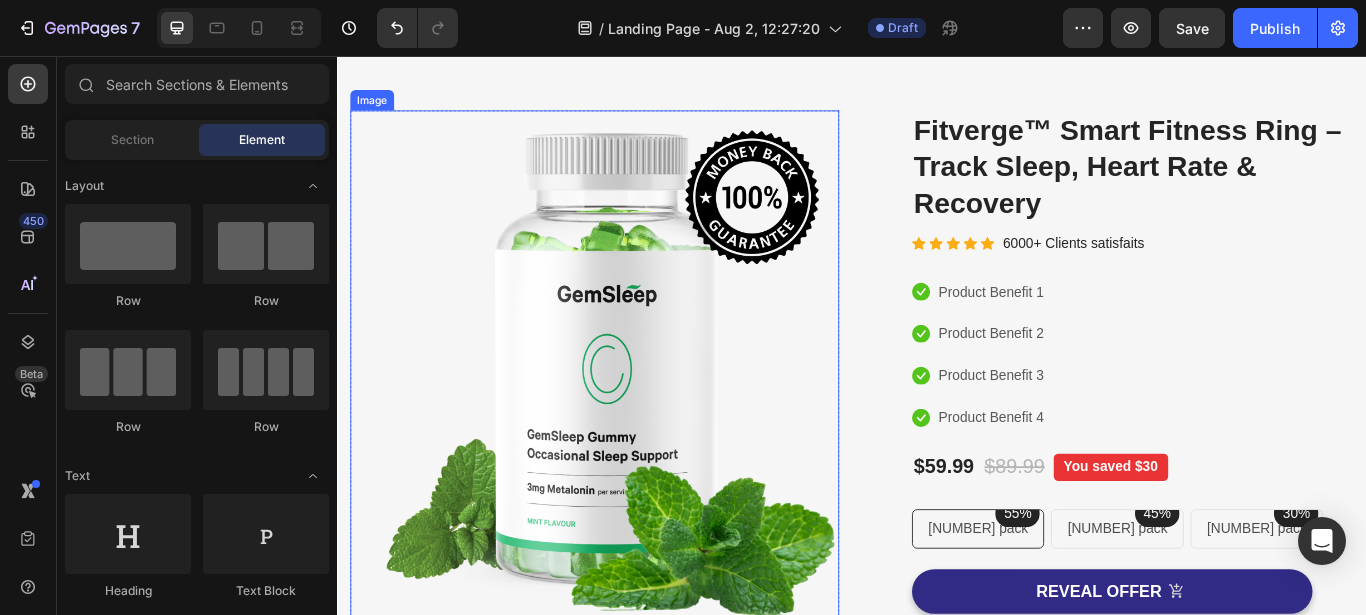 click at bounding box center (637, 417) 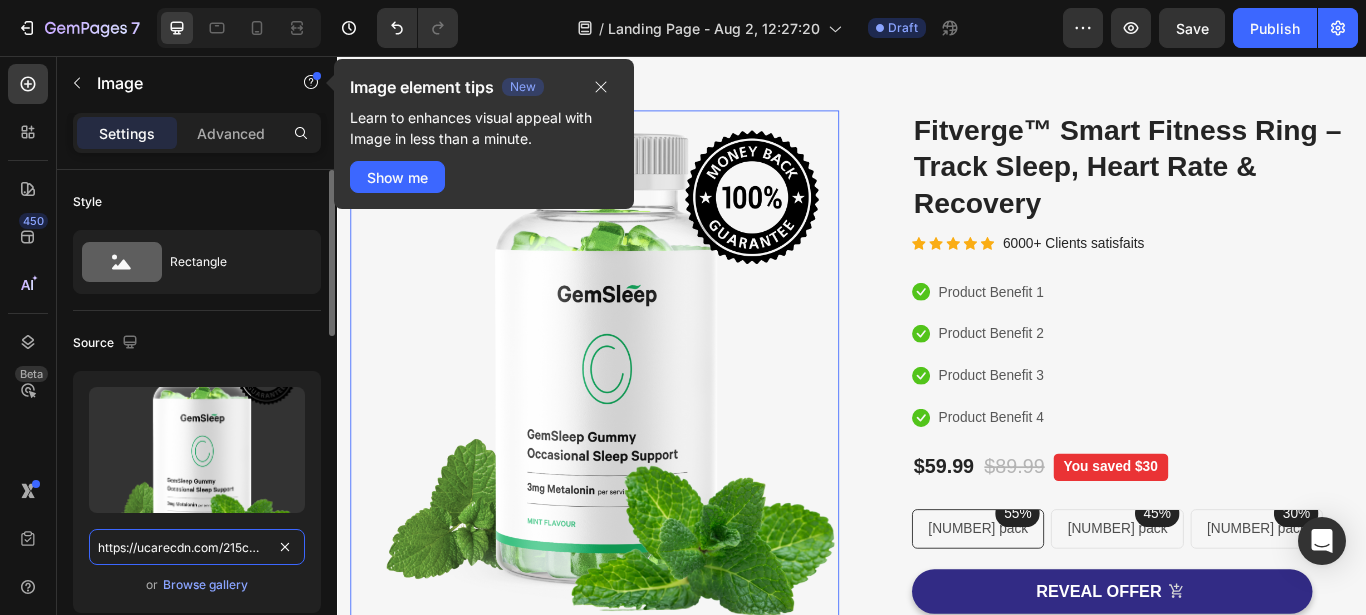 click on "https://ucarecdn.com/215ca358-4d48-4118-a0e2-a098086edfc2/-/format/auto/" at bounding box center (197, 547) 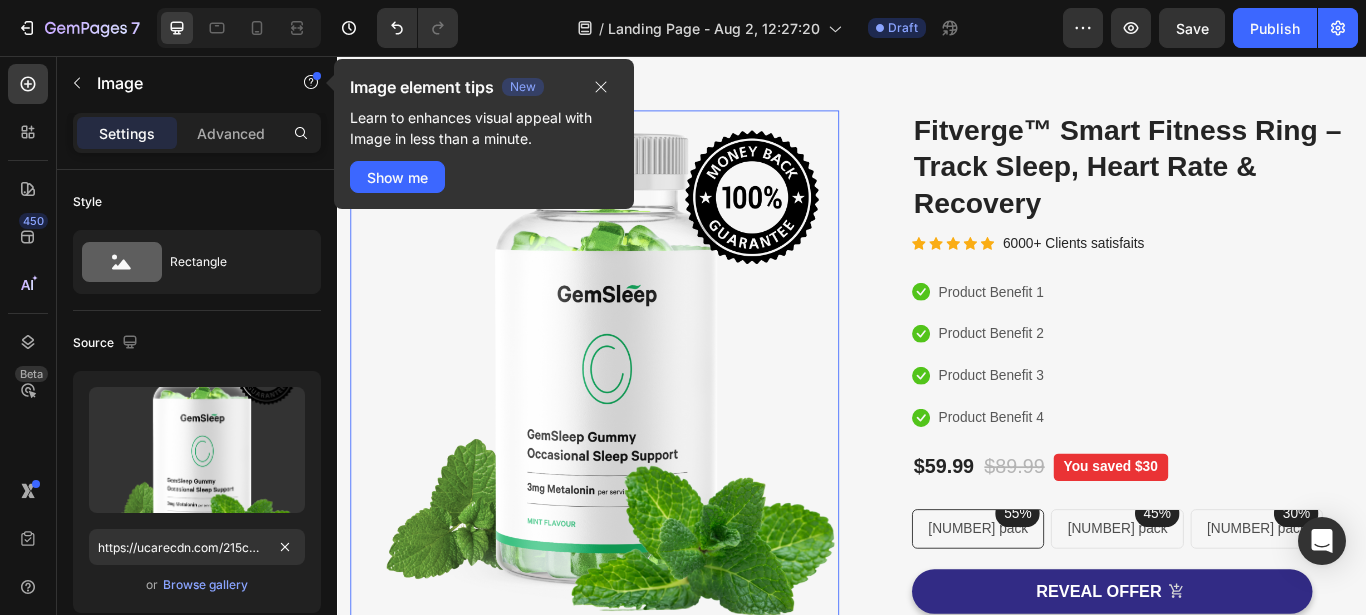 click at bounding box center [637, 417] 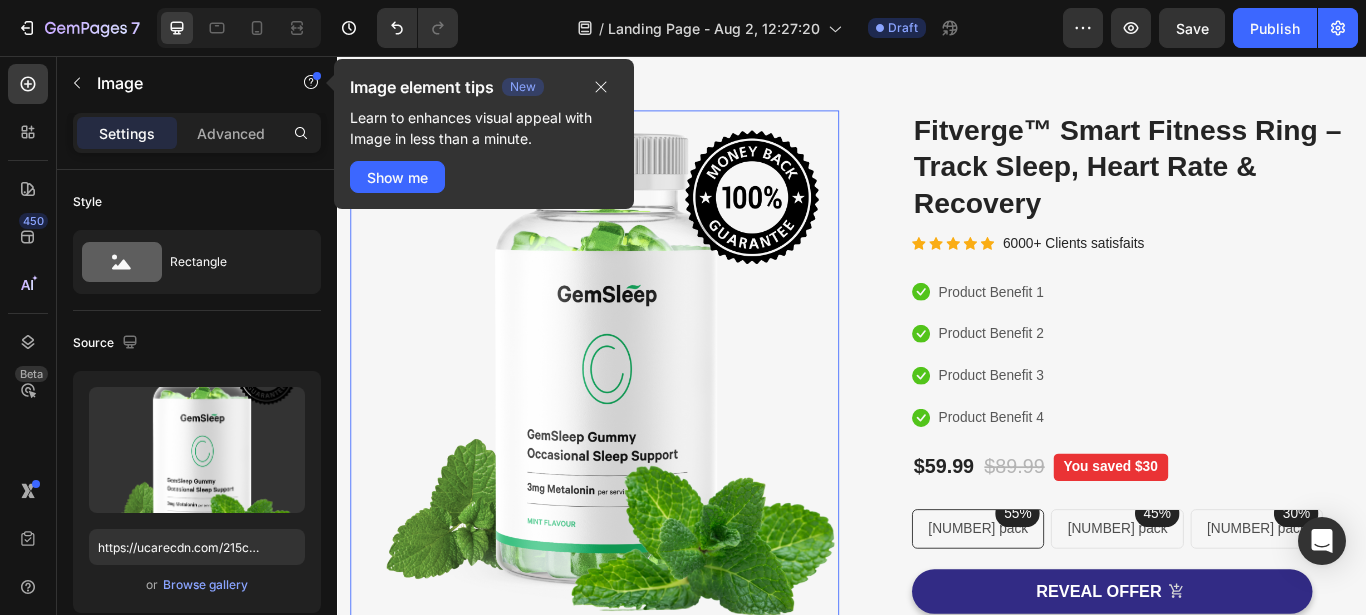 click at bounding box center [637, 417] 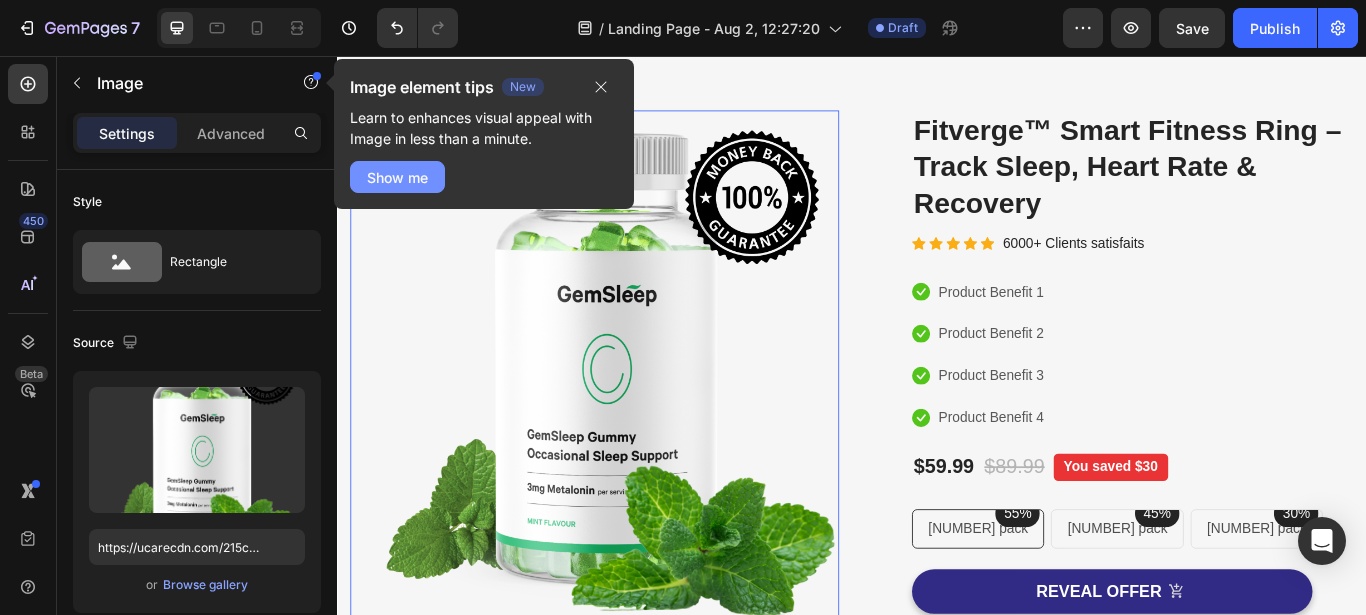 click on "Show me" at bounding box center (397, 177) 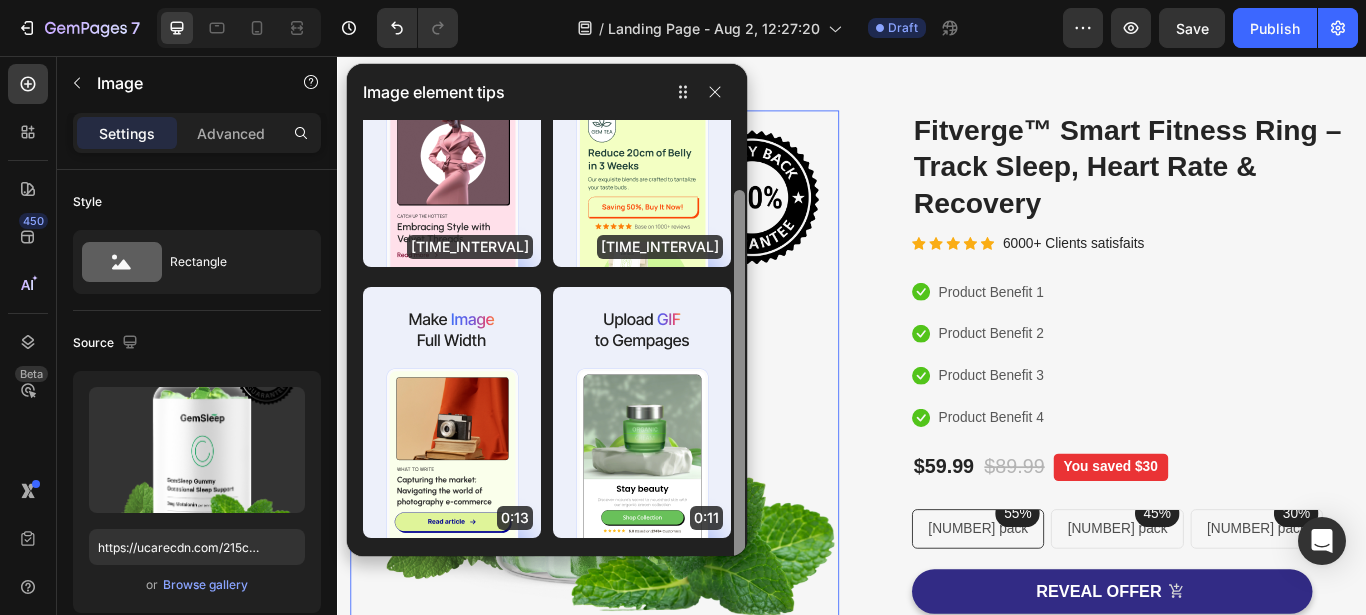 scroll, scrollTop: 124, scrollLeft: 0, axis: vertical 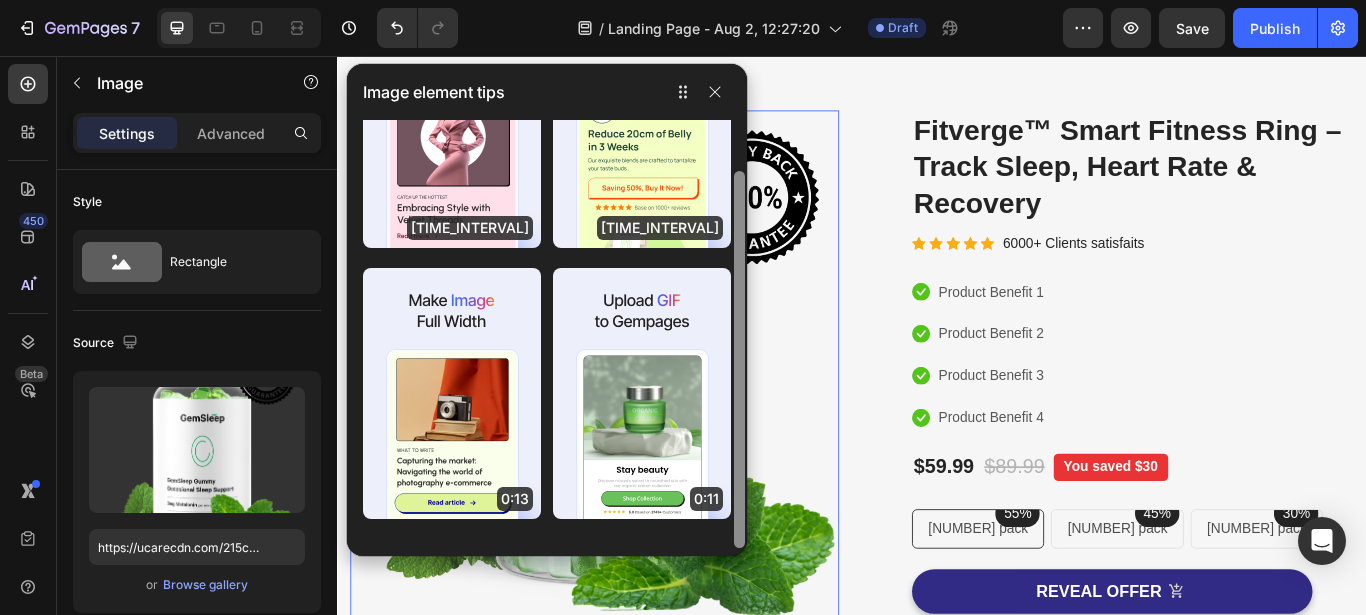 drag, startPoint x: 742, startPoint y: 324, endPoint x: 741, endPoint y: 422, distance: 98.005104 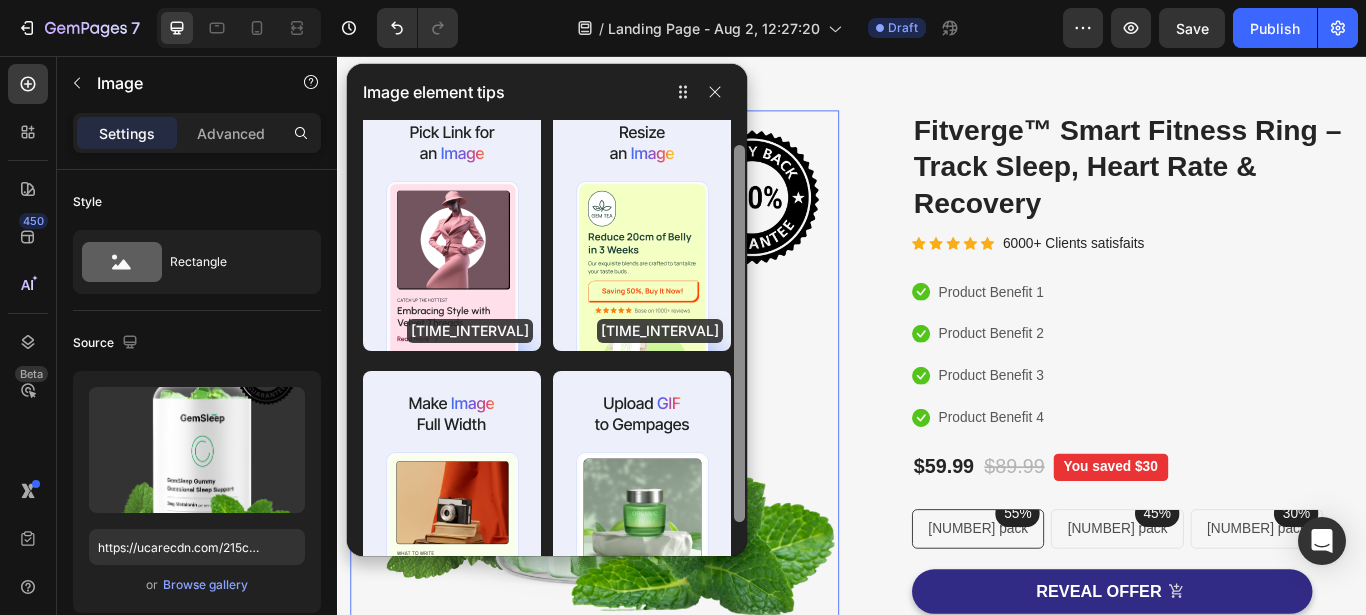 scroll, scrollTop: 0, scrollLeft: 0, axis: both 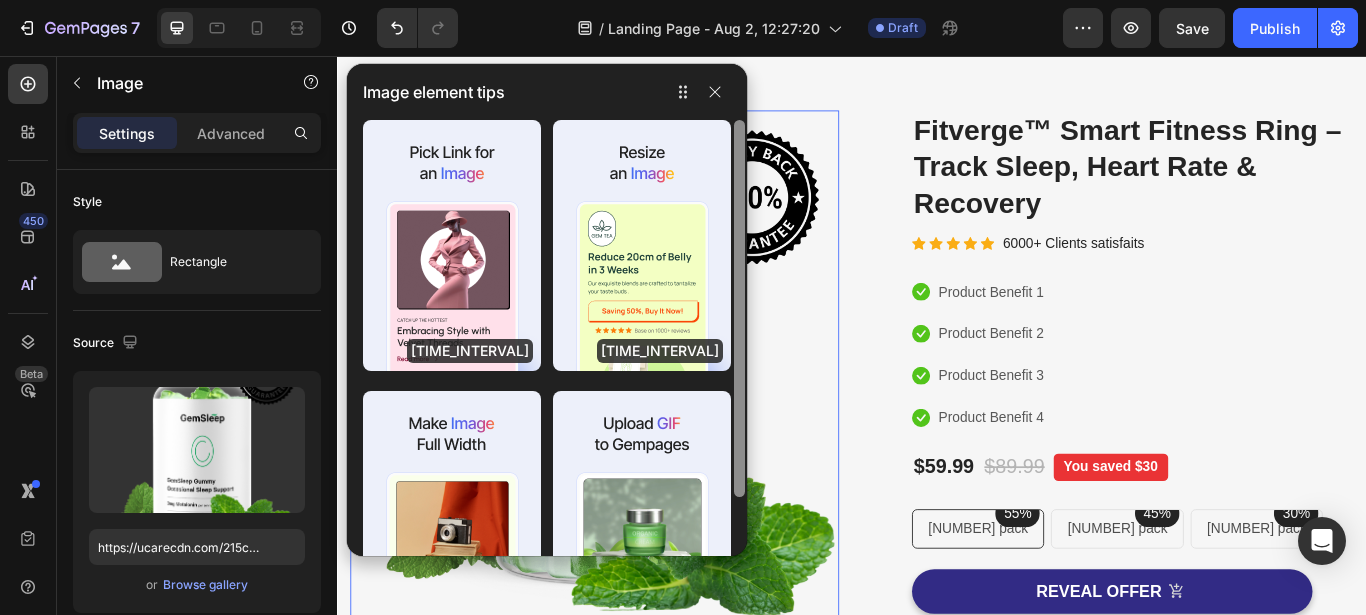 drag, startPoint x: 742, startPoint y: 391, endPoint x: 734, endPoint y: 272, distance: 119.26861 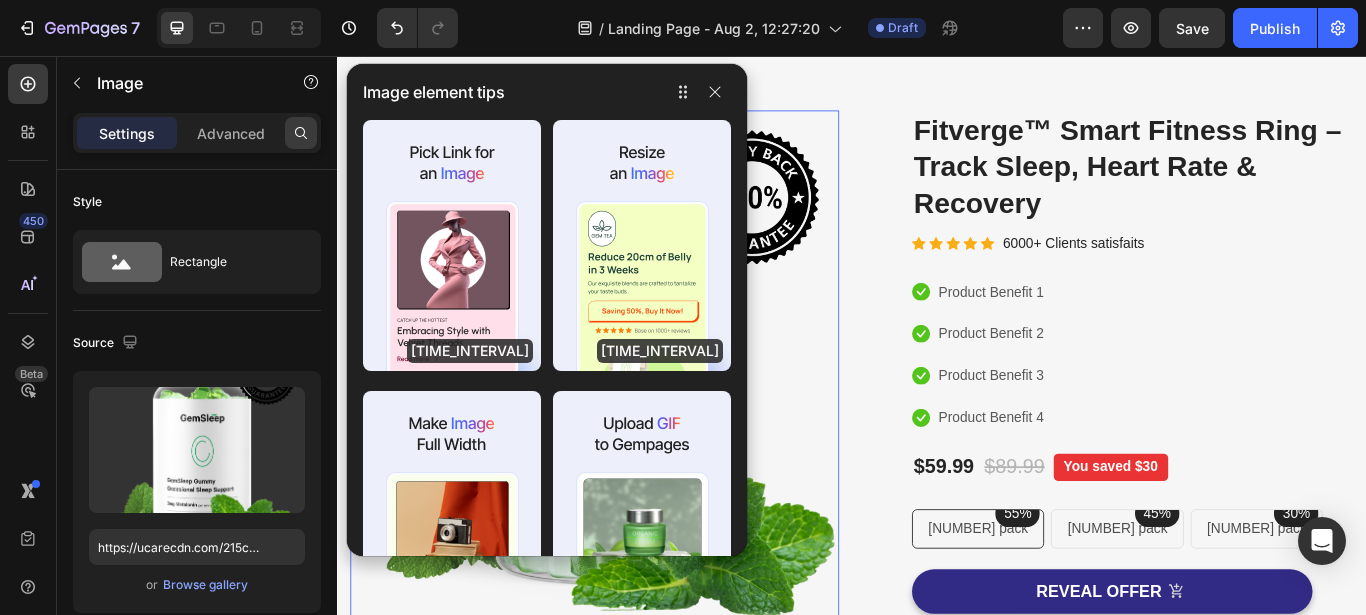click 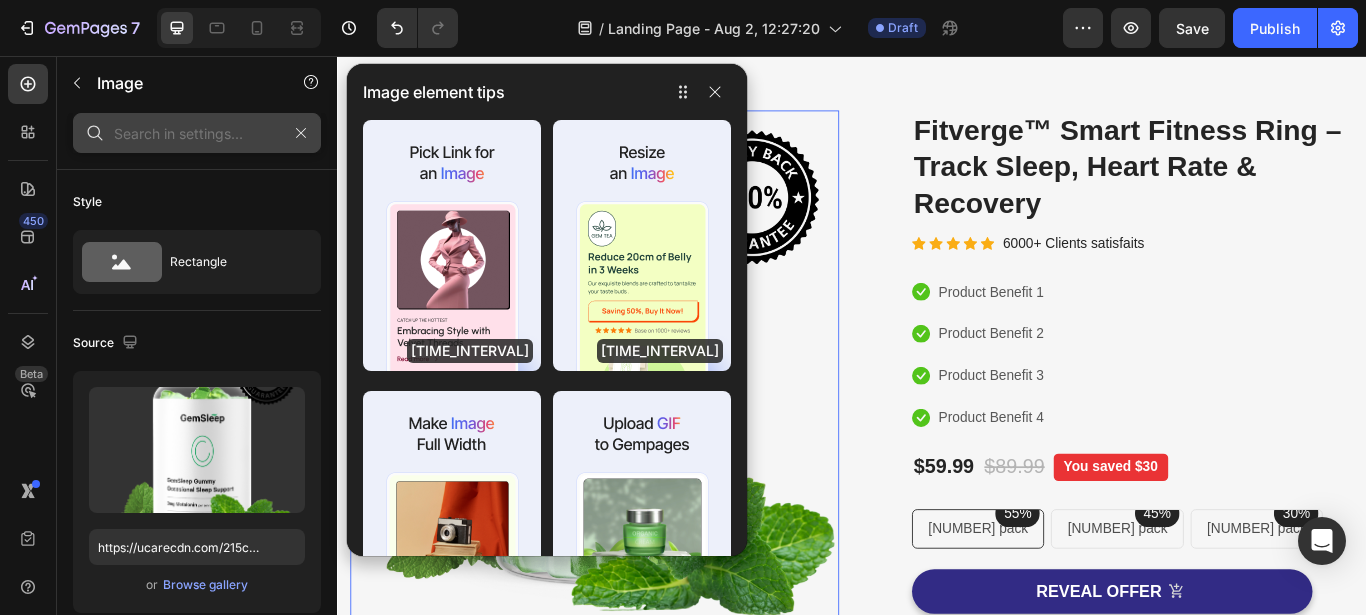 click 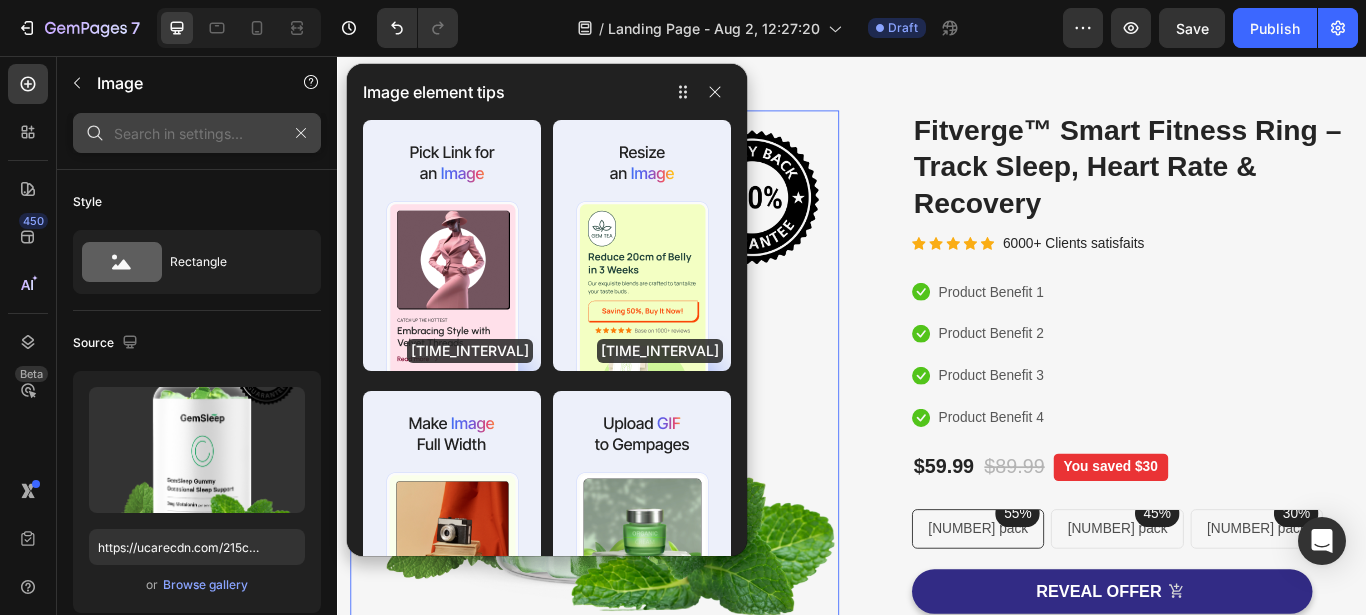 type on "ق" 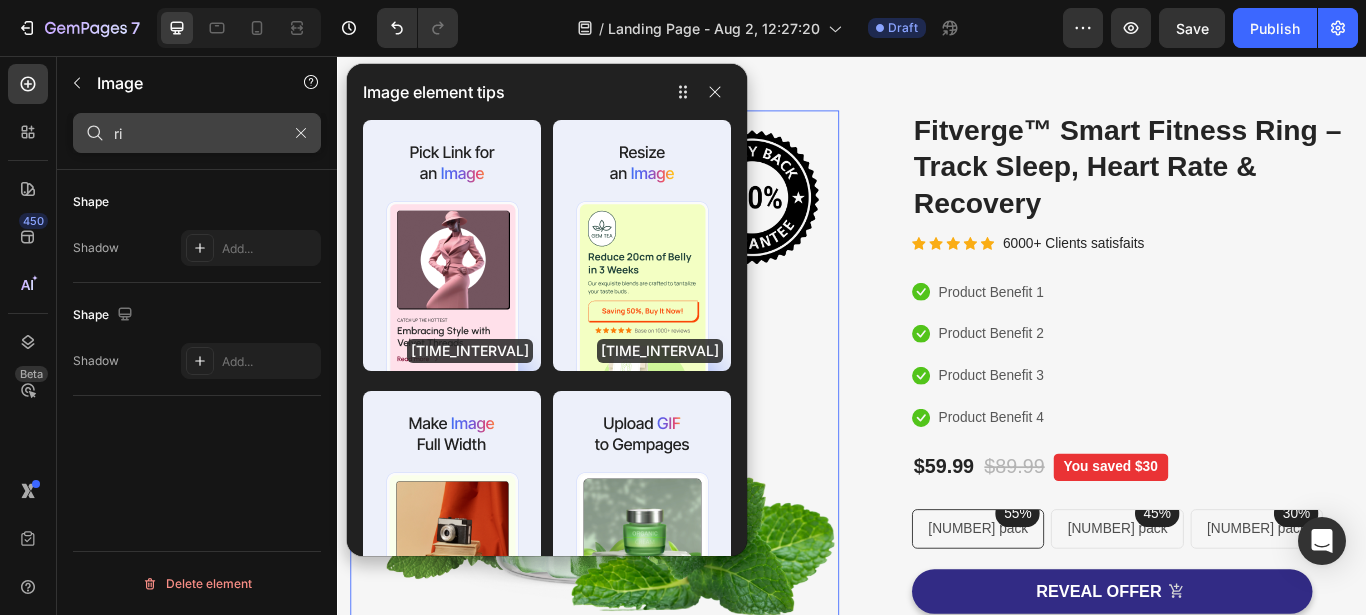 type on "r" 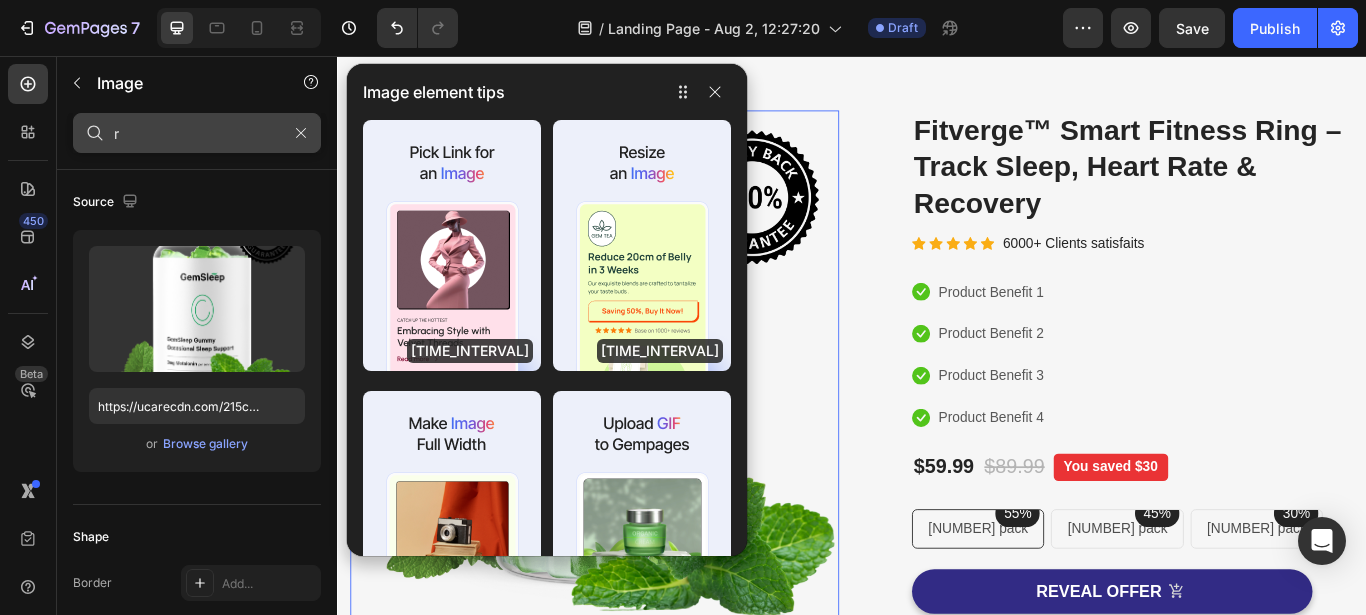 type 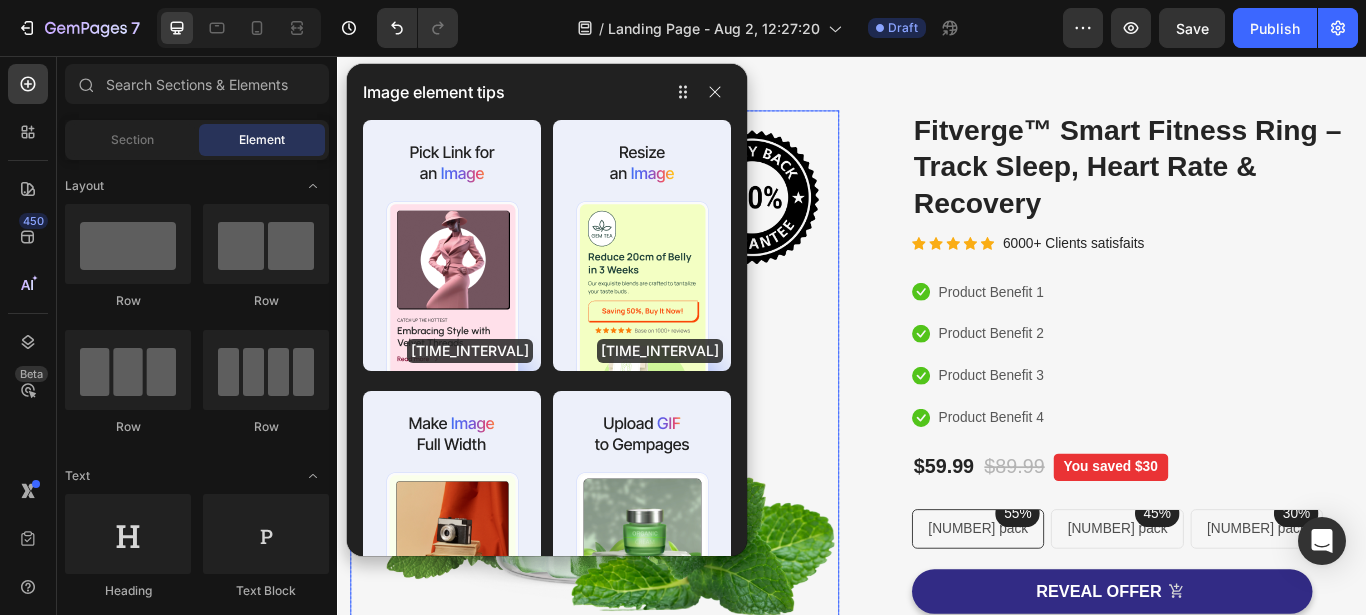 click at bounding box center (637, 417) 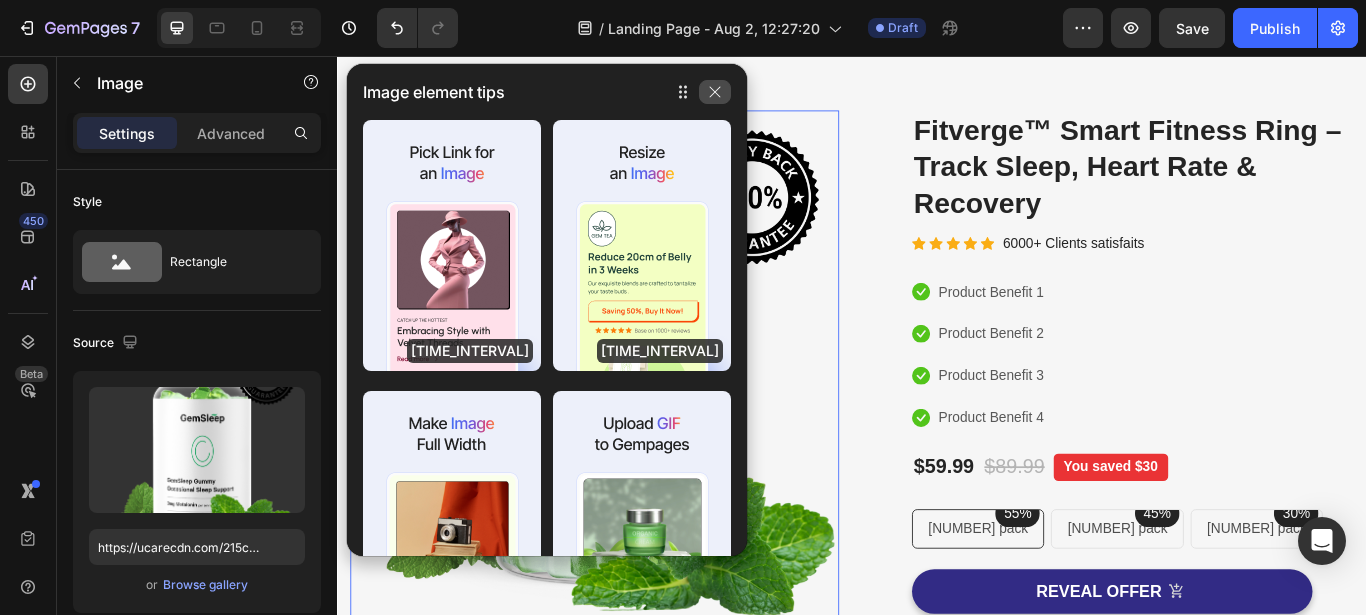 click 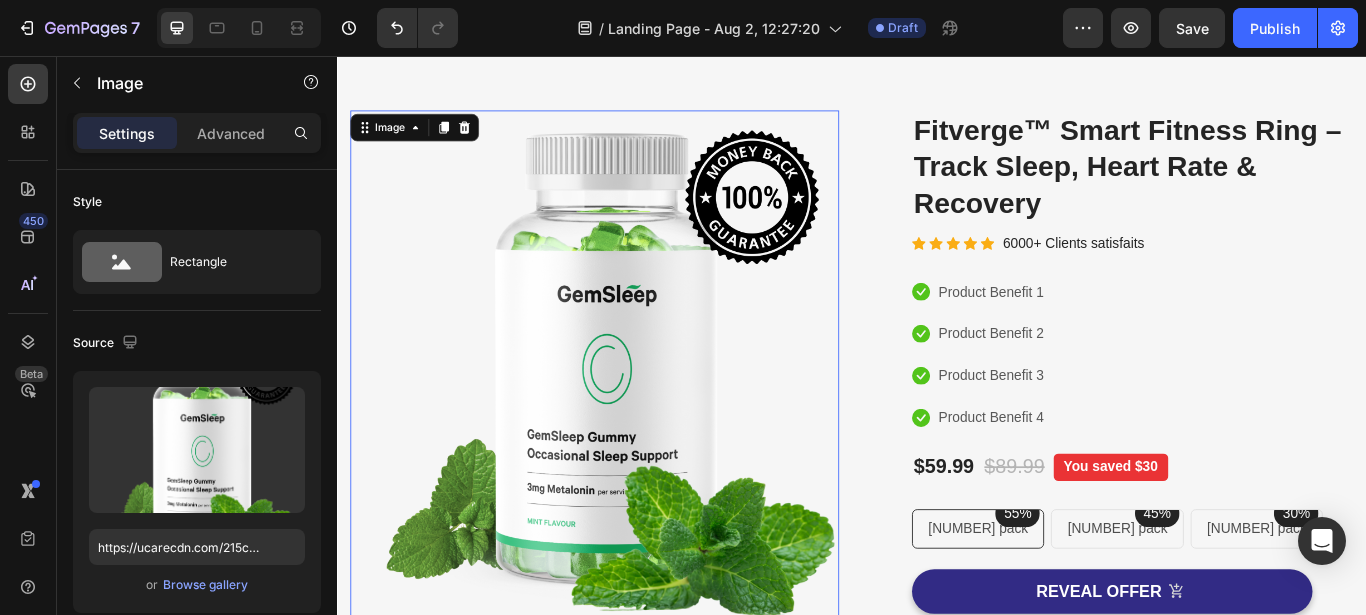 scroll, scrollTop: 502, scrollLeft: 0, axis: vertical 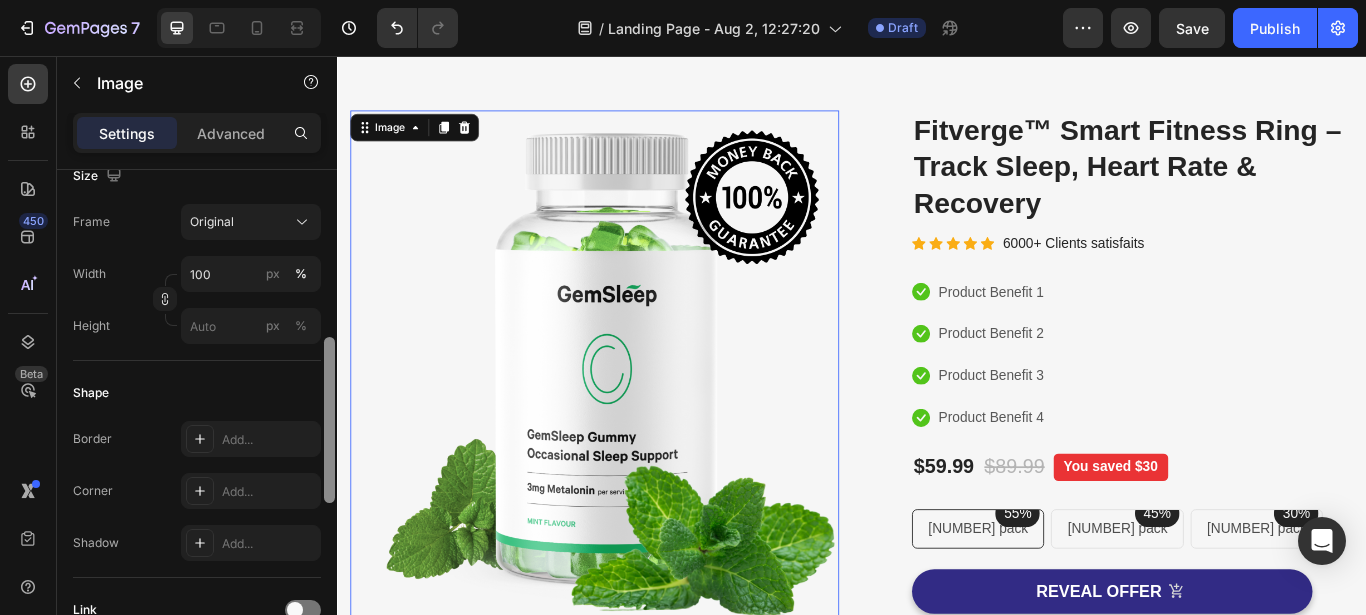 click at bounding box center [329, 421] 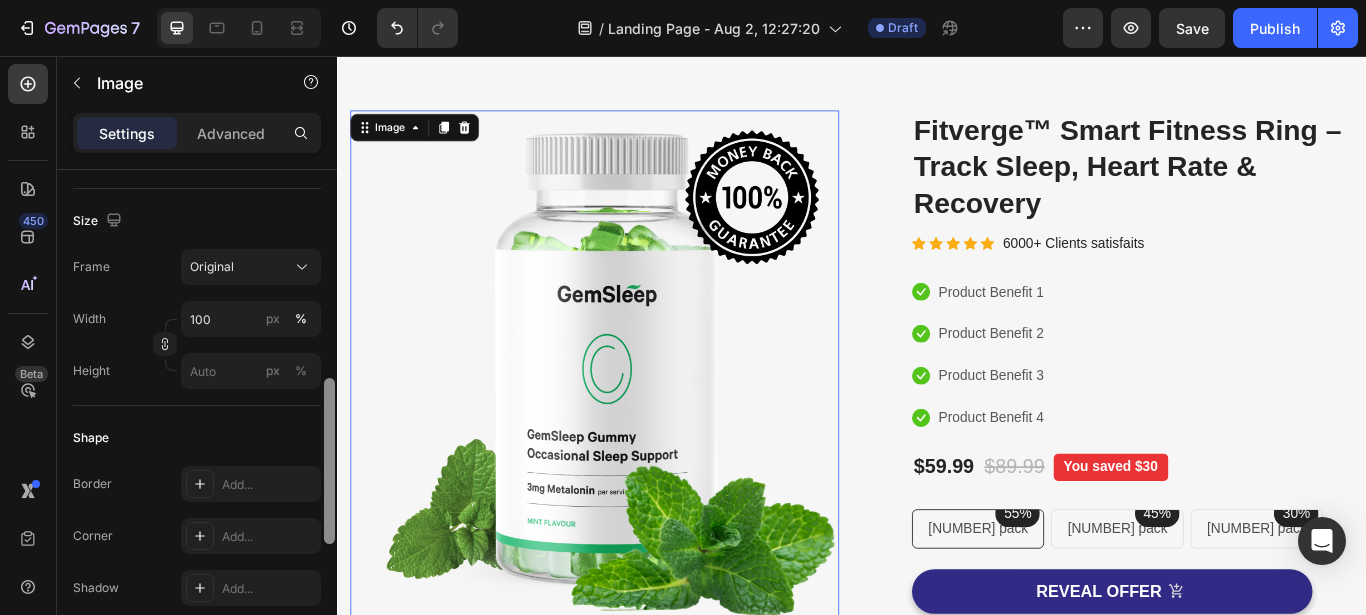 scroll, scrollTop: 274, scrollLeft: 0, axis: vertical 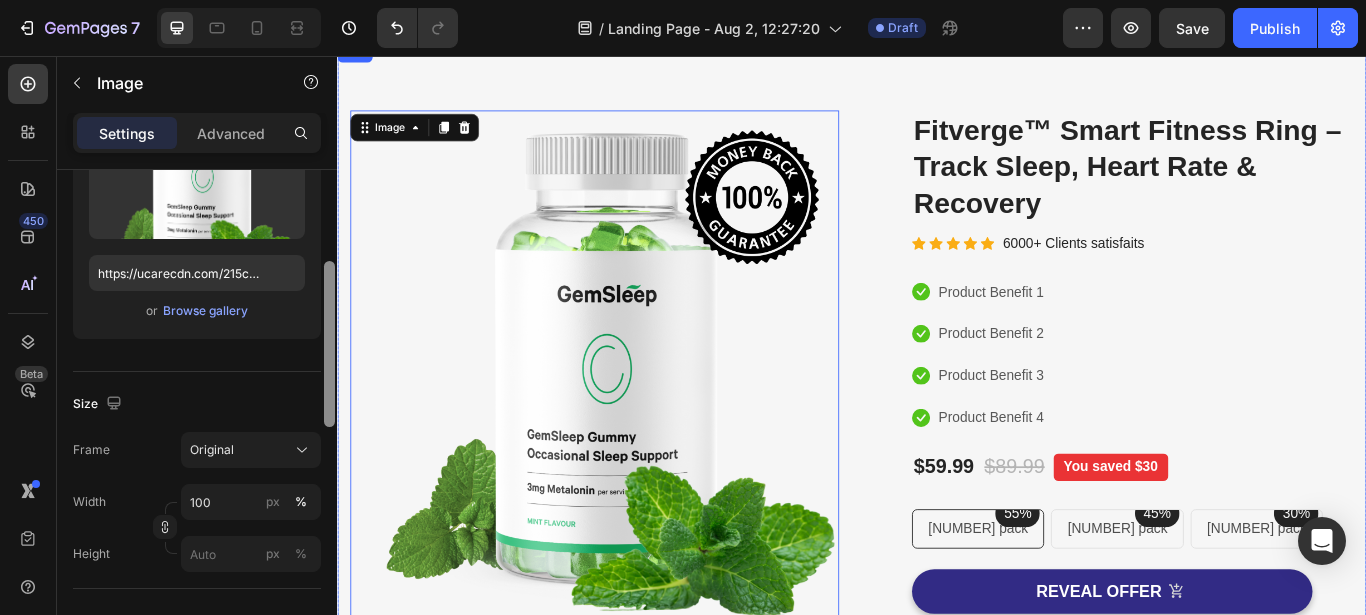 drag, startPoint x: 666, startPoint y: 422, endPoint x: 622, endPoint y: 394, distance: 52.153618 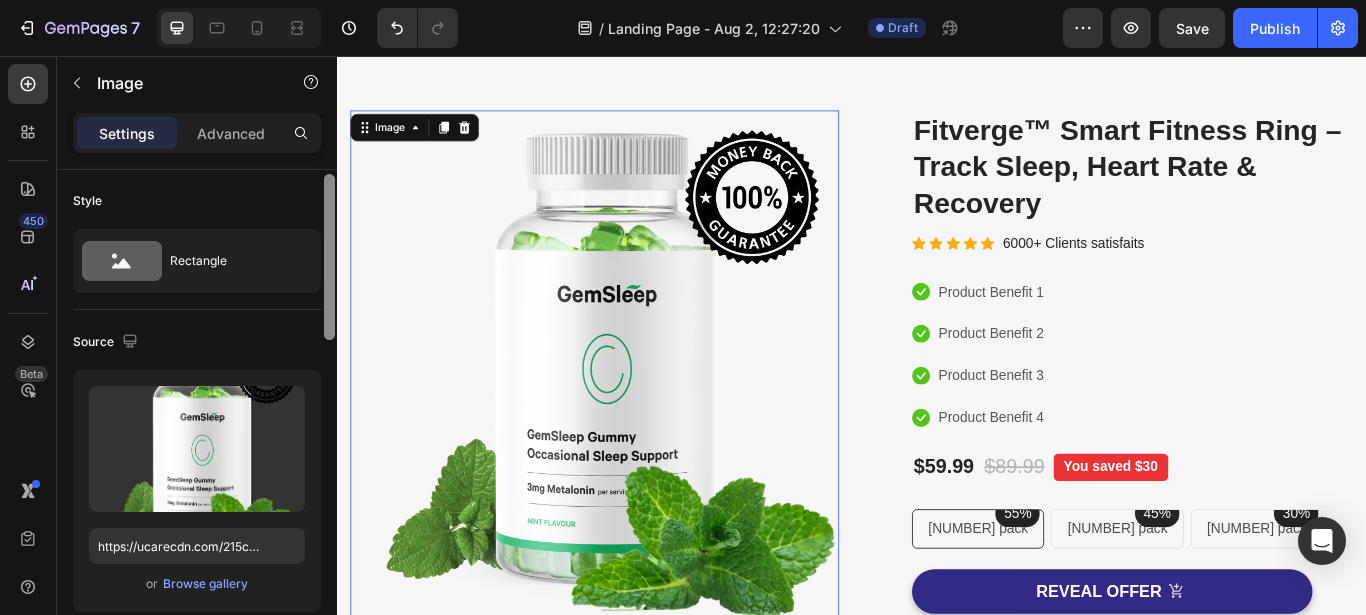 scroll, scrollTop: 4, scrollLeft: 0, axis: vertical 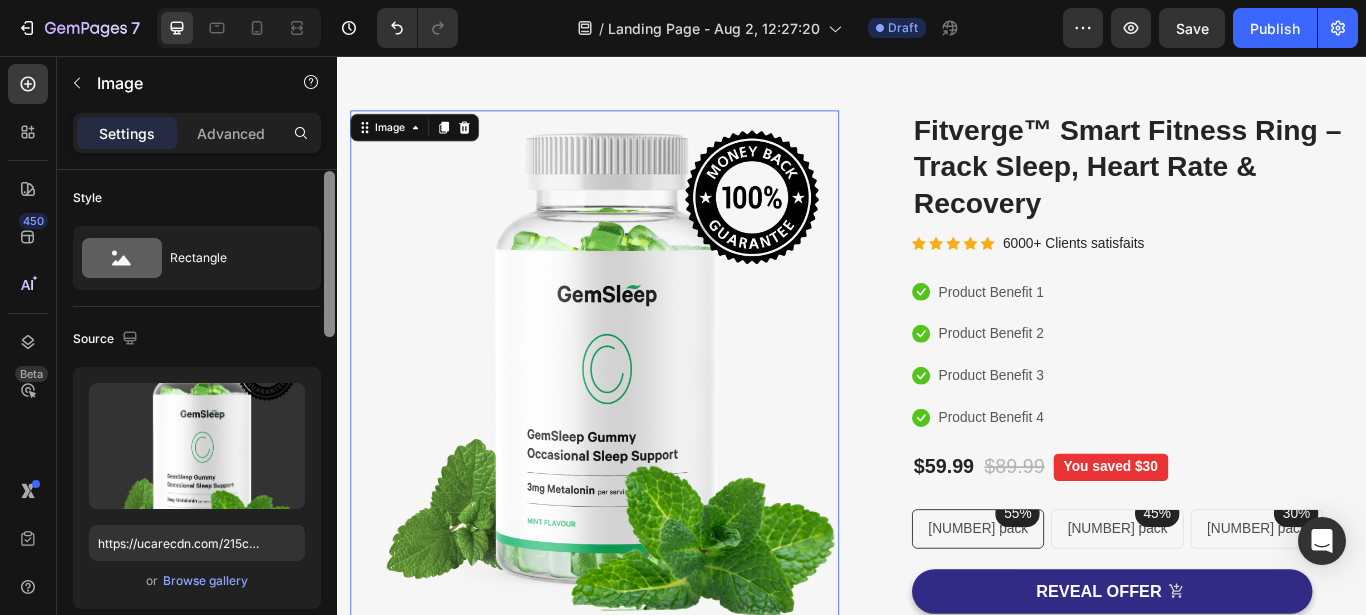 click at bounding box center [329, 254] 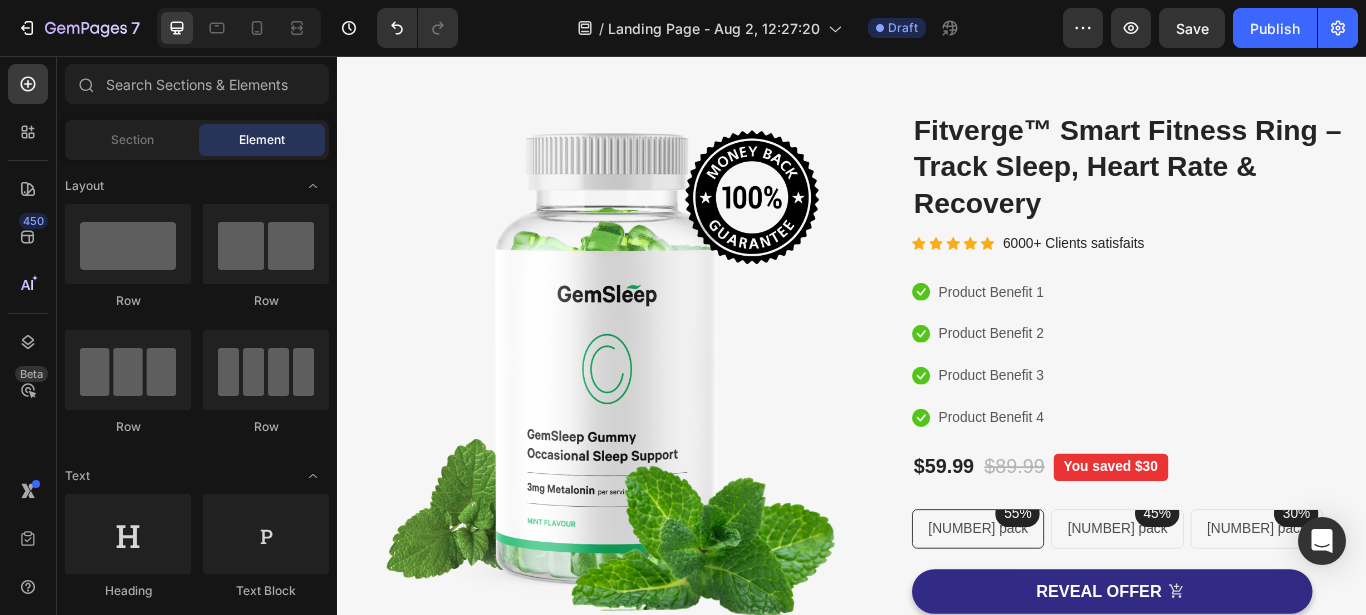scroll, scrollTop: 87, scrollLeft: 0, axis: vertical 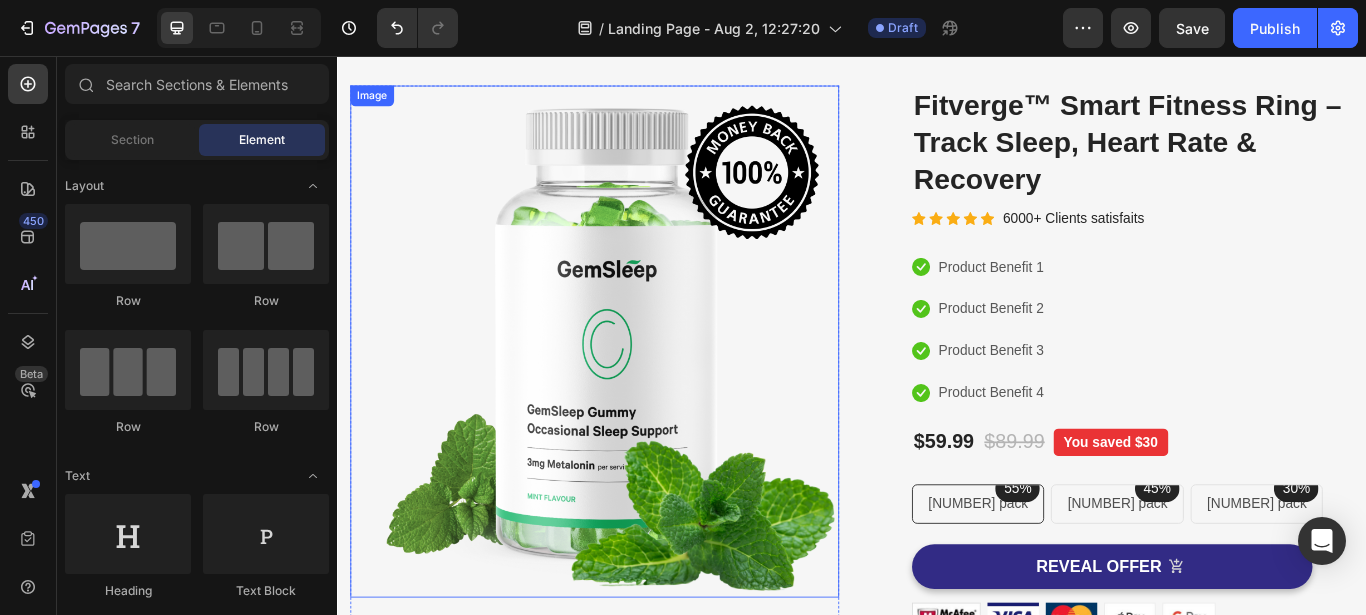 click at bounding box center [637, 388] 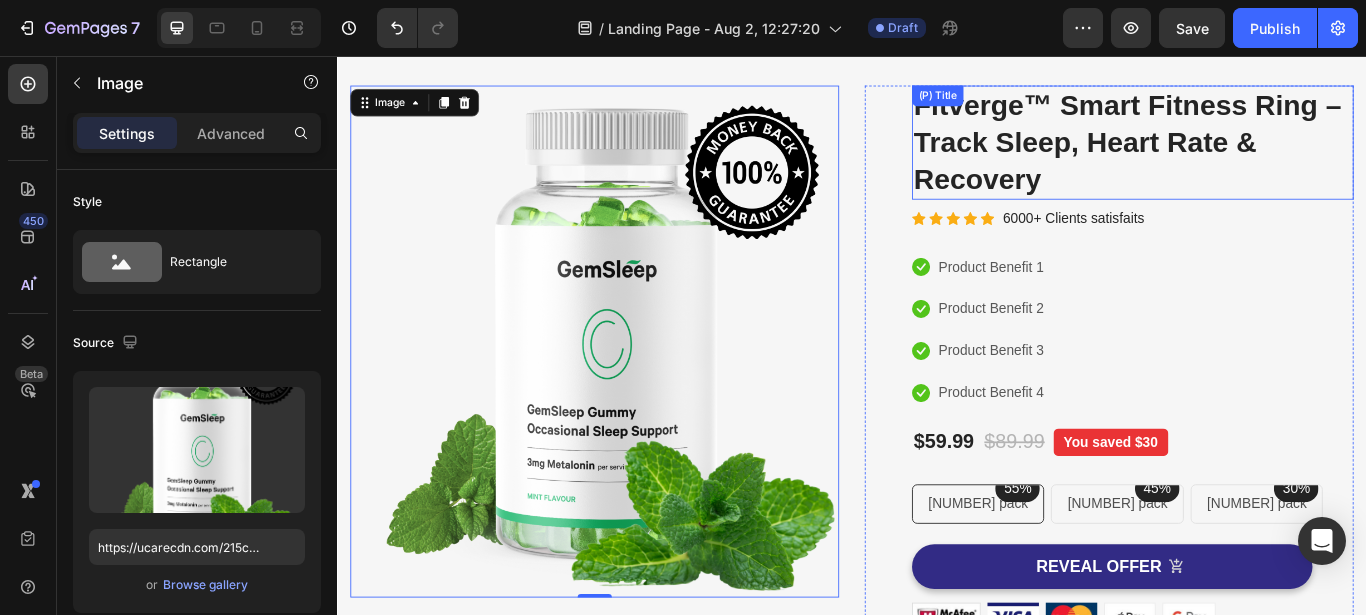 click on "Fitverge™ Smart Fitness Ring – Track Sleep, Heart Rate & Recovery" at bounding box center (1264, 156) 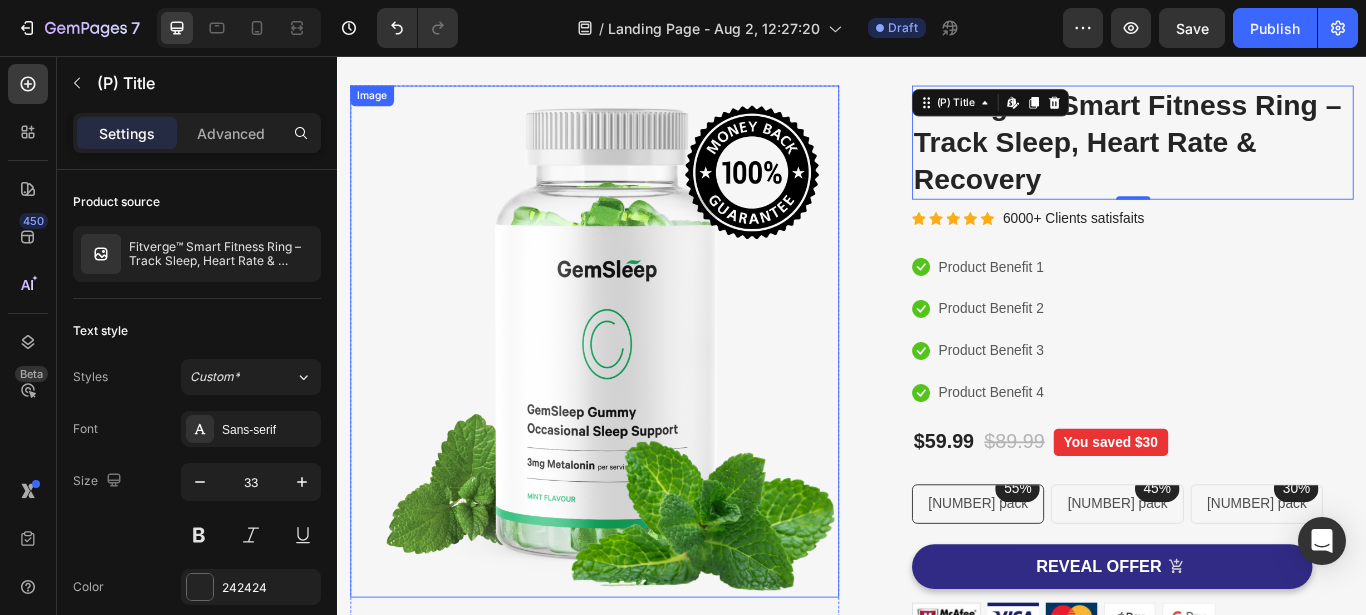 click at bounding box center [637, 388] 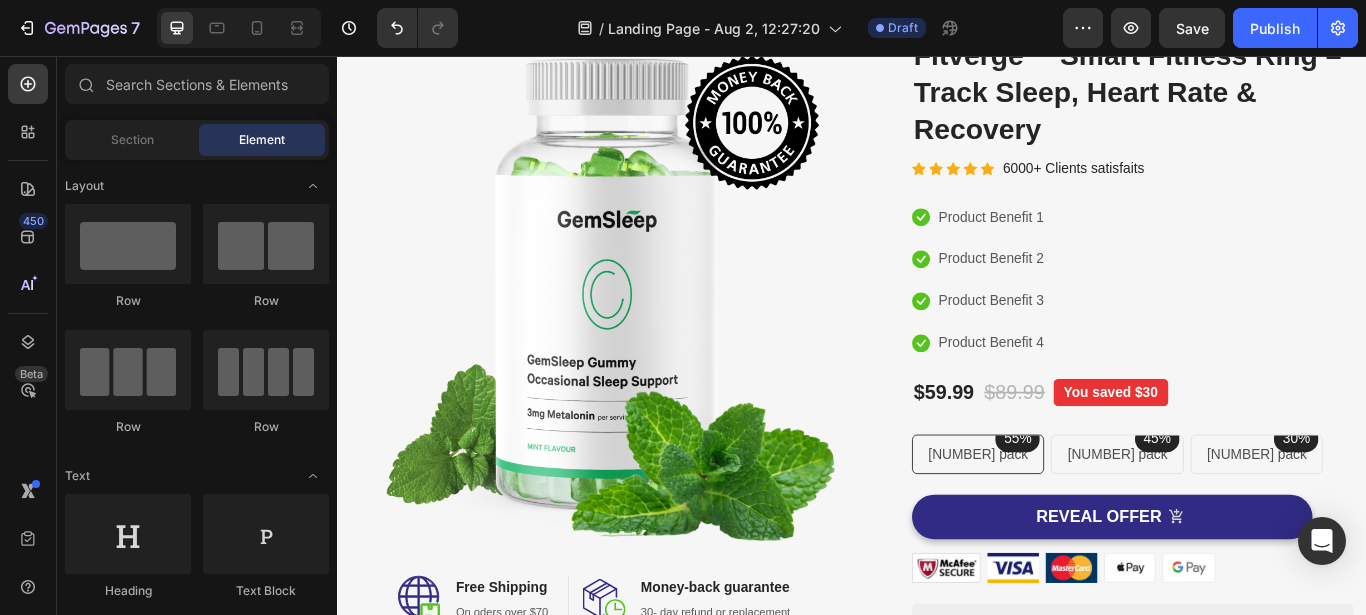scroll, scrollTop: 171, scrollLeft: 0, axis: vertical 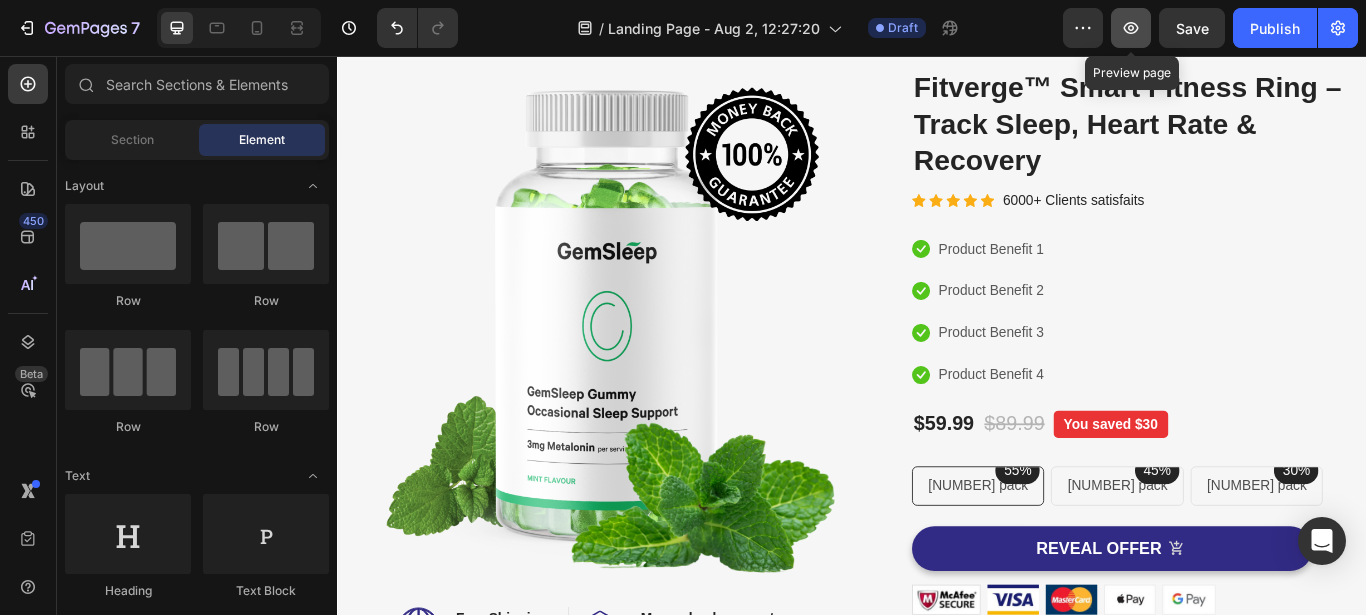 click 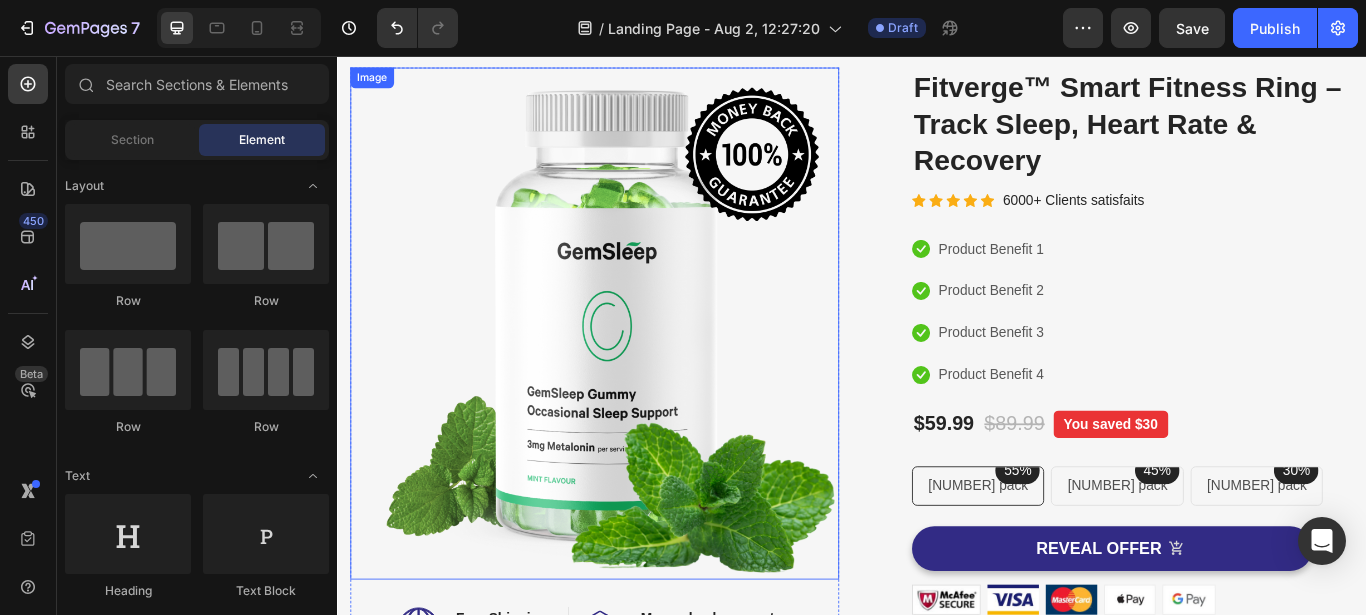 click at bounding box center [637, 367] 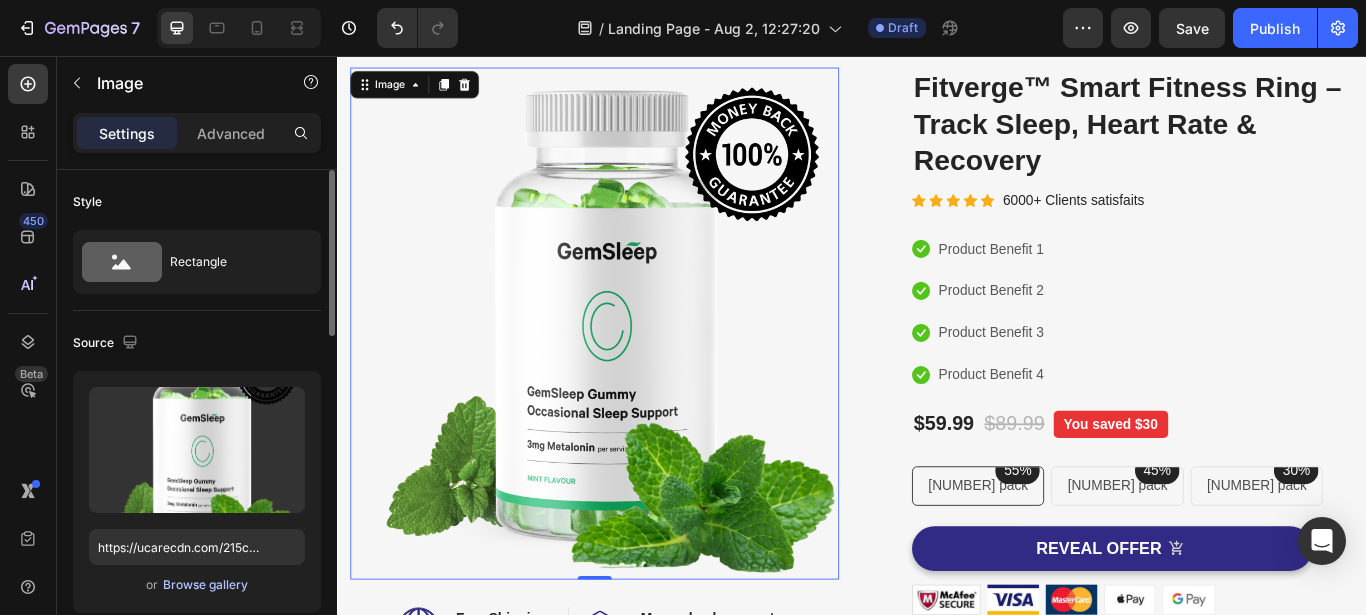 click on "Browse gallery" at bounding box center (205, 585) 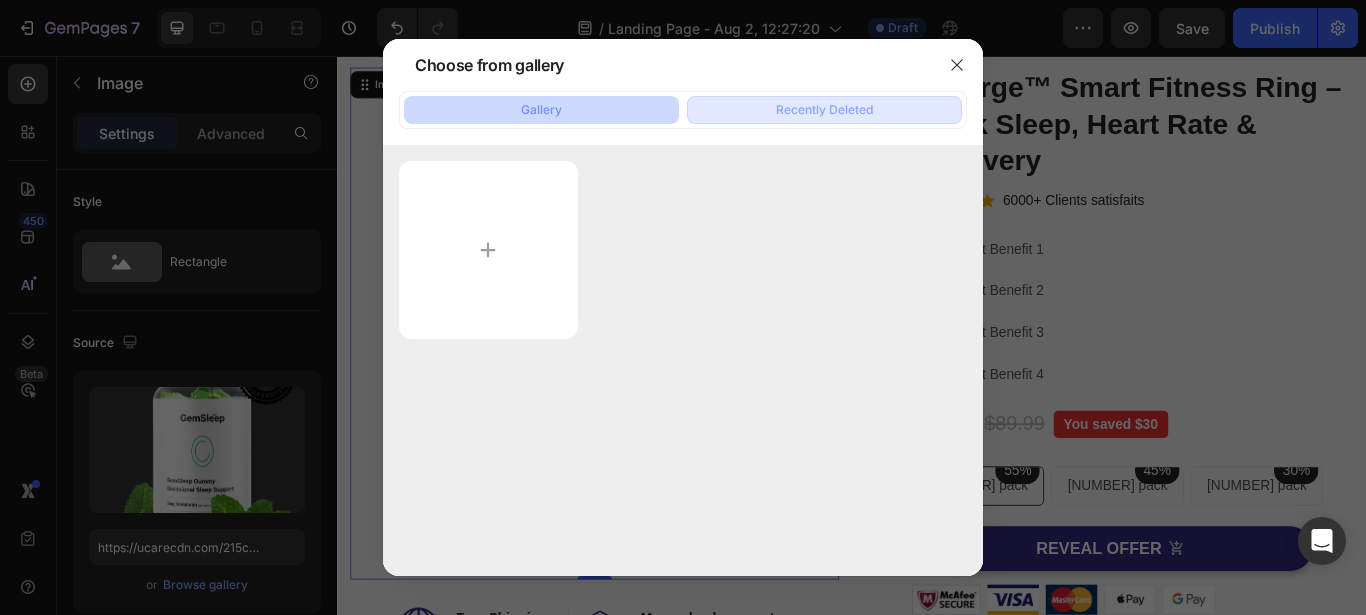 click on "Recently Deleted" 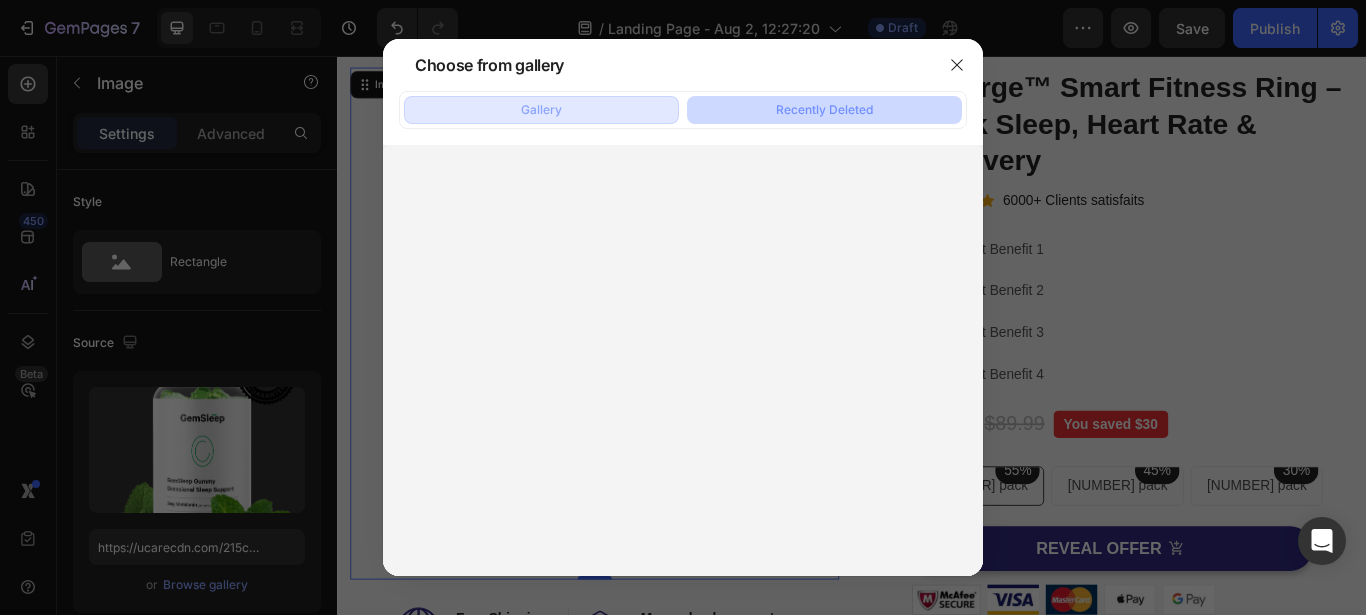 click on "Gallery" 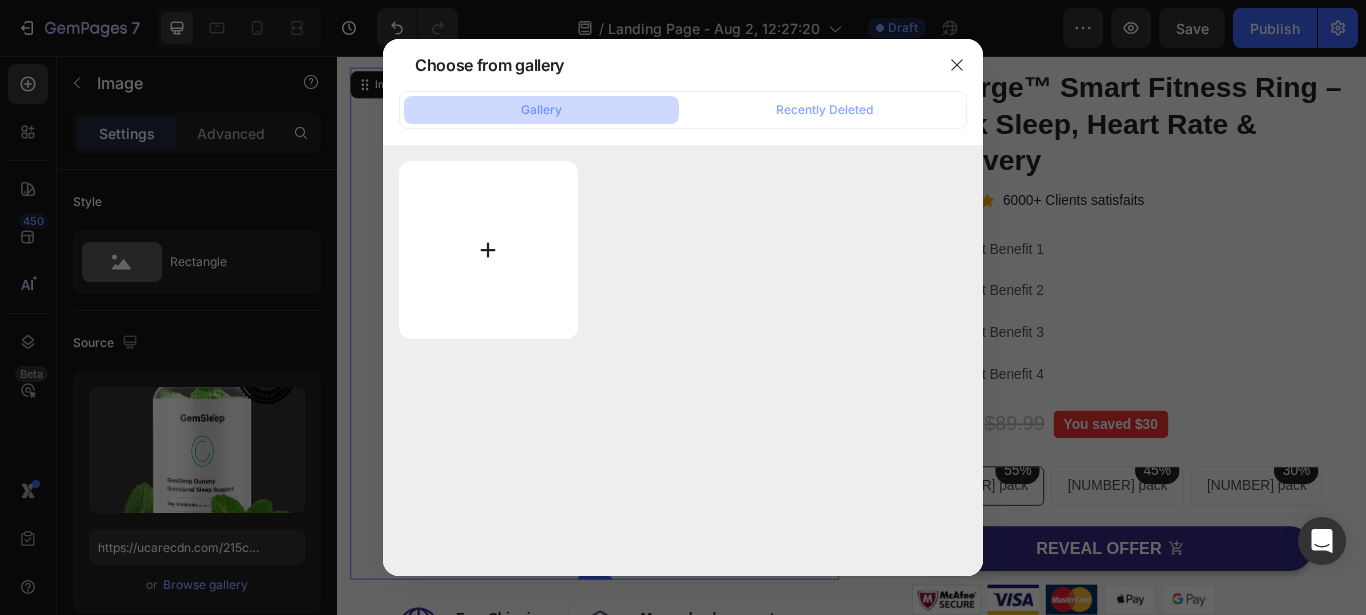 click at bounding box center [488, 250] 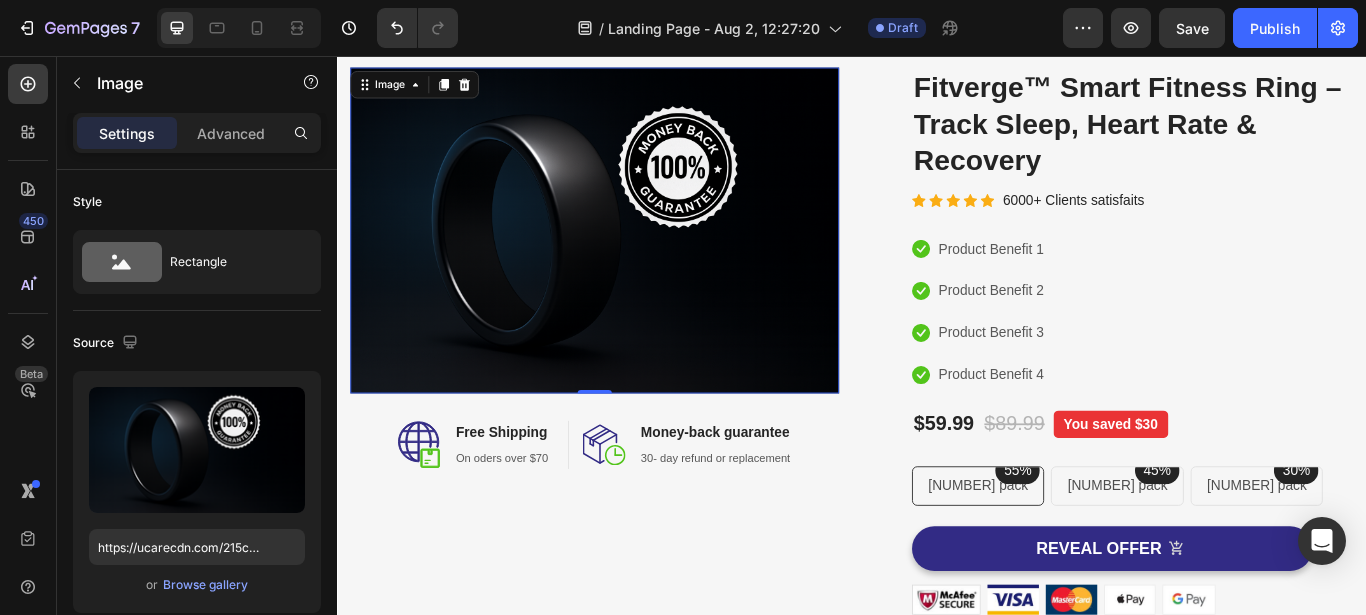 type on "https://cdn.shopify.com/s/files/1/0930/8297/6628/files/gempages_578134729346253765-12acf717-c918-49f6-a58f-6524b711afc7.png" 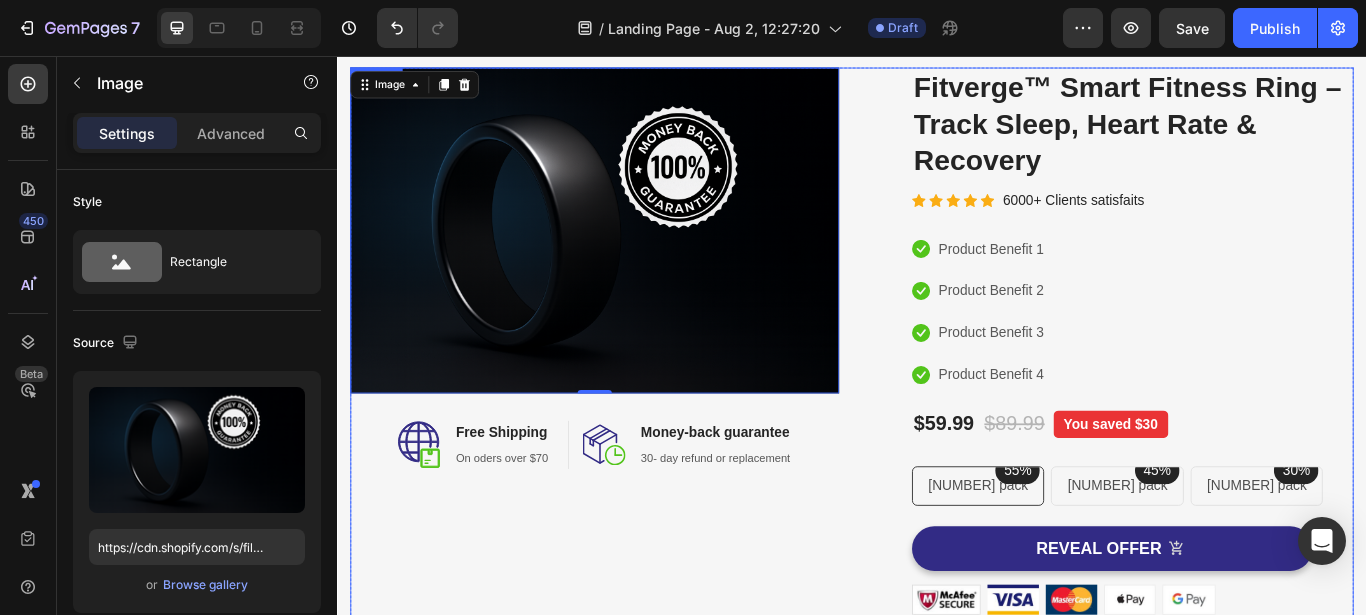 click on "Image   0 Image Free Shipping Heading On oders over $70 Text block Row Image Money-back guarantee Heading 30- day refund or replacement Text block Row Row Row Catch your customer's attention with attracted media.       Add image   or   sync data
(P) Images & Gallery Fitverge™ Smart Fitness Ring – Track Sleep, Heart Rate & Recovery (P) Title                Icon                Icon                Icon                Icon                Icon Icon List Hoz 6000+ Clients satisfaits Text block Row
Icon Product Benefit 1 Text block
Icon Product Benefit 2 Text block
Icon Product Benefit 3 Text block
Icon Product Benefit 4 Text block Icon List $59.99 (P) Price (P) Price $89.99 (P) Price (P) Price You saved $30 Product Badge" at bounding box center [937, 483] 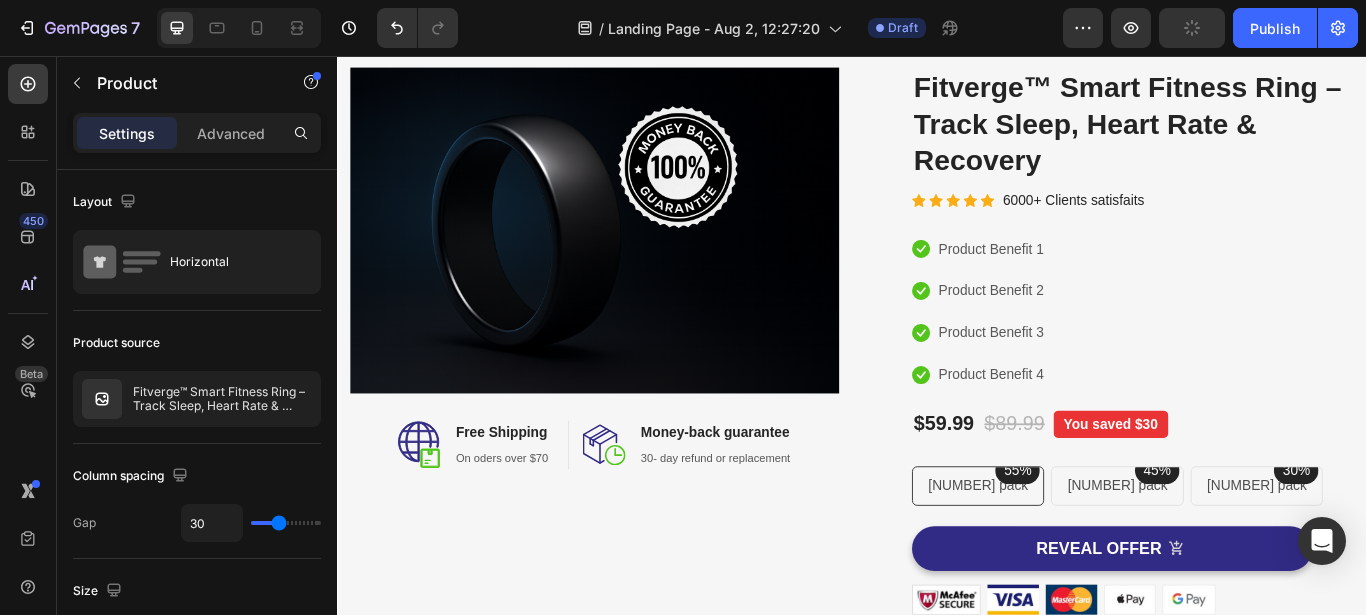 click on "Image Image Free Shipping Heading On oders over $70 Text block Row Image Money-back guarantee Heading 30- day refund or replacement Text block Row Row Row Catch your customer's attention with attracted media.       Add image   or   sync data
(P) Images & Gallery Fitverge™ Smart Fitness Ring – Track Sleep, Heart Rate & Recovery (P) Title                Icon                Icon                Icon                Icon                Icon Icon List Hoz 6000+ Clients satisfaits Text block Row
Icon Product Benefit 1 Text block
Icon Product Benefit 2 Text block
Icon Product Benefit 3 Text block
Icon Product Benefit 4 Text block Icon List $59.99 (P) Price (P) Price $89.99 (P) Price (P) Price You saved $30 Product Badge Row" at bounding box center (937, 483) 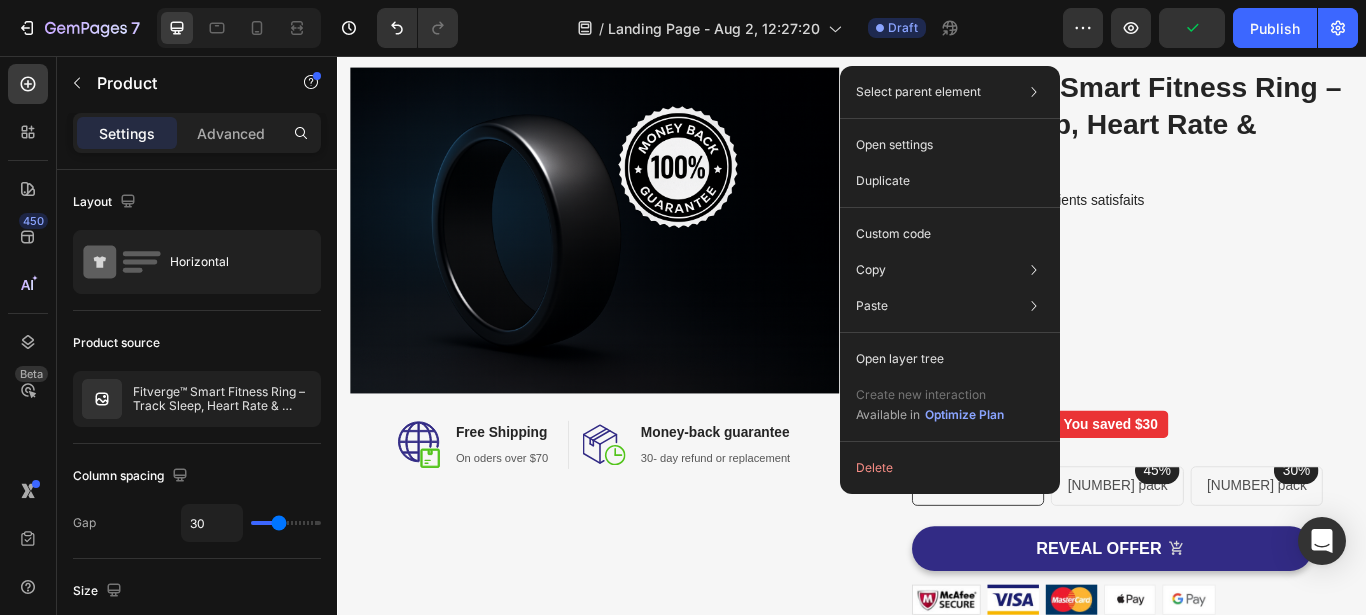 click on "Select parent element Section Row 1 col Row 1 col Product Open settings Duplicate Custom code Copy Copy element  Ctrl + C Copy style  Copy class  .gBQRz_36XH Paste Paste element  Ctrl + V Paste style  Ctrl + Shift + V  Please allow access tp clipboard to paste content from other pages  Allow Access Open layer tree Create new interaction Available in  Optimize Plan   Delete" at bounding box center [950, 280] 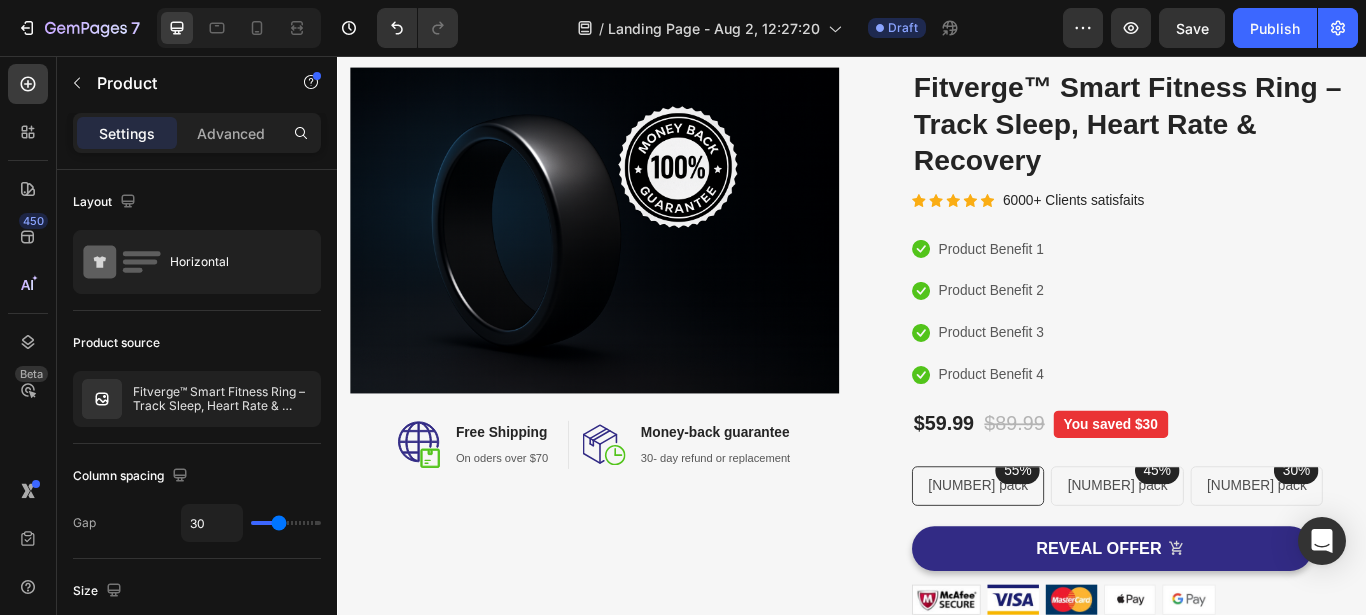 click on "Image Image Free Shipping Heading On oders over $70 Text block Row Image Money-back guarantee Heading 30- day refund or replacement Text block Row Row Row" at bounding box center [637, 483] 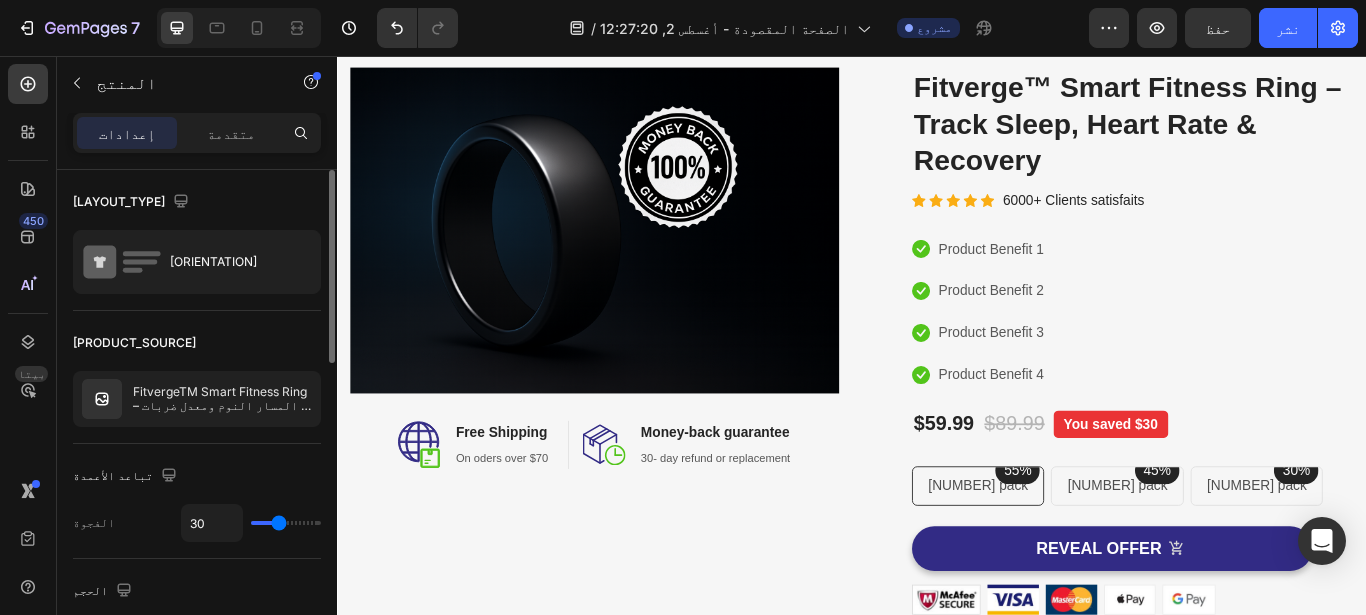 type on "35" 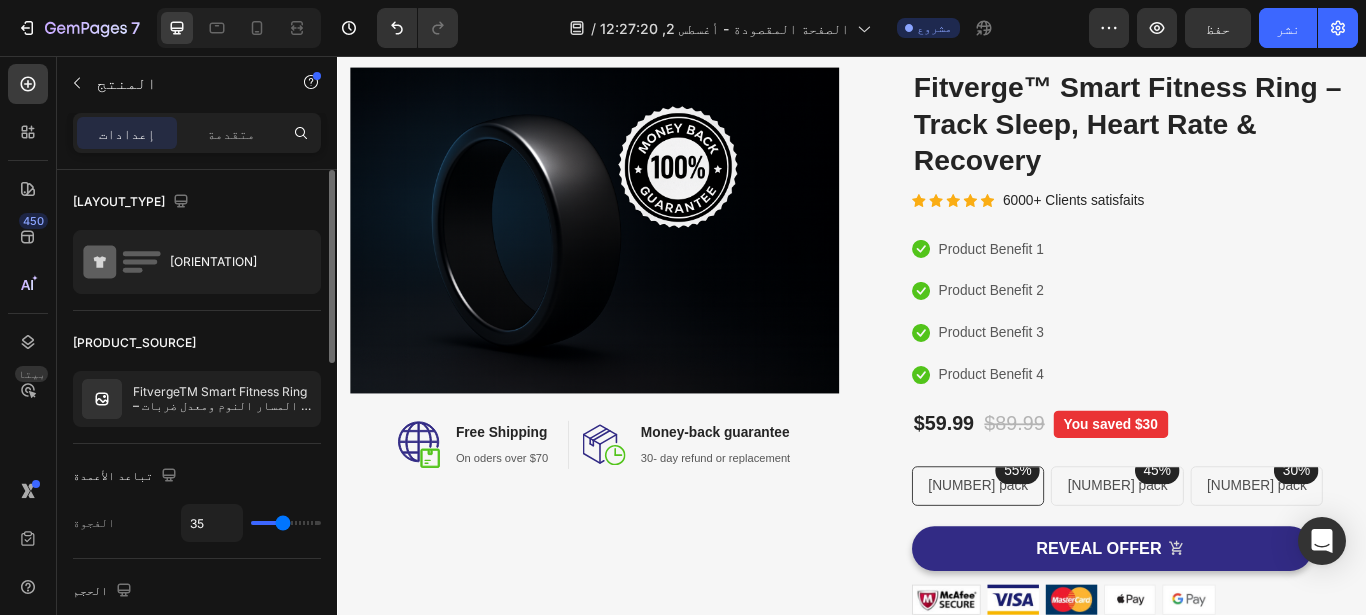 type on "40" 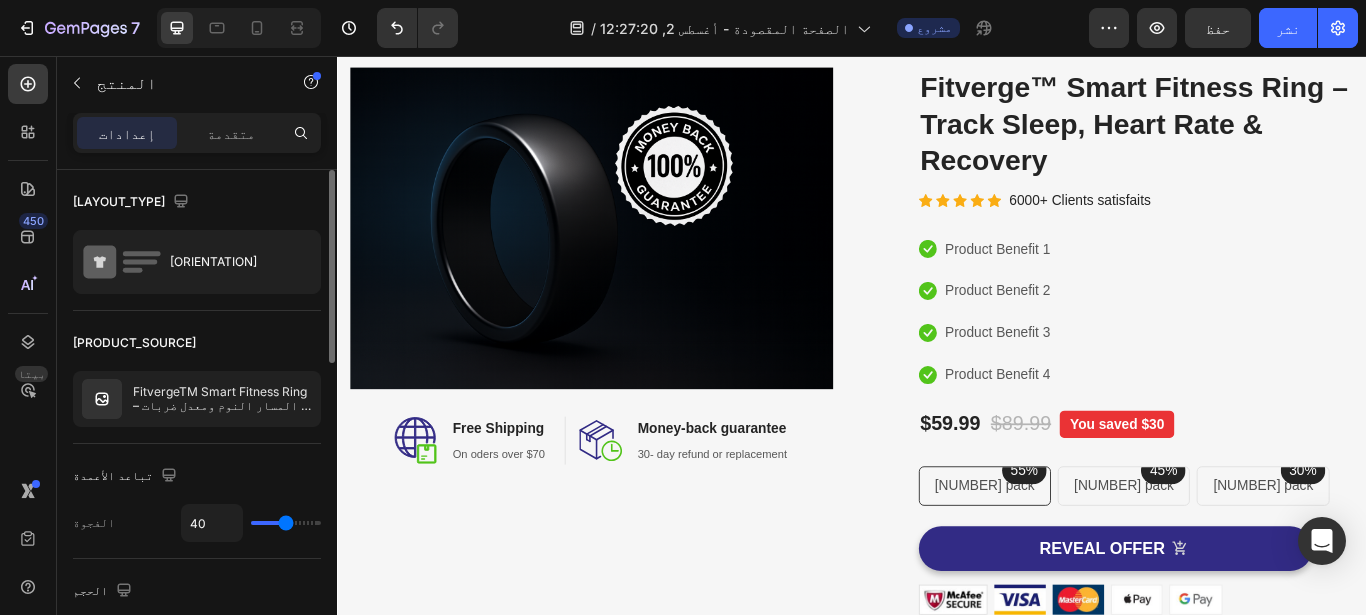 type on "51" 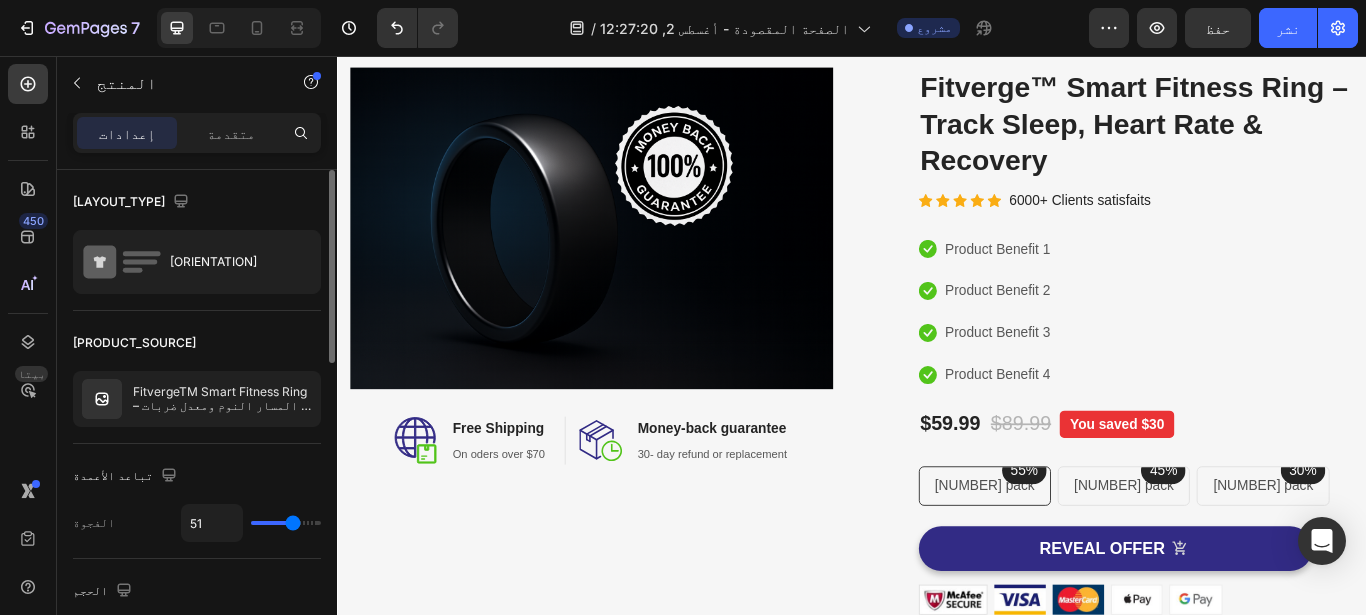type on "54" 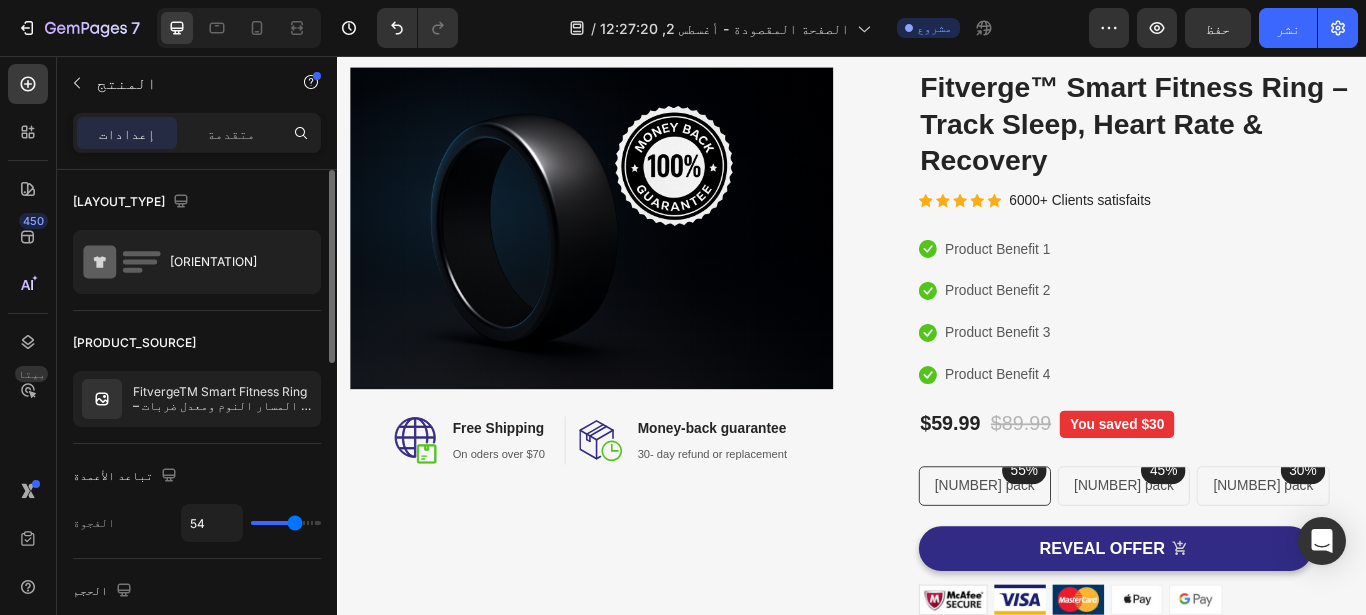 type on "57" 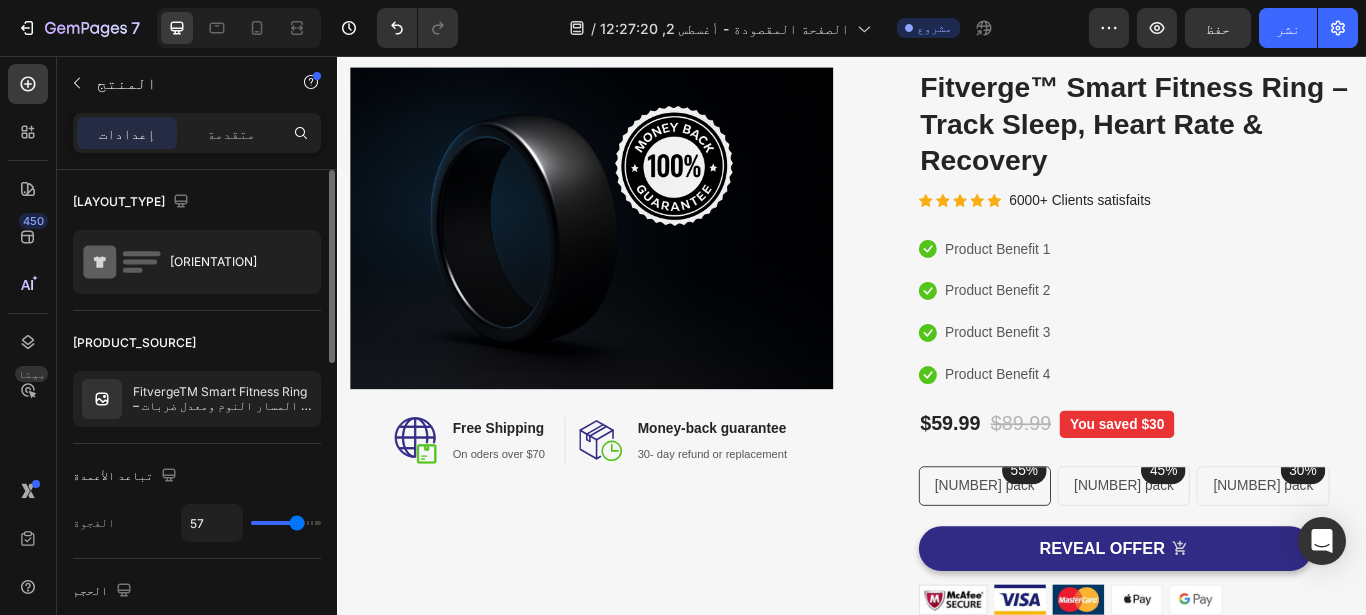type on "62" 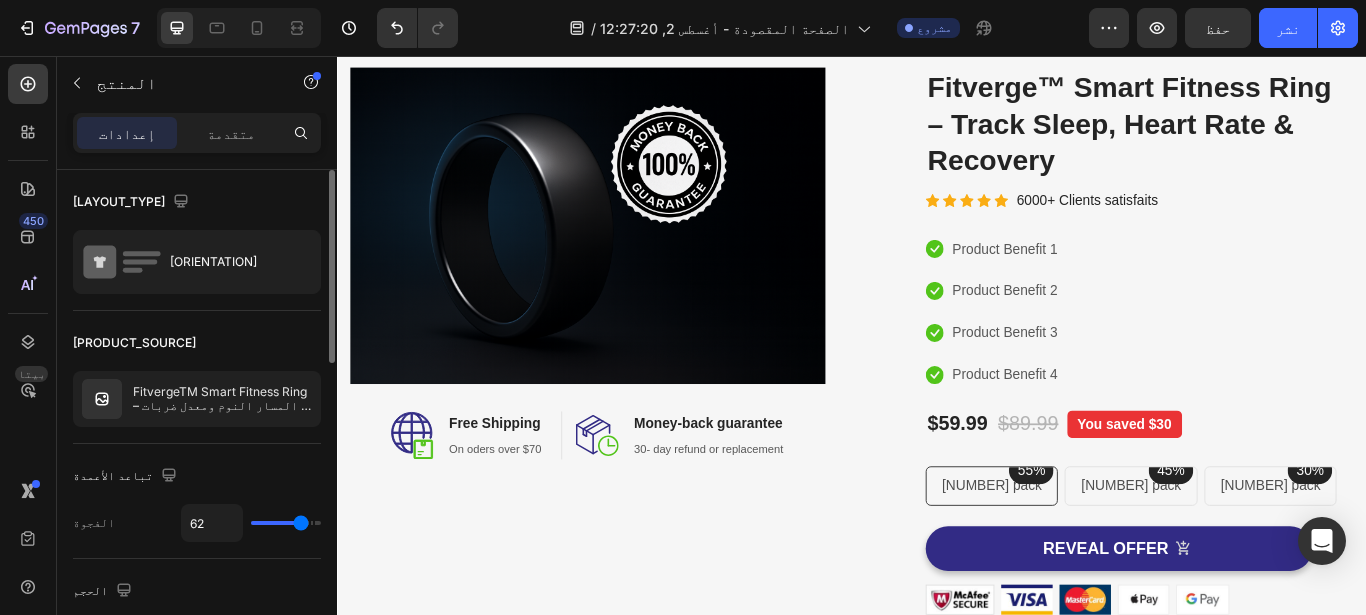 type on "66" 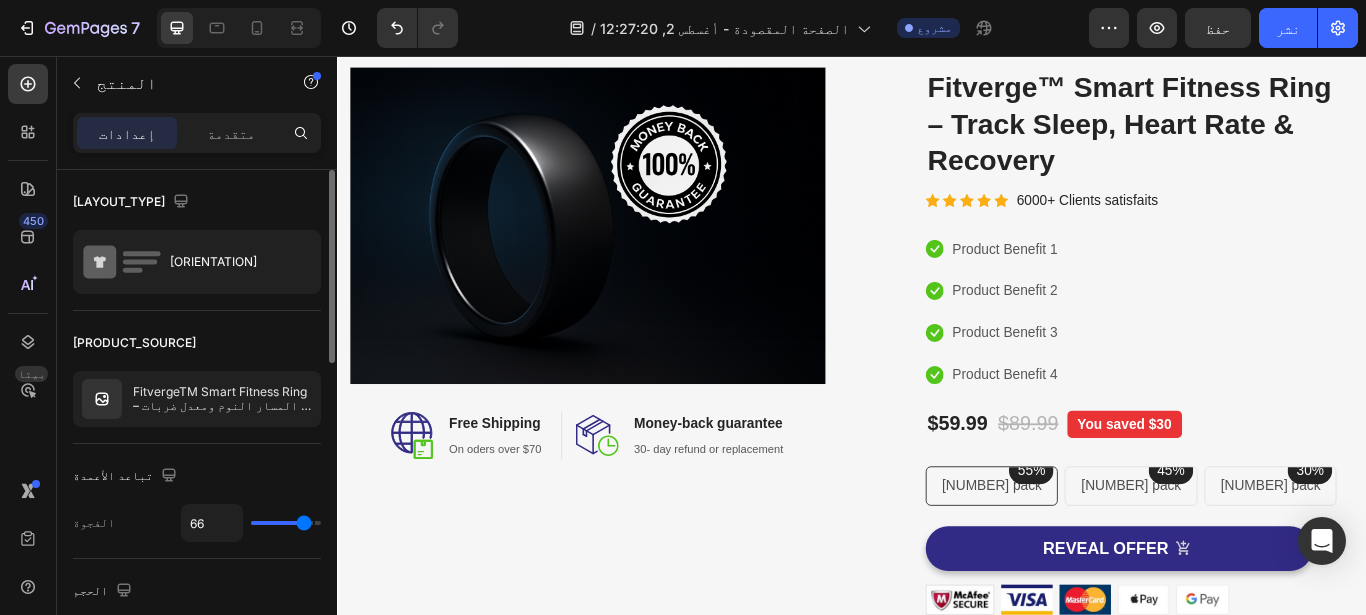 type on "69" 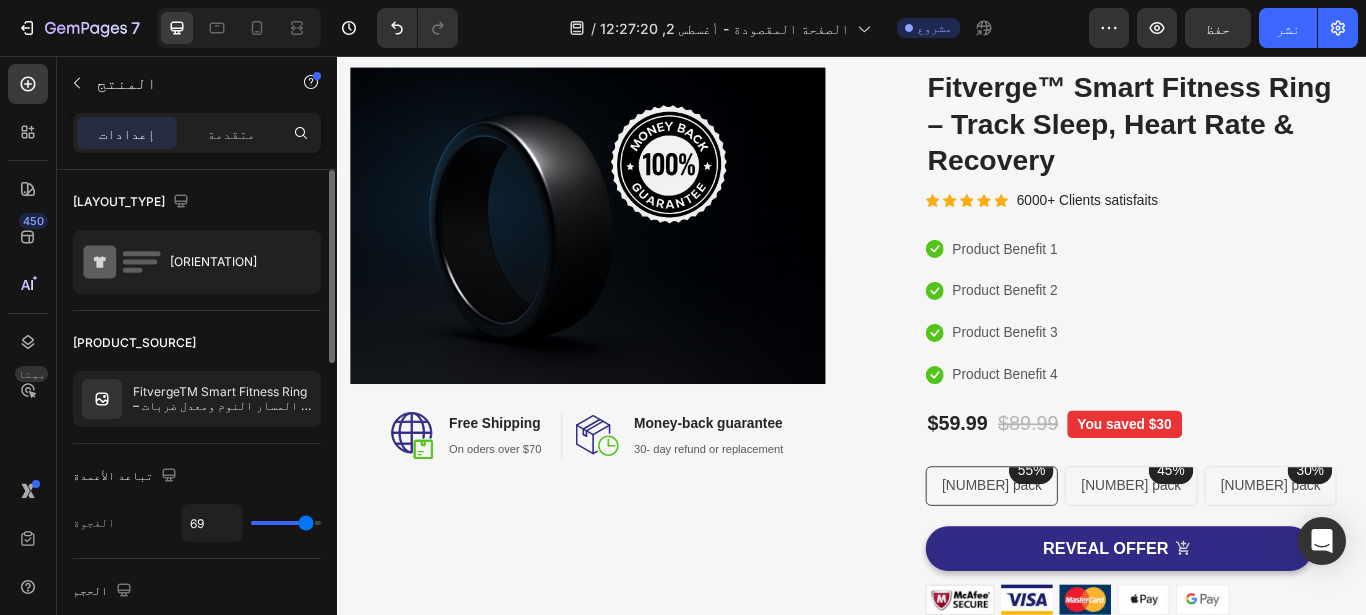 type on "75" 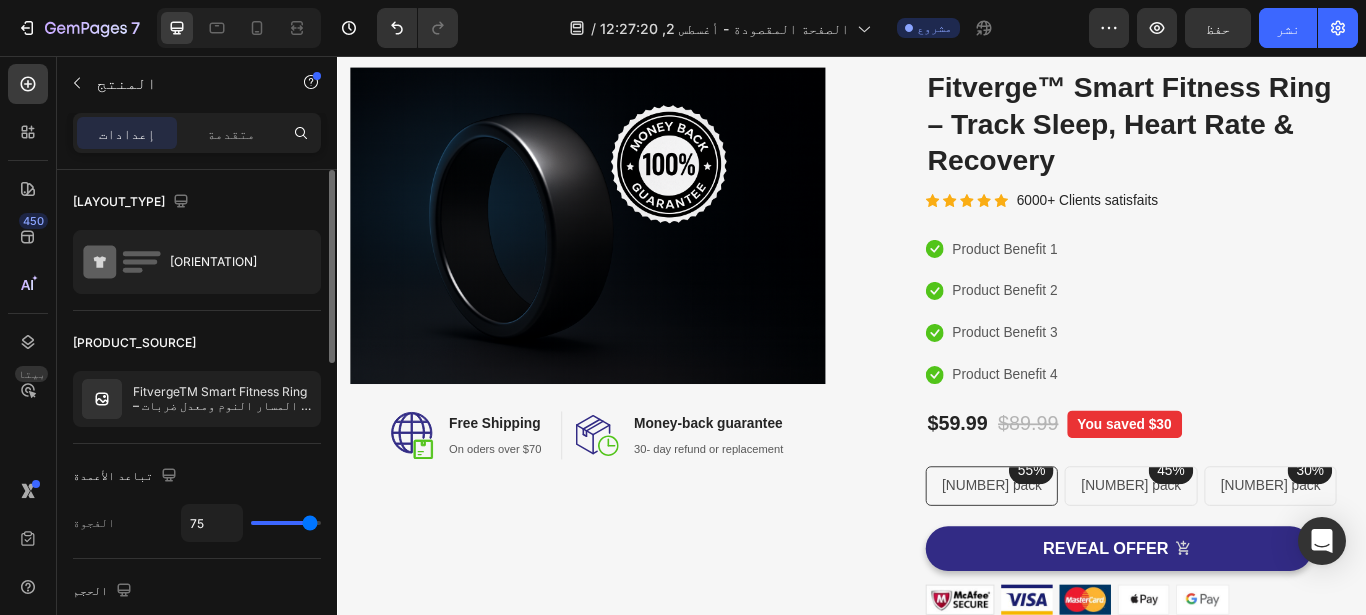 type on "78" 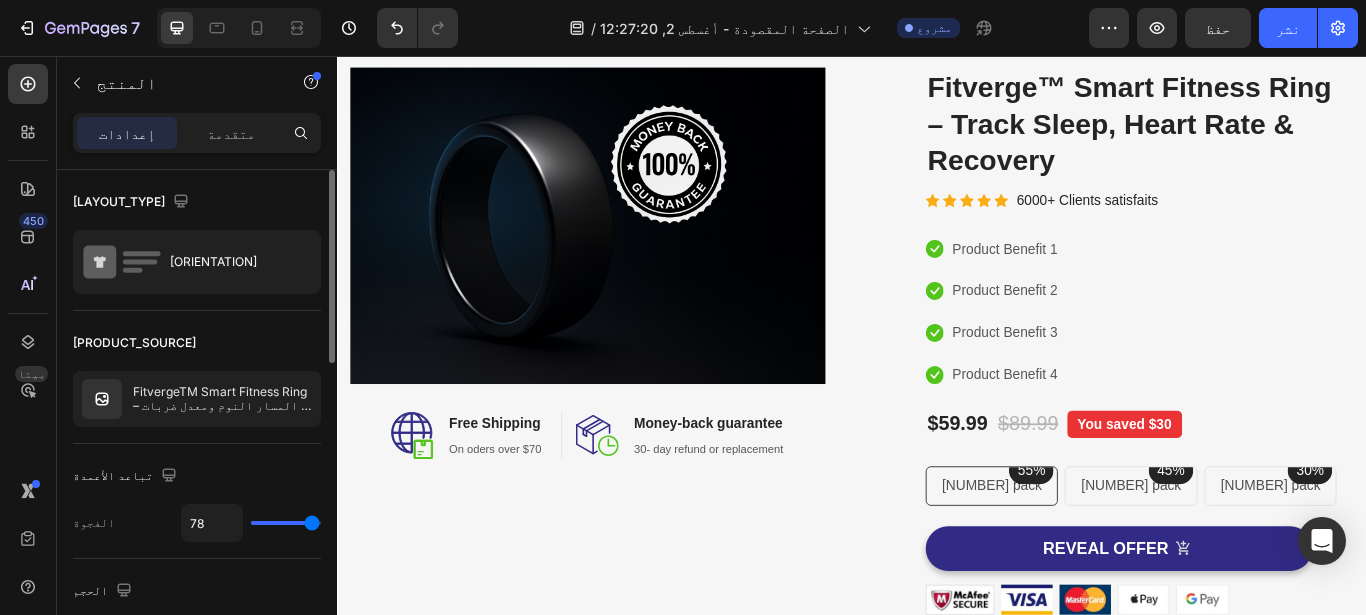 type on "80" 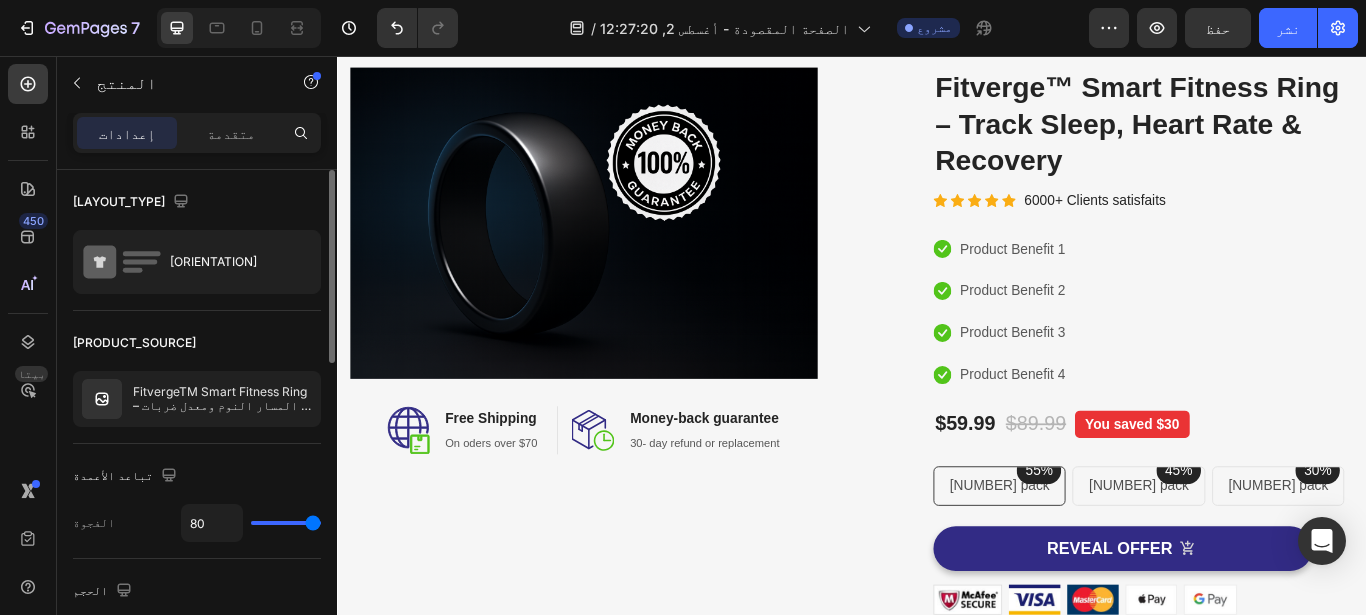 type on "77" 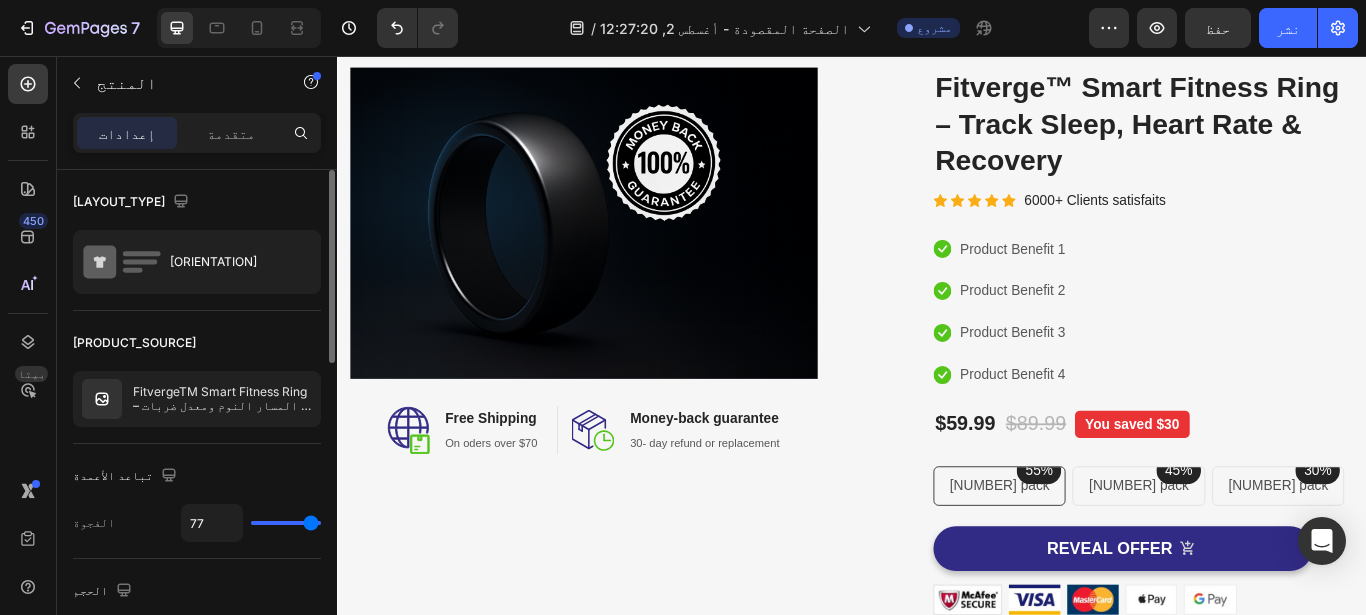 type on "71" 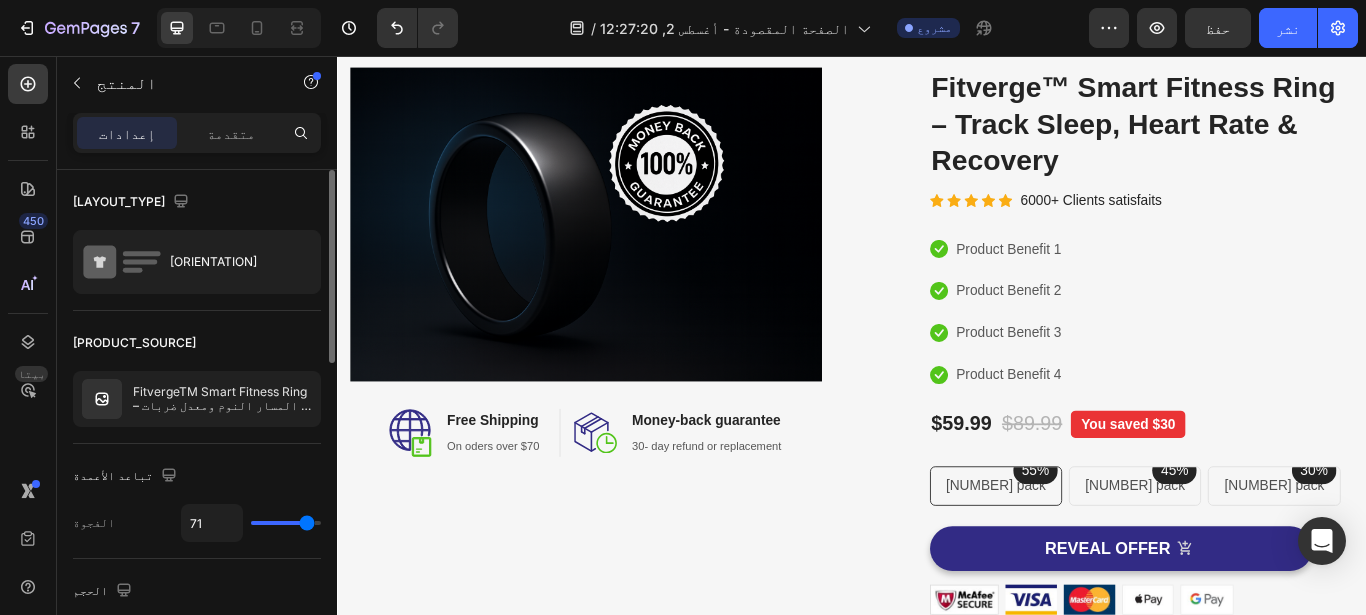 type on "63" 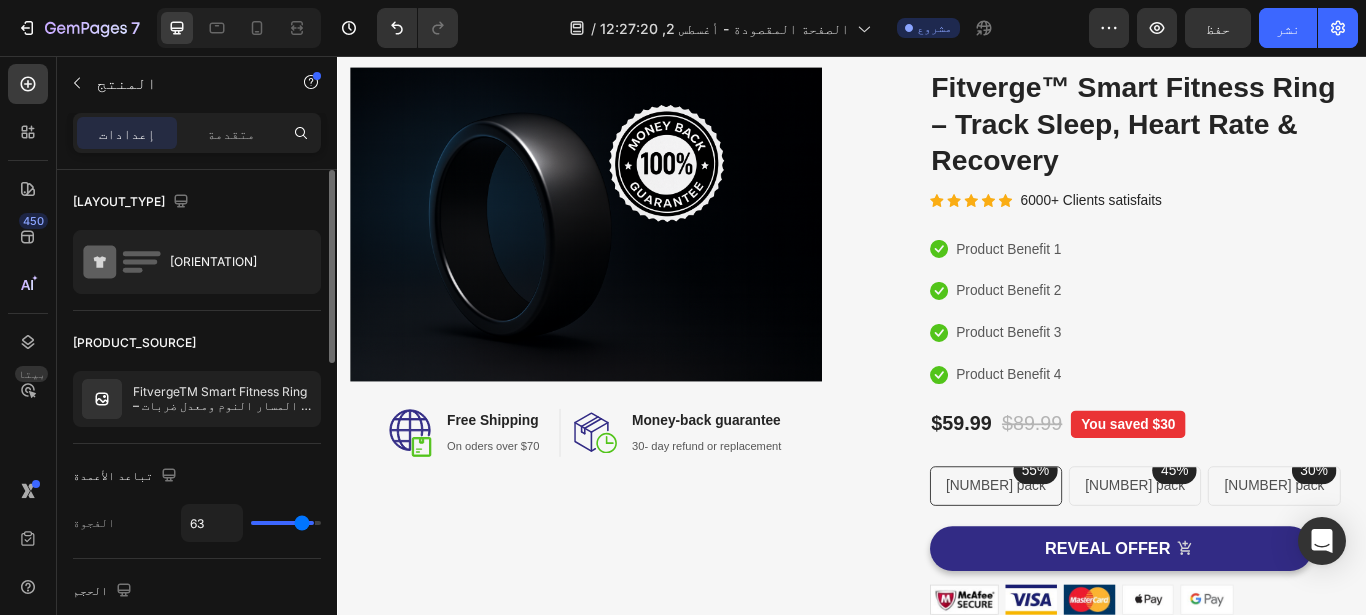 type on "58" 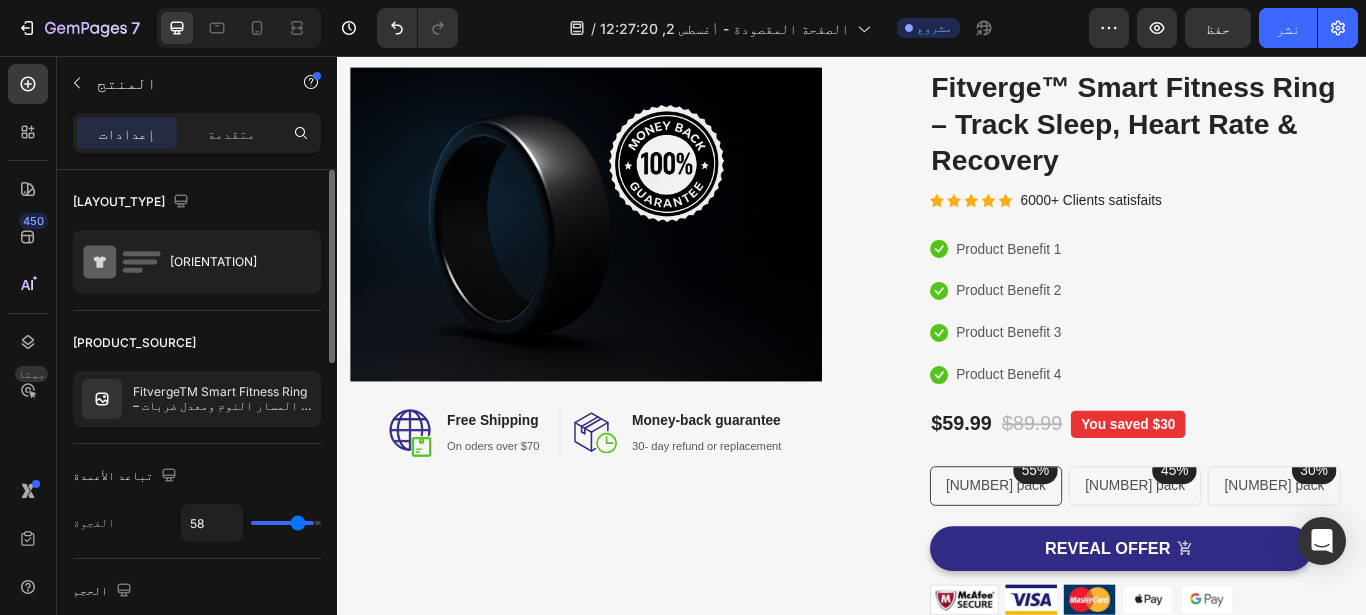 type on "54" 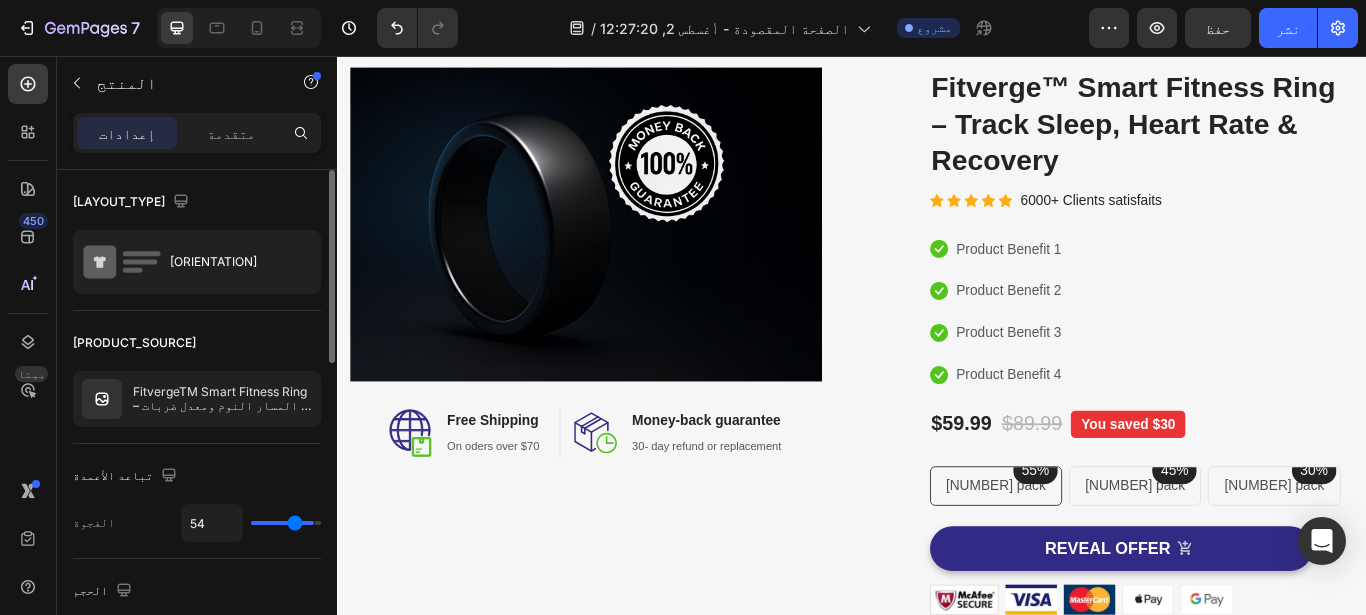 type on "49" 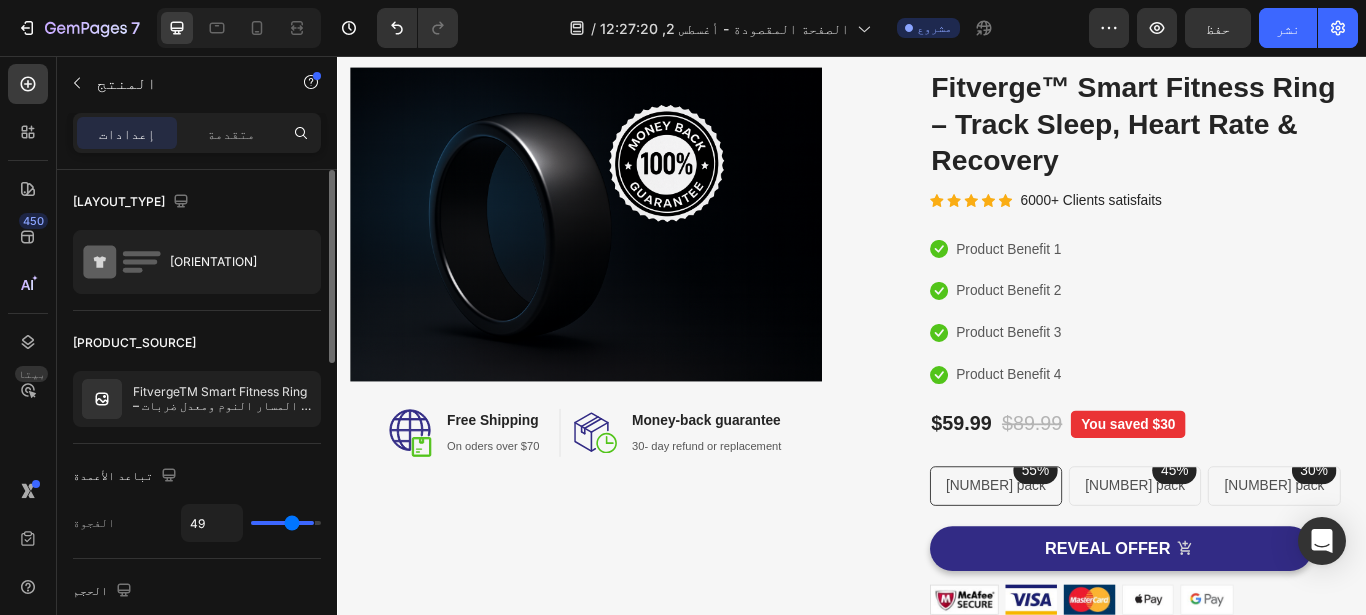 type on "46" 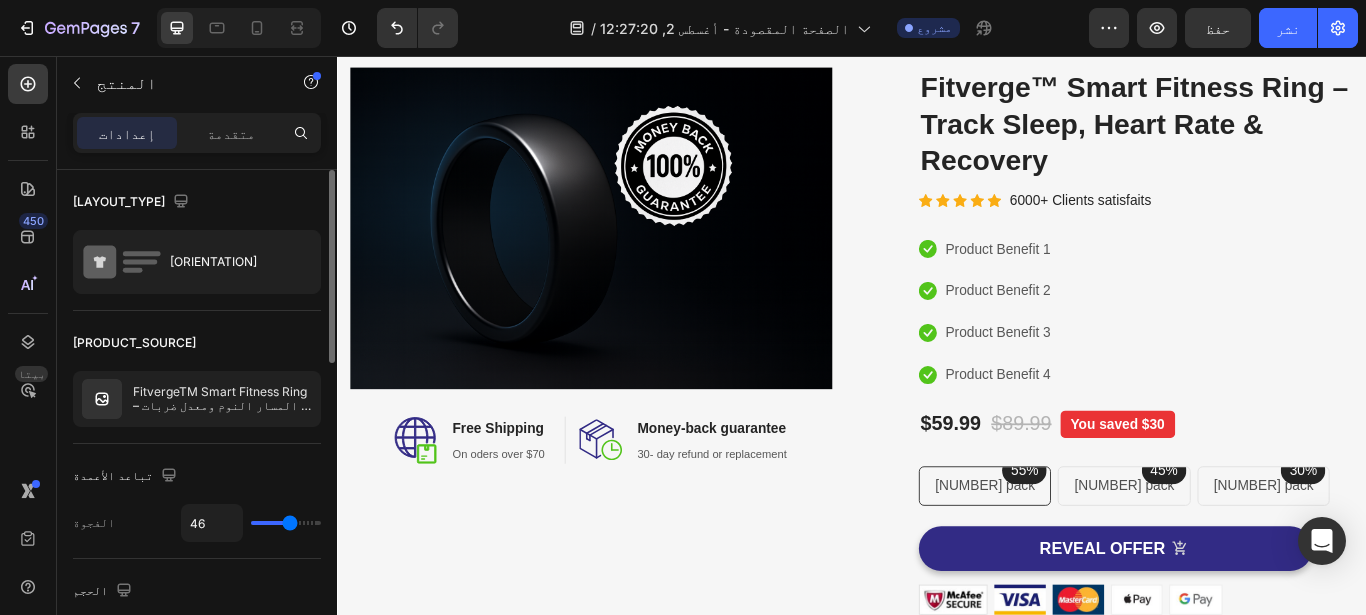 type on "45" 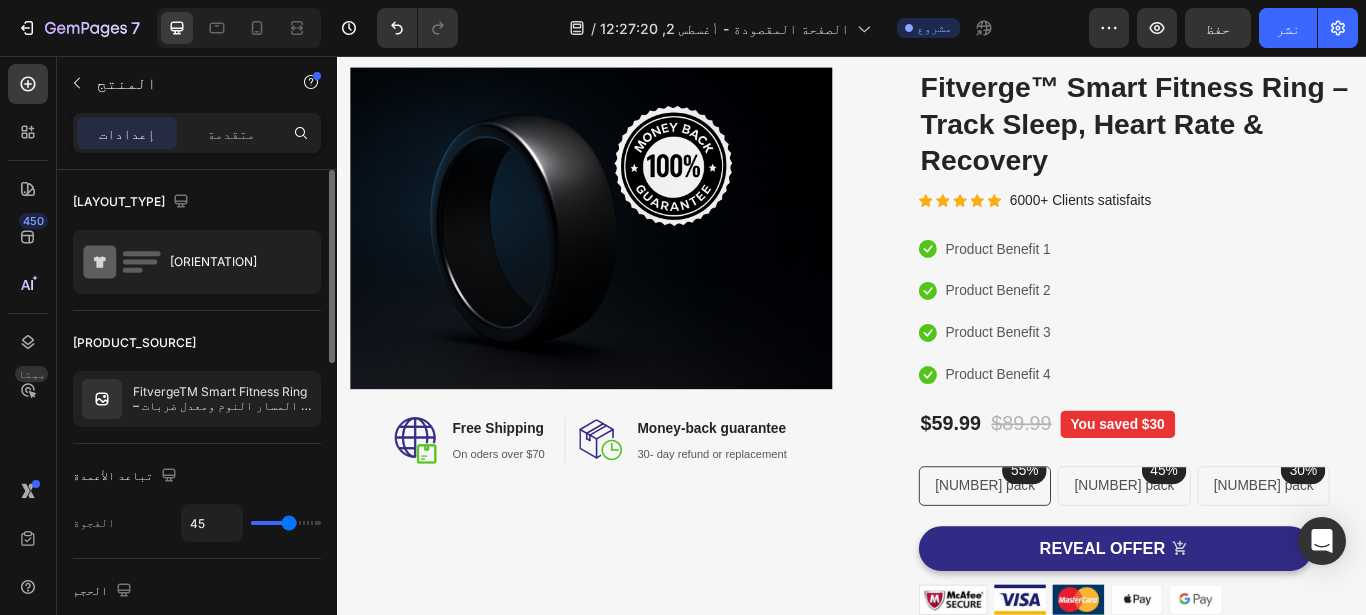 type on "43" 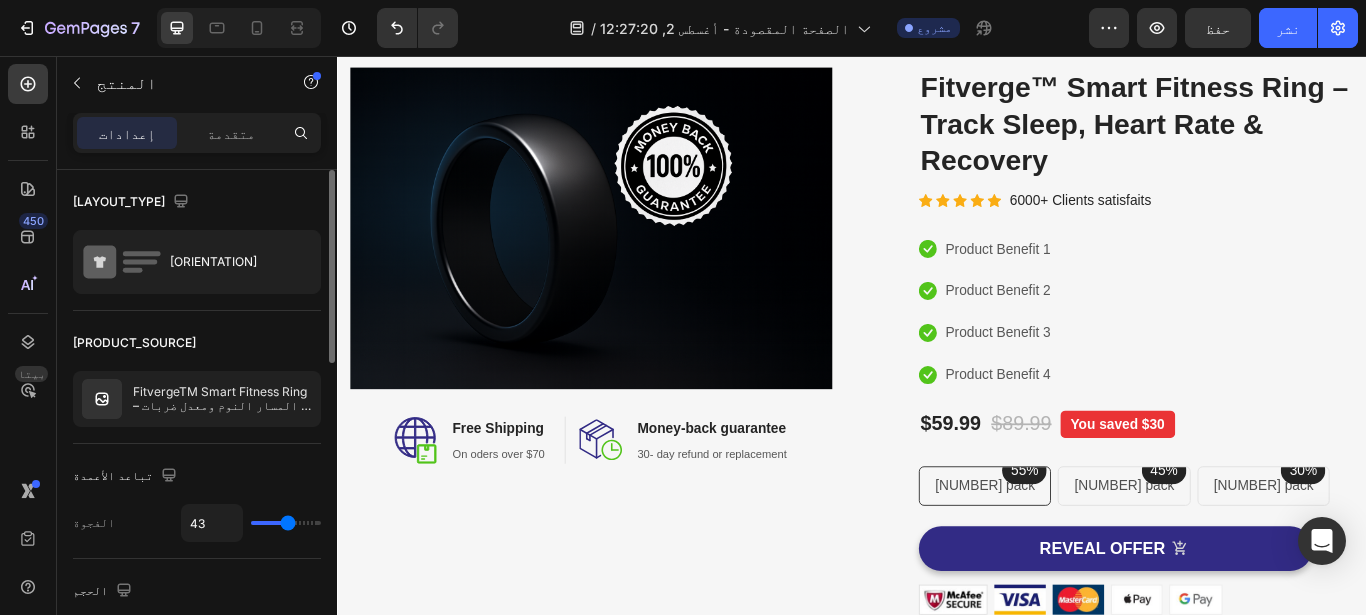 type on "42" 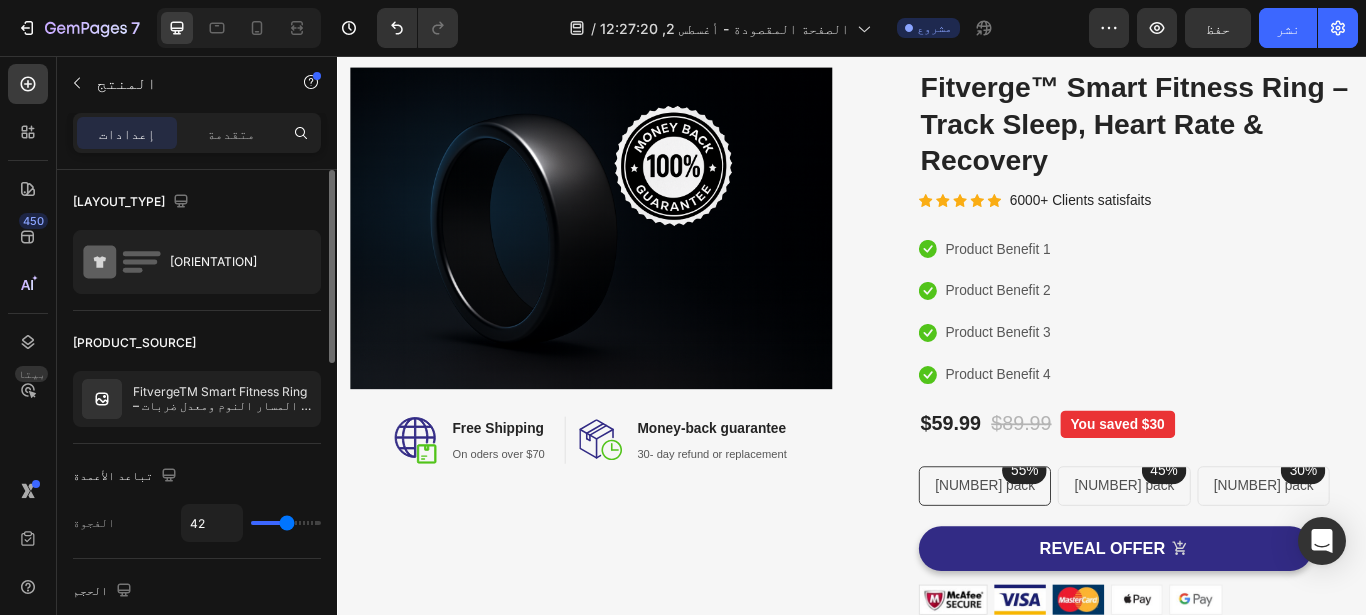 type on "38" 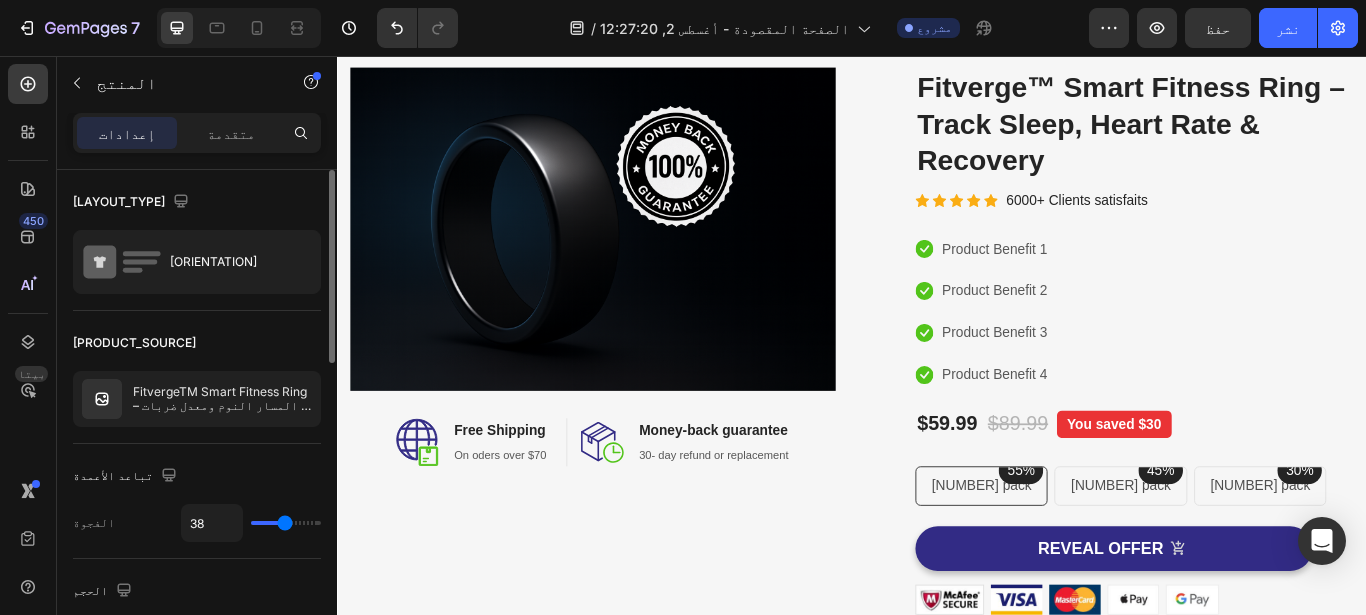 type on "37" 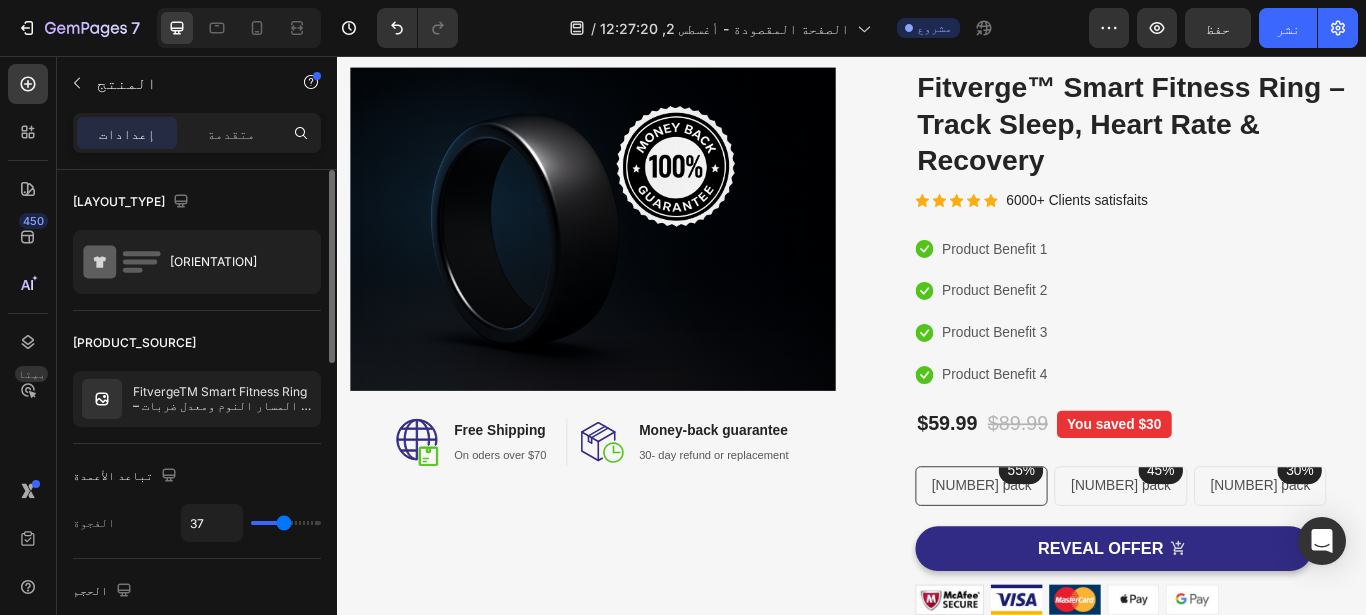 type on "35" 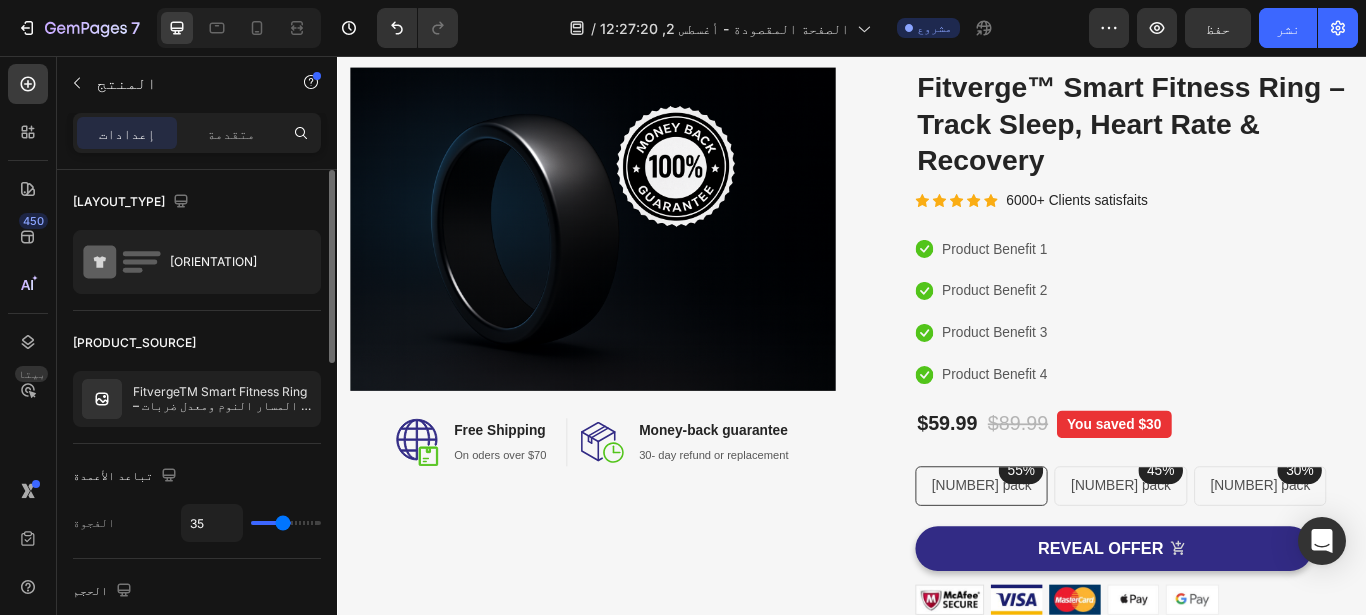 type on "34" 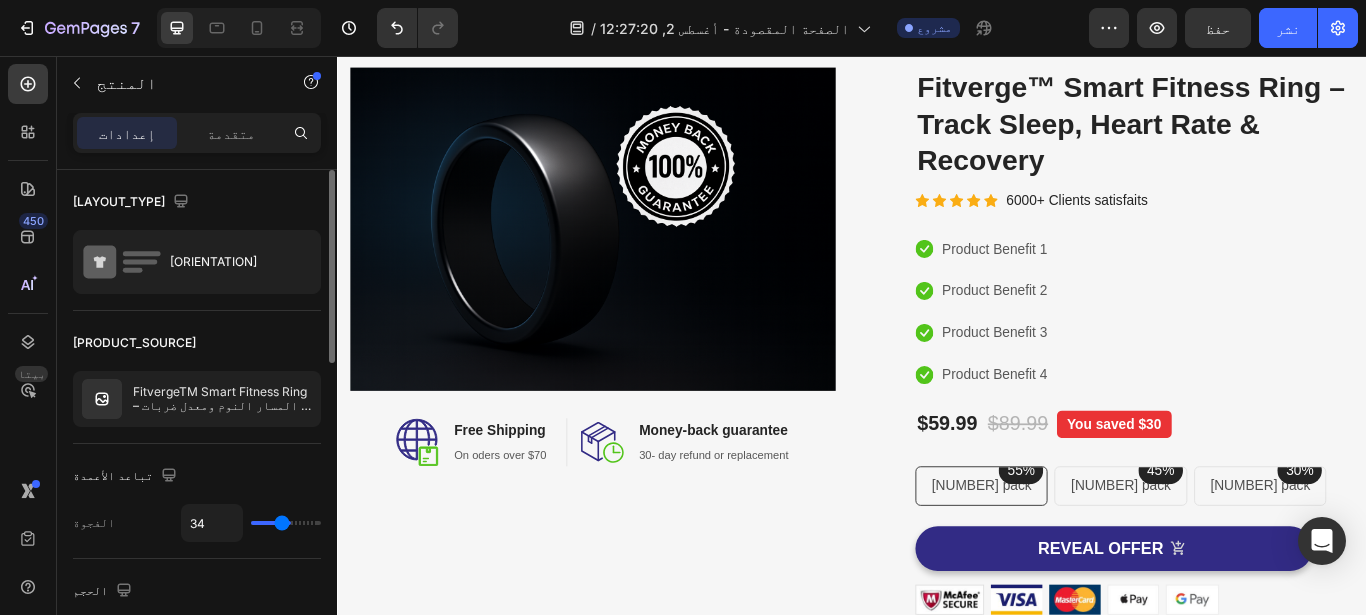 type on "32" 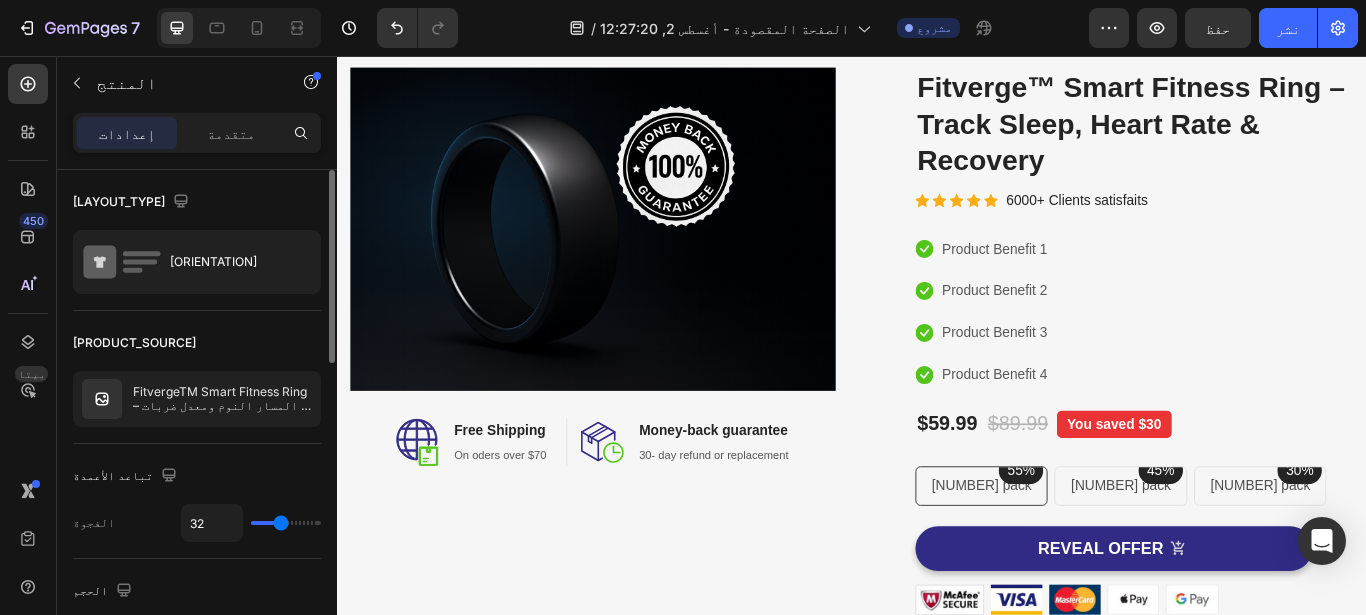 type on "31" 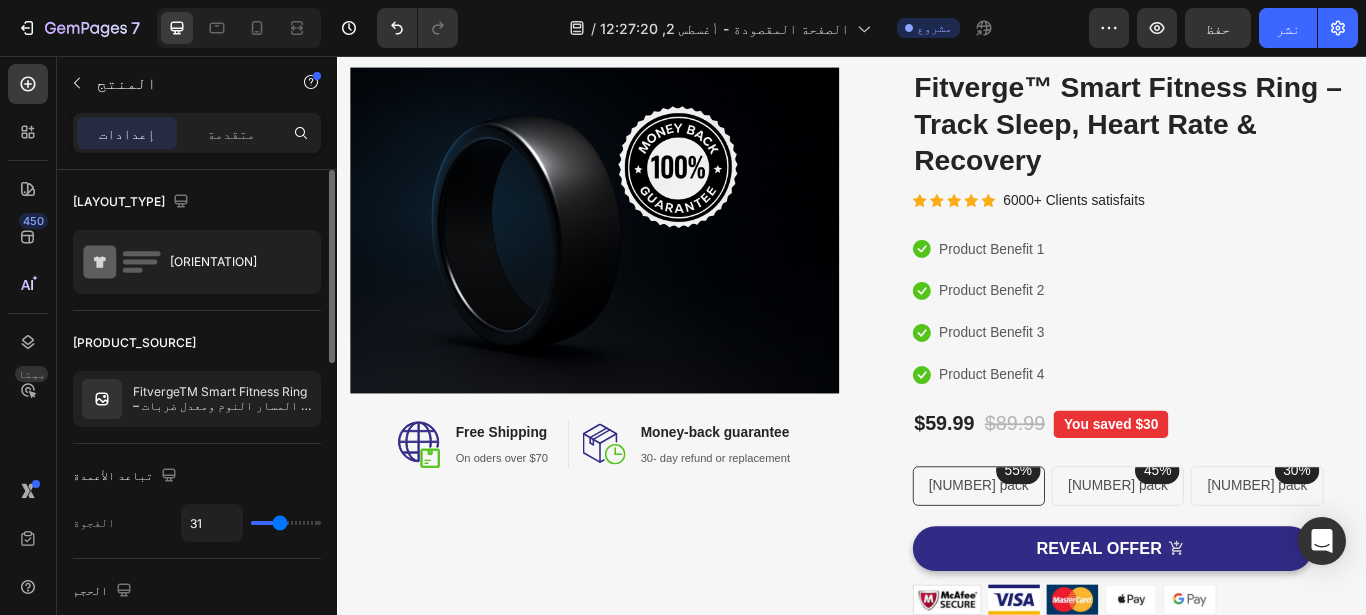 type on "29" 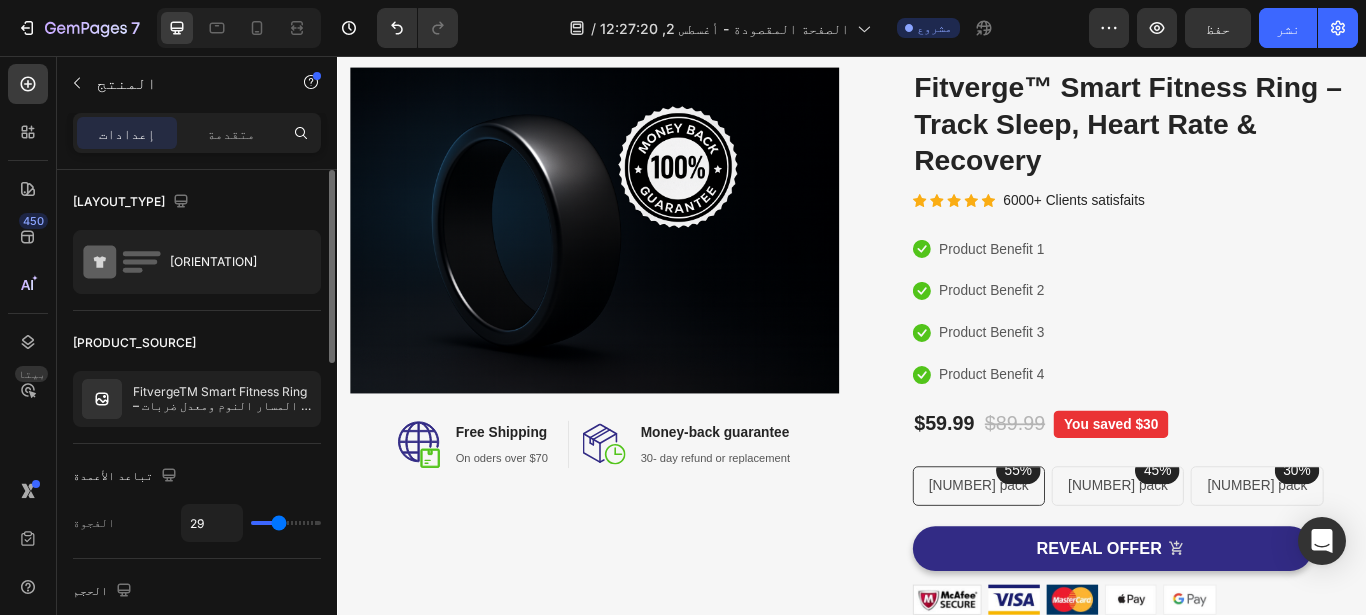 type on "28" 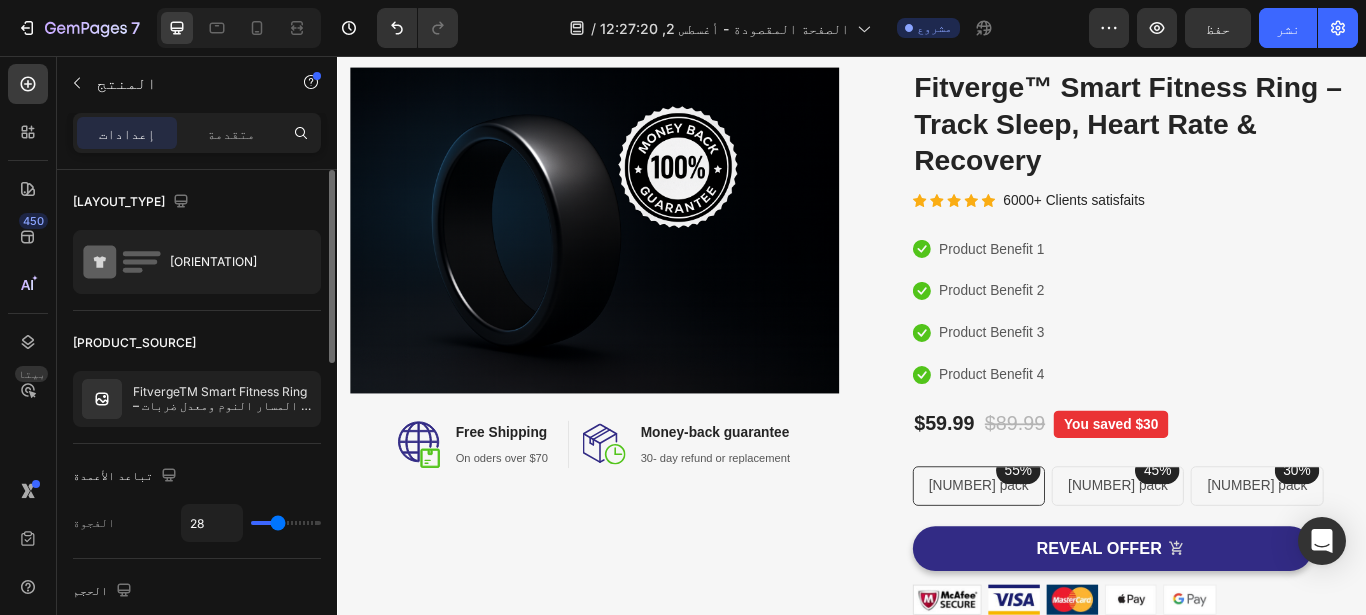 type on "26" 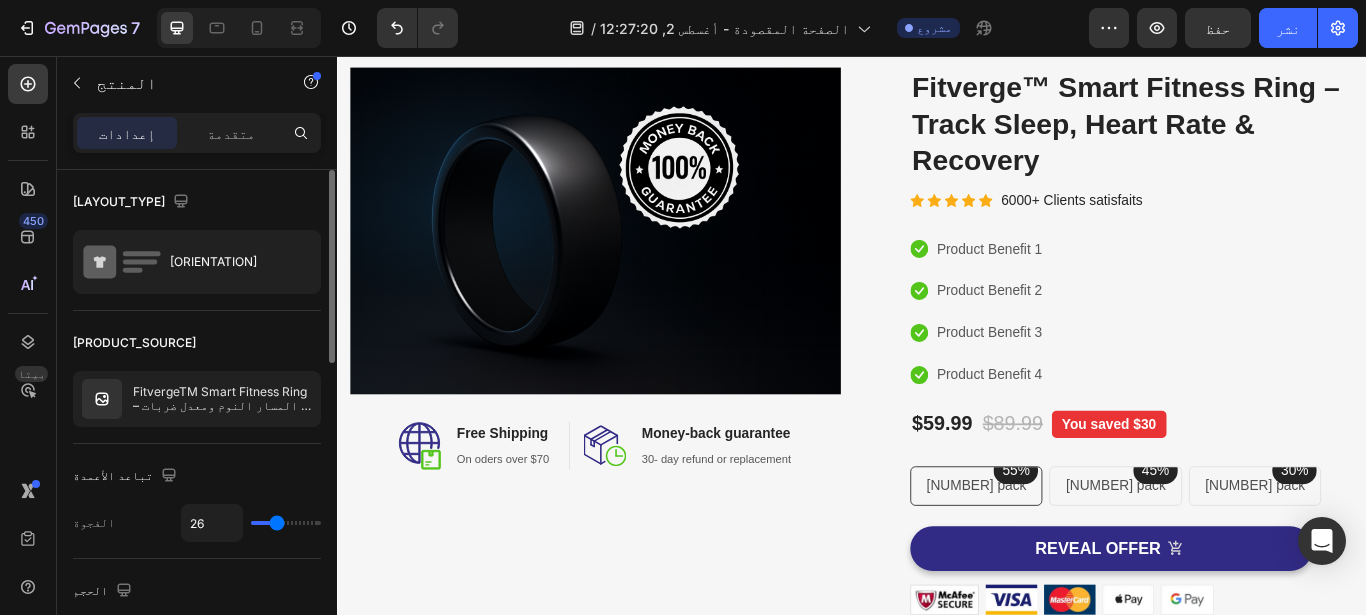 type on "23" 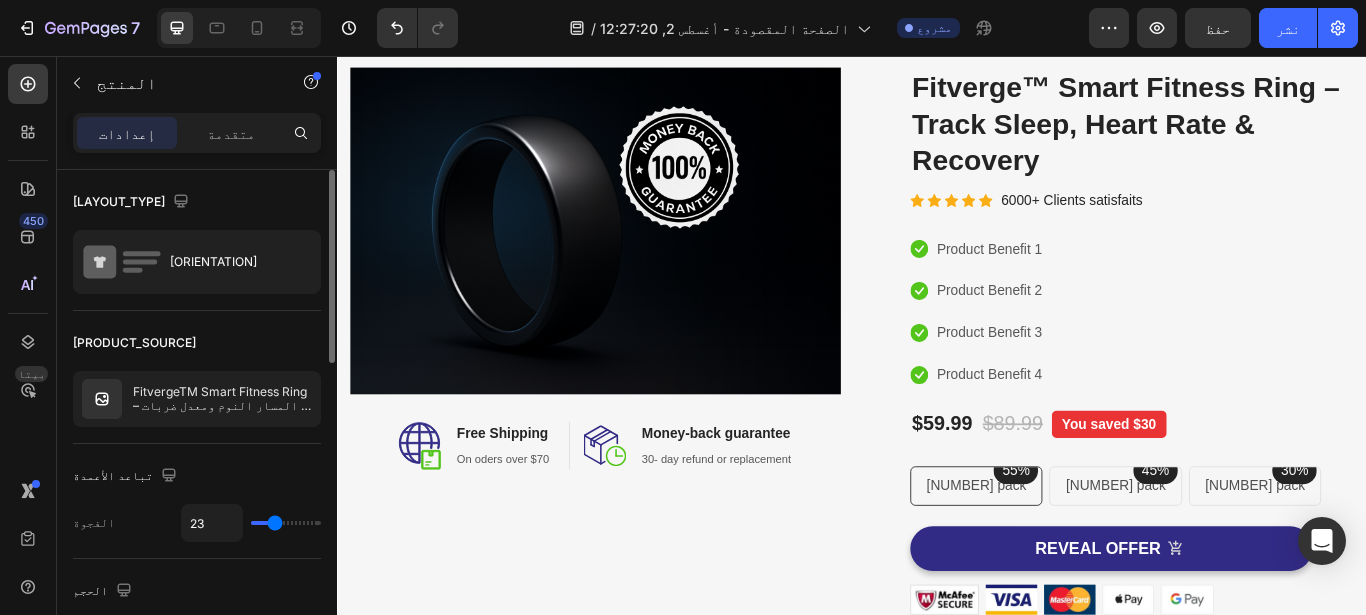 type on "20" 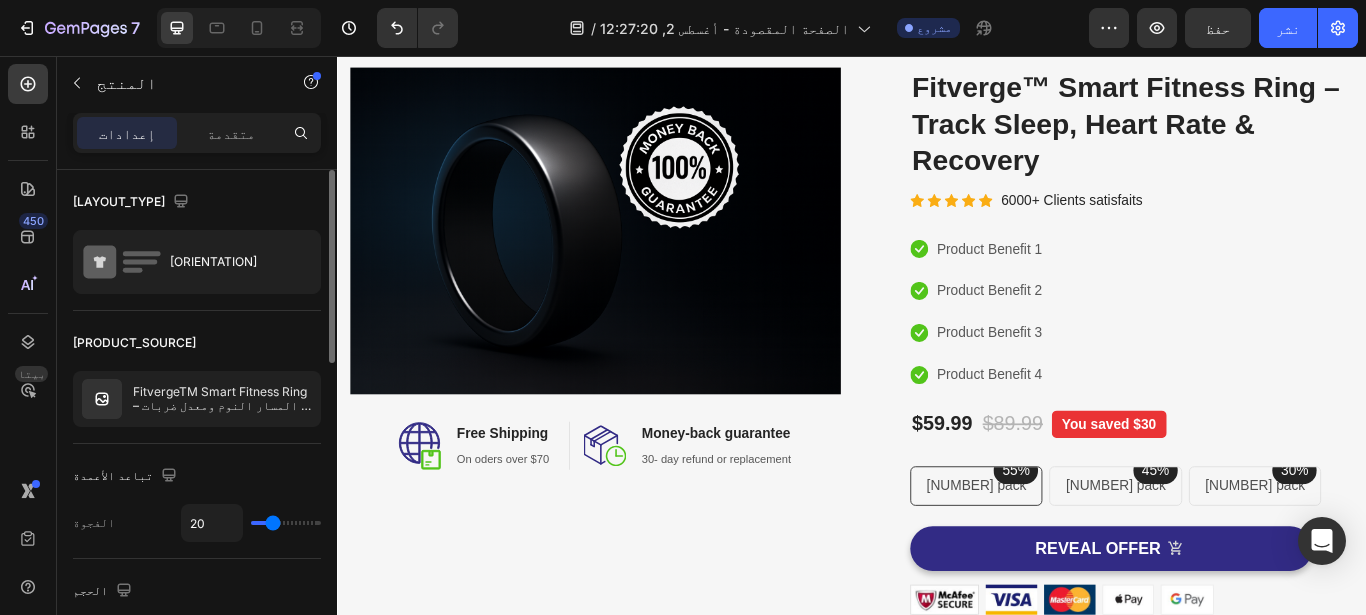 type on "17" 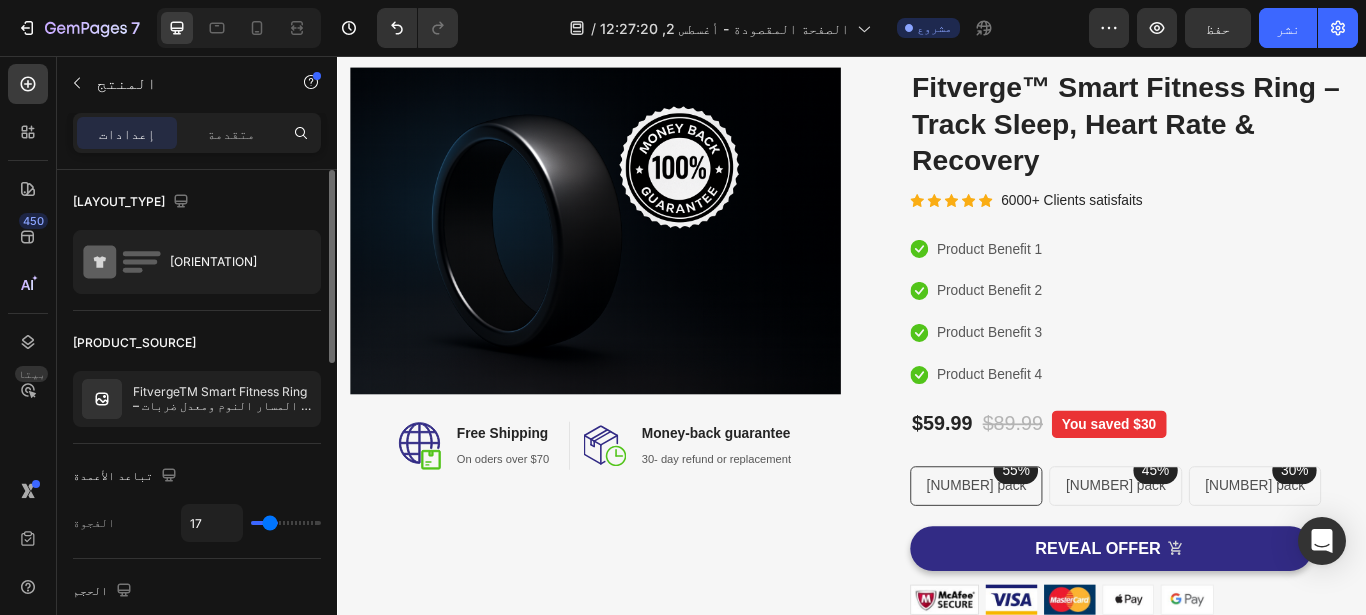 type on "15" 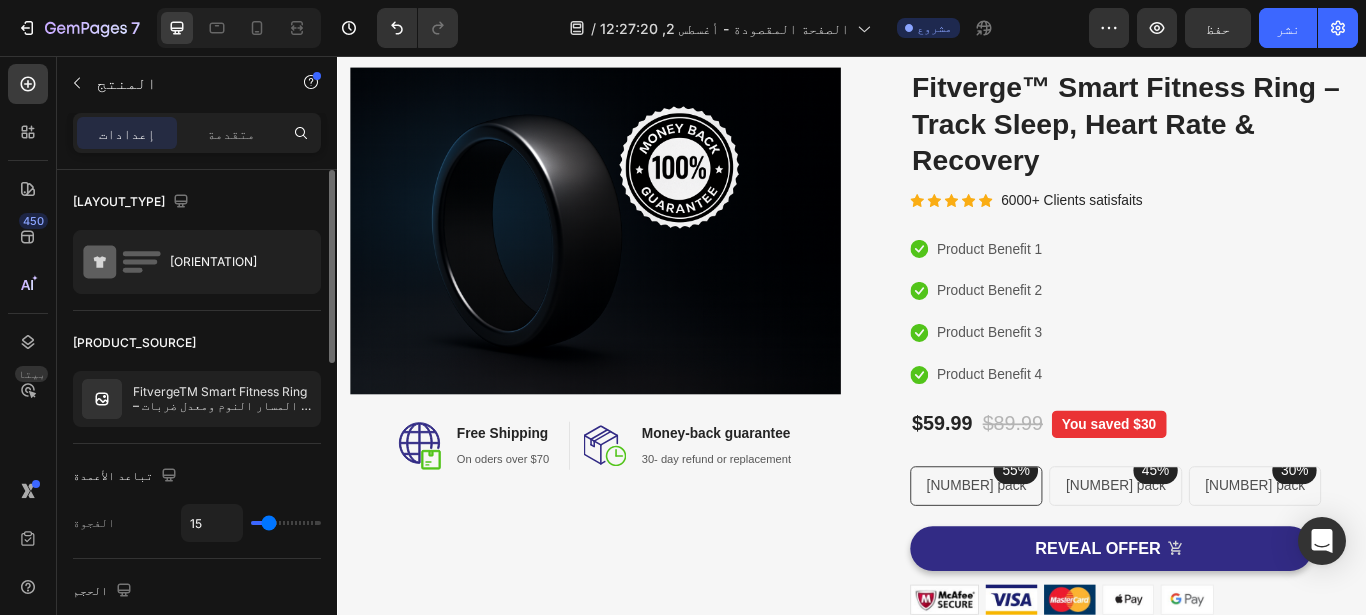type on "9" 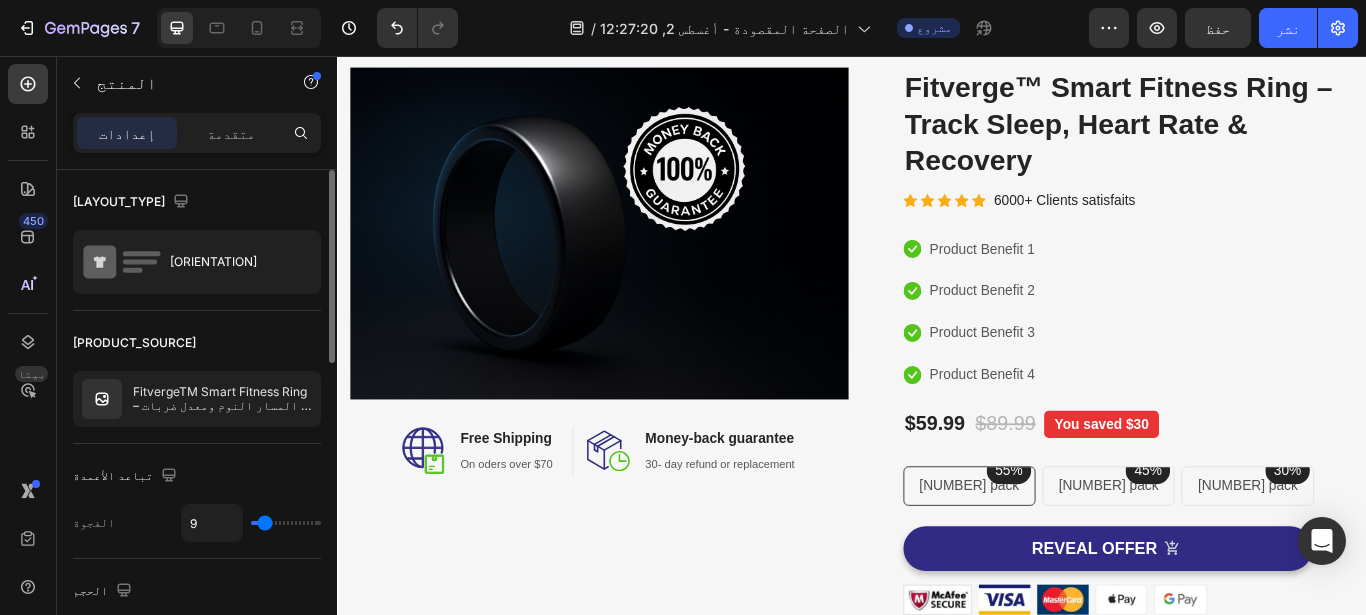 type on "6" 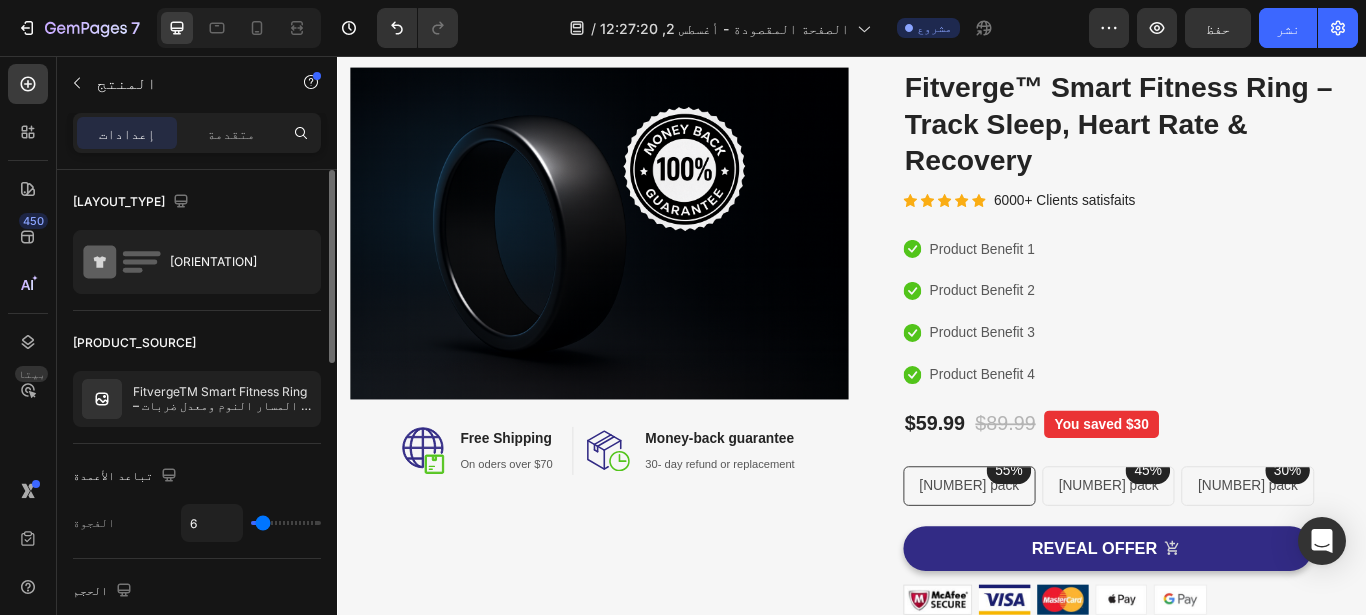 type on "3" 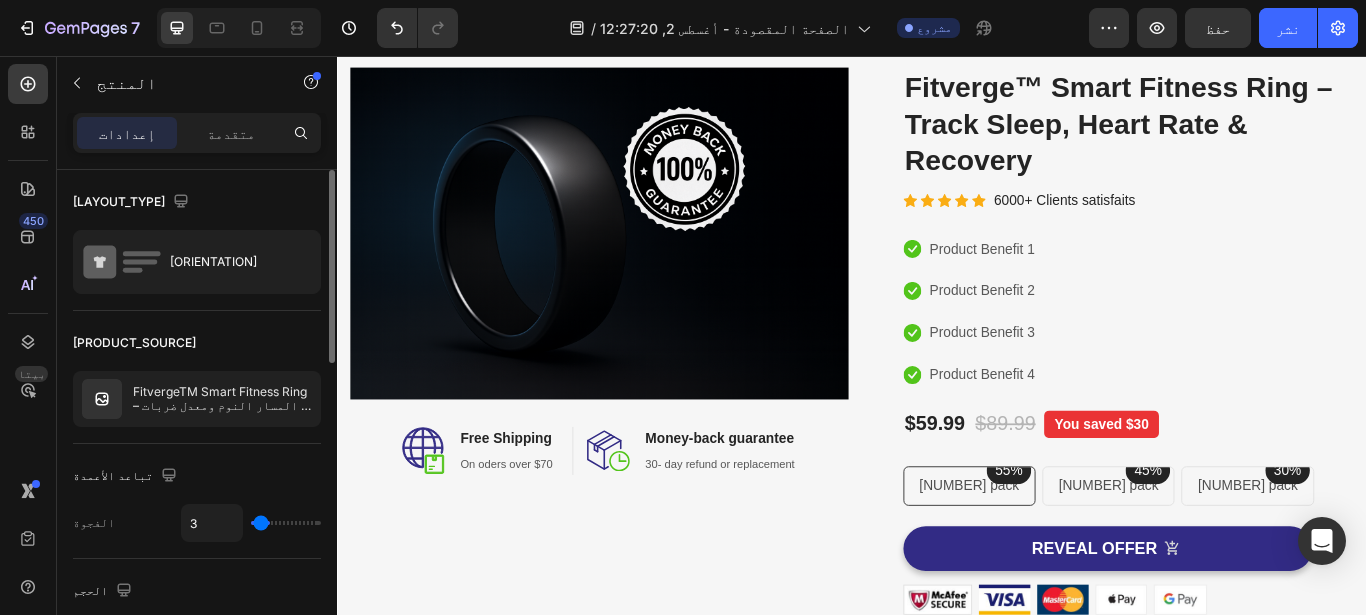 type on "2" 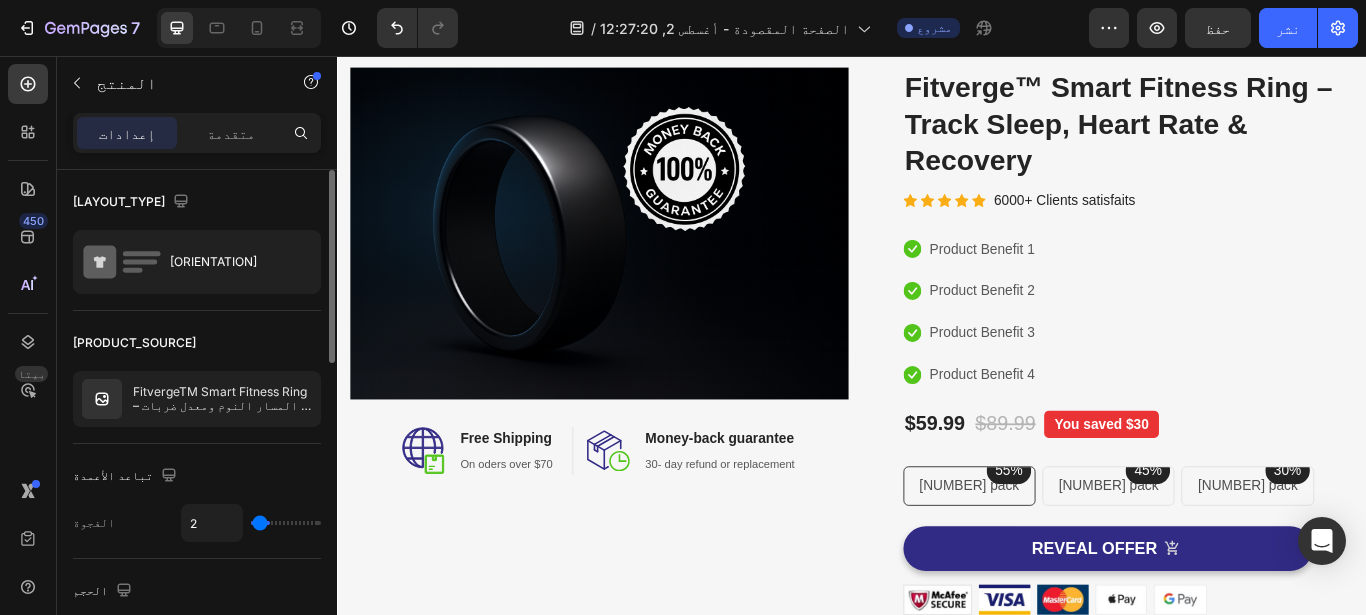 type on "0" 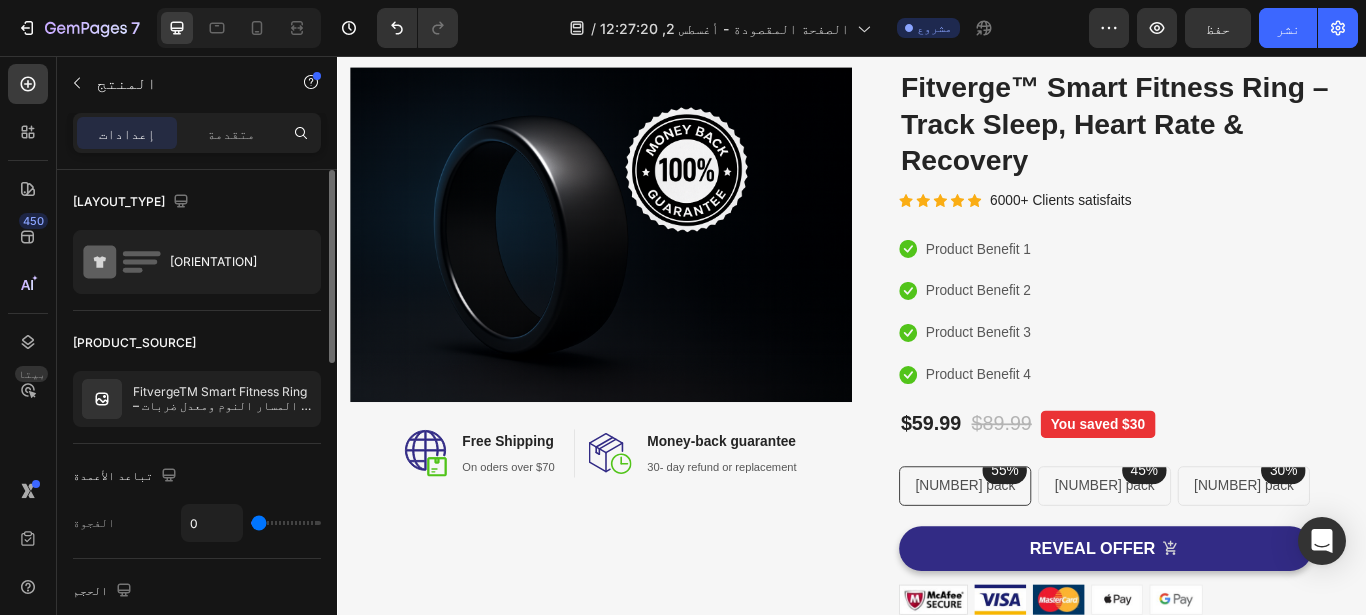 drag, startPoint x: 286, startPoint y: 517, endPoint x: 259, endPoint y: 544, distance: 38.183765 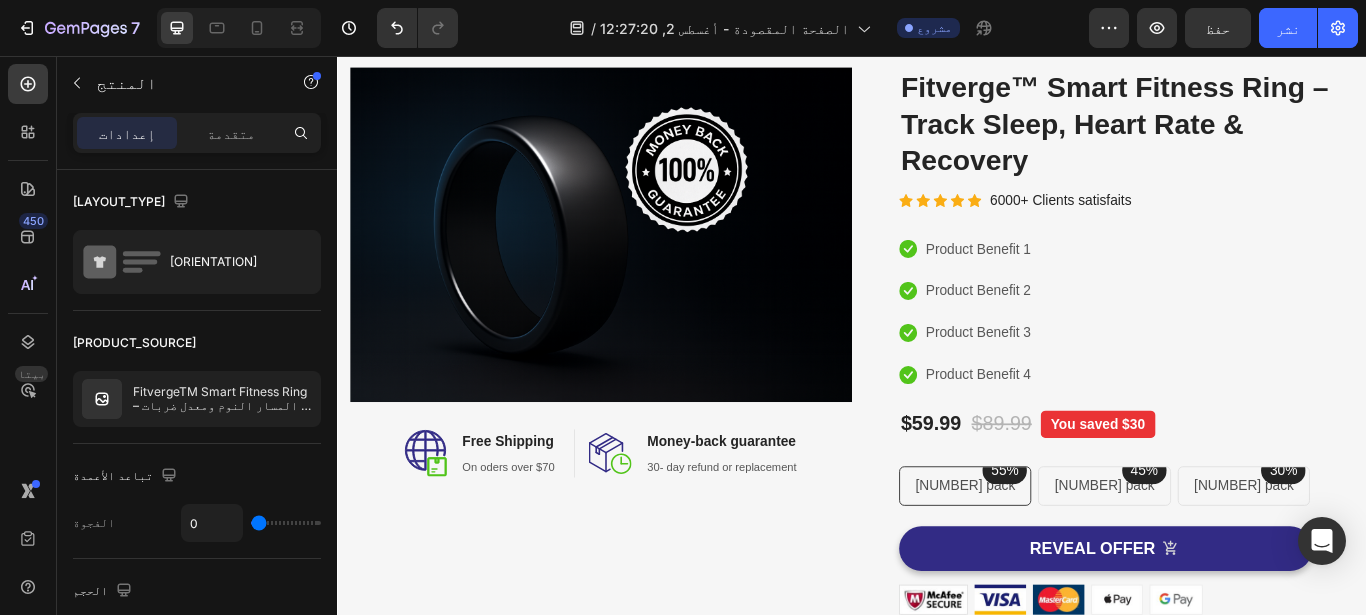 click on "Image Image Free Shipping Heading On oders over $70 Text block Row Image Money-back guarantee Heading 30- day refund or replacement Text block Row Row Row" at bounding box center [644, 483] 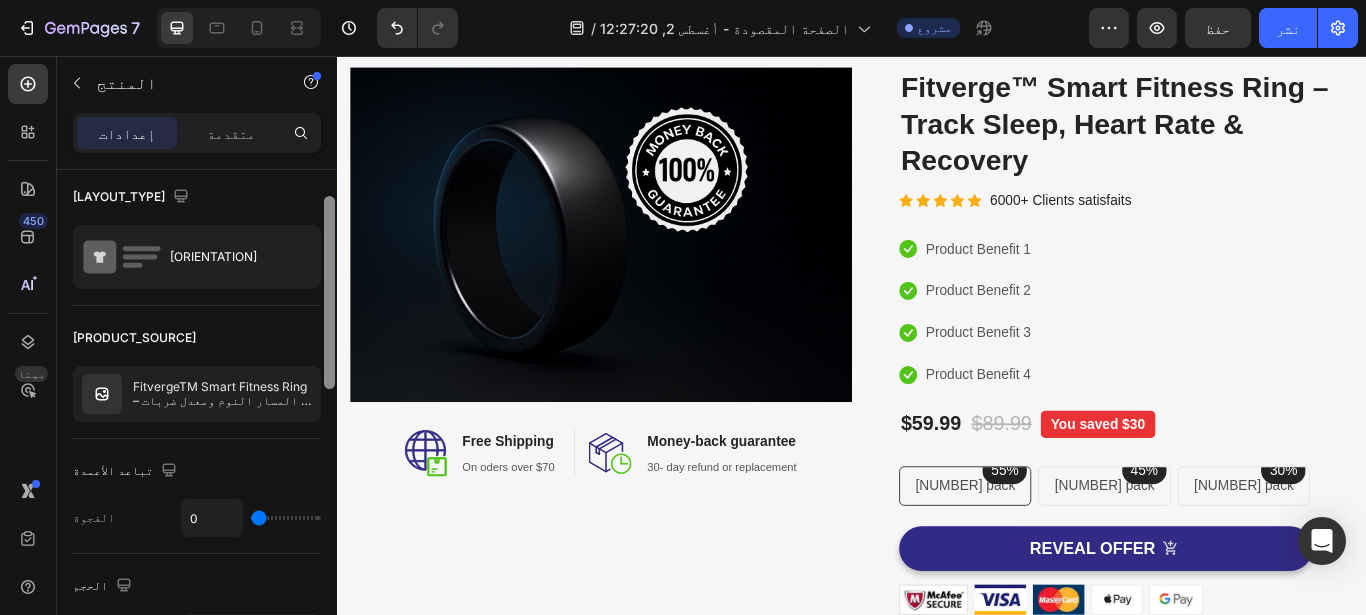scroll, scrollTop: 23, scrollLeft: 0, axis: vertical 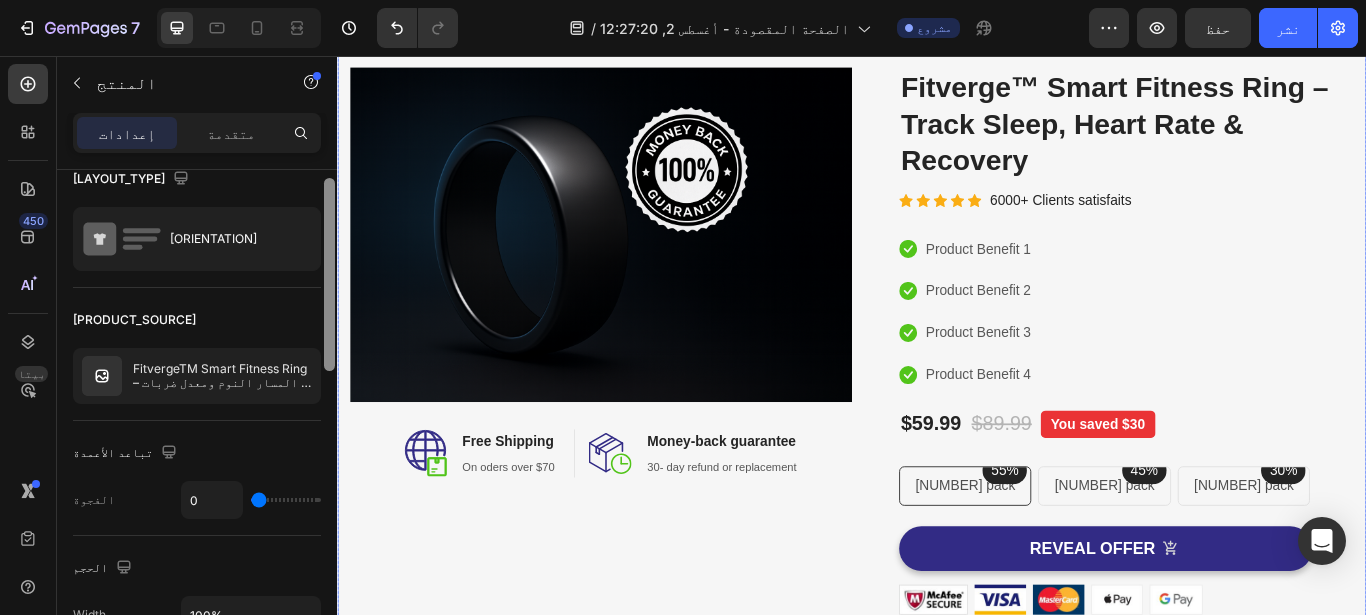 drag, startPoint x: 671, startPoint y: 320, endPoint x: 665, endPoint y: 393, distance: 73.24616 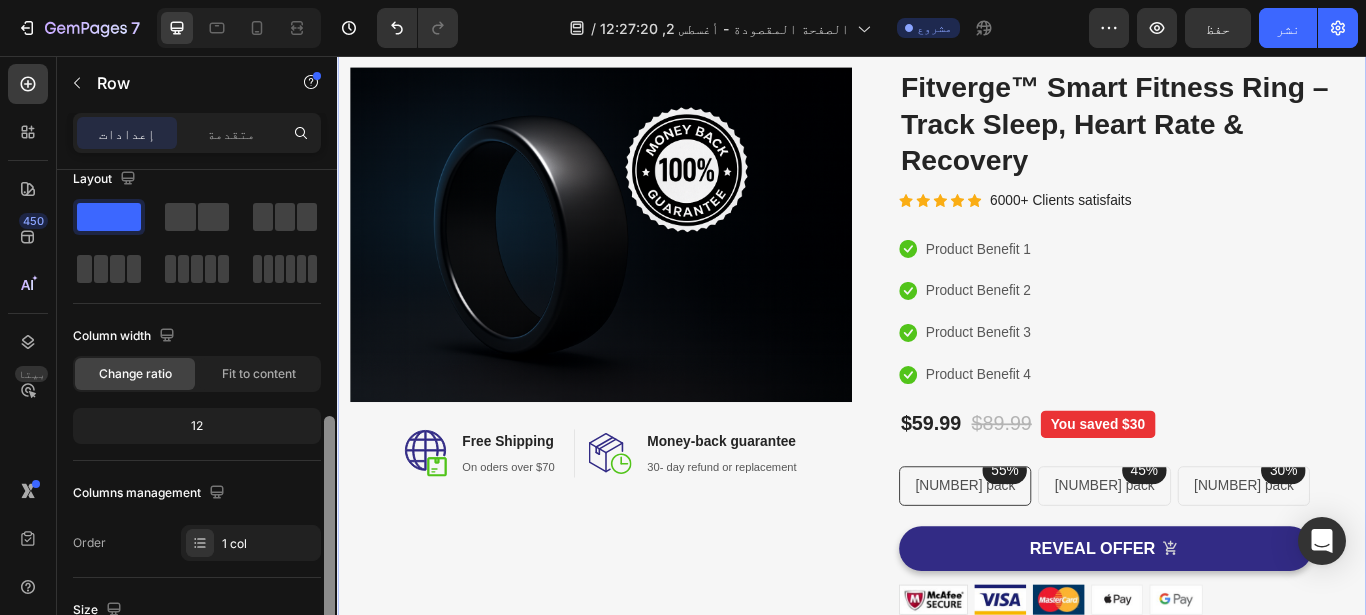 scroll, scrollTop: 194, scrollLeft: 0, axis: vertical 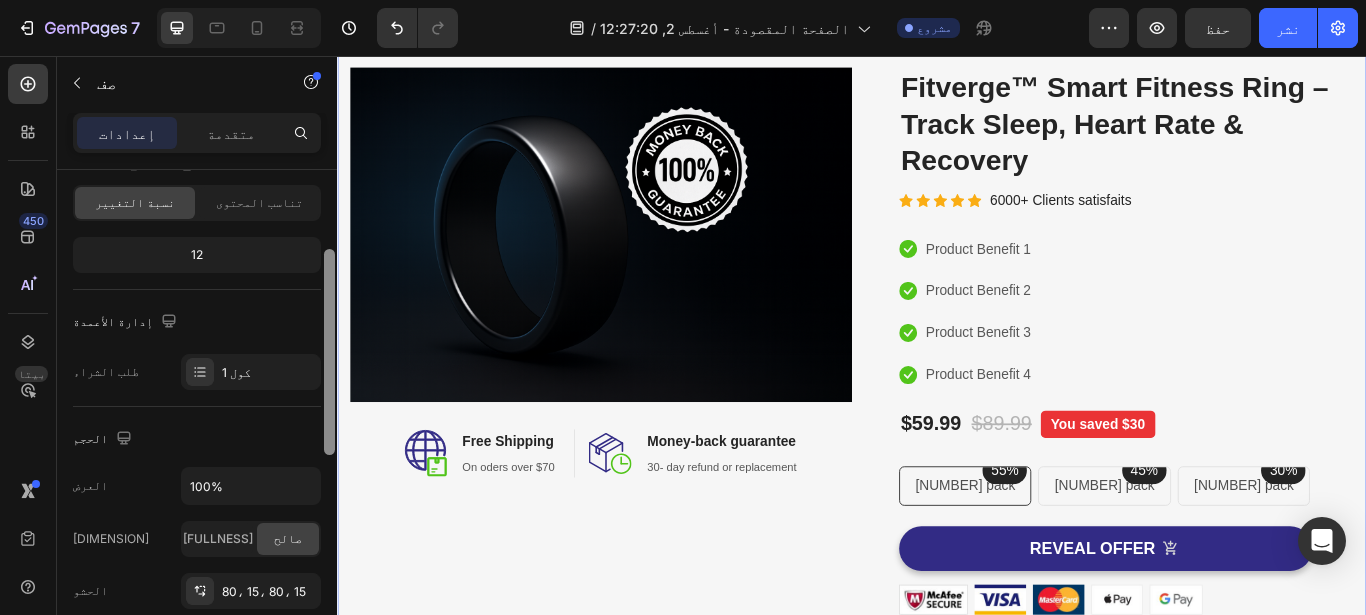 click at bounding box center [329, 352] 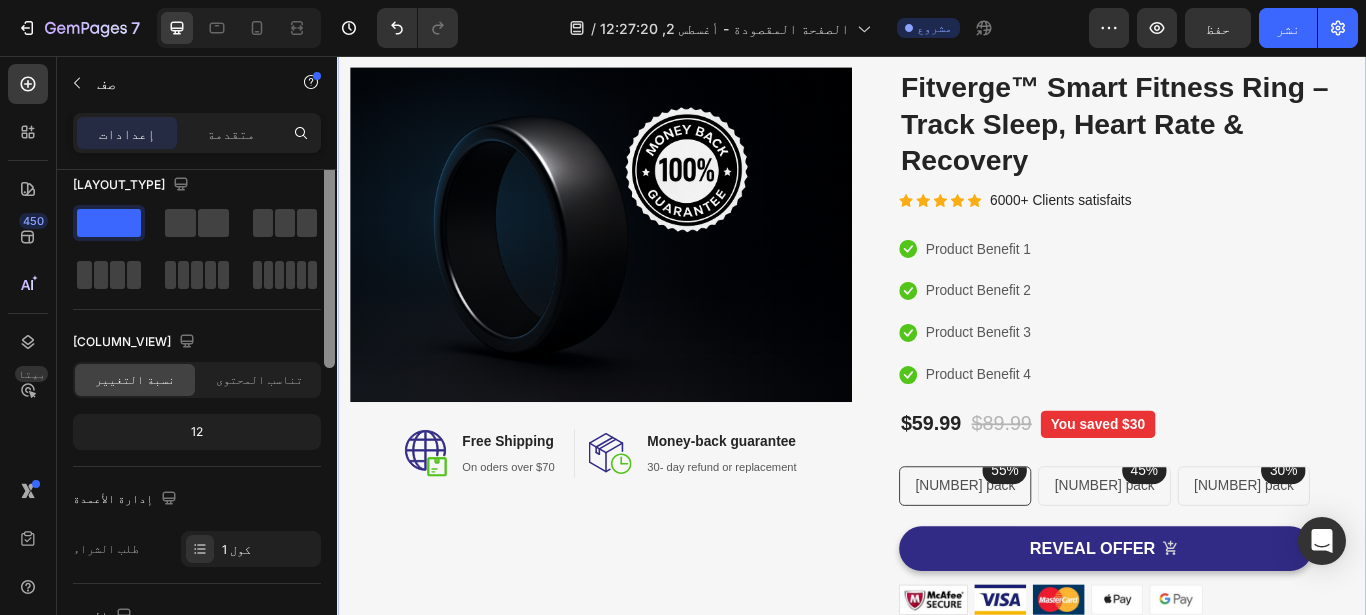 scroll, scrollTop: 0, scrollLeft: 0, axis: both 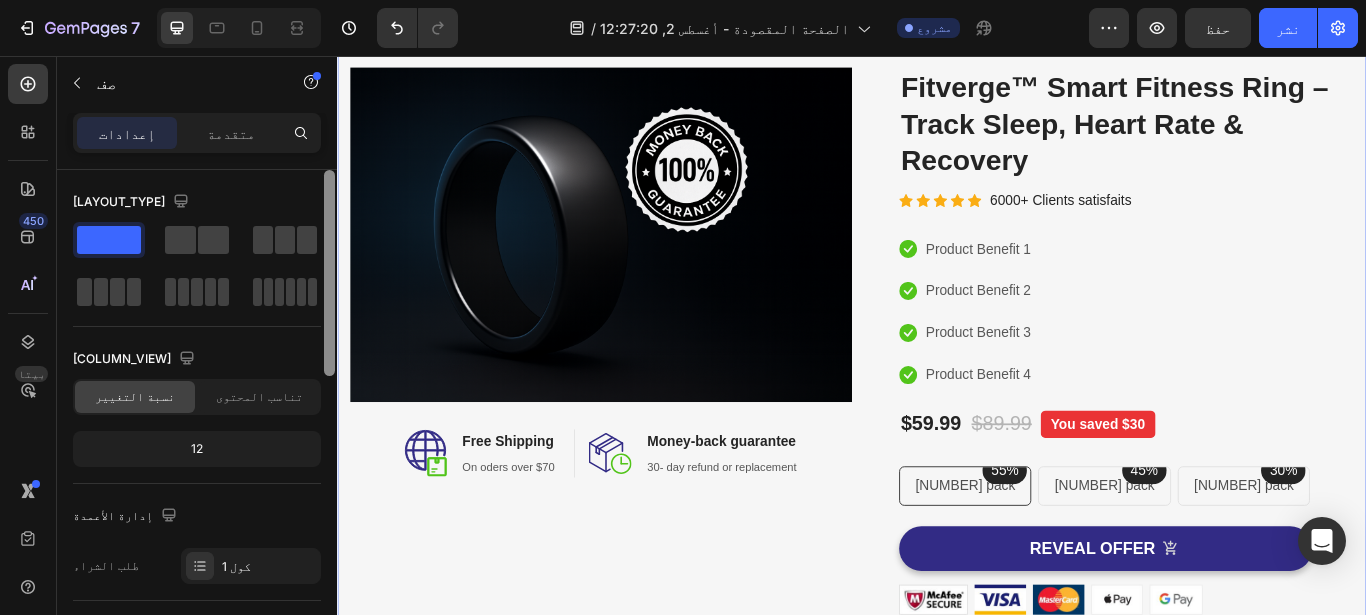 drag, startPoint x: 332, startPoint y: 302, endPoint x: 333, endPoint y: 181, distance: 121.004135 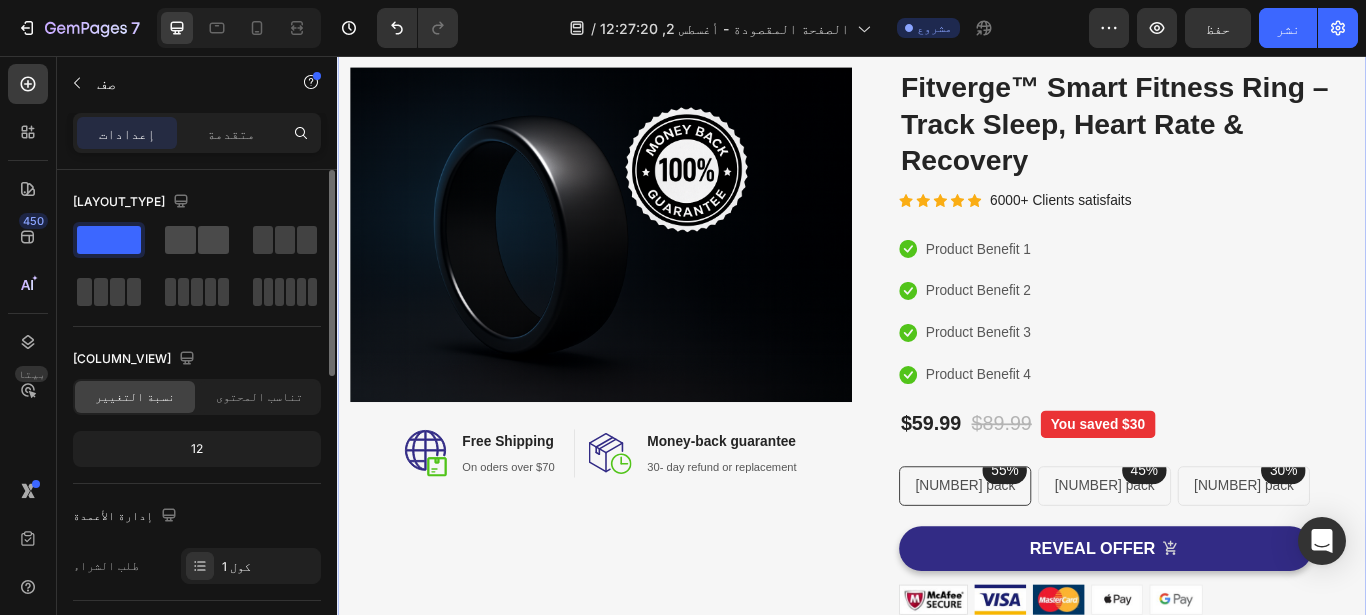 click 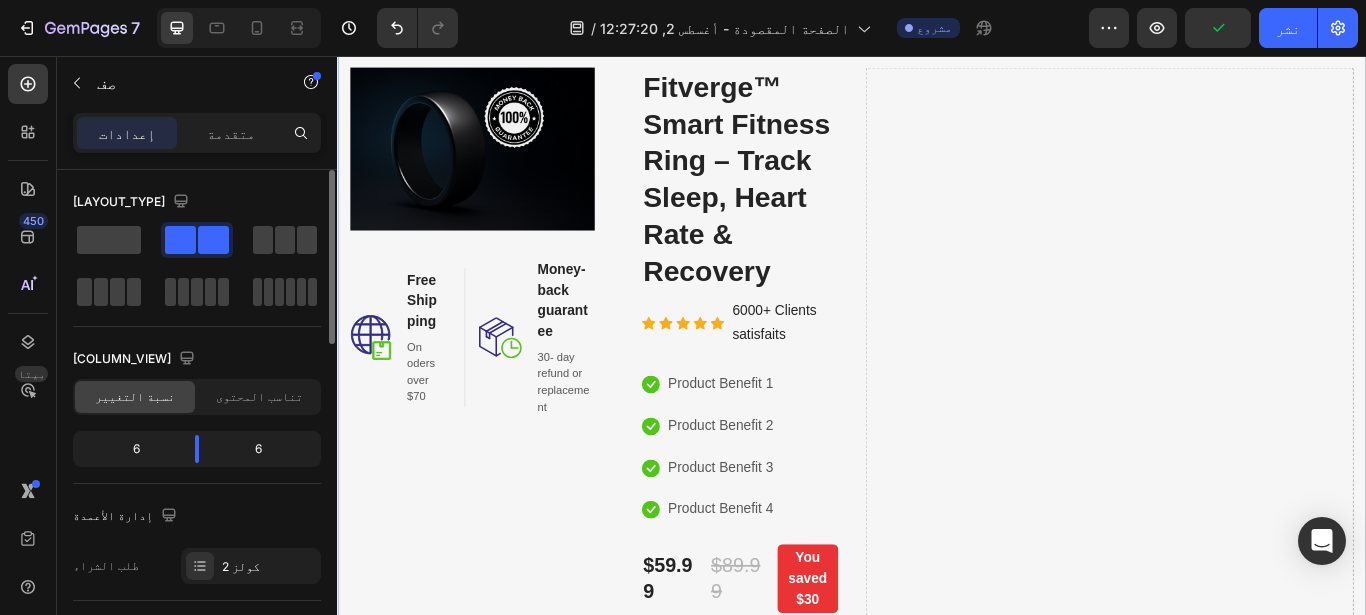 drag, startPoint x: 133, startPoint y: 239, endPoint x: 172, endPoint y: 243, distance: 39.20459 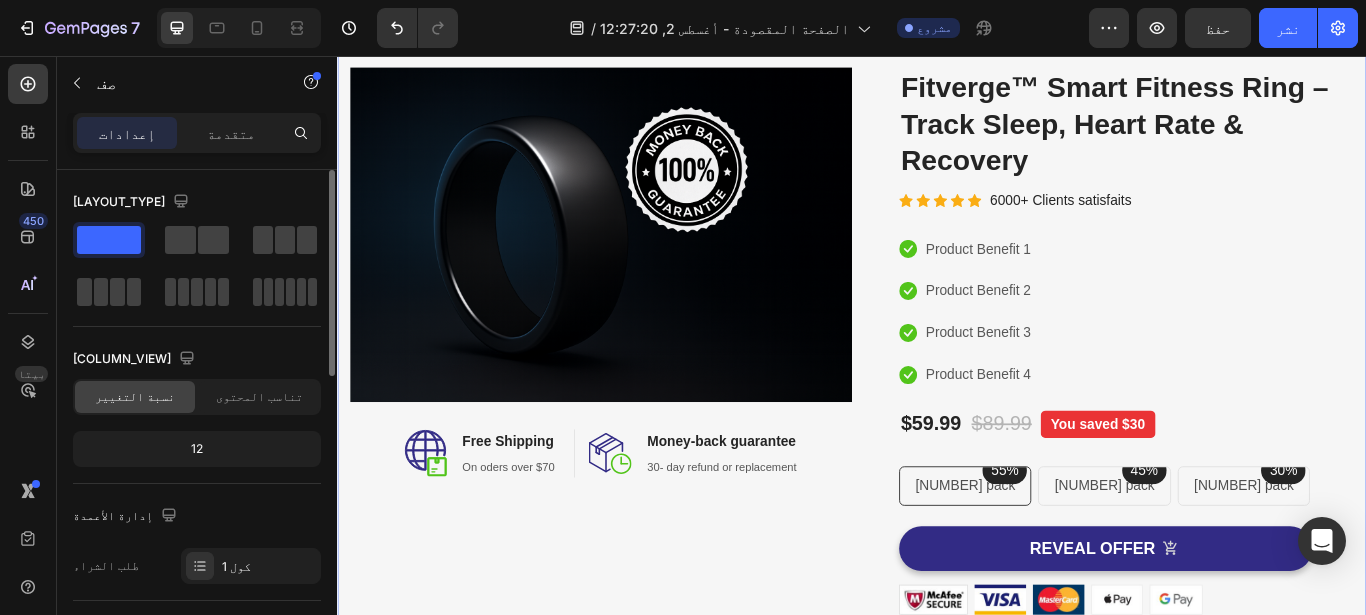 click on "12" 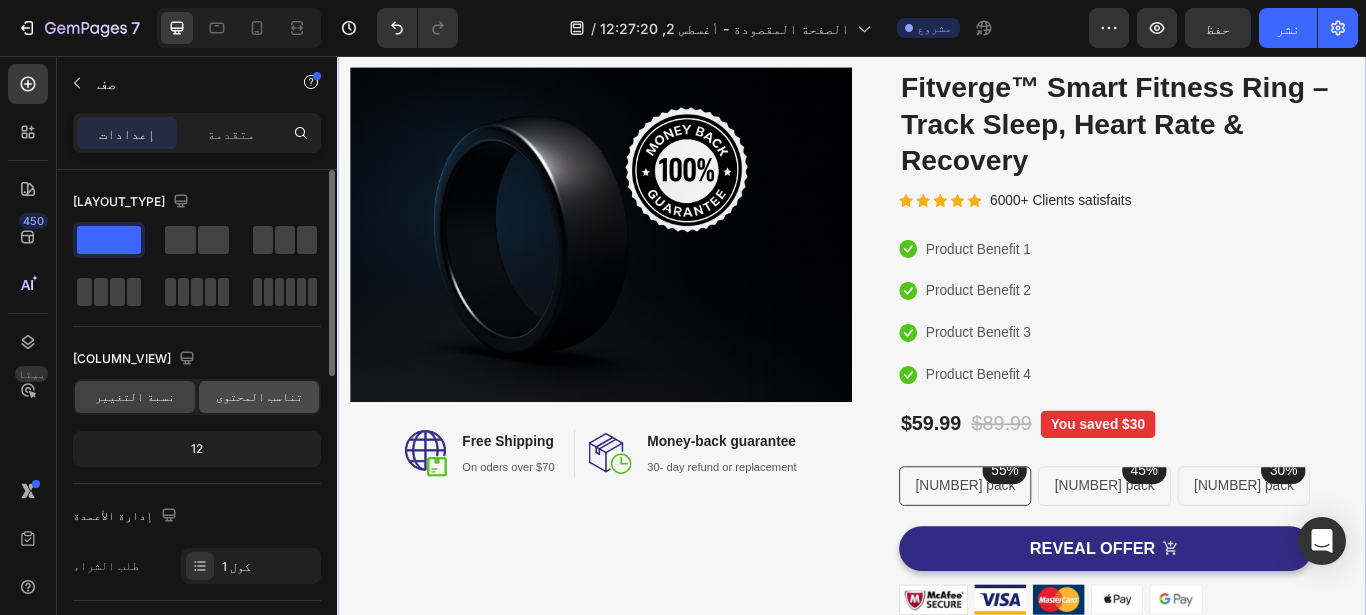click on "تناسب المحتوى" 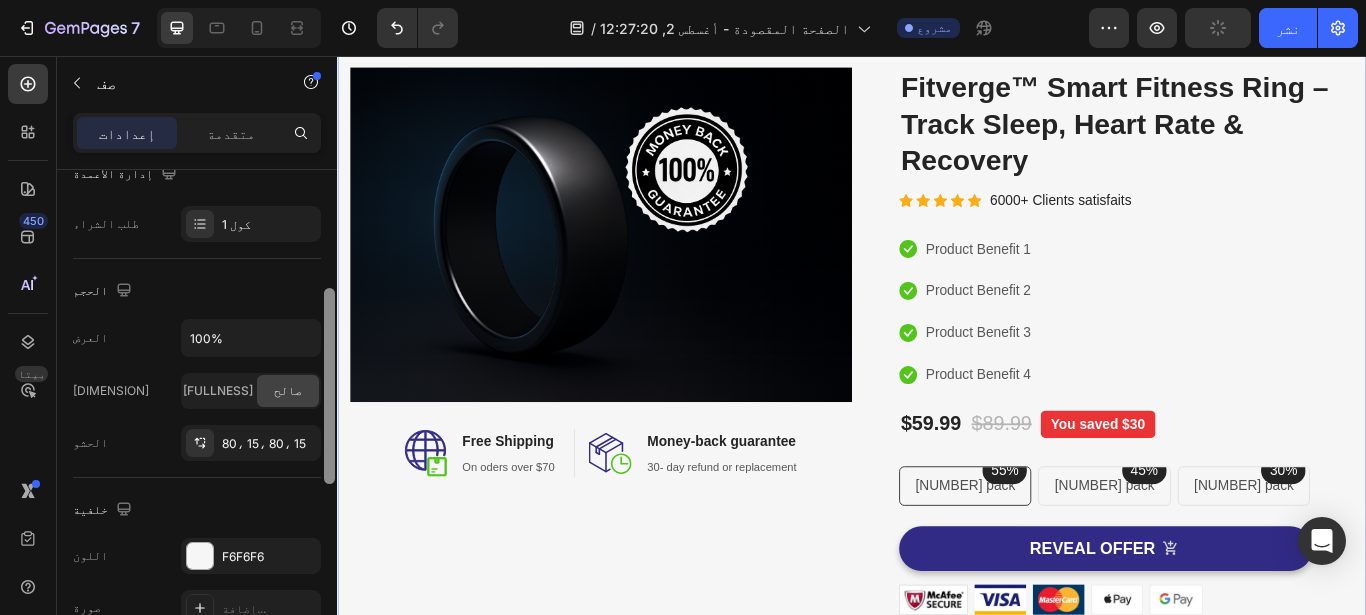 scroll, scrollTop: 293, scrollLeft: 0, axis: vertical 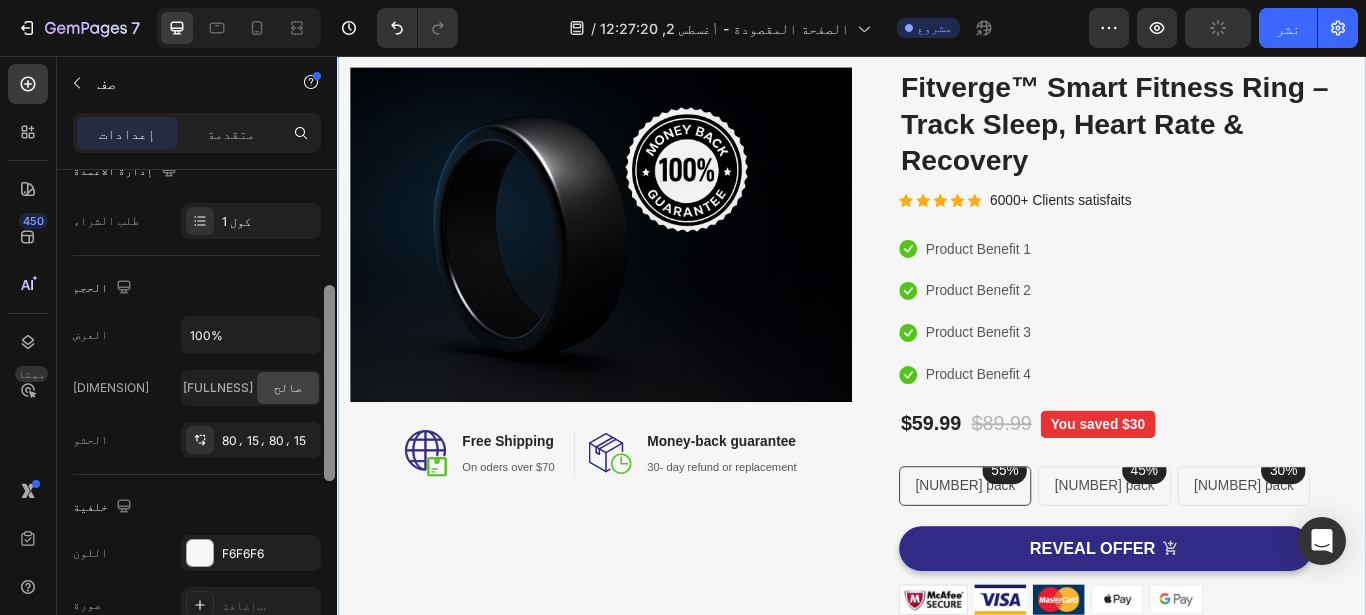 drag, startPoint x: 332, startPoint y: 288, endPoint x: 233, endPoint y: 412, distance: 158.67262 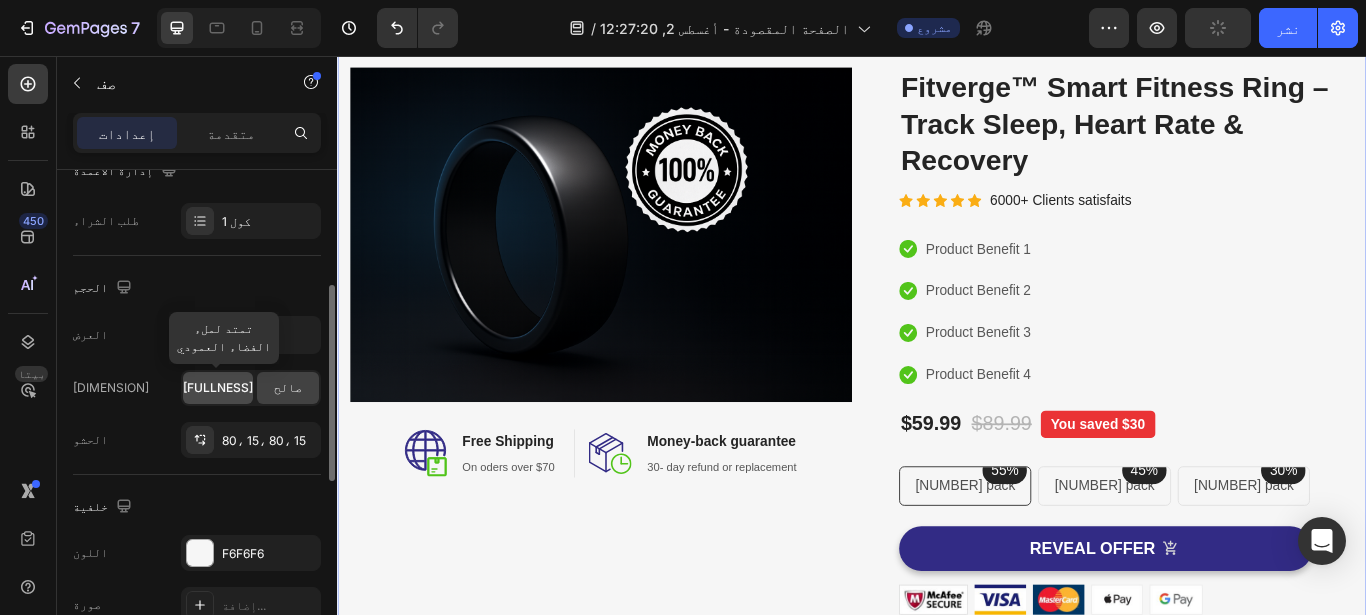 click on "كامل" 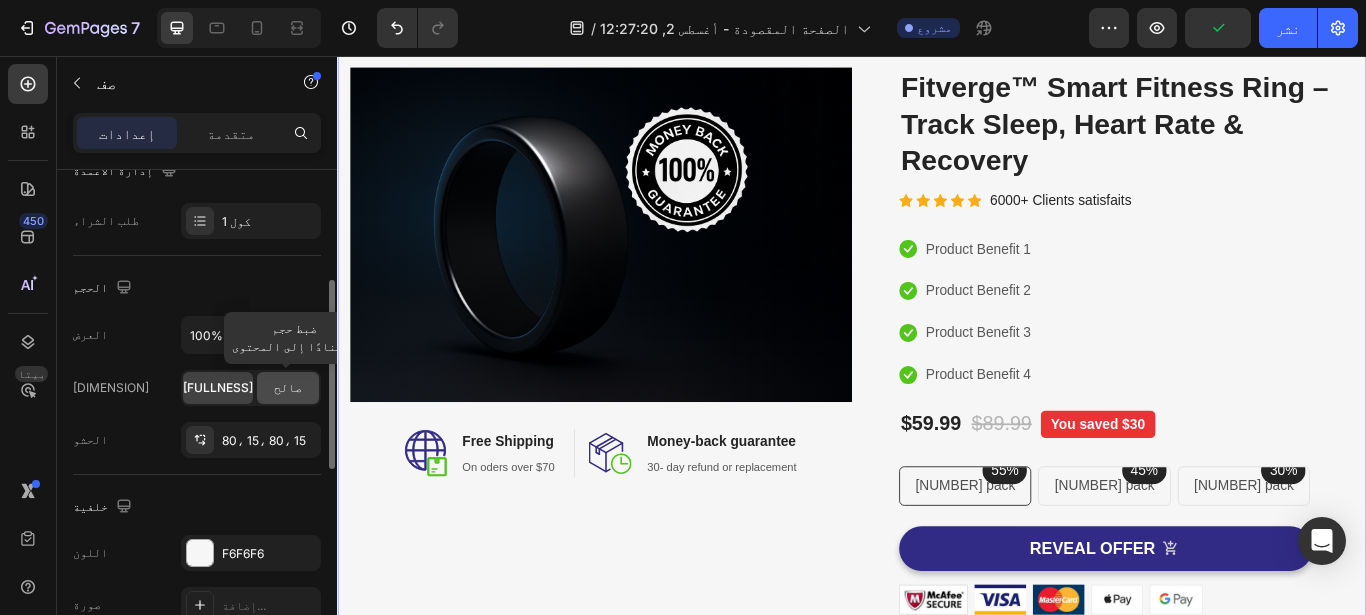 click on "صالح" 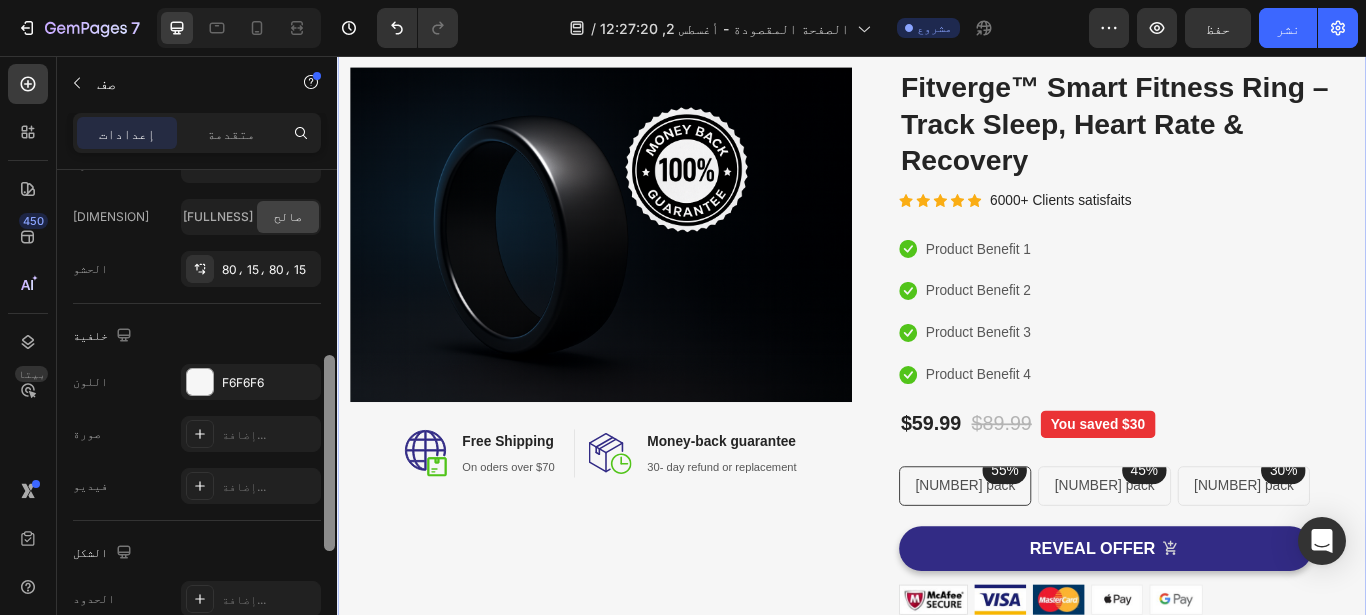 scroll, scrollTop: 466, scrollLeft: 0, axis: vertical 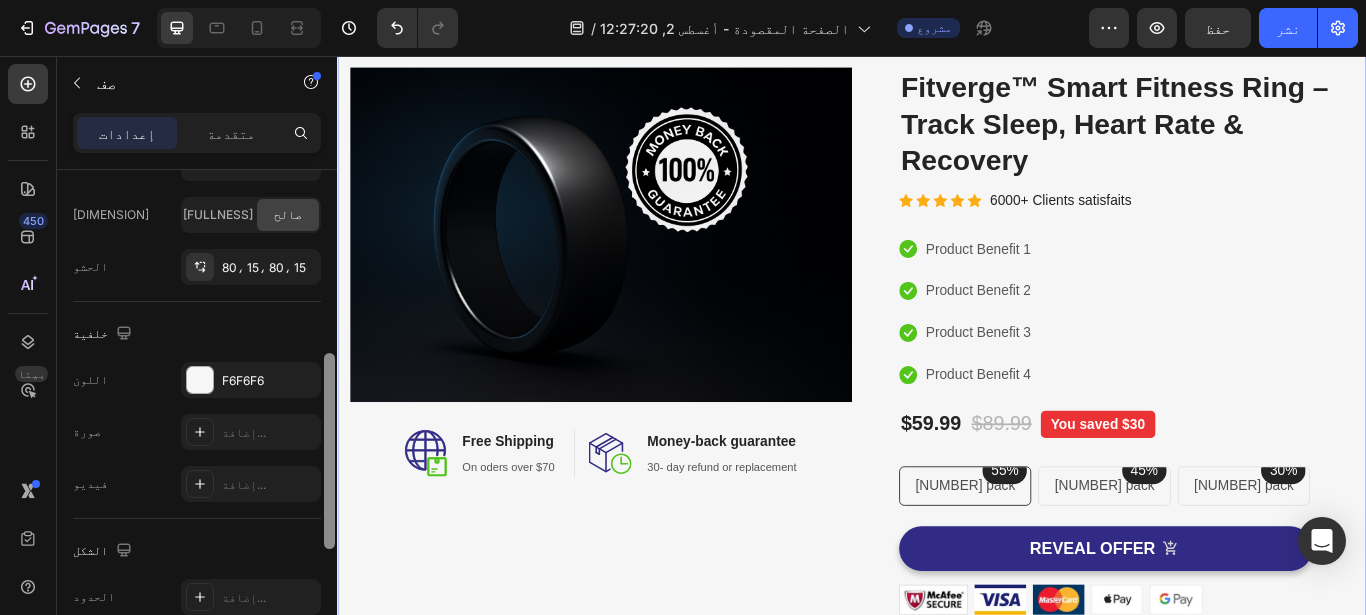 drag, startPoint x: 331, startPoint y: 358, endPoint x: 328, endPoint y: 424, distance: 66.068146 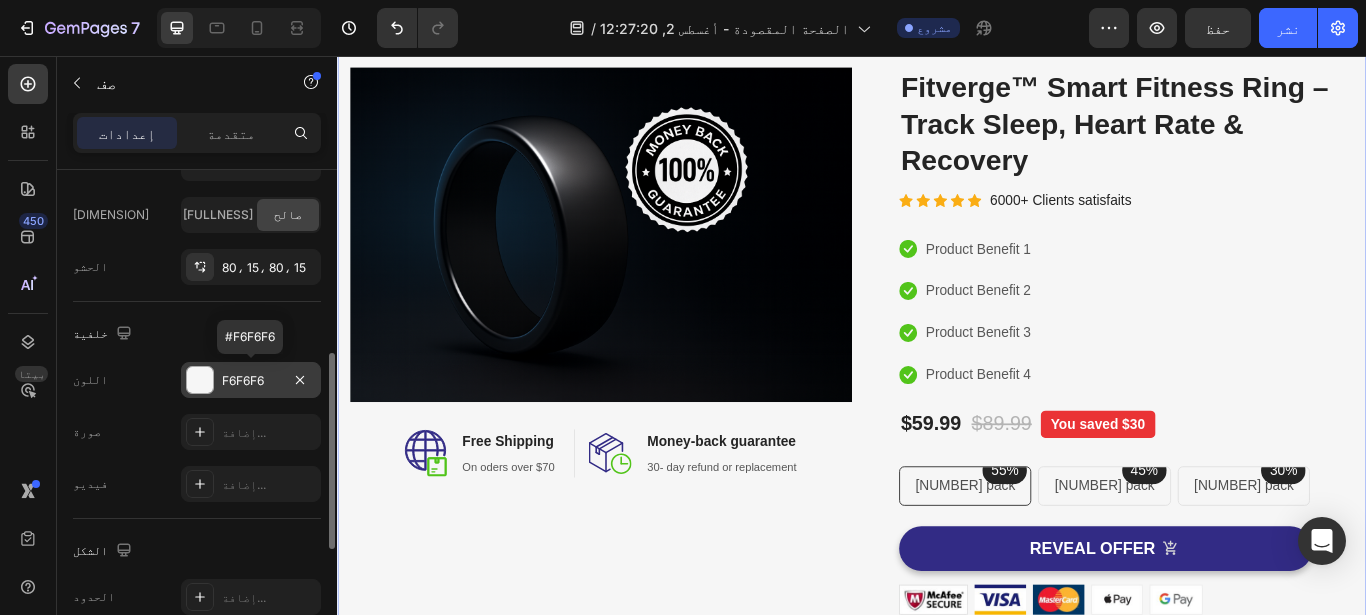 click at bounding box center [200, 380] 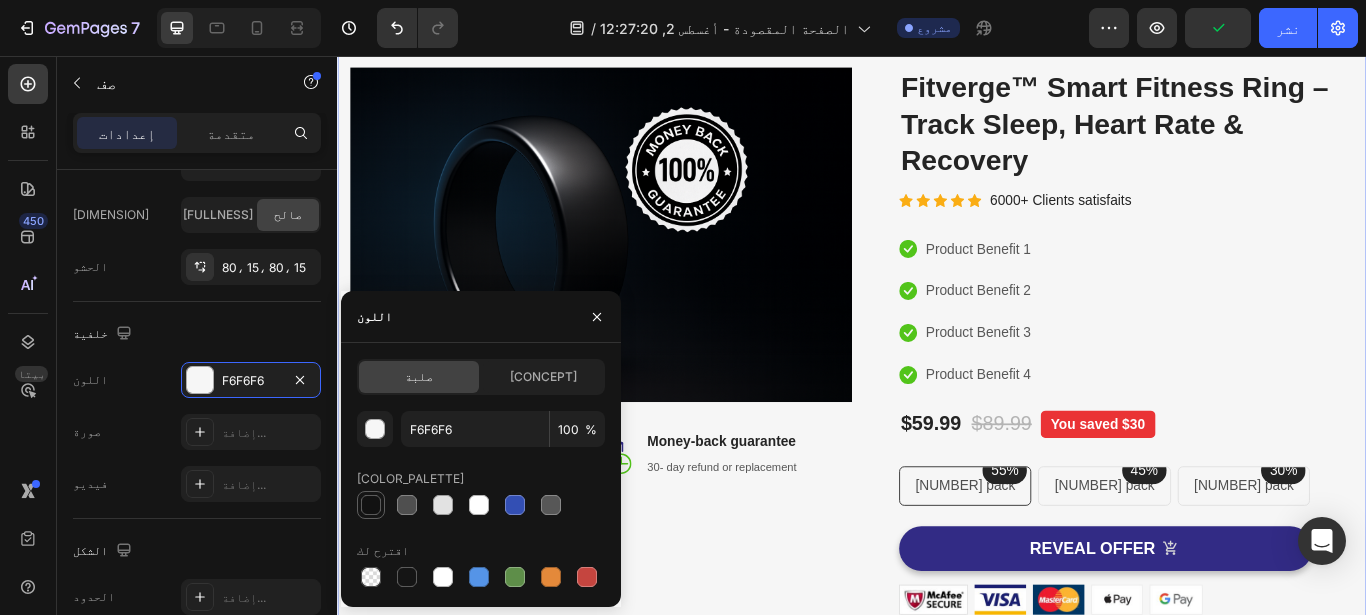 click at bounding box center (371, 505) 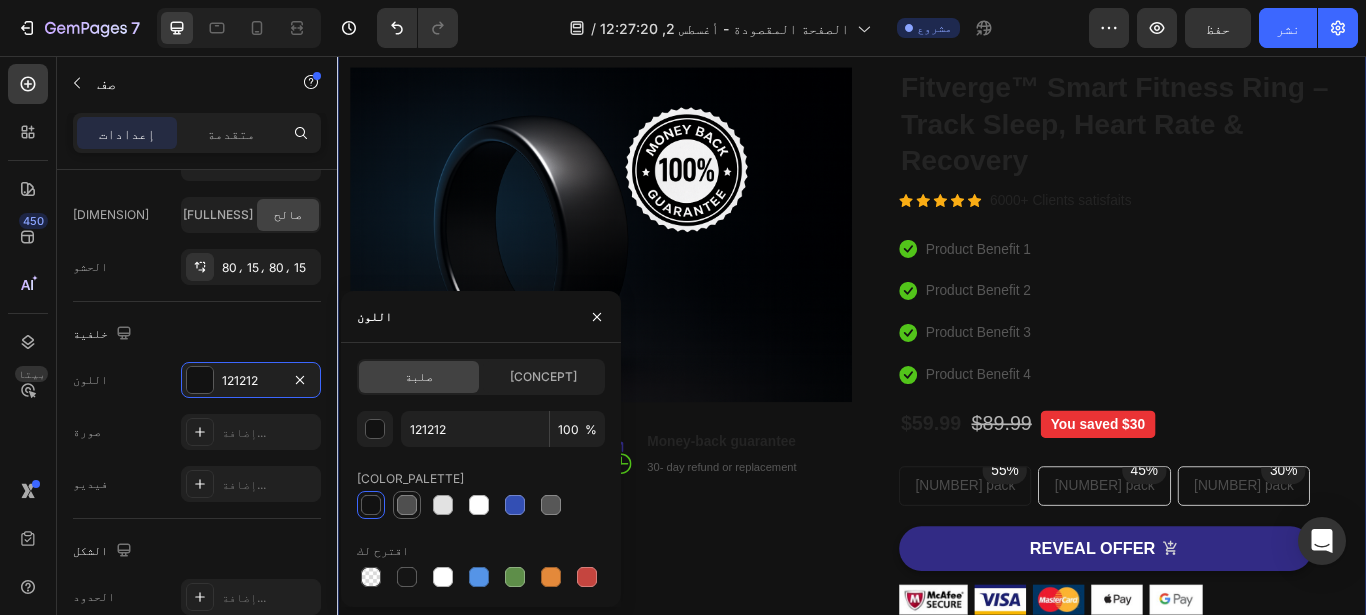 click at bounding box center (407, 505) 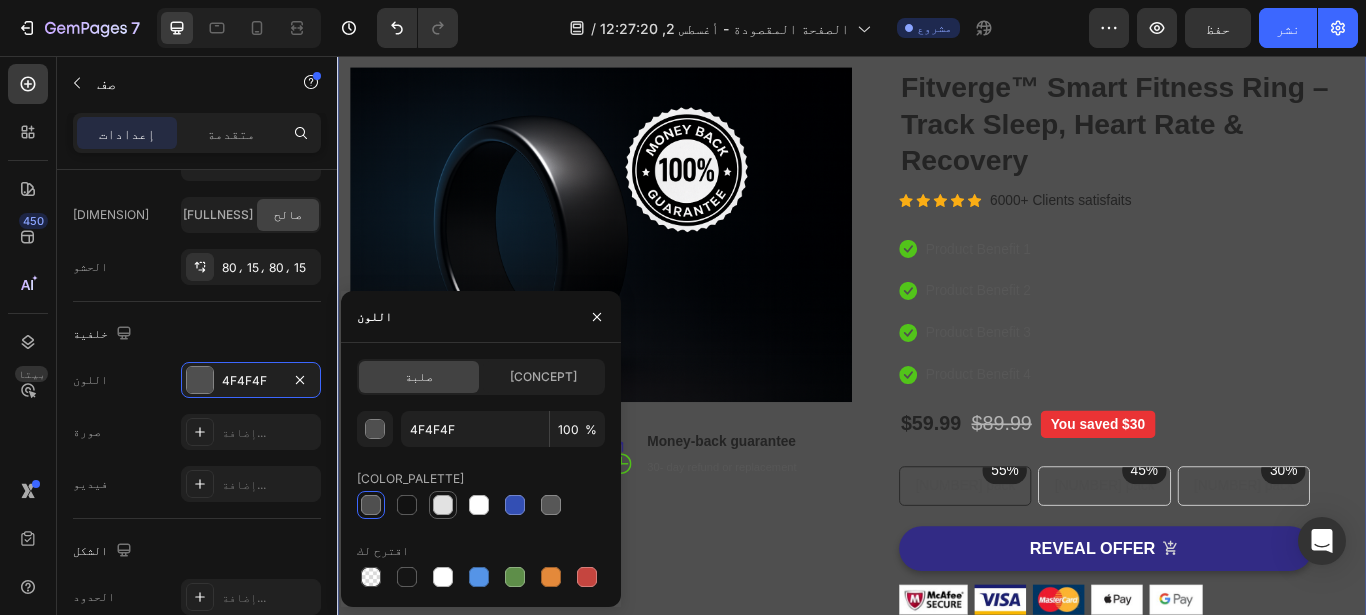 click at bounding box center (443, 505) 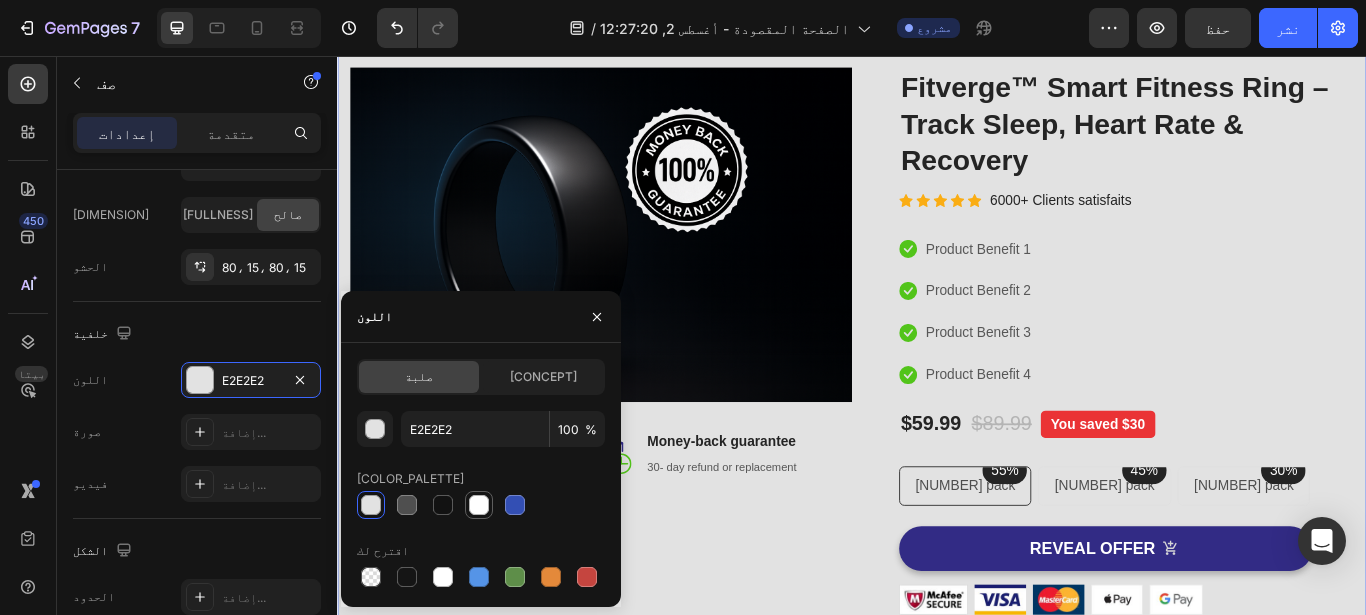 click at bounding box center (479, 505) 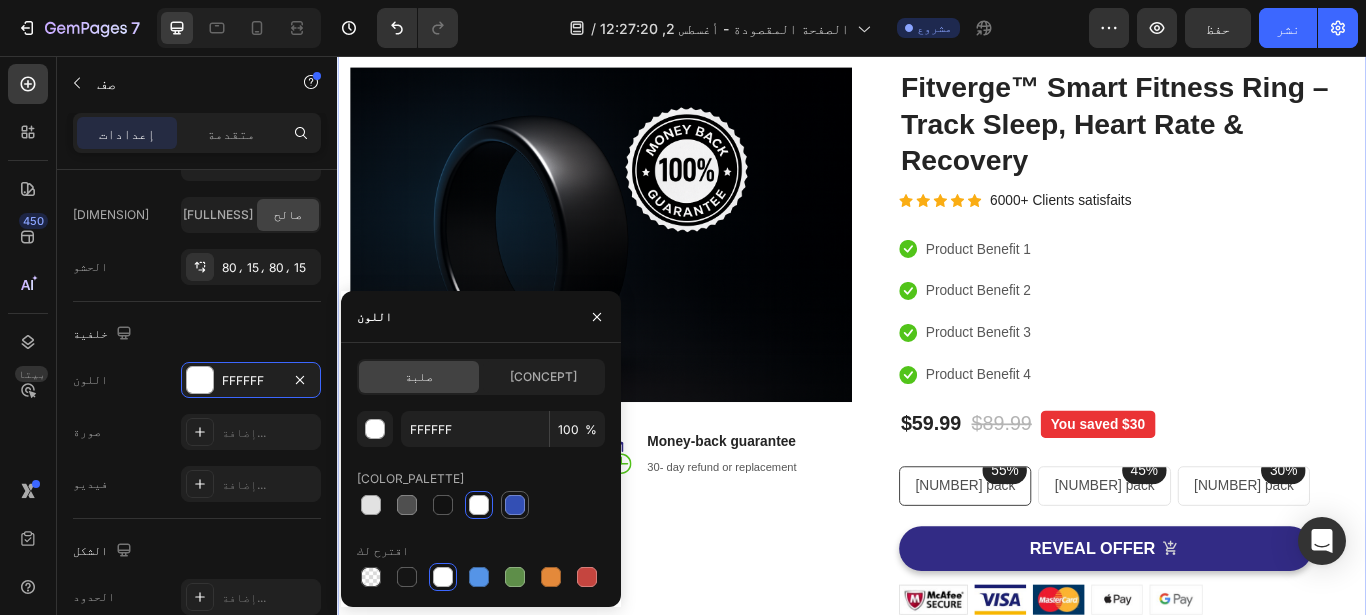 click at bounding box center [515, 505] 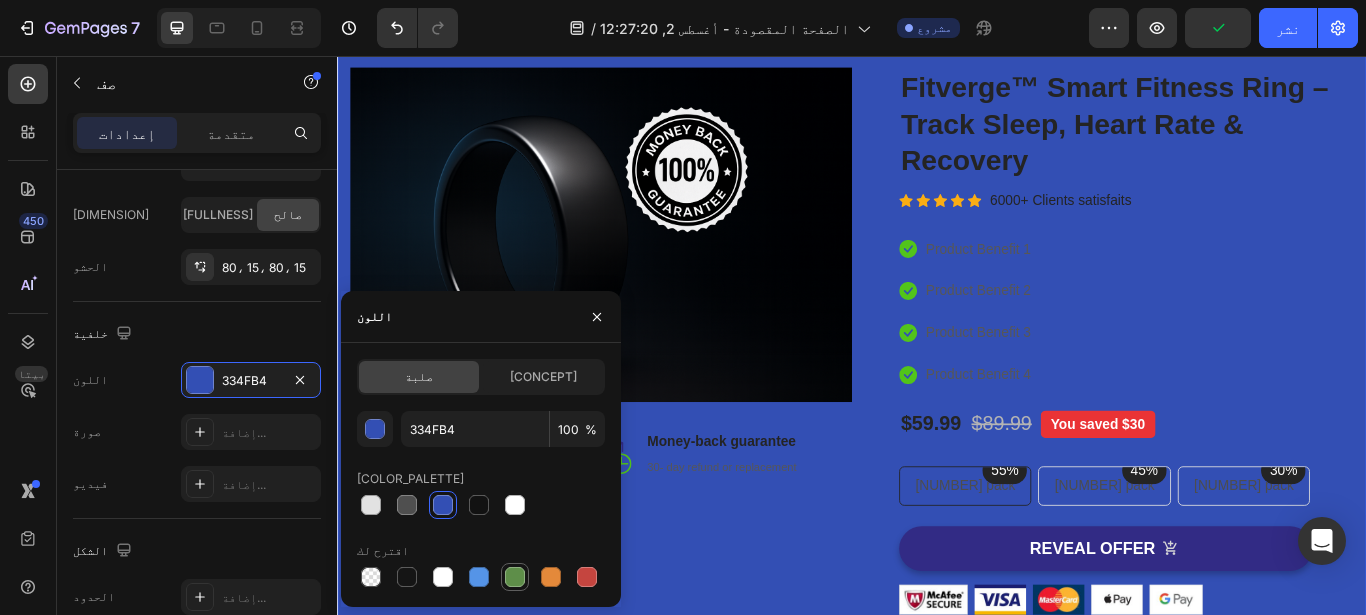 click at bounding box center [515, 577] 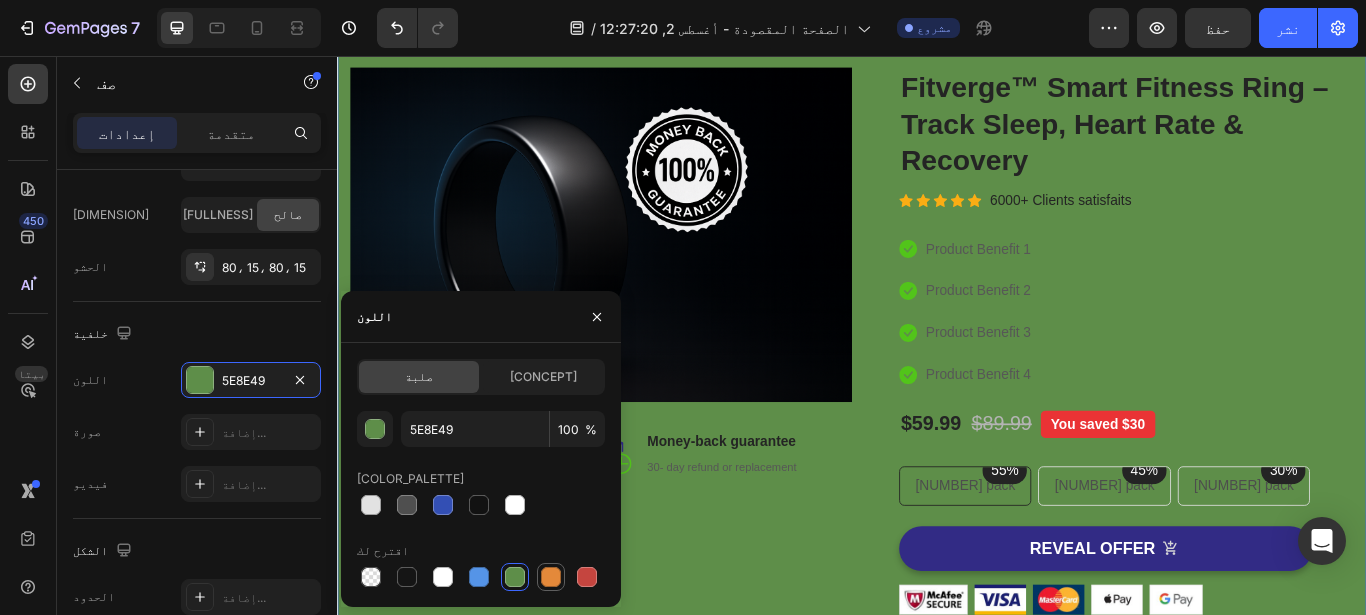 click at bounding box center [551, 577] 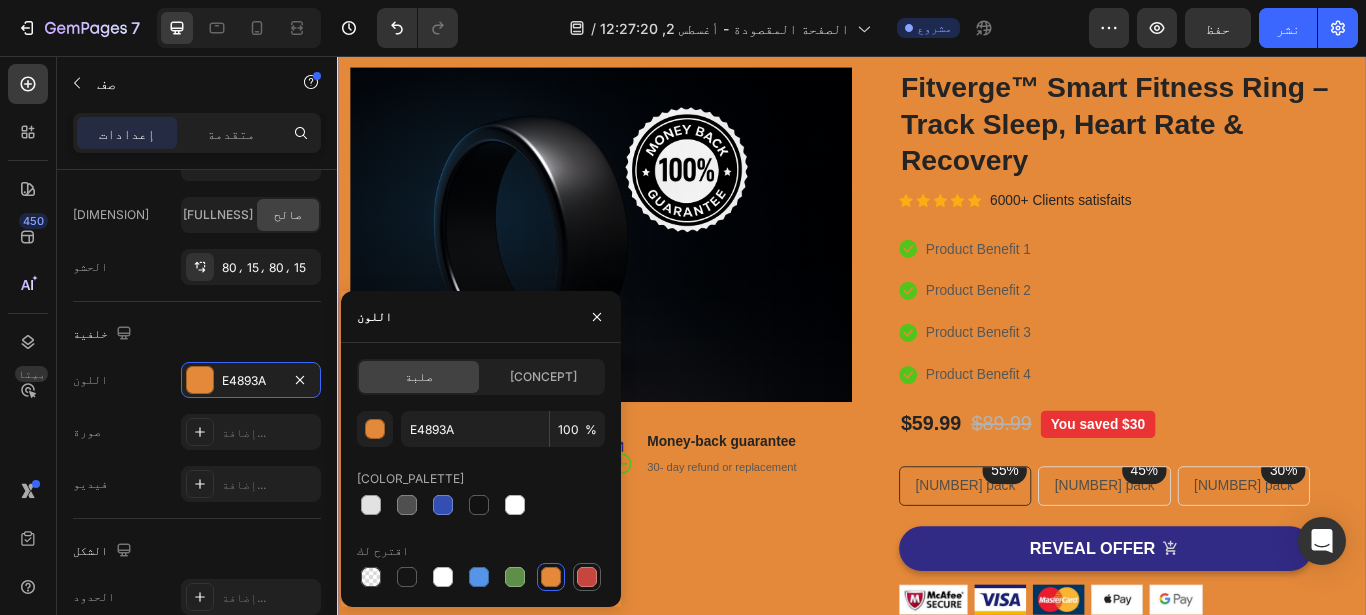 click at bounding box center (587, 577) 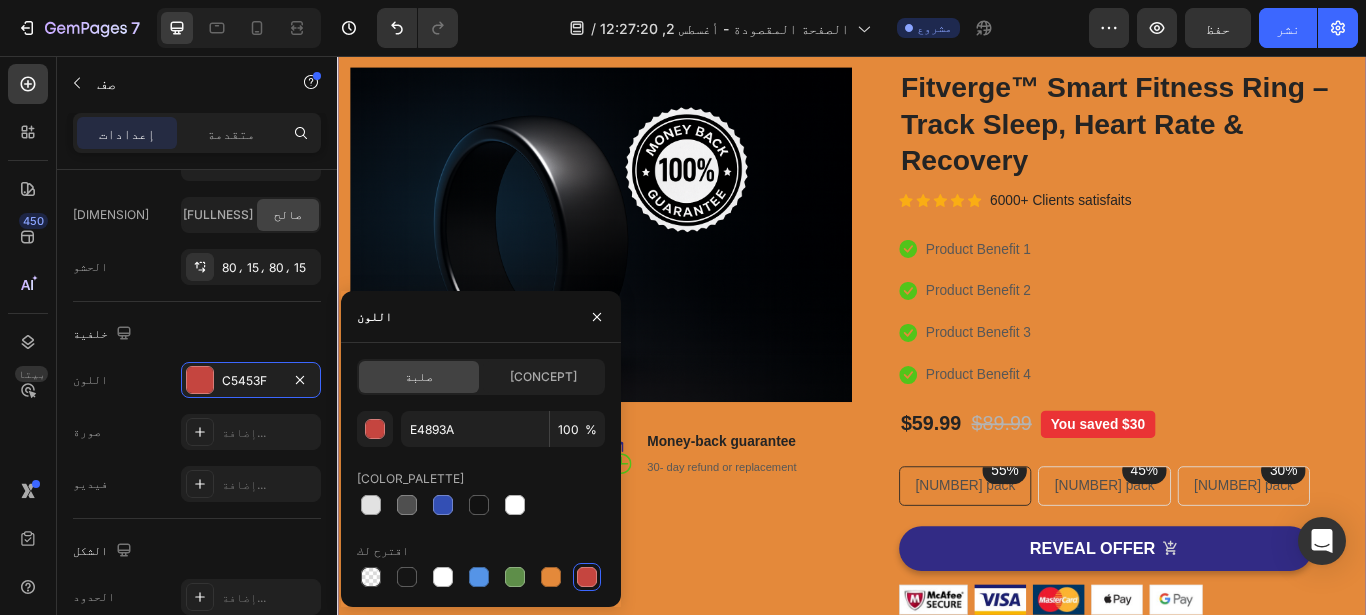 type on "C5453F" 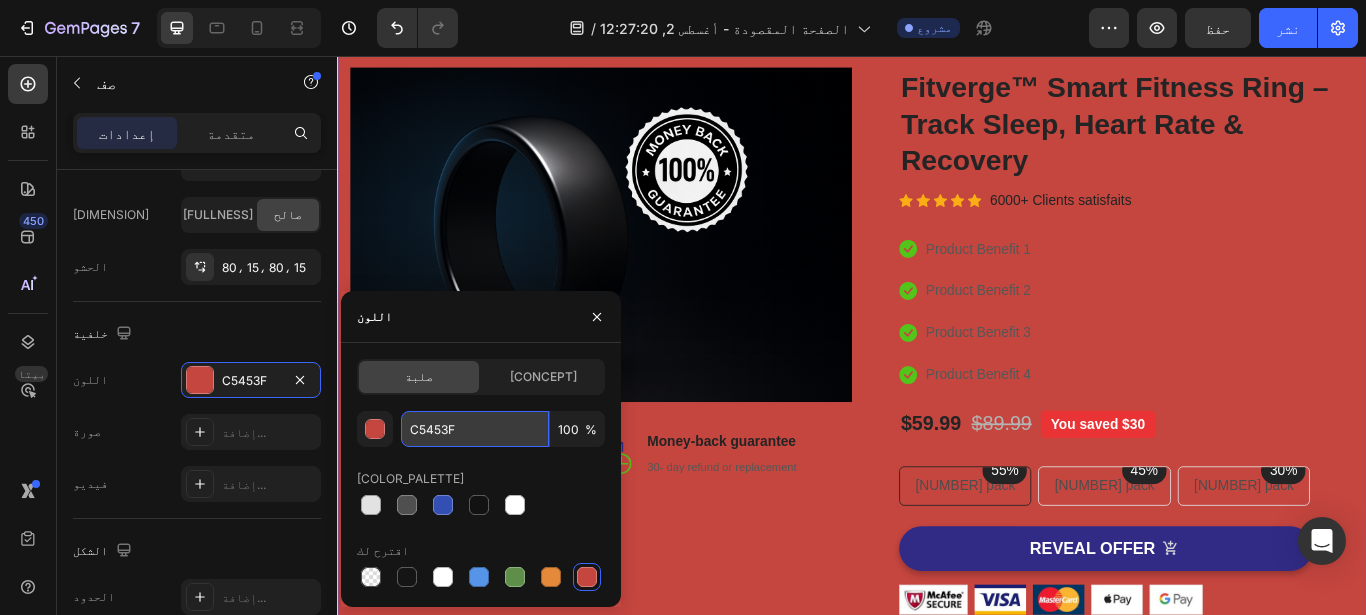 click on "C5453F" at bounding box center (475, 429) 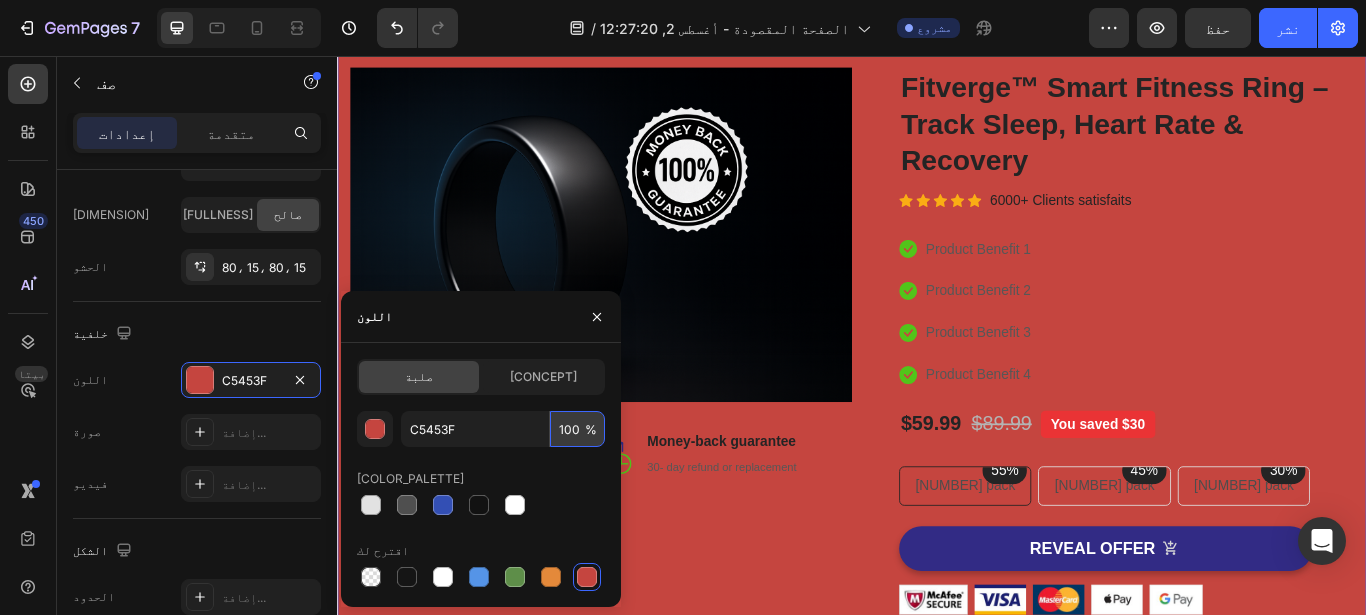 click on "100" at bounding box center (577, 429) 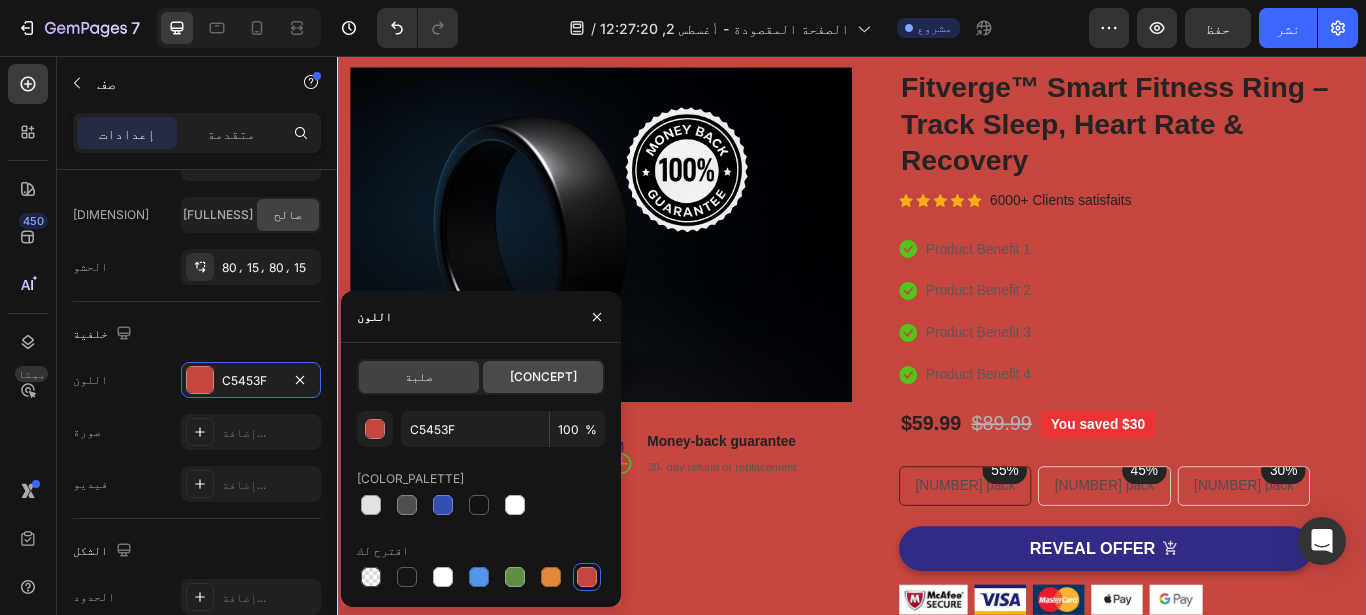 click on "التدرج" 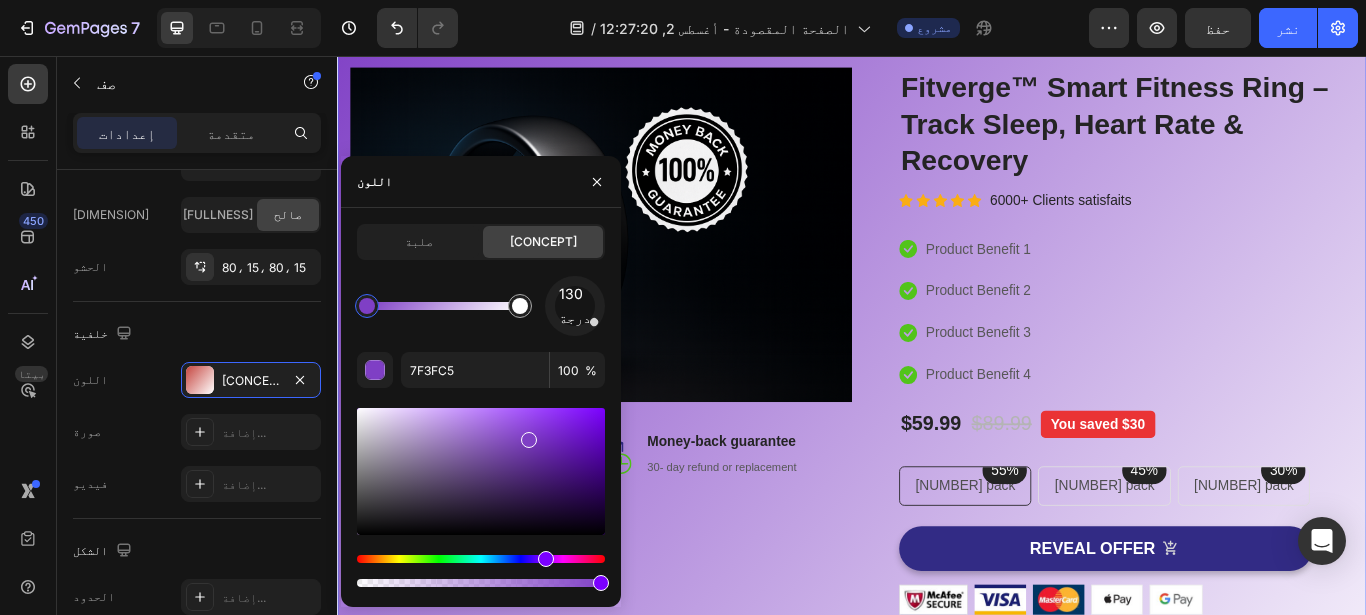 click at bounding box center (481, 559) 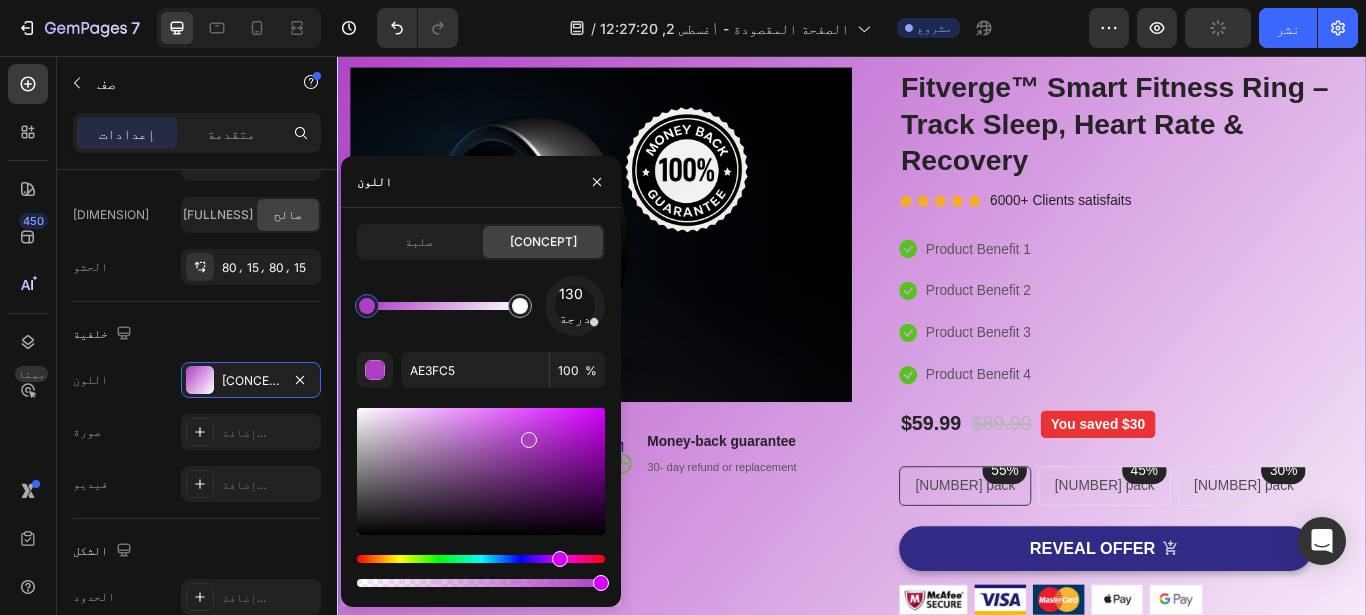 drag, startPoint x: 557, startPoint y: 560, endPoint x: 569, endPoint y: 561, distance: 12.0415945 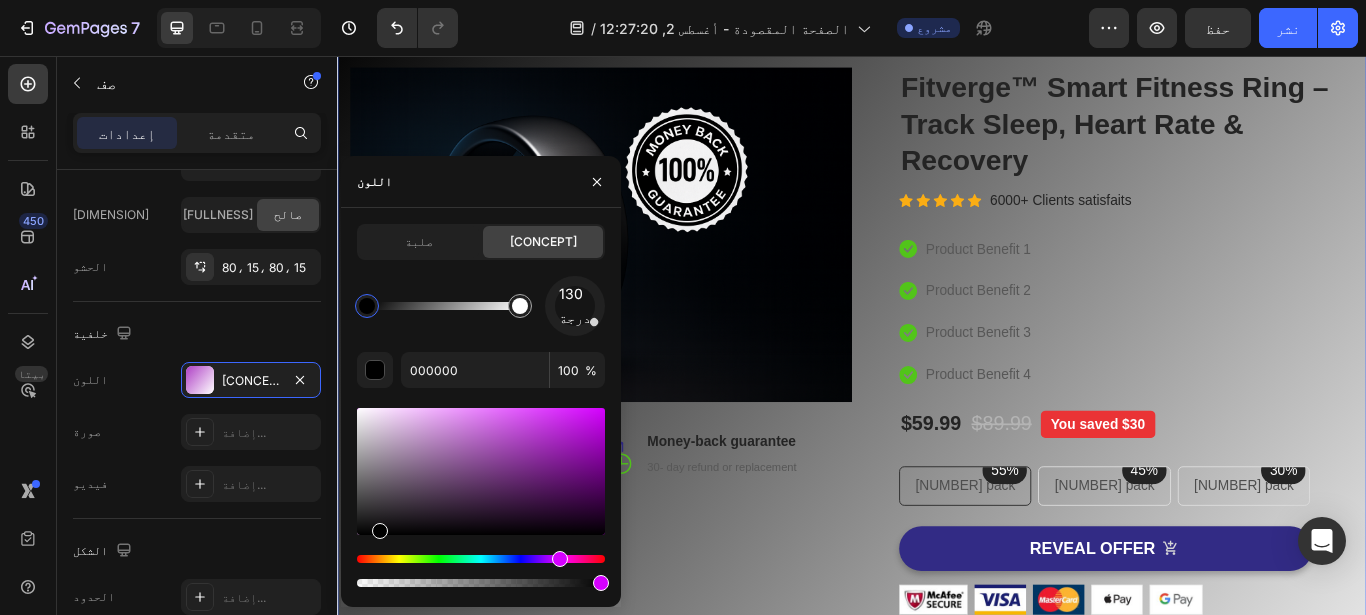 drag, startPoint x: 575, startPoint y: 436, endPoint x: 379, endPoint y: 539, distance: 221.4159 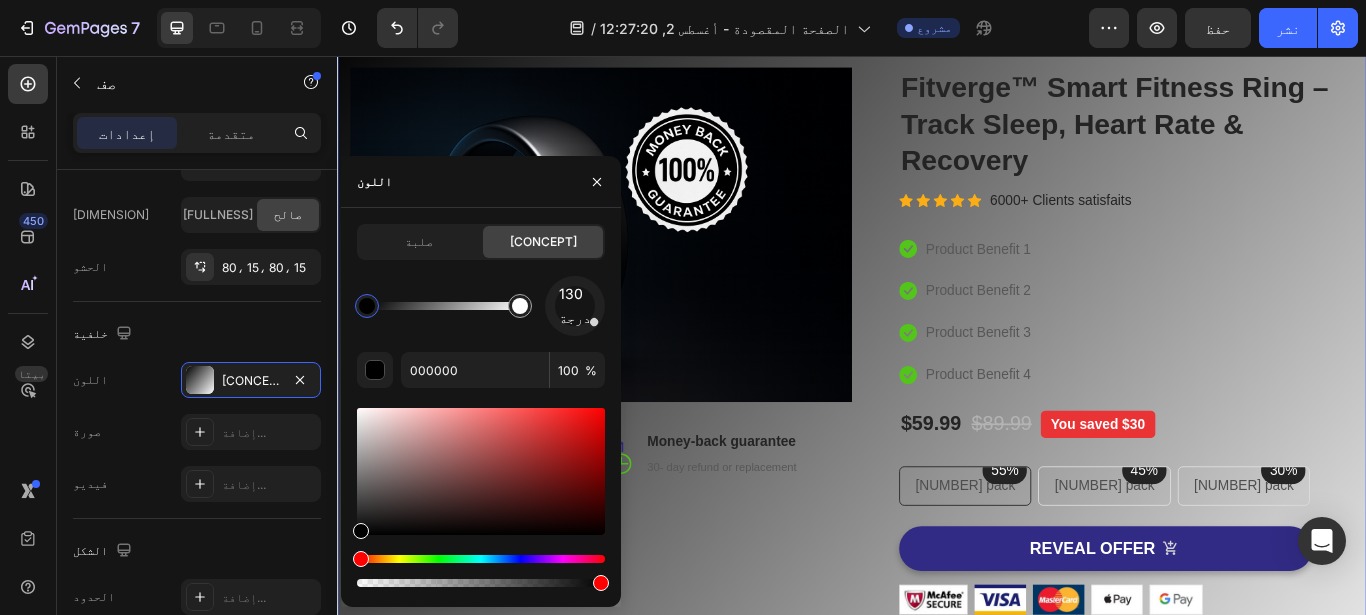 click at bounding box center [481, 497] 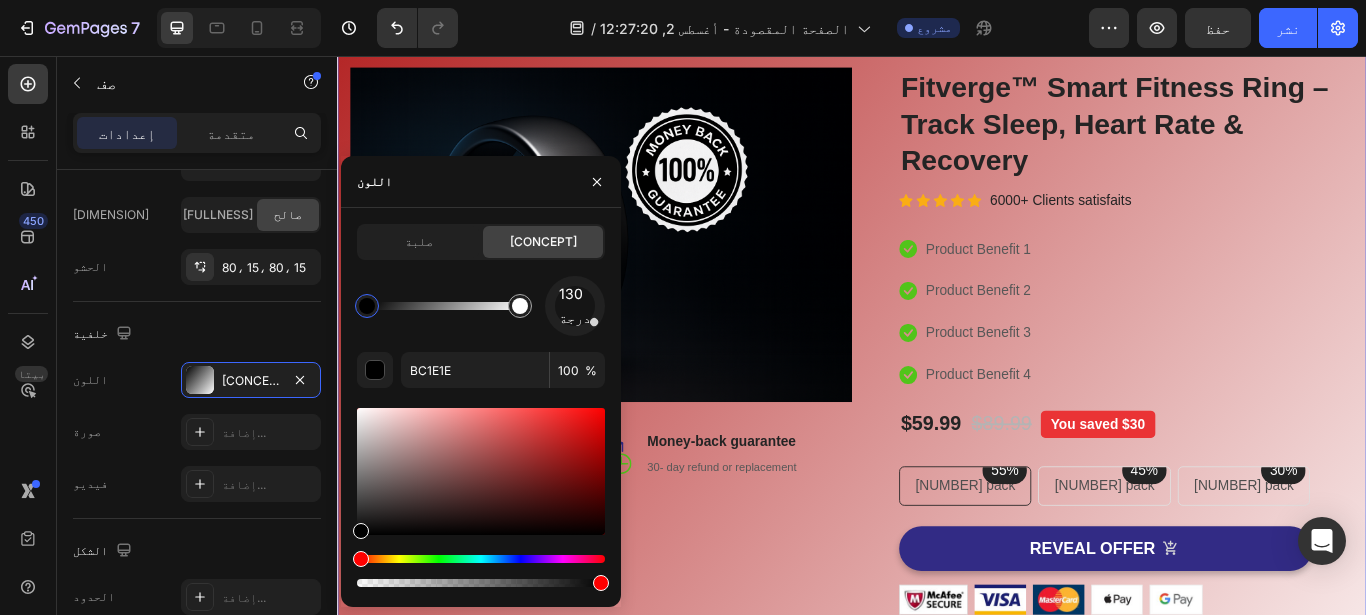type on "ED0E0E" 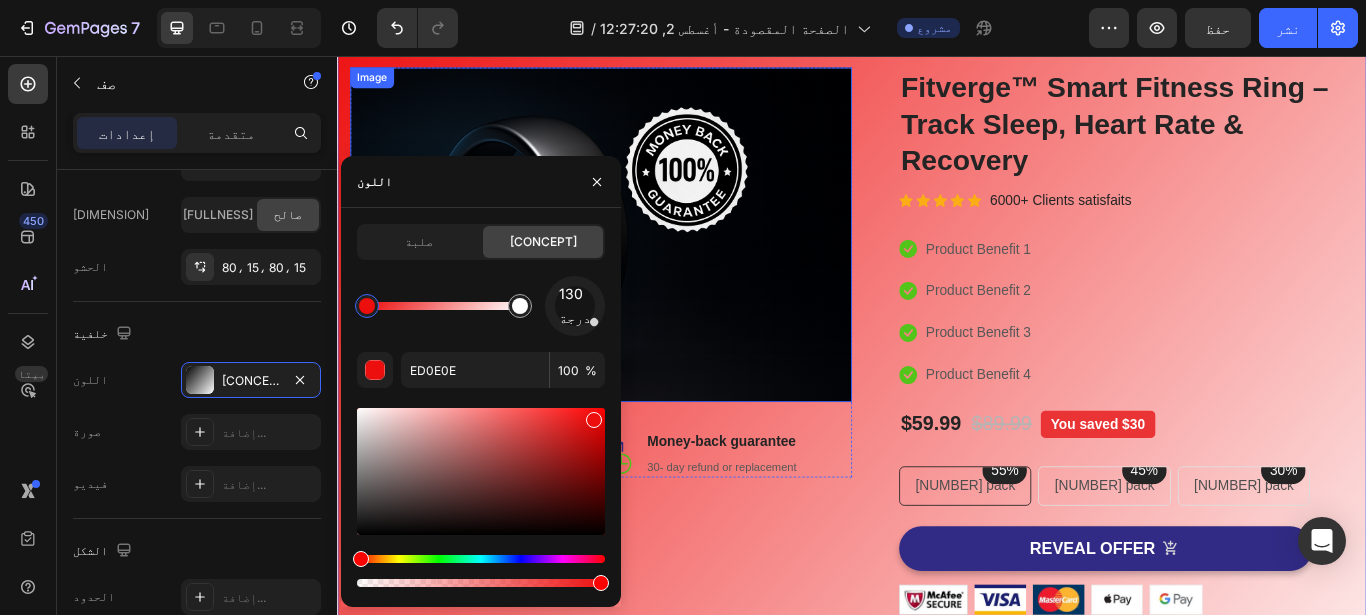 drag, startPoint x: 897, startPoint y: 502, endPoint x: 695, endPoint y: 428, distance: 215.12787 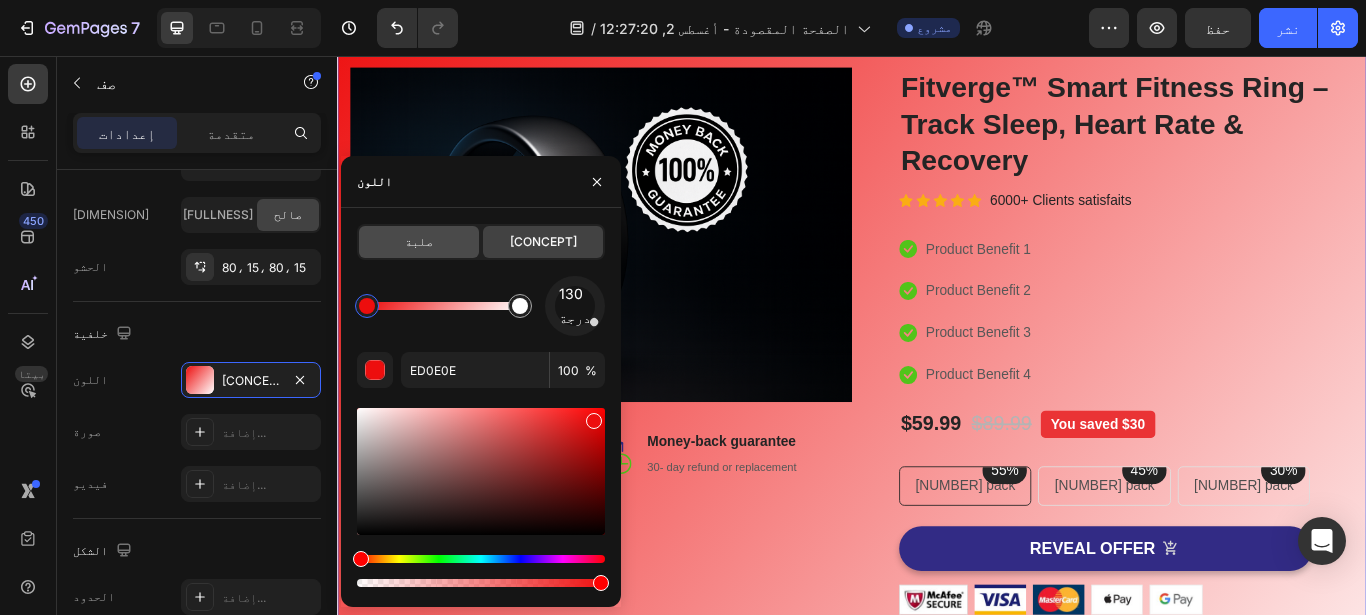 click on "صلبة" 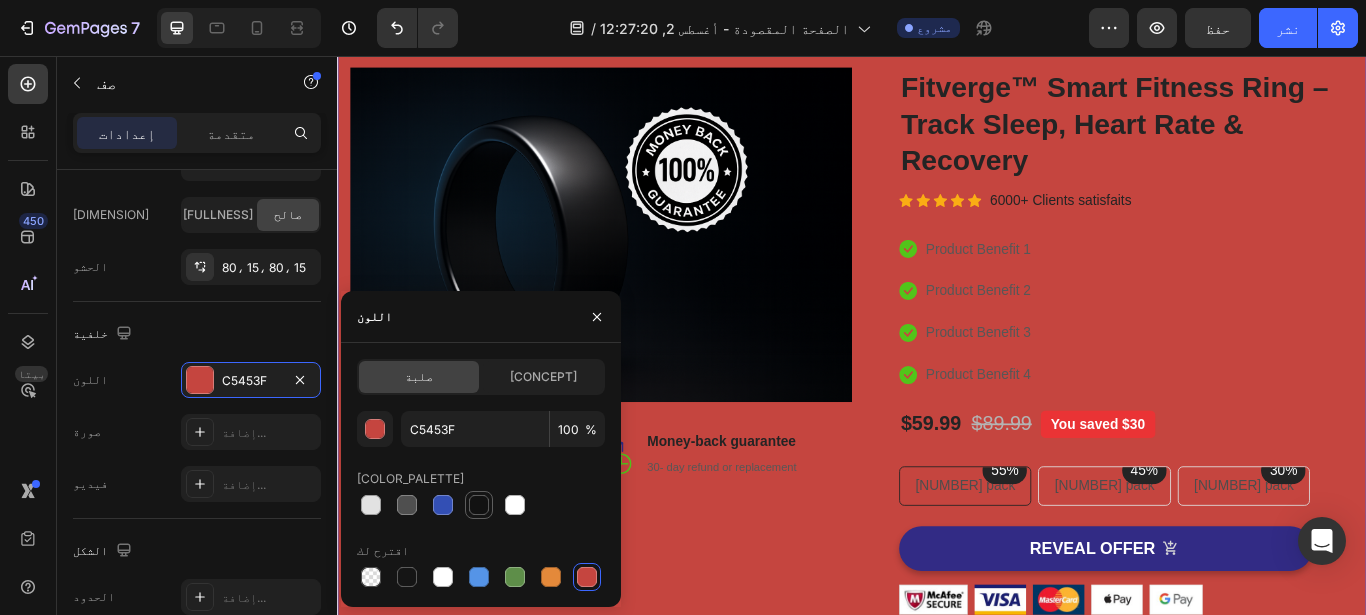 click at bounding box center (479, 505) 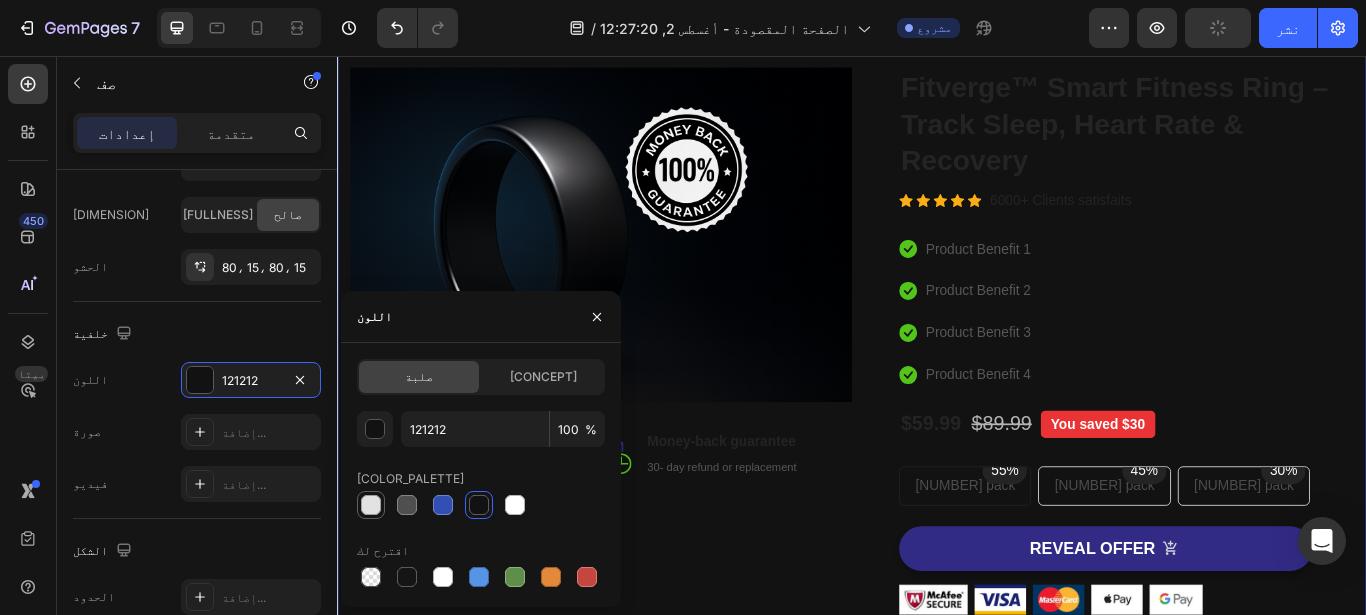 click at bounding box center (371, 505) 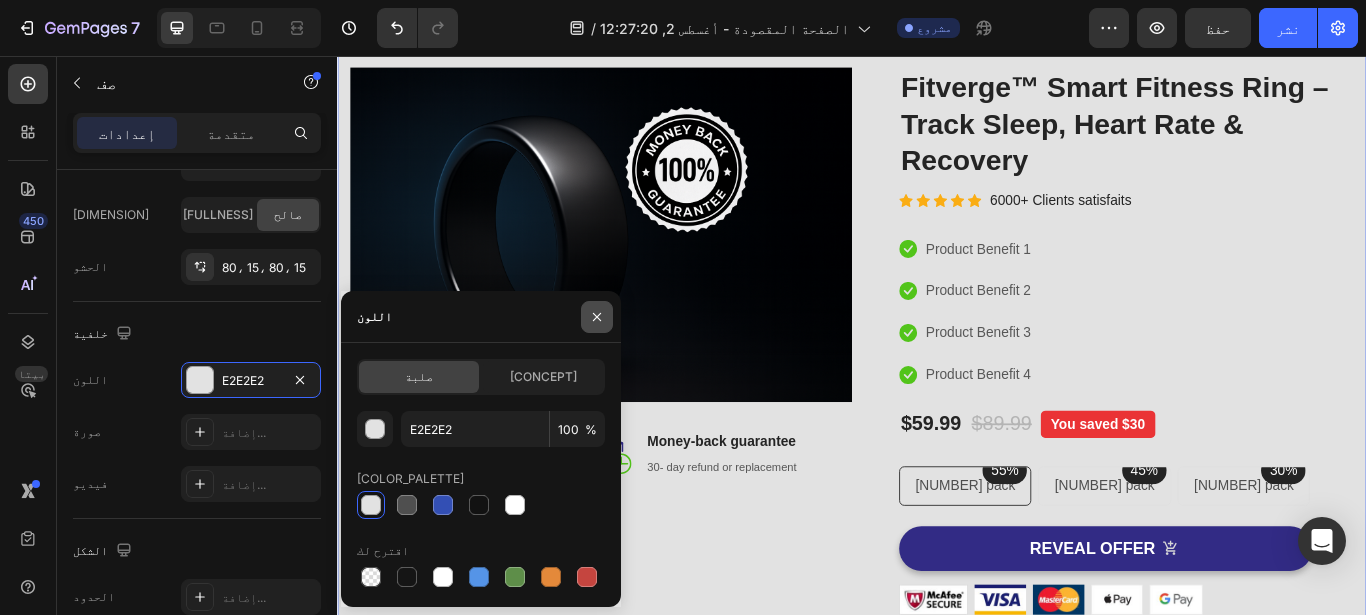 click 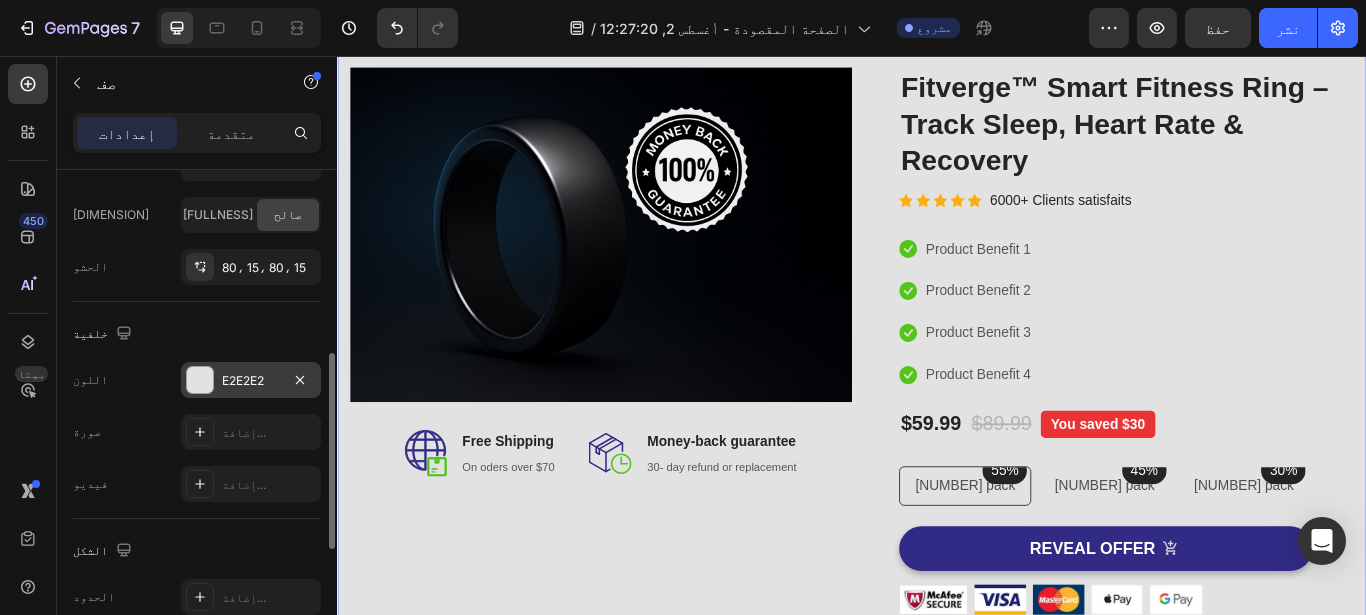 click on "E2E2E2" at bounding box center [251, 381] 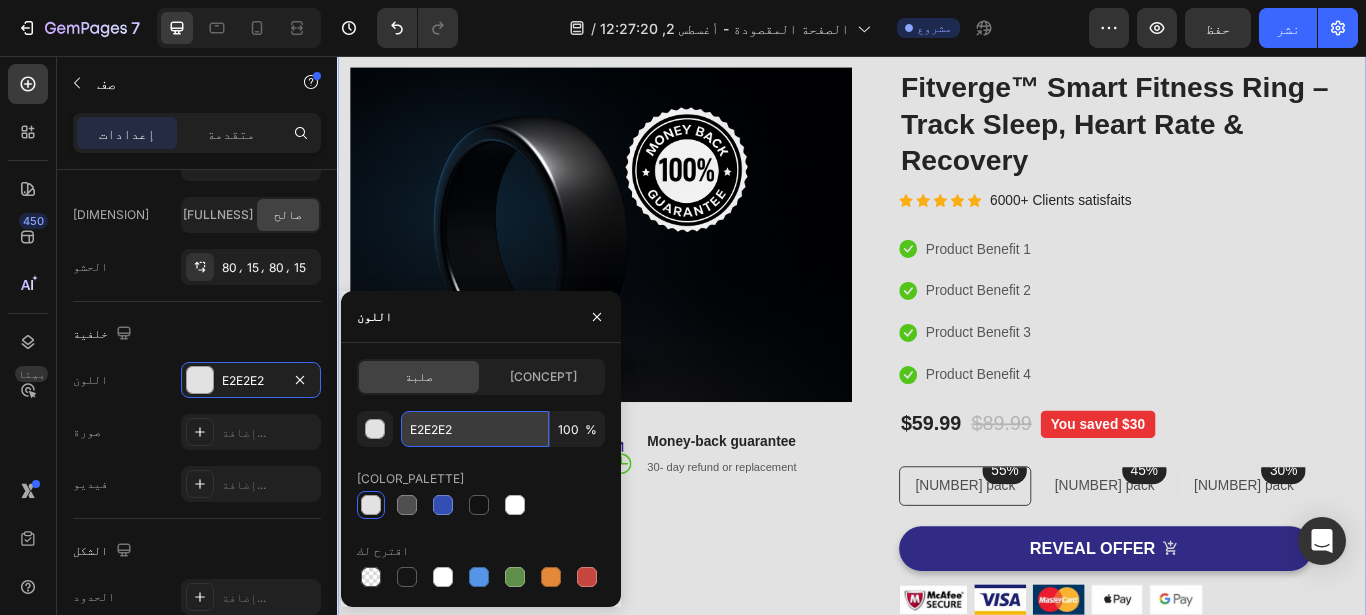 drag, startPoint x: 514, startPoint y: 426, endPoint x: 460, endPoint y: 428, distance: 54.037025 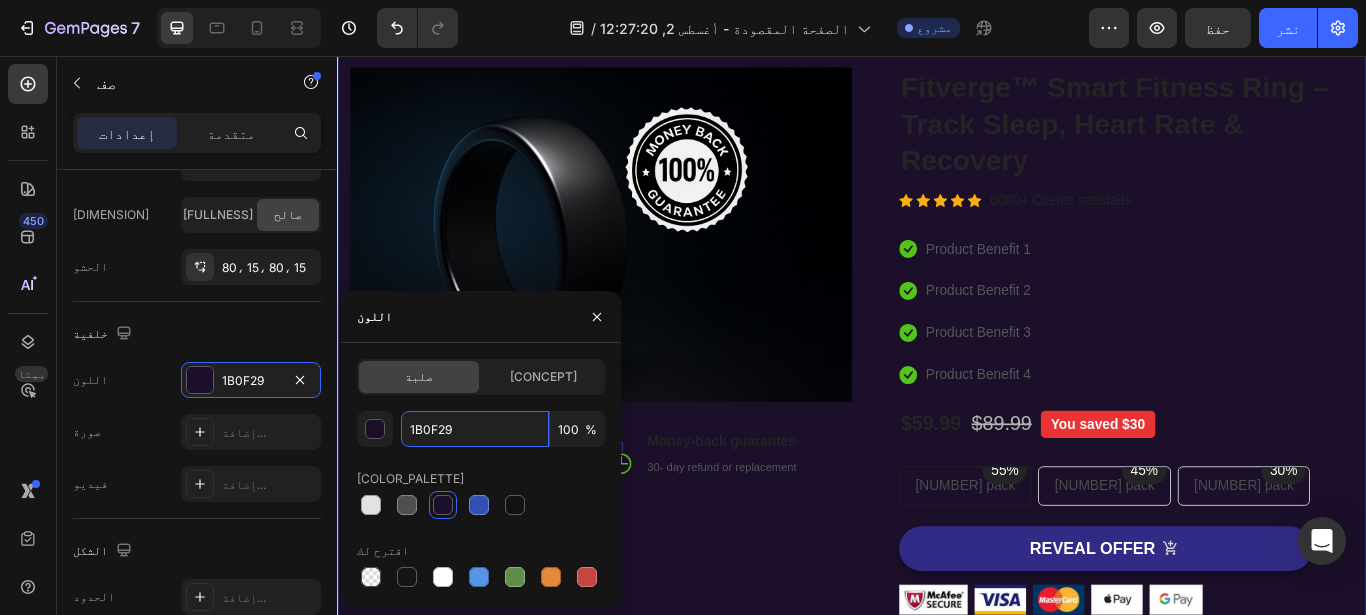 paste on "0d0d0d" 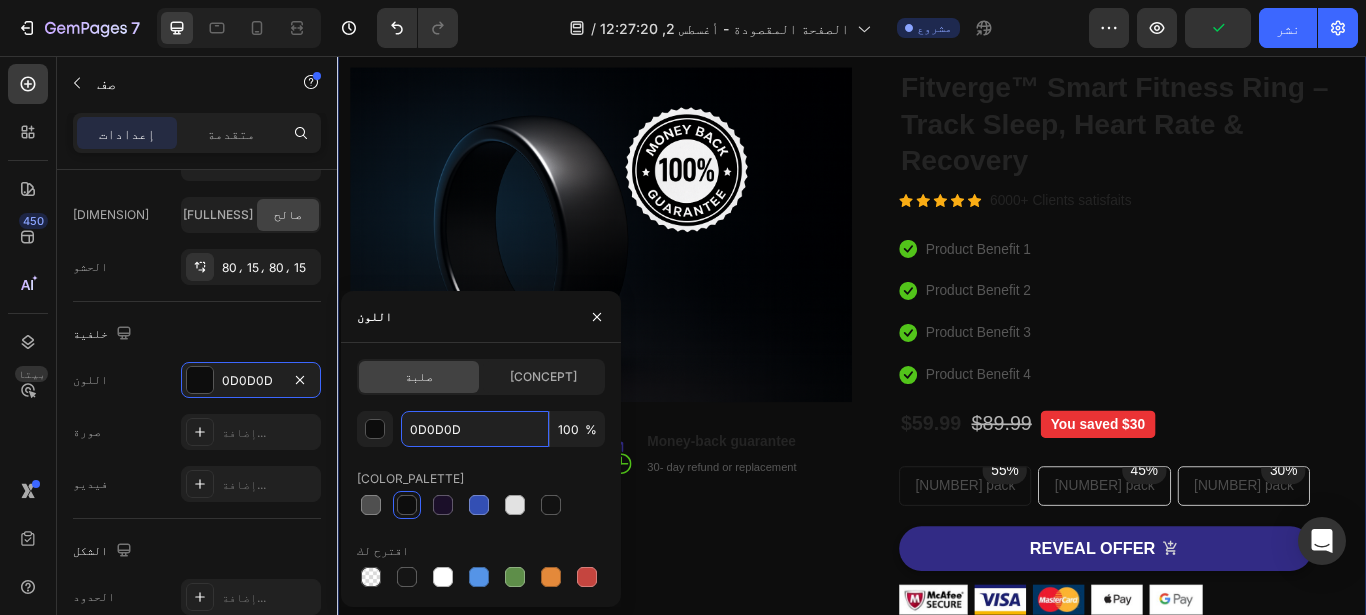 paste on "1a1a1a" 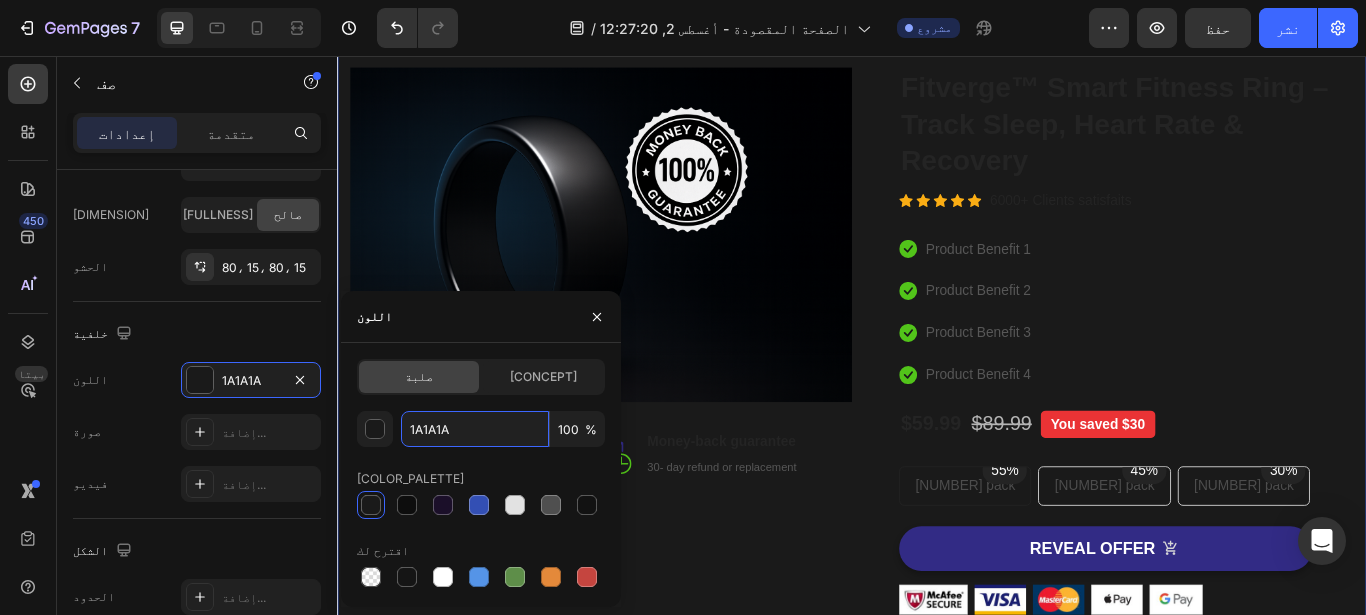 paste on "0d0d0d" 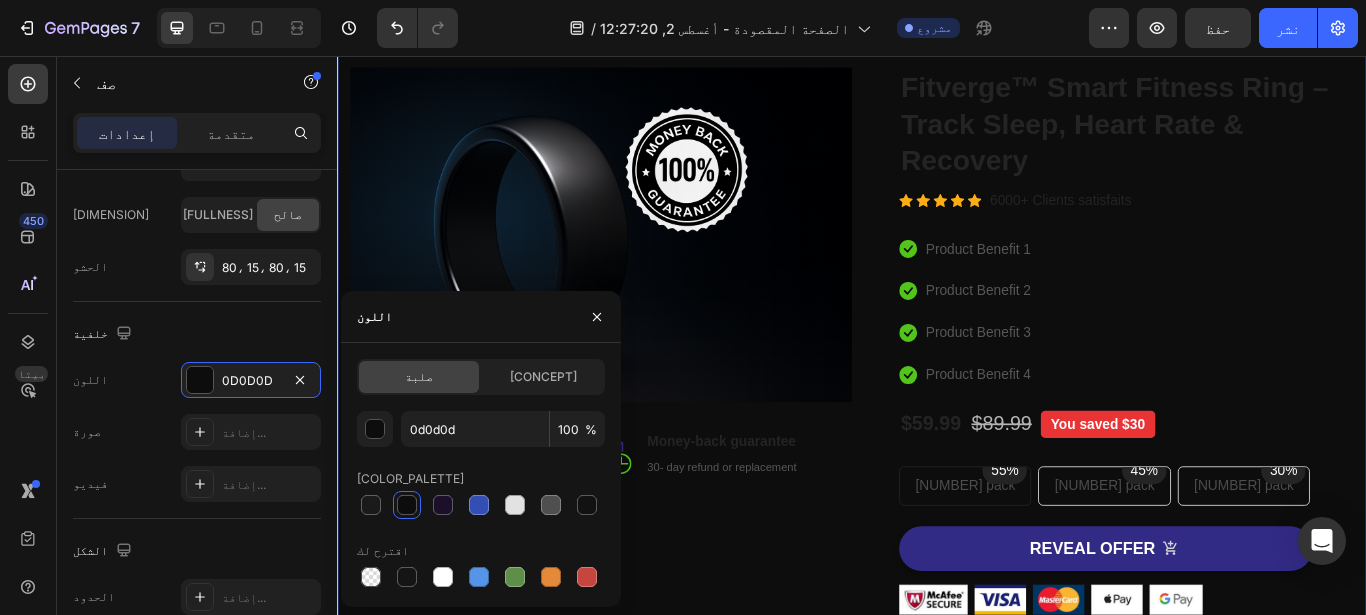 type on "0D0D0D" 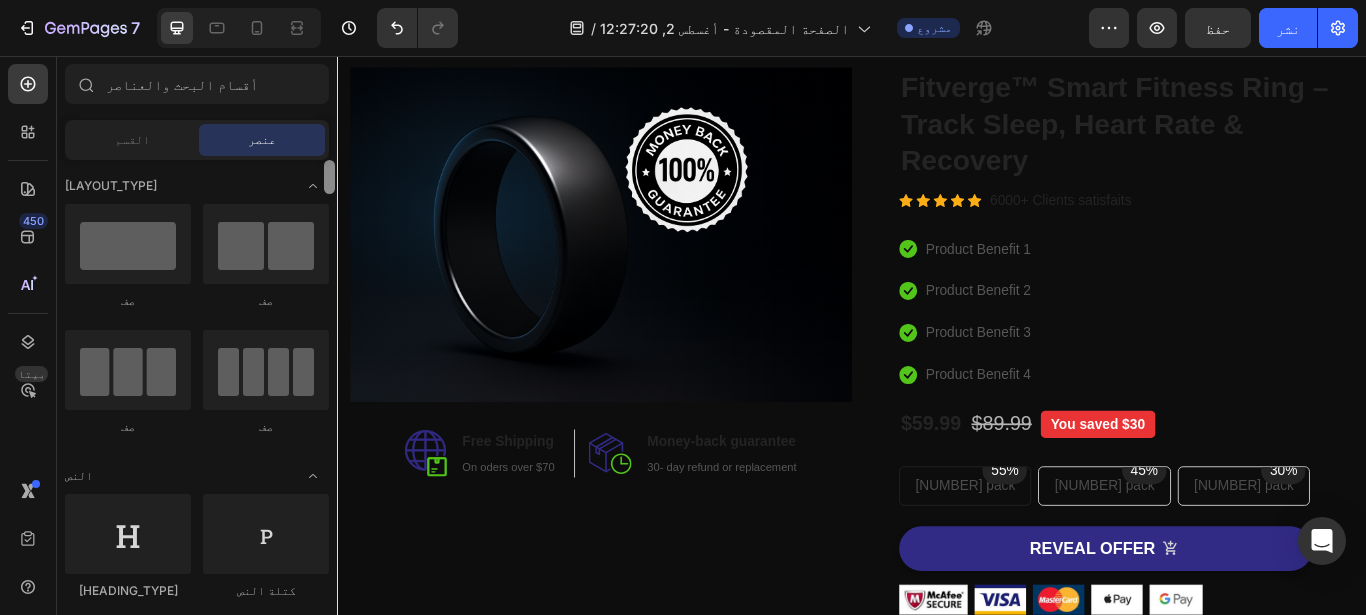 drag, startPoint x: 331, startPoint y: 171, endPoint x: 326, endPoint y: 139, distance: 32.38827 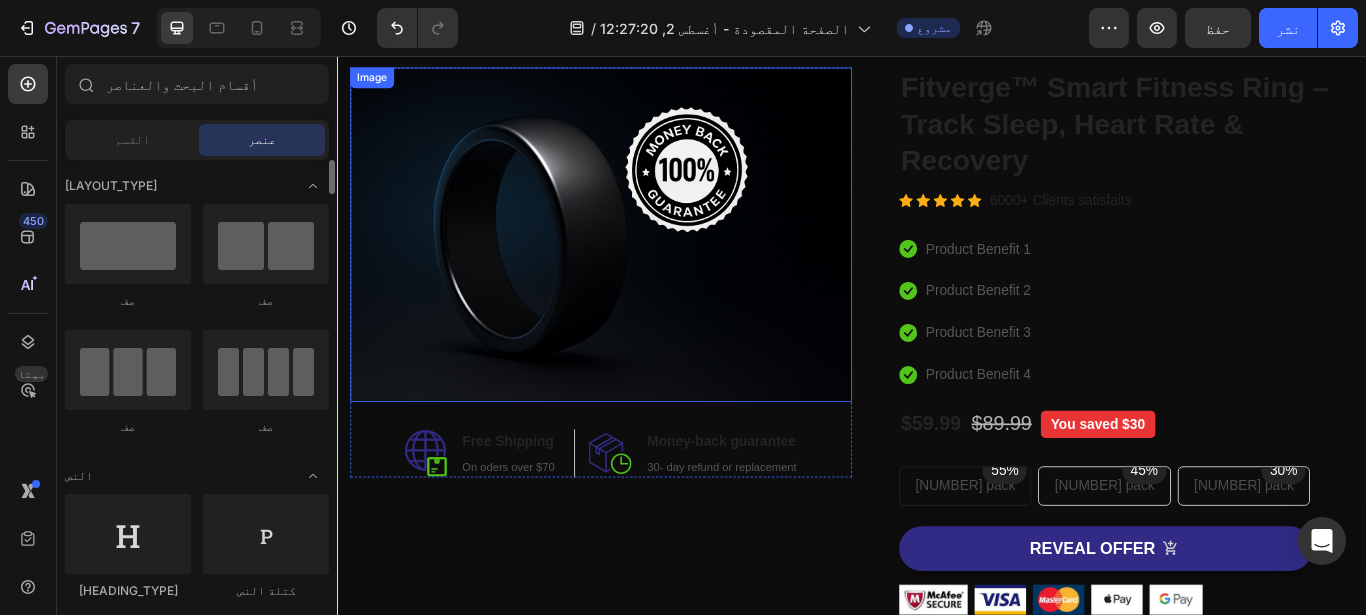 click at bounding box center [644, 264] 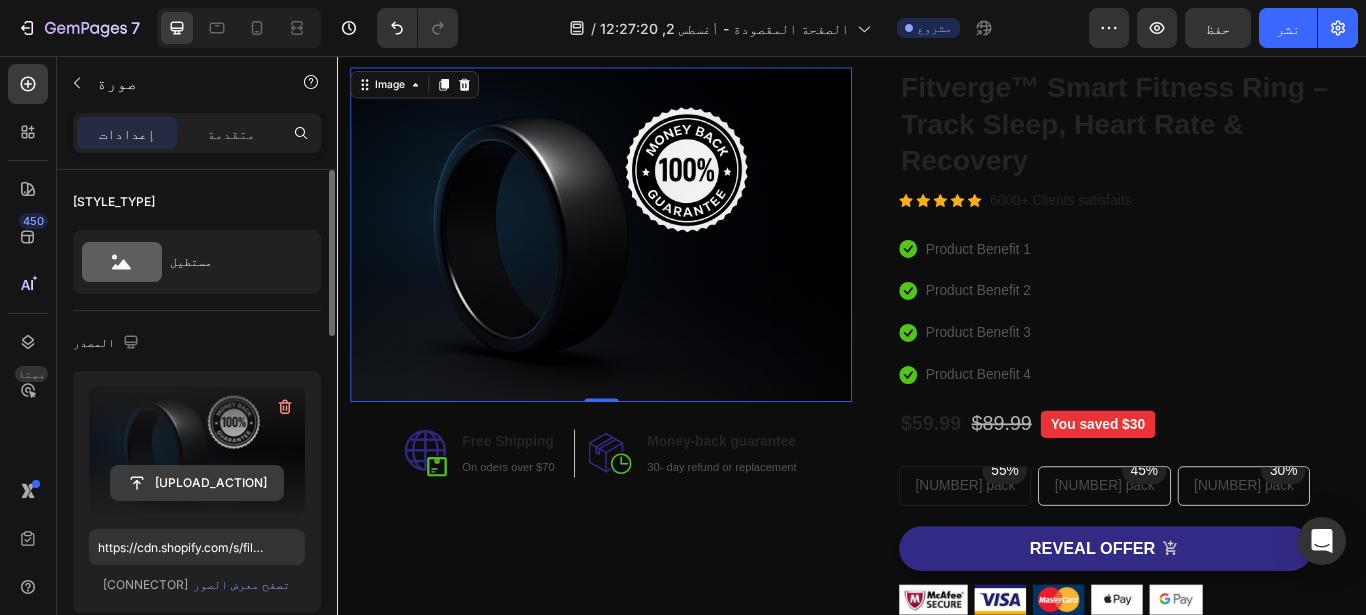 click 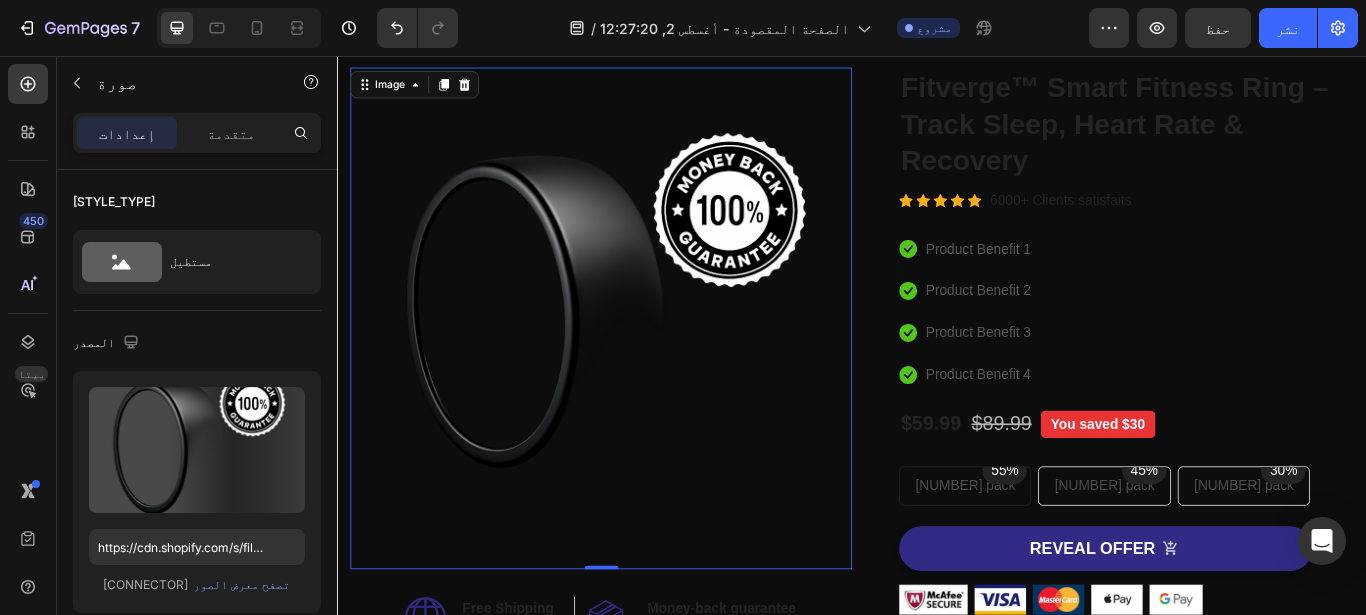 type on "https://cdn.shopify.com/s/files/1/0930/8297/6628/files/gempages_578134729346253765-87b1e9b6-64f9-44c3-96f2-8af7f5acf3d6.png" 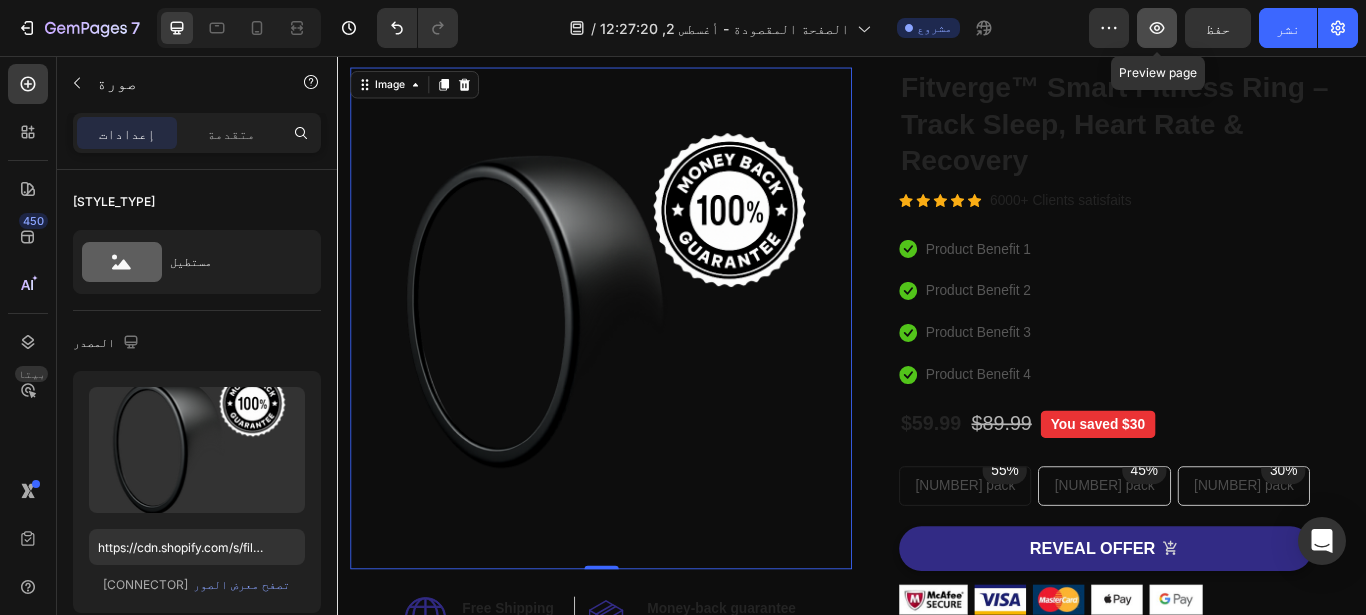 click 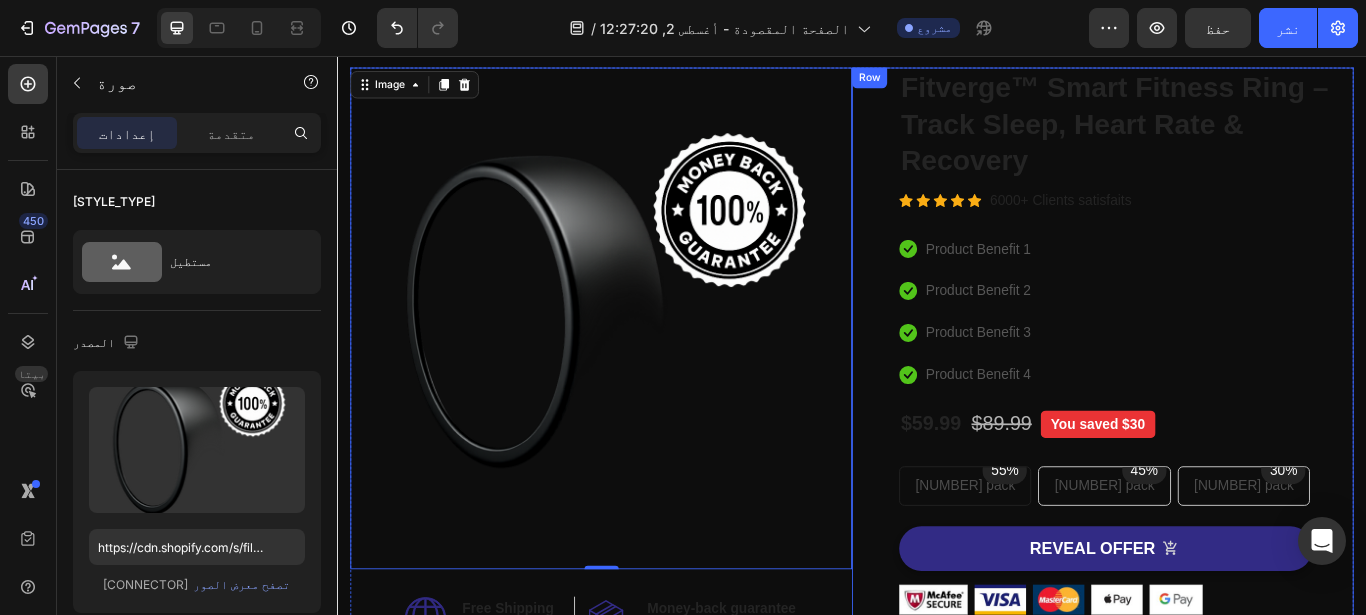 click on "Catch your customer's attention with attracted media.       Add image   or   sync data
(P) Images & Gallery Fitverge™ Smart Fitness Ring – Track Sleep, Heart Rate & Recovery (P) Title                Icon                Icon                Icon                Icon                Icon Icon List Hoz 6000+ Clients satisfaits Text block Row
Icon Product Benefit 1 Text block
Icon Product Benefit 2 Text block
Icon Product Benefit 3 Text block
Icon Product Benefit 4 Text block Icon List $59.99 (P) Price (P) Price $89.99 (P) Price (P) Price You saved $30 Product Badge Row 55% Text block Row 3 pack Text block Row 45% Text block Row 2 pack Text block Row 30% Text block Row 1 pack Text block Row Row
Icon Icon" at bounding box center [1229, 483] 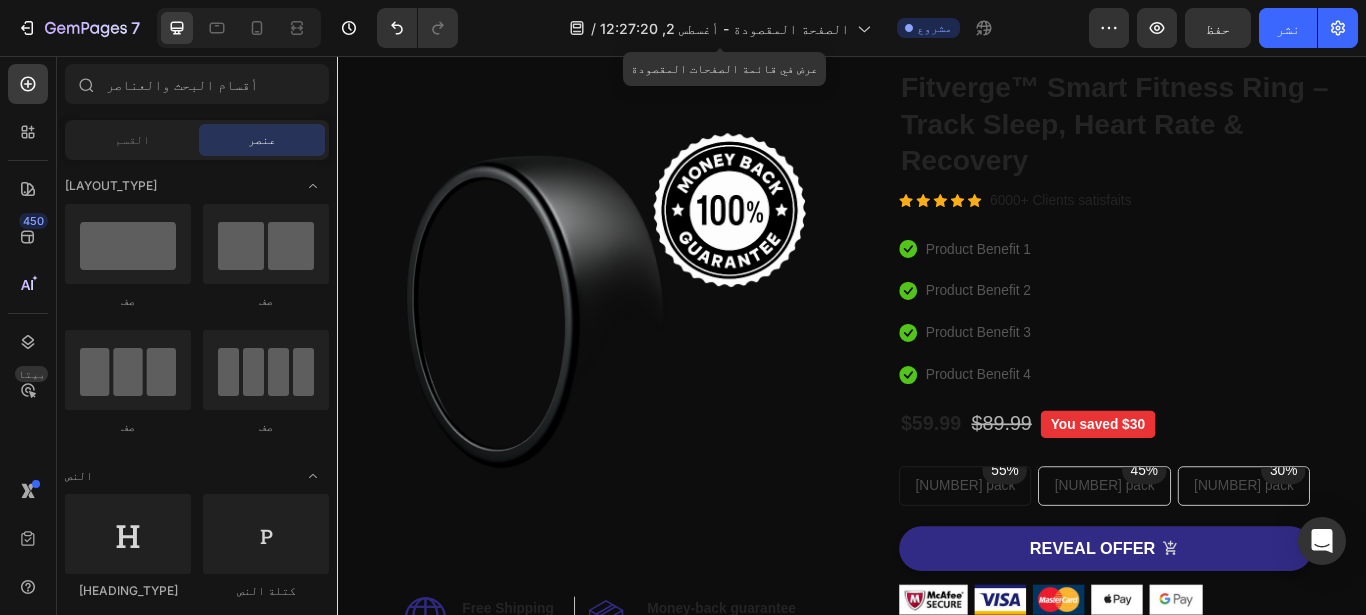 scroll, scrollTop: 718, scrollLeft: 0, axis: vertical 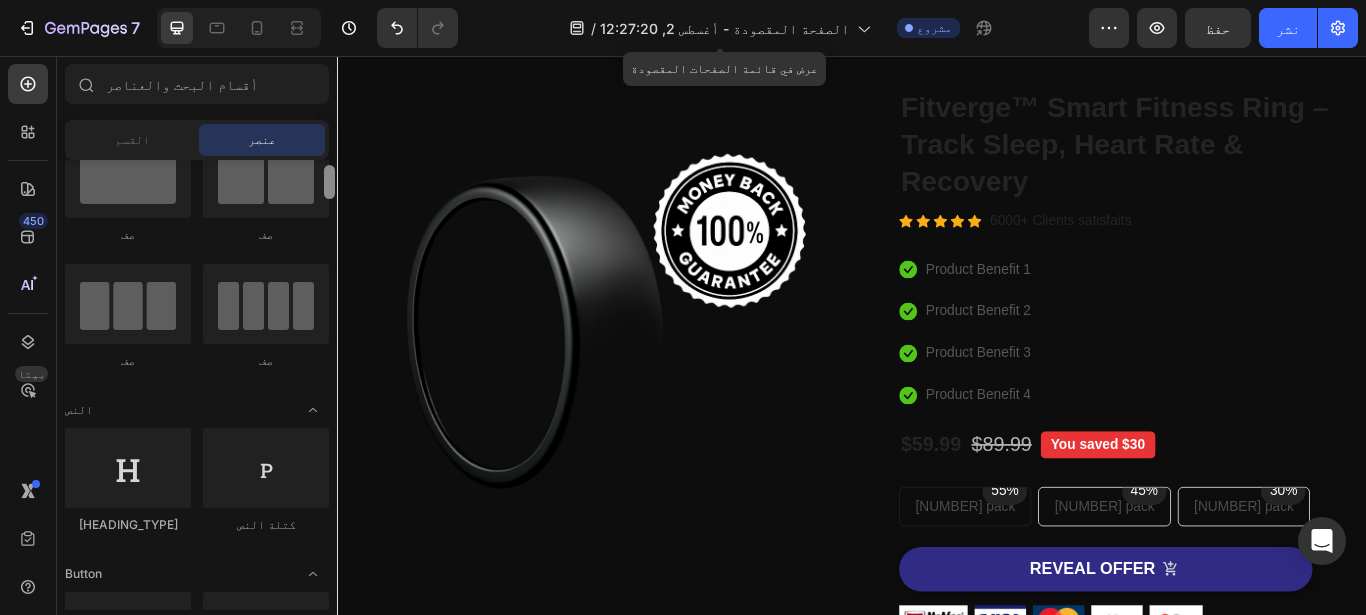drag, startPoint x: 328, startPoint y: 181, endPoint x: 337, endPoint y: 186, distance: 10.29563 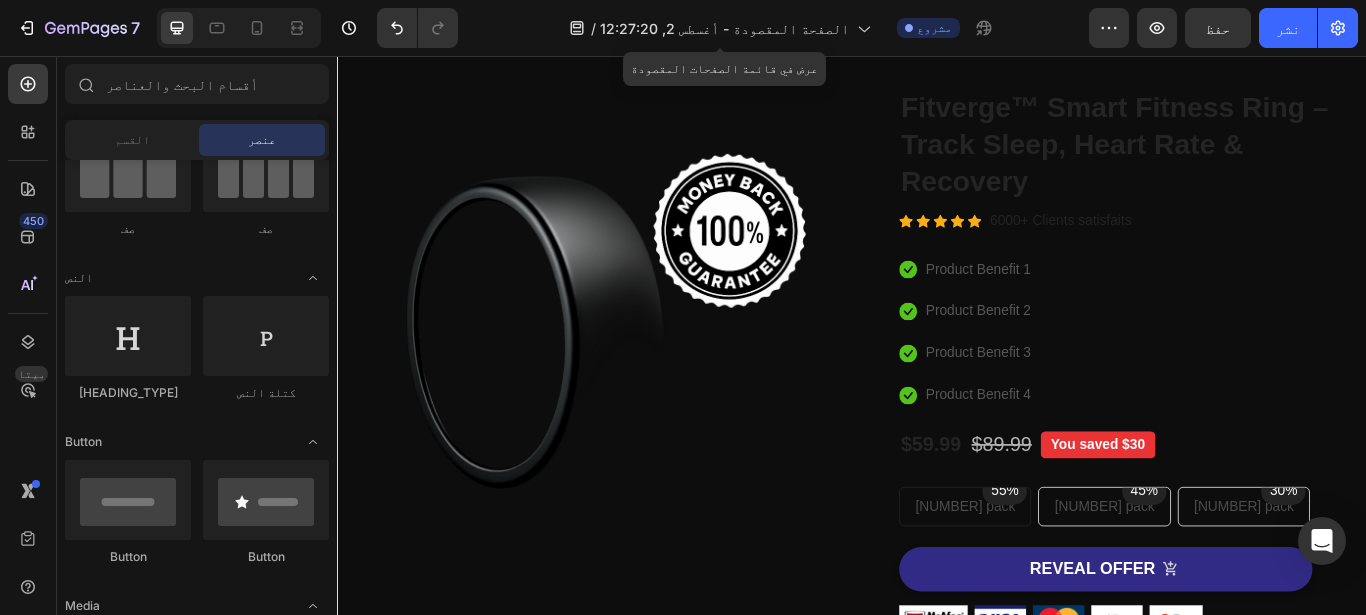scroll, scrollTop: 211, scrollLeft: 0, axis: vertical 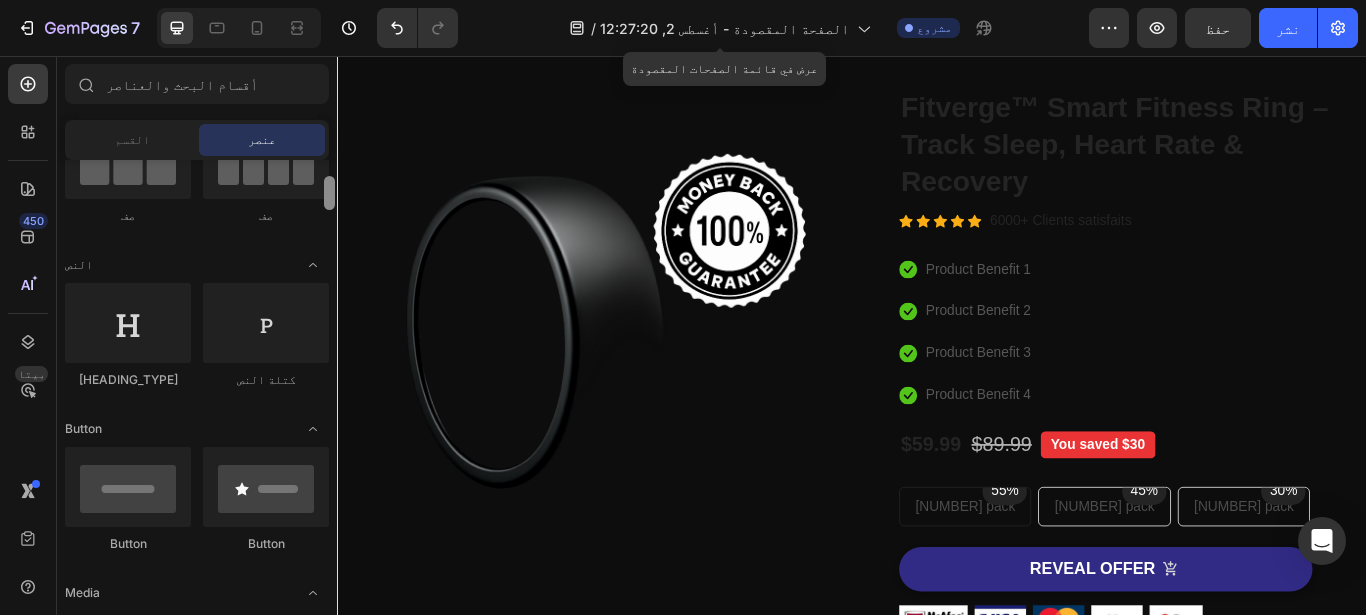 drag, startPoint x: 332, startPoint y: 187, endPoint x: 333, endPoint y: 198, distance: 11.045361 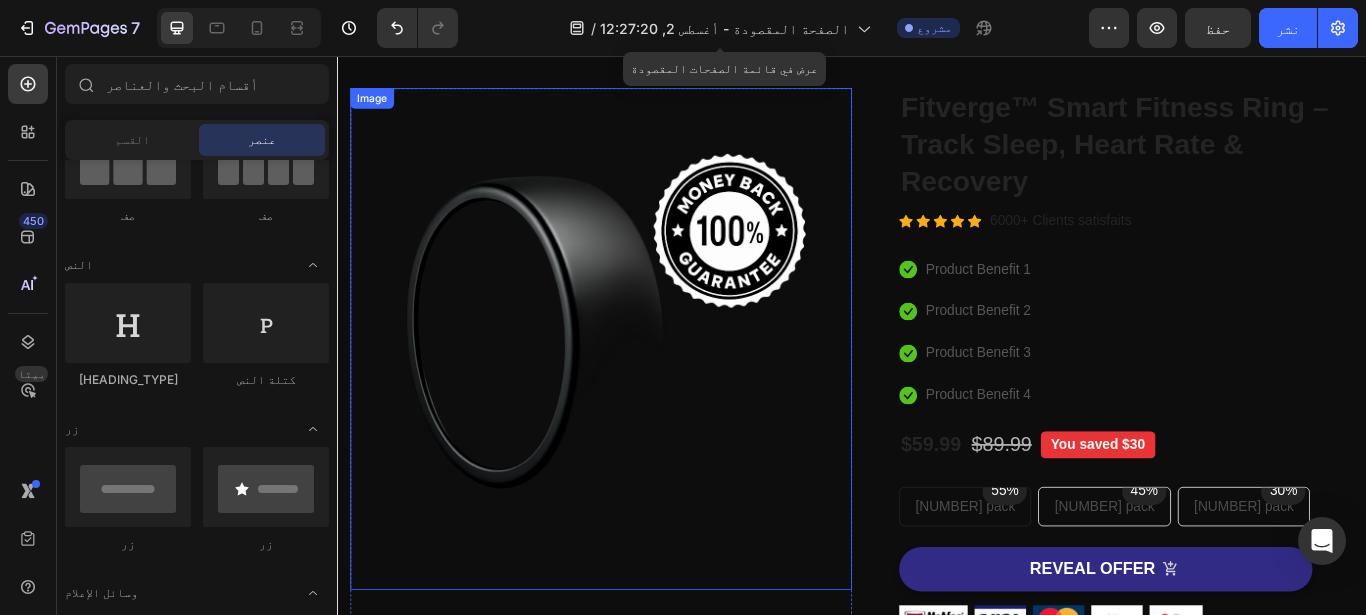click at bounding box center (644, 385) 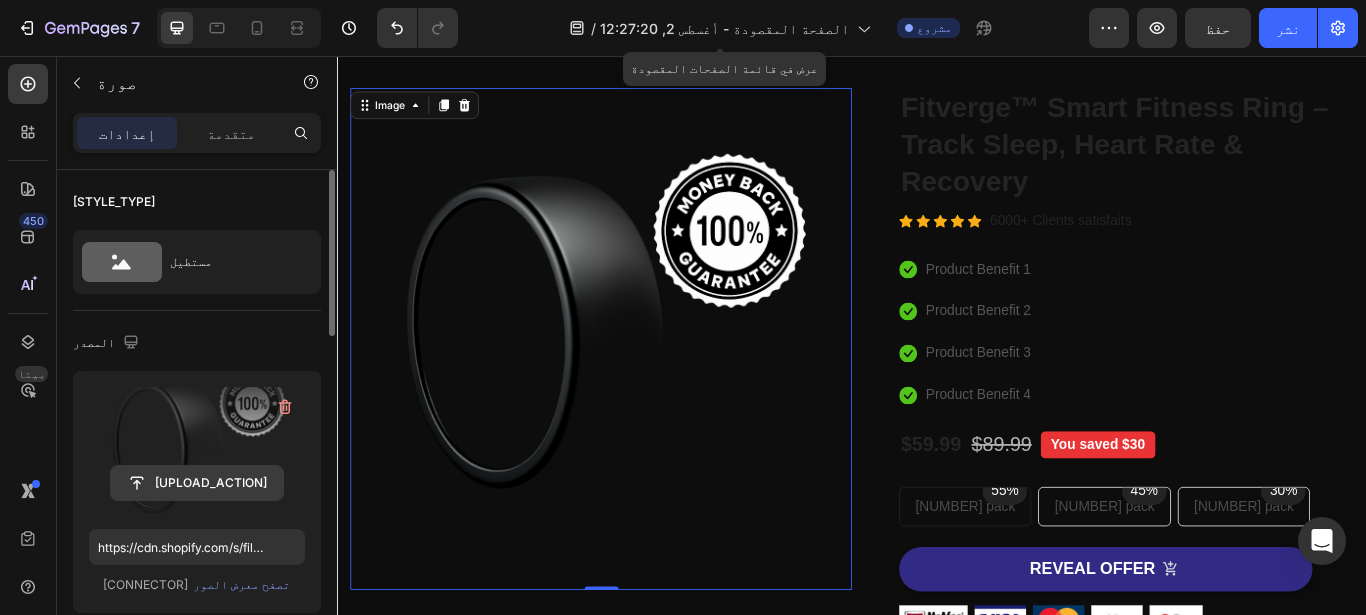 click 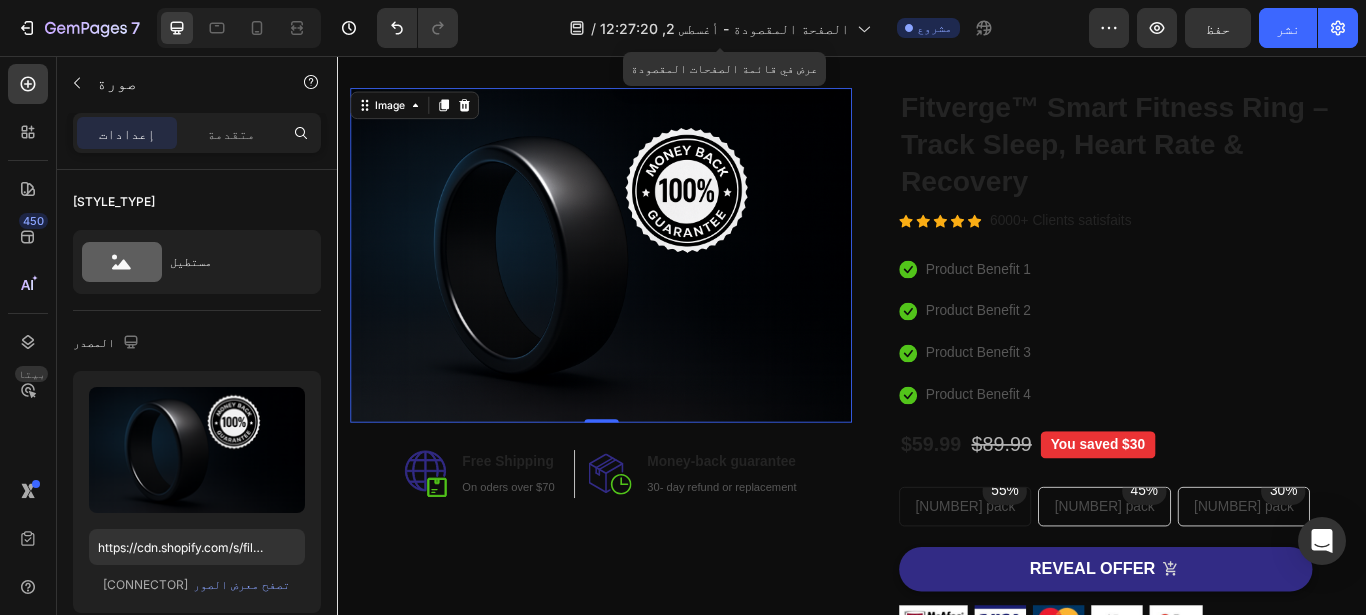 type on "https://cdn.shopify.com/s/files/1/0930/8297/6628/files/gempages_578134729346253765-12acf717-c918-49f6-a58f-6524b711afc7.png" 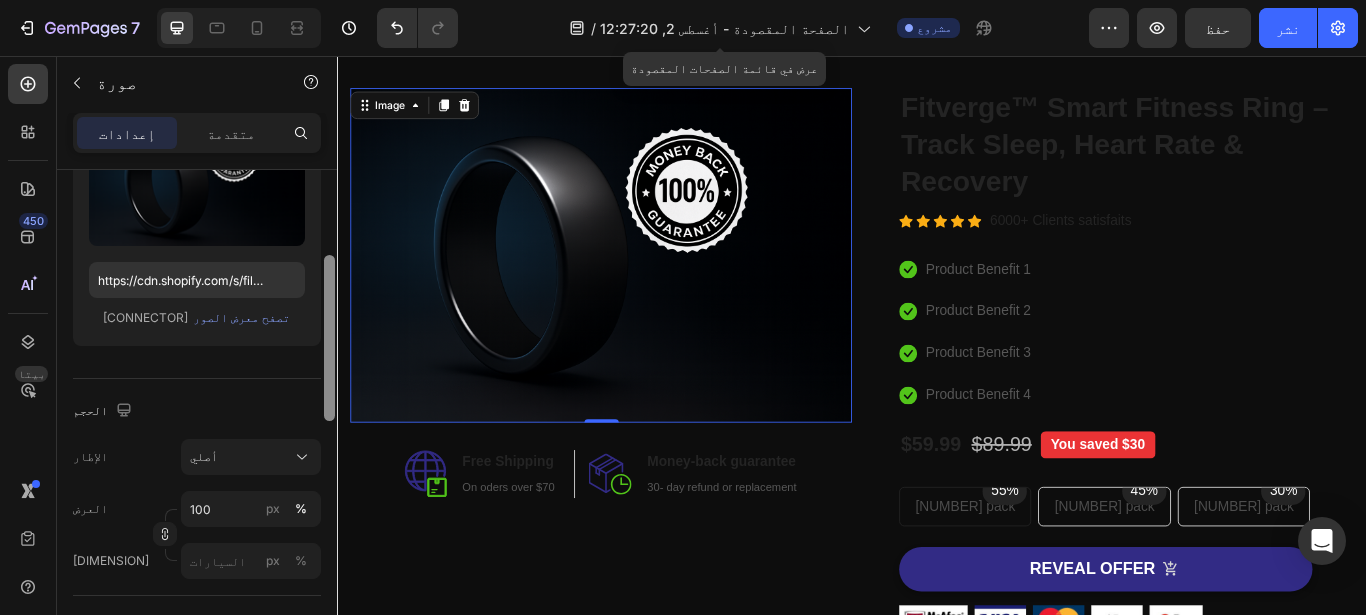scroll, scrollTop: 270, scrollLeft: 0, axis: vertical 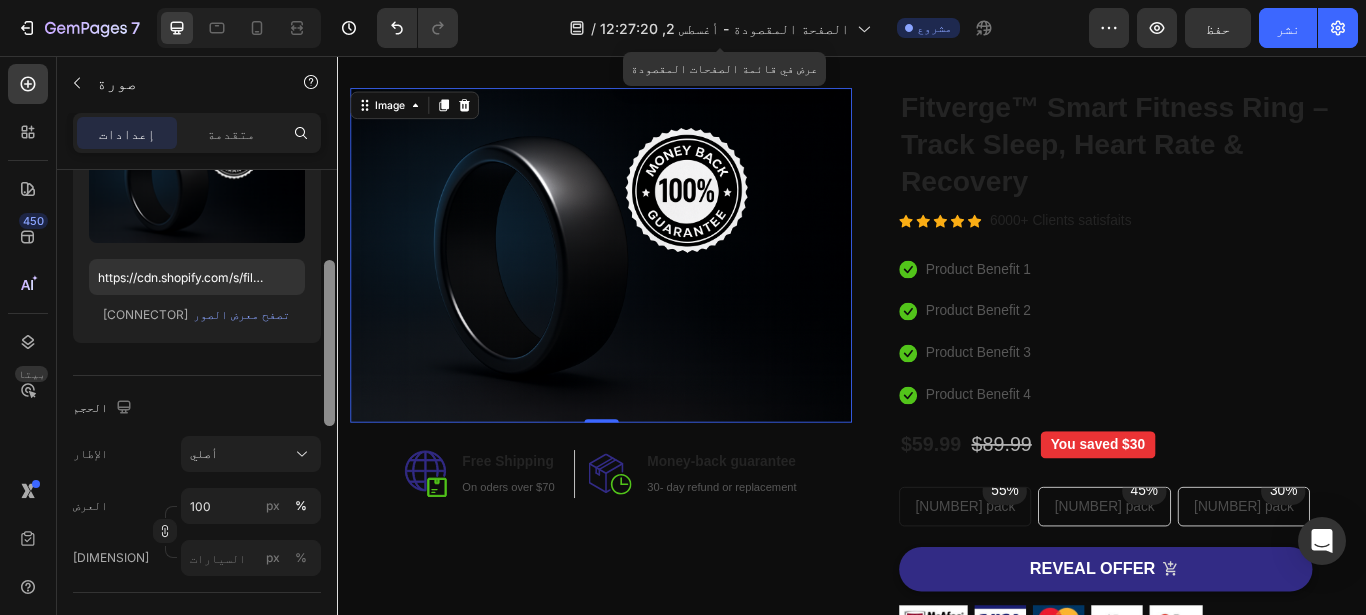 drag, startPoint x: 333, startPoint y: 274, endPoint x: 337, endPoint y: 362, distance: 88.09086 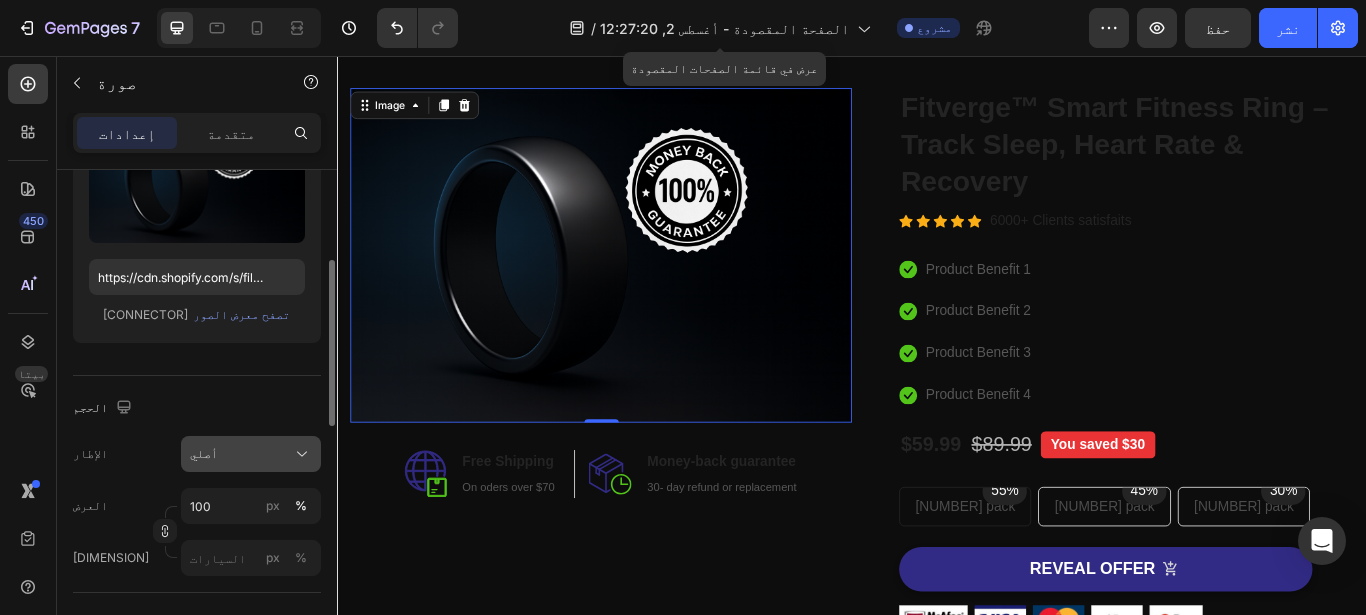 click 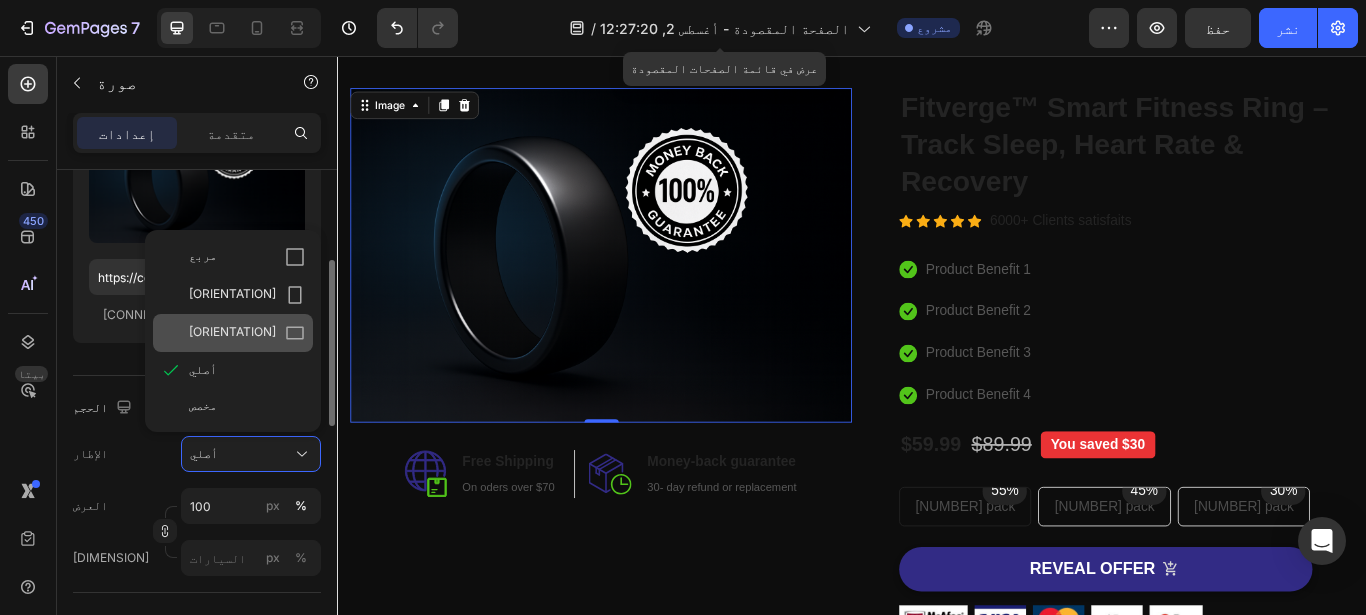 click 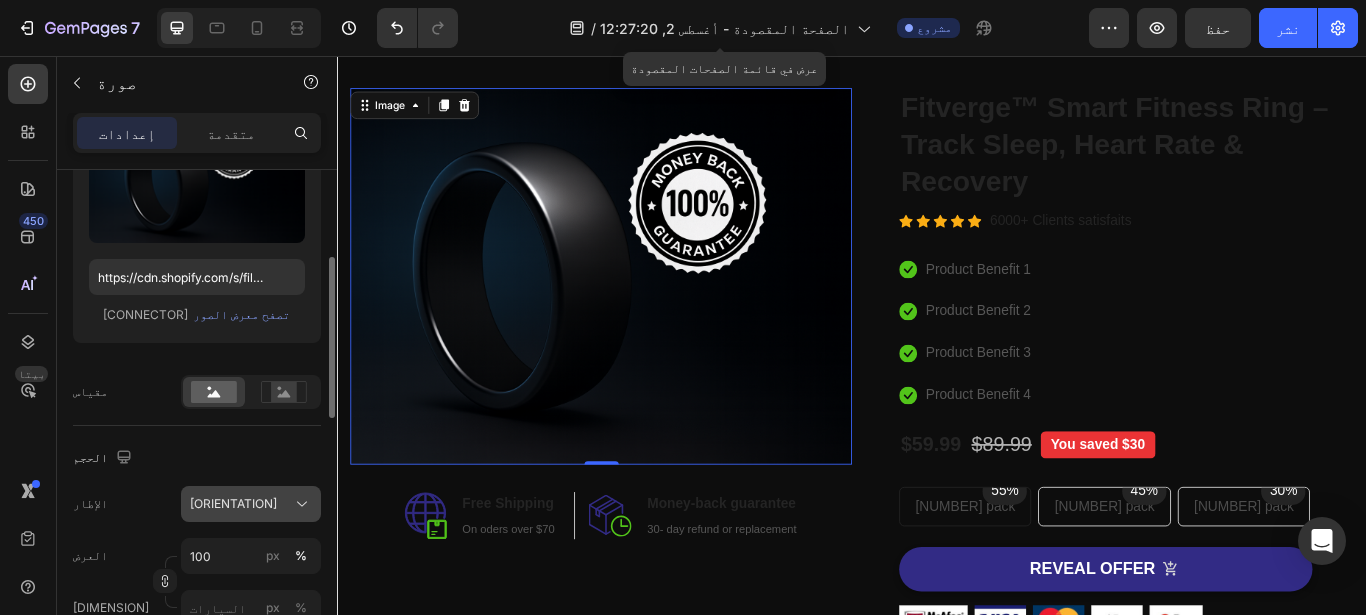 click on "أفقي" at bounding box center (251, 504) 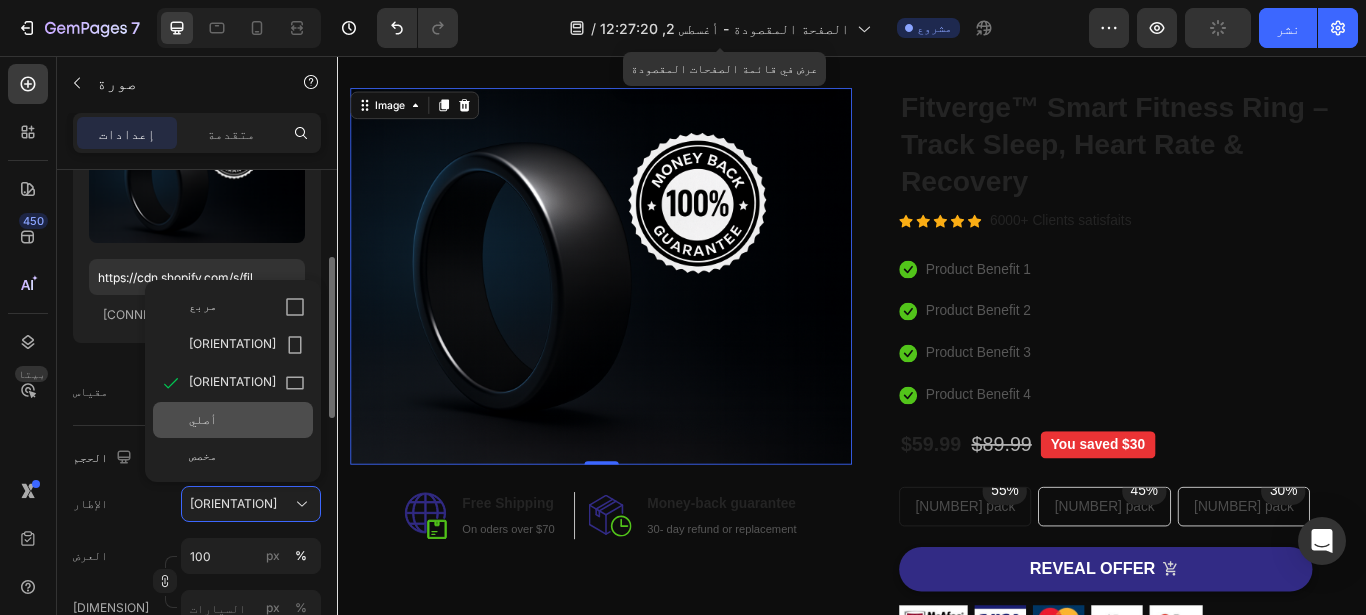 click on "أصلي" at bounding box center [247, 420] 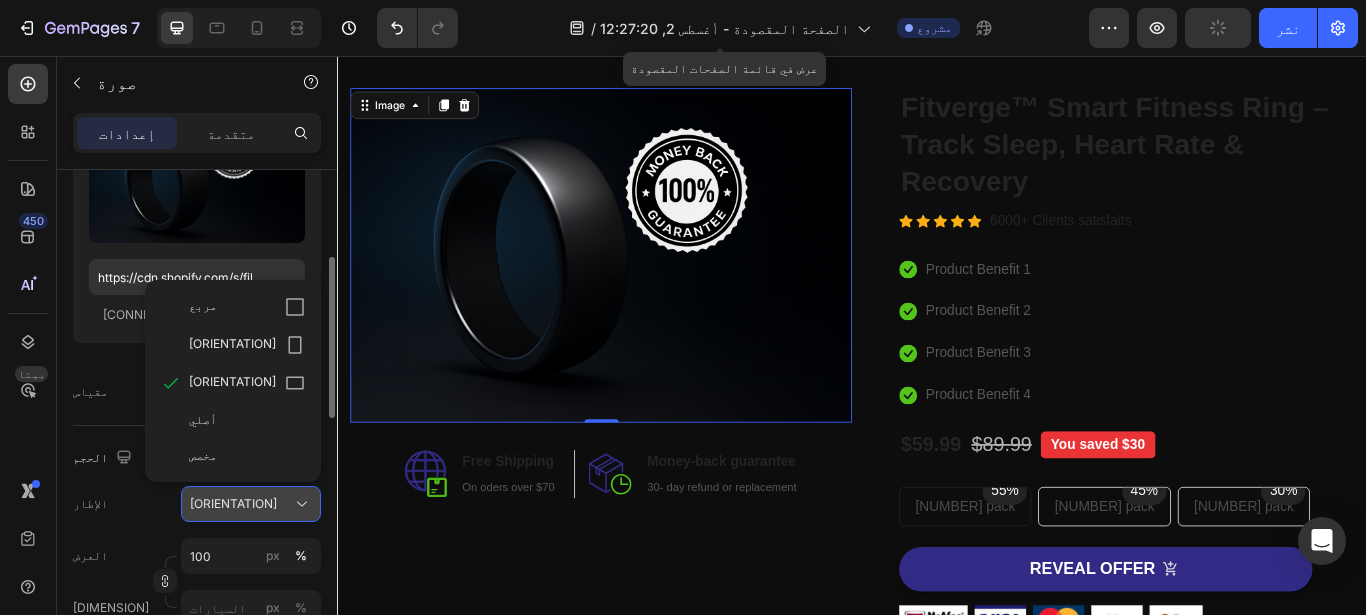 type 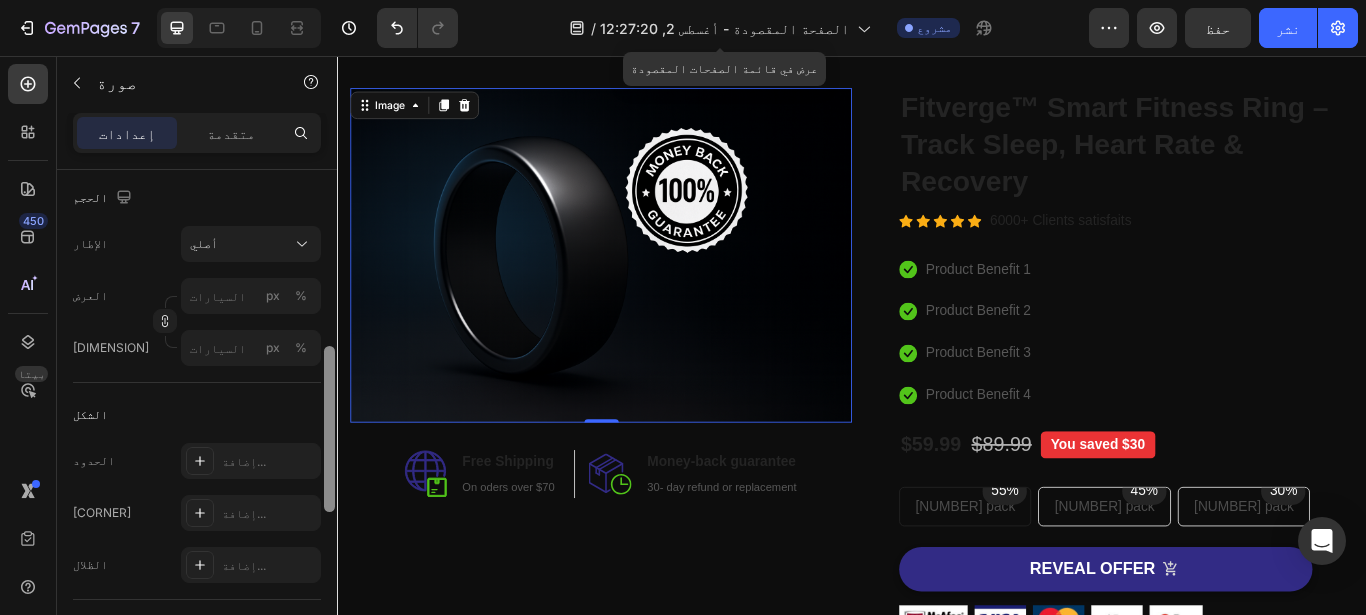 scroll, scrollTop: 492, scrollLeft: 0, axis: vertical 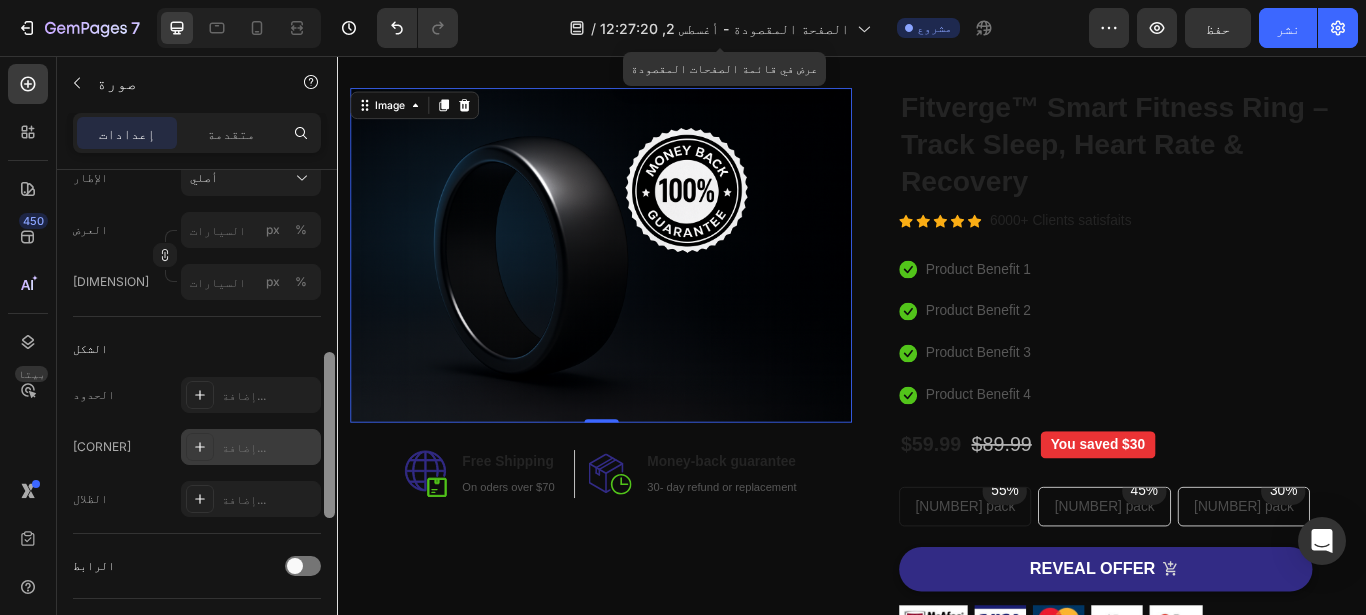 drag, startPoint x: 329, startPoint y: 349, endPoint x: 282, endPoint y: 444, distance: 105.99056 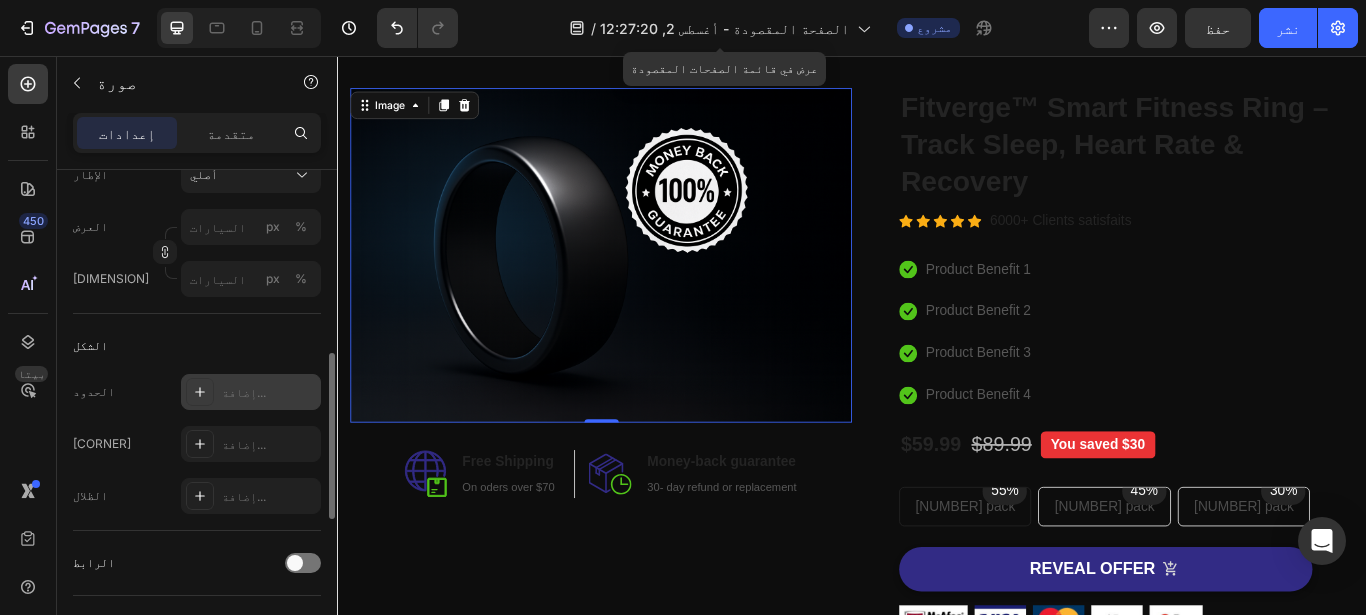 click at bounding box center (200, 392) 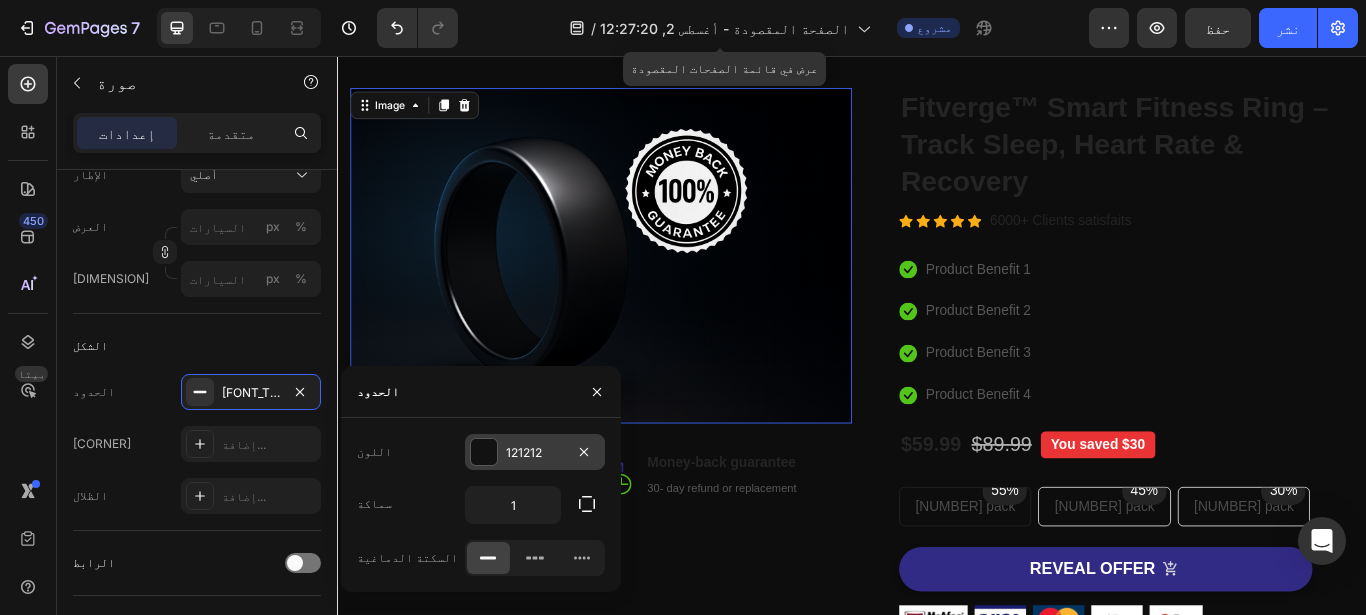 click on "121212" at bounding box center (535, 453) 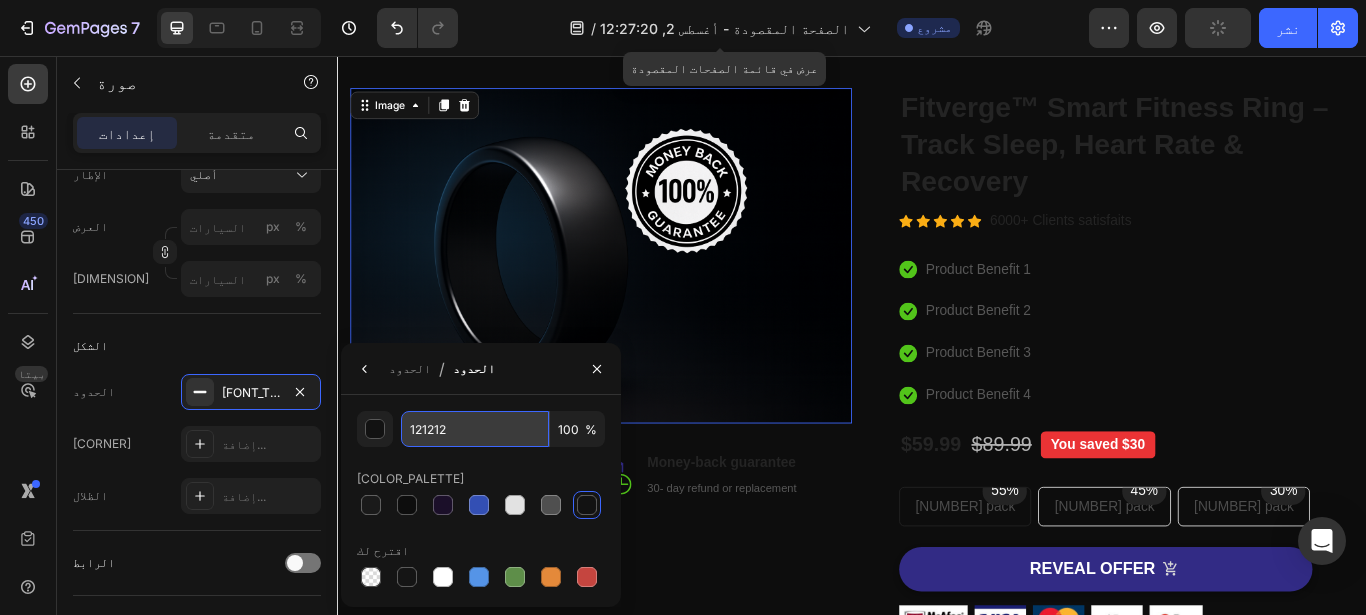 click on "121212" at bounding box center (475, 429) 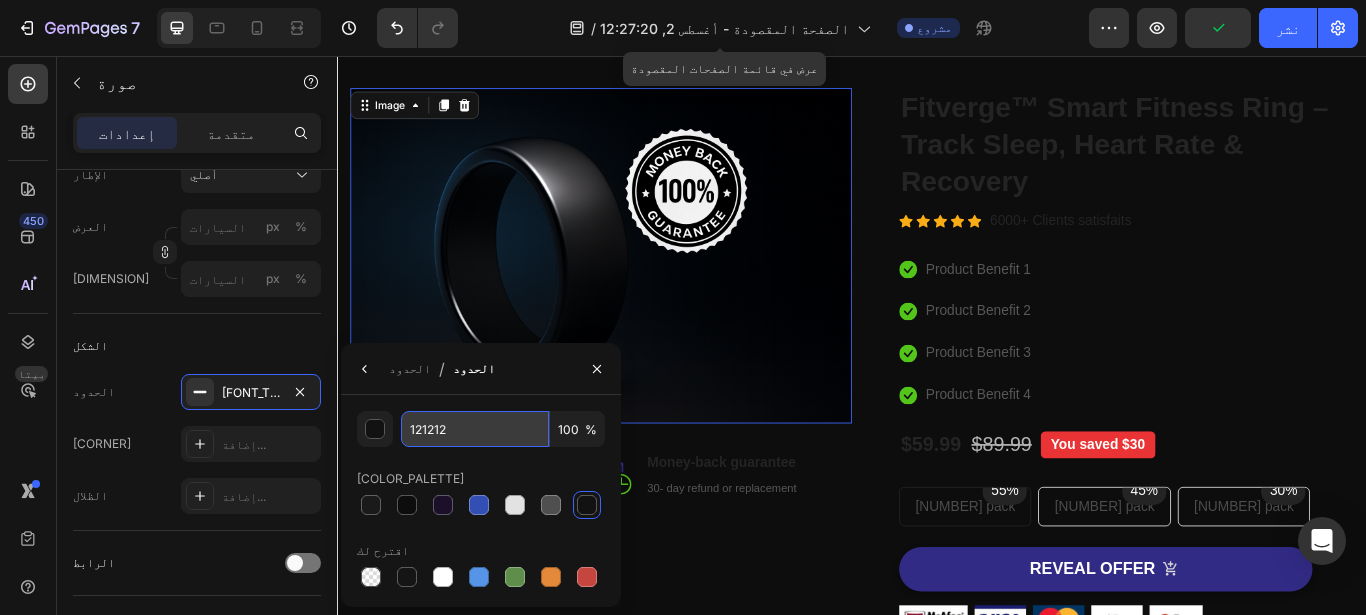 click on "121212" at bounding box center (475, 429) 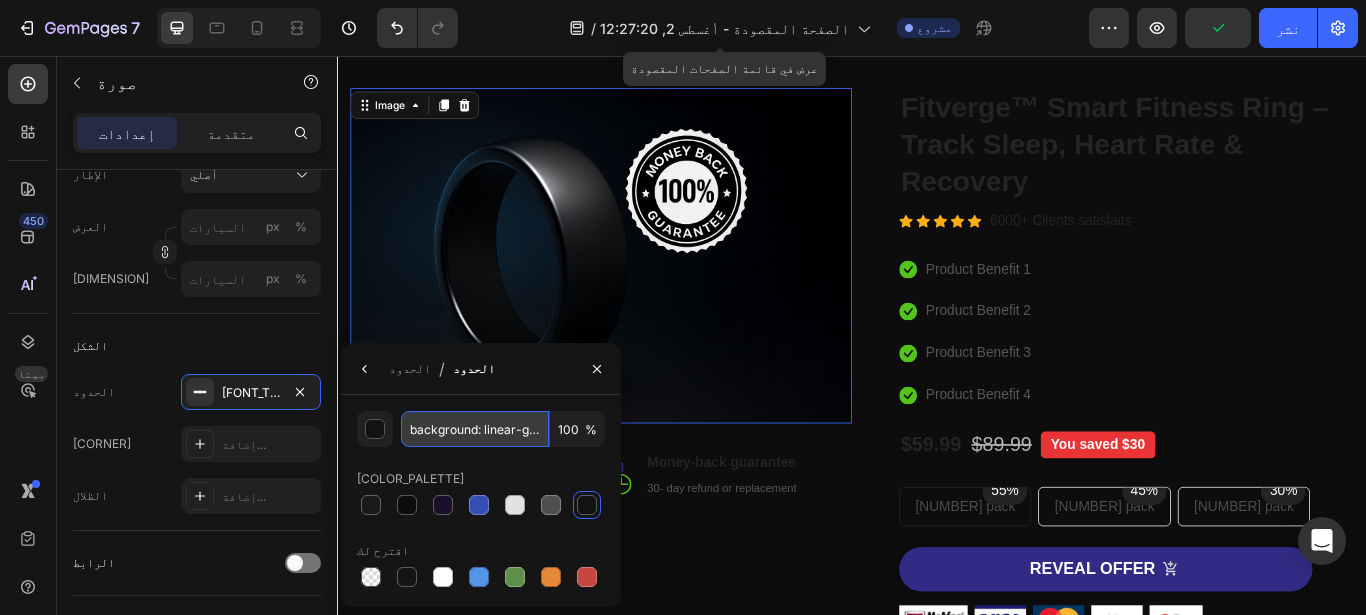 scroll, scrollTop: 0, scrollLeft: 207, axis: horizontal 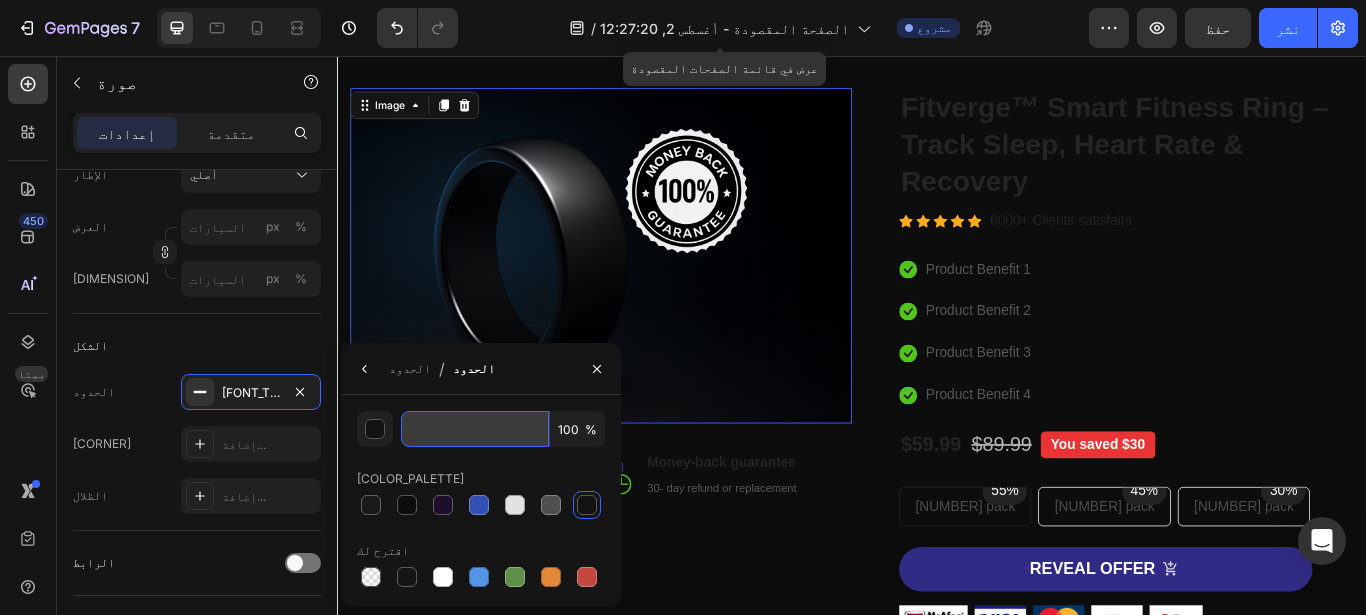 click on "background: linear-gradient(to bottom, #10131A, #000000);" at bounding box center (475, 429) 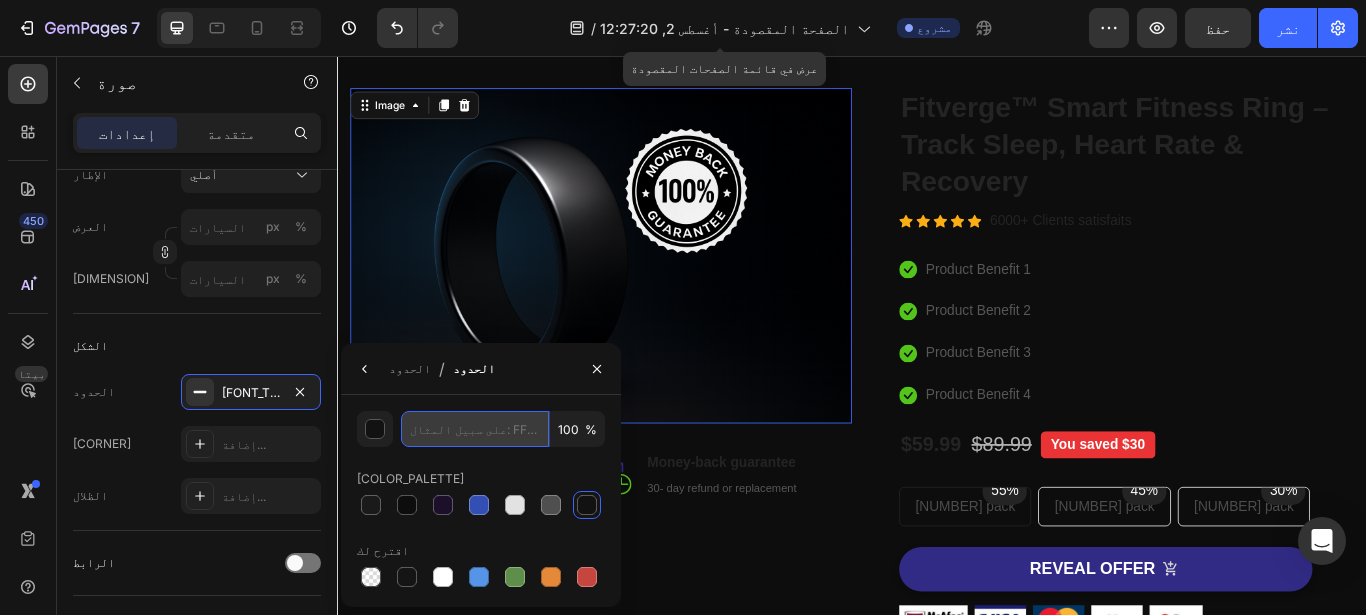 scroll, scrollTop: 0, scrollLeft: 0, axis: both 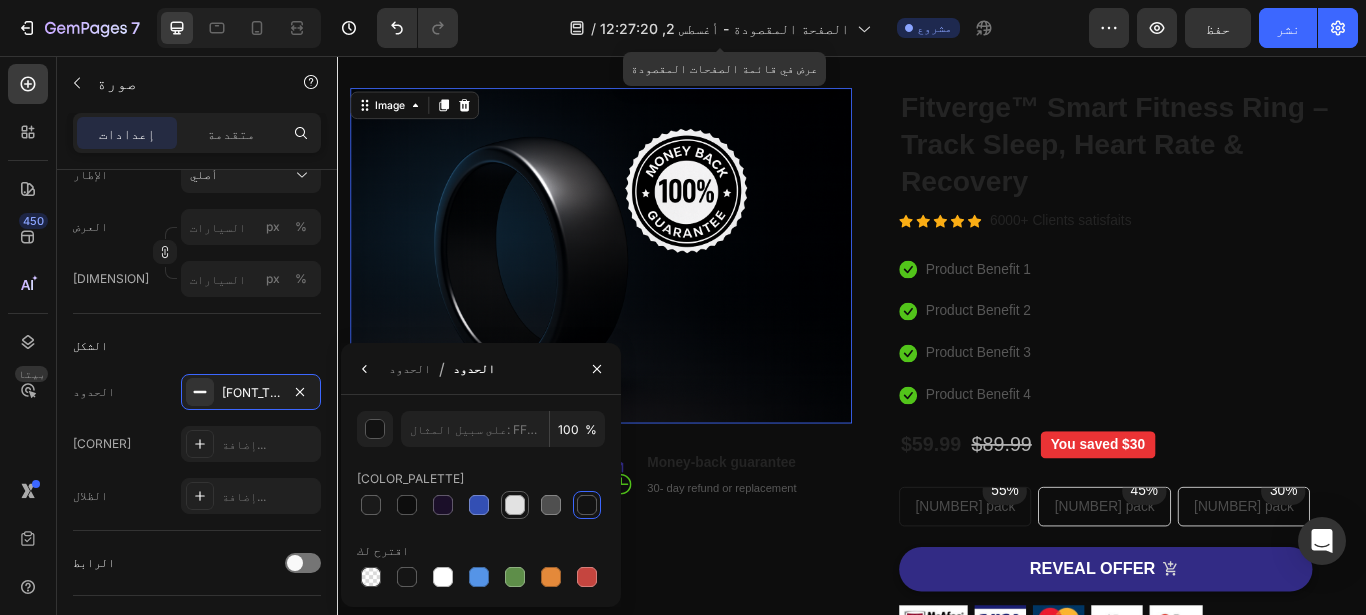click at bounding box center [515, 505] 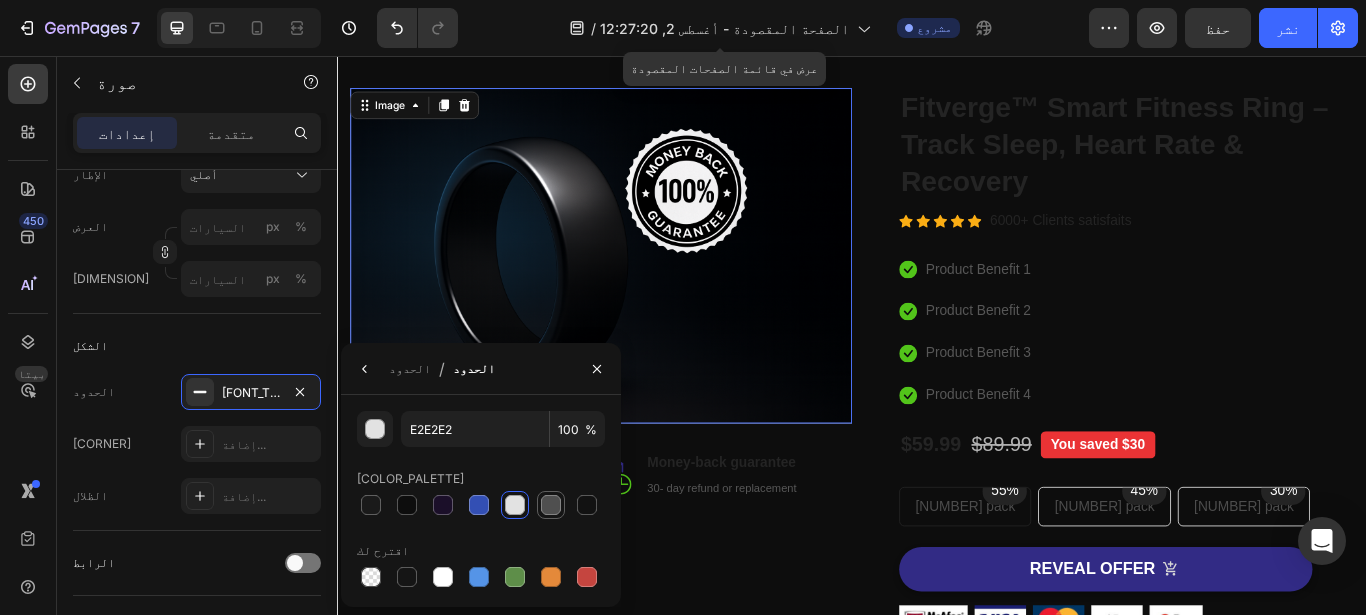click at bounding box center (551, 505) 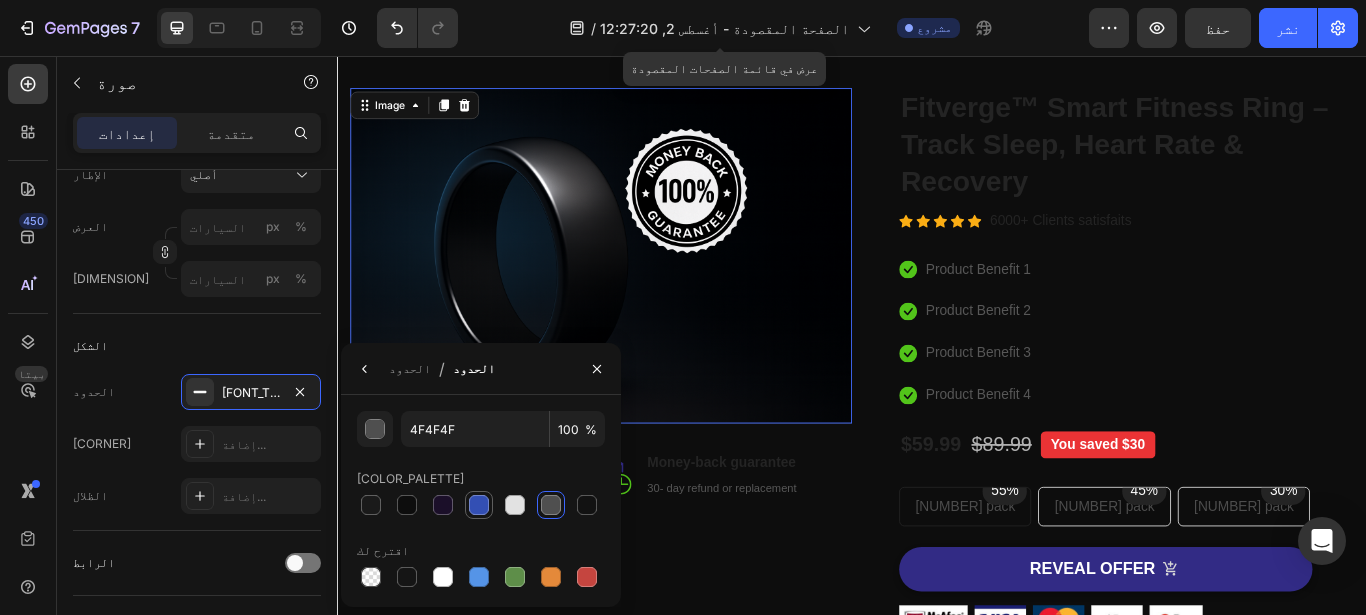 click at bounding box center [479, 505] 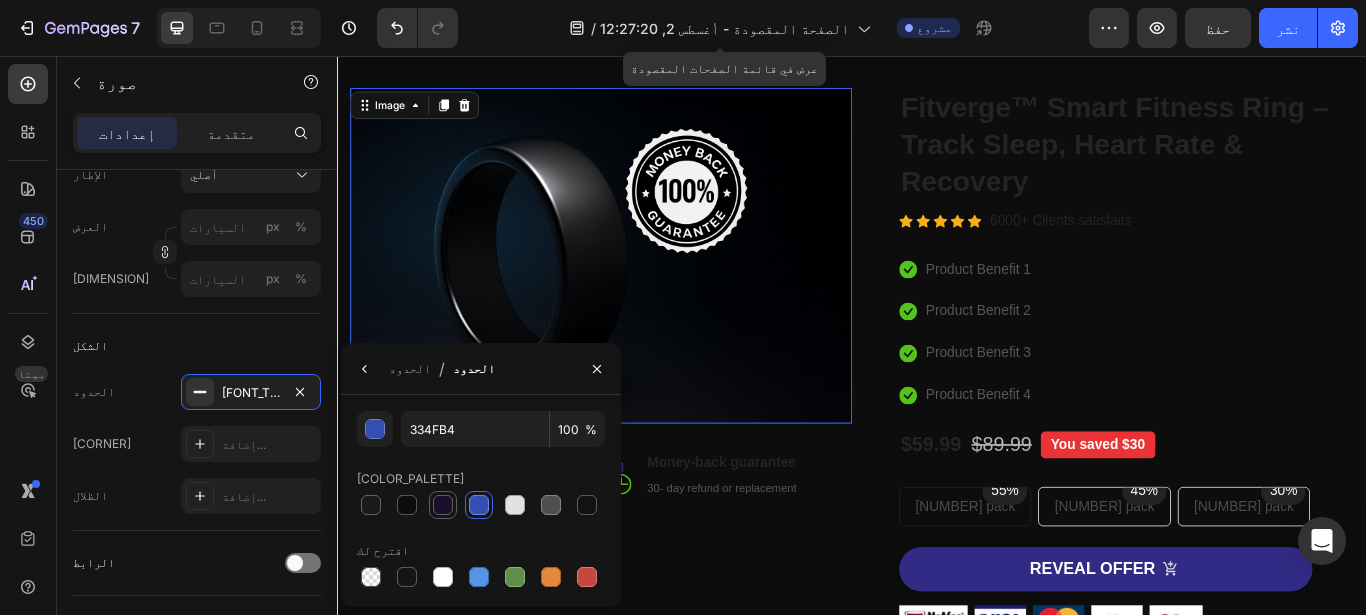 click at bounding box center [443, 505] 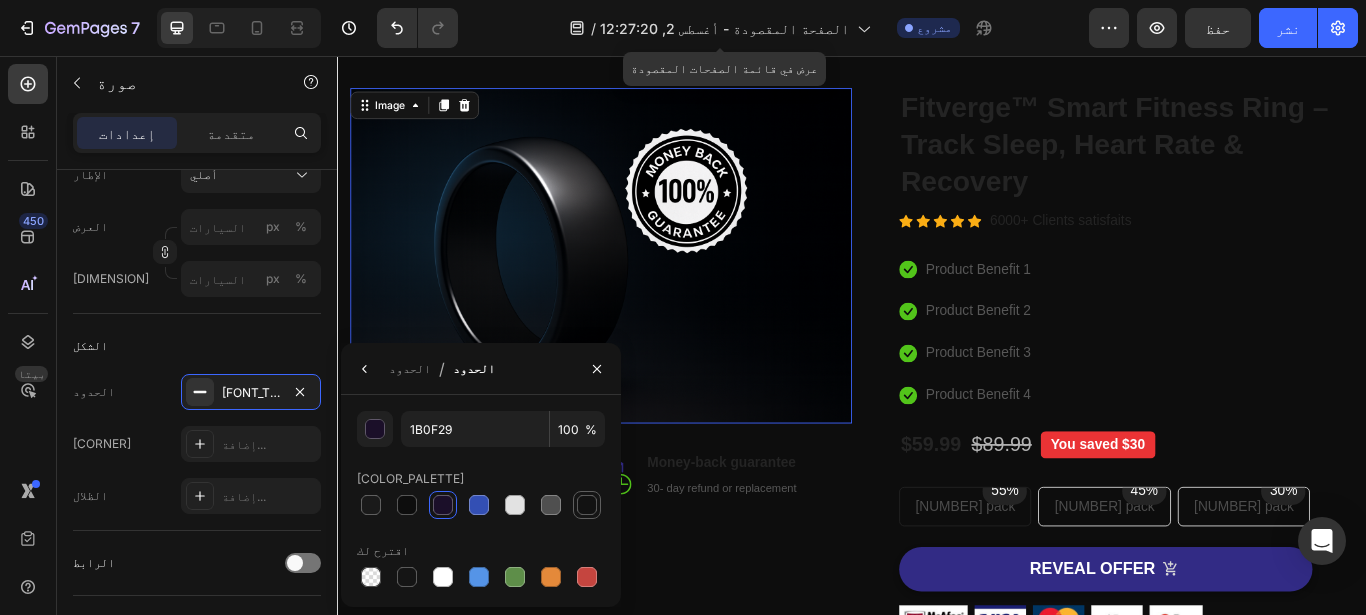 click at bounding box center [587, 505] 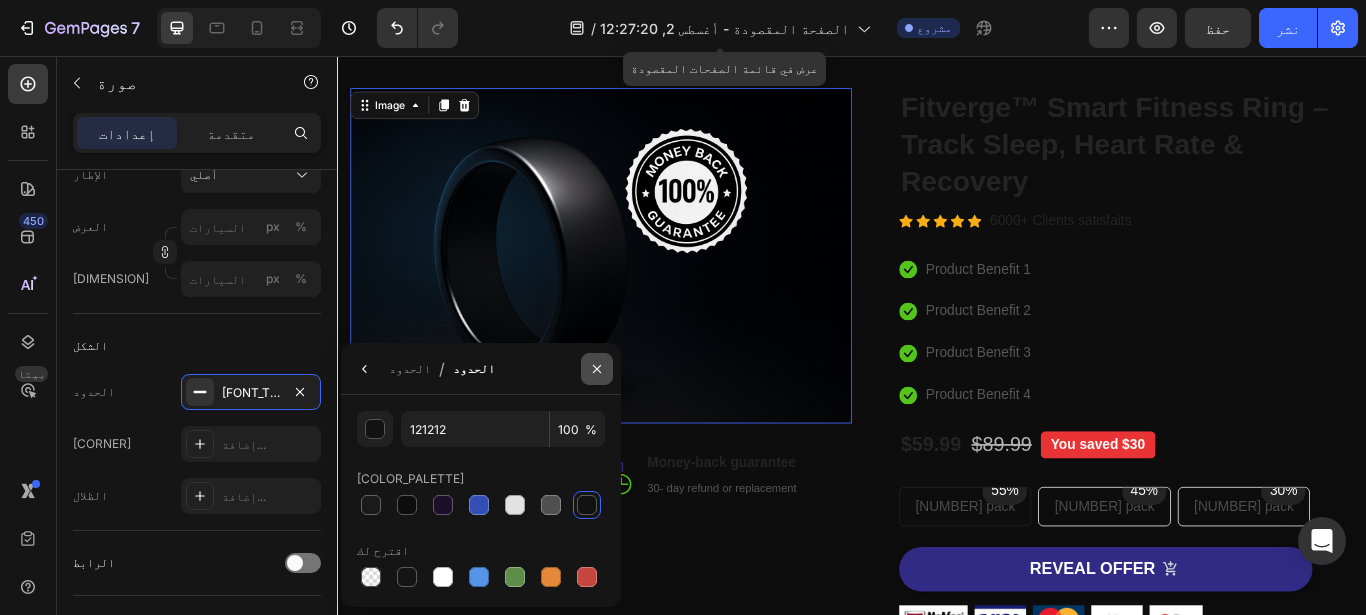 click 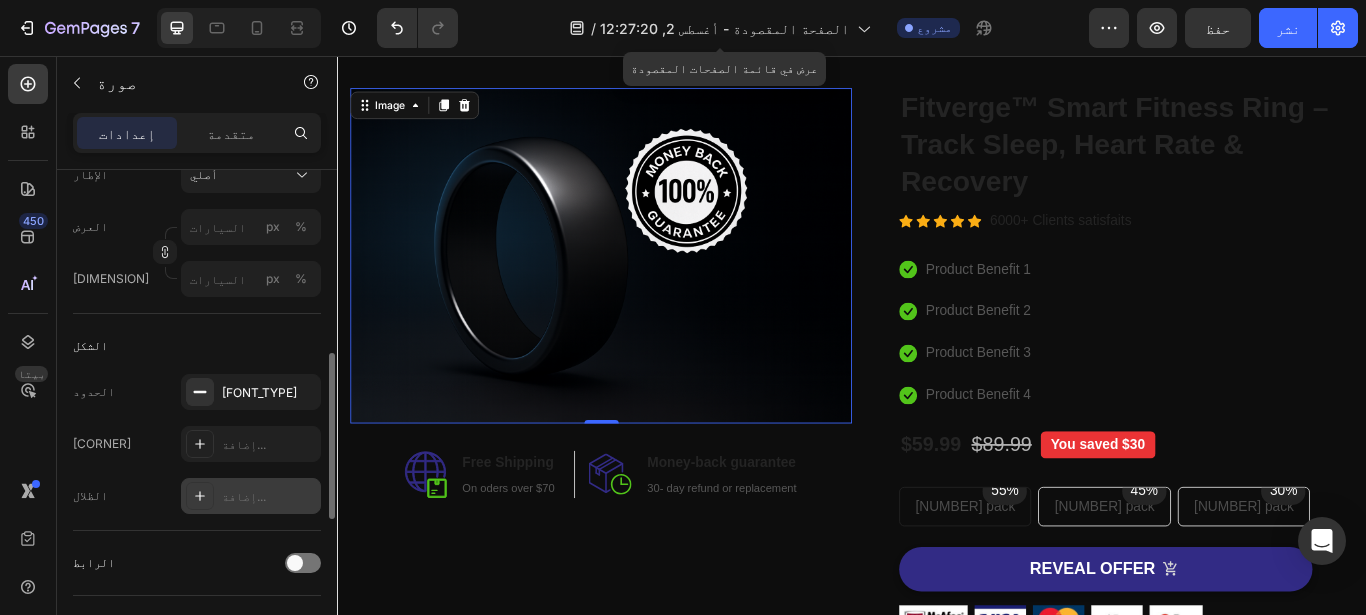 click on "إضافة..." at bounding box center [251, 496] 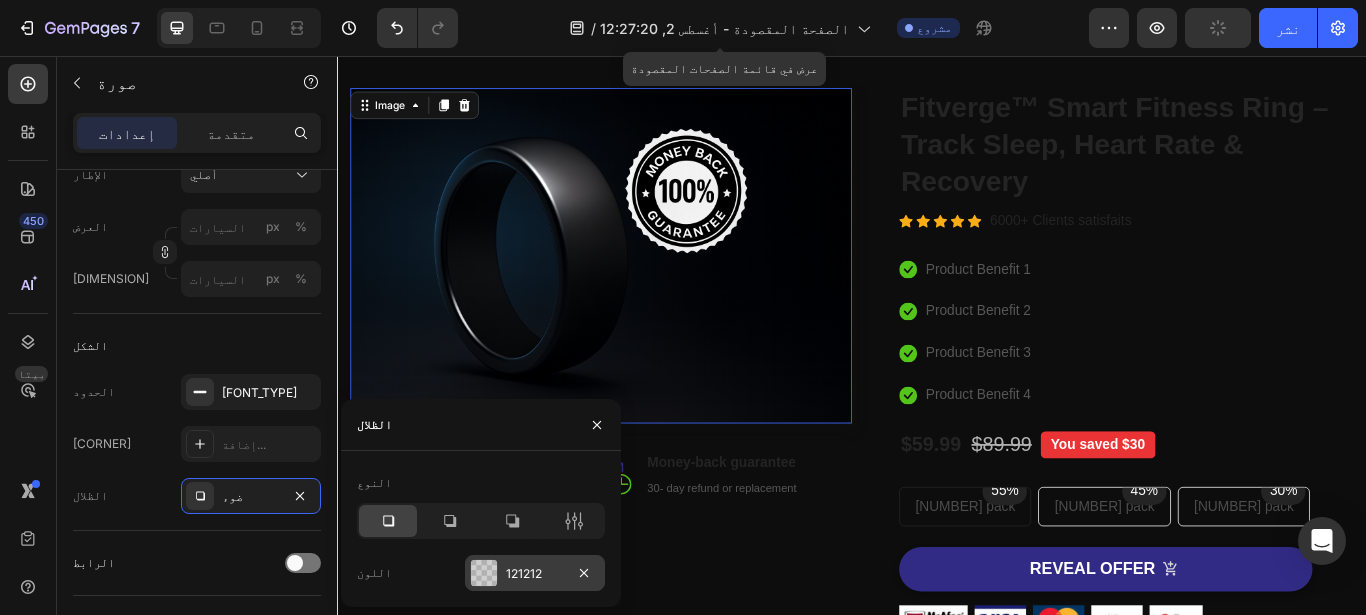 click at bounding box center [484, 573] 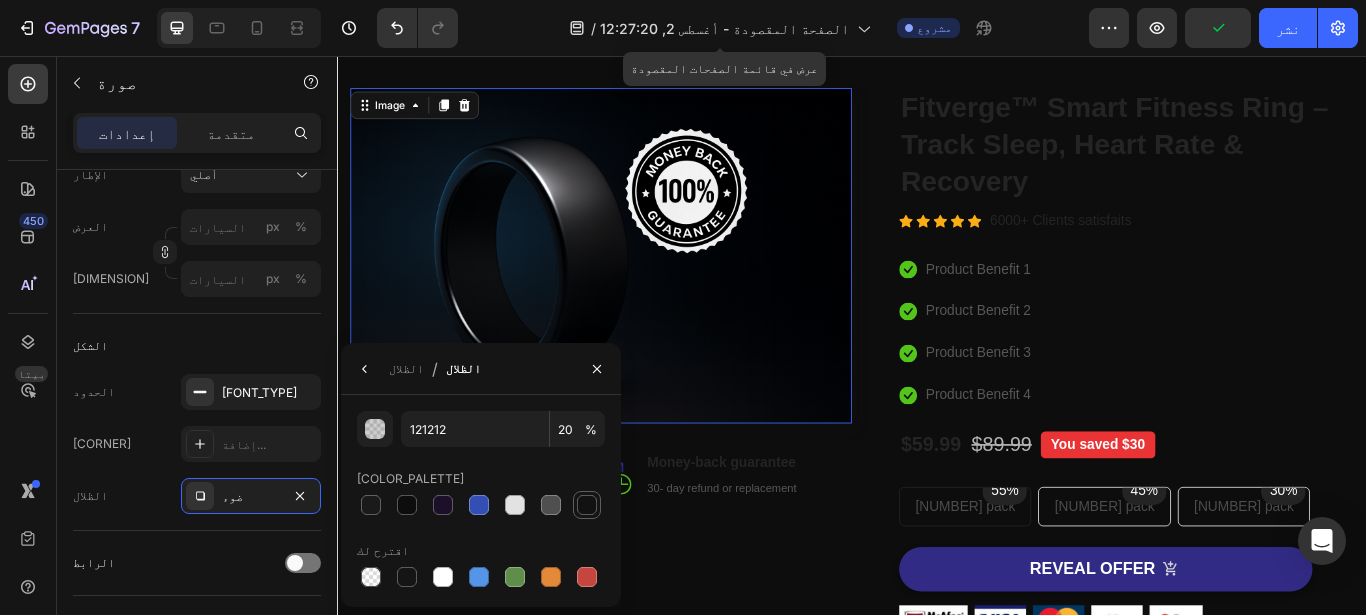 click at bounding box center [587, 505] 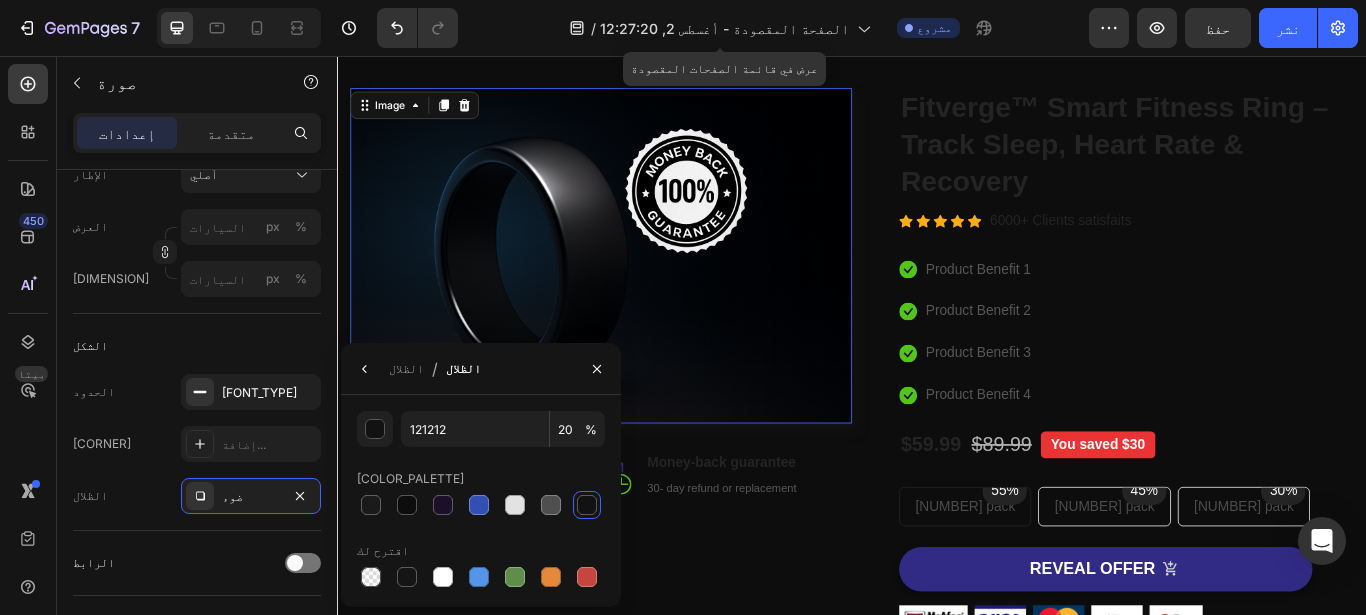 type on "100" 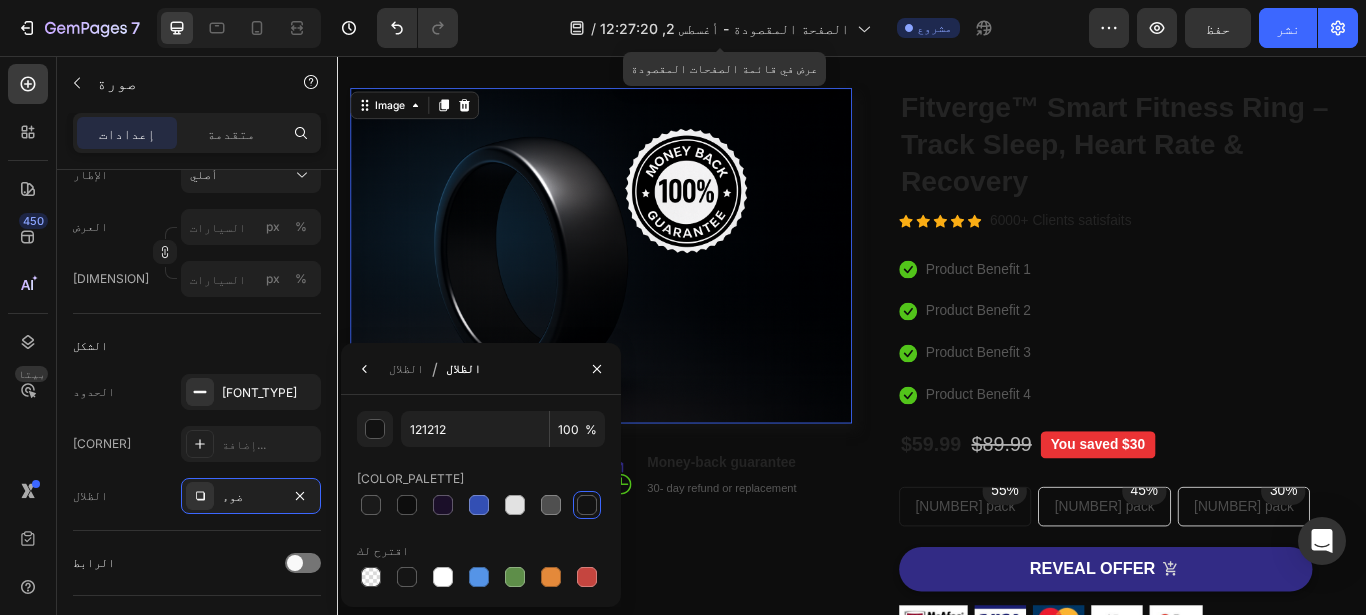 click 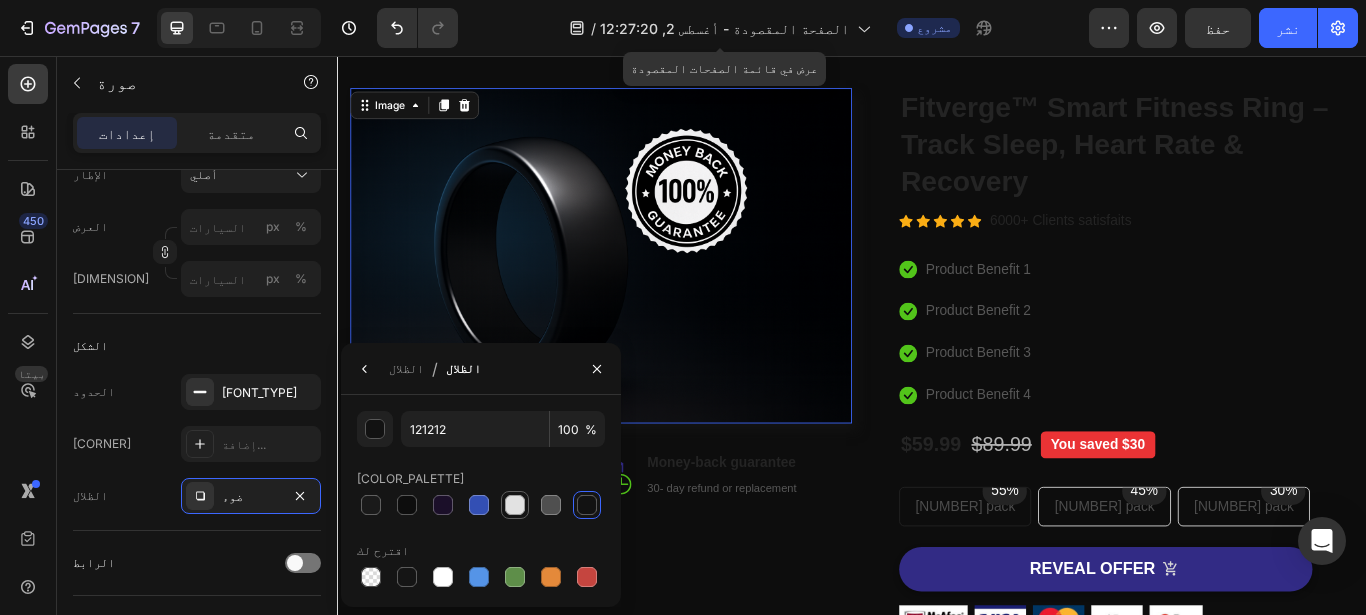 click at bounding box center [515, 505] 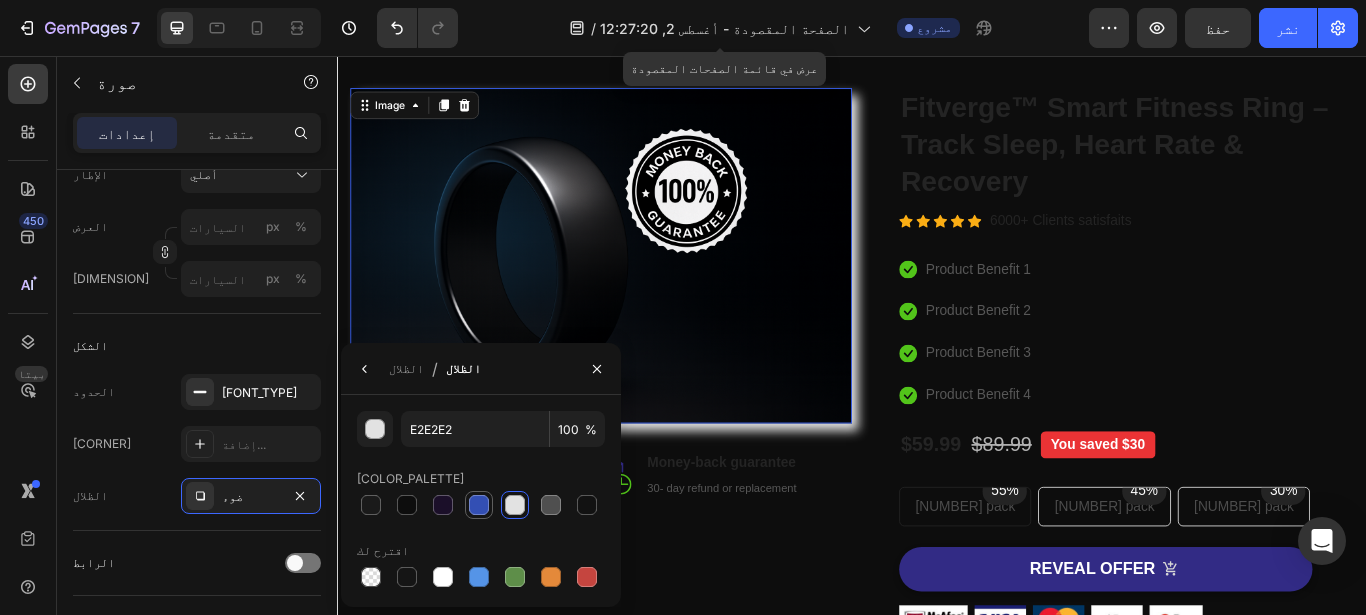 click at bounding box center [479, 505] 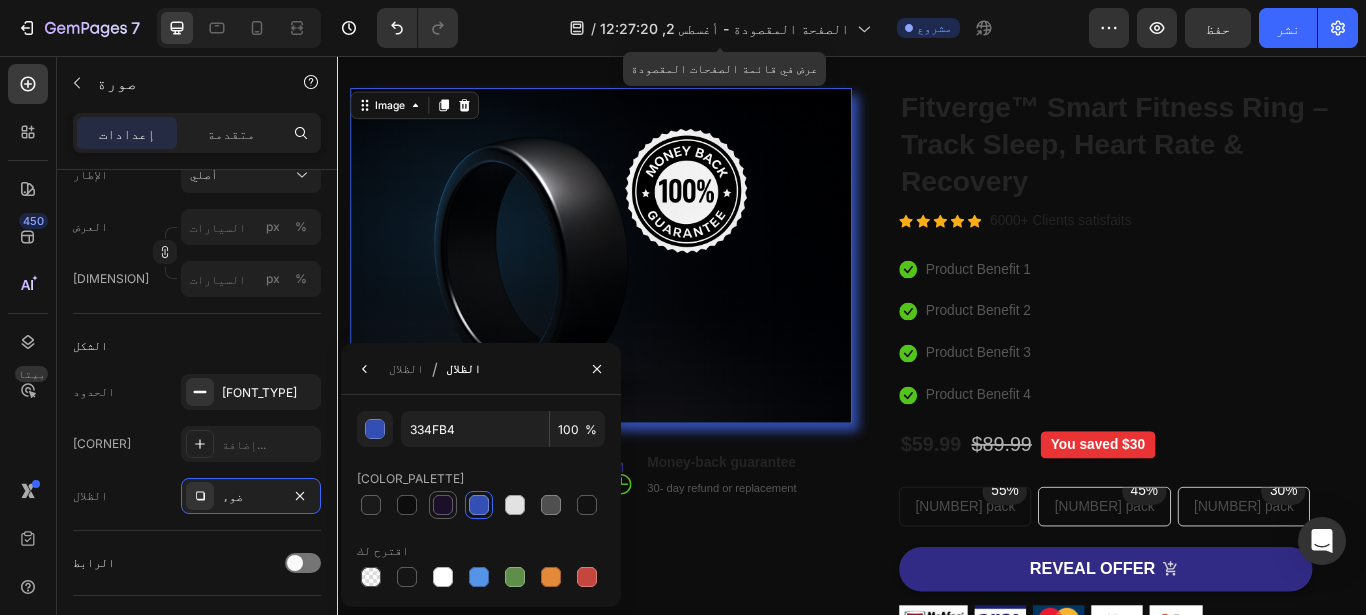 click at bounding box center (443, 505) 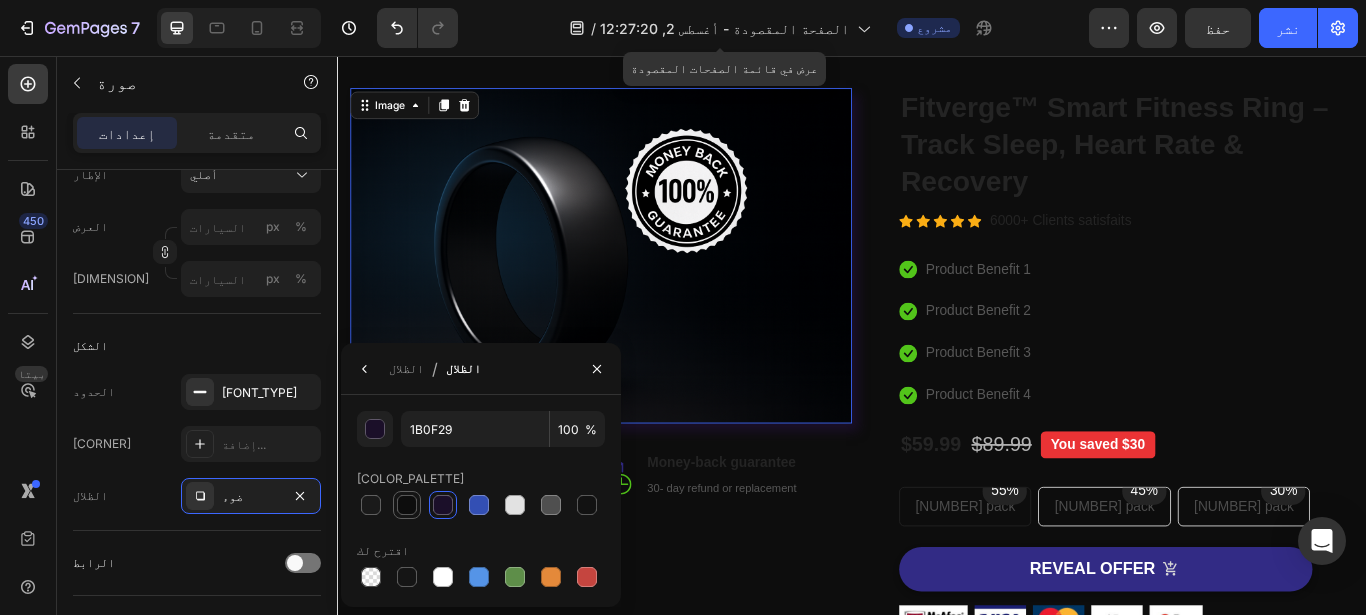 click at bounding box center (407, 505) 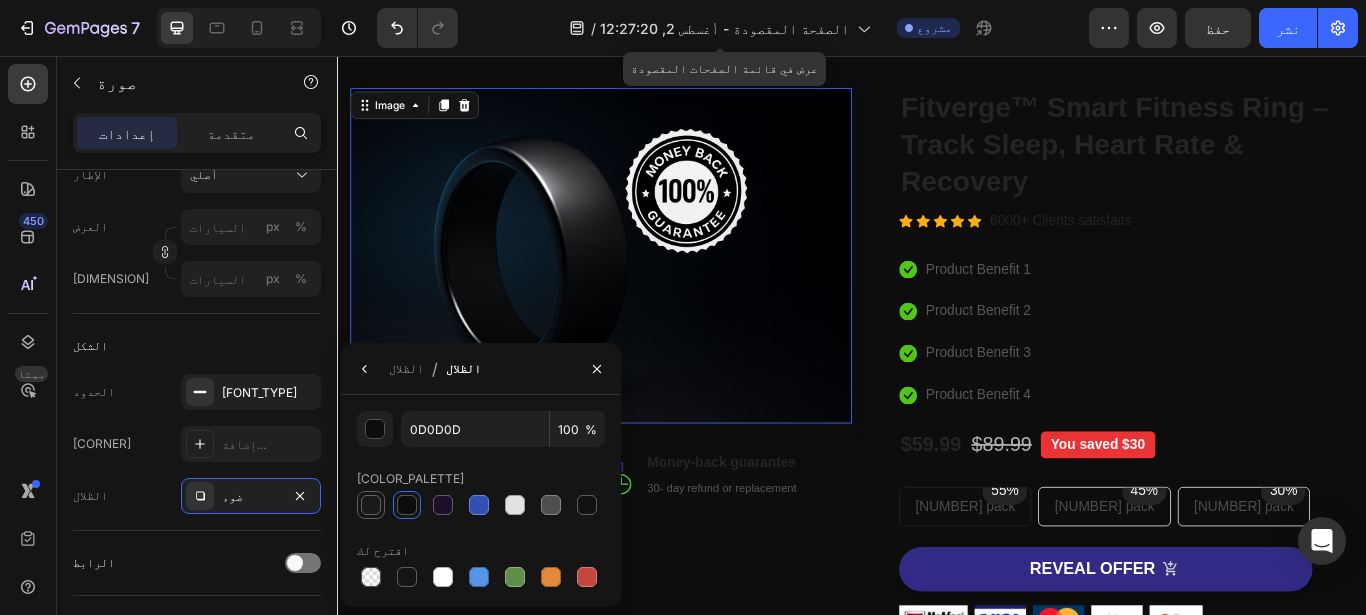click at bounding box center [371, 505] 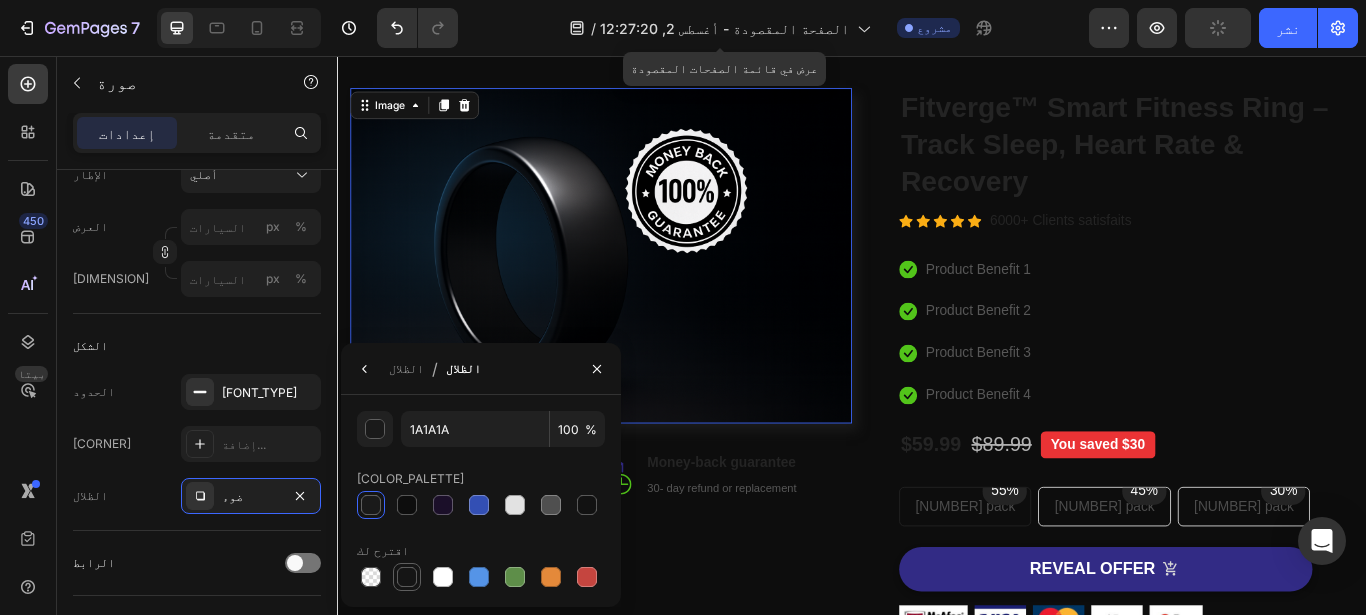 click at bounding box center (407, 577) 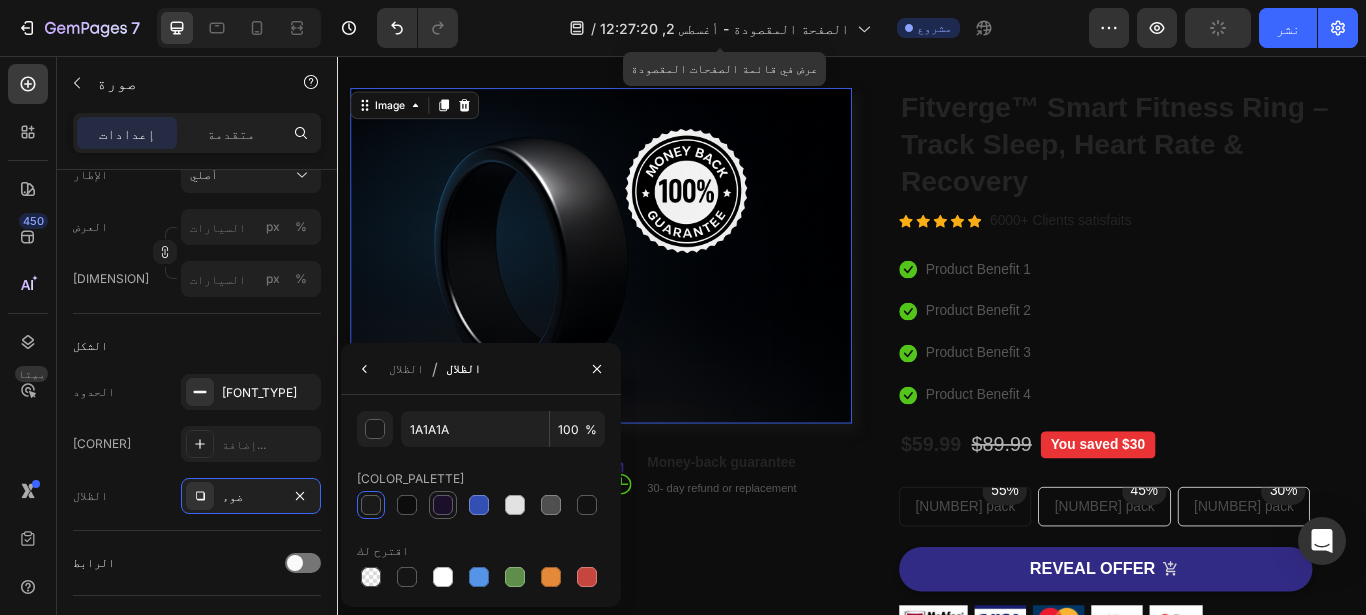 type on "151515" 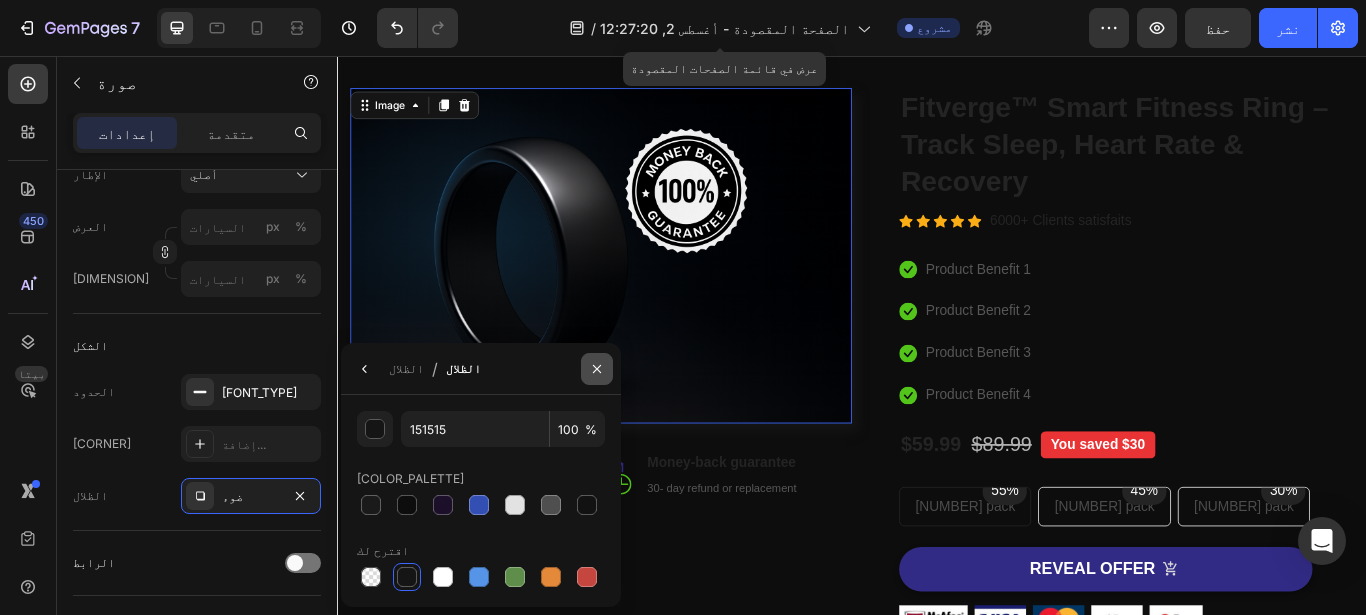 drag, startPoint x: 596, startPoint y: 375, endPoint x: 159, endPoint y: 451, distance: 443.55948 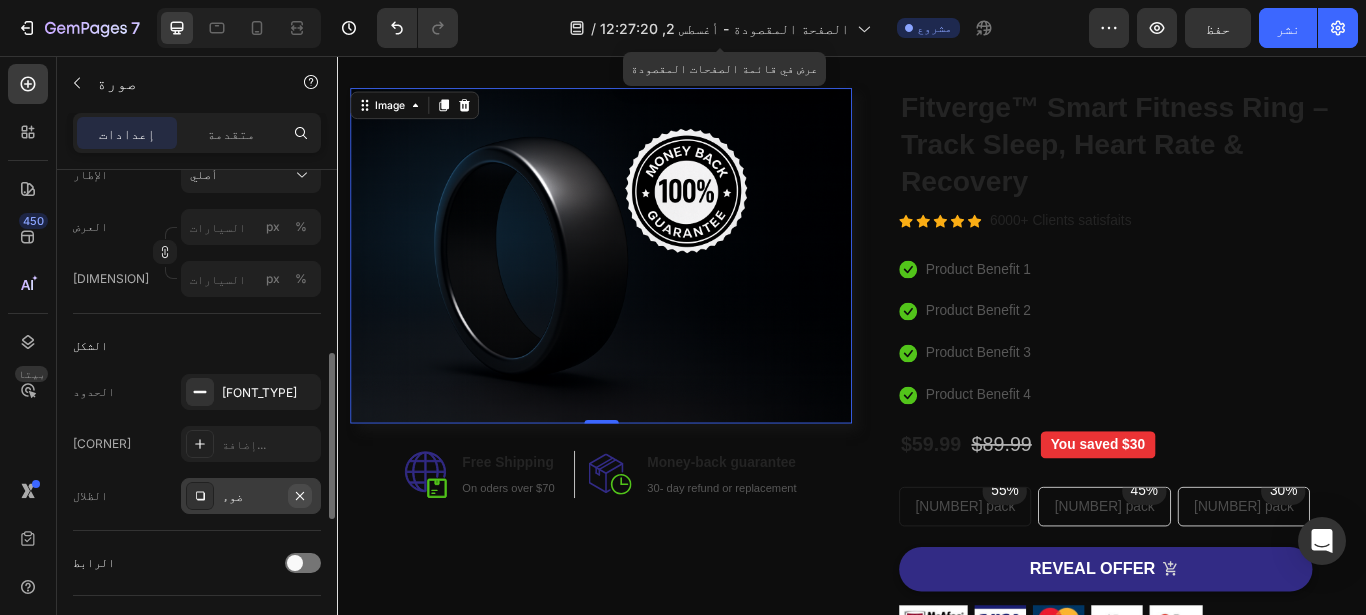 click 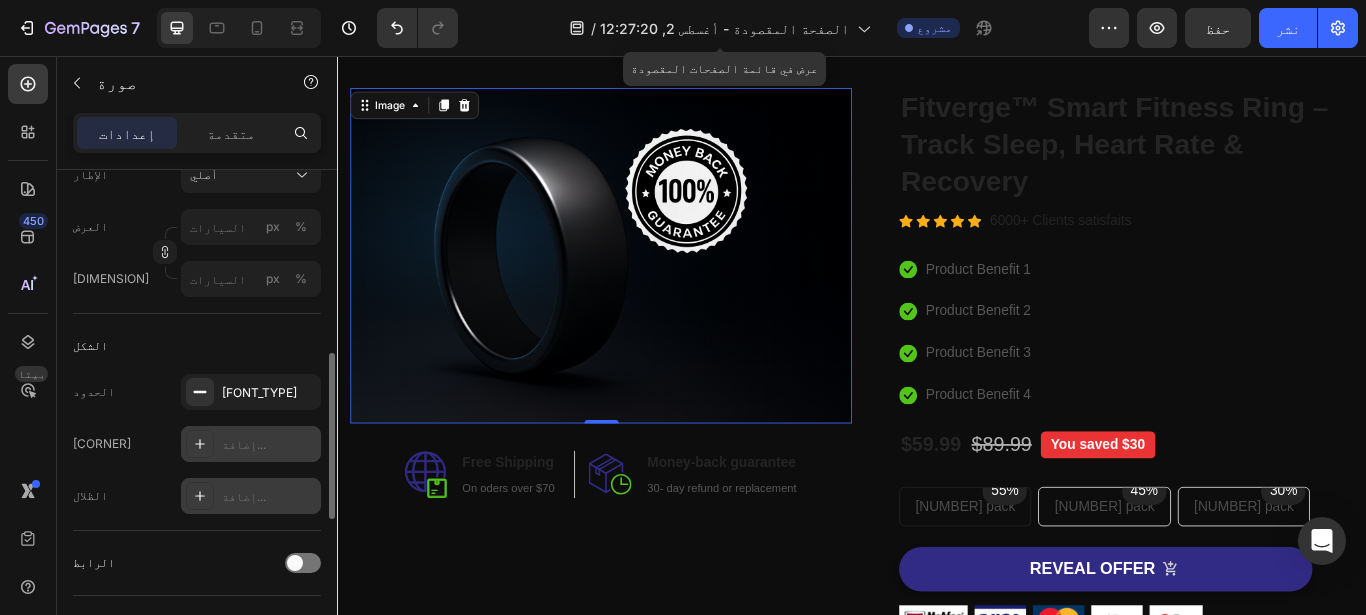 click on "إضافة..." at bounding box center [269, 445] 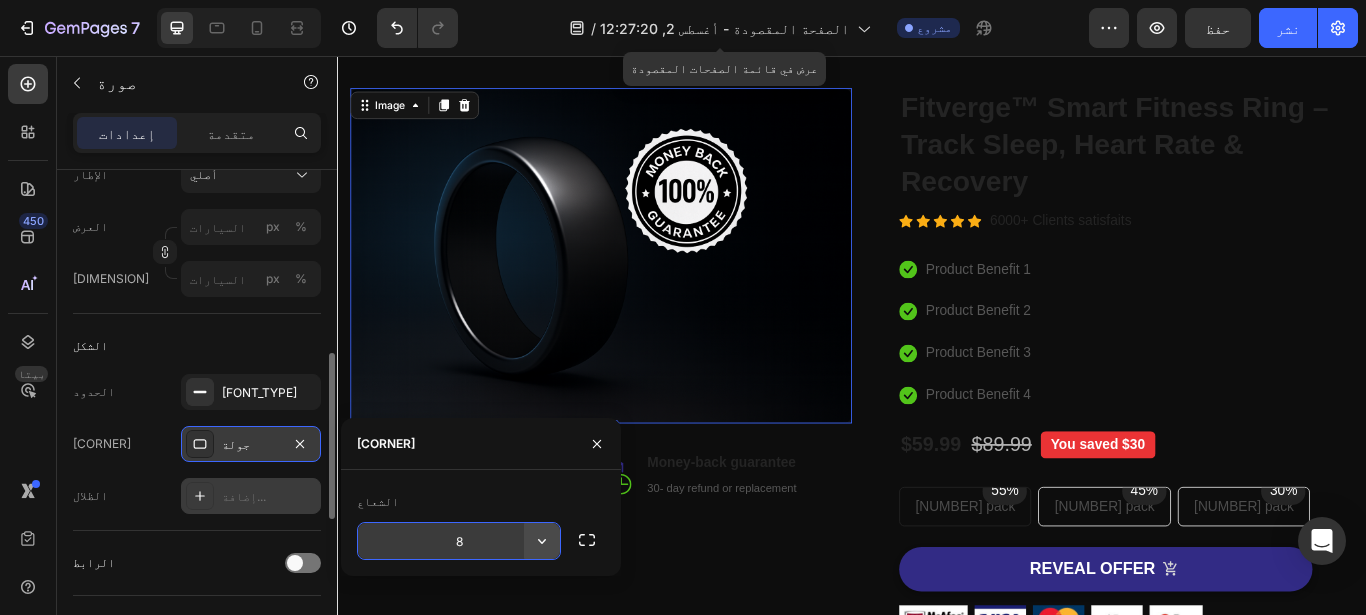 click 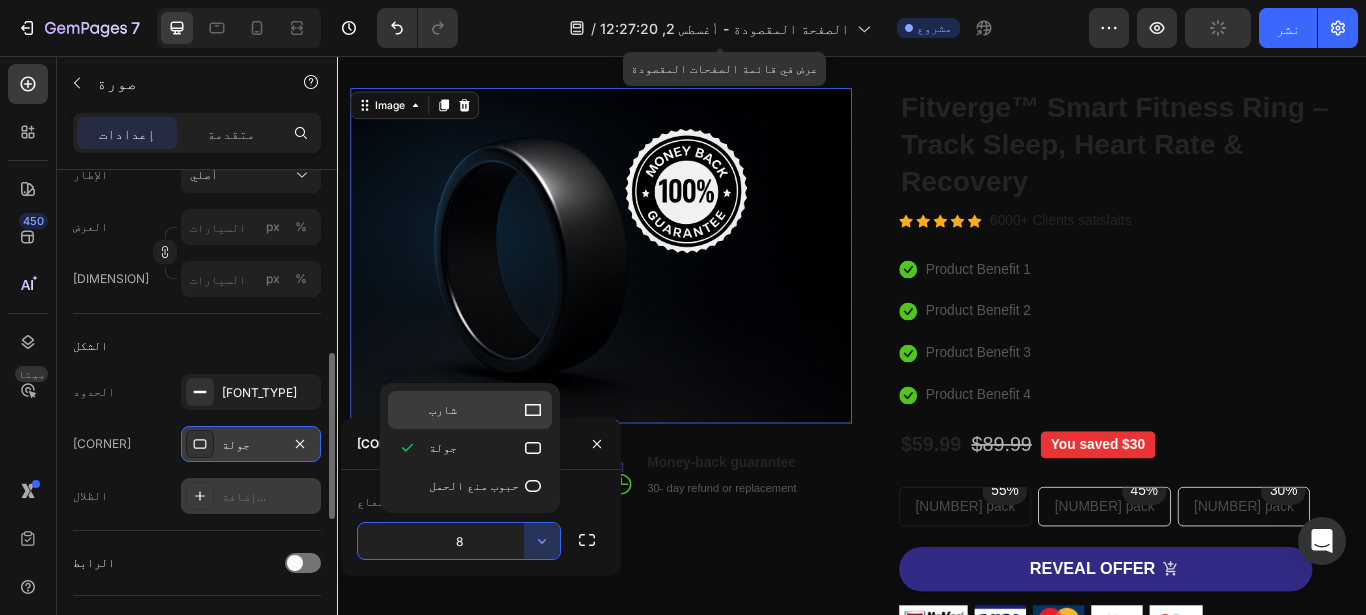click on "شارب" at bounding box center [486, 410] 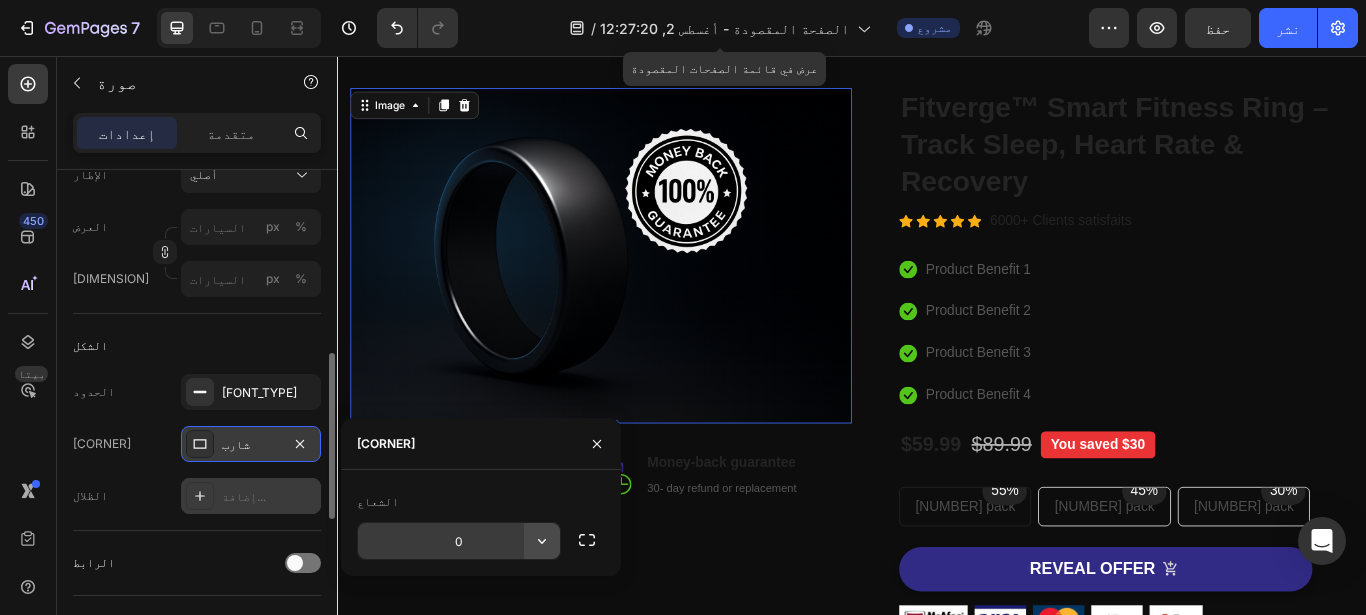 click 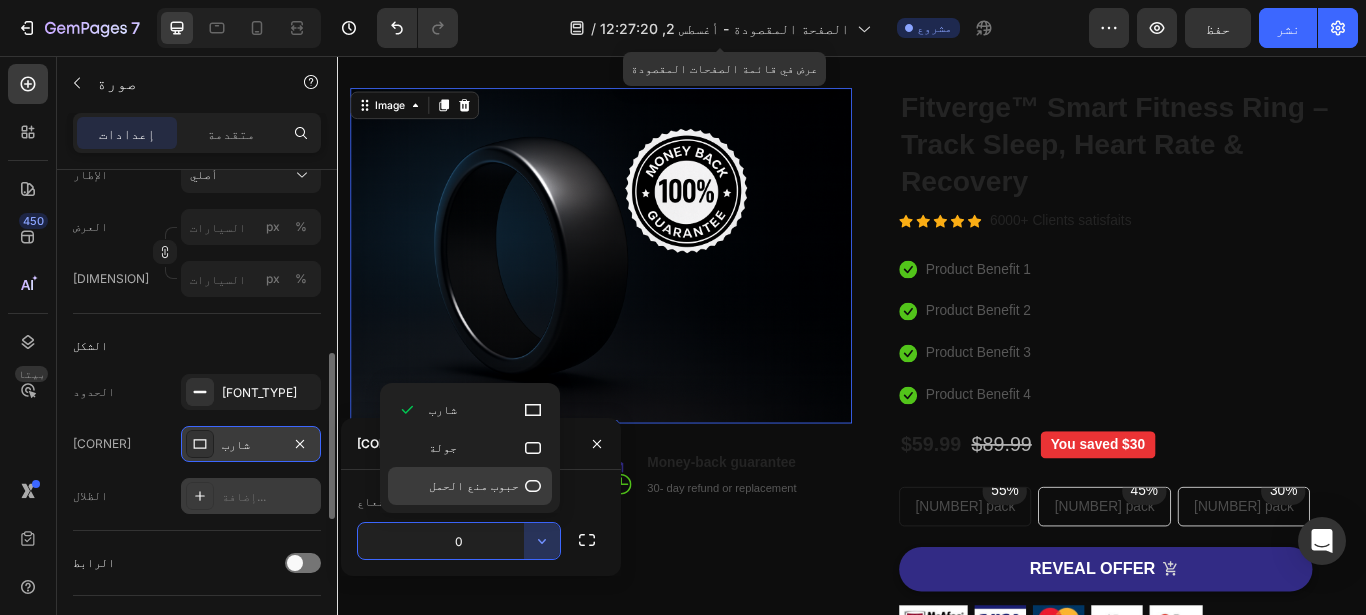 click on "حبوب منع الحمل" at bounding box center [474, 486] 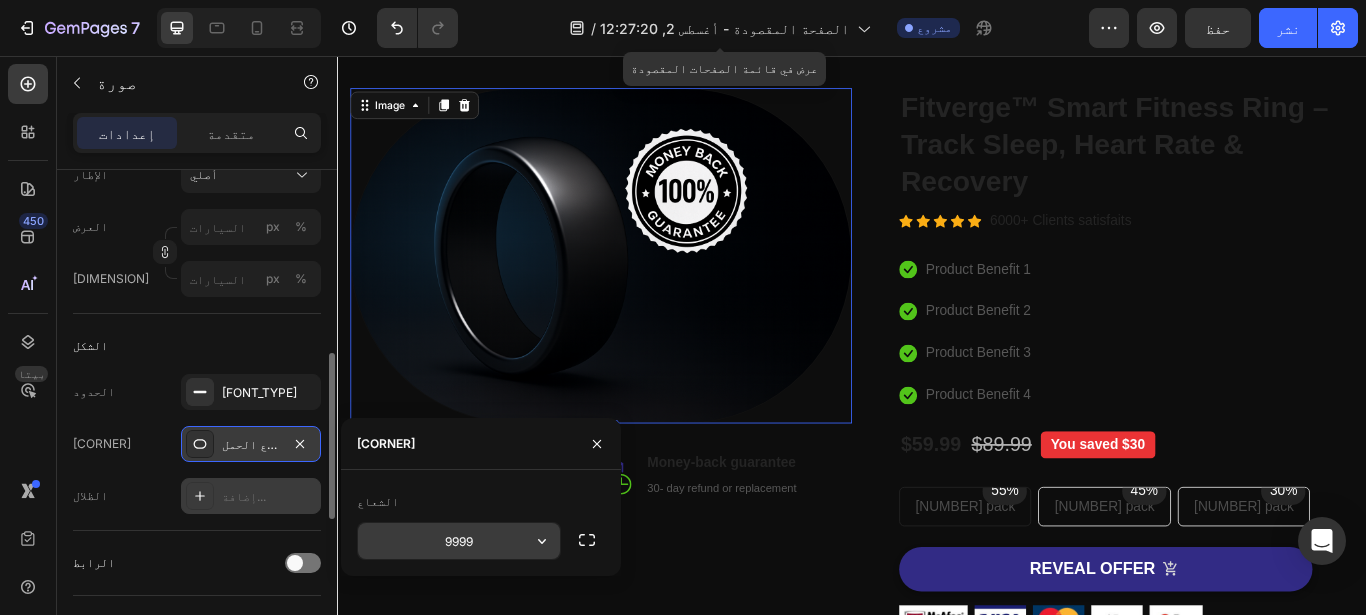 click 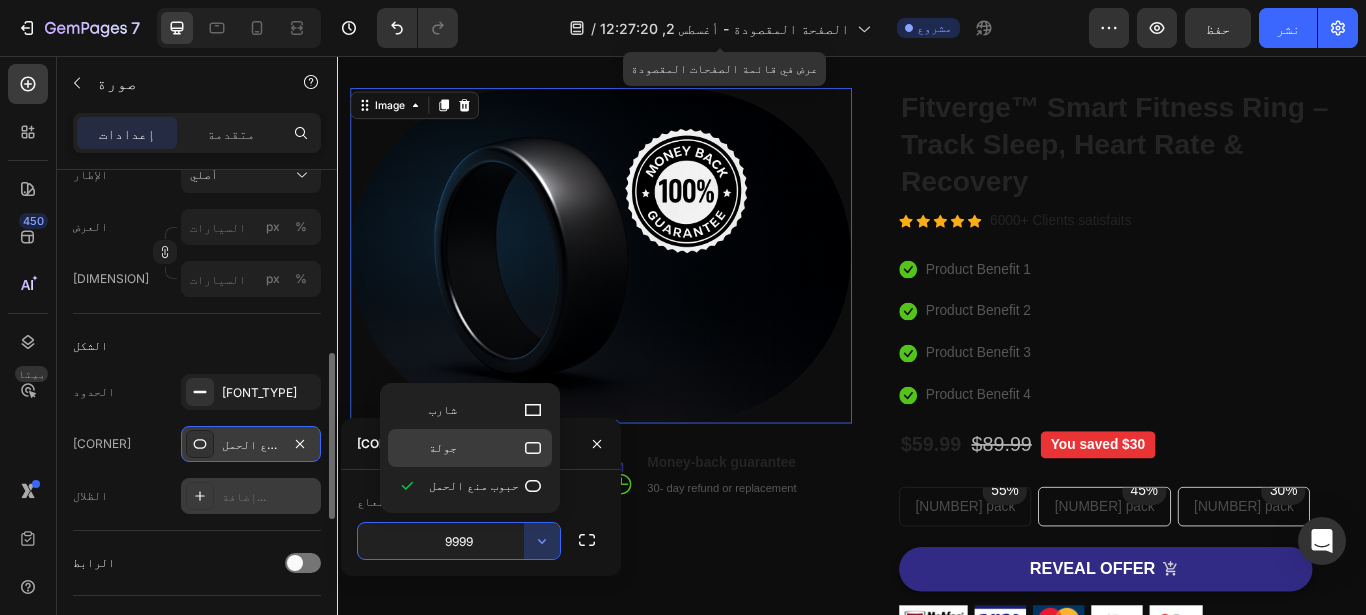 click on "جولة" 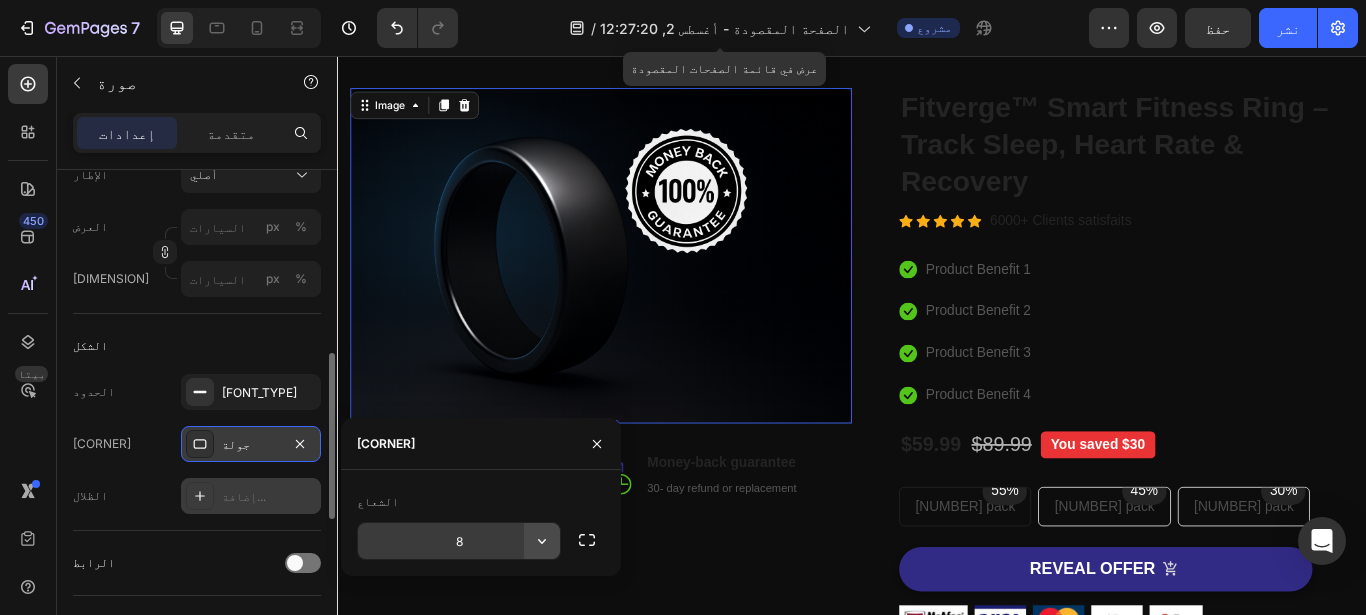 click 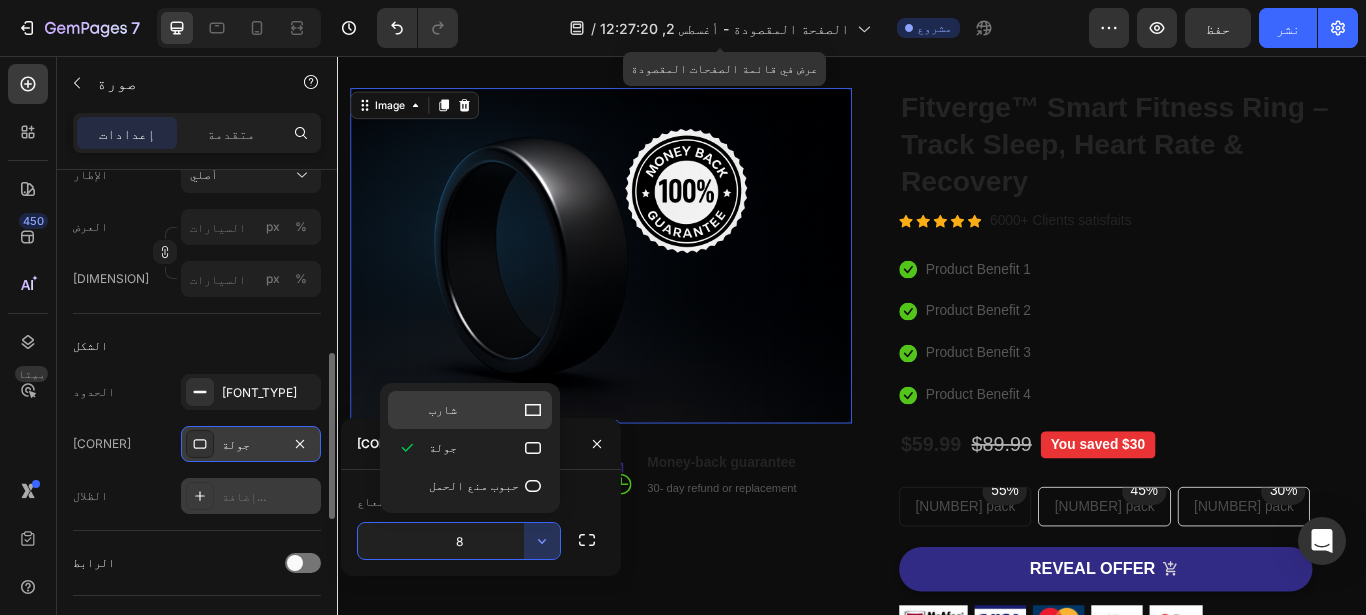 click on "شارب" at bounding box center (486, 410) 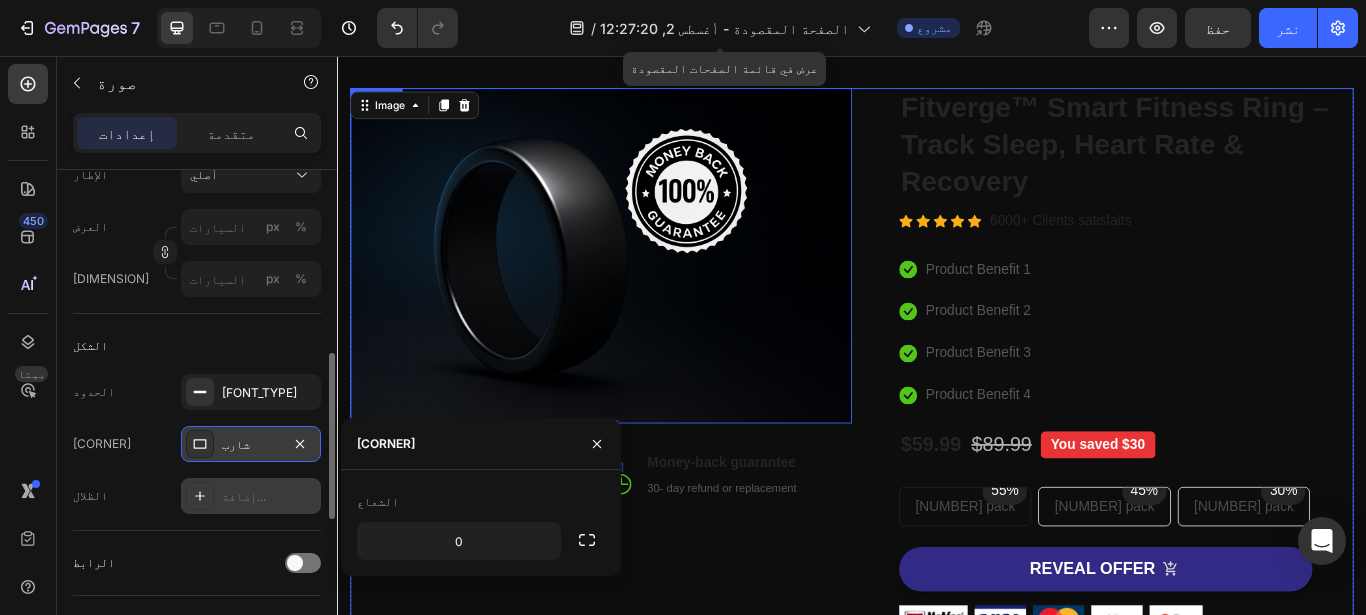 click on "Image   0 Image Free Shipping Heading On oders over $70 Text block Row Image Money-back guarantee Heading 30- day refund or replacement Text block Row Row Row" at bounding box center (644, 507) 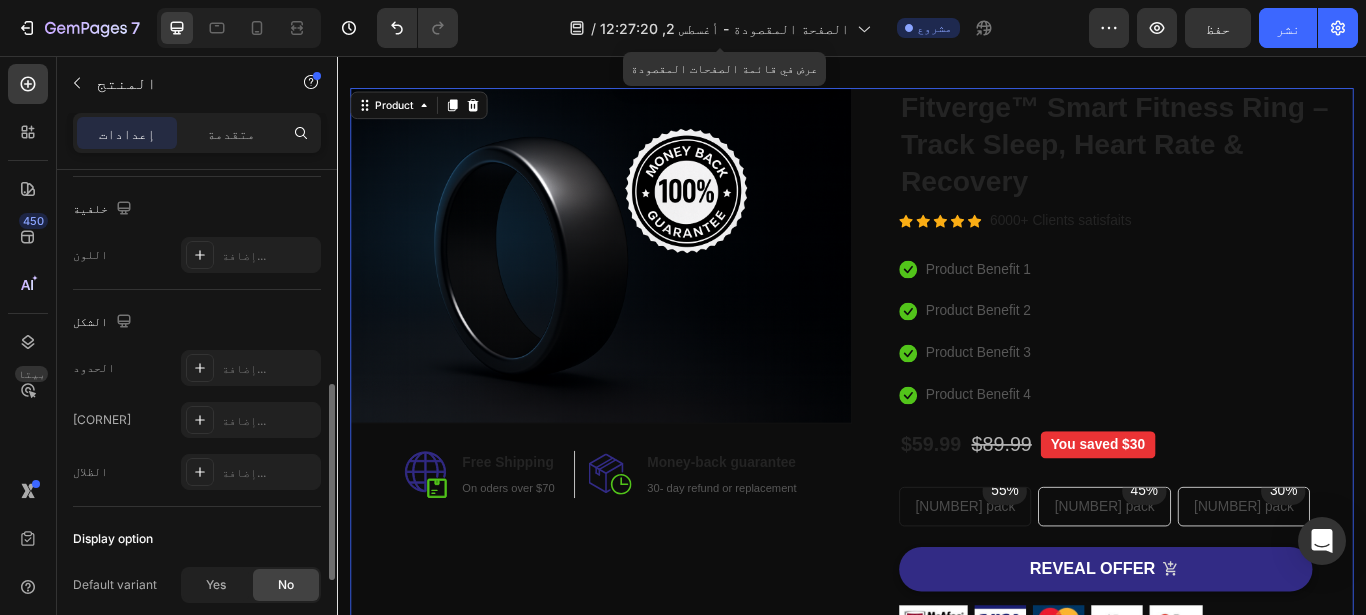scroll, scrollTop: 0, scrollLeft: 0, axis: both 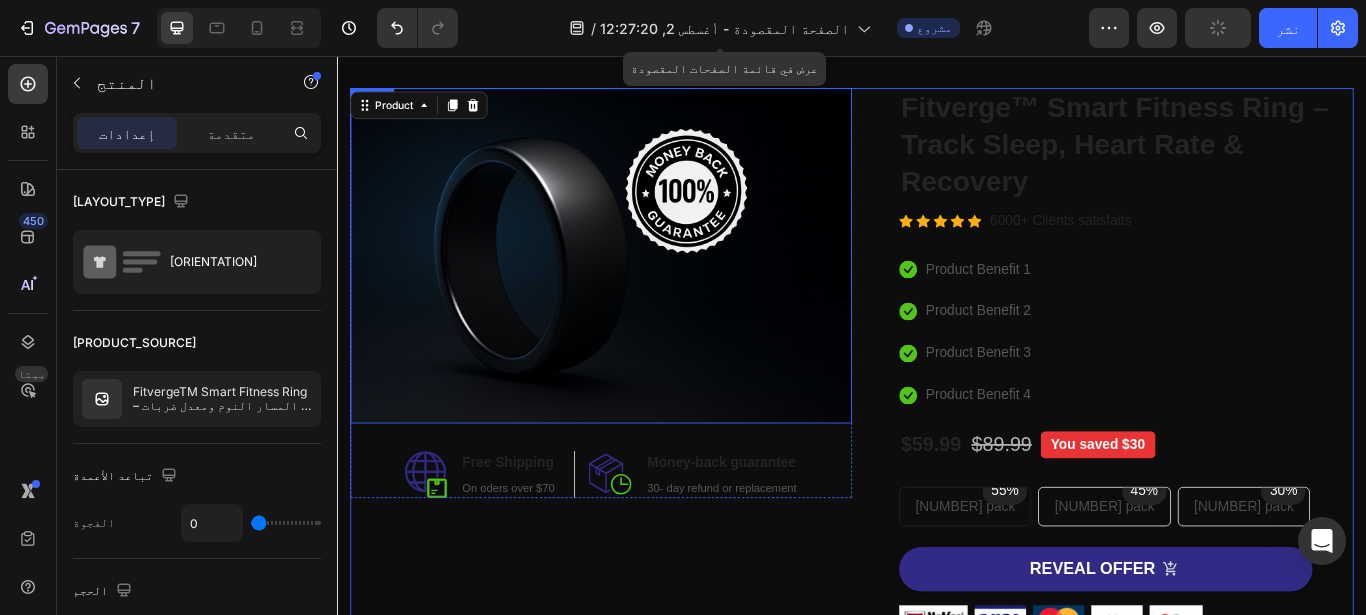 click at bounding box center (644, 288) 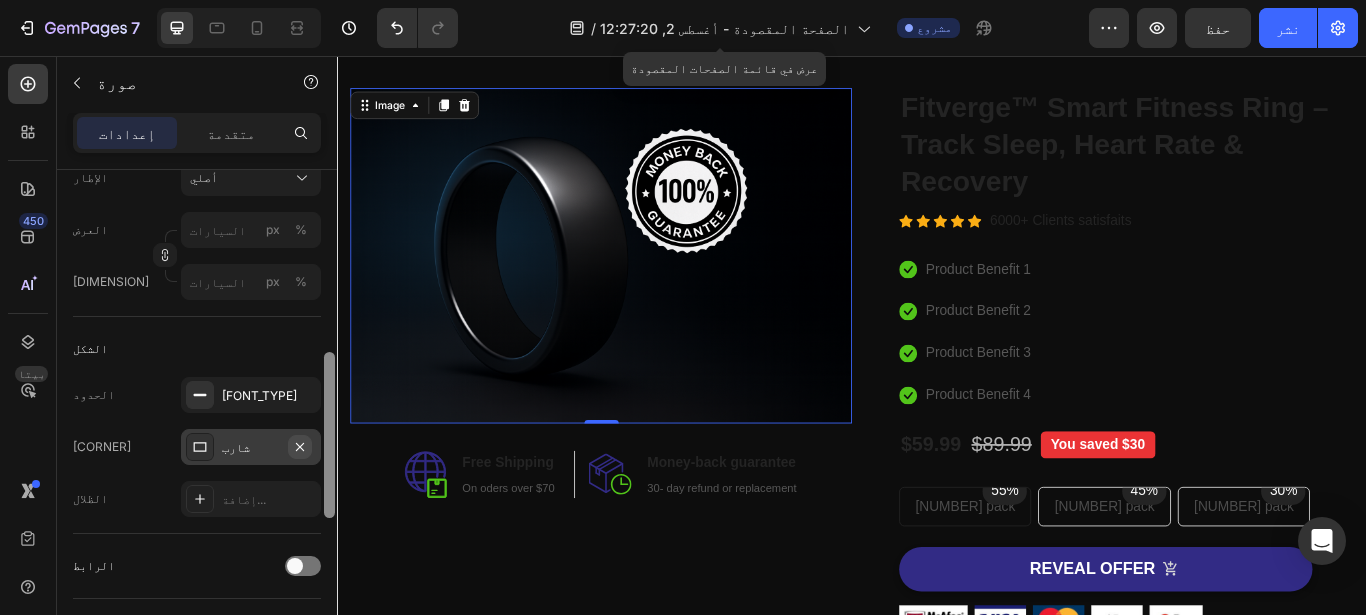 drag, startPoint x: 332, startPoint y: 270, endPoint x: 302, endPoint y: 450, distance: 182.48288 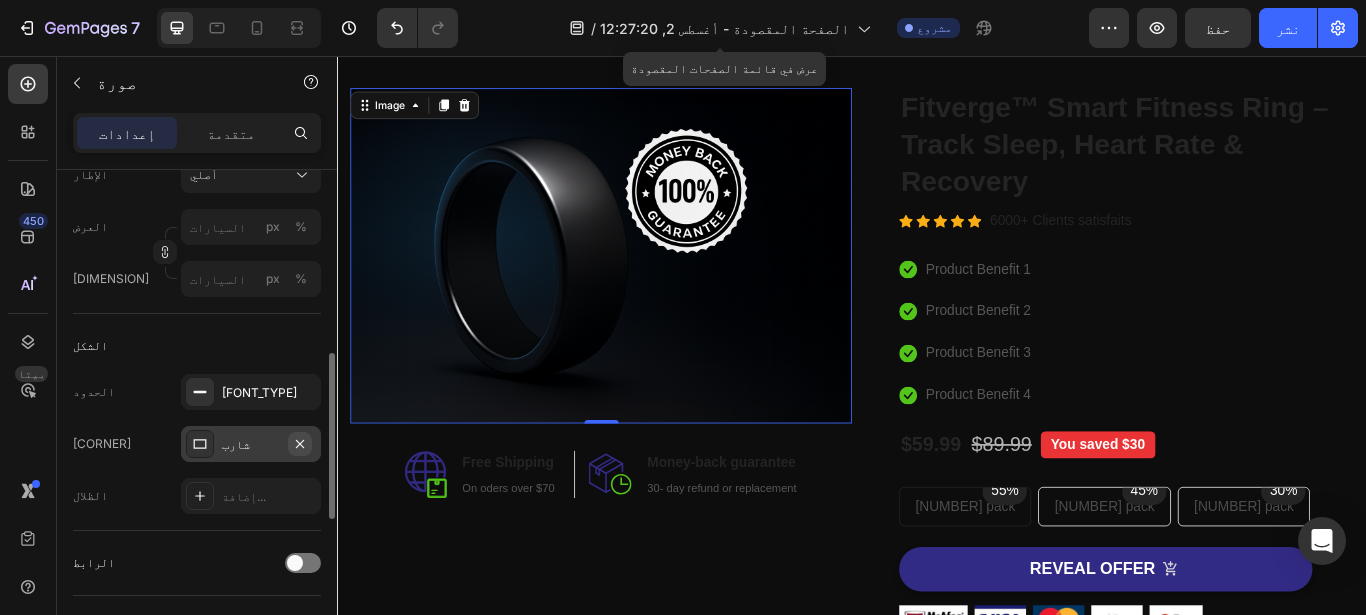 click 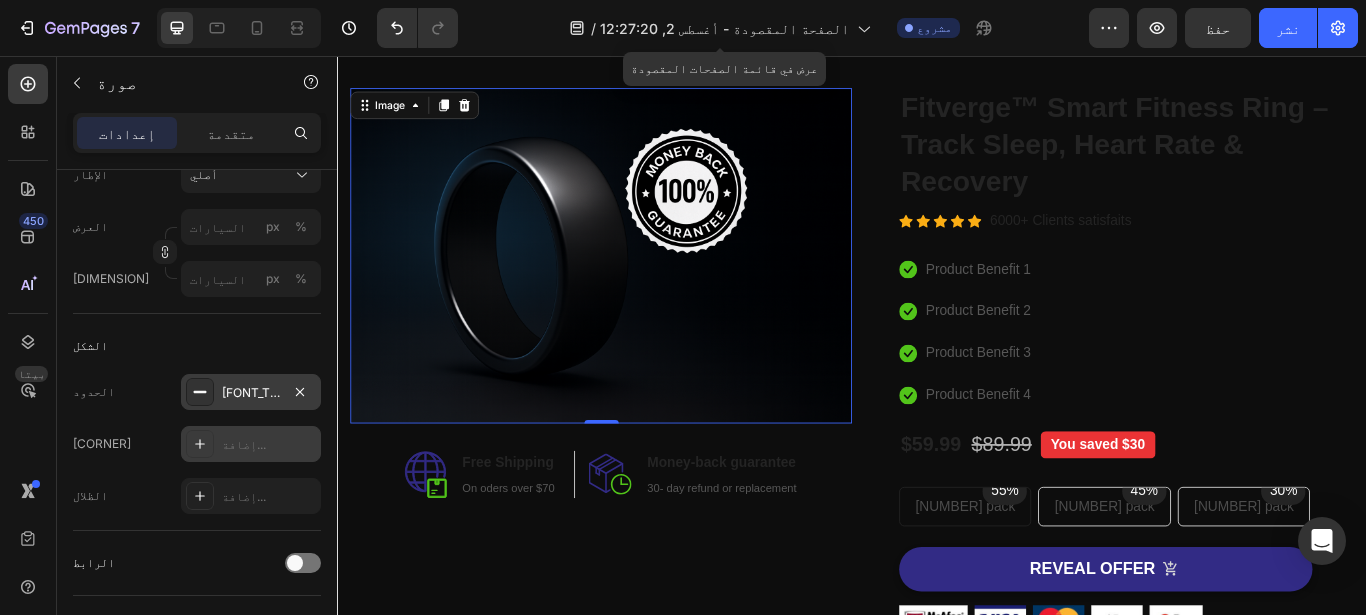 click on "الخط" at bounding box center [251, 393] 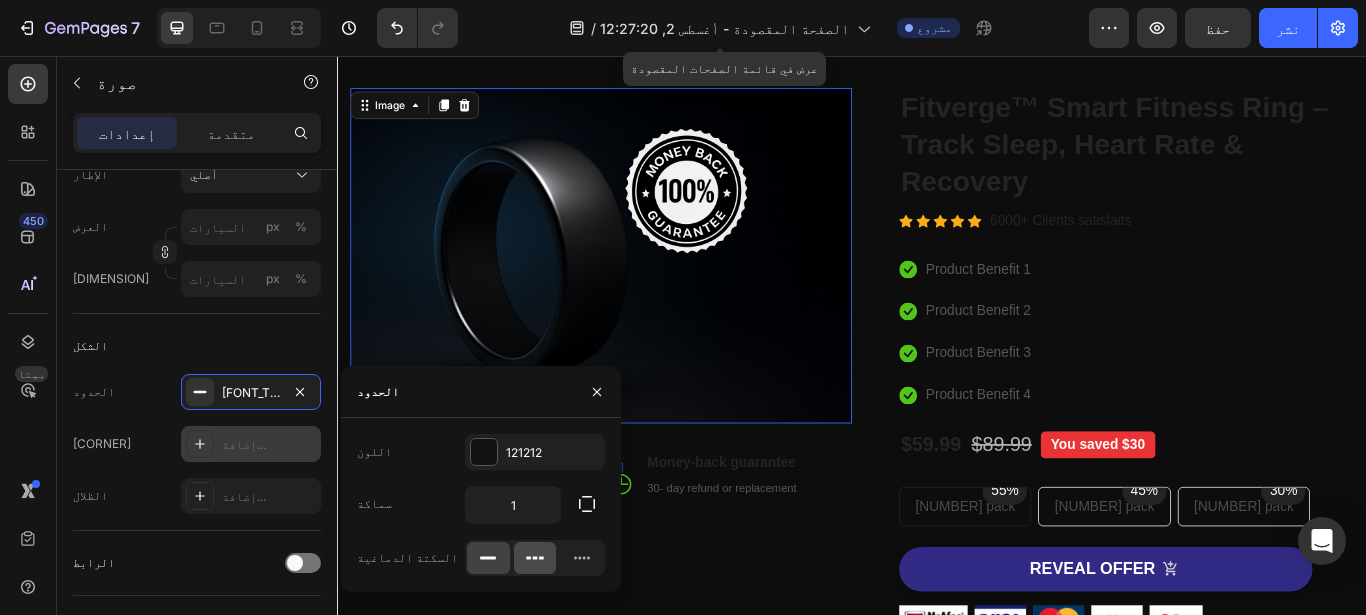 click 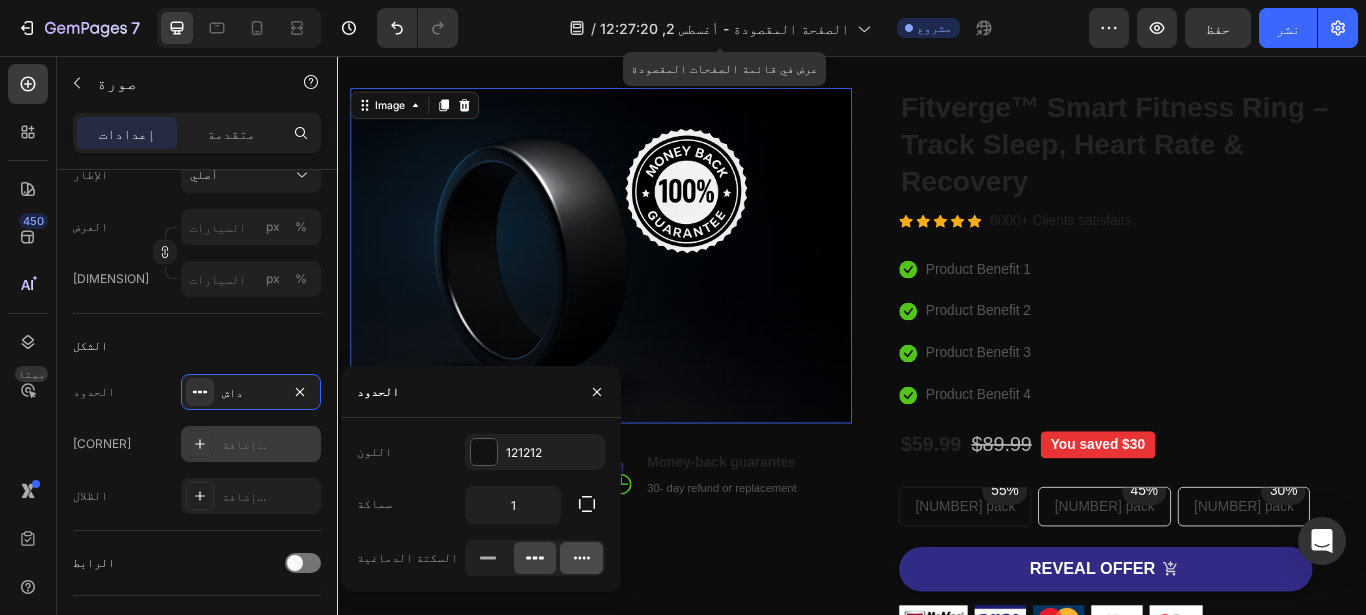 click 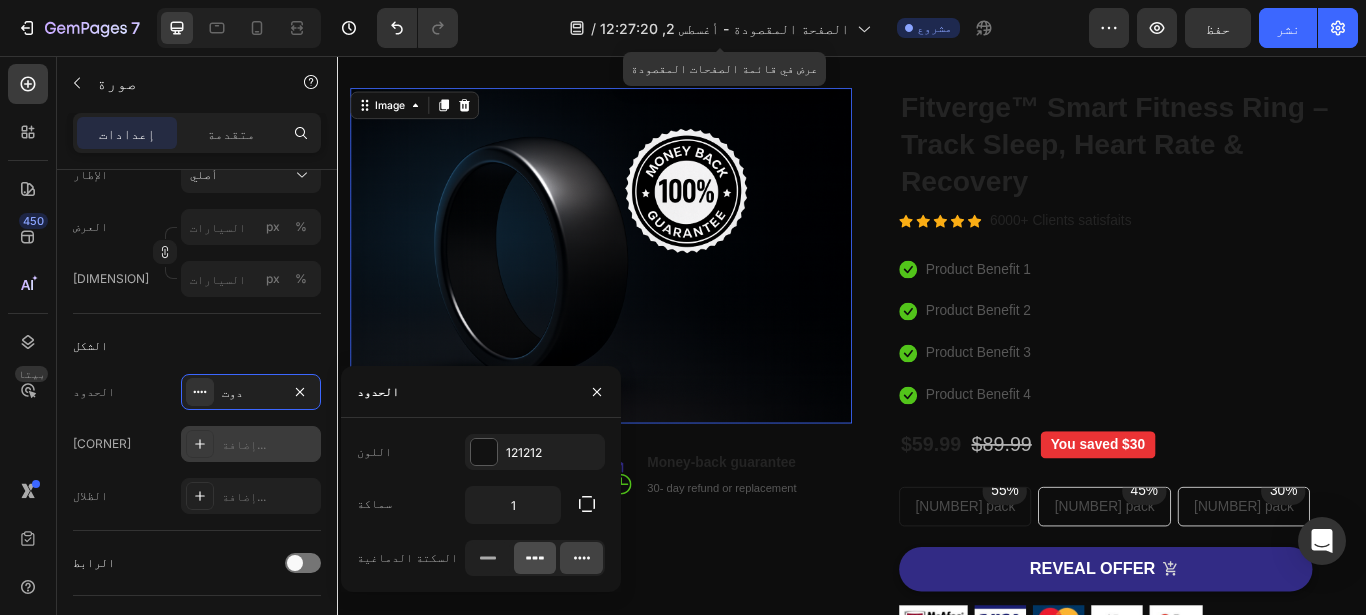 click 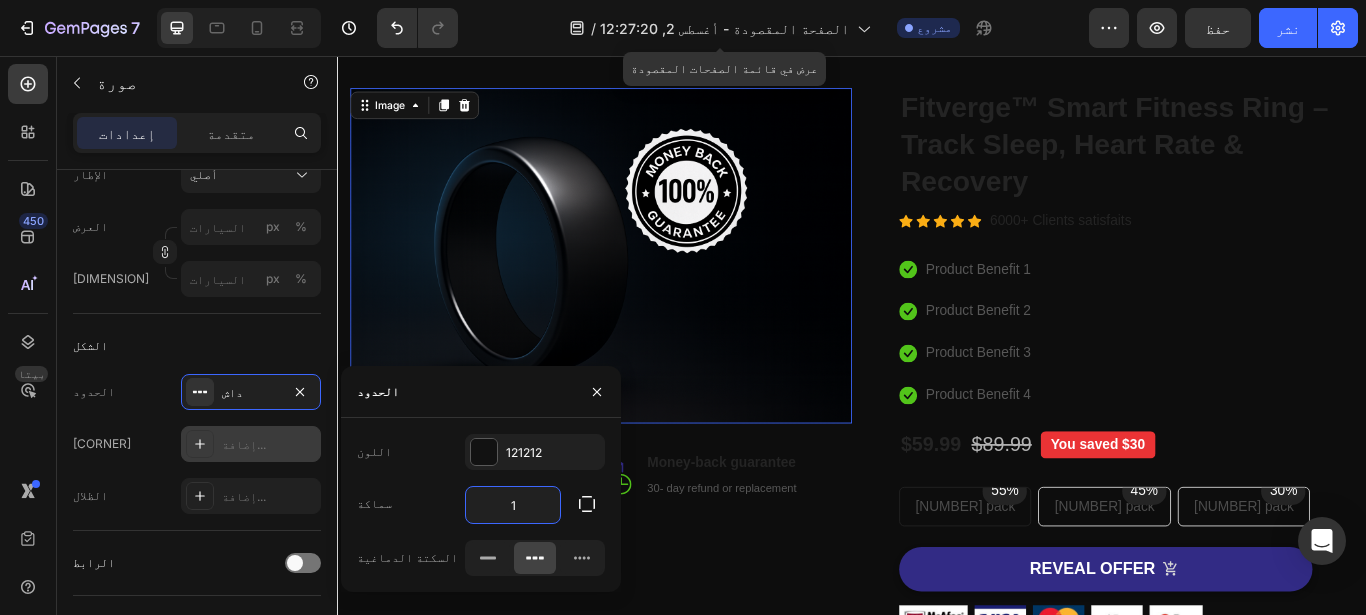 drag, startPoint x: 524, startPoint y: 504, endPoint x: 496, endPoint y: 503, distance: 28.01785 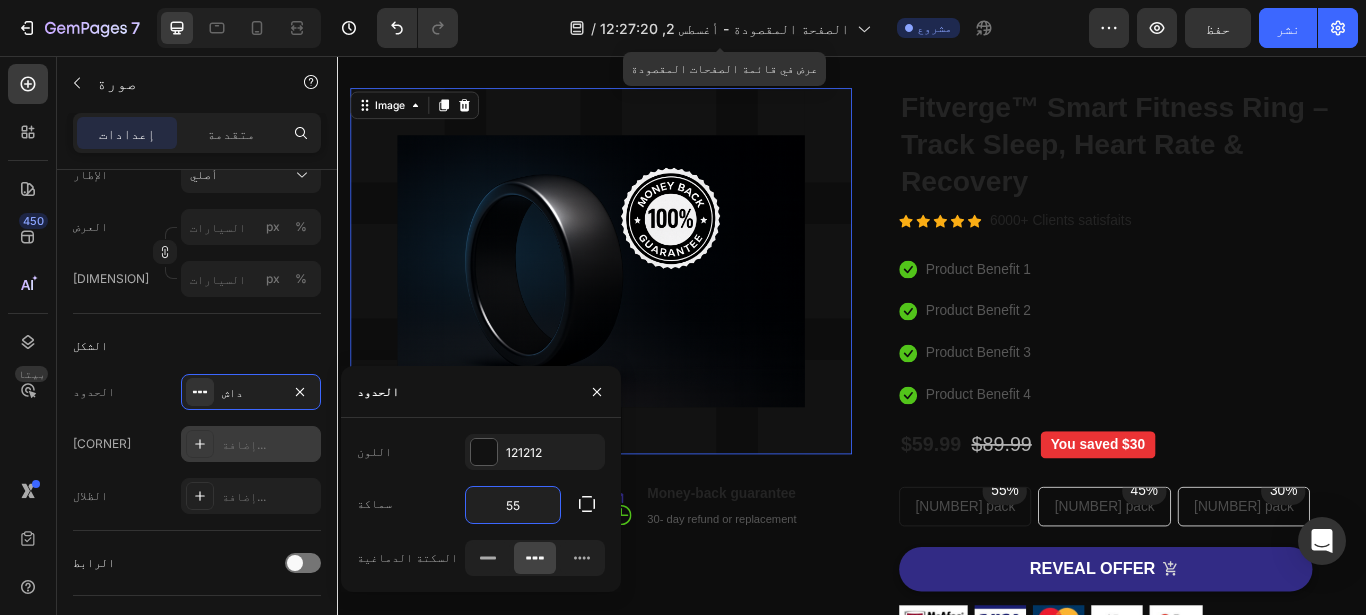 type on "5" 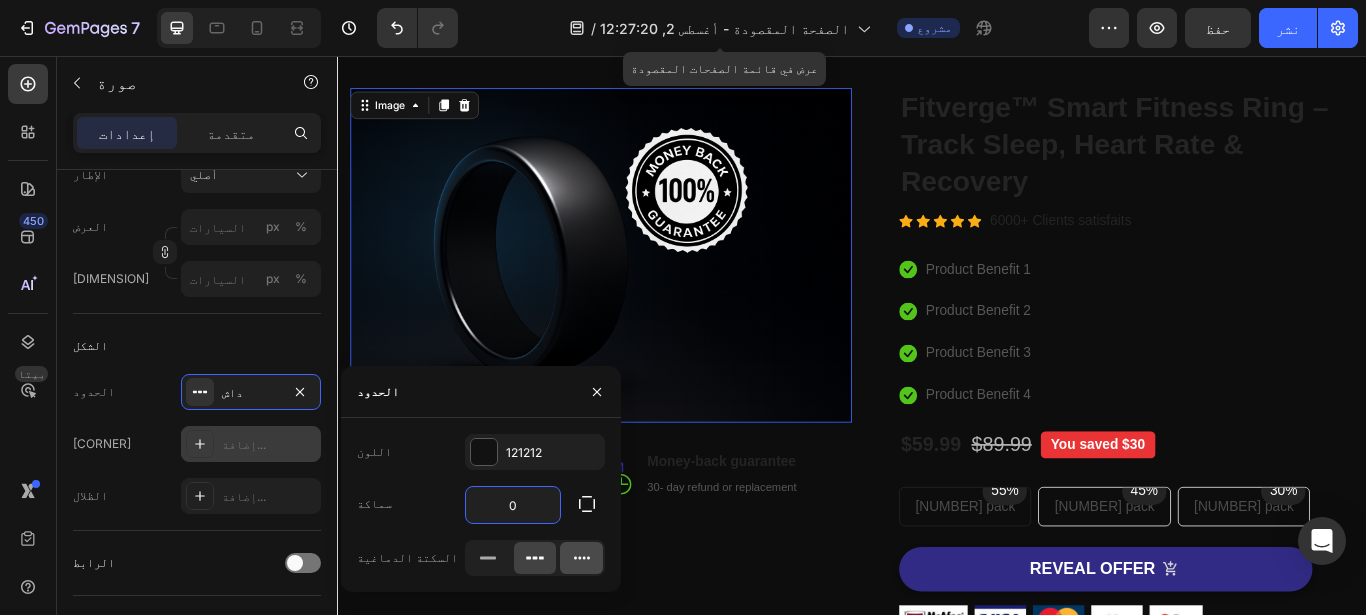 type on "0" 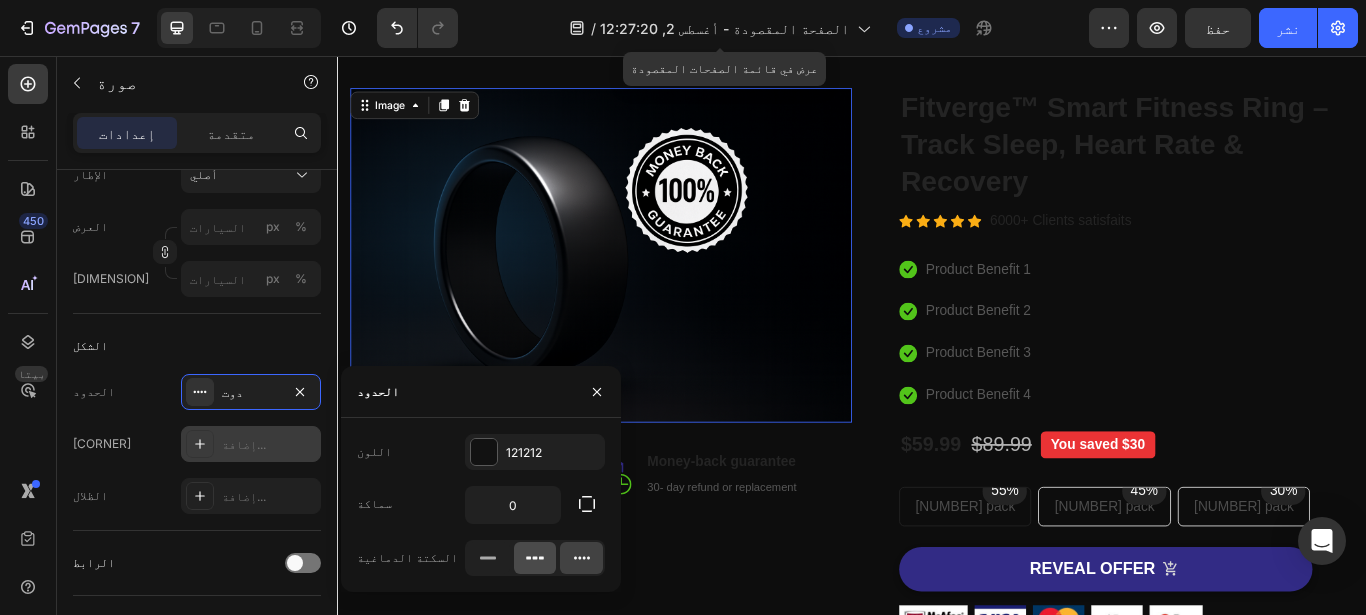 click 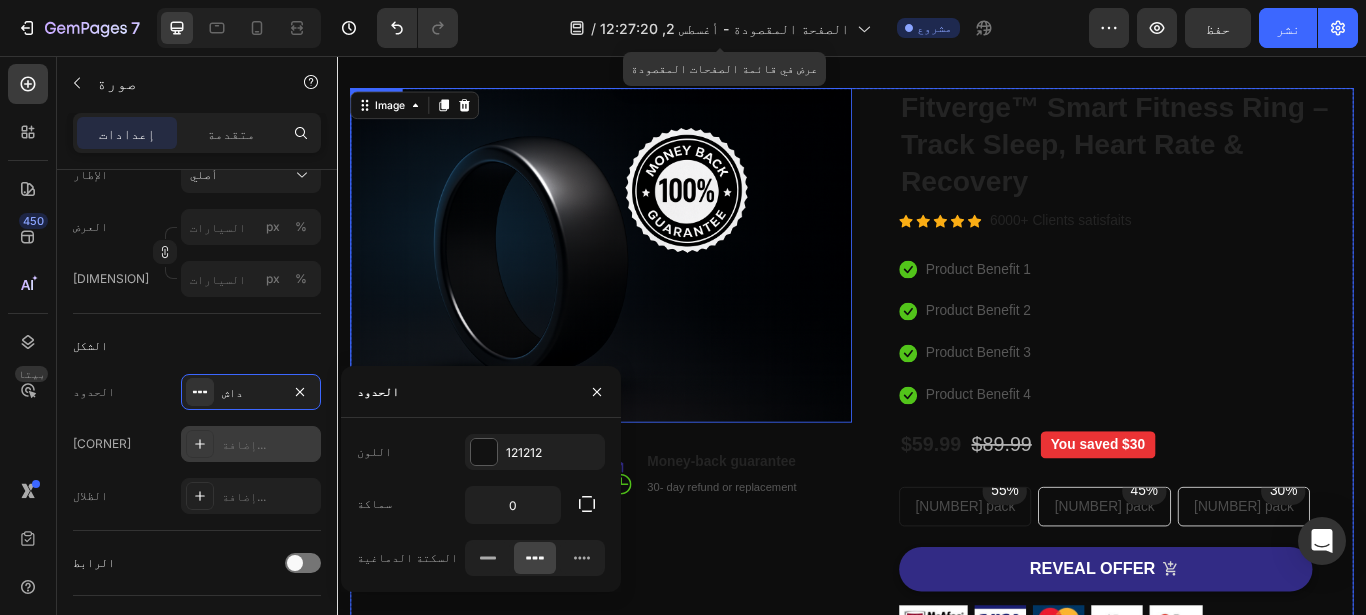 click on "Image   0 Image Free Shipping Heading On oders over $70 Text block Row Image Money-back guarantee Heading 30- day refund or replacement Text block Row Row Row" at bounding box center [644, 507] 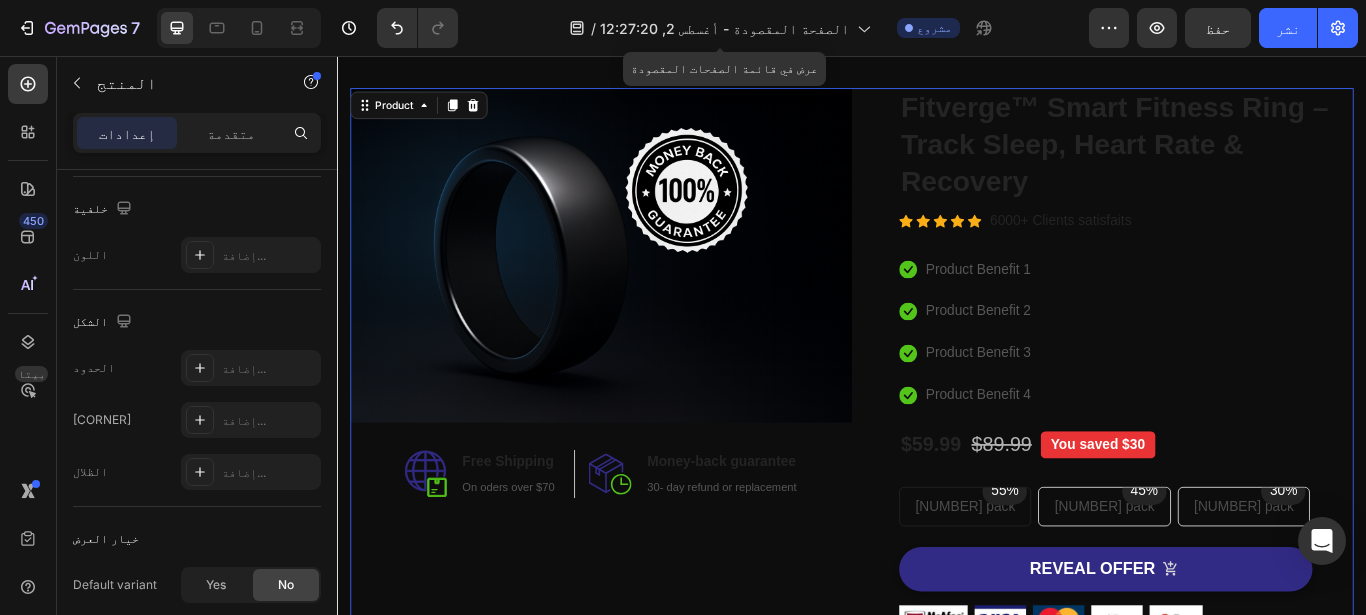 scroll, scrollTop: 0, scrollLeft: 0, axis: both 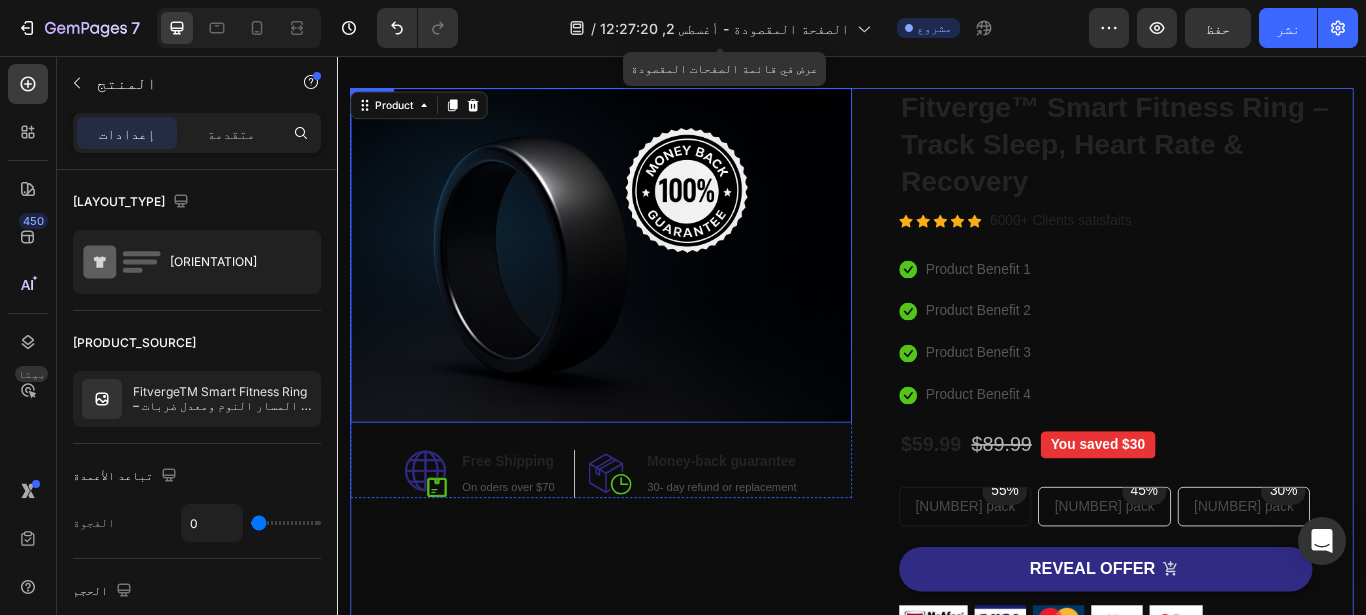 click at bounding box center [644, 288] 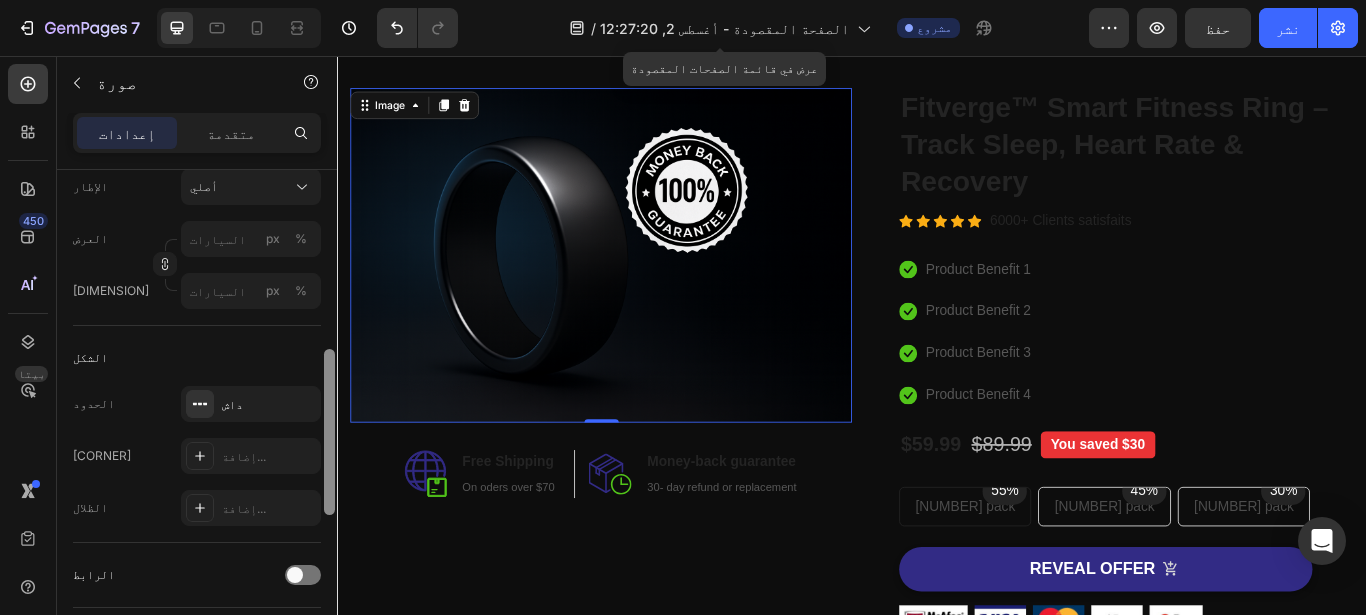 scroll, scrollTop: 573, scrollLeft: 0, axis: vertical 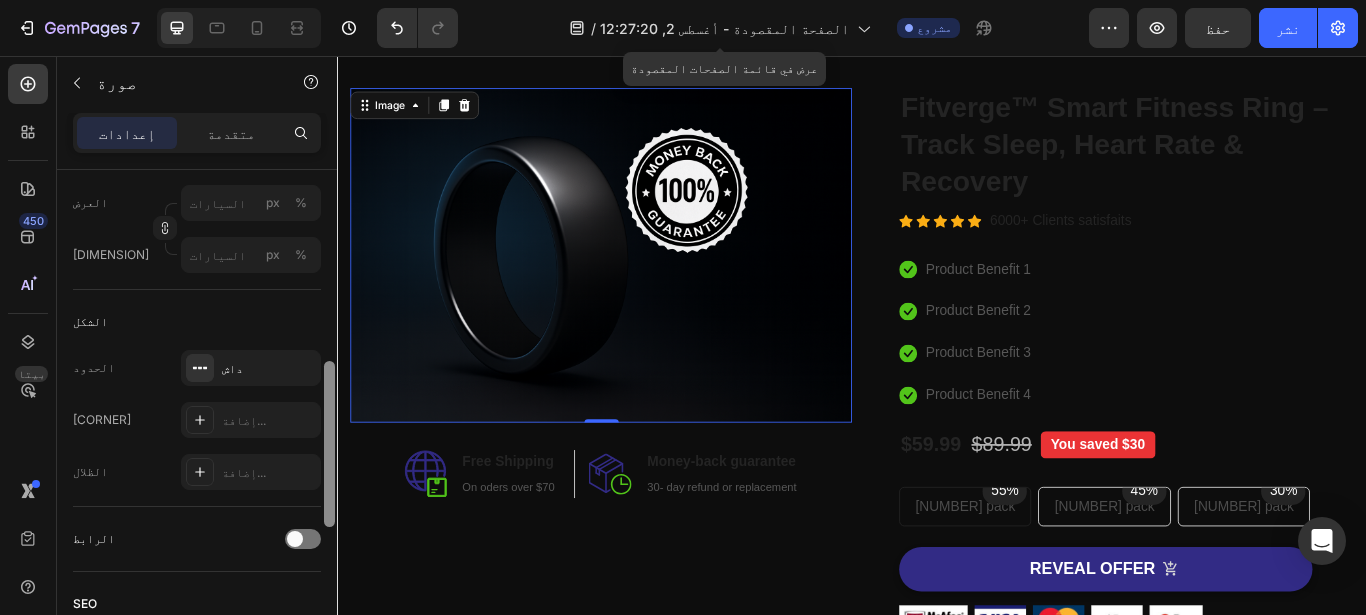 drag, startPoint x: 328, startPoint y: 284, endPoint x: 309, endPoint y: 452, distance: 169.07098 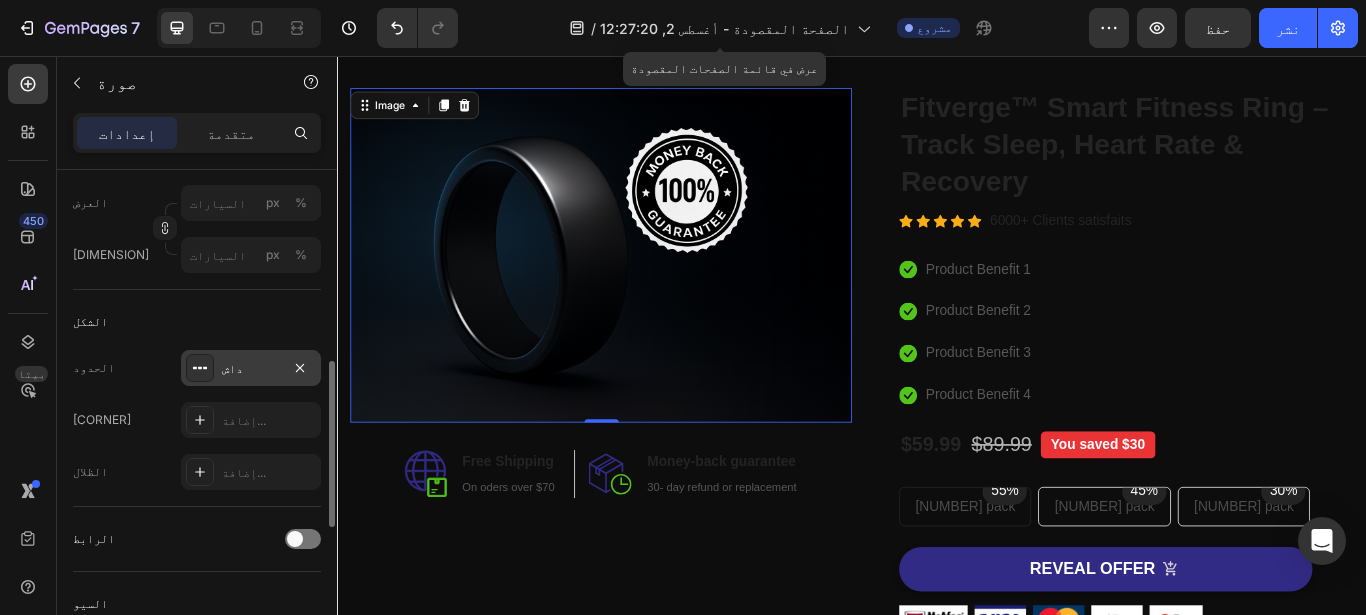 click on "داش" at bounding box center [251, 368] 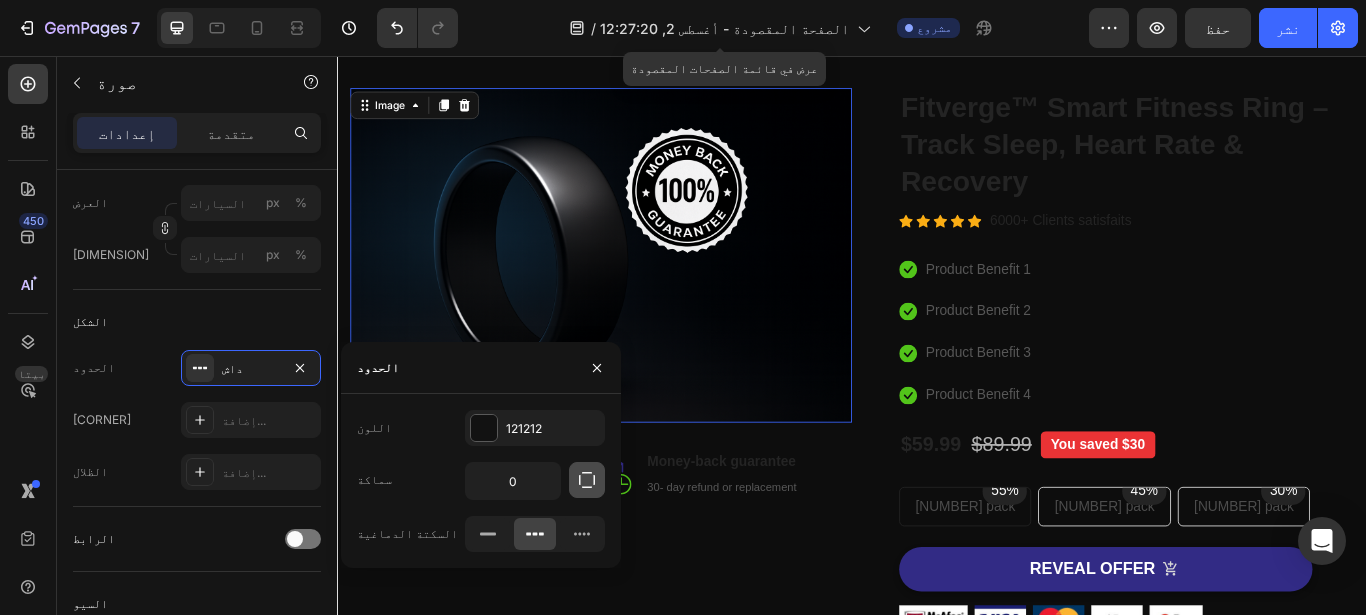 click 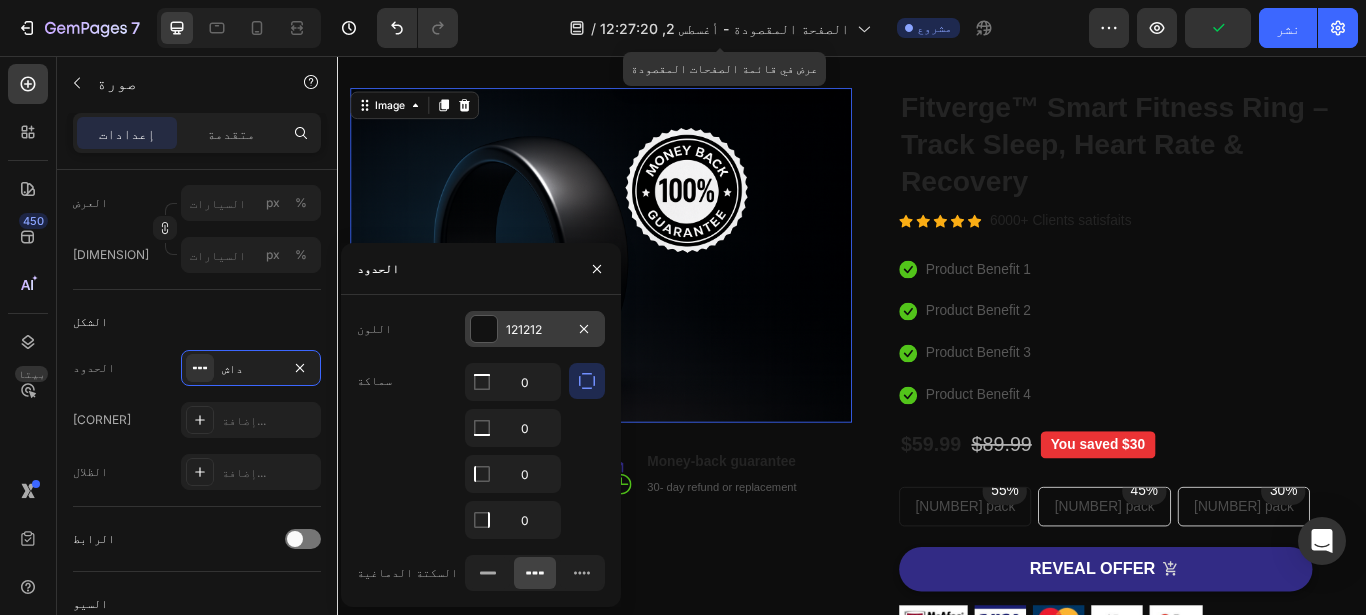 click at bounding box center [484, 329] 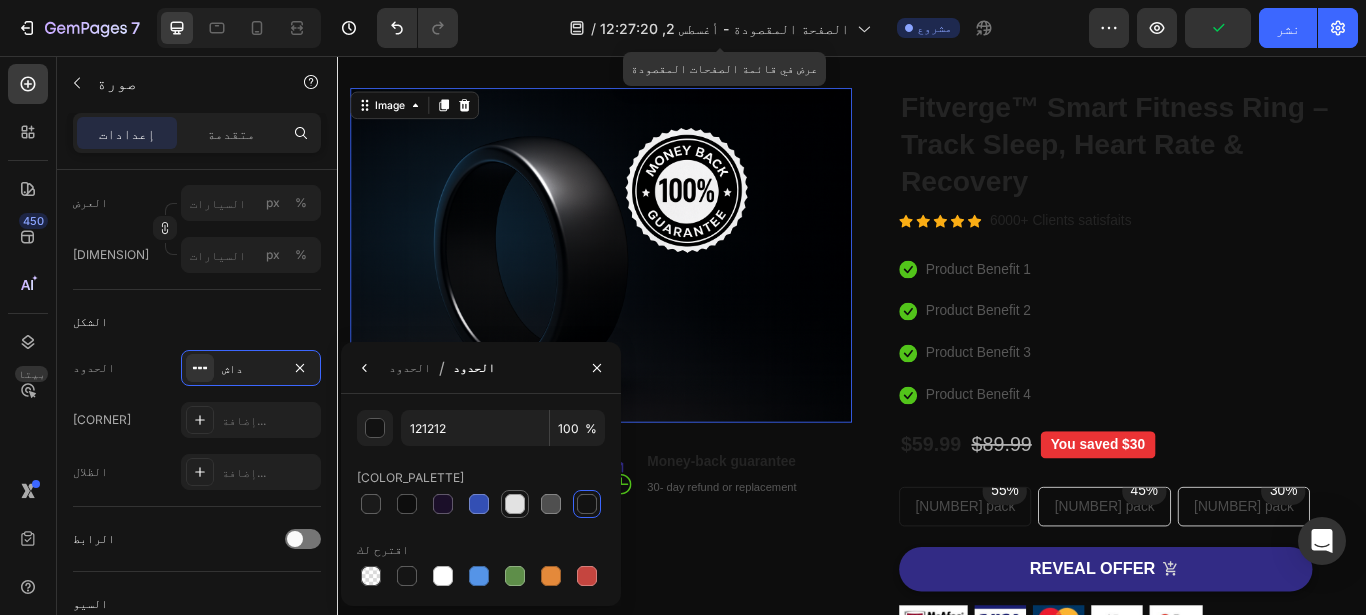 click at bounding box center [515, 504] 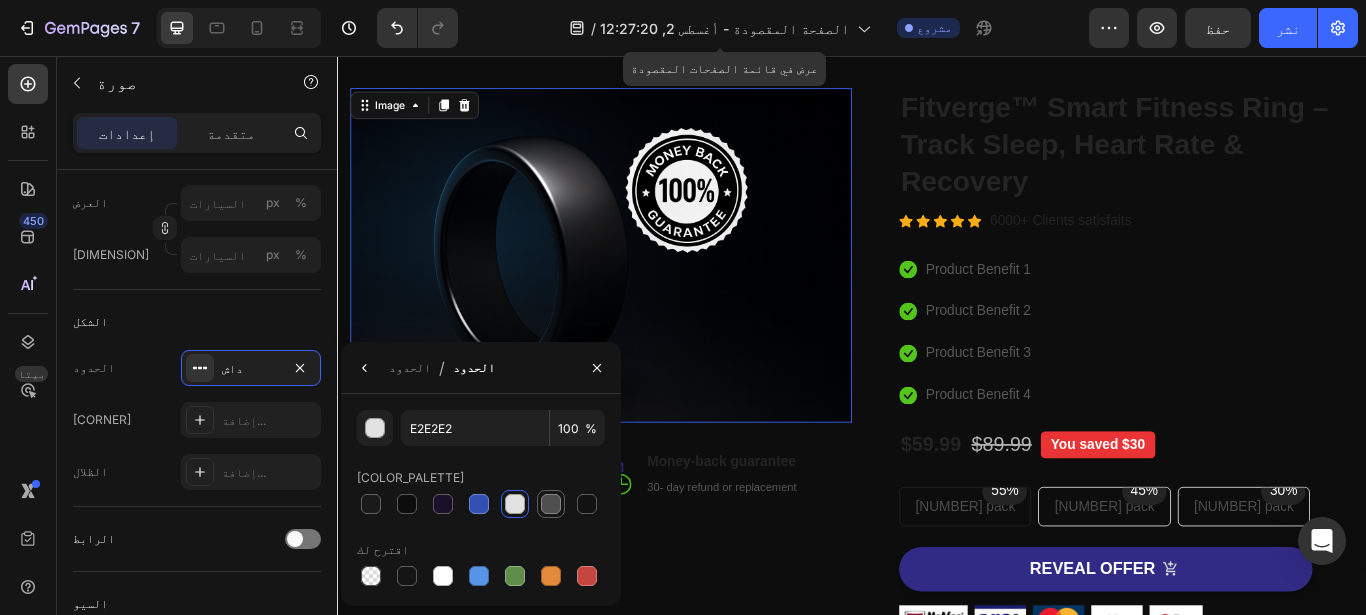 click at bounding box center [551, 504] 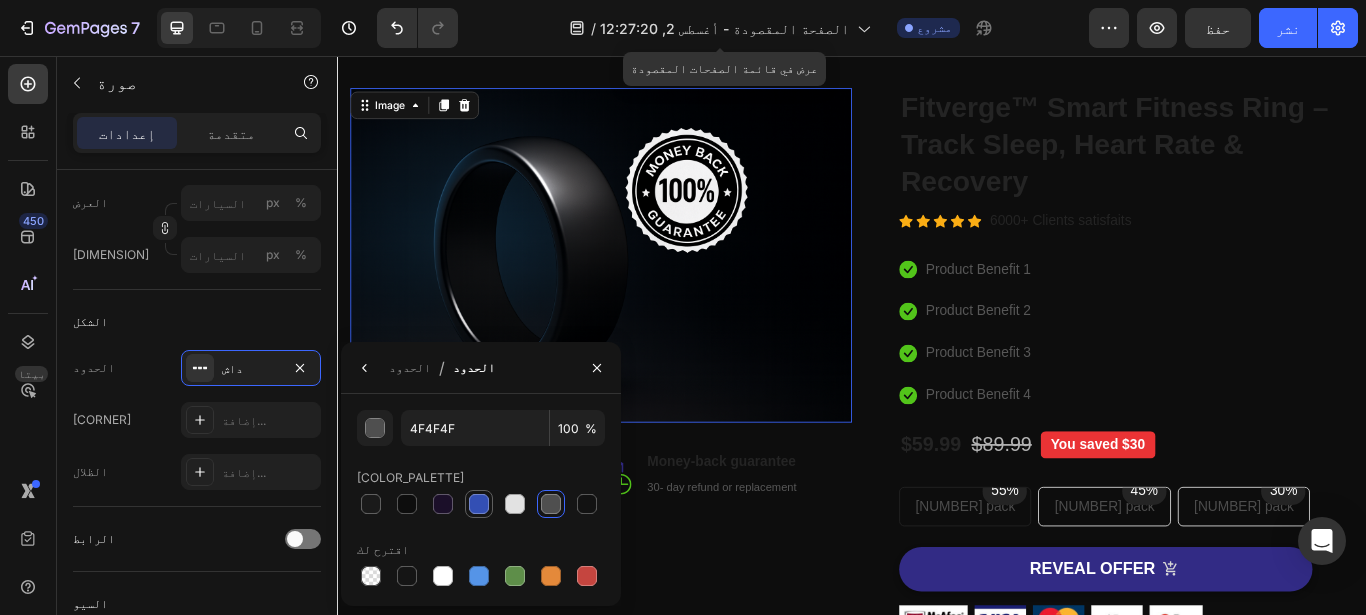 click at bounding box center [479, 504] 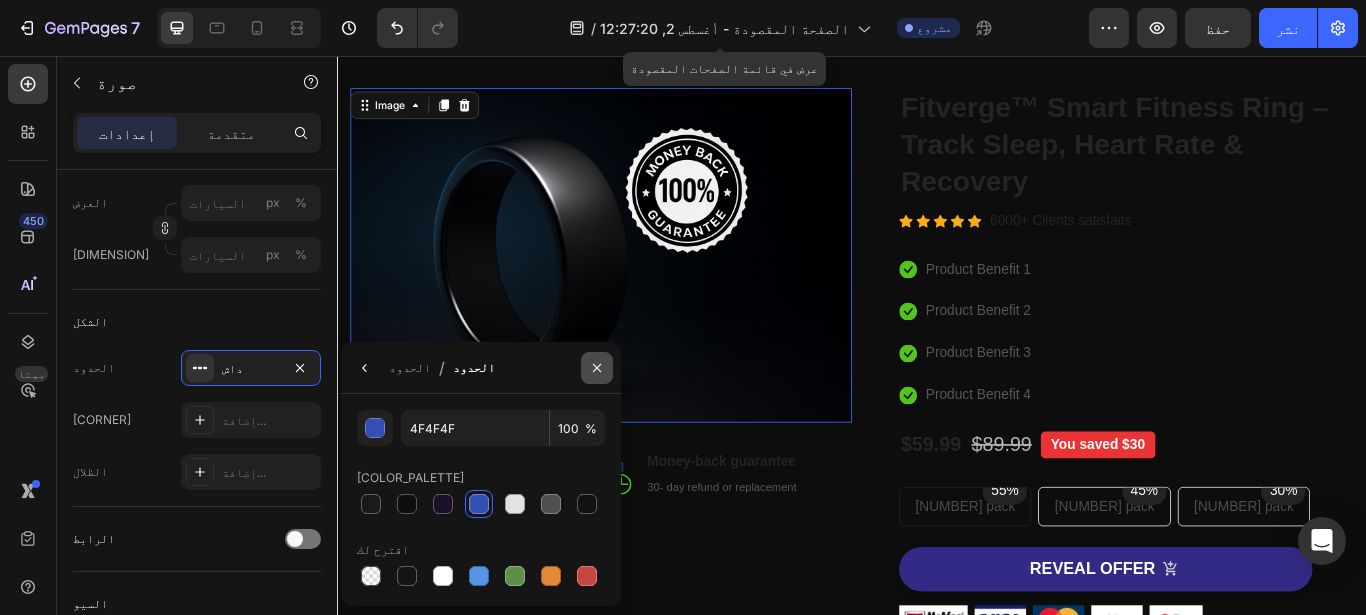 type on "334FB4" 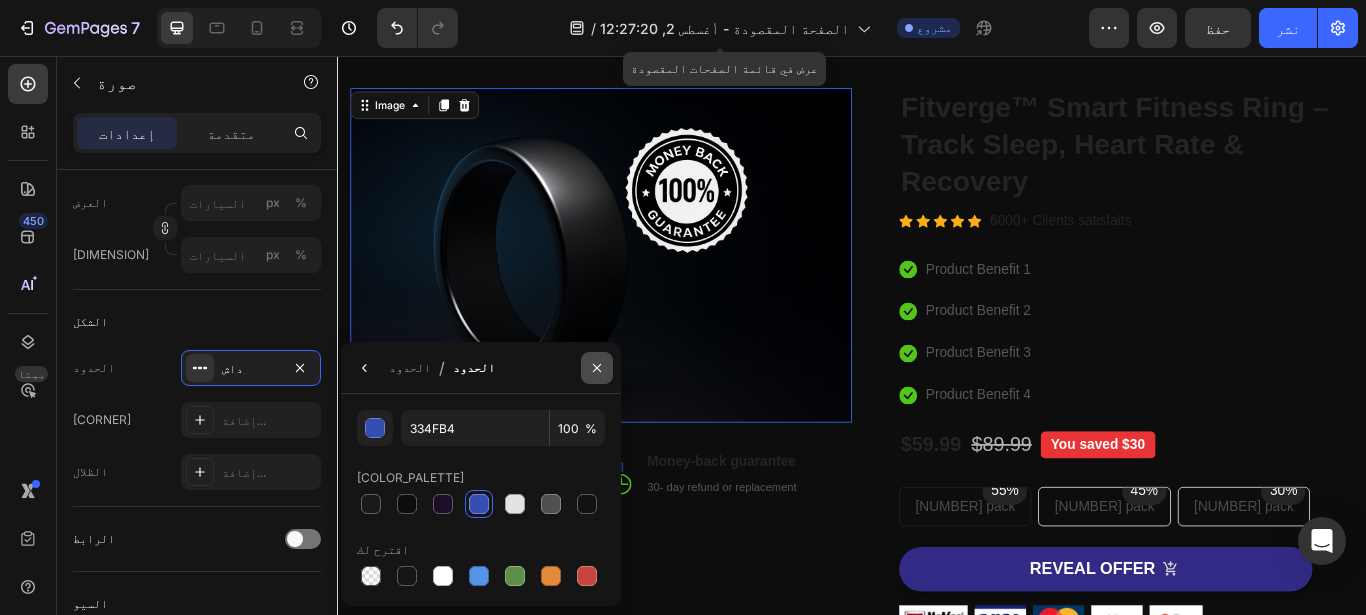 click at bounding box center (597, 368) 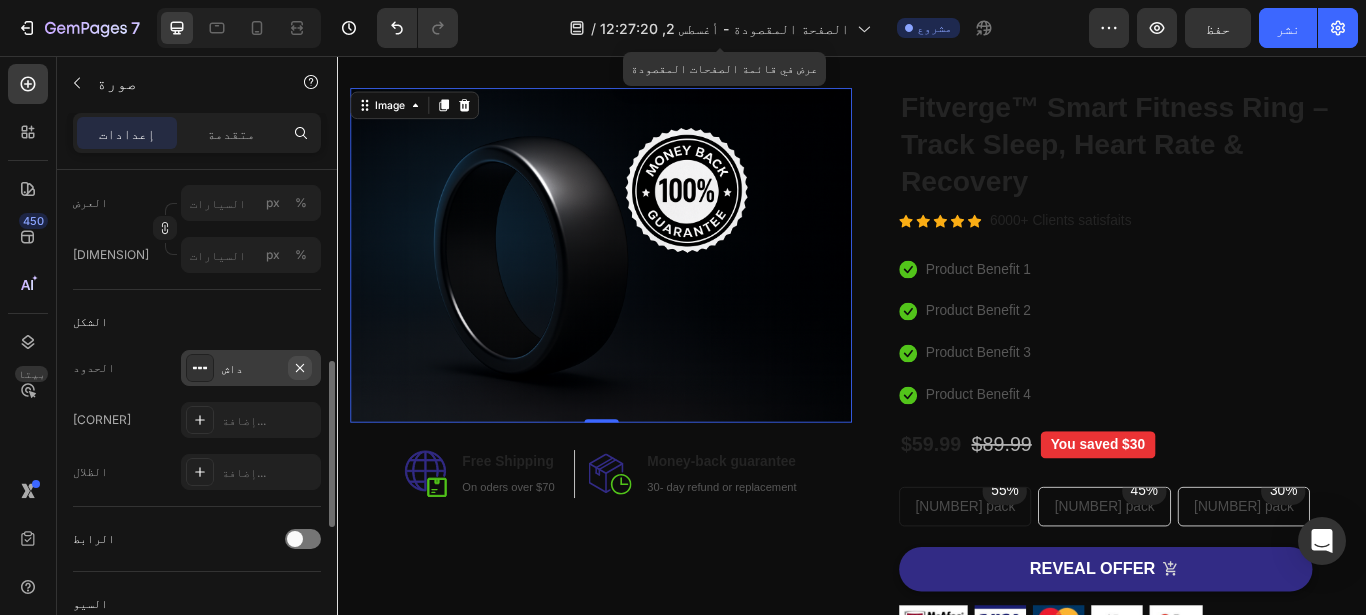 click 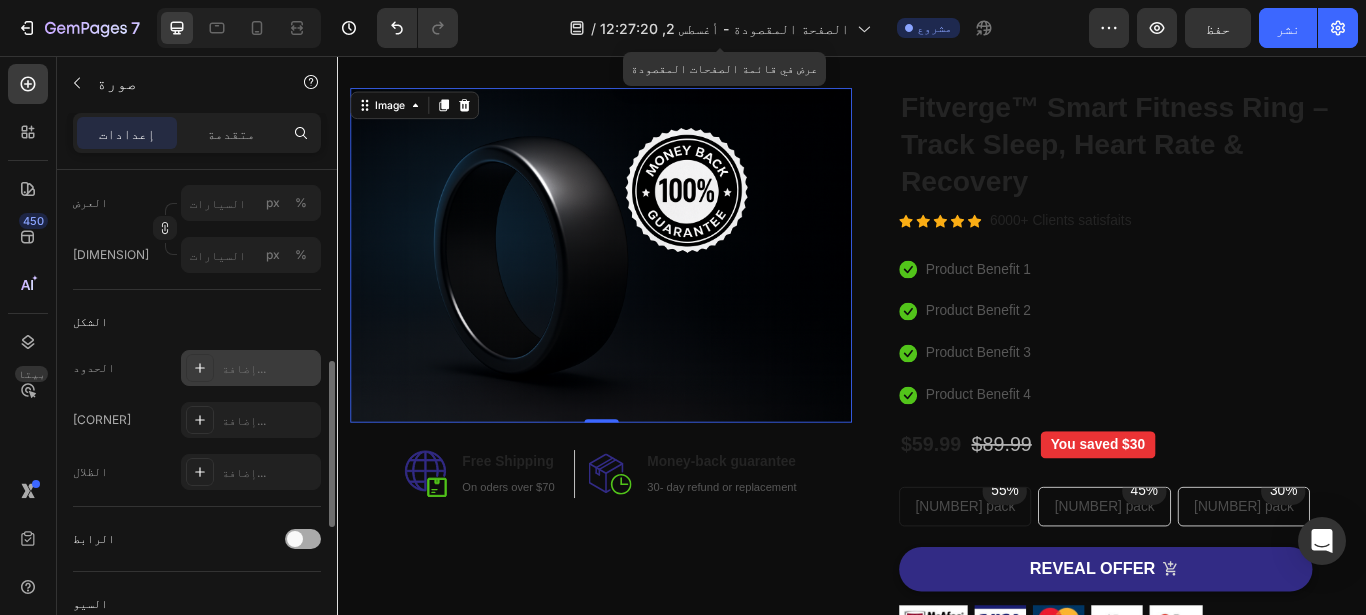 click at bounding box center (295, 539) 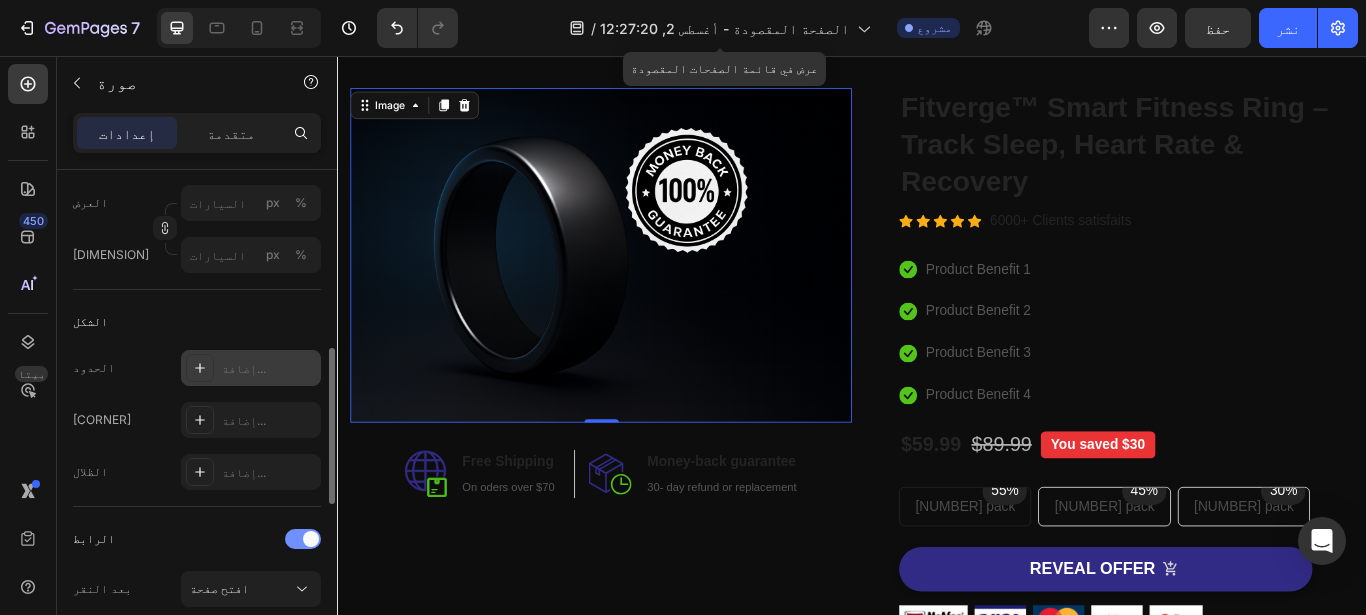 click at bounding box center [303, 539] 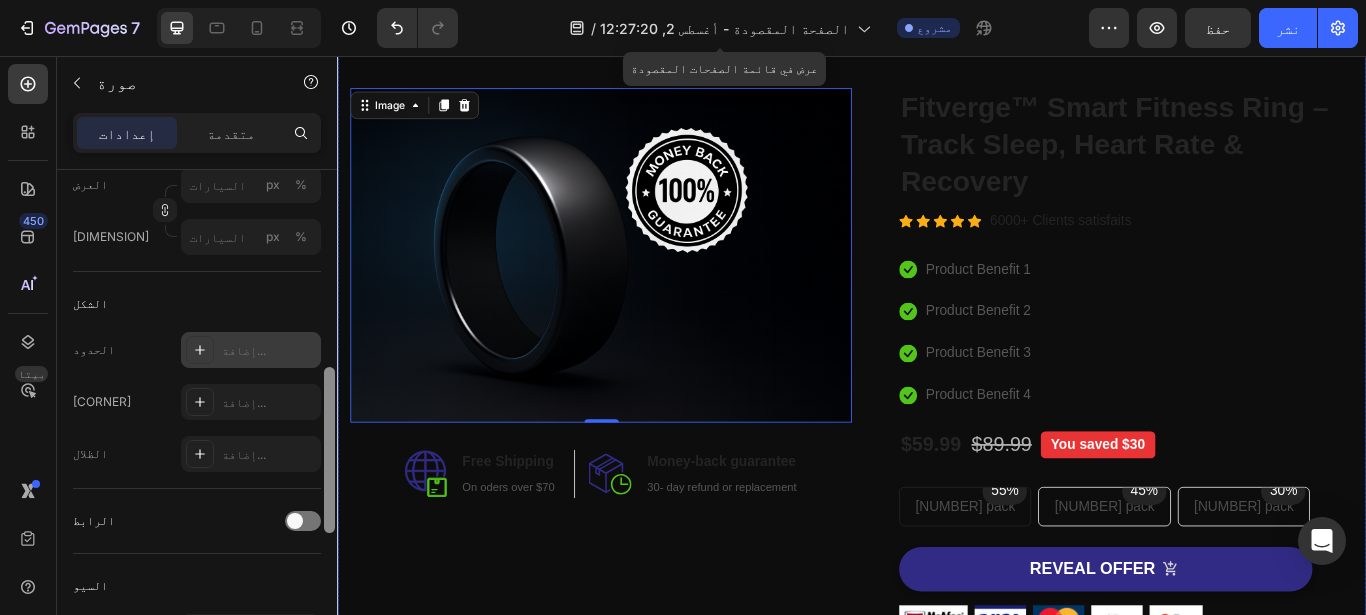 drag, startPoint x: 672, startPoint y: 509, endPoint x: 341, endPoint y: 617, distance: 348.1738 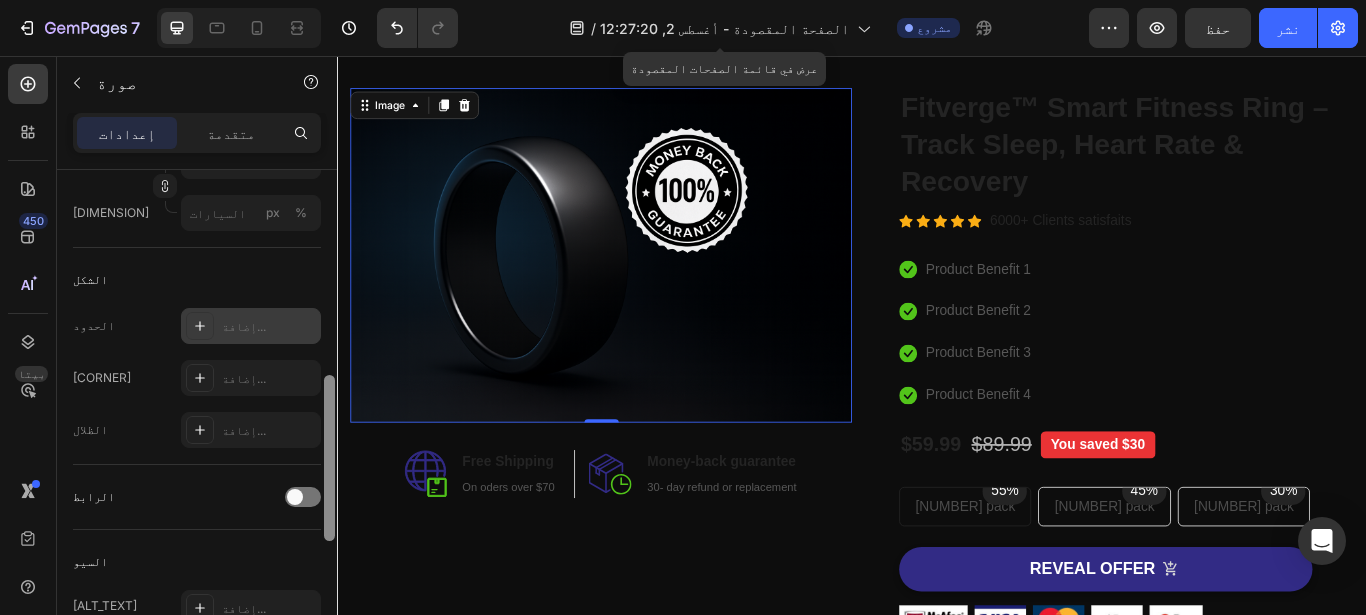 scroll, scrollTop: 660, scrollLeft: 0, axis: vertical 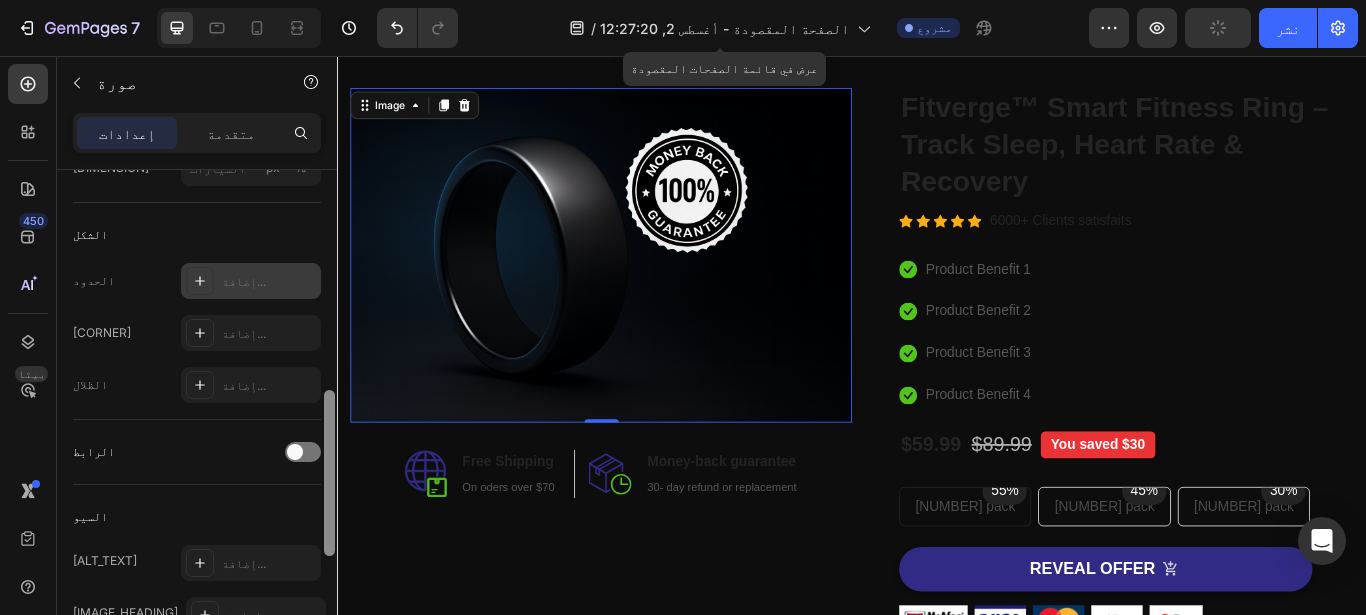 click on "الرابط" 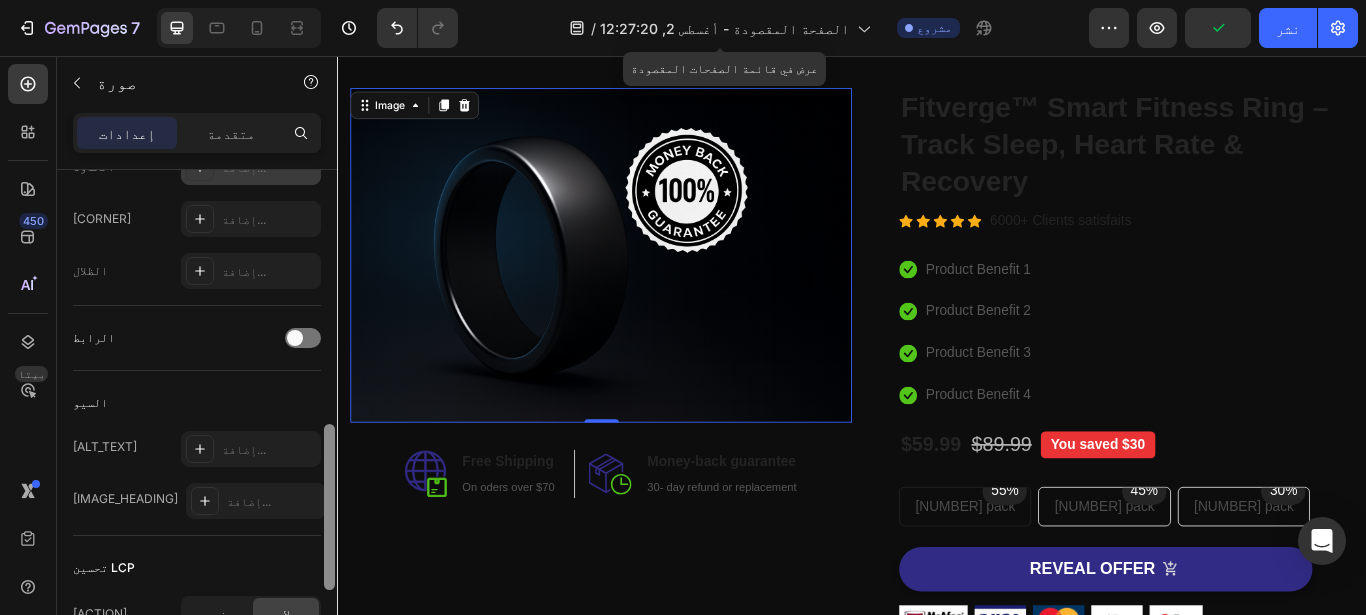 scroll, scrollTop: 816, scrollLeft: 0, axis: vertical 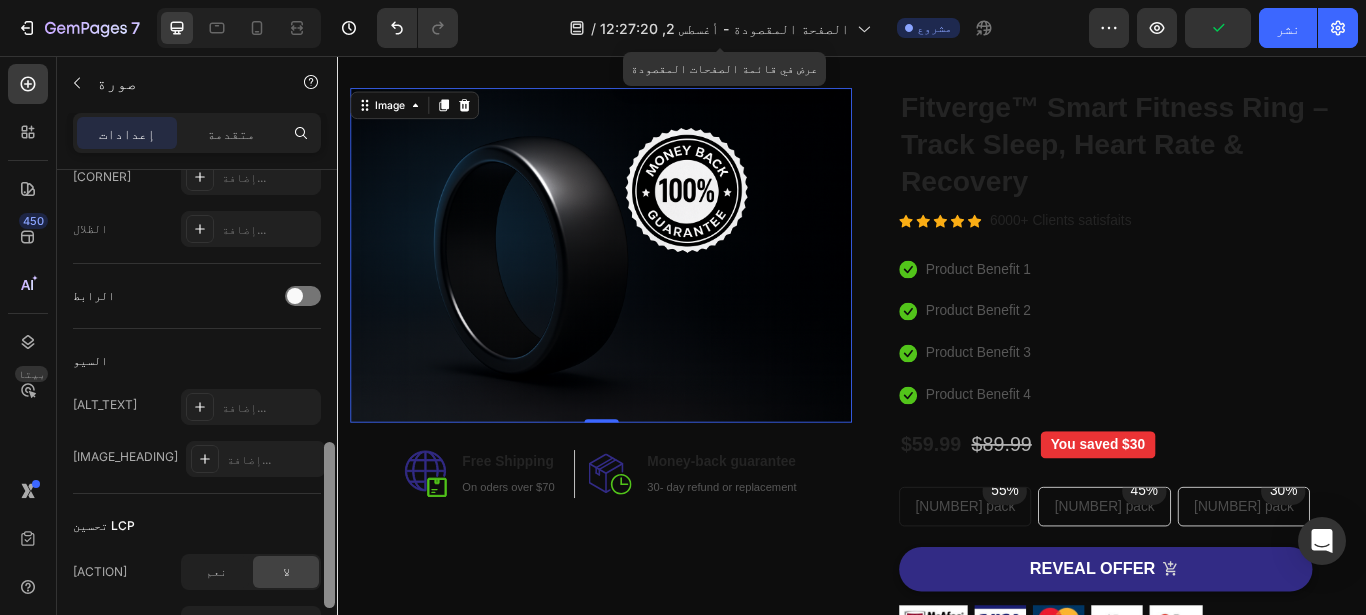 drag, startPoint x: 329, startPoint y: 468, endPoint x: 326, endPoint y: 520, distance: 52.086468 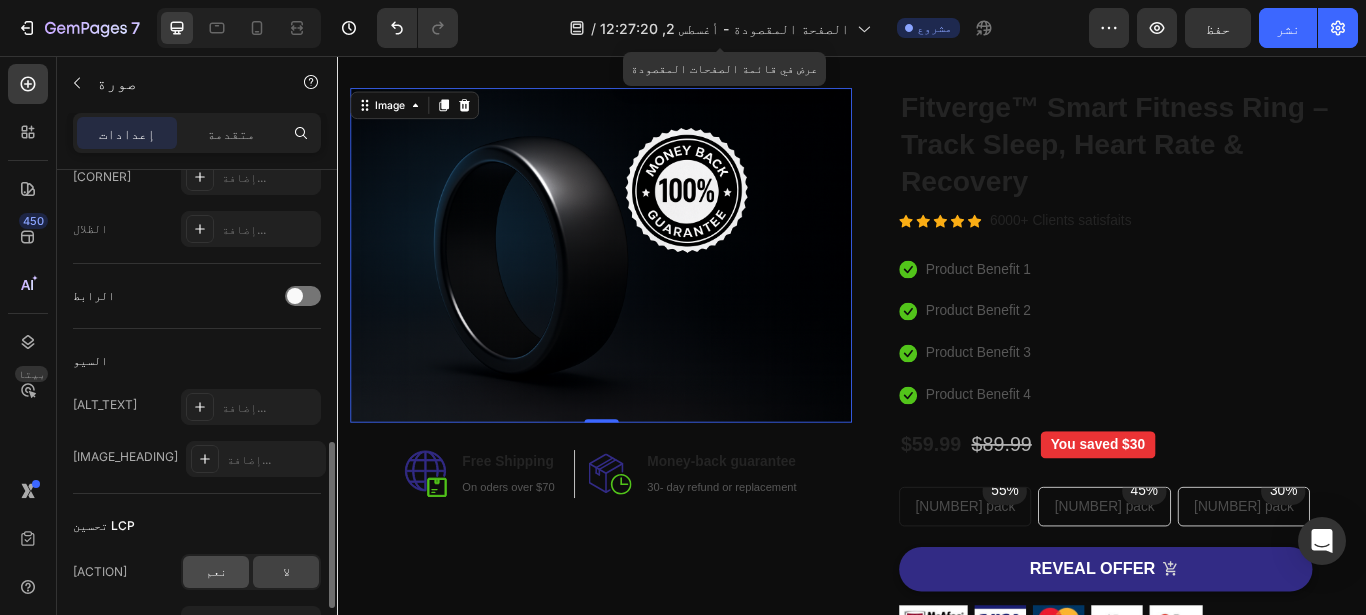 click on "نعم" 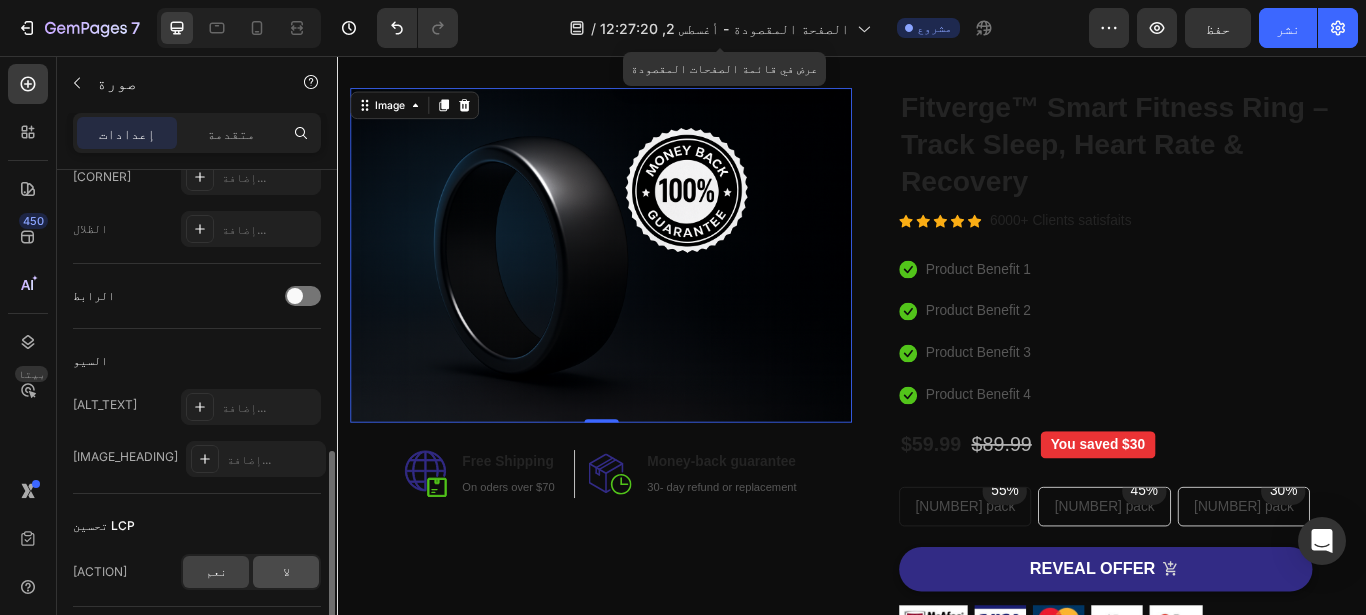click on "لا" 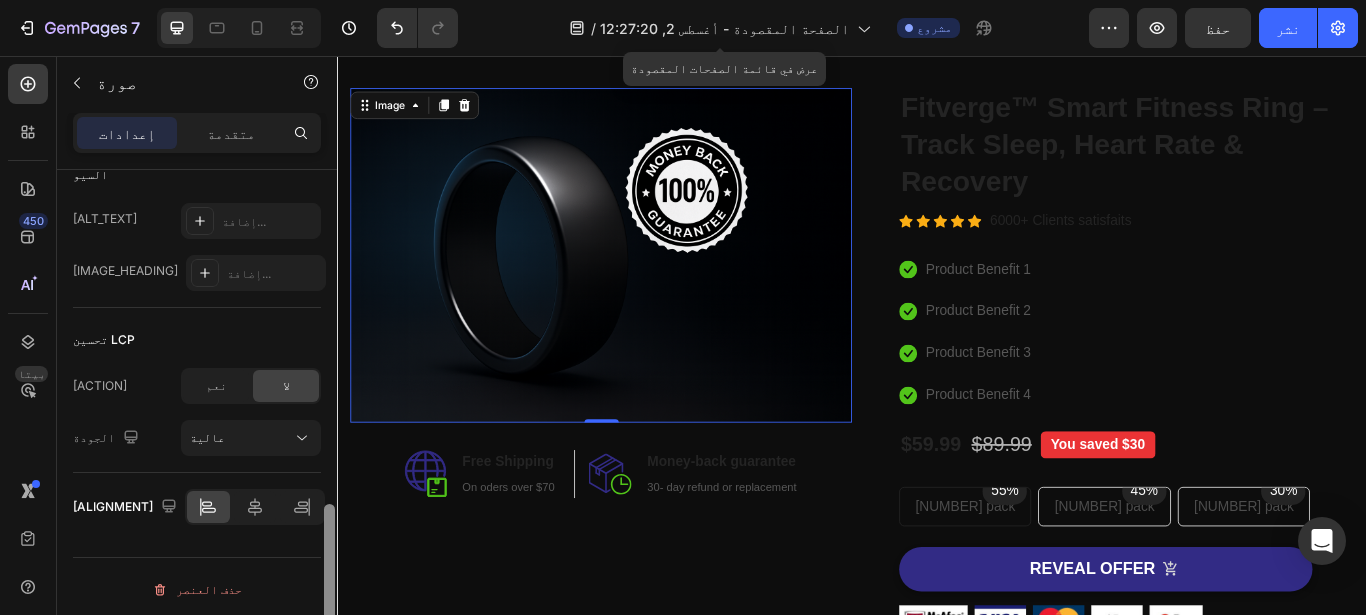 scroll, scrollTop: 1005, scrollLeft: 0, axis: vertical 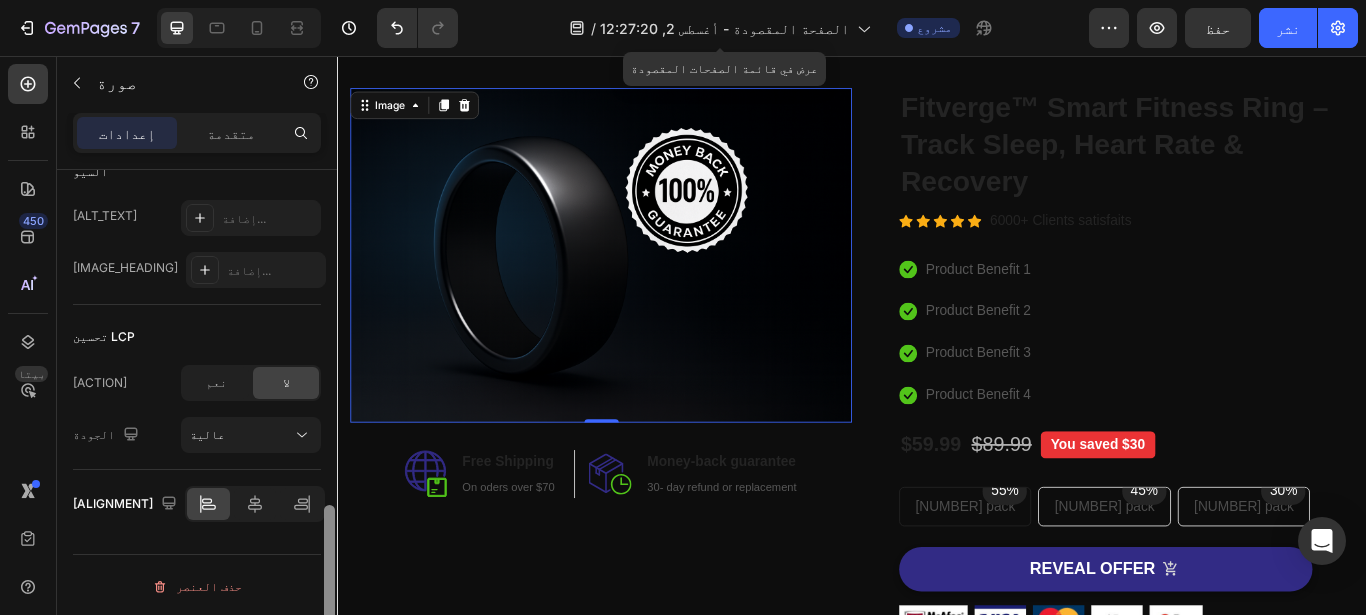 drag, startPoint x: 332, startPoint y: 475, endPoint x: 333, endPoint y: 537, distance: 62.008064 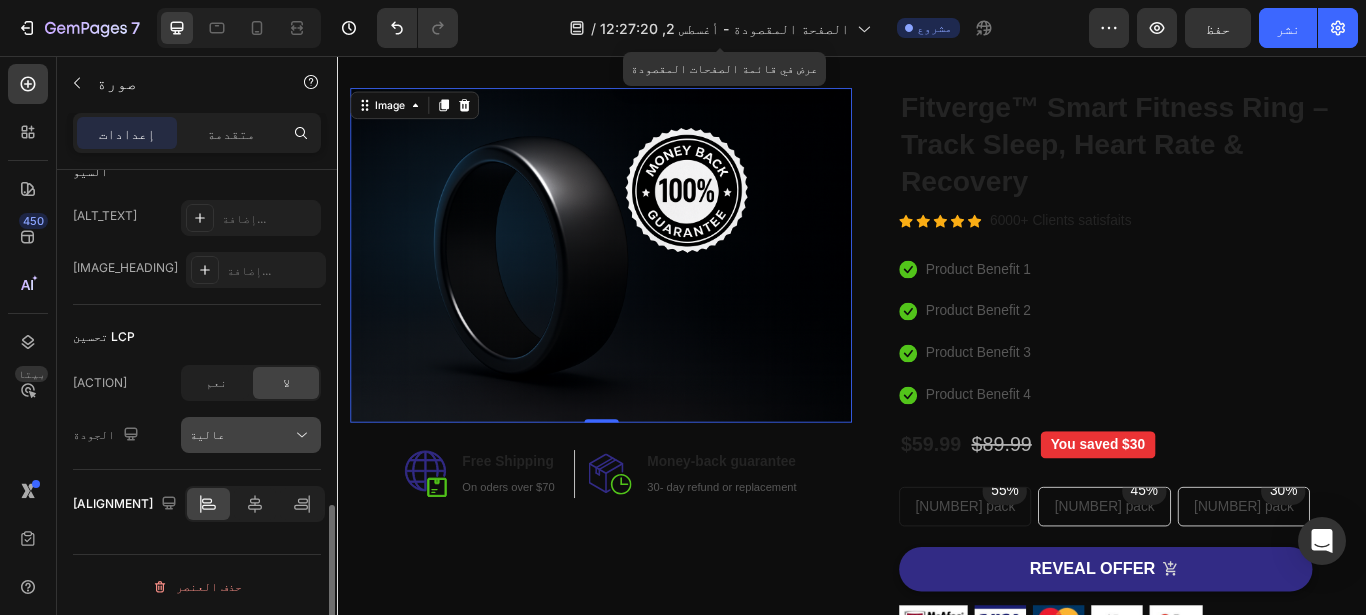 click on "عالية" 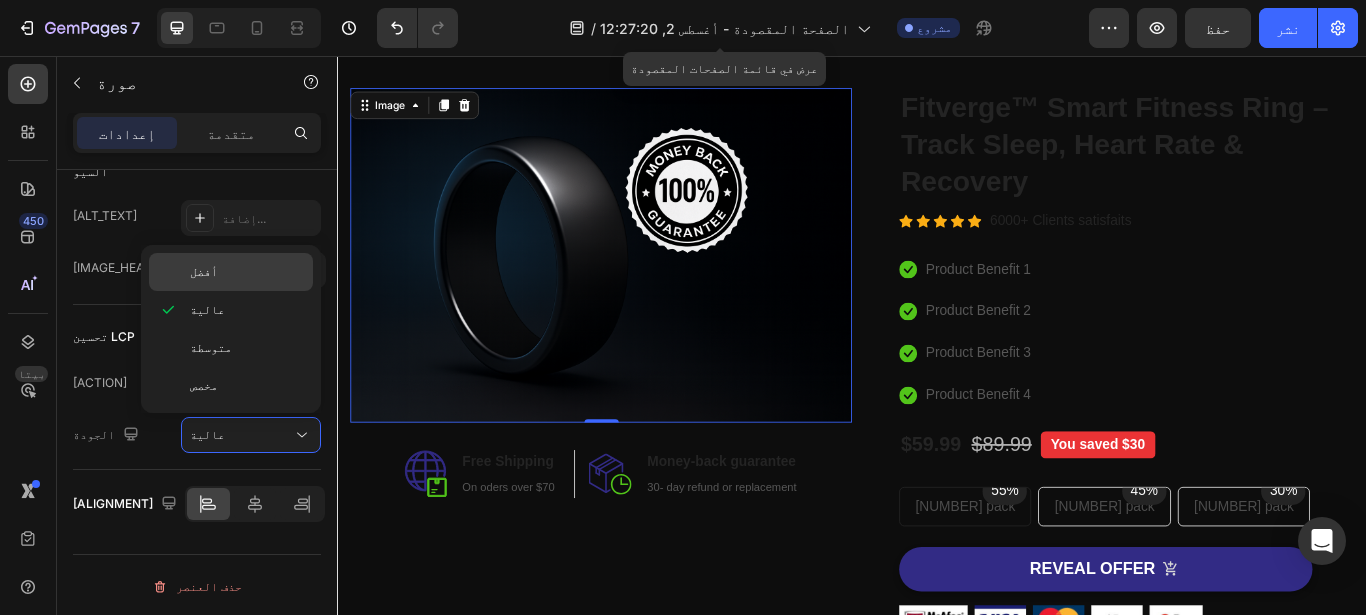 click on "أفضل" at bounding box center [204, 272] 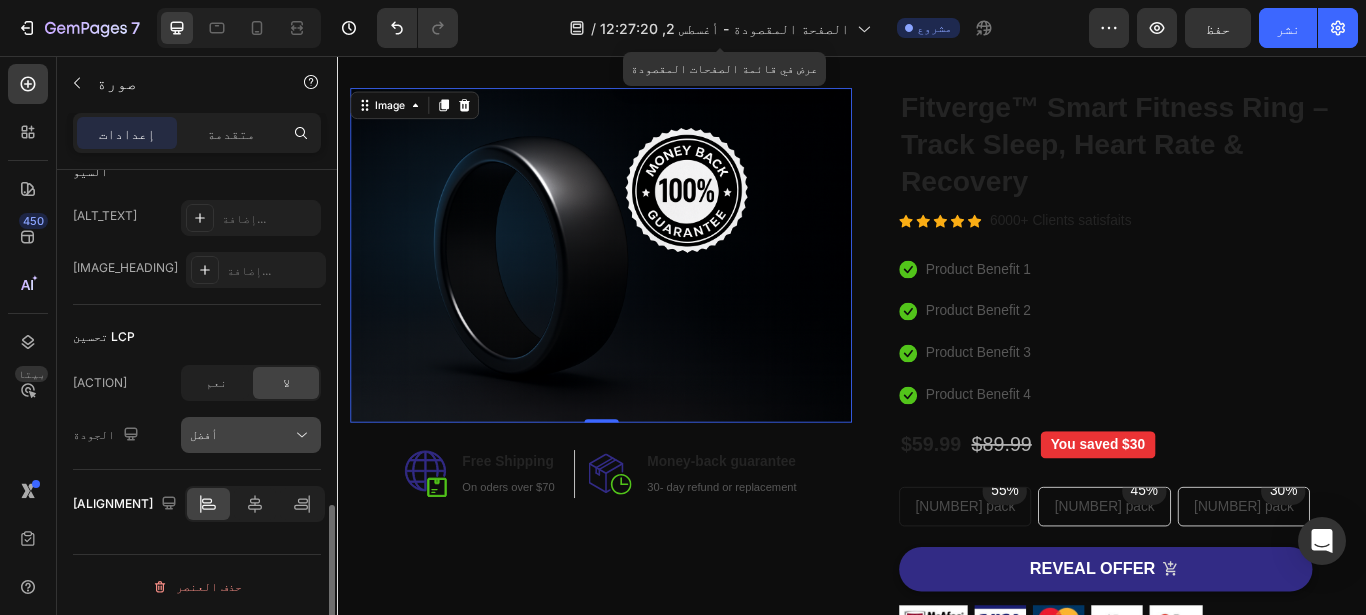 click on "أفضل" at bounding box center (241, 435) 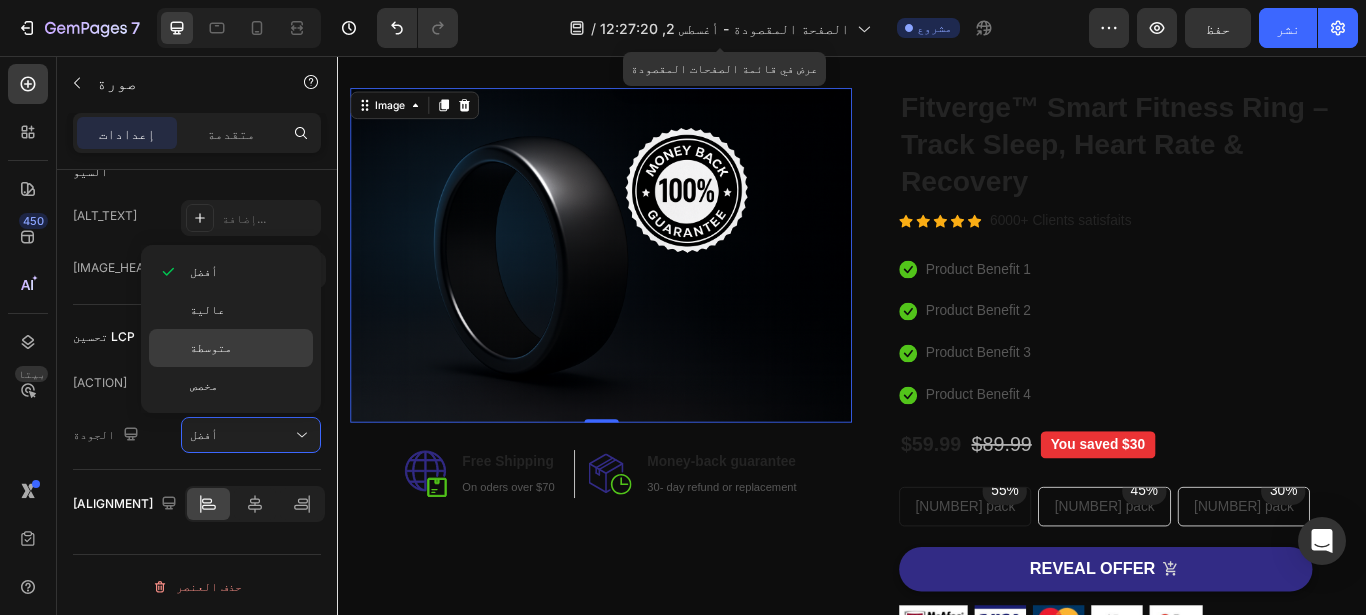 click on "متوسطة" 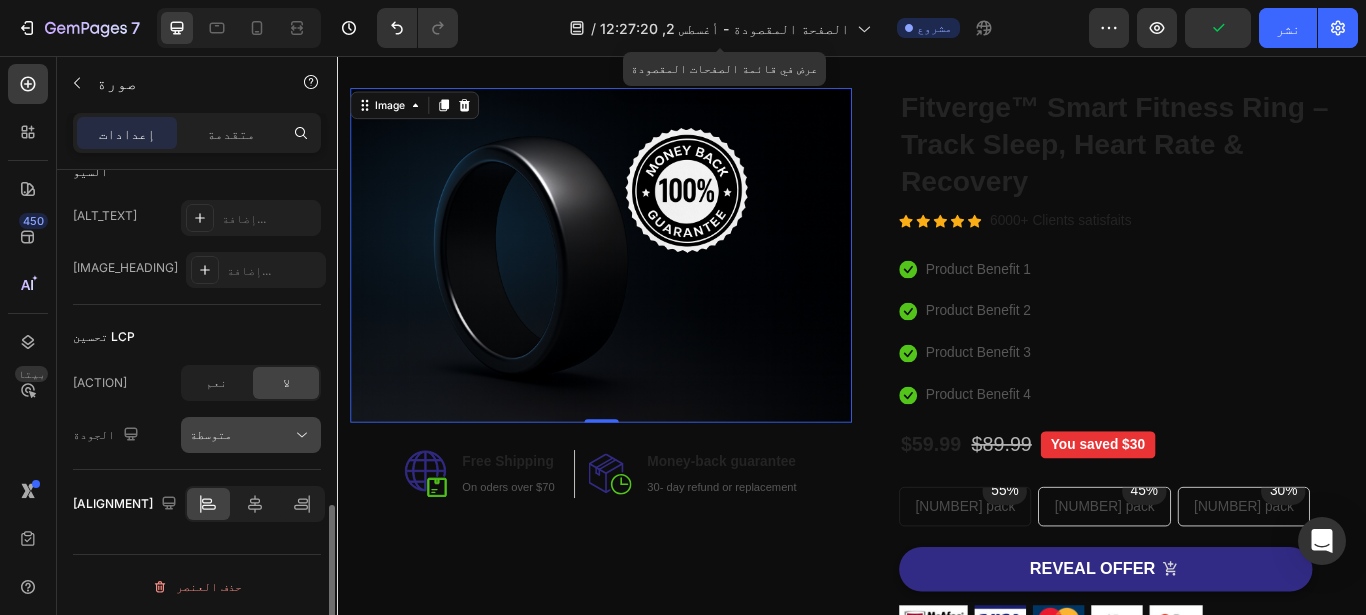 click on "متوسطة" at bounding box center [241, 435] 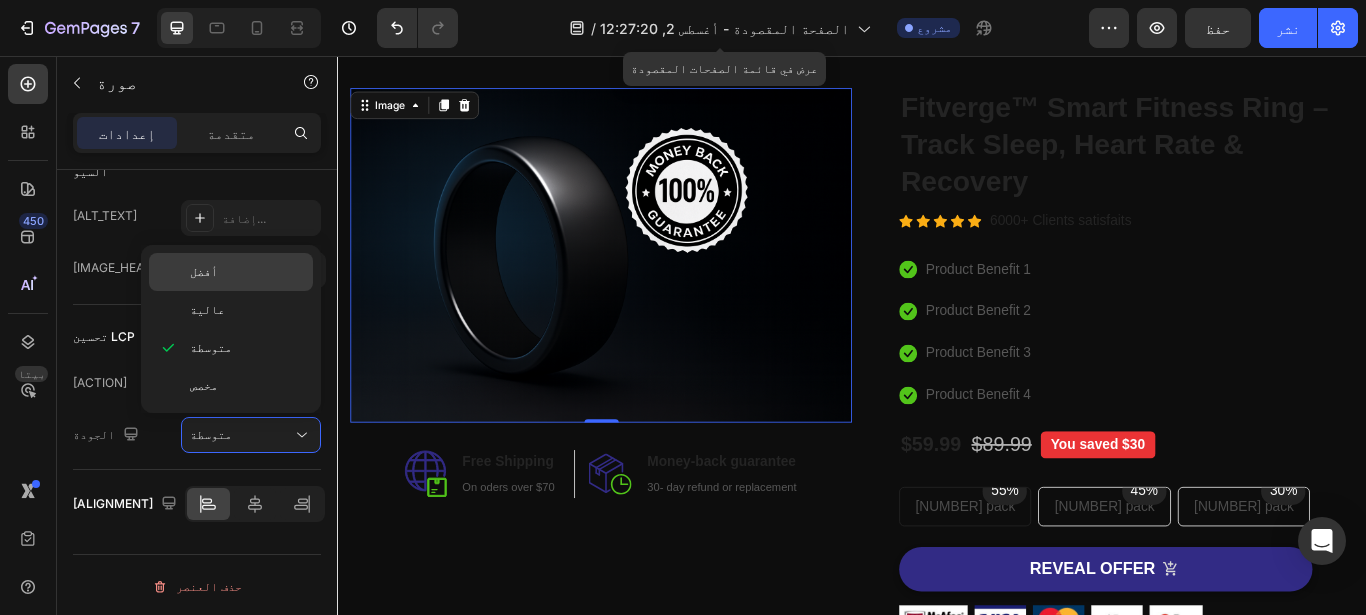 click on "أفضل" 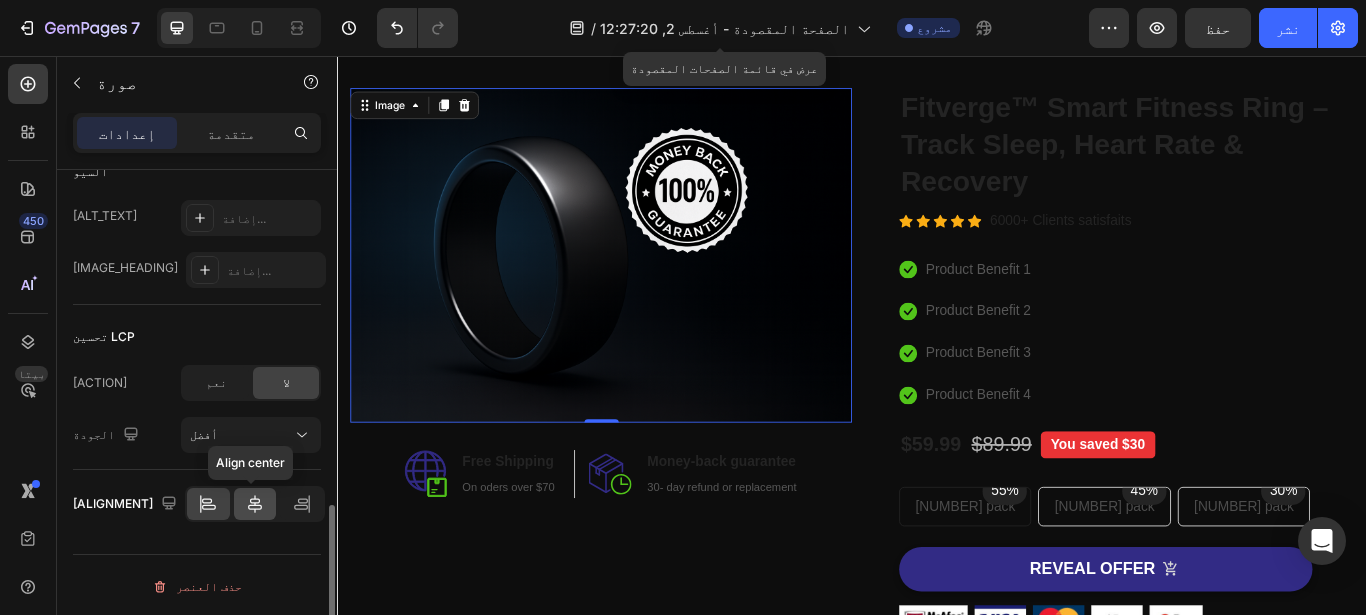 click 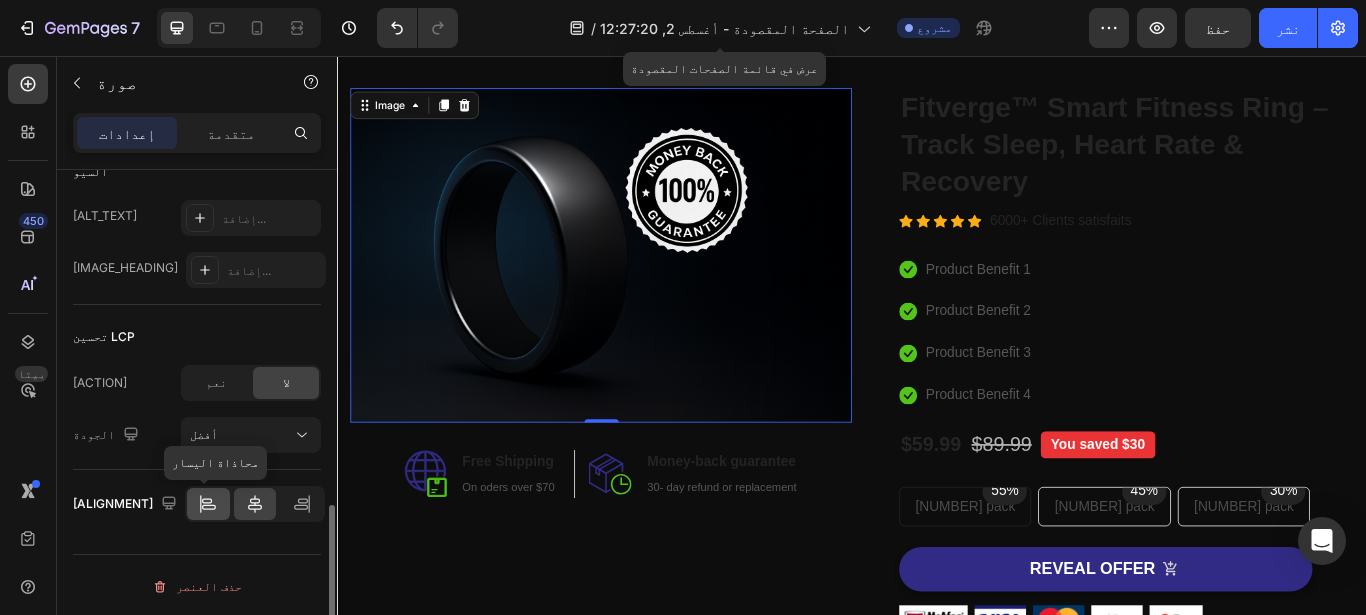 click 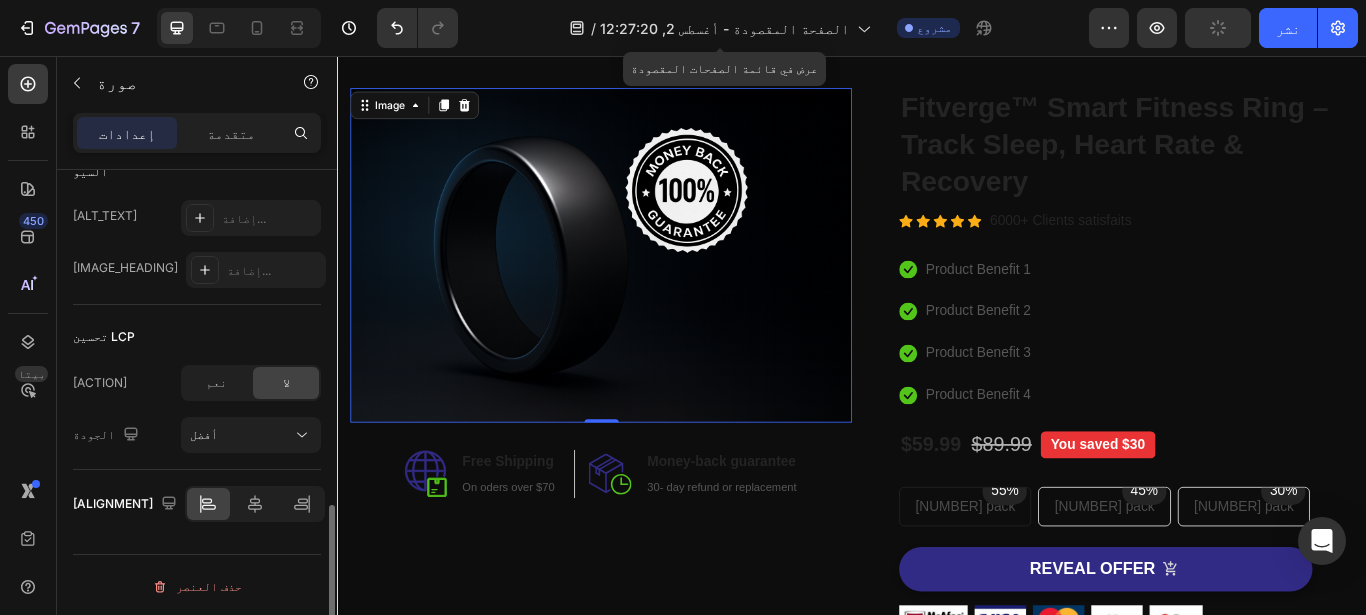 click on "محاذاة" 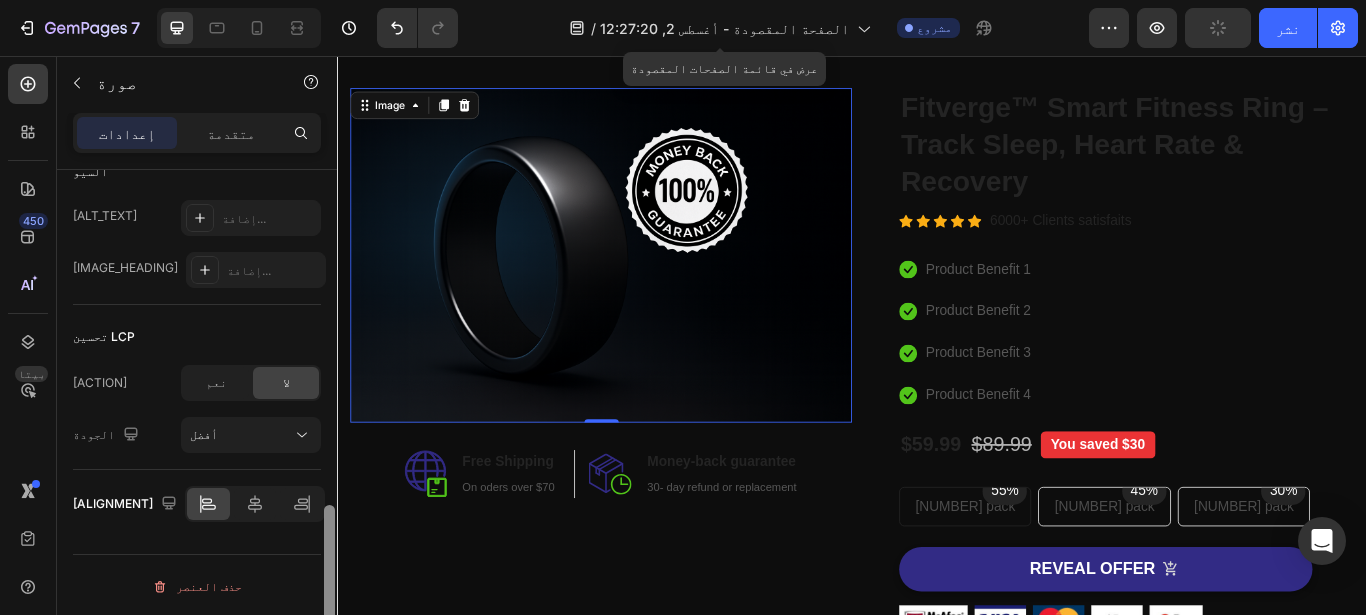 scroll, scrollTop: 1008, scrollLeft: 0, axis: vertical 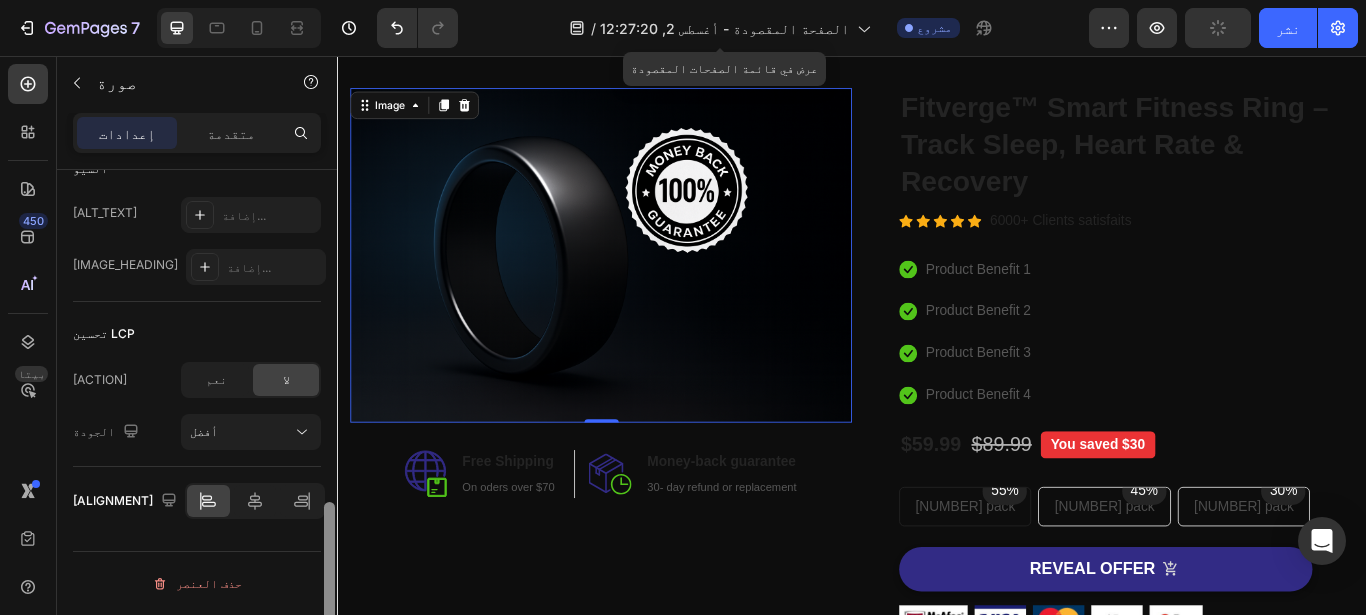 drag, startPoint x: 329, startPoint y: 533, endPoint x: 331, endPoint y: 580, distance: 47.042534 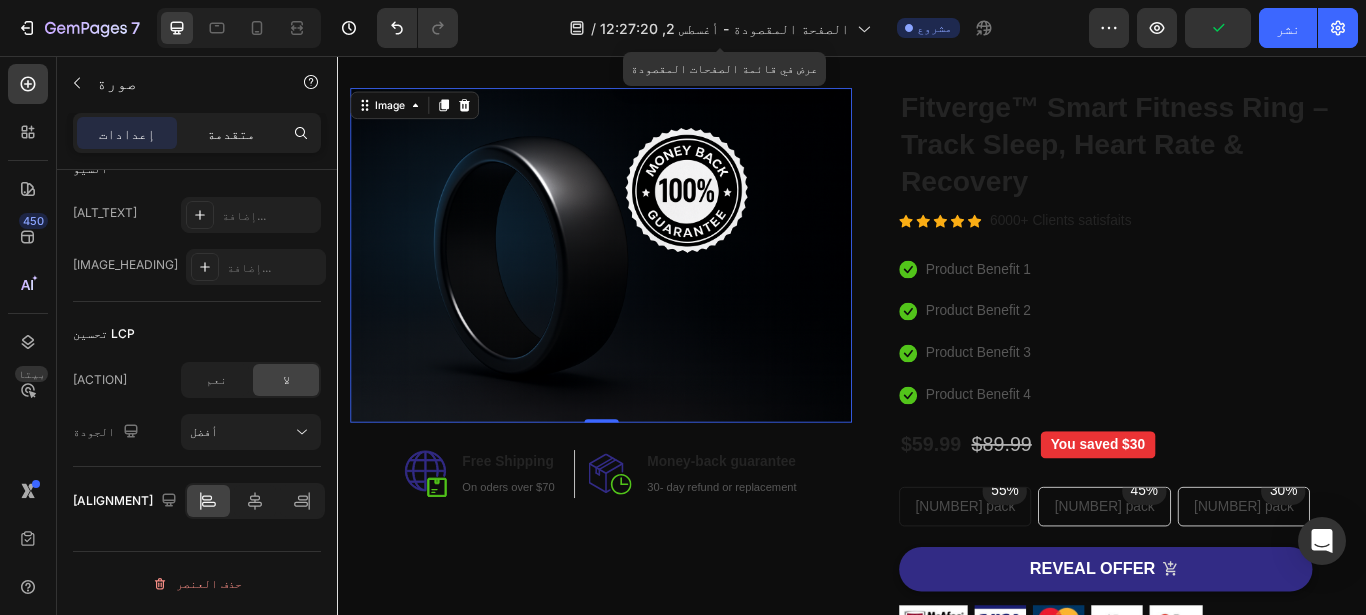 click on "متقدمة" at bounding box center [231, 133] 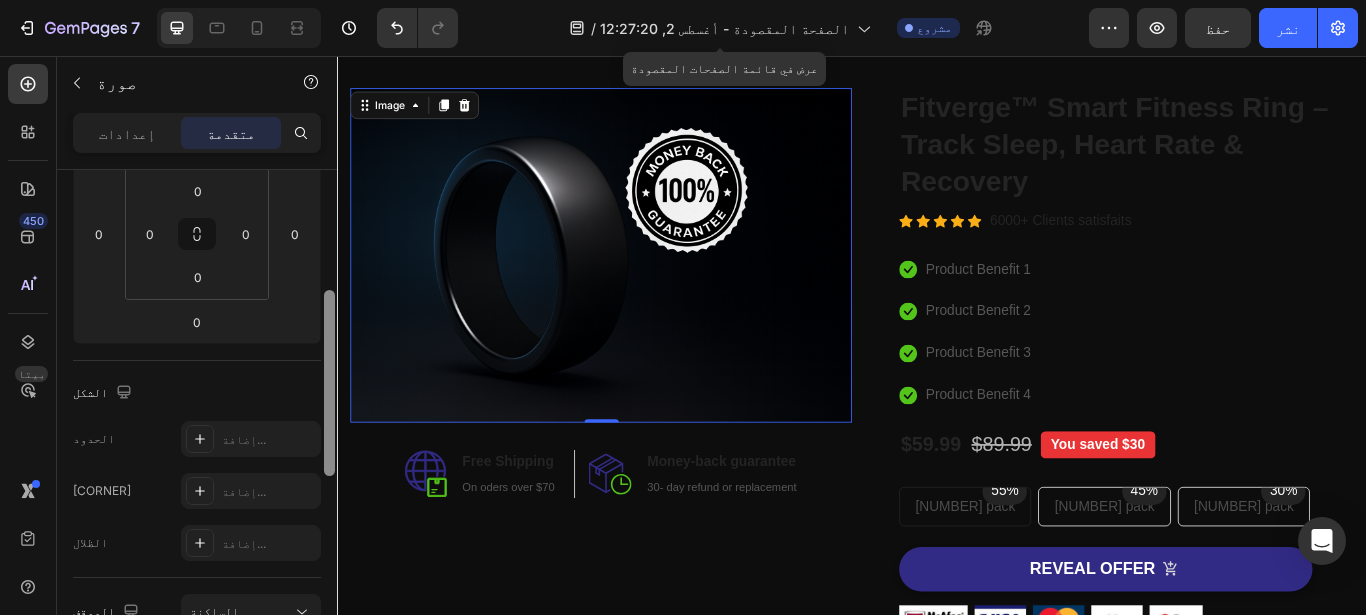 scroll, scrollTop: 0, scrollLeft: 0, axis: both 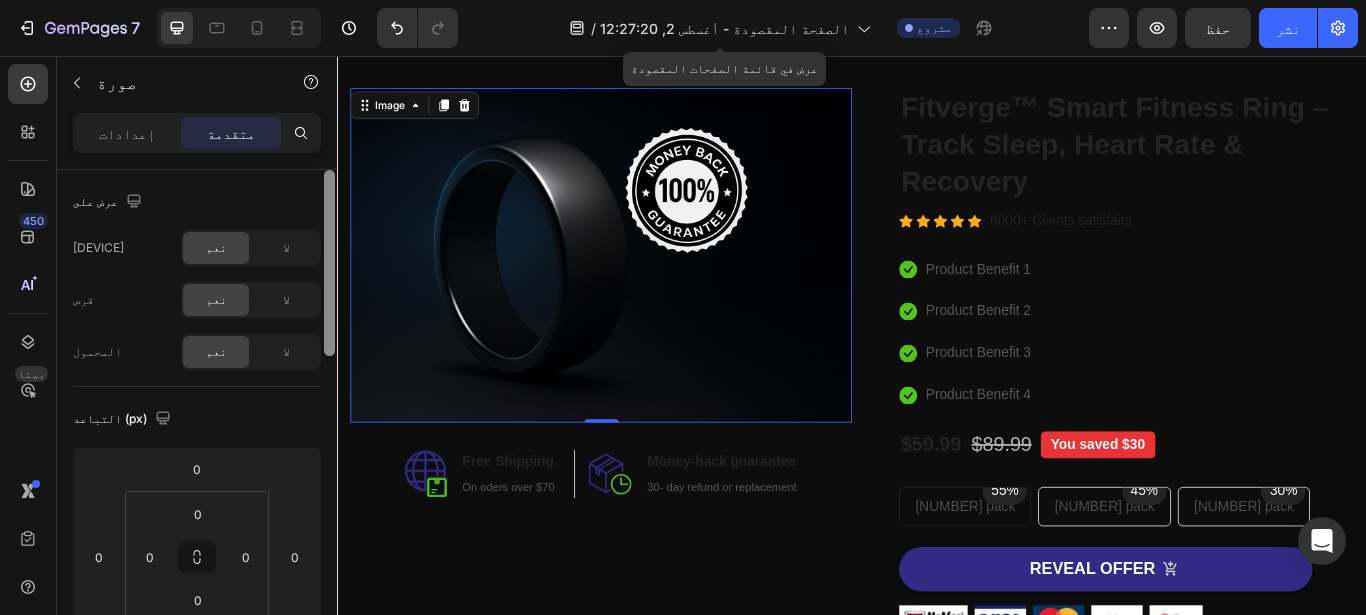 drag, startPoint x: 330, startPoint y: 529, endPoint x: 320, endPoint y: 187, distance: 342.14618 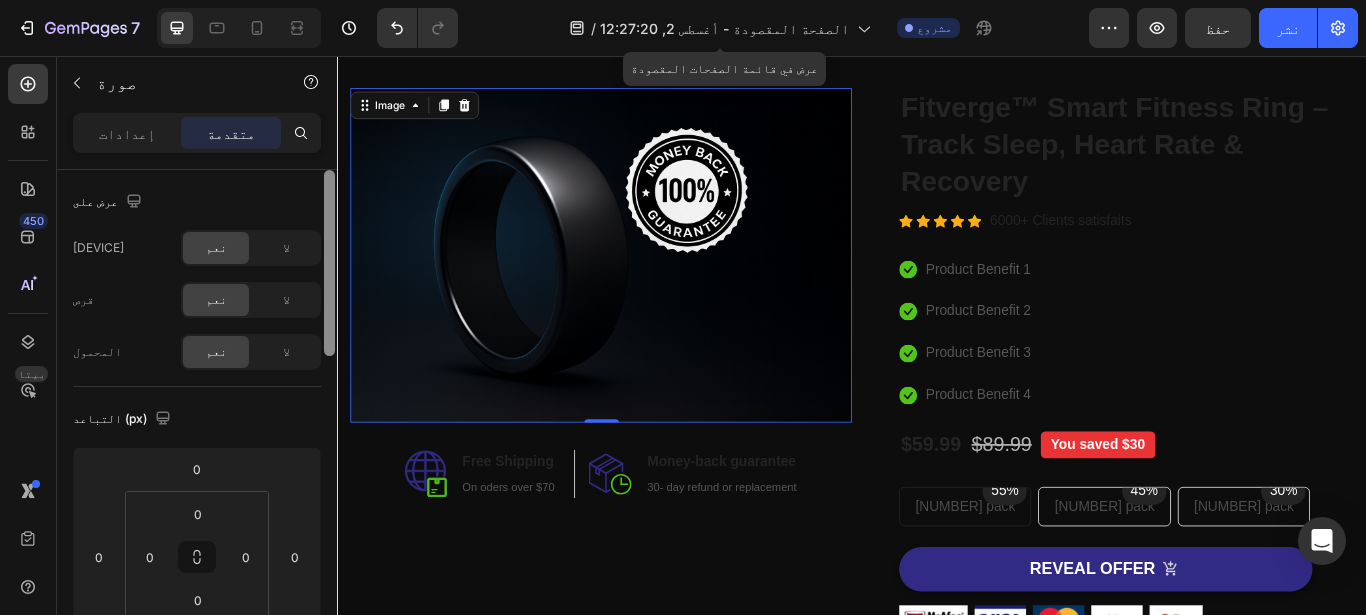 click on "عرض على سطح المكتب نعم لا قرص نعم لا المحمول نعم لا التباعد (px) 0 0 0 0 0 0 0 0 الشكل الحدود إضافة... ركن إضافة... الظلال إضافة... الموقف الساكنة التعتيم 100% الرسوم المتحركة الترقية إلى خطة البناء  لفتح الرسوم المتحركة وغيرها من الميزات المتميزة. التفاعل الترقية لتحسين الخطة  لفتح التفاعل وغيرها من الميزات المتميزة. فئة CSS حذف العنصر" at bounding box center (197, 421) 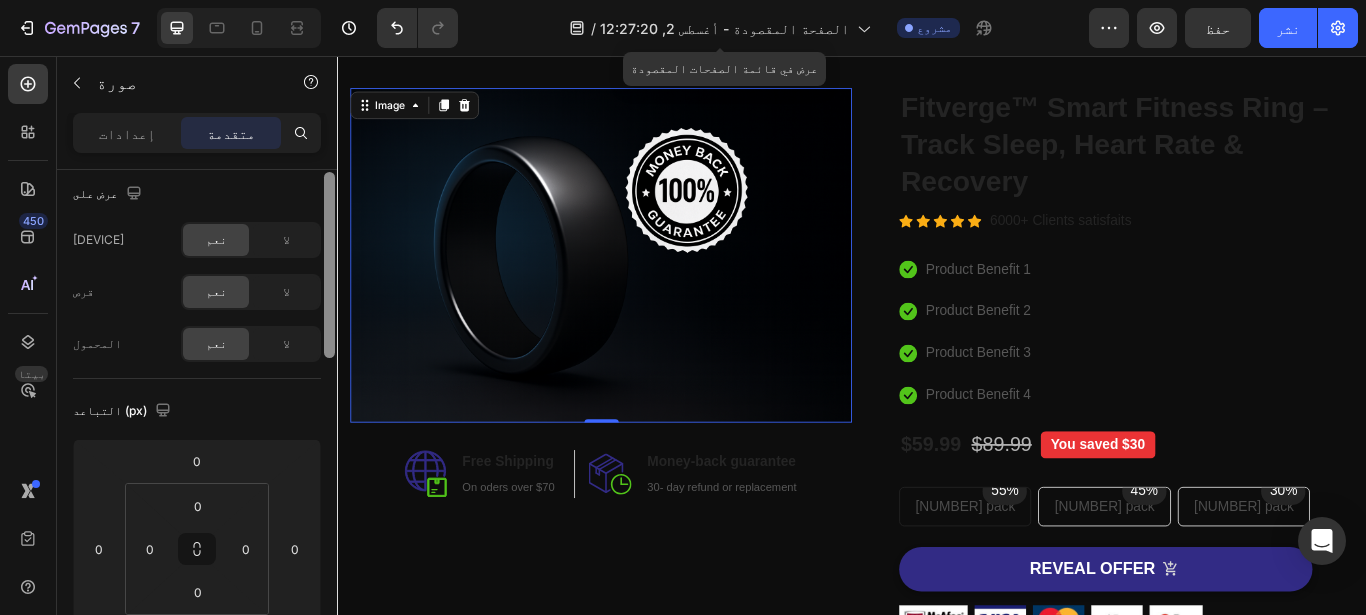 scroll, scrollTop: 27, scrollLeft: 0, axis: vertical 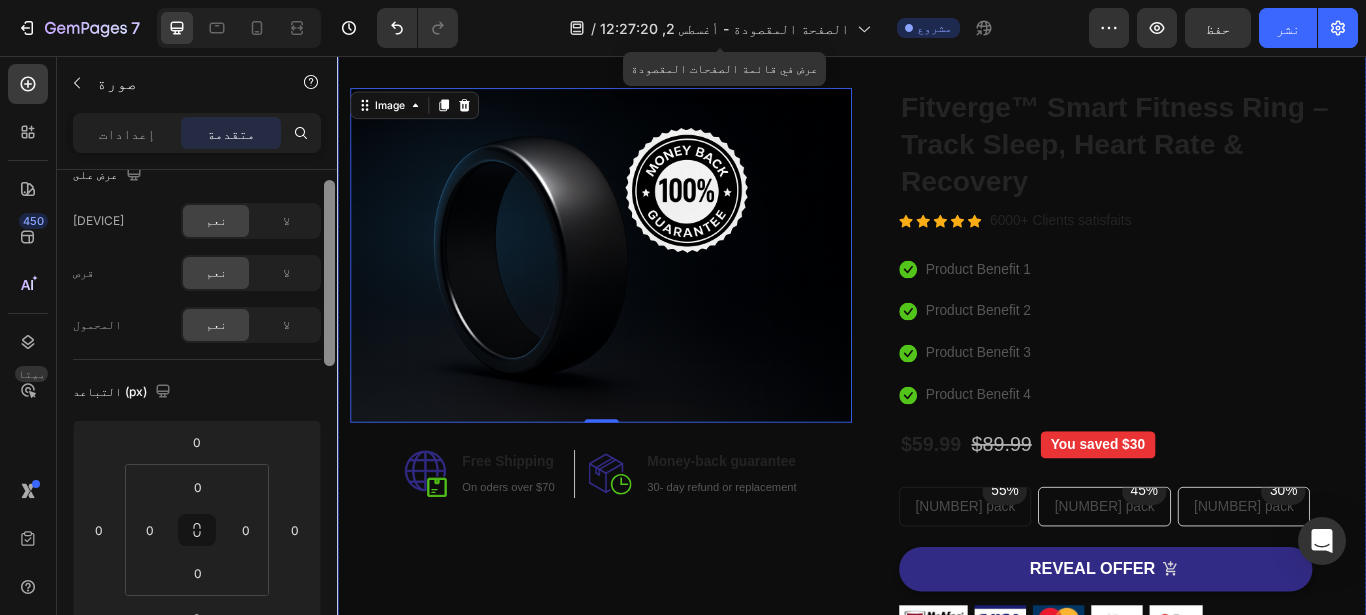 drag, startPoint x: 671, startPoint y: 249, endPoint x: 341, endPoint y: 350, distance: 345.11014 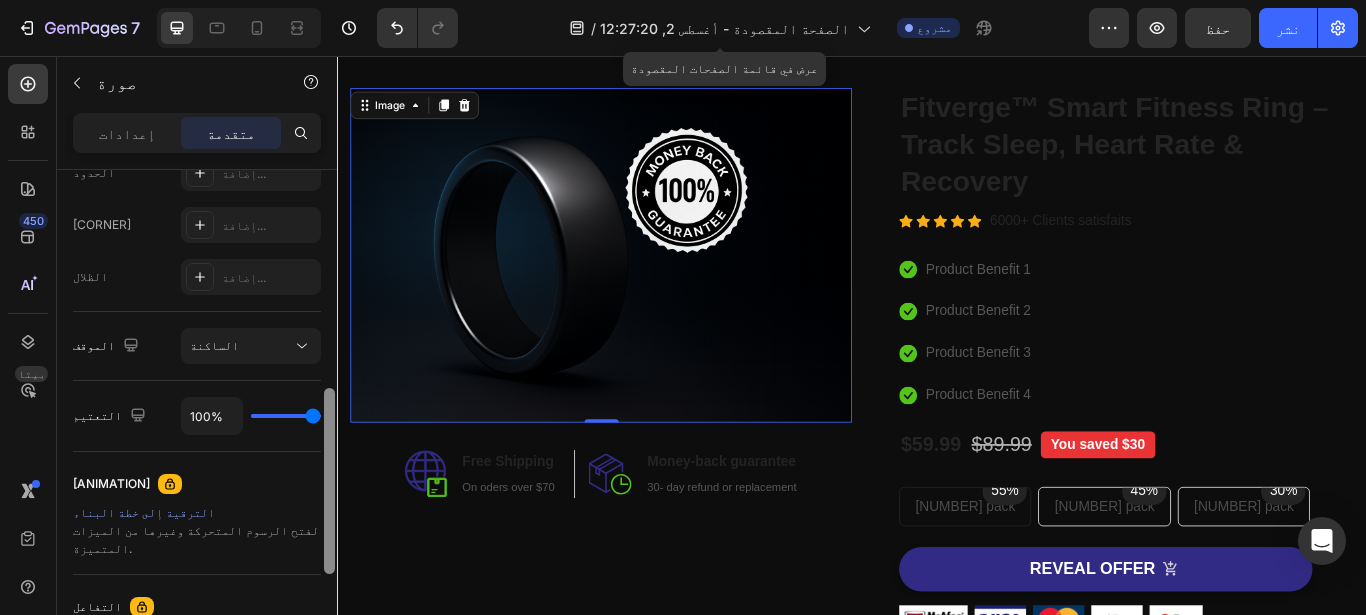 scroll, scrollTop: 595, scrollLeft: 0, axis: vertical 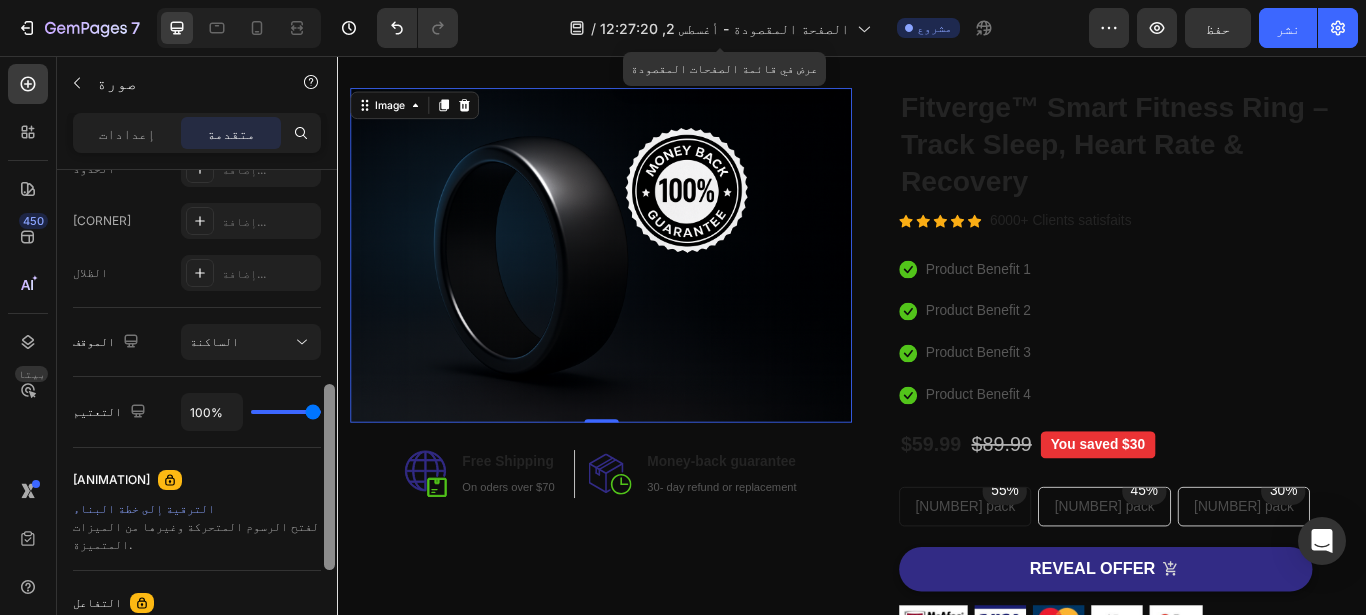 click at bounding box center [329, 477] 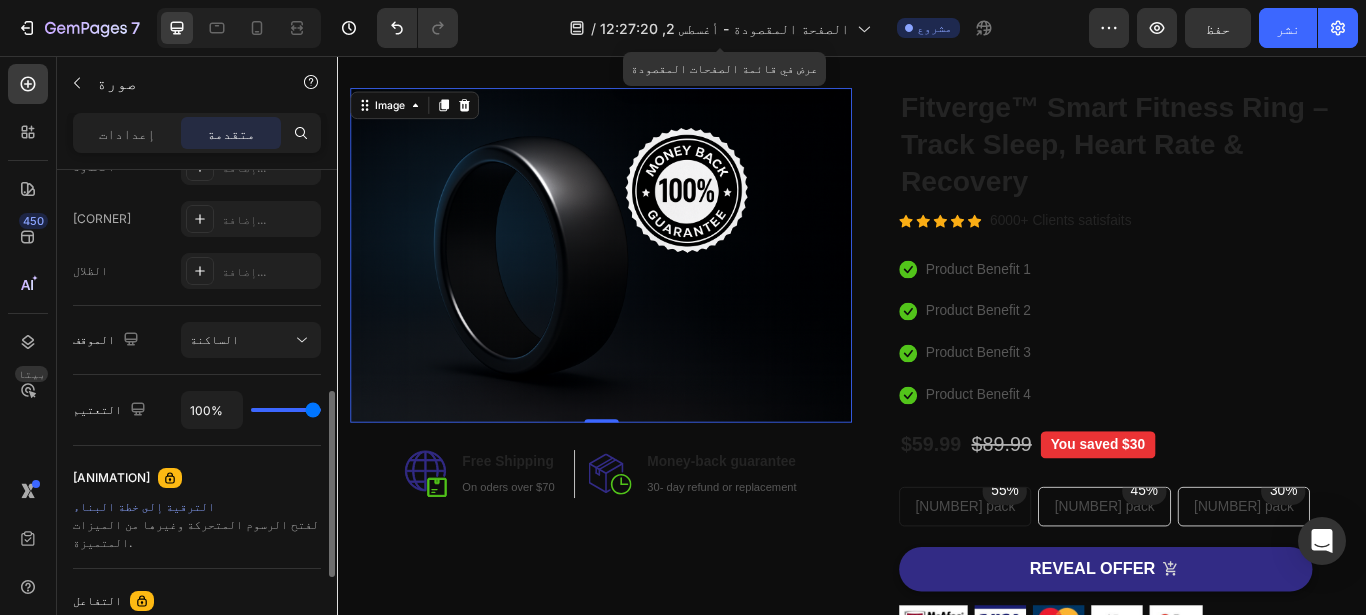 drag, startPoint x: 302, startPoint y: 410, endPoint x: 315, endPoint y: 411, distance: 13.038404 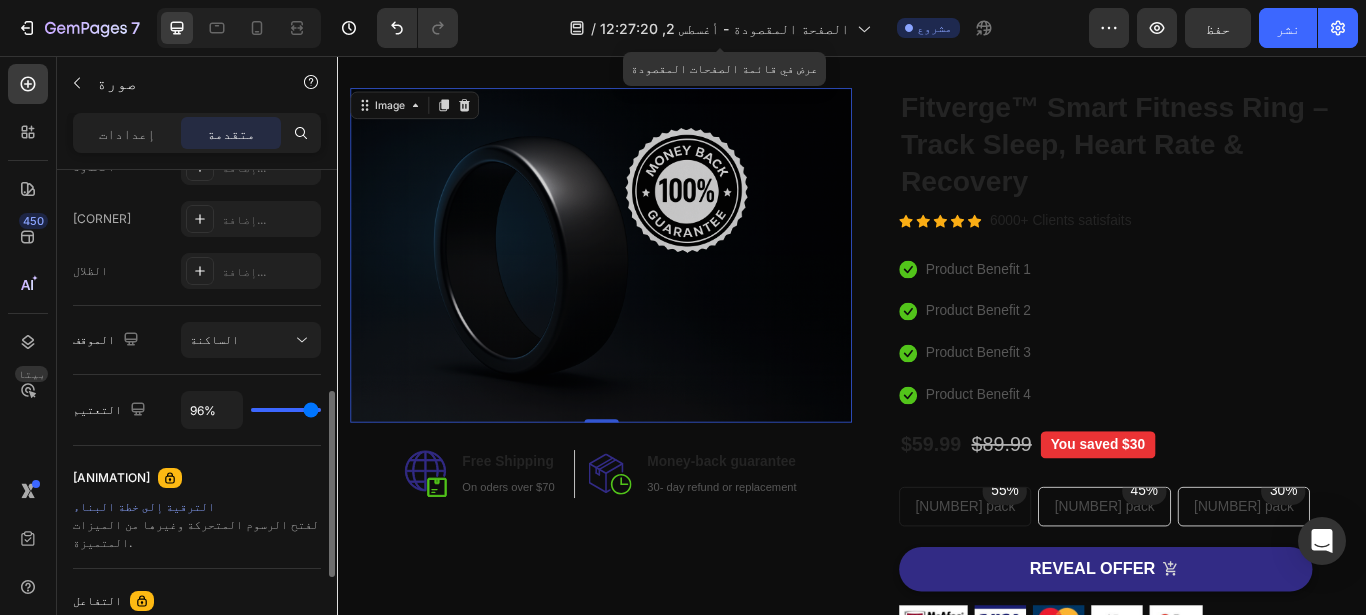 type on "79%" 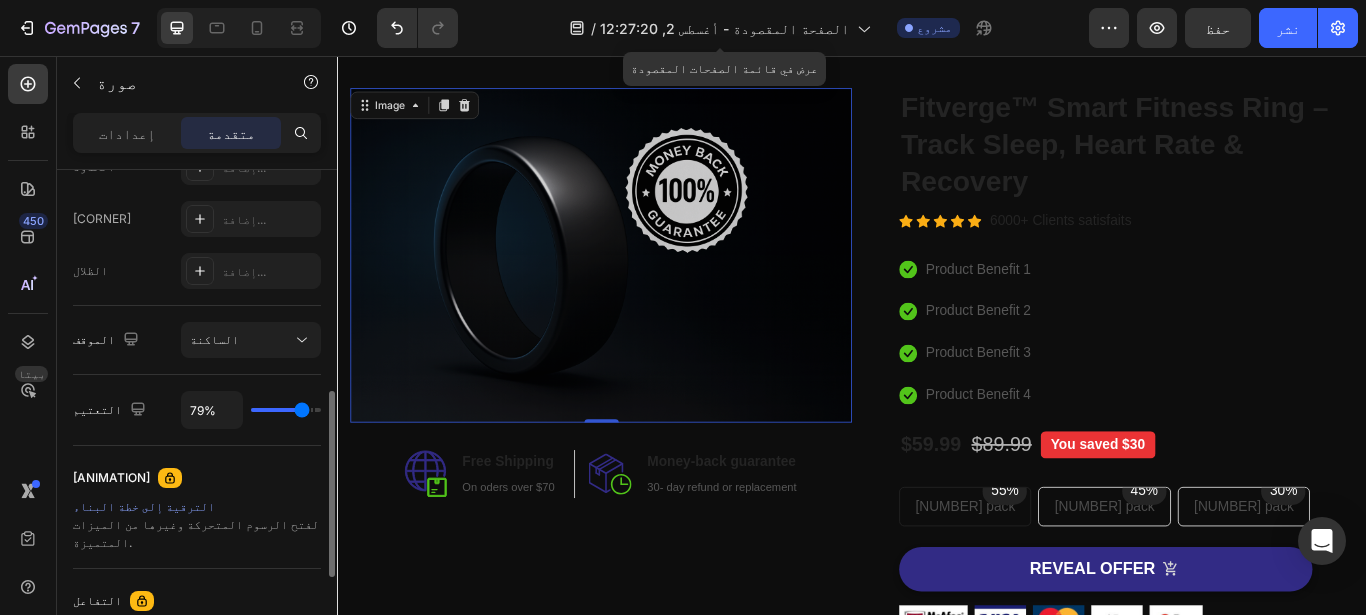 type on "62%" 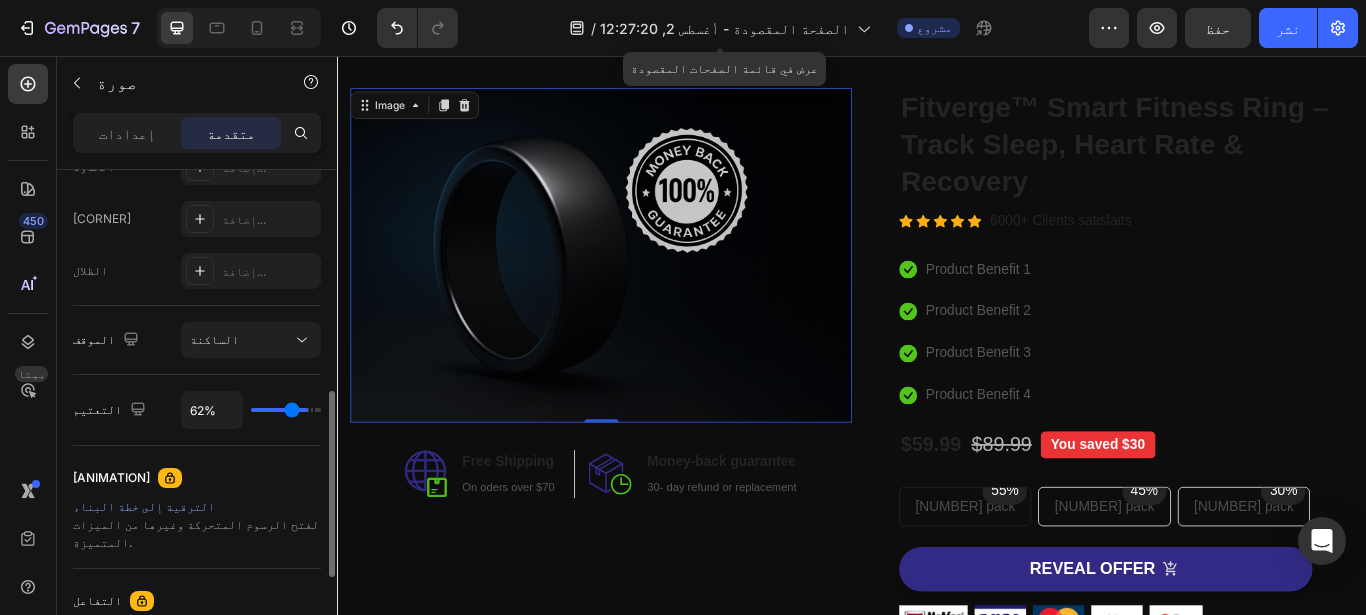 type on "50%" 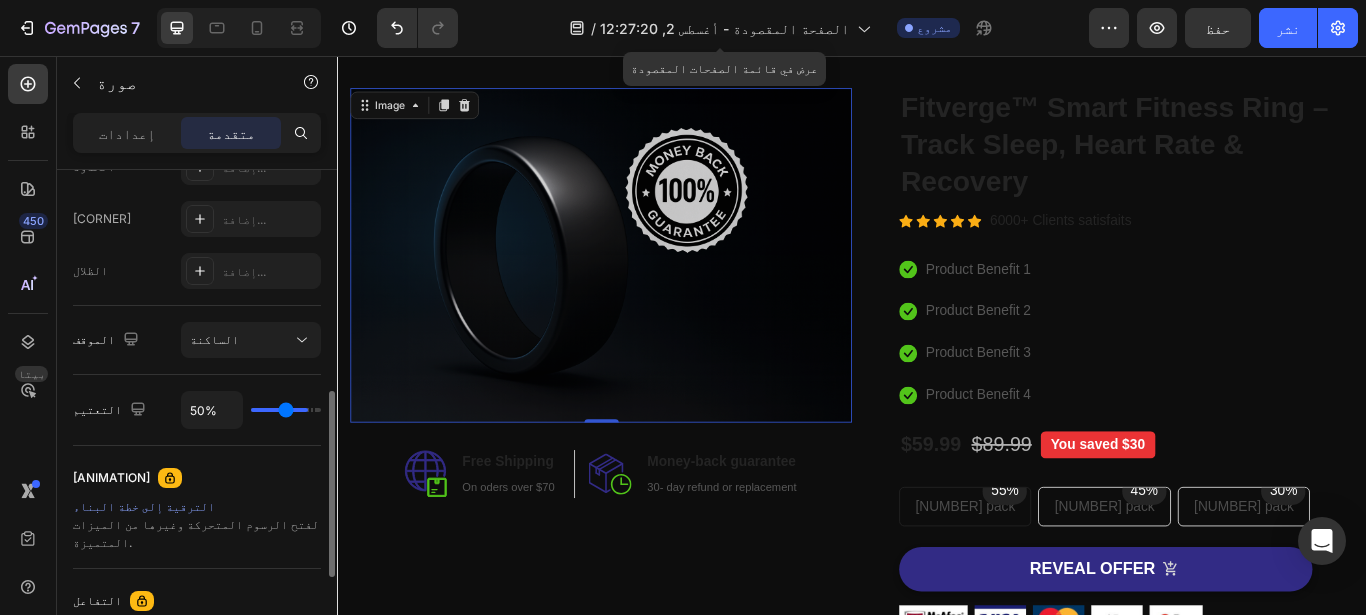 type on "35%" 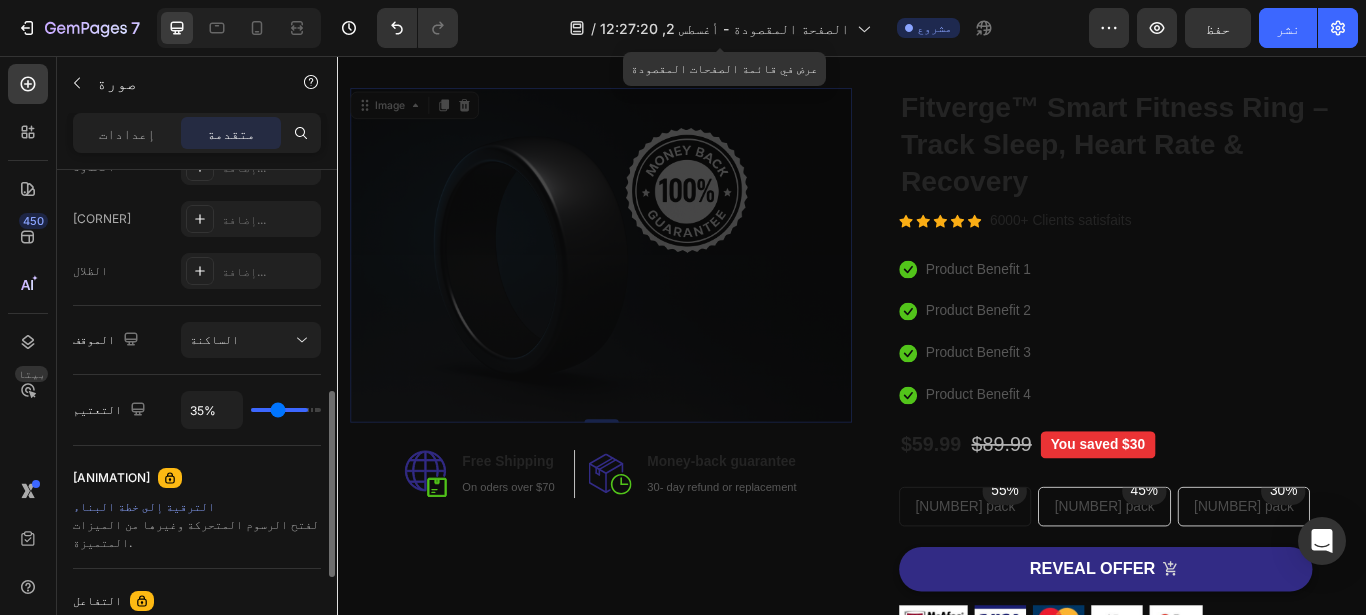 type on "25%" 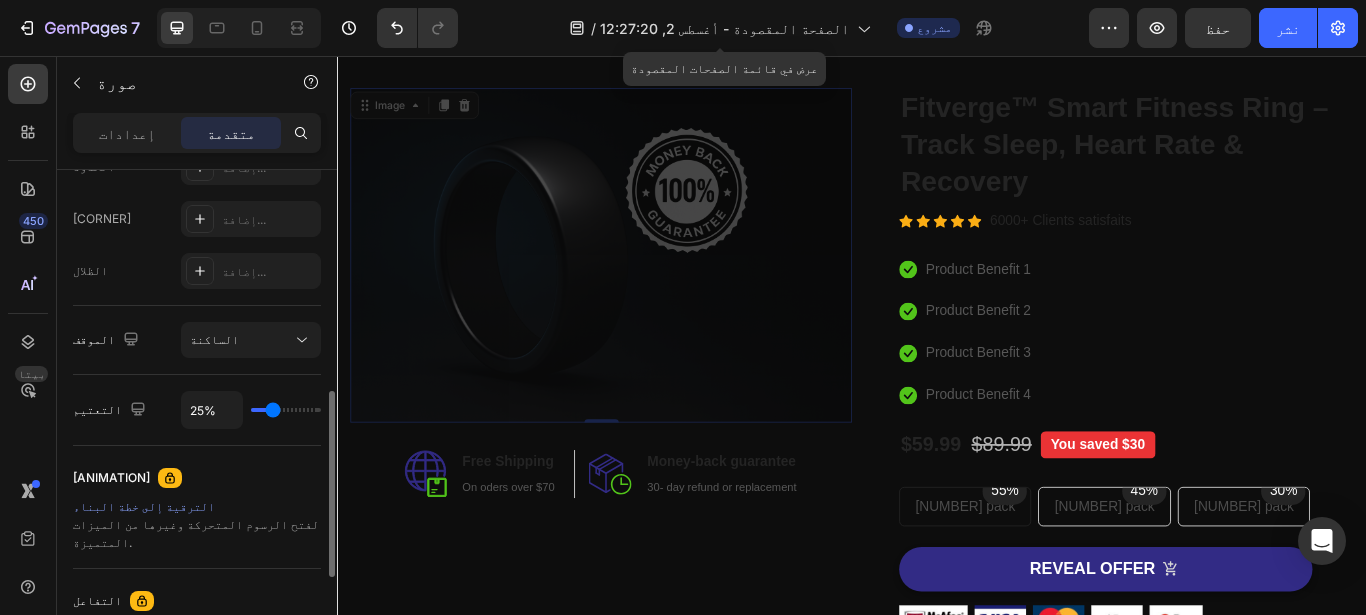 type on "15%" 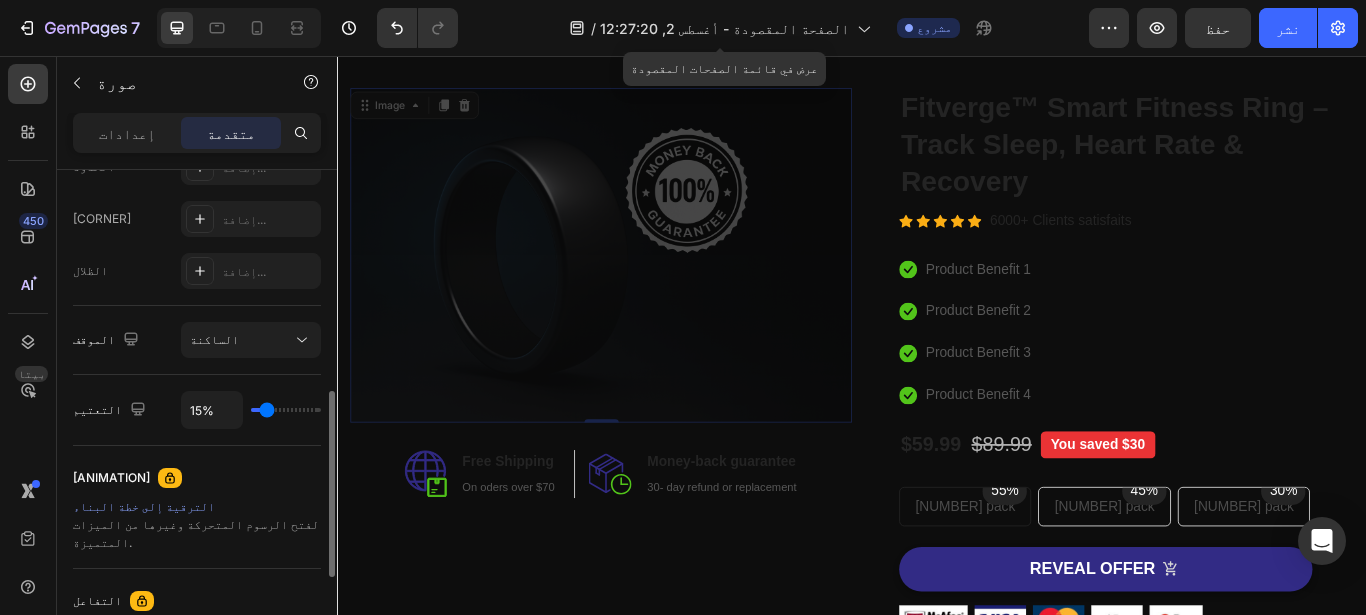 type on "6%" 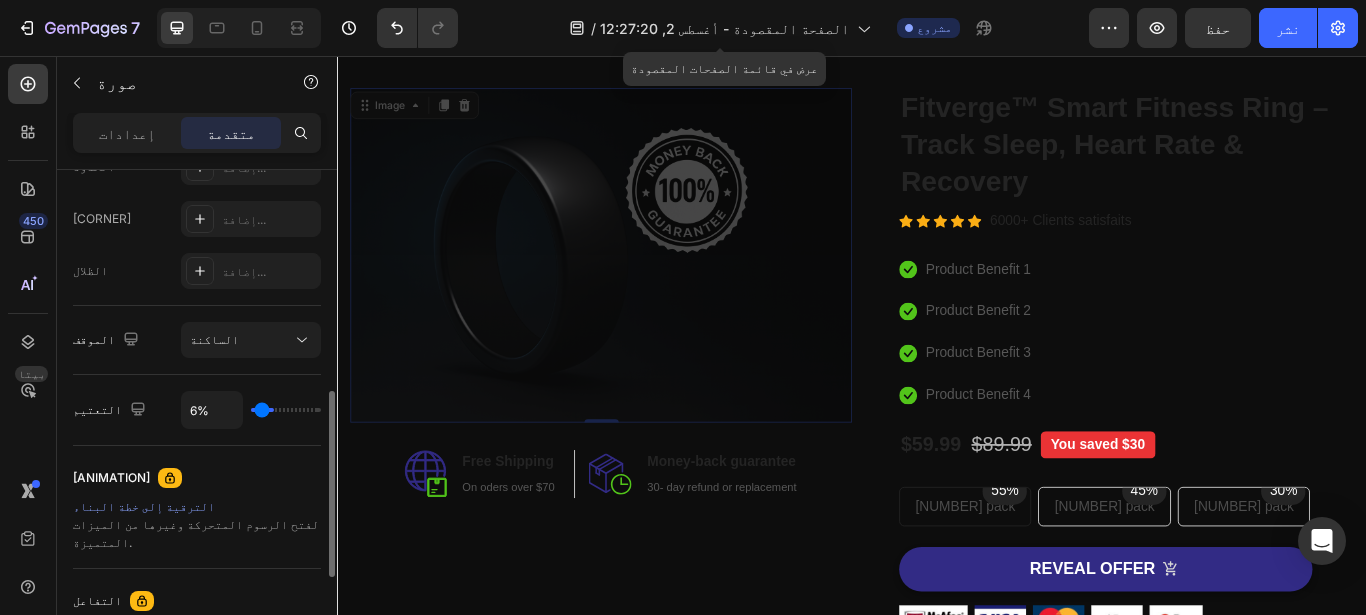 type on "0%" 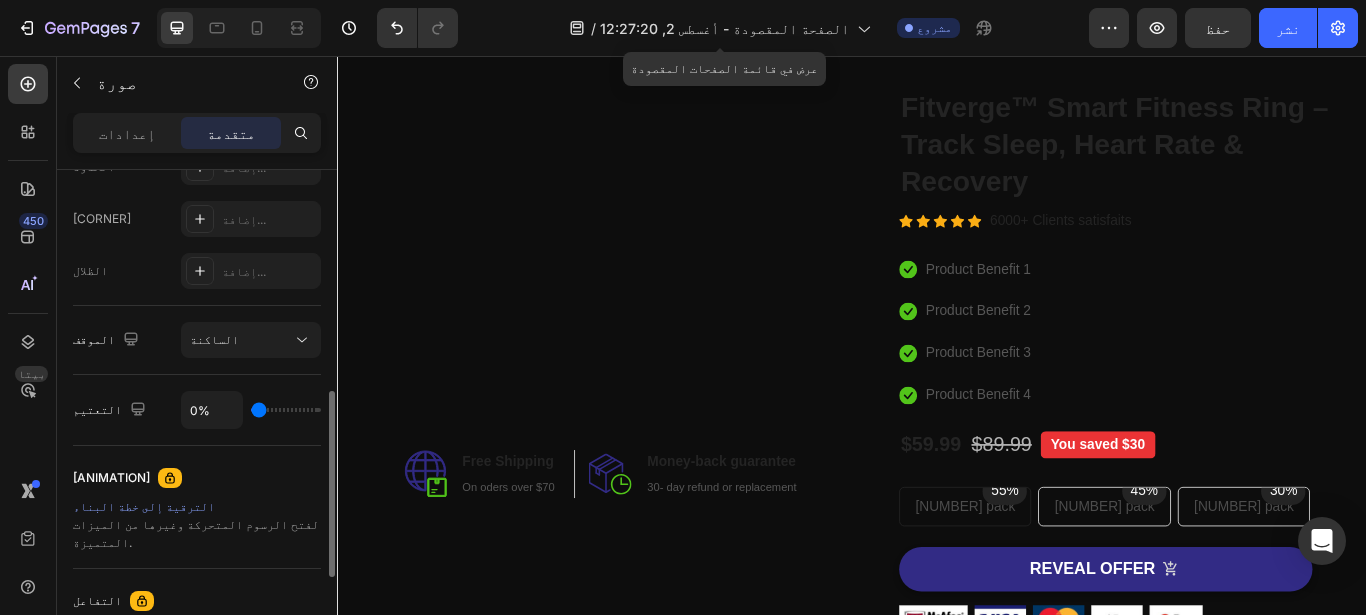 type on "2%" 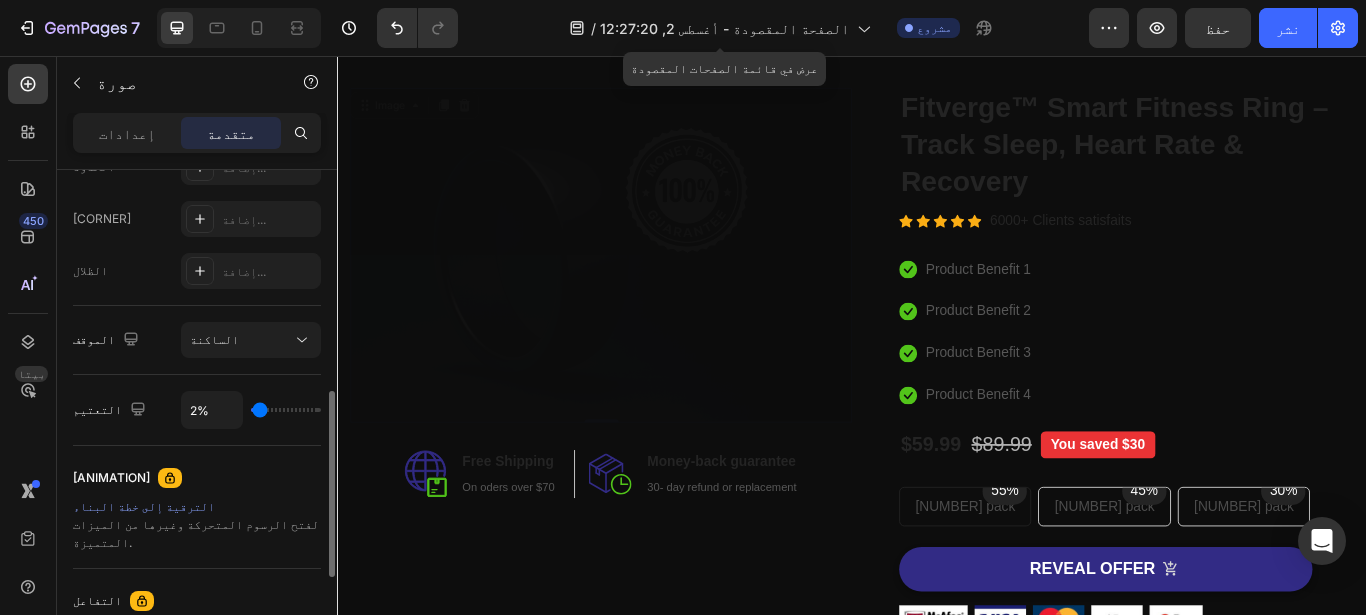 type on "13%" 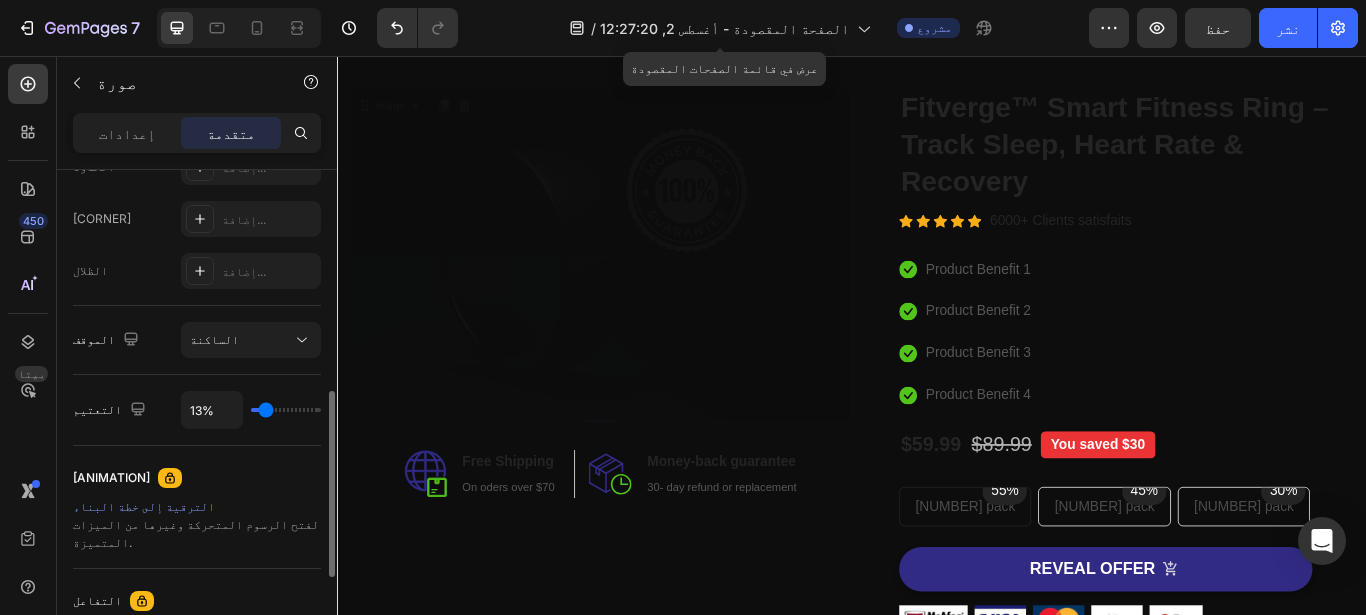 type on "25%" 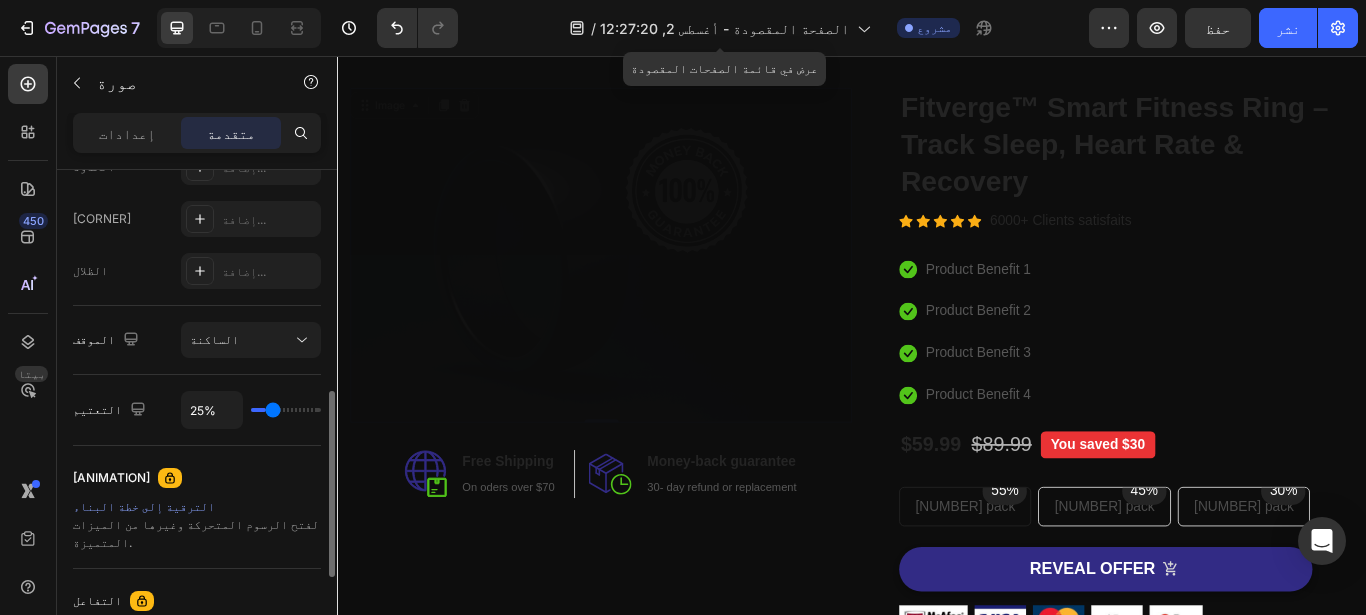 type on "42%" 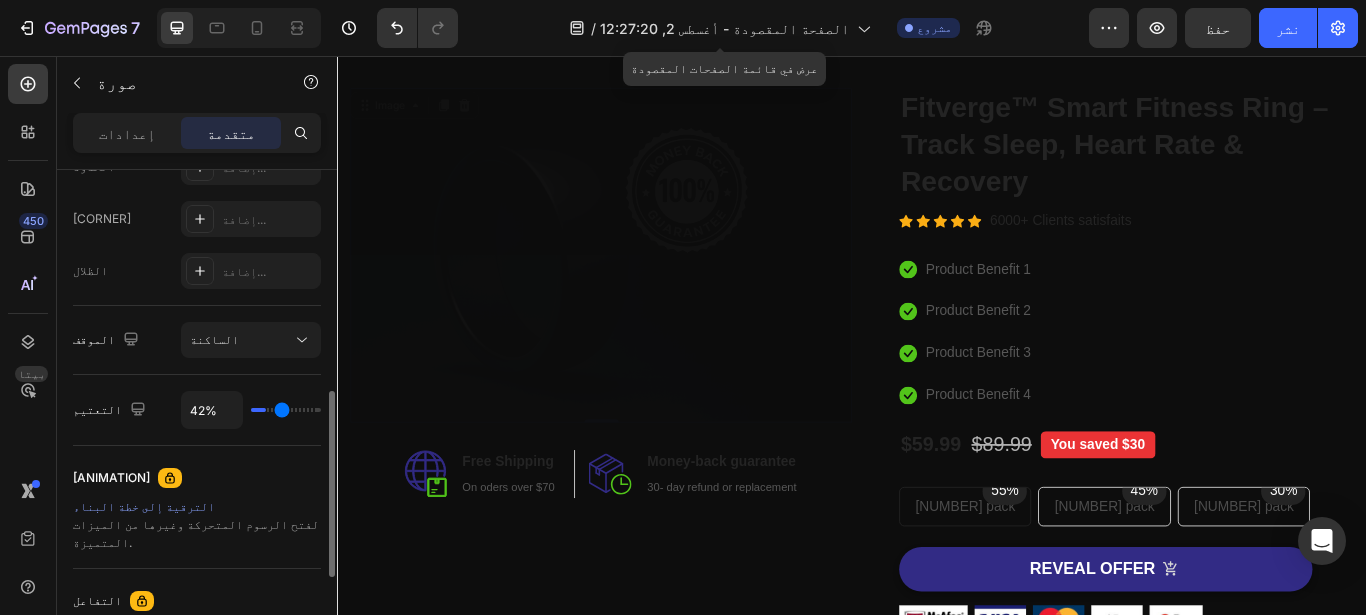 type on "67%" 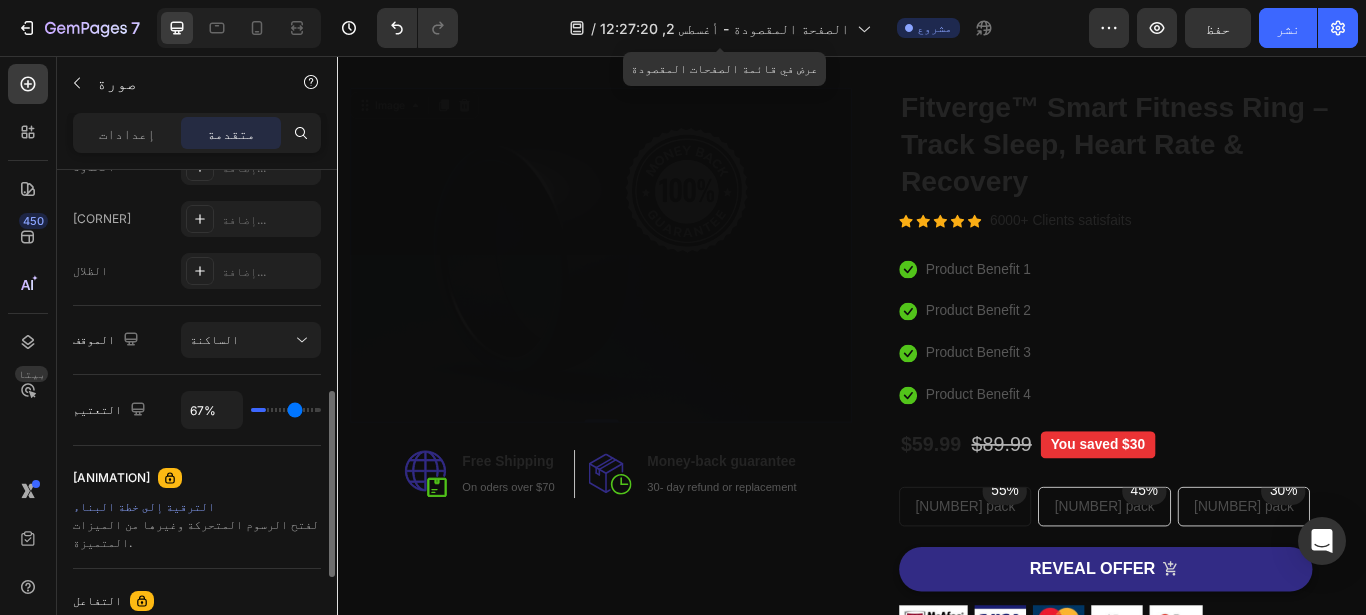 type on "85%" 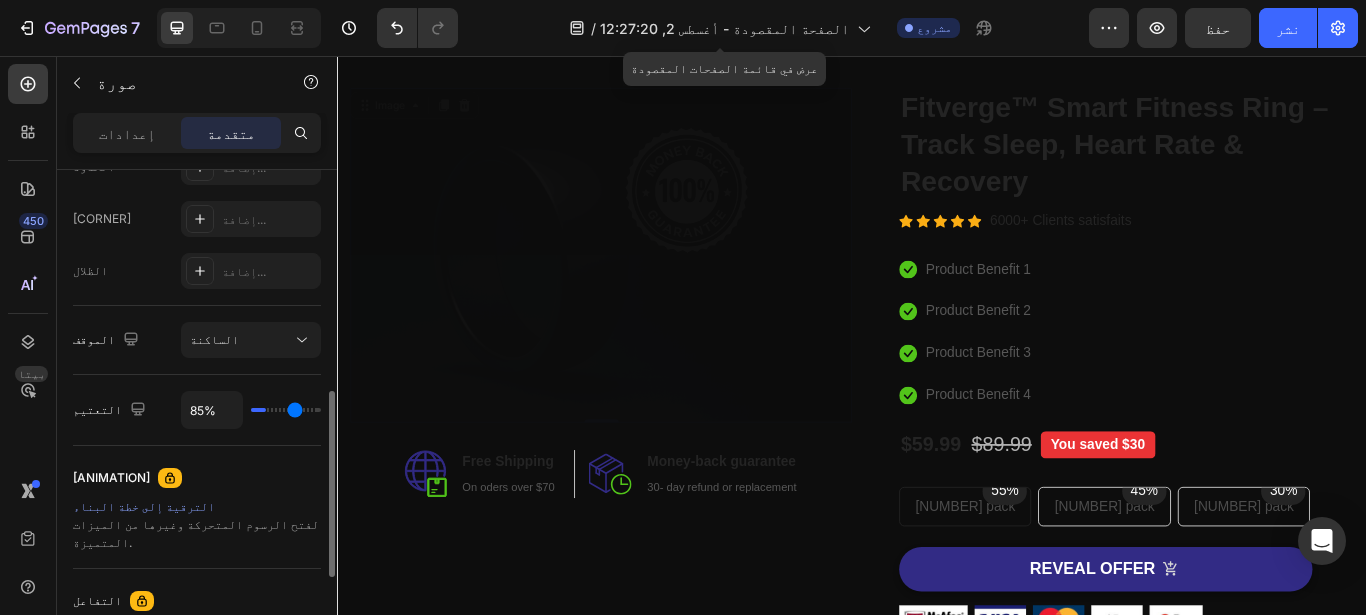 type on "85" 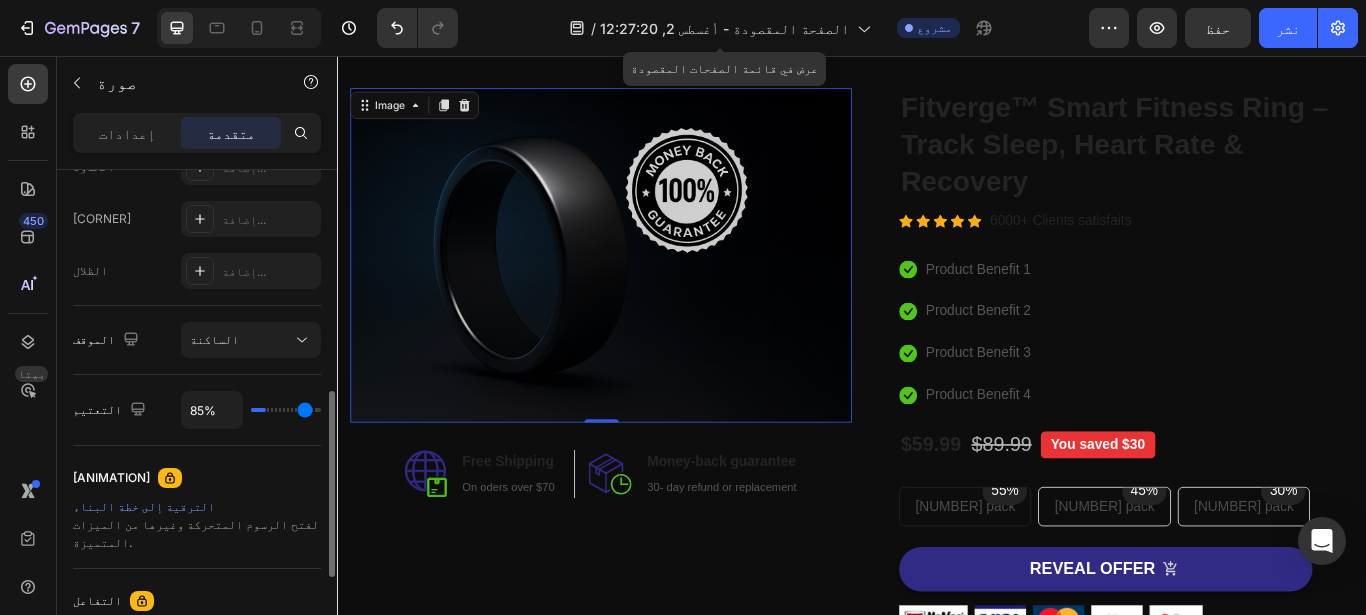 type on "100%" 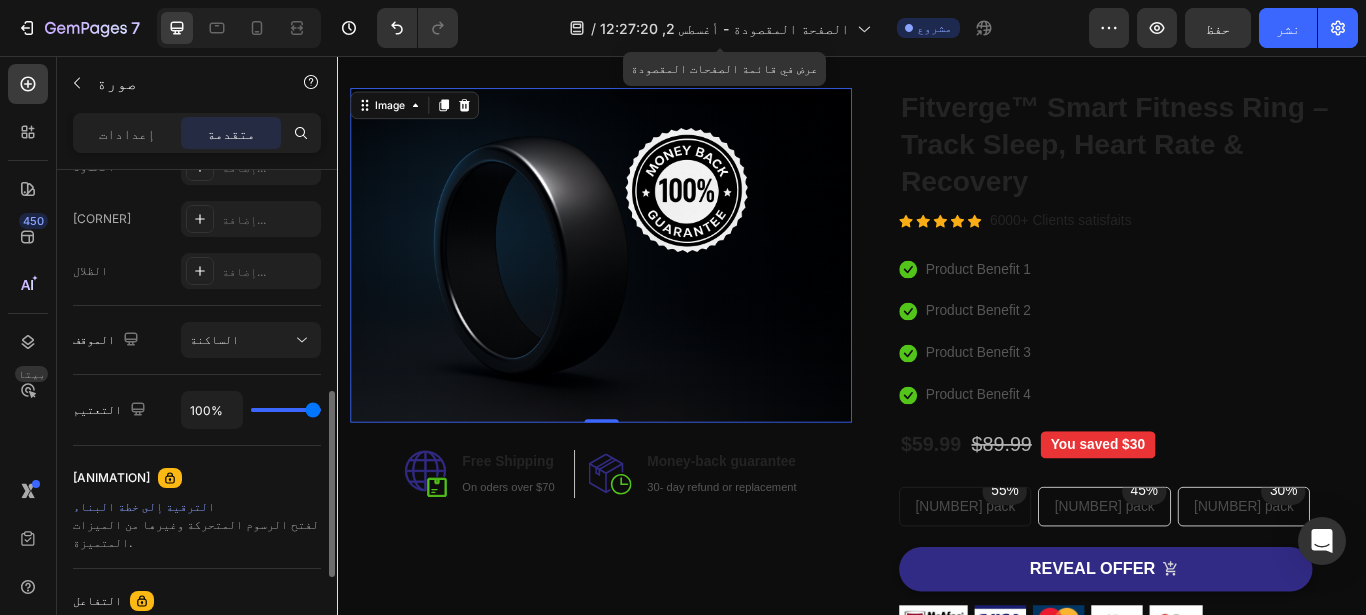 drag, startPoint x: 315, startPoint y: 411, endPoint x: 342, endPoint y: 395, distance: 31.38471 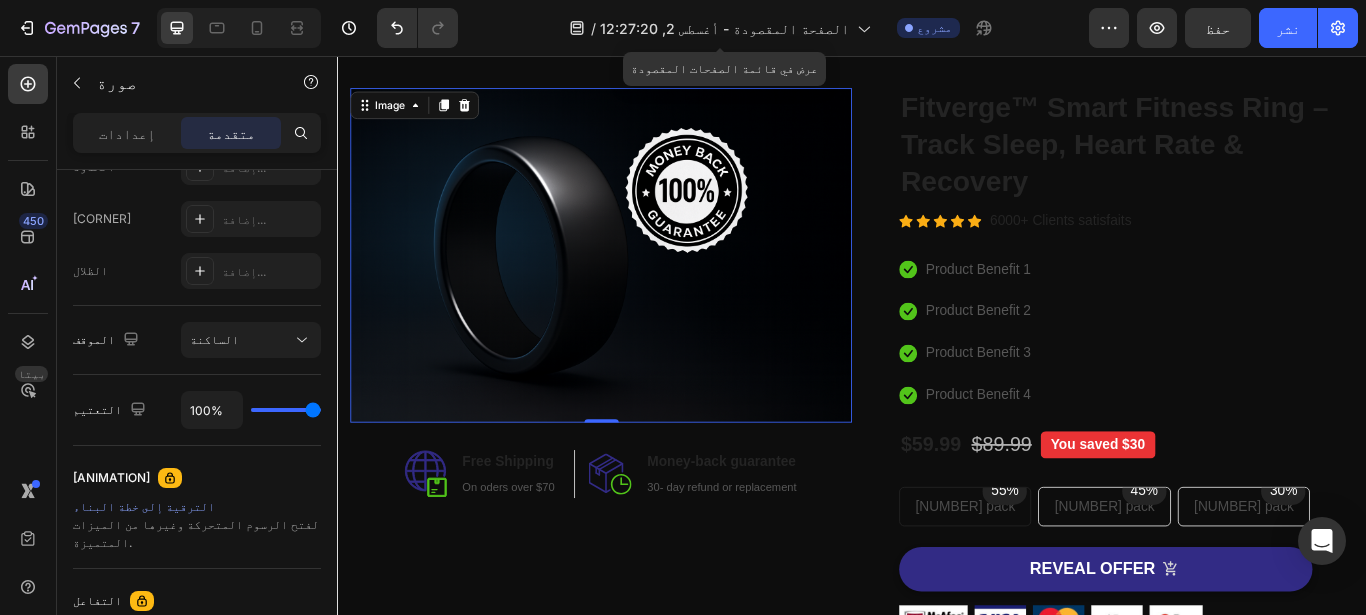 scroll, scrollTop: 850, scrollLeft: 0, axis: vertical 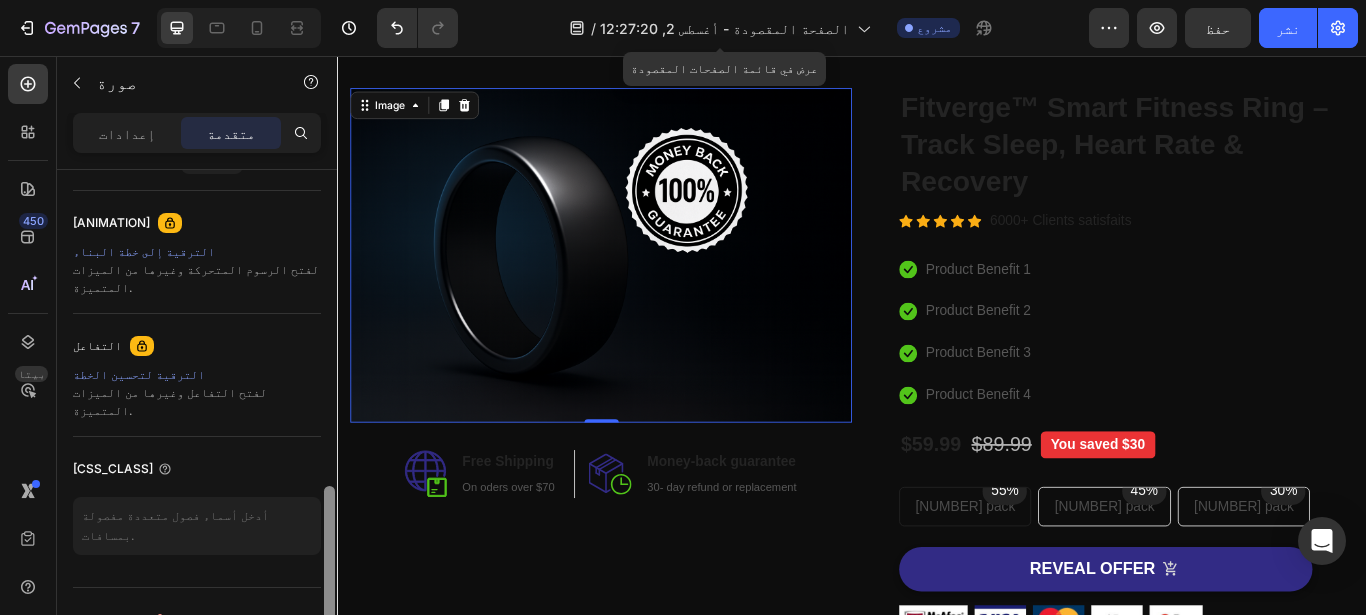 drag, startPoint x: 323, startPoint y: 434, endPoint x: 323, endPoint y: 473, distance: 39 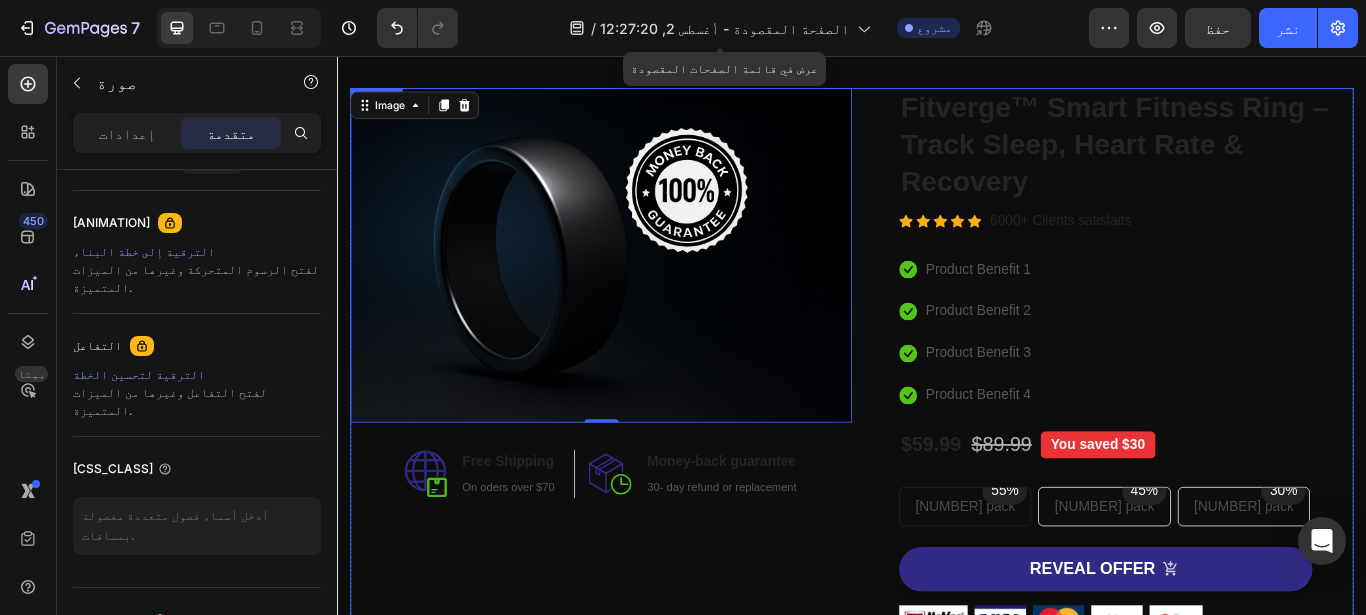 click on "Image   0 Image Free Shipping Heading On oders over $70 Text block Row Image Money-back guarantee Heading 30- day refund or replacement Text block Row Row Row" at bounding box center (644, 507) 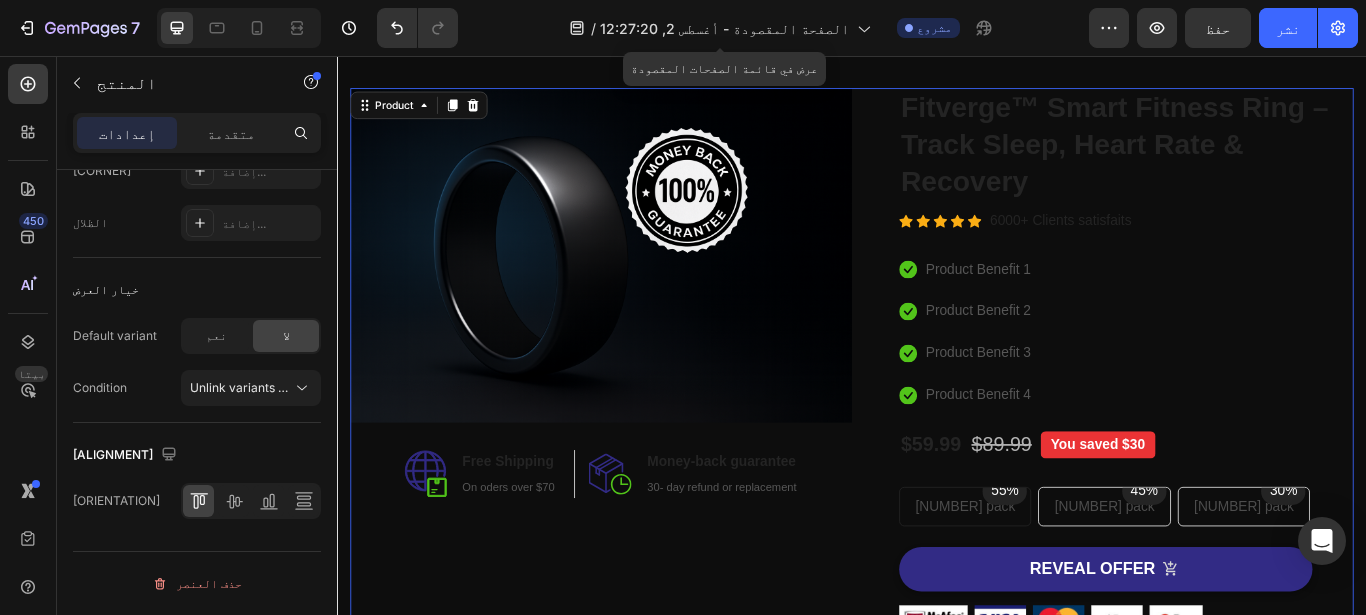 scroll, scrollTop: 0, scrollLeft: 0, axis: both 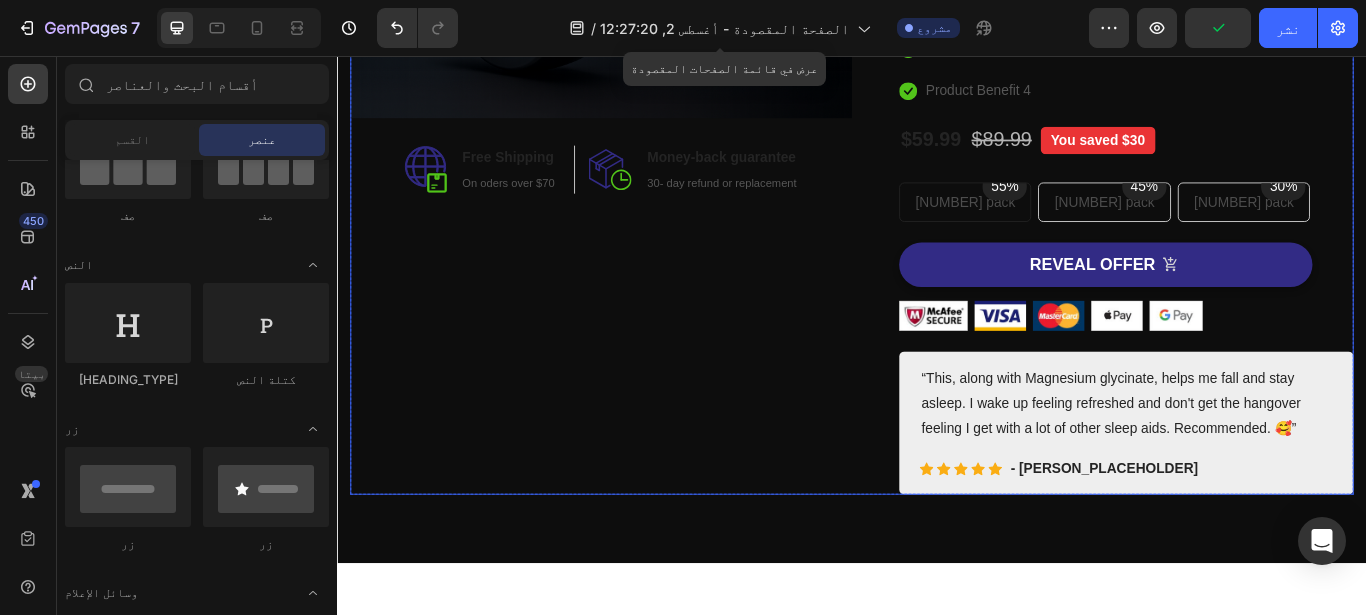 click on "Image Image Free Shipping Heading On oders over $70 Text block Row Image Money-back guarantee Heading 30- day refund or replacement Text block Row Row Row" at bounding box center [644, 152] 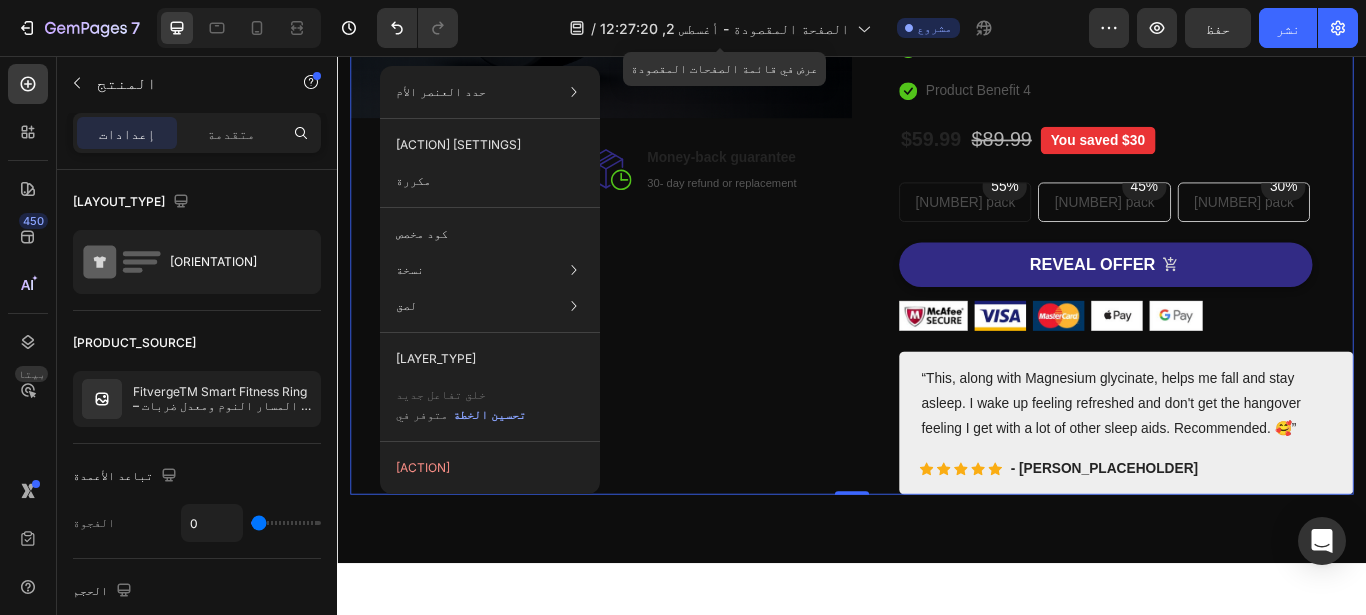 click on "Image Image Free Shipping Heading On oders over $70 Text block Row Image Money-back guarantee Heading 30- day refund or replacement Text block Row Row Row" at bounding box center [644, 152] 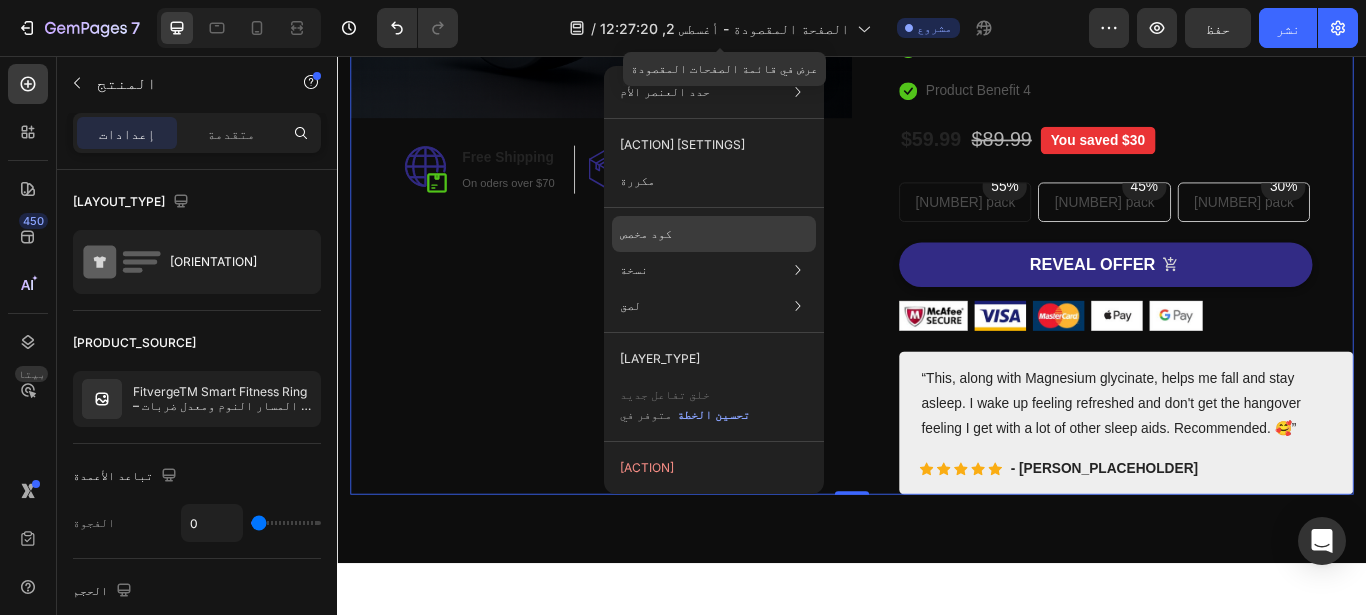 click on "كود مخصص" at bounding box center (646, 234) 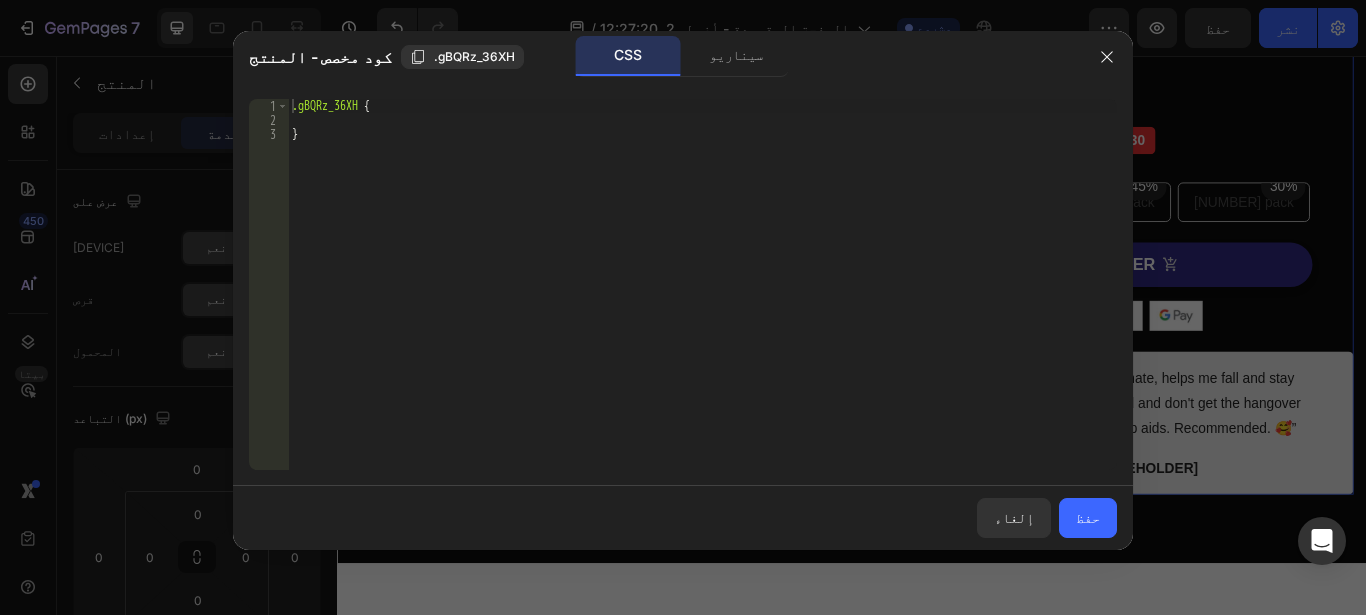 click on ".gBQRz_36XH   { }" at bounding box center [702, 298] 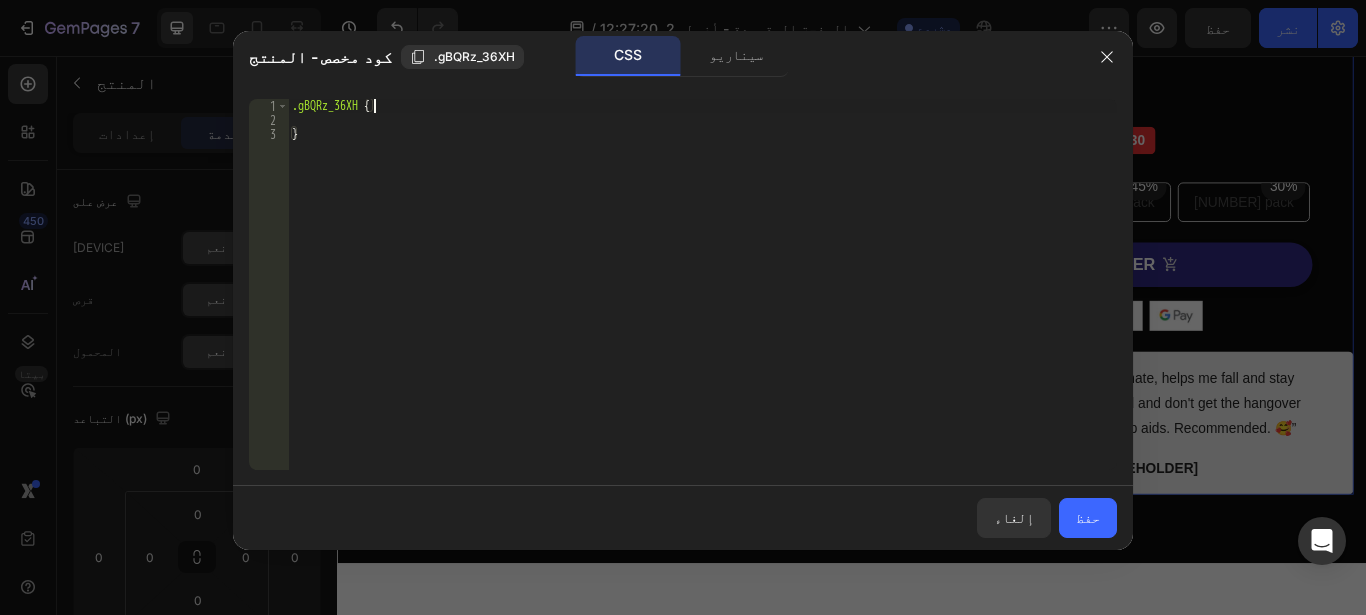 click on ".gBQRz_36XH   { }" at bounding box center (702, 298) 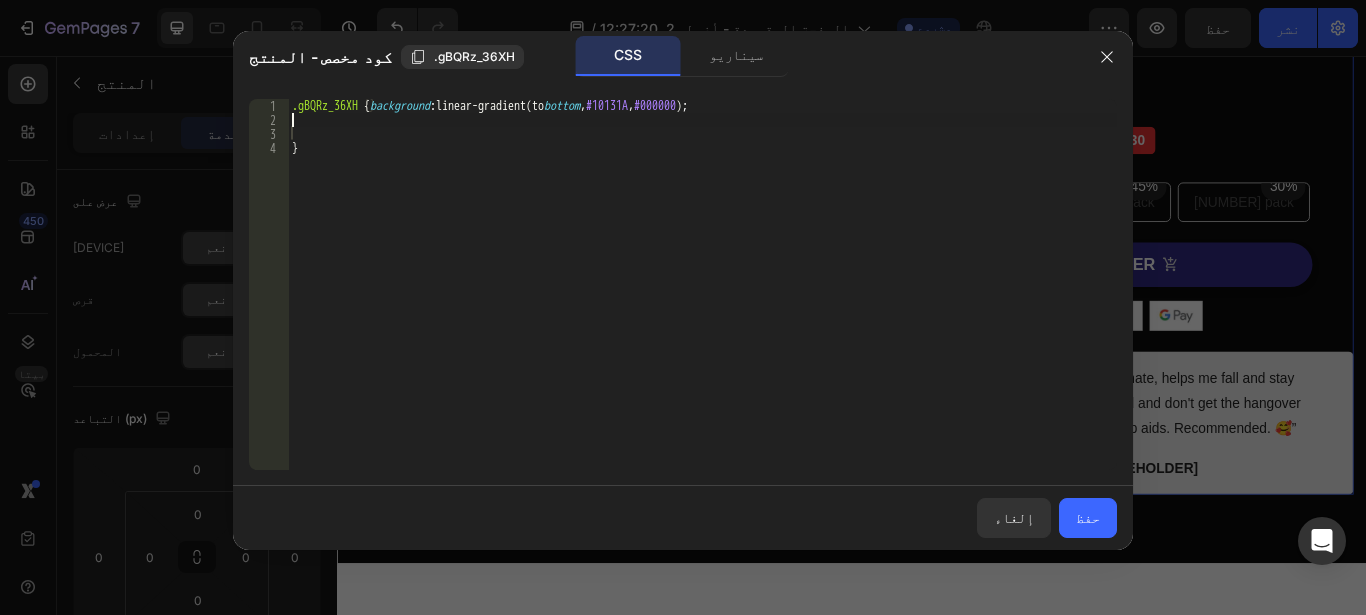 type 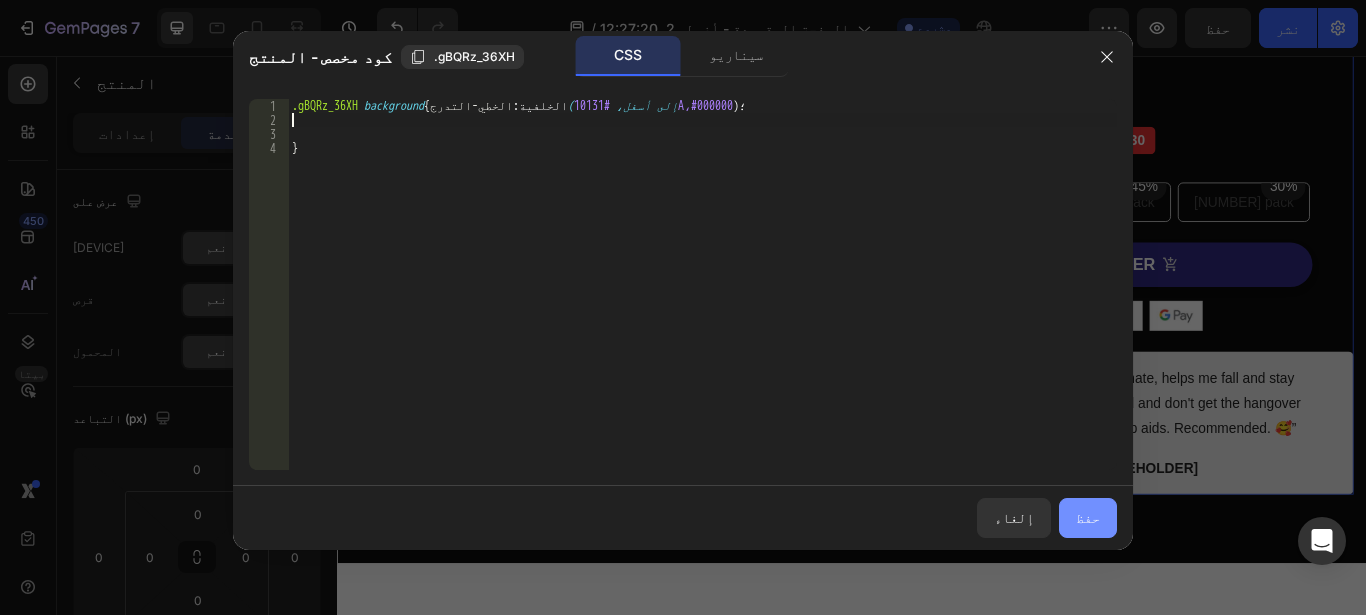 click on "حفظ" at bounding box center [1088, 517] 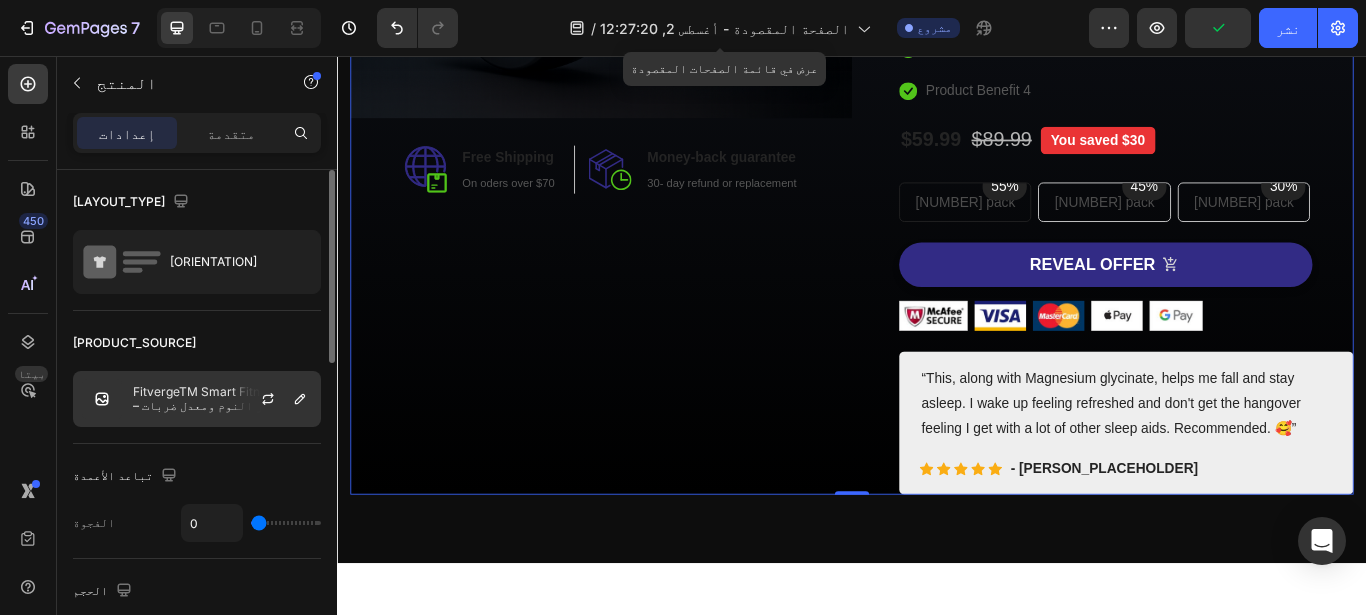 click on "FitvergeTM Smart Fitness Ring – المسار النوم ومعدل ضربات القلب والتعافي" at bounding box center [222, 399] 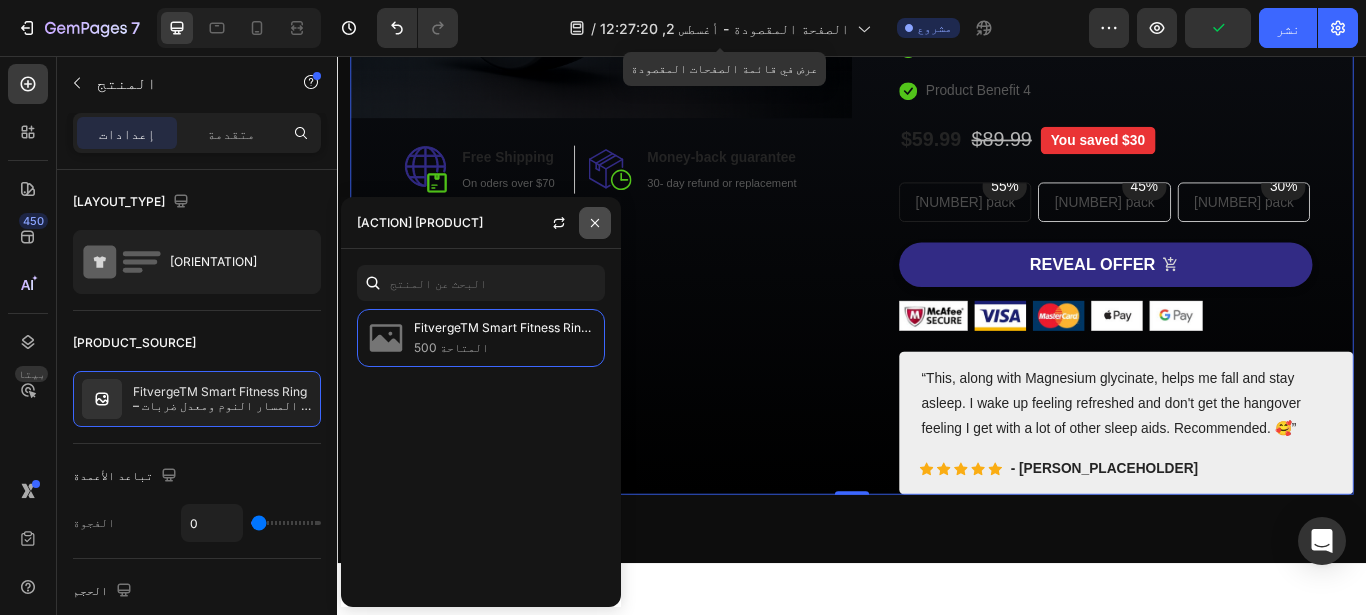 click 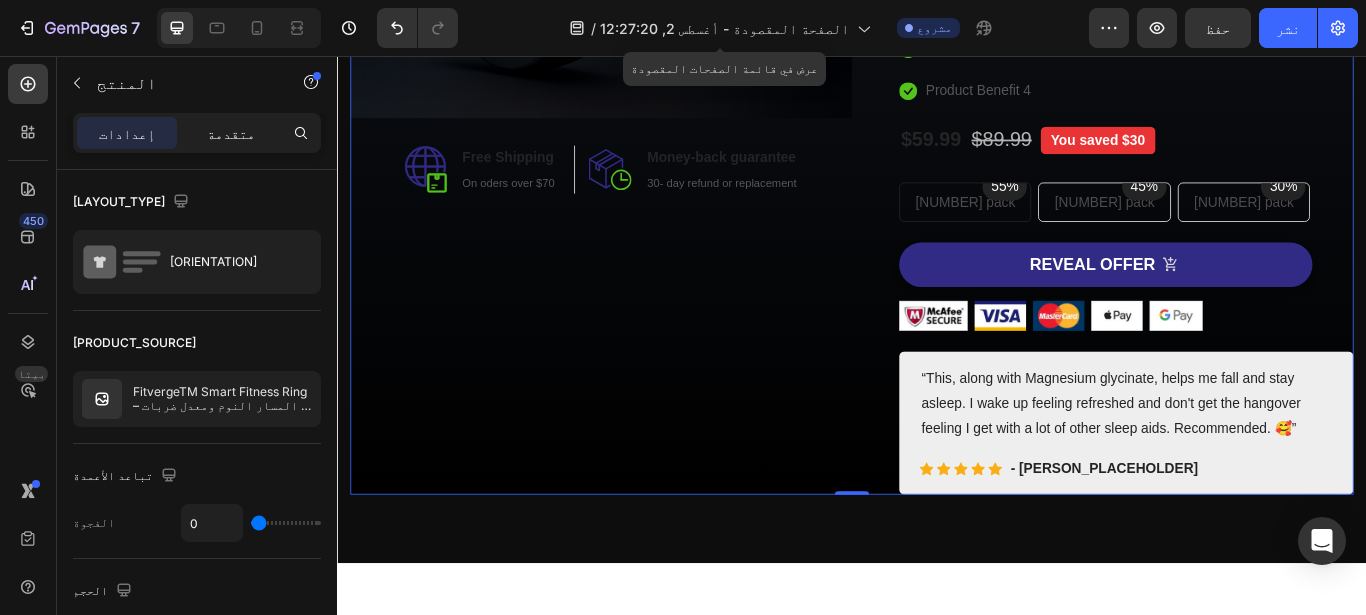 click on "متقدمة" at bounding box center (231, 133) 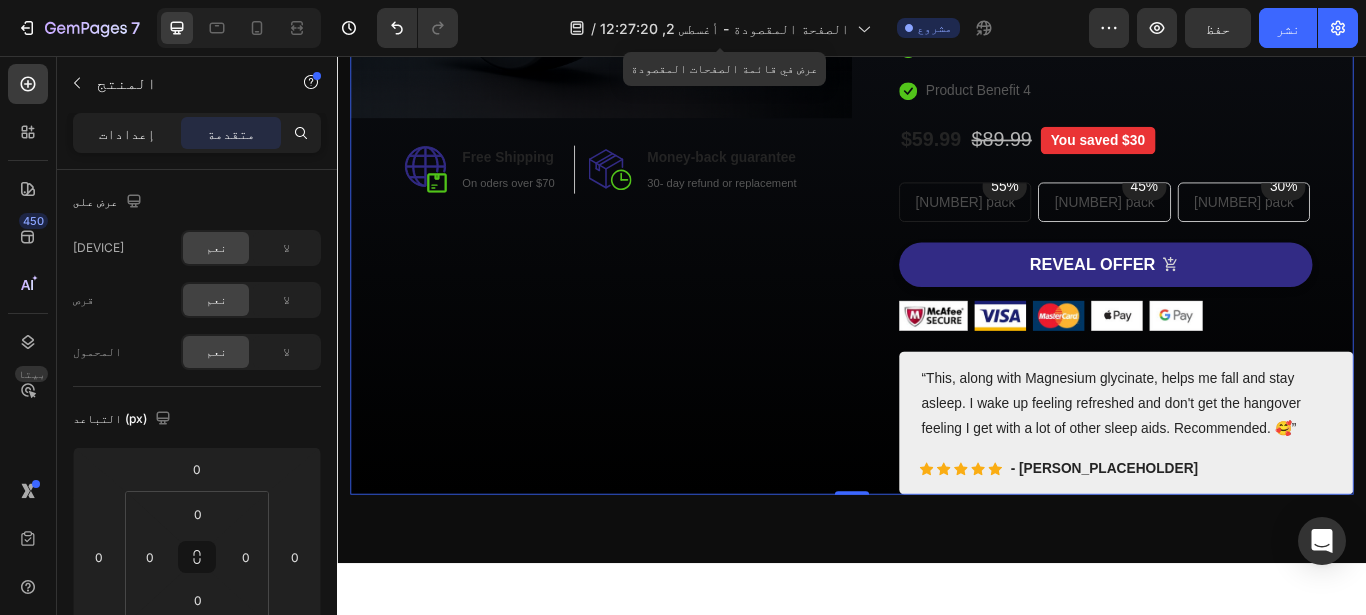 click on "إعدادات" 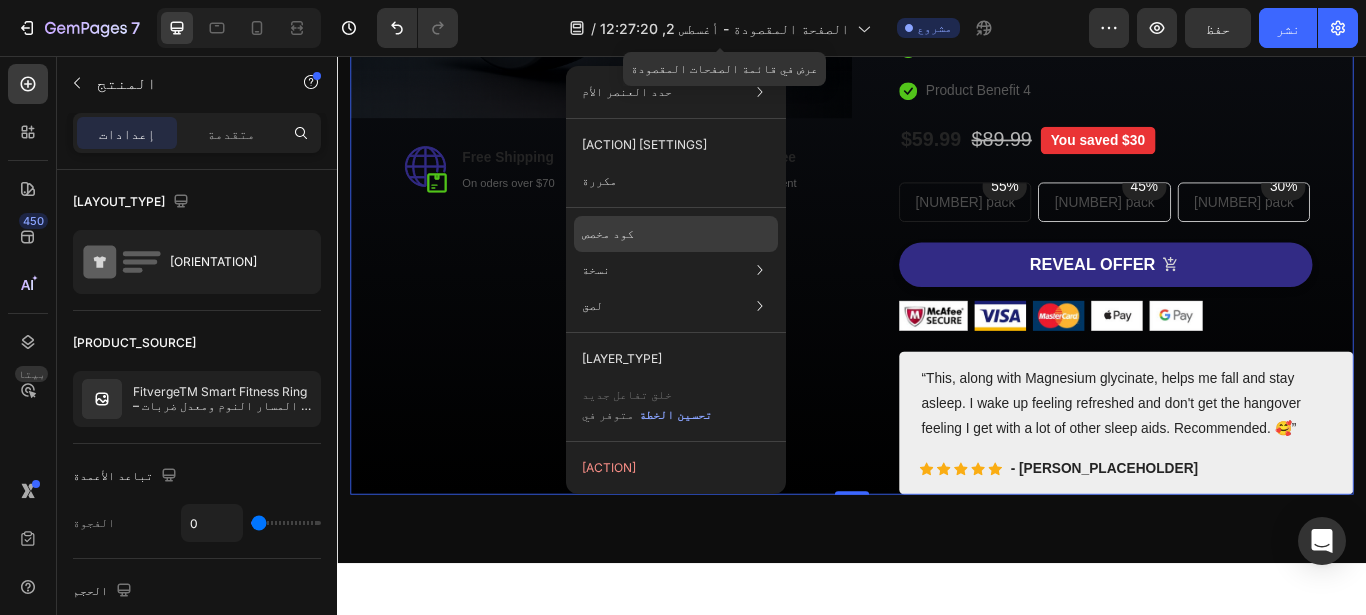 click on "كود مخصص" at bounding box center [608, 234] 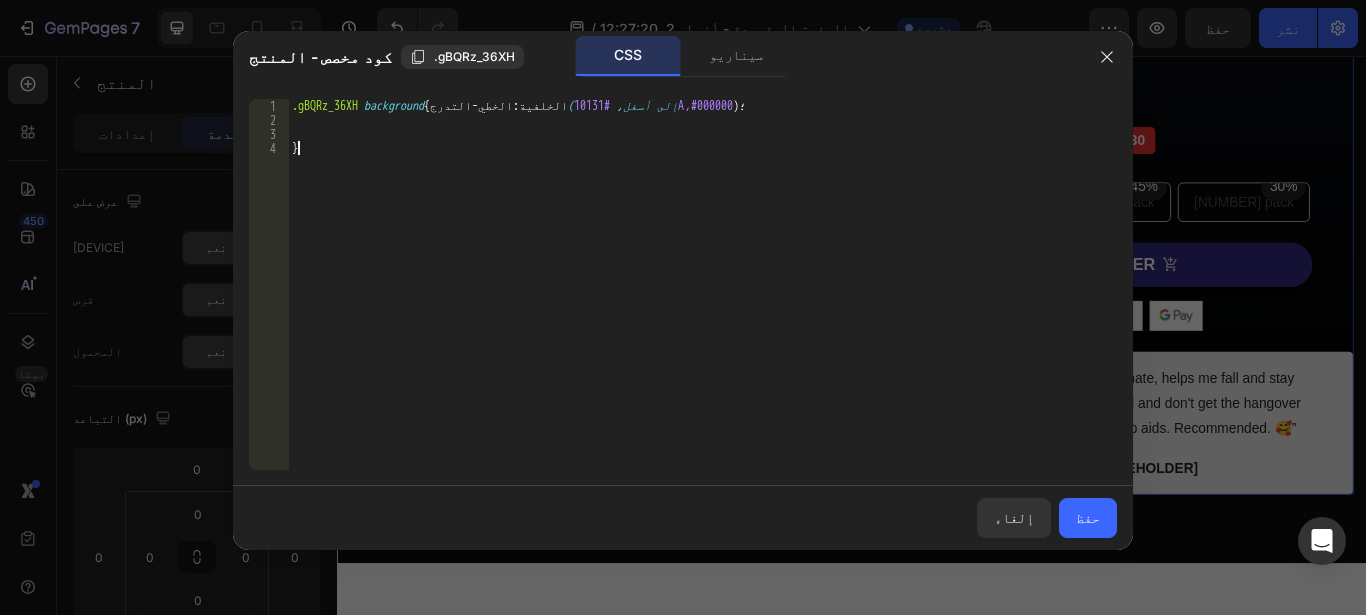 type on "}" 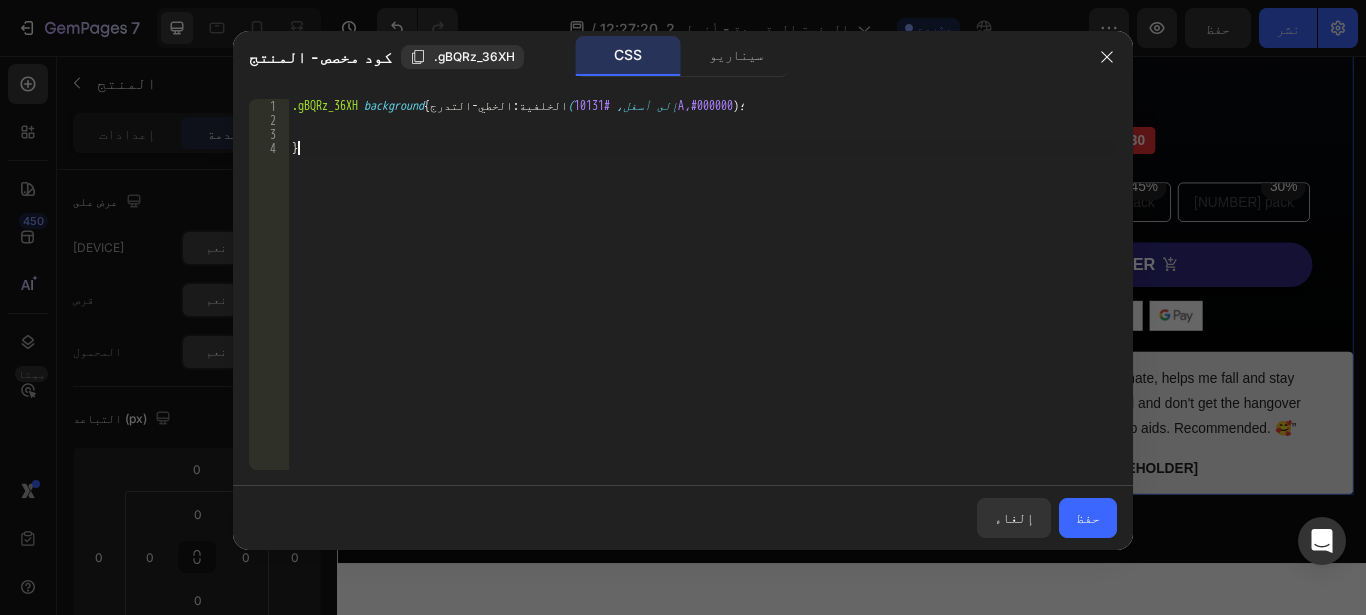 click on ".gBQRz_36XH   background { الخلفية:  الخطي-التدرج  (إلى أسفل،   #10131A،  #000000 )؛ }" at bounding box center [702, 298] 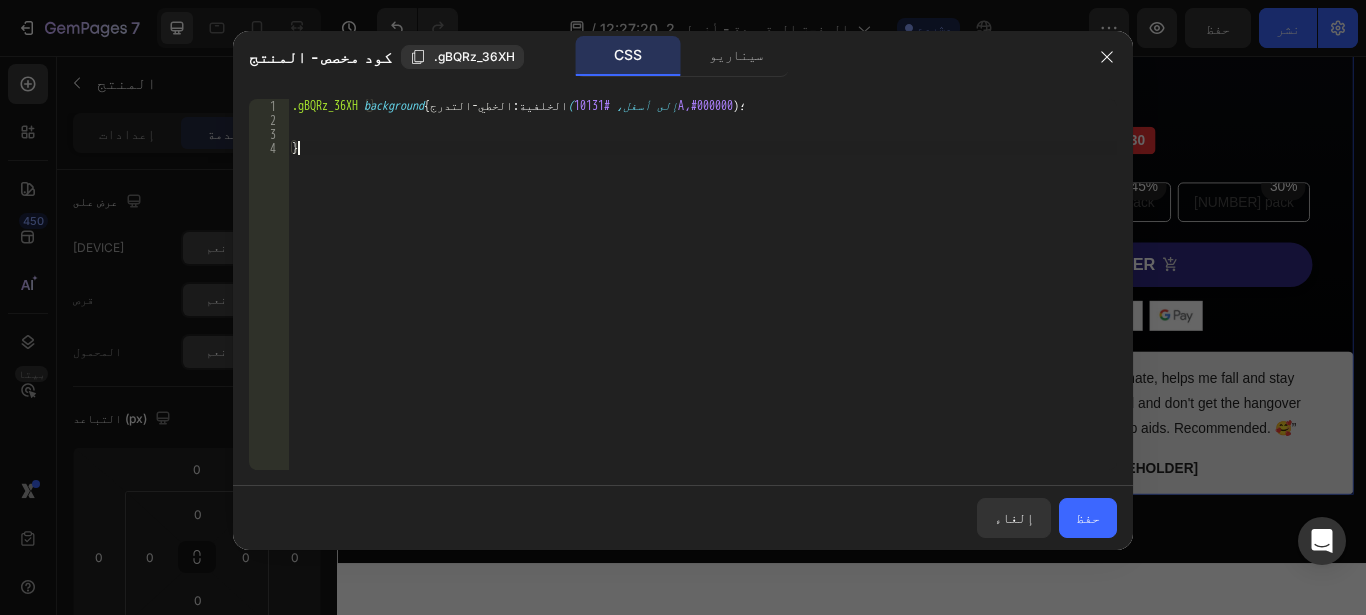 click on ".gBQRz_36XH   background { الخلفية:  الخطي-التدرج  (إلى أسفل،   #10131A،  #000000 )؛ }" at bounding box center [702, 298] 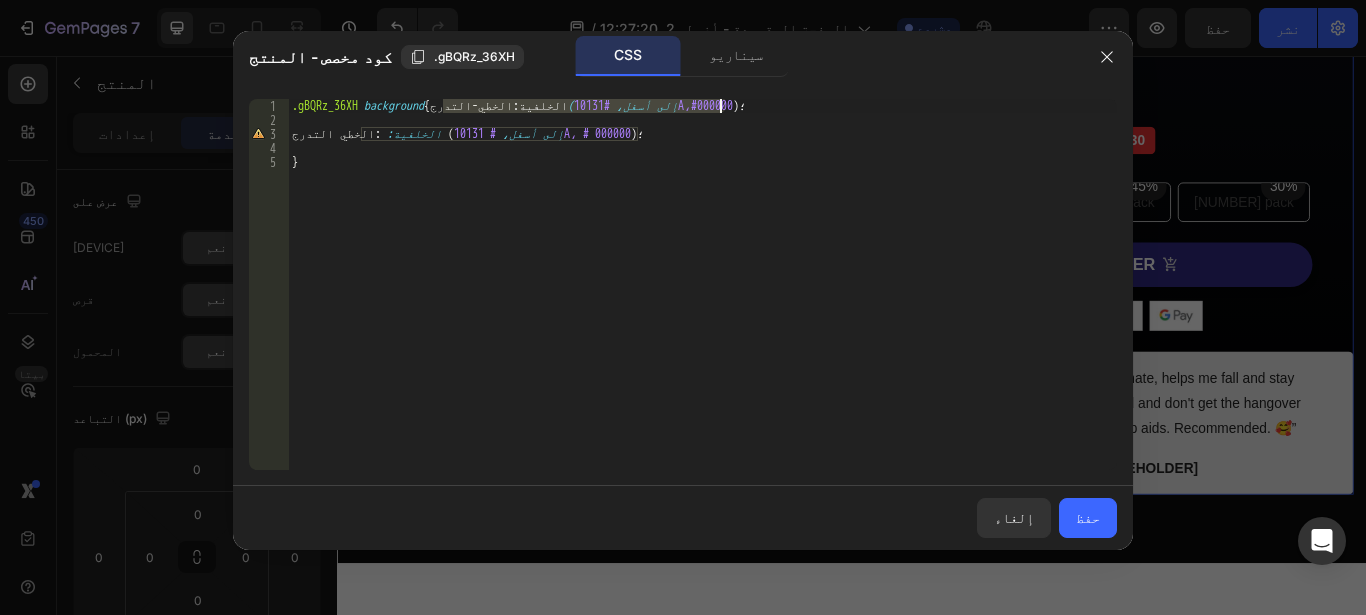 drag, startPoint x: 442, startPoint y: 102, endPoint x: 722, endPoint y: 103, distance: 280.0018 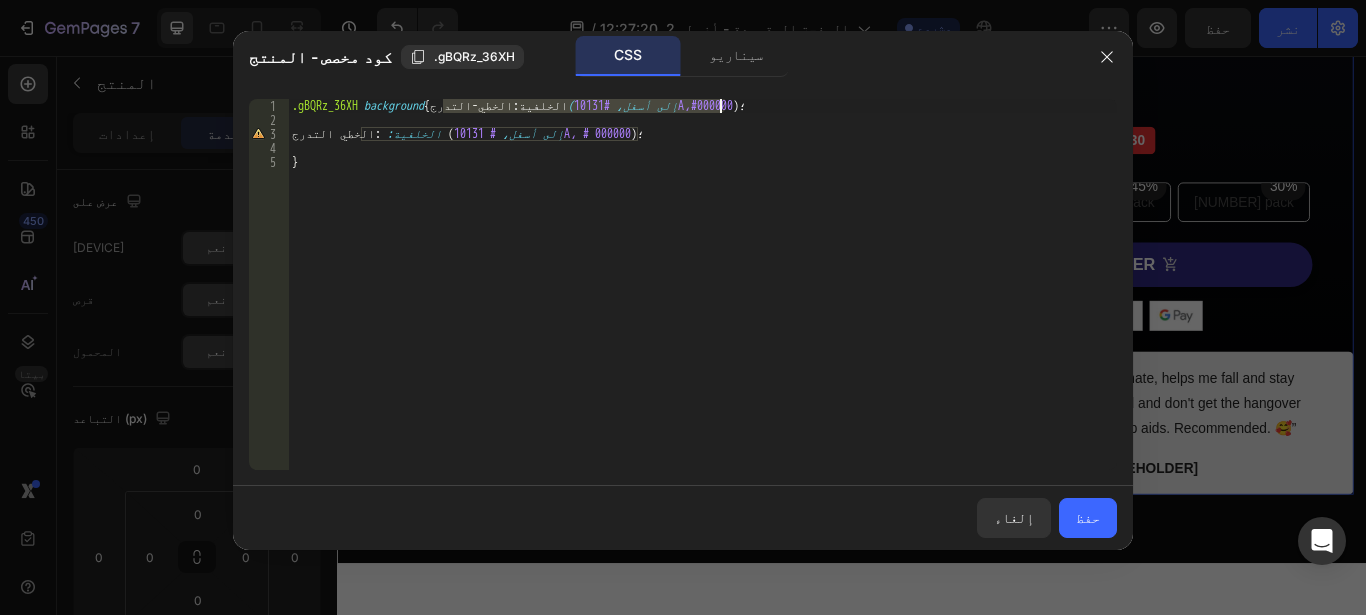 click on ".gBQRz_36XH   background { الخلفية:  الخطي-التدرج  (إلى أسفل،   #10131A،  #000000 )؛ الخلفية:   : الخطي التدرج ( إلى أسفل،   #   10131A،   # 000000 )؛ }" at bounding box center [702, 298] 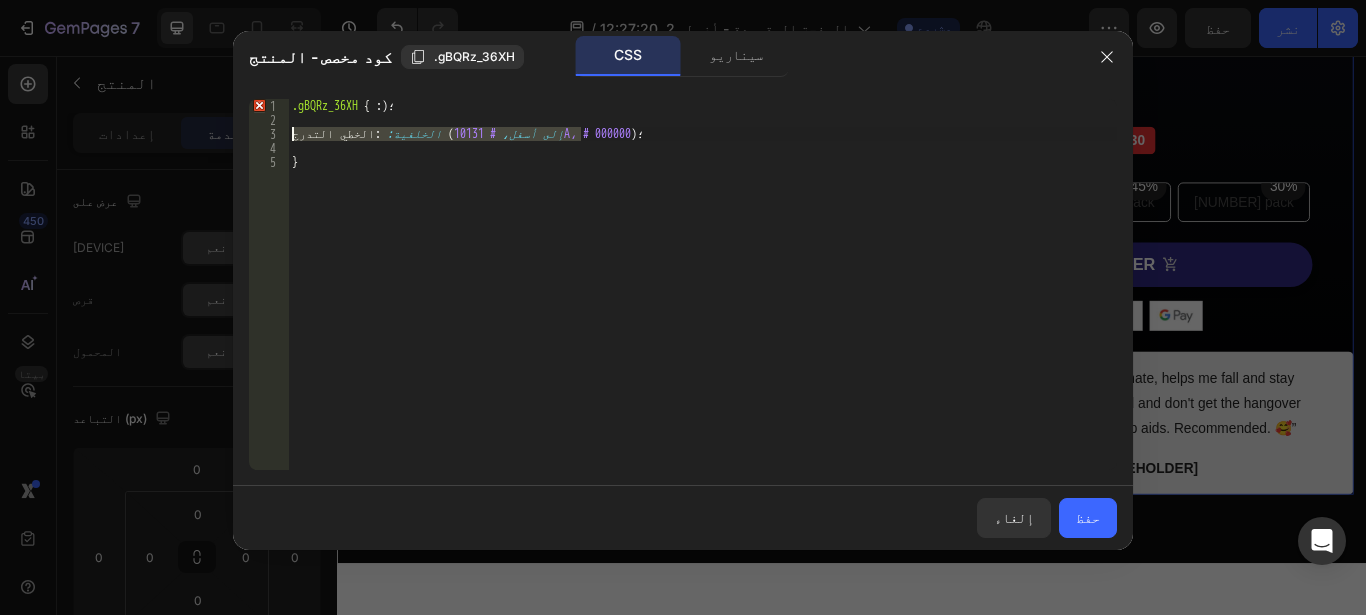 drag, startPoint x: 581, startPoint y: 127, endPoint x: 280, endPoint y: 135, distance: 301.1063 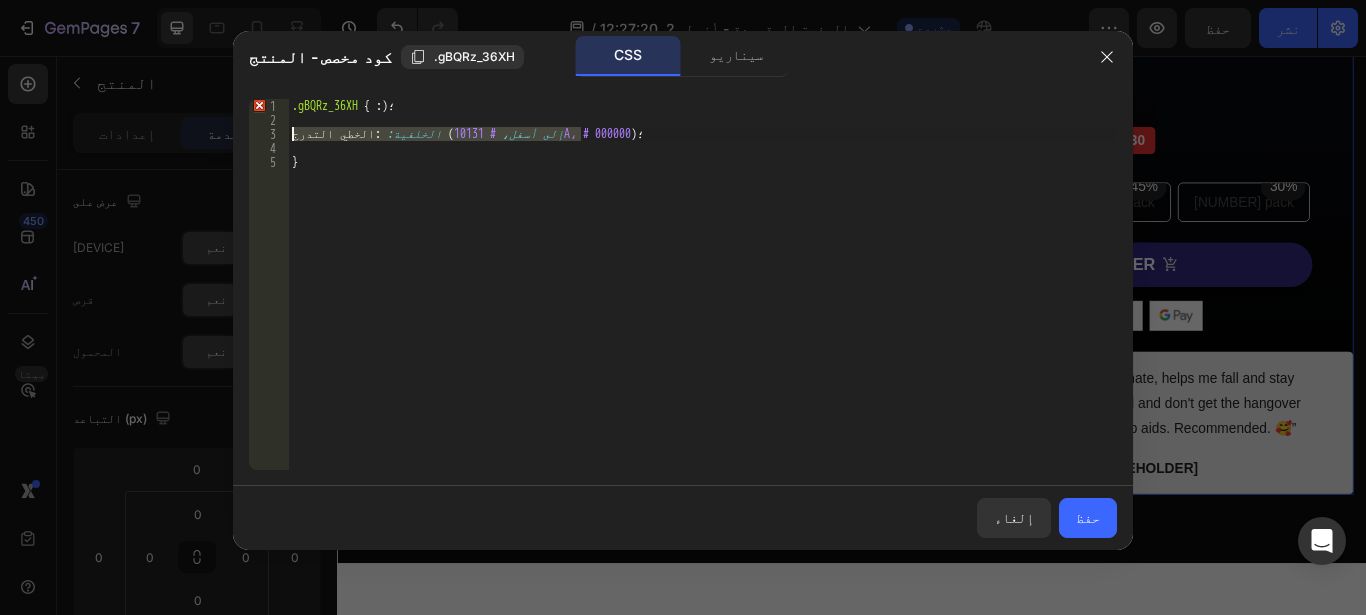 click on ".gBQRz_36XH   {   : )؛ الخلفية:   : الخطي التدرج ( إلى أسفل،   #   10131A،   # 000000 )؛ }" at bounding box center [702, 284] 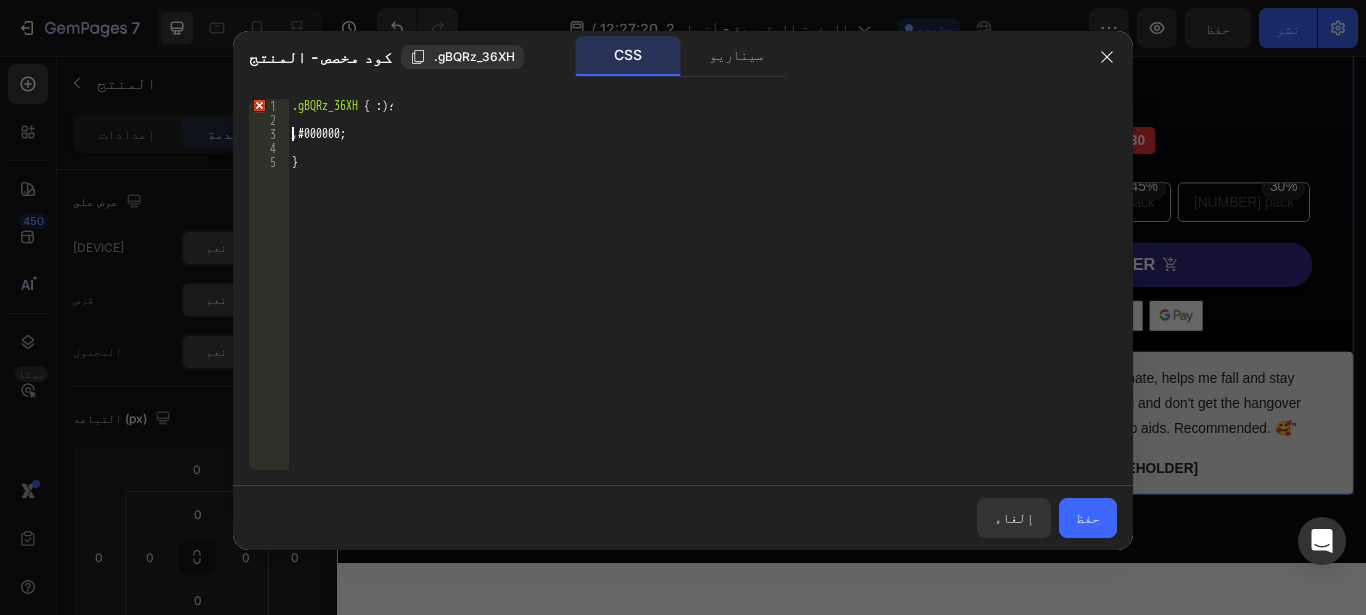 click on ".gBQRz_36XH   {   : )؛ ,  #000000; }" at bounding box center [702, 298] 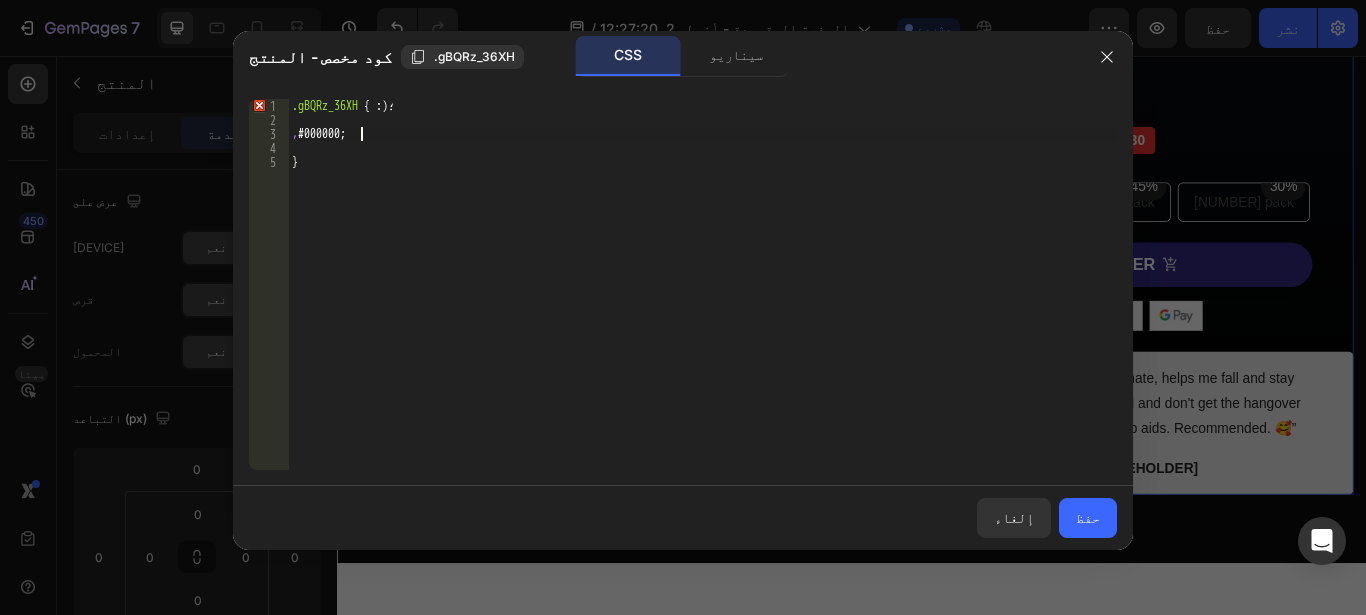 click on ".gBQRz_36XH   {   : )؛ ,  #000000; }" at bounding box center (702, 298) 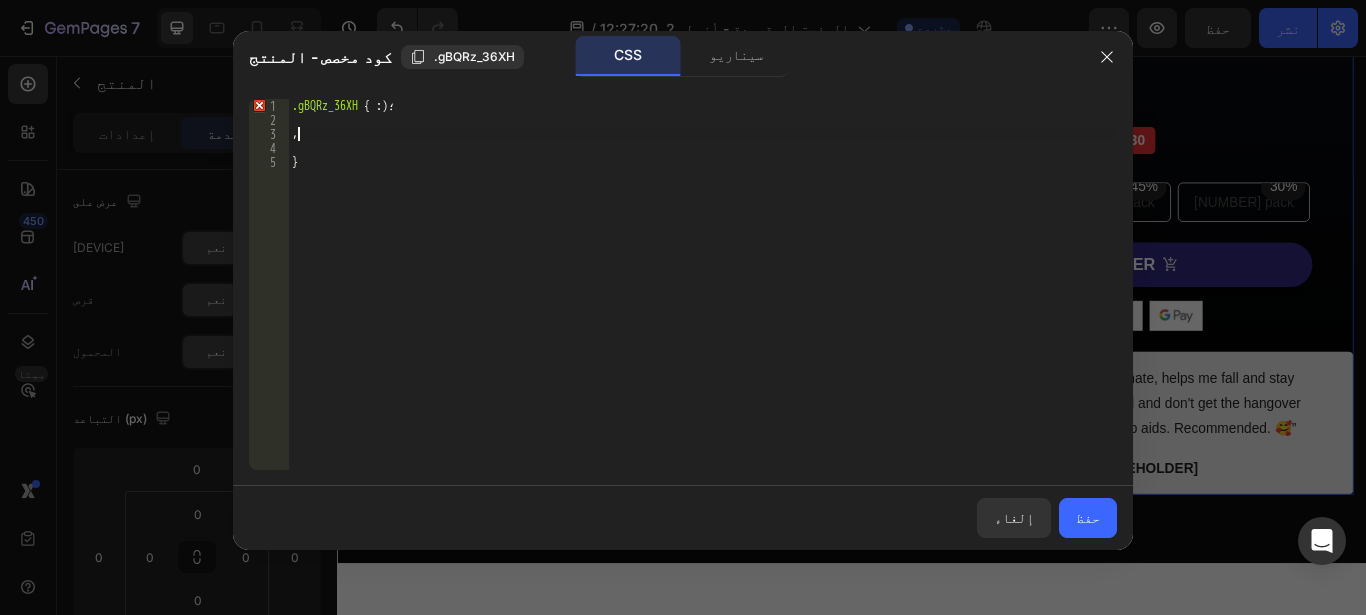 type on "," 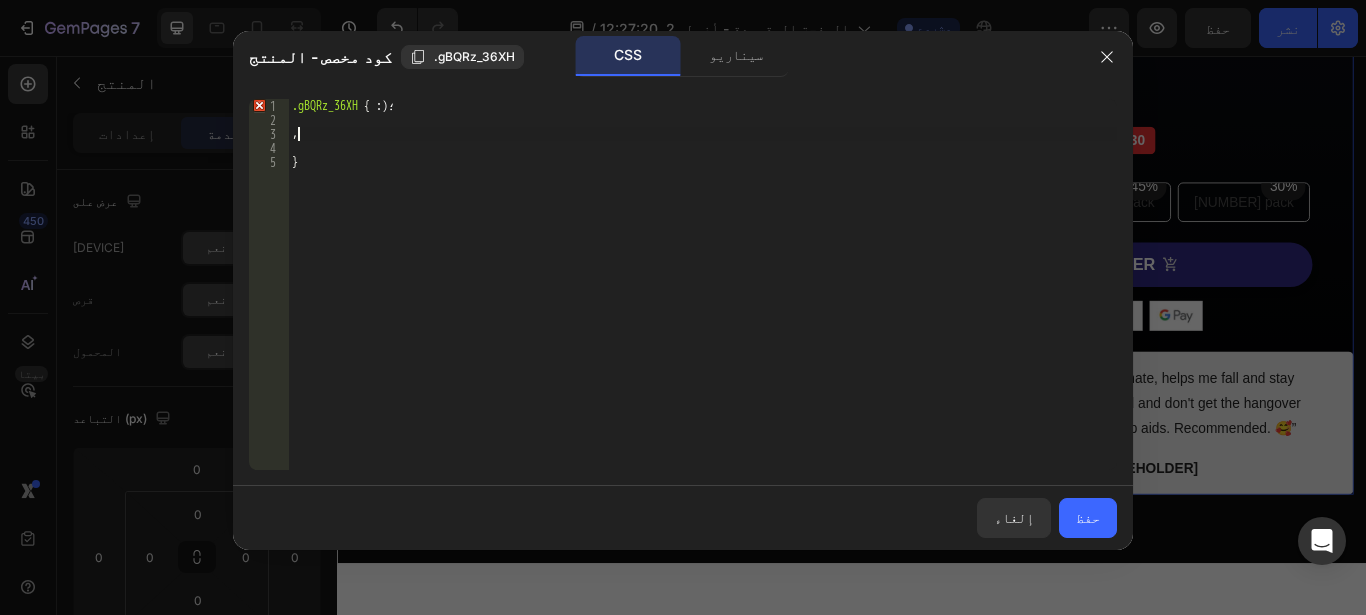 scroll, scrollTop: 0, scrollLeft: 0, axis: both 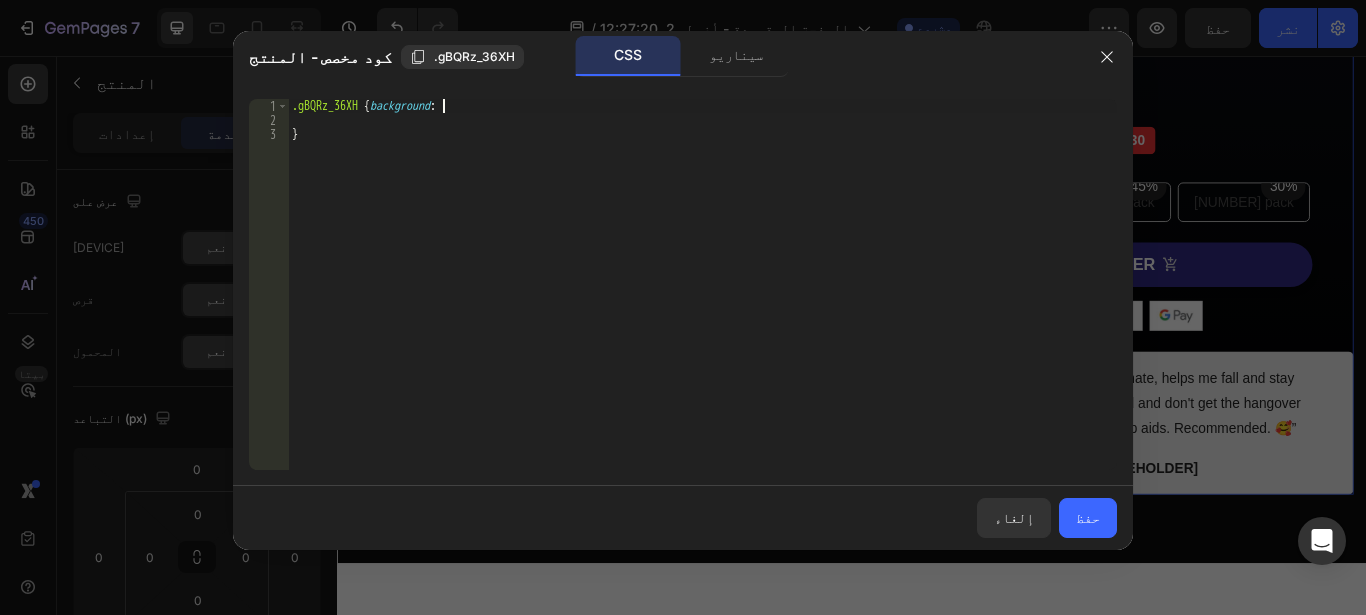 type on ".gBQRz_36XH {background:" 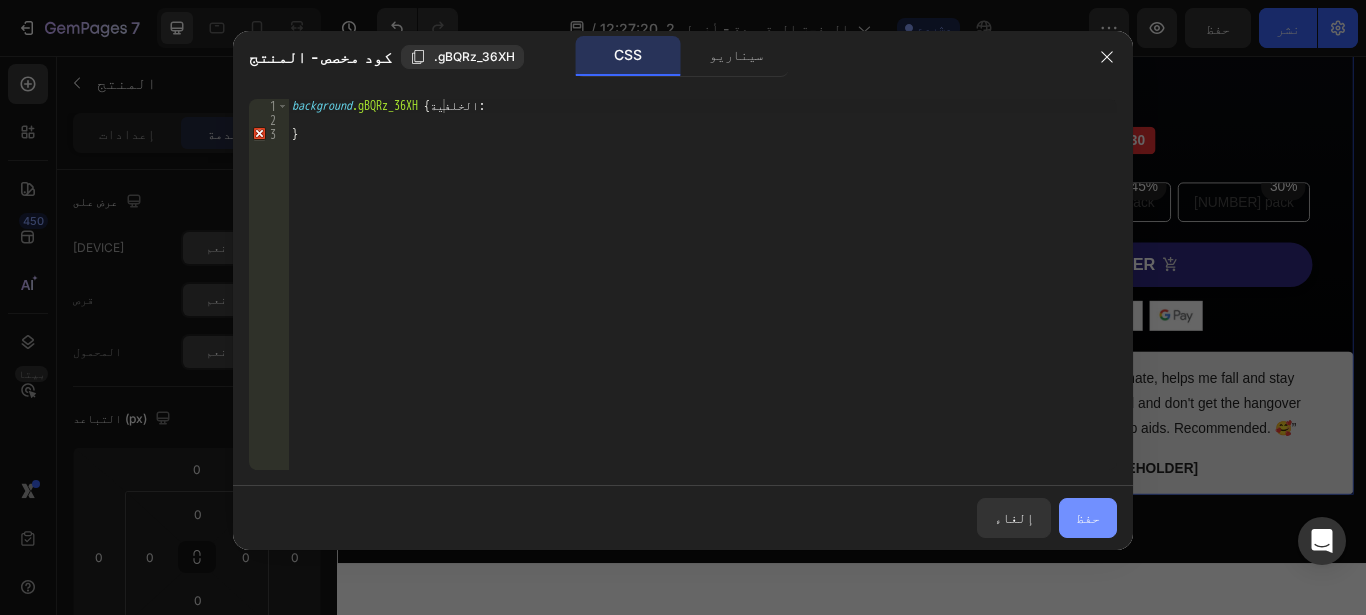 click on "حفظ" 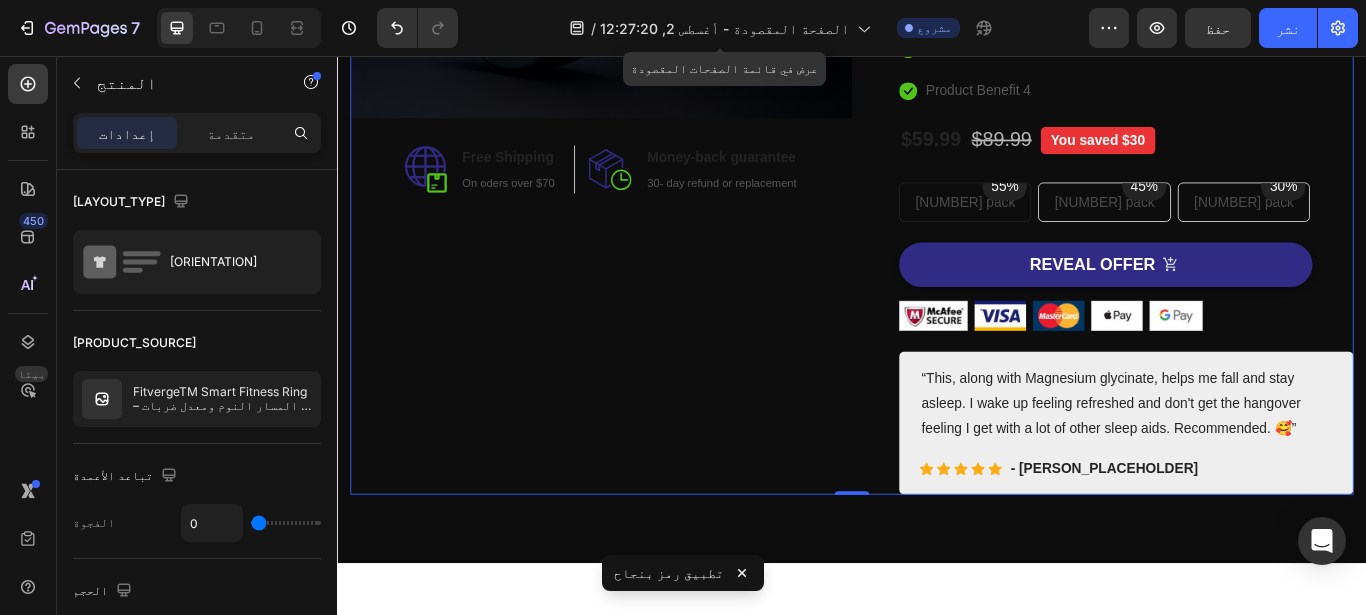 click on "Image Image Free Shipping Heading On oders over $70 Text block Row Image Money-back guarantee Heading 30- day refund or replacement Text block Row Row Row" at bounding box center (644, 152) 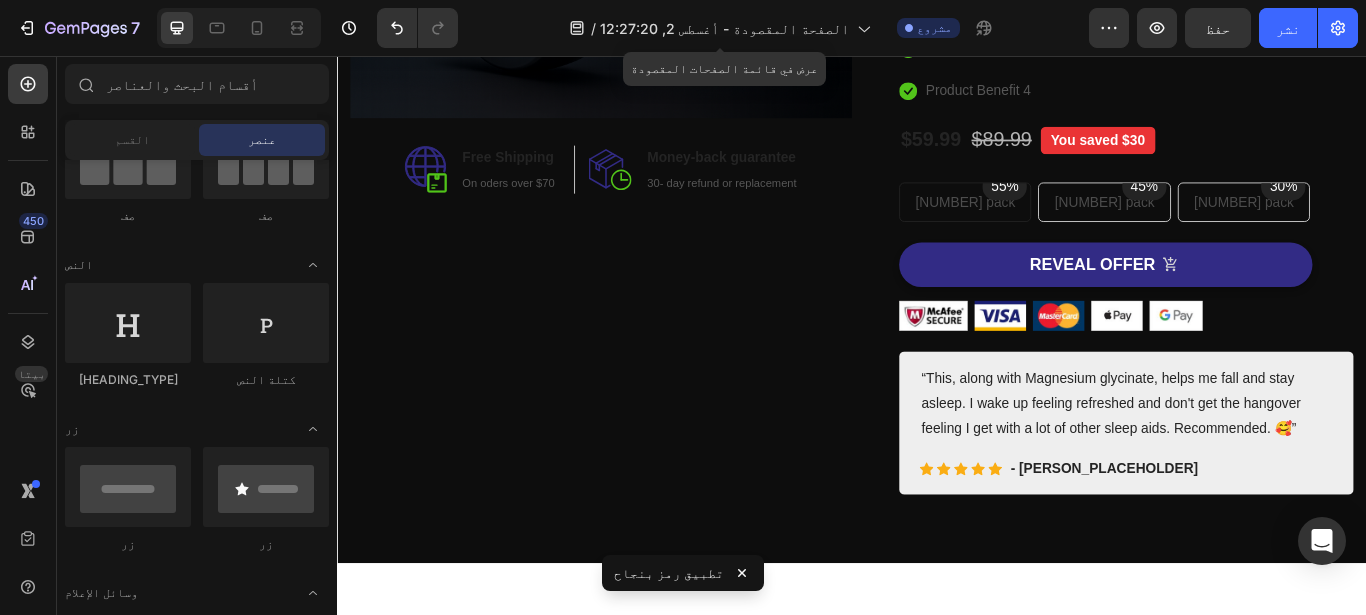 scroll, scrollTop: 211, scrollLeft: 0, axis: vertical 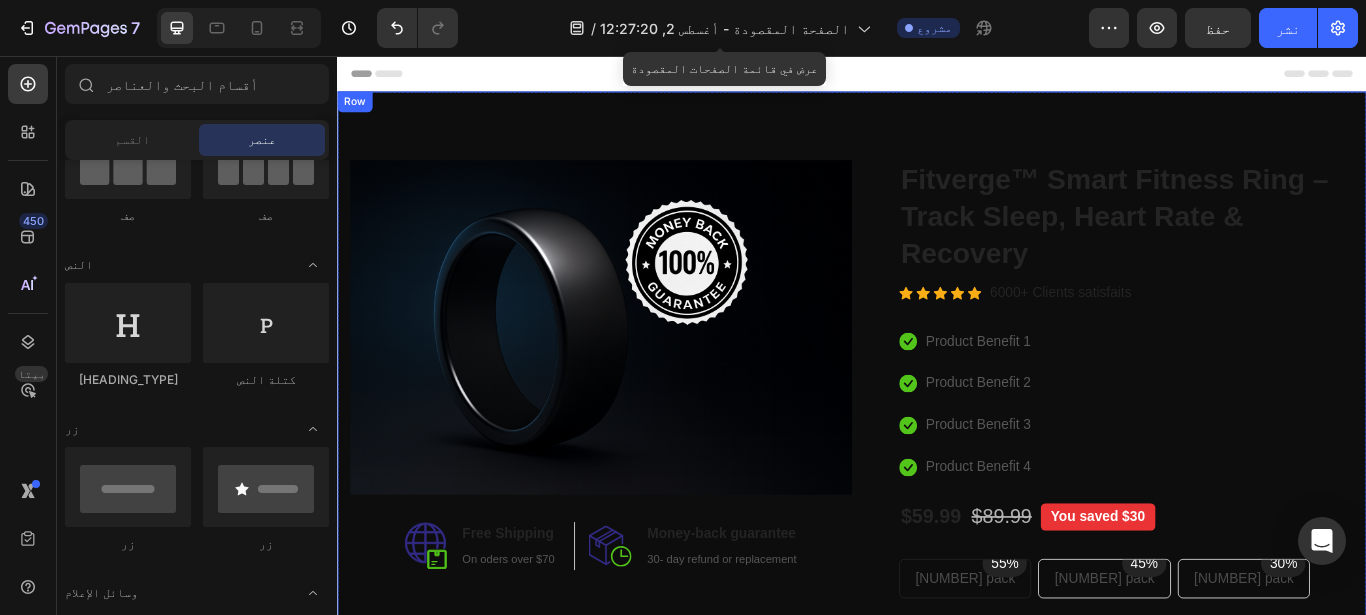 click on "Image Image Free Shipping Heading On oders over $70 Text block Row Image Money-back guarantee Heading 30- day refund or replacement Text block Row Row Row Catch your customer's attention with attracted media.       Add image   or   sync data
(P) Images & Gallery Fitverge™ Smart Fitness Ring – Track Sleep, Heart Rate & Recovery (P) Title                Icon                Icon                Icon                Icon                Icon Icon List Hoz 6000+ Clients satisfaits Text block Row
Icon Product Benefit 1 Text block
Icon Product Benefit 2 Text block
Icon Product Benefit 3 Text block
Icon Product Benefit 4 Text block Icon List $59.99 (P) Price (P) Price $89.99 (P) Price (P) Price You saved $30 Product Badge Row" at bounding box center [937, 591] 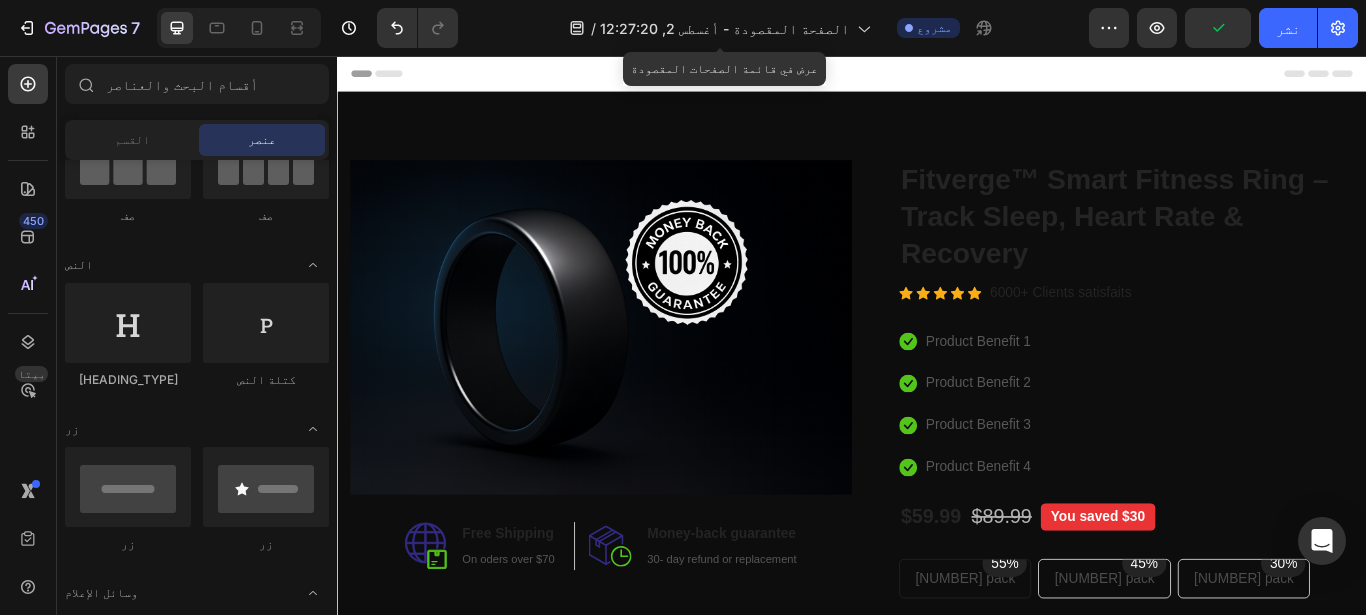 scroll, scrollTop: 211, scrollLeft: 0, axis: vertical 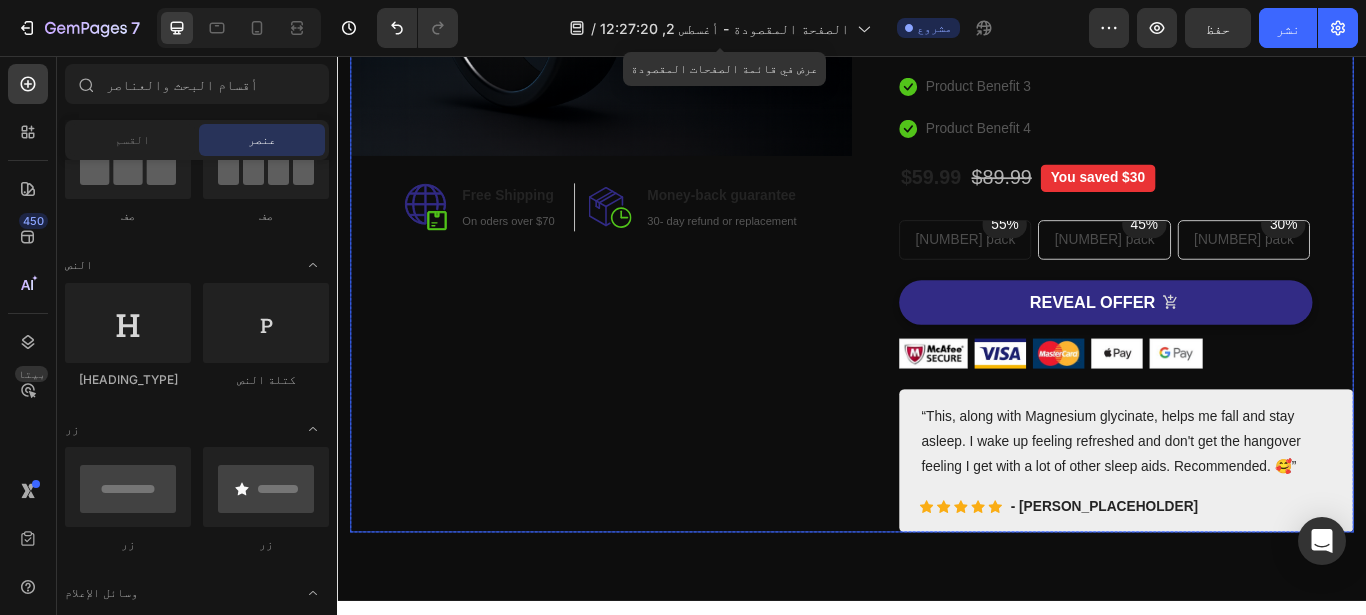 click on "Image Image Free Shipping Heading On oders over $70 Text block Row Image Money-back guarantee Heading 30- day refund or replacement Text block Row Row Row" at bounding box center [644, 196] 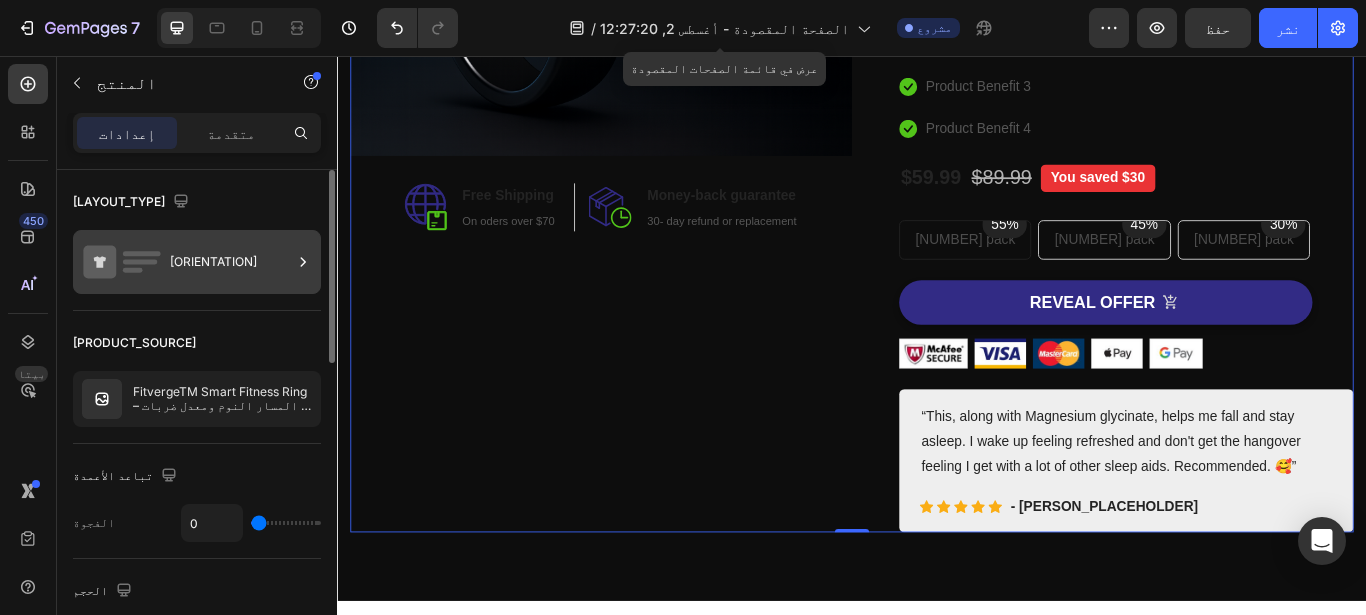click 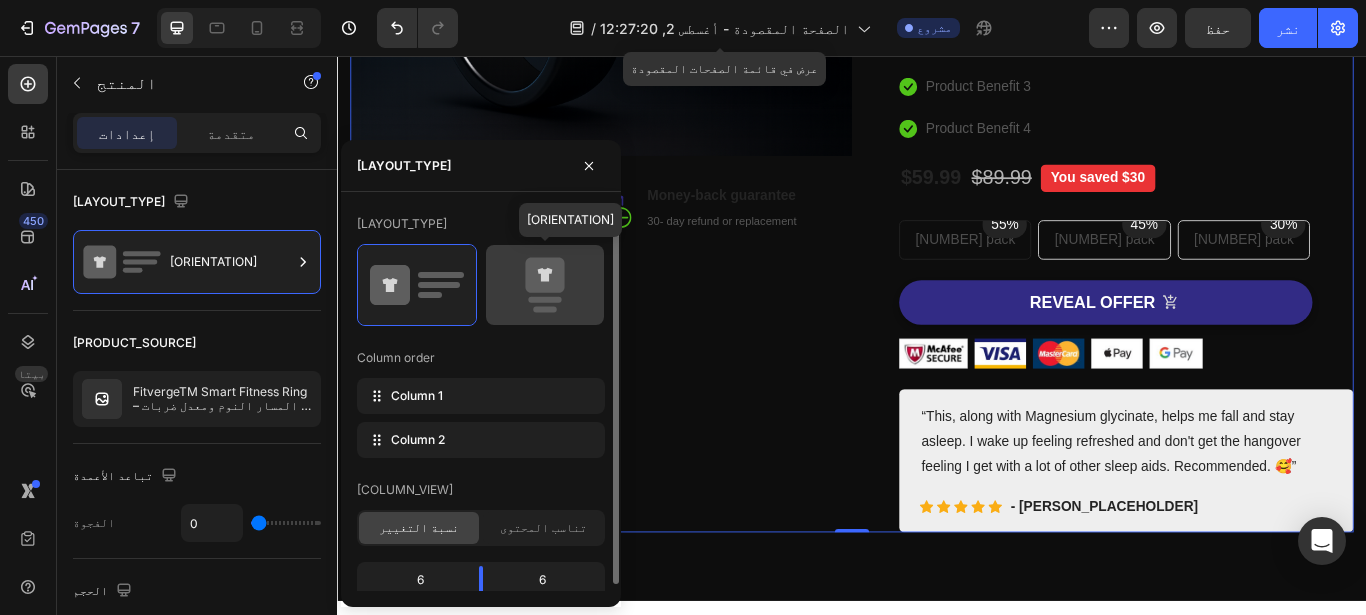 click 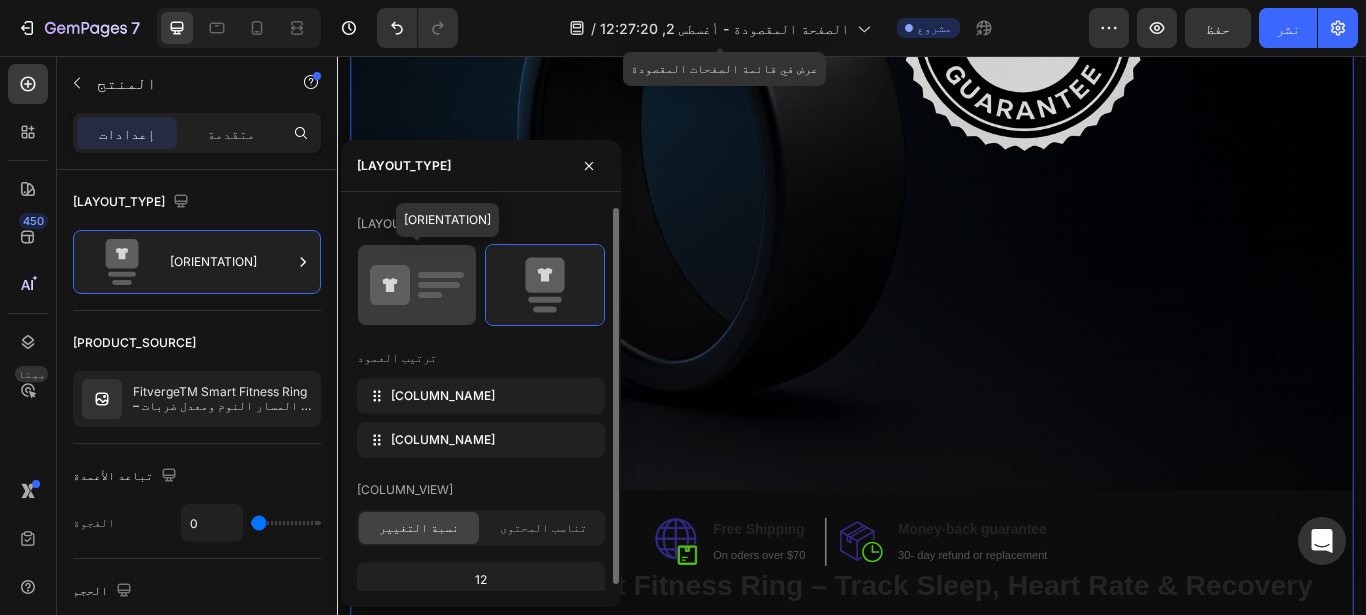 click 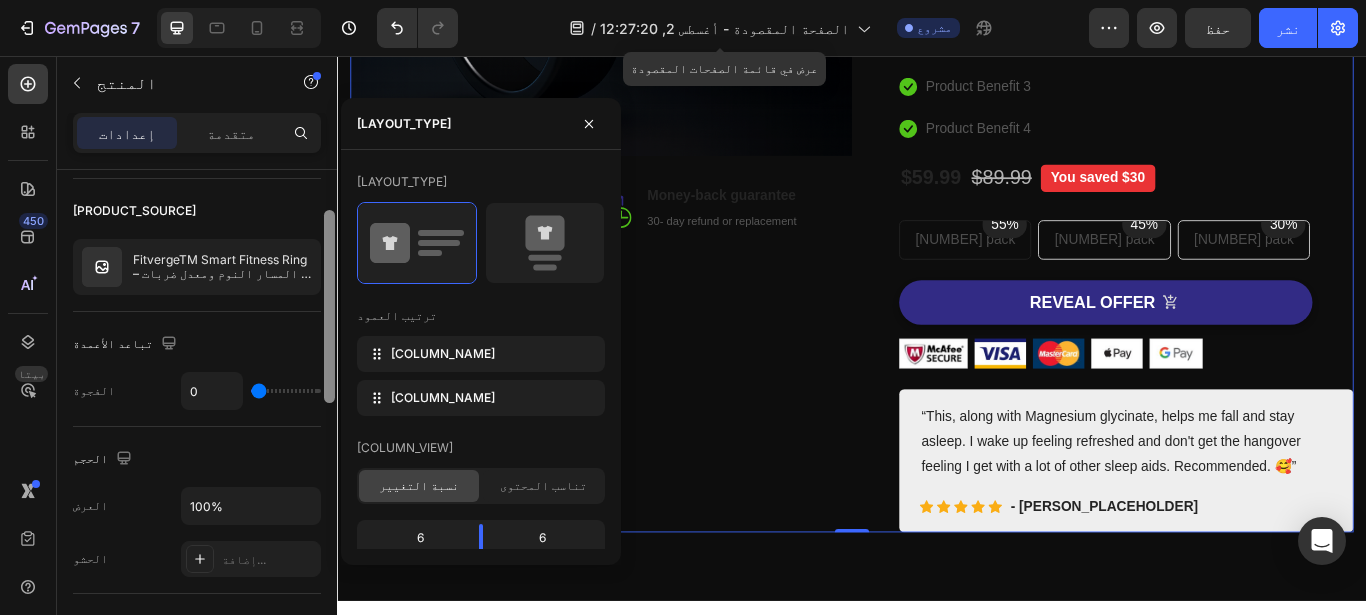 drag, startPoint x: 333, startPoint y: 306, endPoint x: 332, endPoint y: 345, distance: 39.012817 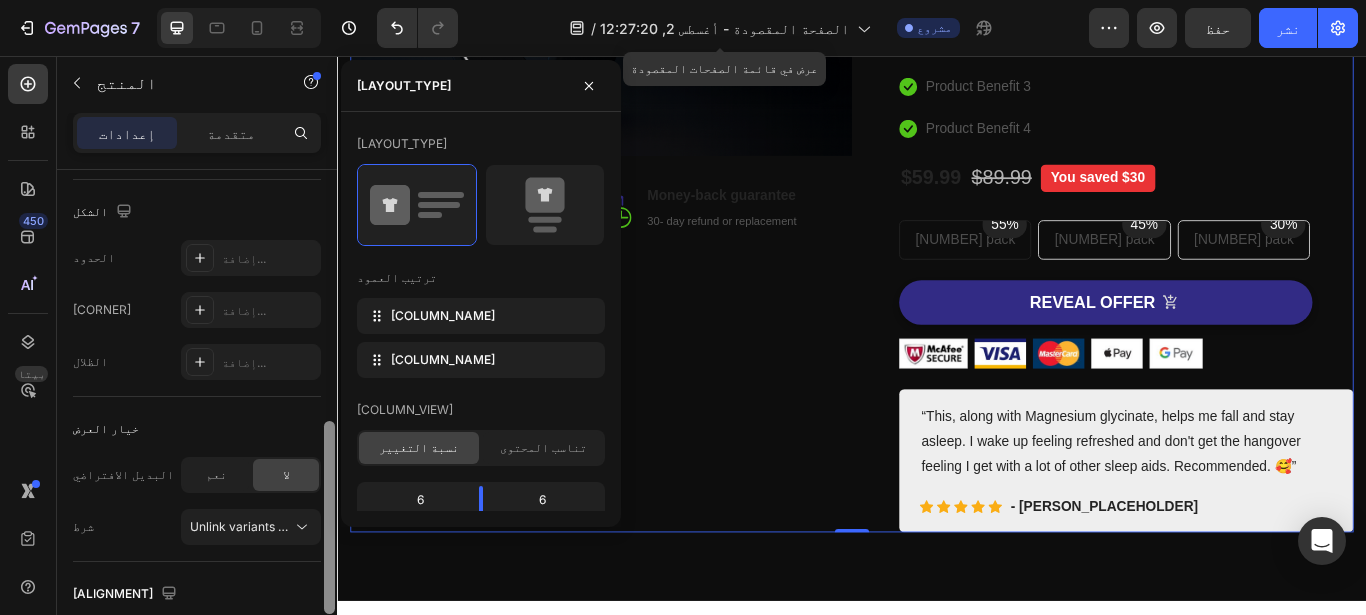 scroll, scrollTop: 710, scrollLeft: 0, axis: vertical 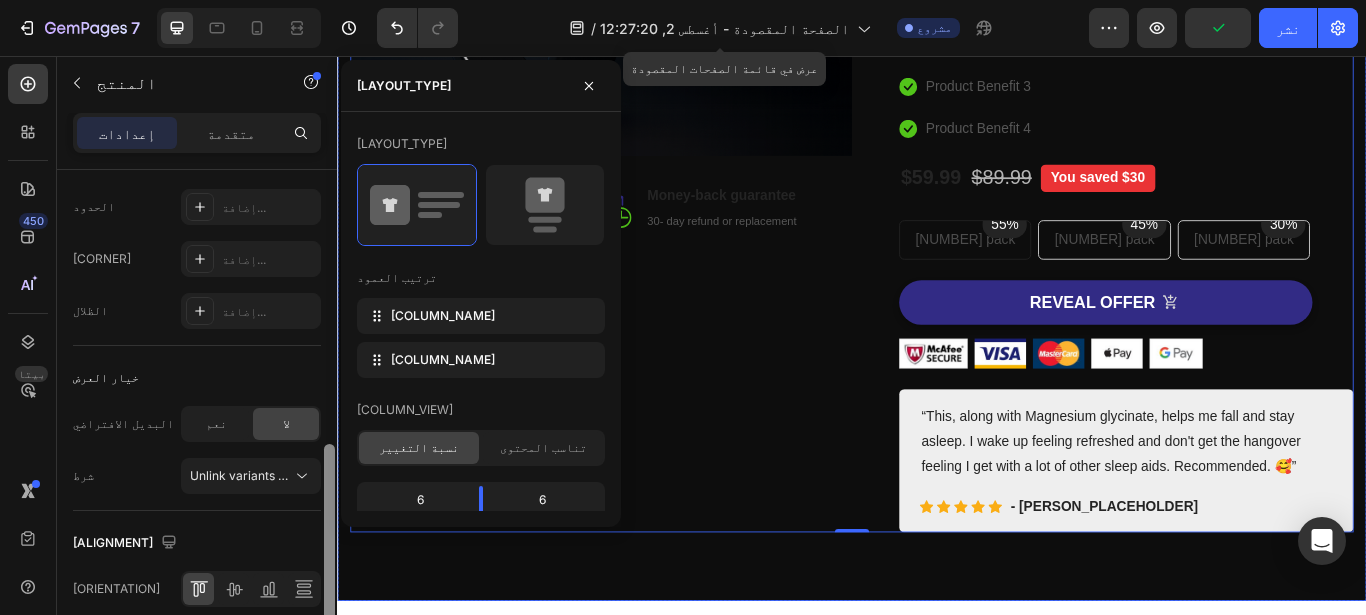 drag, startPoint x: 663, startPoint y: 410, endPoint x: 339, endPoint y: 681, distance: 422.39438 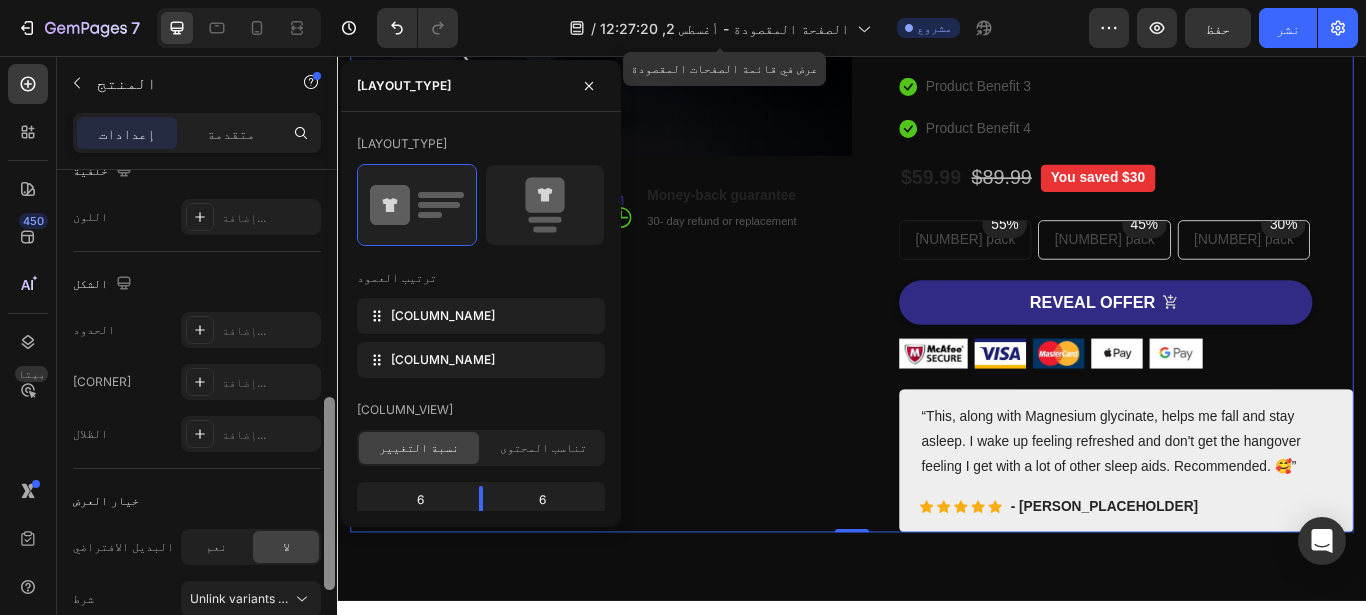 scroll, scrollTop: 584, scrollLeft: 0, axis: vertical 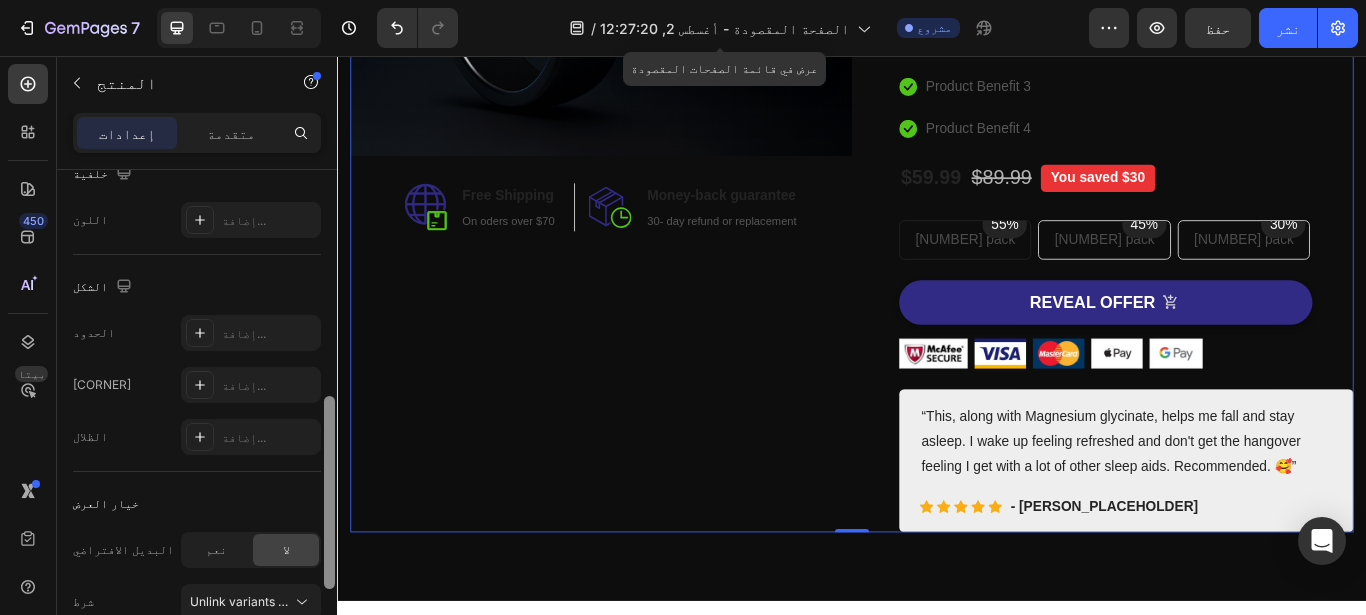 click on "Image Image Free Shipping Heading On oders over $70 Text block Row Image Money-back guarantee Heading 30- day refund or replacement Text block Row Row Row" at bounding box center [644, 196] 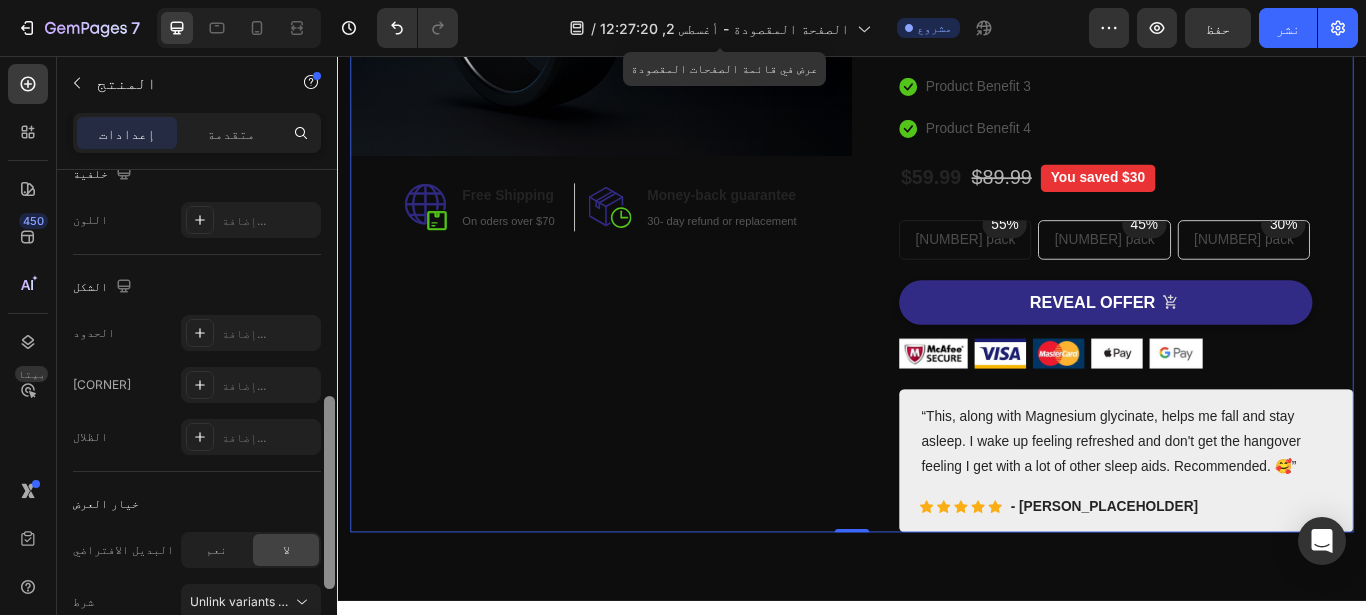 click on "Image Image Free Shipping Heading On oders over $70 Text block Row Image Money-back guarantee Heading 30- day refund or replacement Text block Row Row Row" at bounding box center (644, 196) 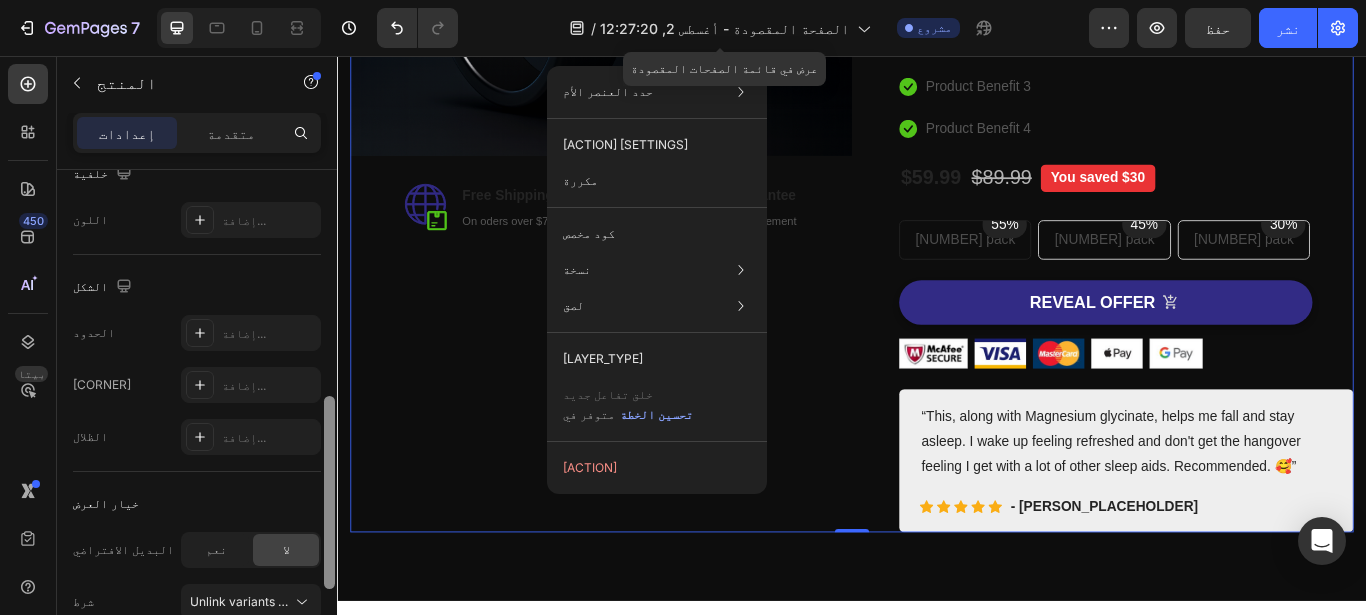 scroll, scrollTop: 104, scrollLeft: 0, axis: vertical 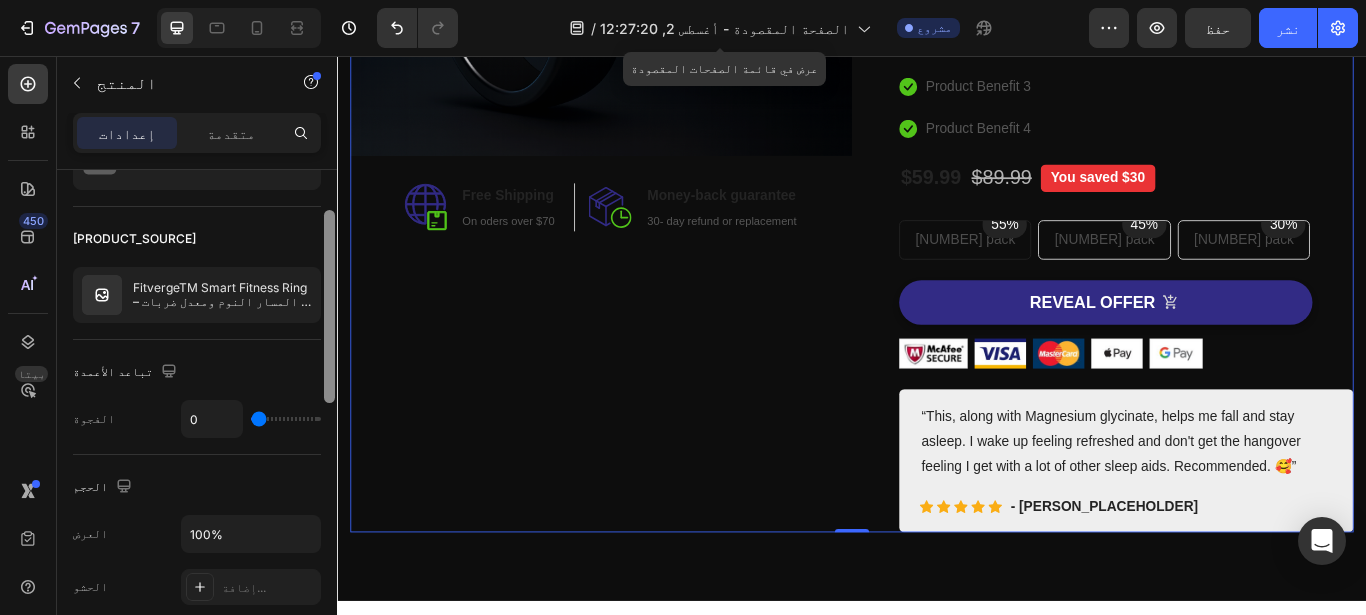 click on "Image Image Free Shipping Heading On oders over $70 Text block Row Image Money-back guarantee Heading 30- day refund or replacement Text block Row Row Row" at bounding box center (644, 196) 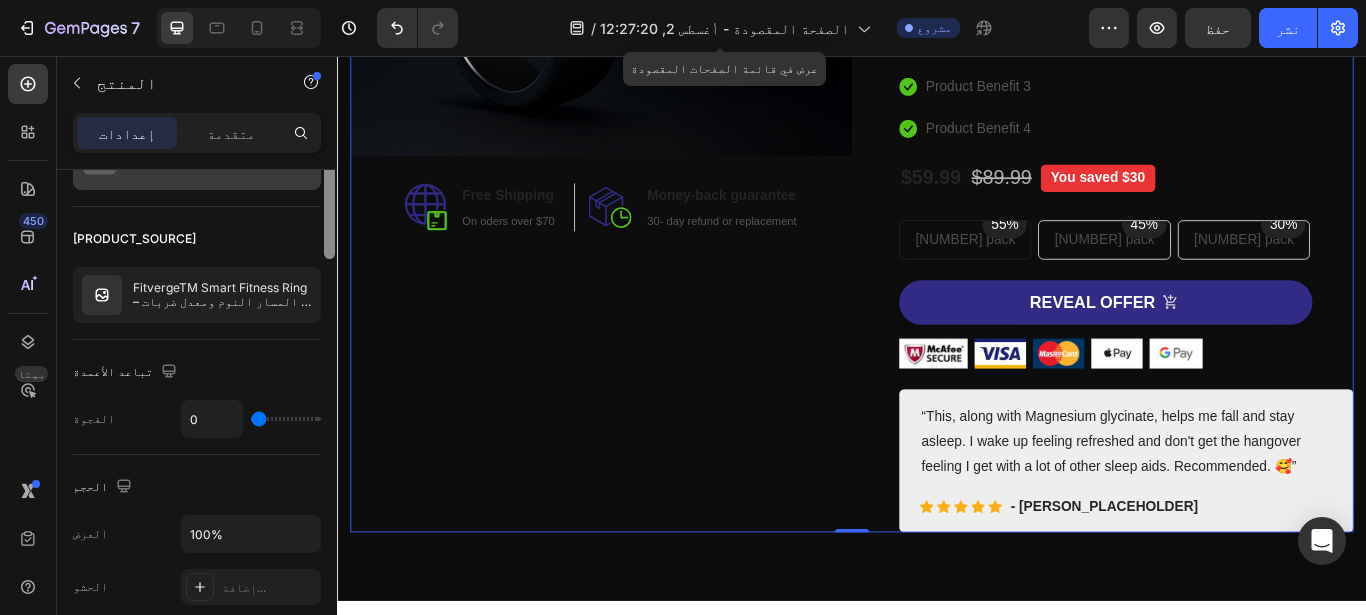 scroll, scrollTop: 0, scrollLeft: 0, axis: both 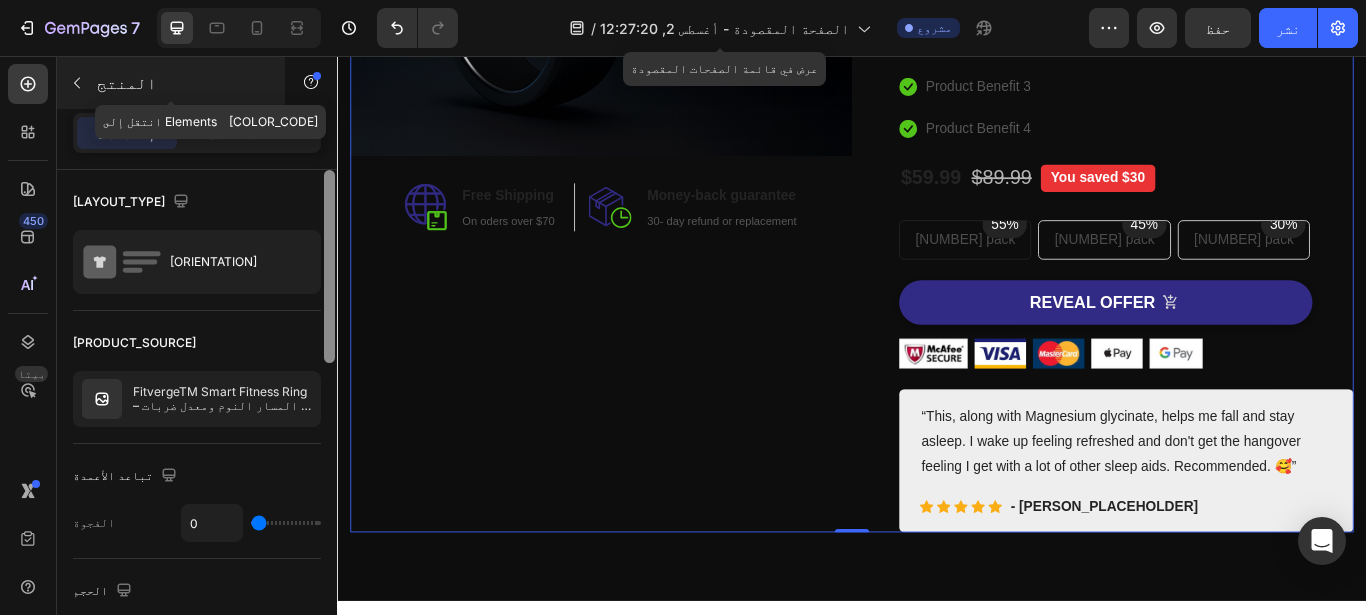 click at bounding box center (77, 83) 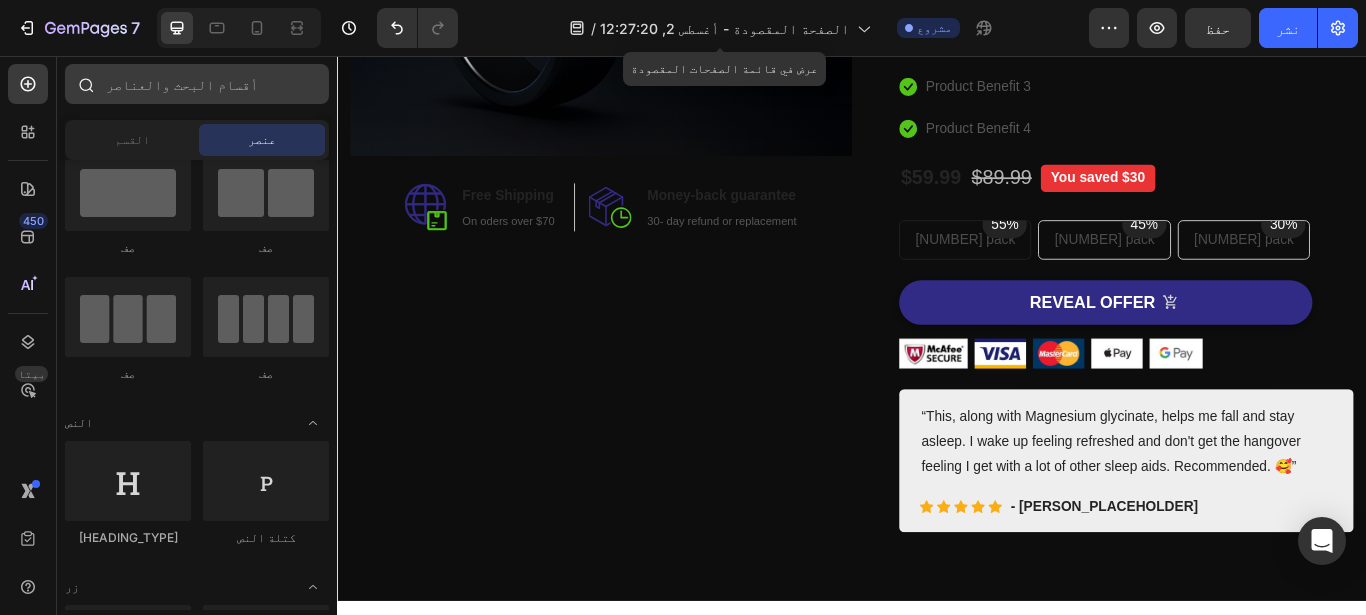 scroll, scrollTop: 0, scrollLeft: 0, axis: both 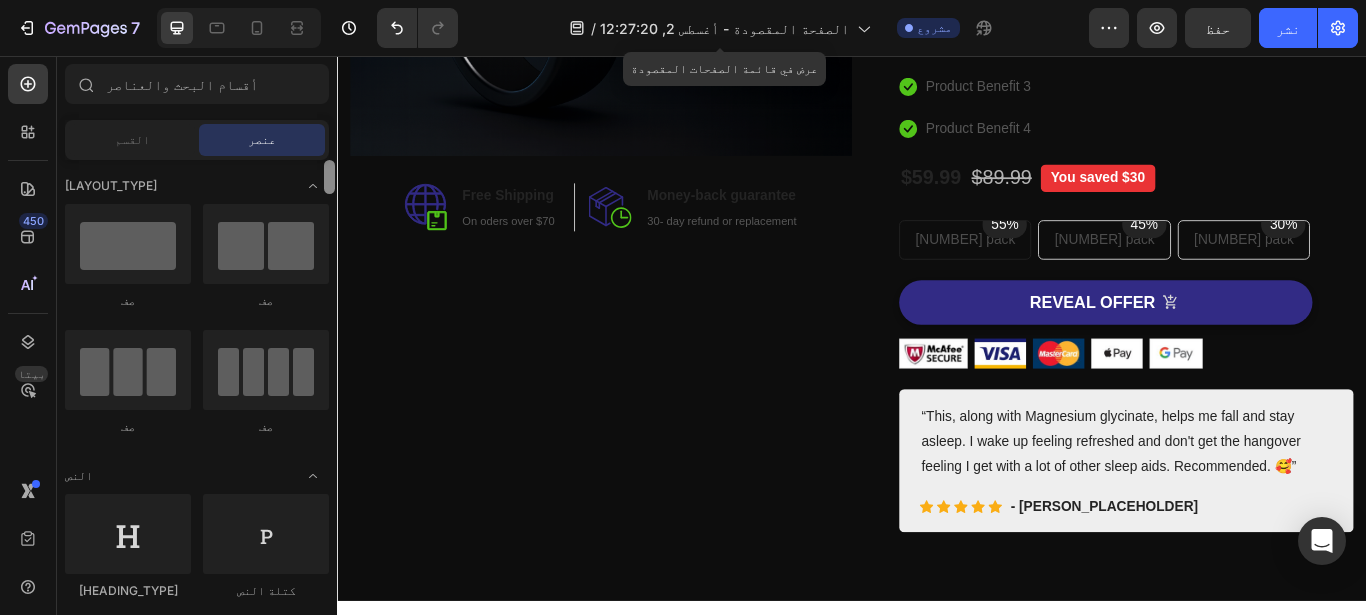 drag, startPoint x: 332, startPoint y: 193, endPoint x: 316, endPoint y: 63, distance: 130.98091 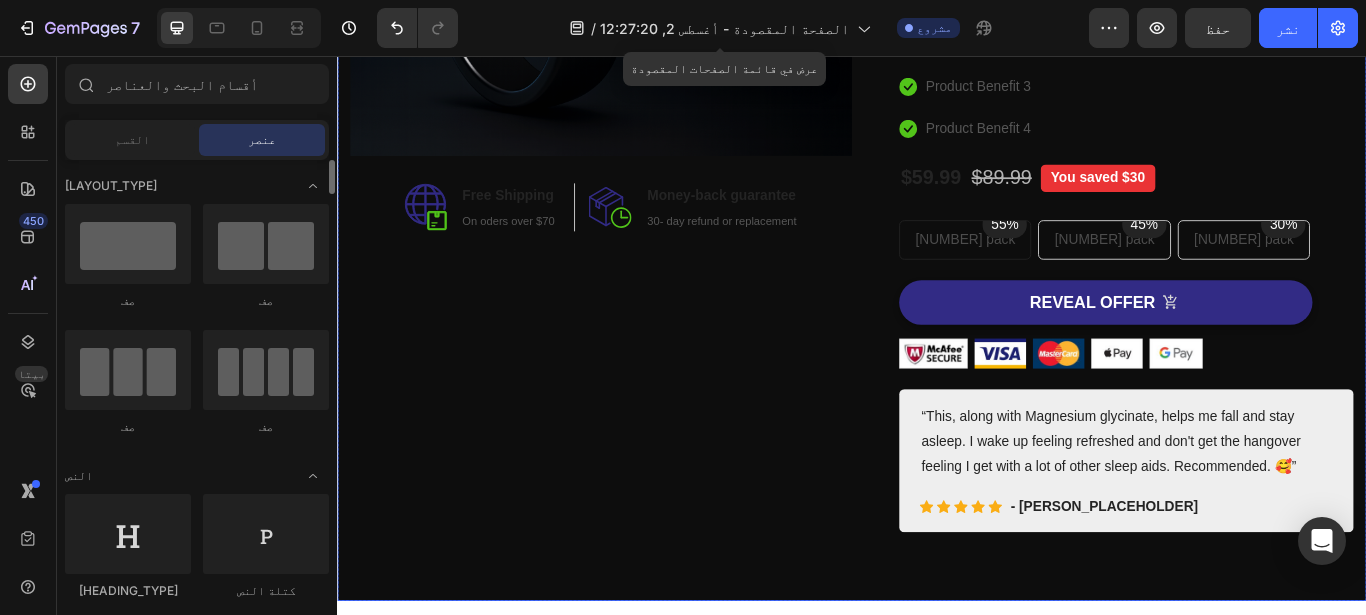click on "Image Image Free Shipping Heading On oders over $70 Text block Row Image Money-back guarantee Heading 30- day refund or replacement Text block Row Row Row" at bounding box center [644, 196] 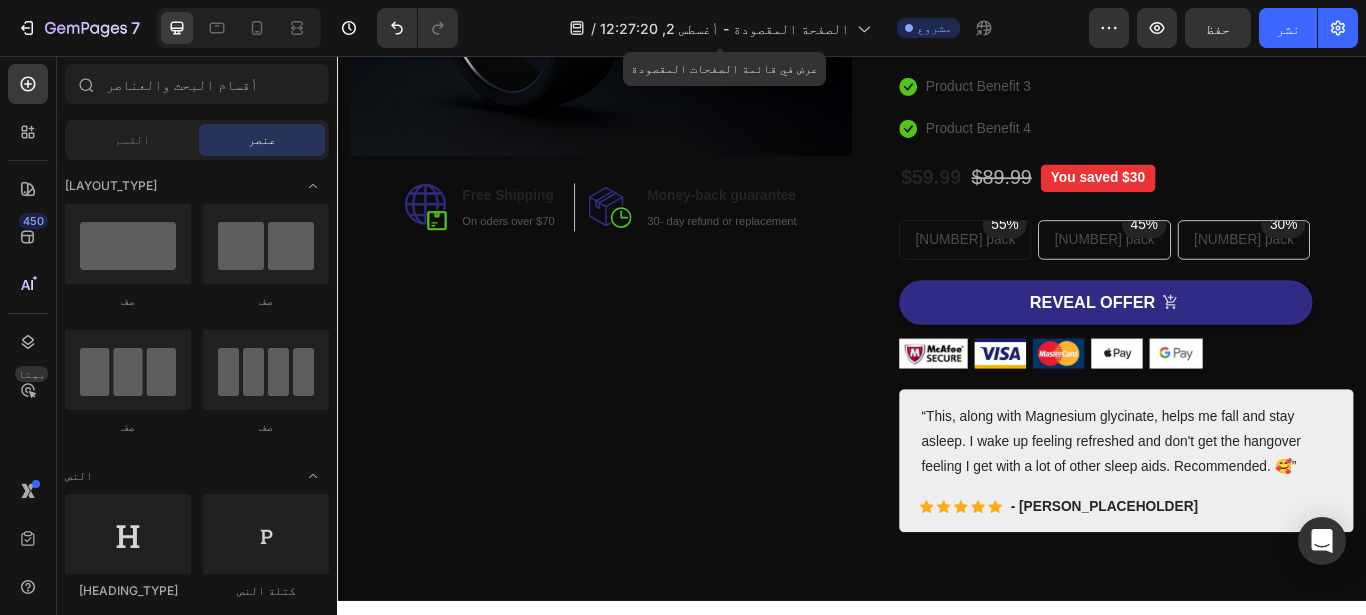 scroll, scrollTop: 0, scrollLeft: 0, axis: both 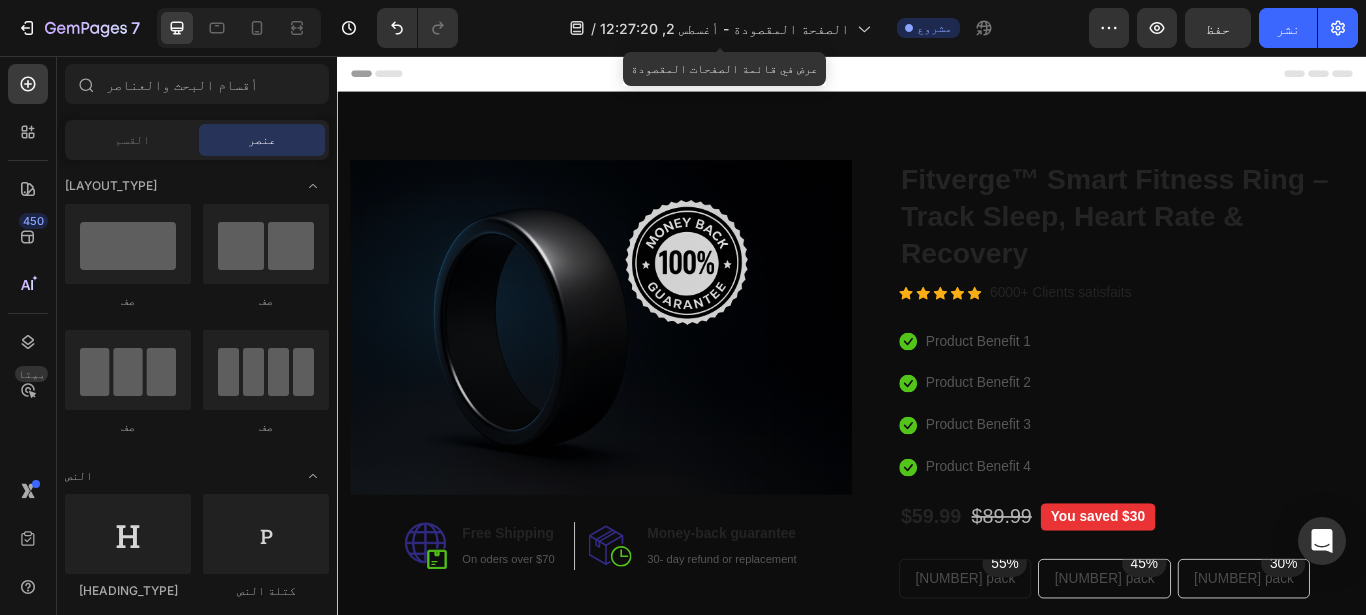 drag, startPoint x: 1528, startPoint y: 139, endPoint x: 1702, endPoint y: 112, distance: 176.08237 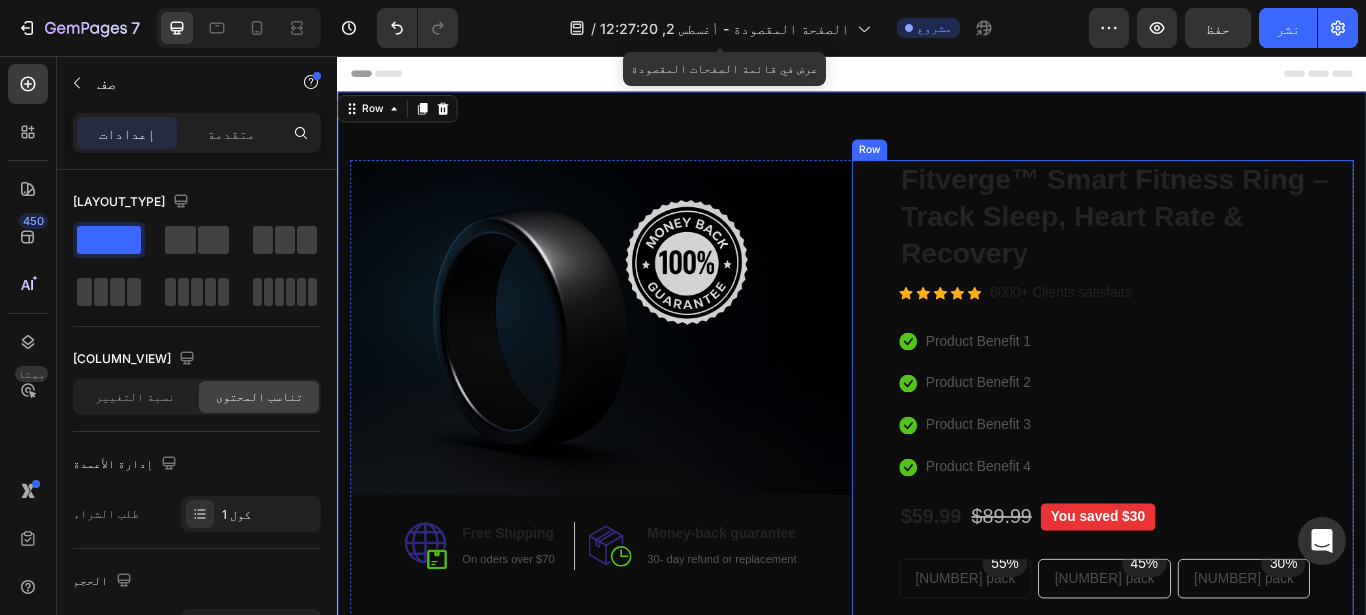 click on "Catch your customer's attention with attracted media.       Add image   or   sync data
(P) Images & Gallery Fitverge™ Smart Fitness Ring – Track Sleep, Heart Rate & Recovery (P) Title                Icon                Icon                Icon                Icon                Icon Icon List Hoz 6000+ Clients satisfaits Text block Row
Icon Product Benefit 1 Text block
Icon Product Benefit 2 Text block
Icon Product Benefit 3 Text block
Icon Product Benefit 4 Text block Icon List $59.99 (P) Price (P) Price $89.99 (P) Price (P) Price You saved $30 Product Badge Row 55% Text block Row 3 pack Text block Row 45% Text block Row 2 pack Text block Row 30% Text block Row 1 pack Text block Row Row
Icon Icon" at bounding box center (1229, 591) 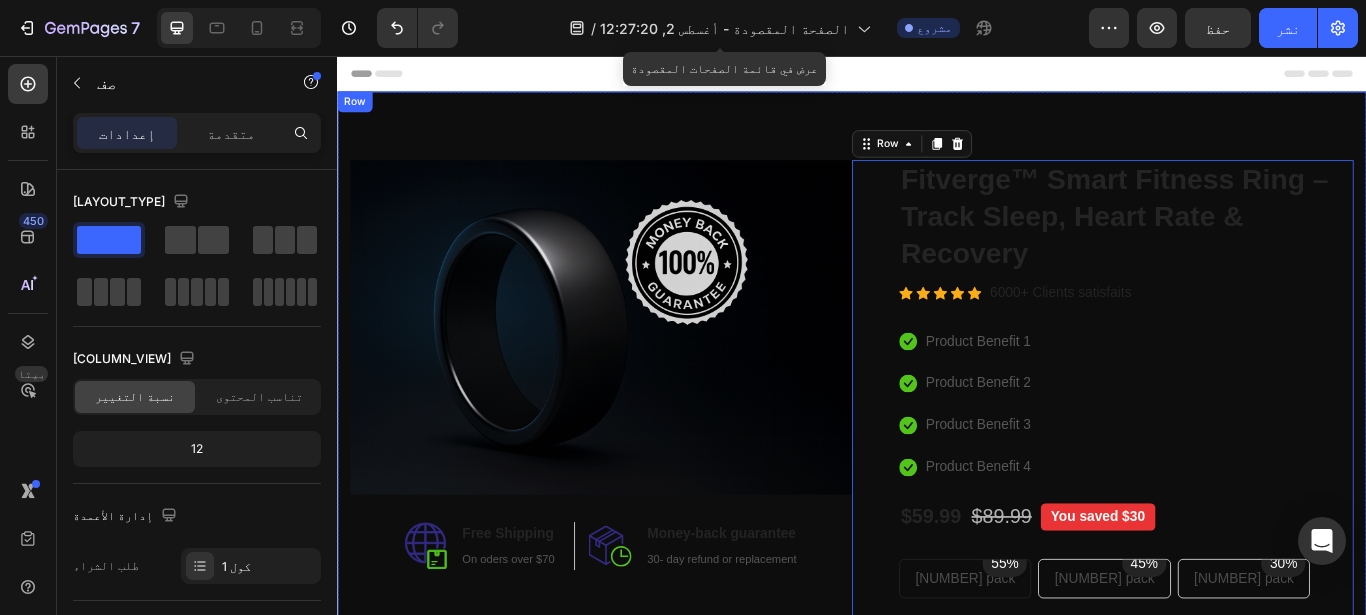 click on "Image Image Free Shipping Heading On oders over $70 Text block Row Image Money-back guarantee Heading 30- day refund or replacement Text block Row Row Row Catch your customer's attention with attracted media.       Add image   or   sync data
(P) Images & Gallery Fitverge™ Smart Fitness Ring – Track Sleep, Heart Rate & Recovery (P) Title                Icon                Icon                Icon                Icon                Icon Icon List Hoz 6000+ Clients satisfaits Text block Row
Icon Product Benefit 1 Text block
Icon Product Benefit 2 Text block
Icon Product Benefit 3 Text block
Icon Product Benefit 4 Text block Icon List $59.99 (P) Price (P) Price $89.99 (P) Price (P) Price You saved $30 Product Badge Row" at bounding box center (937, 591) 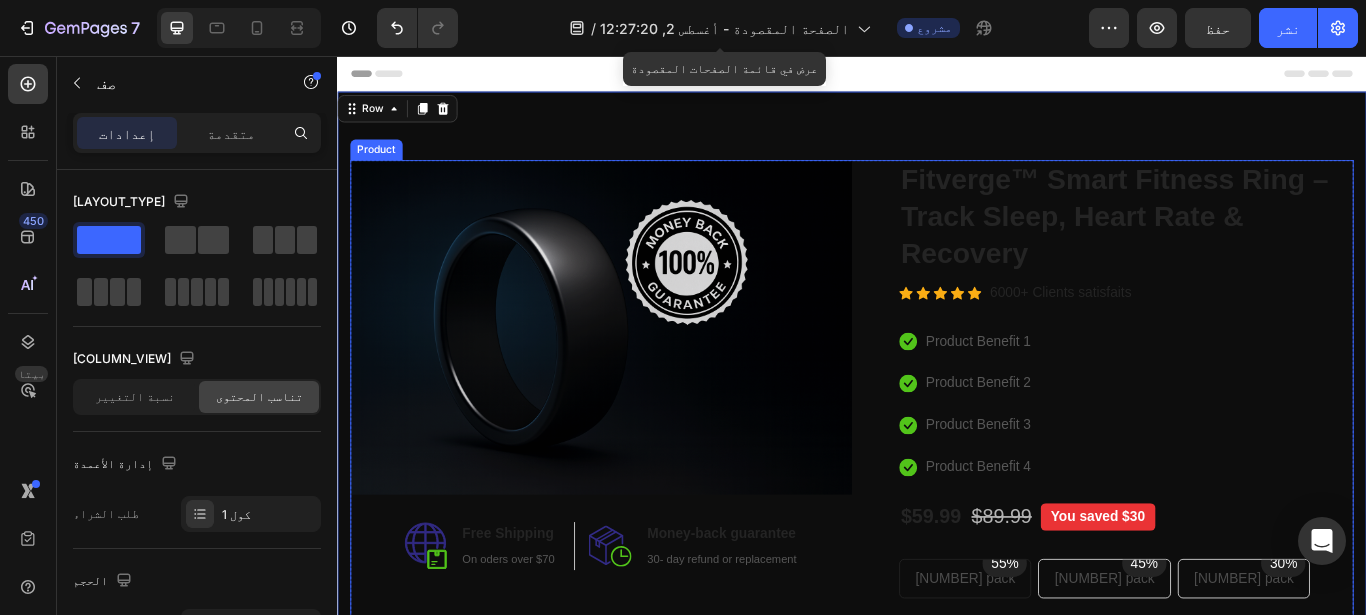 click on "Image Image Free Shipping Heading On oders over $70 Text block Row Image Money-back guarantee Heading 30- day refund or replacement Text block Row Row Row" at bounding box center [644, 591] 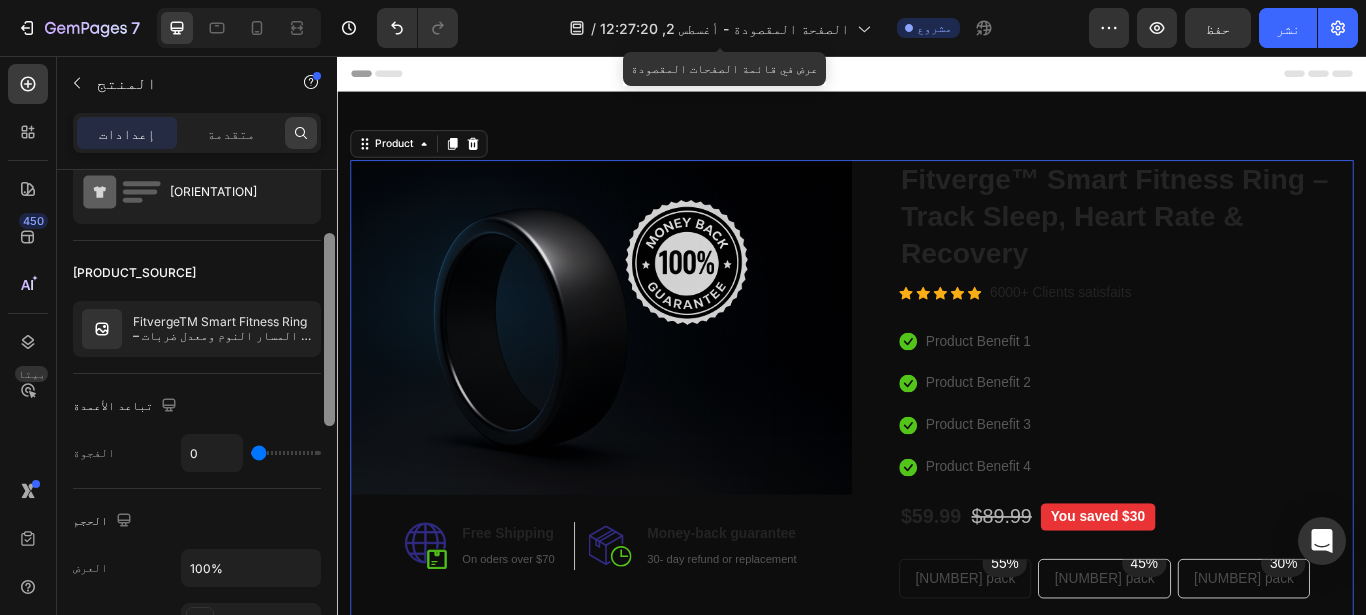 scroll, scrollTop: 0, scrollLeft: 0, axis: both 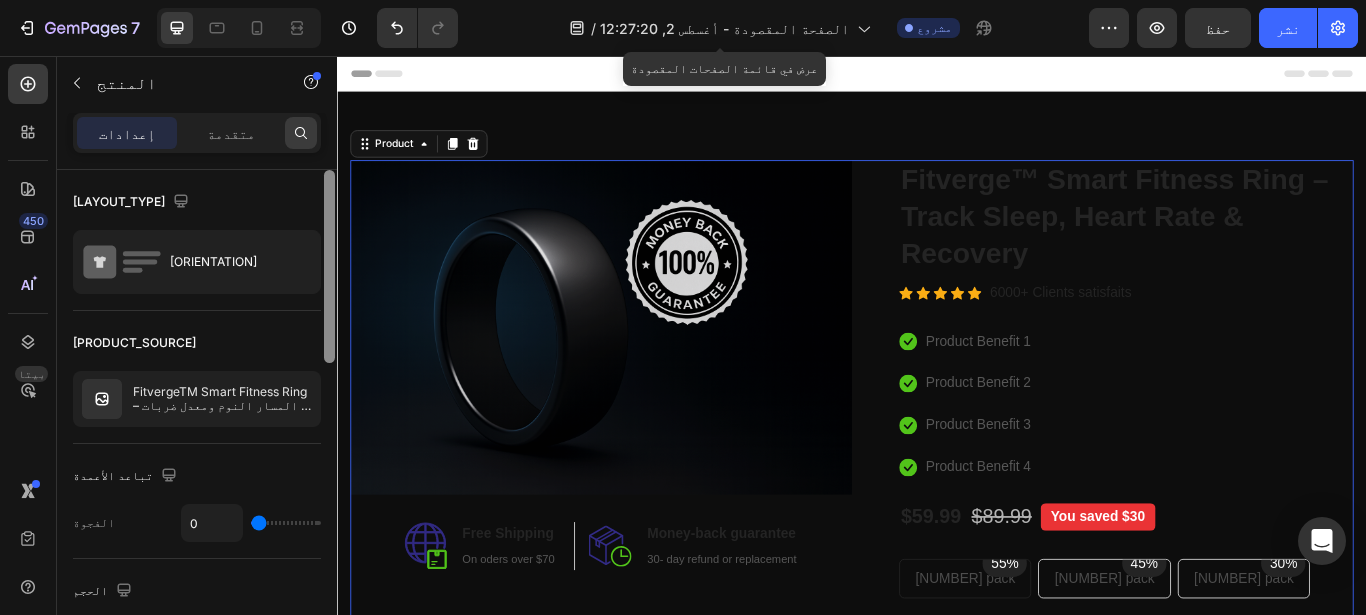 drag, startPoint x: 330, startPoint y: 215, endPoint x: 311, endPoint y: 125, distance: 91.983696 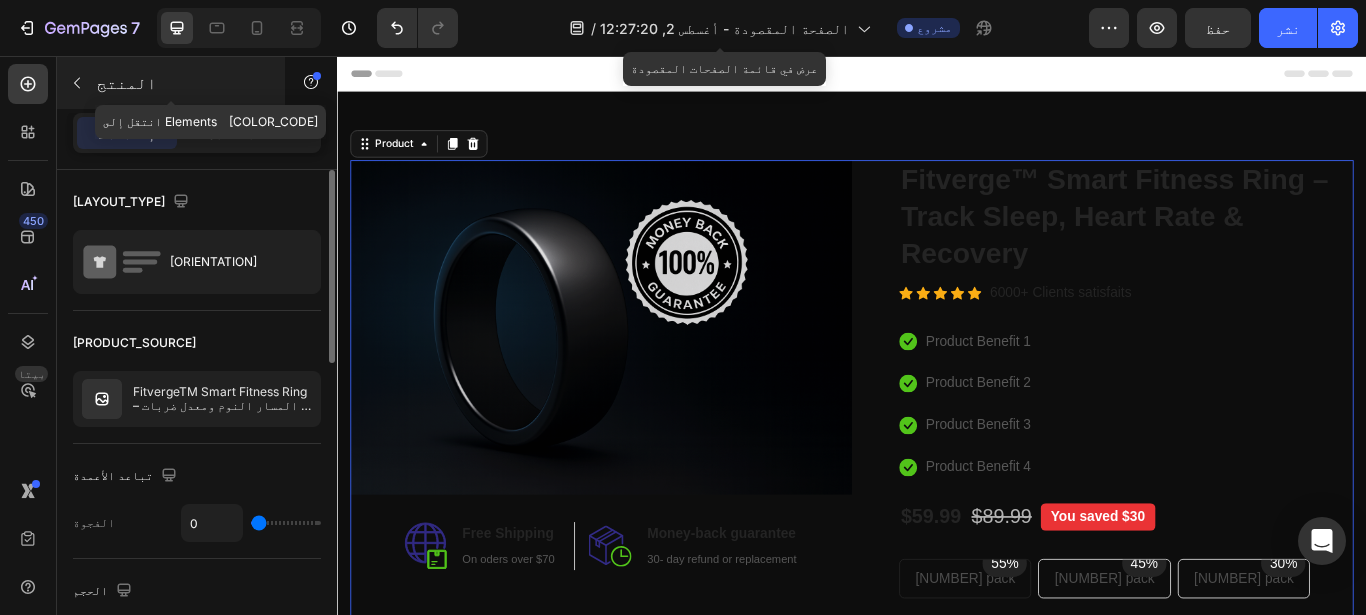 click on "المنتج" at bounding box center [182, 83] 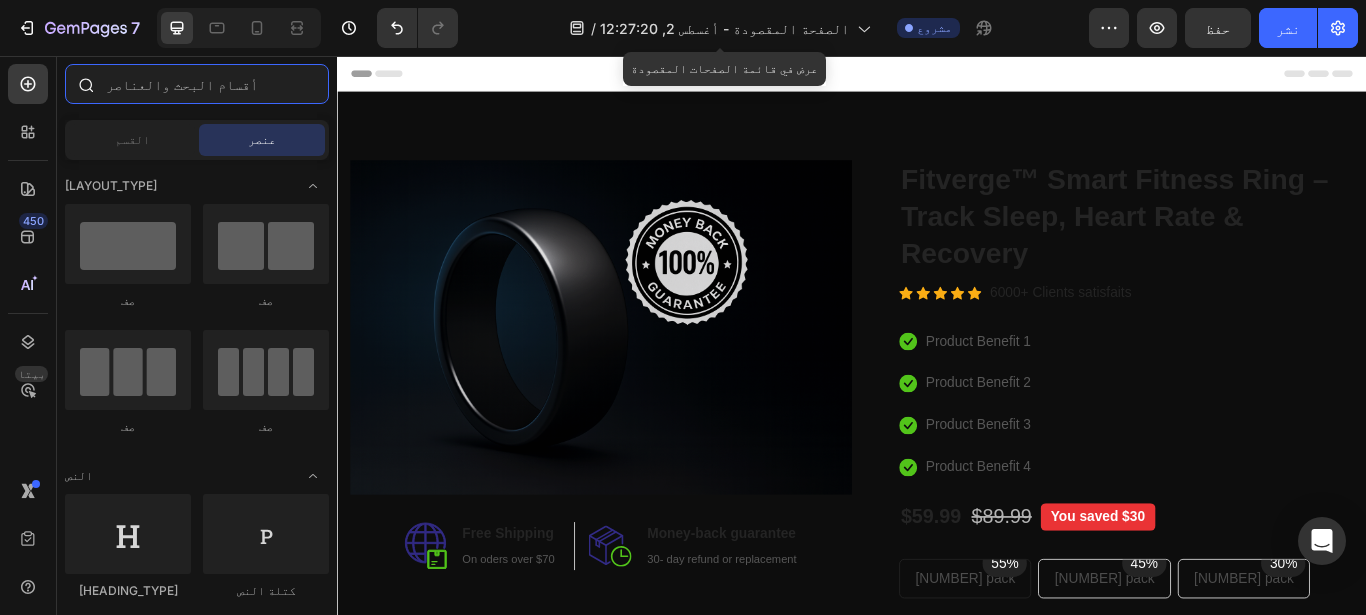 click at bounding box center (197, 84) 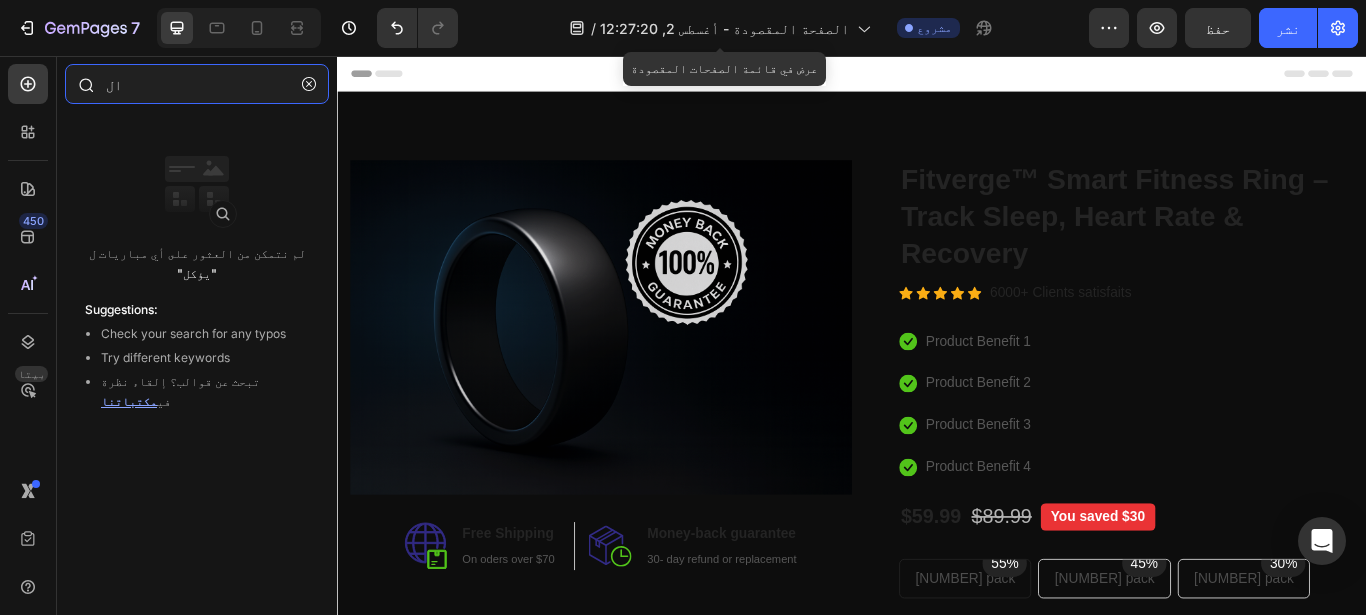 type on "ا" 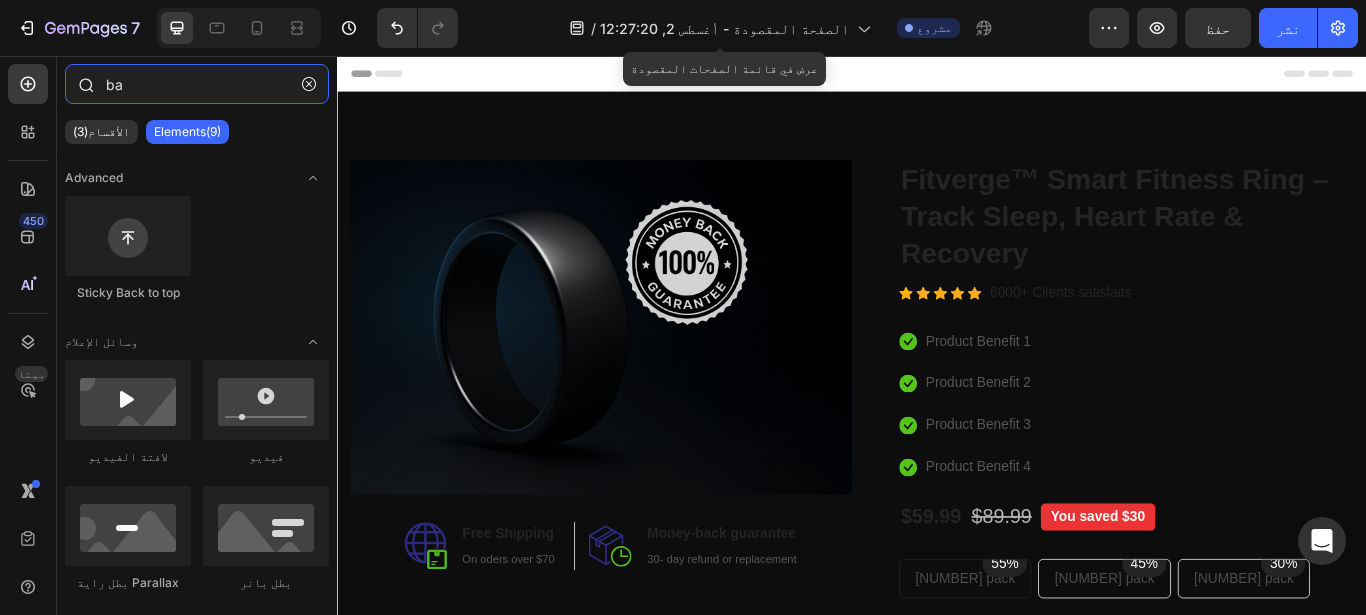 type on "b" 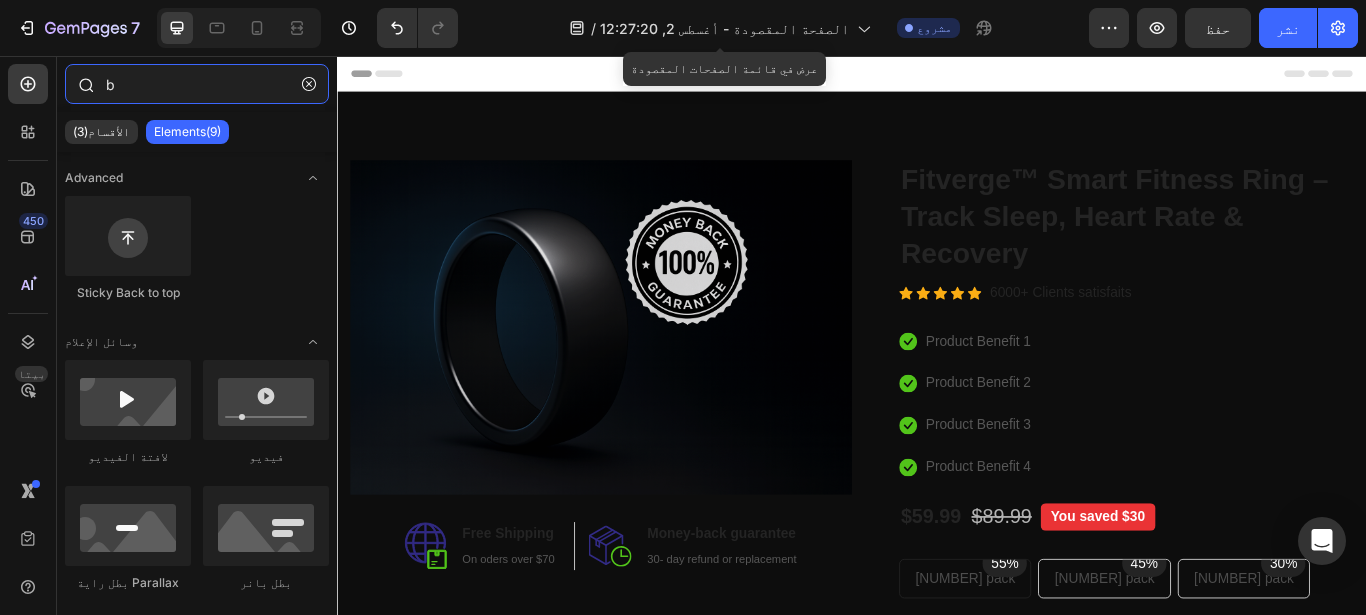 type 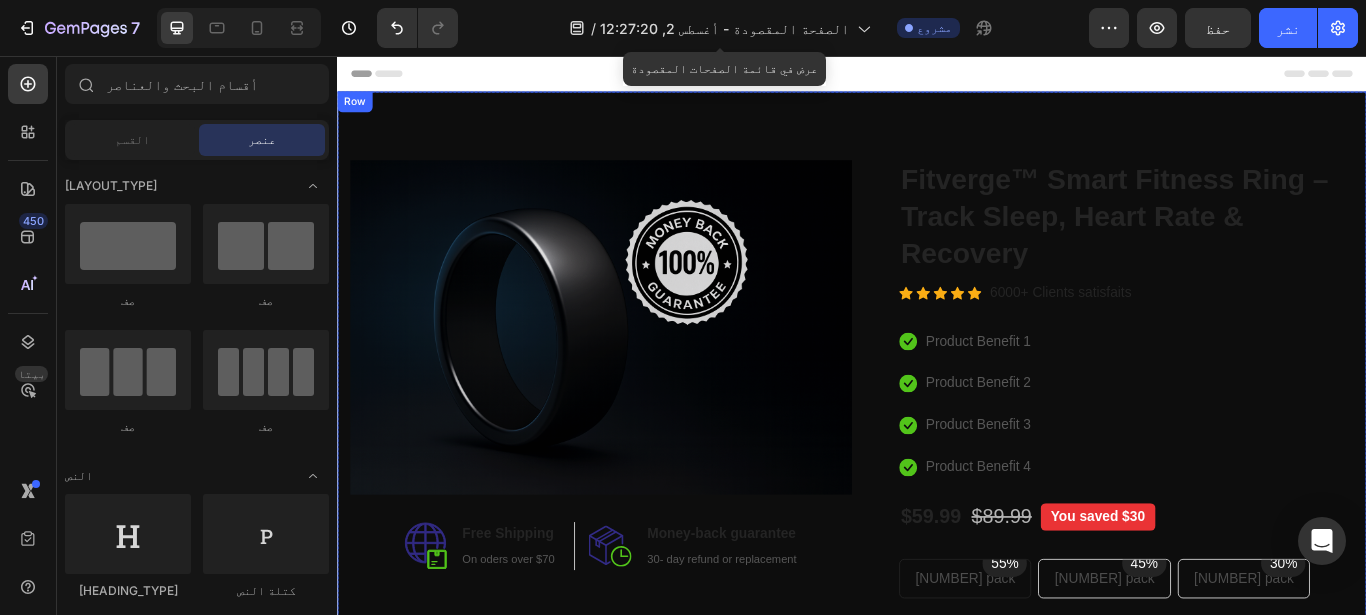 click on "Image Image Free Shipping Heading On oders over $70 Text block Row Image Money-back guarantee Heading 30- day refund or replacement Text block Row Row Row Catch your customer's attention with attracted media.       Add image   or   sync data
(P) Images & Gallery Fitverge™ Smart Fitness Ring – Track Sleep, Heart Rate & Recovery (P) Title                Icon                Icon                Icon                Icon                Icon Icon List Hoz 6000+ Clients satisfaits Text block Row
Icon Product Benefit 1 Text block
Icon Product Benefit 2 Text block
Icon Product Benefit 3 Text block
Icon Product Benefit 4 Text block Icon List $59.99 (P) Price (P) Price $89.99 (P) Price (P) Price You saved $30 Product Badge Row" at bounding box center [937, 591] 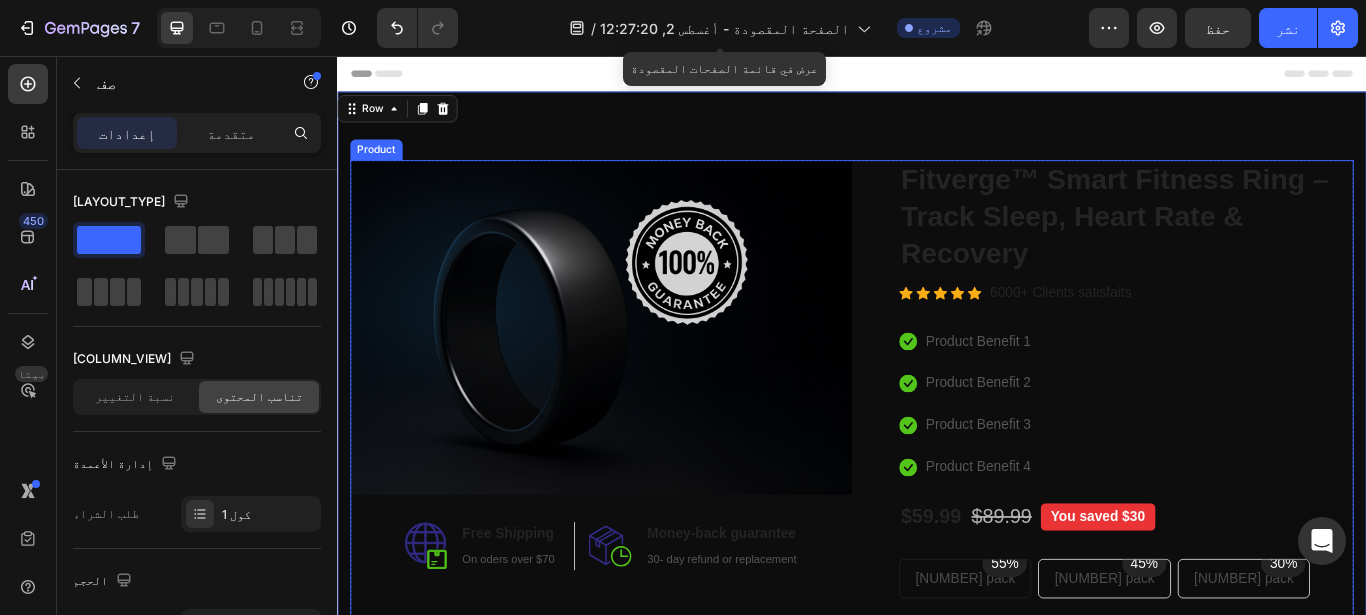drag, startPoint x: 500, startPoint y: 682, endPoint x: 882, endPoint y: 567, distance: 398.93484 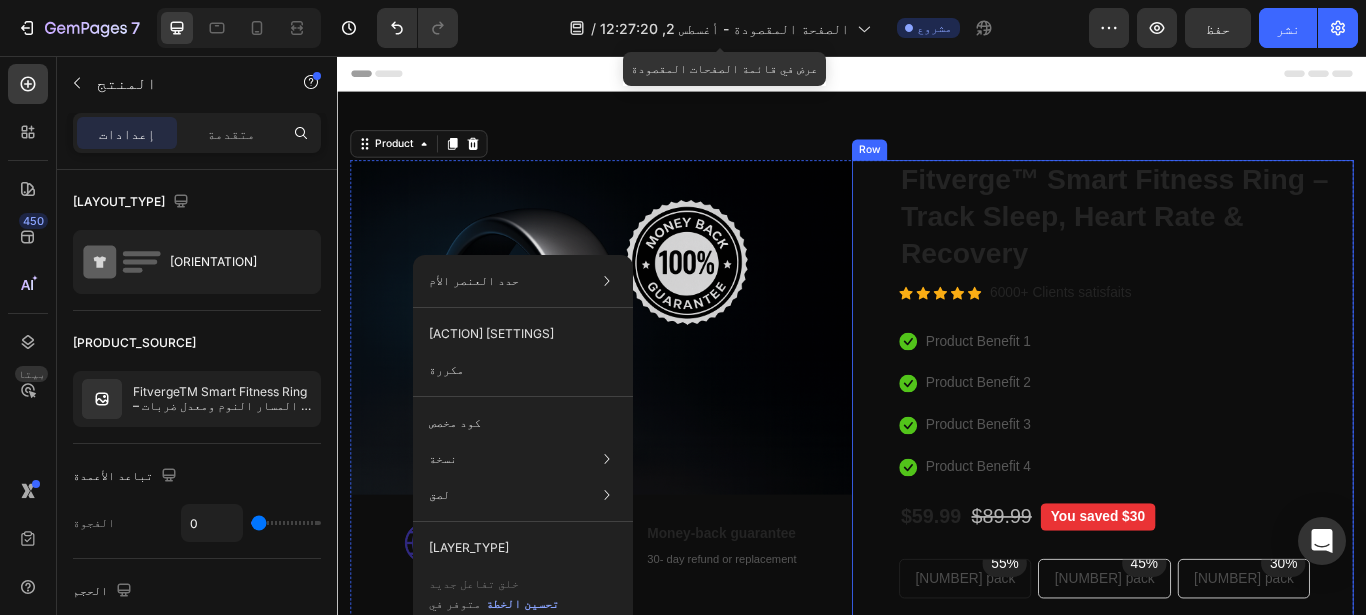 click on "Catch your customer's attention with attracted media.       Add image   or   sync data
(P) Images & Gallery Fitverge™ Smart Fitness Ring – Track Sleep, Heart Rate & Recovery (P) Title                Icon                Icon                Icon                Icon                Icon Icon List Hoz 6000+ Clients satisfaits Text block Row
Icon Product Benefit 1 Text block
Icon Product Benefit 2 Text block
Icon Product Benefit 3 Text block
Icon Product Benefit 4 Text block Icon List $59.99 (P) Price (P) Price $89.99 (P) Price (P) Price You saved $30 Product Badge Row 55% Text block Row 3 pack Text block Row 45% Text block Row 2 pack Text block Row 30% Text block Row 1 pack Text block Row Row
Icon Icon" at bounding box center (1229, 591) 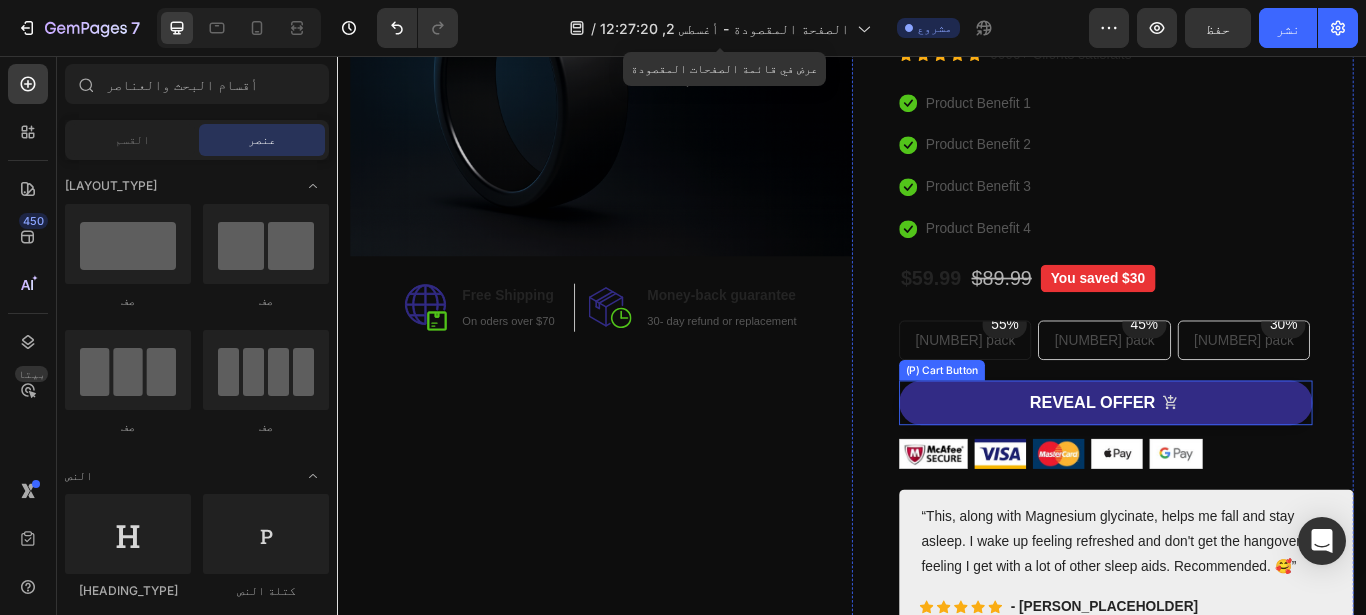 scroll, scrollTop: 499, scrollLeft: 0, axis: vertical 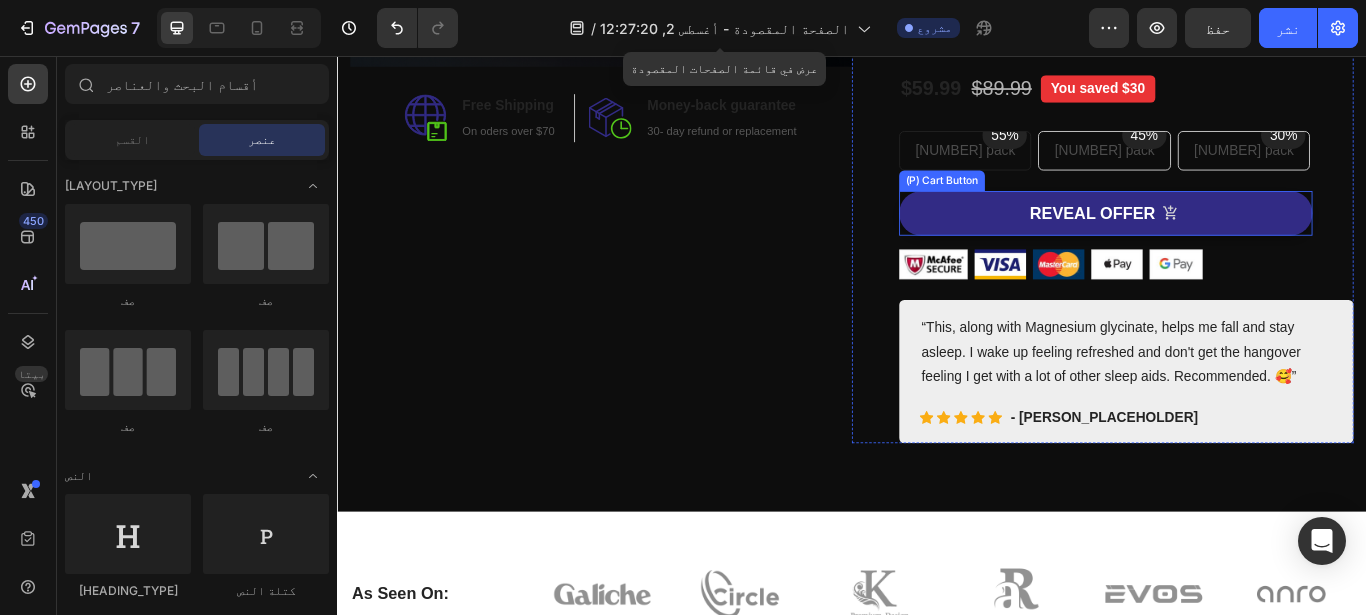 click on "Image Image Free Shipping Heading On oders over $70 Text block Row Image Money-back guarantee Heading 30- day refund or replacement Text block Row Row Row" at bounding box center [644, 92] 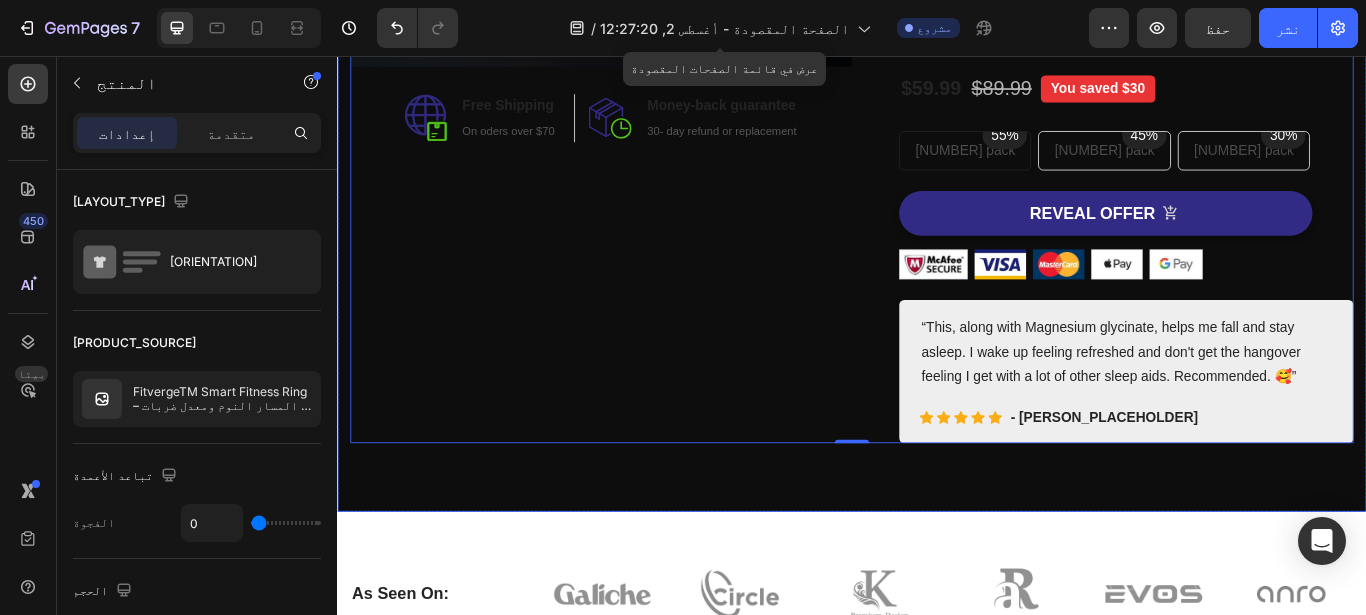 click on "Image Image Free Shipping Heading On oders over $70 Text block Row Image Money-back guarantee Heading 30- day refund or replacement Text block Row Row Row Catch your customer's attention with attracted media.       Add image   or   sync data
(P) Images & Gallery Fitverge™ Smart Fitness Ring – Track Sleep, Heart Rate & Recovery (P) Title                Icon                Icon                Icon                Icon                Icon Icon List Hoz 6000+ Clients satisfaits Text block Row
Icon Product Benefit 1 Text block
Icon Product Benefit 2 Text block
Icon Product Benefit 3 Text block
Icon Product Benefit 4 Text block Icon List $59.99 (P) Price (P) Price $89.99 (P) Price (P) Price You saved $30 Product Badge Row" at bounding box center (937, 92) 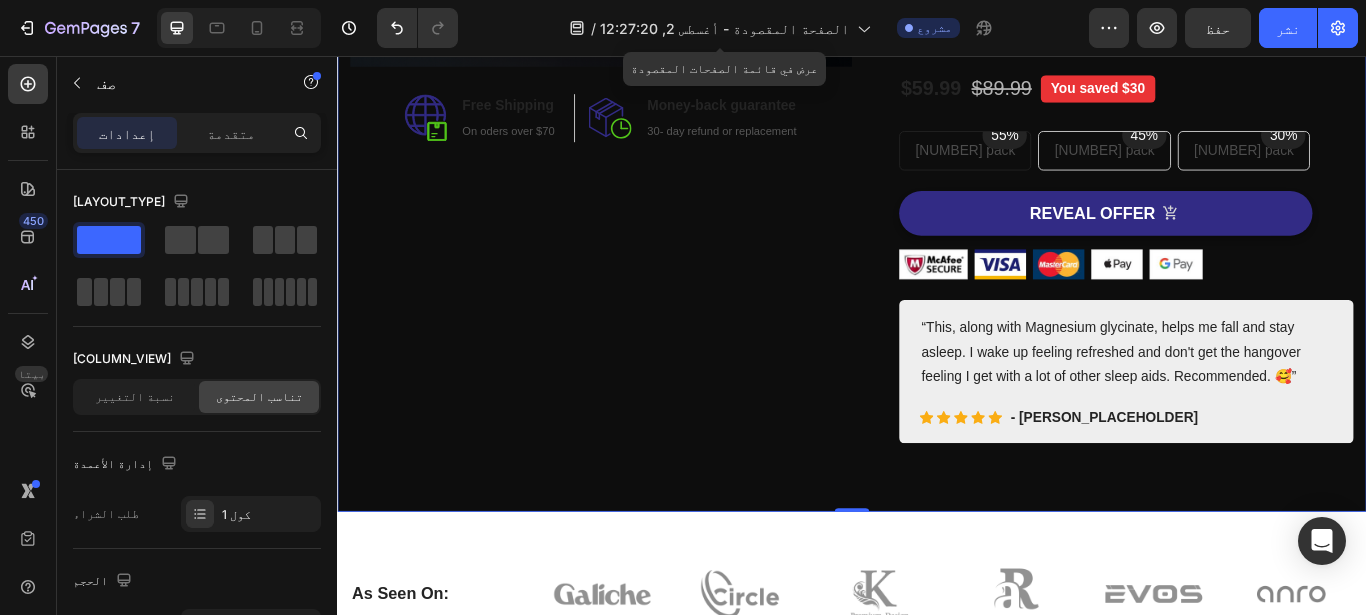click on "Image Image Free Shipping Heading On oders over $70 Text block Row Image Money-back guarantee Heading 30- day refund or replacement Text block Row Row Row Catch your customer's attention with attracted media.       Add image   or   sync data
(P) Images & Gallery Fitverge™ Smart Fitness Ring – Track Sleep, Heart Rate & Recovery (P) Title                Icon                Icon                Icon                Icon                Icon Icon List Hoz 6000+ Clients satisfaits Text block Row
Icon Product Benefit 1 Text block
Icon Product Benefit 2 Text block
Icon Product Benefit 3 Text block
Icon Product Benefit 4 Text block Icon List $59.99 (P) Price (P) Price $89.99 (P) Price (P) Price You saved $30 Product Badge Row" at bounding box center [937, 92] 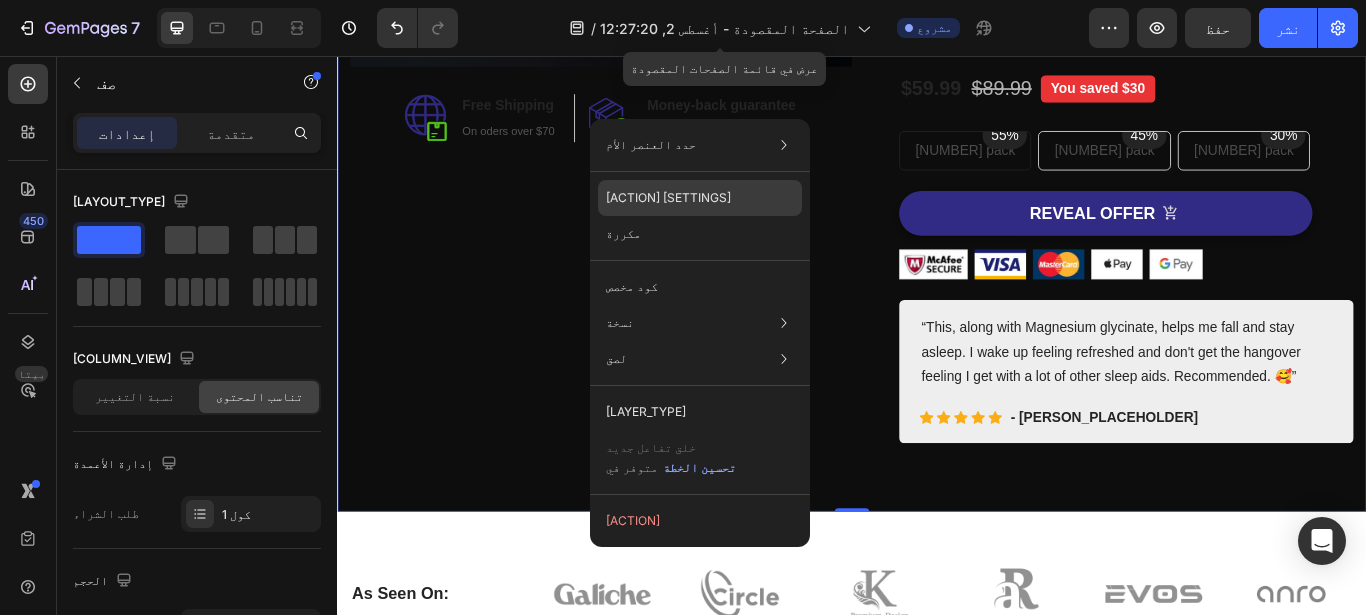 click on "افتح الإعدادات" 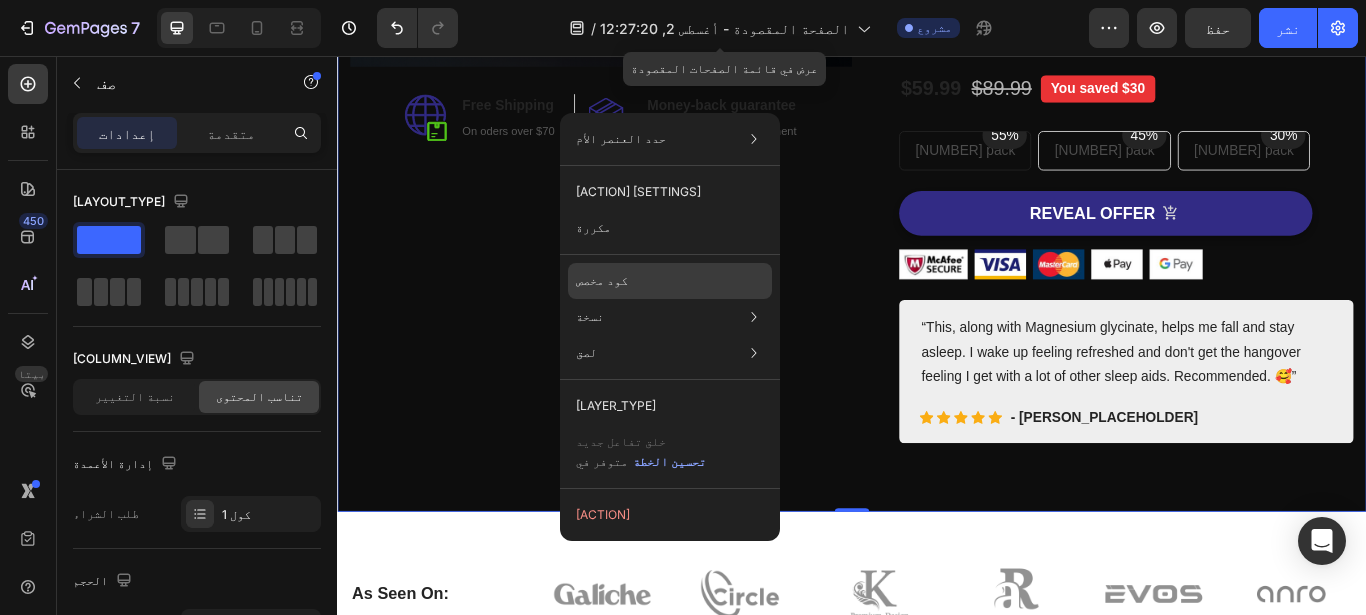 click on "كود مخصص" at bounding box center (602, 281) 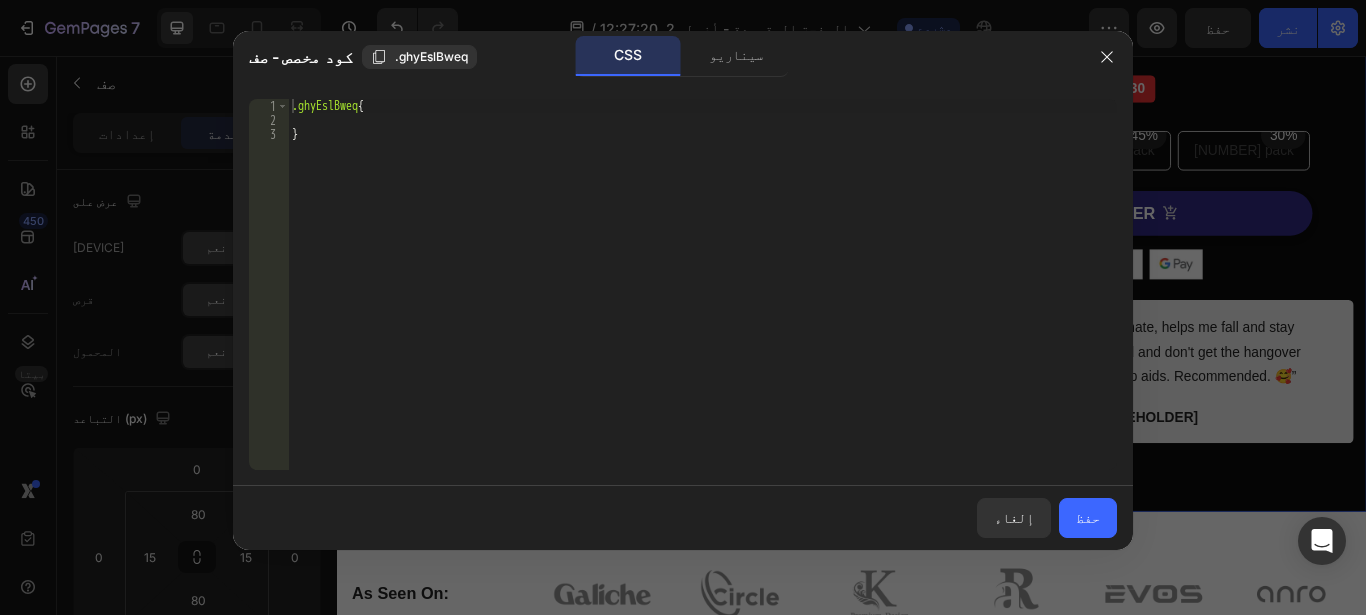 type on ".ghyEslBweq {" 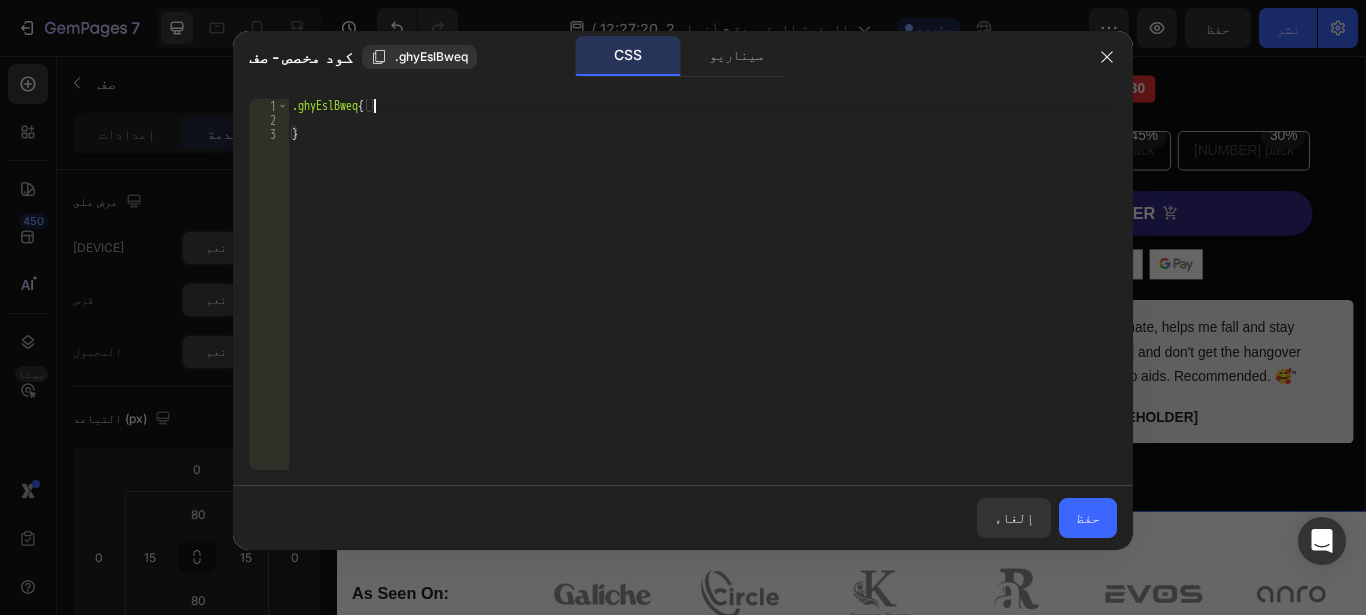 paste 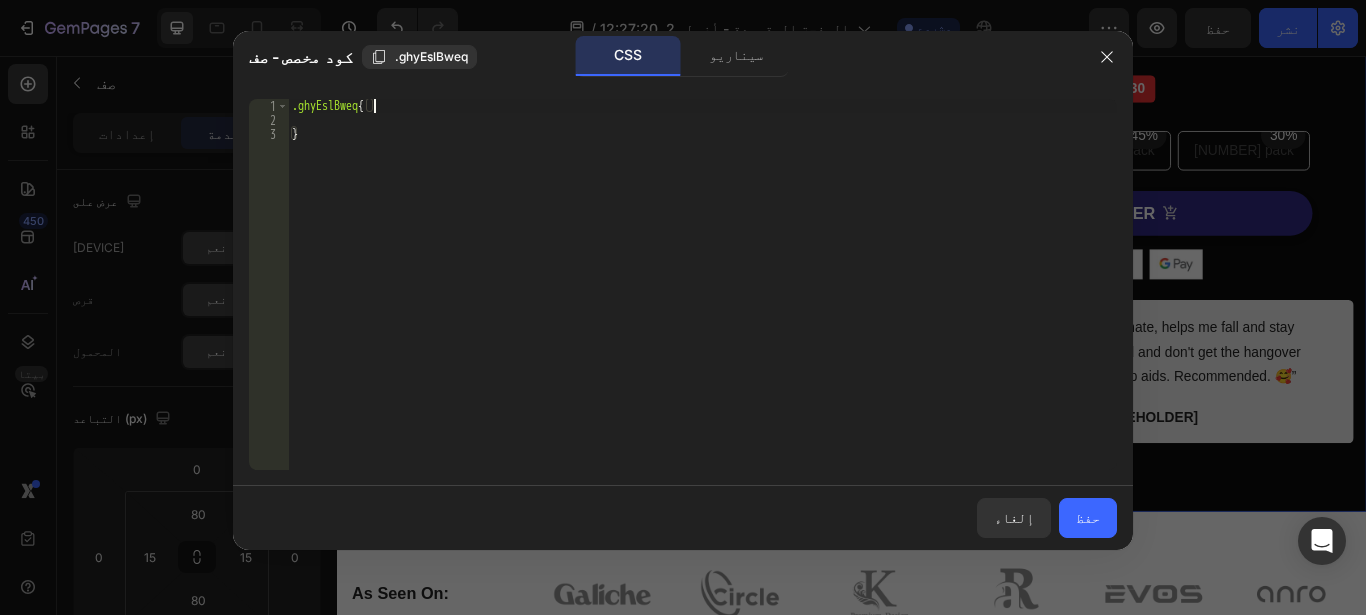 type 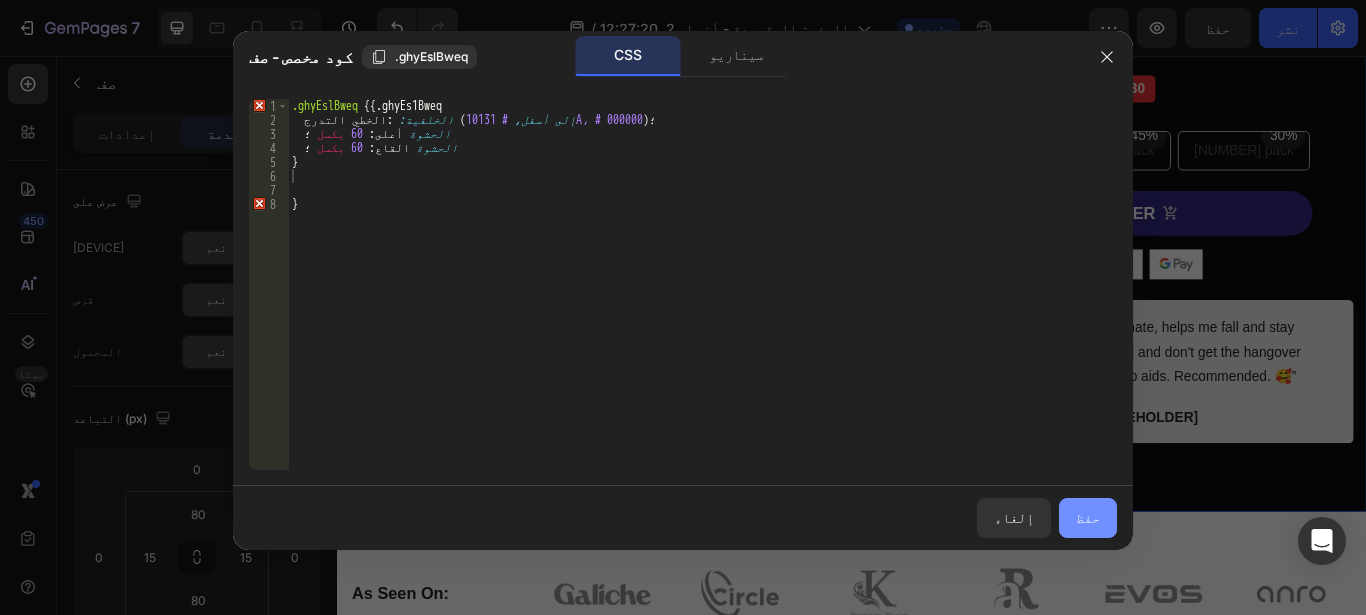 click on "حفظ" at bounding box center [1088, 517] 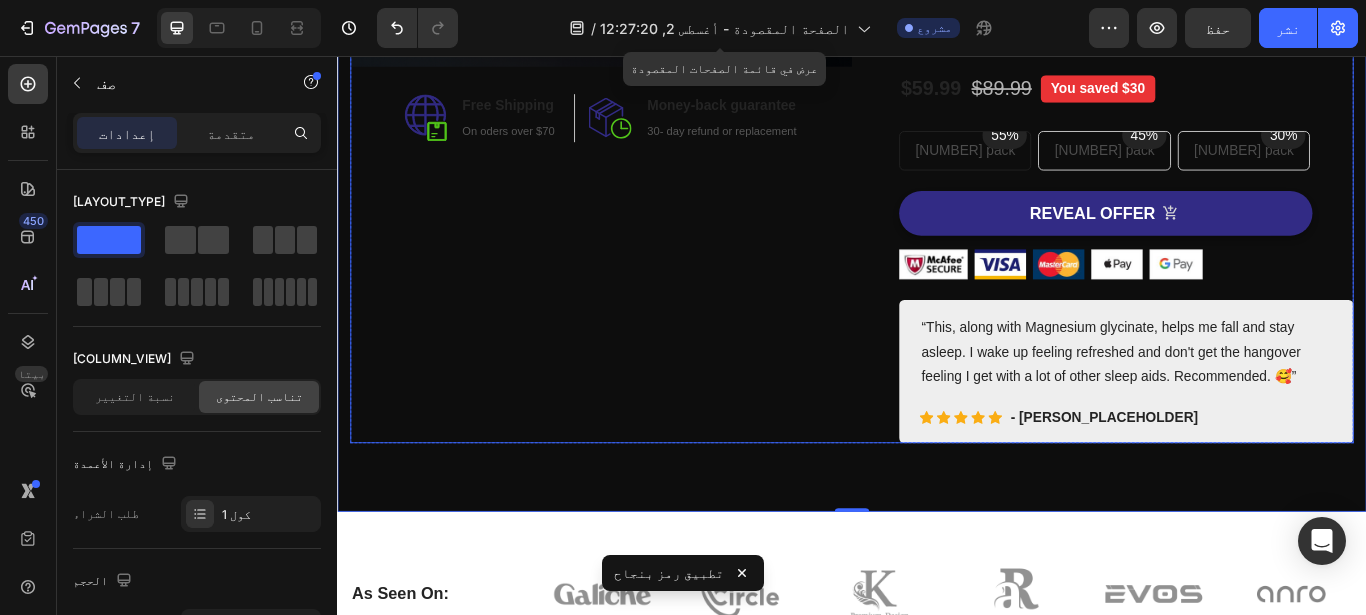 click on "Image Image Free Shipping Heading On oders over $70 Text block Row Image Money-back guarantee Heading 30- day refund or replacement Text block Row Row Row" at bounding box center [644, 92] 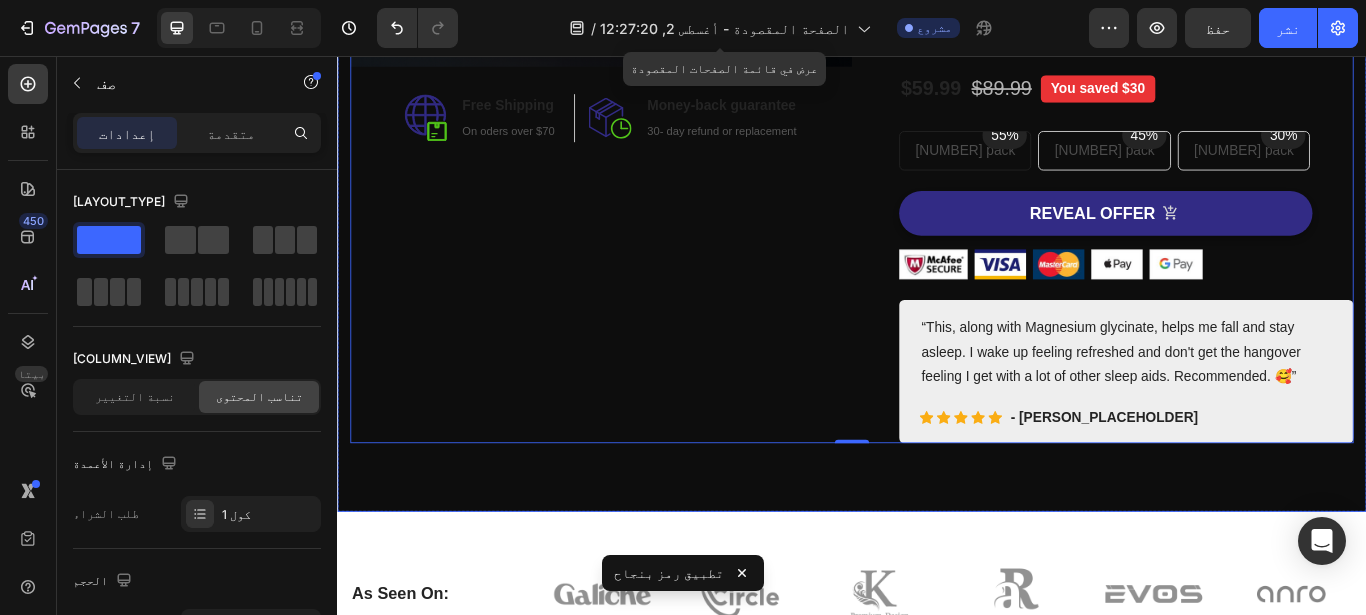click on "Image Image Free Shipping Heading On oders over $70 Text block Row Image Money-back guarantee Heading 30- day refund or replacement Text block Row Row Row Catch your customer's attention with attracted media.       Add image   or   sync data
(P) Images & Gallery Fitverge™ Smart Fitness Ring – Track Sleep, Heart Rate & Recovery (P) Title                Icon                Icon                Icon                Icon                Icon Icon List Hoz 6000+ Clients satisfaits Text block Row
Icon Product Benefit 1 Text block
Icon Product Benefit 2 Text block
Icon Product Benefit 3 Text block
Icon Product Benefit 4 Text block Icon List $59.99 (P) Price (P) Price $89.99 (P) Price (P) Price You saved $30 Product Badge Row" at bounding box center [937, 92] 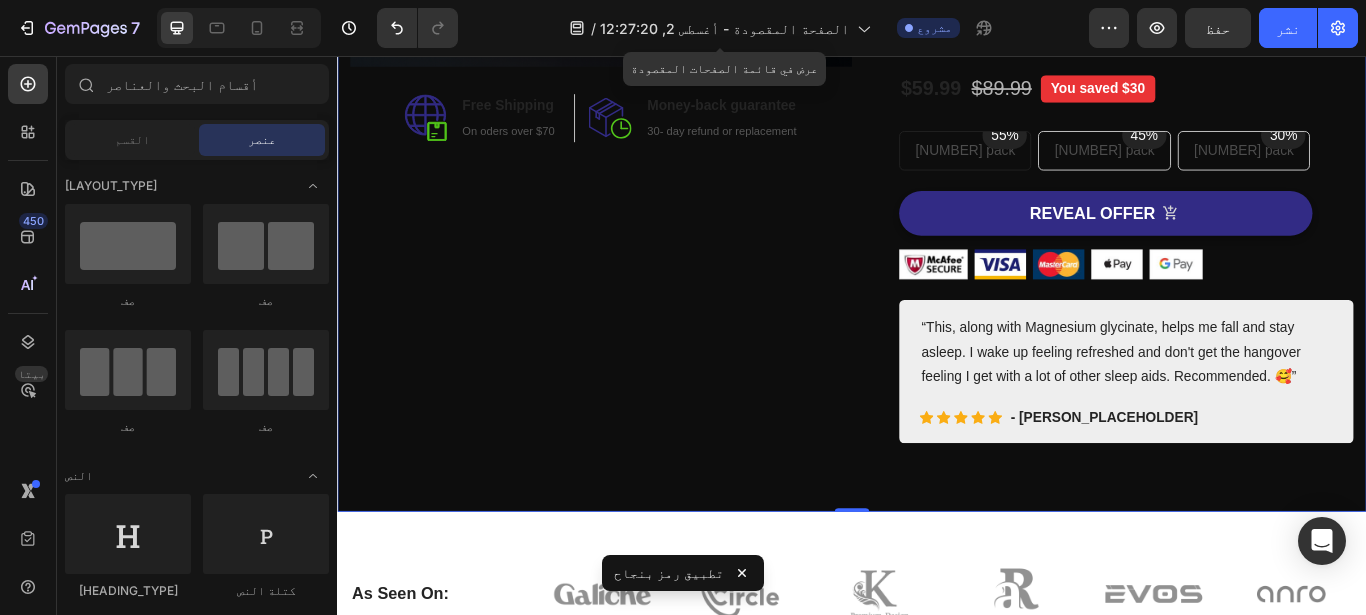 scroll, scrollTop: 0, scrollLeft: 0, axis: both 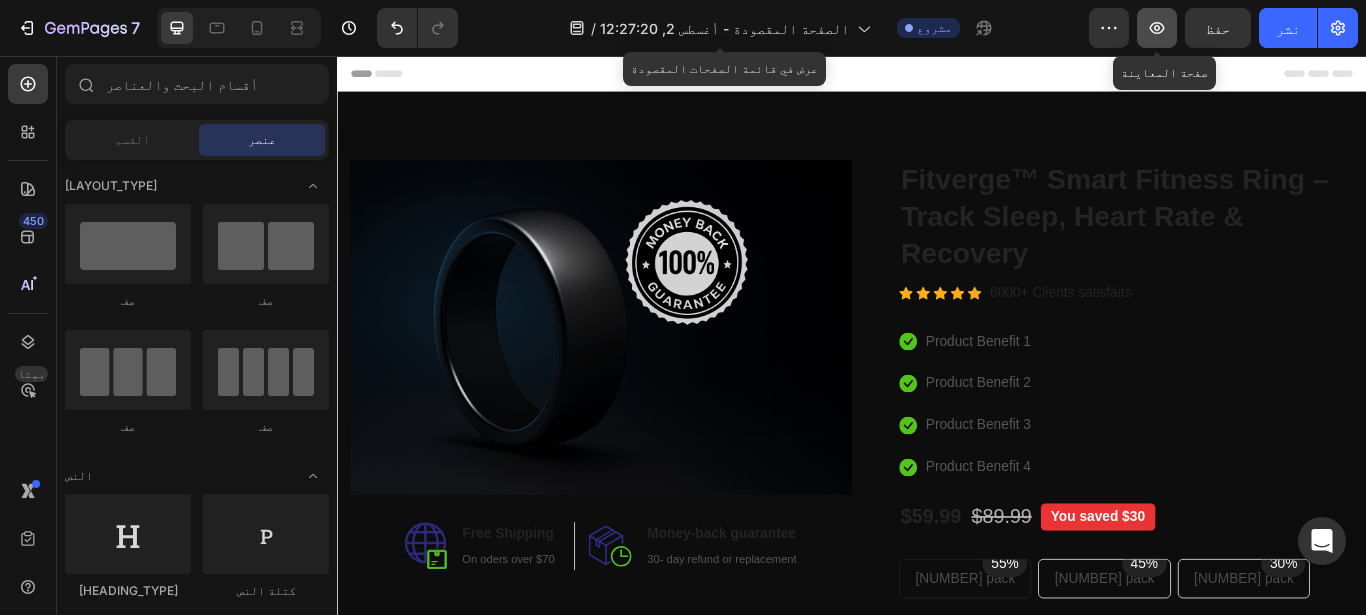 click 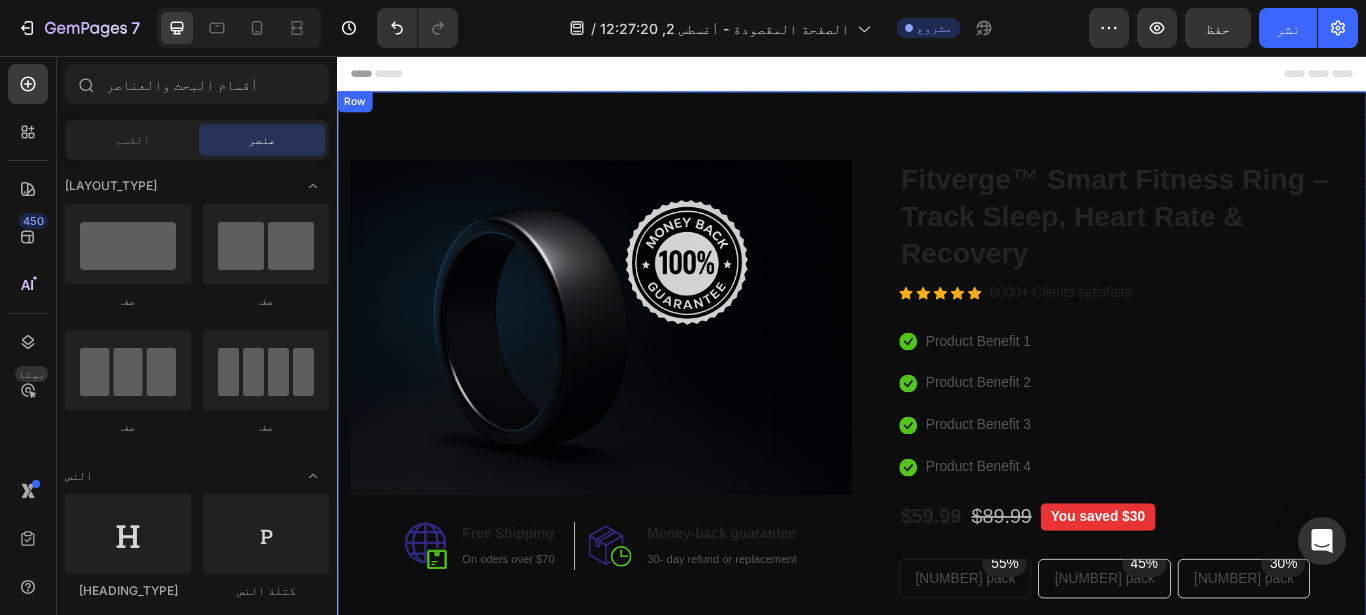 click on "Image Image Free Shipping Heading On oders over $70 Text block Row Image Money-back guarantee Heading 30- day refund or replacement Text block Row Row Row Catch your customer's attention with attracted media.       Add image   or   sync data
(P) Images & Gallery Fitverge™ Smart Fitness Ring – Track Sleep, Heart Rate & Recovery (P) Title                Icon                Icon                Icon                Icon                Icon Icon List Hoz 6000+ Clients satisfaits Text block Row
Icon Product Benefit 1 Text block
Icon Product Benefit 2 Text block
Icon Product Benefit 3 Text block
Icon Product Benefit 4 Text block Icon List $59.99 (P) Price (P) Price $89.99 (P) Price (P) Price You saved $30 Product Badge Row" at bounding box center (937, 591) 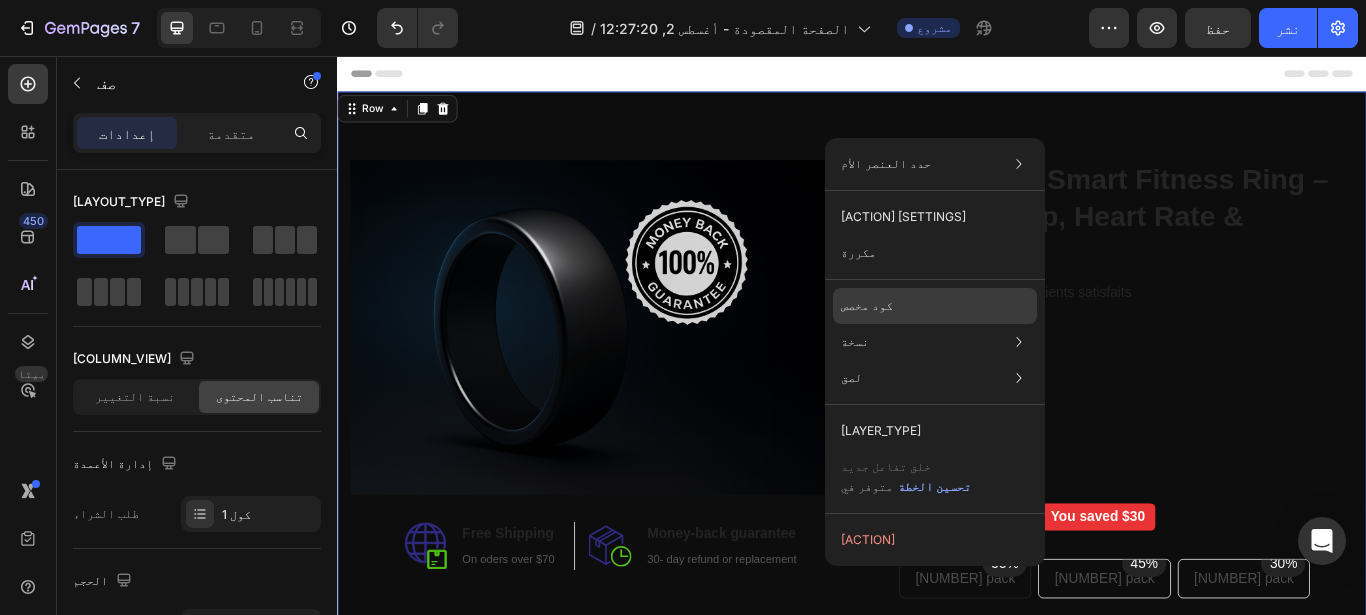 click on "كود مخصص" 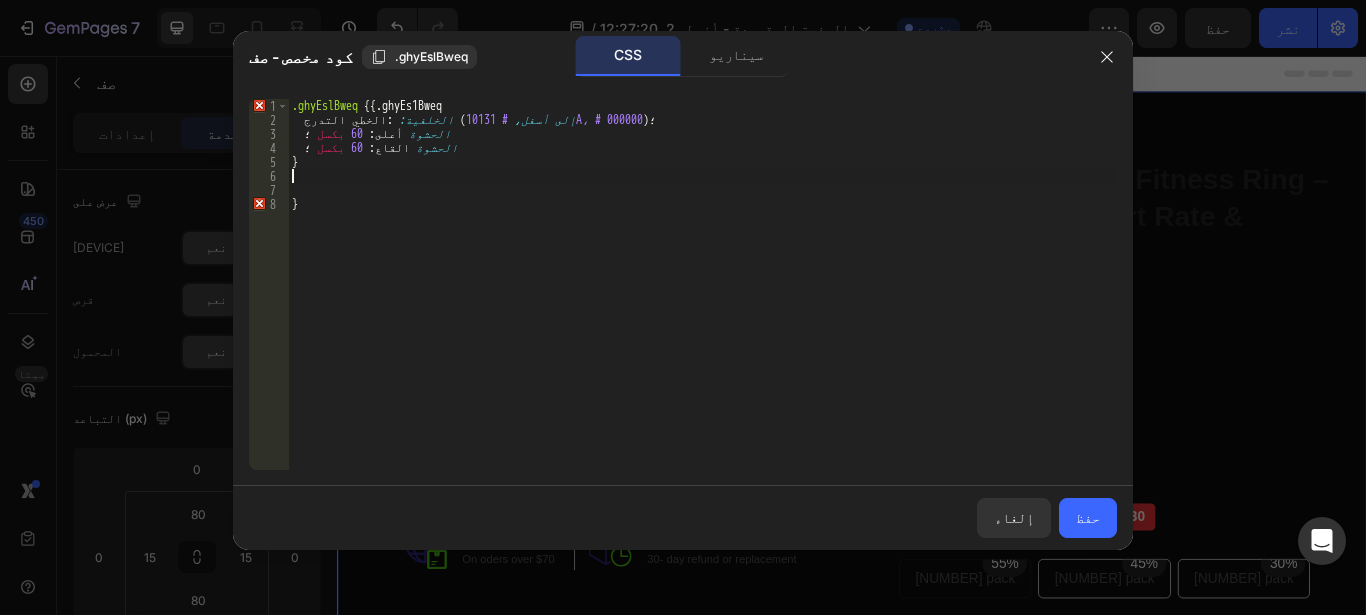 click on ".ghyEslBweq   { {.ghyEs1Bweq    الخلفية:   : الخطي التدرج ( إلى أسفل،   #   10131A،   # 000000 )؛    الحشوة   أعلى:   60   بكسل   ؛    الحشوة   القاع:   60   بكسل   ؛ } }" at bounding box center (702, 298) 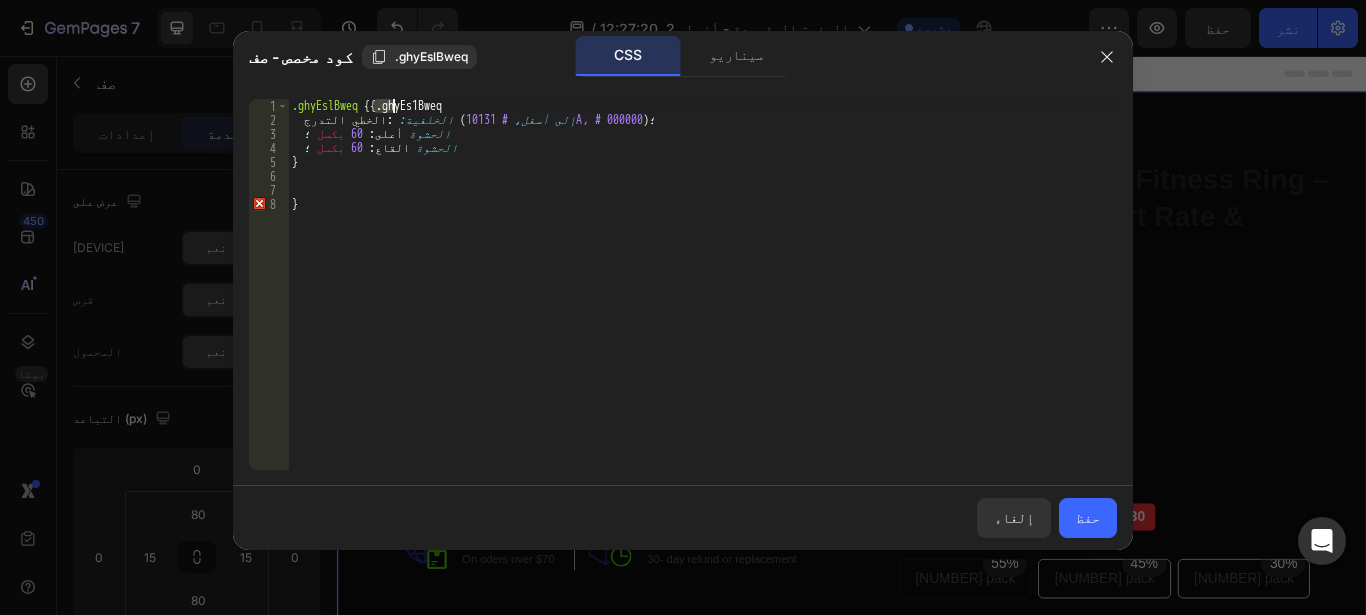 drag, startPoint x: 376, startPoint y: 104, endPoint x: 391, endPoint y: 108, distance: 15.524175 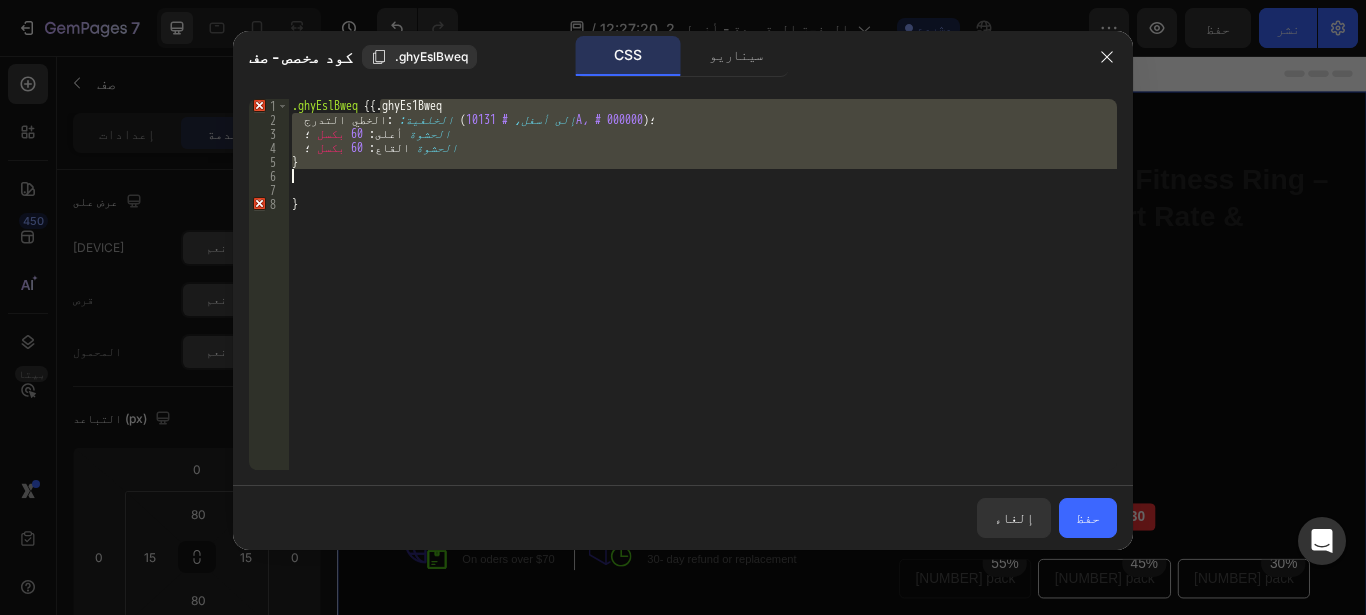 drag, startPoint x: 380, startPoint y: 105, endPoint x: 407, endPoint y: 170, distance: 70.38466 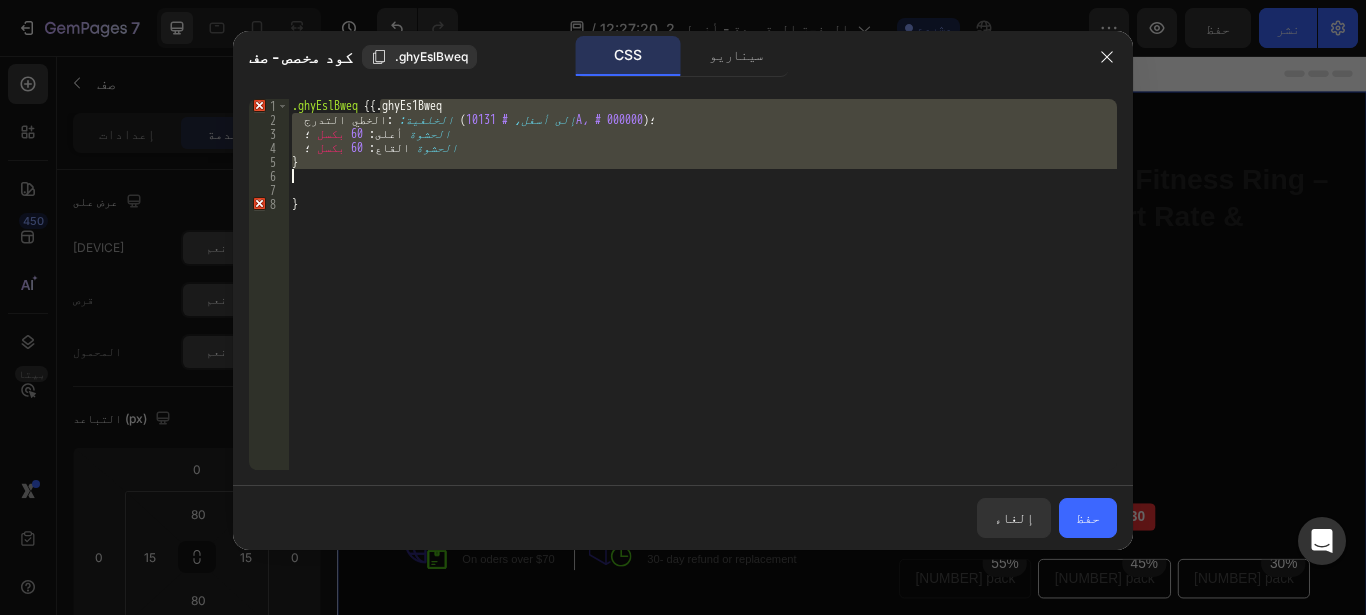 click on ".ghyEslBweq   { {.ghyEs1Bweq    الخلفية:   : الخطي التدرج ( إلى أسفل،   #   10131A،   # 000000 )؛    الحشوة   أعلى:   60   بكسل   ؛    الحشوة   القاع:   60   بكسل   ؛ } }" at bounding box center [702, 298] 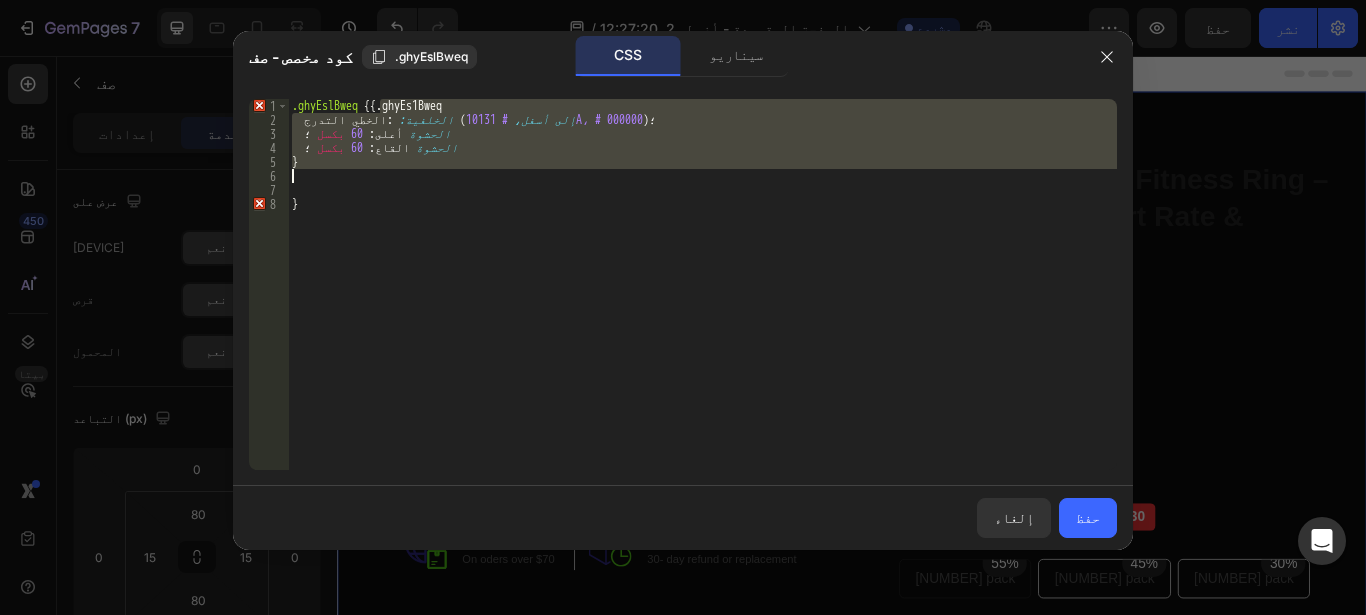 paste 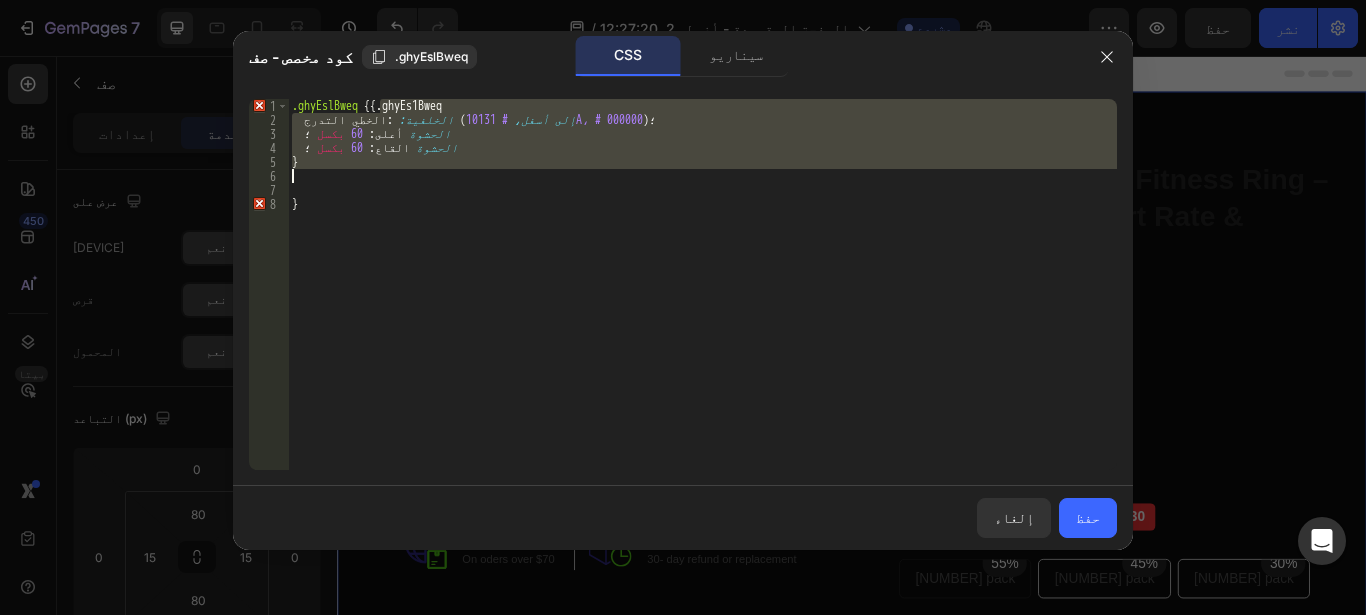 type 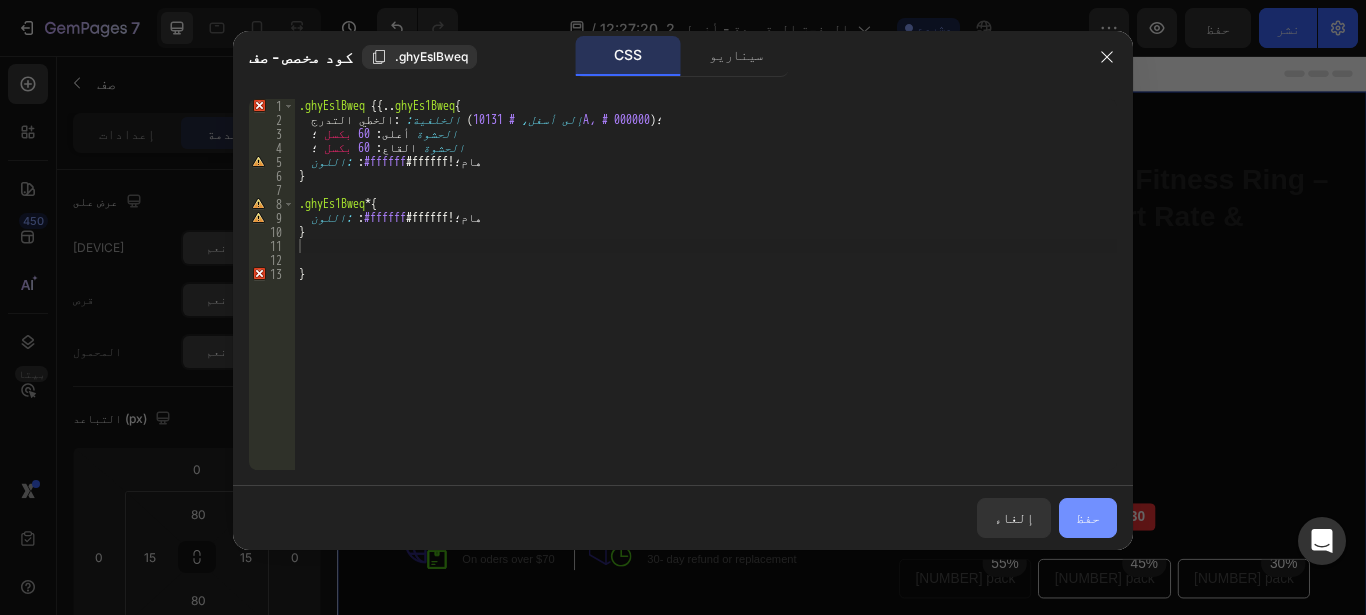 click on "حفظ" at bounding box center [1088, 517] 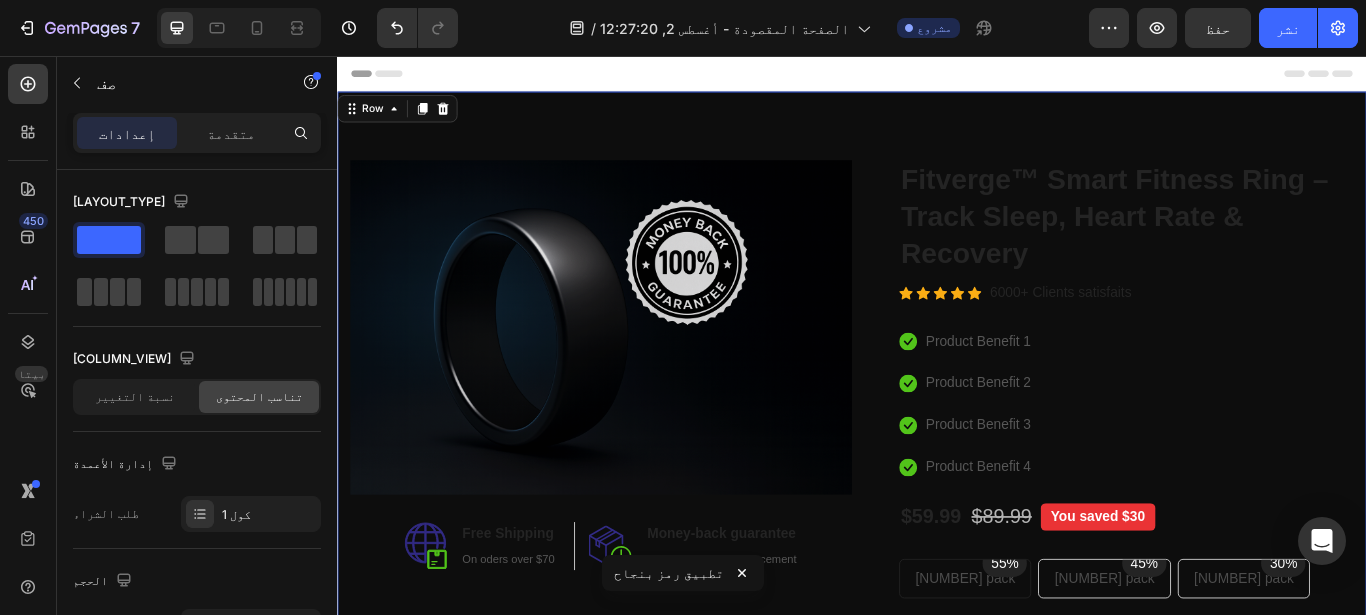 drag, startPoint x: 1520, startPoint y: 117, endPoint x: 1471, endPoint y: 70, distance: 67.89698 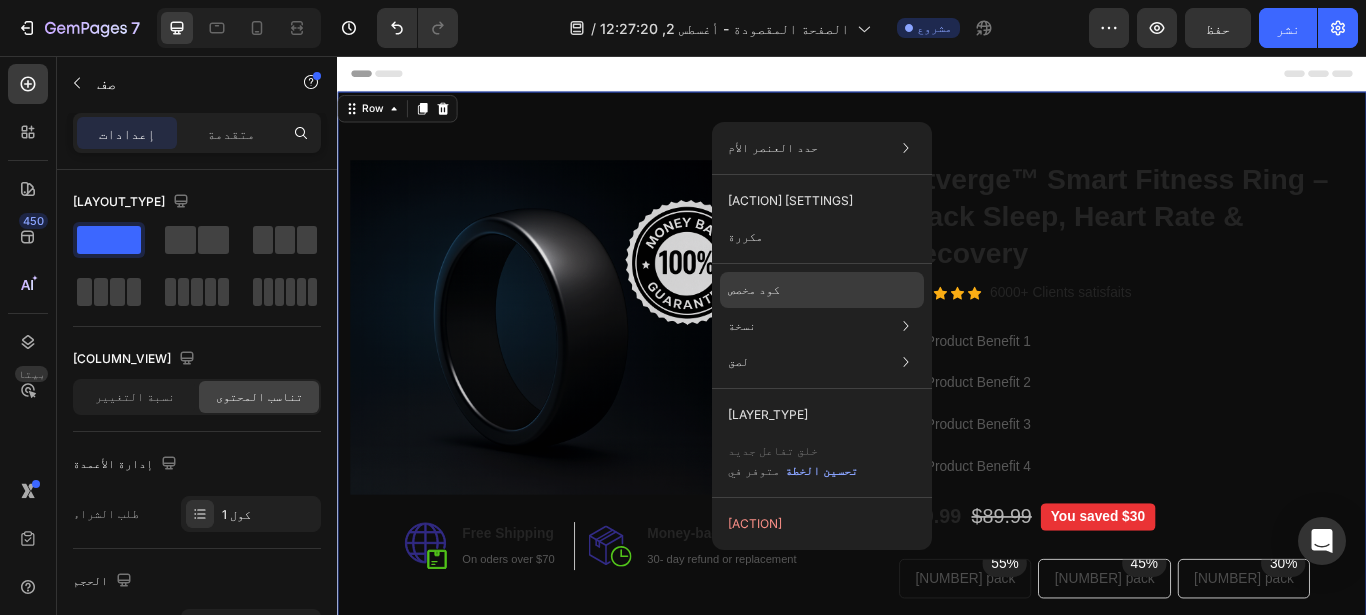 click on "كود مخصص" at bounding box center (754, 290) 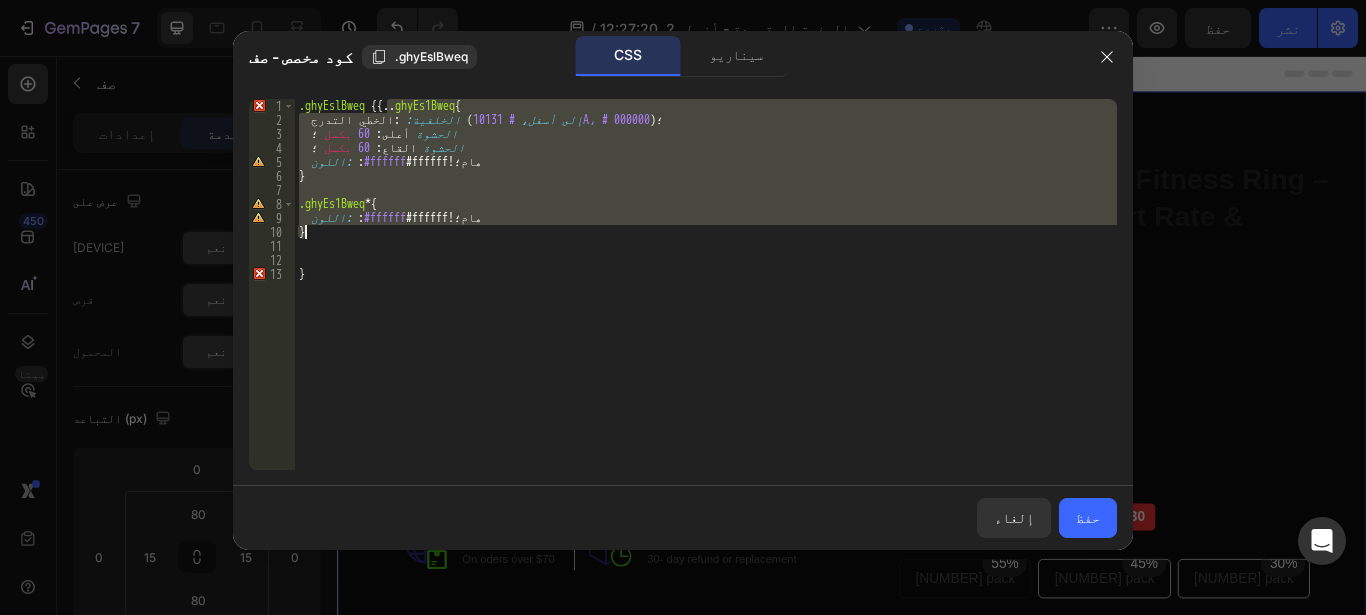 drag, startPoint x: 385, startPoint y: 102, endPoint x: 384, endPoint y: 232, distance: 130.00385 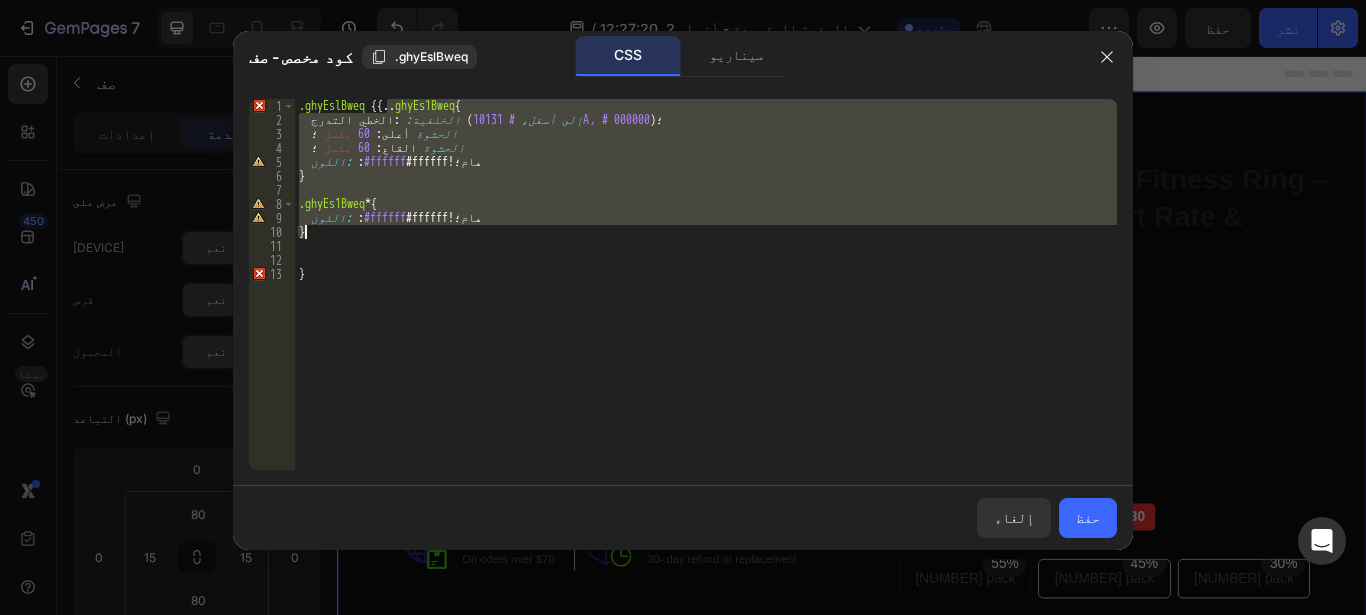 click on ".ghyEslBweq   { {.. ghyEs1Bweq  {    الخلفية:   : الخطي التدرج ( إلى أسفل،   #   10131A،   # 000000 )؛    الحشوة   أعلى:   60   بكسل   ؛    الحشوة   القاع:   60   بكسل   ؛    اللون:   : #ffffff #ffffff!  هام؛ } .ghyEs1Bweq  *  {    اللون:   : #ffffff #ffffff!  هام؛ } }" at bounding box center (706, 298) 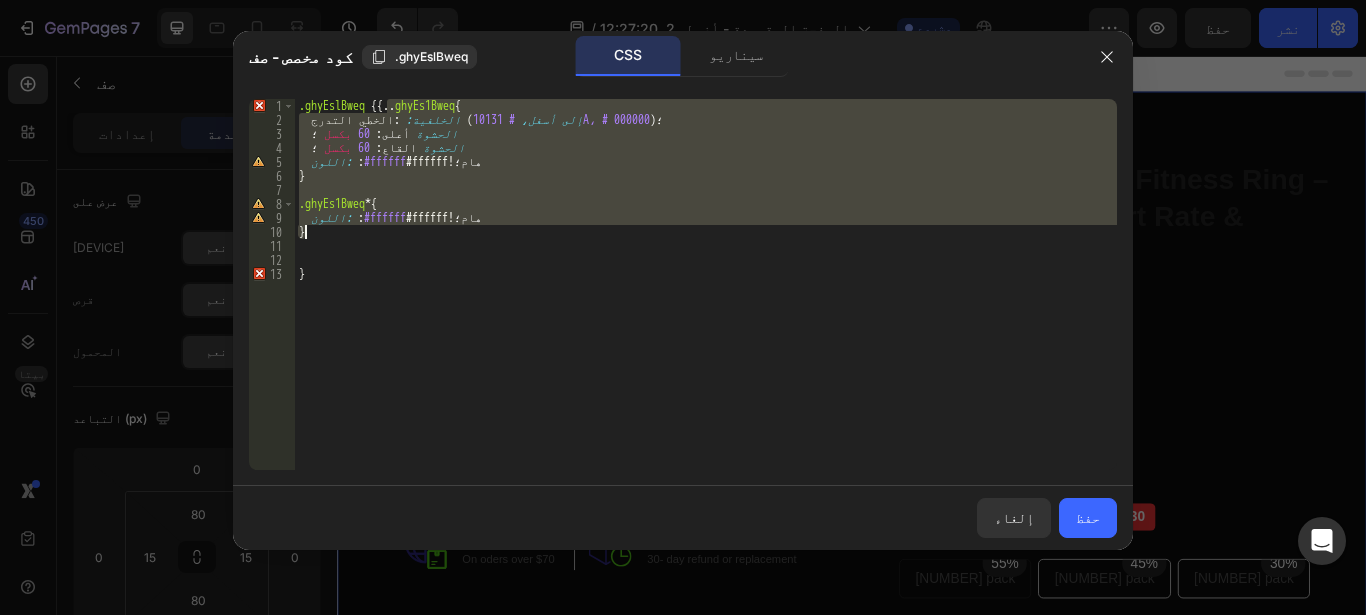 type on "color: #ffffff !important;
}" 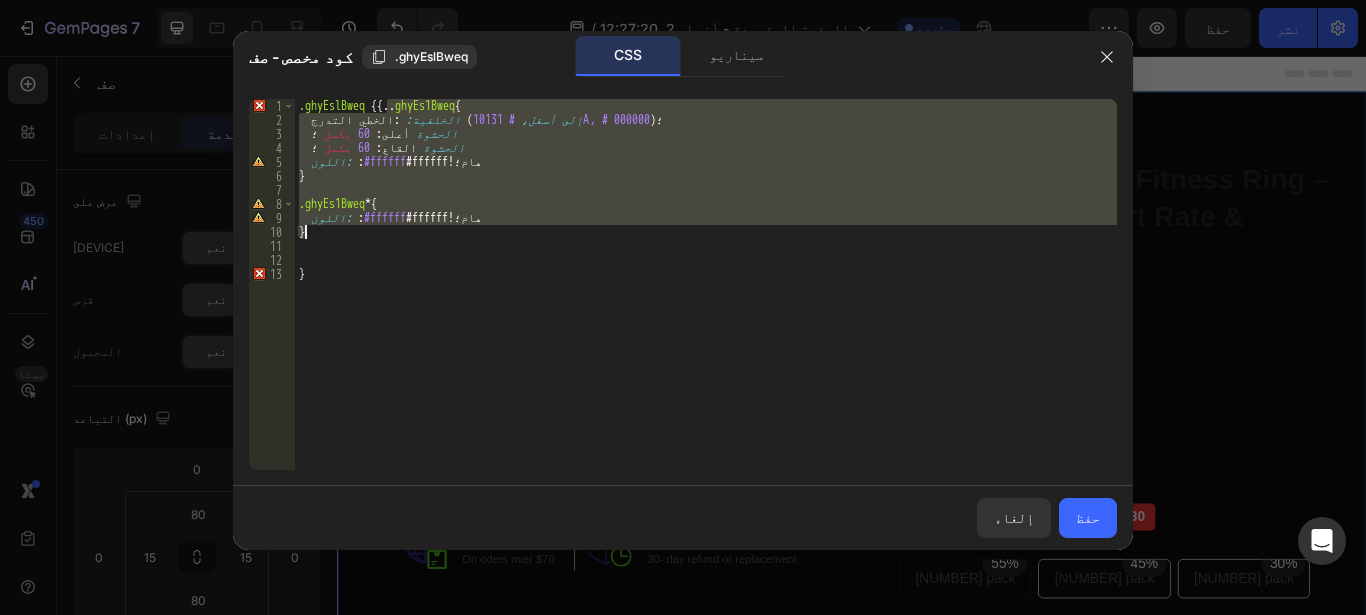 paste 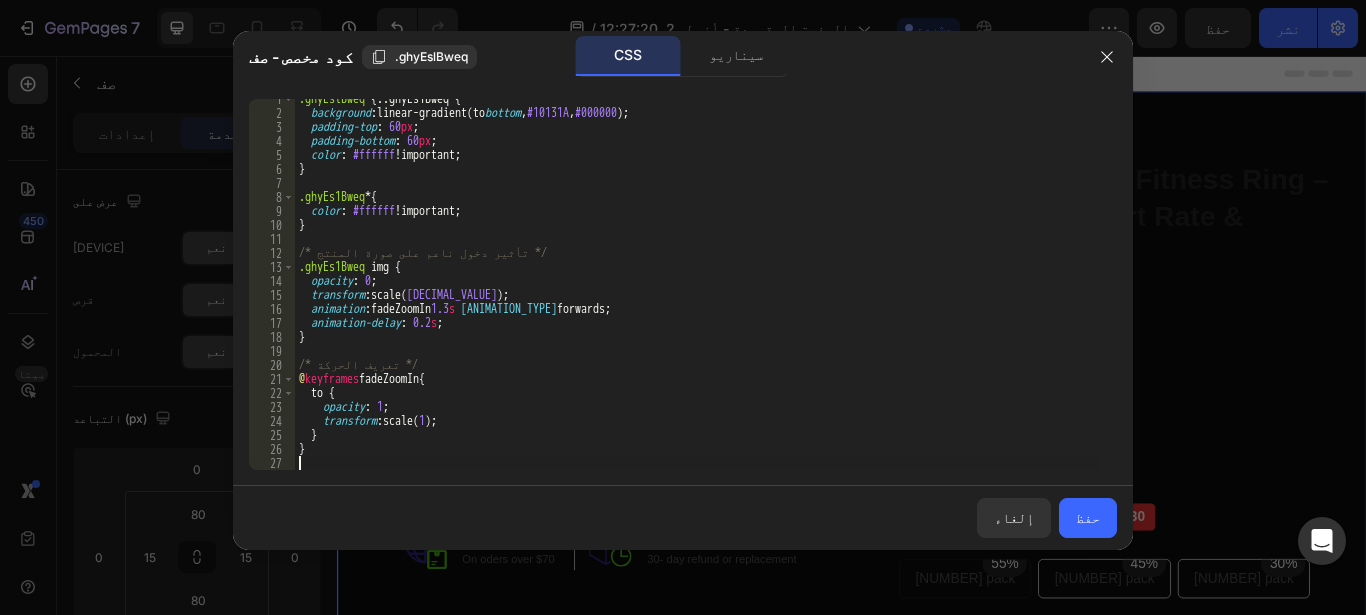 scroll, scrollTop: 7, scrollLeft: 0, axis: vertical 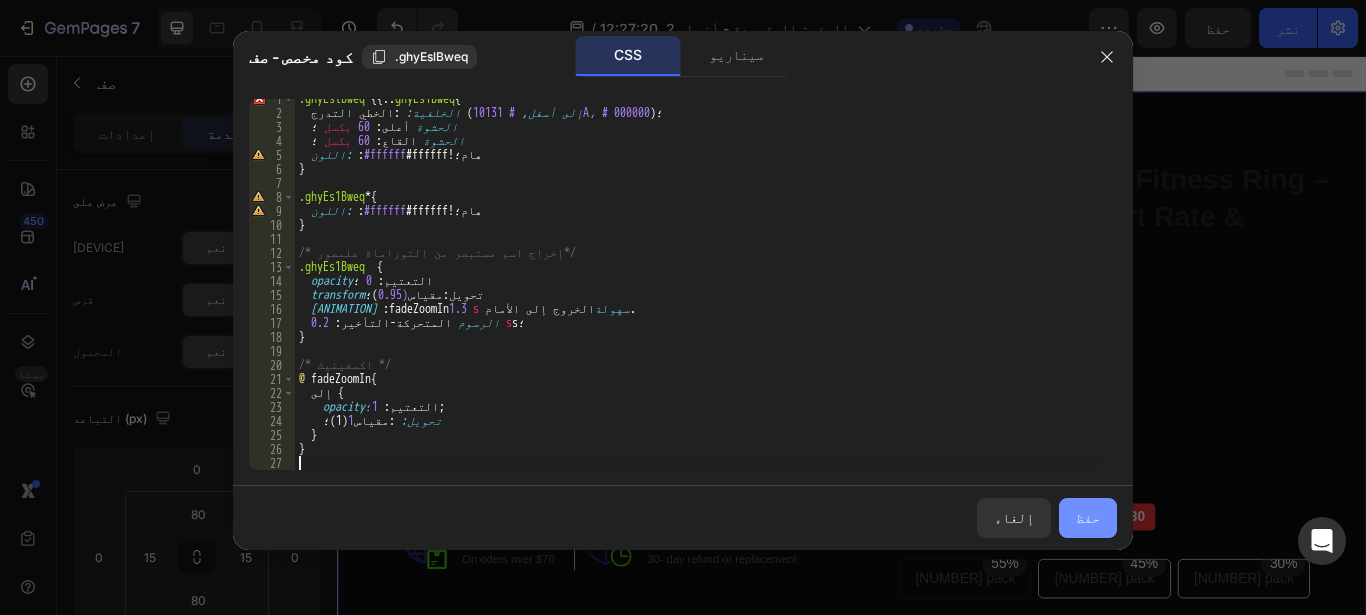 click on "حفظ" at bounding box center [1088, 517] 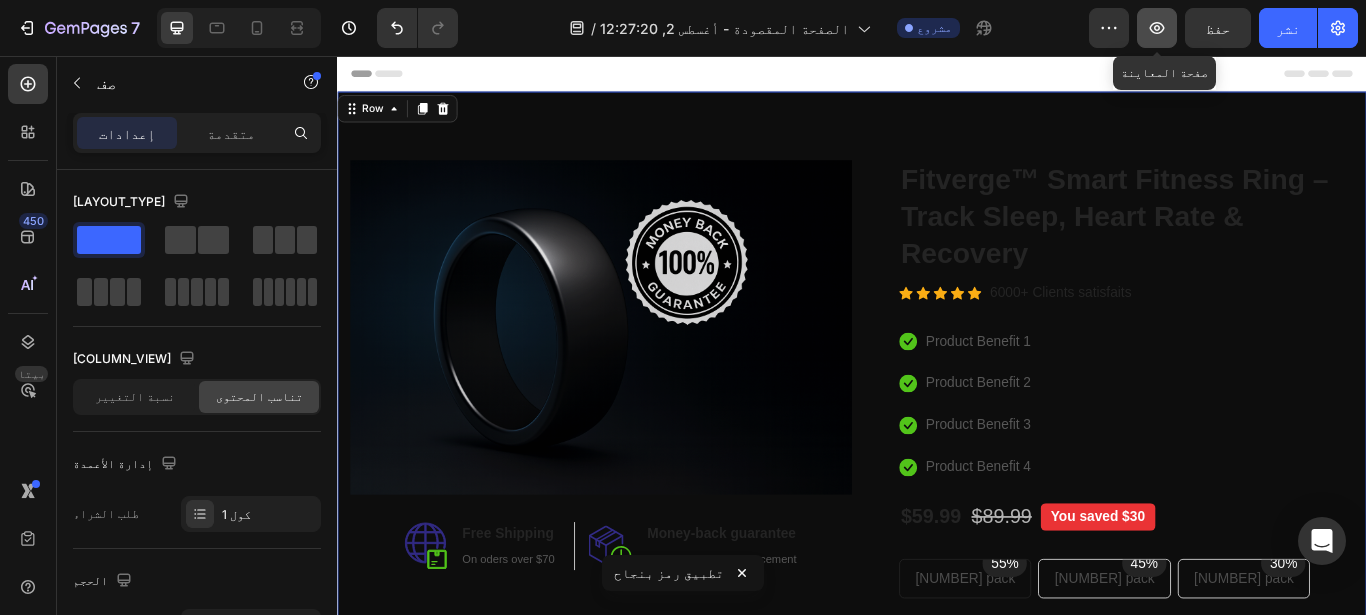 click 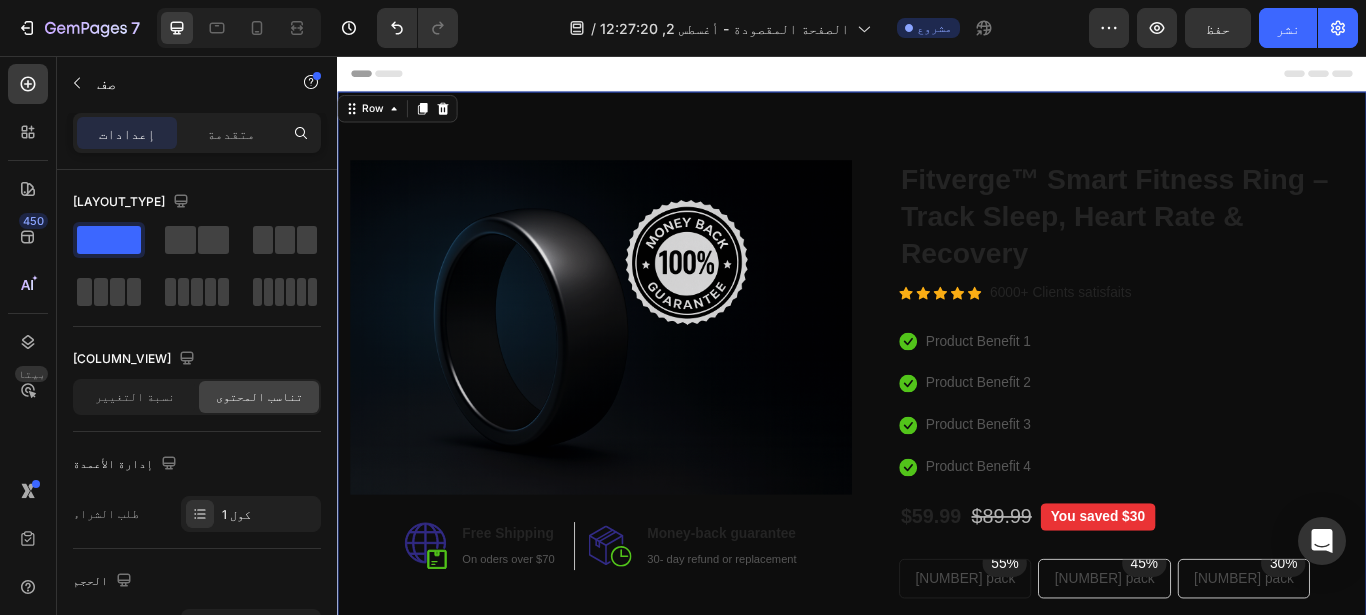 click on "Image Image Free Shipping Heading On oders over $70 Text block Row Image Money-back guarantee Heading 30- day refund or replacement Text block Row Row Row Catch your customer's attention with attracted media.       Add image   or   sync data
(P) Images & Gallery Fitverge™ Smart Fitness Ring – Track Sleep, Heart Rate & Recovery (P) Title                Icon                Icon                Icon                Icon                Icon Icon List Hoz 6000+ Clients satisfaits Text block Row
Icon Product Benefit 1 Text block
Icon Product Benefit 2 Text block
Icon Product Benefit 3 Text block
Icon Product Benefit 4 Text block Icon List $59.99 (P) Price (P) Price $89.99 (P) Price (P) Price You saved $30 Product Badge Row" at bounding box center (937, 591) 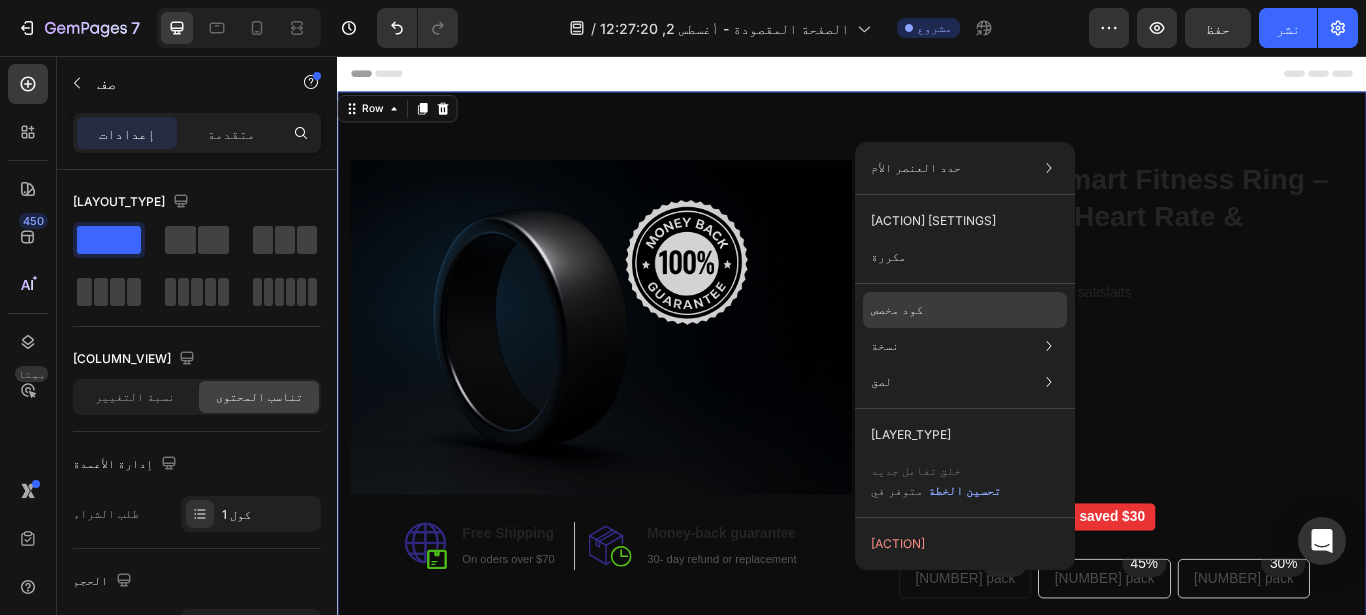 click on "كود مخصص" 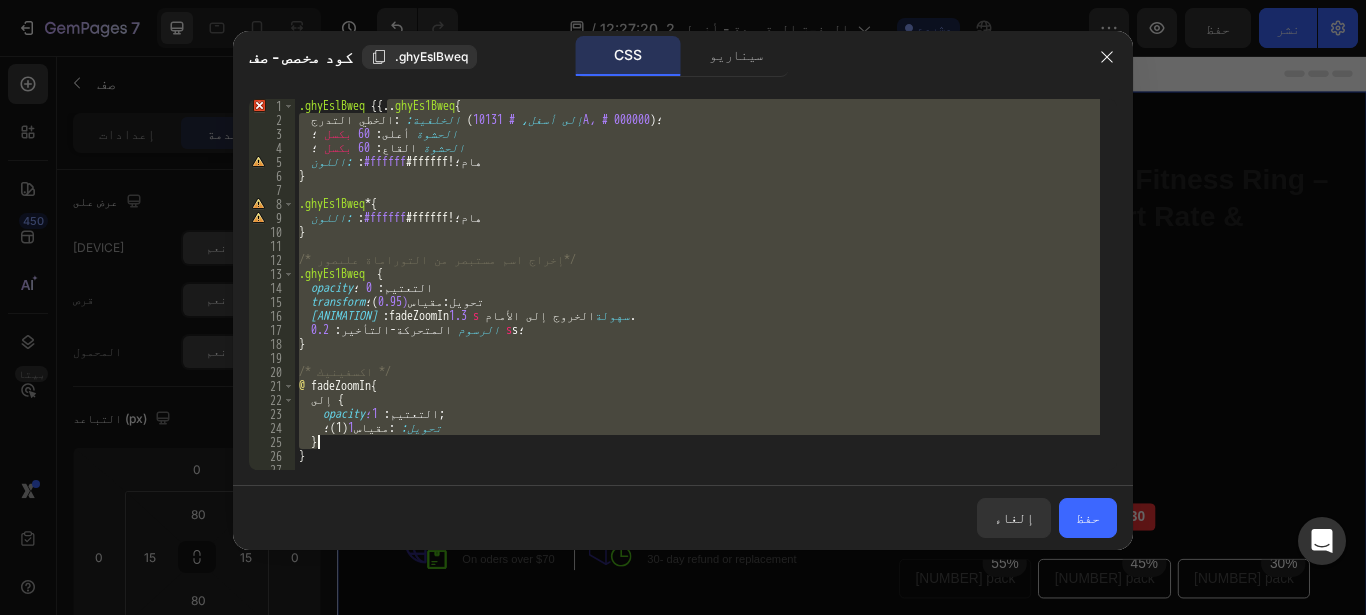 drag, startPoint x: 385, startPoint y: 102, endPoint x: 422, endPoint y: 445, distance: 344.98987 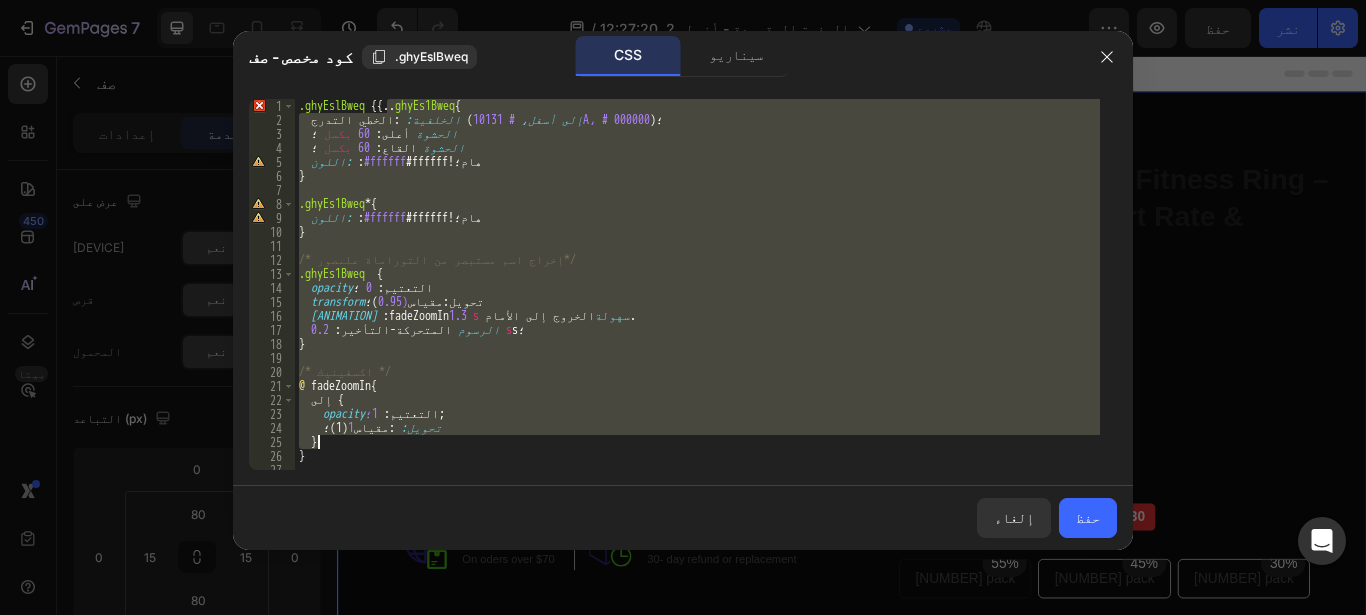 click on ".ghyEslBweq   { {.. ghyEs1Bweq  {    الخلفية:   : الخطي التدرج ( إلى أسفل،   #   10131A،   # 000000 )؛    الحشوة   أعلى:   60   بكسل   ؛    الحشوة   القاع:   60   بكسل   ؛    اللون:   : #ffffff #ffffff!  هام؛ } .ghyEs1Bweq  *  {    اللون:   : #ffffff #ffffff!  هام؛ } /* إخراج اسم مستبصر من التوراماة علىصور*/ .ghyEs1Bweq     {    opacity التعتيم:   0   ؛    transform تحويل:  مقياس  (0.95 )؛    الرسوم المتحركة   :  fadeZoomIn  1.3   s   سهولة  الخروج إلى الأمام .    الرسوم   المتحركة-التأخير:   0.2   s s؛ } /* اكسفينيك */ @    fadeZoomIn  {    إلى   {      opacity التعتيم:   1؛ ;      تحويل:   : مقياس 1 (1) ؛    } }" at bounding box center [697, 298] 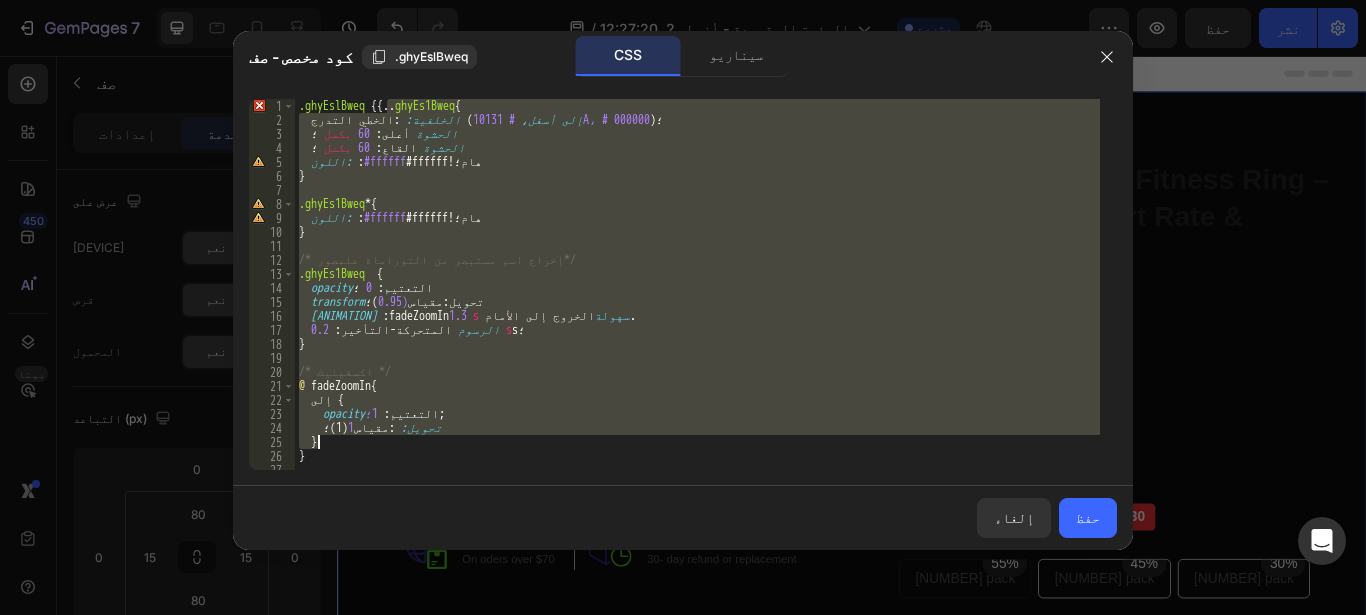 type on "transform: scale(1);
}" 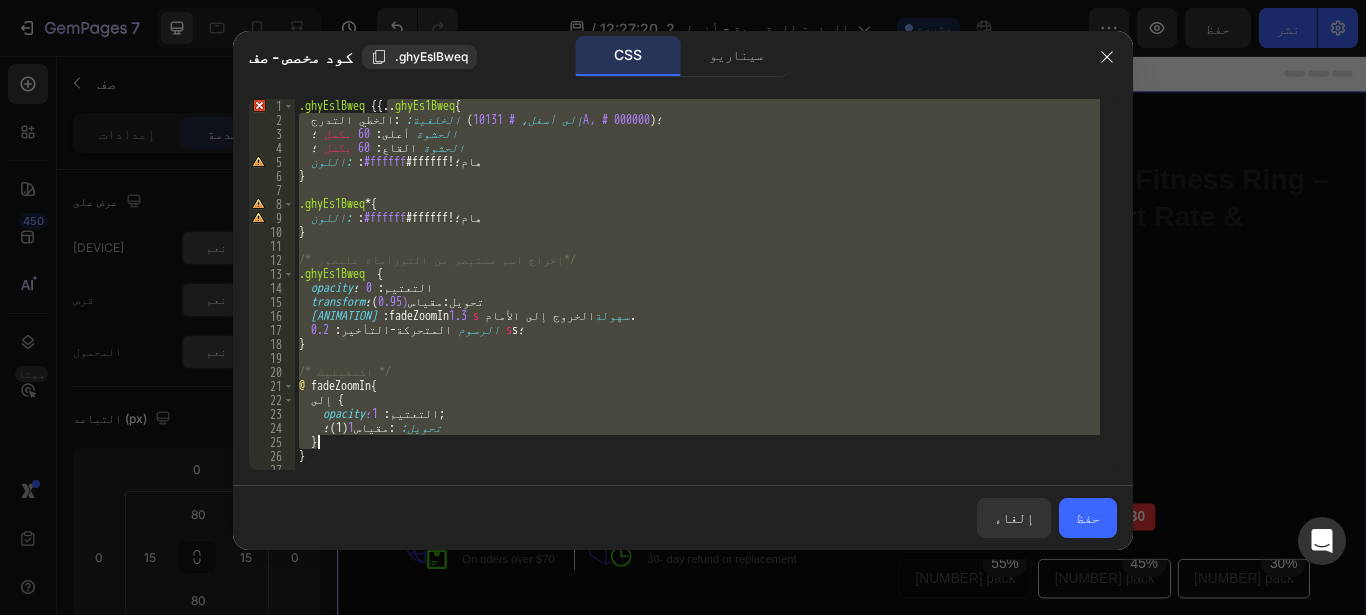 type 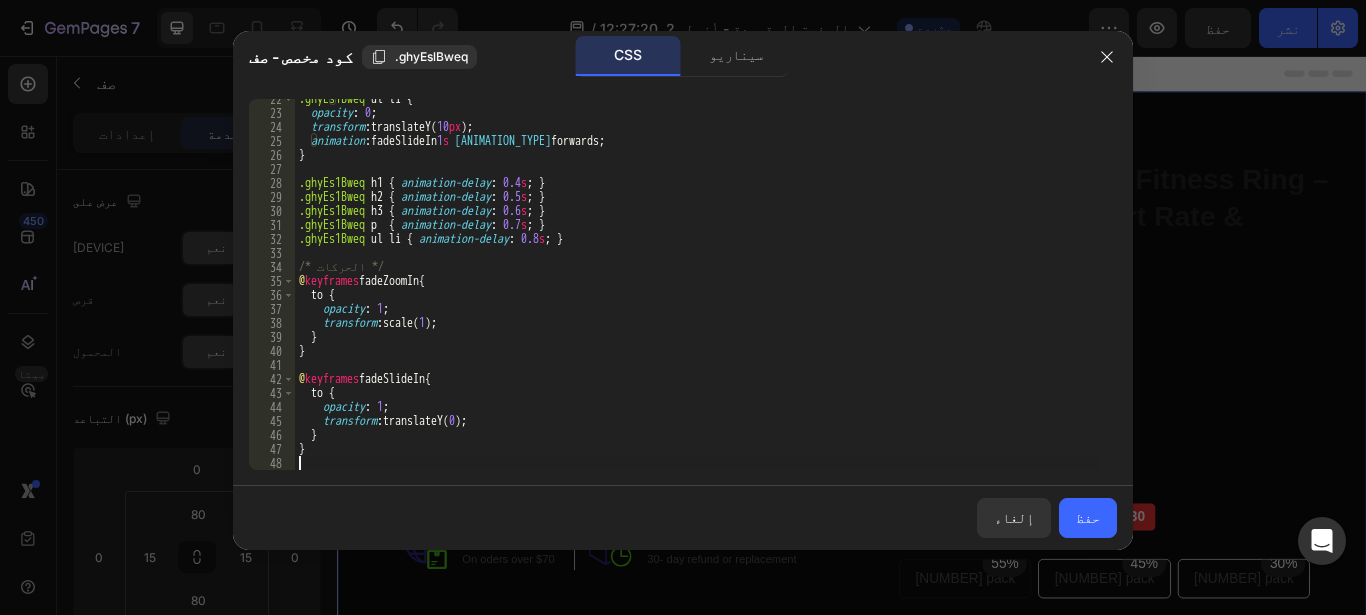 scroll, scrollTop: 301, scrollLeft: 0, axis: vertical 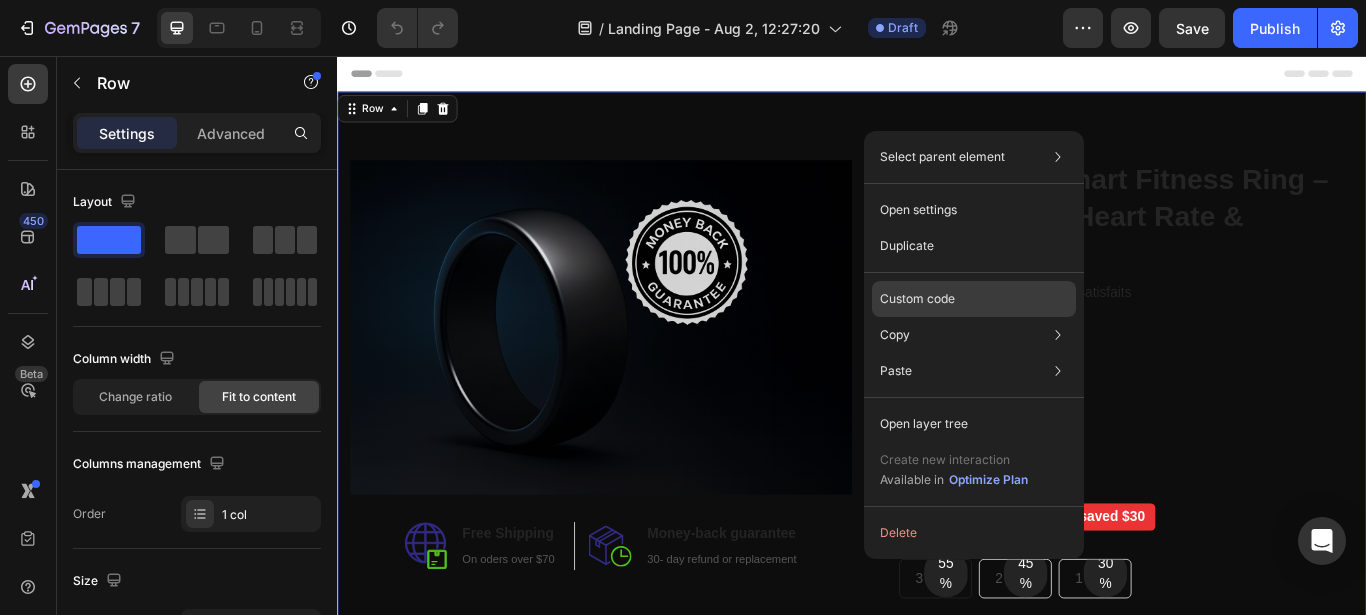 click on "Custom code" 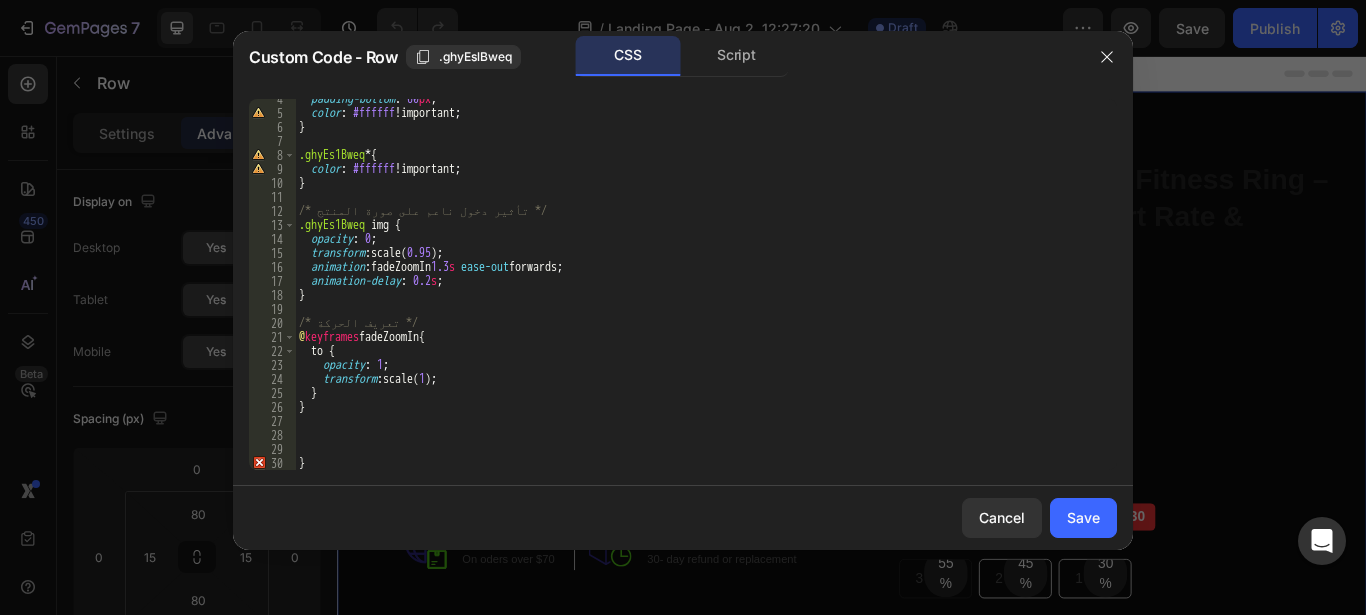 scroll, scrollTop: 0, scrollLeft: 0, axis: both 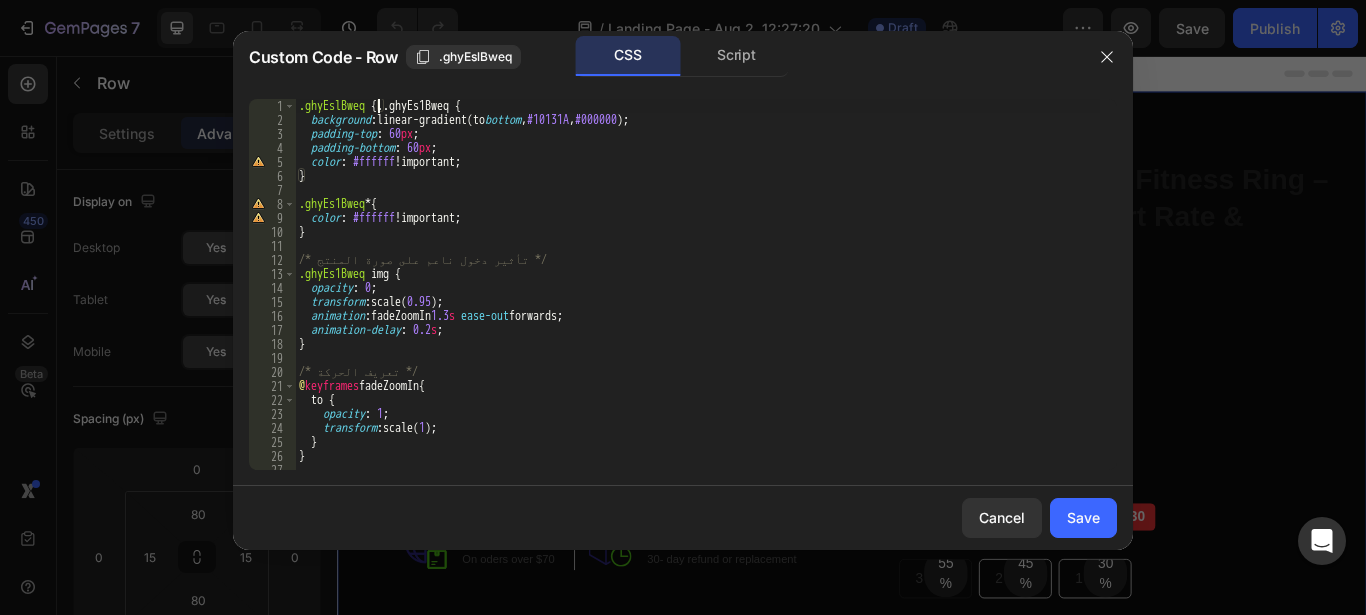 click on ".ghyEslBweq   { ..ghyEs1Bweq {    background :  linear-gradient(to  bottom ,  #10131A ,  #000000 ) ;    padding-top :   60 px ;    padding-bottom :   60 px ;    color :   #ffffff  !important ; } .ghyEs1Bweq  *  {    color :   #ffffff  !important ; } /* تأثير دخول ناعم على صورة المنتج */ .ghyEs1Bweq   img   {    opacity :   0 ;    transform :  scale( 0.95 ) ;    animation :  fadeZoomIn  1.3 s   ease-out  forwards ;    animation-delay :   0.2 s ; } /* تعريف الحركة */ @ keyframes  fadeZoomIn  {    to   {      opacity :   1 ;      transform :  scale( 1 ) ;    } }" at bounding box center [697, 298] 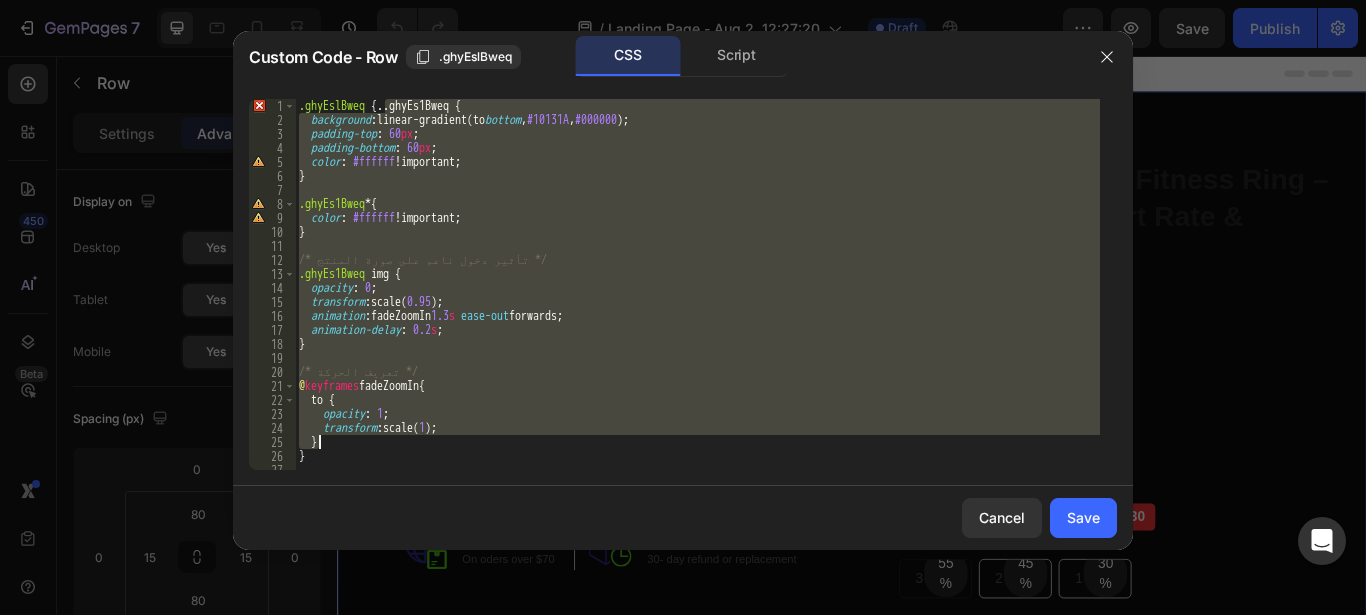 drag, startPoint x: 385, startPoint y: 107, endPoint x: 325, endPoint y: 438, distance: 336.3941 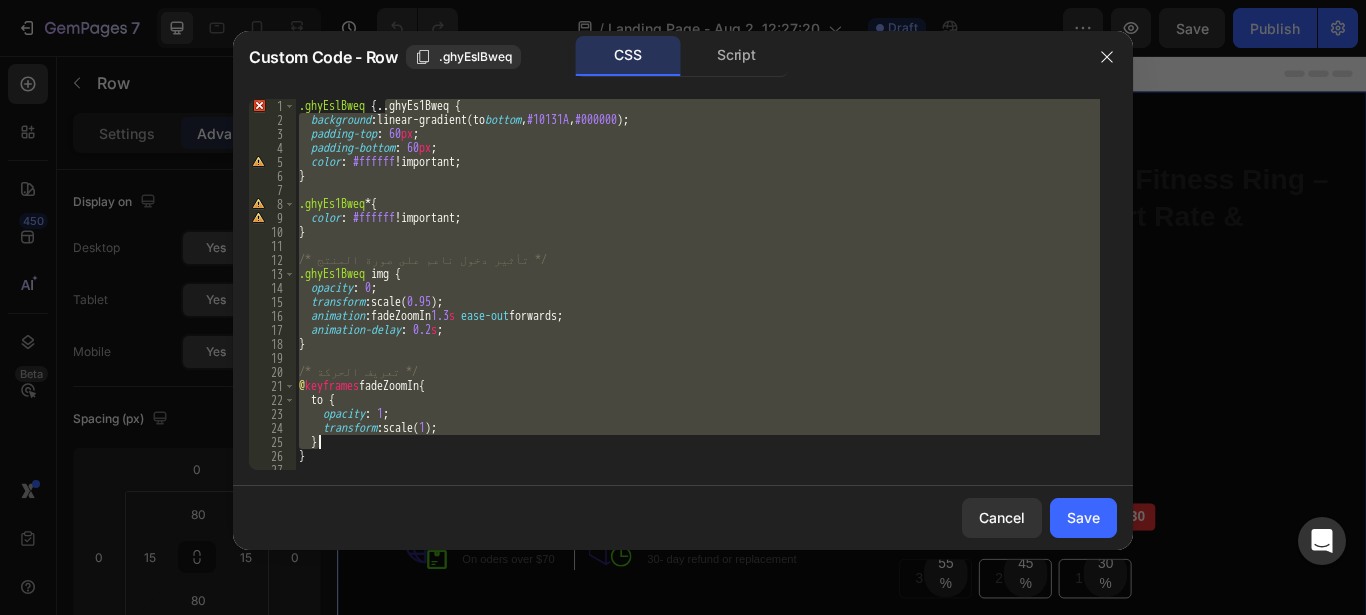 click on ".ghyEslBweq   { ..ghyEs1Bweq {    background :  linear-gradient(to  bottom ,  #10131A ,  #000000 ) ;    padding-top :   60 px ;    padding-bottom :   60 px ;    color :   #ffffff  !important ; } .ghyEs1Bweq  *  {    color :   #ffffff  !important ; } /* تأثير دخول ناعم على صورة المنتج */ .ghyEs1Bweq   img   {    opacity :   0 ;    transform :  scale( 0.95 ) ;    animation :  fadeZoomIn  1.3 s   ease-out  forwards ;    animation-delay :   0.2 s ; } /* تعريف الحركة */ @ keyframes  fadeZoomIn  {    to   {      opacity :   1 ;      transform :  scale( 1 ) ;    } }" at bounding box center [697, 298] 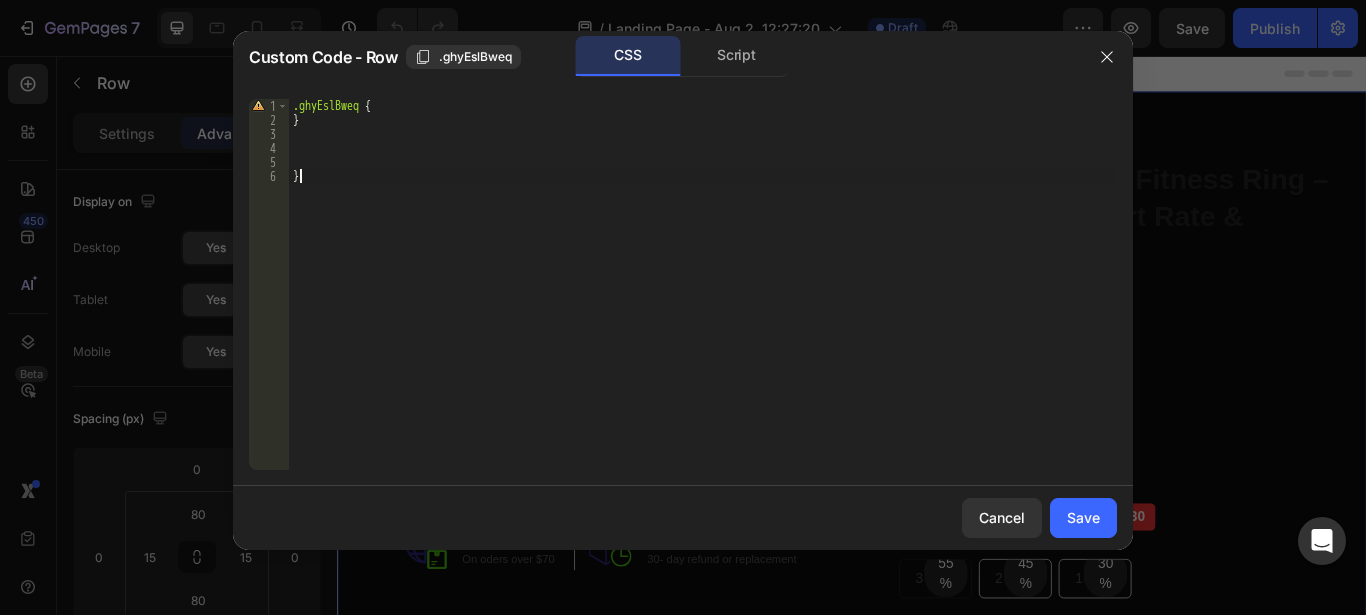 drag, startPoint x: 301, startPoint y: 180, endPoint x: 289, endPoint y: 180, distance: 12 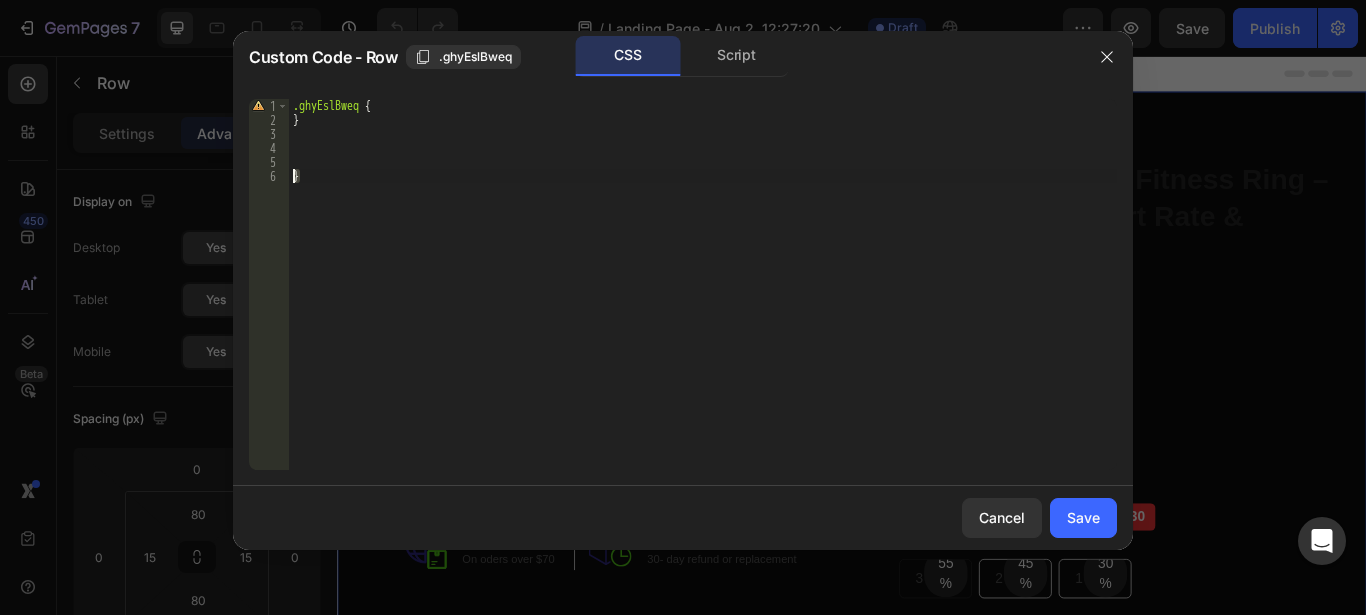 type on "}" 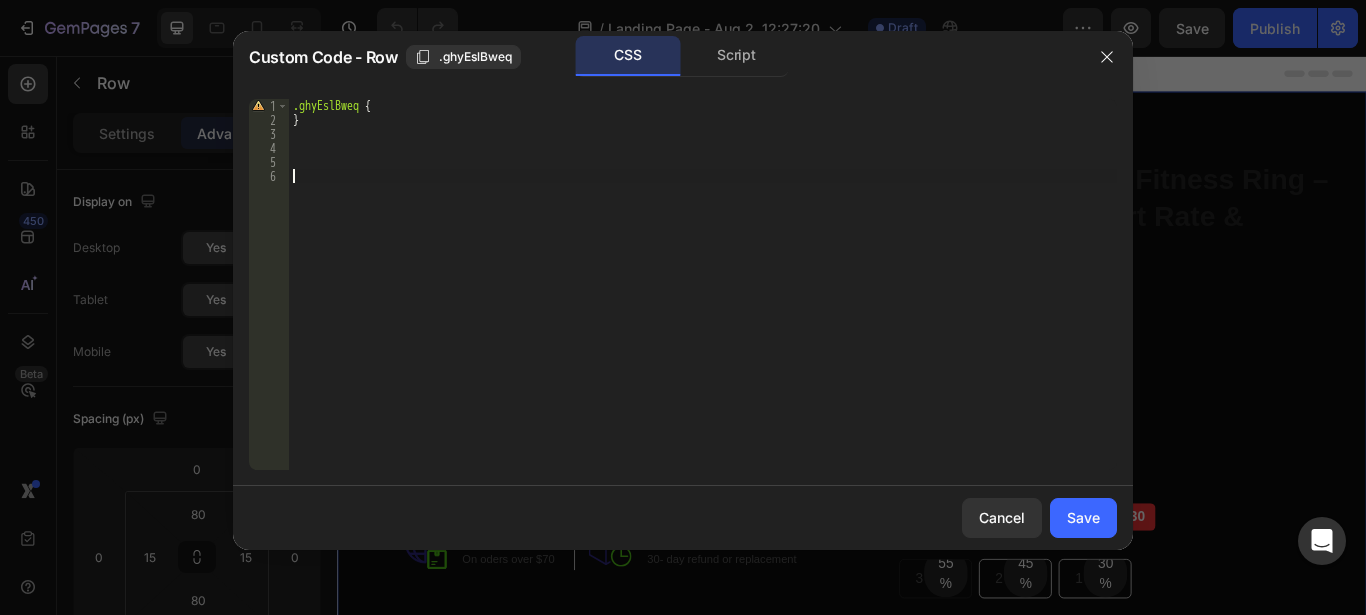 click on ".ghyEslBweq   { }" at bounding box center [703, 298] 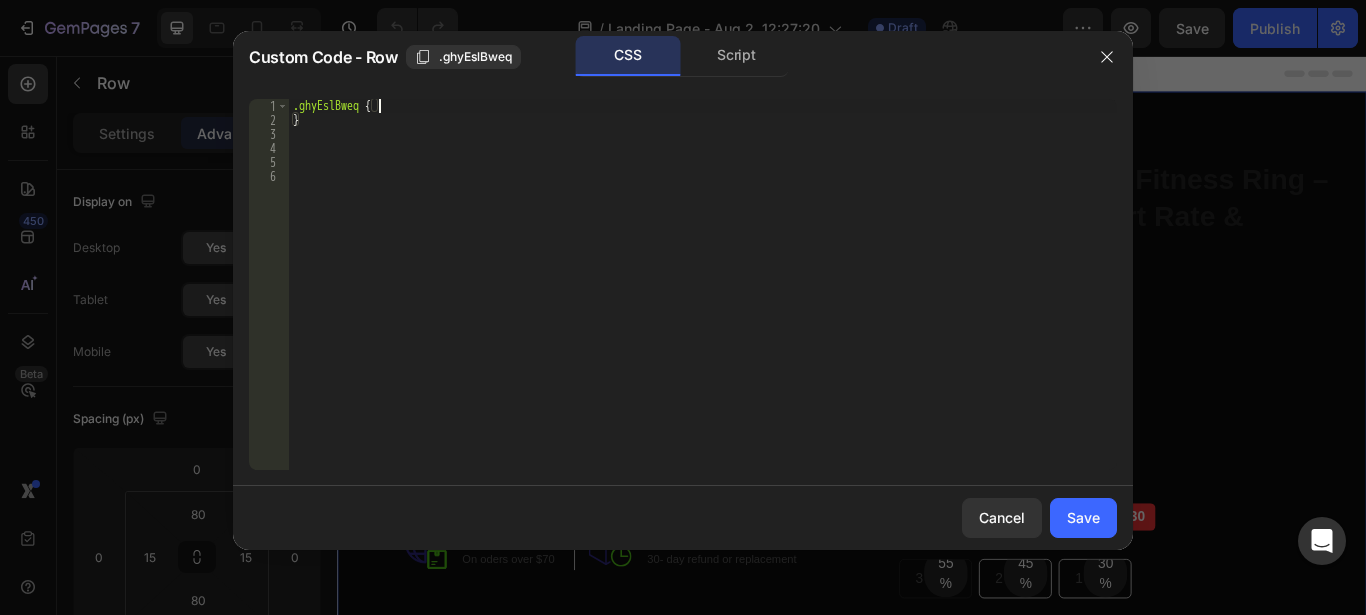 paste 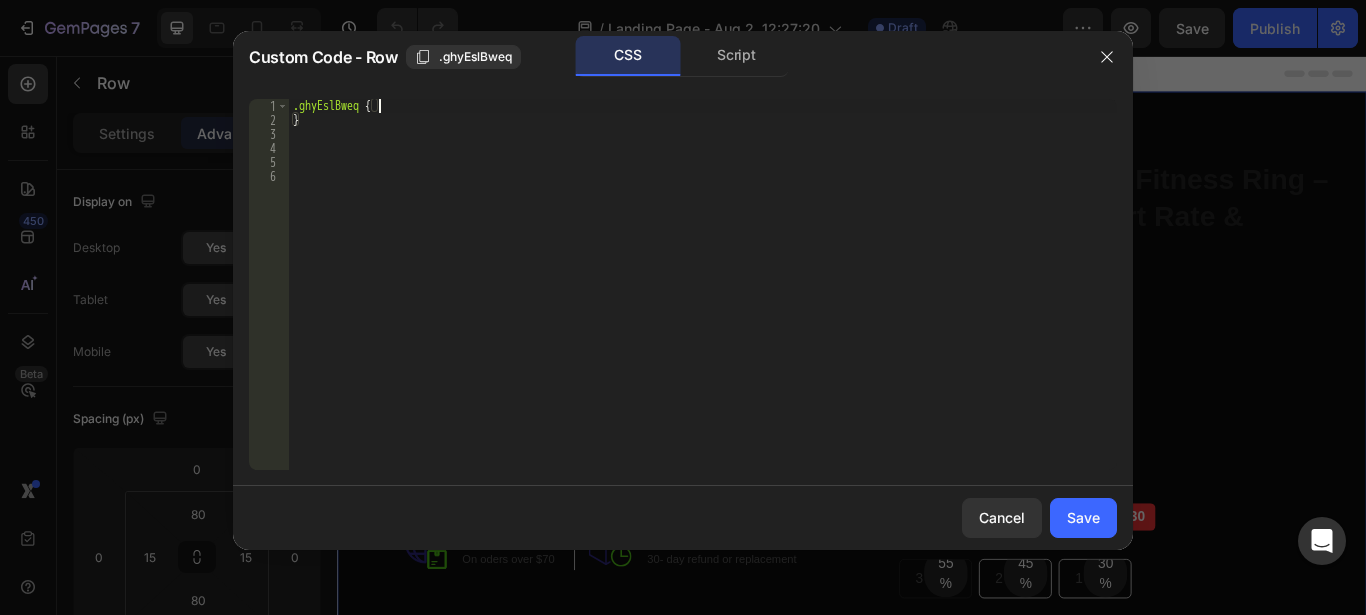 type 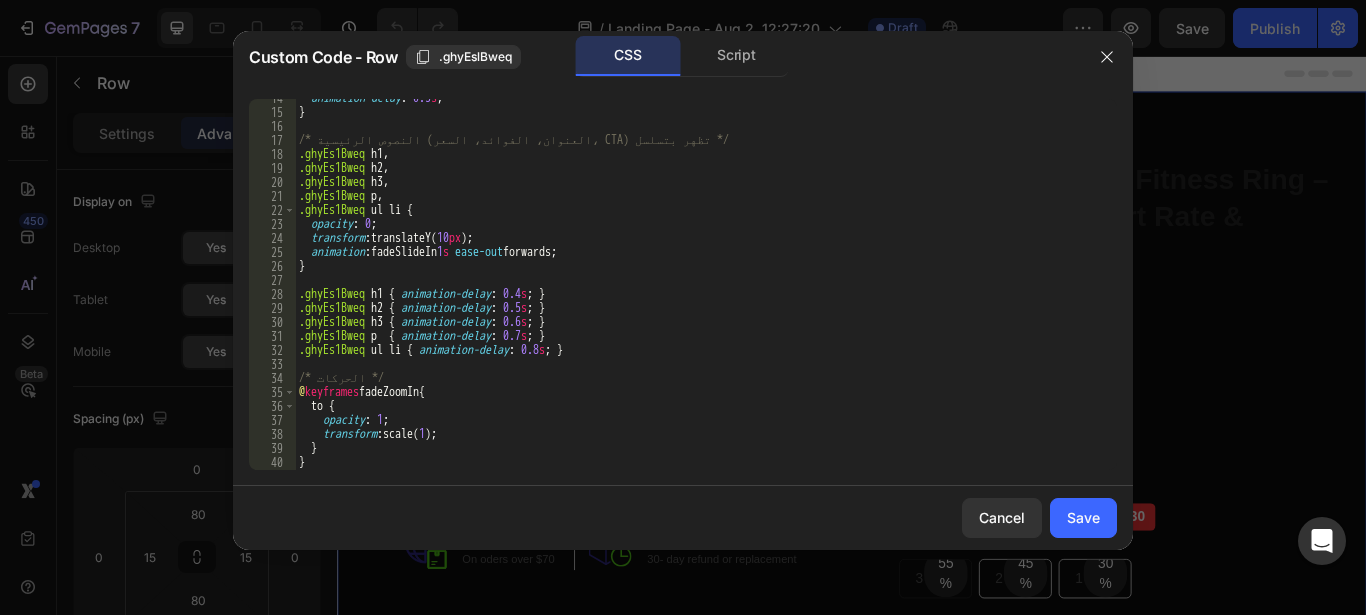 scroll, scrollTop: 0, scrollLeft: 0, axis: both 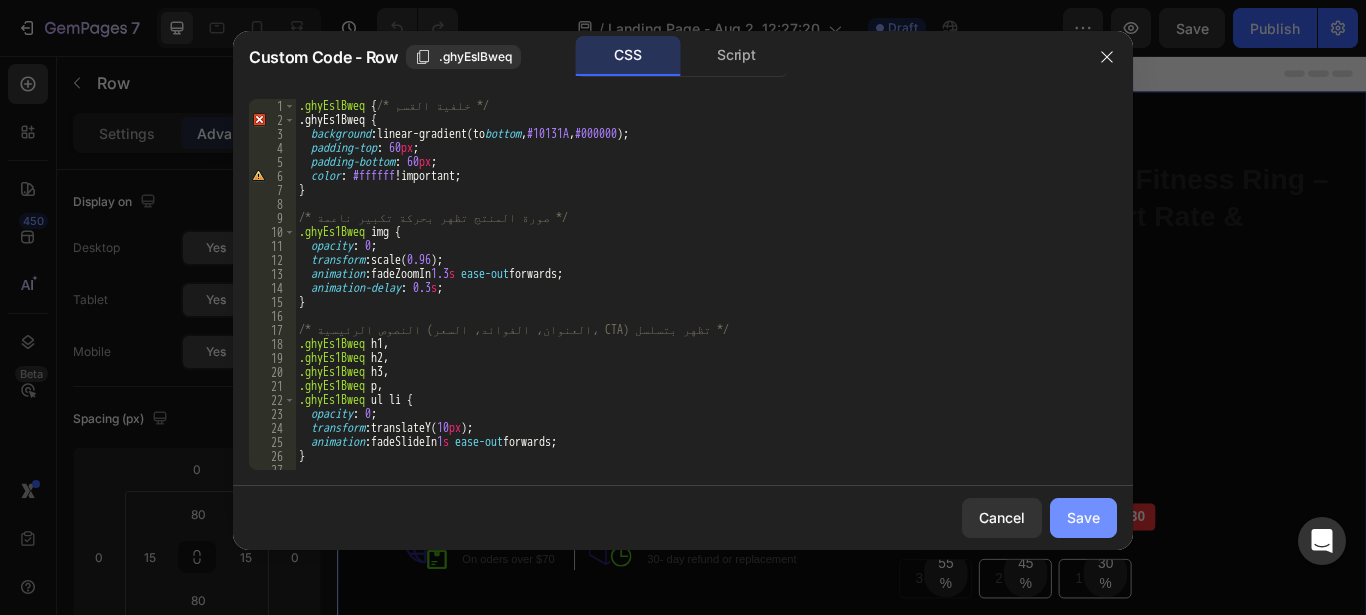 click on "Save" at bounding box center (1083, 517) 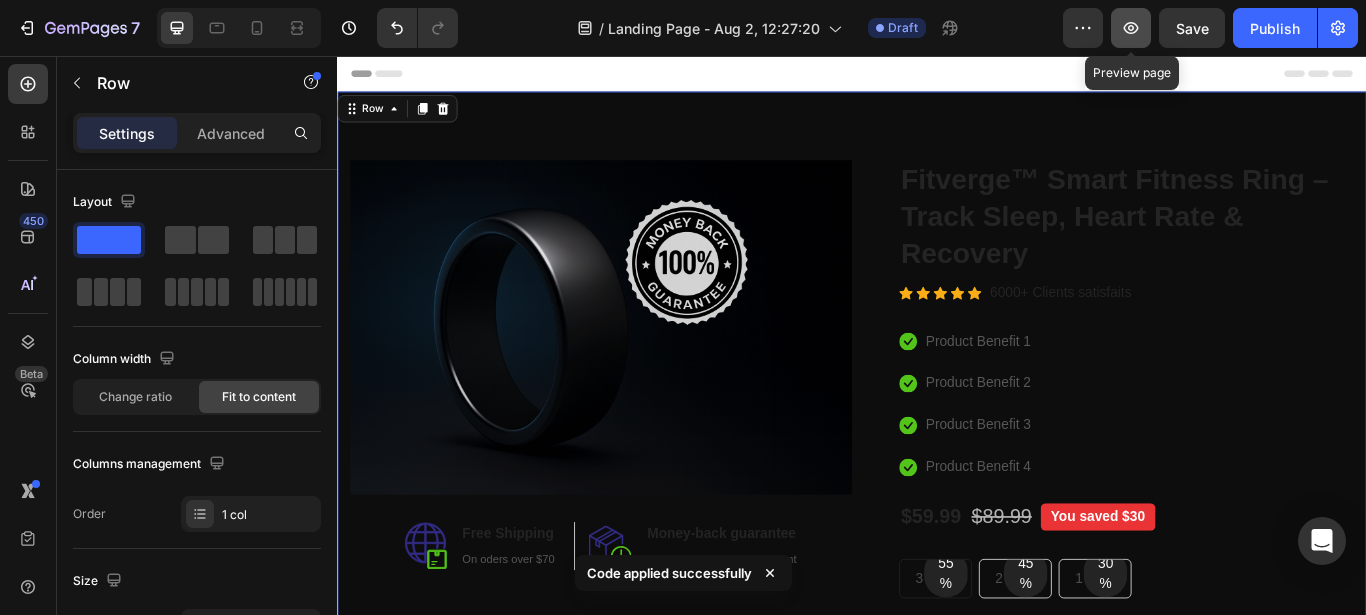 click 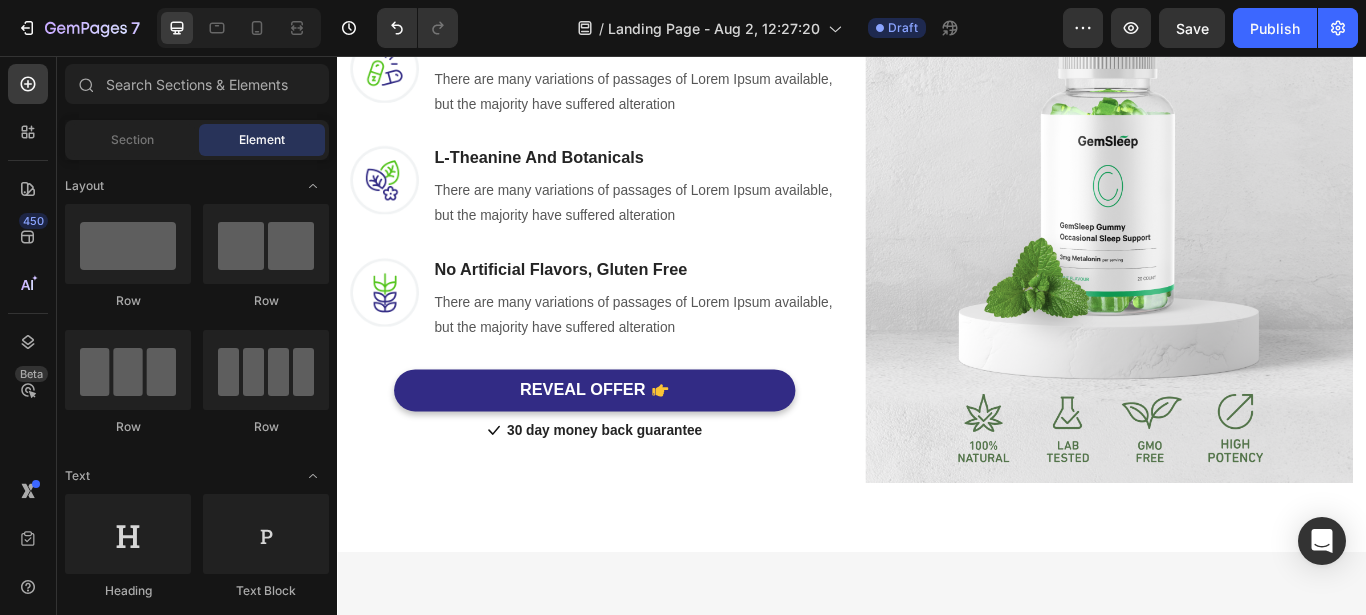 scroll, scrollTop: 1125, scrollLeft: 0, axis: vertical 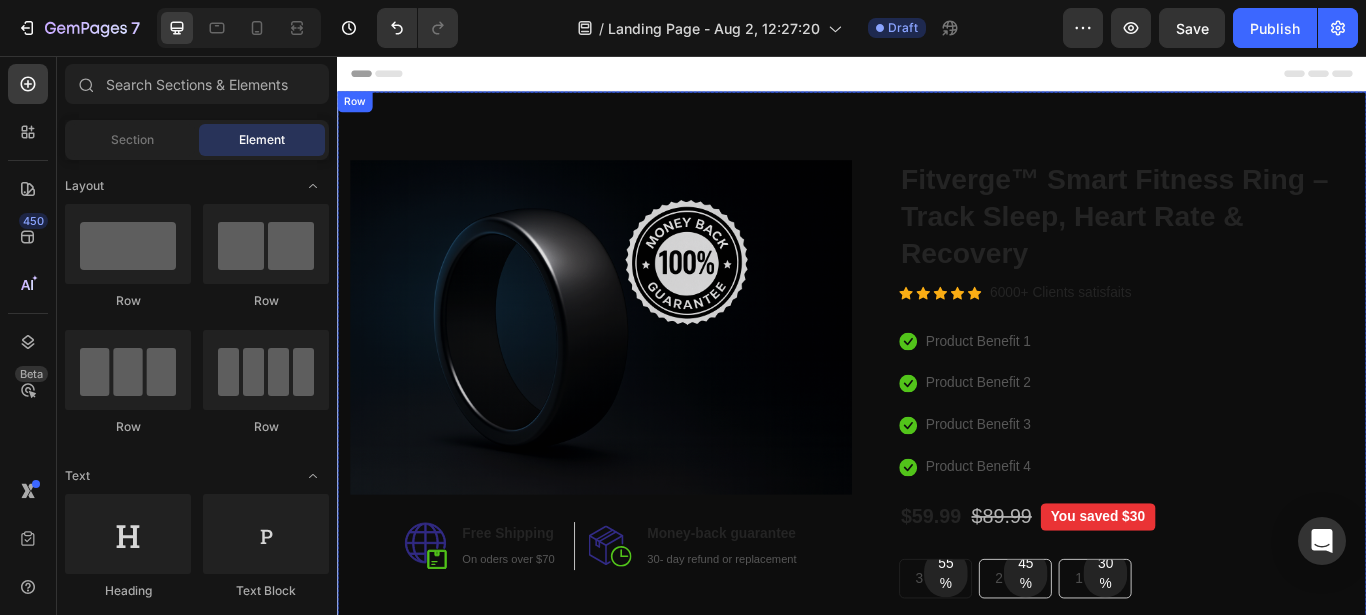 click on "Image Image Free Shipping Heading On oders over $70 Text block Row Image Money-back guarantee Heading 30- day refund or replacement Text block Row Row Row Catch your customer's attention with attracted media.       Add image   or   sync data
(P) Images & Gallery Fitverge™ Smart Fitness Ring – Track Sleep, Heart Rate & Recovery (P) Title                Icon                Icon                Icon                Icon                Icon Icon List Hoz 6000+ Clients satisfaits Text block Row
Icon Product Benefit 1 Text block
Icon Product Benefit 2 Text block
Icon Product Benefit 3 Text block
Icon Product Benefit 4 Text block Icon List $59.99 (P) Price (P) Price $89.99 (P) Price (P) Price You saved $30 Product Badge Row" at bounding box center [937, 574] 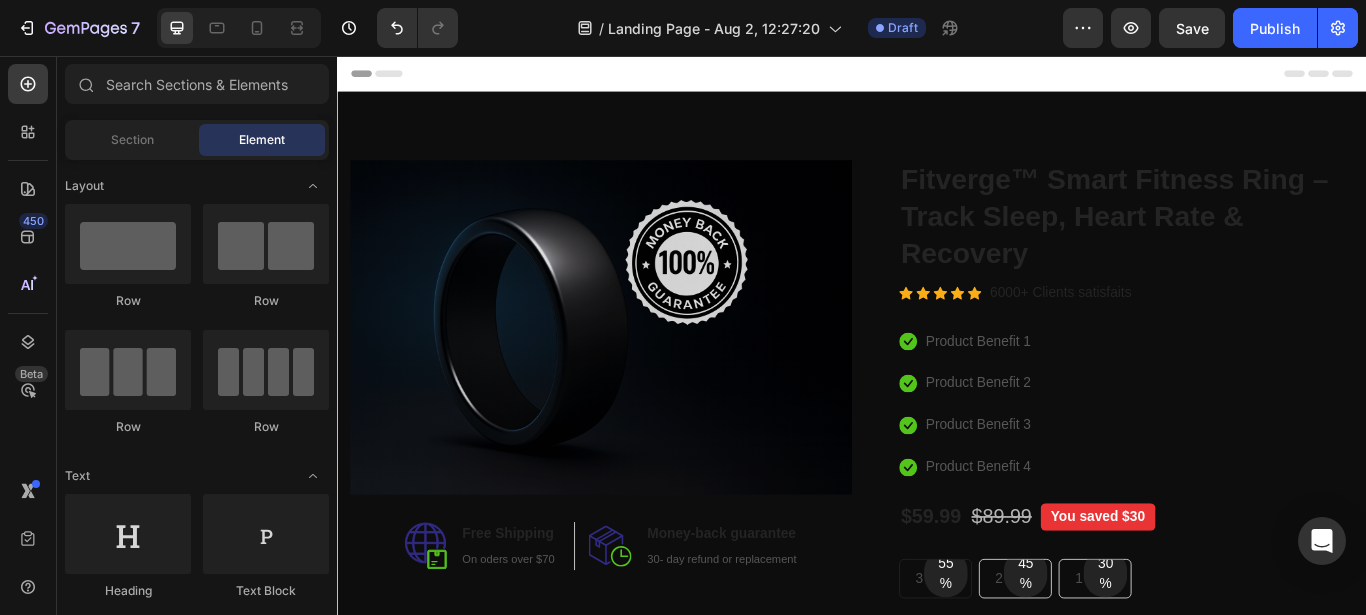 scroll, scrollTop: 7, scrollLeft: 0, axis: vertical 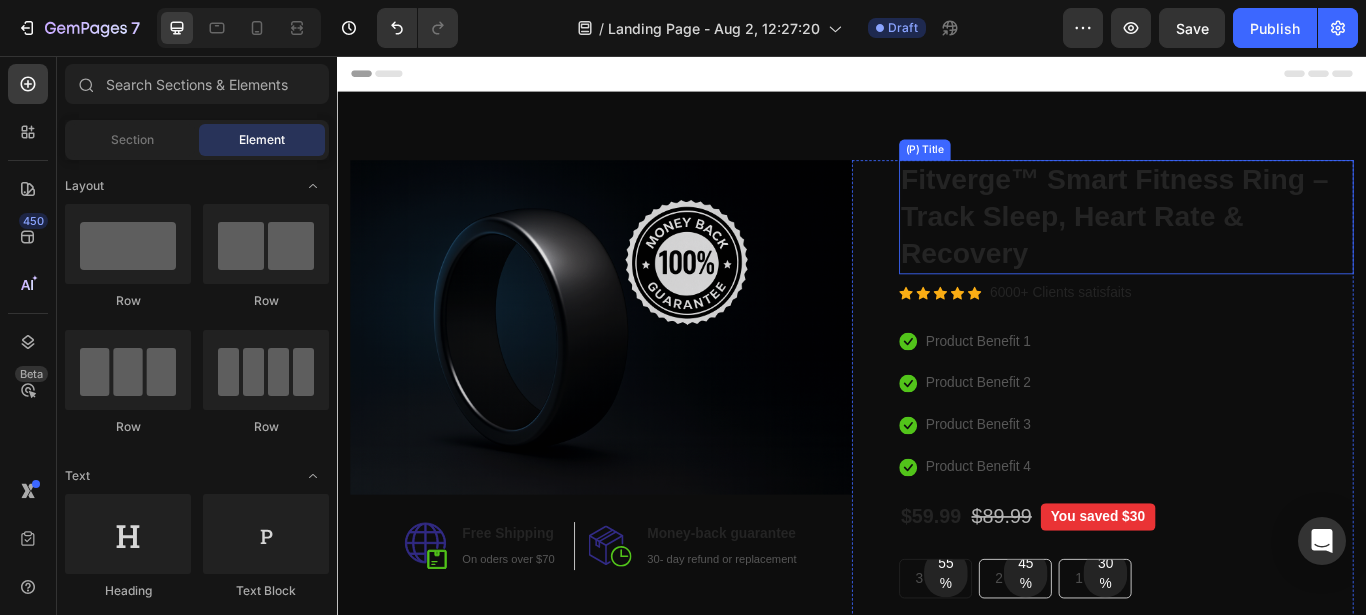 click on "Fitverge™ Smart Fitness Ring – Track Sleep, Heart Rate & Recovery" at bounding box center [1257, 243] 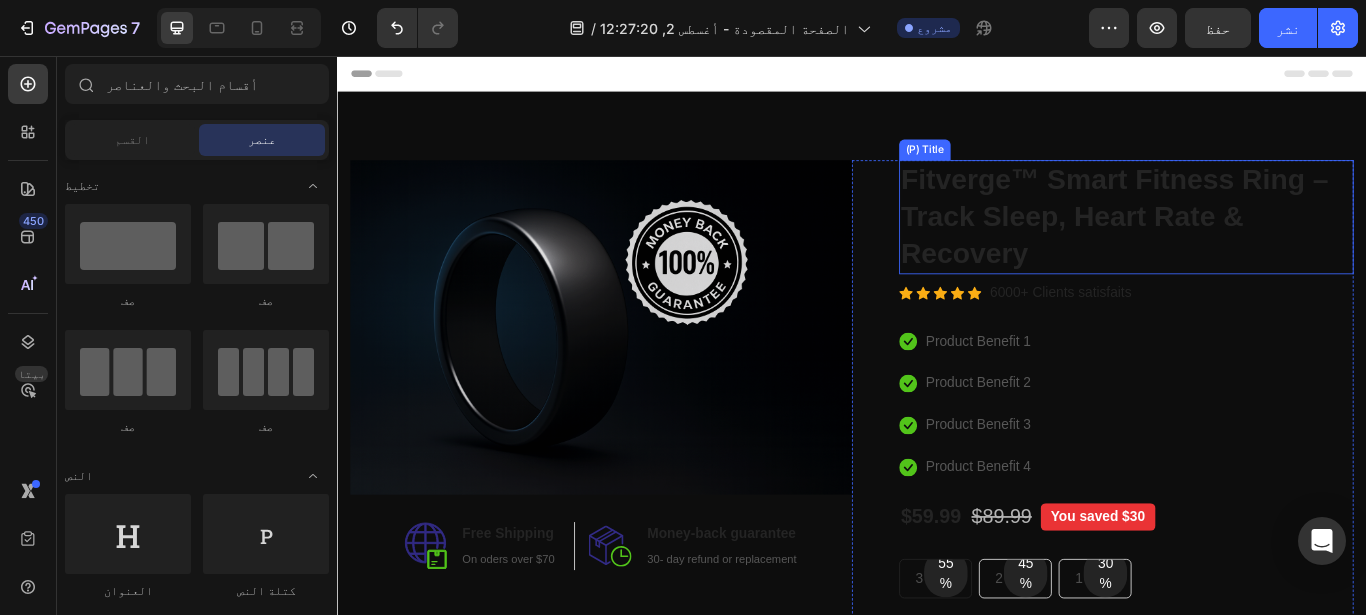 click on "Fitverge™ Smart Fitness Ring – Track Sleep, Heart Rate & Recovery" at bounding box center [1257, 243] 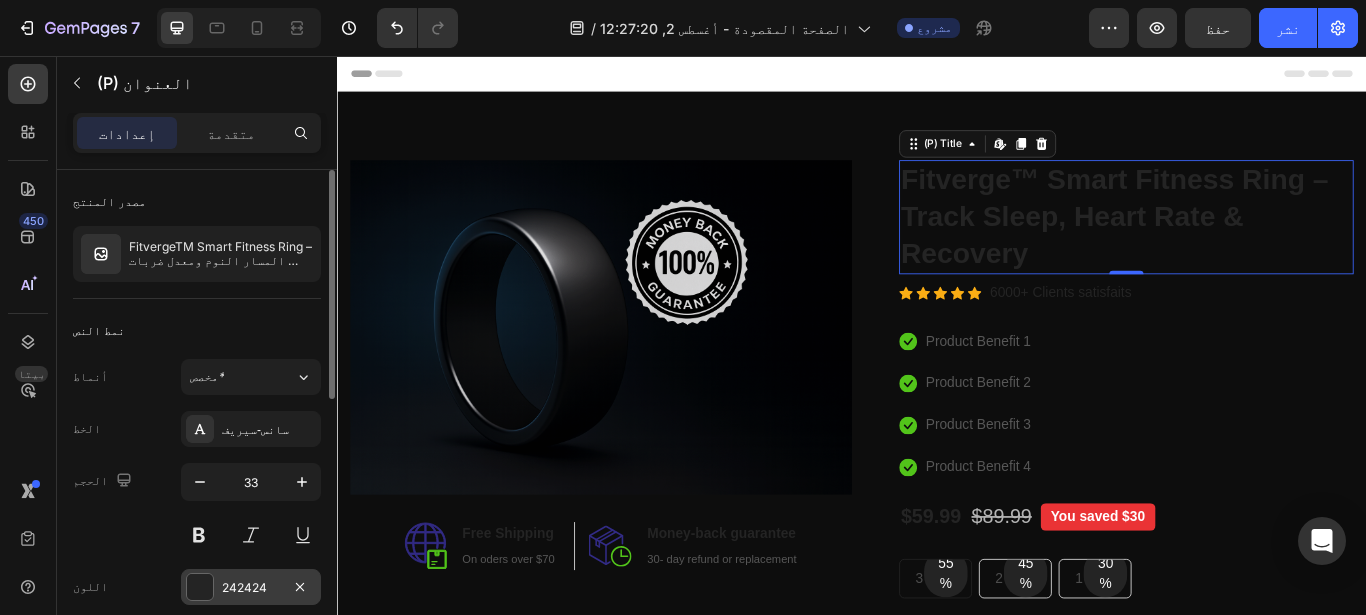 click at bounding box center (200, 587) 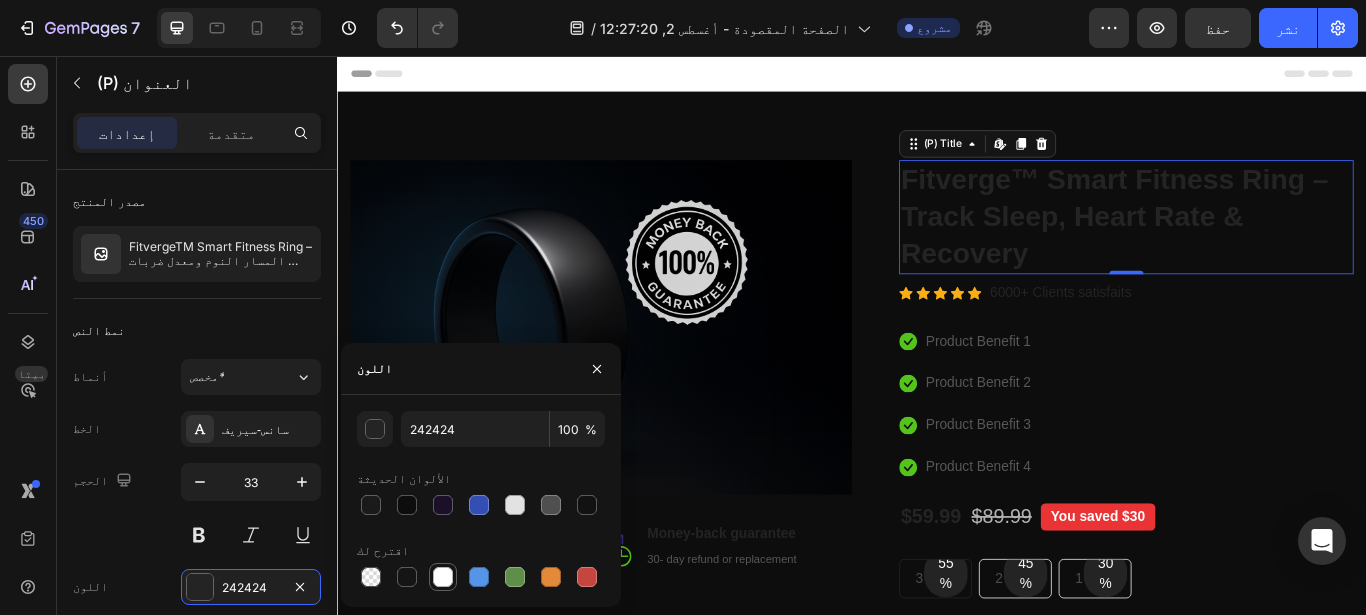 click at bounding box center [443, 577] 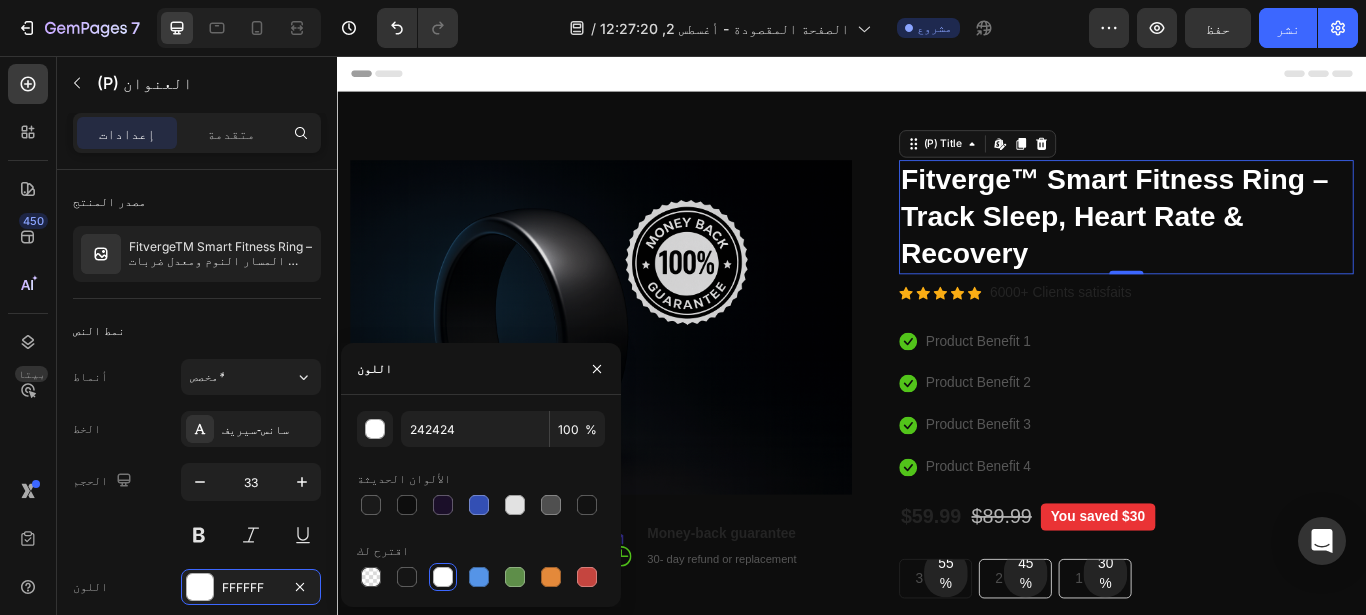 type on "FFFFFF" 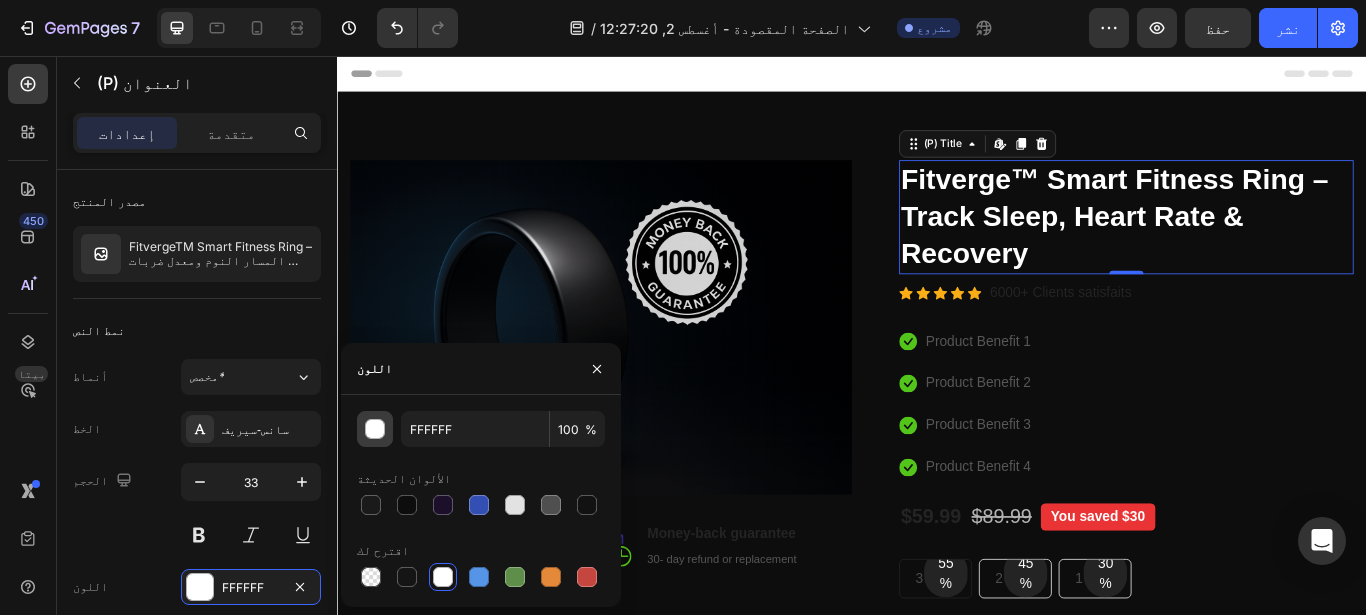 click at bounding box center [375, 429] 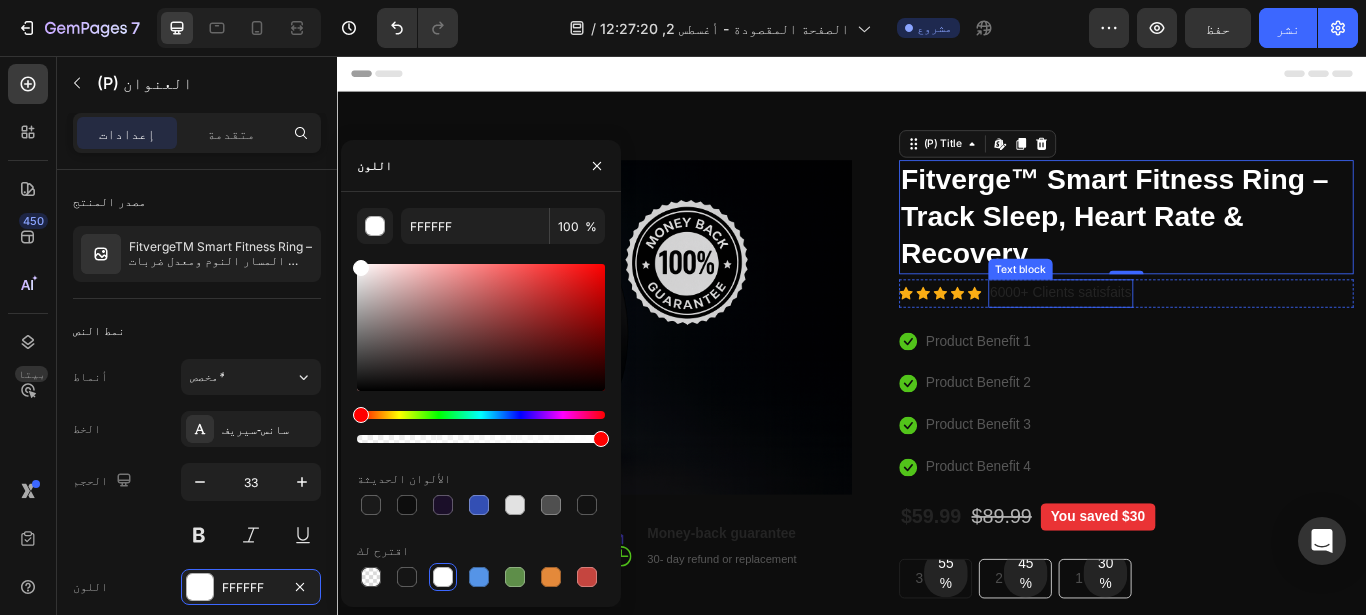click on "6000+ Clients satisfaits" at bounding box center [1180, 332] 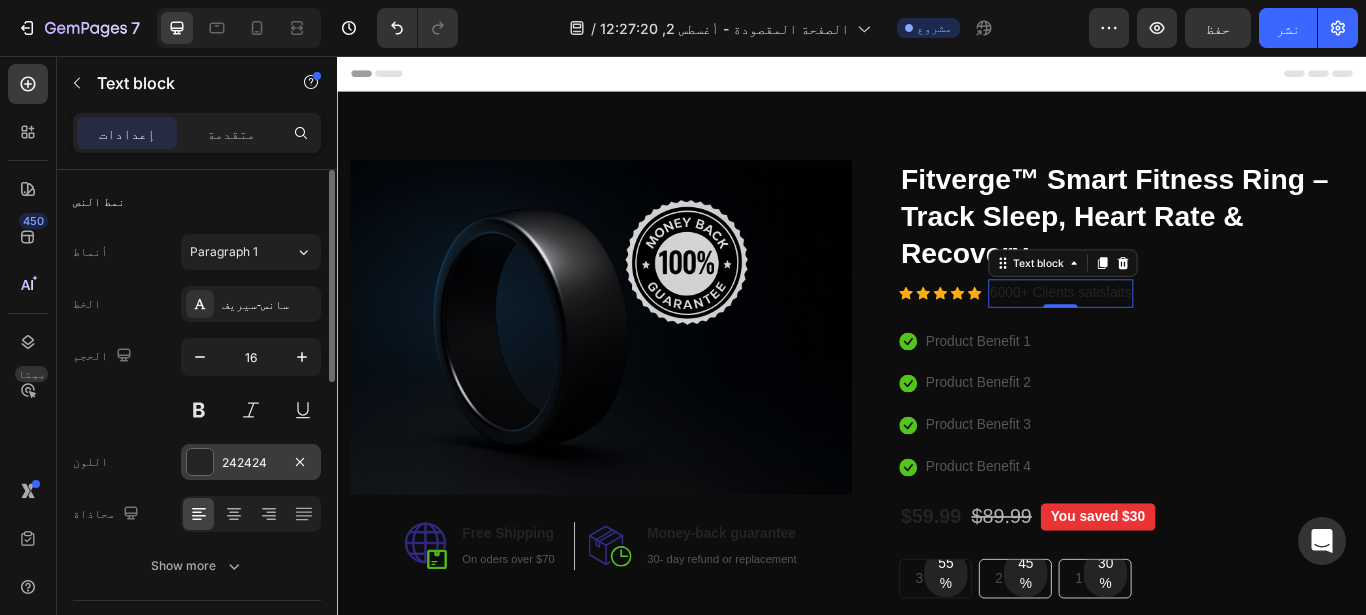 click at bounding box center (200, 462) 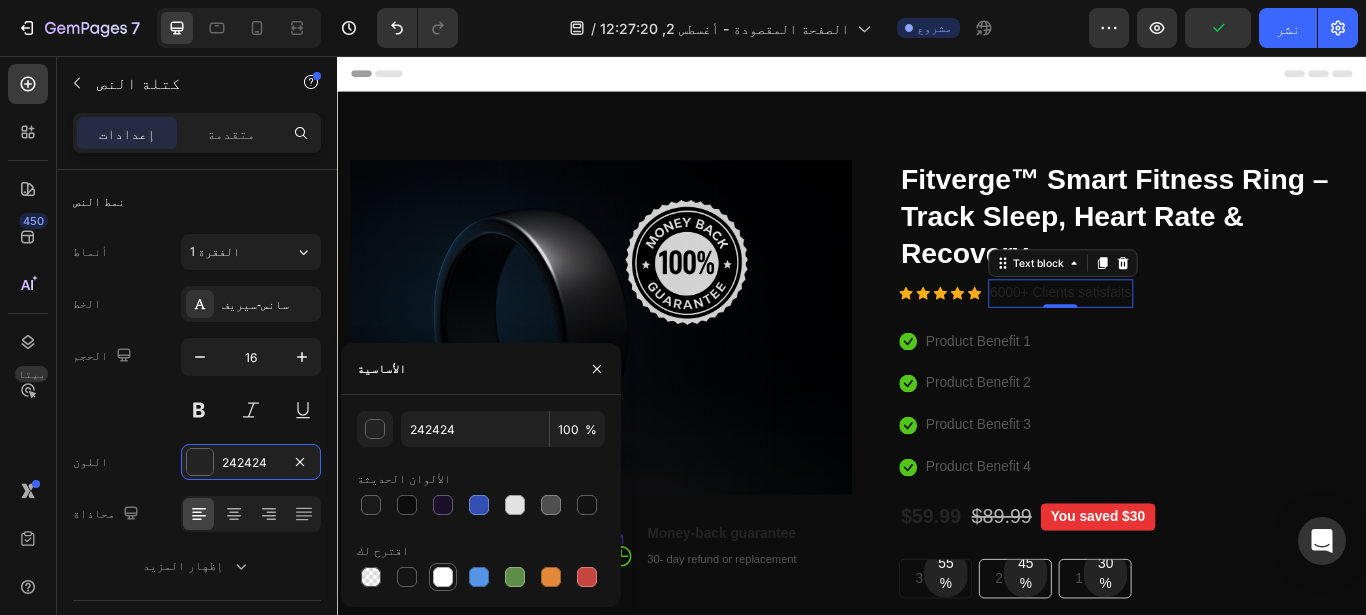 click at bounding box center (443, 577) 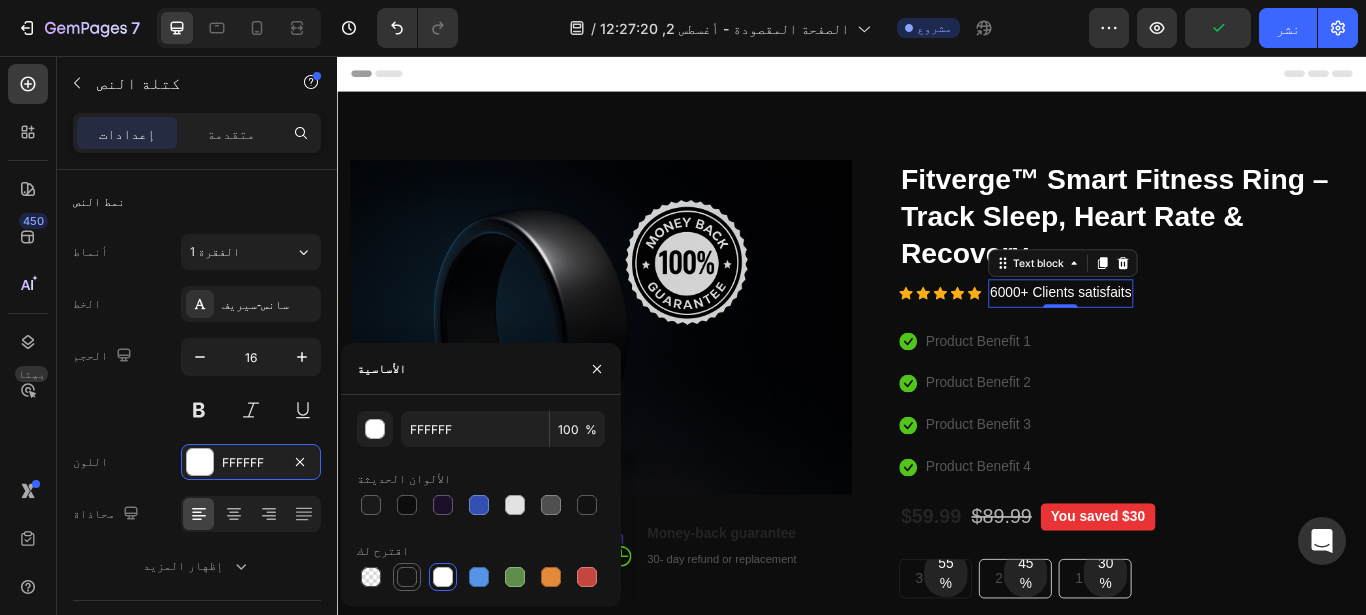 click at bounding box center (407, 577) 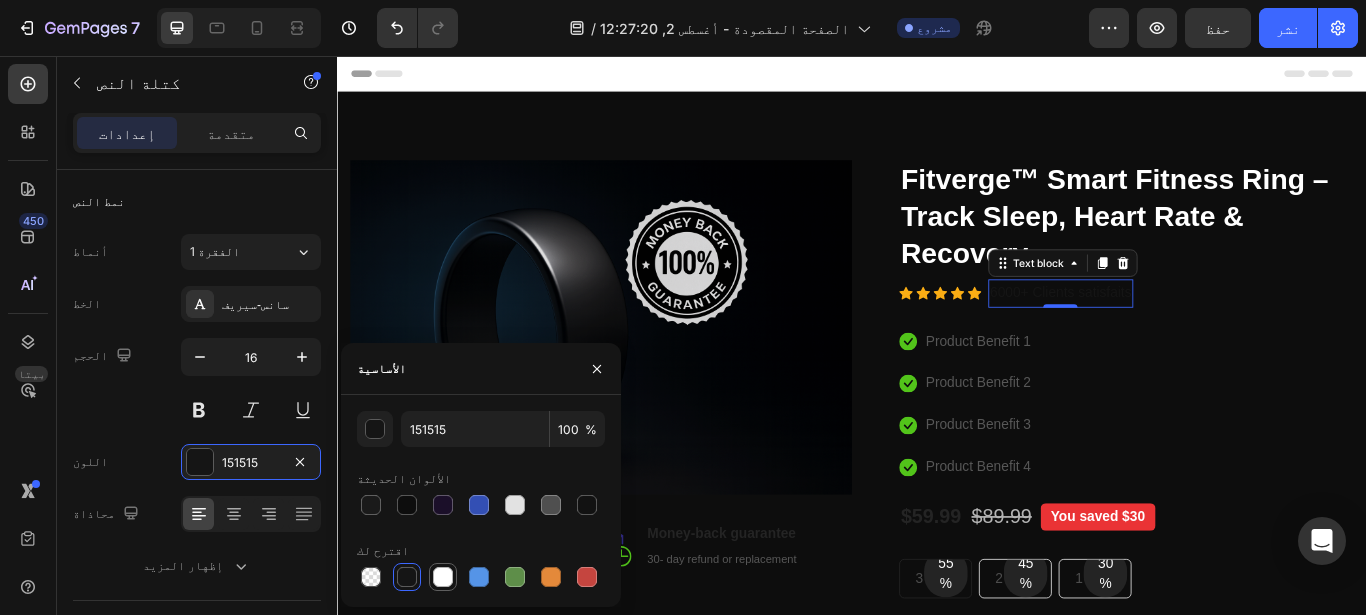 click at bounding box center (443, 577) 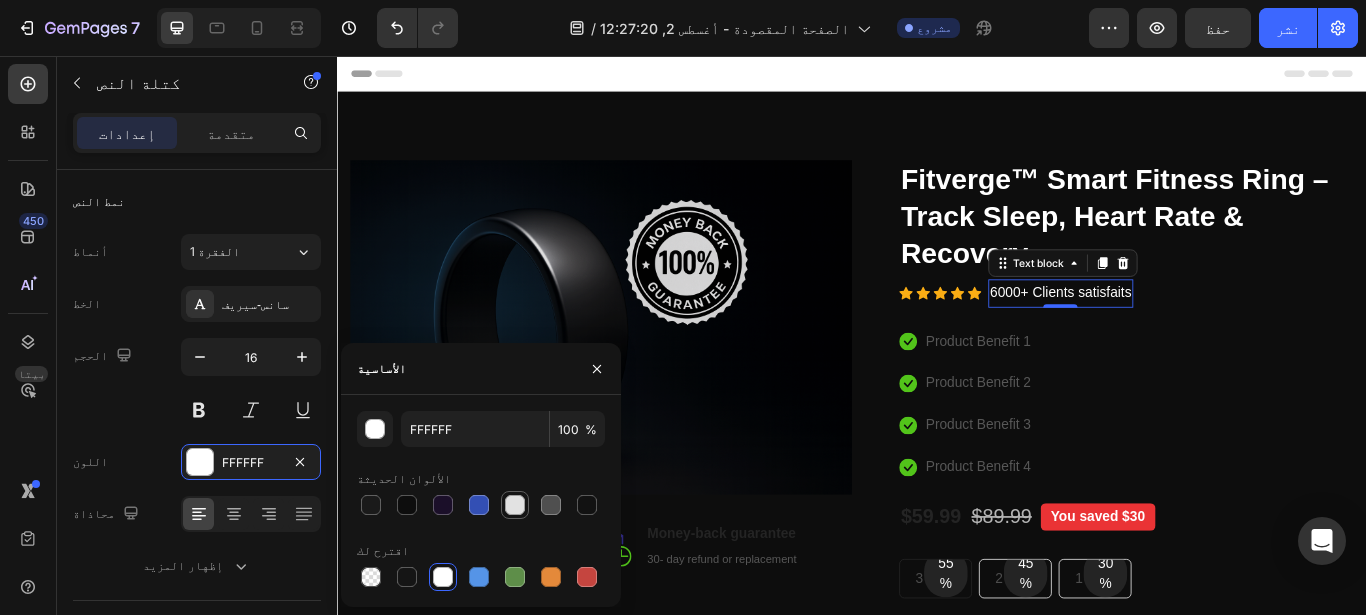 click at bounding box center (515, 505) 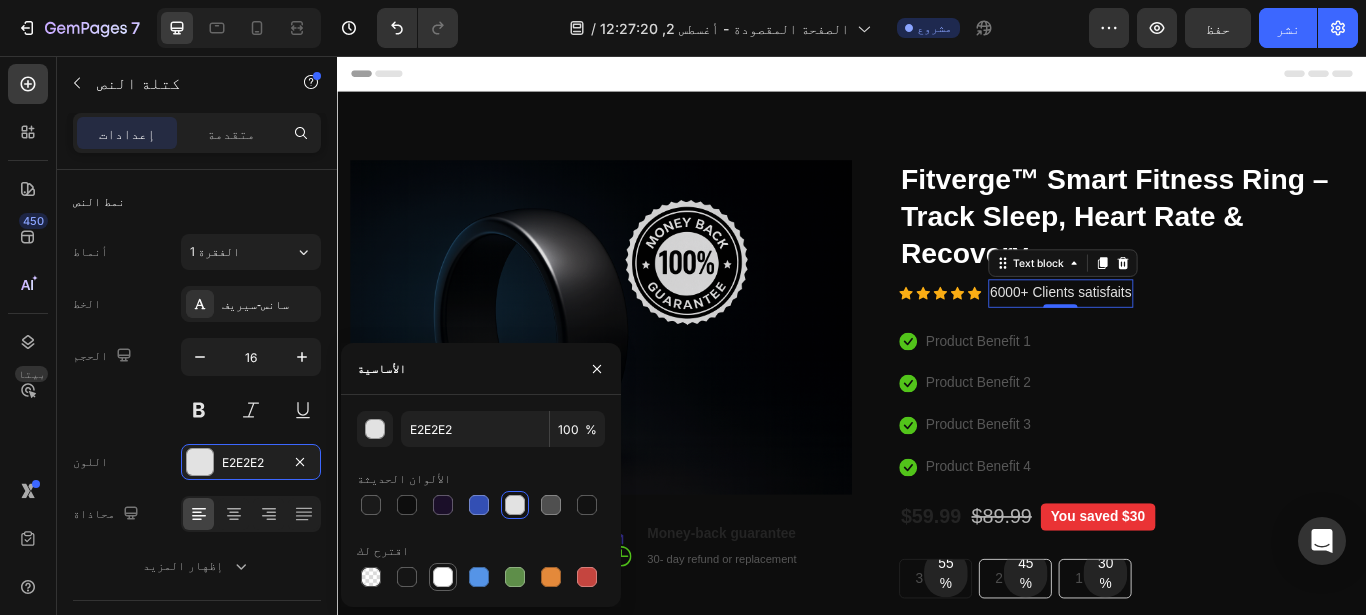click at bounding box center (443, 577) 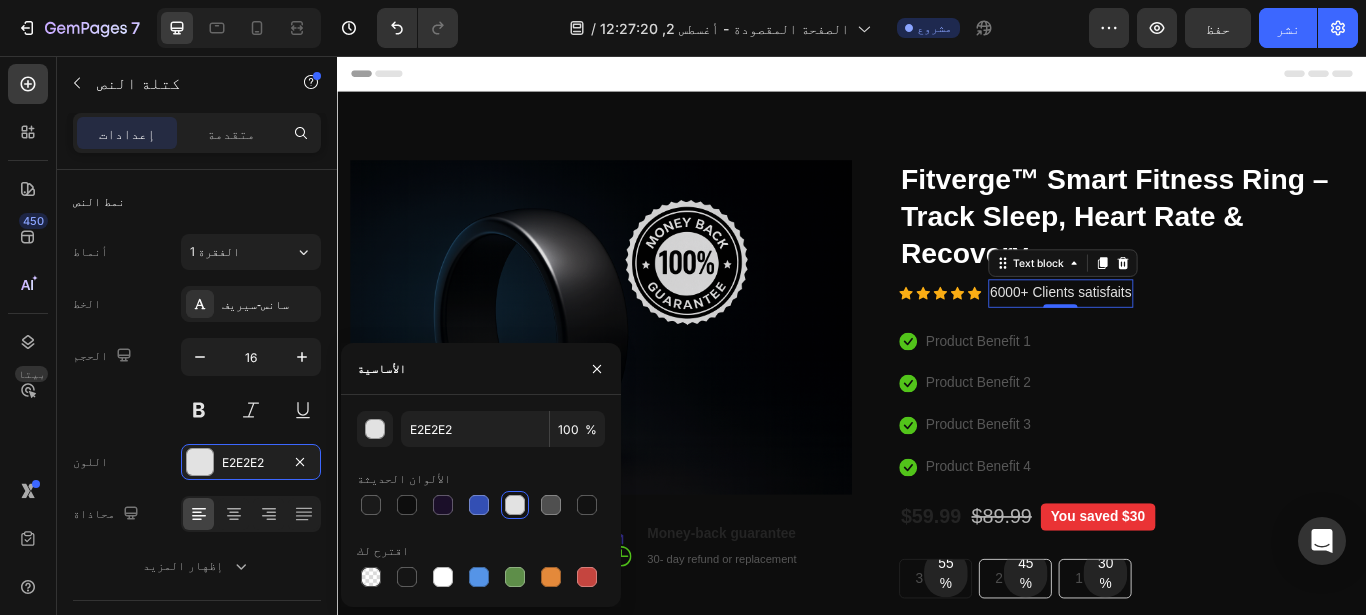 type on "FFFFFF" 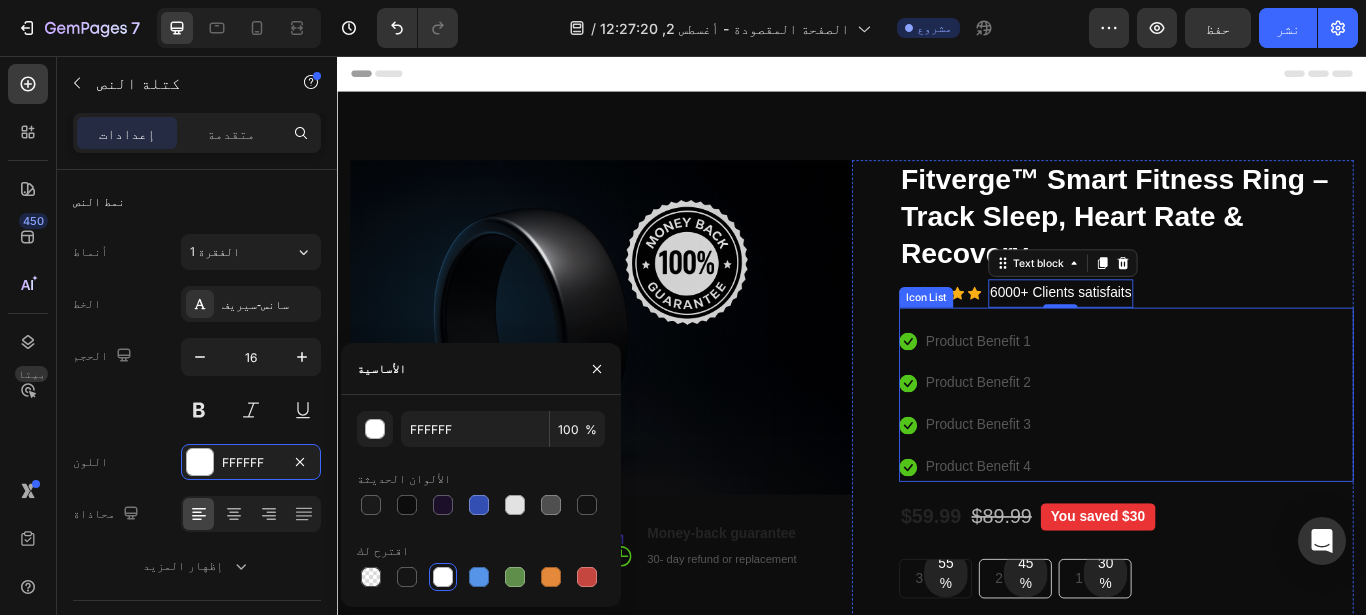 click on "Icon Product Benefit 1 Text block
Icon Product Benefit 2 Text block
Icon Product Benefit 3 Text block
Icon Product Benefit 4 Text block" at bounding box center [1070, 462] 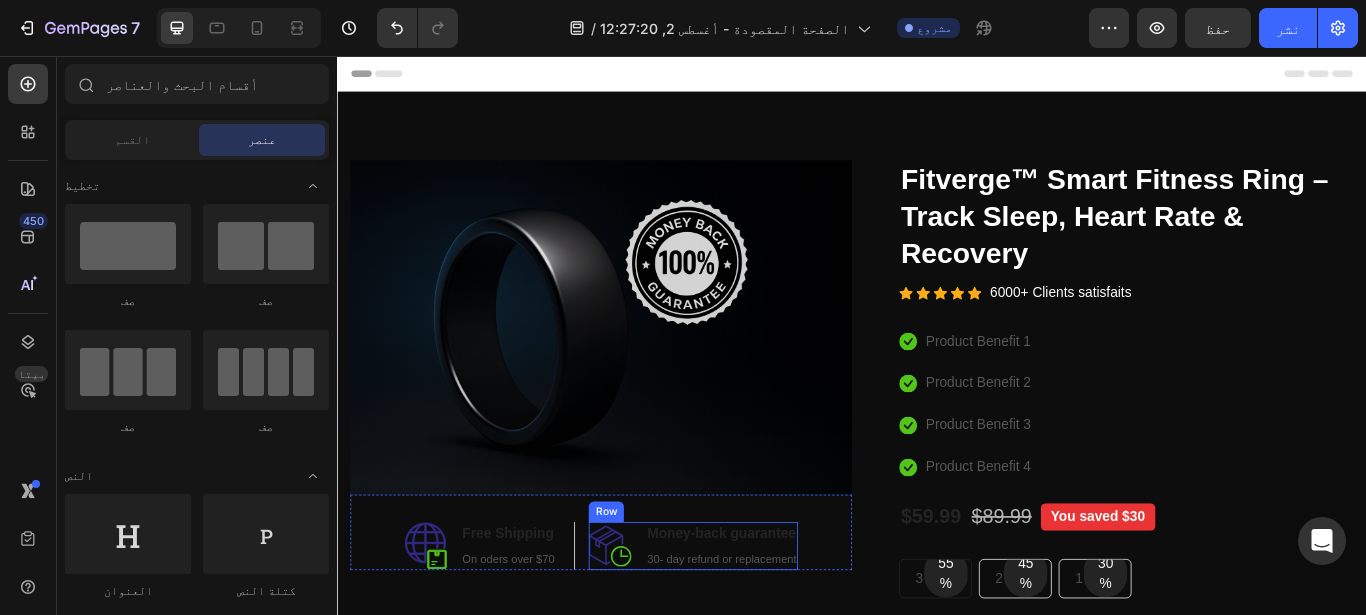click on "Image Money-back guarantee Heading 30- day refund or replacement Text block Row" at bounding box center [752, 627] 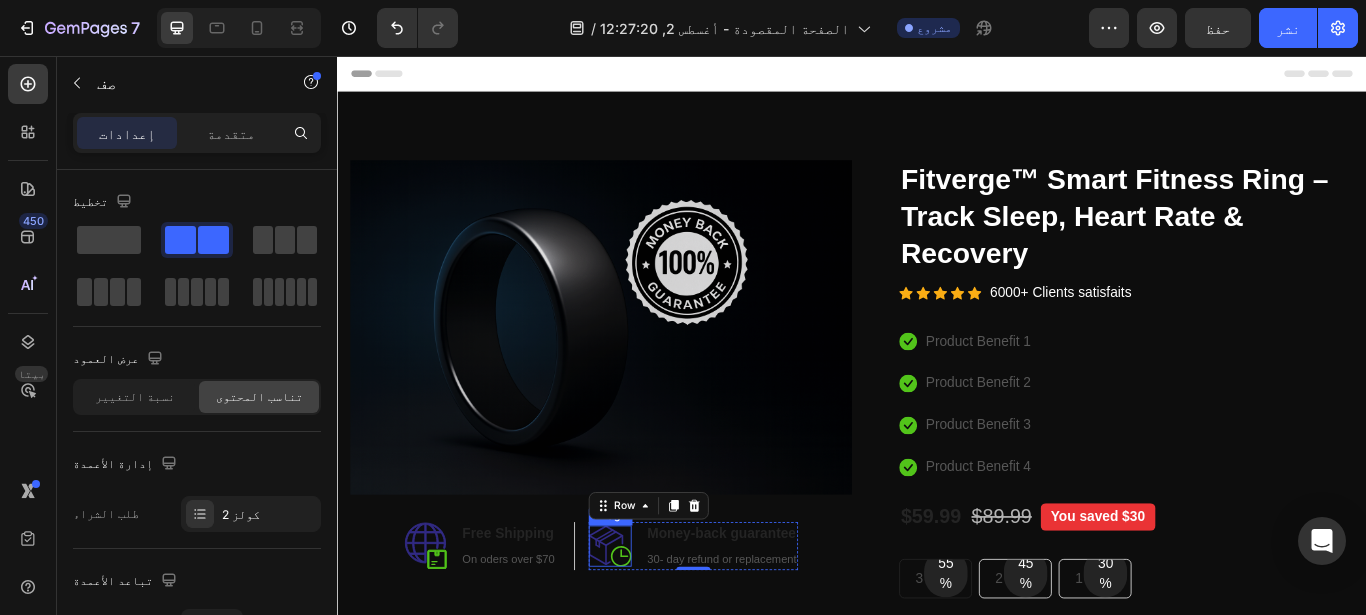 click at bounding box center (655, 627) 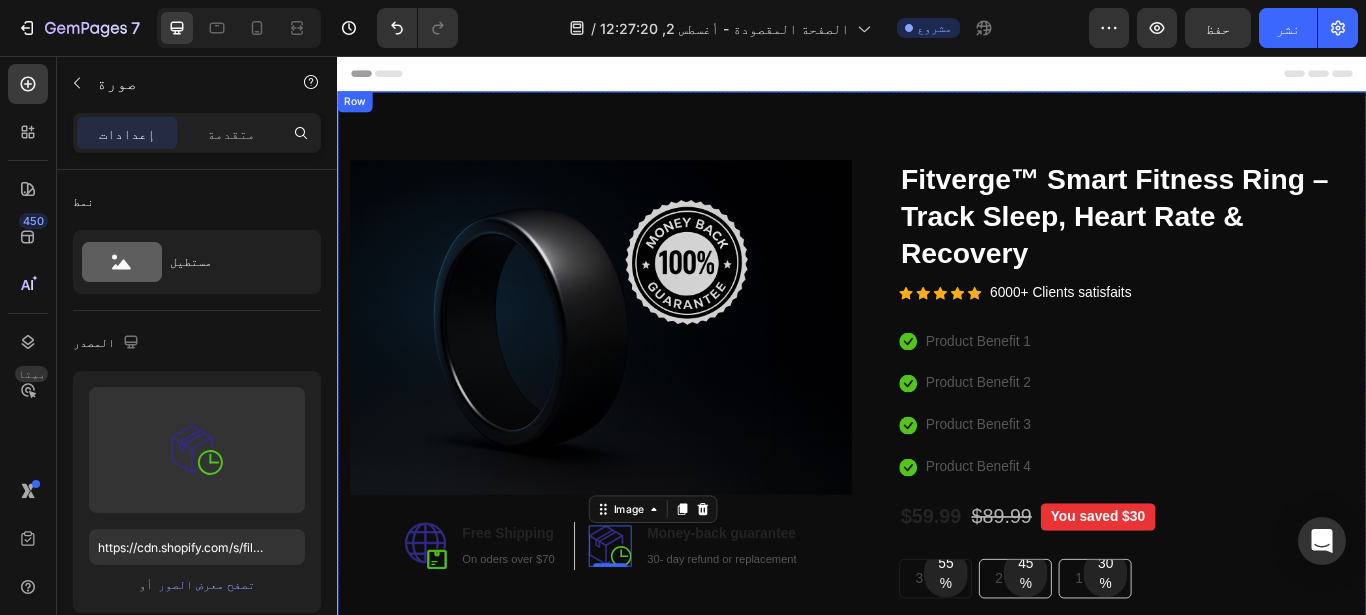 click on "Image Image Free Shipping Heading On oders over $70 Text block Row Image   0 Money-back guarantee Heading 30- day refund or replacement Text block Row Row Row Catch your customer's attention with attracted media.       Add image   or   sync data
(P) Images & Gallery Fitverge™ Smart Fitness Ring – Track Sleep, Heart Rate & Recovery (P) Title                Icon                Icon                Icon                Icon                Icon Icon List Hoz 6000+ Clients satisfaits Text block Row
Icon Product Benefit 1 Text block
Icon Product Benefit 2 Text block
Icon Product Benefit 3 Text block
Icon Product Benefit 4 Text block Icon List $59.99 (P) Price (P) Price $89.99 (P) Price (P) Price You saved $30 Product Badge" at bounding box center [937, 591] 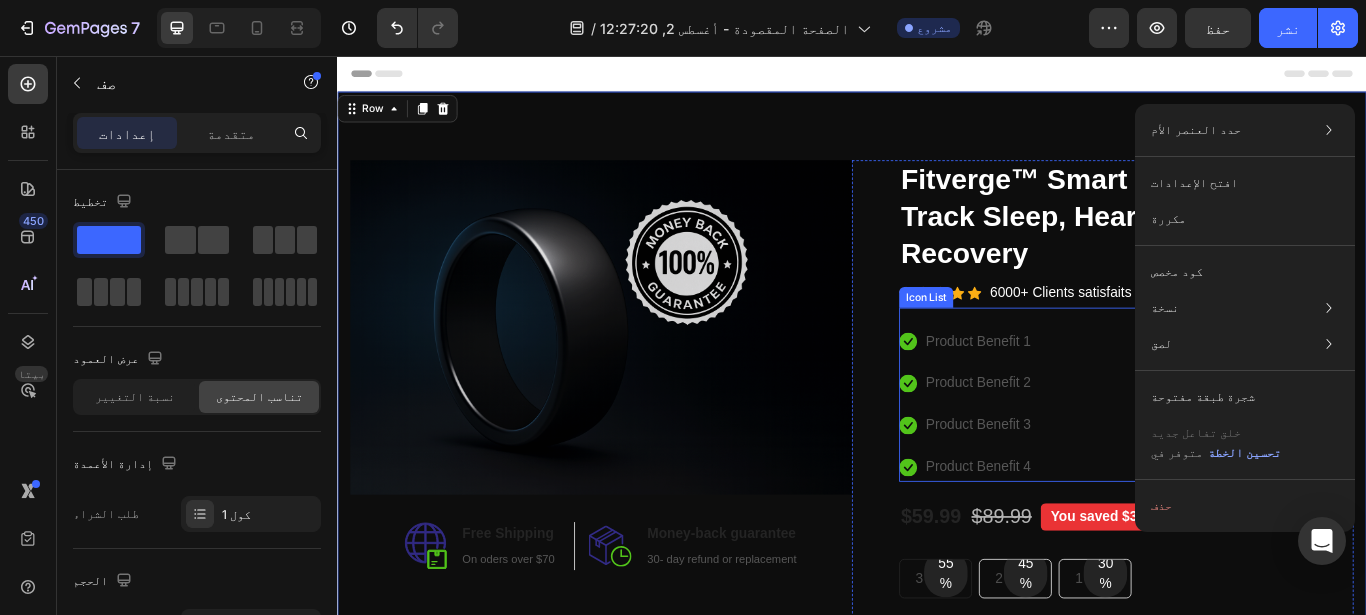 click on "Product Benefit 1" at bounding box center [1084, 389] 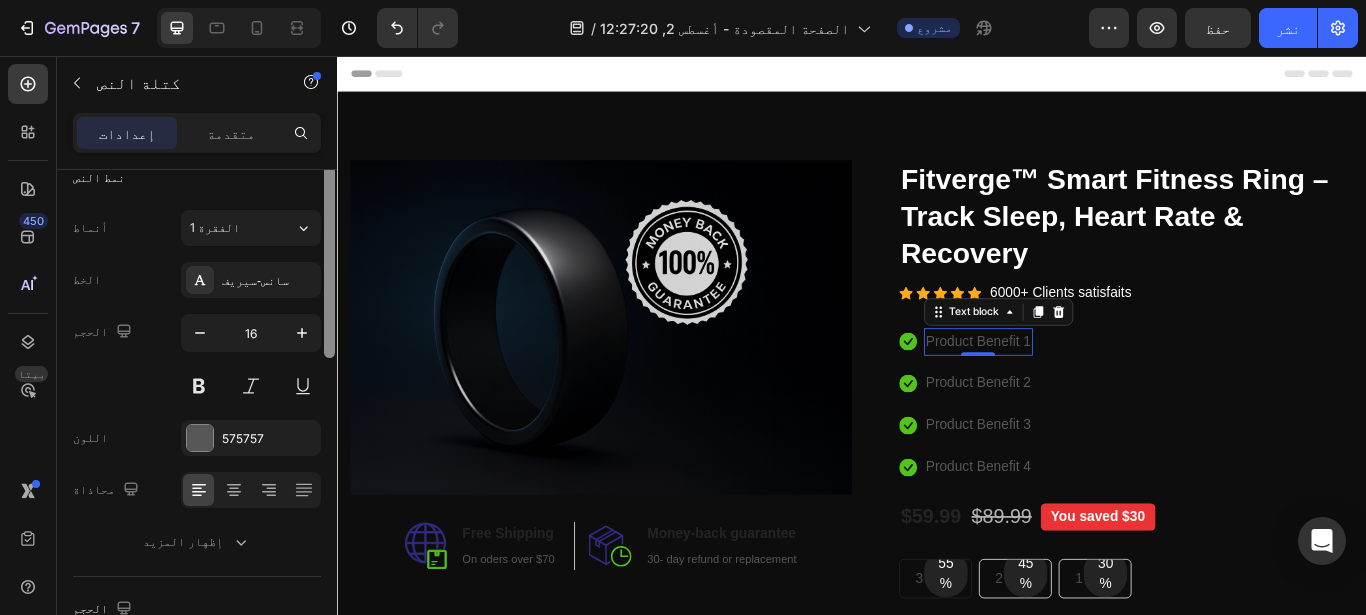 scroll, scrollTop: 0, scrollLeft: 0, axis: both 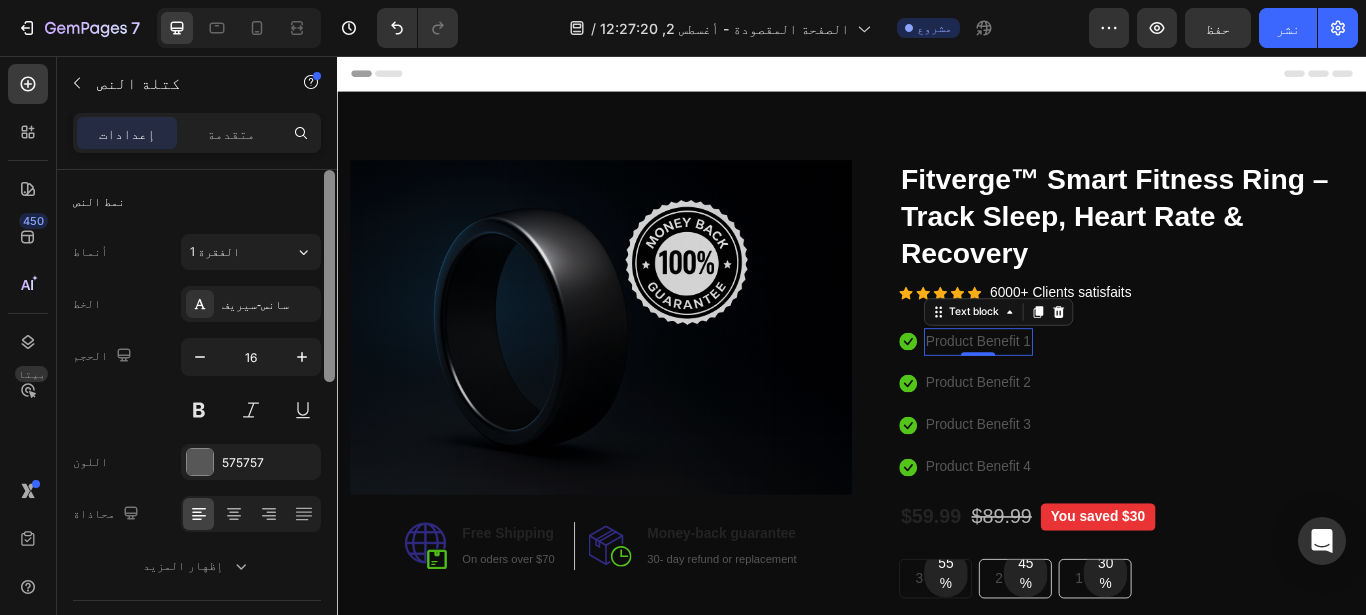 drag, startPoint x: 329, startPoint y: 199, endPoint x: 283, endPoint y: 161, distance: 59.665737 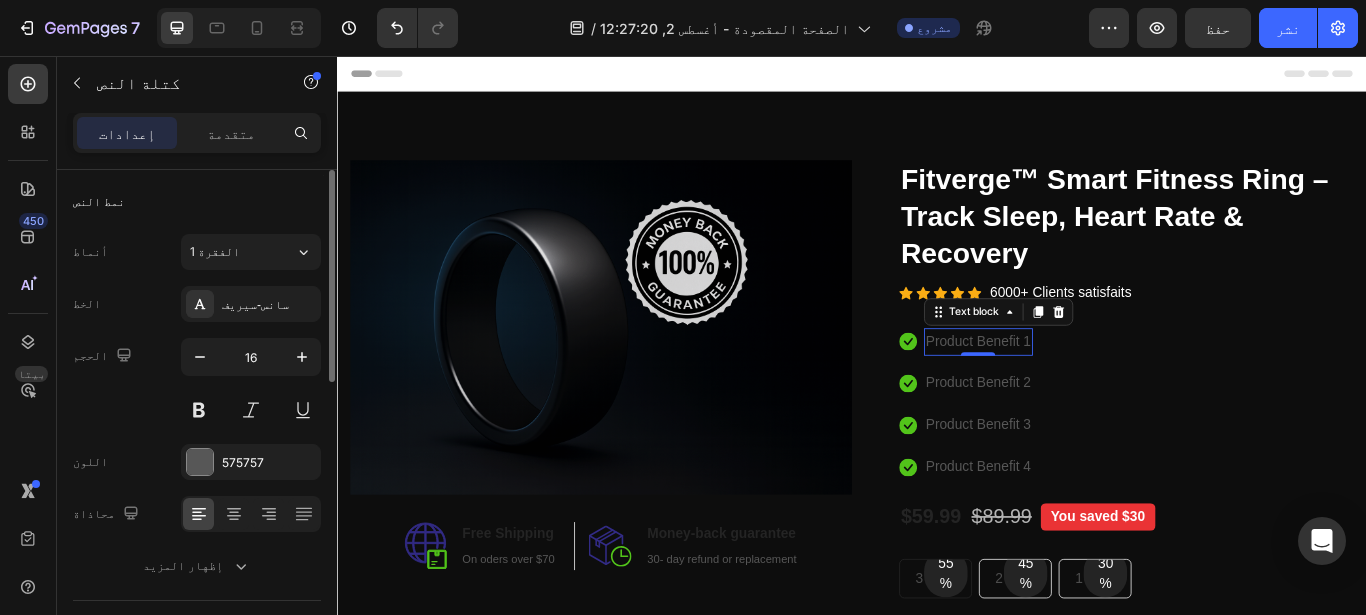 click on "Product Benefit 1" at bounding box center [1084, 389] 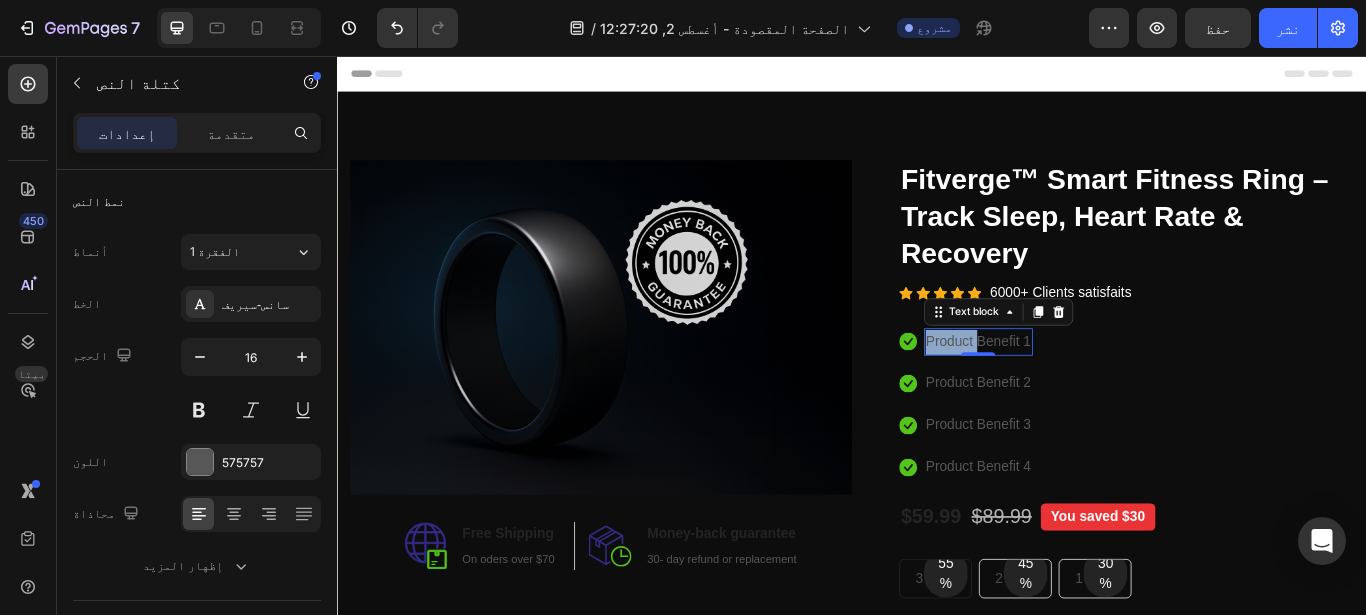 click on "Product Benefit 1" at bounding box center [1084, 389] 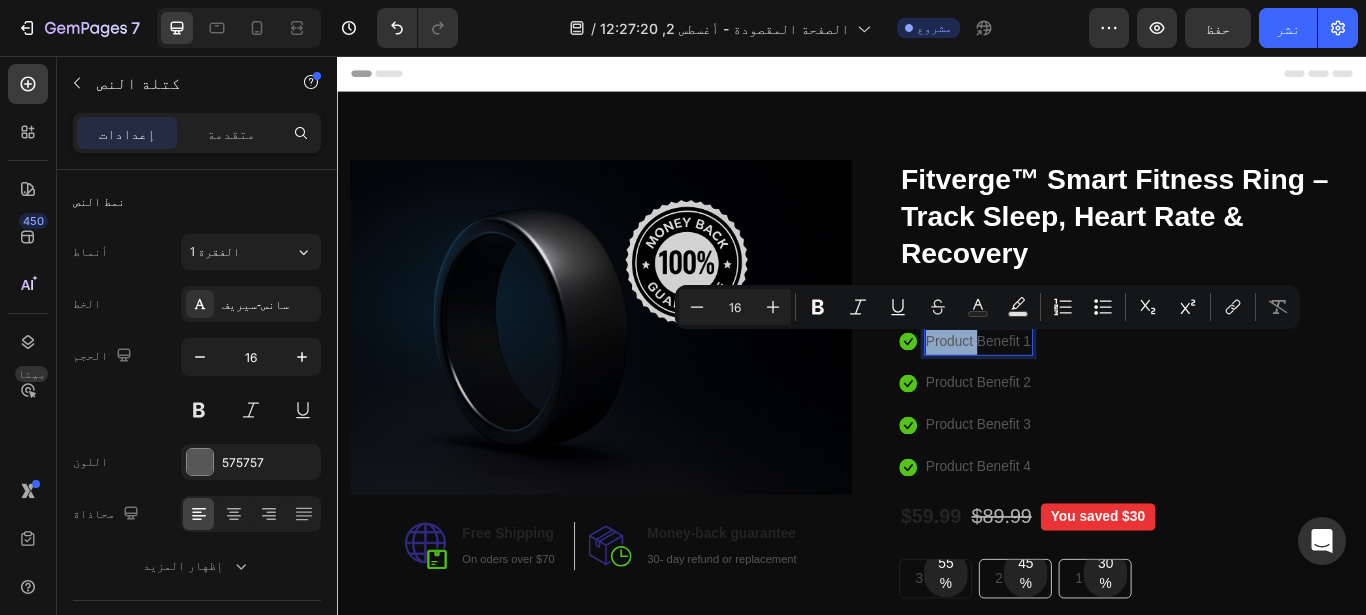 click on "Product Benefit 1" at bounding box center [1084, 389] 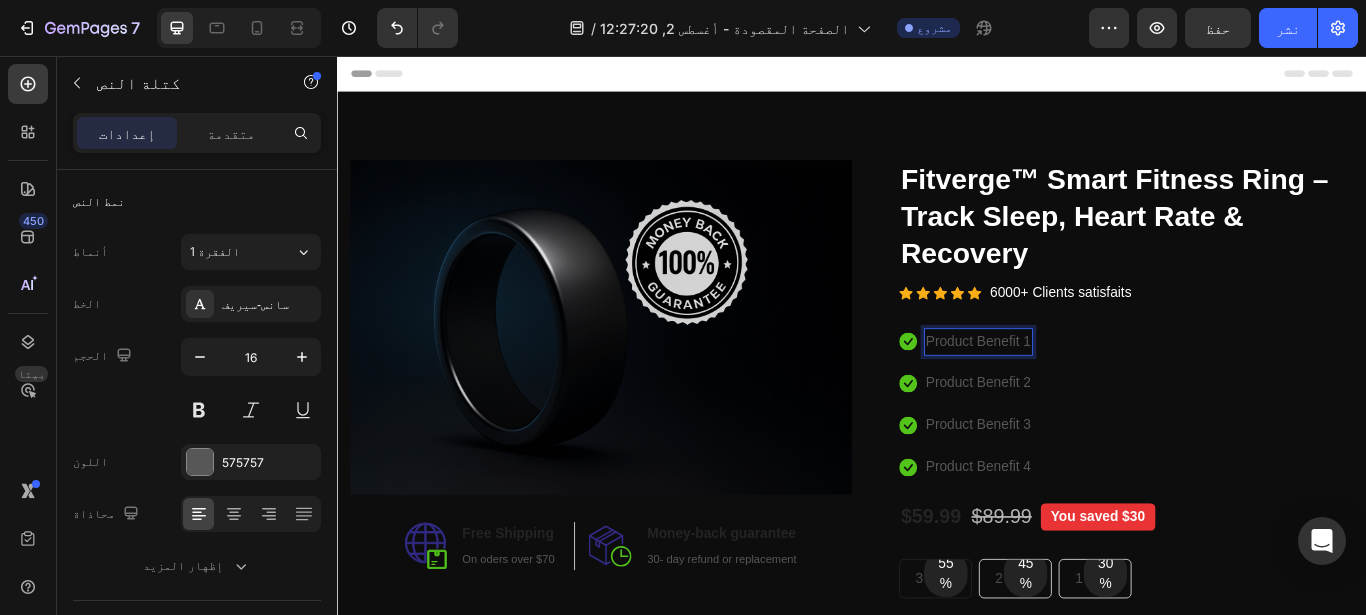 click on "Product Benefit 1" at bounding box center [1084, 389] 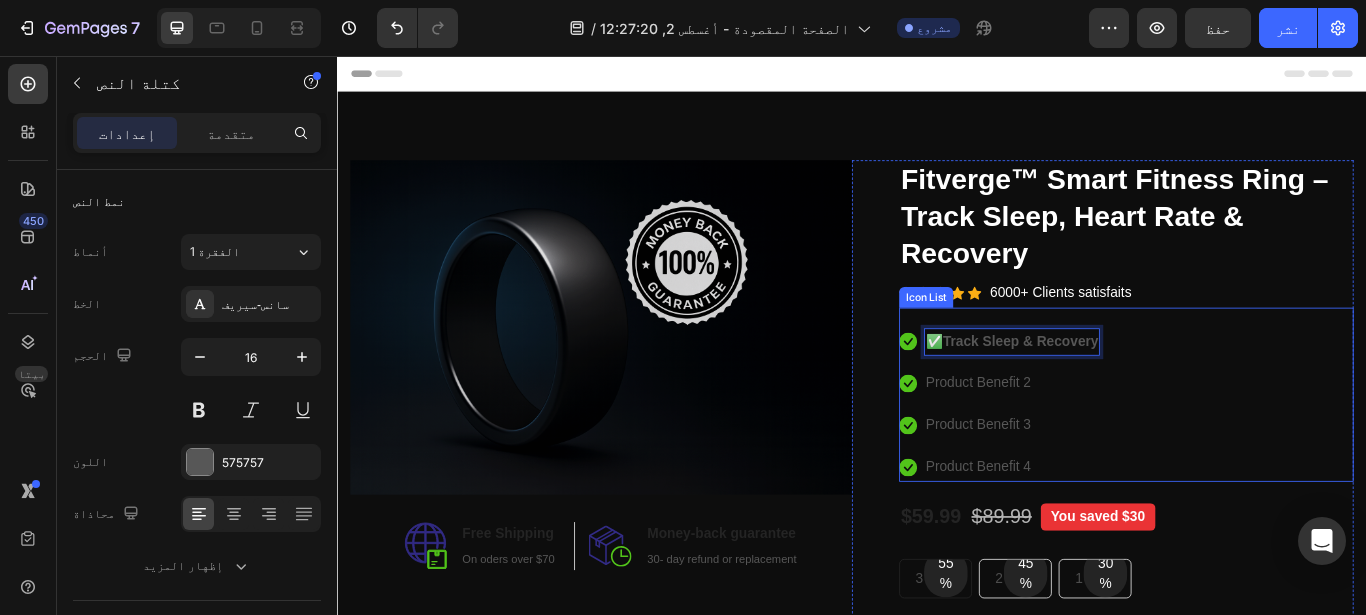 click 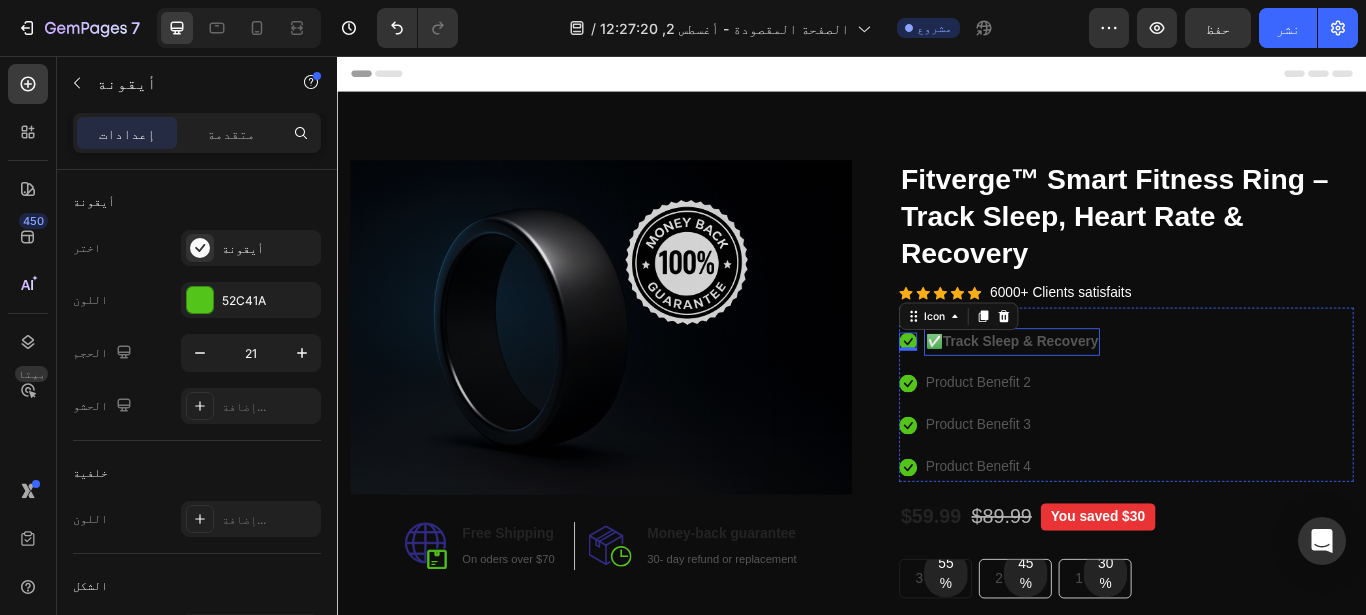 click on "✅  Track Sleep & Recovery" at bounding box center [1123, 389] 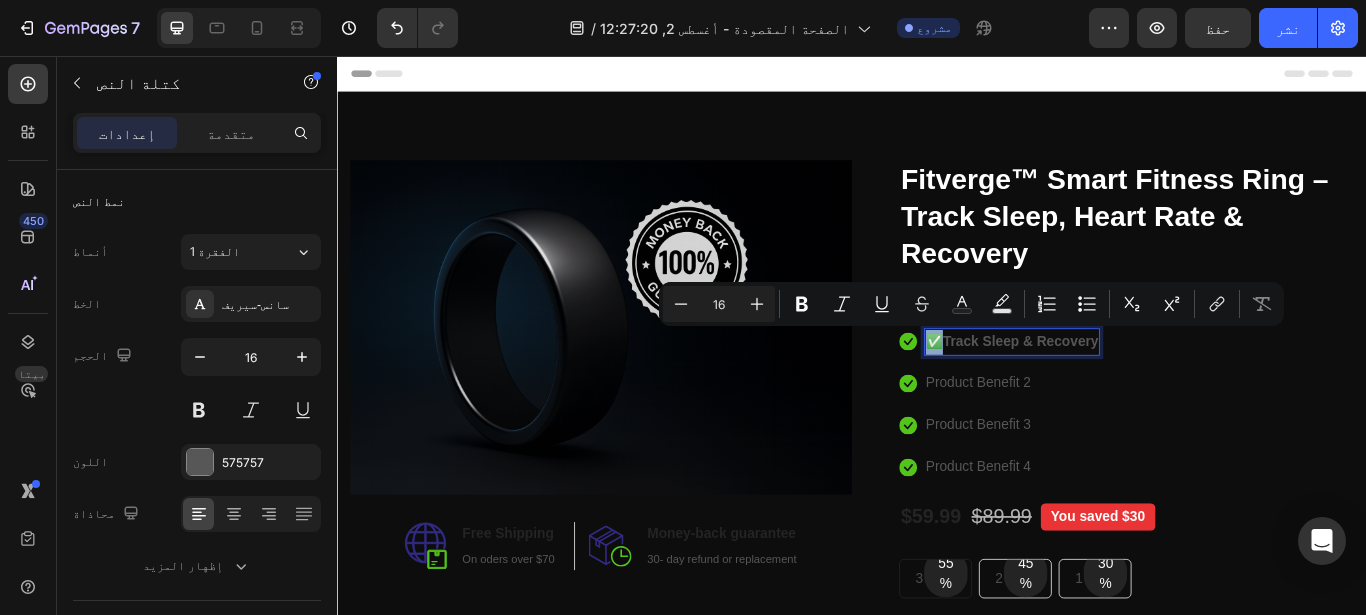 drag, startPoint x: 1038, startPoint y: 390, endPoint x: 1023, endPoint y: 390, distance: 15 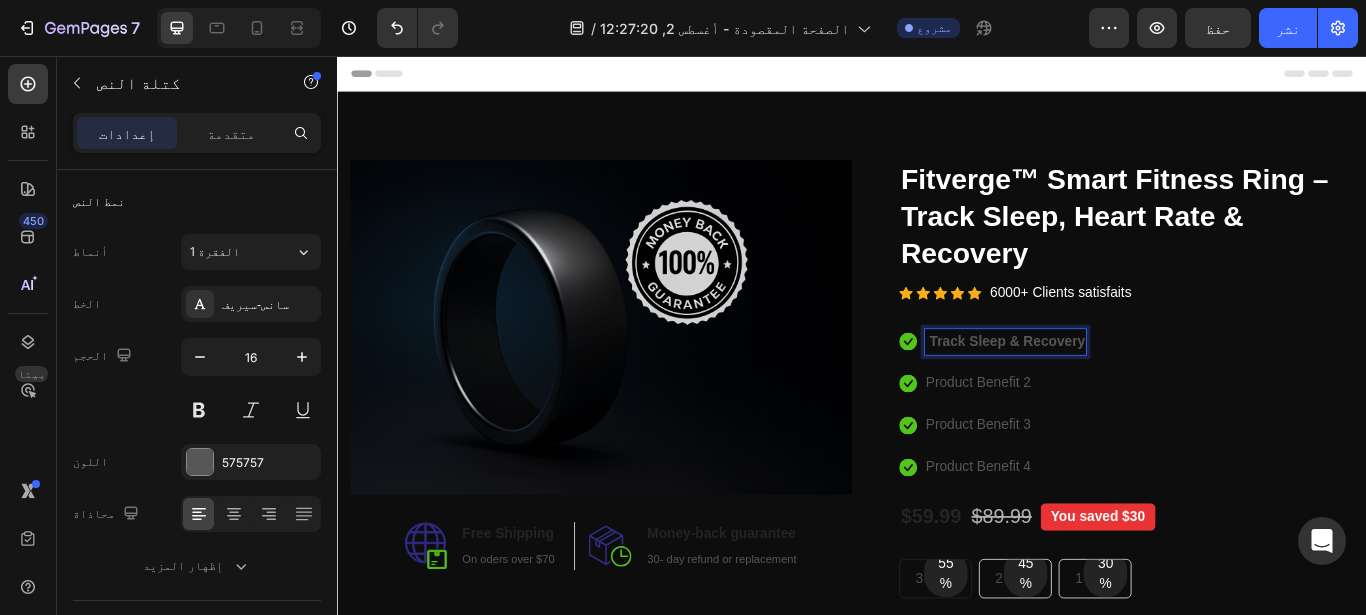 click on "Track Sleep & Recovery" at bounding box center [1117, 388] 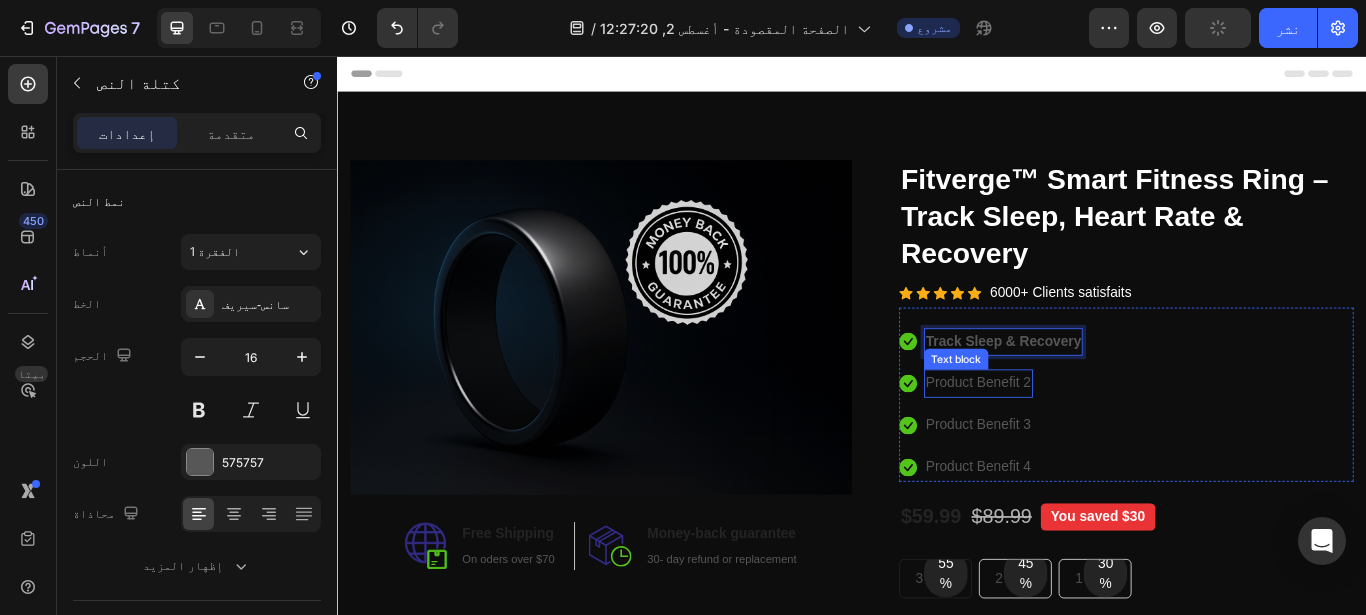 click on "Product Benefit 2" at bounding box center (1084, 437) 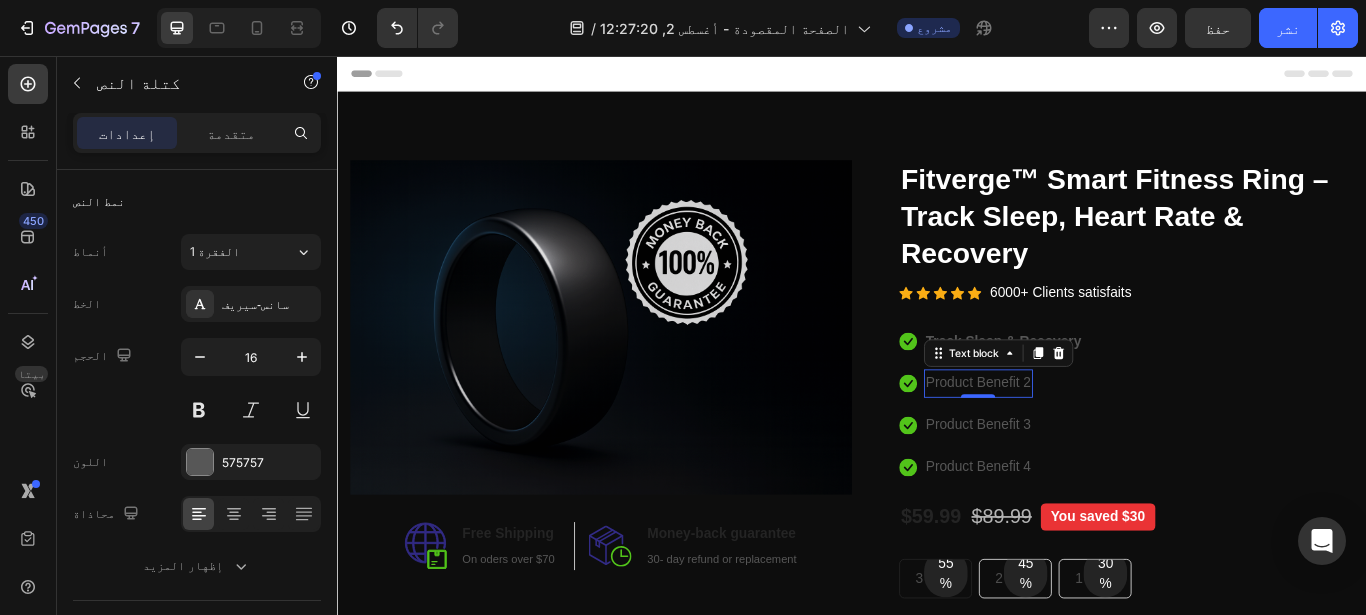 click on "Product Benefit 2" at bounding box center (1084, 437) 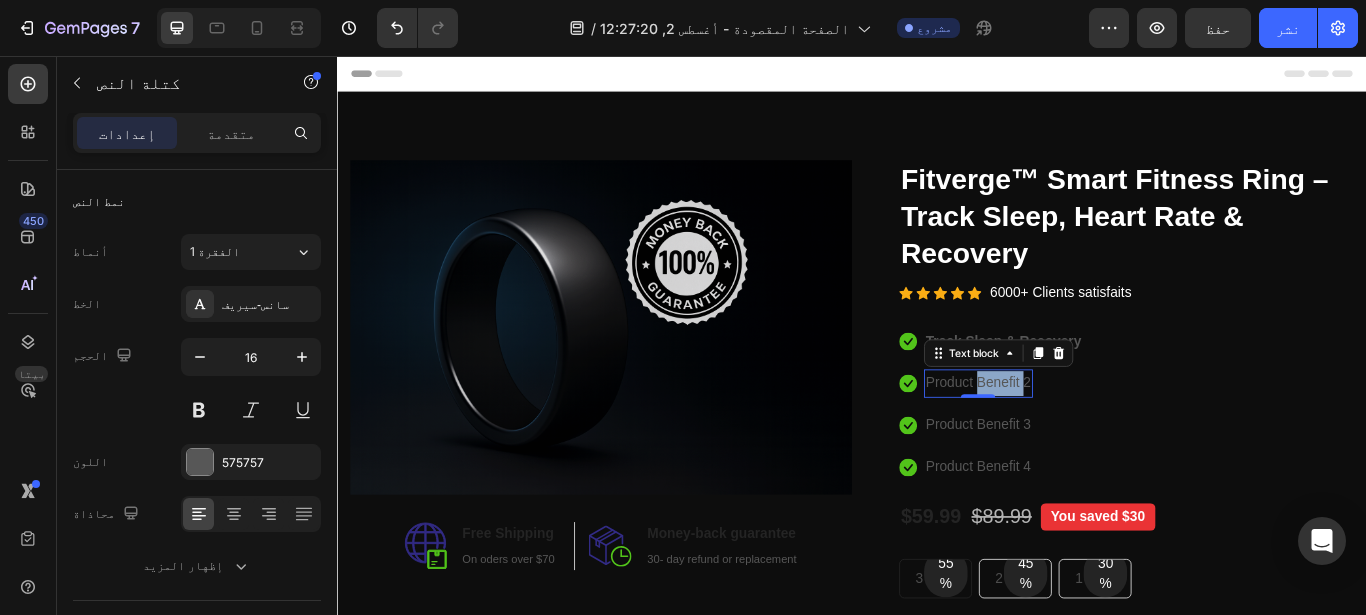 click on "Product Benefit 2" at bounding box center (1084, 437) 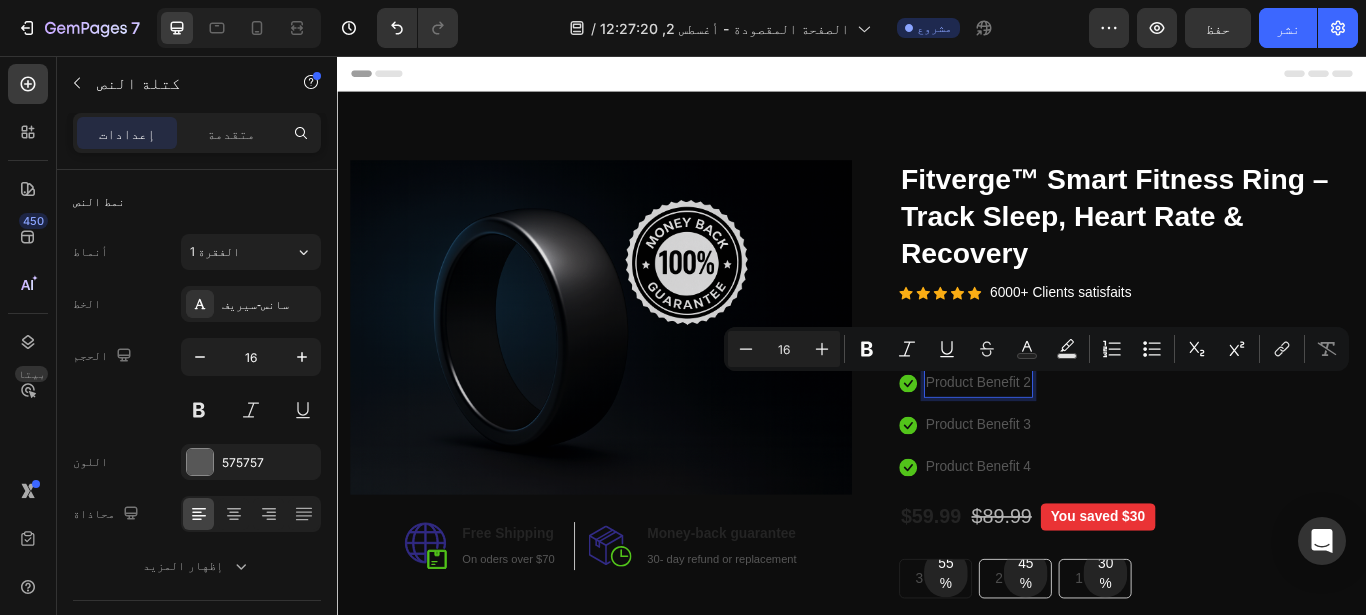 click on "Product Benefit 2" at bounding box center (1084, 437) 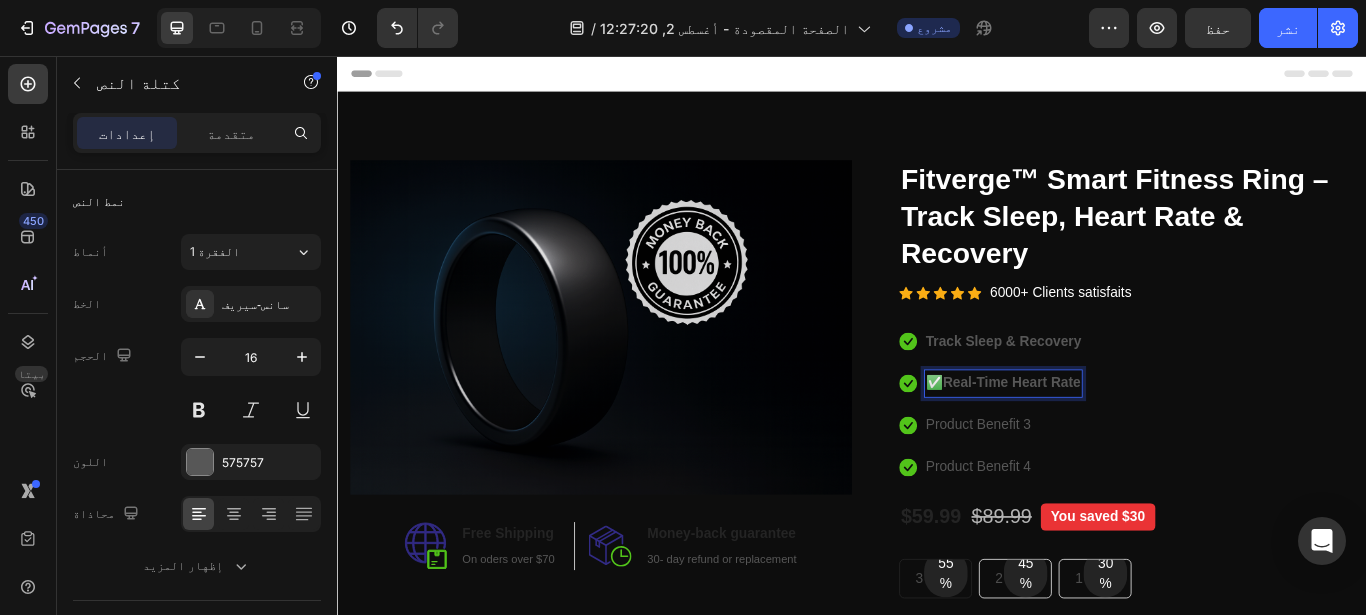 click on "✅  Real-Time Heart Rate" at bounding box center [1113, 437] 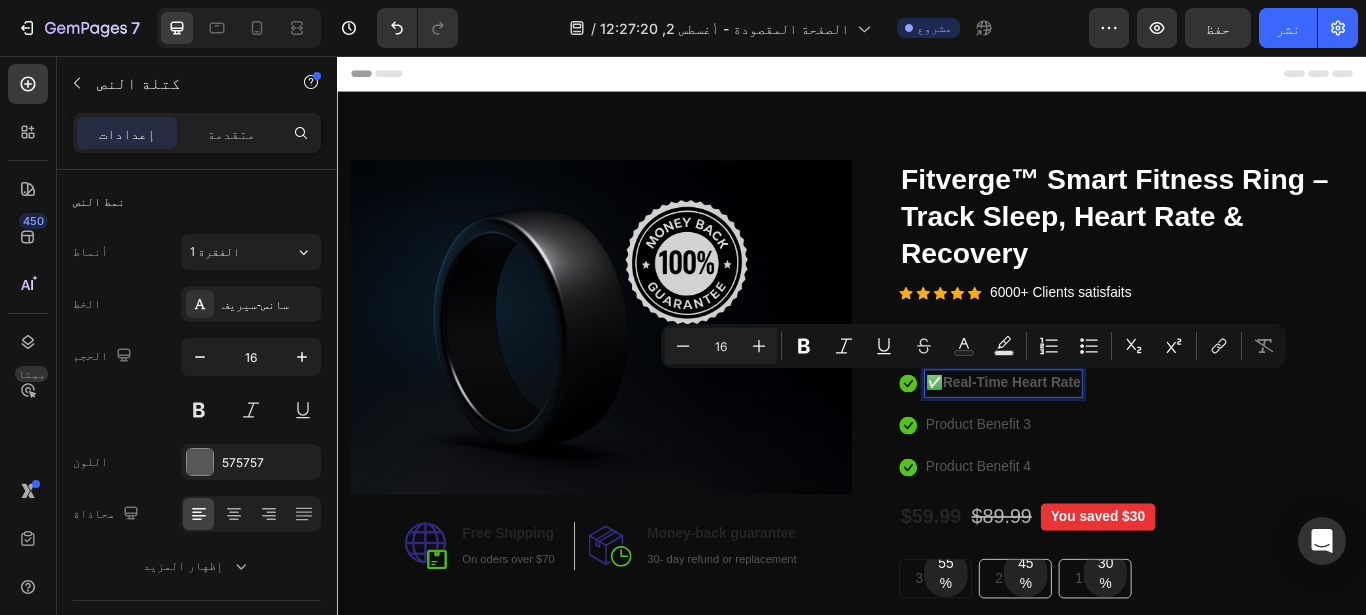 drag, startPoint x: 1043, startPoint y: 432, endPoint x: 1009, endPoint y: 433, distance: 34.0147 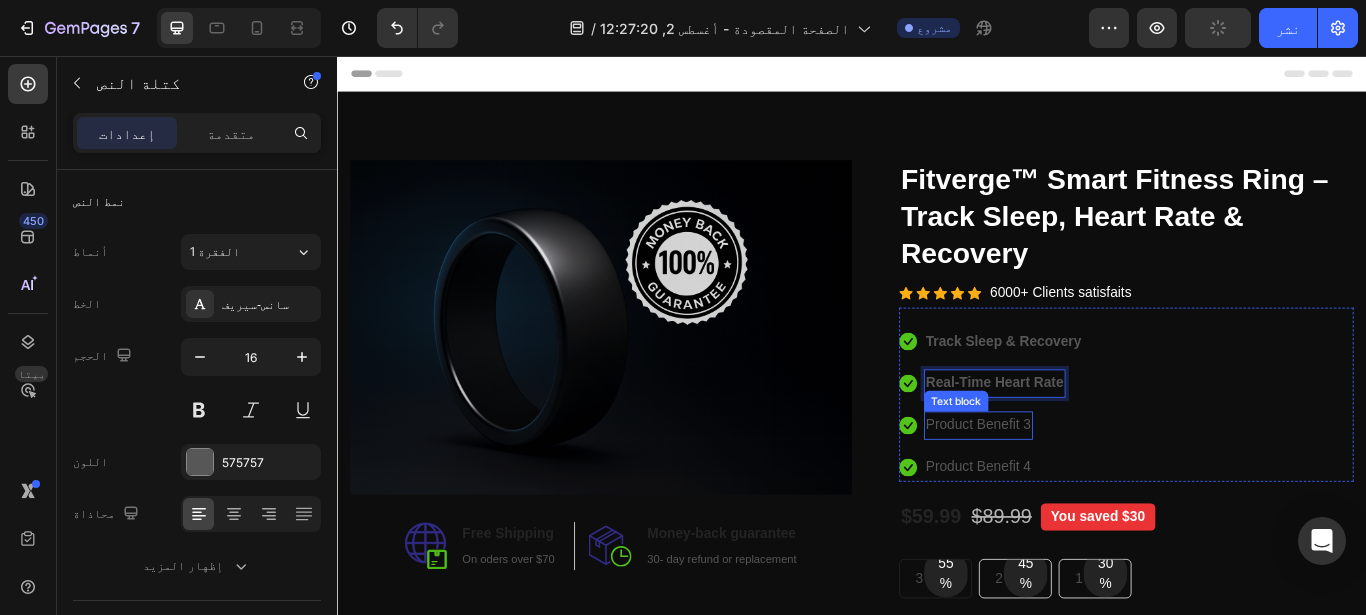 click on "Product Benefit 3" at bounding box center [1084, 486] 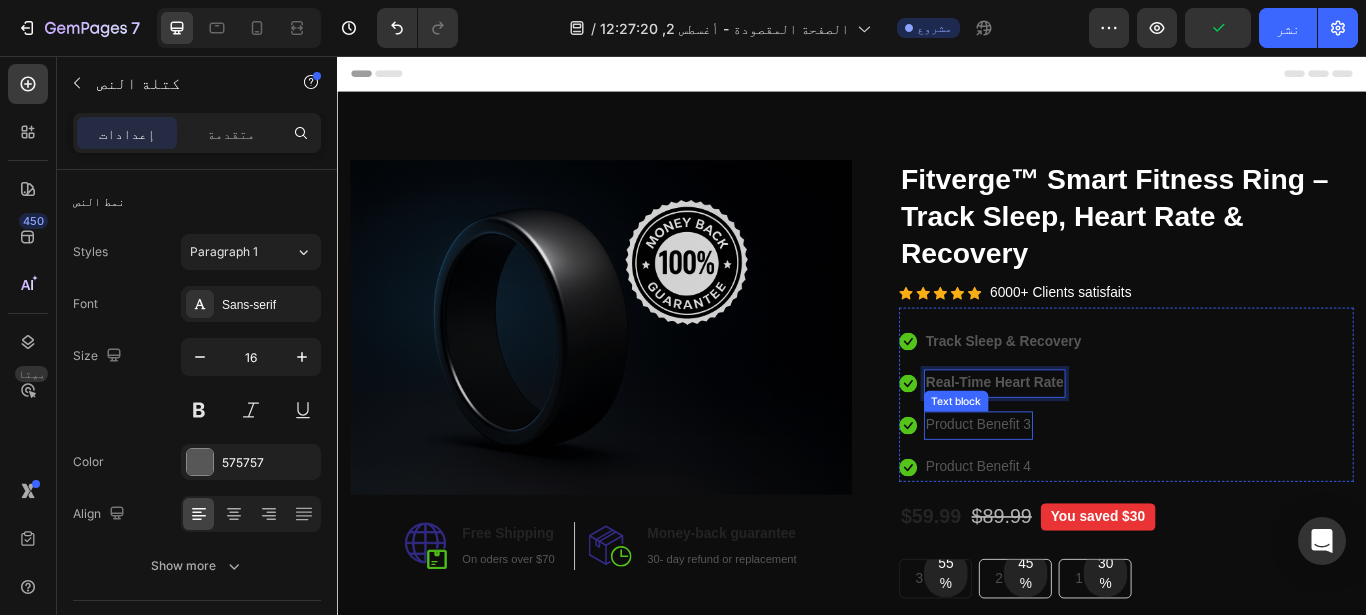 click on "Product Benefit 3" at bounding box center [1084, 486] 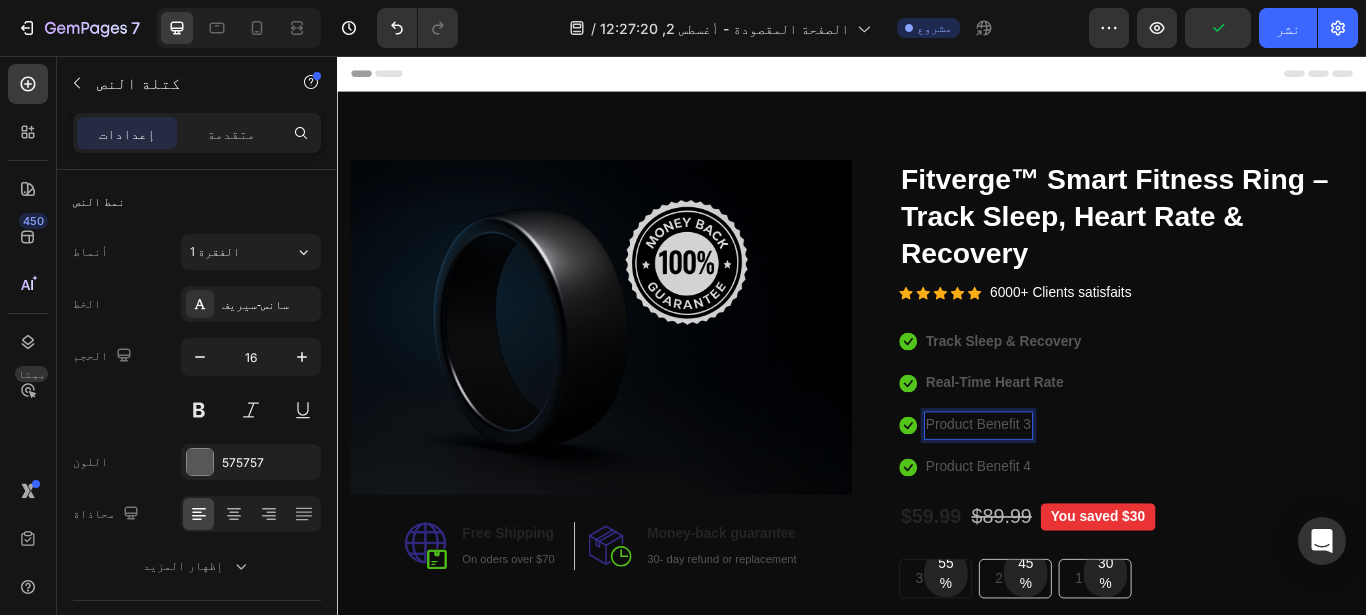 click on "Product Benefit 3" at bounding box center (1084, 486) 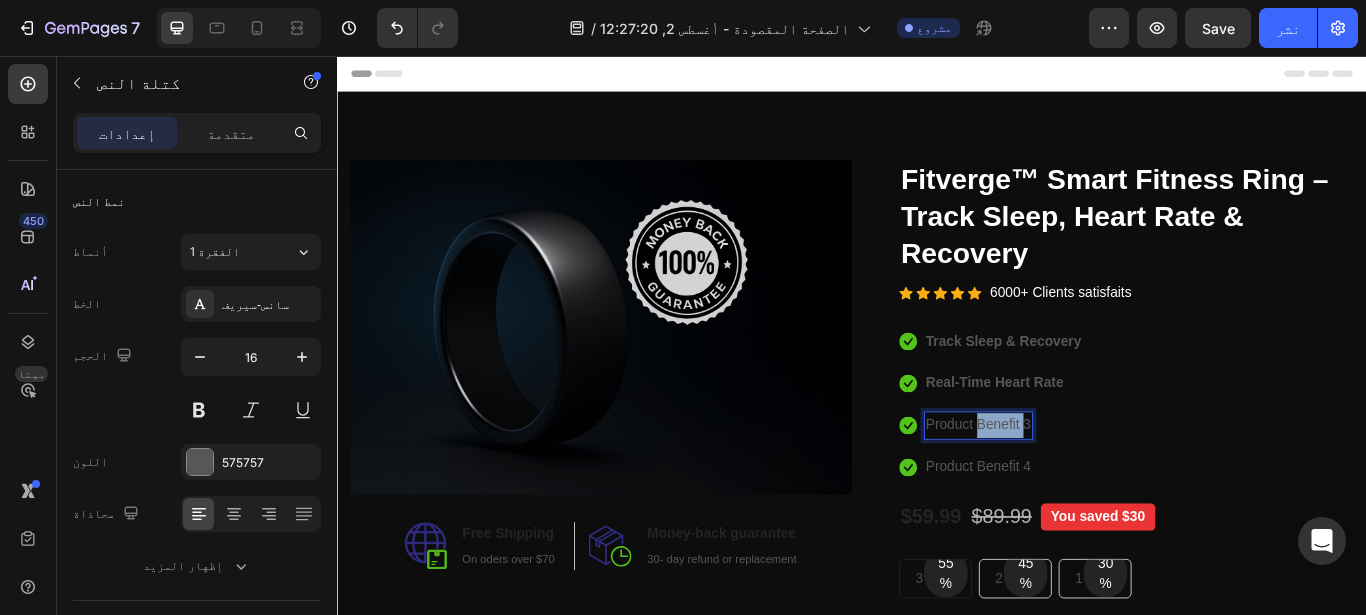 click on "Product Benefit 3" at bounding box center [1084, 486] 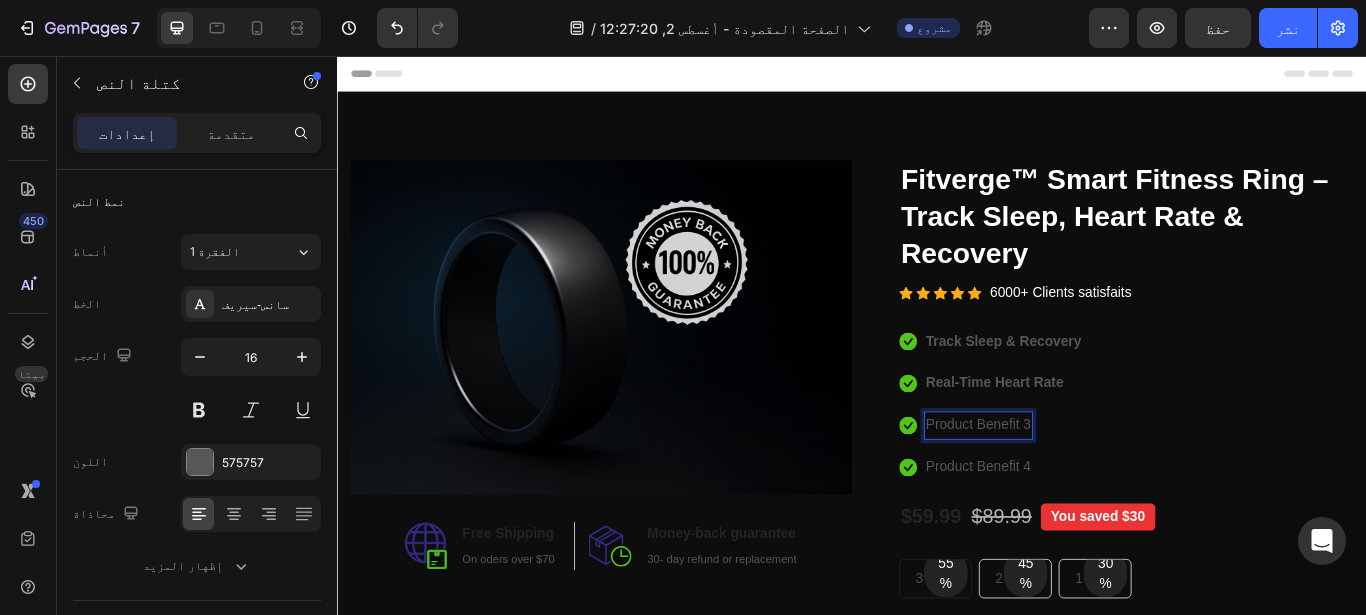 click on "Product Benefit 3" at bounding box center (1084, 486) 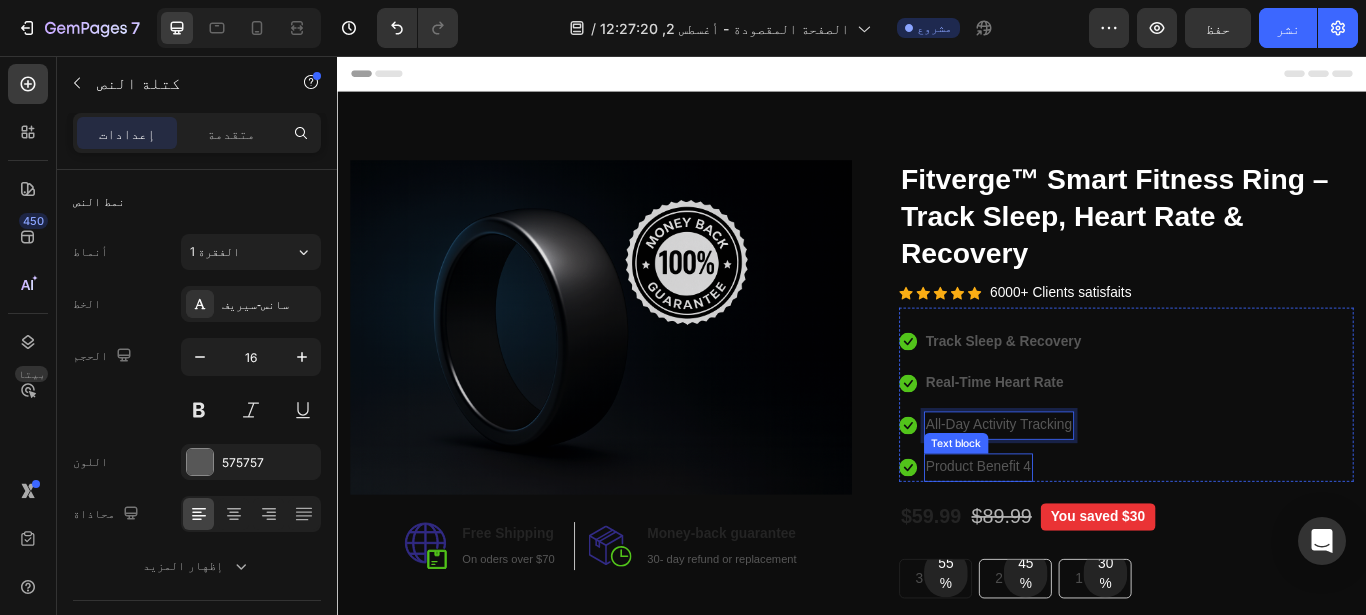 click on "Product Benefit 4" at bounding box center (1084, 535) 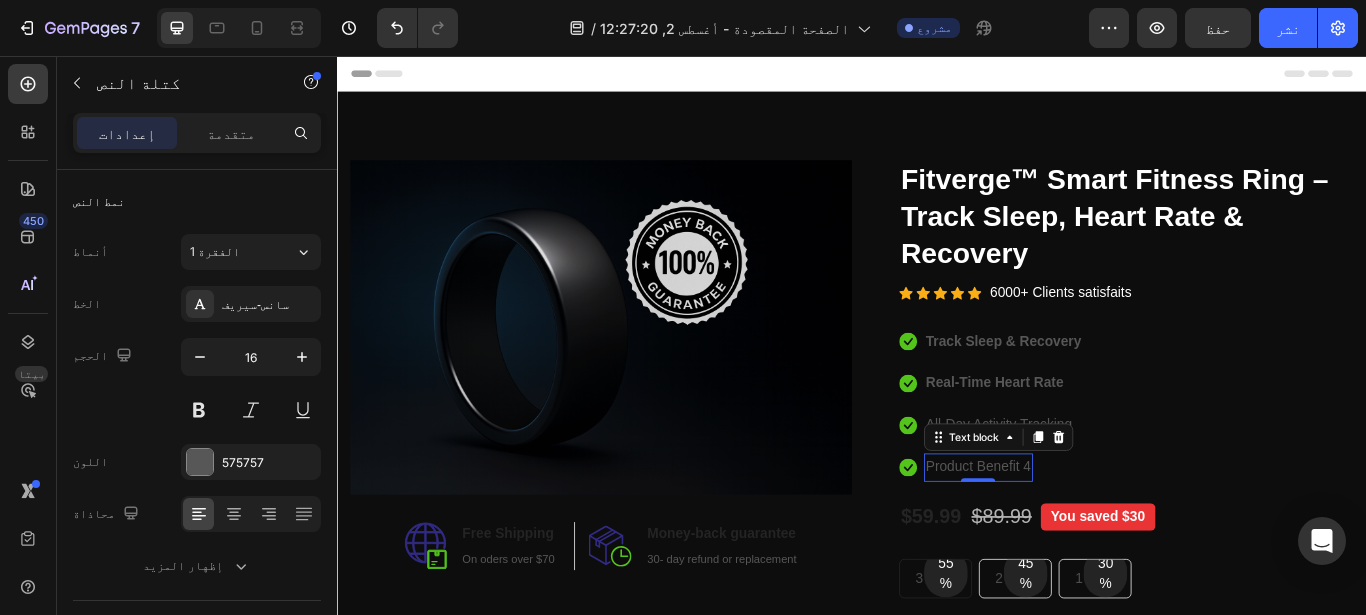 click on "Product Benefit 4" at bounding box center (1084, 535) 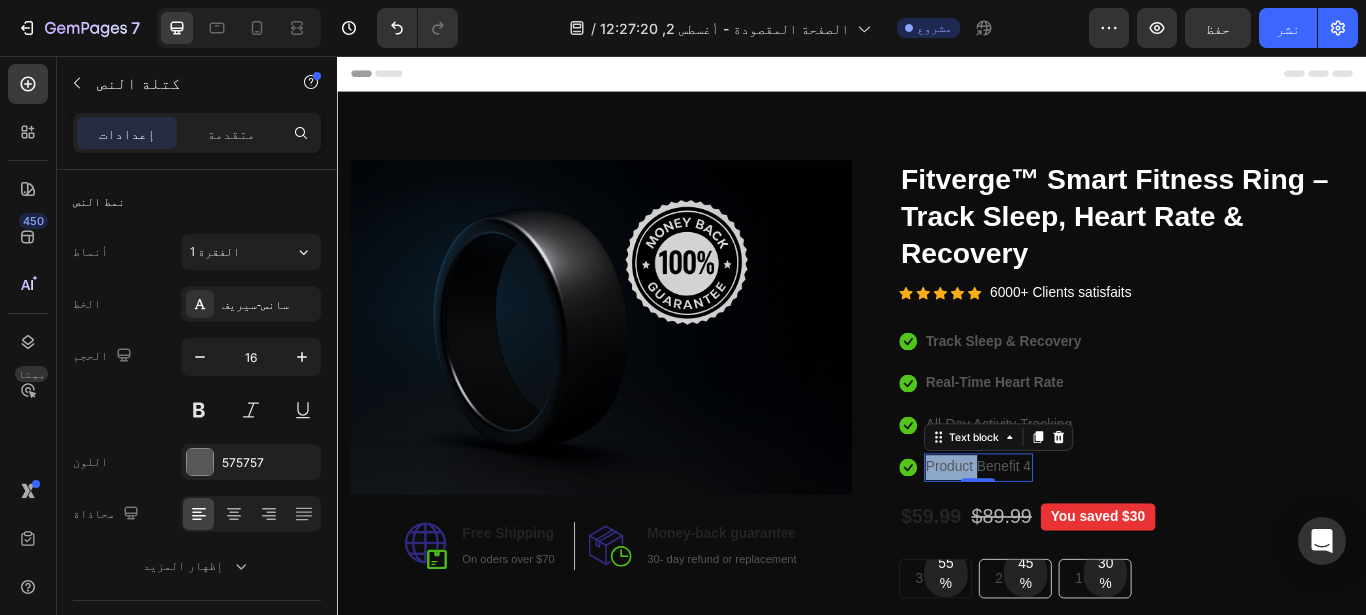 click on "Product Benefit 4" at bounding box center (1084, 535) 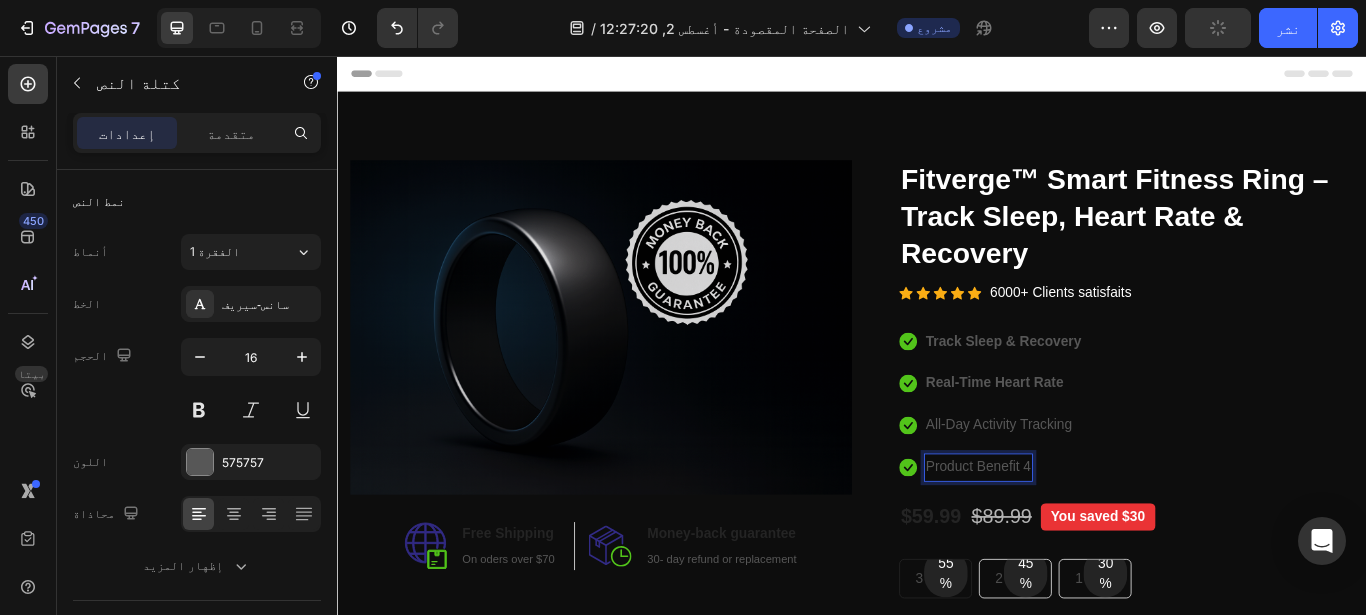 click on "Product Benefit 4" at bounding box center (1084, 535) 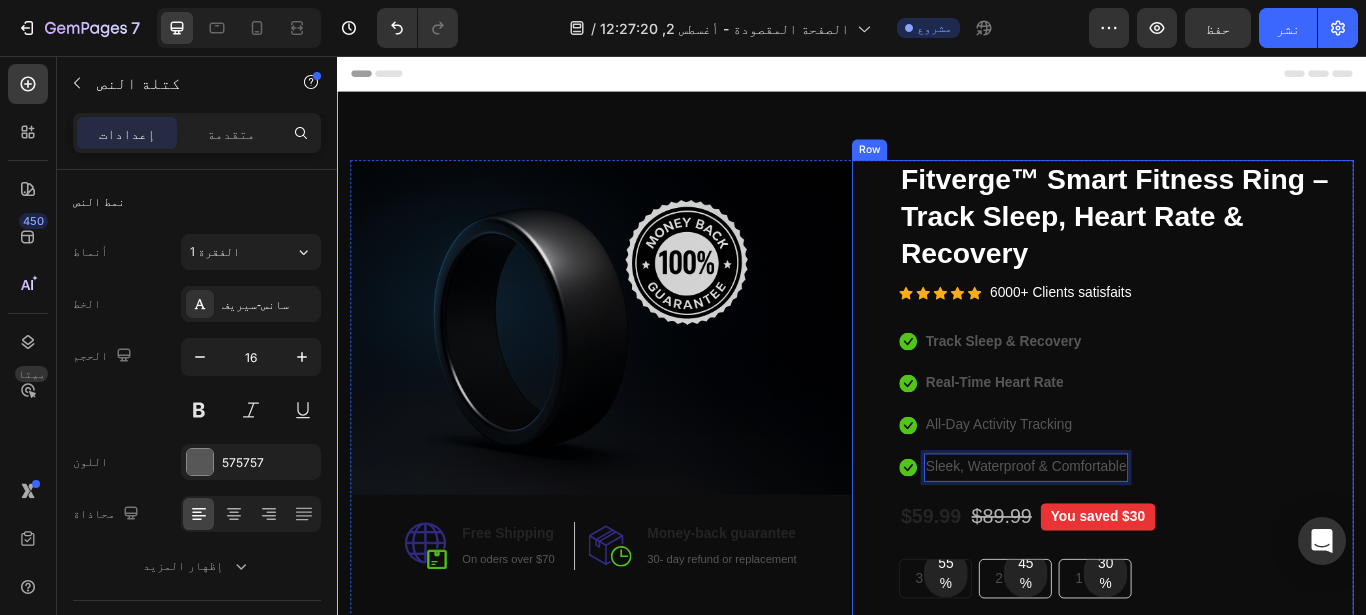 click on "Catch your customer's attention with attracted media.       Add image   or   sync data
(P) Images & Gallery Fitverge™ Smart Fitness Ring – Track Sleep, Heart Rate & Recovery (P) Title                Icon                Icon                Icon                Icon                Icon Icon List Hoz 6000+ Clients satisfaits Text block Row
Icon Track Sleep & Recovery Text block
Icon Real-Time Heart Rate Text block
Icon All-Day Activity Tracking Text block
Icon Sleek, Waterproof & Comfortable Text block   0 Icon List $59.99 (P) Price (P) Price $89.99 (P) Price (P) Price You saved $30 Product Badge Row 55% Text block Row 3 pack Text block Row 45% Text block Row 2 pack Text block Row 30% Text block Row 1 pack Text block" at bounding box center [1229, 591] 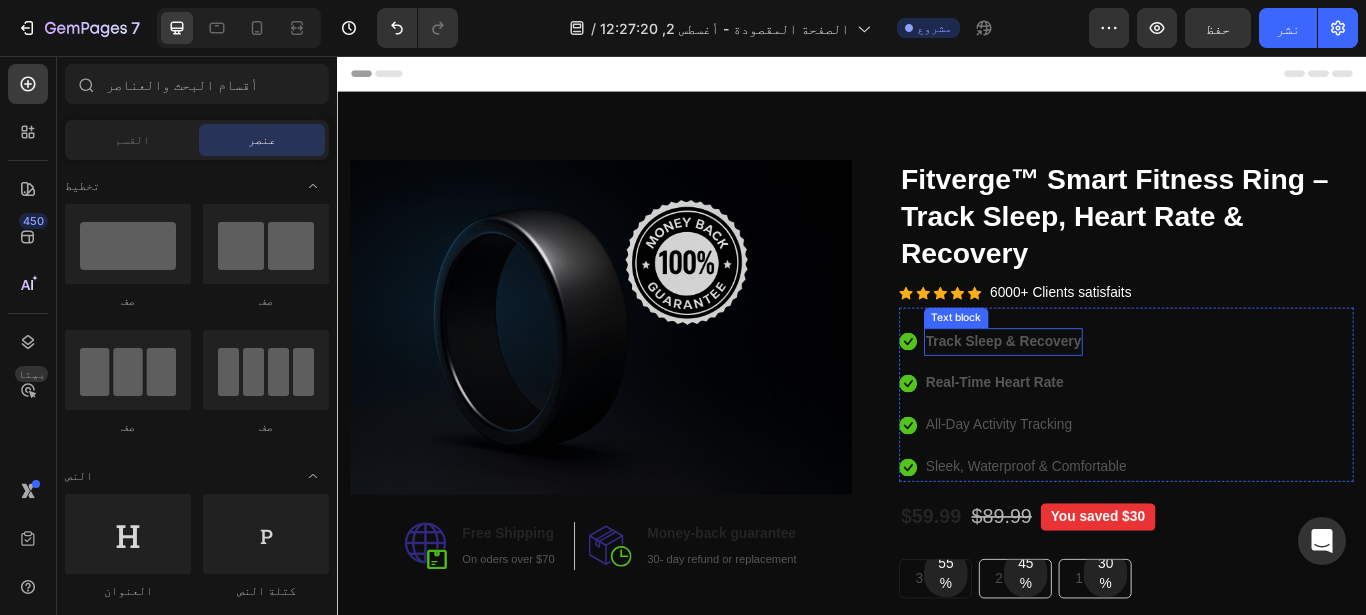 click on "Track Sleep & Recovery" at bounding box center [1113, 388] 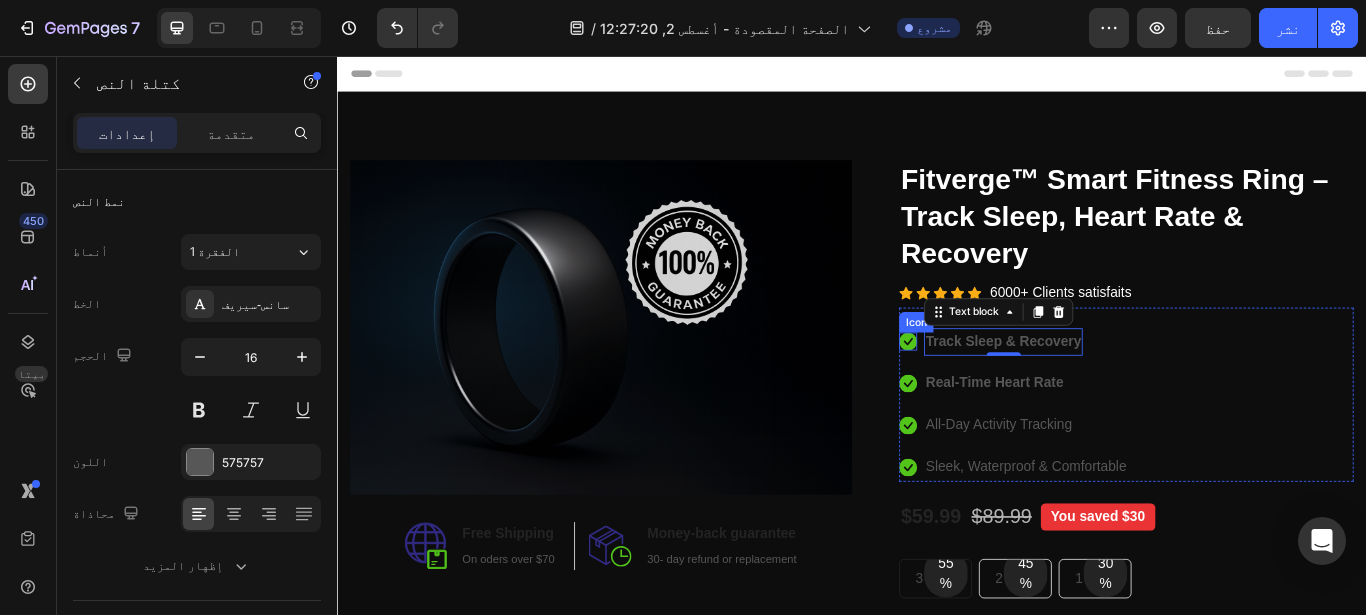 click 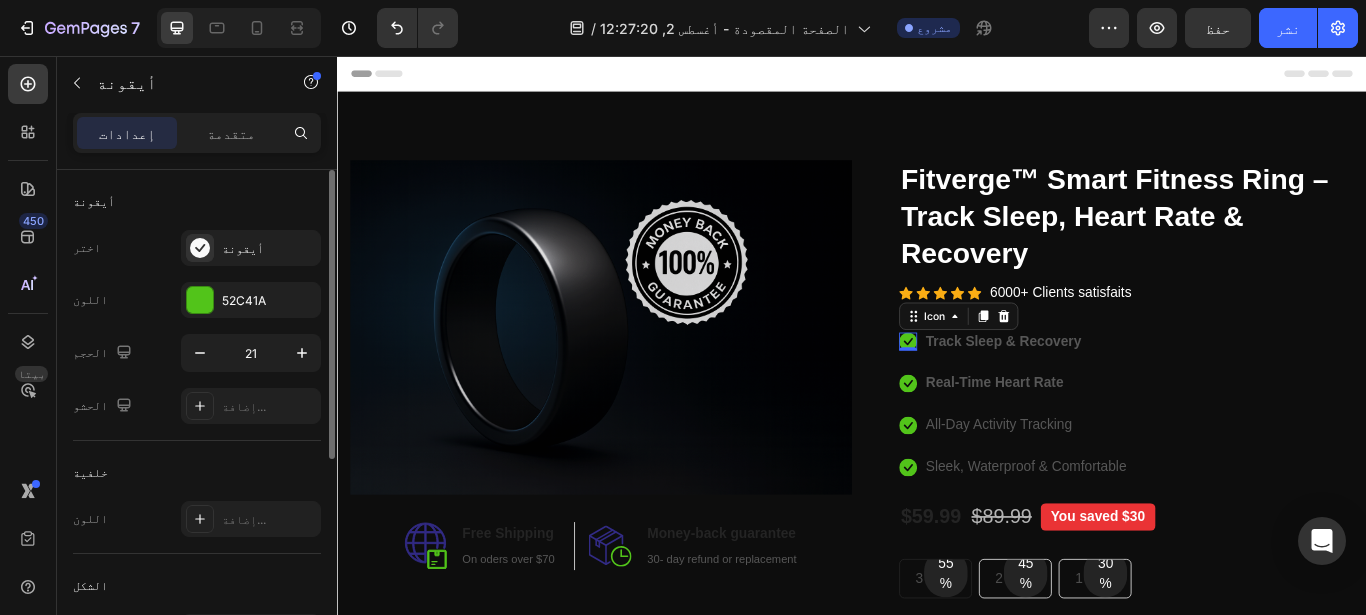 click on "أيقونة اختر
أيقونة اللون 52C41A الحجم 21 الحشو إضافة..." 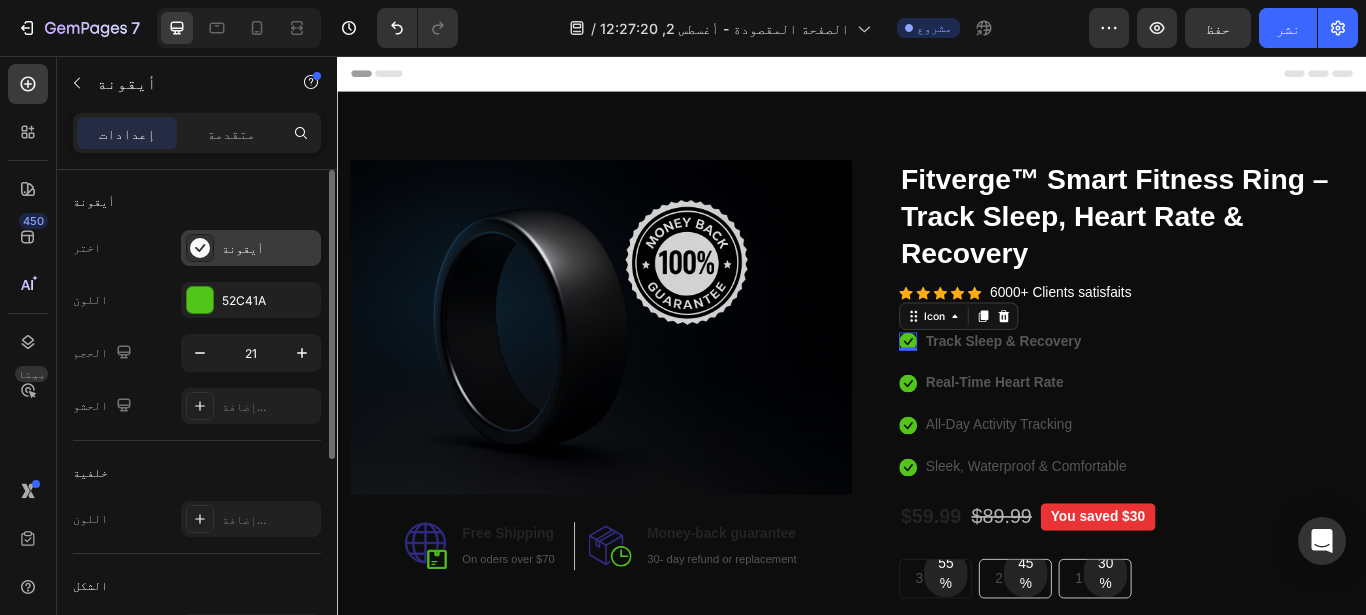 click on "أيقونة" at bounding box center (269, 249) 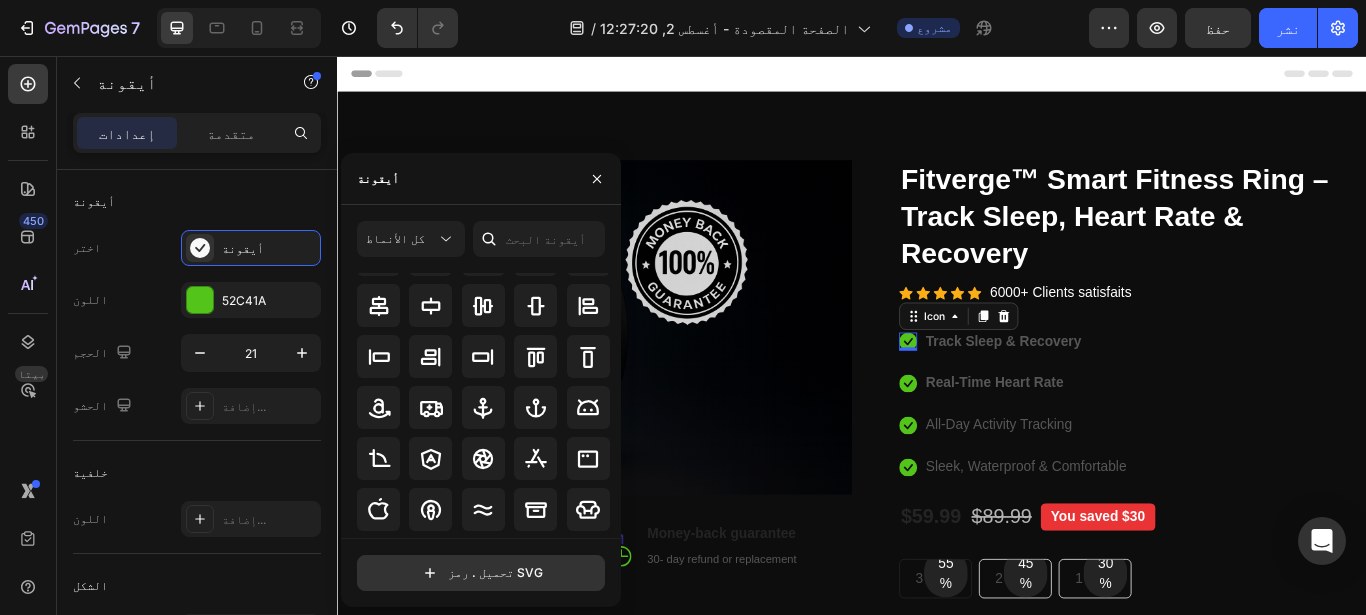 scroll, scrollTop: 255, scrollLeft: 0, axis: vertical 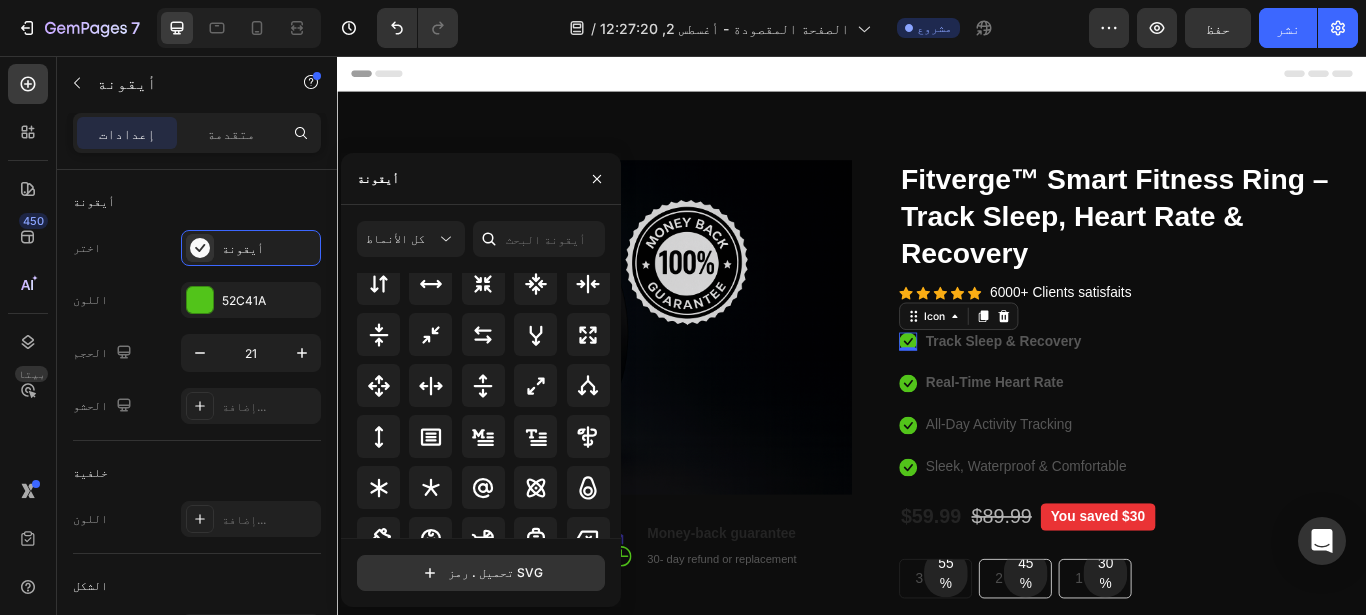 click on "جميع الأيقونات" at bounding box center (488, 405) 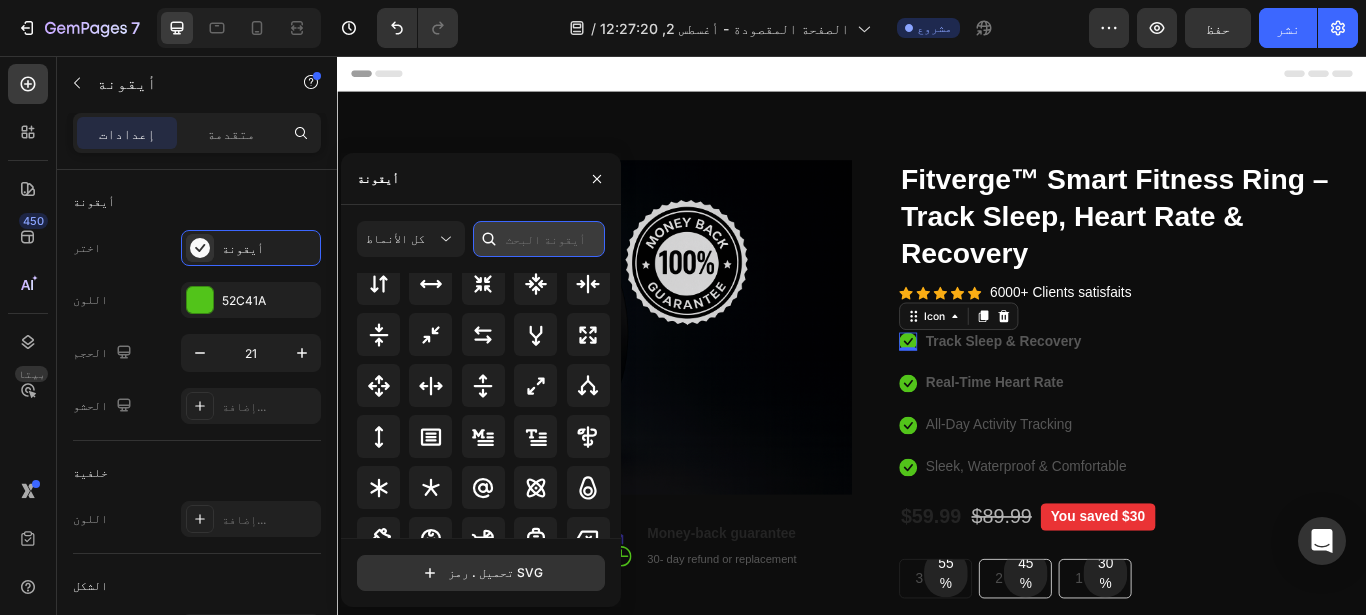 click at bounding box center (539, 239) 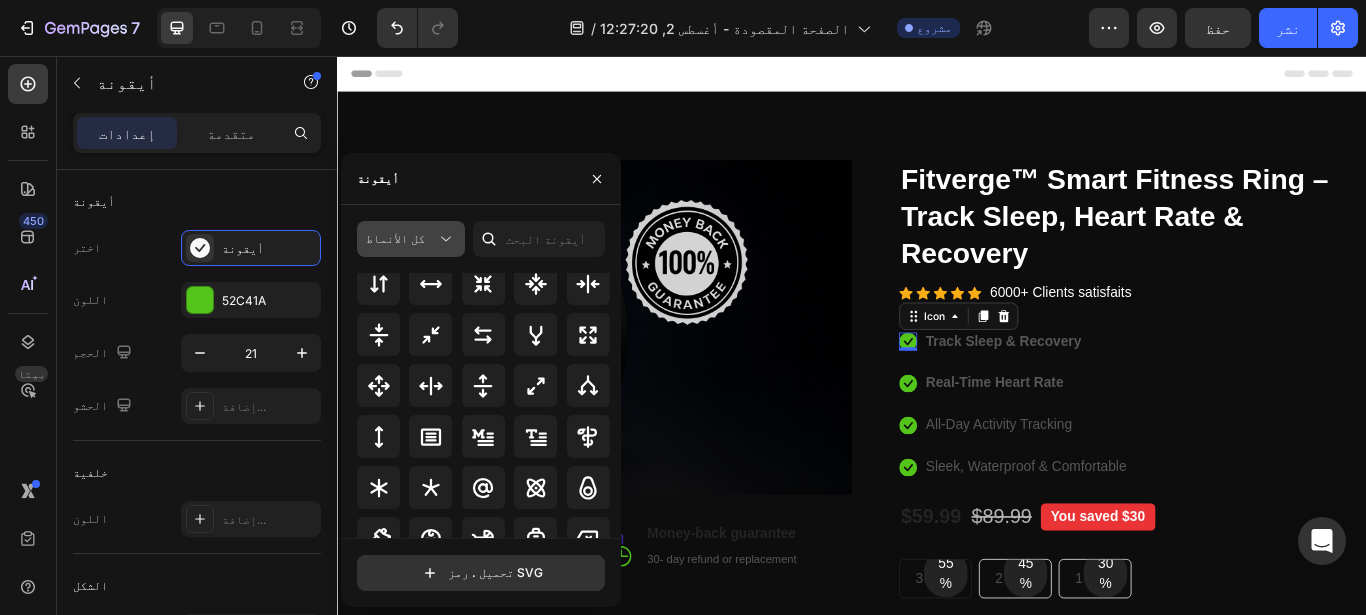 click on "كل الأنماط" at bounding box center (401, 239) 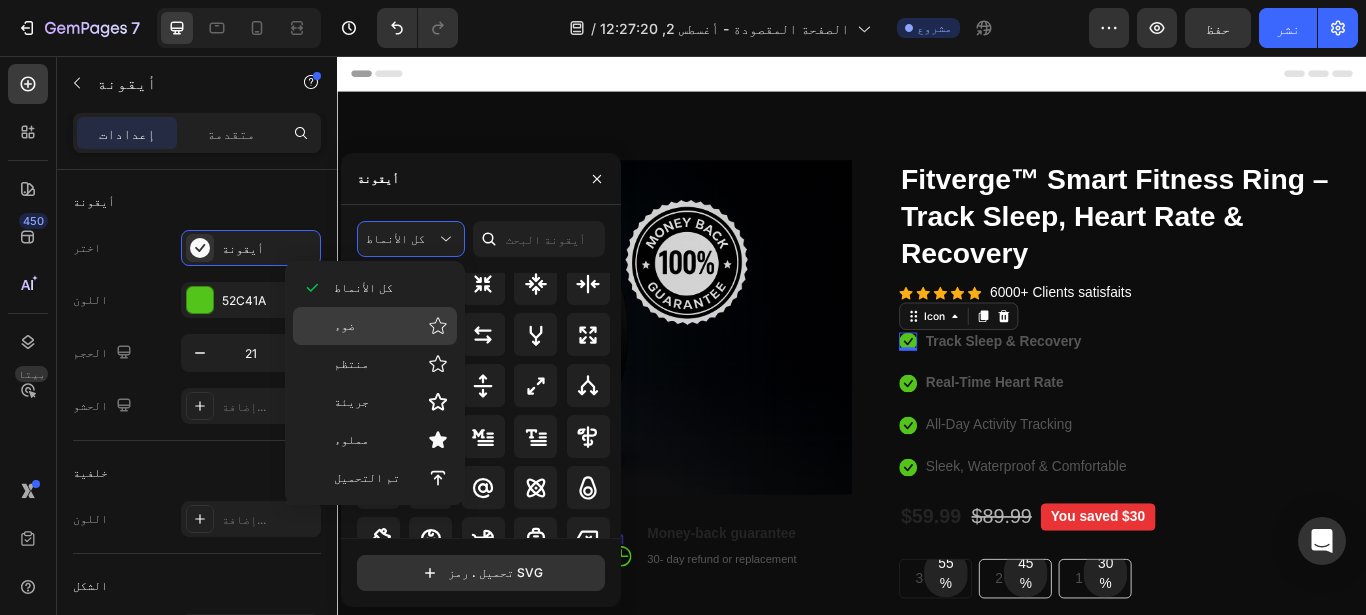 click on "ضوء" at bounding box center (391, 326) 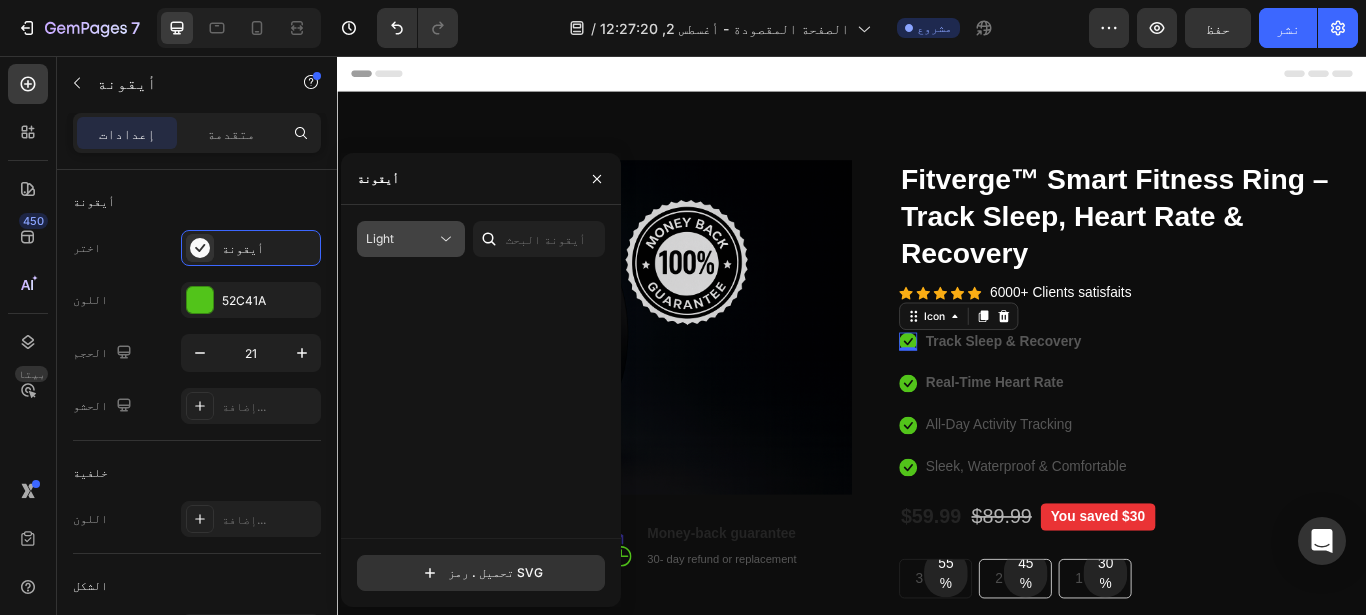 scroll, scrollTop: 0, scrollLeft: 0, axis: both 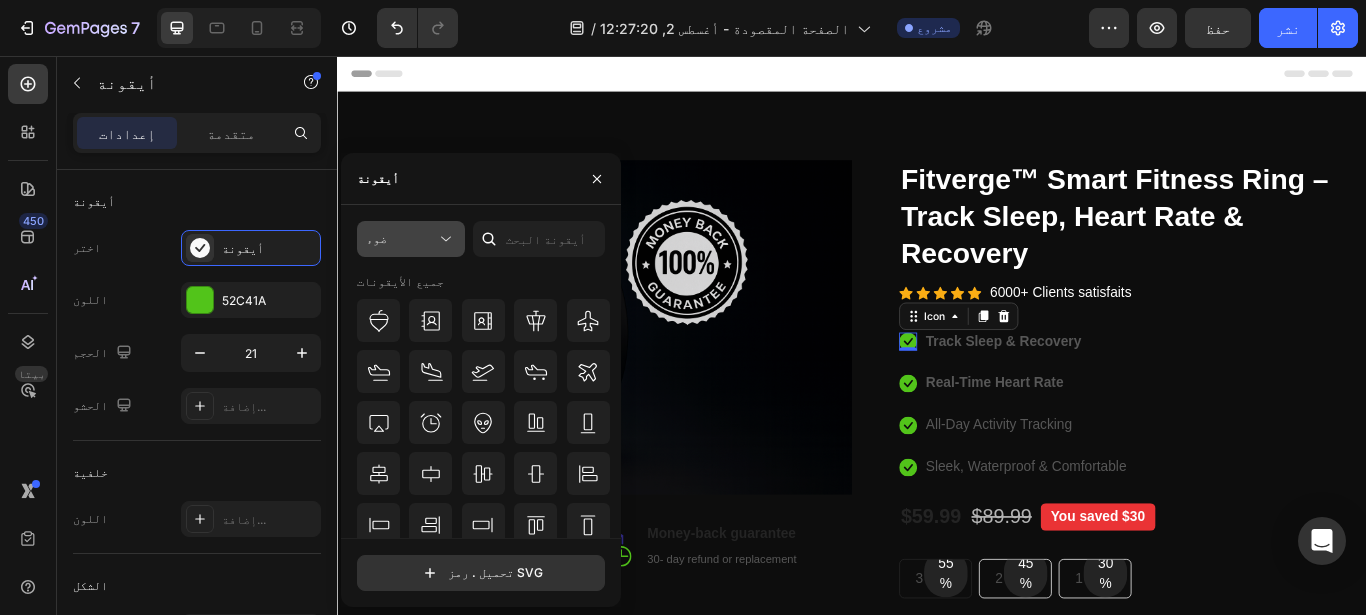 click on "ضوء" at bounding box center (401, 239) 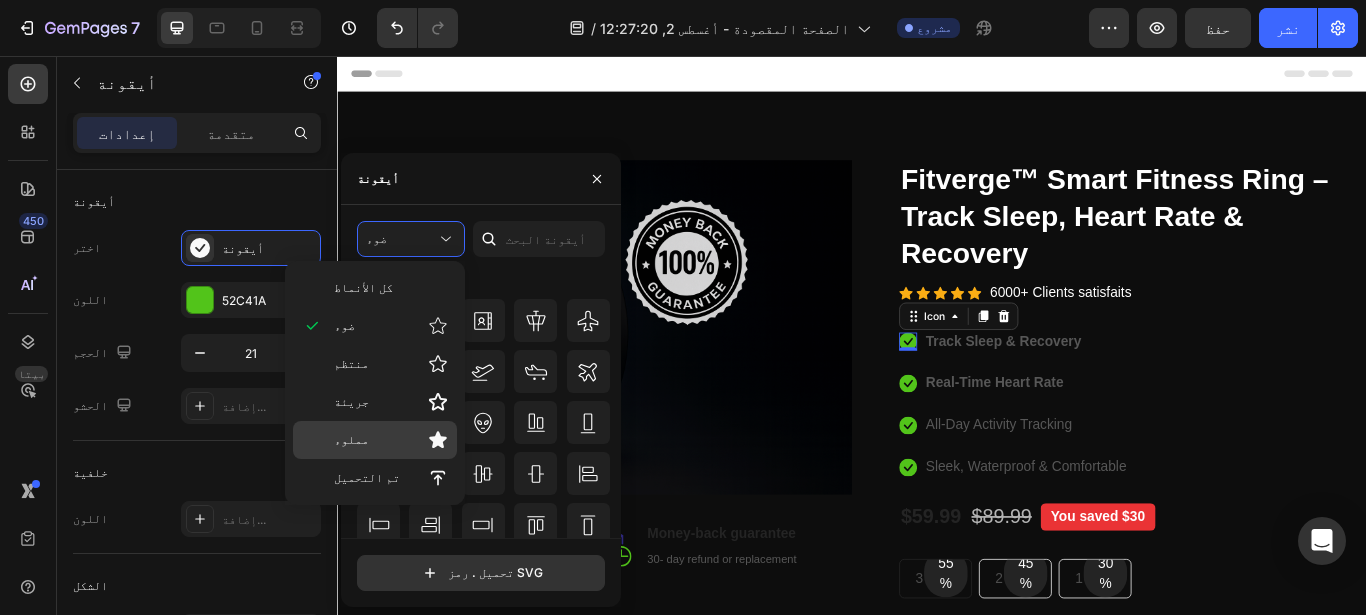 click on "مملوء" 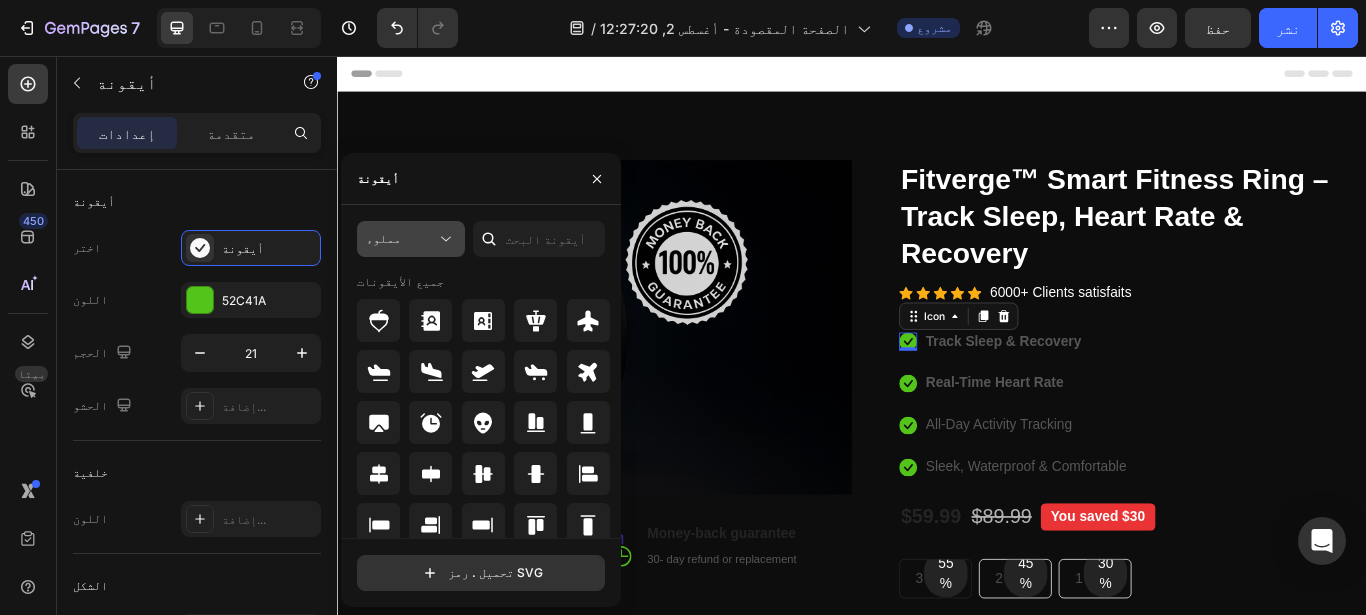 click on "مملوء" at bounding box center [383, 238] 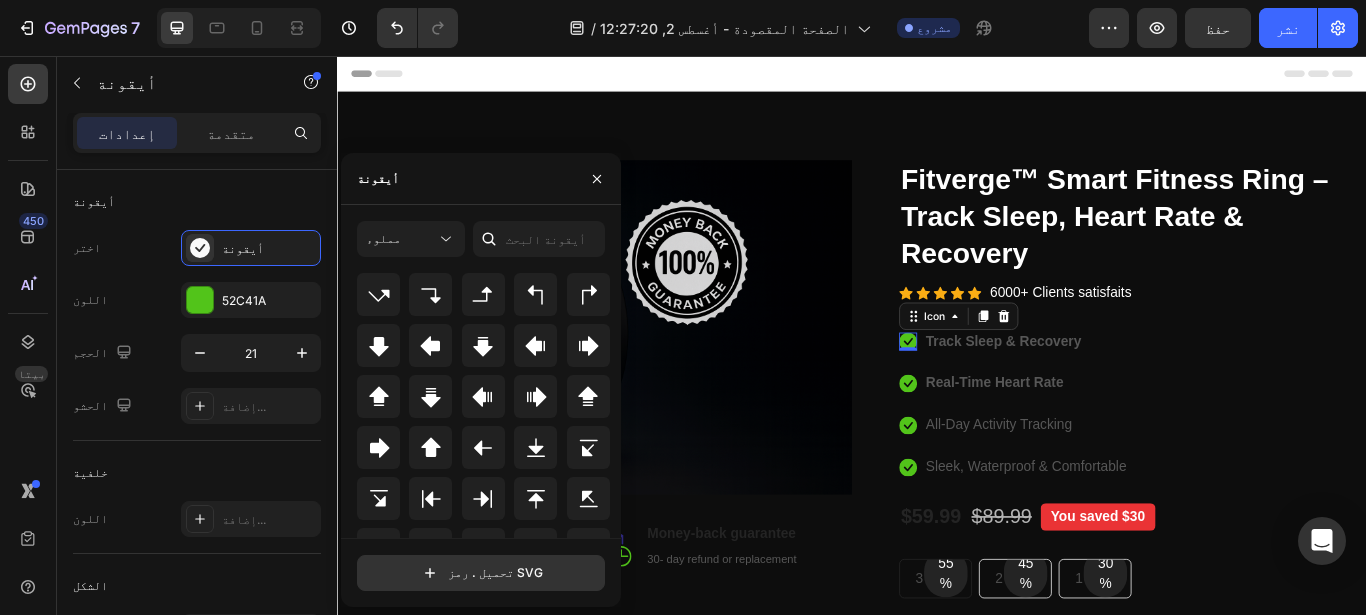 scroll, scrollTop: 663, scrollLeft: 0, axis: vertical 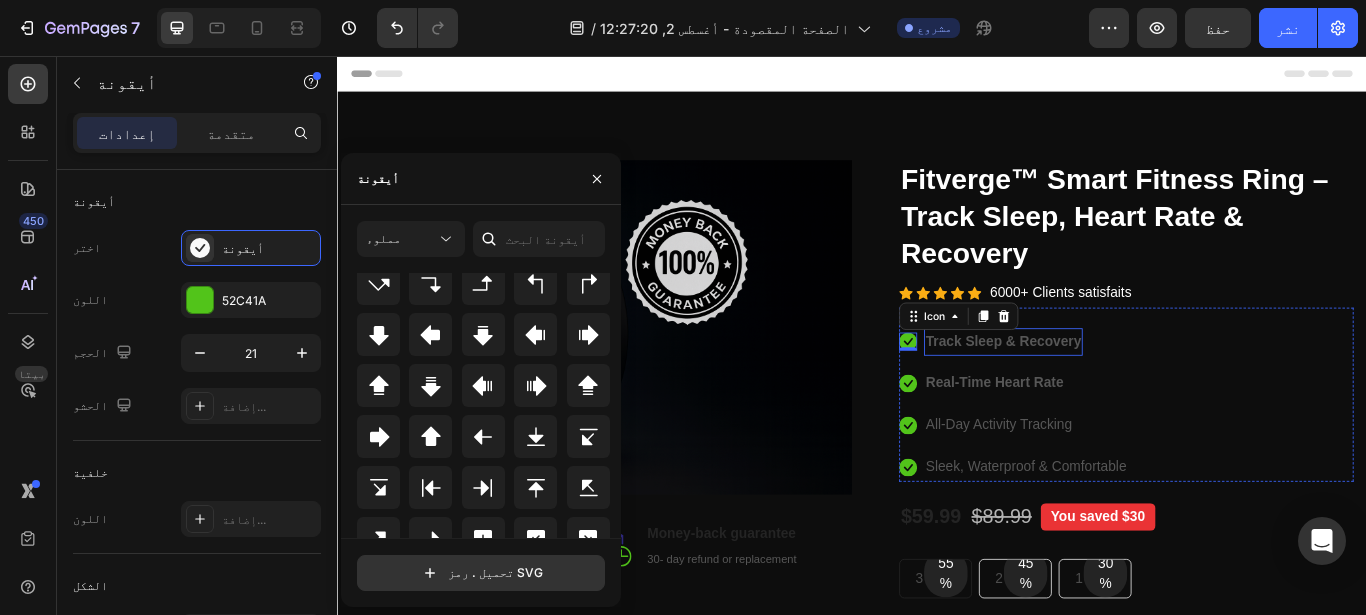 click on "Track Sleep & Recovery" at bounding box center [1113, 388] 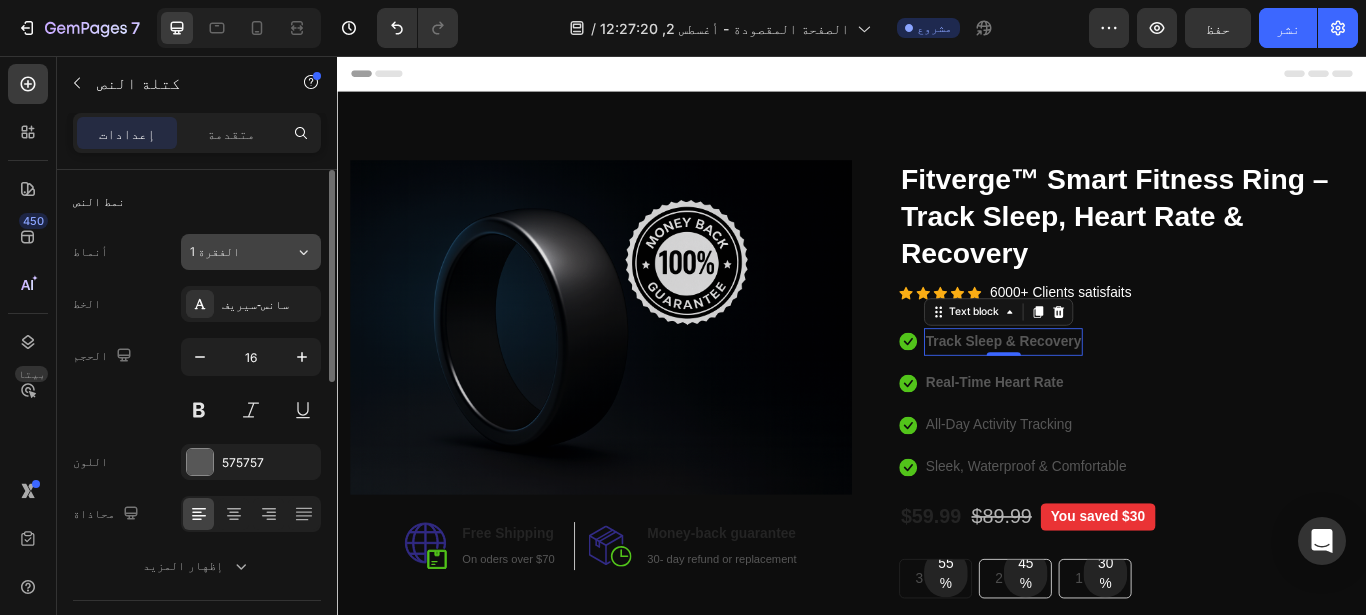 click 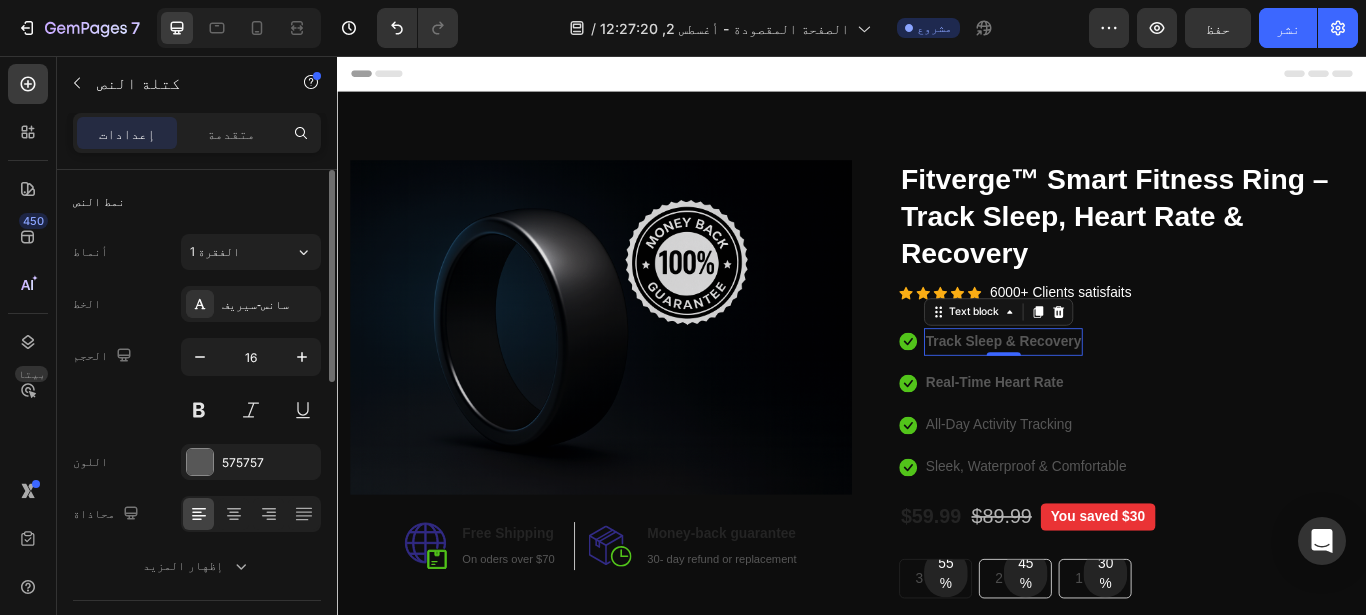click on "نمط النص" at bounding box center (197, 202) 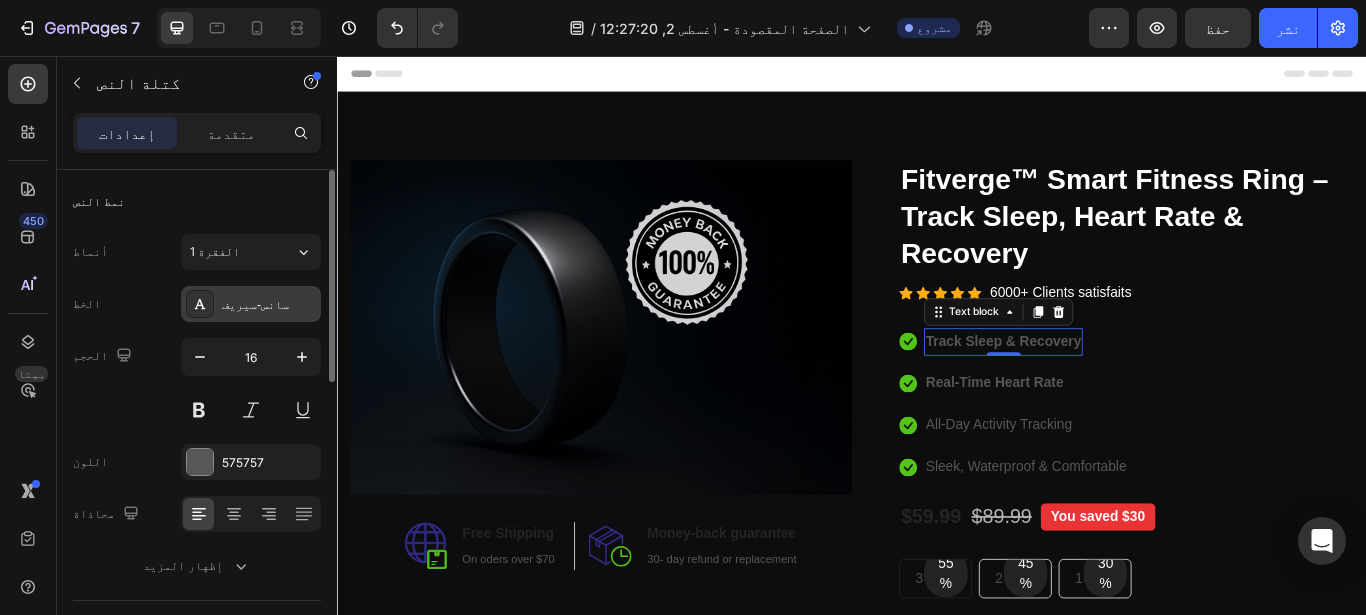 click on "سانس-سيريف" at bounding box center (269, 305) 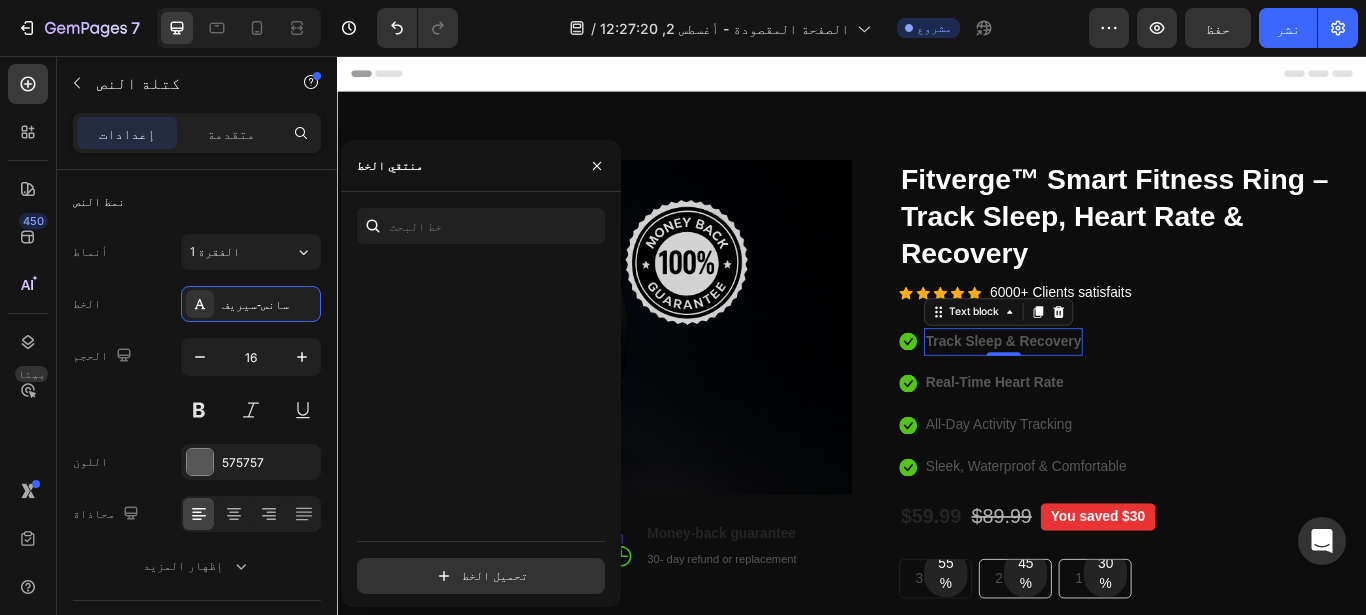 scroll, scrollTop: 3137, scrollLeft: 0, axis: vertical 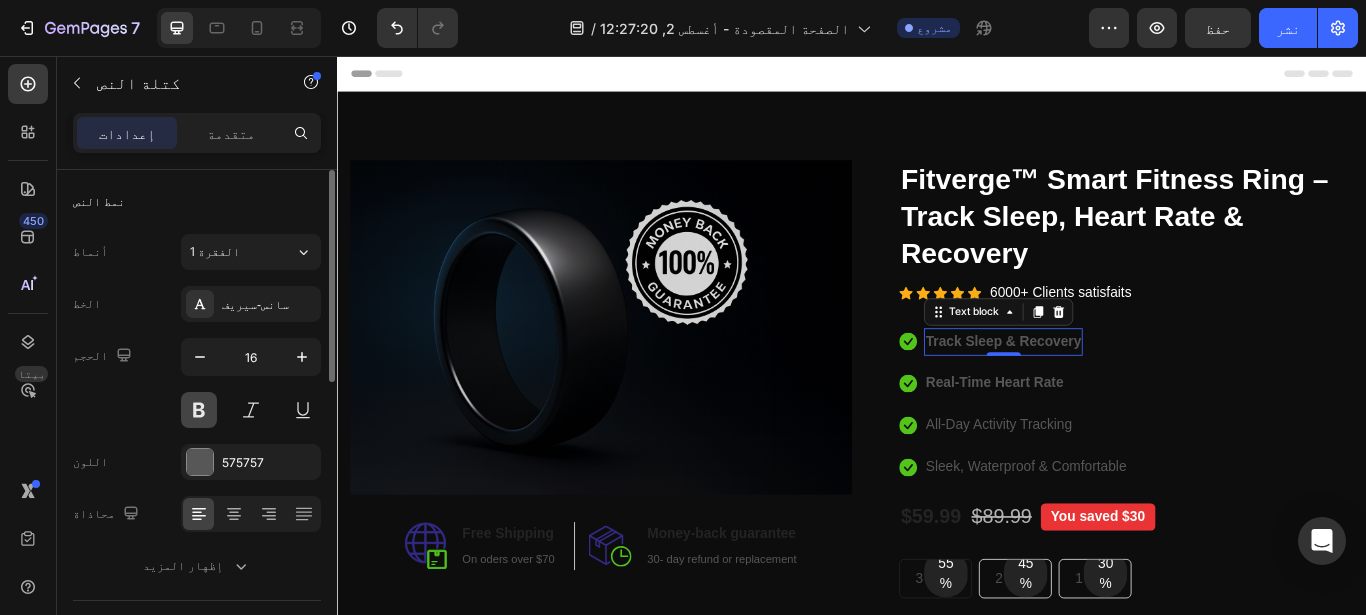 click at bounding box center [199, 410] 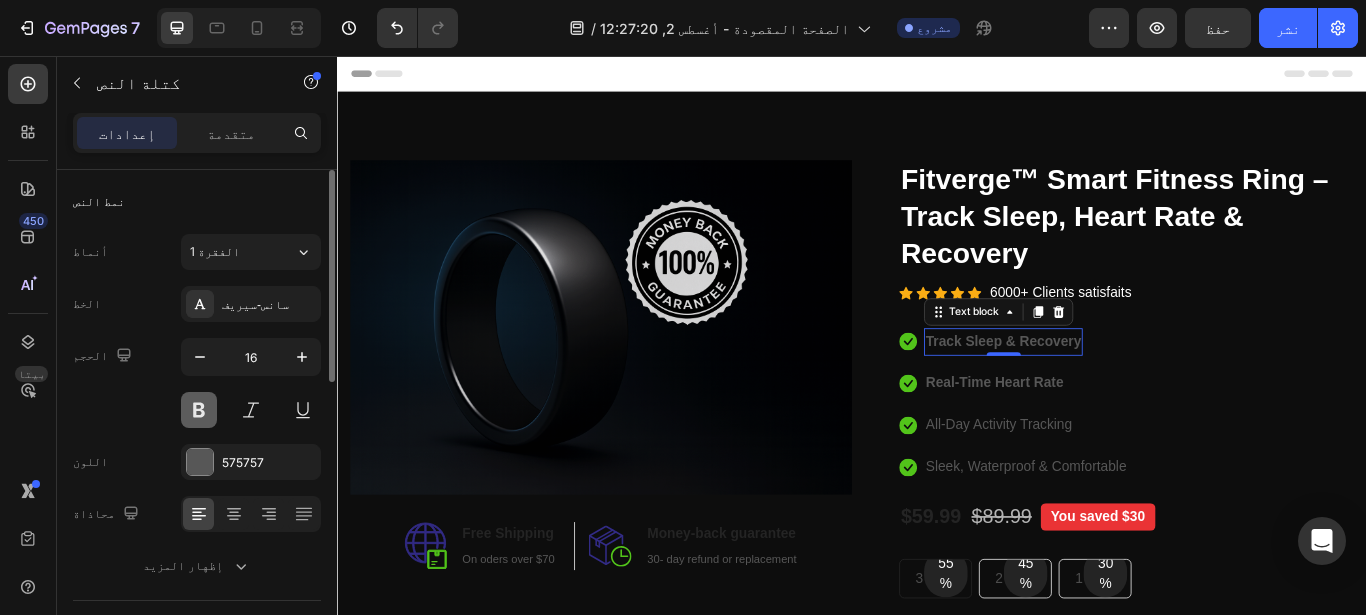 click at bounding box center [199, 410] 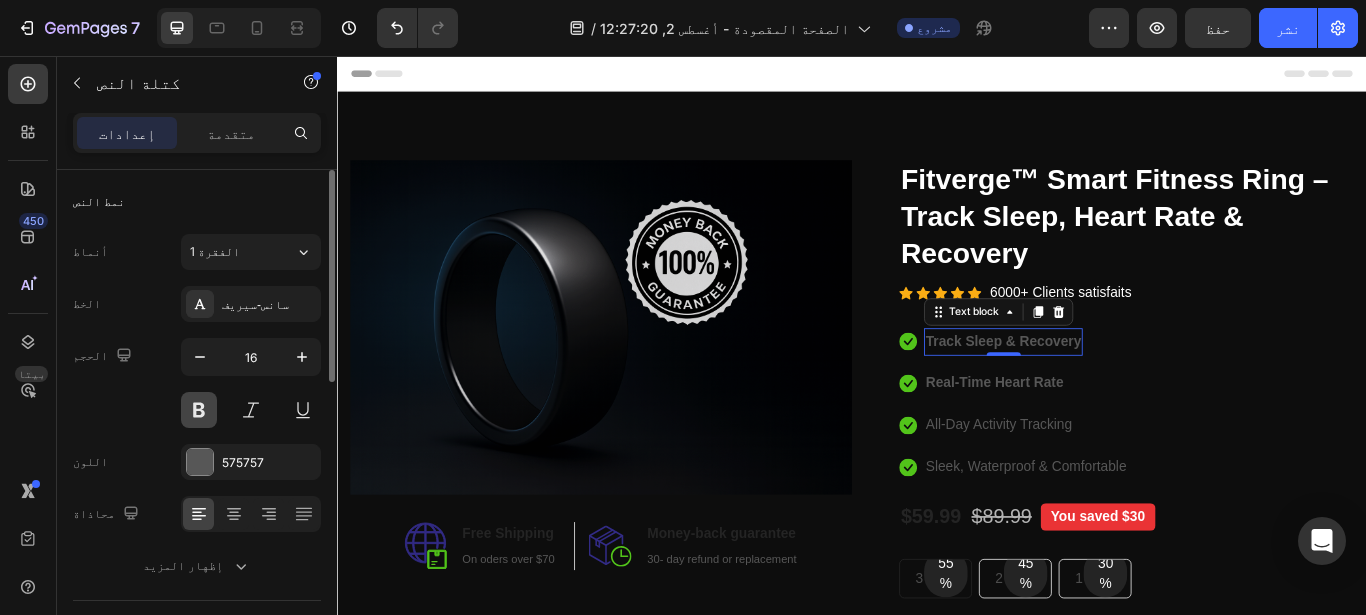 click at bounding box center [199, 410] 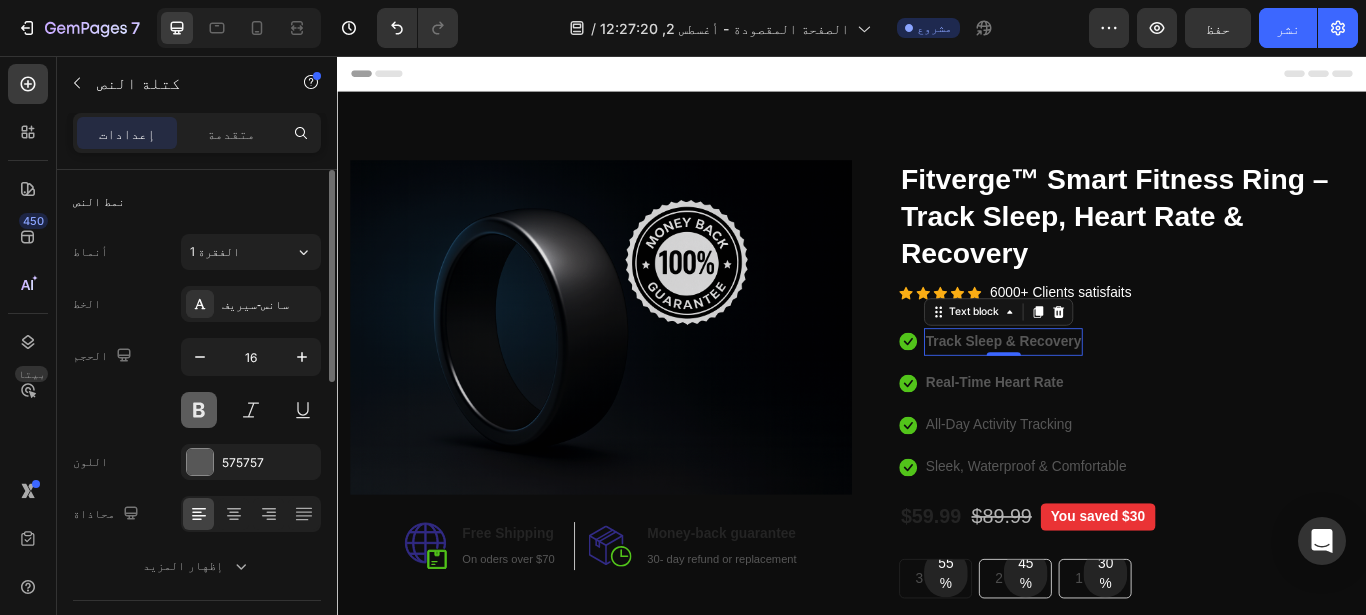 click at bounding box center [199, 410] 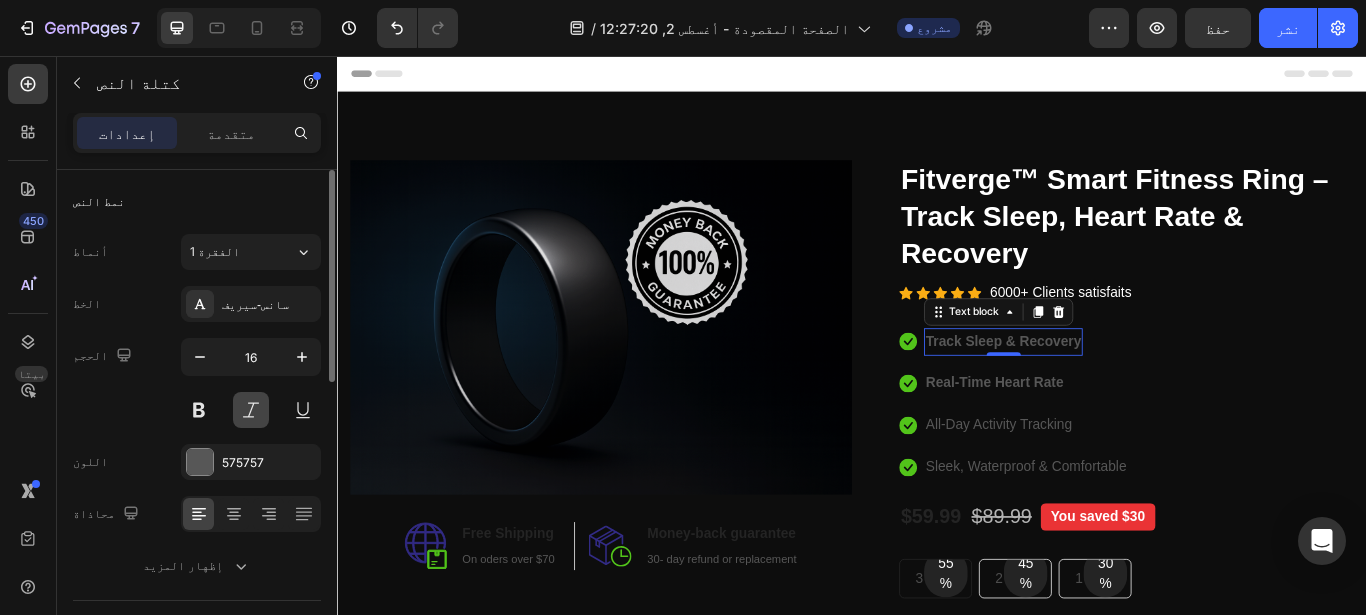 click at bounding box center [251, 410] 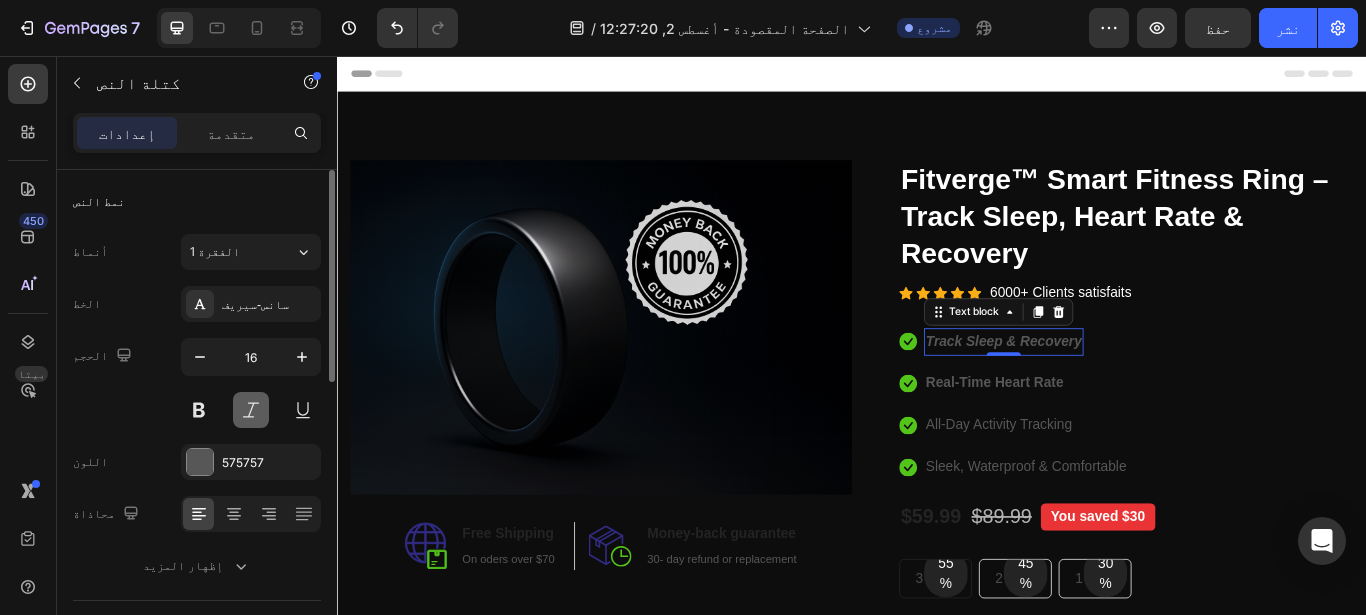 click at bounding box center [251, 410] 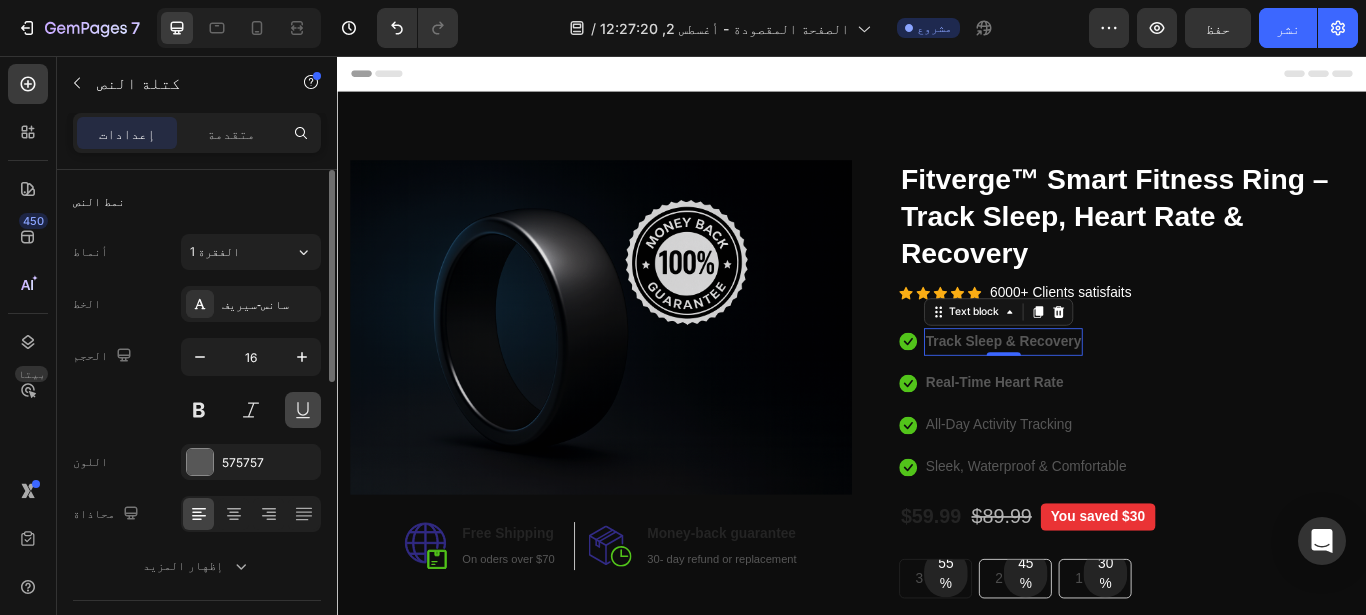 click at bounding box center (303, 410) 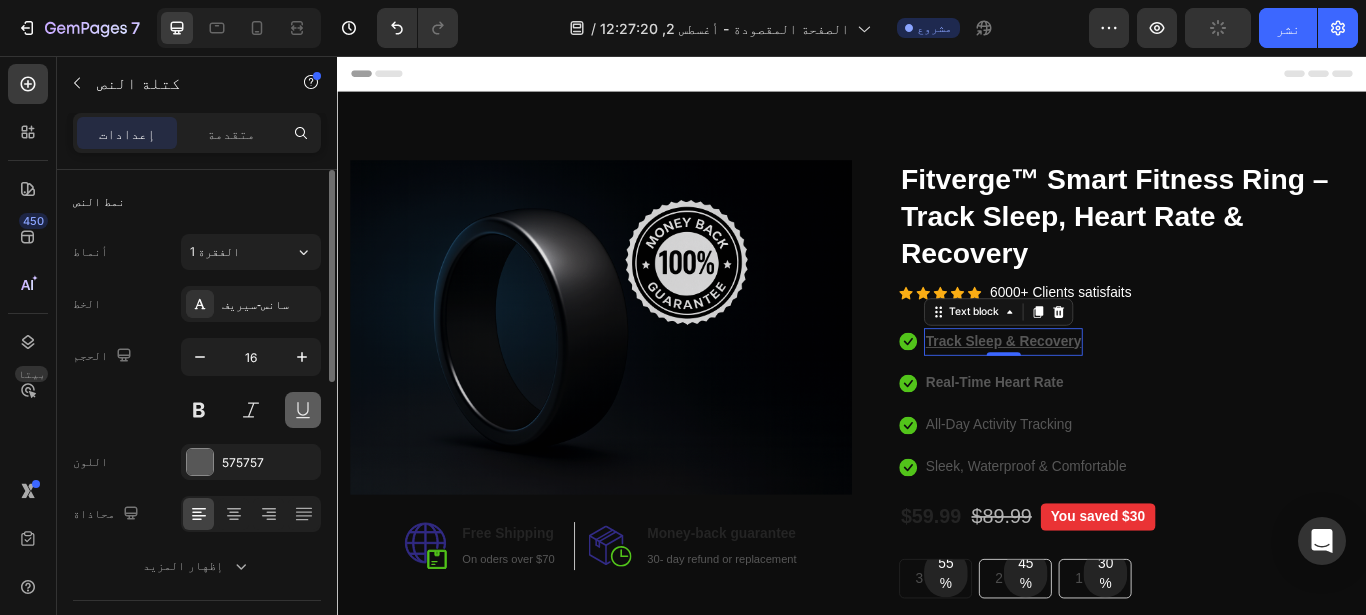click at bounding box center (303, 410) 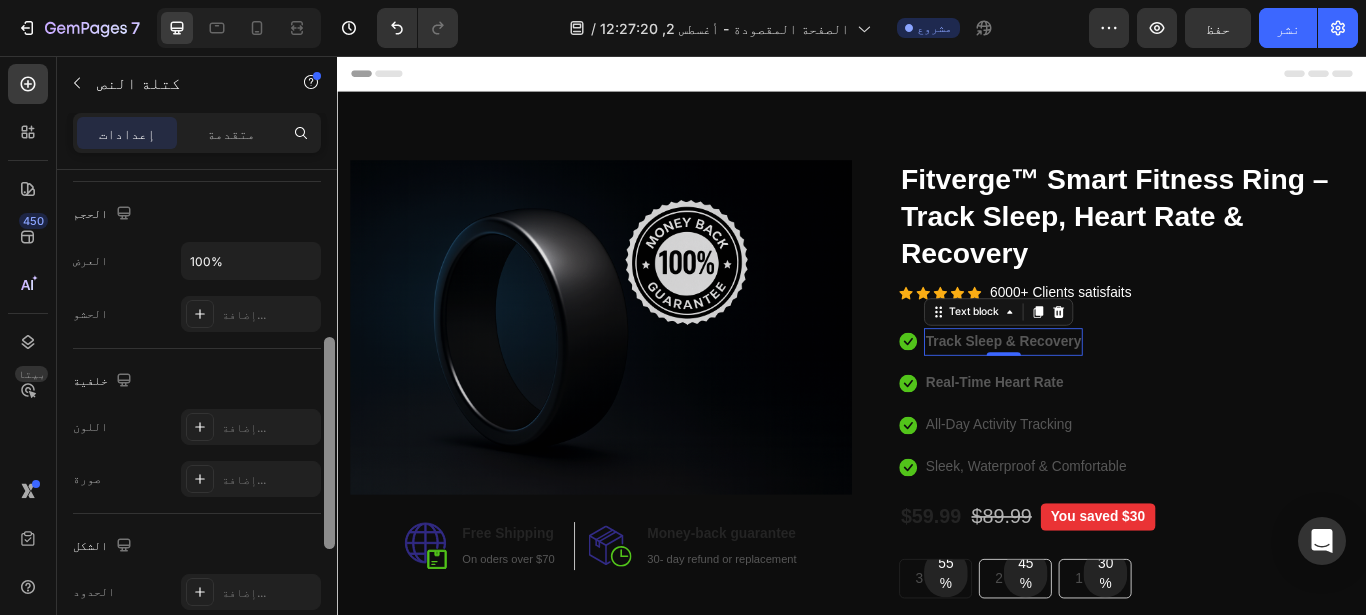 scroll, scrollTop: 422, scrollLeft: 0, axis: vertical 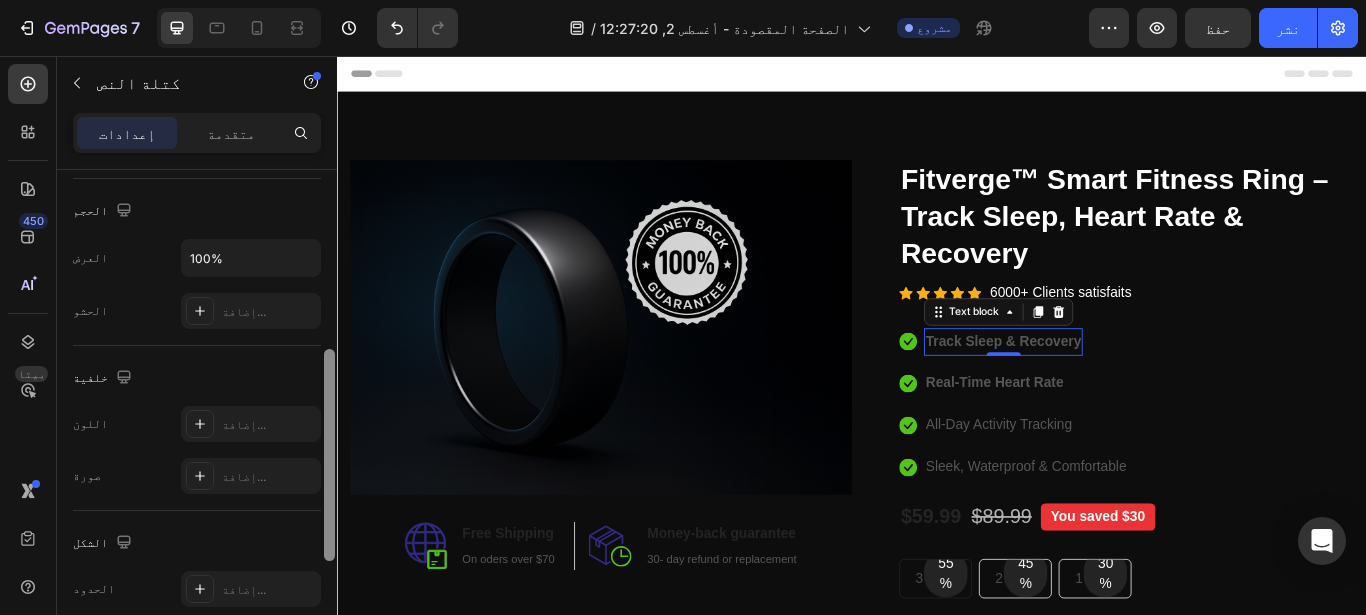 drag, startPoint x: 331, startPoint y: 350, endPoint x: 315, endPoint y: 529, distance: 179.71365 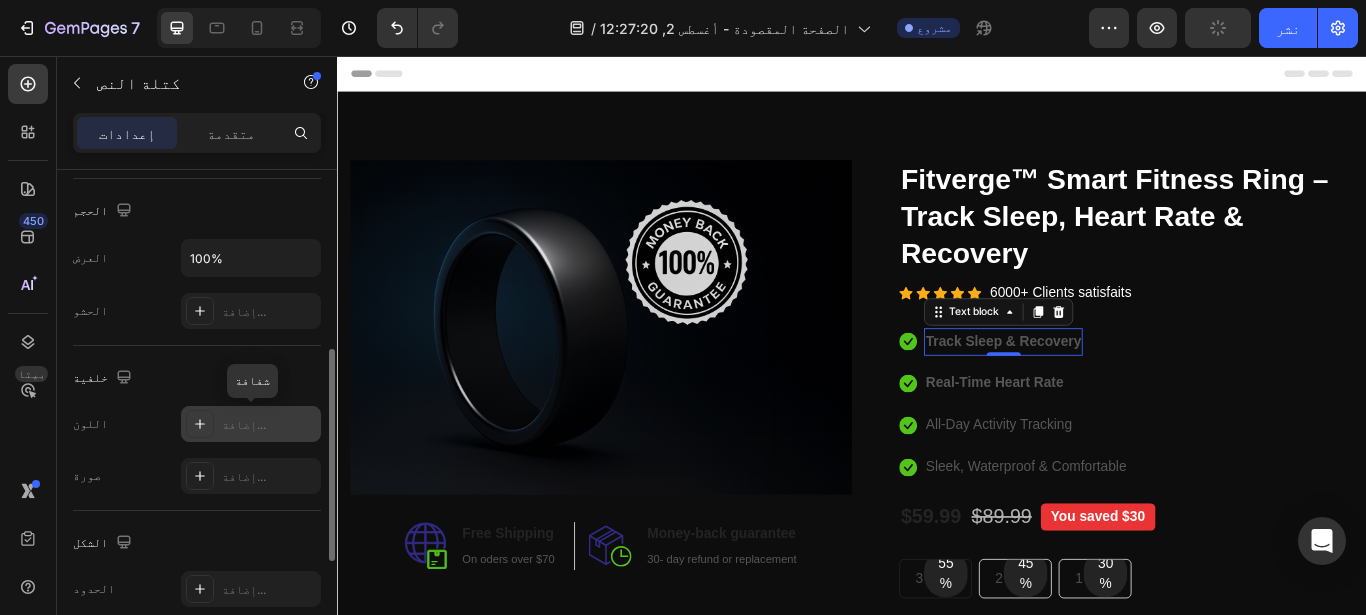 click on "إضافة..." at bounding box center [269, 425] 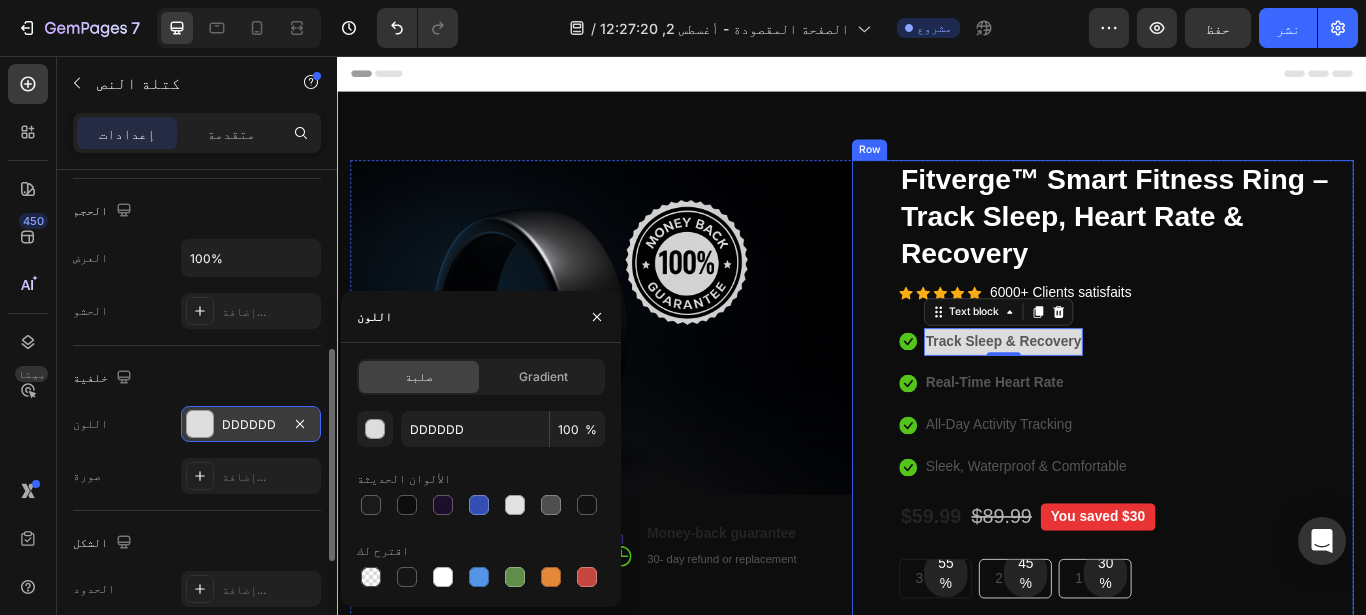 click on "Catch your customer's attention with attracted media.       Add image   or   sync data
(P) Images & Gallery Fitverge™ Smart Fitness Ring – Track Sleep, Heart Rate & Recovery (P) Title                Icon                Icon                Icon                Icon                Icon Icon List Hoz 6000+ Clients satisfaits Text block Row
Icon Track Sleep & Recovery Text block   0
Icon Real-Time Heart Rate Text block
Icon All-Day Activity Tracking Text block
Icon Sleek, Waterproof & Comfortable Text block Icon List $59.99 (P) Price (P) Price $89.99 (P) Price (P) Price You saved $30 Product Badge Row 55% Text block Row 3 pack Text block Row 45% Text block Row 2 pack Text block Row 30% Text block Row 1 pack Text block" at bounding box center (1257, 591) 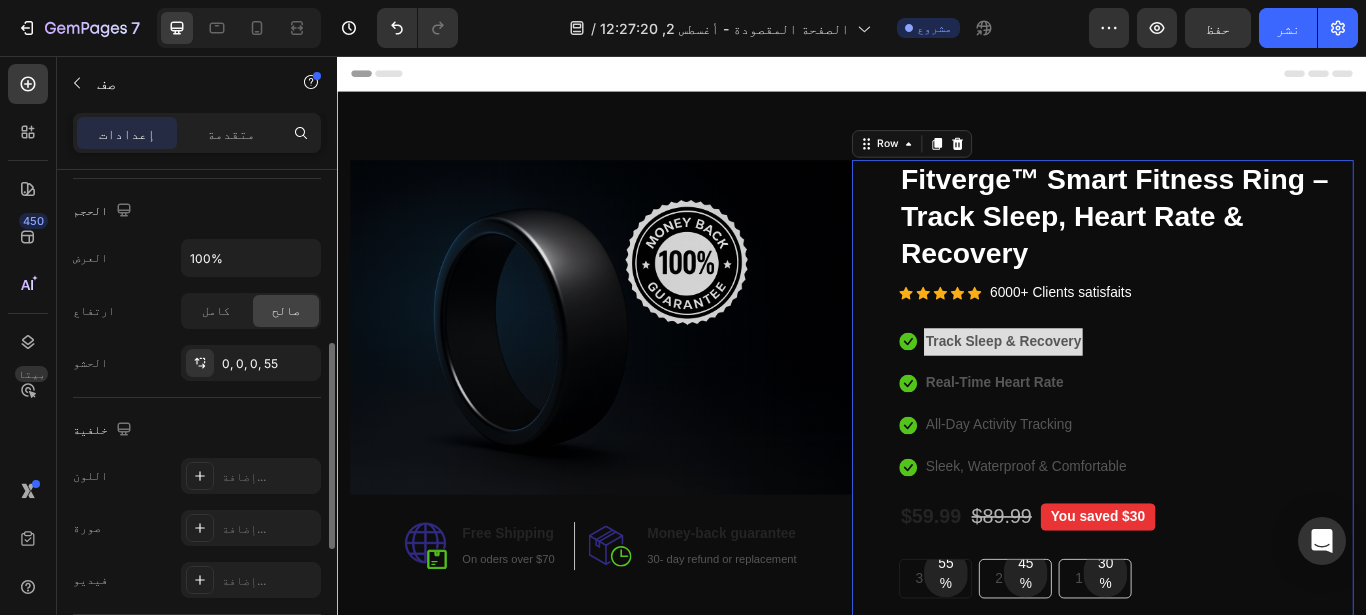 scroll, scrollTop: 0, scrollLeft: 0, axis: both 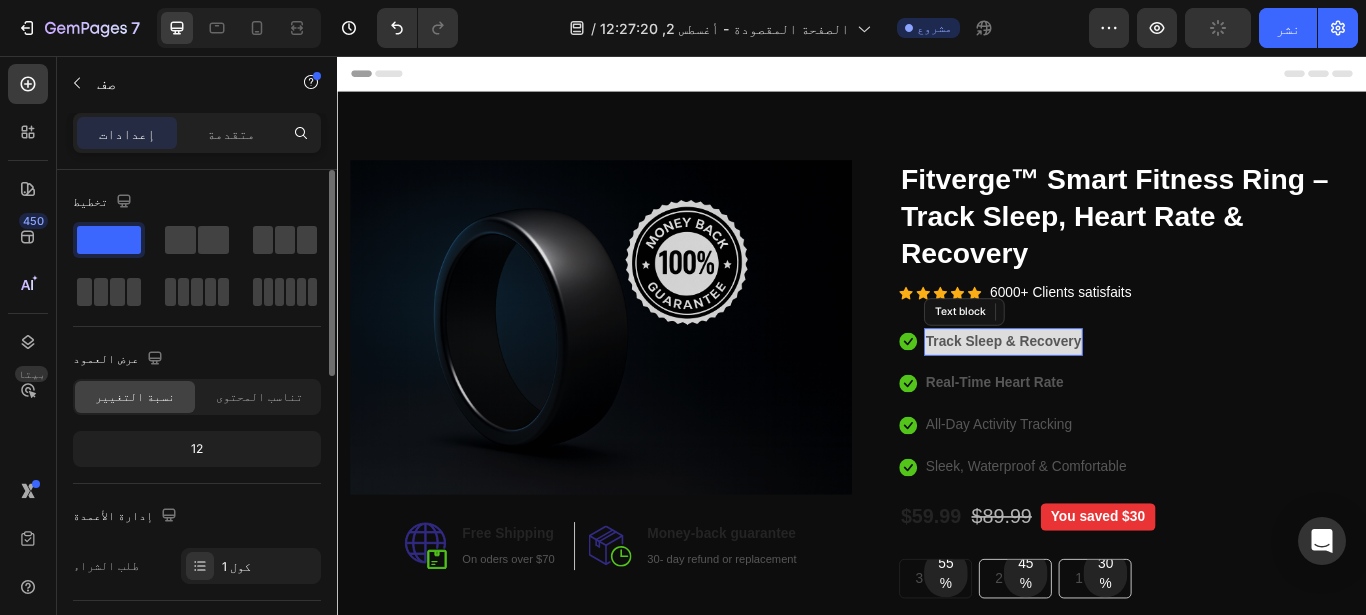 click on "Track Sleep & Recovery" at bounding box center [1113, 388] 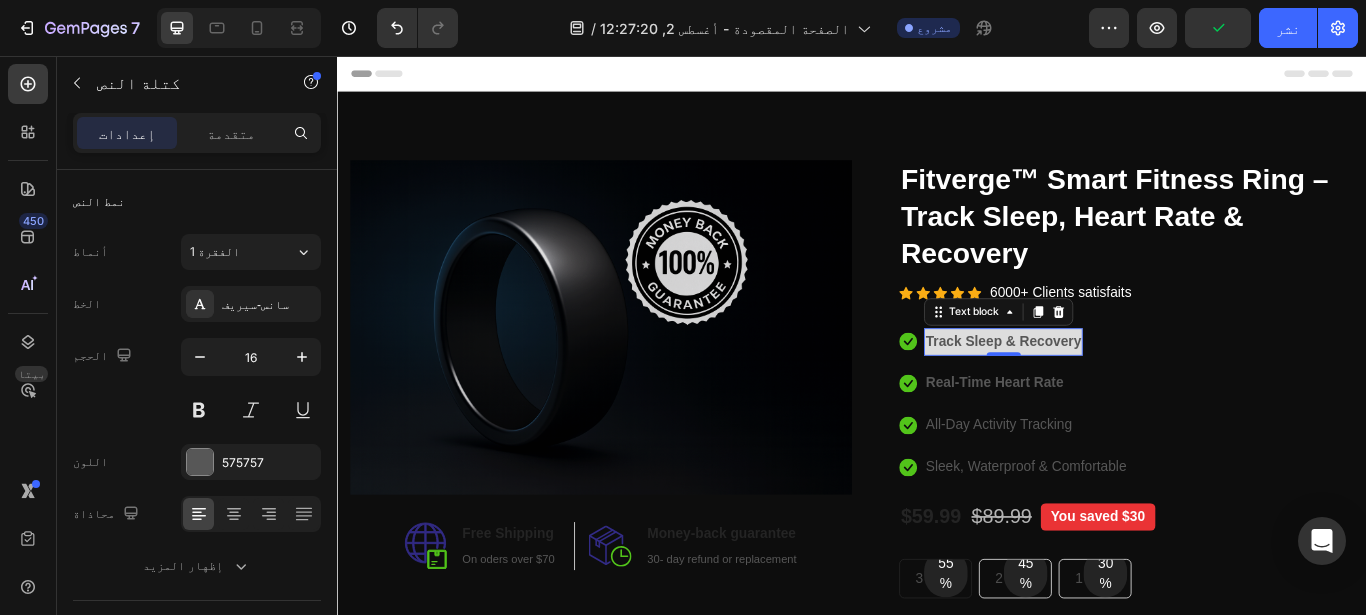 scroll, scrollTop: 502, scrollLeft: 0, axis: vertical 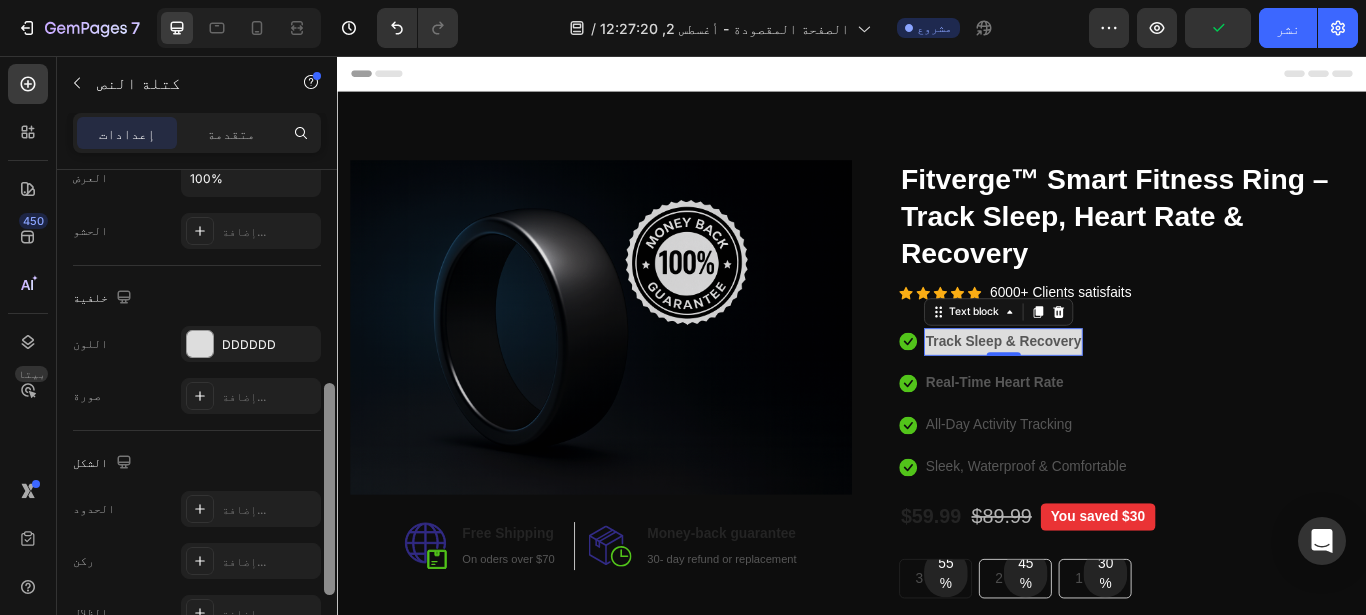 drag, startPoint x: 336, startPoint y: 338, endPoint x: 336, endPoint y: 395, distance: 57 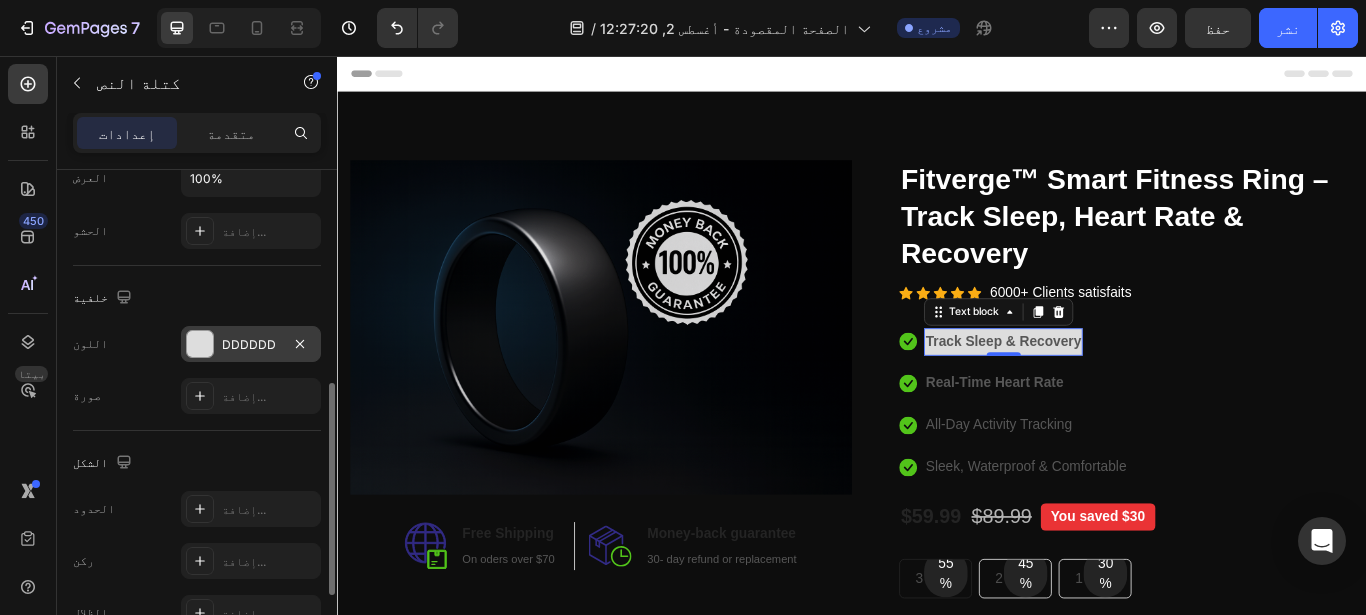 click on "DDDDDD" at bounding box center [251, 345] 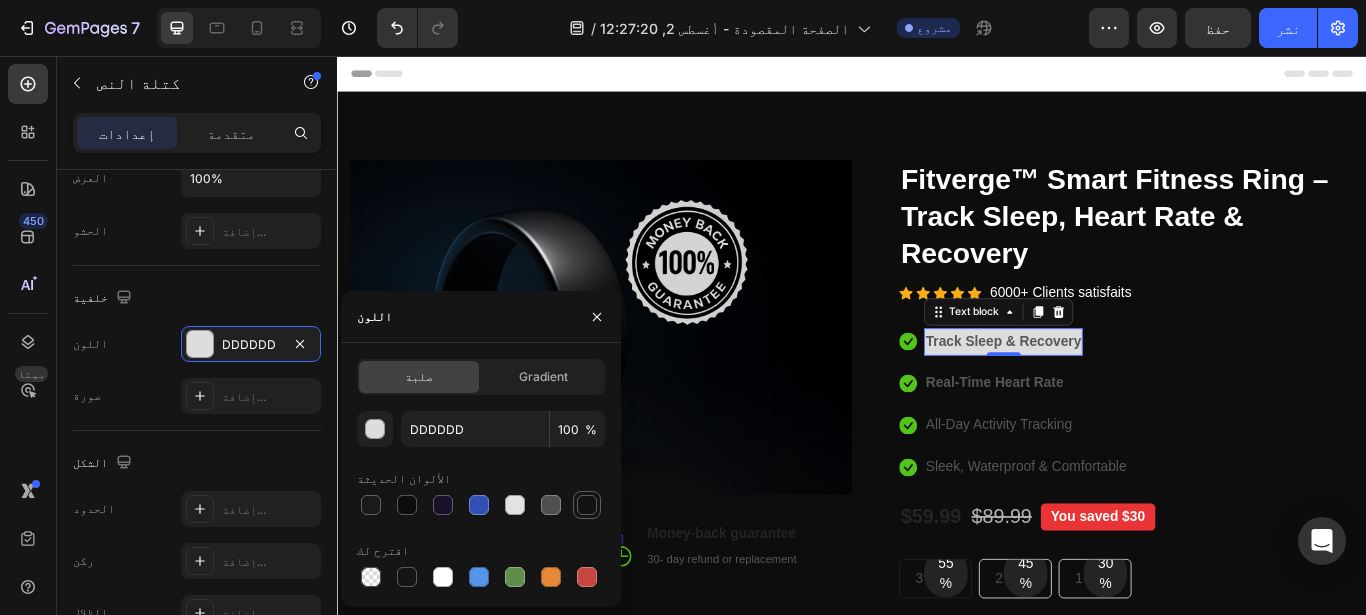 click at bounding box center [587, 505] 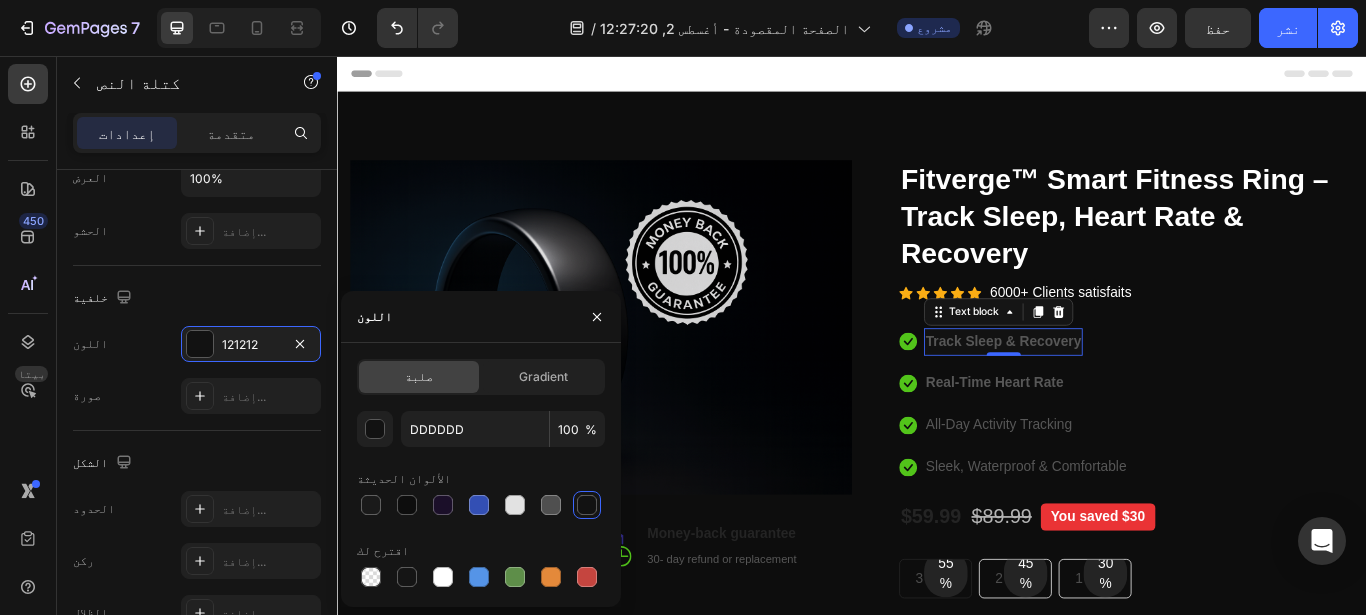 type on "121212" 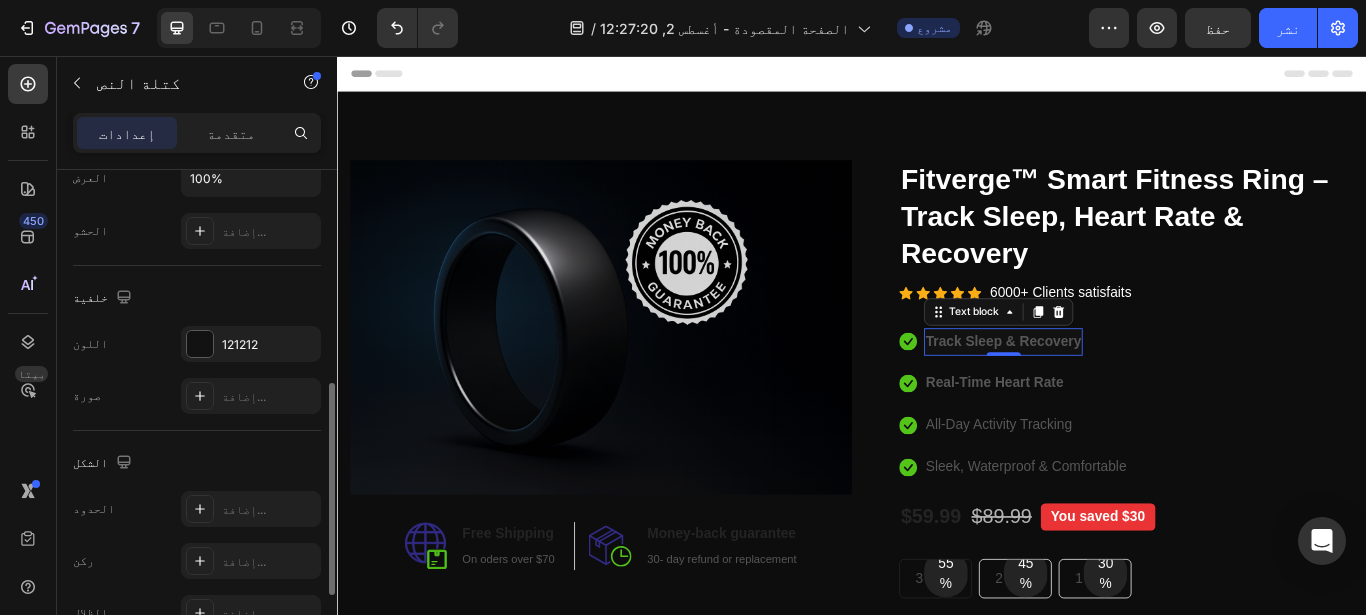 click on "الشكل الحدود إضافة... ركن إضافة... الظلال إضافة..." 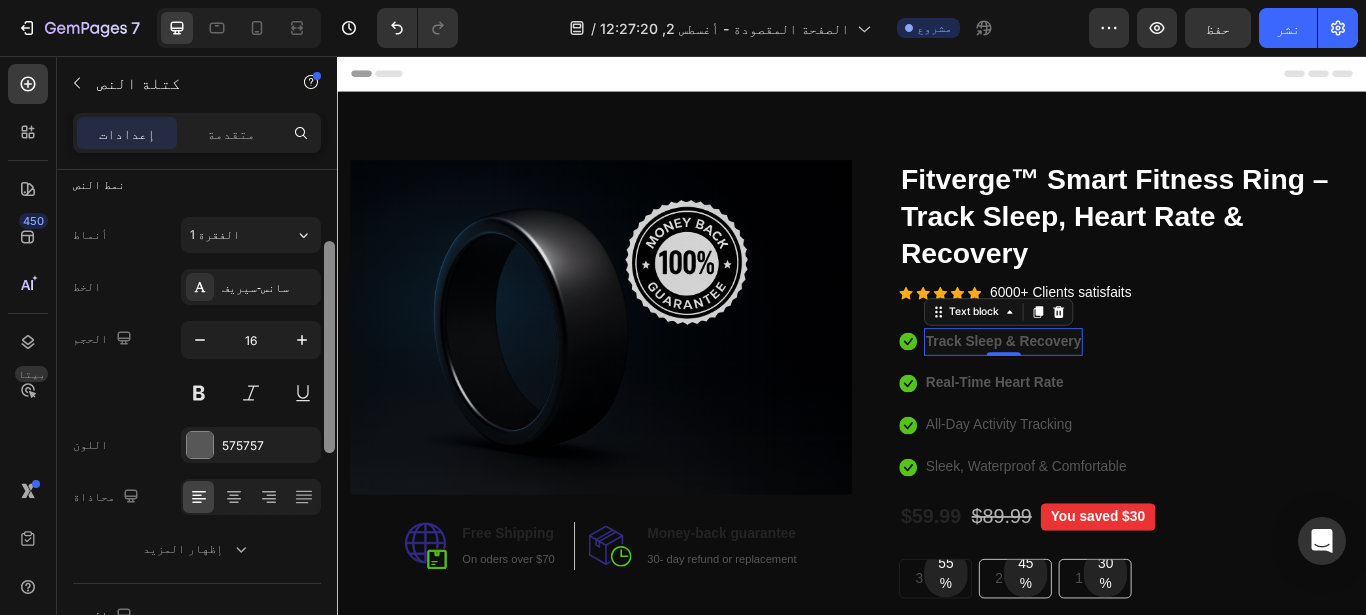 scroll, scrollTop: 0, scrollLeft: 0, axis: both 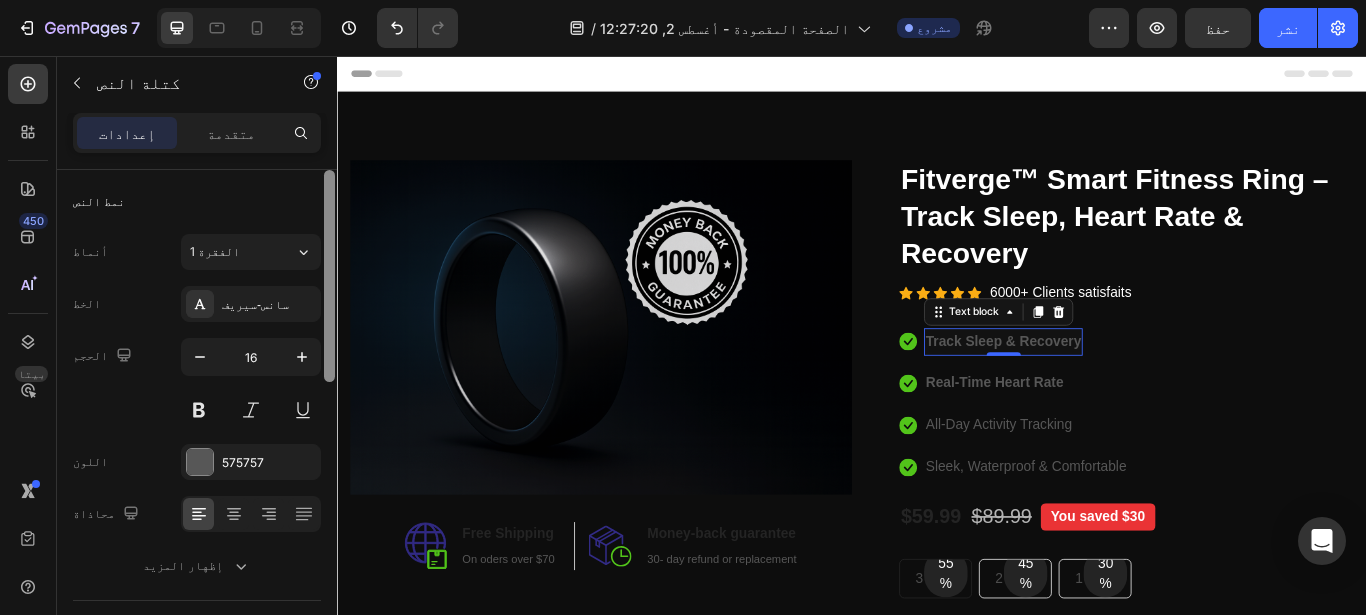 drag, startPoint x: 329, startPoint y: 417, endPoint x: 331, endPoint y: 197, distance: 220.0091 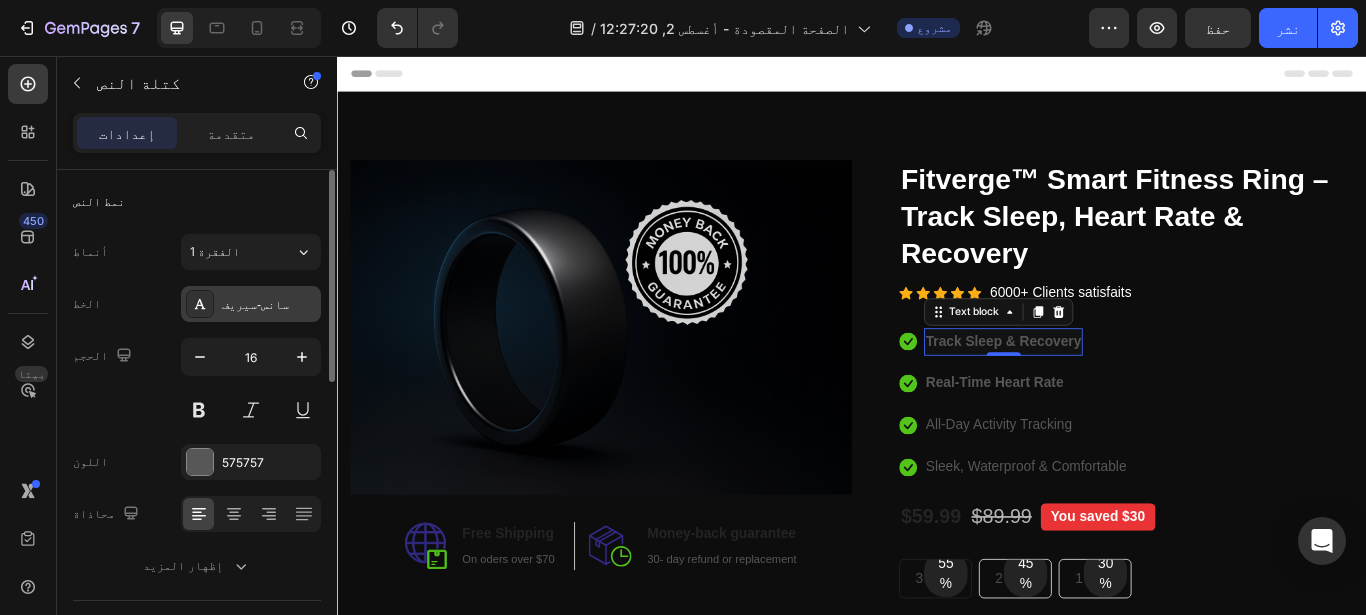 click on "سانس-سيريف" at bounding box center [269, 305] 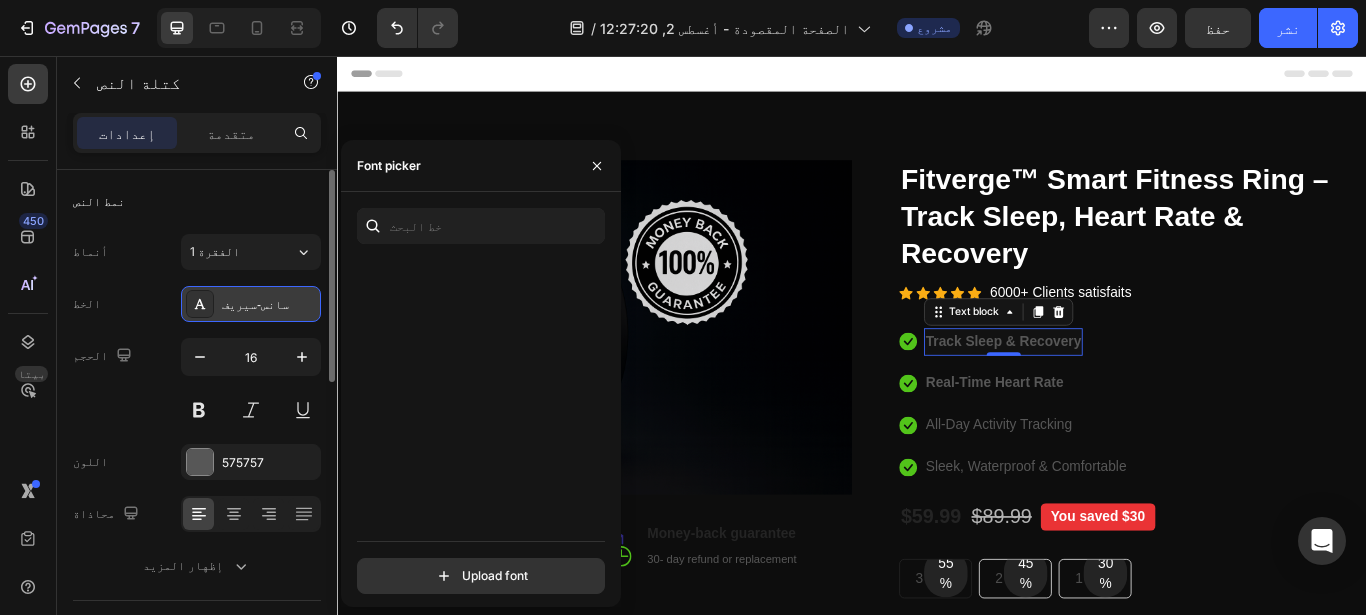scroll, scrollTop: 3137, scrollLeft: 0, axis: vertical 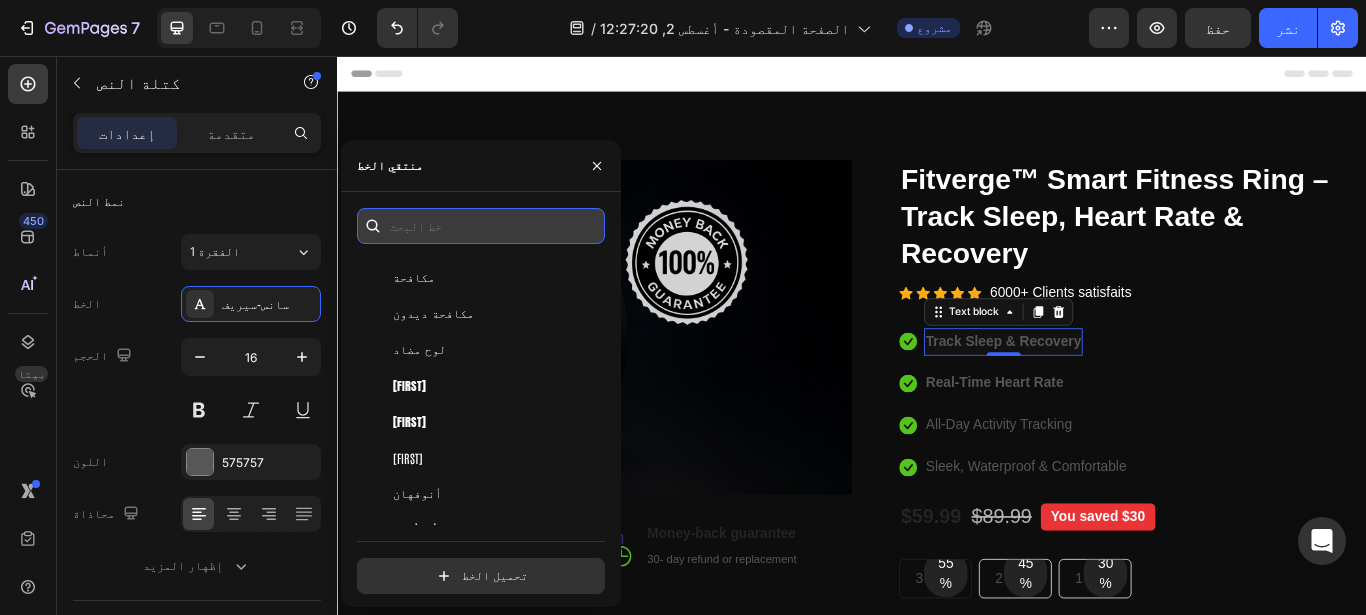 click at bounding box center [481, 226] 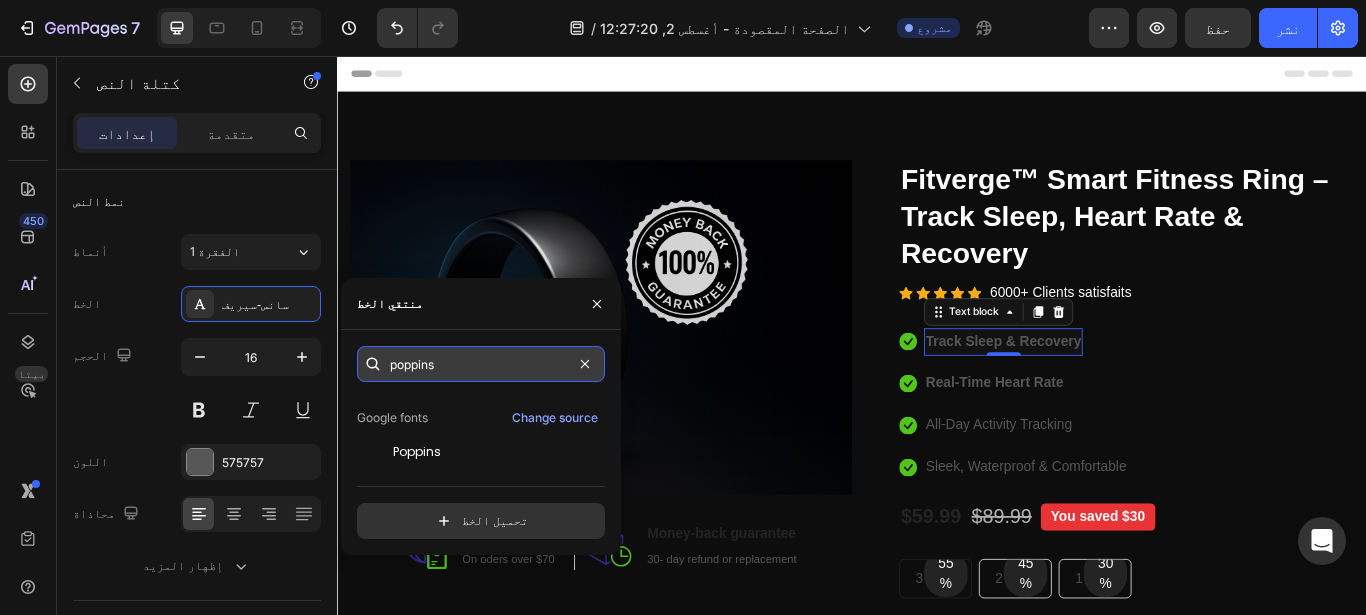 scroll, scrollTop: 0, scrollLeft: 0, axis: both 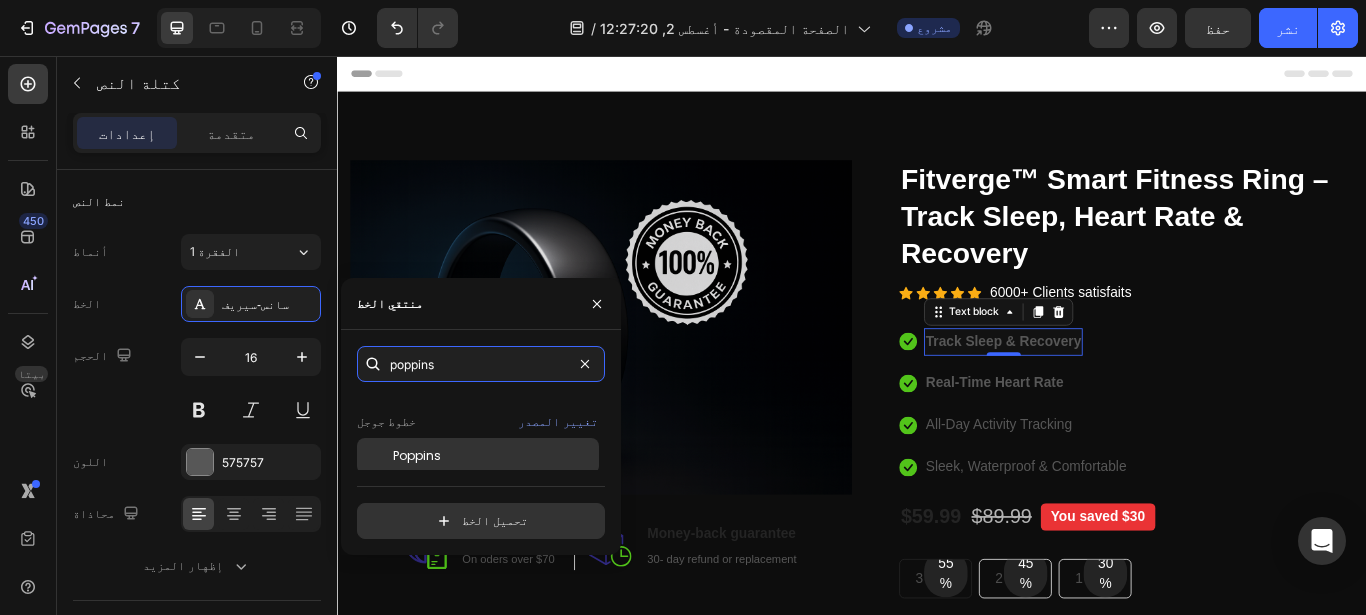 type on "poppins" 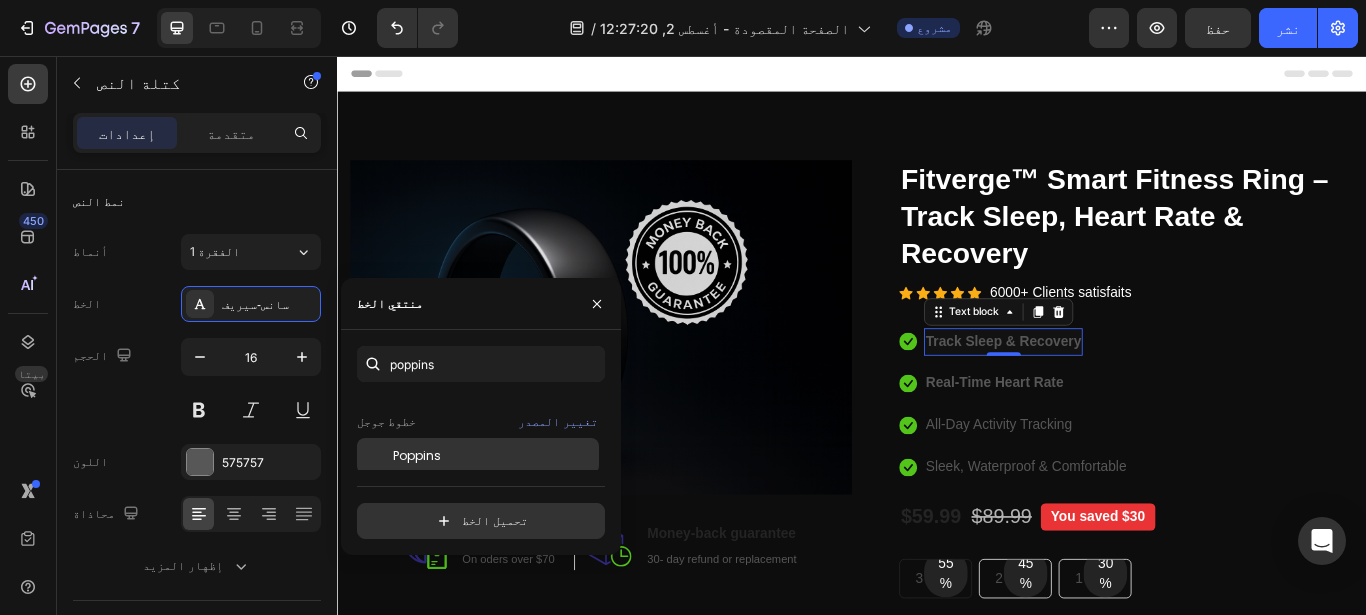 click on "Poppins" at bounding box center [494, 456] 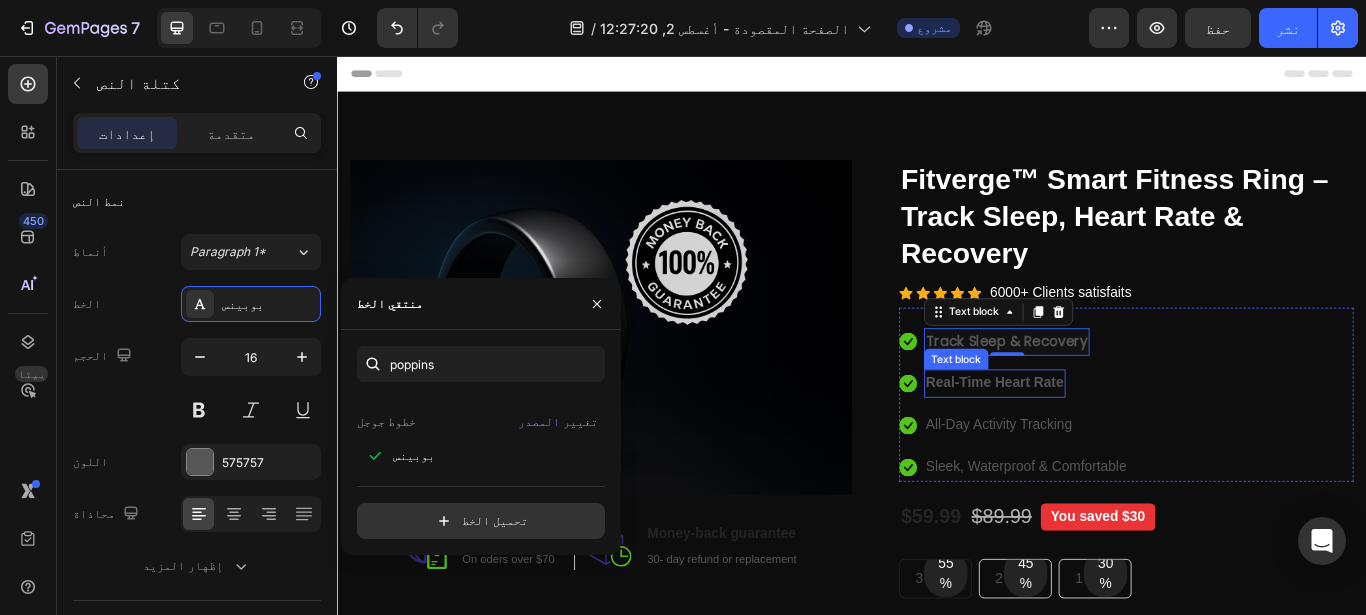 click on "Real-Time Heart Rate" at bounding box center [1103, 437] 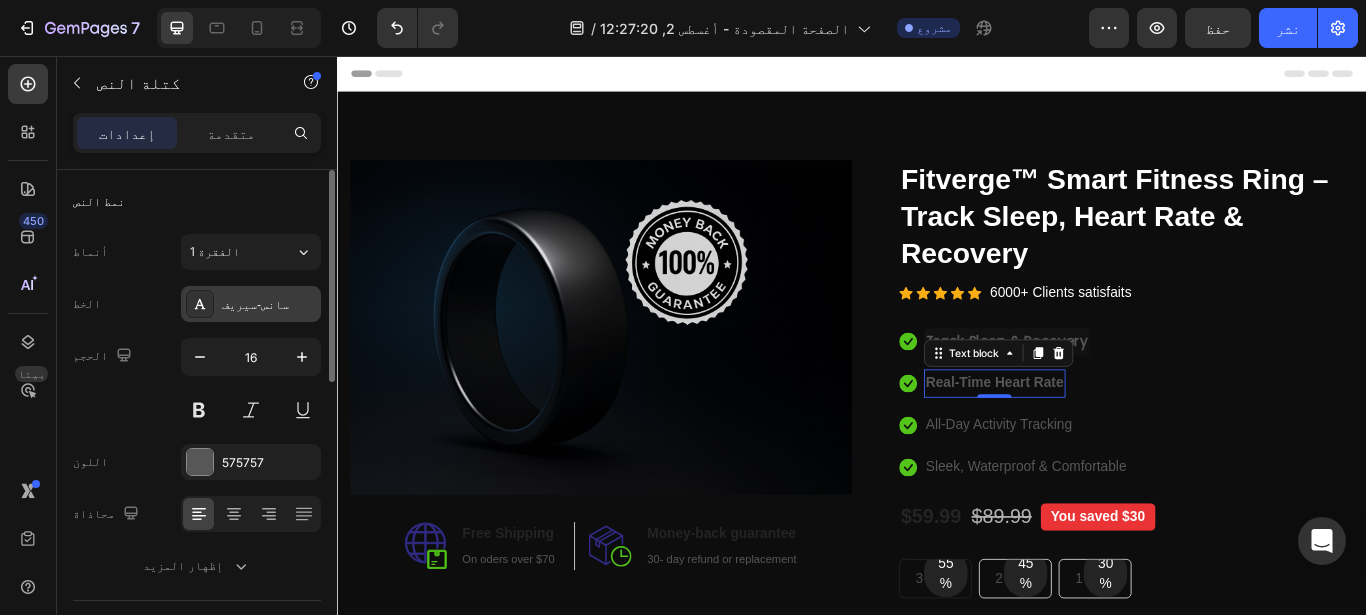 click on "سانس-سيريف" at bounding box center [251, 304] 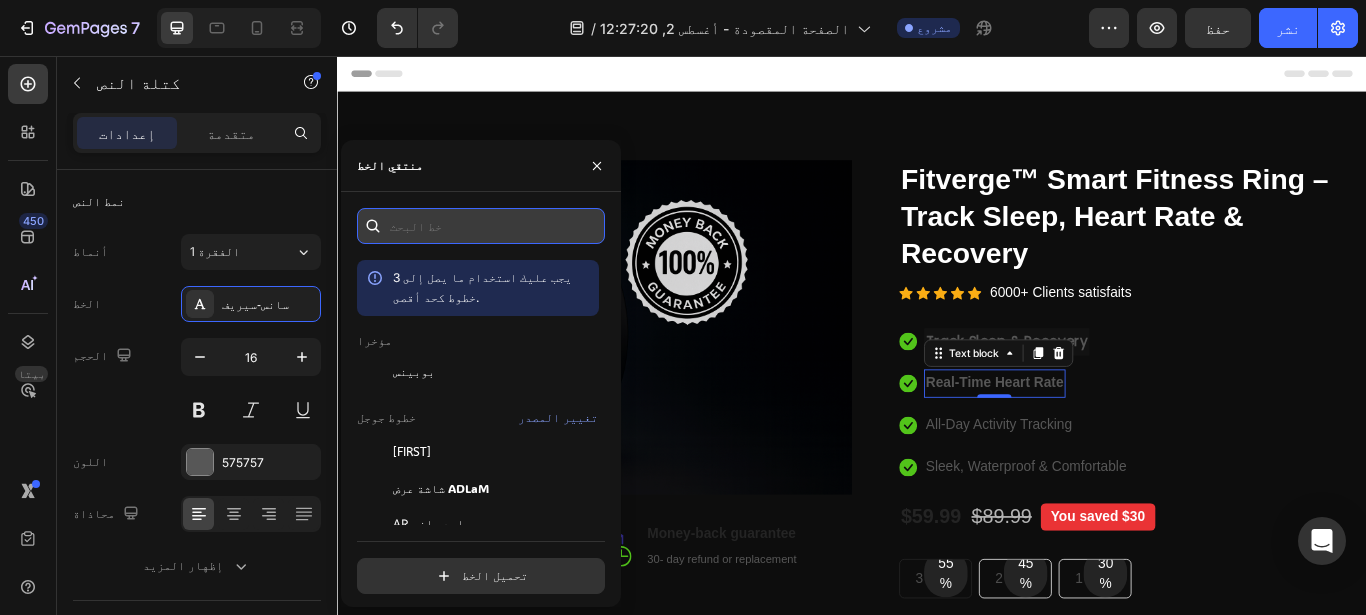 click at bounding box center [481, 226] 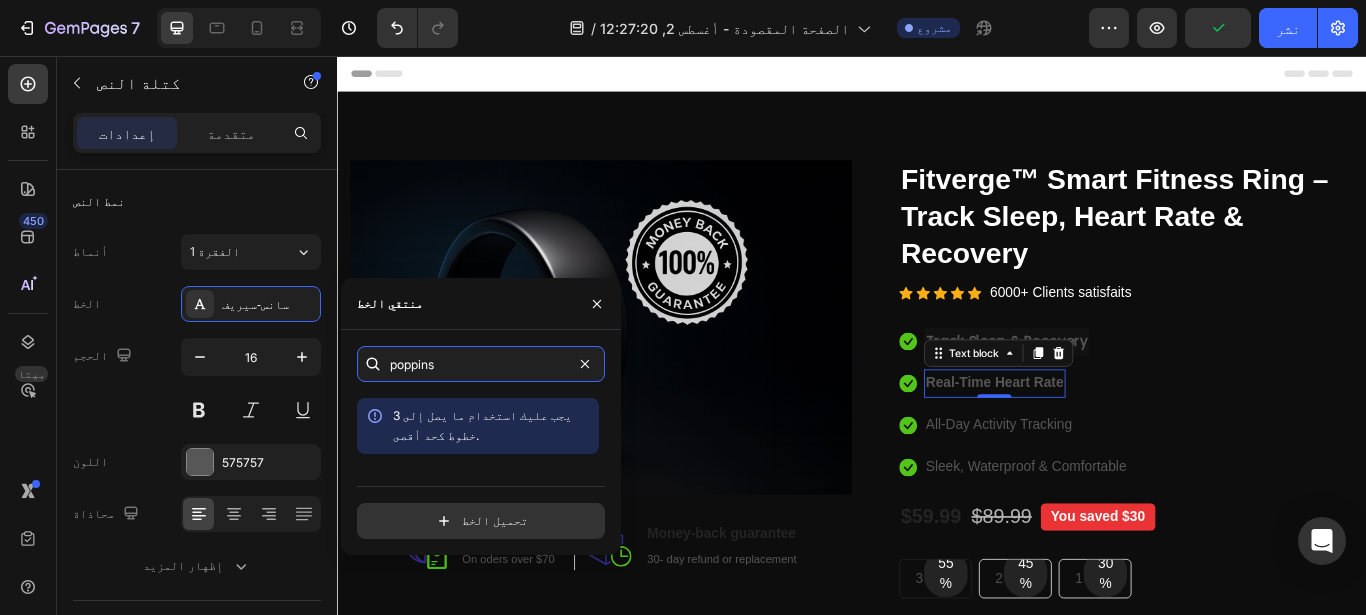type on "poppins" 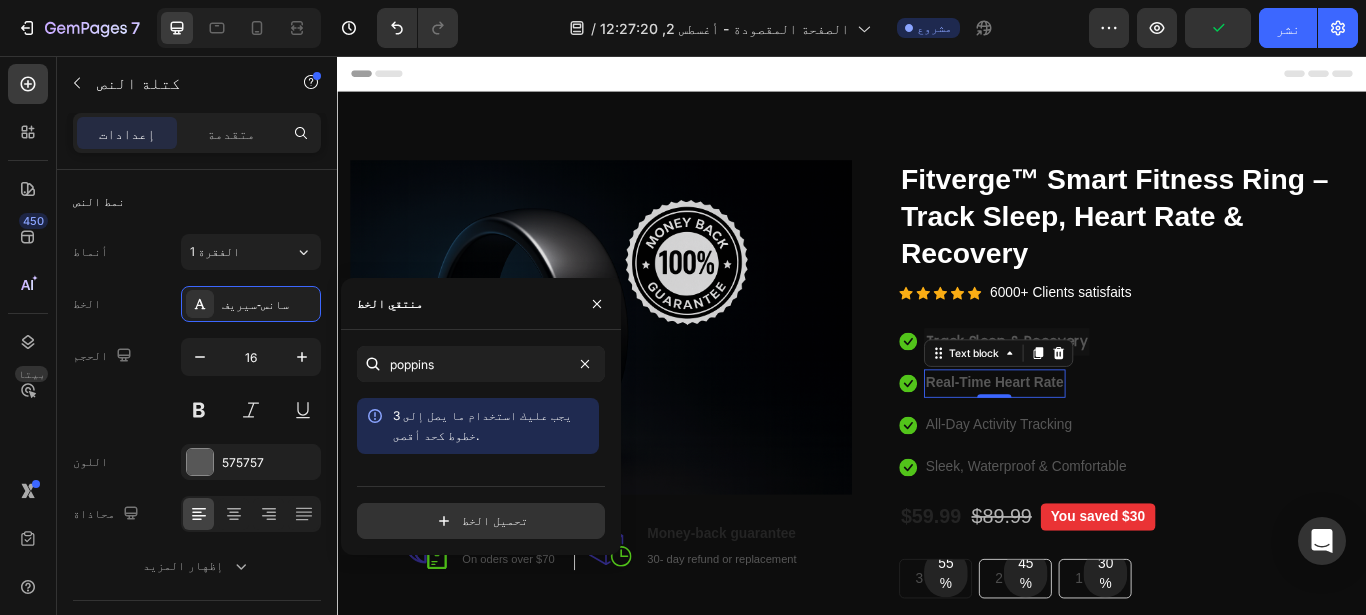 click on "يجب عليك استخدام ما يصل إلى 3 خطوط كحد أقصى." at bounding box center [482, 425] 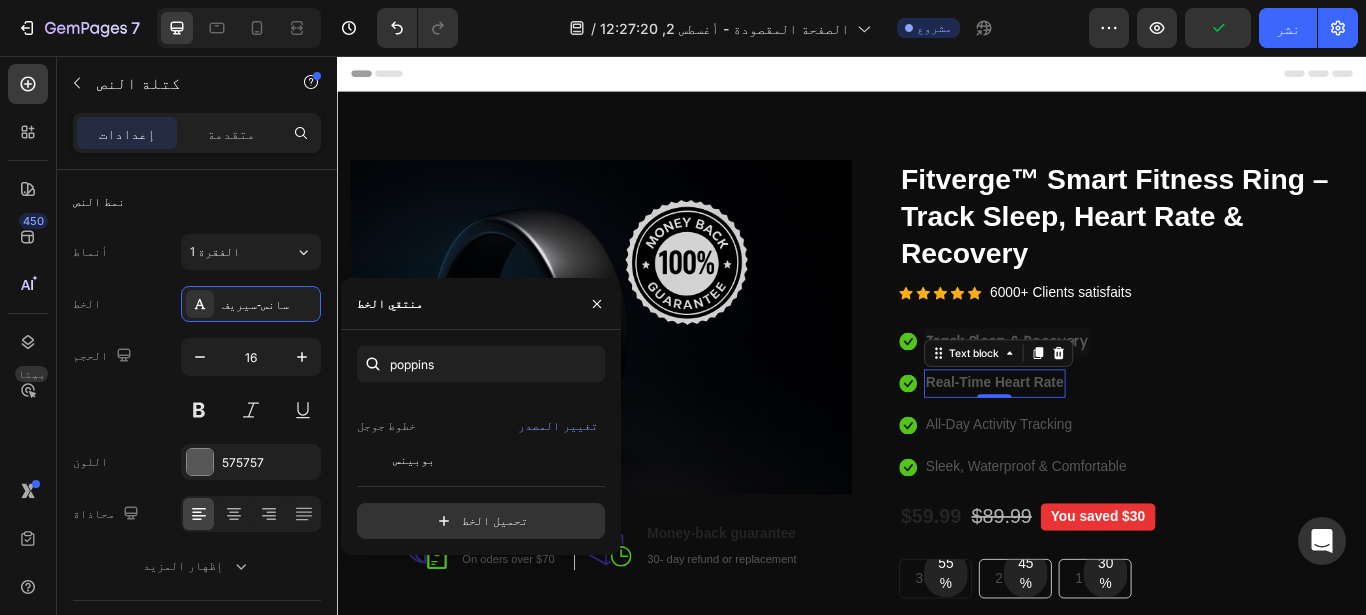 scroll, scrollTop: 60, scrollLeft: 0, axis: vertical 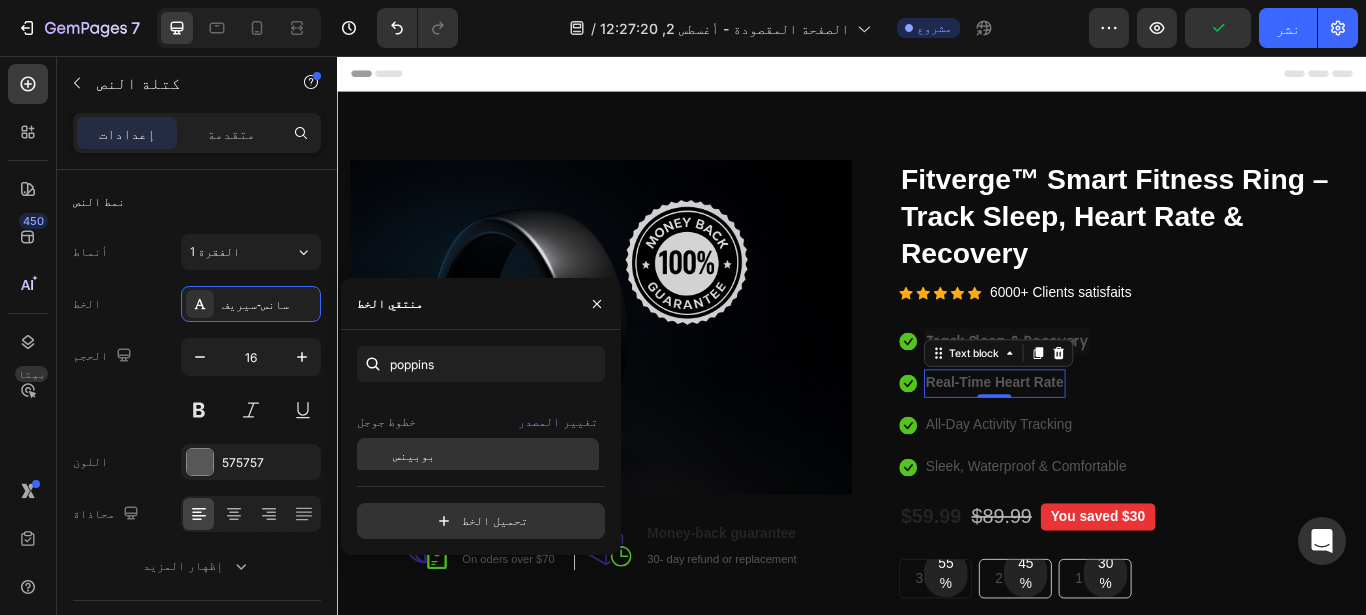 click on "بوبينس" at bounding box center (494, 456) 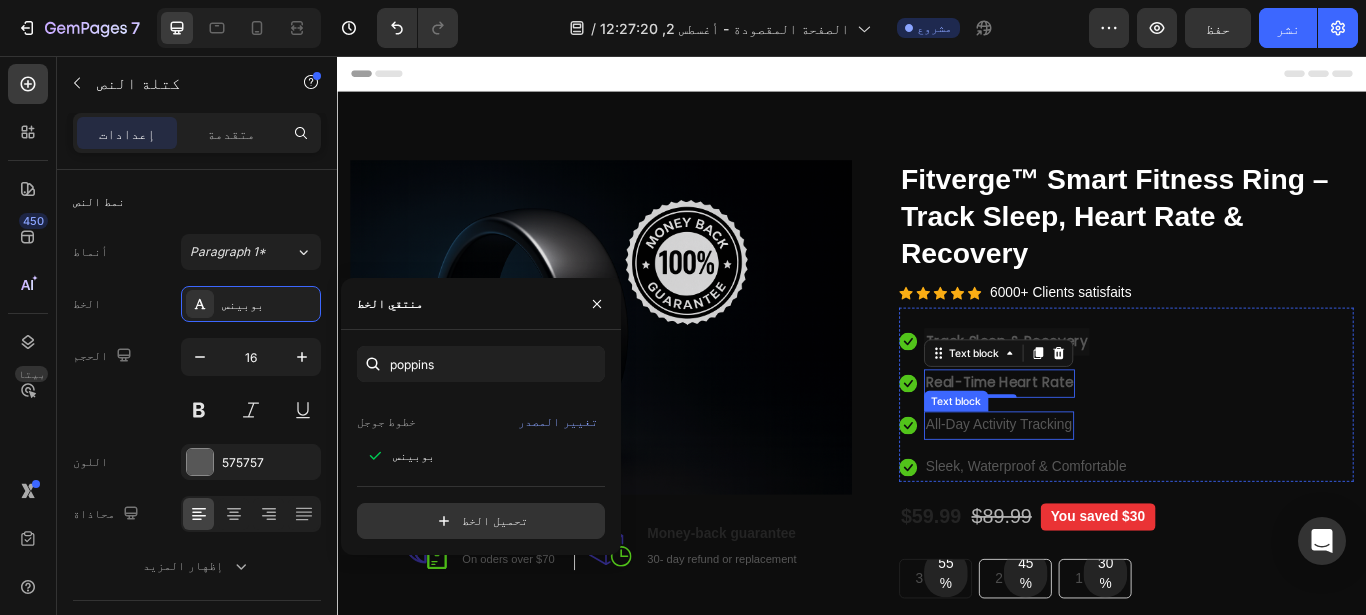 click on "All-Day Activity Tracking" at bounding box center [1108, 486] 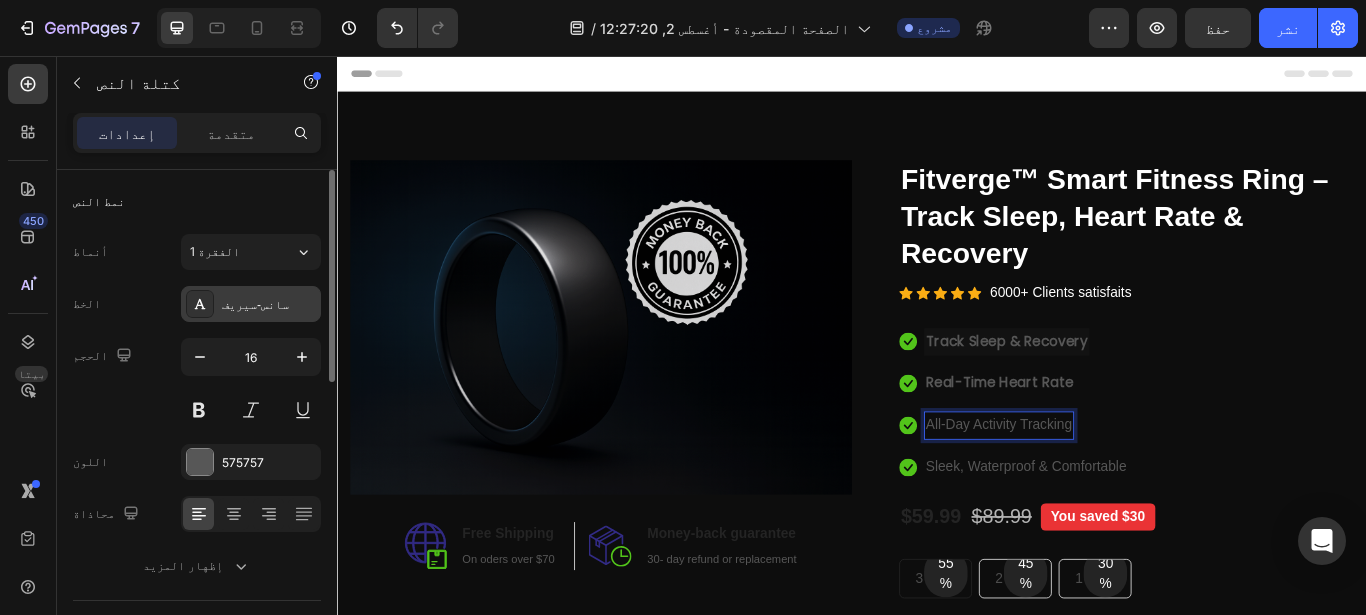 click at bounding box center (200, 304) 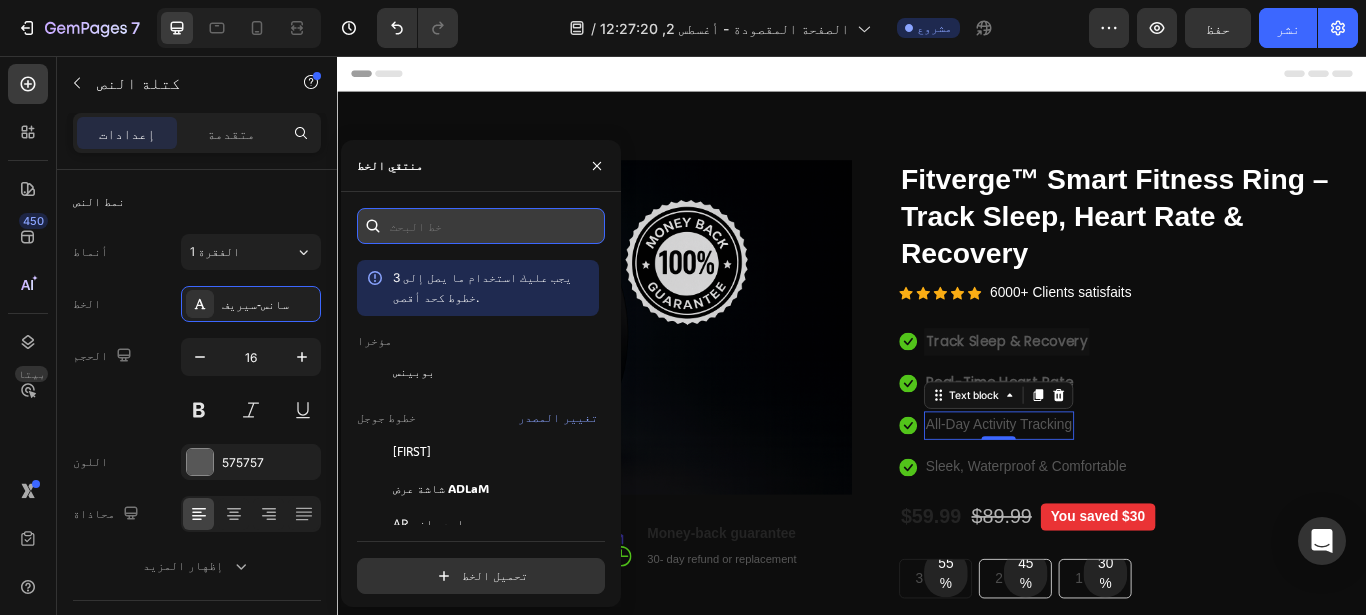 click at bounding box center [481, 226] 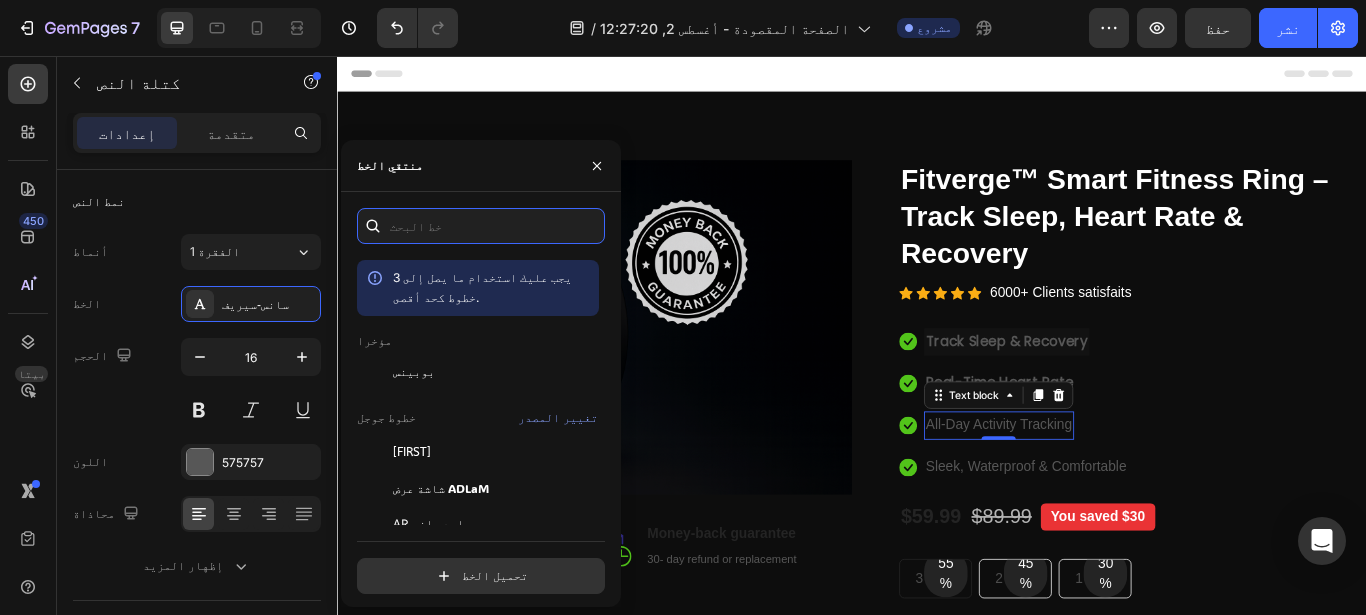 paste on "poppins" 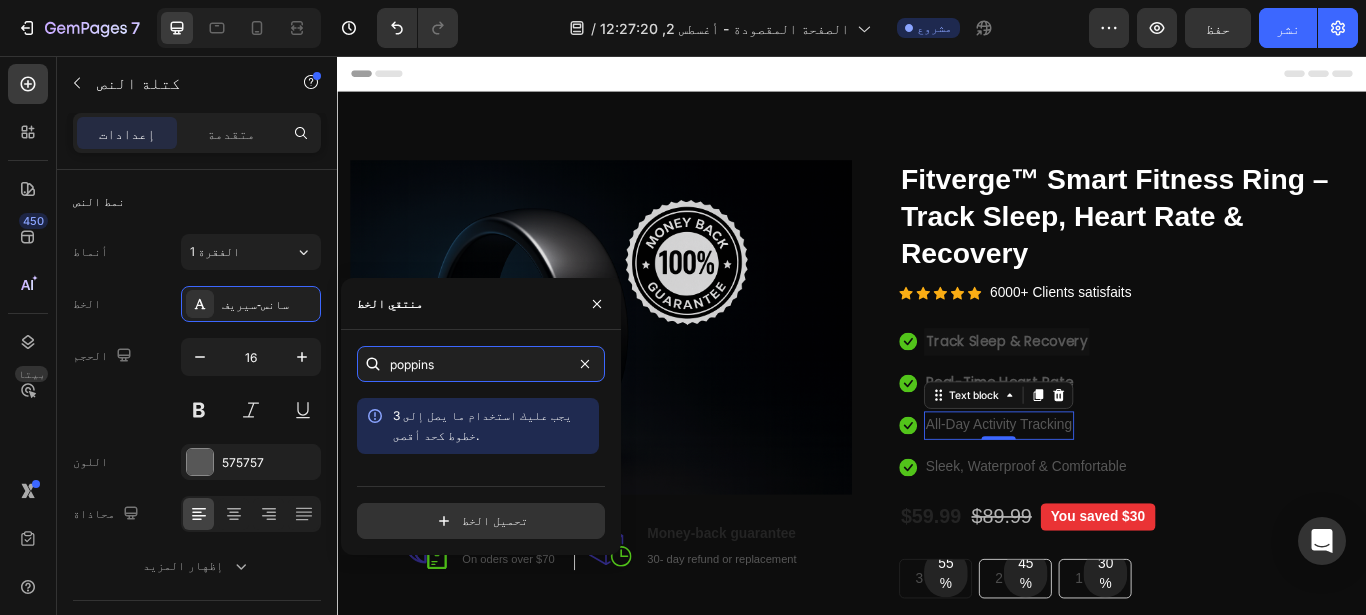 scroll, scrollTop: 60, scrollLeft: 0, axis: vertical 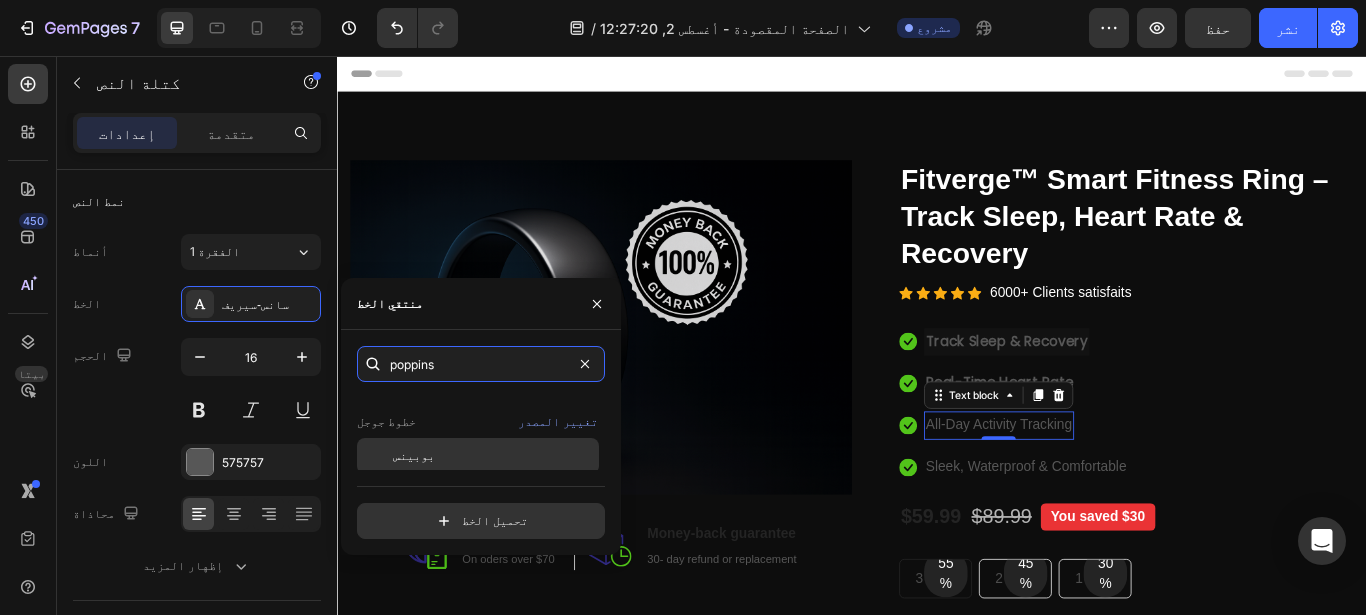 type on "poppins" 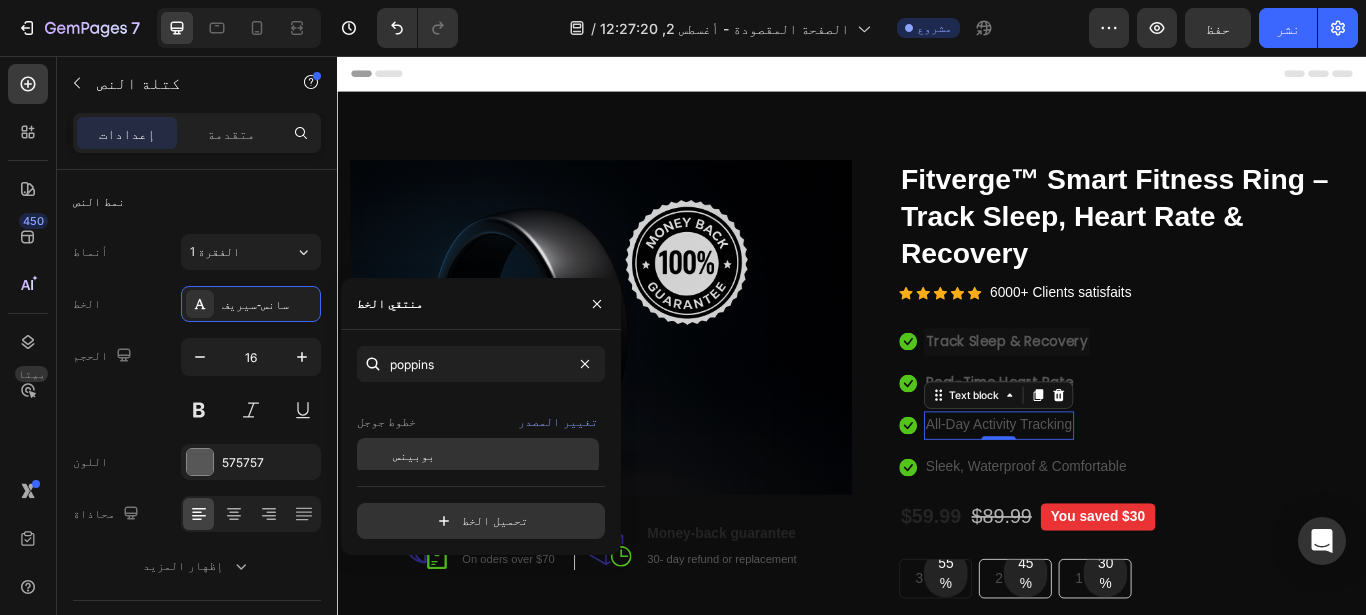 click on "بوبينس" 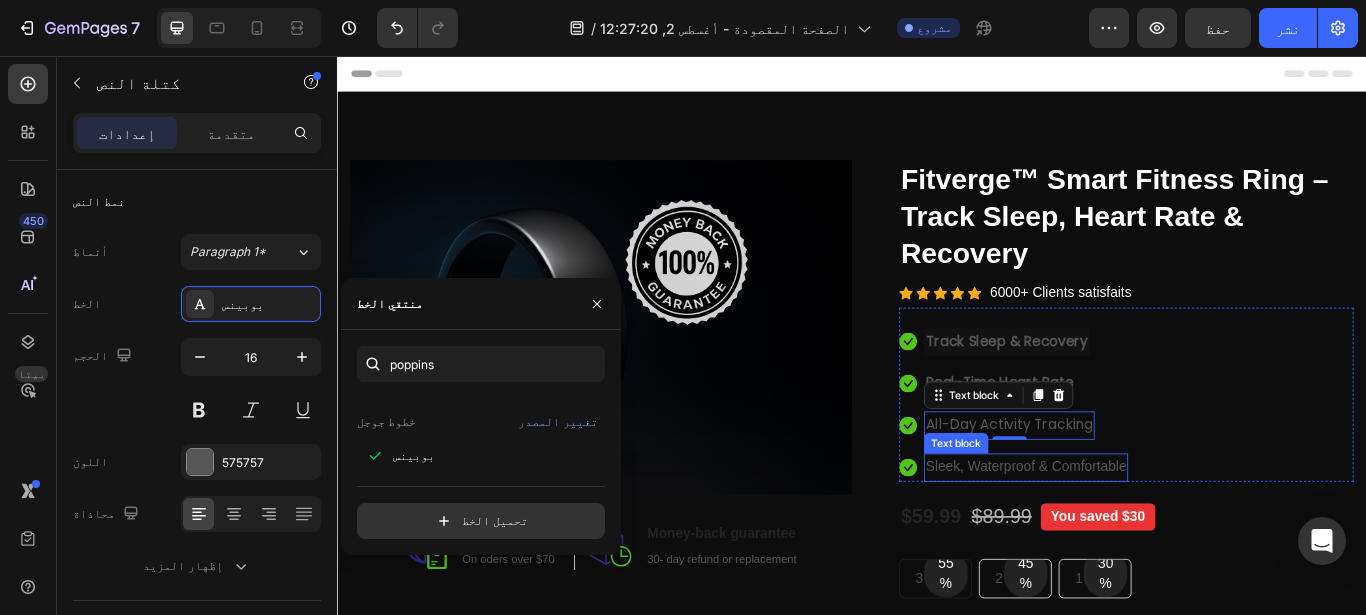 click on "Sleek, Waterproof & Comfortable" at bounding box center (1140, 535) 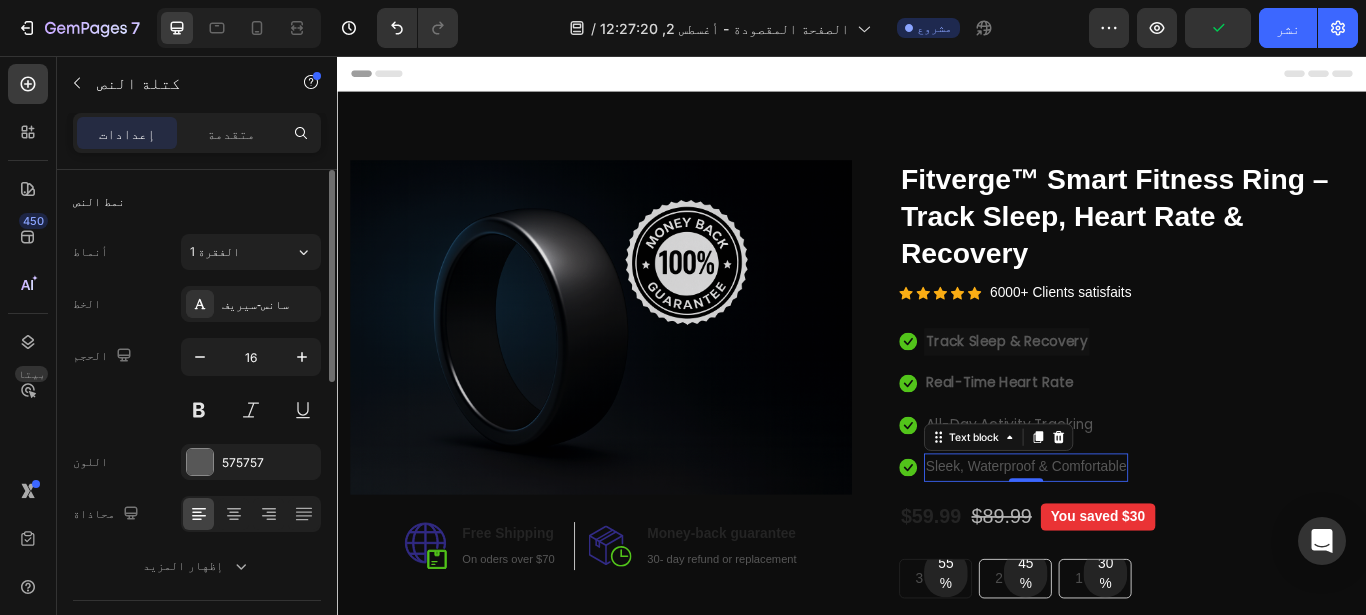 click on "الخط سانس-سيريف الحجم 16 اللون 575757 محاذاة إظهار المزيد" at bounding box center (197, 435) 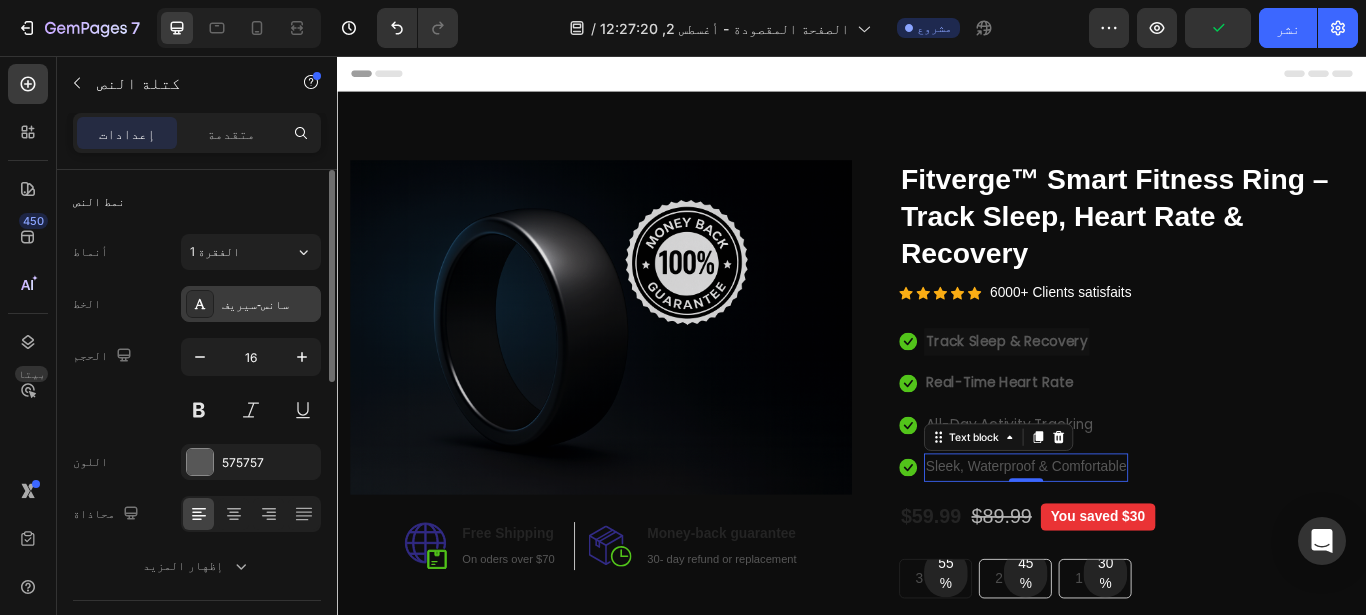 click on "سانس-سيريف" at bounding box center [269, 305] 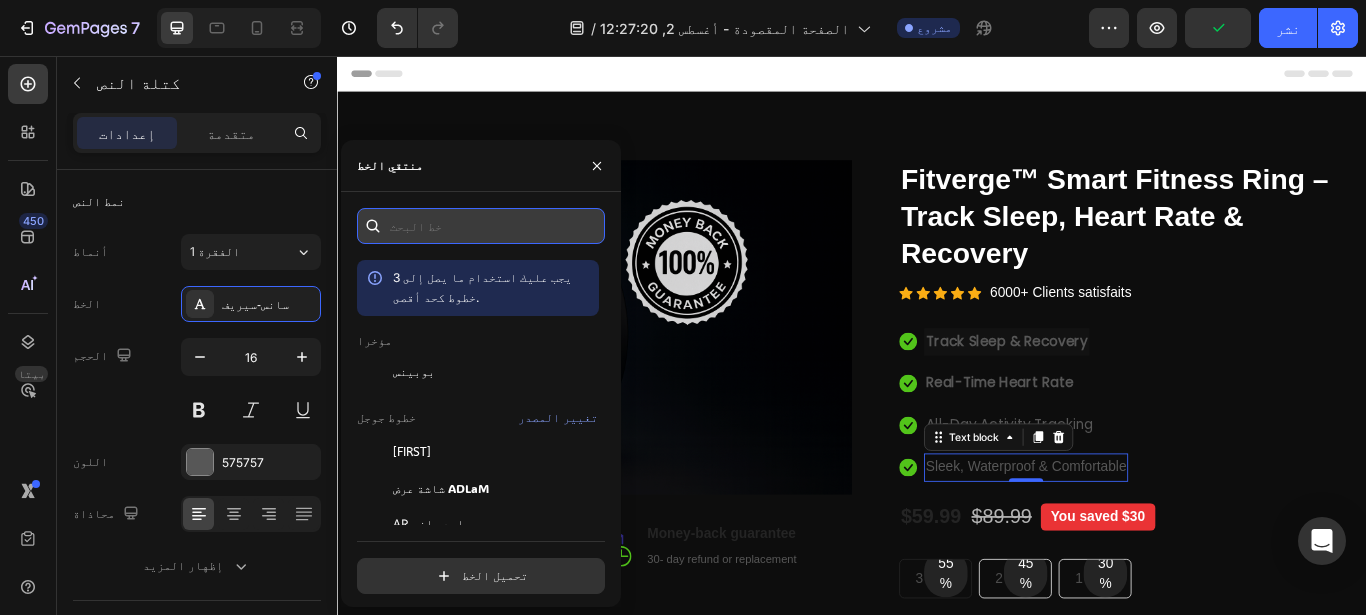 click at bounding box center [481, 226] 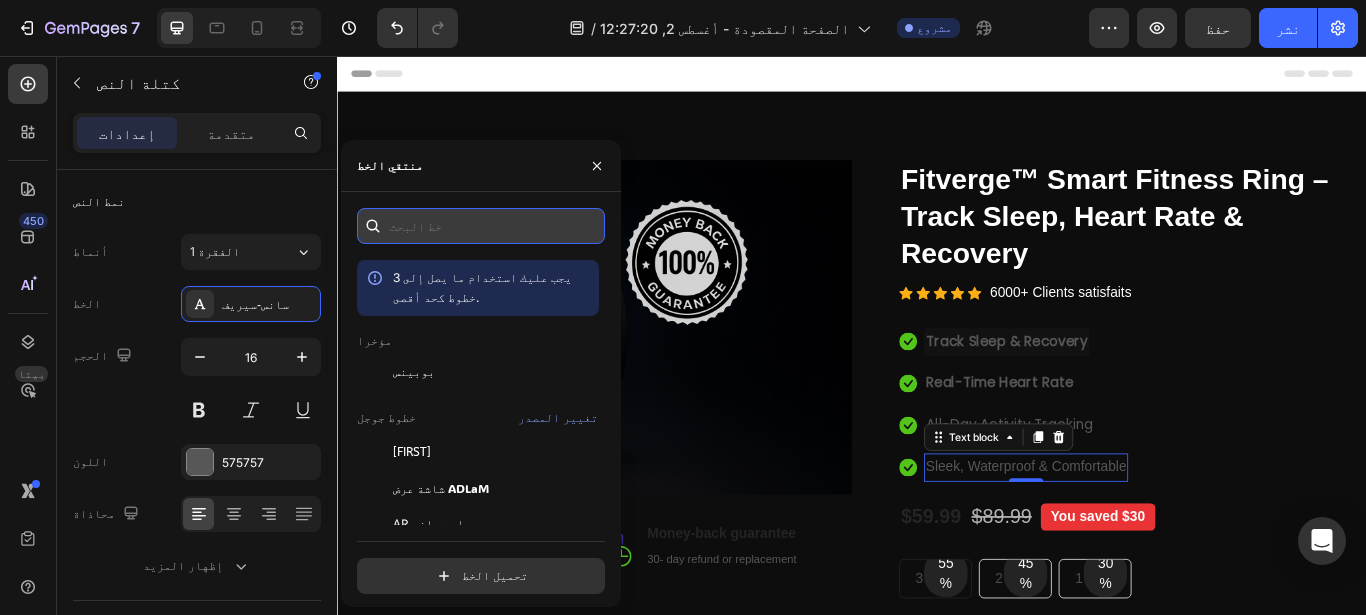 paste on "poppins" 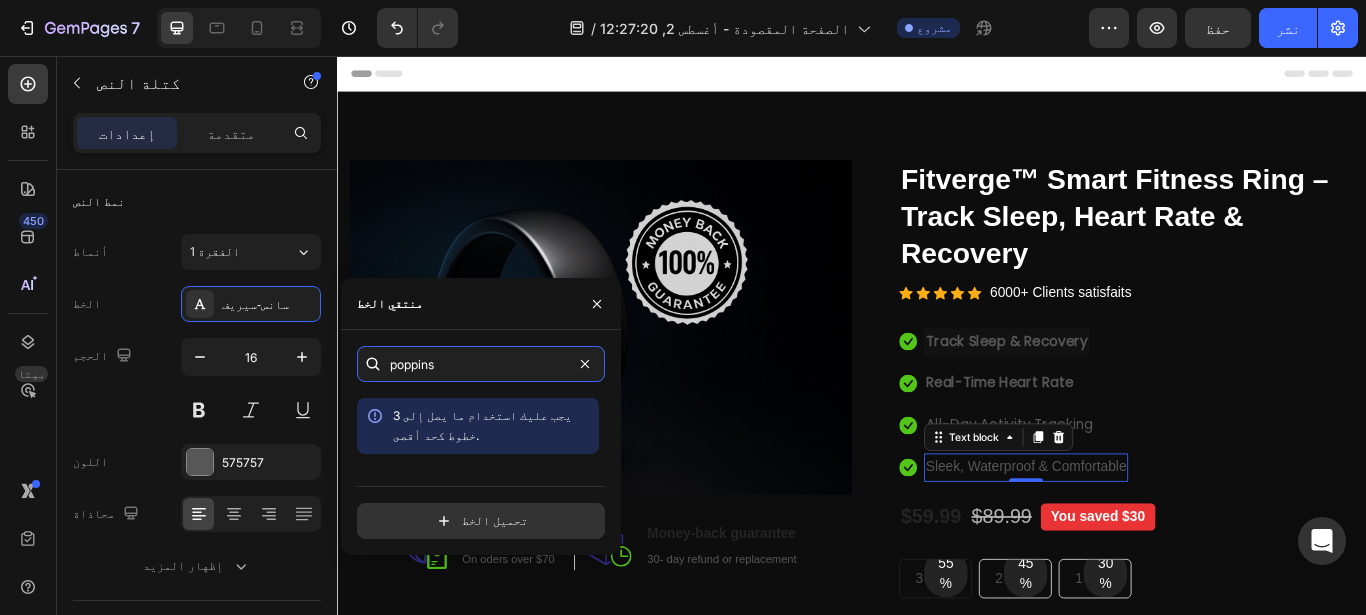 scroll, scrollTop: 60, scrollLeft: 0, axis: vertical 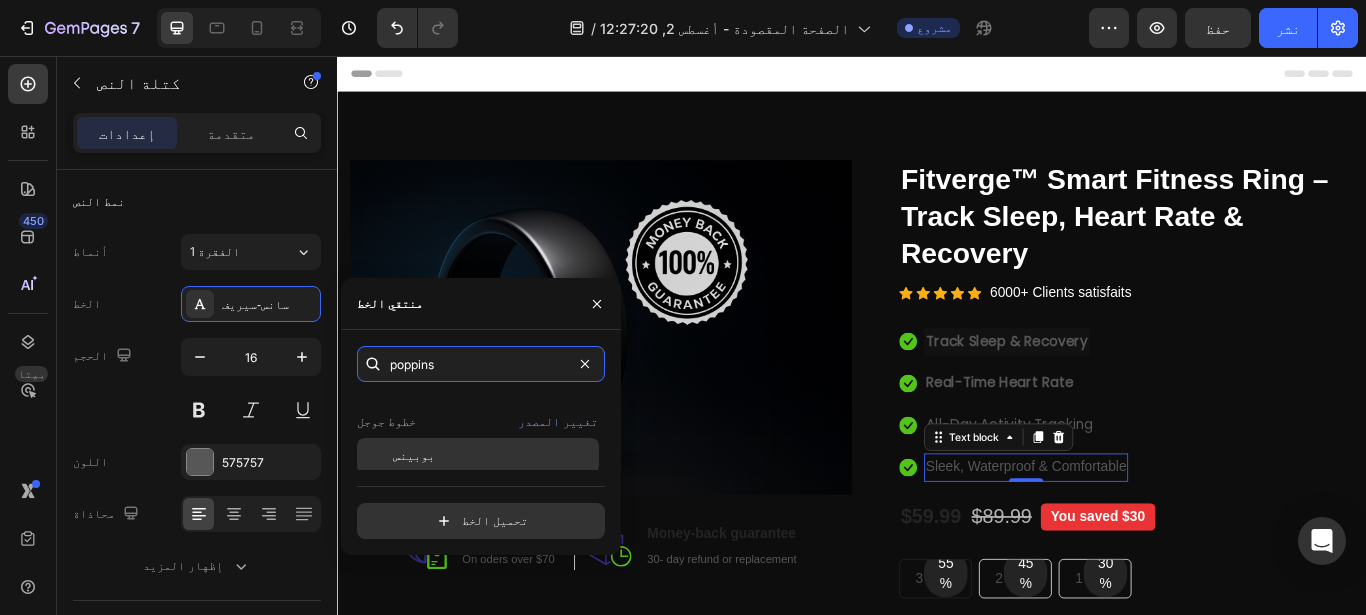 type on "poppins" 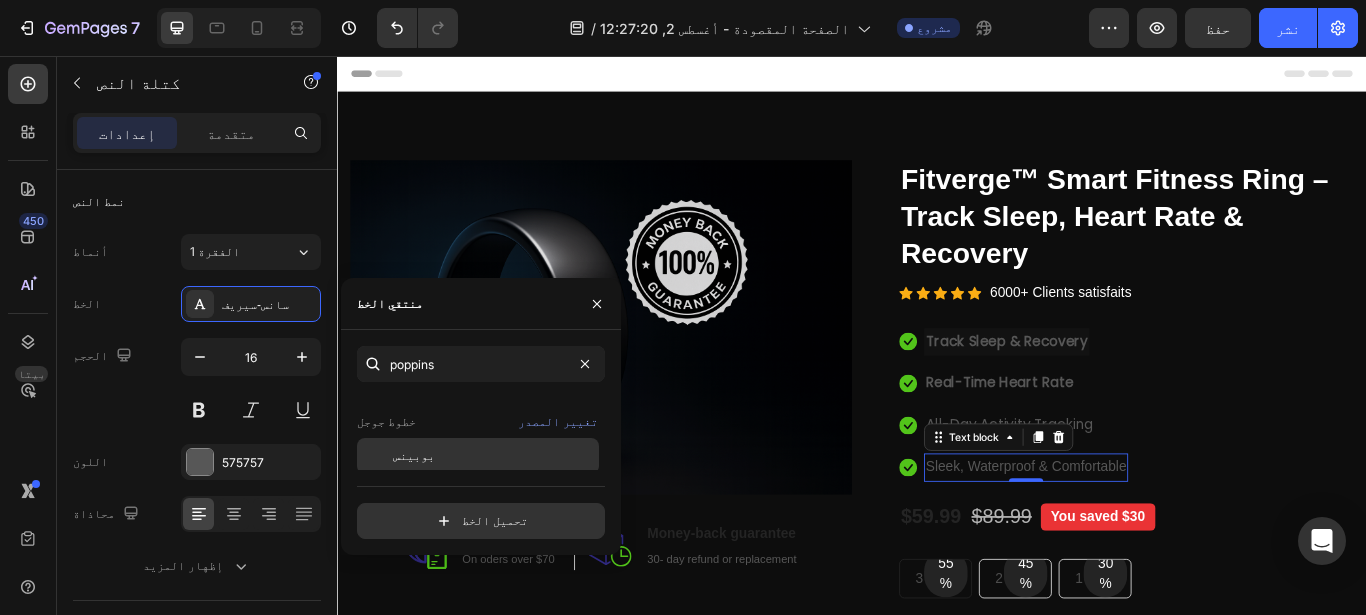 click on "بوبينس" at bounding box center [494, 456] 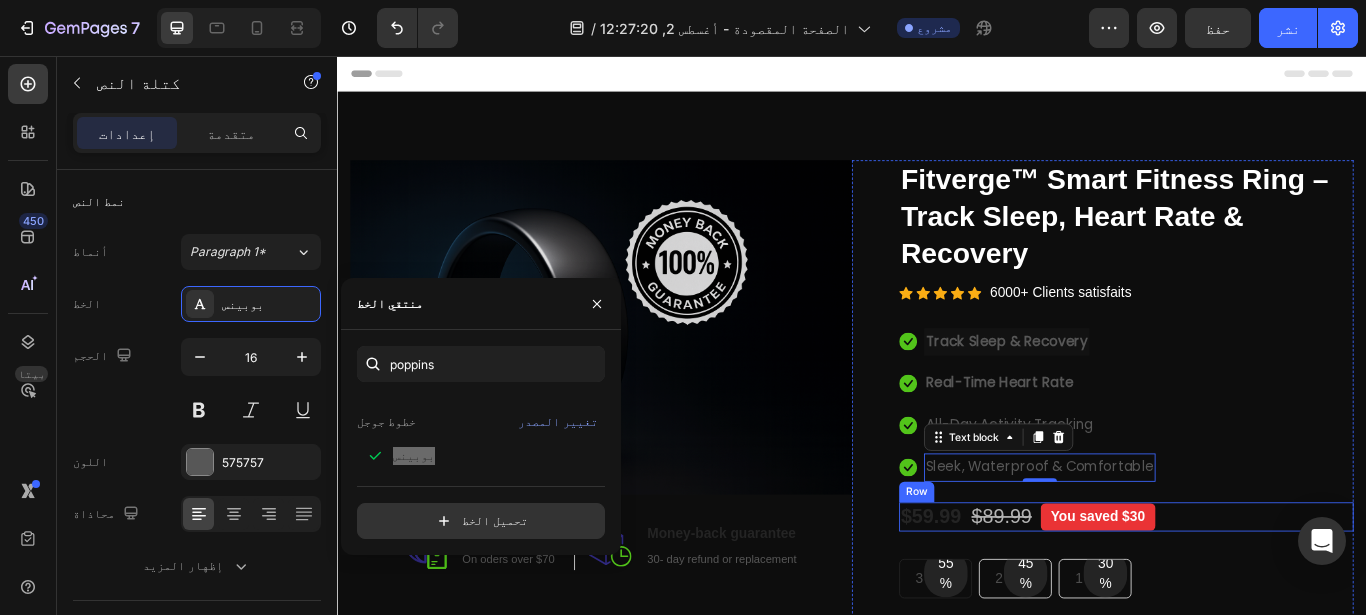 click on "$59.99 (P) Price (P) Price $89.99 (P) Price (P) Price You saved $30 Product Badge Row" at bounding box center [1257, 593] 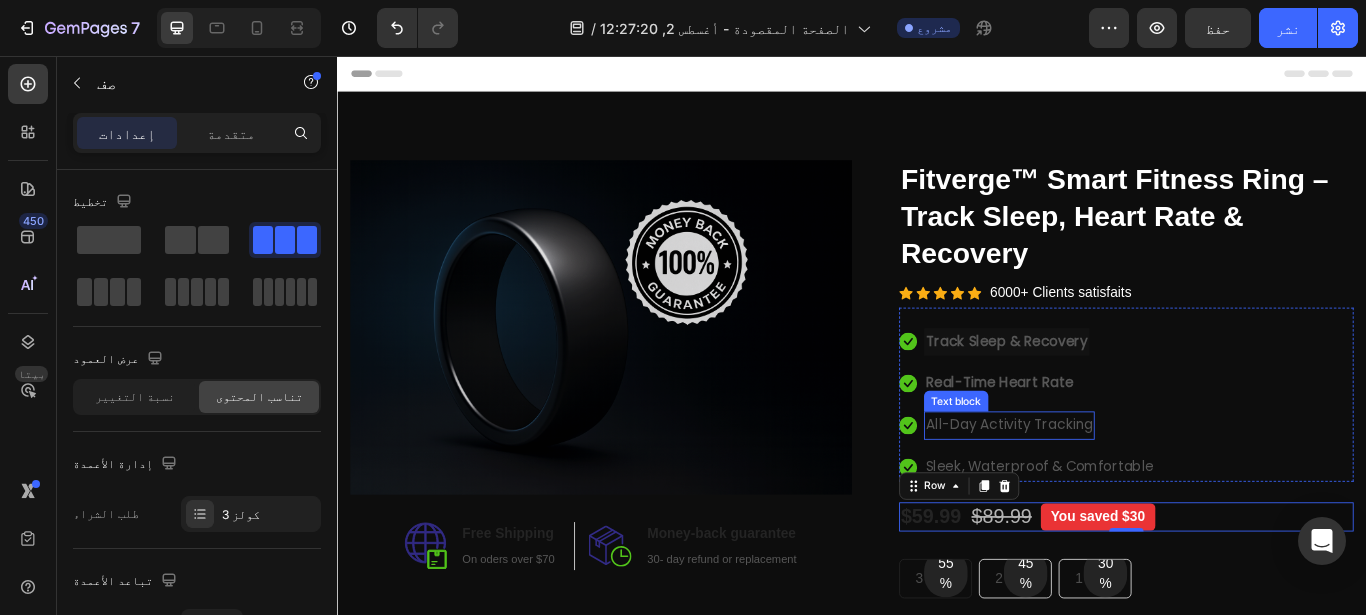 click on "All-Day Activity Tracking" at bounding box center [1120, 486] 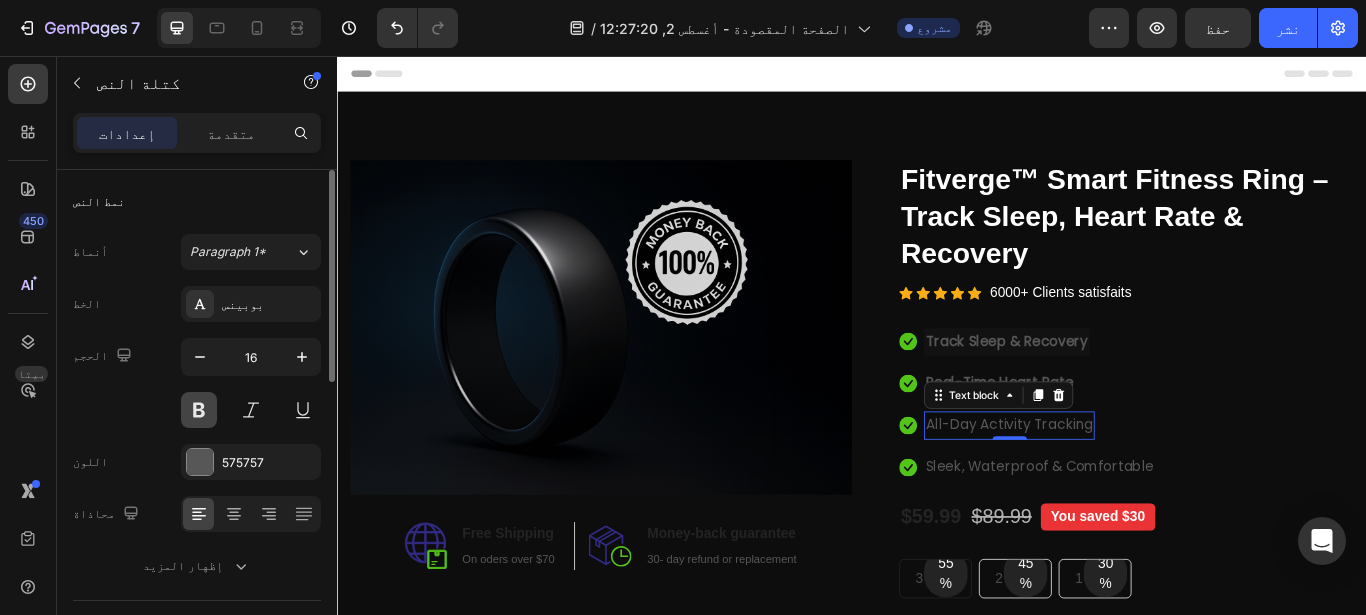 click at bounding box center [199, 410] 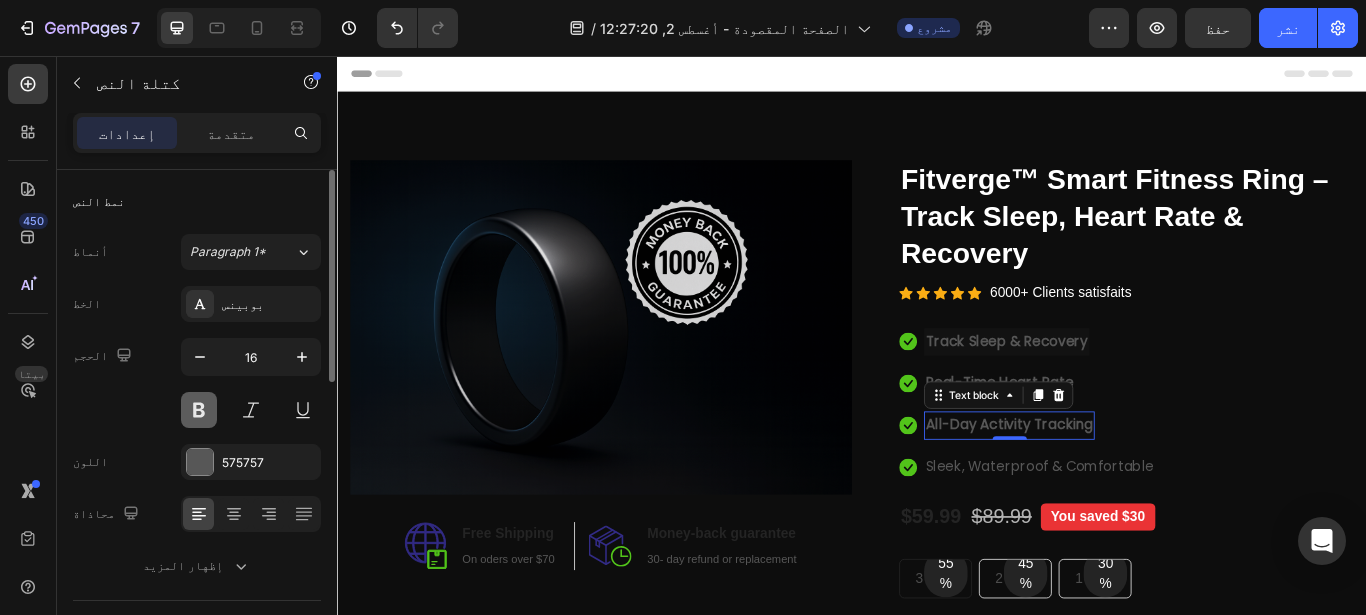 click at bounding box center (199, 410) 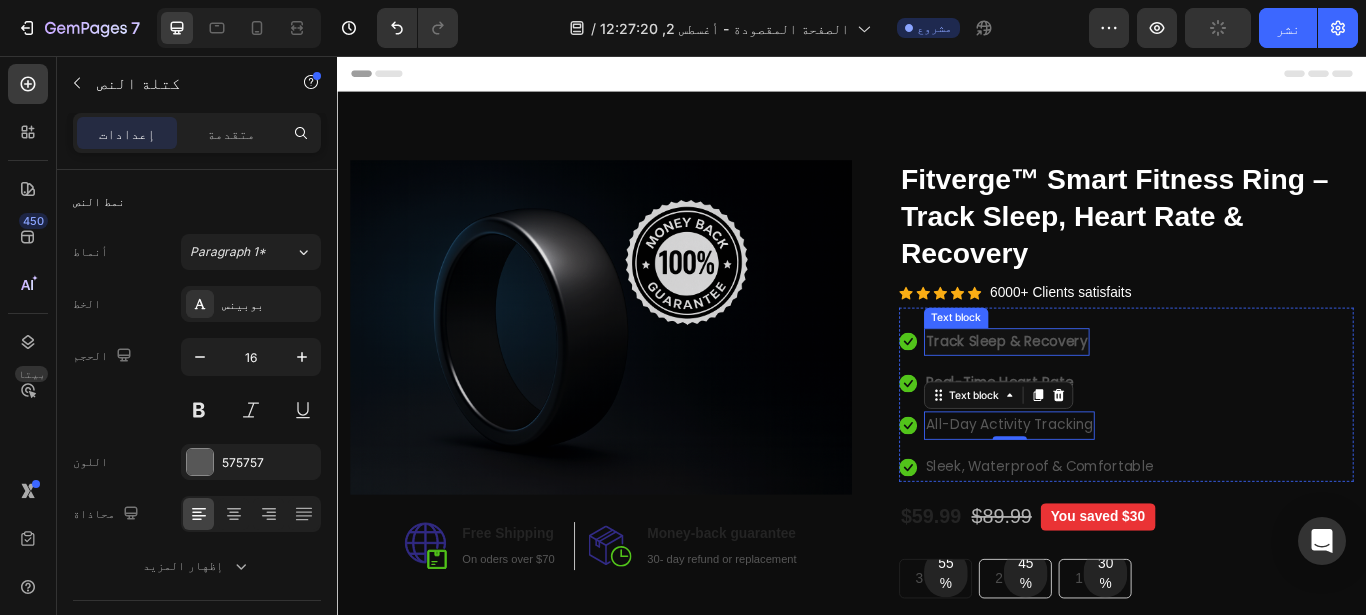 click on "Track Sleep & Recovery" at bounding box center [1117, 388] 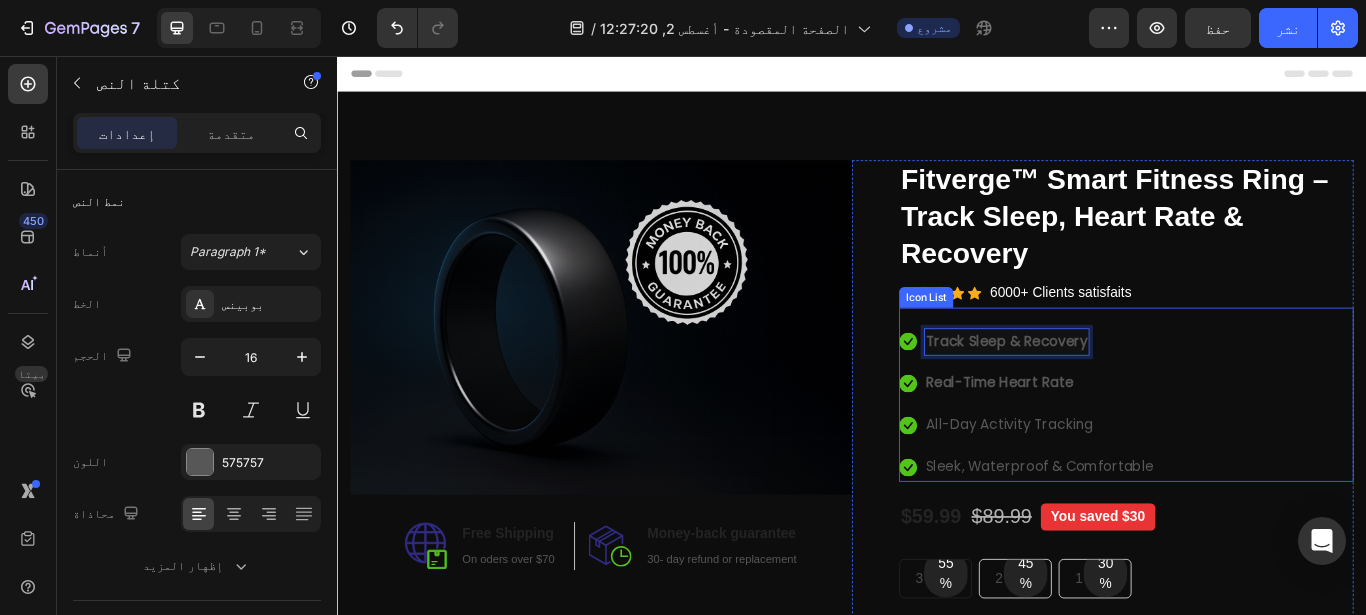 drag, startPoint x: 1018, startPoint y: 390, endPoint x: 1082, endPoint y: 513, distance: 138.65425 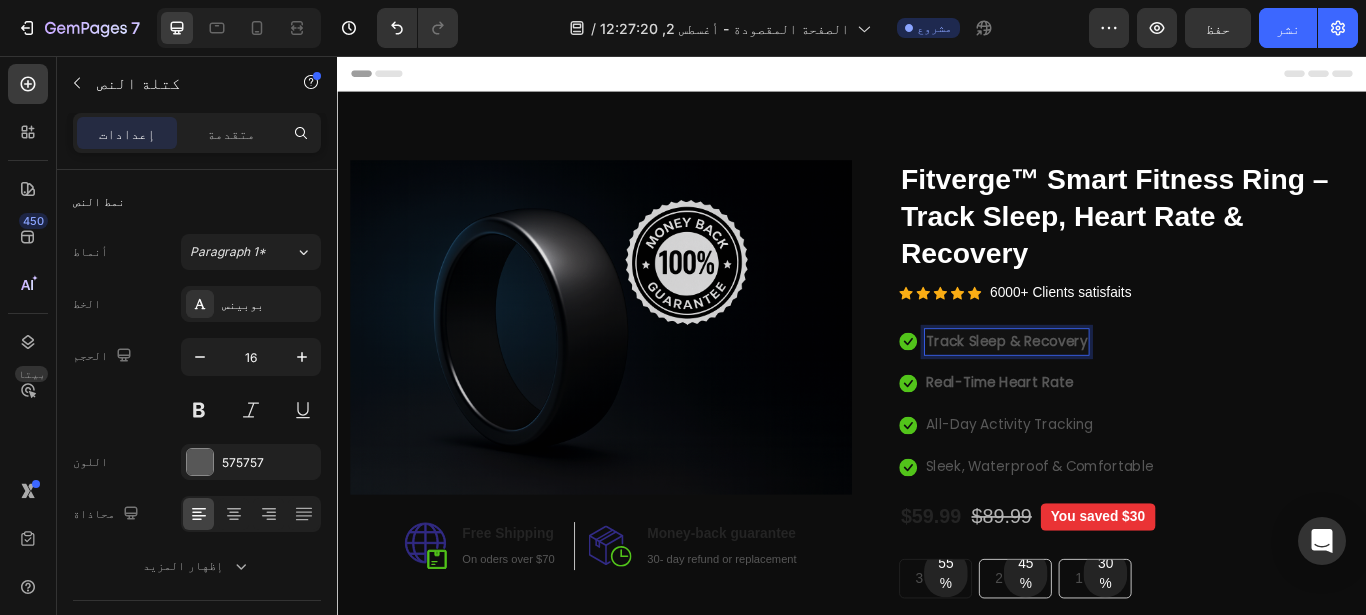 click on "Track Sleep & Recovery" at bounding box center (1117, 388) 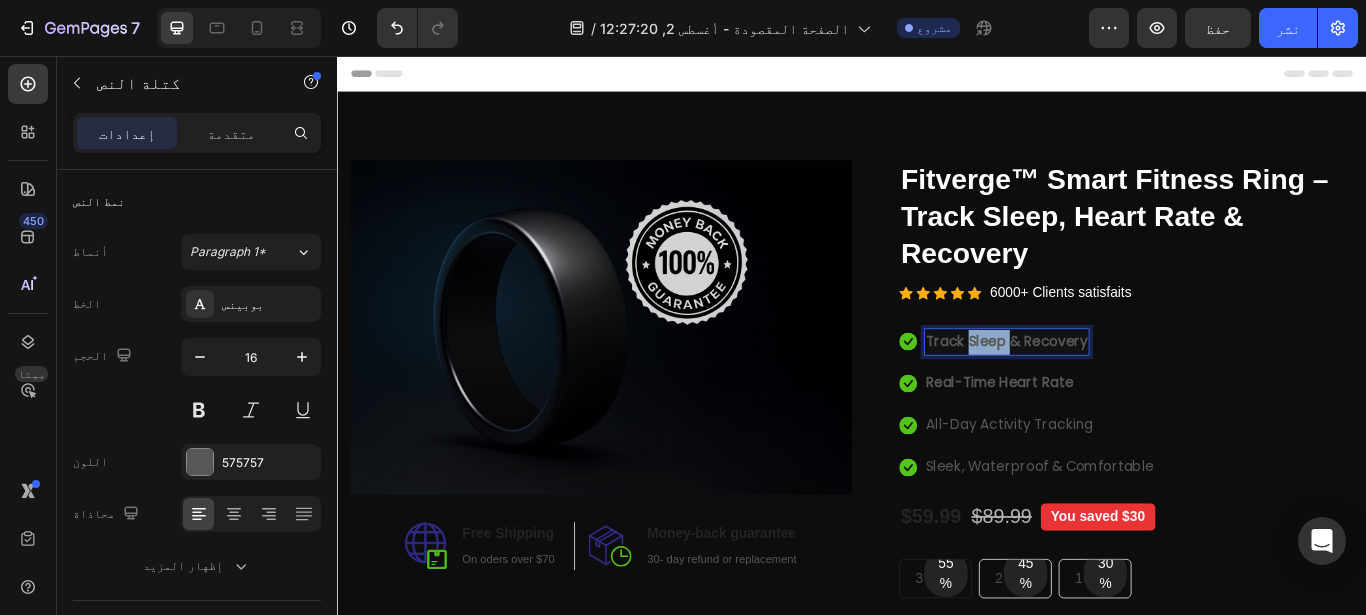 click on "Track Sleep & Recovery" at bounding box center [1117, 388] 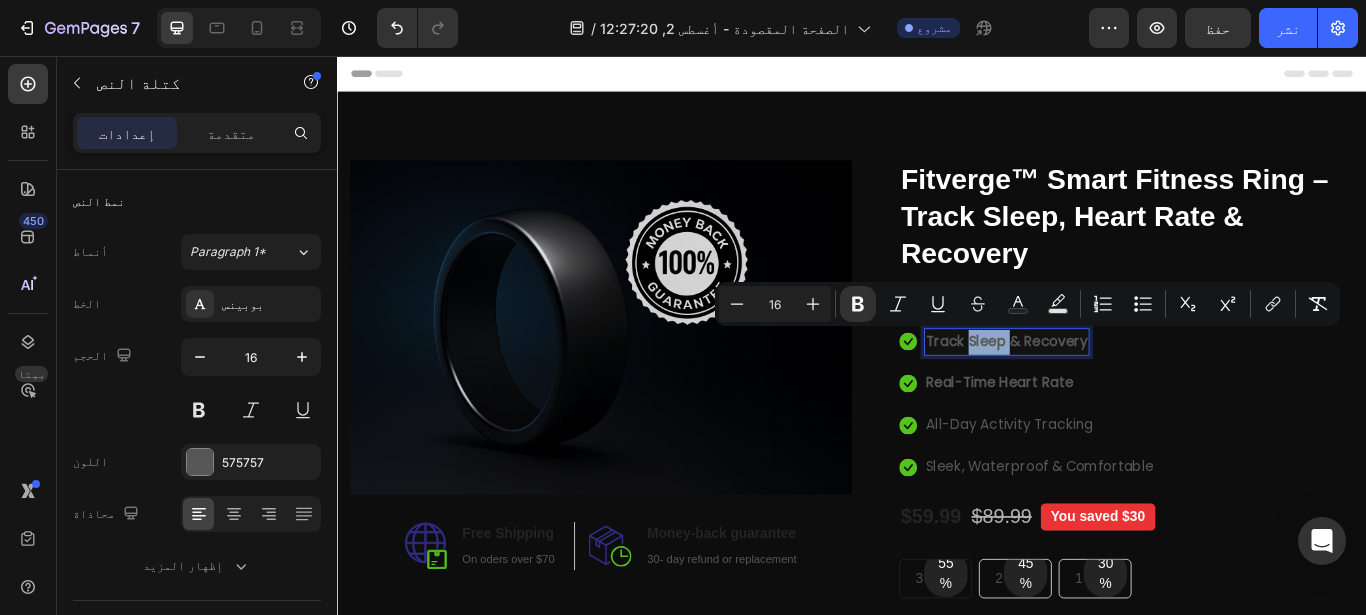 click on "Track Sleep & Recovery" at bounding box center (1117, 388) 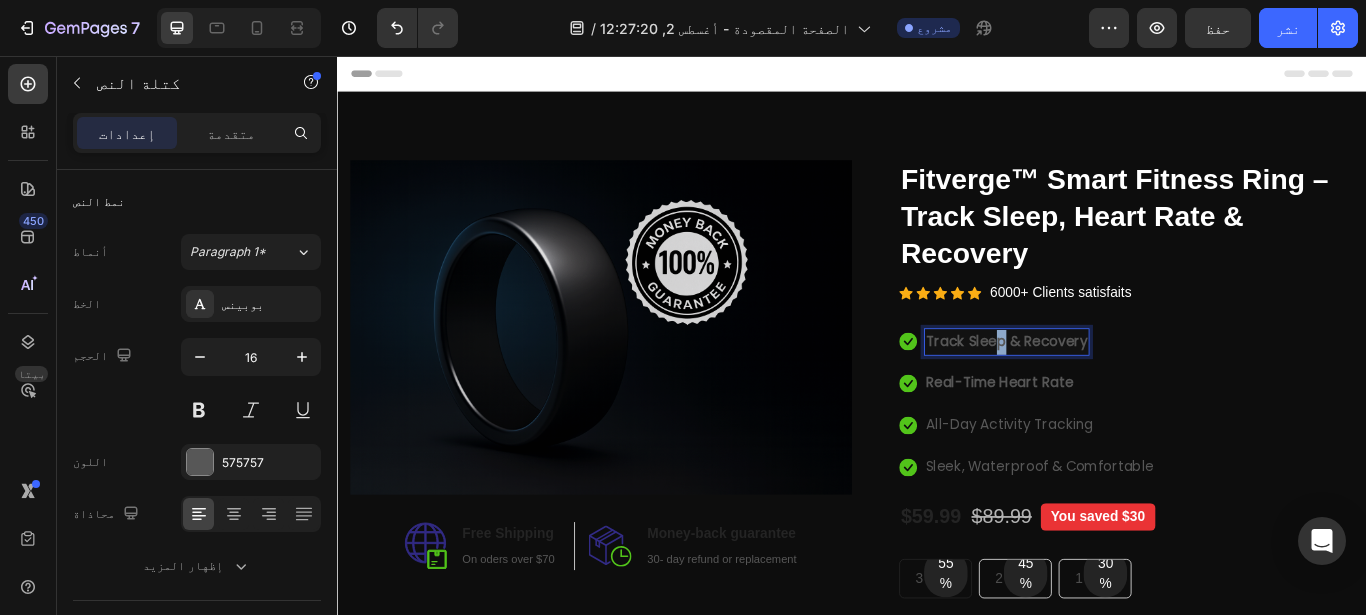 click on "Track Sleep & Recovery" at bounding box center [1117, 388] 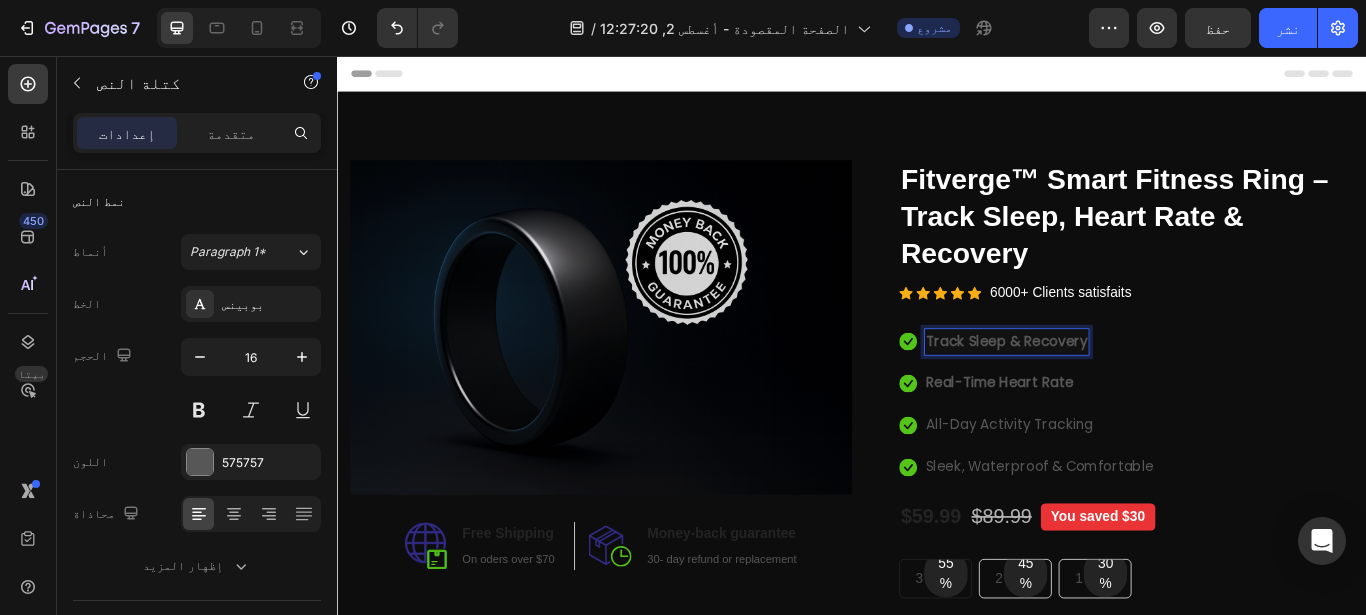 click on "Track Sleep & Recovery" at bounding box center (1117, 388) 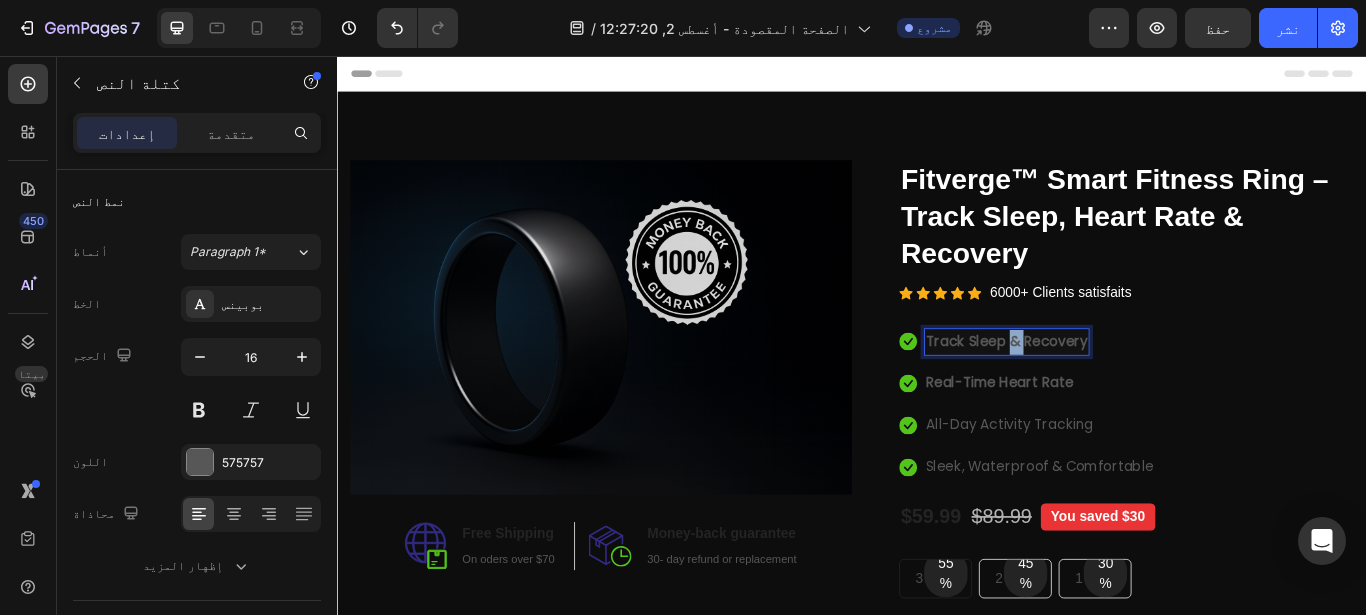 click on "Track Sleep & Recovery" at bounding box center [1117, 388] 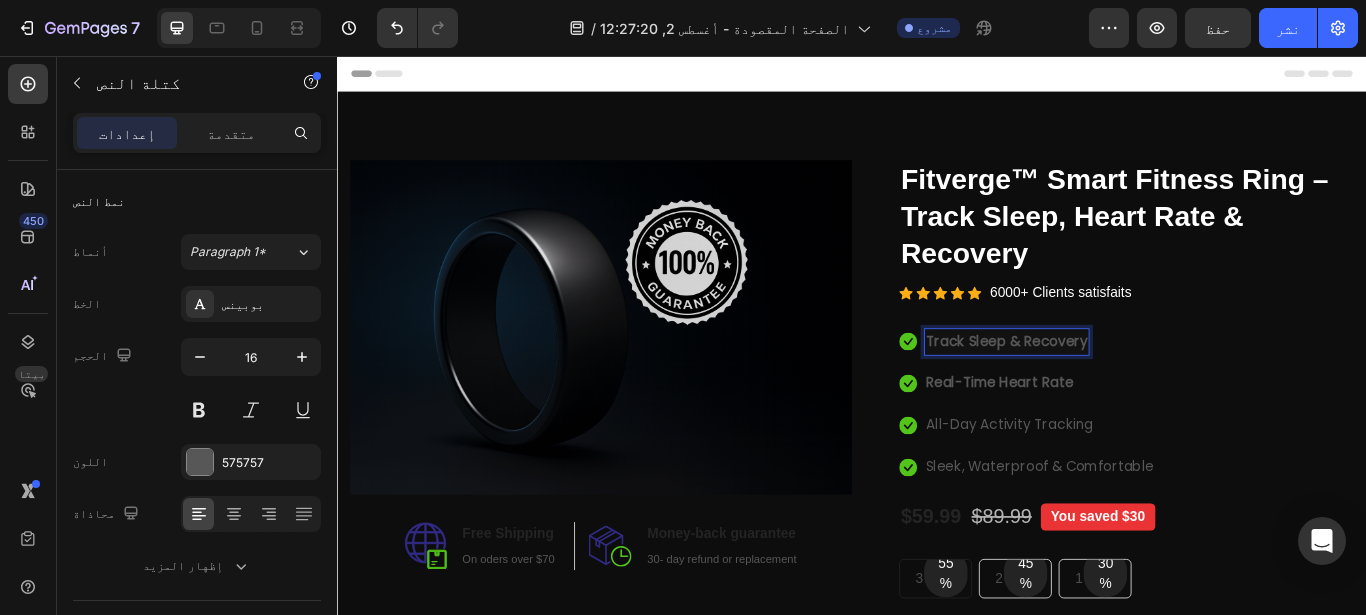 click on "Track Sleep & Recovery" at bounding box center (1117, 388) 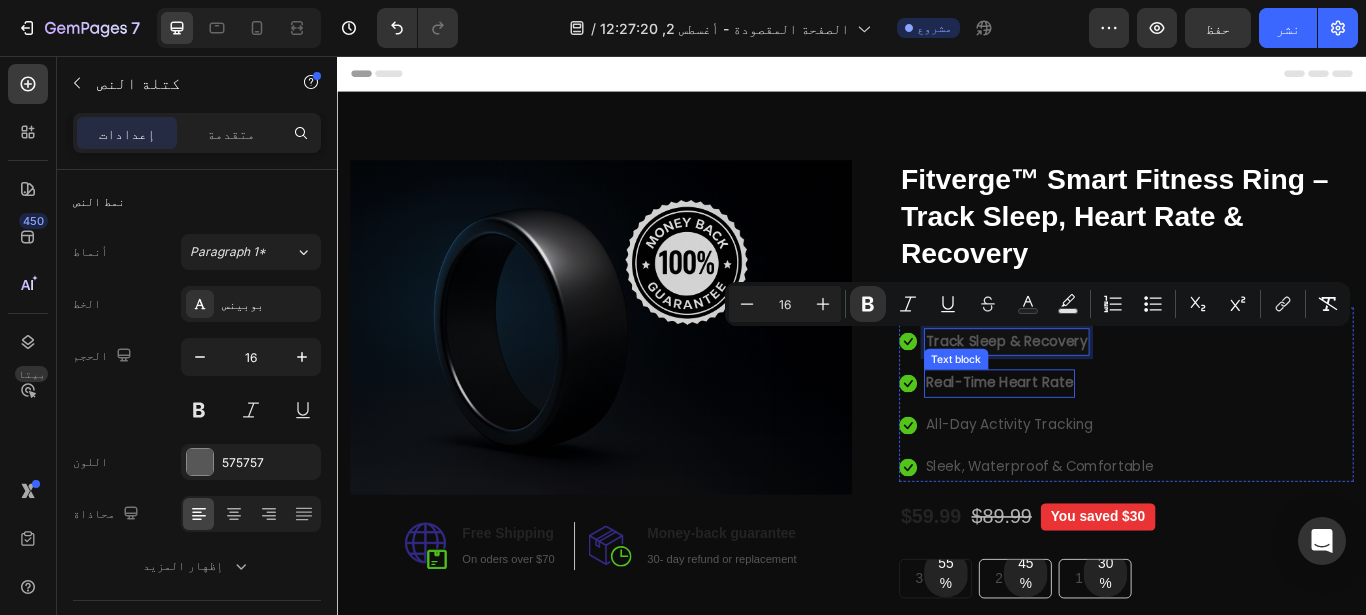 click on "Real-Time Heart Rate" at bounding box center [1109, 436] 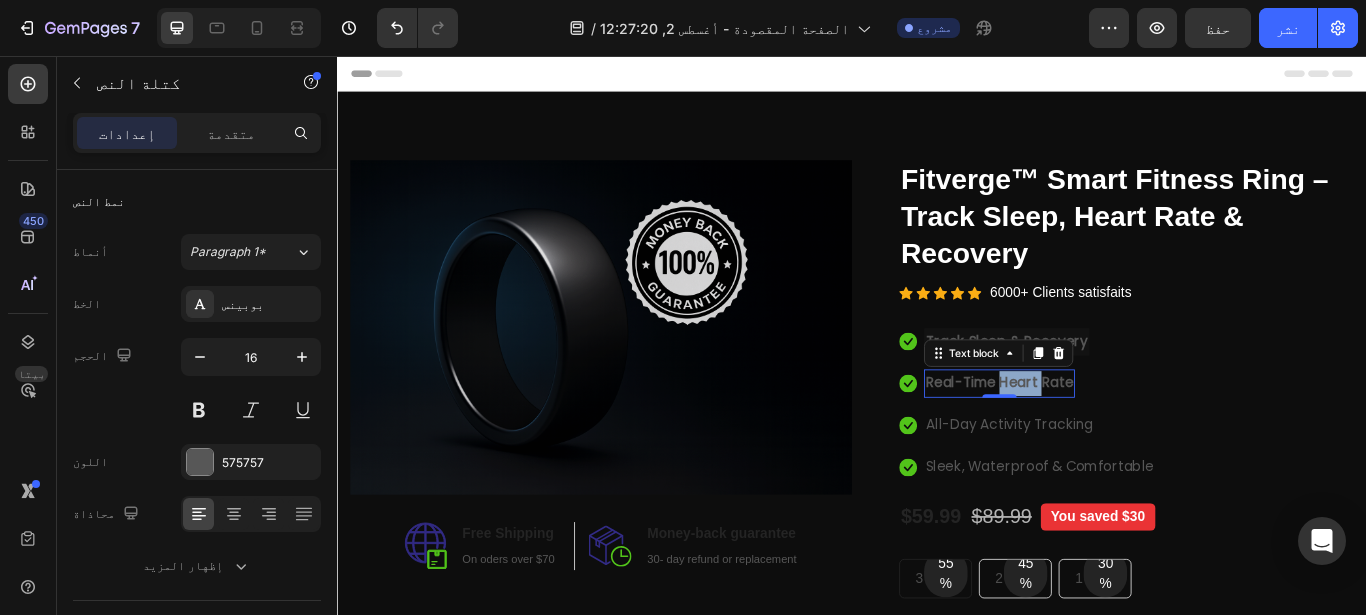 click on "Real-Time Heart Rate" at bounding box center [1109, 436] 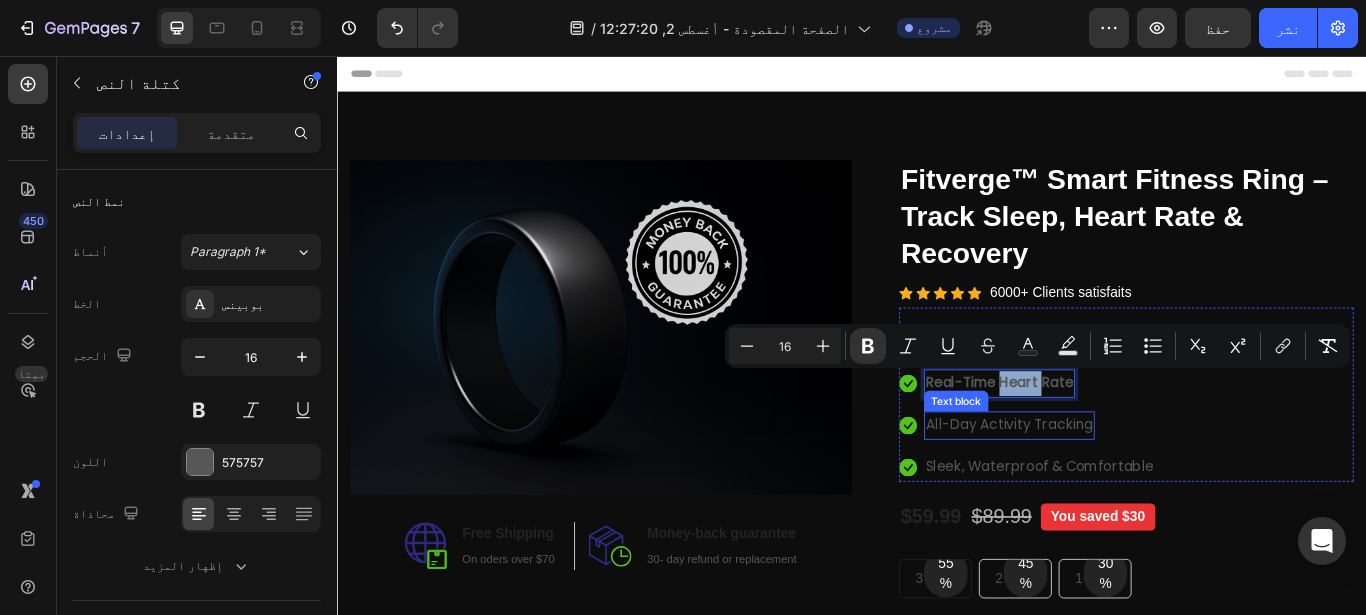 click on "All-Day Activity Tracking" at bounding box center (1120, 486) 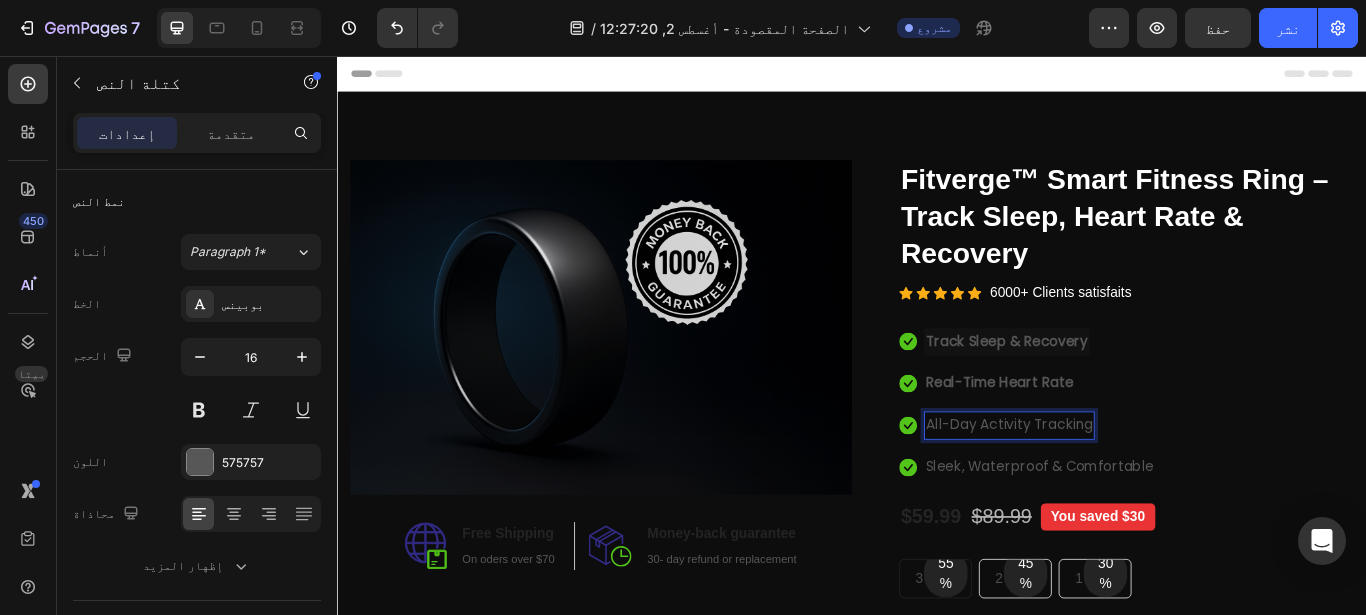 click on "All-Day Activity Tracking" at bounding box center (1120, 486) 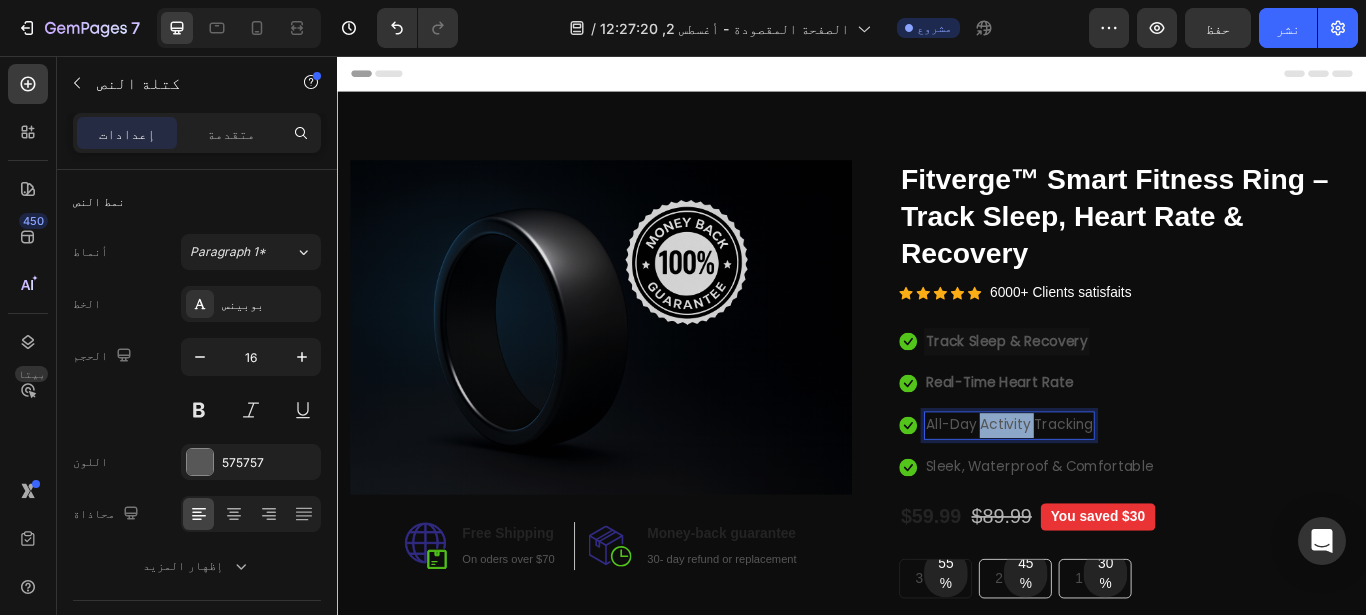 click on "All-Day Activity Tracking" at bounding box center (1120, 486) 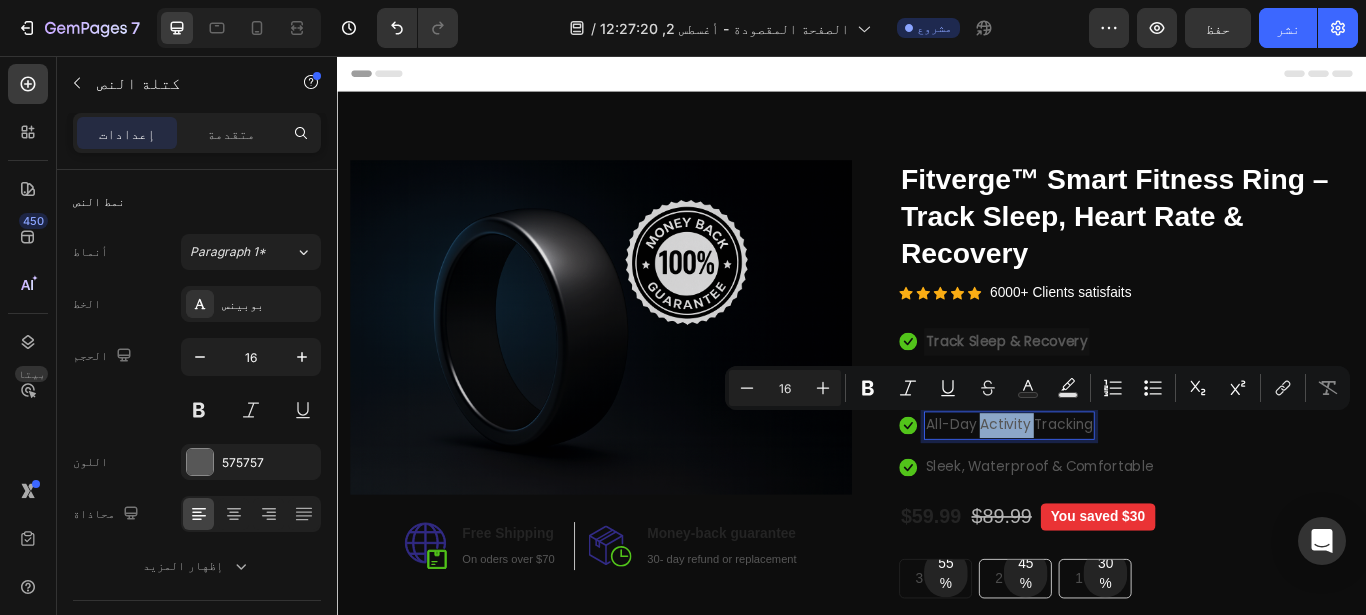 click on "All-Day Activity Tracking" at bounding box center (1120, 486) 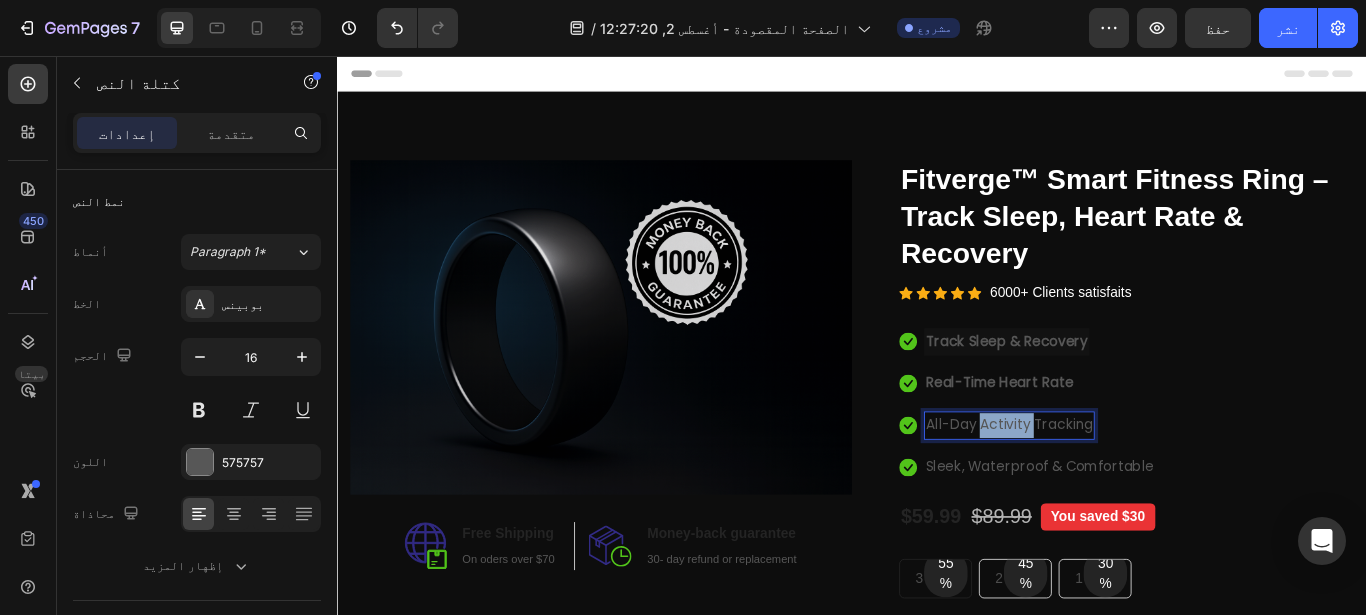 click on "All-Day Activity Tracking" at bounding box center (1120, 486) 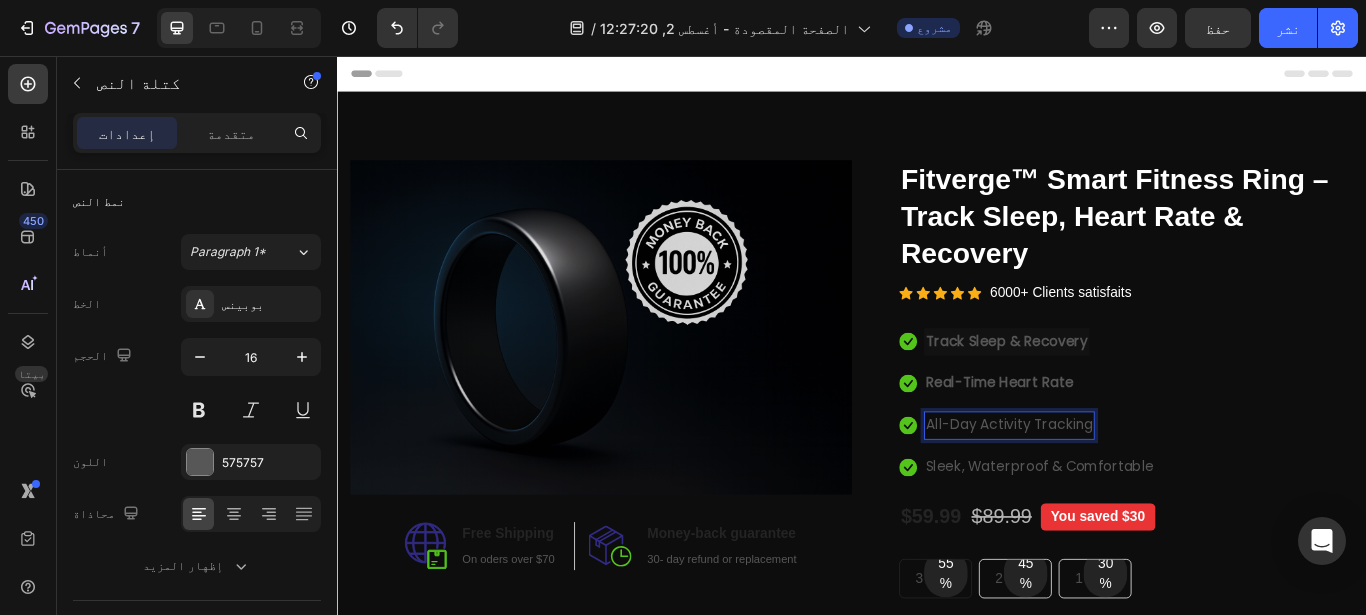 click on "All-Day Activity Tracking" at bounding box center (1120, 486) 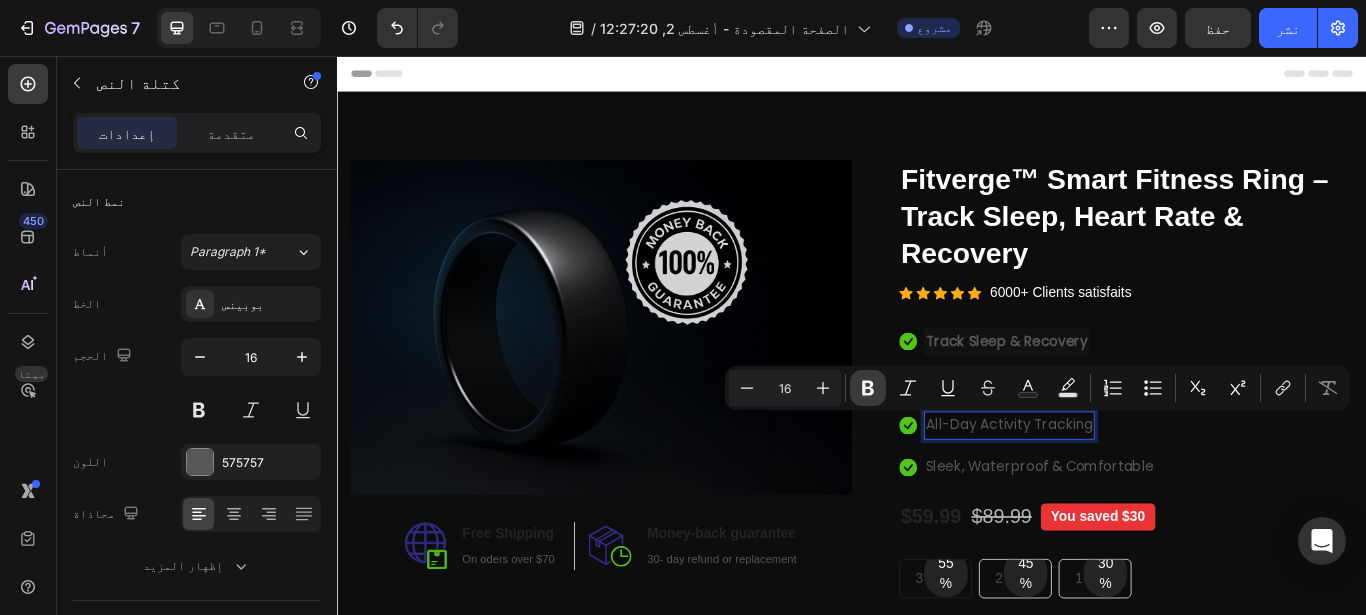 click 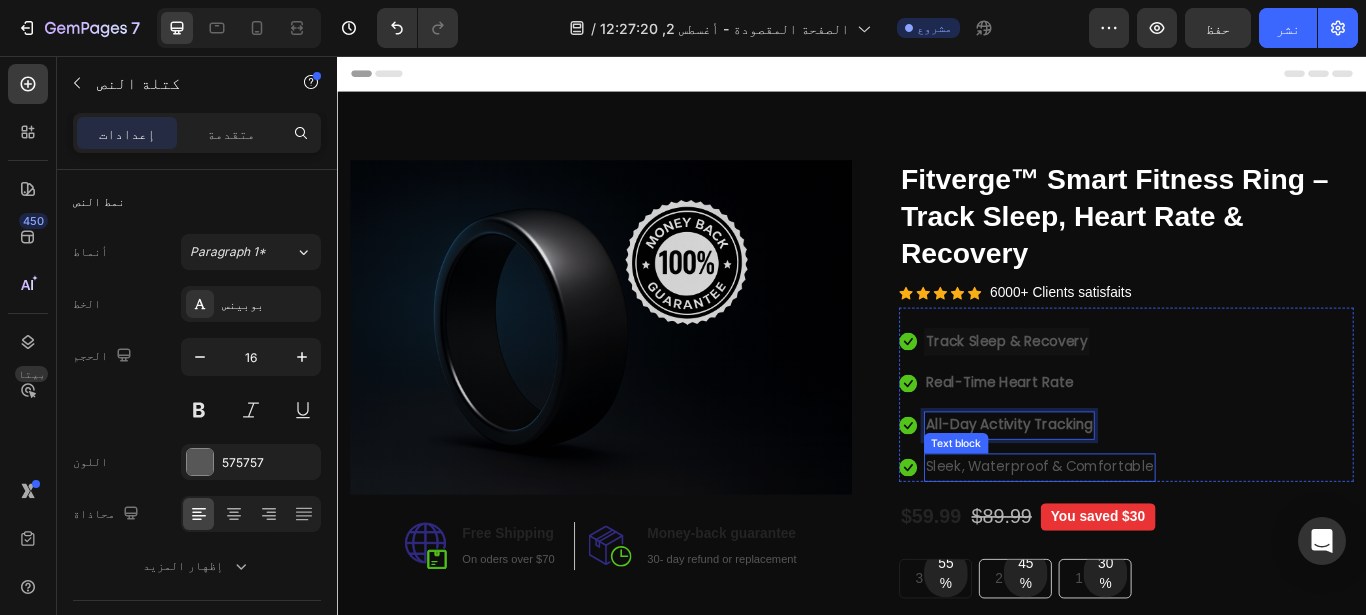 click on "Sleek, Waterproof & Comfortable" at bounding box center [1156, 535] 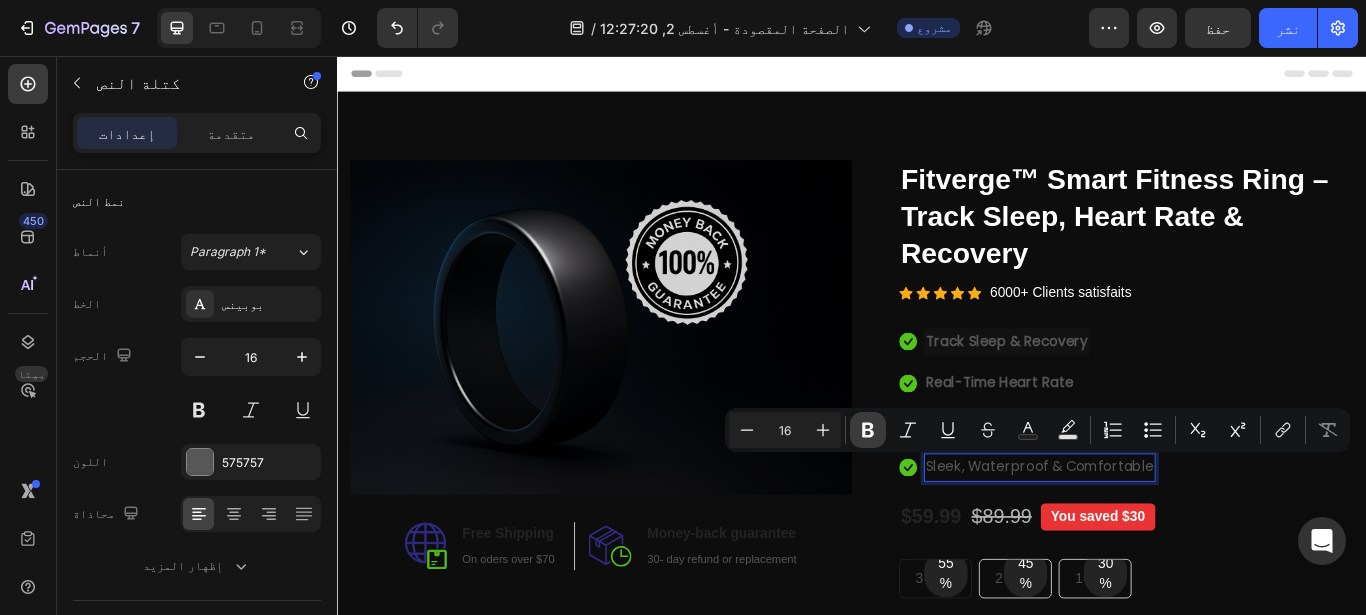 click on "Bold" at bounding box center (868, 430) 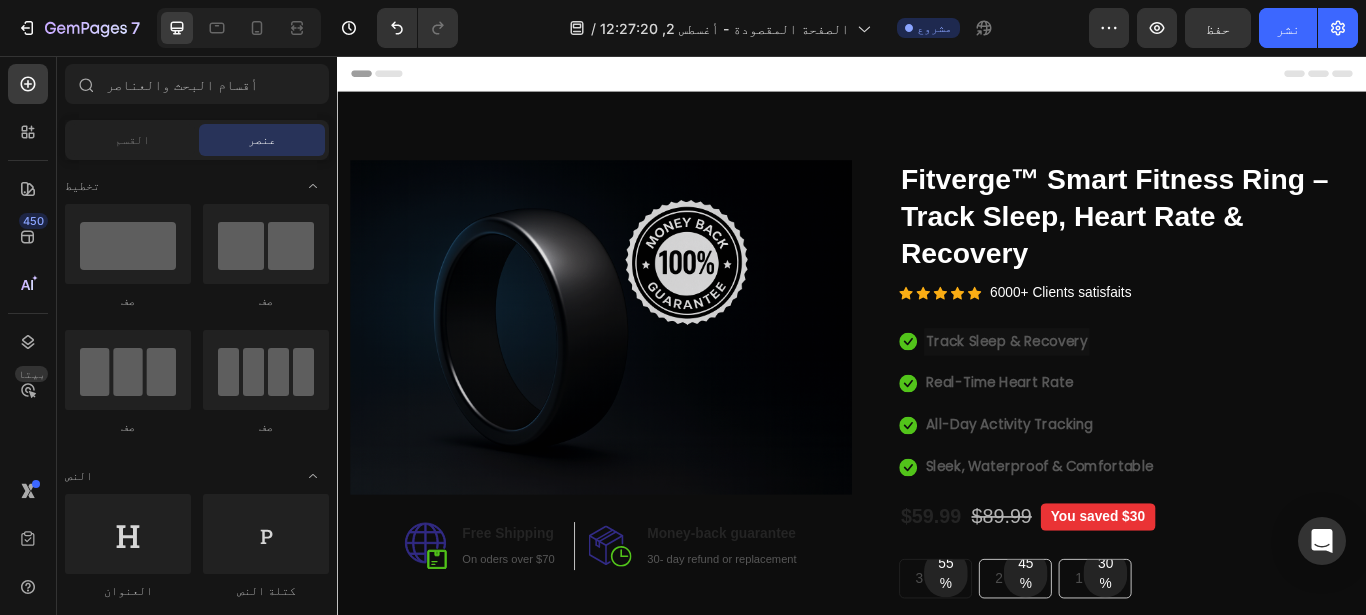 click on "Header" at bounding box center (937, 76) 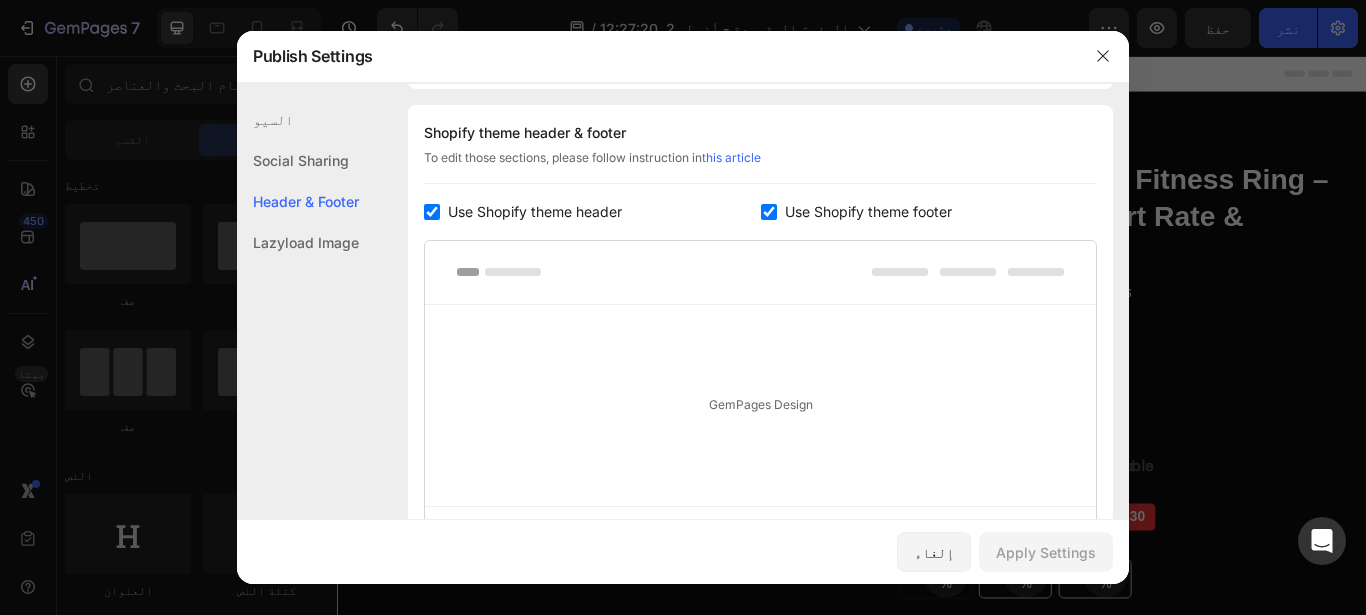 scroll, scrollTop: 937, scrollLeft: 0, axis: vertical 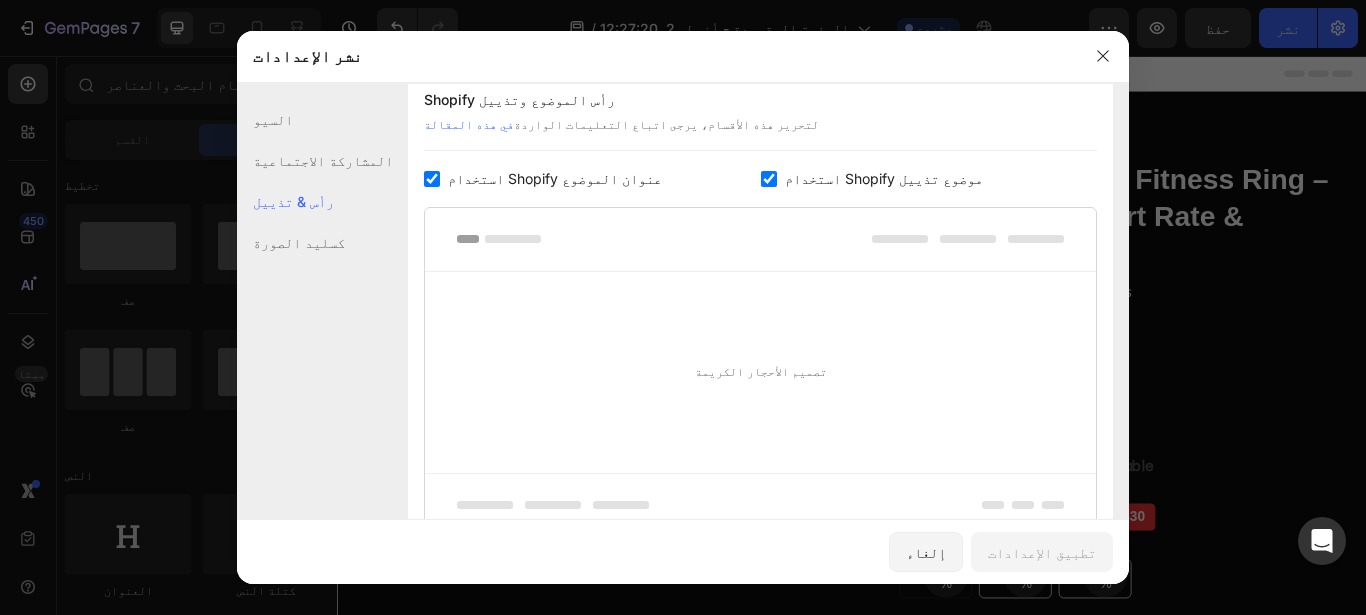 click on "استخدام Shopify عنوان الموضوع" at bounding box center (555, 179) 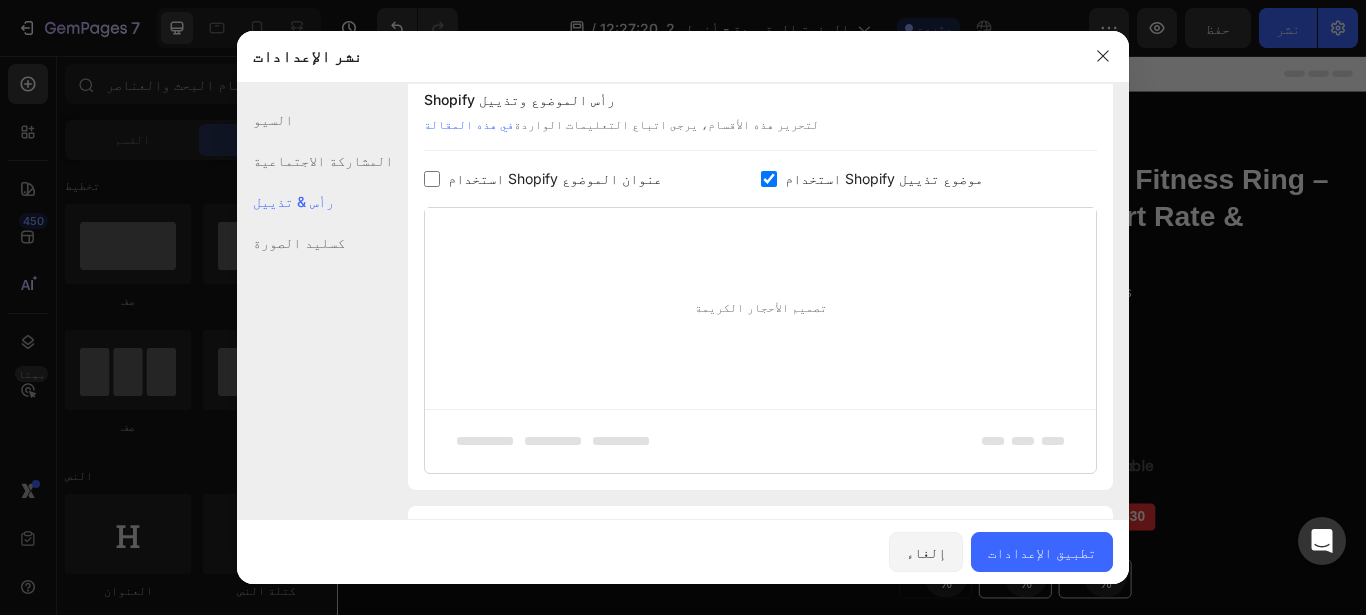 click on "استخدام Shopify عنوان الموضوع" at bounding box center (555, 179) 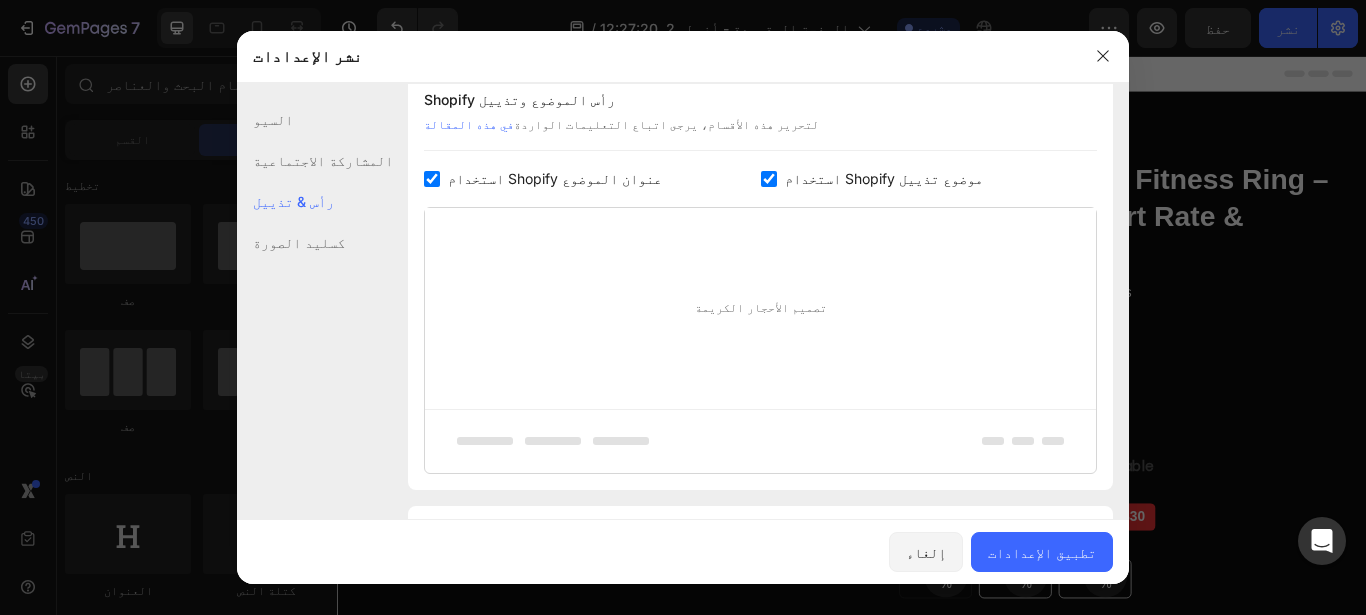 checkbox on "true" 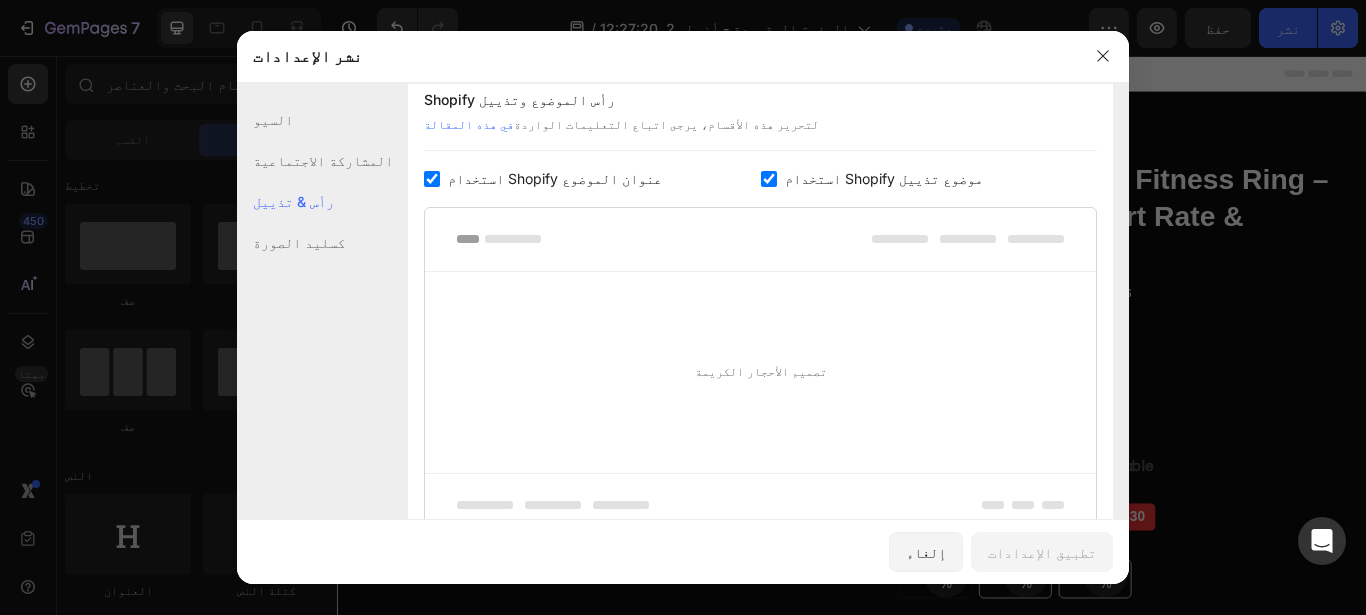 click on "Shopify رأس الموضوع وتذييل  لتحرير هذه الأقسام، يرجى اتباع التعليمات الواردة  في هذه المقالة استخدام Shopify عنوان الموضوع استخدام Shopify موضوع تذييل تصميم الأحجار الكريمة" 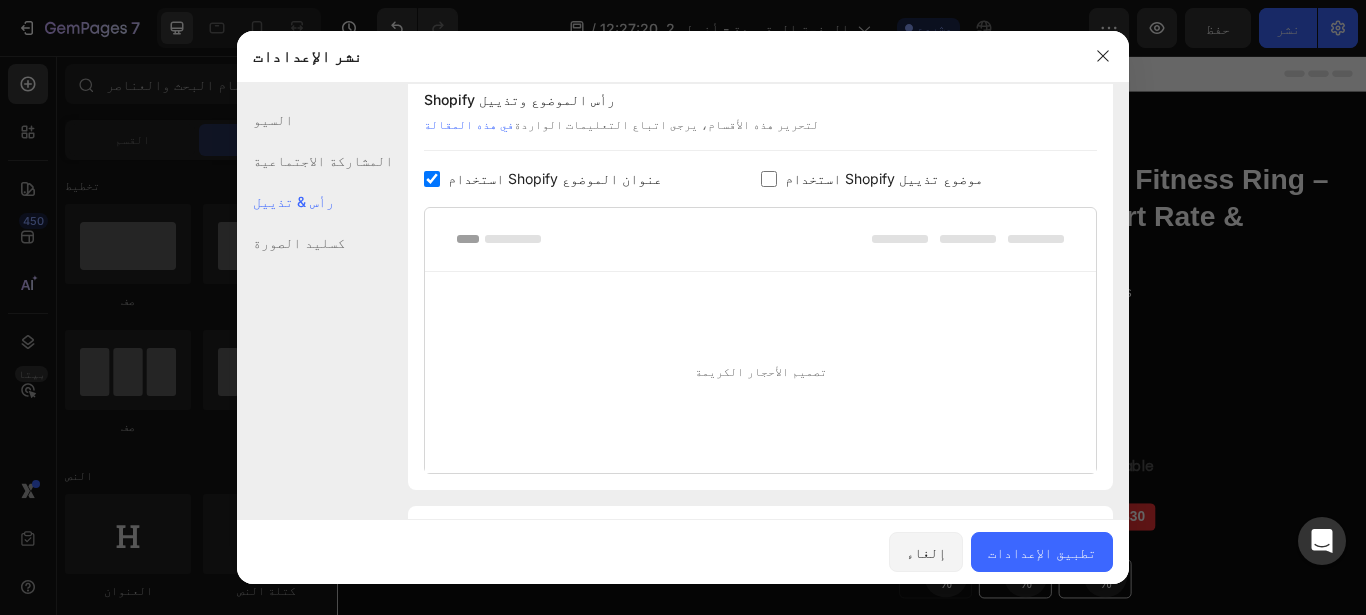 click on "استخدام Shopify موضوع تذييل" at bounding box center [884, 179] 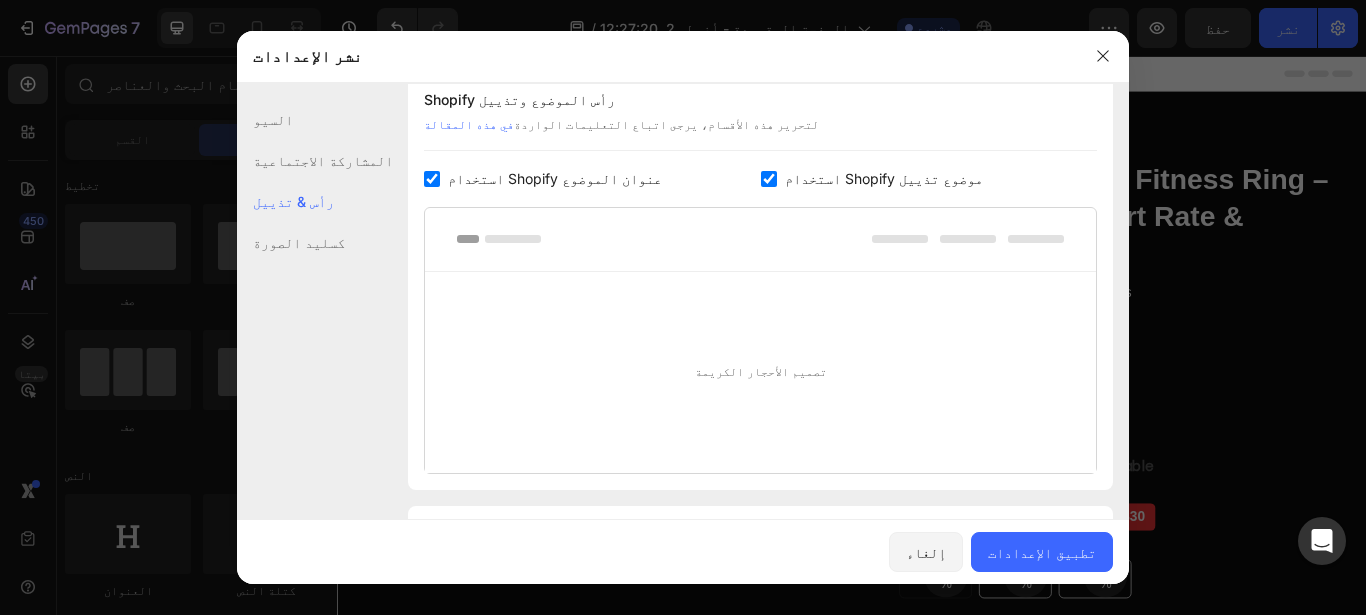 checkbox on "true" 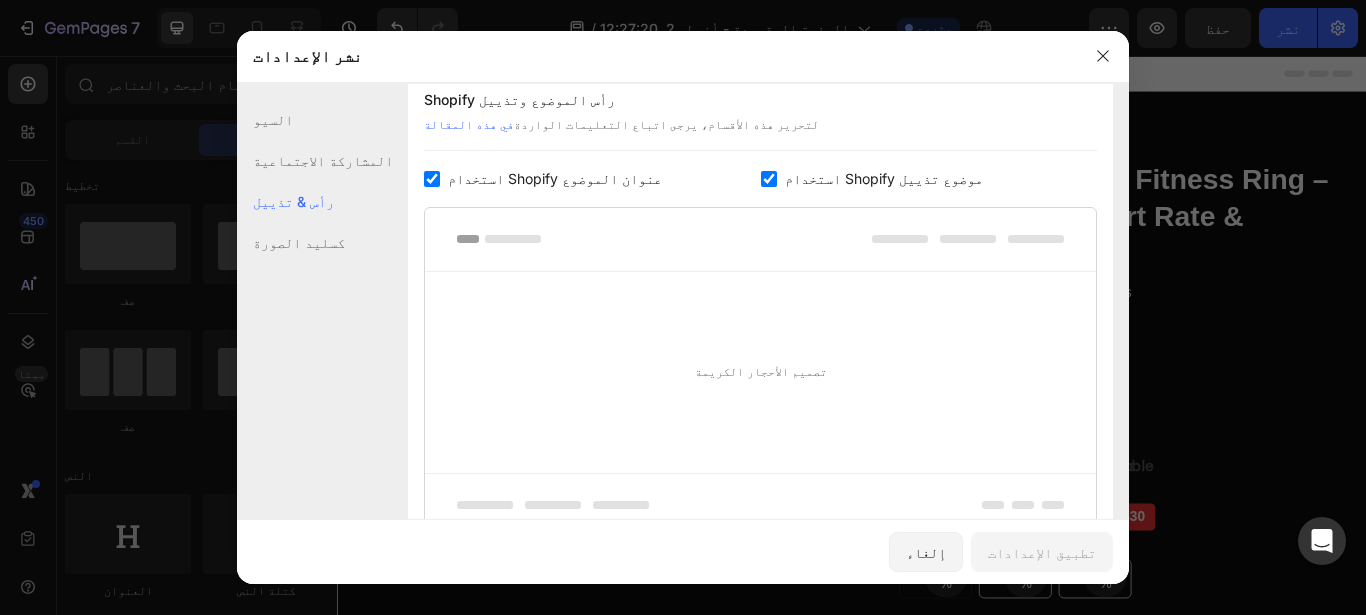 click on "استخدام Shopify عنوان الموضوع" at bounding box center [555, 179] 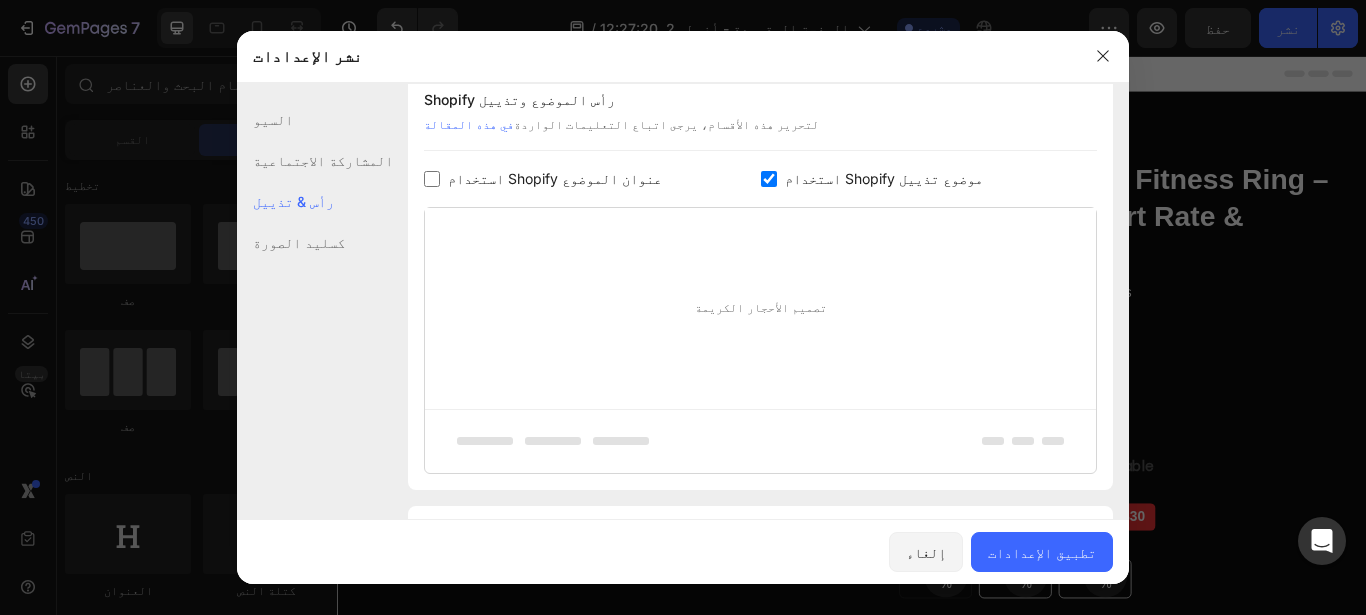 click on "استخدام Shopify عنوان الموضوع" at bounding box center [555, 179] 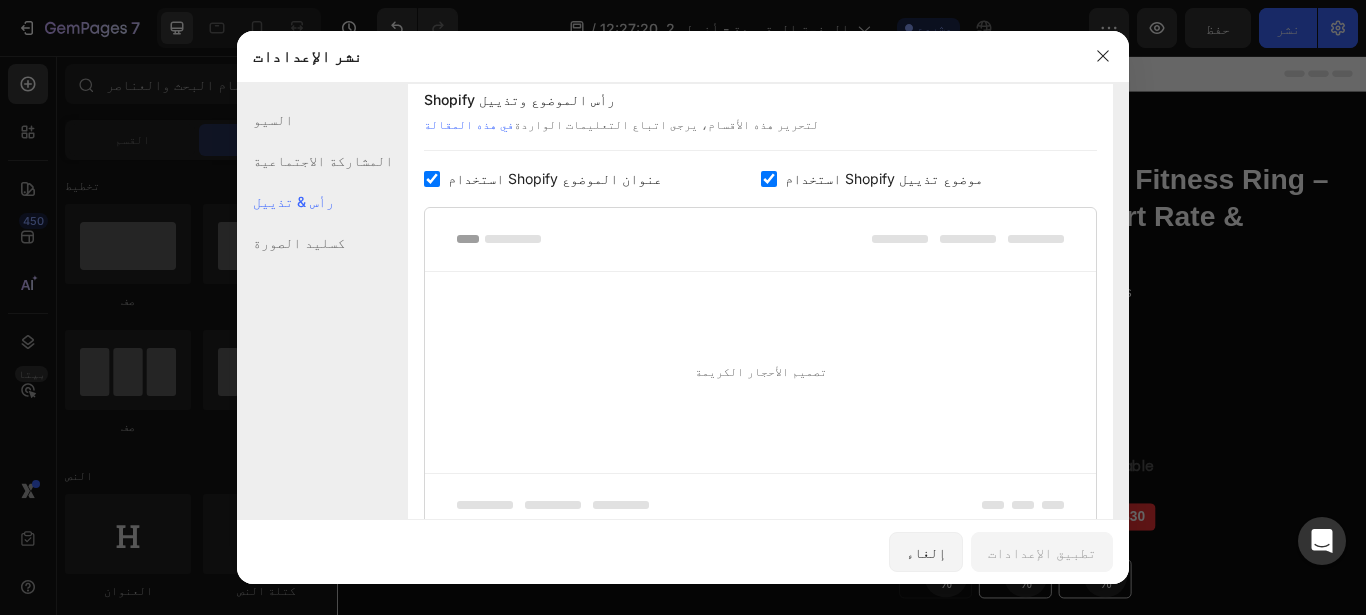click on "لتحرير هذه الأقسام، يرجى اتباع التعليمات الواردة  في هذه المقالة" at bounding box center (760, 133) 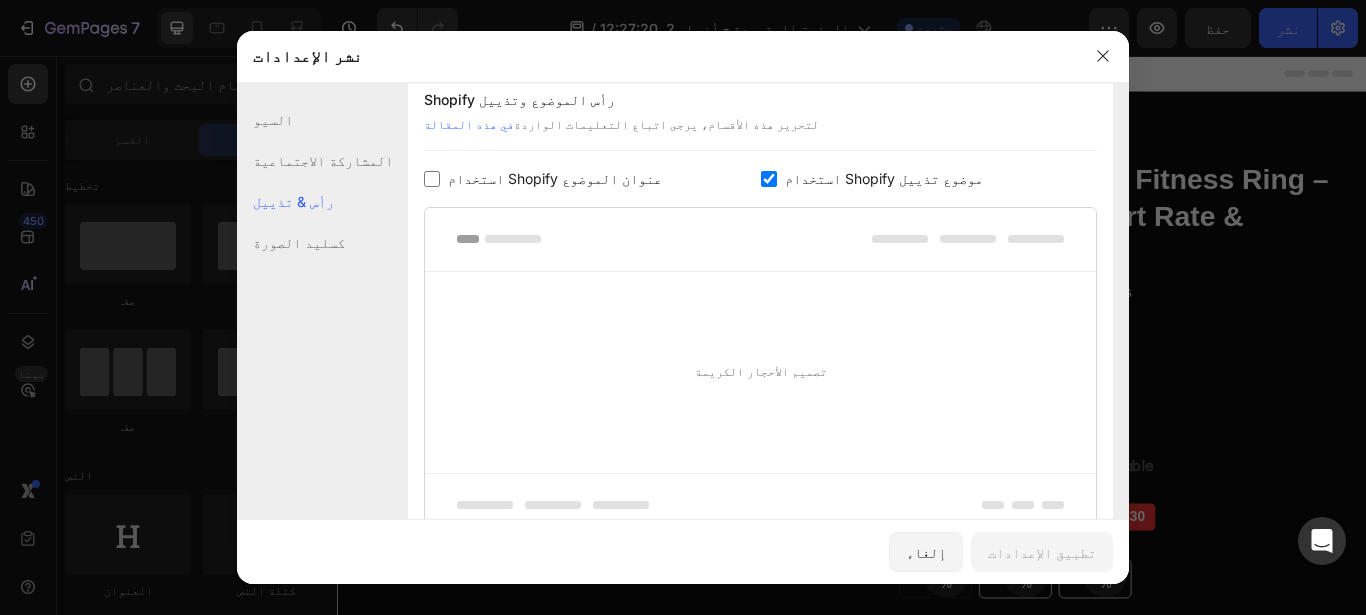 checkbox on "false" 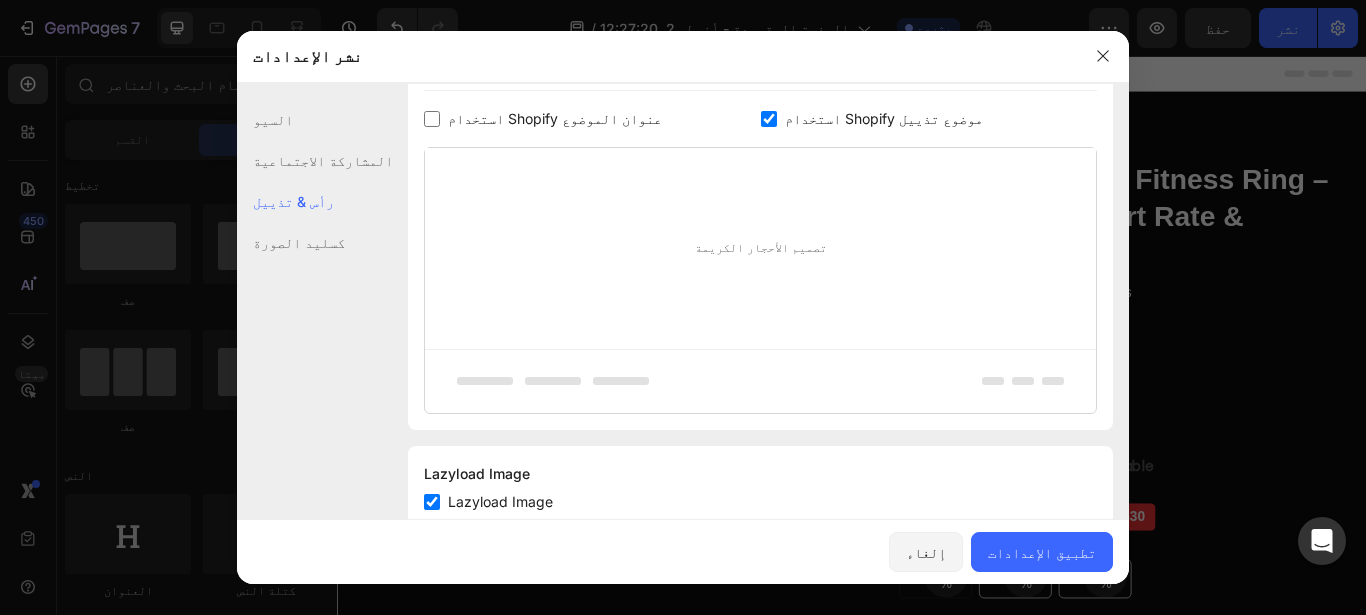 scroll, scrollTop: 1085, scrollLeft: 0, axis: vertical 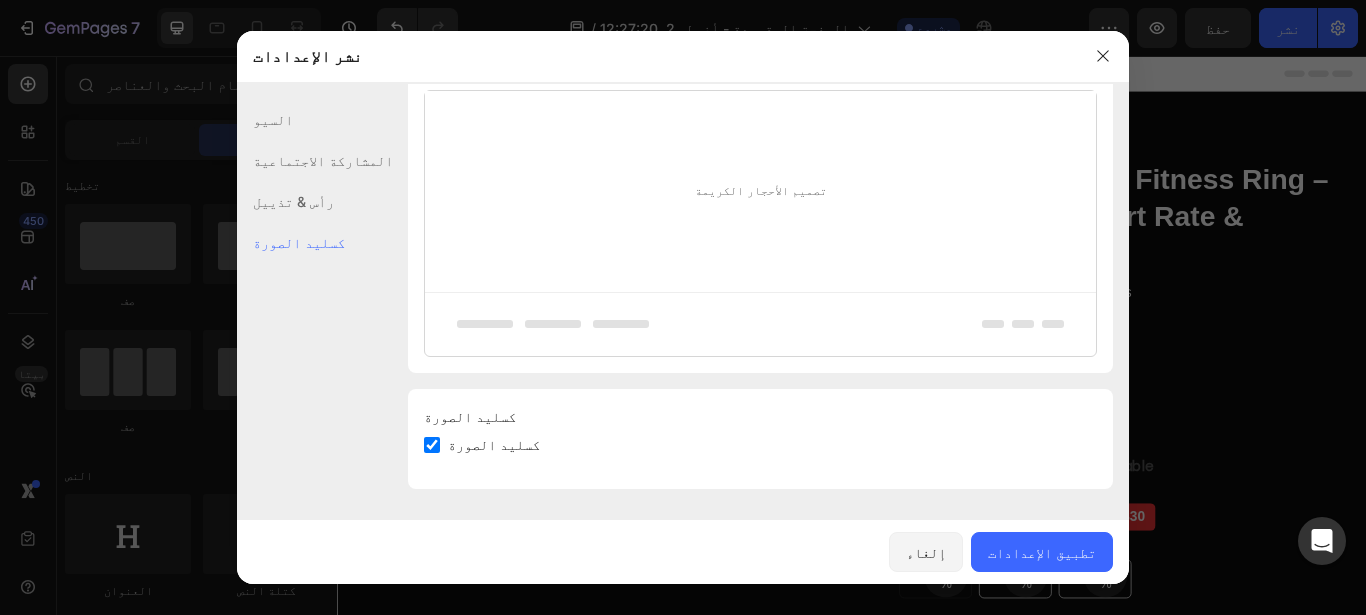 click at bounding box center [432, 445] 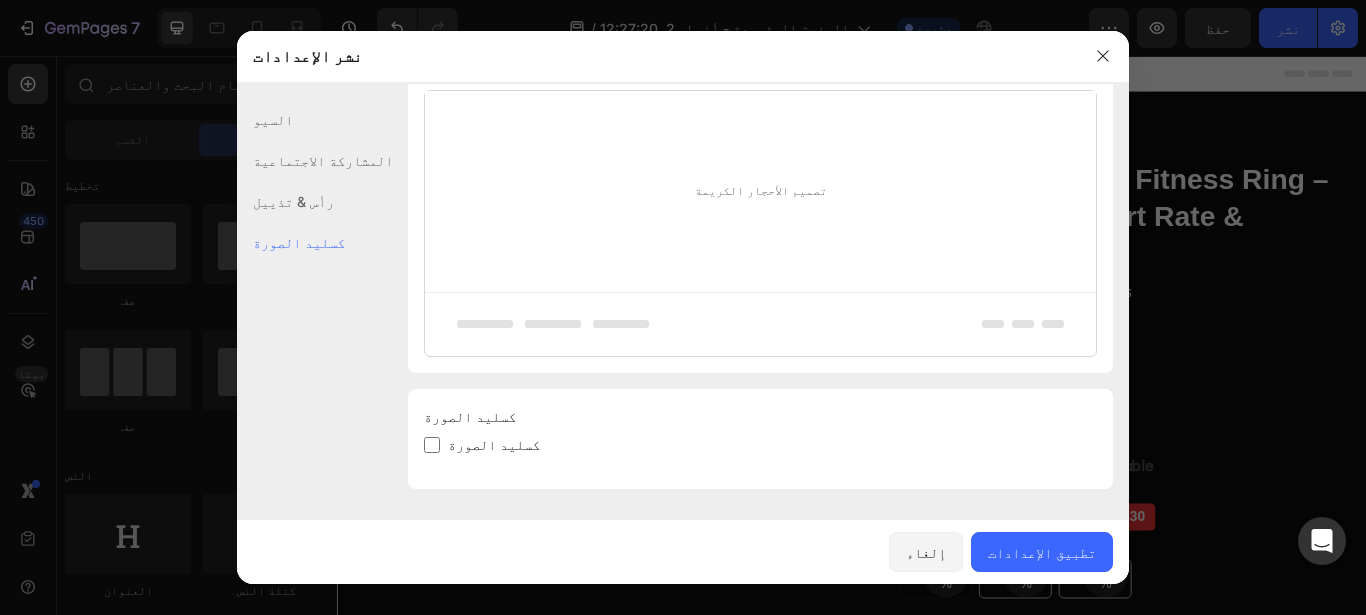 click at bounding box center (432, 445) 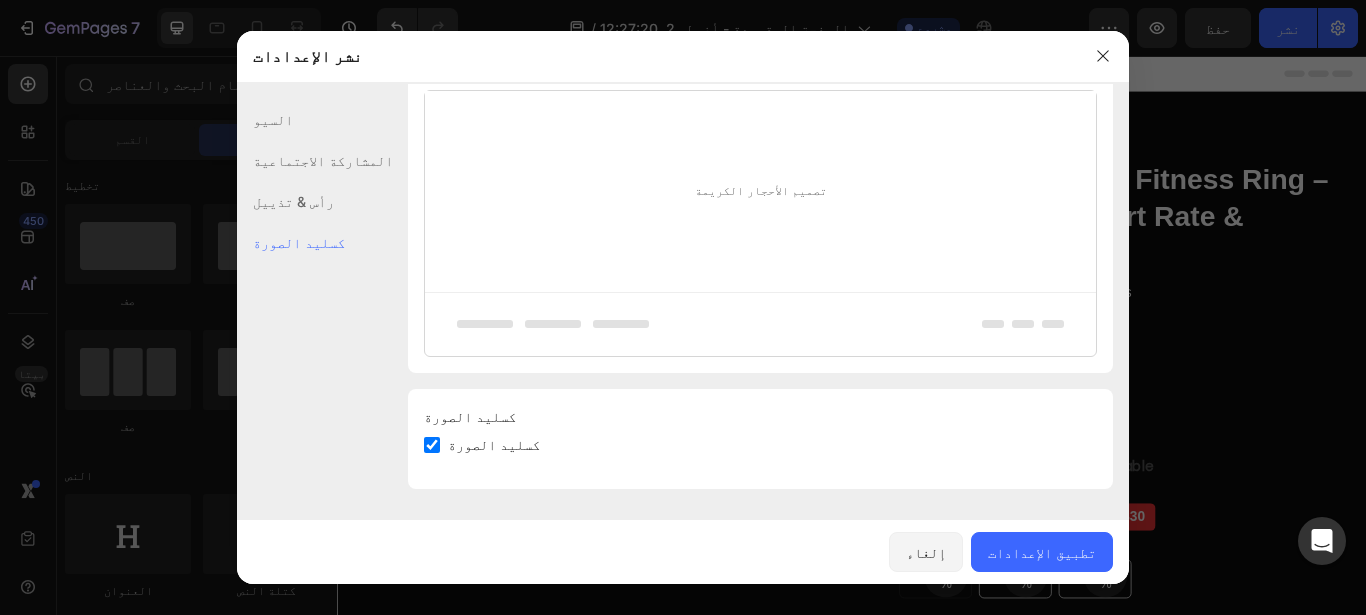 click on "رأس & تذييل" 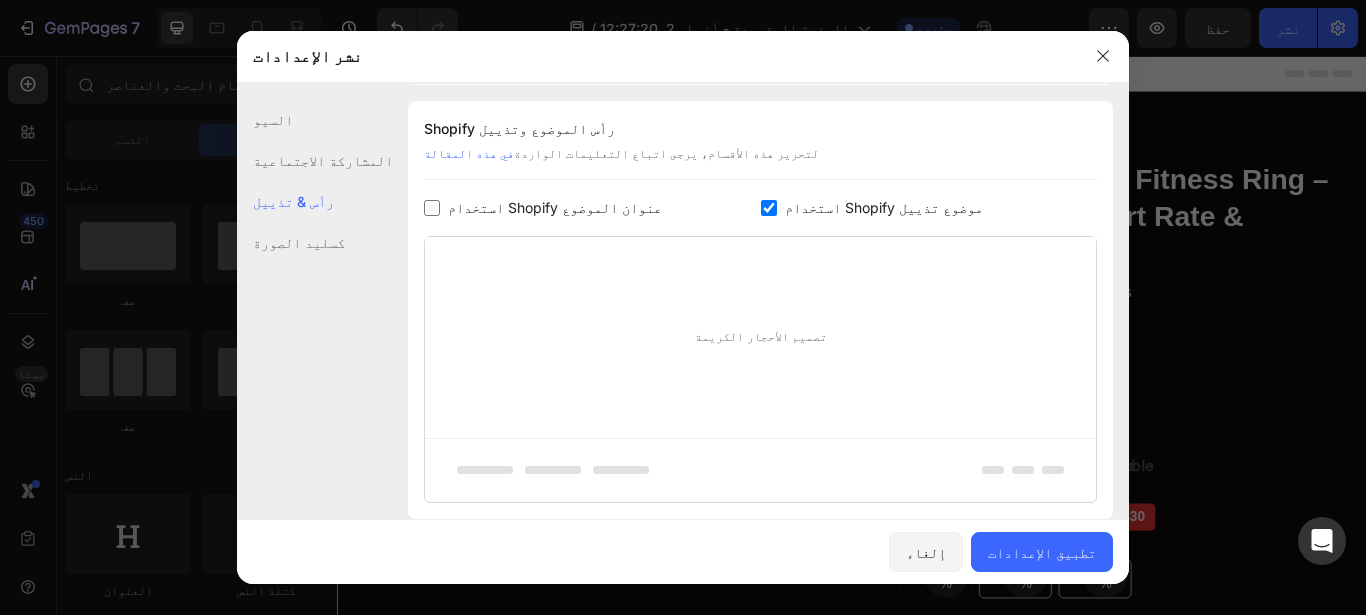 scroll, scrollTop: 937, scrollLeft: 0, axis: vertical 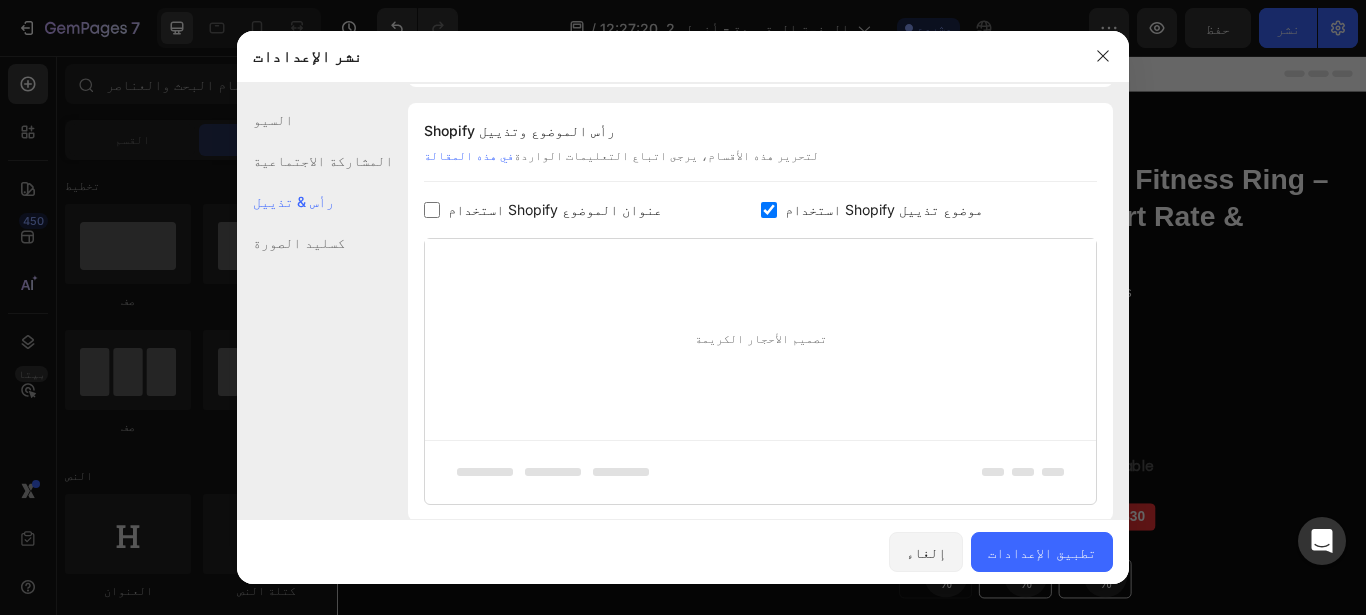 click on "المشاركة الاجتماعية" 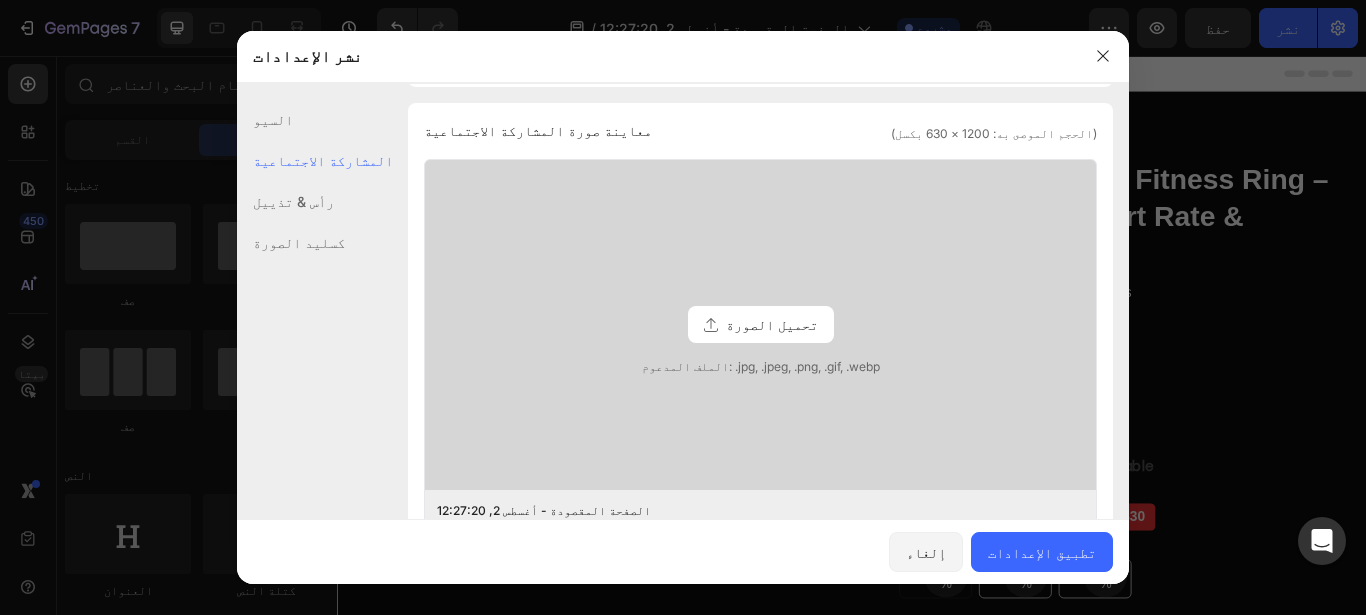 click on "السيو" 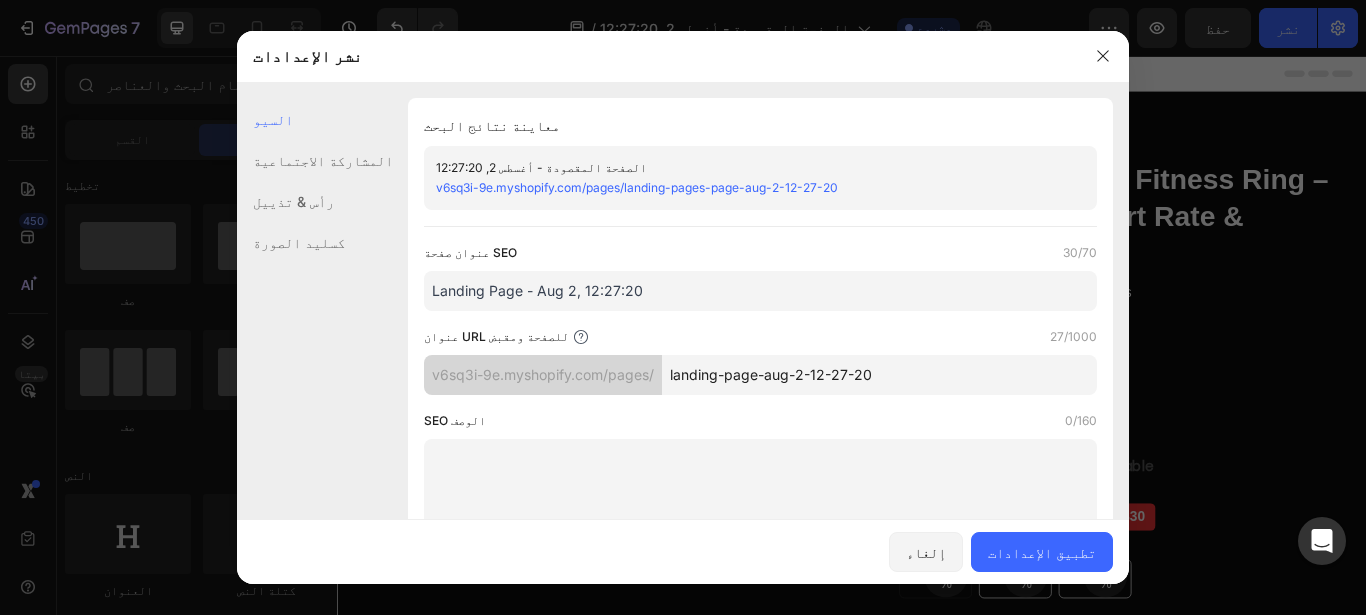 scroll, scrollTop: 0, scrollLeft: 0, axis: both 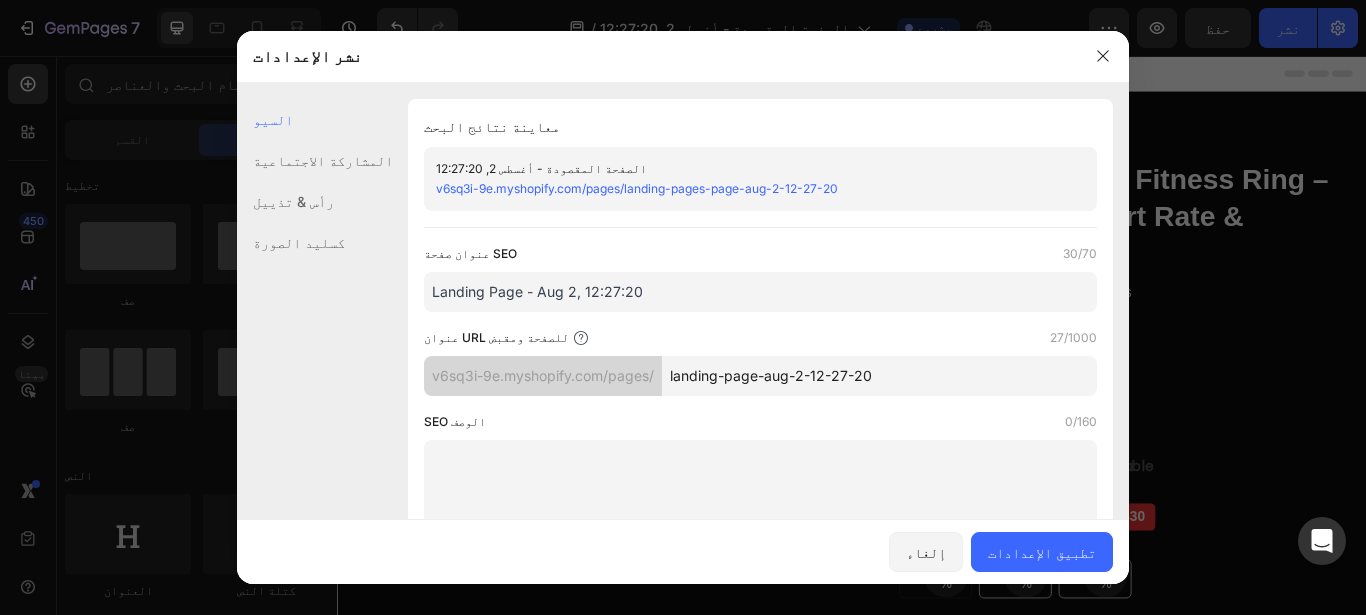 click on "v6sq3i-9e.myshopify.com/pages/landing-pages-page-aug-2-12-27-20" at bounding box center (637, 188) 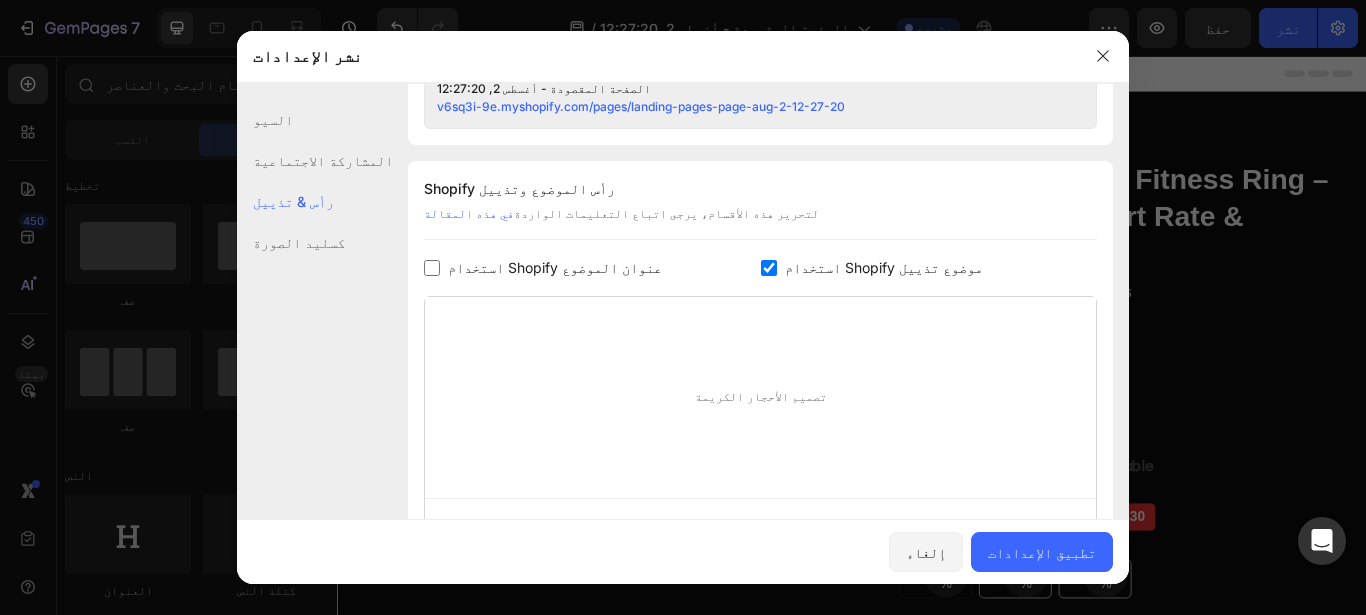 scroll, scrollTop: 1006, scrollLeft: 0, axis: vertical 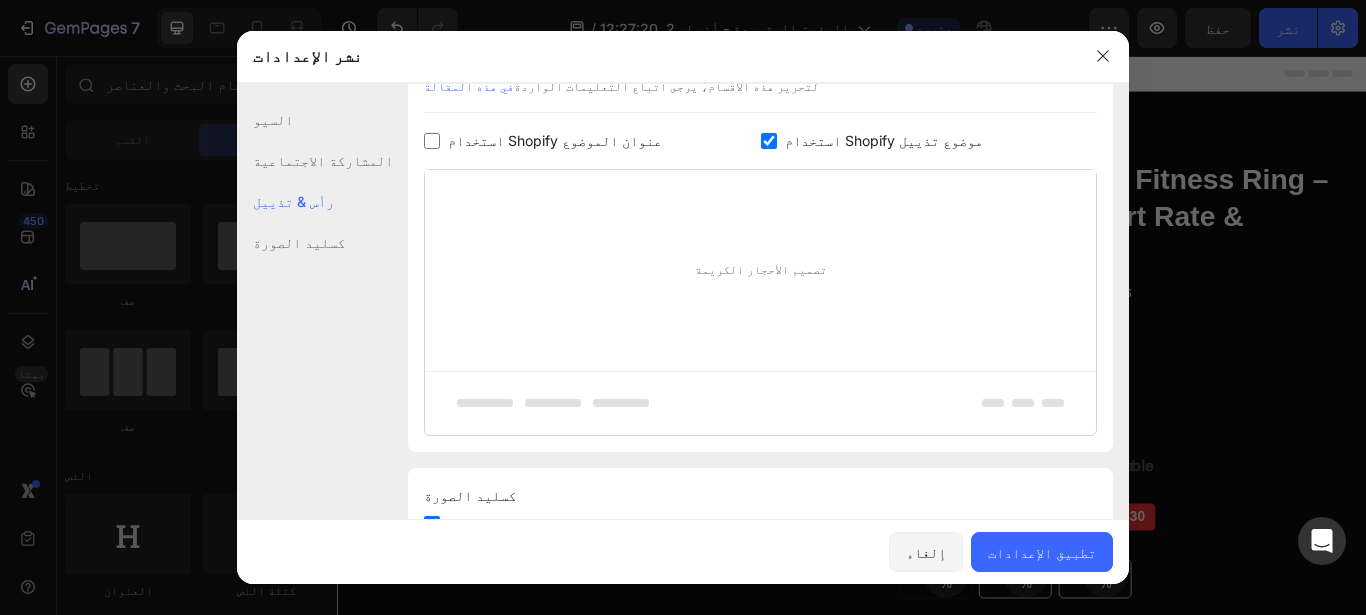 click on "استخدام Shopify عنوان الموضوع" at bounding box center [555, 141] 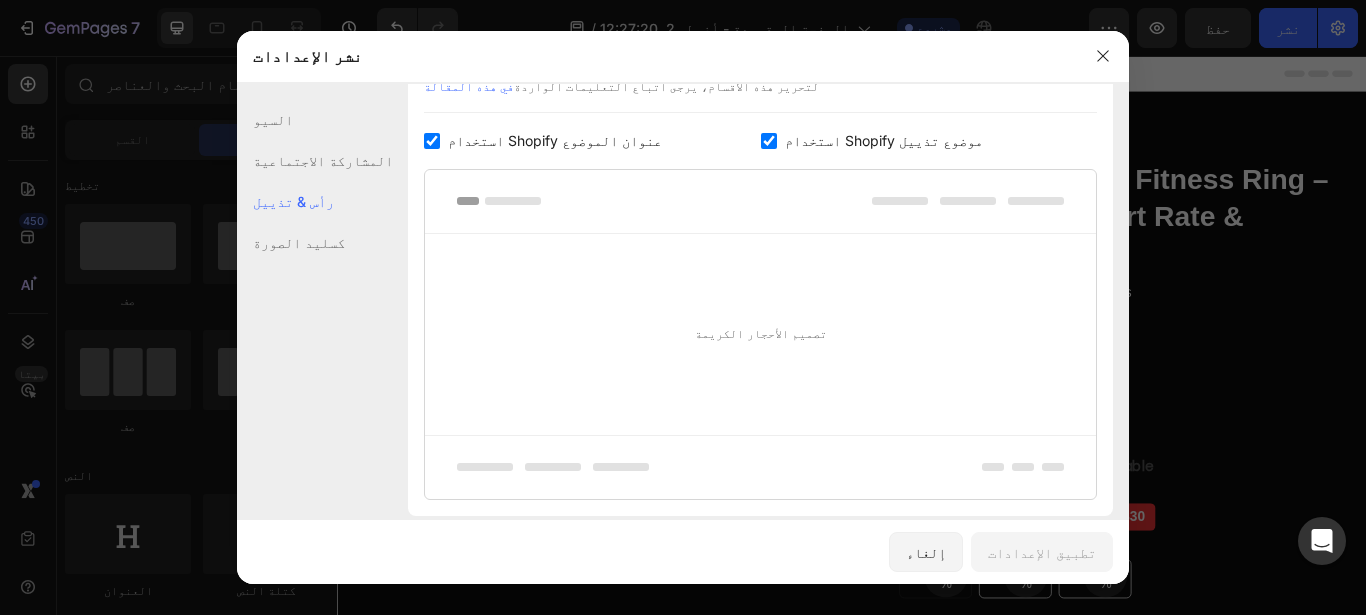 drag, startPoint x: 528, startPoint y: 219, endPoint x: 514, endPoint y: 182, distance: 39.56008 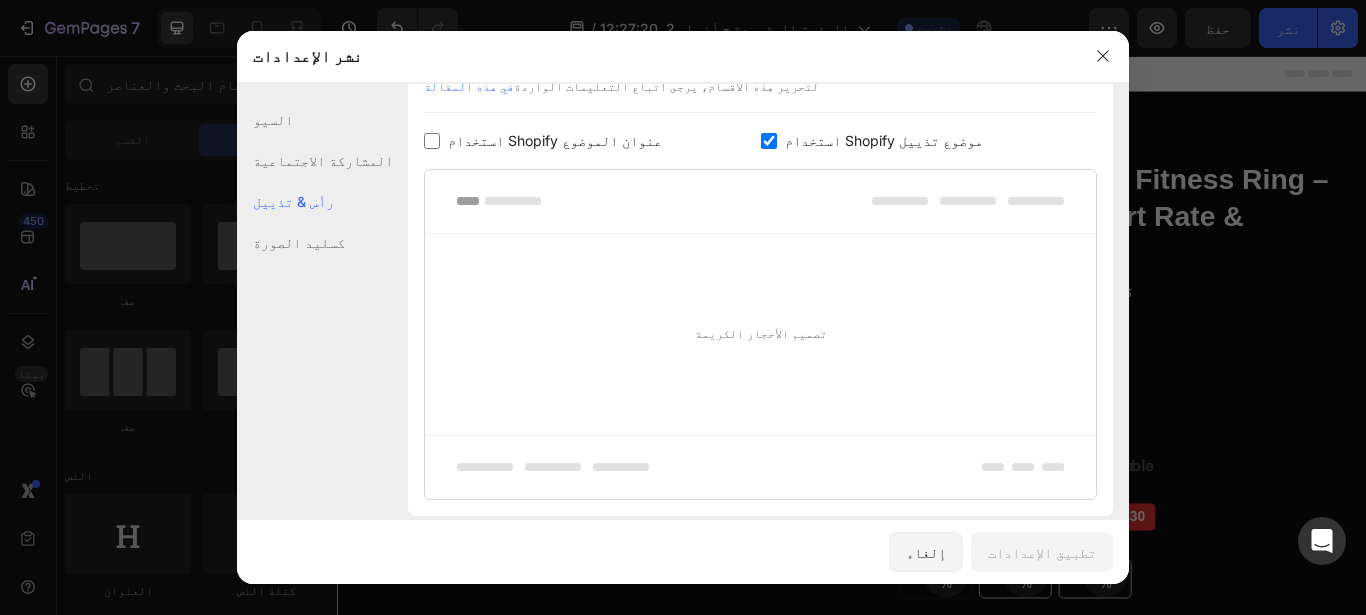 checkbox on "false" 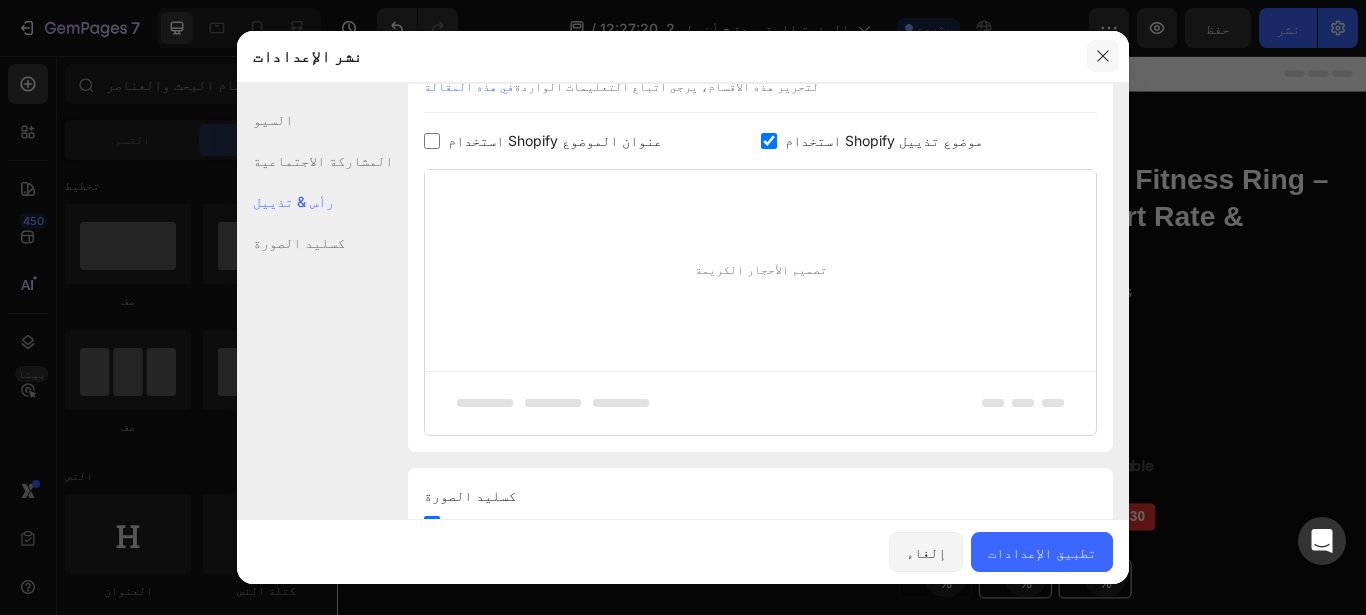 click at bounding box center [1103, 56] 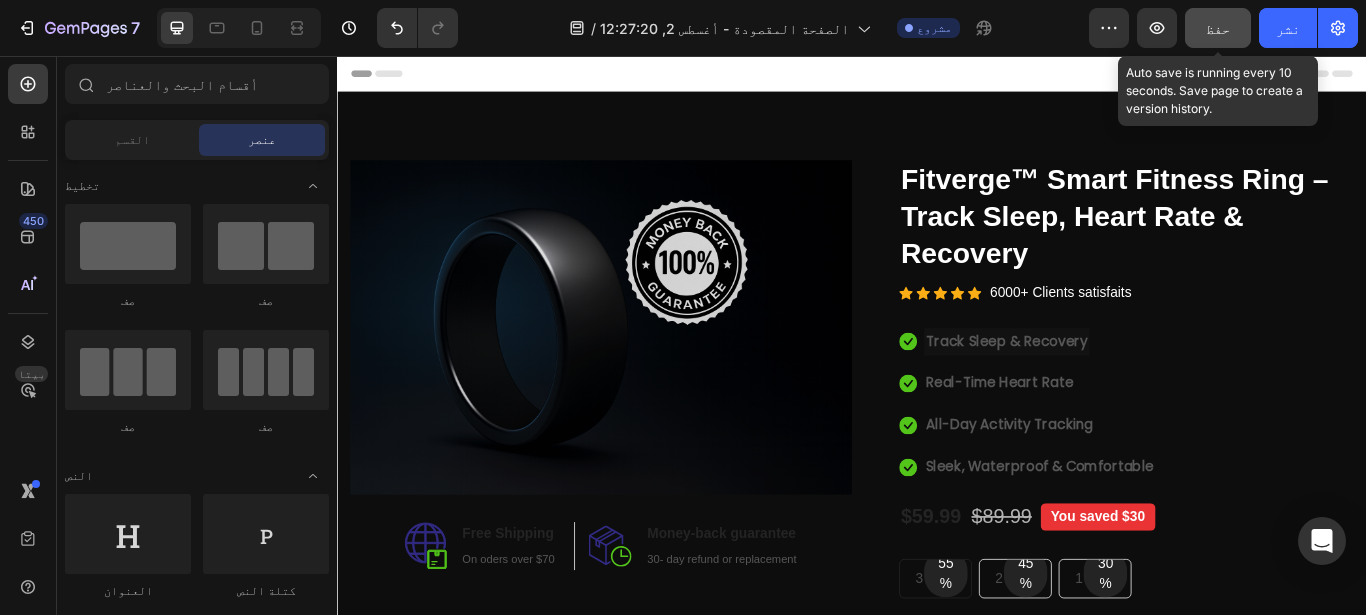 click on "حفظ" 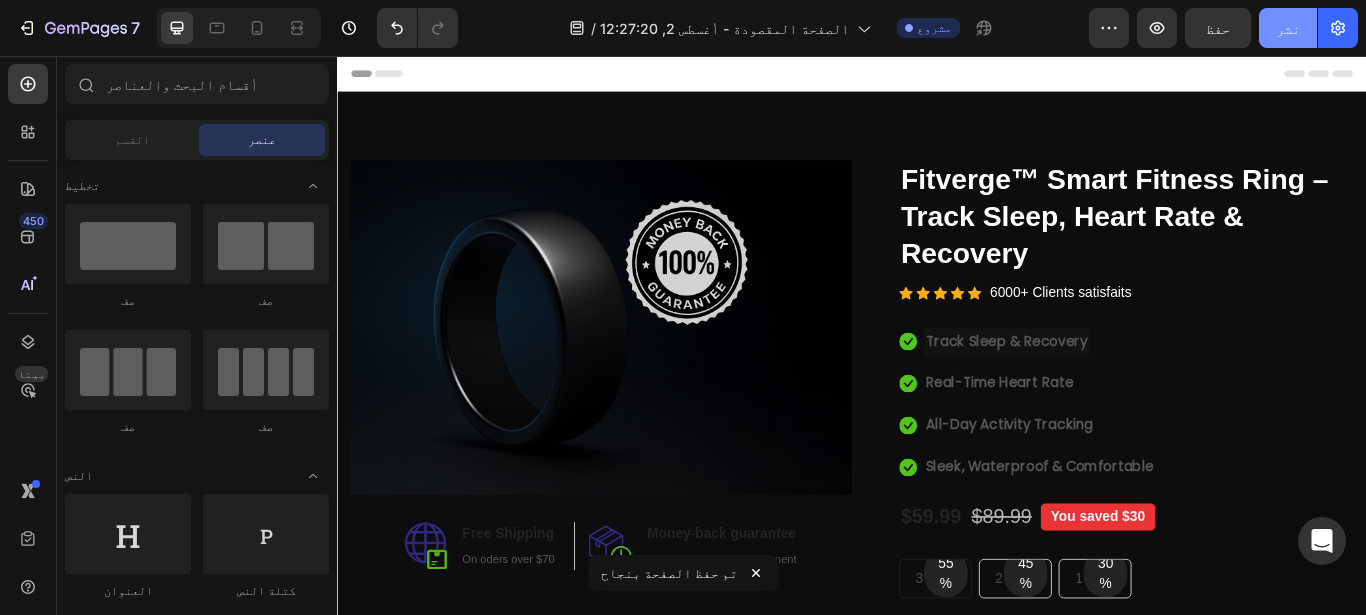 click on "نشر" 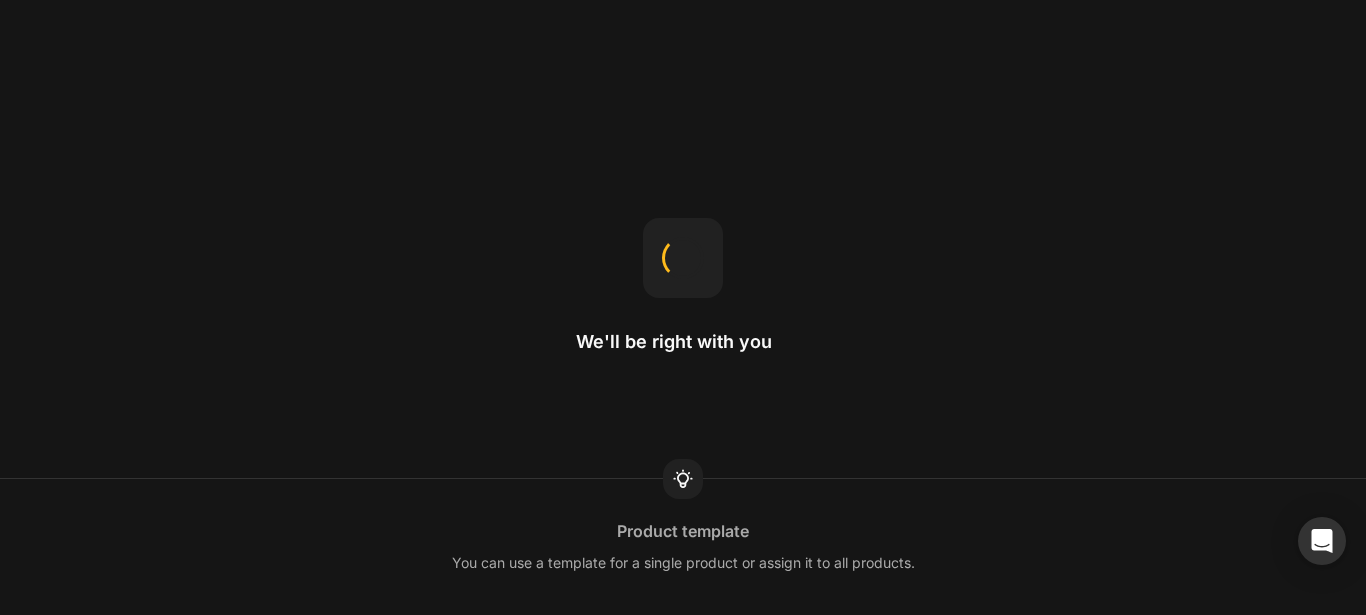 scroll, scrollTop: 0, scrollLeft: 0, axis: both 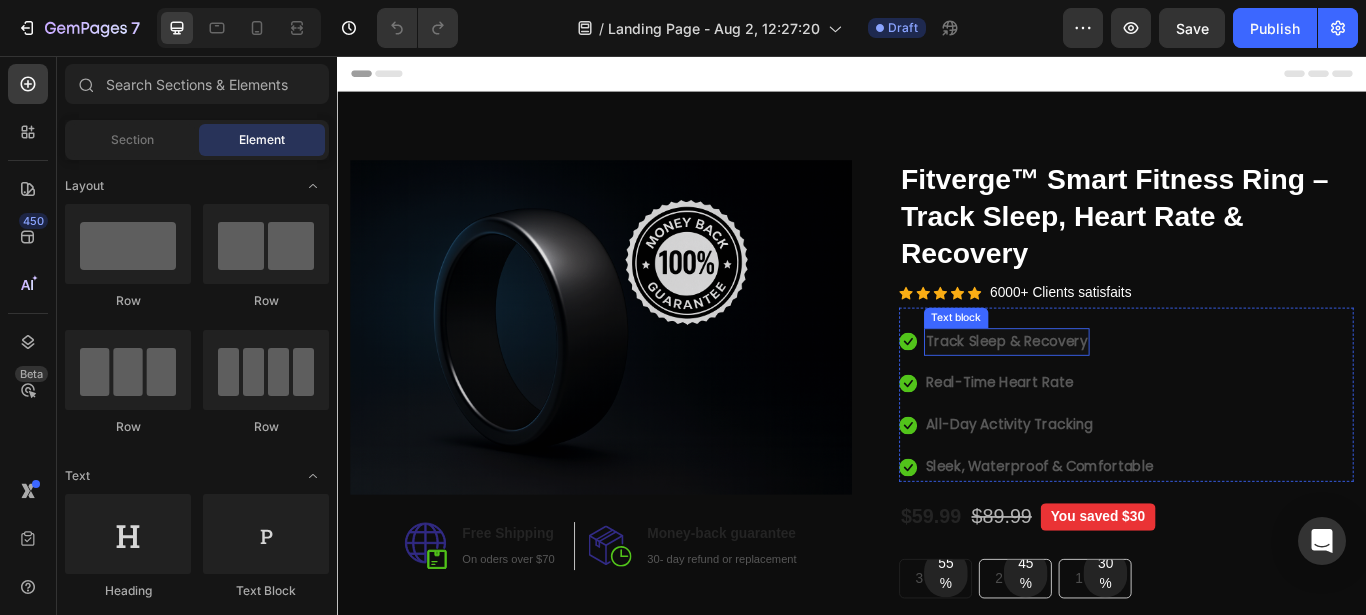 click on "Track Sleep & Recovery" at bounding box center [1117, 389] 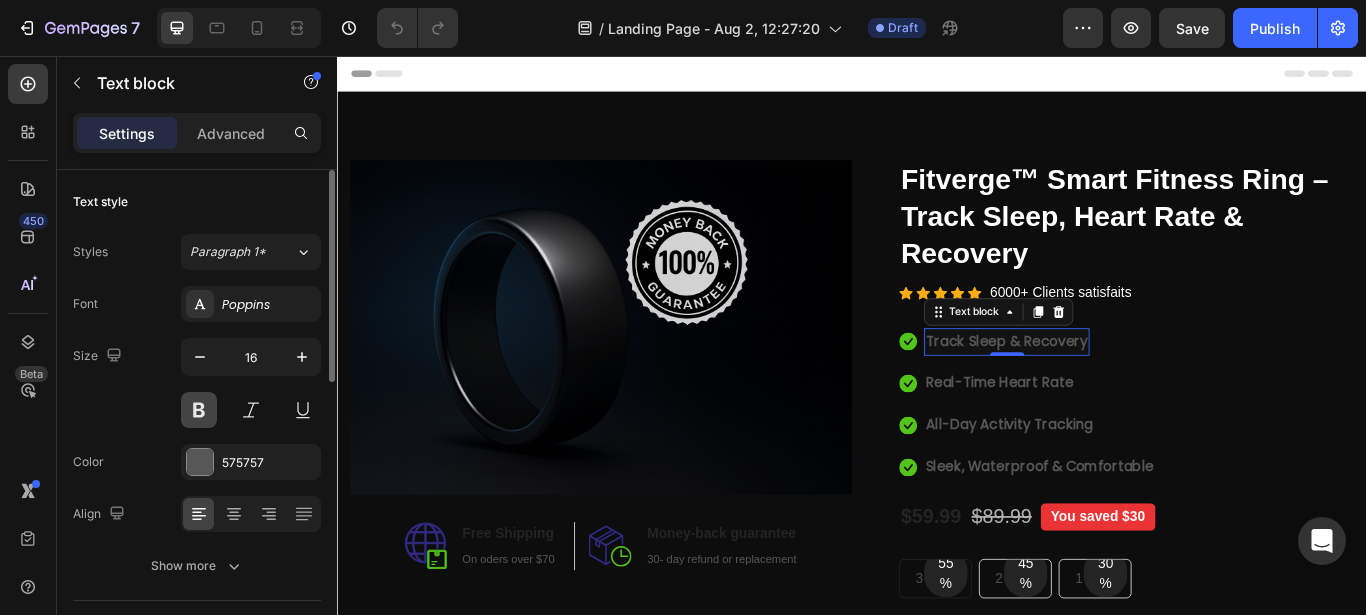 click at bounding box center (199, 410) 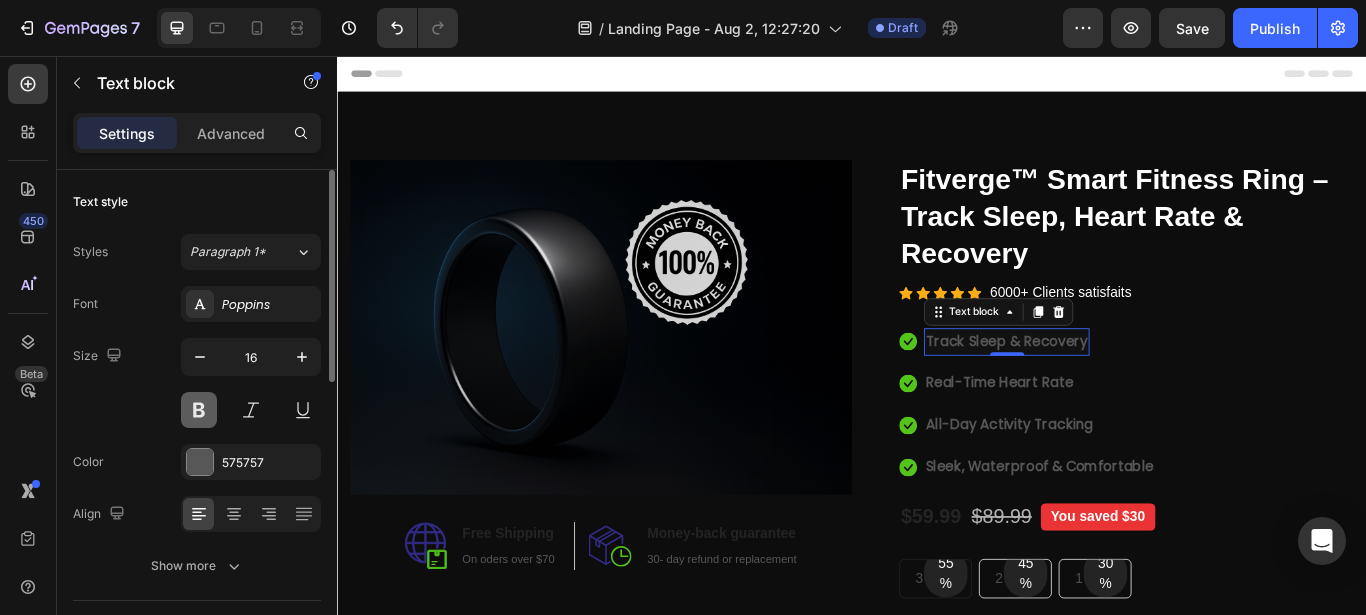 click at bounding box center (199, 410) 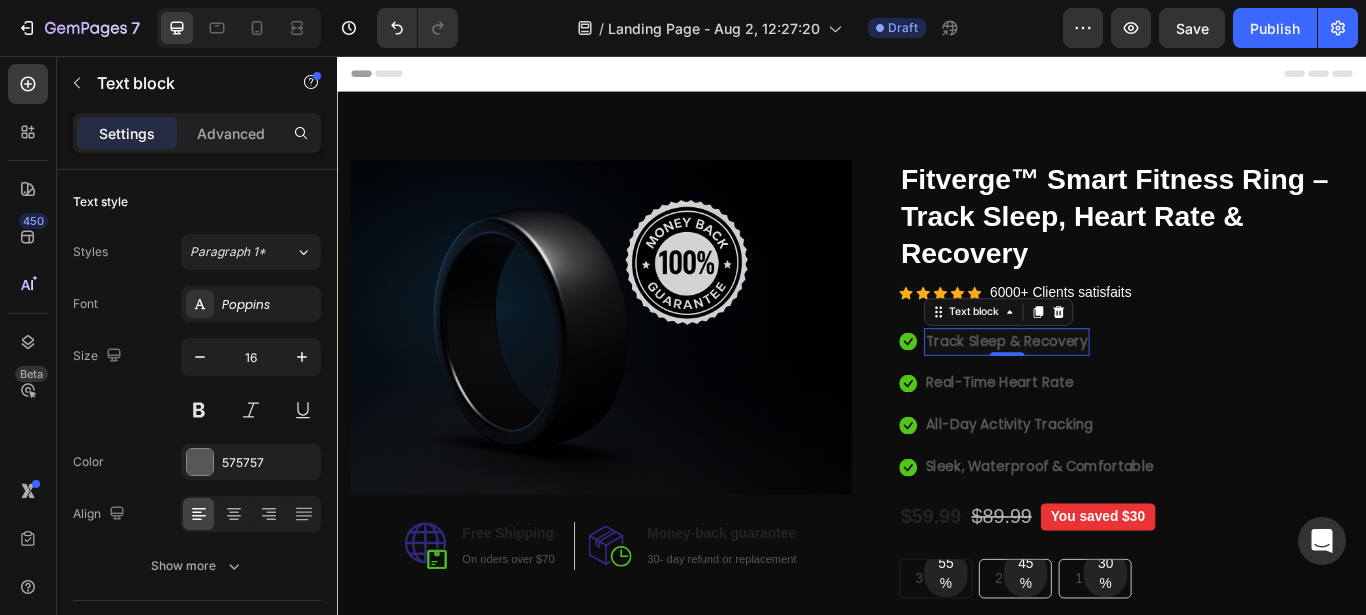 click on "Track Sleep & Recovery" at bounding box center (1117, 388) 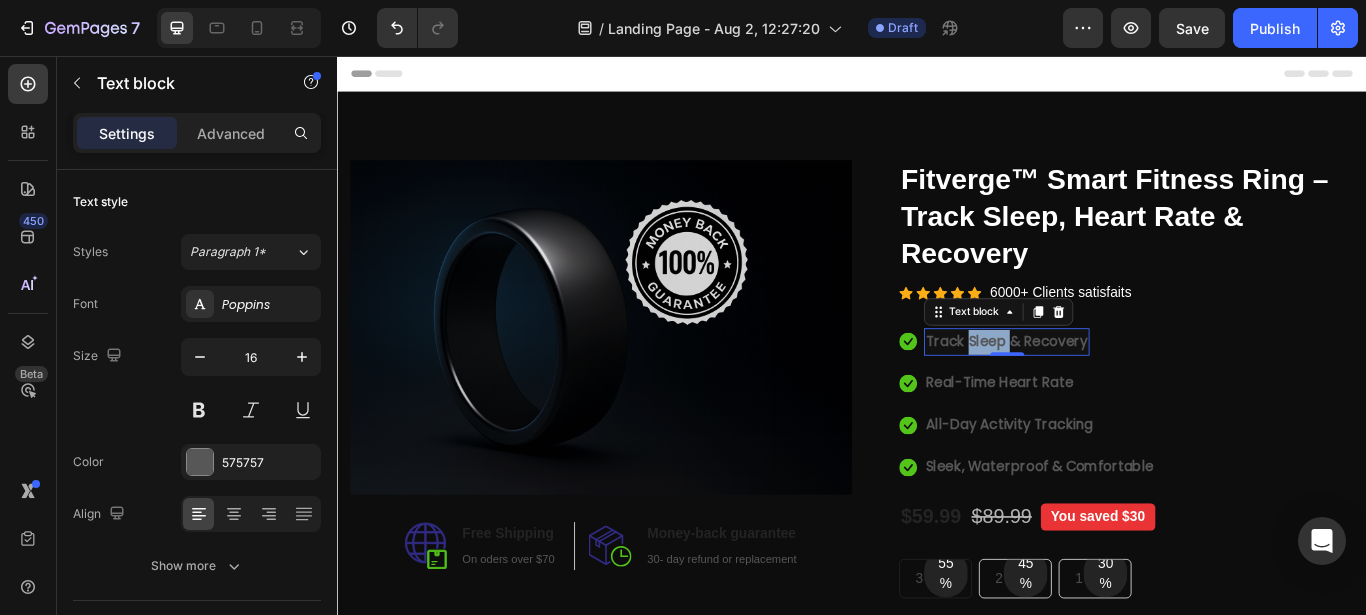 click on "Track Sleep & Recovery" at bounding box center [1117, 388] 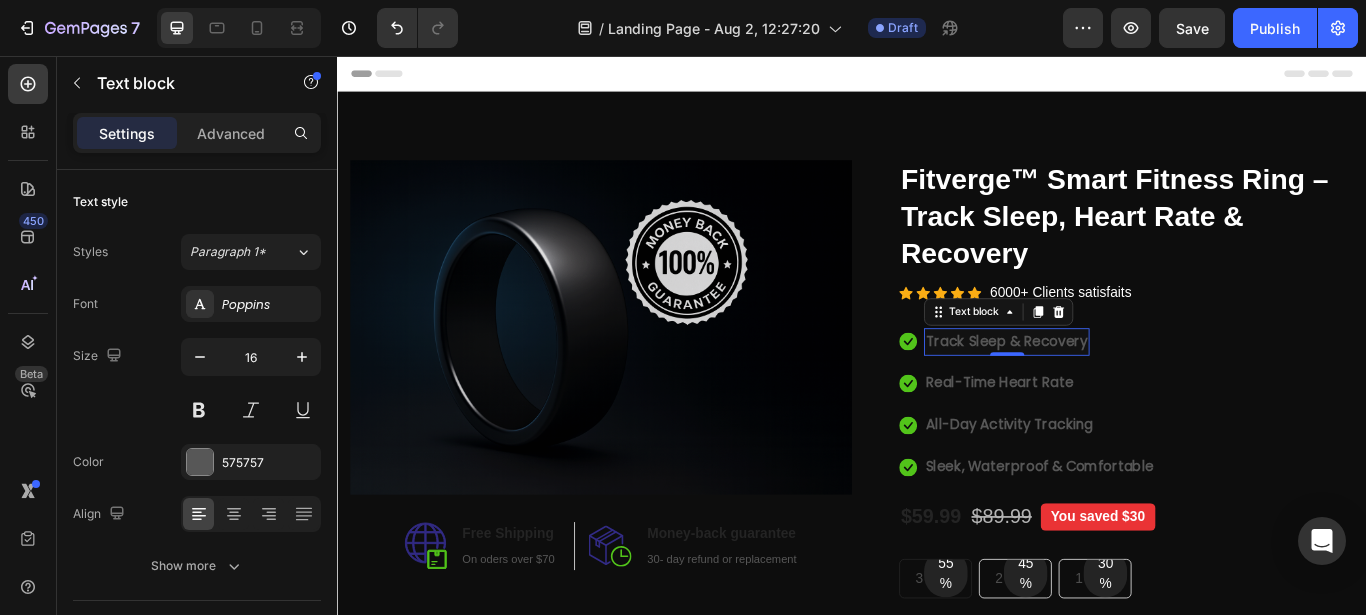 click on "Track Sleep & Recovery" at bounding box center [1117, 388] 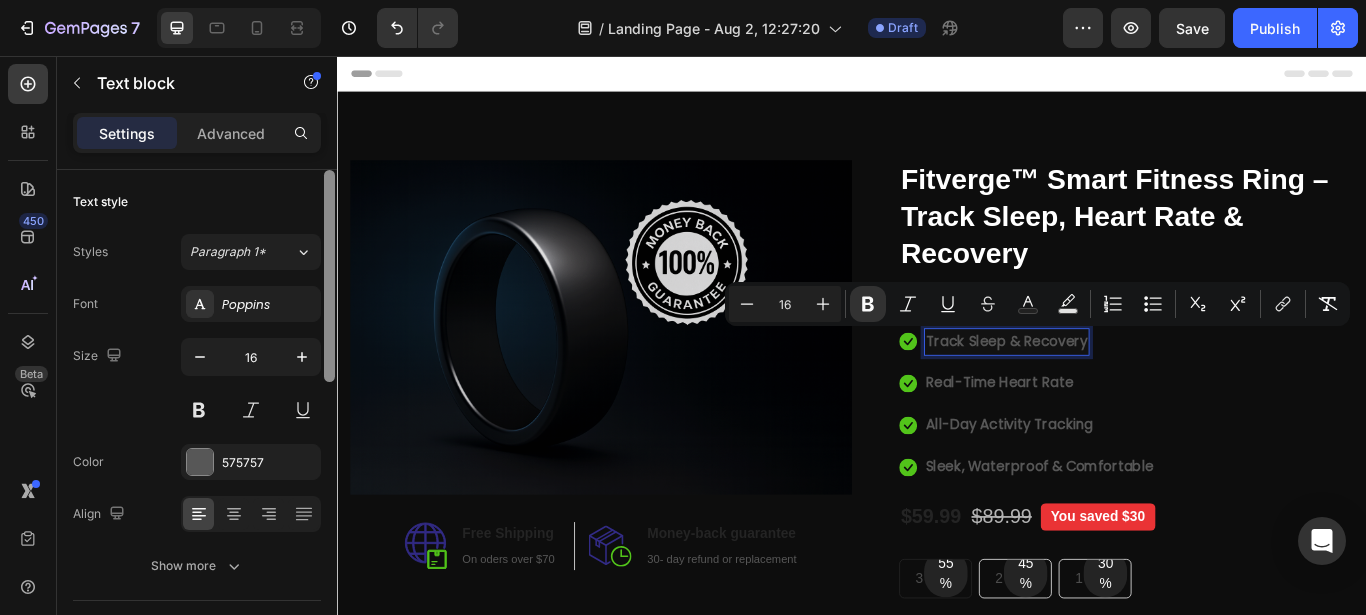 scroll, scrollTop: 2, scrollLeft: 0, axis: vertical 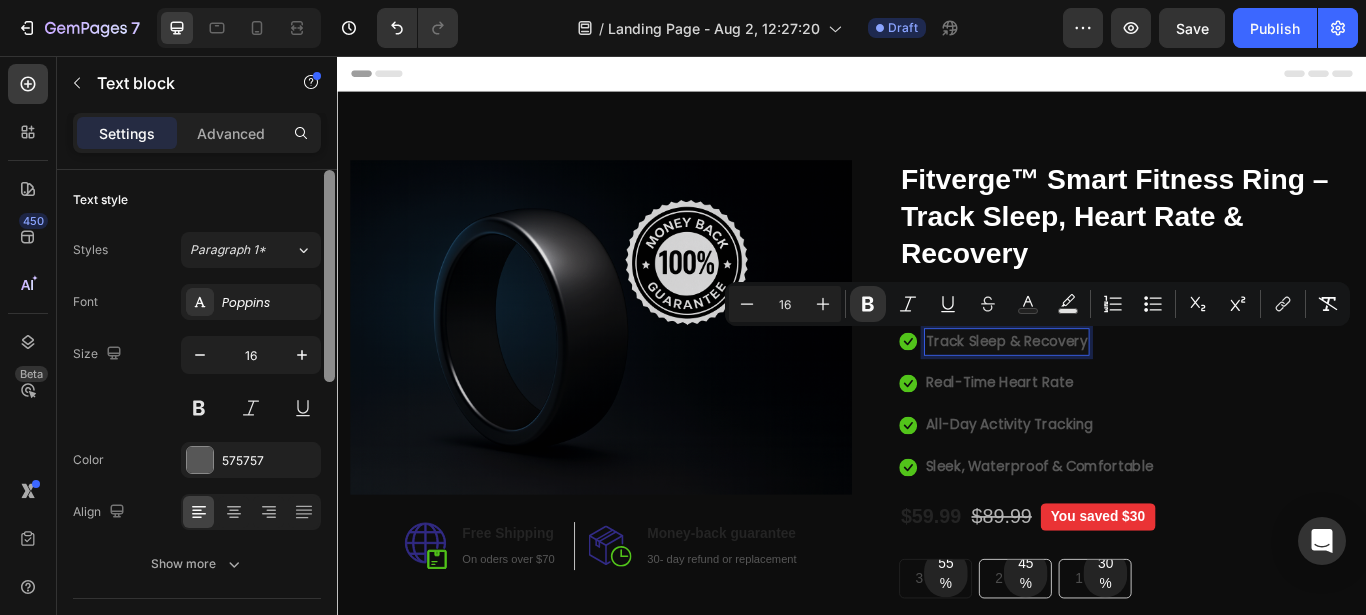 click at bounding box center [329, 276] 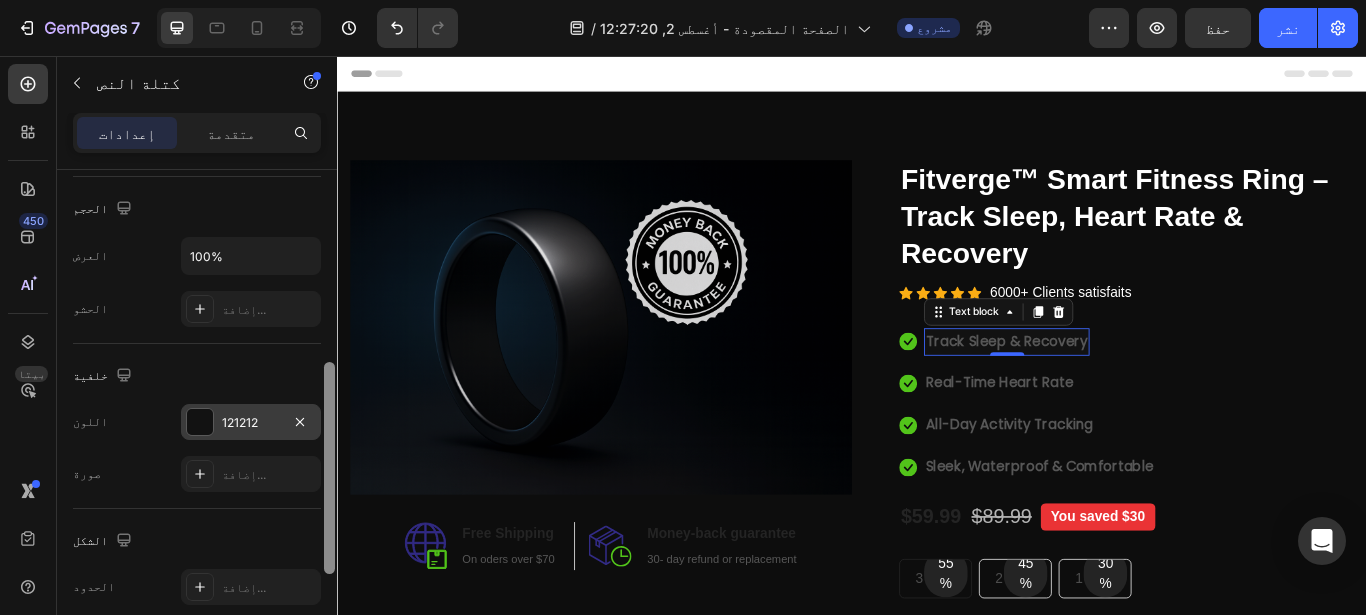 scroll, scrollTop: 433, scrollLeft: 0, axis: vertical 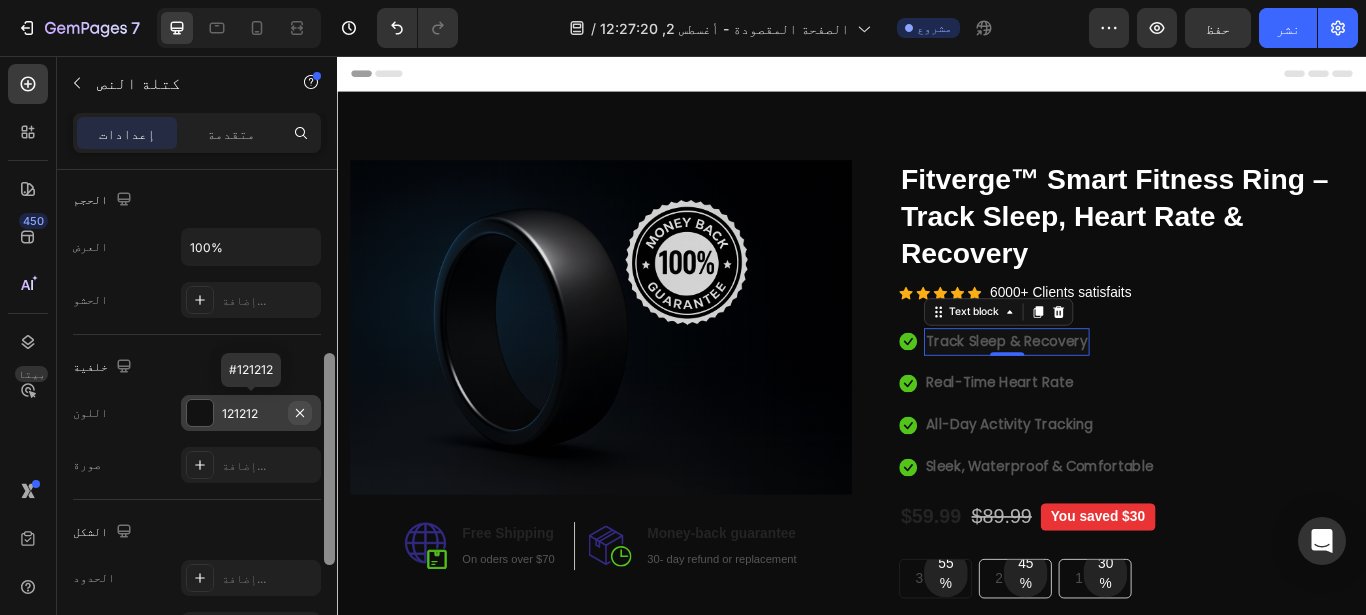 drag, startPoint x: 330, startPoint y: 218, endPoint x: 309, endPoint y: 406, distance: 189.16924 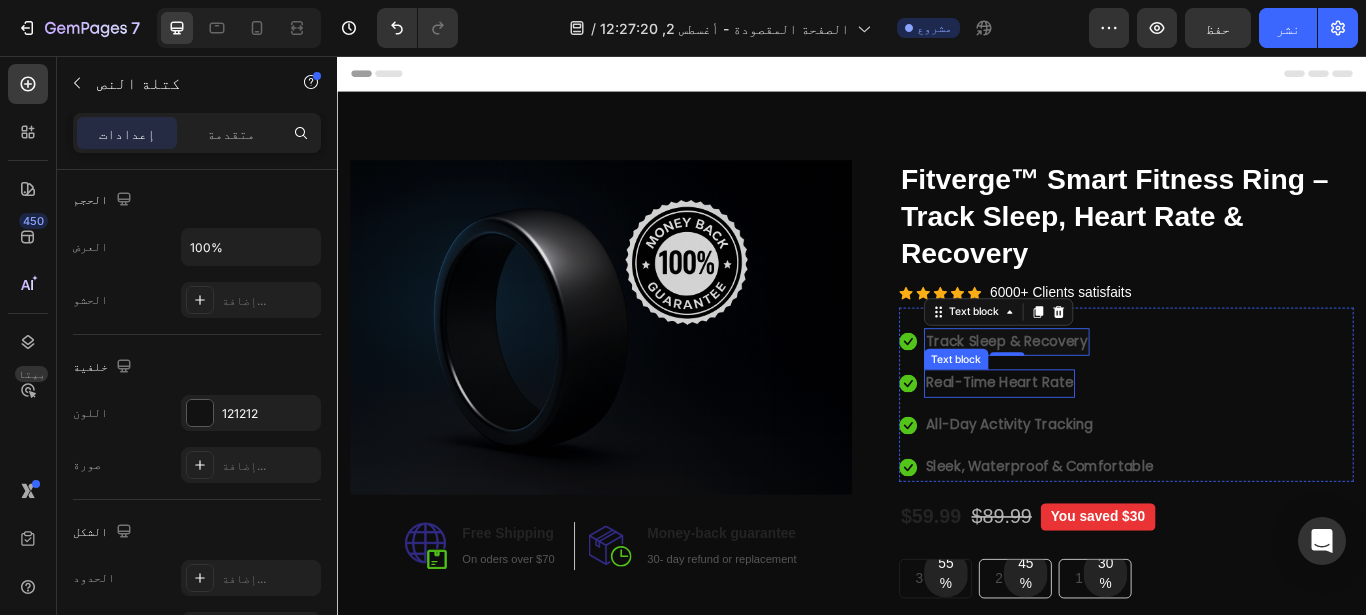 click on "Real-Time Heart Rate" at bounding box center [1109, 436] 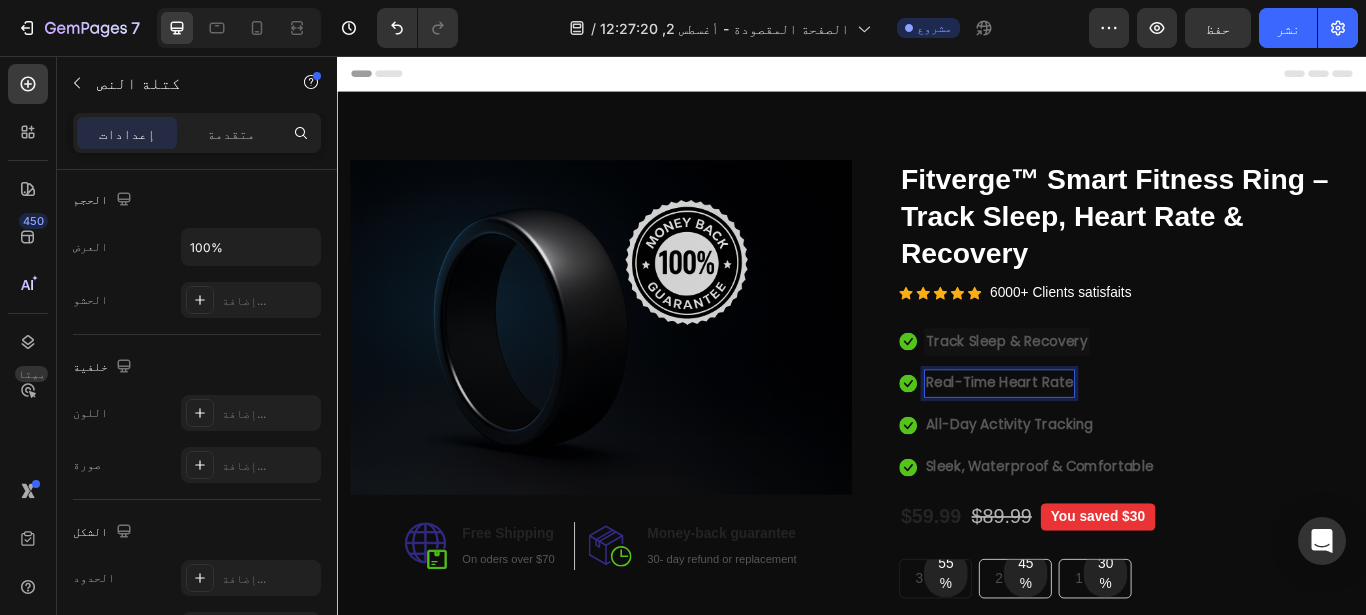 click on "Real-Time Heart Rate" at bounding box center [1109, 436] 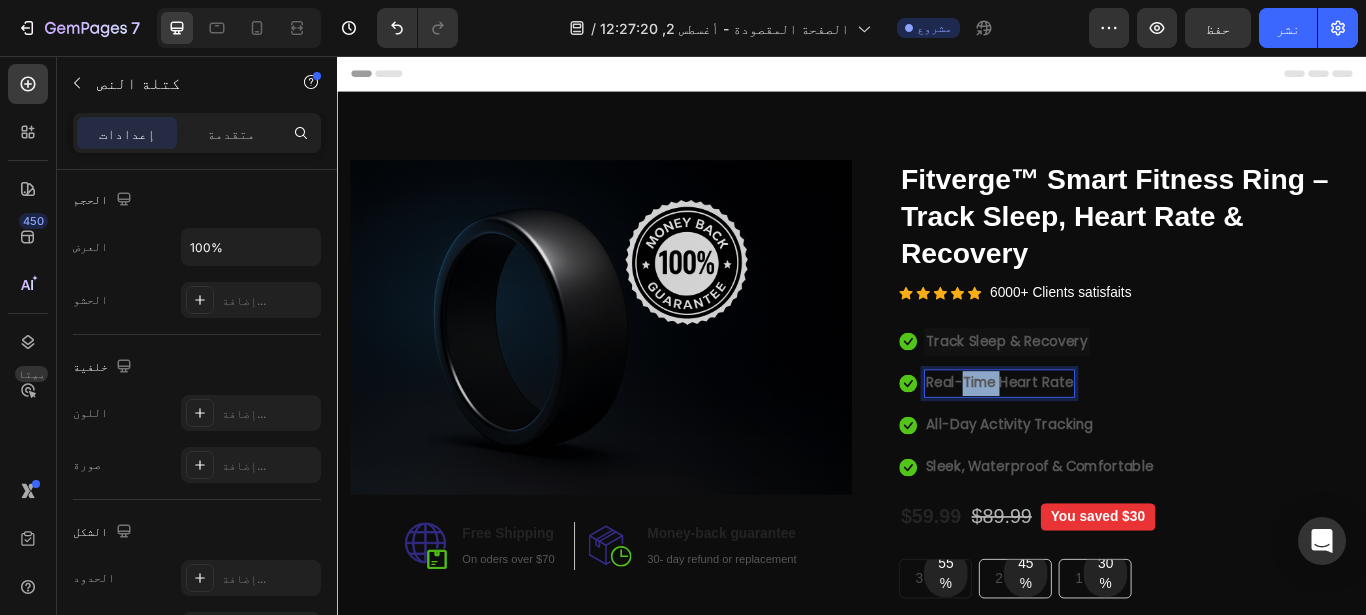click on "Real-Time Heart Rate" at bounding box center (1109, 436) 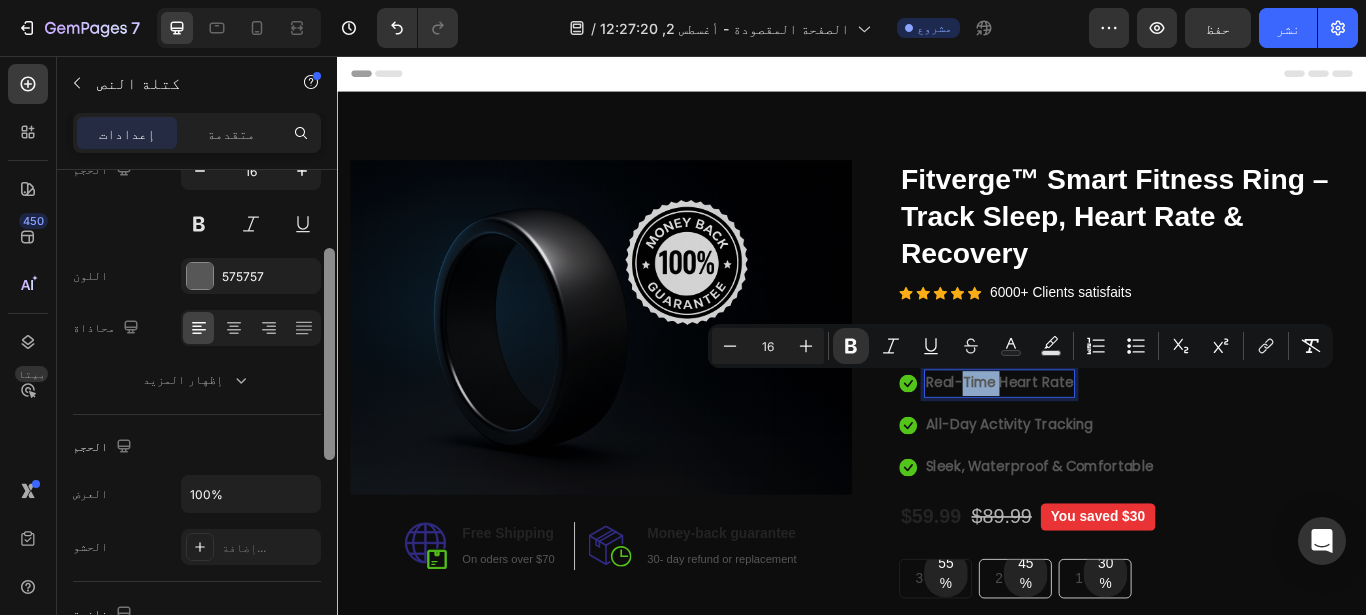 scroll, scrollTop: 183, scrollLeft: 0, axis: vertical 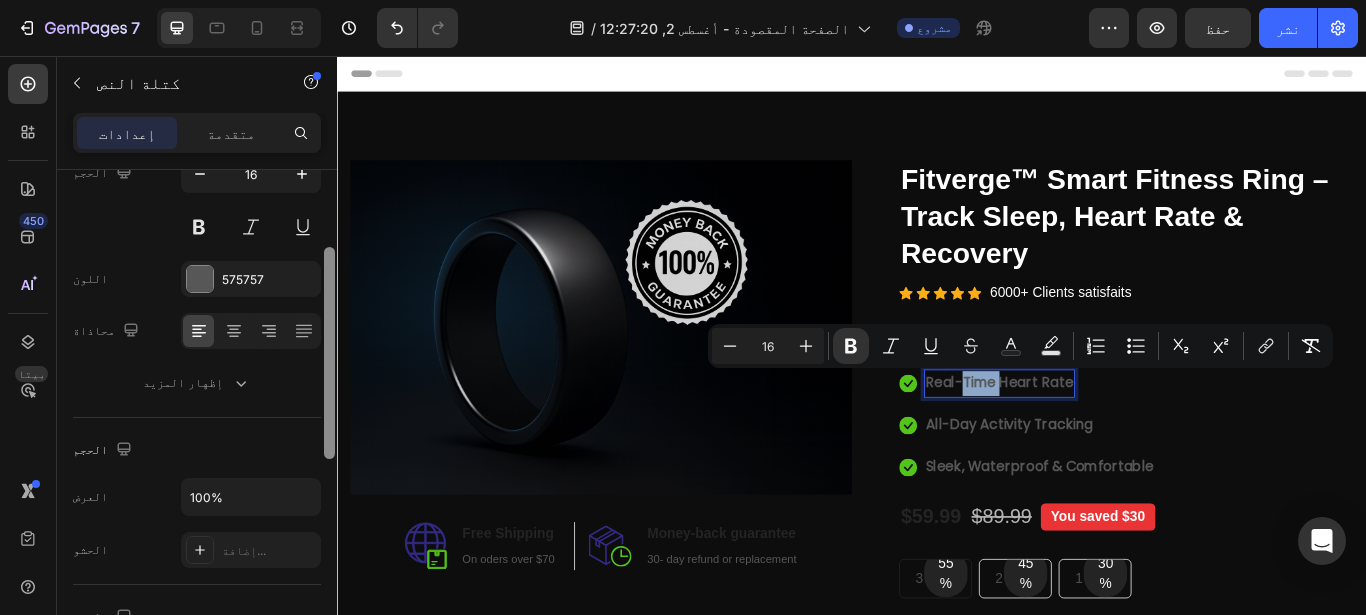 drag, startPoint x: 332, startPoint y: 405, endPoint x: 309, endPoint y: 299, distance: 108.46658 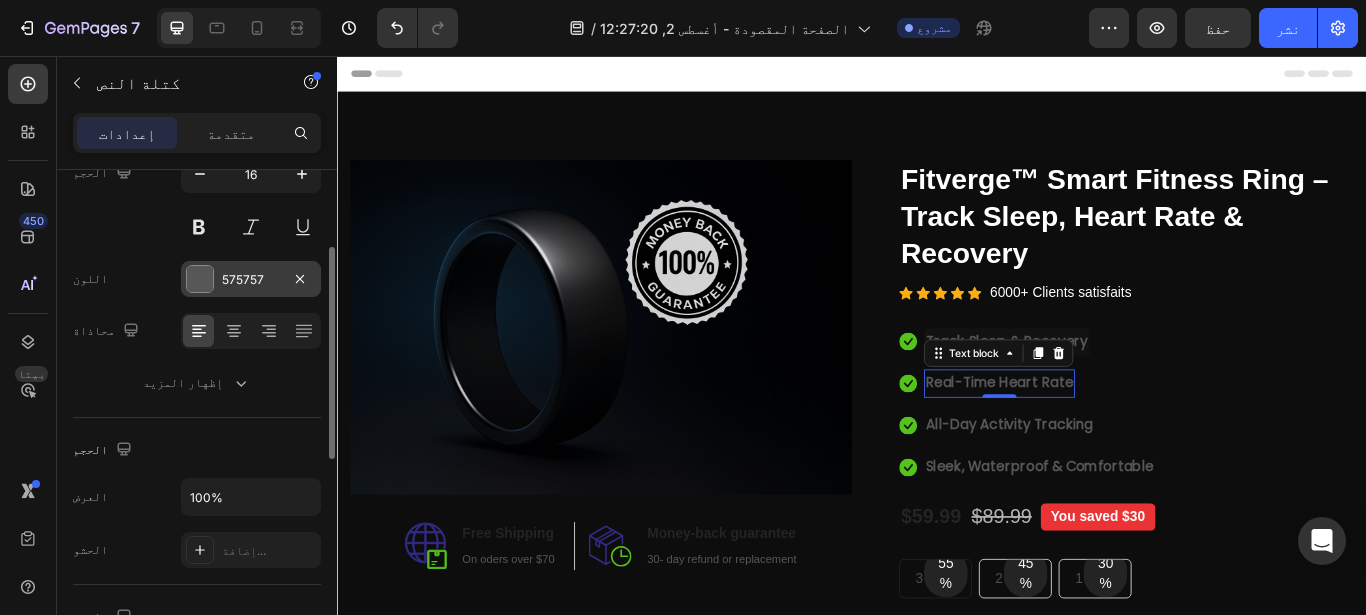 click on "575757" at bounding box center (251, 280) 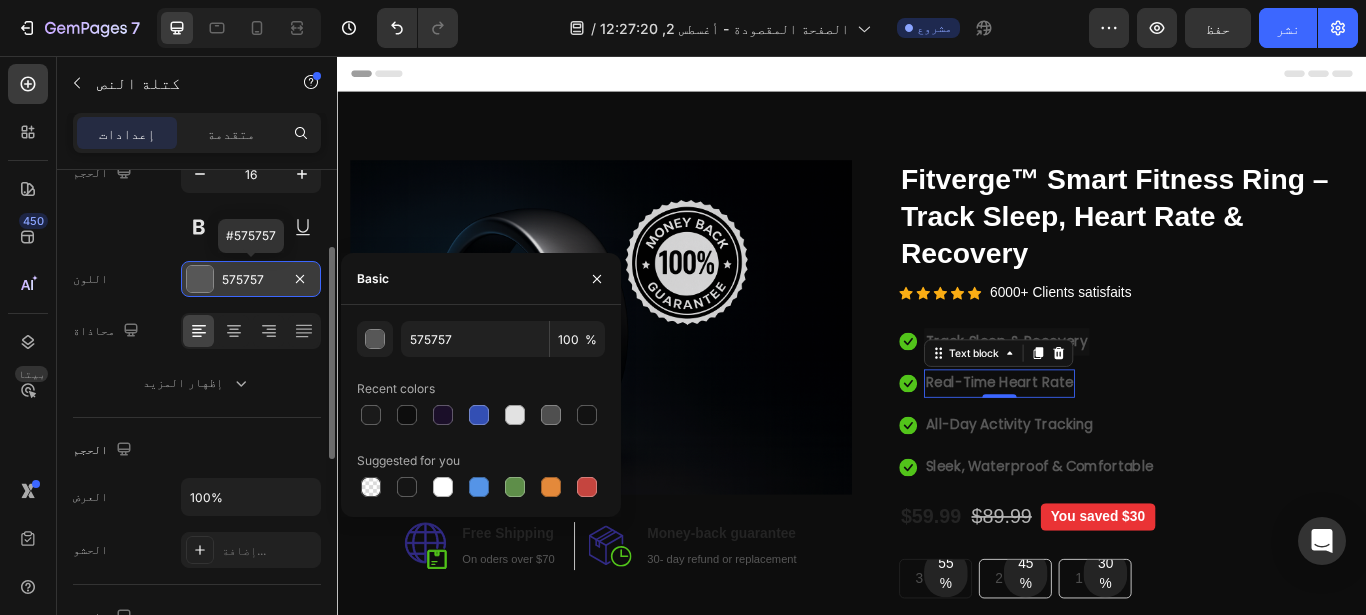 click on "575757" at bounding box center [251, 280] 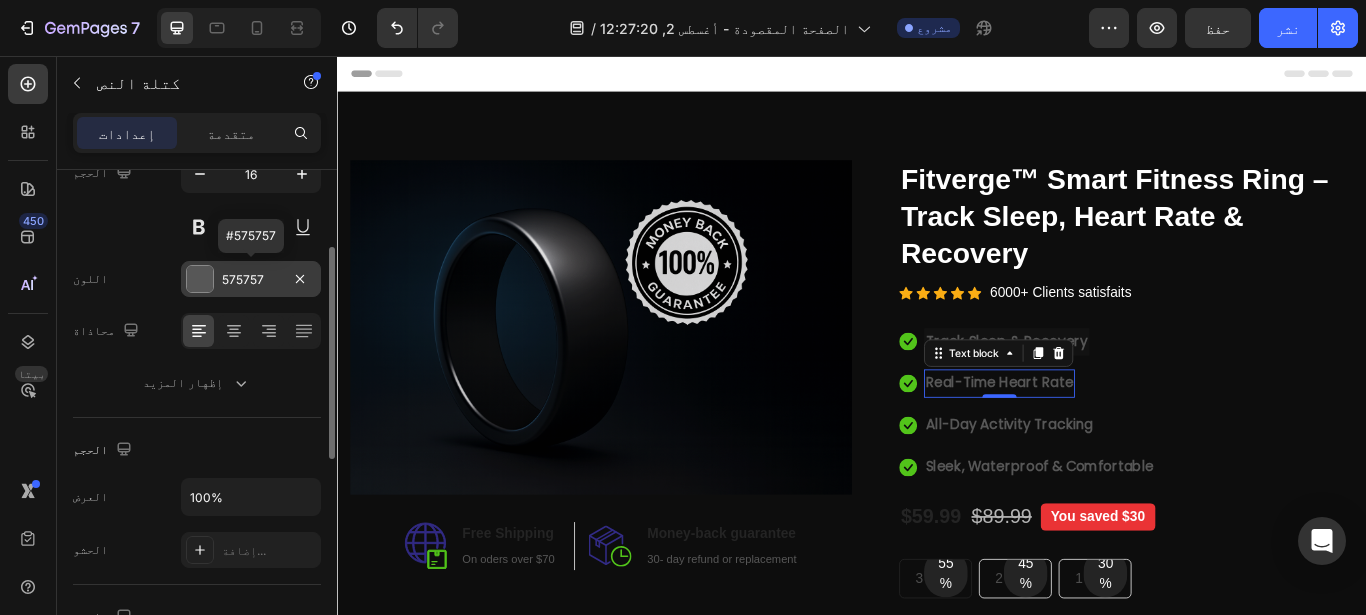 click on "575757" at bounding box center (251, 280) 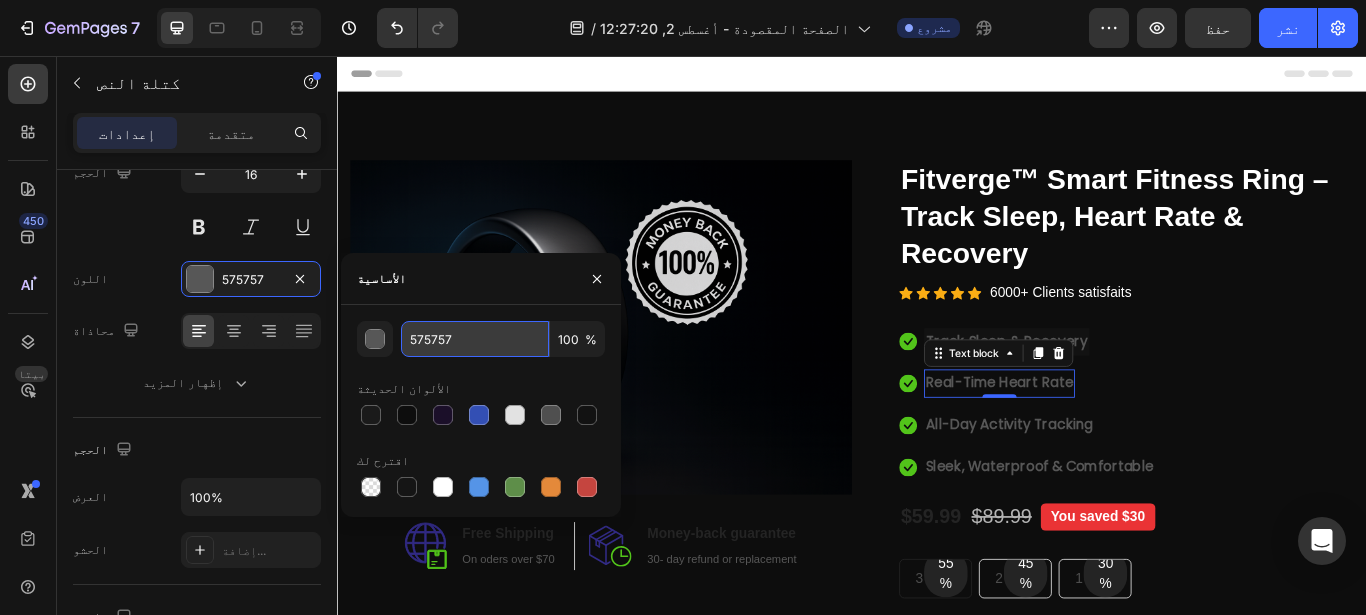 click on "575757" at bounding box center [475, 339] 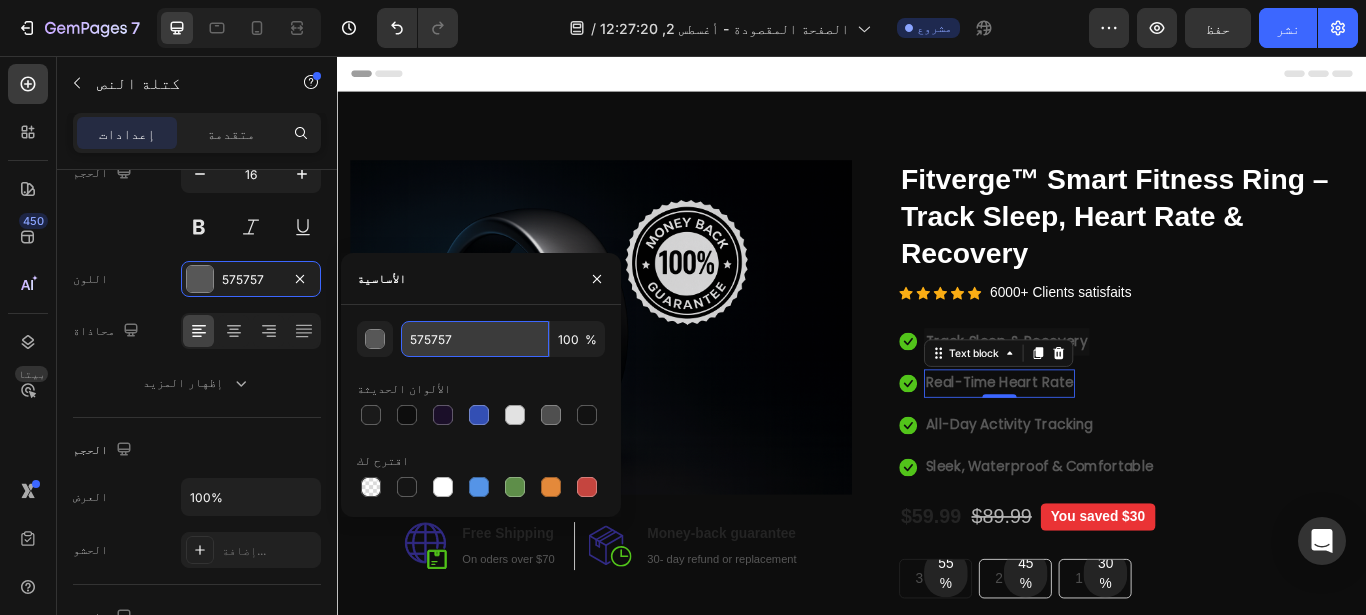 copy on "Time" 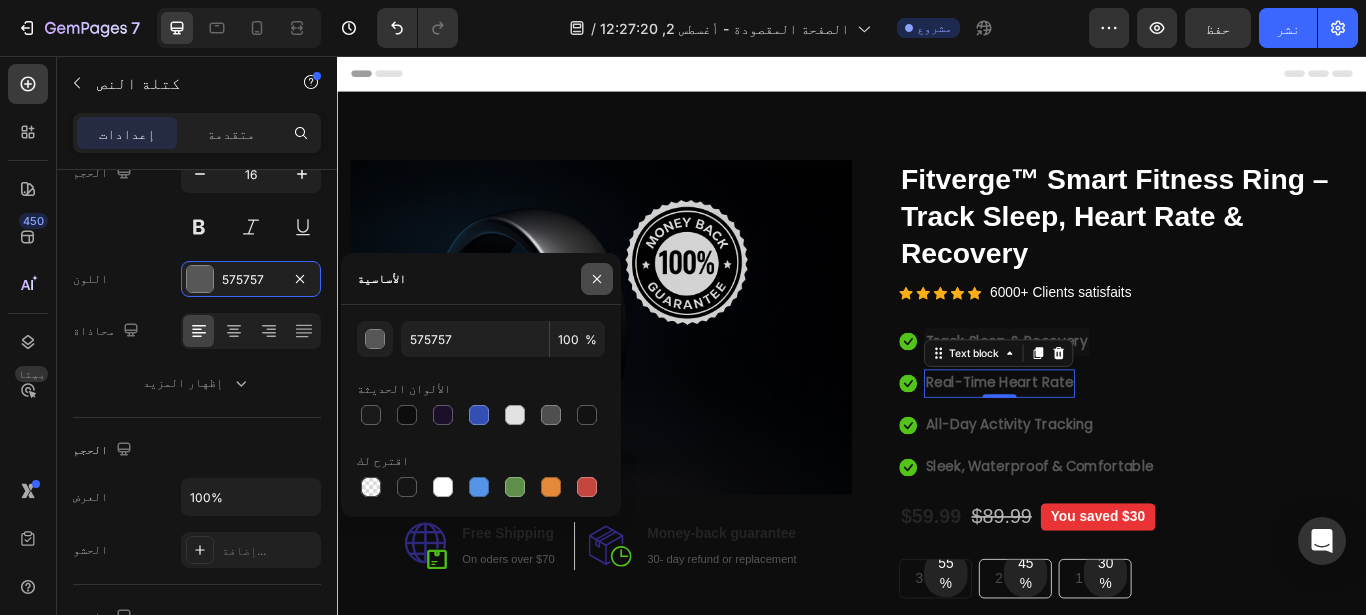 click 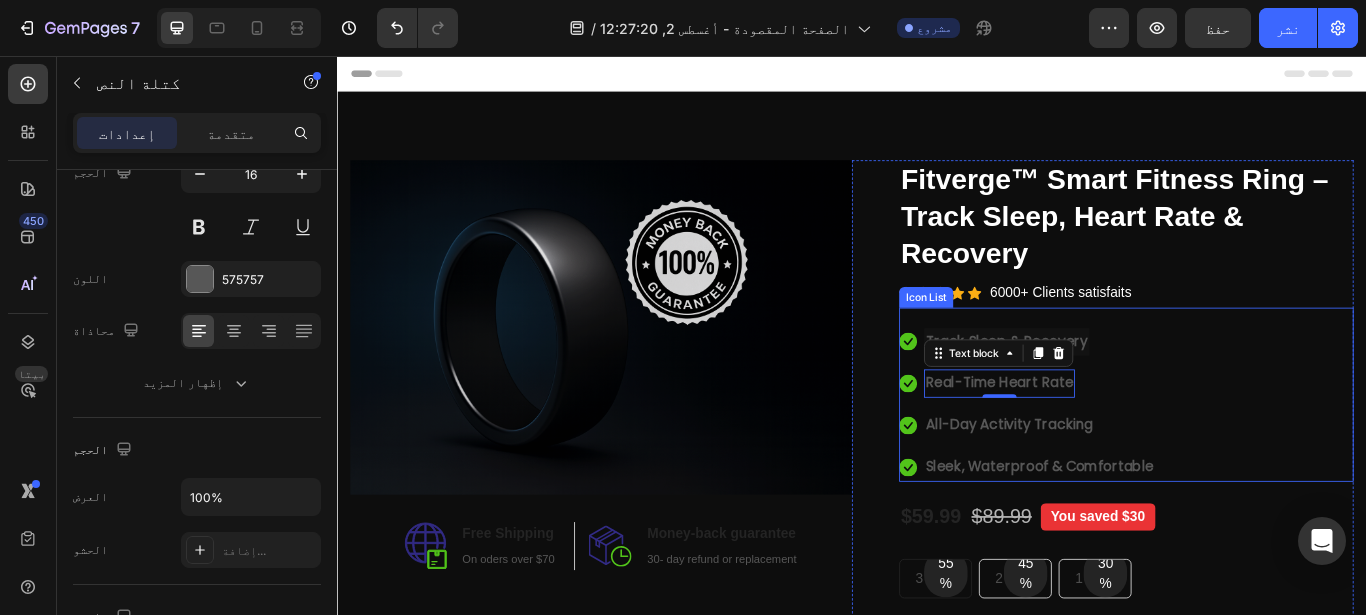 click on "Icon Track Sleep & Recovery Text block
Icon Real-Time Heart Rate Text block   0
Icon All-Day Activity Tracking Text block
Icon Sleek, Waterproof & Comfortable Text block" at bounding box center (1257, 462) 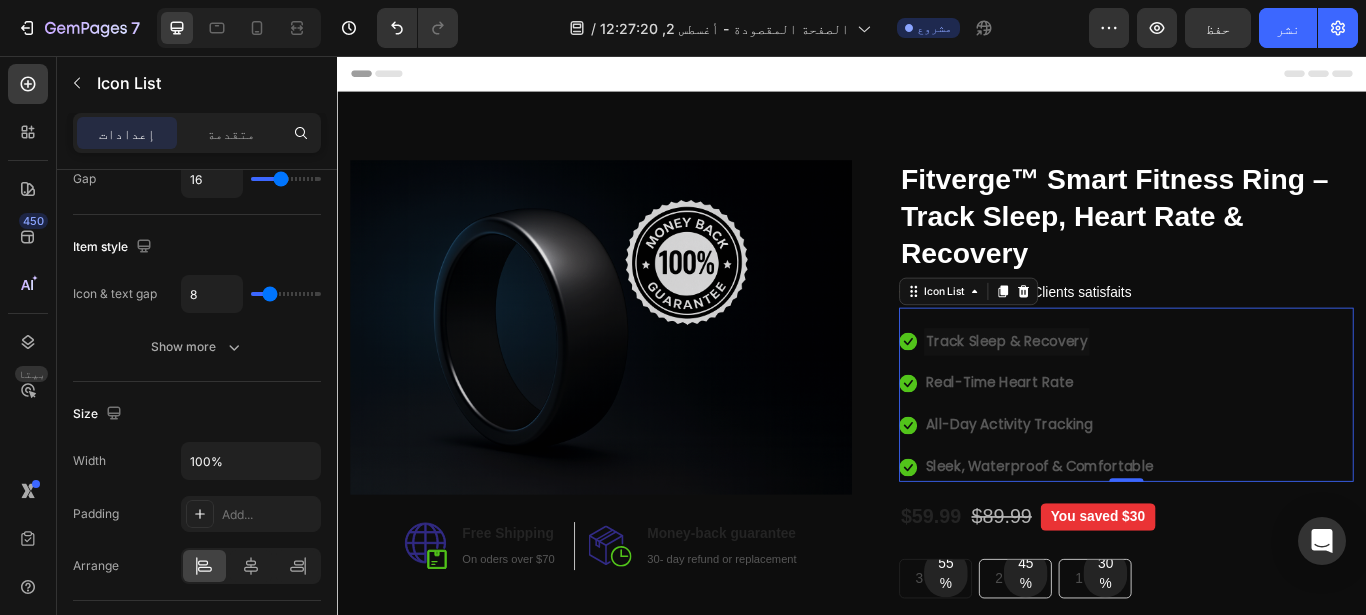 scroll, scrollTop: 0, scrollLeft: 0, axis: both 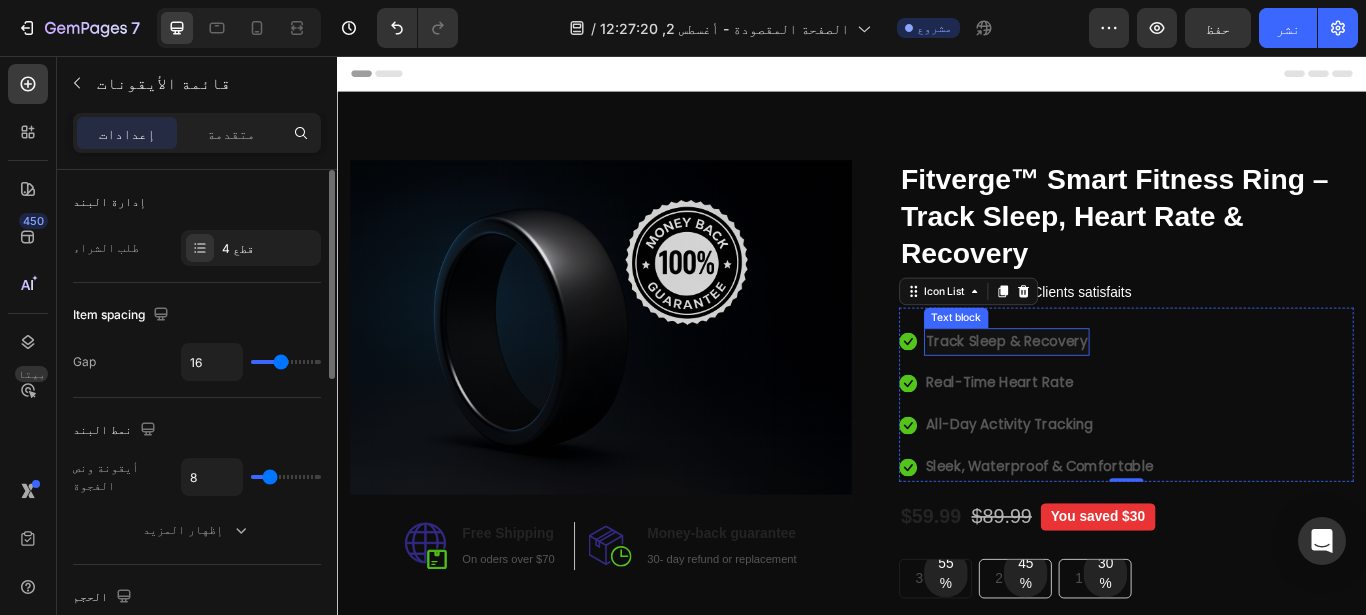 click on "Track Sleep & Recovery" at bounding box center [1117, 388] 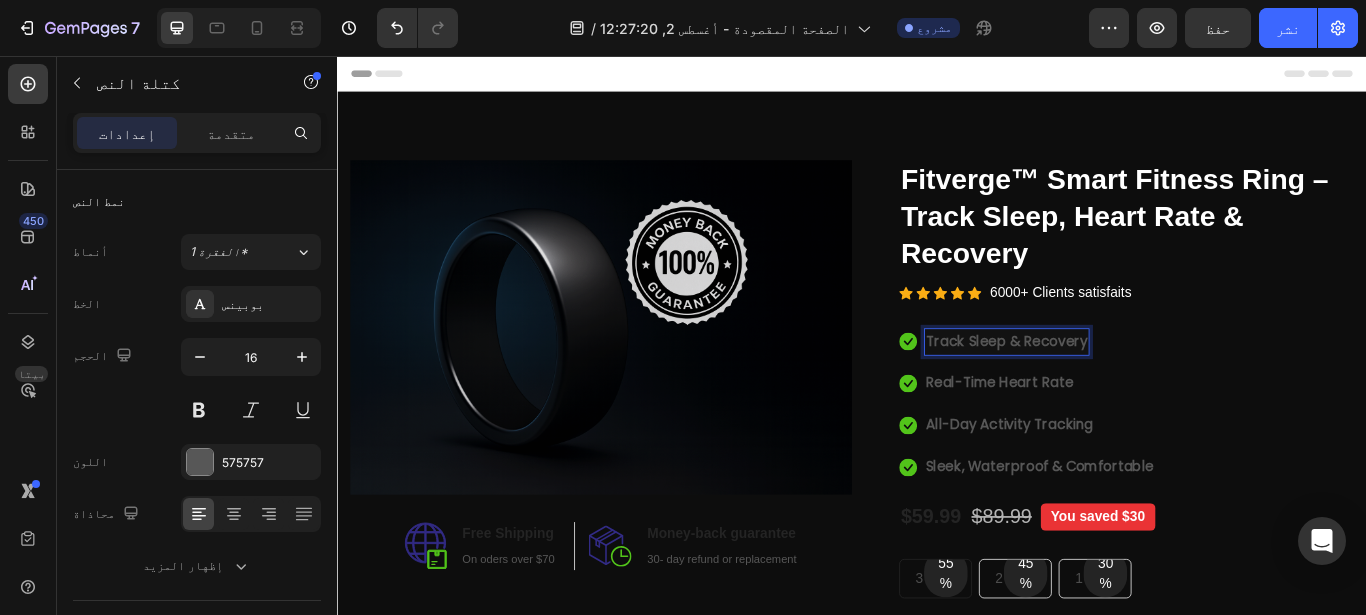 click on "Track Sleep & Recovery" at bounding box center [1117, 388] 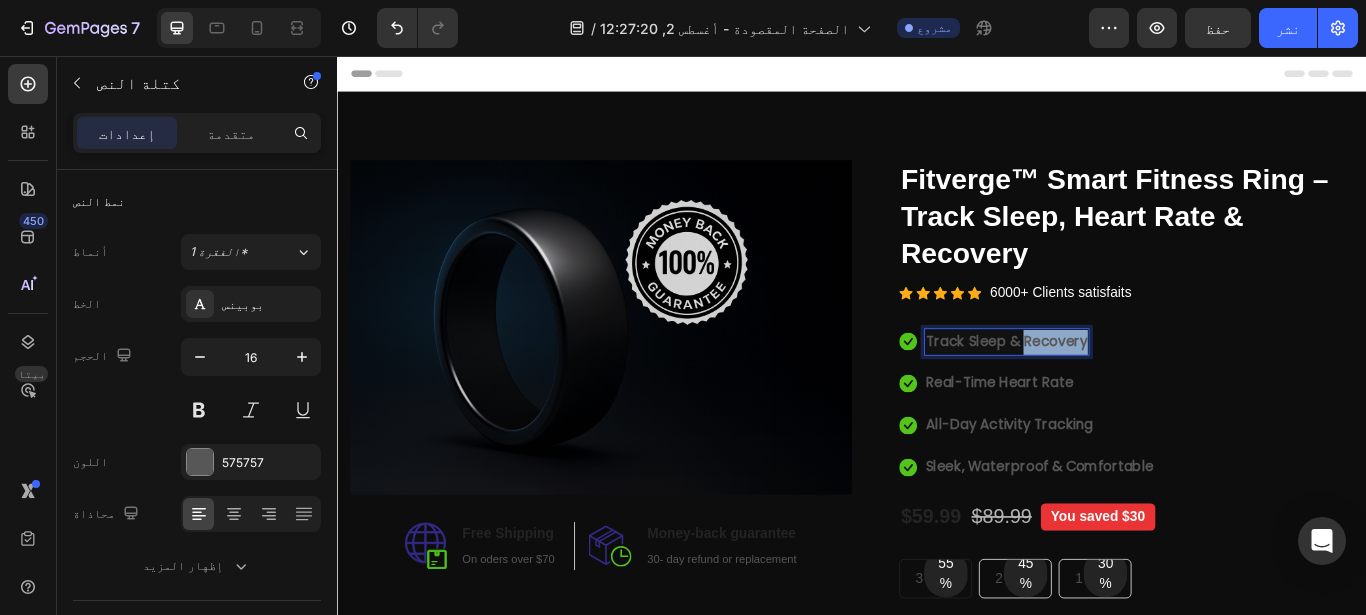 click on "Track Sleep & Recovery" at bounding box center (1117, 388) 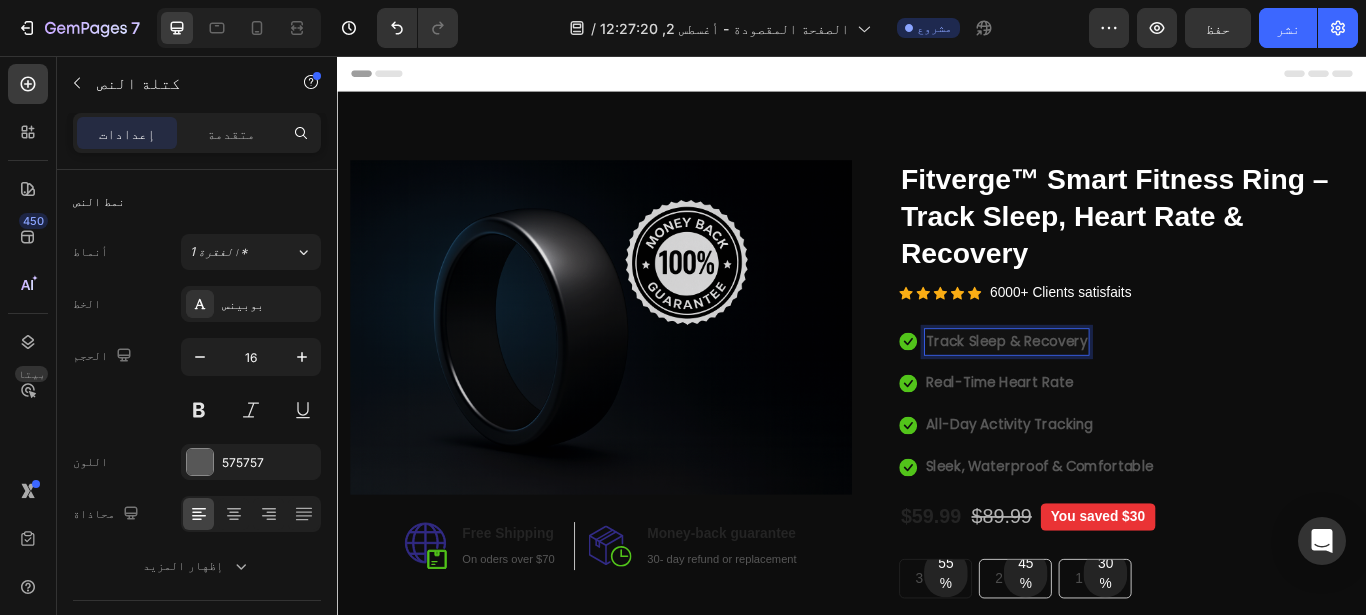 click on "Track Sleep & Recovery" at bounding box center [1117, 388] 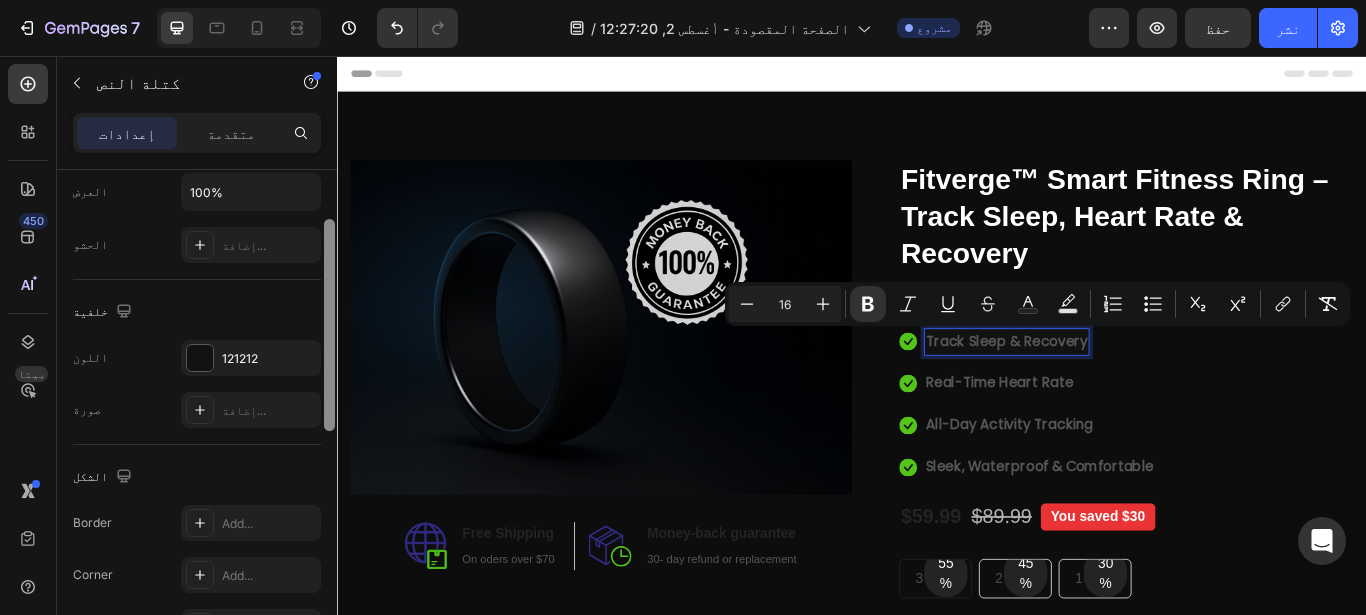 scroll, scrollTop: 492, scrollLeft: 0, axis: vertical 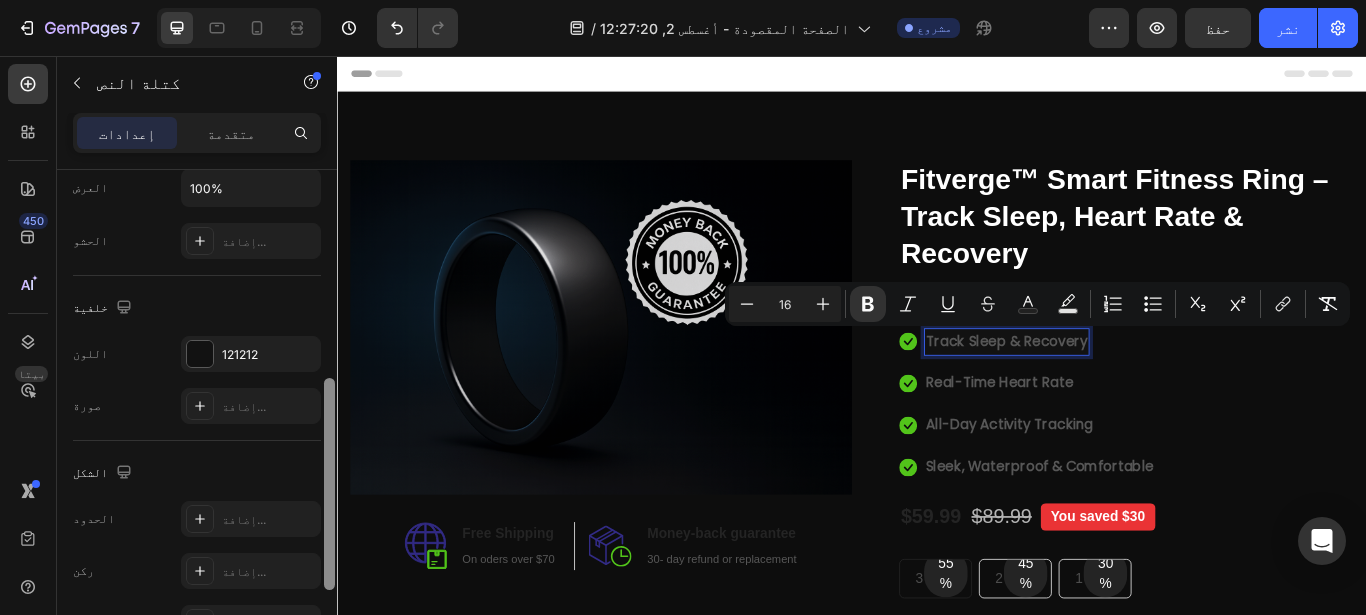 drag, startPoint x: 330, startPoint y: 206, endPoint x: 325, endPoint y: 415, distance: 209.0598 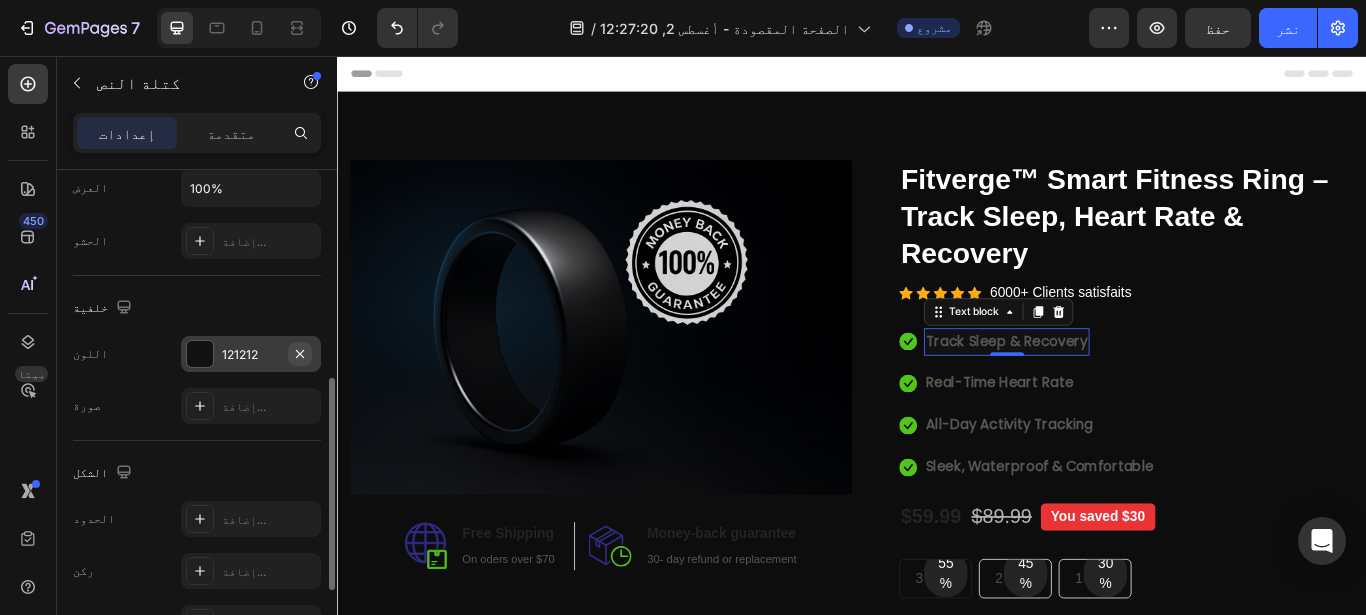 click 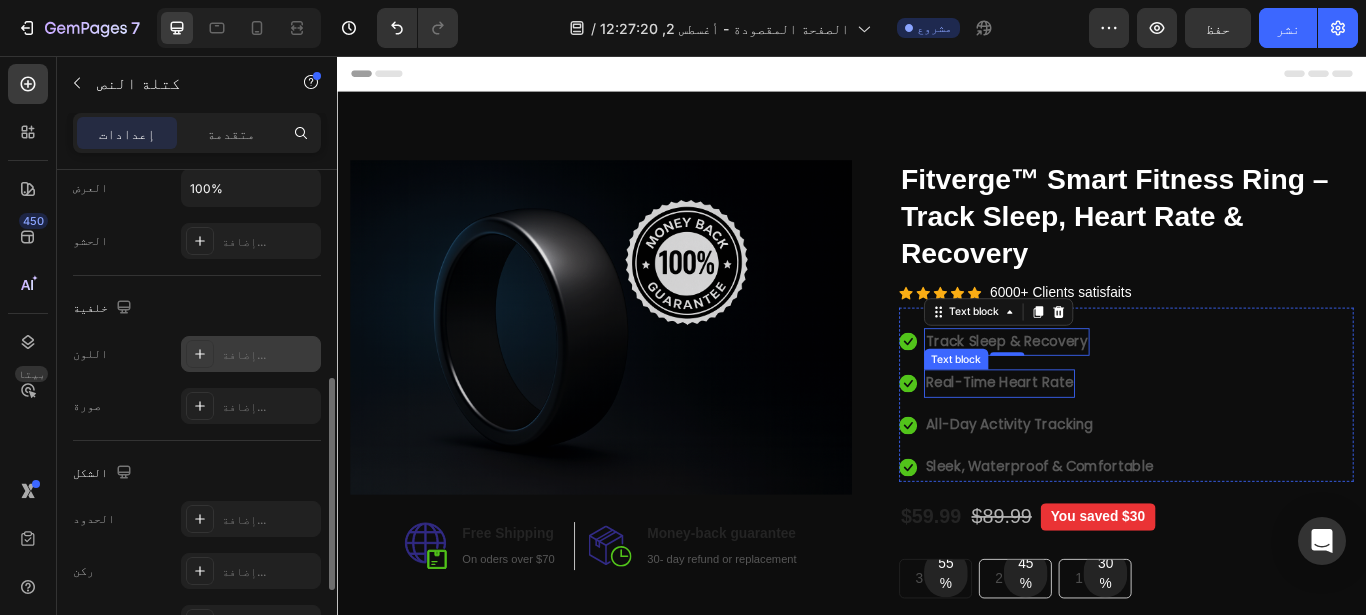 click on "Icon Real-Time Heart Rate Text block" at bounding box center [1141, 437] 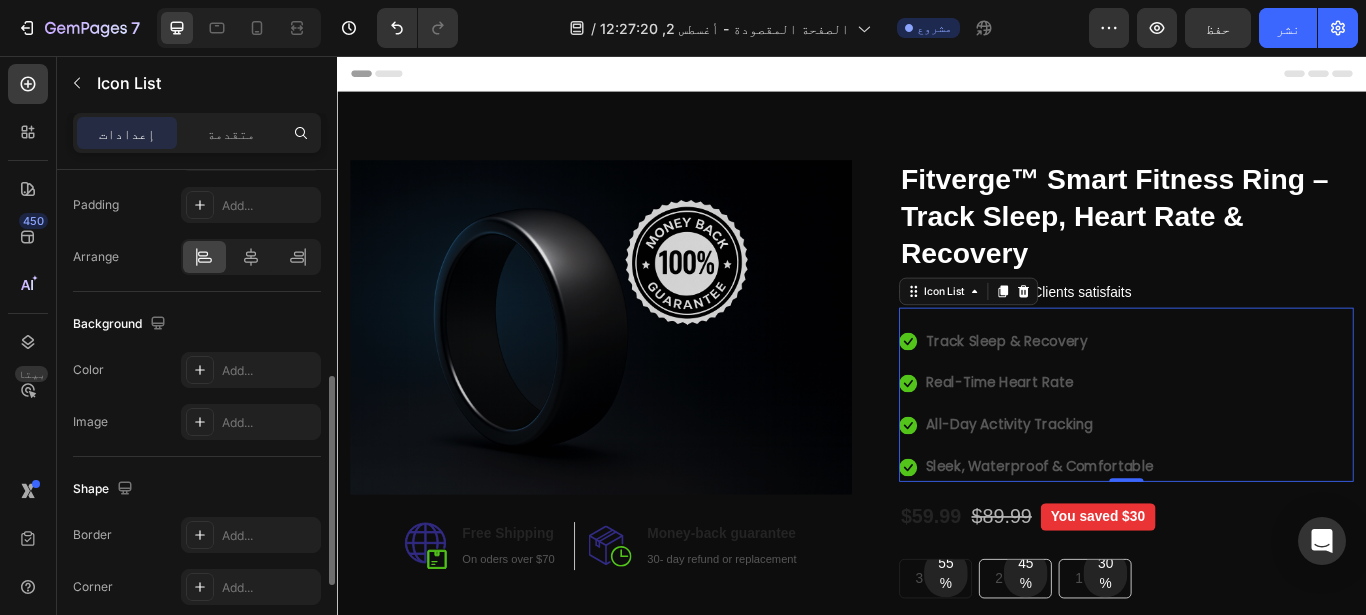 scroll, scrollTop: 0, scrollLeft: 0, axis: both 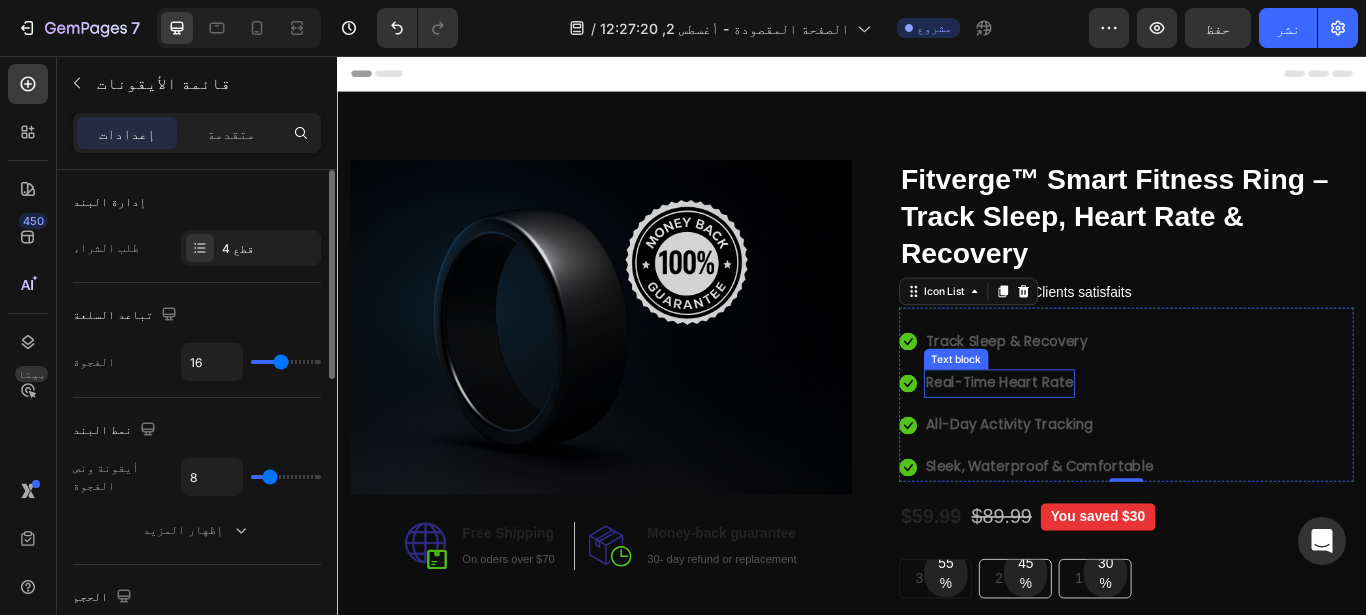 click on "Real-Time Heart Rate" at bounding box center [1109, 436] 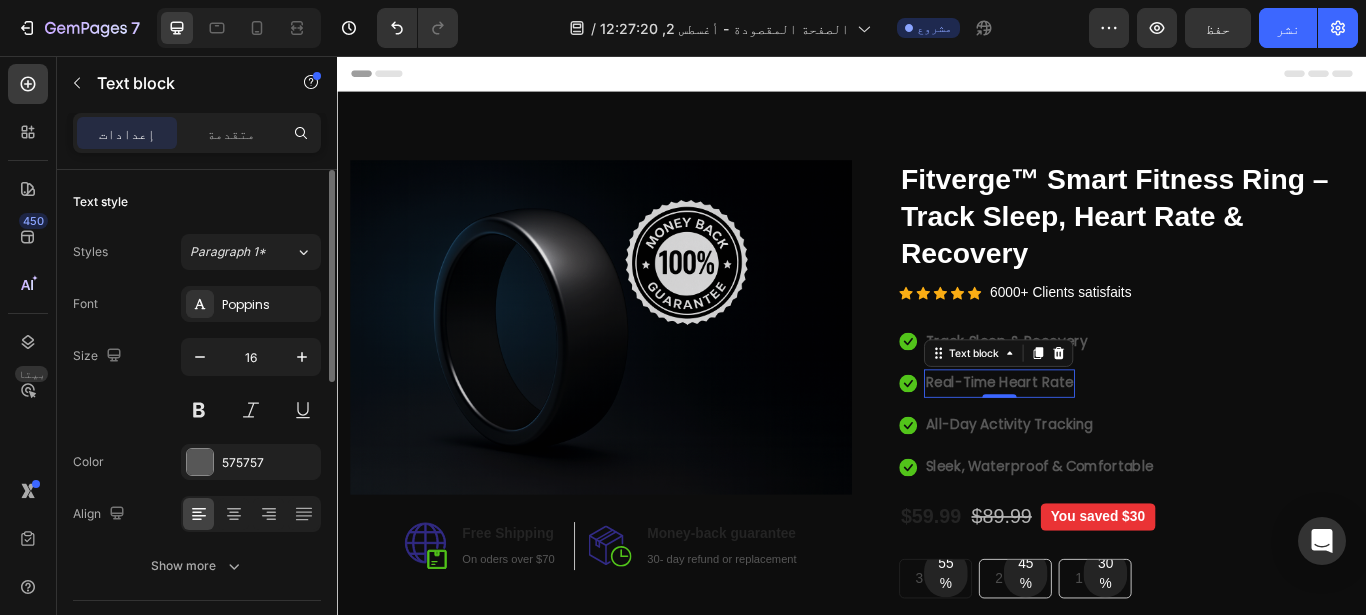 click on "Real-Time Heart Rate" at bounding box center (1109, 436) 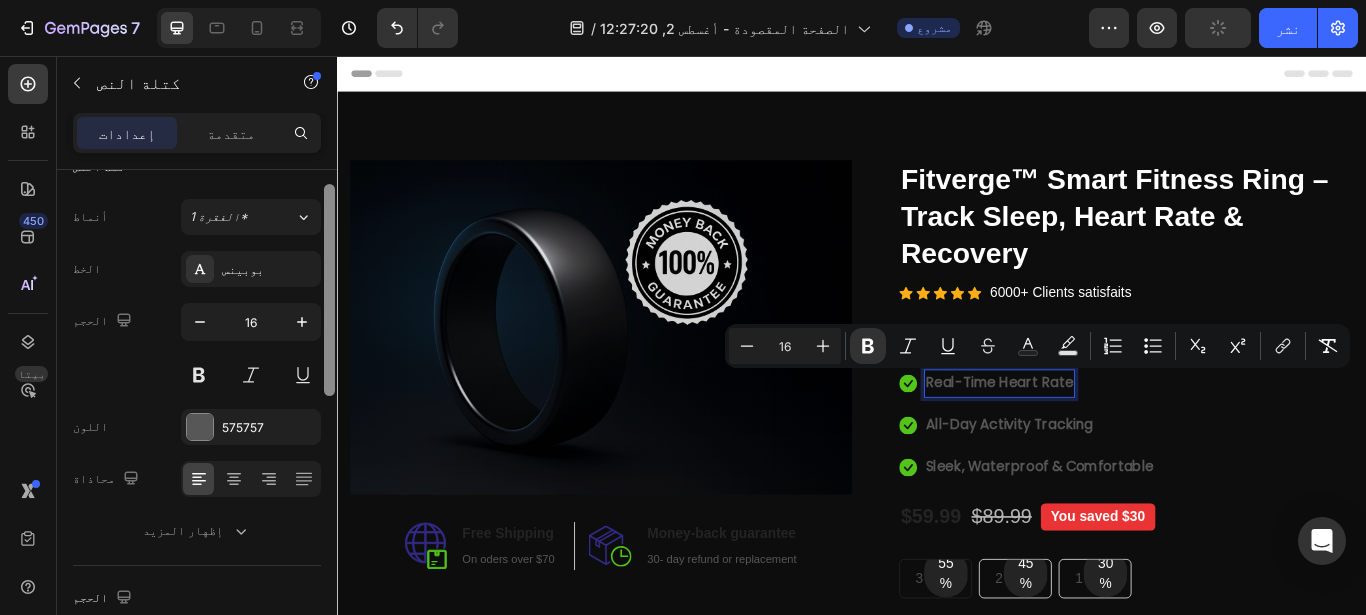 scroll, scrollTop: 0, scrollLeft: 0, axis: both 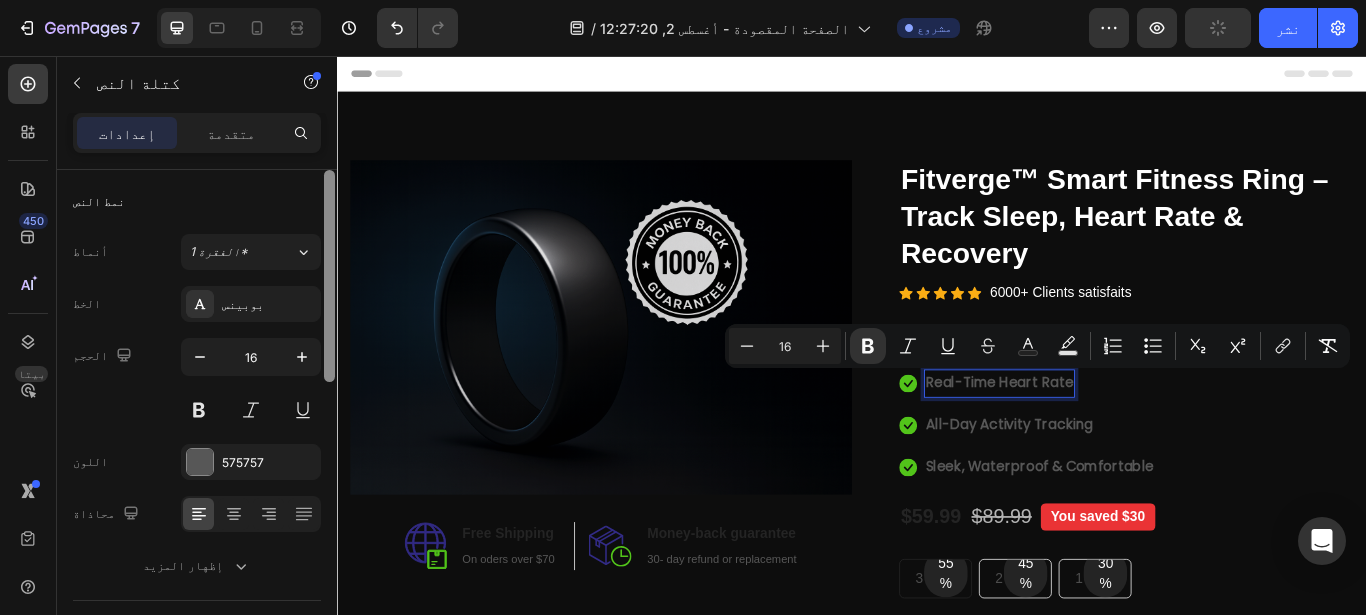 drag, startPoint x: 329, startPoint y: 212, endPoint x: 300, endPoint y: 191, distance: 35.805027 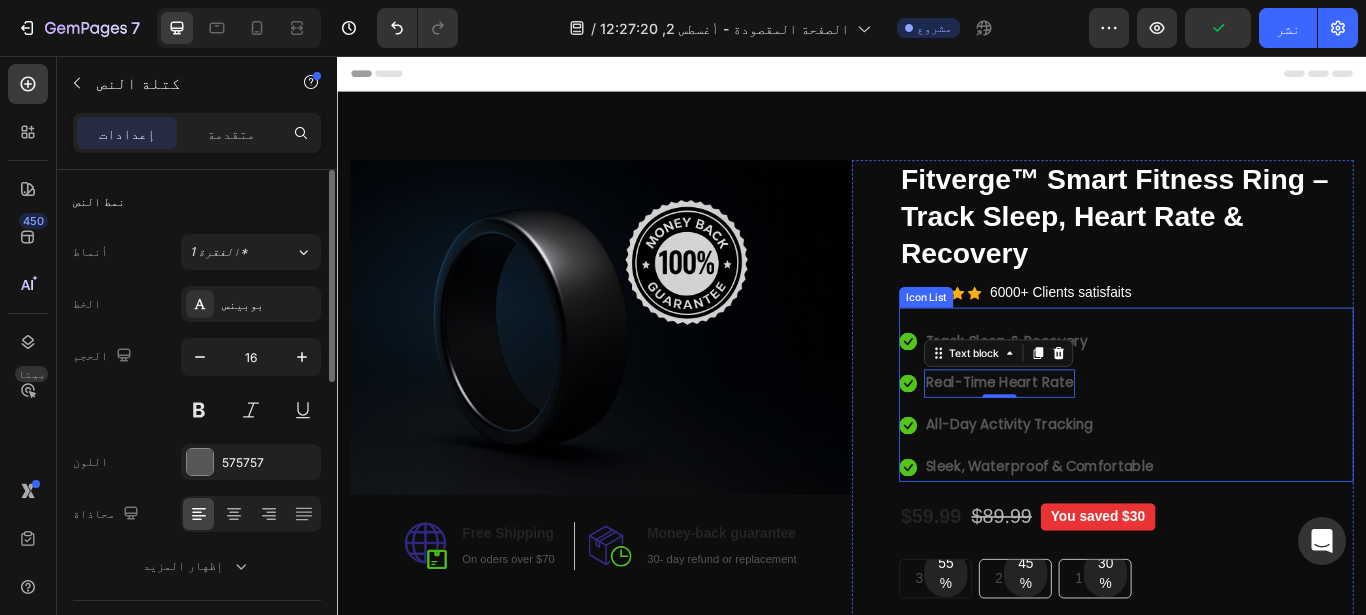 click on "Icon Track Sleep & Recovery Text block
Icon Real-Time Heart Rate Text block   0
Icon All-Day Activity Tracking Text block
Icon Sleek, Waterproof & Comfortable Text block" at bounding box center [1141, 462] 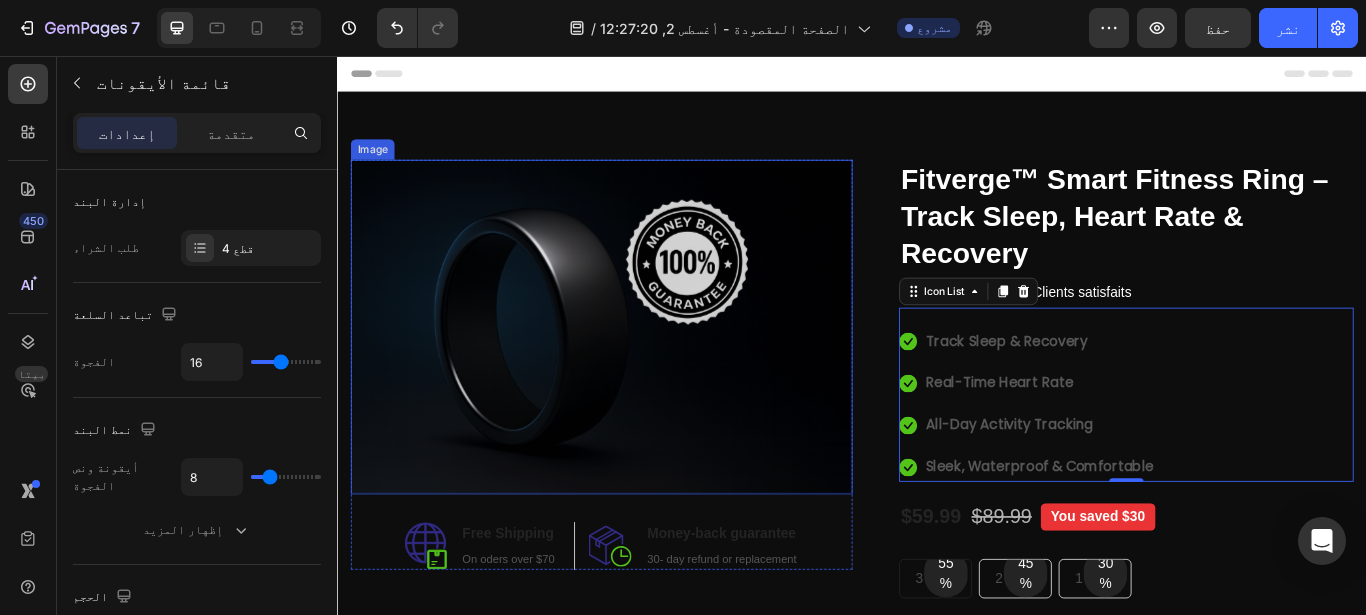 click at bounding box center (644, 372) 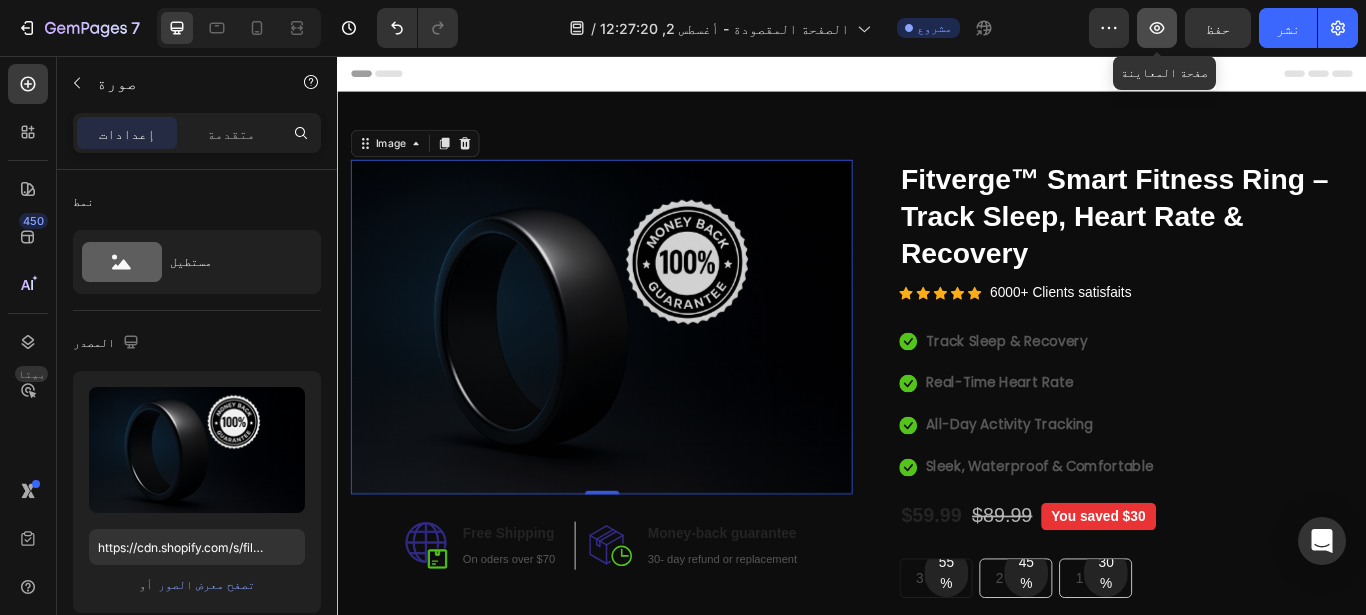 click 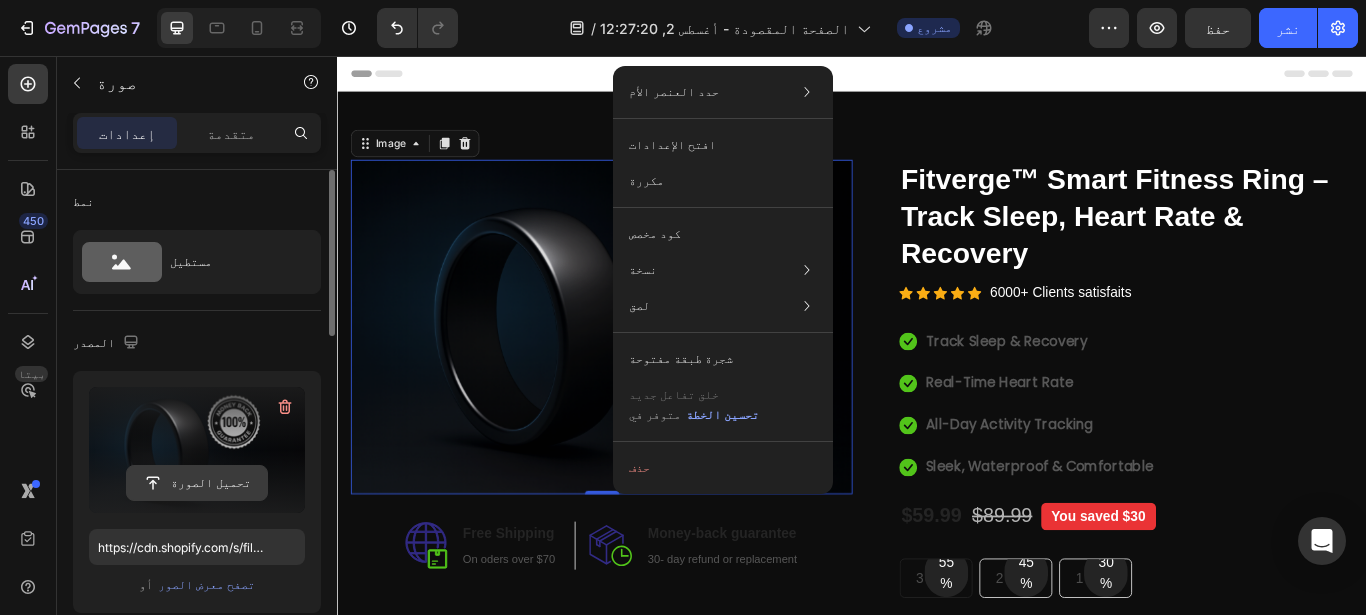 click 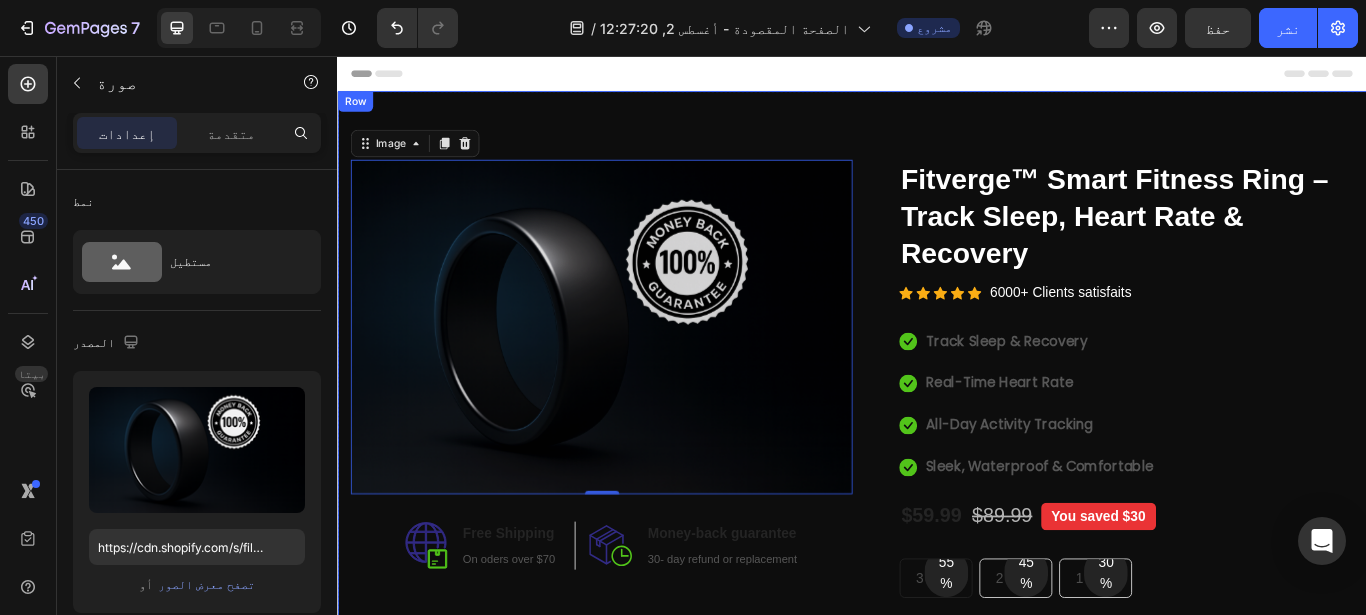 click on "Image   0 Image Free Shipping Heading On oders over $70 Text block Row Image Money-back guarantee Heading 30- day refund or replacement Text block Row Row Row Catch your customer's attention with attracted media.       Add image   or   sync data
(P) Images & Gallery Fitverge™ Smart Fitness Ring – Track Sleep, Heart Rate & Recovery (P) Title                Icon                Icon                Icon                Icon                Icon Icon List Hoz 6000+ Clients satisfaits Text block Row
Icon Track Sleep & Recovery Text block
Icon Real-Time Heart Rate Text block
Icon All-Day Activity Tracking Text block
Icon Sleek, Waterproof & Comfortable Text block Icon List $59.99 (P) Price (P) Price $89.99 (P) Price Row 55%" at bounding box center (937, 574) 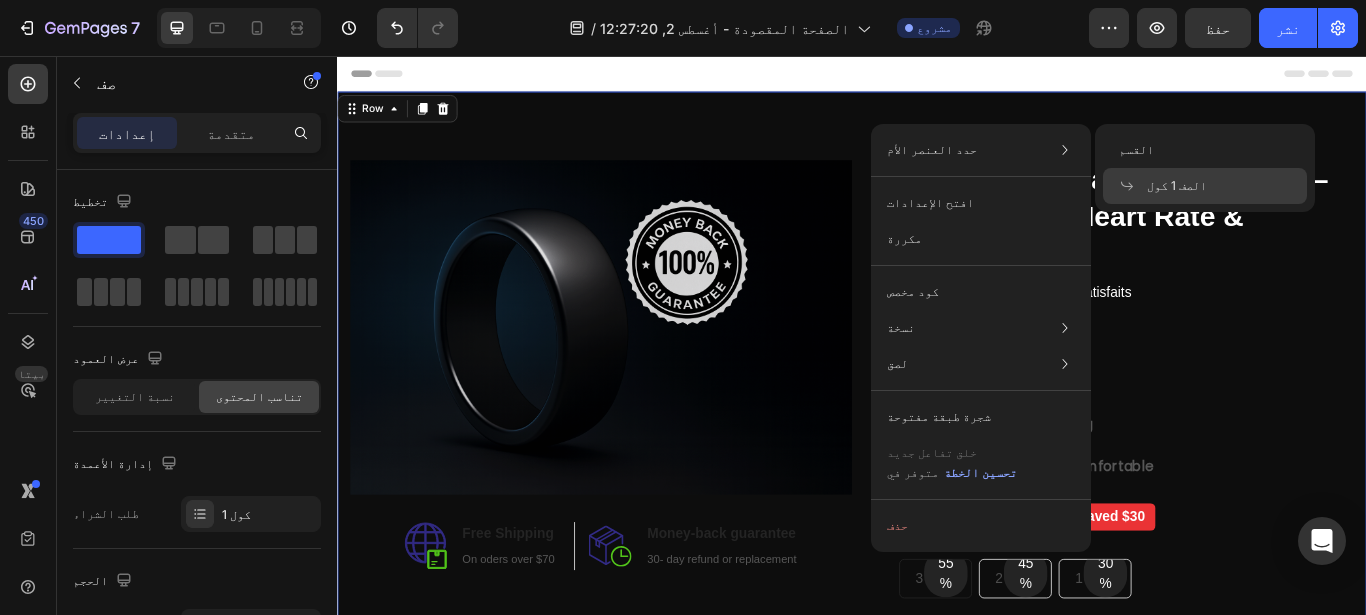 click on "Image Image Free Shipping Heading On oders over $70 Text block Row Image Money-back guarantee Heading 30- day refund or replacement Text block Row Row Row Catch your customer's attention with attracted media.       Add image   or   sync data
(P) Images & Gallery Fitverge™ Smart Fitness Ring – Track Sleep, Heart Rate & Recovery (P) Title                Icon                Icon                Icon                Icon                Icon Icon List Hoz 6000+ Clients satisfaits Text block Row
Icon Track Sleep & Recovery Text block
Icon Real-Time Heart Rate Text block
Icon All-Day Activity Tracking Text block
Icon Sleek, Waterproof & Comfortable Text block Icon List $59.99 (P) Price (P) Price $89.99 (P) Price (P) Price" at bounding box center [937, 574] 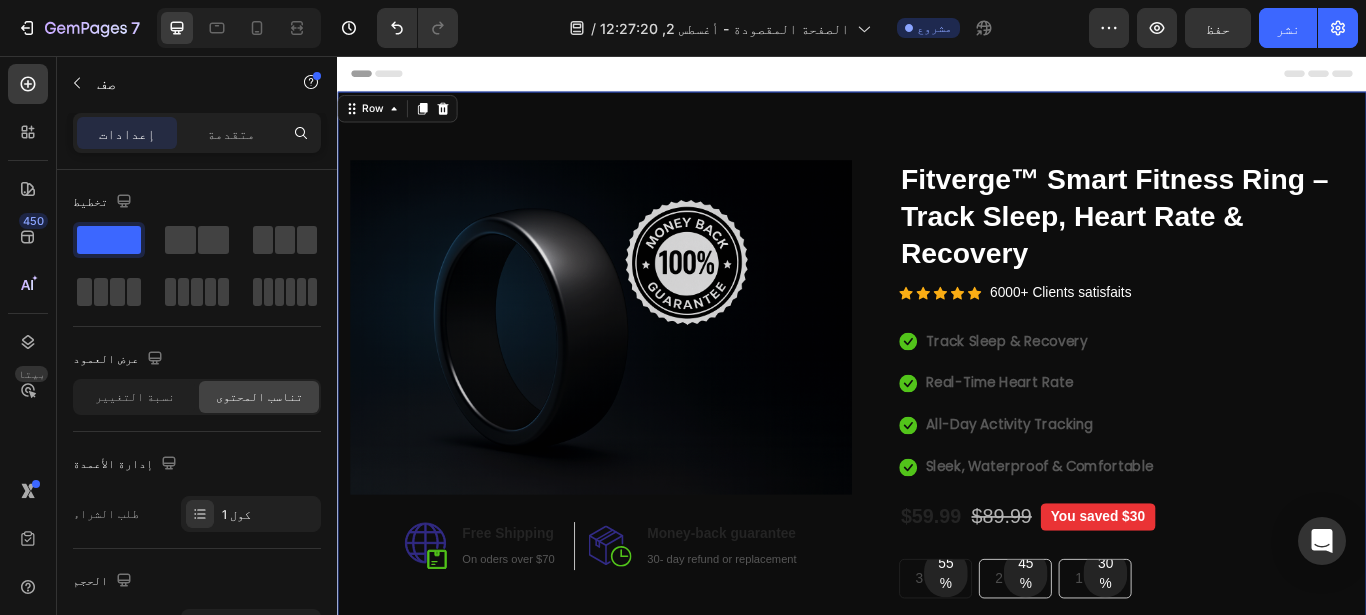 click at bounding box center (644, 372) 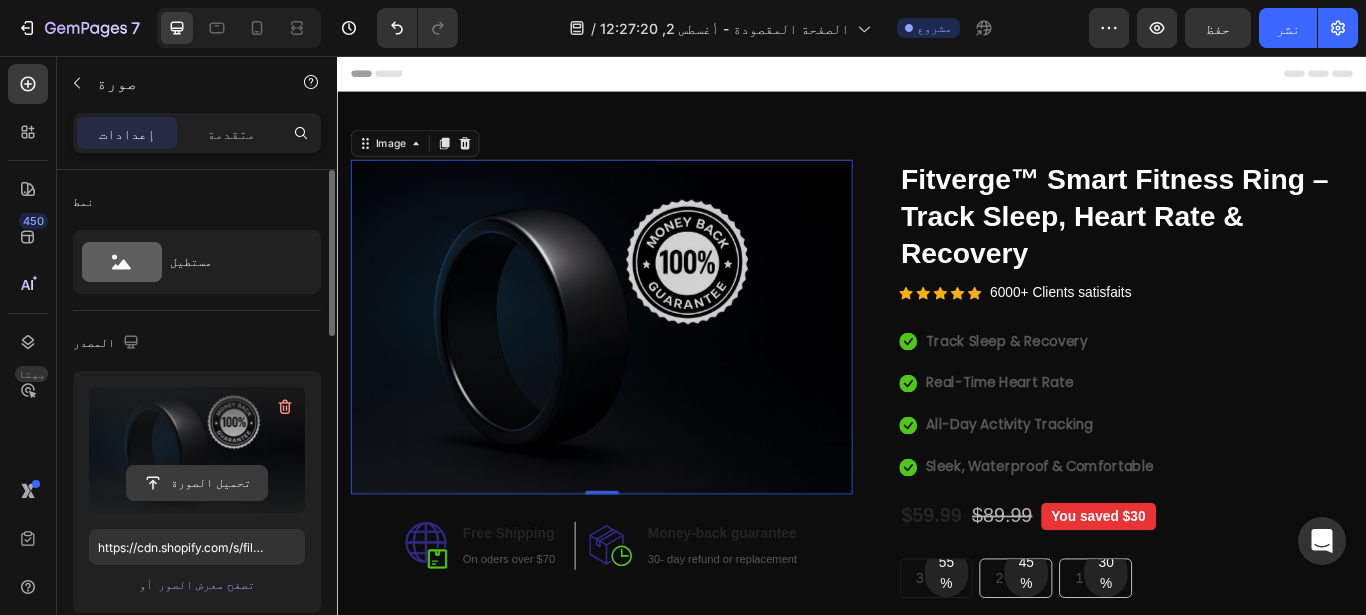 click 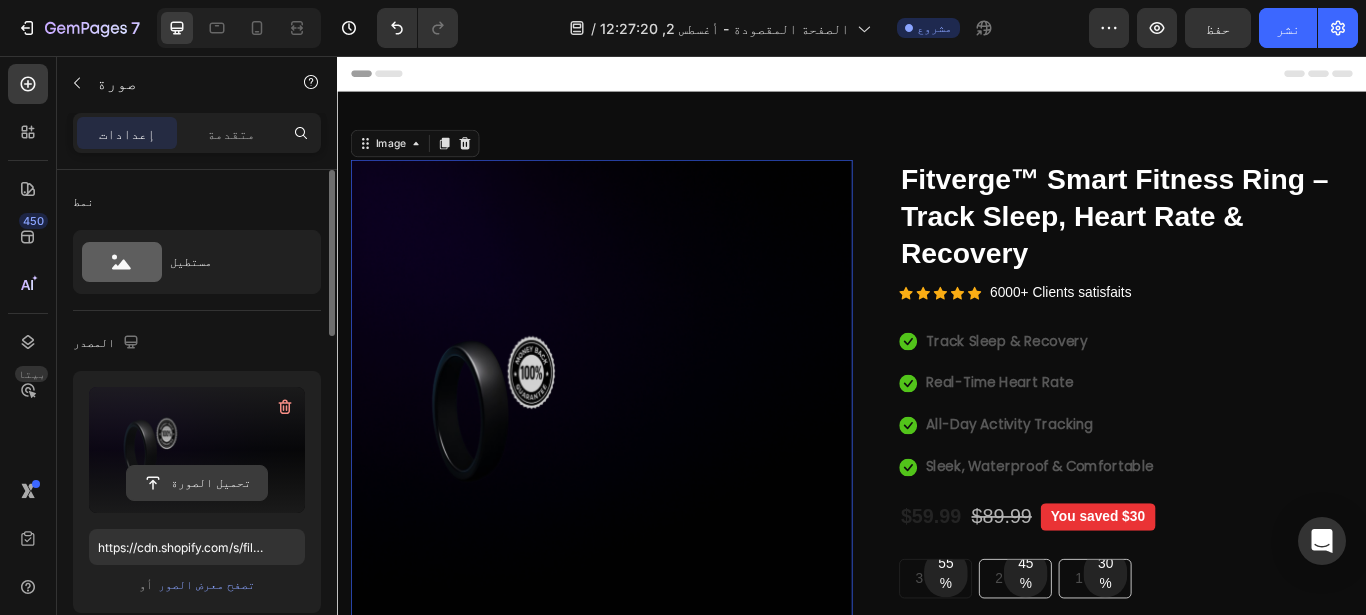 click 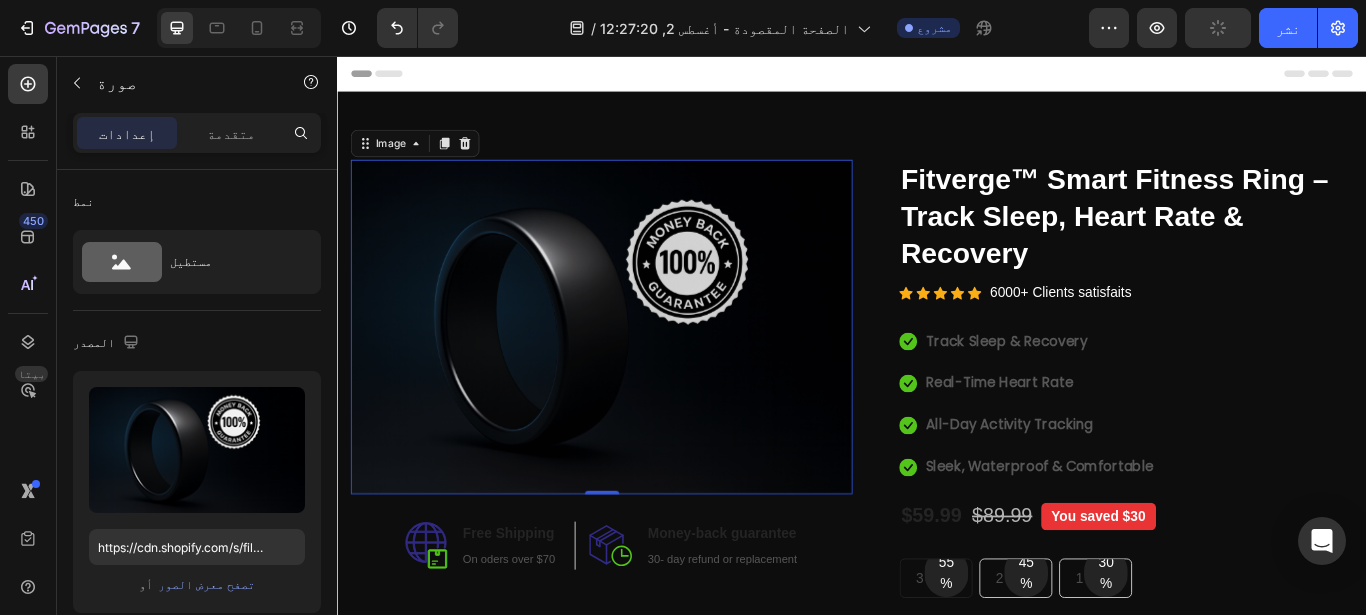 type on "https://cdn.shopify.com/s/files/1/0930/8297/6628/files/gempages_578134729346253765-12acf717-c918-49f6-a58f-6524b711afc7.png" 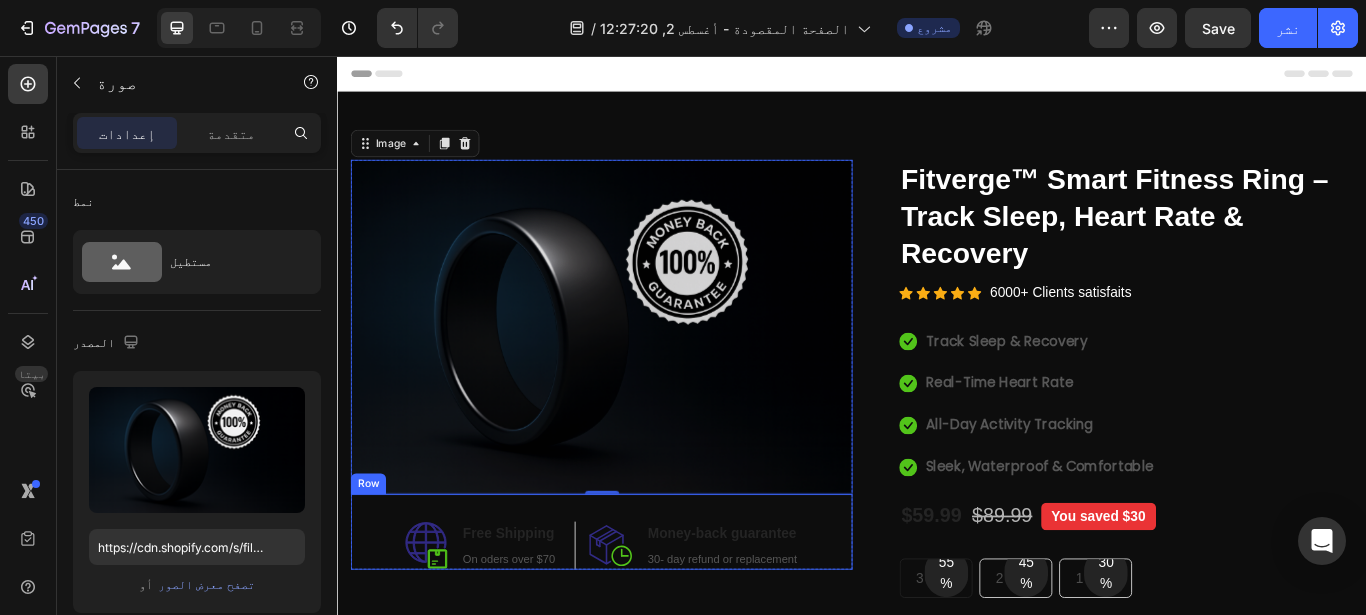 click on "Image Free Shipping Heading On oders over $70 Text block Row Image Money-back guarantee Heading 30- day refund or replacement Text block Row Row" at bounding box center (644, 611) 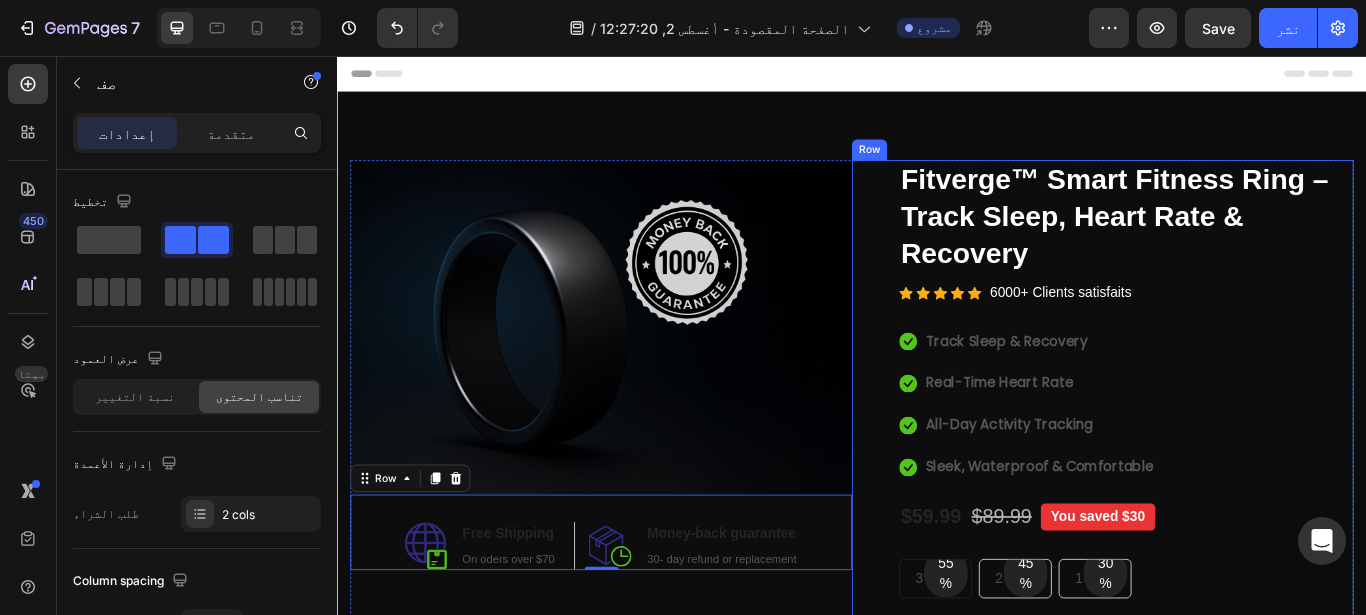 click on "Catch your customer's attention with attracted media.       Add image   or   sync data
(P) Images & Gallery Fitverge™ Smart Fitness Ring – Track Sleep, Heart Rate & Recovery (P) Title                Icon                Icon                Icon                Icon                Icon Icon List Hoz 6000+ Clients satisfaits Text block Row
Icon Track Sleep & Recovery Text block
Icon Real-Time Heart Rate Text block
Icon All-Day Activity Tracking Text block
Icon Sleek, Waterproof & Comfortable Text block Icon List $59.99 (P) Price (P) Price $89.99 (P) Price (P) Price You saved $30 Product Badge Row 55% Text block Row 3 pack Text block Row 45% Text block Row 2 pack Text block Row 30% Text block Row 1 pack Text block Row" at bounding box center (1229, 574) 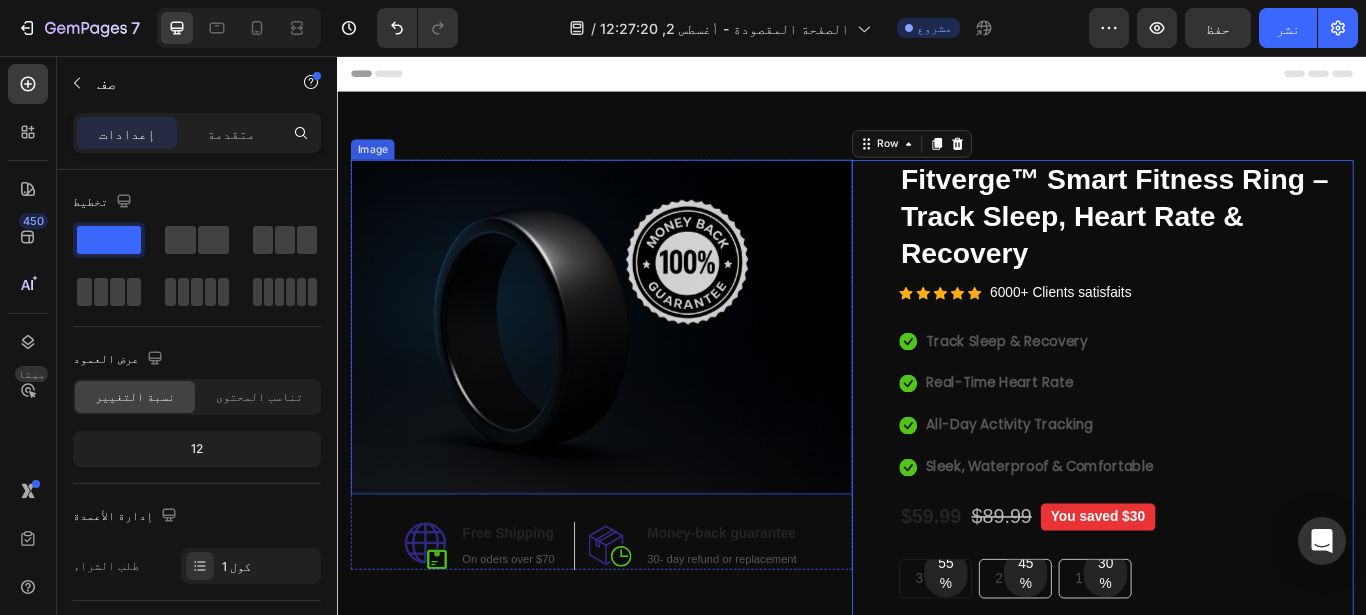 click at bounding box center [644, 372] 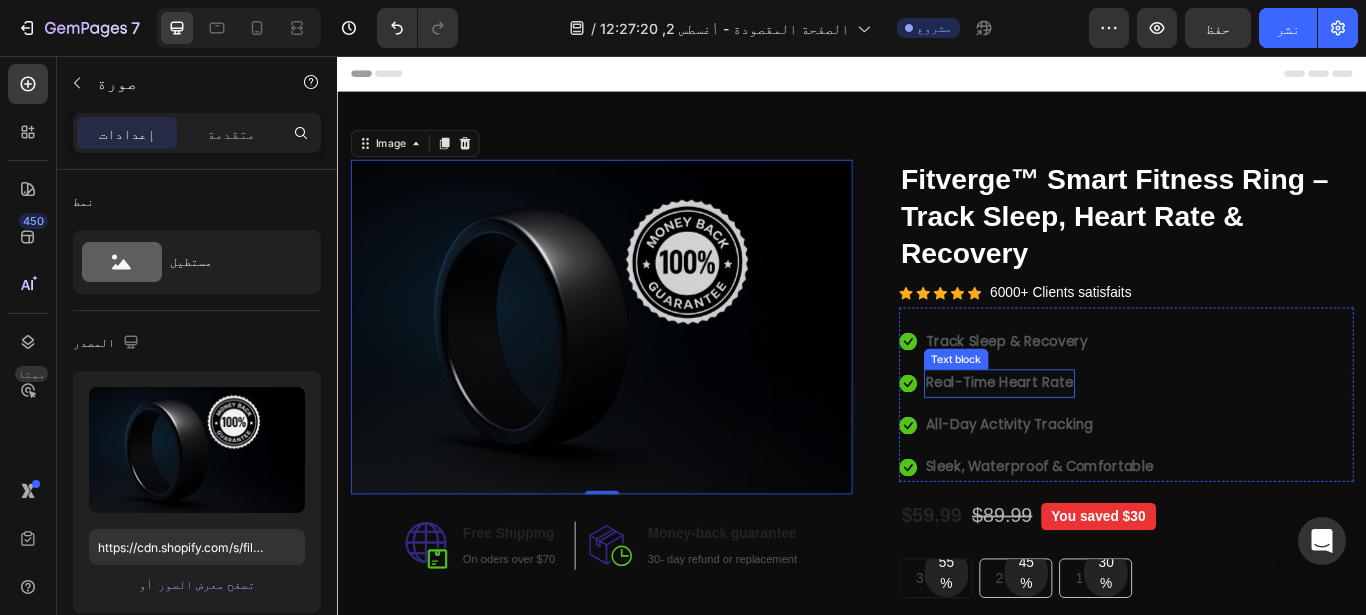 click on "Real-Time Heart Rate" at bounding box center [1109, 437] 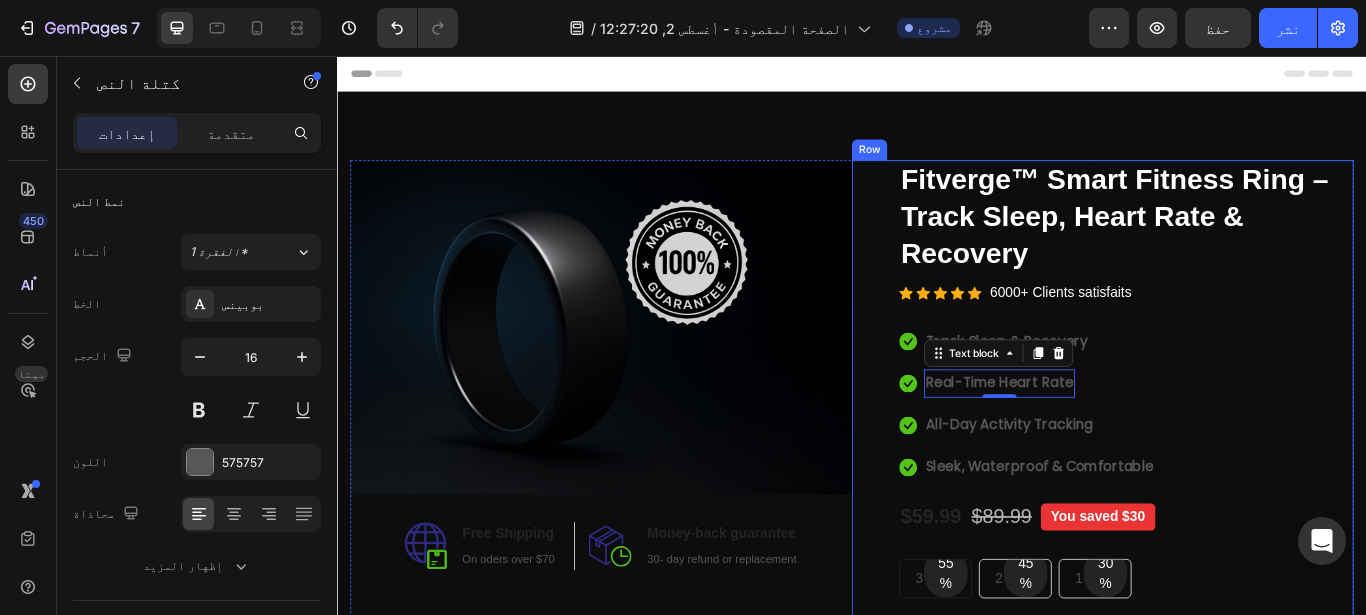 click on "Catch your customer's attention with attracted media.       Add image   or   sync data
(P) Images & Gallery Fitverge™ Smart Fitness Ring – Track Sleep, Heart Rate & Recovery (P) Title                Icon                Icon                Icon                Icon                Icon Icon List Hoz 6000+ Clients satisfaits Text block Row
Icon Track Sleep & Recovery Text block
Icon Real-Time Heart Rate Text block   0
Icon All-Day Activity Tracking Text block
Icon Sleek, Waterproof & Comfortable Text block Icon List $59.99 (P) Price (P) Price $89.99 (P) Price (P) Price You saved $30 Product Badge Row 55% Text block Row 3 pack Text block Row 45% Text block Row 2 pack Text block Row 30% Text block Row 1 pack Text block" at bounding box center (1229, 574) 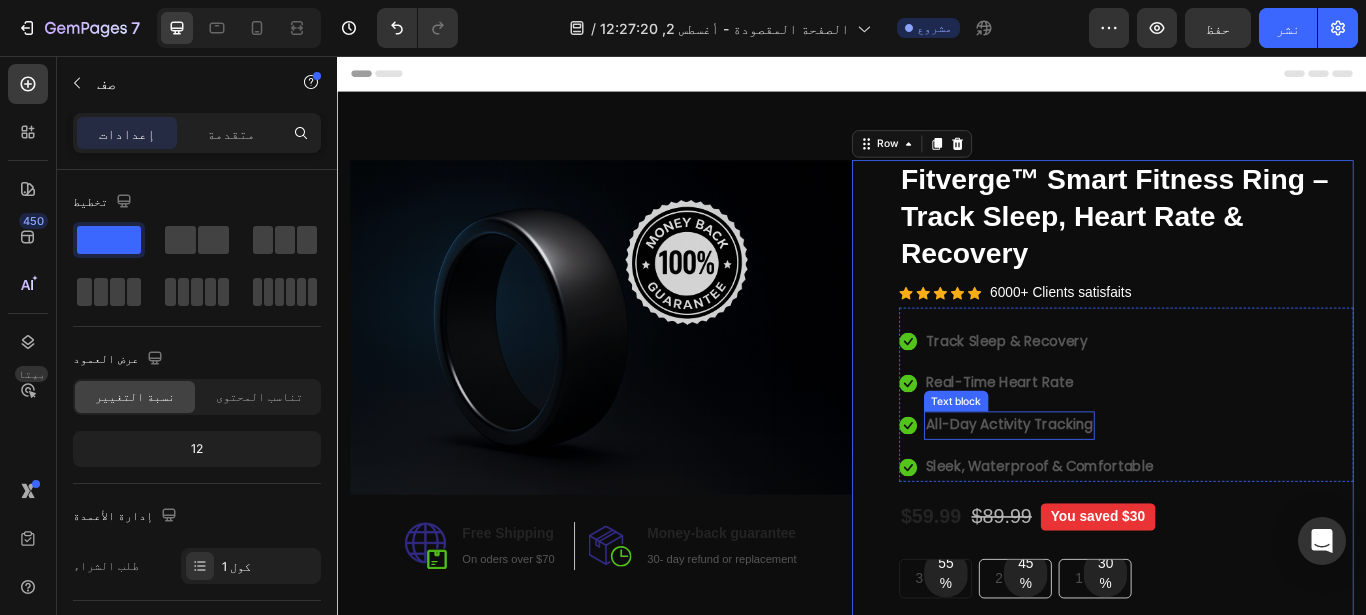 click on "Text block" at bounding box center (1058, 458) 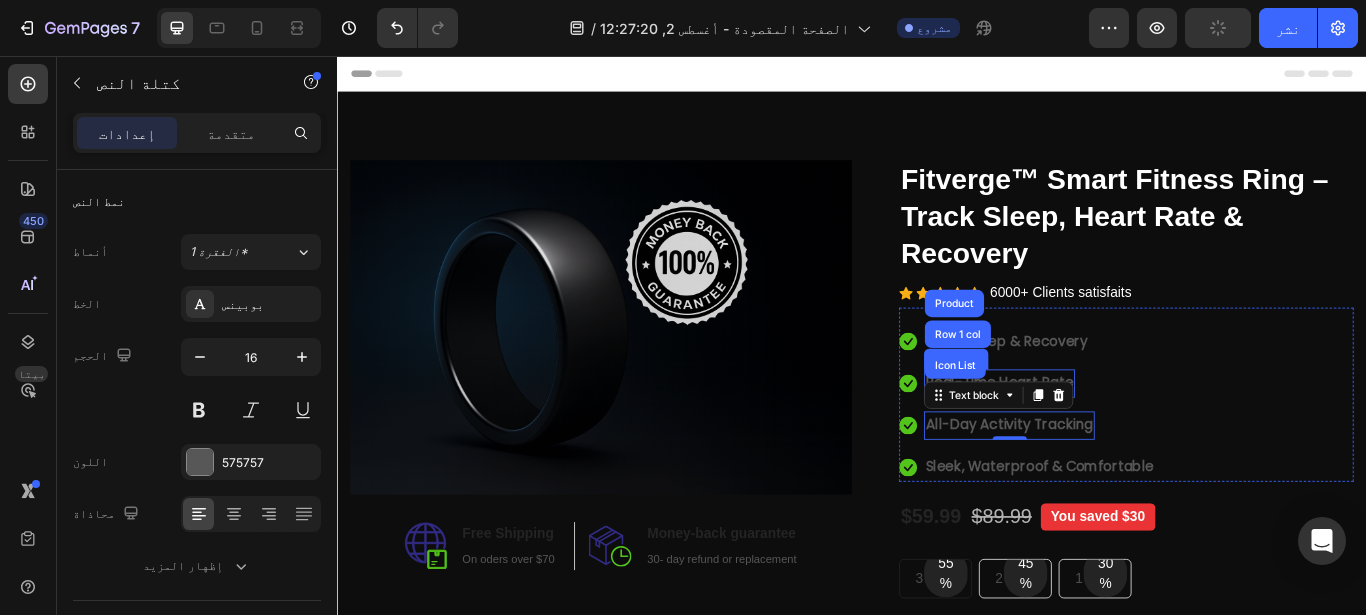 click on "Real-Time Heart Rate" at bounding box center (1109, 436) 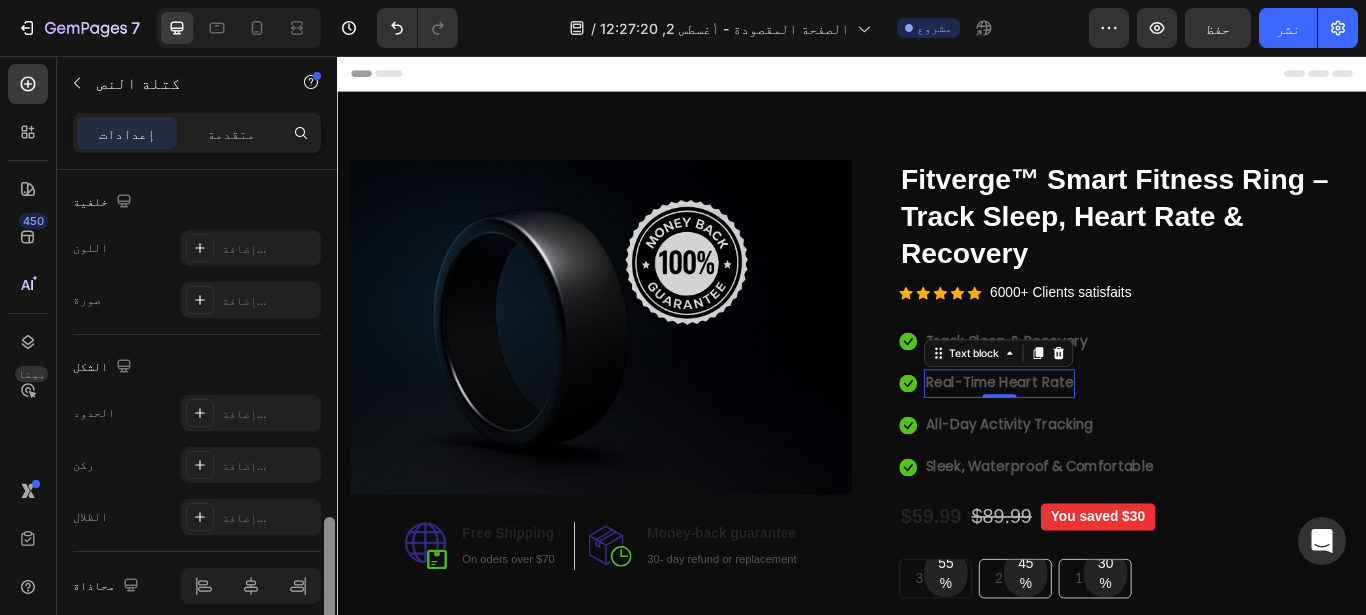 scroll, scrollTop: 667, scrollLeft: 0, axis: vertical 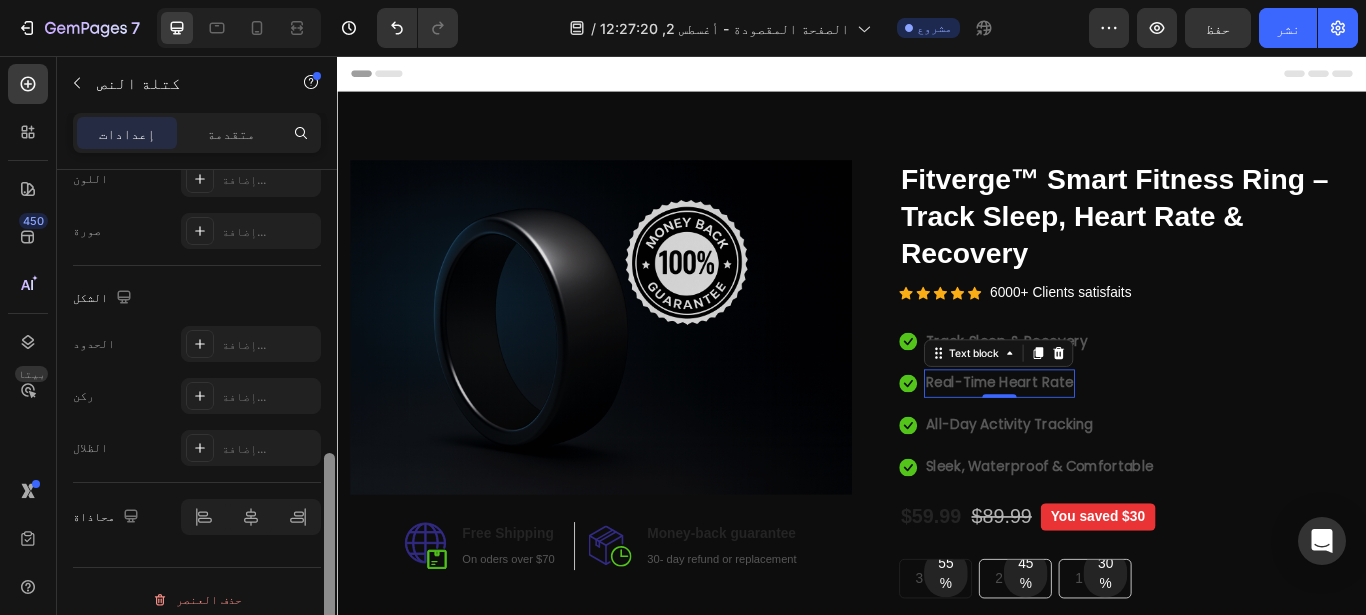 drag, startPoint x: 333, startPoint y: 338, endPoint x: 11, endPoint y: 636, distance: 438.73456 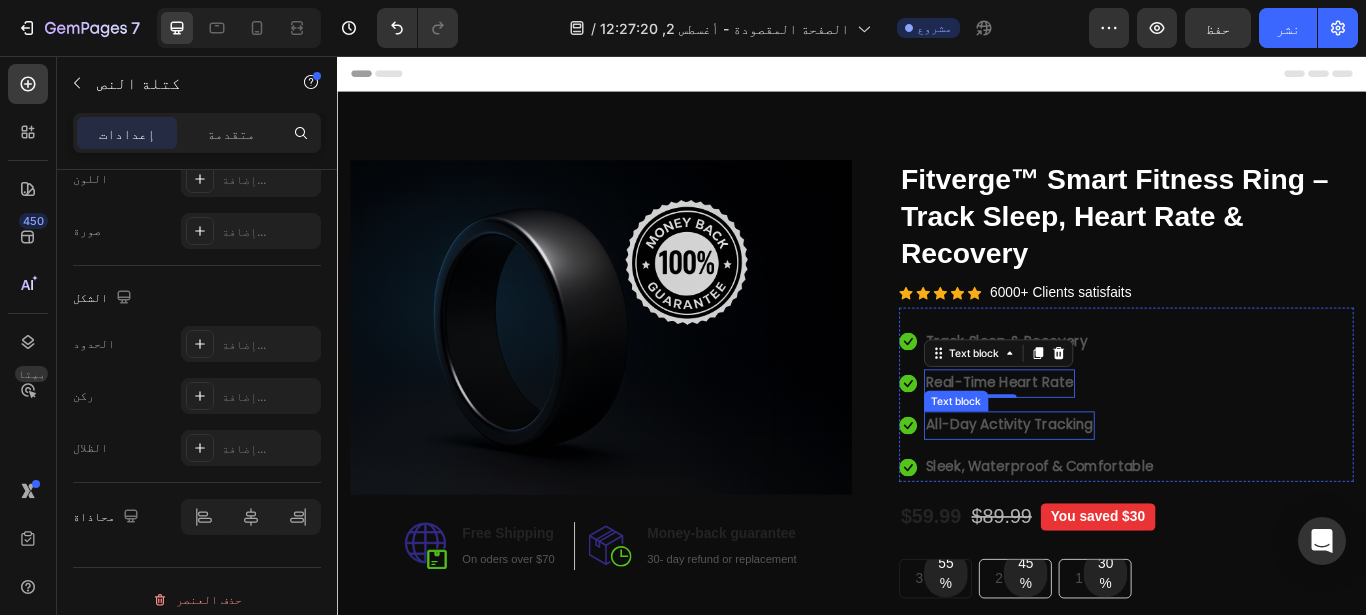 click on "All-Day Activity Tracking" at bounding box center (1120, 485) 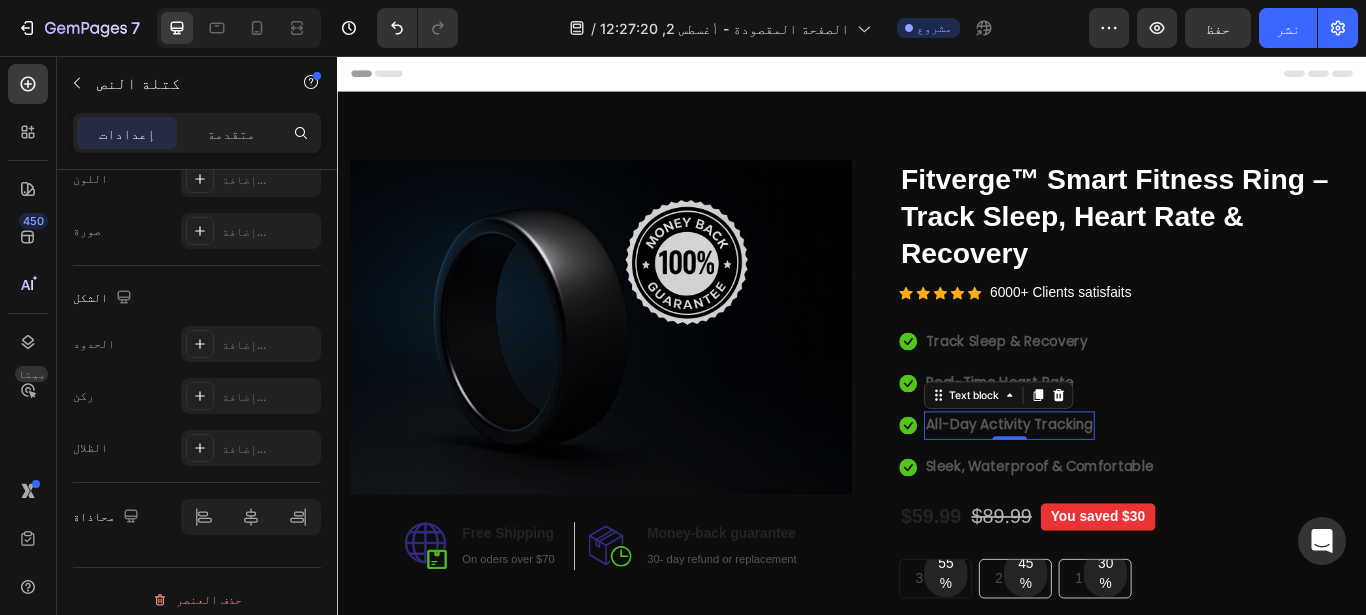 click on "All-Day Activity Tracking Text block   0" at bounding box center [1120, 486] 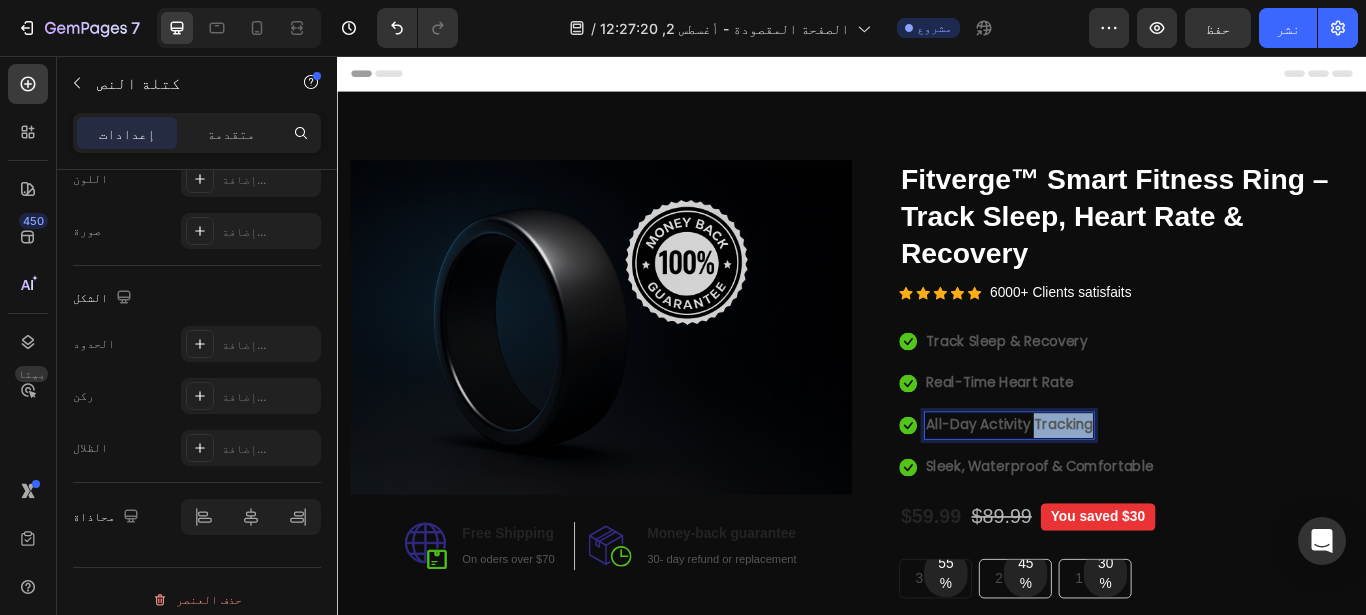 click on "All-Day Activity Tracking" at bounding box center [1120, 485] 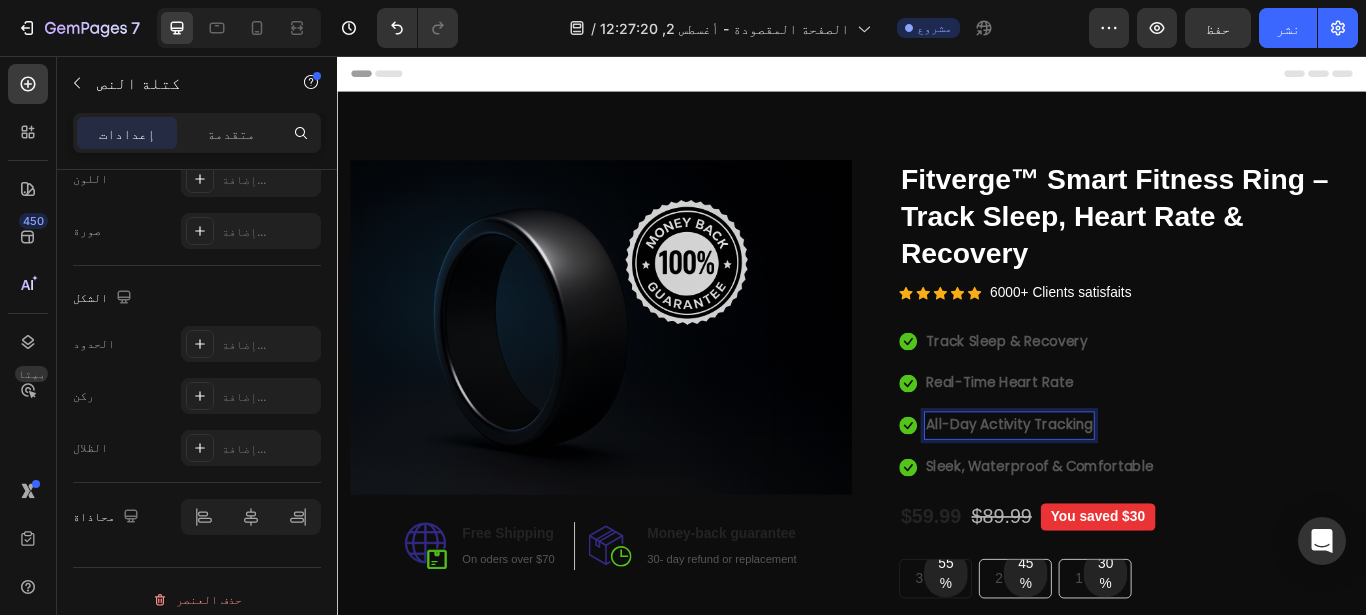 click on "All-Day Activity Tracking" at bounding box center [1120, 485] 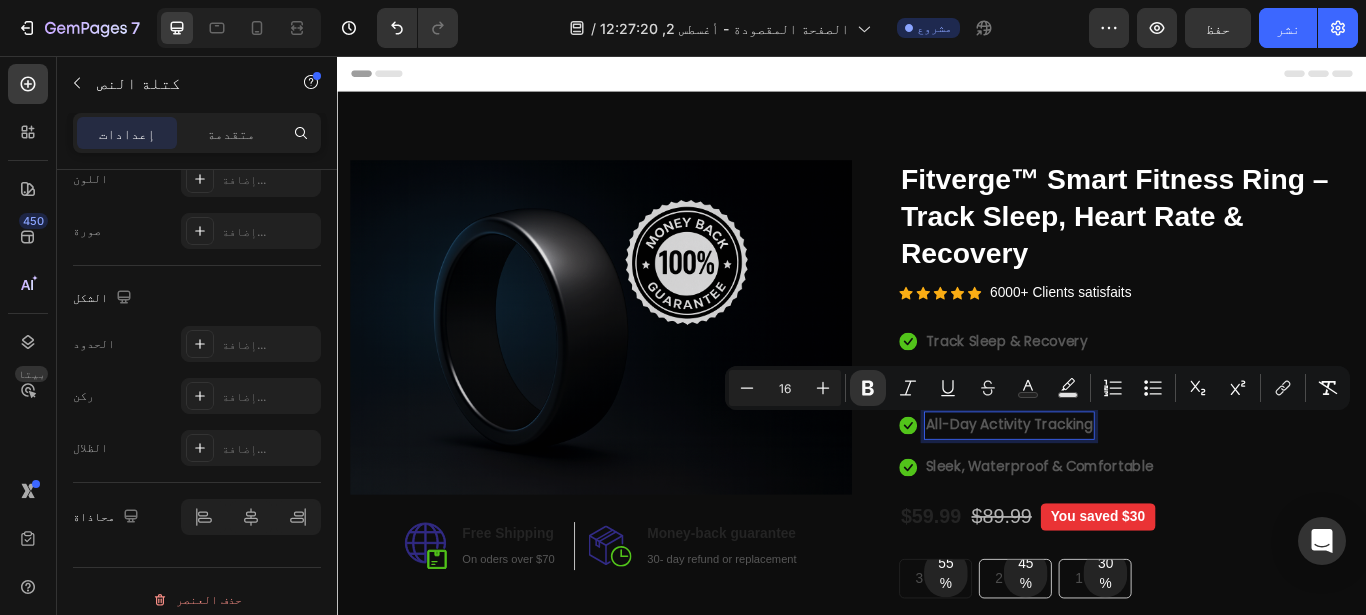 click on "All-Day Activity Tracking" at bounding box center (1120, 485) 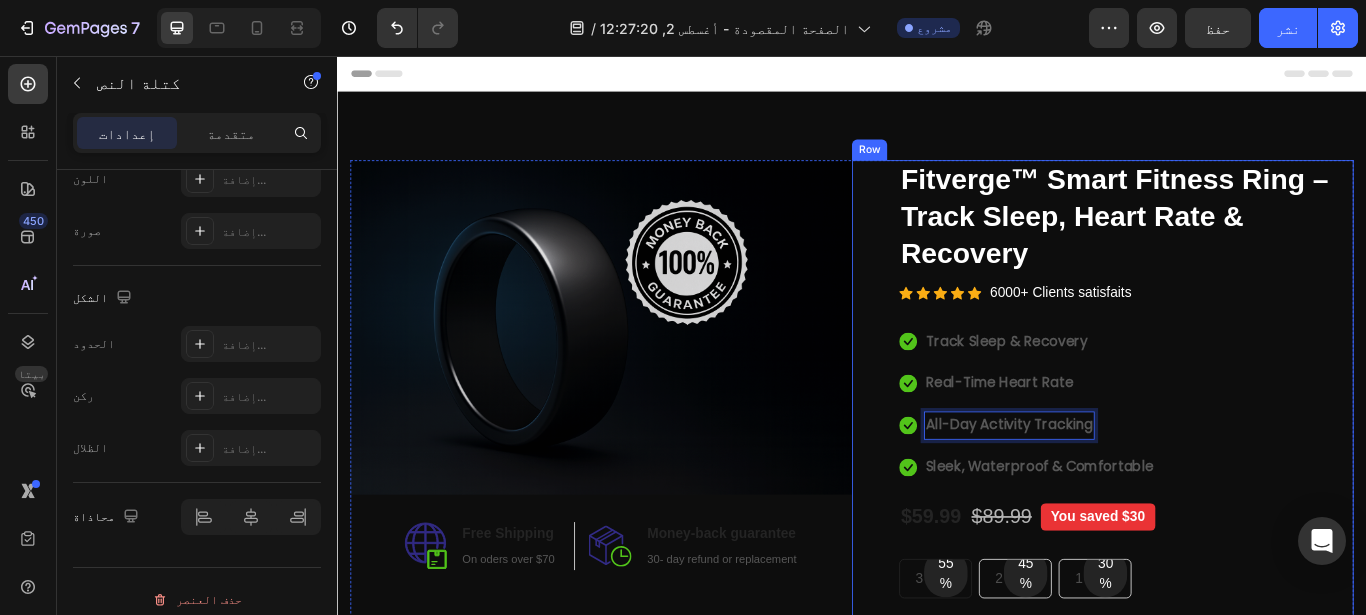 click on "Catch your customer's attention with attracted media.       Add image   or   sync data
(P) Images & Gallery Fitverge™ Smart Fitness Ring – Track Sleep, Heart Rate & Recovery (P) Title                Icon                Icon                Icon                Icon                Icon Icon List Hoz 6000+ Clients satisfaits Text block Row
Icon Track Sleep & Recovery Text block
Icon Real-Time Heart Rate Text block
Icon All-Day Activity Tracking Text block   0
Icon Sleek, Waterproof & Comfortable Text block Icon List $59.99 (P) Price (P) Price $89.99 (P) Price (P) Price You saved $30 Product Badge Row 55% Text block Row 3 pack Text block Row 45% Text block Row 2 pack Text block Row 30% Text block Row 1 pack Text block" at bounding box center [1229, 574] 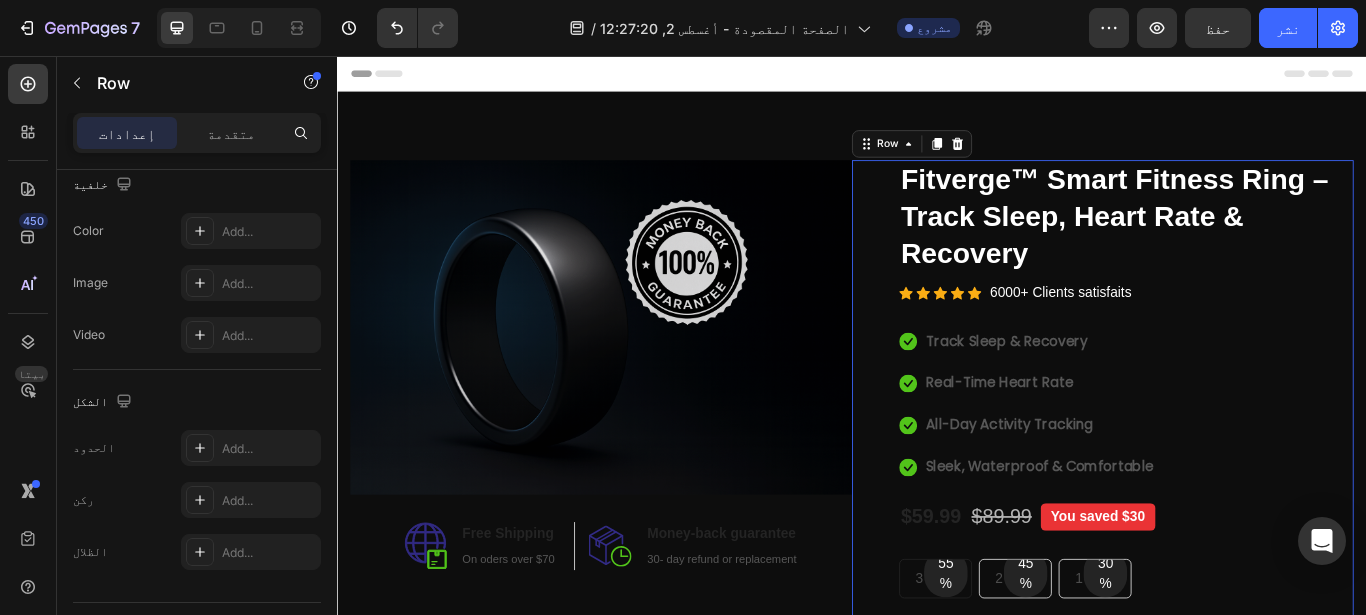 scroll, scrollTop: 0, scrollLeft: 0, axis: both 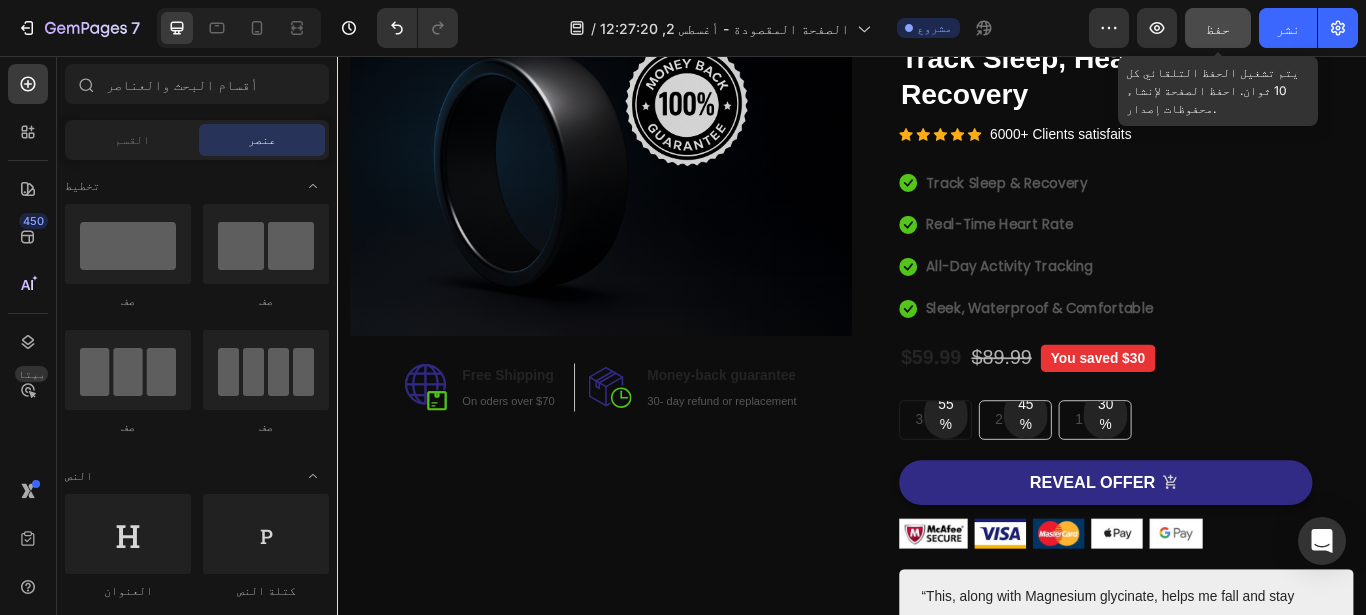 click on "حفظ" 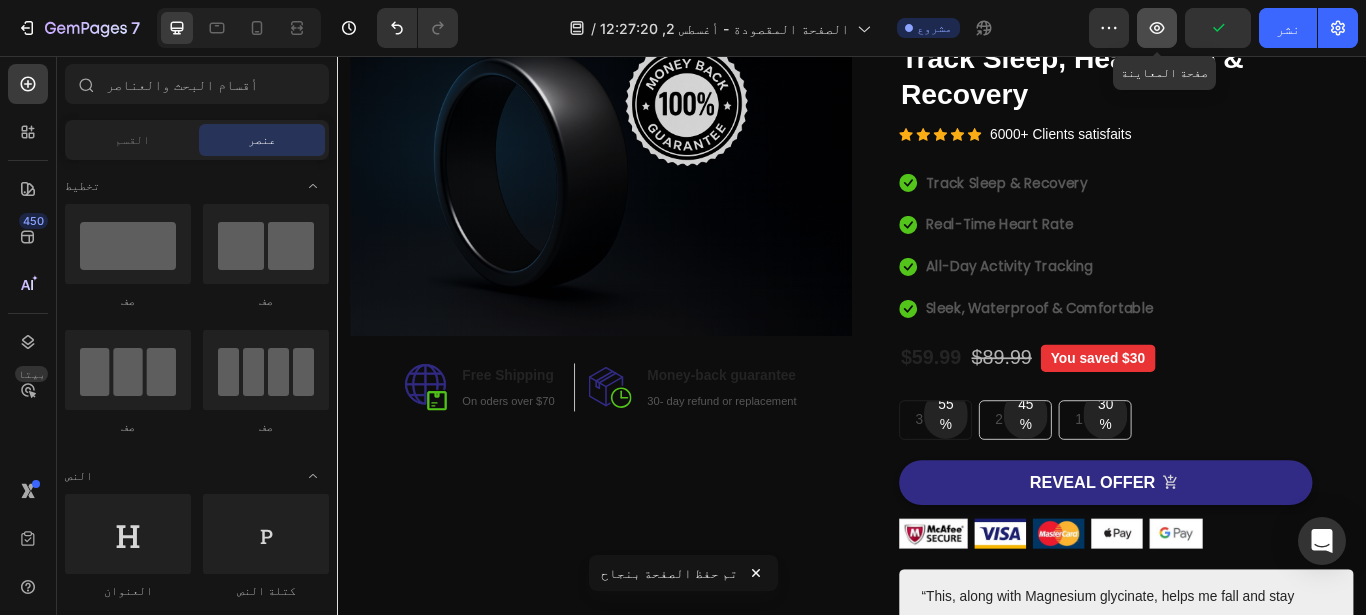 click 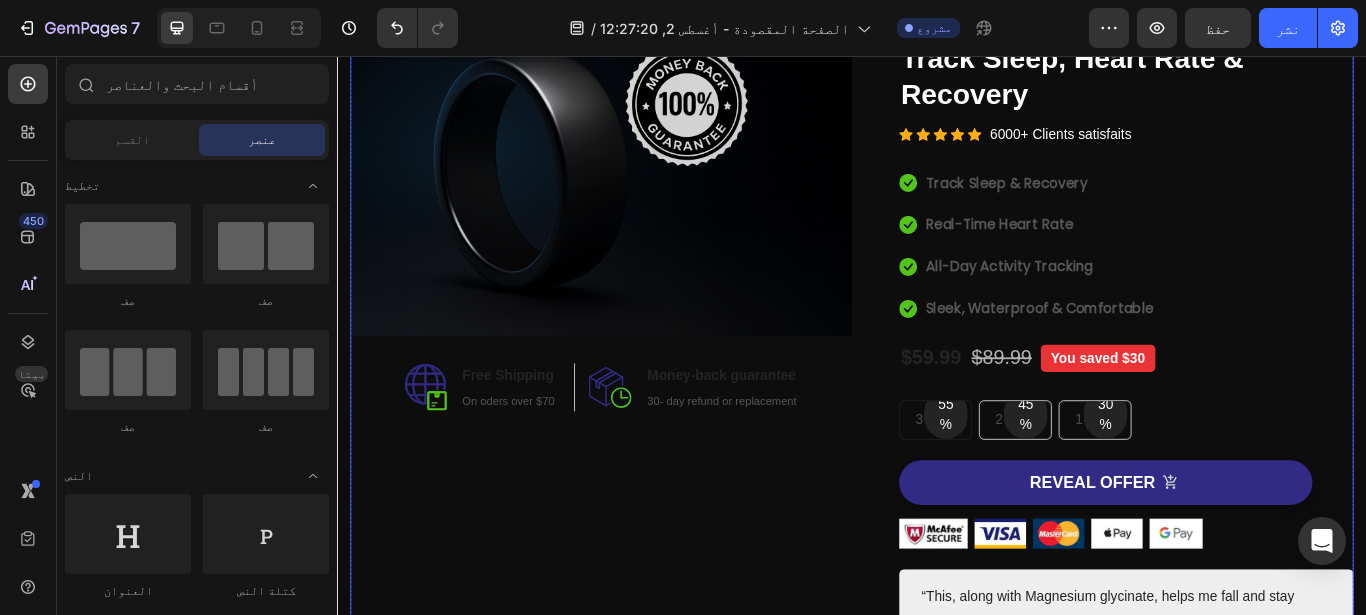 click on "Image Image Free Shipping Heading On oders over $70 Text block Row Image Money-back guarantee Heading 30- day refund or replacement Text block Row Row Row" at bounding box center (644, 406) 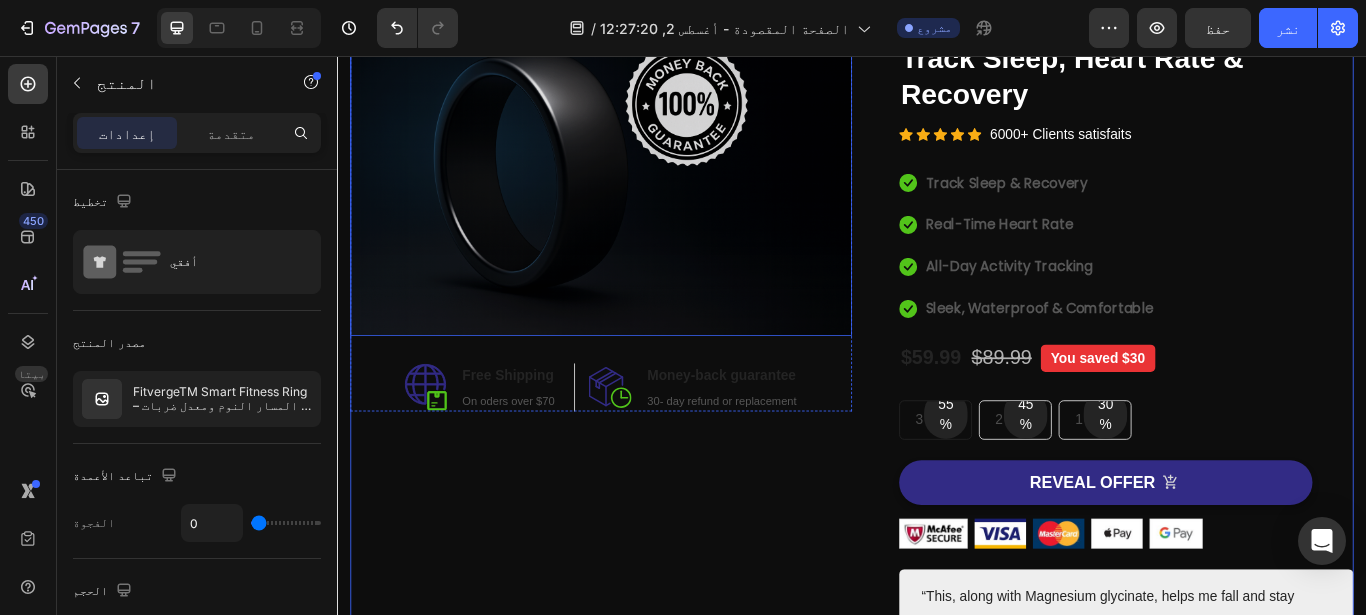 click at bounding box center [644, 187] 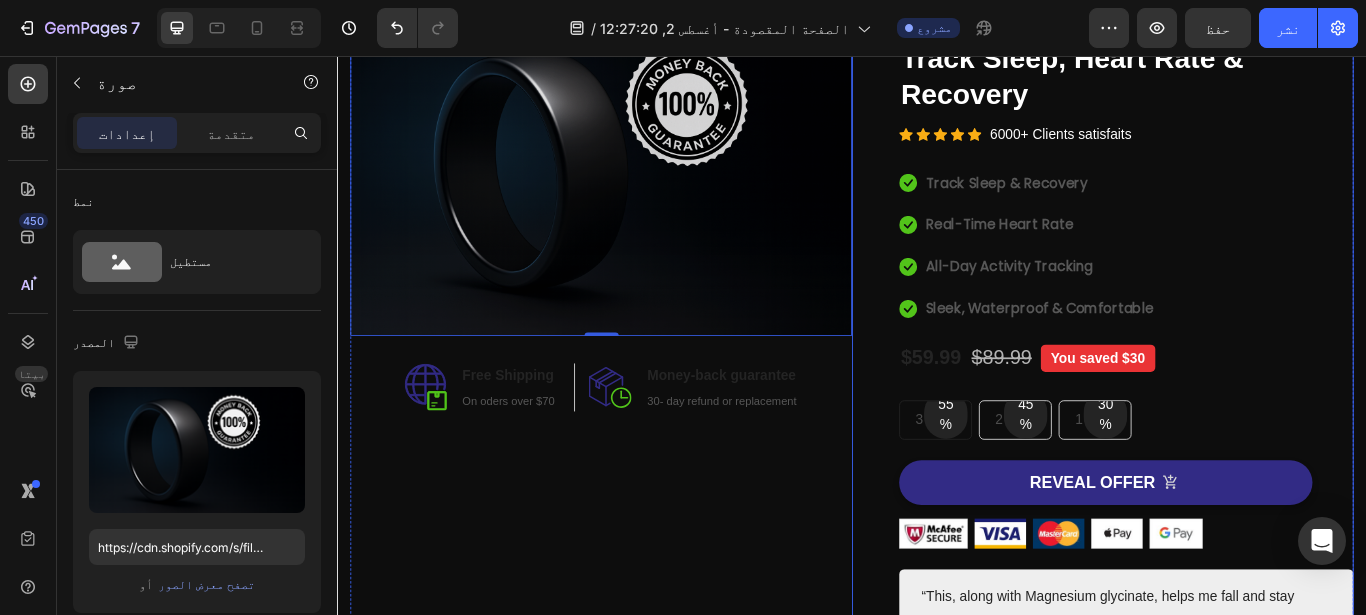 click on "Catch your customer's attention with attracted media.       Add image   or   sync data
(P) Images & Gallery Fitverge™ Smart Fitness Ring – Track Sleep, Heart Rate & Recovery (P) Title                Icon                Icon                Icon                Icon                Icon Icon List Hoz 6000+ Clients satisfaits Text block Row
Icon Track Sleep & Recovery Text block
Icon Real-Time Heart Rate Text block
Icon All-Day Activity Tracking Text block
Icon Sleek, Waterproof & Comfortable Text block Icon List $59.99 (P) Price (P) Price $89.99 (P) Price (P) Price You saved $30 Product Badge Row 55% Text block Row 3 pack Text block Row 45% Text block Row 2 pack Text block Row 30% Text block Row 1 pack Text block Row" at bounding box center (1229, 406) 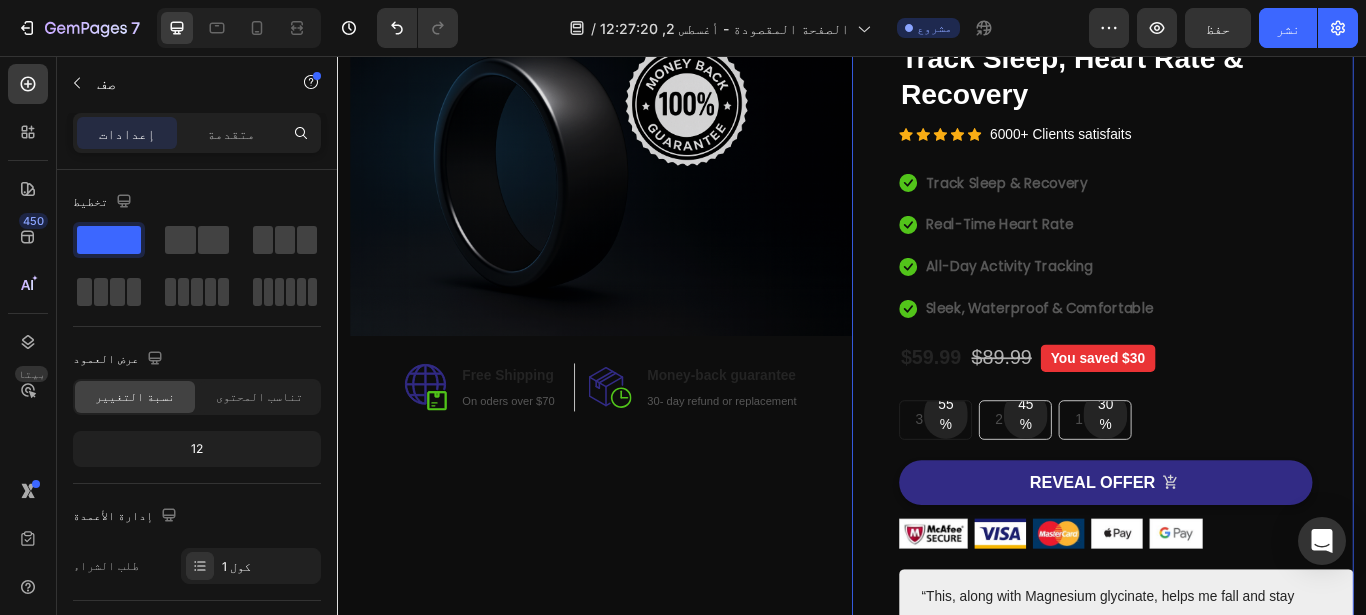click on "Catch your customer's attention with attracted media.       Add image   or   sync data
(P) Images & Gallery Fitverge™ Smart Fitness Ring – Track Sleep, Heart Rate & Recovery (P) Title                Icon                Icon                Icon                Icon                Icon Icon List Hoz 6000+ Clients satisfaits Text block Row
Icon Track Sleep & Recovery Text block
Icon Real-Time Heart Rate Text block
Icon All-Day Activity Tracking Text block
Icon Sleek, Waterproof & Comfortable Text block Icon List $59.99 (P) Price (P) Price $89.99 (P) Price (P) Price You saved $30 Product Badge Row 55% Text block Row 3 pack Text block Row 45% Text block Row 2 pack Text block Row 30% Text block Row 1 pack Text block Row" at bounding box center (1229, 406) 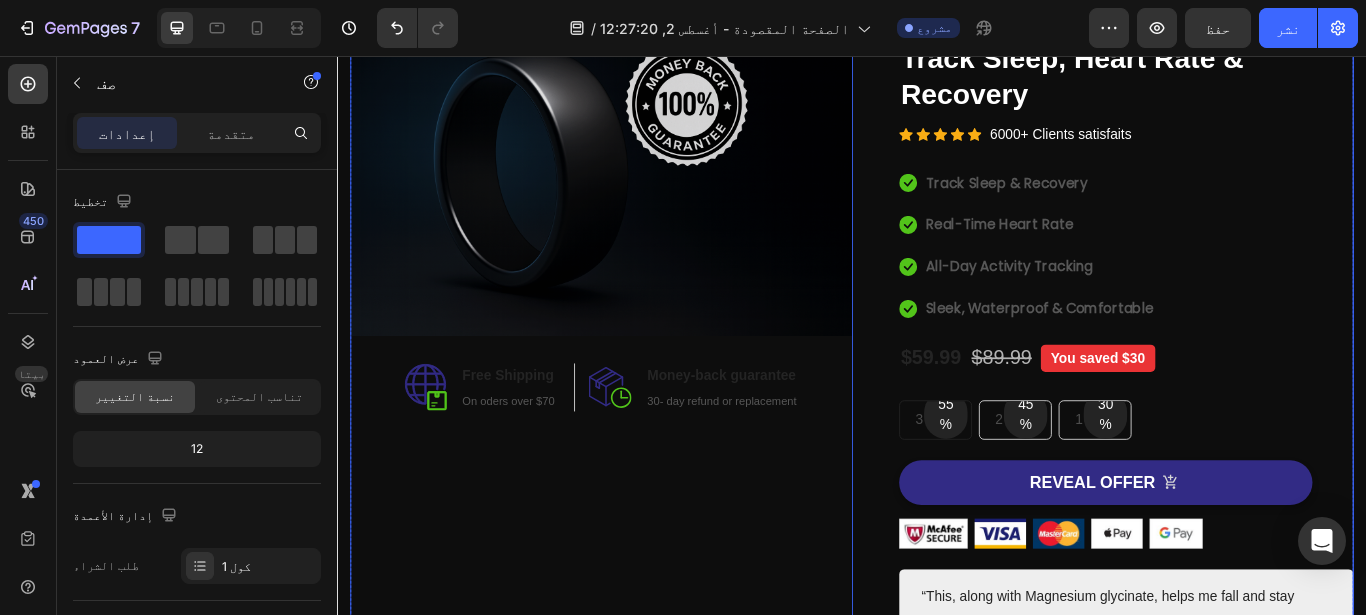 click on "Image Image Free Shipping Heading On oders over $70 Text block Row Image Money-back guarantee Heading 30- day refund or replacement Text block Row Row Row" at bounding box center [644, 406] 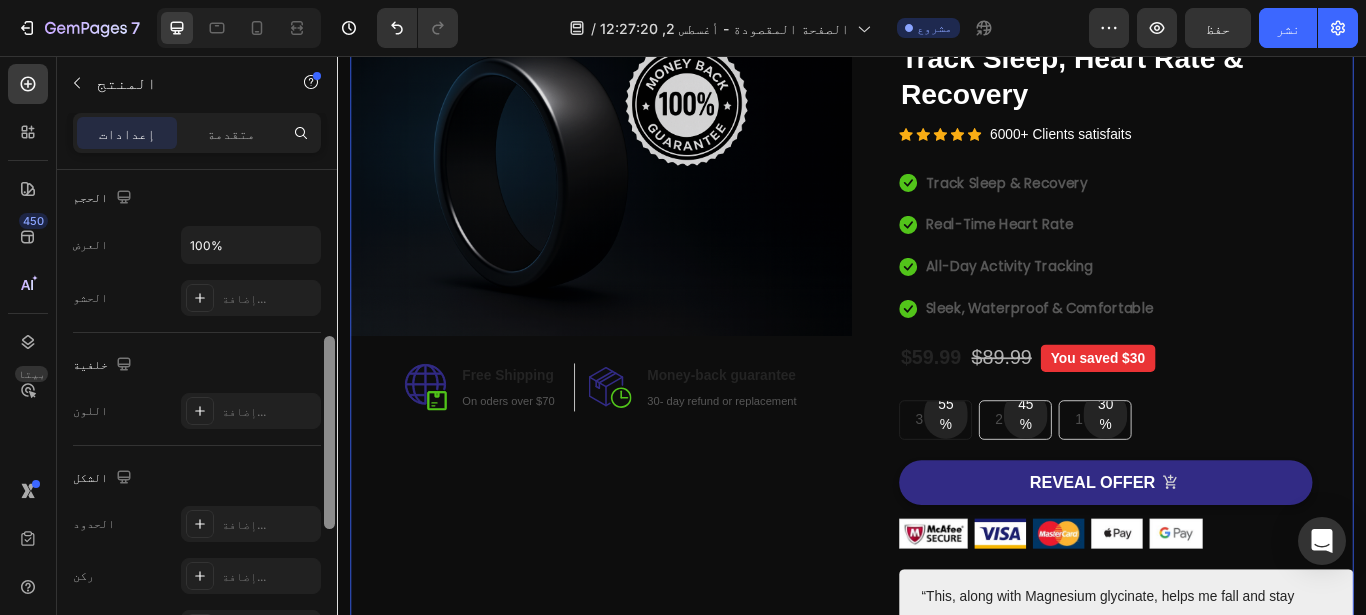 scroll, scrollTop: 403, scrollLeft: 0, axis: vertical 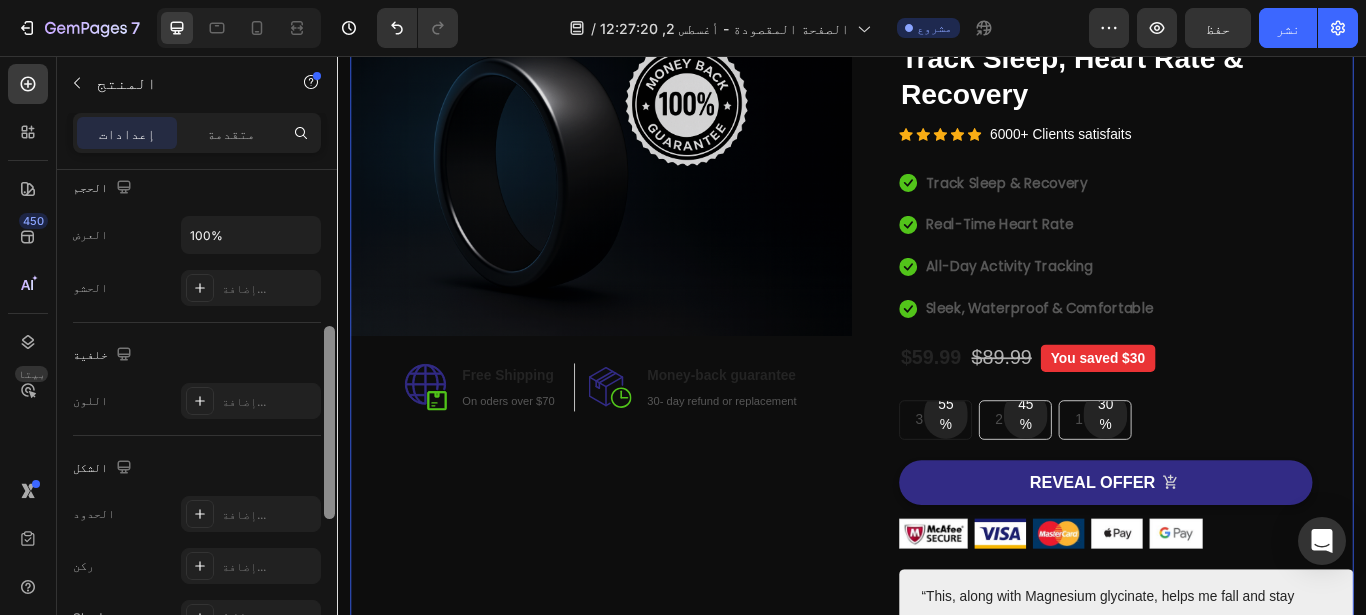 drag, startPoint x: 327, startPoint y: 214, endPoint x: 319, endPoint y: 370, distance: 156.20499 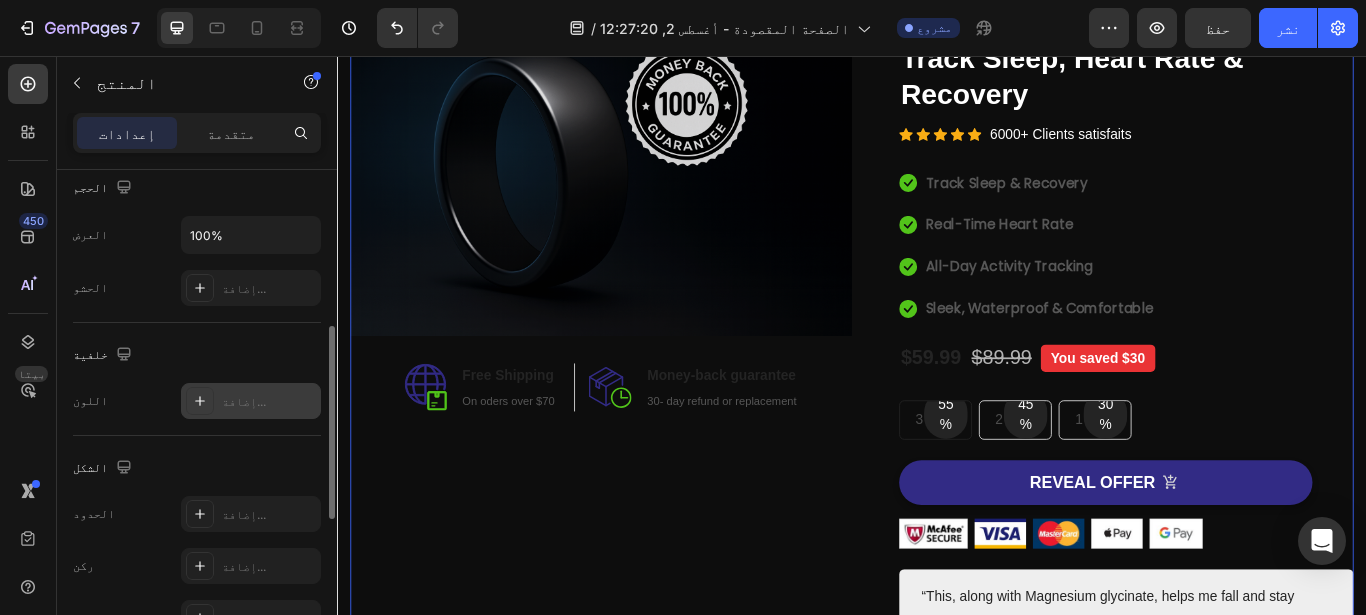 click at bounding box center (200, 401) 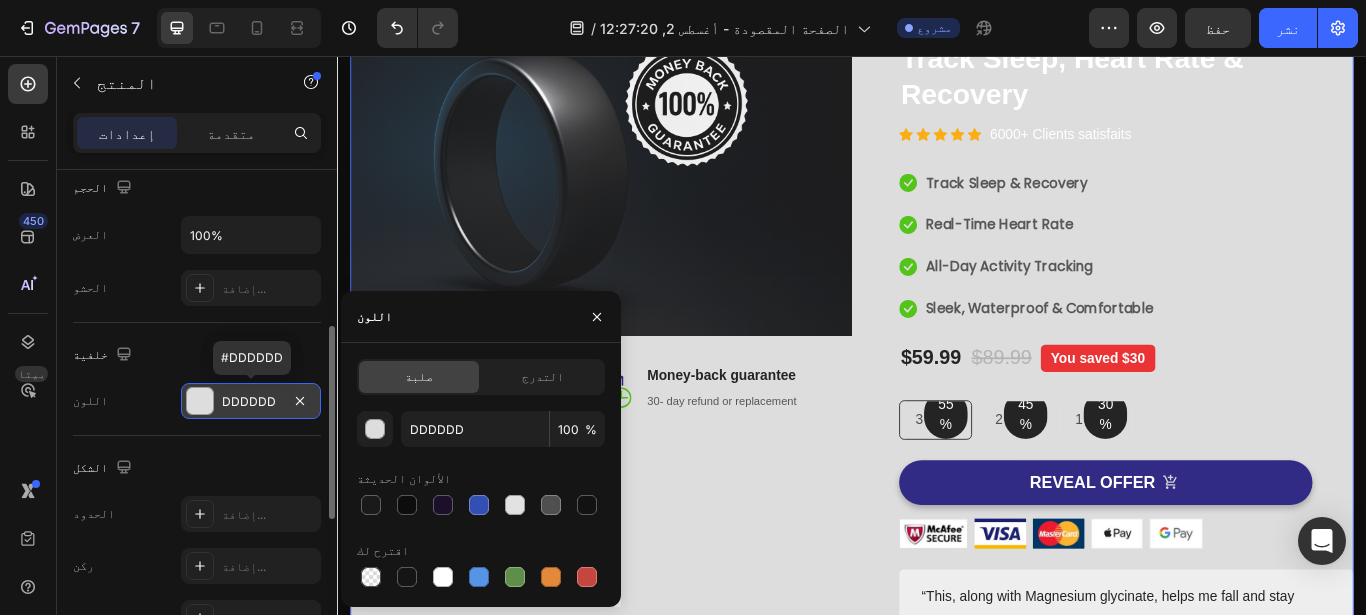 click at bounding box center [200, 401] 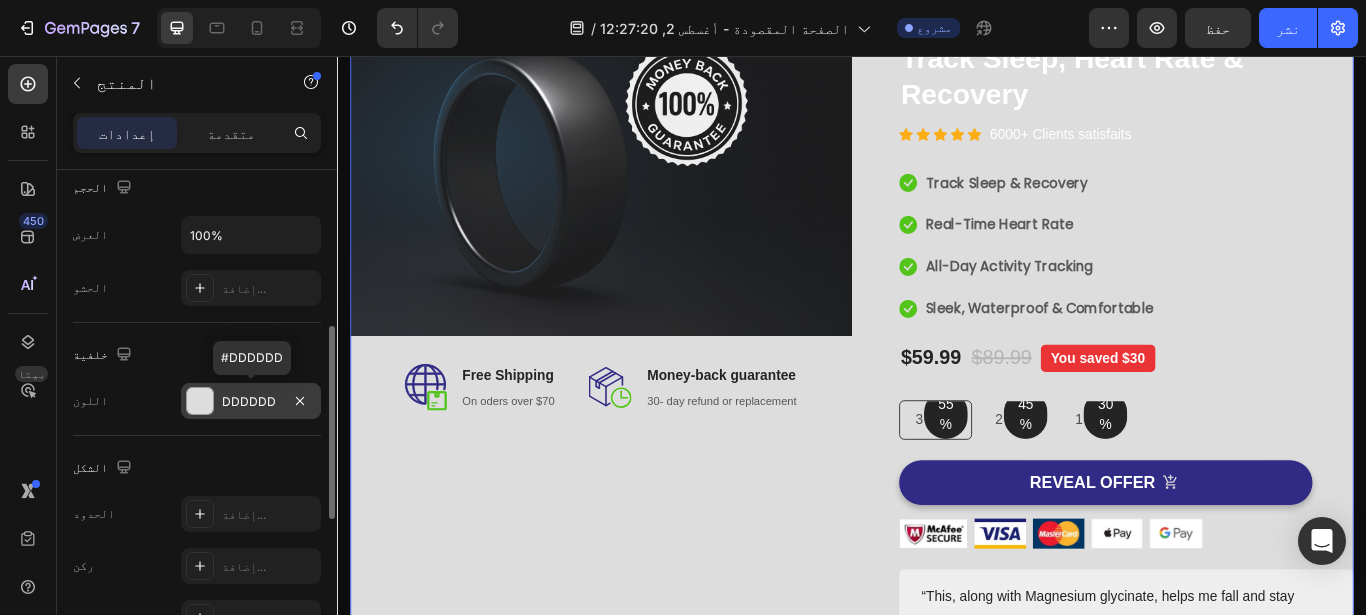 click on "DDDDDD" at bounding box center [251, 402] 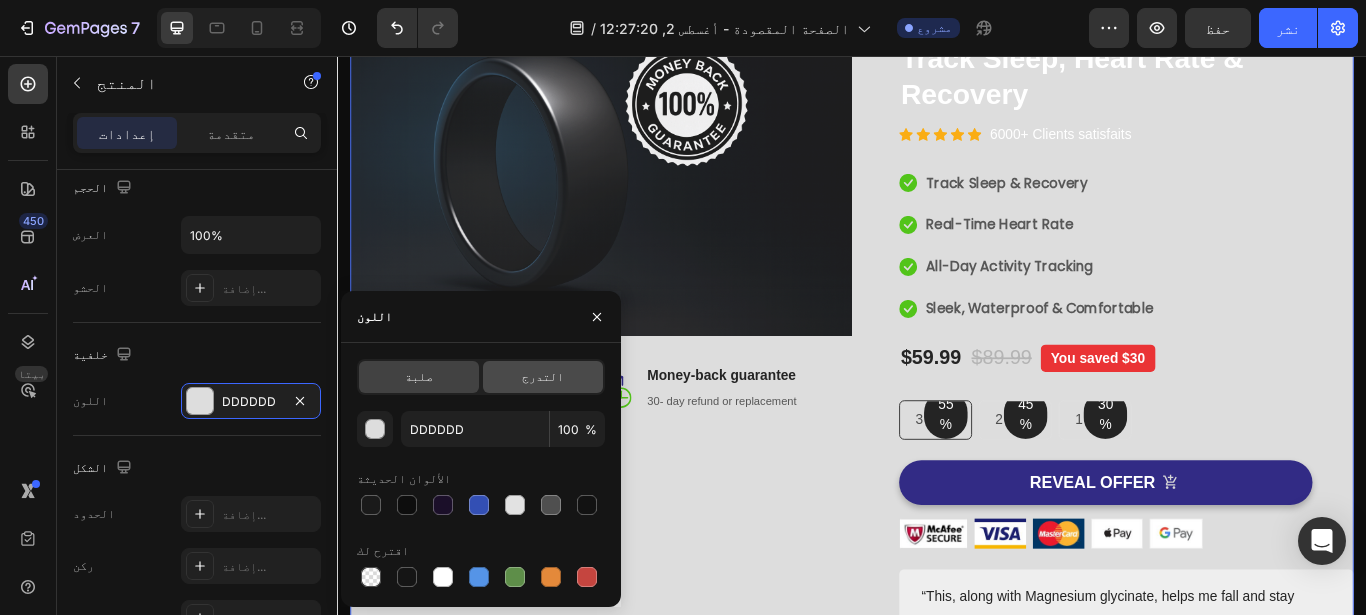 click on "التدرج" 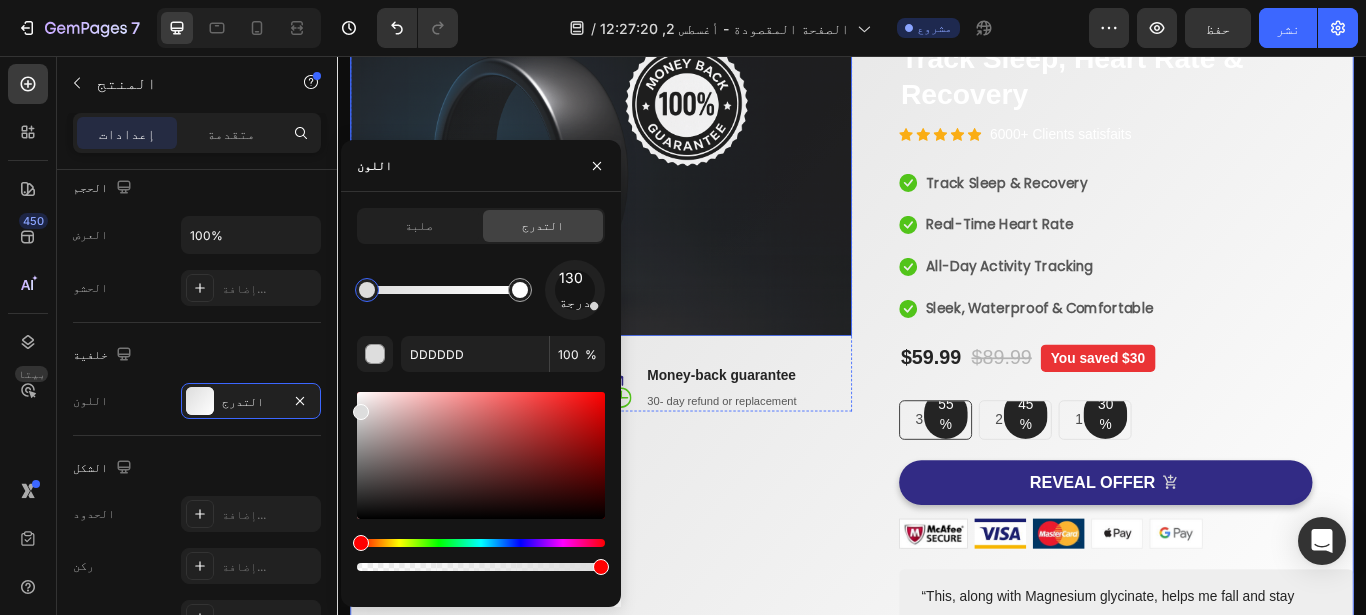 click at bounding box center (644, 187) 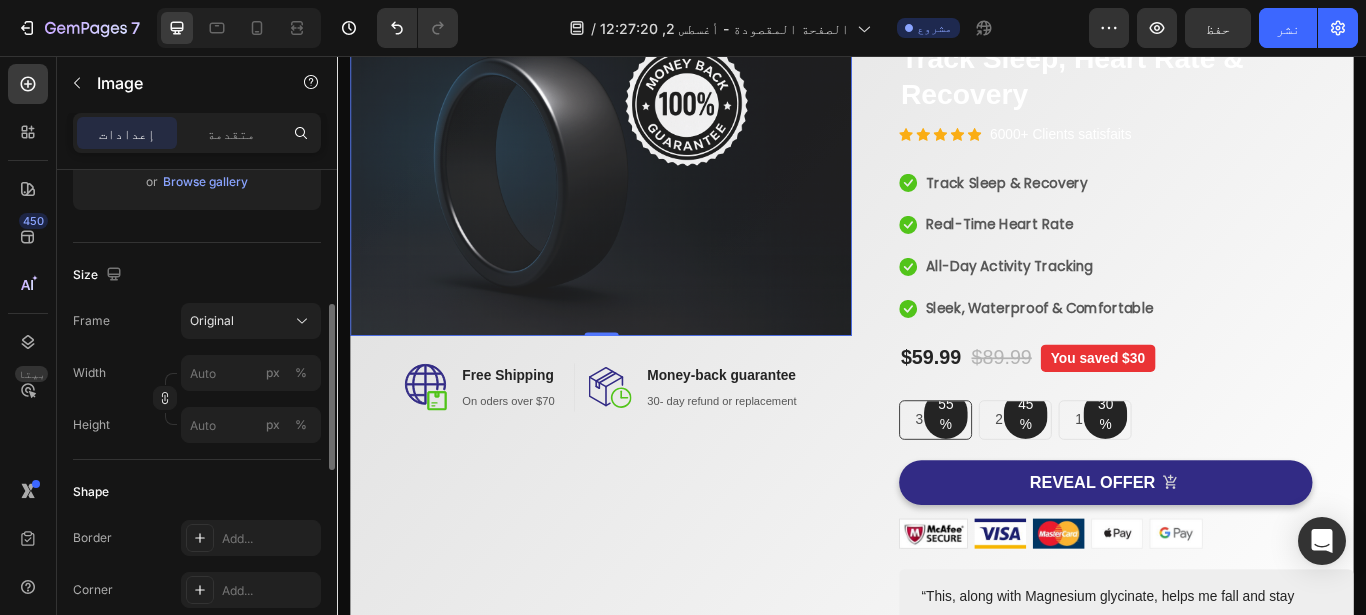scroll, scrollTop: 0, scrollLeft: 0, axis: both 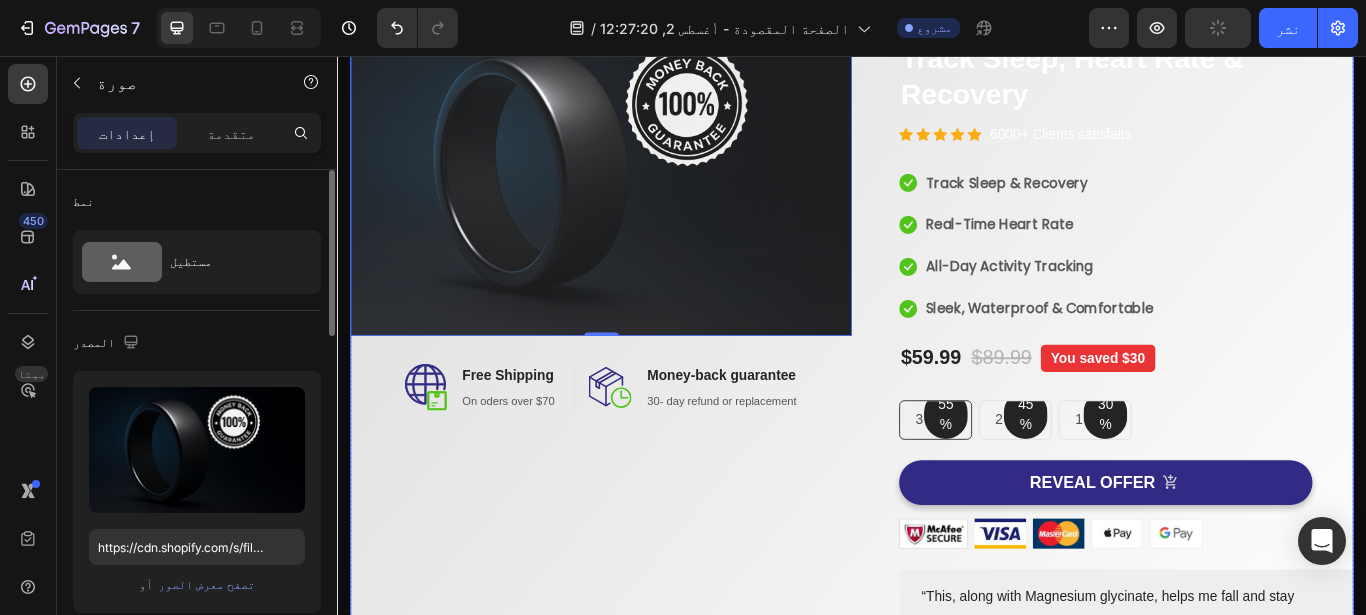 click on "Image   0 Image Free Shipping Heading On oders over $70 Text block Row Image Money-back guarantee Heading 30- day refund or replacement Text block Row Row Row" at bounding box center (644, 406) 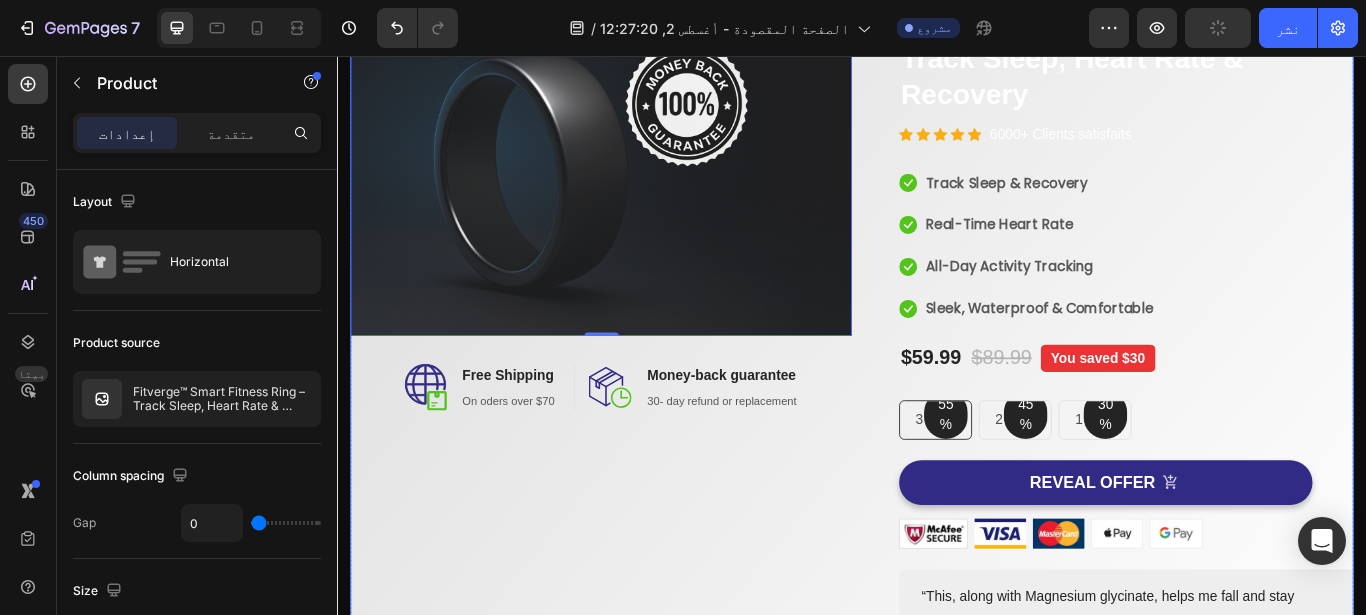 click on "Image   0 Image Free Shipping Heading On oders over $70 Text block Row Image Money-back guarantee Heading 30- day refund or replacement Text block Row Row Row" at bounding box center [644, 406] 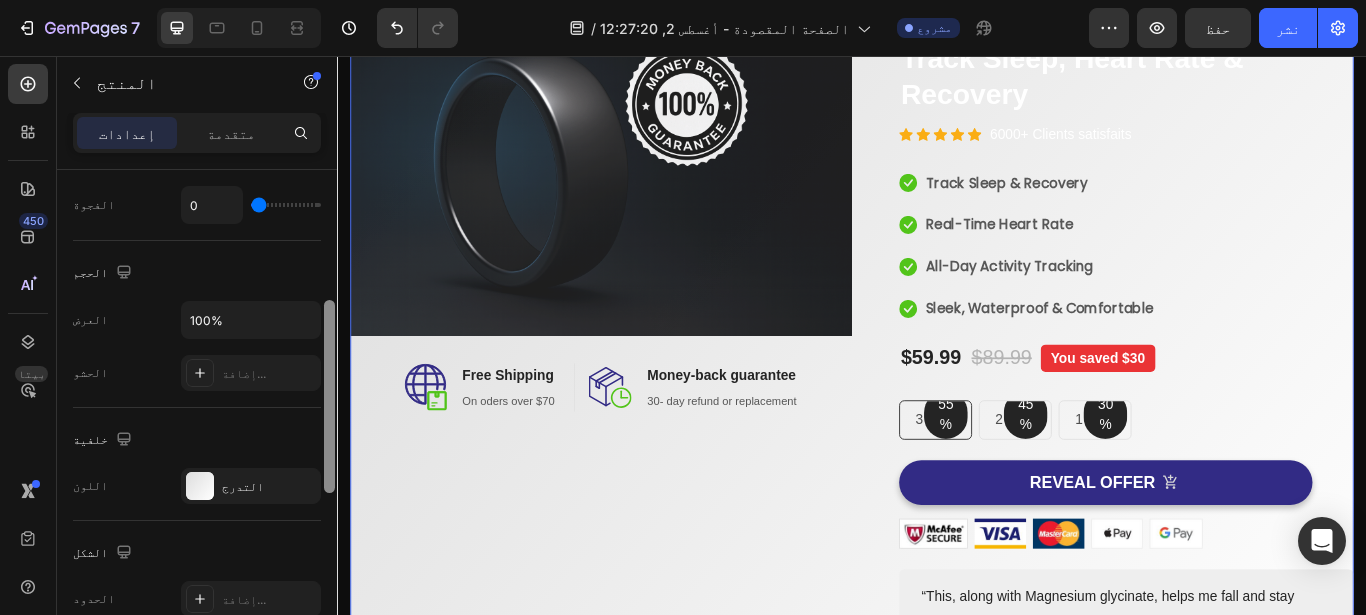 drag, startPoint x: 333, startPoint y: 318, endPoint x: 291, endPoint y: 423, distance: 113.08846 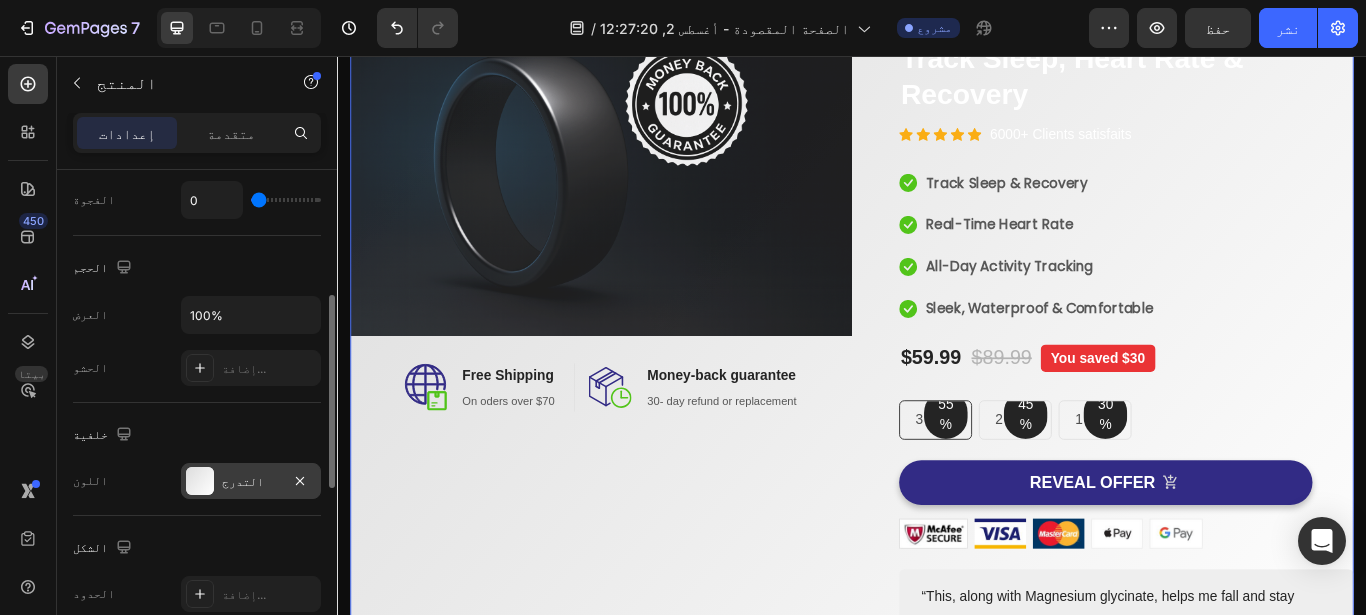 click on "التدرج" at bounding box center [251, 482] 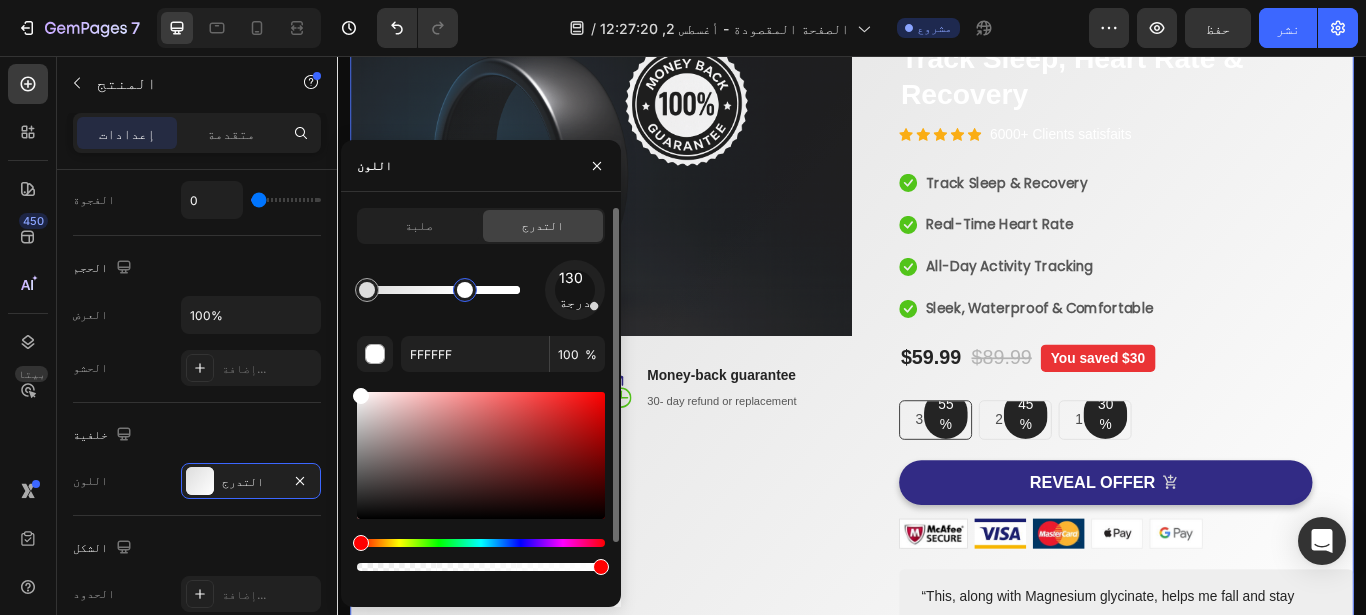 drag, startPoint x: 513, startPoint y: 289, endPoint x: 461, endPoint y: 289, distance: 52 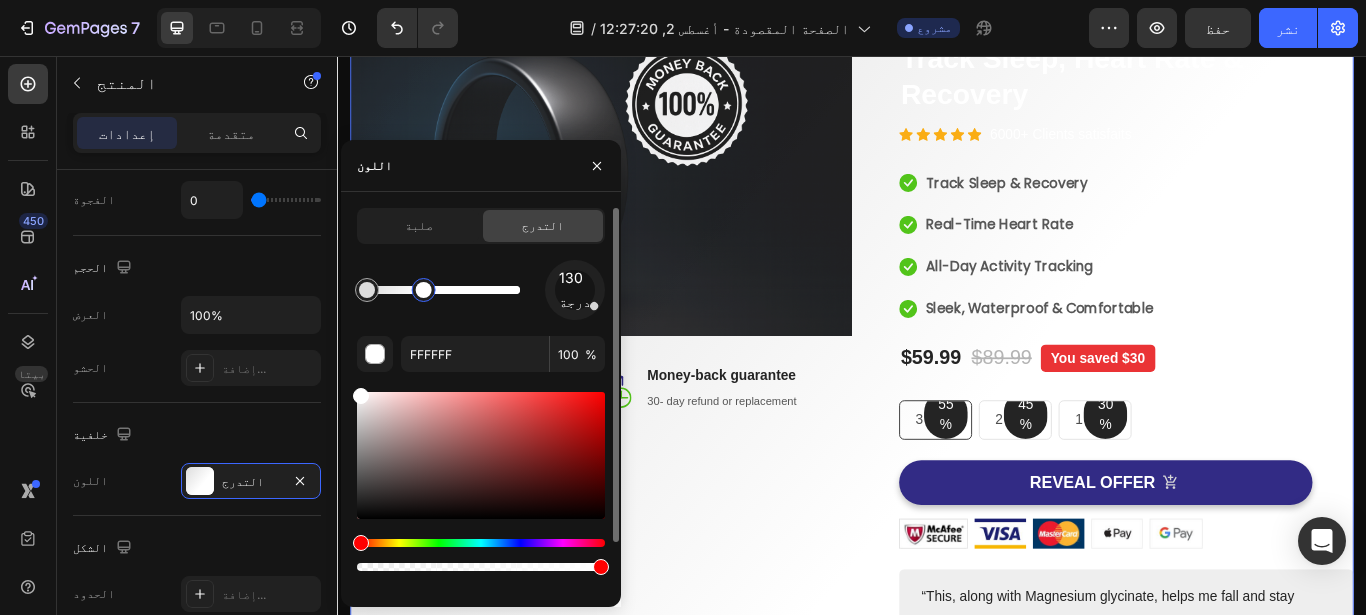 drag, startPoint x: 443, startPoint y: 295, endPoint x: 408, endPoint y: 295, distance: 35 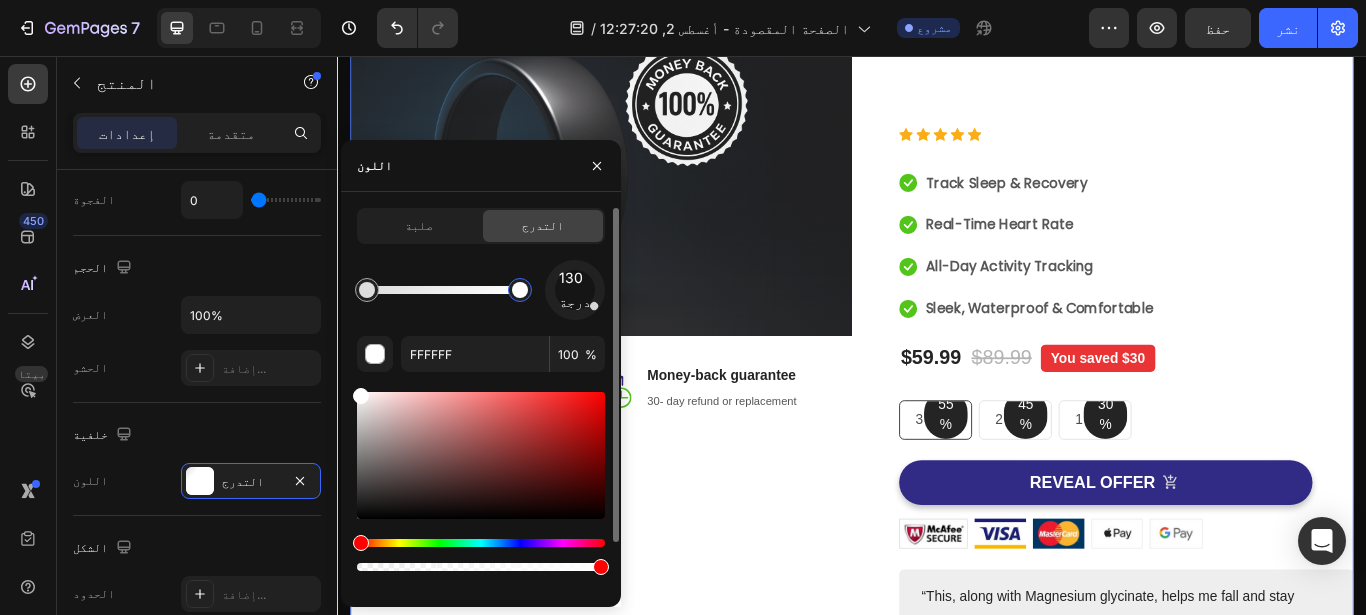 click on "130 درجة" at bounding box center (481, 290) 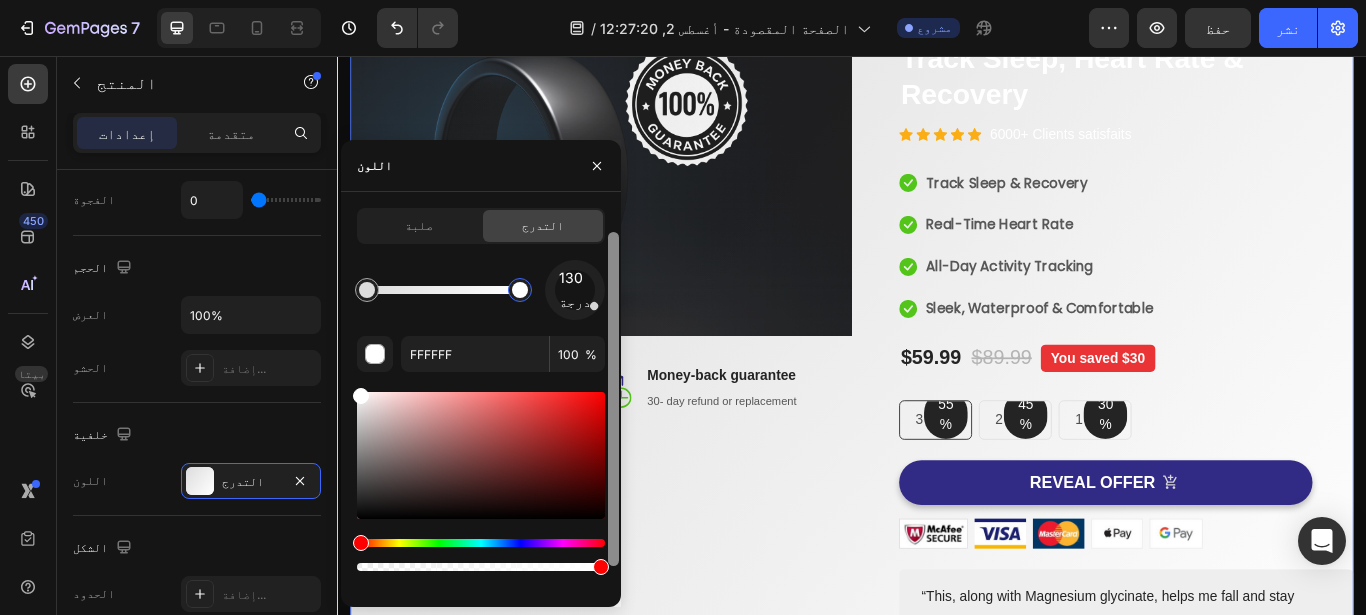 scroll, scrollTop: 56, scrollLeft: 0, axis: vertical 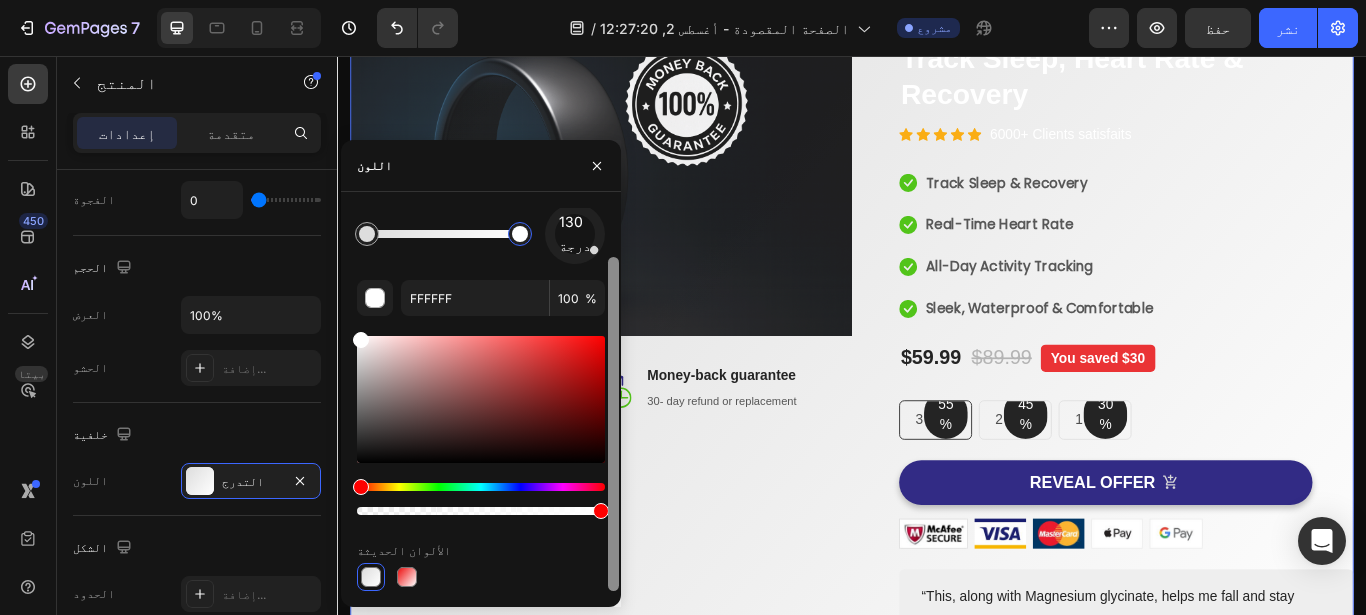 drag, startPoint x: 612, startPoint y: 398, endPoint x: 591, endPoint y: 472, distance: 76.922035 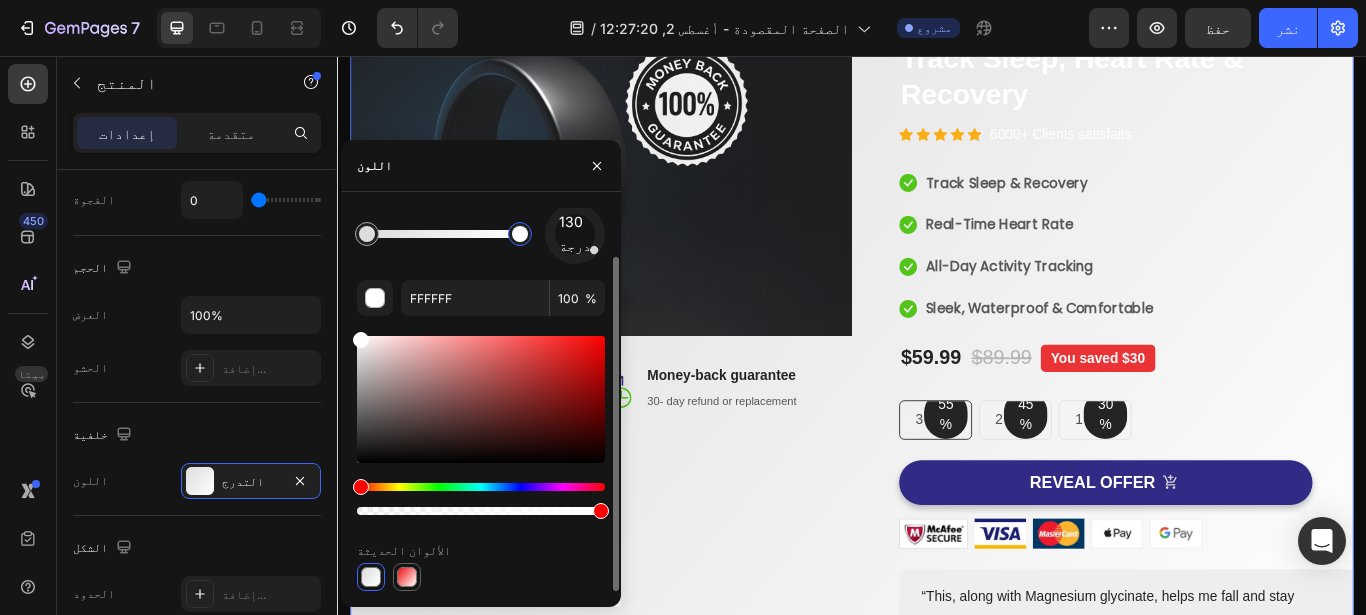 click at bounding box center [407, 577] 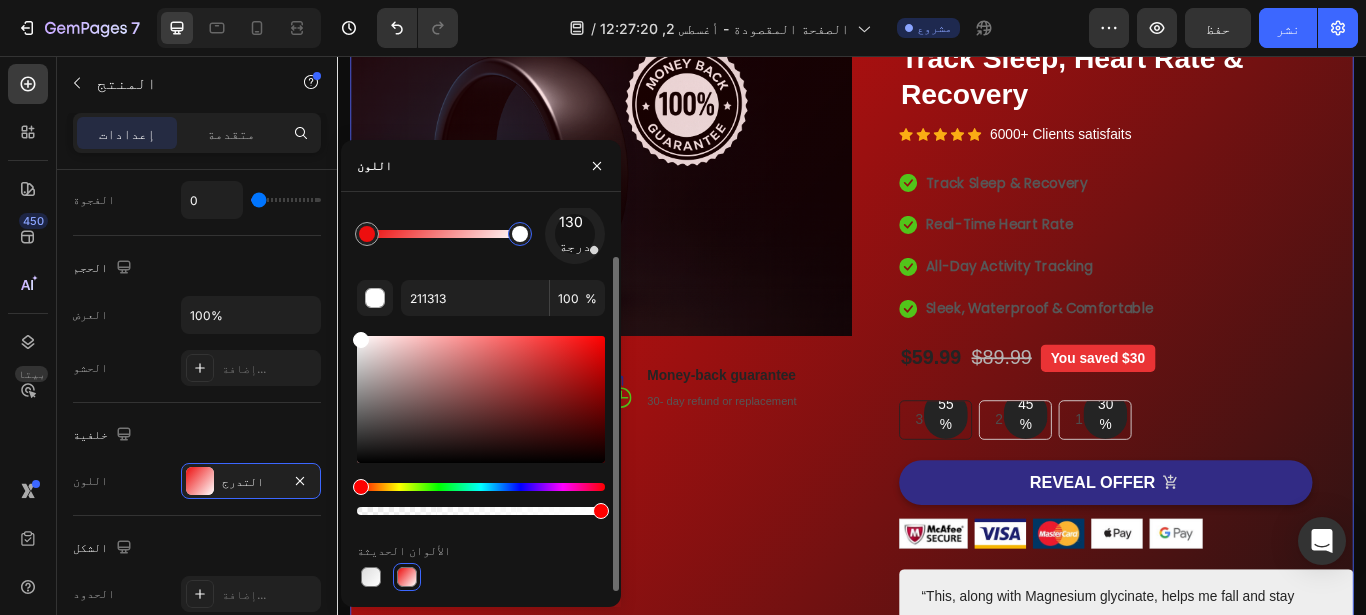 click at bounding box center (481, 399) 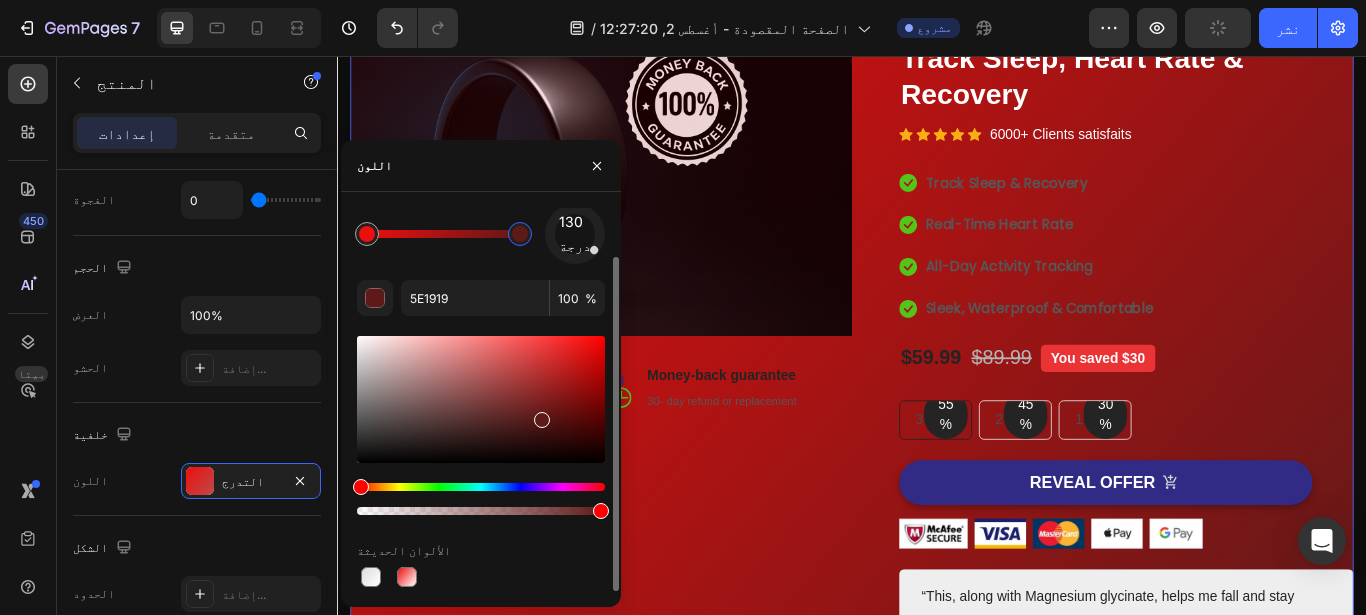 click at bounding box center [481, 399] 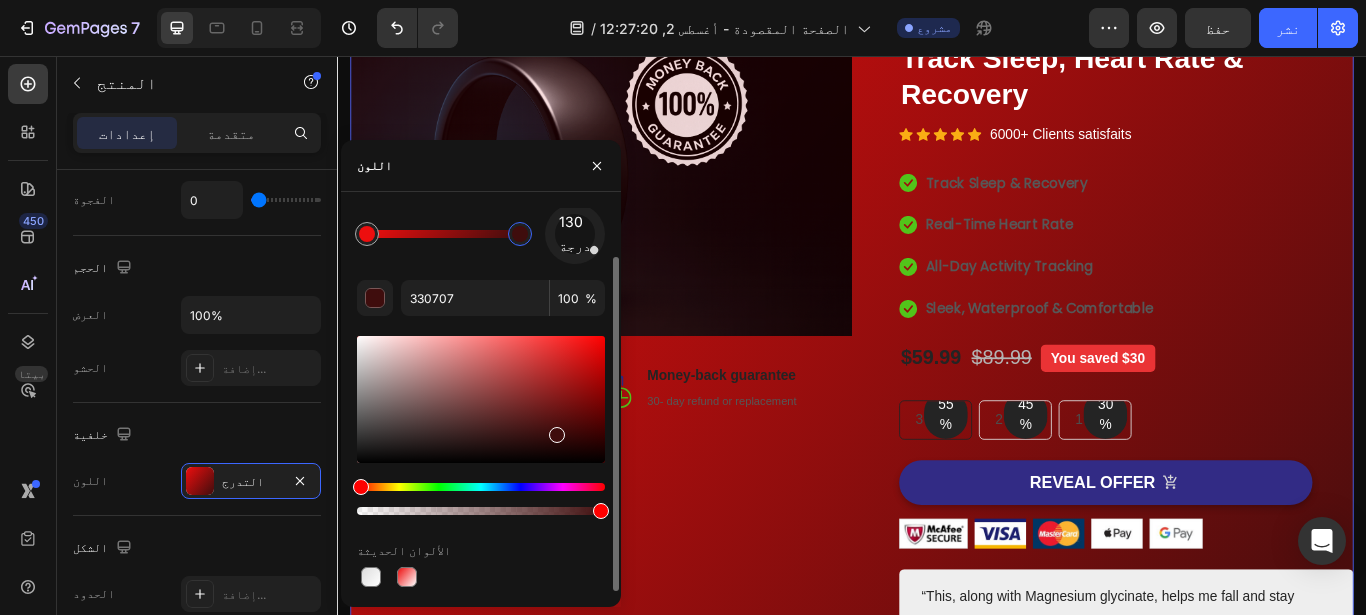 click at bounding box center (481, 399) 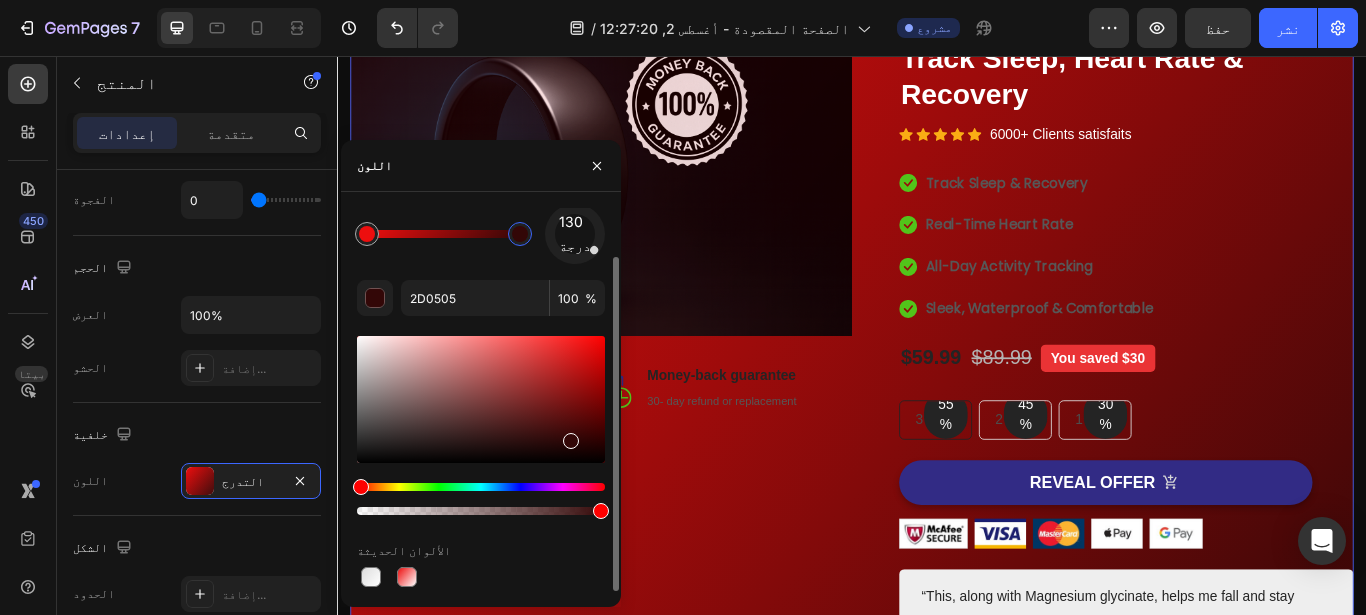 click at bounding box center (571, 441) 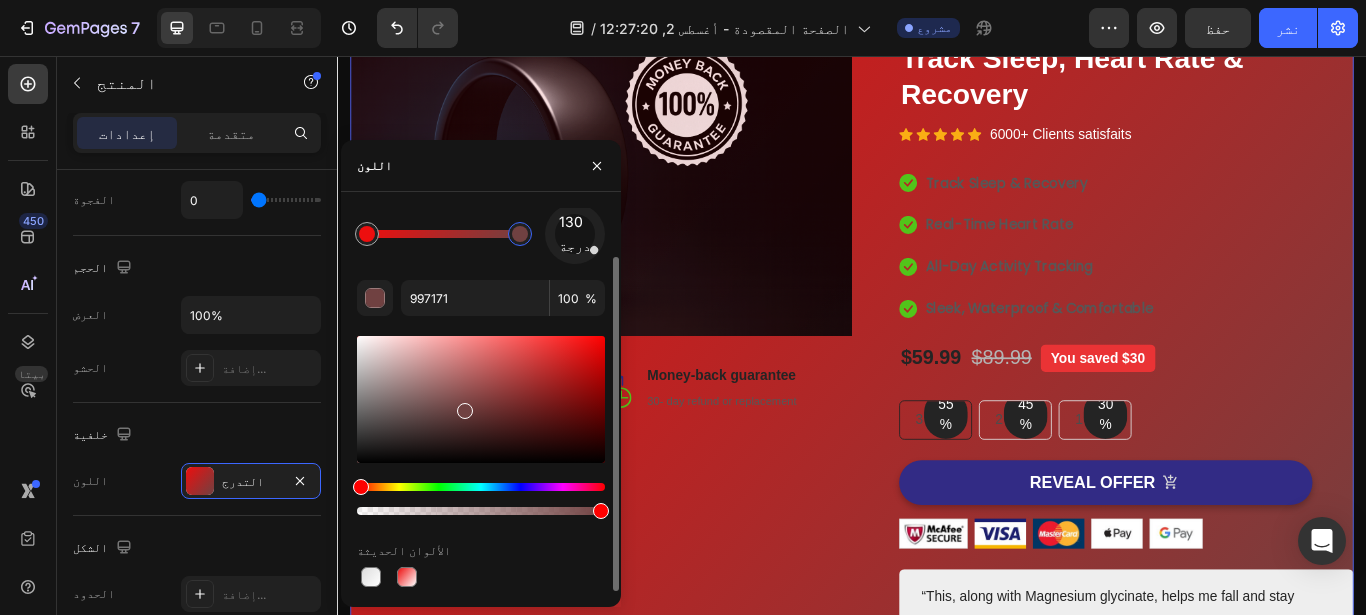 click at bounding box center [481, 399] 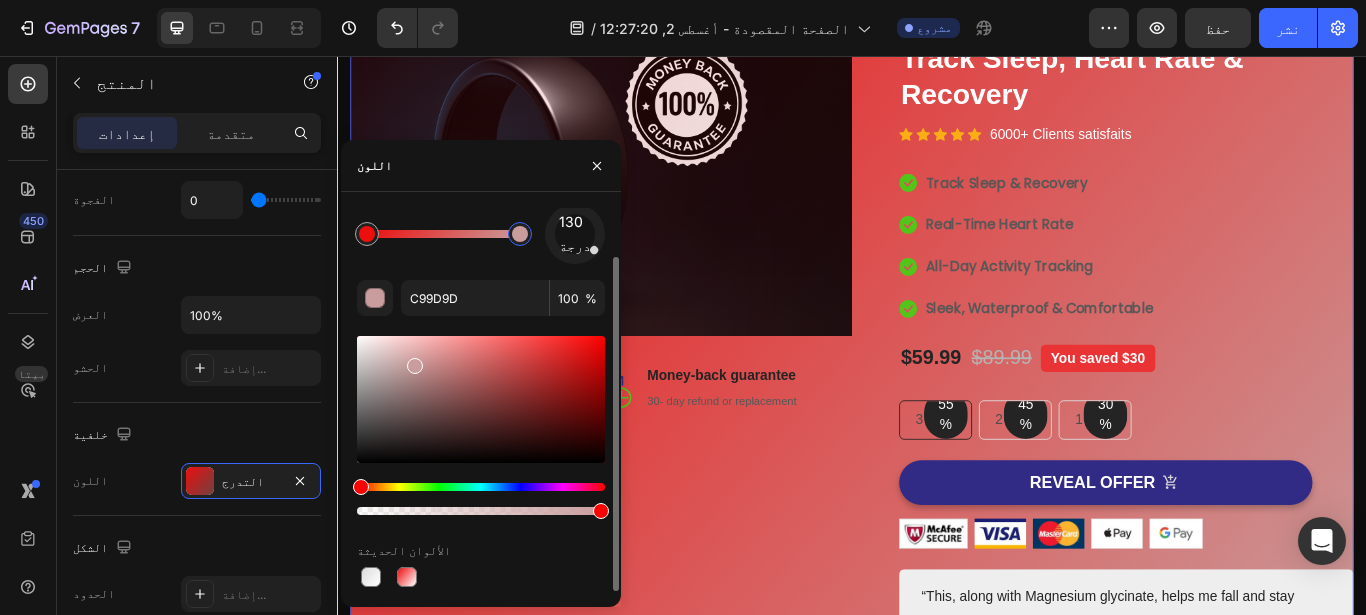 click at bounding box center [481, 399] 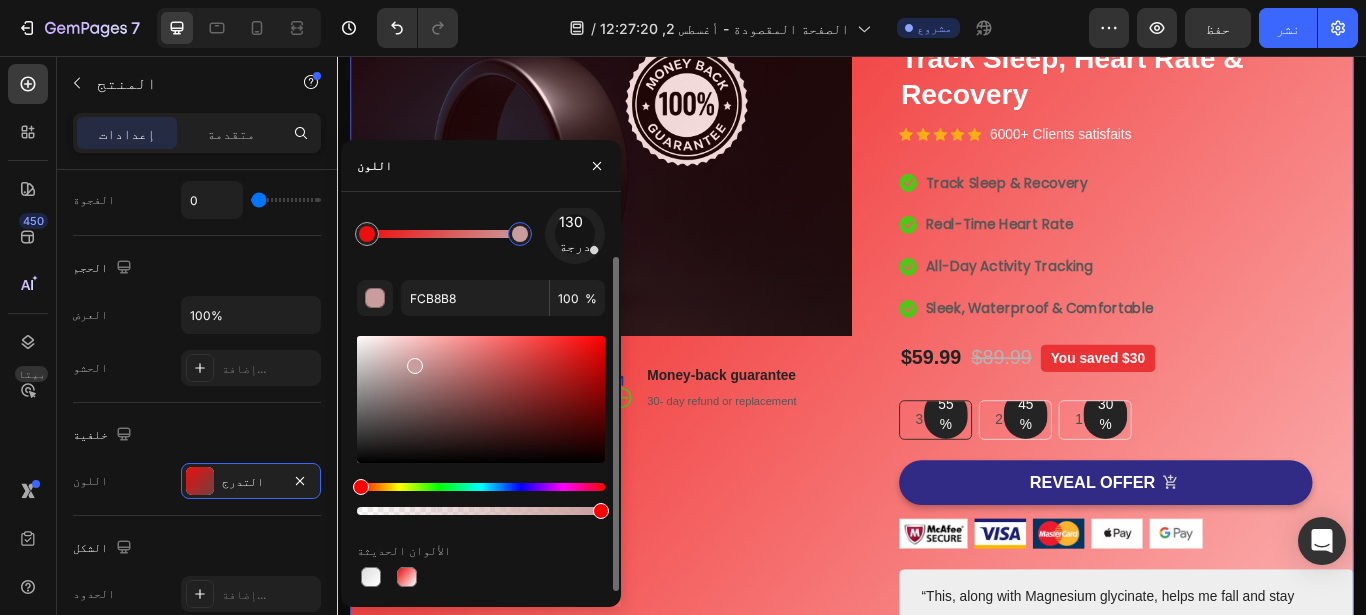 click at bounding box center (481, 399) 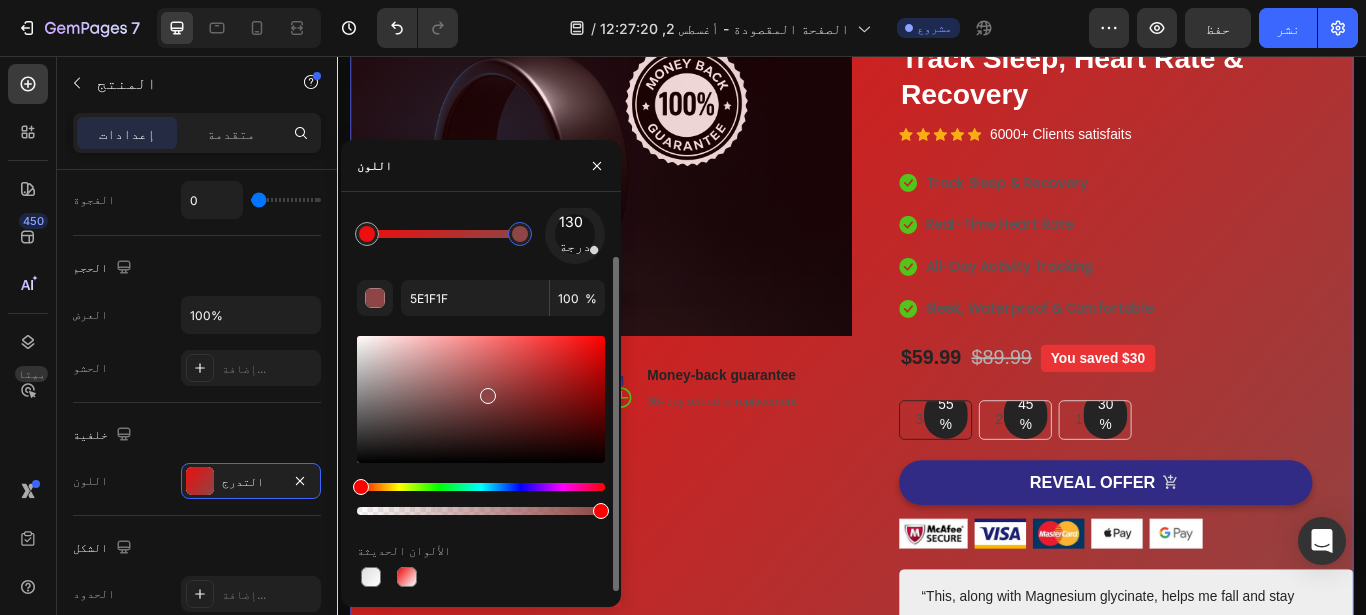 click at bounding box center (481, 399) 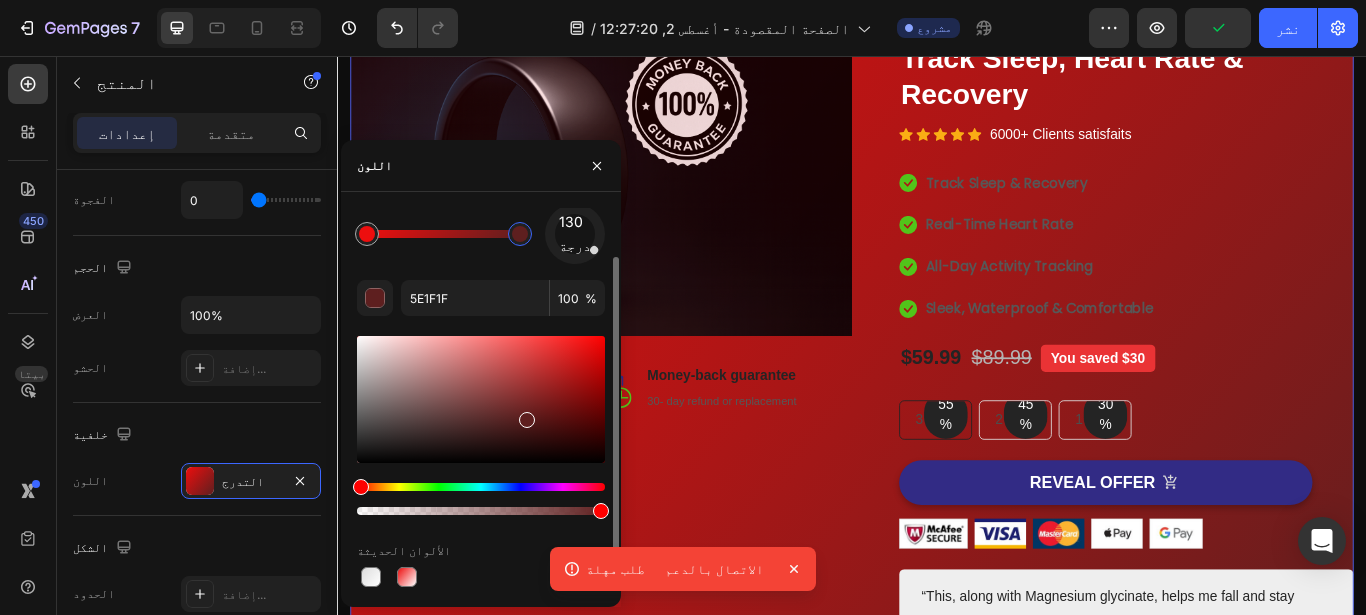 click 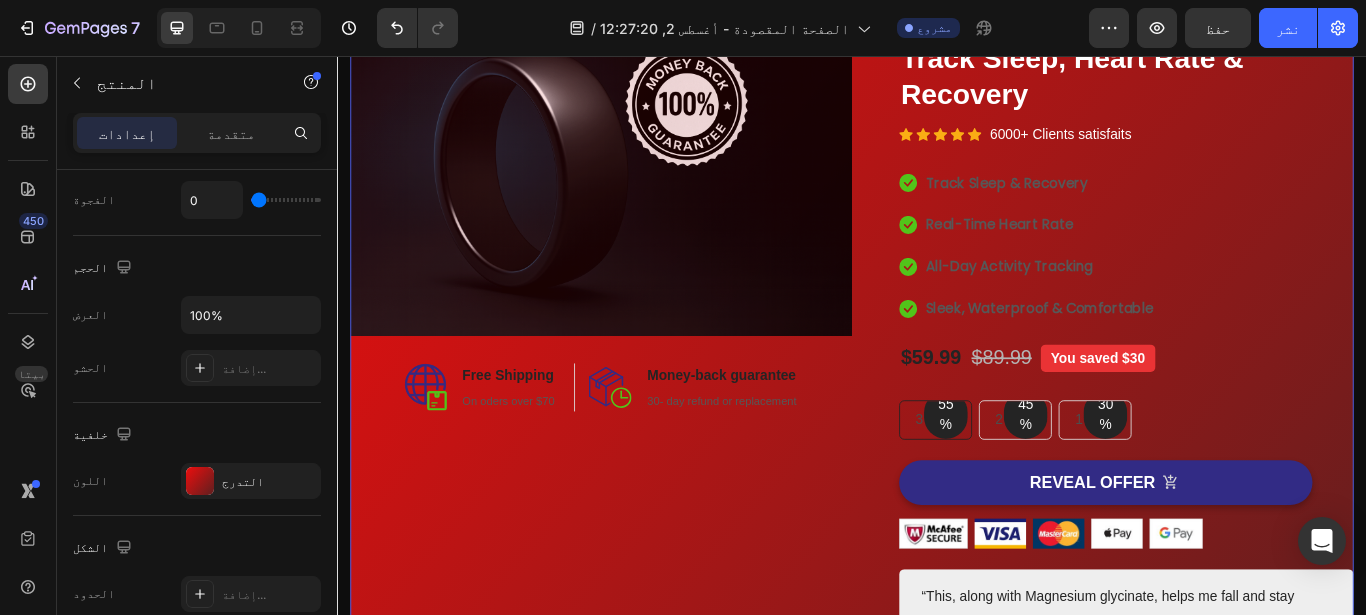 click on "Image Image Free Shipping Heading On oders over $70 Text block Row Image Money-back guarantee Heading 30- day refund or replacement Text block Row Row Row" at bounding box center [644, 406] 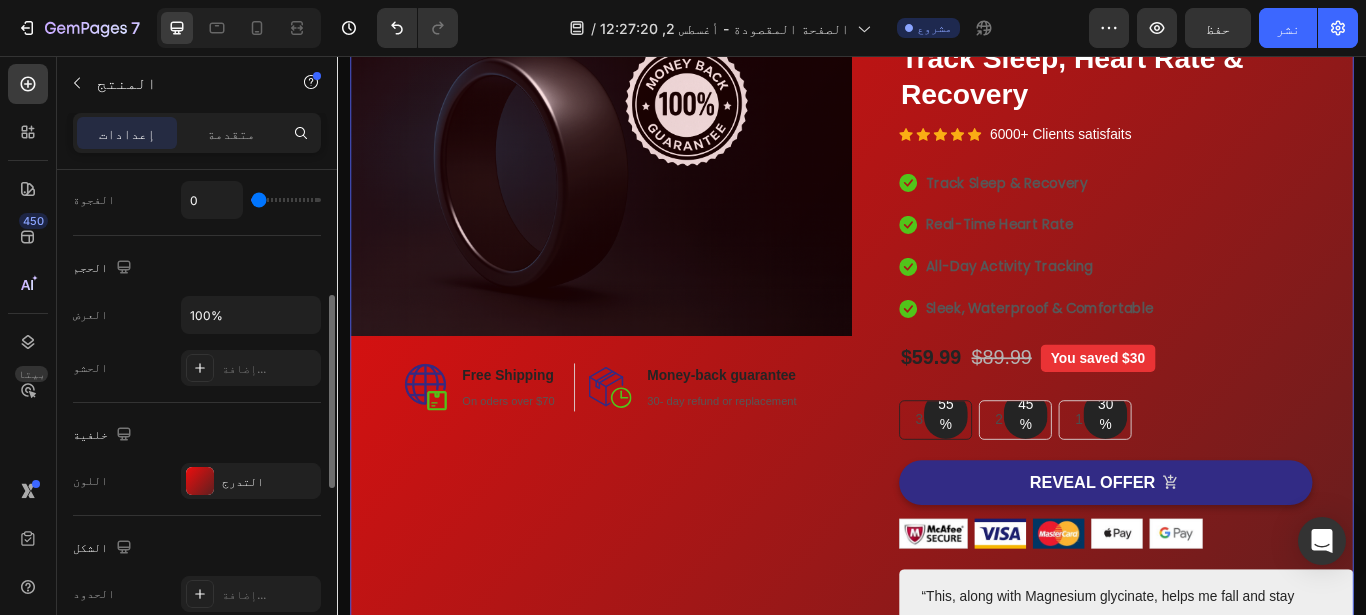 click on "خلفية The changes might be hidden by  the video. اللون التدرج" 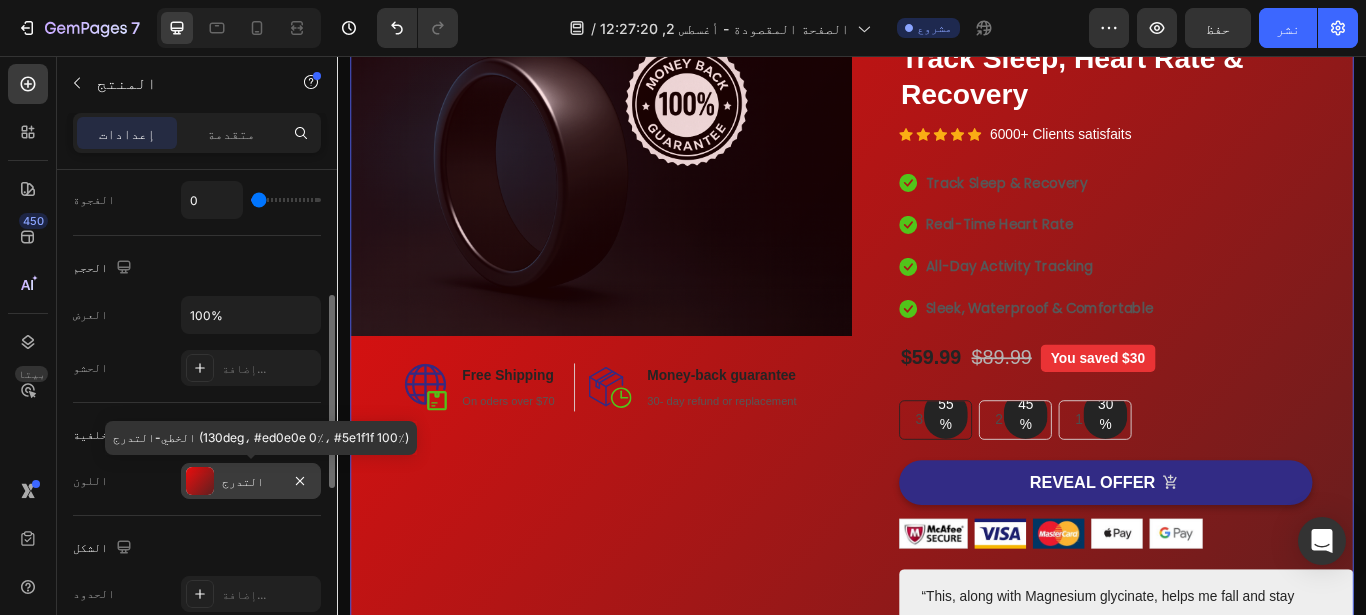click on "التدرج" at bounding box center (251, 481) 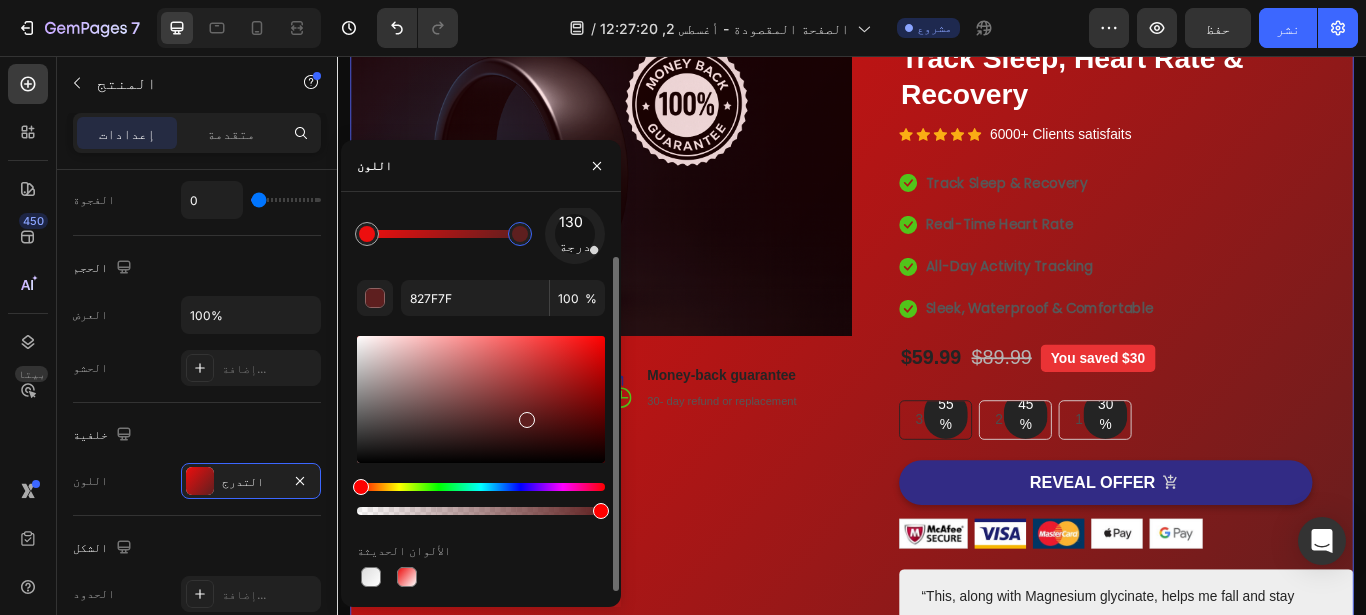 click at bounding box center [481, 399] 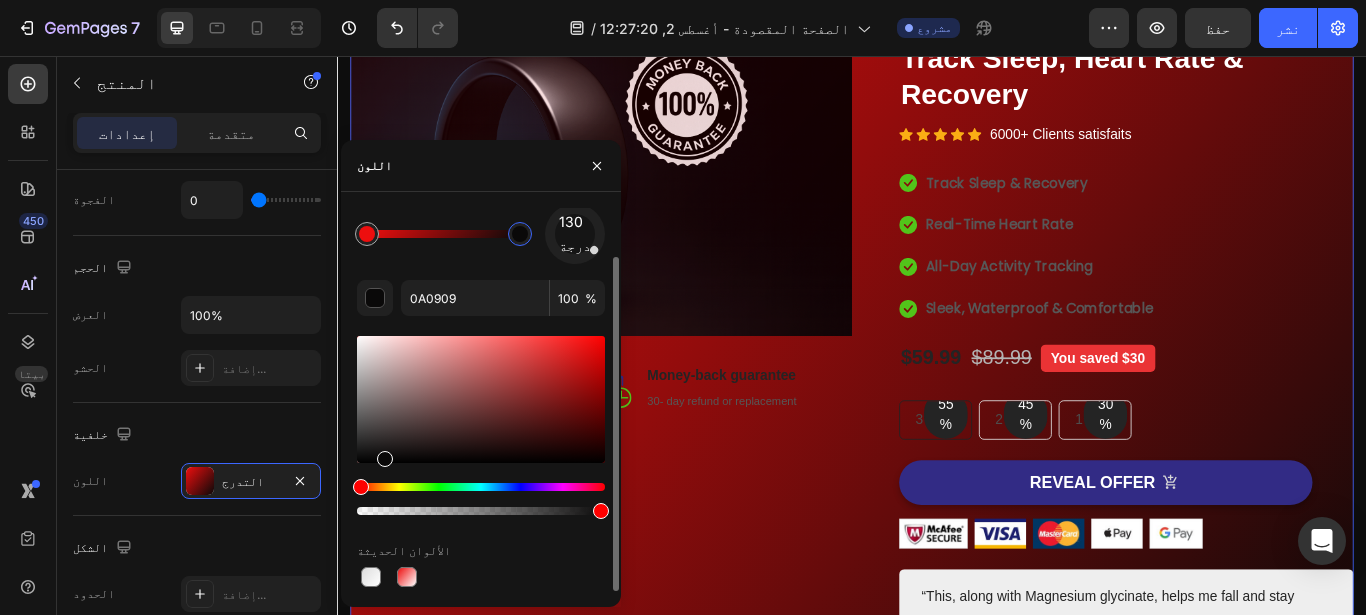 drag, startPoint x: 369, startPoint y: 455, endPoint x: 374, endPoint y: 492, distance: 37.336308 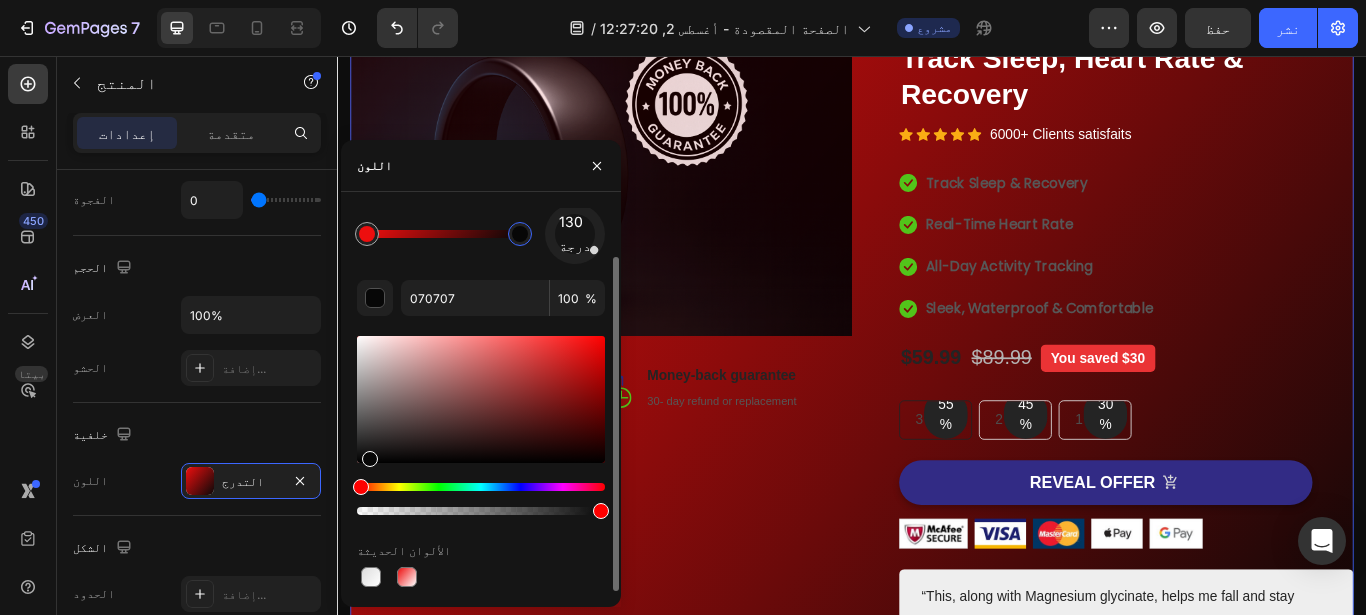click at bounding box center (481, 399) 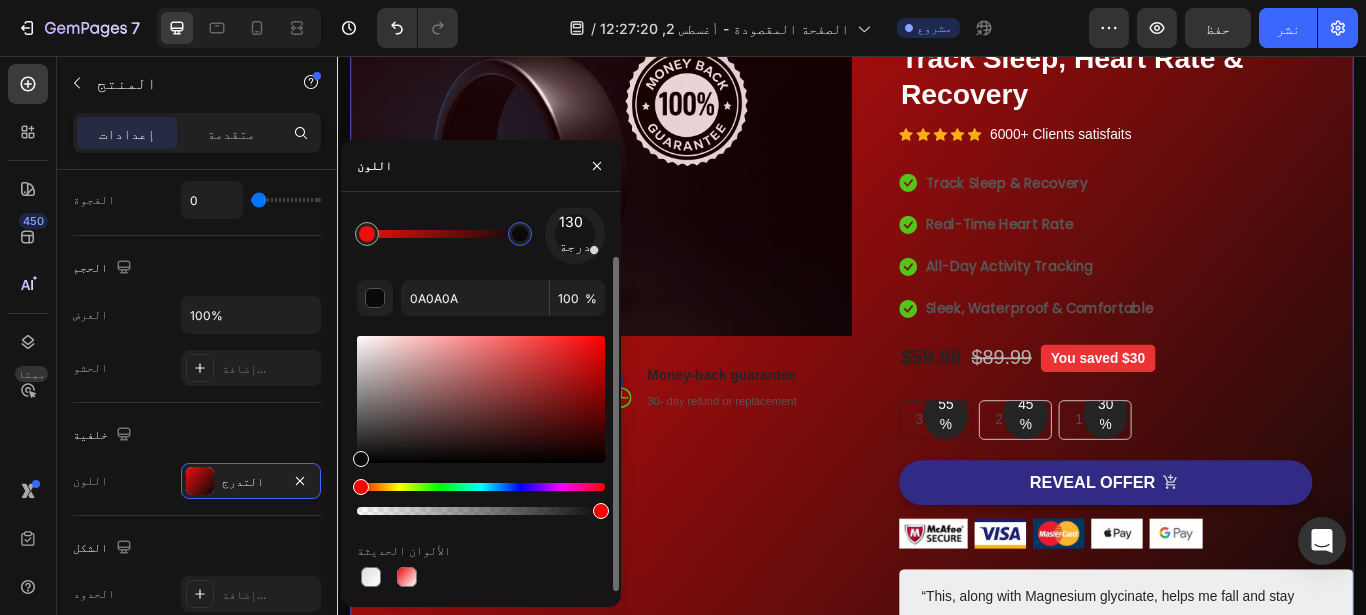 click at bounding box center [481, 399] 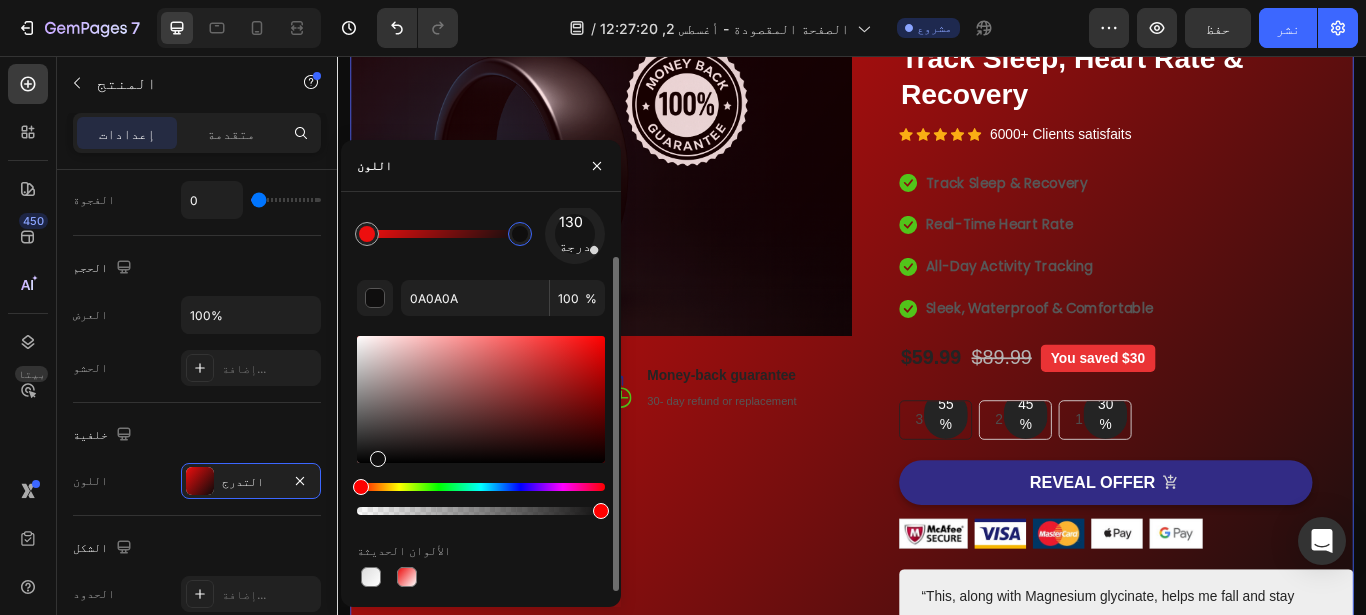 click at bounding box center (481, 399) 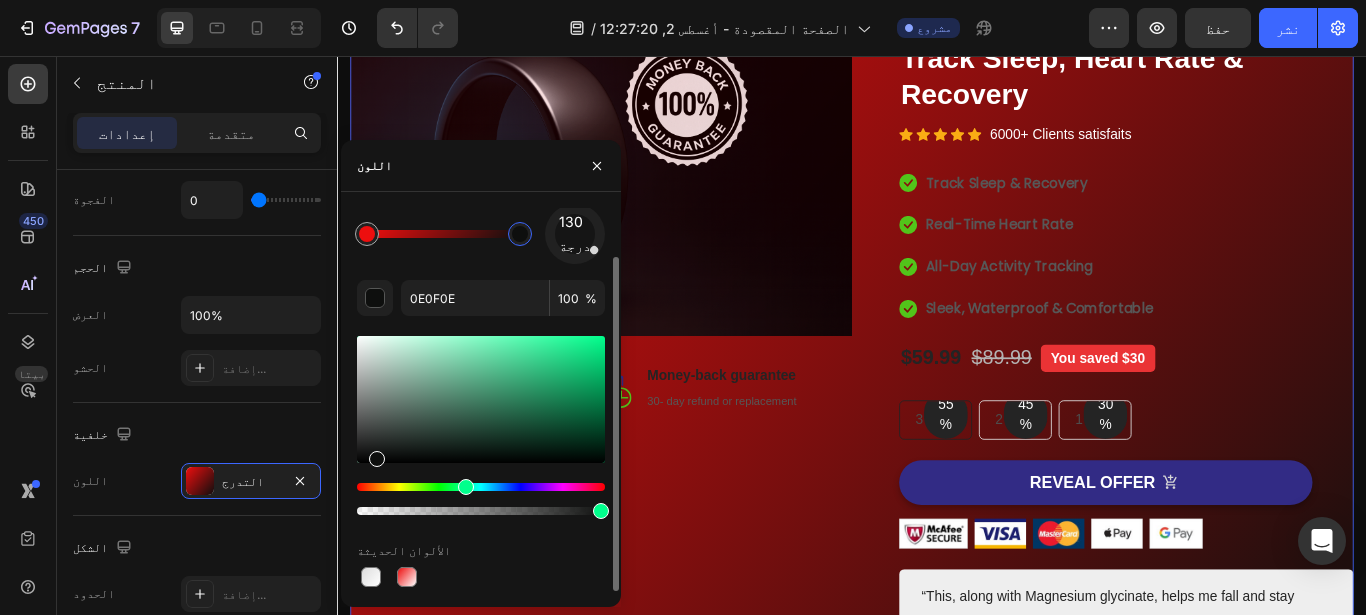 drag, startPoint x: 361, startPoint y: 491, endPoint x: 464, endPoint y: 489, distance: 103.01942 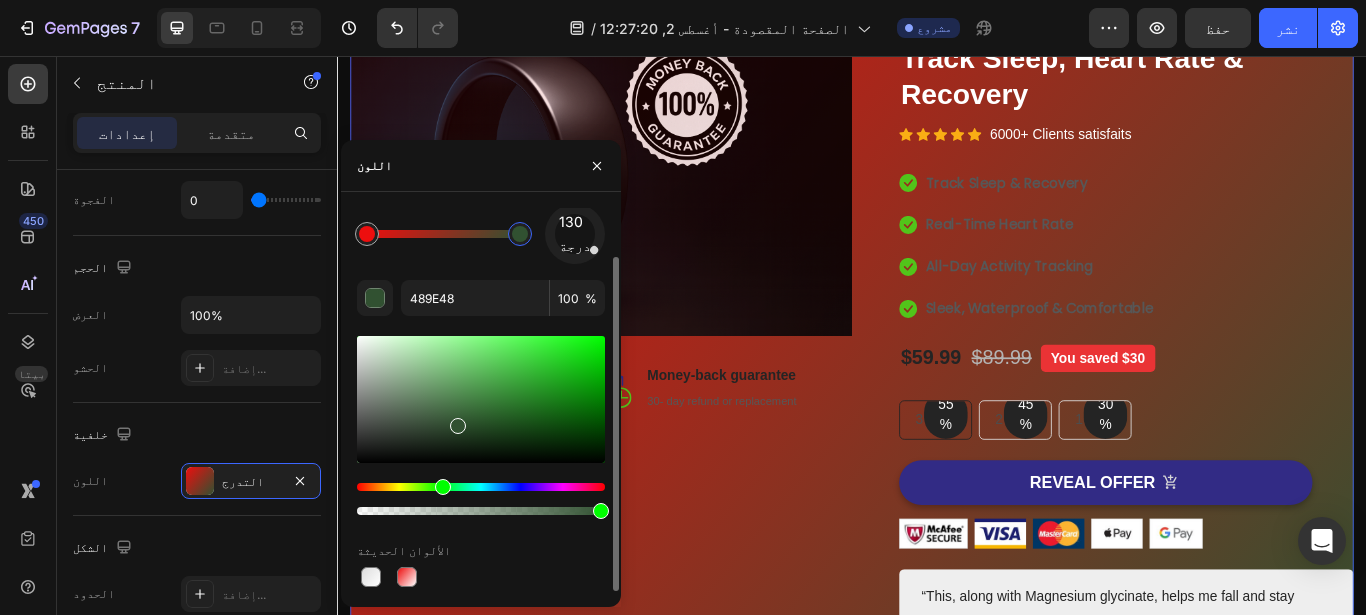 click at bounding box center (481, 399) 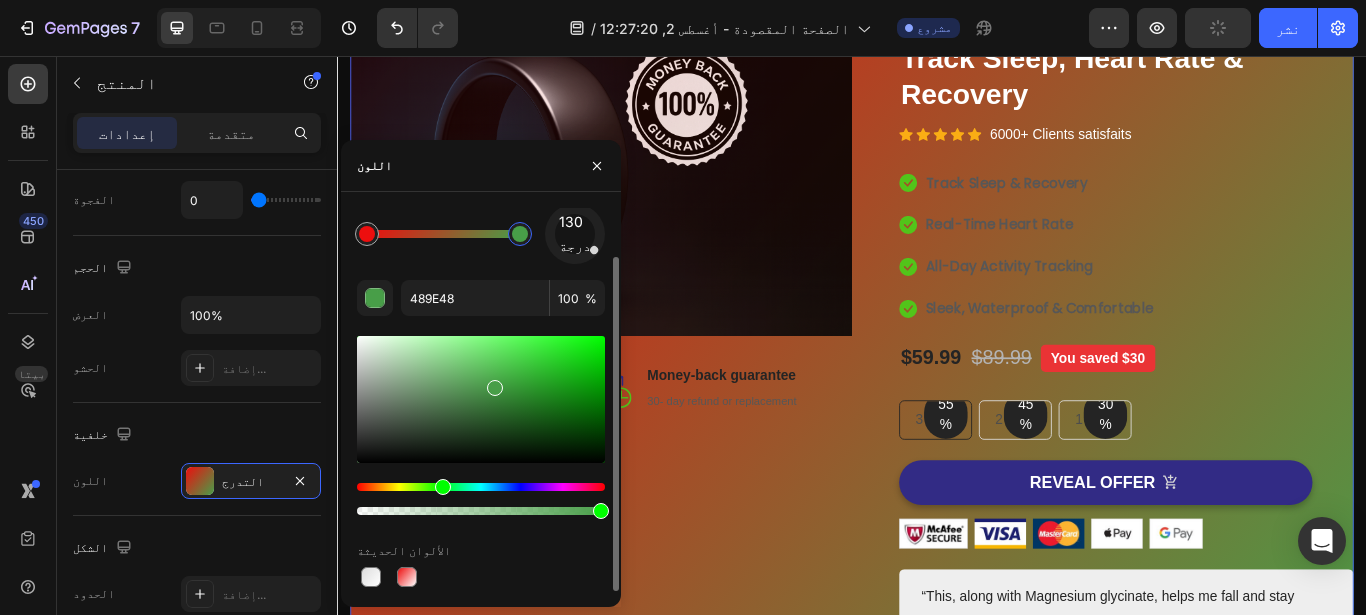 click at bounding box center (481, 425) 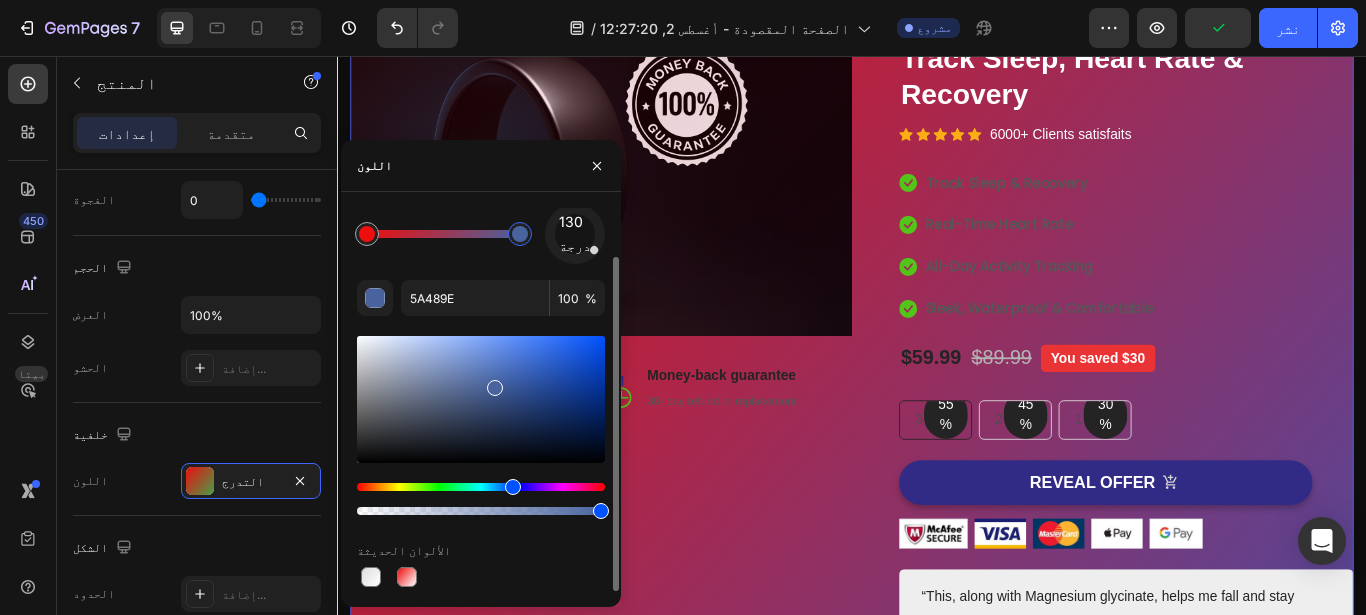 type on "5F489E" 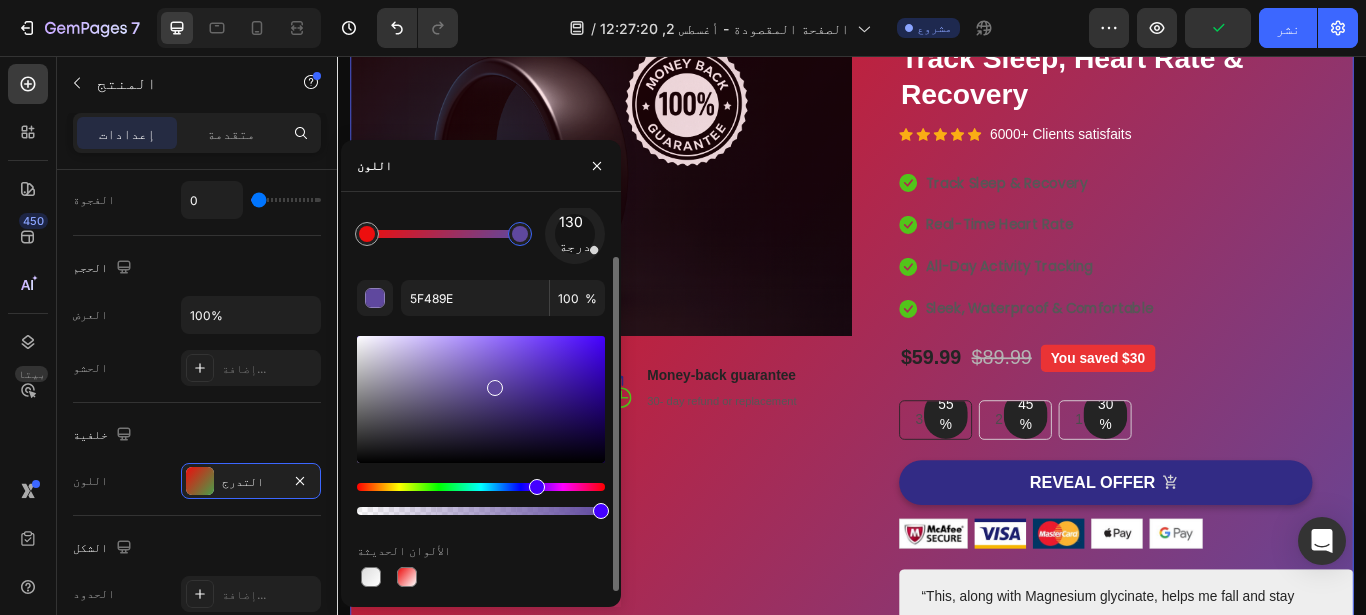 drag, startPoint x: 457, startPoint y: 484, endPoint x: 534, endPoint y: 489, distance: 77.16217 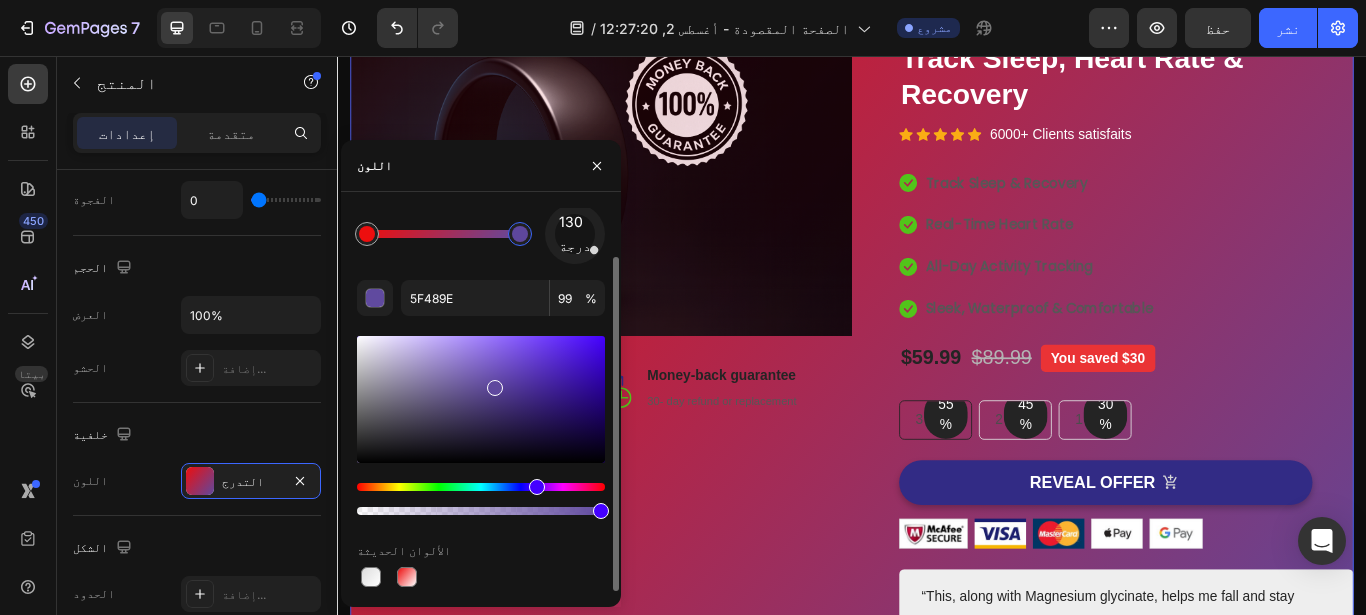 type on "100" 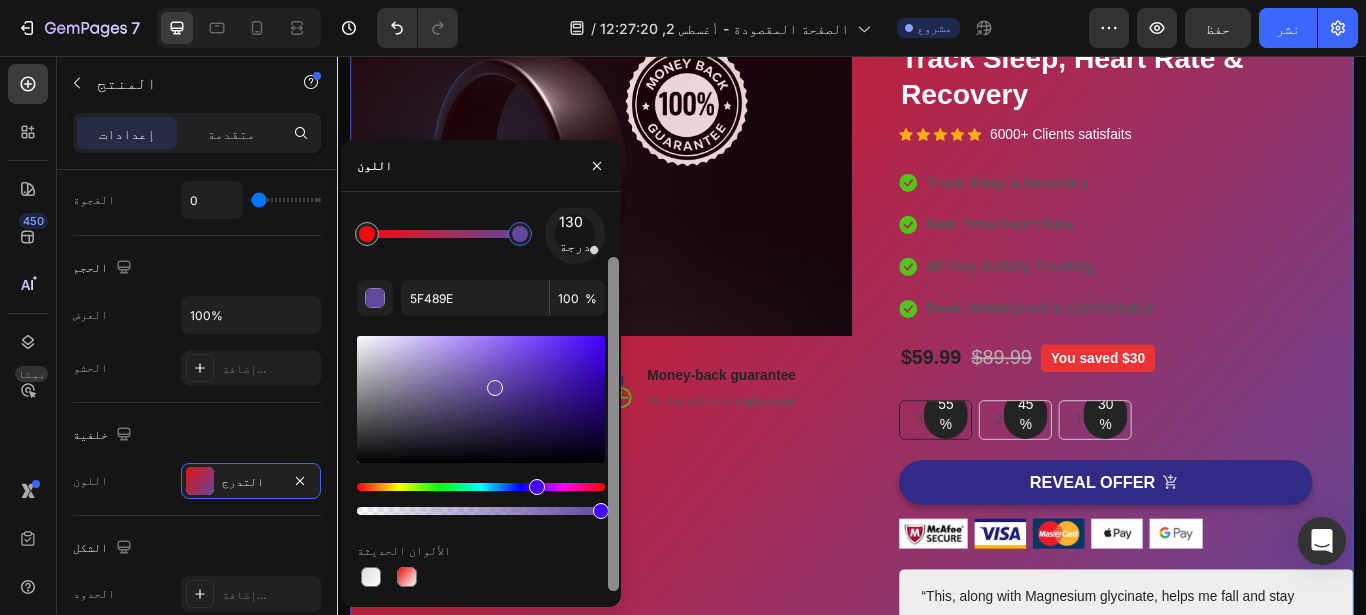 click on "صلبة التدرج 130 درجة 5F489E 100 % الألوان الحديثة" at bounding box center (481, 399) 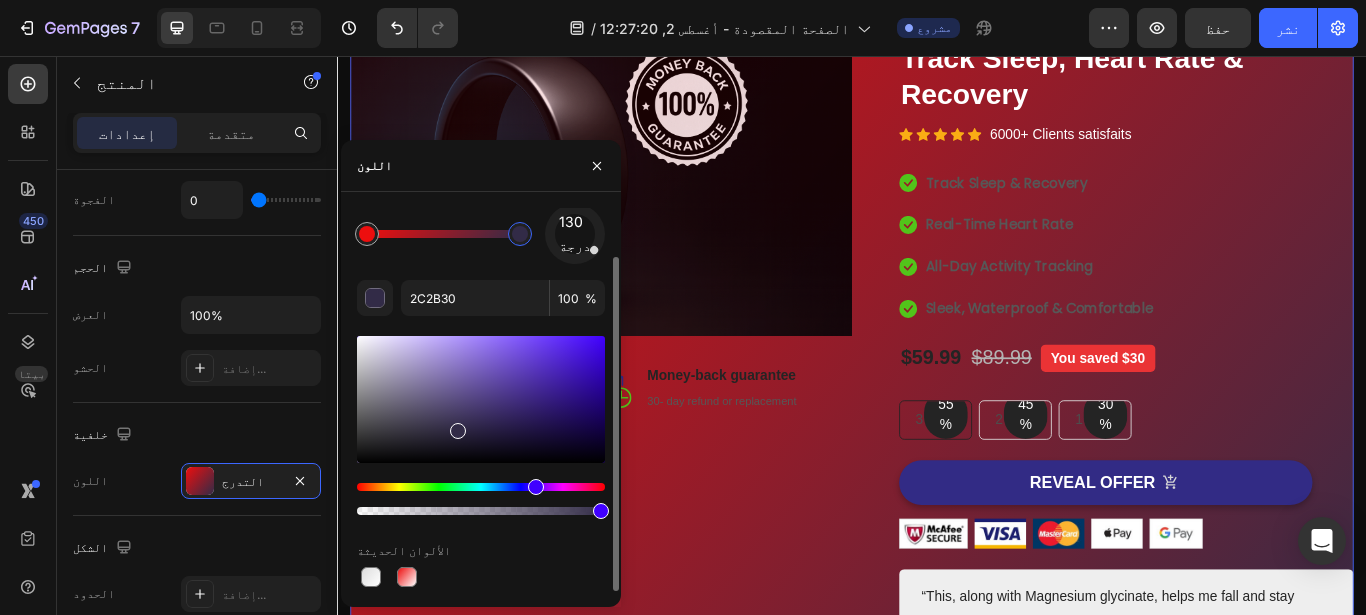 click at bounding box center (481, 399) 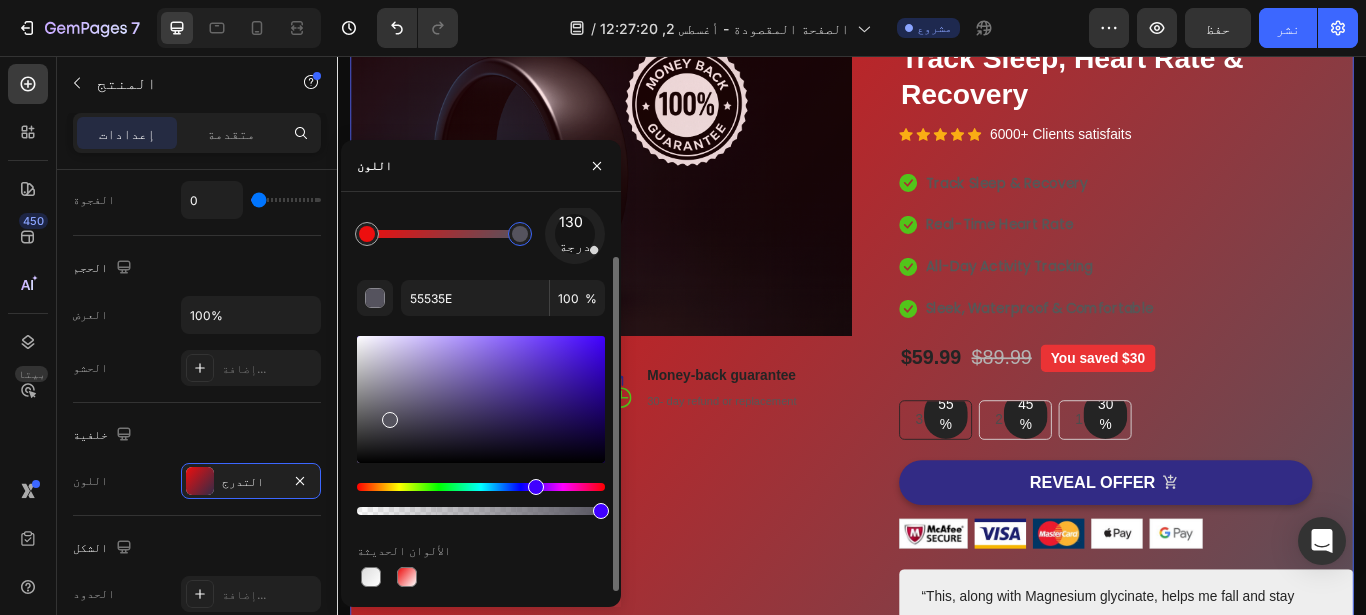 click at bounding box center [481, 399] 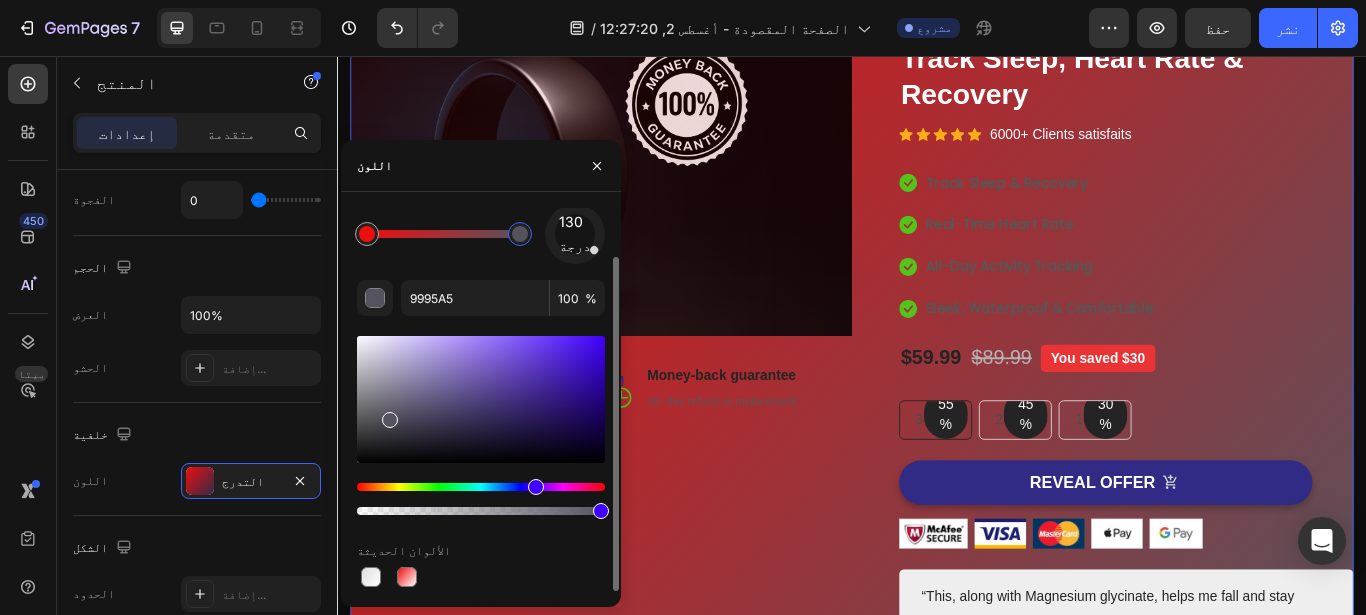 click at bounding box center (481, 399) 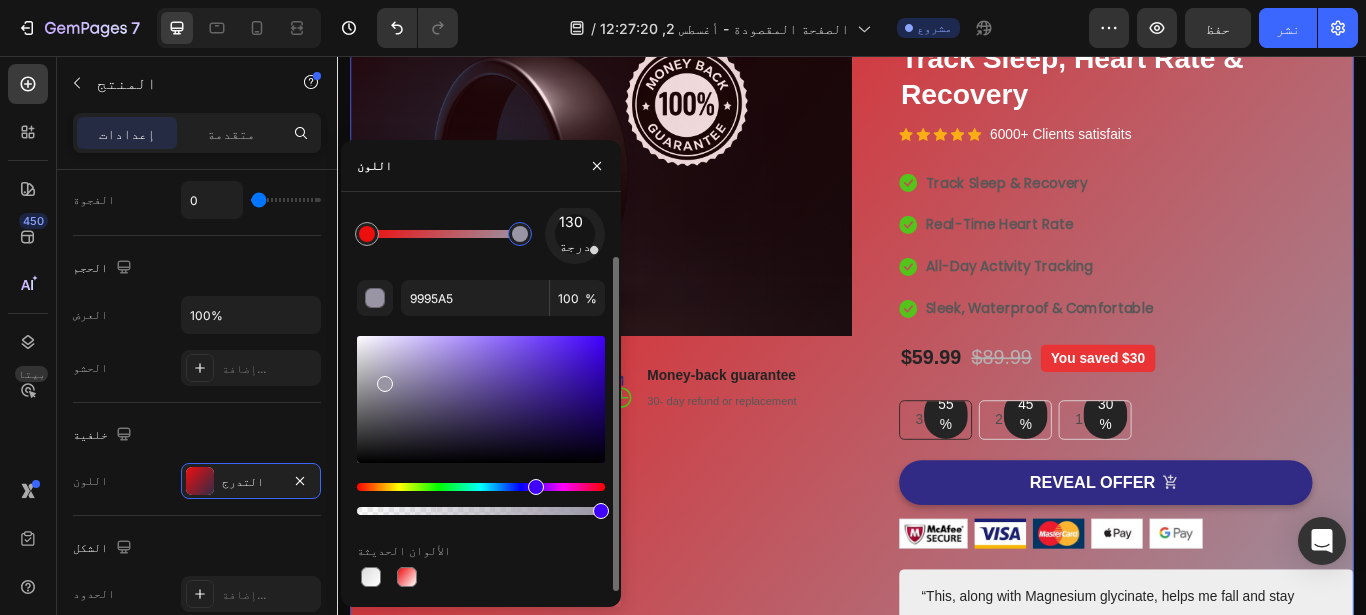 click at bounding box center (481, 425) 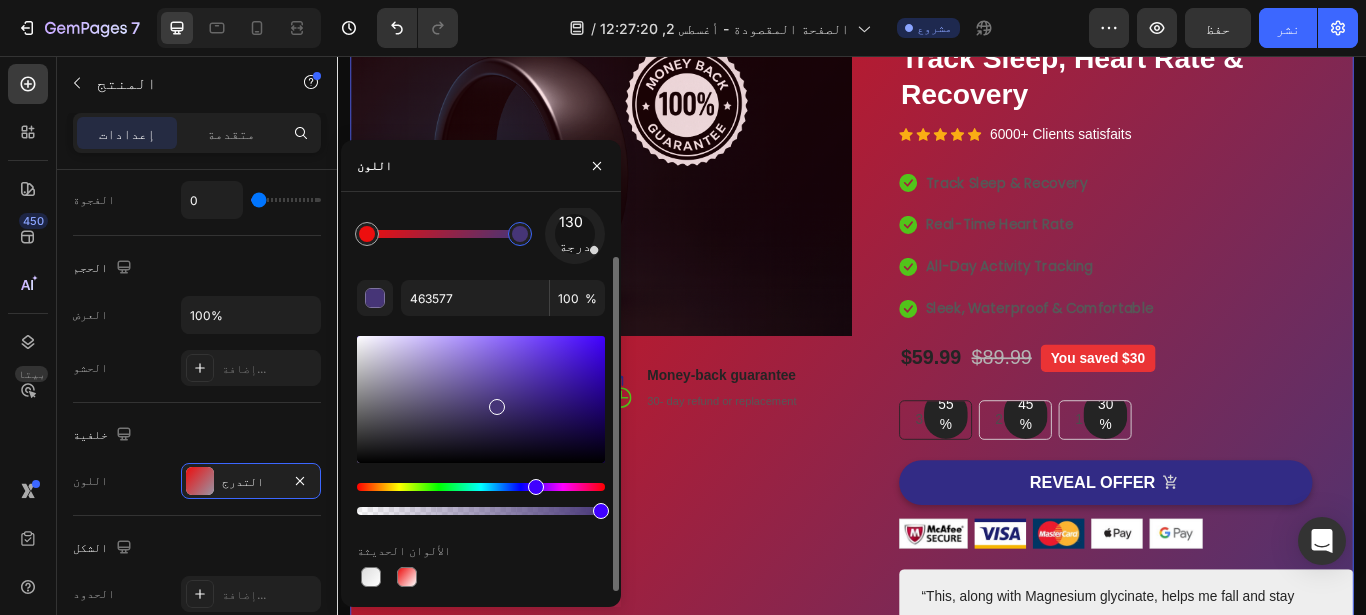 click at bounding box center [481, 399] 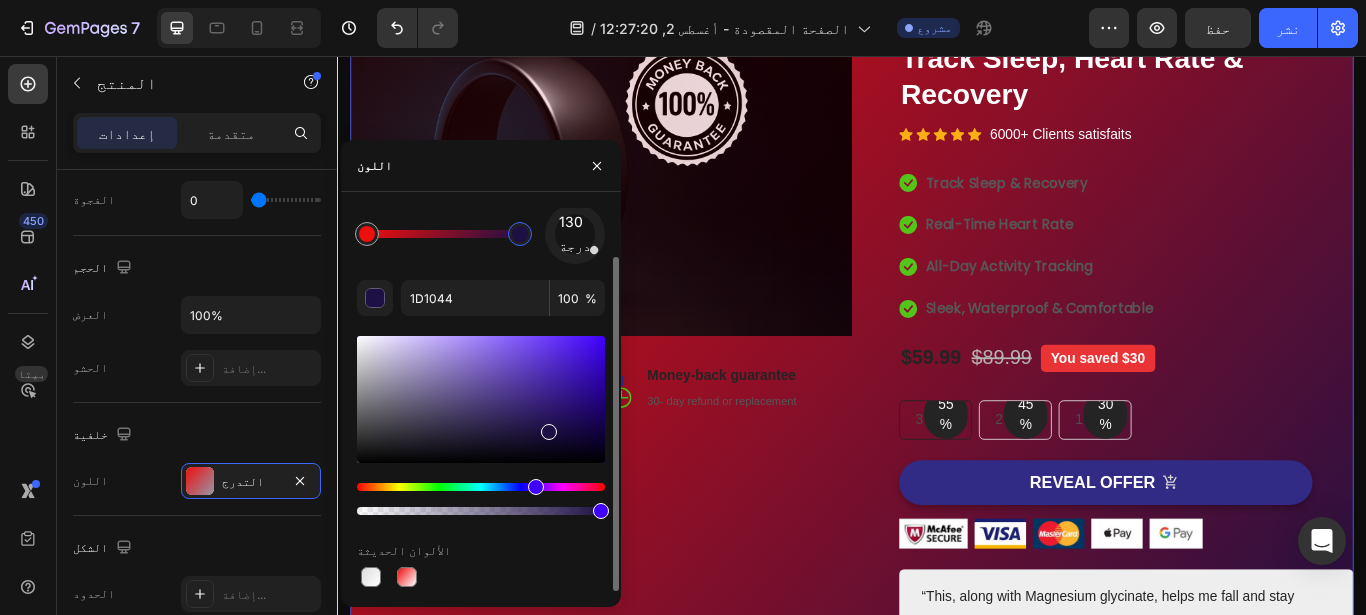 drag, startPoint x: 546, startPoint y: 428, endPoint x: 575, endPoint y: 451, distance: 37.01351 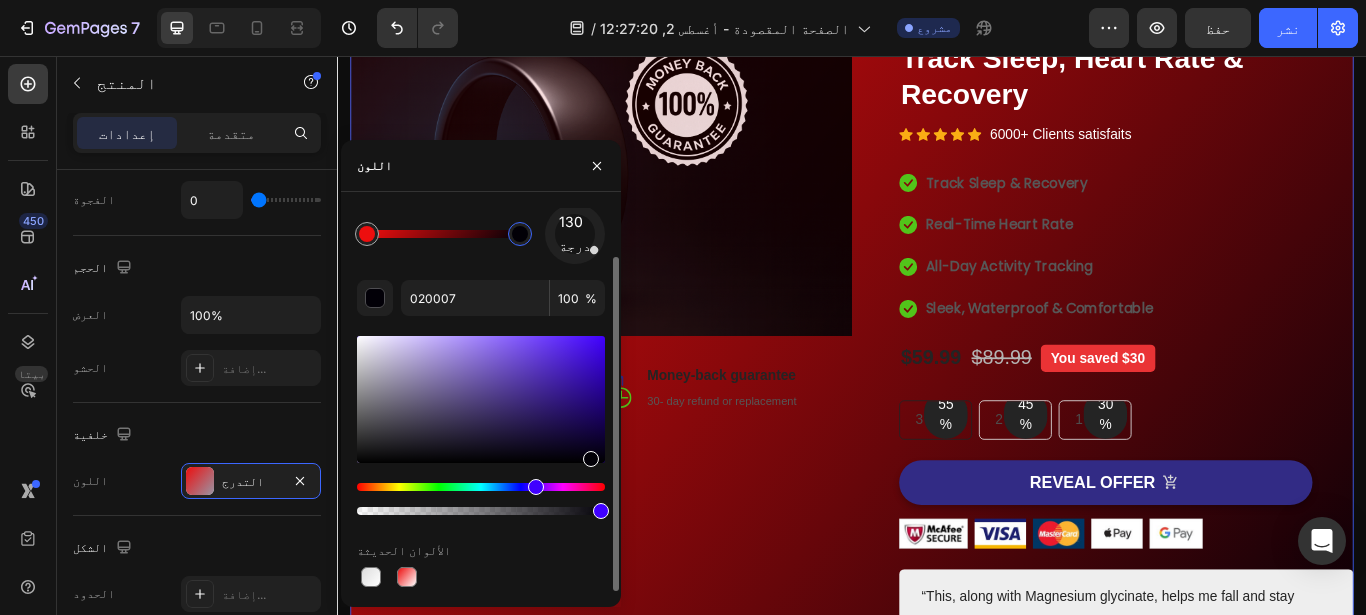 click at bounding box center (481, 399) 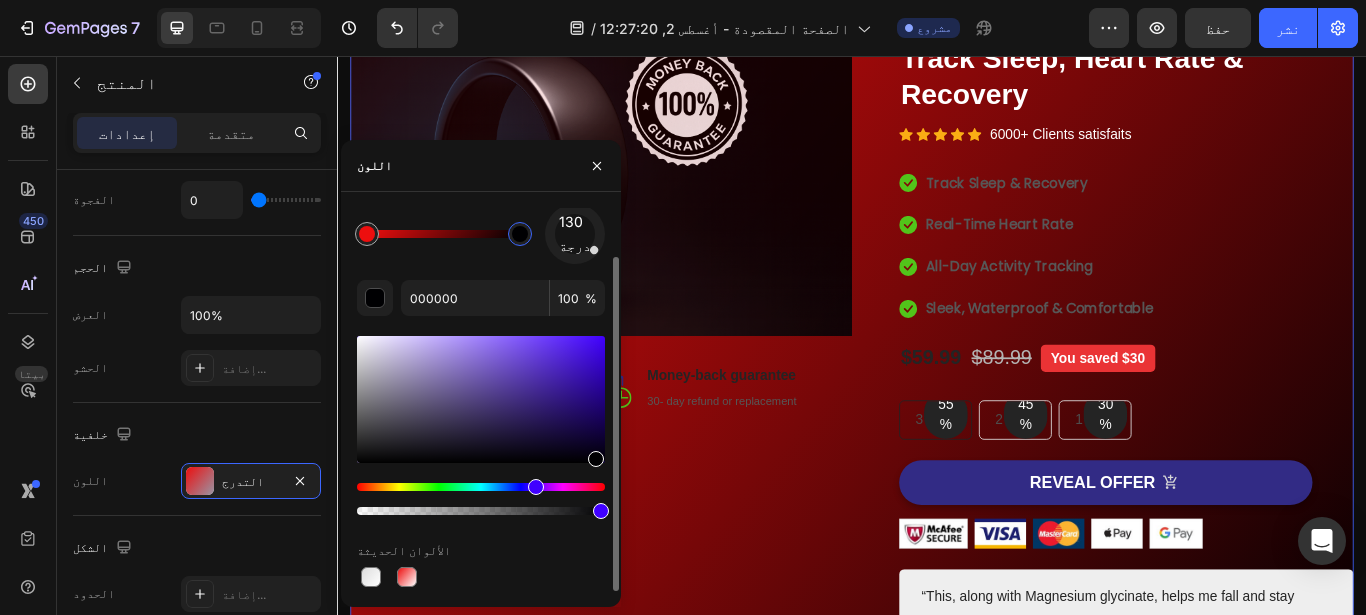 click at bounding box center (596, 459) 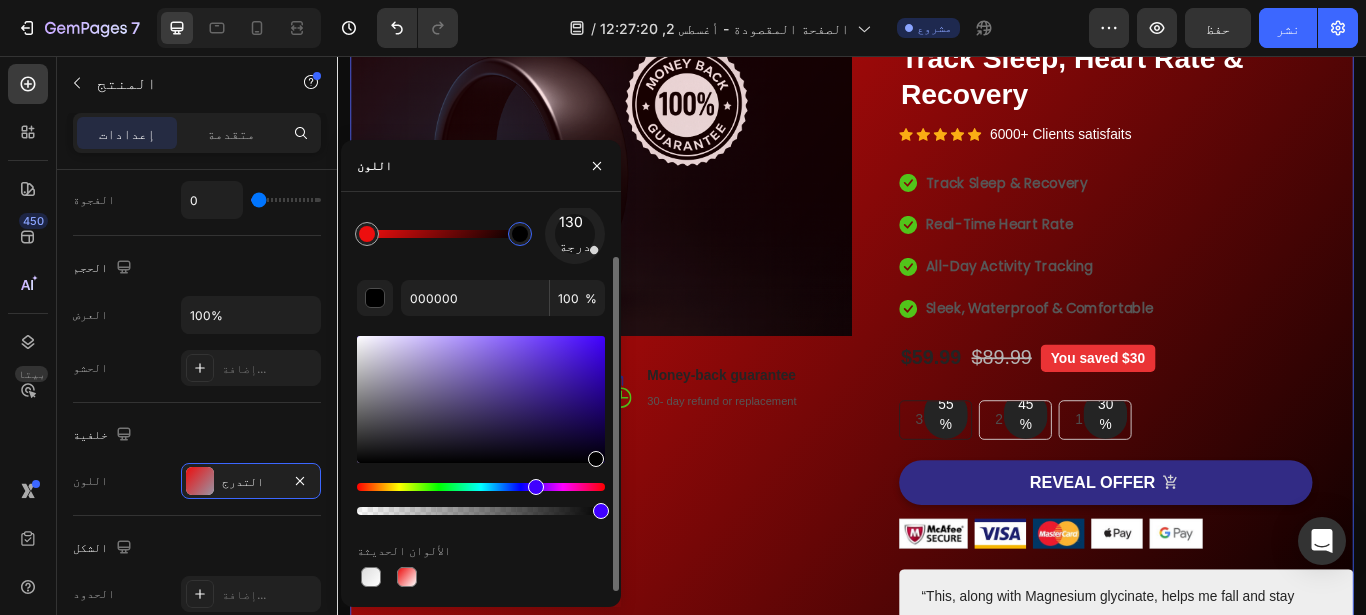 click at bounding box center (596, 459) 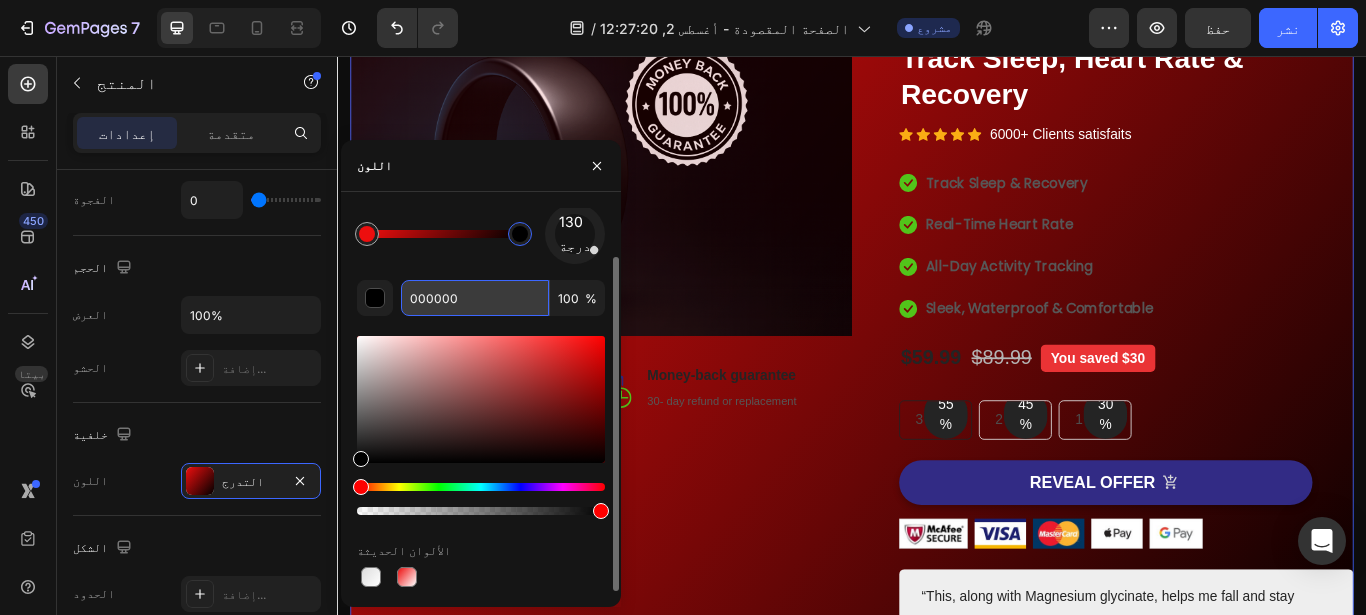 click on "000000" at bounding box center [475, 298] 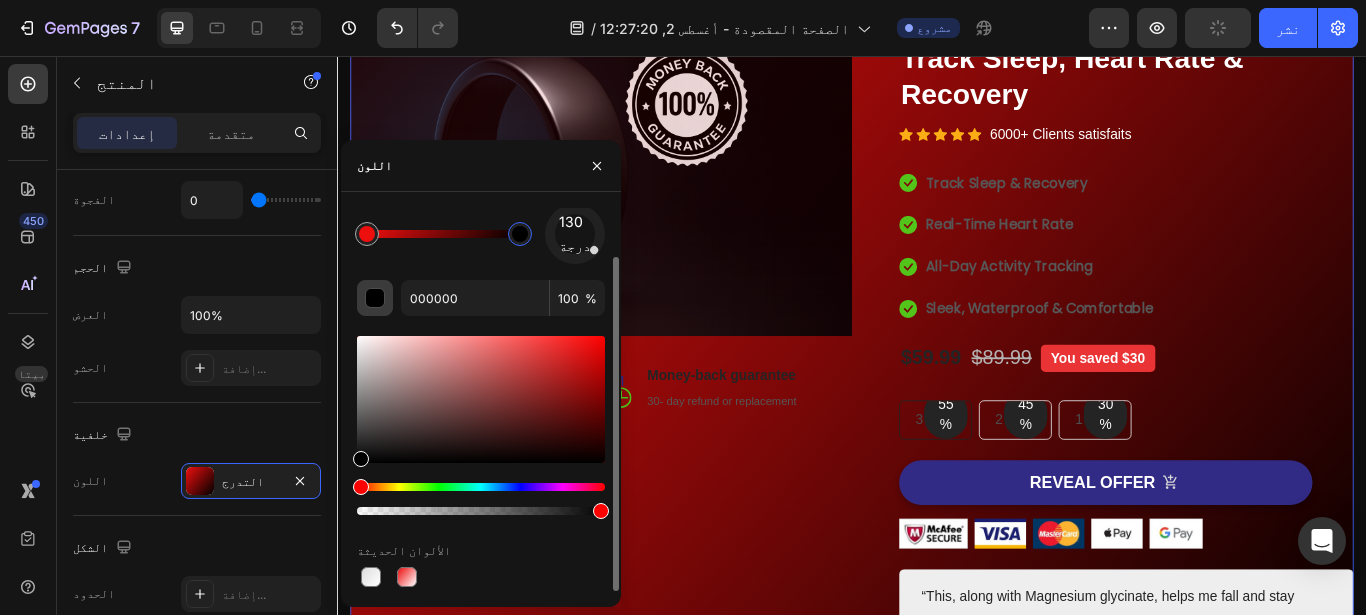 click at bounding box center [376, 299] 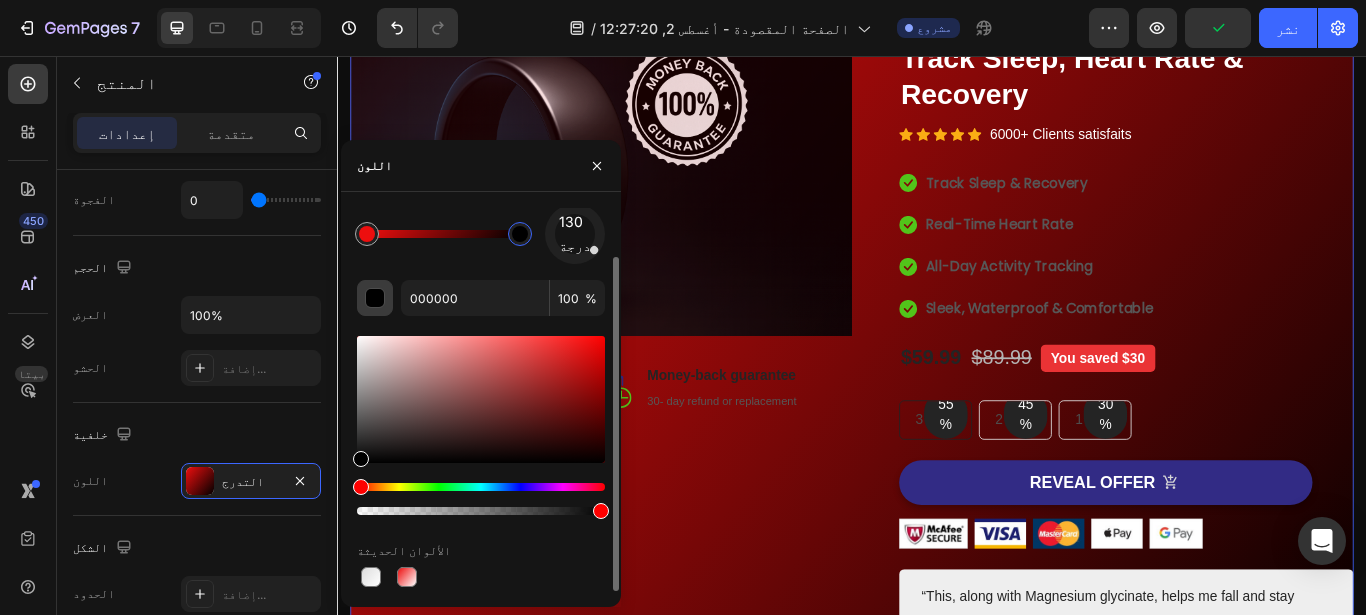 click at bounding box center [375, 298] 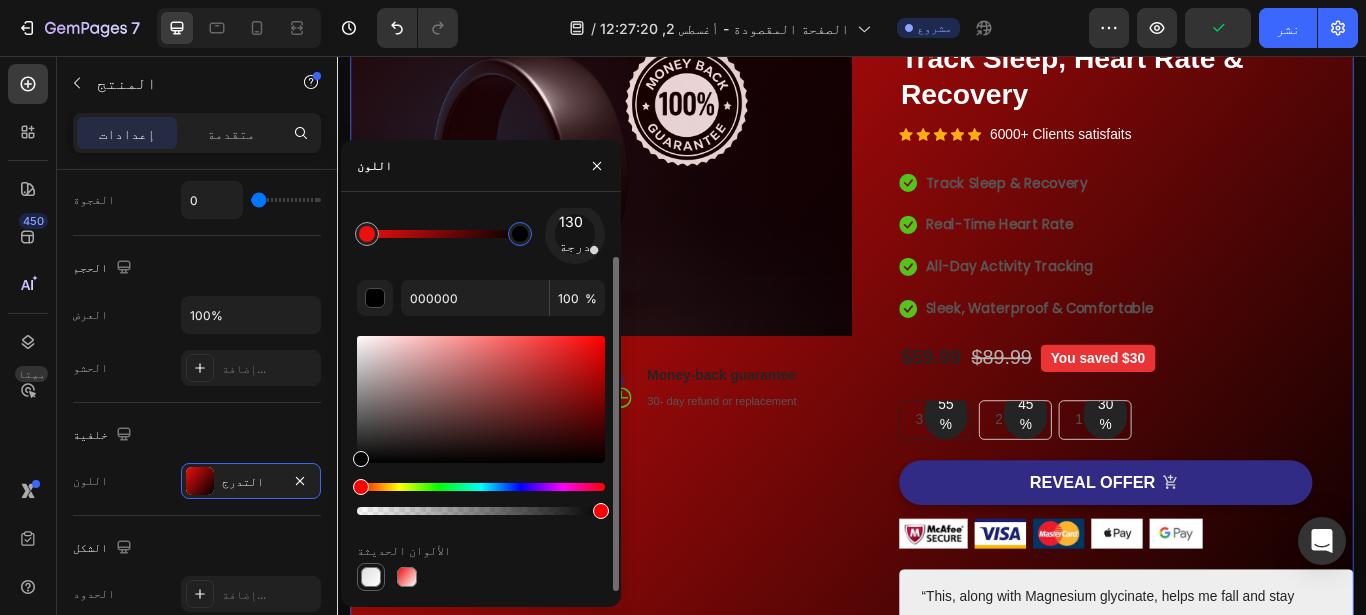 click at bounding box center (371, 577) 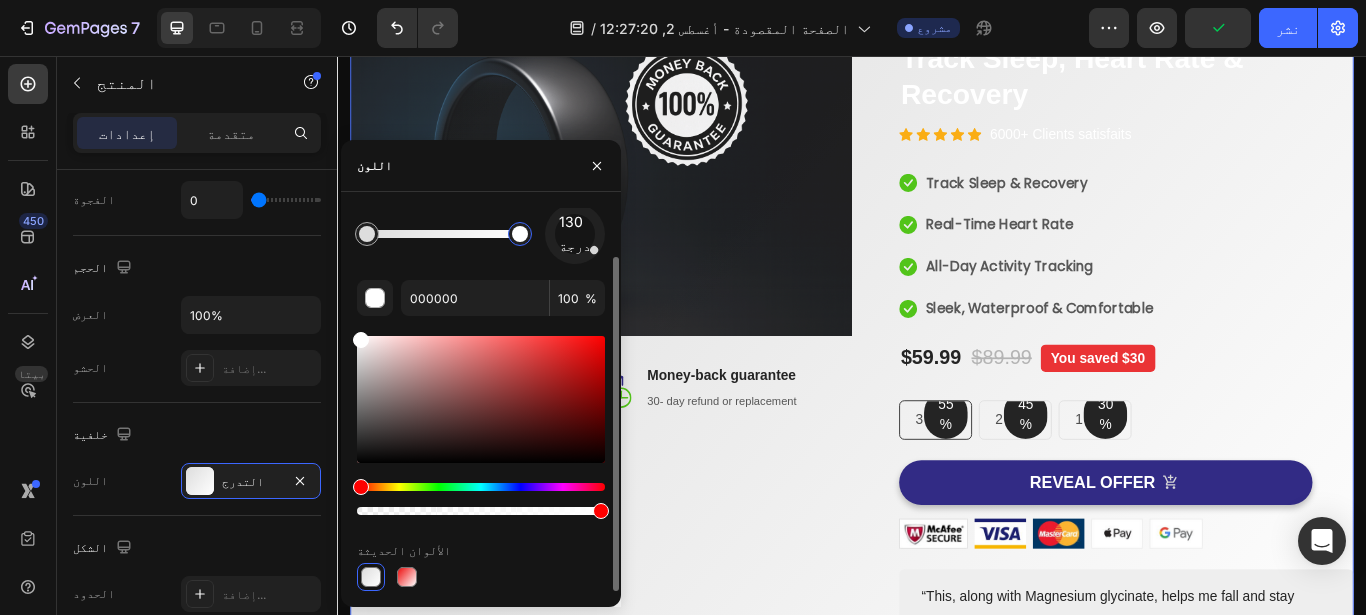 type on "FFFFFF" 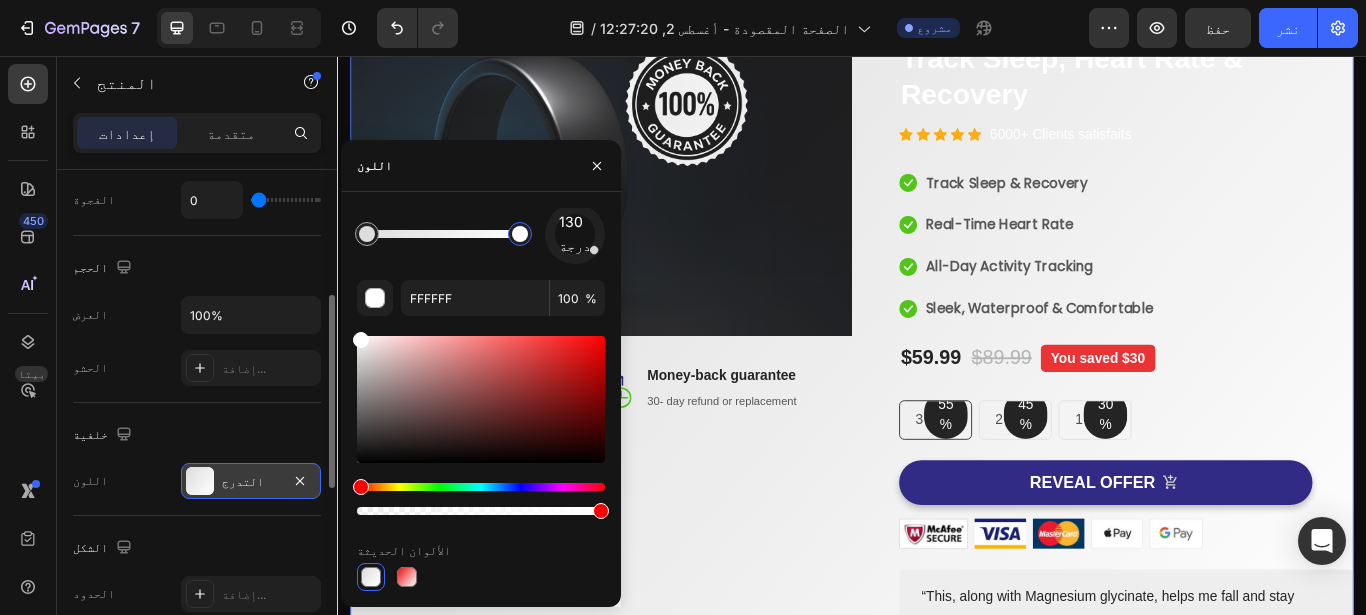 click on "التدرج" at bounding box center [251, 482] 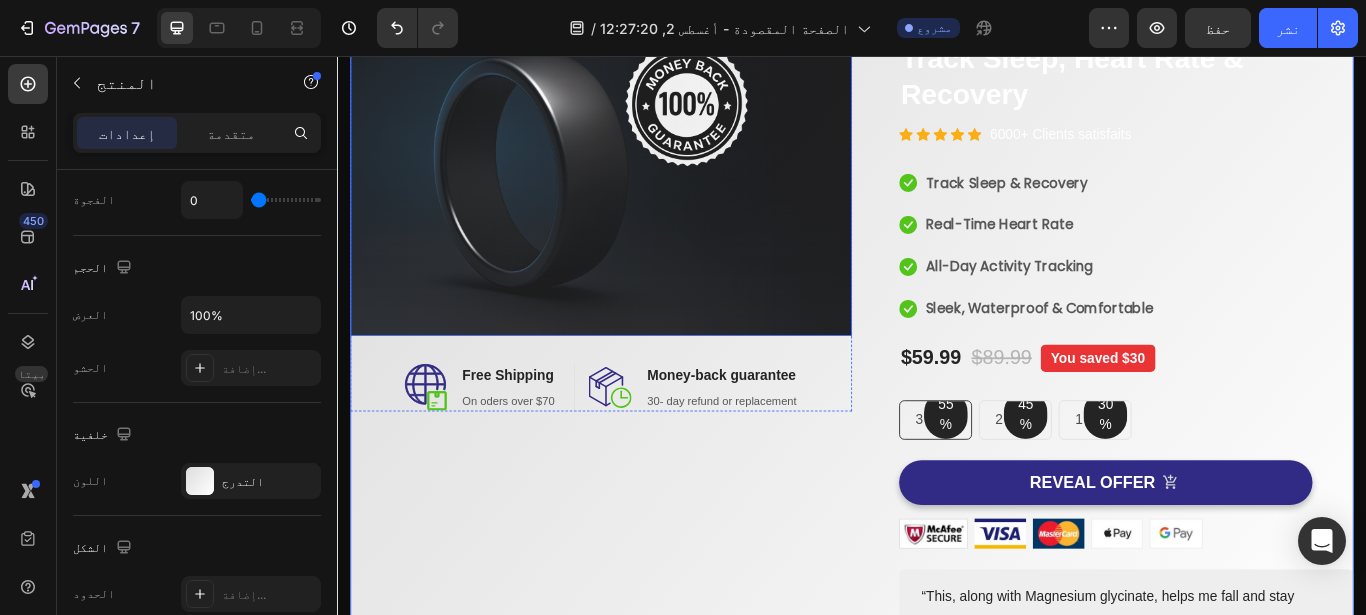 click at bounding box center (644, 187) 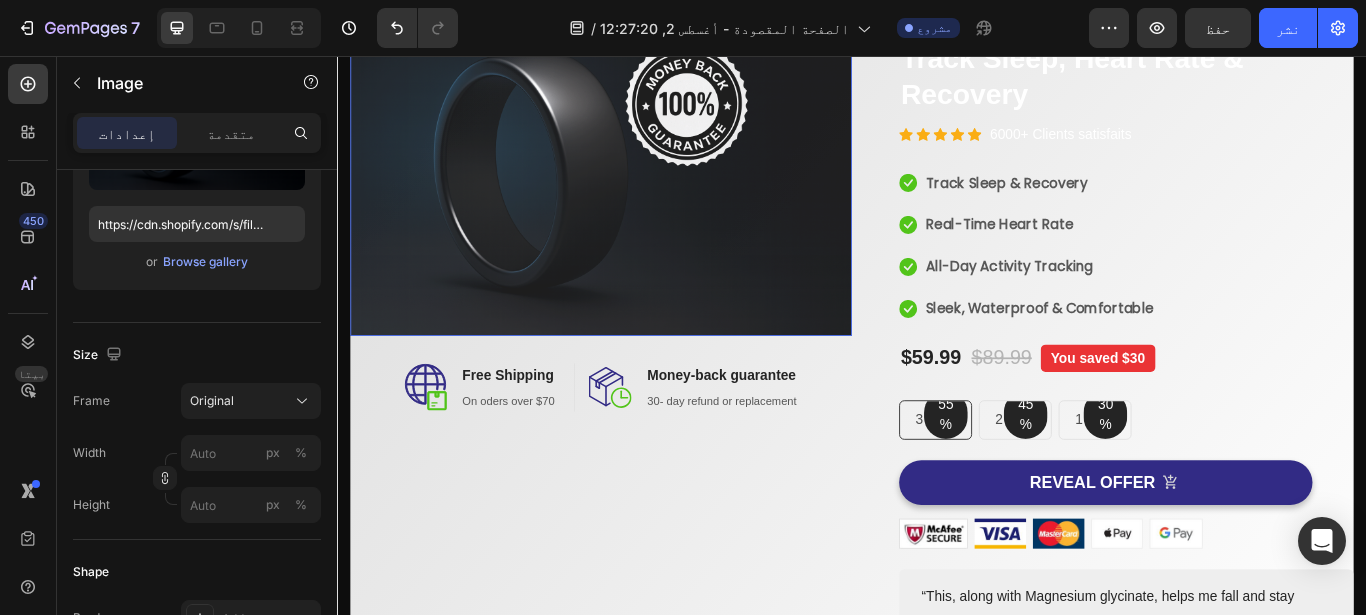 scroll, scrollTop: 0, scrollLeft: 0, axis: both 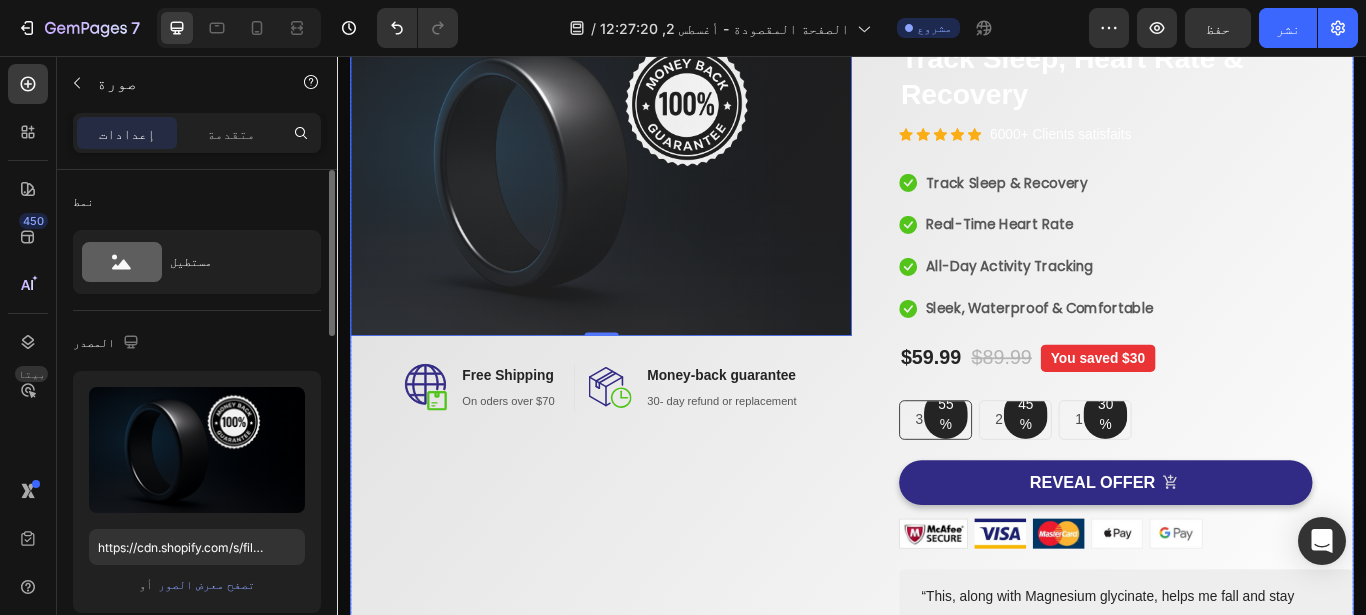 click on "Image   0 Image Free Shipping Heading On oders over $70 Text block Row Image Money-back guarantee Heading 30- day refund or replacement Text block Row Row Row" at bounding box center [644, 406] 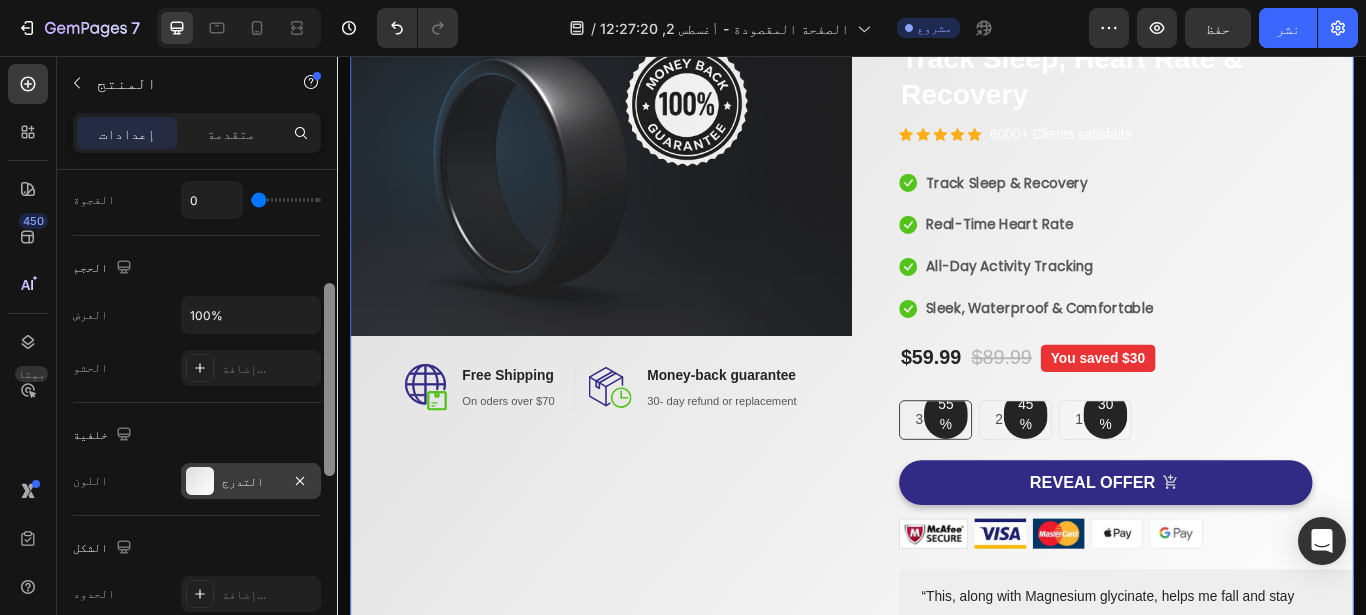 drag, startPoint x: 333, startPoint y: 337, endPoint x: 313, endPoint y: 463, distance: 127.57743 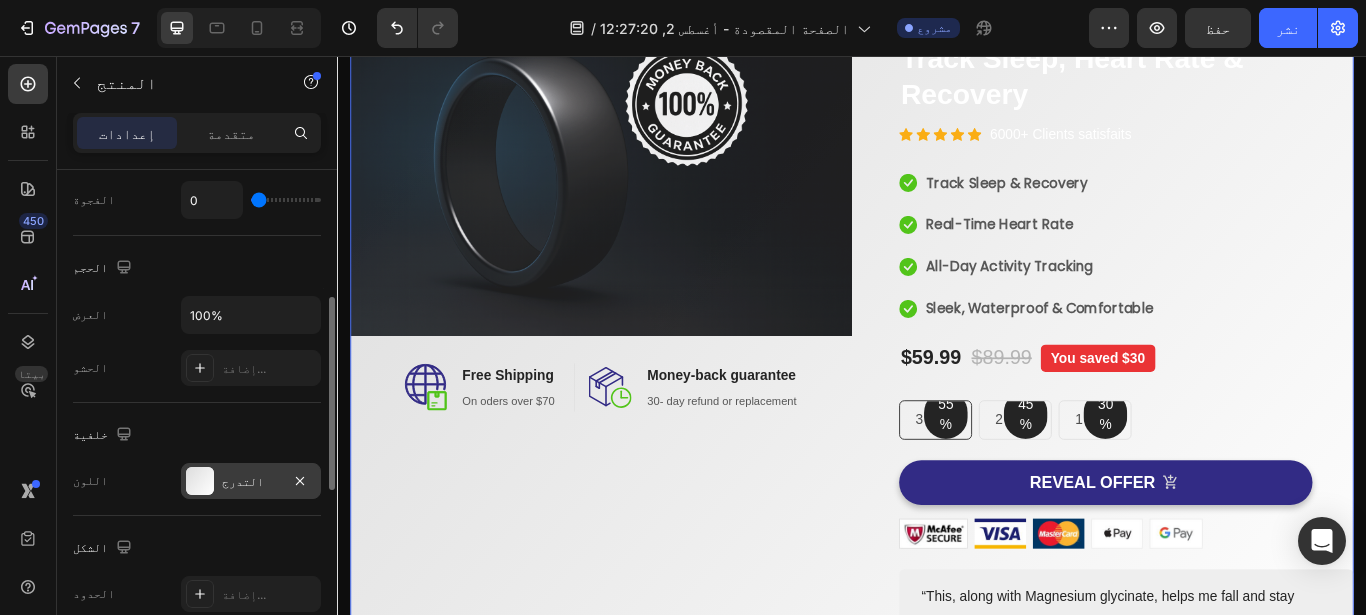 scroll, scrollTop: 325, scrollLeft: 0, axis: vertical 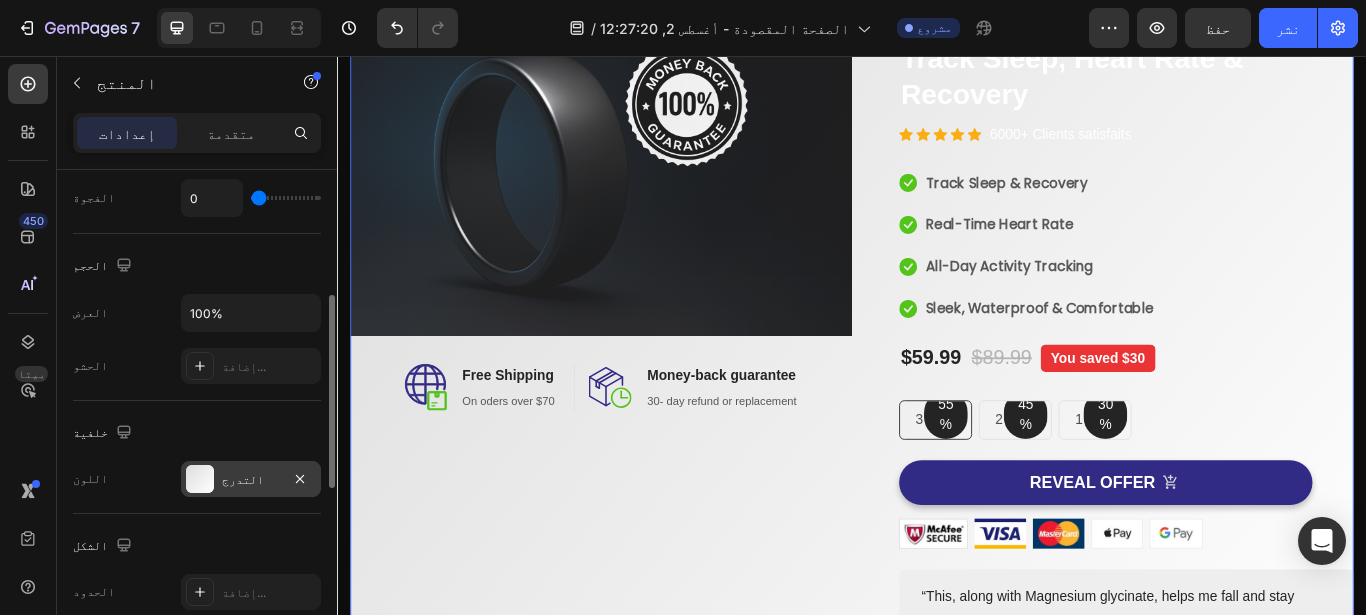 click on "التدرج" at bounding box center [251, 479] 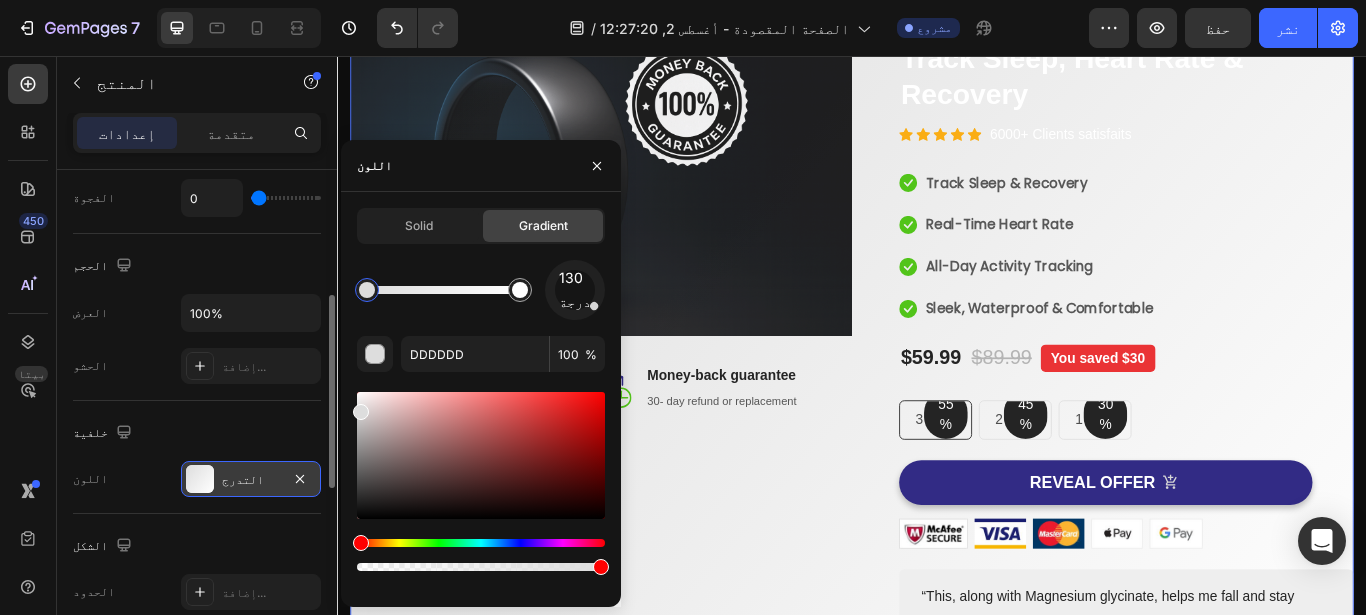 scroll, scrollTop: 56, scrollLeft: 0, axis: vertical 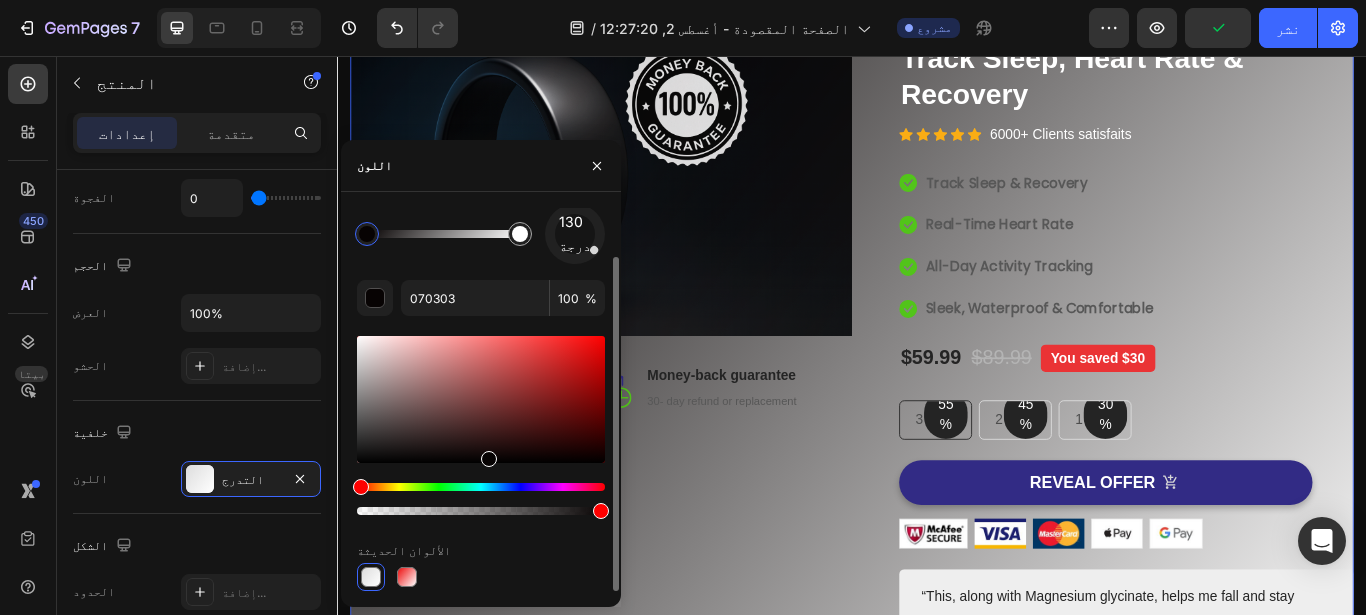 click at bounding box center (481, 399) 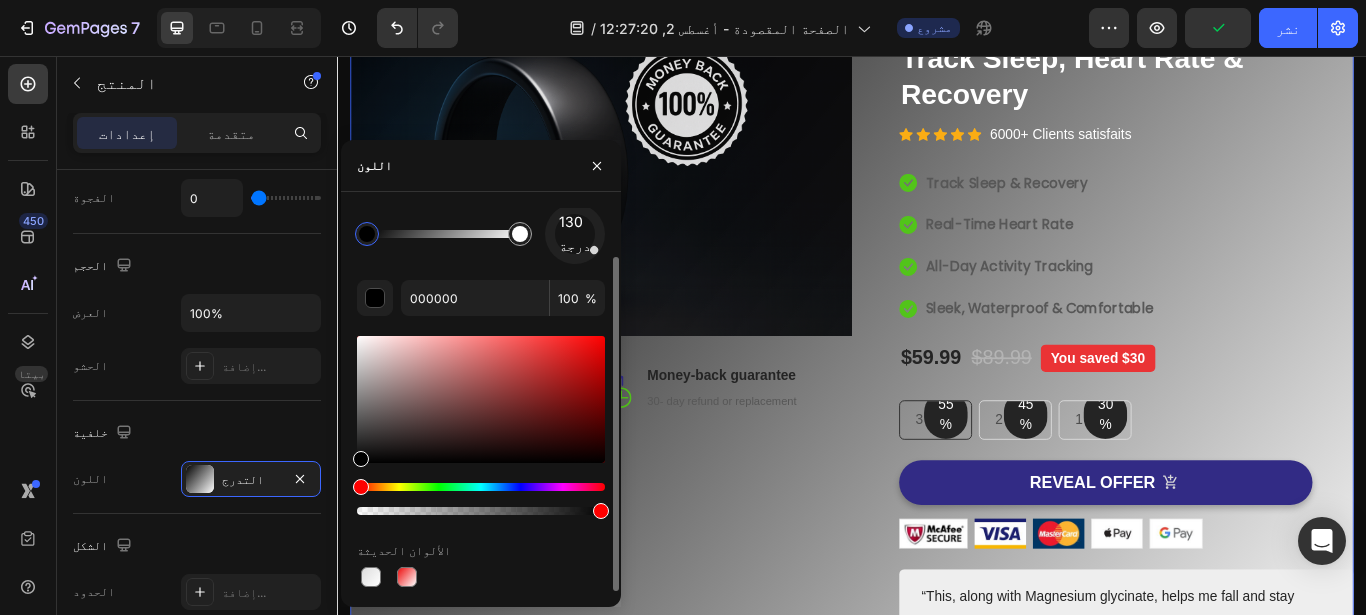 drag, startPoint x: 493, startPoint y: 462, endPoint x: 527, endPoint y: 467, distance: 34.36568 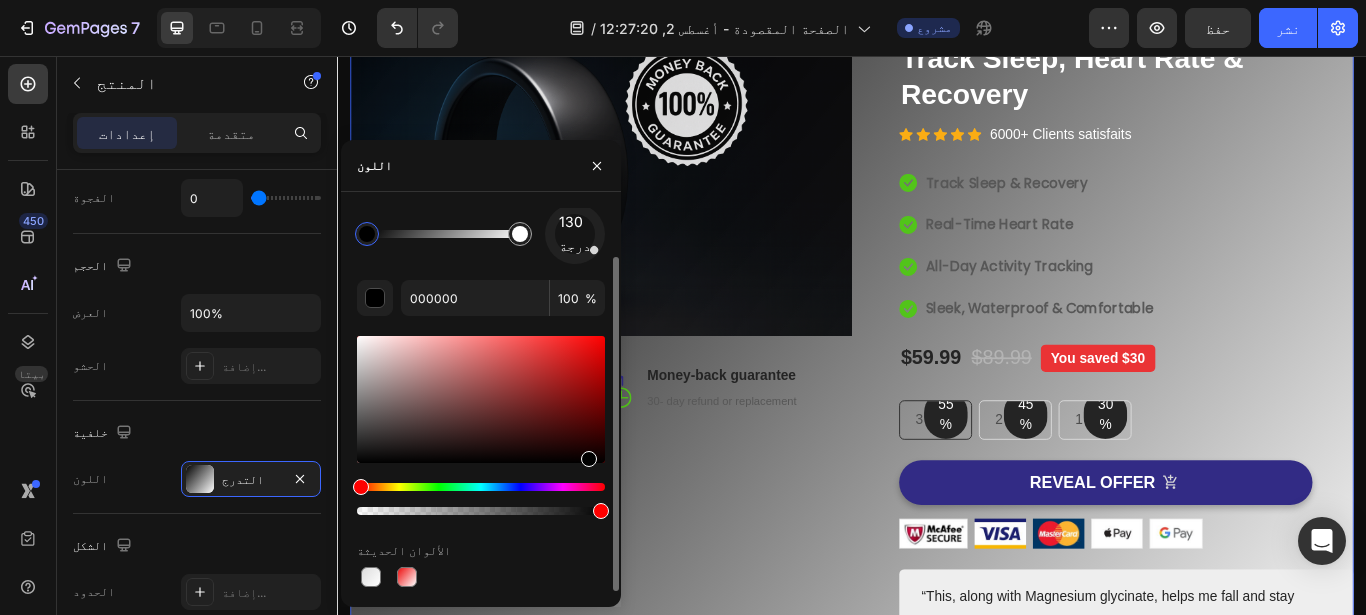click at bounding box center [481, 399] 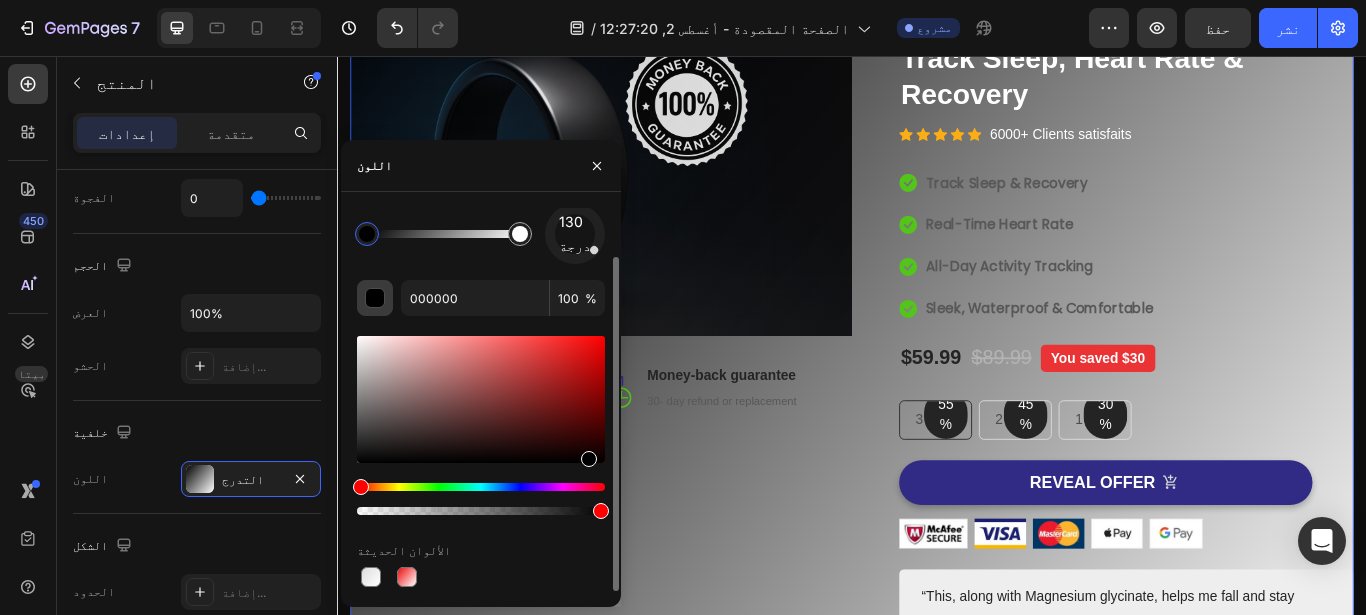 click at bounding box center [376, 299] 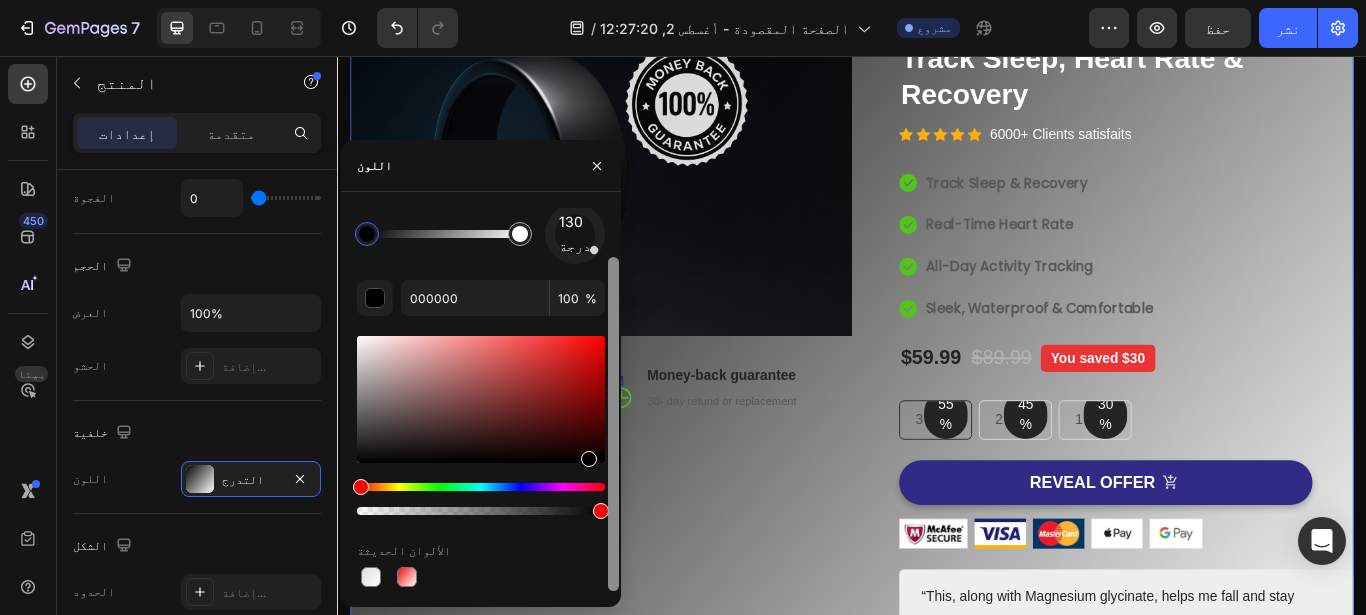 drag, startPoint x: 612, startPoint y: 536, endPoint x: 590, endPoint y: 601, distance: 68.622154 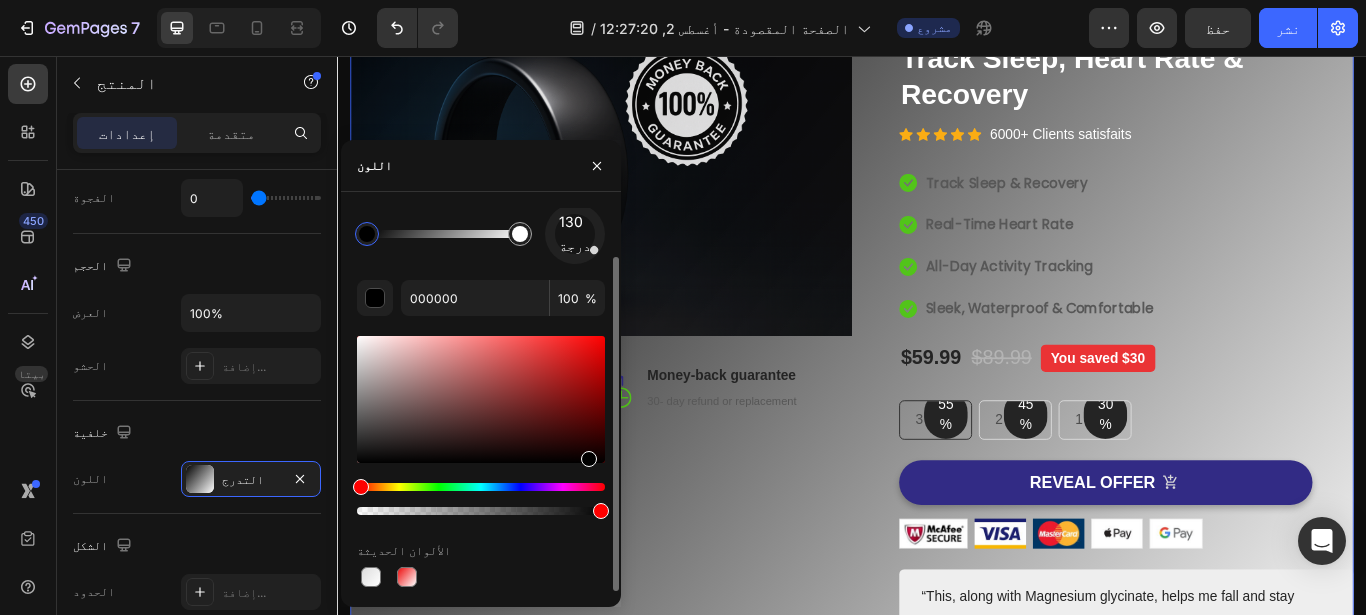 click at bounding box center [481, 499] 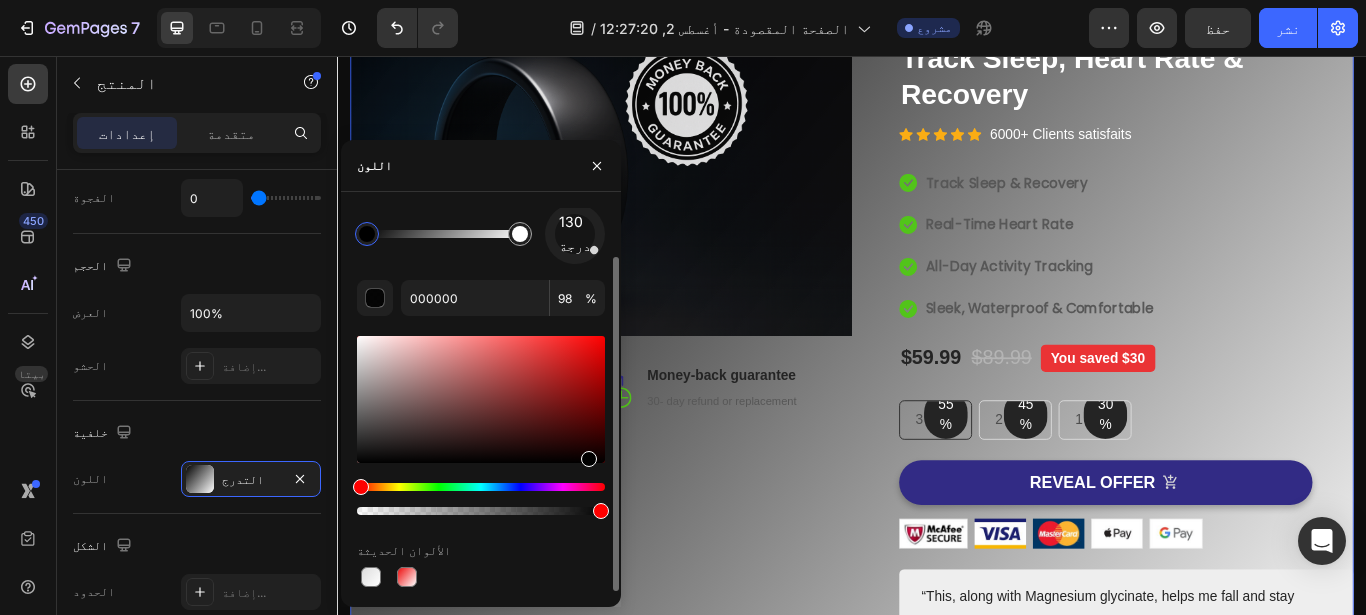click at bounding box center (601, 511) 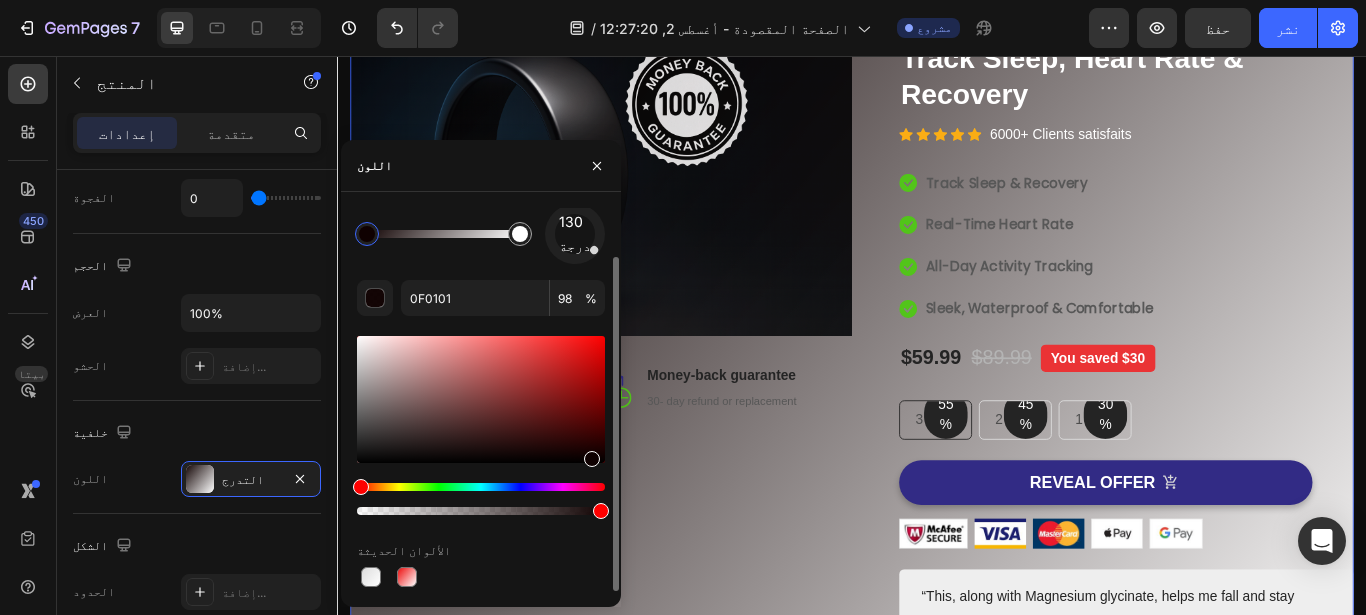 drag, startPoint x: 611, startPoint y: 463, endPoint x: 380, endPoint y: 484, distance: 231.95258 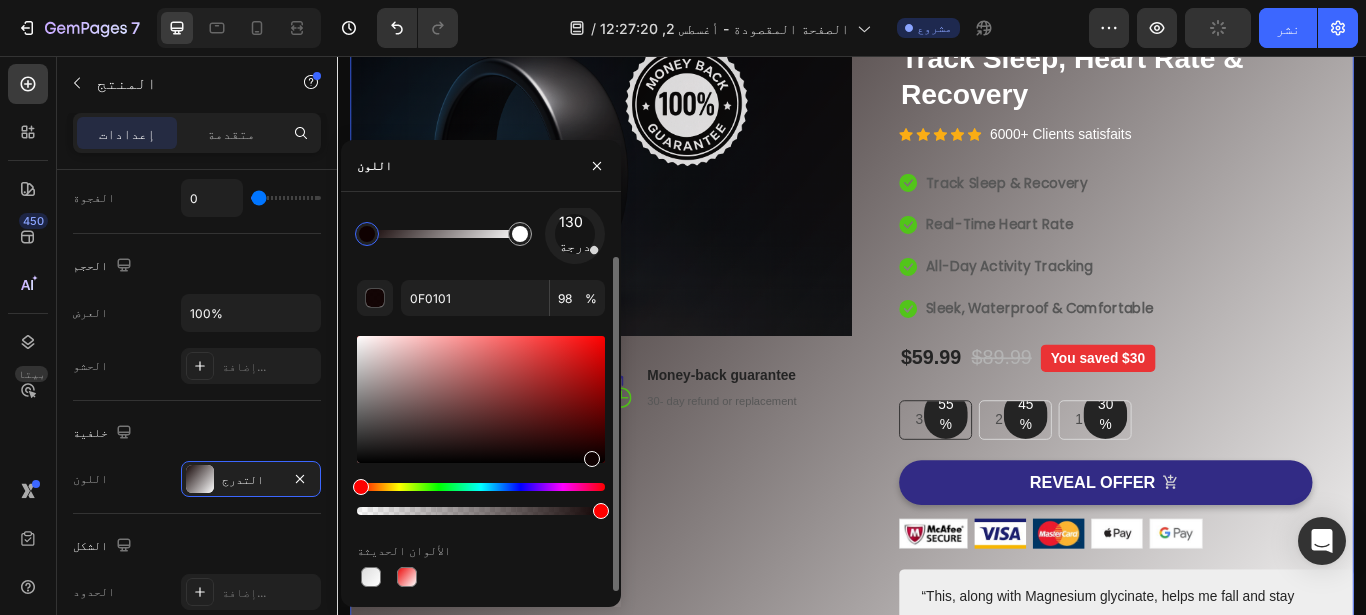 drag, startPoint x: 357, startPoint y: 480, endPoint x: 457, endPoint y: 482, distance: 100.02 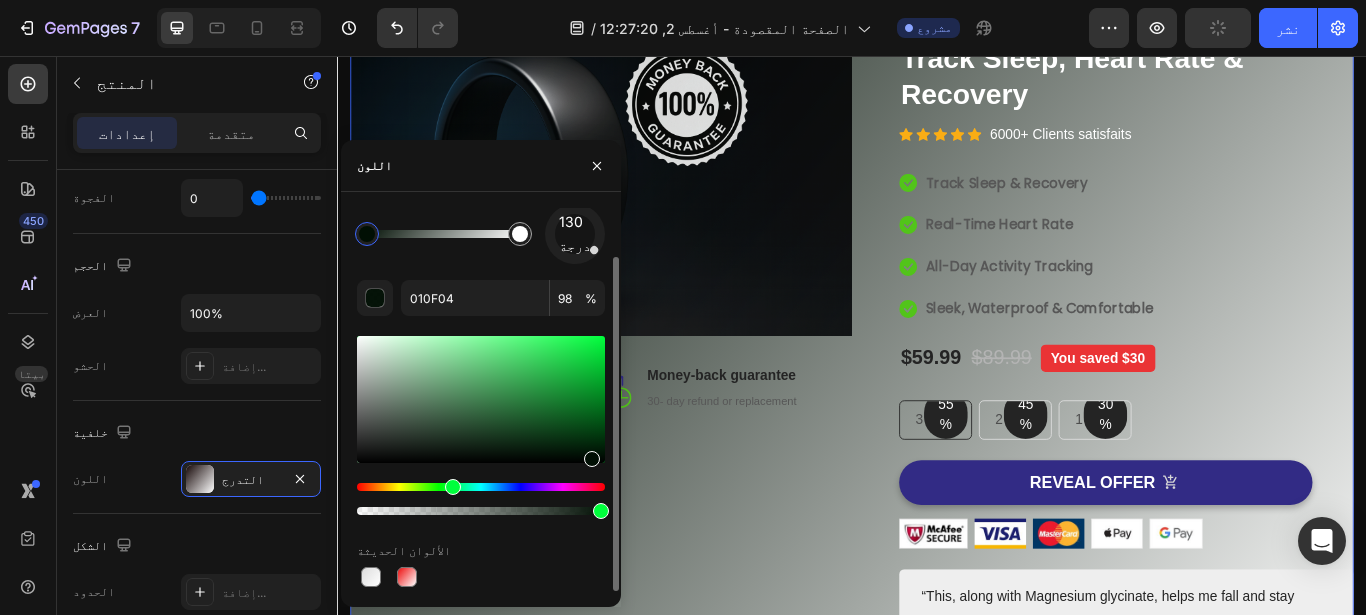 click at bounding box center (481, 487) 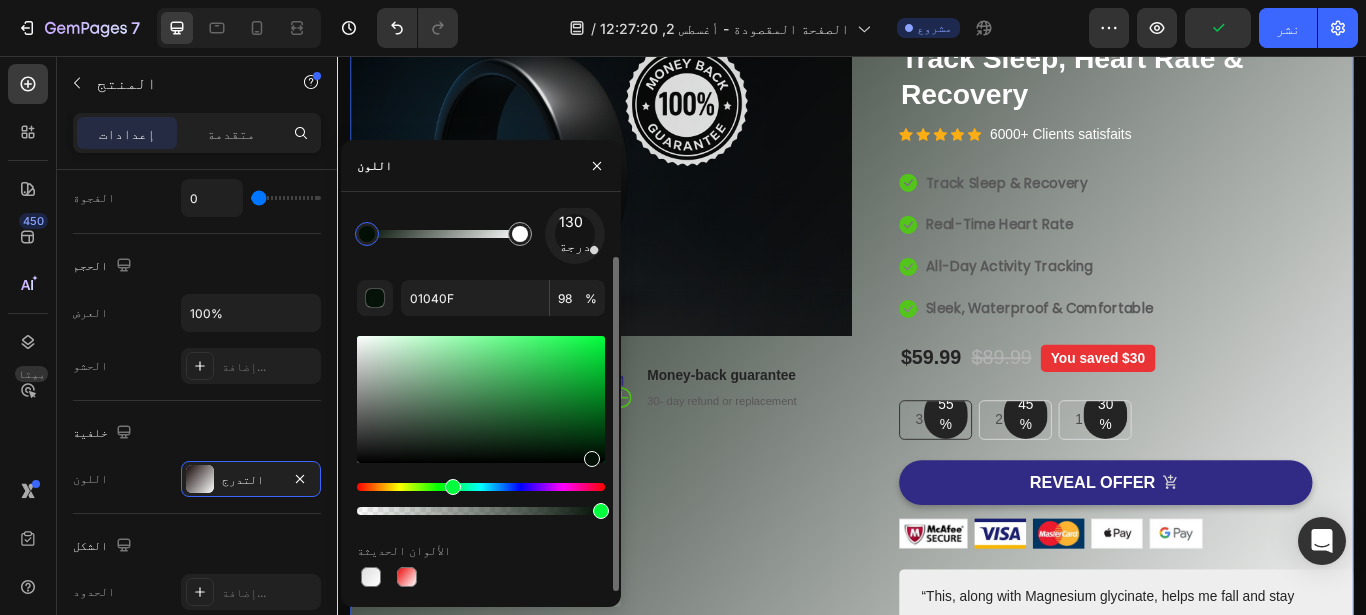 click at bounding box center [481, 487] 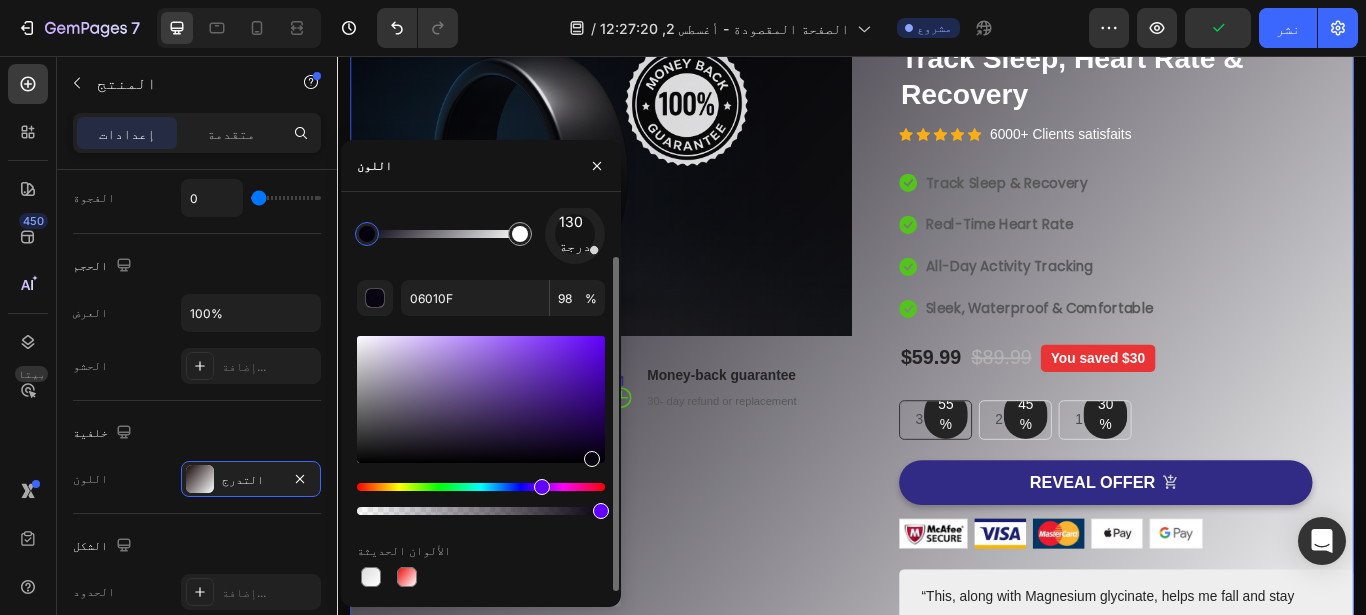 click at bounding box center [481, 487] 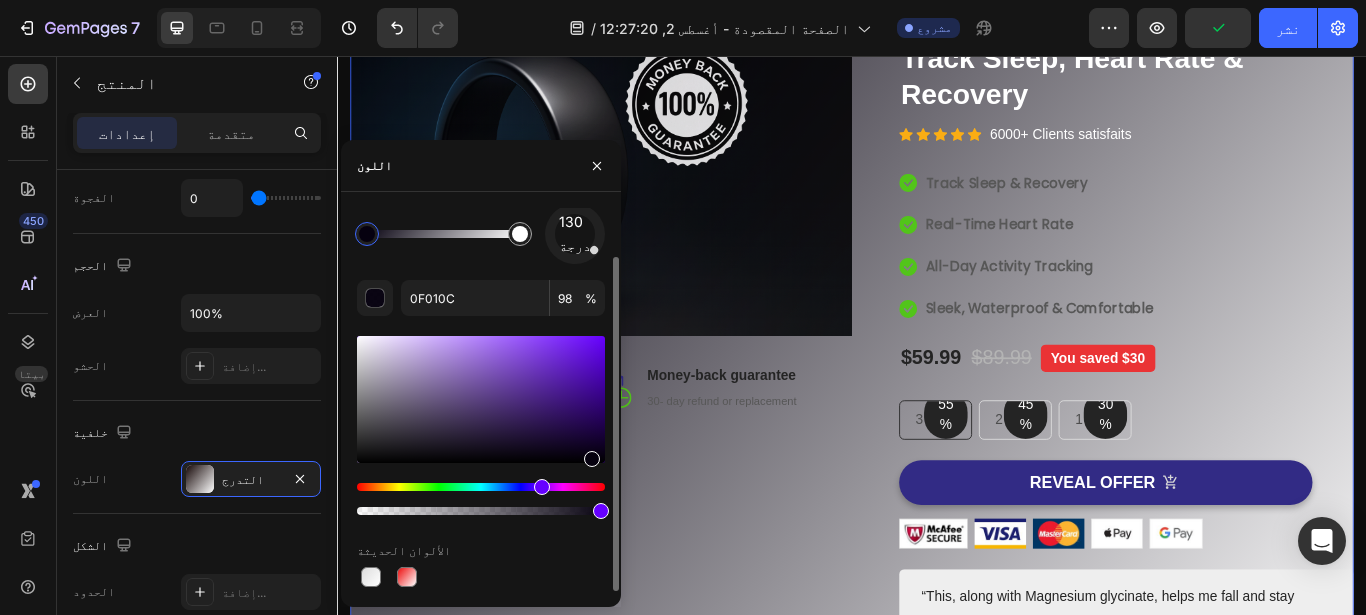 click at bounding box center [481, 487] 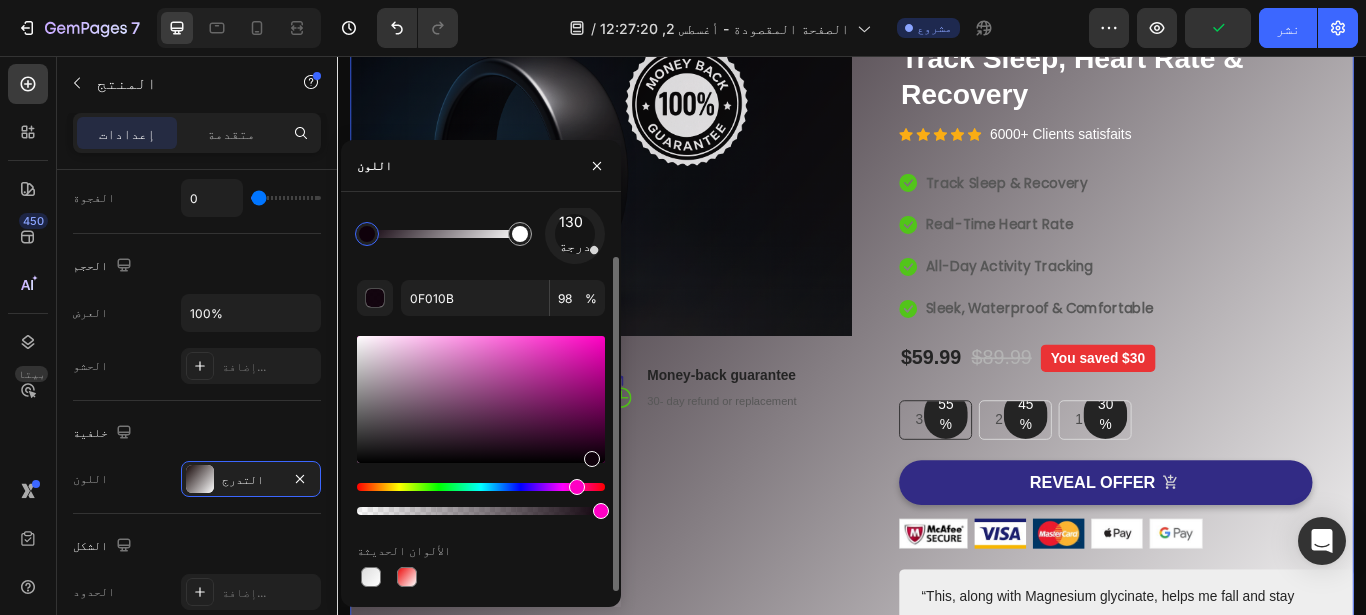 type on "0F010A" 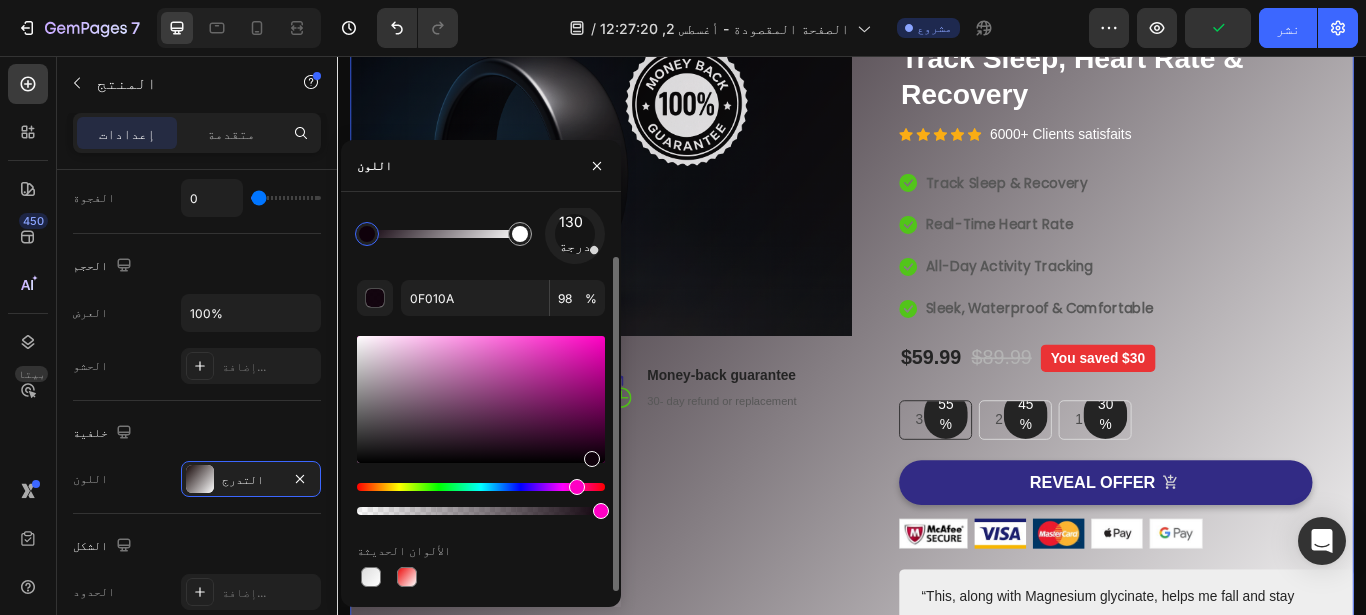click at bounding box center (577, 487) 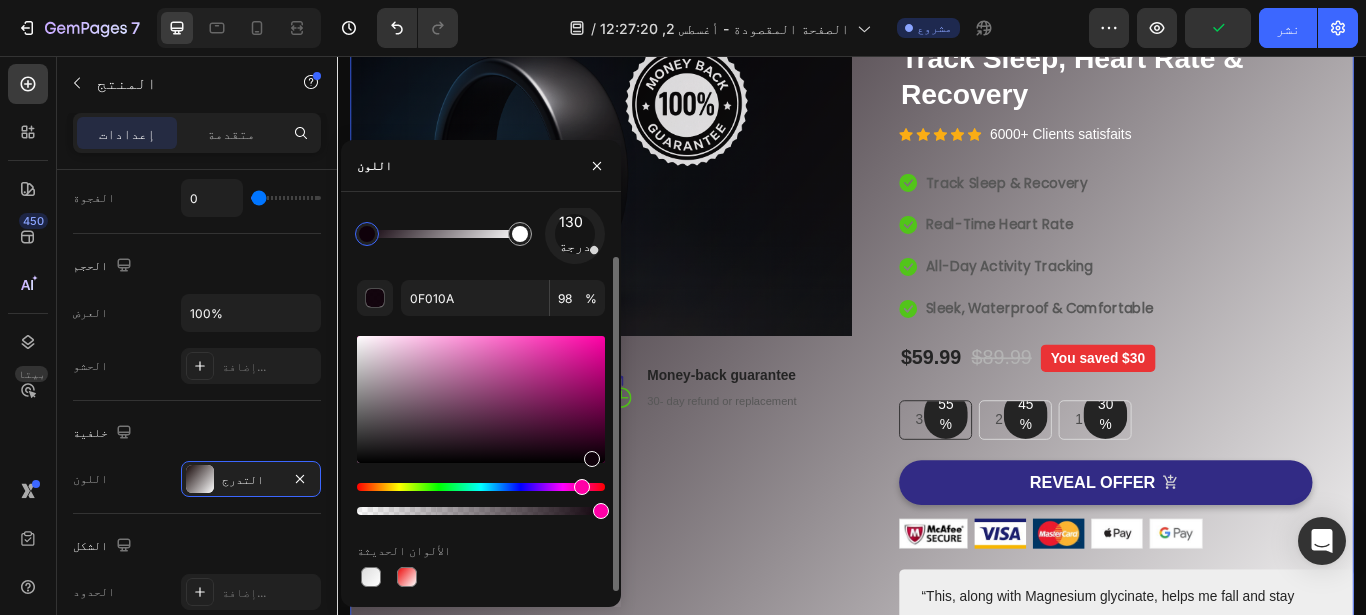 click at bounding box center [481, 499] 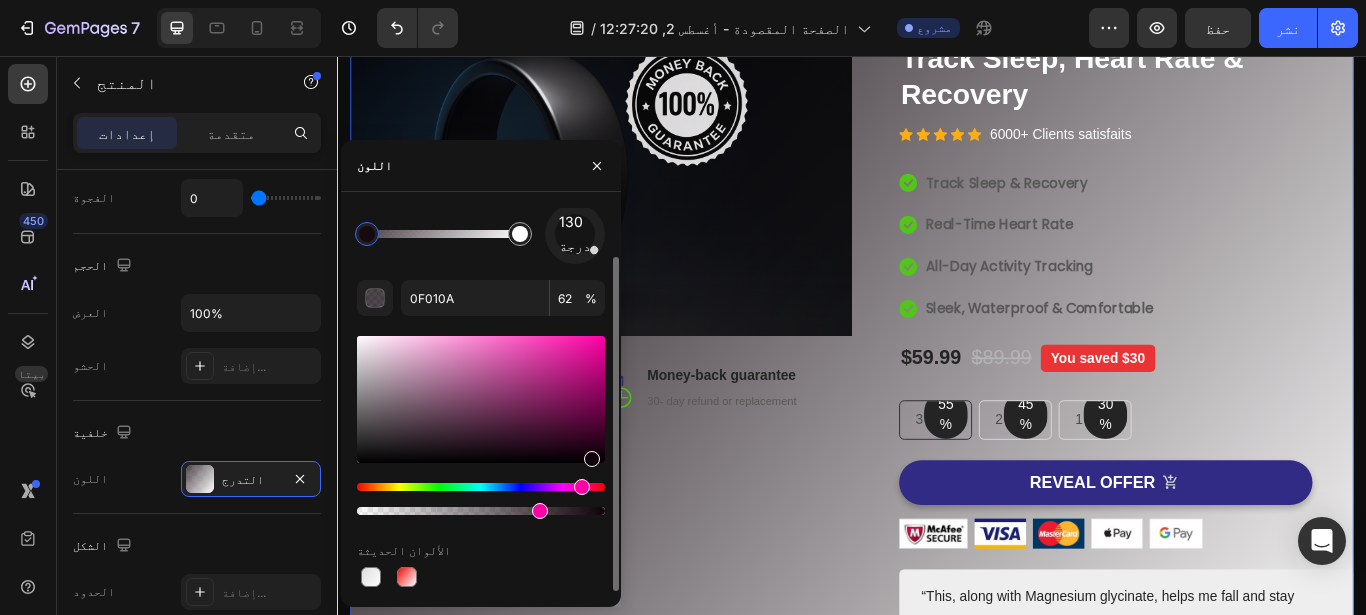 click at bounding box center [481, 511] 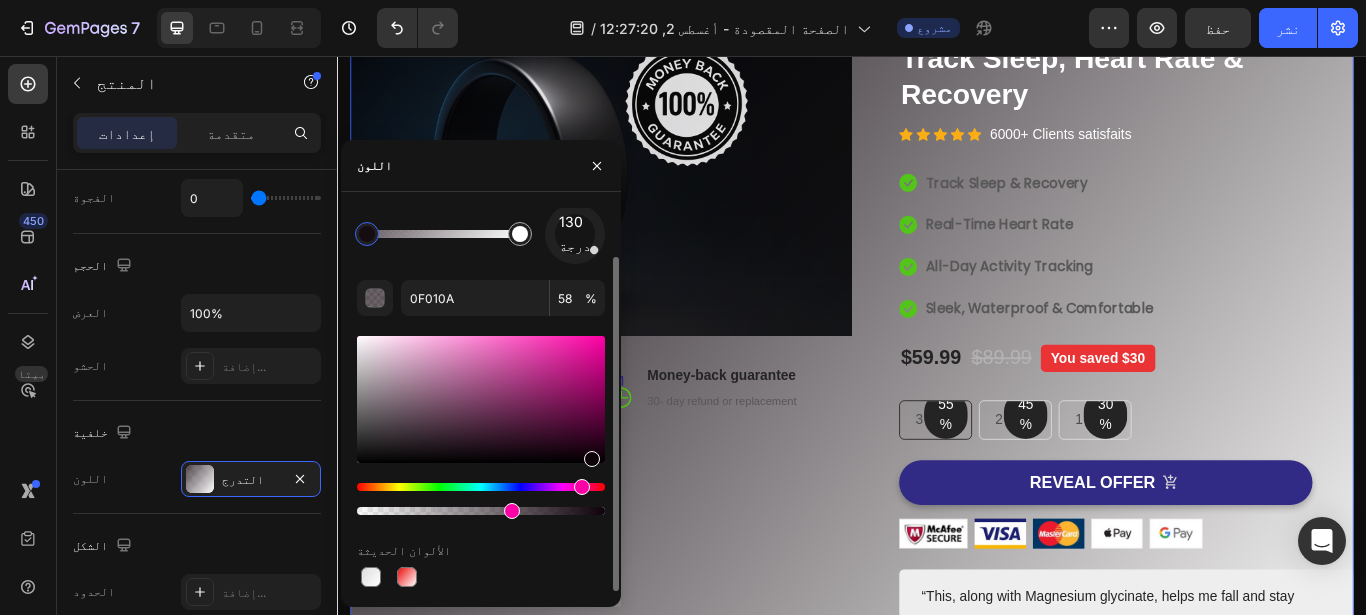 type on "56" 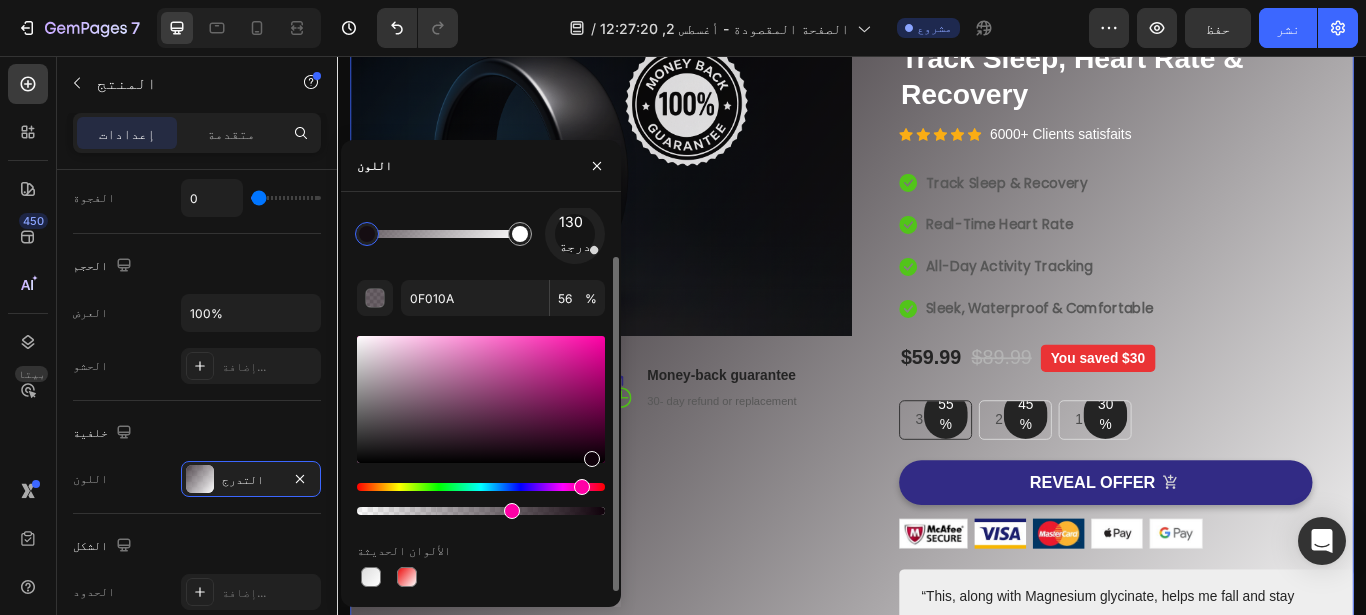 click at bounding box center [481, 511] 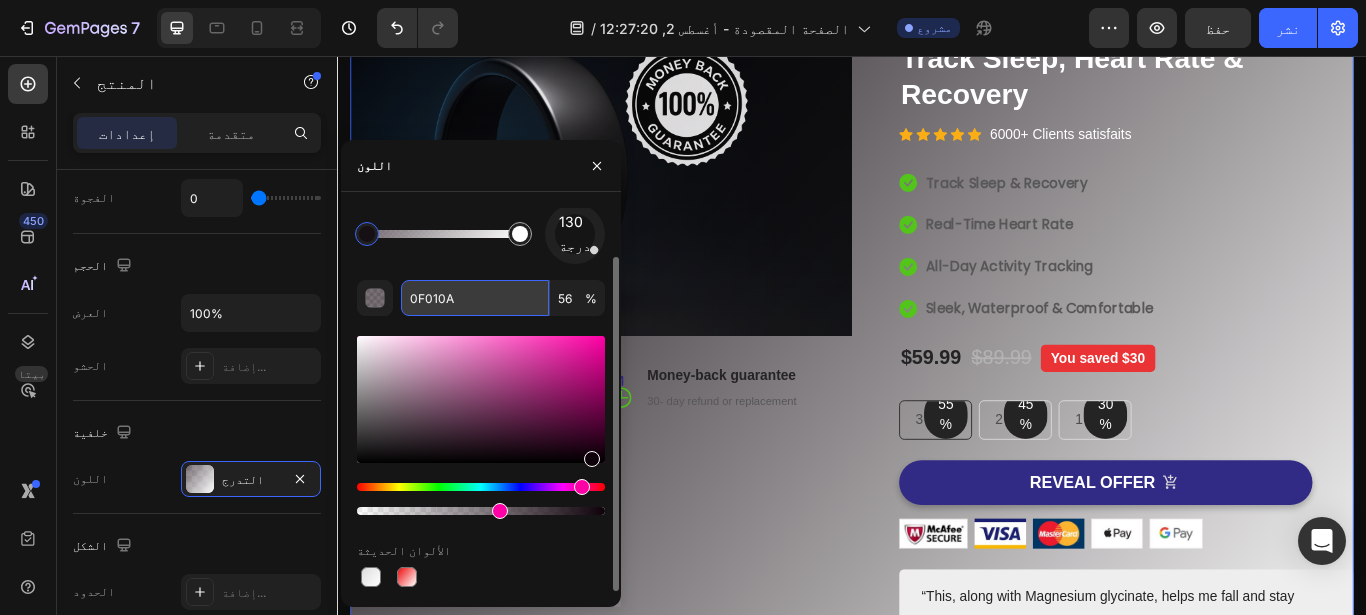 click on "0F010A" at bounding box center (475, 298) 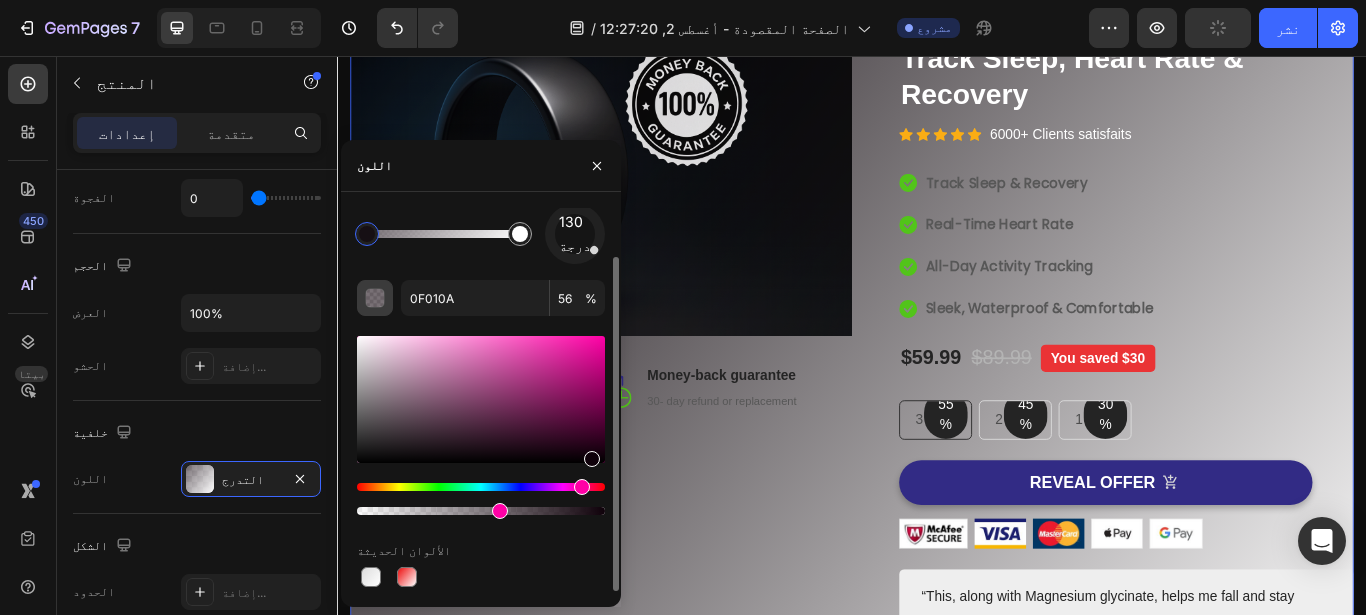 click at bounding box center [376, 299] 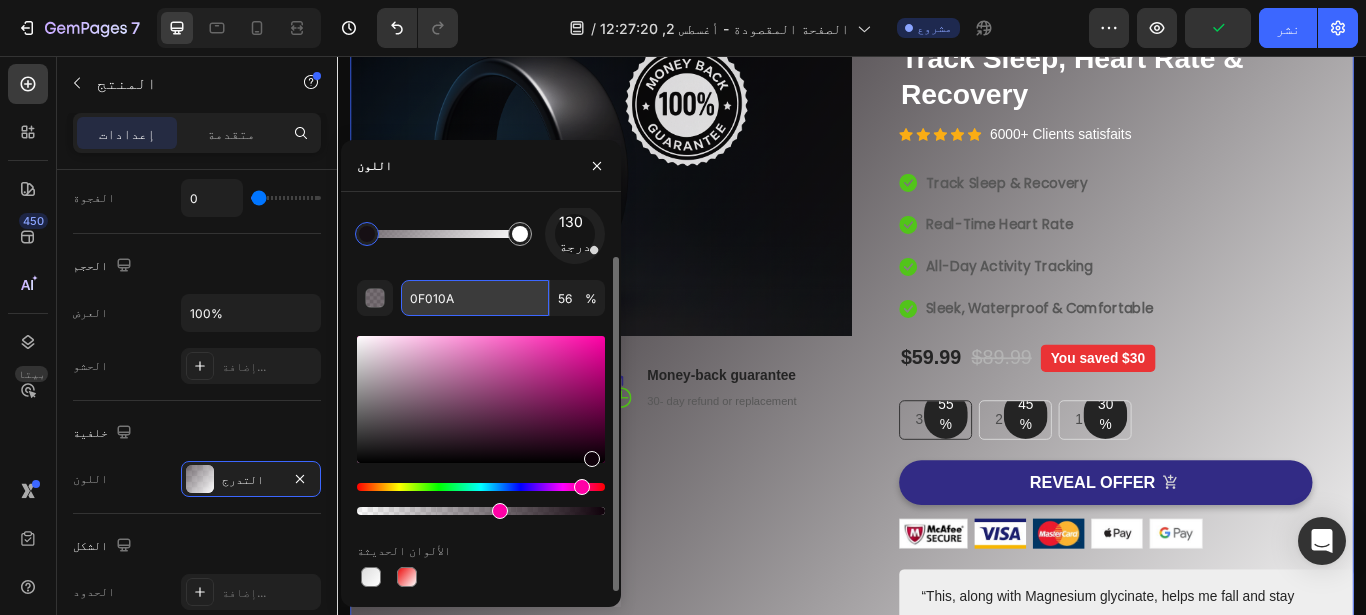 click on "0F010A" at bounding box center (475, 298) 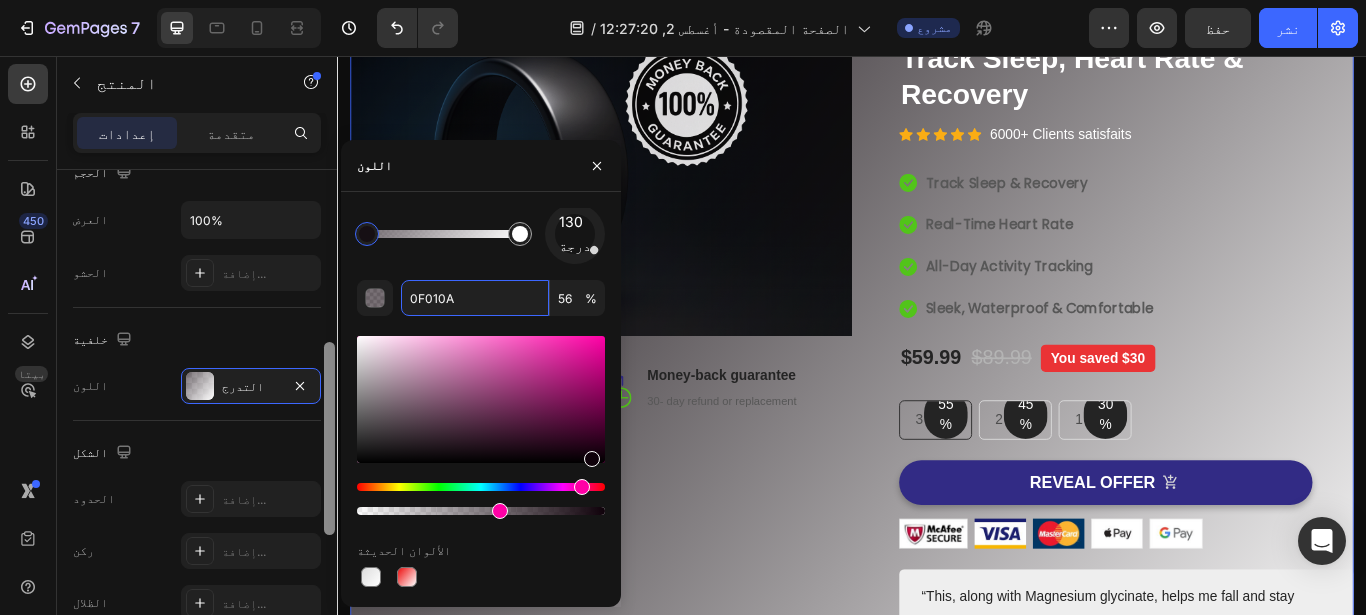 scroll, scrollTop: 408, scrollLeft: 0, axis: vertical 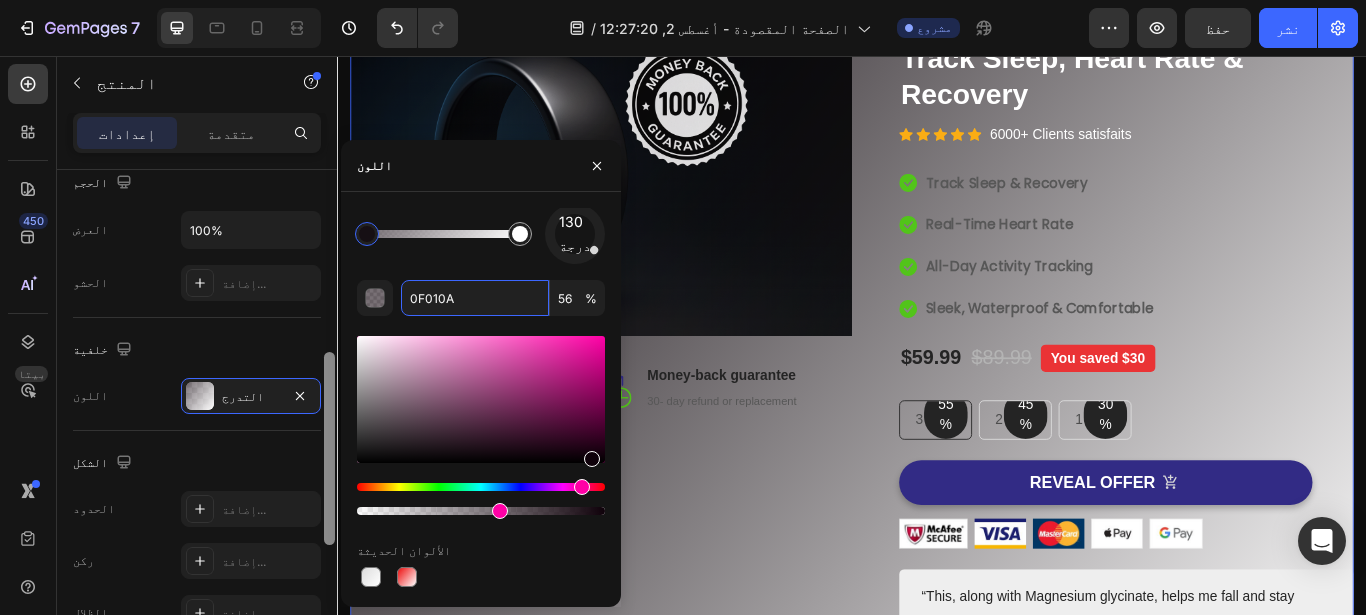 drag, startPoint x: 333, startPoint y: 308, endPoint x: 298, endPoint y: 340, distance: 47.423622 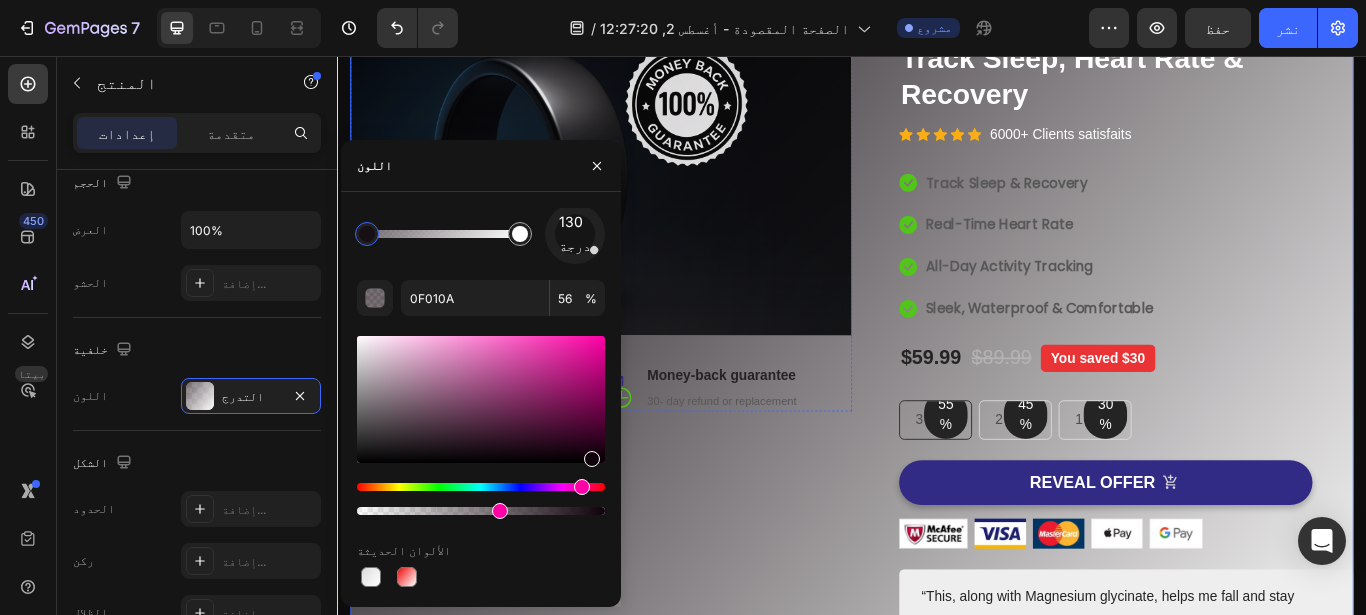 click at bounding box center [644, 187] 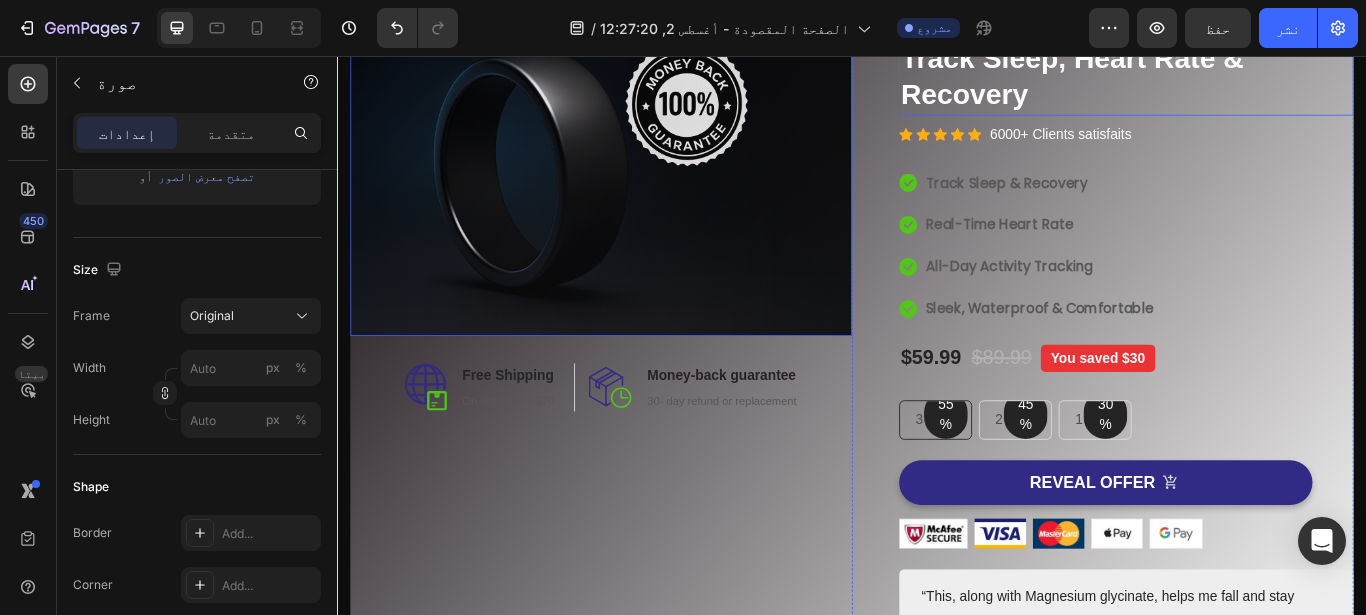 scroll, scrollTop: 0, scrollLeft: 0, axis: both 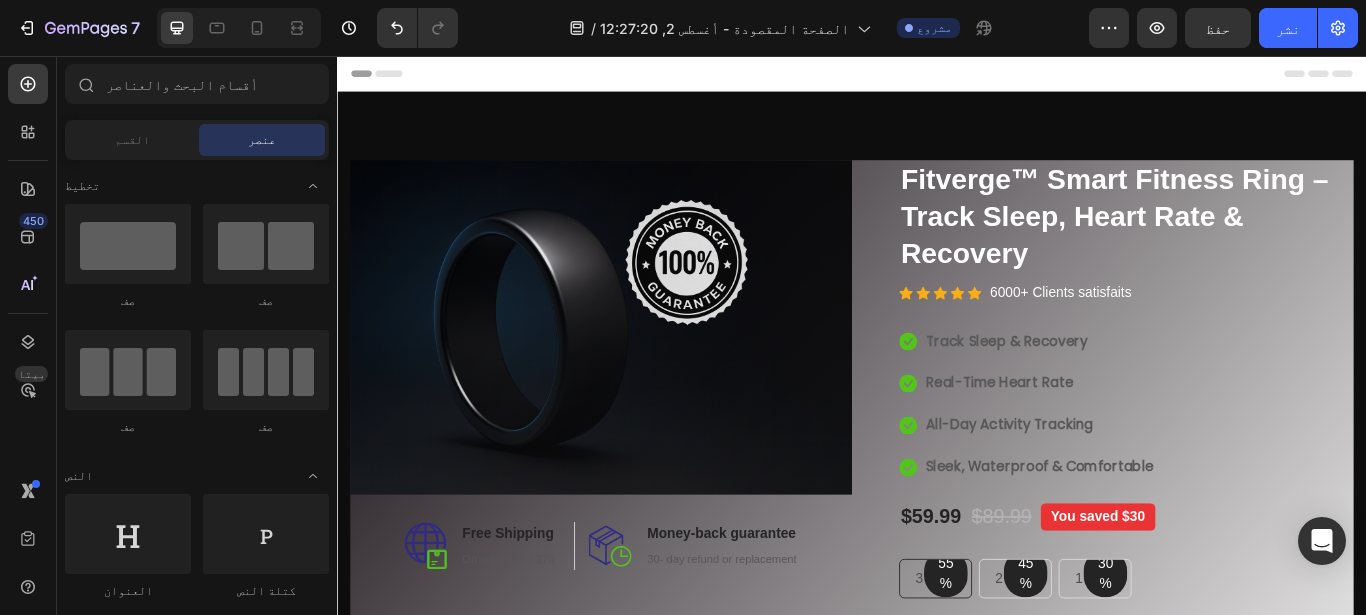 drag, startPoint x: 1536, startPoint y: 121, endPoint x: 1687, endPoint y: 112, distance: 151.26797 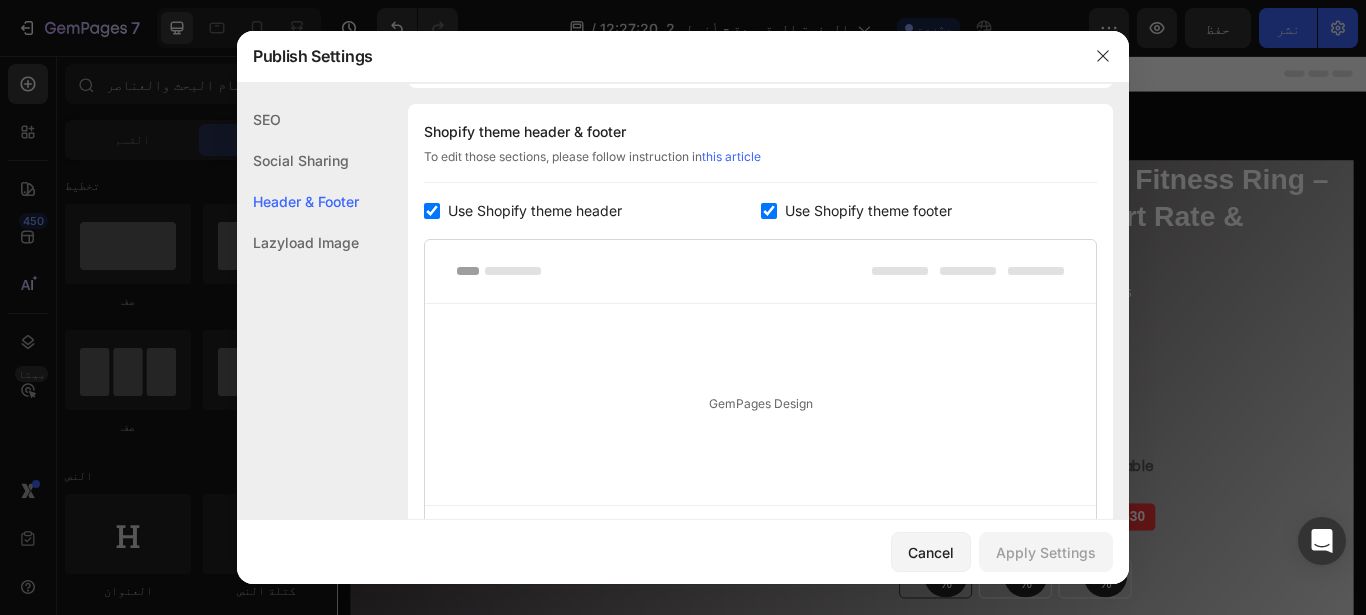 scroll, scrollTop: 937, scrollLeft: 0, axis: vertical 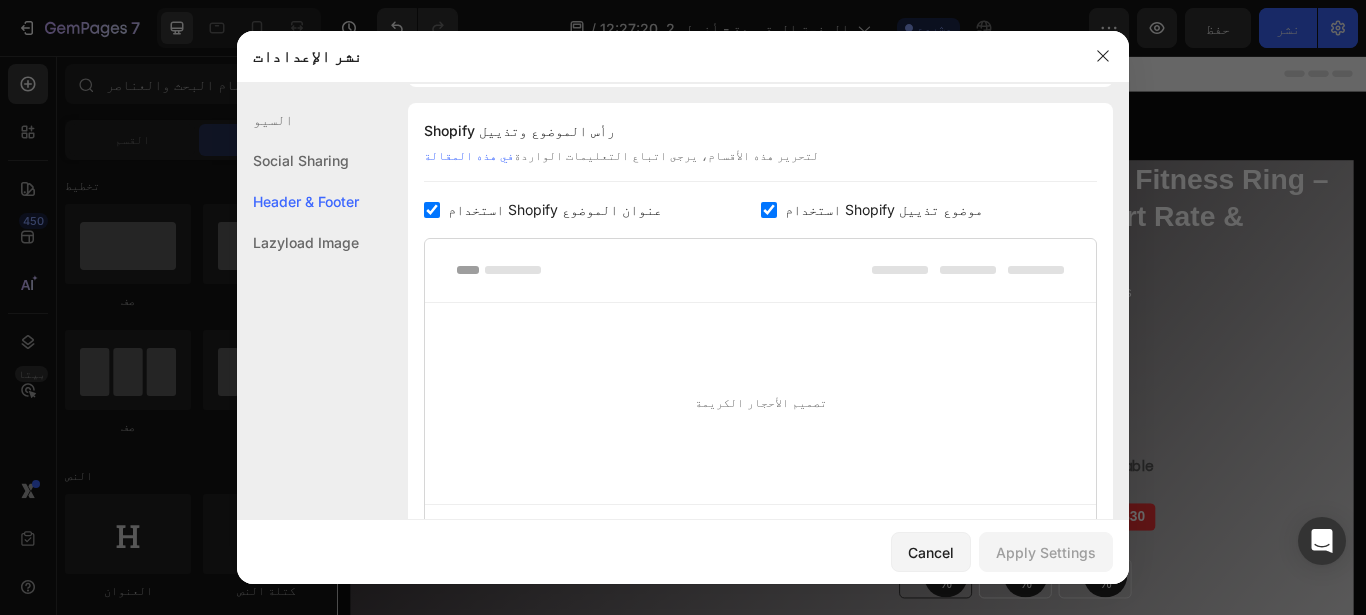 click at bounding box center (432, 210) 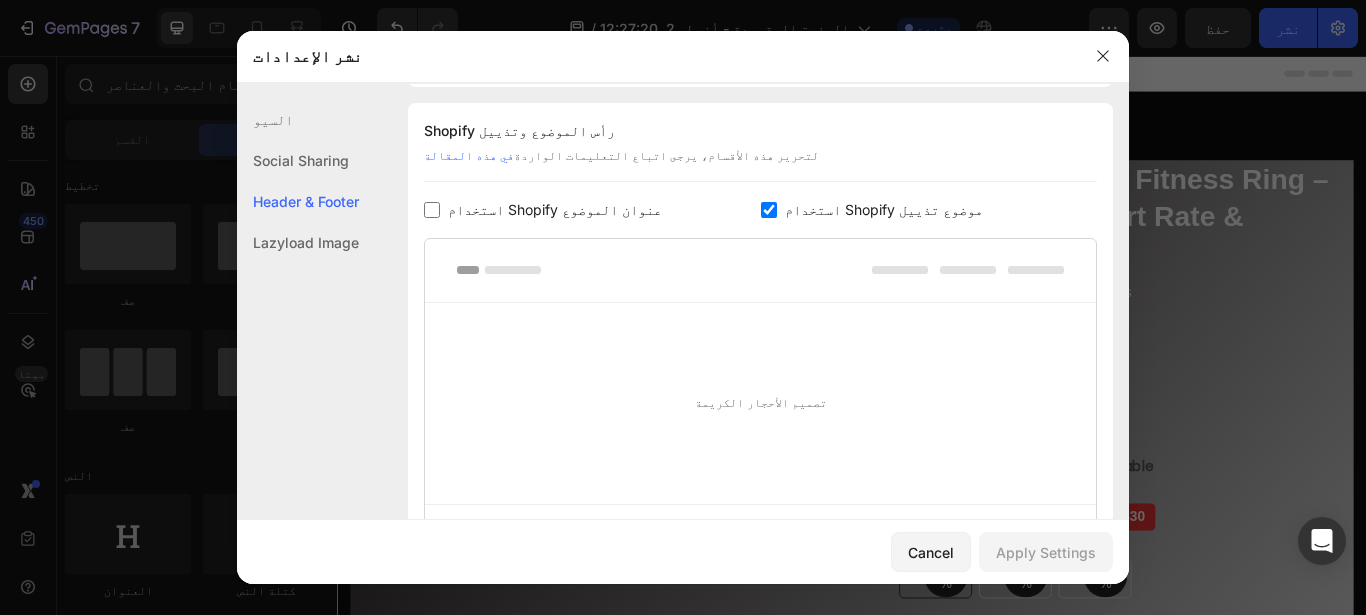 checkbox on "false" 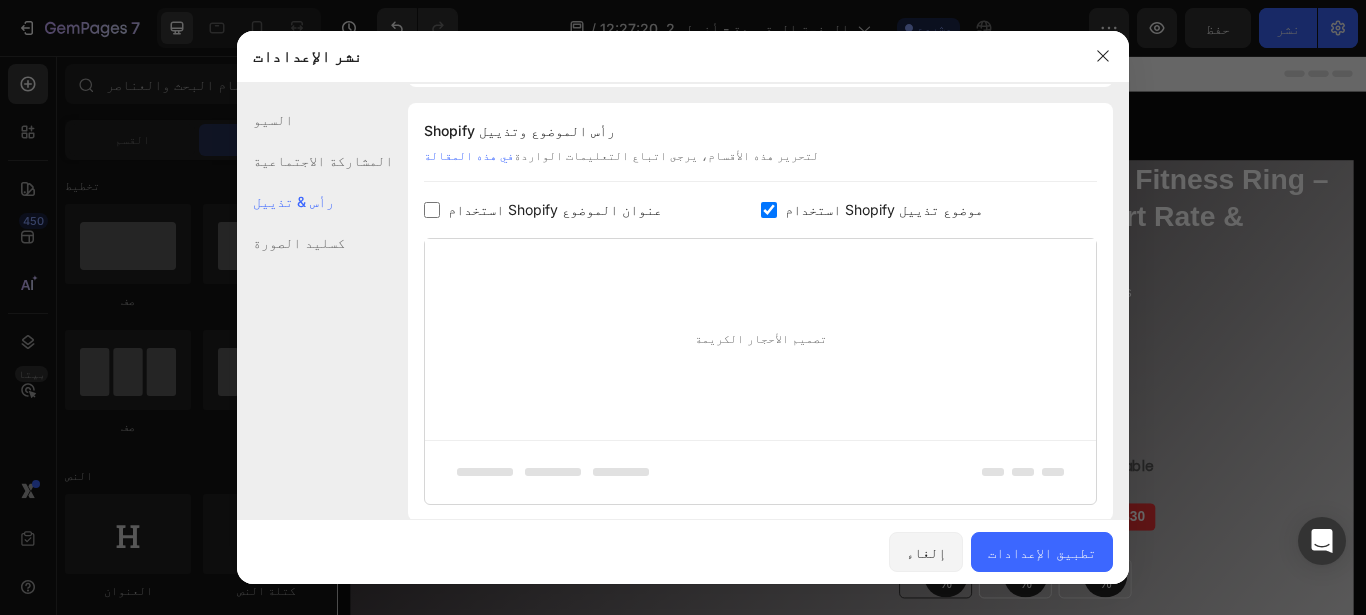 click on "تصميم الأحجار الكريمة" at bounding box center (760, 339) 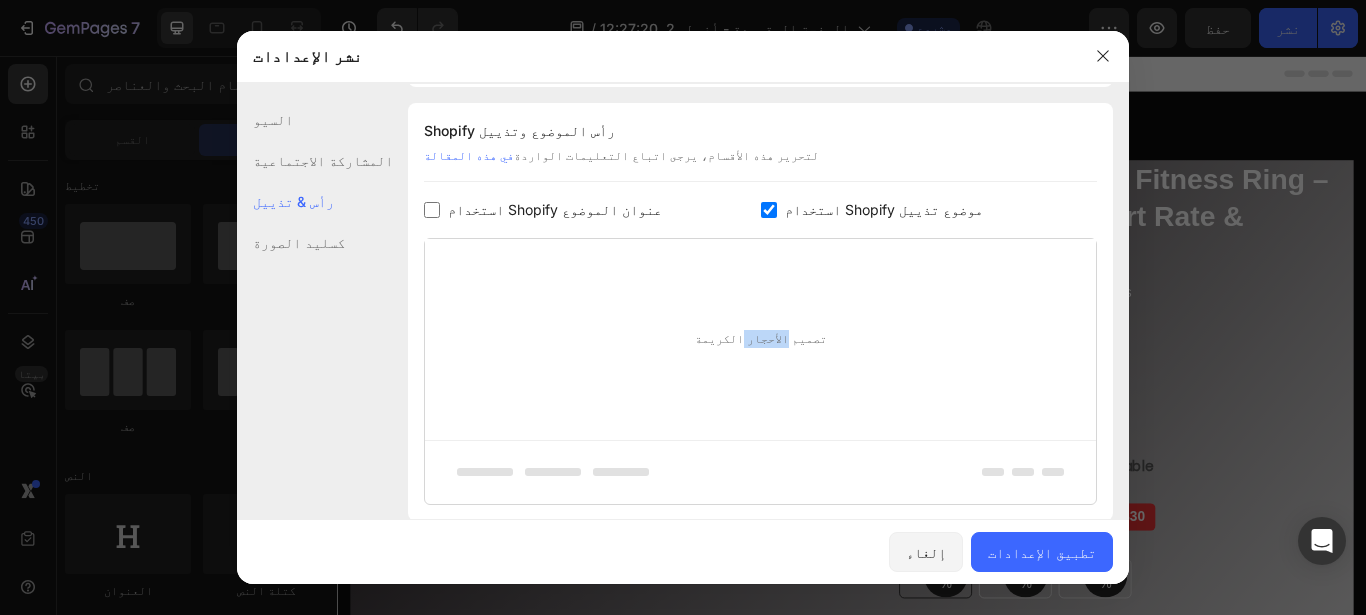 click on "تصميم الأحجار الكريمة" at bounding box center [760, 339] 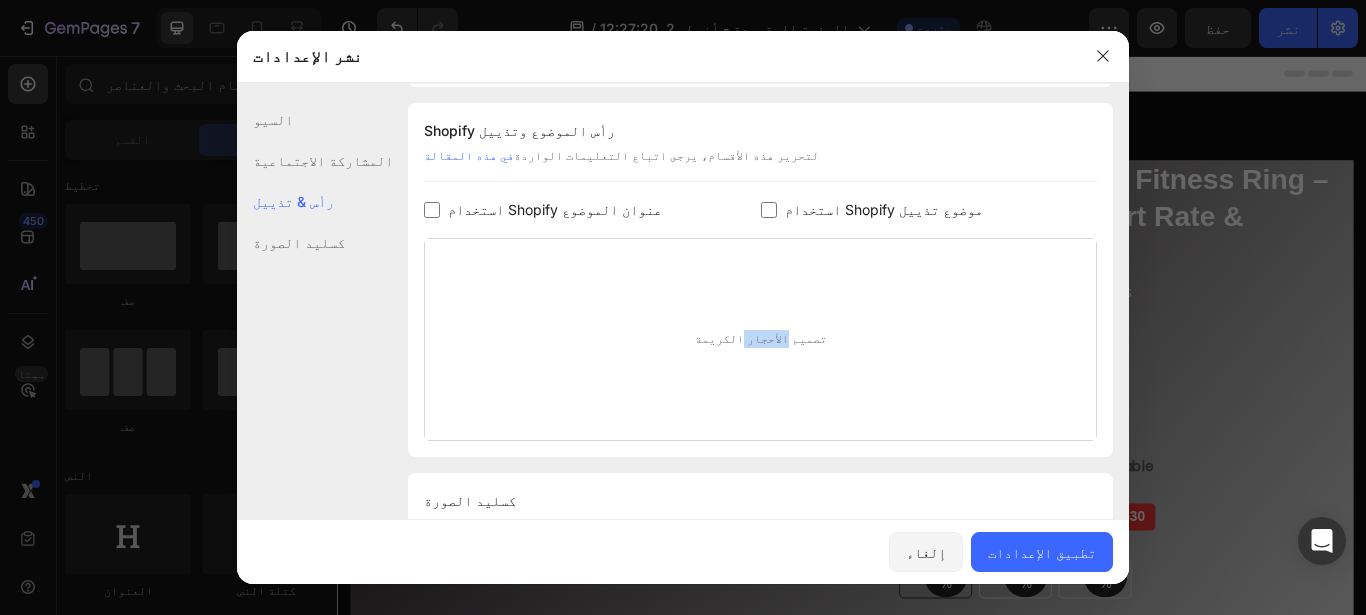 click on "استخدام Shopify موضوع تذييل" at bounding box center [884, 210] 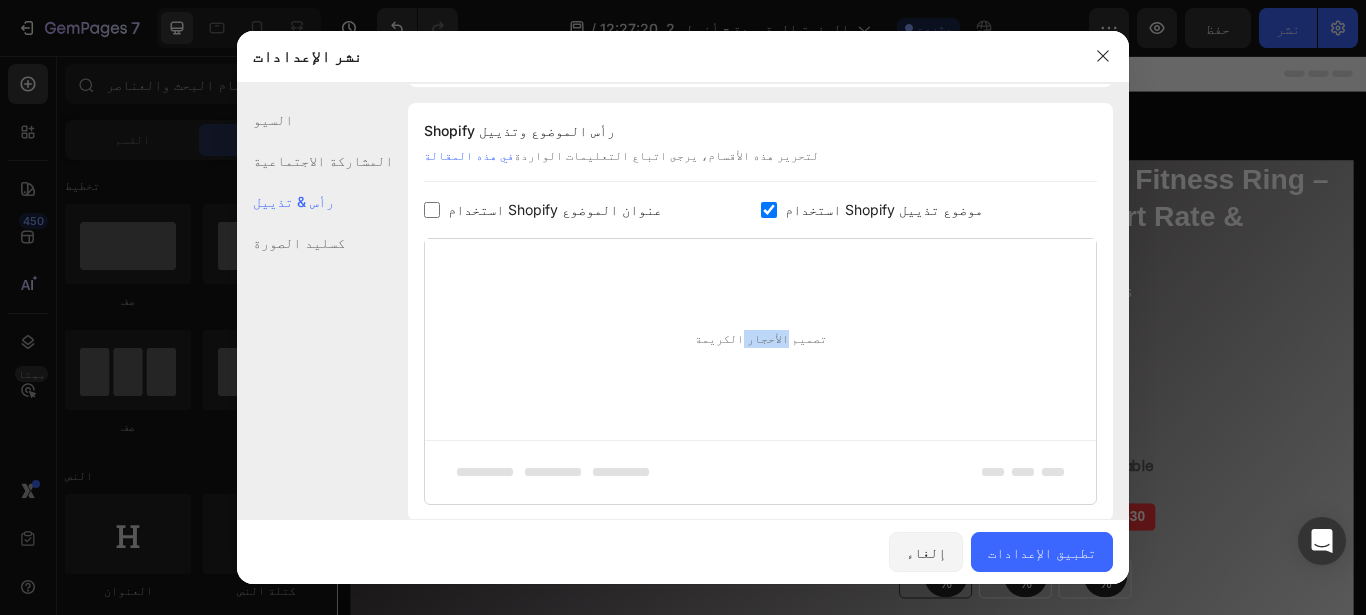 click on "استخدام Shopify موضوع تذييل" at bounding box center (884, 210) 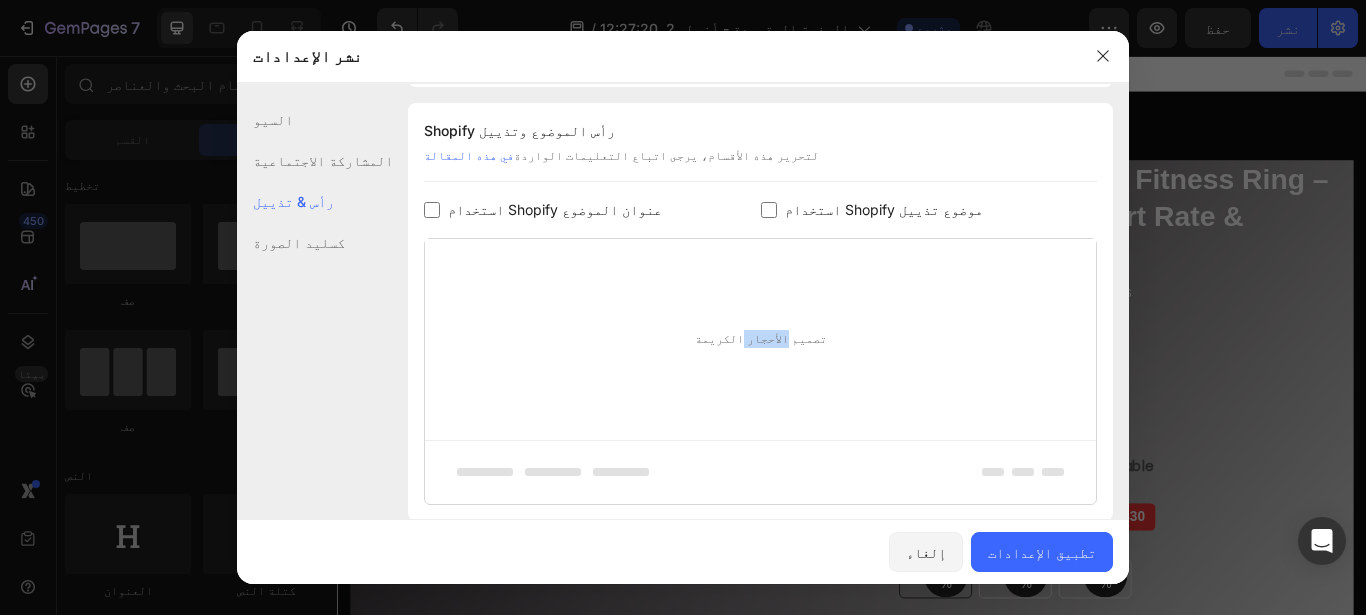 checkbox on "false" 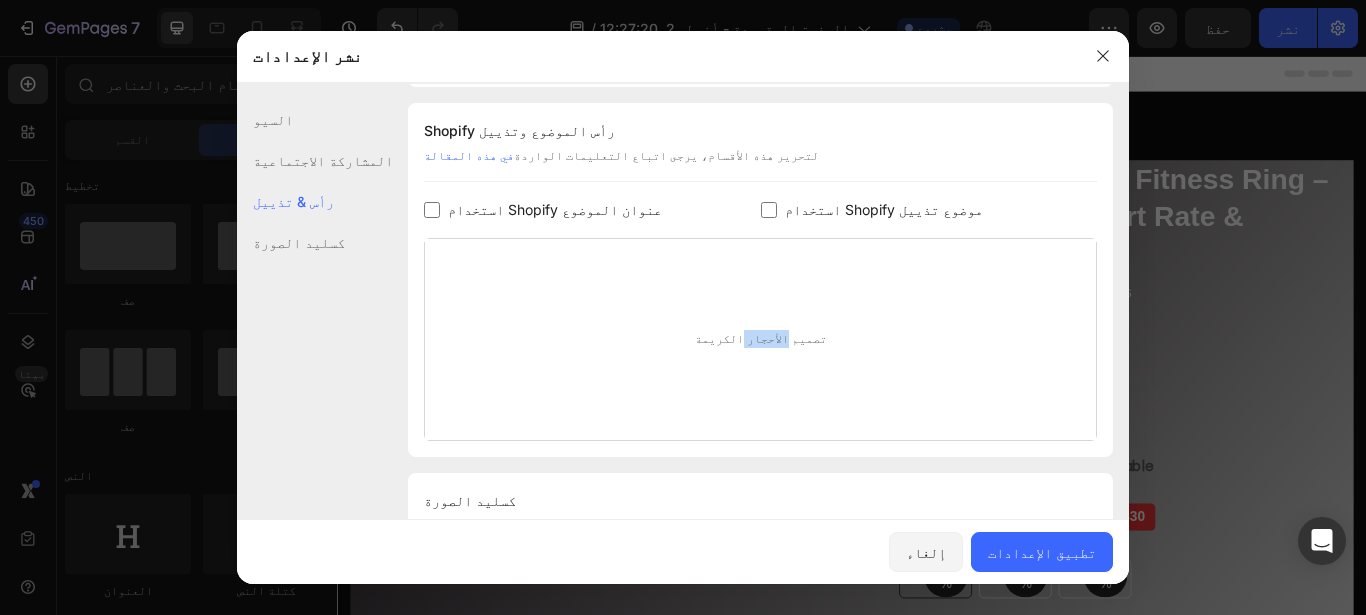 scroll, scrollTop: 1021, scrollLeft: 0, axis: vertical 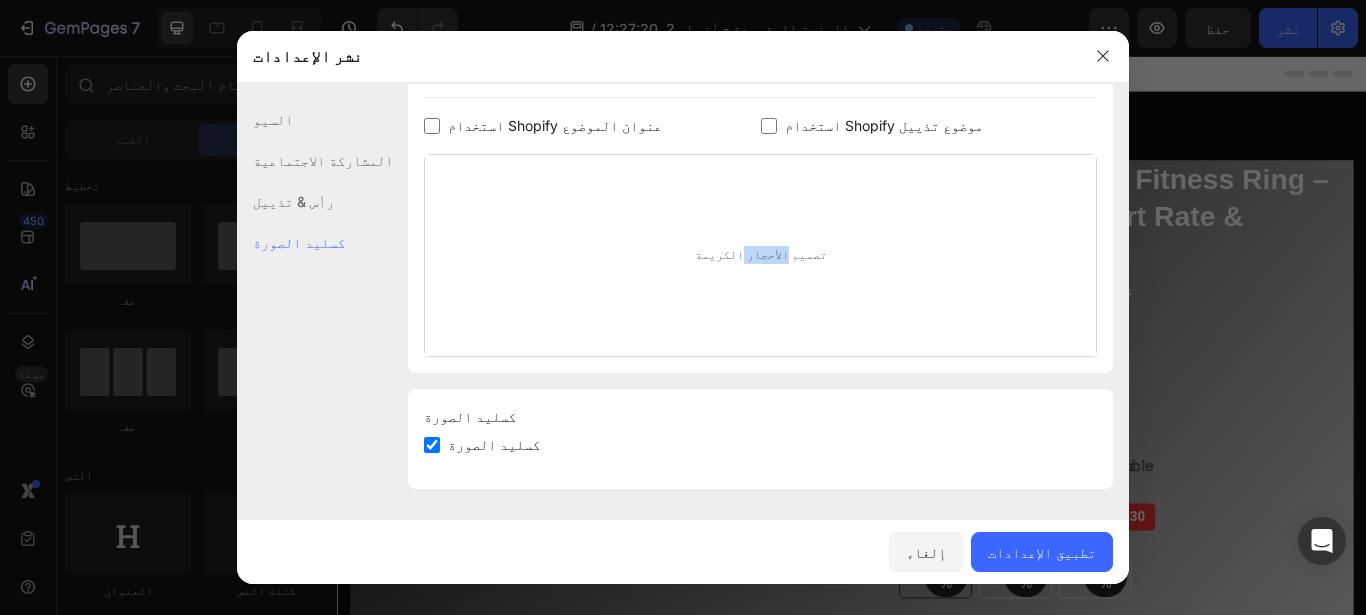 click on "كسليد الصورة" at bounding box center [494, 445] 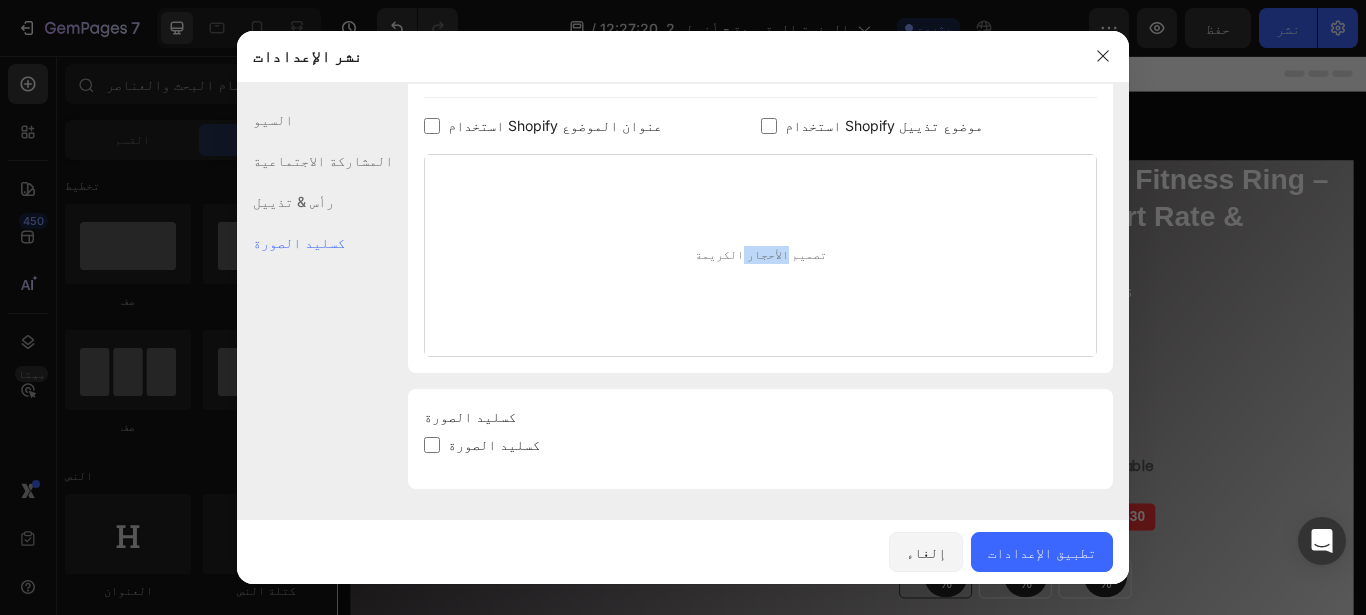 click on "كسليد الصورة" at bounding box center (494, 445) 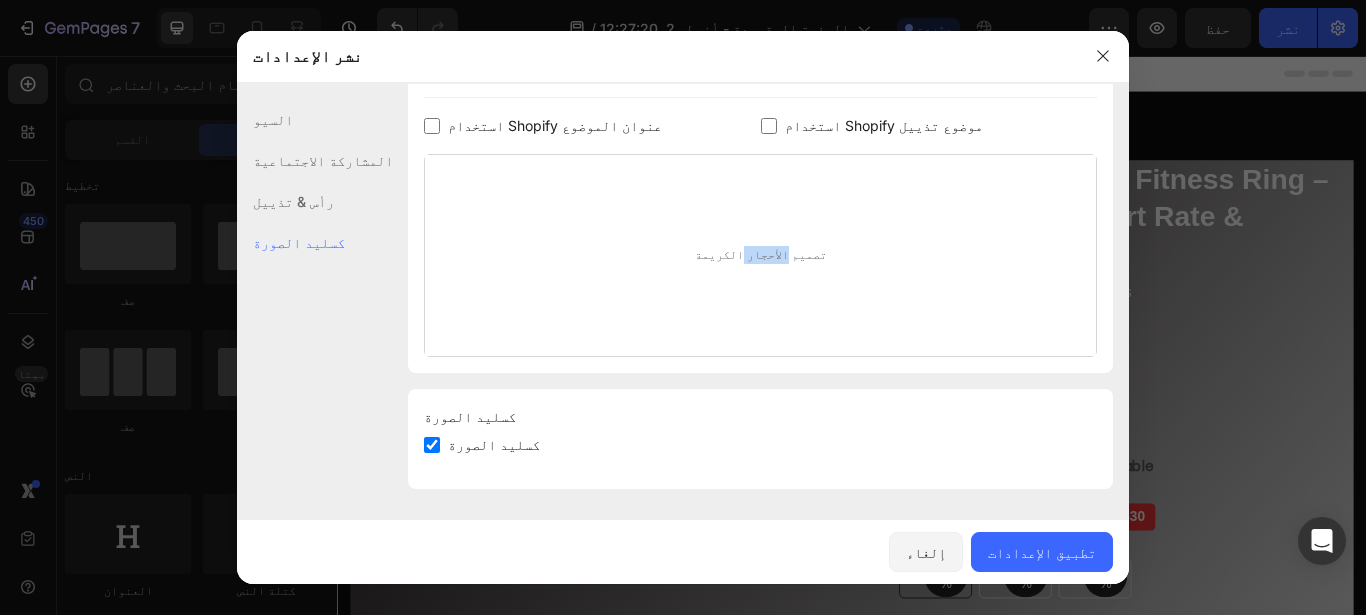 checkbox on "true" 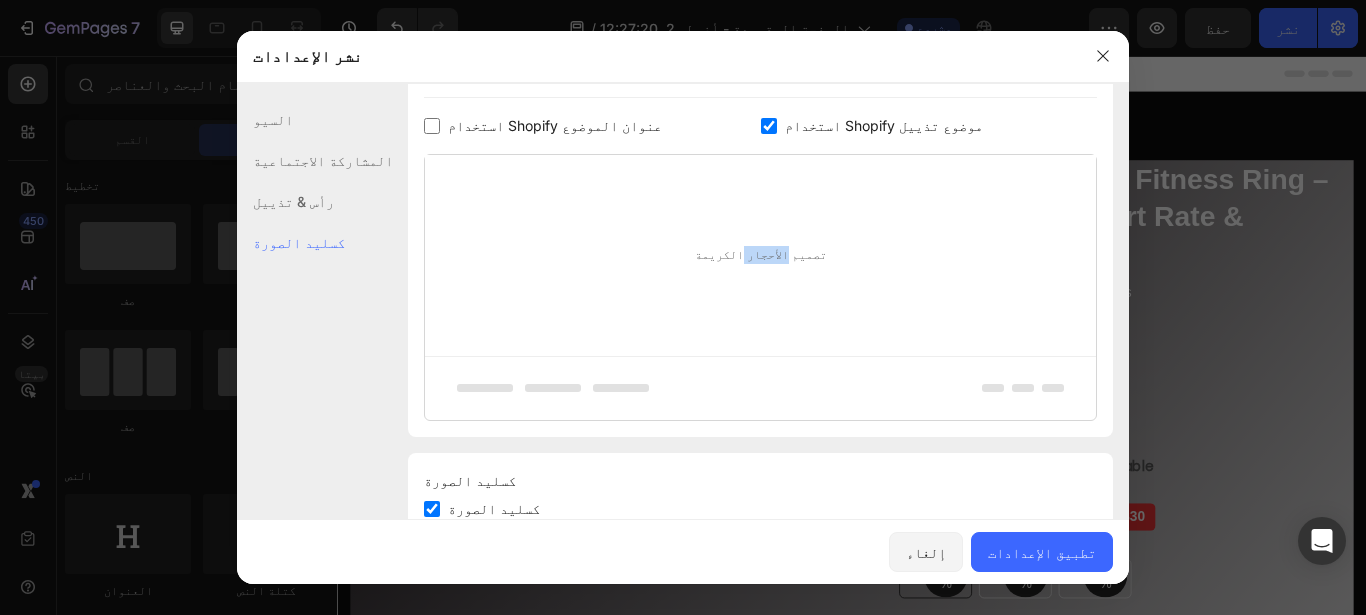 click at bounding box center [769, 126] 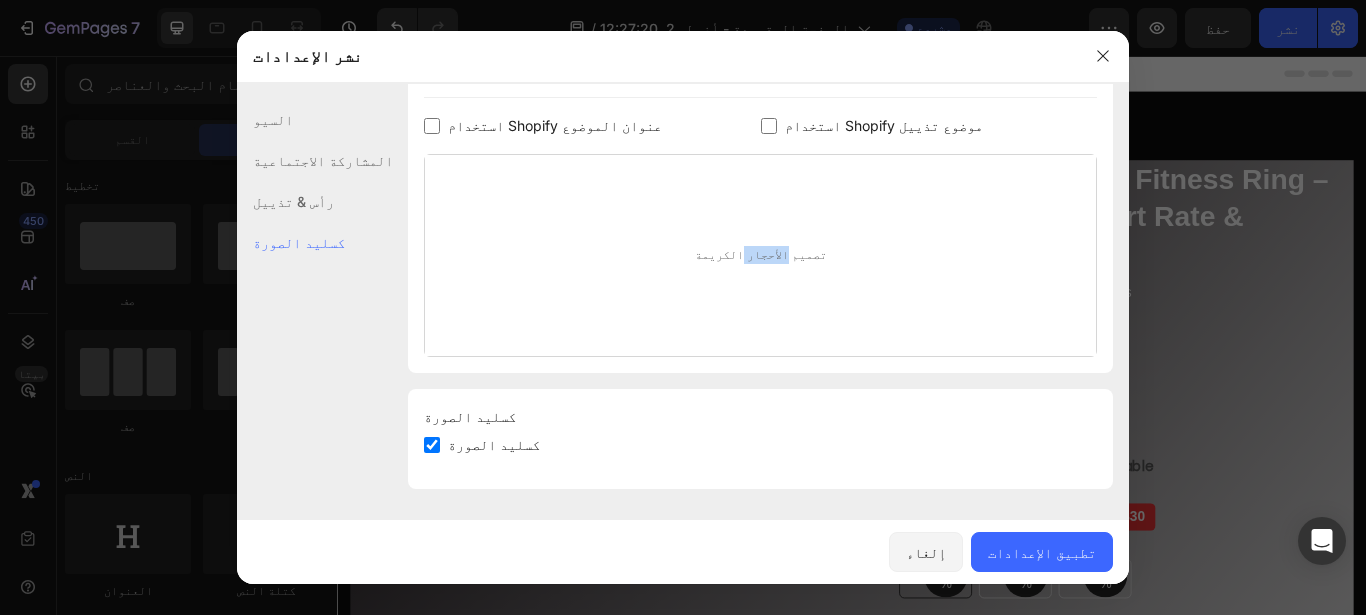 click at bounding box center (769, 126) 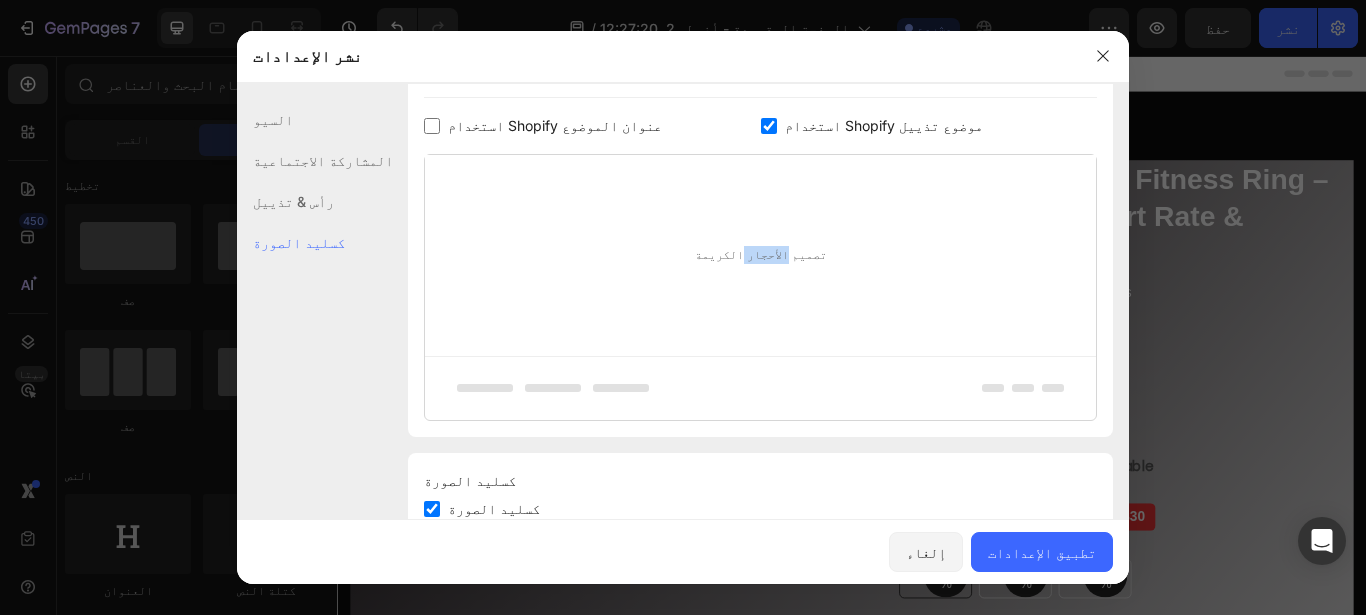 click at bounding box center (769, 126) 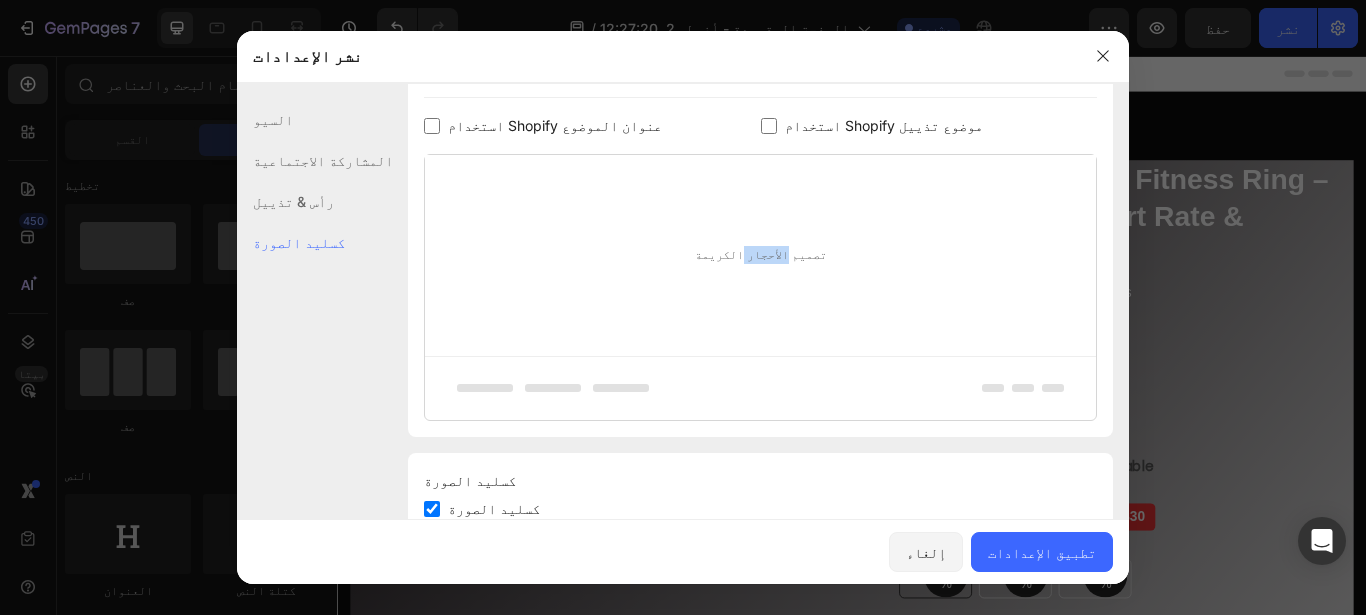 checkbox on "false" 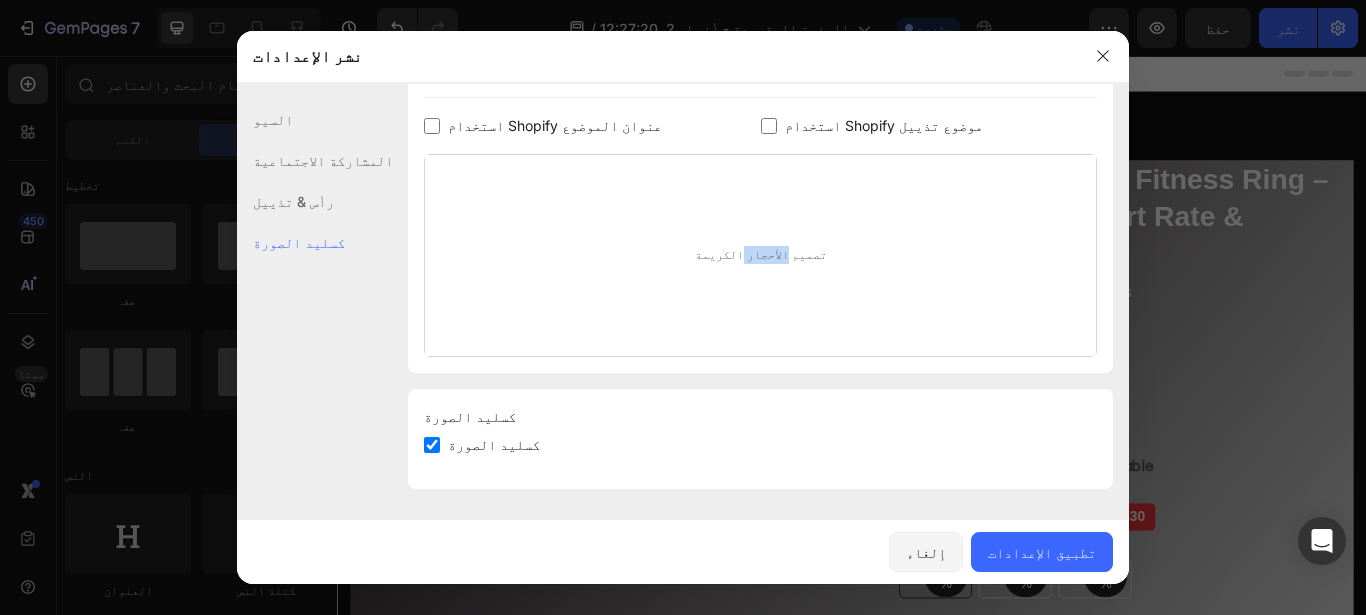 click on "استخدام Shopify عنوان الموضوع" at bounding box center (555, 126) 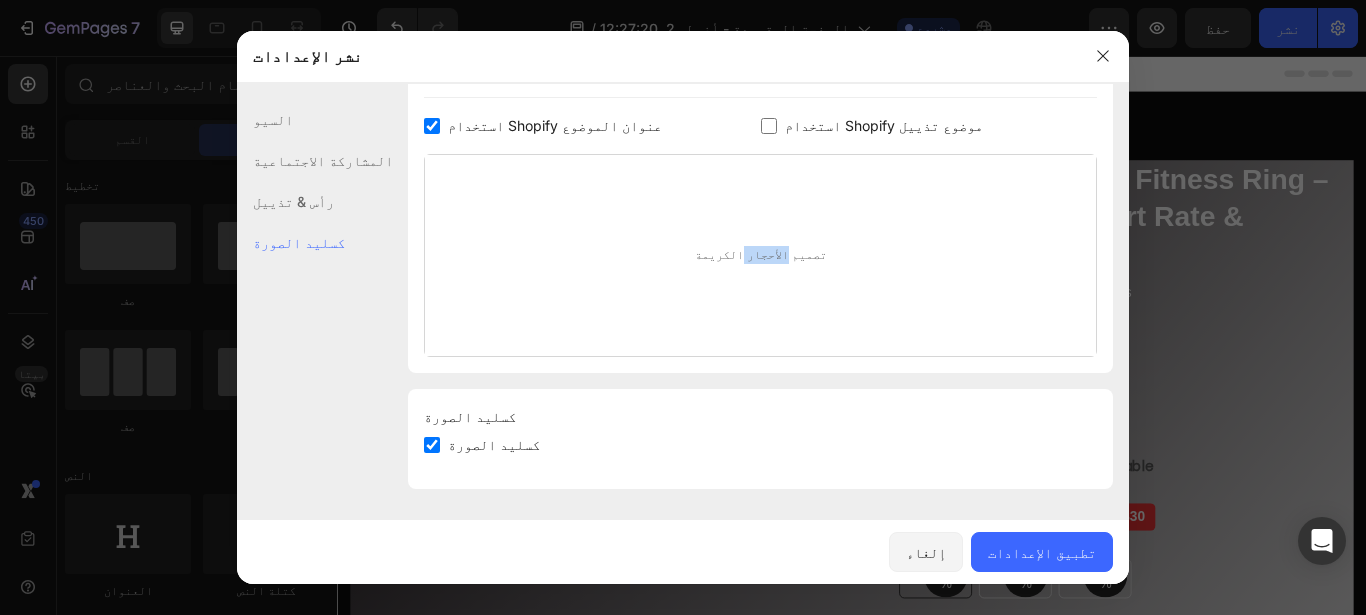 checkbox on "true" 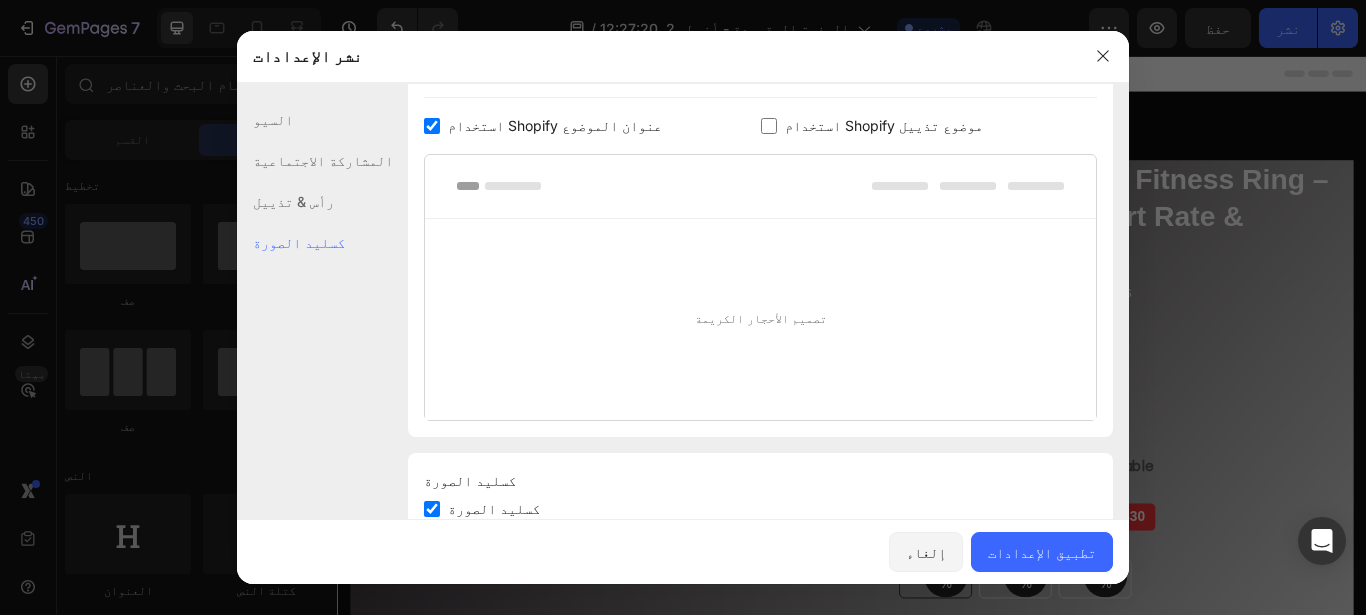 click on "Shopify رأس الموضوع وتذييل  لتحرير هذه الأقسام، يرجى اتباع التعليمات الواردة  في هذه المقالة استخدام Shopify عنوان الموضوع استخدام Shopify موضوع تذييل تصميم الأحجار الكريمة" 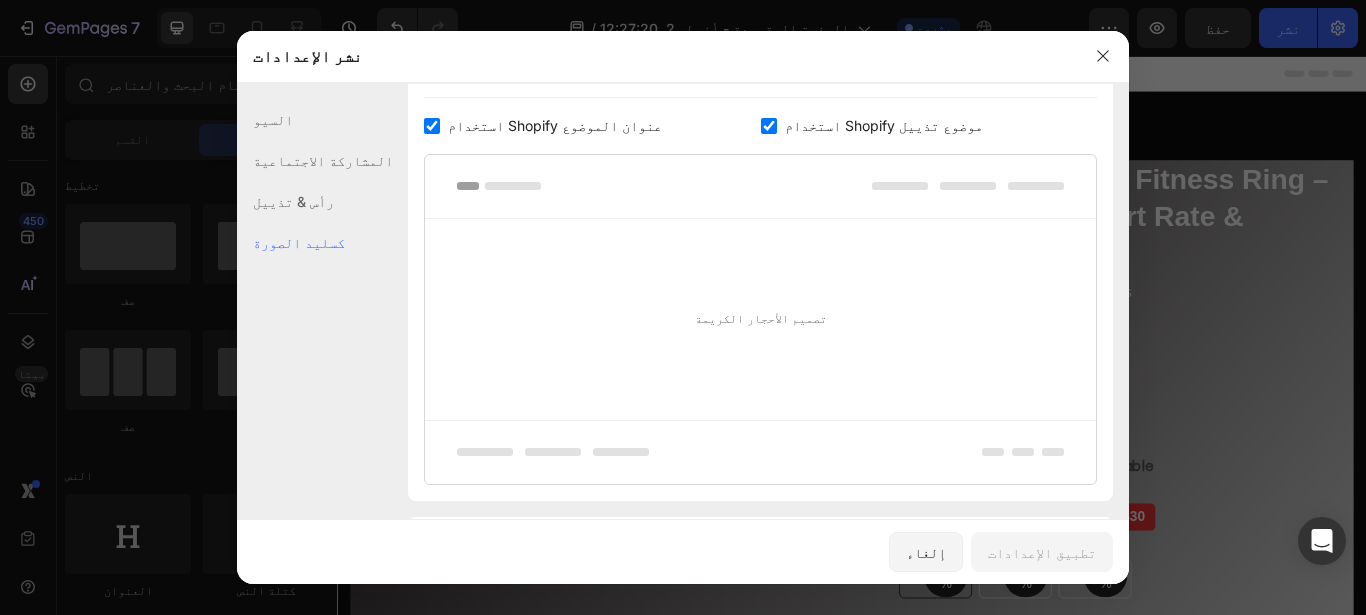 click at bounding box center [769, 126] 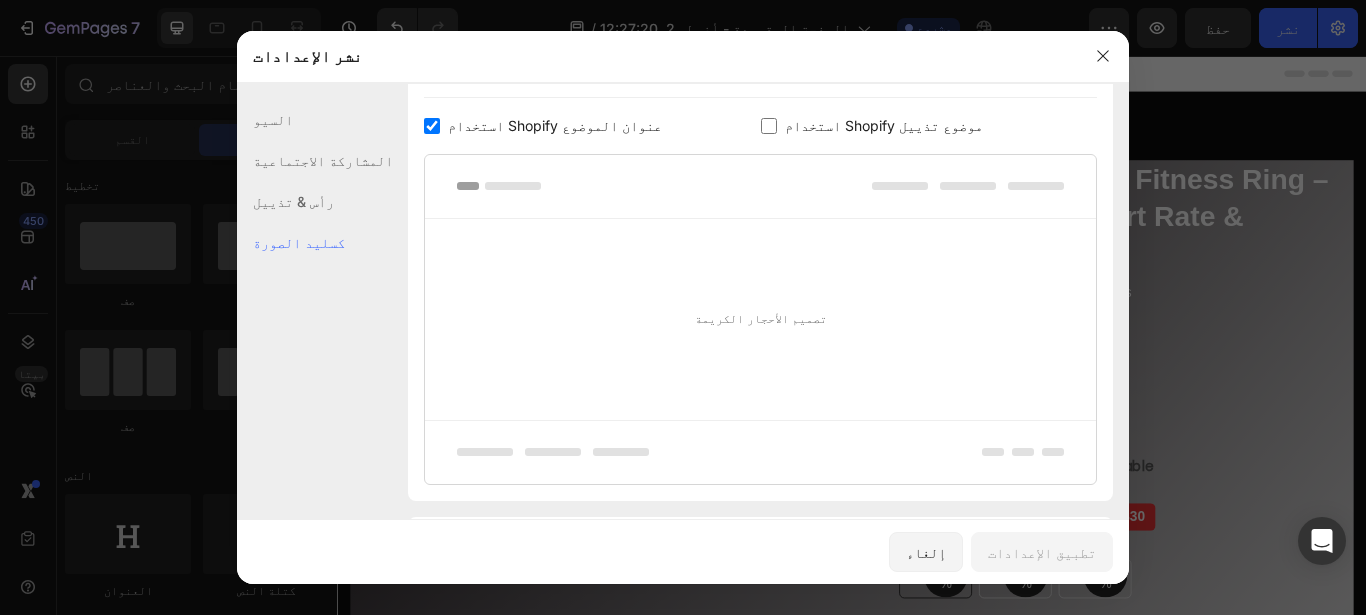 checkbox on "false" 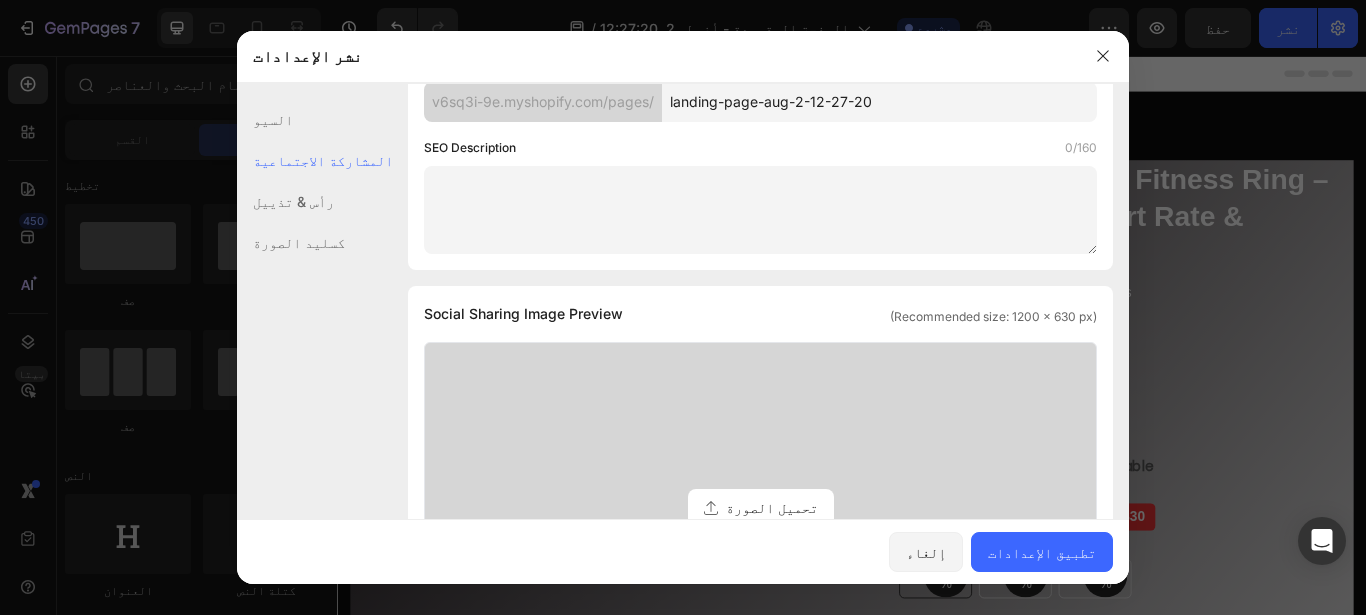 scroll, scrollTop: 278, scrollLeft: 0, axis: vertical 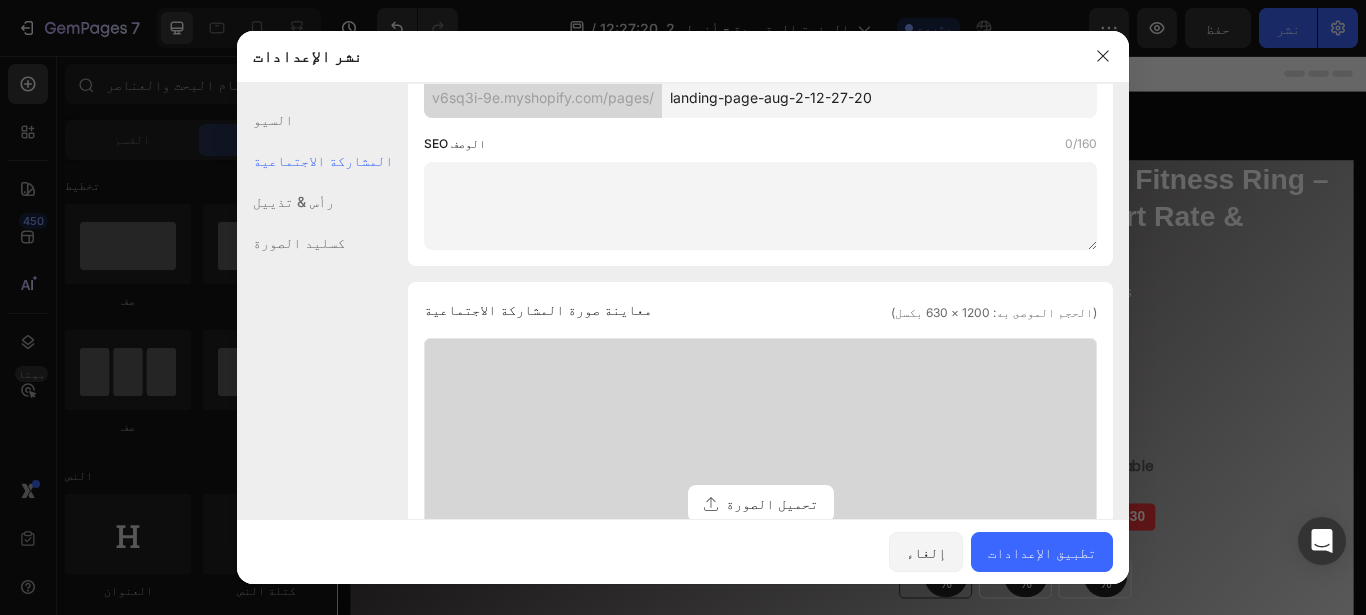 click at bounding box center [760, 206] 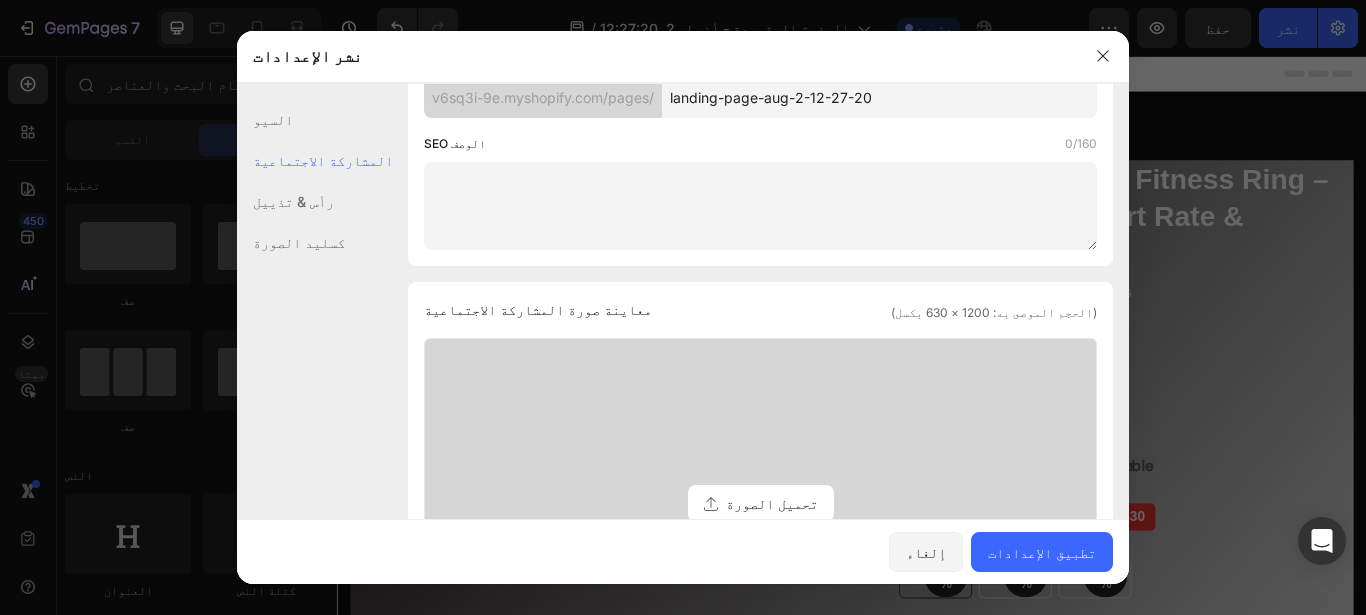 paste on "🌐 Official Website | Featured on TechRadar & Men's Health" 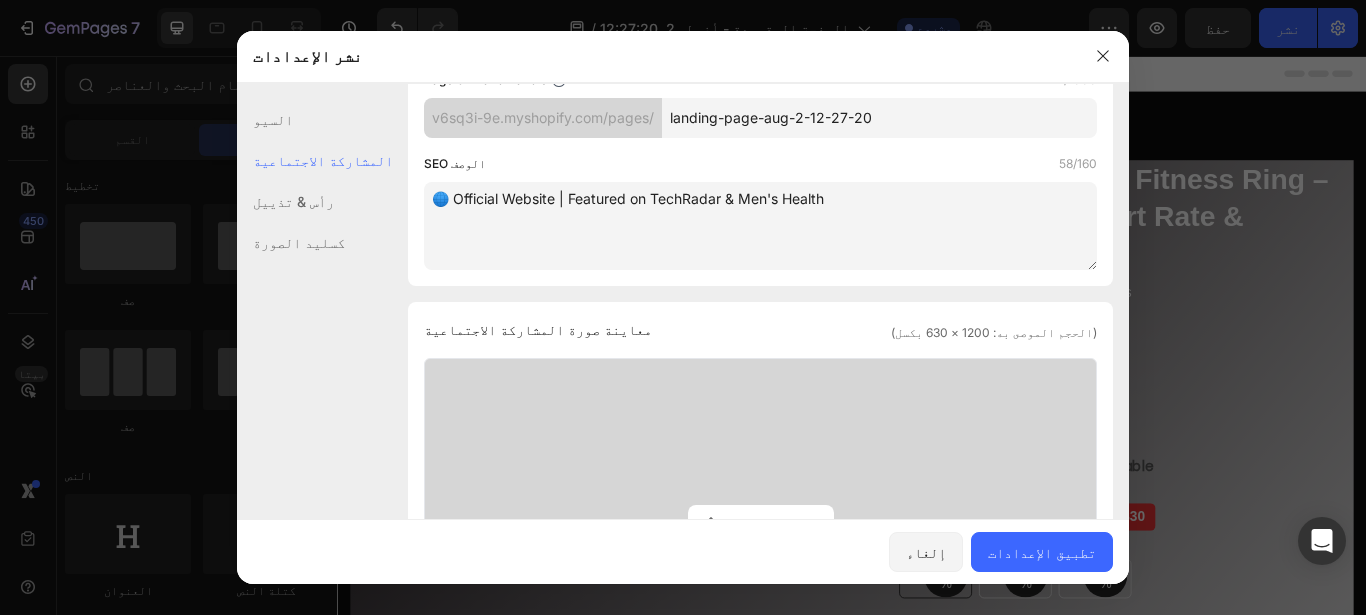 scroll, scrollTop: 298, scrollLeft: 0, axis: vertical 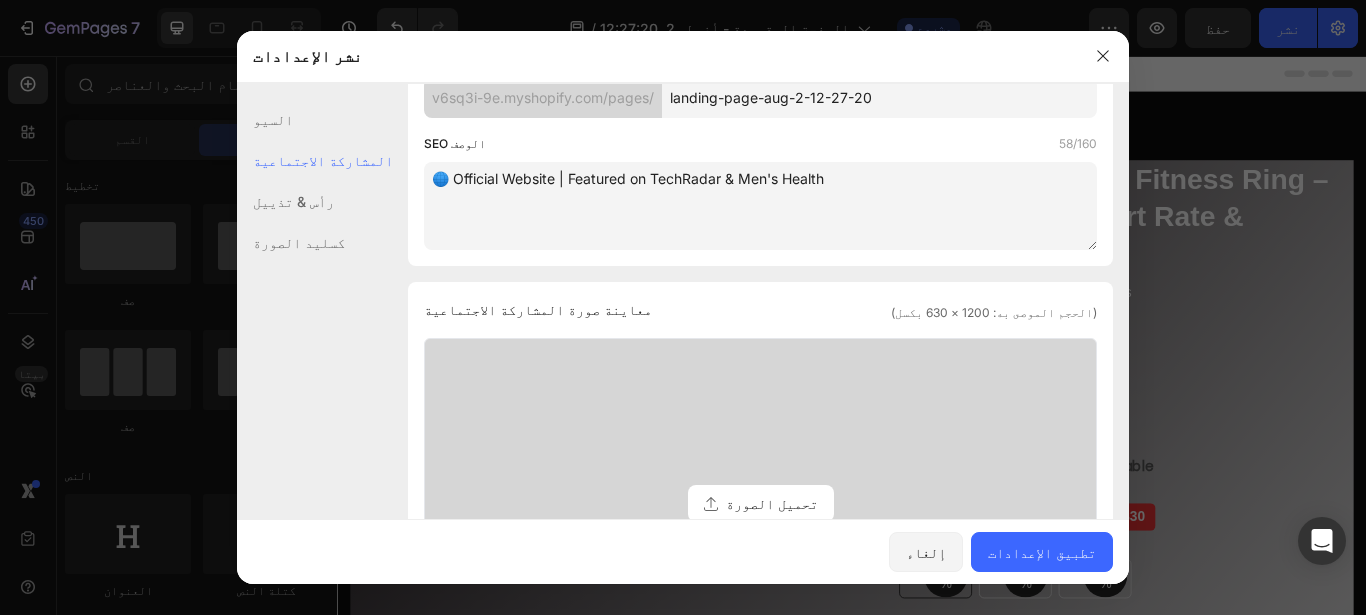 type on "🌐 Official Website | Featured on TechRadar & Men's Health" 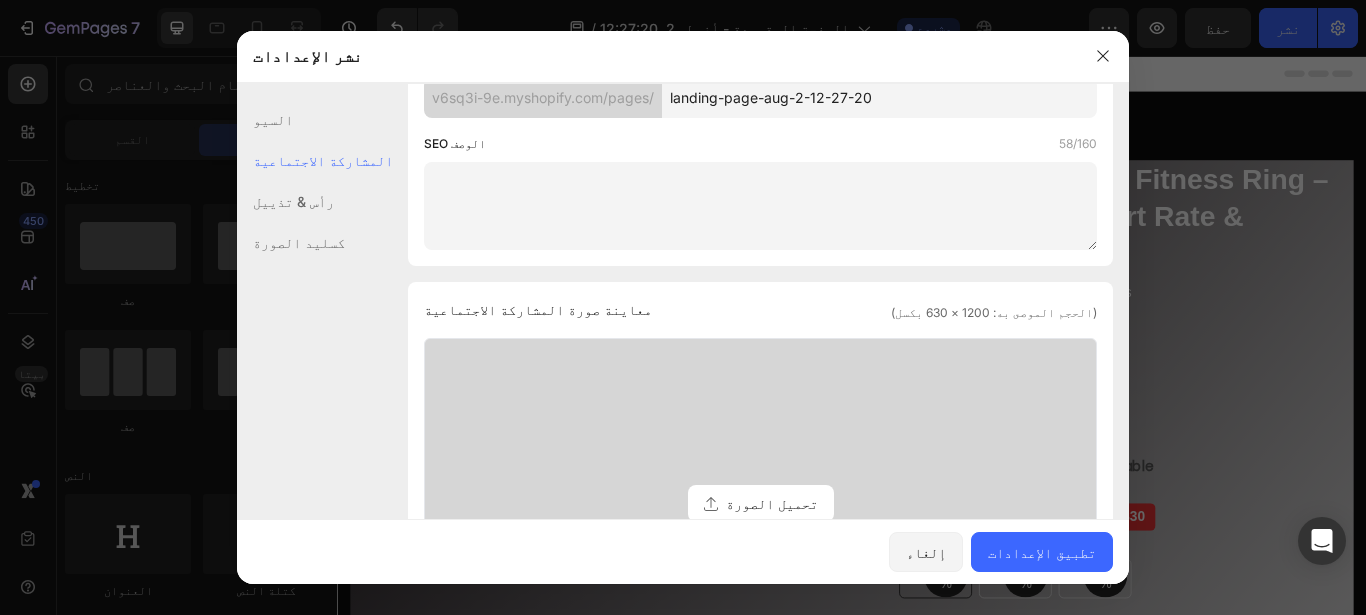 scroll, scrollTop: 278, scrollLeft: 0, axis: vertical 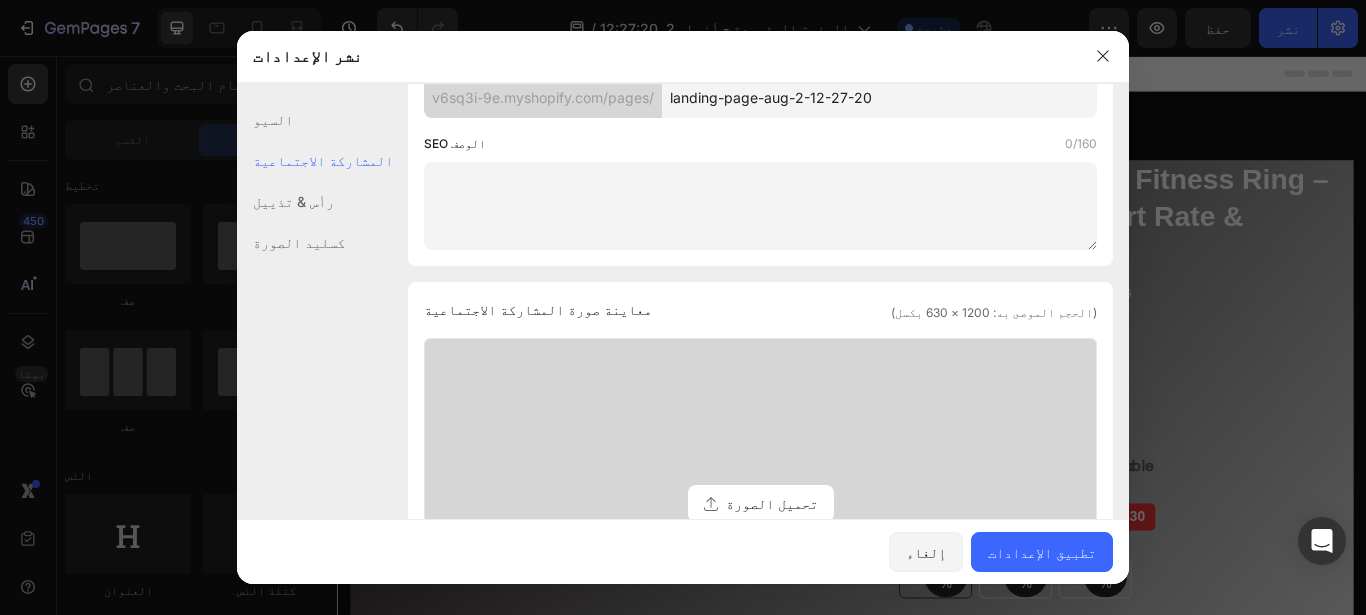 type 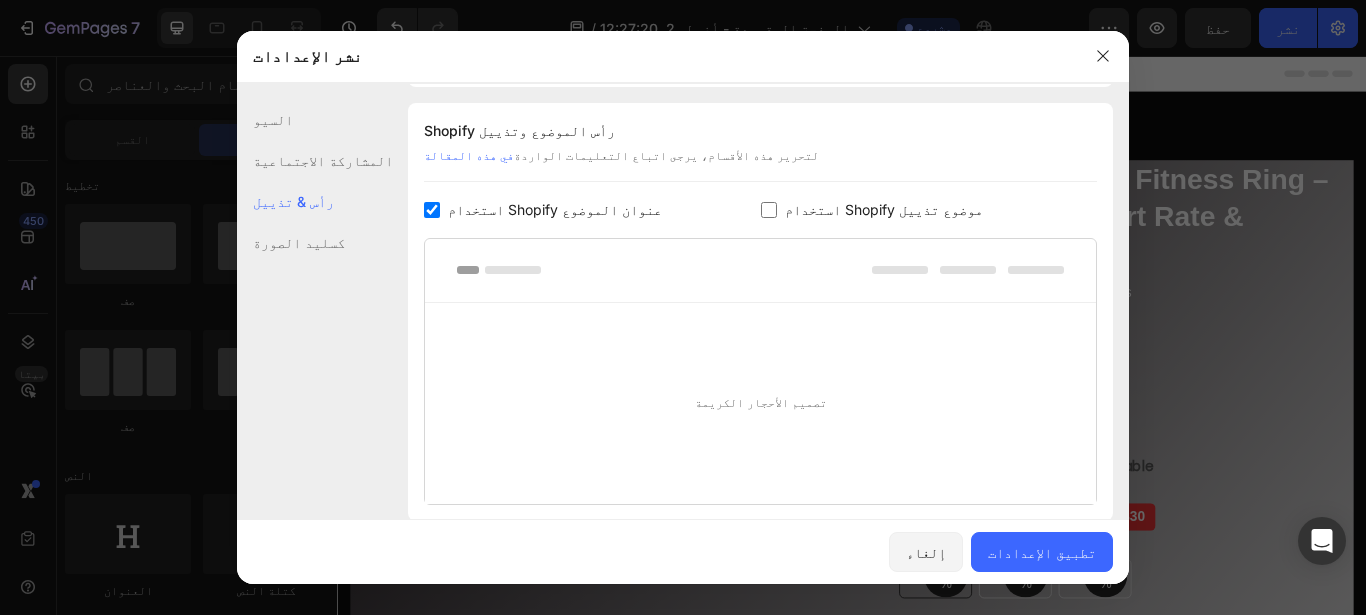 click on "السيو" 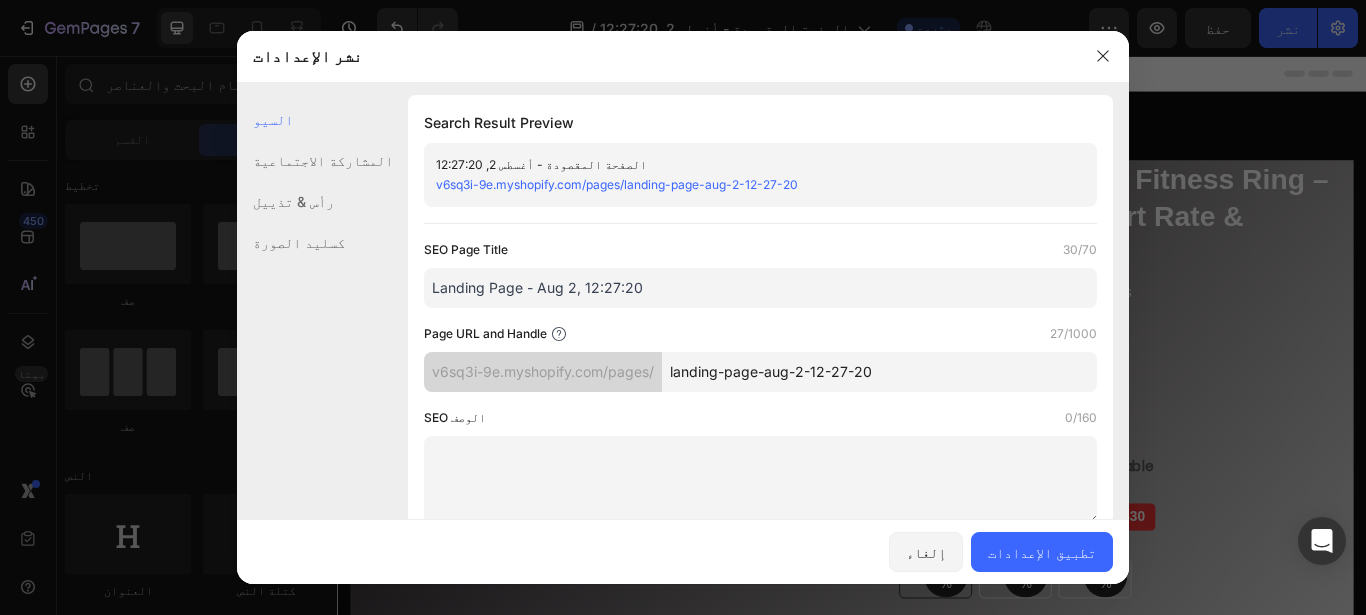 scroll, scrollTop: 0, scrollLeft: 0, axis: both 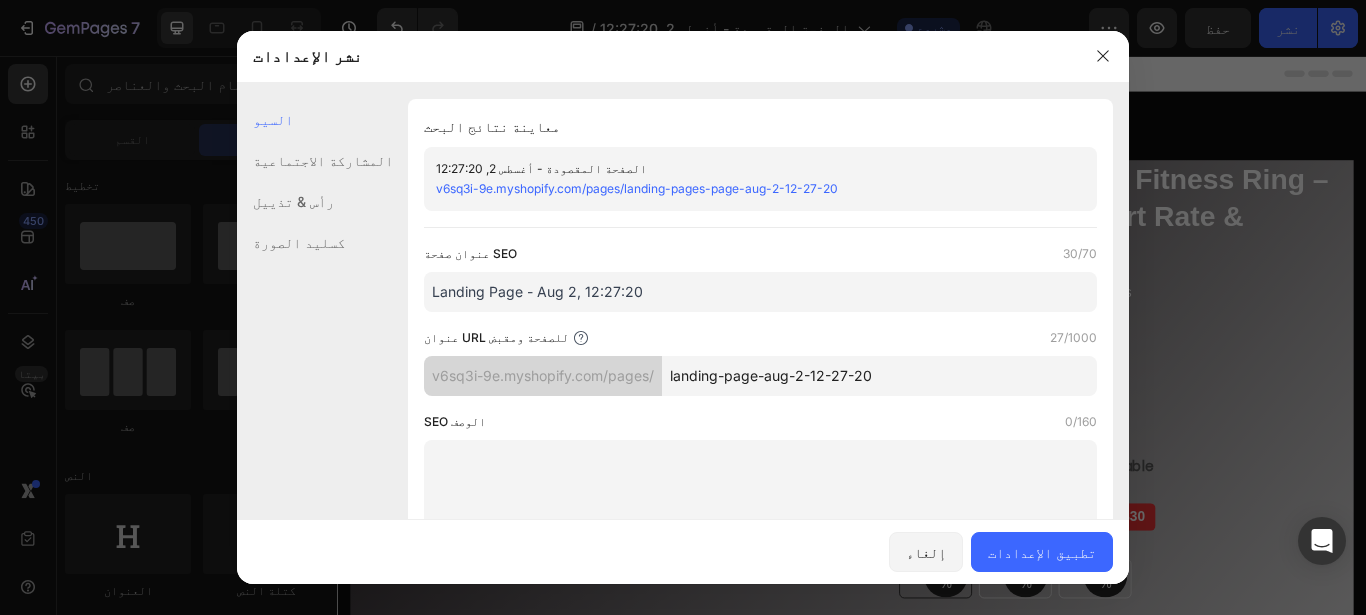 click on "كسليد الصورة" 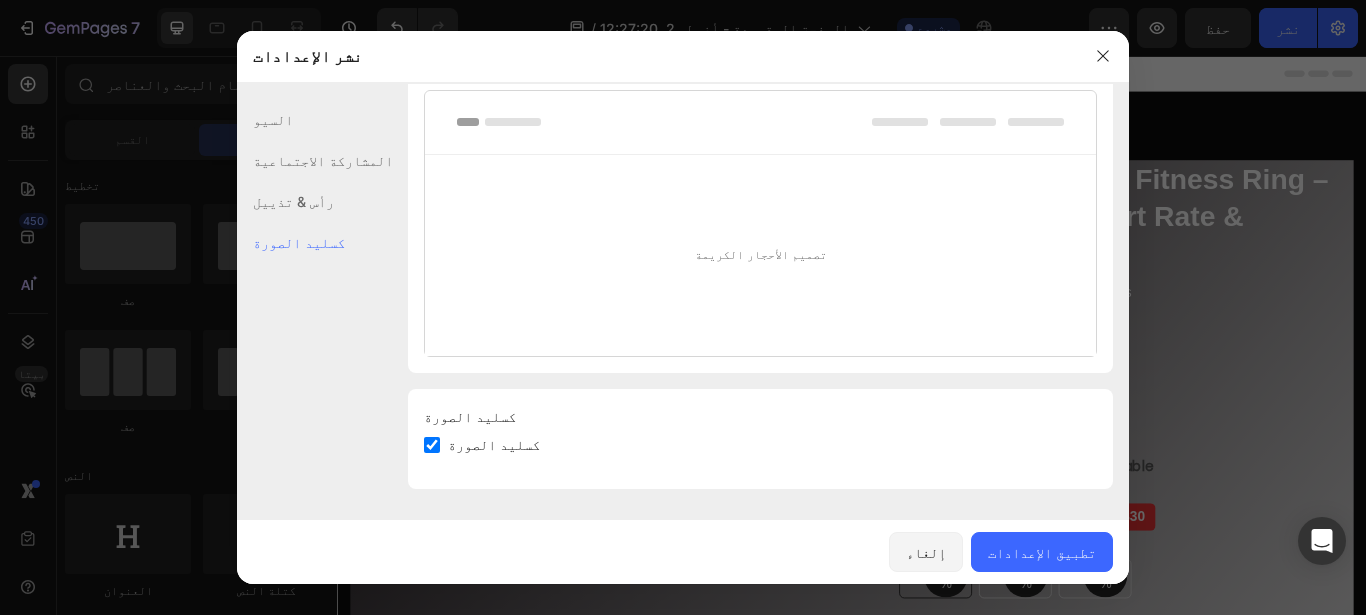 click on "المشاركة الاجتماعية" 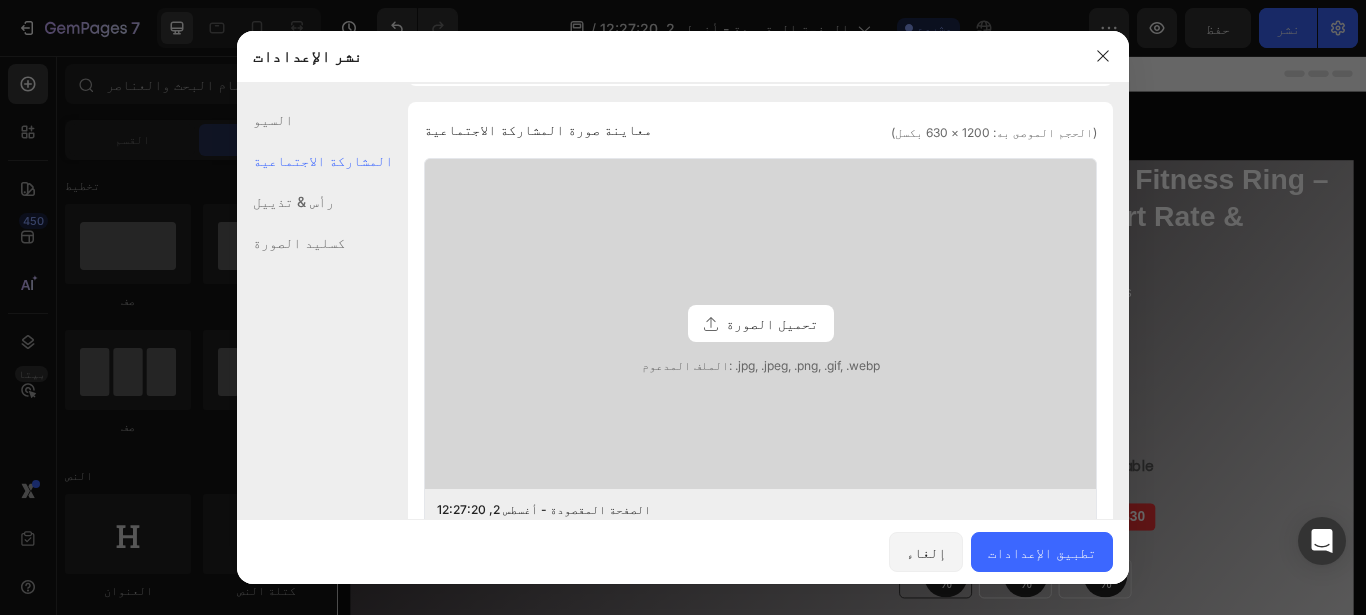 scroll, scrollTop: 457, scrollLeft: 0, axis: vertical 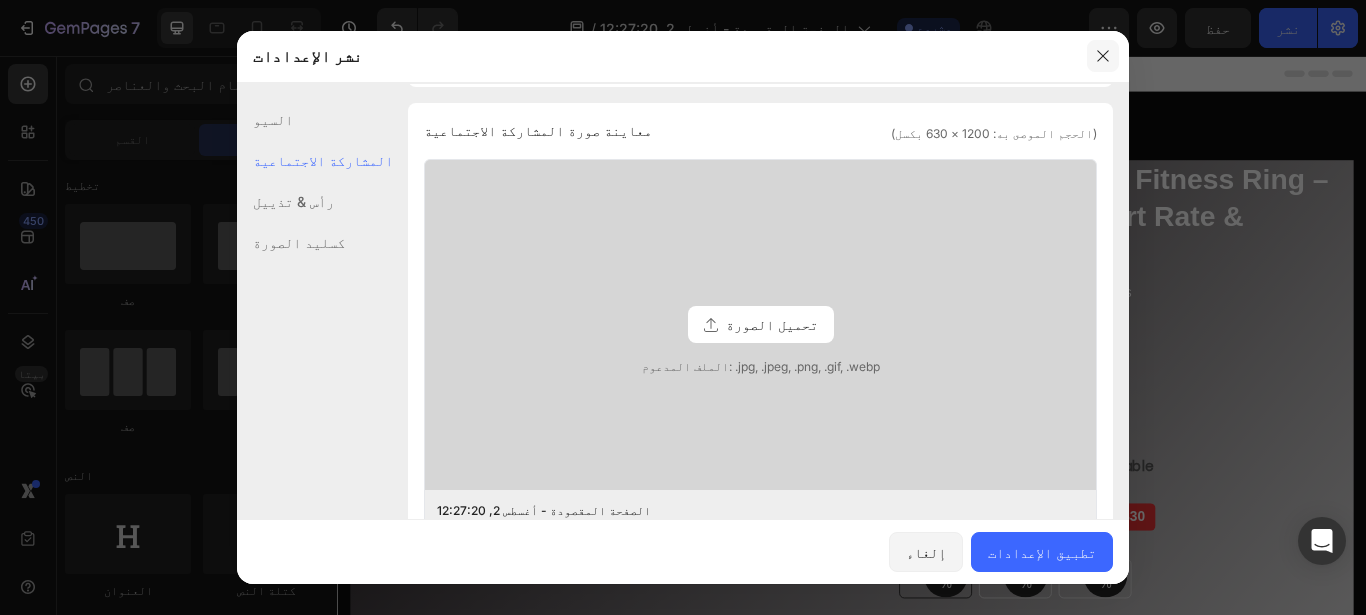 click 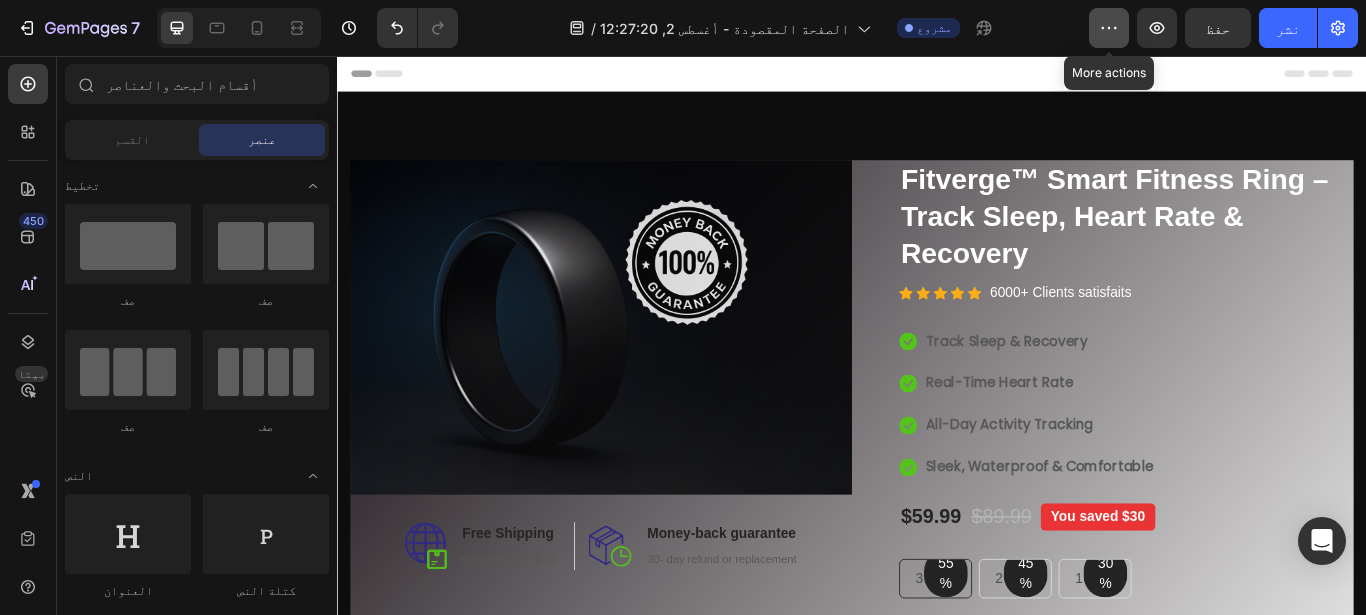 click 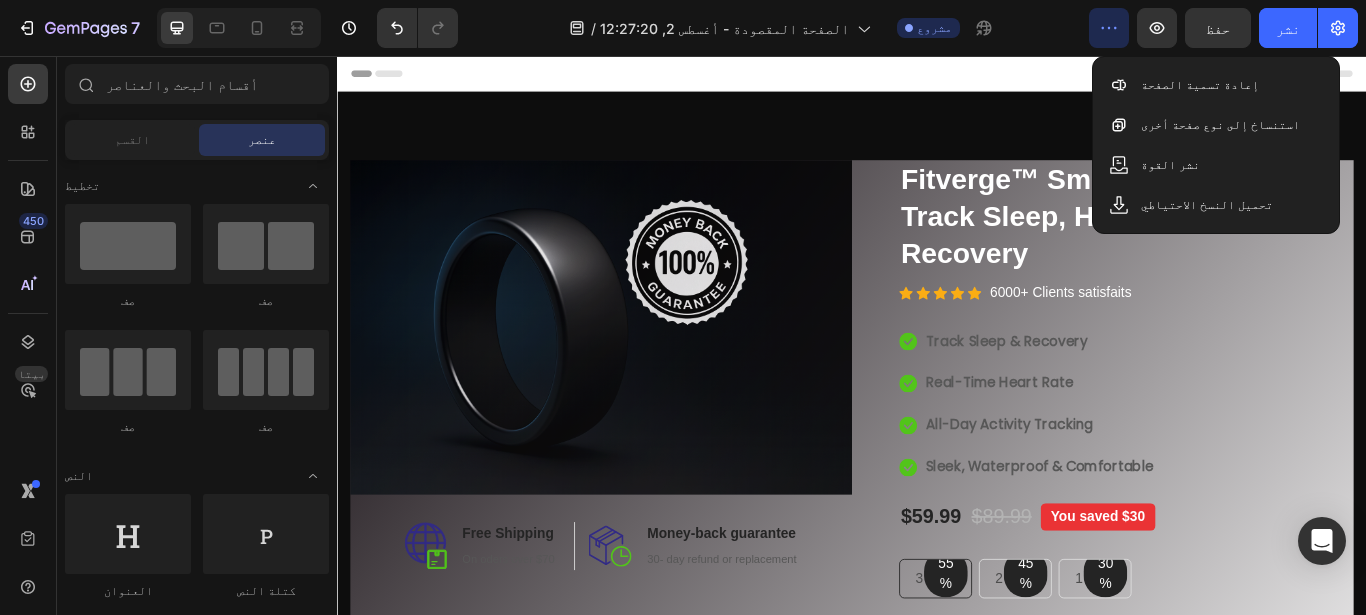 click 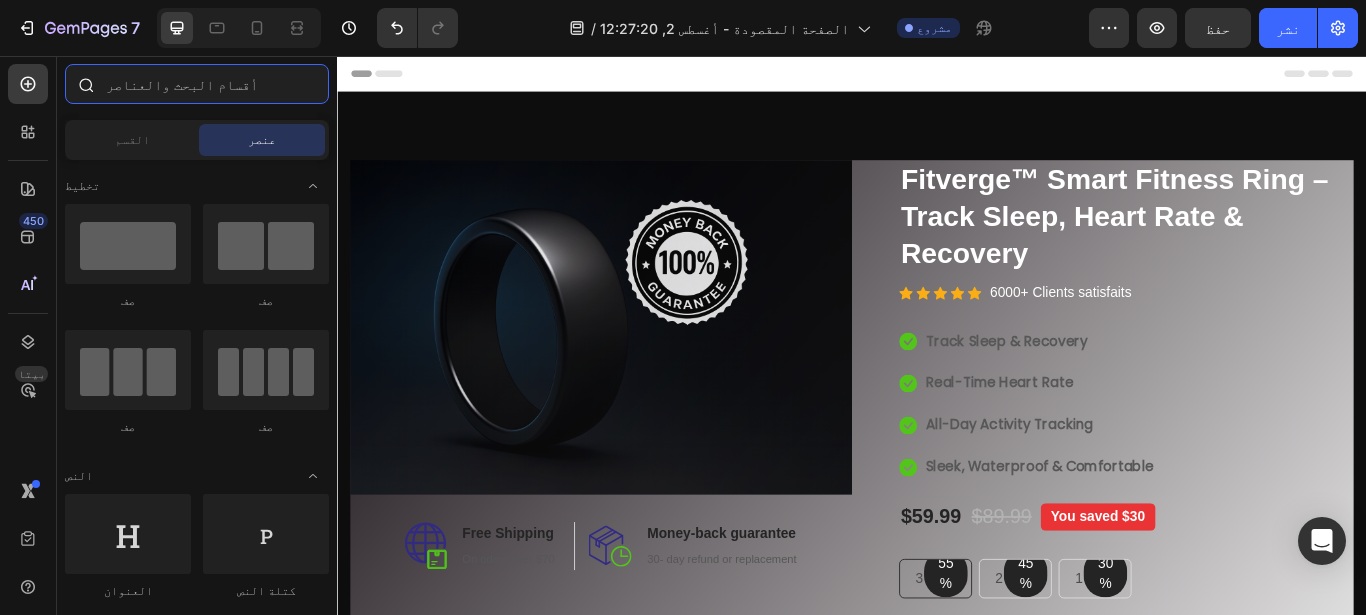 click at bounding box center [197, 84] 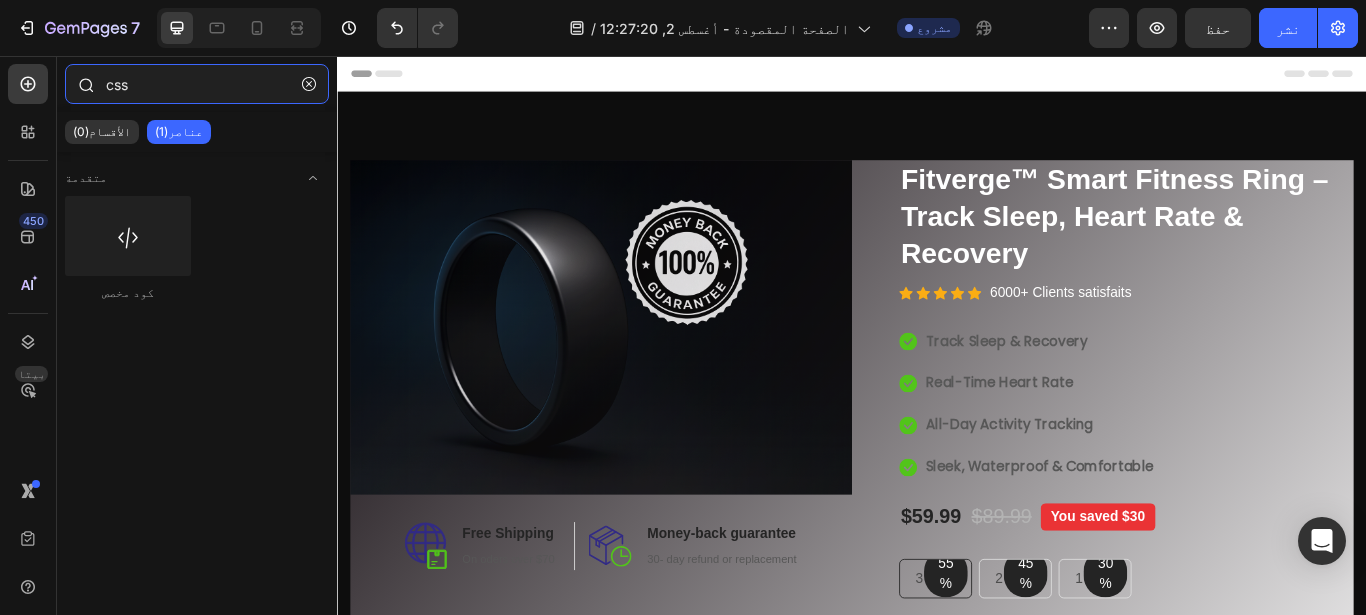 click on "css" at bounding box center [197, 84] 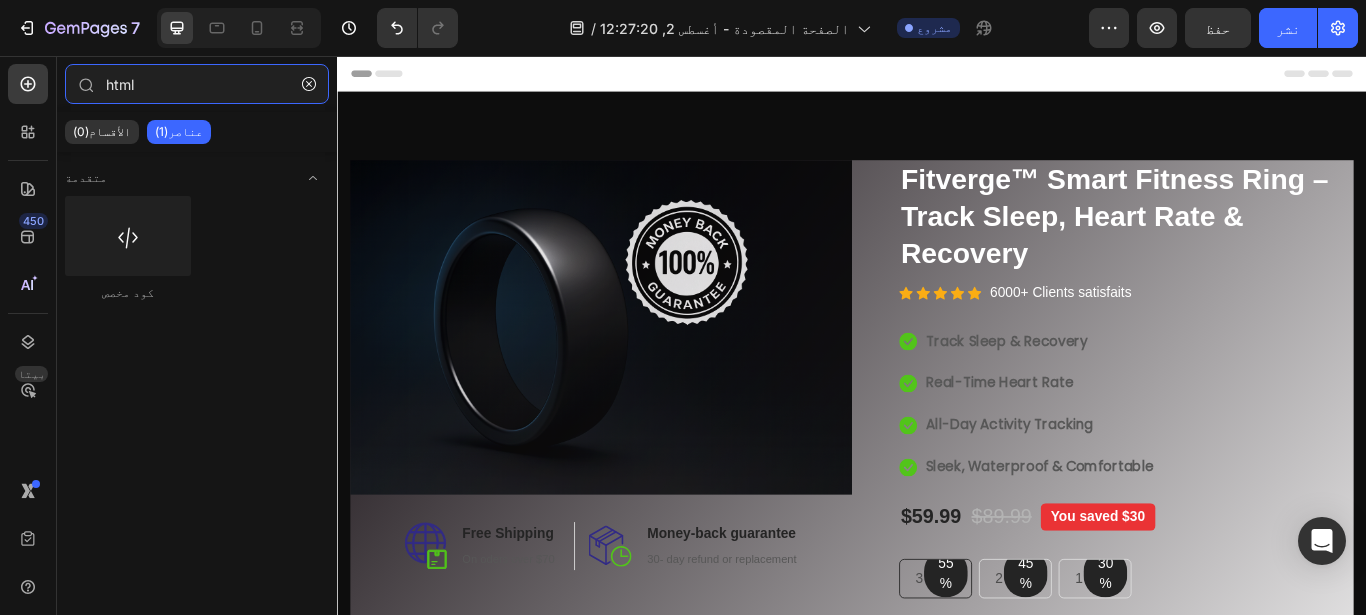type on "html" 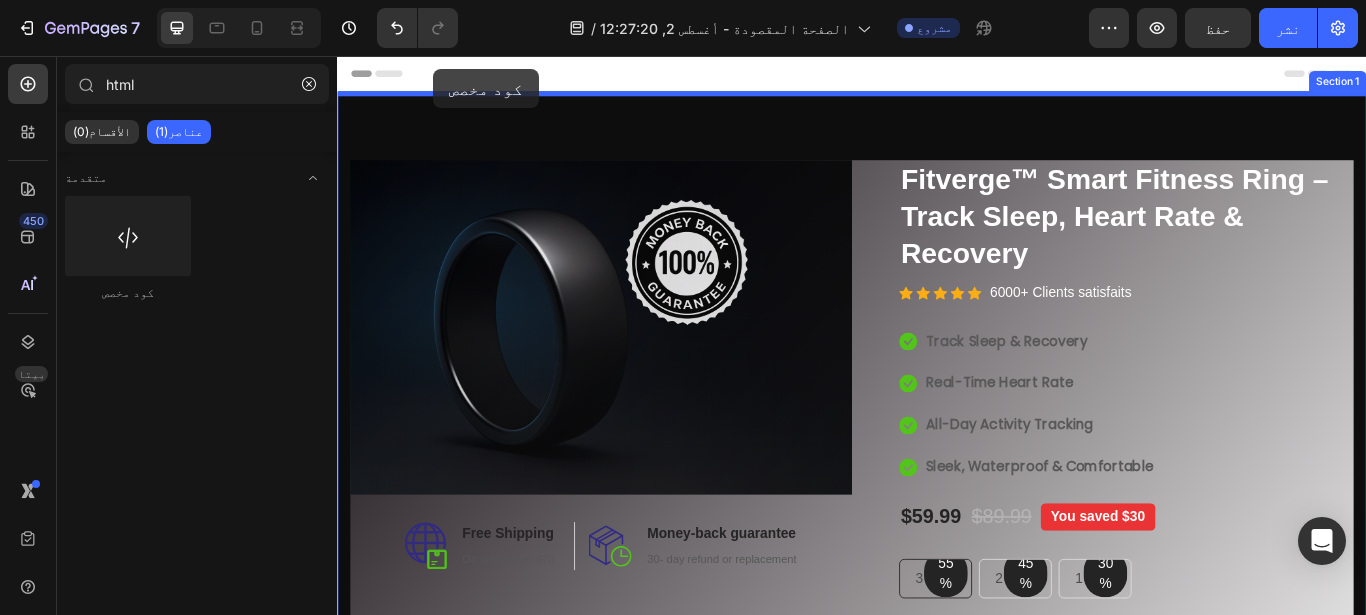 drag, startPoint x: 443, startPoint y: 297, endPoint x: 433, endPoint y: 69, distance: 228.2192 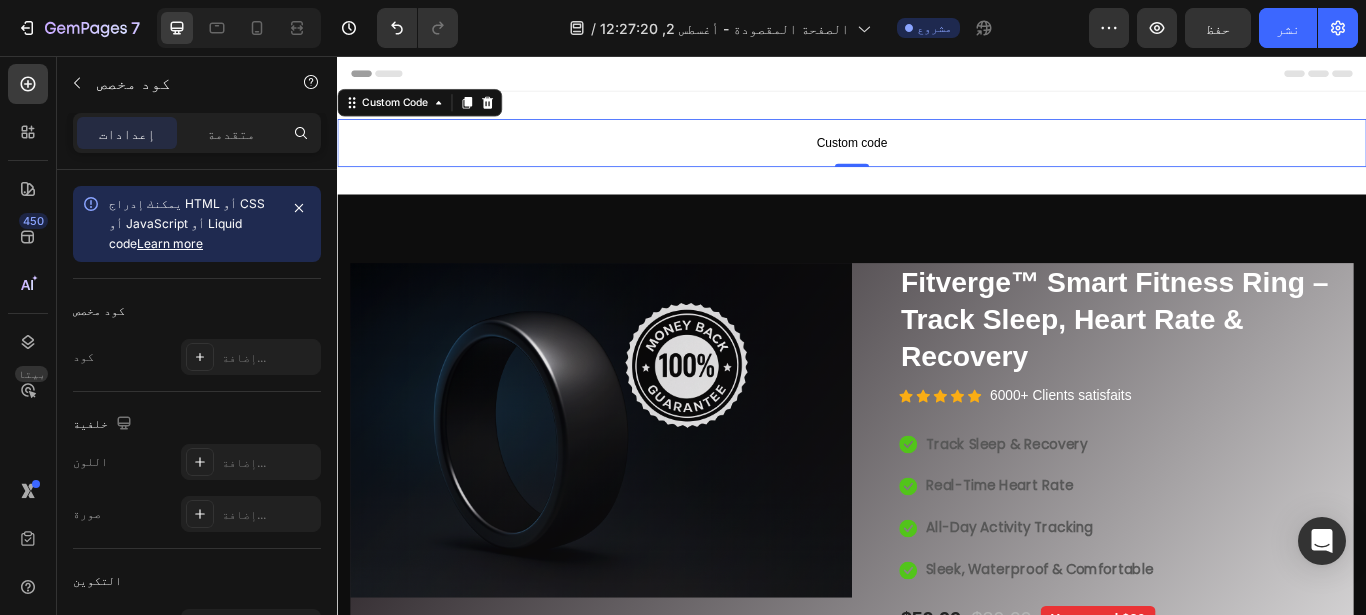 click on "Custom code" at bounding box center [937, 157] 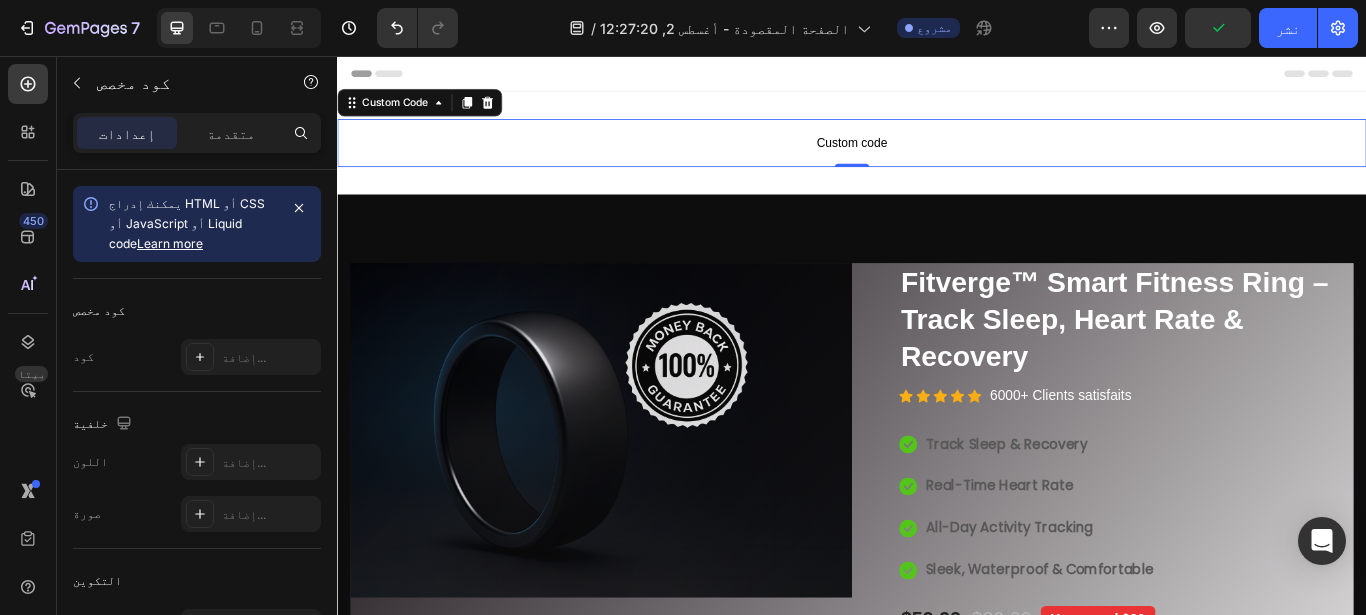 click on "Custom code" at bounding box center [937, 157] 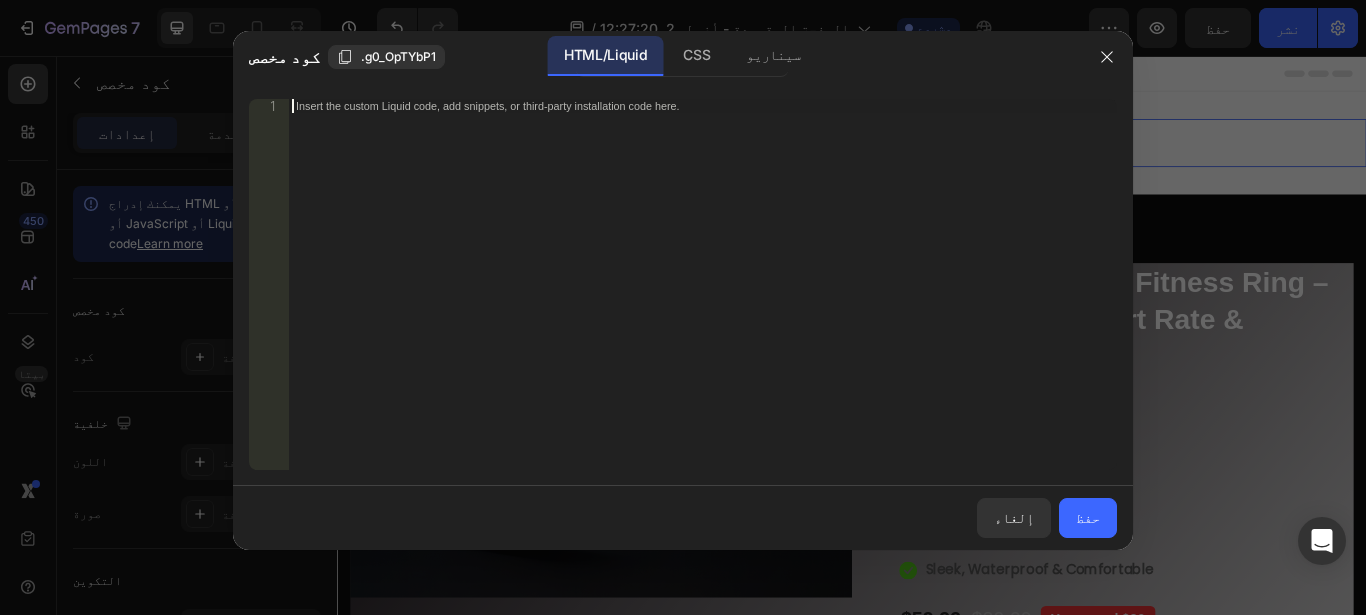 click on "Insert the custom Liquid code, add snippets, or third-party installation code here." at bounding box center (661, 105) 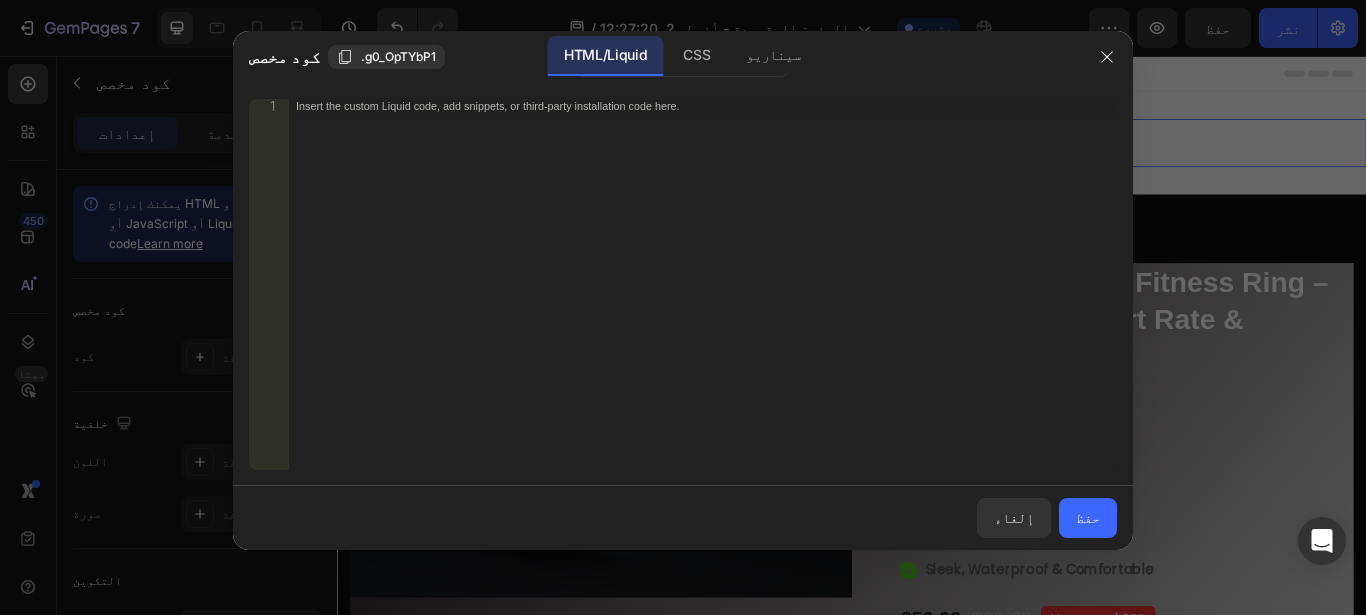 click on "Insert the custom Liquid code, add snippets, or third-party installation code here." at bounding box center (661, 105) 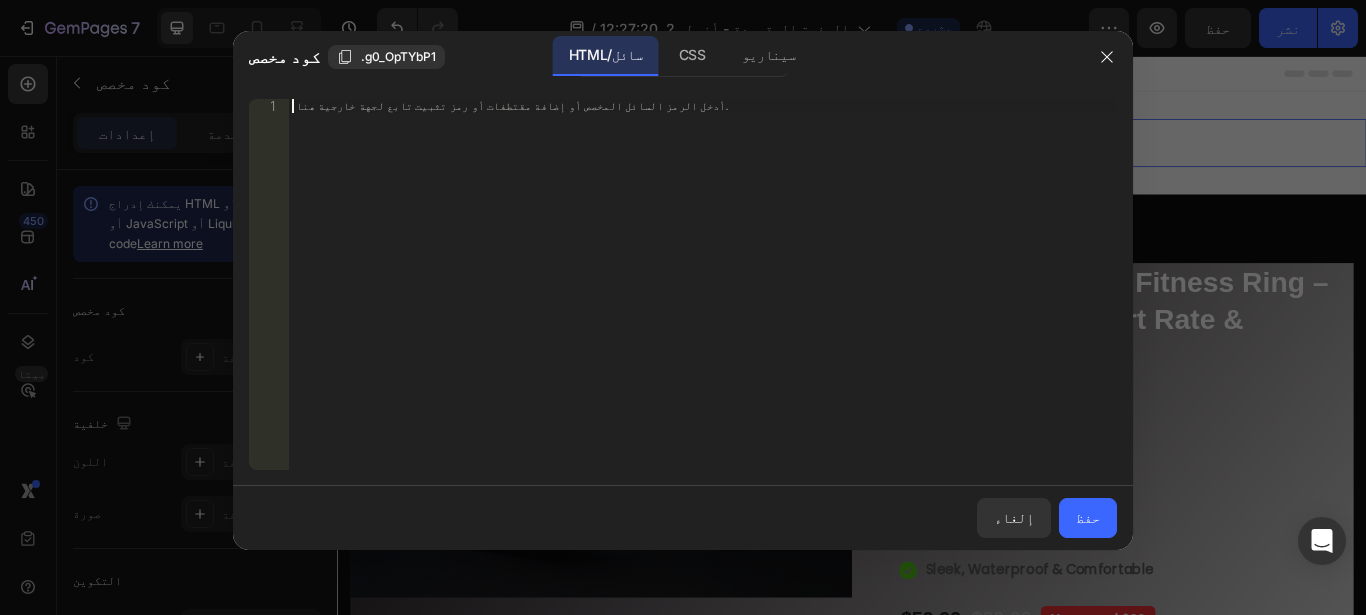 click on "أدخل الرمز السائل المخصص أو إضافة مقتطفات أو رمز تثبيت تابع لجهة خارجية هنا." at bounding box center (661, 105) 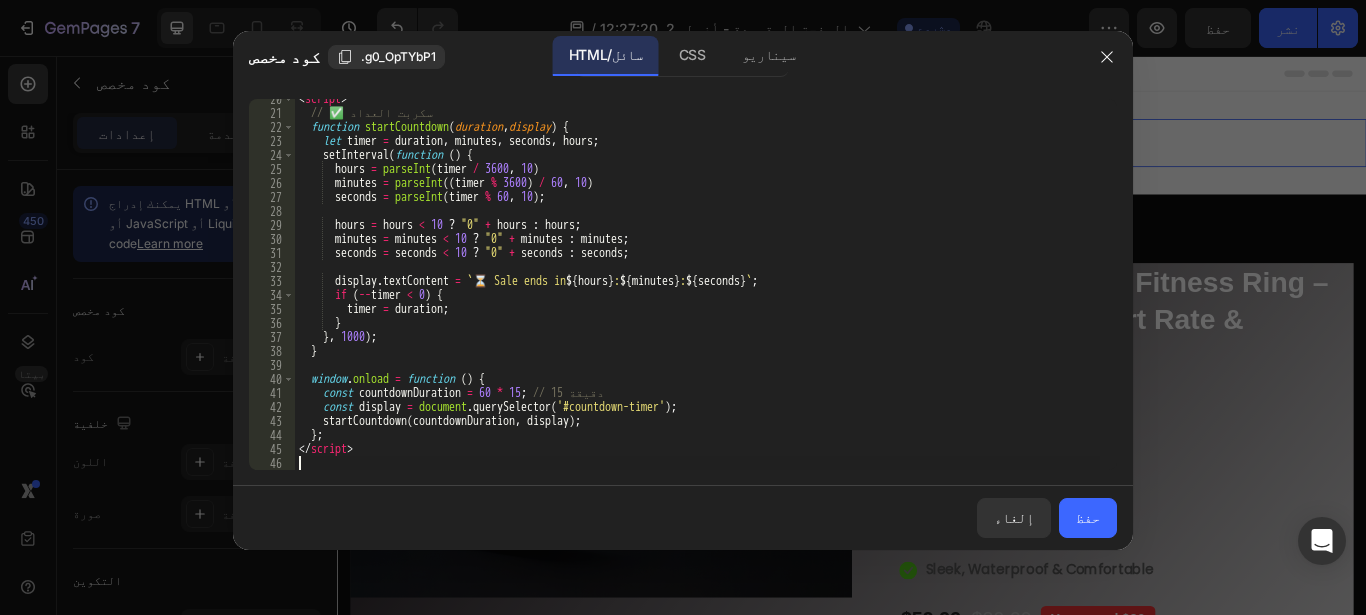 scroll, scrollTop: 301, scrollLeft: 0, axis: vertical 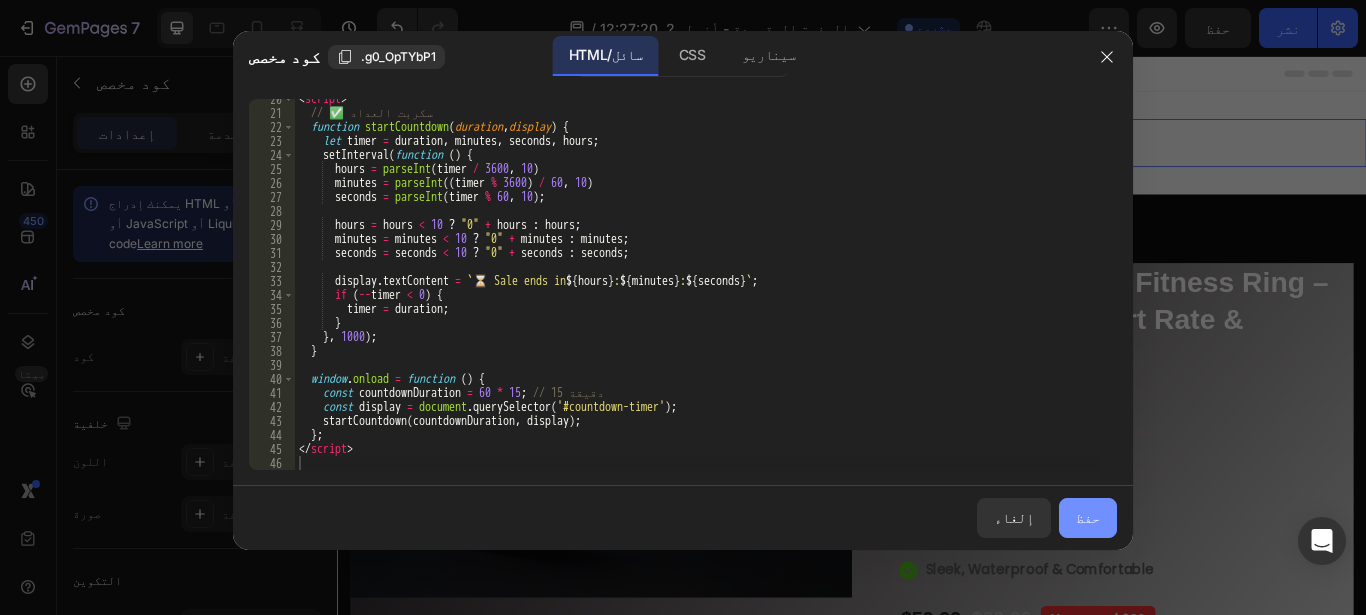 click on "حفظ" at bounding box center [1088, 517] 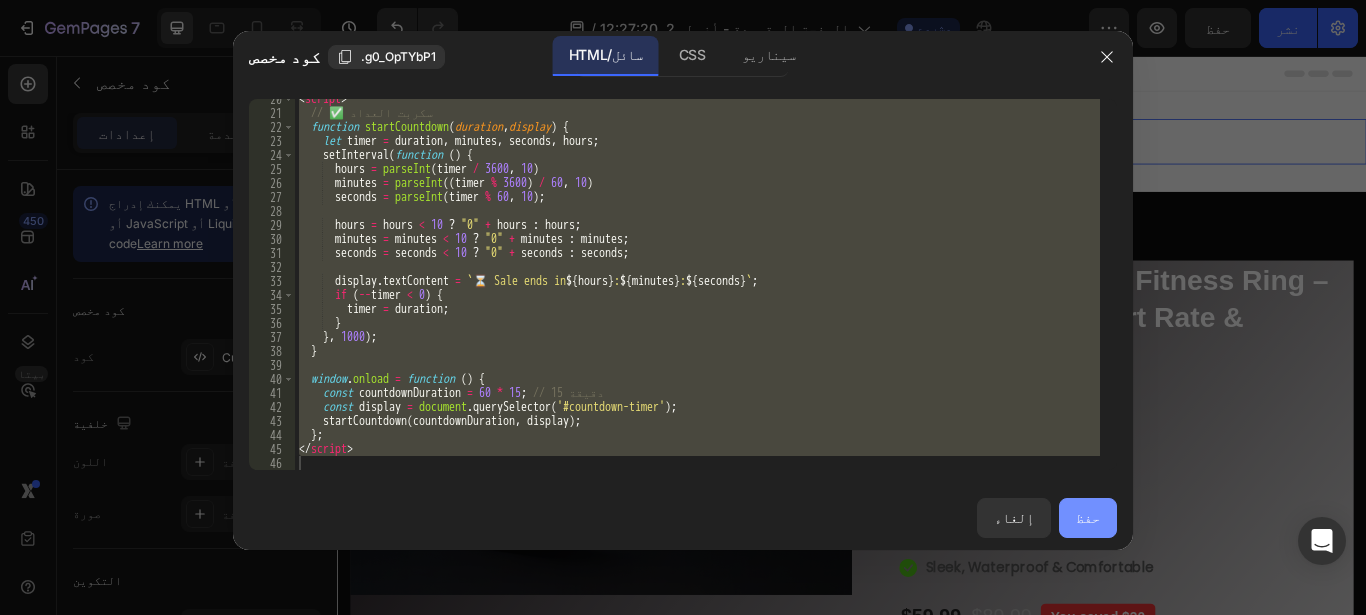 type on "</script>" 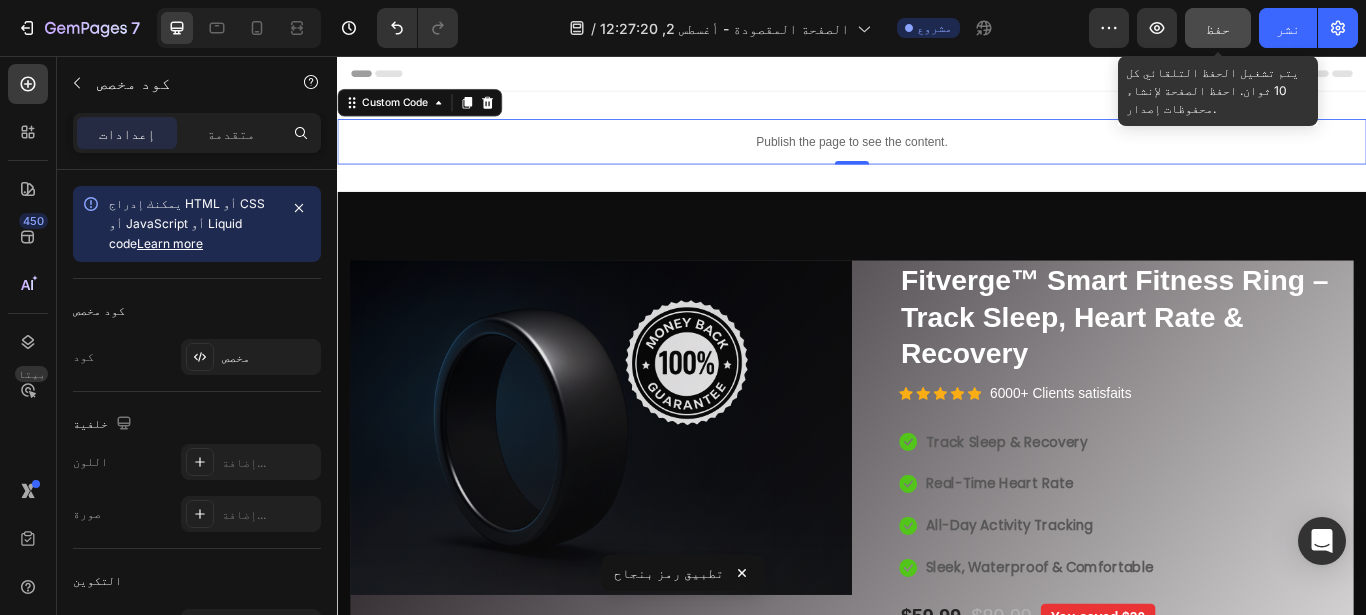 click on "حفظ" at bounding box center (1218, 28) 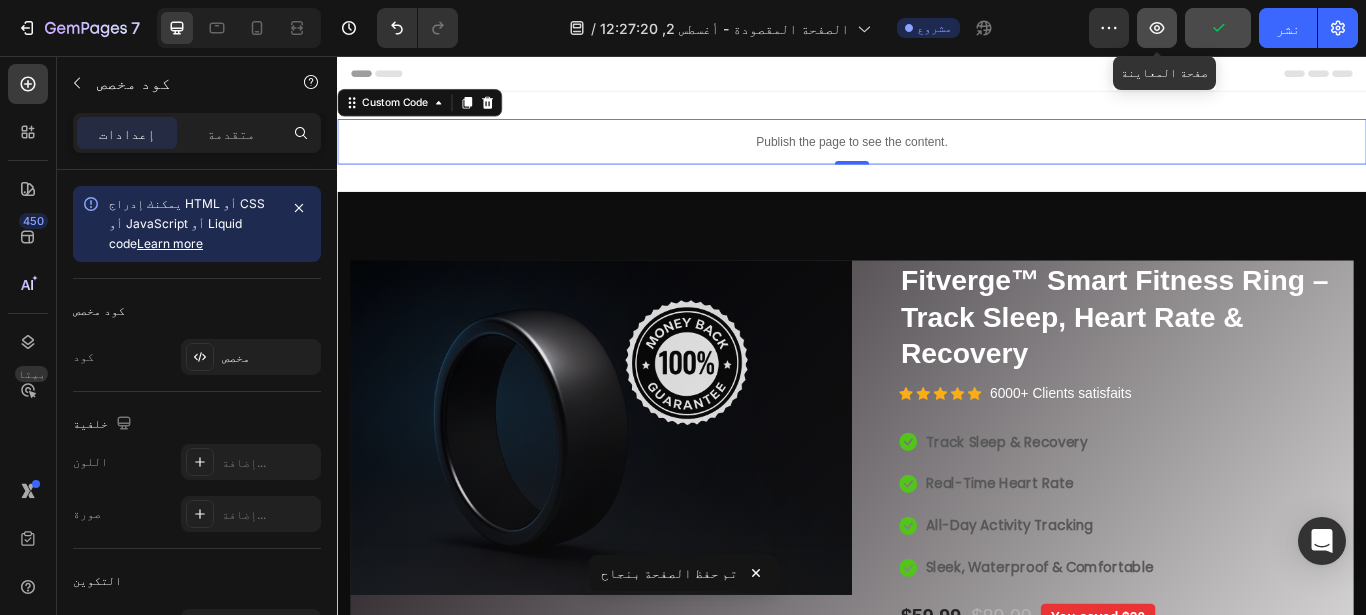click 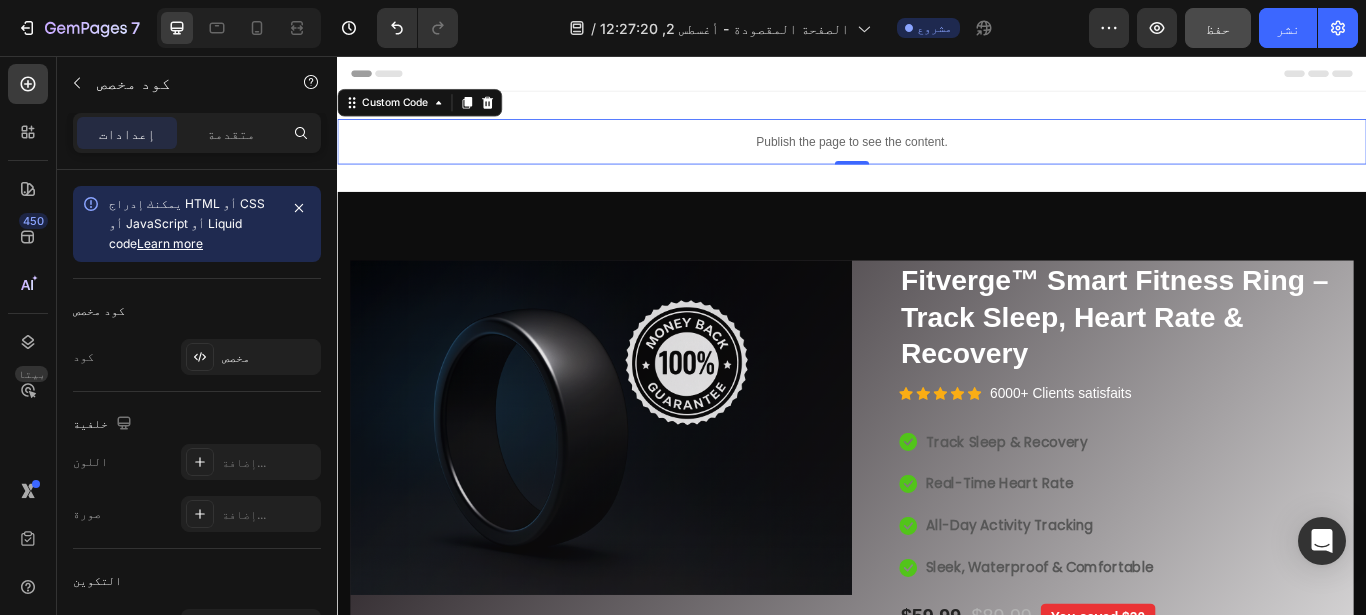 click on "Publish the page to see the content." at bounding box center (937, 155) 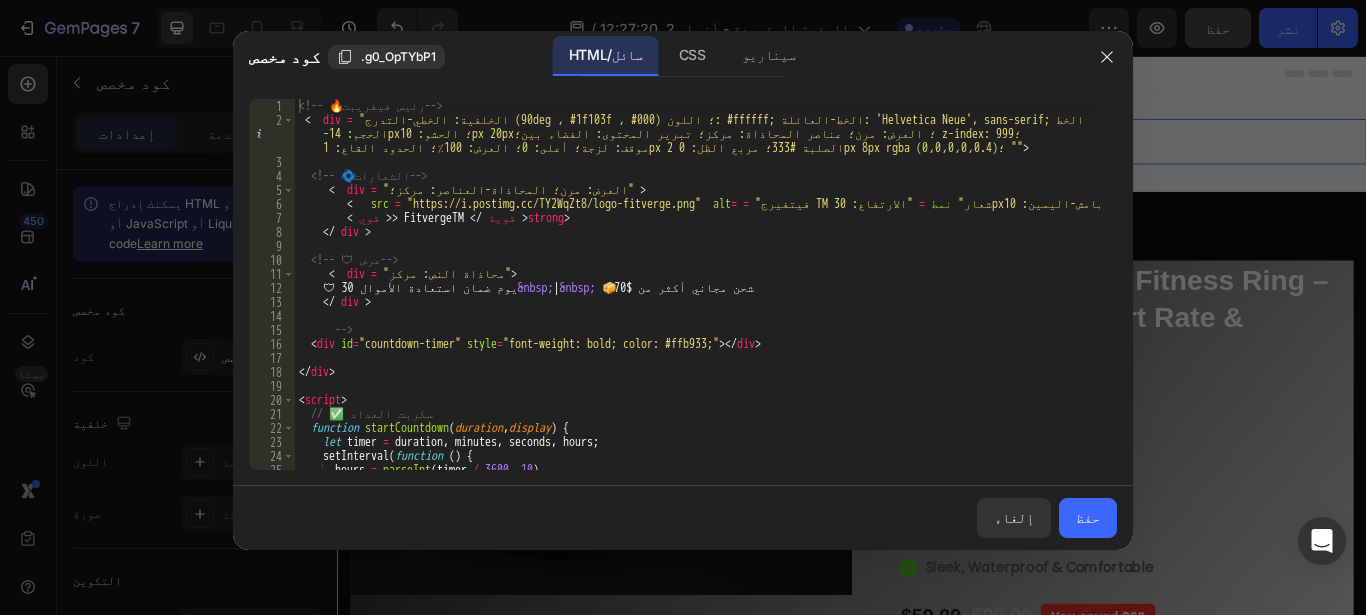 click on "<!--   🔥  رئيس فيفريبت  -->   <     div   =   "الخلفية: الخطي-التدرج (90deg ، #1f103f ، #000) ؛ اللون: #ffffff; الخط-العائلة: 'Helvetica Neue', sans-serif; الخط      -الحجم: 14px؛ الحشو: 10px 20px؛ العرض: مرن؛ عناصر المحاذاة: مركز؛ تبرير المحتوى: الفضاء بين؛ z-index: 999؛        موقف: لزجة؛ أعلى: 0؛ العرض: 100٪؛ الحدود القاع: 1px الصلبة #333؛ مربع الظل: 0 2px 8px rgba (0،0،0،0،0.4)؛ ""  >    <!--   🌀  الشعارات  -->         <     div   =   "العرض: مرن؛ المحاذاة-العناصر: مركز؛"   >           <       src   =   "https://i.postimg.cc/TY2WqZt8/logo-fitverge.png"     alt  =   =   "فيتفيرج TM شعار"   نمط   =   "الارتفاع: 30px؛ الهامش-اليمين: 10px;"   >           <   قوي   > >   Fitverge  TM   </   قوية   > strong >       </   div   >    <!--   🛡 ️ عرض  -->" at bounding box center [697, 298] 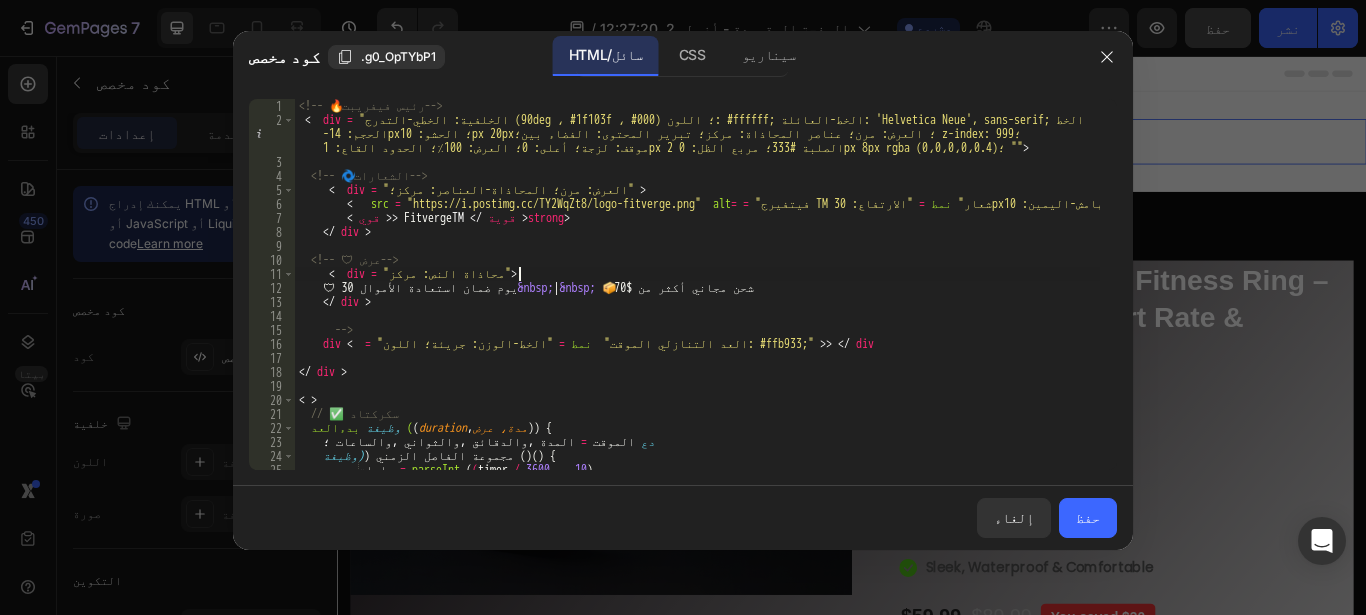 type on "</script>" 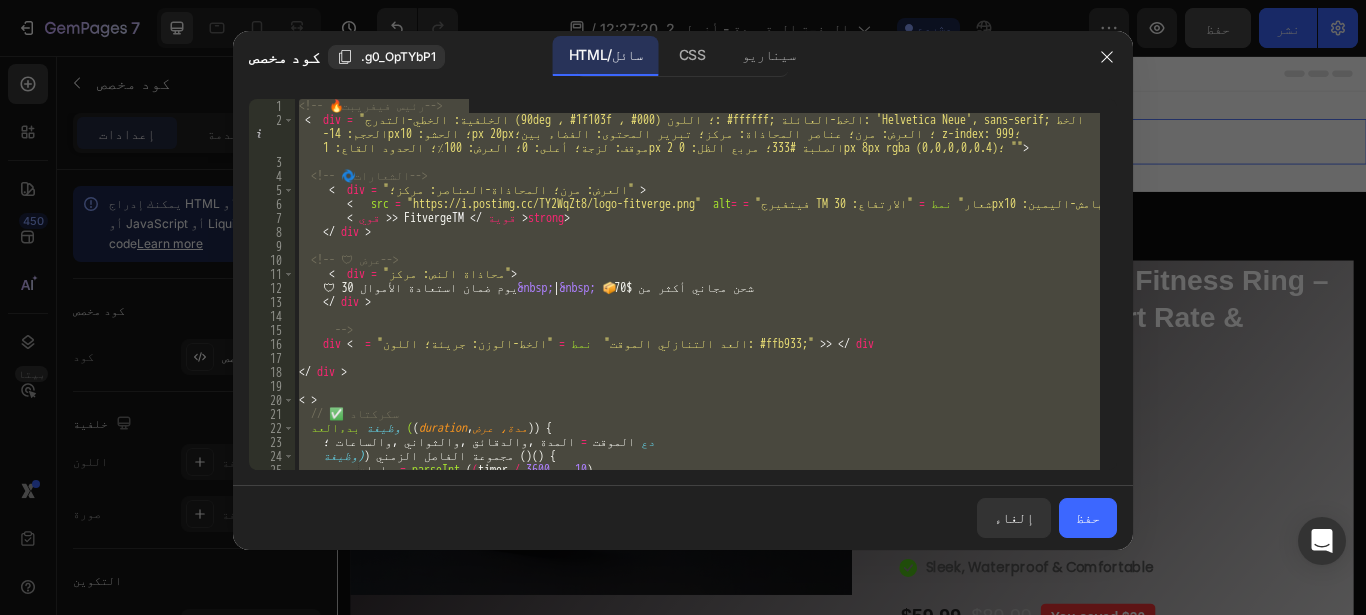 type 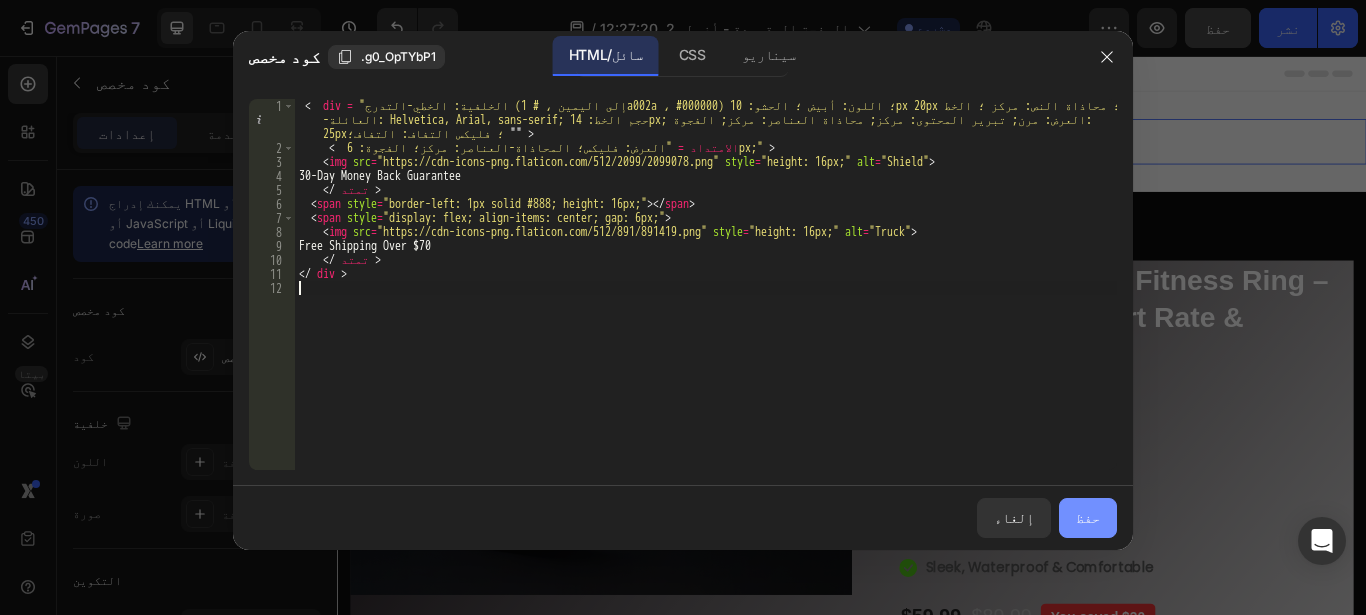 click on "حفظ" at bounding box center [1088, 517] 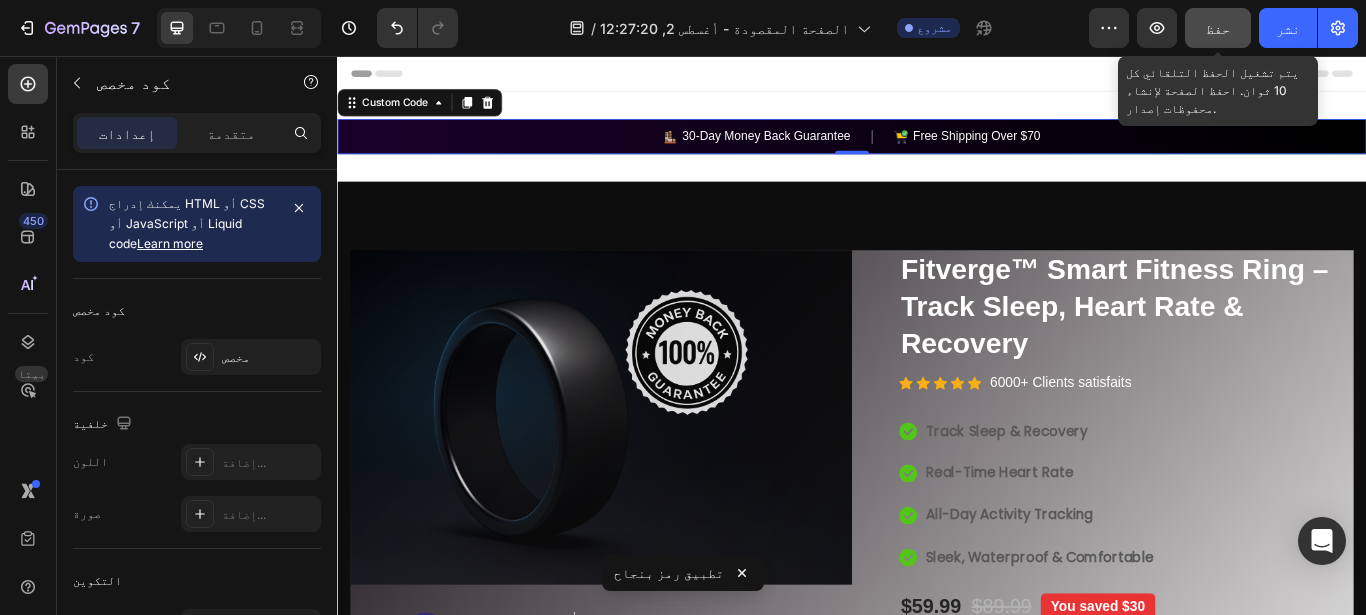 click on "حفظ" at bounding box center [1218, 28] 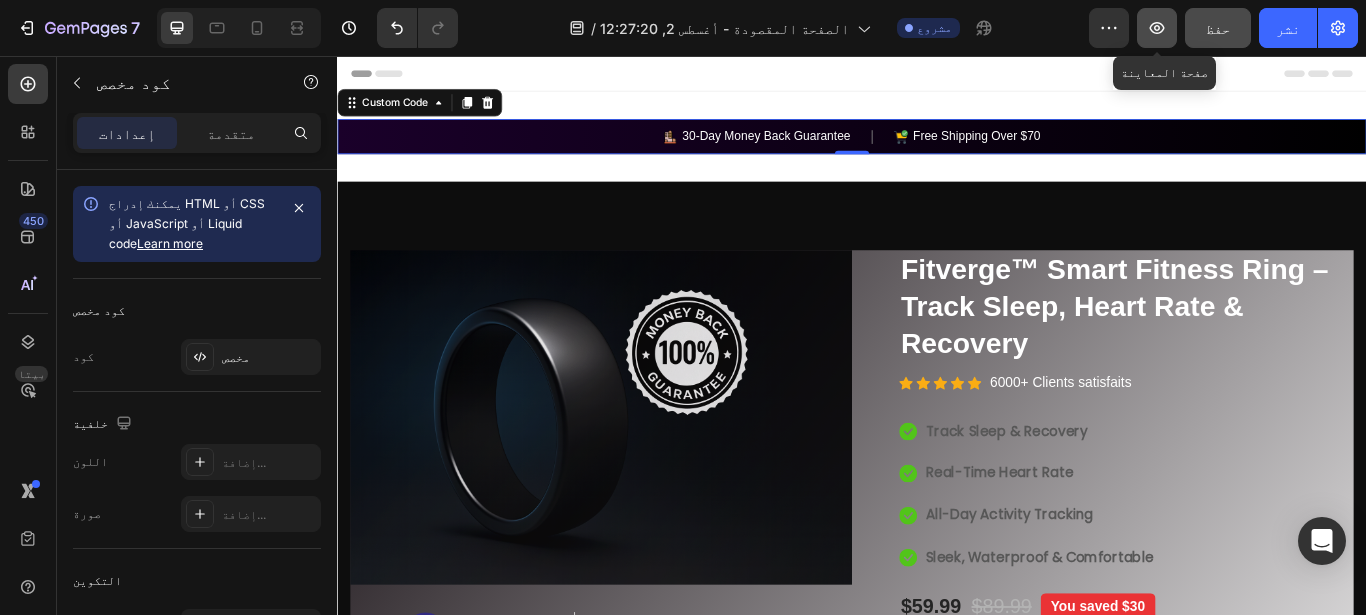 click 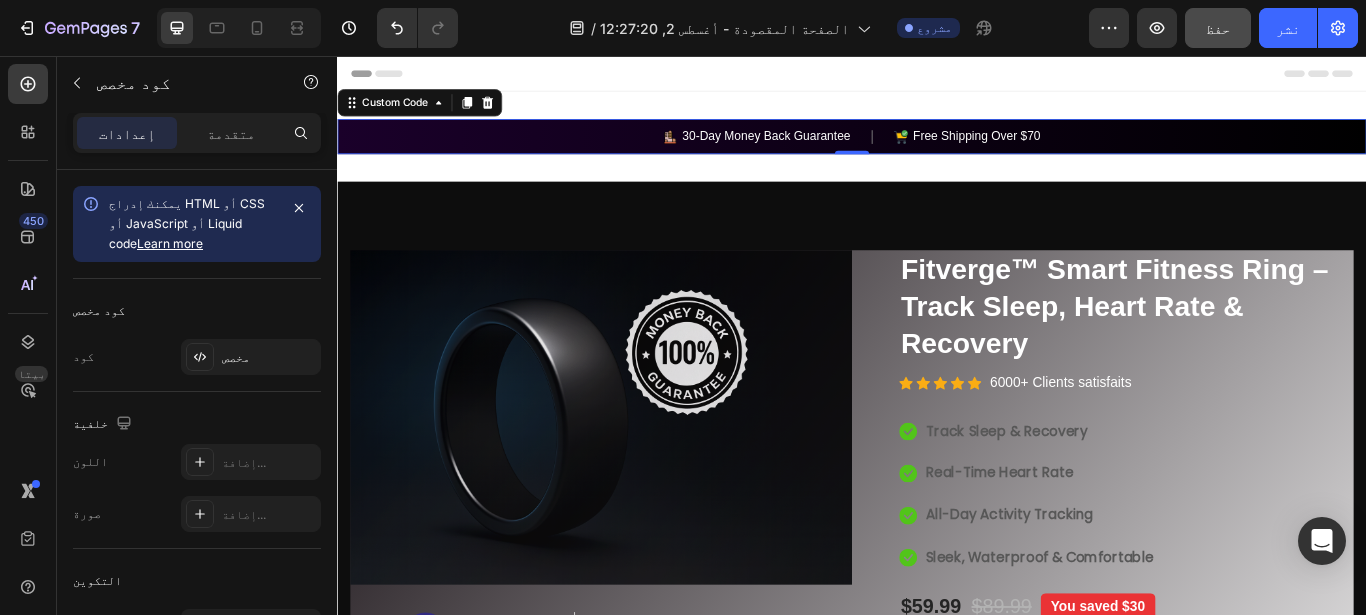 click on "30-Day Money Back Guarantee" at bounding box center (826, 149) 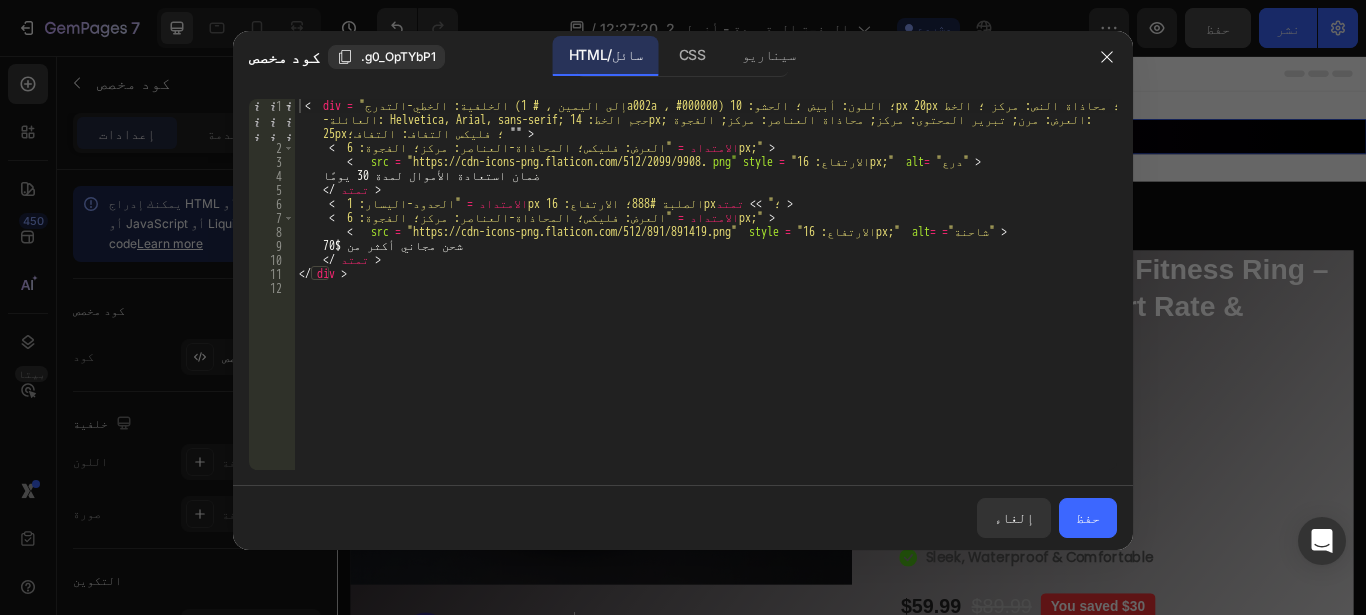 click on "<     div   =   "الخلفية: الخطي-التدرج (إلى اليمين ، # 1a002a ، #000000) ؛ اللون: أبيض ؛ الحشو: 10px 20px ؛ محاذاة النص: مركز ؛ الخط      -العائلة: Helvetica, Arial, sans-serif; حجم الخط: 14px; العرض: مرن; تبرير المحتوى: مركز; محاذاة العناصر: مركز; الفجوة:        25px؛ فليكس التفاف: التفاف؛   "" >         <     الامتداد   =   "العرض: فليكس؛ المحاذاة-العناصر: مركز؛ الفجوة: 6px;"   >           <       src   =   "https://cdn-icons-png.flaticon.com/512/2099/9908.   png" style   =   "الارتفاع: 16px;"     alt  =   "درع"   >      ضمان استعادة الأموال لمدة 30 يومًا       </   تمتد   >         <     الامتداد   =   "الحدود-اليسار: 1px الصلبة #888؛ الارتفاع: 16px؛"   > >    تمتد   >         <     الامتداد   =     >           <       src   =" at bounding box center (706, 312) 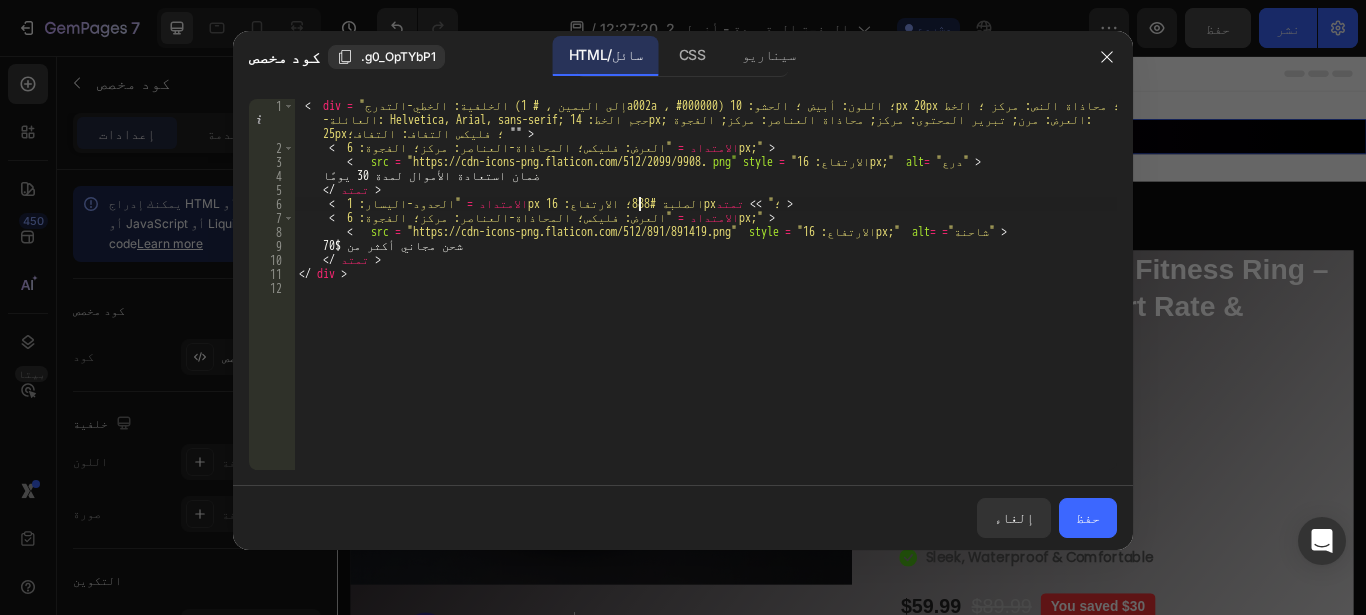 type on "</div>" 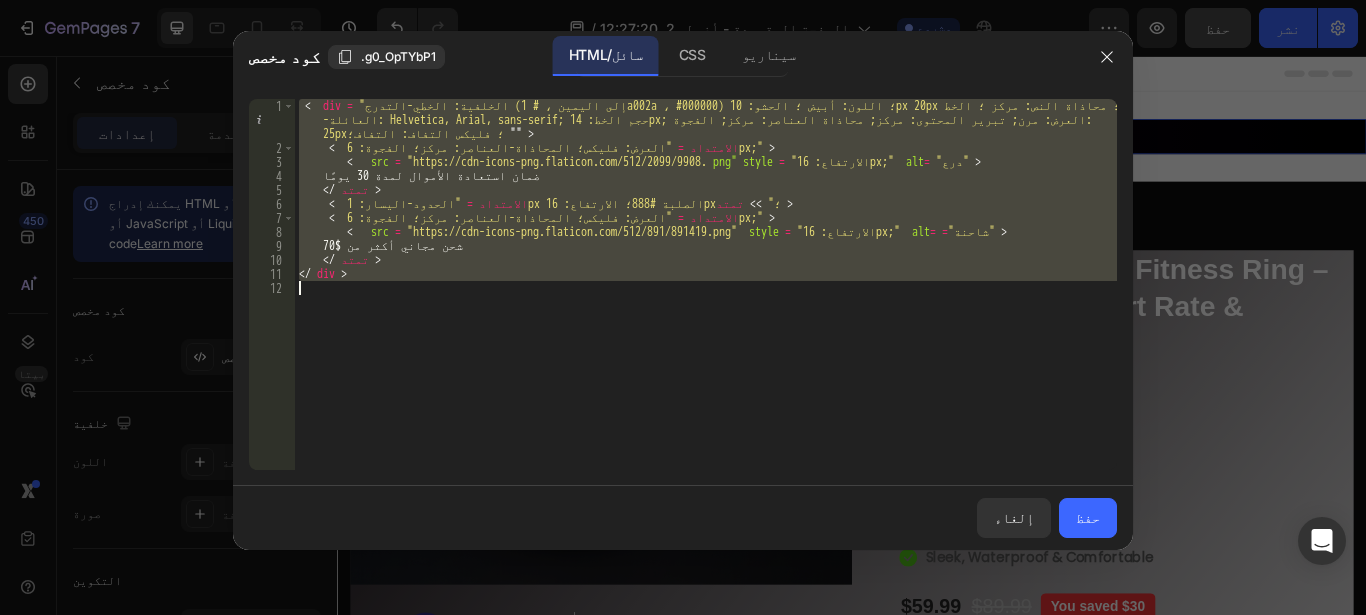 paste 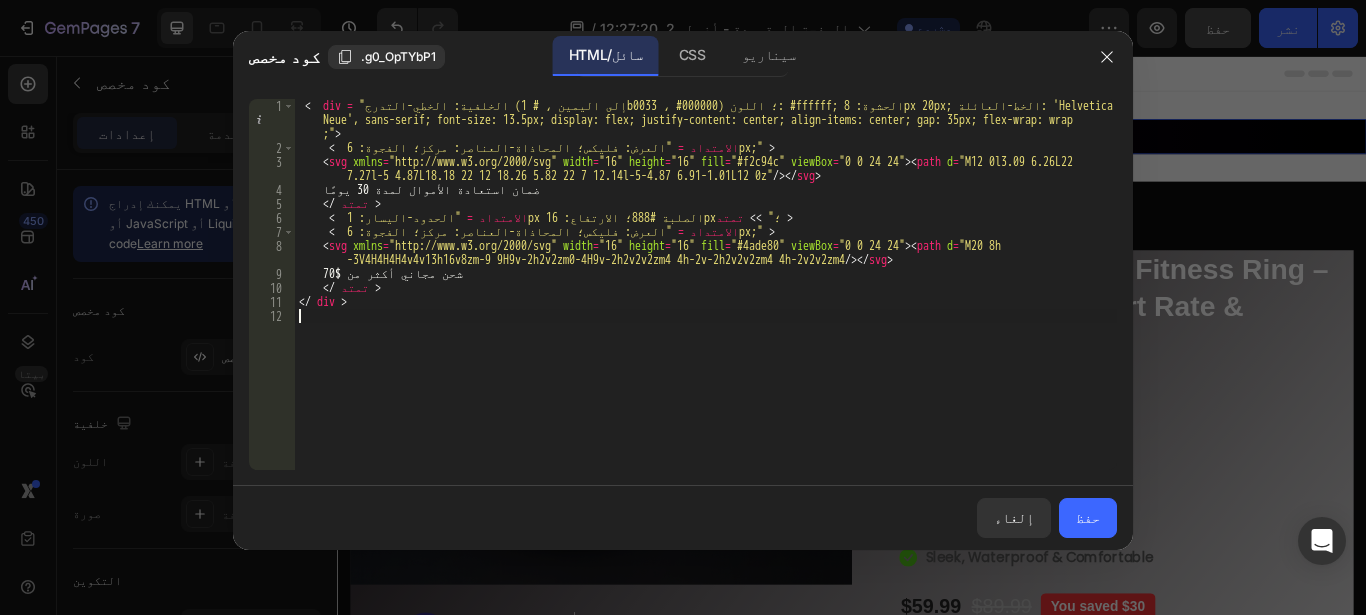 drag, startPoint x: 1081, startPoint y: 507, endPoint x: 1170, endPoint y: 158, distance: 360.1694 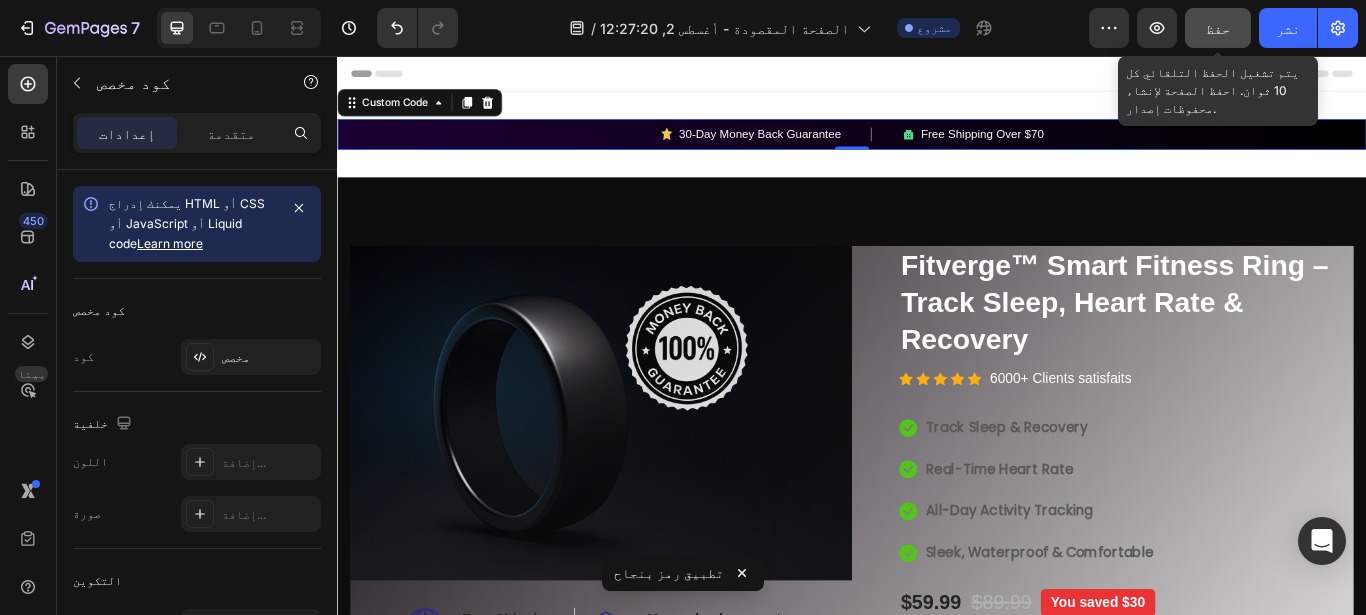 click on "حفظ" at bounding box center [1218, 28] 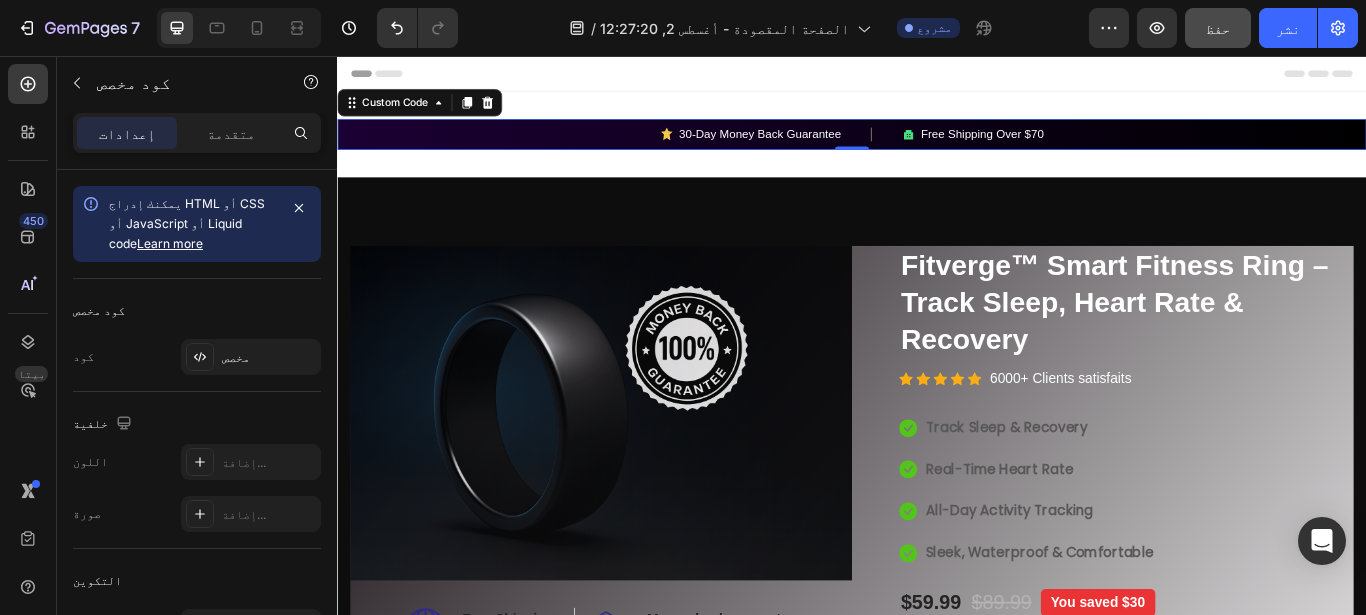 click on "30-Day Money Back Guarantee
Free Shipping Over $70" at bounding box center (937, 147) 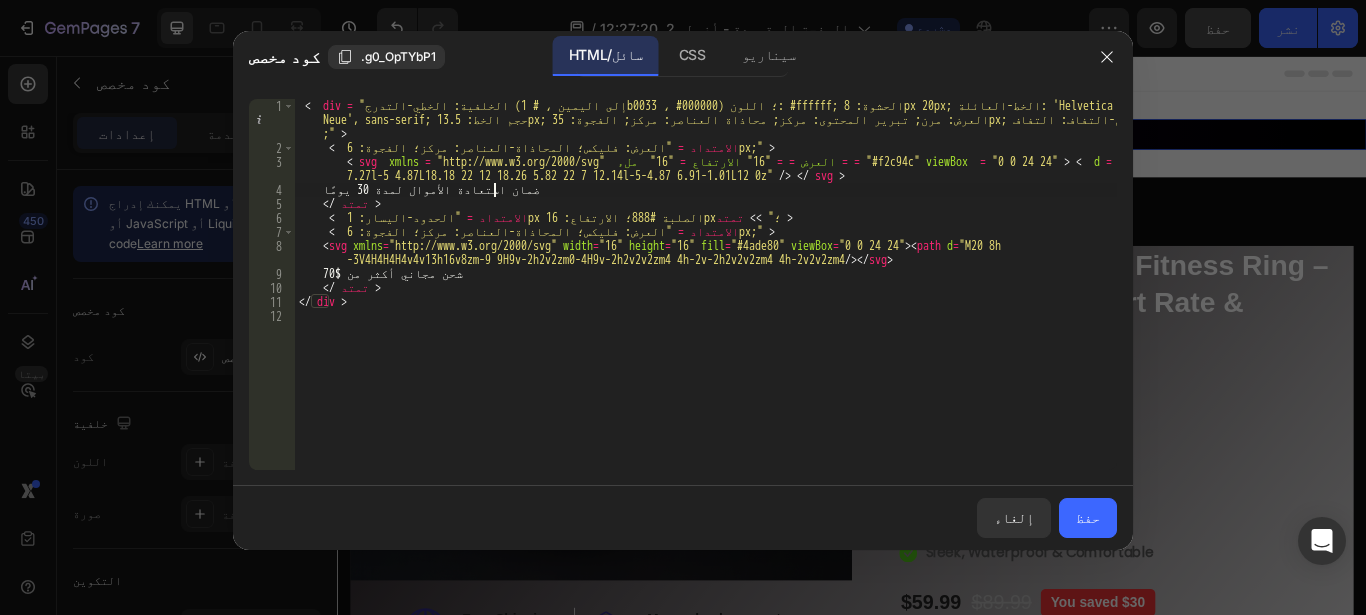 click on "<     div   =   "الخلفية: الخطي-التدرج (إلى اليمين ، # 1b0033 ، #000000) ؛ اللون: #ffffff; الحشوة: 8px 20px; الخط-العائلة: 'Helvetica        Neue', sans-serif; حجم الخط: 13.5px; العرض: مرن; تبرير المحتوى: مركز; محاذاة العناصر: مركز; الفجوة: 35px; مرن-التفاف: التفاف      ;"   >         <     الامتداد   =   "العرض: فليكس؛ المحاذاة-العناصر: مركز؛ الفجوة: 6px;"   >           <   svg     xmlns   =   "http://www.w3.org/2000/svg"     العرض   =   =   "16"   الارتفاع   =   "16"     ملء   =   =   "#f2c94c"   viewBox     =   "0 0 24 24"   >   <     d   =   "M12 0l3.09 6.26L22            7.27l-5 4.87L18.18 22 12 18.26 5.82 22 7 12.14l-5-4.87 6.91-1.01L12 0z"   />   </   svg   >      ضمان استعادة الأموال لمدة 30 يومًا       </   تمتد   >         <     الامتداد   =     > >    تمتد   >         <" at bounding box center (706, 312) 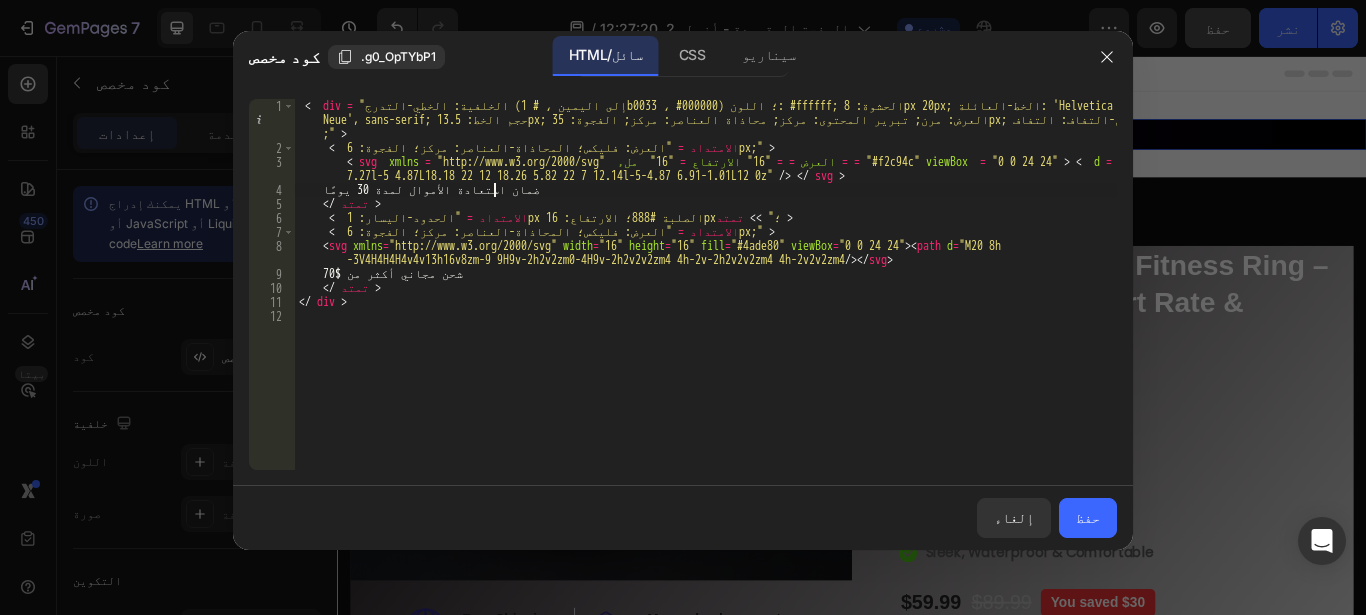 type on "</div>" 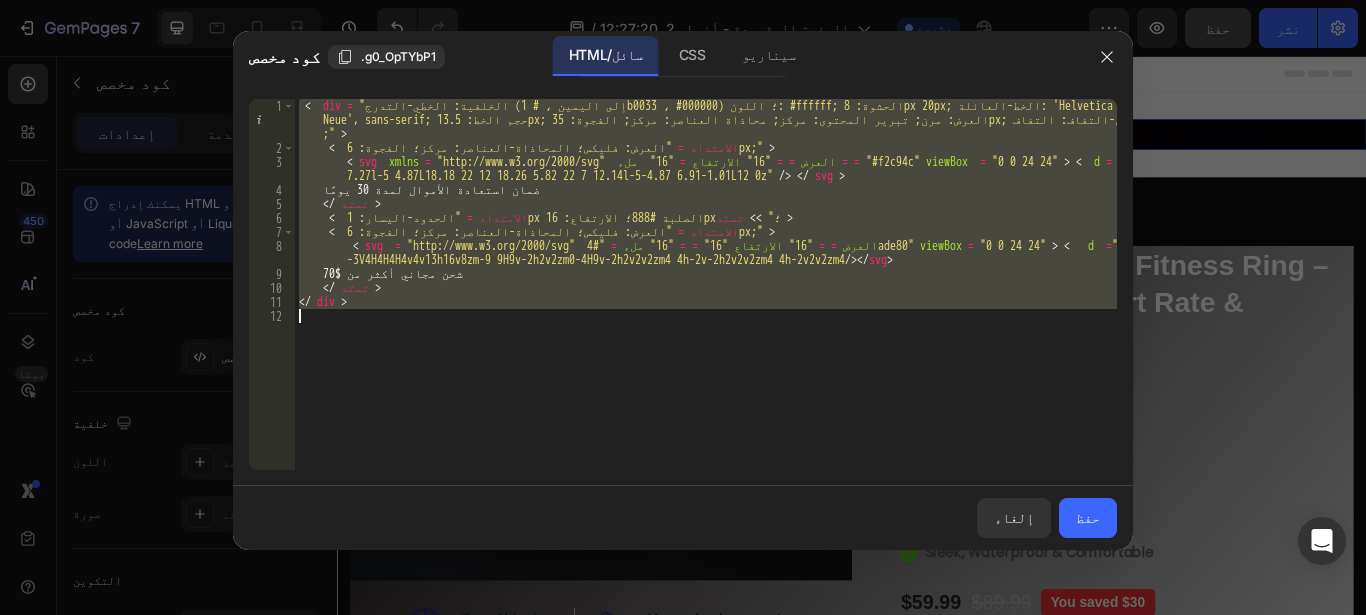 type 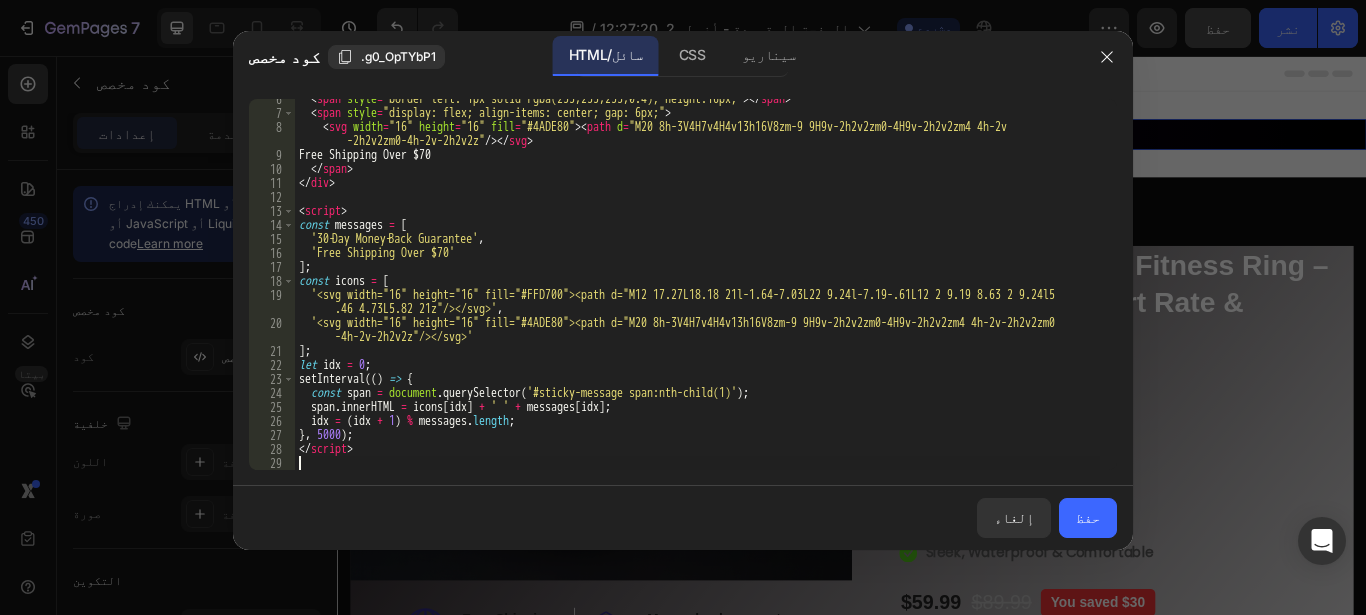 scroll, scrollTop: 119, scrollLeft: 0, axis: vertical 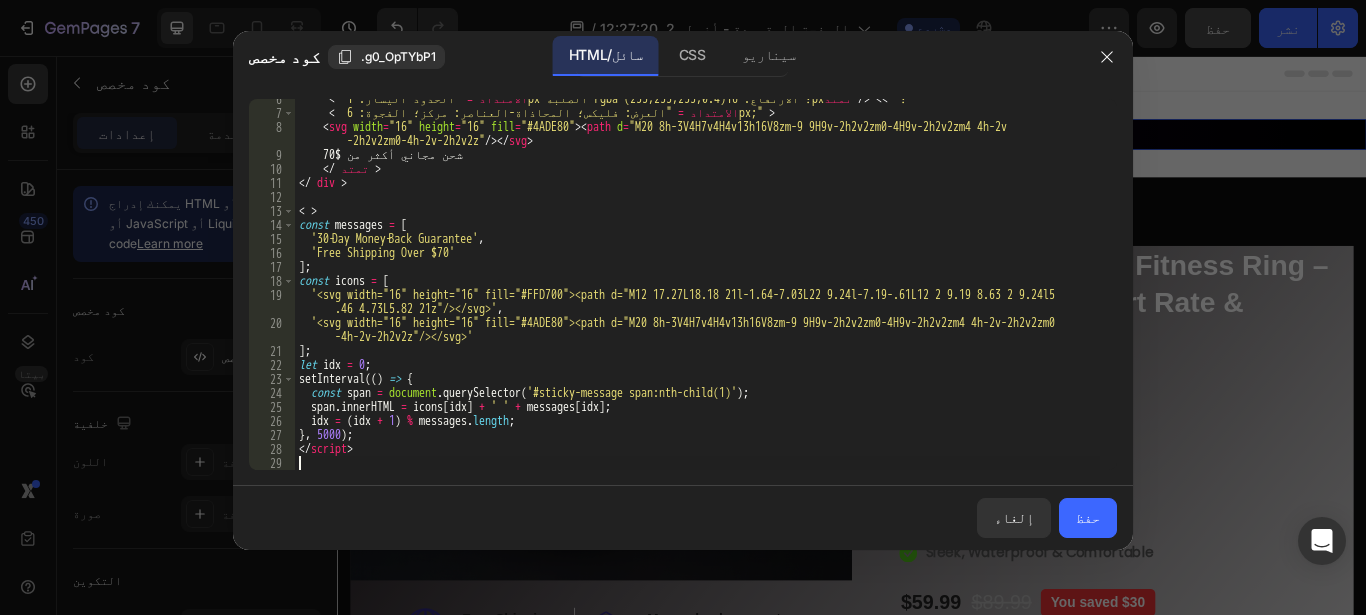 click on "حفظ" at bounding box center (1088, 517) 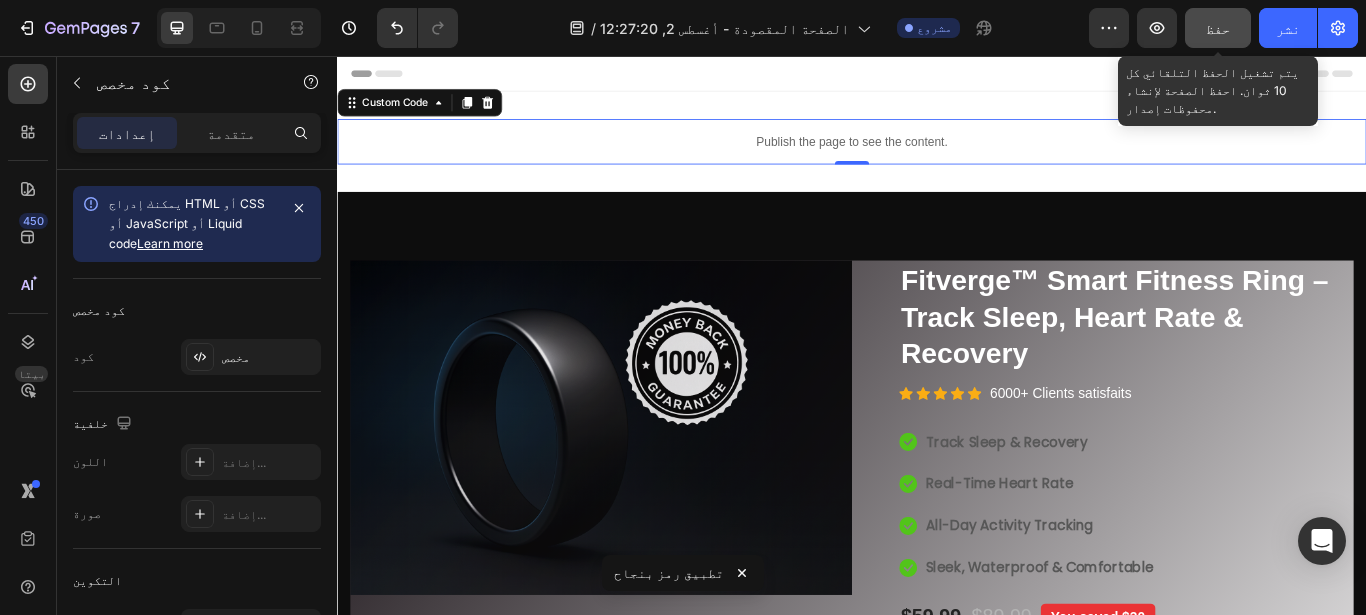 click on "حفظ" 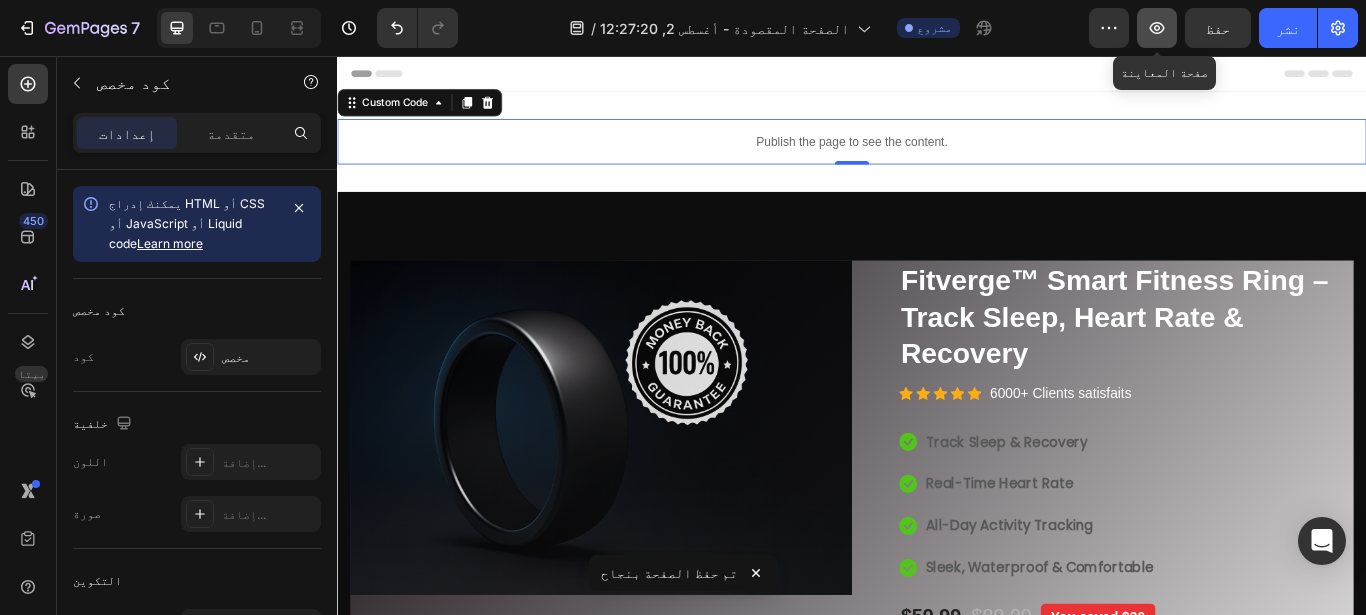 click 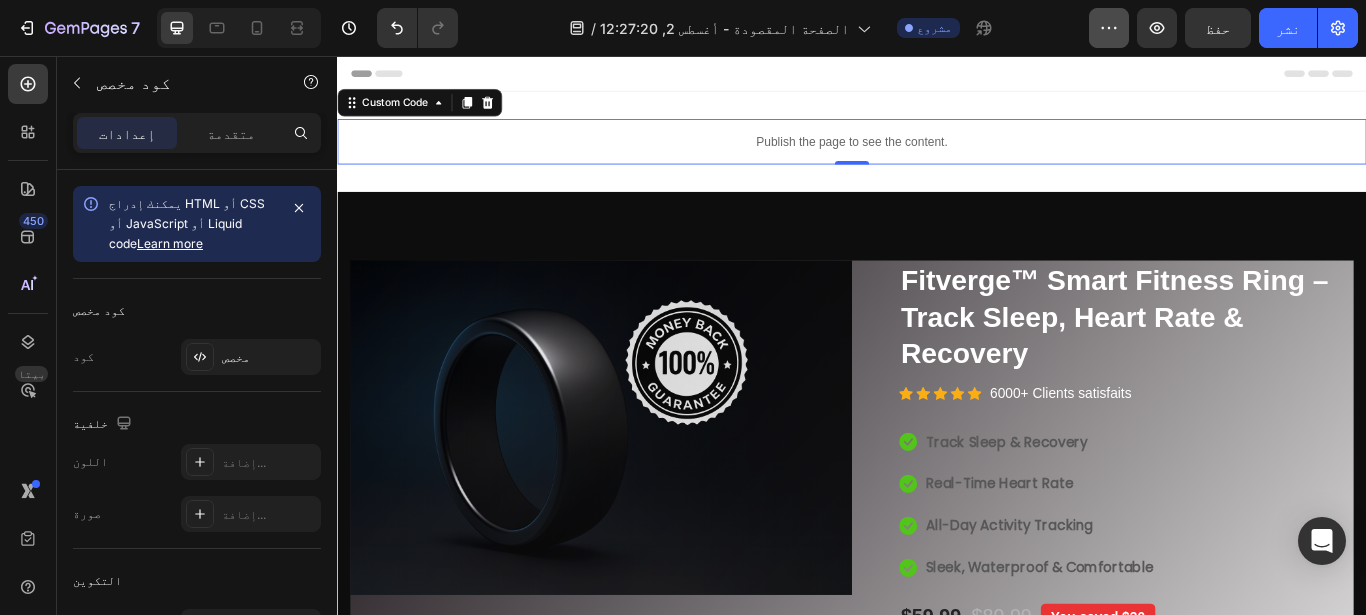 click 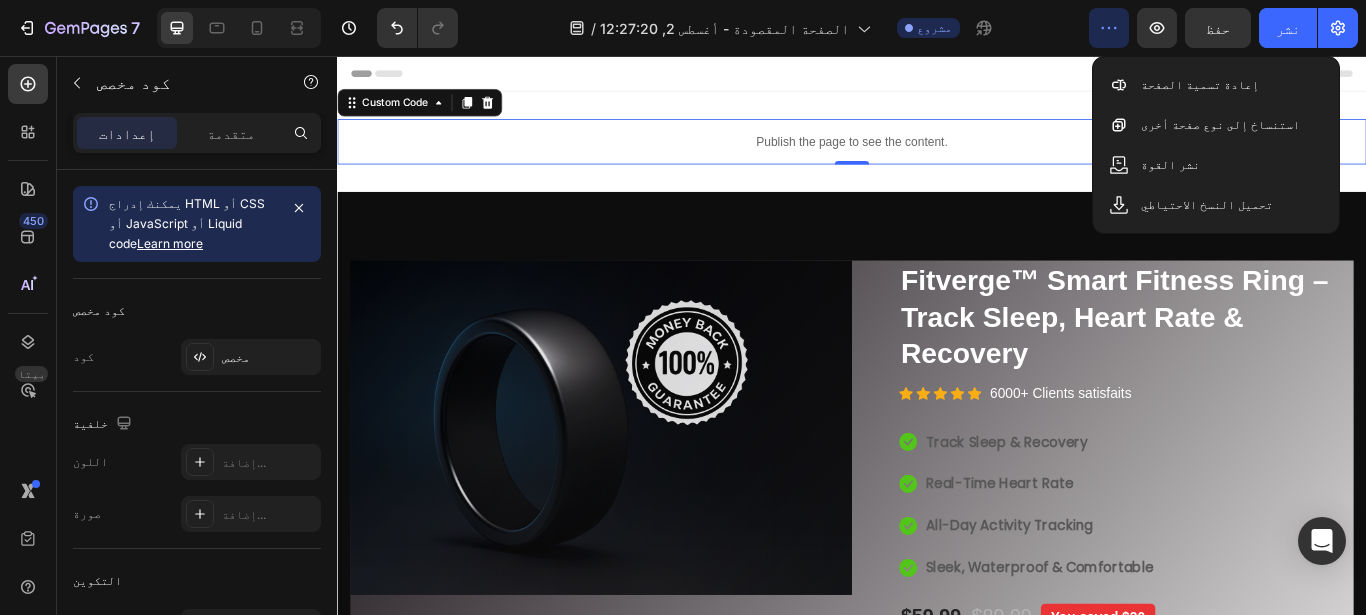 click 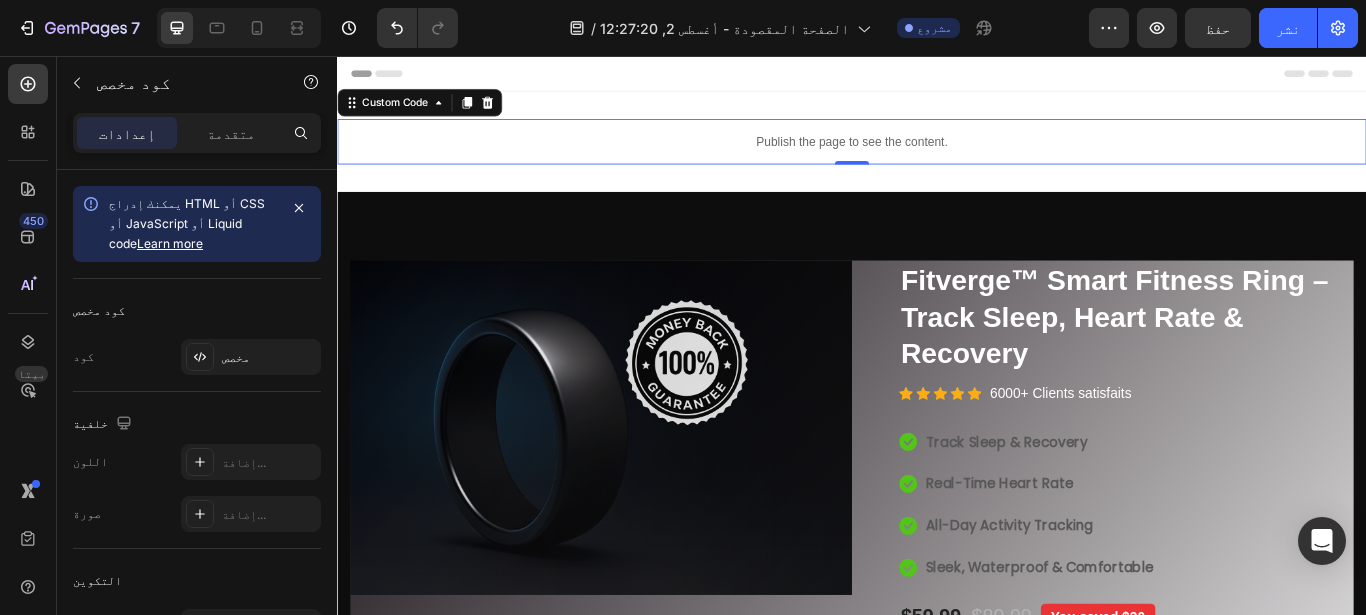click on "Publish the page to see the content." at bounding box center (937, 155) 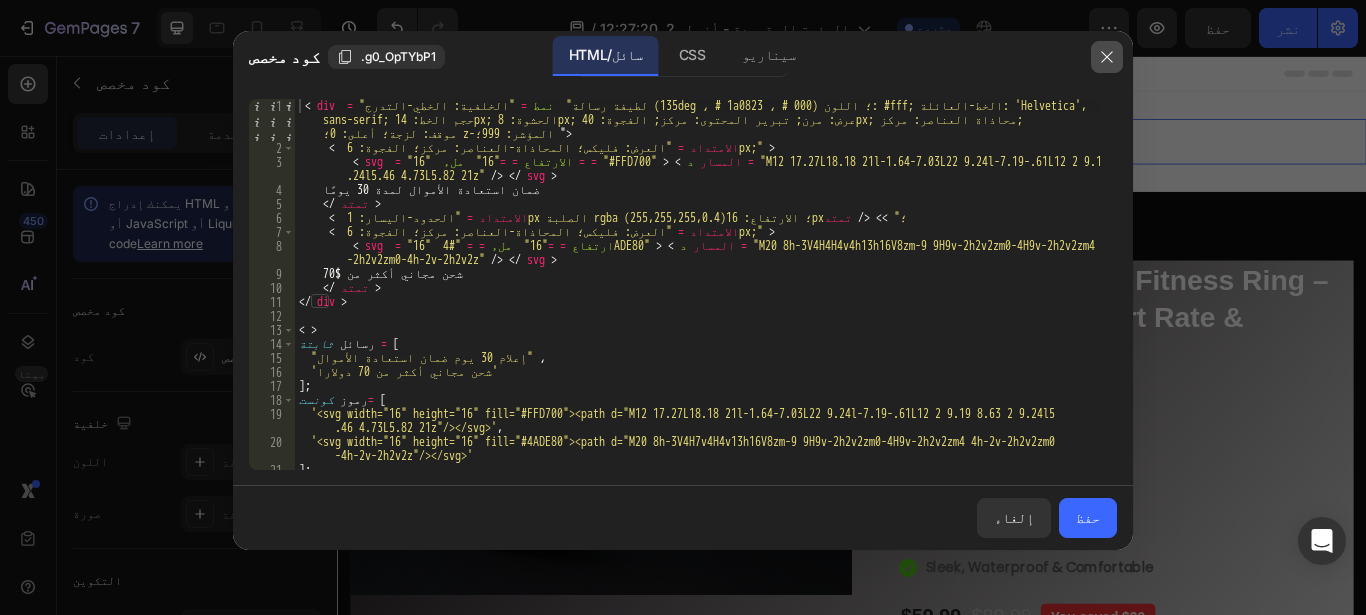 click at bounding box center [1107, 57] 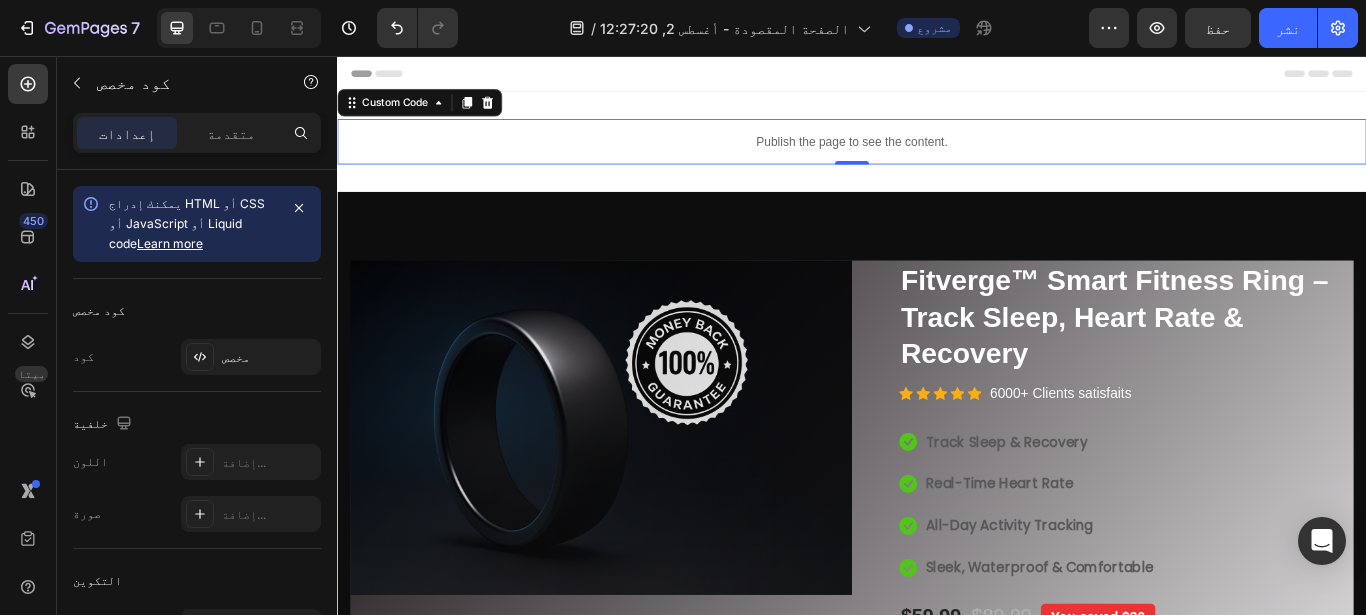 click on "Publish the page to see the content." at bounding box center (937, 155) 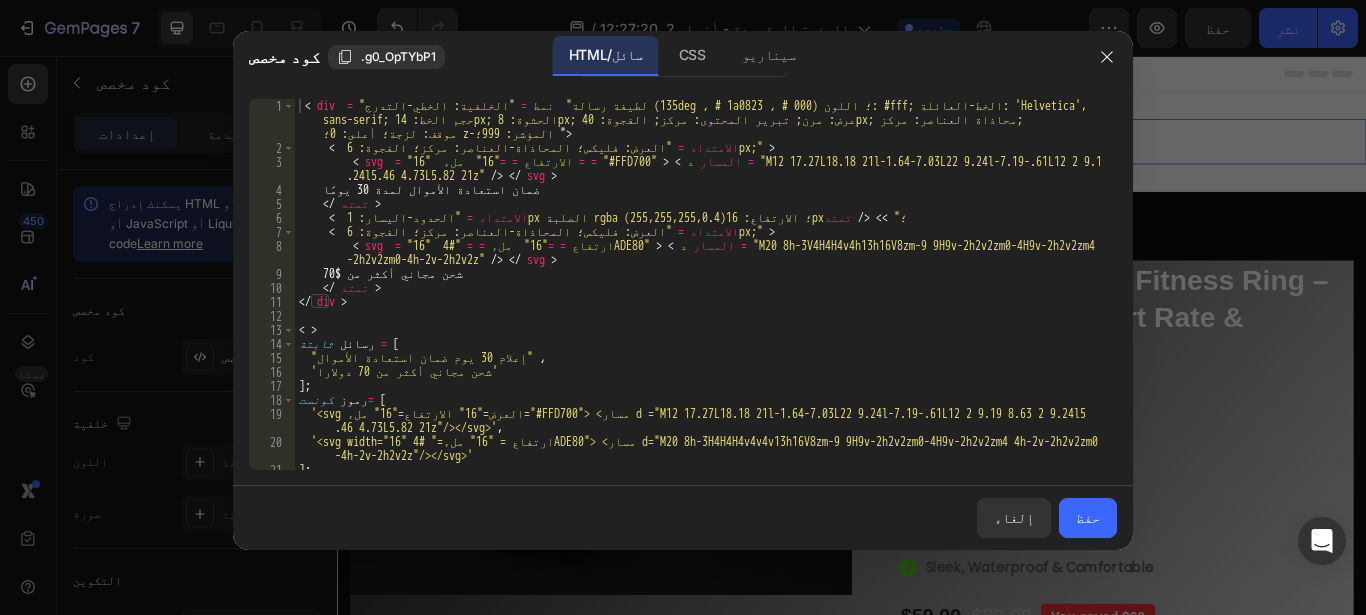 click on "<   div     =   "لطيفة رسالة"     نمط   =   "الخلفية: الخطي-التدرج (135deg ، # 1a0823 ، # 000) ؛ اللون: #fff; الخط-العائلة: 'Helvetica',        sans-serif; حجم الخط: 14px; الحشوة: 8px; عرض: مرن; تبرير المحتوى: مركز; الفجوة: 40px; محاذاة العناصر: مركز;        موقف: لزجة؛ أعلى: 0؛ z-المؤشر: 999؛   ">         <     الامتداد   =   "العرض: فليكس؛ المحاذاة-العناصر: مركز؛ الفجوة: 6px;"   >             <   svg     =   "16"     الارتفاع   =   = "16"     ملء   =   =   "#FFD700"   >   <   المسار   د   =   "M12 17.27L18.18 21l-1.64-7.03L22 9.24l-7.19-.61L12 2 9.19 8.63 2 9          .24l5.46 4.73L5.82 21z"   />   </   svg   >      ضمان استعادة الأموال لمدة 30 يومًا       </   تمتد   >         <     الامتداد   =     > >   </   تمتد           <     الامتداد   =     >             <" at bounding box center [697, 312] 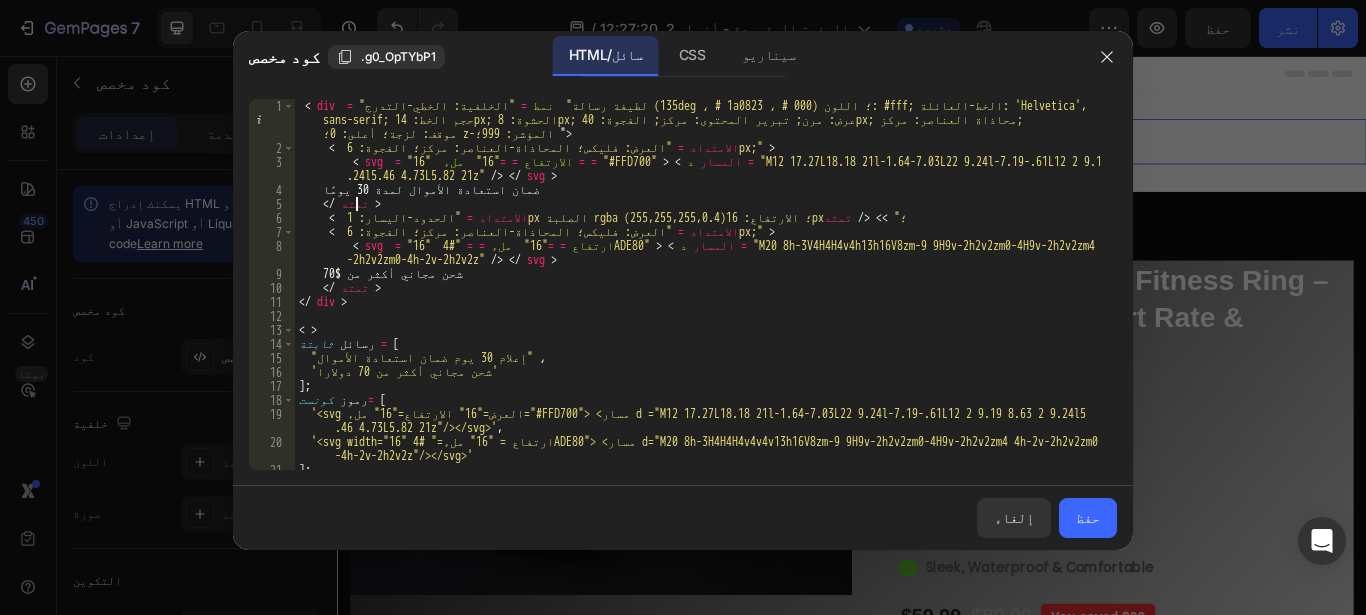 scroll, scrollTop: 0, scrollLeft: 4, axis: horizontal 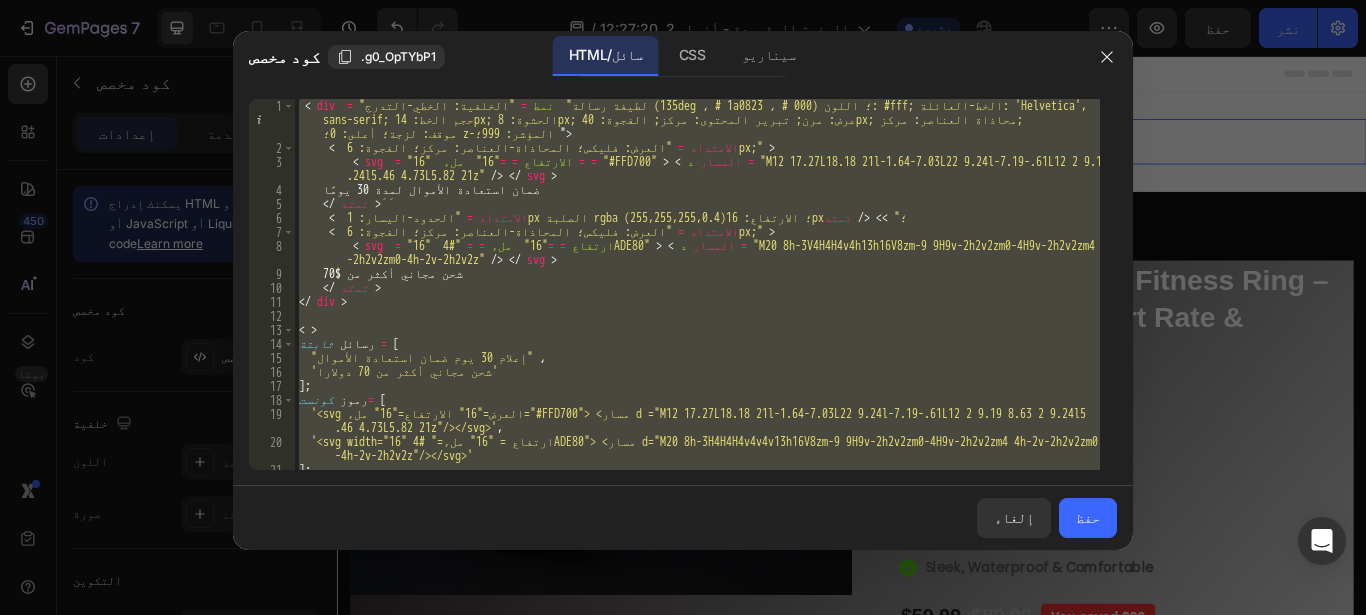 type on "</script>" 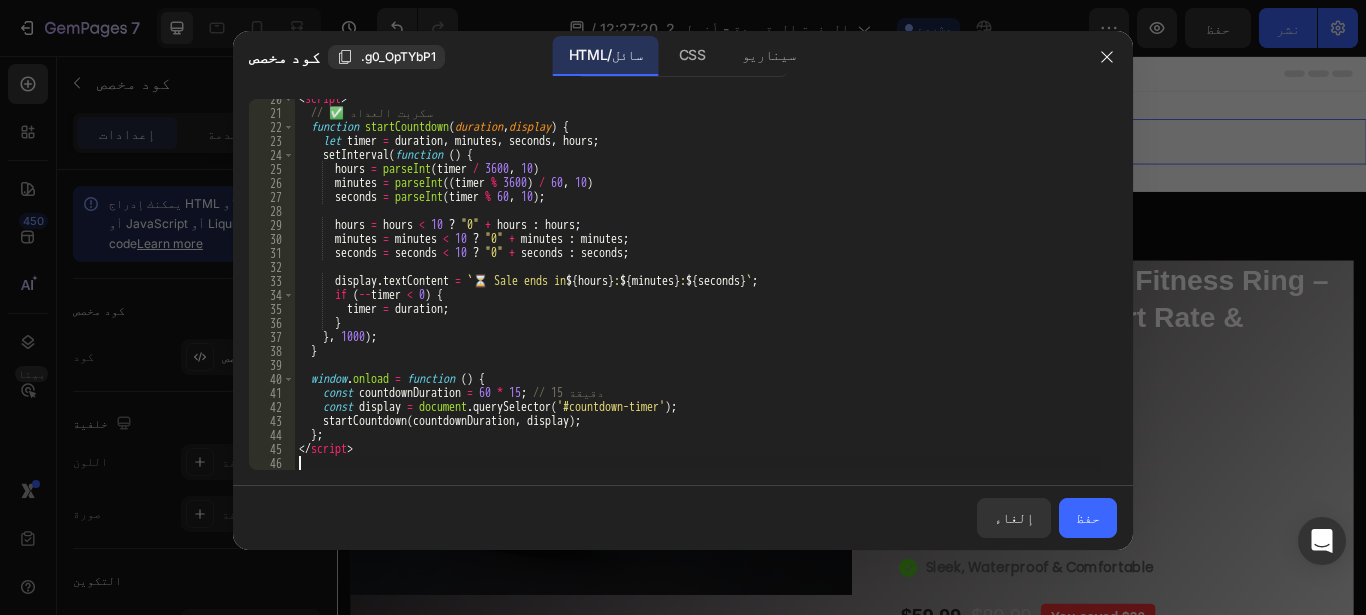 scroll, scrollTop: 0, scrollLeft: 0, axis: both 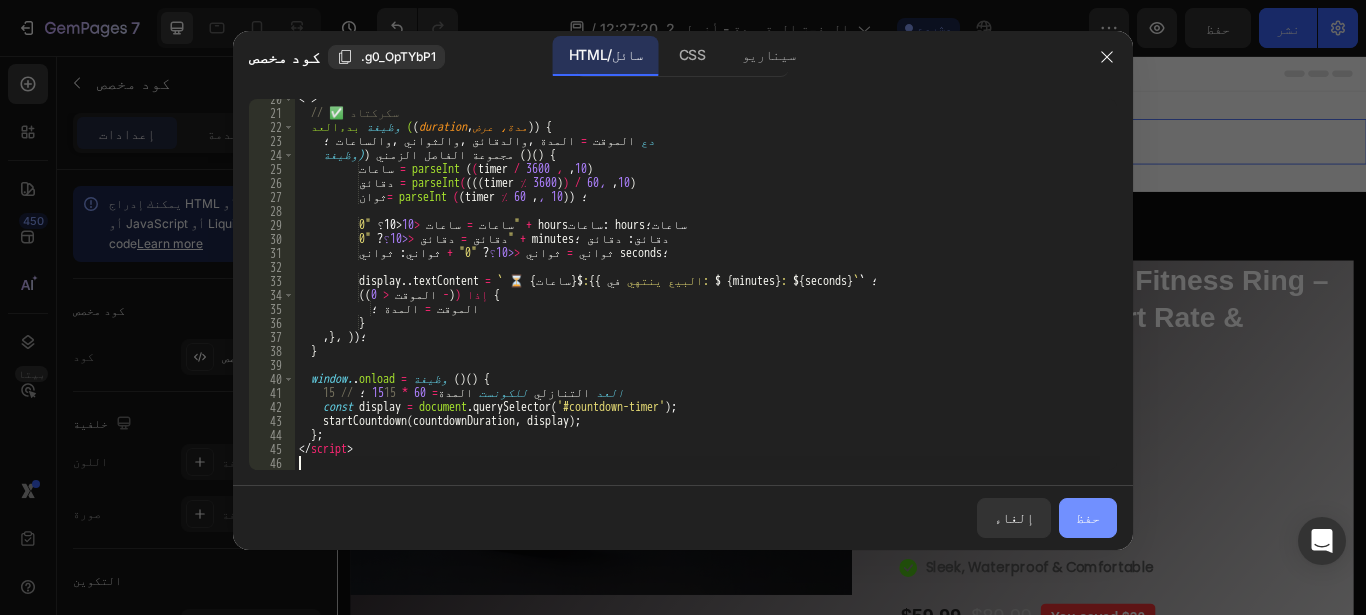 type 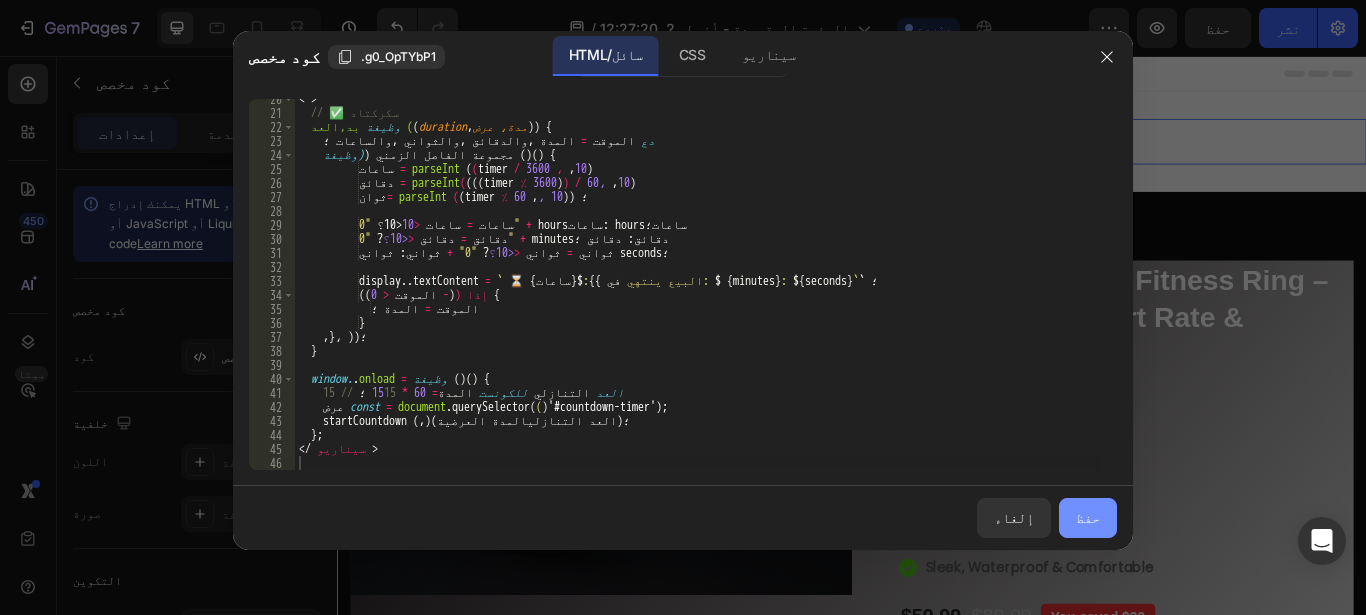 click on "حفظ" at bounding box center [1088, 517] 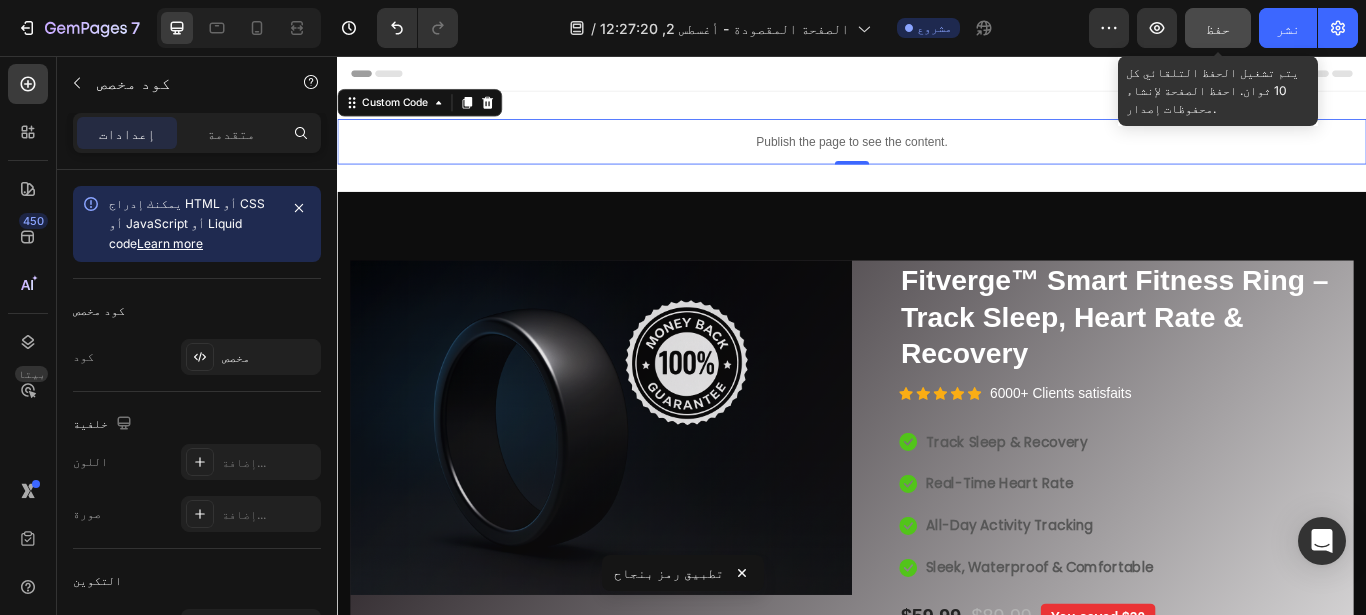 click on "حفظ" 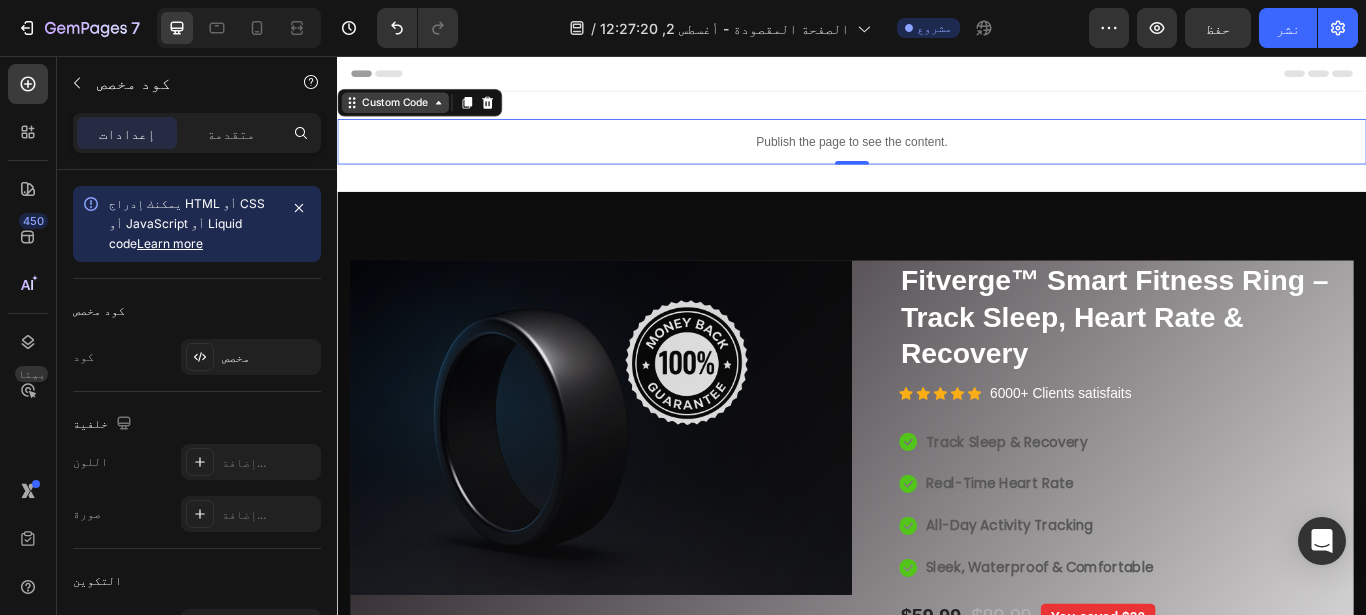click on "Custom Code" at bounding box center [404, 110] 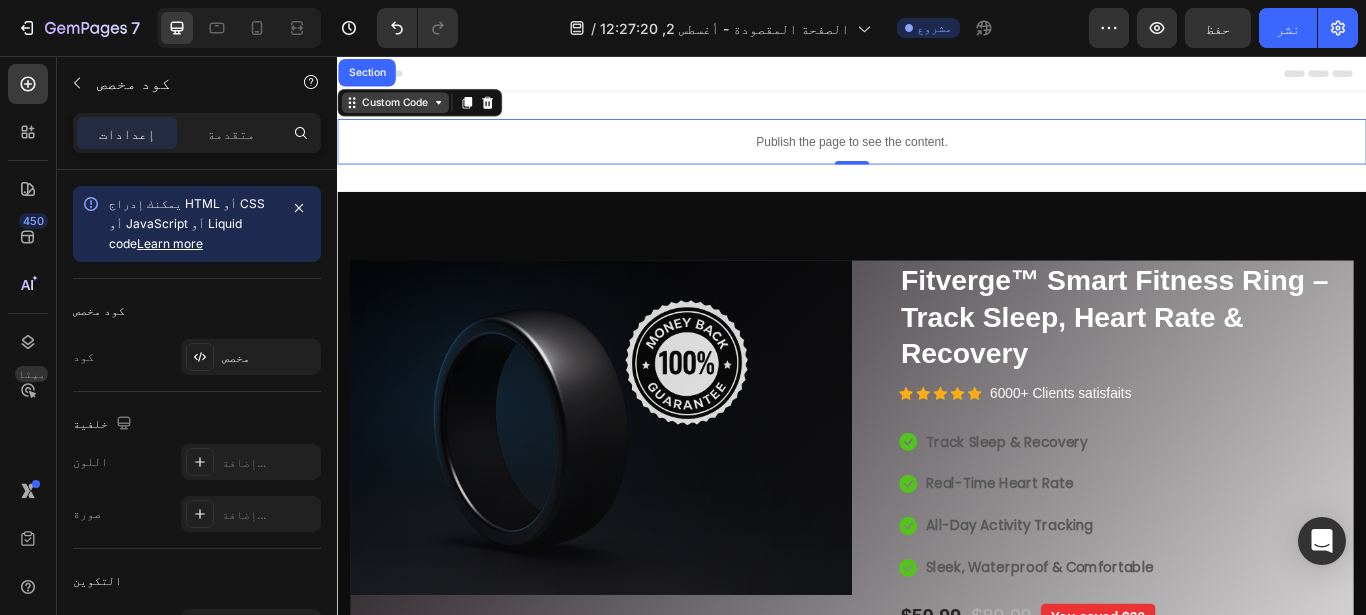 click on "Custom Code" at bounding box center [404, 110] 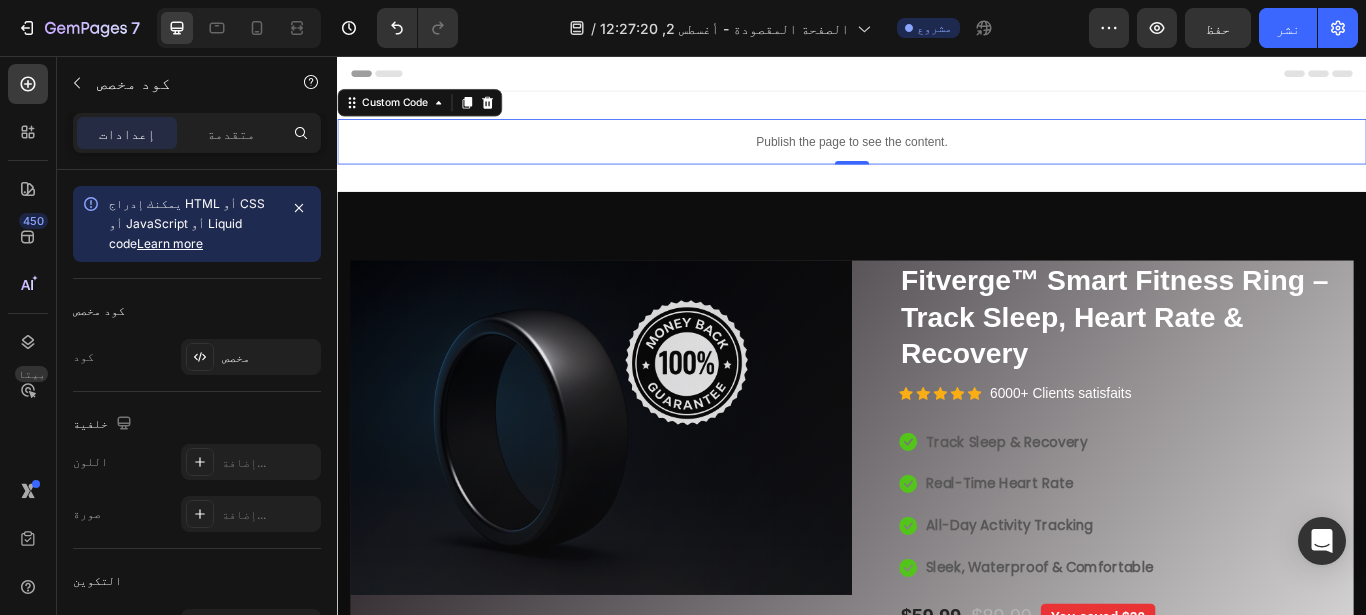 click on "Publish the page to see the content." at bounding box center [937, 155] 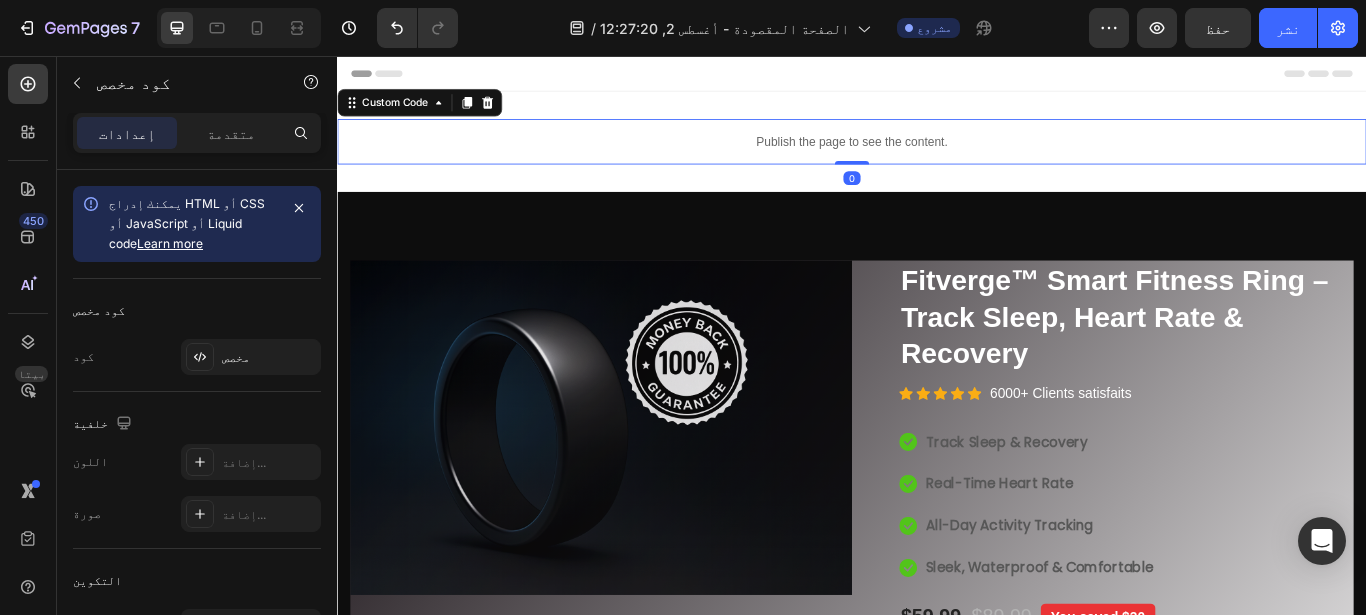click at bounding box center [937, 180] 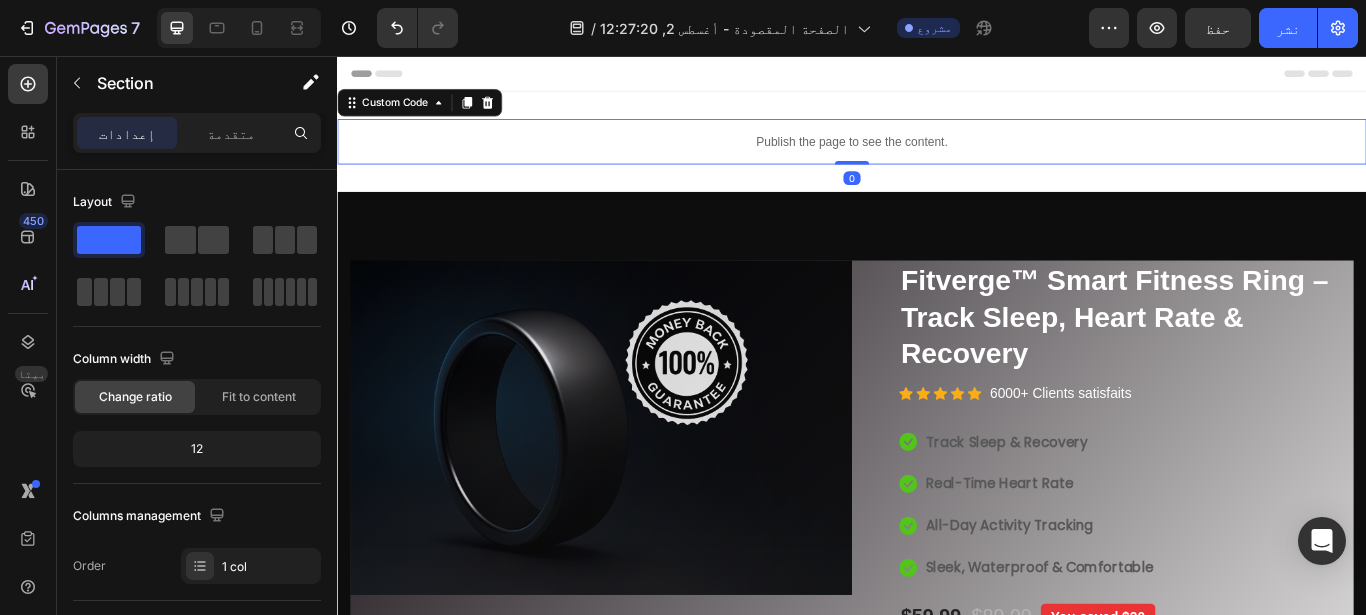 click on "Publish the page to see the content.
Custom Code   0 Section 1" at bounding box center [937, 155] 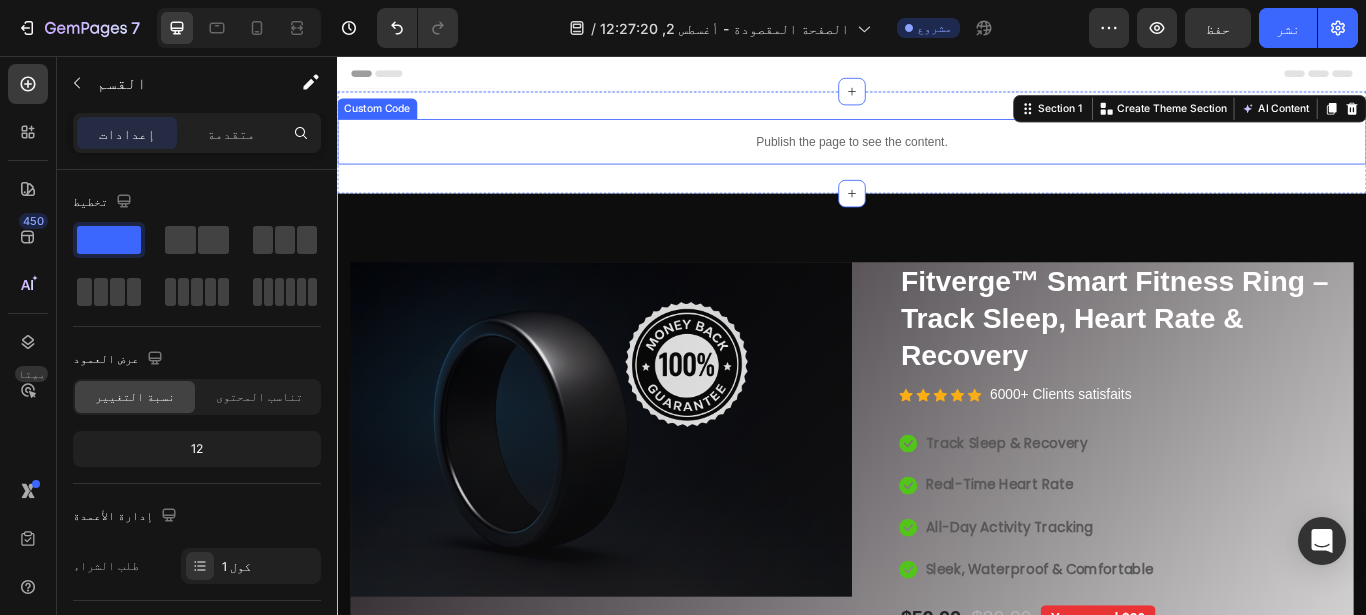 click on "Publish the page to see the content." at bounding box center [937, 155] 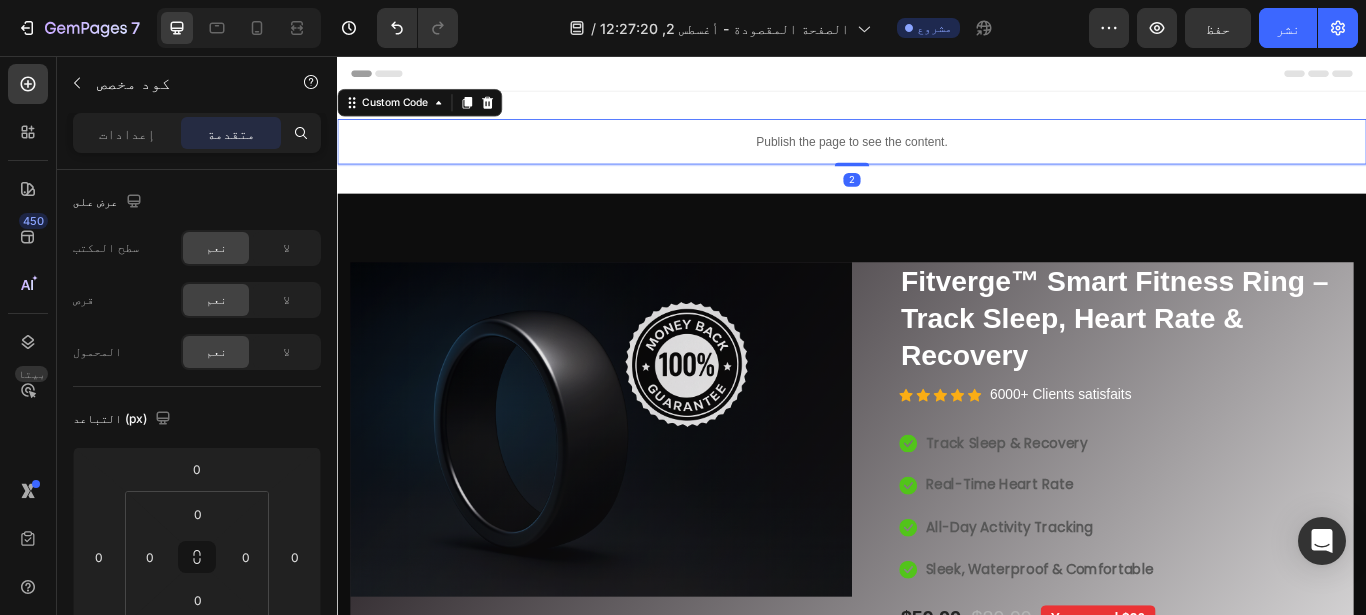 drag, startPoint x: 931, startPoint y: 184, endPoint x: 932, endPoint y: 199, distance: 15.033297 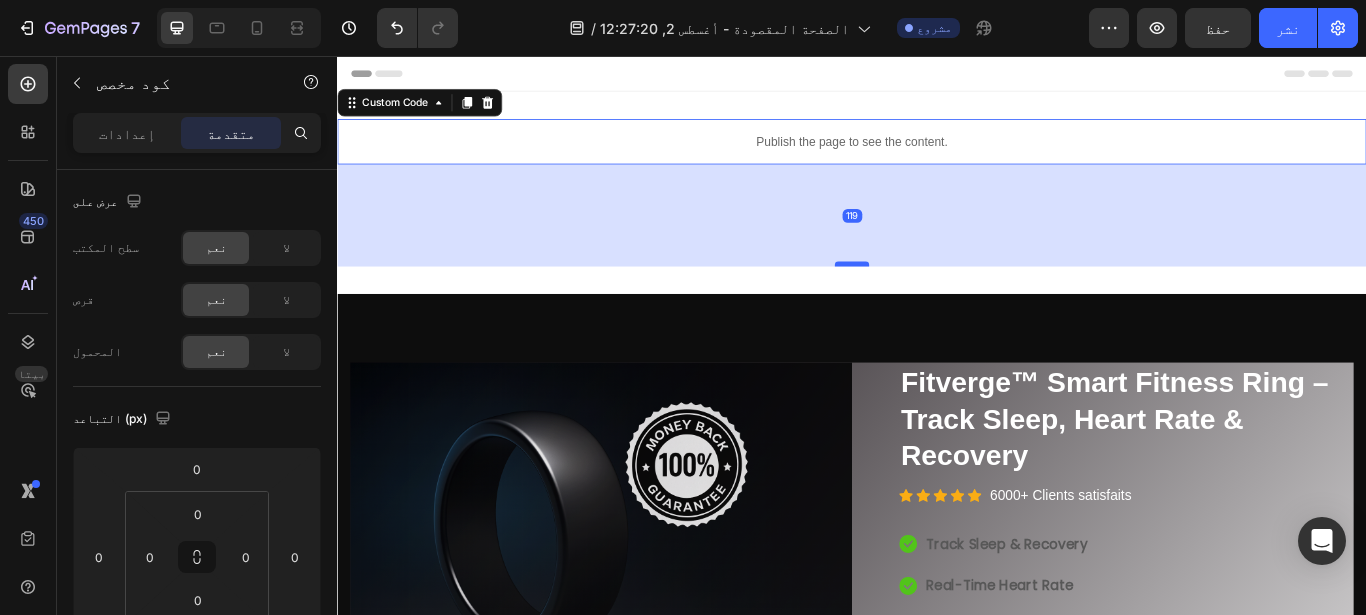 drag, startPoint x: 926, startPoint y: 183, endPoint x: 912, endPoint y: 299, distance: 116.841774 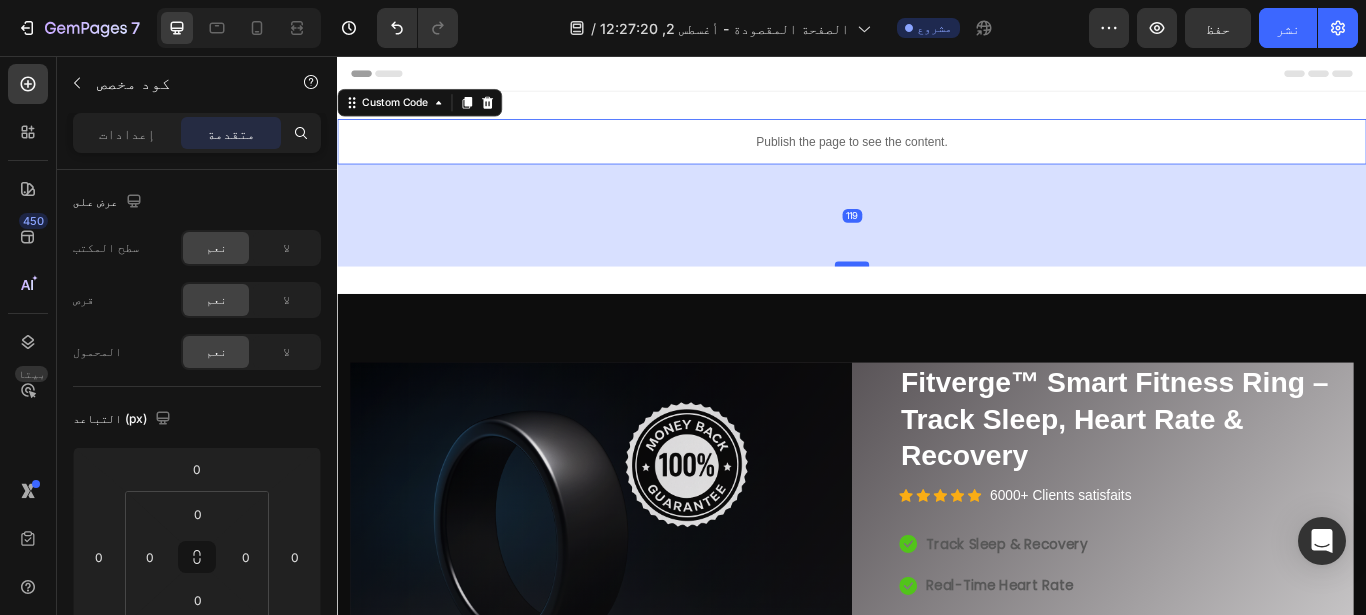 click at bounding box center [937, 298] 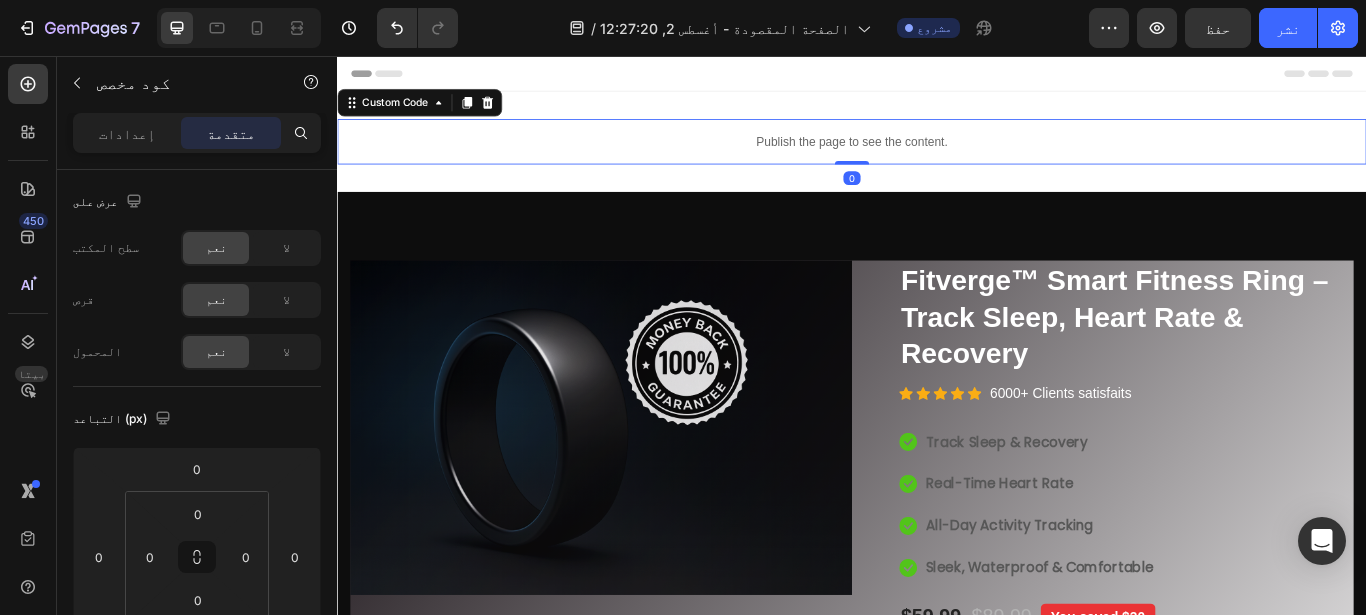 drag, startPoint x: 917, startPoint y: 296, endPoint x: 939, endPoint y: 173, distance: 124.95199 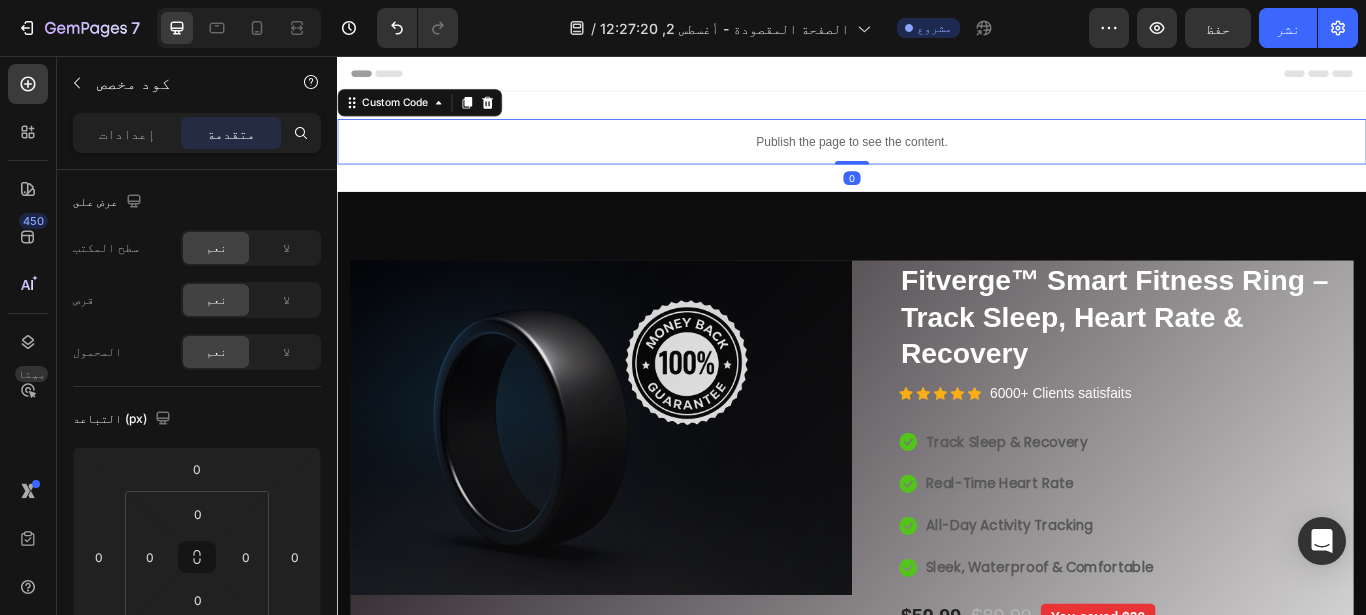 click on "Publish the page to see the content.
Custom Code   0" at bounding box center (937, 155) 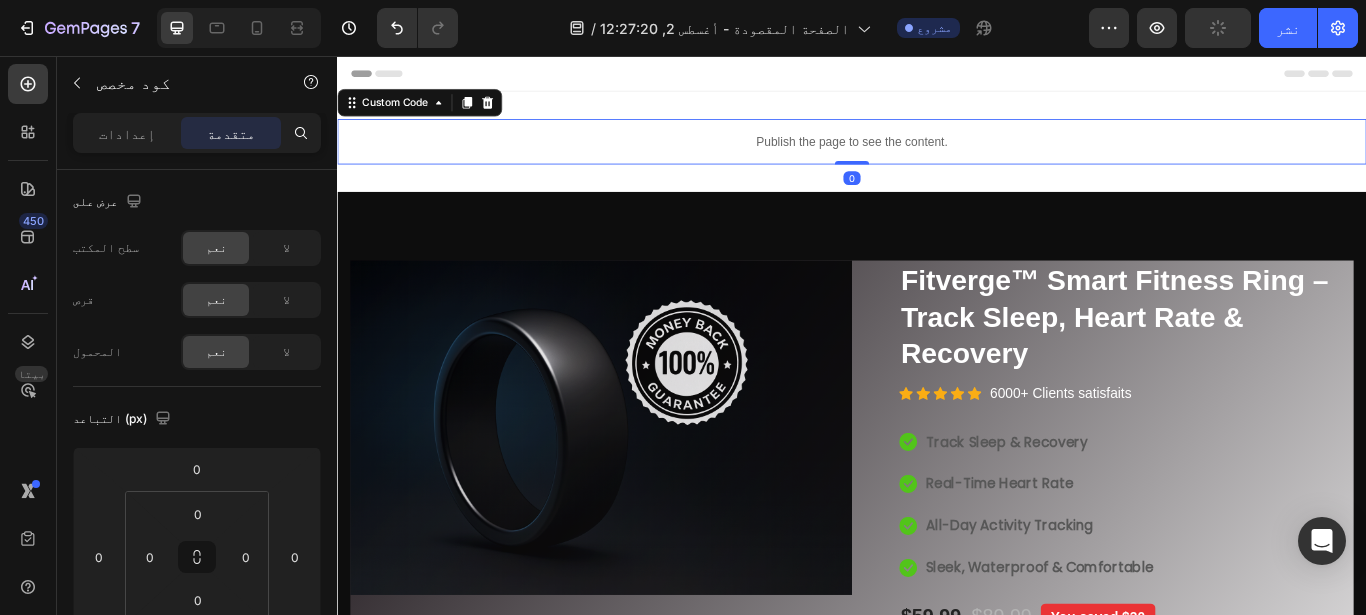 click on "Publish the page to see the content." at bounding box center [937, 155] 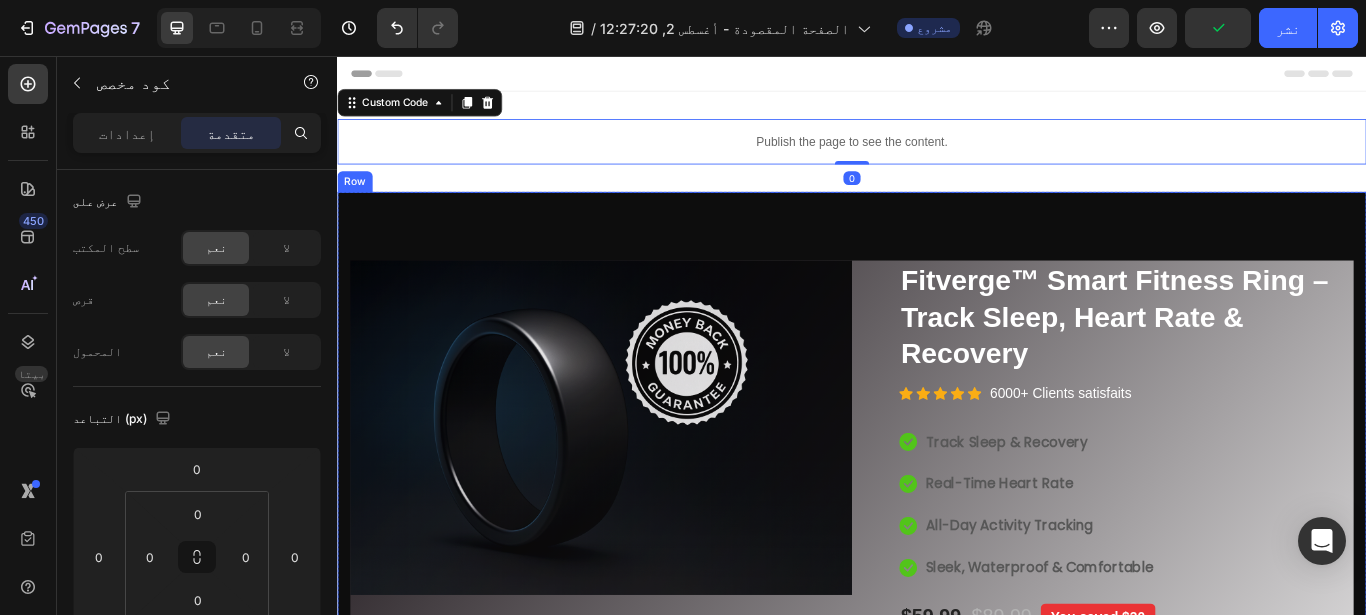 click at bounding box center (644, 489) 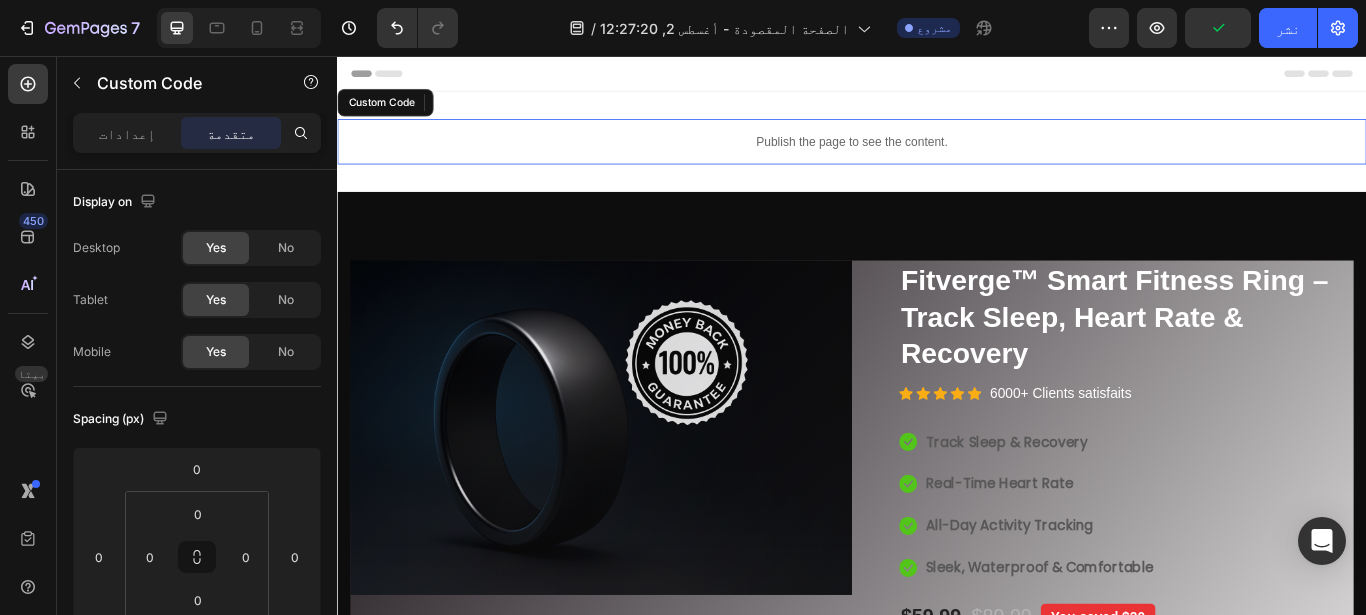 click on "Publish the page to see the content." at bounding box center (937, 155) 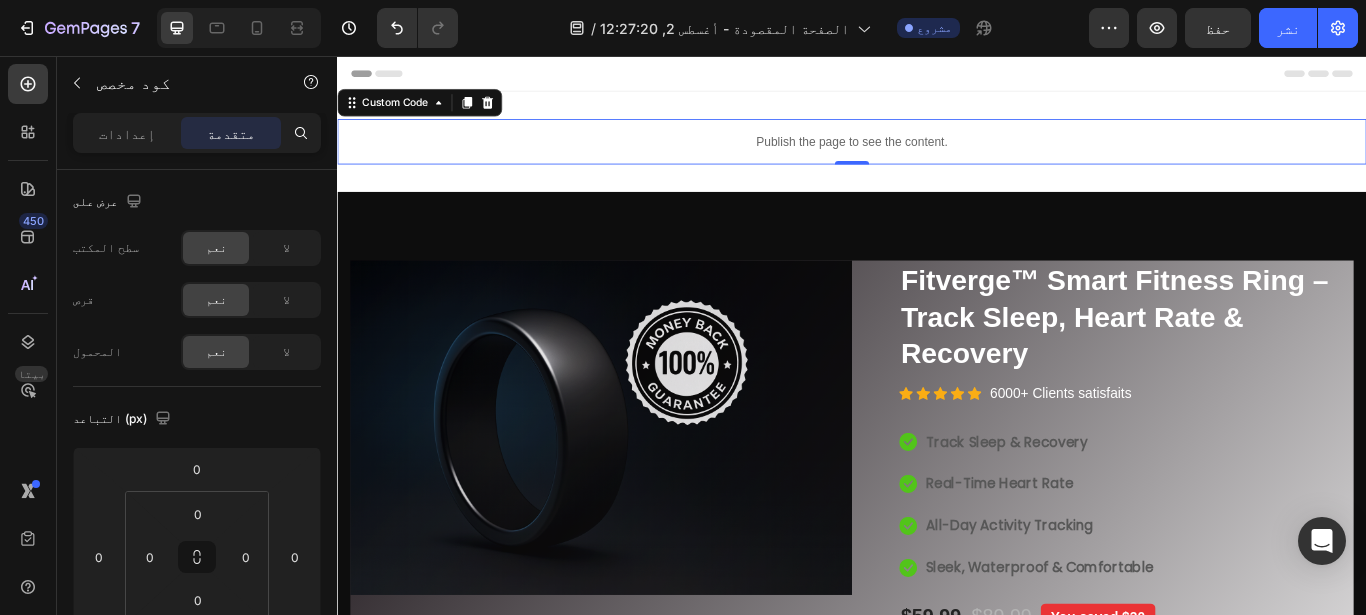 click on "Publish the page to see the content." at bounding box center [937, 155] 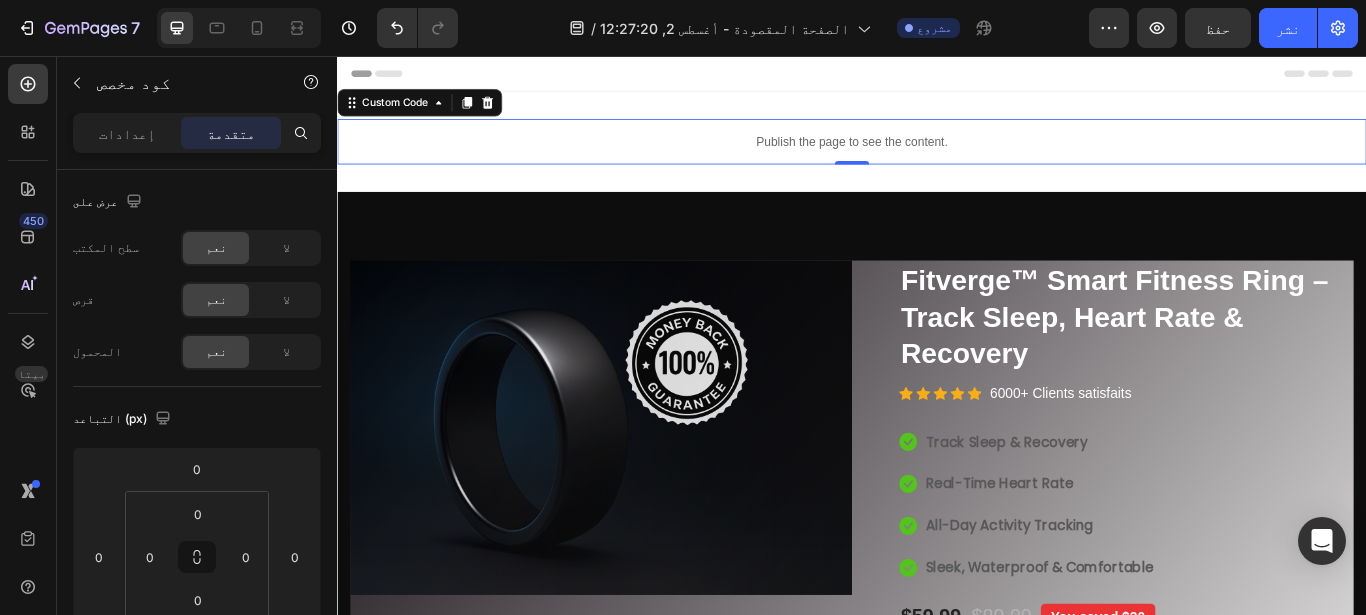 click on "Publish the page to see the content." at bounding box center (937, 155) 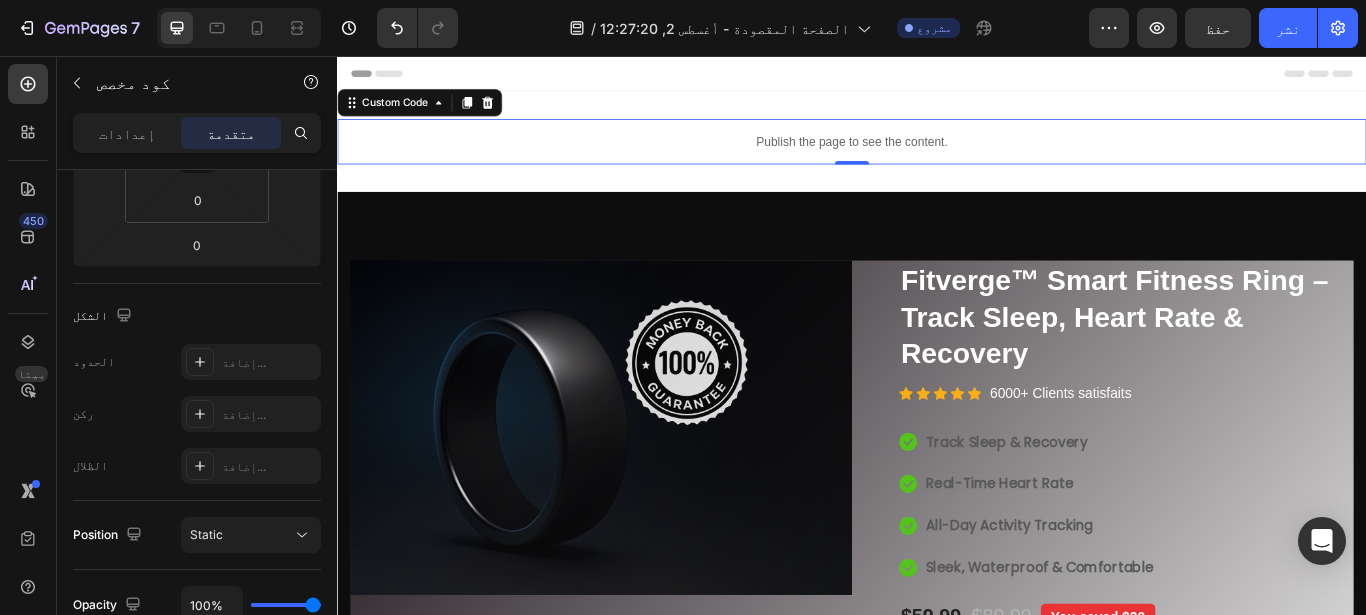 scroll, scrollTop: 0, scrollLeft: 0, axis: both 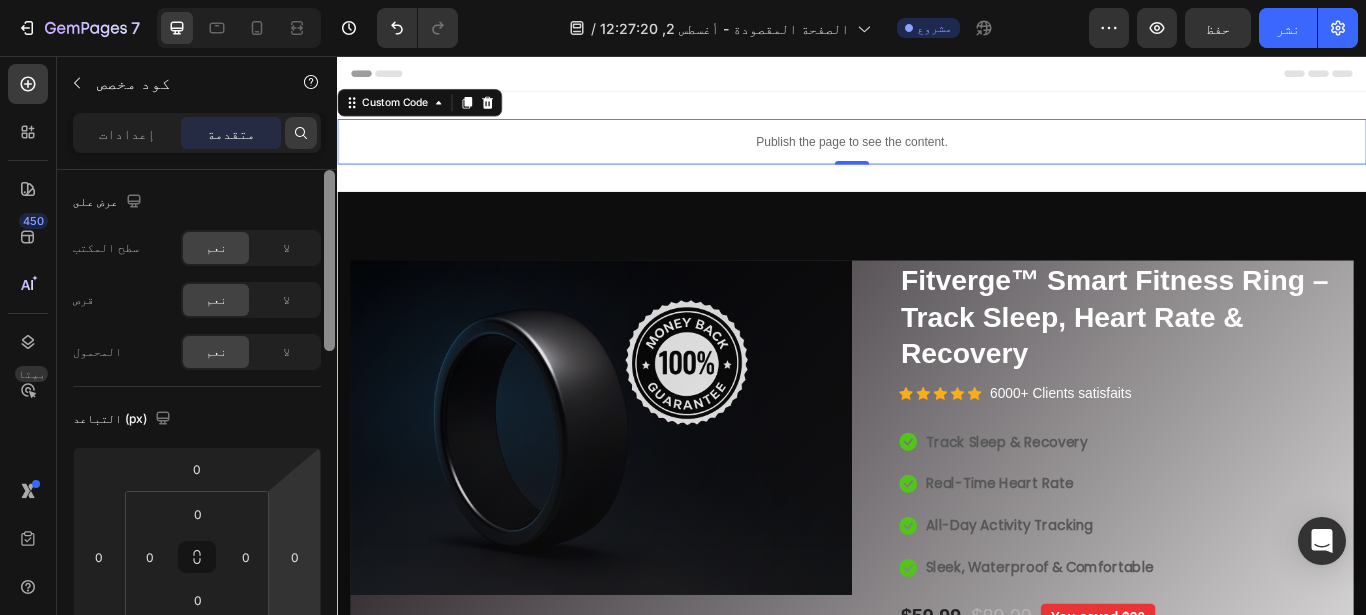 drag, startPoint x: 327, startPoint y: 269, endPoint x: 308, endPoint y: 140, distance: 130.39172 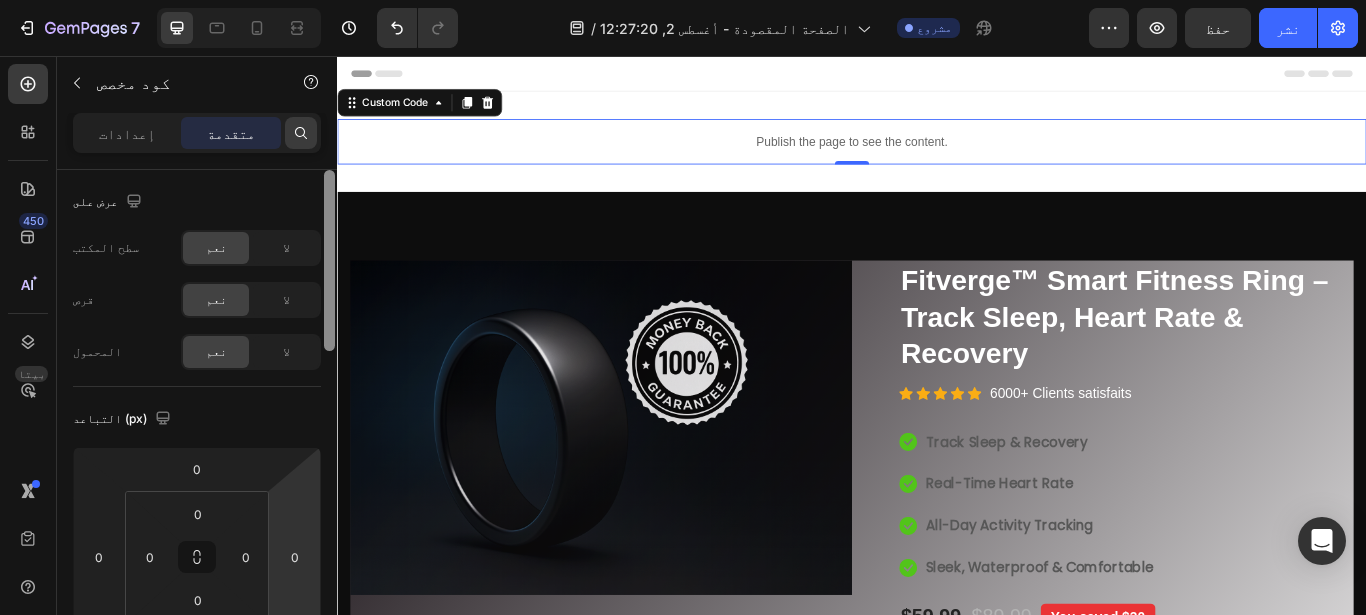 click on "إعدادات متقدمة عرض على سطح المكتب نعم لا قرص نعم لا المحمول نعم لا التباعد (px) 0 0 0 0 0 0 0 0 الشكل الحدود إضافة... ركن إضافة... الظلال إضافة... Position Static Opacity 100% Animation Upgrade to Build plan  to unlock Animation & other premium features. Interaction Upgrade to Optimize plan  لفتح التفاعل وغيرها من الميزات المتميزة. فئة CSS Delete element" at bounding box center (197, 392) 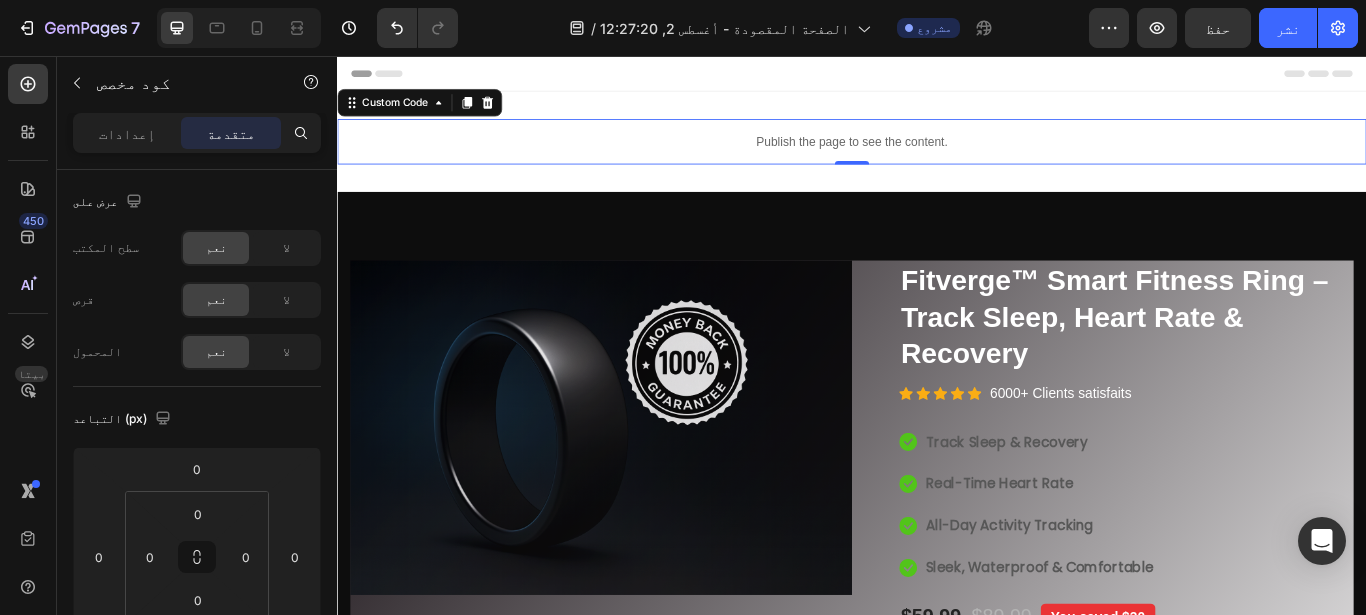 click on "Publish the page to see the content." at bounding box center [937, 155] 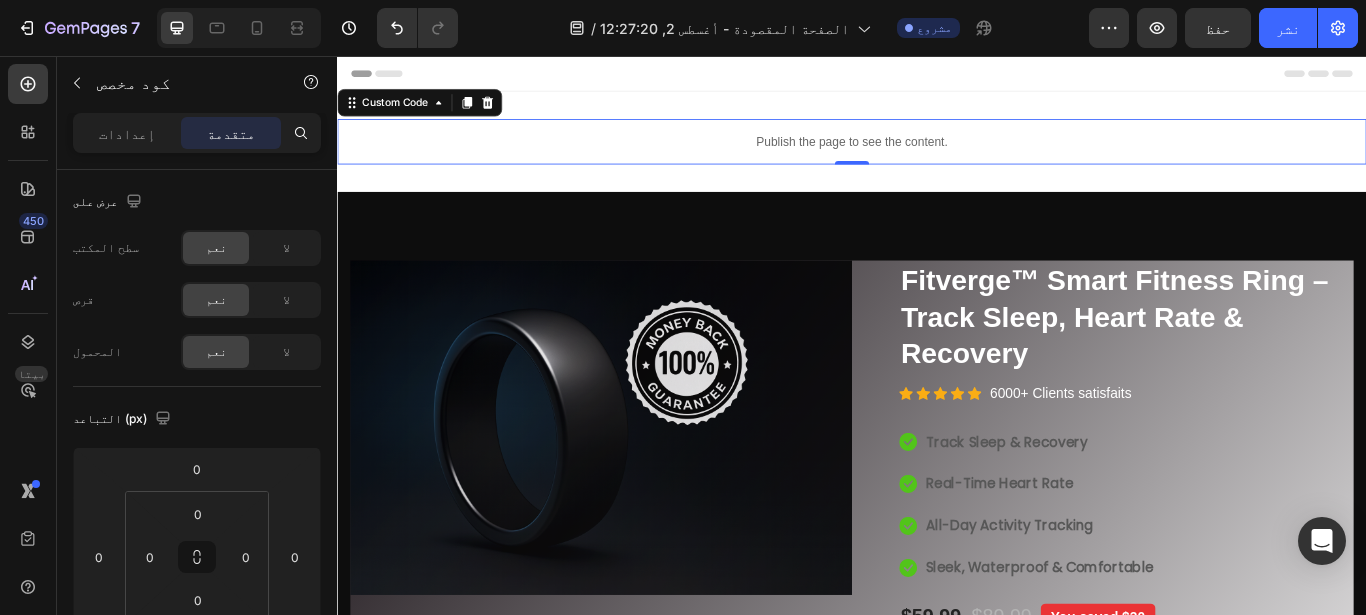 click on "Publish the page to see the content." at bounding box center (937, 155) 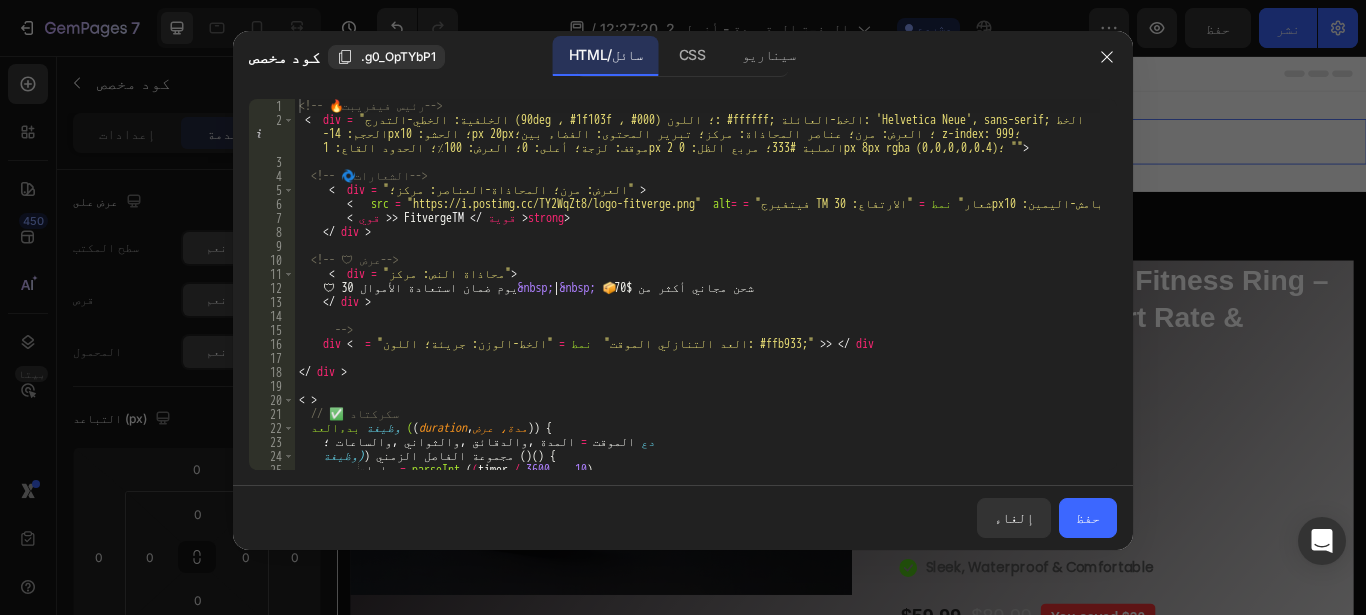 click on "<!--   🔥  رئيس فيفريبت  -->   <     div   =   "الخلفية: الخطي-التدرج (90deg ، #1f103f ، #000) ؛ اللون: #ffffff; الخط-العائلة: 'Helvetica Neue', sans-serif; الخط      -الحجم: 14px؛ الحشو: 10px 20px؛ العرض: مرن؛ عناصر المحاذاة: مركز؛ تبرير المحتوى: الفضاء بين؛ z-index: 999؛        موقف: لزجة؛ أعلى: 0؛ العرض: 100٪؛ الحدود القاع: 1px الصلبة #333؛ مربع الظل: 0 2px 8px rgba (0،0،0،0،0.4)؛ ""  >    <!--   🌀  الشعارات  -->         <     div   =   "العرض: مرن؛ المحاذاة-العناصر: مركز؛"   >           <       src   =   "https://i.postimg.cc/TY2WqZt8/logo-fitverge.png"     alt  =   =   "فيتفيرج TM شعار"   نمط   =   "الارتفاع: 30px؛ الهامش-اليمين: 10px;"   >           <   قوي   > >   Fitverge  TM   </   قوية   > strong >       </   div   >    <!--   🛡 ️ عرض  -->" at bounding box center [697, 298] 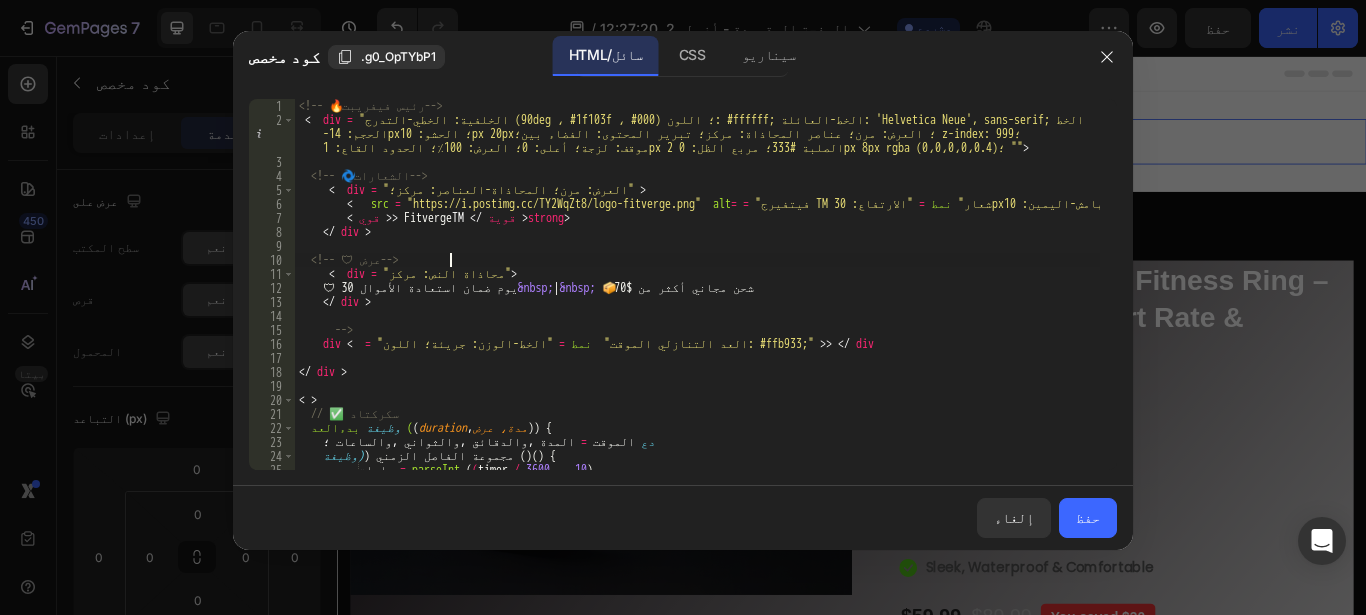 type on "</script>" 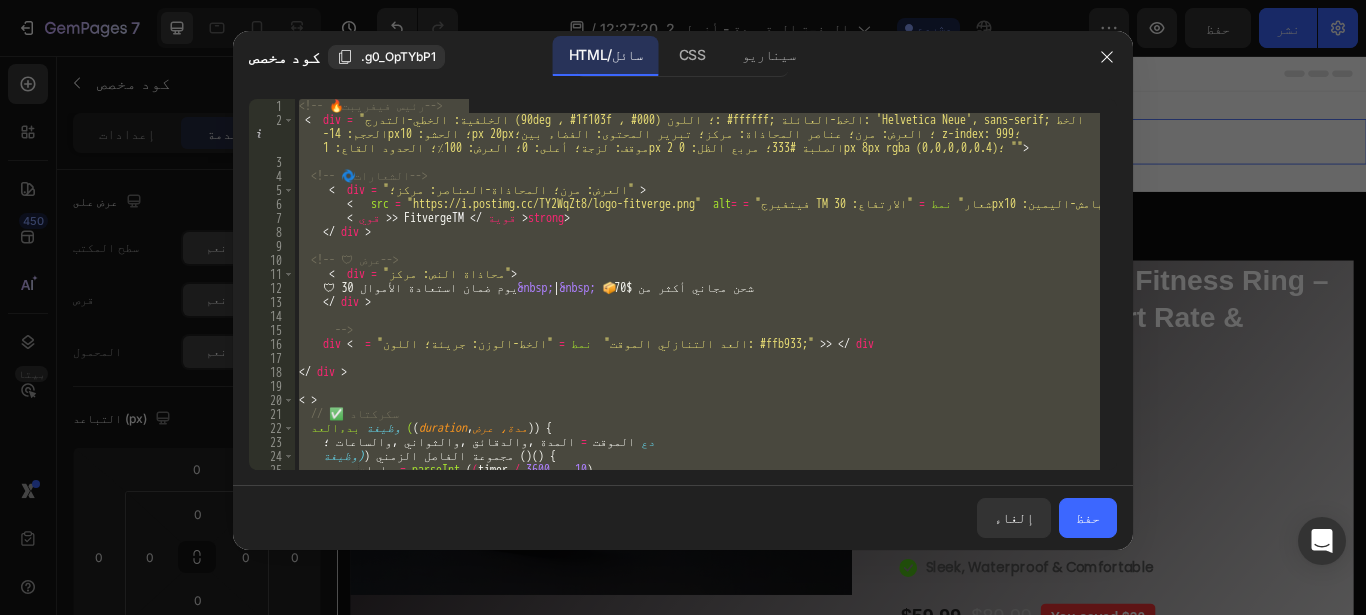 type 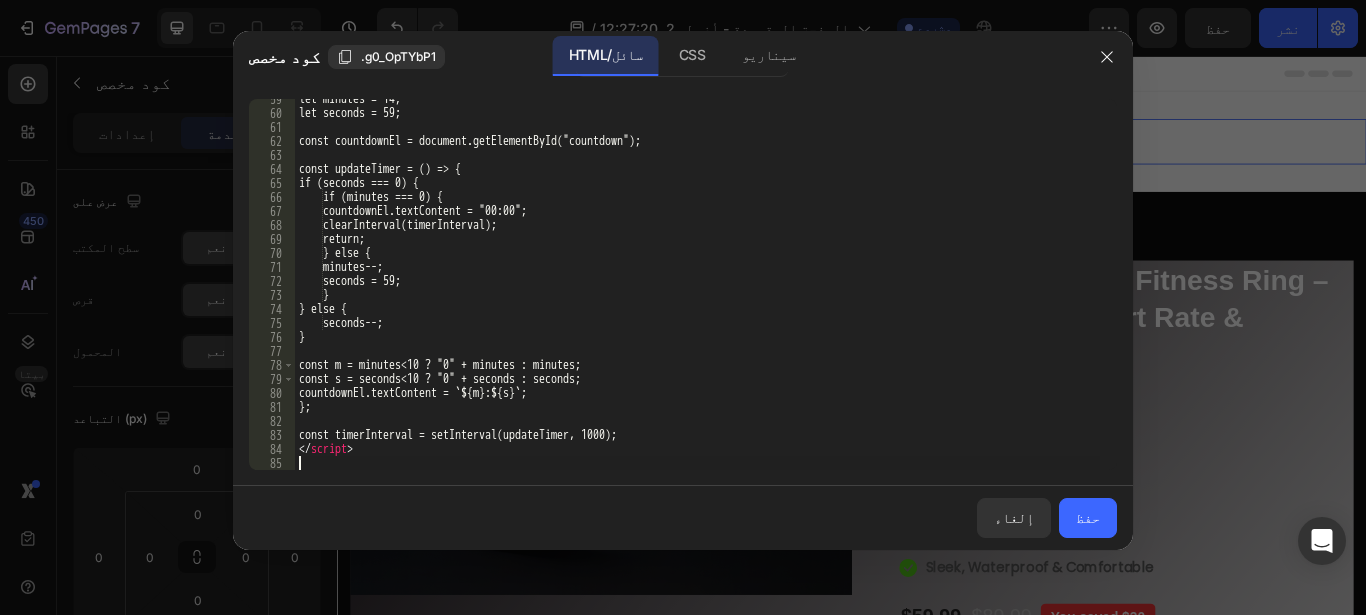 scroll, scrollTop: 819, scrollLeft: 0, axis: vertical 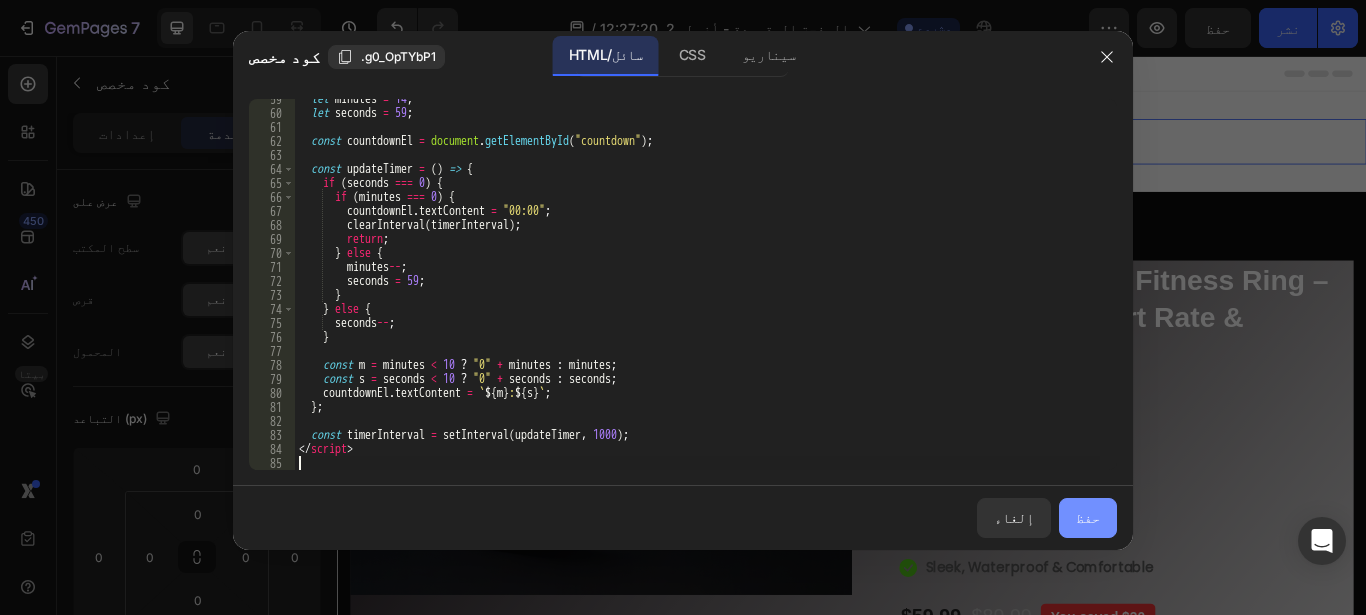 click on "حفظ" at bounding box center (1088, 517) 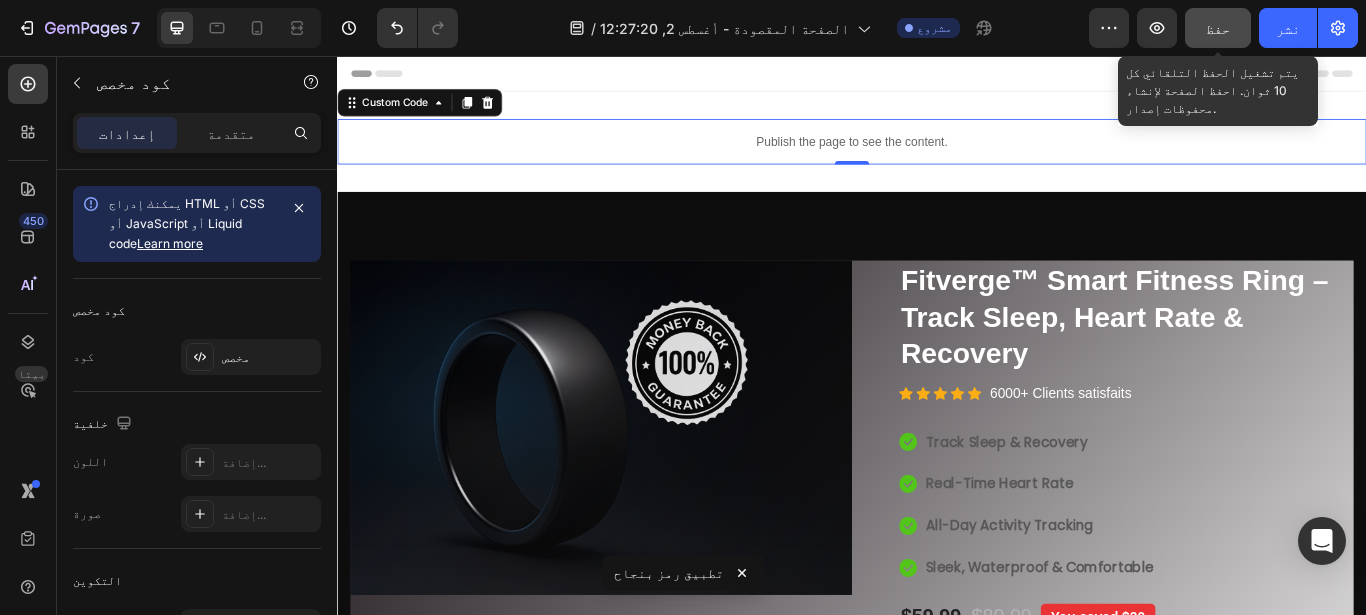 click on "حفظ" 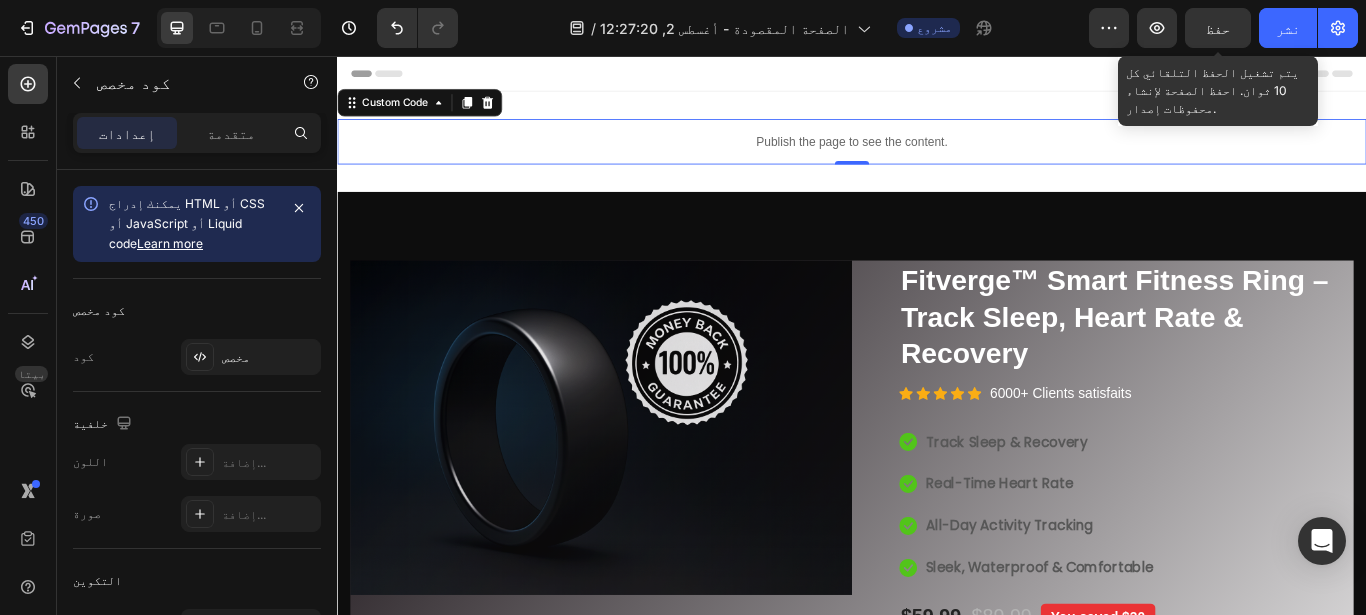 click on "حفظ" at bounding box center [1218, 28] 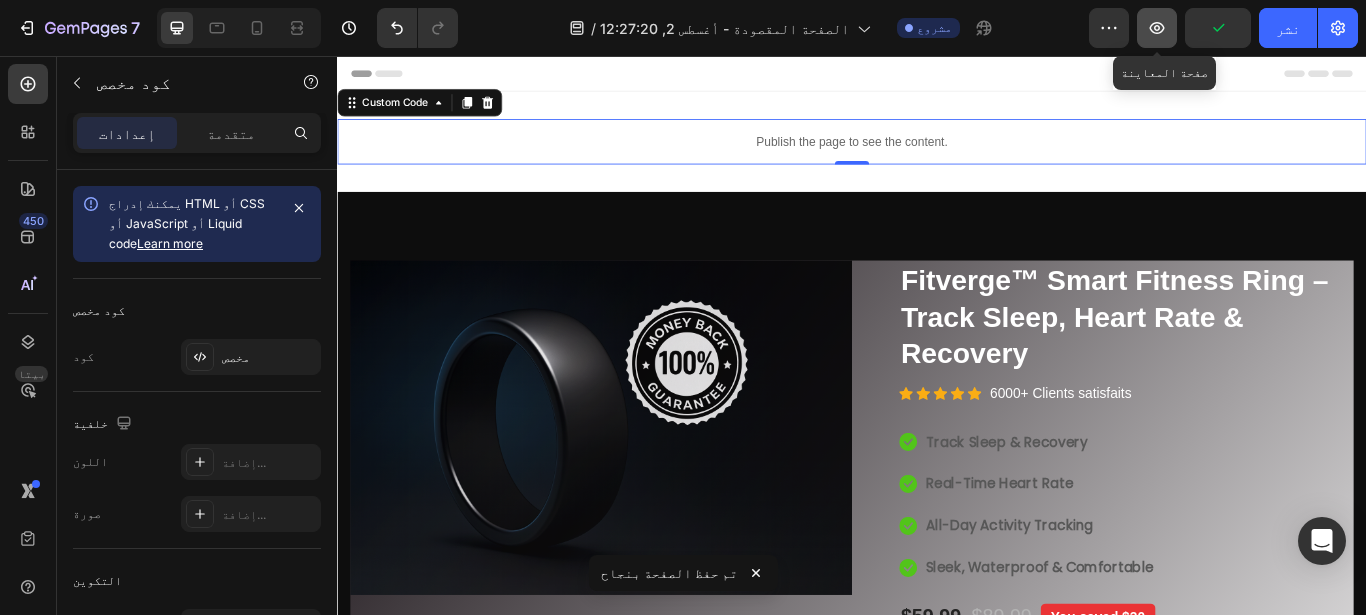 click 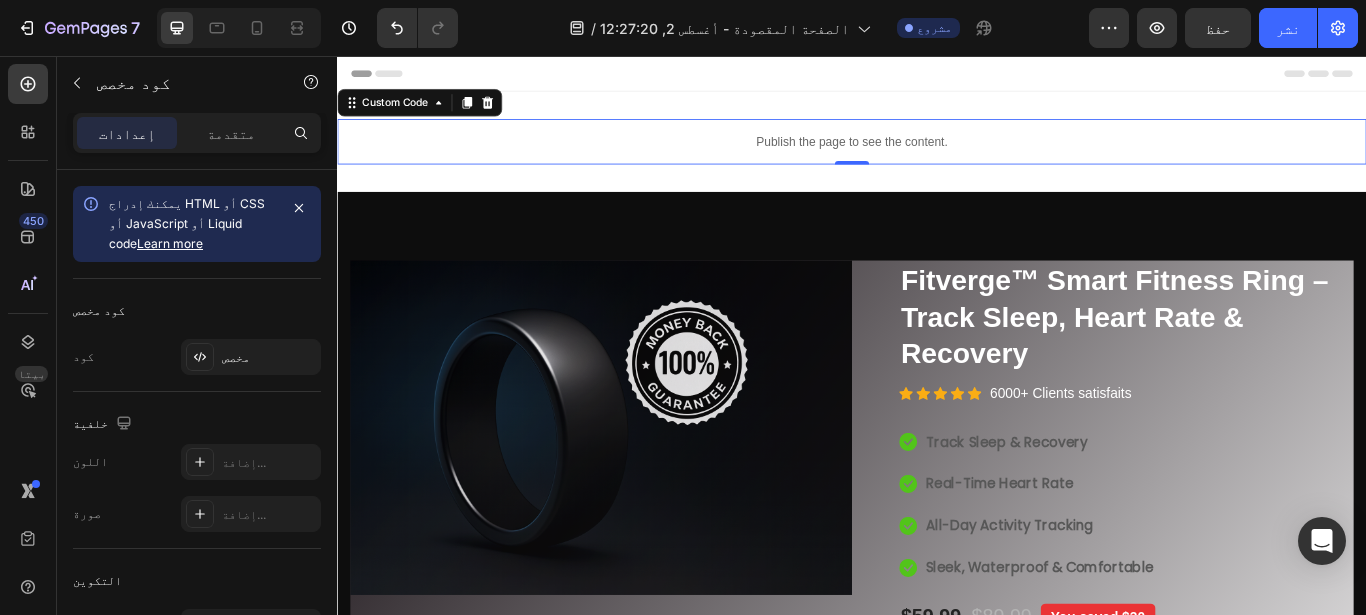 click on "Publish the page to see the content." at bounding box center [937, 155] 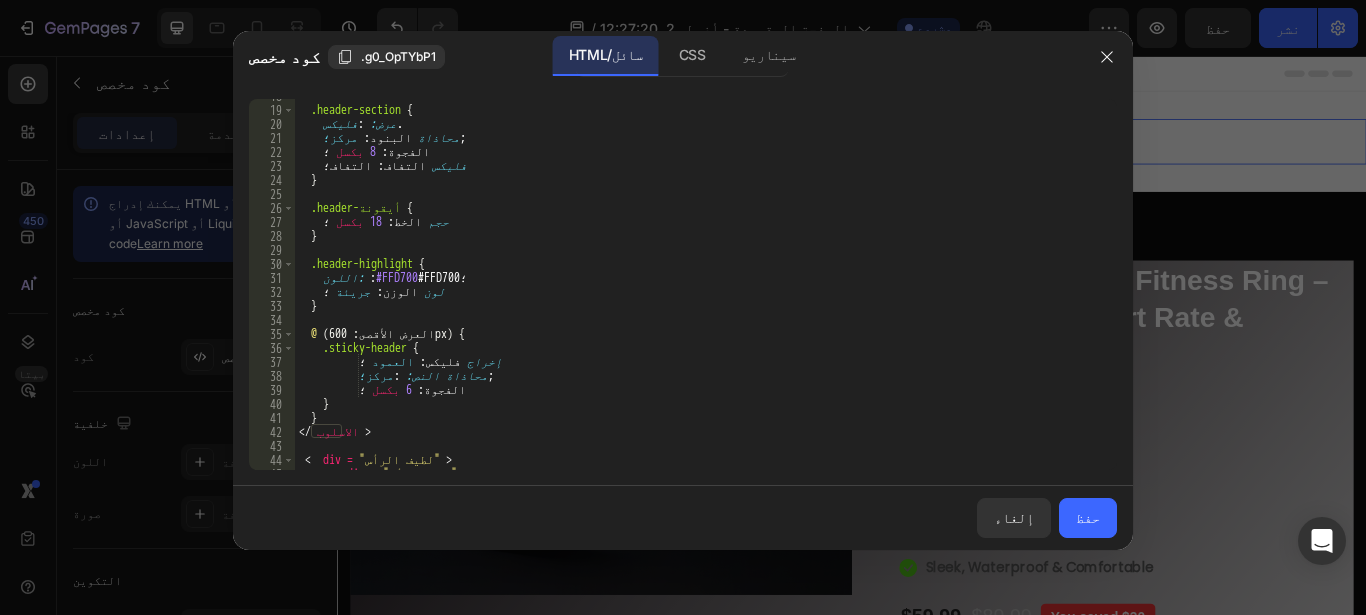 scroll, scrollTop: 248, scrollLeft: 0, axis: vertical 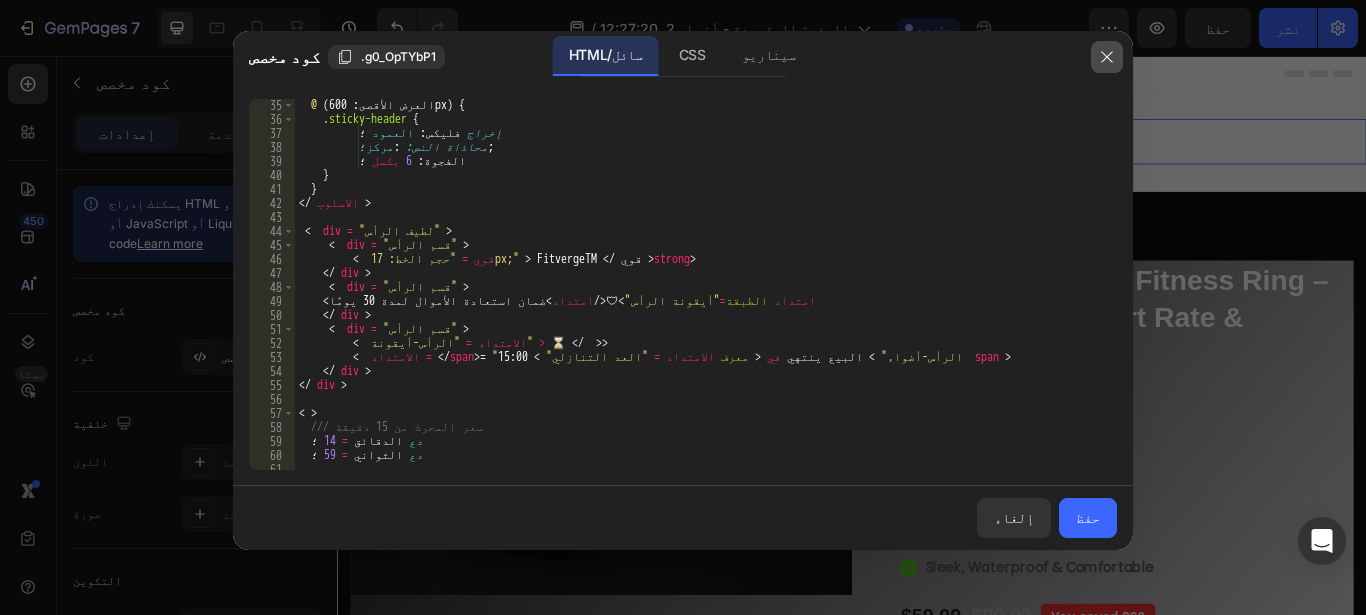 click at bounding box center (1107, 57) 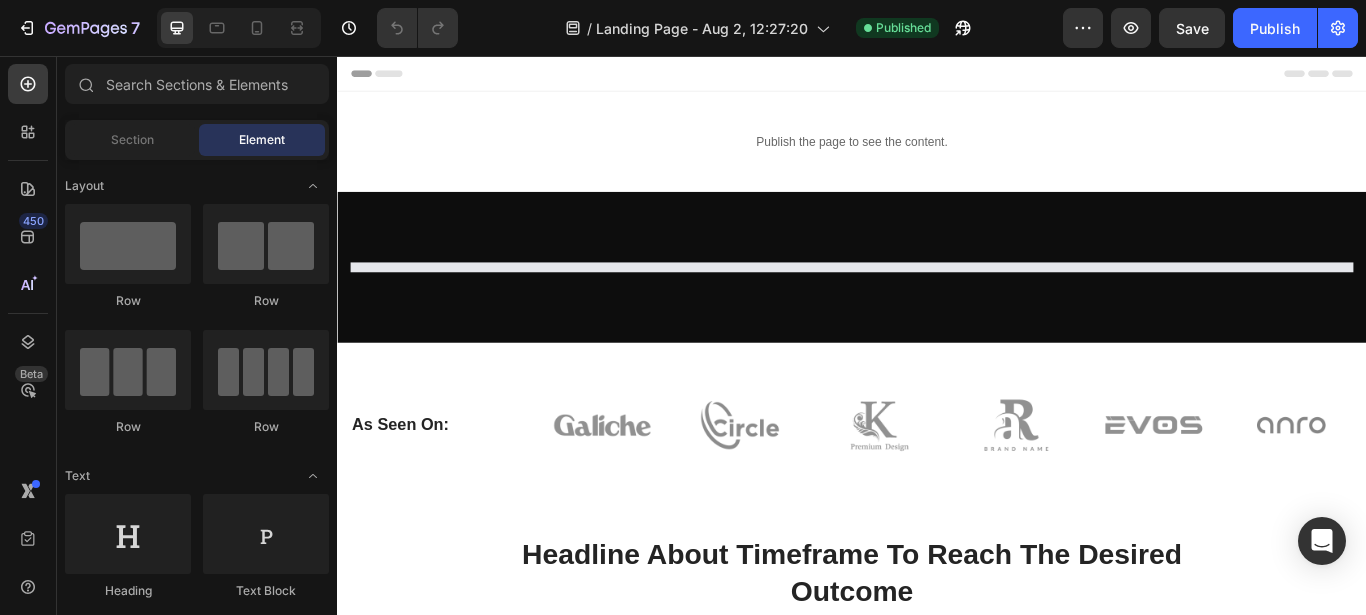 scroll, scrollTop: 0, scrollLeft: 0, axis: both 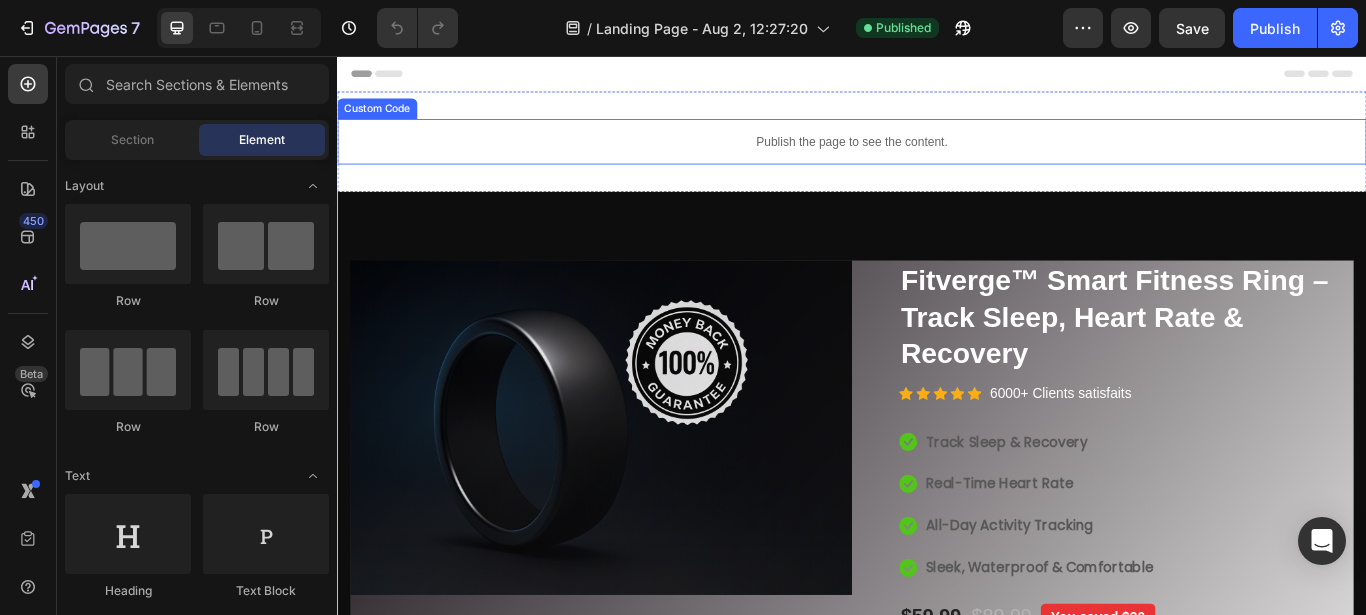 click on "Publish the page to see the content." at bounding box center [937, 155] 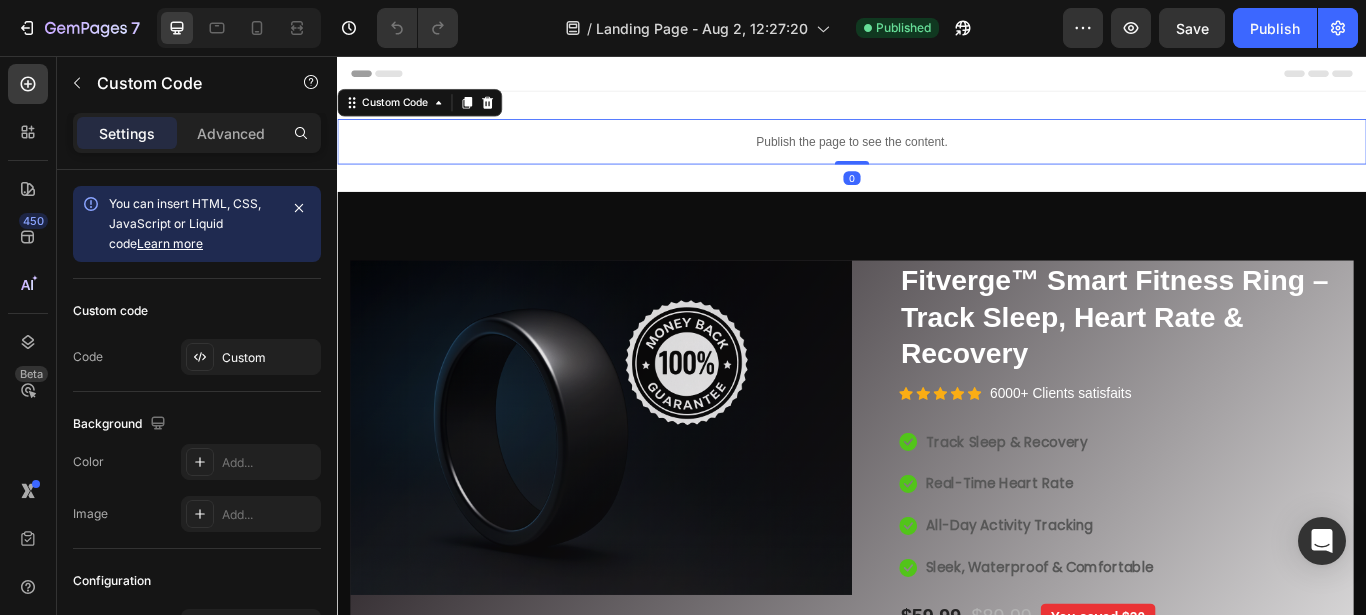 click on "Publish the page to see the content." at bounding box center (937, 155) 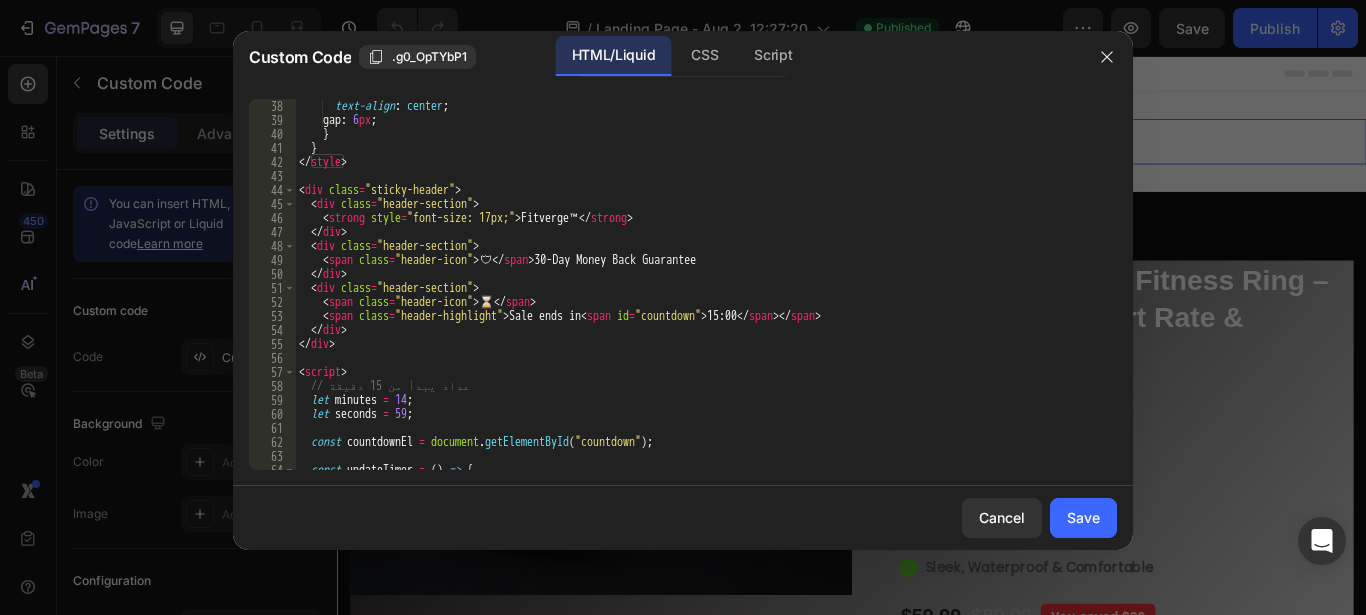 scroll, scrollTop: 511, scrollLeft: 0, axis: vertical 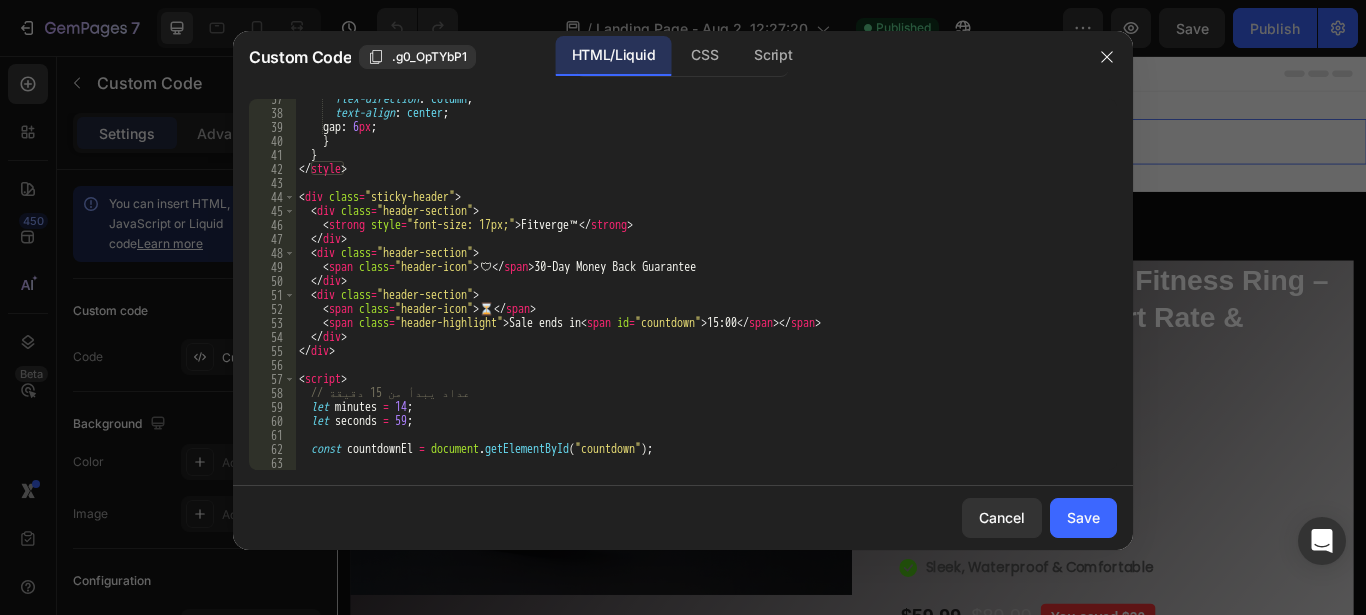 type on "<span class="header-icon">🛡️</span> 30-Day Money Back Guarantee" 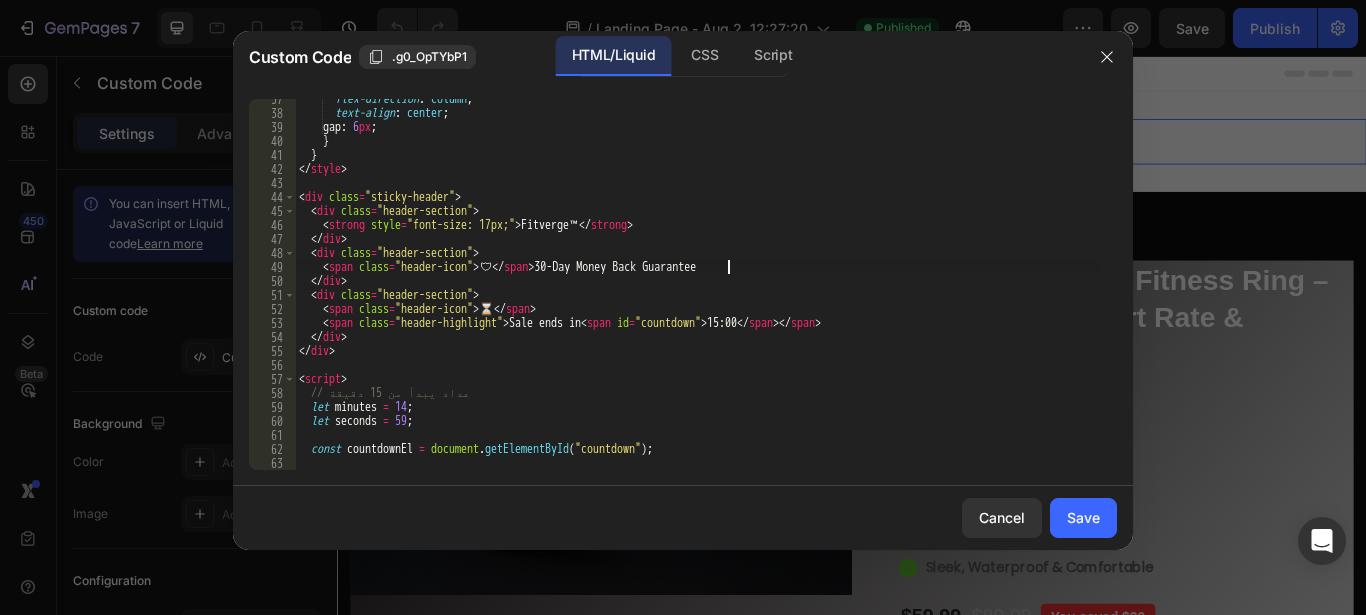 click on "flex-direction :   column ;         text-align :   center ;        gap :   6 px ;      }    } </ style > < div   class = "sticky-header" >    < div   class = "header-section" >      < strong   style = "font-size: 17px;" > Fitverge™ </ strong >    </ div >    < div   class = "header-section" >      < span   class = "header-icon" > 🛡 ️ </ span >  30-Day Money Back Guarantee    </ div >    < div   class = "header-section" >      < span   class = "header-icon" > ⏳ </ span >      < span   class = "header-highlight" > Sale ends in  < span   id = "countdown" > 15:00 </ span > </ span >    </ div > </ div > < script >    // عداد يبدأ من 15 دقيقة    let   minutes   =   14 ;    let   seconds   =   59 ;    const   countdownEl   =   document . getElementById ( "countdown" ) ;    const   updateTimer   =   ( )   =>   {" at bounding box center [697, 291] 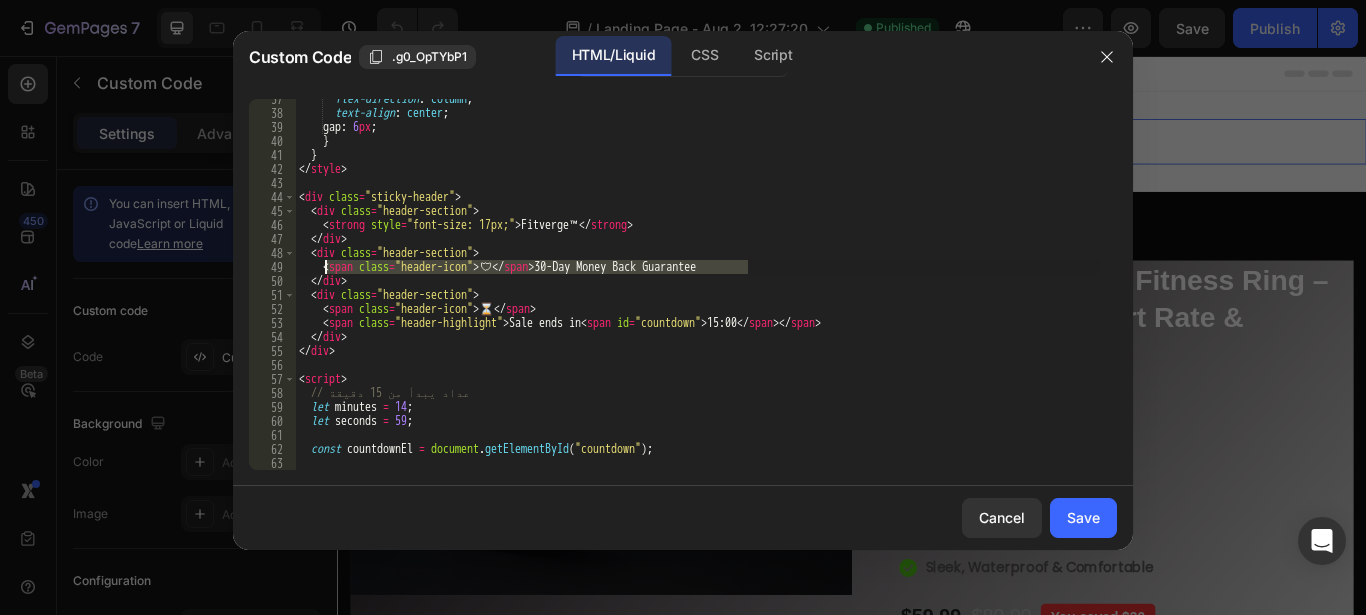 drag, startPoint x: 749, startPoint y: 263, endPoint x: 324, endPoint y: 268, distance: 425.02942 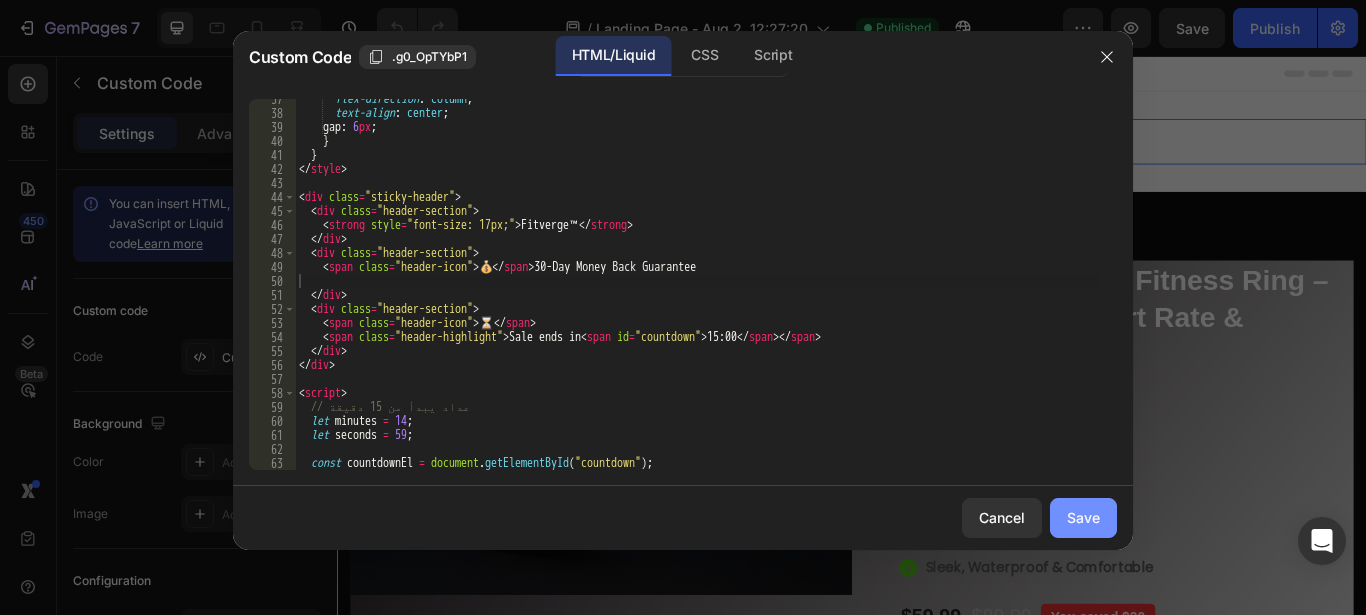 click on "Save" at bounding box center [1083, 517] 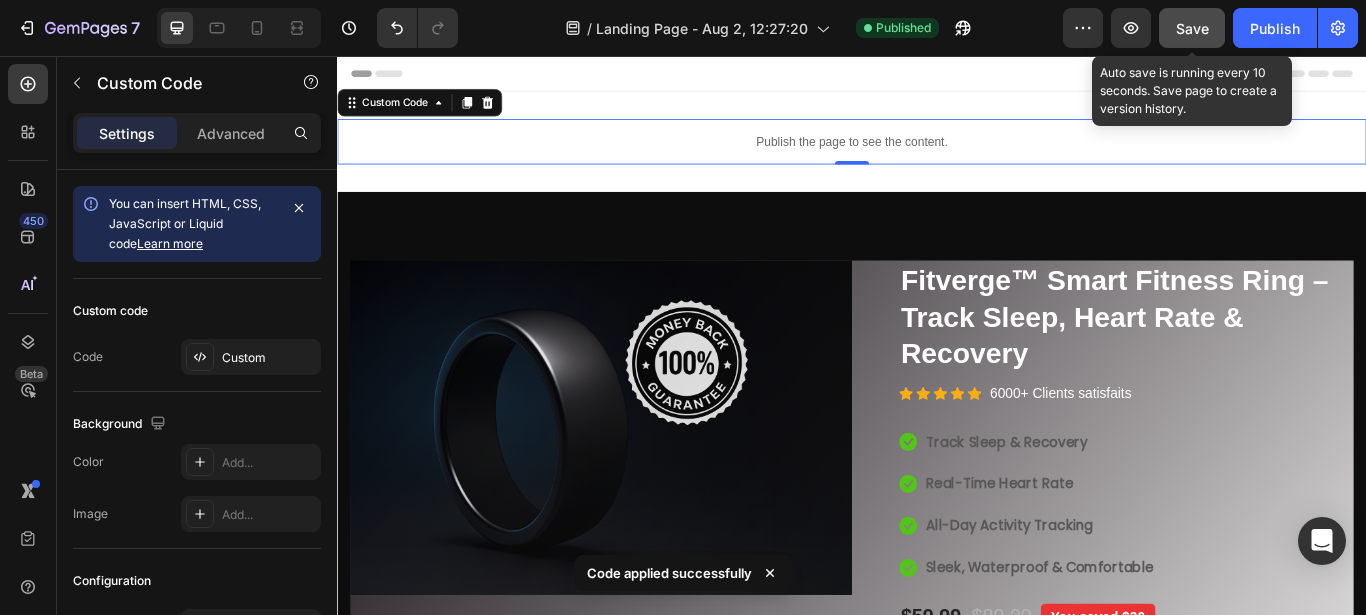 click on "Save" at bounding box center (1192, 28) 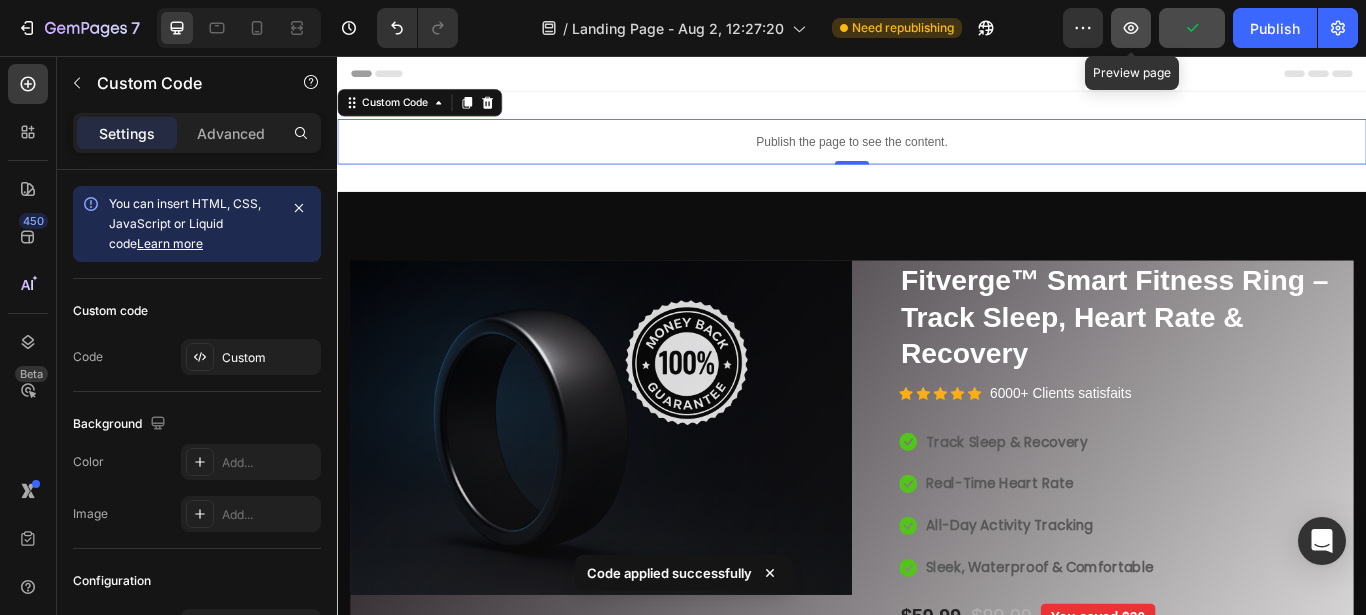 click 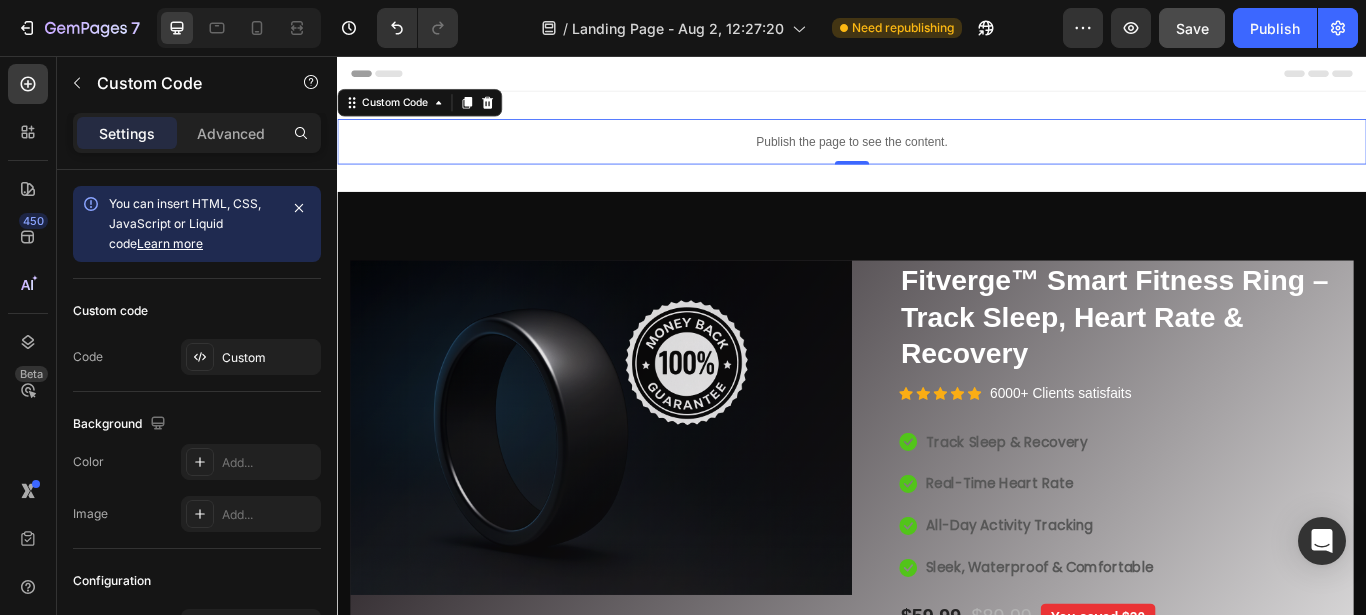 click on "Publish the page to see the content." at bounding box center [937, 155] 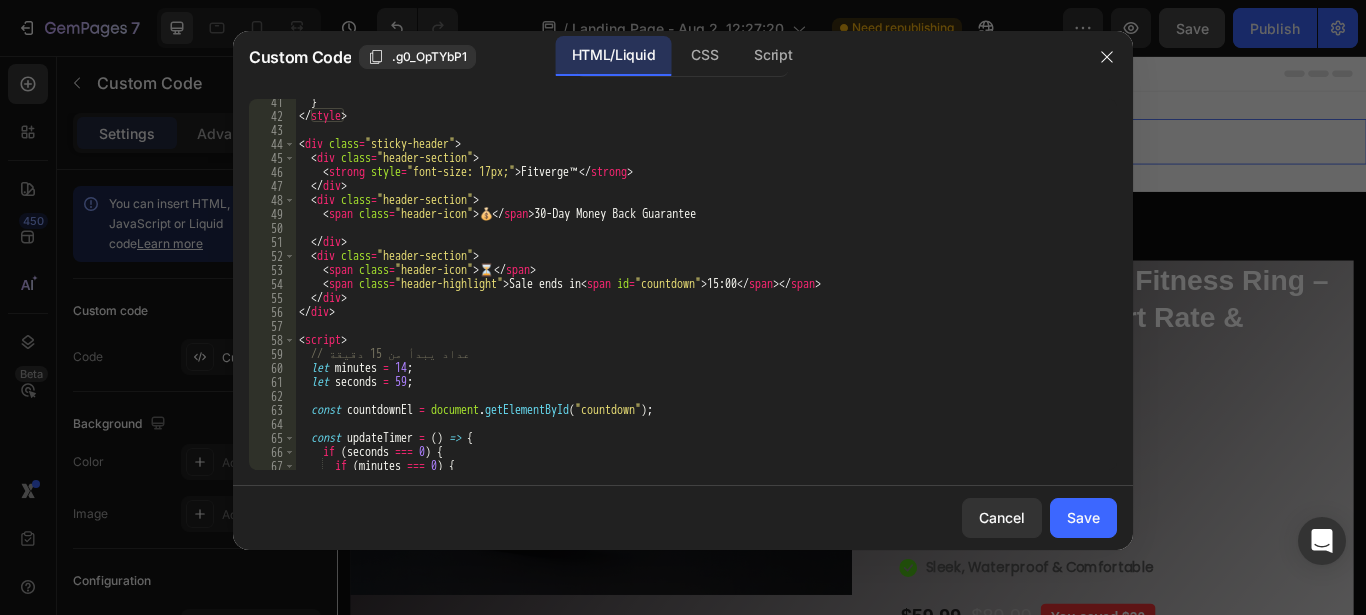 scroll, scrollTop: 571, scrollLeft: 0, axis: vertical 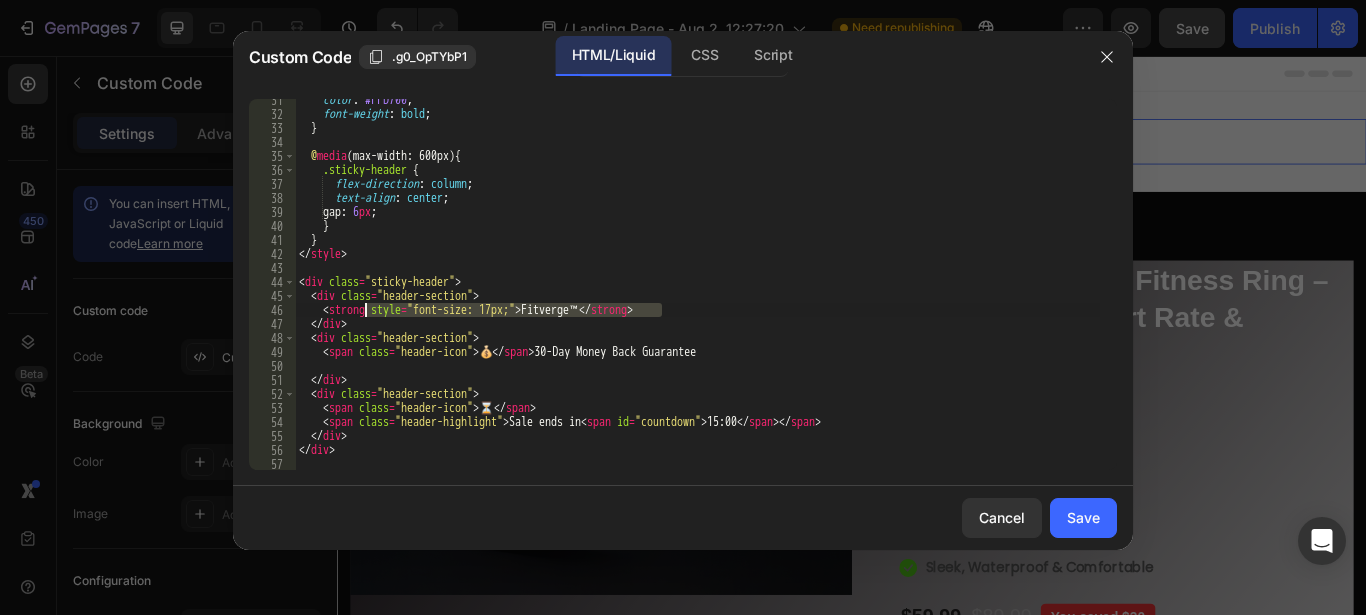 drag, startPoint x: 663, startPoint y: 309, endPoint x: 360, endPoint y: 310, distance: 303.00165 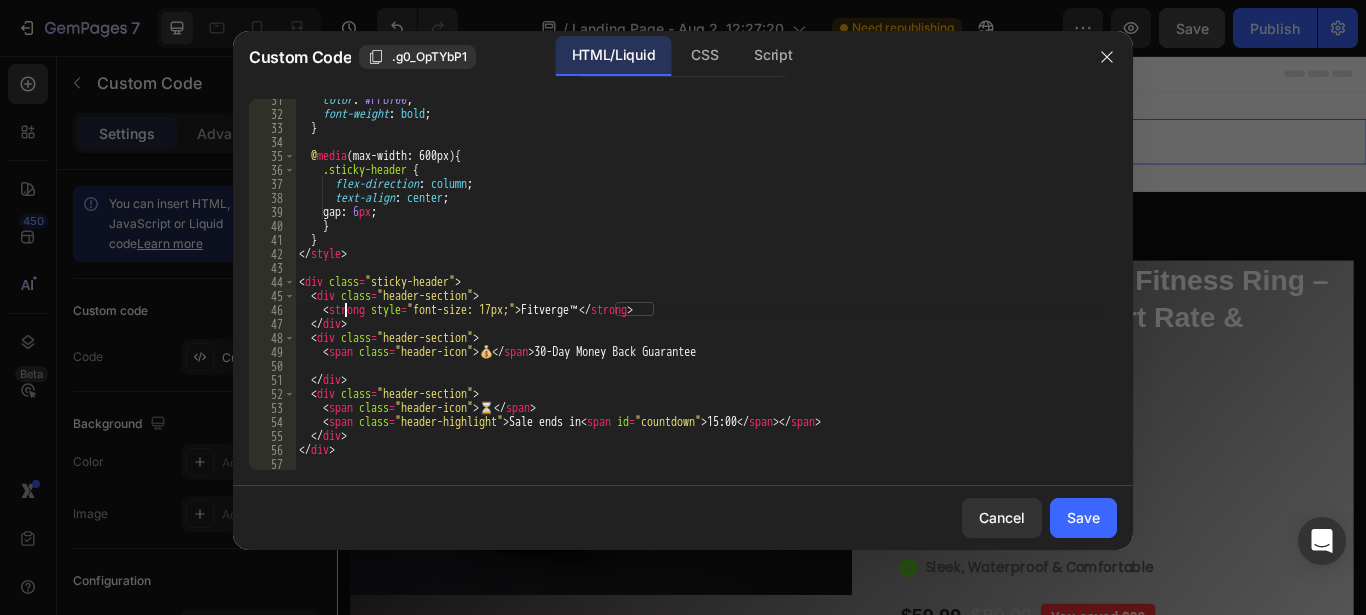click on "color :   #FFD700 ;      font-weight :   bold ;    }    @ media  (max-width: 600px)  {      .sticky-header   {         flex-direction :   column ;         text-align :   center ;        gap :   6 px ;      }    } </ style > < div   class = "sticky-header" >    < div   class = "header-section" >      < strong   style = "font-size: 17px;" > Fitverge™ </ strong >    </ div >    < div   class = "header-section" >      < span   class = "header-icon" > 💰 </ span >  30-Day Money Back Guarantee    </ div >    < div   class = "header-section" >      < span   class = "header-icon" > ⏳ </ span >      < span   class = "header-highlight" > Sale ends in  < span   id = "countdown" > 15:00 </ span > </ span >    </ div > </ div > < script >" at bounding box center (697, 292) 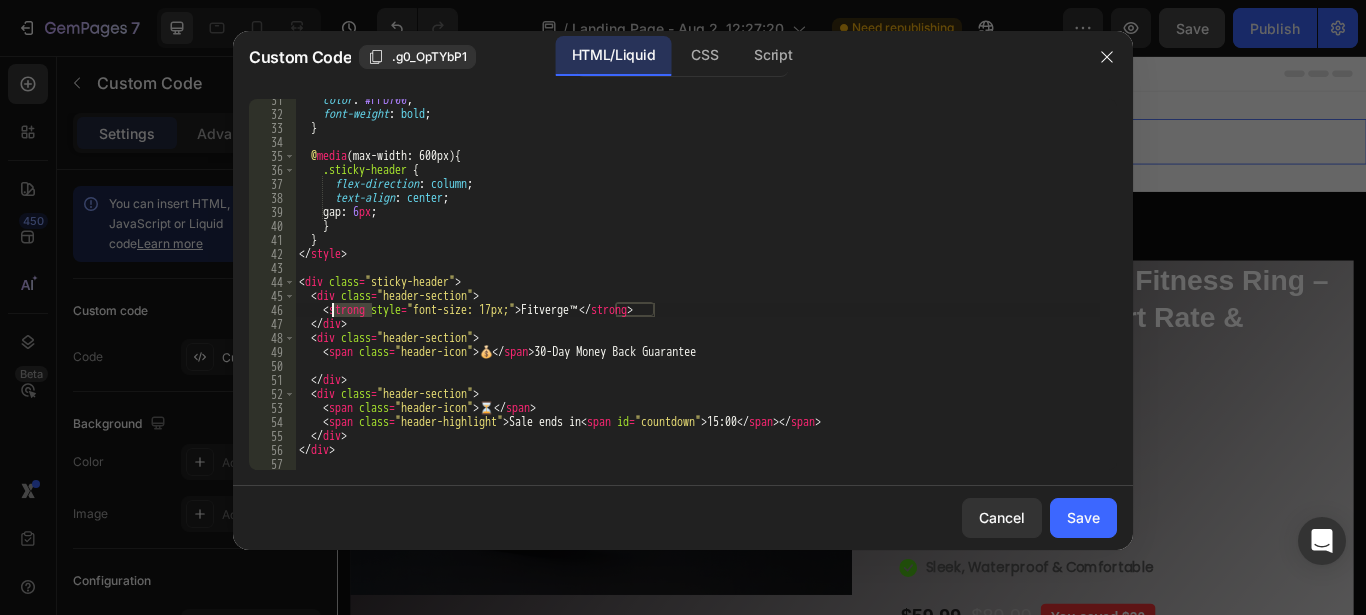 click on "color :   #FFD700 ;      font-weight :   bold ;    }    @ media  (max-width: 600px)  {      .sticky-header   {         flex-direction :   column ;         text-align :   center ;        gap :   6 px ;      }    } </ style > < div   class = "sticky-header" >    < div   class = "header-section" >      < strong   style = "font-size: 17px;" > Fitverge™ </ strong >    </ div >    < div   class = "header-section" >      < span   class = "header-icon" > 💰 </ span >  30-Day Money Back Guarantee    </ div >    < div   class = "header-section" >      < span   class = "header-icon" > ⏳ </ span >      < span   class = "header-highlight" > Sale ends in  < span   id = "countdown" > 15:00 </ span > </ span >    </ div > </ div > < script >" at bounding box center (697, 292) 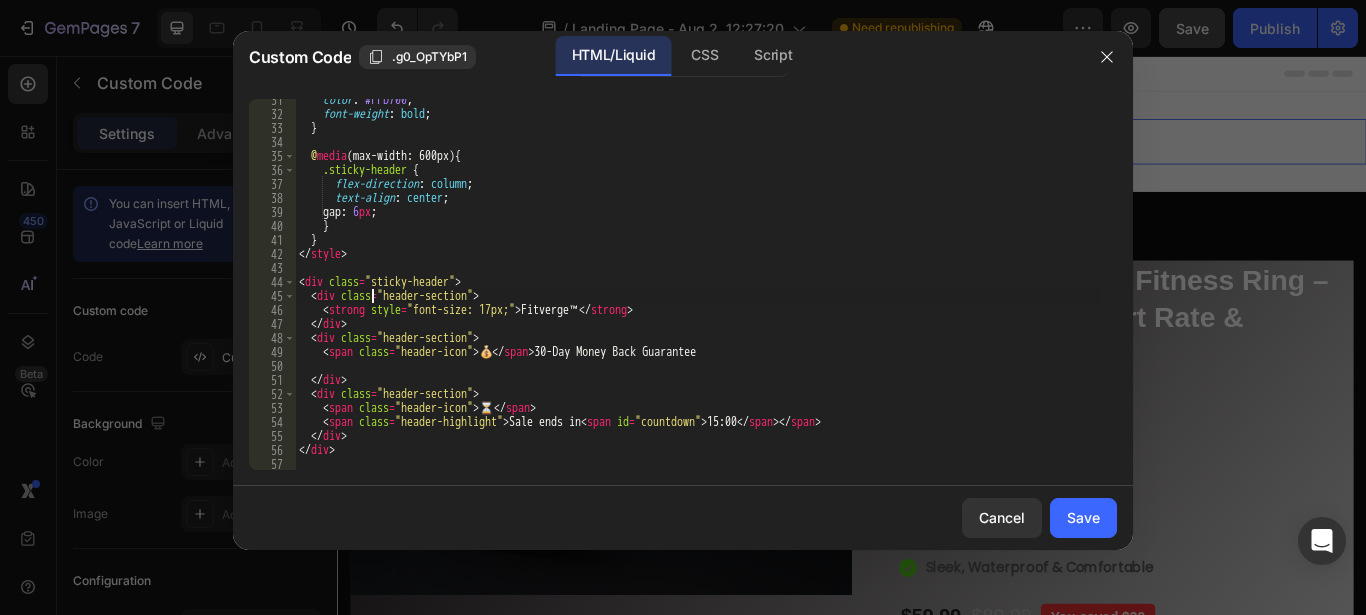 click on "color :   #FFD700 ;      font-weight :   bold ;    }    @ media  (max-width: 600px)  {      .sticky-header   {         flex-direction :   column ;         text-align :   center ;        gap :   6 px ;      }    } </ style > < div   class = "sticky-header" >    < div   class = "header-section" >      < strong   style = "font-size: 17px;" > Fitverge™ </ strong >    </ div >    < div   class = "header-section" >      < span   class = "header-icon" > 💰 </ span >  30-Day Money Back Guarantee    </ div >    < div   class = "header-section" >      < span   class = "header-icon" > ⏳ </ span >      < span   class = "header-highlight" > Sale ends in  < span   id = "countdown" > 15:00 </ span > </ span >    </ div > </ div > < script >" at bounding box center [697, 292] 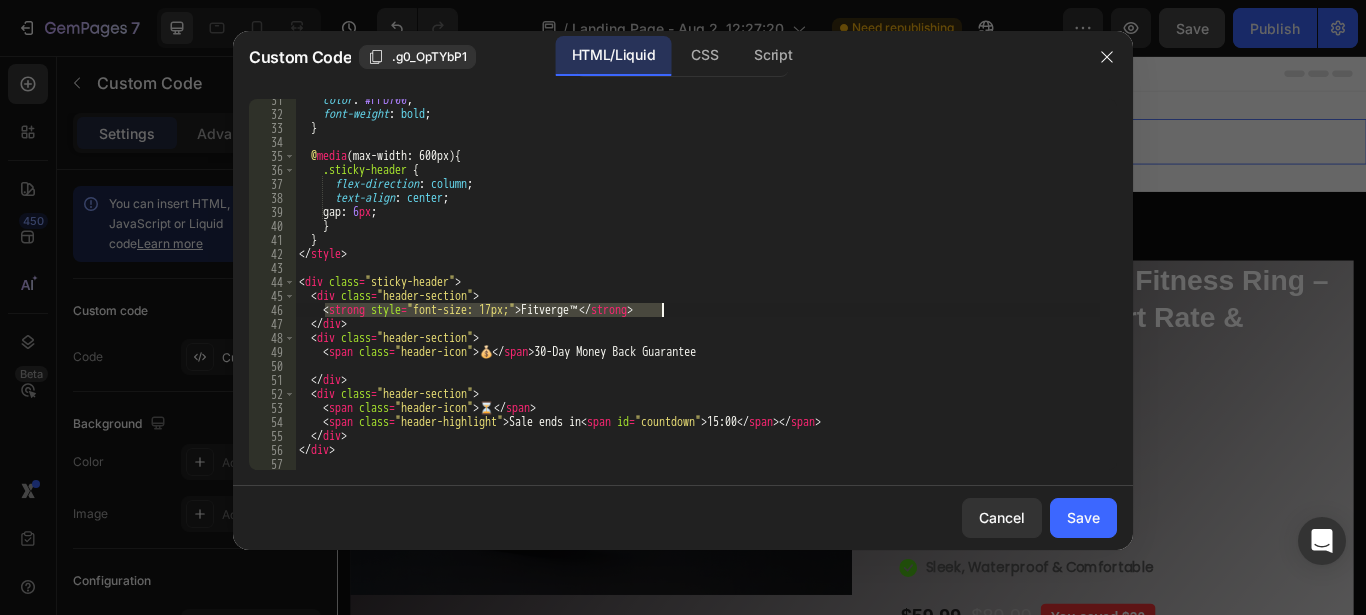 drag, startPoint x: 325, startPoint y: 309, endPoint x: 712, endPoint y: 315, distance: 387.0465 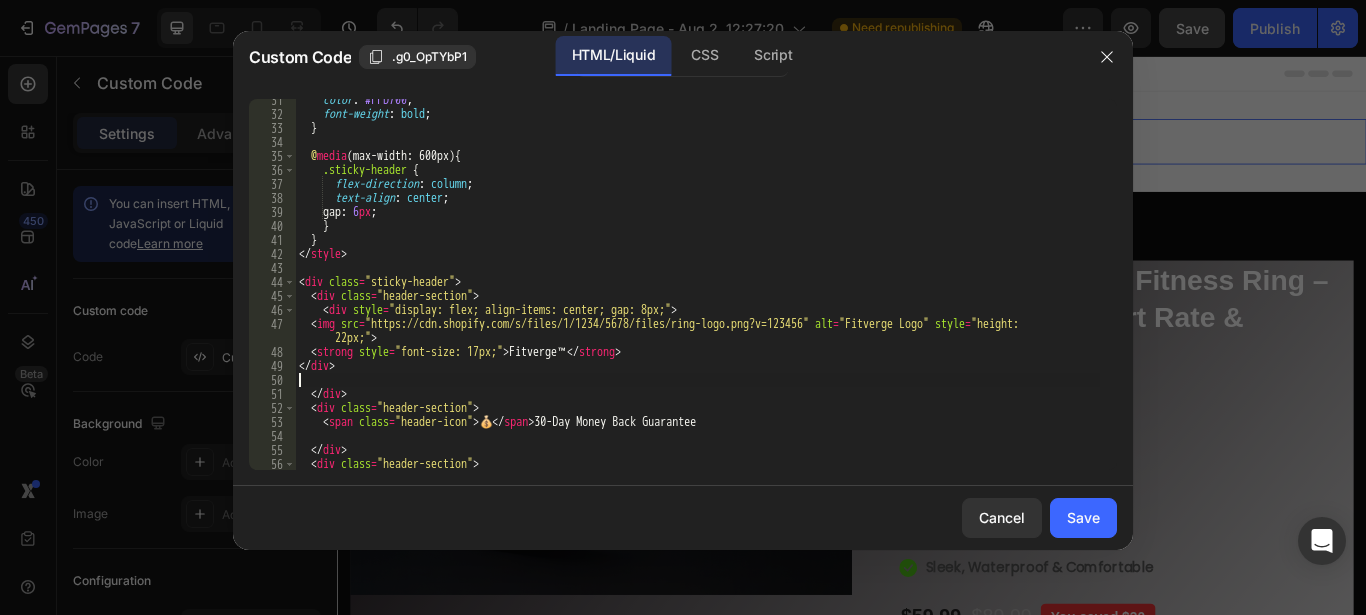 type 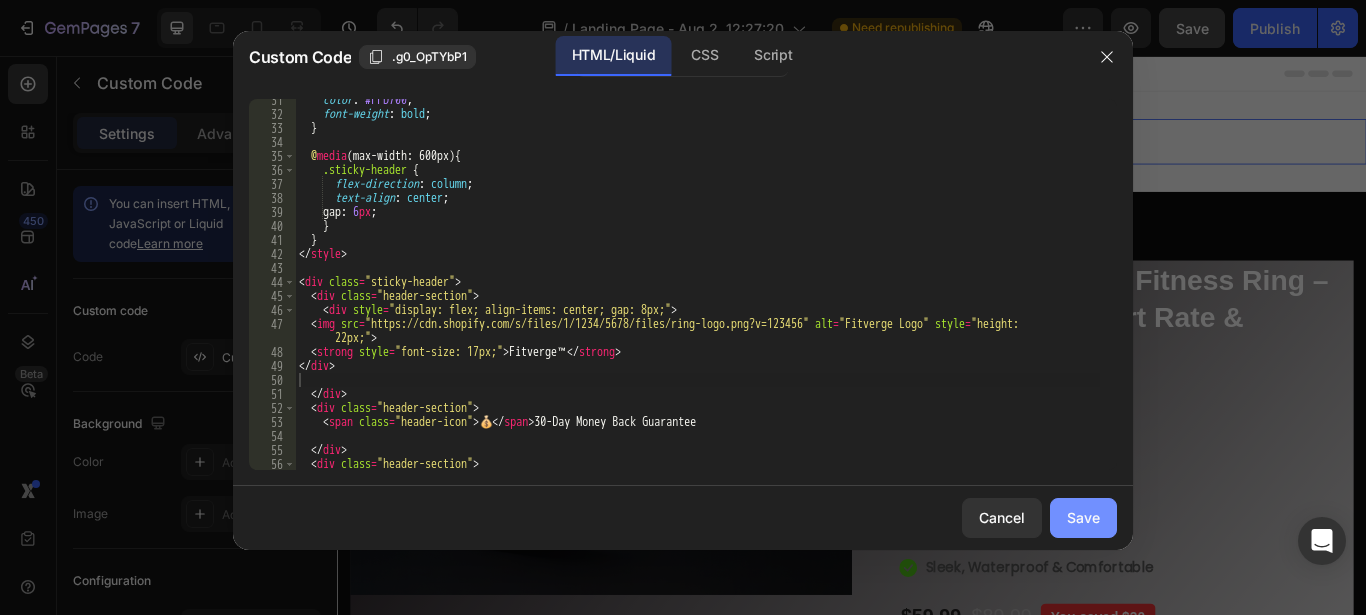 click on "Save" at bounding box center [1083, 517] 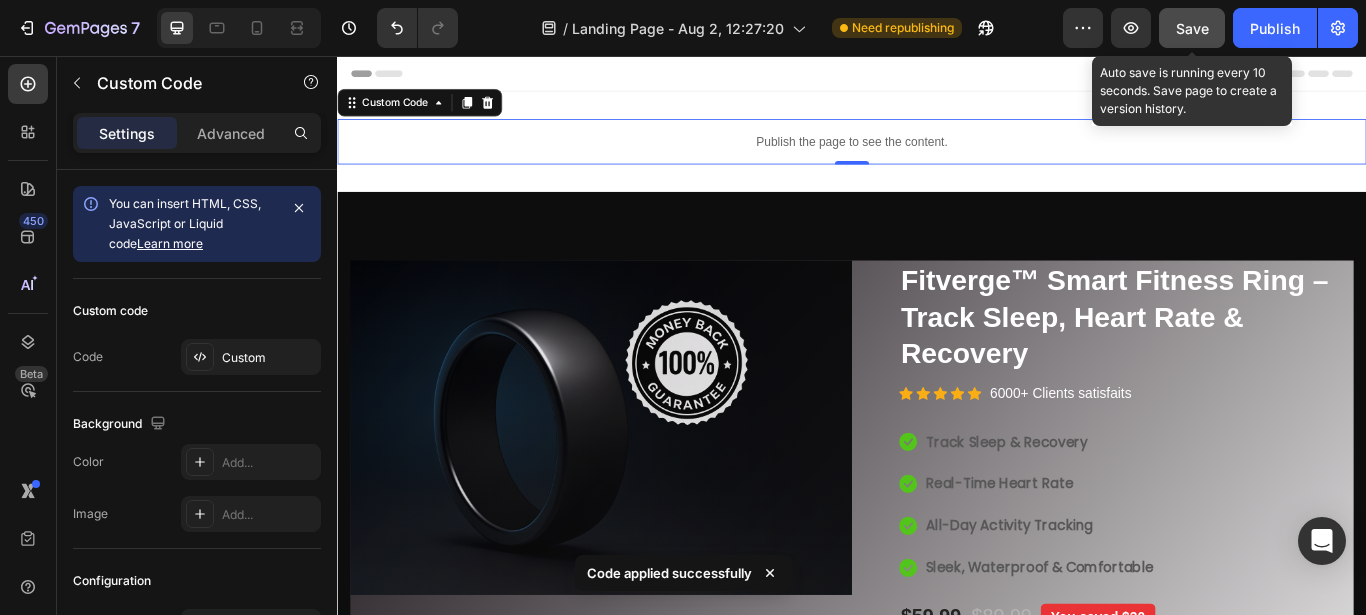 click on "Save" at bounding box center (1192, 28) 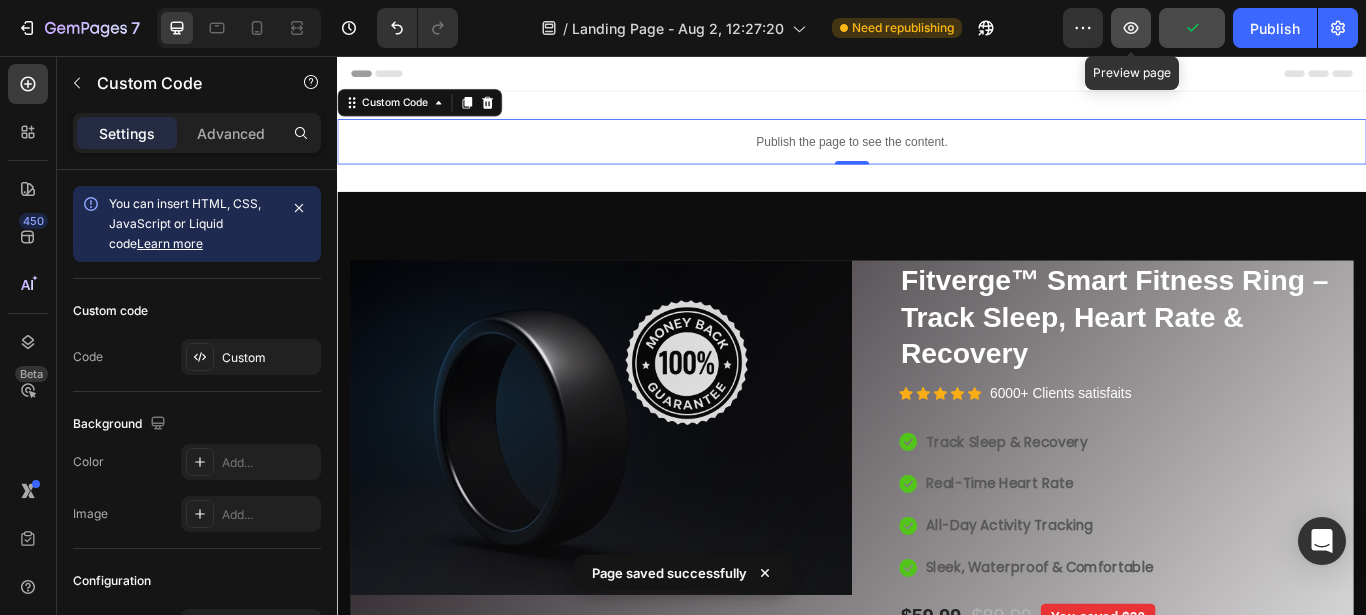 click 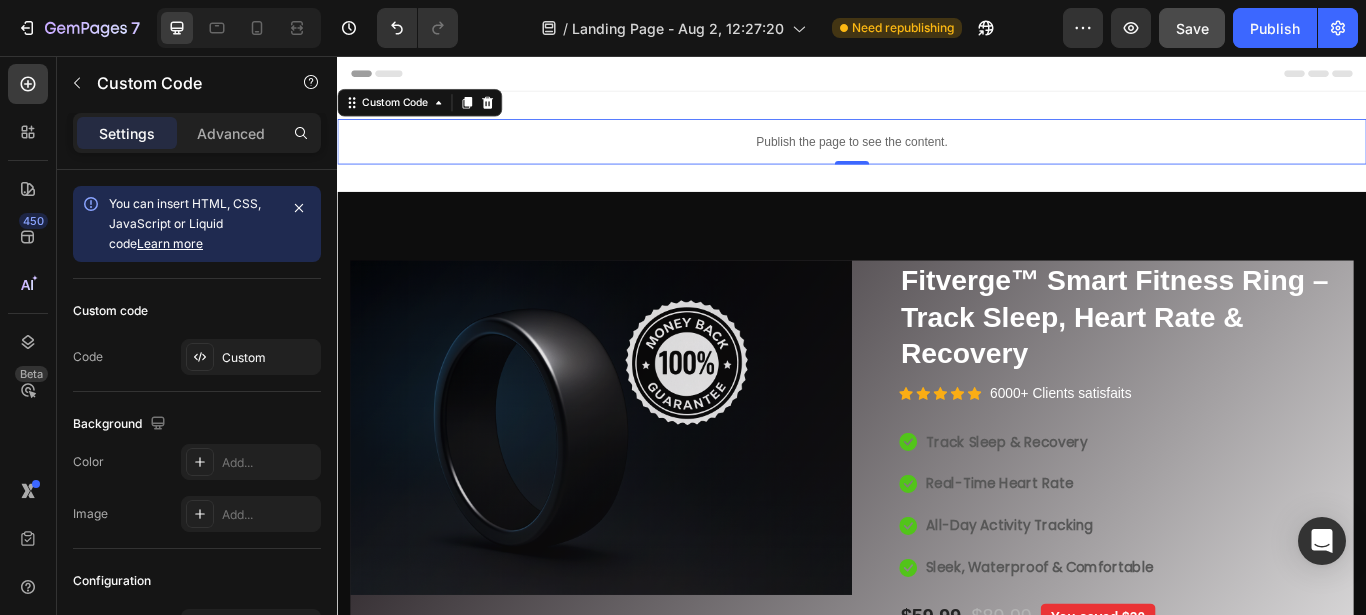 click on "Publish the page to see the content." at bounding box center (937, 155) 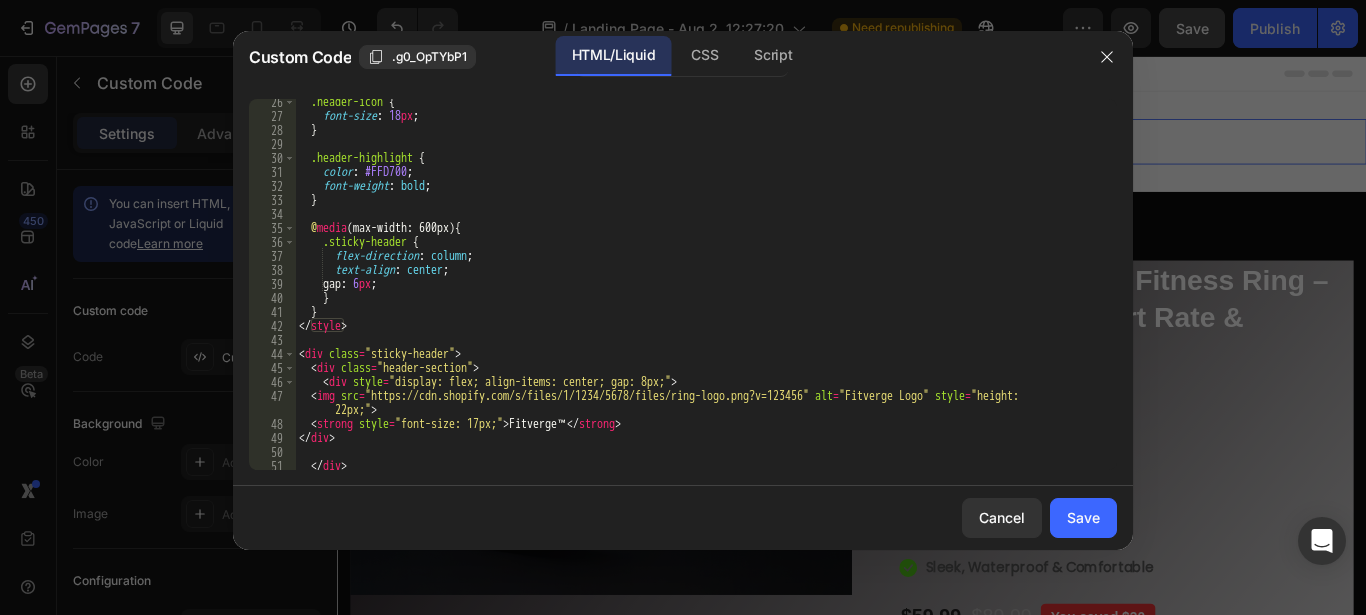 scroll, scrollTop: 365, scrollLeft: 0, axis: vertical 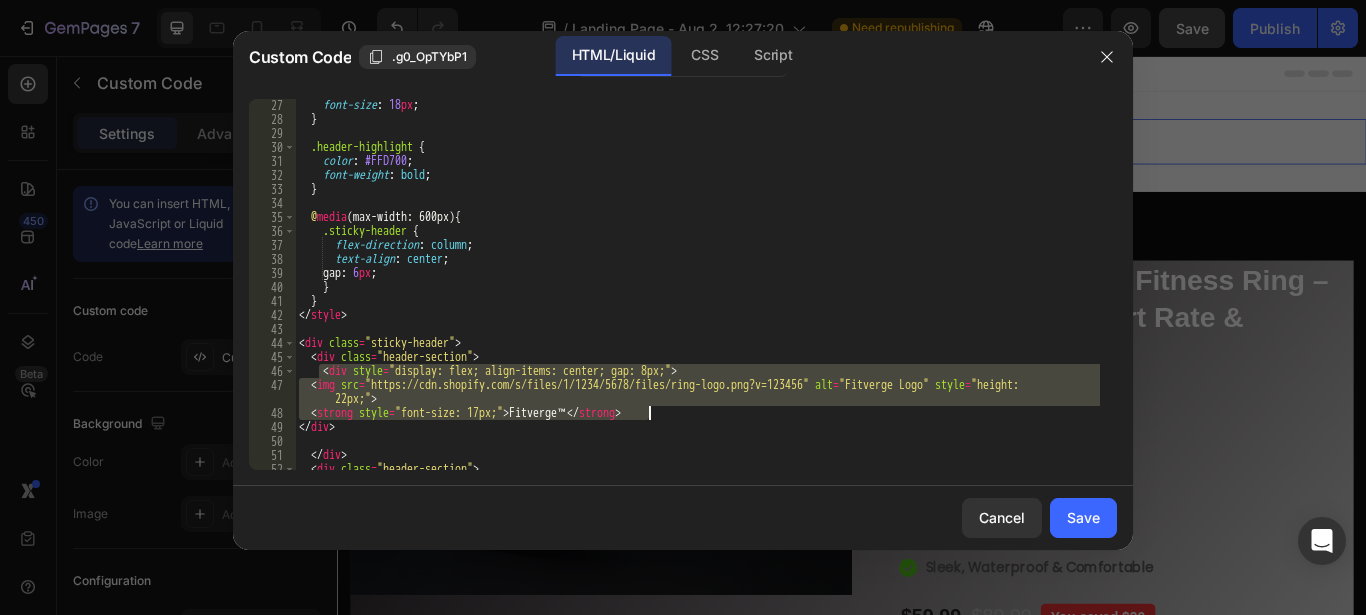drag, startPoint x: 322, startPoint y: 366, endPoint x: 654, endPoint y: 416, distance: 335.74396 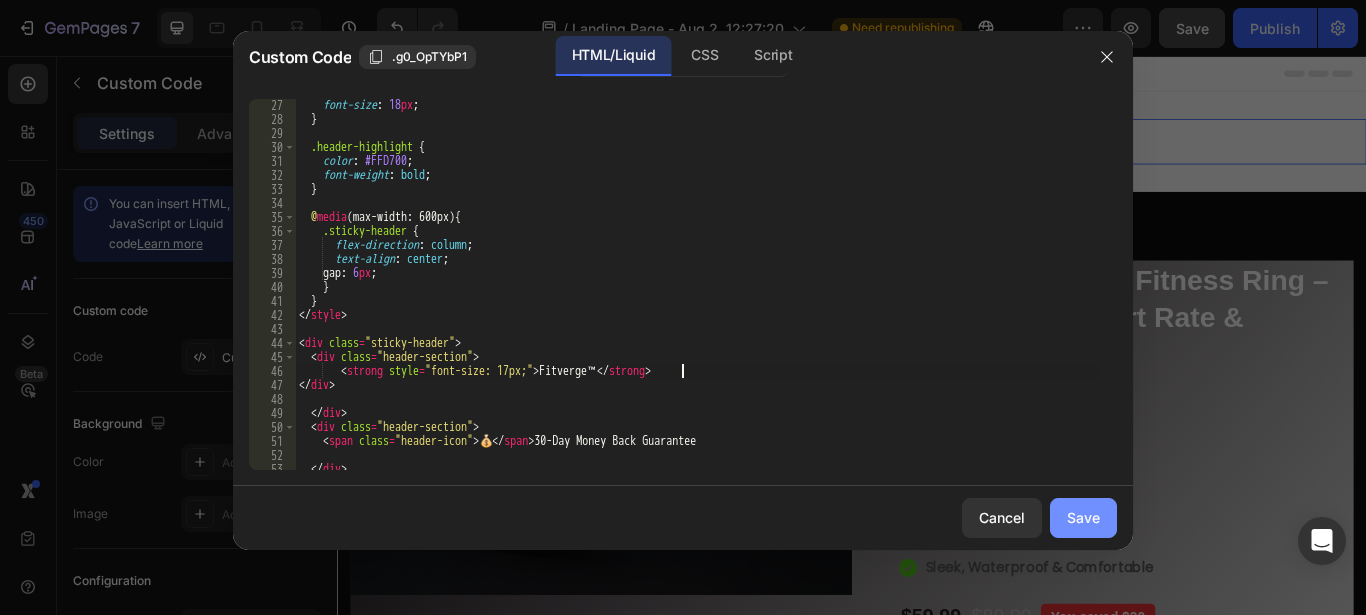 click on "Save" at bounding box center [1083, 517] 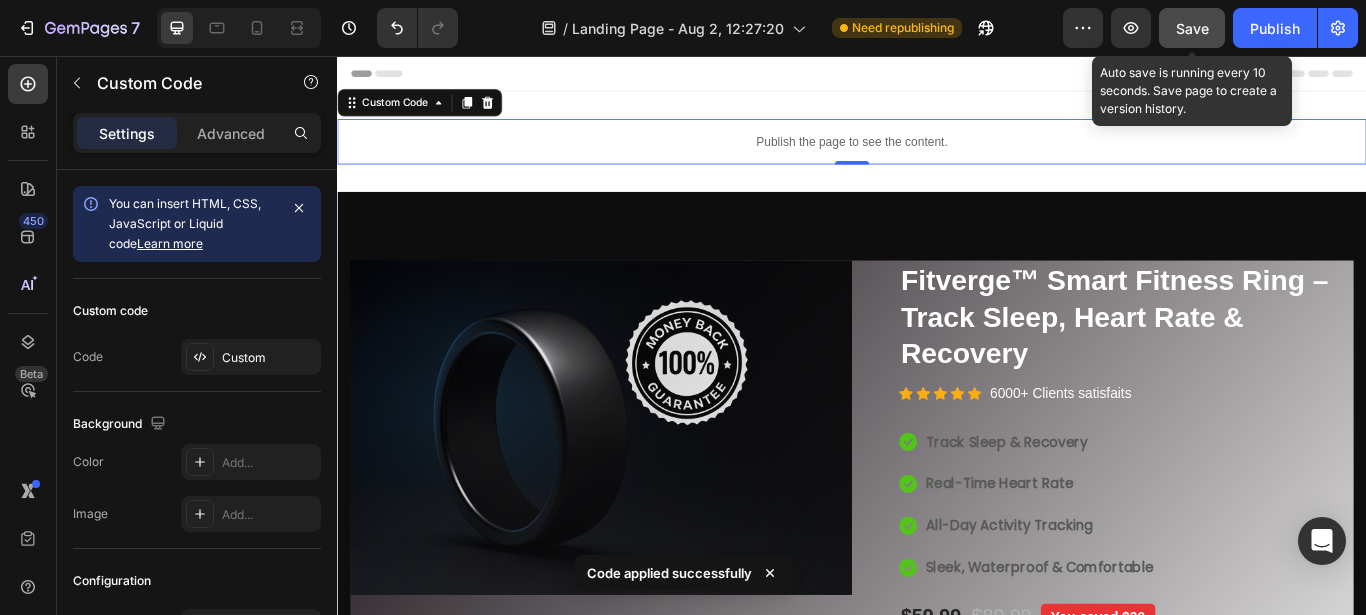 click on "Save" 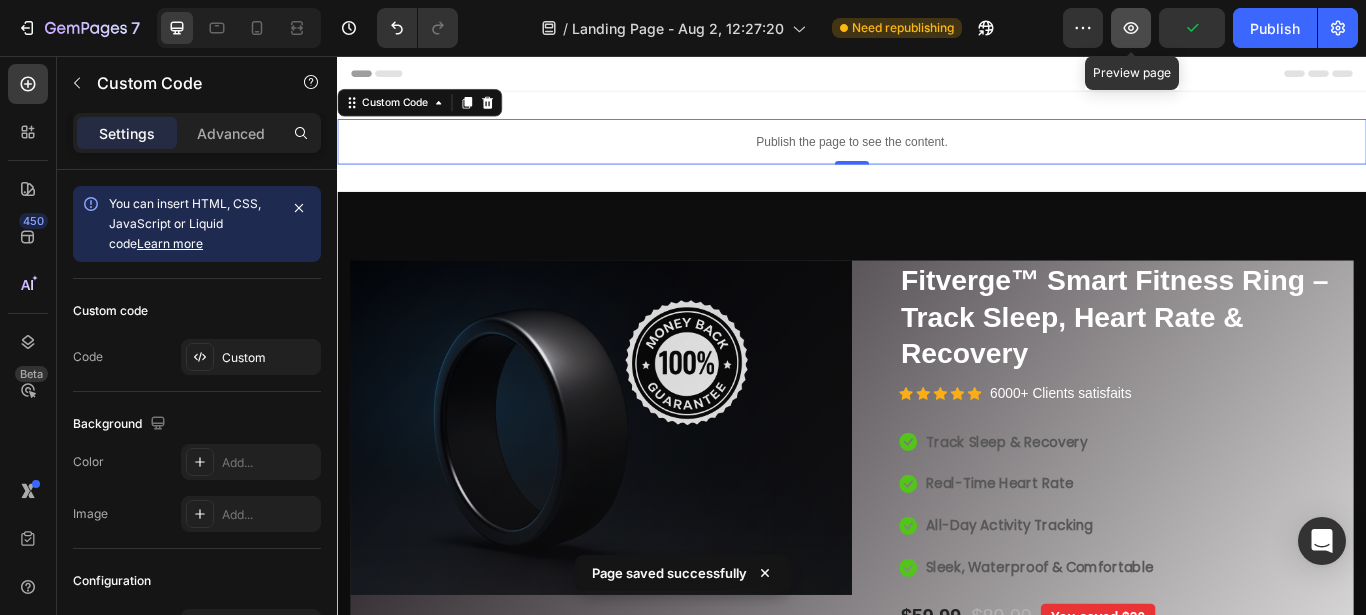 click 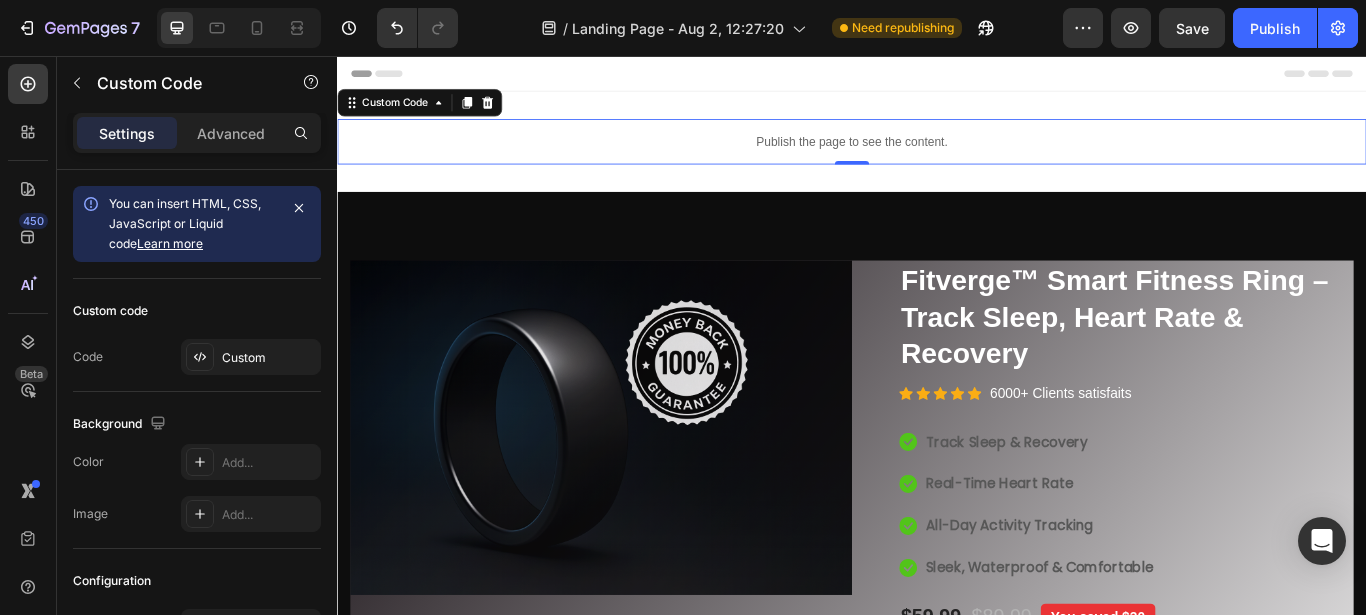 click on "Publish the page to see the content." at bounding box center (937, 155) 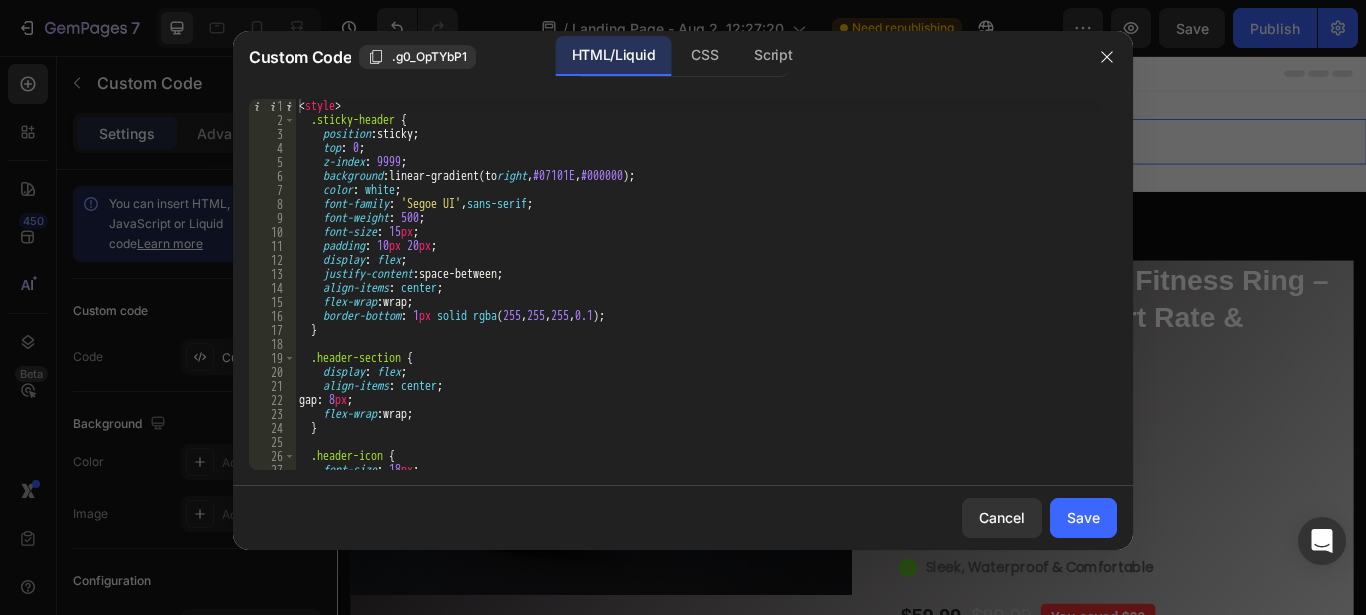 click on "< style >    .sticky-header   {      position :  sticky ;      top :   0 ;      z-index :   9999 ;      background :  linear-gradient(to  right ,  #07101E ,  #000000 ) ;      color :   white ;      font-family :   ' Segoe UI ' ,  sans-serif ;      font-weight :   500 ;      font-size :   15 px ;      padding :   10 px   20 px ;      display :   flex ;      justify-content :  space-between ;      align-items :   center ;      flex-wrap :  wrap ;      border-bottom :   1 px   solid   rgba ( 255 ,  255 ,  255 ,  0.1 ) ;    }    .header-section   {      display :   flex ;      align-items :   center ;     gap :   8 px ;      flex-wrap :  wrap ;    }    .header-icon   {      font-size :   18 px ;    }" at bounding box center [697, 298] 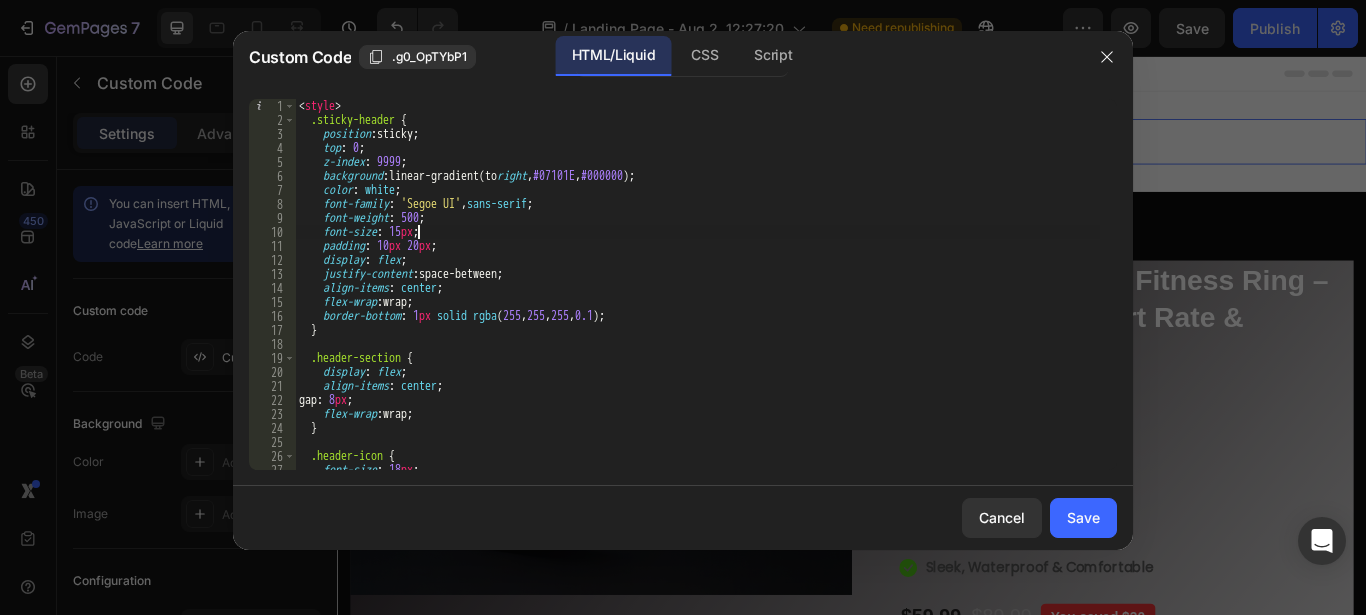 click on "< style >    .sticky-header   {      position :  sticky ;      top :   0 ;      z-index :   9999 ;      background :  linear-gradient(to  right ,  #07101E ,  #000000 ) ;      color :   white ;      font-family :   ' Segoe UI ' ,  sans-serif ;      font-weight :   500 ;      font-size :   15 px ;      padding :   10 px   20 px ;      display :   flex ;      justify-content :  space-between ;      align-items :   center ;      flex-wrap :  wrap ;      border-bottom :   1 px   solid   rgba ( 255 ,  255 ,  255 ,  0.1 ) ;    }    .header-section   {      display :   flex ;      align-items :   center ;     gap :   8 px ;      flex-wrap :  wrap ;    }    .header-icon   {      font-size :   18 px ;    }" at bounding box center (697, 298) 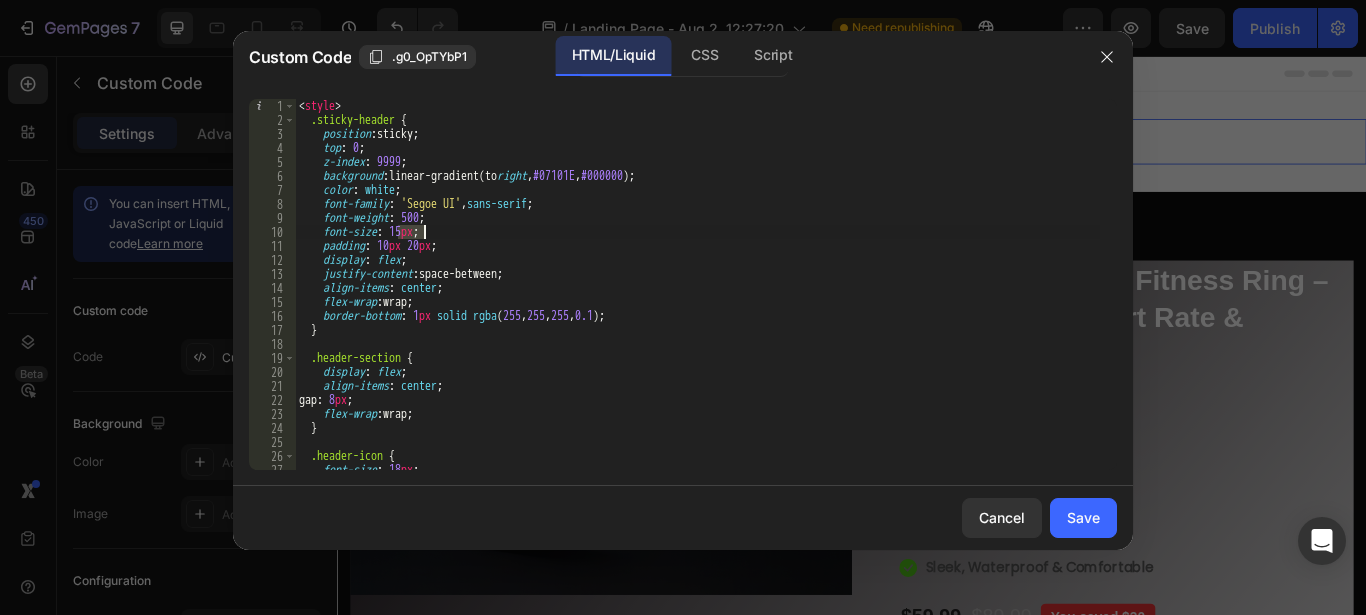 type on "</script>" 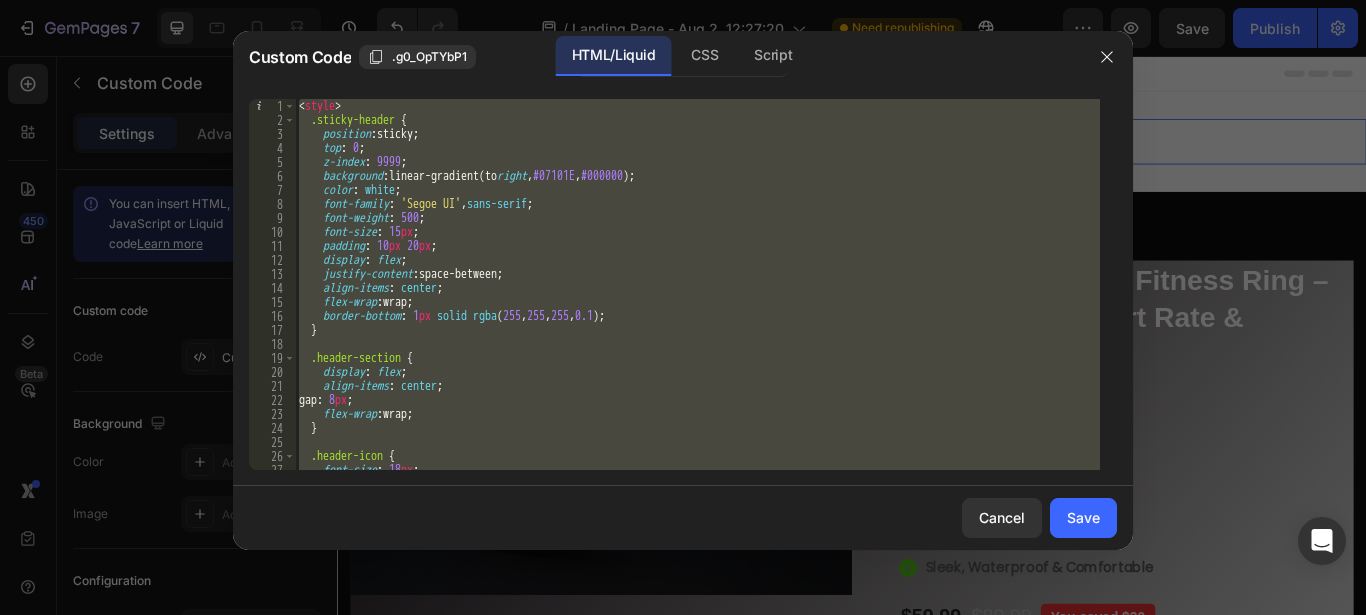 type 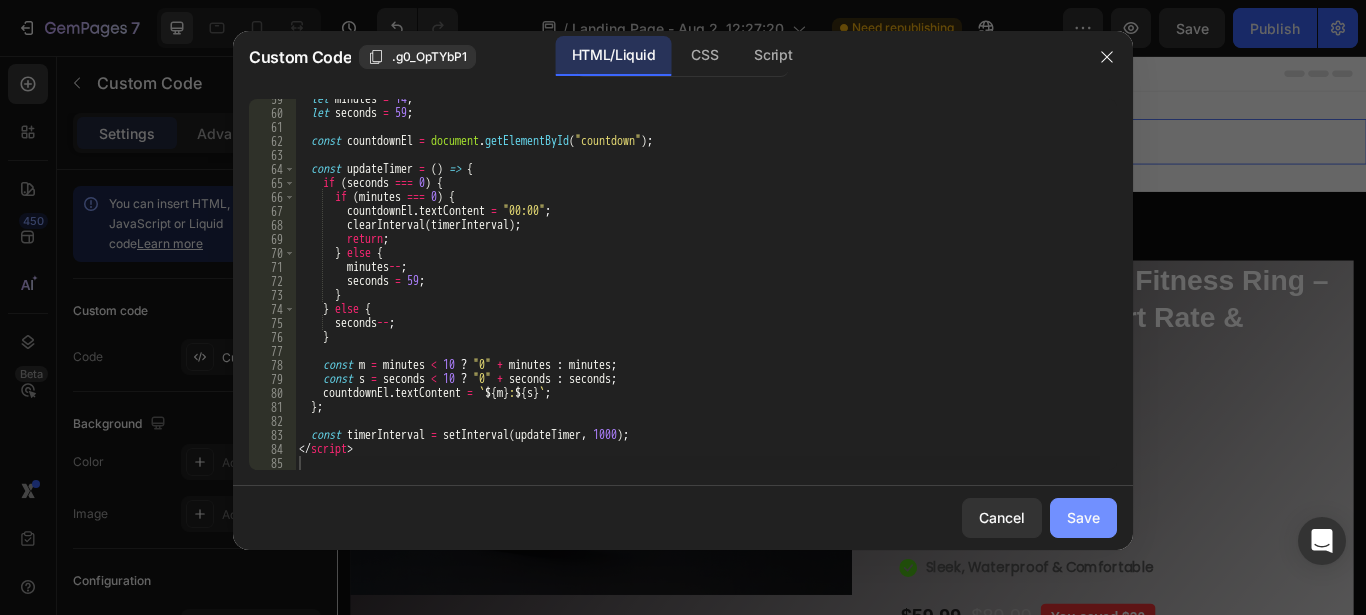 click on "Save" at bounding box center (1083, 517) 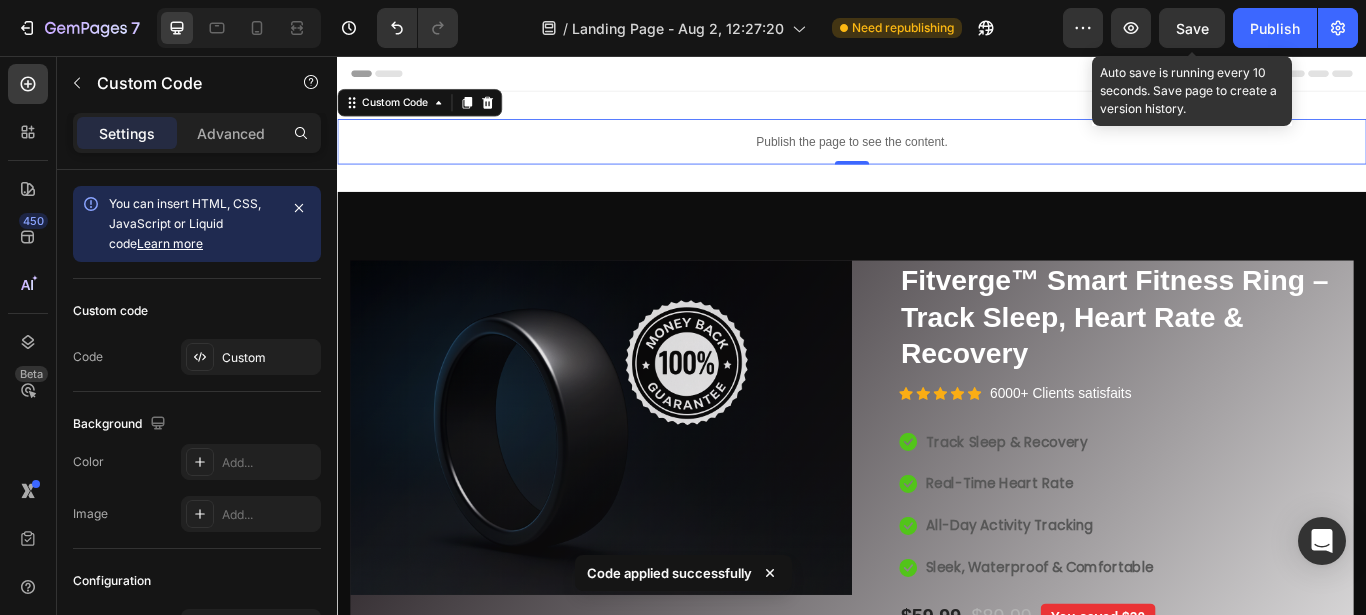 click on "Save" at bounding box center [1192, 28] 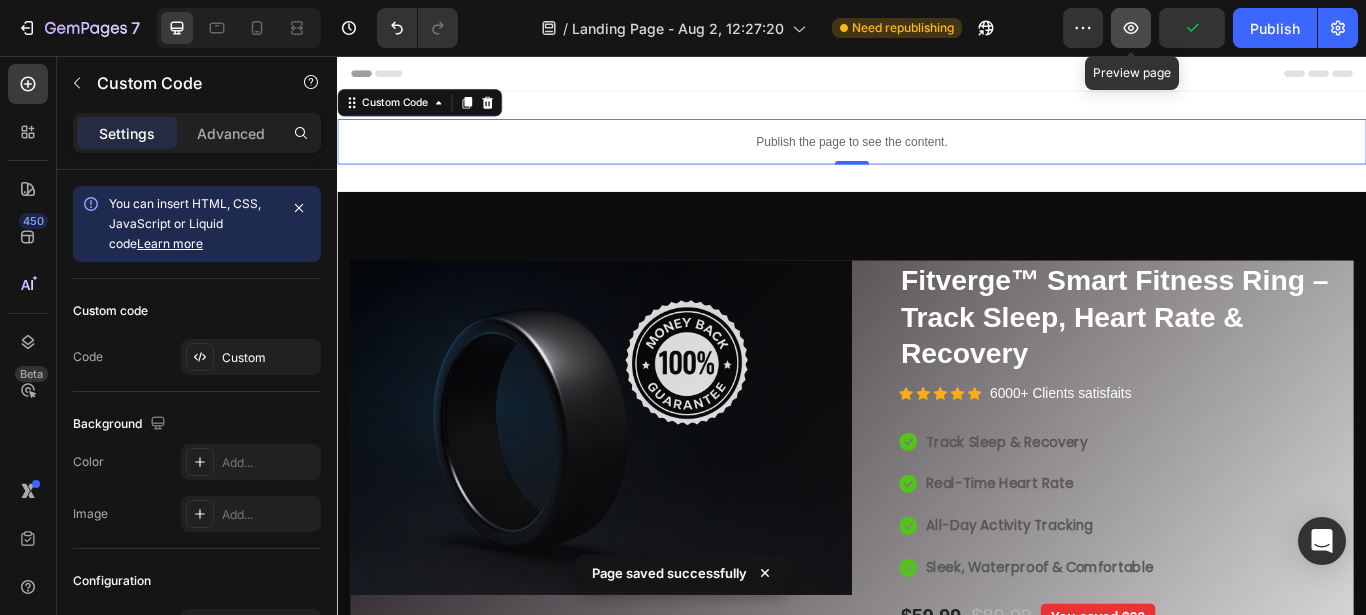 click 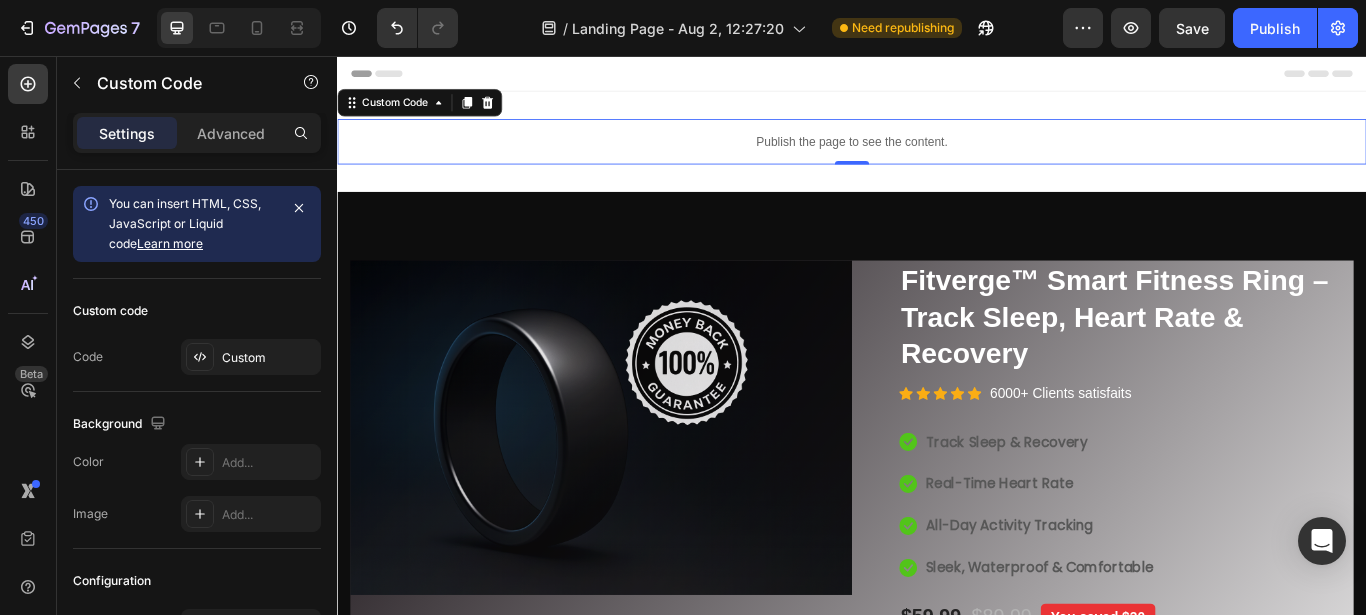 click on "Publish the page to see the content." at bounding box center (937, 155) 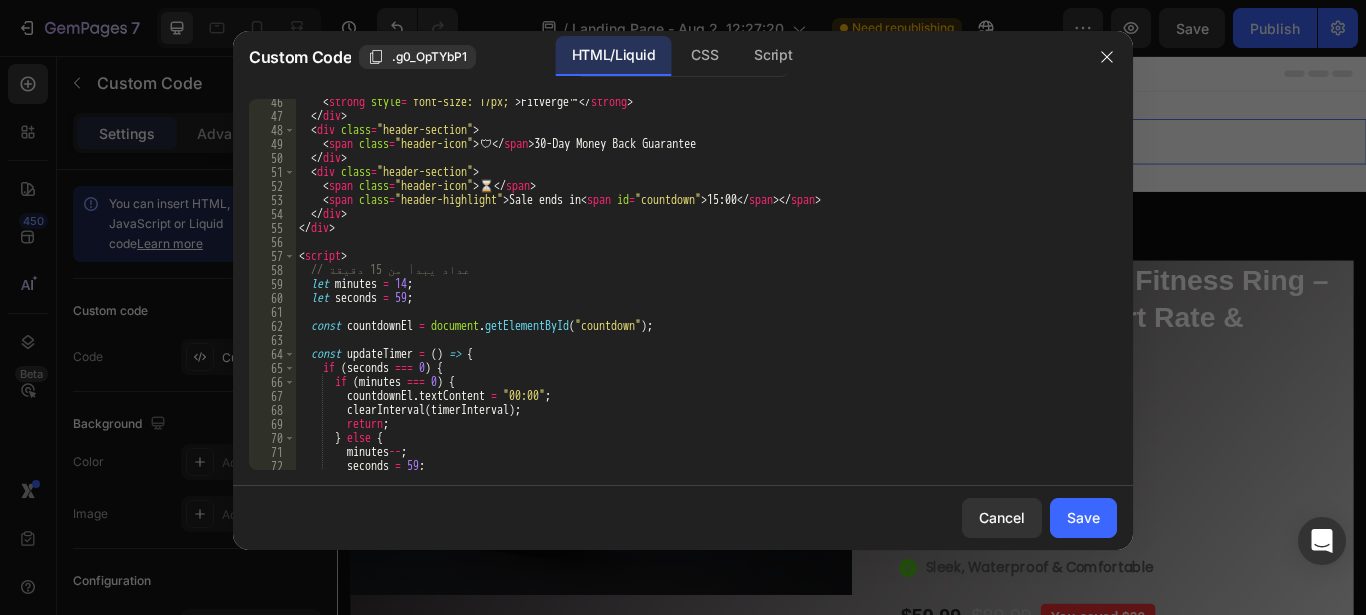 scroll, scrollTop: 634, scrollLeft: 0, axis: vertical 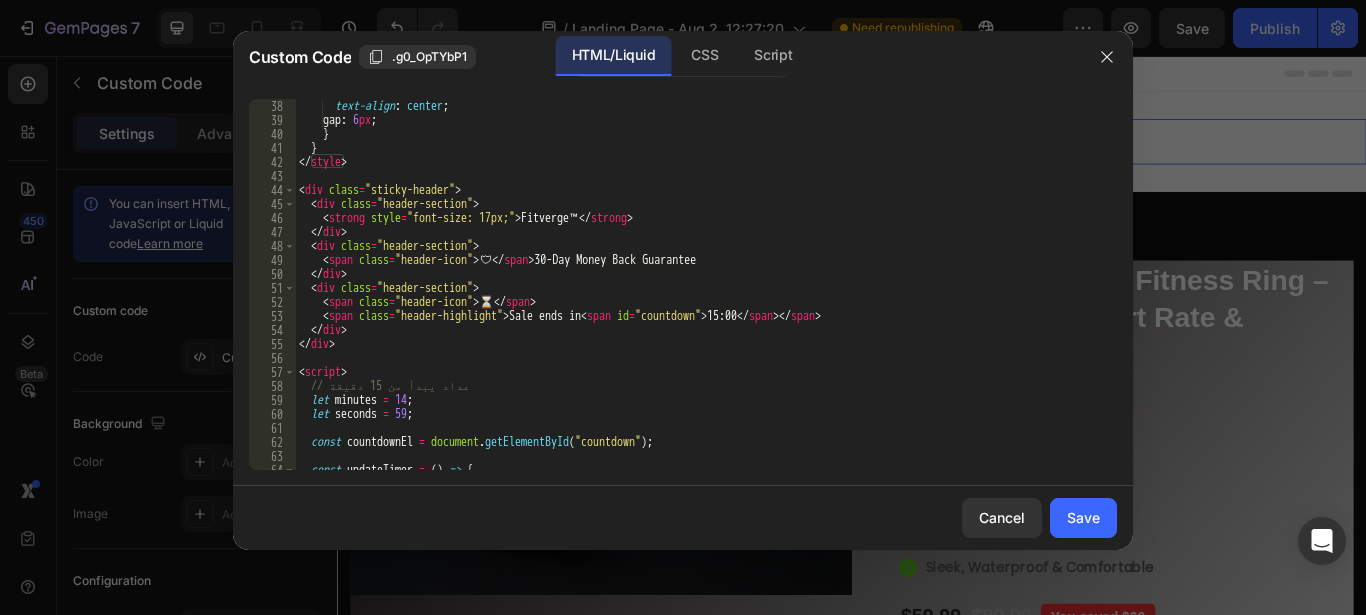 type on "<span class="header-icon">🛡️</span> 30-Day Money Back Guarantee" 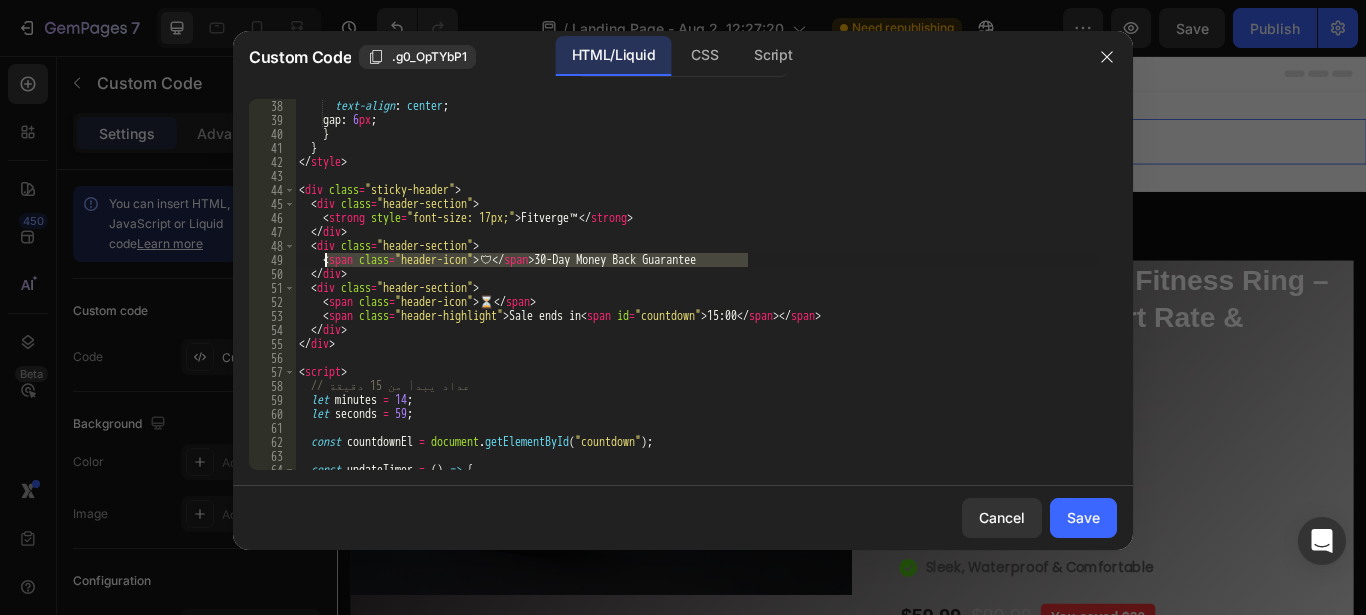 drag, startPoint x: 740, startPoint y: 257, endPoint x: 323, endPoint y: 251, distance: 417.04315 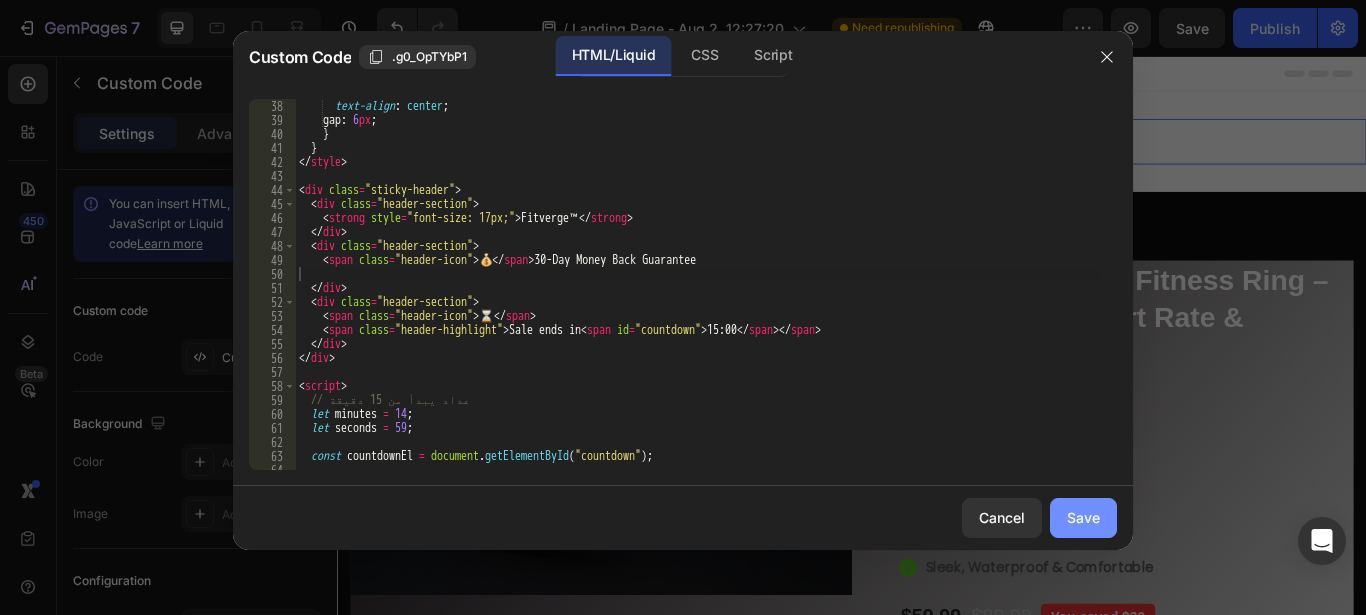 click on "Save" at bounding box center [1083, 517] 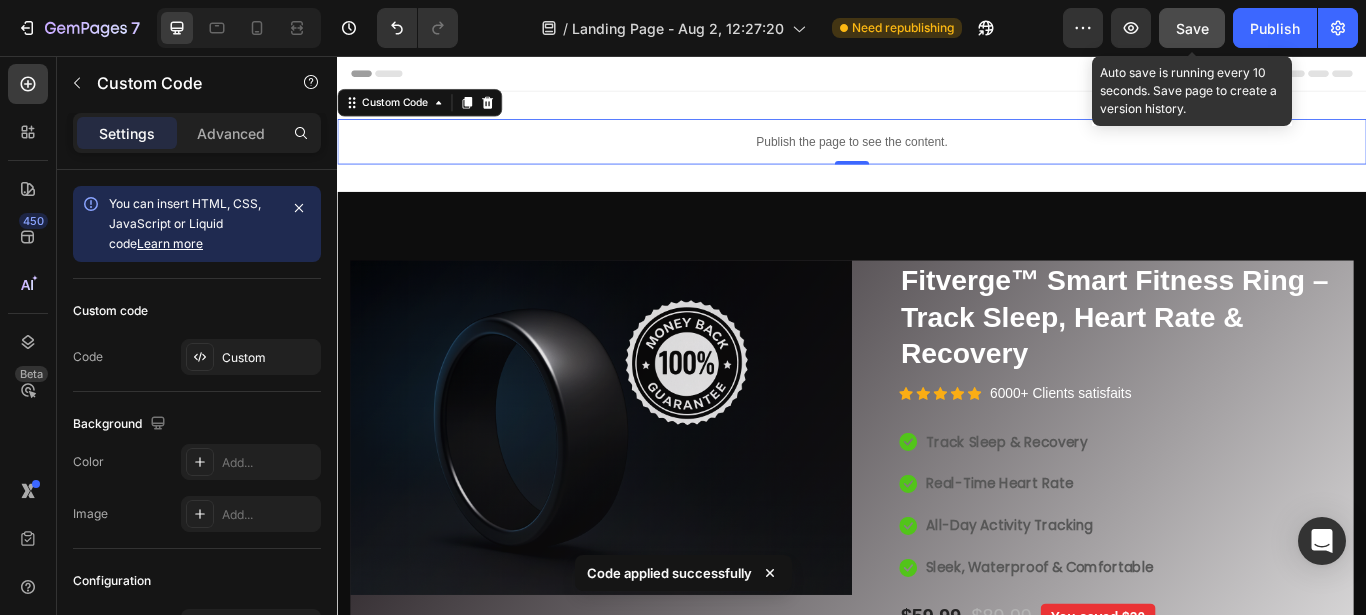 click on "Save" 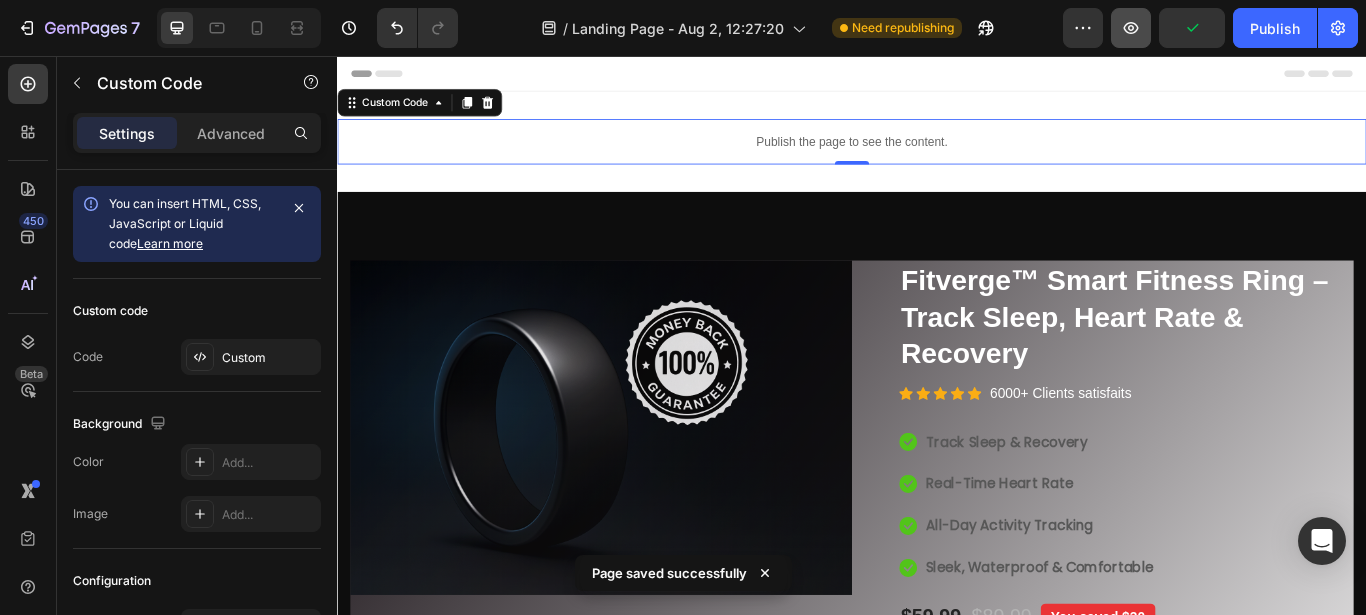click 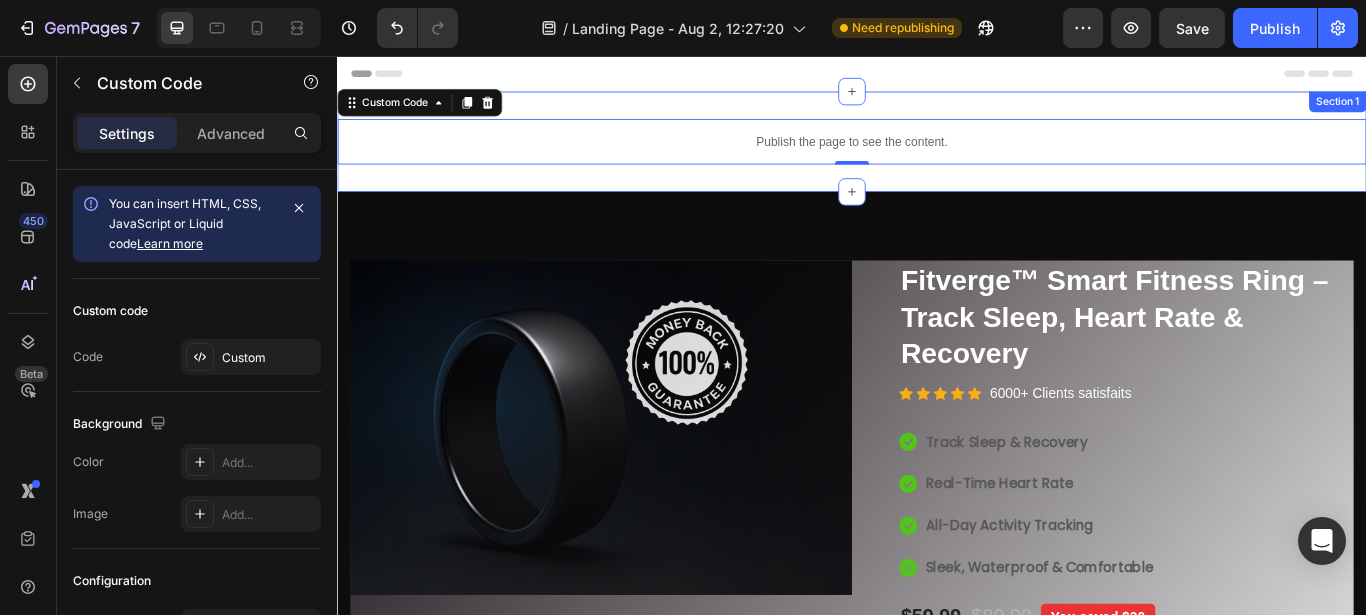 click on "Publish the page to see the content.
Custom Code   0 Section 1" at bounding box center (937, 155) 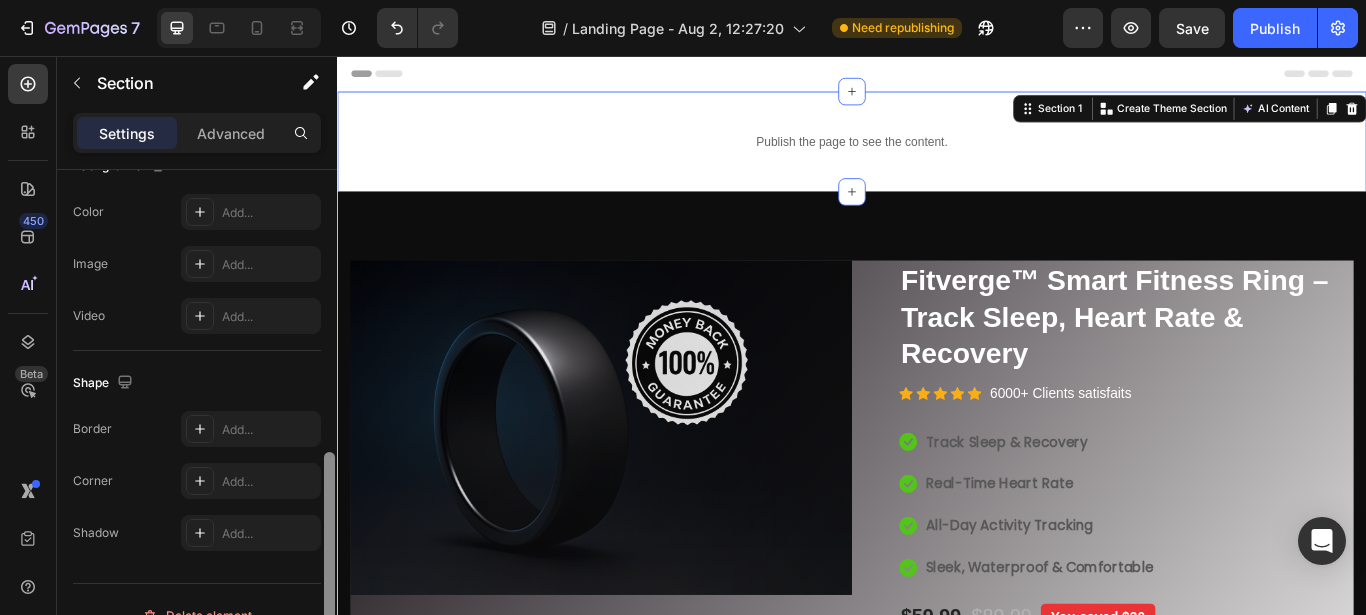 scroll, scrollTop: 718, scrollLeft: 0, axis: vertical 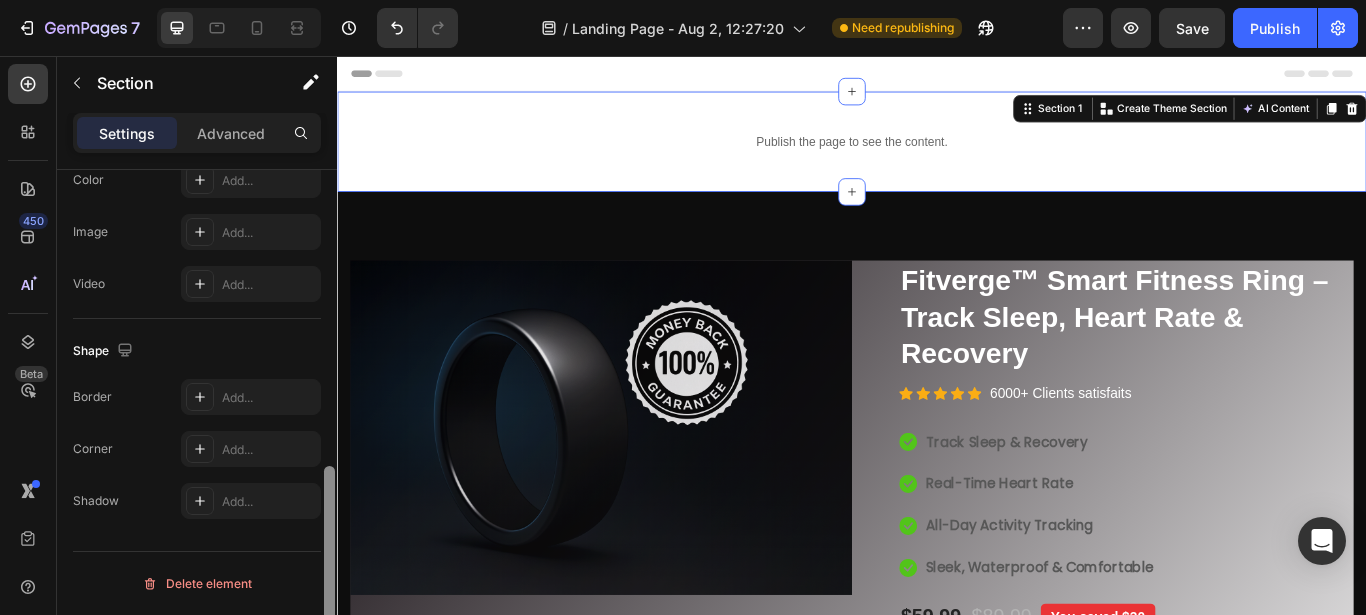 drag, startPoint x: 330, startPoint y: 274, endPoint x: 304, endPoint y: 600, distance: 327.03516 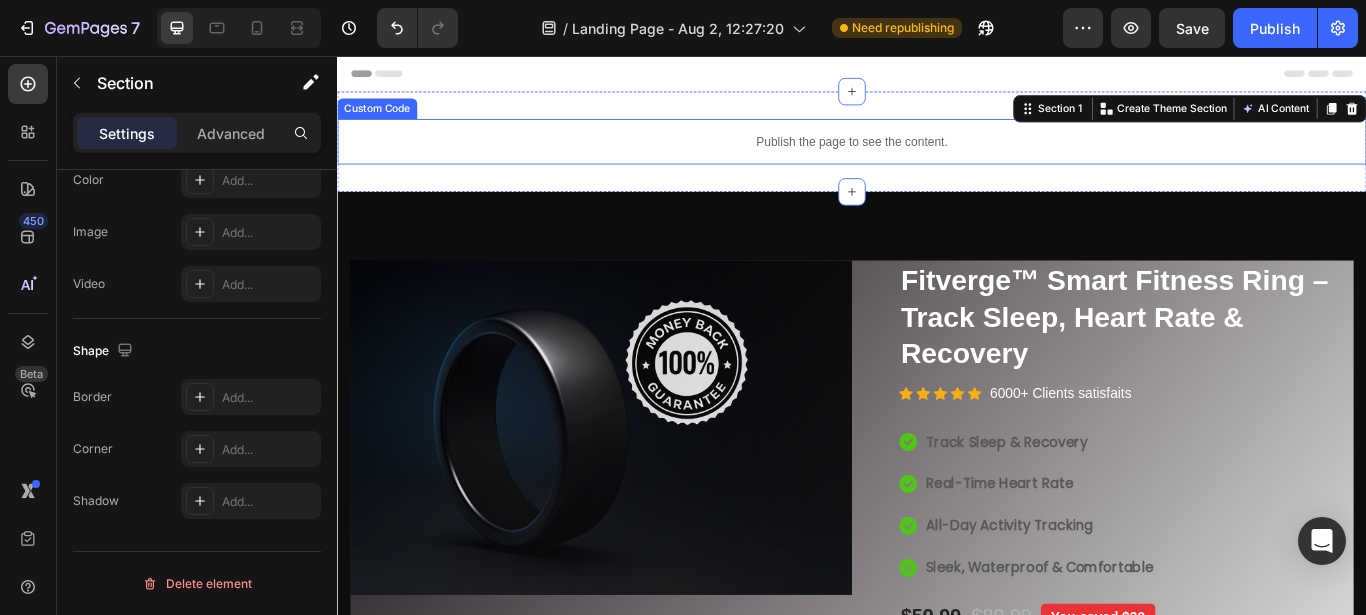 click on "Publish the page to see the content." at bounding box center [937, 155] 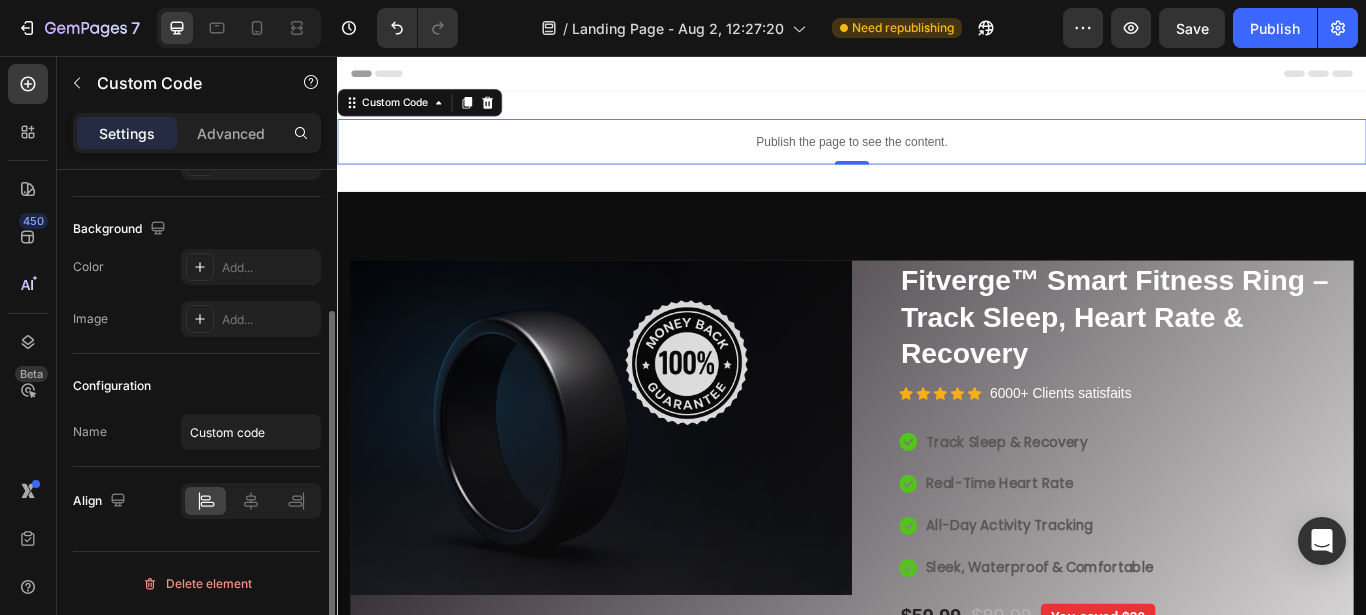 click on "Publish the page to see the content." at bounding box center (937, 155) 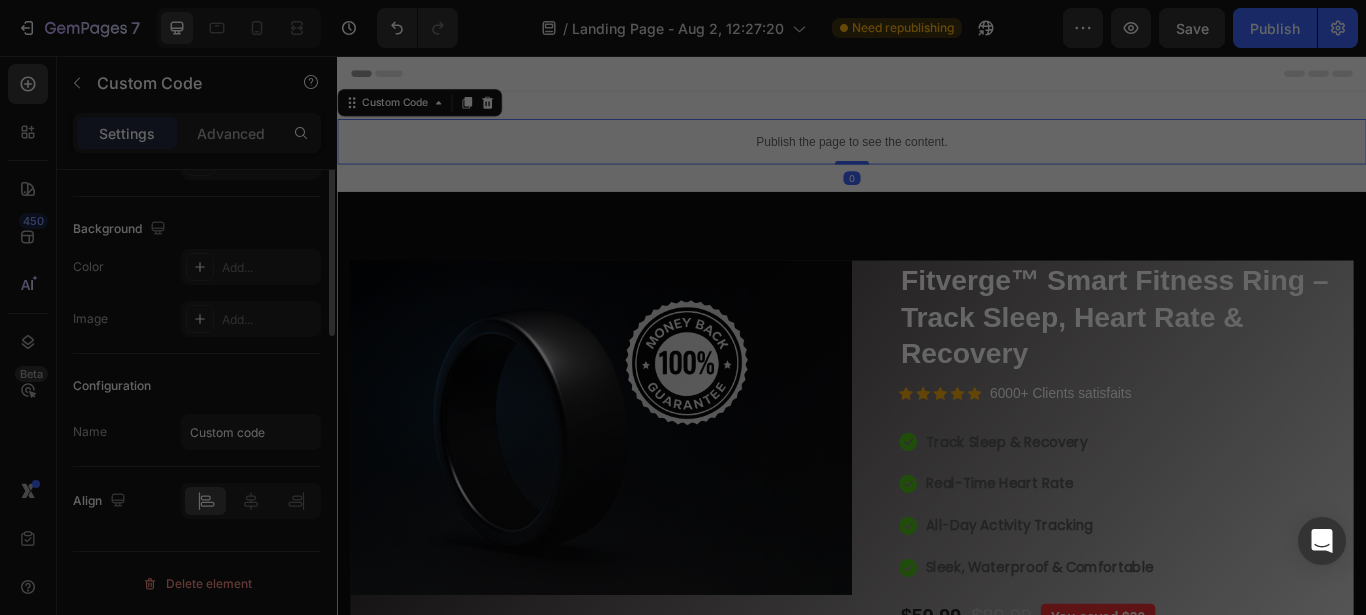 scroll, scrollTop: 0, scrollLeft: 0, axis: both 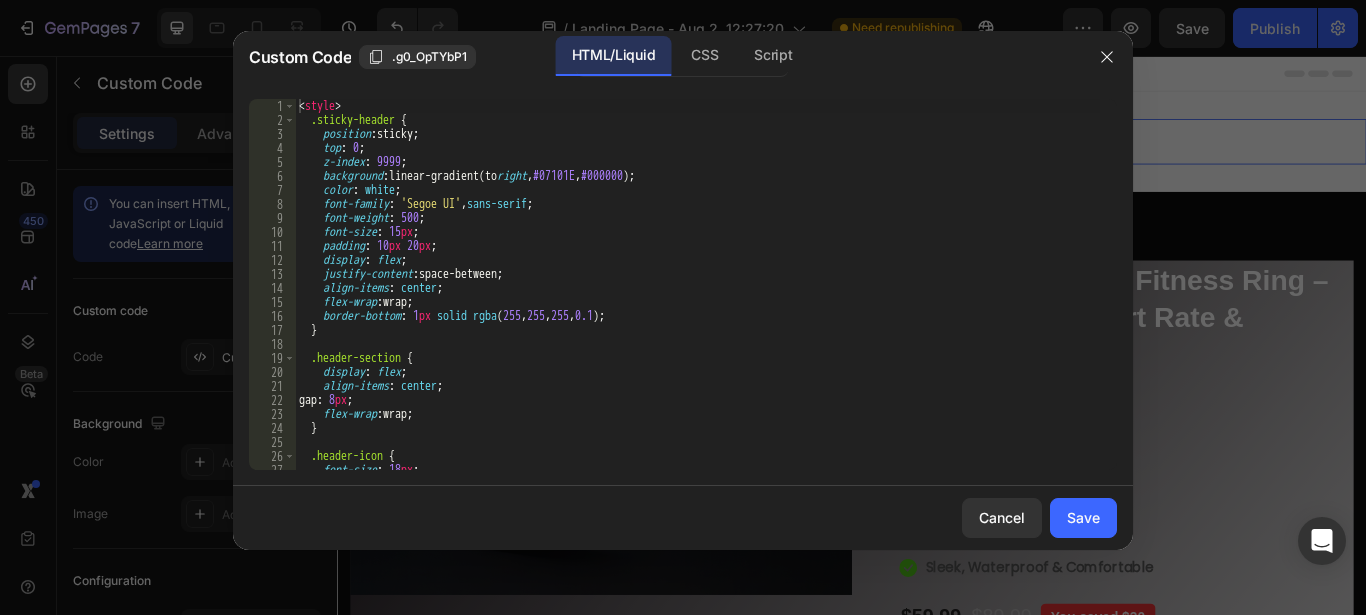click on "< style >    .sticky-header   {      position :  sticky ;      top :   0 ;      z-index :   9999 ;      background :  linear-gradient(to  right ,  #07101E ,  #000000 ) ;      color :   white ;      font-family :   ' Segoe UI ' ,  sans-serif ;      font-weight :   500 ;      font-size :   15 px ;      padding :   10 px   20 px ;      display :   flex ;      justify-content :  space-between ;      align-items :   center ;      flex-wrap :  wrap ;      border-bottom :   1 px   solid   rgba ( 255 ,  255 ,  255 ,  0.1 ) ;    }    .header-section   {      display :   flex ;      align-items :   center ;     gap :   8 px ;      flex-wrap :  wrap ;    }    .header-icon   {      font-size :   18 px ;    }" at bounding box center [697, 298] 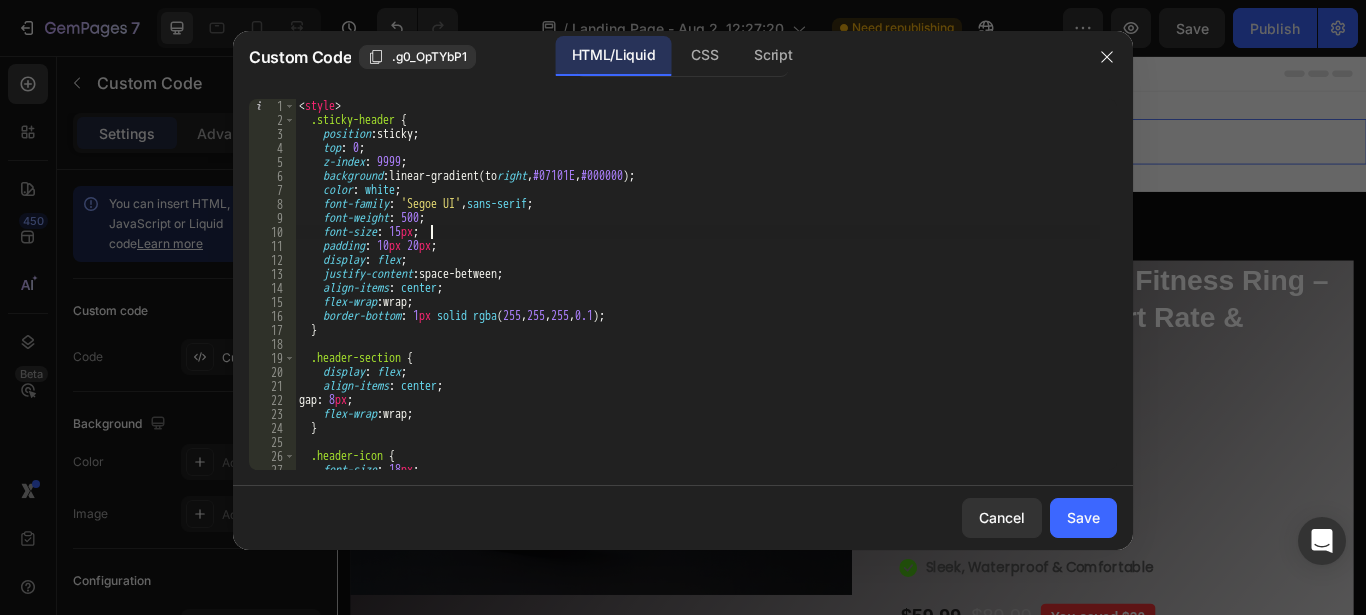type on "</script>" 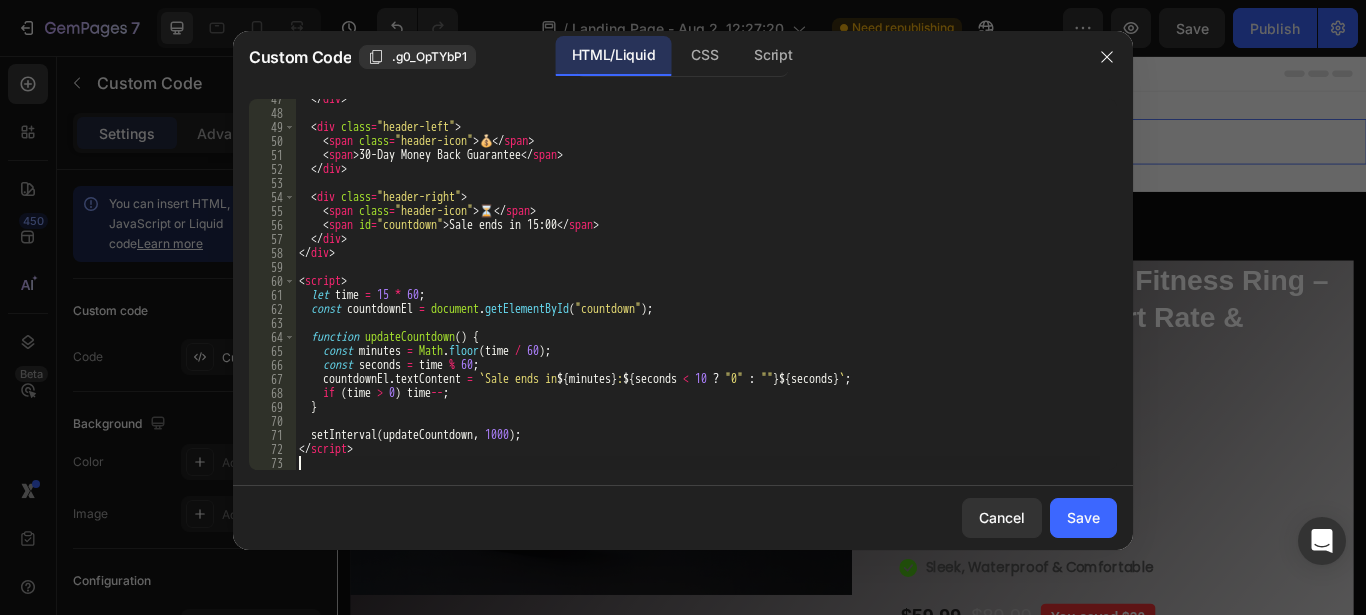type 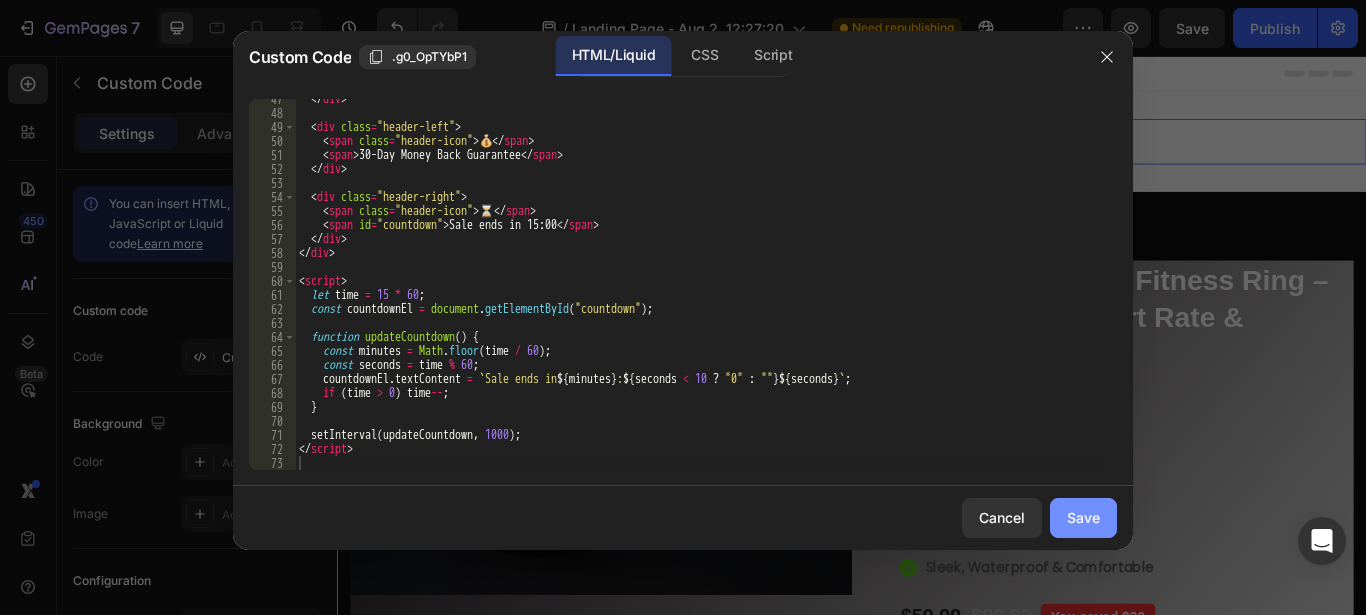 click on "Save" 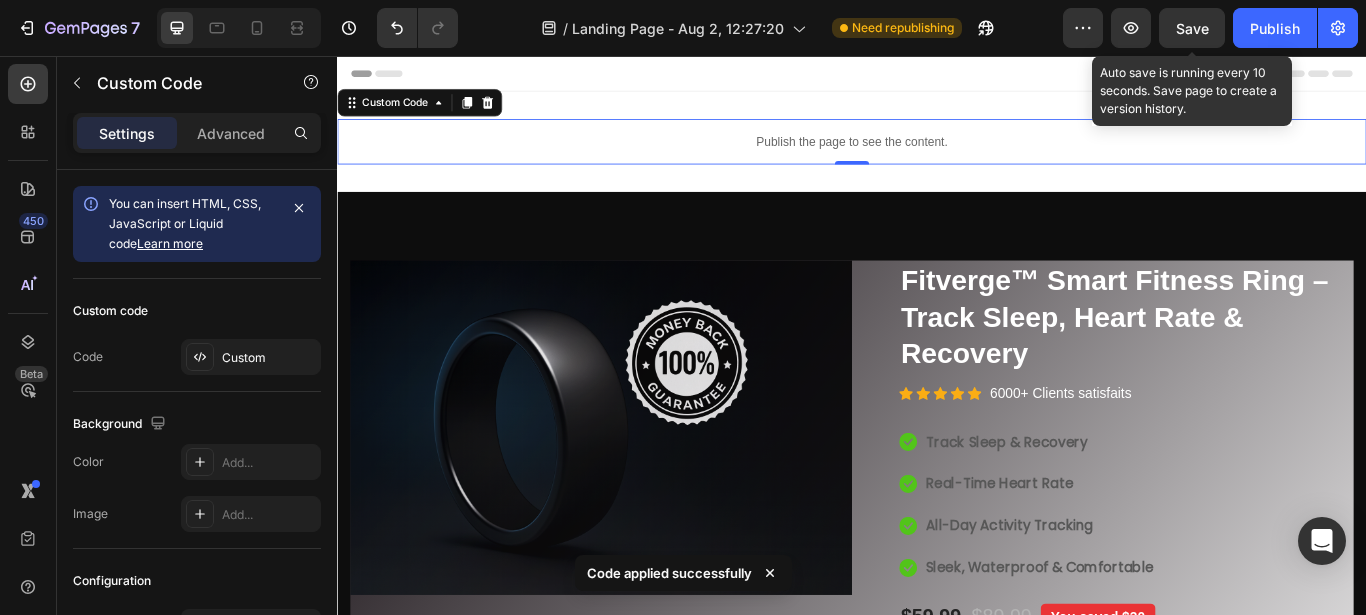 click on "Save" at bounding box center [1192, 28] 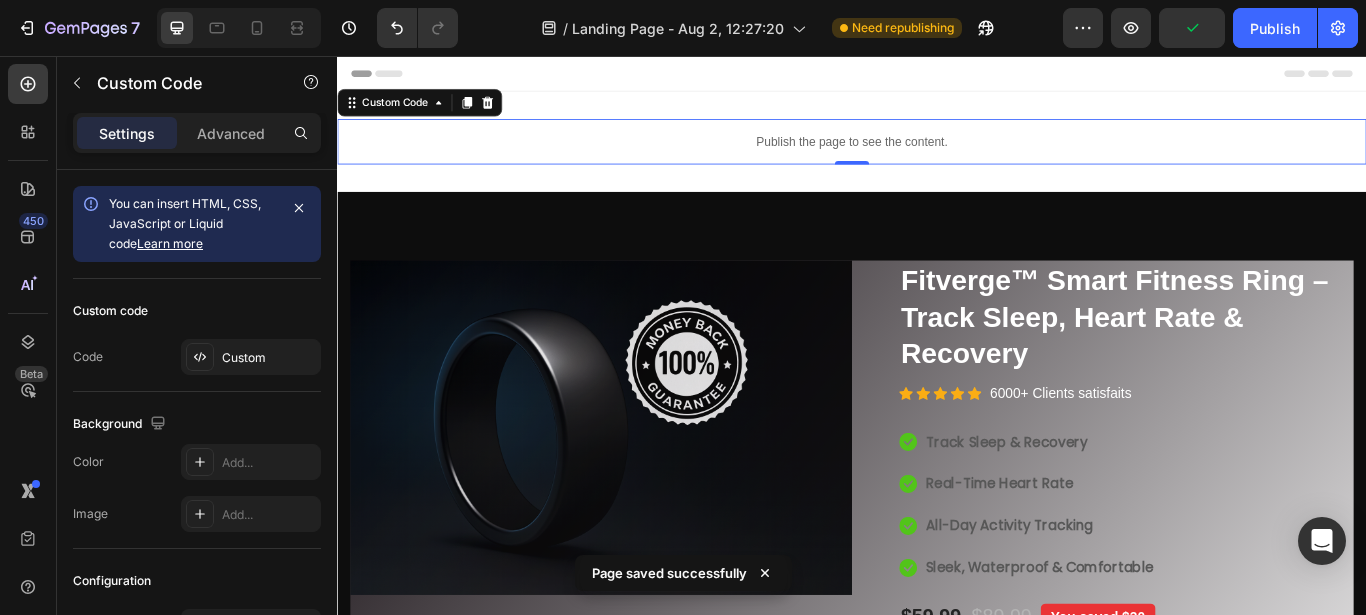 click on "Preview  Publish" at bounding box center [1210, 28] 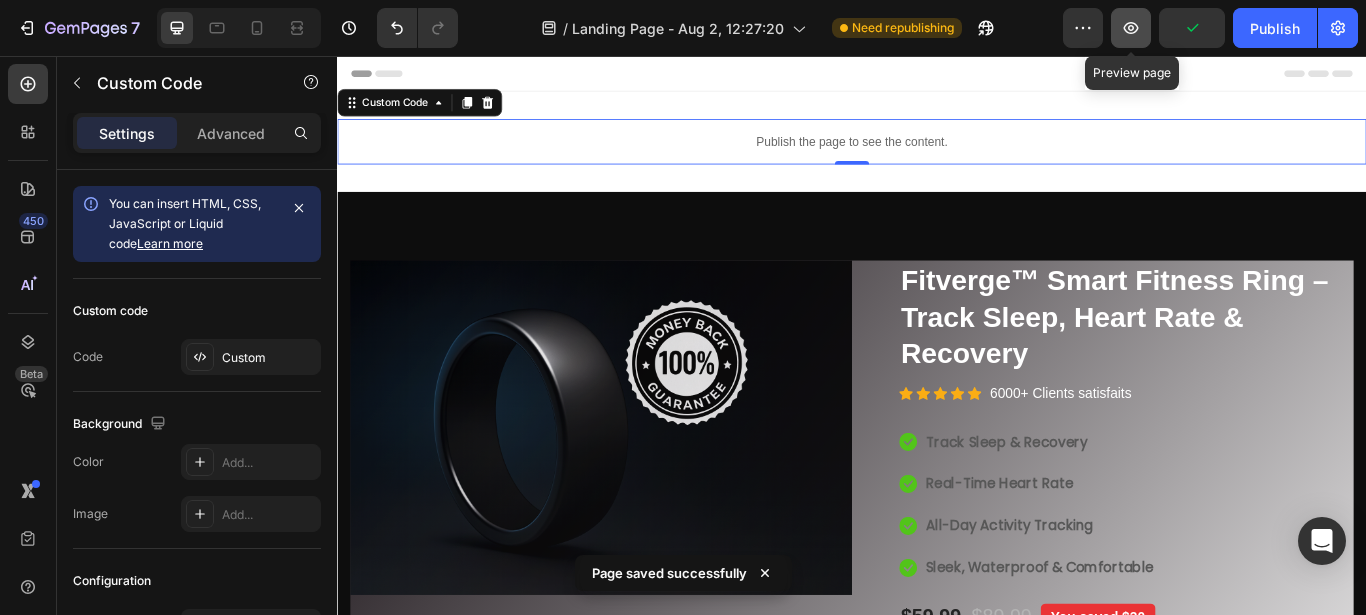 click 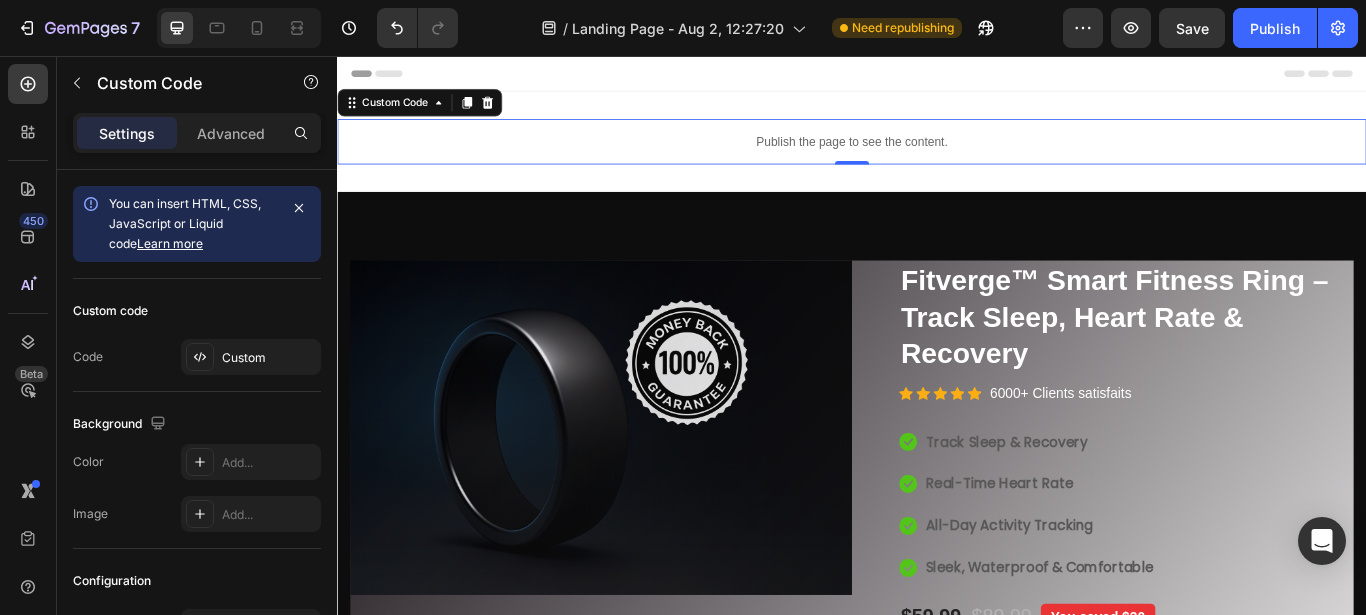 click on "Publish the page to see the content." at bounding box center (937, 155) 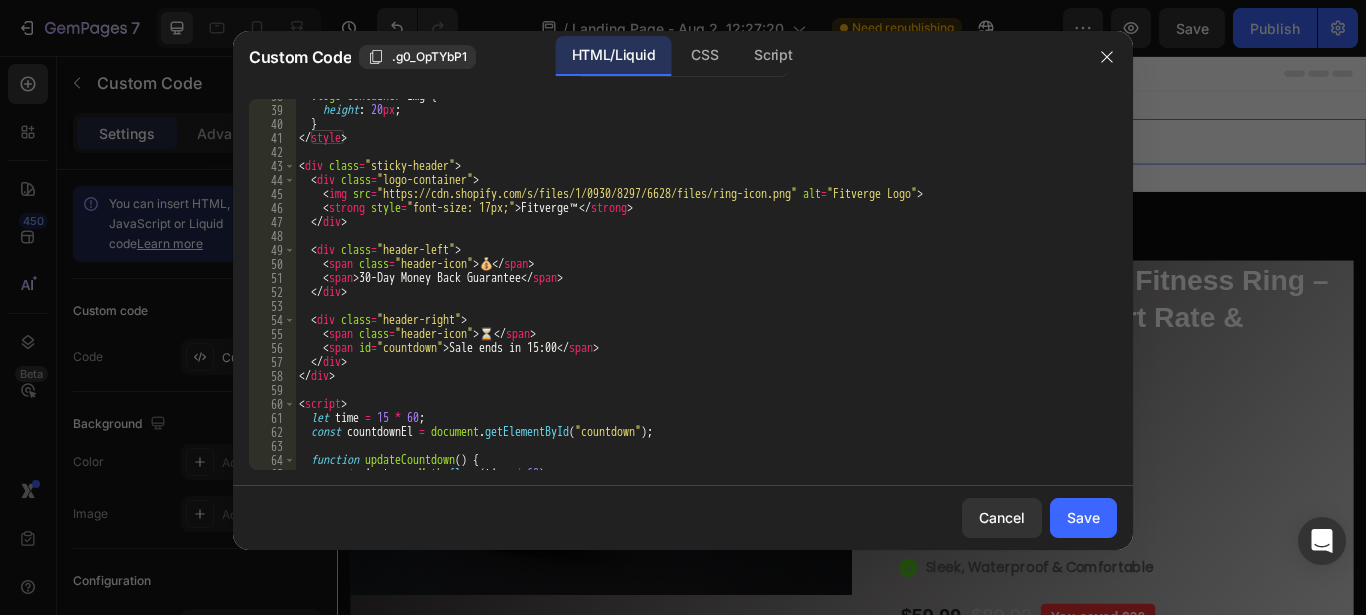 scroll, scrollTop: 519, scrollLeft: 0, axis: vertical 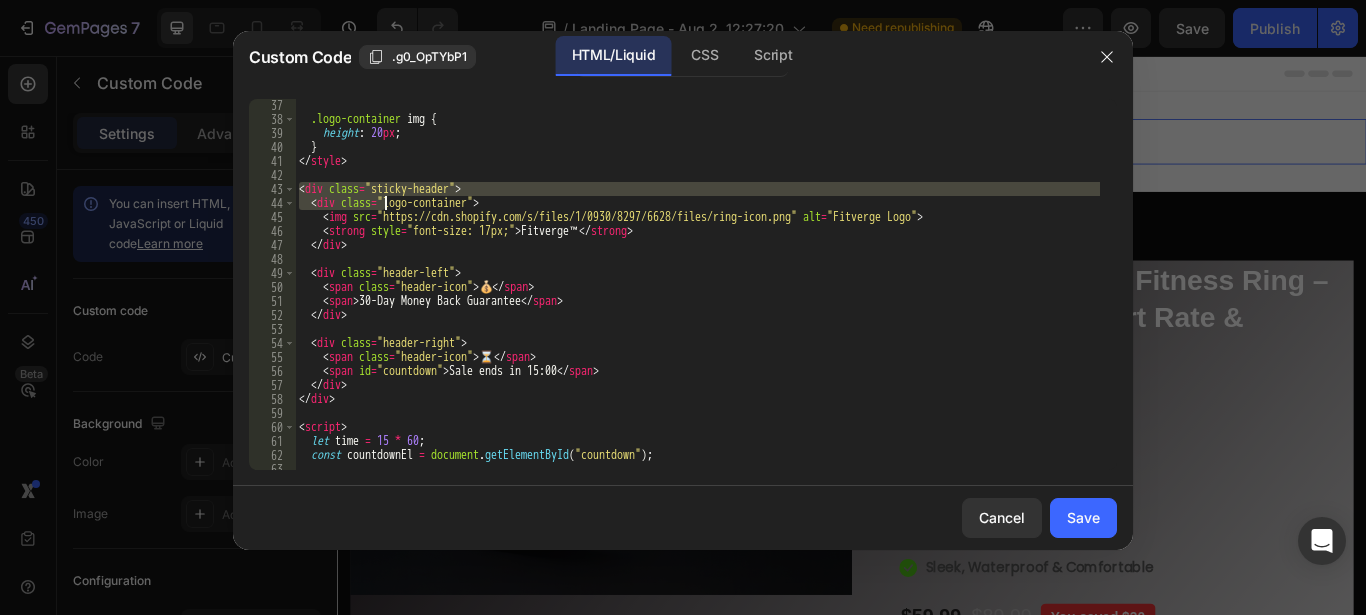 drag, startPoint x: 297, startPoint y: 189, endPoint x: 388, endPoint y: 205, distance: 92.39589 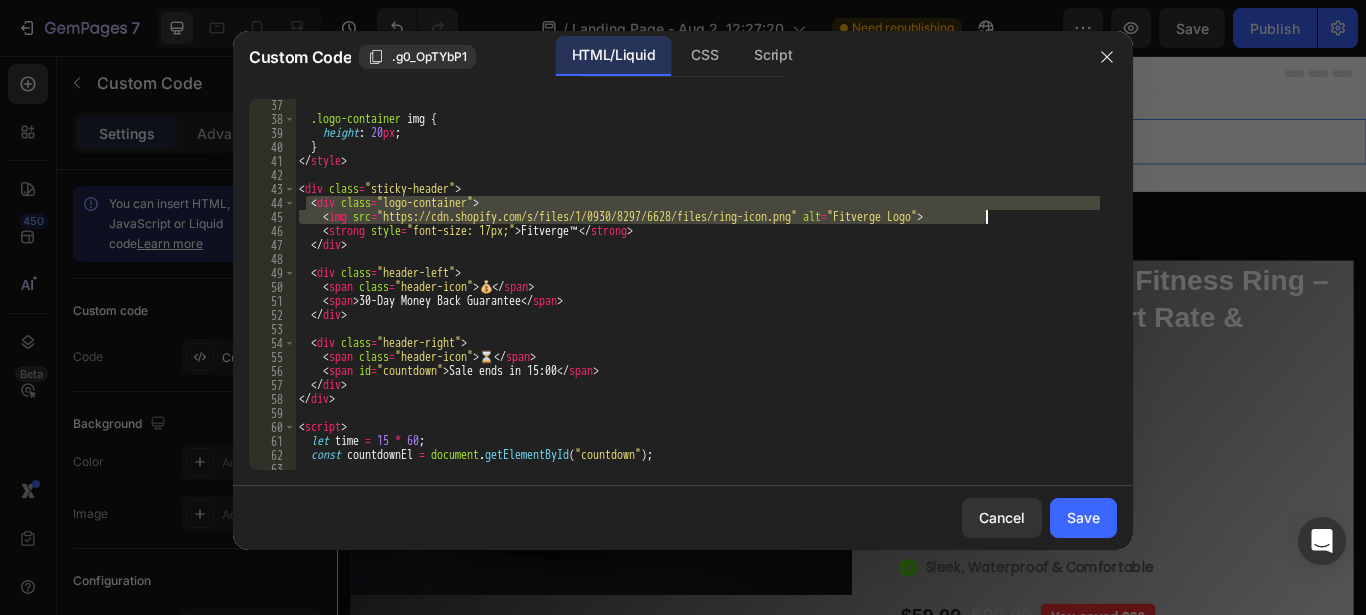 drag, startPoint x: 308, startPoint y: 203, endPoint x: 1014, endPoint y: 218, distance: 706.1593 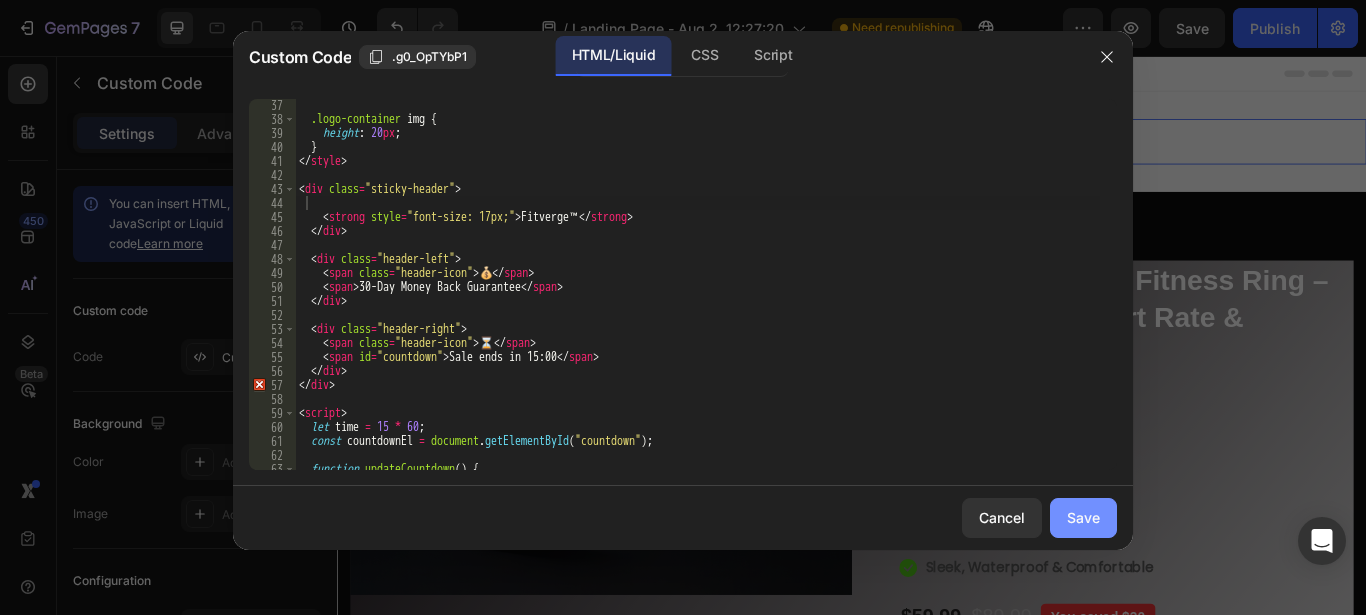 click on "Save" at bounding box center (1083, 517) 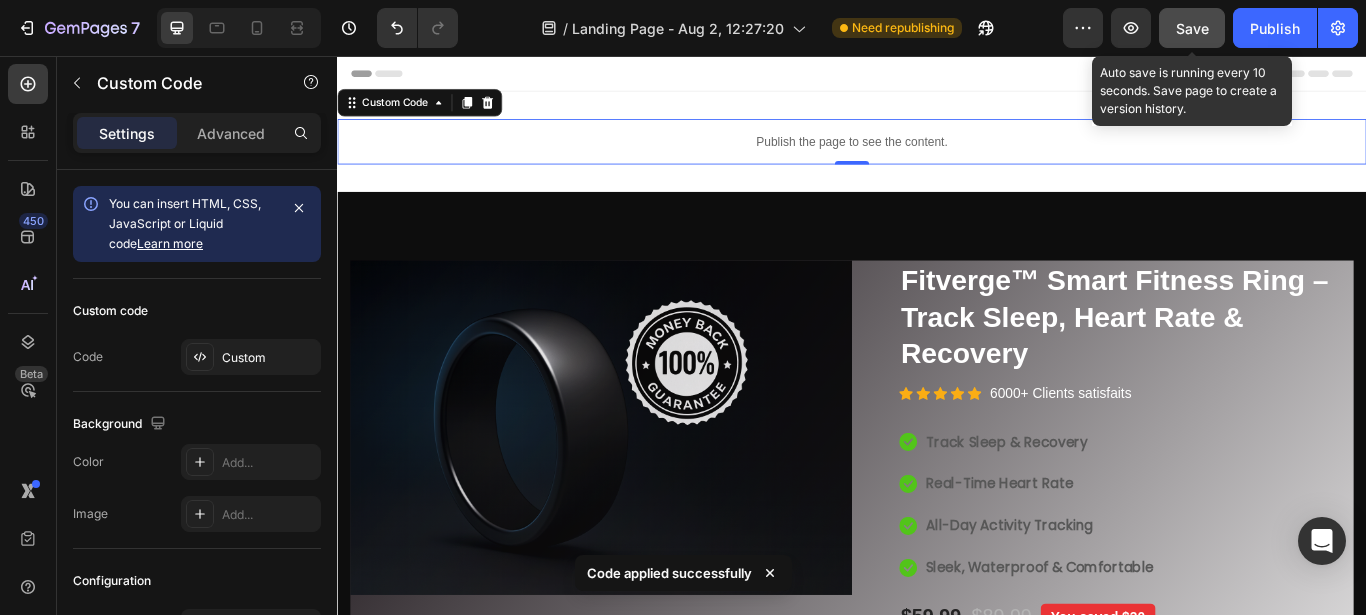 click on "Save" 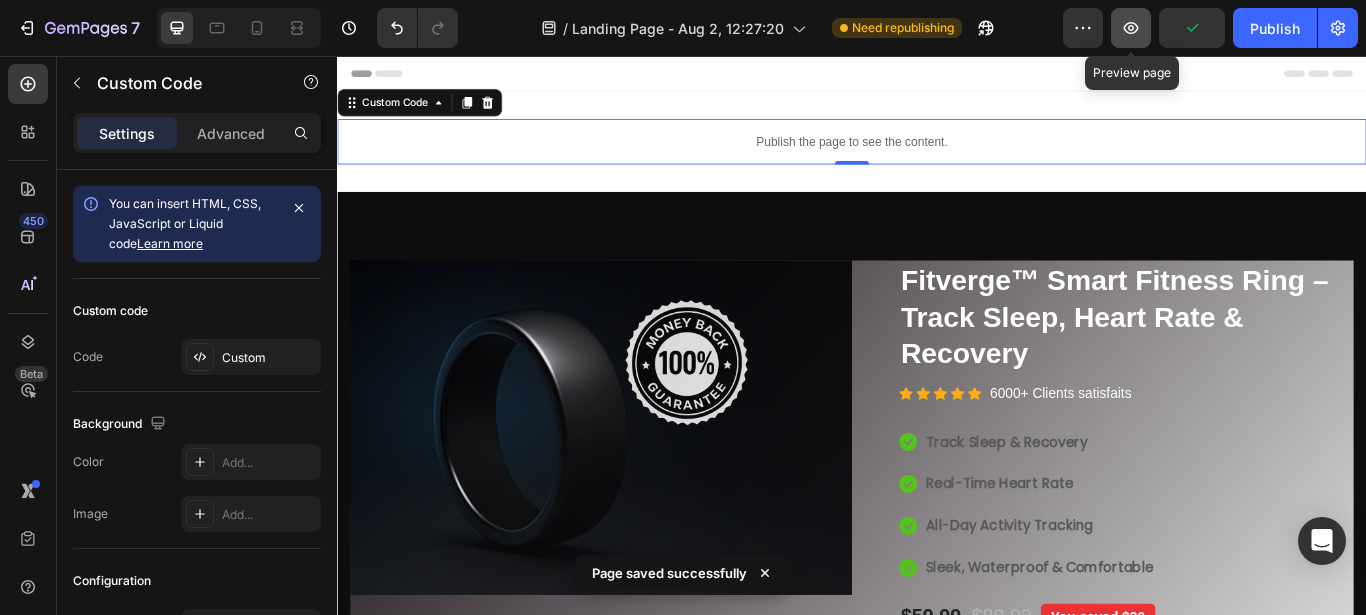 click 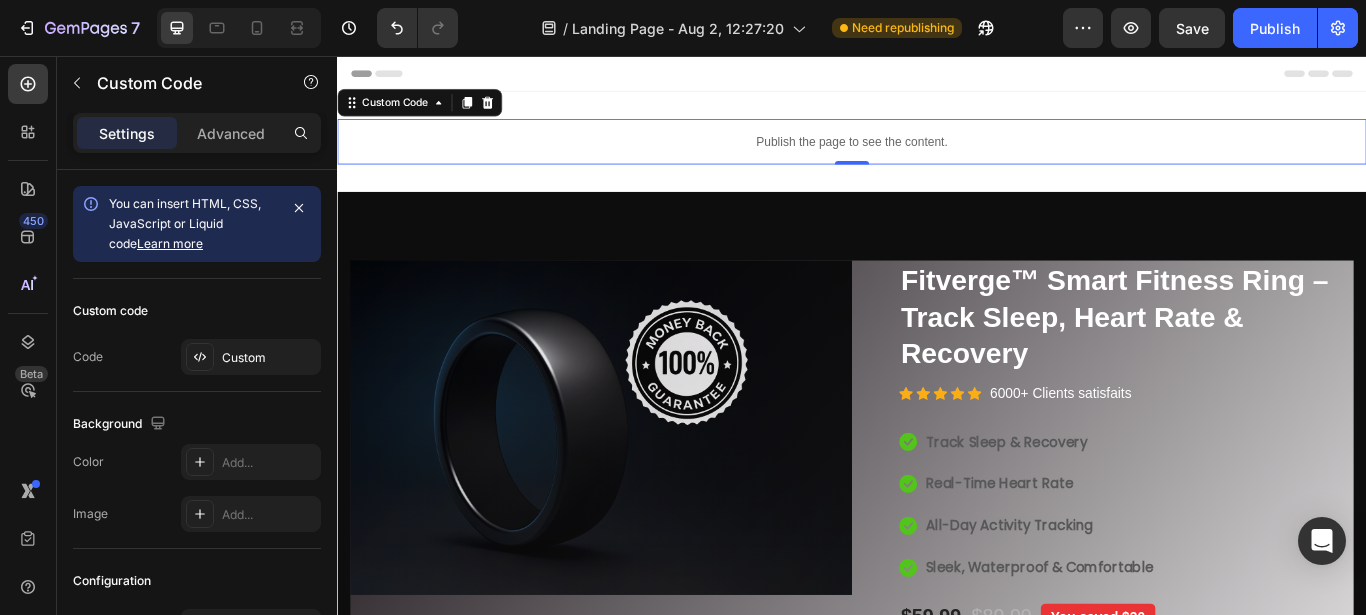 click on "Publish the page to see the content." at bounding box center (937, 155) 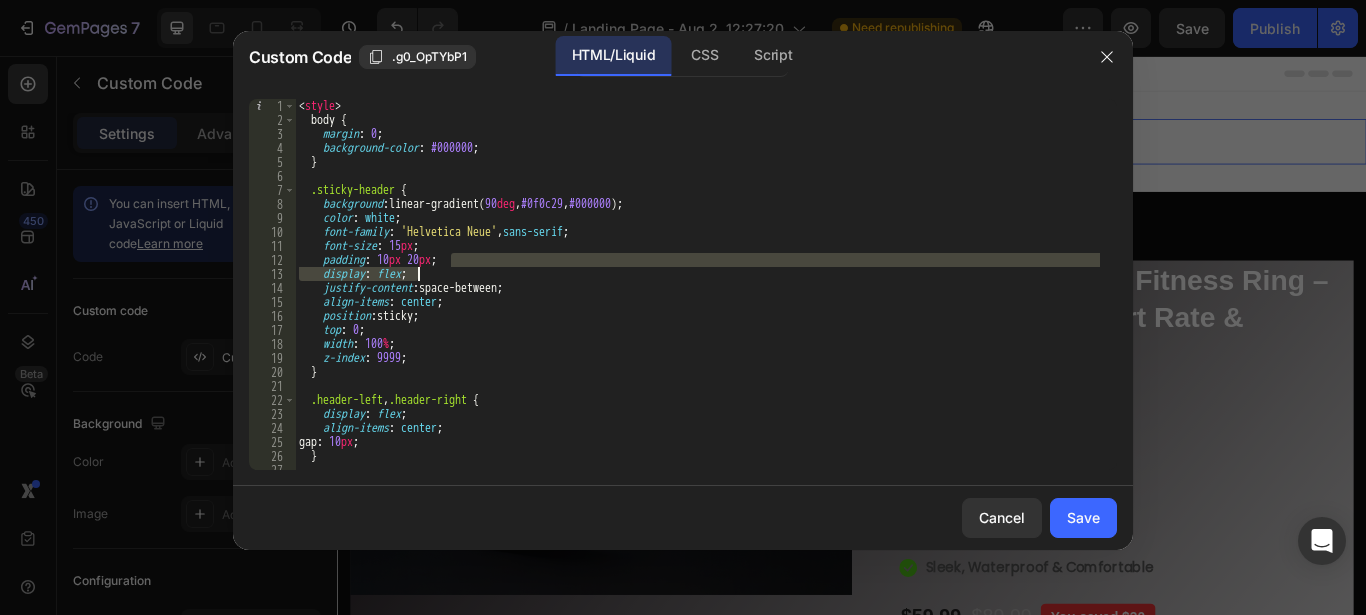 click on "< style >    body   {      margin :   0 ;      background-color :   #000000 ;    }    .sticky-header   {      background :  linear-gradient( 90 deg ,  #0f0c29 ,  #000000 ) ;      color :   white ;      font-family :   ' Helvetica Neue ' ,  sans-serif ;      font-size :   15 px ;      padding :   10 px   20 px ;      display :   flex ;      justify-content :  space-between ;      align-items :   center ;      position :  sticky ;      top :   0 ;      width :   100 % ;      z-index :   9999 ;    }    .header-left ,  .header-right   {      display :   flex ;      align-items :   center ;     gap :   10 px ;    }    .header-icon   {" at bounding box center (697, 298) 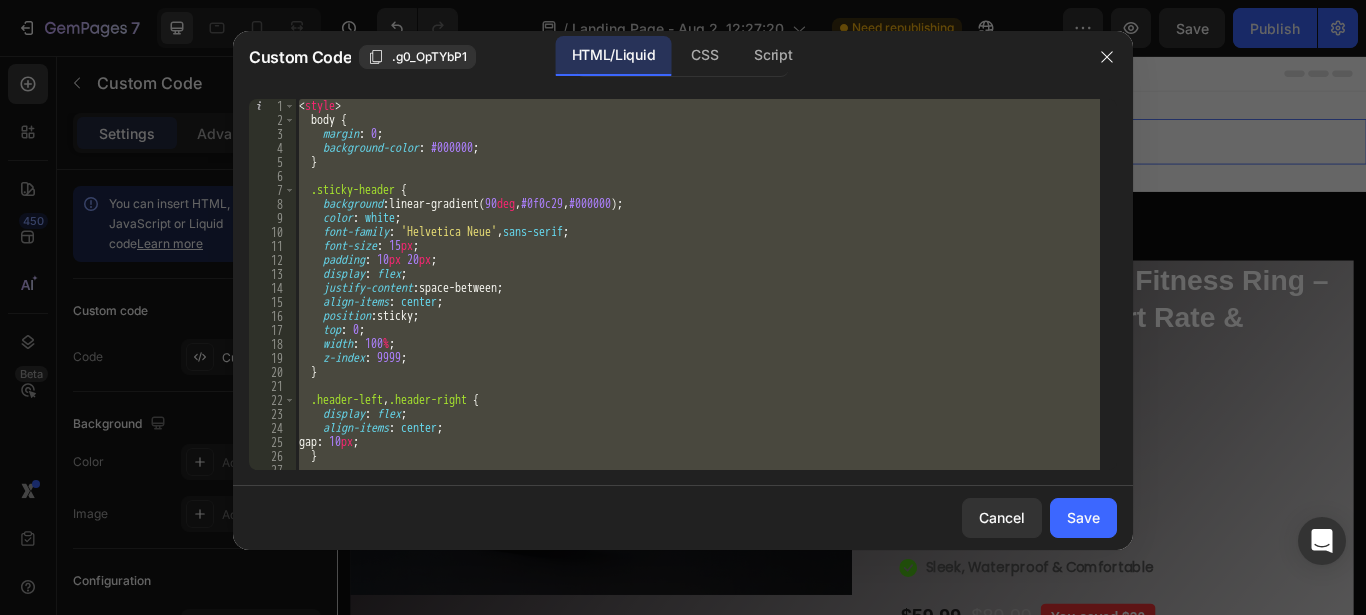 scroll, scrollTop: 651, scrollLeft: 0, axis: vertical 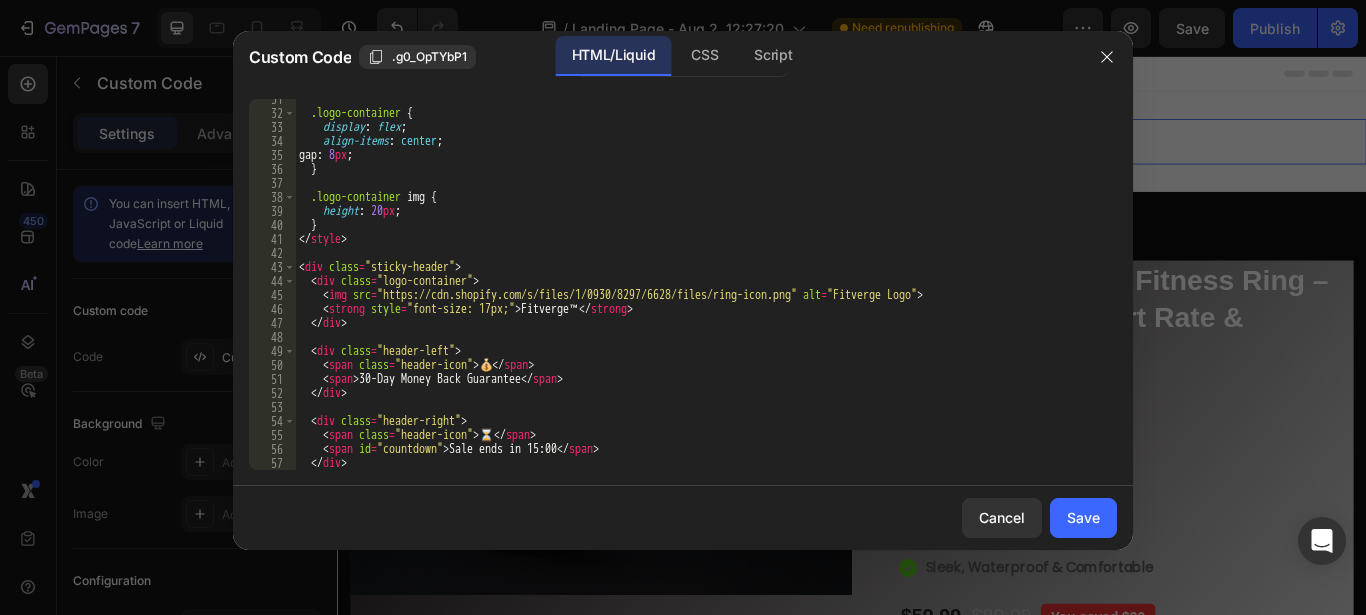click on ".logo-container   {      display :   flex ;      align-items :   center ;     gap :   8 px ;    }    .logo-container   img   {      height :   20 px ;    } </ style > < div   class = "sticky-header" >    < div   class = "logo-container" >      < img   src = "https://cdn.shopify.com/s/files/1/0930/8297/6628/files/ring-icon.png"   alt = "Fitverge Logo" >      < strong   style = "font-size: 17px;" > Fitverge™ </ strong >    </ div >    < div   class = "header-left" >      < span   class = "header-icon" > 💰 </ span >      < span > 30-Day Money Back Guarantee </ span >    </ div >    < div   class = "header-right" >      < span   class = "header-icon" > ⏳ </ span >      < span   id = "countdown" > Sale ends in 15:00 </ span >    </ div > </ div >" at bounding box center [697, 291] 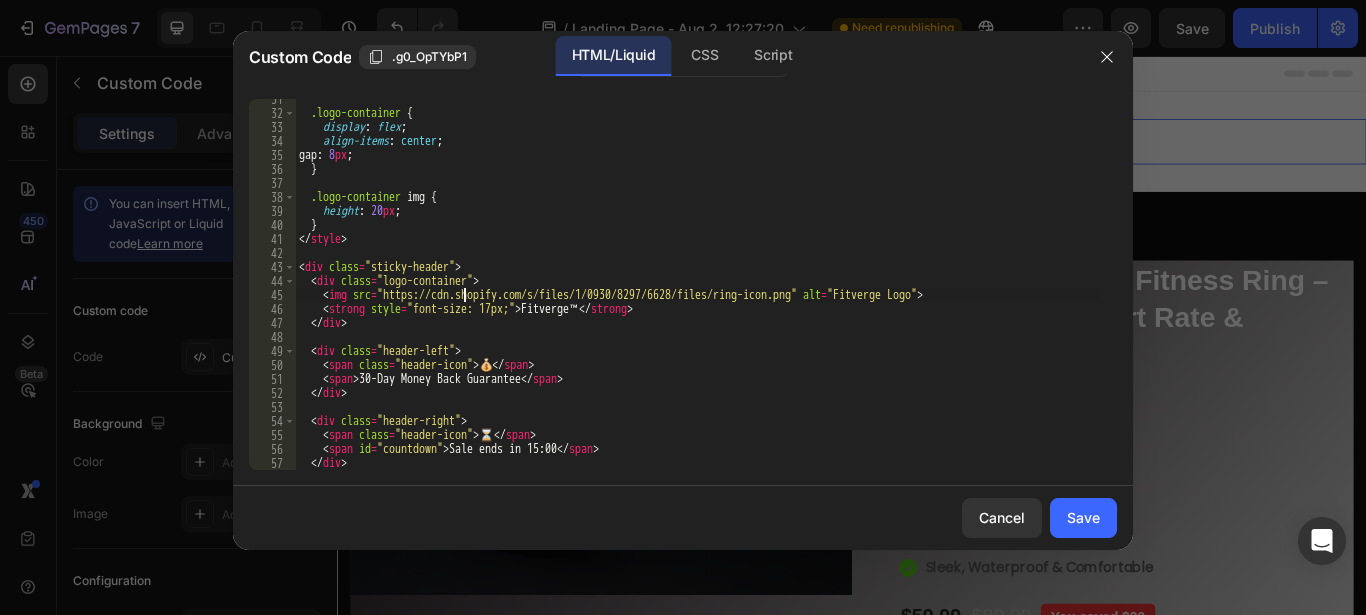 click on ".logo-container   {      display :   flex ;      align-items :   center ;     gap :   8 px ;    }    .logo-container   img   {      height :   20 px ;    } </ style > < div   class = "sticky-header" >    < div   class = "logo-container" >      < img   src = "https://cdn.shopify.com/s/files/1/0930/8297/6628/files/ring-icon.png"   alt = "Fitverge Logo" >      < strong   style = "font-size: 17px;" > Fitverge™ </ strong >    </ div >    < div   class = "header-left" >      < span   class = "header-icon" > 💰 </ span >      < span > 30-Day Money Back Guarantee </ span >    </ div >    < div   class = "header-right" >      < span   class = "header-icon" > ⏳ </ span >      < span   id = "countdown" > Sale ends in 15:00 </ span >    </ div > </ div >" at bounding box center (697, 291) 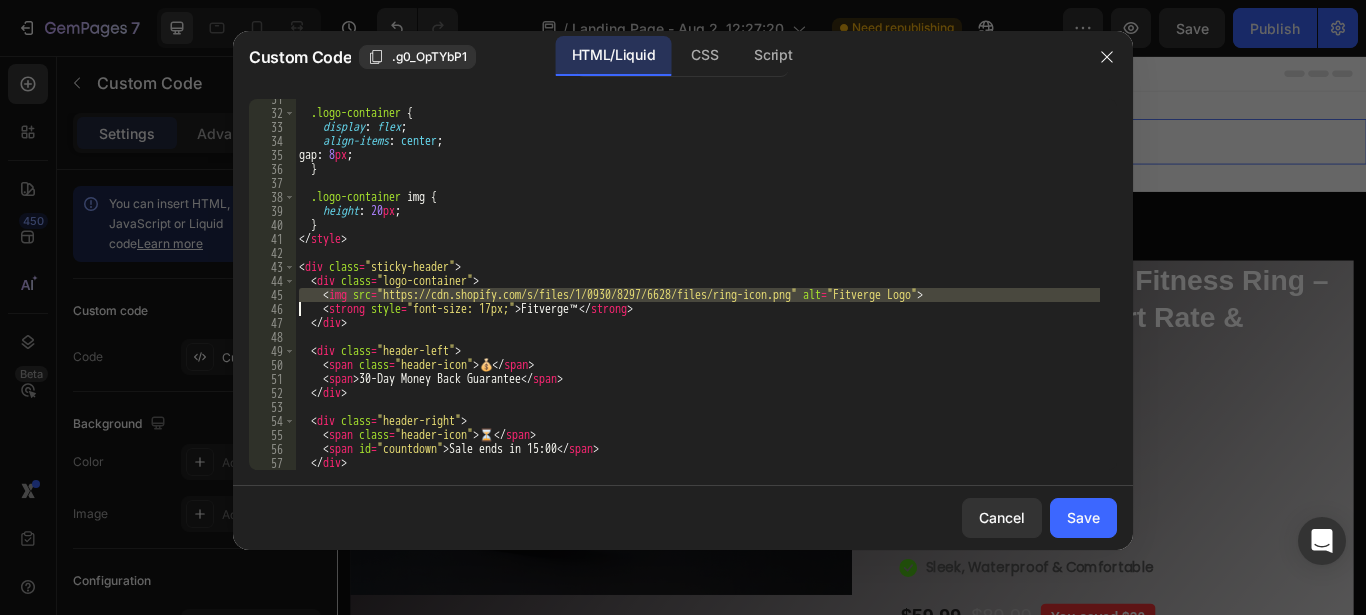 click on ".logo-container   {      display :   flex ;      align-items :   center ;     gap :   8 px ;    }    .logo-container   img   {      height :   20 px ;    } </ style > < div   class = "sticky-header" >    < div   class = "logo-container" >      < img   src = "https://cdn.shopify.com/s/files/1/0930/8297/6628/files/ring-icon.png"   alt = "Fitverge Logo" >      < strong   style = "font-size: 17px;" > Fitverge™ </ strong >    </ div >    < div   class = "header-left" >      < span   class = "header-icon" > 💰 </ span >      < span > 30-Day Money Back Guarantee </ span >    </ div >    < div   class = "header-right" >      < span   class = "header-icon" > ⏳ </ span >      < span   id = "countdown" > Sale ends in 15:00 </ span >    </ div > </ div >" at bounding box center [697, 291] 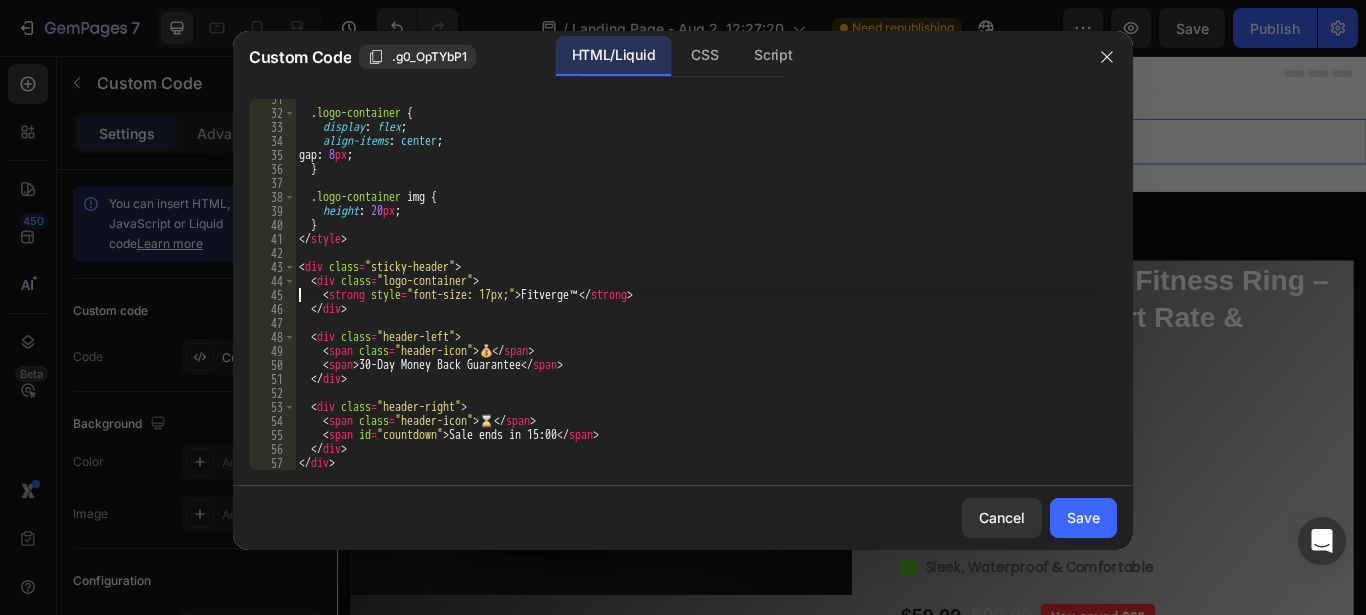 scroll, scrollTop: 426, scrollLeft: 0, axis: vertical 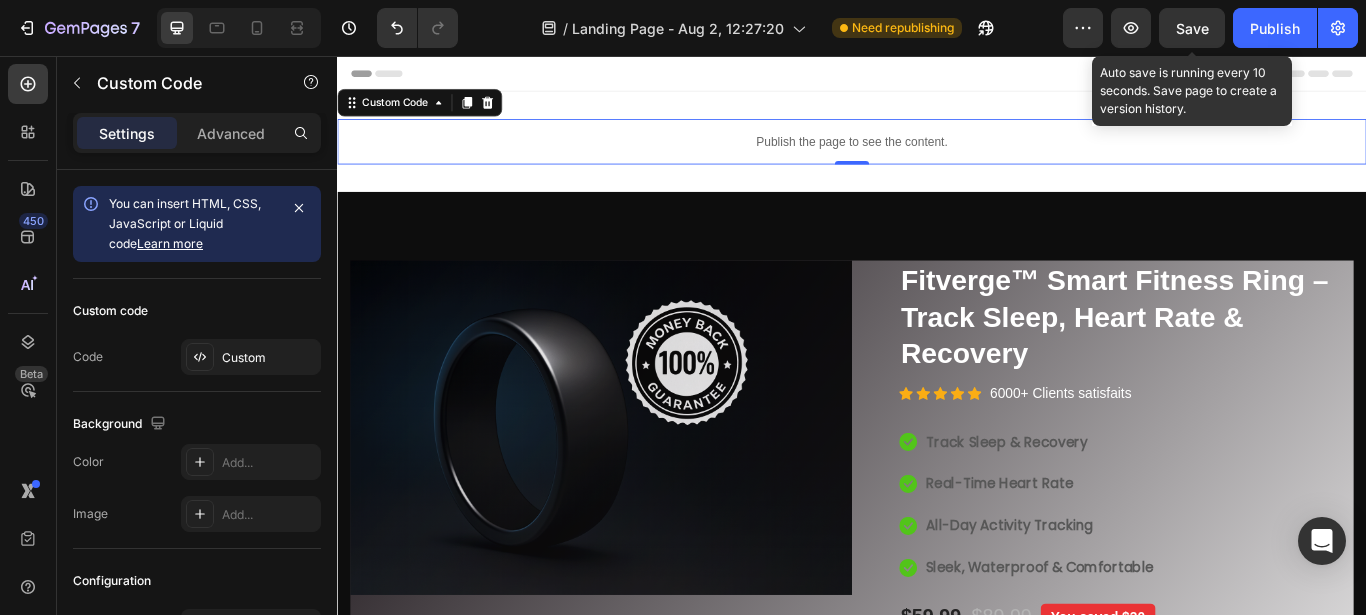 click on "Save" at bounding box center [1192, 28] 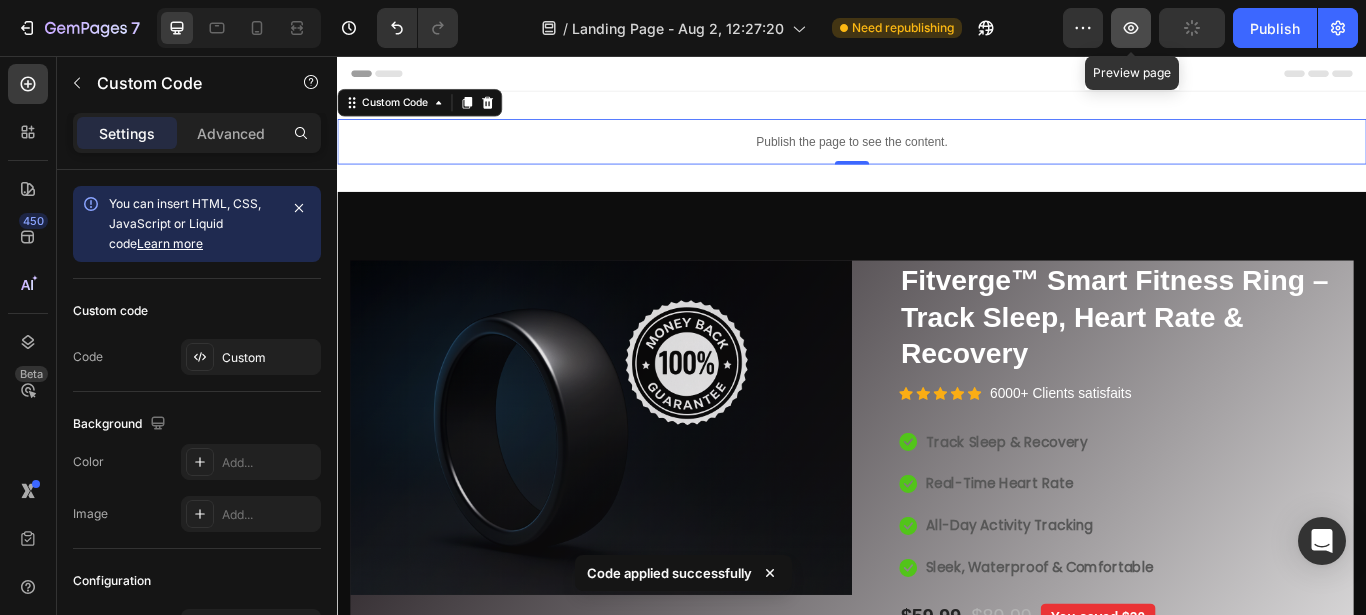 click 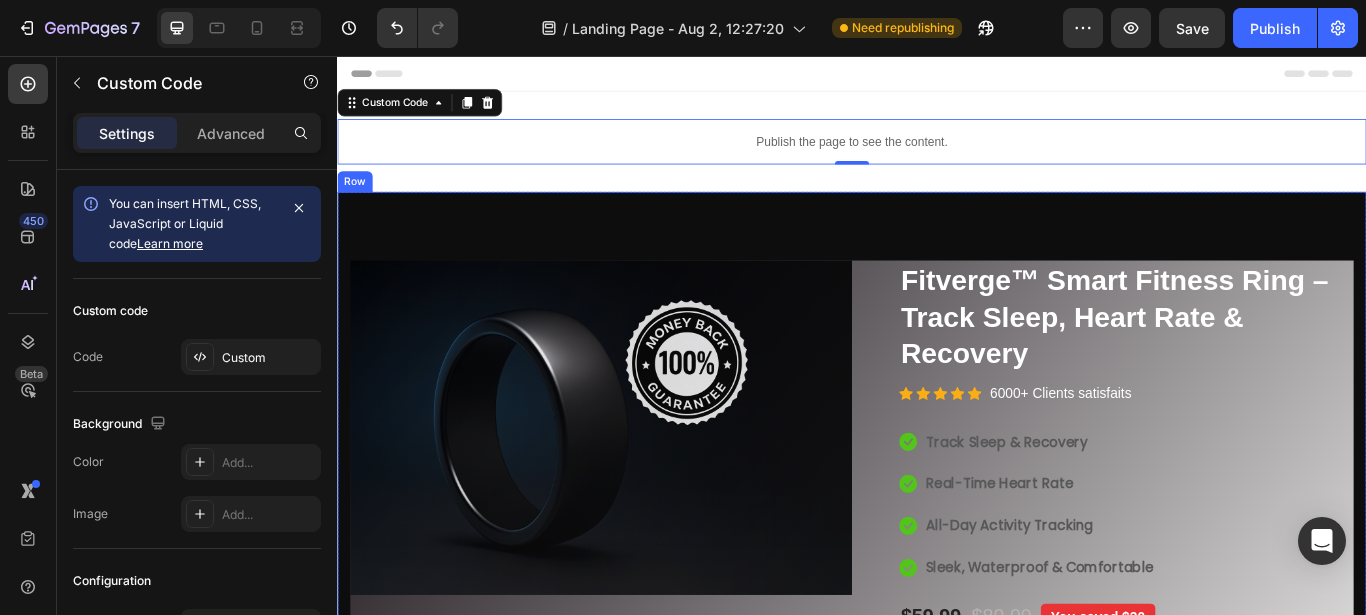 click on "Image Image Free Shipping Heading On oders over $70 Text block Row Image Money-back guarantee Heading 30- day refund or replacement Text block Row Row Row Catch your customer's attention with attracted media.       Add image   or   sync data
(P) Images & Gallery Fitverge™ Smart Fitness Ring – Track Sleep, Heart Rate & Recovery (P) Title                Icon                Icon                Icon                Icon                Icon Icon List Hoz 6000+ Clients satisfaits Text block Row
Icon Track Sleep & Recovery Text block
Icon Real-Time Heart Rate Text block
Icon All-Day Activity Tracking Text block
Icon Sleek, Waterproof & Comfortable Text block Icon List $59.99 (P) Price (P) Price $89.99 (P) Price (P) Price" at bounding box center (937, 691) 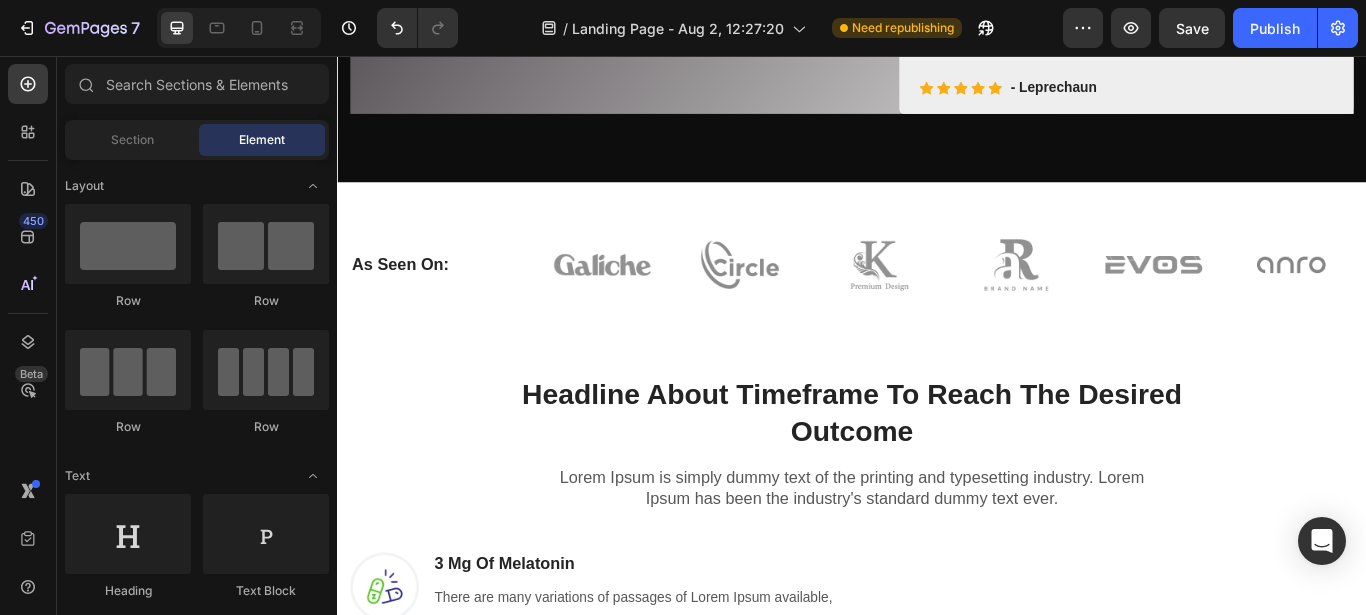 scroll, scrollTop: 887, scrollLeft: 0, axis: vertical 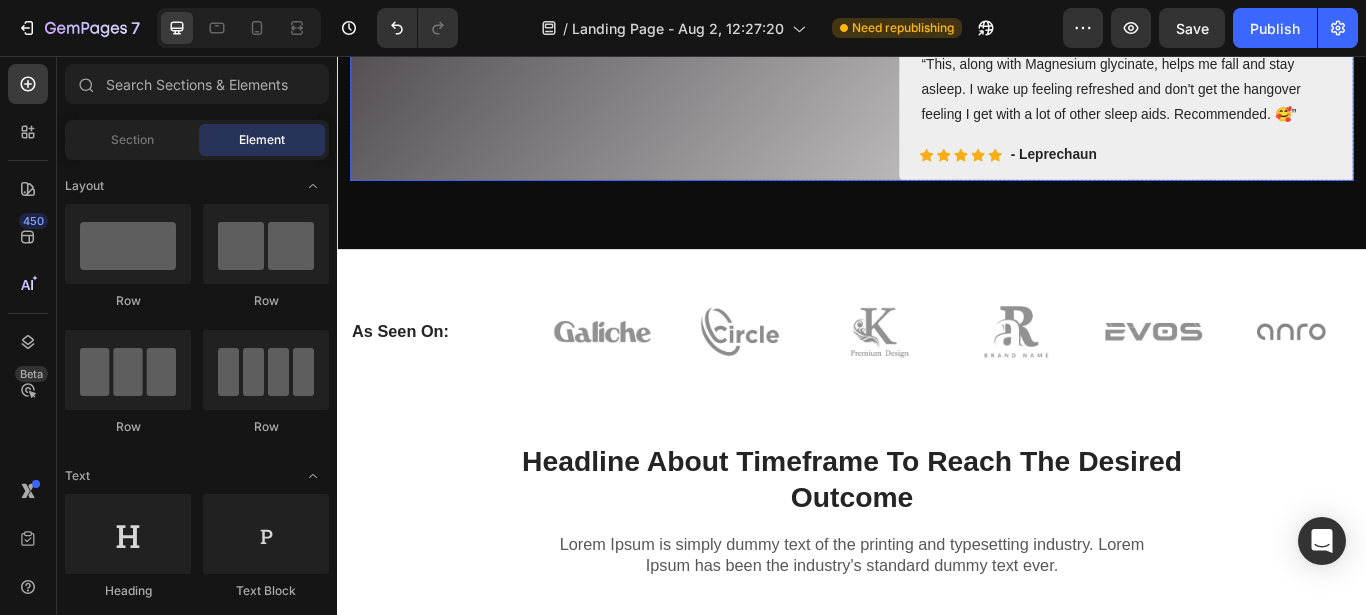 click on "Image Image Free Shipping Heading On oders over $70 Text block Row Image Money-back guarantee Heading 30- day refund or replacement Text block Row Row Row" at bounding box center [644, -196] 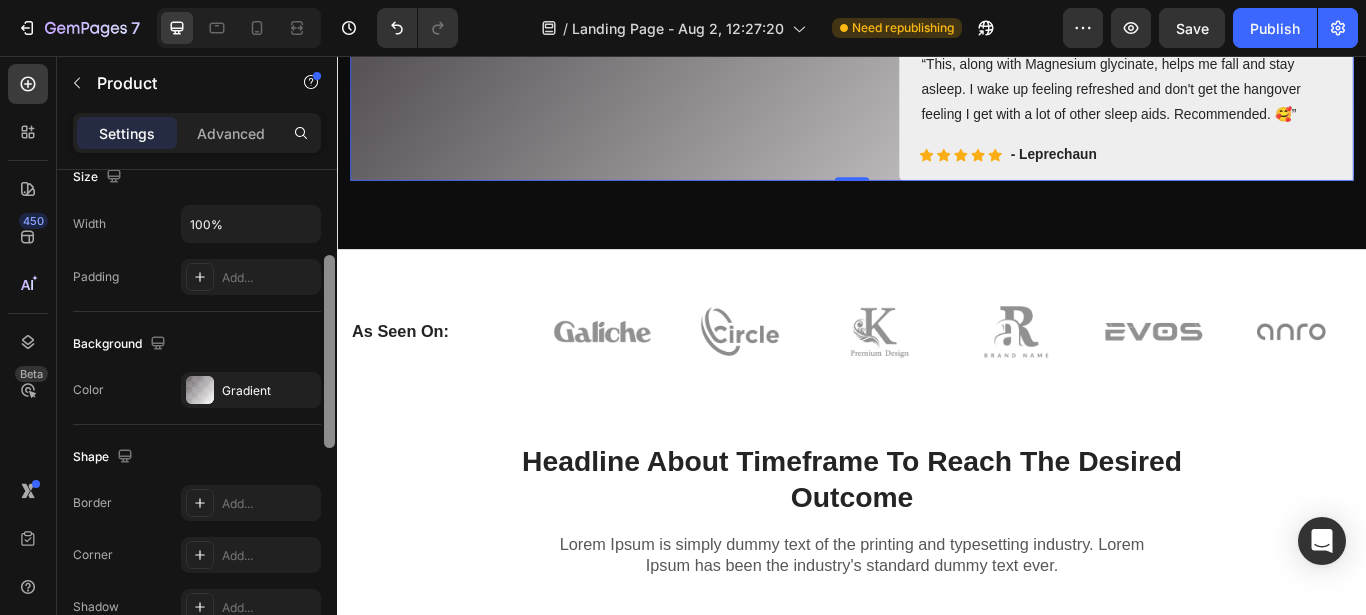 scroll, scrollTop: 493, scrollLeft: 0, axis: vertical 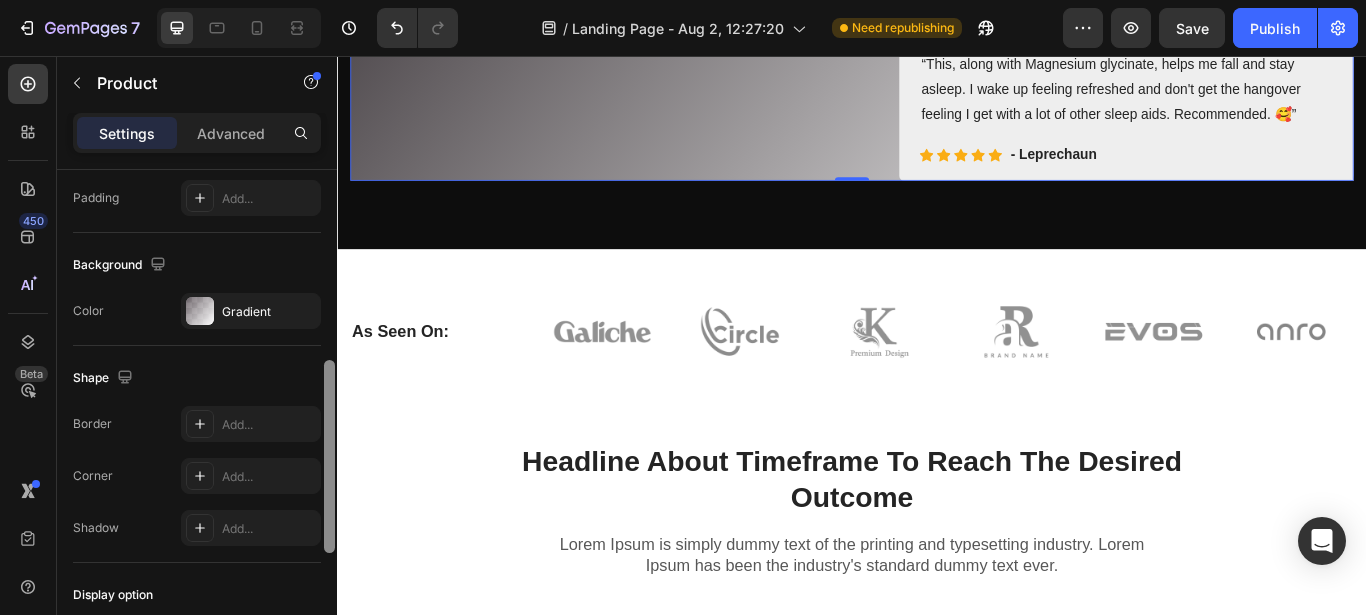 drag, startPoint x: 332, startPoint y: 202, endPoint x: 335, endPoint y: 379, distance: 177.02542 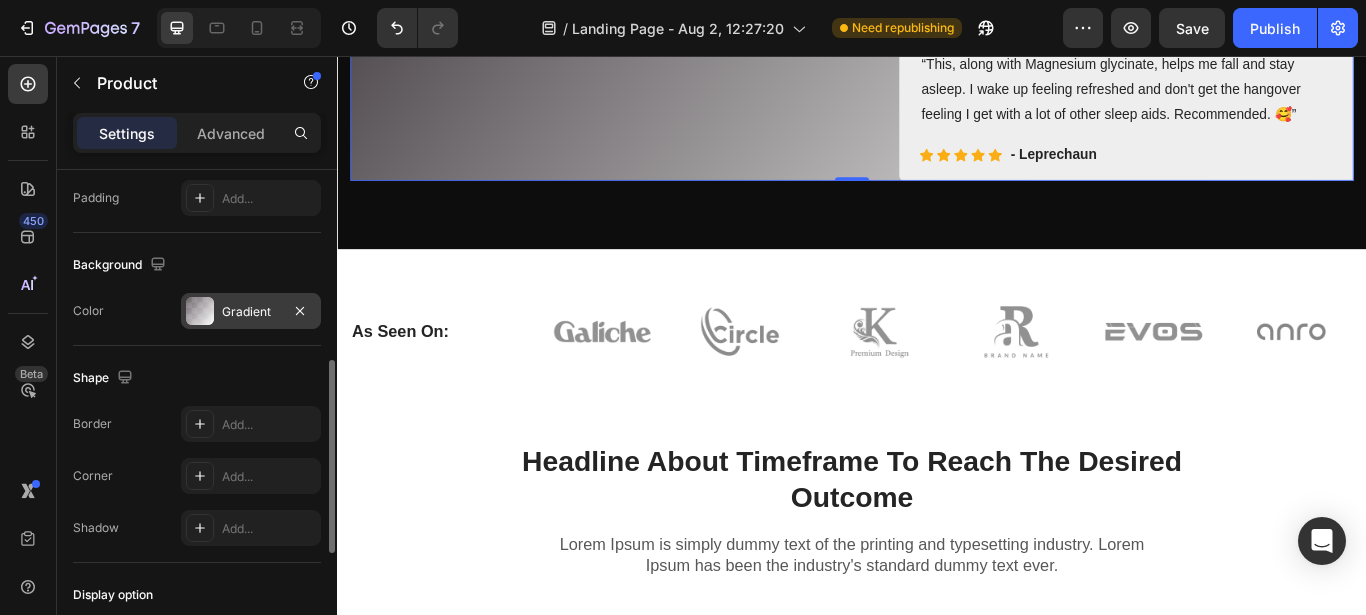 click on "Gradient" at bounding box center (251, 312) 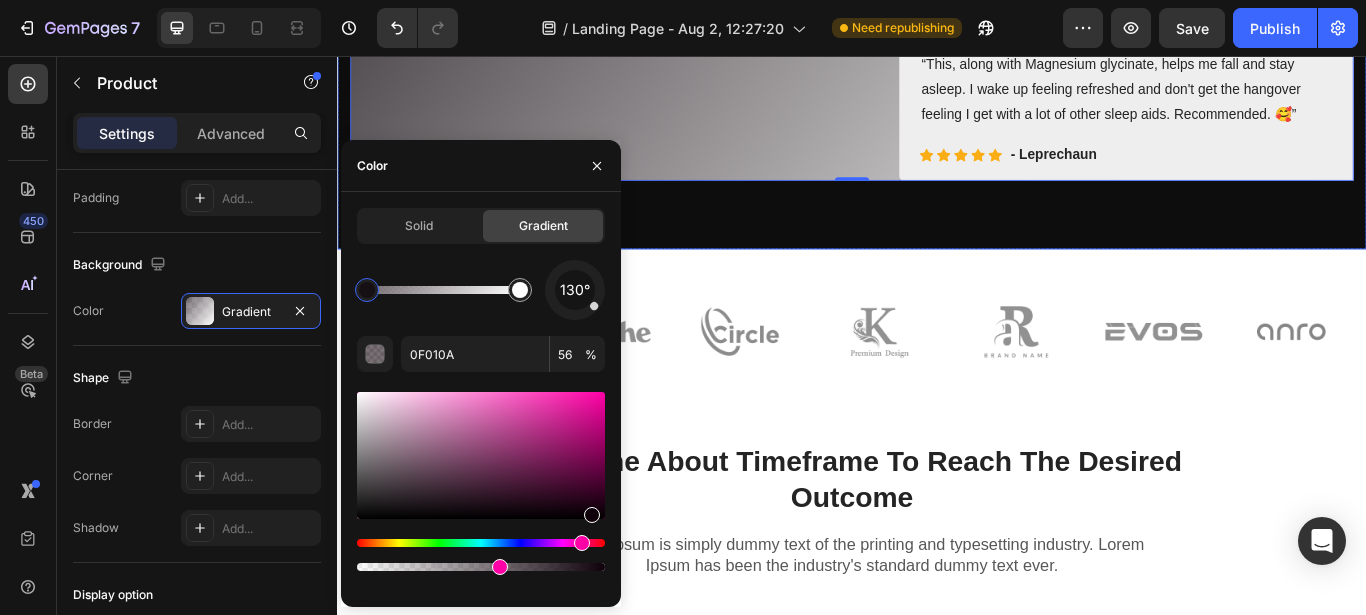 click on "Image Image Free Shipping Heading On oders over $70 Text block Row Image Money-back guarantee Heading 30- day refund or replacement Text block Row Row Row Catch your customer's attention with attracted media.       Add image   or   sync data
(P) Images & Gallery Fitverge™ Smart Fitness Ring – Track Sleep, Heart Rate & Recovery (P) Title                Icon                Icon                Icon                Icon                Icon Icon List Hoz 6000+ Clients satisfaits Text block Row
Icon Track Sleep & Recovery Text block
Icon Real-Time Heart Rate Text block
Icon All-Day Activity Tracking Text block
Icon Sleek, Waterproof & Comfortable Text block Icon List $59.99 (P) Price (P) Price $89.99 (P) Price (P) Price" at bounding box center (937, -196) 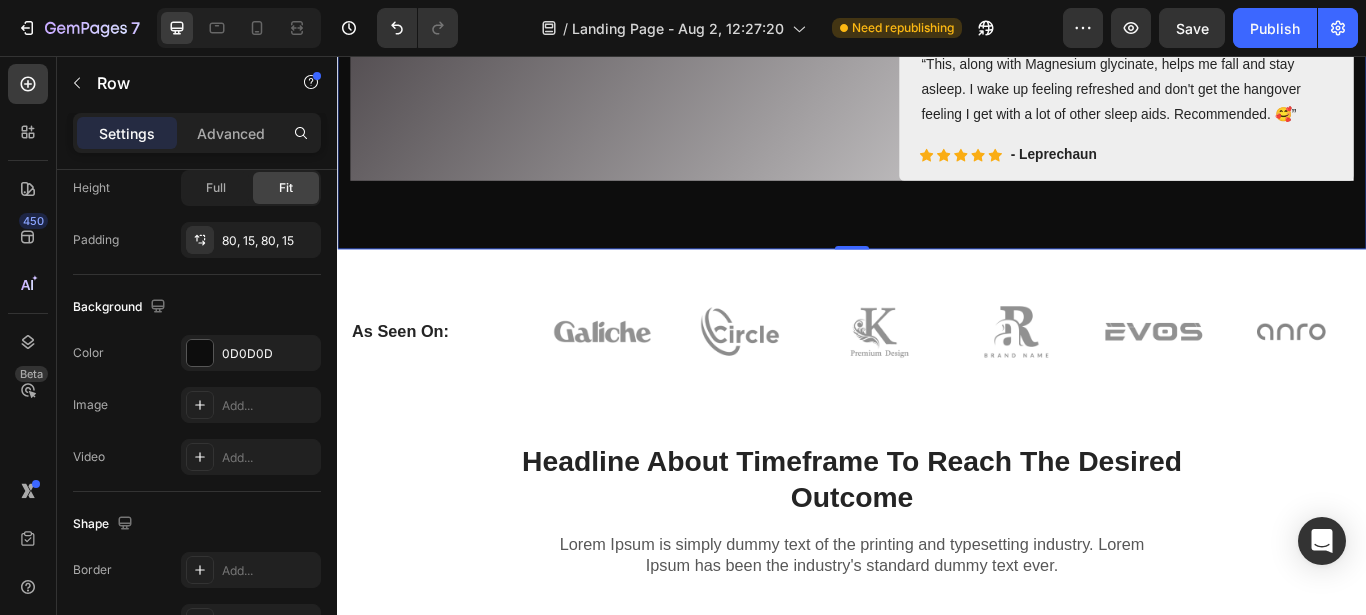 scroll, scrollTop: 0, scrollLeft: 0, axis: both 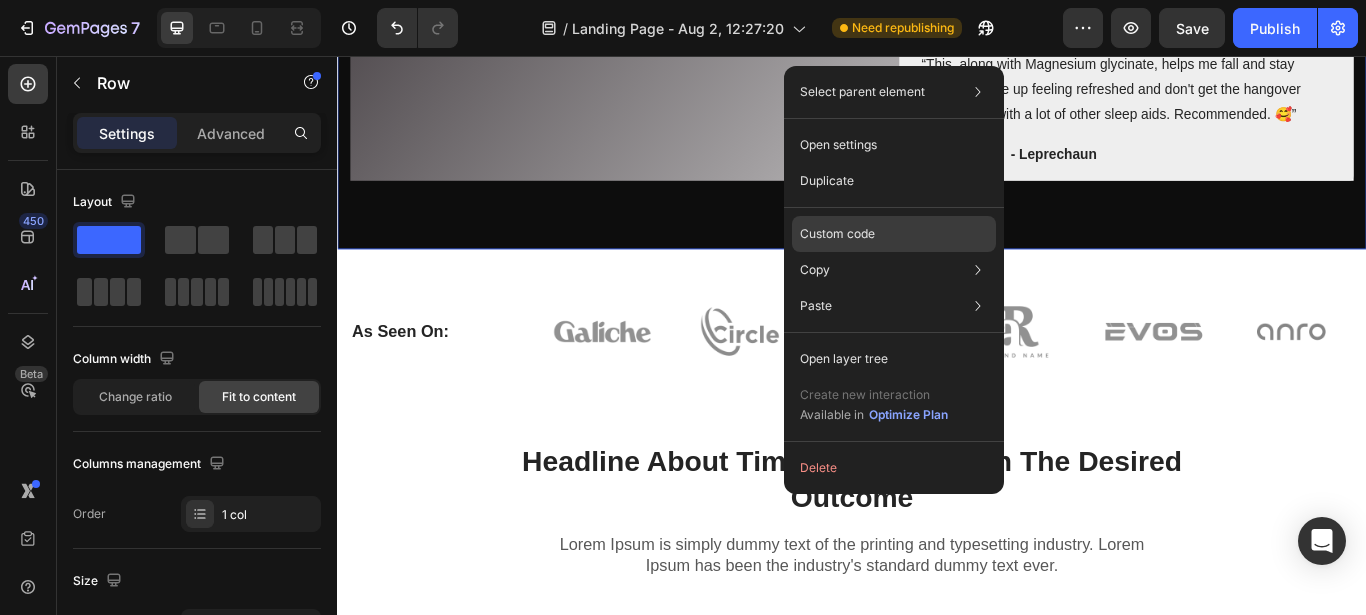 click on "Custom code" 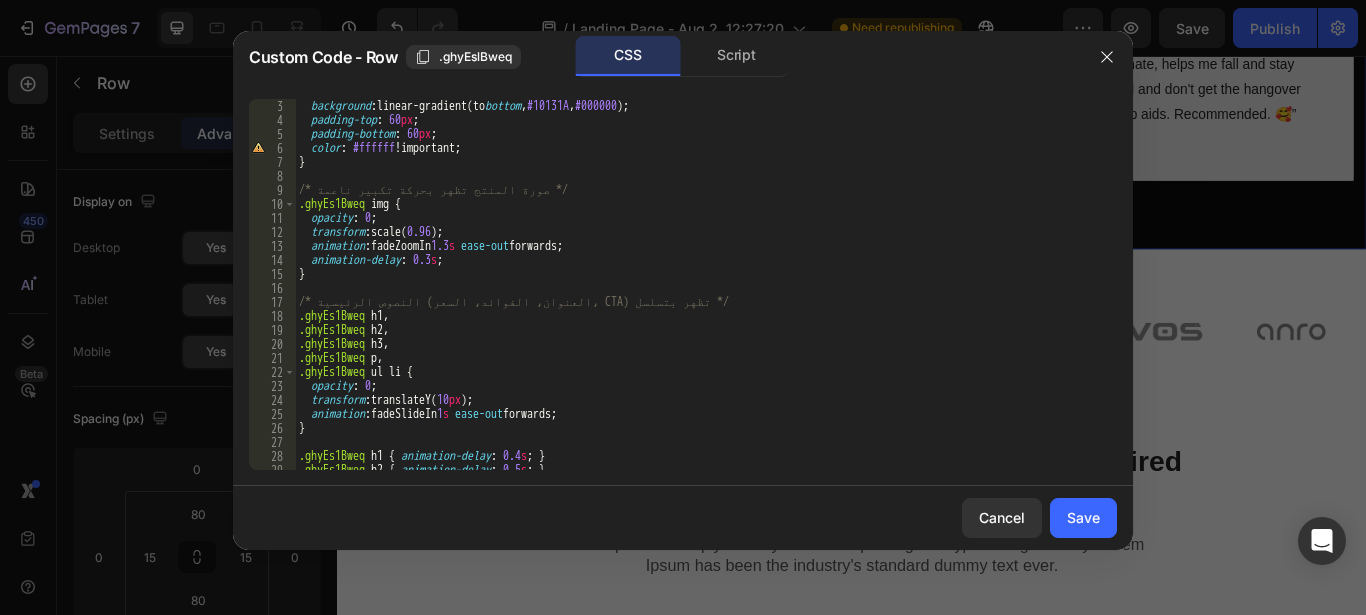 scroll, scrollTop: 0, scrollLeft: 0, axis: both 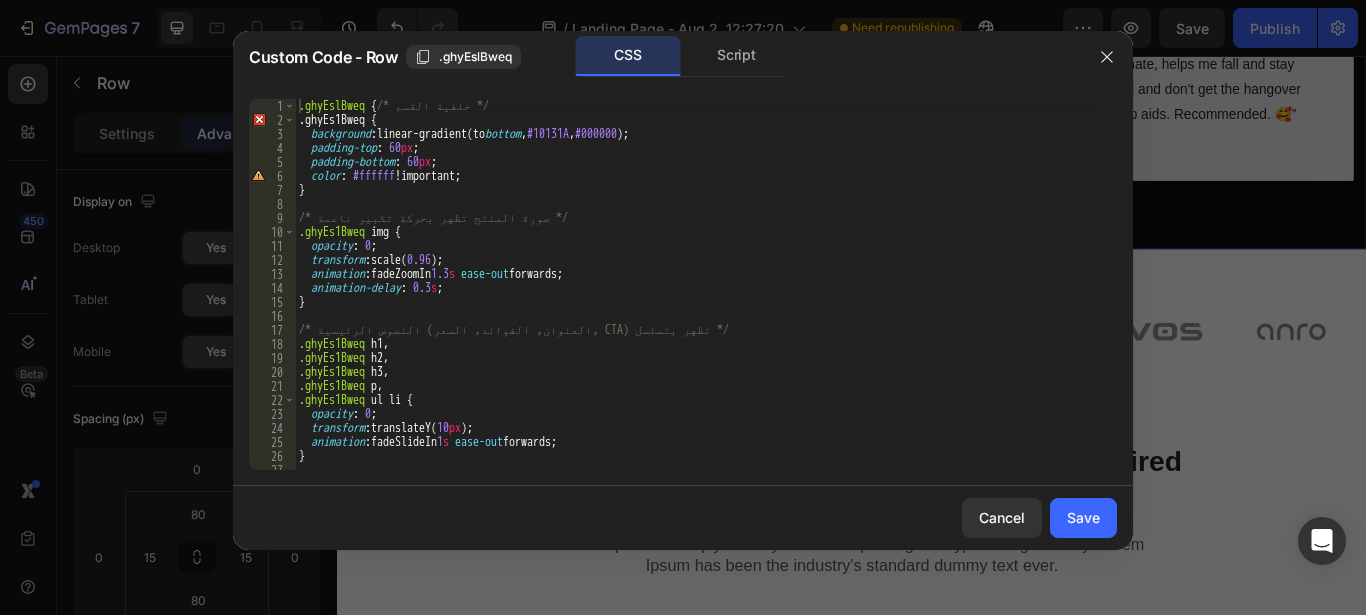 click on ".ghyEslBweq   { /* خلفية القسم */ .ghyEs1Bweq {    background :  linear-gradient(to  bottom ,  #10131A ,  #000000 ) ;    padding-top :   60 px ;    padding-bottom :   60 px ;    color :   #ffffff  !important ; } /* صورة المنتج تظهر بحركة تكبير ناعمة */ .ghyEs1Bweq   img   {    opacity :   0 ;    transform :  scale( 0.96 ) ;    animation :  fadeZoomIn  1.3 s   ease-out  forwards ;    animation-delay :   0.3 s ; } /* النصوص الرئيسية (العنوان، الفوائد، السعر، CTA) تظهر بتسلسل */ .ghyEs1Bweq   h1 , .ghyEs1Bweq   h2 , .ghyEs1Bweq   h3 , .ghyEs1Bweq   p , .ghyEs1Bweq   ul   li   {    opacity :   0 ;    transform :  translateY( 10 px ) ;    animation :  fadeSlideIn  1 s   ease-out  forwards ; } .ghyEs1Bweq   h1   {   animation-delay :   0.4 s ;   }" at bounding box center [697, 298] 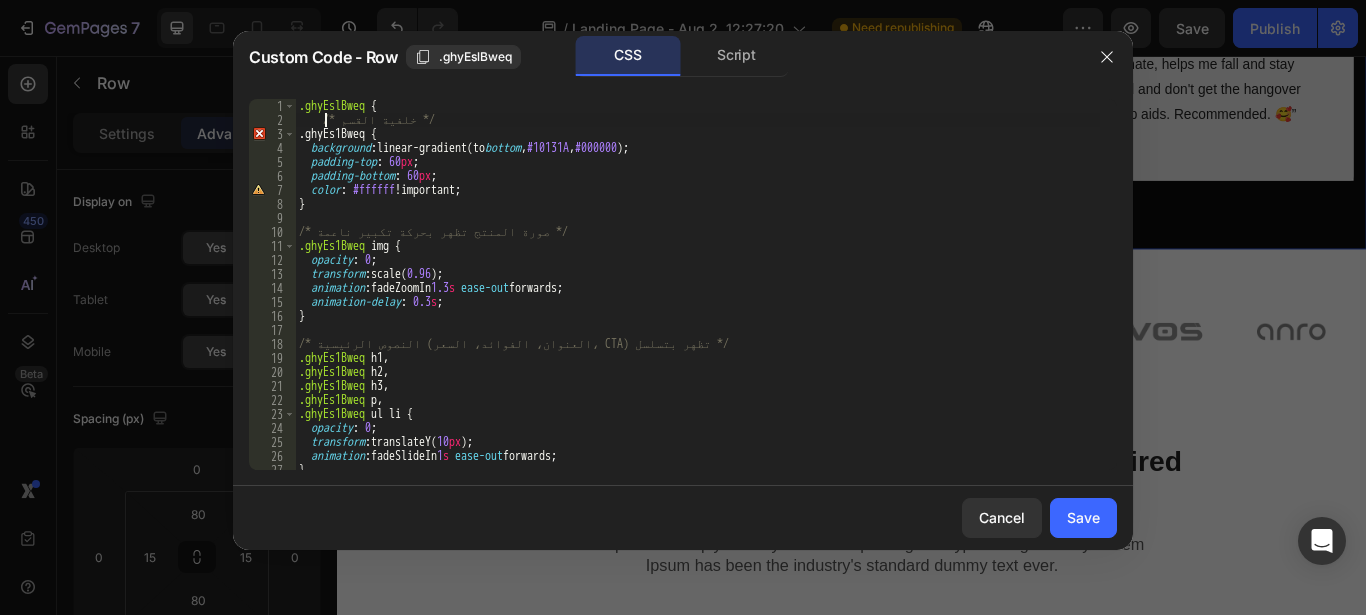 paste 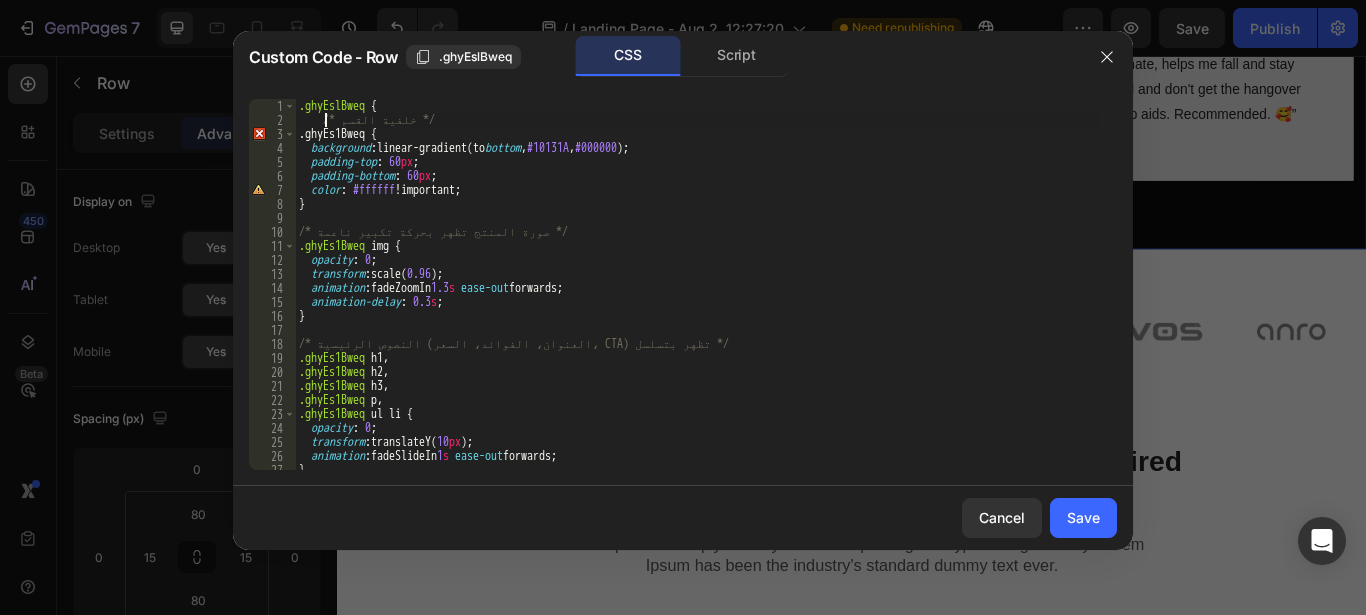 scroll, scrollTop: 21, scrollLeft: 0, axis: vertical 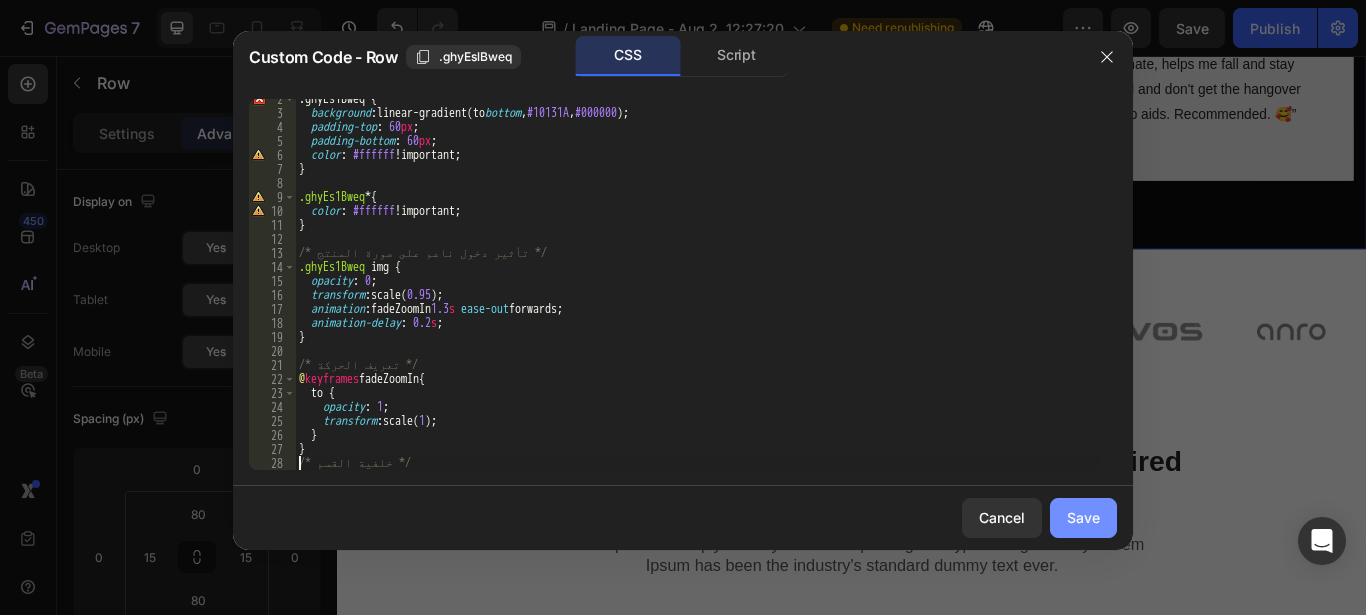 type on "/* خلفية القسم */" 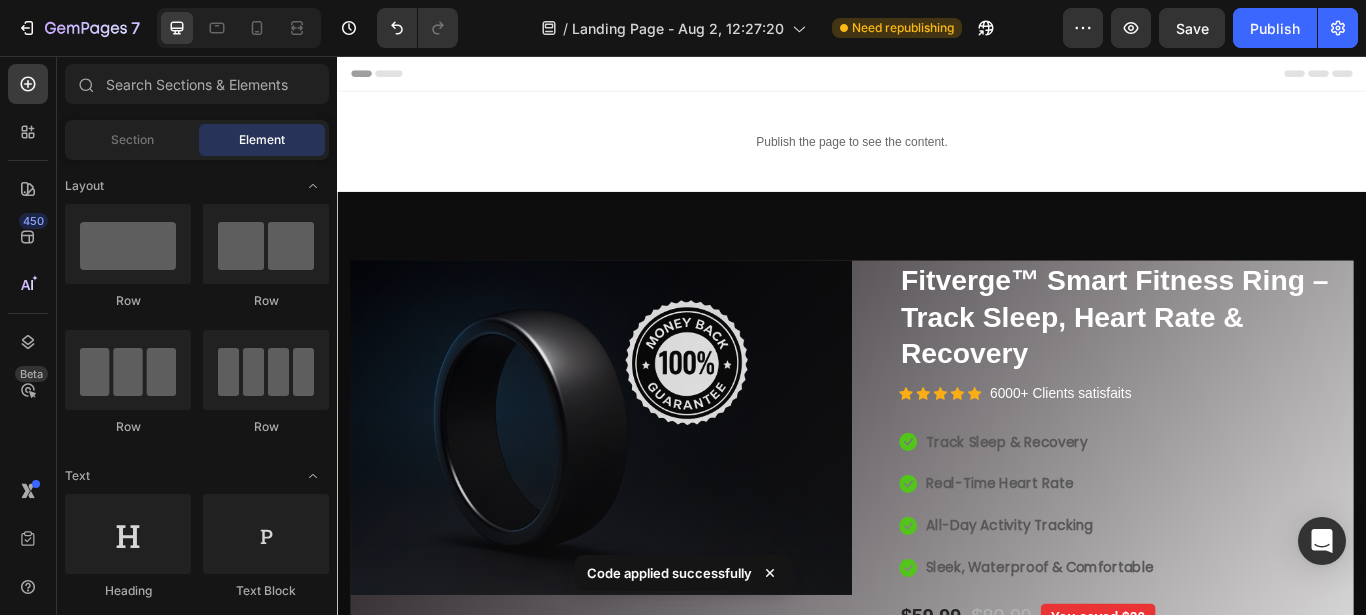 scroll, scrollTop: 81, scrollLeft: 0, axis: vertical 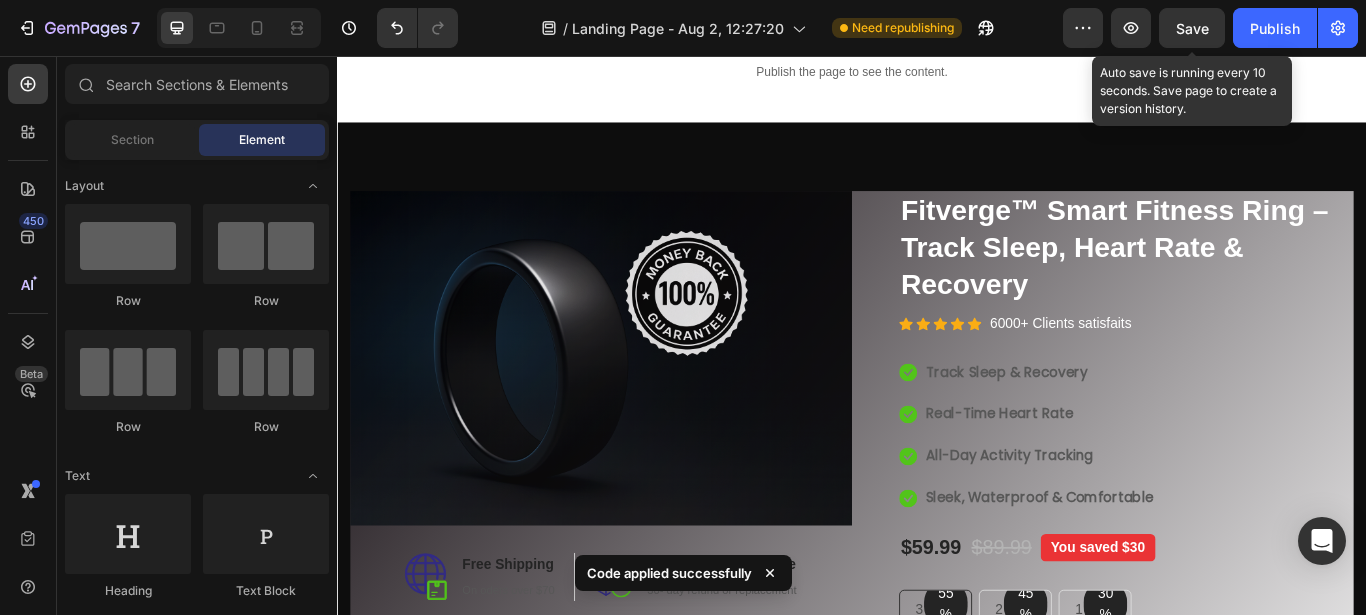 click on "Save" at bounding box center (1192, 28) 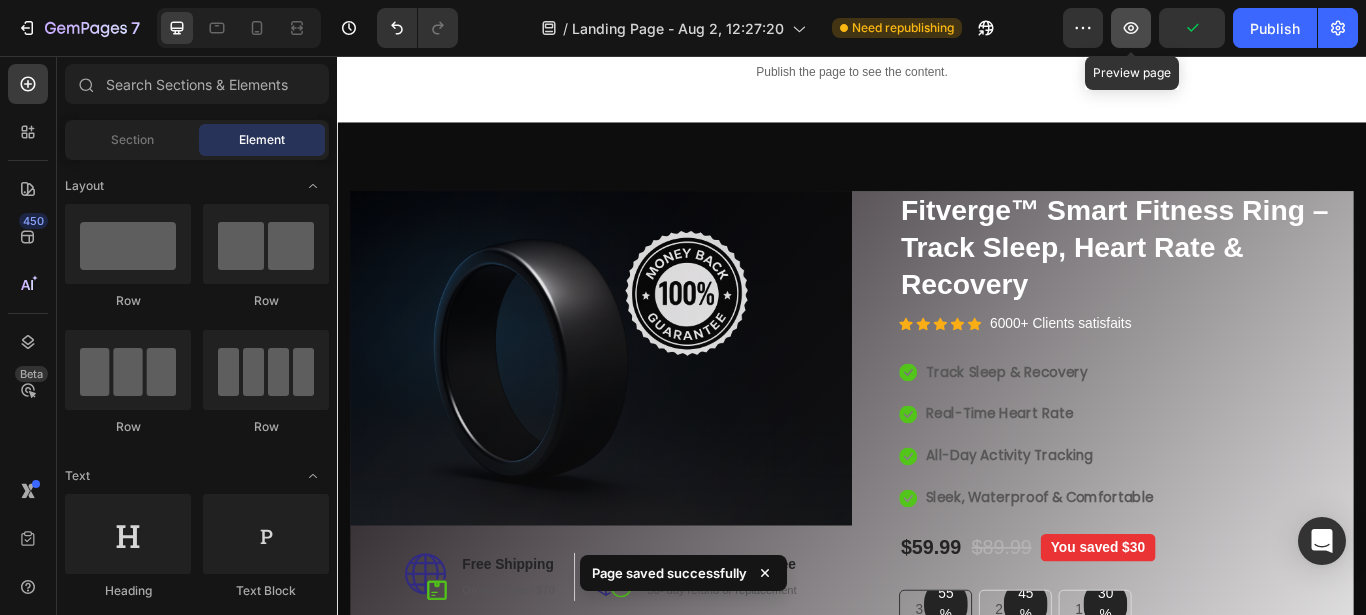 click 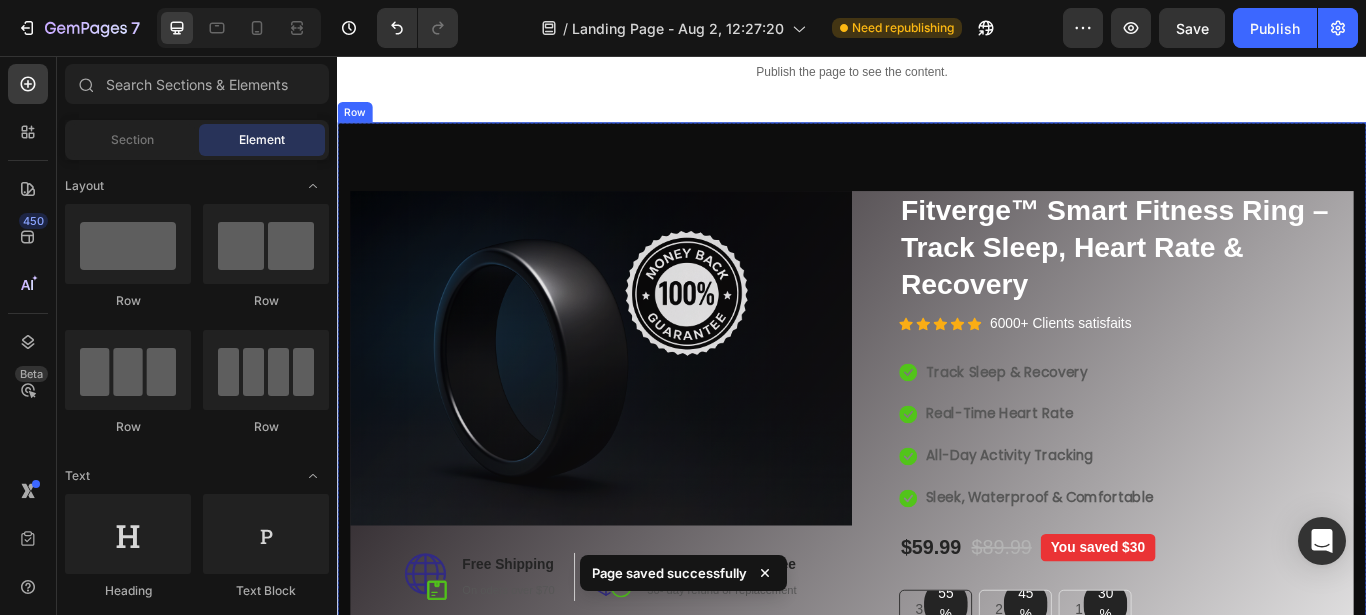 click on "Image Image Free Shipping Heading On oders over $70 Text block Row Image Money-back guarantee Heading 30- day refund or replacement Text block Row Row Row Catch your customer's attention with attracted media.       Add image   or   sync data
(P) Images & Gallery Fitverge™ Smart Fitness Ring – Track Sleep, Heart Rate & Recovery (P) Title                Icon                Icon                Icon                Icon                Icon Icon List Hoz 6000+ Clients satisfaits Text block Row
Icon Track Sleep & Recovery Text block
Icon Real-Time Heart Rate Text block
Icon All-Day Activity Tracking Text block
Icon Sleek, Waterproof & Comfortable Text block Icon List $59.99 (P) Price (P) Price $89.99 (P) Price (P) Price" at bounding box center (937, 610) 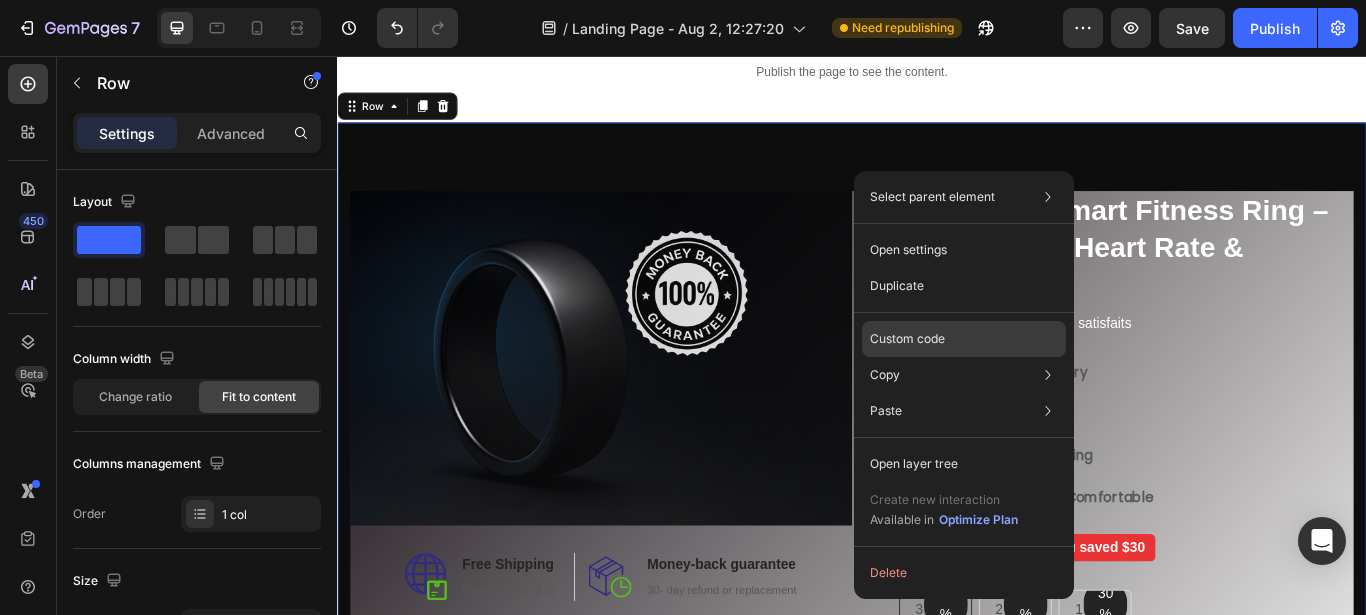 click on "Custom code" at bounding box center [907, 339] 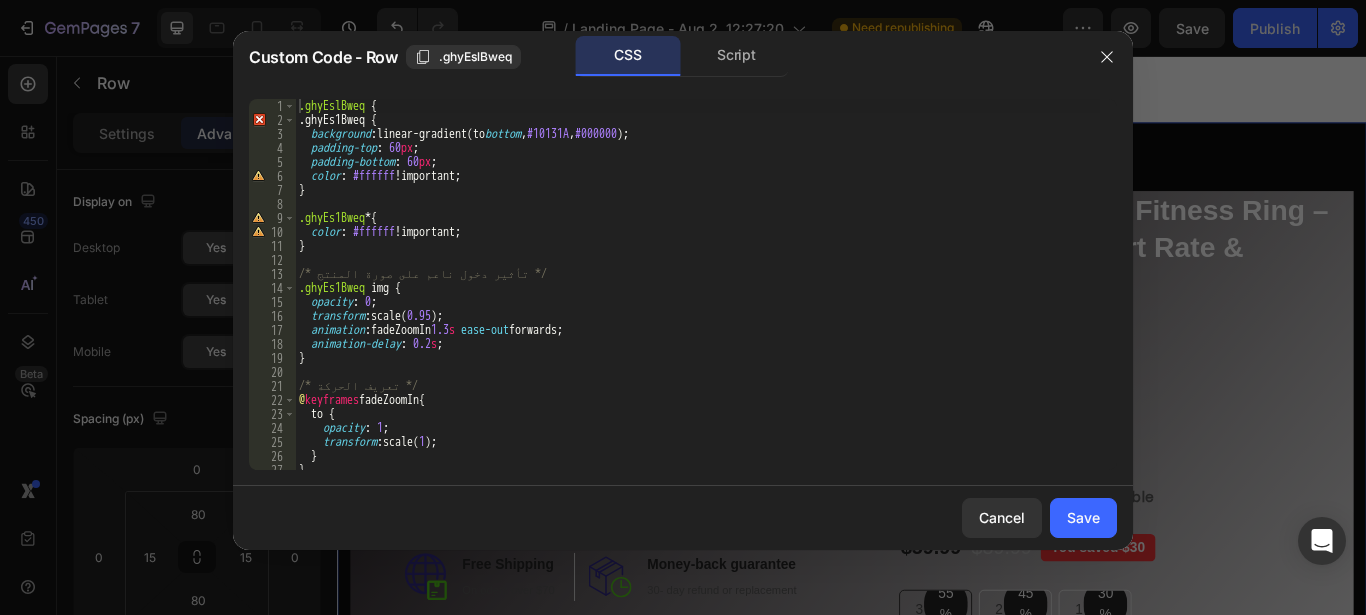click on "Custom Code - Row .ghyEslBweq CSS Script" at bounding box center (657, 57) 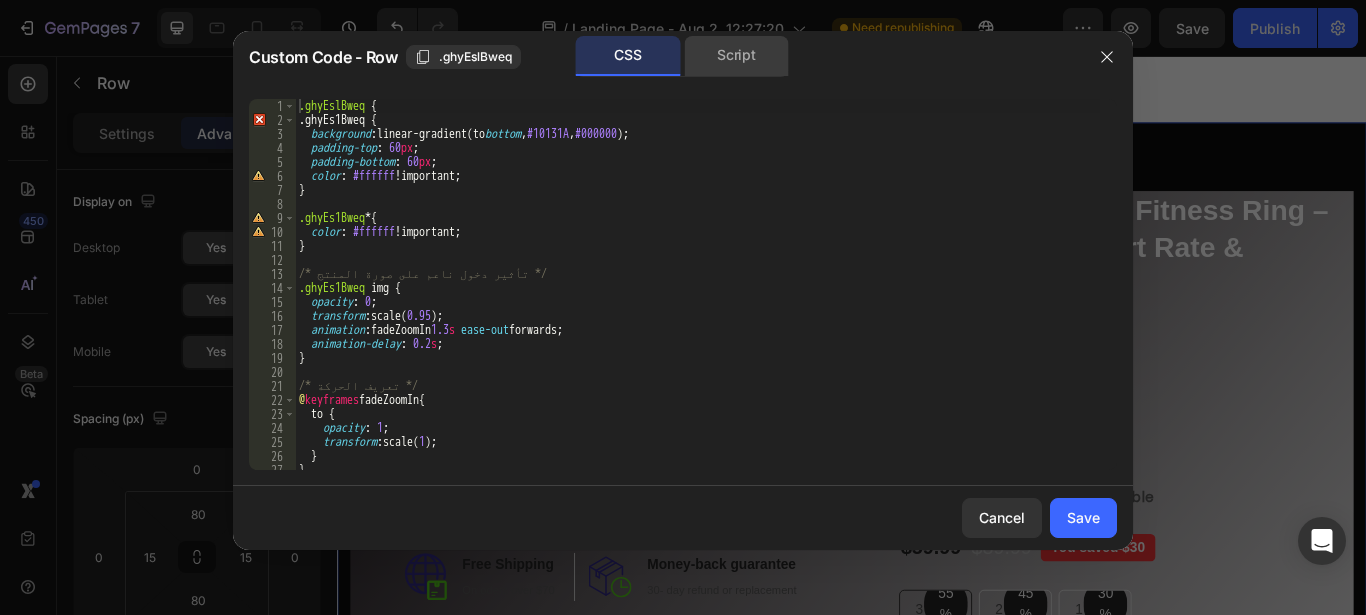 click on "Script" 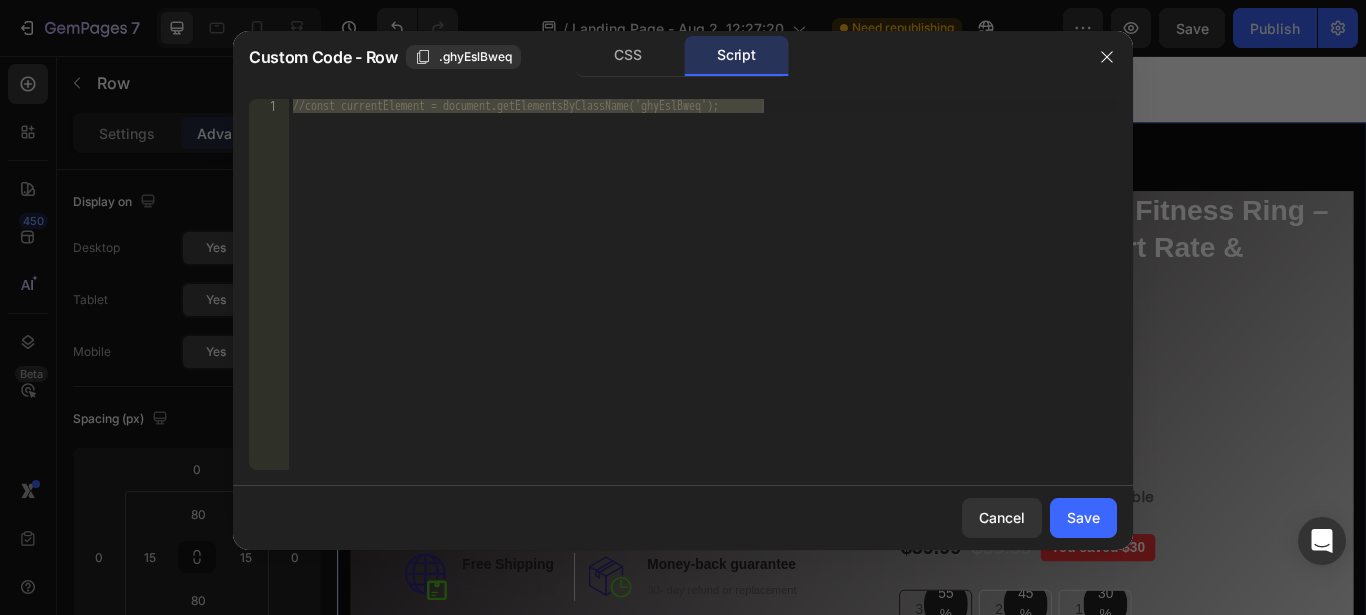 click at bounding box center [1107, 57] 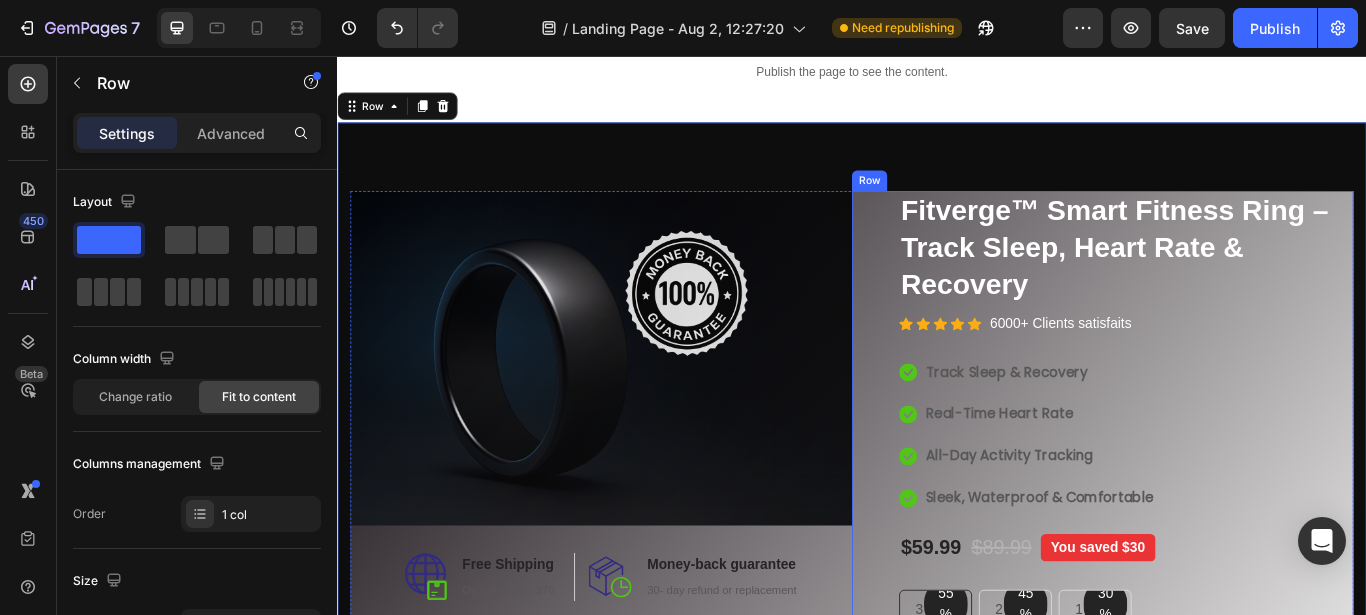 click on "Catch your customer's attention with attracted media.       Add image   or   sync data
(P) Images & Gallery Fitverge™ Smart Fitness Ring – Track Sleep, Heart Rate & Recovery (P) Title                Icon                Icon                Icon                Icon                Icon Icon List Hoz 6000+ Clients satisfaits Text block Row
Icon Track Sleep & Recovery Text block
Icon Real-Time Heart Rate Text block
Icon All-Day Activity Tracking Text block
Icon Sleek, Waterproof & Comfortable Text block Icon List $59.99 (P) Price (P) Price $89.99 (P) Price (P) Price You saved $30 Product Badge Row 55% Text block Row 3 pack Text block Row 45% Text block Row 2 pack Text block Row 30% Text block Row 1 pack Text block Row" at bounding box center (1229, 610) 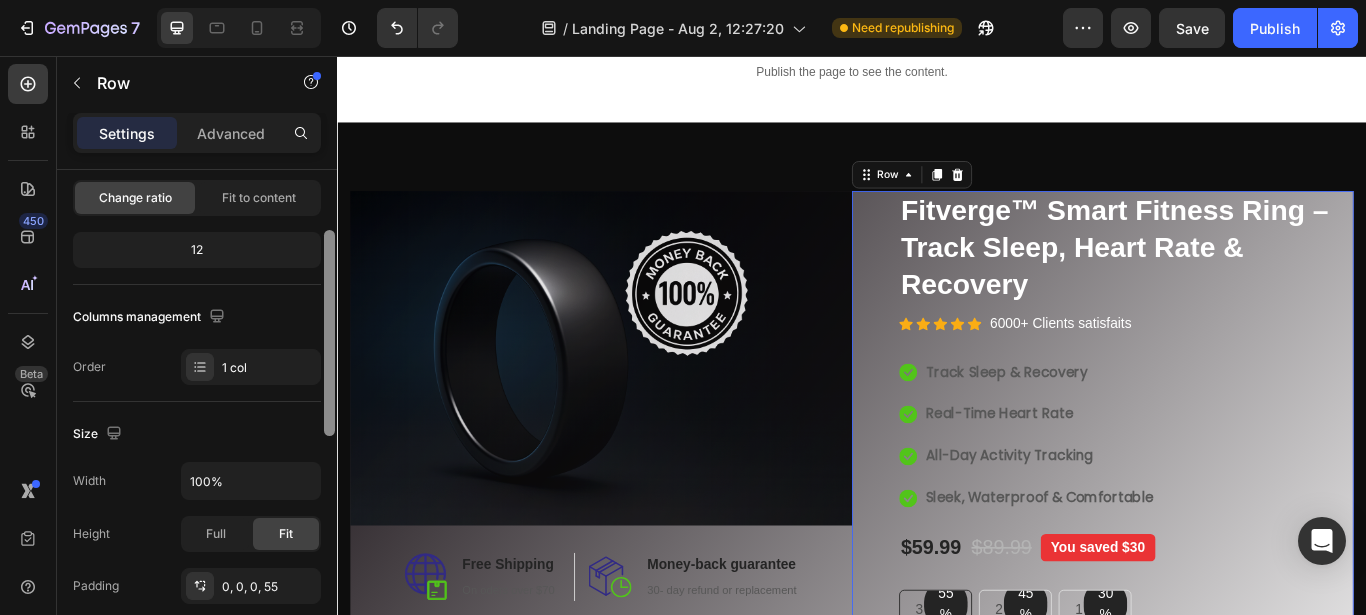 scroll, scrollTop: 230, scrollLeft: 0, axis: vertical 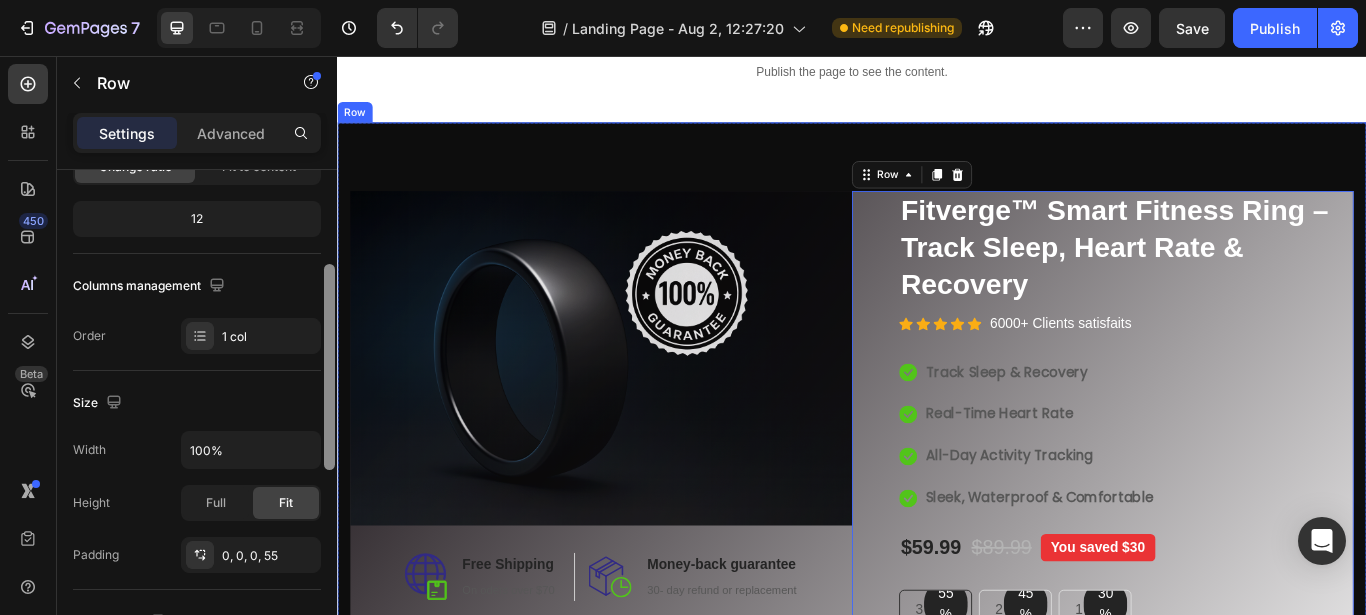drag, startPoint x: 663, startPoint y: 322, endPoint x: 631, endPoint y: 490, distance: 171.02046 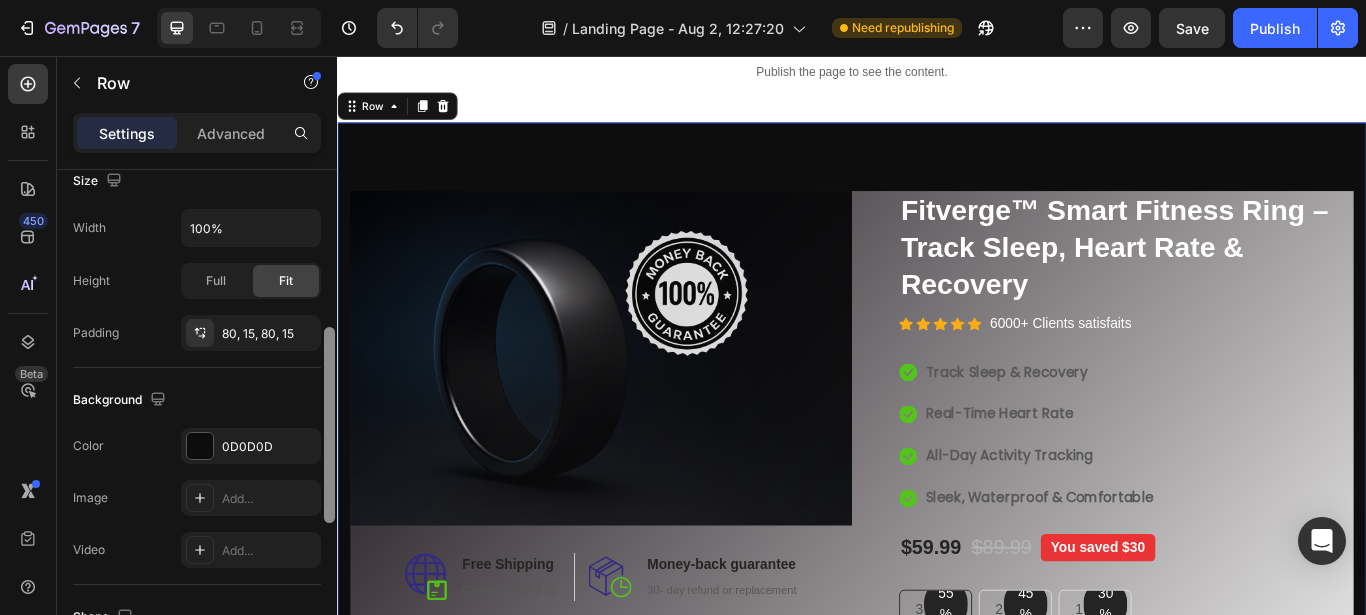 scroll, scrollTop: 403, scrollLeft: 0, axis: vertical 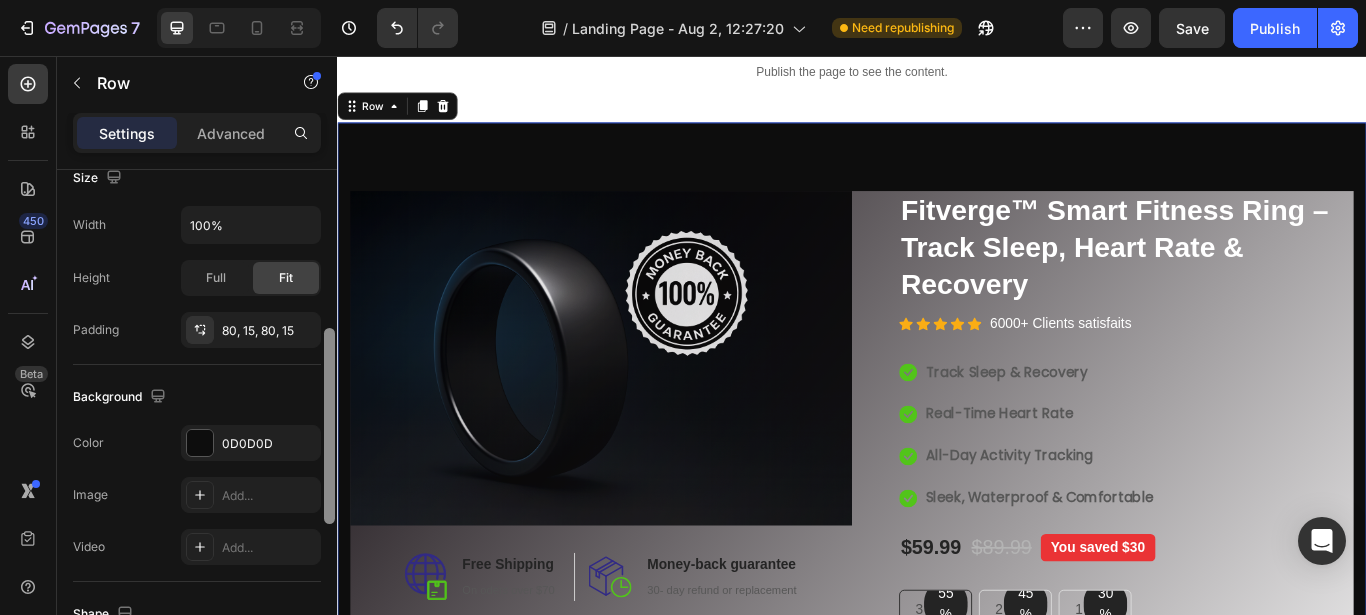 click at bounding box center [329, 426] 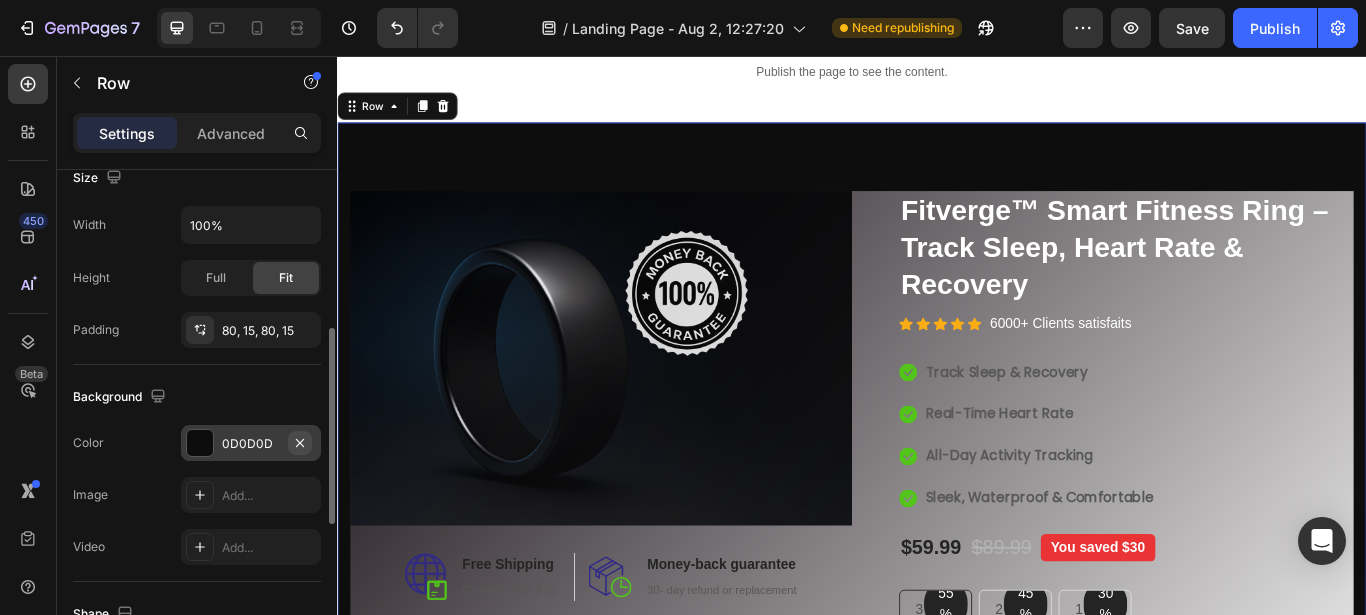 click 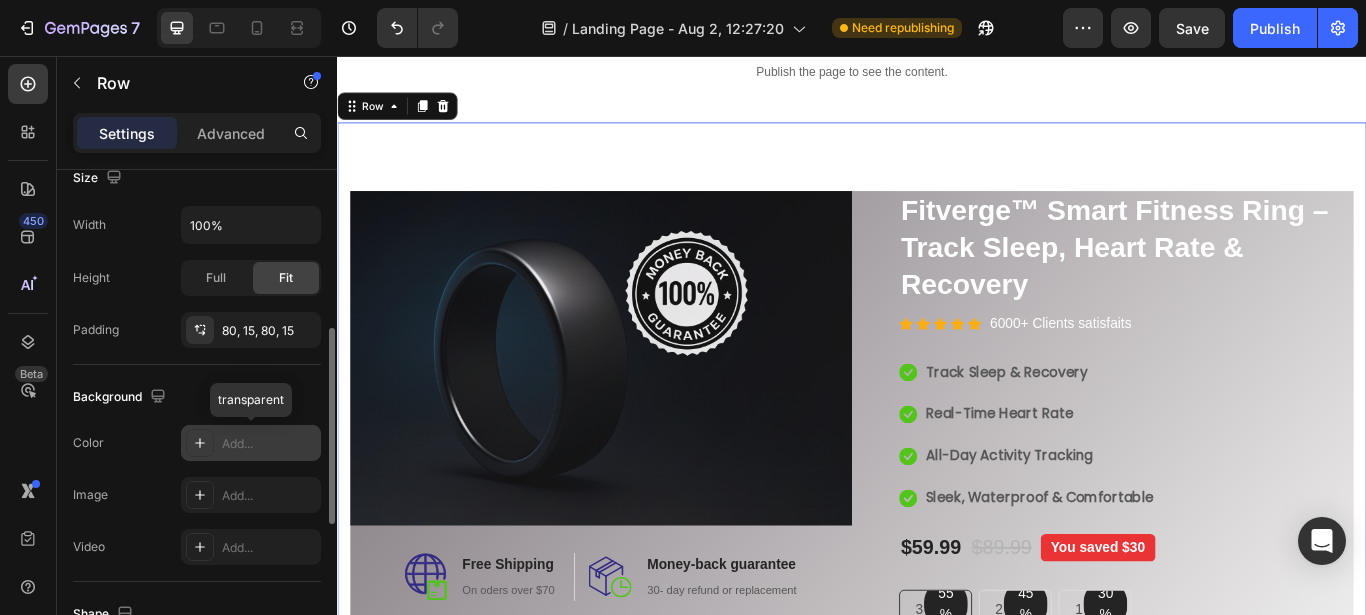 click on "Add..." at bounding box center [269, 444] 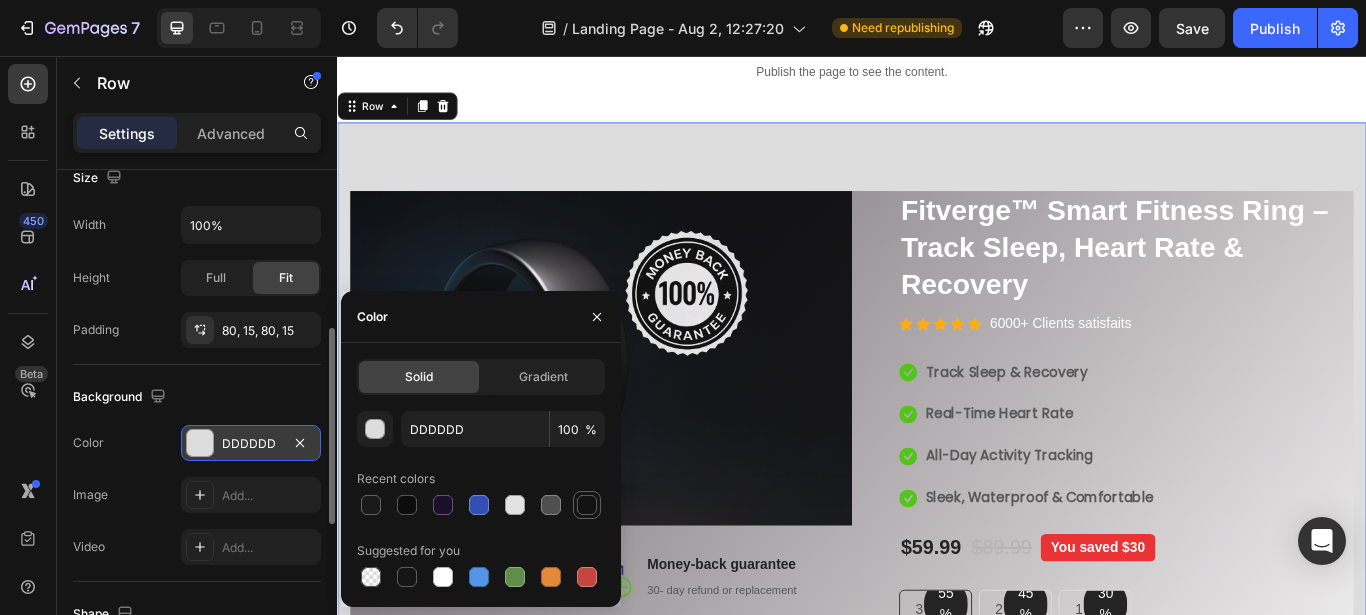 click at bounding box center [587, 505] 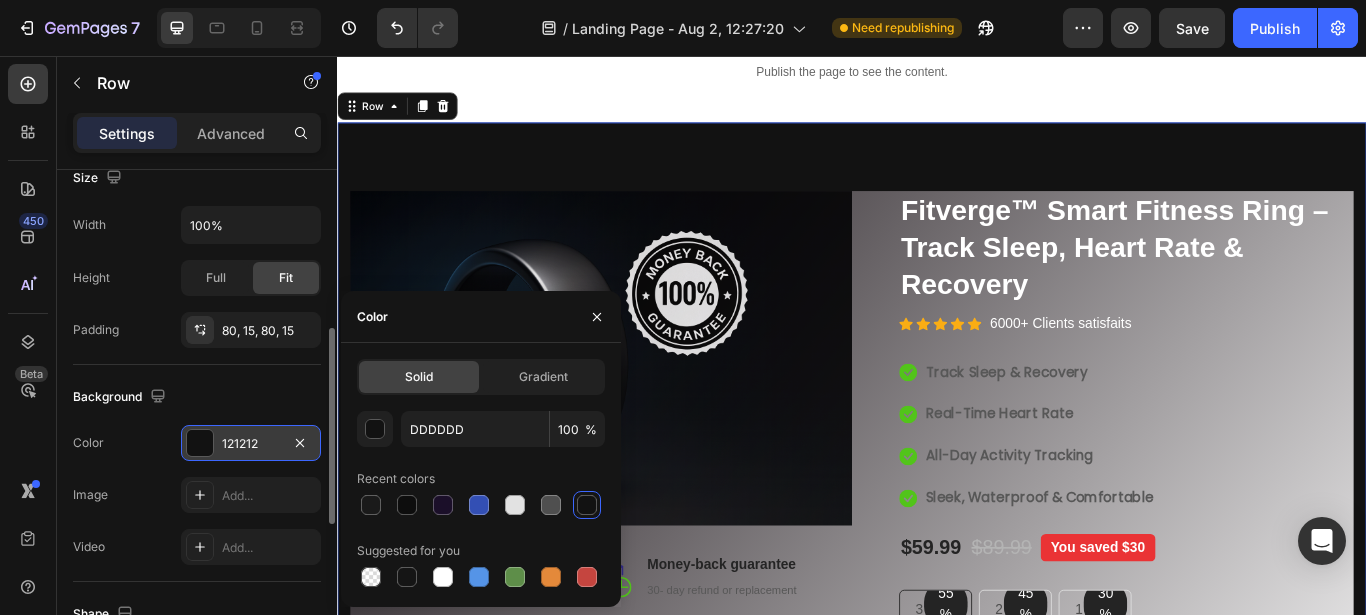 type on "121212" 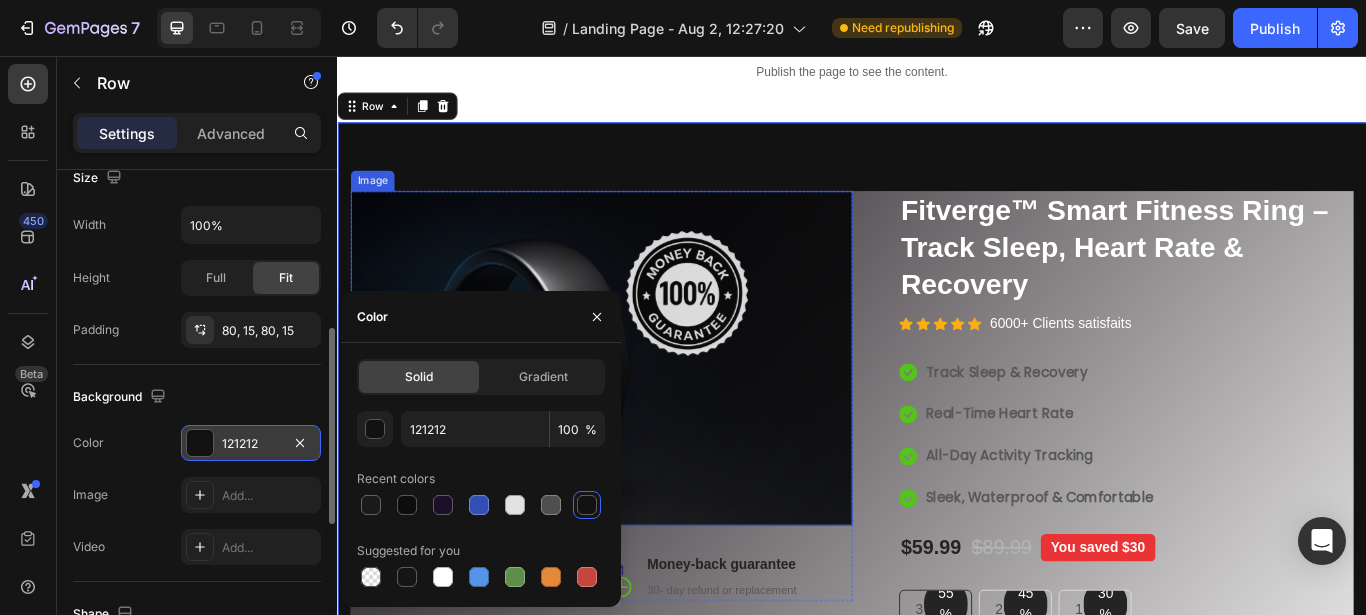 click at bounding box center [644, 408] 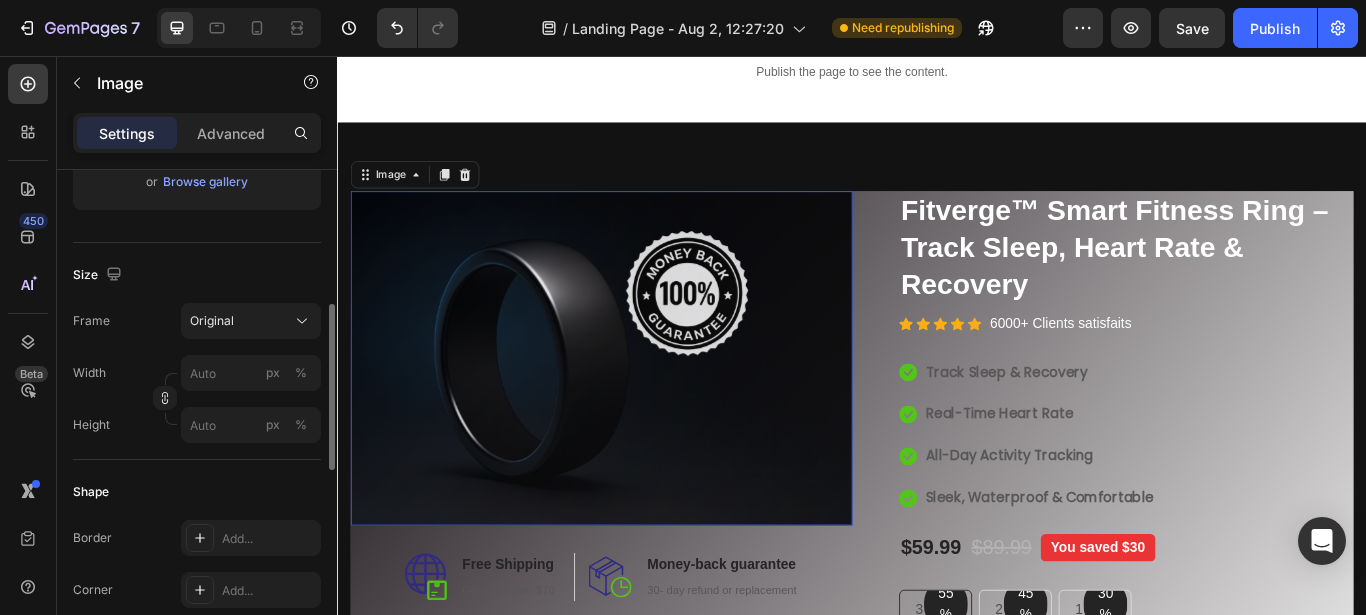 scroll, scrollTop: 0, scrollLeft: 0, axis: both 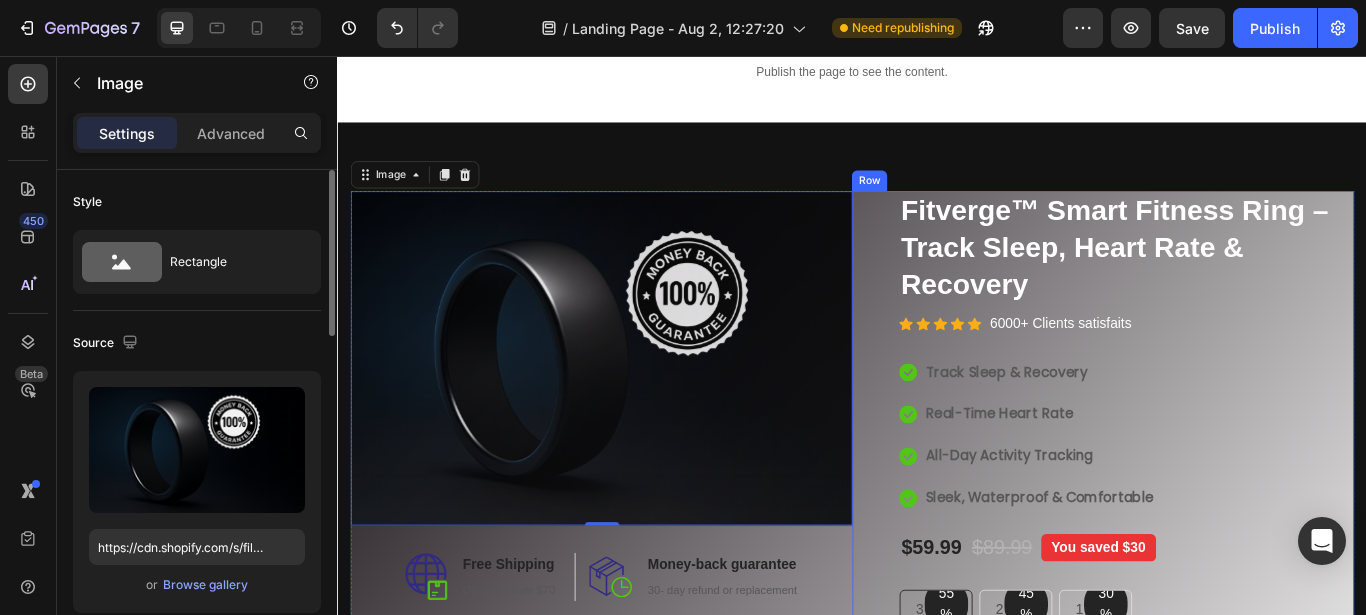 click on "Catch your customer's attention with attracted media.       Add image   or   sync data
(P) Images & Gallery Fitverge™ Smart Fitness Ring – Track Sleep, Heart Rate & Recovery (P) Title                Icon                Icon                Icon                Icon                Icon Icon List Hoz 6000+ Clients satisfaits Text block Row
Icon Track Sleep & Recovery Text block
Icon Real-Time Heart Rate Text block
Icon All-Day Activity Tracking Text block
Icon Sleek, Waterproof & Comfortable Text block Icon List $59.99 (P) Price (P) Price $89.99 (P) Price (P) Price You saved $30 Product Badge Row 55% Text block Row 3 pack Text block Row 45% Text block Row 2 pack Text block Row 30% Text block Row 1 pack Text block Row" at bounding box center (1229, 610) 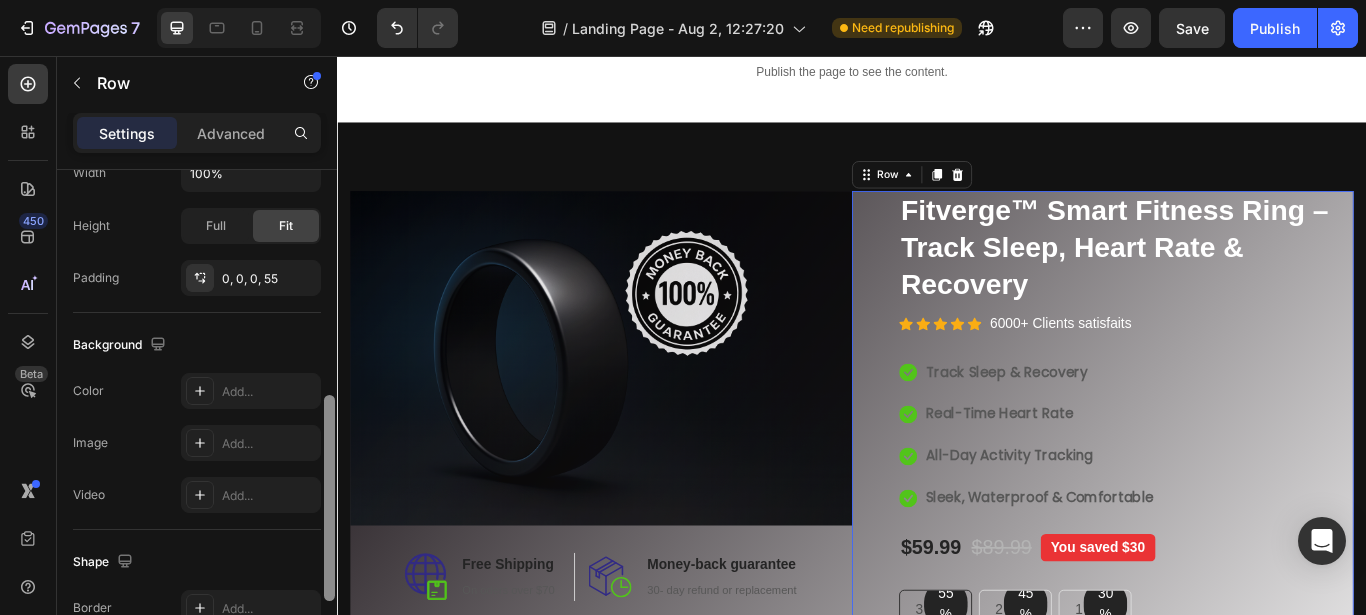 scroll, scrollTop: 548, scrollLeft: 0, axis: vertical 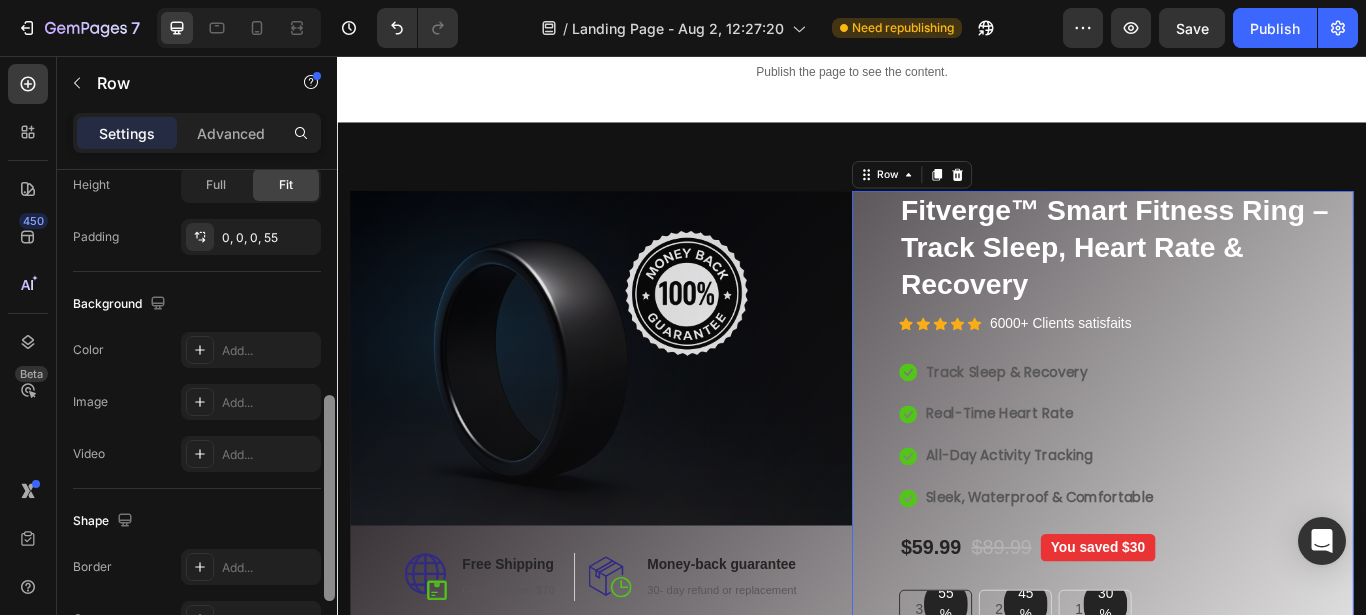 drag, startPoint x: 331, startPoint y: 322, endPoint x: 320, endPoint y: 548, distance: 226.26755 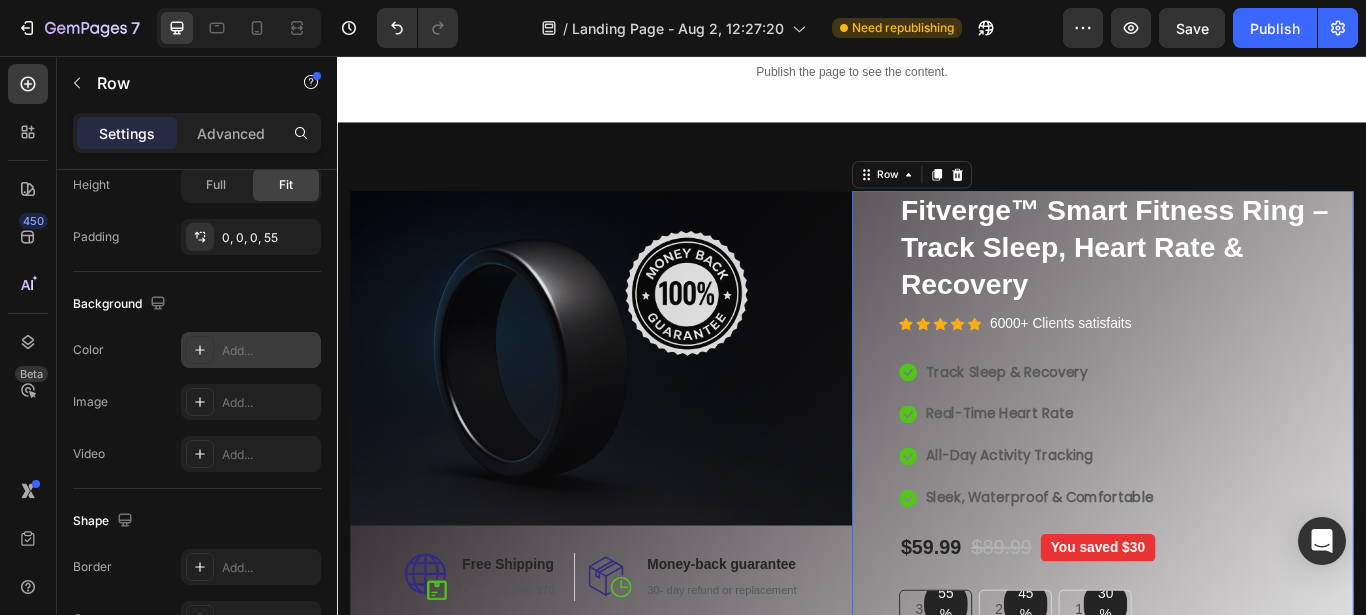 click at bounding box center [200, 350] 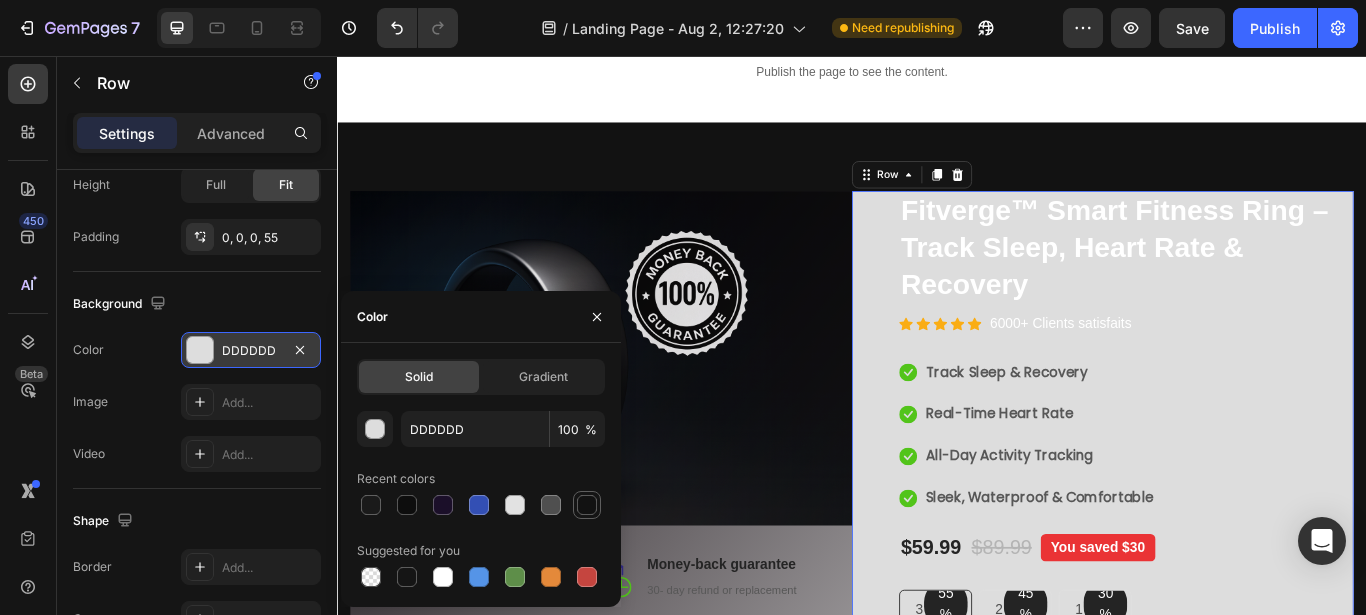 click at bounding box center (587, 505) 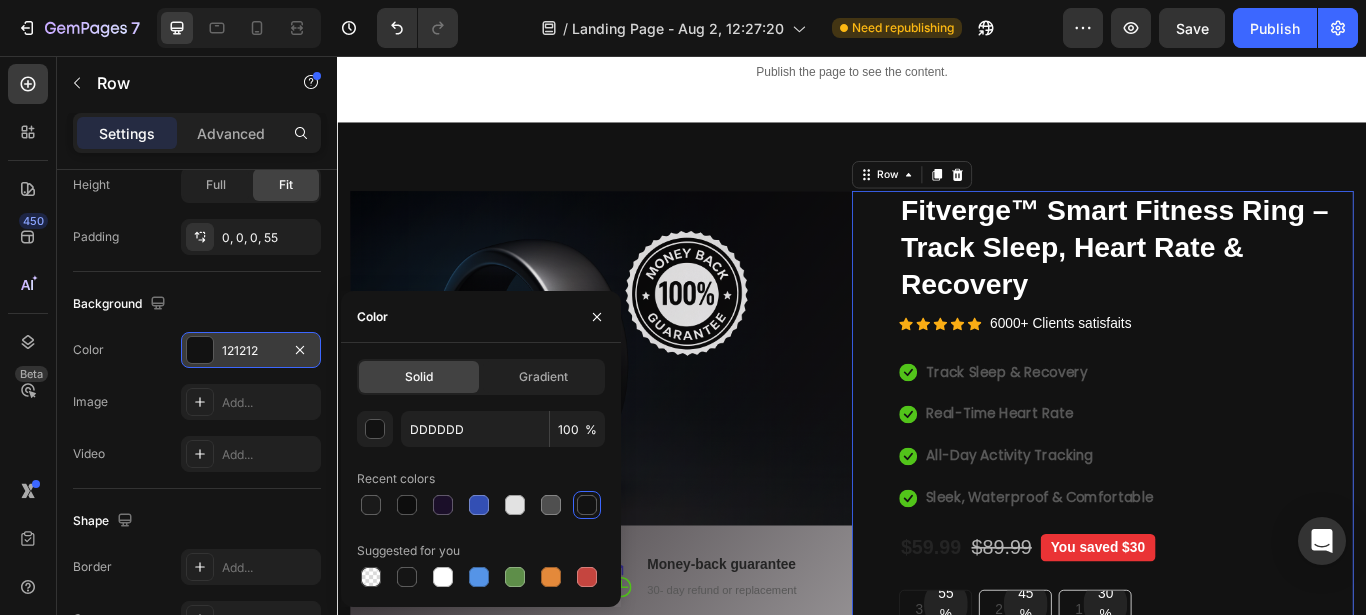 type on "121212" 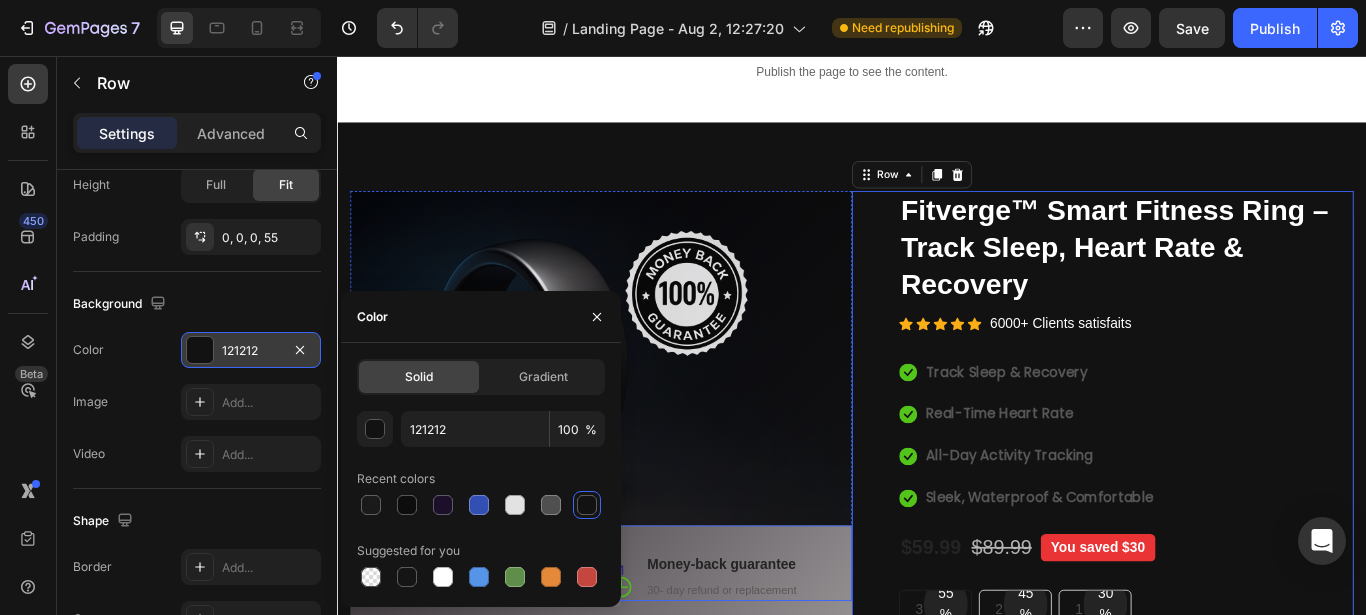 click on "Image Free Shipping Heading On oders over $70 Text block Row Image Money-back guarantee Heading 30- day refund or replacement Text block Row Row" at bounding box center (644, 647) 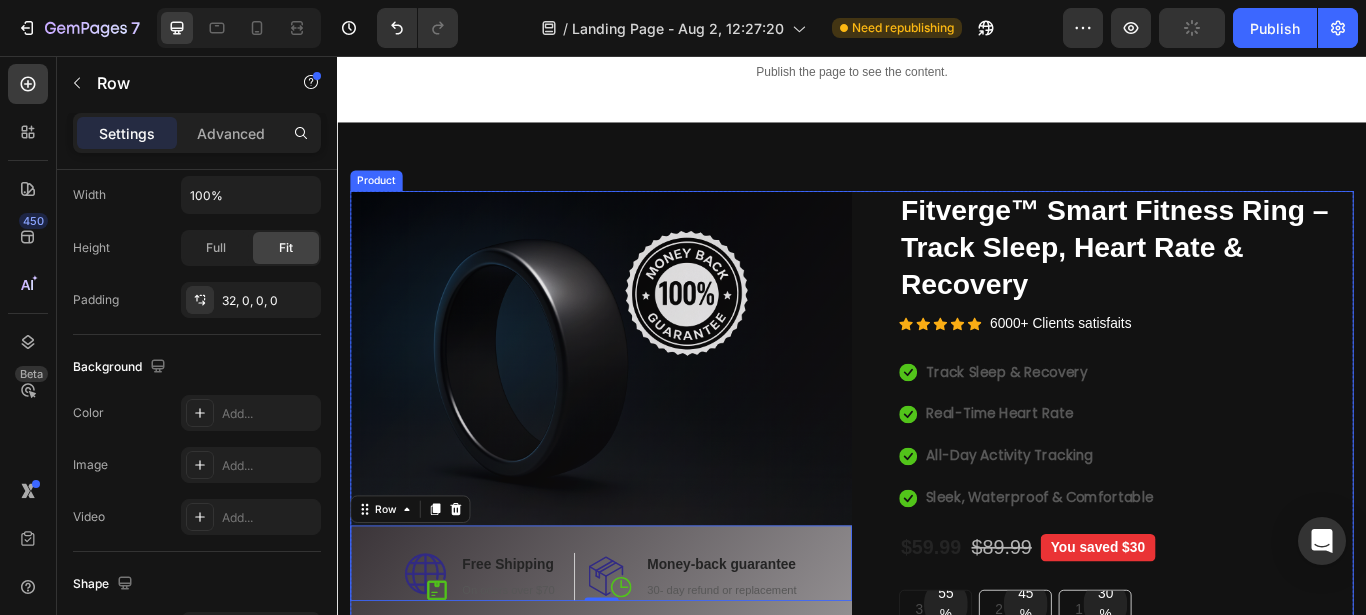 click on "Image Image Free Shipping Heading On oders over $70 Text block Row Image Money-back guarantee Heading 30- day refund or replacement Text block Row Row   0 Row" at bounding box center (644, 610) 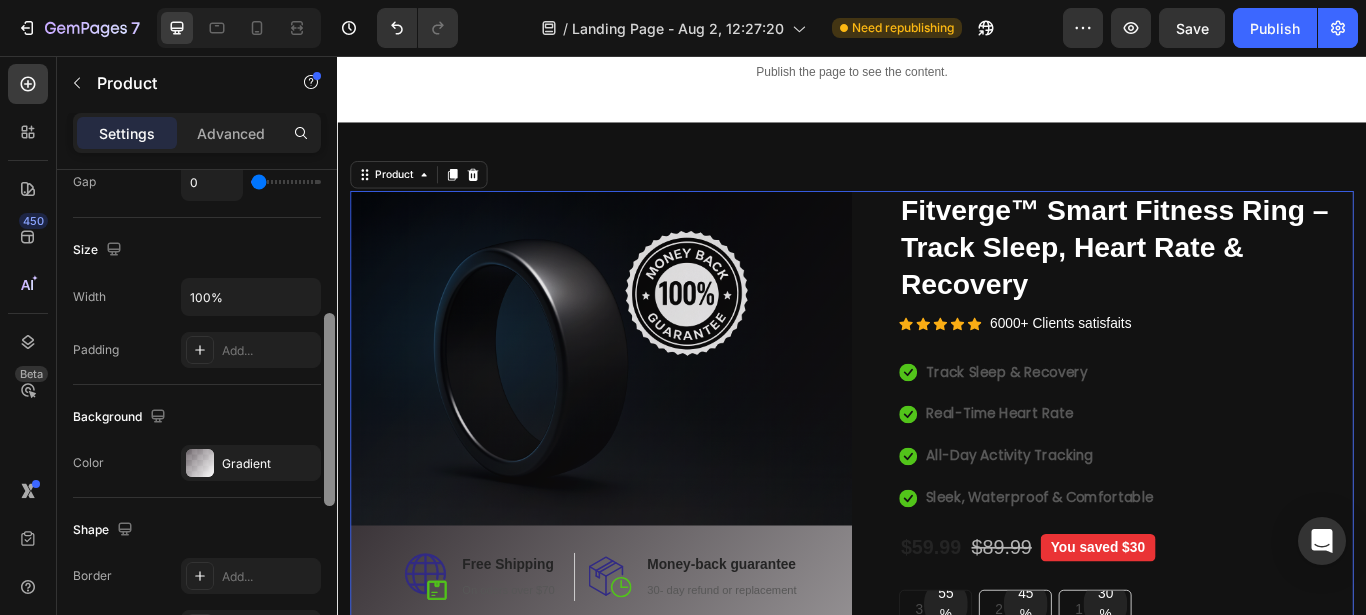 scroll, scrollTop: 349, scrollLeft: 0, axis: vertical 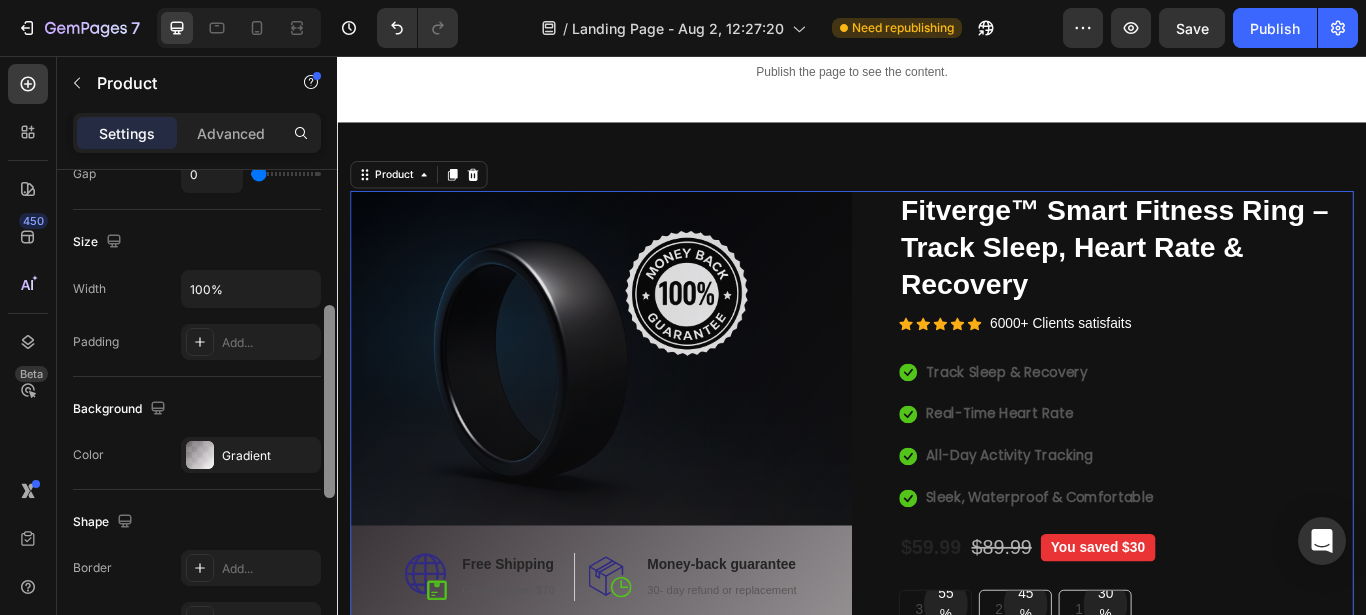 drag, startPoint x: 332, startPoint y: 280, endPoint x: 335, endPoint y: 415, distance: 135.03333 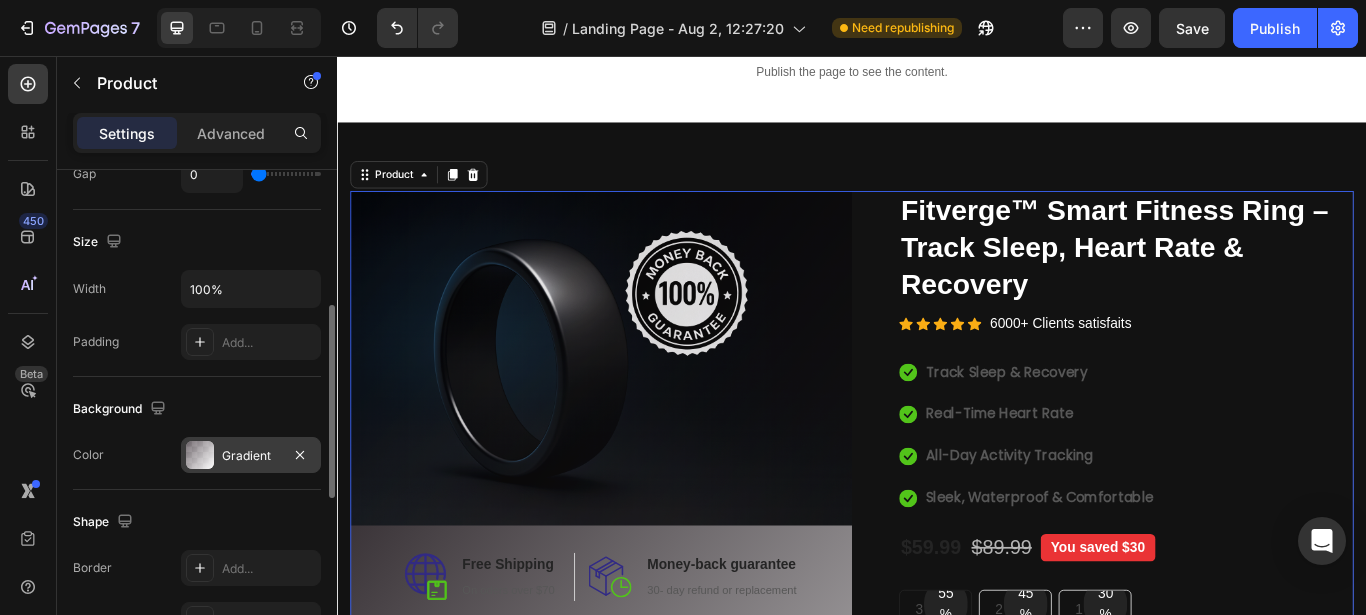 click at bounding box center (200, 455) 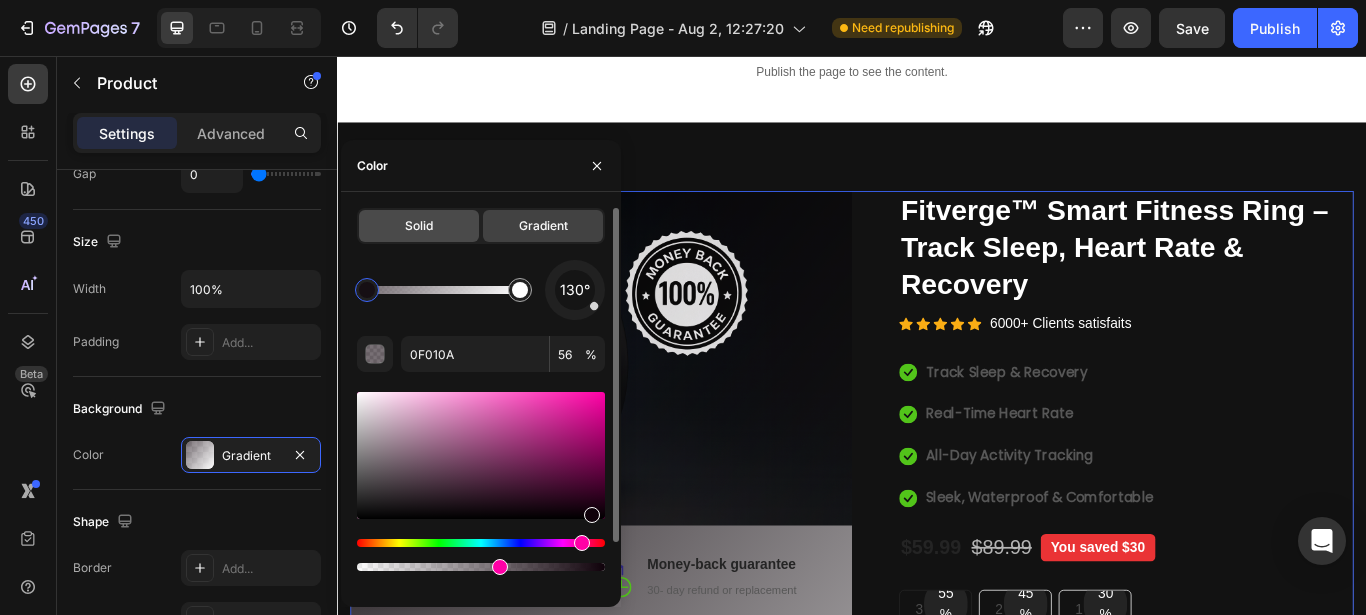 click on "Solid" 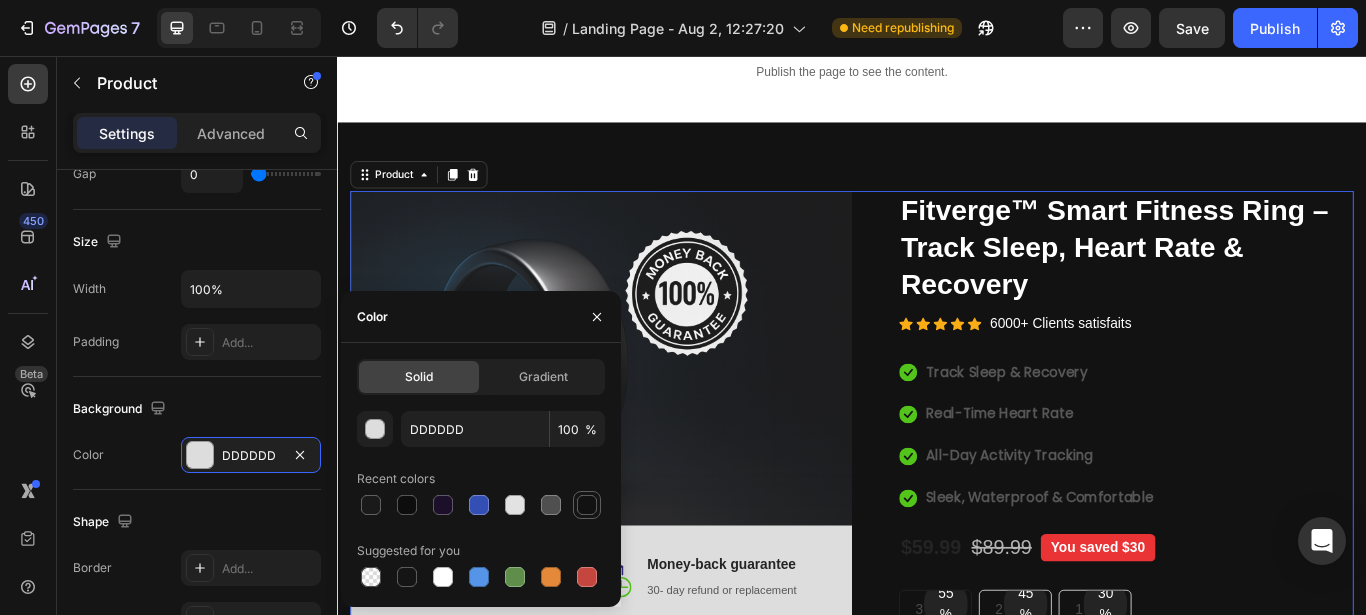 click at bounding box center (587, 505) 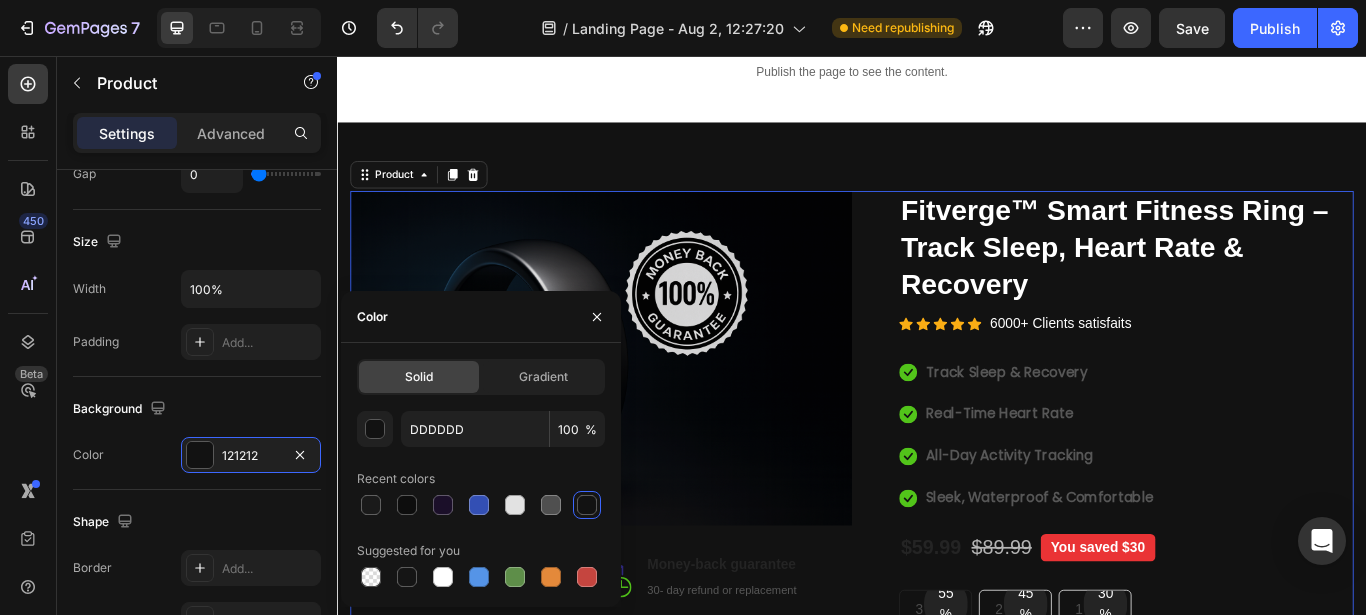type on "121212" 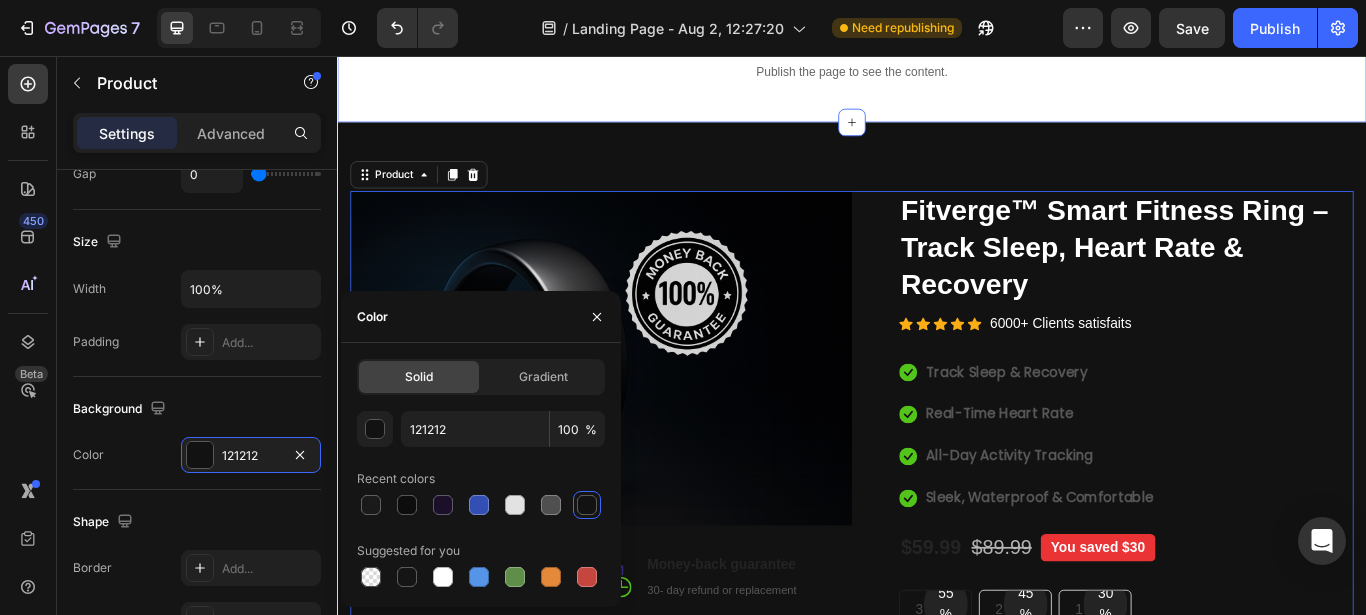 click on "Publish the page to see the content.
Custom Code Section 1" at bounding box center [937, 74] 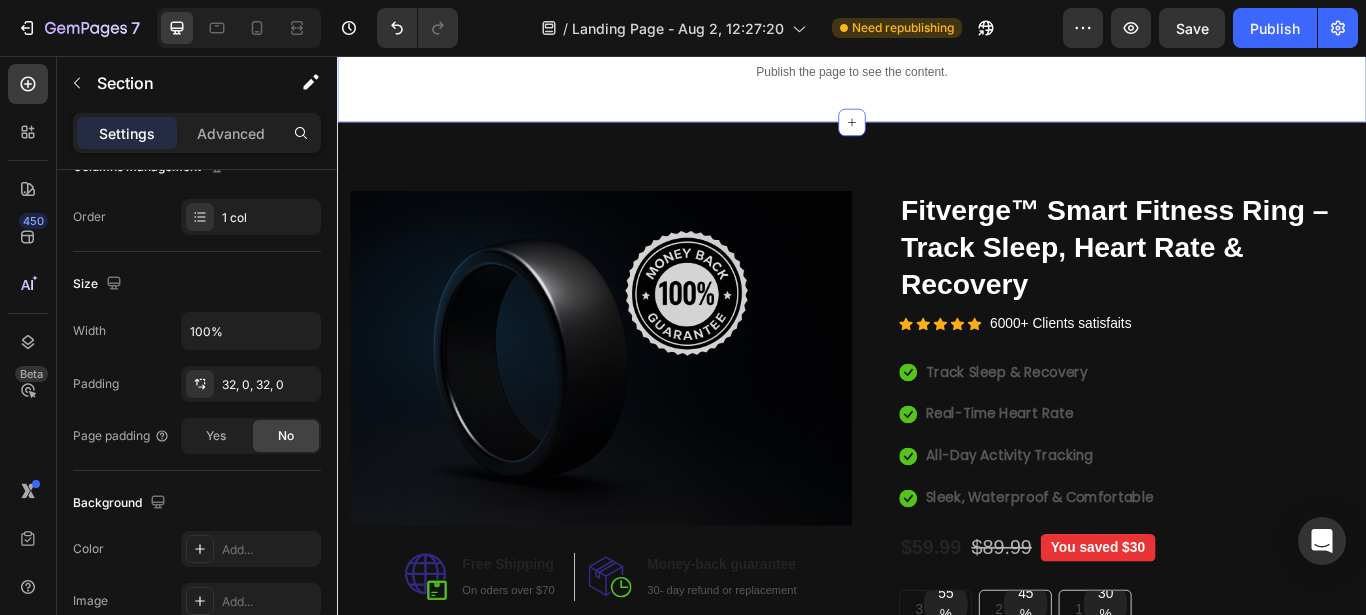 scroll, scrollTop: 0, scrollLeft: 0, axis: both 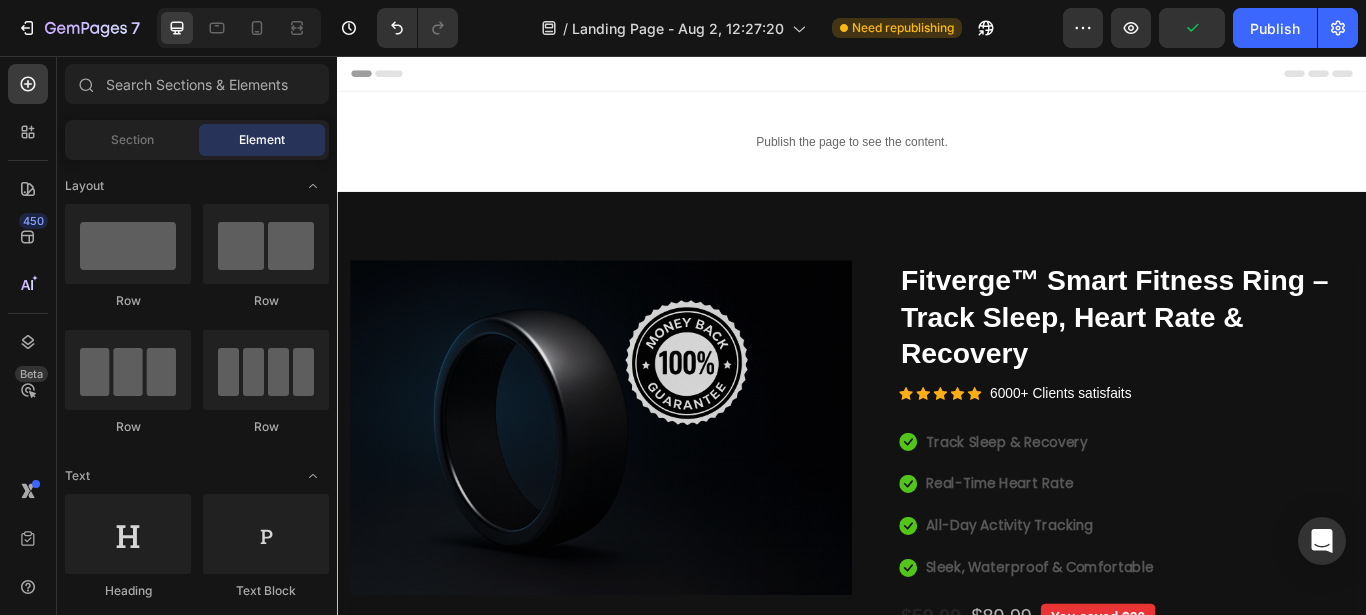 drag, startPoint x: 1536, startPoint y: 93, endPoint x: 1702, endPoint y: 88, distance: 166.07529 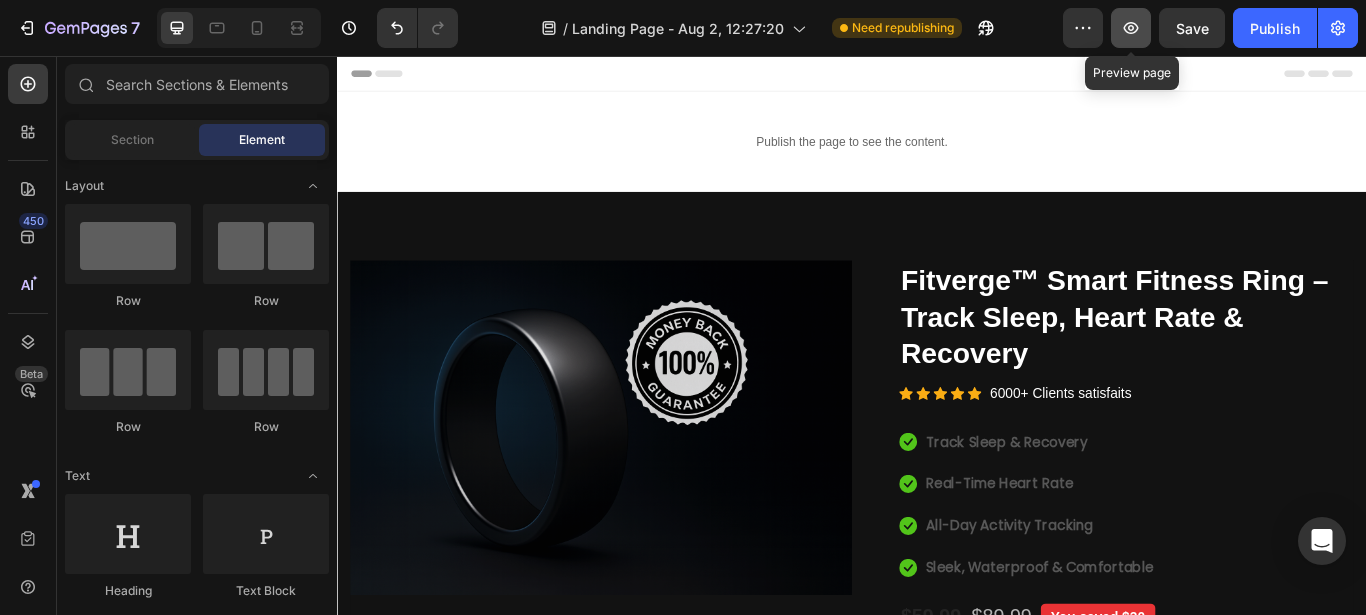 click 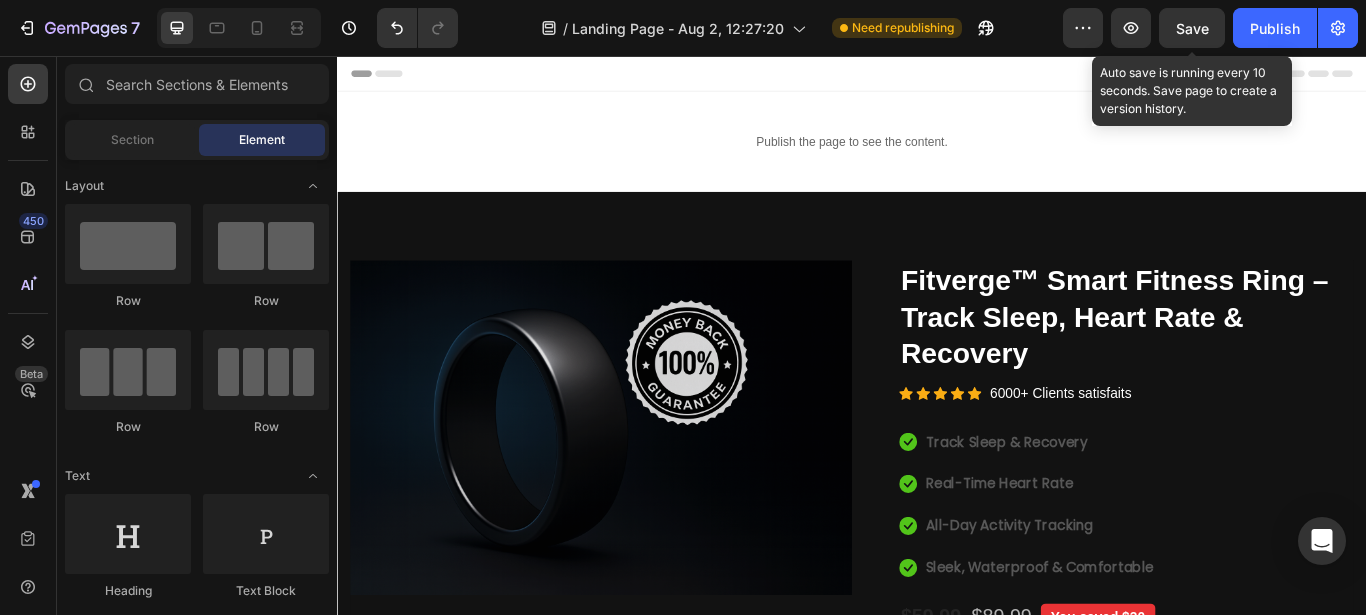 click on "Save" at bounding box center (1192, 28) 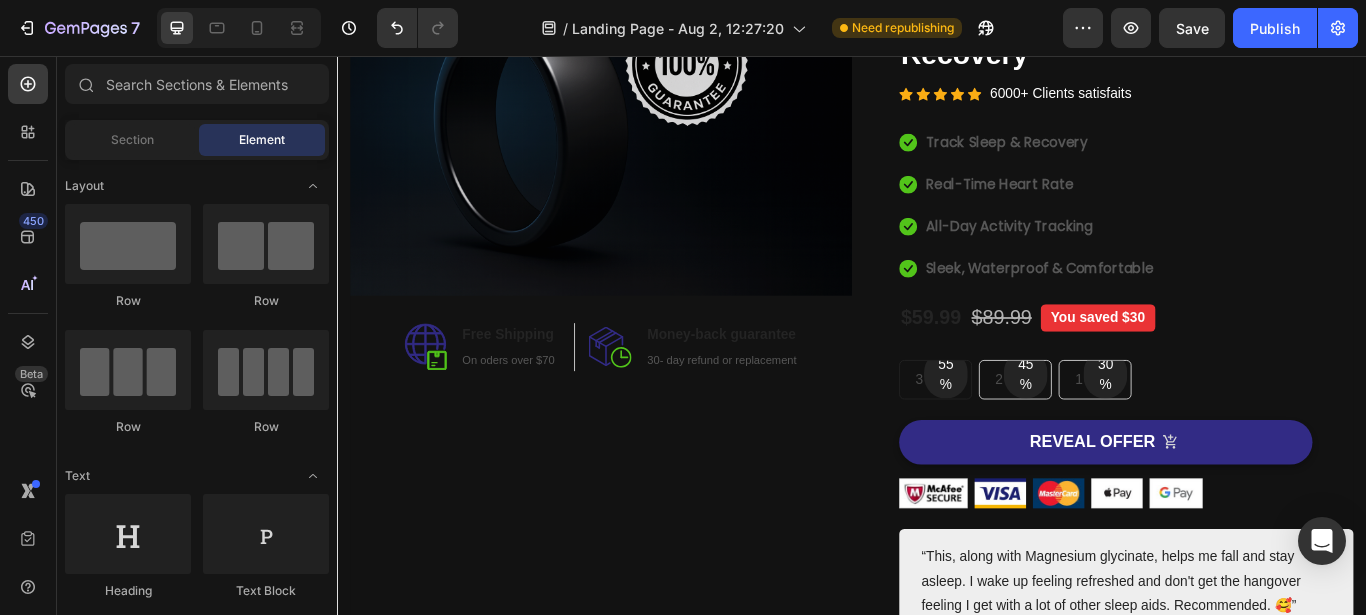 scroll, scrollTop: 375, scrollLeft: 0, axis: vertical 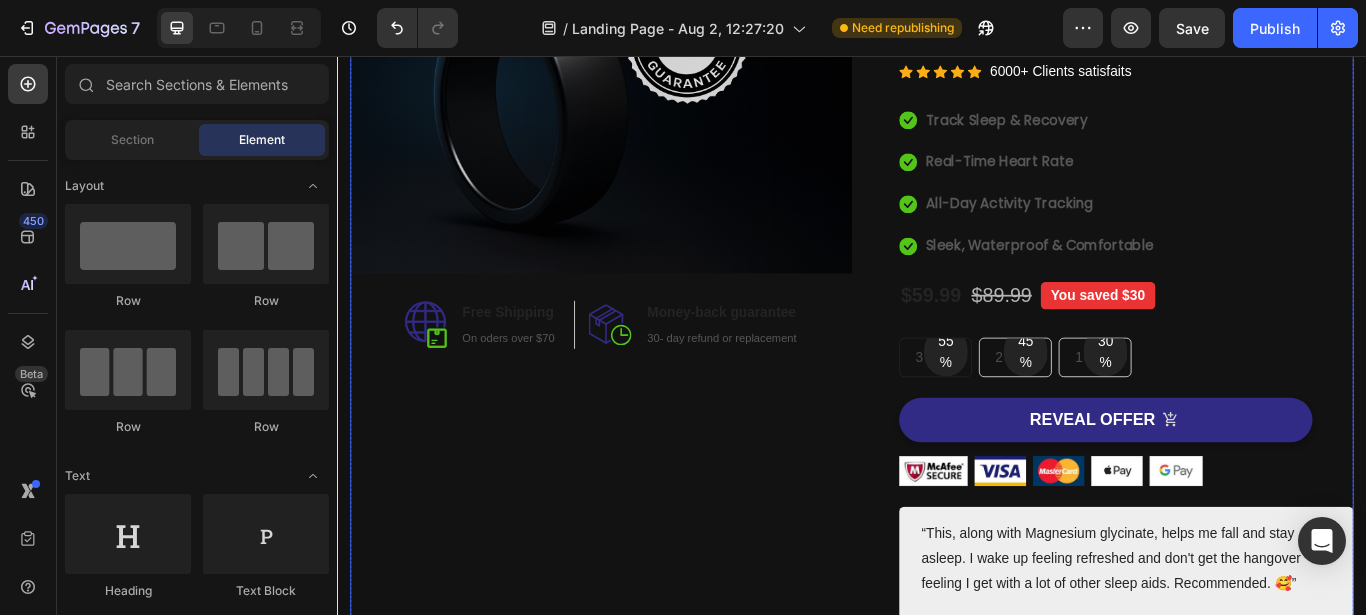 click on "Image Image Free Shipping Heading On oders over $70 Text block Row Image Money-back guarantee Heading 30- day refund or replacement Text block Row Row Row" at bounding box center [644, 333] 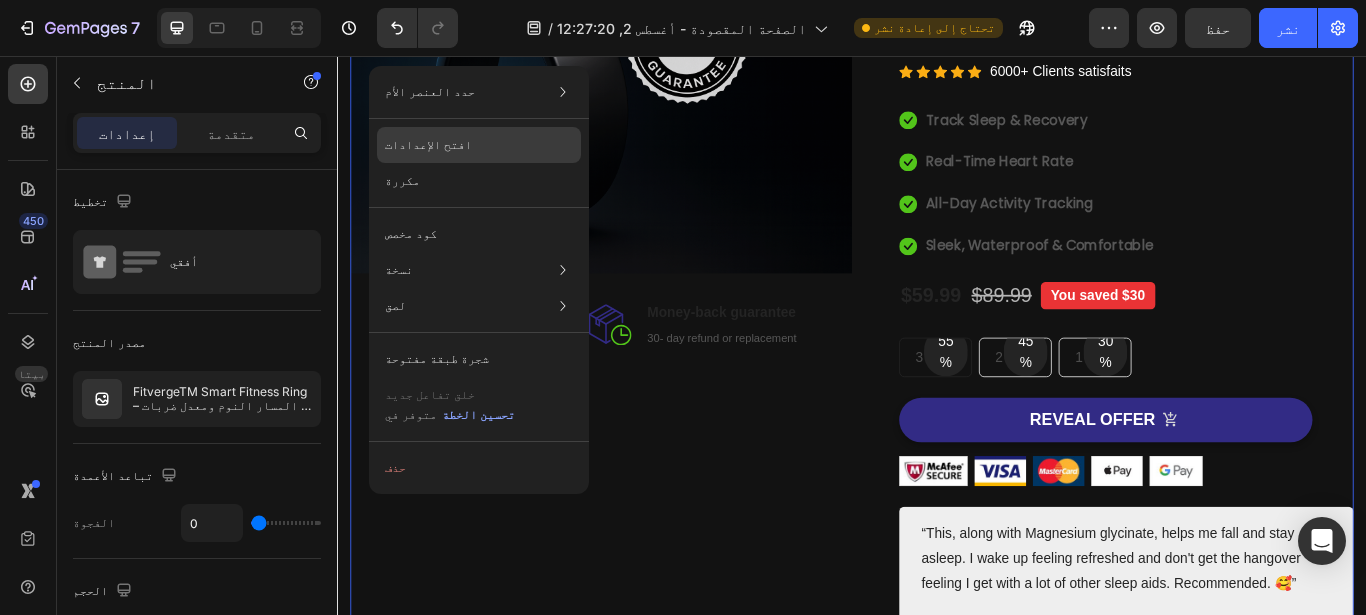 click on "افتح الإعدادات" 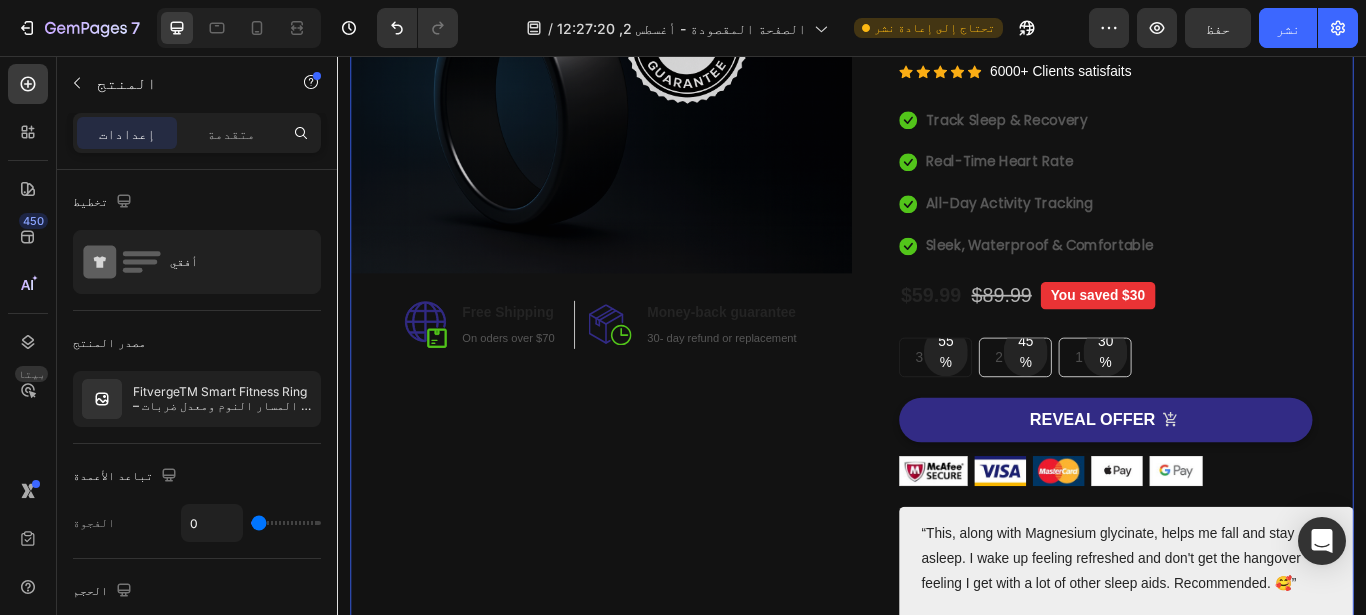 click on "Image Image Free Shipping Heading On oders over $70 Text block Row Image Money-back guarantee Heading 30- day refund or replacement Text block Row Row Row" at bounding box center [644, 333] 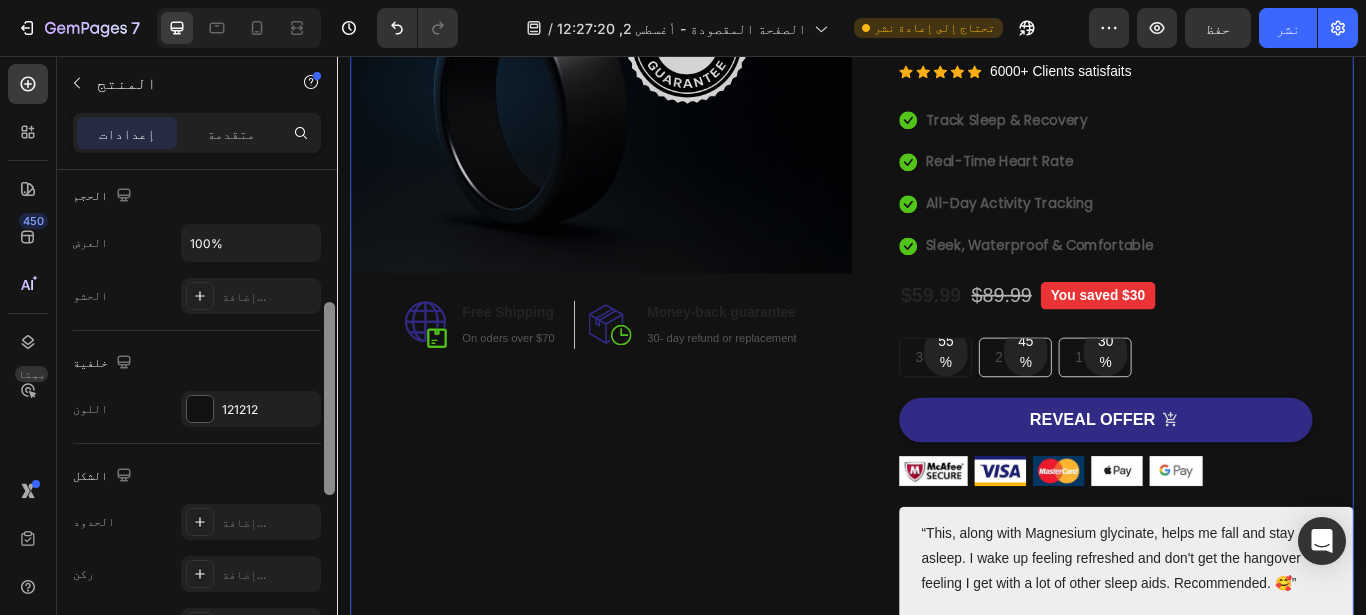 scroll, scrollTop: 408, scrollLeft: 0, axis: vertical 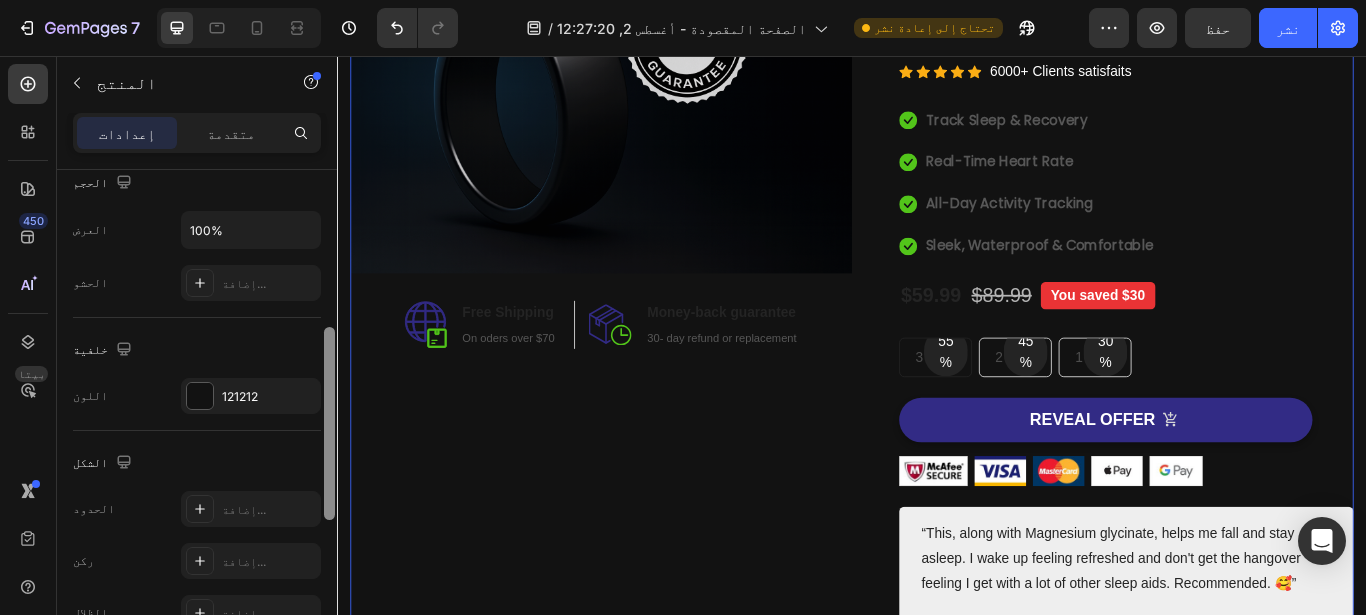 drag, startPoint x: 328, startPoint y: 277, endPoint x: 329, endPoint y: 435, distance: 158.00316 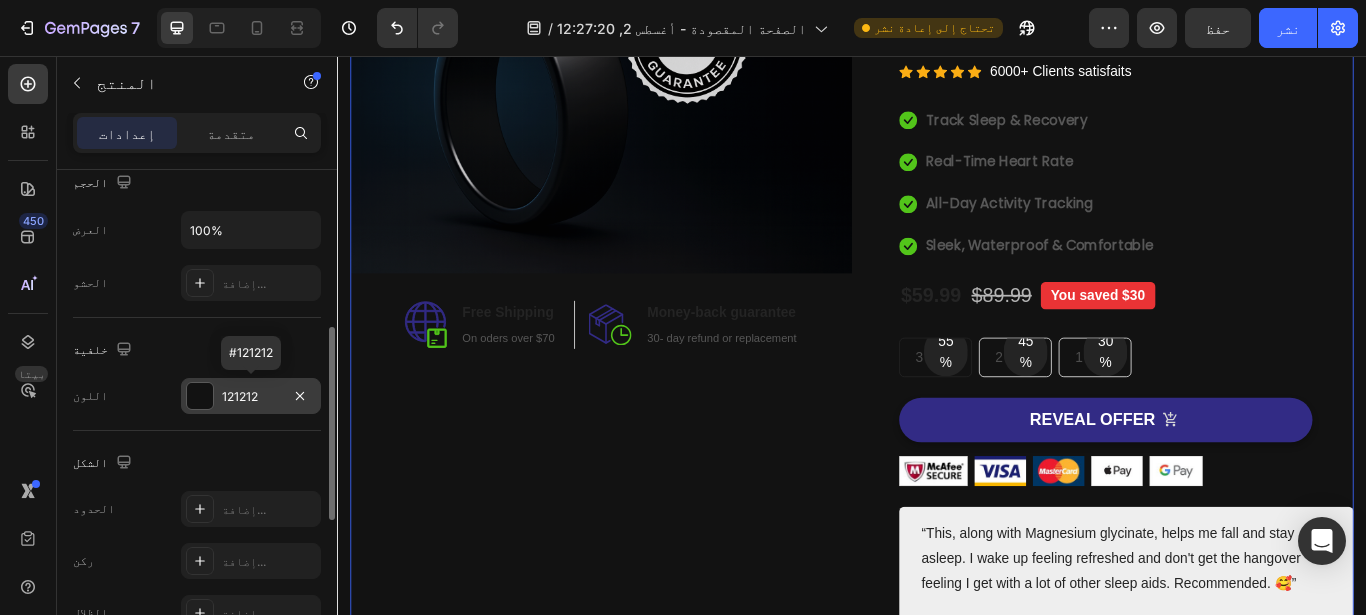 click on "121212" at bounding box center [251, 396] 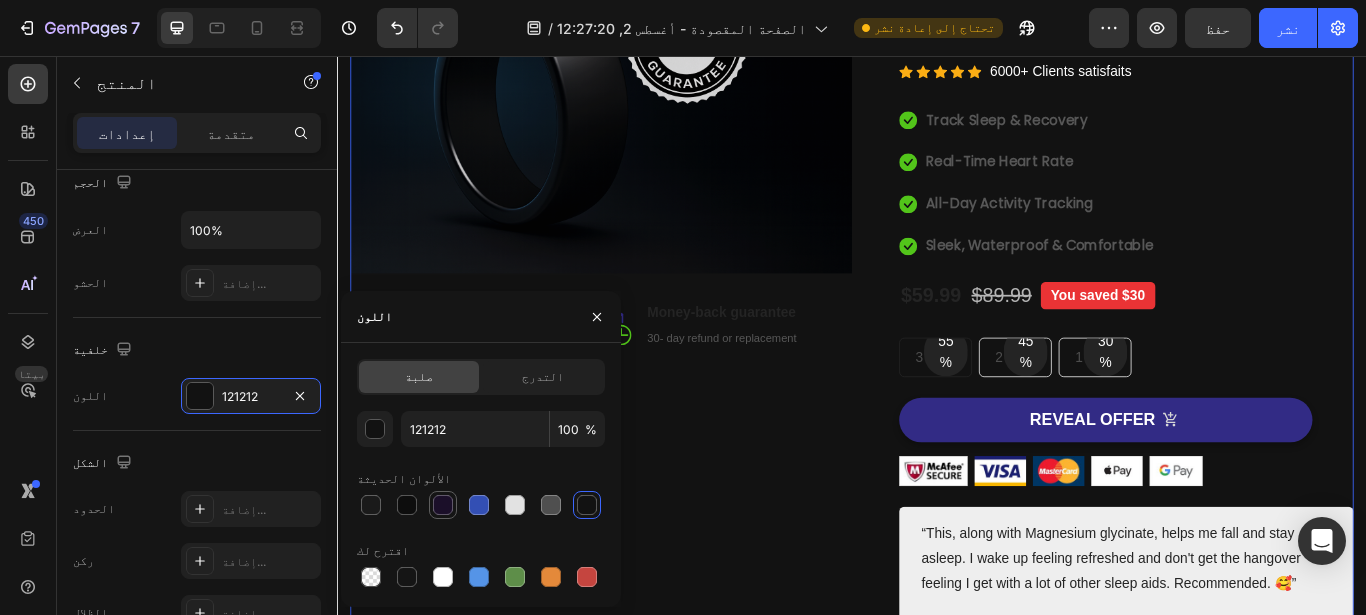 click at bounding box center [443, 505] 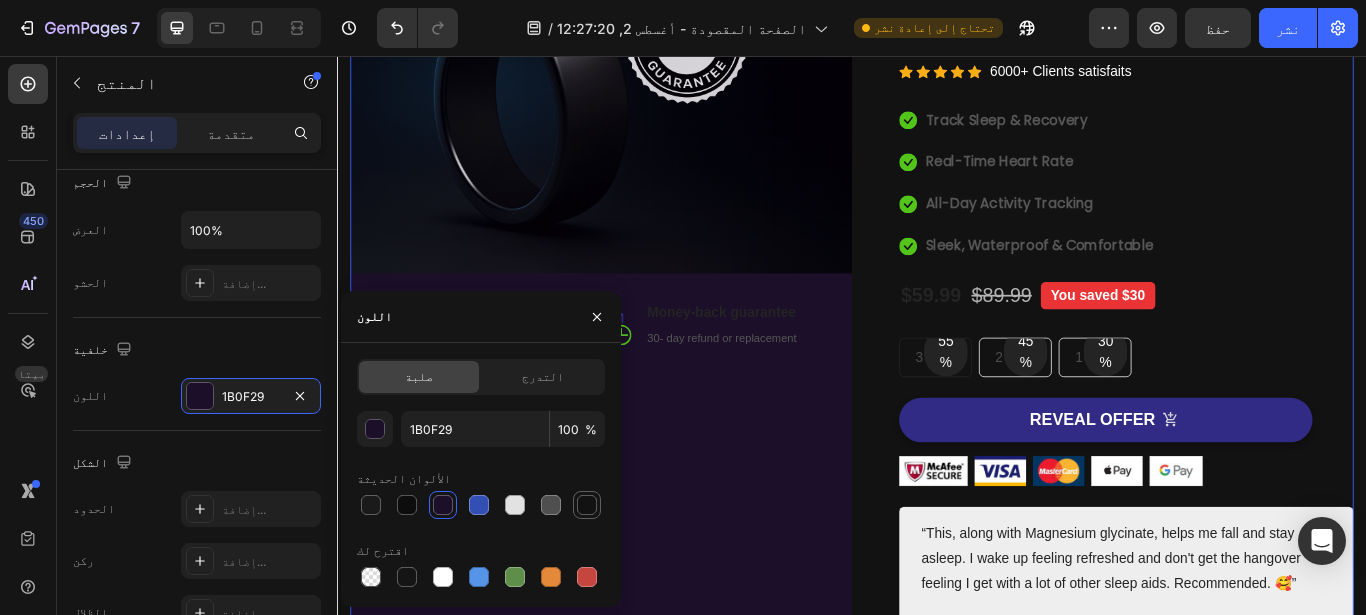 click at bounding box center [587, 505] 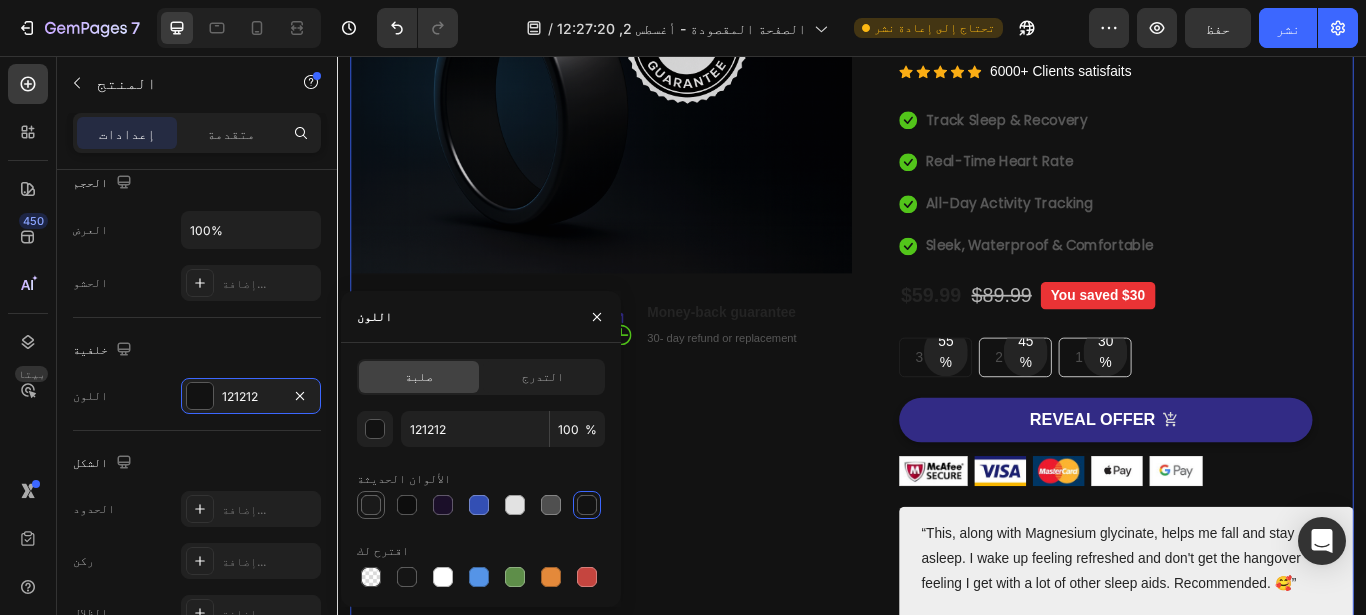 click at bounding box center (371, 505) 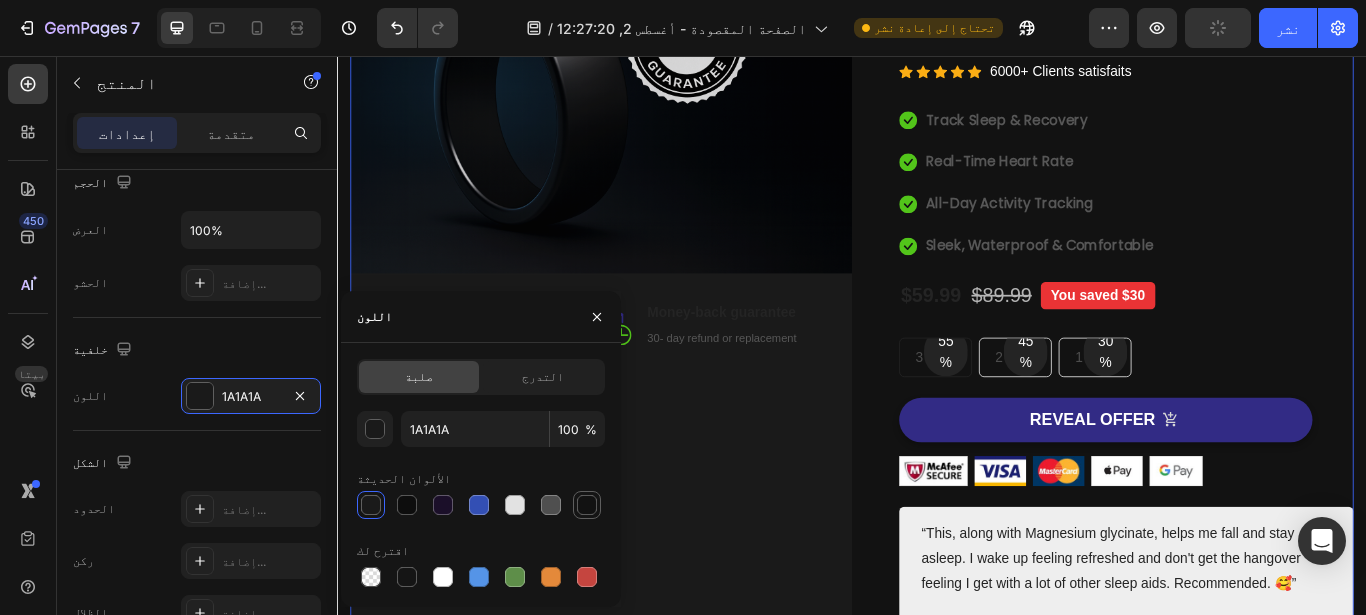 click at bounding box center (587, 505) 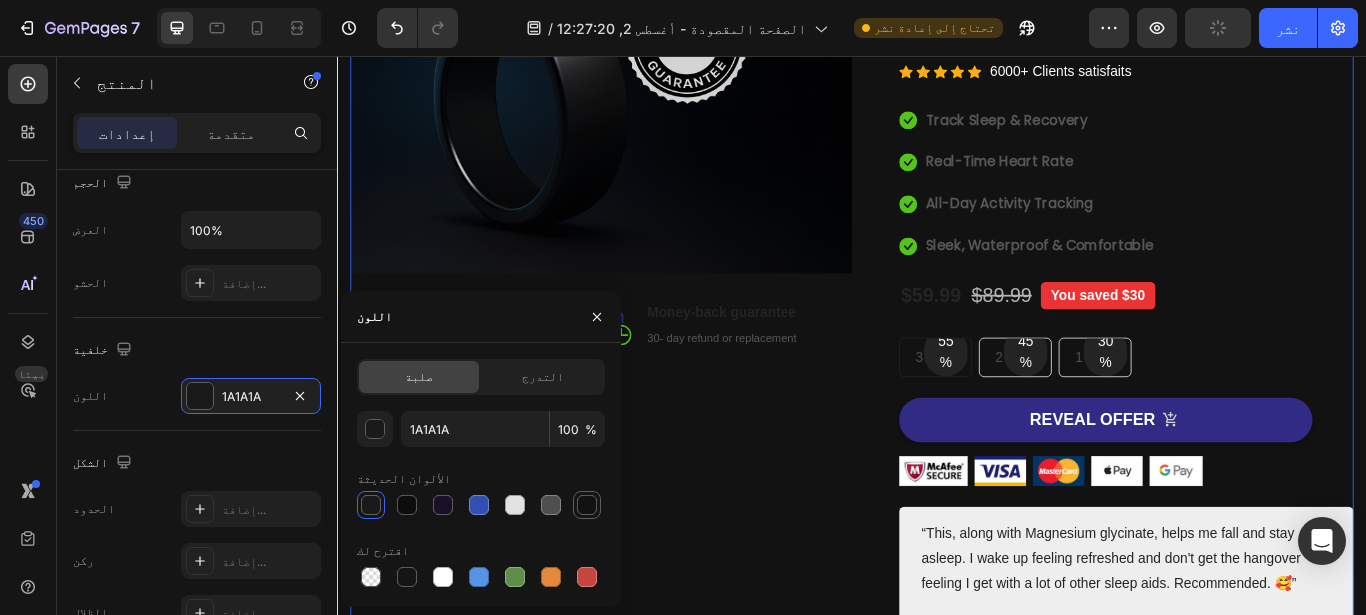 type on "121212" 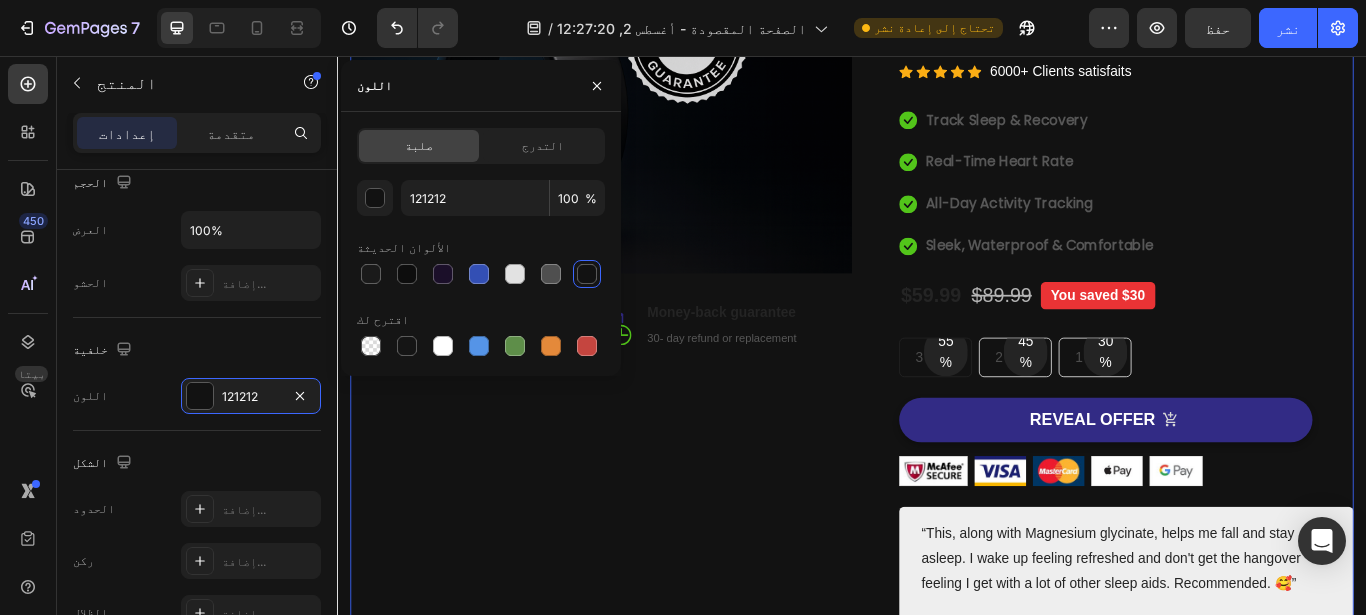 scroll, scrollTop: 798, scrollLeft: 0, axis: vertical 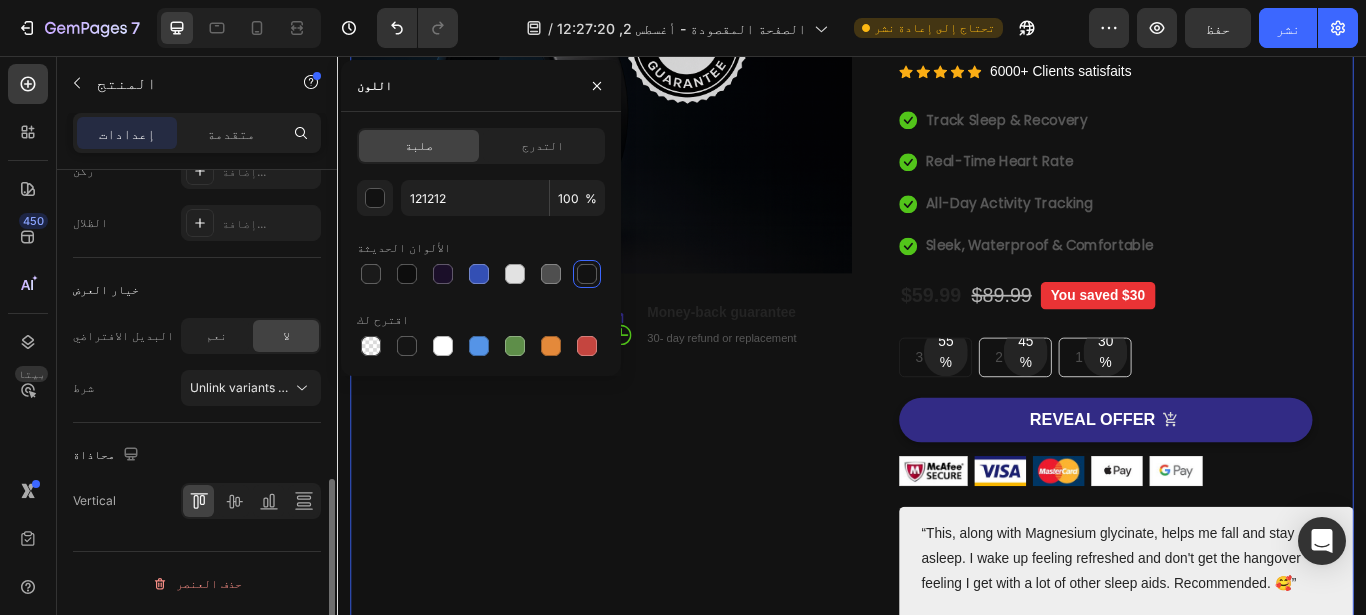 drag, startPoint x: 336, startPoint y: 344, endPoint x: 338, endPoint y: 369, distance: 25.079872 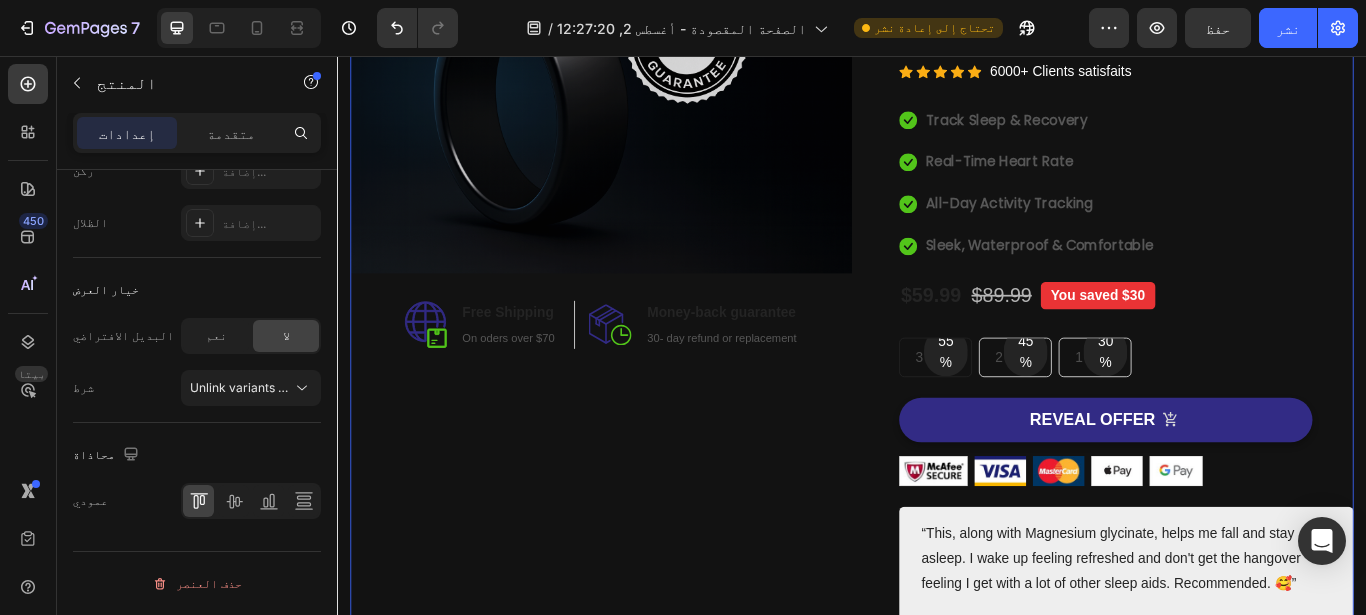 click on "Image Image Free Shipping Heading On oders over $70 Text block Row Image Money-back guarantee Heading 30- day refund or replacement Text block Row Row Row" at bounding box center [644, 333] 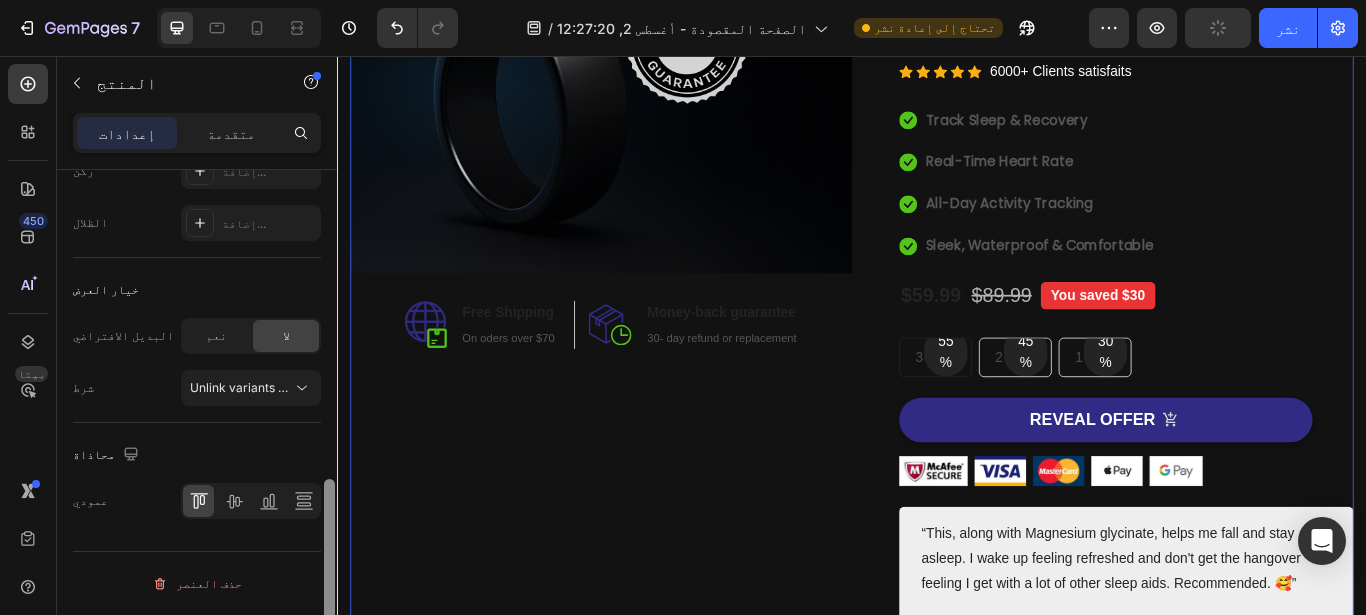 scroll, scrollTop: 733, scrollLeft: 0, axis: vertical 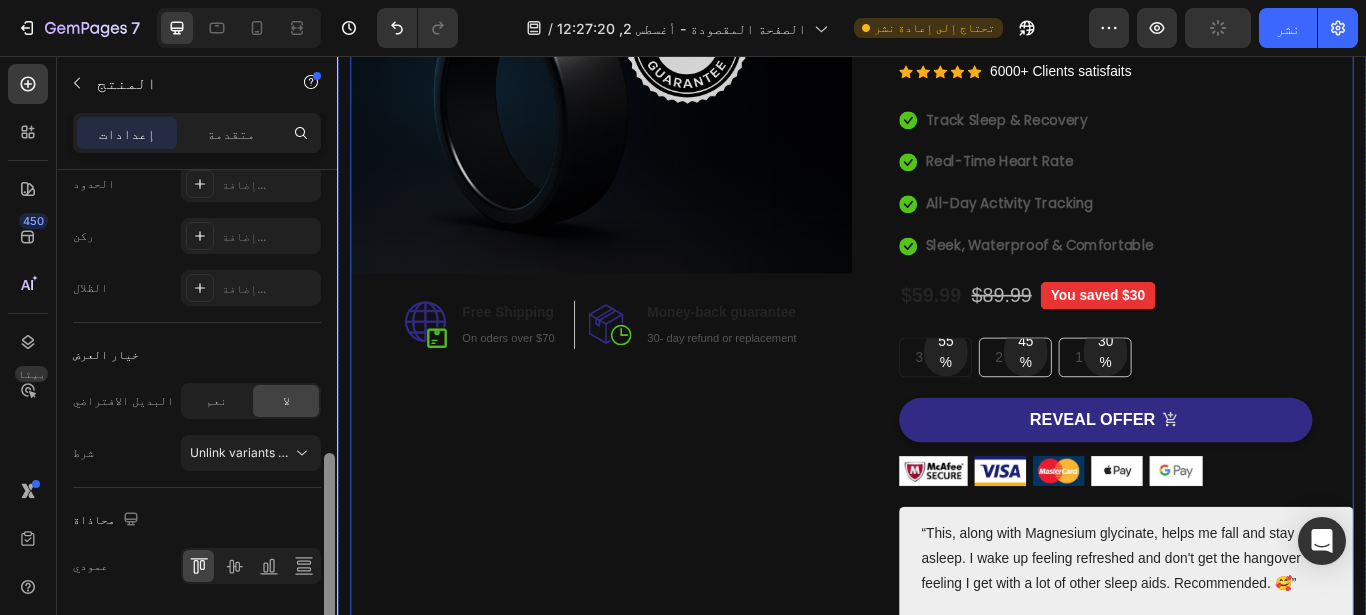 drag, startPoint x: 662, startPoint y: 583, endPoint x: 593, endPoint y: 404, distance: 191.83847 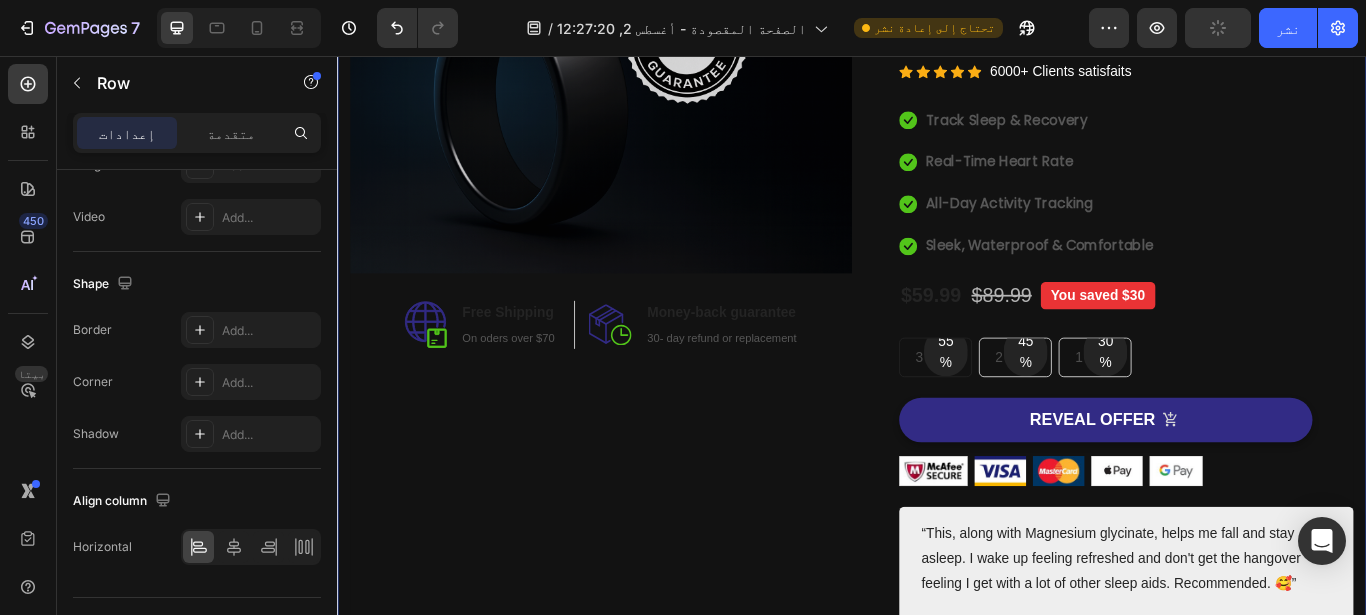 scroll, scrollTop: 0, scrollLeft: 0, axis: both 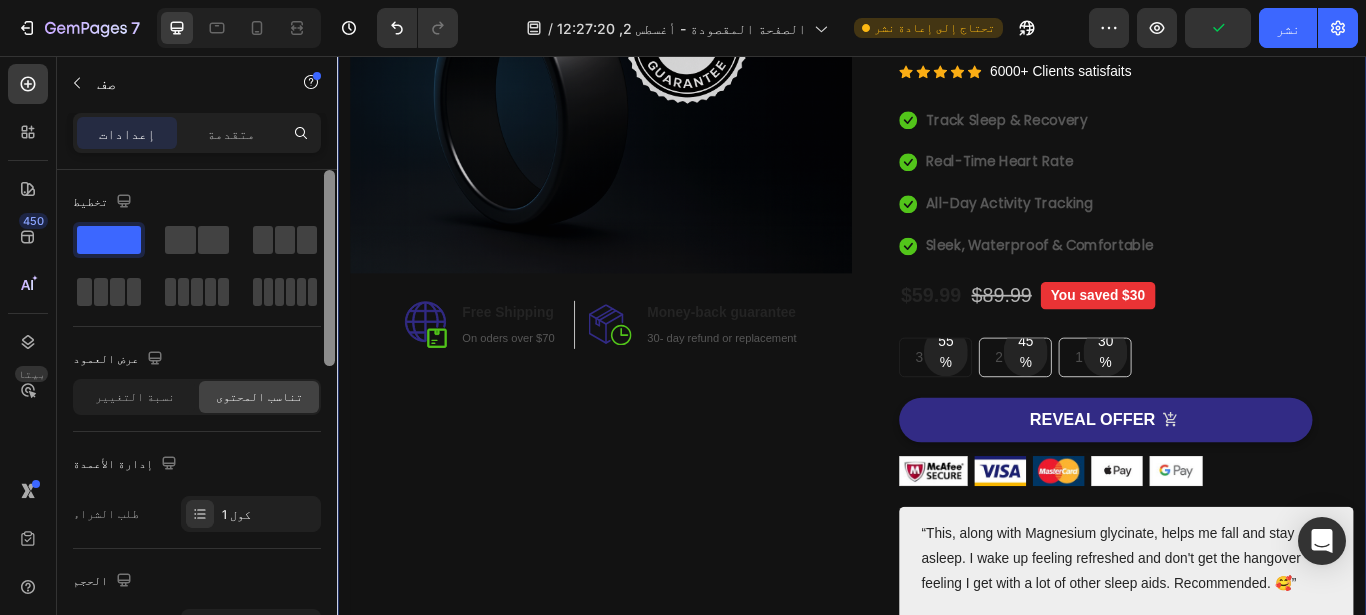 click on "عرض العمود" at bounding box center [197, 359] 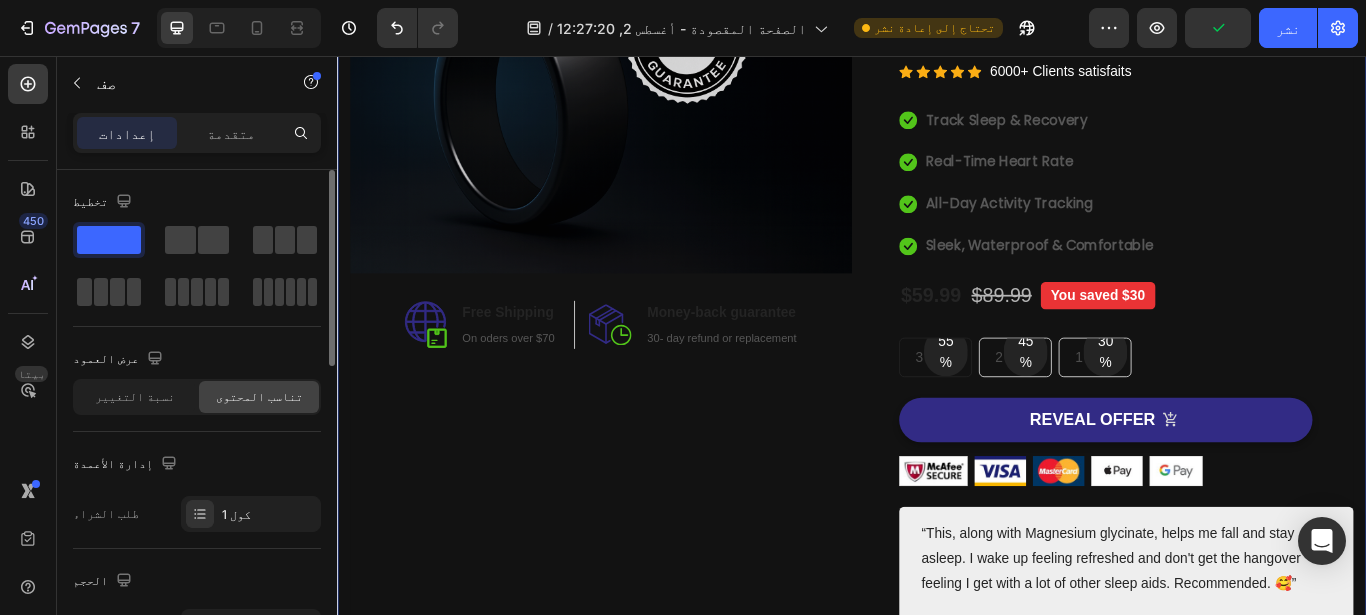 click on "عرض العمود" at bounding box center (197, 359) 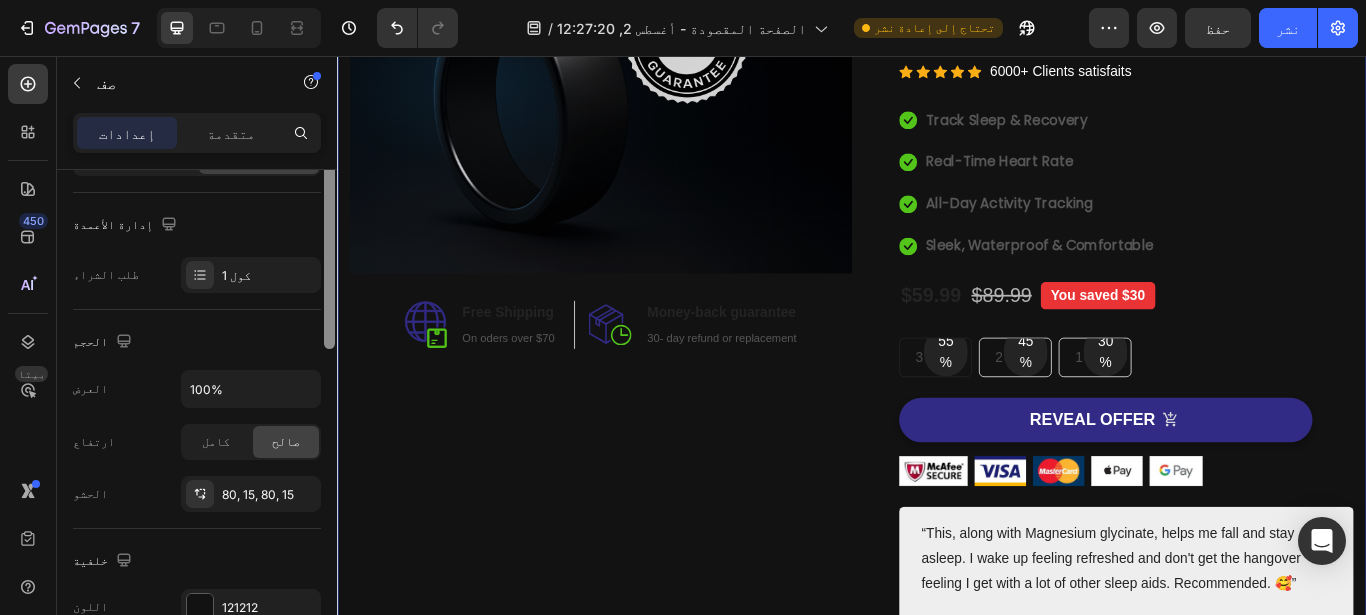 scroll, scrollTop: 252, scrollLeft: 0, axis: vertical 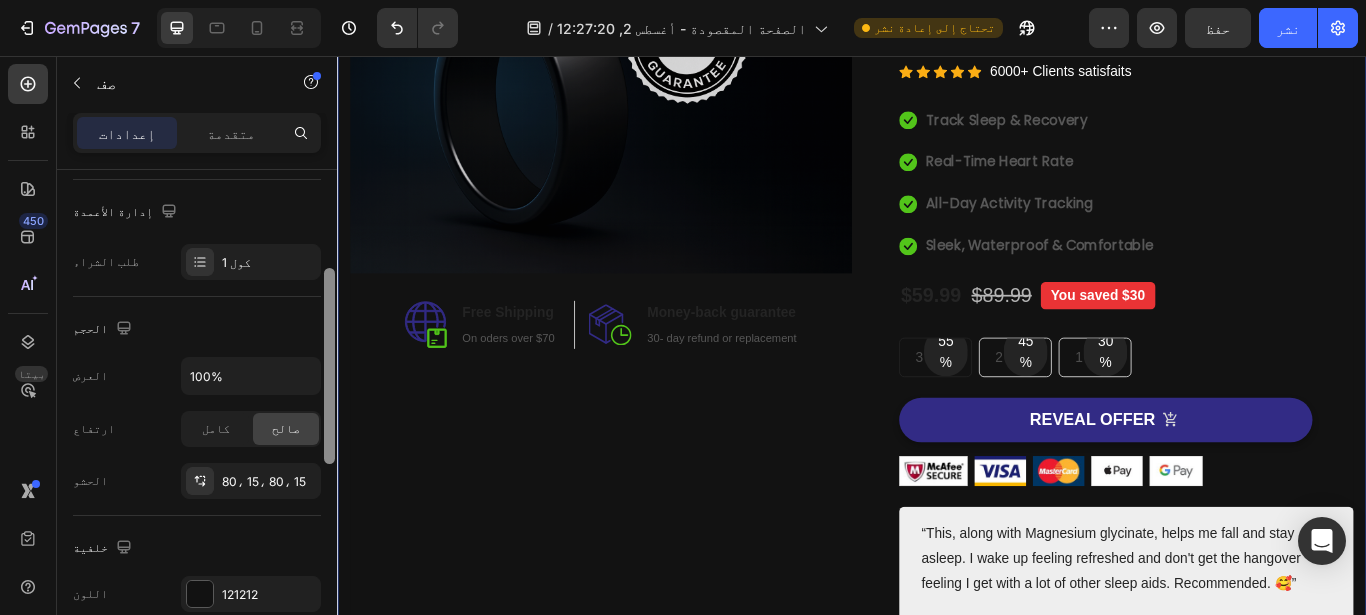 drag, startPoint x: 333, startPoint y: 333, endPoint x: 329, endPoint y: 431, distance: 98.0816 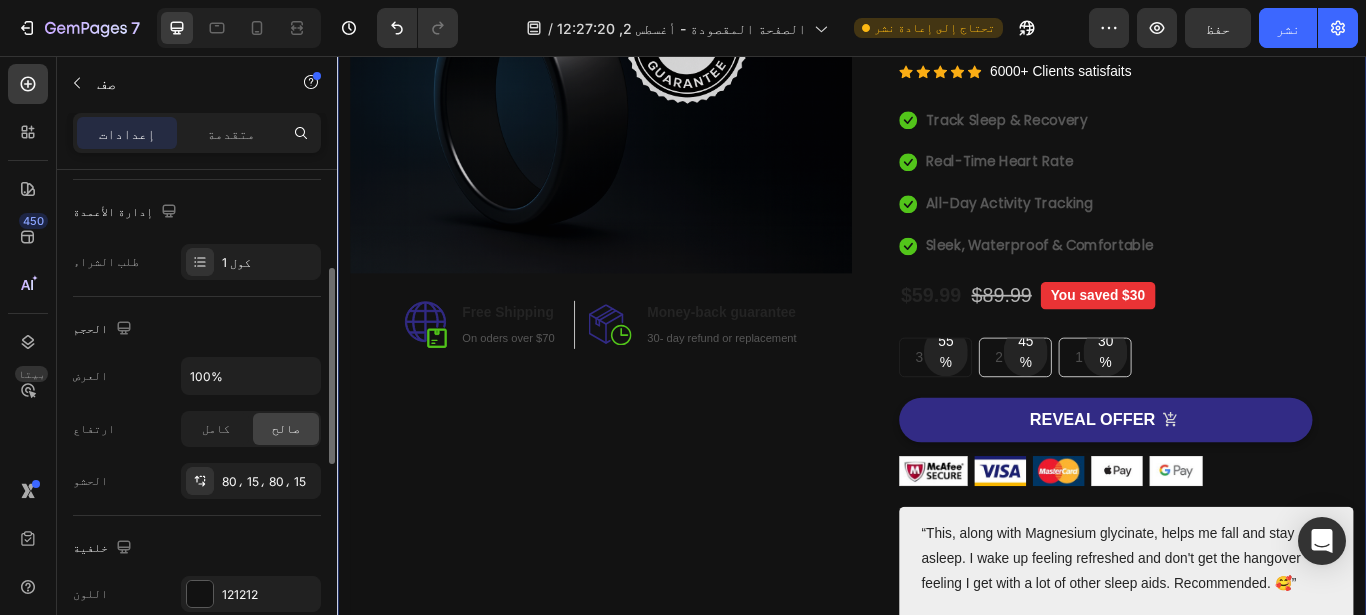 click on "الحجم" at bounding box center (197, 329) 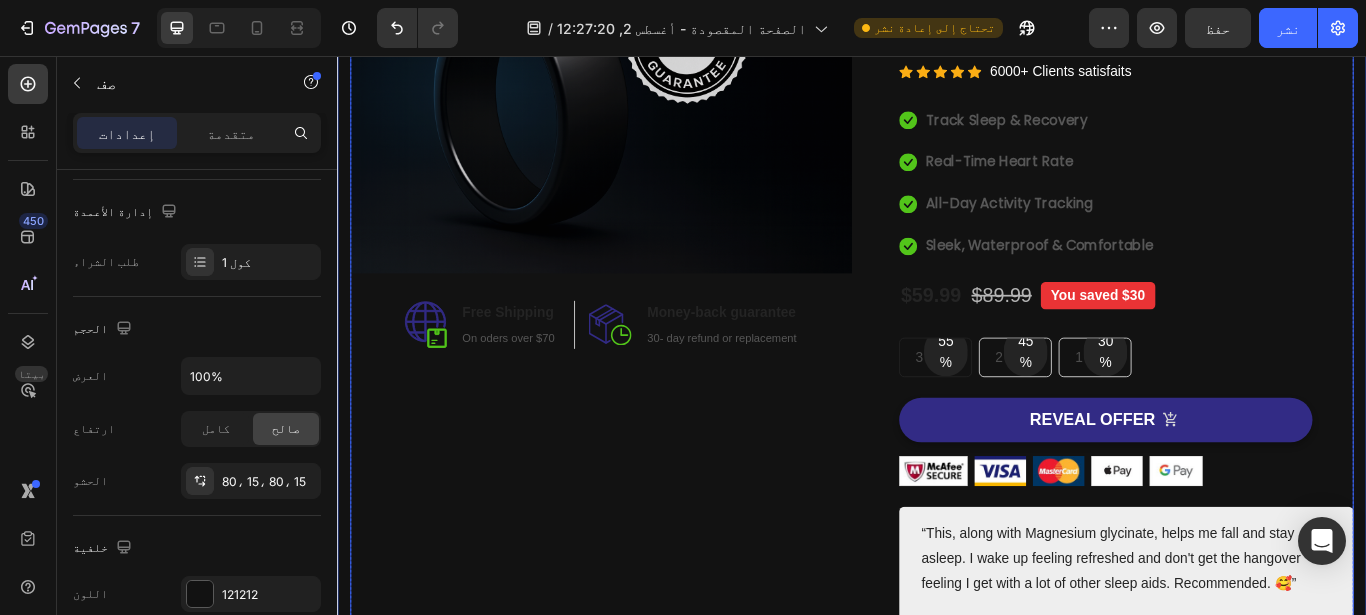 click on "Image Image Free Shipping Heading On oders over $70 Text block Row Image Money-back guarantee Heading 30- day refund or replacement Text block Row Row Row" at bounding box center [644, 333] 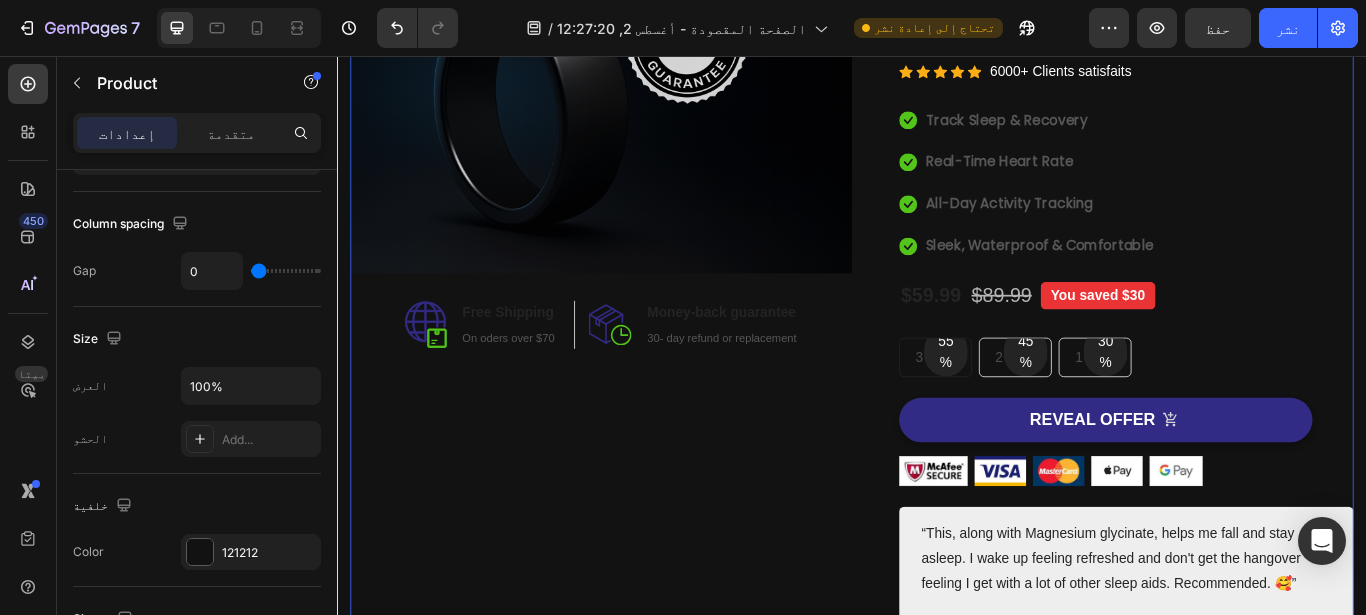 scroll, scrollTop: 0, scrollLeft: 0, axis: both 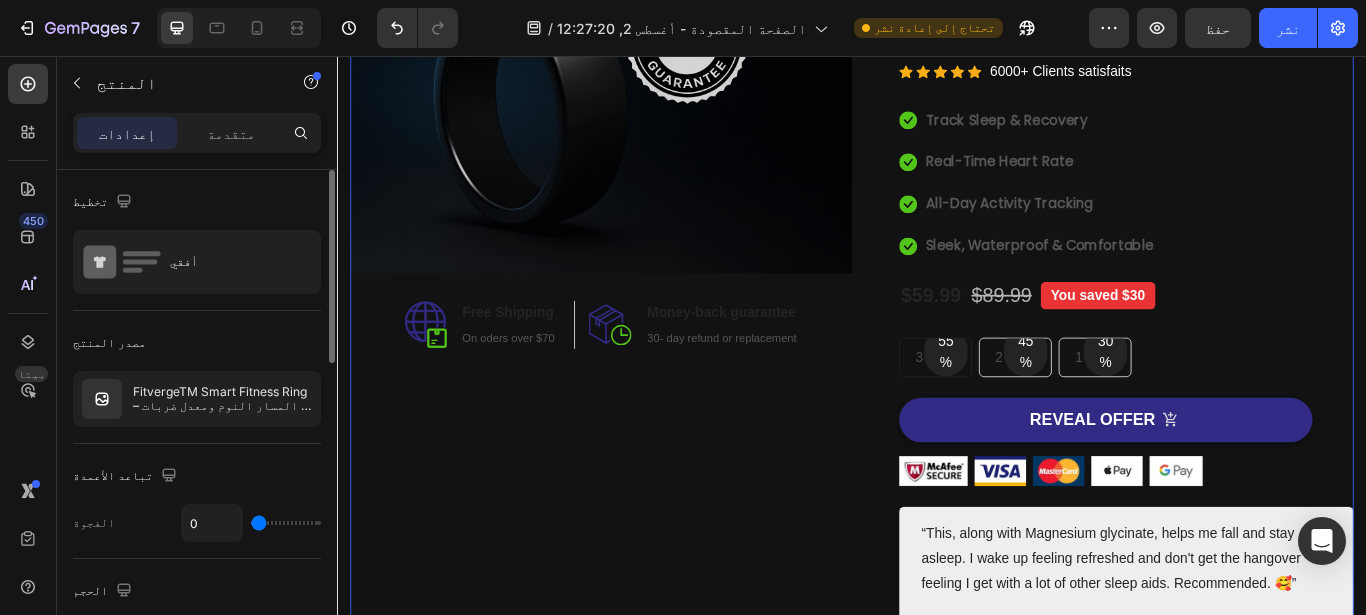 click on "Image Image Free Shipping Heading On oders over $70 Text block Row Image Money-back guarantee Heading 30- day refund or replacement Text block Row Row Row" at bounding box center (644, 333) 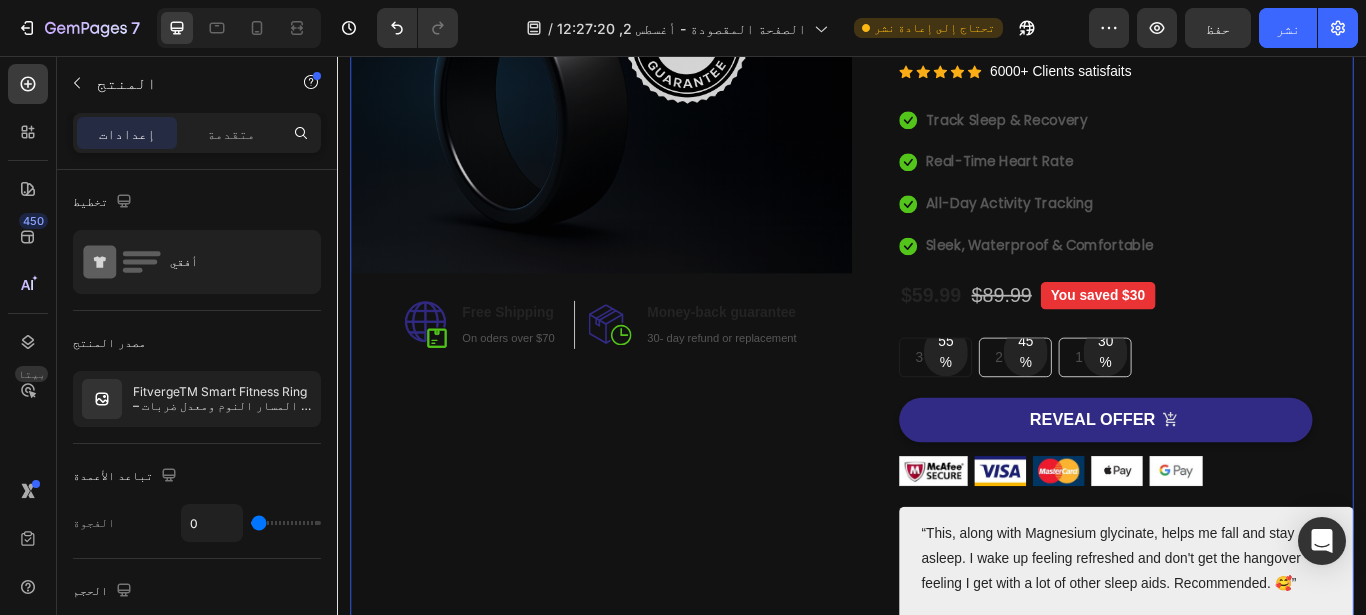 click on "Image Image Free Shipping Heading On oders over $70 Text block Row Image Money-back guarantee Heading 30- day refund or replacement Text block Row Row Row Catch your customer's attention with attracted media.       Add image   or   sync data
(P) Images & Gallery Fitverge™ Smart Fitness Ring – Track Sleep, Heart Rate & Recovery (P) Title                Icon                Icon                Icon                Icon                Icon Icon List Hoz 6000+ Clients satisfaits Text block Row
Icon Track Sleep & Recovery Text block
Icon Real-Time Heart Rate Text block
Icon All-Day Activity Tracking Text block
Icon Sleek, Waterproof & Comfortable Text block Icon List $59.99 (P) Price (P) Price $89.99 (P) Price (P) Price" at bounding box center (937, 333) 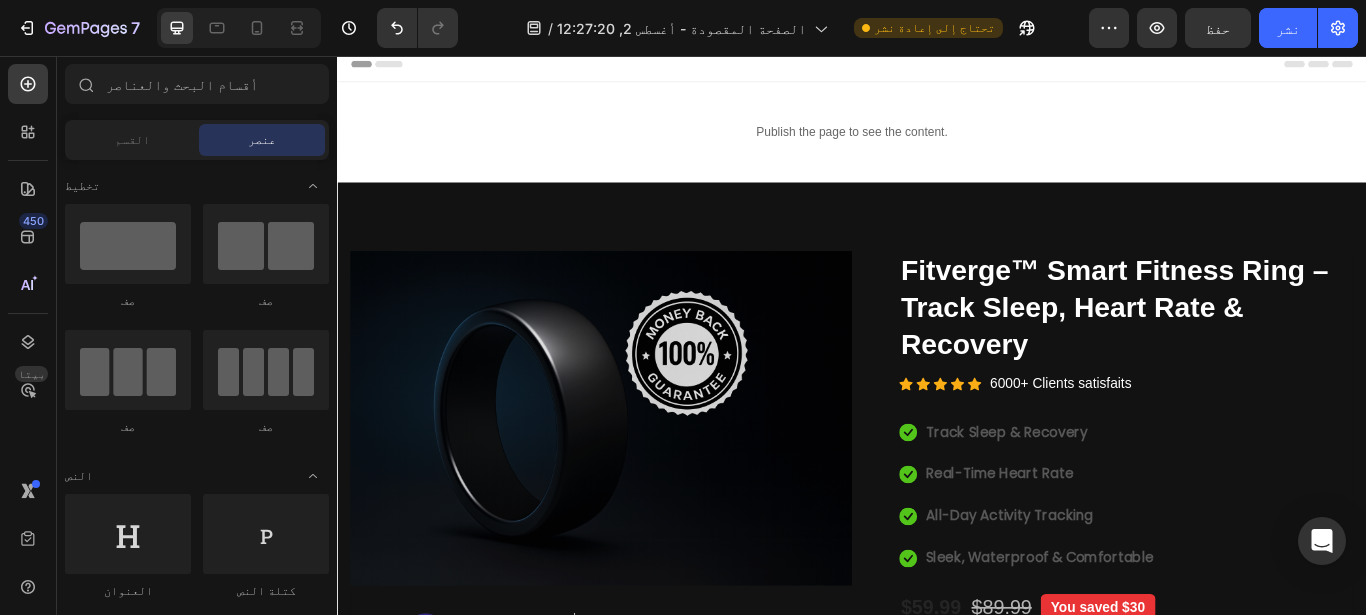 scroll, scrollTop: 0, scrollLeft: 0, axis: both 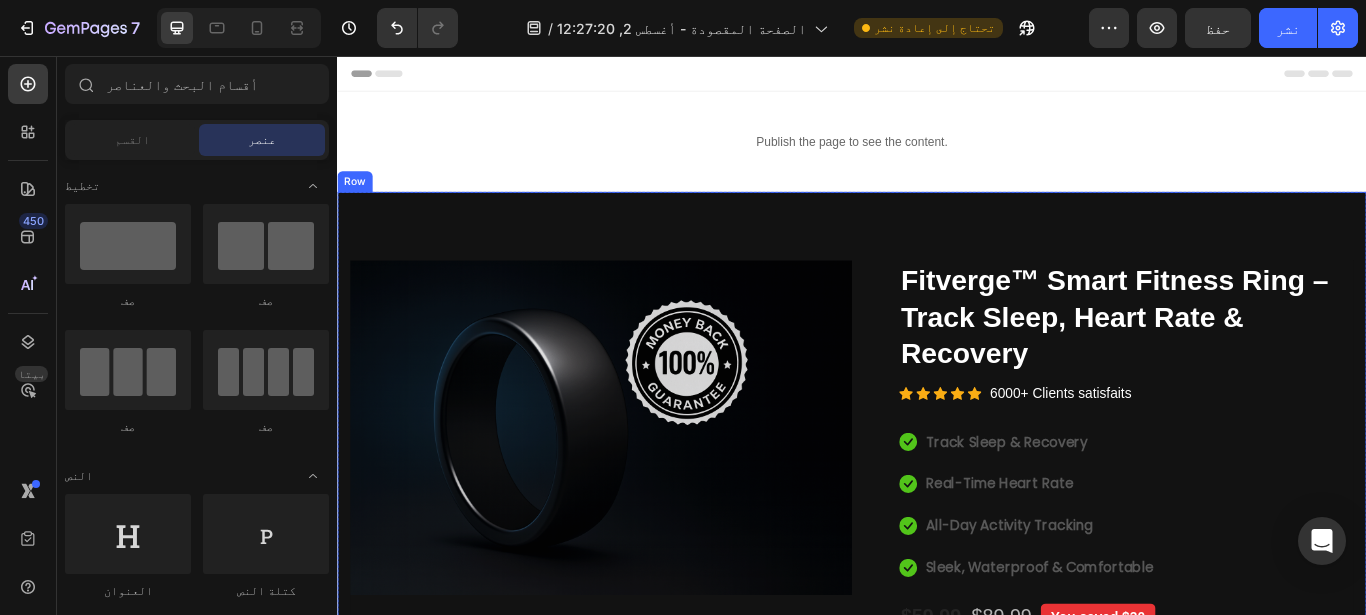 click on "Image Image Free Shipping Heading On oders over $70 Text block Row Image Money-back guarantee Heading 30- day refund or replacement Text block Row Row Row Catch your customer's attention with attracted media.       Add image   or   sync data
(P) Images & Gallery Fitverge™ Smart Fitness Ring – Track Sleep, Heart Rate & Recovery (P) Title                Icon                Icon                Icon                Icon                Icon Icon List Hoz 6000+ Clients satisfaits Text block Row
Icon Track Sleep & Recovery Text block
Icon Real-Time Heart Rate Text block
Icon All-Day Activity Tracking Text block
Icon Sleek, Waterproof & Comfortable Text block Icon List $59.99 (P) Price (P) Price $89.99 (P) Price (P) Price" at bounding box center (937, 708) 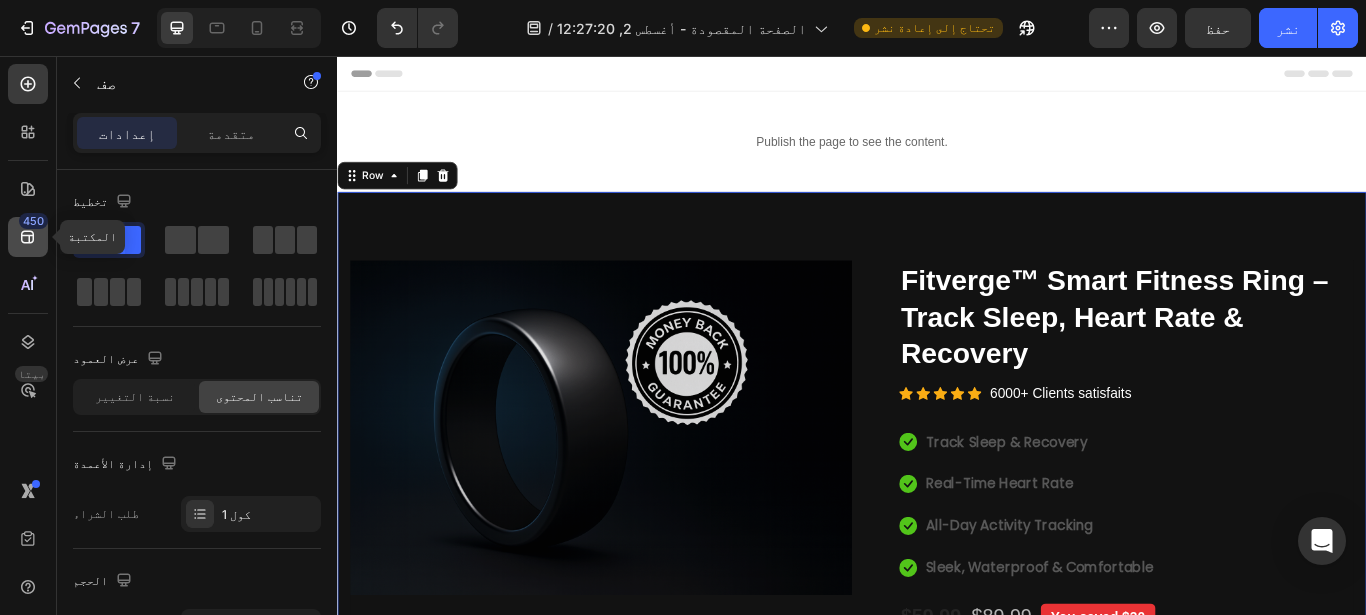 click on "450" at bounding box center (33, 221) 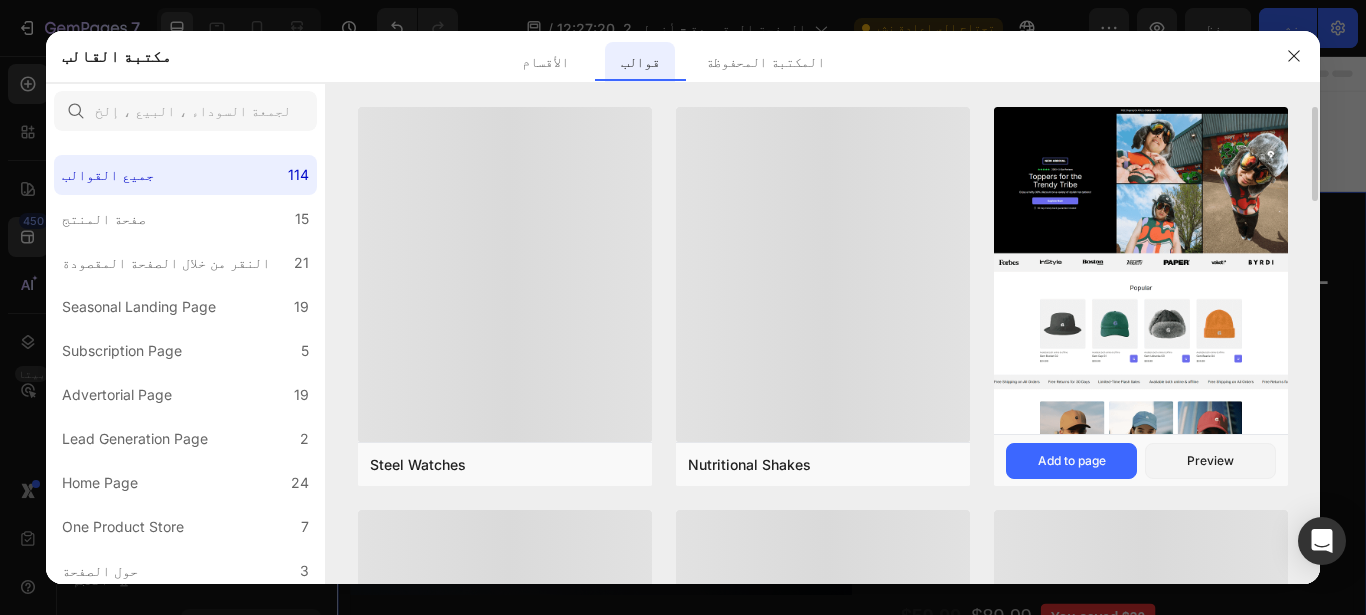 click at bounding box center (1294, 56) 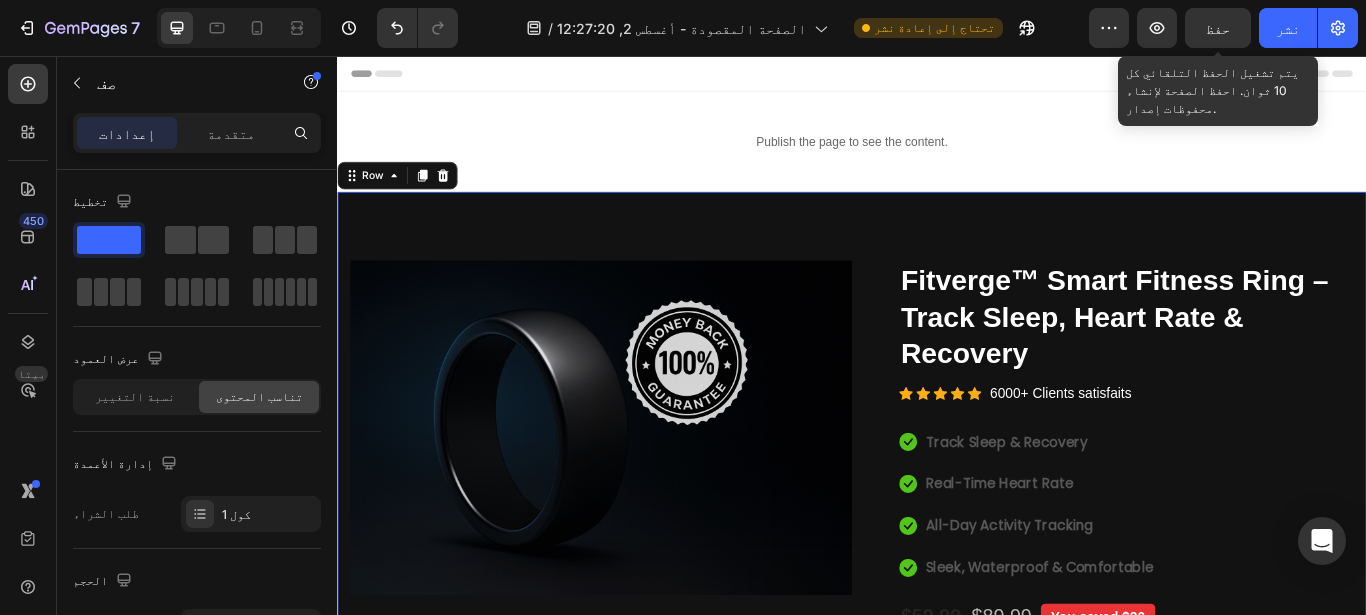 click on "حفظ" at bounding box center [1218, 28] 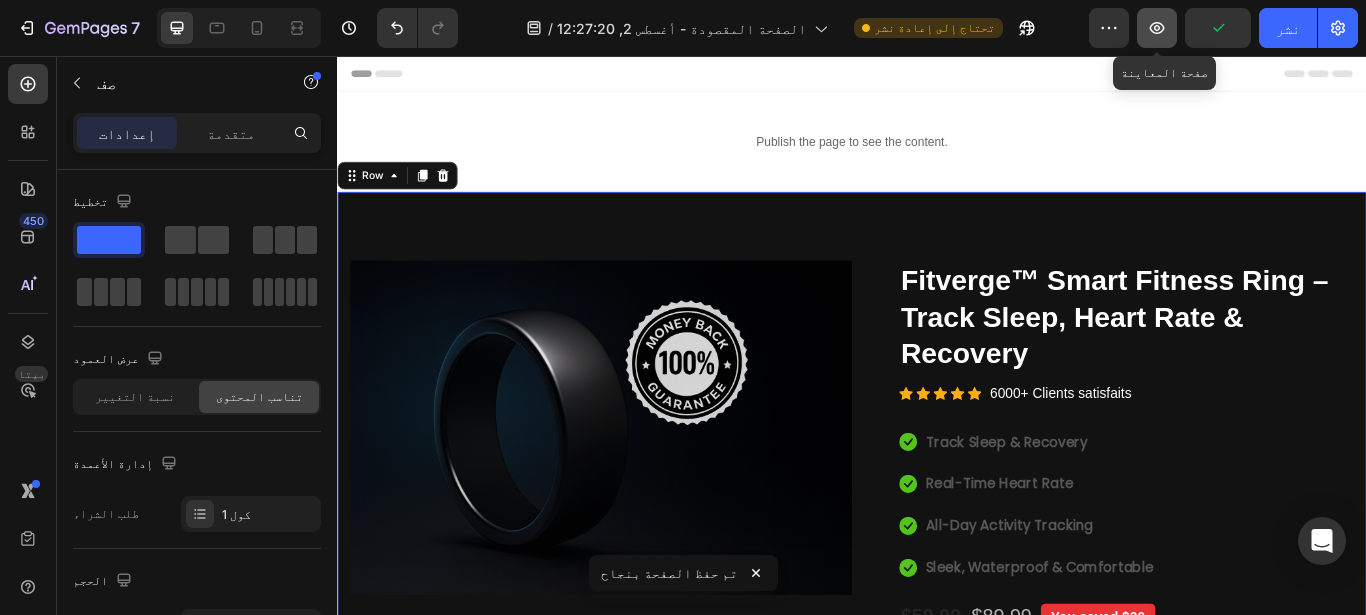 click 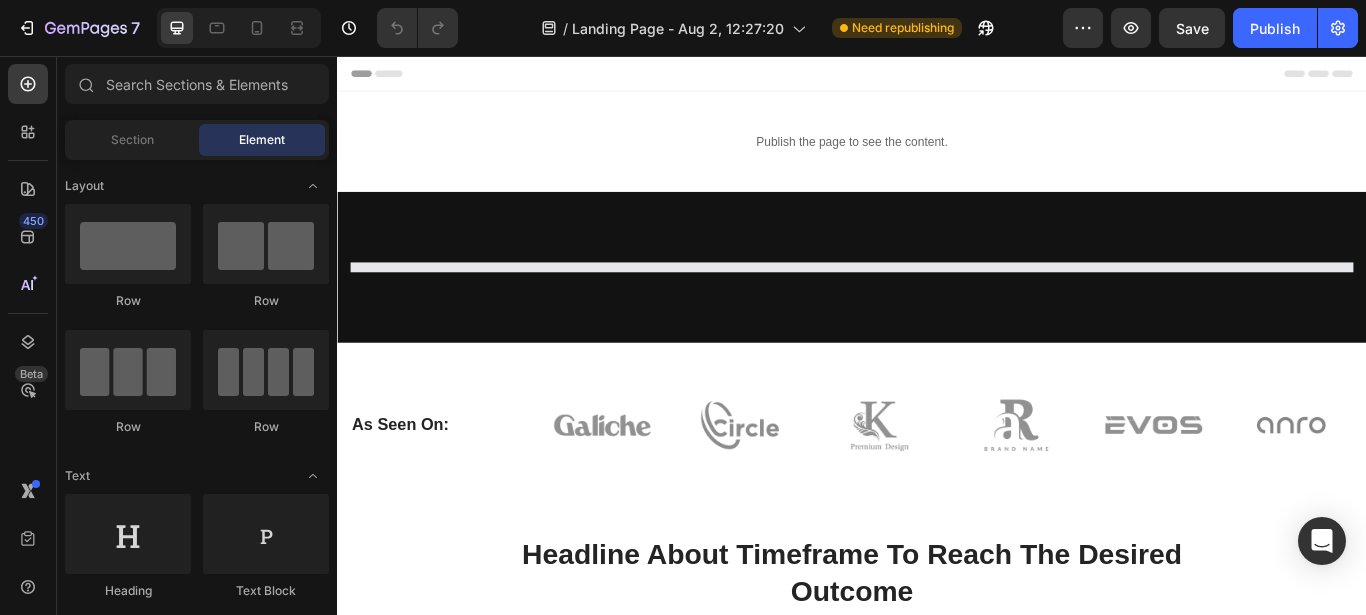 scroll, scrollTop: 0, scrollLeft: 0, axis: both 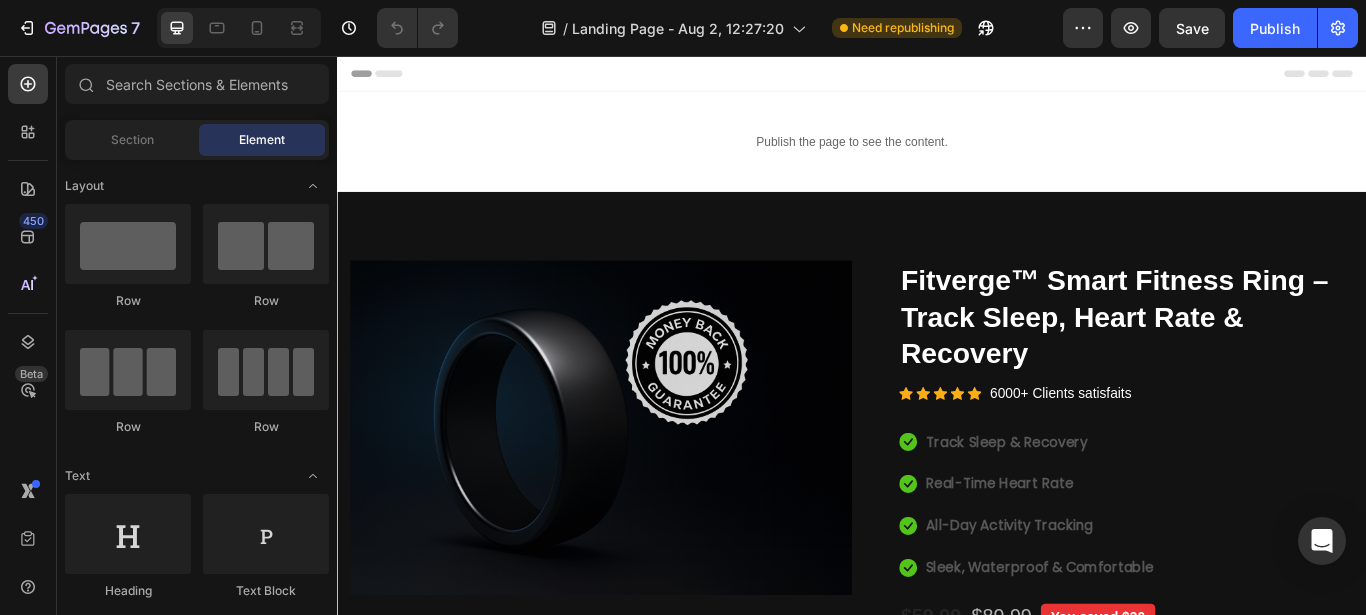 drag, startPoint x: 927, startPoint y: 94, endPoint x: 928, endPoint y: 55, distance: 39.012817 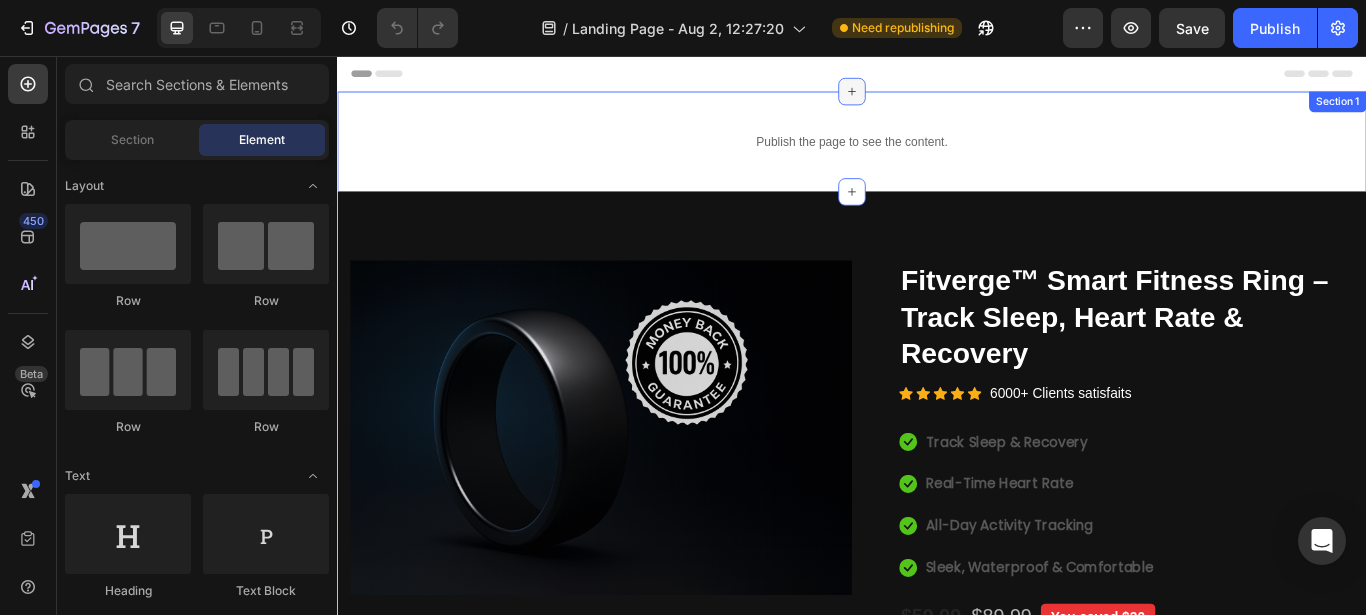 click 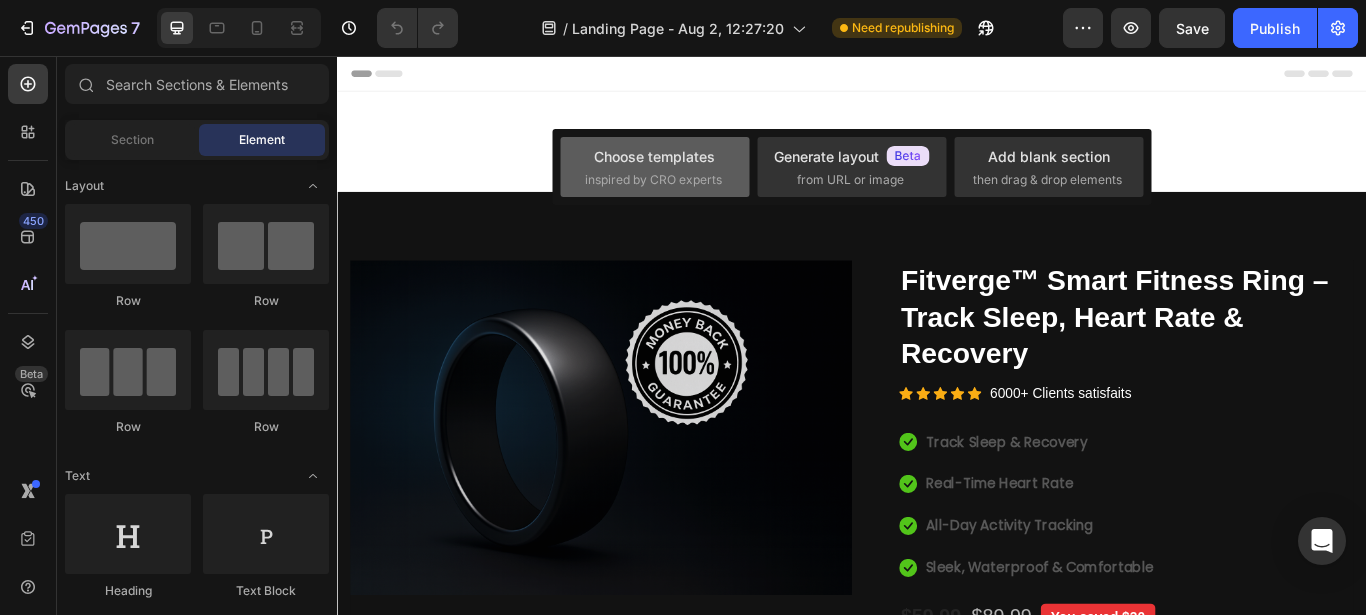click on "Choose templates" at bounding box center [654, 156] 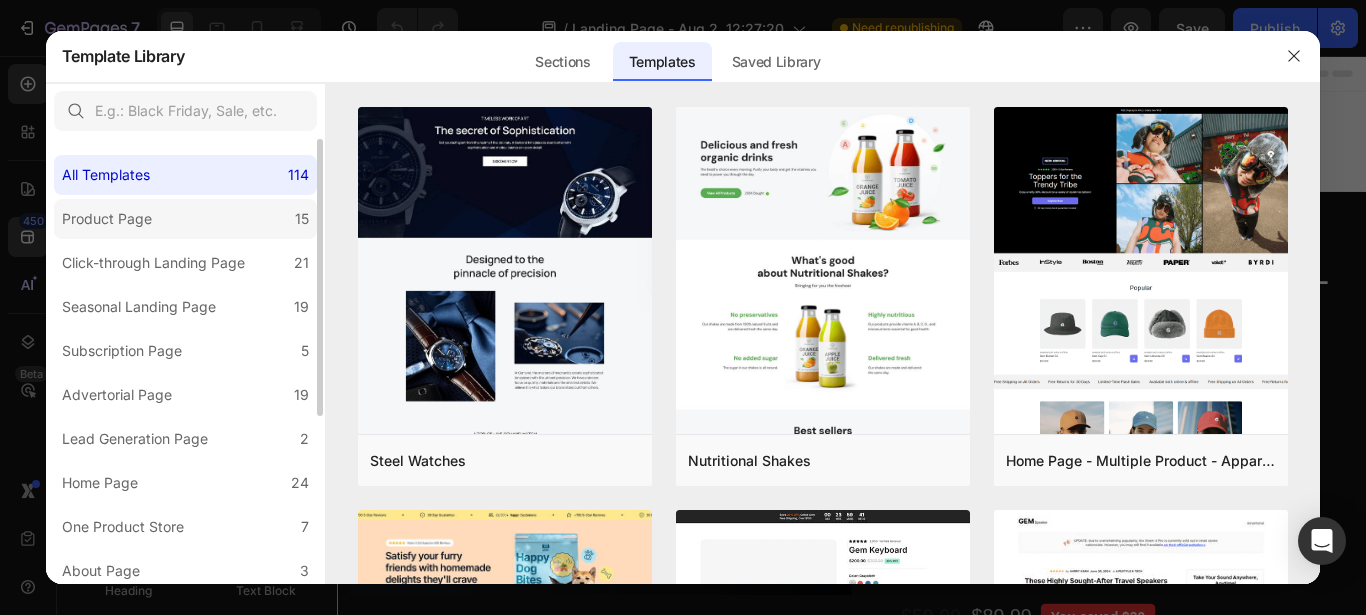 click on "Product Page 15" 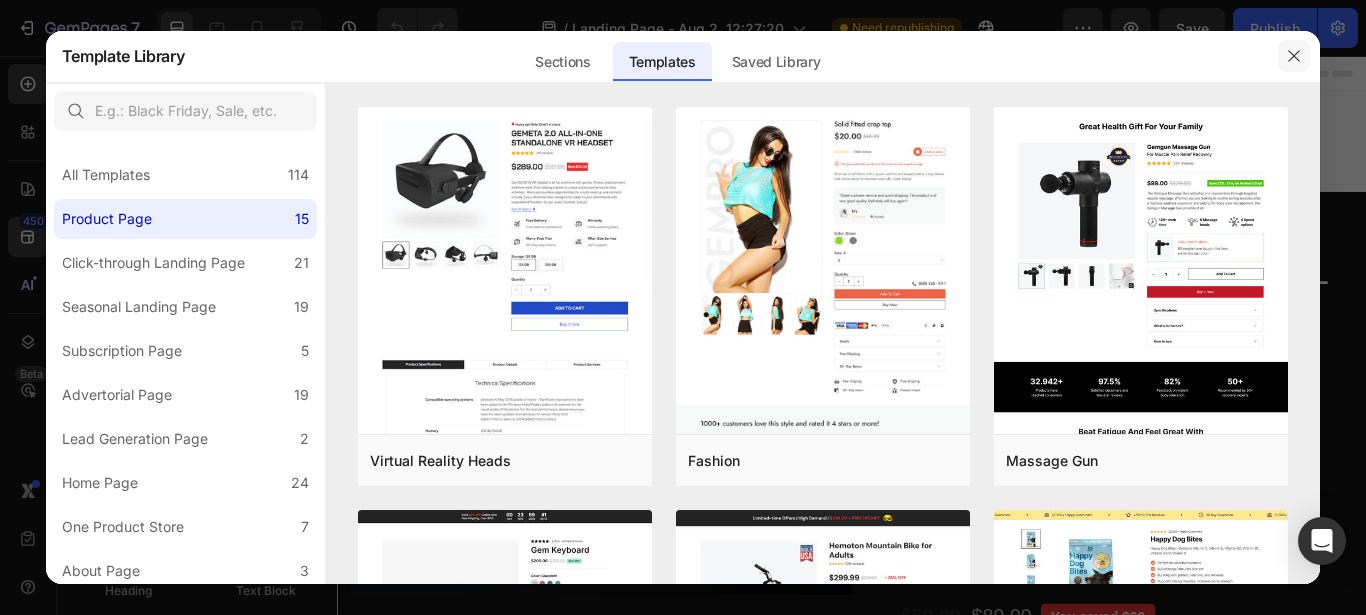 click 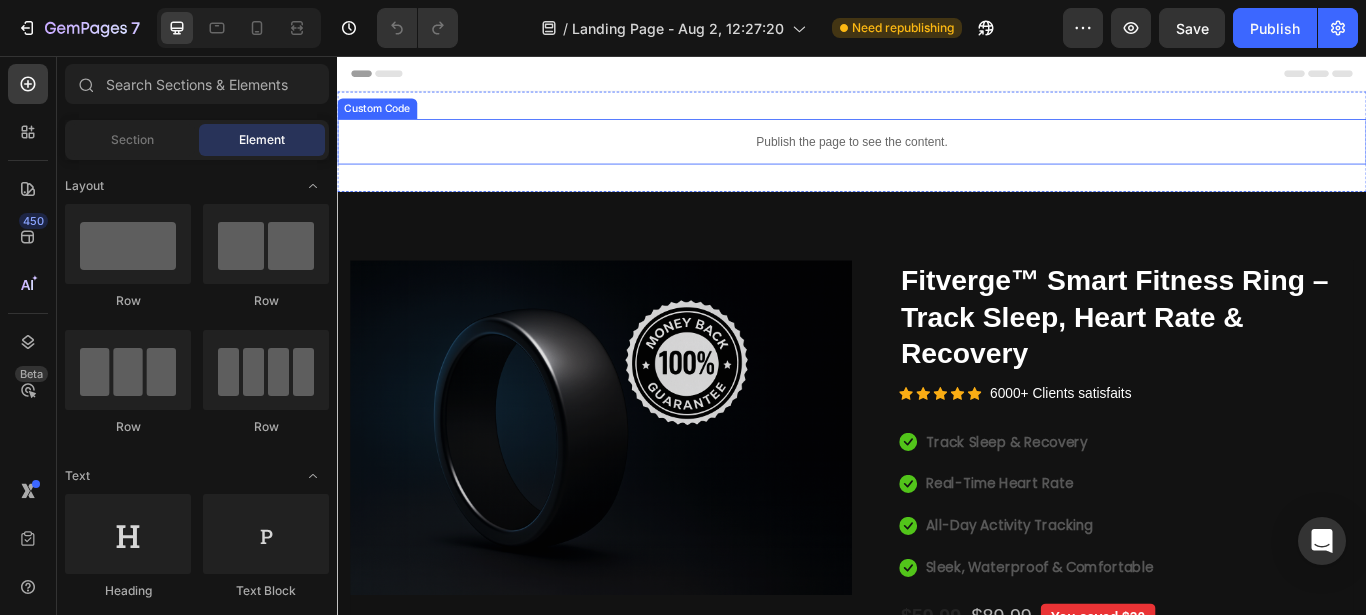 click on "Publish the page to see the content." at bounding box center [937, 155] 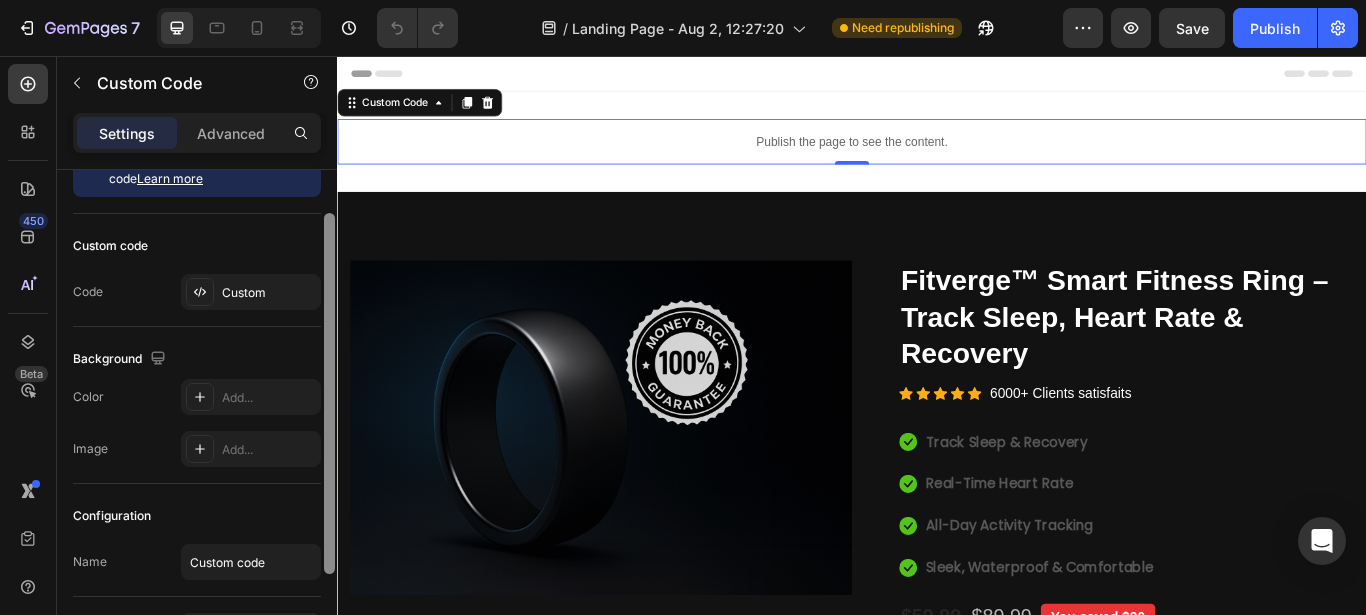 scroll, scrollTop: 74, scrollLeft: 0, axis: vertical 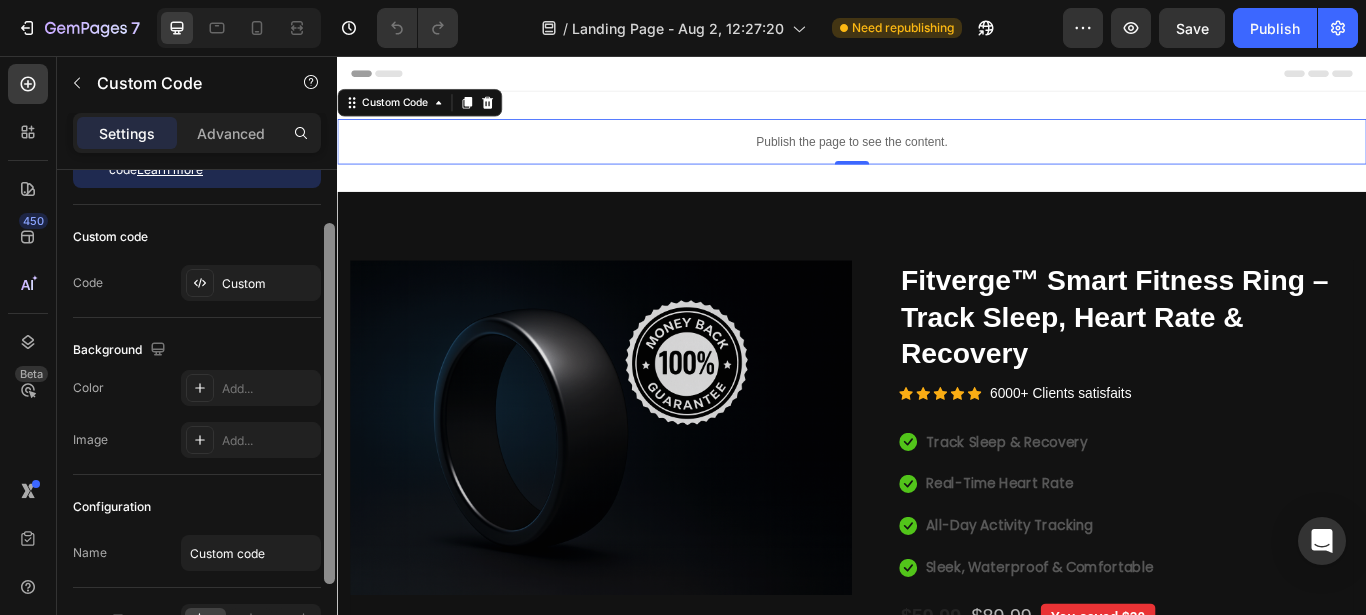 drag, startPoint x: 329, startPoint y: 438, endPoint x: 324, endPoint y: 502, distance: 64.195015 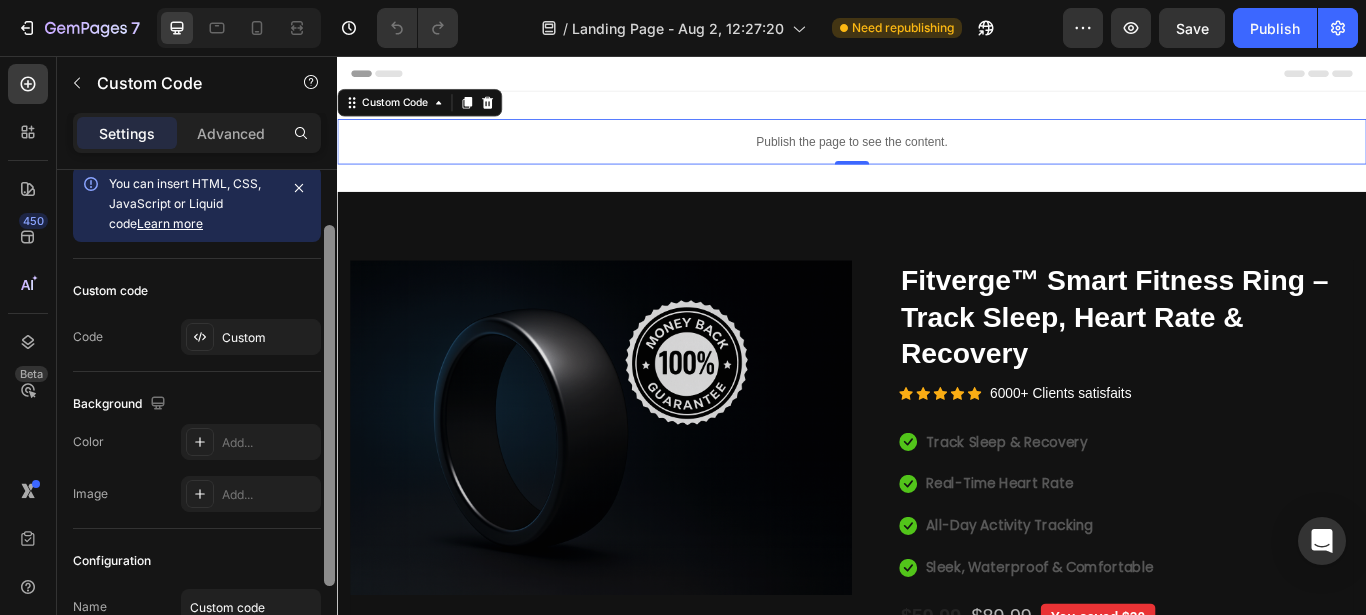 scroll, scrollTop: 0, scrollLeft: 0, axis: both 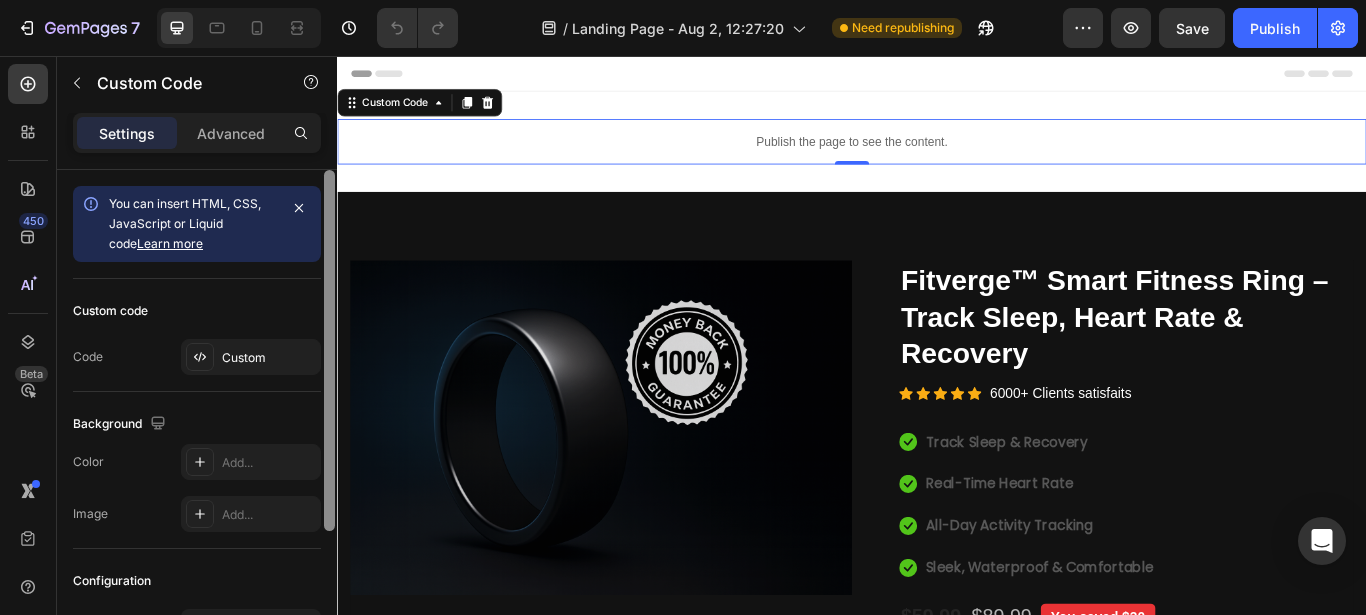 drag, startPoint x: 335, startPoint y: 445, endPoint x: 322, endPoint y: 355, distance: 90.934044 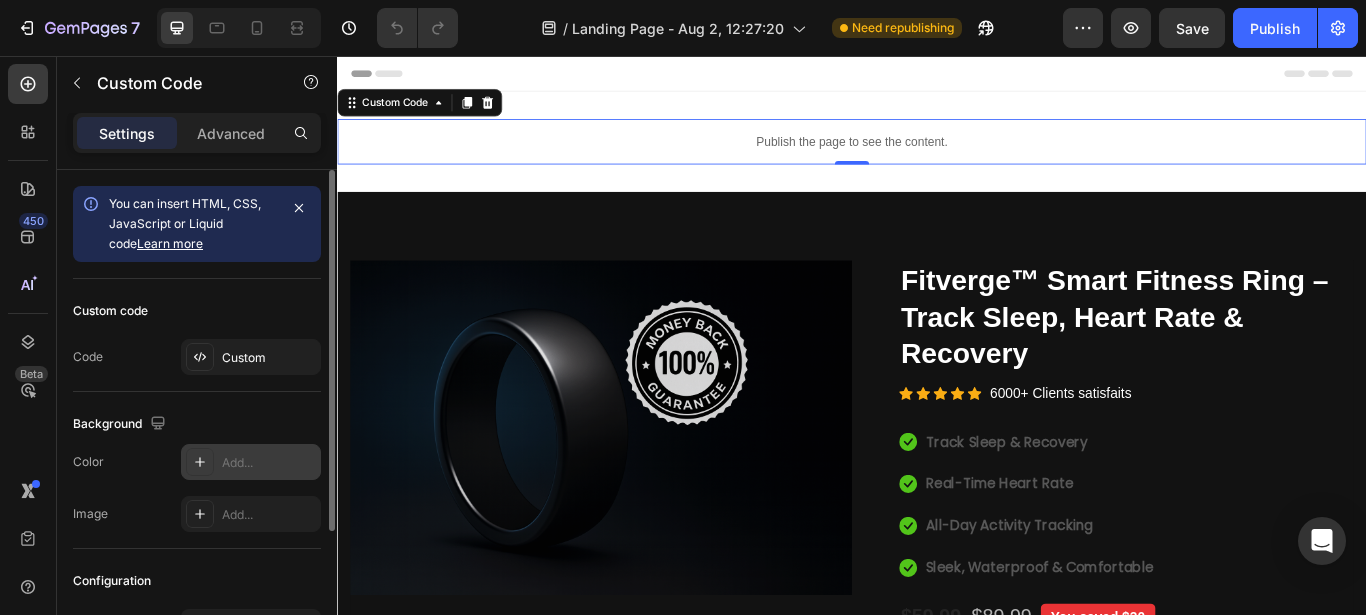 click at bounding box center [200, 462] 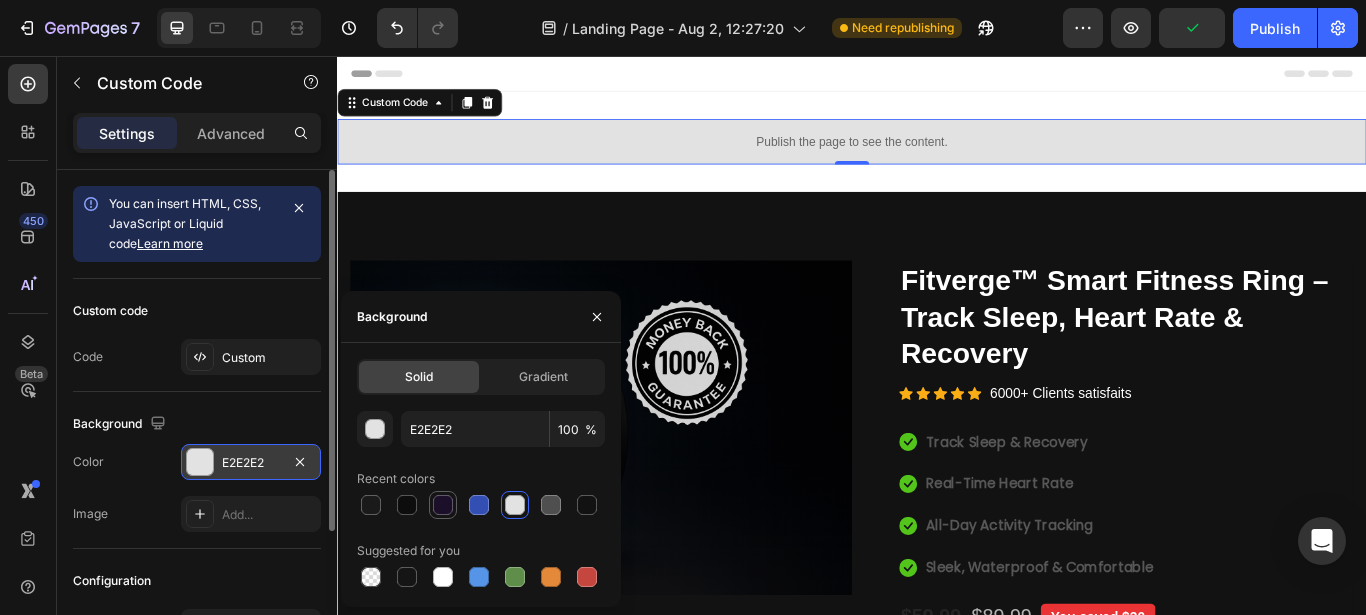 click at bounding box center [443, 505] 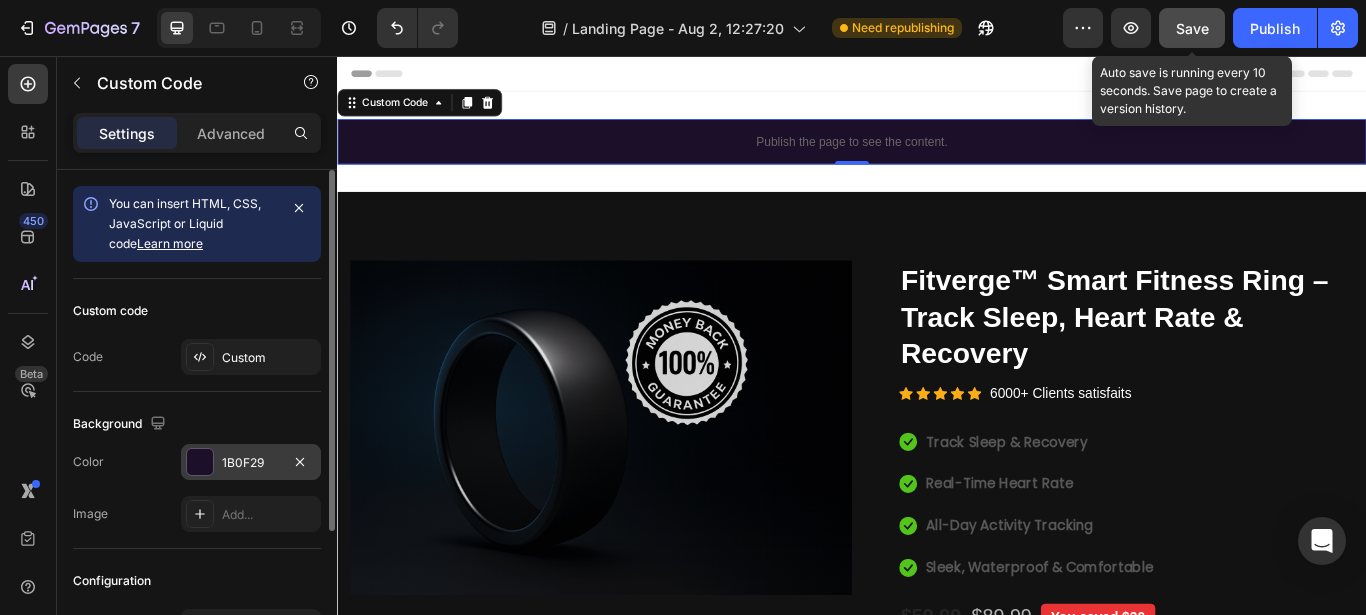 click on "Save" at bounding box center (1192, 28) 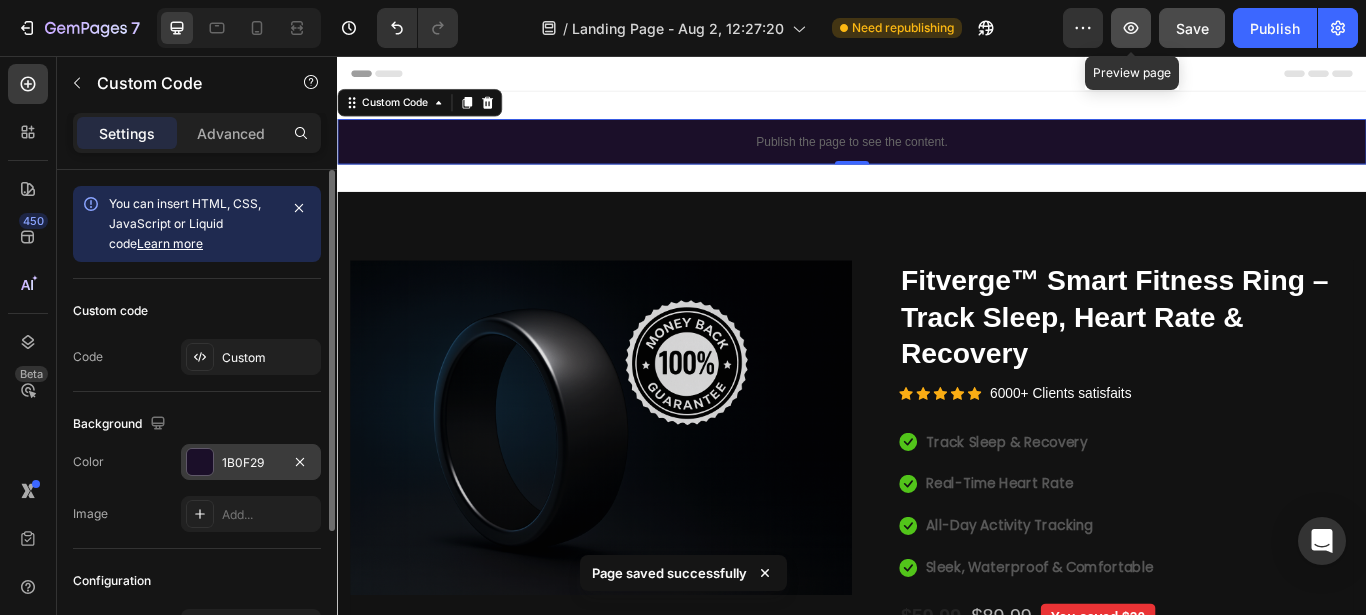 click 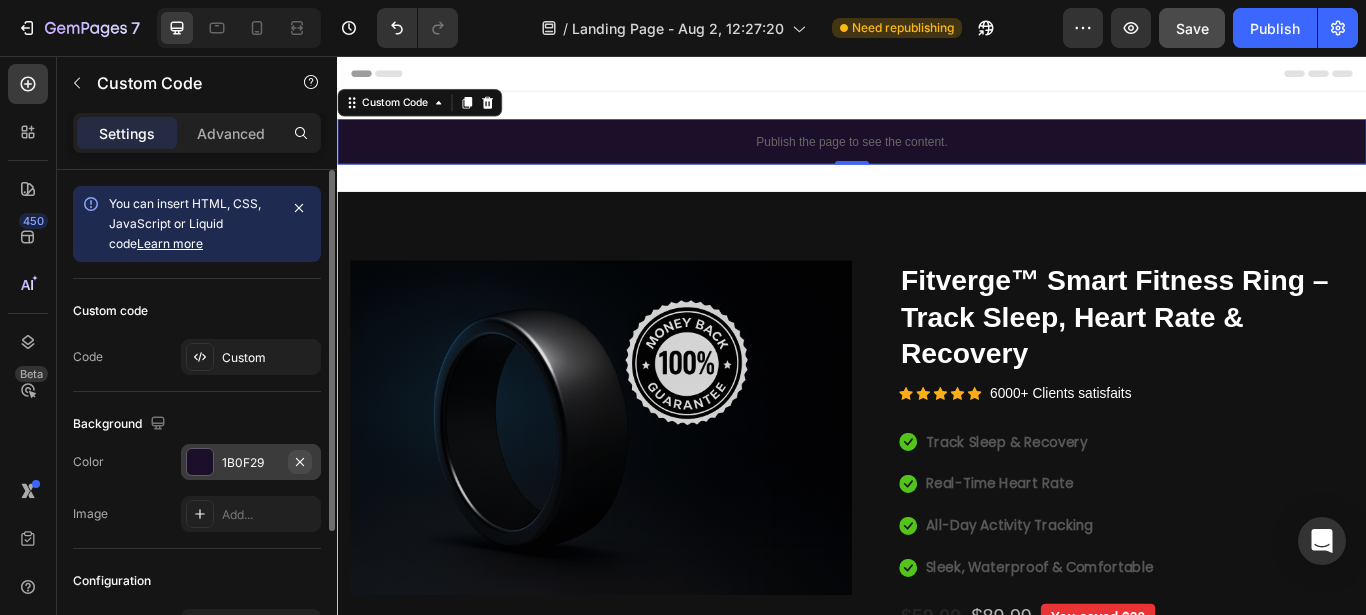 click 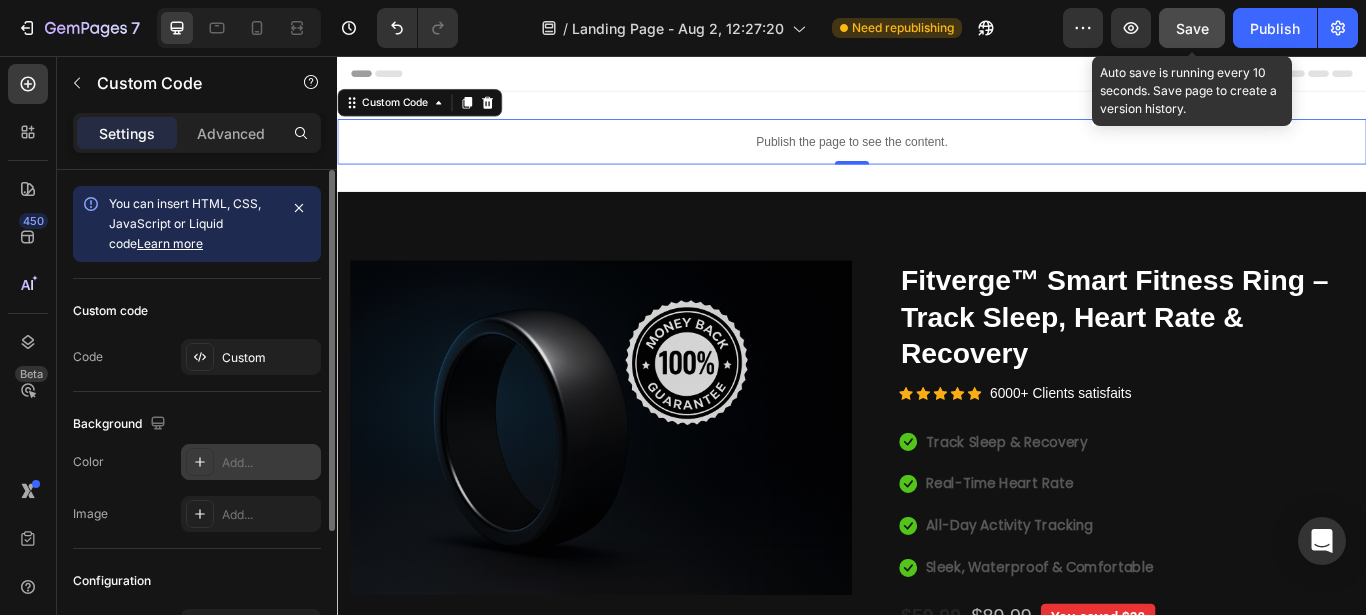 click on "Save" at bounding box center [1192, 28] 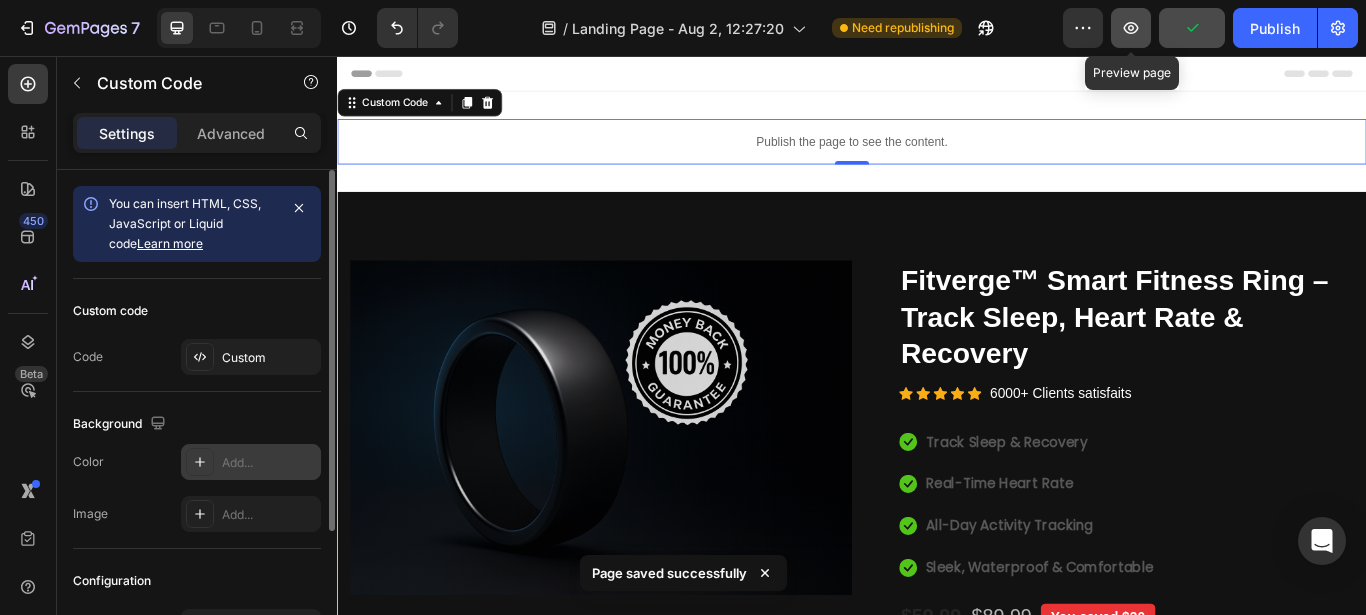 click 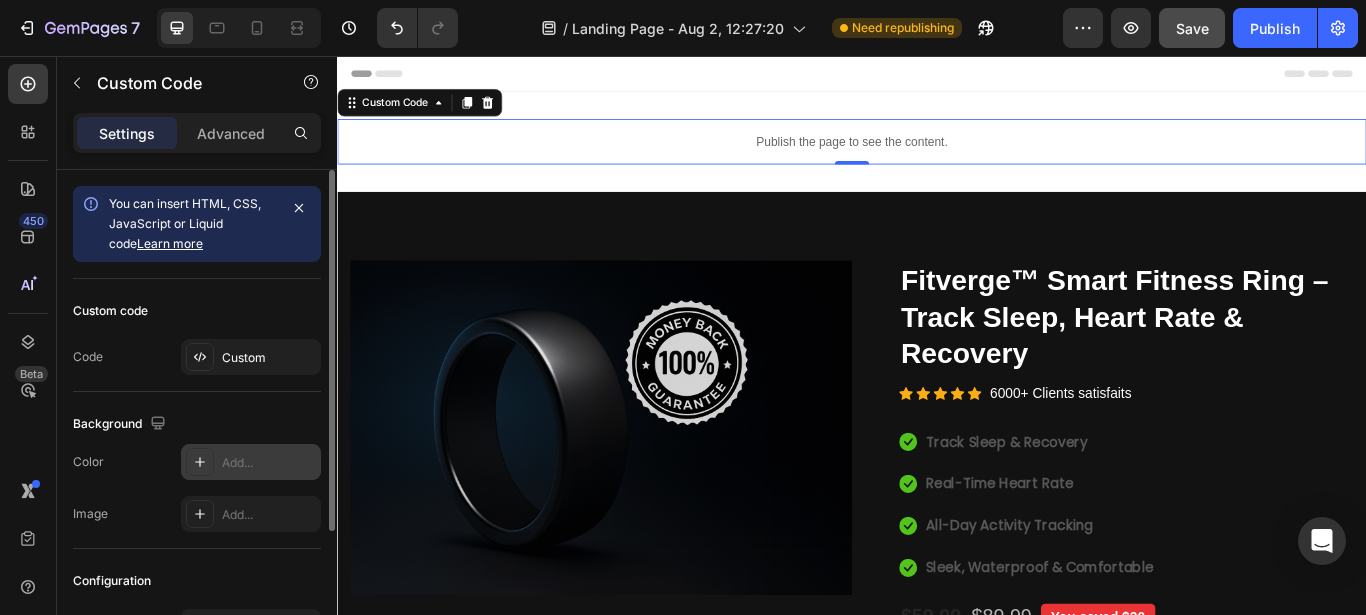 click on "Add..." at bounding box center [269, 463] 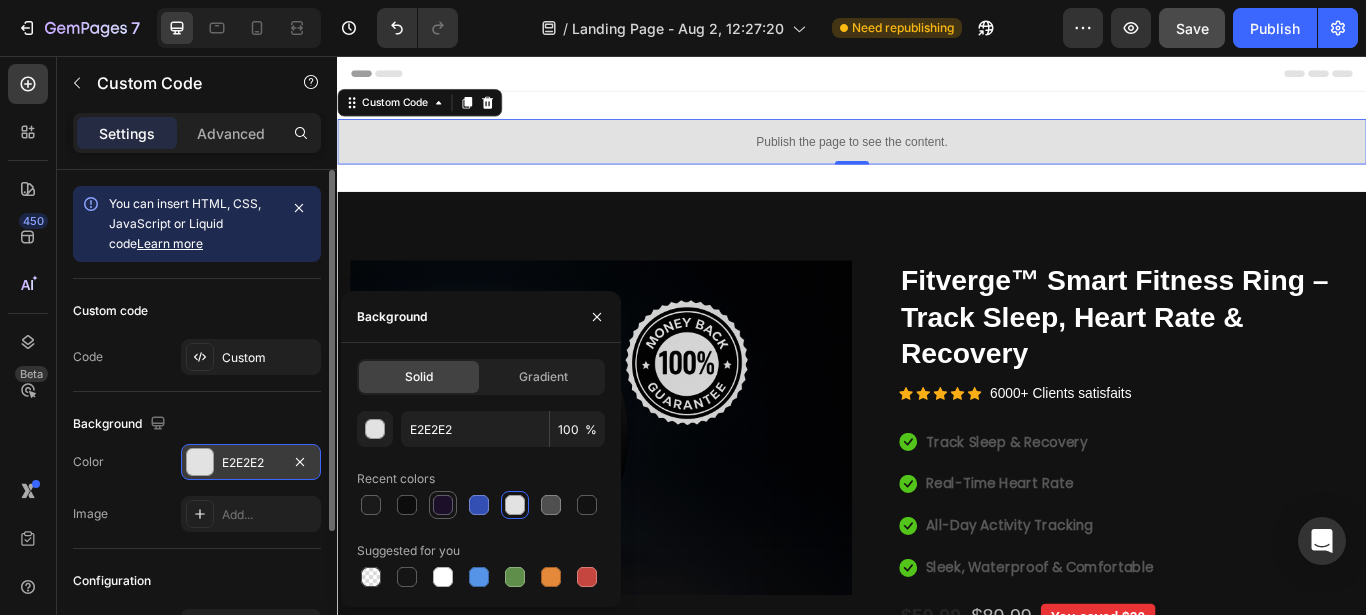 click at bounding box center [443, 505] 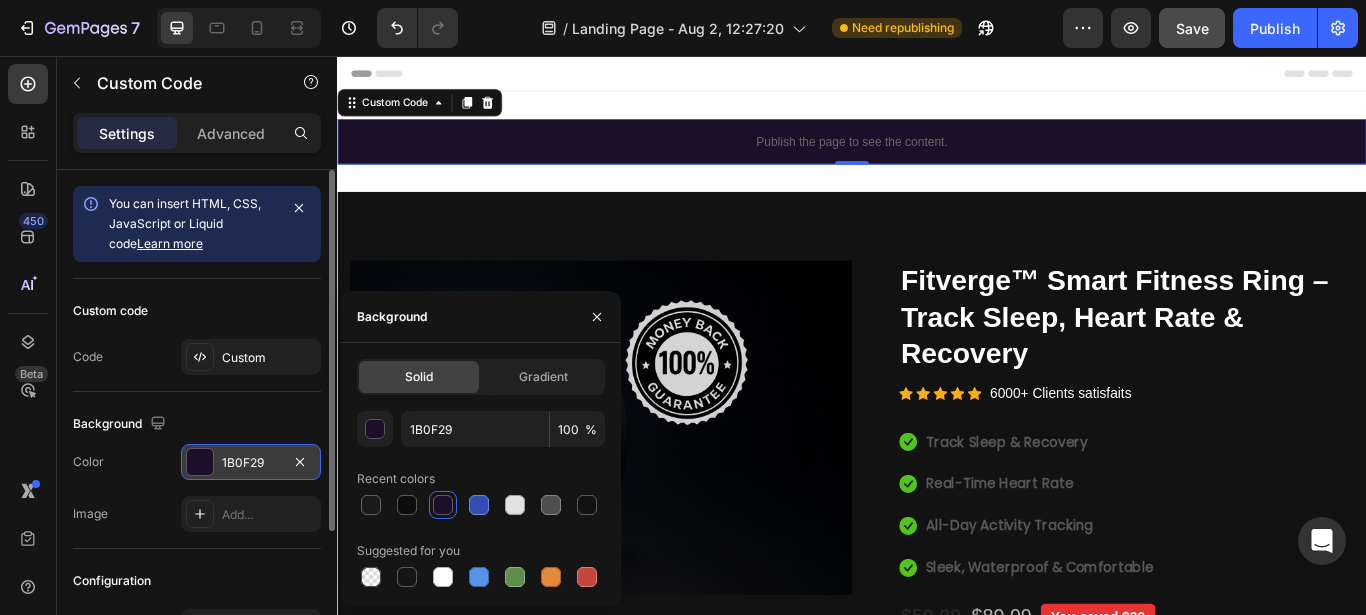 click on "1B0F29" at bounding box center [251, 463] 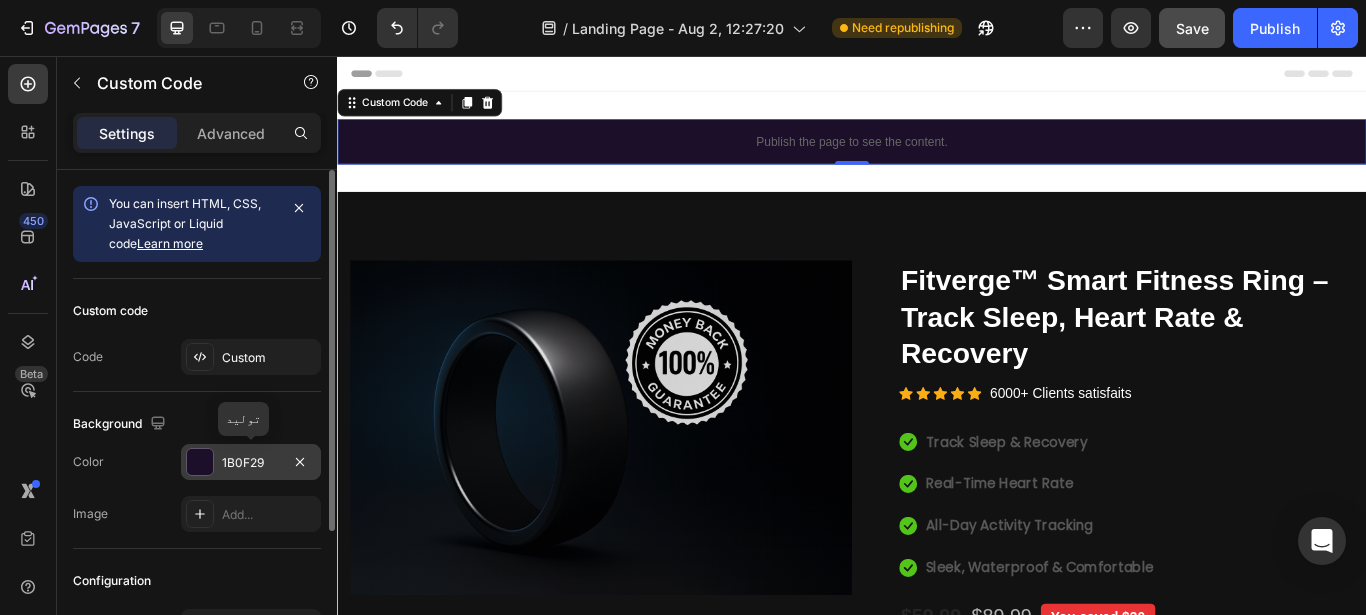 click on "1B0F29" at bounding box center (251, 463) 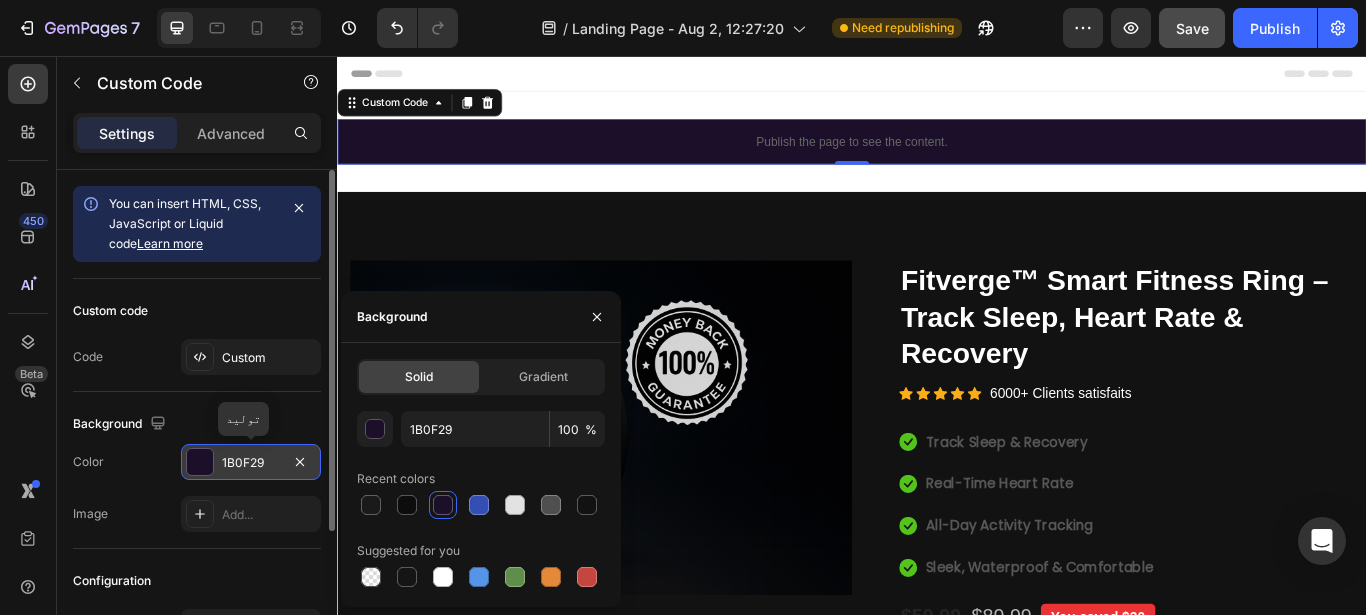 click on "1B0F29" at bounding box center (251, 463) 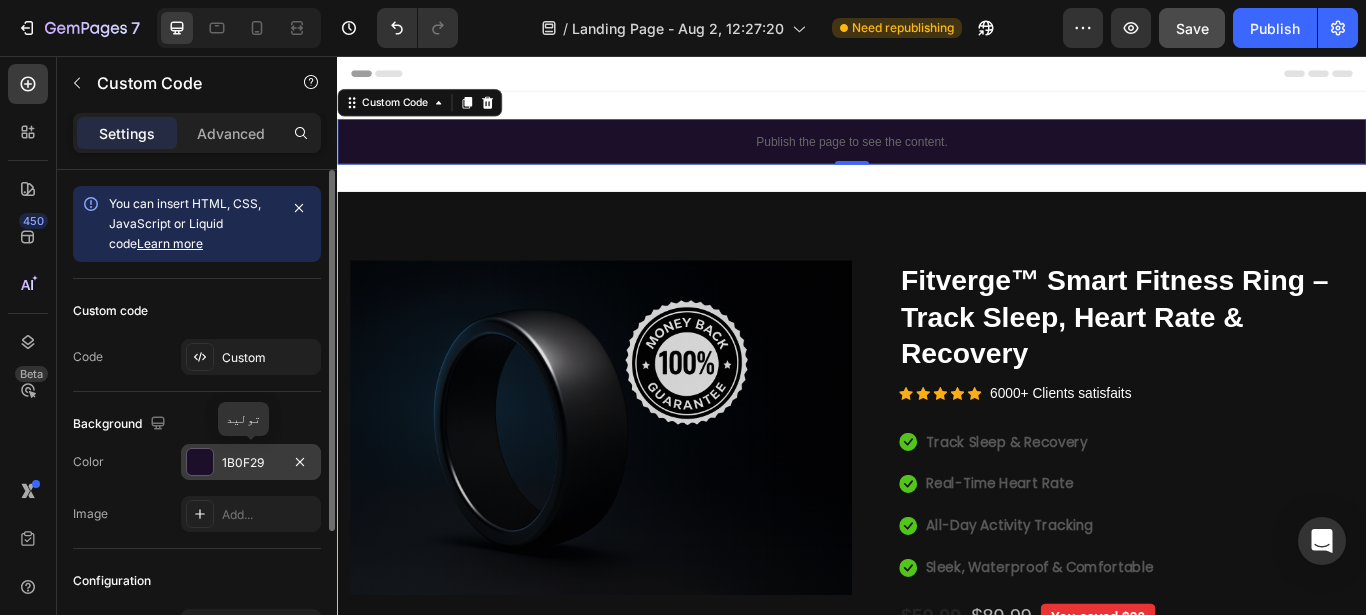 click on "1B0F29" at bounding box center [251, 463] 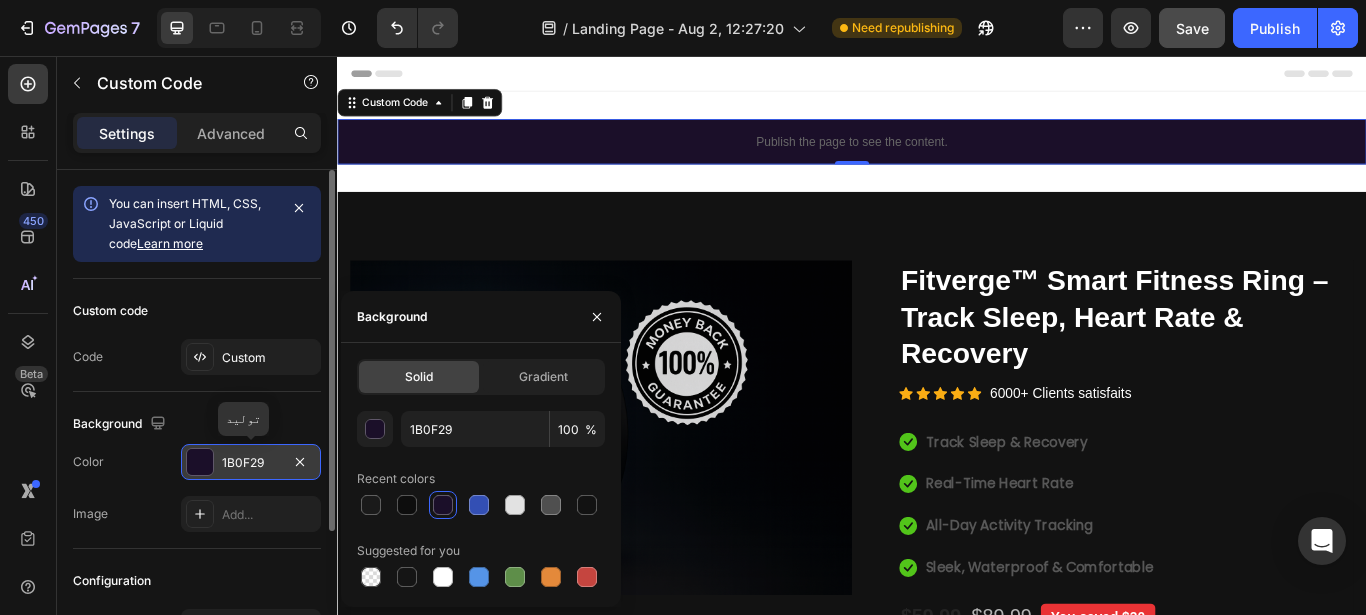 click on "1B0F29" at bounding box center (251, 463) 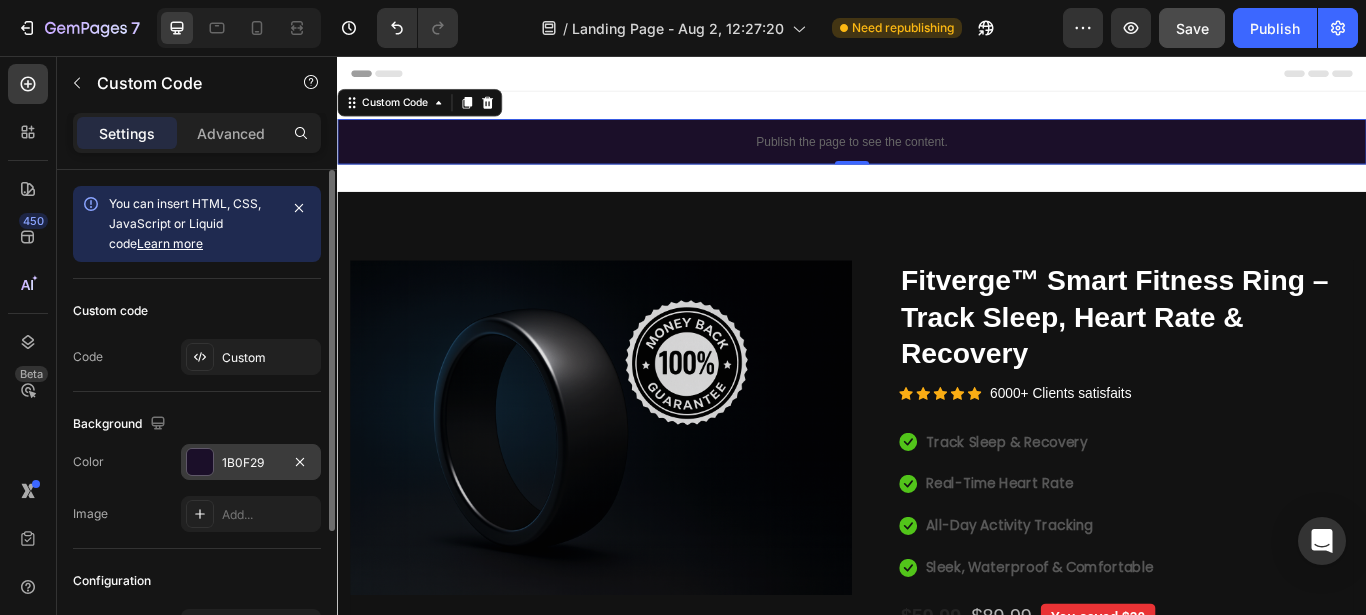 click on "1B0F29" at bounding box center [251, 463] 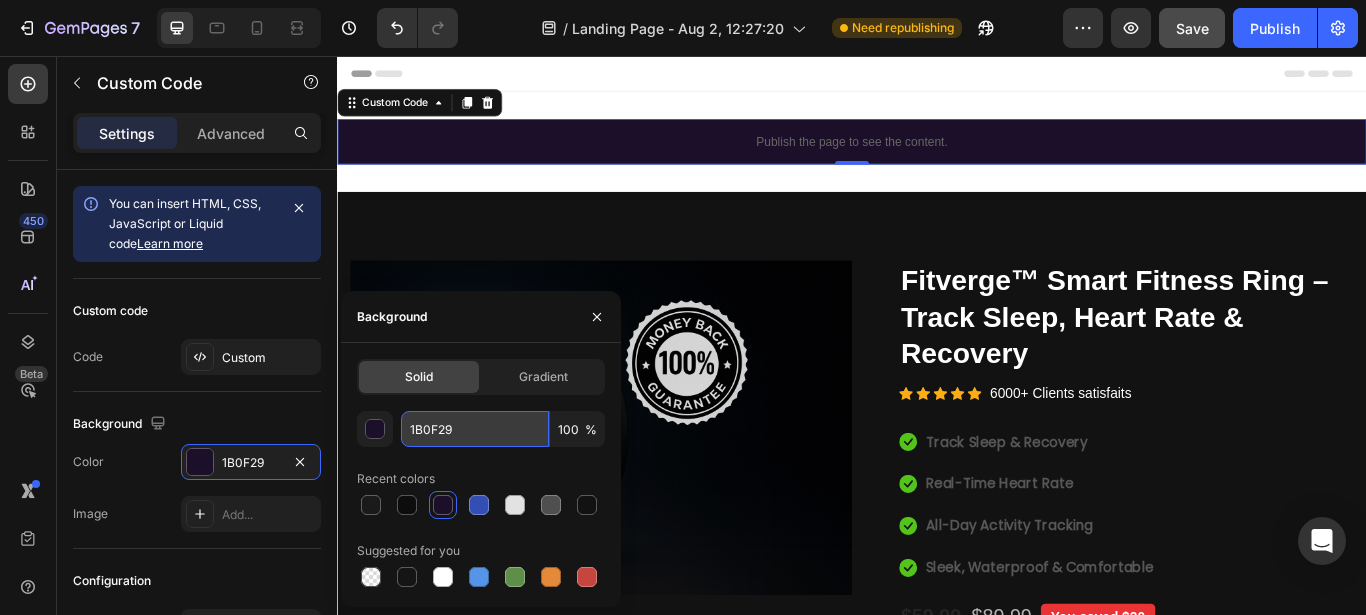 click on "1B0F29" at bounding box center (475, 429) 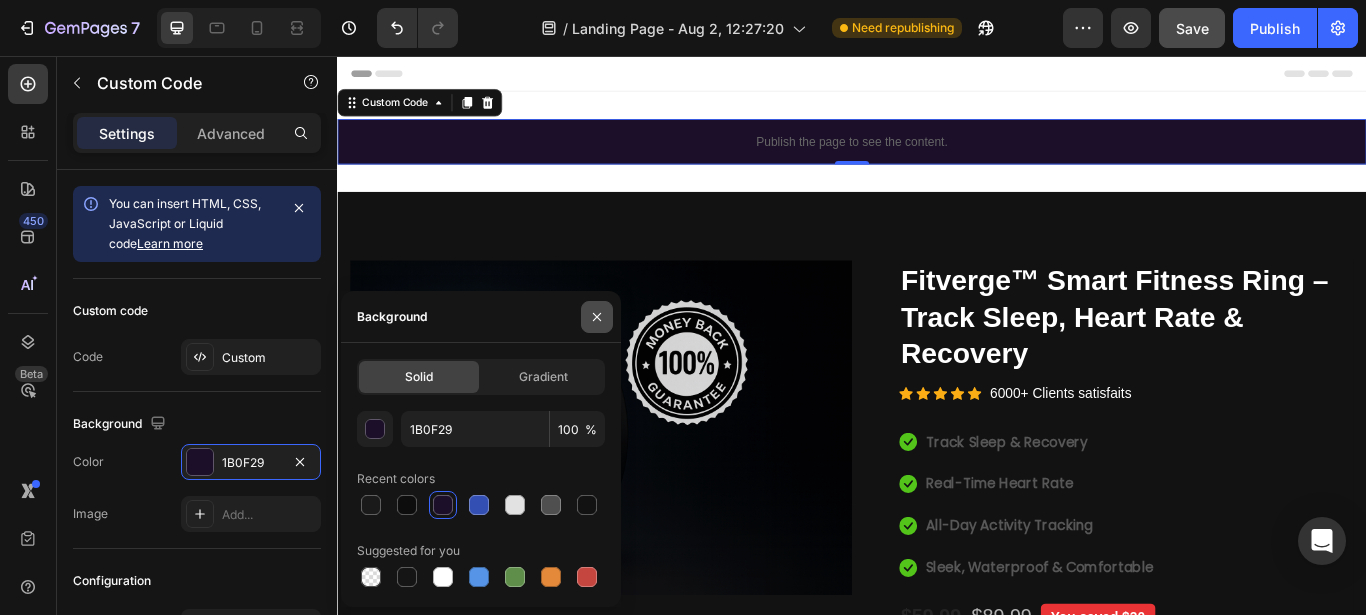 click 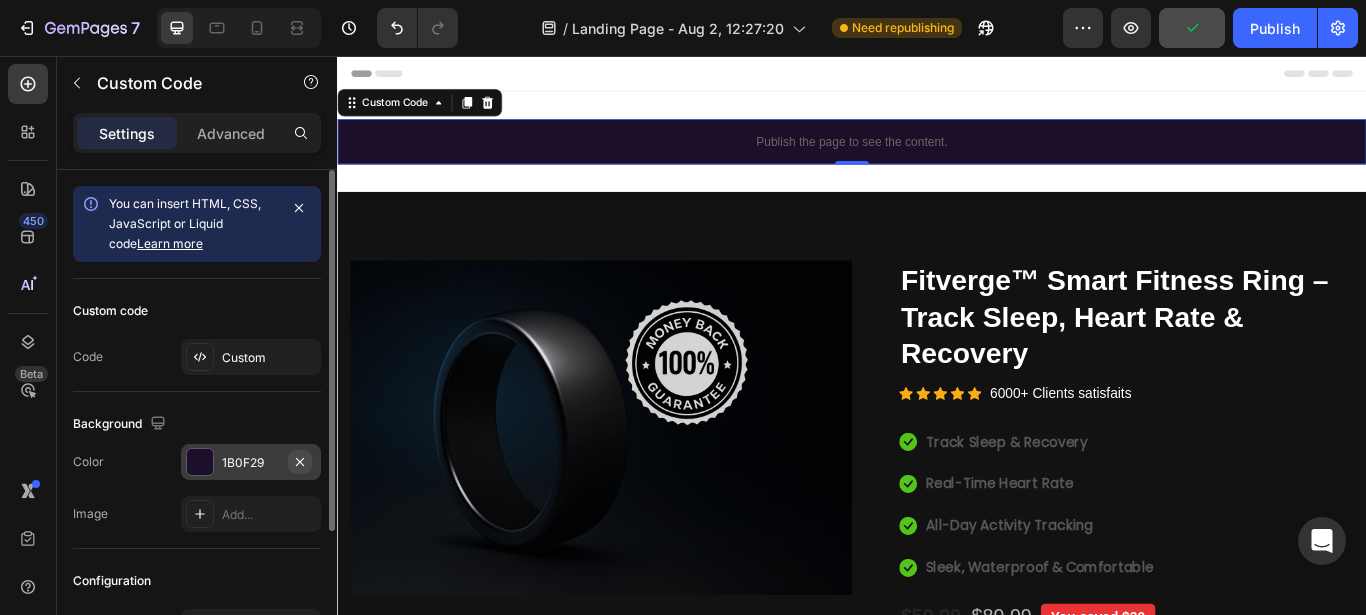 click 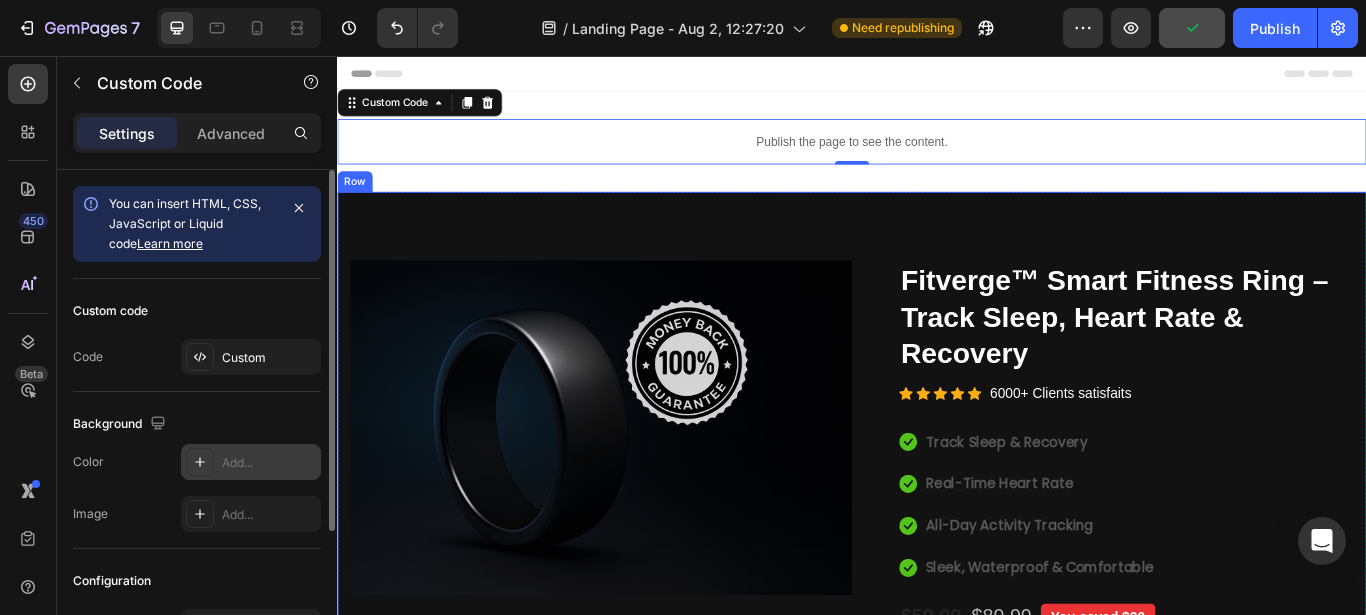 click on "Image Image Free Shipping Heading On oders over $70 Text block Row Image Money-back guarantee Heading 30- day refund or replacement Text block Row Row Row Catch your customer's attention with attracted media.       Add image   or   sync data
(P) Images & Gallery Fitverge™ Smart Fitness Ring – Track Sleep, Heart Rate & Recovery (P) Title                Icon                Icon                Icon                Icon                Icon Icon List Hoz 6000+ Clients satisfaits Text block Row
Icon Track Sleep & Recovery Text block
Icon Real-Time Heart Rate Text block
Icon All-Day Activity Tracking Text block
Icon Sleek, Waterproof & Comfortable Text block Icon List $59.99 (P) Price (P) Price $89.99 (P) Price (P) Price" at bounding box center (937, 691) 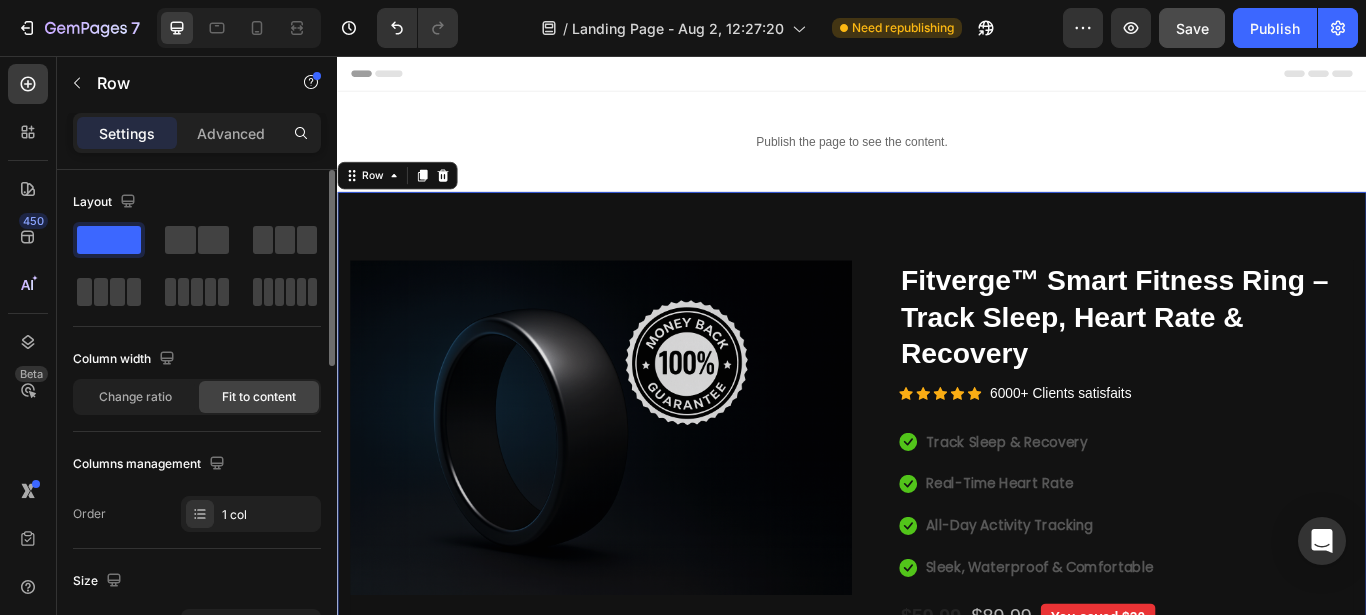 click on "Image Image Free Shipping Heading On oders over $70 Text block Row Image Money-back guarantee Heading 30- day refund or replacement Text block Row Row Row Catch your customer's attention with attracted media.       Add image   or   sync data
(P) Images & Gallery Fitverge™ Smart Fitness Ring – Track Sleep, Heart Rate & Recovery (P) Title                Icon                Icon                Icon                Icon                Icon Icon List Hoz 6000+ Clients satisfaits Text block Row
Icon Track Sleep & Recovery Text block
Icon Real-Time Heart Rate Text block
Icon All-Day Activity Tracking Text block
Icon Sleek, Waterproof & Comfortable Text block Icon List $59.99 (P) Price (P) Price $89.99 (P) Price (P) Price" at bounding box center (937, 691) 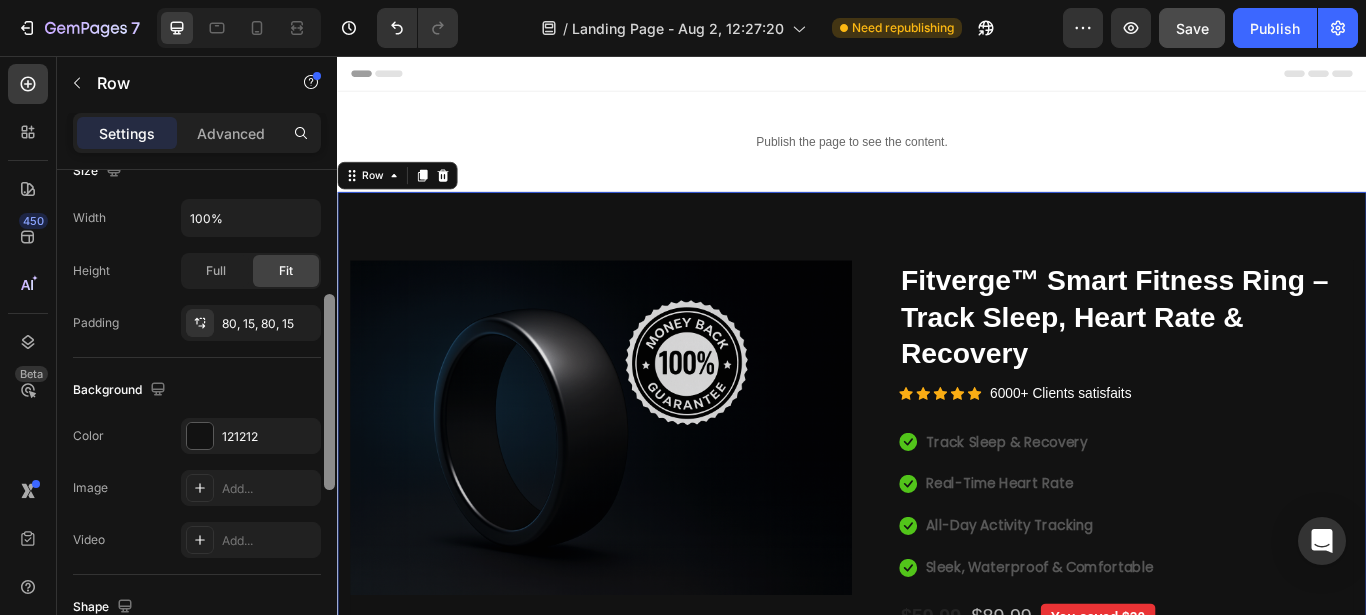 scroll, scrollTop: 420, scrollLeft: 0, axis: vertical 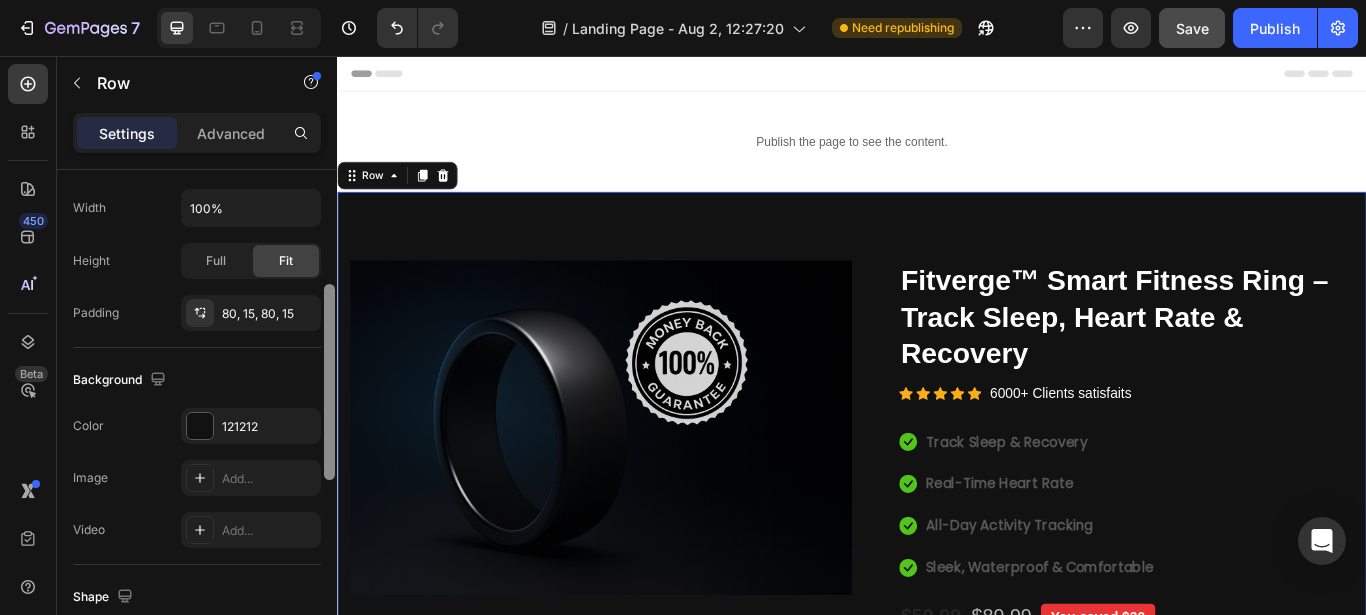 drag, startPoint x: 331, startPoint y: 213, endPoint x: 312, endPoint y: 378, distance: 166.09033 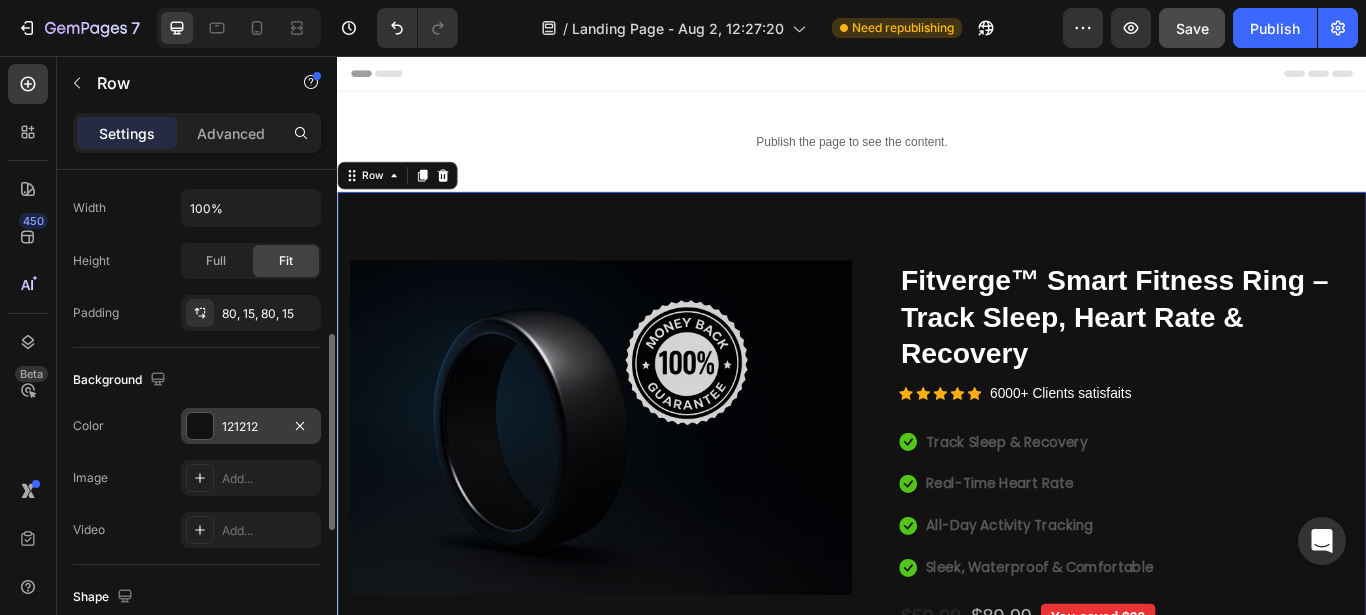 click on "121212" at bounding box center (251, 427) 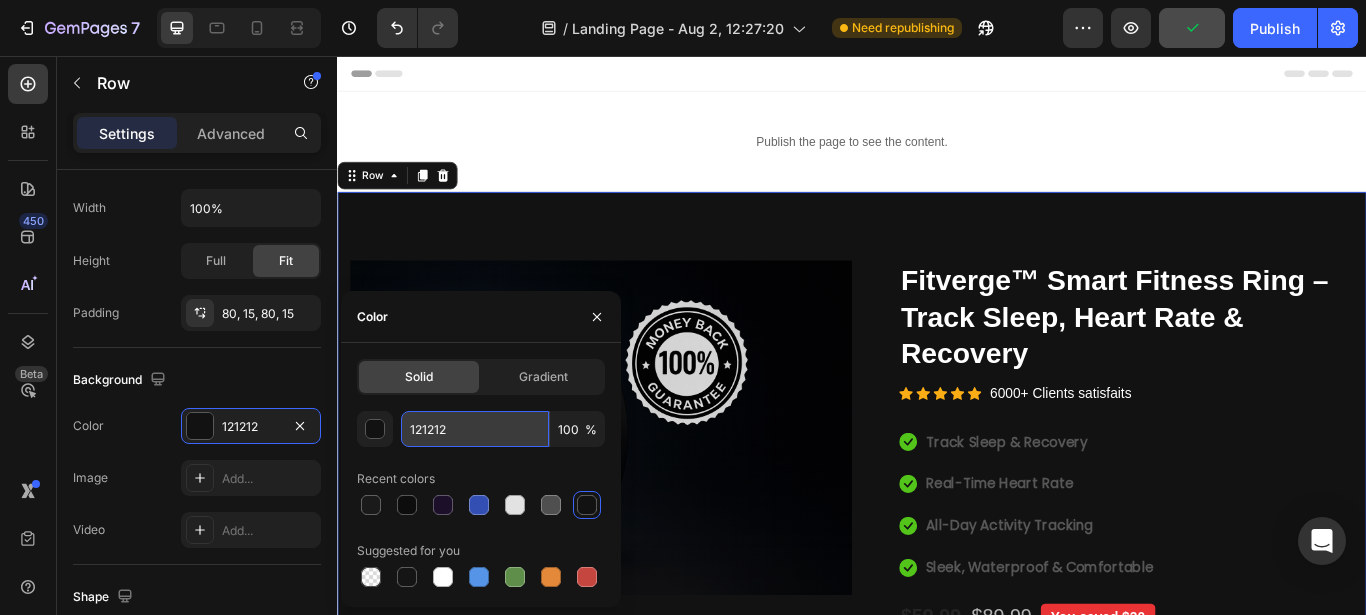 click on "121212" at bounding box center (475, 429) 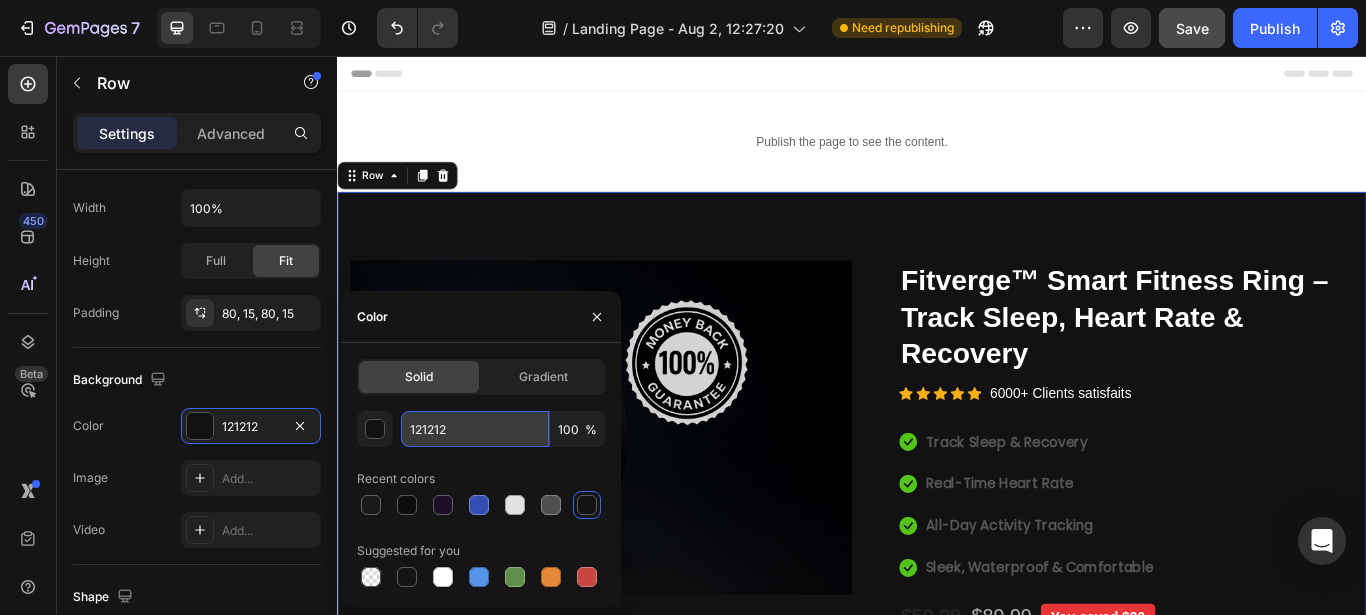 paste on "B0F29" 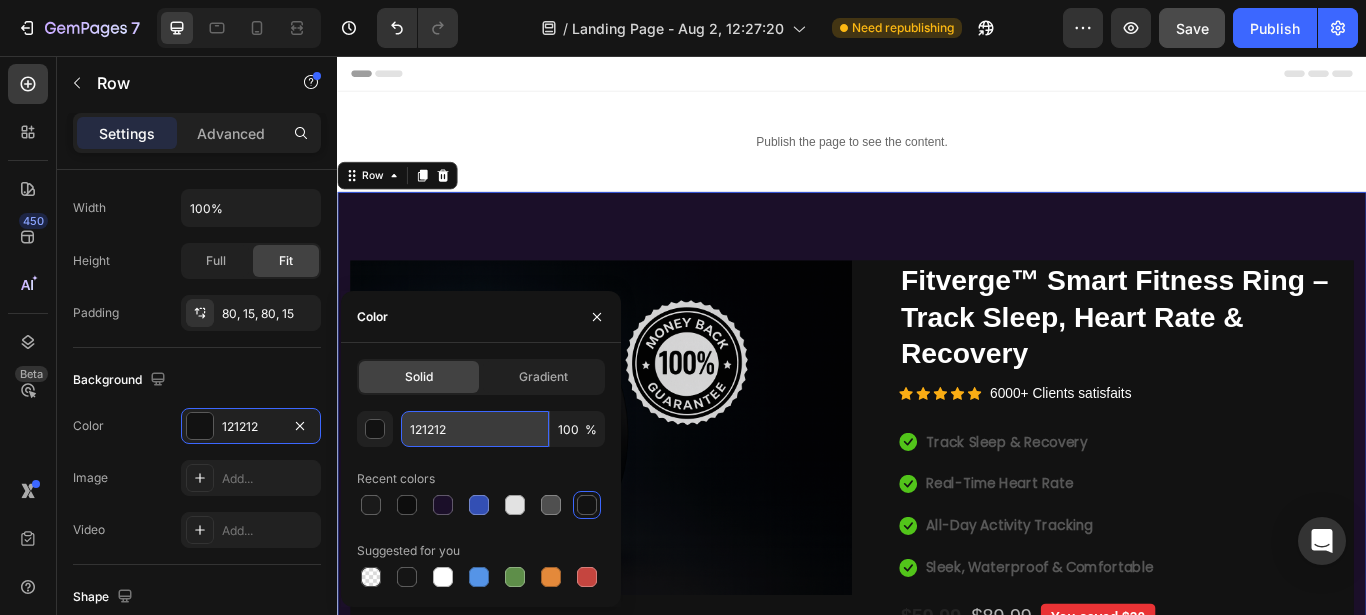 type on "1B0F29" 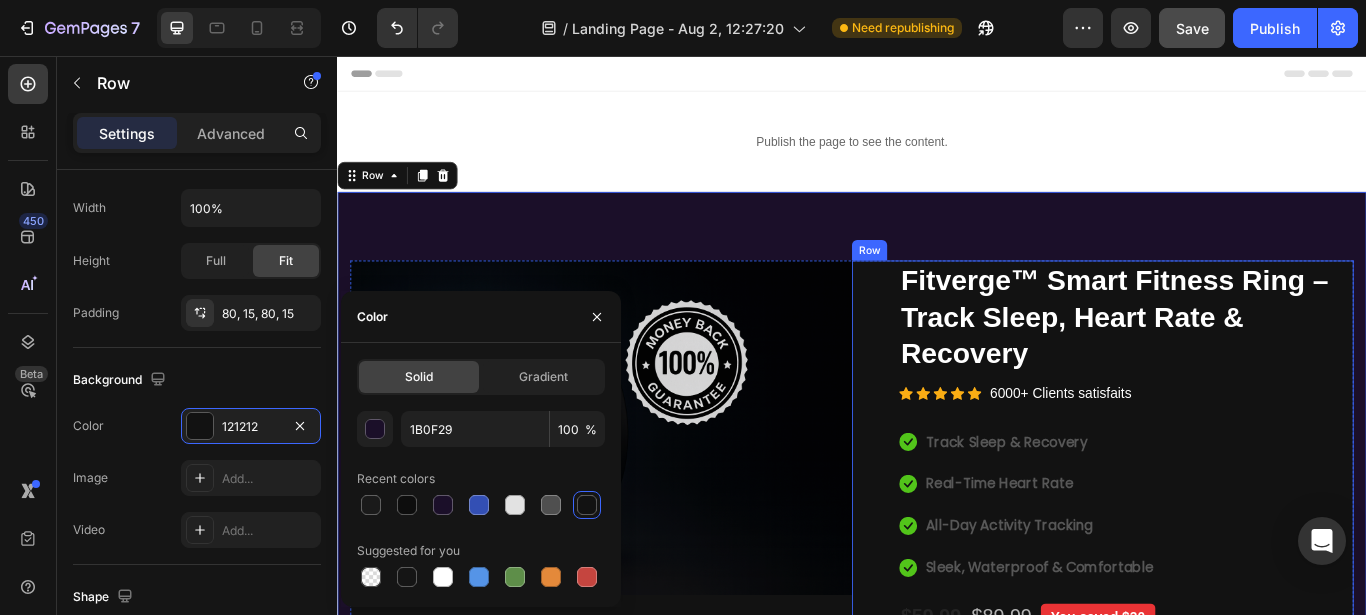 click on "Catch your customer's attention with attracted media.       Add image   or   sync data
(P) Images & Gallery Fitverge™ Smart Fitness Ring – Track Sleep, Heart Rate & Recovery (P) Title                Icon                Icon                Icon                Icon                Icon Icon List Hoz 6000+ Clients satisfaits Text block Row
Icon Track Sleep & Recovery Text block
Icon Real-Time Heart Rate Text block
Icon All-Day Activity Tracking Text block
Icon Sleek, Waterproof & Comfortable Text block Icon List $59.99 (P) Price (P) Price $89.99 (P) Price (P) Price You saved $30 Product Badge Row 55% Text block Row 3 pack Text block Row 45% Text block Row 2 pack Text block Row 30% Text block Row 1 pack Text block Row" at bounding box center (1229, 691) 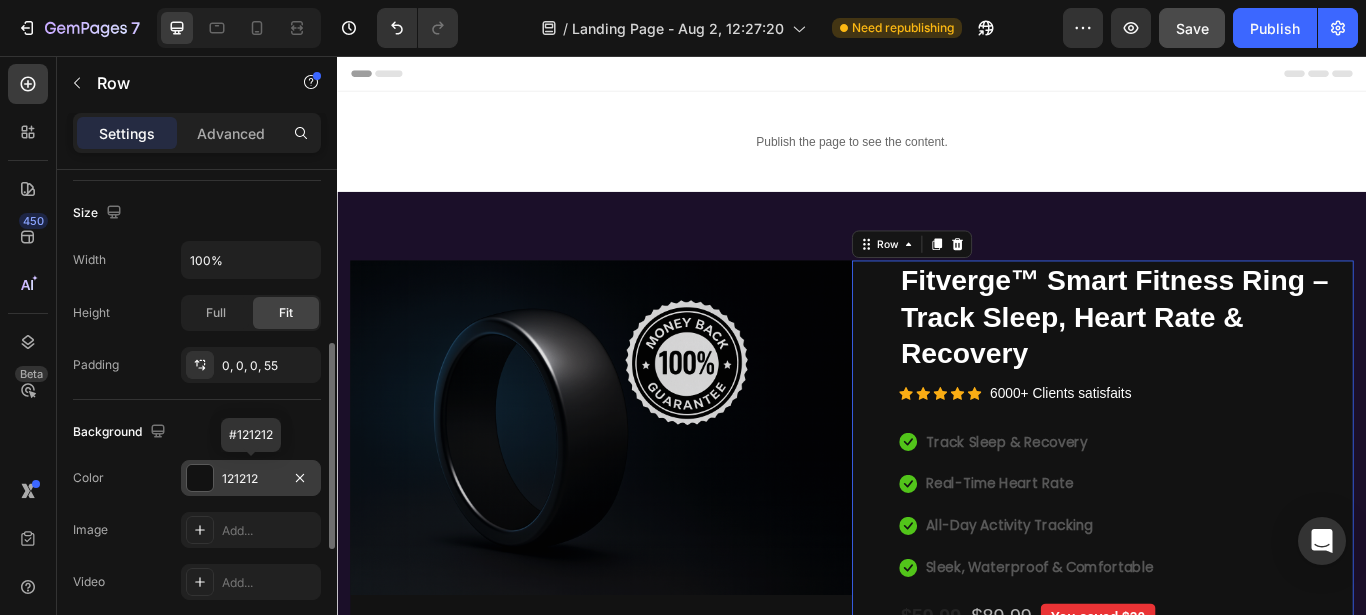 click on "121212" at bounding box center (251, 479) 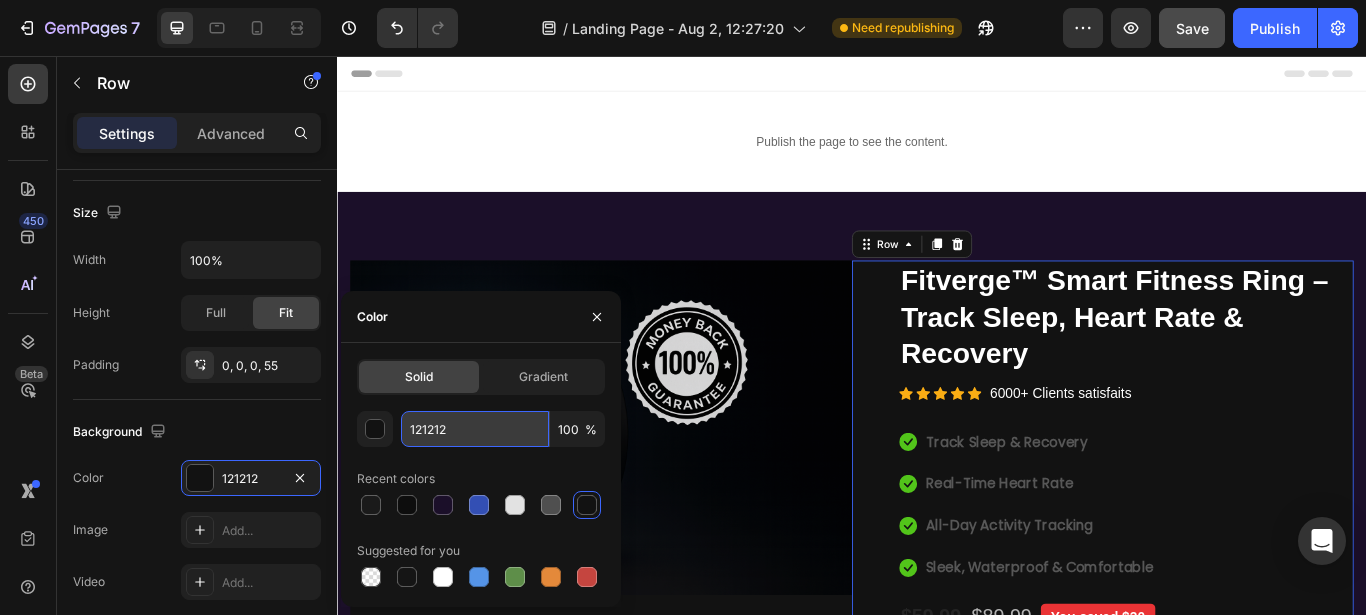 click on "121212" at bounding box center (475, 429) 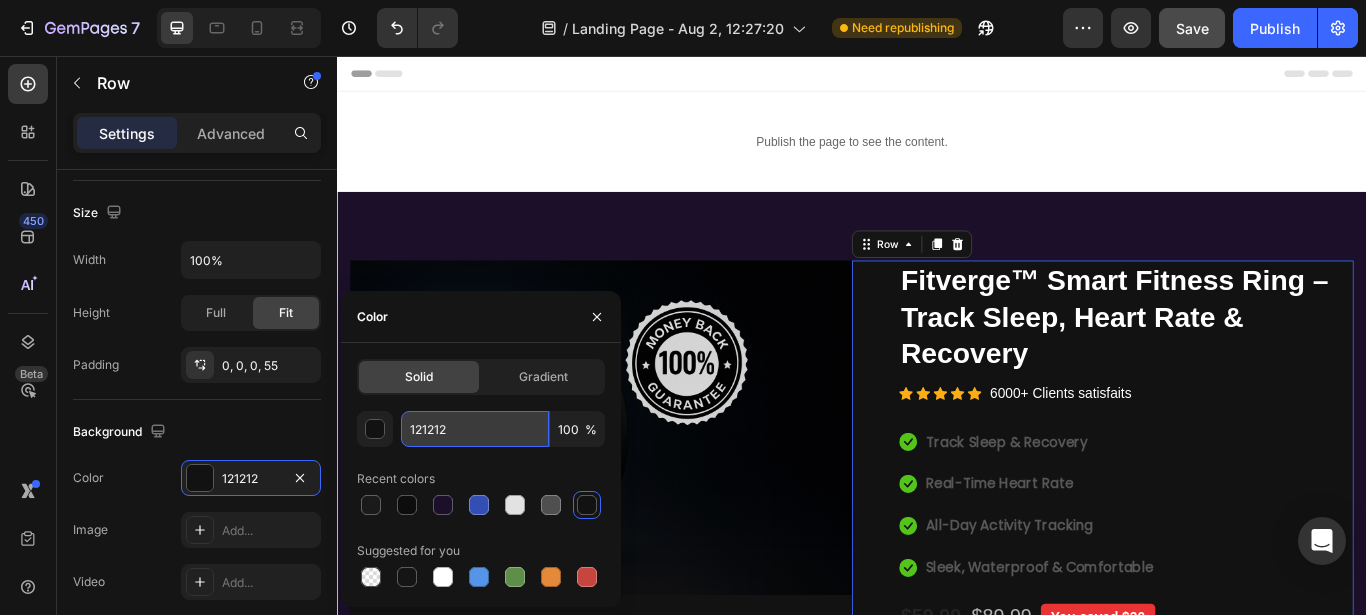 paste on "B0F29" 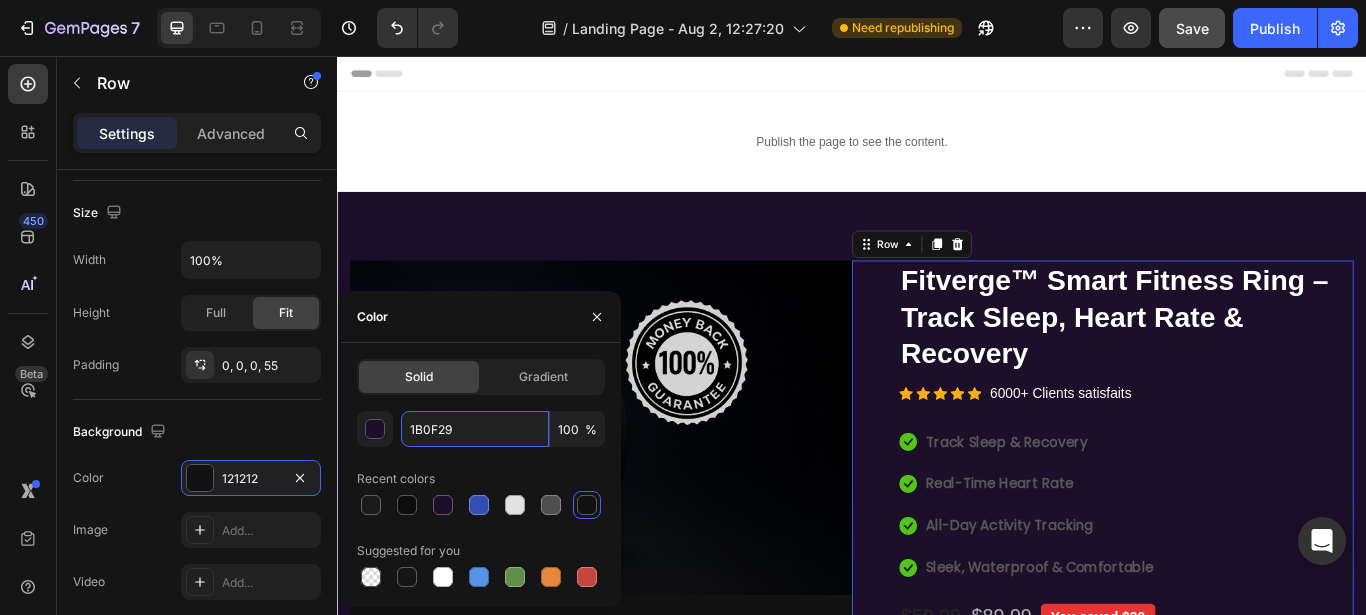 type on "1B0F29" 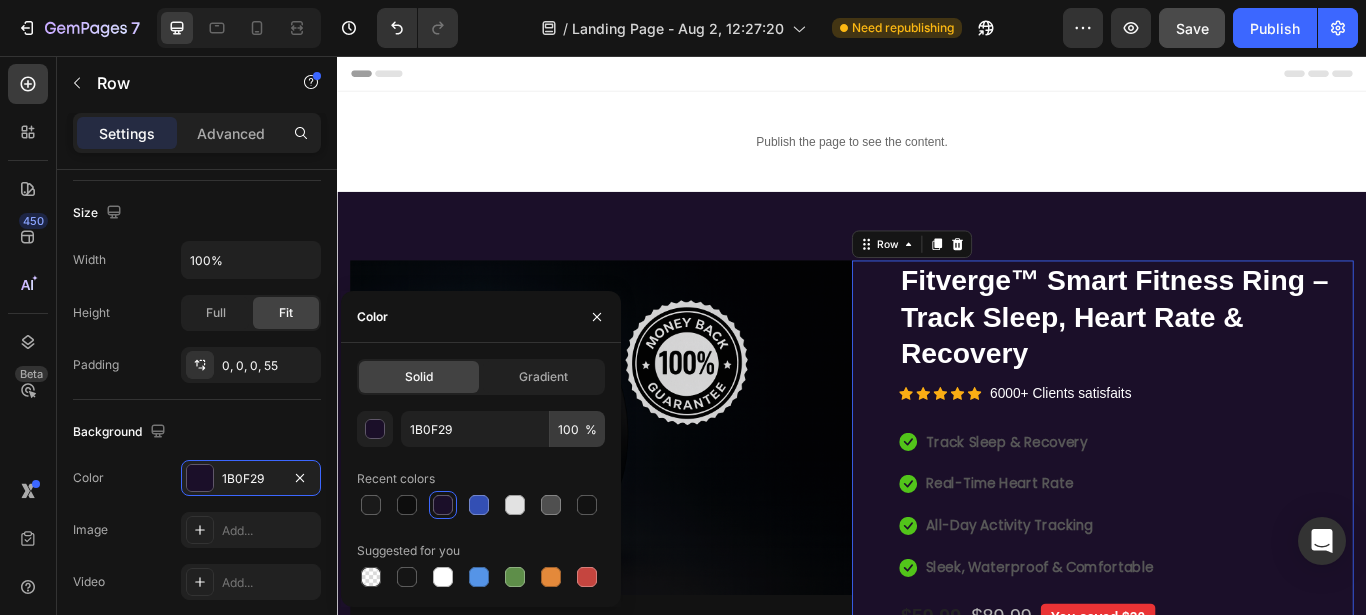 drag, startPoint x: 586, startPoint y: 429, endPoint x: 572, endPoint y: 429, distance: 14 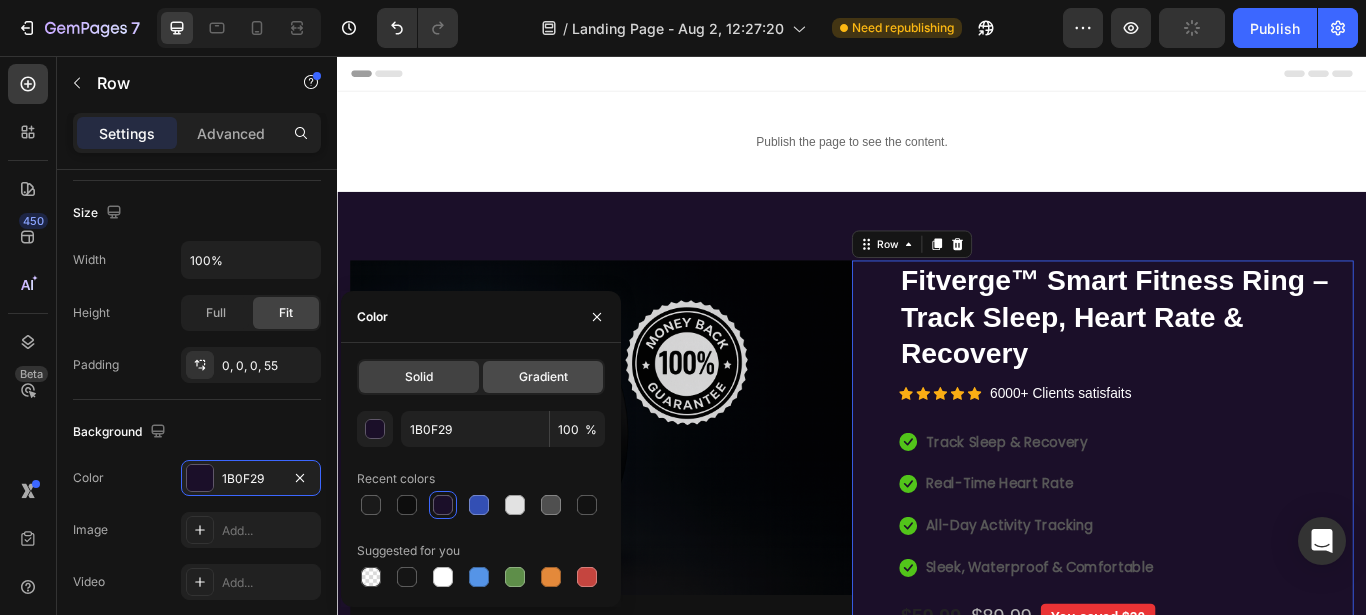click on "Gradient" 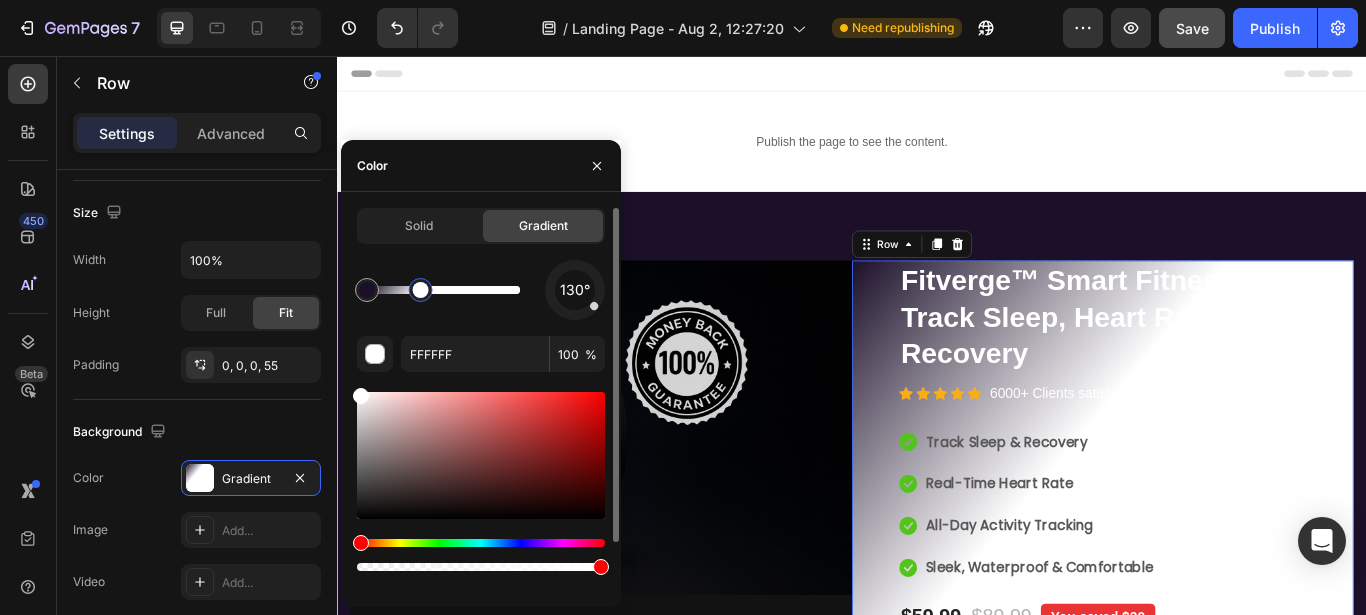drag, startPoint x: 516, startPoint y: 294, endPoint x: 389, endPoint y: 304, distance: 127.39309 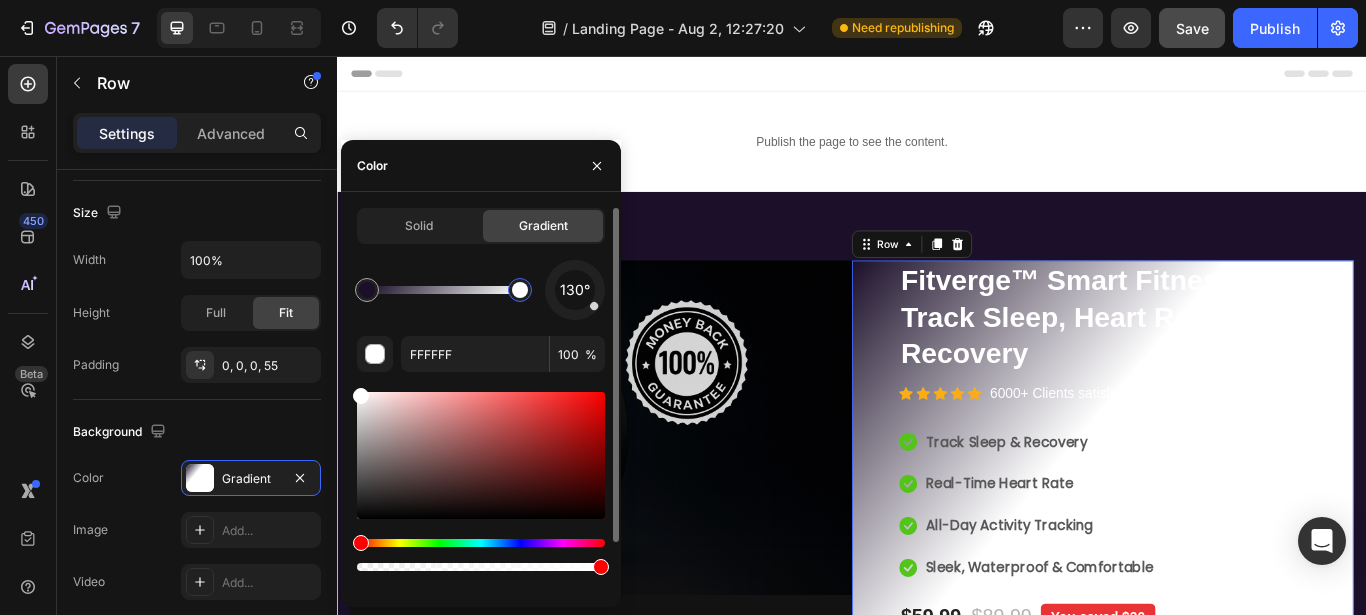 drag, startPoint x: 434, startPoint y: 296, endPoint x: 591, endPoint y: 298, distance: 157.01274 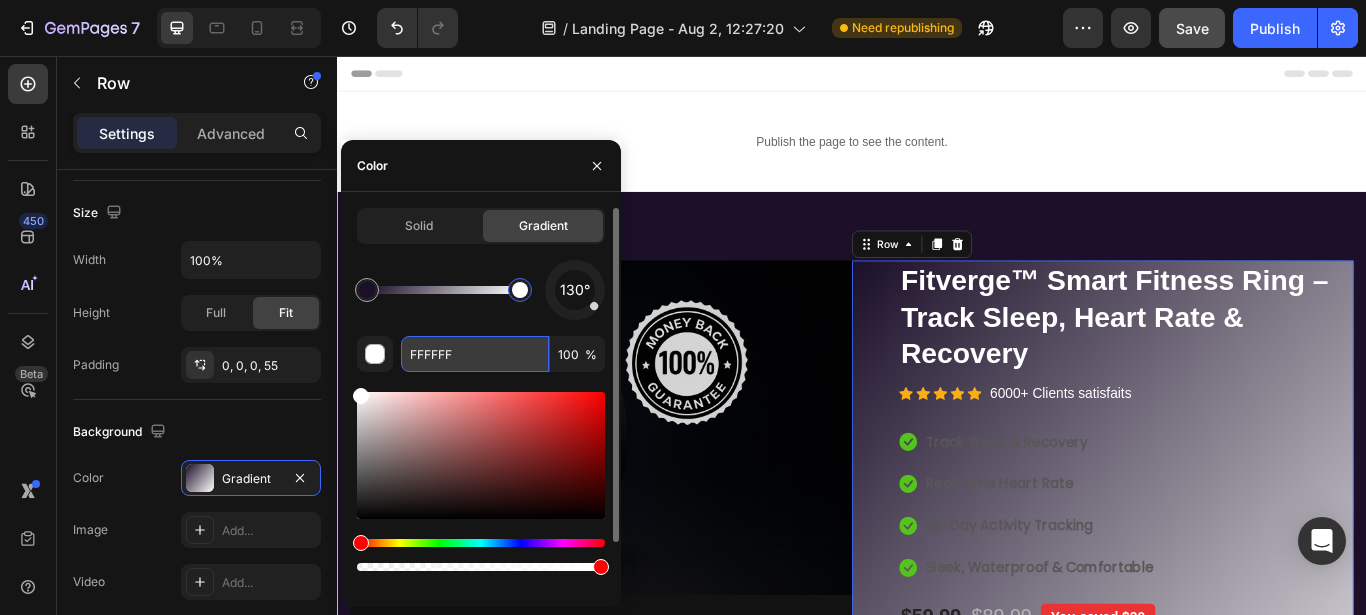 click on "FFFFFF" at bounding box center [475, 354] 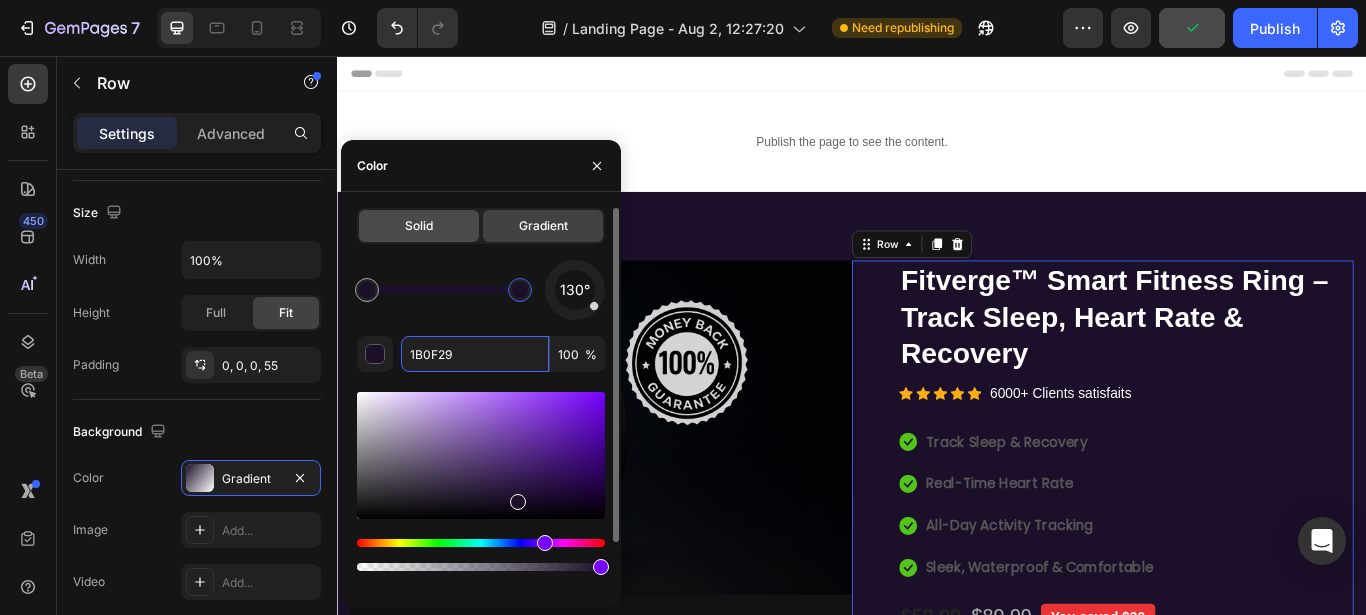 type on "1B0F29" 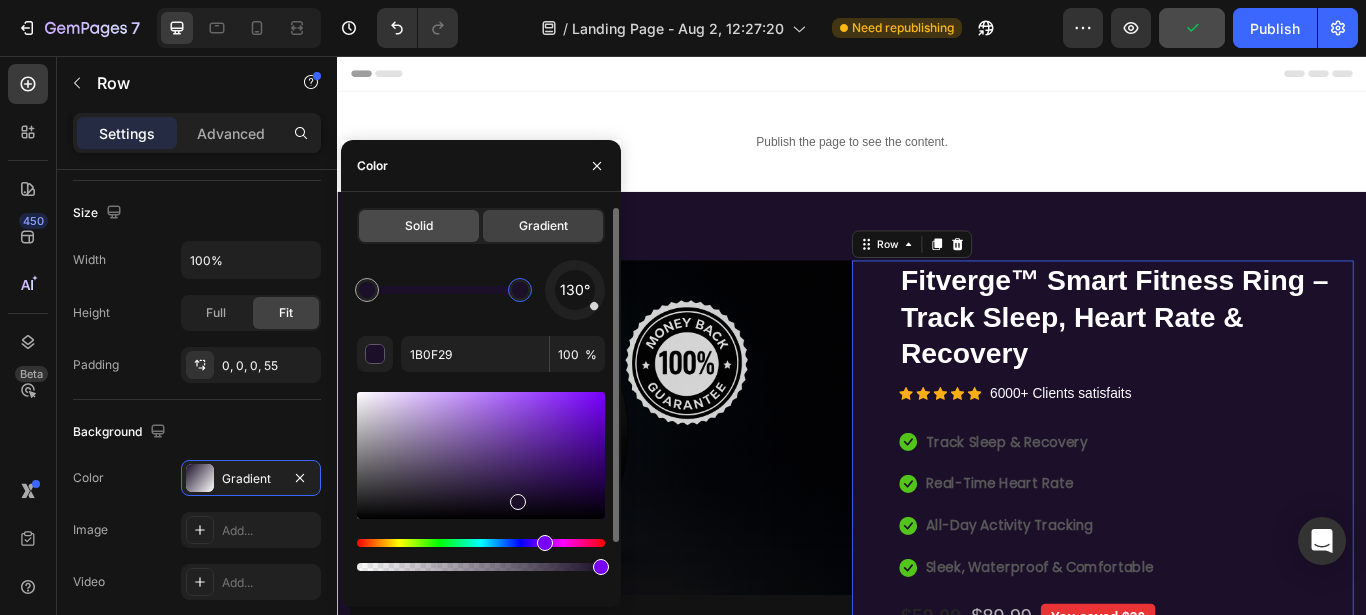click on "Solid" 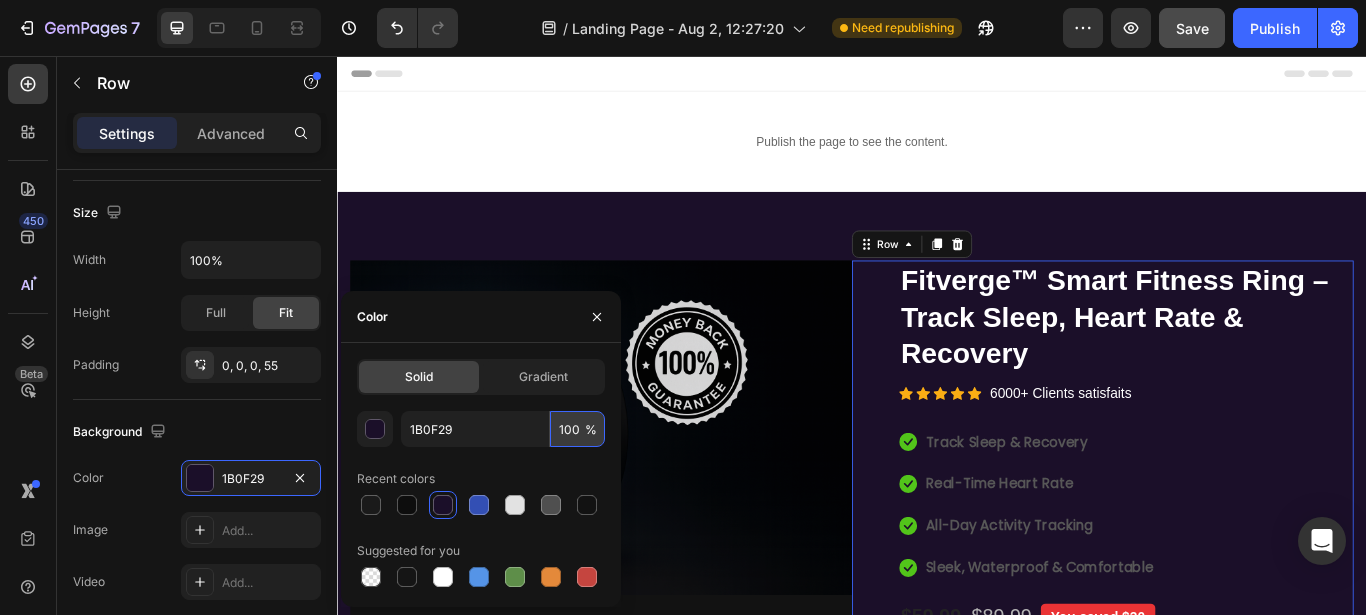 drag, startPoint x: 562, startPoint y: 433, endPoint x: 586, endPoint y: 434, distance: 24.020824 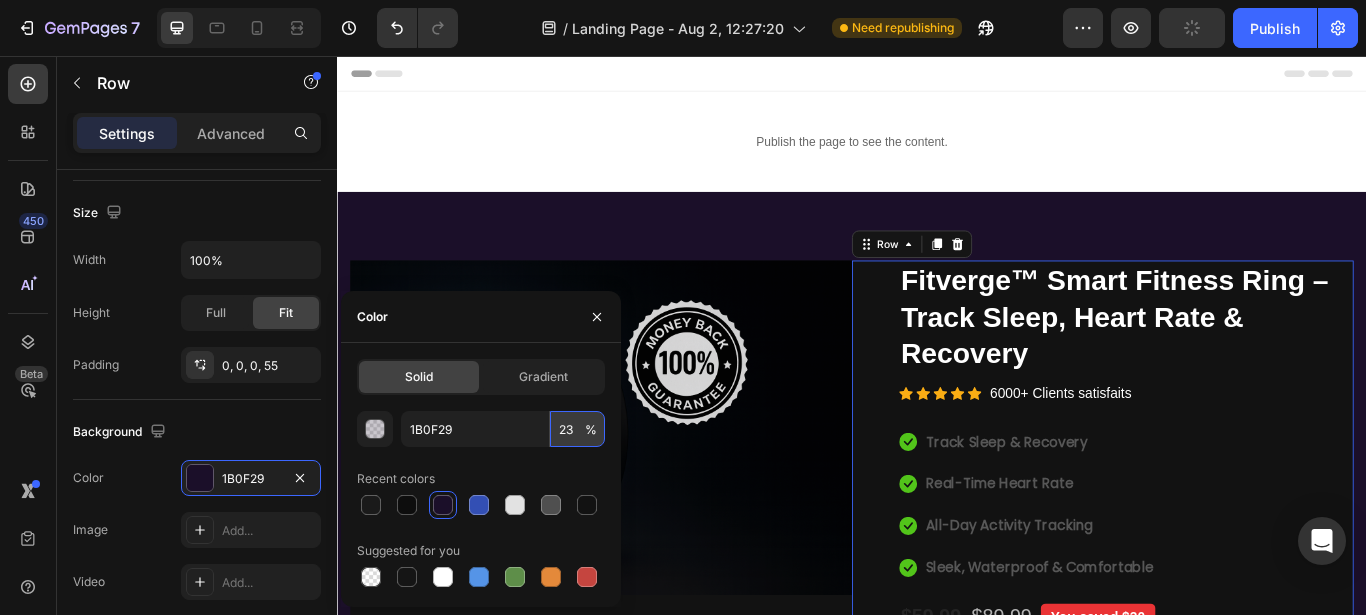 type on "2" 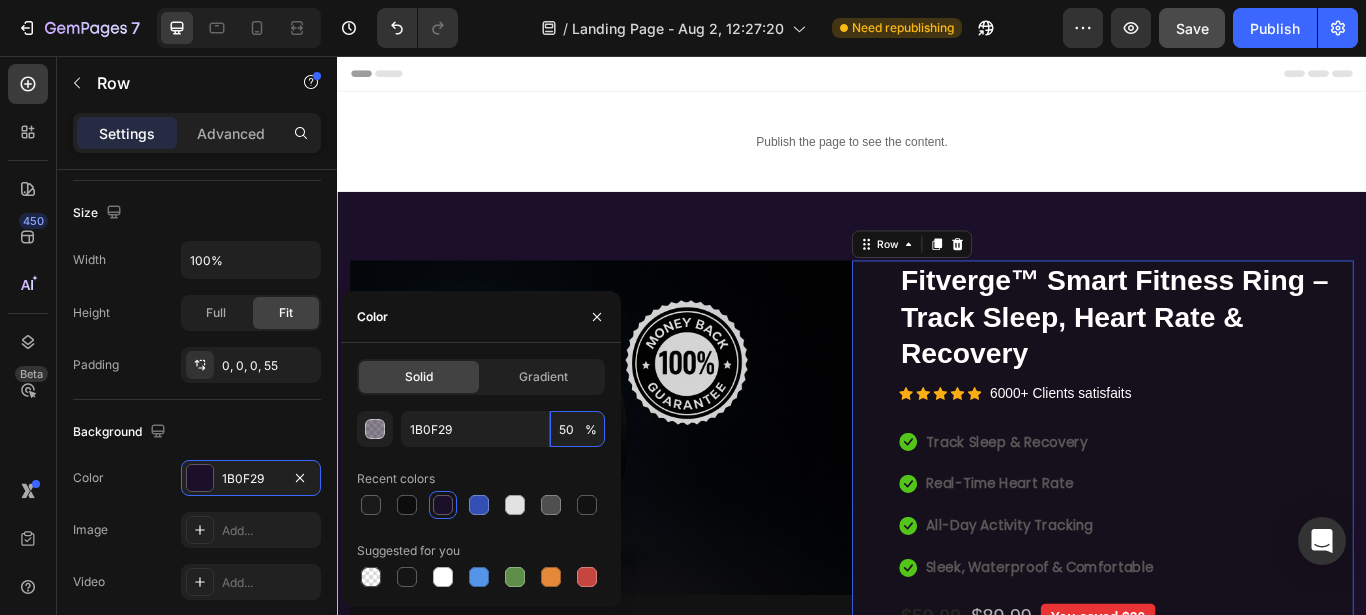type on "5" 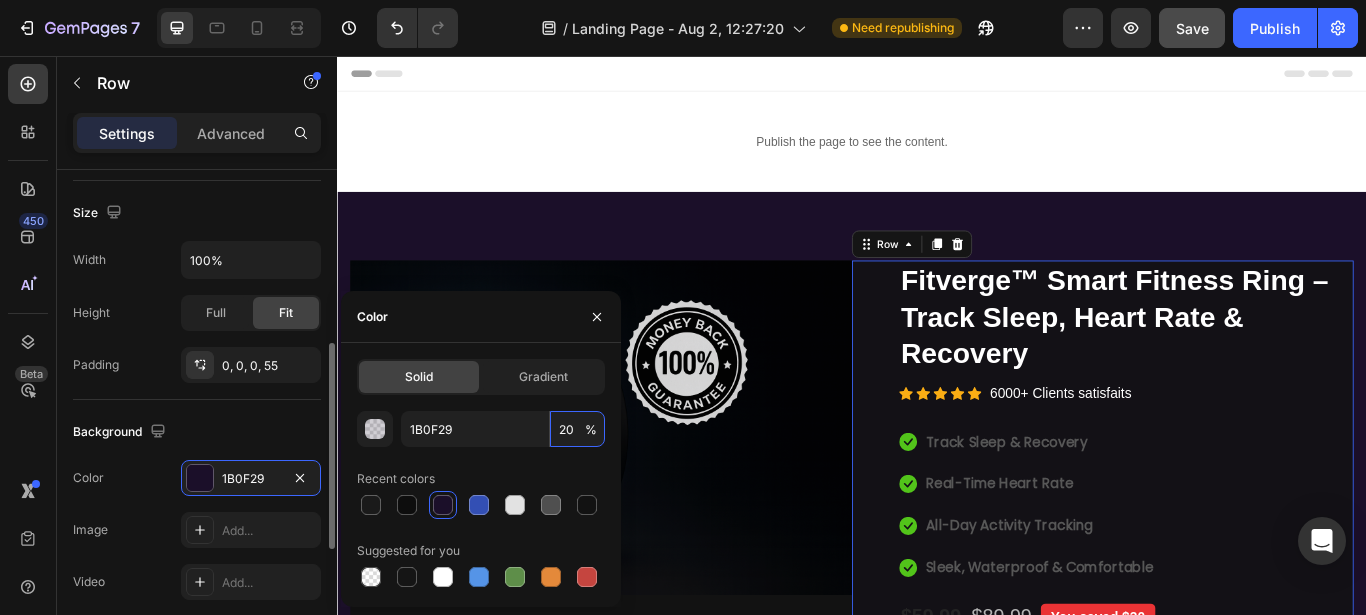 type on "2" 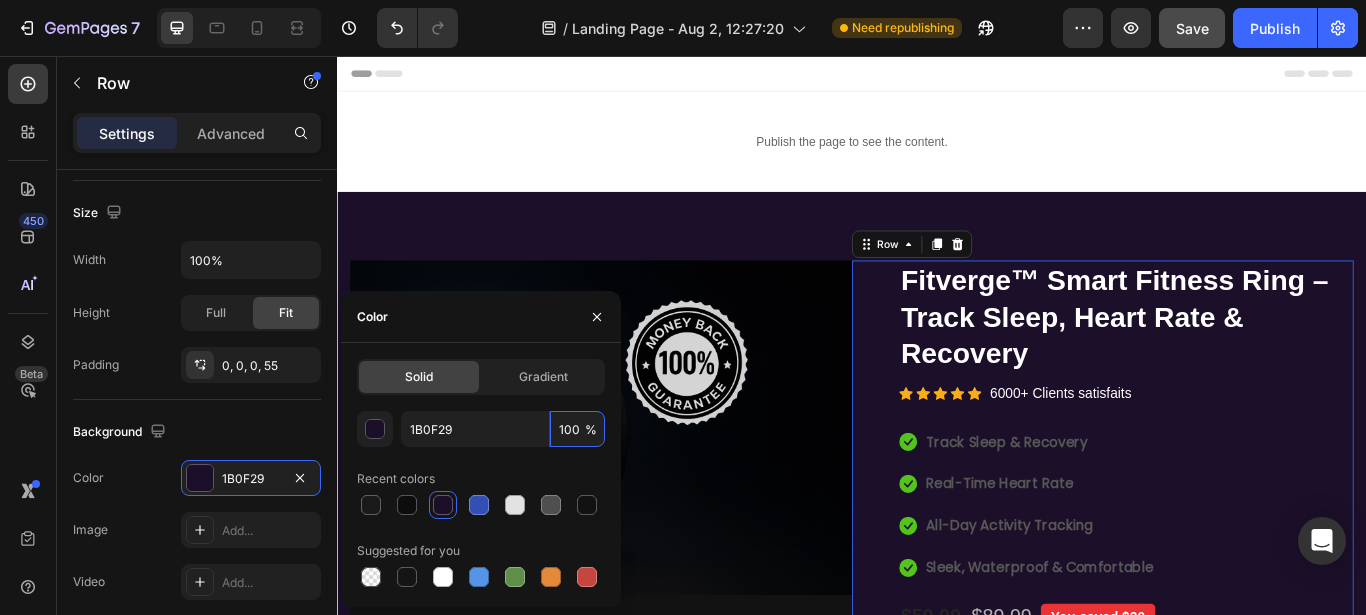 scroll, scrollTop: 0, scrollLeft: 0, axis: both 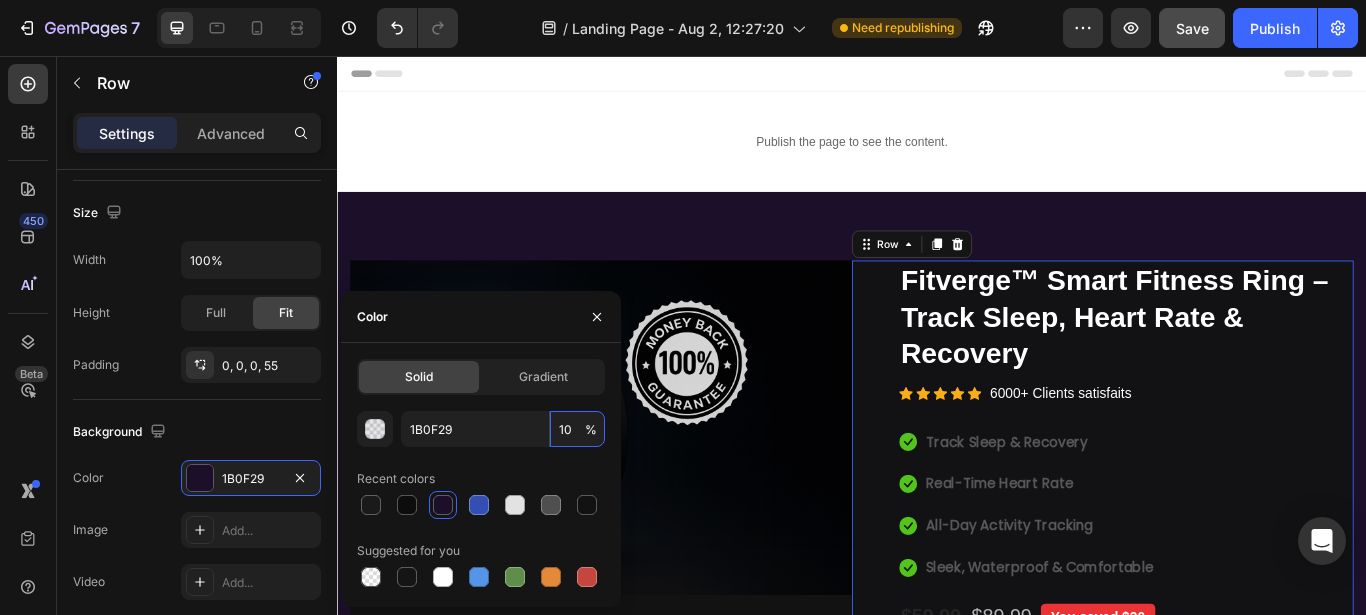 type on "1" 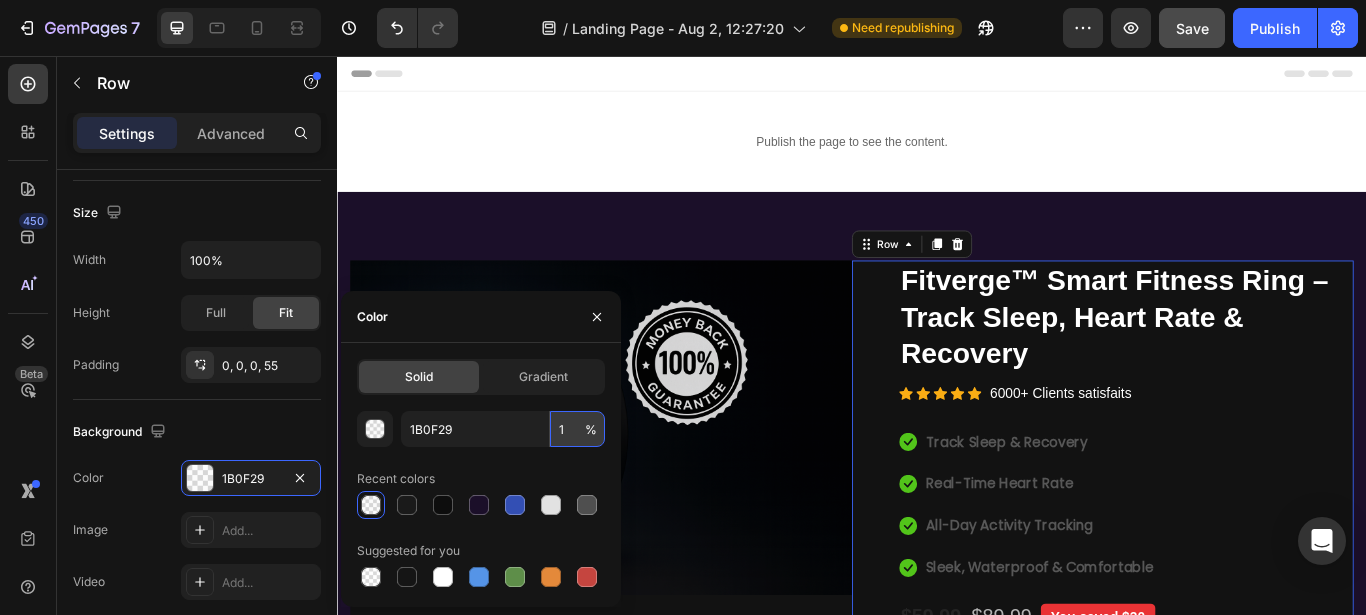click on "1" at bounding box center [577, 429] 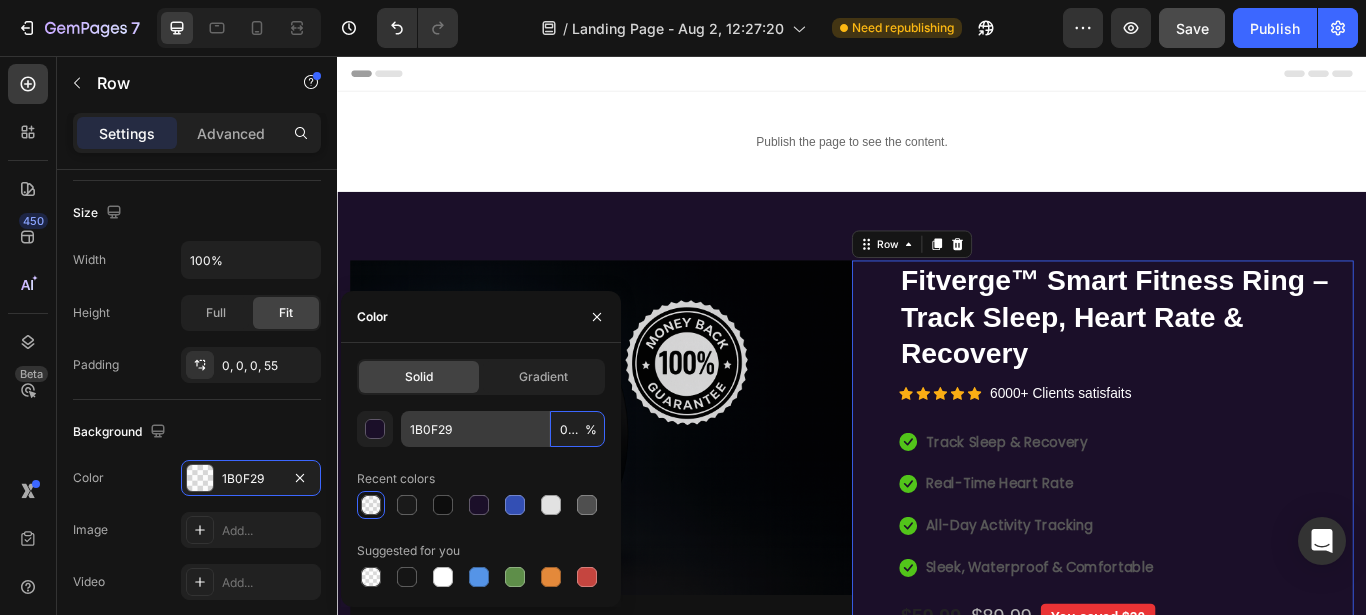 scroll, scrollTop: 0, scrollLeft: 3, axis: horizontal 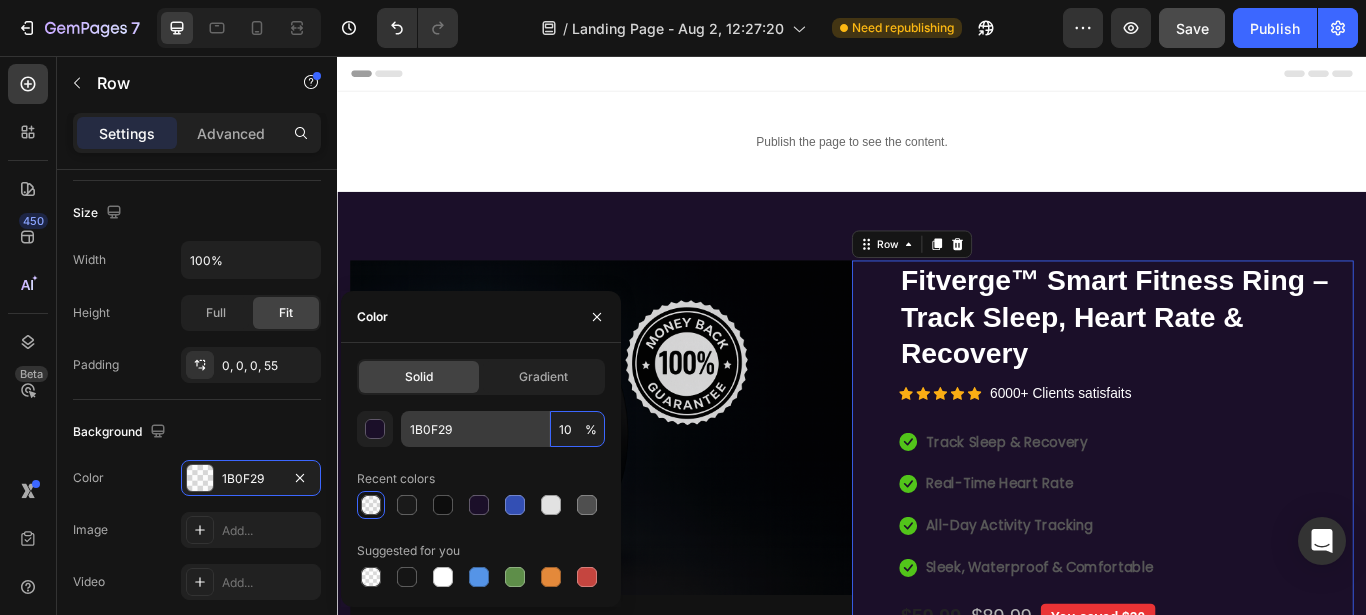type on "1" 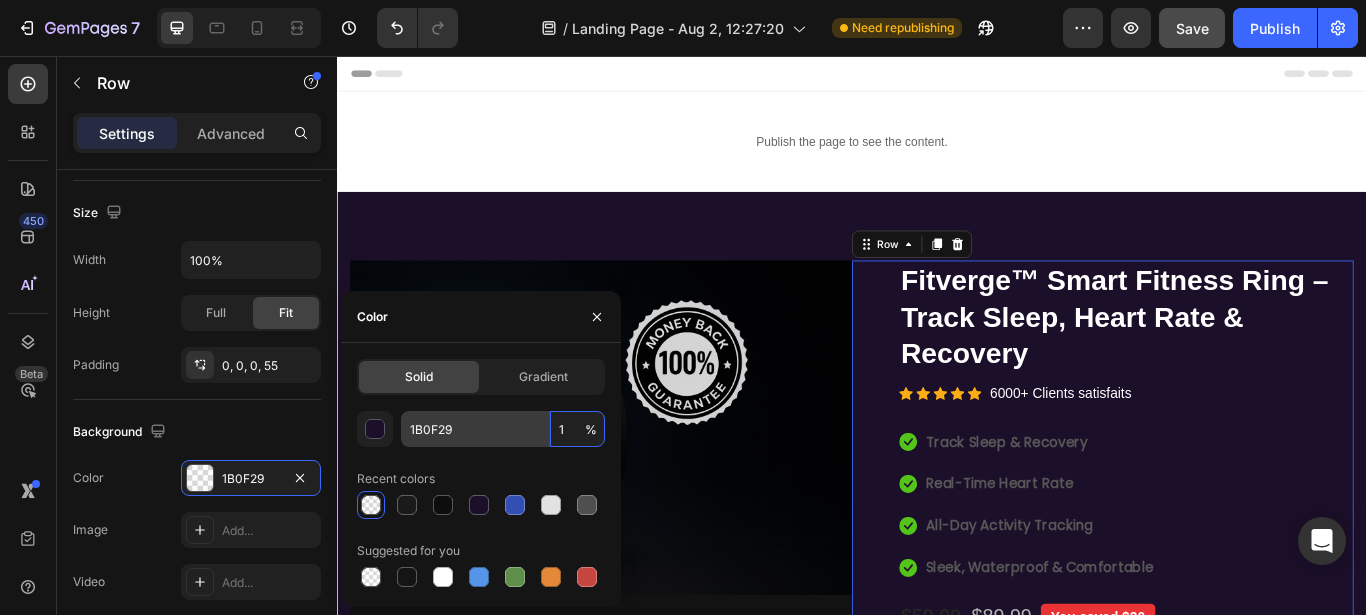 scroll, scrollTop: 0, scrollLeft: 0, axis: both 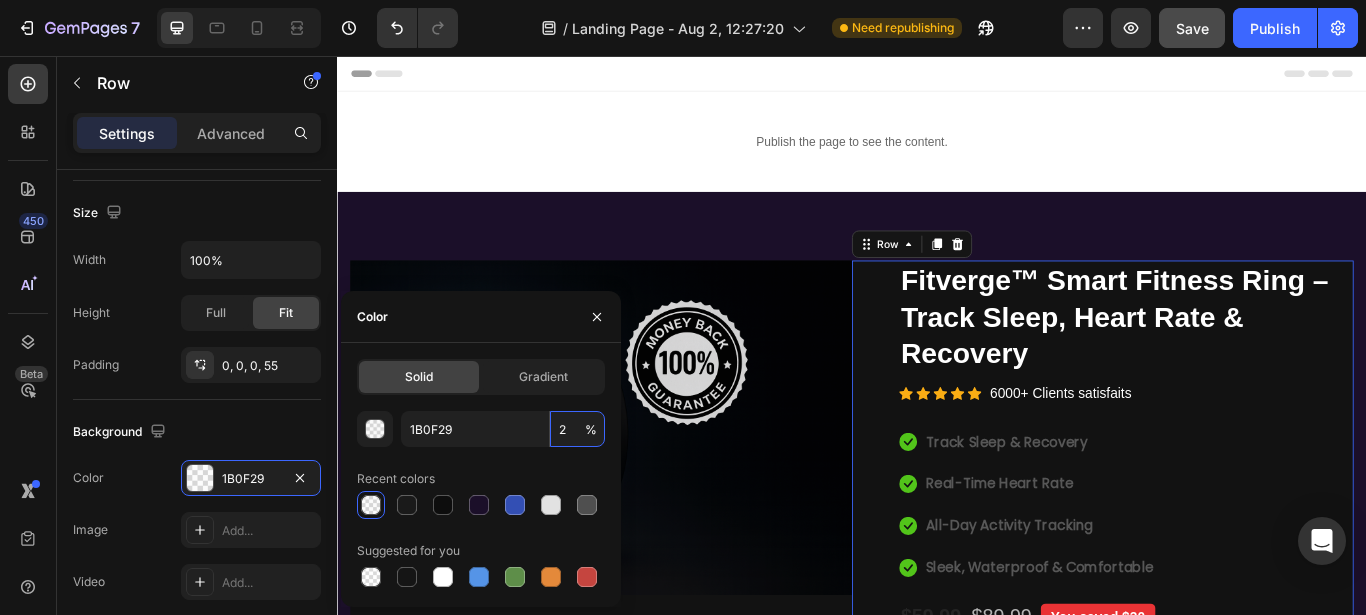 type on "20" 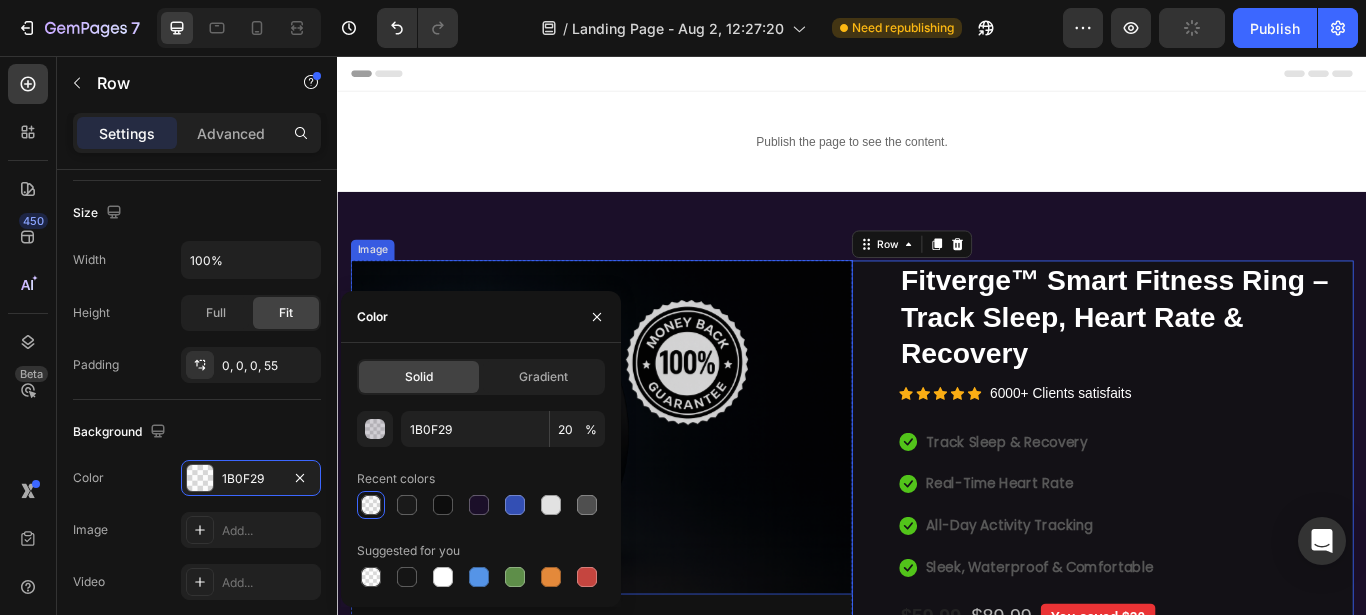 click on "Image Image Free Shipping Heading On oders over $70 Text block Row Image Money-back guarantee Heading 30- day refund or replacement Text block Row Row Row Catch your customer's attention with attracted media.       Add image   or   sync data
(P) Images & Gallery Fitverge™ Smart Fitness Ring – Track Sleep, Heart Rate & Recovery (P) Title                Icon                Icon                Icon                Icon                Icon Icon List Hoz 6000+ Clients satisfaits Text block Row
Icon Track Sleep & Recovery Text block
Icon Real-Time Heart Rate Text block
Icon All-Day Activity Tracking Text block
Icon Sleek, Waterproof & Comfortable Text block Icon List $59.99 (P) Price (P) Price $89.99 (P) Price (P) Price" at bounding box center (937, 691) 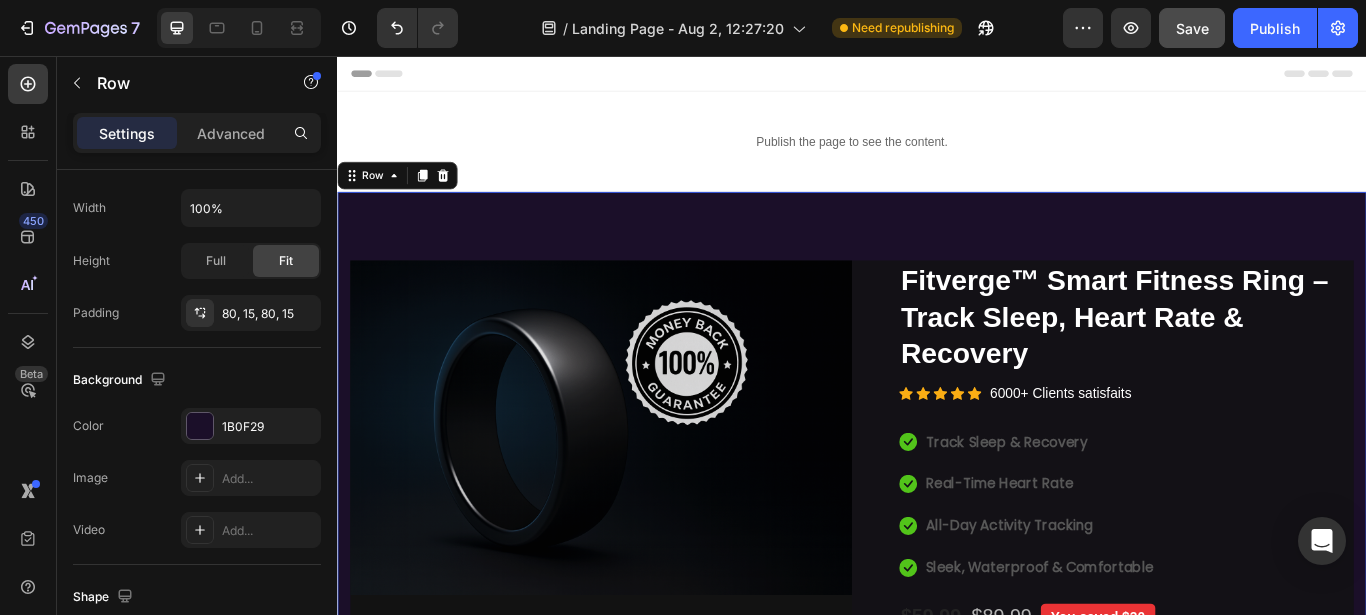 click on "Image Image Free Shipping Heading On oders over $70 Text block Row Image Money-back guarantee Heading 30- day refund or replacement Text block Row Row Row Catch your customer's attention with attracted media.       Add image   or   sync data
(P) Images & Gallery Fitverge™ Smart Fitness Ring – Track Sleep, Heart Rate & Recovery (P) Title                Icon                Icon                Icon                Icon                Icon Icon List Hoz 6000+ Clients satisfaits Text block Row
Icon Track Sleep & Recovery Text block
Icon Real-Time Heart Rate Text block
Icon All-Day Activity Tracking Text block
Icon Sleek, Waterproof & Comfortable Text block Icon List $59.99 (P) Price (P) Price $89.99 (P) Price (P) Price" at bounding box center [937, 691] 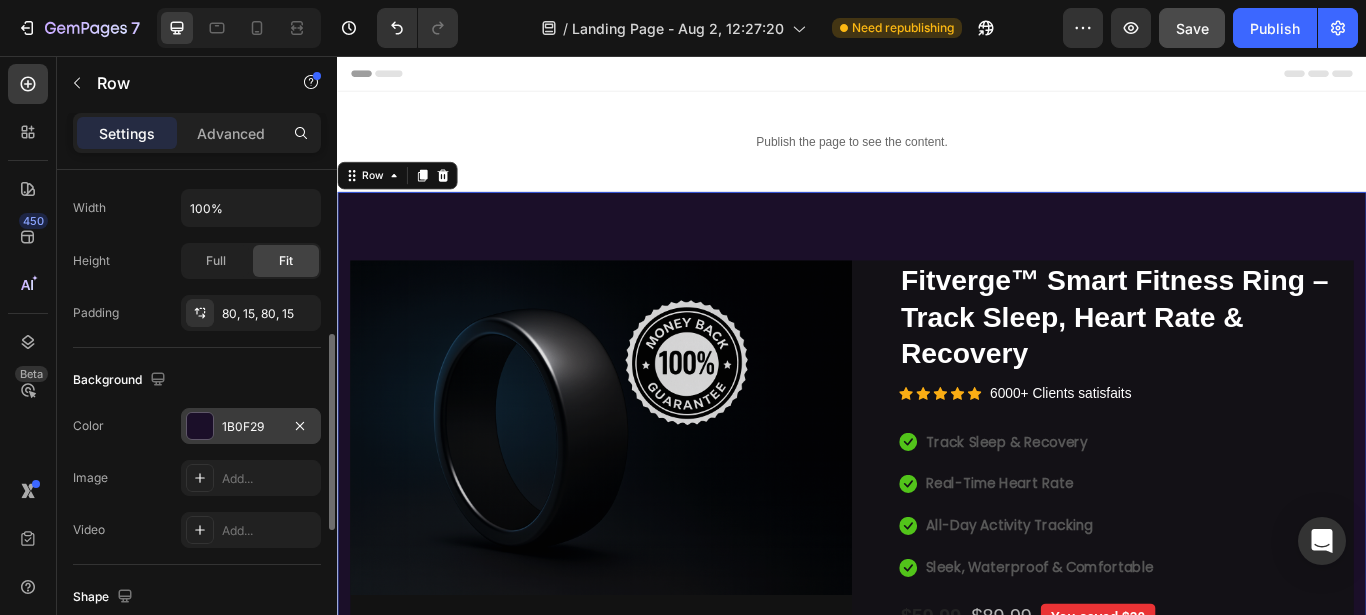 click on "1B0F29" at bounding box center (251, 426) 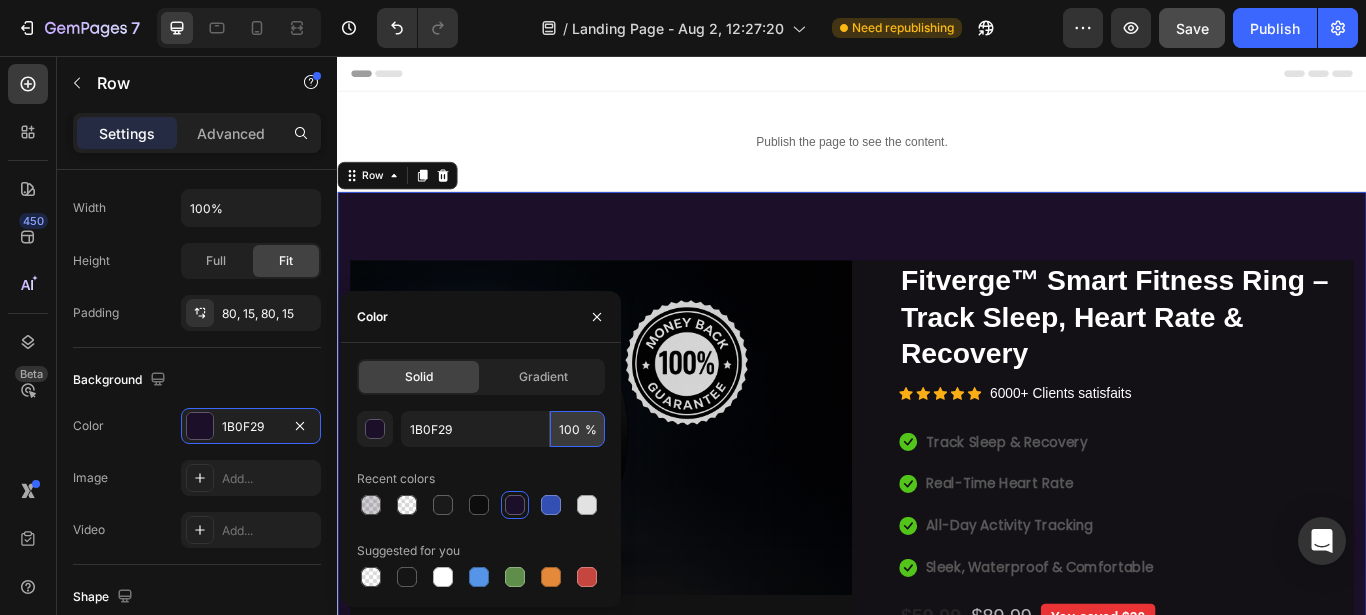click on "100" at bounding box center [577, 429] 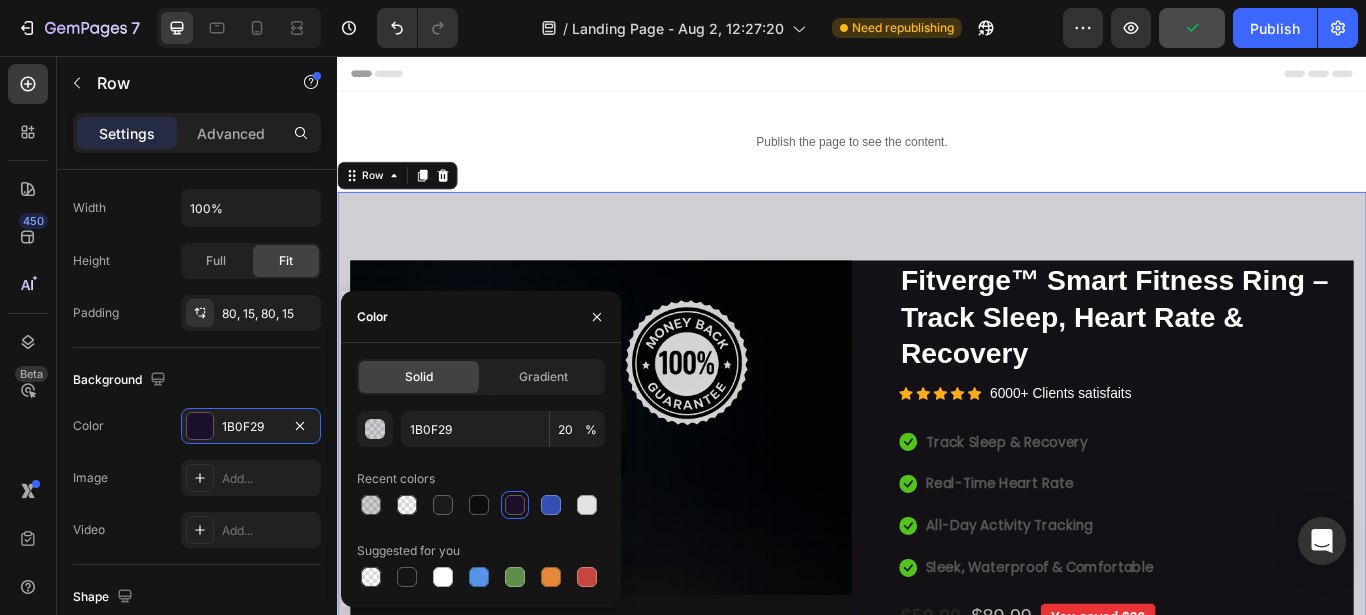 click at bounding box center [515, 505] 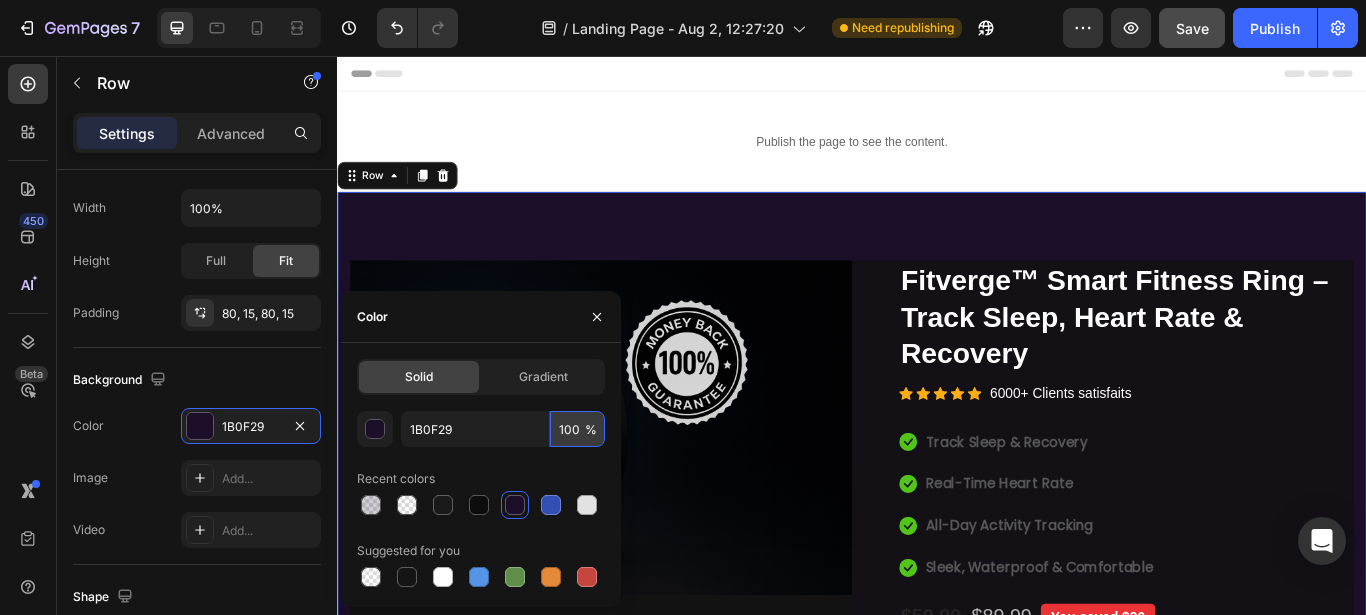 click on "100" at bounding box center (577, 429) 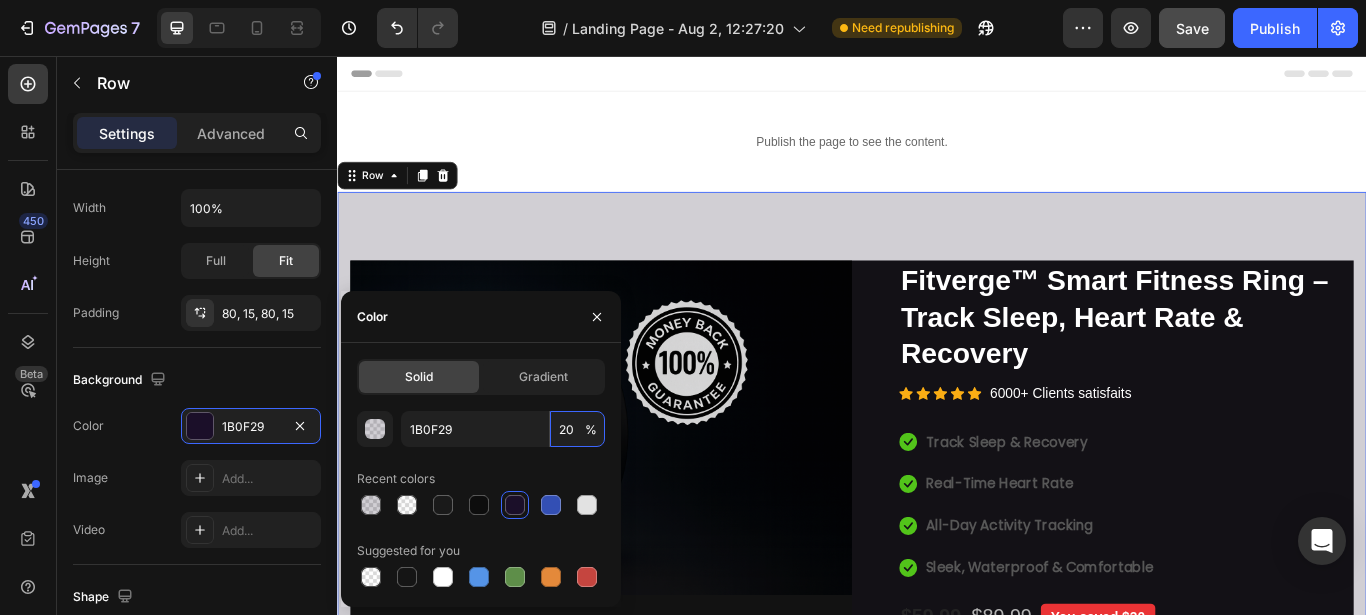 type on "20" 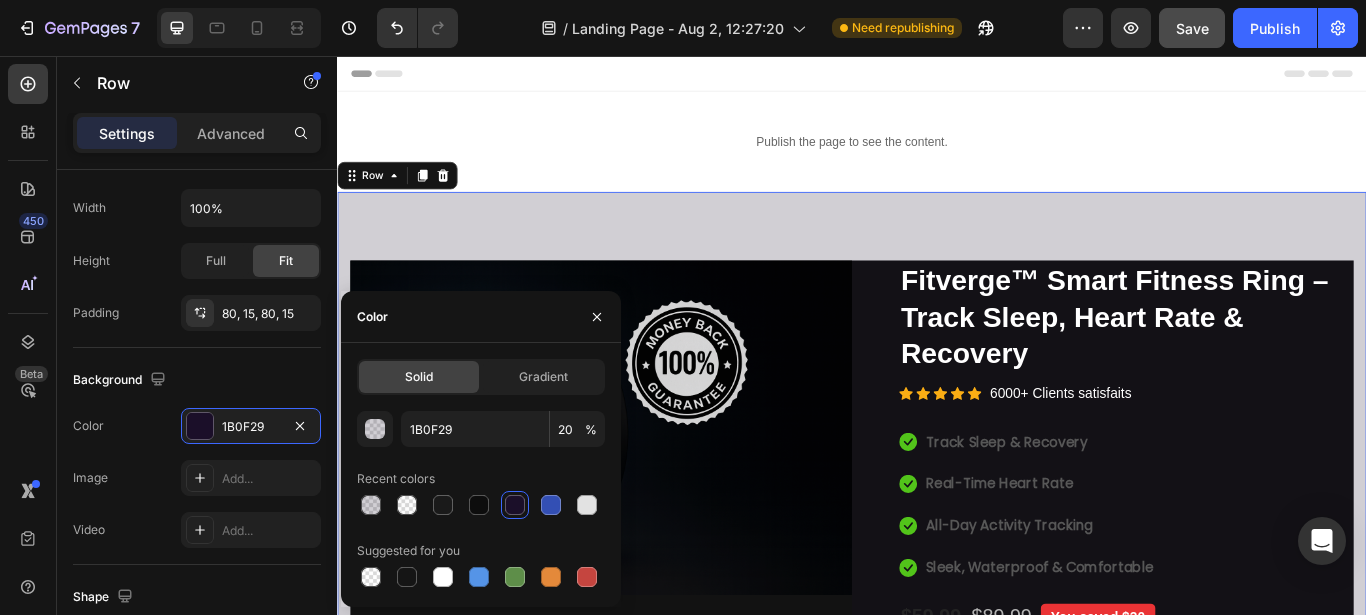 click at bounding box center [376, 430] 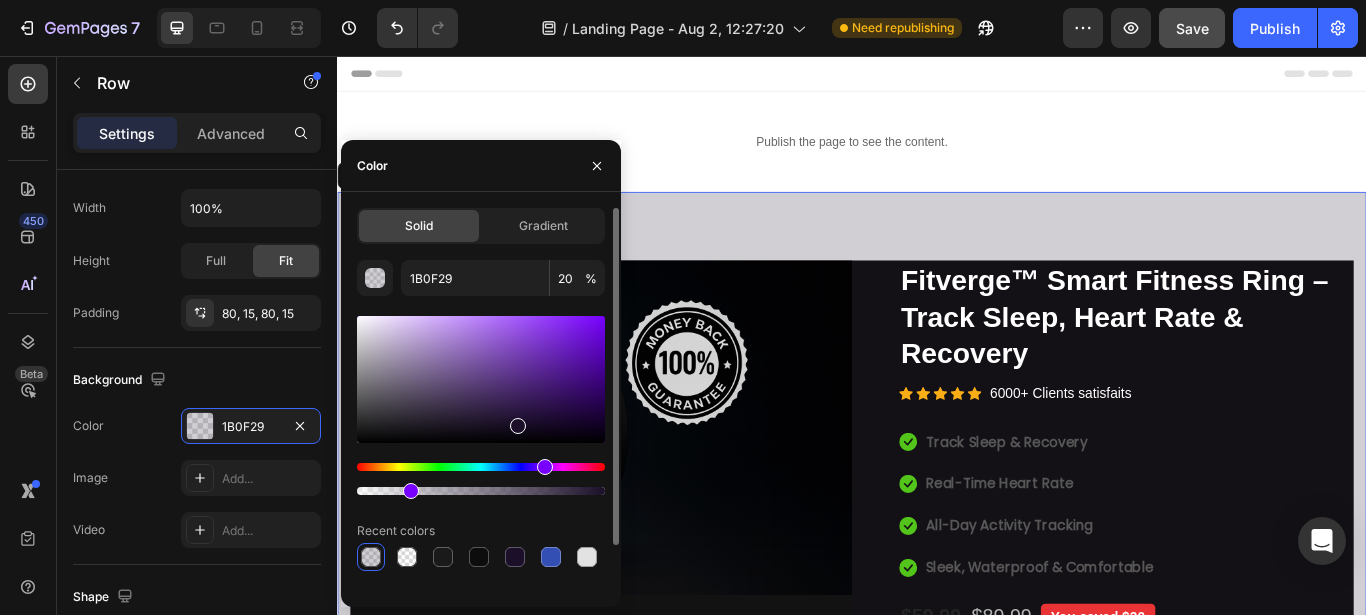 drag, startPoint x: 438, startPoint y: 211, endPoint x: 512, endPoint y: 219, distance: 74.431175 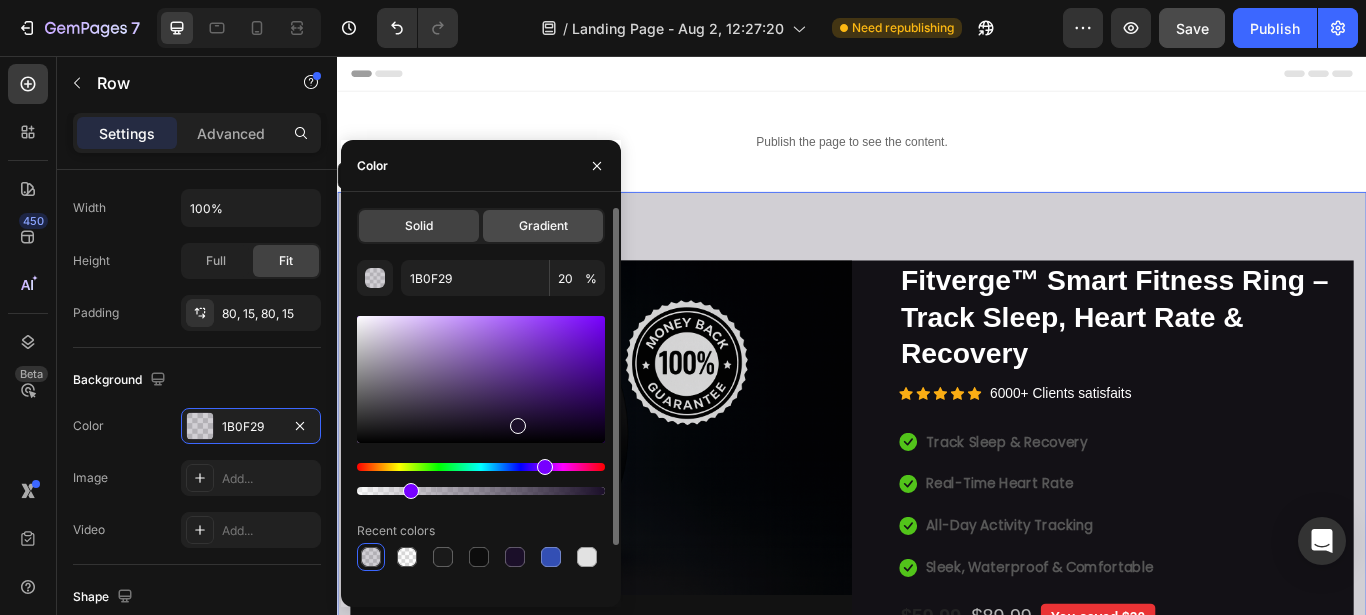 click on "Solid" 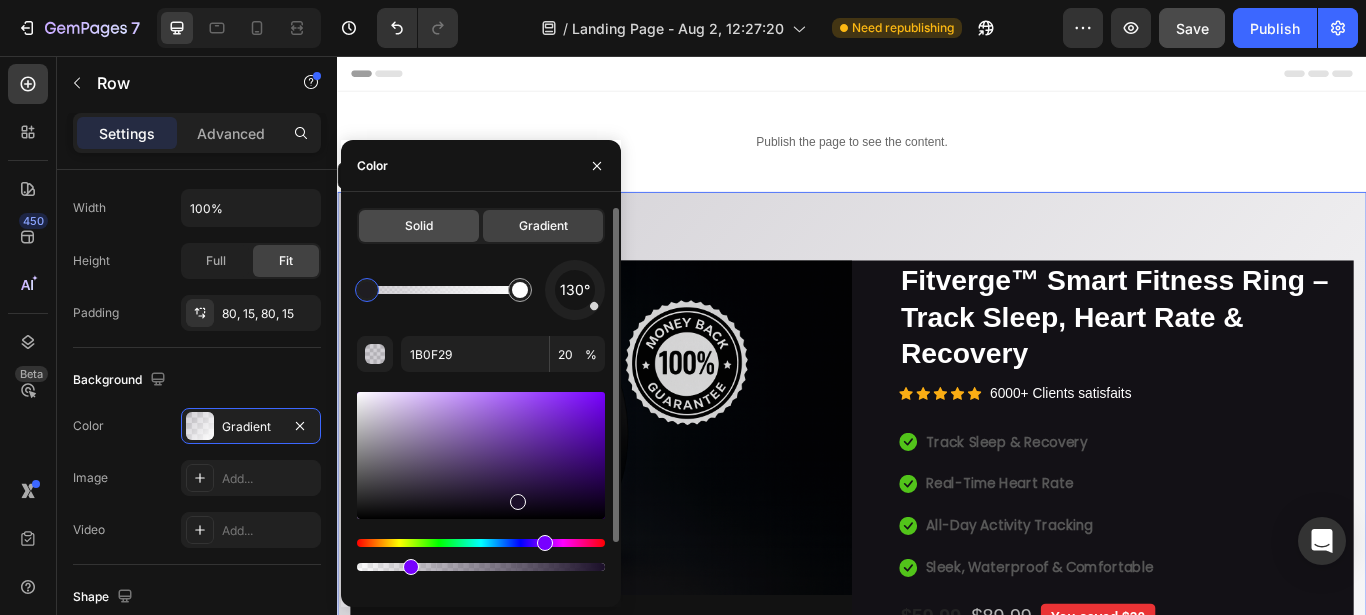 click on "Solid" 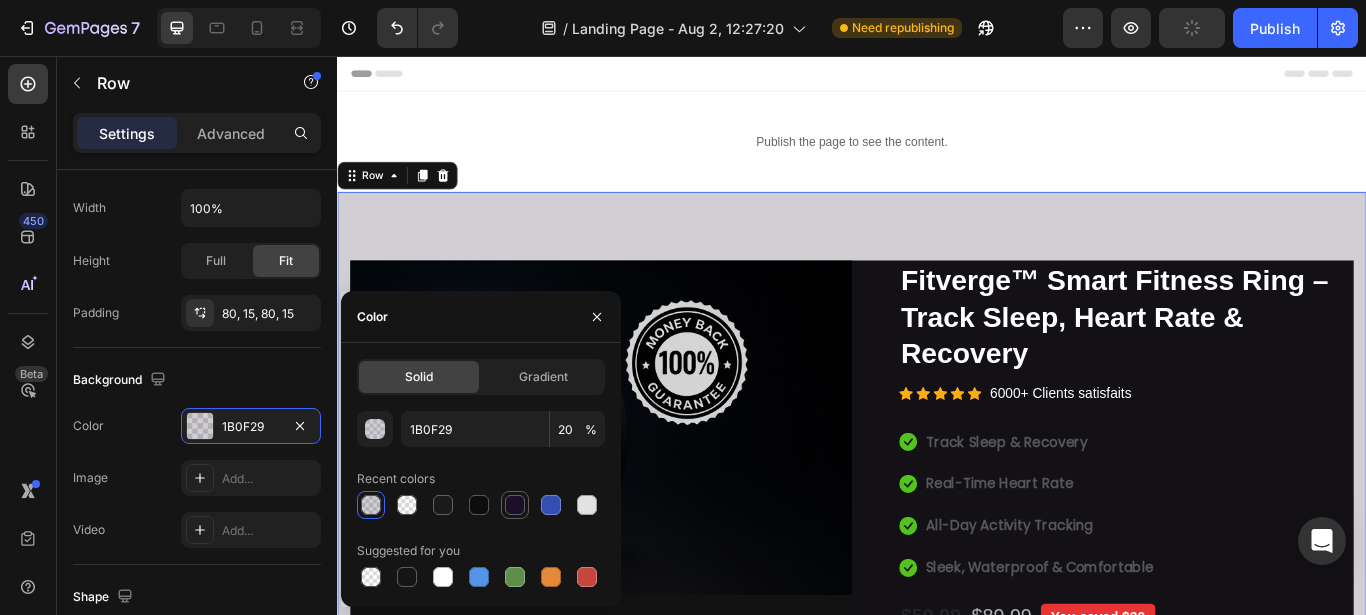 click at bounding box center [515, 505] 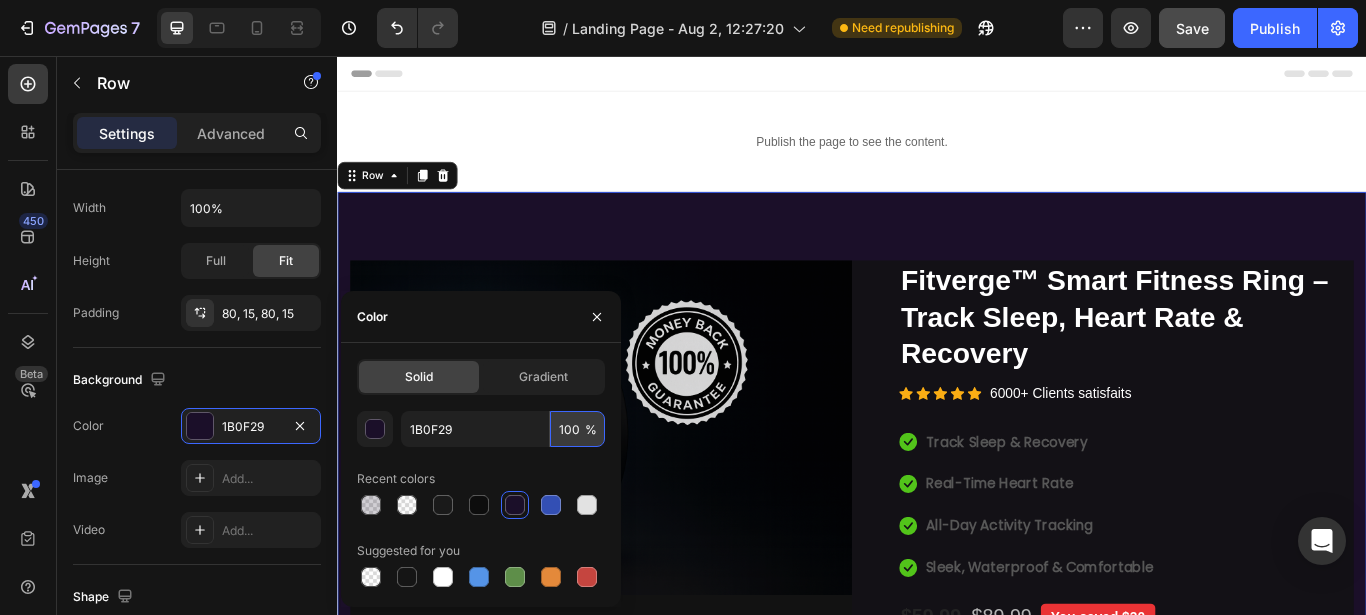 click on "100" at bounding box center (577, 429) 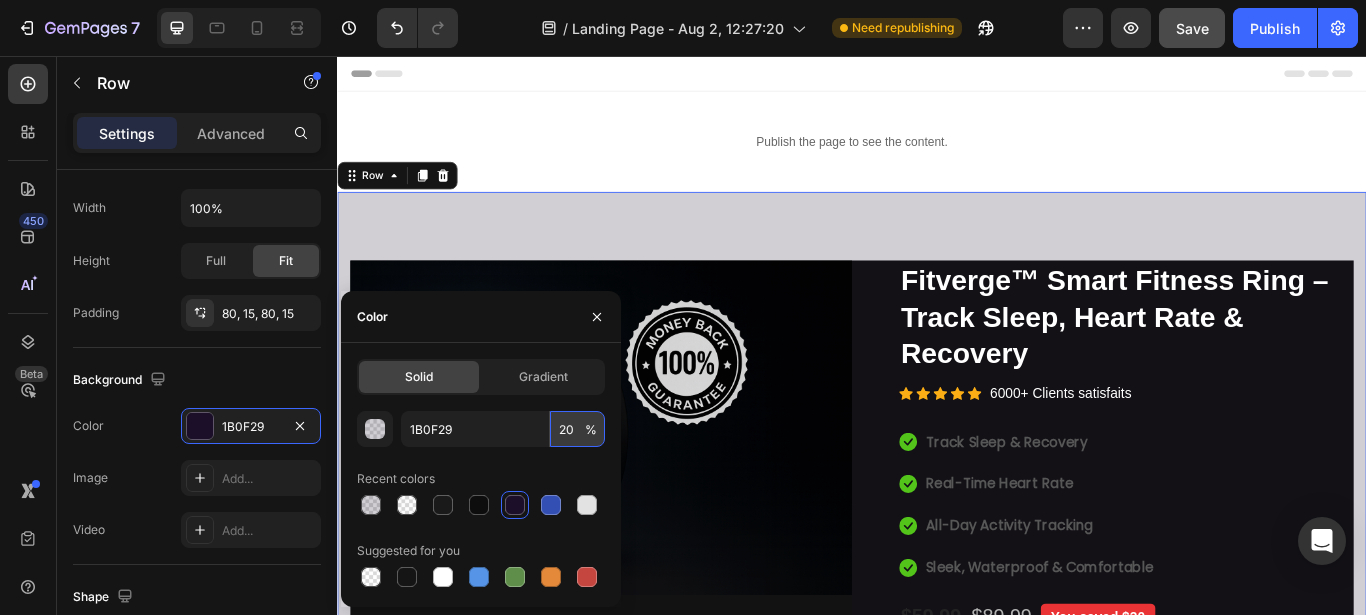 click on "20" at bounding box center [577, 429] 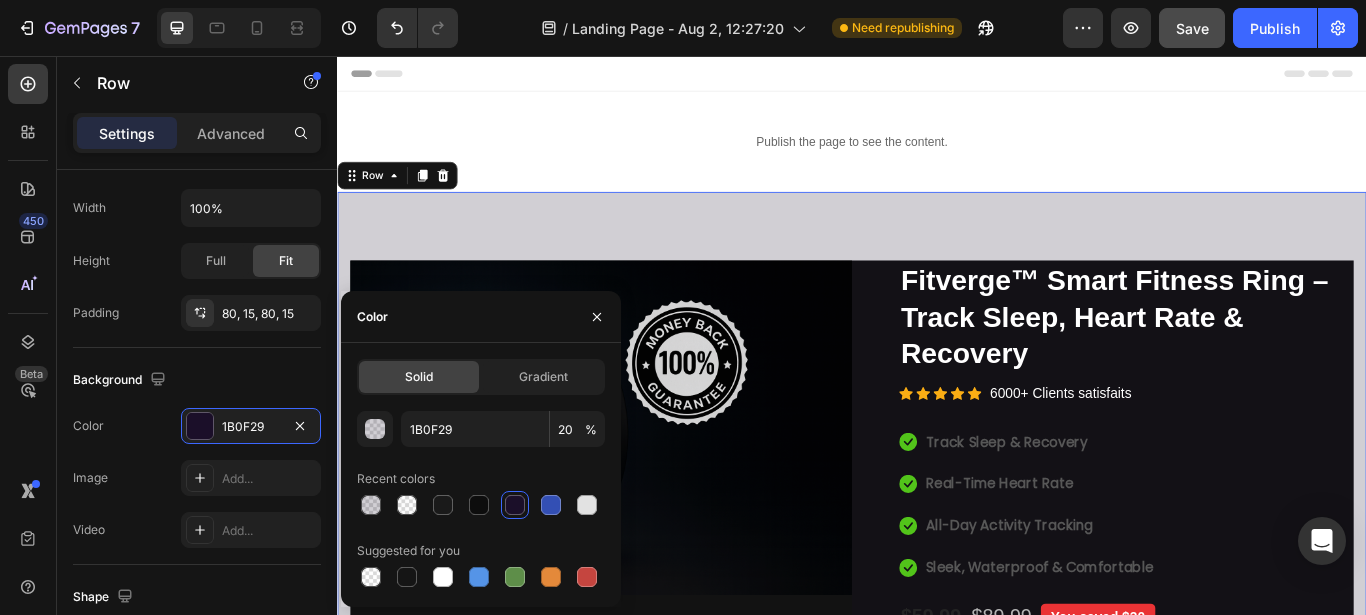 click at bounding box center [515, 505] 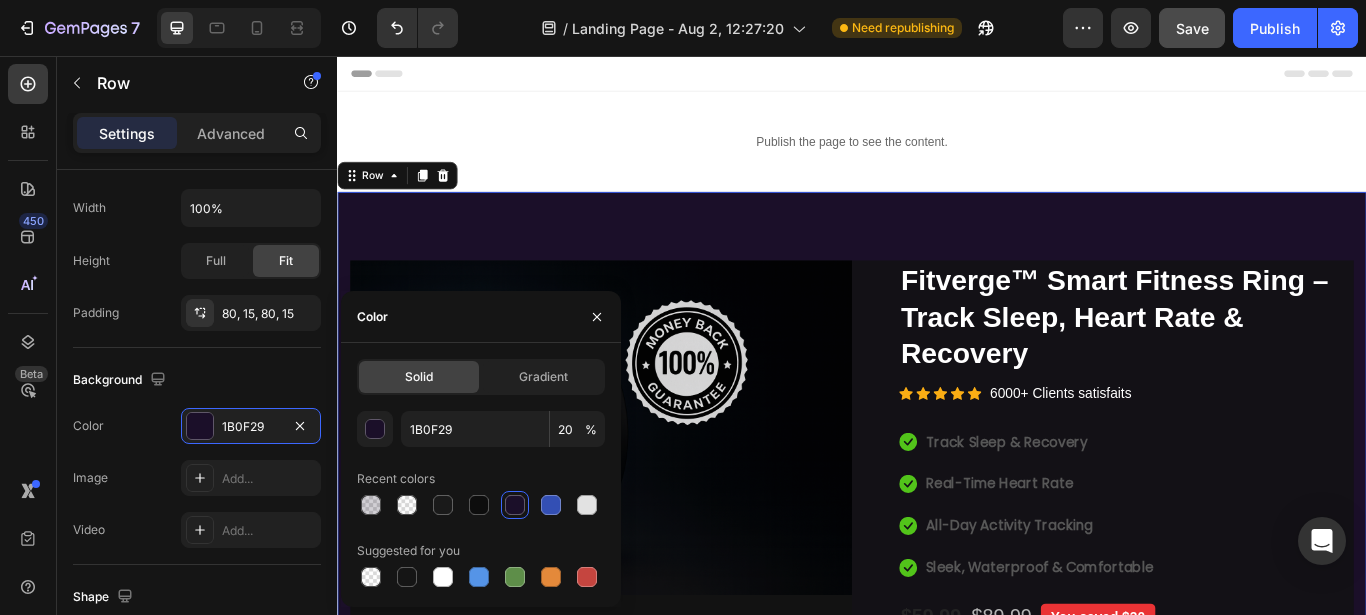 type on "100" 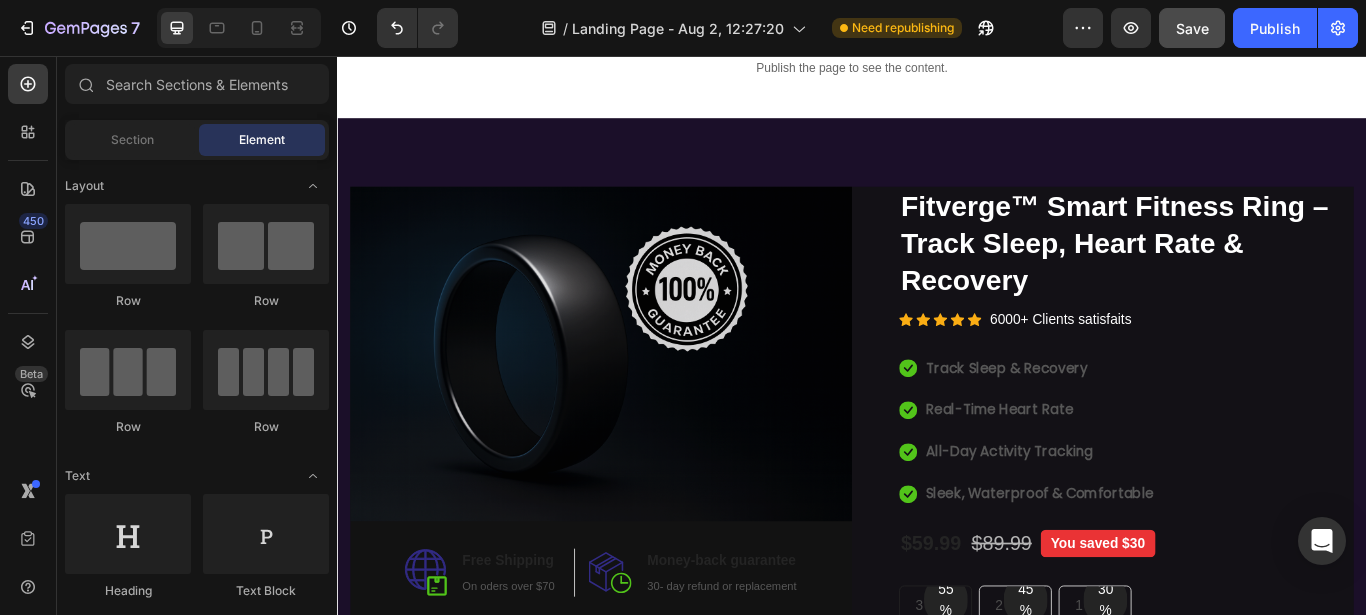 scroll, scrollTop: 165, scrollLeft: 0, axis: vertical 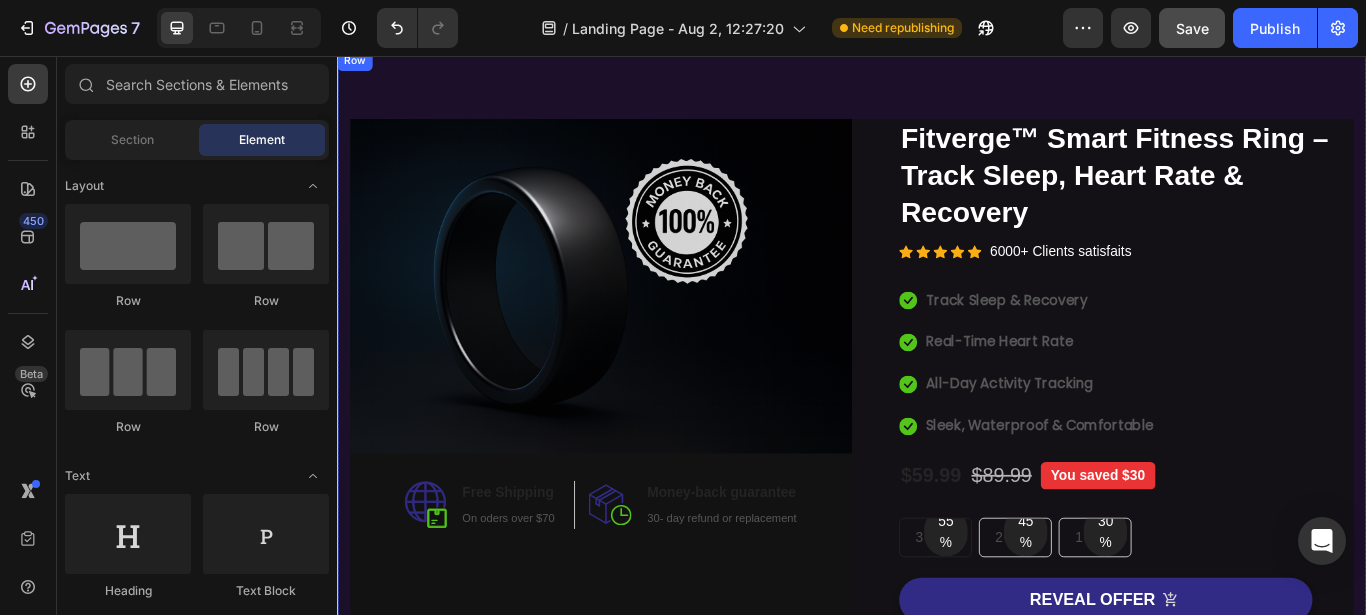 click on "Image Image Free Shipping Heading On oders over $70 Text block Row Image Money-back guarantee Heading 30- day refund or replacement Text block Row Row Row Catch your customer's attention with attracted media.       Add image   or   sync data
(P) Images & Gallery Fitverge™ Smart Fitness Ring – Track Sleep, Heart Rate & Recovery (P) Title                Icon                Icon                Icon                Icon                Icon Icon List Hoz 6000+ Clients satisfaits Text block Row
Icon Track Sleep & Recovery Text block
Icon Real-Time Heart Rate Text block
Icon All-Day Activity Tracking Text block
Icon Sleek, Waterproof & Comfortable Text block Icon List $59.99 (P) Price (P) Price $89.99 (P) Price (P) Price" at bounding box center [937, 526] 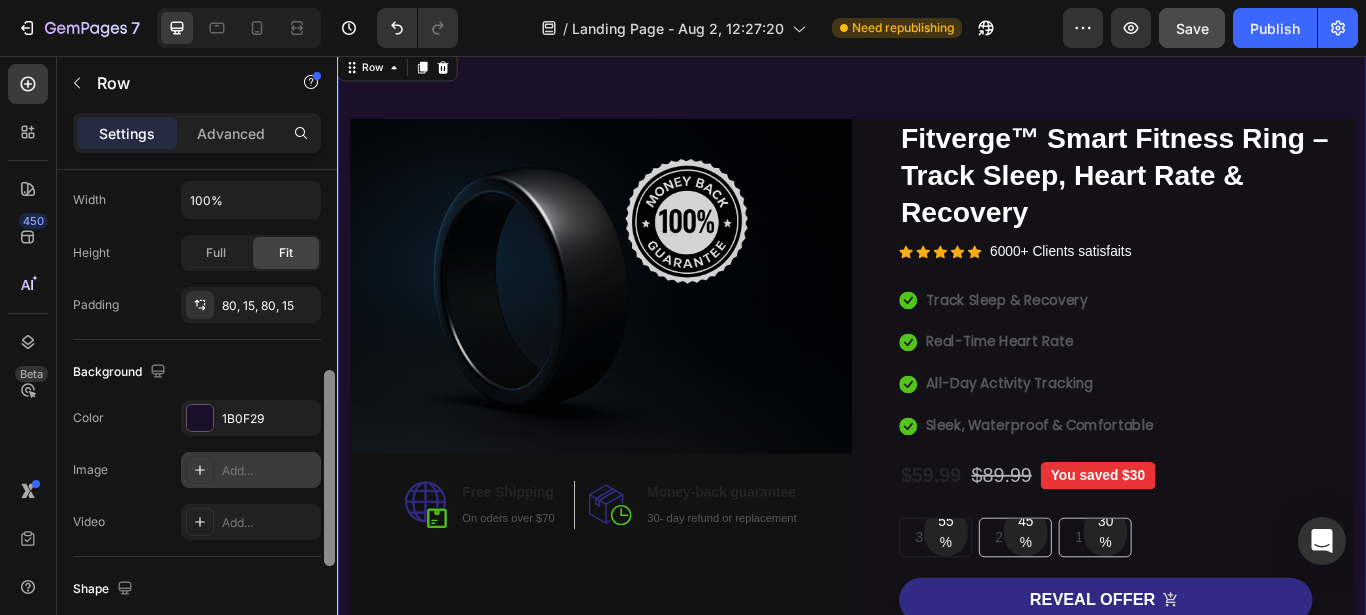 scroll, scrollTop: 451, scrollLeft: 0, axis: vertical 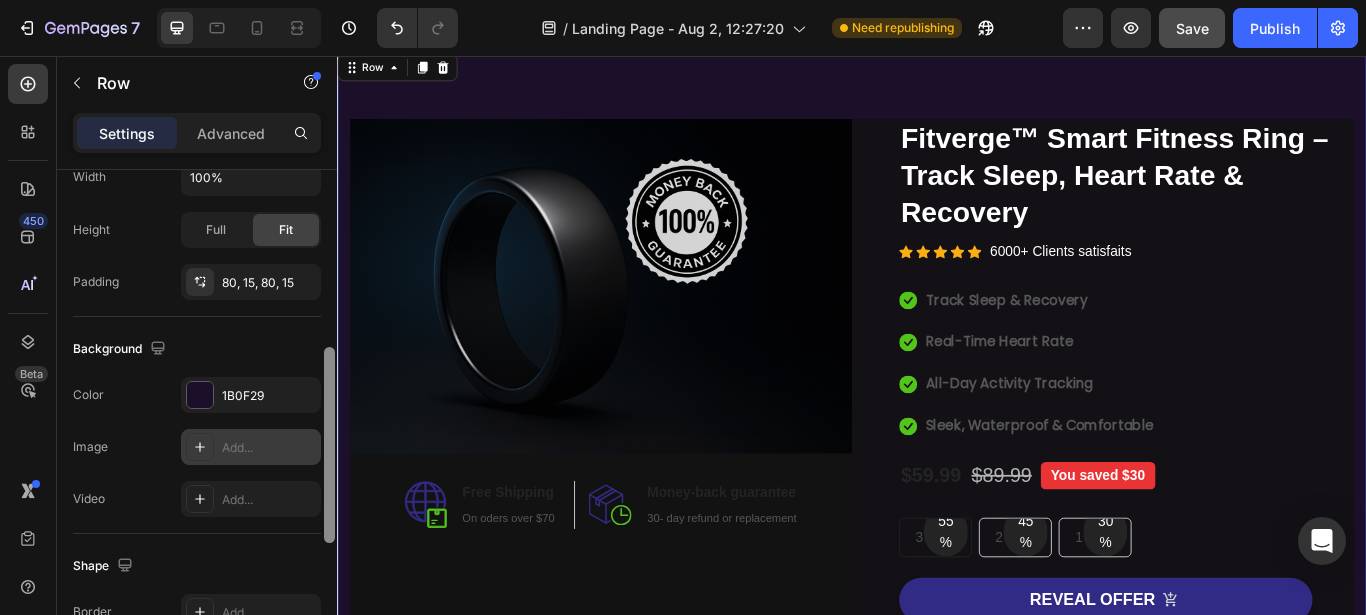 drag, startPoint x: 329, startPoint y: 267, endPoint x: 301, endPoint y: 439, distance: 174.26416 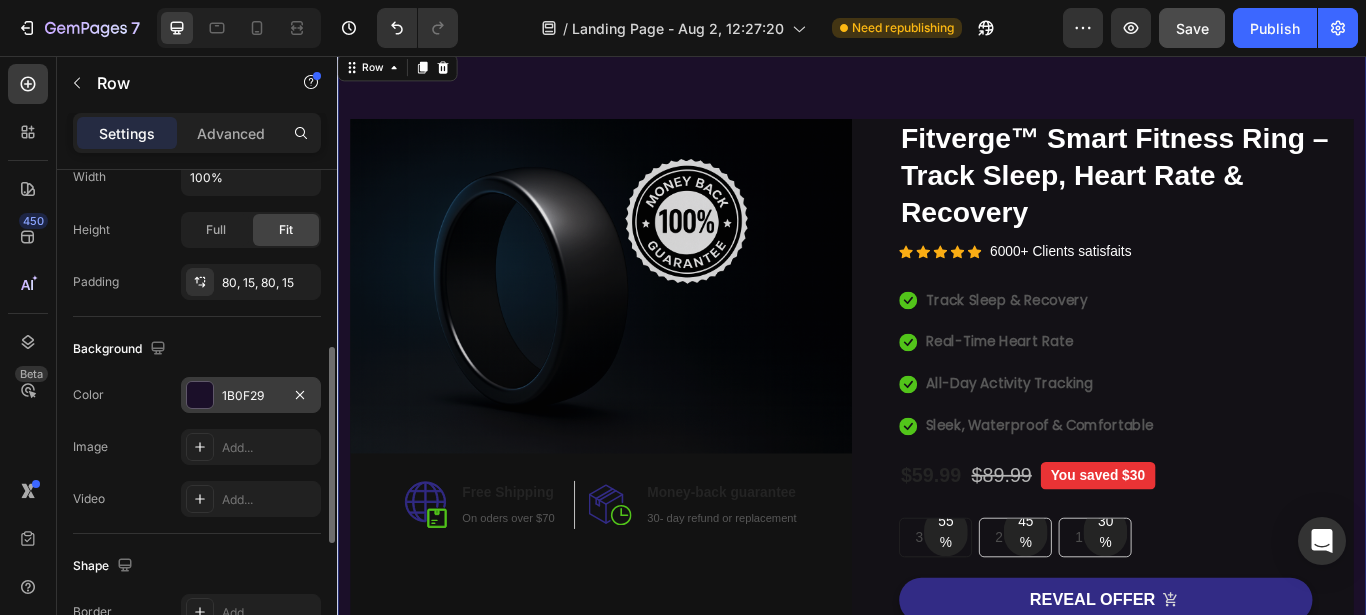 click on "1B0F29" at bounding box center (251, 396) 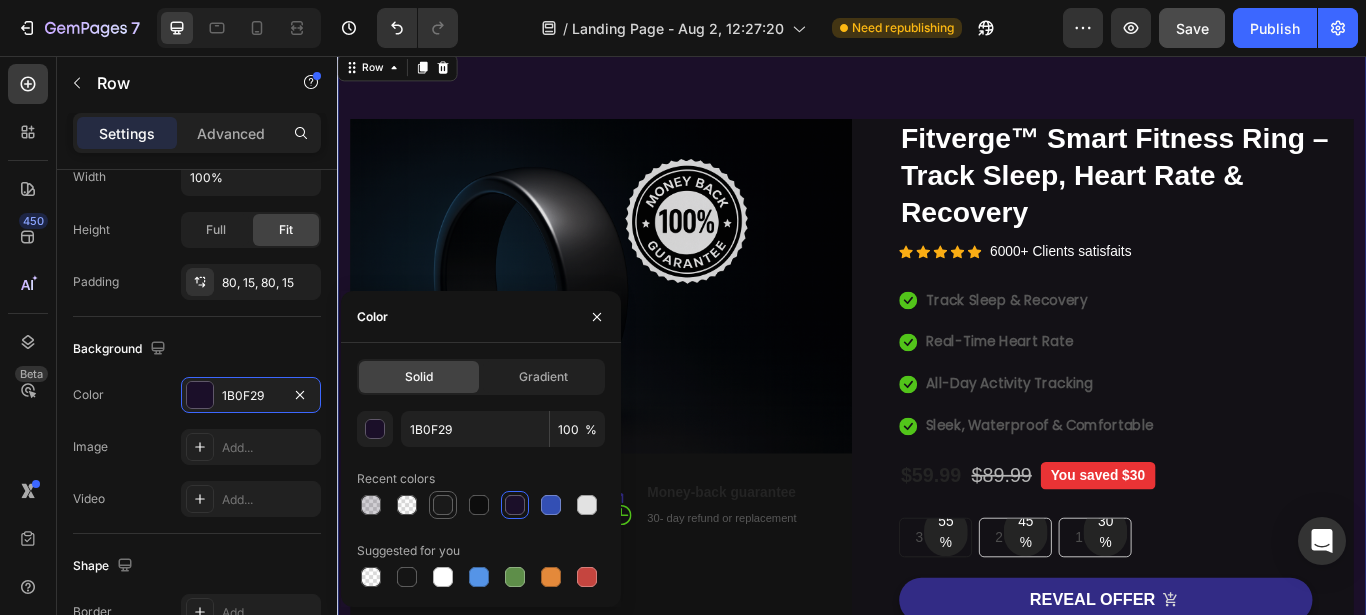 click at bounding box center (443, 505) 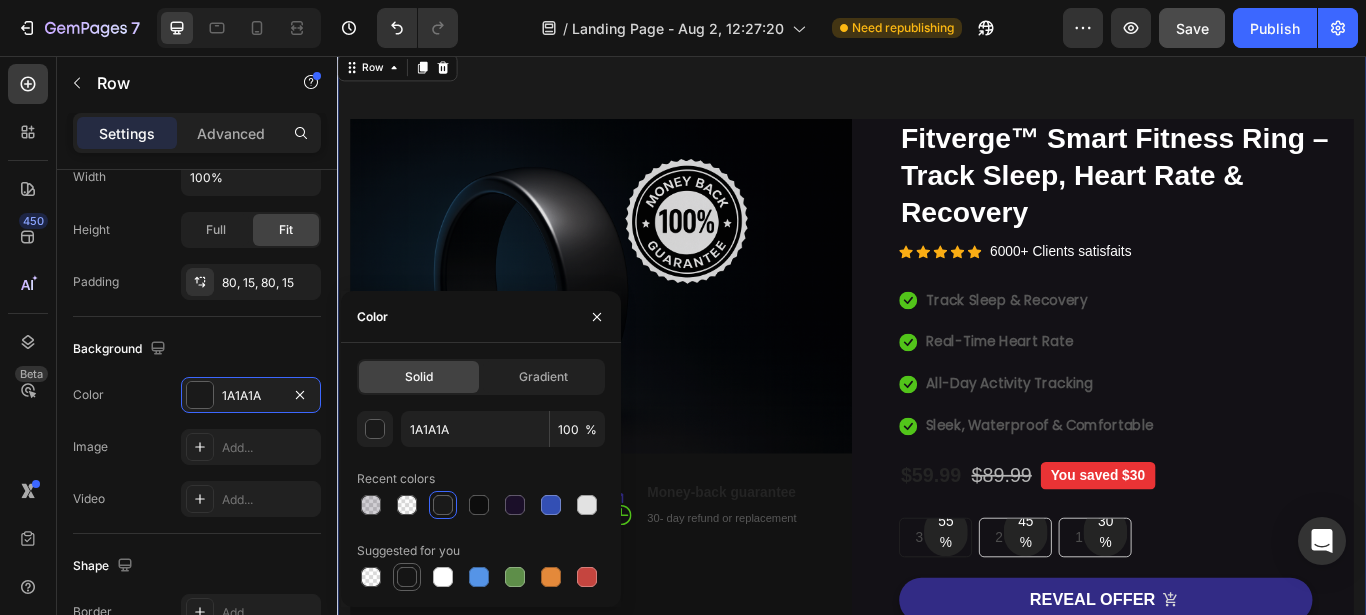 click at bounding box center [407, 577] 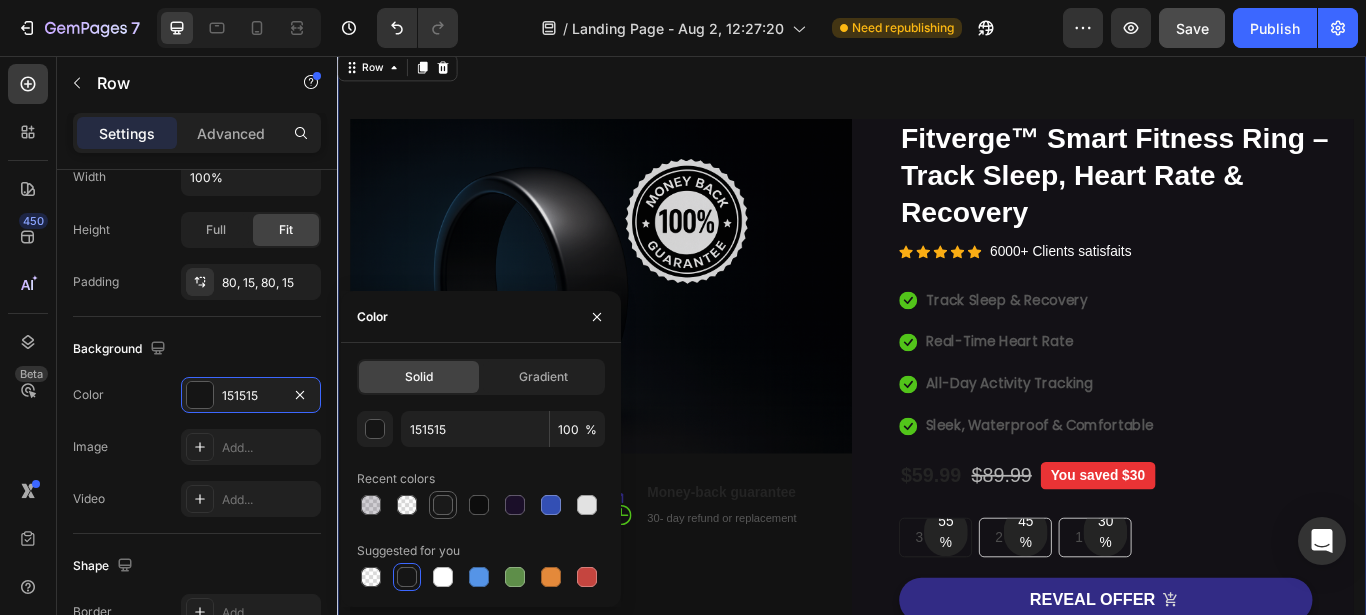 click at bounding box center [443, 505] 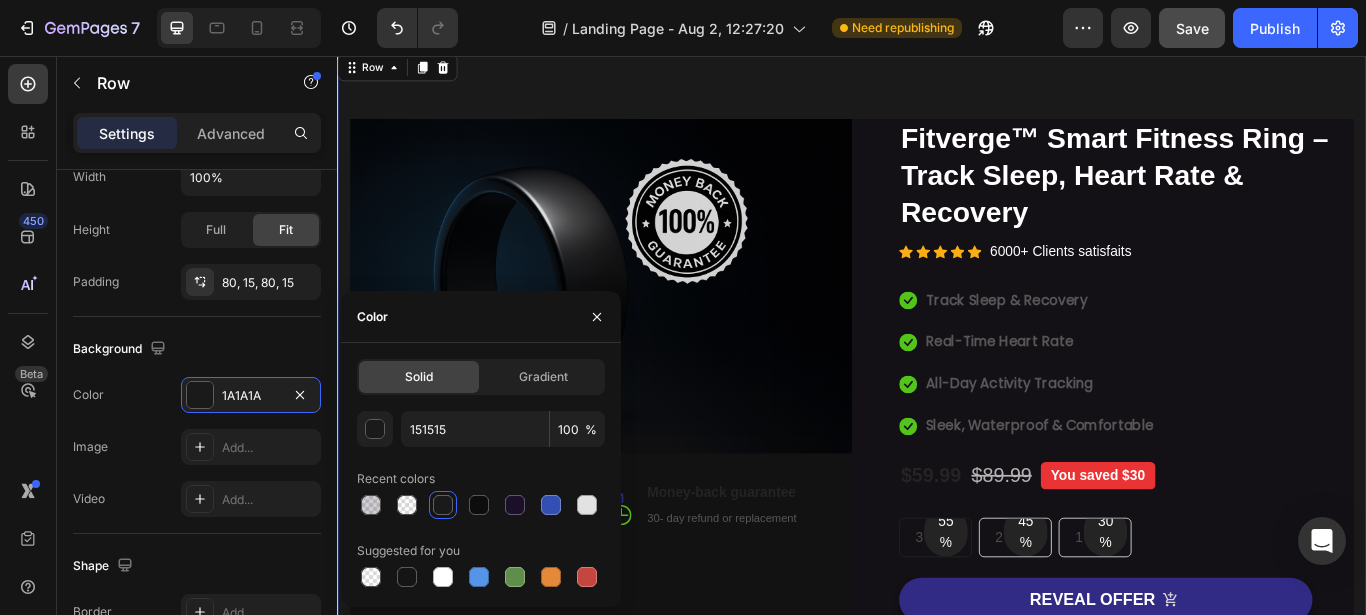 type on "1A1A1A" 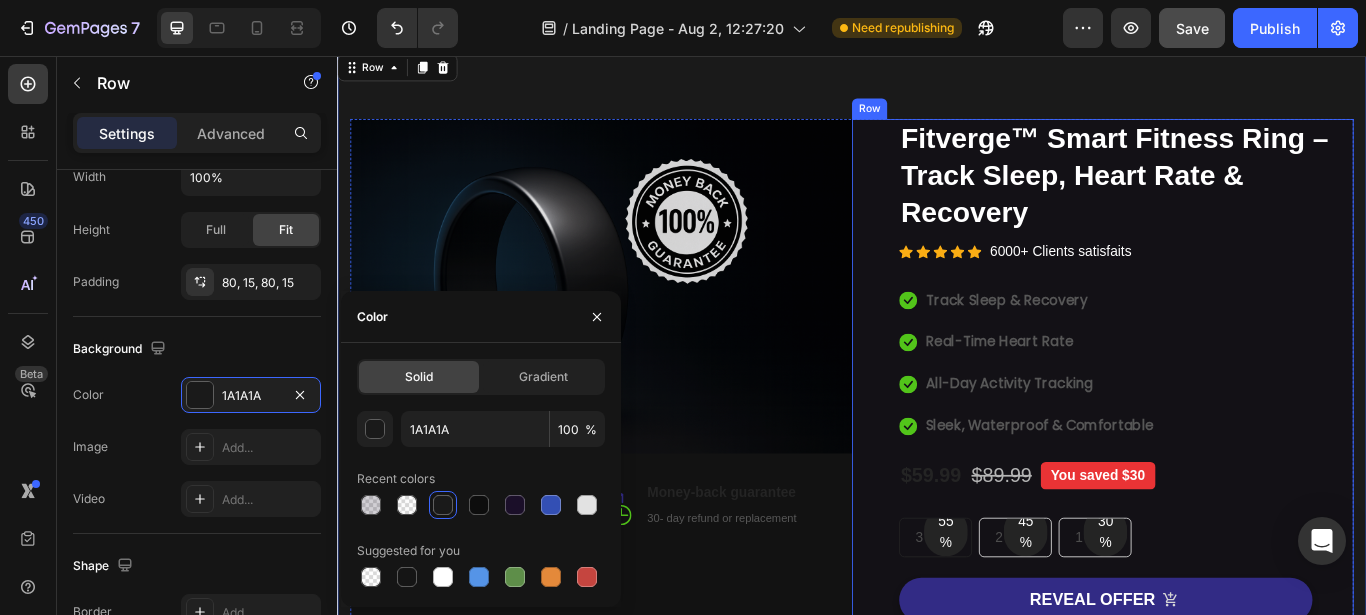 click on "Catch your customer's attention with attracted media.       Add image   or   sync data
(P) Images & Gallery Fitverge™ Smart Fitness Ring – Track Sleep, Heart Rate & Recovery (P) Title                Icon                Icon                Icon                Icon                Icon Icon List Hoz 6000+ Clients satisfaits Text block Row
Icon Track Sleep & Recovery Text block
Icon Real-Time Heart Rate Text block
Icon All-Day Activity Tracking Text block
Icon Sleek, Waterproof & Comfortable Text block Icon List $59.99 (P) Price (P) Price $89.99 (P) Price (P) Price You saved $30 Product Badge Row 55% Text block Row 3 pack Text block Row 45% Text block Row 2 pack Text block Row 30% Text block Row 1 pack Text block Row" at bounding box center (1229, 526) 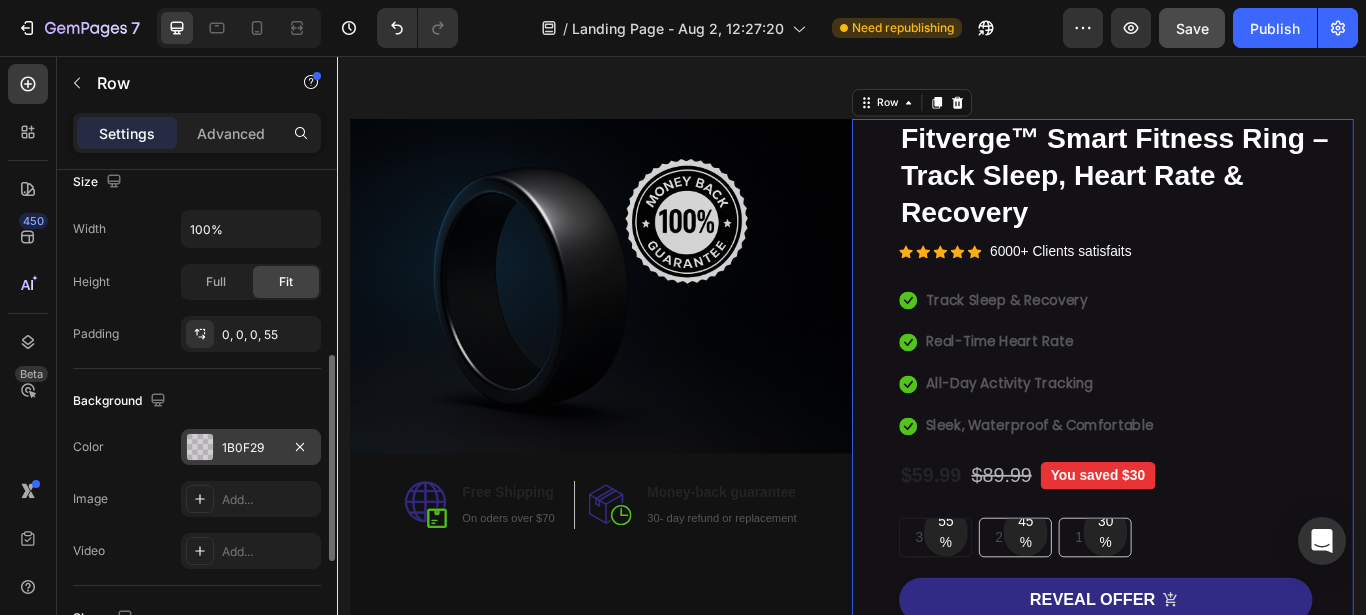 click on "1B0F29" at bounding box center [251, 448] 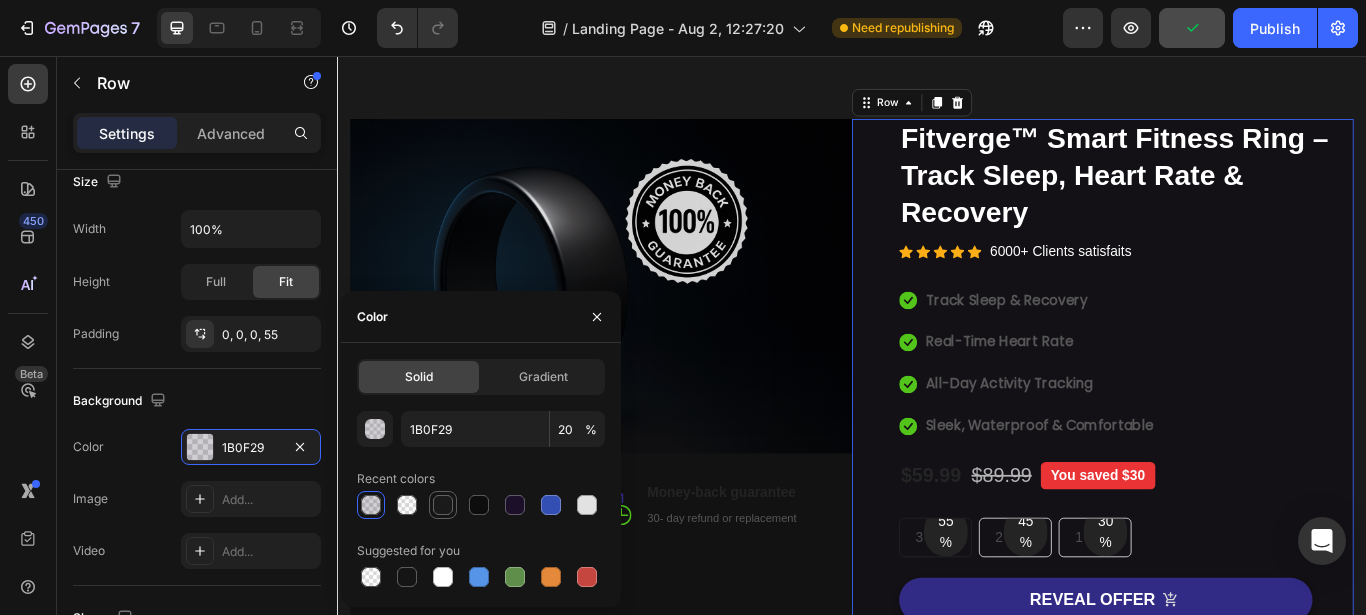 click at bounding box center [443, 505] 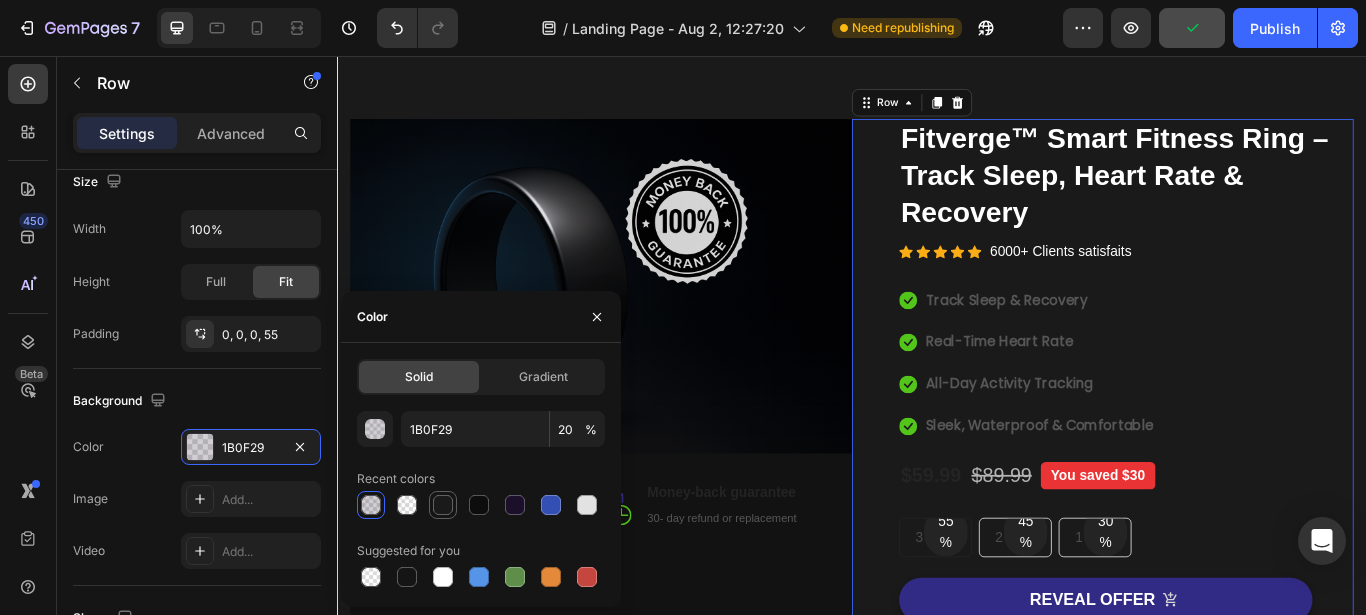 type on "1A1A1A" 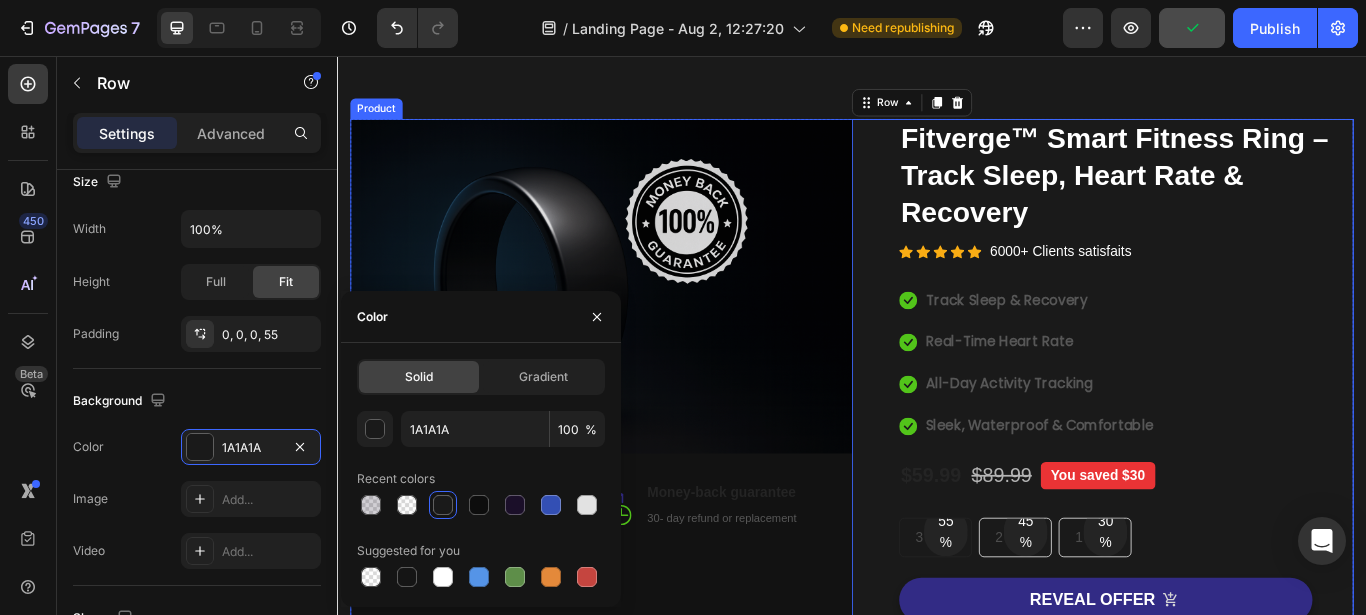 click on "Image Image Free Shipping Heading On oders over $70 Text block Row Image Money-back guarantee Heading 30- day refund or replacement Text block Row Row Row" at bounding box center [644, 526] 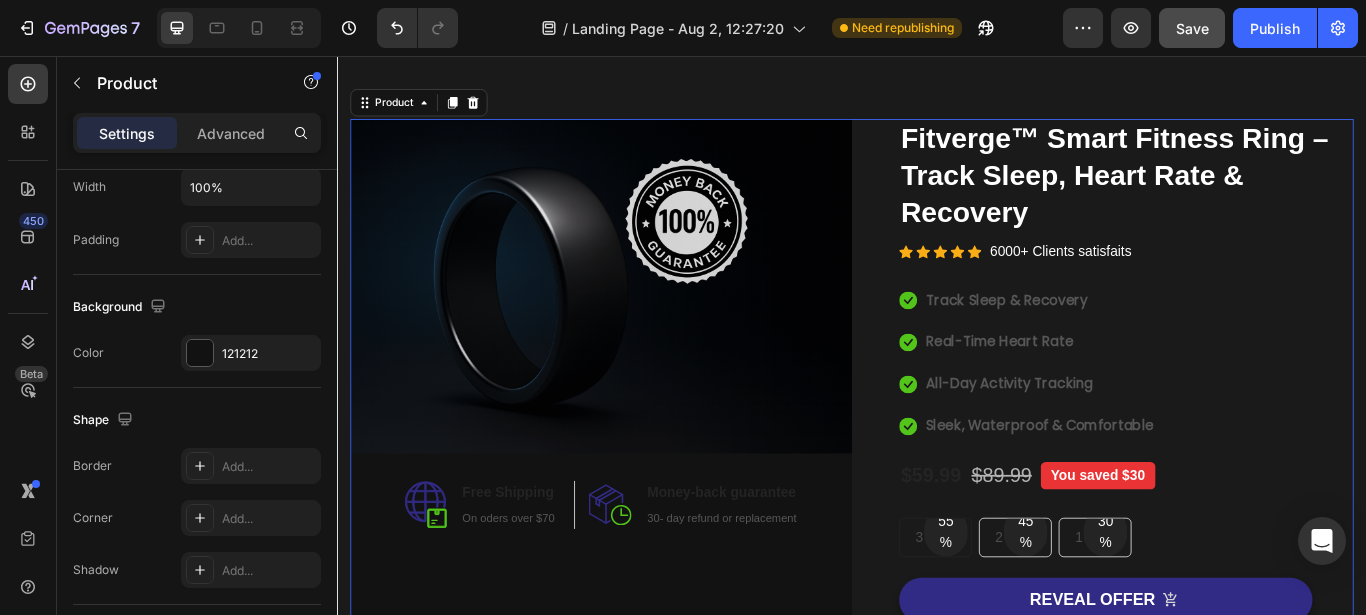 scroll, scrollTop: 0, scrollLeft: 0, axis: both 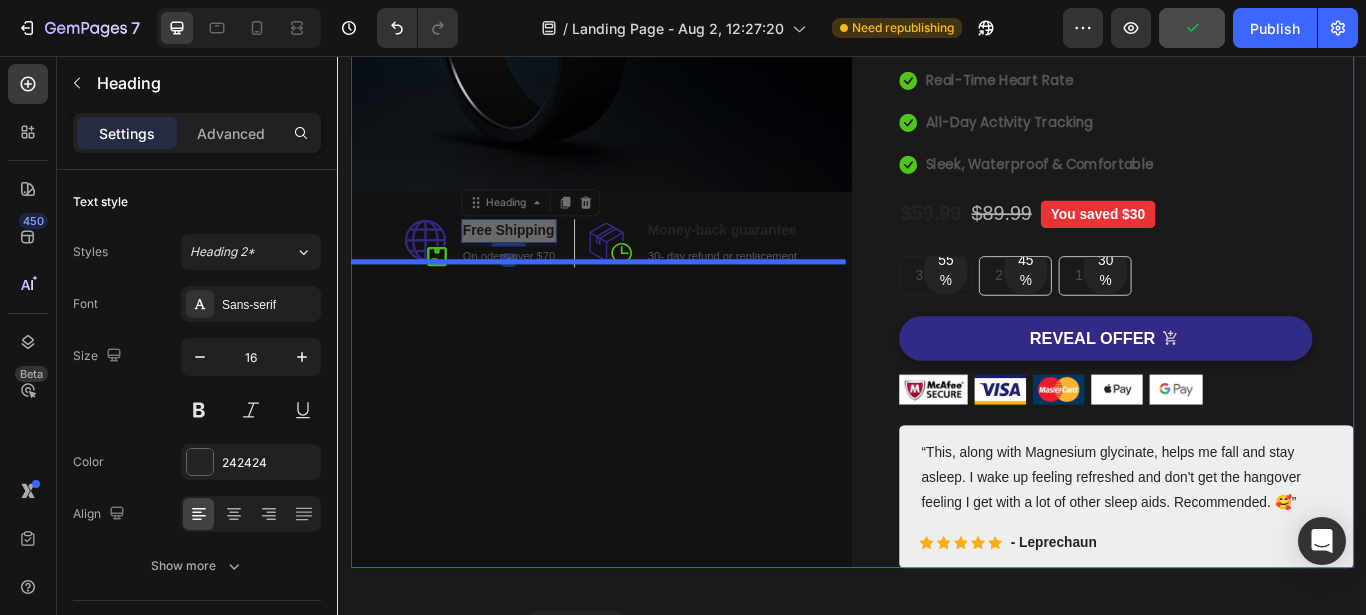 drag, startPoint x: 540, startPoint y: 549, endPoint x: 528, endPoint y: 611, distance: 63.15061 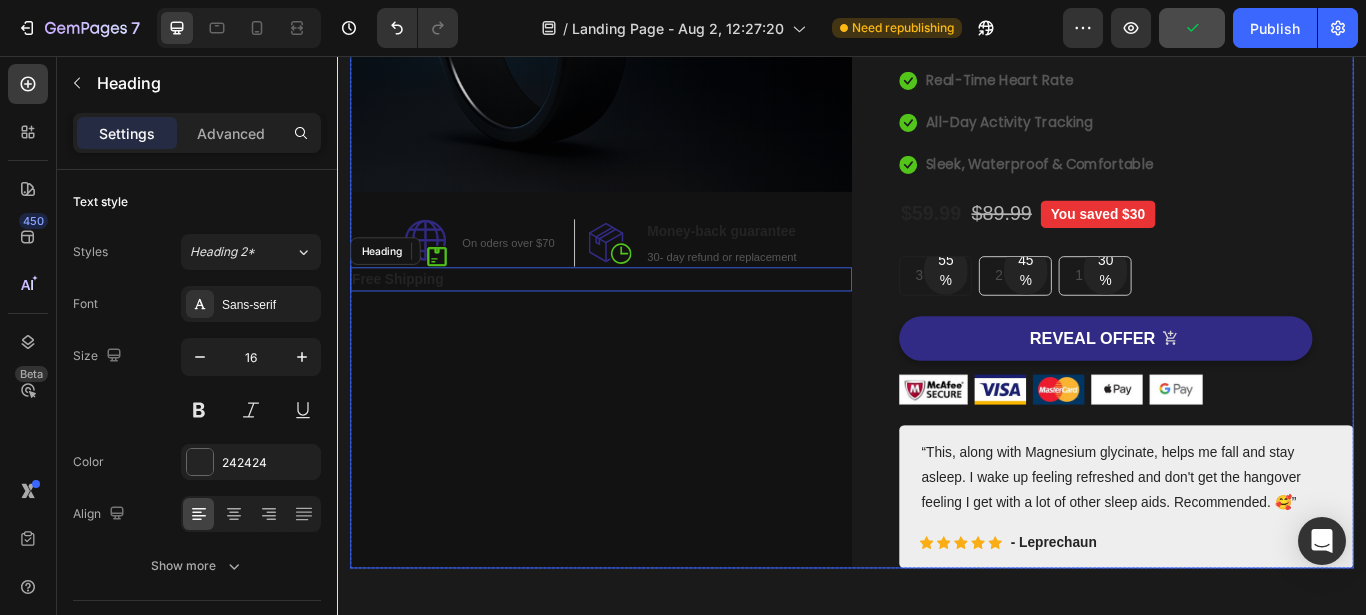 scroll, scrollTop: 526, scrollLeft: 0, axis: vertical 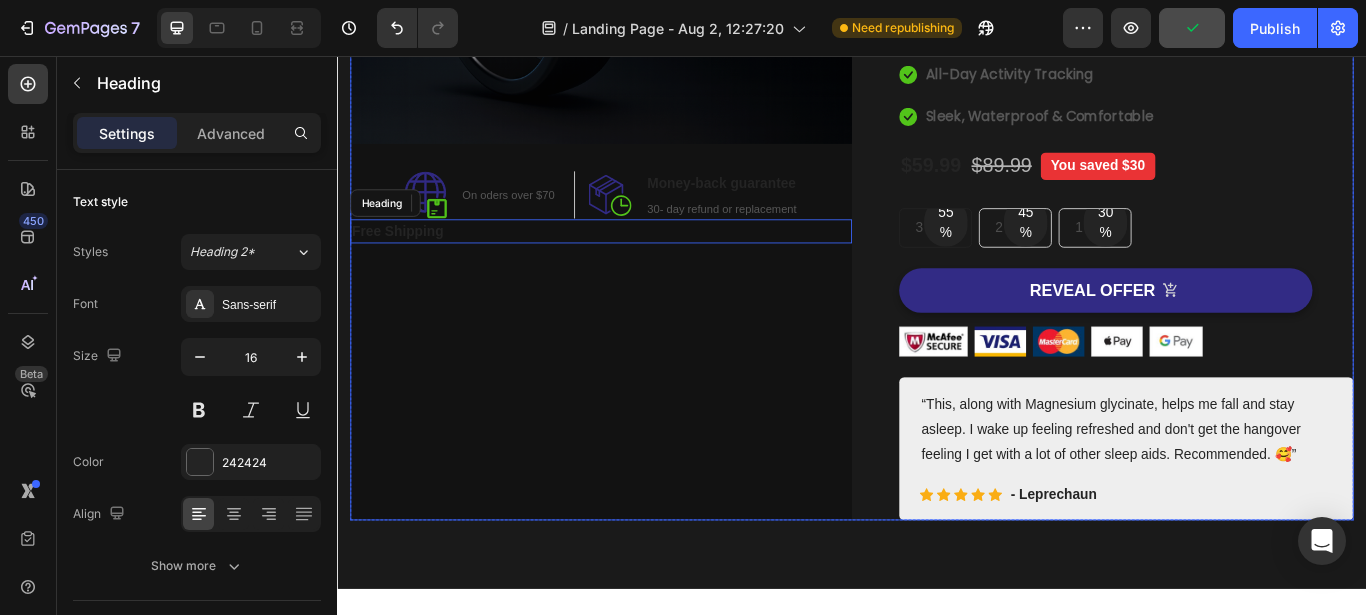 click on "Image Image On oders over $70 Text block Row Image Money-back guarantee Heading 30- day refund or replacement Text block Row Row Row Free Shipping Heading" at bounding box center [644, 182] 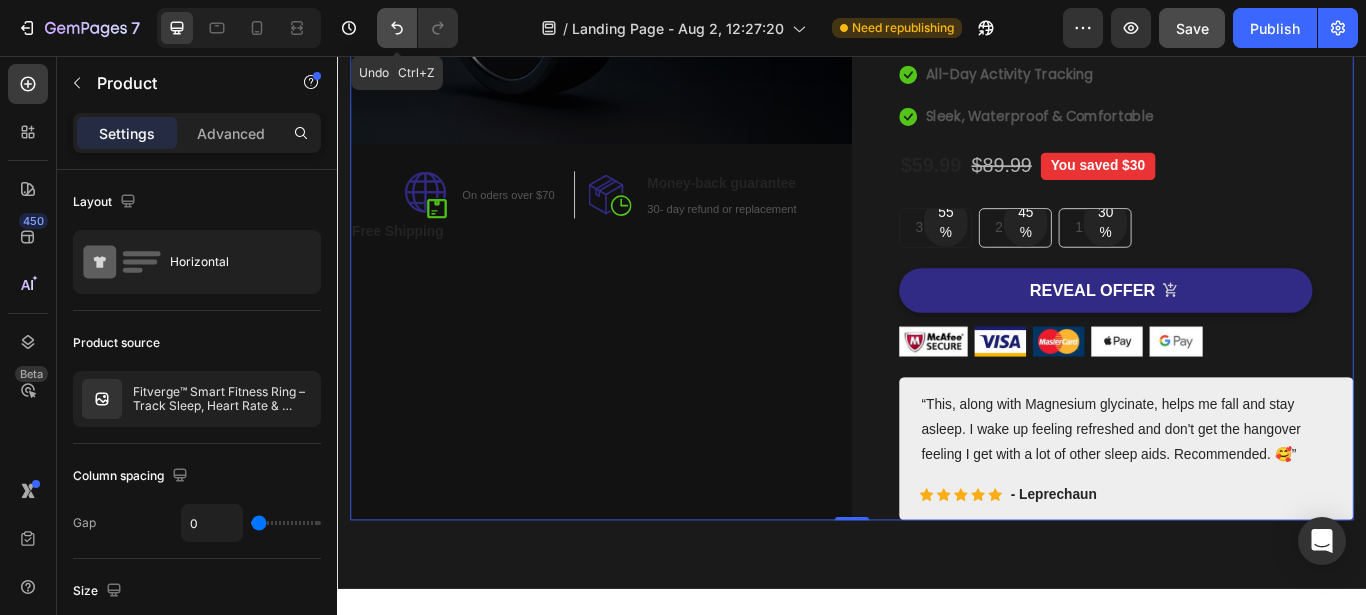 click 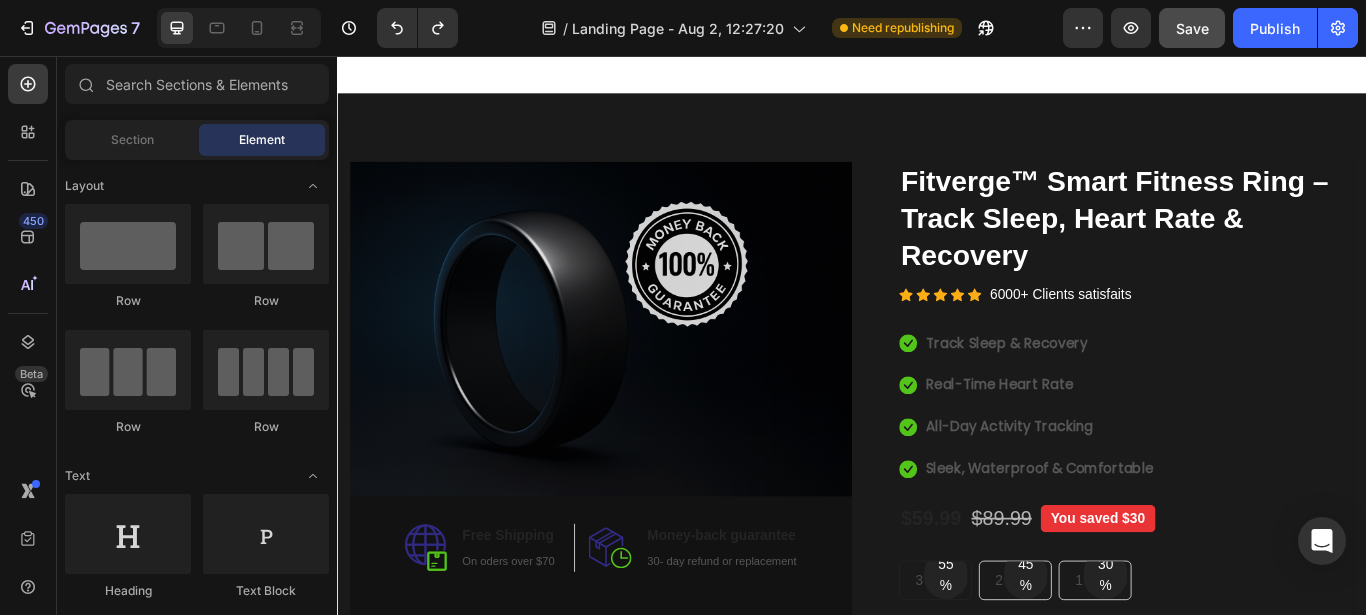 scroll, scrollTop: 141, scrollLeft: 0, axis: vertical 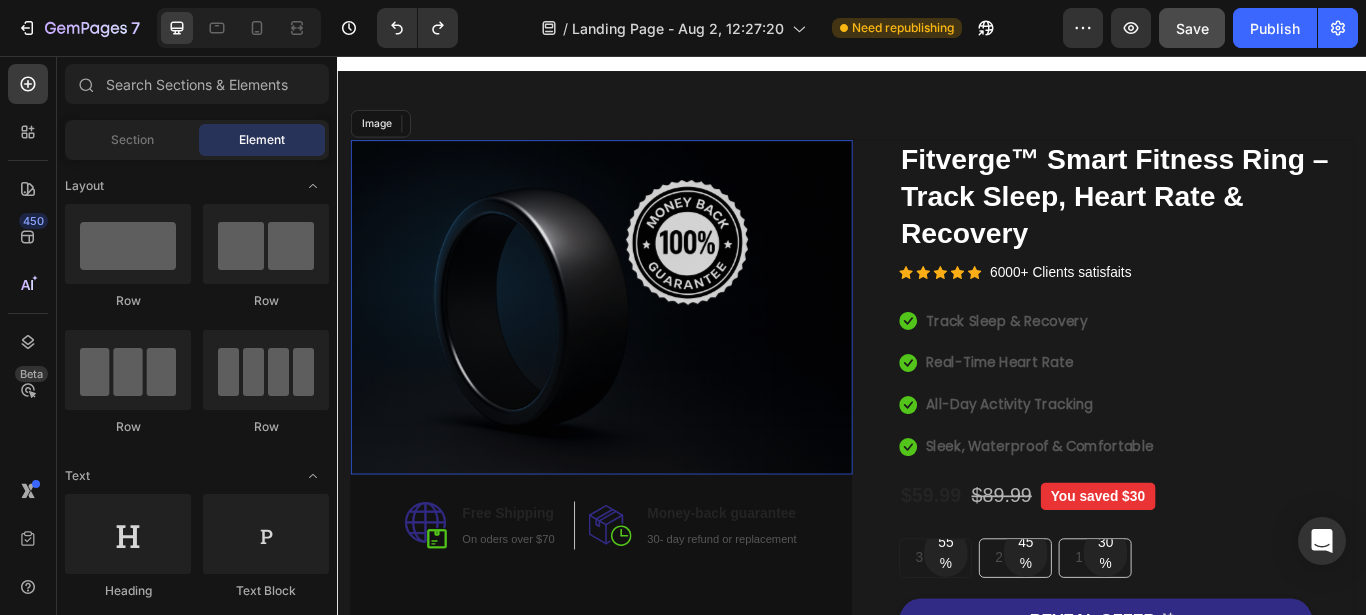 click at bounding box center (644, 348) 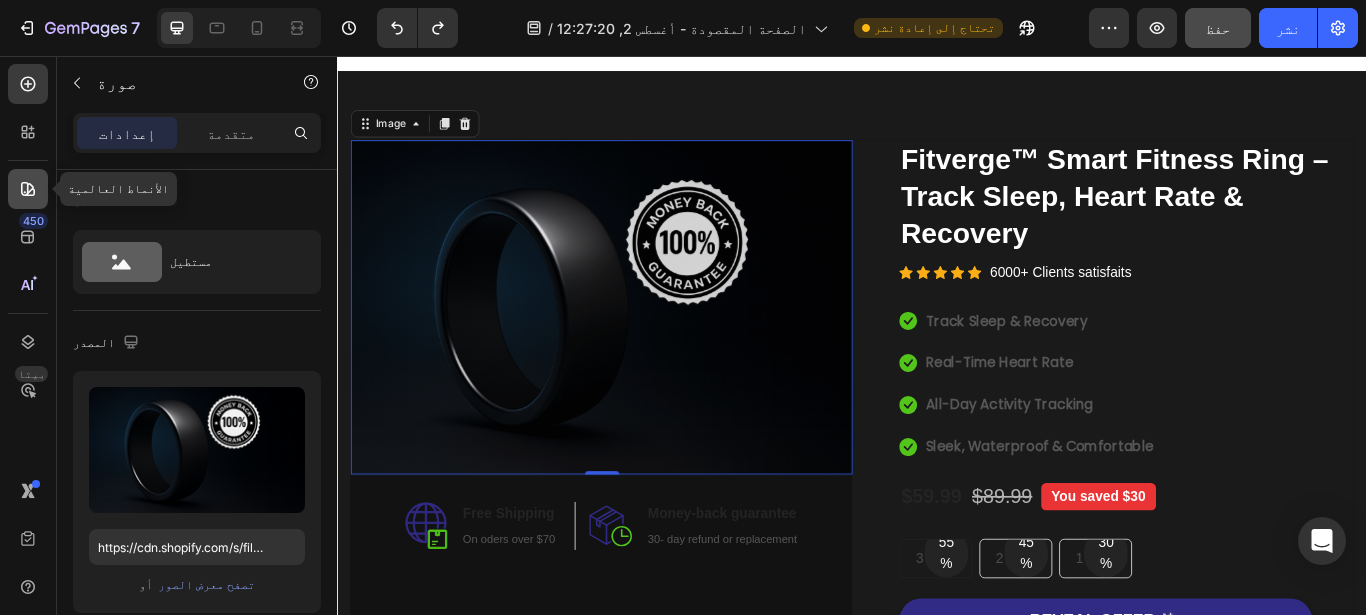 click 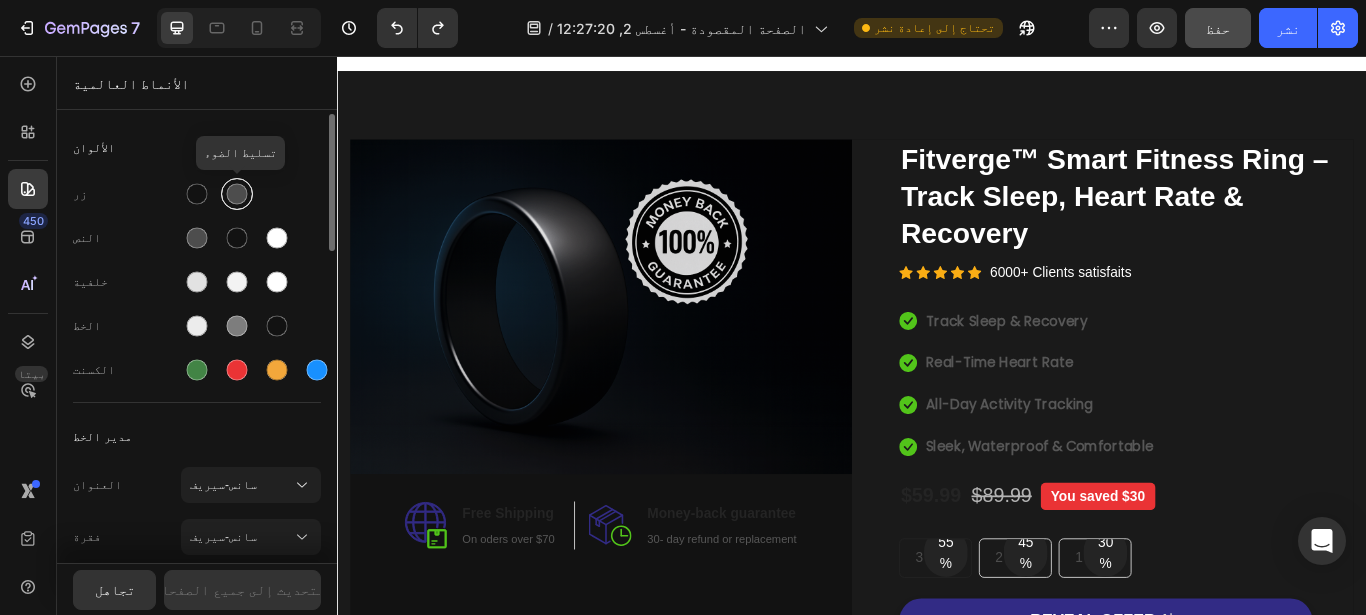 click at bounding box center [237, 194] 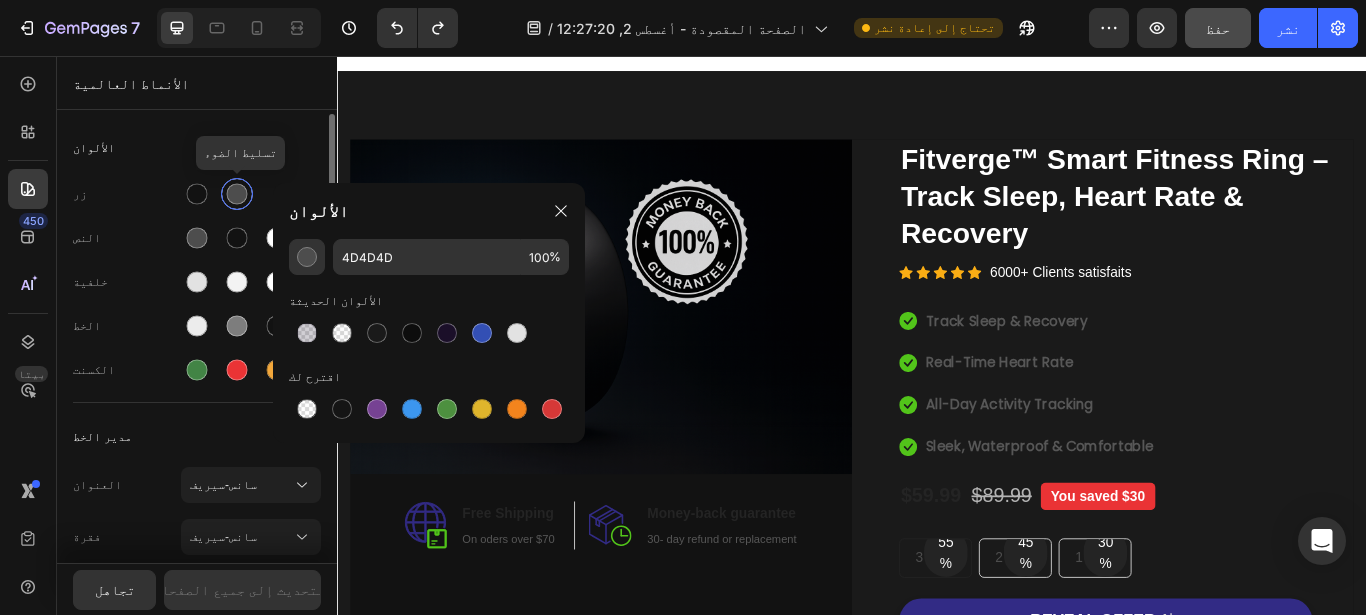click at bounding box center (237, 194) 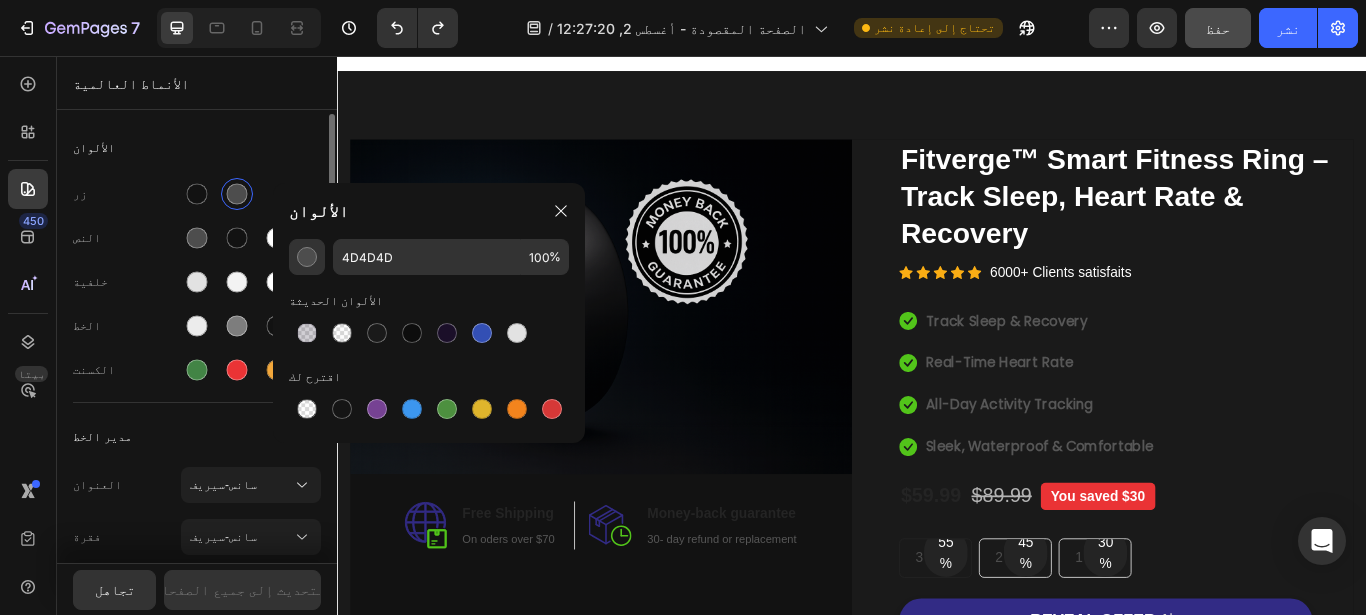click on "خلفية" at bounding box center [197, 282] 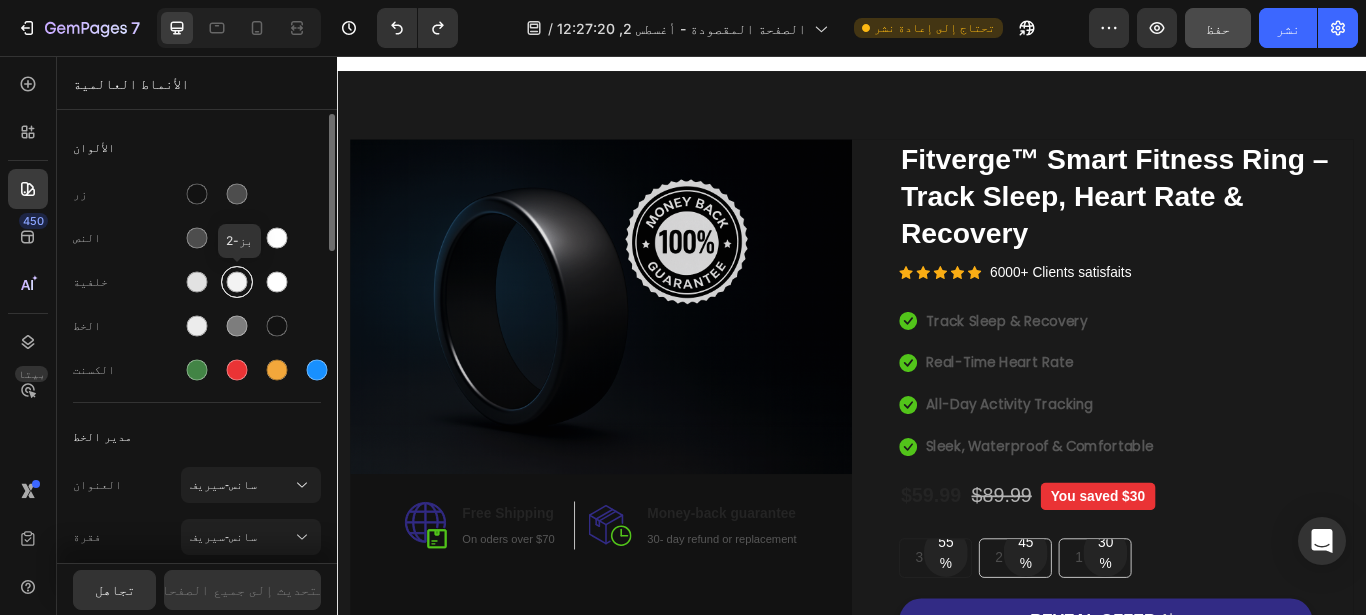 click at bounding box center [237, 282] 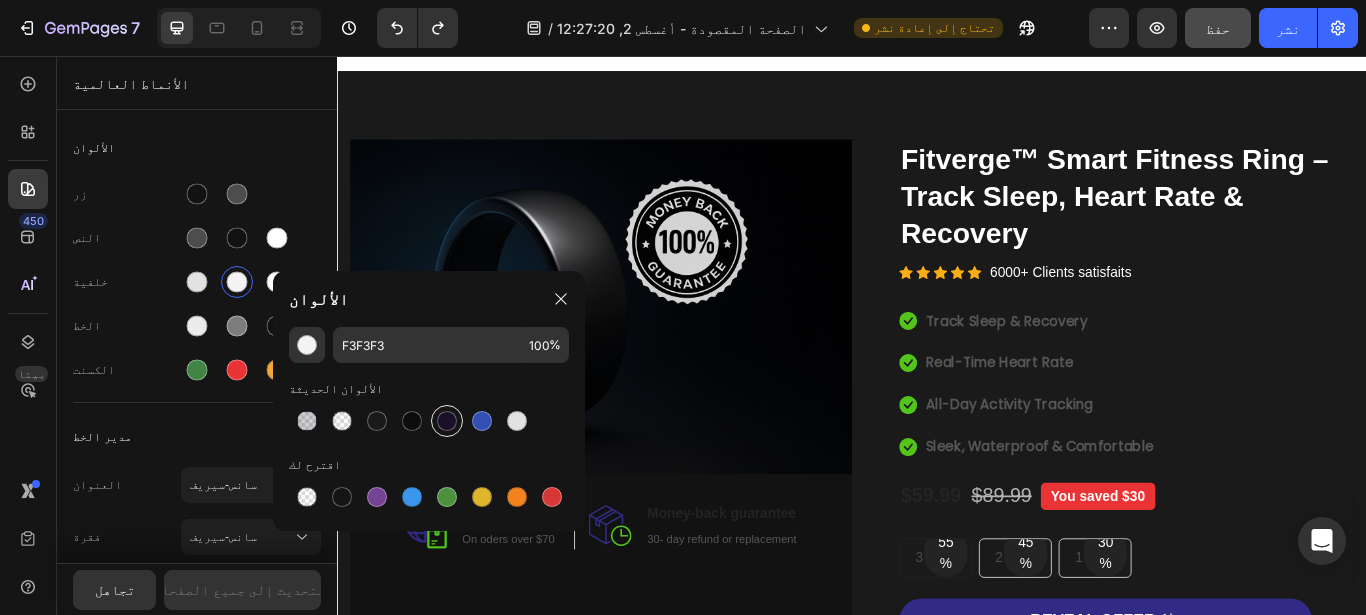 click at bounding box center [447, 421] 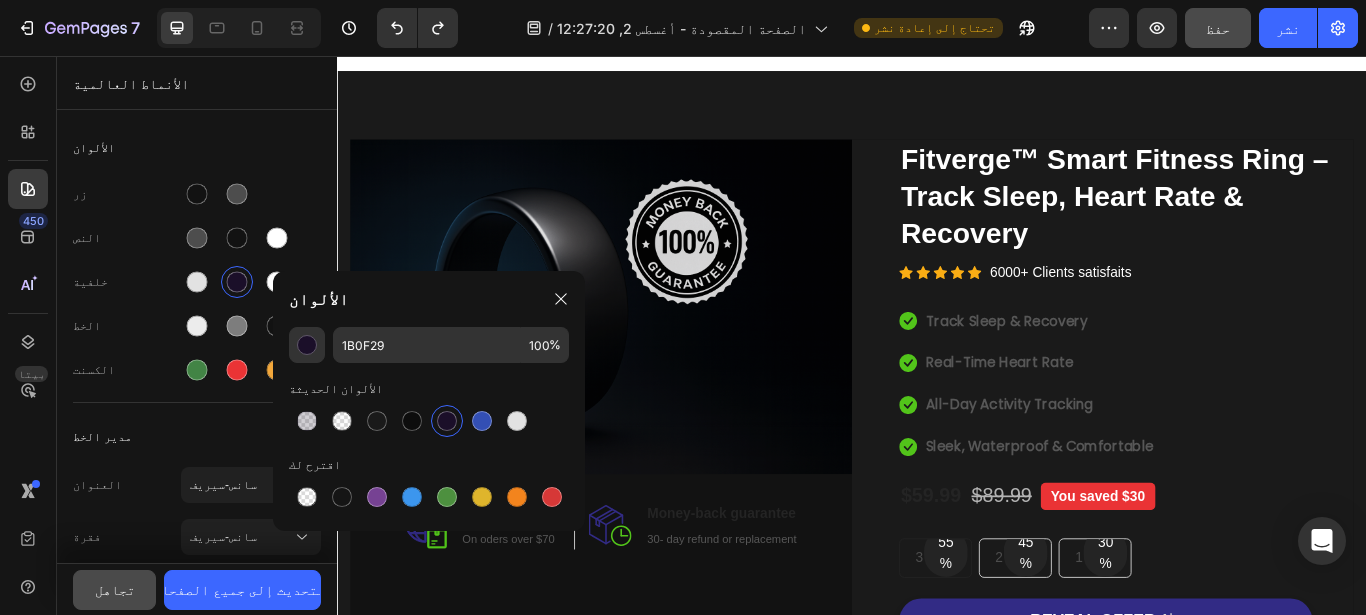 click on "تجاهل" at bounding box center (115, 589) 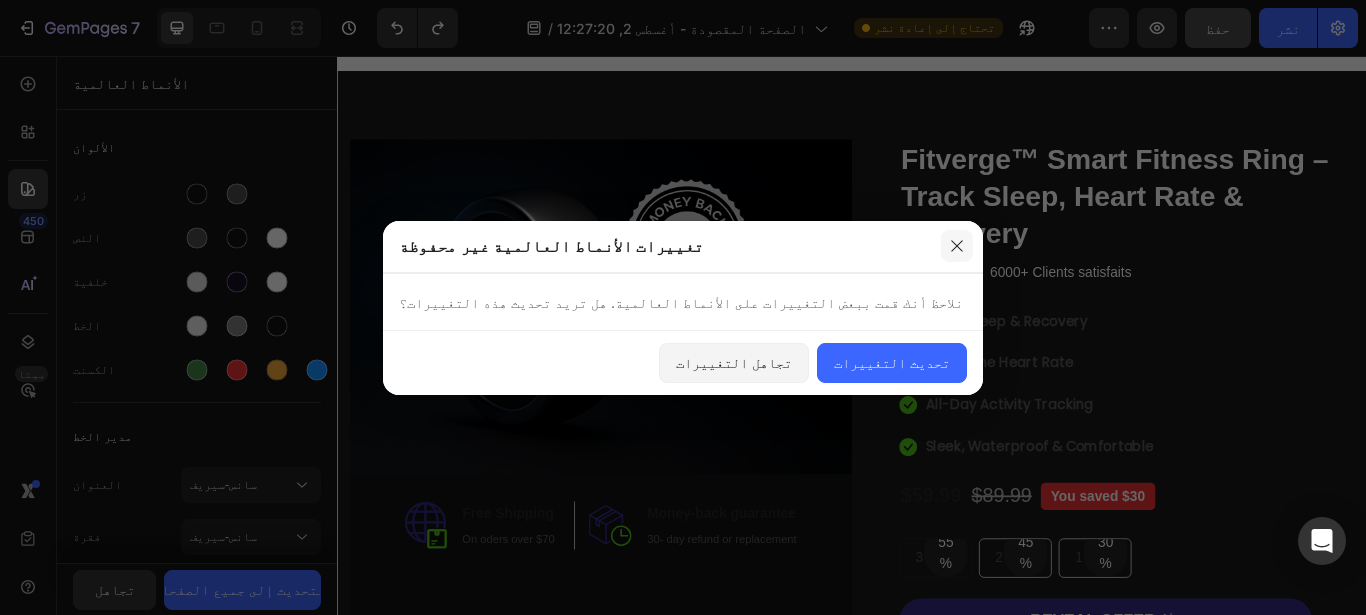 click 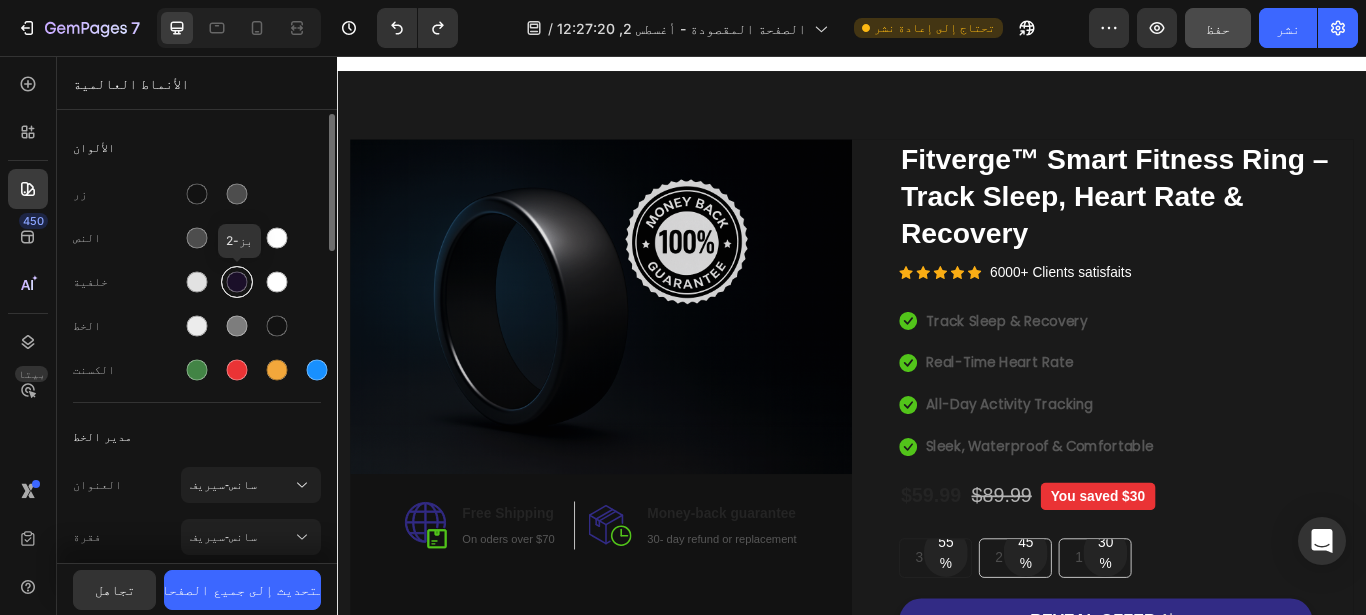 click at bounding box center [237, 282] 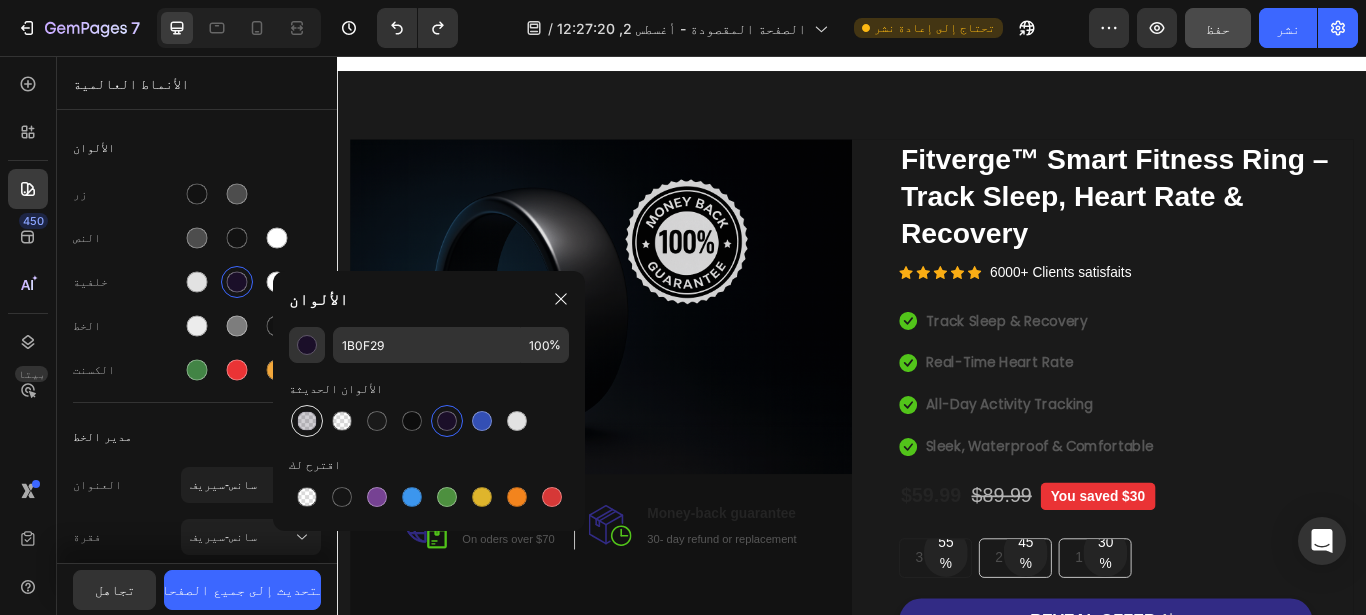 click at bounding box center (307, 421) 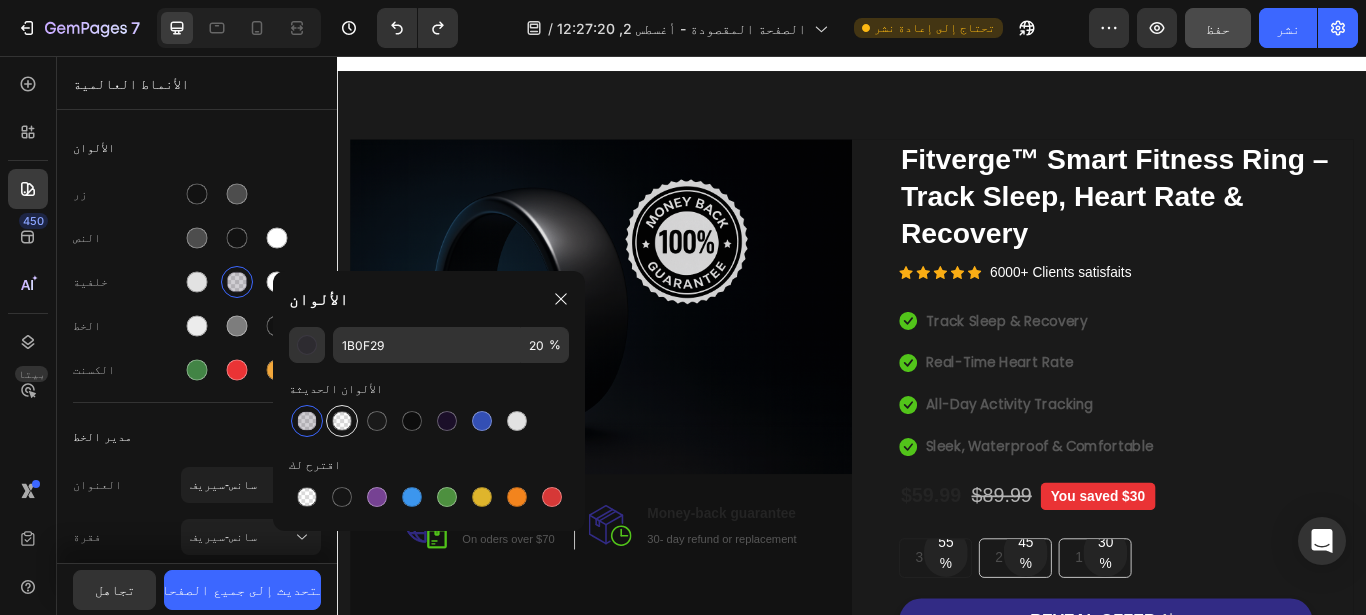 click at bounding box center [342, 421] 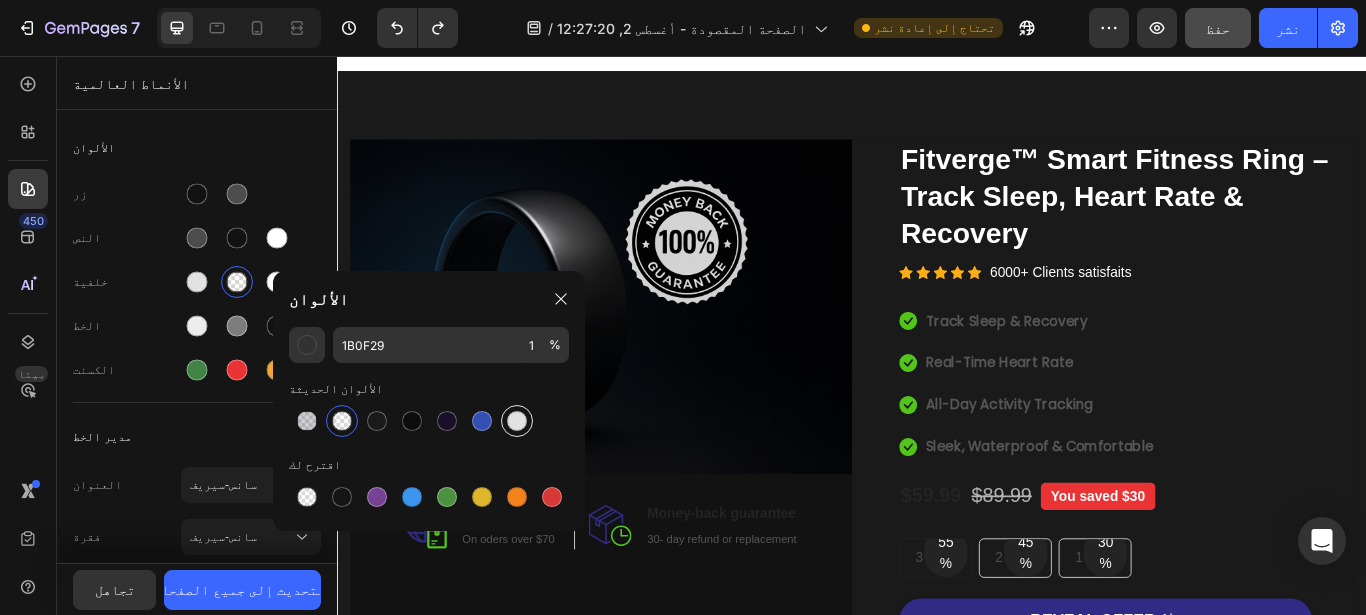 click at bounding box center (517, 421) 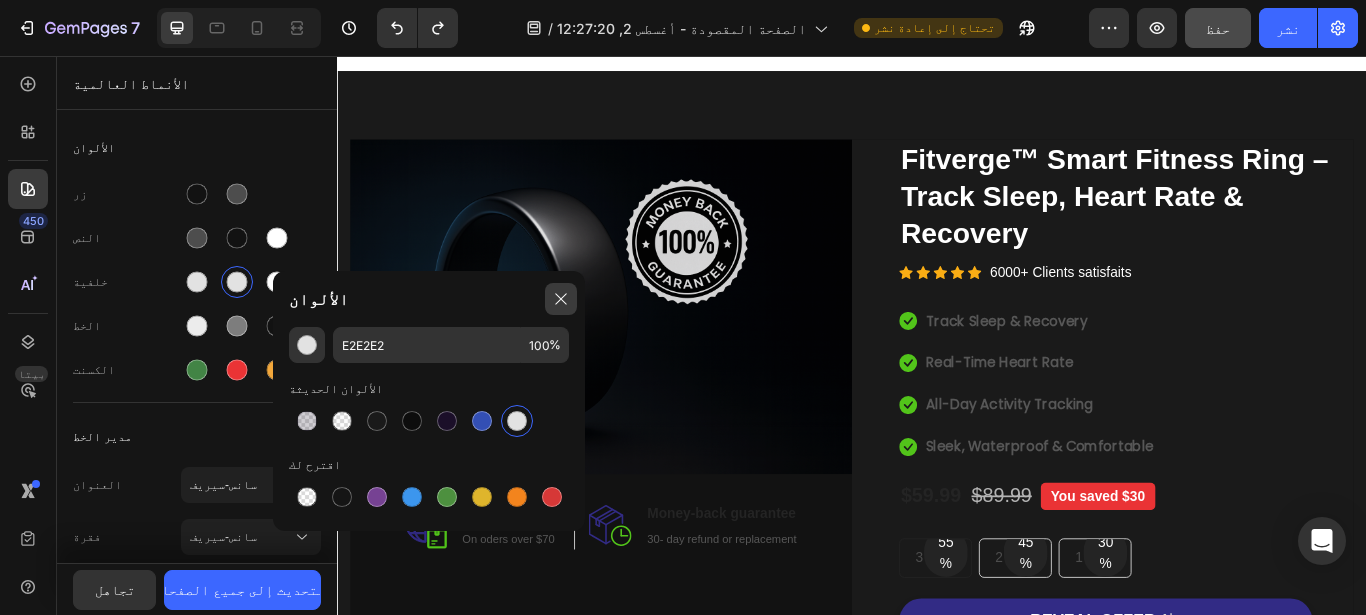click 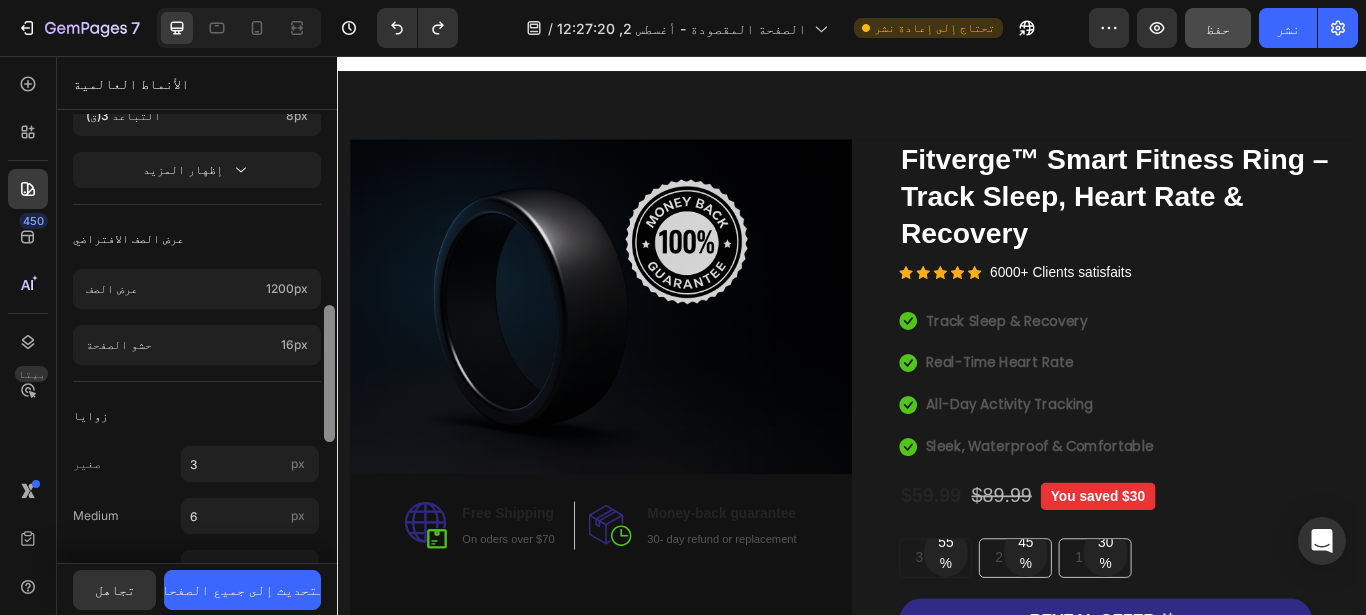 scroll, scrollTop: 1016, scrollLeft: 0, axis: vertical 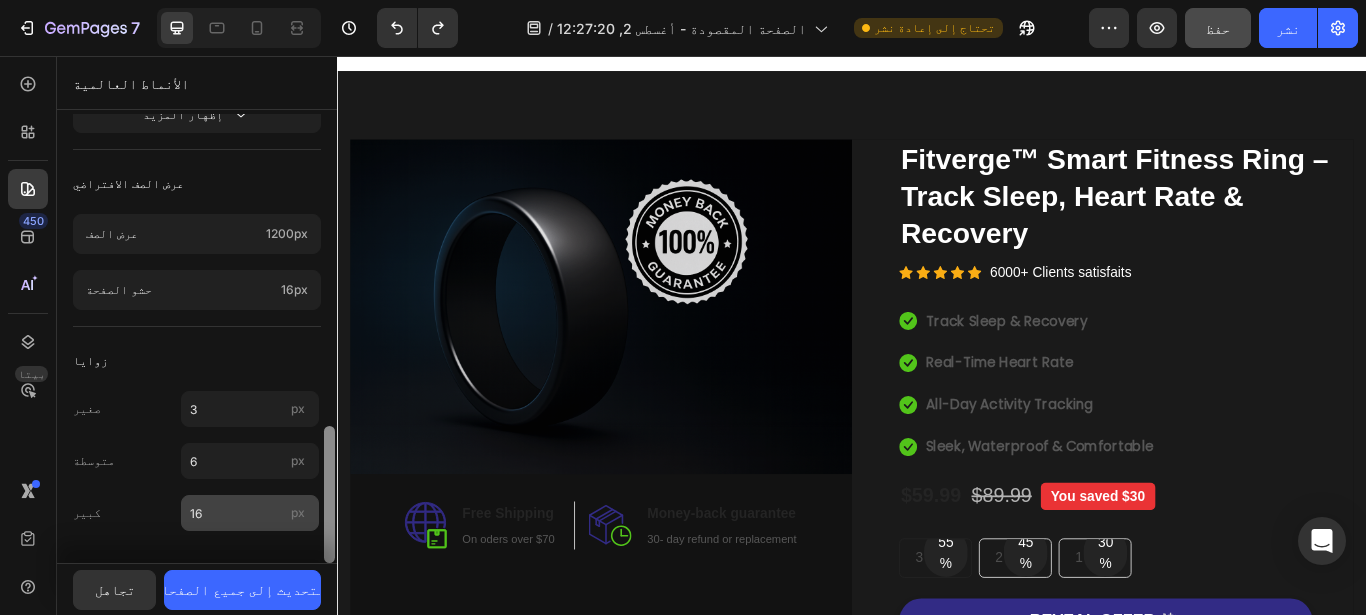 drag, startPoint x: 330, startPoint y: 218, endPoint x: 271, endPoint y: 525, distance: 312.61798 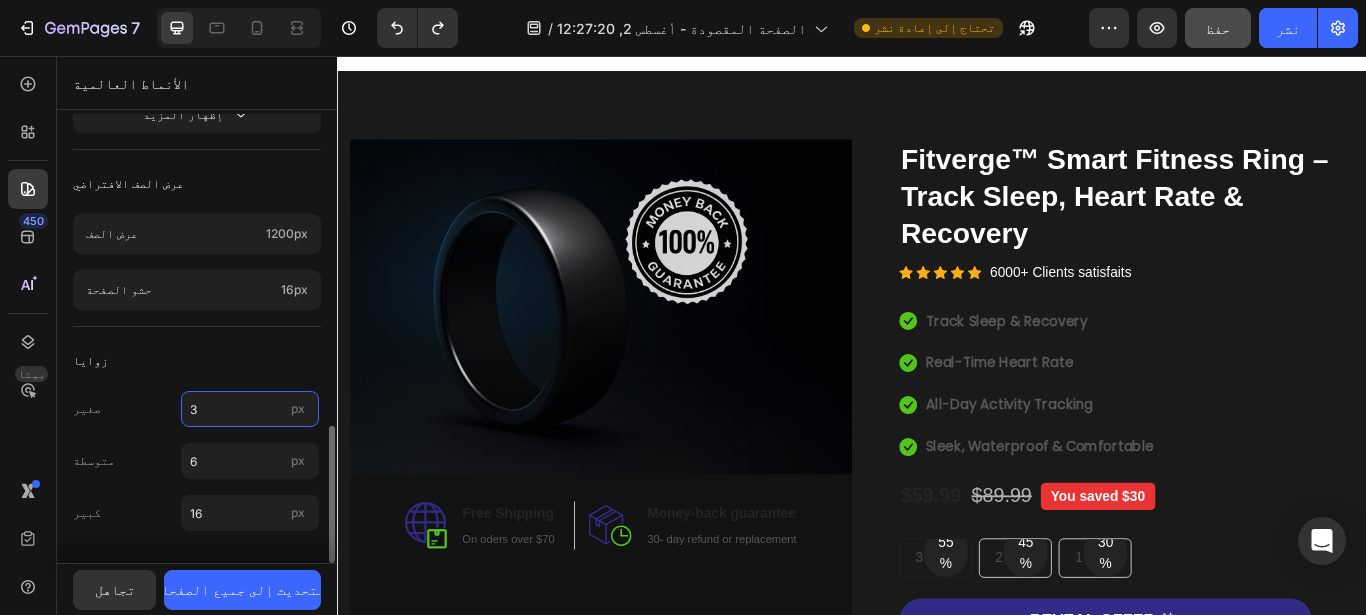 click on "3" at bounding box center [250, 409] 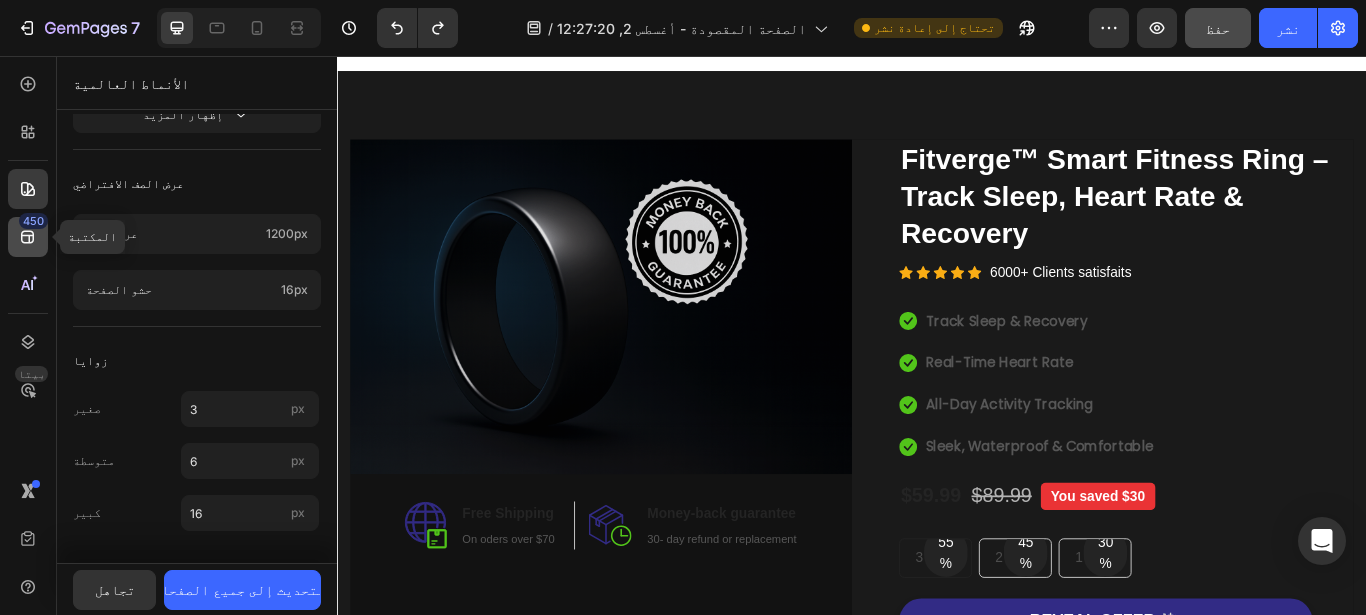 click on "450" at bounding box center [33, 221] 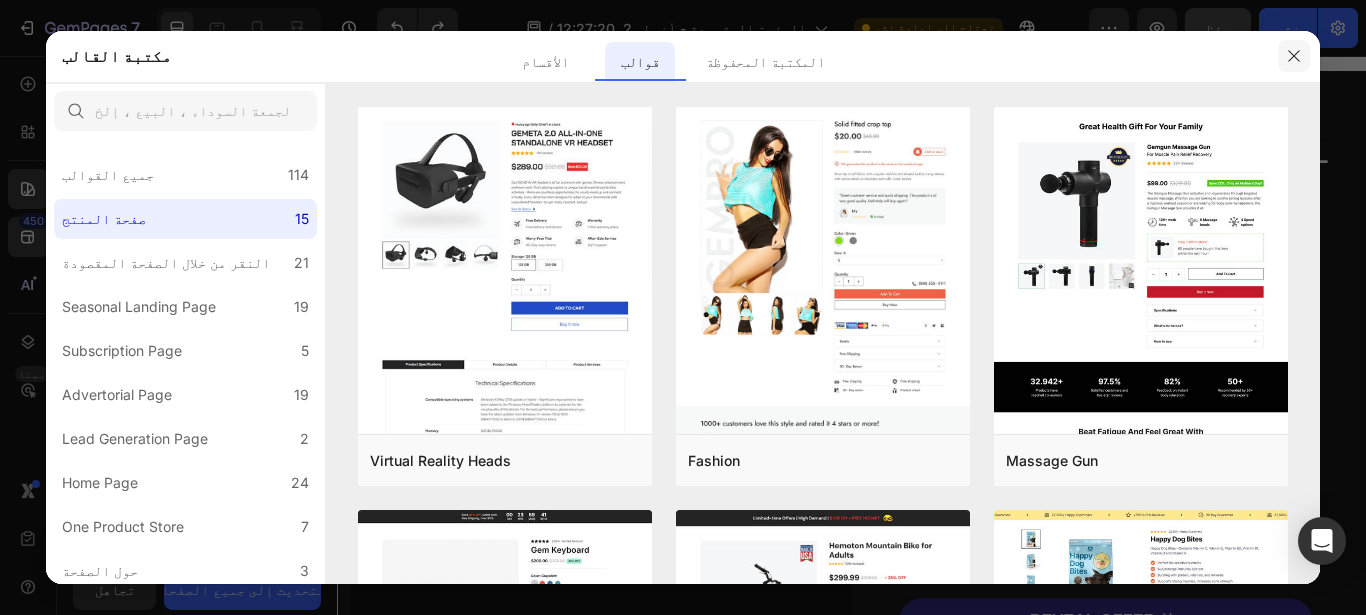 click 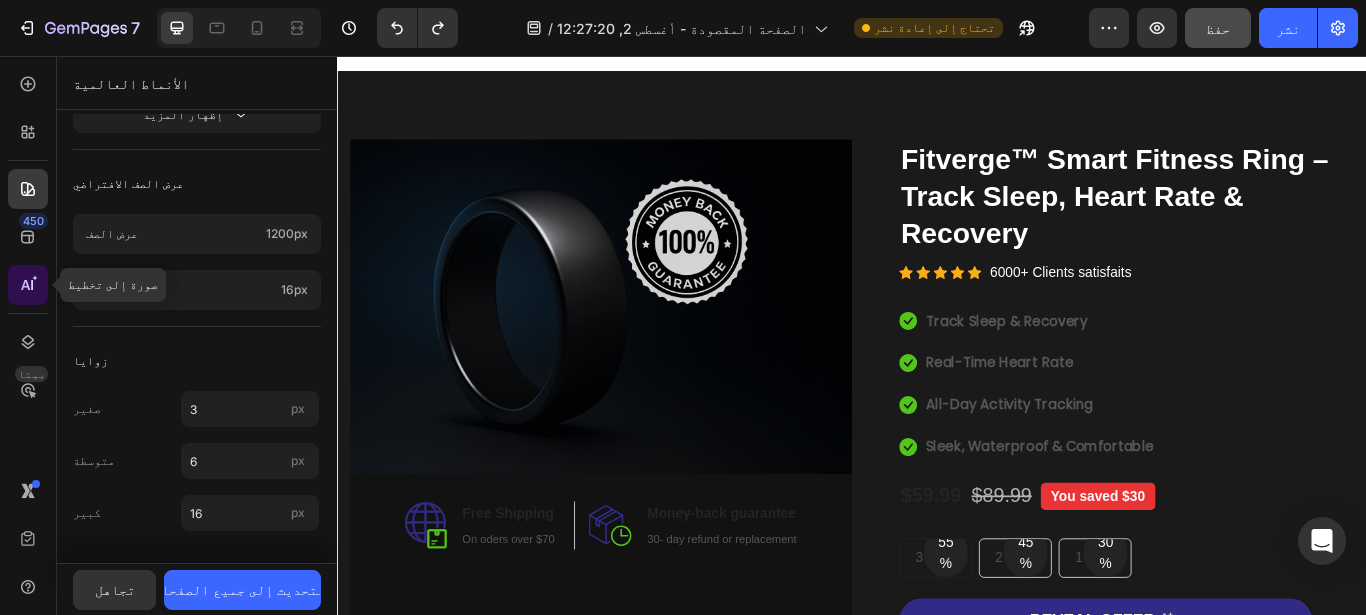 click 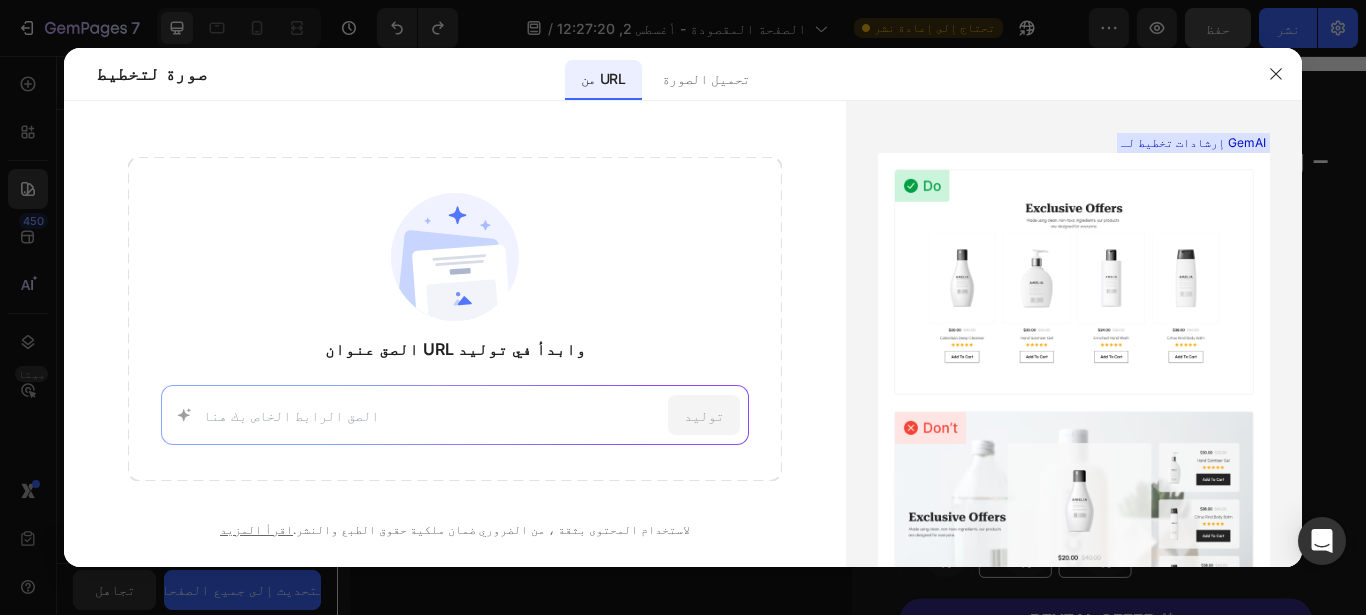 click at bounding box center (432, 415) 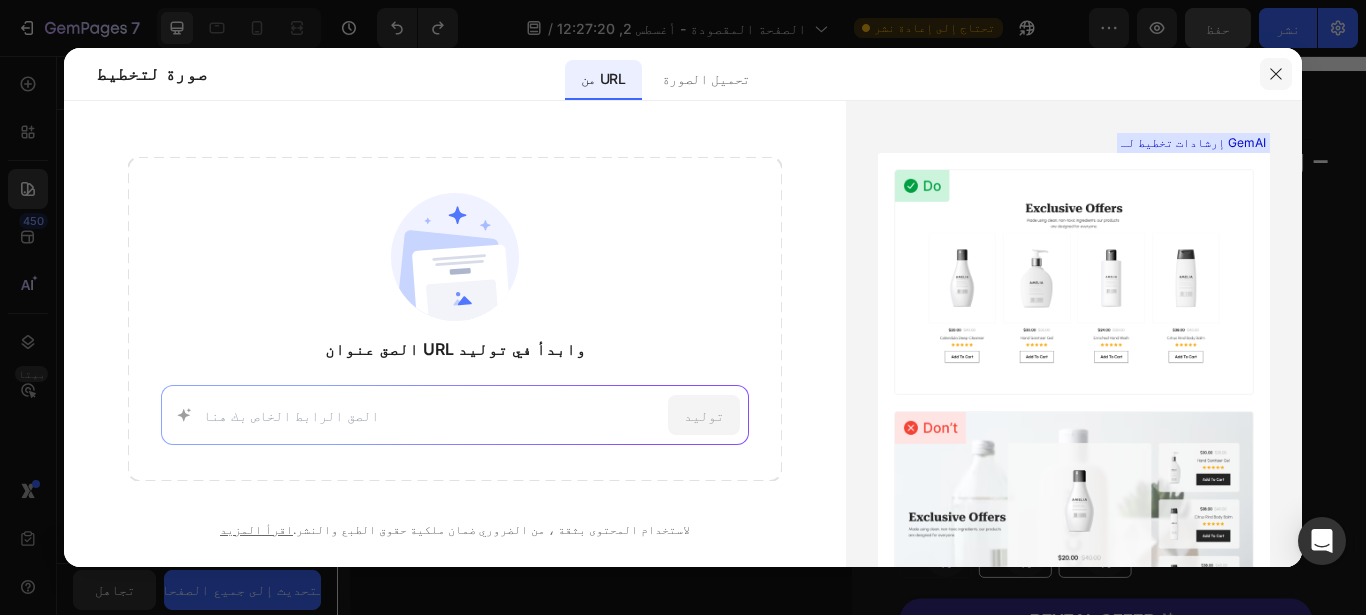click at bounding box center (1276, 74) 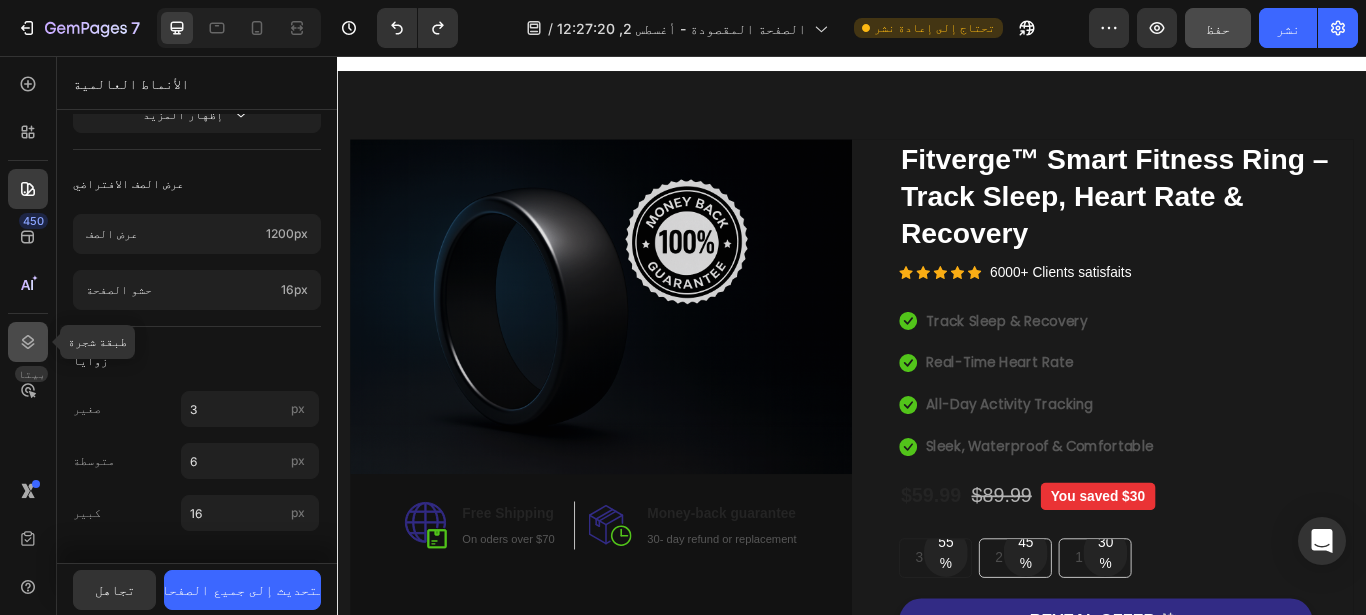 click 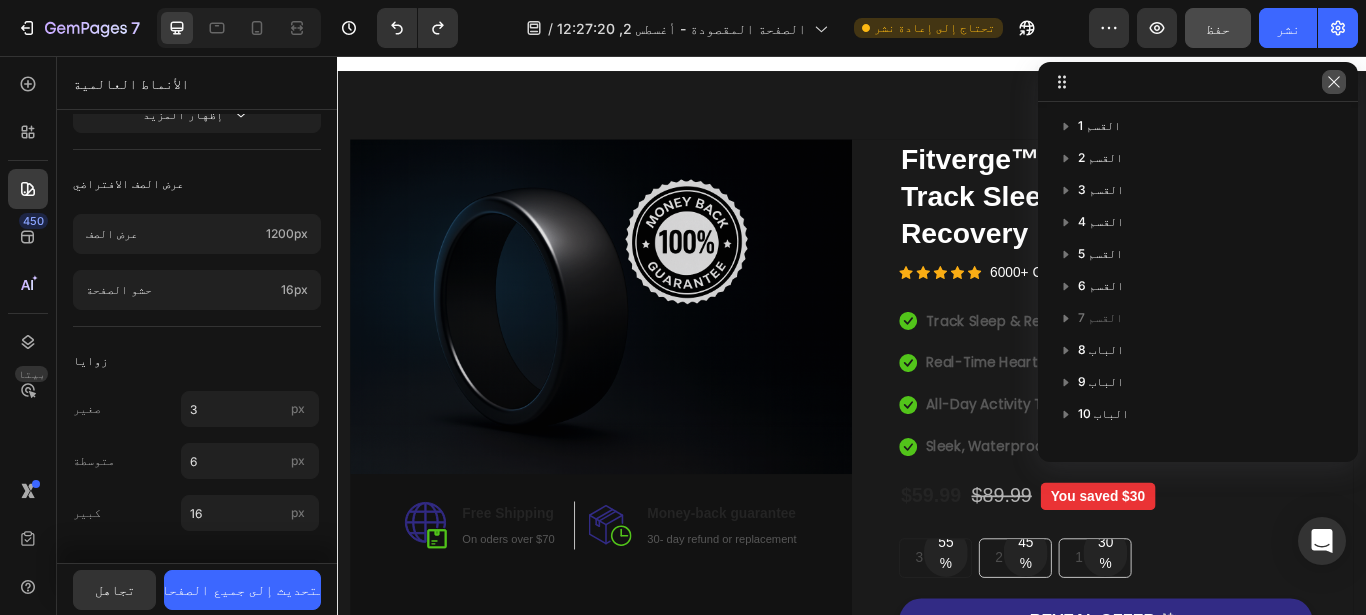 drag, startPoint x: 1329, startPoint y: 89, endPoint x: 699, endPoint y: 195, distance: 638.8552 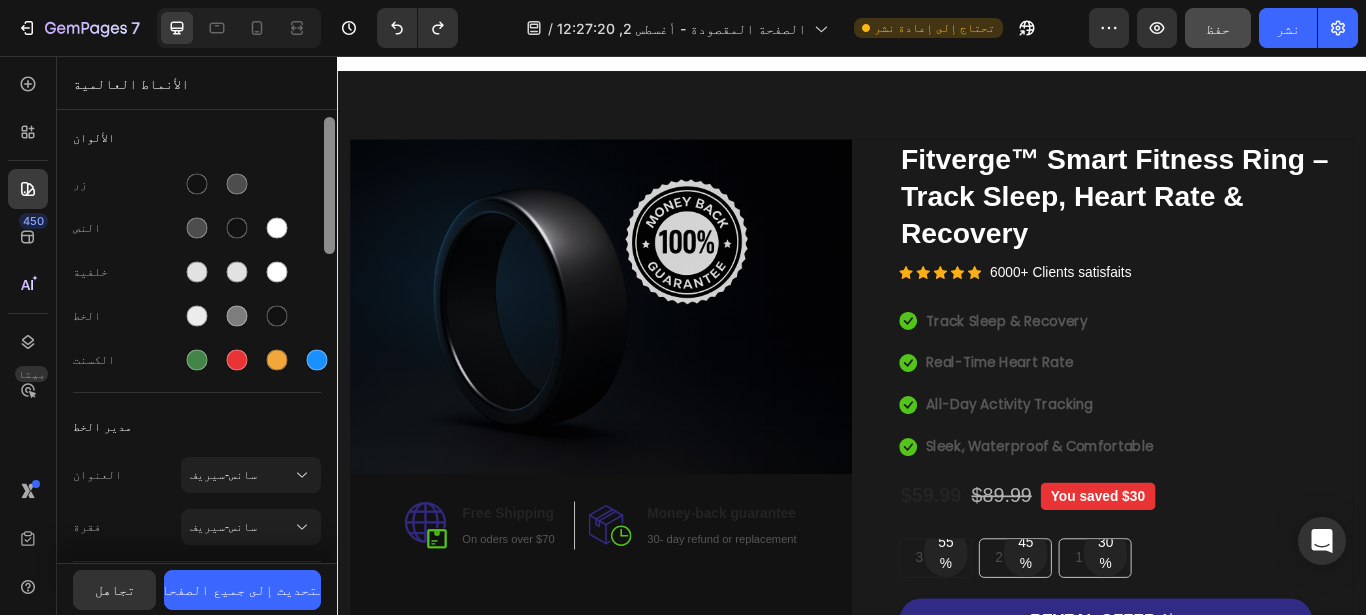 scroll, scrollTop: 0, scrollLeft: 0, axis: both 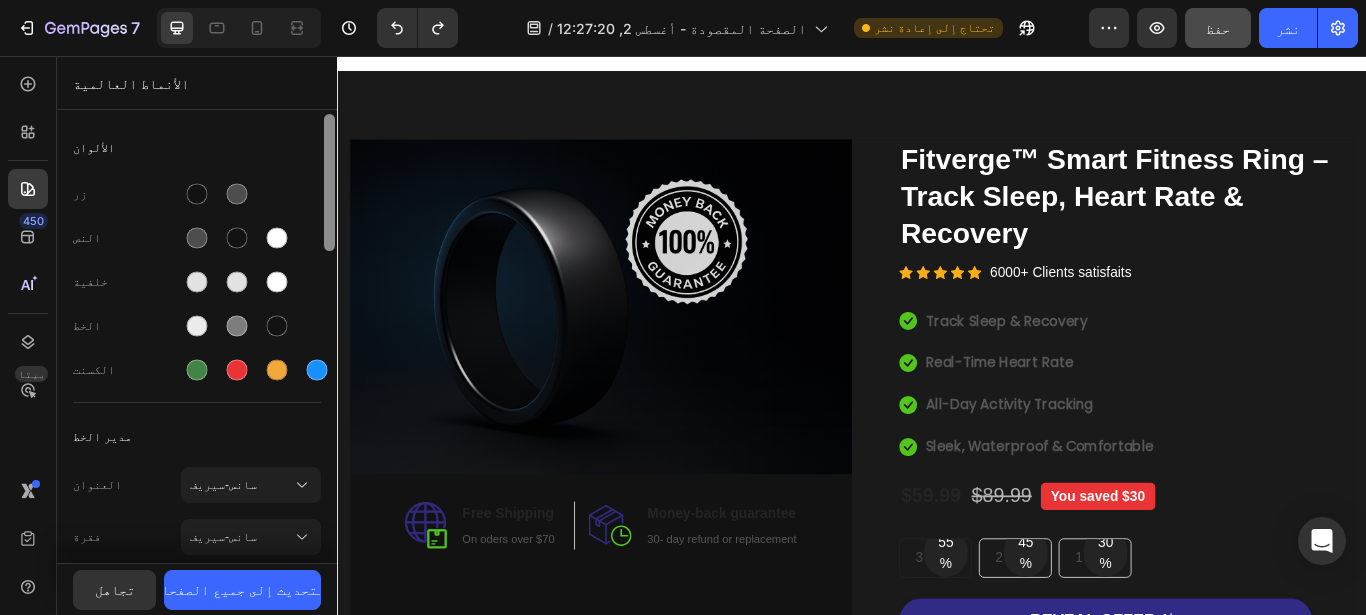drag, startPoint x: 330, startPoint y: 471, endPoint x: 335, endPoint y: 135, distance: 336.0372 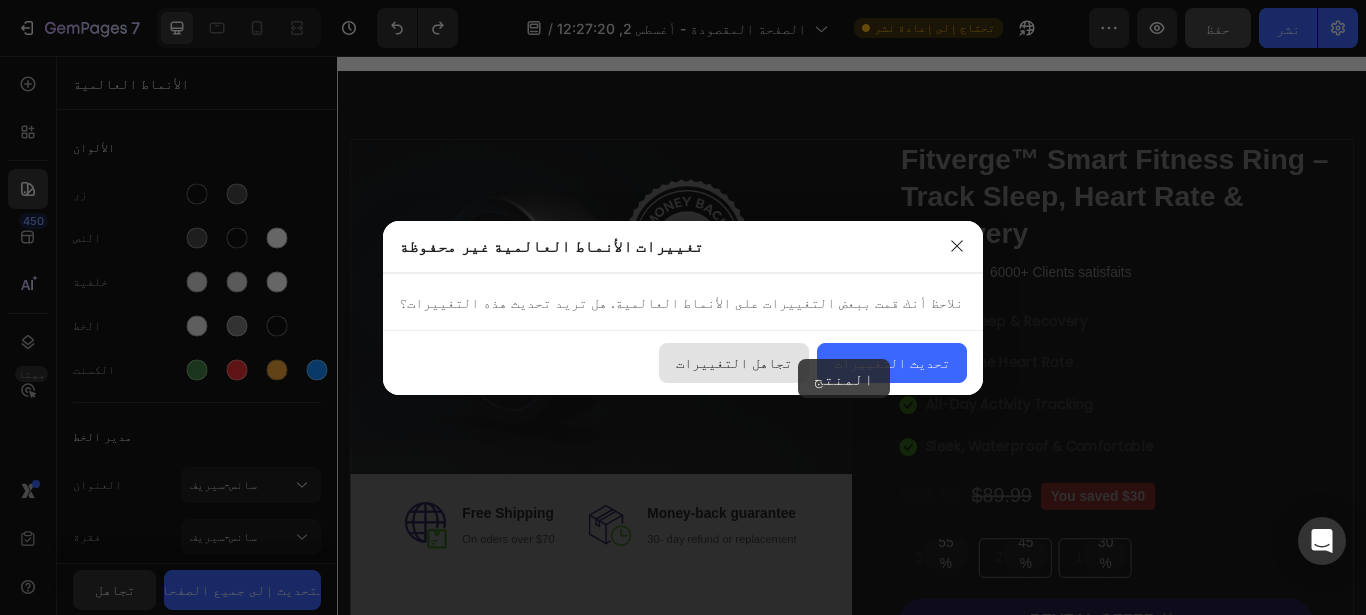 click on "تجاهل التغييرات" at bounding box center (734, 362) 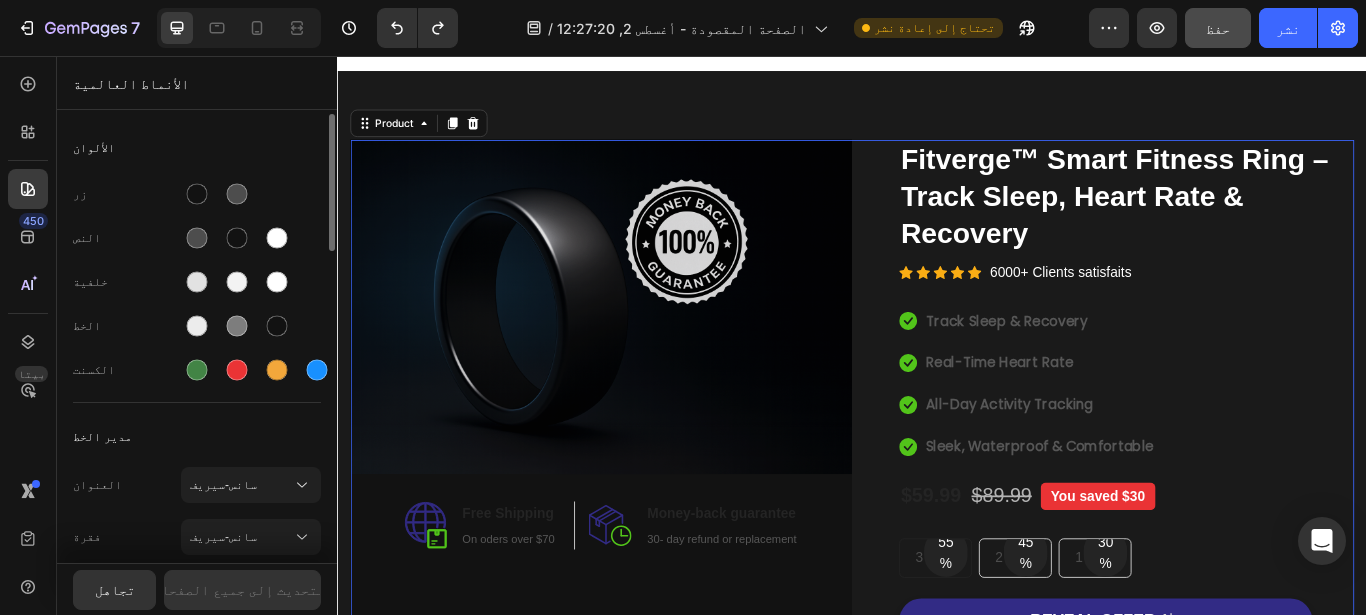 click on "خلفية" at bounding box center [127, 282] 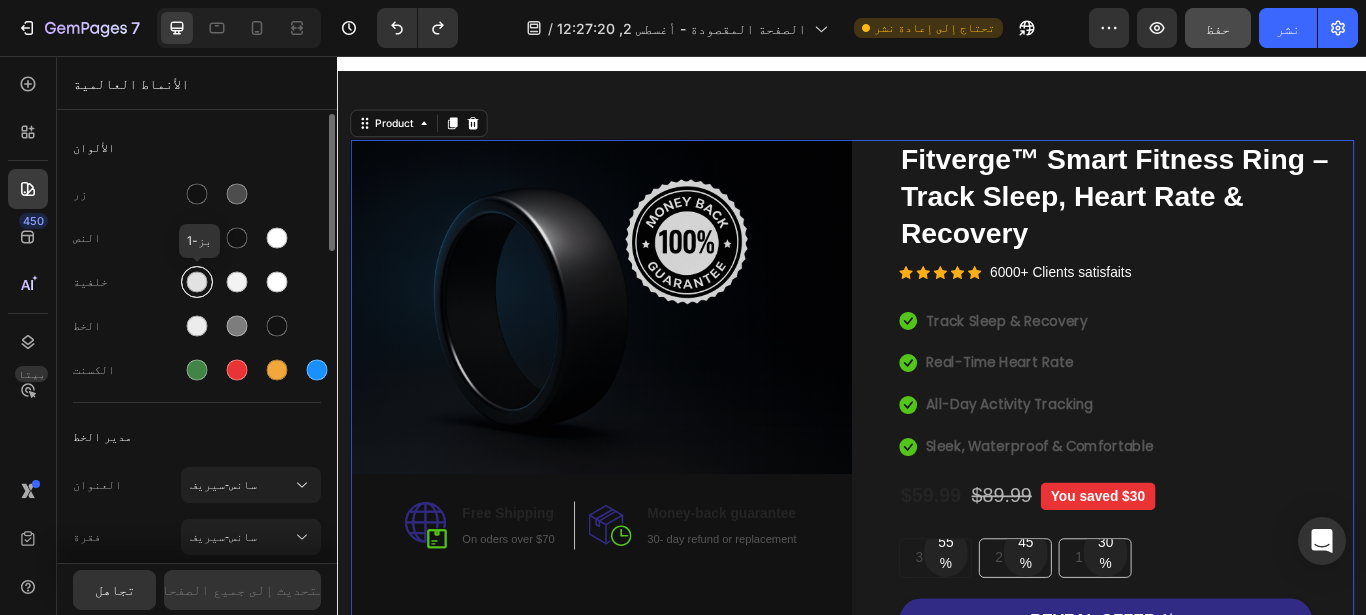 click at bounding box center [197, 282] 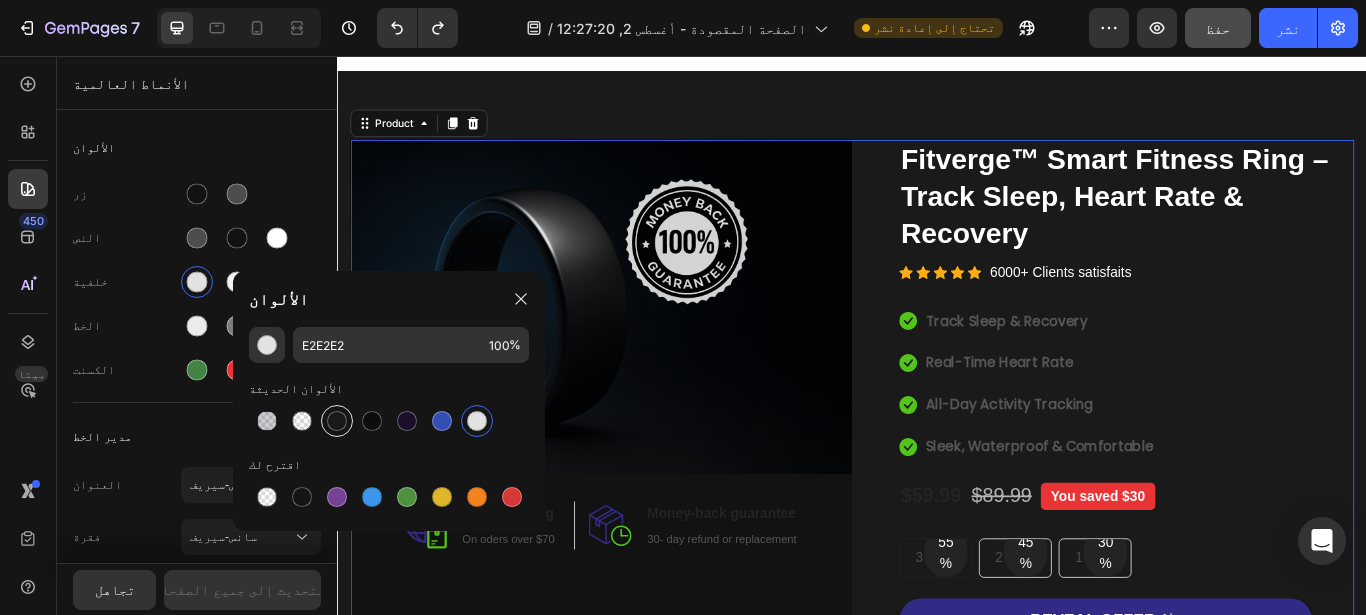 click at bounding box center (337, 421) 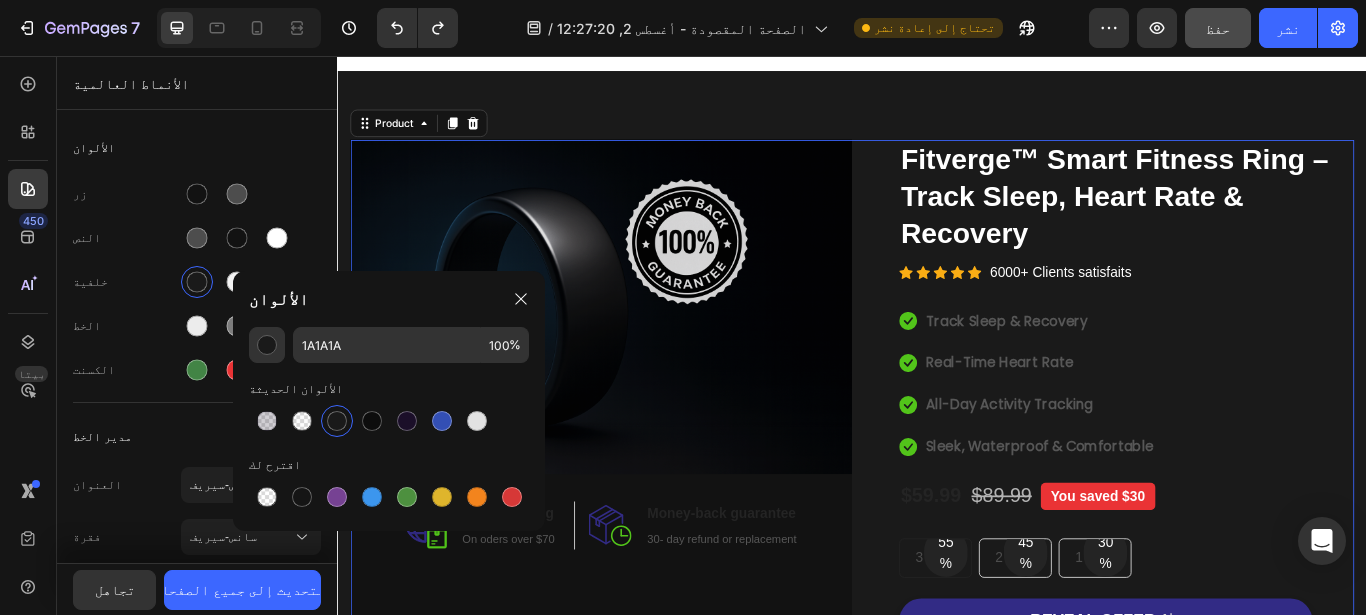 click at bounding box center [337, 421] 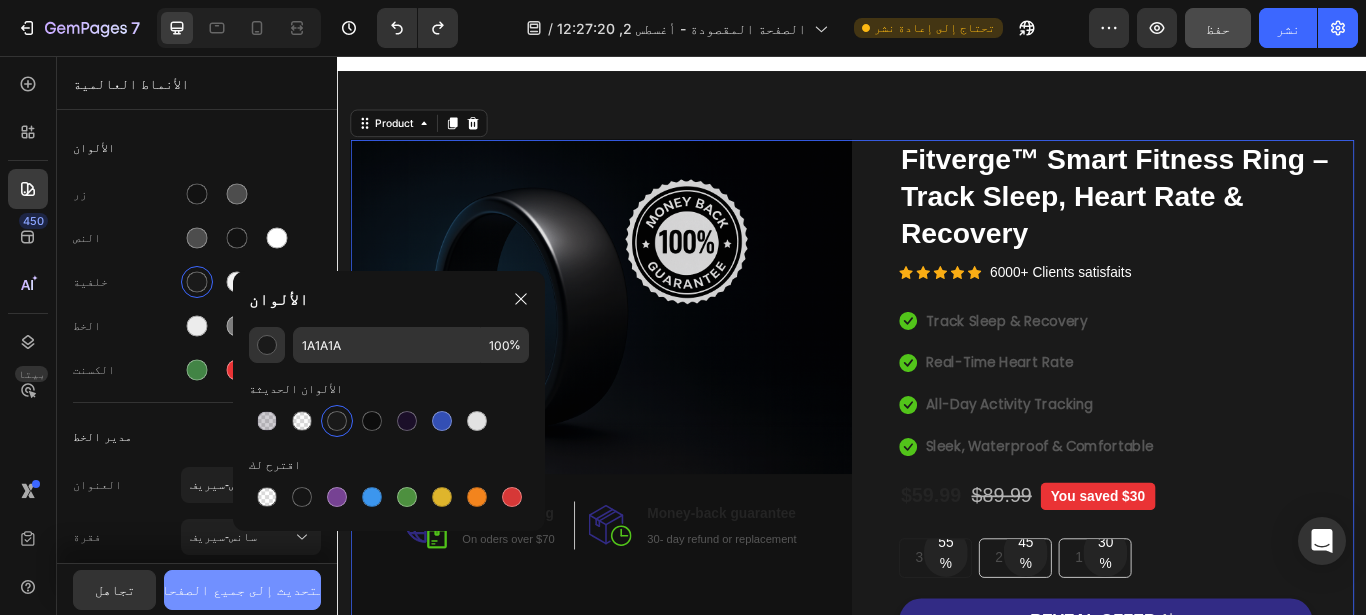 click on "التحديث إلى جميع الصفحات" at bounding box center (243, 589) 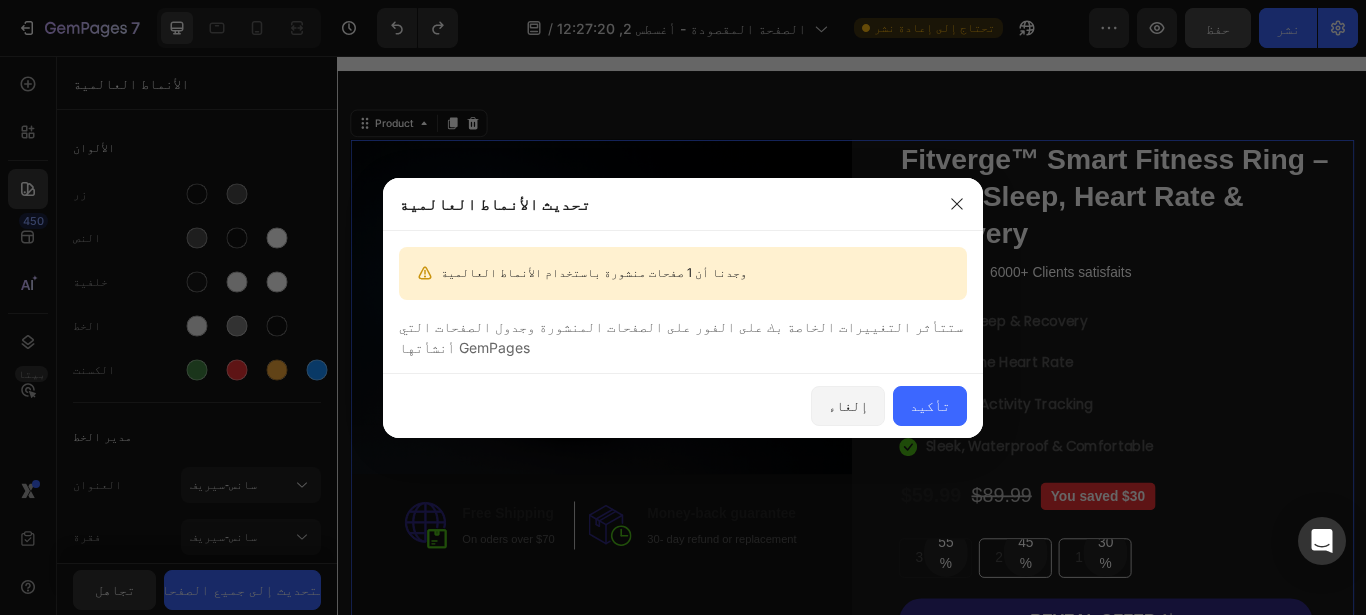 drag, startPoint x: 698, startPoint y: 267, endPoint x: 690, endPoint y: 301, distance: 34.928497 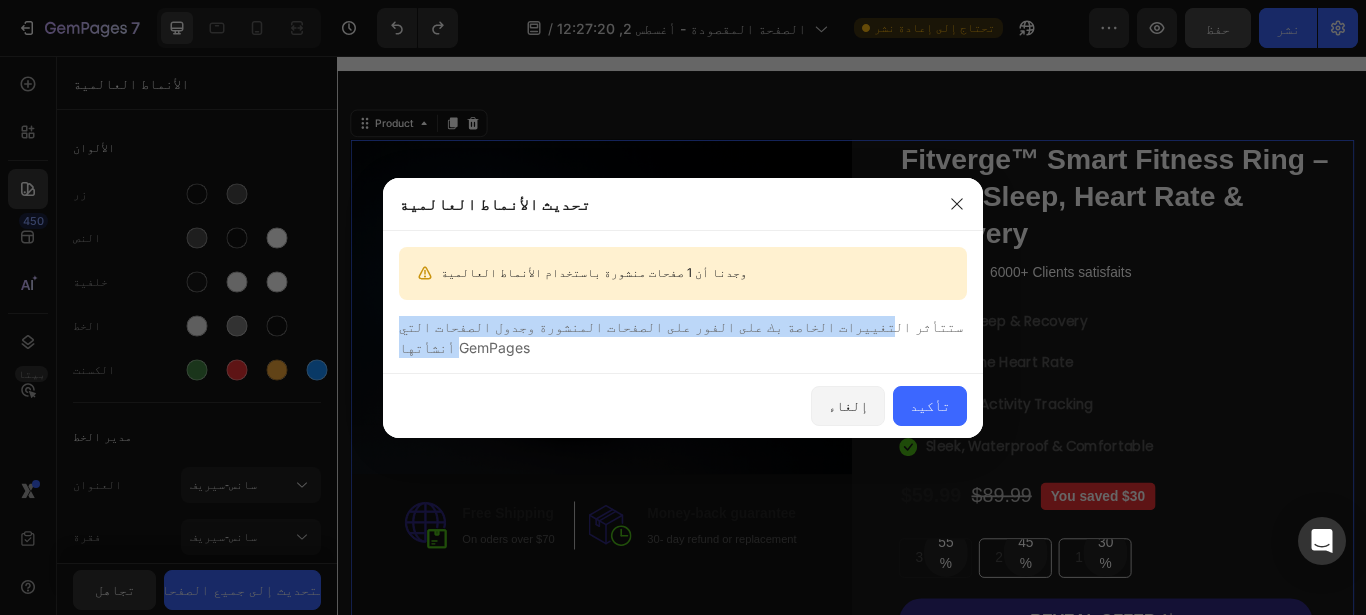 drag, startPoint x: 886, startPoint y: 332, endPoint x: 418, endPoint y: 337, distance: 468.0267 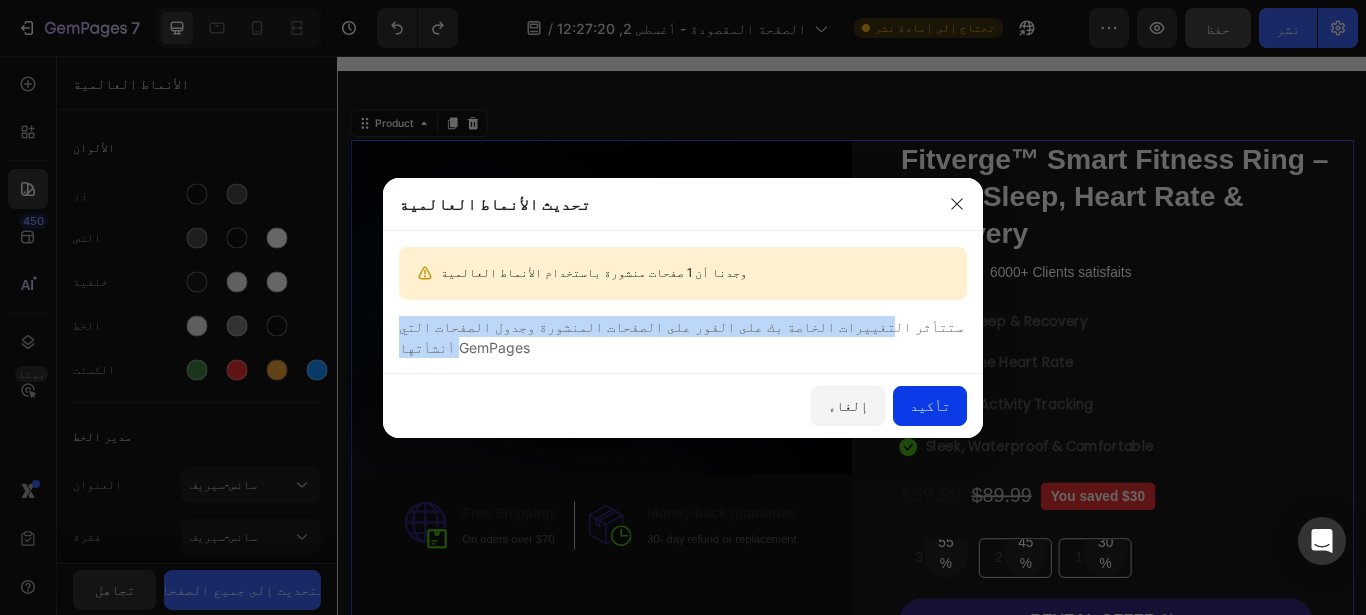 click on "تأكيد" at bounding box center [930, 405] 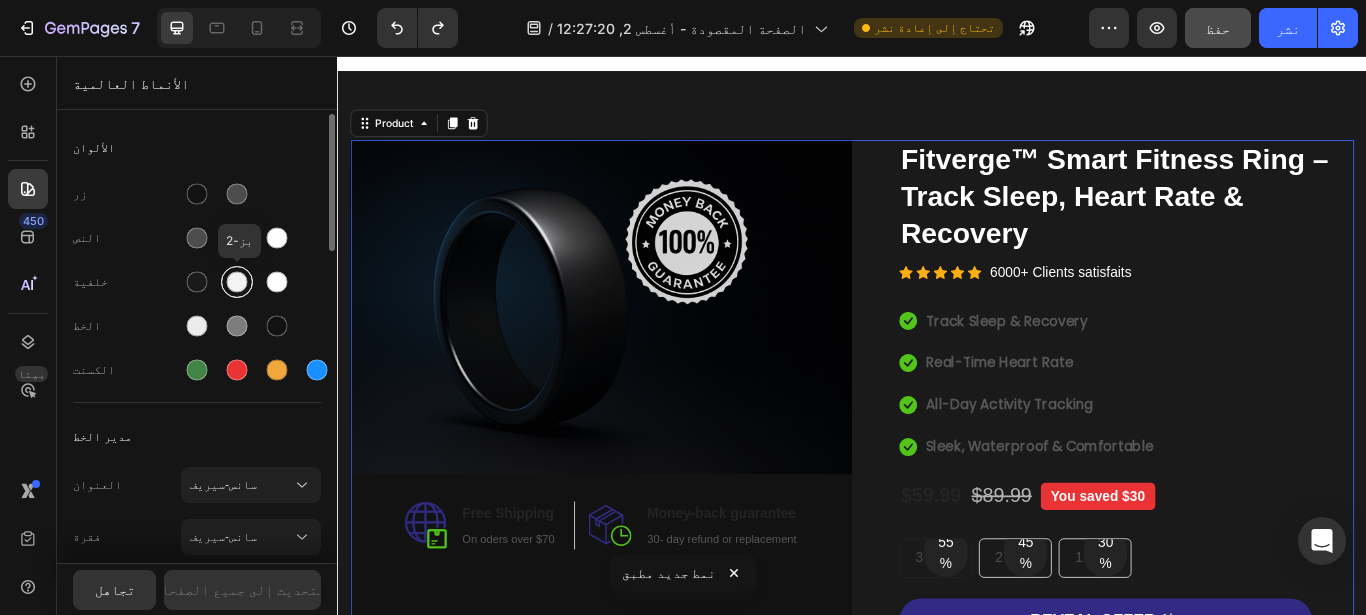 click at bounding box center (237, 282) 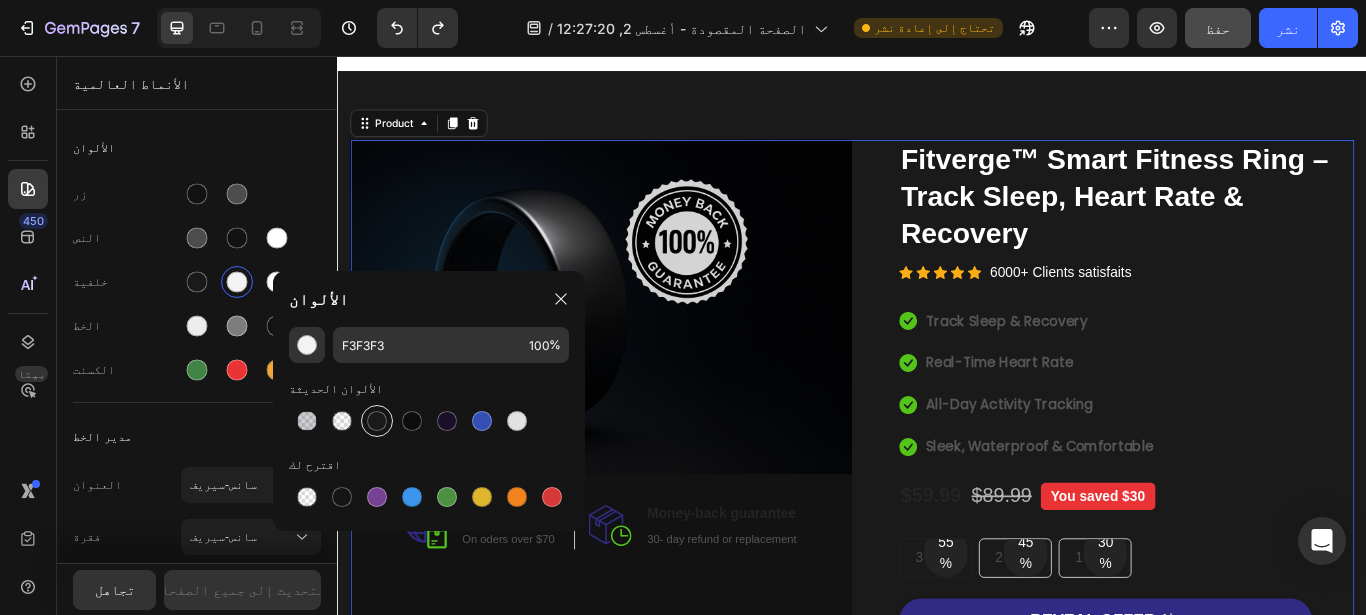 click at bounding box center (377, 421) 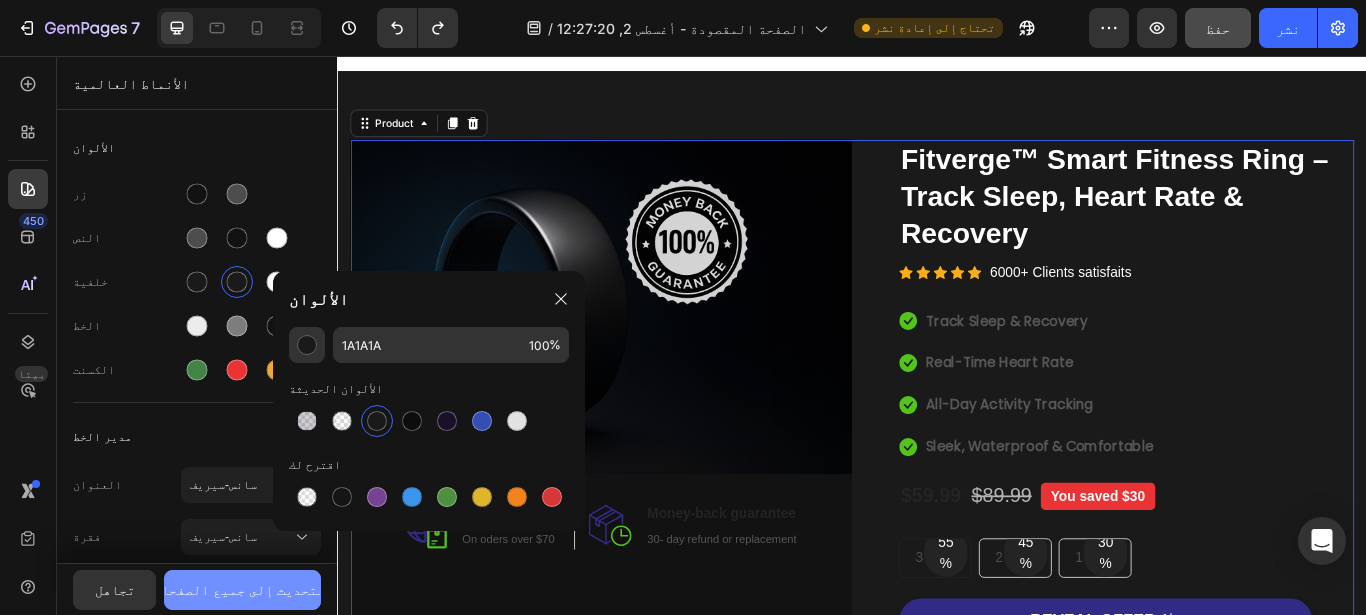 click on "التحديث إلى جميع الصفحات" at bounding box center (243, 589) 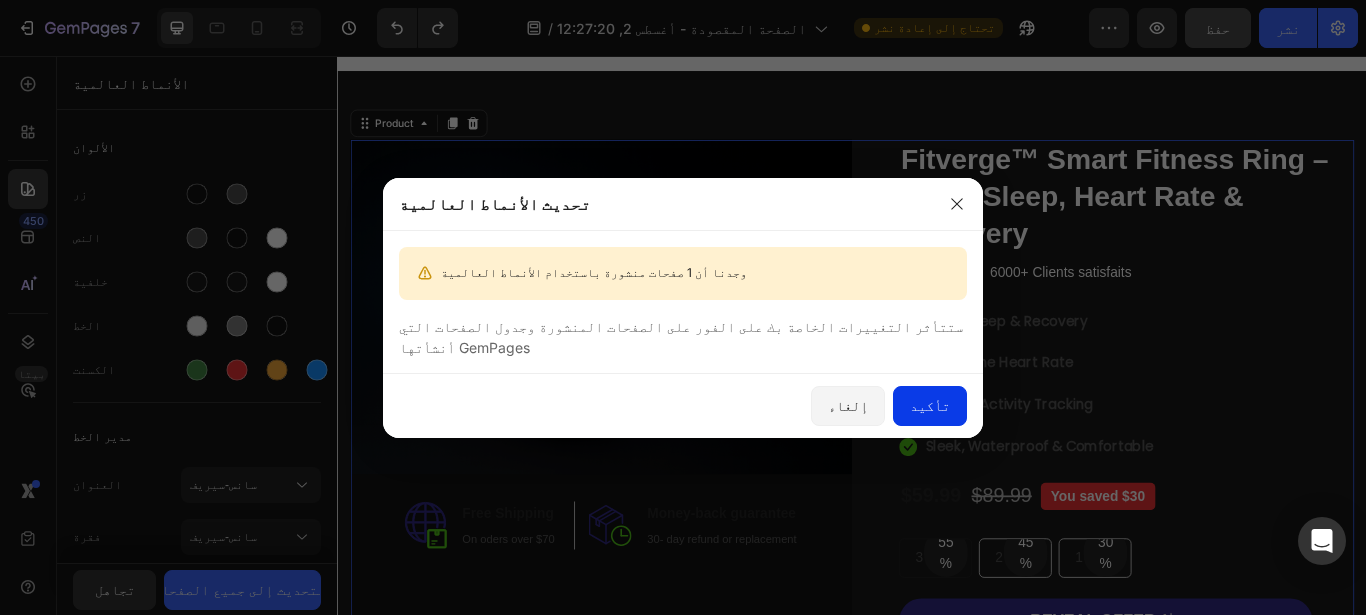 click on "تأكيد" at bounding box center [930, 405] 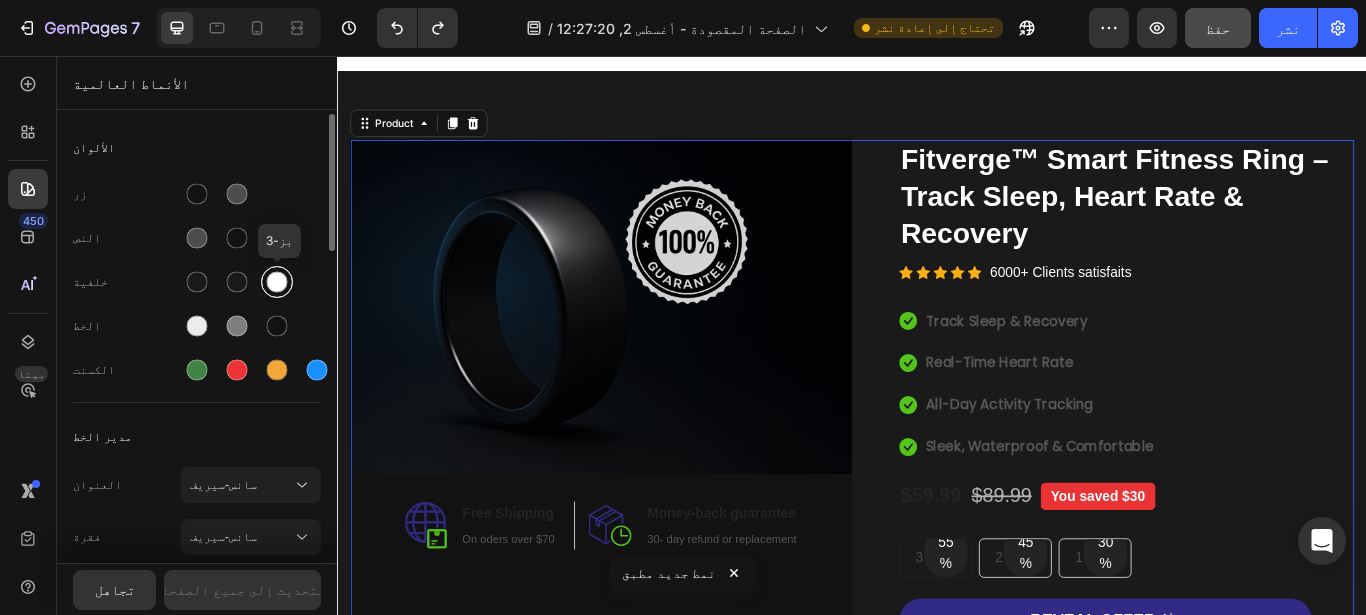click at bounding box center [277, 282] 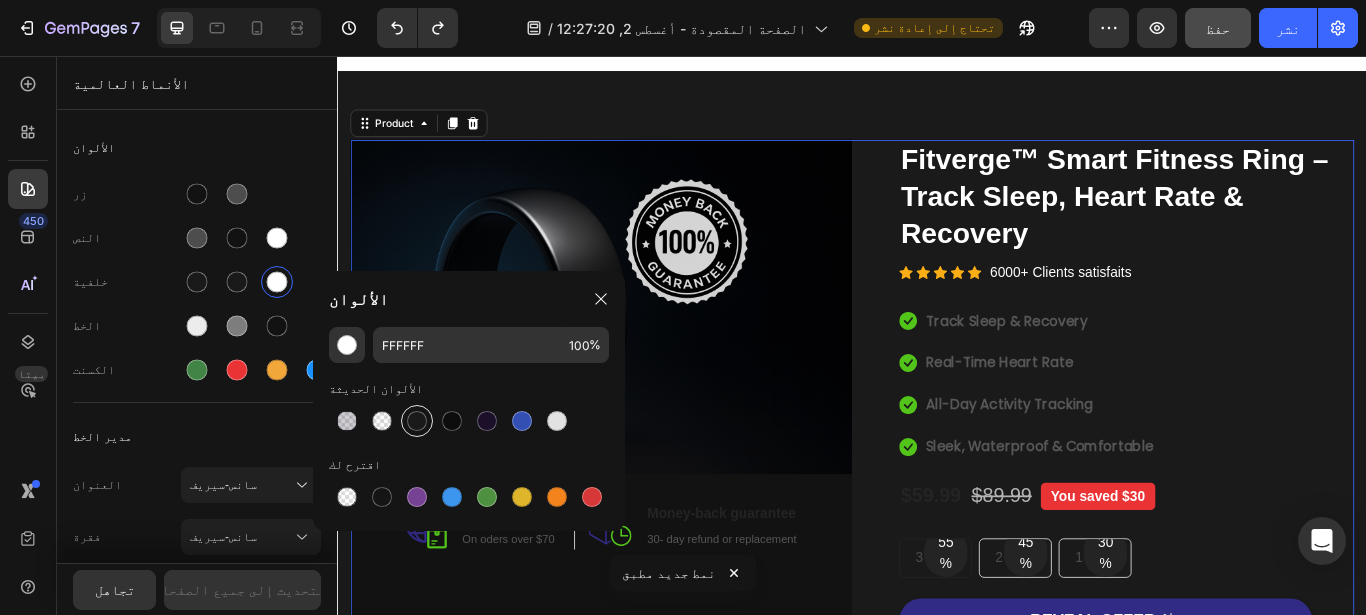 click at bounding box center (417, 421) 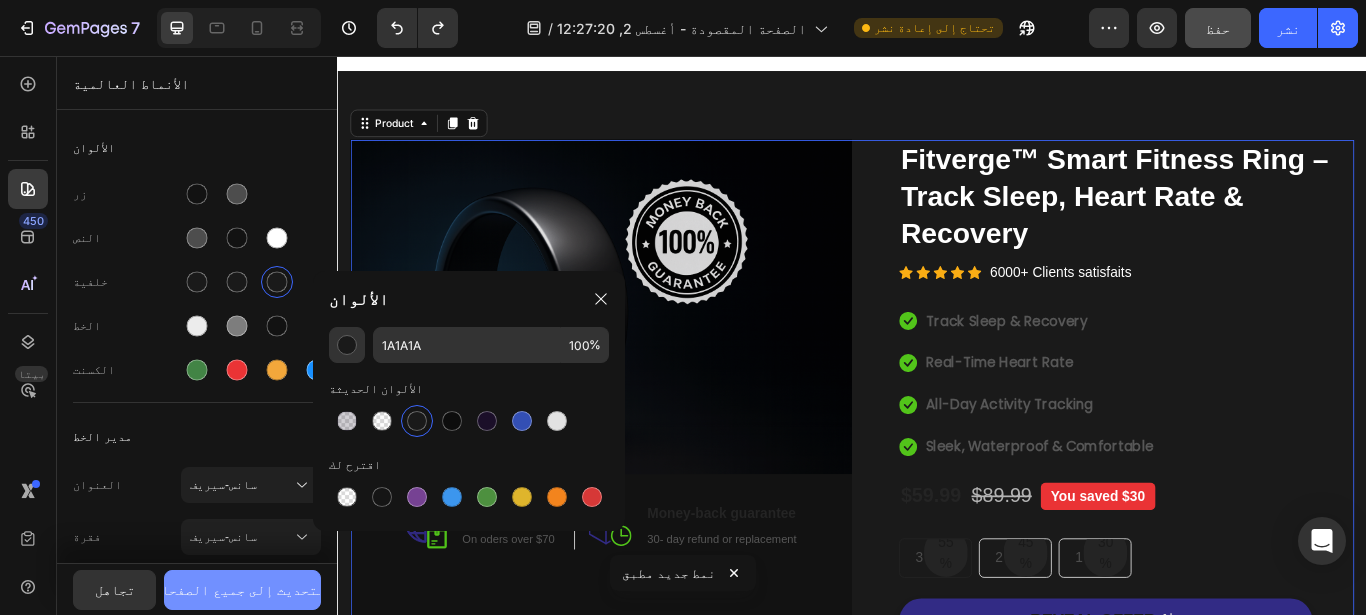 click on "التحديث إلى جميع الصفحات" at bounding box center (243, 589) 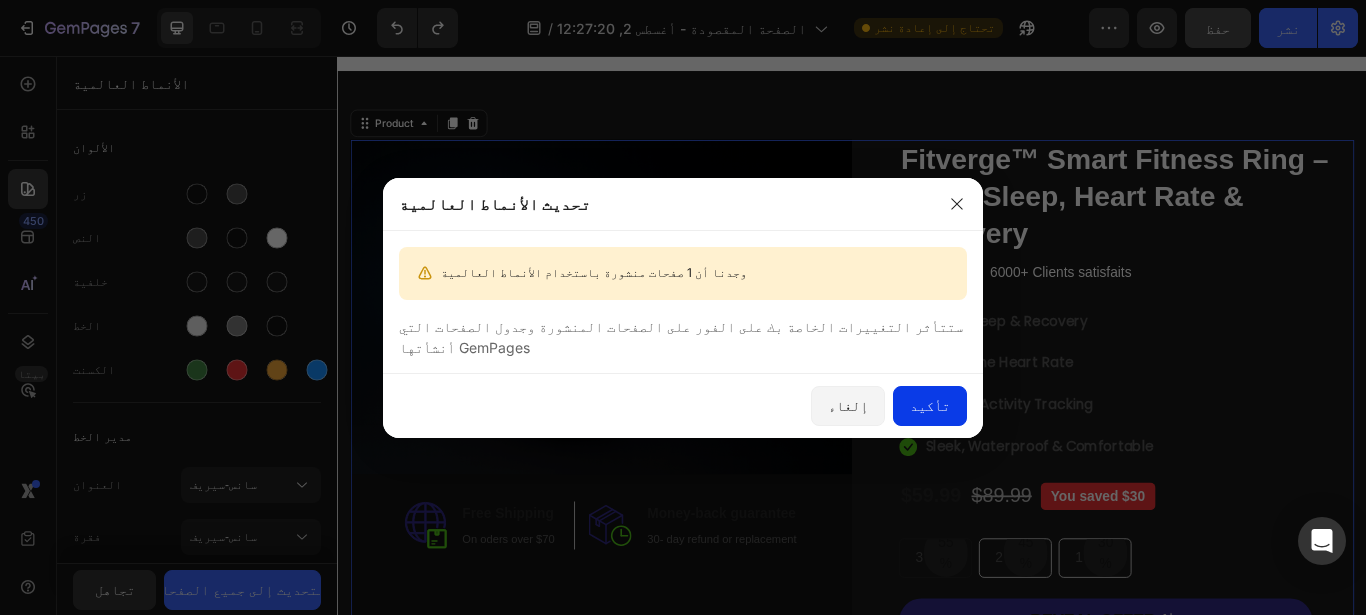 click on "تأكيد" at bounding box center (930, 405) 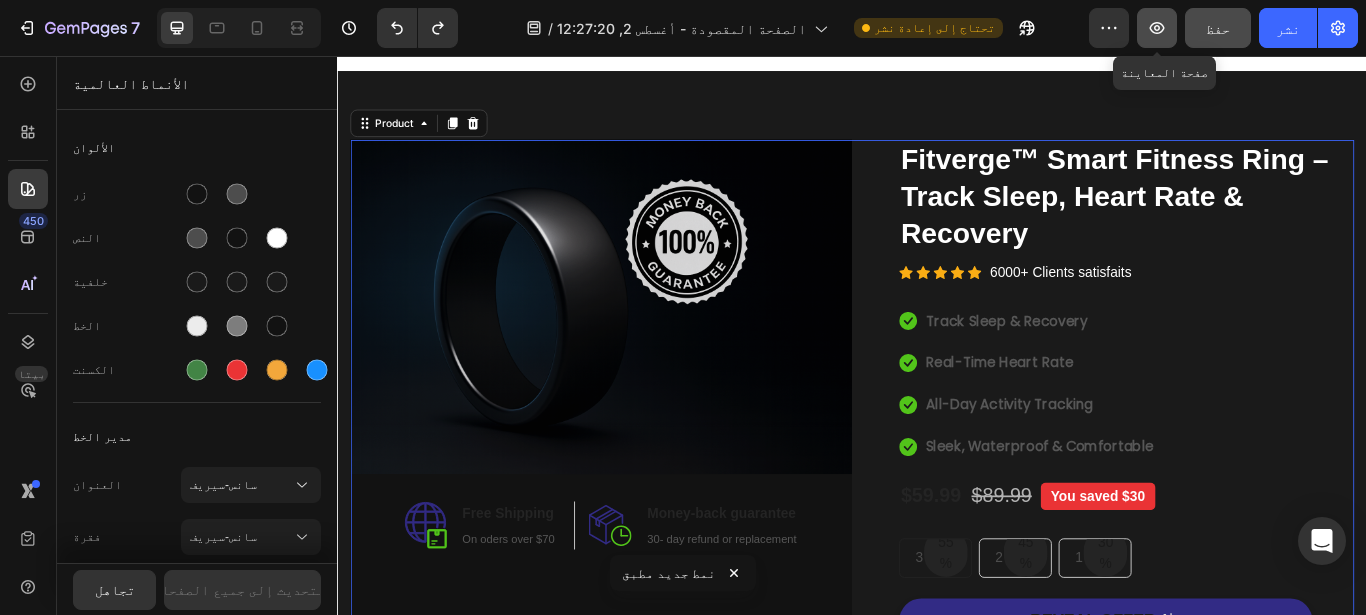 click 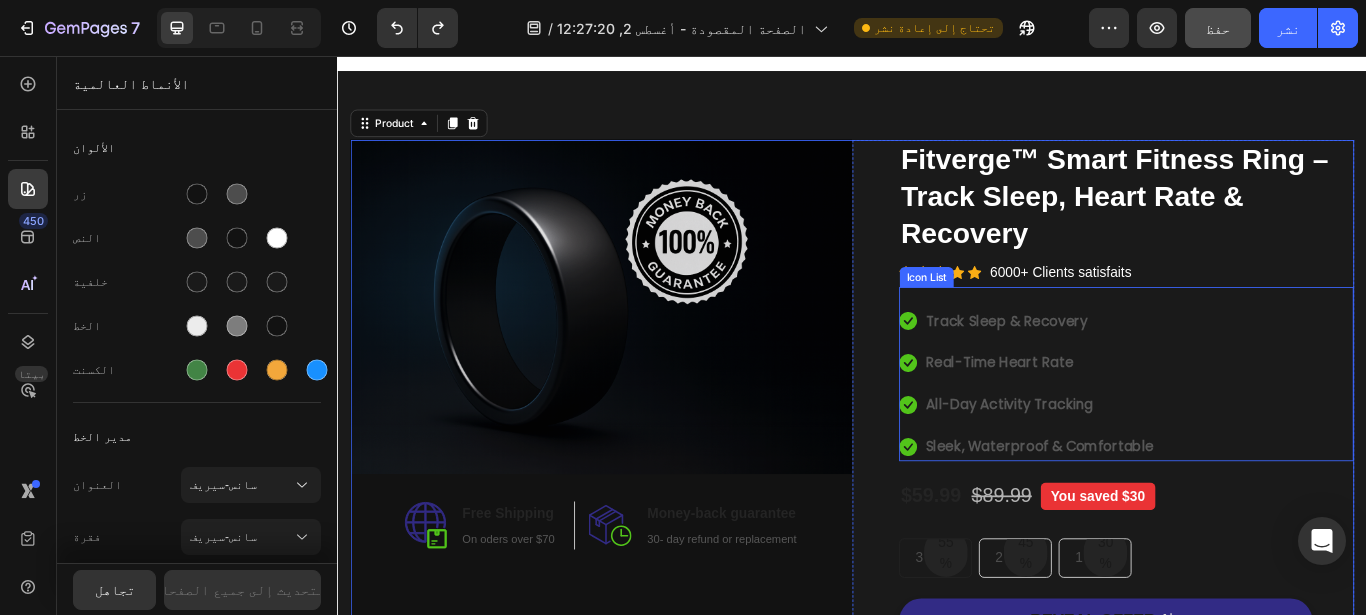 click on "Icon Track Sleep & Recovery Text block
Icon Real-Time Heart Rate Text block
Icon All-Day Activity Tracking Text block
Icon Sleek, Waterproof & Comfortable Text block" at bounding box center [1257, 438] 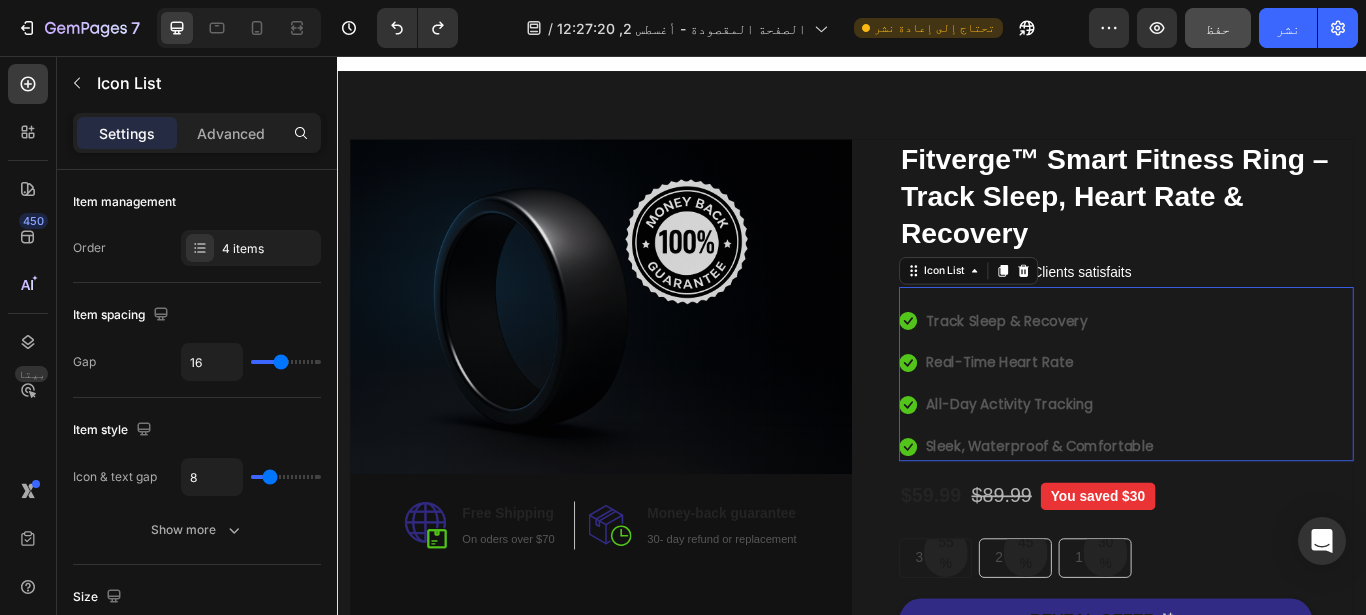 click on "Catch your customer's attention with attracted media.       Add image   or   sync data
(P) Images & Gallery Fitverge™ Smart Fitness Ring – Track Sleep, Heart Rate & Recovery (P) Title                Icon                Icon                Icon                Icon                Icon Icon List Hoz 6000+ Clients satisfaits Text block Row
Icon Track Sleep & Recovery Text block
Icon Real-Time Heart Rate Text block
Icon All-Day Activity Tracking Text block
Icon Sleek, Waterproof & Comfortable Text block Icon List   0 $59.99 (P) Price (P) Price $89.99 (P) Price (P) Price You saved $30 Product Badge Row 55% Text block Row 3 pack Text block Row 45% Text block Row 2 pack Text block Row 30% Text block Row 1 pack Text block" at bounding box center [1229, 567] 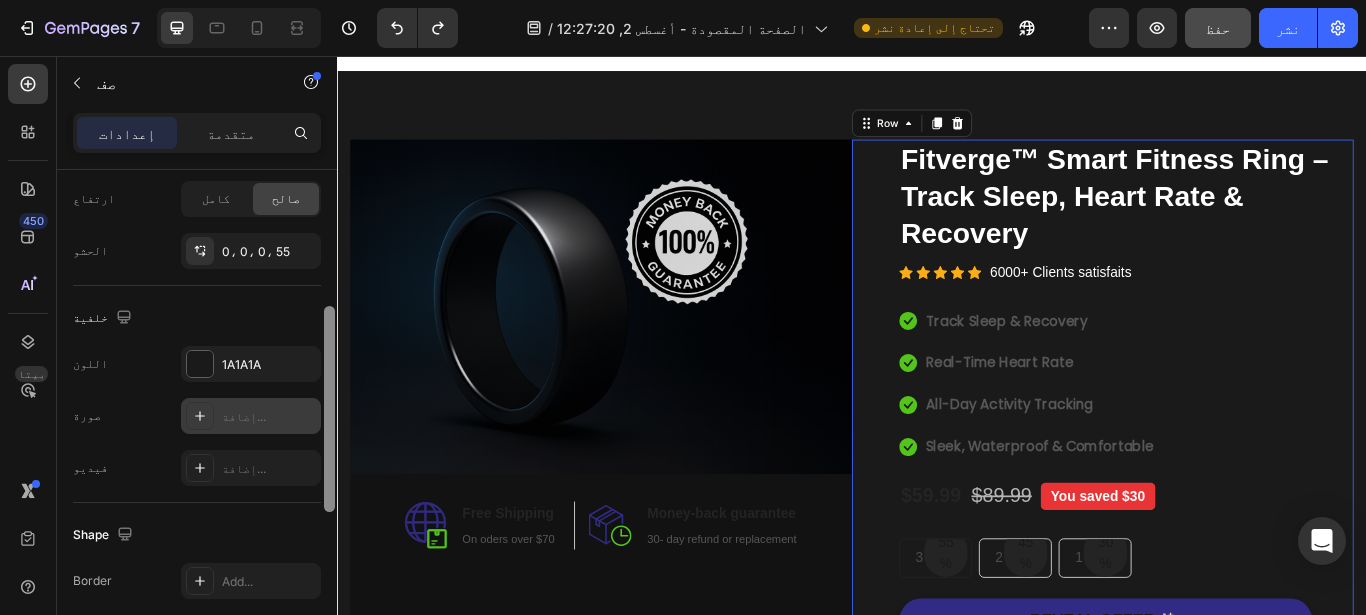 scroll, scrollTop: 536, scrollLeft: 0, axis: vertical 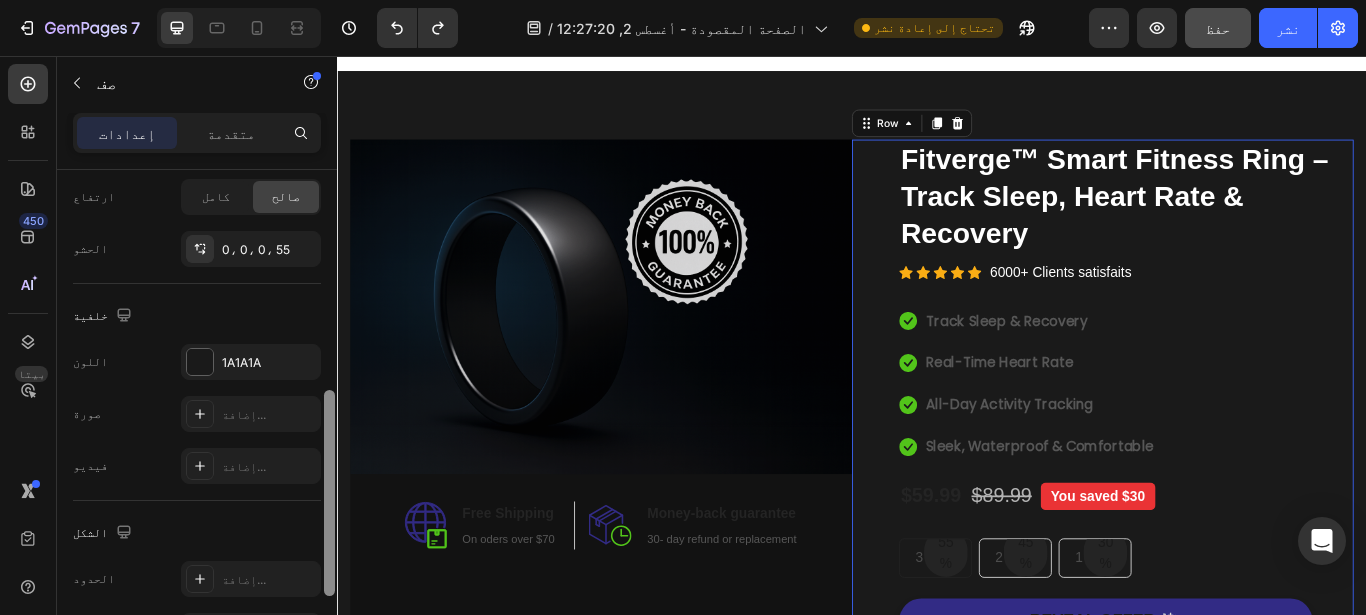 drag, startPoint x: 328, startPoint y: 204, endPoint x: 261, endPoint y: 390, distance: 197.69926 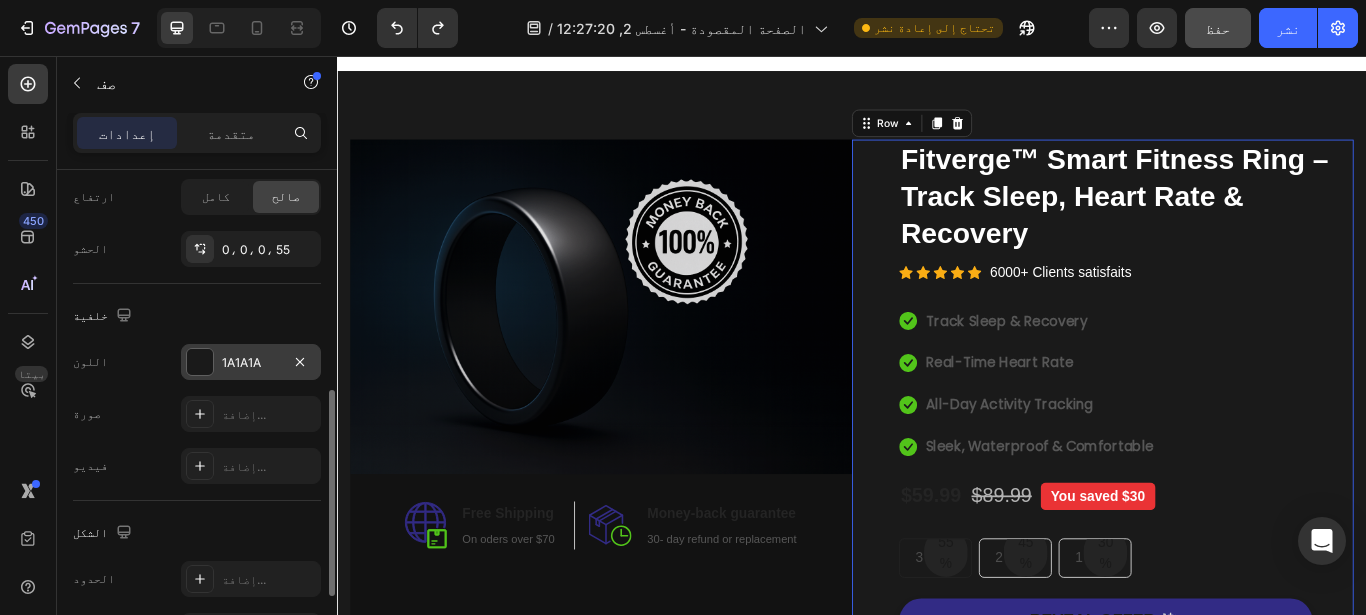 click on "1A1A1A" at bounding box center [251, 363] 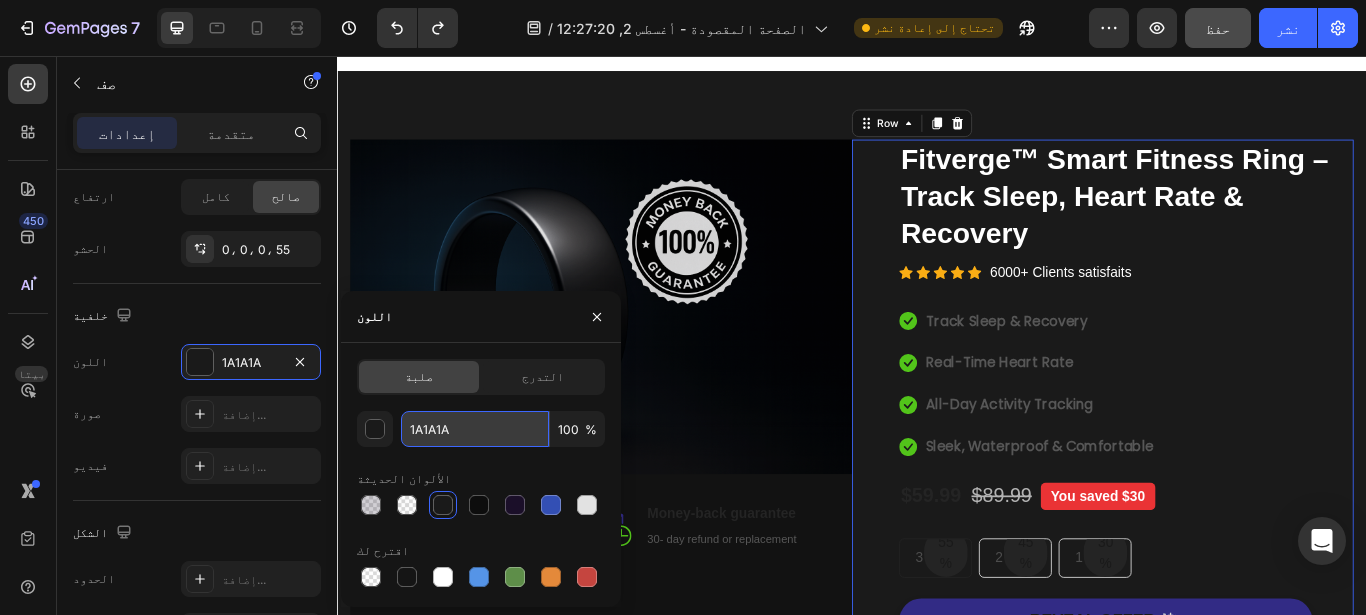 click on "1A1A1A" at bounding box center (475, 429) 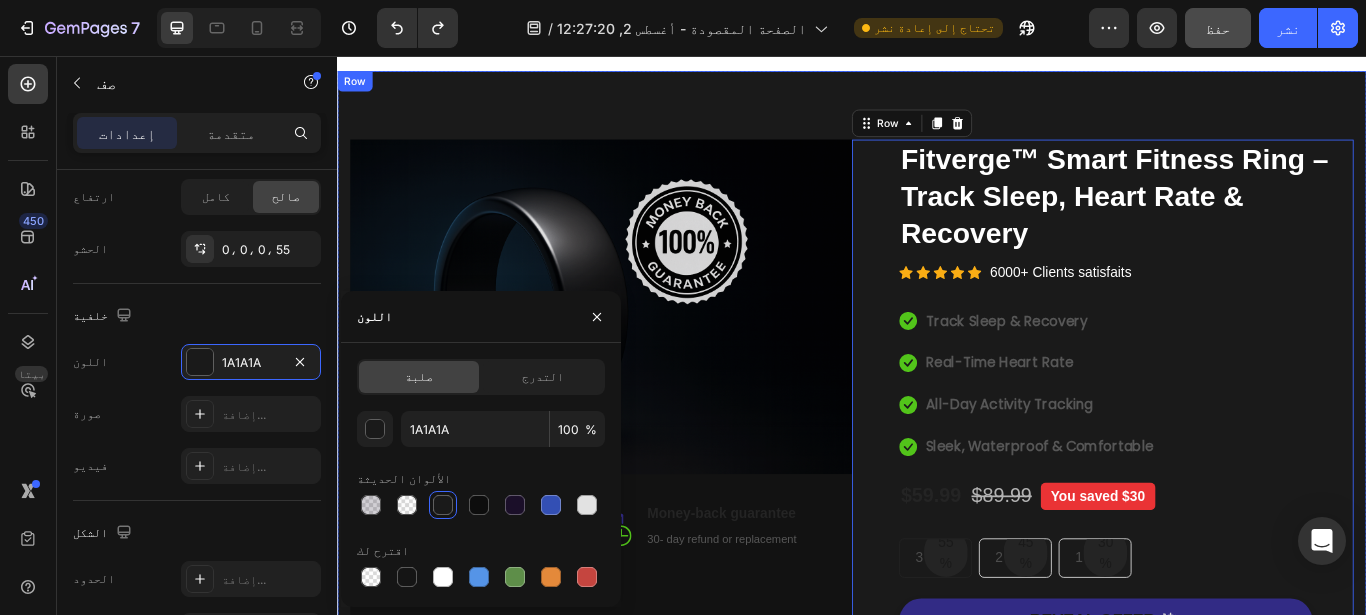 click on "Image Image Free Shipping Heading On oders over $70 Text block Row Image Money-back guarantee Heading 30- day refund or replacement Text block Row Row Row Catch your customer's attention with attracted media.       Add image   or   sync data
(P) Images & Gallery Fitverge™ Smart Fitness Ring – Track Sleep, Heart Rate & Recovery (P) Title                Icon                Icon                Icon                Icon                Icon Icon List Hoz 6000+ Clients satisfaits Text block Row
Icon Track Sleep & Recovery Text block
Icon Real-Time Heart Rate Text block
Icon All-Day Activity Tracking Text block
Icon Sleek, Waterproof & Comfortable Text block Icon List $59.99 (P) Price (P) Price $89.99 (P) Price (P) Price" at bounding box center (937, 567) 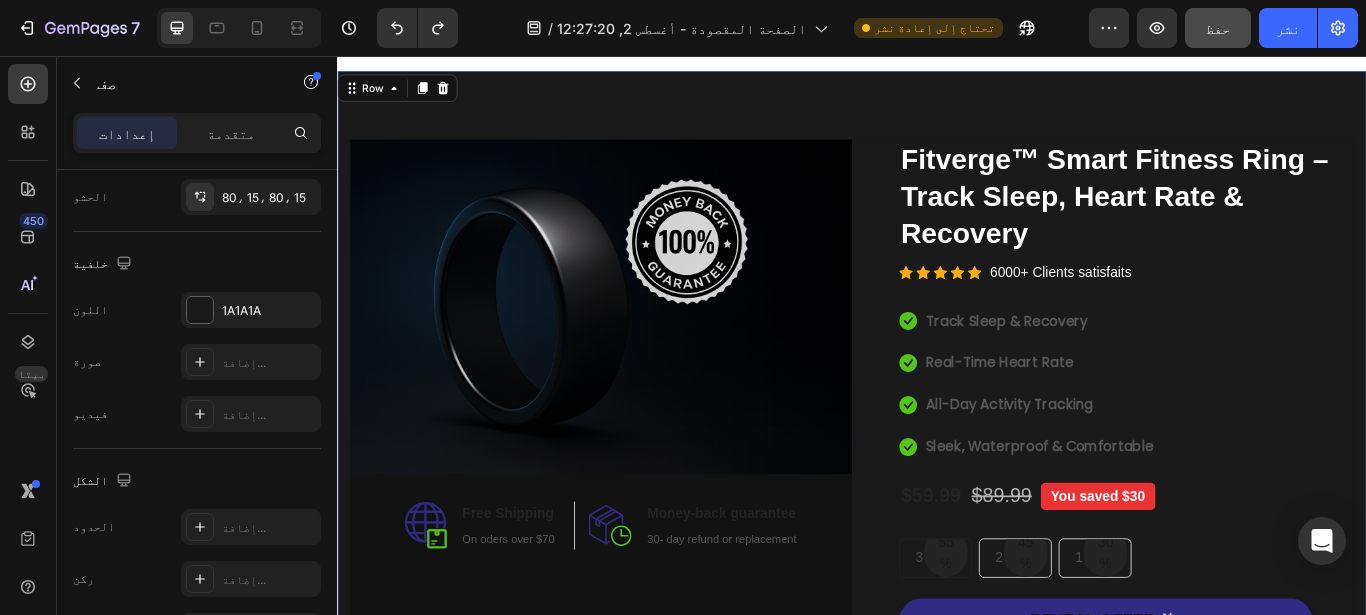 click on "Image Image Free Shipping Heading On oders over $70 Text block Row Image Money-back guarantee Heading 30- day refund or replacement Text block Row Row Row Catch your customer's attention with attracted media.       Add image   or   sync data
(P) Images & Gallery Fitverge™ Smart Fitness Ring – Track Sleep, Heart Rate & Recovery (P) Title                Icon                Icon                Icon                Icon                Icon Icon List Hoz 6000+ Clients satisfaits Text block Row
Icon Track Sleep & Recovery Text block
Icon Real-Time Heart Rate Text block
Icon All-Day Activity Tracking Text block
Icon Sleek, Waterproof & Comfortable Text block Icon List $59.99 (P) Price (P) Price $89.99 (P) Price (P) Price" at bounding box center (937, 567) 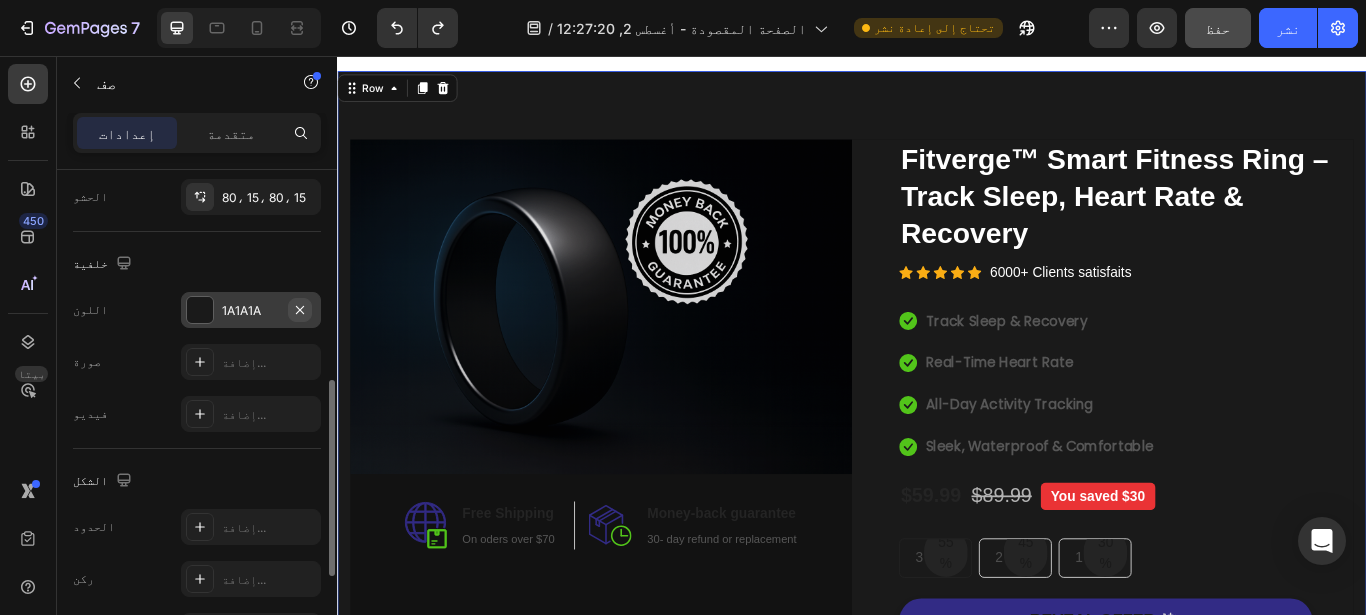 click 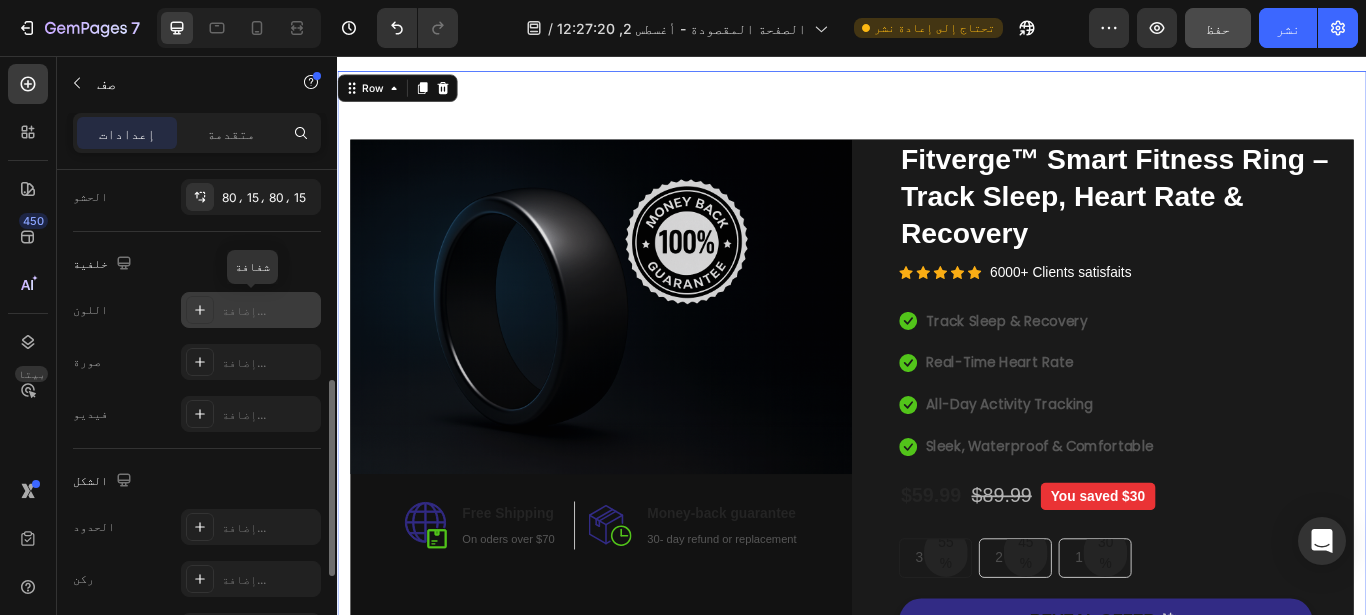 click on "إضافة..." at bounding box center (269, 311) 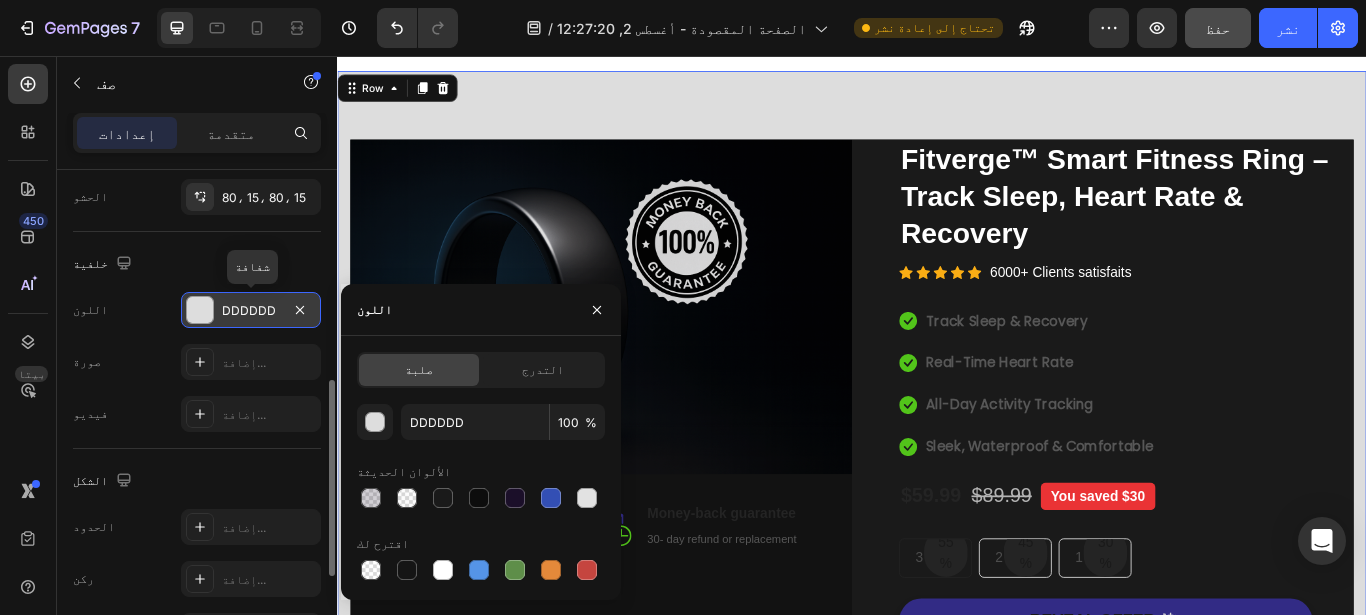 click on "DDDDDD" at bounding box center [251, 311] 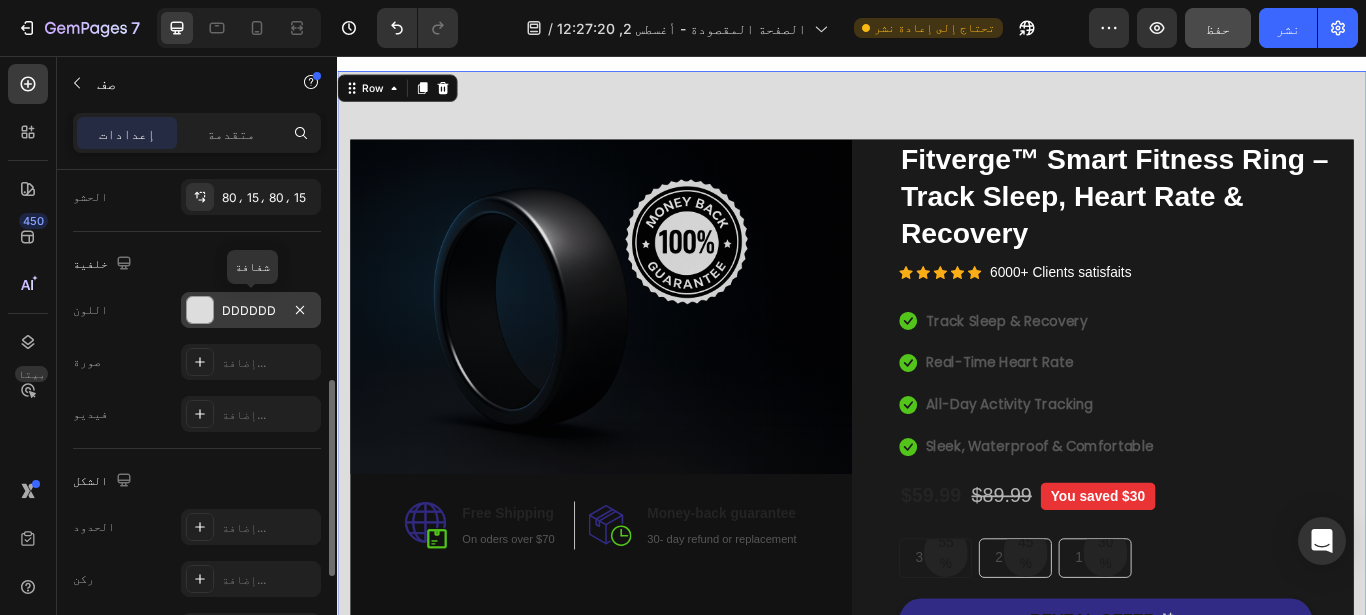click on "DDDDDD" at bounding box center (251, 311) 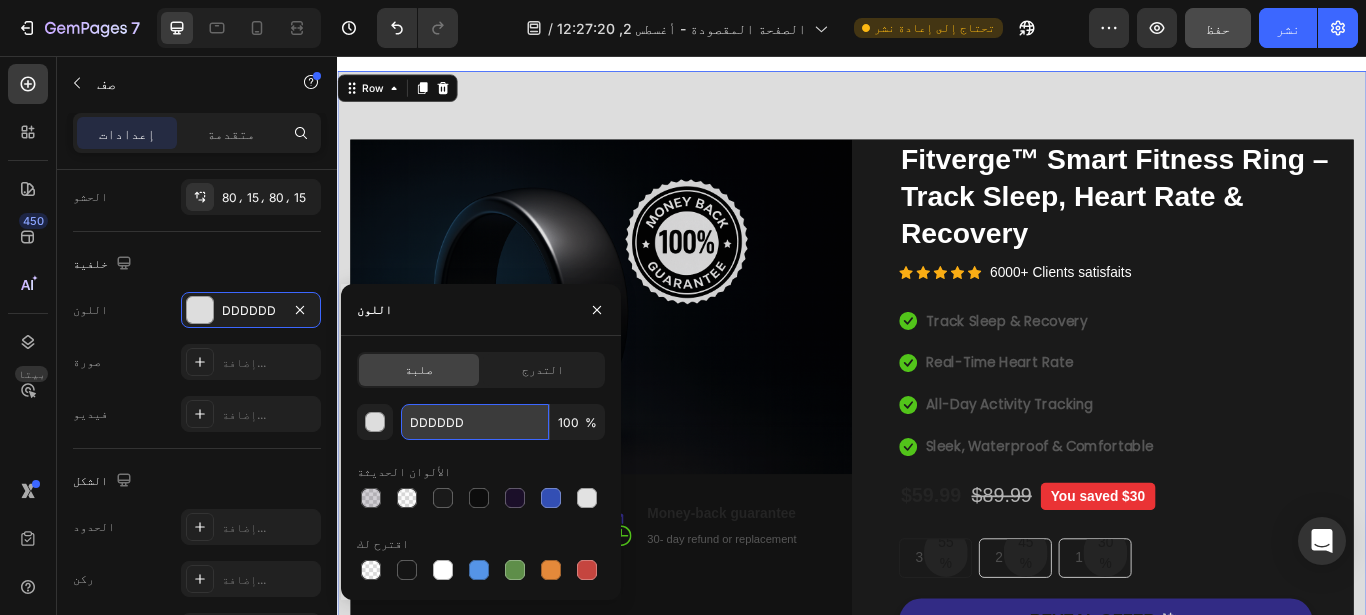 click on "DDDDDD" at bounding box center [475, 422] 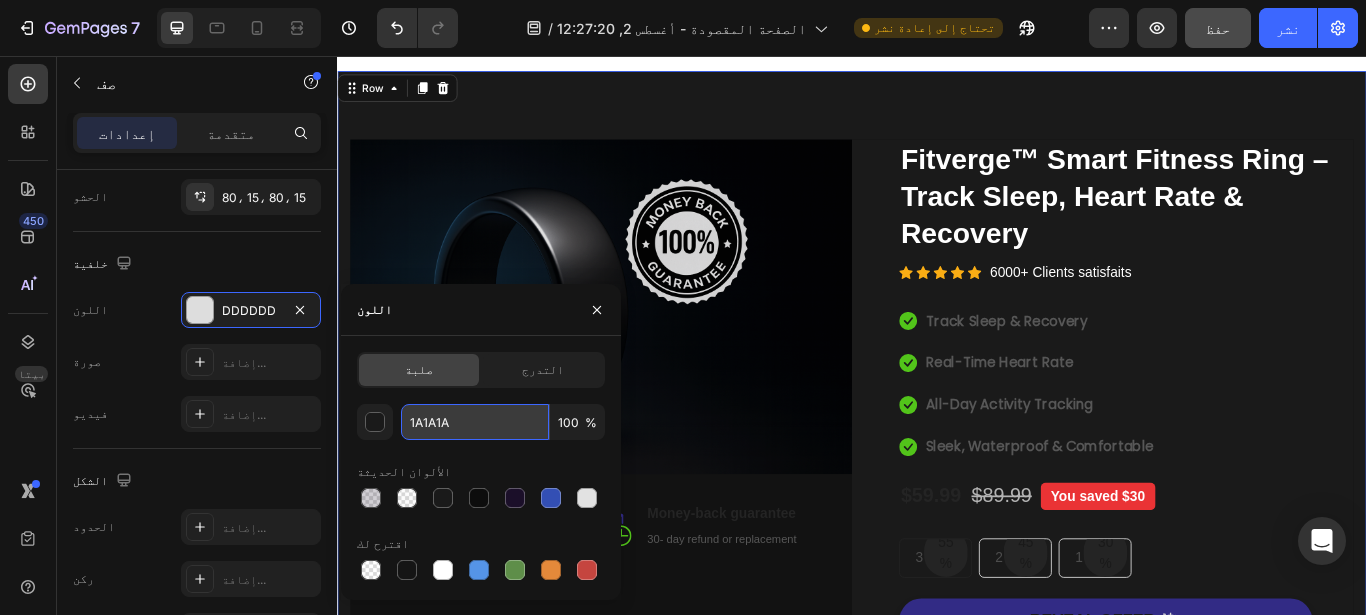 drag, startPoint x: 468, startPoint y: 425, endPoint x: 399, endPoint y: 429, distance: 69.115845 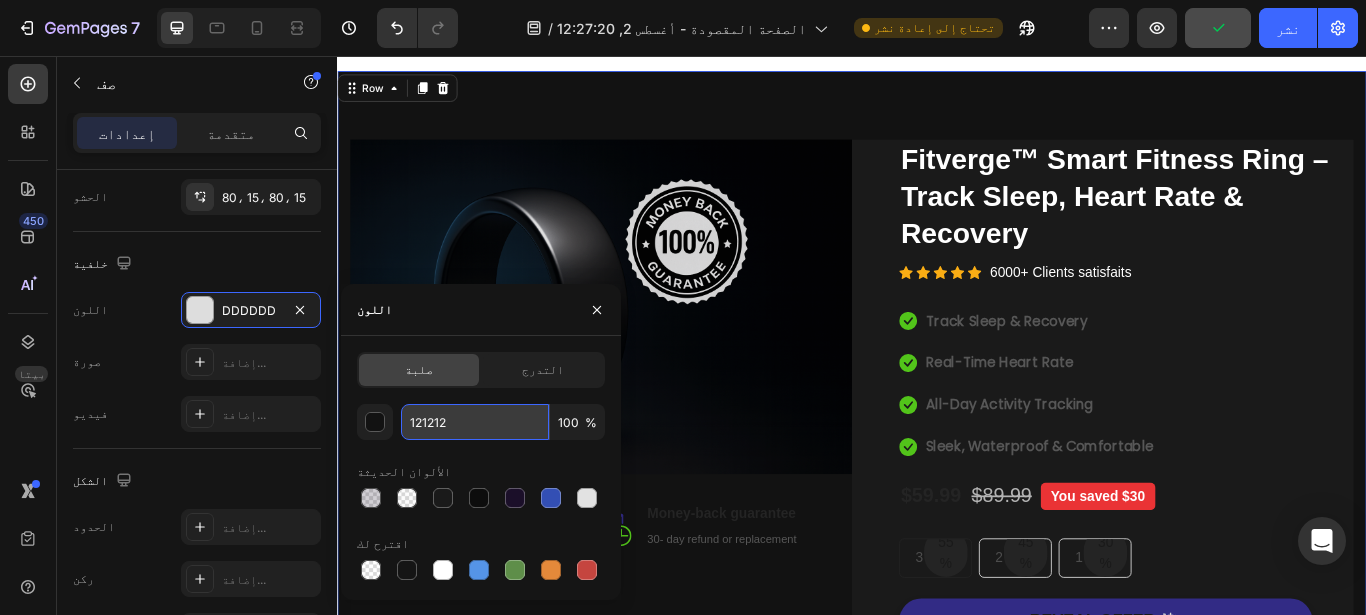 click on "121212" at bounding box center (475, 422) 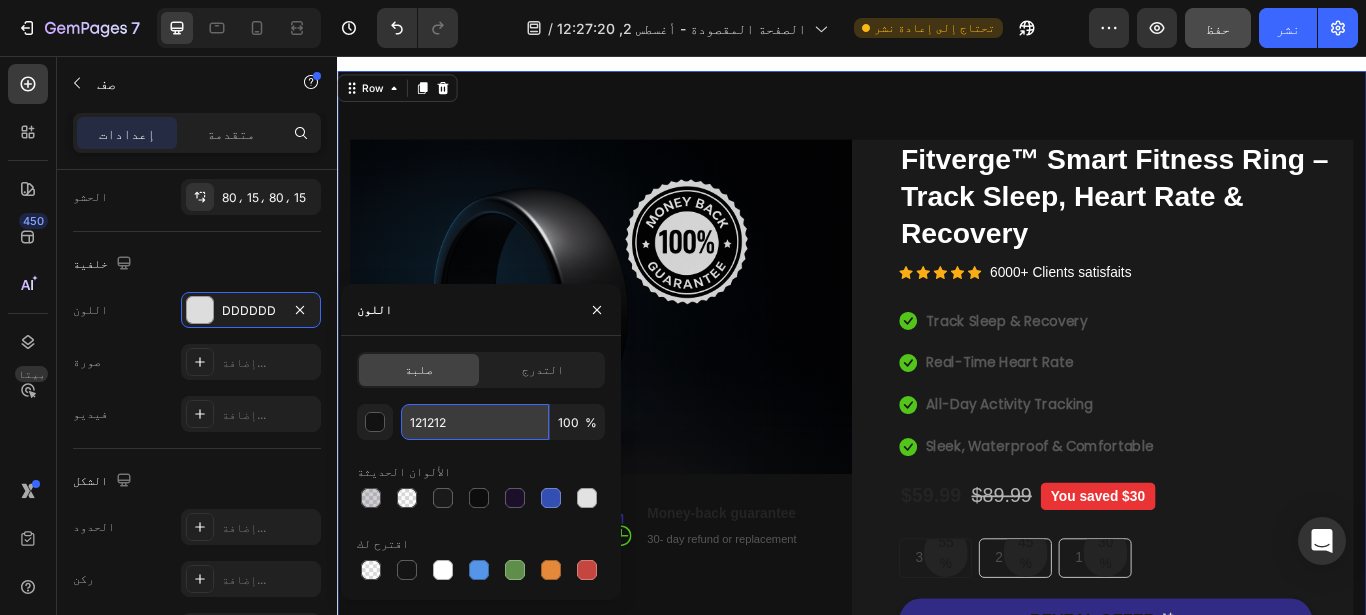 paste on "A1A1A" 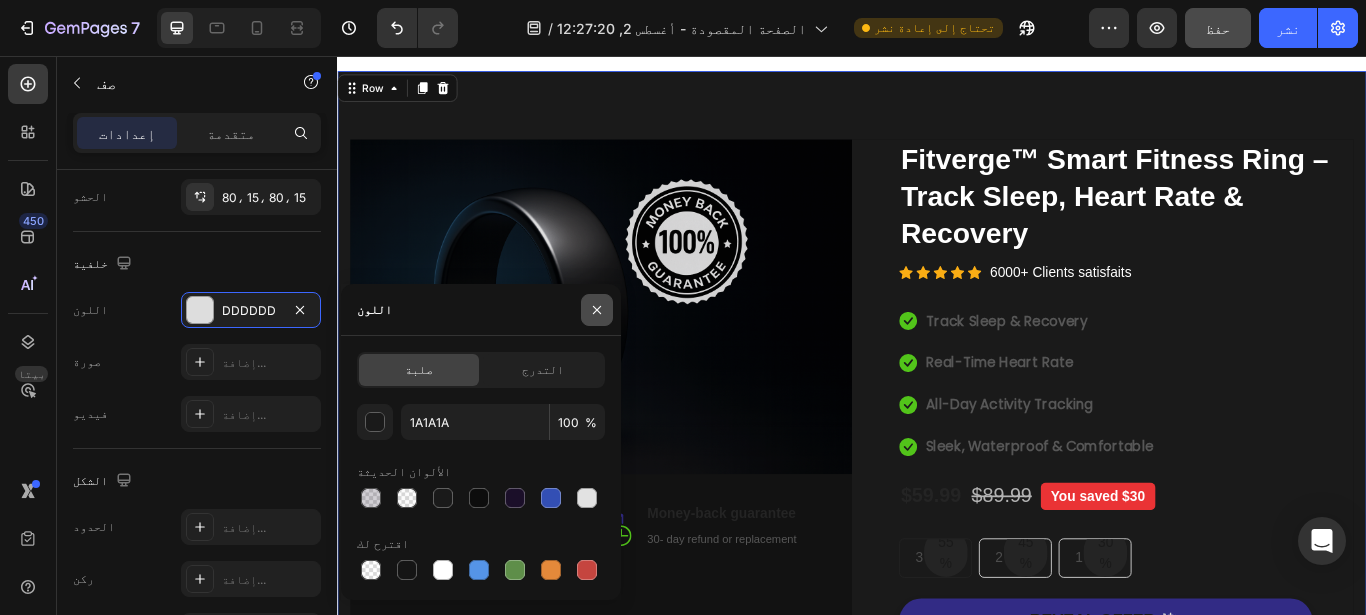 click 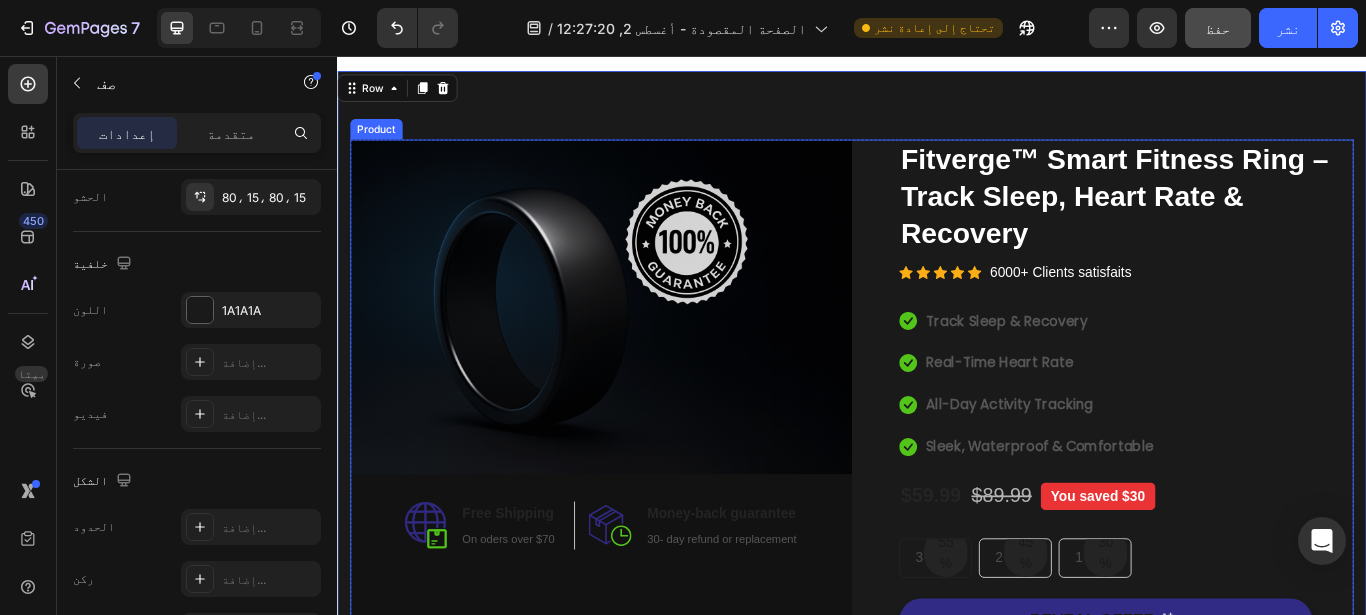click on "Image Image Free Shipping Heading On oders over $70 Text block Row Image Money-back guarantee Heading 30- day refund or replacement Text block Row Row Row" at bounding box center [644, 567] 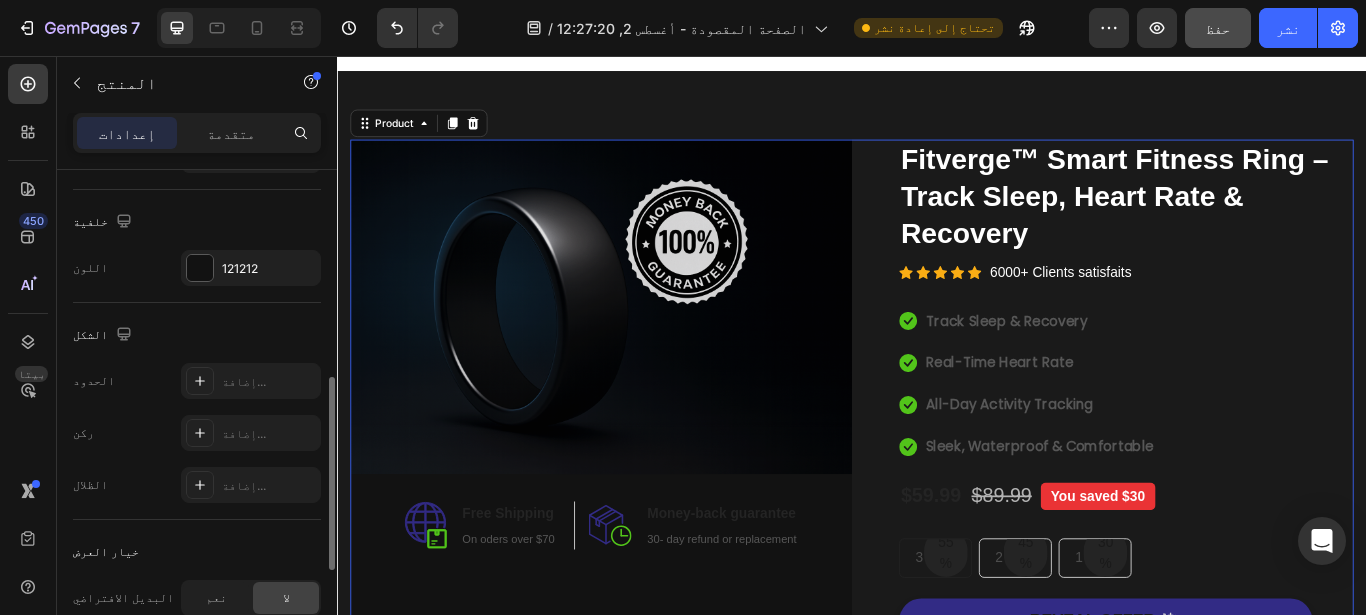 scroll, scrollTop: 0, scrollLeft: 0, axis: both 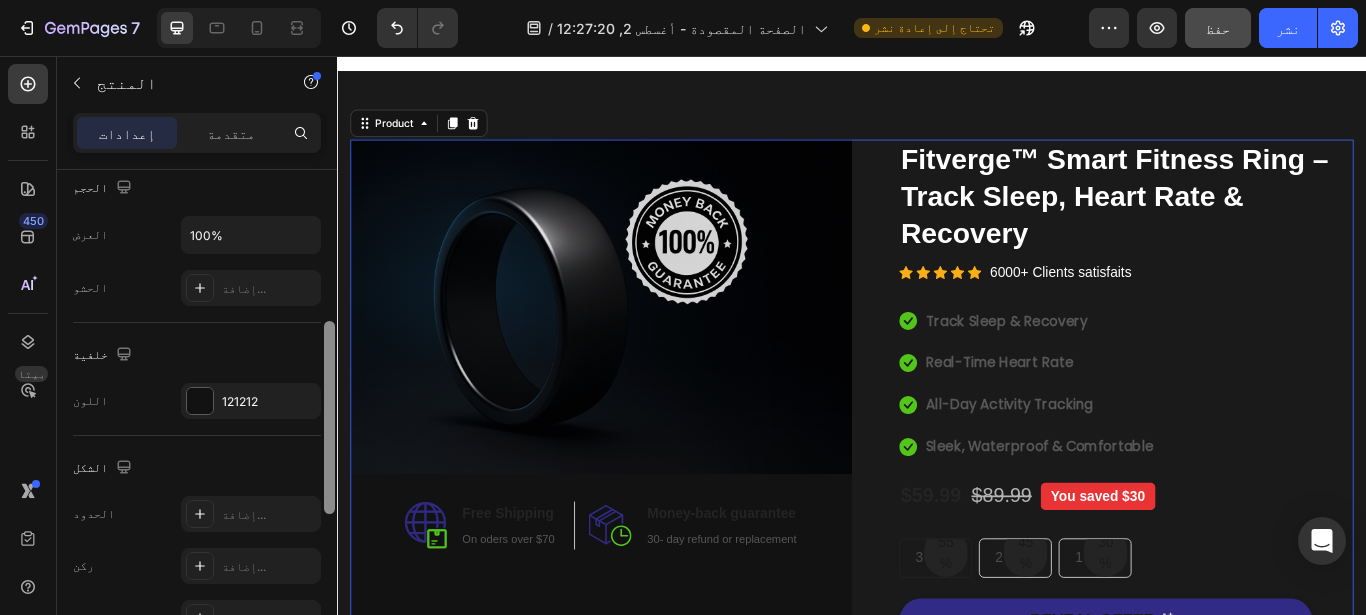 drag, startPoint x: 330, startPoint y: 244, endPoint x: 326, endPoint y: 397, distance: 153.05228 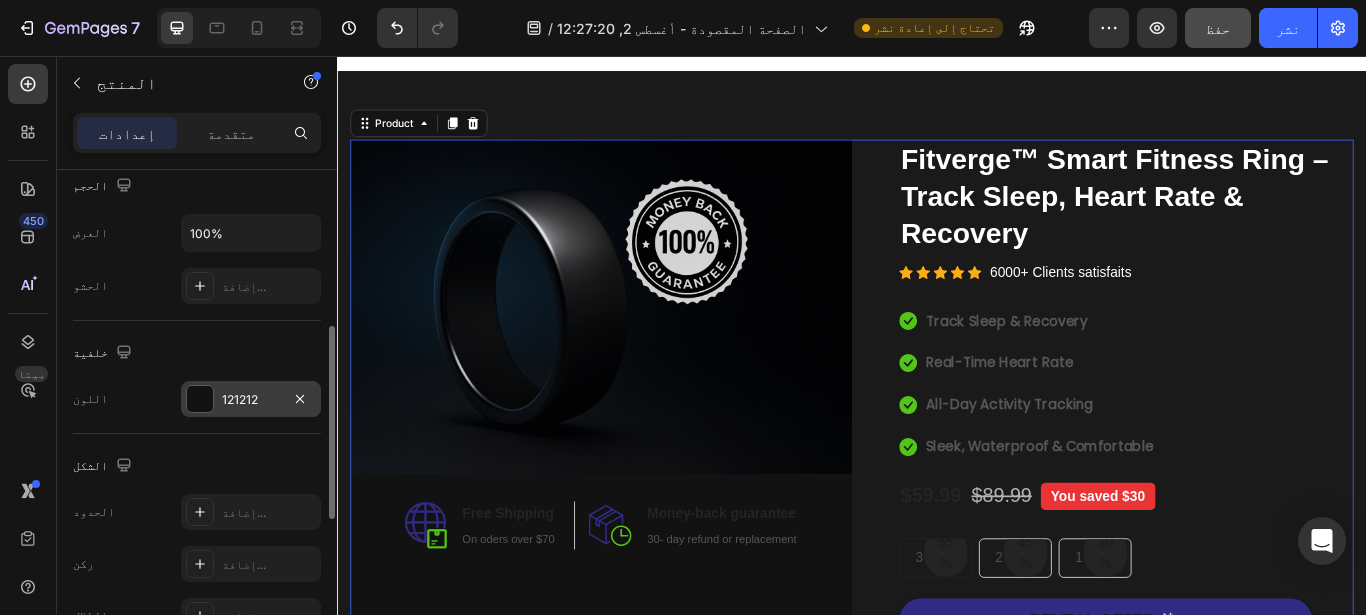 click on "121212" at bounding box center [251, 400] 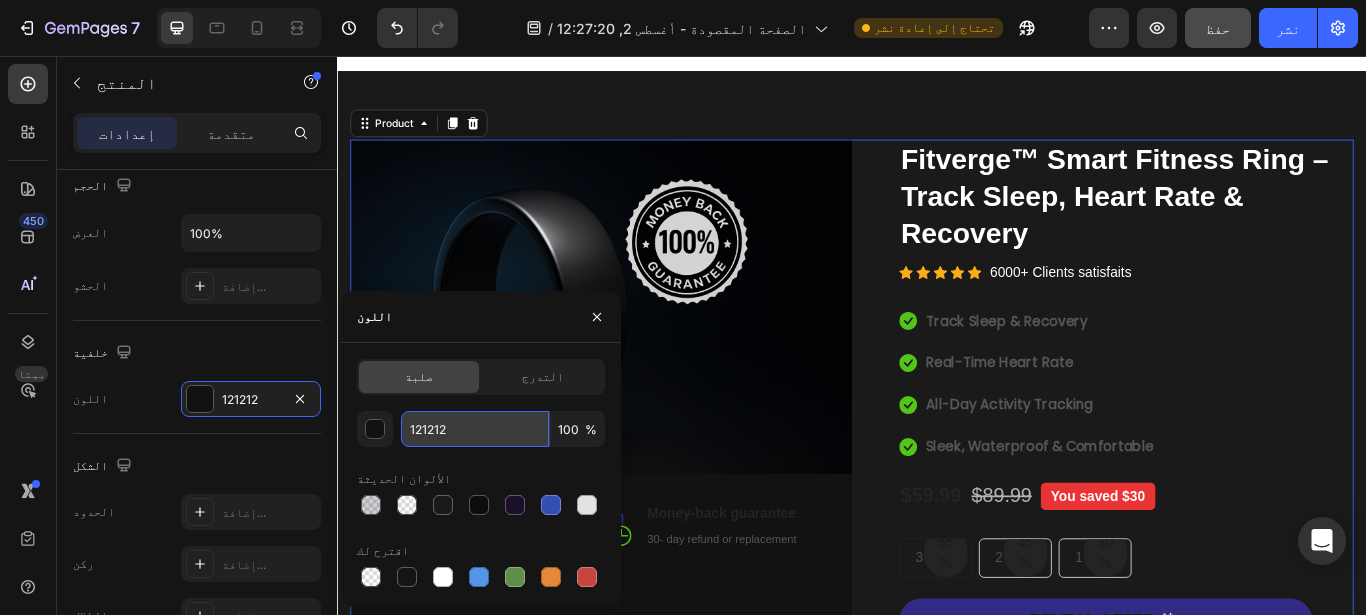 click on "121212" at bounding box center [475, 429] 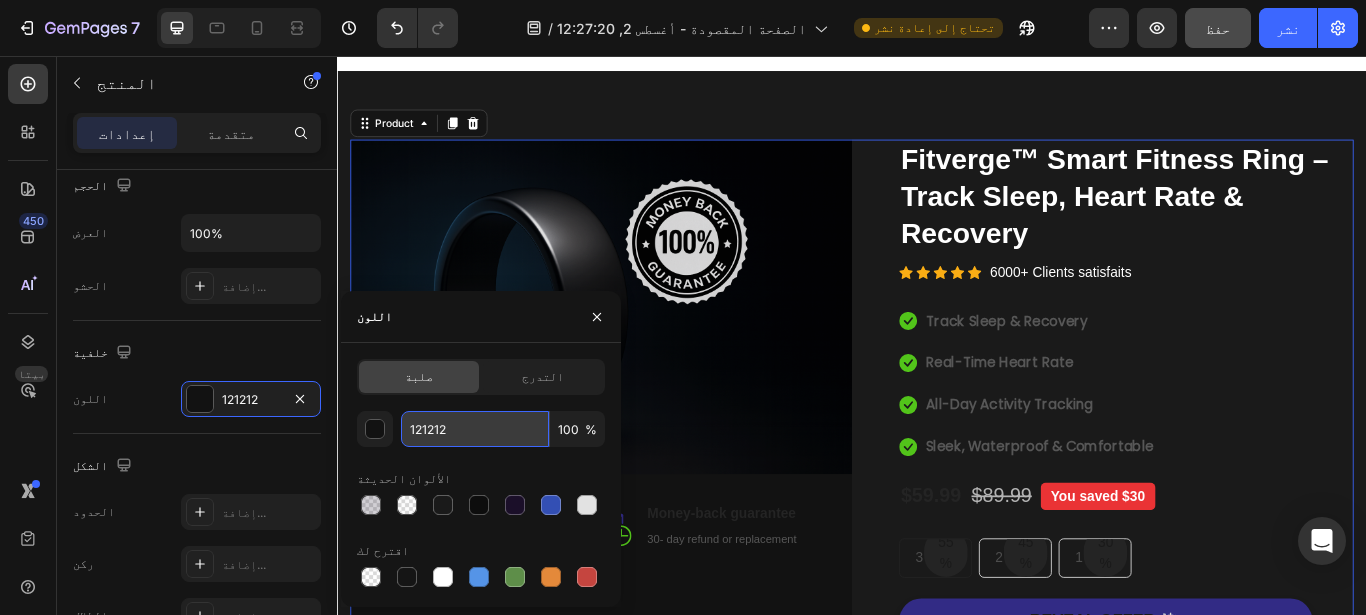 paste on "A1A1A" 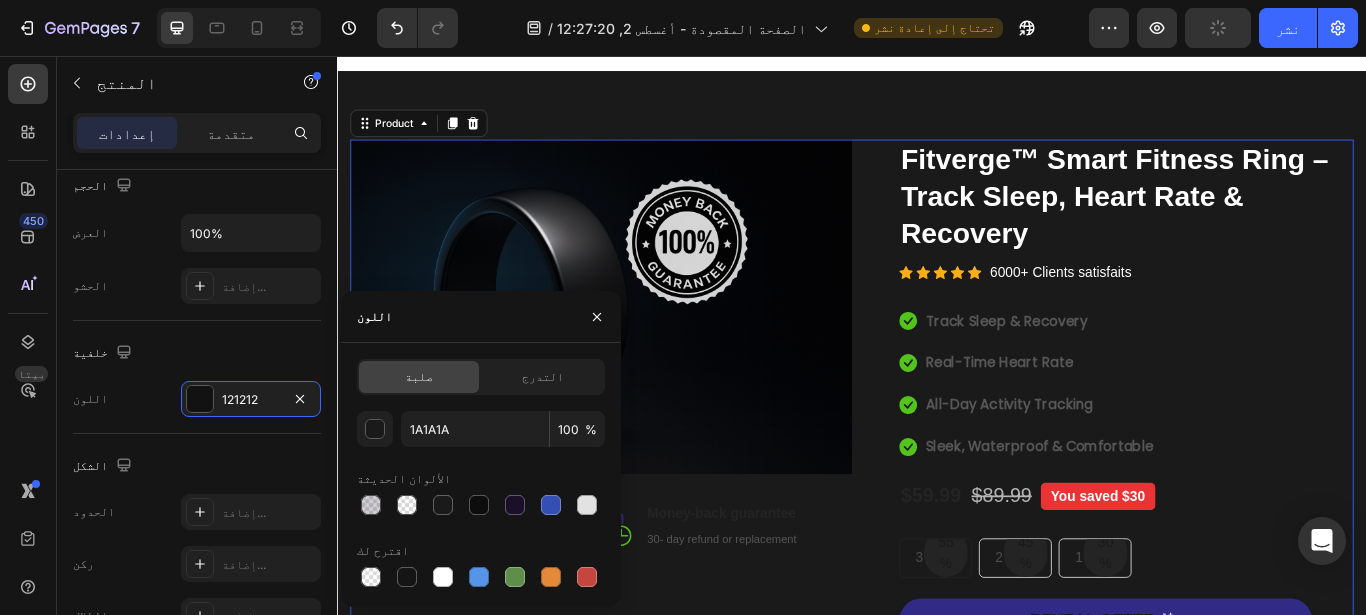 click on "Image Image Free Shipping Heading On oders over $70 Text block Row Image Money-back guarantee Heading 30- day refund or replacement Text block Row Row Row" at bounding box center (644, 567) 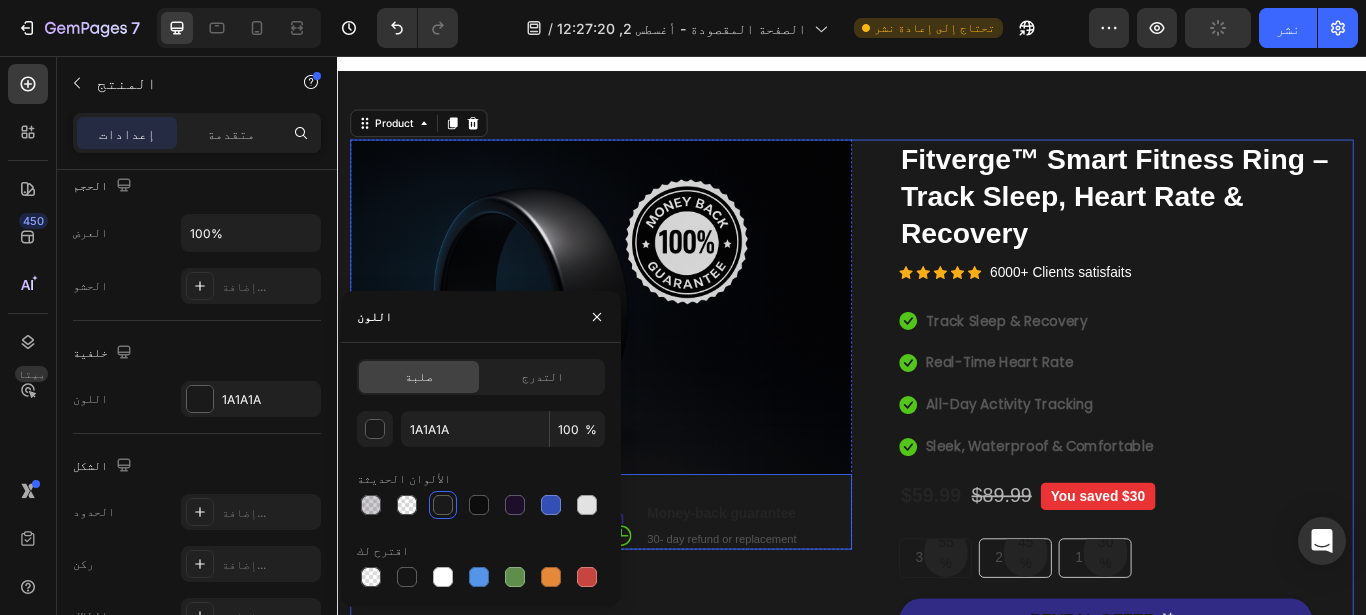 click at bounding box center (644, 348) 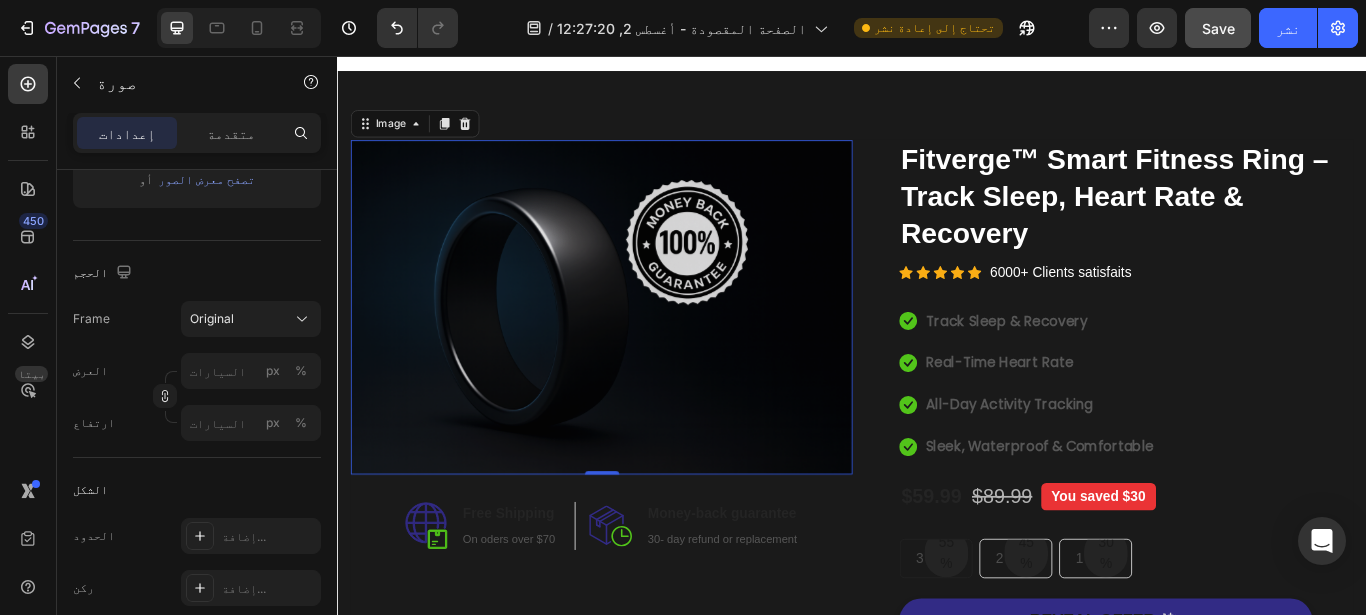 scroll, scrollTop: 0, scrollLeft: 0, axis: both 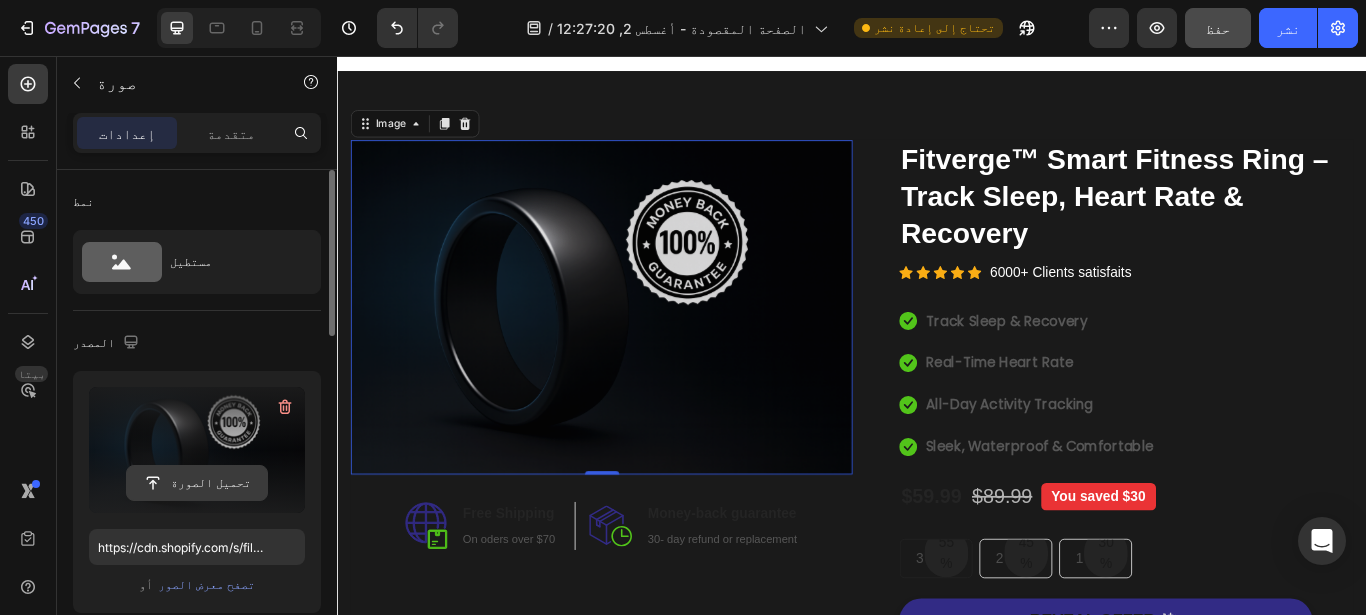 click 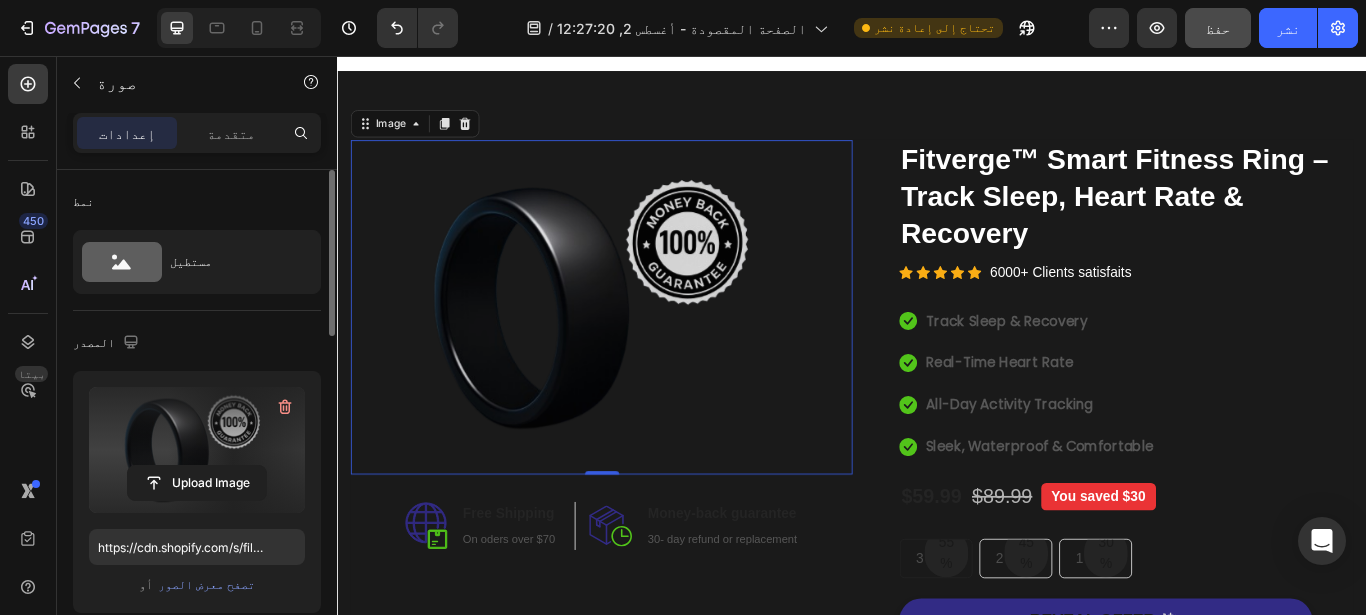 type on "https://cdn.shopify.com/s/files/1/0930/8297/6628/files/gempages_578134729346253765-0a1674cf-d88c-4e5e-8a41-586ebcd952a8.png" 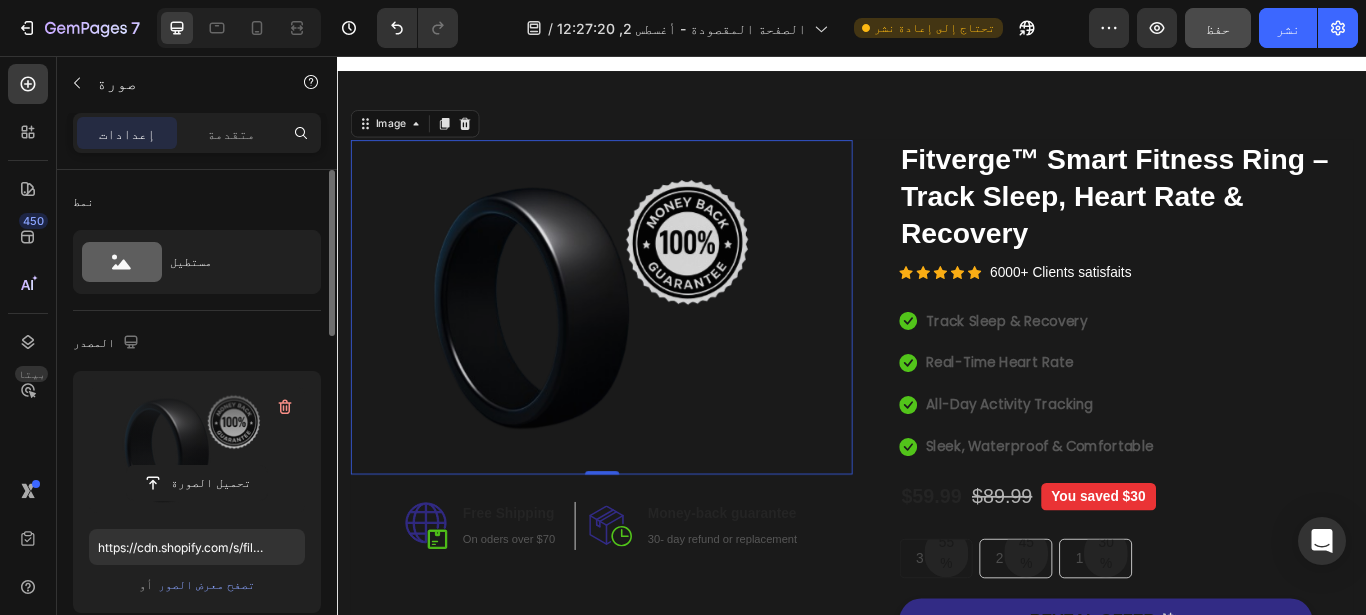 click on "Image   0 Image Free Shipping Heading On oders over $70 Text block Row Image Money-back guarantee Heading 30- day refund or replacement Text block Row Row" at bounding box center [644, 392] 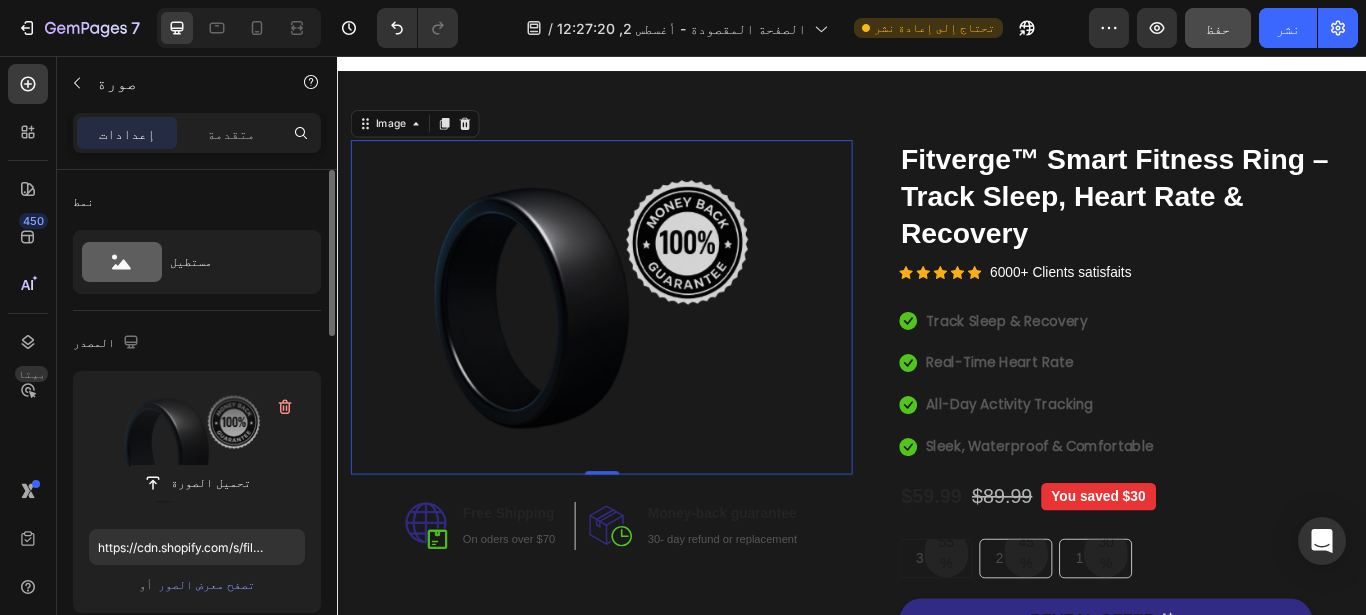 click at bounding box center (644, 348) 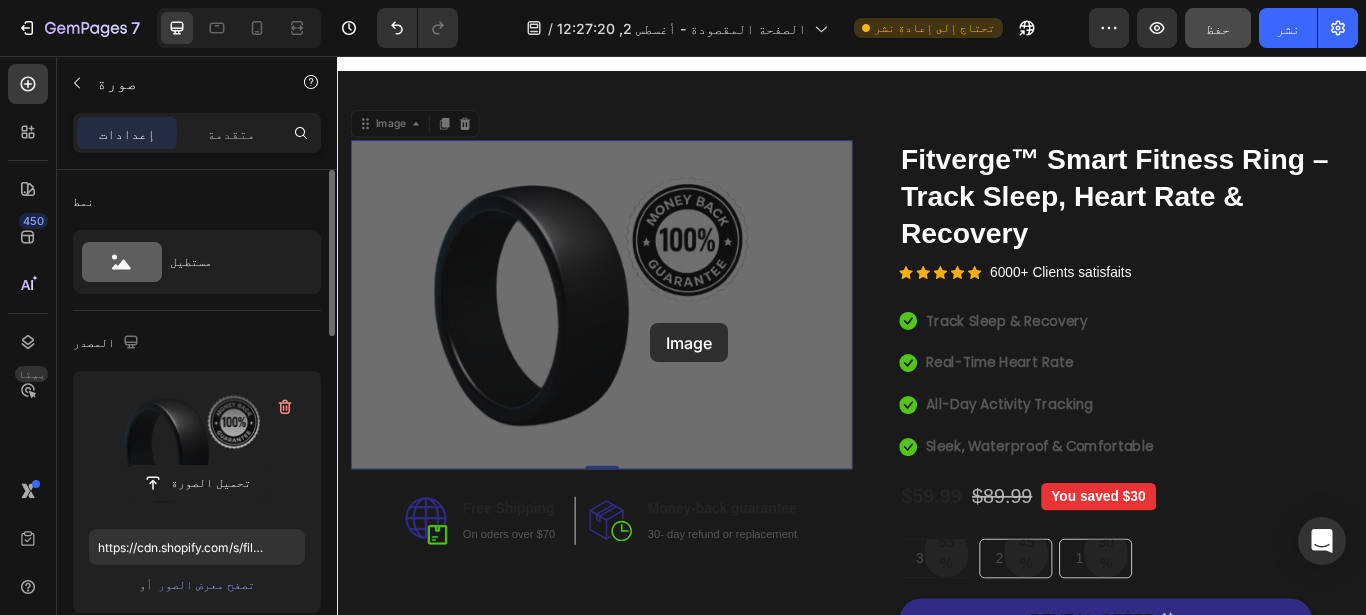 drag, startPoint x: 650, startPoint y: 323, endPoint x: 652, endPoint y: 294, distance: 29.068884 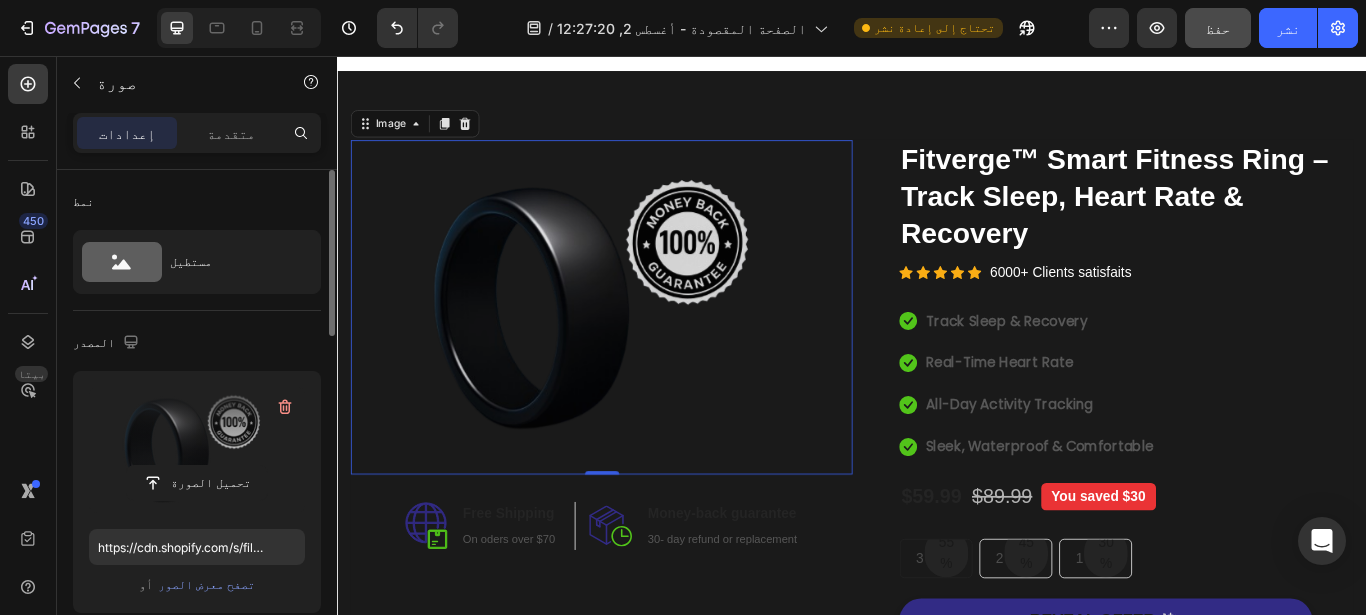click on "Header
Publish the page to see the content.
Custom Code Section 1 Easy Returns Text block                Icon                Icon                Icon                Icon                Icon Icon List Hoz 6000+ Clients satisfaits Text block Row Free shipping Text block Row Image   0 Image Free Shipping Heading On oders over $70 Text block Row Image Money-back guarantee Heading 30- day refund or replacement Text block Row Row Row Catch your customer's attention with attracted media.       Add image   or   sync data
(P) Images & Gallery Fitverge™ Smart Fitness Ring – Track Sleep, Heart Rate & Recovery (P) Title                Icon                Icon                Icon                Icon                Icon Row 00" at bounding box center (937, 3395) 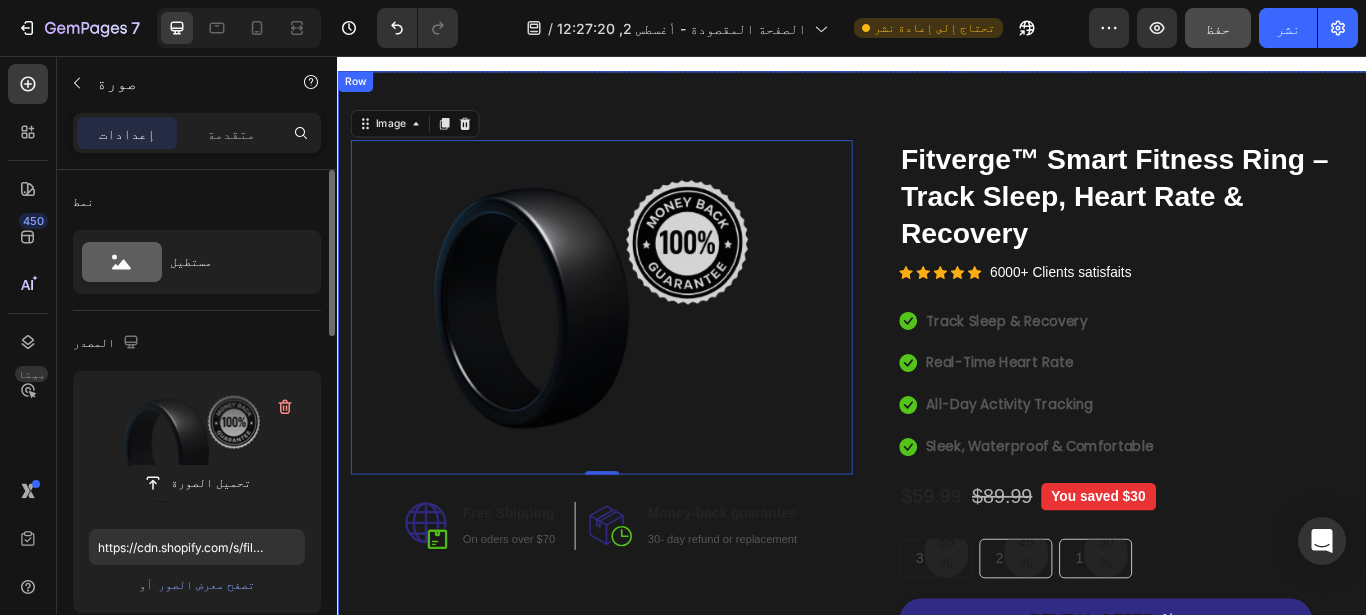 click on "Image   0 Image Free Shipping Heading On oders over $70 Text block Row Image Money-back guarantee Heading 30- day refund or replacement Text block Row Row Row Catch your customer's attention with attracted media.       Add image   or   sync data
(P) Images & Gallery Fitverge™ Smart Fitness Ring – Track Sleep, Heart Rate & Recovery (P) Title                Icon                Icon                Icon                Icon                Icon Icon List Hoz 6000+ Clients satisfaits Text block Row
Icon Track Sleep & Recovery Text block
Icon Real-Time Heart Rate Text block
Icon All-Day Activity Tracking Text block
Icon Sleek, Waterproof & Comfortable Text block Icon List $59.99 (P) Price (P) Price $89.99 (P) Price Row 55%" at bounding box center [937, 567] 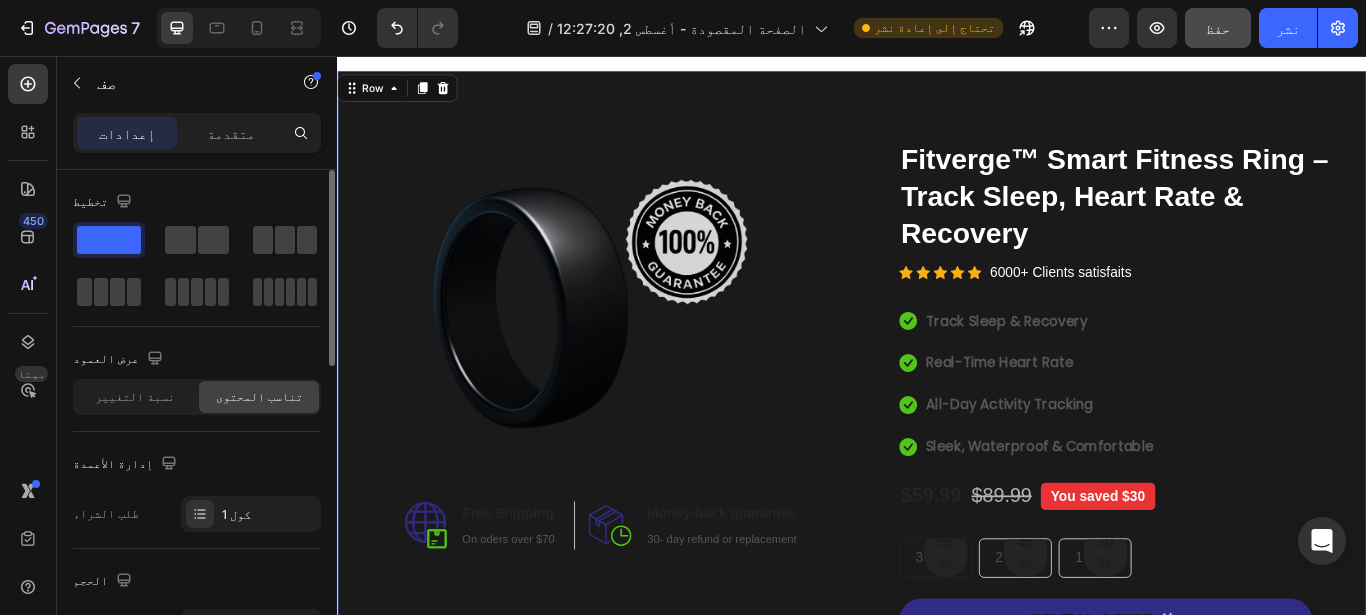 click on "Image Image Free Shipping Heading On oders over $70 Text block Row Image Money-back guarantee Heading 30- day refund or replacement Text block Row Row Row Catch your customer's attention with attracted media.       Add image   or   sync data
(P) Images & Gallery Fitverge™ Smart Fitness Ring – Track Sleep, Heart Rate & Recovery (P) Title                Icon                Icon                Icon                Icon                Icon Icon List Hoz 6000+ Clients satisfaits Text block Row
Icon Track Sleep & Recovery Text block
Icon Real-Time Heart Rate Text block
Icon All-Day Activity Tracking Text block
Icon Sleek, Waterproof & Comfortable Text block Icon List $59.99 (P) Price (P) Price $89.99 (P) Price (P) Price" at bounding box center [937, 567] 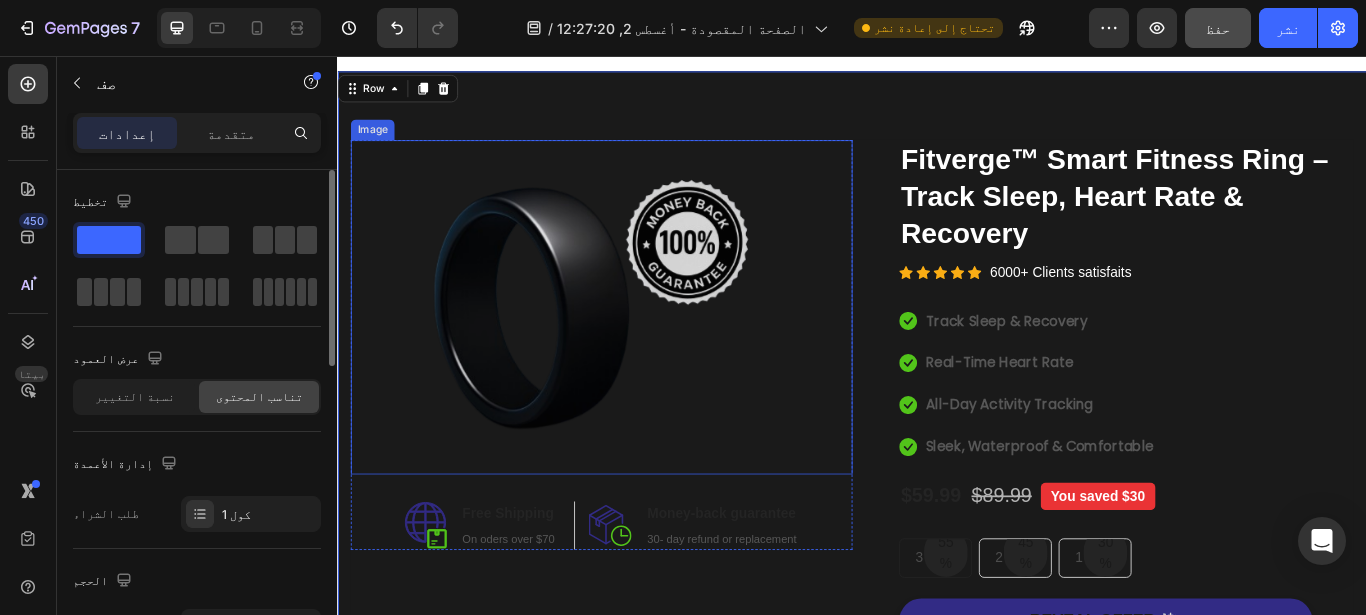 click at bounding box center [644, 348] 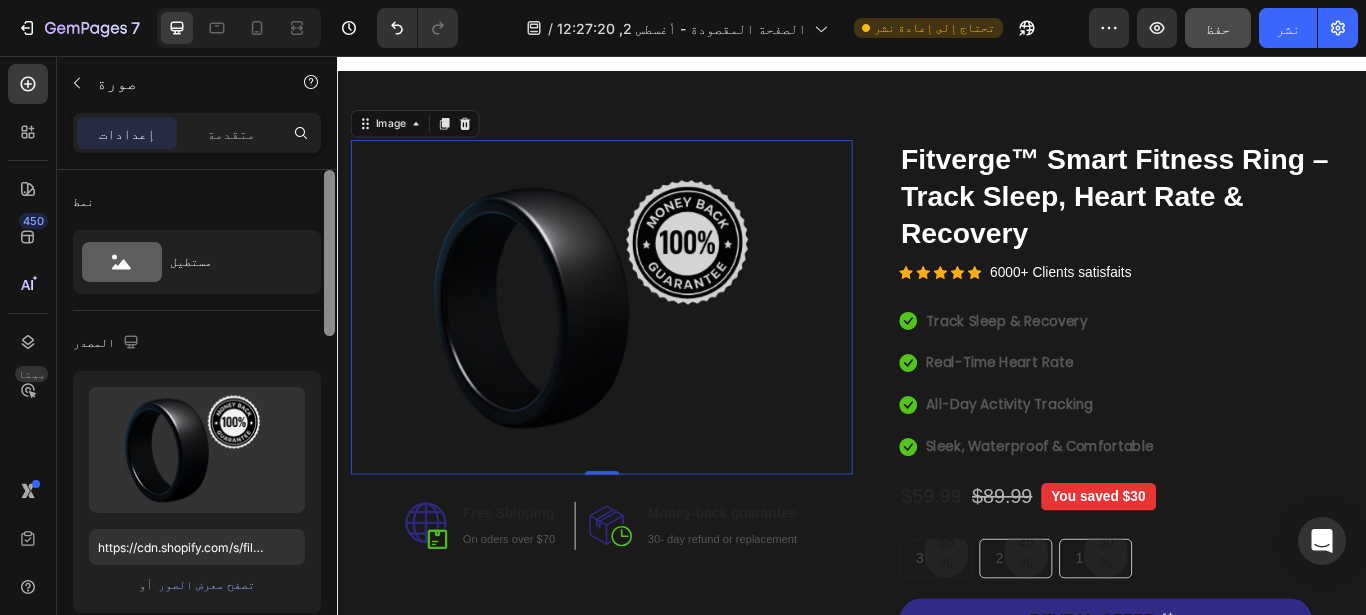 scroll, scrollTop: 502, scrollLeft: 0, axis: vertical 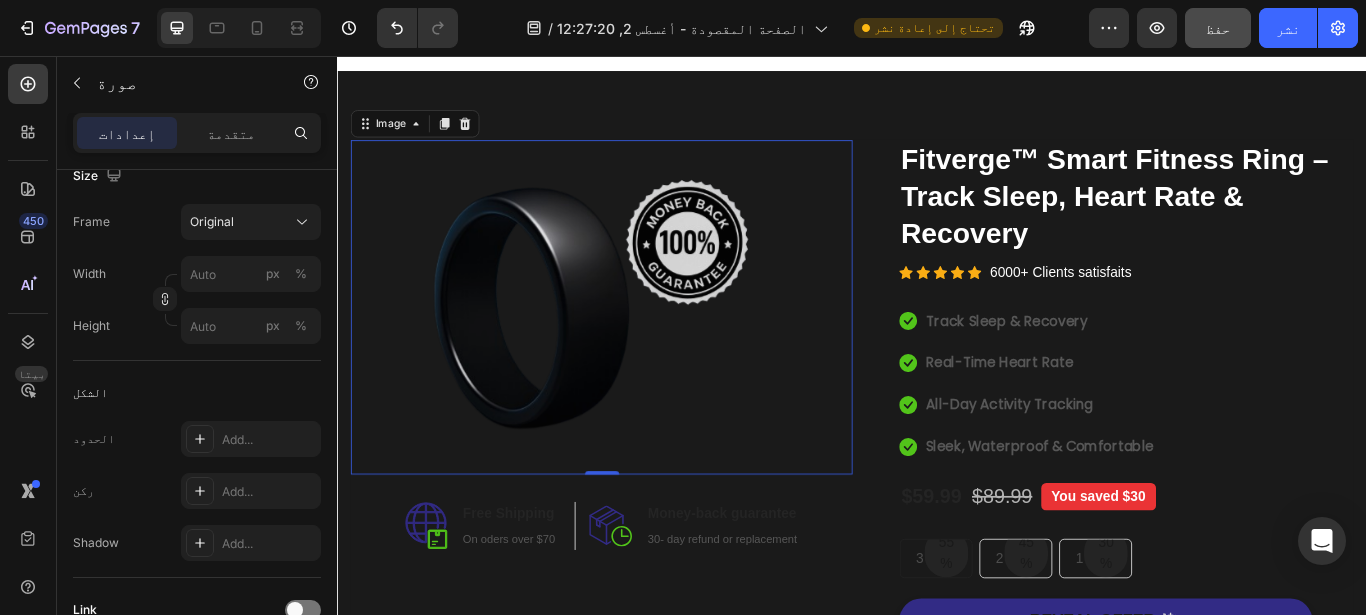 click at bounding box center (329, -81) 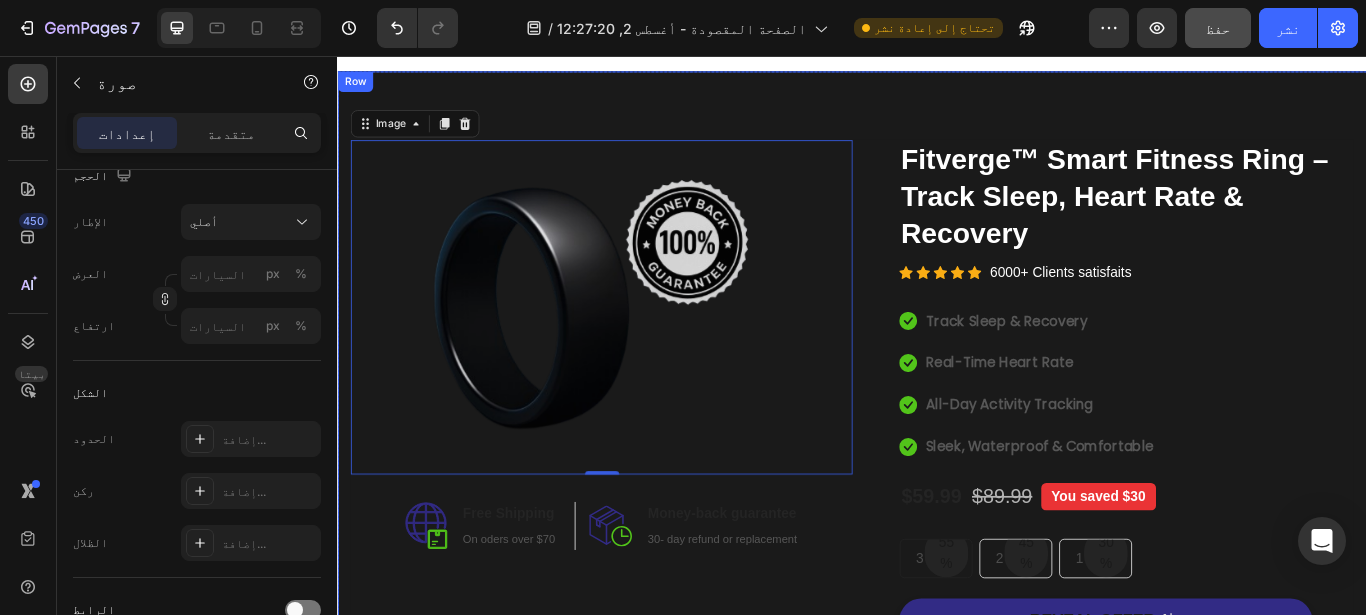 click on "Image   0 Image Free Shipping Heading On oders over $70 Text block Row Image Money-back guarantee Heading 30- day refund or replacement Text block Row Row Row Catch your customer's attention with attracted media.       Add image   or   sync data
(P) Images & Gallery Fitverge™ Smart Fitness Ring – Track Sleep, Heart Rate & Recovery (P) Title                Icon                Icon                Icon                Icon                Icon Icon List Hoz 6000+ Clients satisfaits Text block Row
Icon Track Sleep & Recovery Text block
Icon Real-Time Heart Rate Text block
Icon All-Day Activity Tracking Text block
Icon Sleek, Waterproof & Comfortable Text block Icon List $59.99 (P) Price (P) Price $89.99 (P) Price Row 55%" at bounding box center [937, 567] 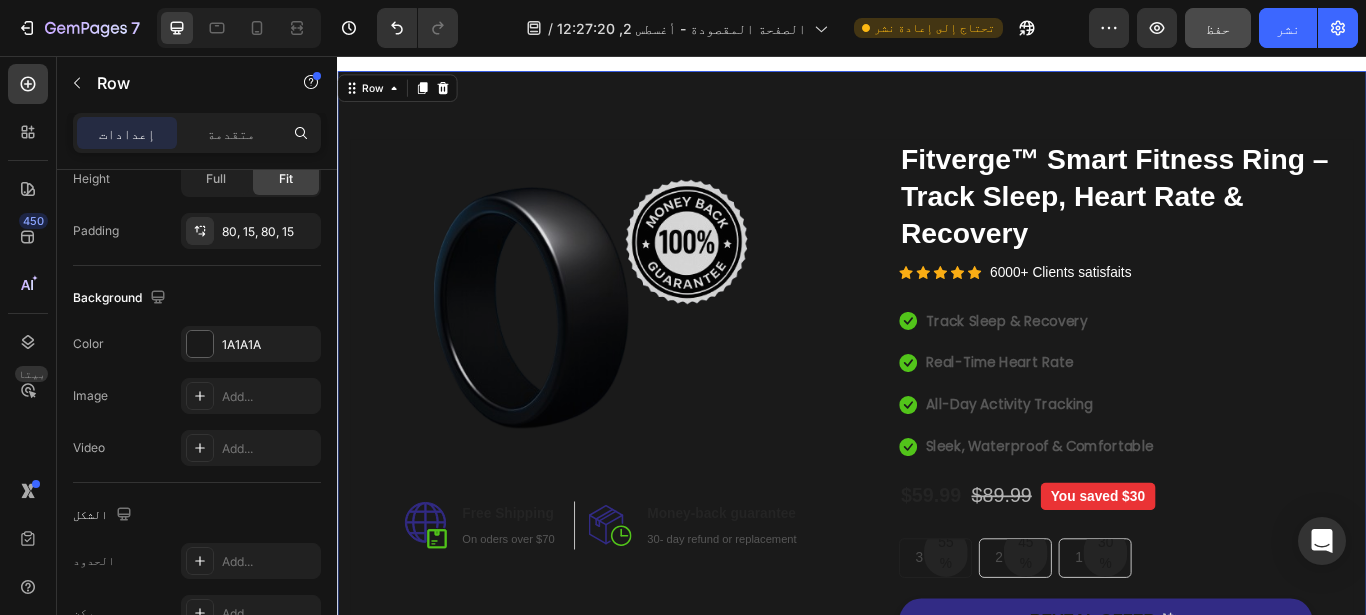 click on "Image Image Free Shipping Heading On oders over $70 Text block Row Image Money-back guarantee Heading 30- day refund or replacement Text block Row Row Row Catch your customer's attention with attracted media.       Add image   or   sync data
(P) Images & Gallery Fitverge™ Smart Fitness Ring – Track Sleep, Heart Rate & Recovery (P) Title                Icon                Icon                Icon                Icon                Icon Icon List Hoz 6000+ Clients satisfaits Text block Row
Icon Track Sleep & Recovery Text block
Icon Real-Time Heart Rate Text block
Icon All-Day Activity Tracking Text block
Icon Sleek, Waterproof & Comfortable Text block Icon List $59.99 (P) Price (P) Price $89.99 (P) Price (P) Price" at bounding box center [937, 567] 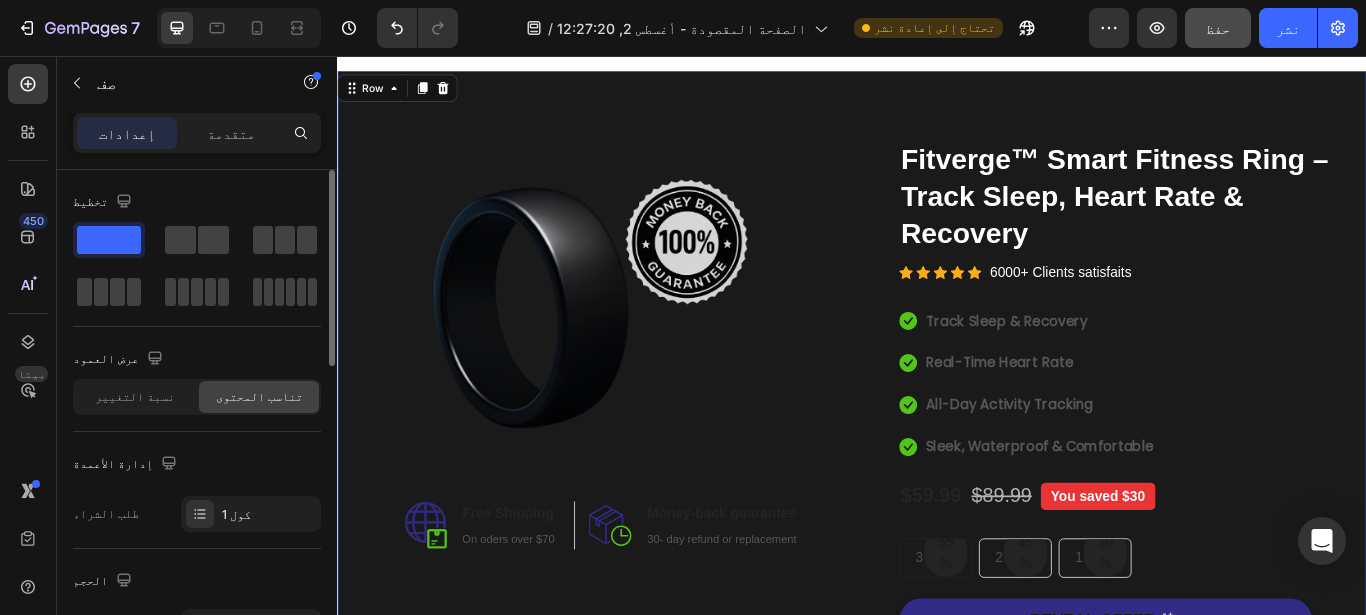 click on "Image Image Free Shipping Heading On oders over $70 Text block Row Image Money-back guarantee Heading 30- day refund or replacement Text block Row Row Row Catch your customer's attention with attracted media.       Add image   or   sync data
(P) Images & Gallery Fitverge™ Smart Fitness Ring – Track Sleep, Heart Rate & Recovery (P) Title                Icon                Icon                Icon                Icon                Icon Icon List Hoz 6000+ Clients satisfaits Text block Row
Icon Track Sleep & Recovery Text block
Icon Real-Time Heart Rate Text block
Icon All-Day Activity Tracking Text block
Icon Sleek, Waterproof & Comfortable Text block Icon List $59.99 (P) Price (P) Price $89.99 (P) Price (P) Price" at bounding box center [937, 567] 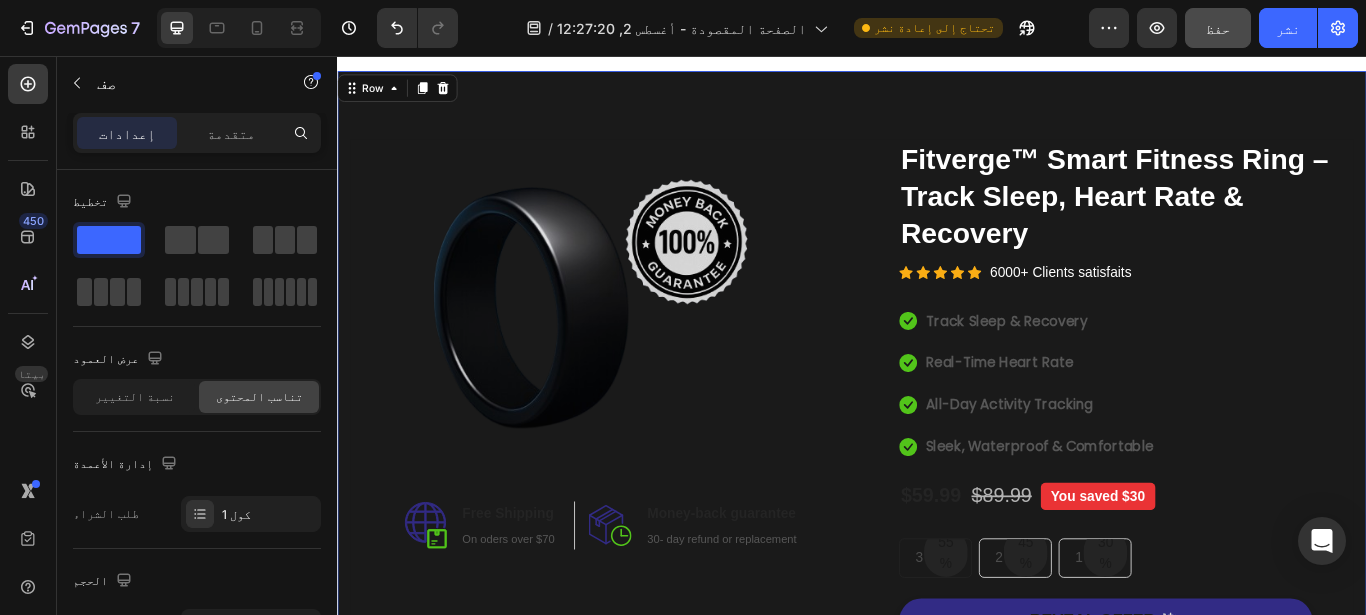 click on "Image Image Free Shipping Heading On oders over $70 Text block Row Image Money-back guarantee Heading 30- day refund or replacement Text block Row Row Row Catch your customer's attention with attracted media.       Add image   or   sync data
(P) Images & Gallery Fitverge™ Smart Fitness Ring – Track Sleep, Heart Rate & Recovery (P) Title                Icon                Icon                Icon                Icon                Icon Icon List Hoz 6000+ Clients satisfaits Text block Row
Icon Track Sleep & Recovery Text block
Icon Real-Time Heart Rate Text block
Icon All-Day Activity Tracking Text block
Icon Sleek, Waterproof & Comfortable Text block Icon List $59.99 (P) Price (P) Price $89.99 (P) Price (P) Price" at bounding box center [937, 567] 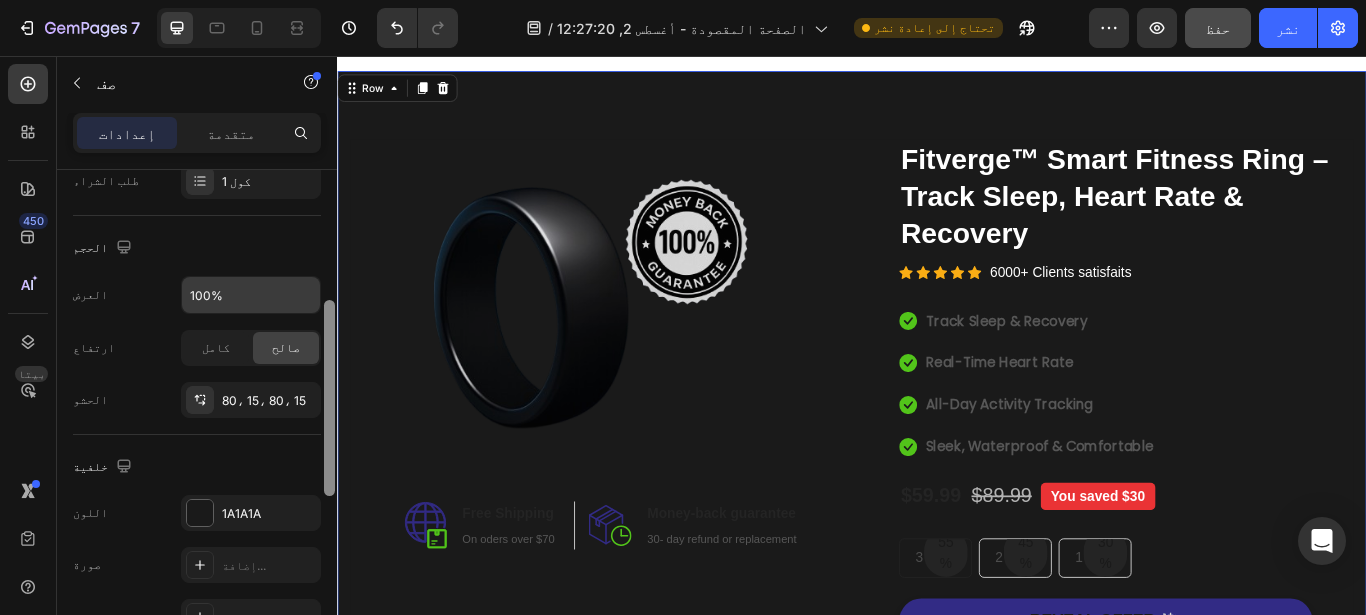 drag, startPoint x: 331, startPoint y: 221, endPoint x: 250, endPoint y: 312, distance: 121.82774 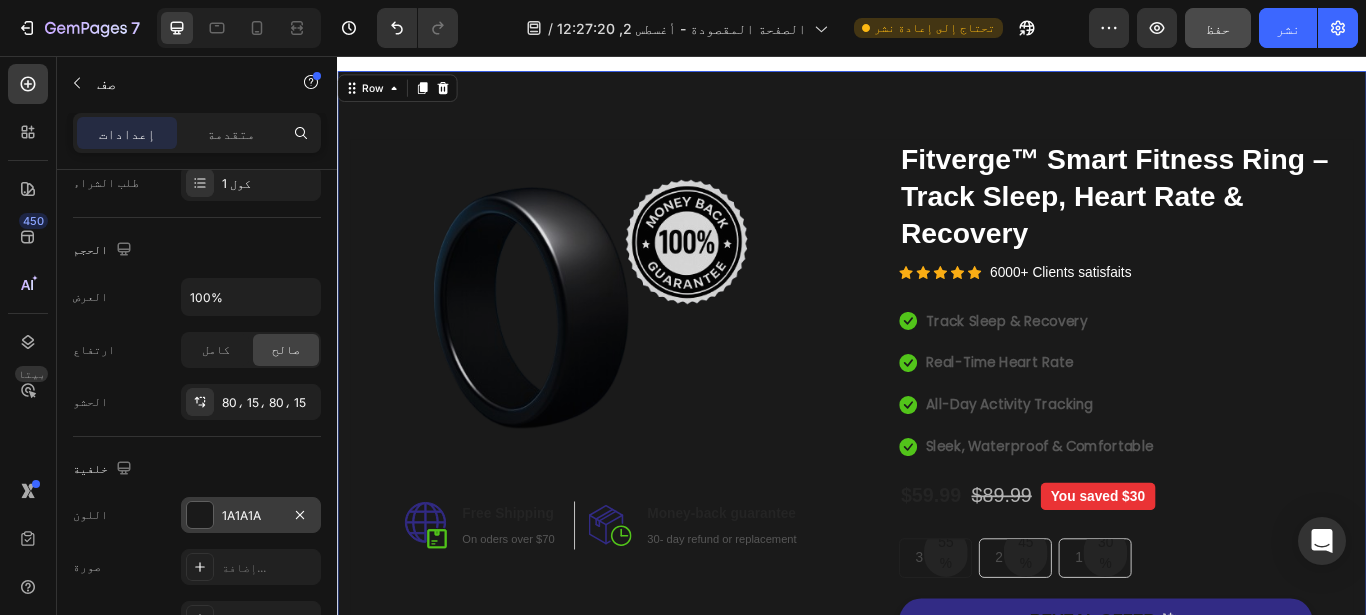click on "1A1A1A" at bounding box center [251, 515] 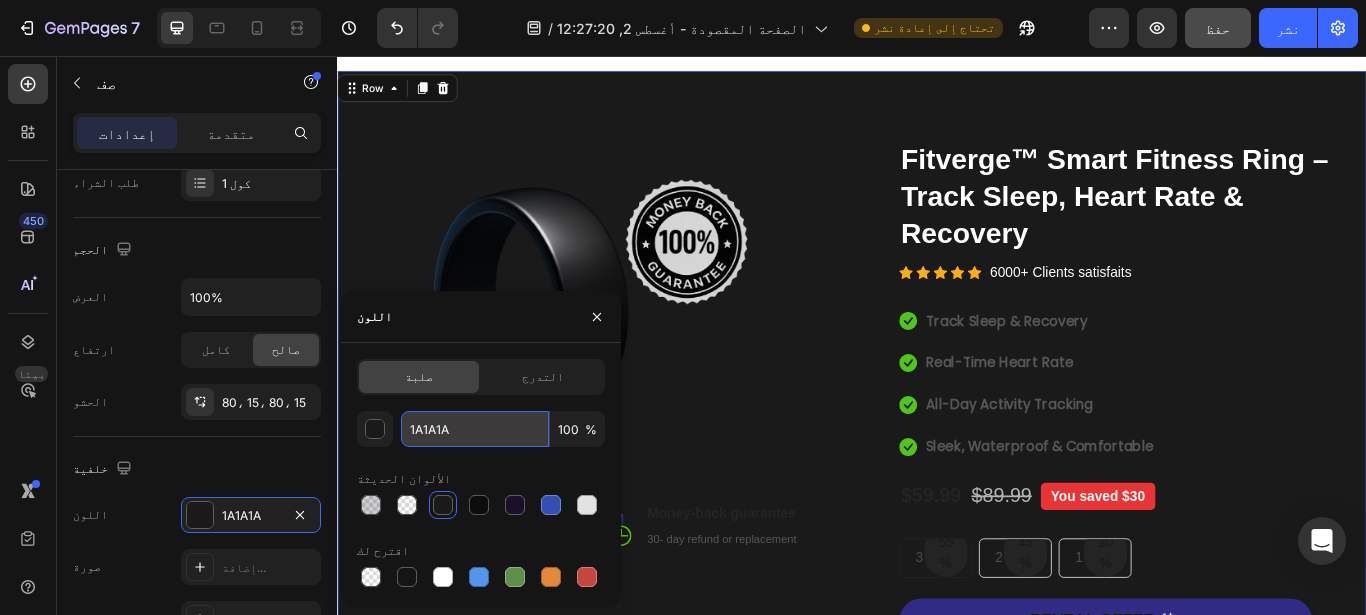 click on "1A1A1A" at bounding box center (475, 429) 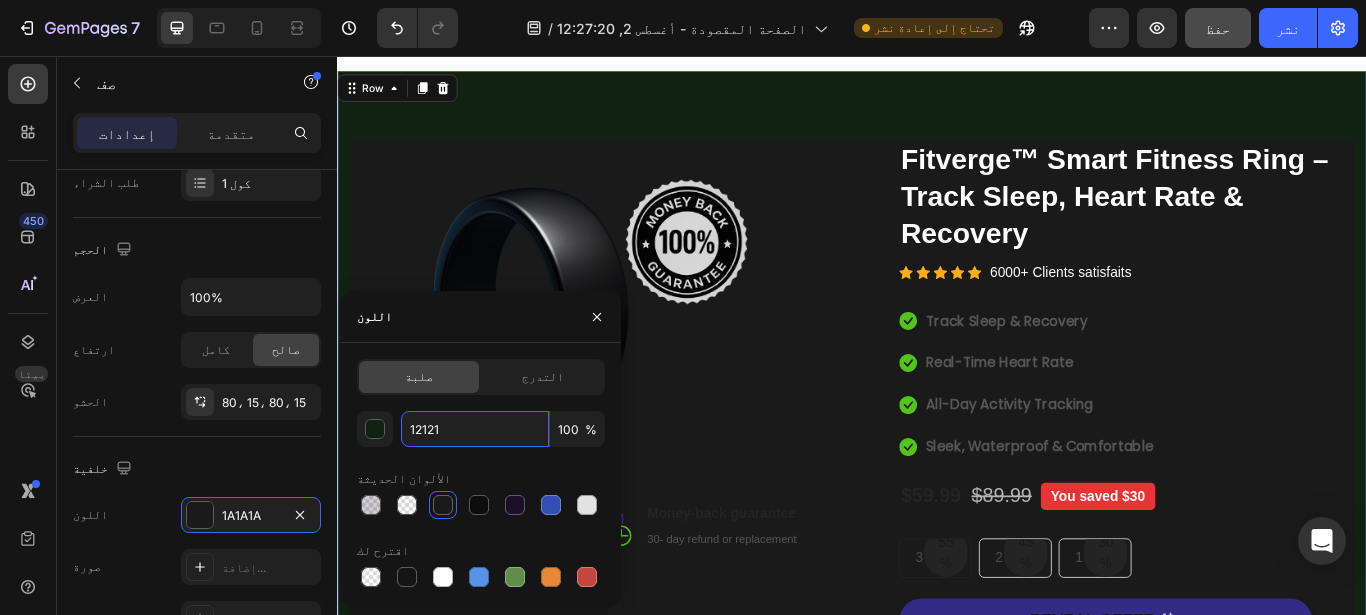 type on "121212" 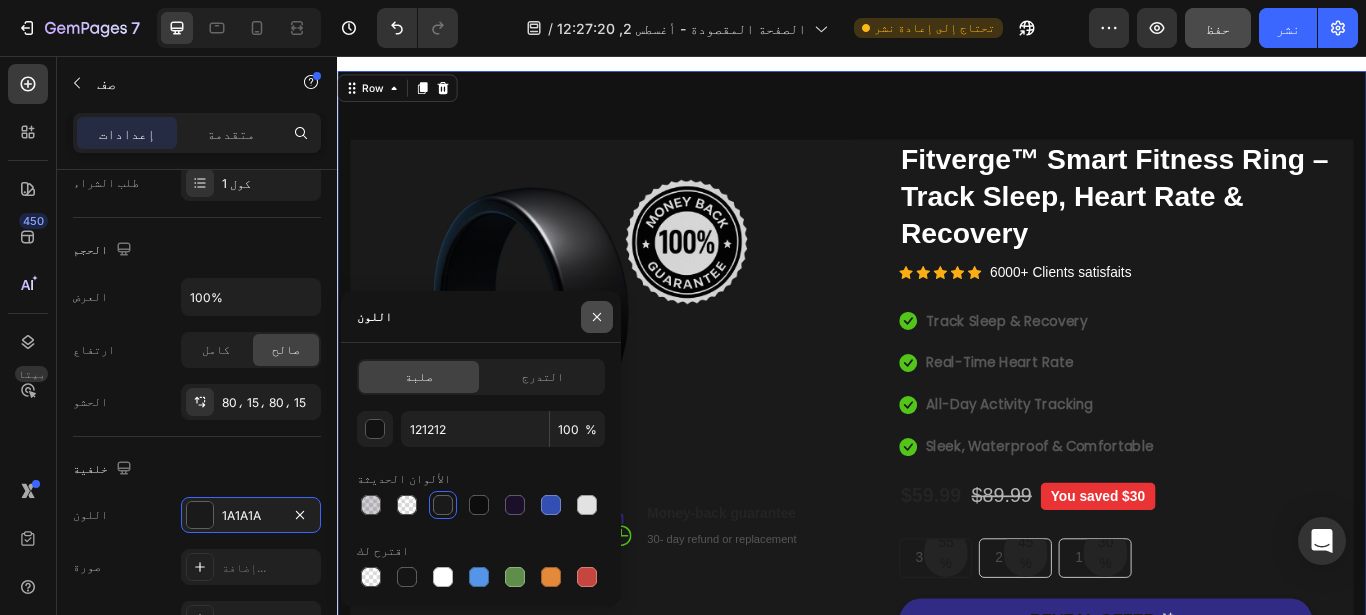 click 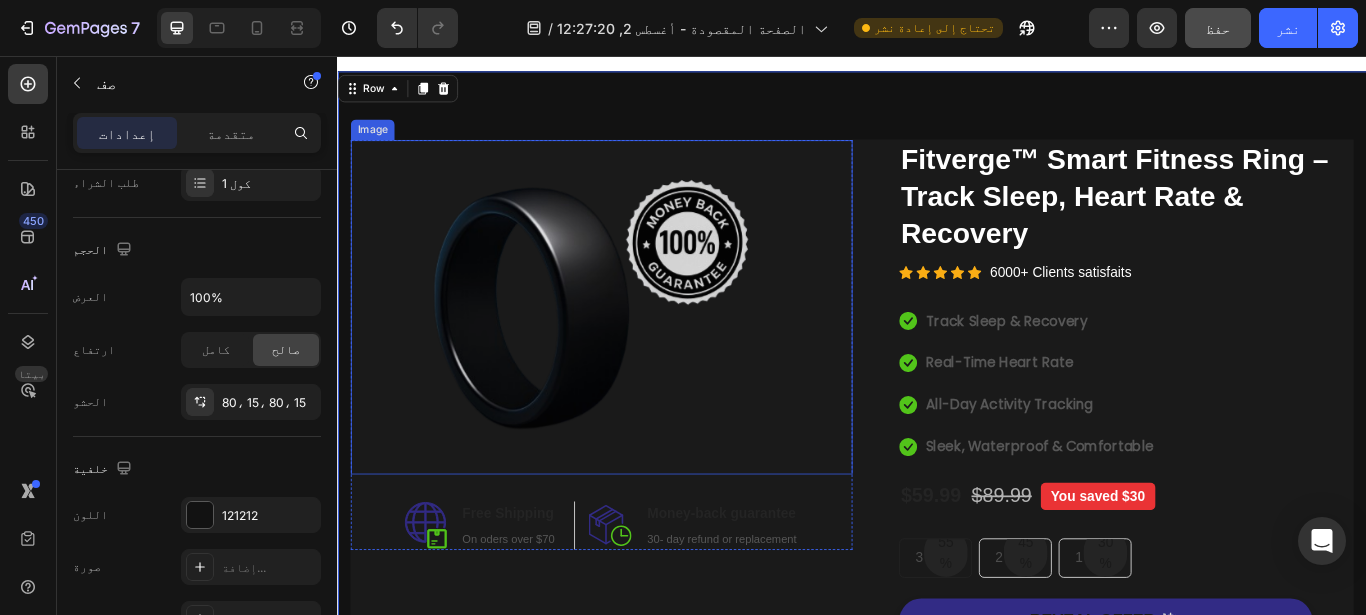 click at bounding box center (644, 348) 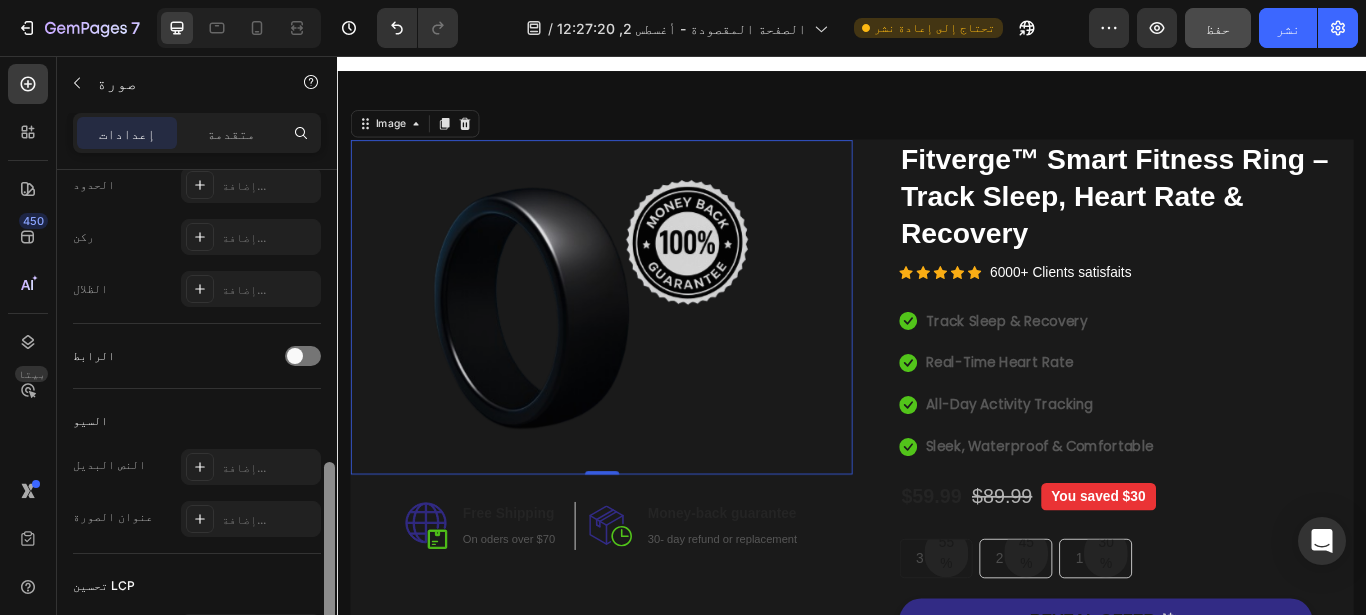 scroll, scrollTop: 789, scrollLeft: 0, axis: vertical 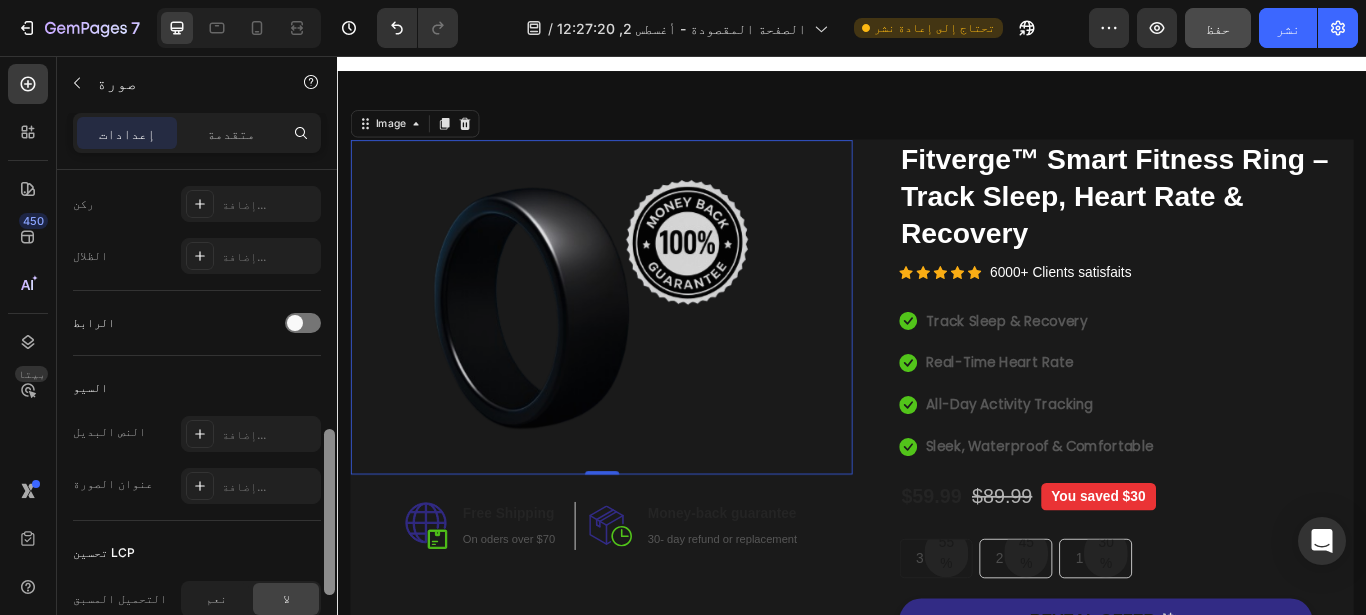 drag, startPoint x: 334, startPoint y: 290, endPoint x: 295, endPoint y: 546, distance: 258.95367 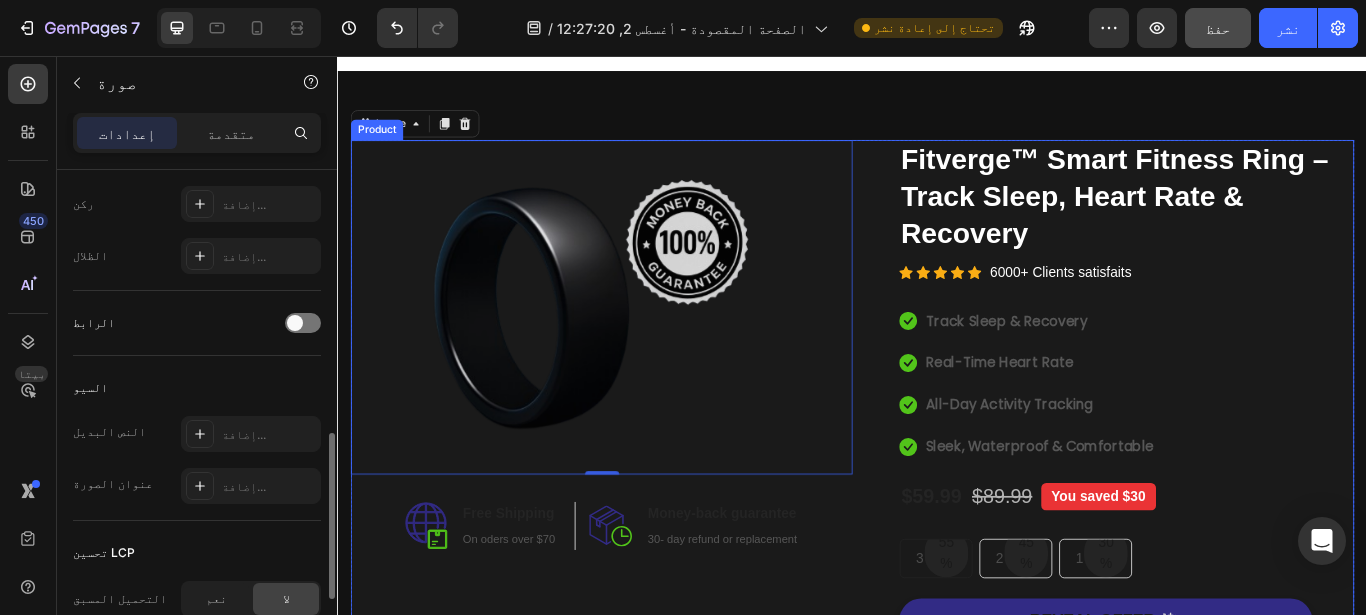 click on "Image   0 Image Free Shipping Heading On oders over $70 Text block Row Image Money-back guarantee Heading 30- day refund or replacement Text block Row Row Row" at bounding box center [644, 567] 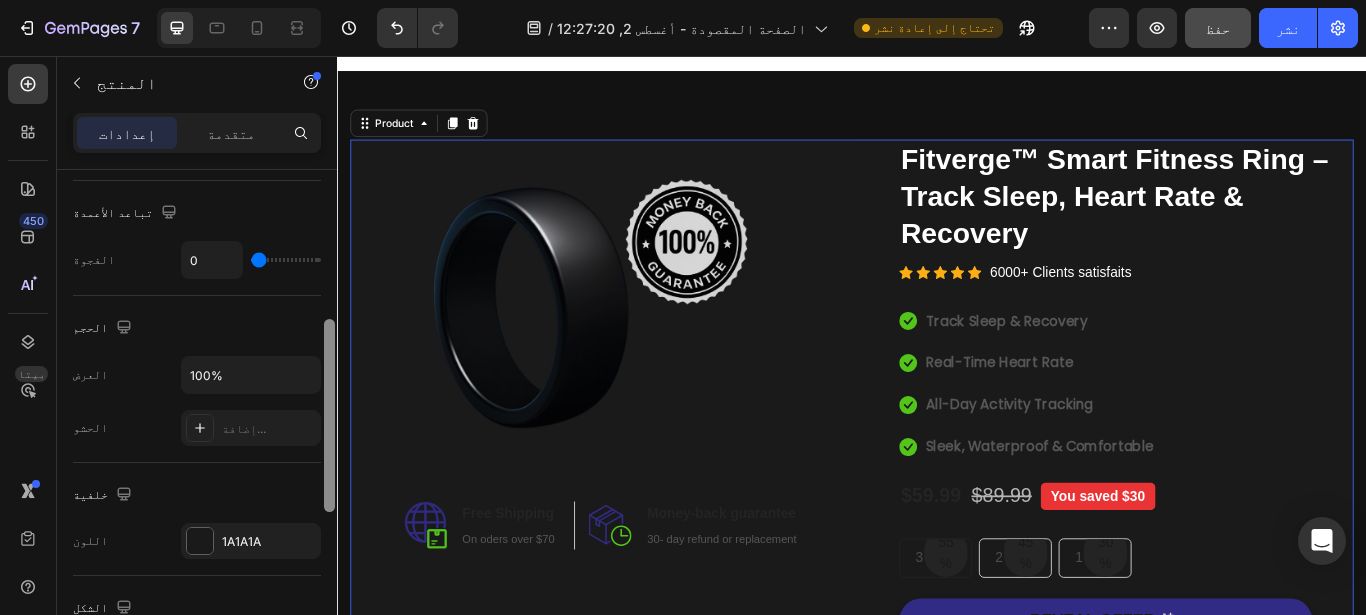 scroll, scrollTop: 300, scrollLeft: 0, axis: vertical 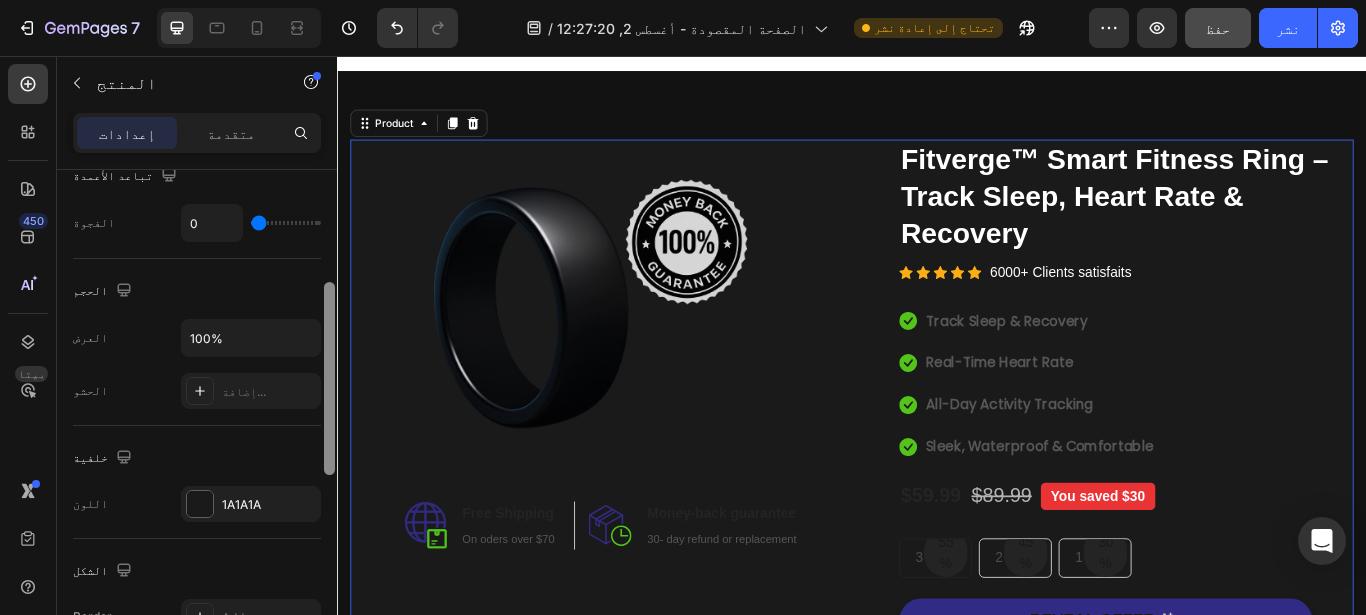 drag, startPoint x: 329, startPoint y: 340, endPoint x: 309, endPoint y: 456, distance: 117.71151 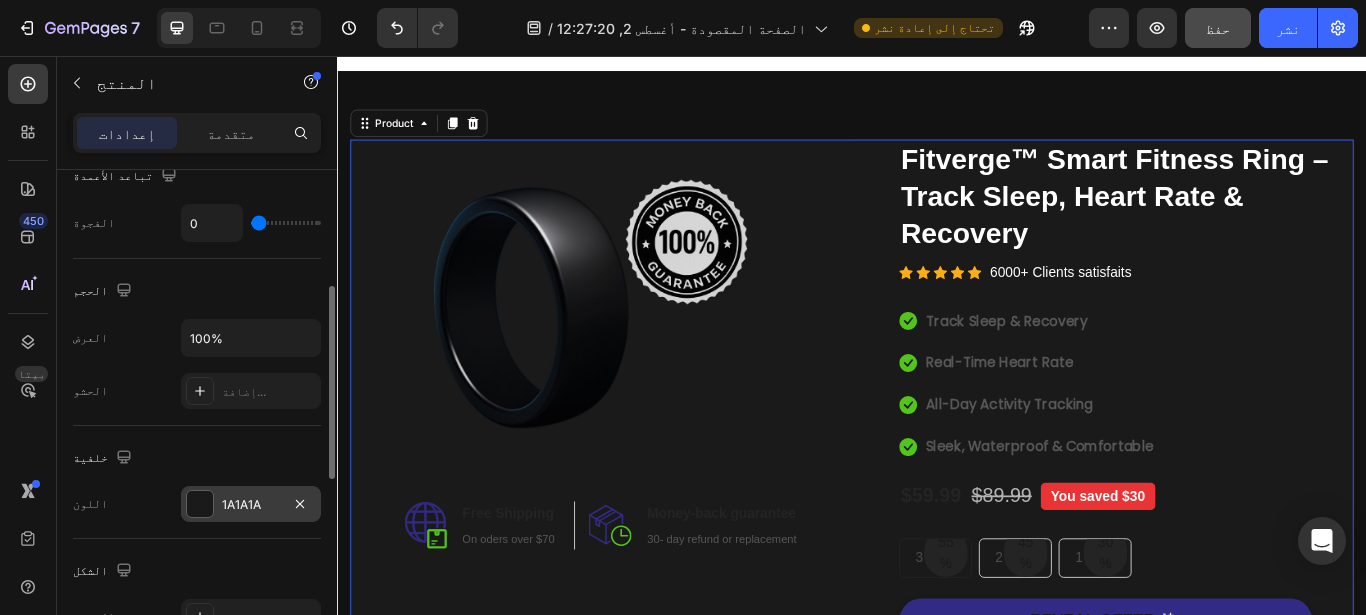click on "1A1A1A" at bounding box center (251, 504) 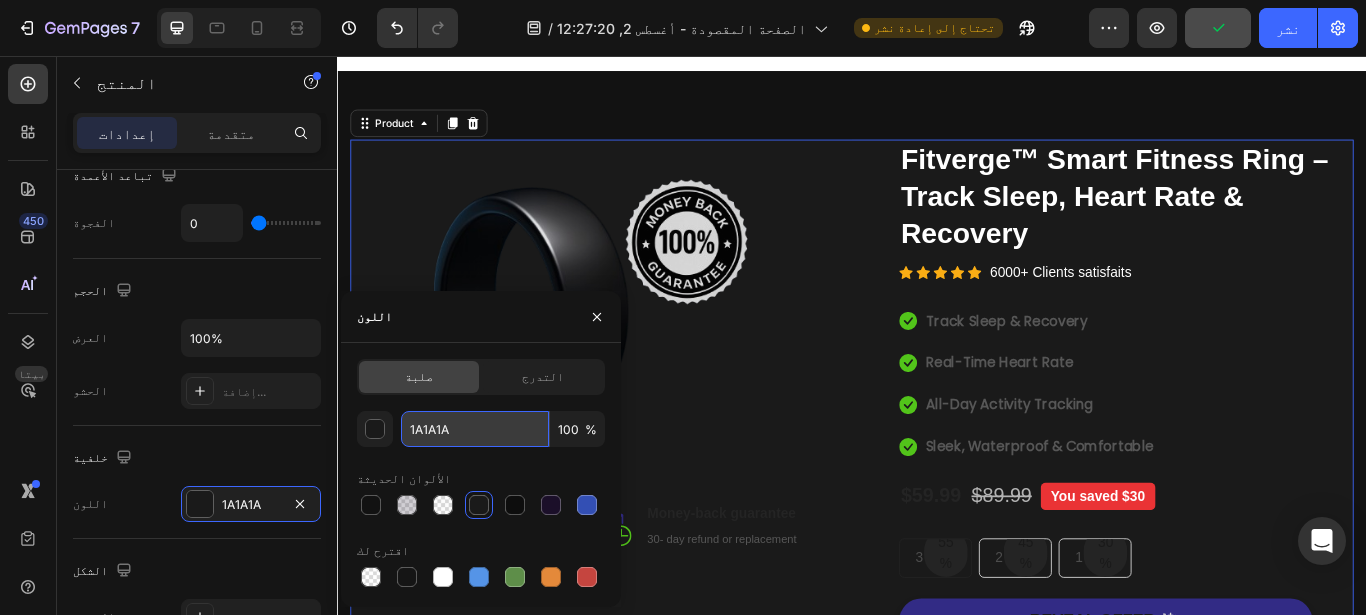 click on "1A1A1A" at bounding box center [475, 429] 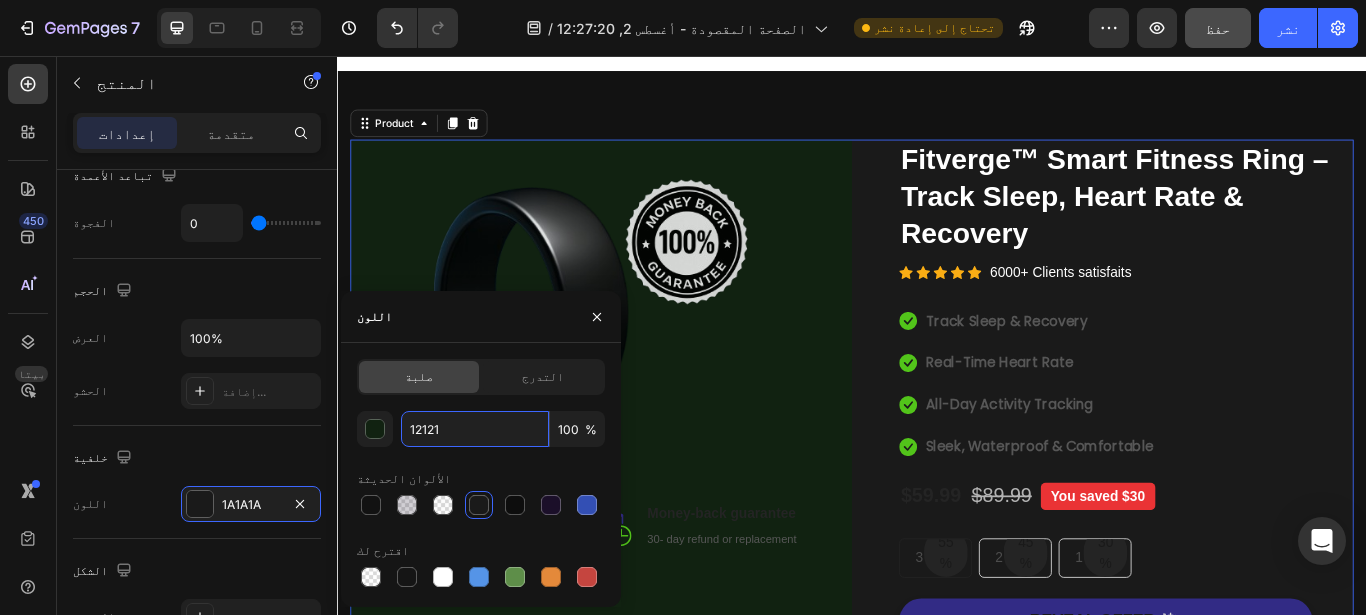 type on "121212" 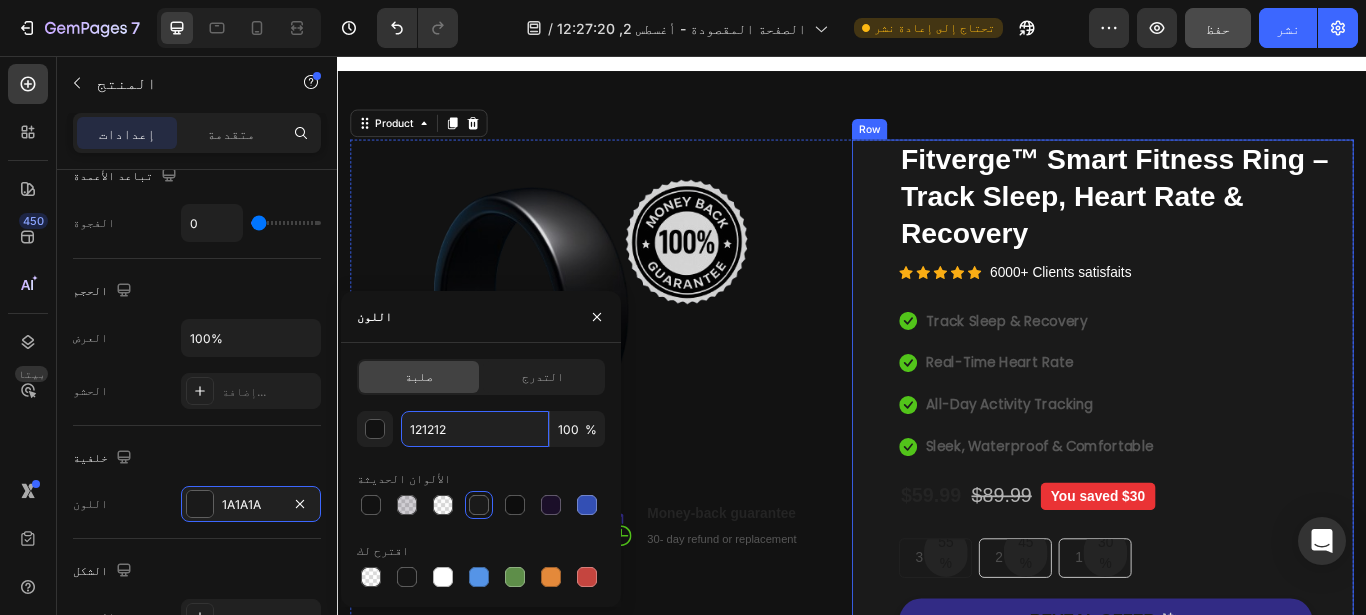 click on "Catch your customer's attention with attracted media.       Add image   or   sync data
(P) Images & Gallery Fitverge™ Smart Fitness Ring – Track Sleep, Heart Rate & Recovery (P) Title                Icon                Icon                Icon                Icon                Icon Icon List Hoz 6000+ Clients satisfaits Text block Row
Icon Track Sleep & Recovery Text block
Icon Real-Time Heart Rate Text block
Icon All-Day Activity Tracking Text block
Icon Sleek, Waterproof & Comfortable Text block Icon List $59.99 (P) Price (P) Price $89.99 (P) Price (P) Price You saved $30 Product Badge Row 55% Text block Row 3 pack Text block Row 45% Text block Row 2 pack Text block Row 30% Text block Row 1 pack Text block Row" at bounding box center (1229, 567) 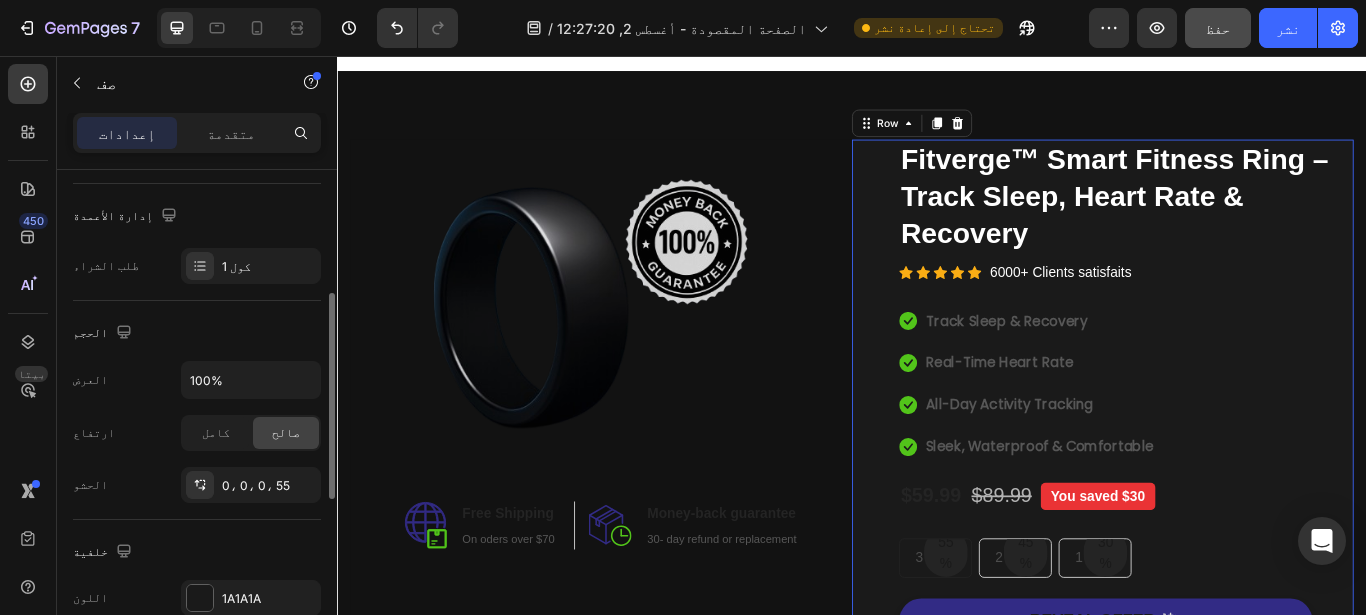 scroll, scrollTop: 0, scrollLeft: 0, axis: both 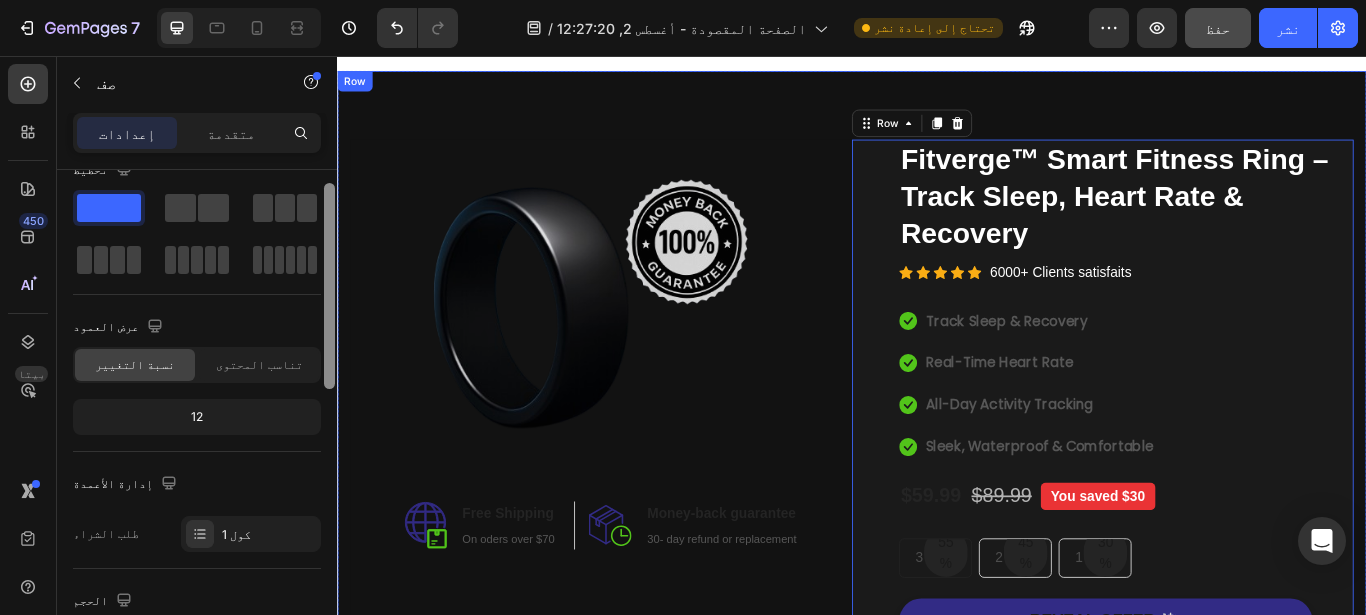 drag, startPoint x: 334, startPoint y: 347, endPoint x: 331, endPoint y: 448, distance: 101.04455 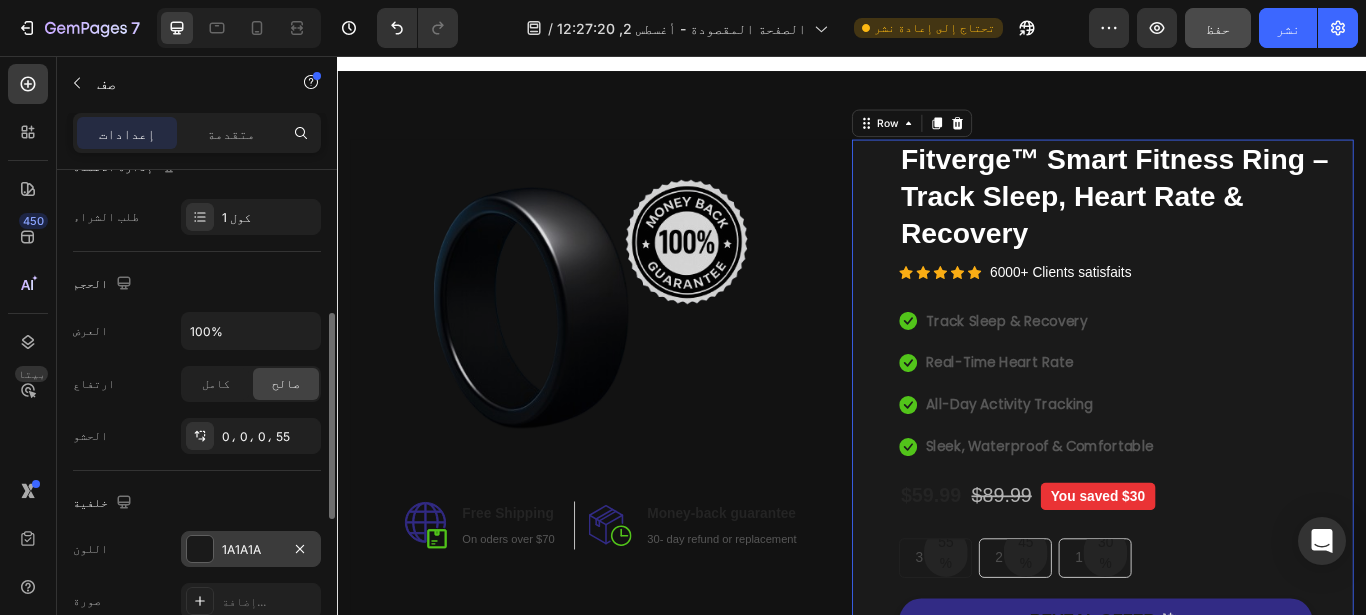 click on "1A1A1A" at bounding box center (251, 549) 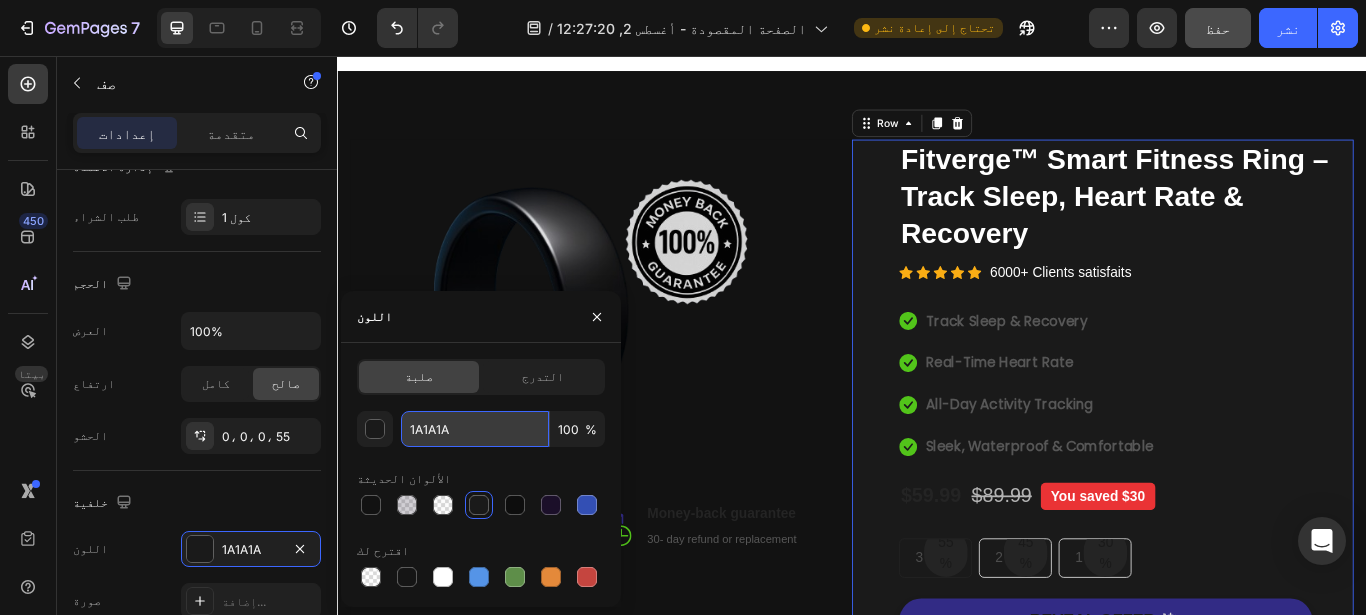 click on "1A1A1A" at bounding box center [475, 429] 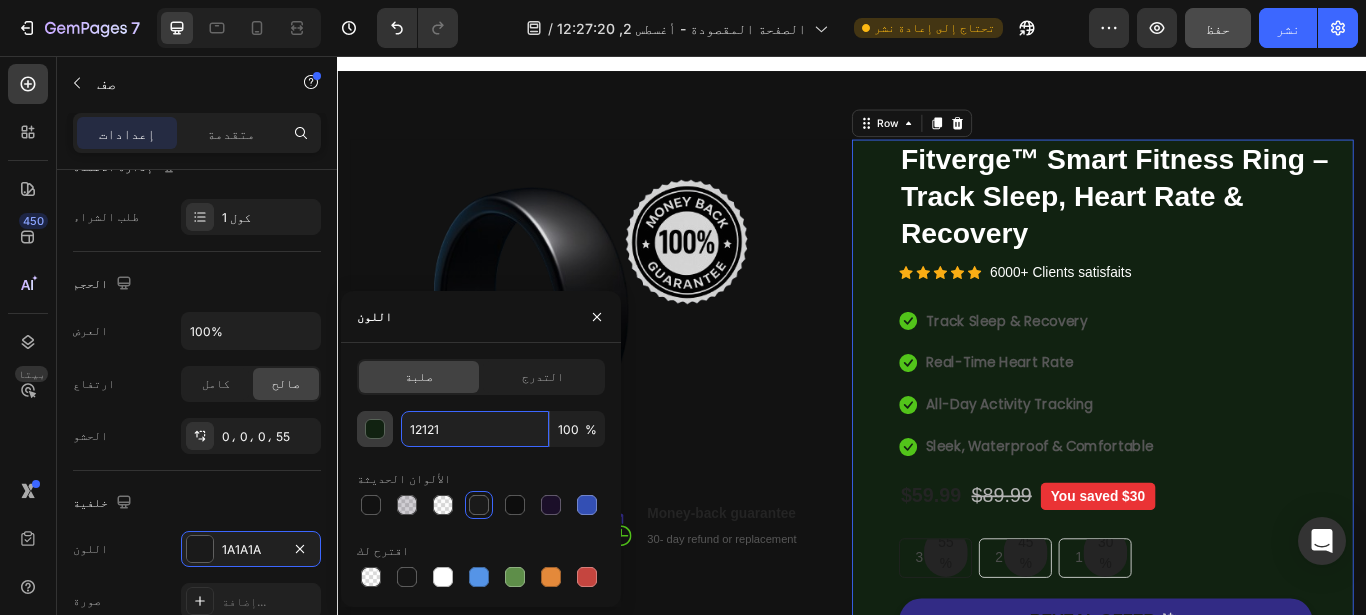 type on "121212" 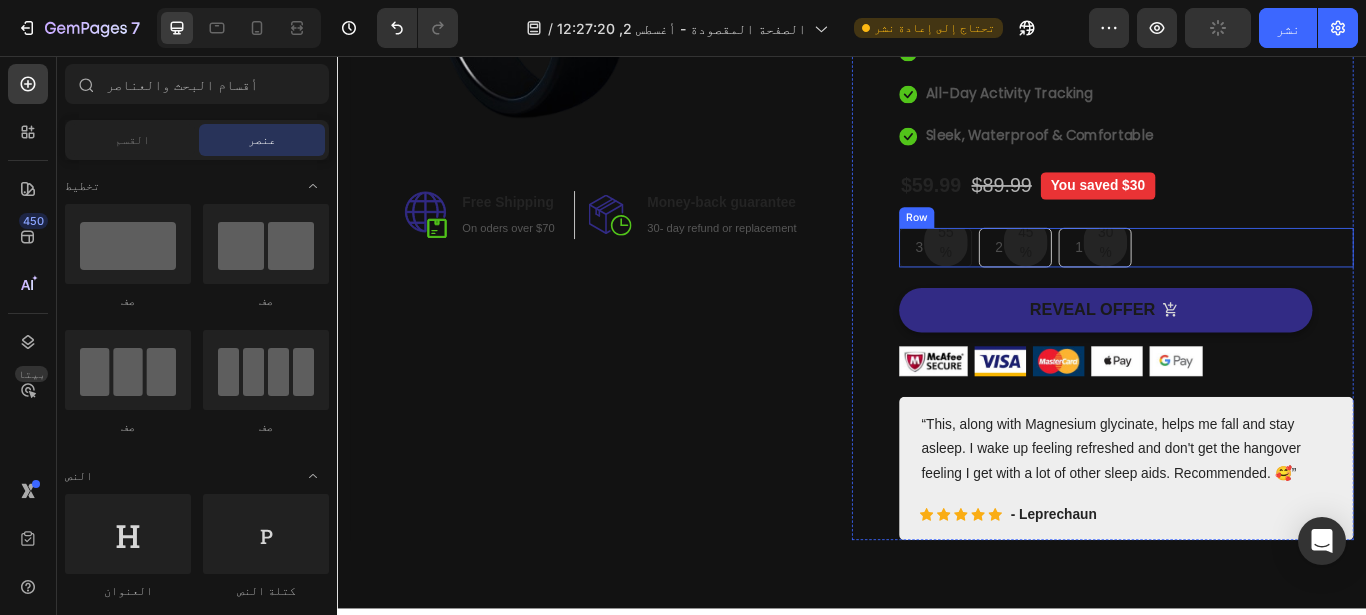 scroll, scrollTop: 607, scrollLeft: 0, axis: vertical 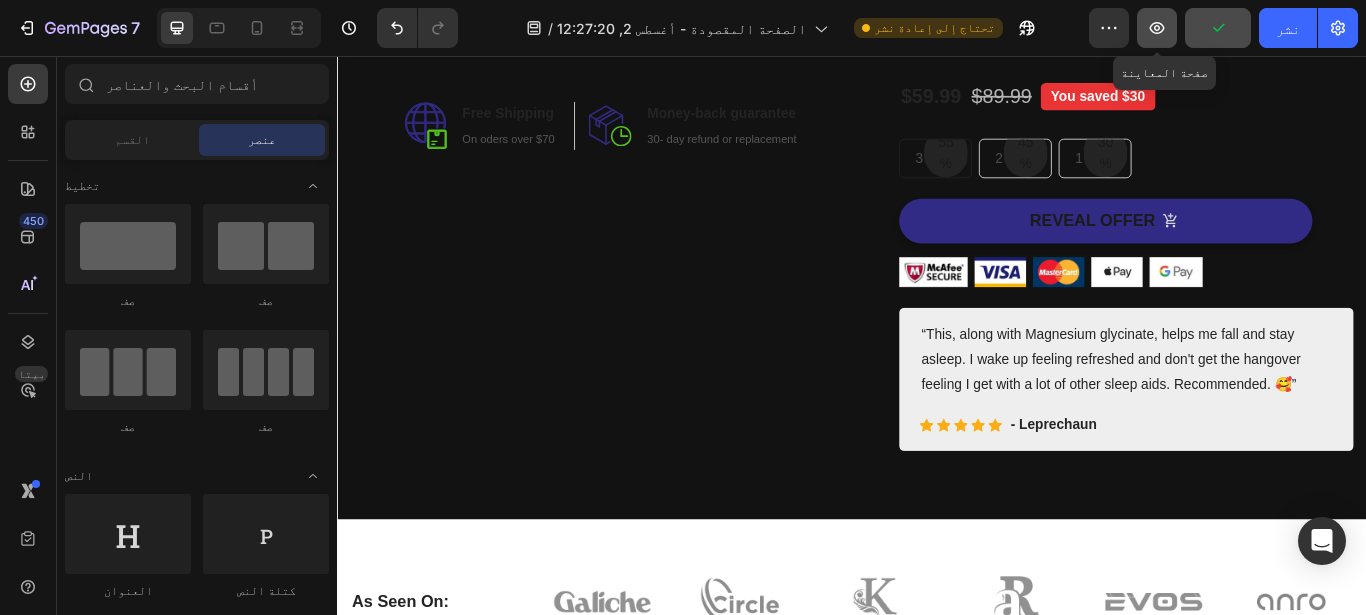 click 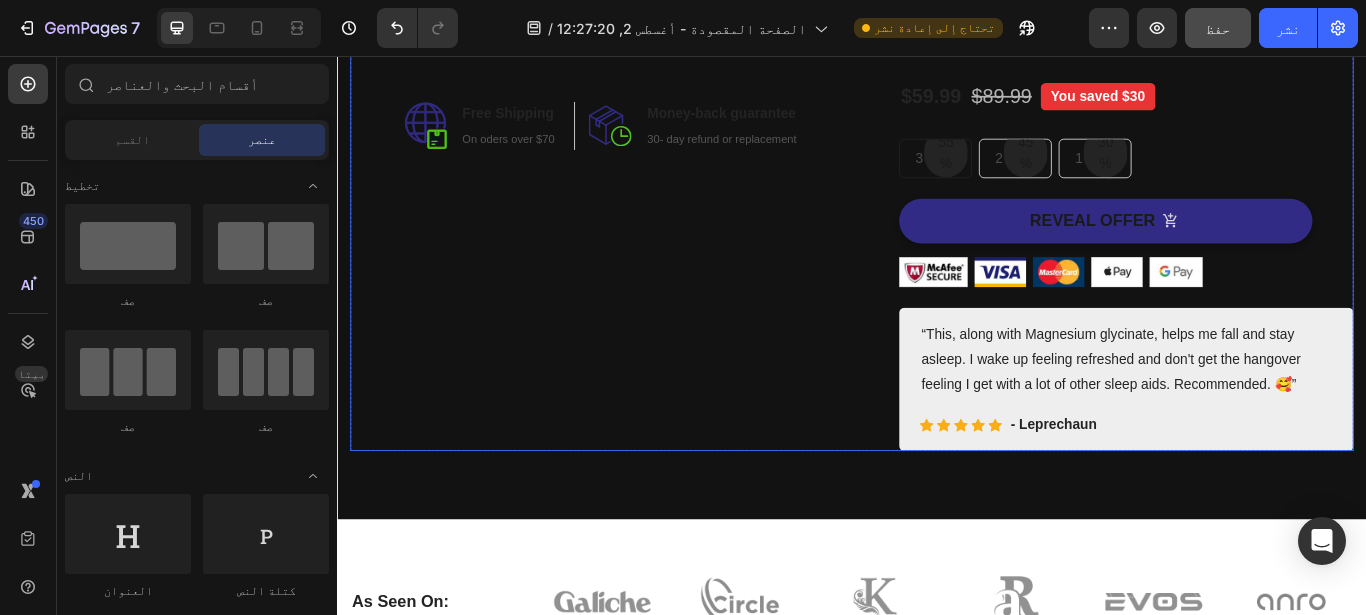 click on "Image Image Free Shipping Heading On oders over $70 Text block Row Image Money-back guarantee Heading 30- day refund or replacement Text block Row Row Row" at bounding box center (644, 101) 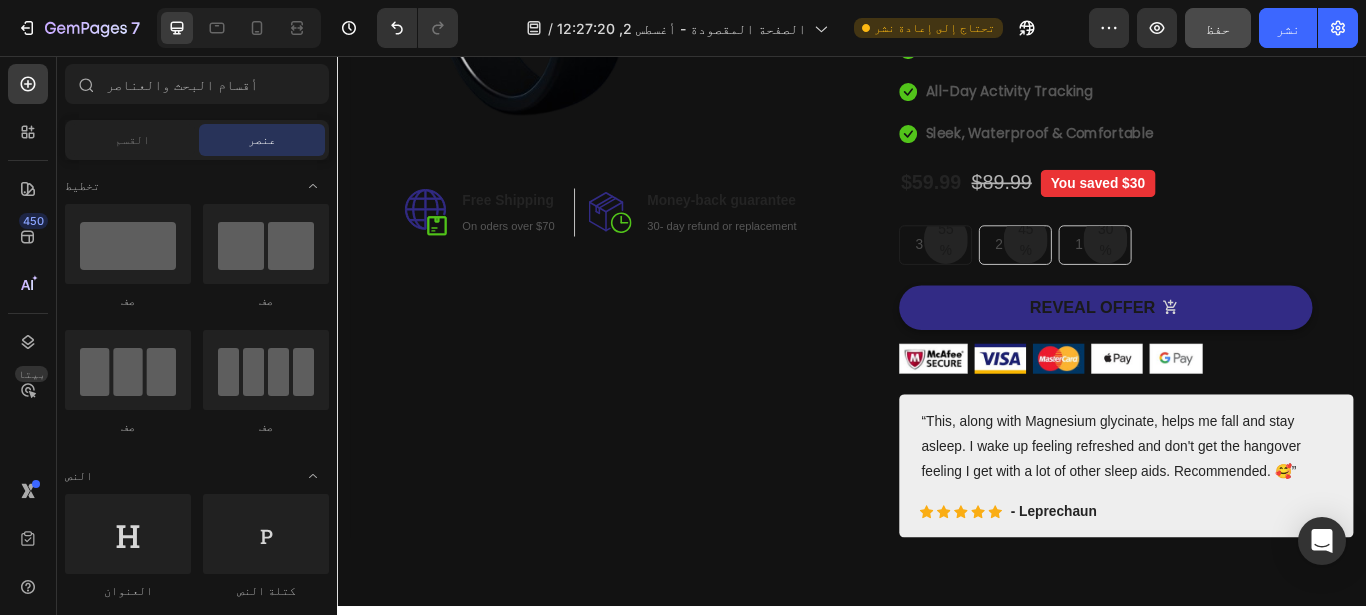 scroll, scrollTop: 180, scrollLeft: 0, axis: vertical 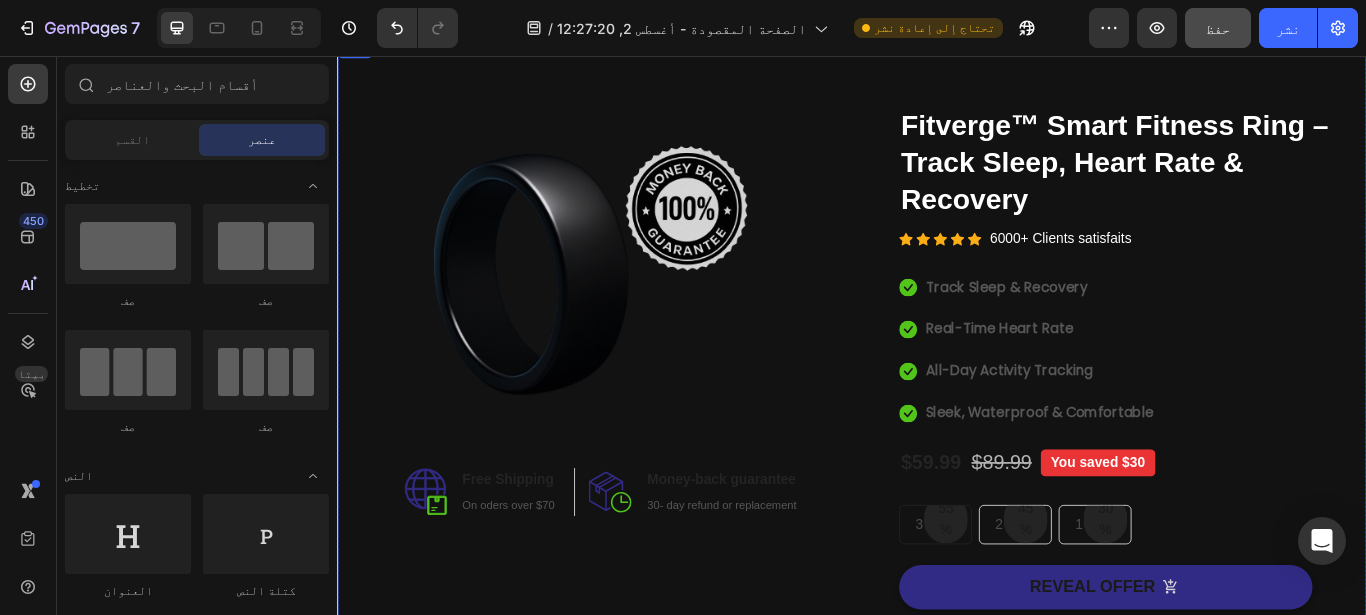 click on "Image Image Free Shipping Heading On oders over $70 Text block Row Image Money-back guarantee Heading 30- day refund or replacement Text block Row Row Row Catch your customer's attention with attracted media.       Add image   or   sync data
(P) Images & Gallery Fitverge™ Smart Fitness Ring – Track Sleep, Heart Rate & Recovery (P) Title                Icon                Icon                Icon                Icon                Icon Icon List Hoz 6000+ Clients satisfaits Text block Row
Icon Track Sleep & Recovery Text block
Icon Real-Time Heart Rate Text block
Icon All-Day Activity Tracking Text block
Icon Sleek, Waterproof & Comfortable Text block Icon List $59.99 (P) Price (P) Price $89.99 (P) Price (P) Price" at bounding box center [937, 528] 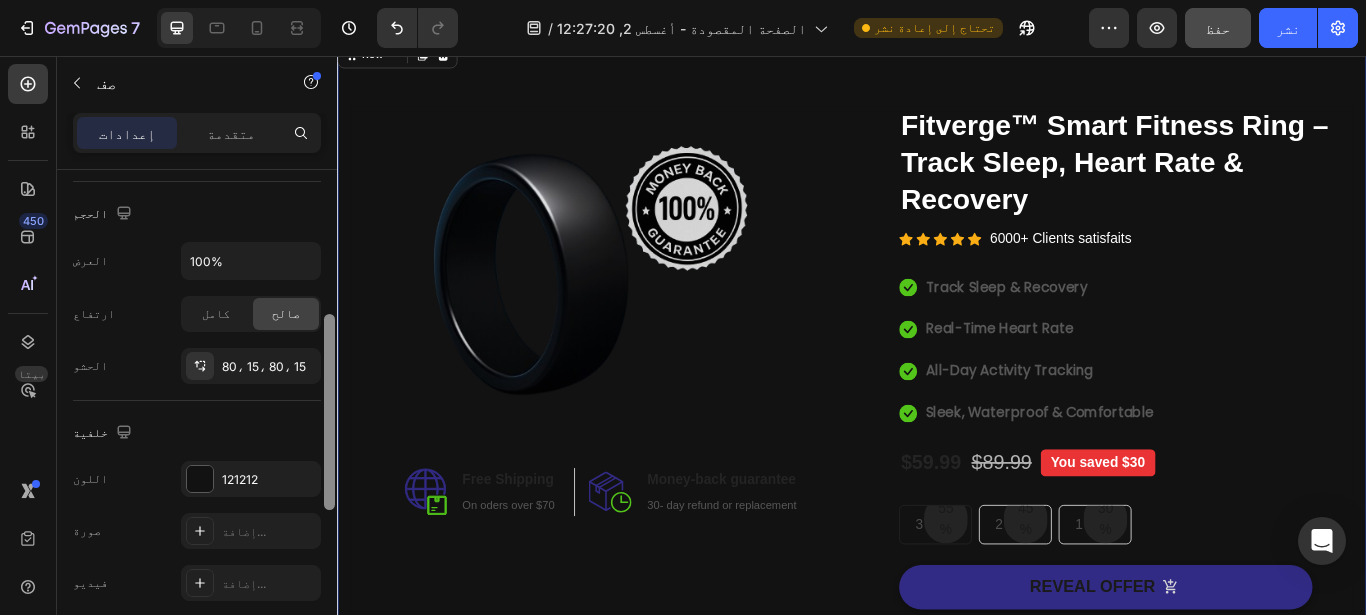 drag, startPoint x: 327, startPoint y: 195, endPoint x: 328, endPoint y: 340, distance: 145.00345 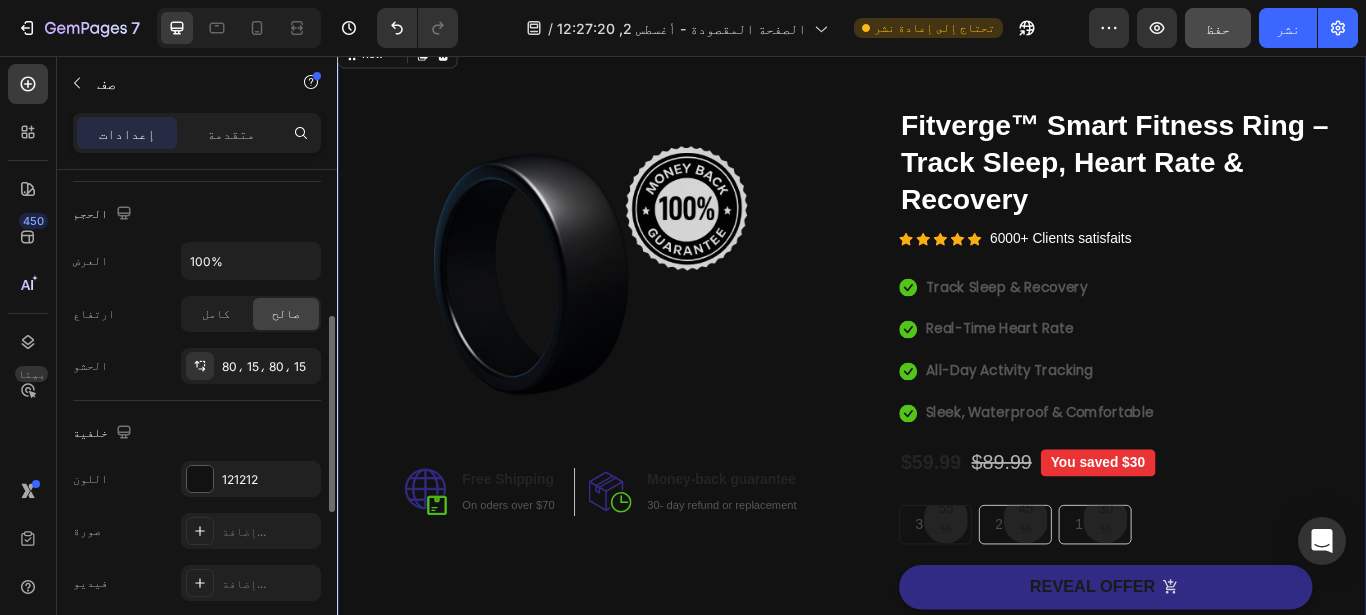 scroll, scrollTop: 369, scrollLeft: 0, axis: vertical 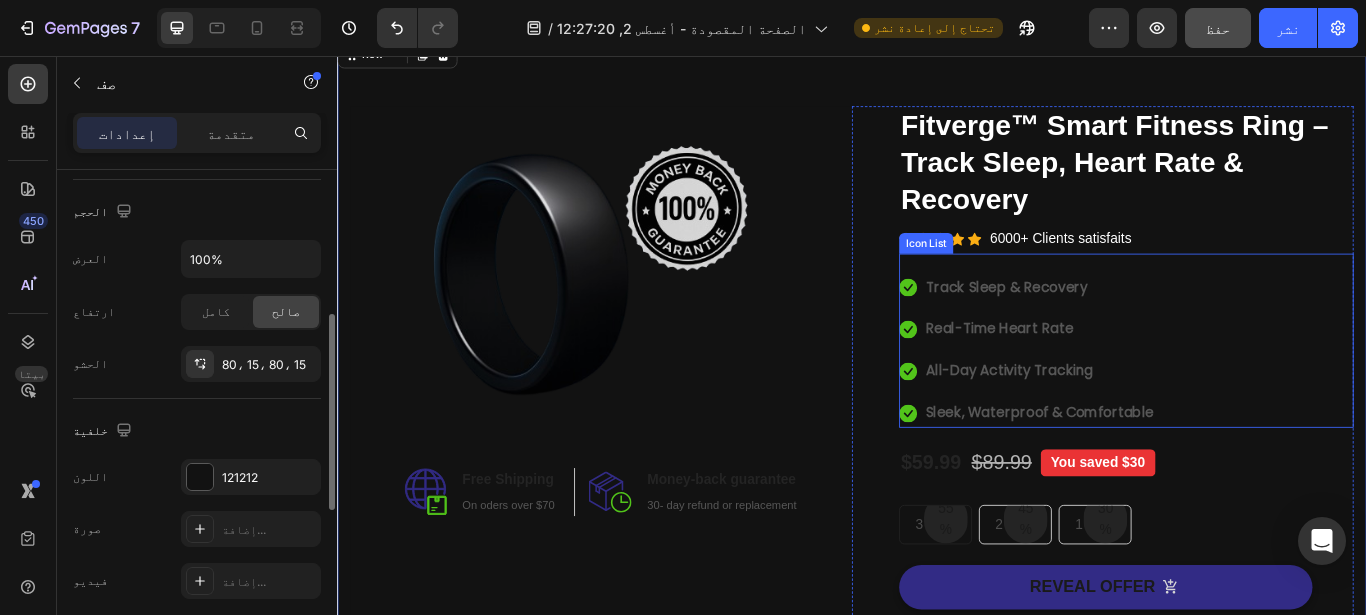 click on "Icon Track Sleep & Recovery Text block
Icon Real-Time Heart Rate Text block
Icon All-Day Activity Tracking Text block
Icon Sleek, Waterproof & Comfortable Text block" at bounding box center [1257, 399] 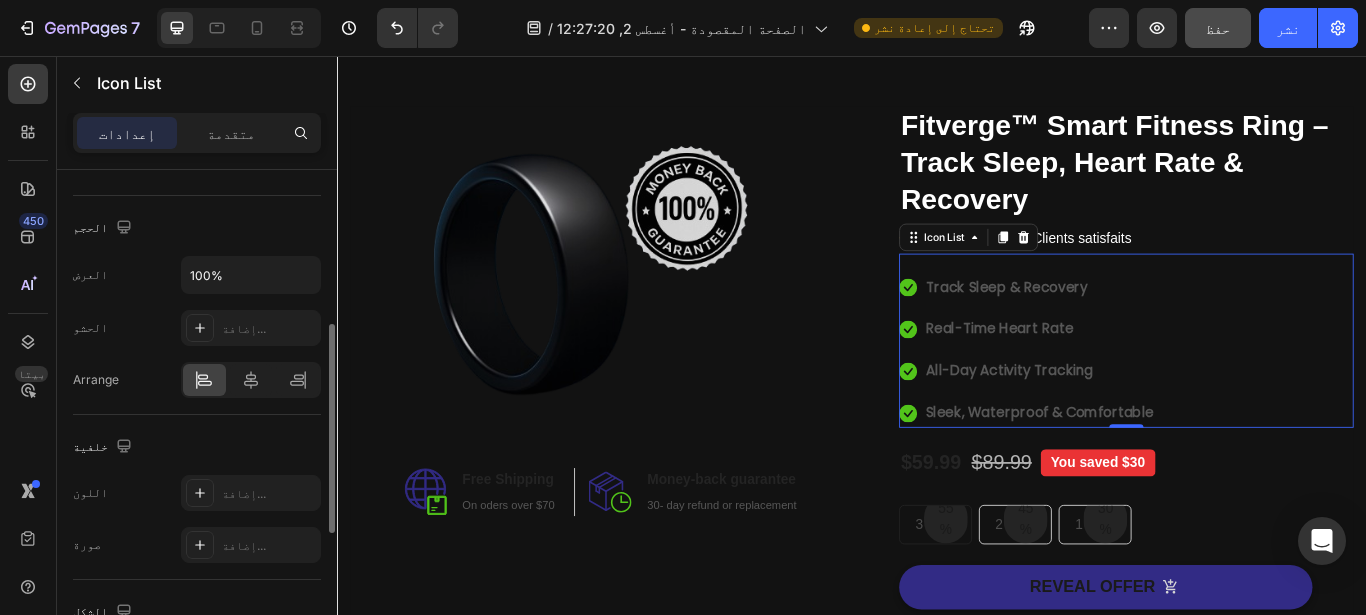 scroll, scrollTop: 0, scrollLeft: 0, axis: both 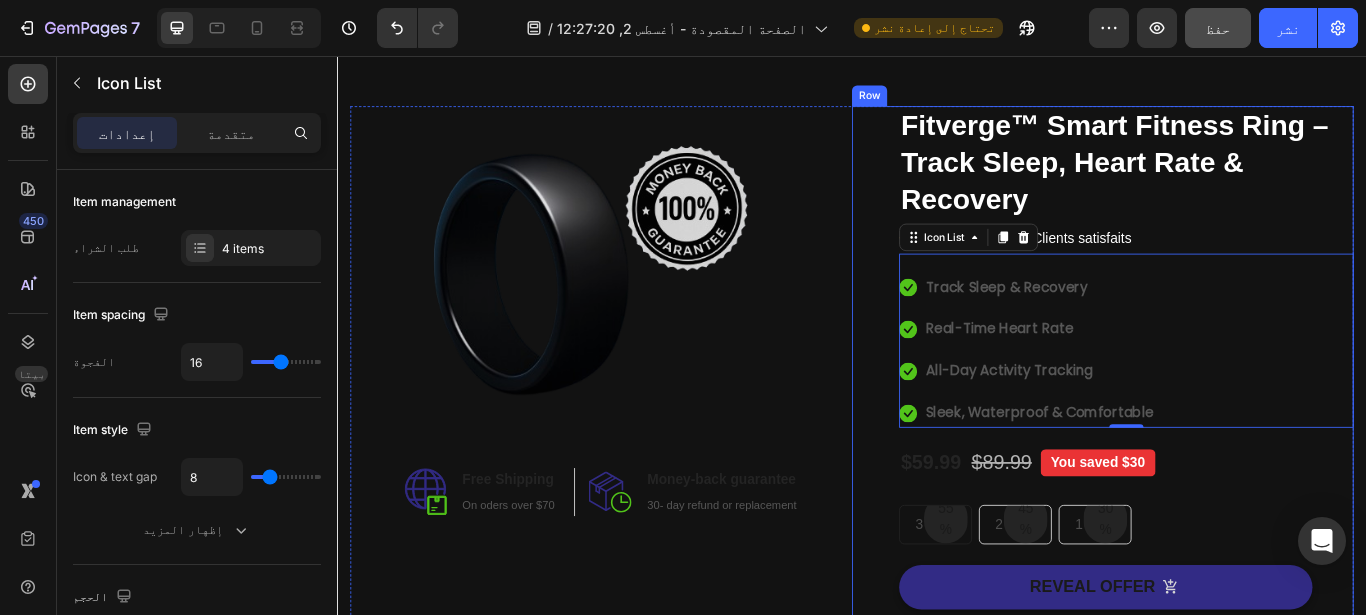 click on "Catch your customer's attention with attracted media.       Add image   or   sync data
(P) Images & Gallery Fitverge™ Smart Fitness Ring – Track Sleep, Heart Rate & Recovery (P) Title                Icon                Icon                Icon                Icon                Icon Icon List Hoz 6000+ Clients satisfaits Text block Row
Icon Track Sleep & Recovery Text block
Icon Real-Time Heart Rate Text block
Icon All-Day Activity Tracking Text block
Icon Sleek, Waterproof & Comfortable Text block Icon List   0 $59.99 (P) Price (P) Price $89.99 (P) Price (P) Price You saved $30 Product Badge Row 55% Text block Row 3 pack Text block Row 45% Text block Row 2 pack Text block Row 30% Text block Row 1 pack Text block" at bounding box center [1229, 528] 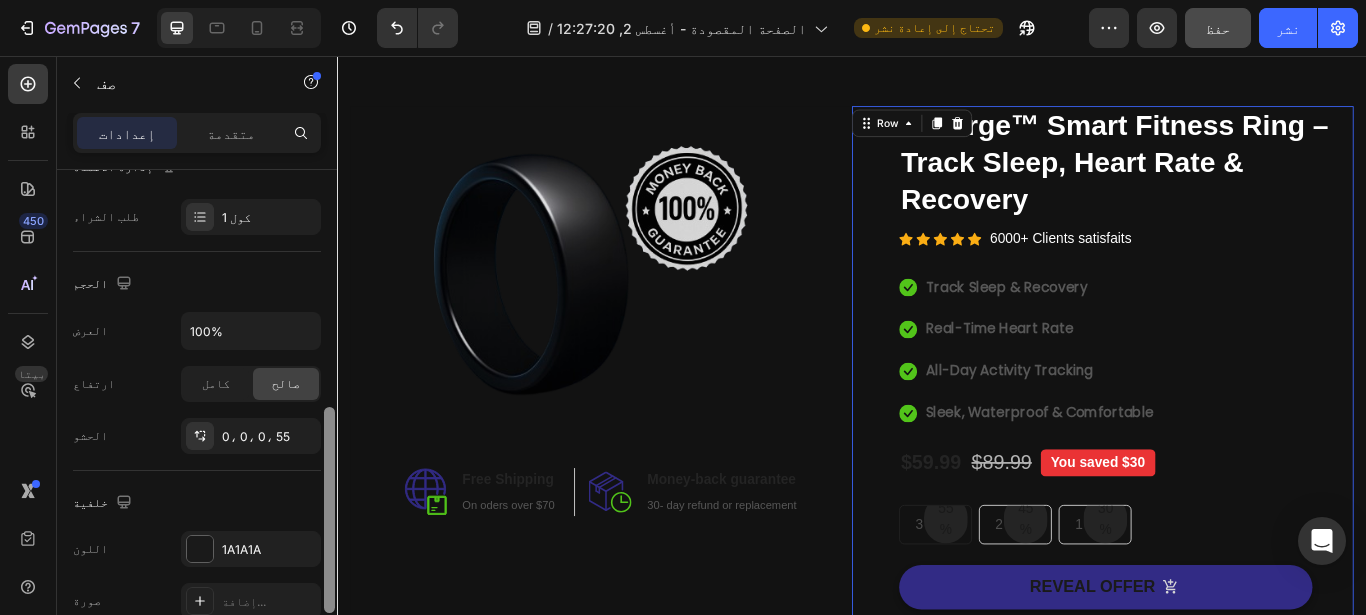 scroll, scrollTop: 422, scrollLeft: 0, axis: vertical 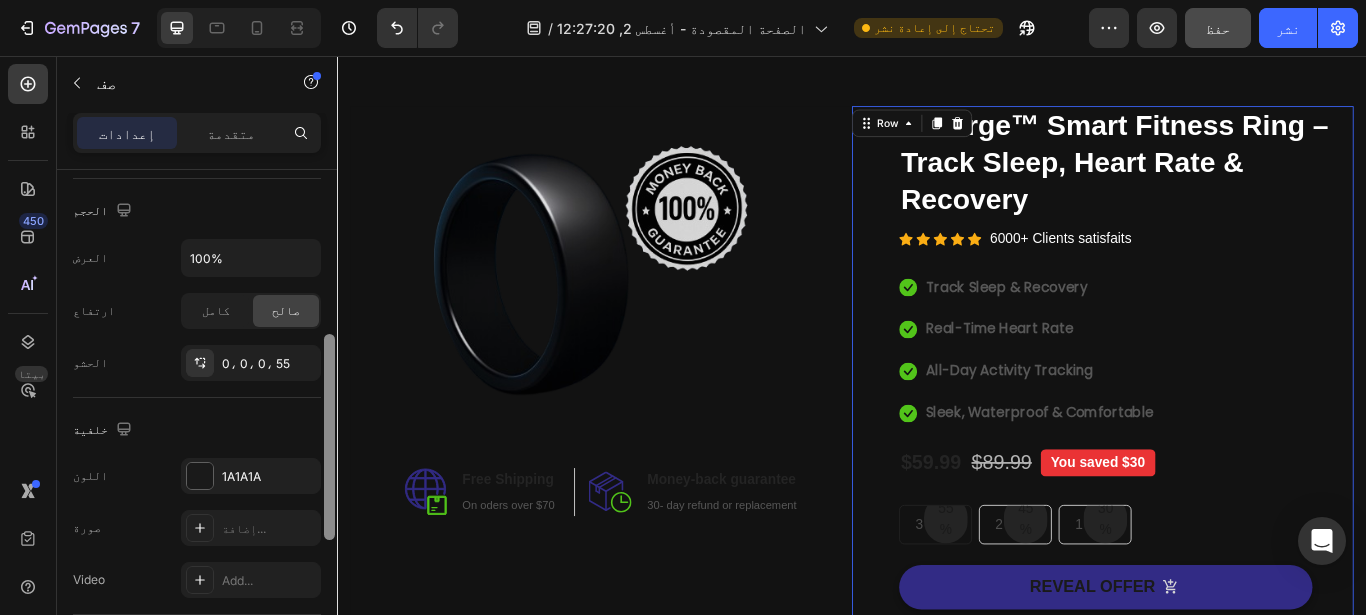 drag, startPoint x: 332, startPoint y: 216, endPoint x: 298, endPoint y: 396, distance: 183.18297 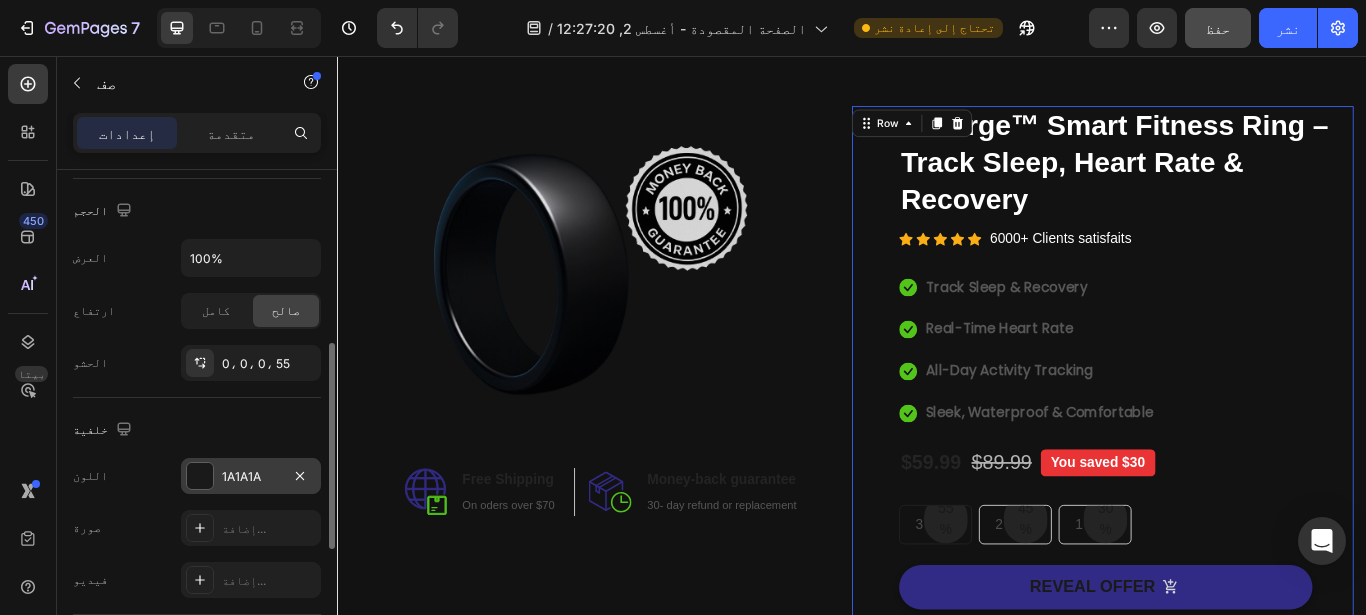 click on "1A1A1A" at bounding box center (251, 476) 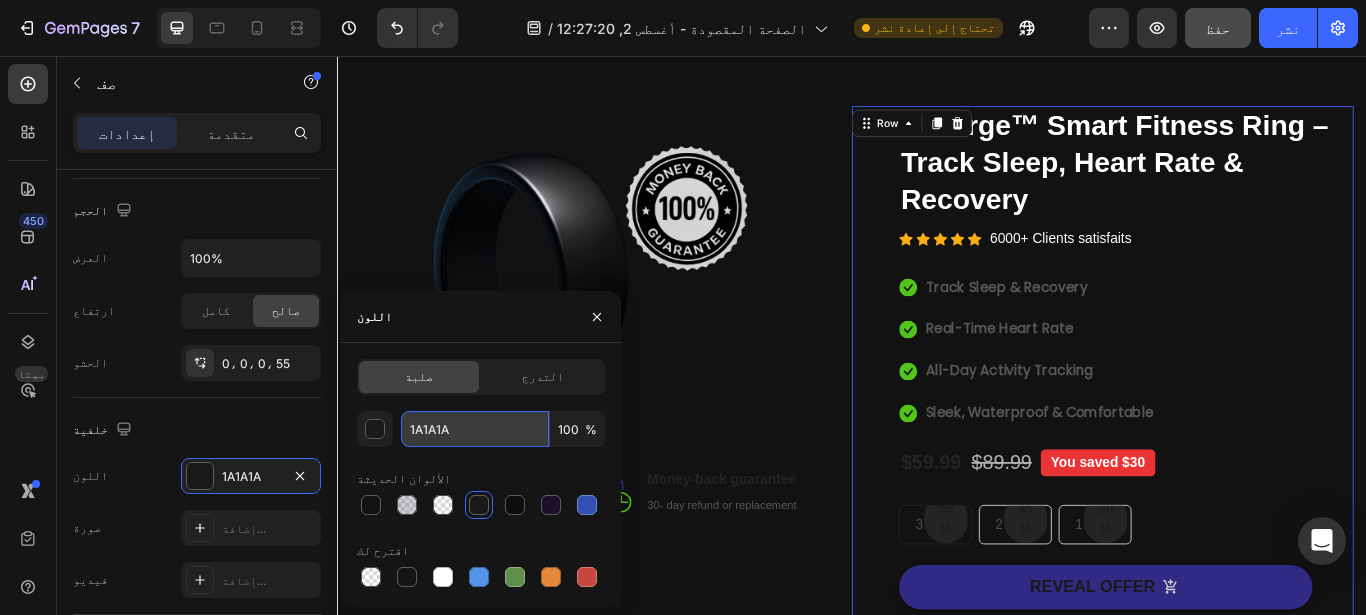 click on "1A1A1A" at bounding box center [475, 429] 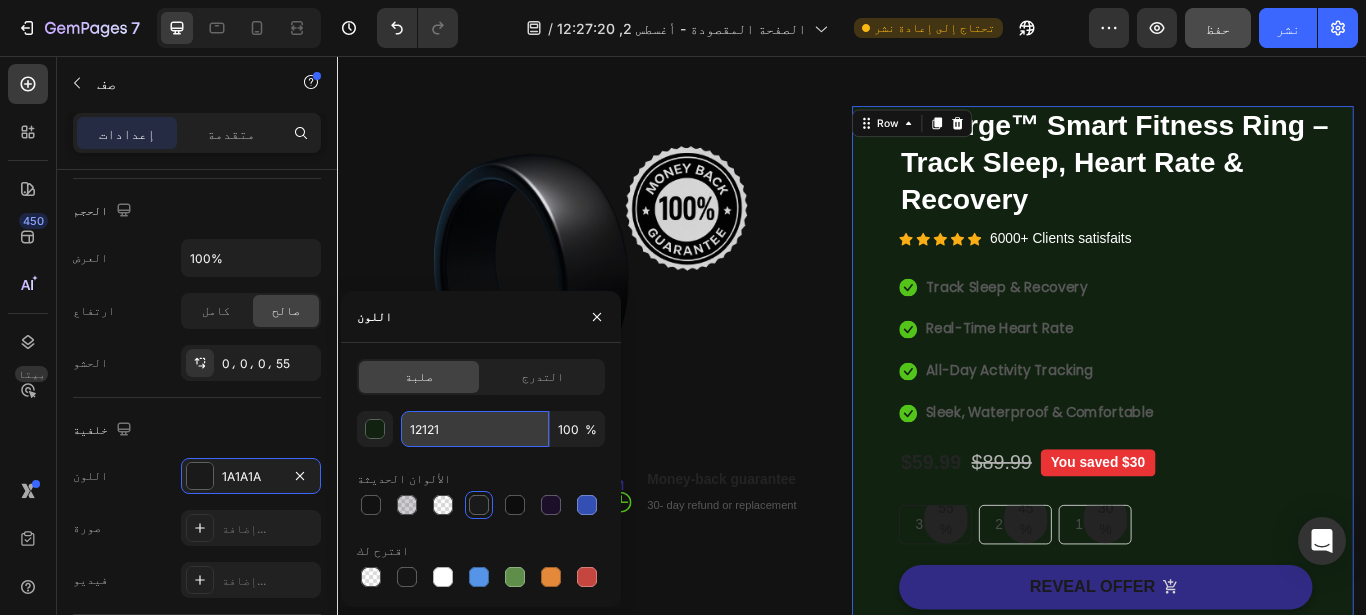 type on "121212" 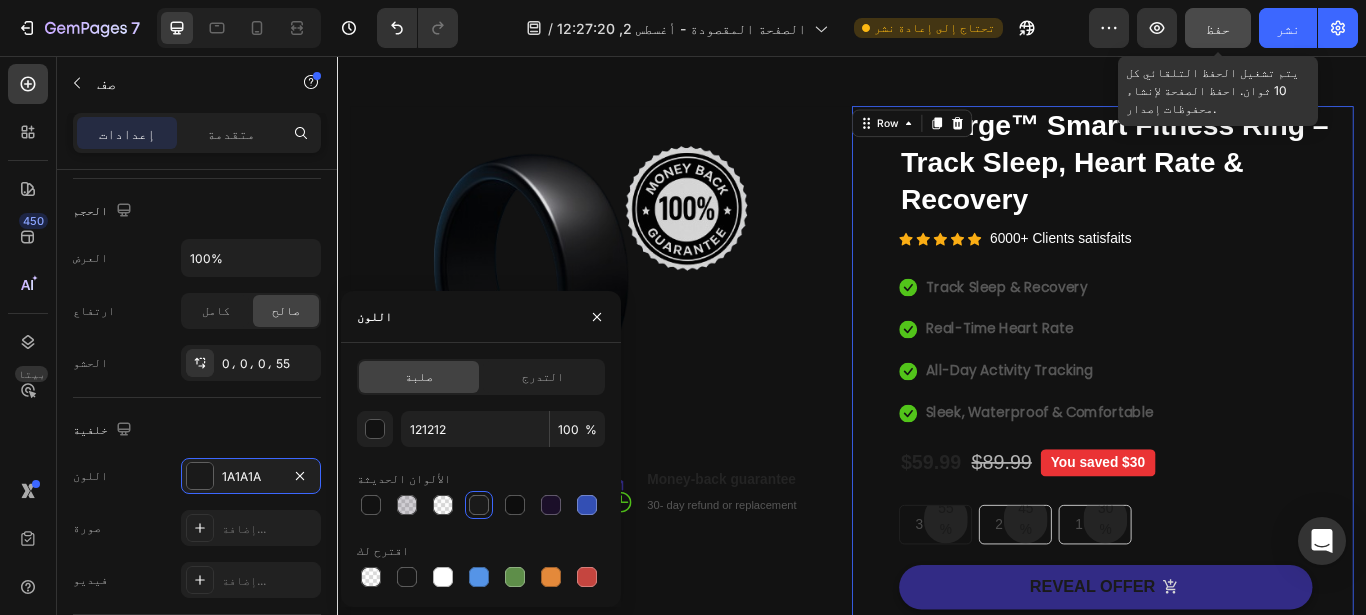click on "حفظ" 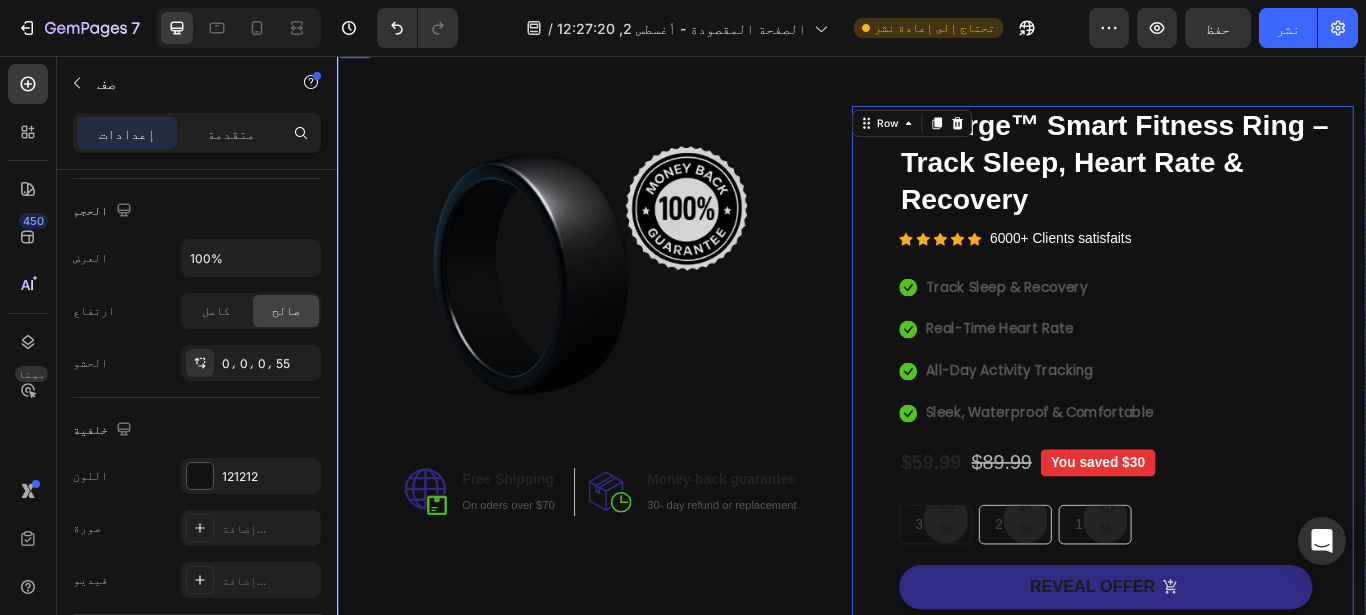click on "Image Image Free Shipping Heading On oders over $70 Text block Row Image Money-back guarantee Heading 30- day refund or replacement Text block Row Row Row Catch your customer's attention with attracted media.       Add image   or   sync data
(P) Images & Gallery Fitverge™ Smart Fitness Ring – Track Sleep, Heart Rate & Recovery (P) Title                Icon                Icon                Icon                Icon                Icon Icon List Hoz 6000+ Clients satisfaits Text block Row
Icon Track Sleep & Recovery Text block
Icon Real-Time Heart Rate Text block
Icon All-Day Activity Tracking Text block
Icon Sleek, Waterproof & Comfortable Text block Icon List $59.99 (P) Price (P) Price $89.99 (P) Price (P) Price" at bounding box center (937, 528) 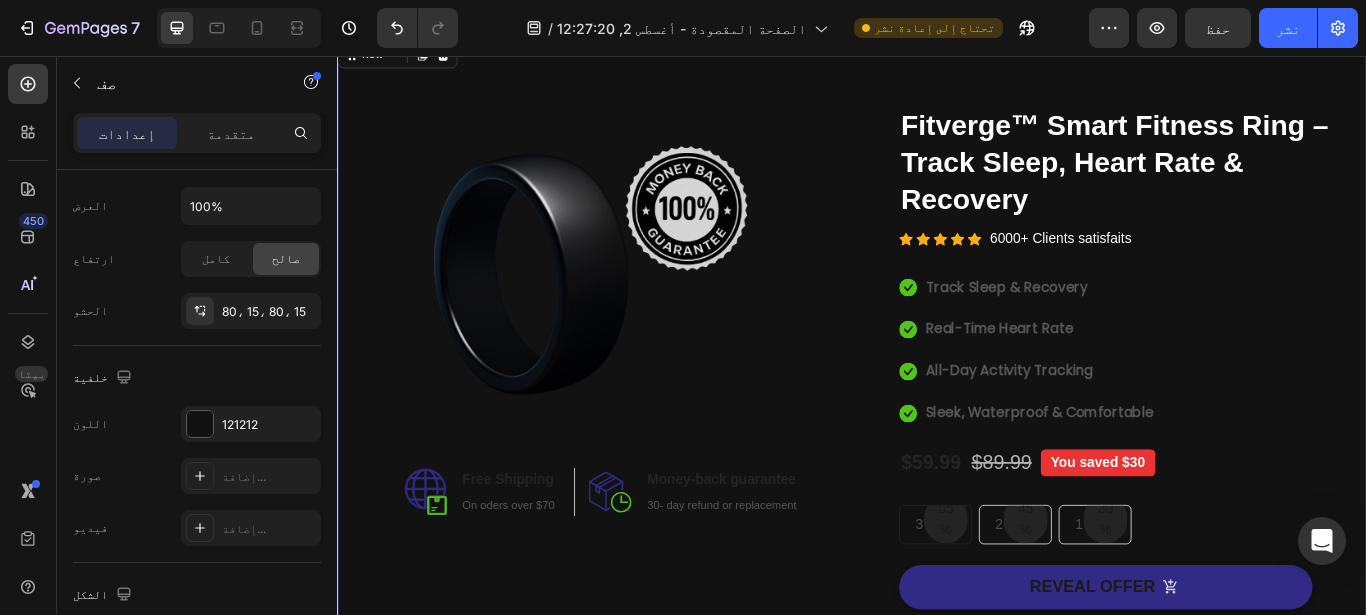 click on "Image Image Free Shipping Heading On oders over $70 Text block Row Image Money-back guarantee Heading 30- day refund or replacement Text block Row Row Row Catch your customer's attention with attracted media.       Add image   or   sync data
(P) Images & Gallery Fitverge™ Smart Fitness Ring – Track Sleep, Heart Rate & Recovery (P) Title                Icon                Icon                Icon                Icon                Icon Icon List Hoz 6000+ Clients satisfaits Text block Row
Icon Track Sleep & Recovery Text block
Icon Real-Time Heart Rate Text block
Icon All-Day Activity Tracking Text block
Icon Sleek, Waterproof & Comfortable Text block Icon List $59.99 (P) Price (P) Price $89.99 (P) Price (P) Price" at bounding box center (937, 528) 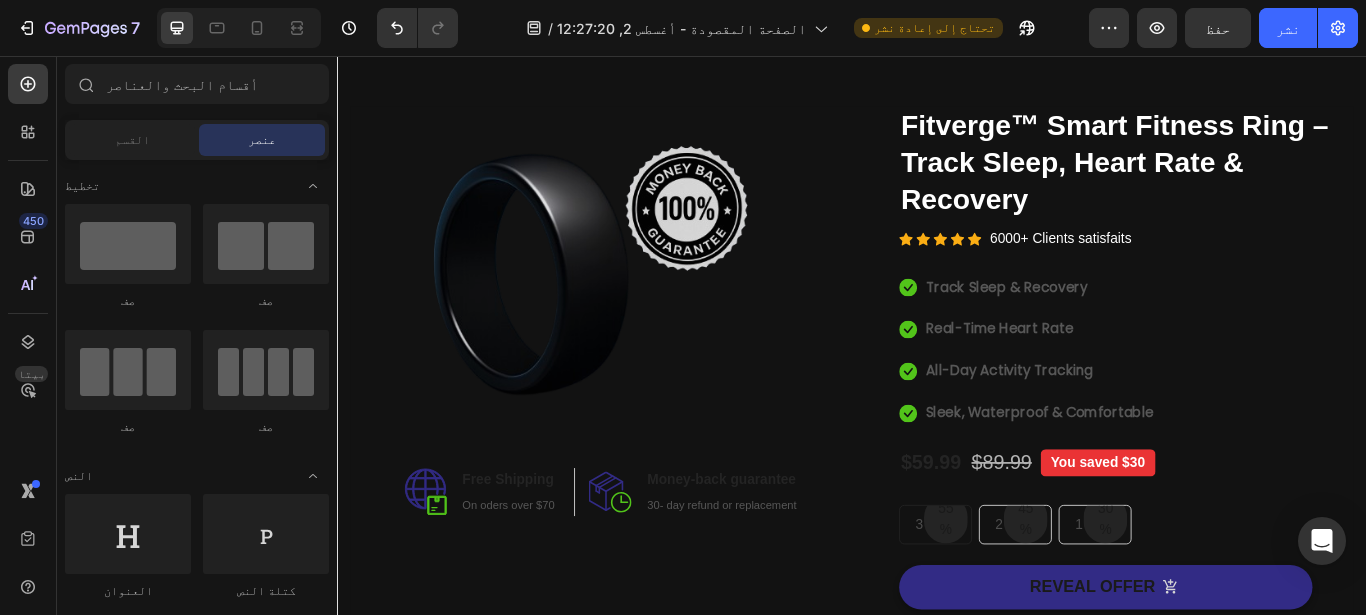 scroll, scrollTop: 0, scrollLeft: 0, axis: both 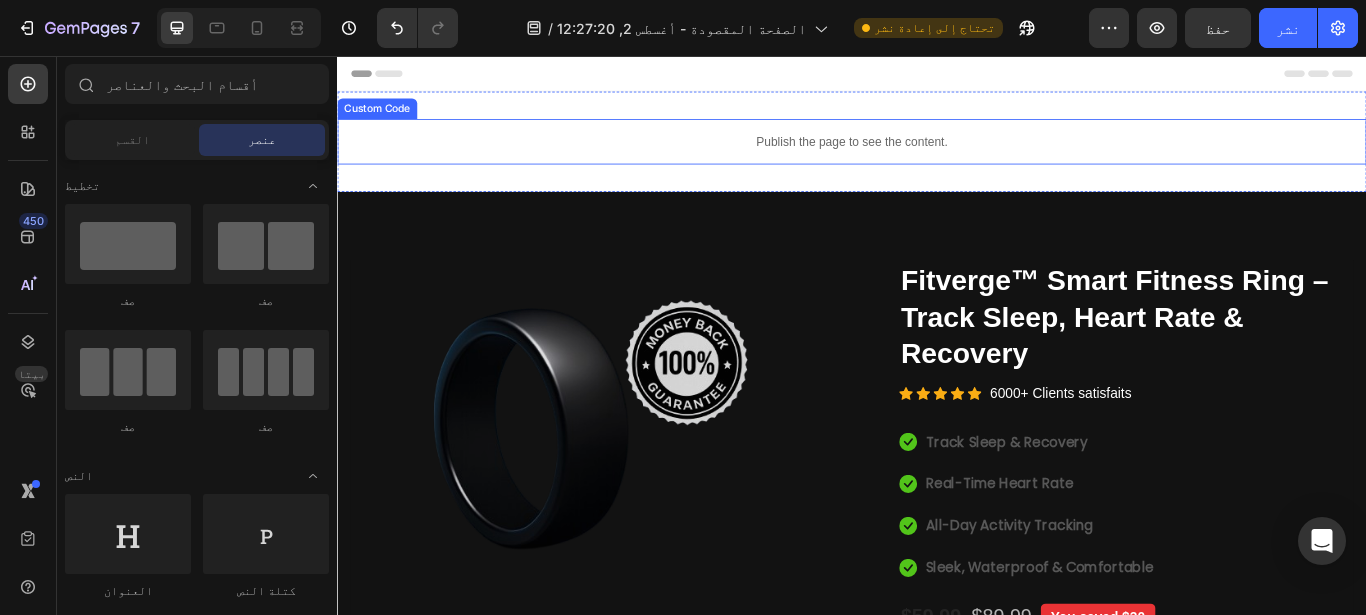 click on "Publish the page to see the content." at bounding box center (937, 155) 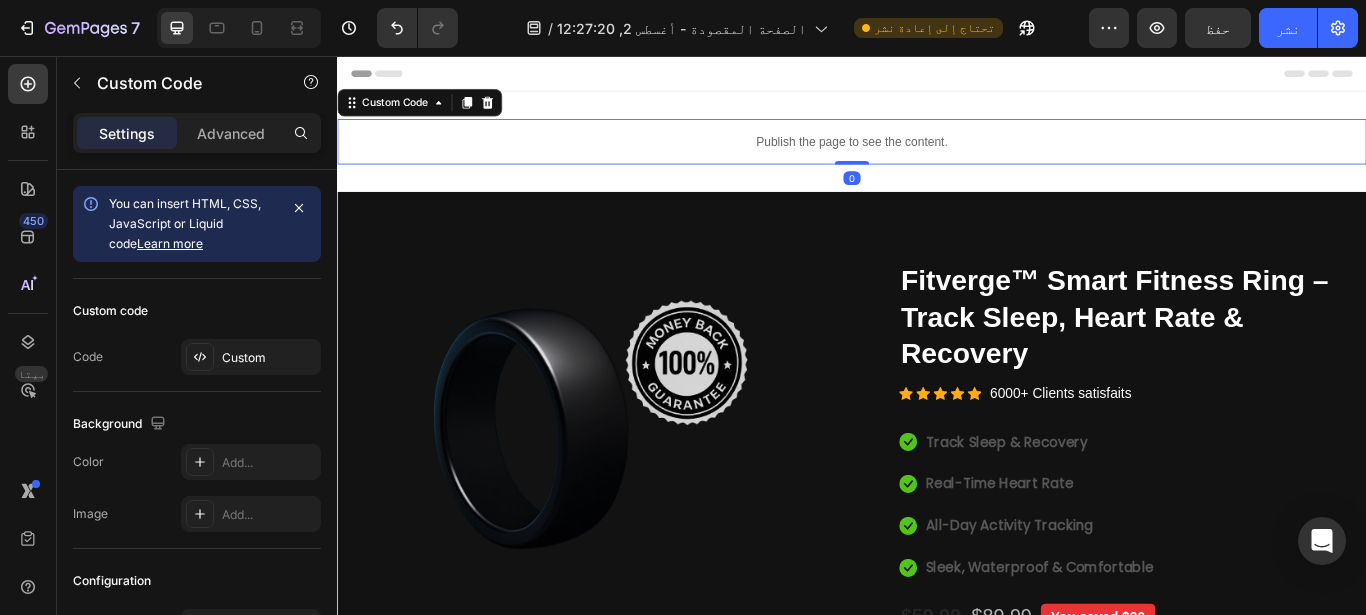 click on "Publish the page to see the content." at bounding box center [937, 155] 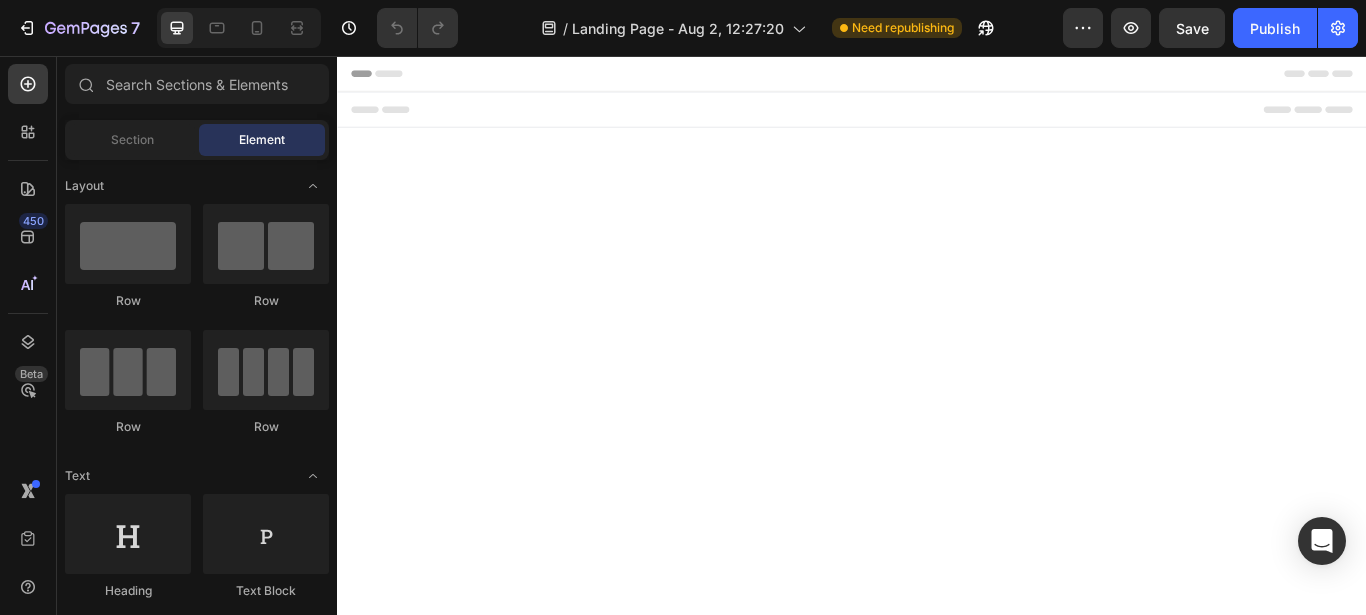 scroll, scrollTop: 0, scrollLeft: 0, axis: both 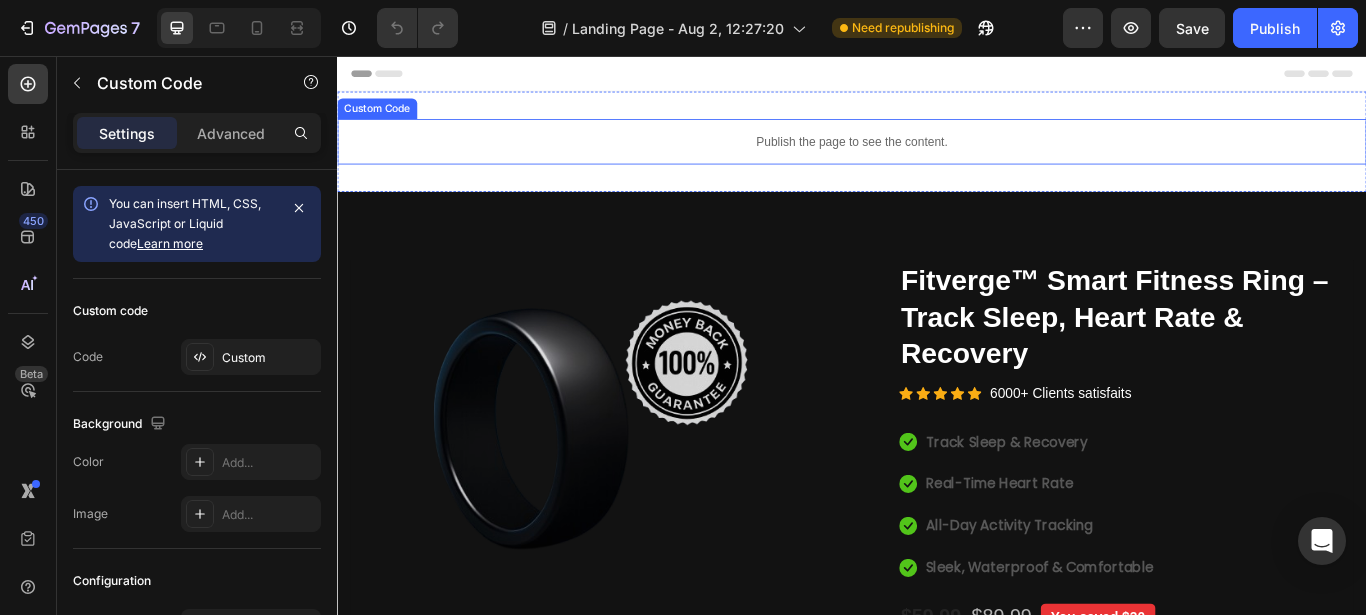 click on "Publish the page to see the content." at bounding box center [937, 155] 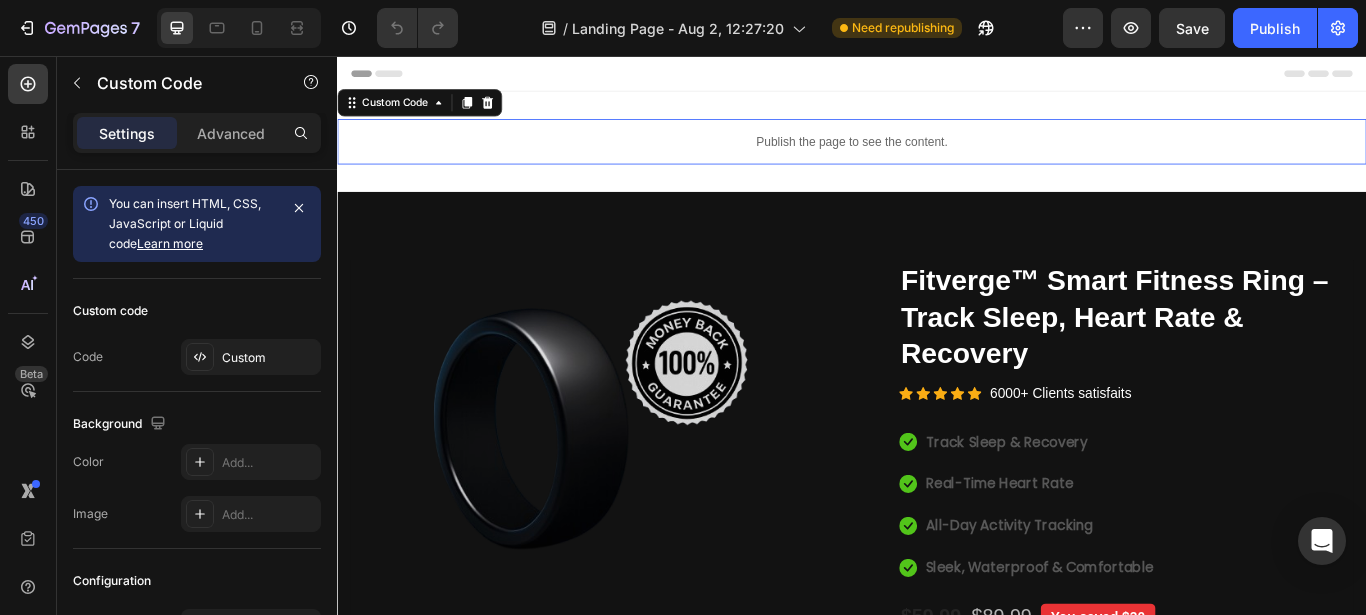 click on "Publish the page to see the content." at bounding box center (937, 155) 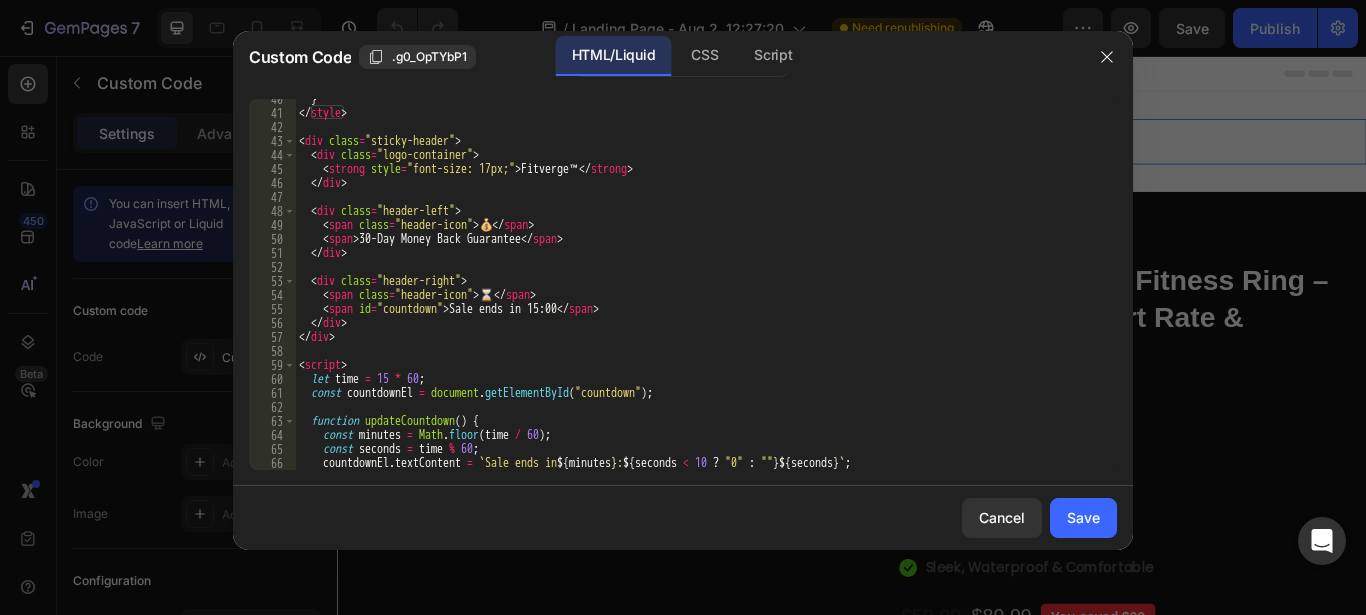 scroll, scrollTop: 487, scrollLeft: 0, axis: vertical 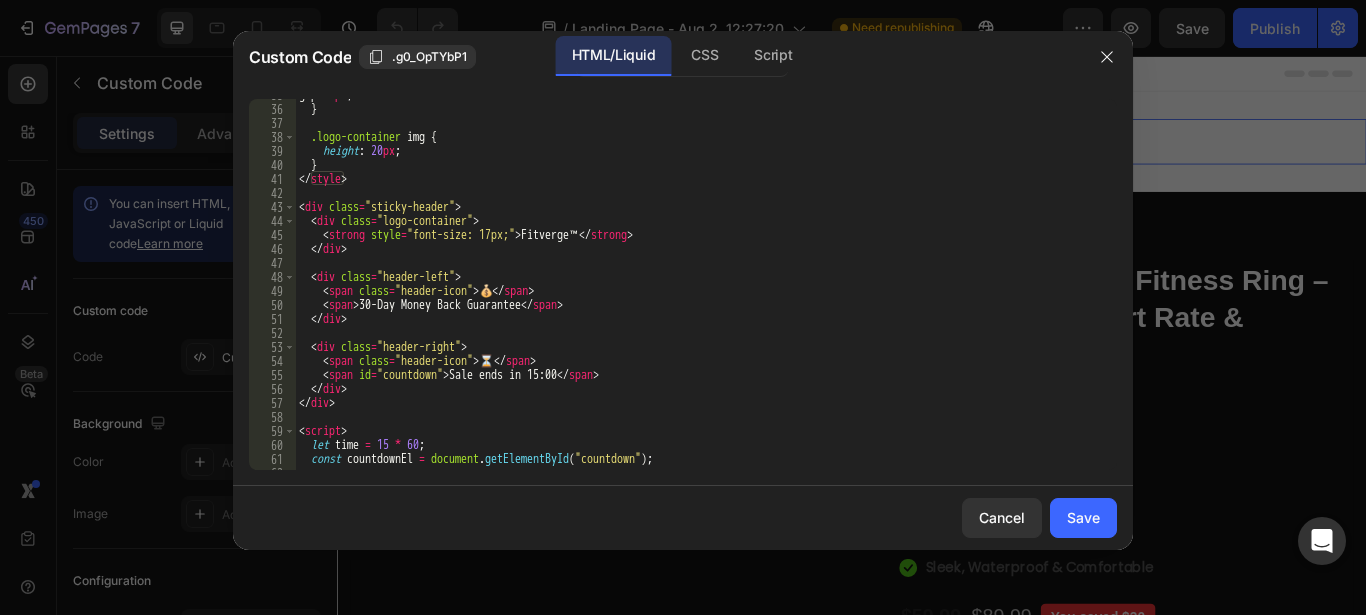 click on "gap :   8 px ;    }    .logo-container   img   {      height :   20 px ;    } </ style > < div   class = "sticky-header" >    < div   class = "logo-container" >      < strong   style = "font-size: 17px;" > Fitverge™ </ strong >    </ div >    < div   class = "header-left" >      < span   class = "header-icon" > 💰 </ span >      < span > 30-Day Money Back Guarantee </ span >    </ div >    < div   class = "header-right" >      < span   class = "header-icon" > ⏳ </ span >      < span   id = "countdown" > Sale ends in 15:00 </ span >    </ div > </ div > < script >    let   time   =   15   *   60 ;    const   countdownEl   =   document . getElementById ( "countdown" ) ;" at bounding box center (697, 287) 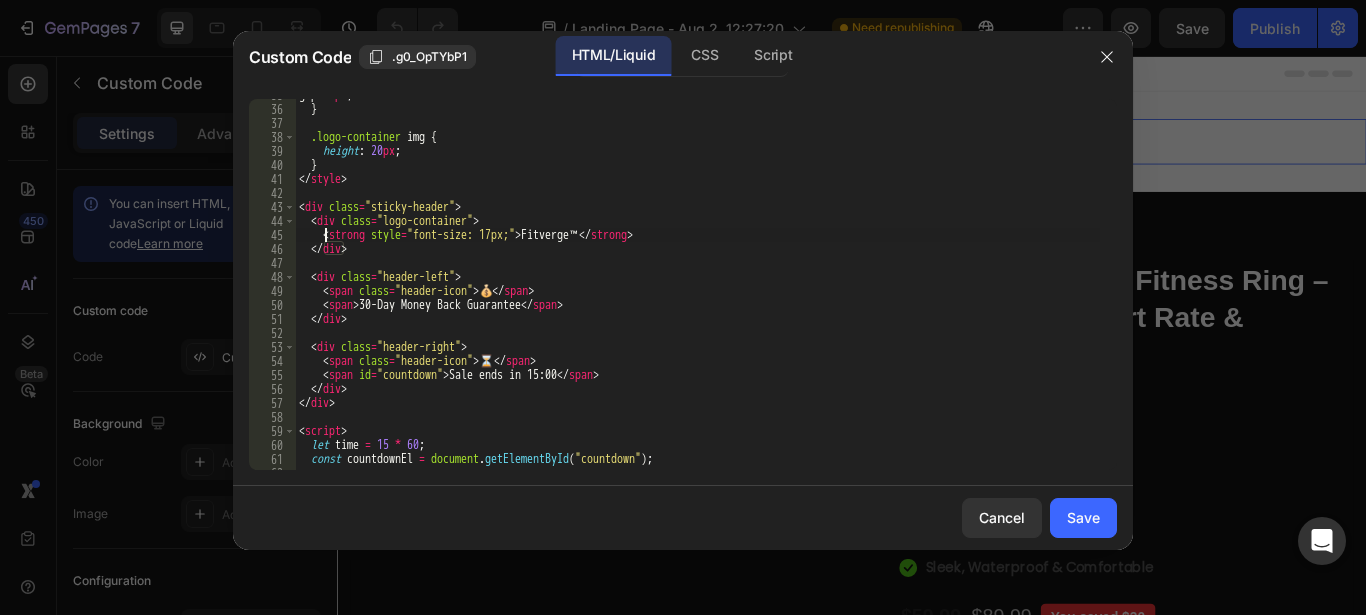 click on "gap :   8 px ;    }    .logo-container   img   {      height :   20 px ;    } </ style > < div   class = "sticky-header" >    < div   class = "logo-container" >      < strong   style = "font-size: 17px;" > Fitverge™ </ strong >    </ div >    < div   class = "header-left" >      < span   class = "header-icon" > 💰 </ span >      < span > 30-Day Money Back Guarantee </ span >    </ div >    < div   class = "header-right" >      < span   class = "header-icon" > ⏳ </ span >      < span   id = "countdown" > Sale ends in 15:00 </ span >    </ div > </ div > < script >    let   time   =   15   *   60 ;    const   countdownEl   =   document . getElementById ( "countdown" ) ;" at bounding box center (697, 287) 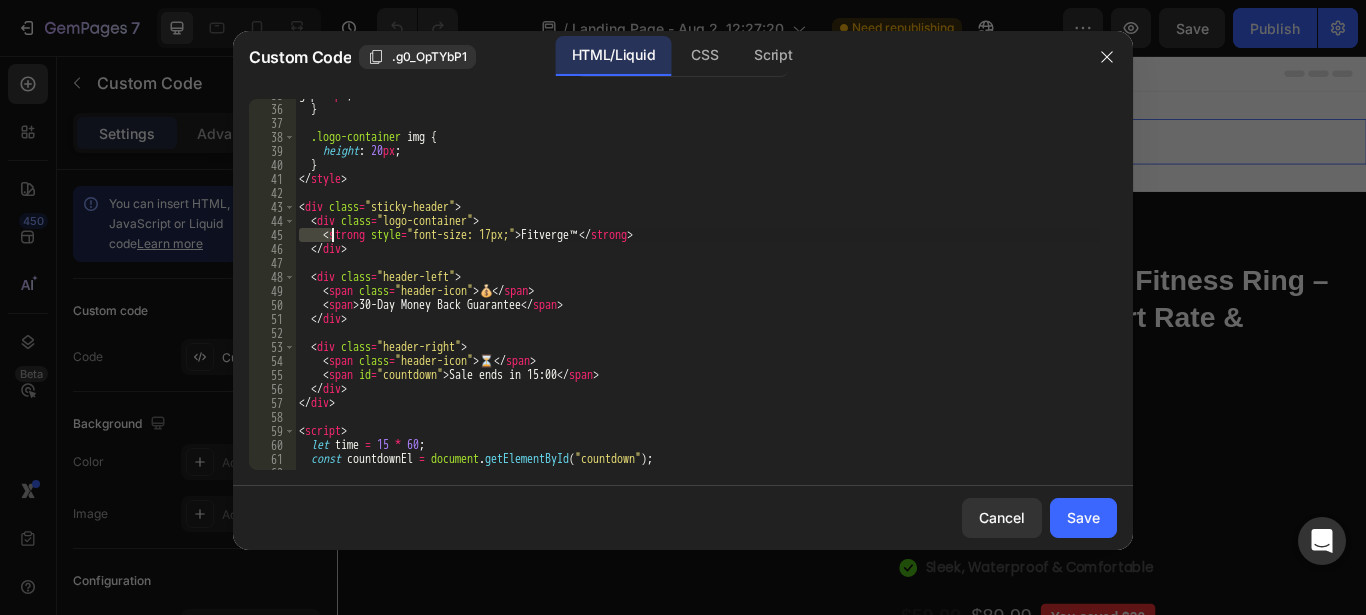 click on "gap :   8 px ;    }    .logo-container   img   {      height :   20 px ;    } </ style > < div   class = "sticky-header" >    < div   class = "logo-container" >      < strong   style = "font-size: 17px;" > Fitverge™ </ strong >    </ div >    < div   class = "header-left" >      < span   class = "header-icon" > 💰 </ span >      < span > 30-Day Money Back Guarantee </ span >    </ div >    < div   class = "header-right" >      < span   class = "header-icon" > ⏳ </ span >      < span   id = "countdown" > Sale ends in 15:00 </ span >    </ div > </ div > < script >    let   time   =   15   *   60 ;    const   countdownEl   =   document . getElementById ( "countdown" ) ;" at bounding box center [697, 287] 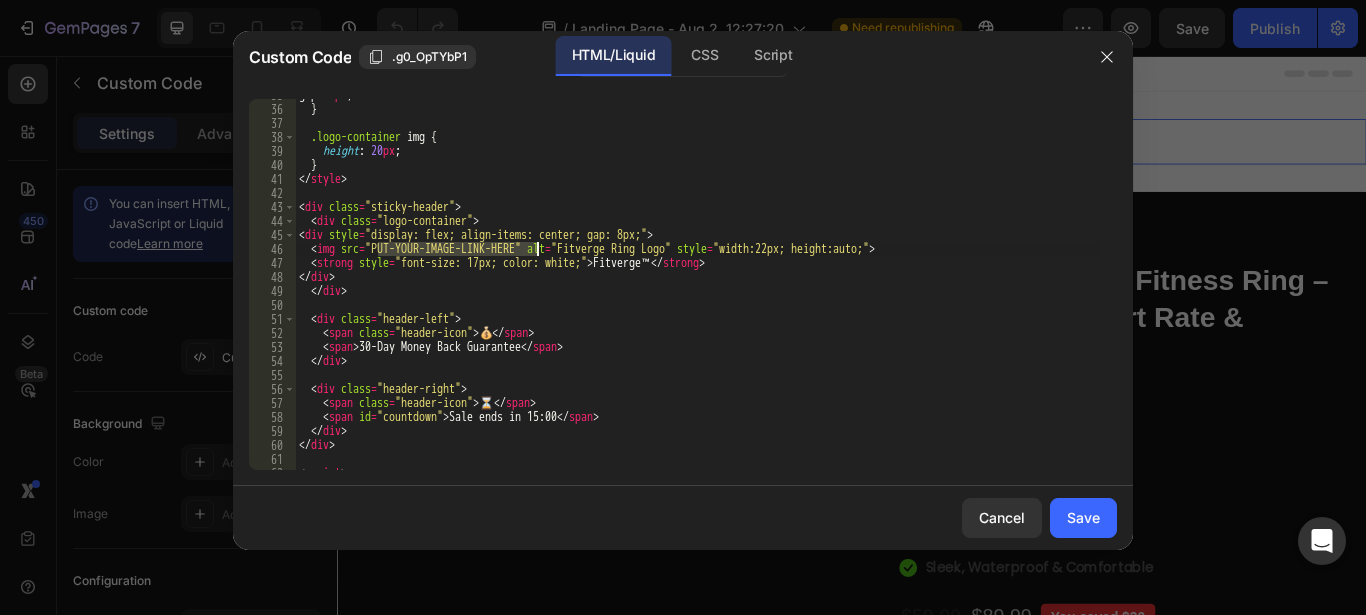 drag, startPoint x: 377, startPoint y: 245, endPoint x: 534, endPoint y: 245, distance: 157 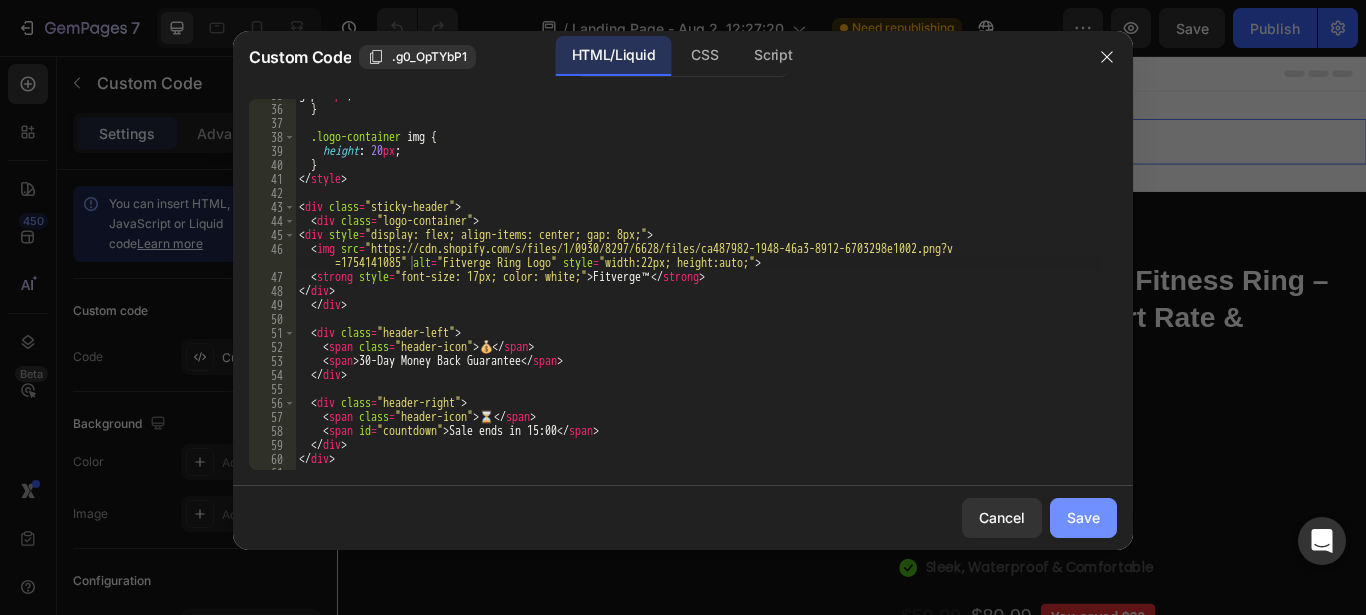 click on "Save" at bounding box center (1083, 517) 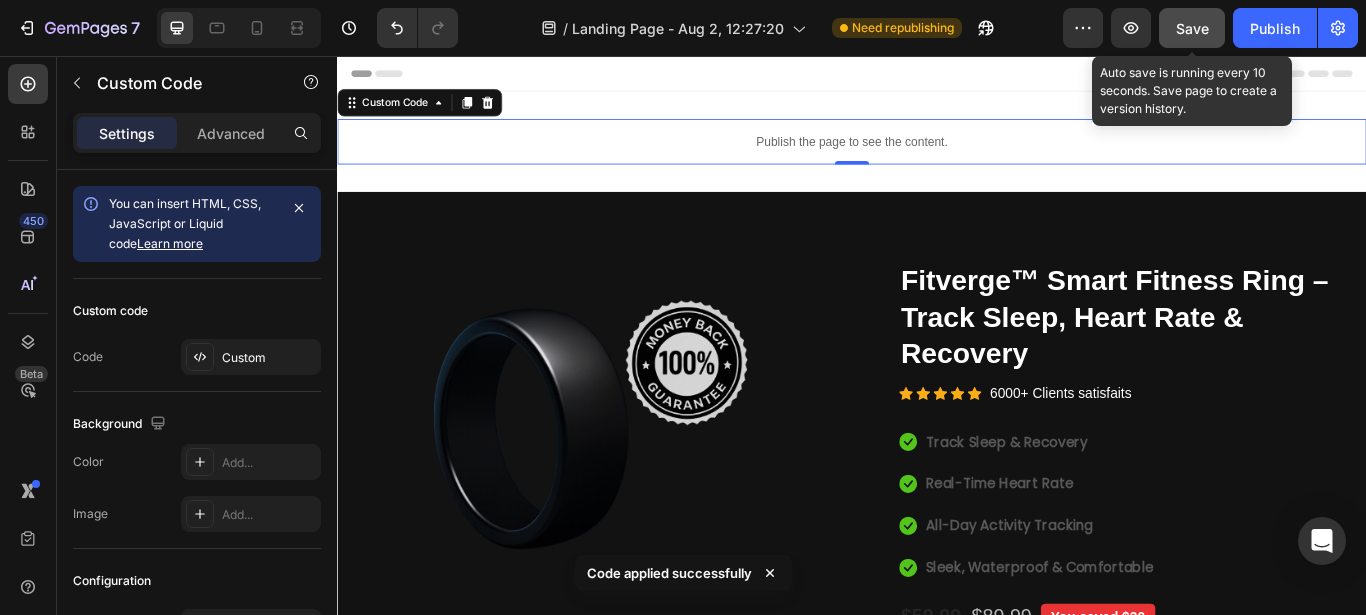 click on "Save" at bounding box center [1192, 28] 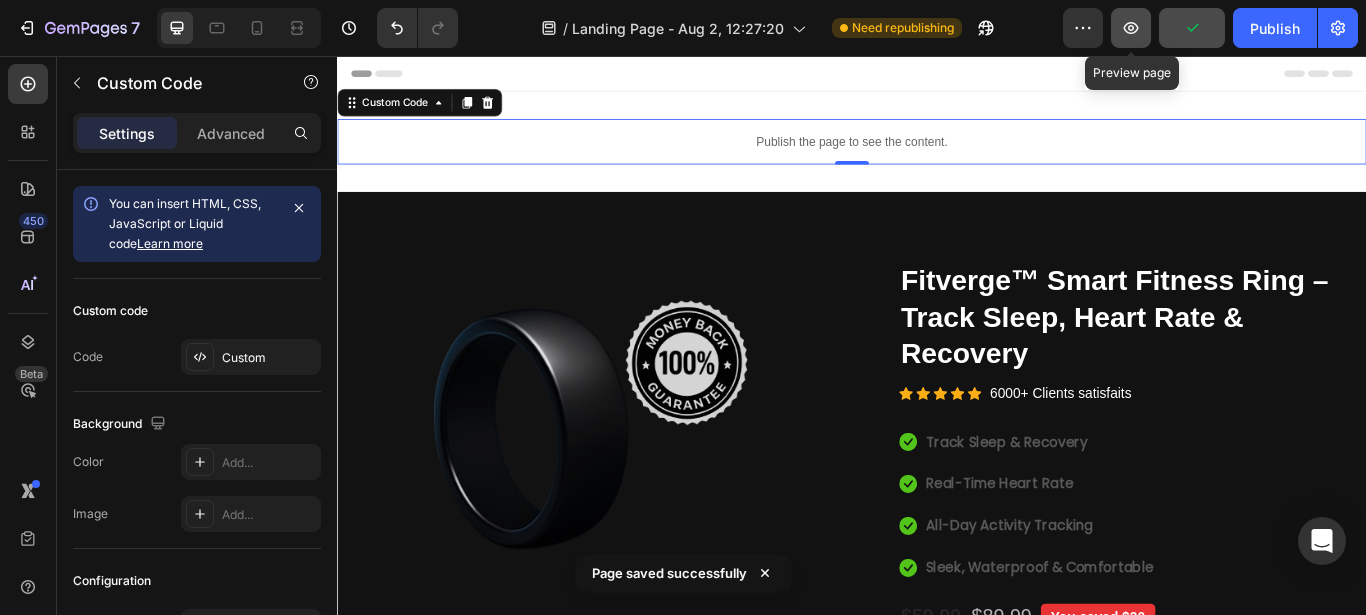 click 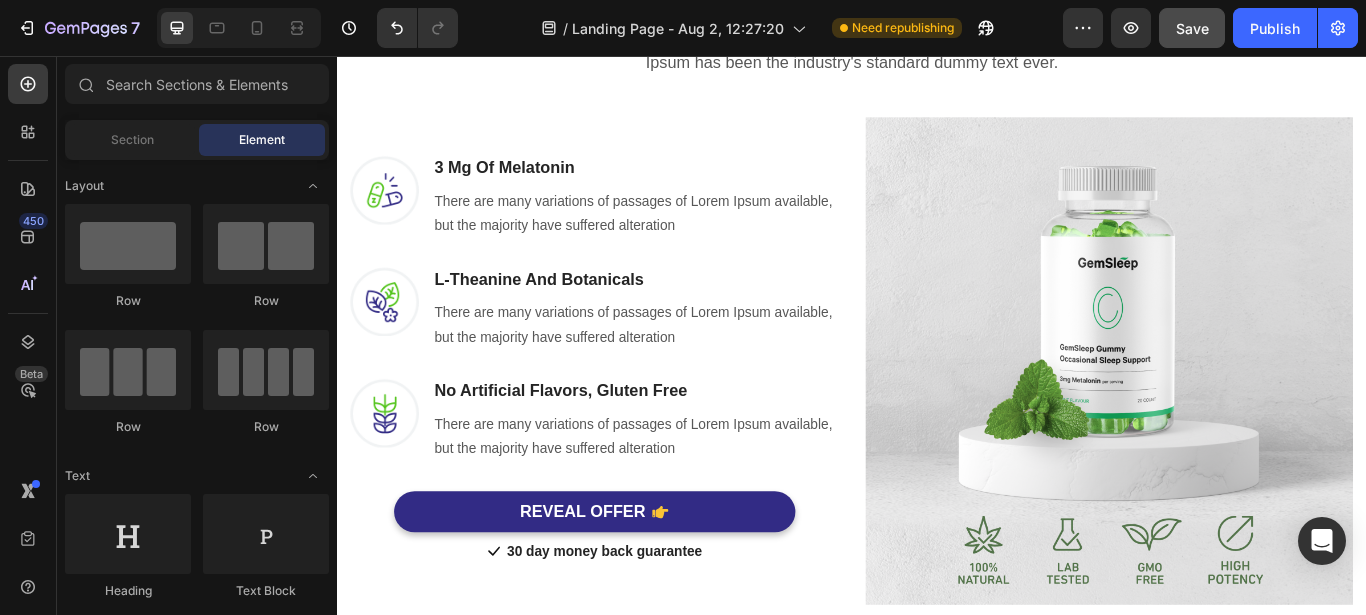scroll, scrollTop: 1286, scrollLeft: 0, axis: vertical 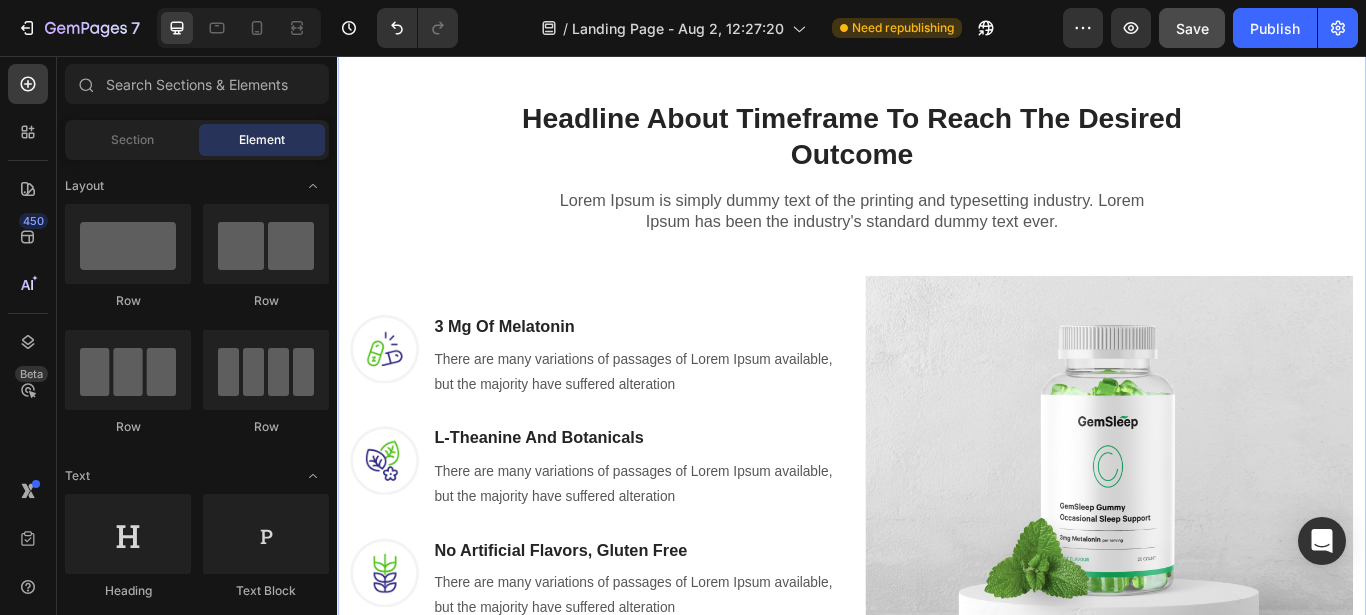 click on "Headline About Timeframe To Reach The Desired Outcome Heading Row Lorem Ipsum is simply dummy text of the printing and typesetting industry. Lorem Ipsum has been the industry's standard dummy text ever. Text block Row Image 3 Mg Of Melatonin Heading There are many variations of passages of Lorem Ipsum available, but the majority have suffered alteration Text block Row Image L-Theanine And Botanicals Heading There are many variations of passages of Lorem Ipsum available, but the majority have suffered alteration Text block Row Image No Artificial Flavors, Gluten Free Heading There are many variations of passages of Lorem Ipsum available, but the majority have suffered alteration Text block Row  	   REVEAL OFFER Button                Icon 30 day money back guarantee Text block Icon List Row Image Row" at bounding box center (937, 477) 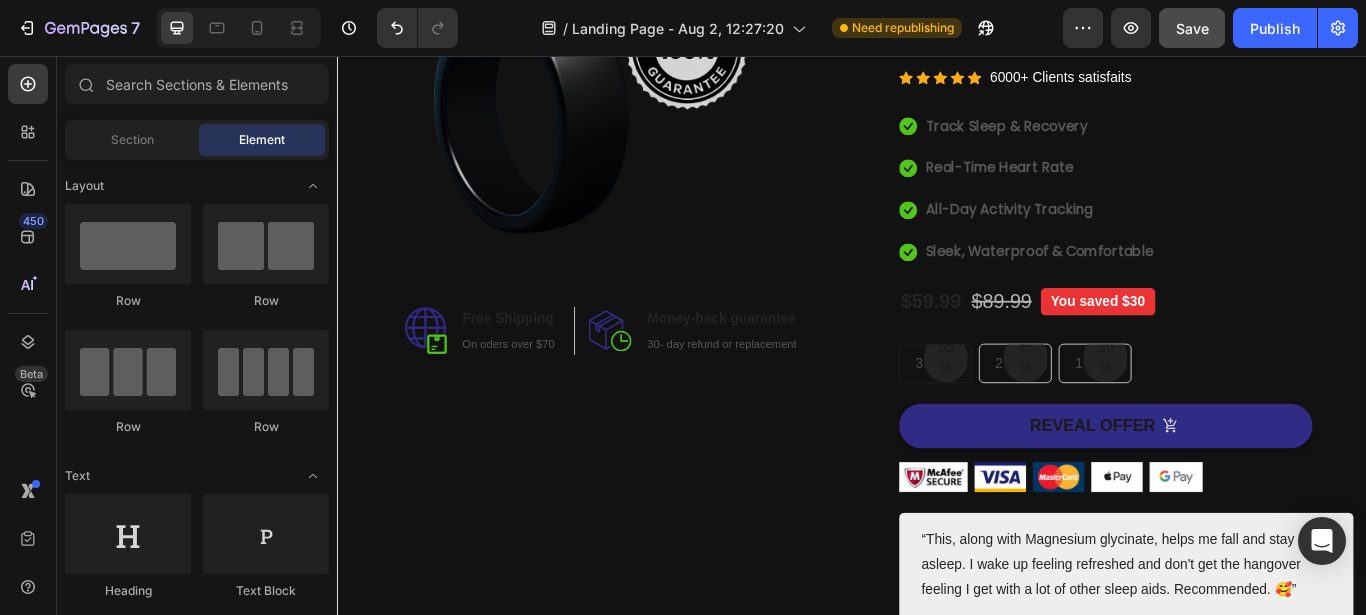 scroll, scrollTop: 132, scrollLeft: 0, axis: vertical 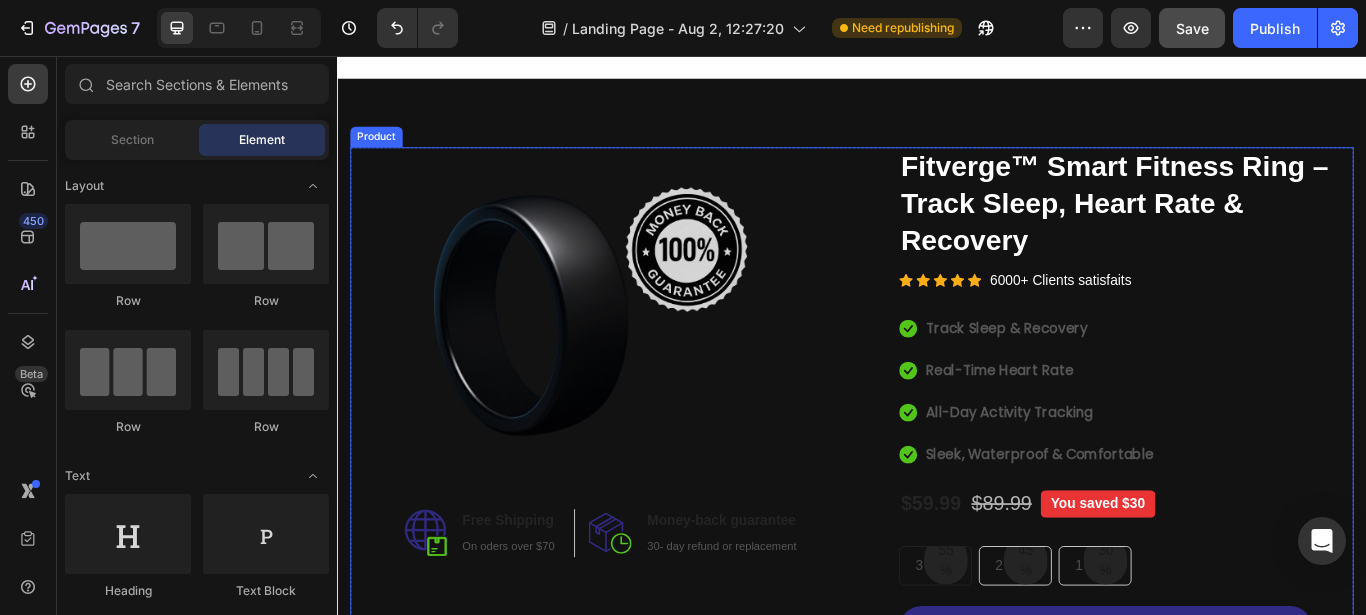click on "Image Image Free Shipping Heading On oders over $70 Text block Row Image Money-back guarantee Heading 30- day refund or replacement Text block Row Row Row" at bounding box center [644, 576] 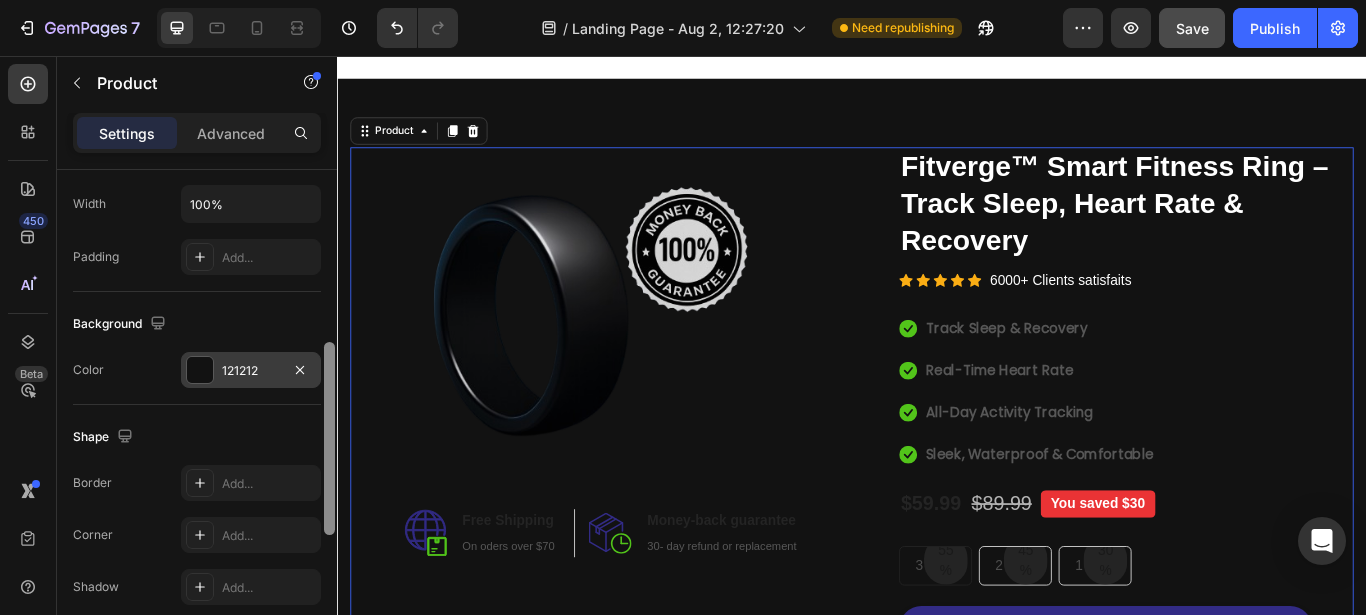 scroll, scrollTop: 437, scrollLeft: 0, axis: vertical 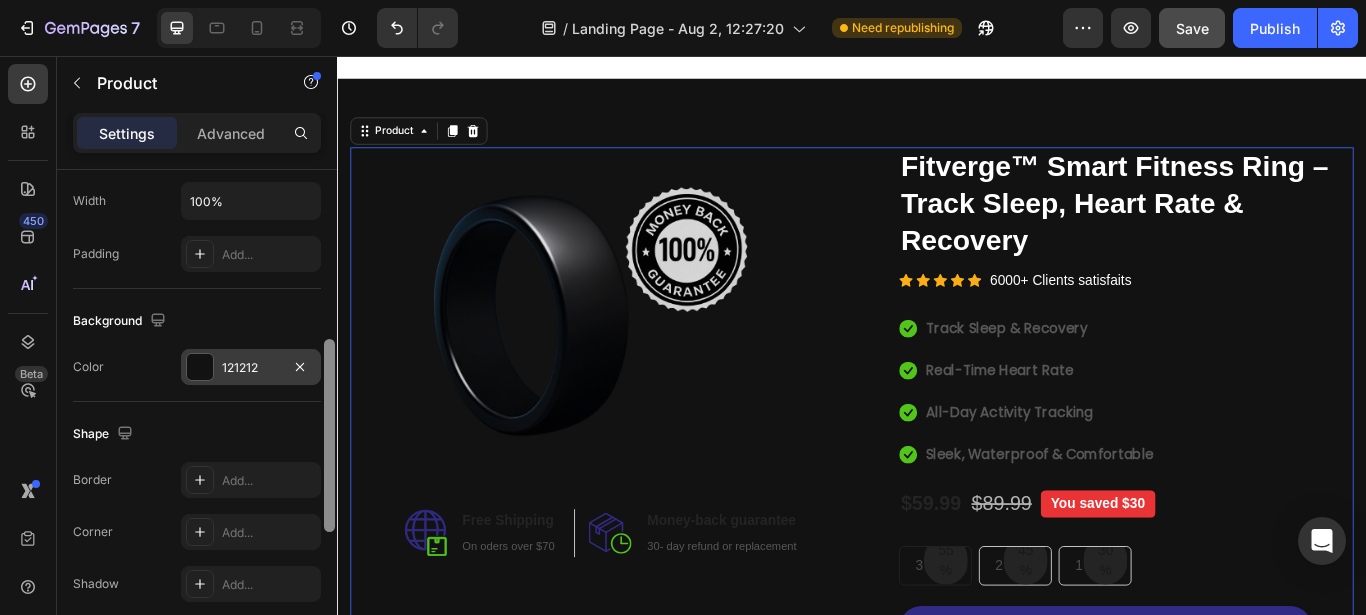 drag, startPoint x: 329, startPoint y: 186, endPoint x: 285, endPoint y: 302, distance: 124.0645 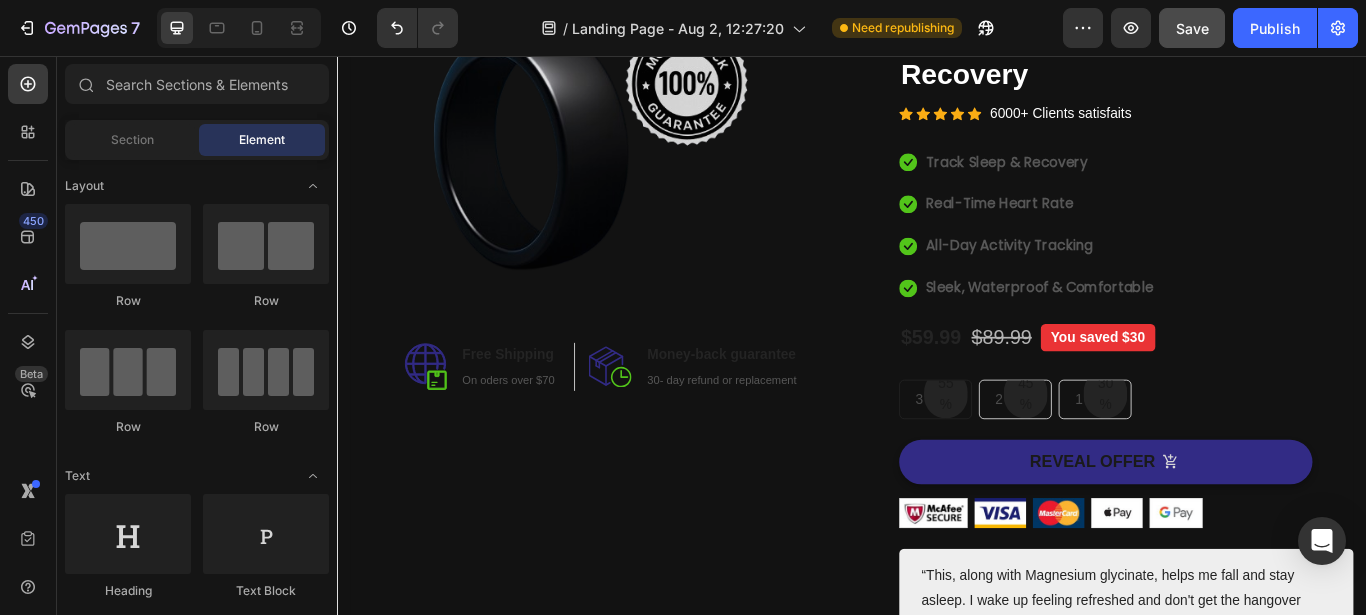 scroll, scrollTop: 696, scrollLeft: 0, axis: vertical 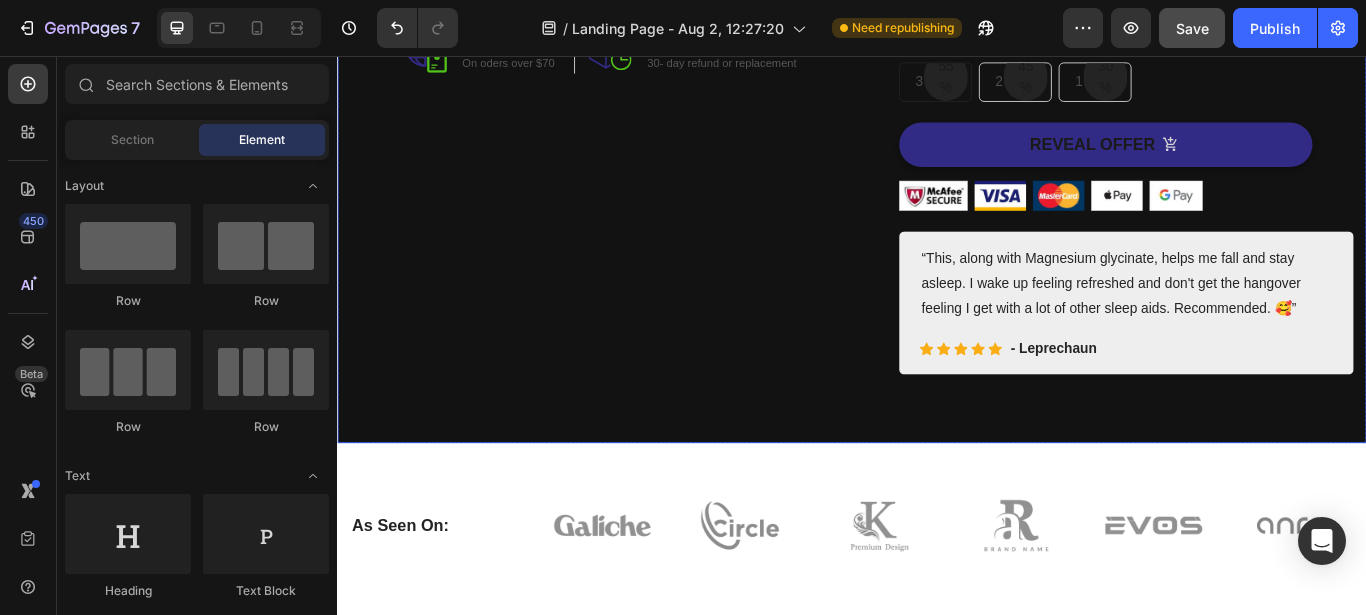 click on "Image Image Free Shipping Heading On oders over $70 Text block Row Image Money-back guarantee Heading 30- day refund or replacement Text block Row Row Row Catch your customer's attention with attracted media.       Add image   or   sync data
(P) Images & Gallery Fitverge™ Smart Fitness Ring – Track Sleep, Heart Rate & Recovery (P) Title                Icon                Icon                Icon                Icon                Icon Icon List Hoz 6000+ Clients satisfaits Text block Row
Icon Track Sleep & Recovery Text block
Icon Real-Time Heart Rate Text block
Icon All-Day Activity Tracking Text block
Icon Sleek, Waterproof & Comfortable Text block Icon List $59.99 (P) Price (P) Price $89.99 (P) Price (P) Price" at bounding box center (937, 12) 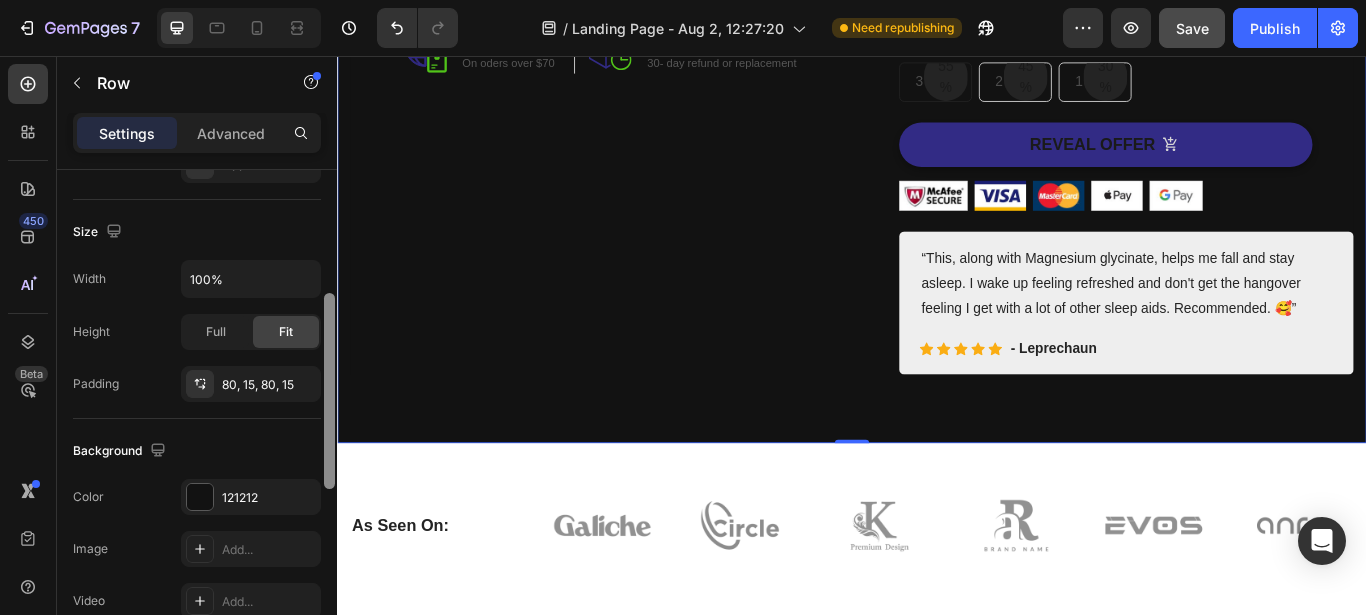 scroll, scrollTop: 361, scrollLeft: 0, axis: vertical 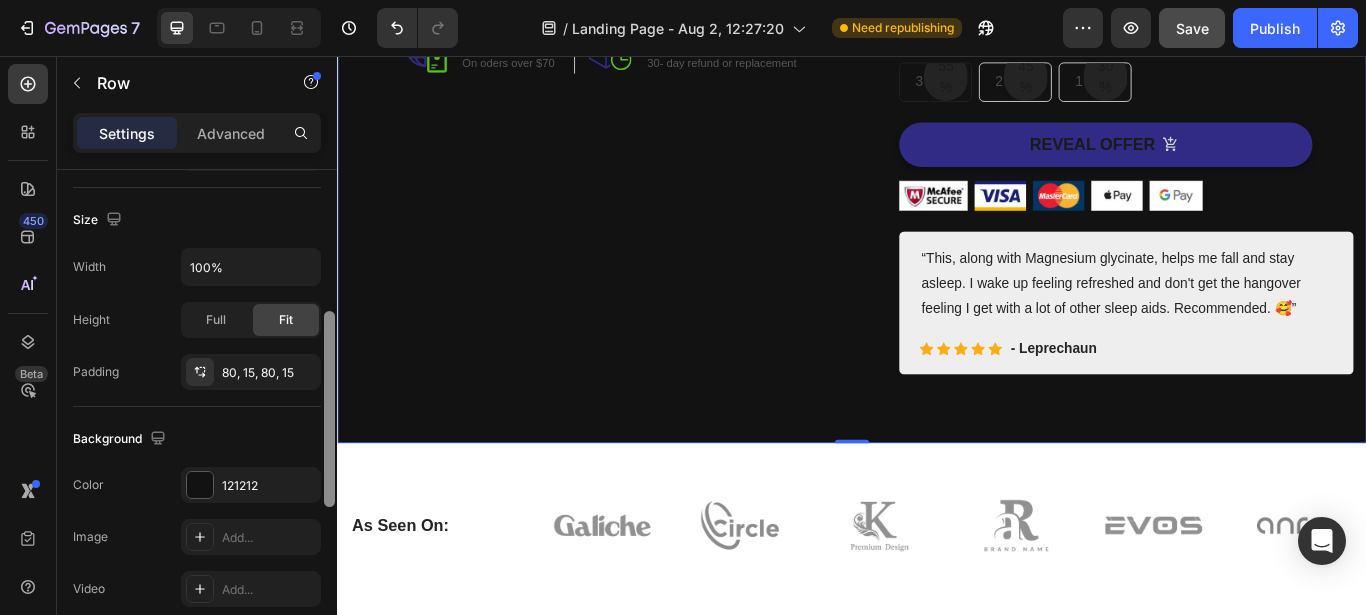 drag, startPoint x: 333, startPoint y: 283, endPoint x: 315, endPoint y: 425, distance: 143.13629 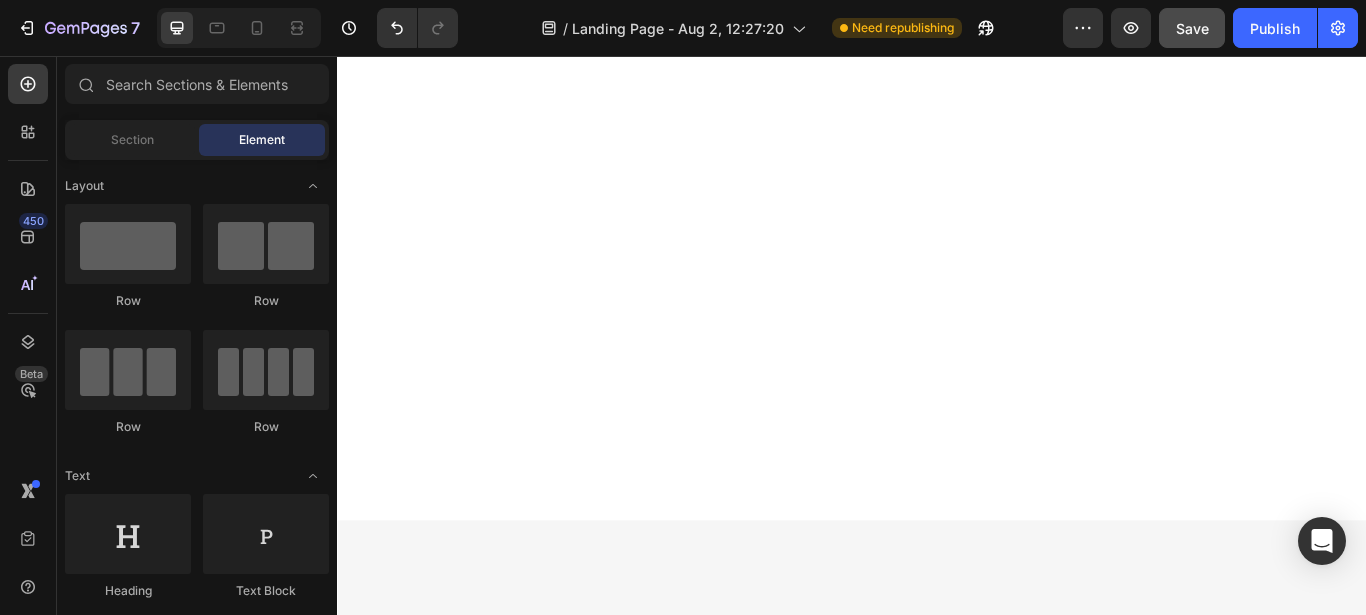 scroll, scrollTop: 3076, scrollLeft: 0, axis: vertical 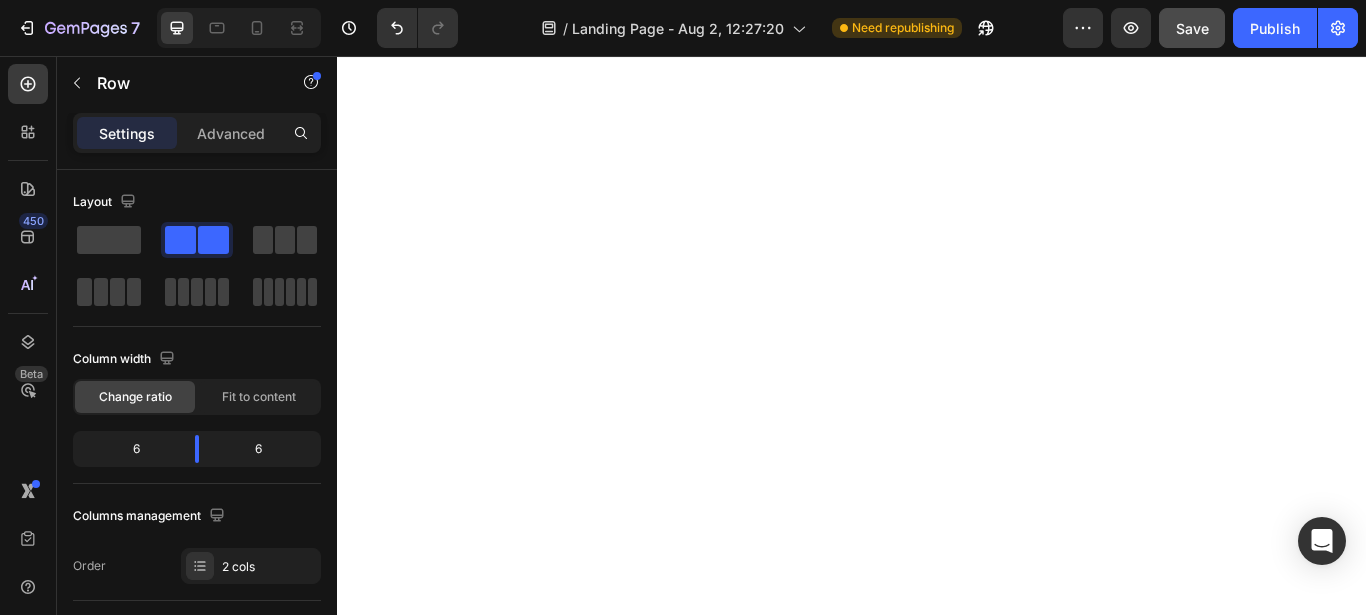 click on "Headline About Product Benefit 4 Heading Lorem ipsum dolor sit amet, consectetur adipiscing elit, sed do eiusmod tempor incididunt ut labore et dolore magna aliqua.  Text block" at bounding box center [636, -77] 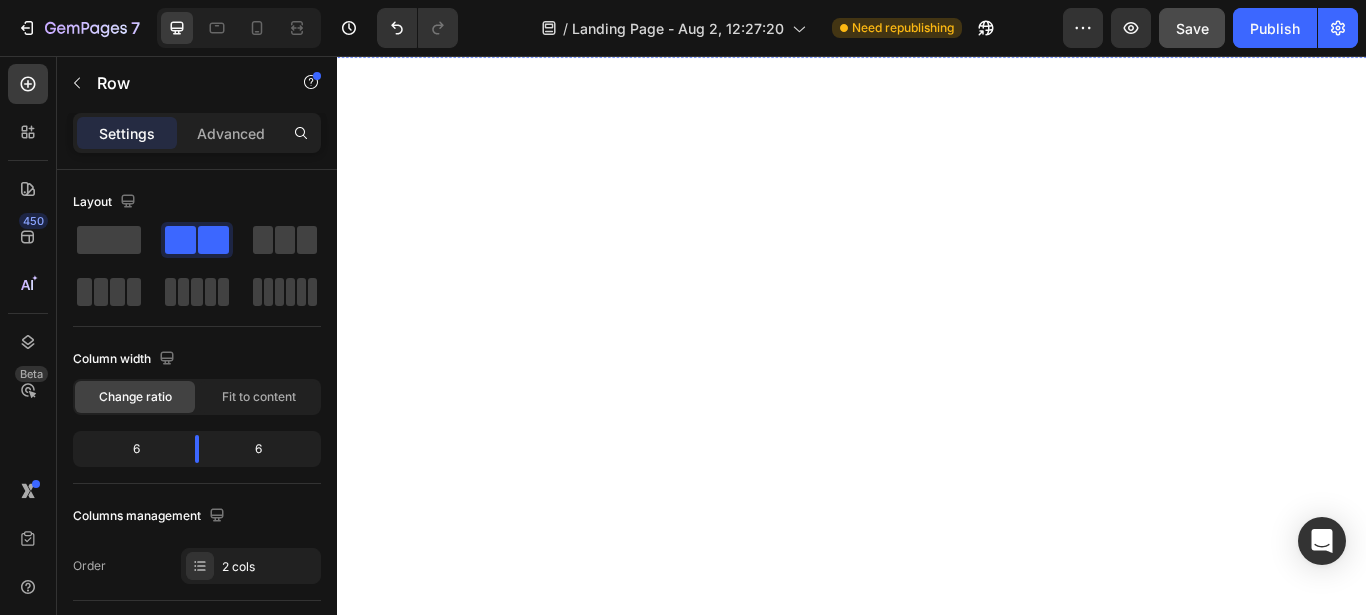 click on "Image Headline About Product Benefit 3 Heading Lorem ipsum dolor sit amet, consectetur adipiscing elit, sed do eiusmod tempor incididunt ut labore et dolore magna aliqua.  Text block Row" at bounding box center [937, -235] 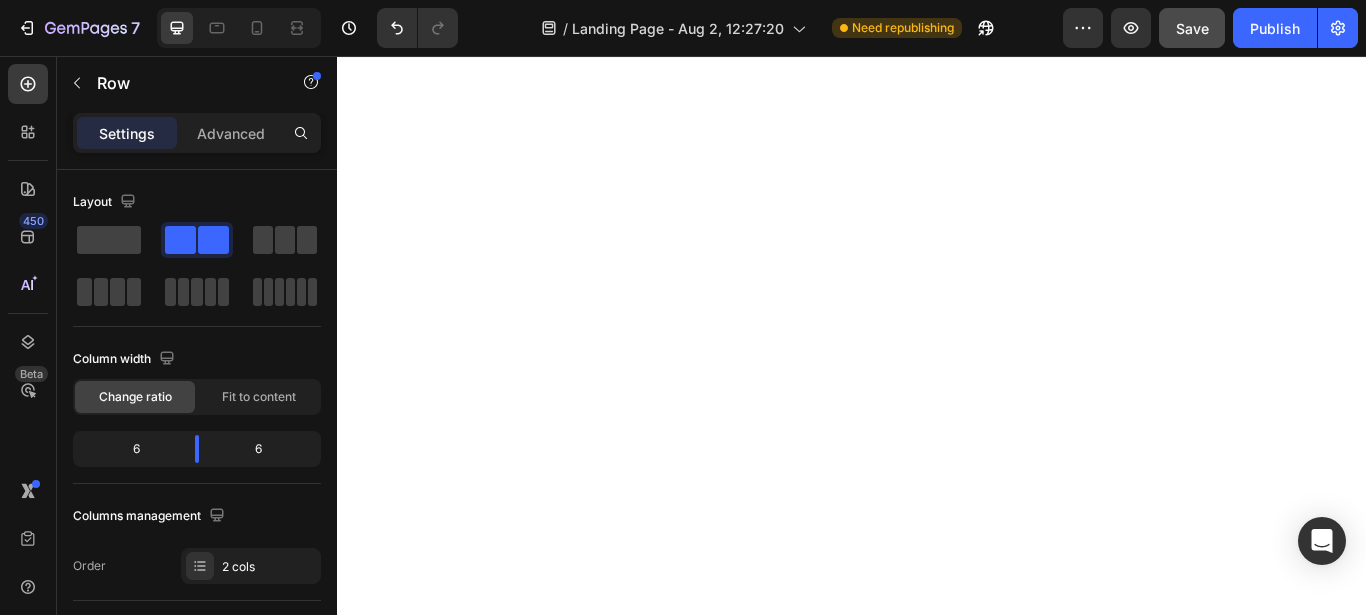 scroll, scrollTop: 361, scrollLeft: 0, axis: vertical 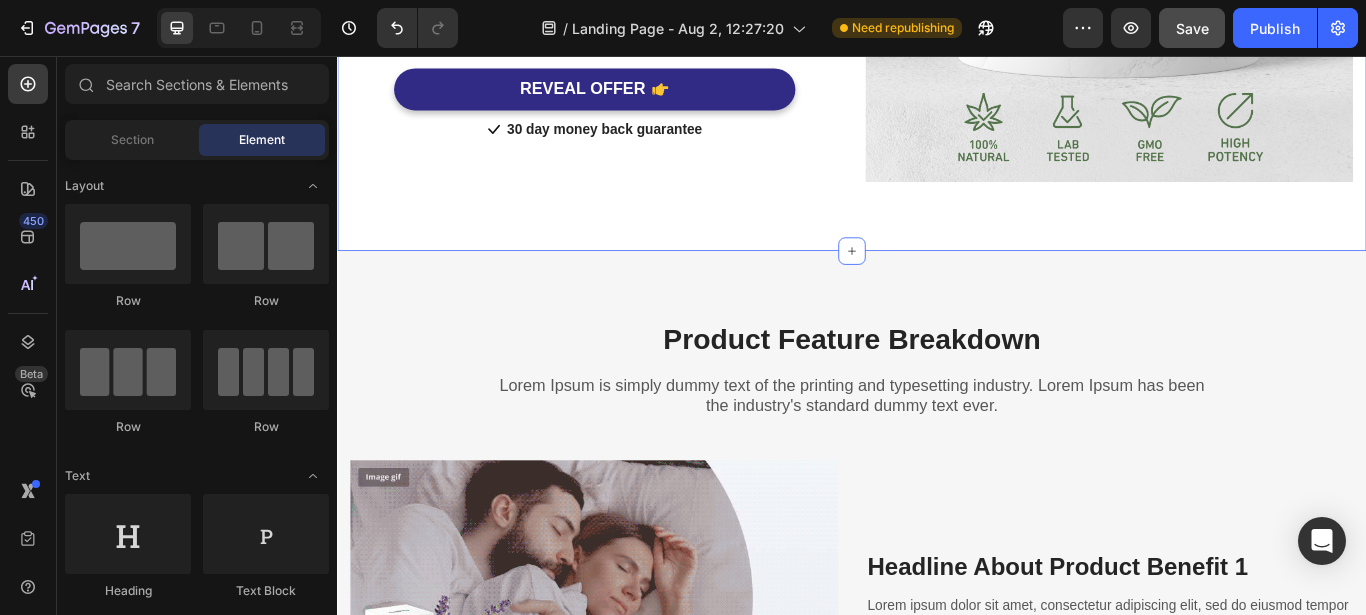 click on "Headline About Timeframe To Reach The Desired Outcome Heading Row Lorem Ipsum is simply dummy text of the printing and typesetting industry. Lorem Ipsum has been the industry's standard dummy text ever. Text block Row Image 3 Mg Of Melatonin Heading There are many variations of passages of Lorem Ipsum available, but the majority have suffered alteration Text block Row Image L-Theanine And Botanicals Heading There are many variations of passages of Lorem Ipsum available, but the majority have suffered alteration Text block Row Image No Artificial Flavors, Gluten Free Heading There are many variations of passages of Lorem Ipsum available, but the majority have suffered alteration Text block Row  	   REVEAL OFFER Button                Icon 30 day money back guarantee Text block Icon List Row Image Row Section 4   You can create reusable sections Create Theme Section AI Content Write with GemAI What would you like to describe here? Tone and Voice Persuasive Product Show more Generate" at bounding box center (937, -185) 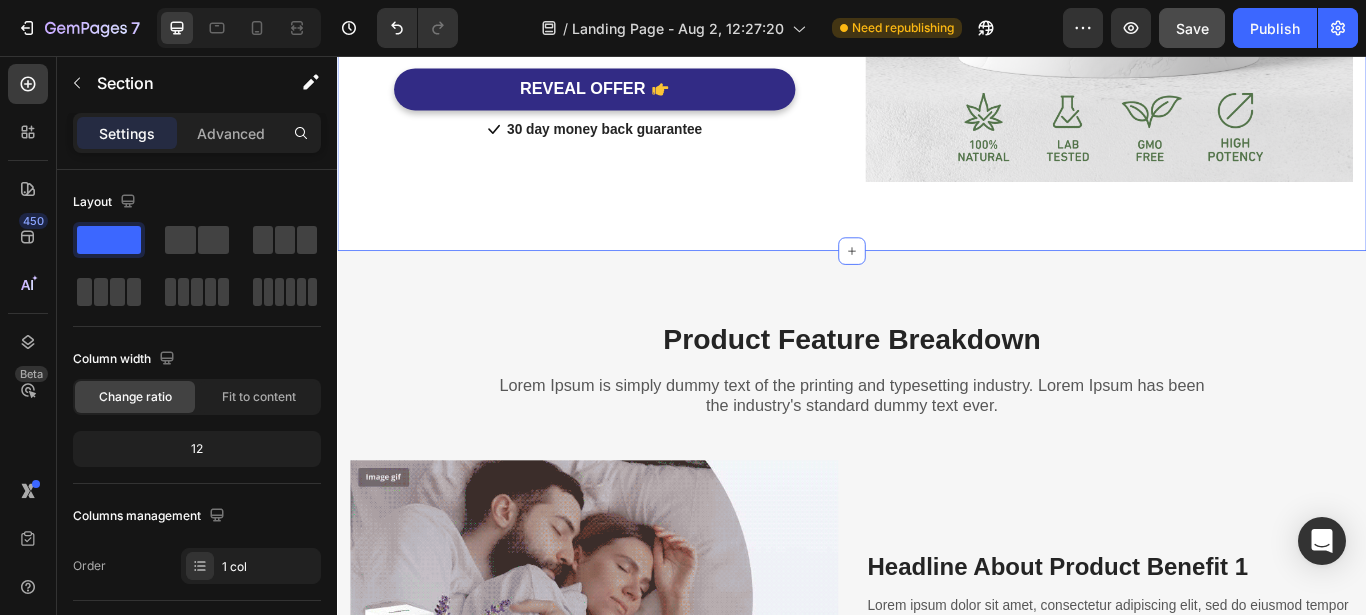 click on "Headline About Timeframe To Reach The Desired Outcome Heading Row Lorem Ipsum is simply dummy text of the printing and typesetting industry. Lorem Ipsum has been the industry's standard dummy text ever. Text block Row Image 3 Mg Of Melatonin Heading There are many variations of passages of Lorem Ipsum available, but the majority have suffered alteration Text block Row Image L-Theanine And Botanicals Heading There are many variations of passages of Lorem Ipsum available, but the majority have suffered alteration Text block Row Image No Artificial Flavors, Gluten Free Heading There are many variations of passages of Lorem Ipsum available, but the majority have suffered alteration Text block Row  	   REVEAL OFFER Button                Icon 30 day money back guarantee Text block Icon List Row Image Row Section 4   You can create reusable sections Create Theme Section AI Content Write with GemAI What would you like to describe here? Tone and Voice Persuasive Product Show more Generate" at bounding box center [937, -185] 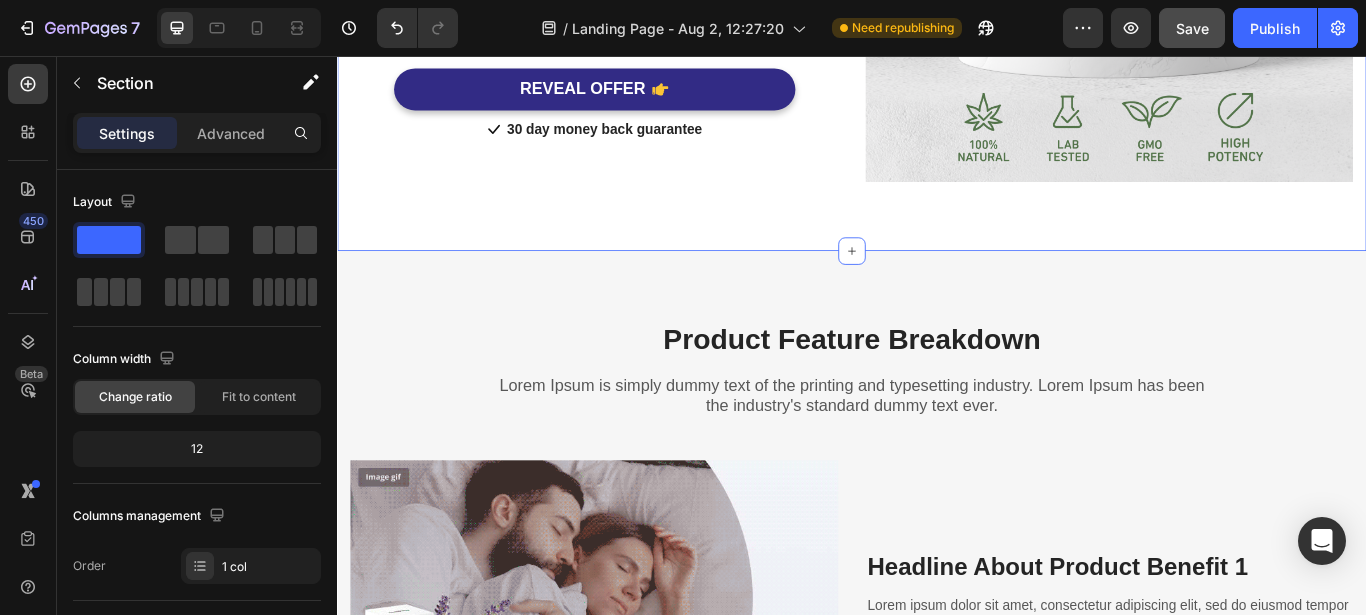 scroll, scrollTop: 502, scrollLeft: 0, axis: vertical 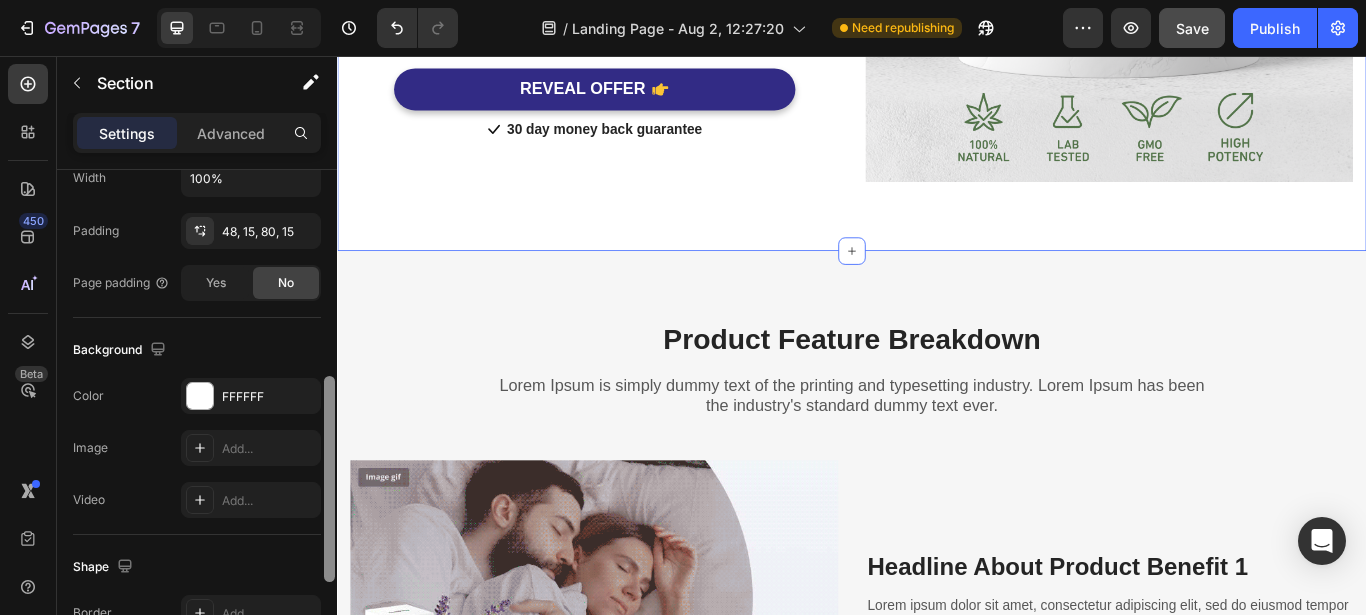 click at bounding box center (329, 421) 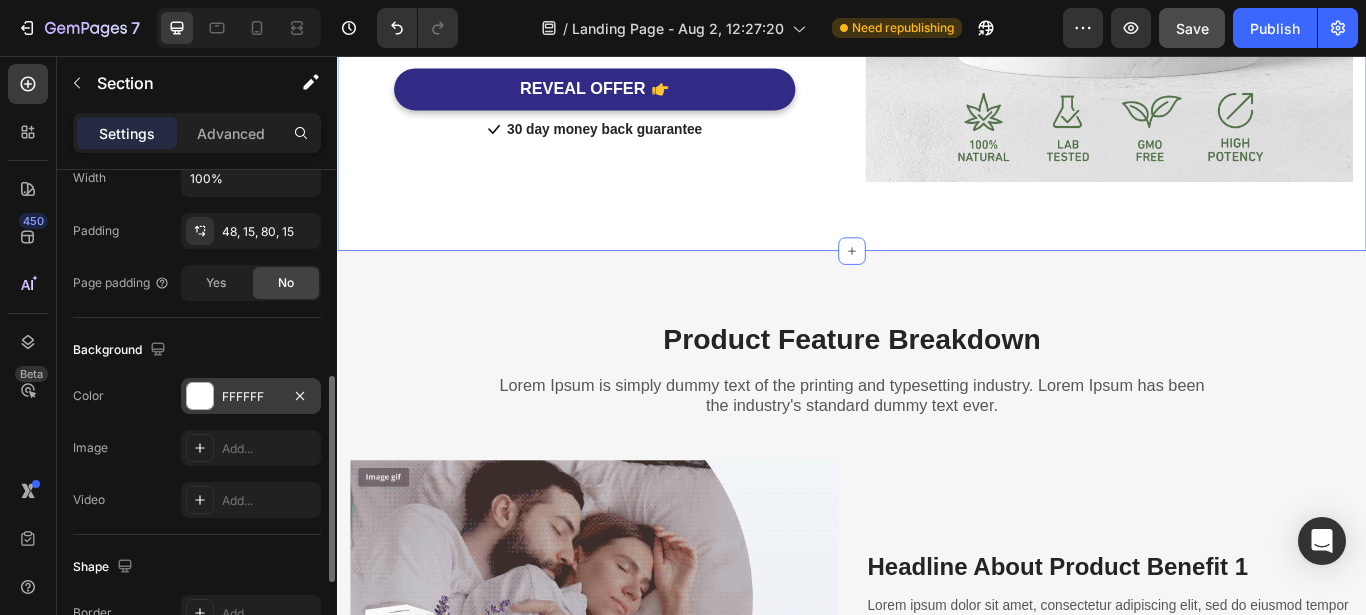 click on "FFFFFF" at bounding box center (251, 397) 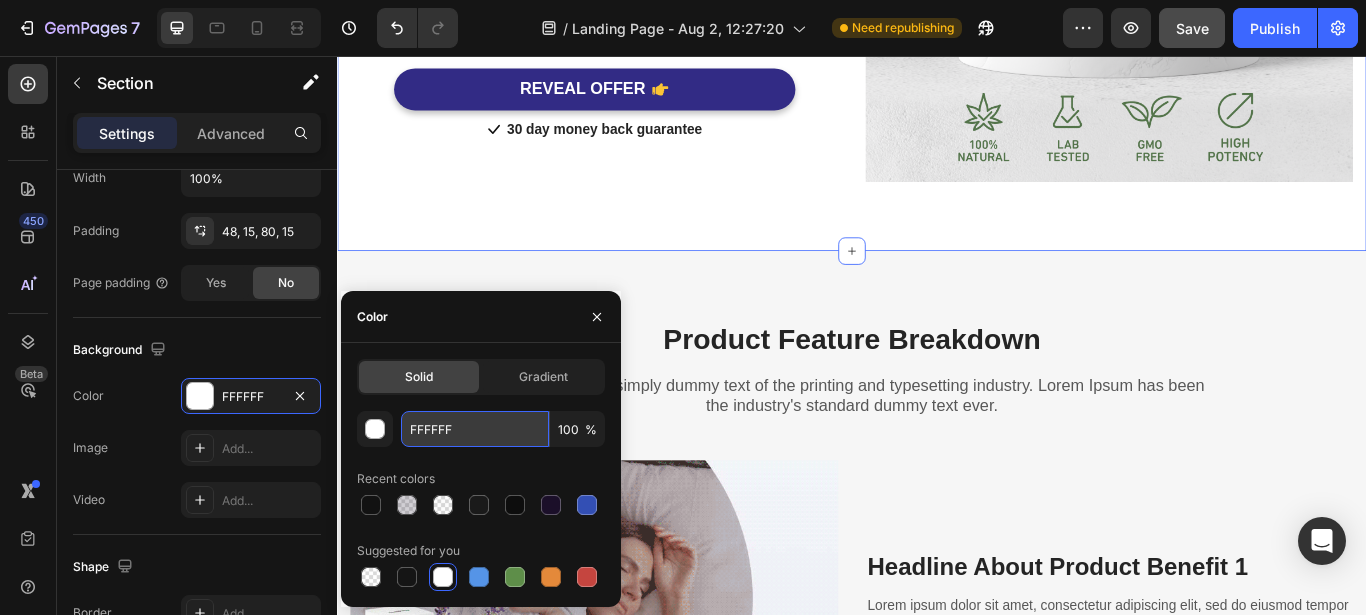 click on "FFFFFF" at bounding box center (475, 429) 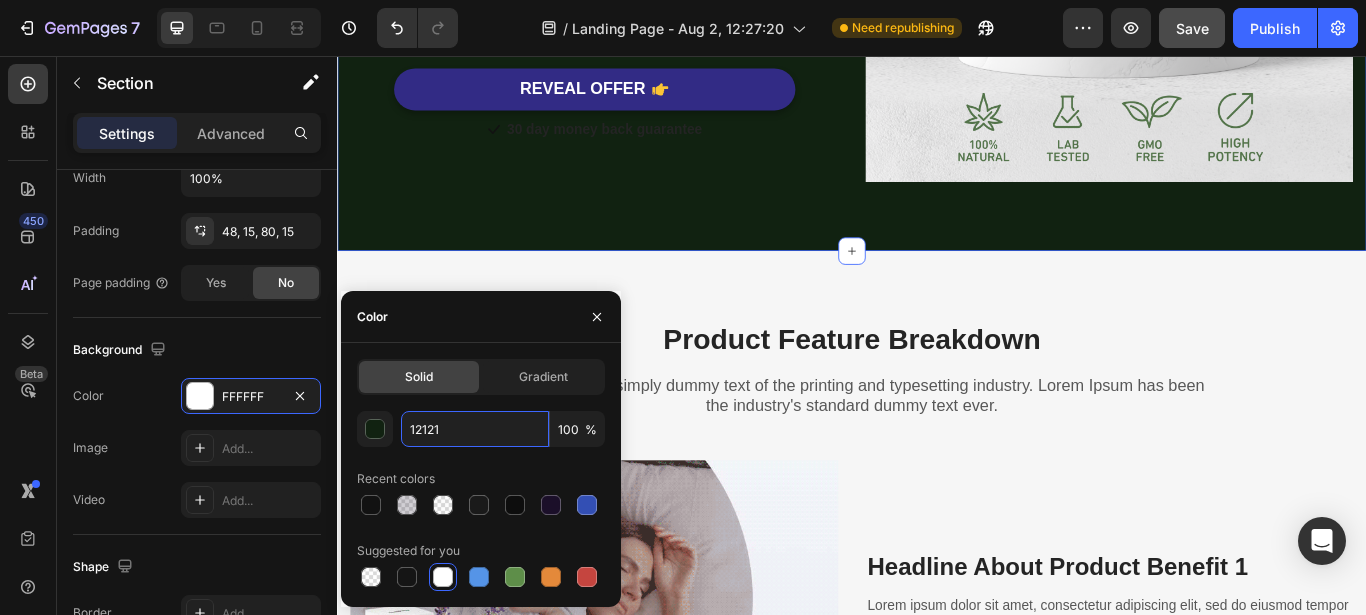 type on "121212" 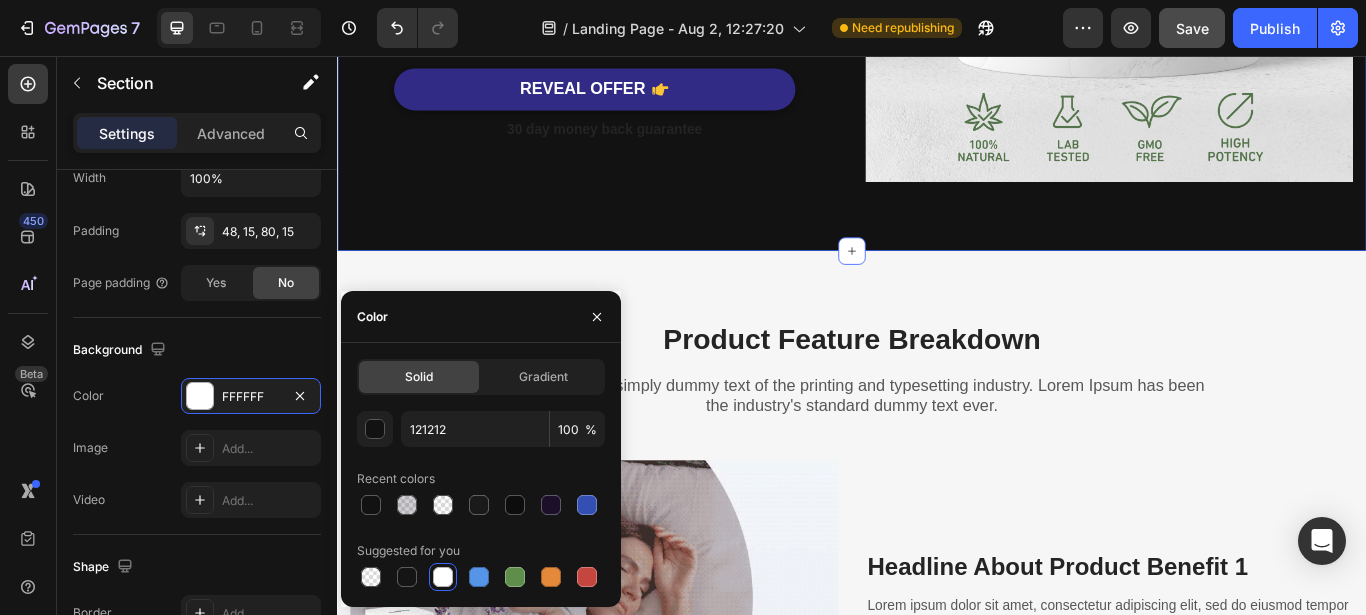 click on "Headline About Timeframe To Reach The Desired Outcome Heading Row Lorem Ipsum is simply dummy text of the printing and typesetting industry. Lorem Ipsum has been the industry's standard dummy text ever. Text block Row Image 3 Mg Of Melatonin Heading There are many variations of passages of Lorem Ipsum available, but the majority have suffered alteration Text block Row Image L-Theanine And Botanicals Heading There are many variations of passages of Lorem Ipsum available, but the majority have suffered alteration Text block Row Image No Artificial Flavors, Gluten Free Heading There are many variations of passages of Lorem Ipsum available, but the majority have suffered alteration Text block Row  	   REVEAL OFFER Button                Icon 30 day money back guarantee Text block Icon List Row Image Row Section 4   You can create reusable sections Create Theme Section AI Content Write with GemAI What would you like to describe here? Tone and Voice Persuasive Product Show more Generate" at bounding box center (937, -185) 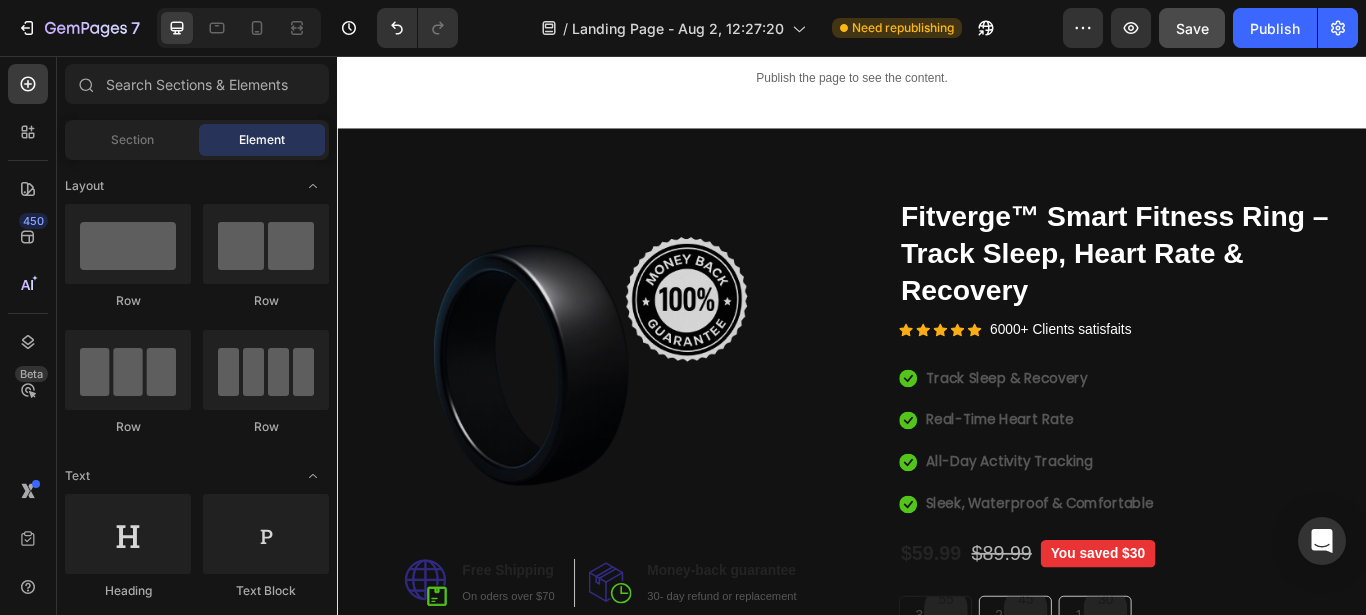 scroll, scrollTop: 0, scrollLeft: 0, axis: both 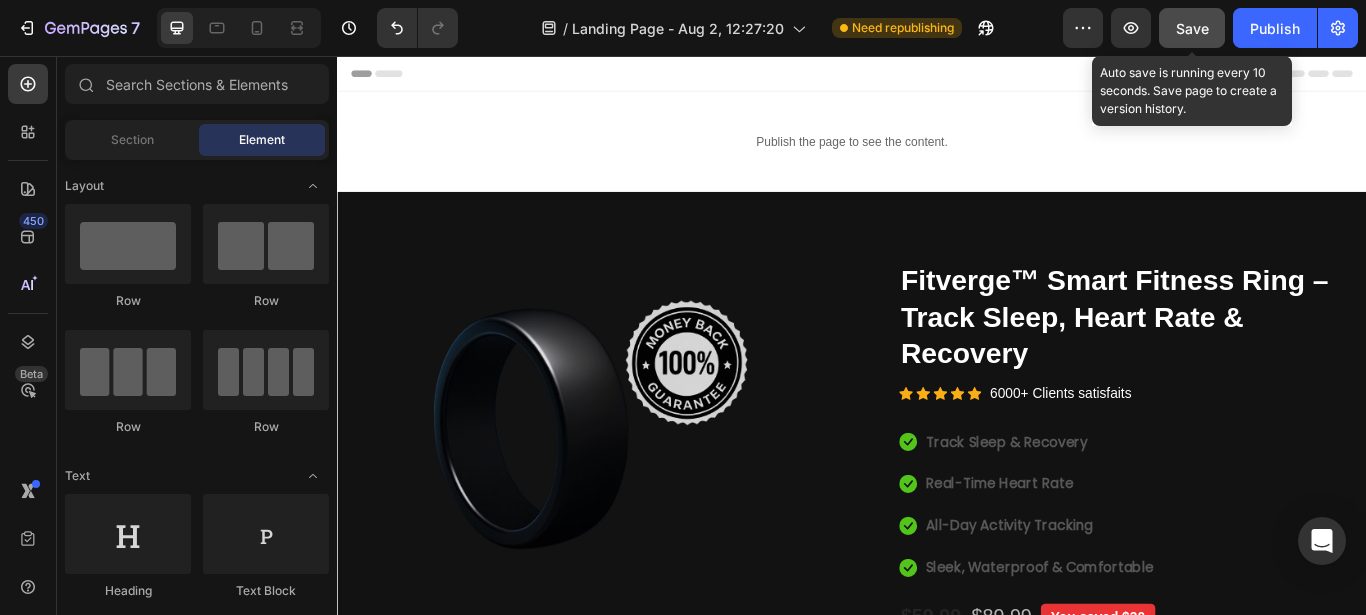 click on "Save" at bounding box center [1192, 28] 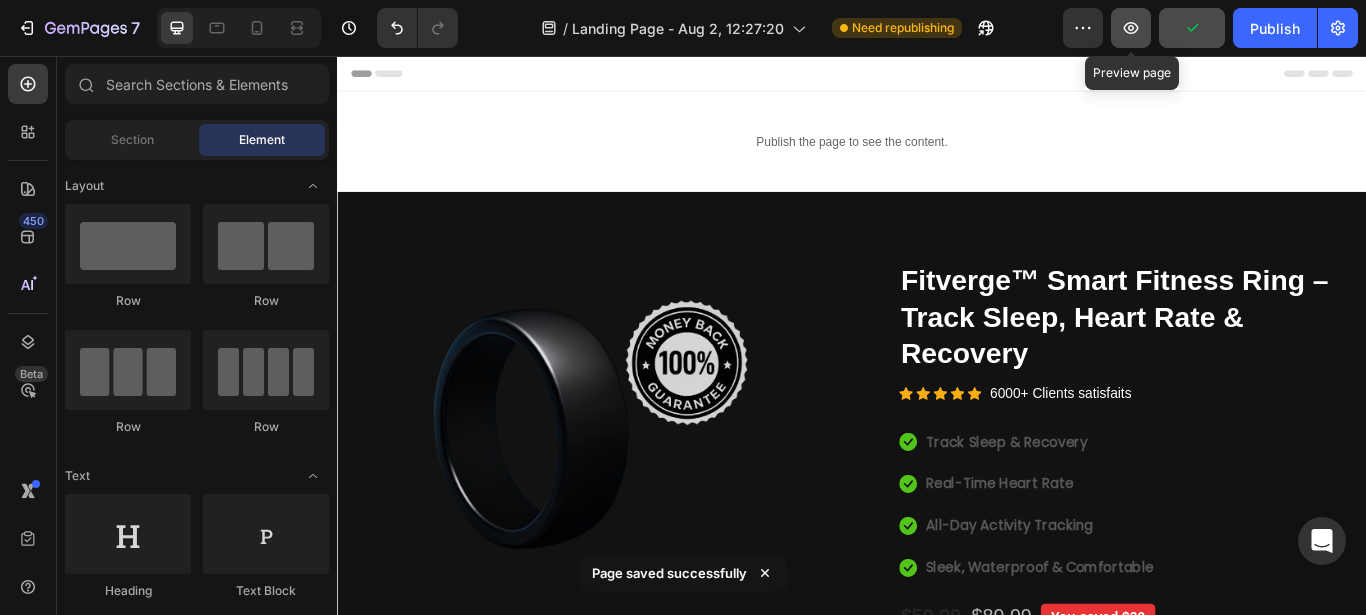 click 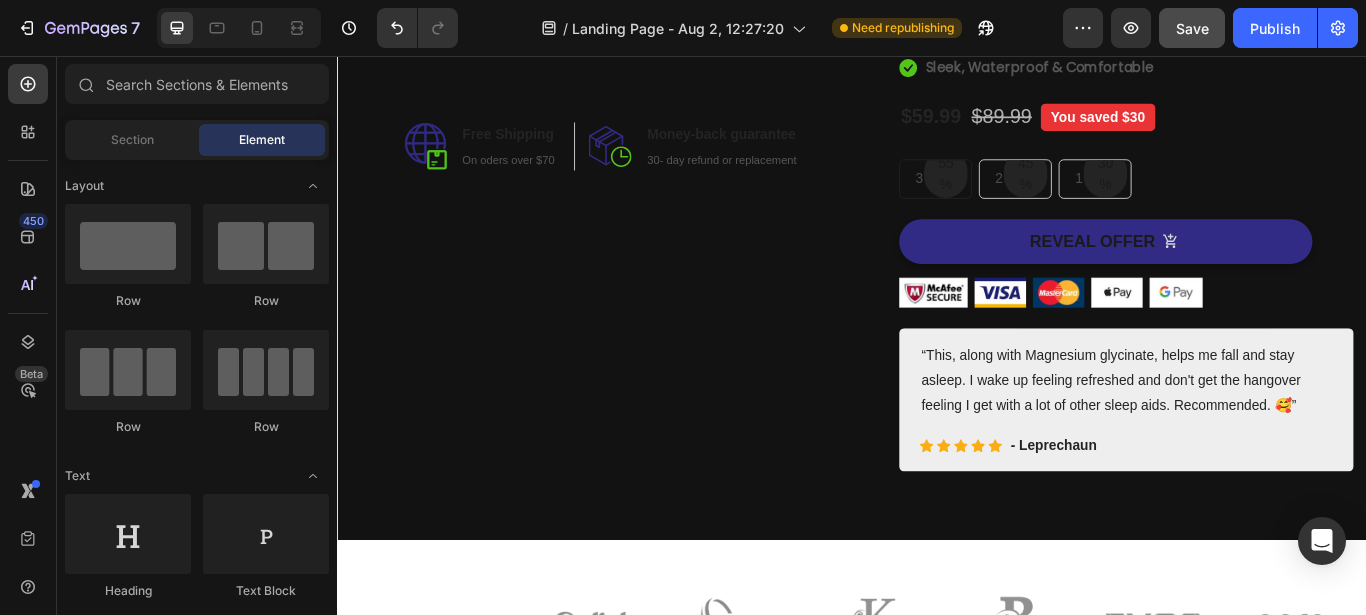 scroll, scrollTop: 863, scrollLeft: 0, axis: vertical 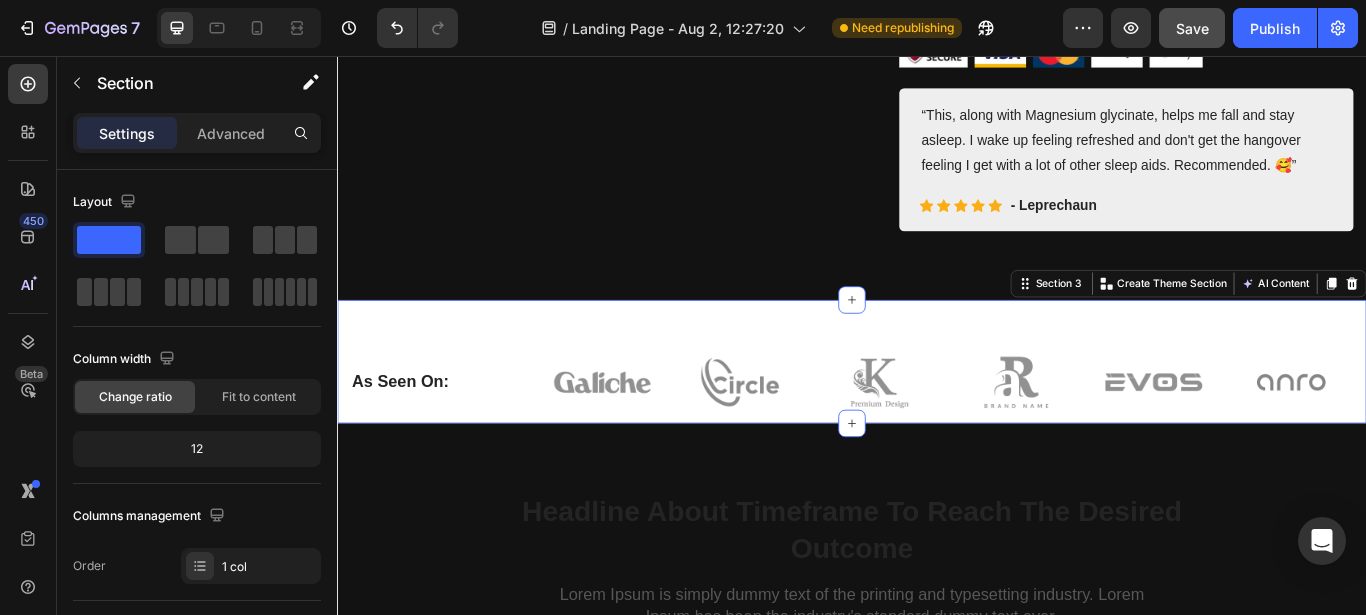 click on "As Seen On: Heading Image Image Image Image Image Image Row Row Section 3   You can create reusable sections Create Theme Section AI Content Write with GemAI What would you like to describe here? Tone and Voice Persuasive Product Show more Generate" at bounding box center [937, 412] 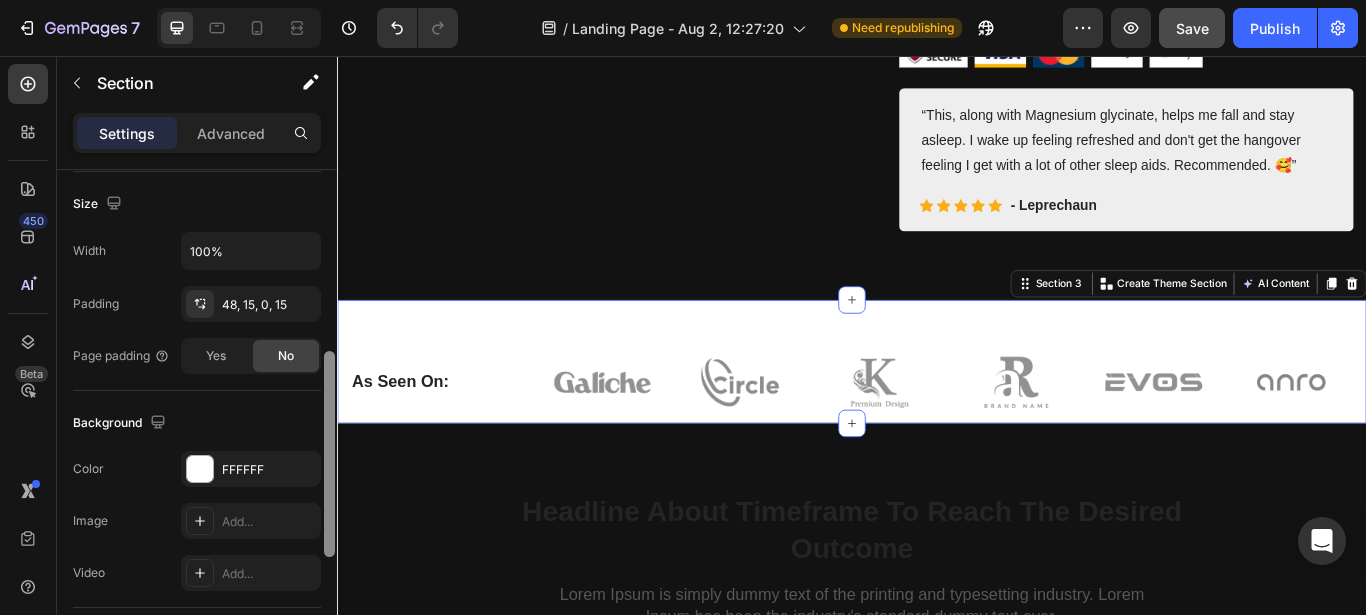 scroll, scrollTop: 434, scrollLeft: 0, axis: vertical 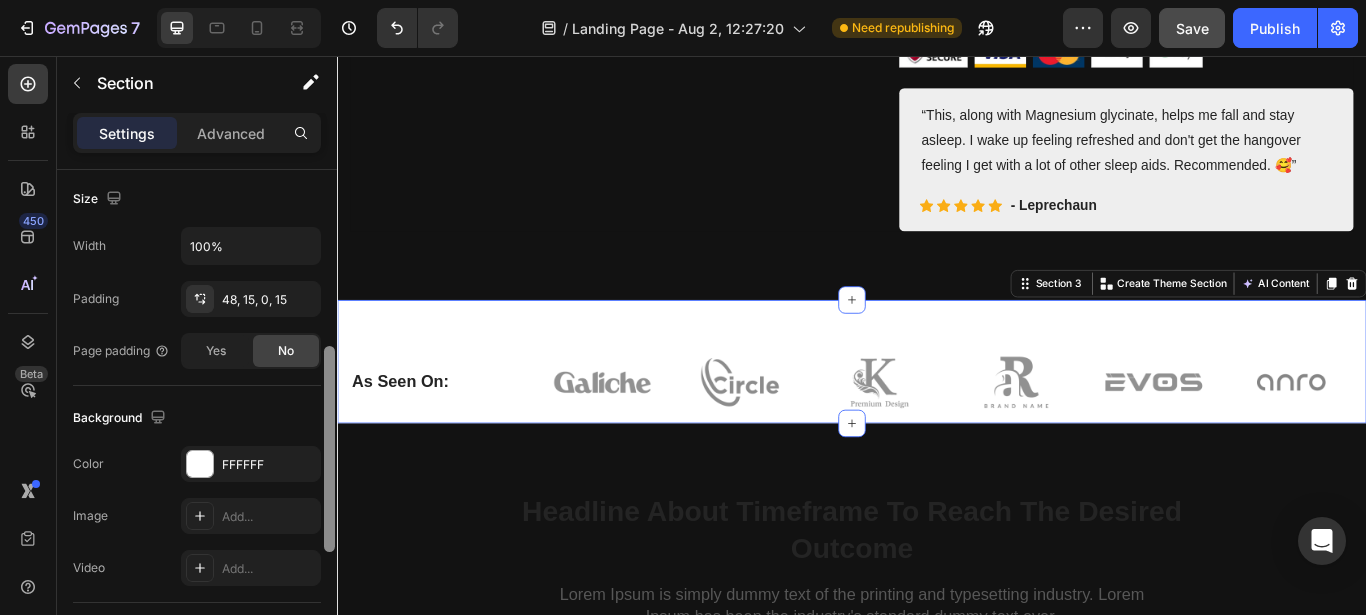 drag, startPoint x: 331, startPoint y: 186, endPoint x: 286, endPoint y: 365, distance: 184.56976 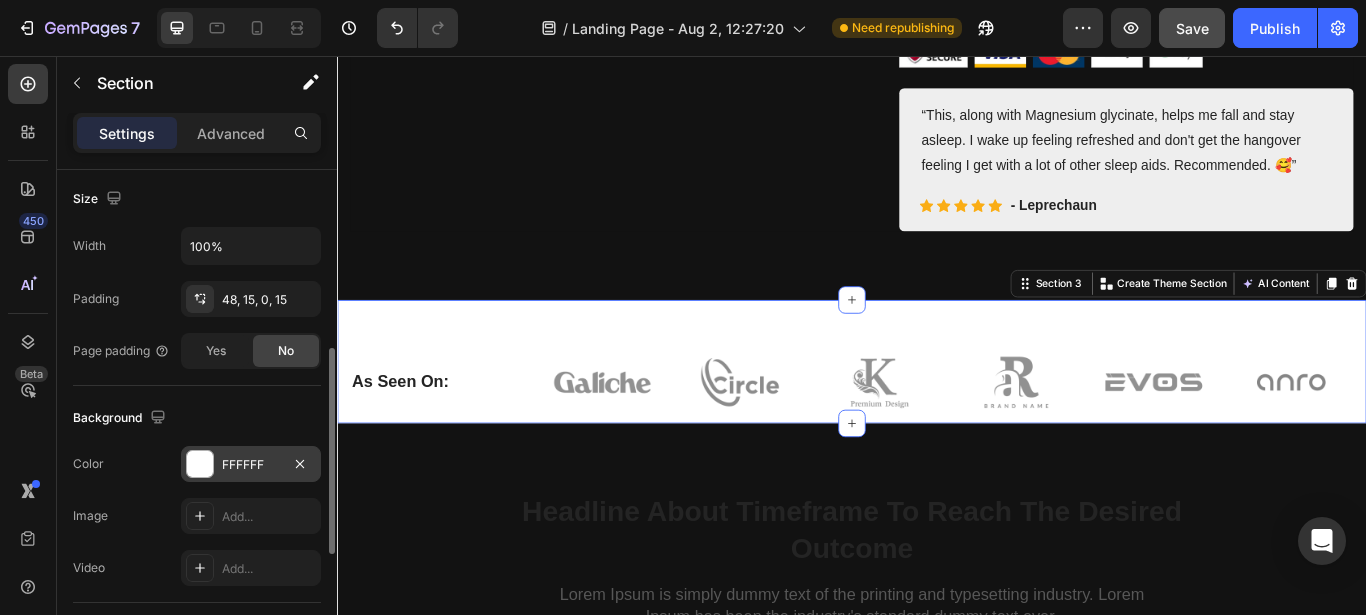 click on "FFFFFF" at bounding box center [251, 465] 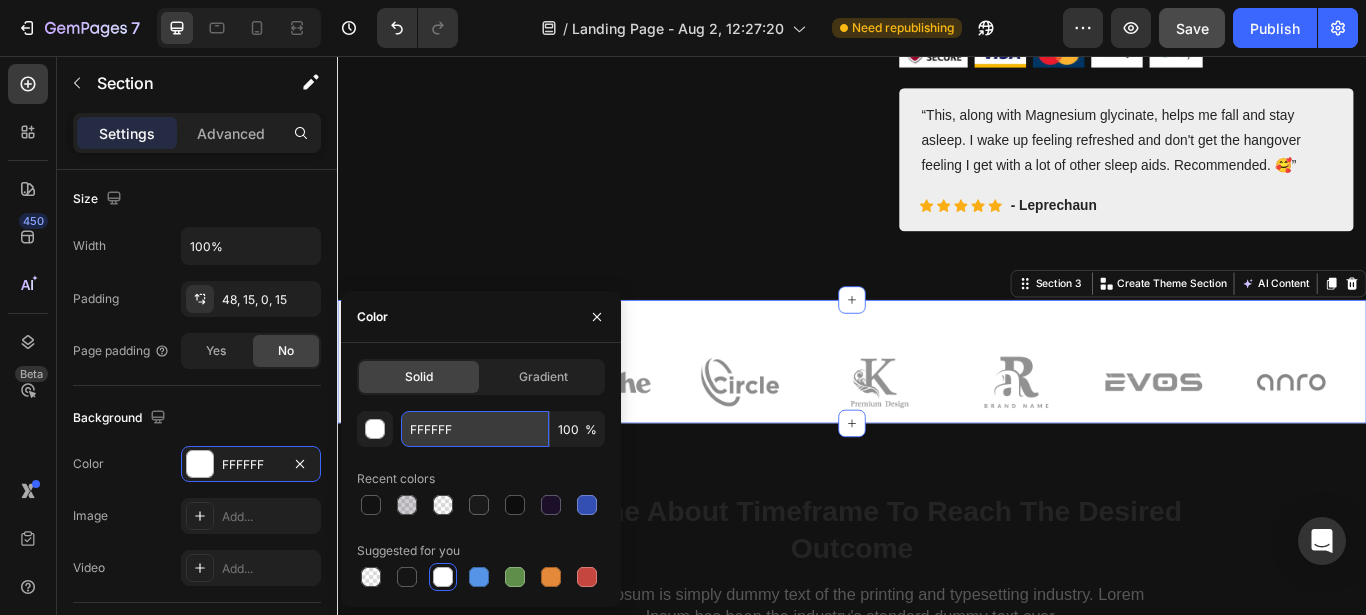 click on "FFFFFF" at bounding box center (475, 429) 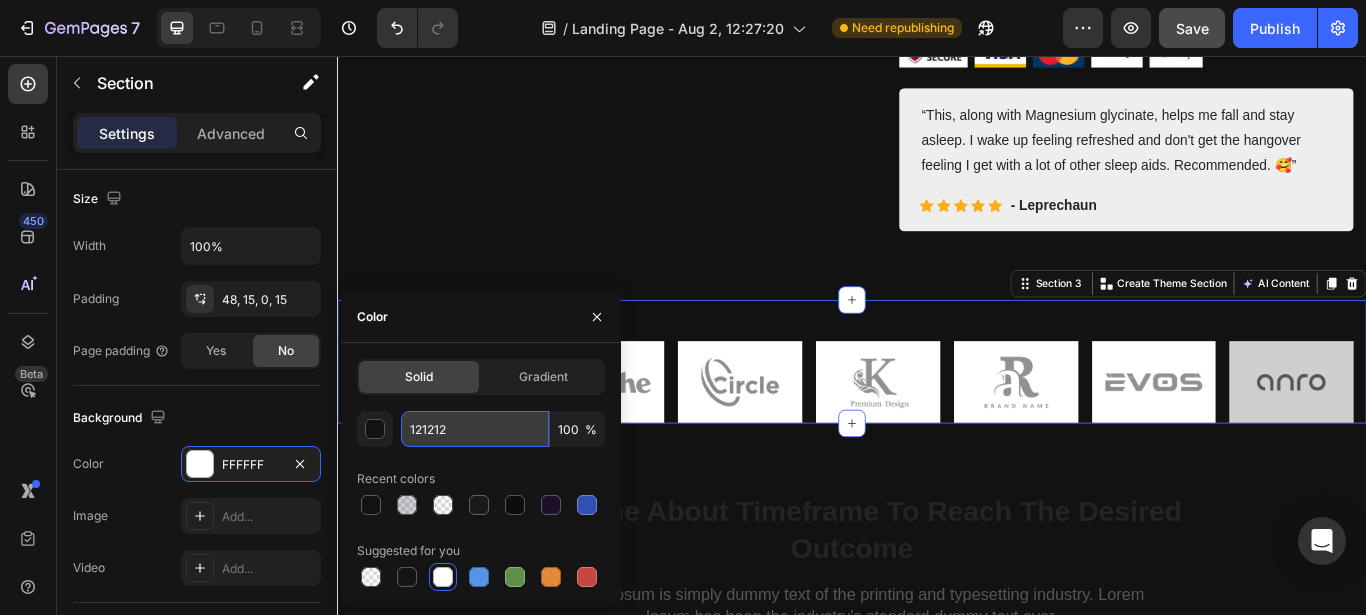 type on "121212" 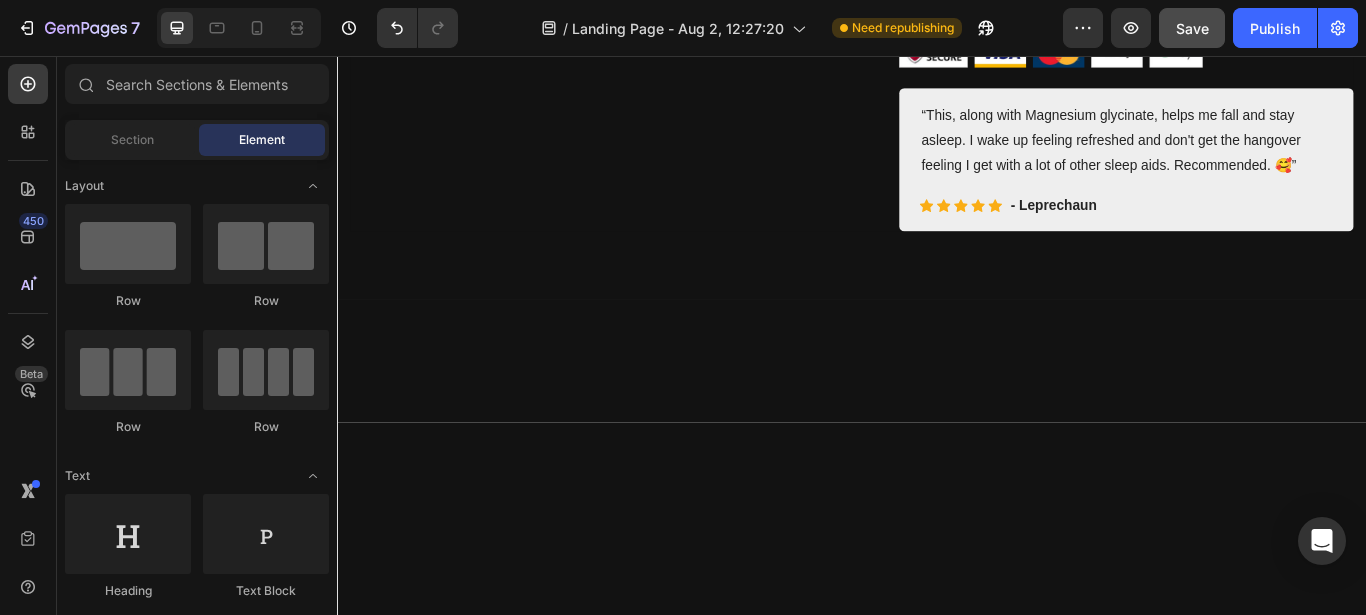 scroll, scrollTop: 0, scrollLeft: 0, axis: both 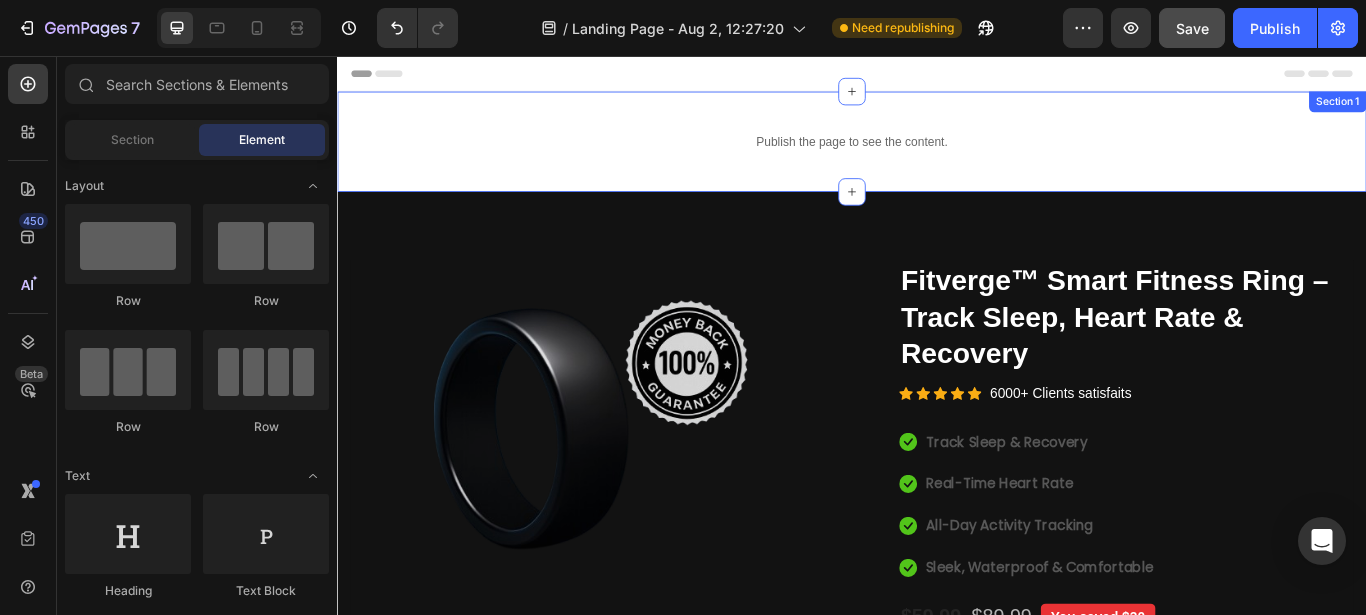 click on "Publish the page to see the content.
Custom Code Section 1" at bounding box center [937, 155] 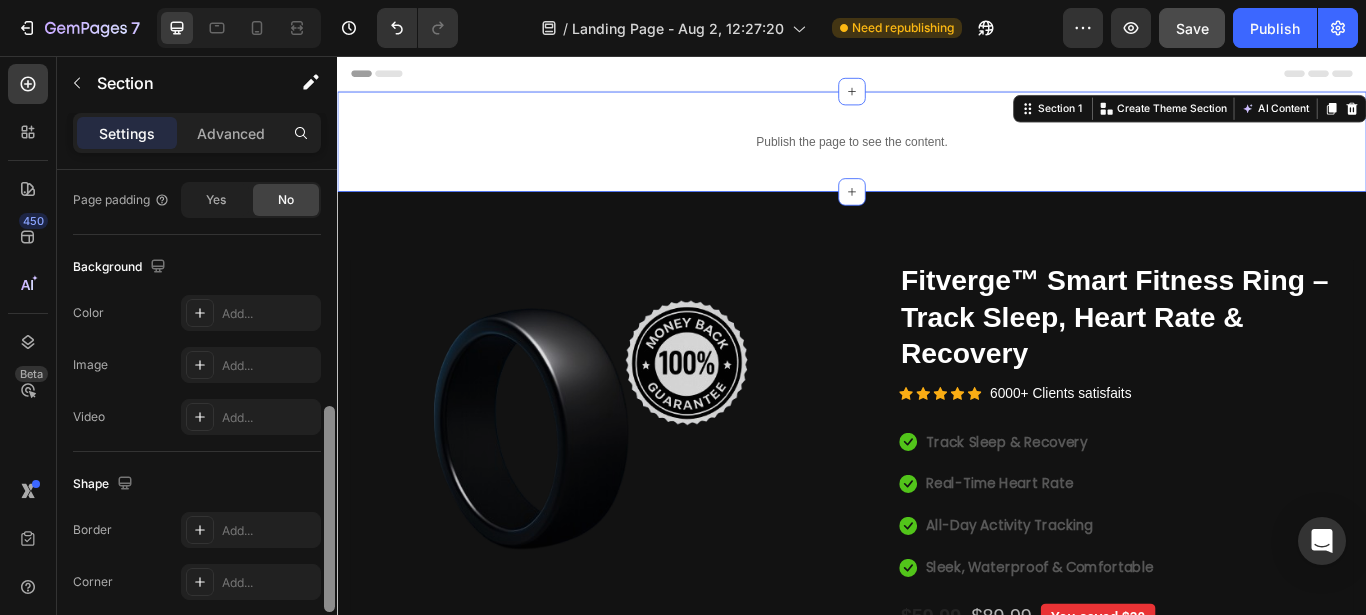 scroll, scrollTop: 582, scrollLeft: 0, axis: vertical 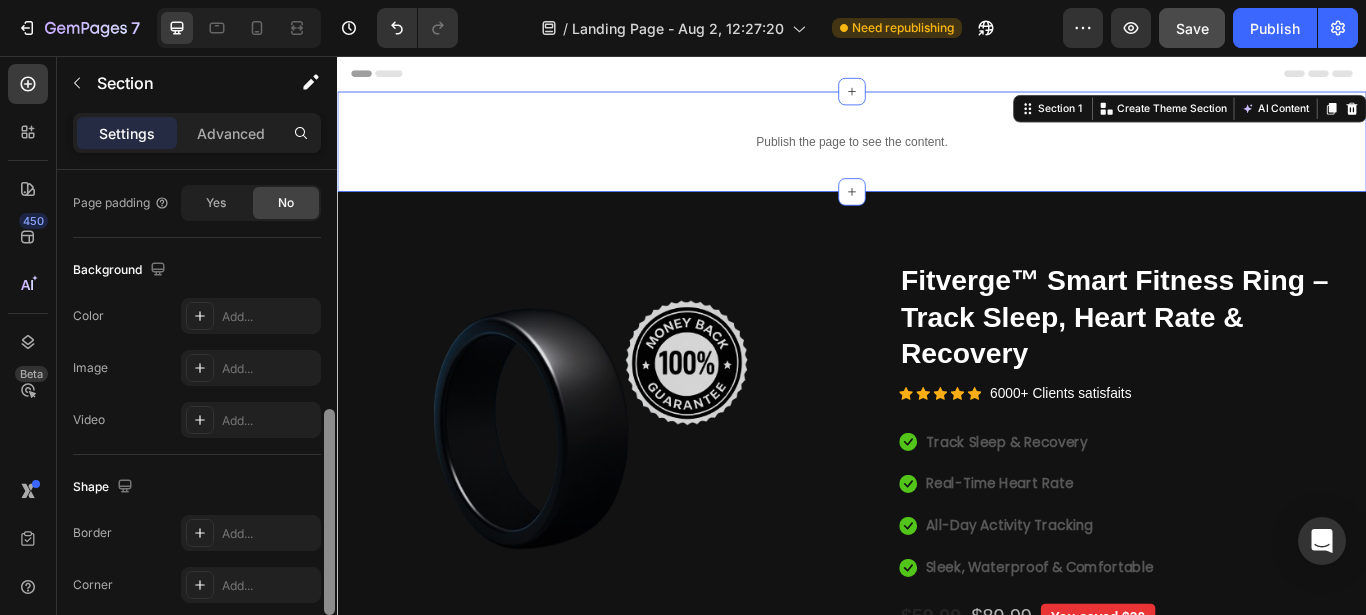 drag, startPoint x: 327, startPoint y: 217, endPoint x: 273, endPoint y: 457, distance: 246 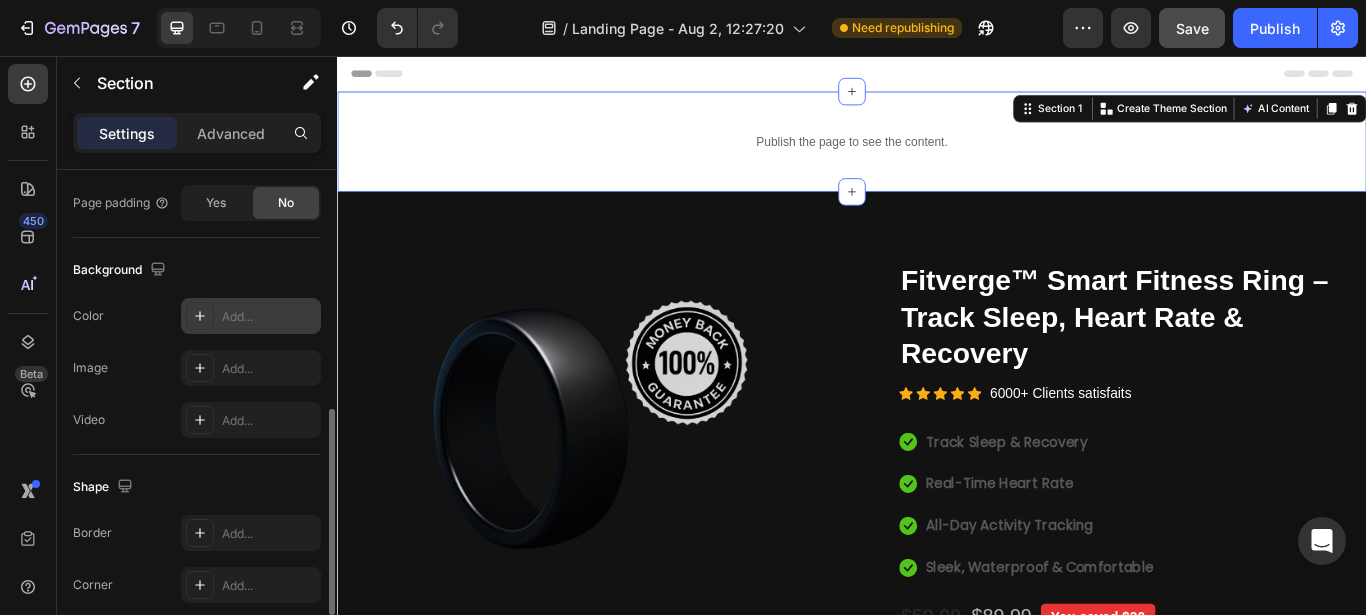 click on "Add..." at bounding box center [269, 317] 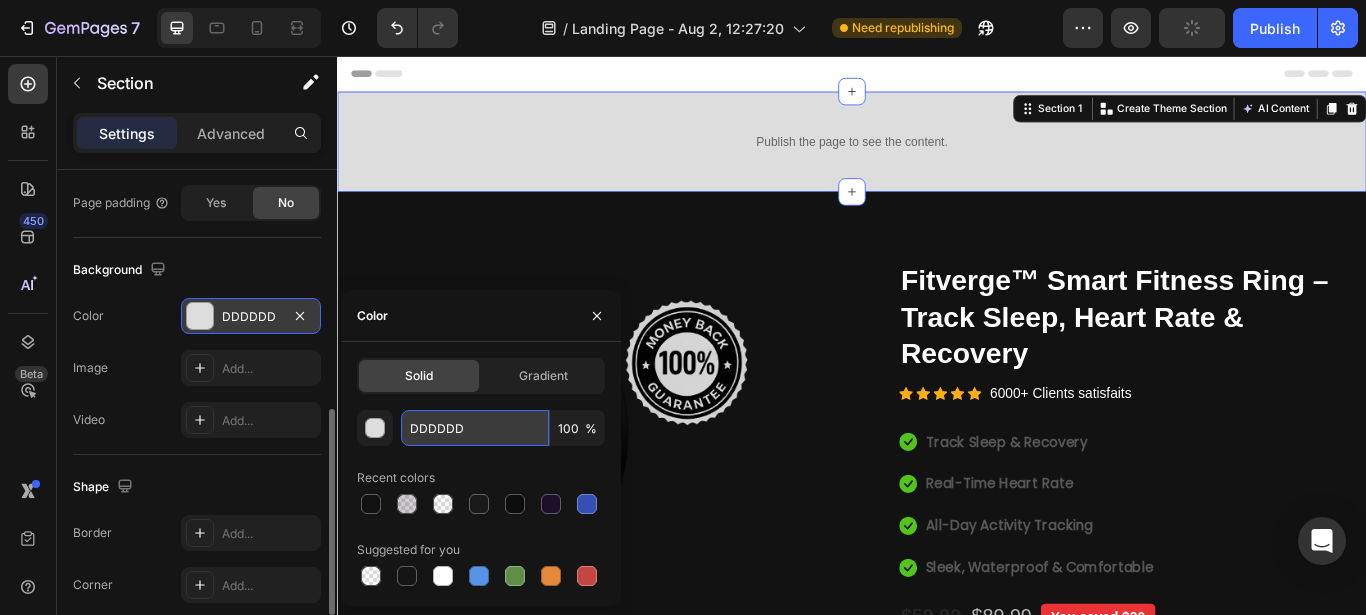 click on "DDDDDD" at bounding box center (475, 428) 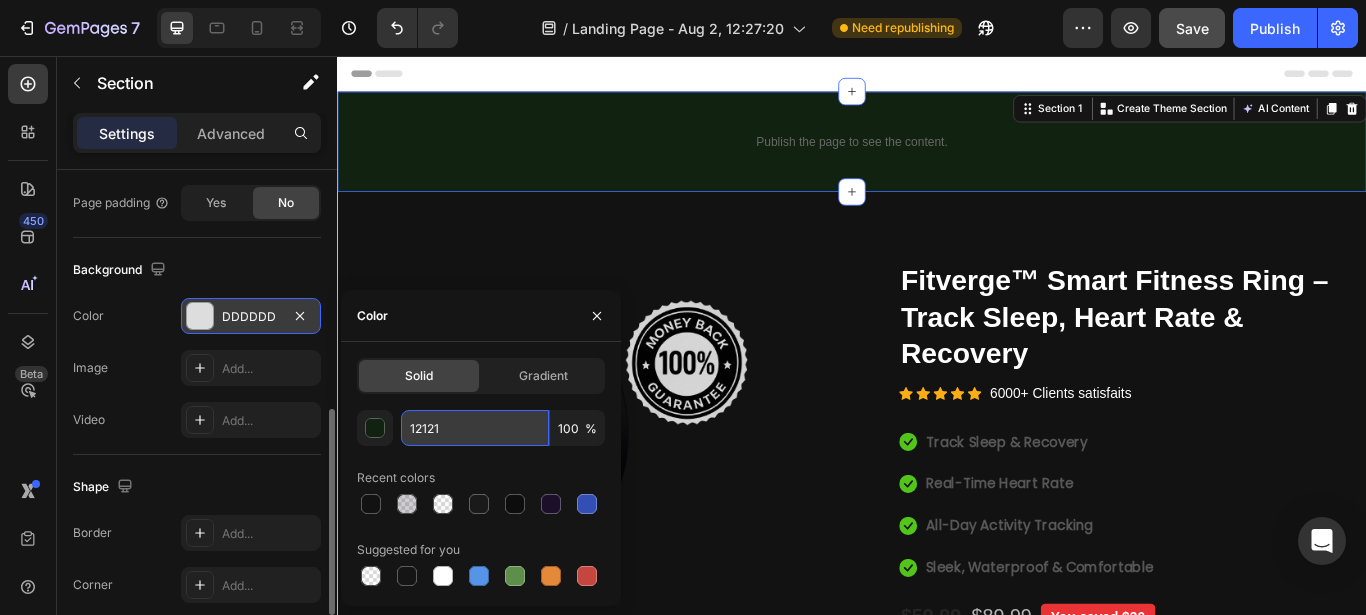 type on "121212" 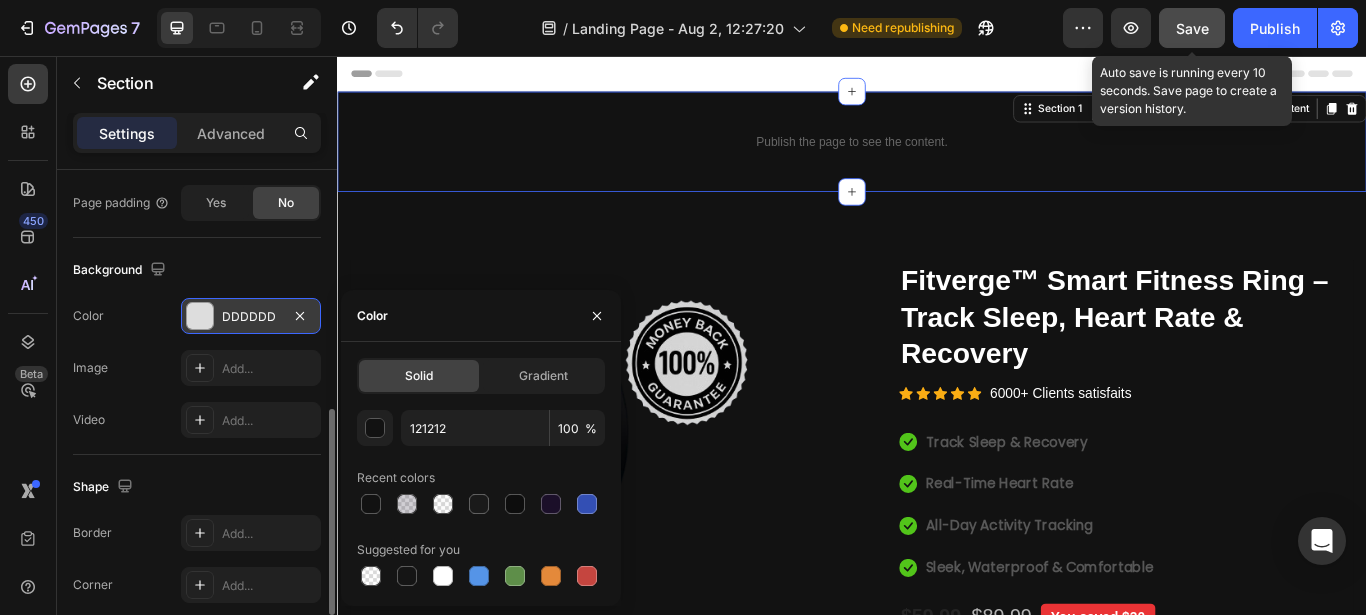 click on "Save" 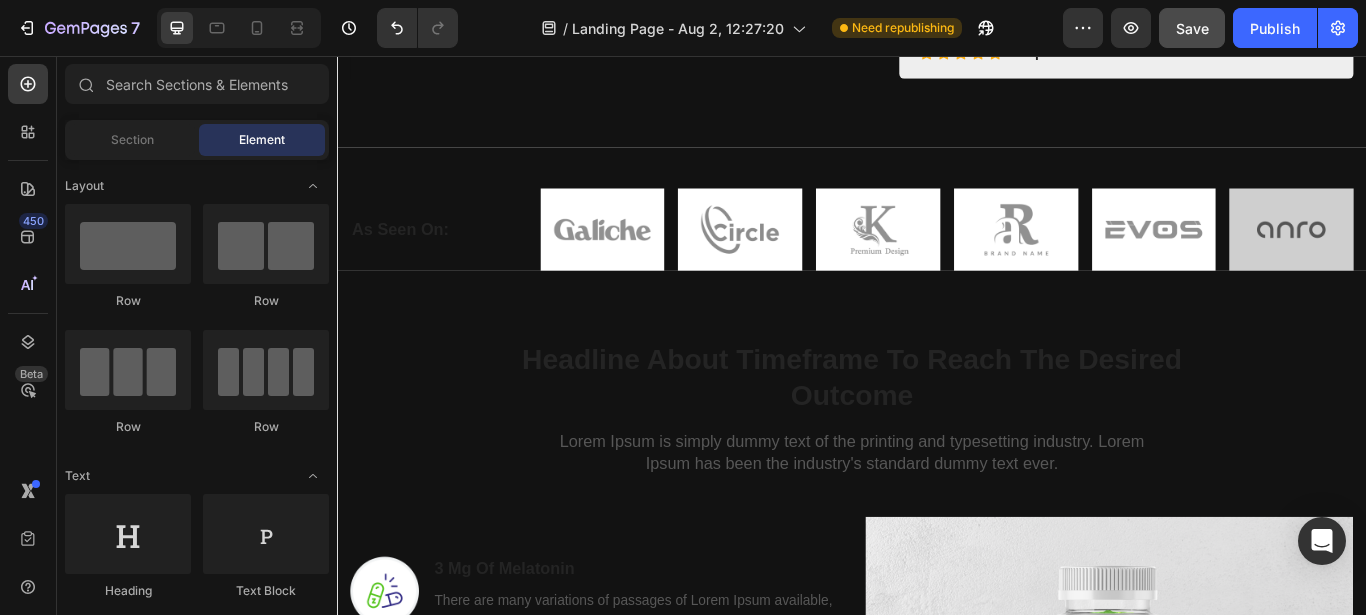 scroll, scrollTop: 1027, scrollLeft: 0, axis: vertical 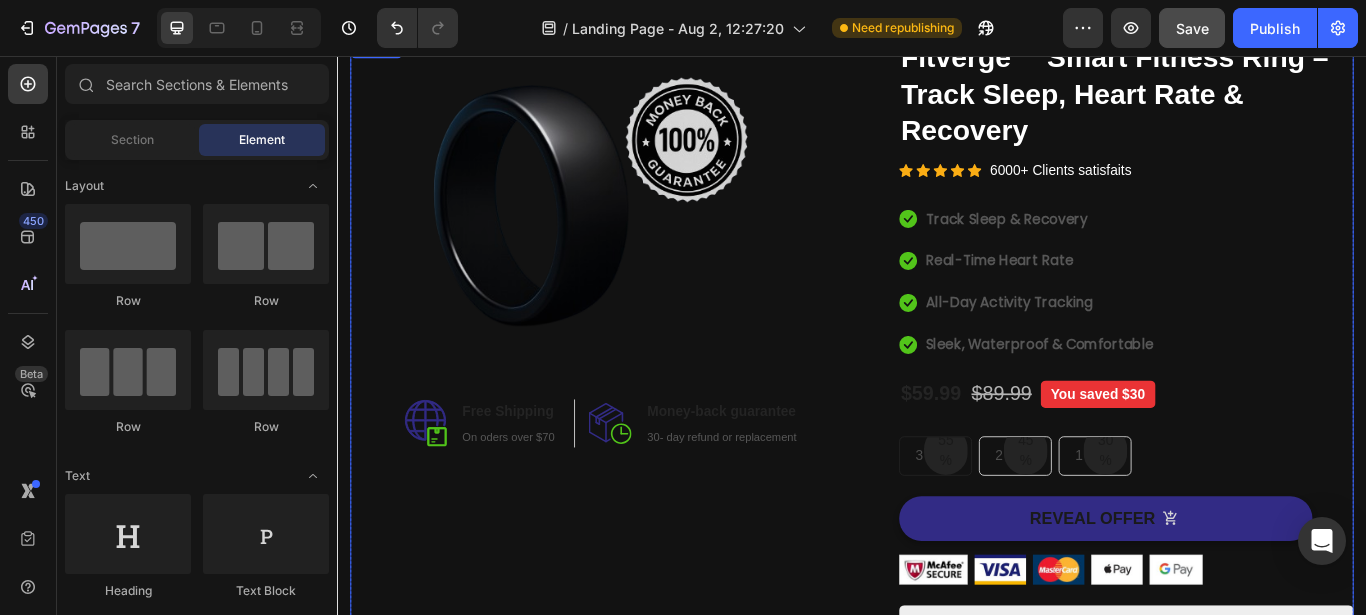 click on "Image Image Free Shipping Heading On oders over $70 Text block Row Image Money-back guarantee Heading 30- day refund or replacement Text block Row Row Row" at bounding box center (644, 448) 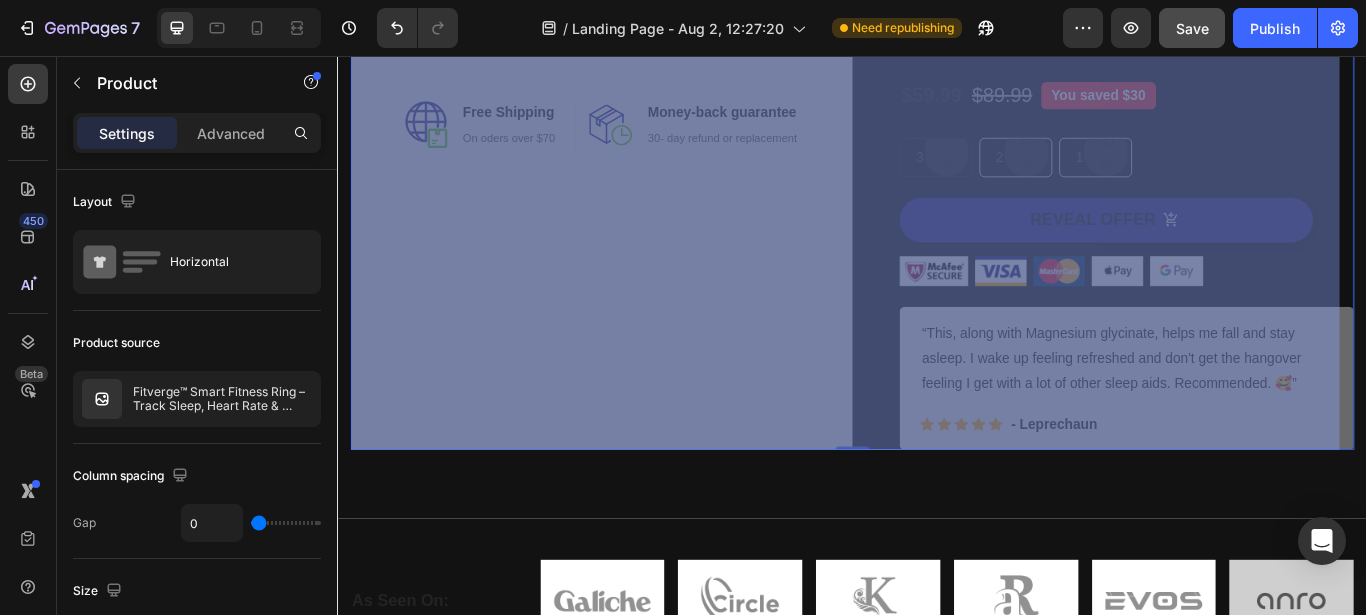 drag, startPoint x: 431, startPoint y: 657, endPoint x: 518, endPoint y: 655, distance: 87.02299 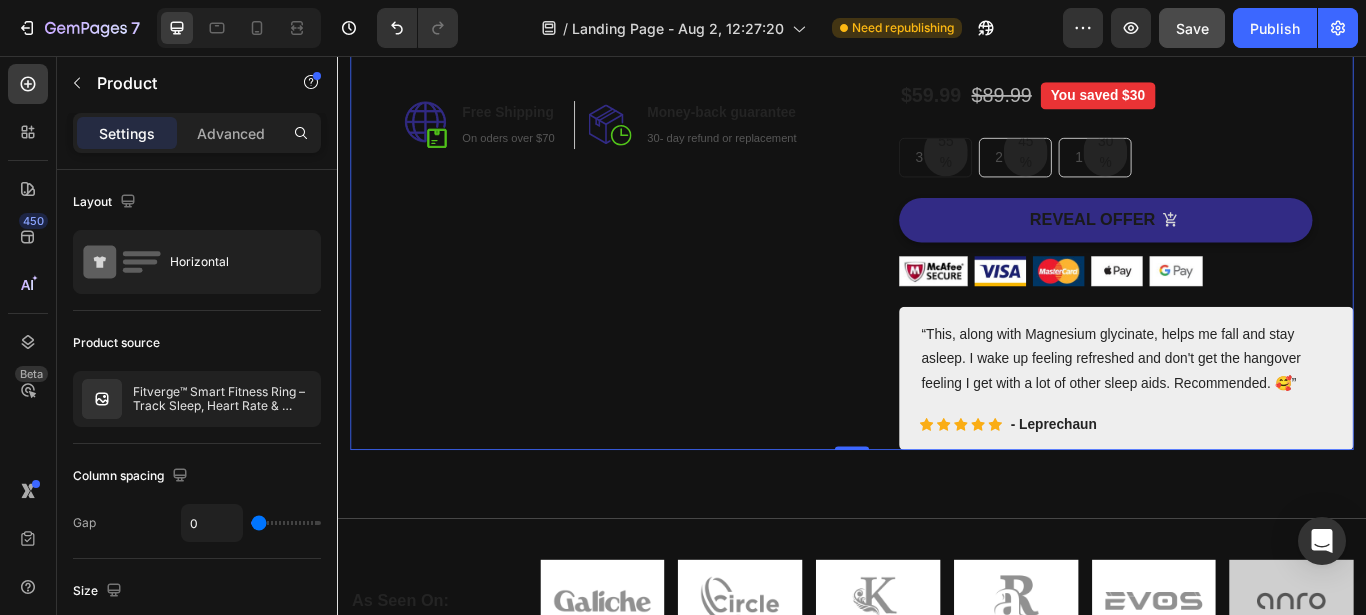 scroll, scrollTop: 637, scrollLeft: 0, axis: vertical 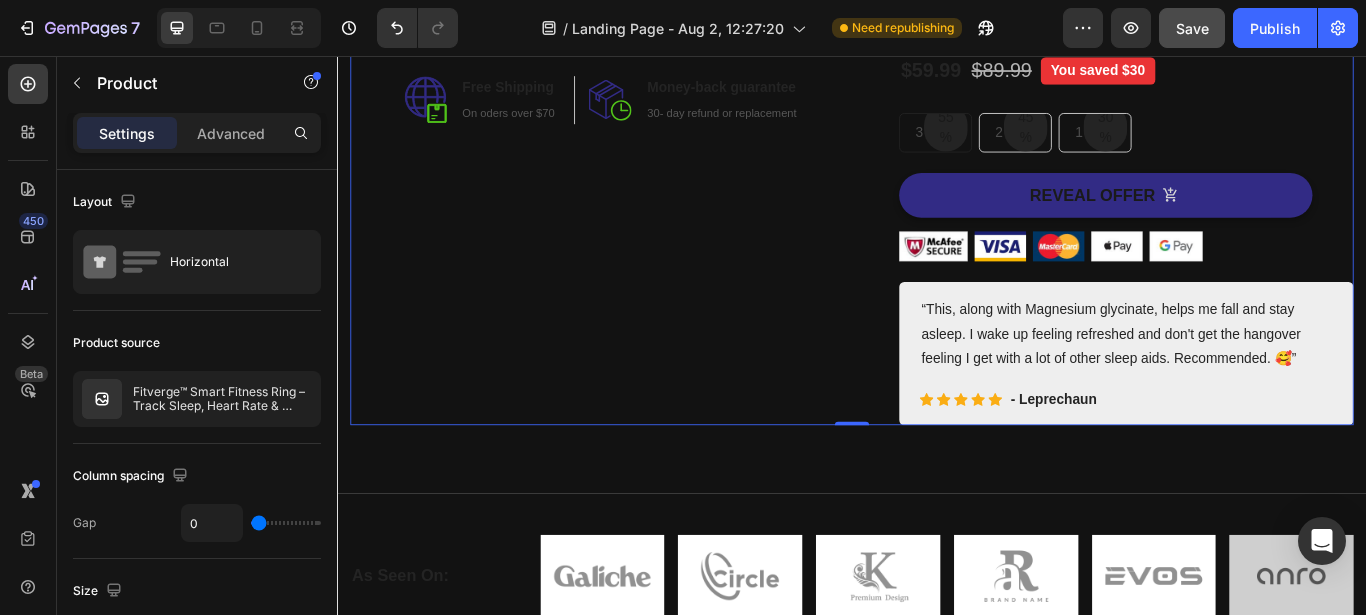 click on "Image Image Free Shipping Heading On oders over $70 Text block Row Image Money-back guarantee Heading 30- day refund or replacement Text block Row Row Row" at bounding box center (644, 71) 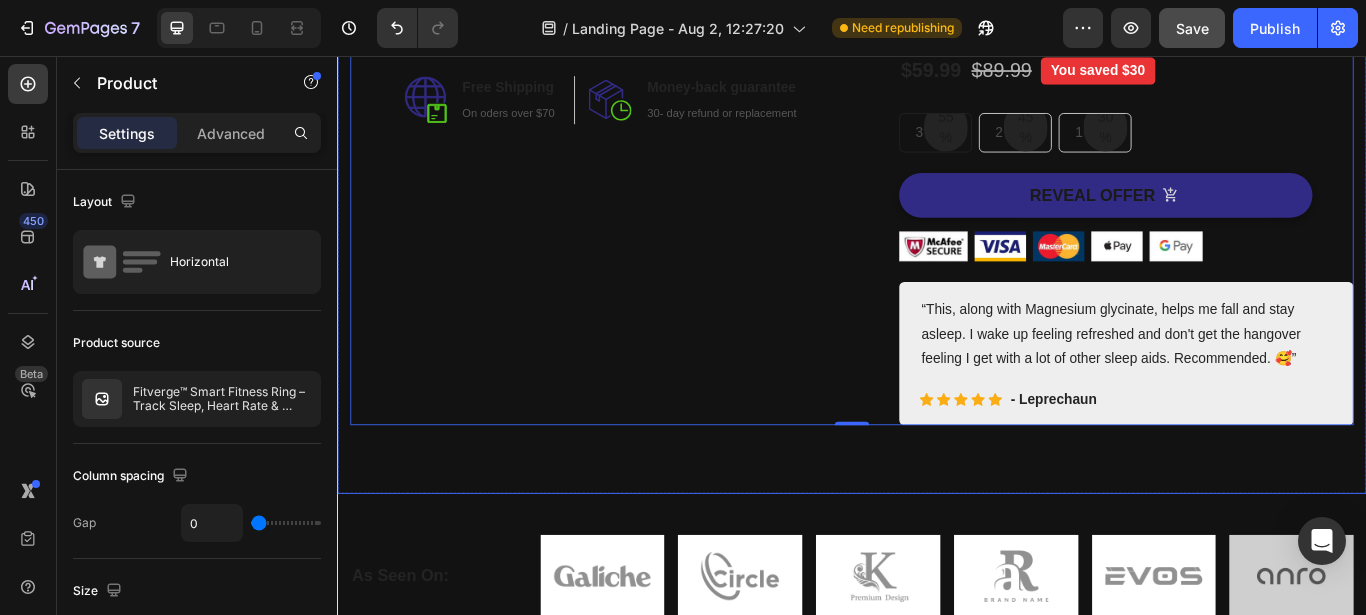 click on "Image Image Free Shipping Heading On oders over $70 Text block Row Image Money-back guarantee Heading 30- day refund or replacement Text block Row Row Row Catch your customer's attention with attracted media.       Add image   or   sync data
(P) Images & Gallery Fitverge™ Smart Fitness Ring – Track Sleep, Heart Rate & Recovery (P) Title                Icon                Icon                Icon                Icon                Icon Icon List Hoz 6000+ Clients satisfaits Text block Row
Icon Track Sleep & Recovery Text block
Icon Real-Time Heart Rate Text block
Icon All-Day Activity Tracking Text block
Icon Sleek, Waterproof & Comfortable Text block Icon List $59.99 (P) Price (P) Price $89.99 (P) Price (P) Price" at bounding box center [937, 71] 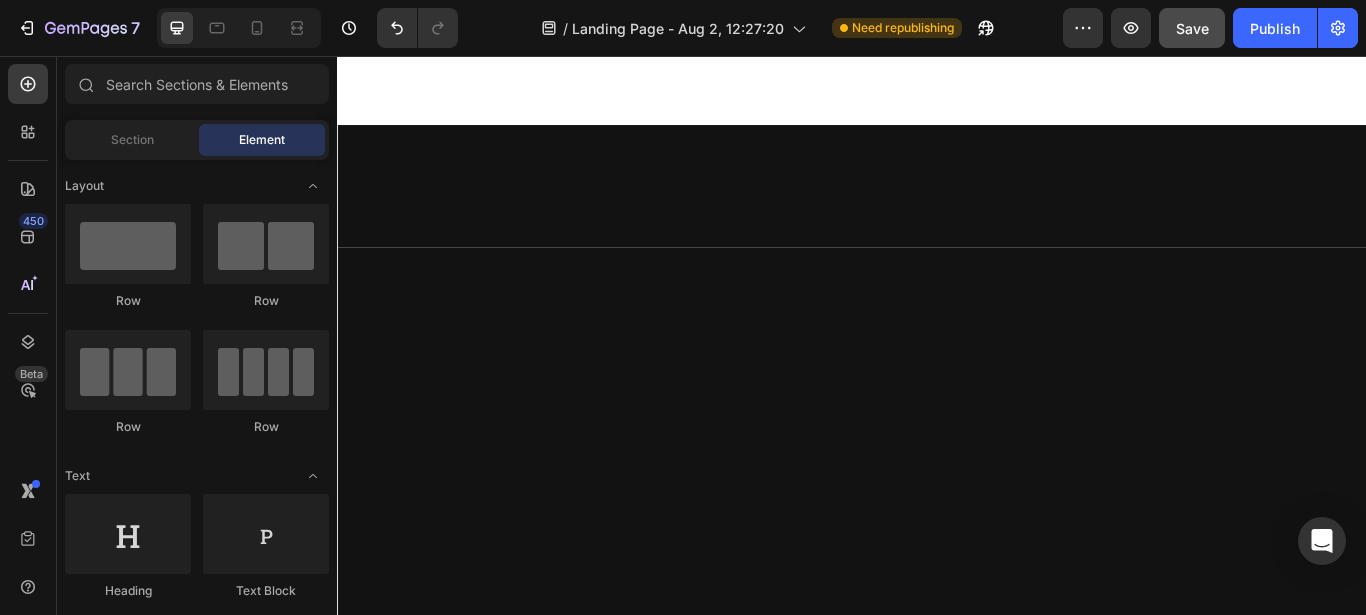 scroll, scrollTop: 6460, scrollLeft: 0, axis: vertical 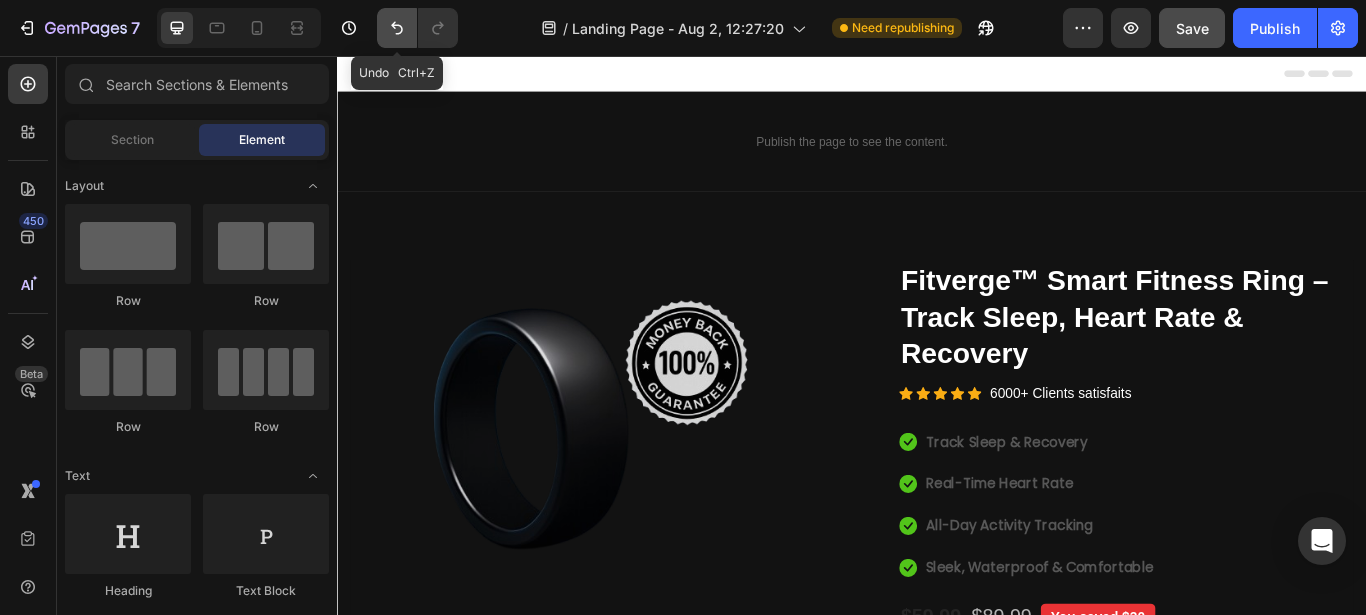 click 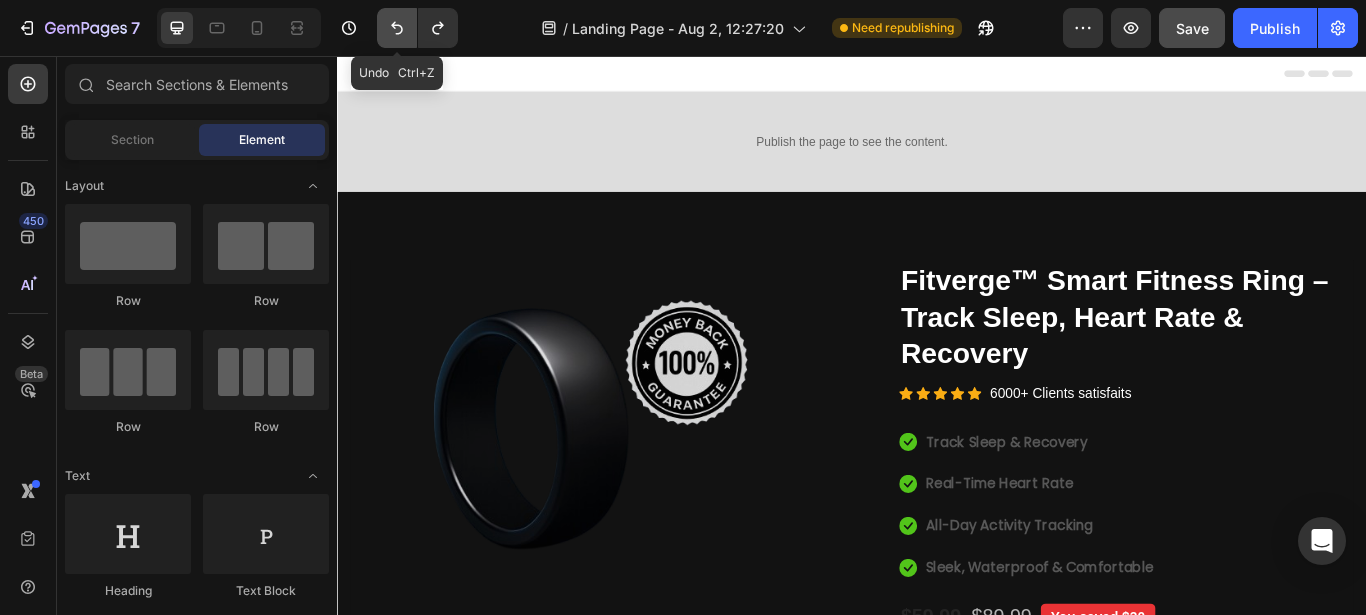 click 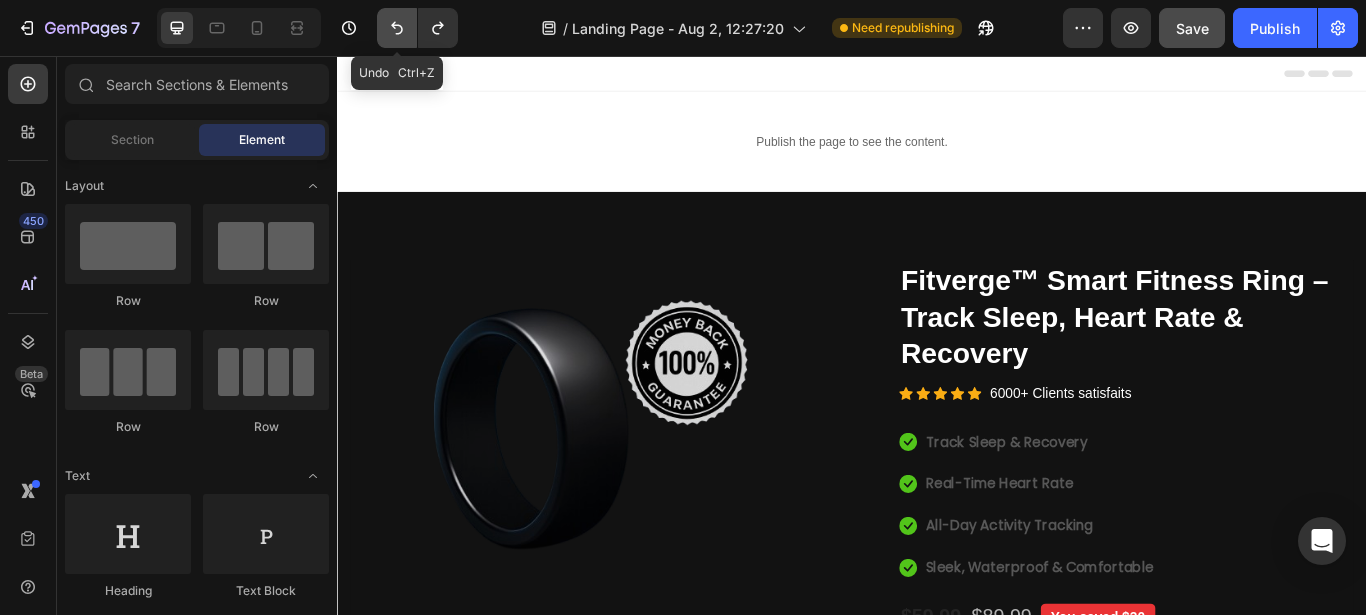 click 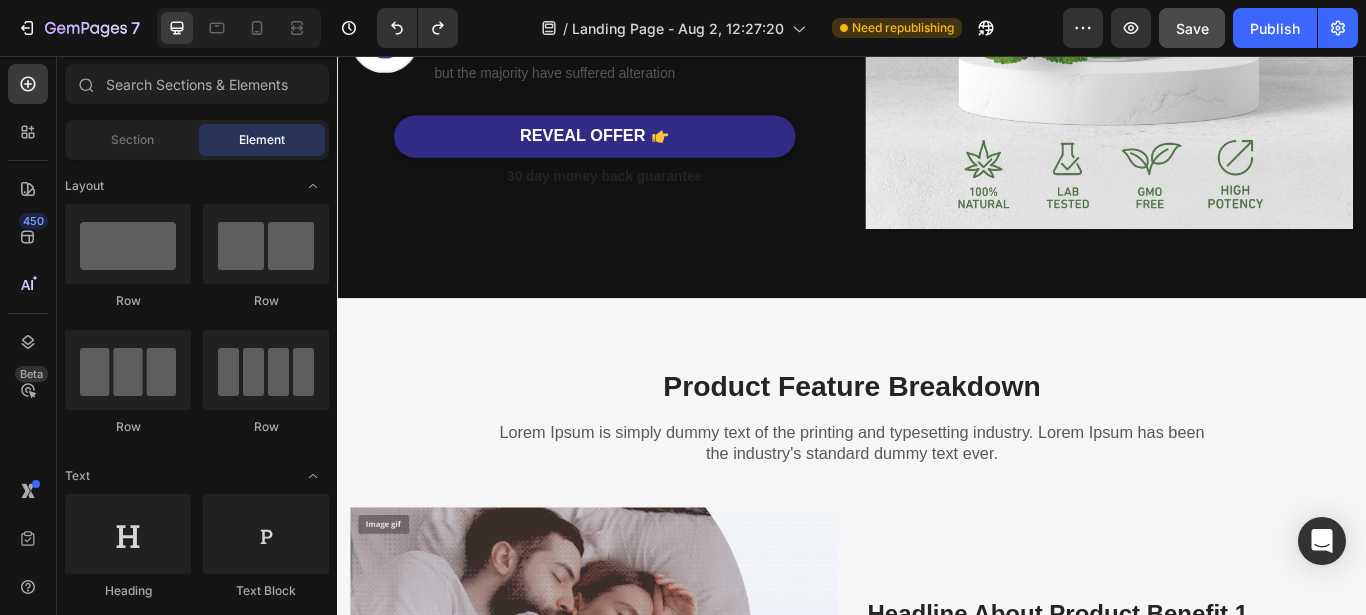 scroll, scrollTop: 1956, scrollLeft: 0, axis: vertical 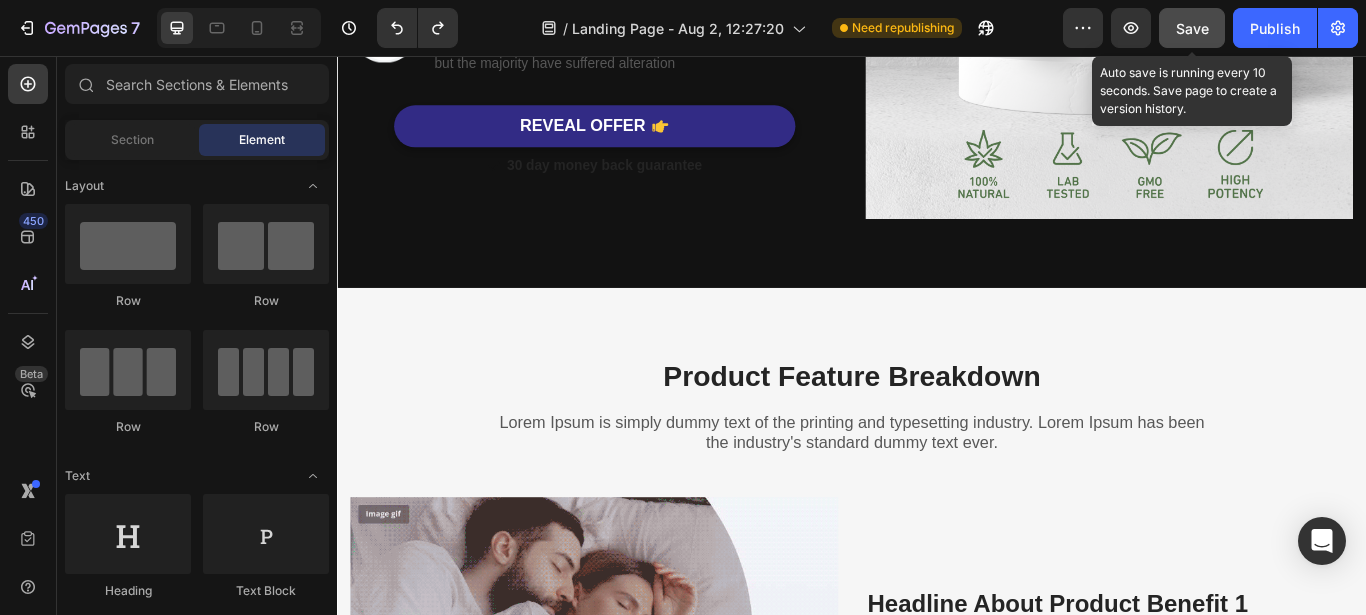 click on "Save" at bounding box center [1192, 28] 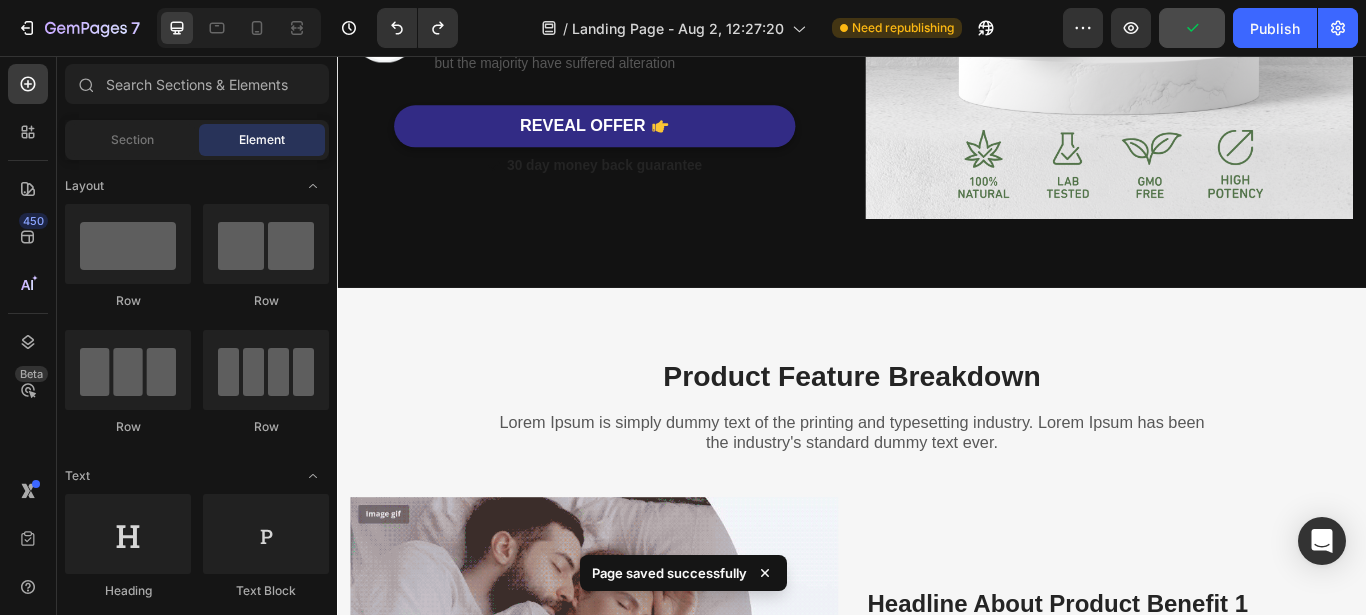 click on "Preview  Publish" at bounding box center [1210, 28] 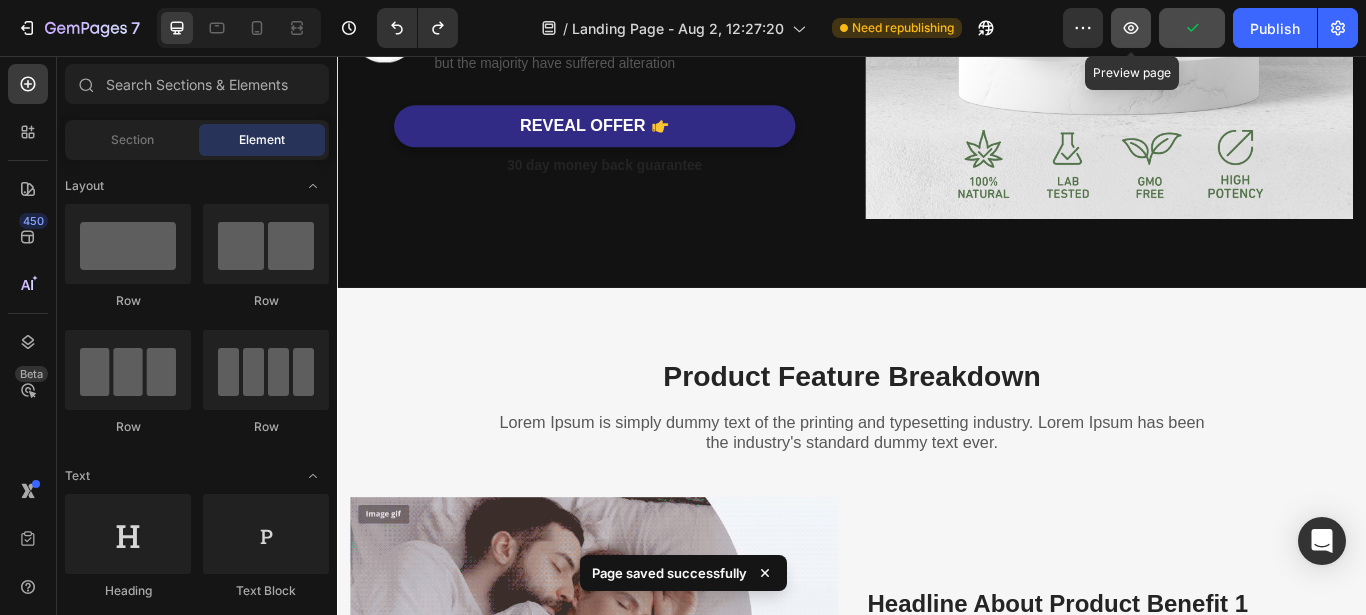 click 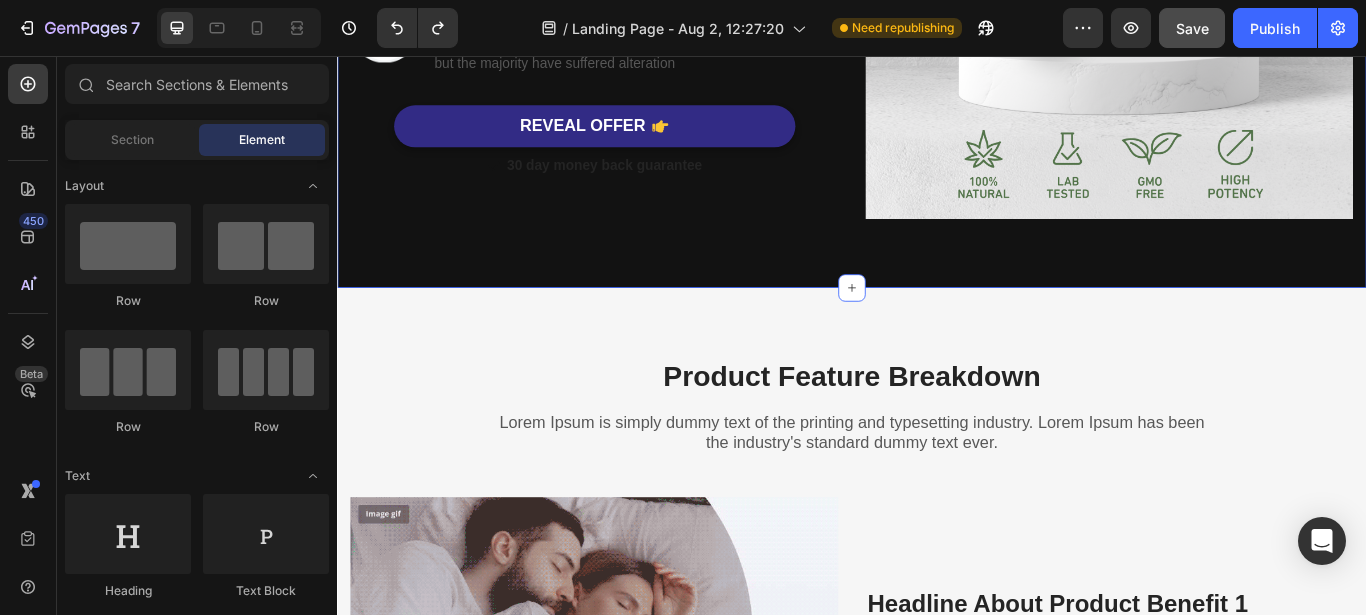 click on "Headline About Timeframe To Reach The Desired Outcome Heading Row Lorem Ipsum is simply dummy text of the printing and typesetting industry. Lorem Ipsum has been the industry's standard dummy text ever. Text block Row Image 3 Mg Of Melatonin Heading There are many variations of passages of Lorem Ipsum available, but the majority have suffered alteration Text block Row Image L-Theanine And Botanicals Heading There are many variations of passages of Lorem Ipsum available, but the majority have suffered alteration Text block Row Image No Artificial Flavors, Gluten Free Heading There are many variations of passages of Lorem Ipsum available, but the majority have suffered alteration Text block Row  	   REVEAL OFFER Button                Icon 30 day money back guarantee Text block Icon List Row Image Row Section 4" at bounding box center [937, -142] 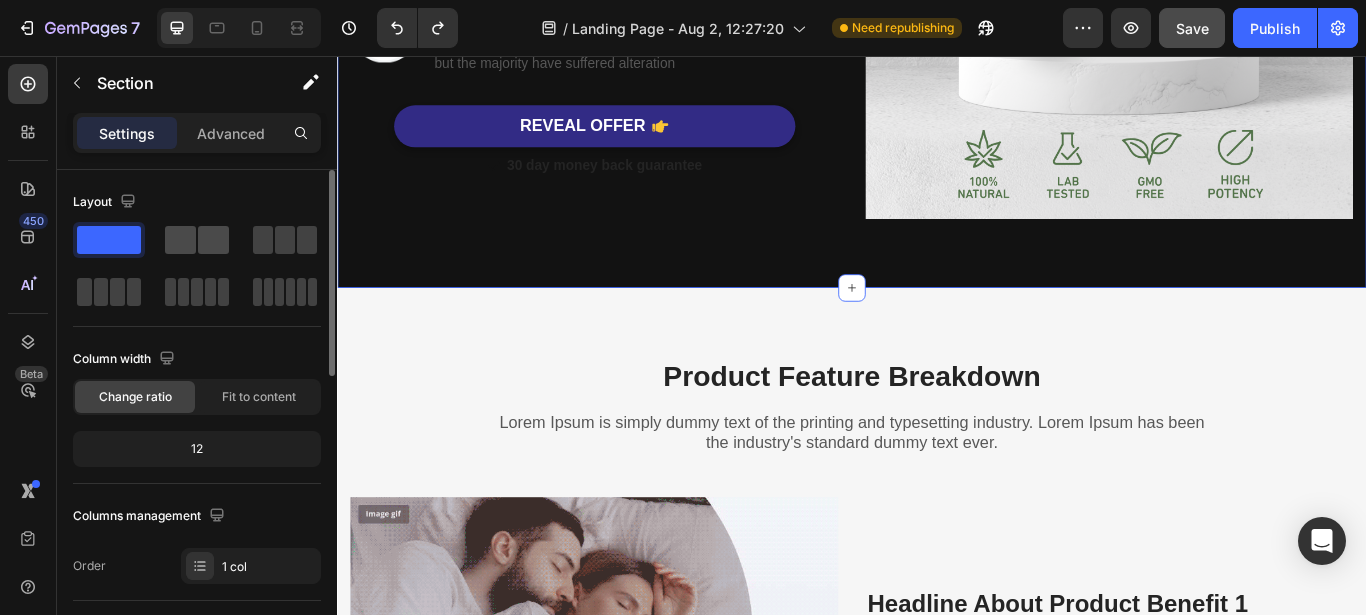 click 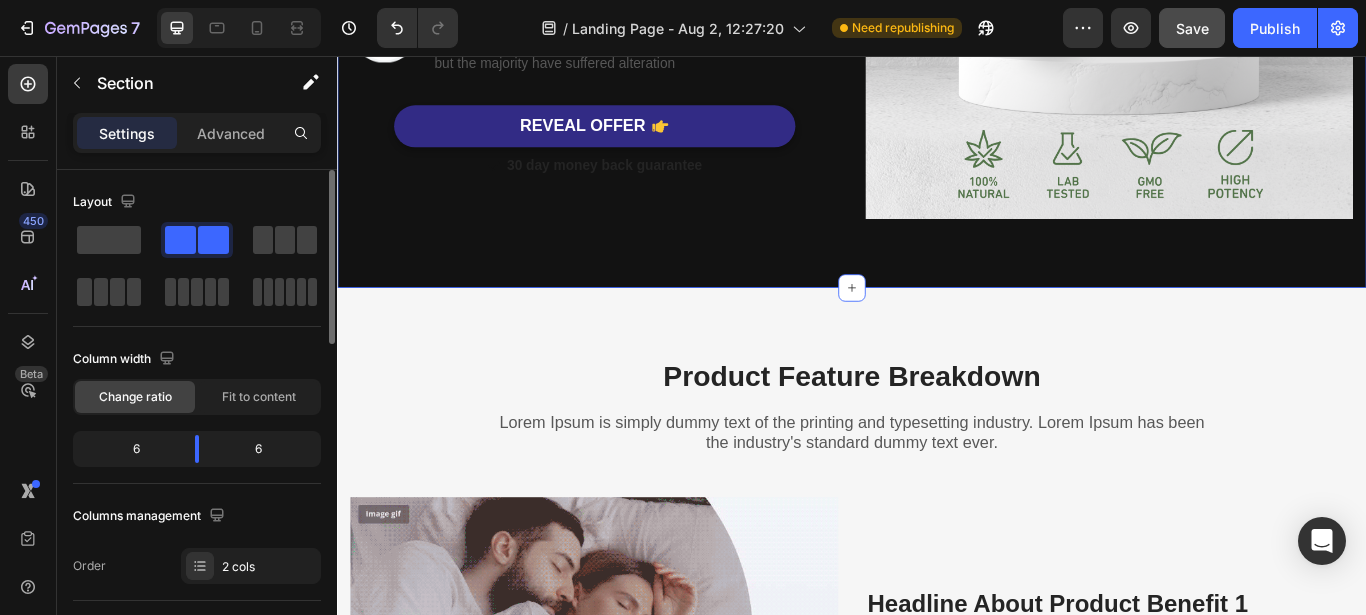 scroll, scrollTop: 2195, scrollLeft: 0, axis: vertical 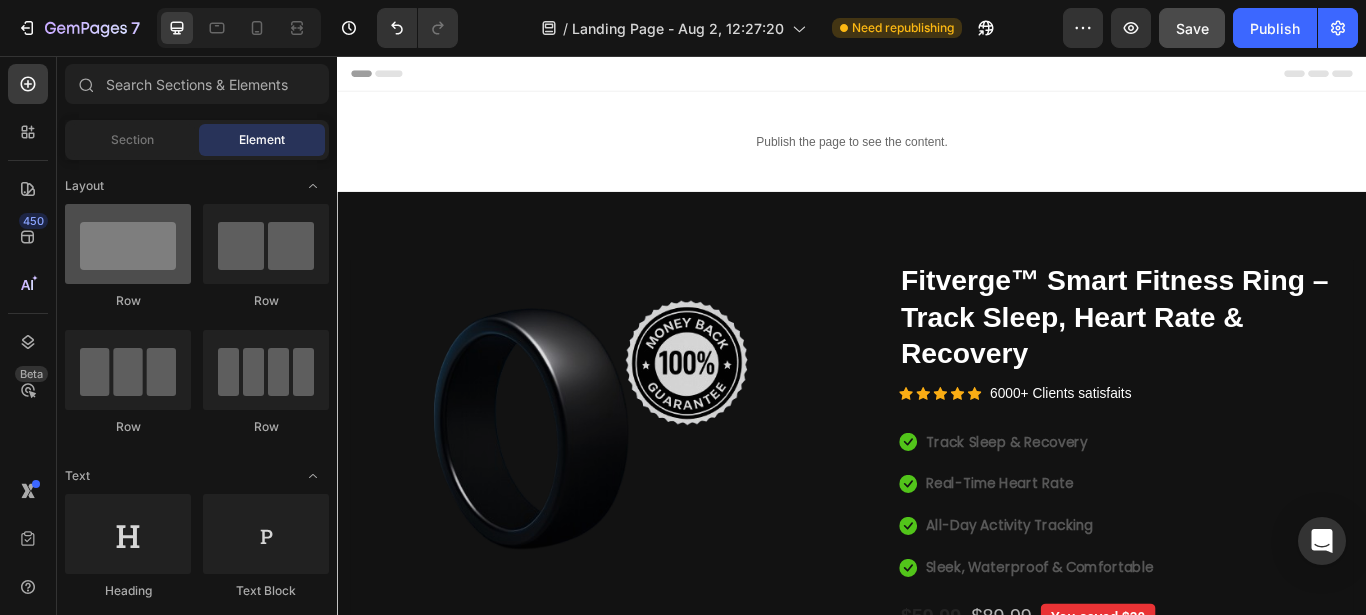 click at bounding box center [128, 244] 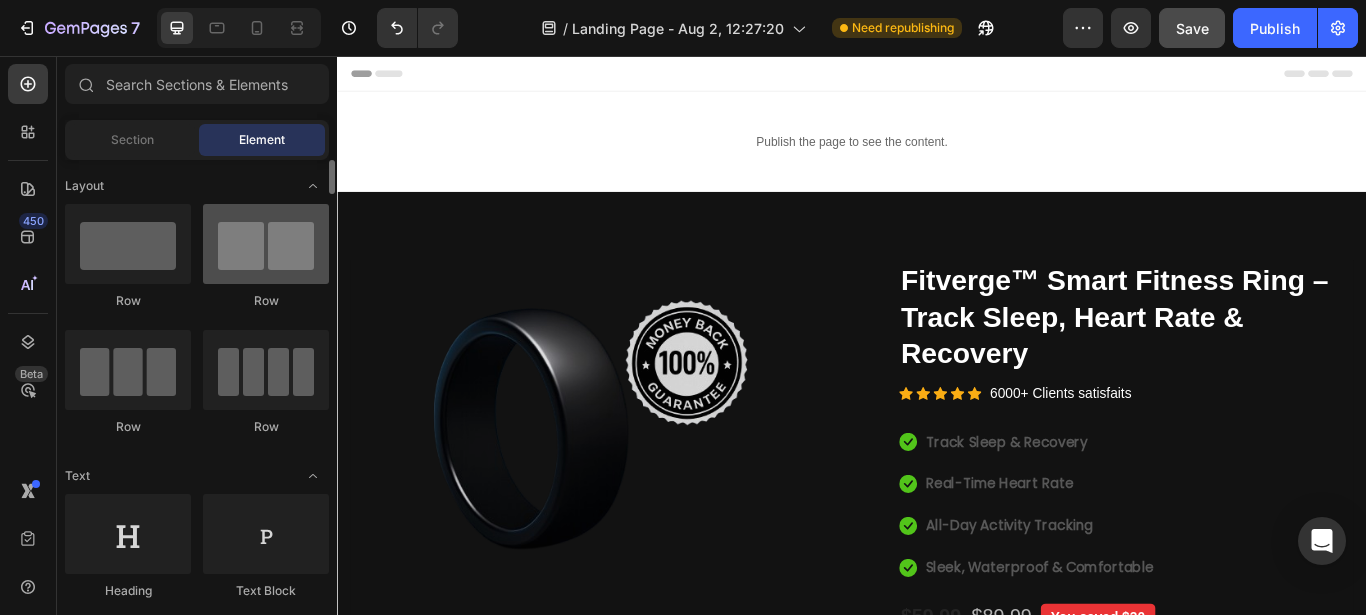 click at bounding box center [266, 244] 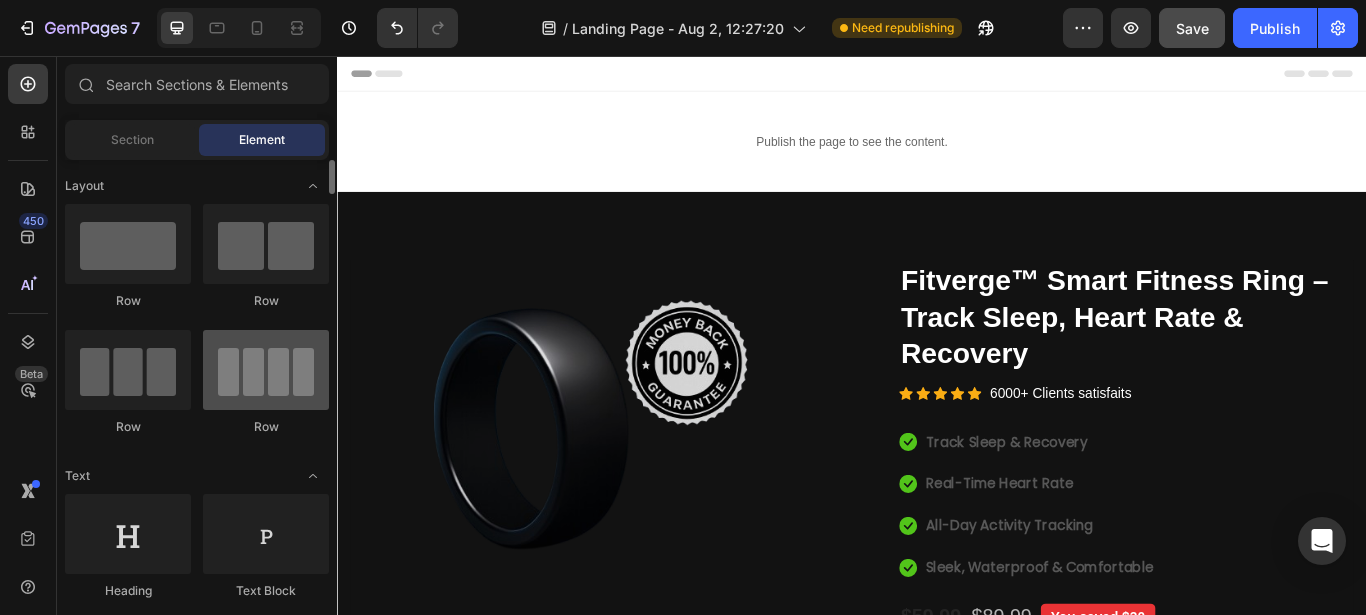 click at bounding box center [266, 370] 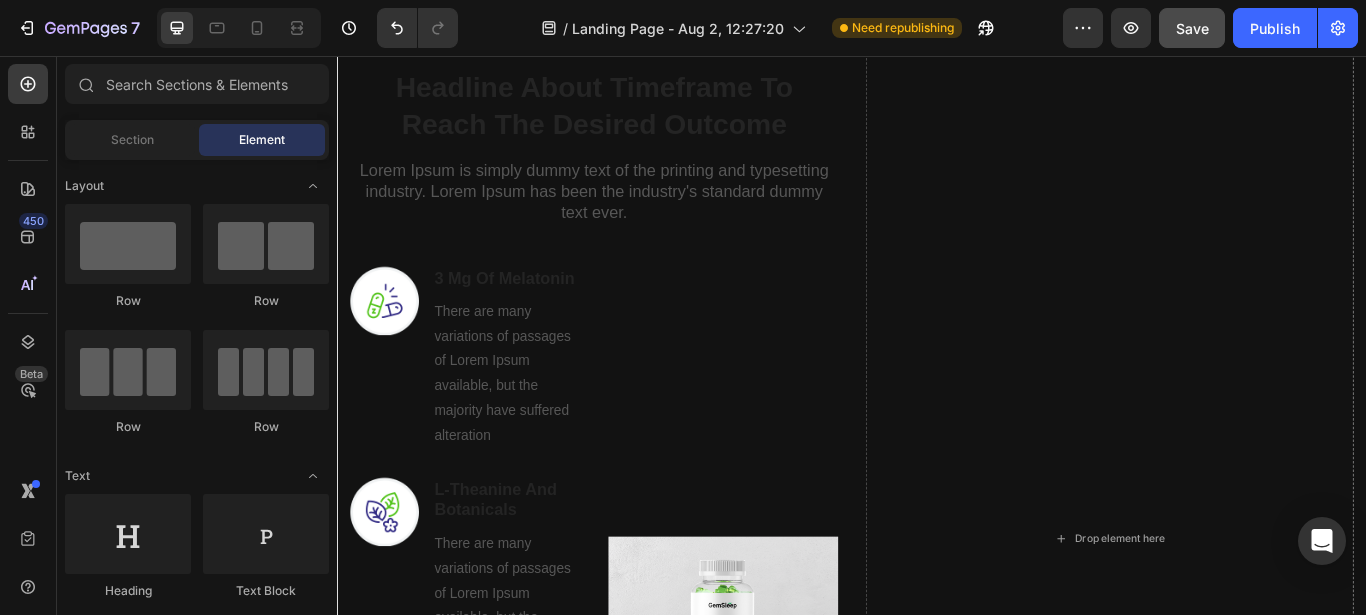 scroll, scrollTop: 995, scrollLeft: 0, axis: vertical 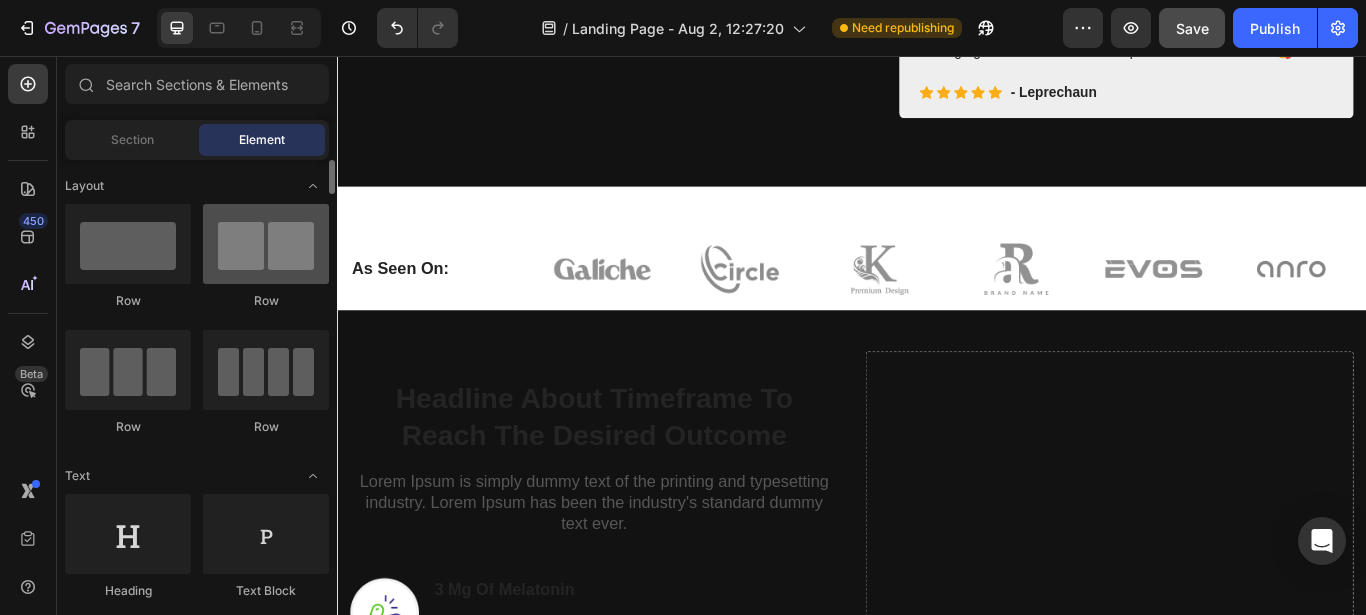 click at bounding box center [266, 244] 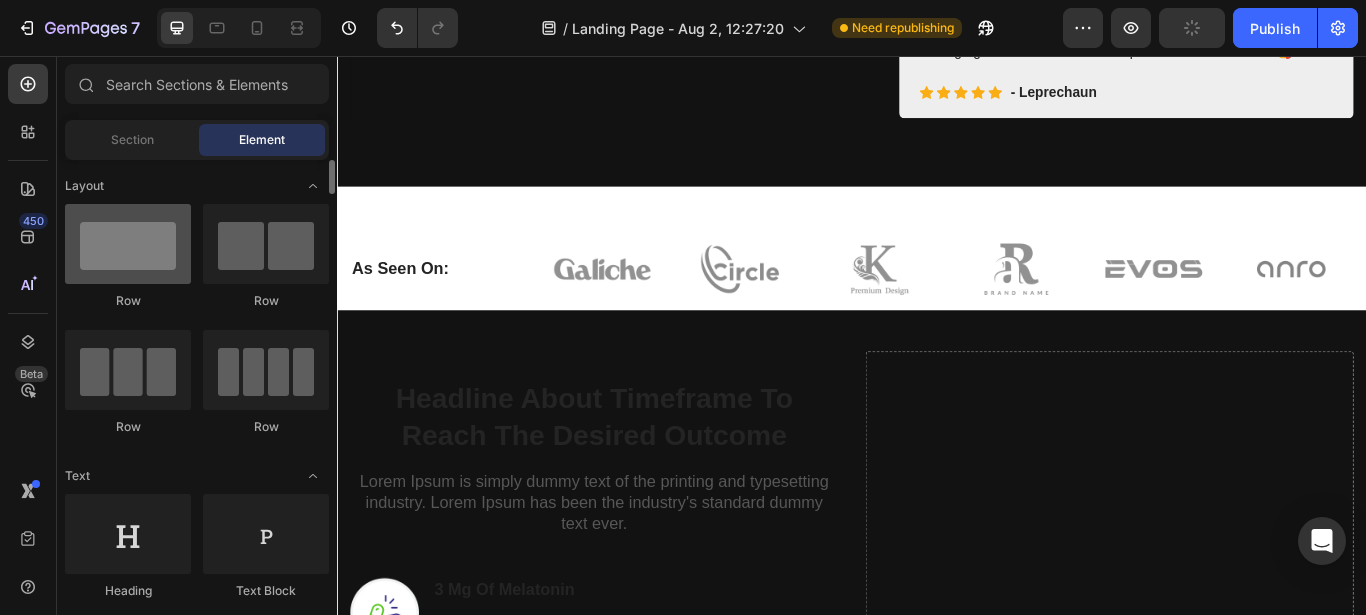 click at bounding box center (128, 244) 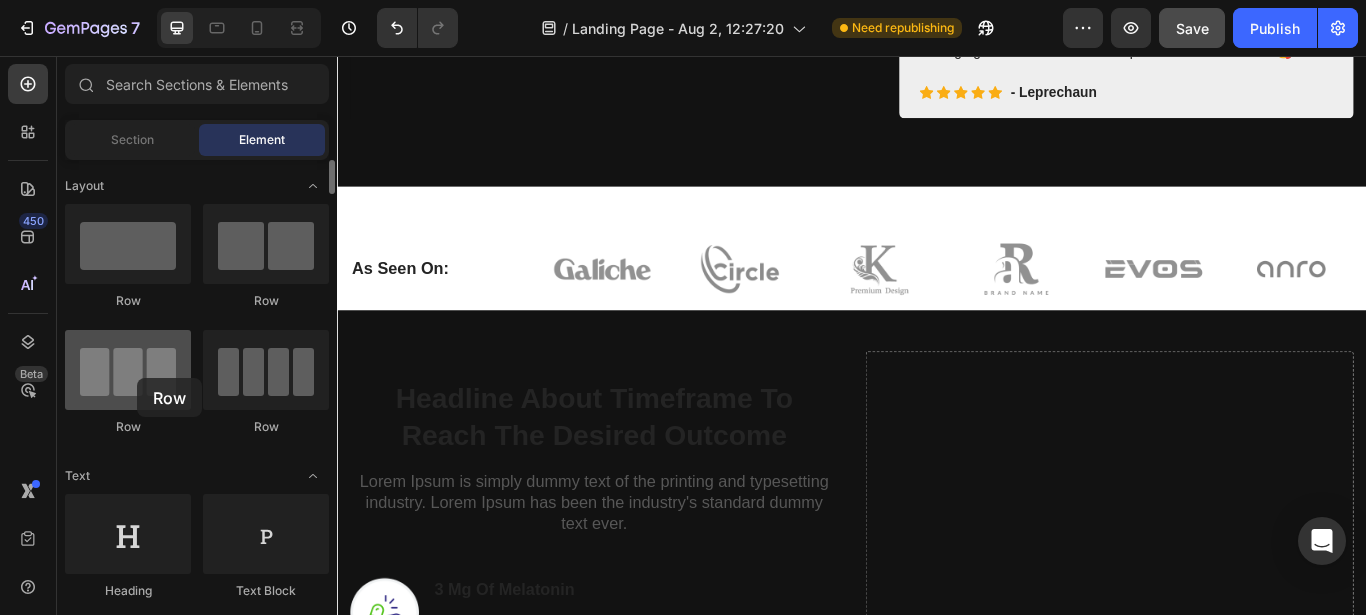 click at bounding box center [128, 370] 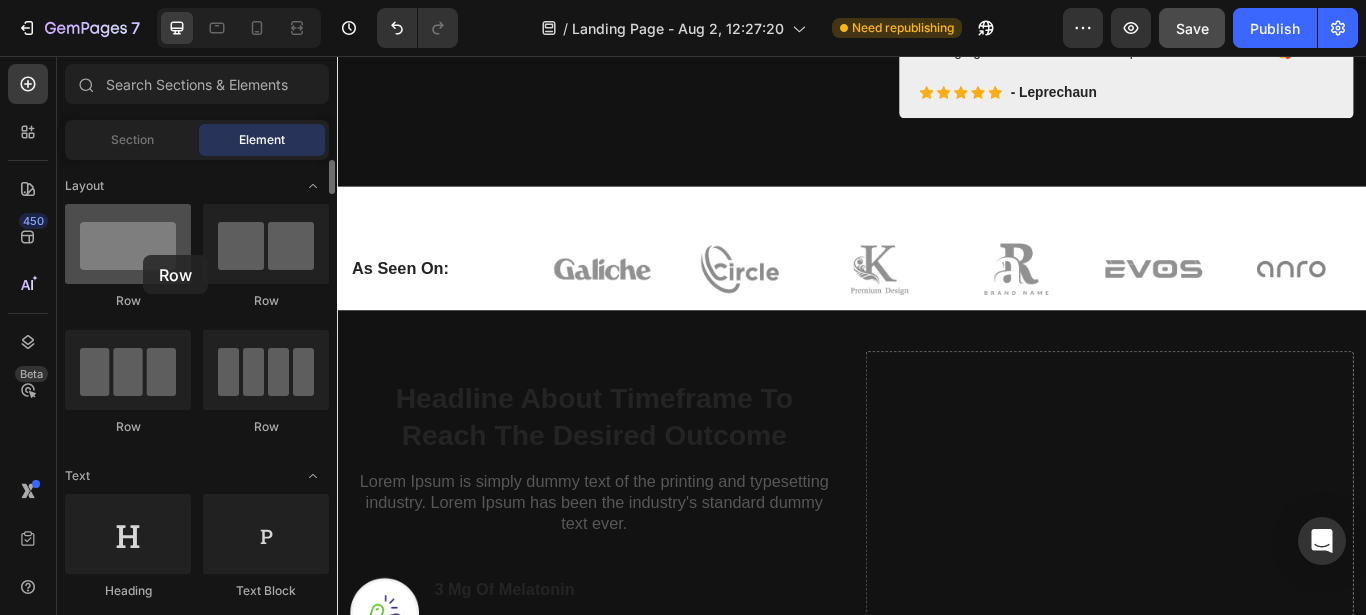 click at bounding box center (128, 244) 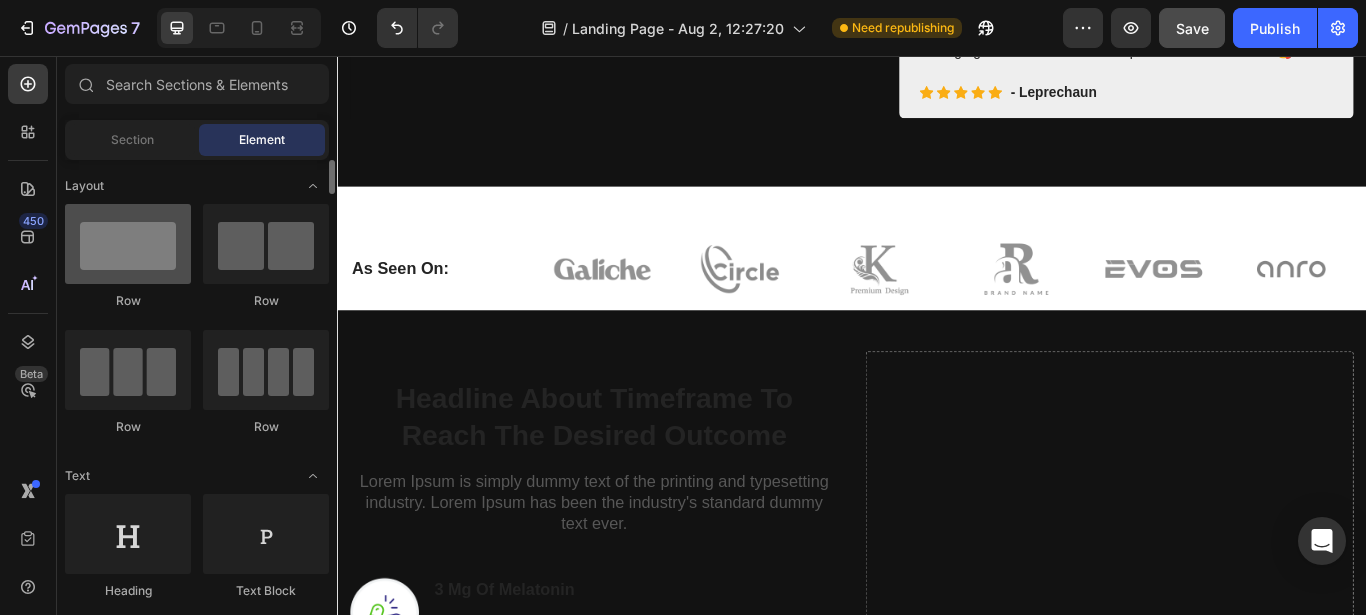 click at bounding box center [128, 244] 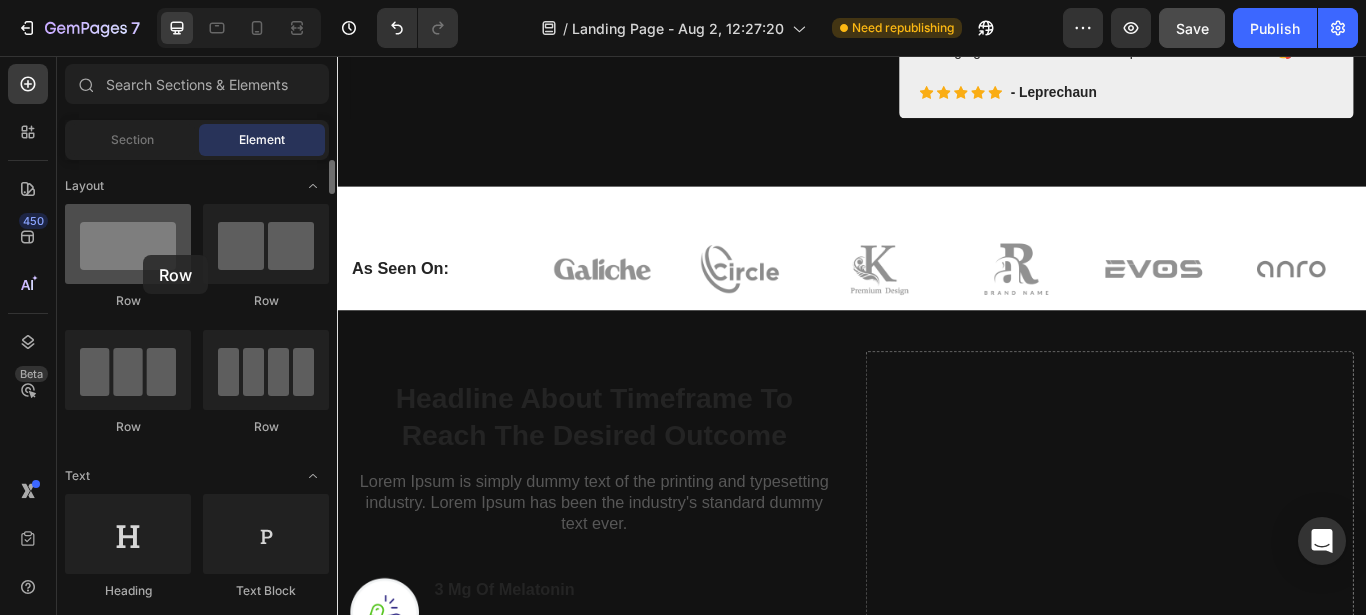 click at bounding box center [128, 244] 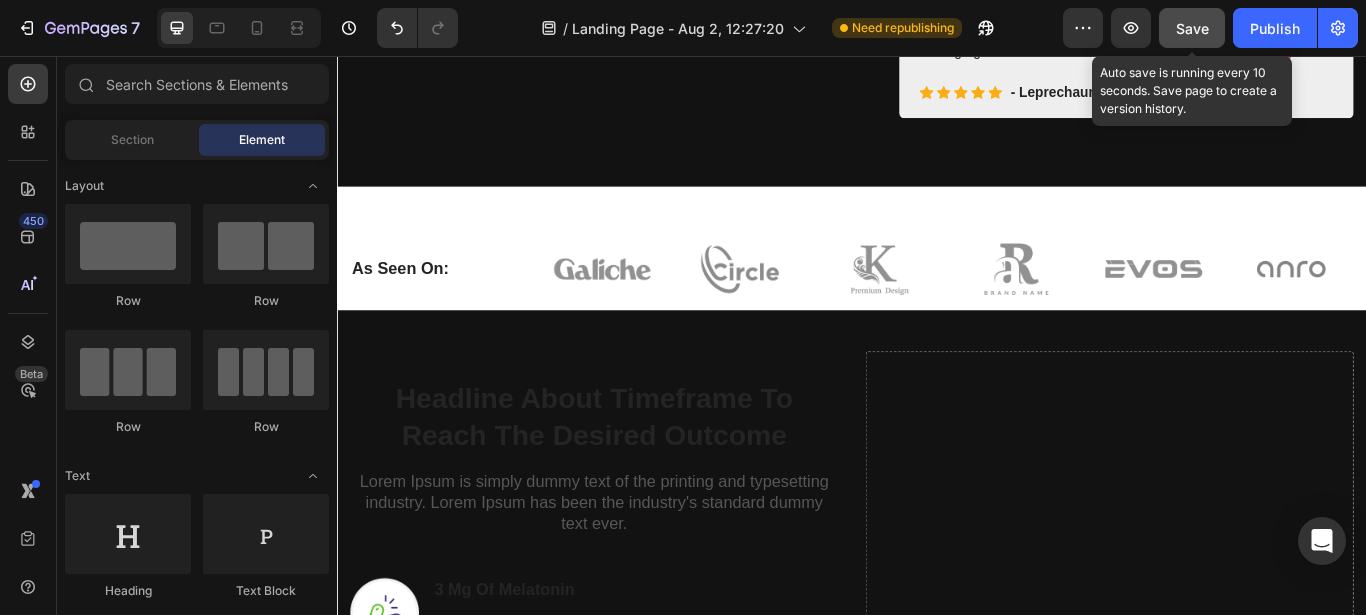 click on "Save" at bounding box center (1192, 28) 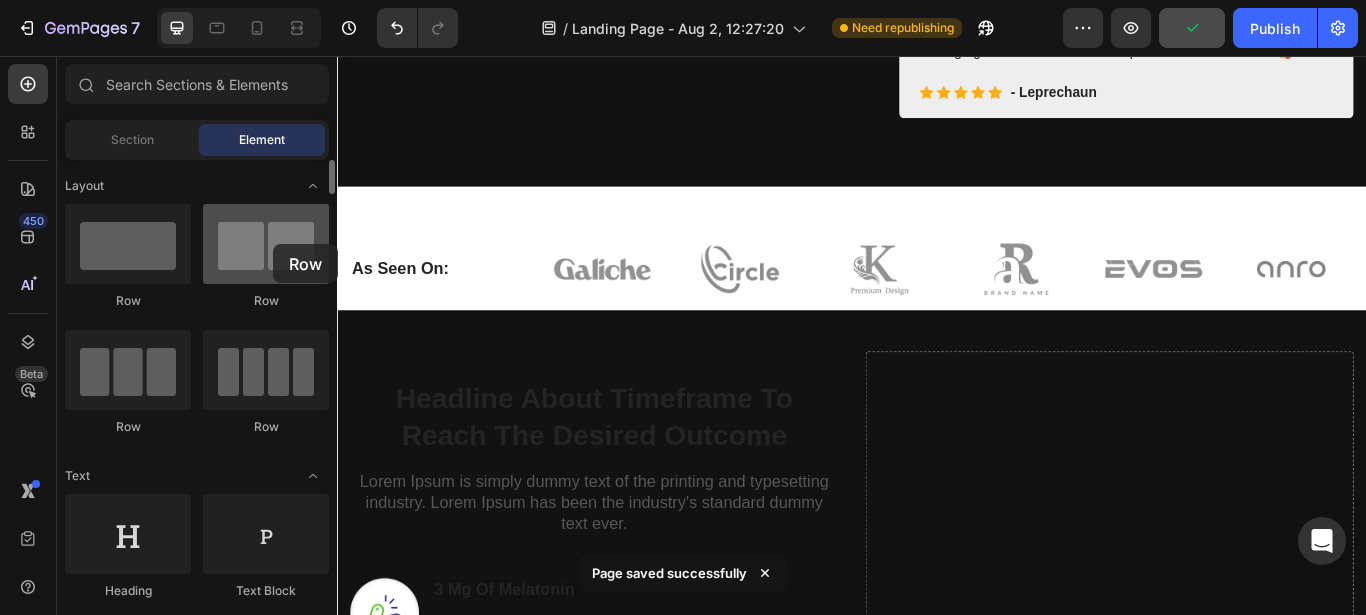 click at bounding box center (266, 244) 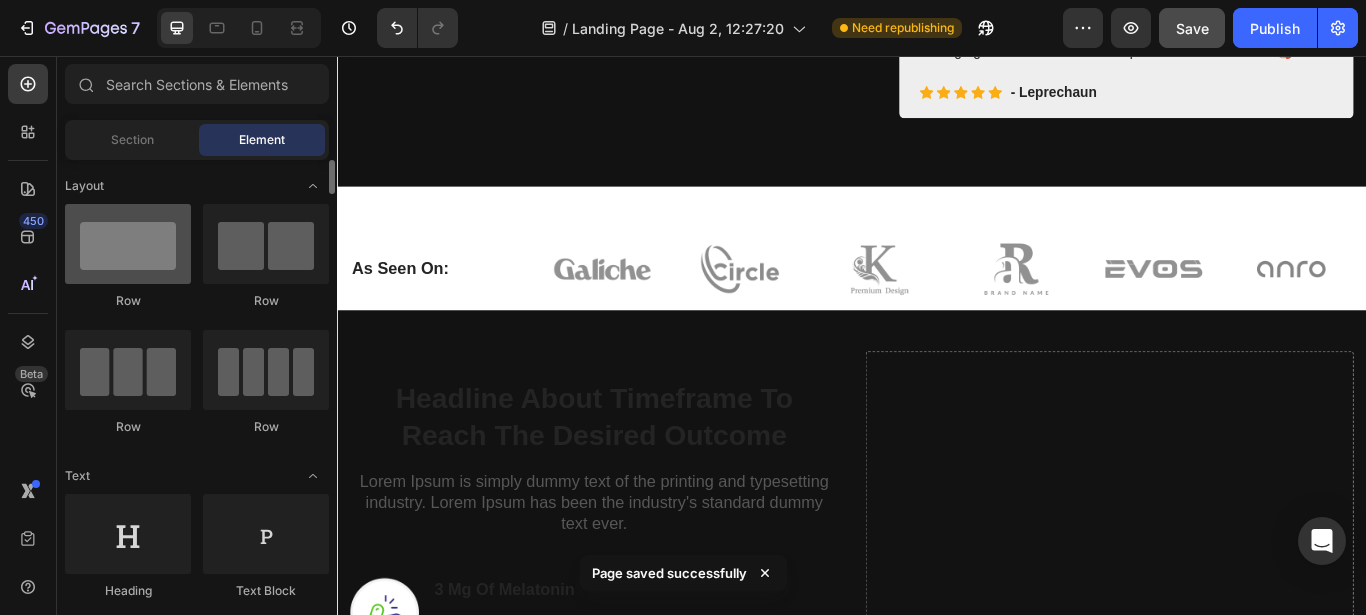 click at bounding box center [128, 244] 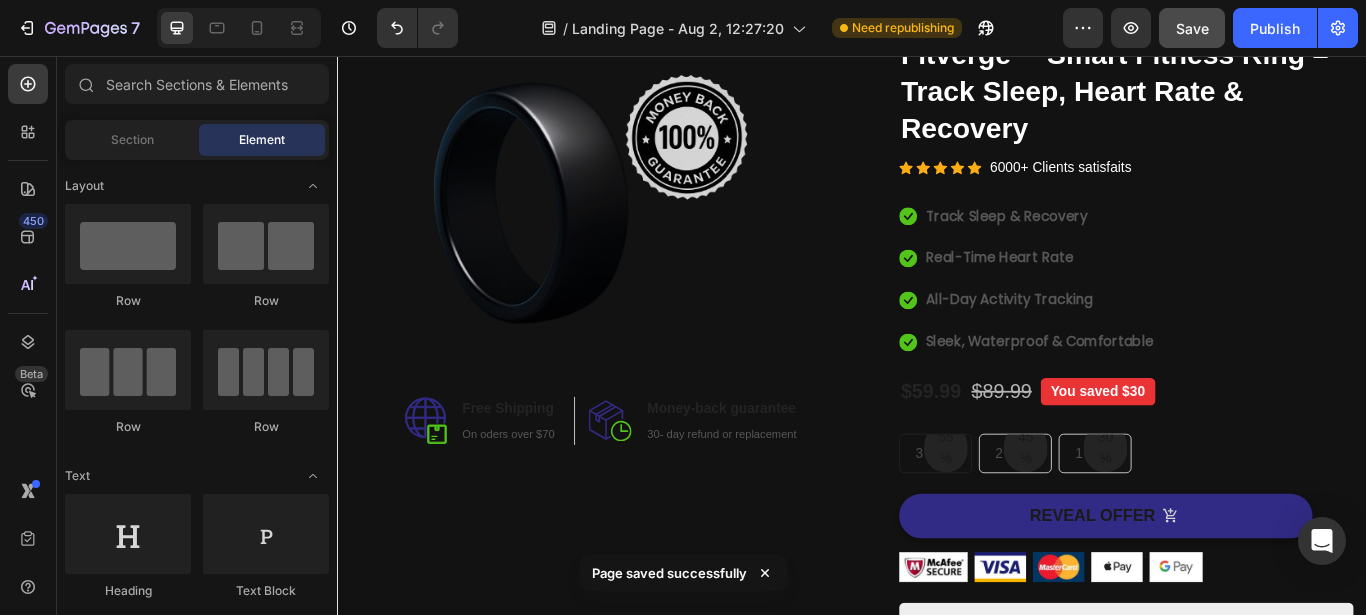 scroll, scrollTop: 132, scrollLeft: 0, axis: vertical 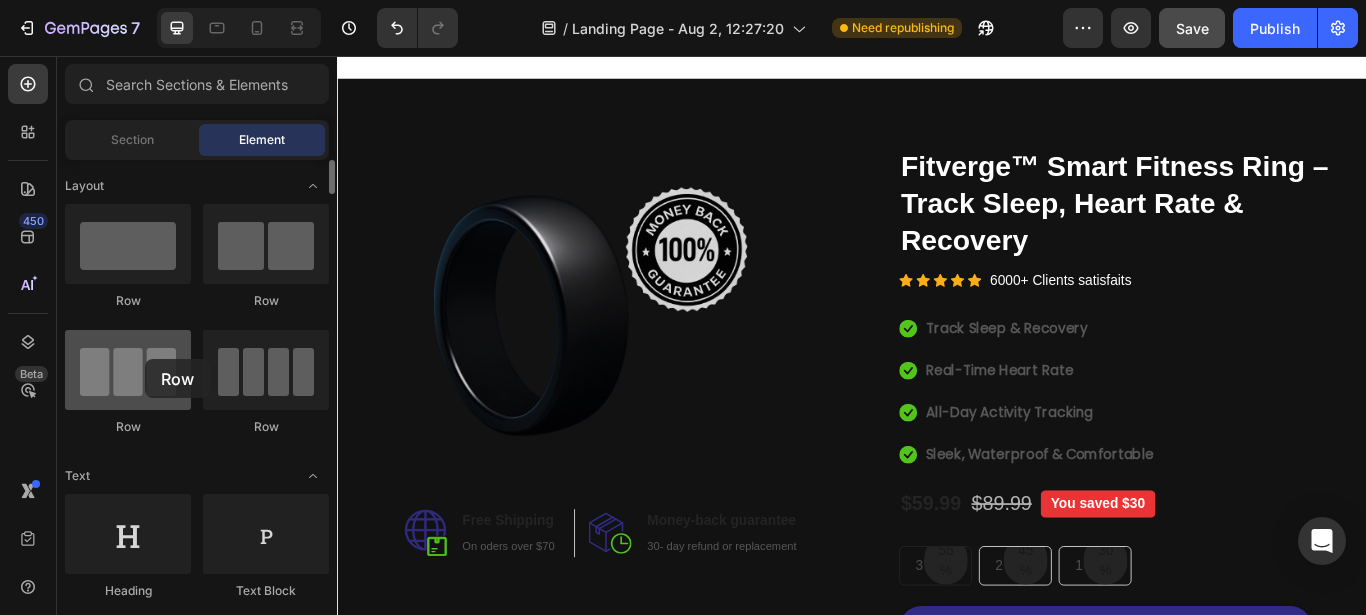 click at bounding box center (128, 370) 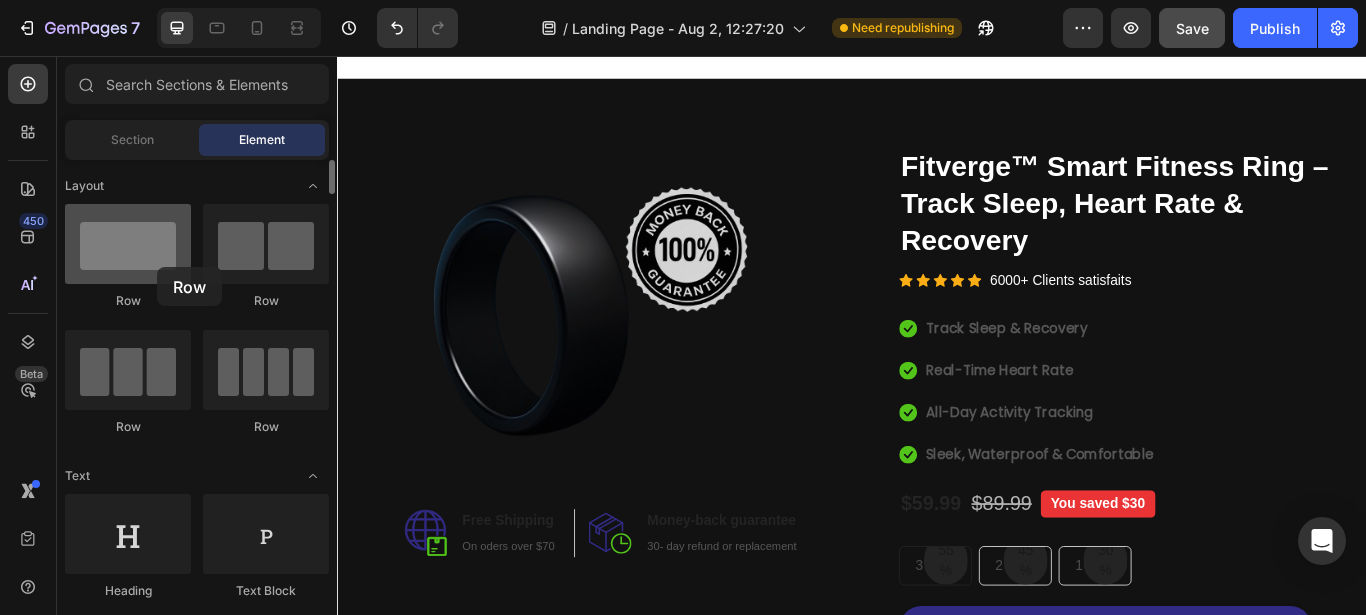 click at bounding box center [128, 244] 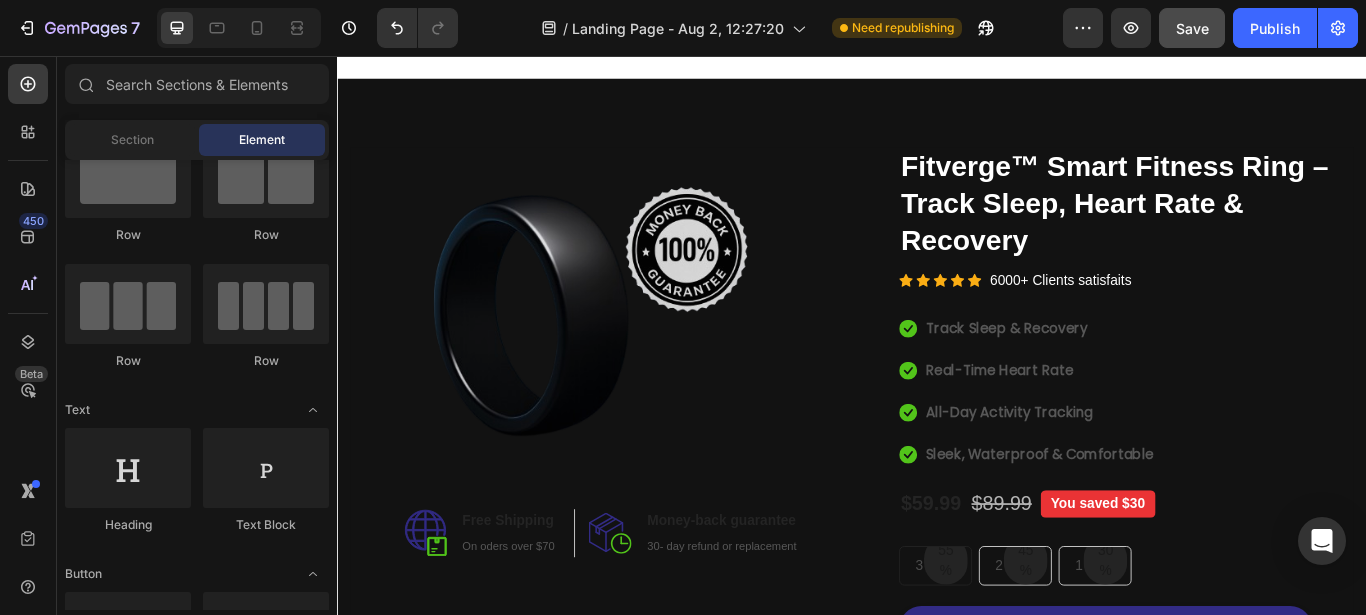 scroll, scrollTop: 145, scrollLeft: 0, axis: vertical 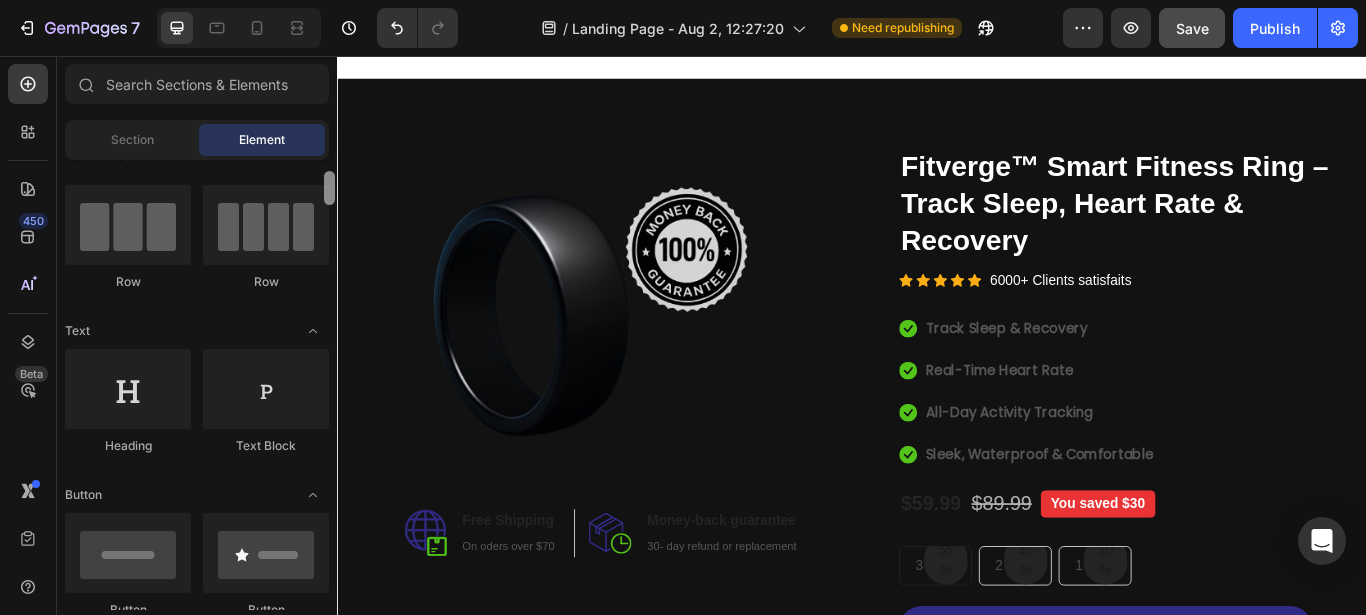 drag, startPoint x: 332, startPoint y: 176, endPoint x: 333, endPoint y: 187, distance: 11.045361 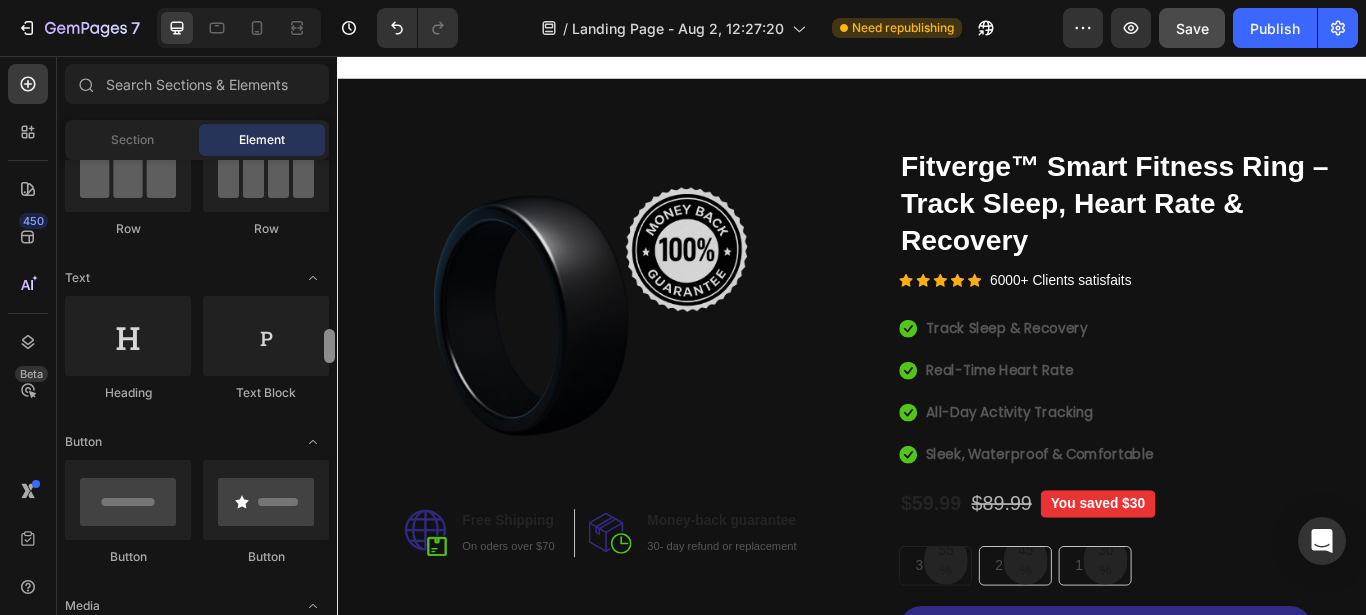 scroll, scrollTop: 382, scrollLeft: 0, axis: vertical 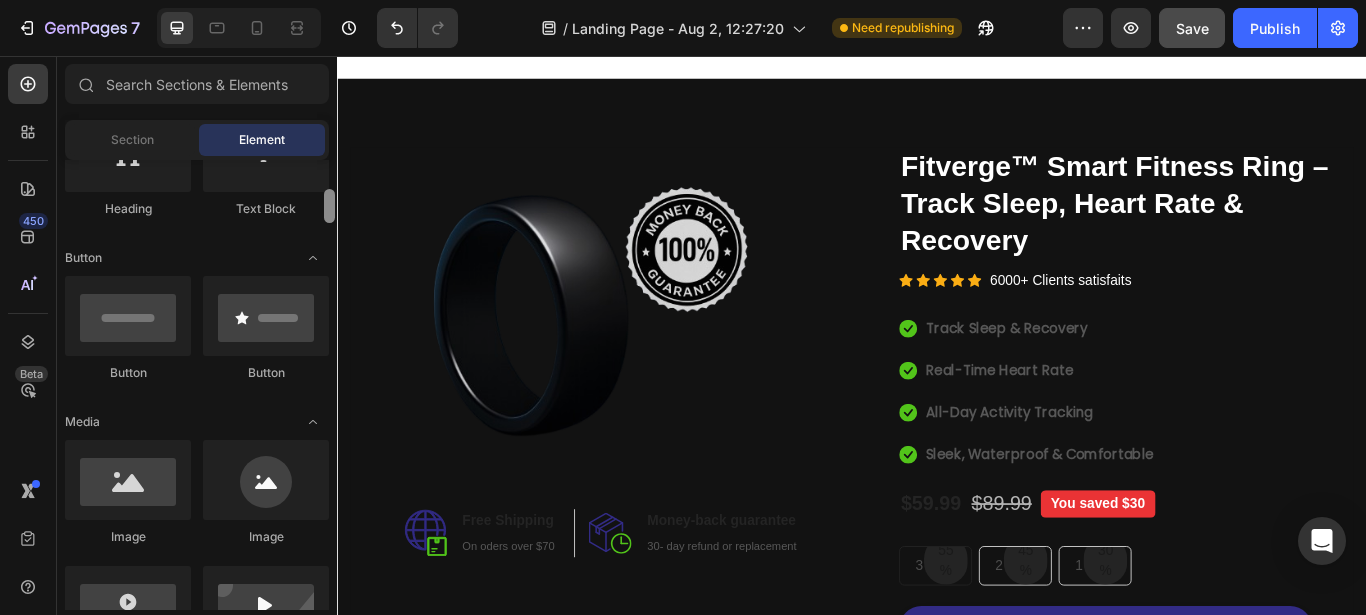 drag, startPoint x: 333, startPoint y: 187, endPoint x: 333, endPoint y: 205, distance: 18 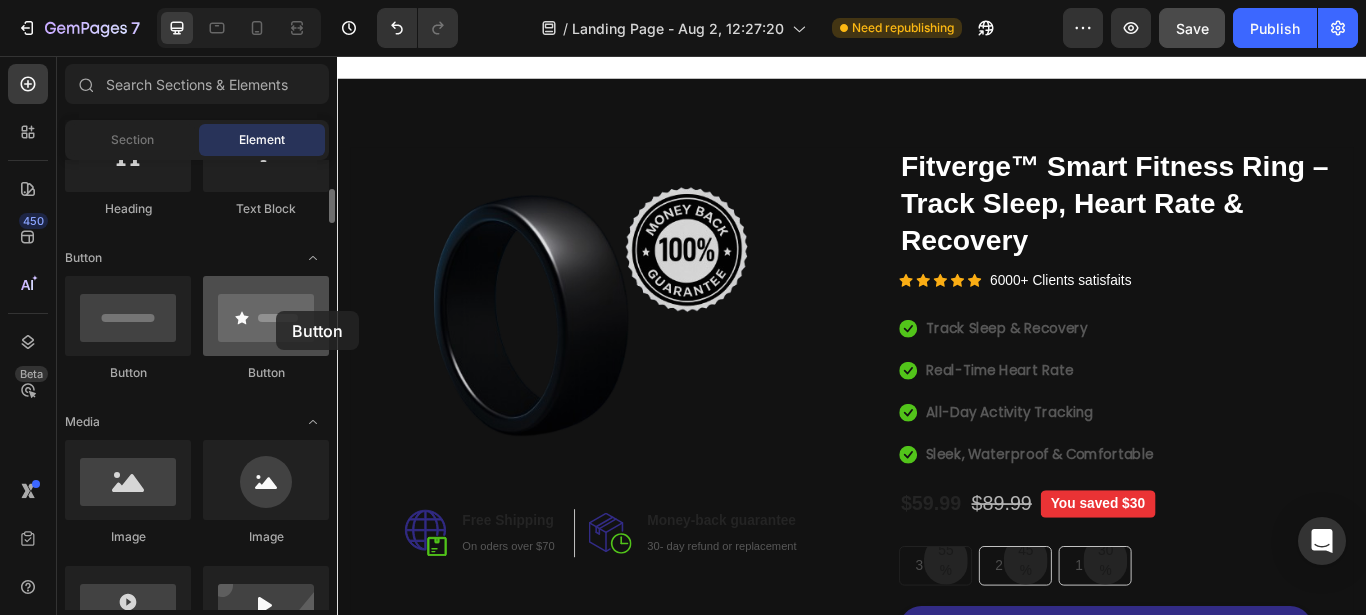 click at bounding box center [266, 316] 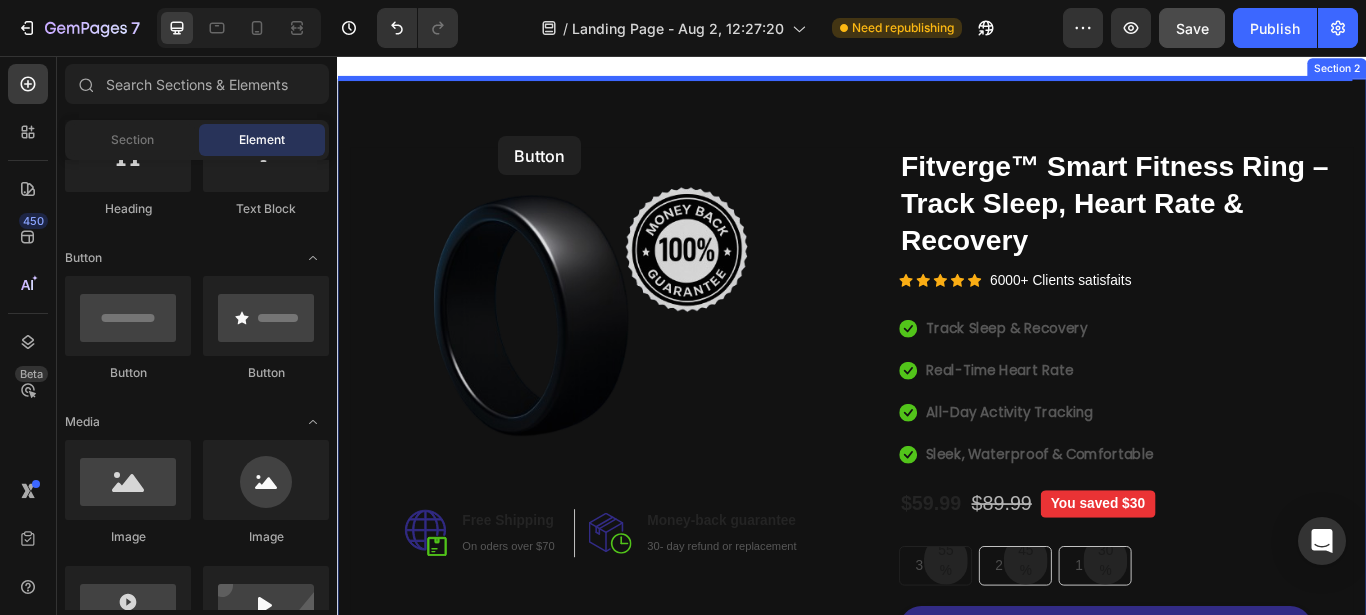drag, startPoint x: 613, startPoint y: 367, endPoint x: 498, endPoint y: 136, distance: 258.04263 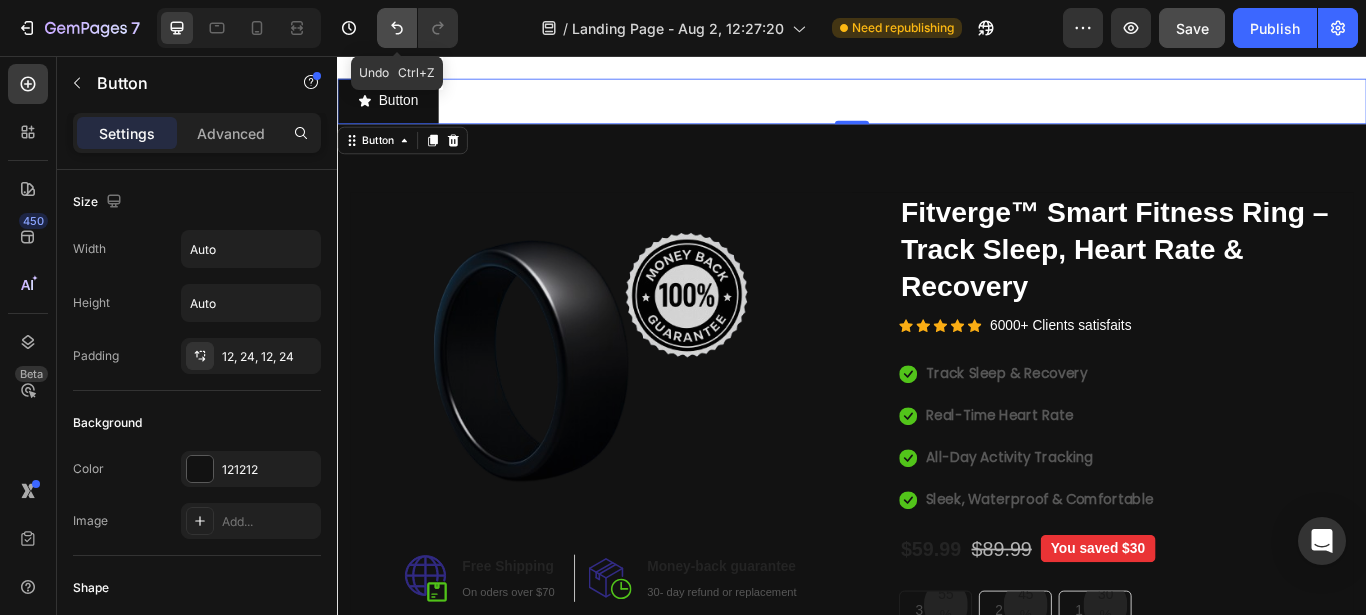 click 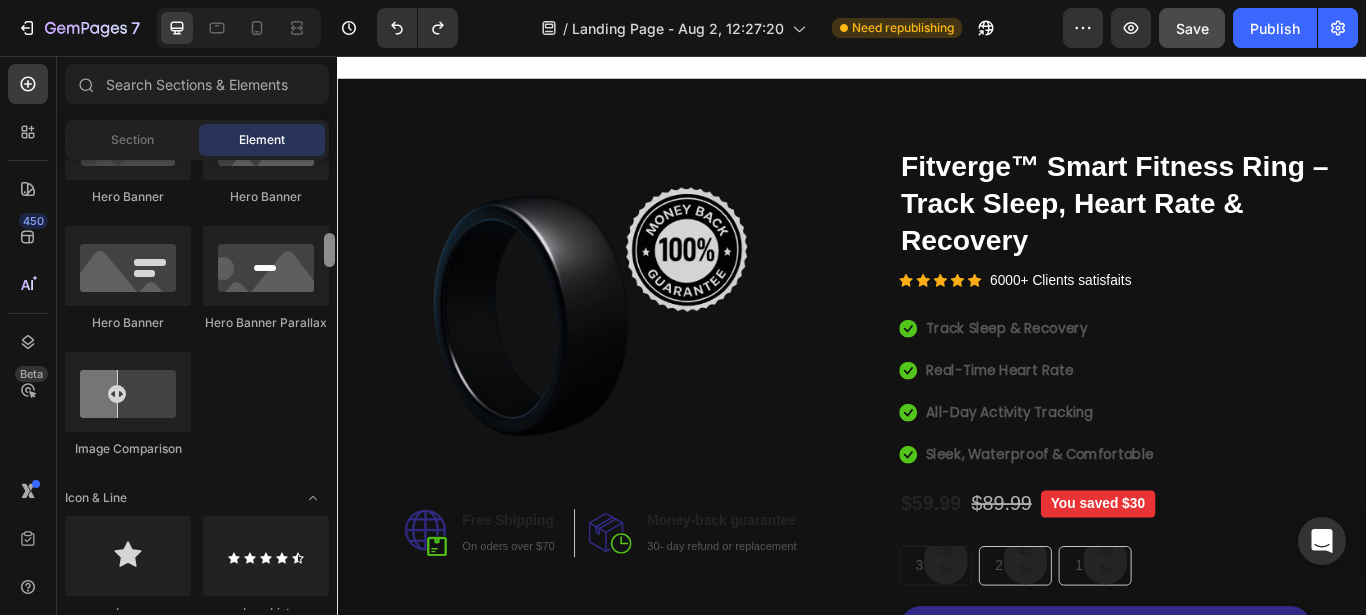 scroll, scrollTop: 1027, scrollLeft: 0, axis: vertical 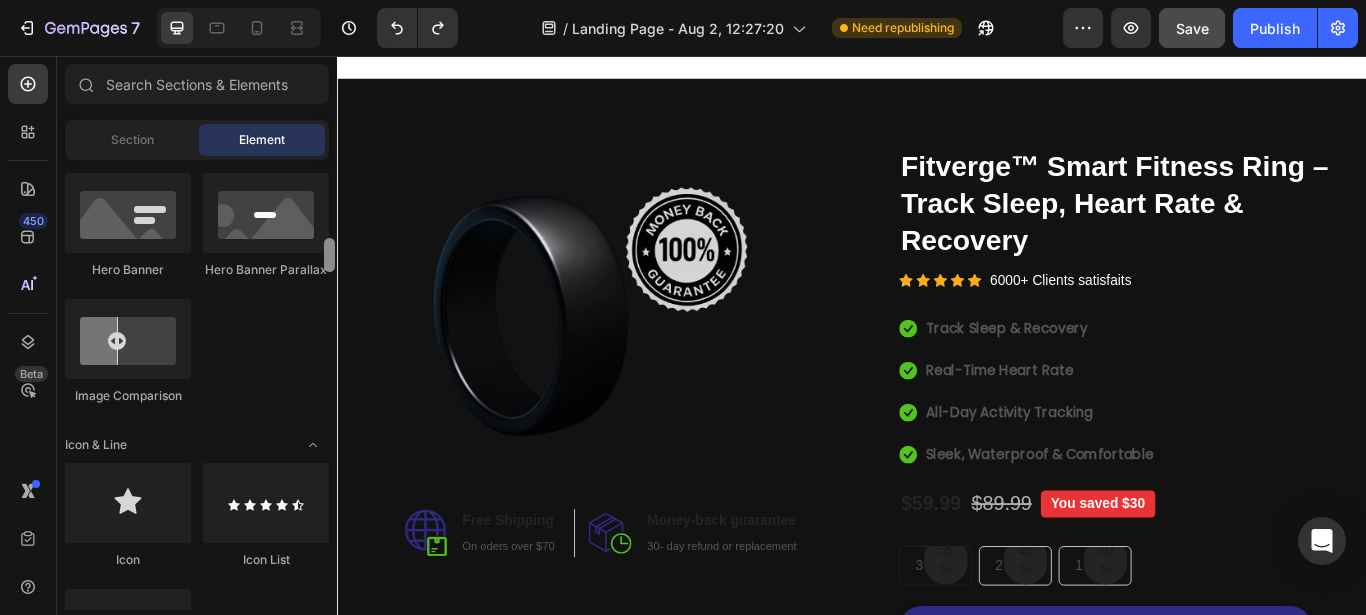 drag, startPoint x: 333, startPoint y: 210, endPoint x: 322, endPoint y: 259, distance: 50.219517 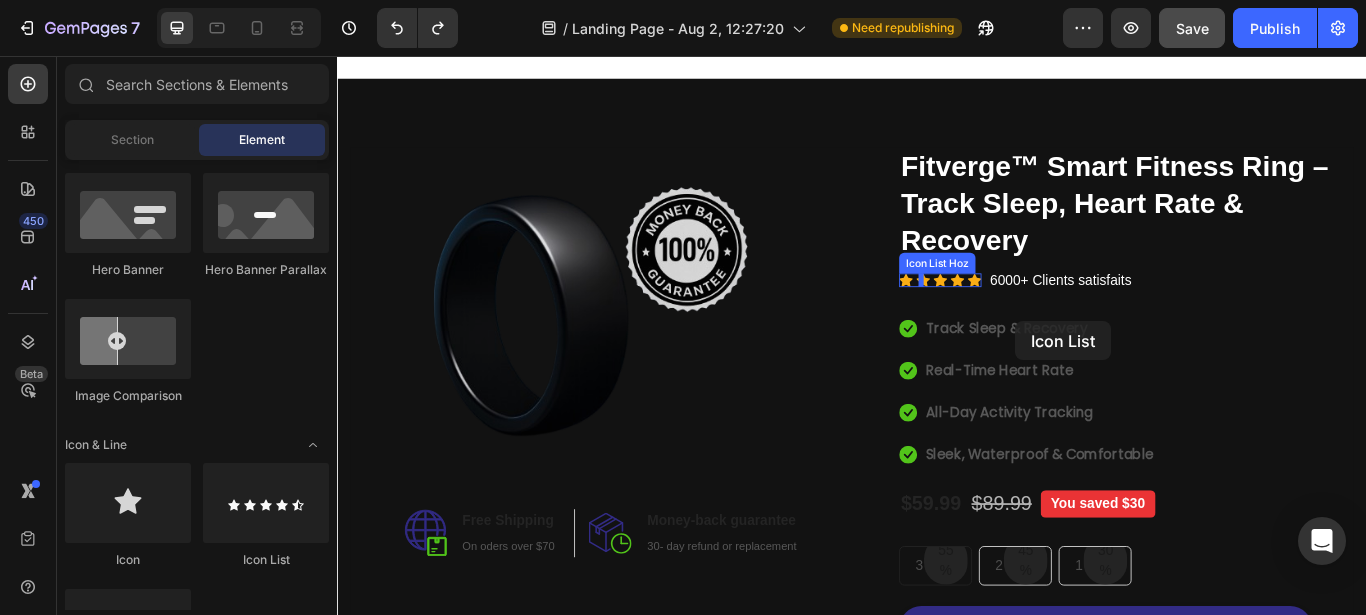 drag, startPoint x: 599, startPoint y: 567, endPoint x: 1015, endPoint y: 321, distance: 483.29288 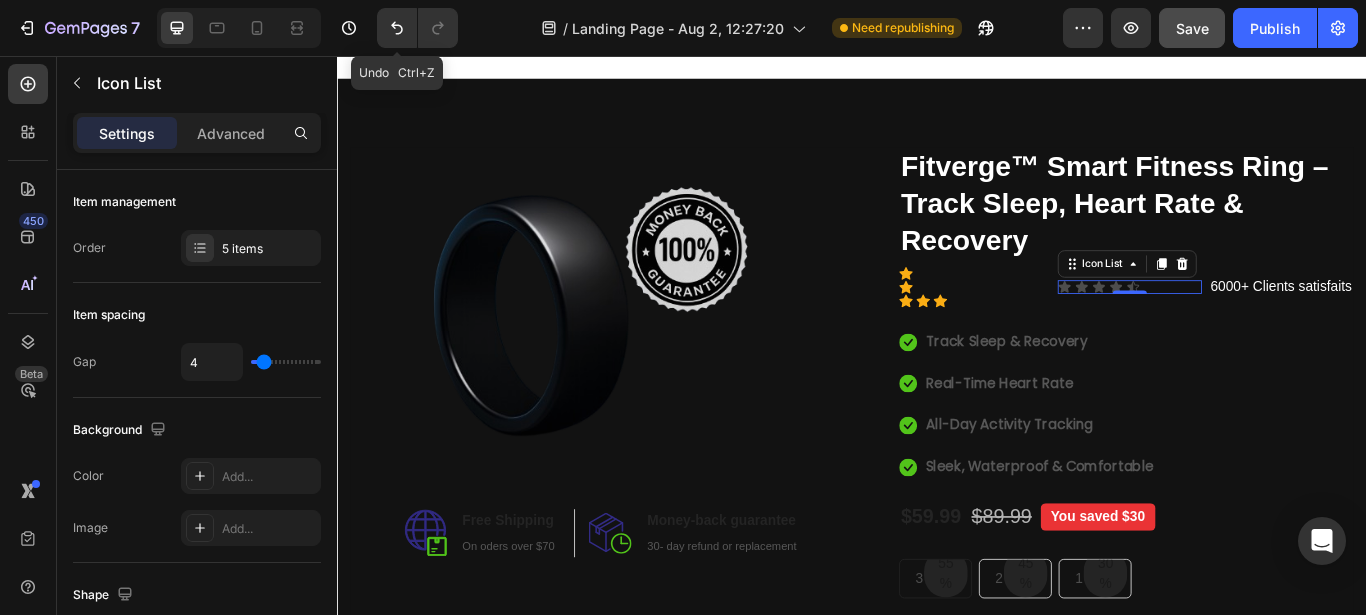 drag, startPoint x: 404, startPoint y: 23, endPoint x: 299, endPoint y: 278, distance: 275.77164 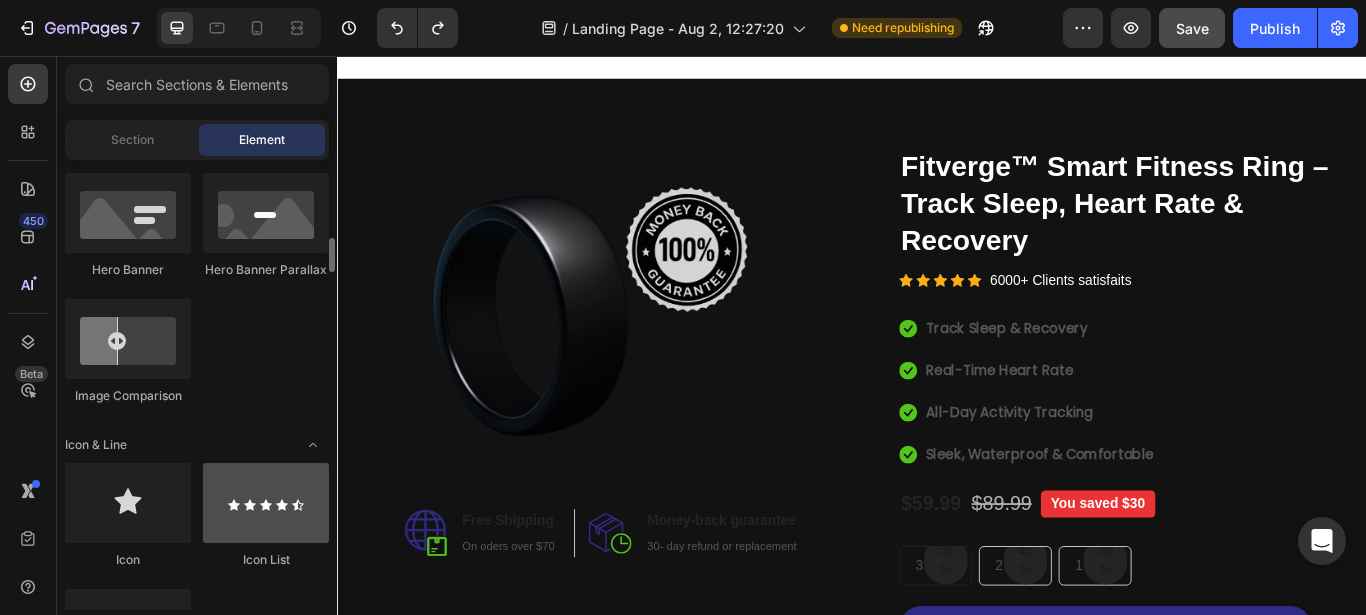 scroll, scrollTop: 1027, scrollLeft: 0, axis: vertical 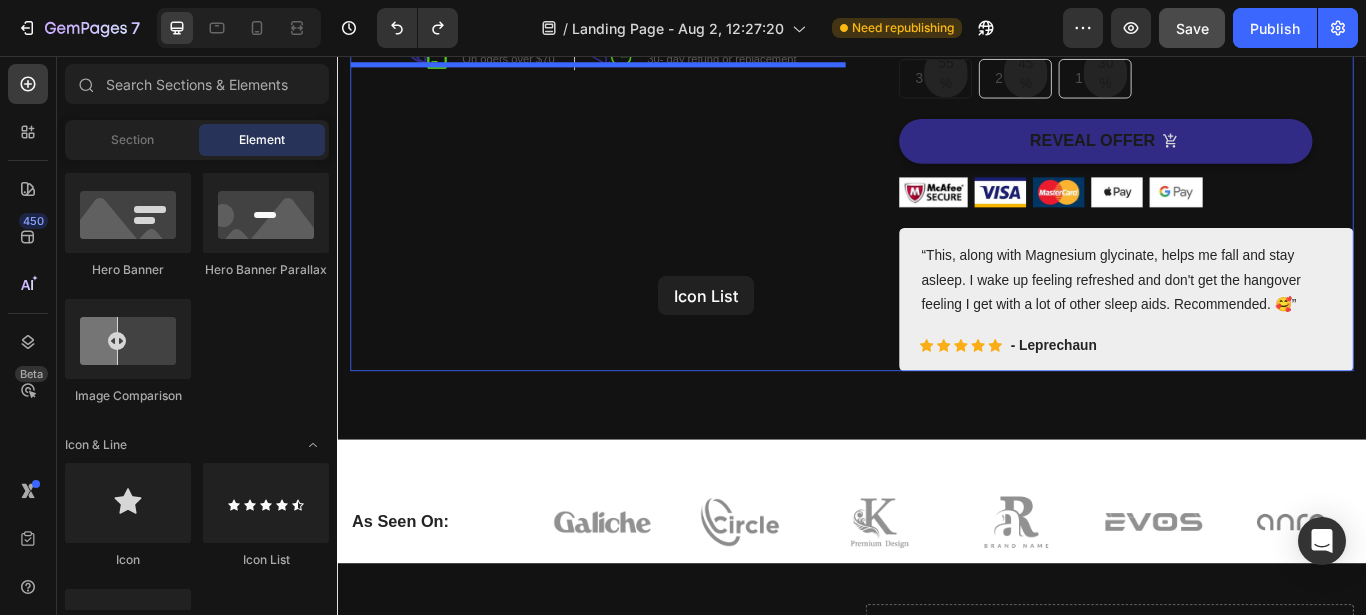 drag, startPoint x: 569, startPoint y: 564, endPoint x: 658, endPoint y: 276, distance: 301.43823 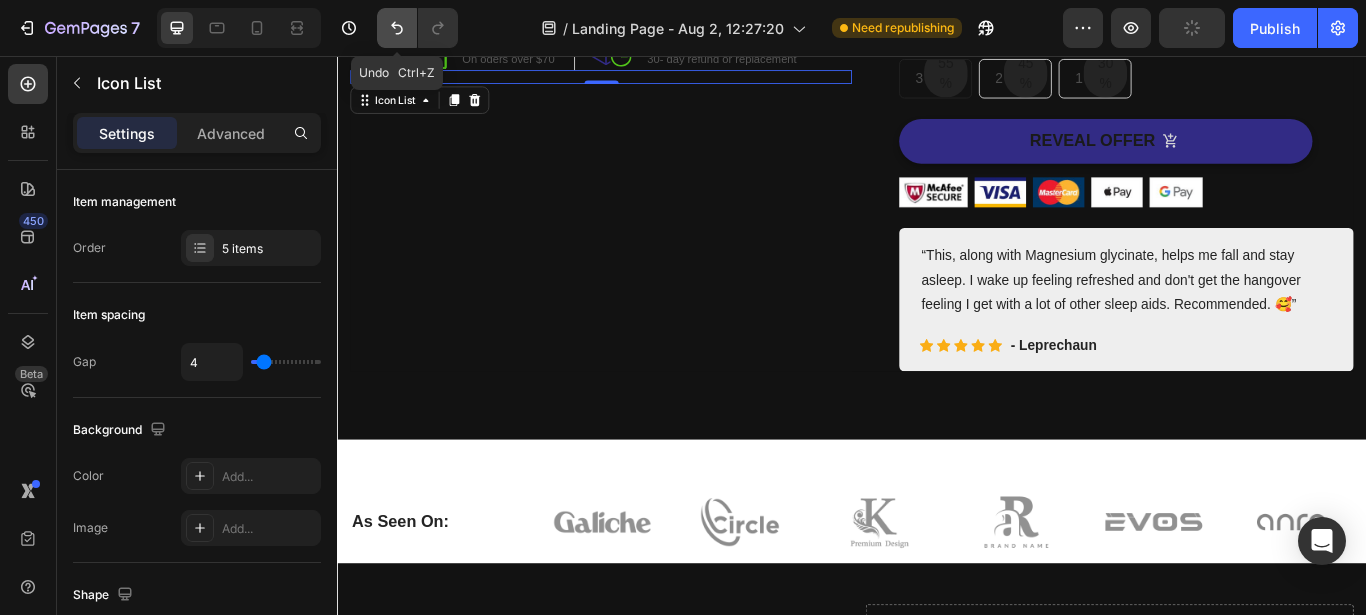 click 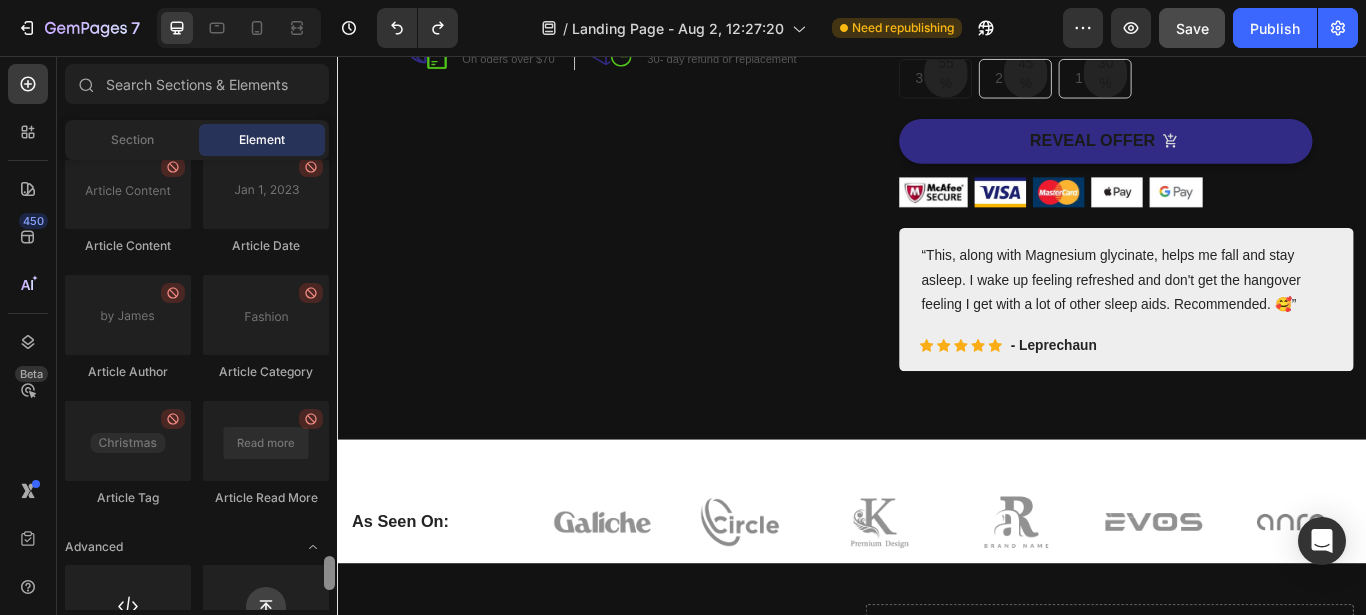 scroll, scrollTop: 5476, scrollLeft: 0, axis: vertical 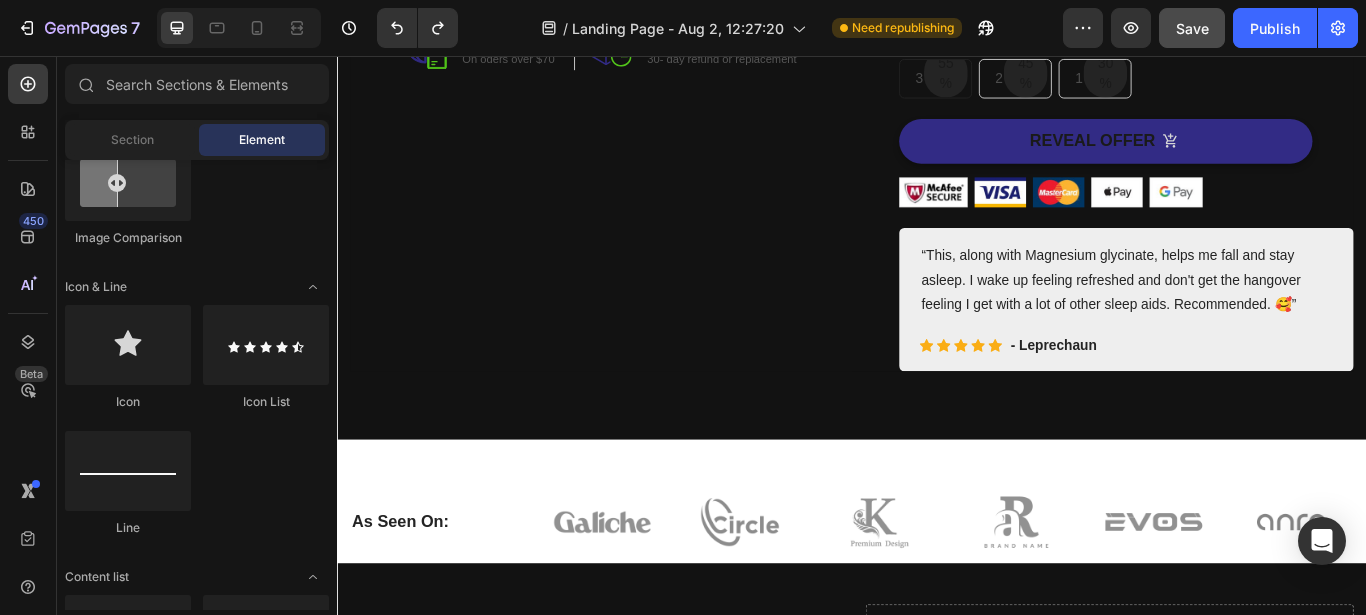 drag, startPoint x: 330, startPoint y: 246, endPoint x: 321, endPoint y: 208, distance: 39.051247 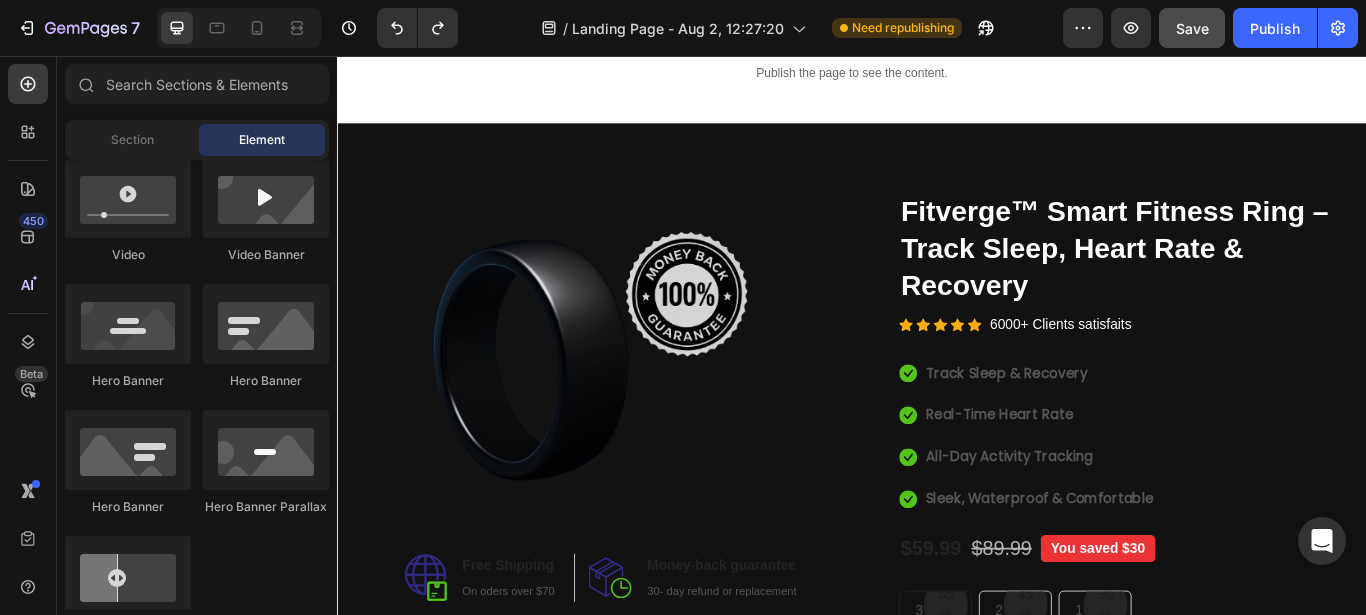 scroll, scrollTop: 0, scrollLeft: 0, axis: both 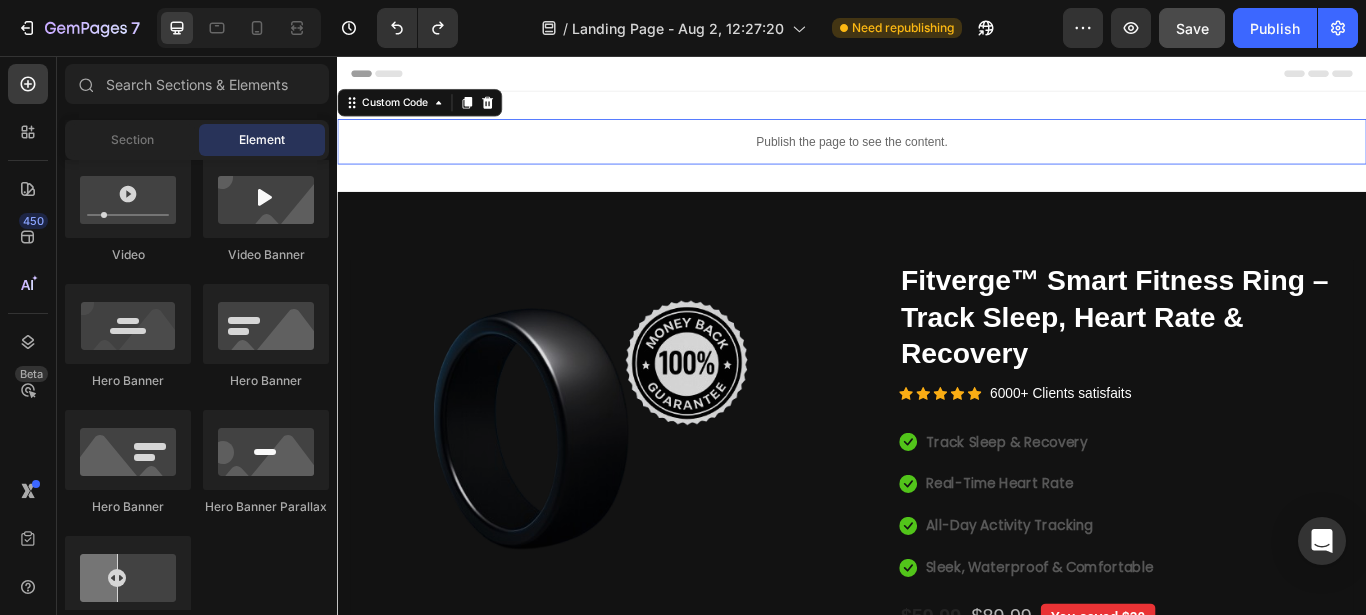 click on "Publish the page to see the content." at bounding box center [937, 155] 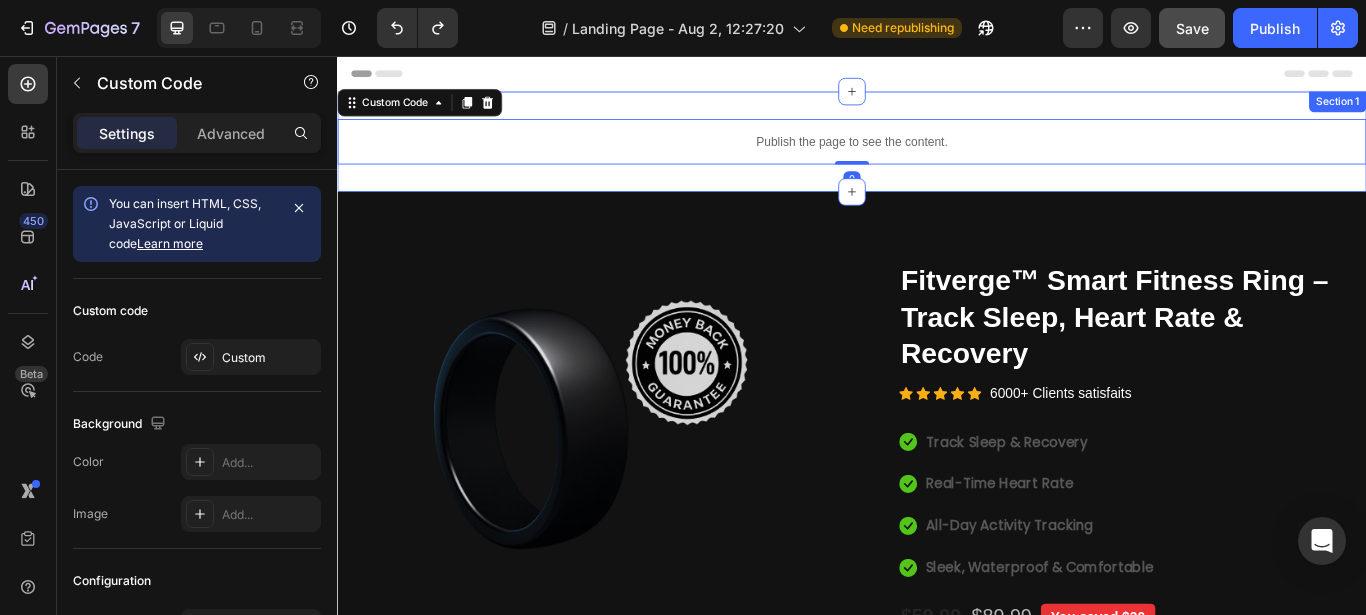 click on "Publish the page to see the content.
Custom Code   0 Section 1" at bounding box center (937, 155) 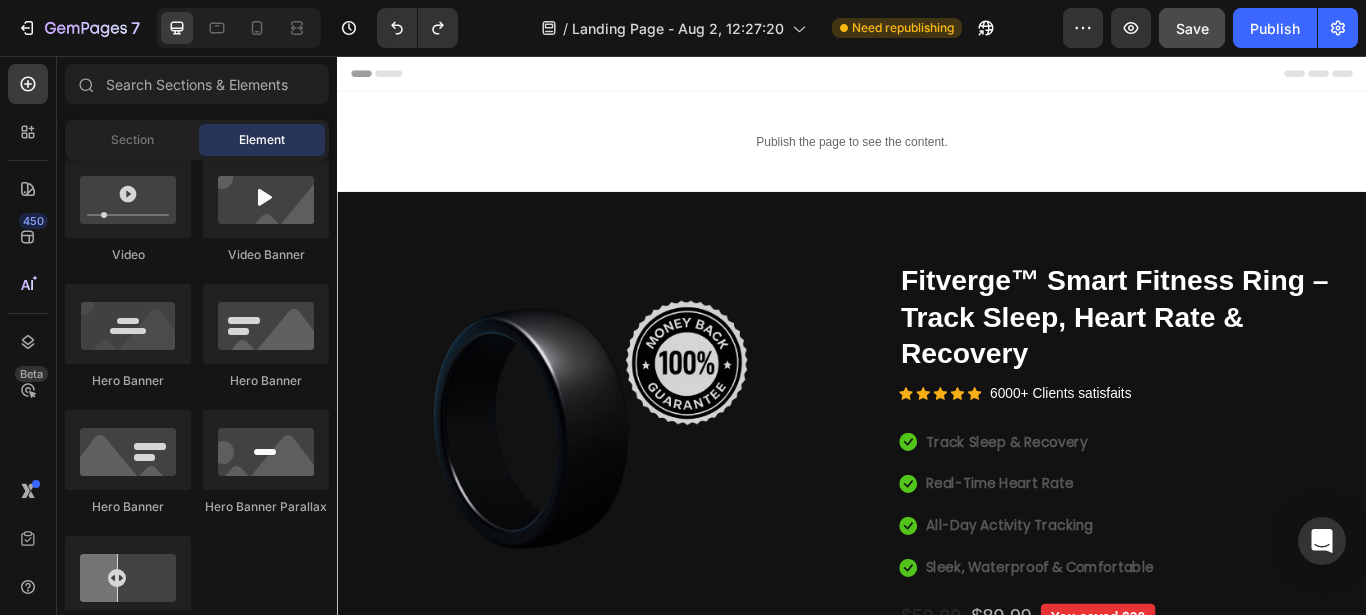 scroll, scrollTop: 790, scrollLeft: 0, axis: vertical 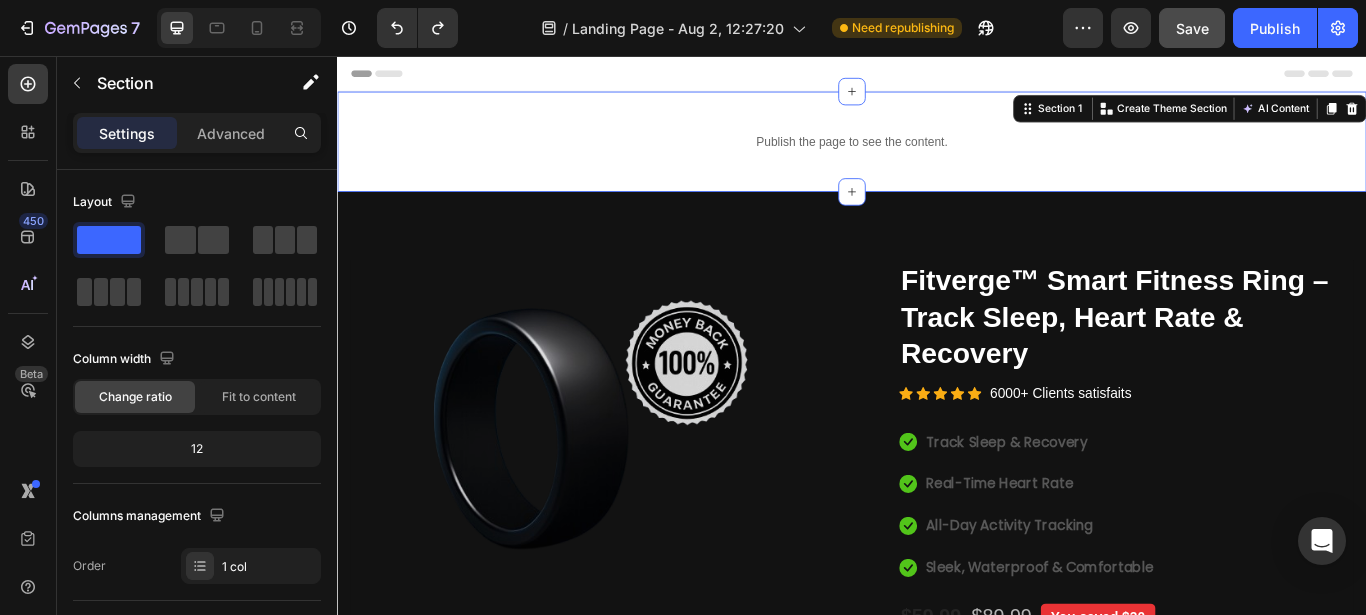 click on "Publish the page to see the content.
Custom Code Section 1   You can create reusable sections Create Theme Section AI Content Write with GemAI What would you like to describe here? Tone and Voice Persuasive Product Fitverge™ Smart Fitness Ring – Track Sleep, Heart Rate & Recovery Show more Generate" at bounding box center (937, 155) 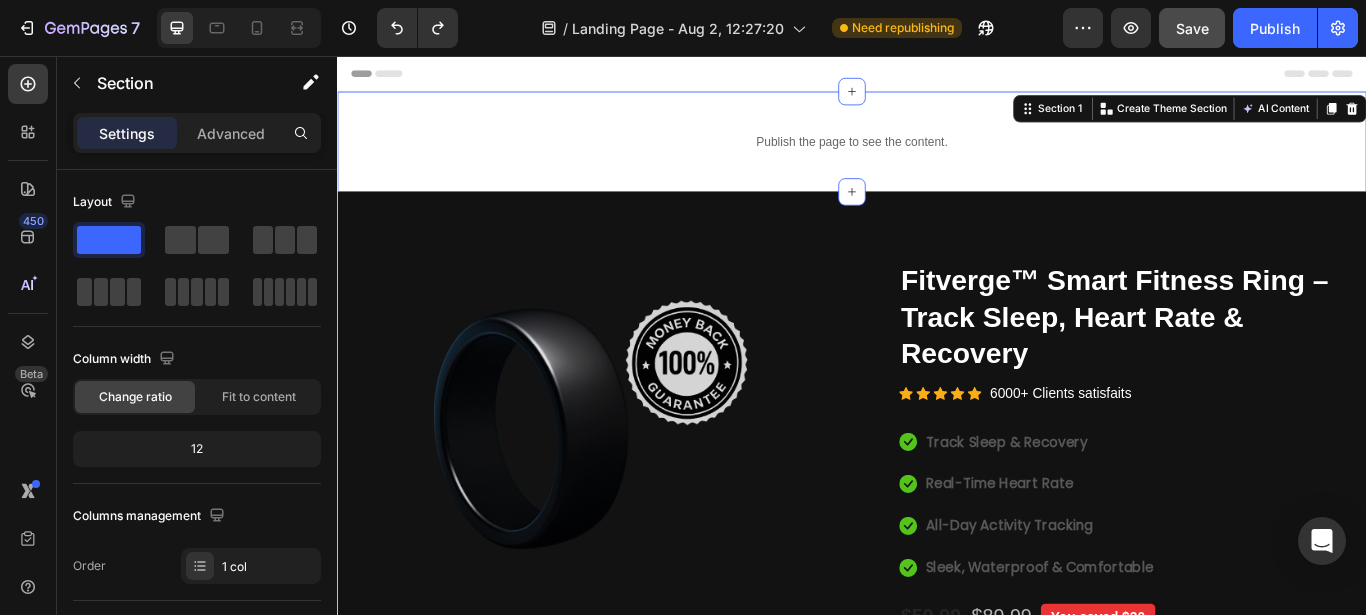 click on "Publish the page to see the content.
Custom Code Section 1   You can create reusable sections Create Theme Section AI Content Write with GemAI What would you like to describe here? Tone and Voice Persuasive Product Fitverge™ Smart Fitness Ring – Track Sleep, Heart Rate & Recovery Show more Generate" at bounding box center [937, 155] 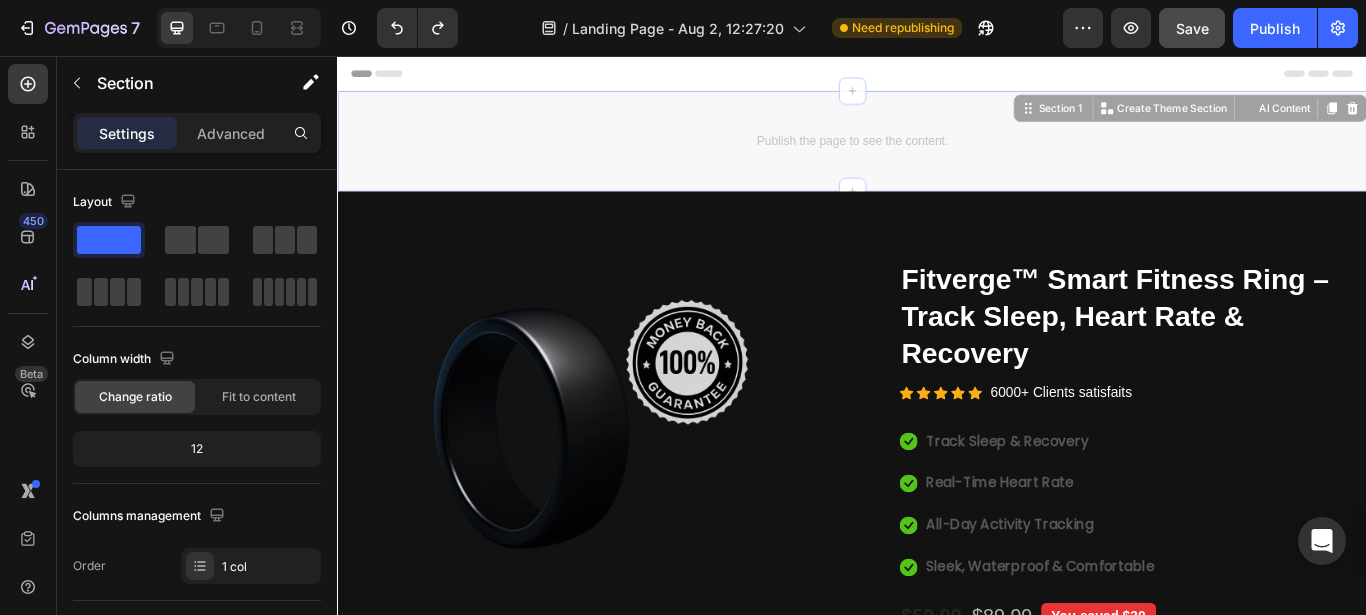 click on "Publish the page to see the content.
Custom Code Section 1   You can create reusable sections Create Theme Section AI Content Write with GemAI What would you like to describe here? Tone and Voice Persuasive Product Fitverge™ Smart Fitness Ring – Track Sleep, Heart Rate & Recovery Show more Generate
Publish the page to see the content.
Custom Code Section 1   You can create reusable sections Create Theme Section AI Content Write with GemAI What would you like to describe here? Tone and Voice Persuasive Product Fitverge™ Smart Fitness Ring – Track Sleep, Heart Rate & Recovery Show more Generate" at bounding box center [937, 155] 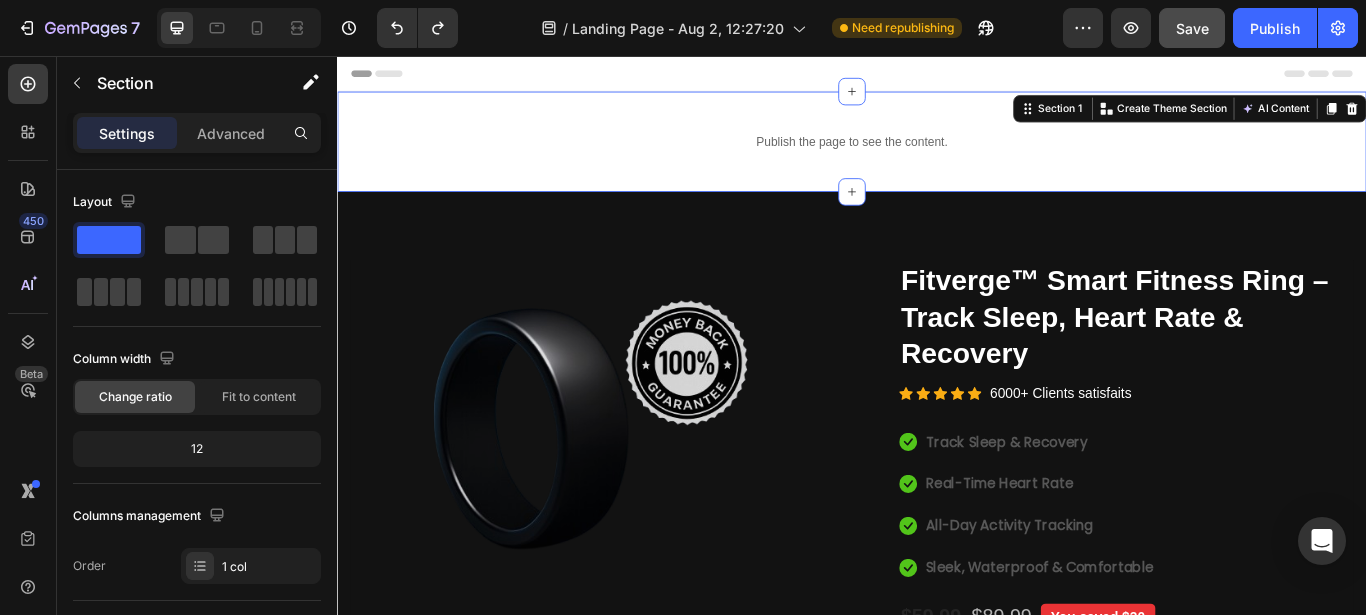 click on "Publish the page to see the content.
Custom Code Section 1   You can create reusable sections Create Theme Section AI Content Write with GemAI What would you like to describe here? Tone and Voice Persuasive Product Fitverge™ Smart Fitness Ring – Track Sleep, Heart Rate & Recovery Show more Generate" at bounding box center (937, 155) 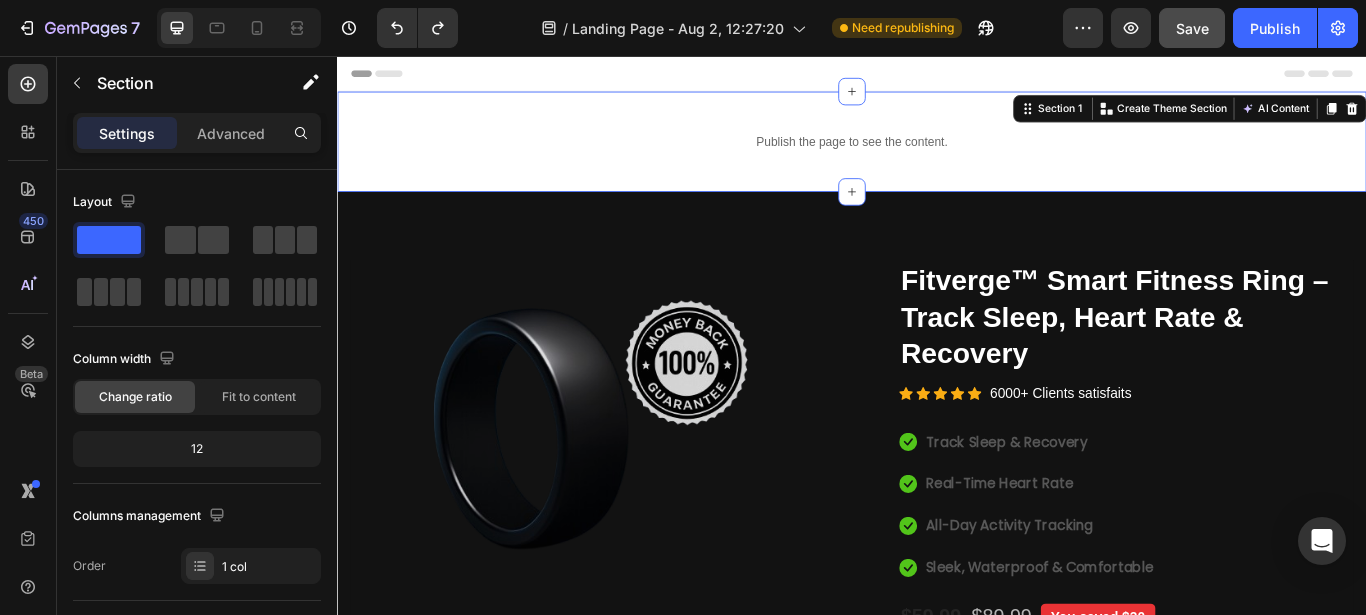 click on "Publish the page to see the content.
Custom Code Section 1   You can create reusable sections Create Theme Section AI Content Write with GemAI What would you like to describe here? Tone and Voice Persuasive Product Fitverge™ Smart Fitness Ring – Track Sleep, Heart Rate & Recovery Show more Generate" at bounding box center [937, 155] 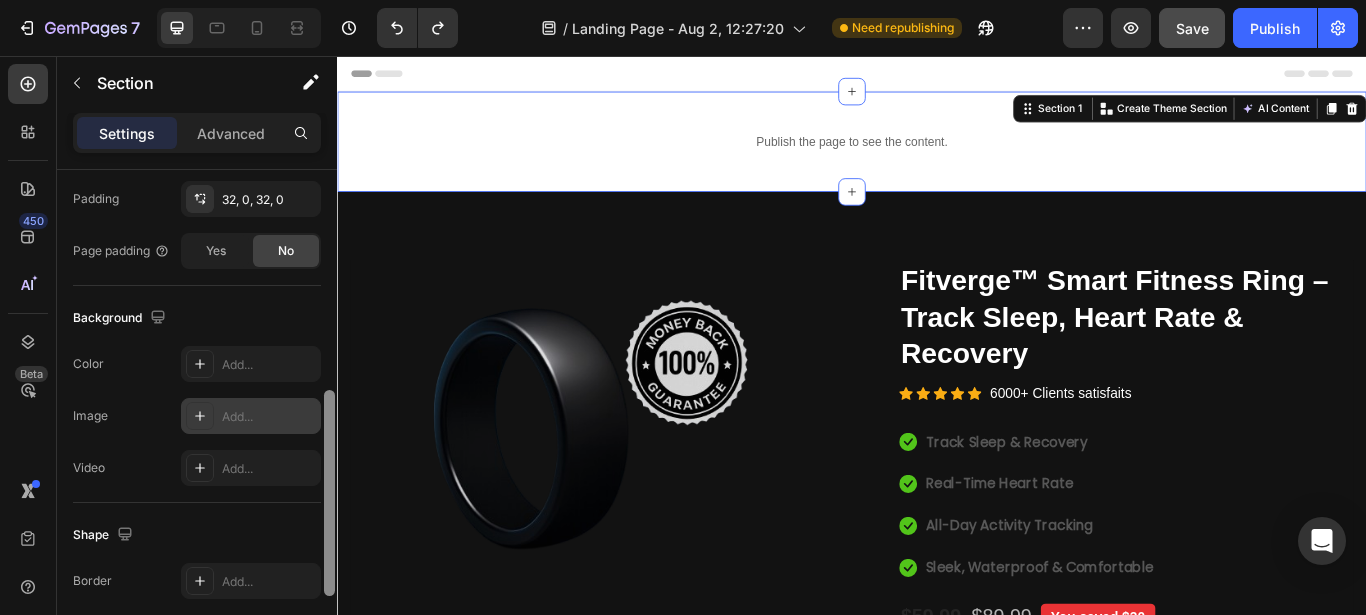 scroll, scrollTop: 536, scrollLeft: 0, axis: vertical 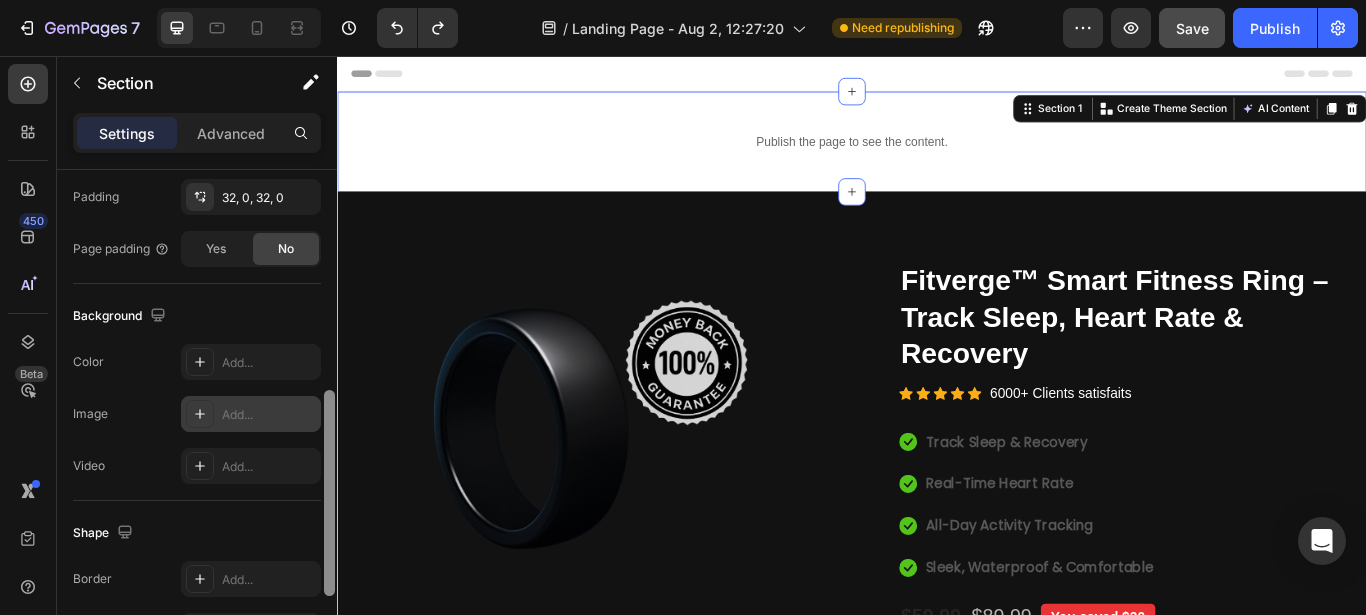 drag, startPoint x: 332, startPoint y: 196, endPoint x: 312, endPoint y: 417, distance: 221.90314 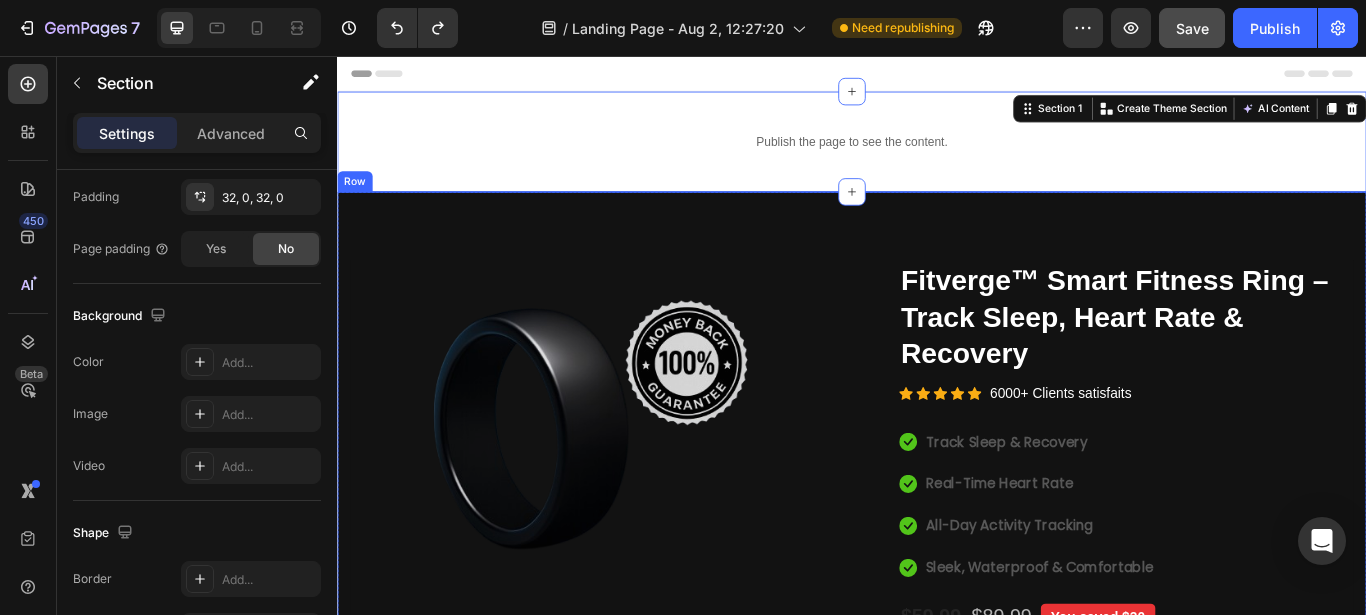click on "Image Image Free Shipping Heading On oders over $70 Text block Row Image Money-back guarantee Heading 30- day refund or replacement Text block Row Row Row Catch your customer's attention with attracted media.       Add image   or   sync data
(P) Images & Gallery Fitverge™ Smart Fitness Ring – Track Sleep, Heart Rate & Recovery (P) Title                Icon                Icon                Icon                Icon                Icon Icon List Hoz 6000+ Clients satisfaits Text block Row
Icon Track Sleep & Recovery Text block
Icon Real-Time Heart Rate Text block
Icon All-Day Activity Tracking Text block
Icon Sleek, Waterproof & Comfortable Text block Icon List $59.99 (P) Price (P) Price $89.99 (P) Price (P) Price" at bounding box center (937, 708) 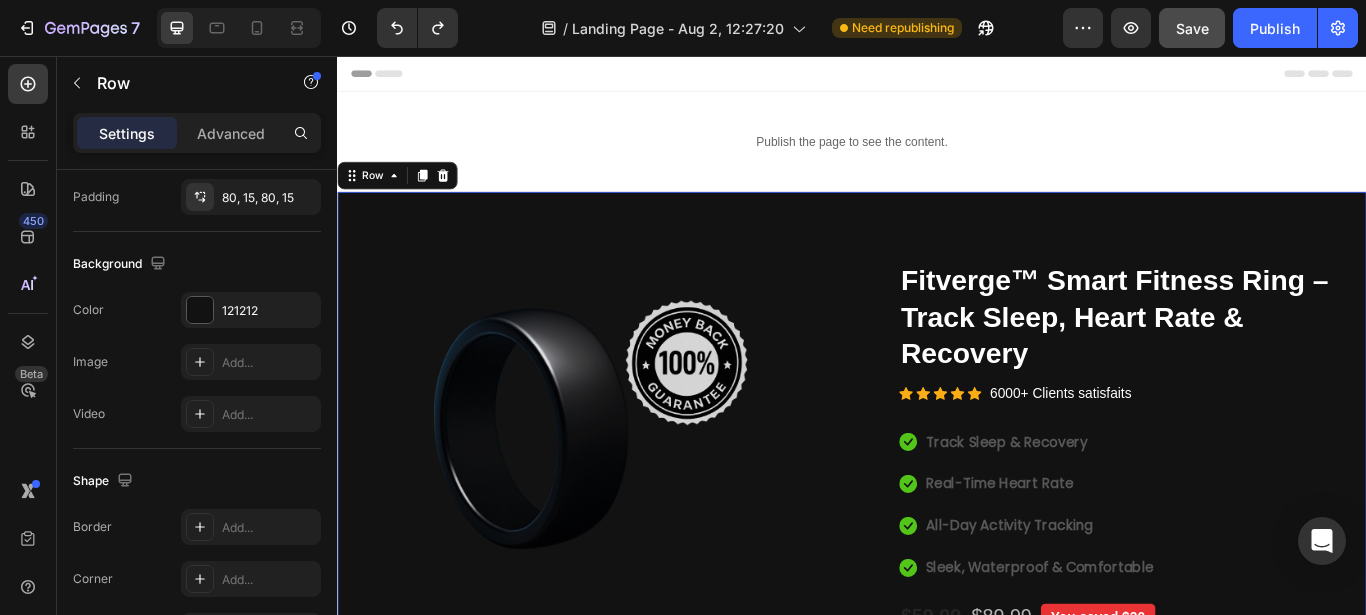 scroll, scrollTop: 0, scrollLeft: 0, axis: both 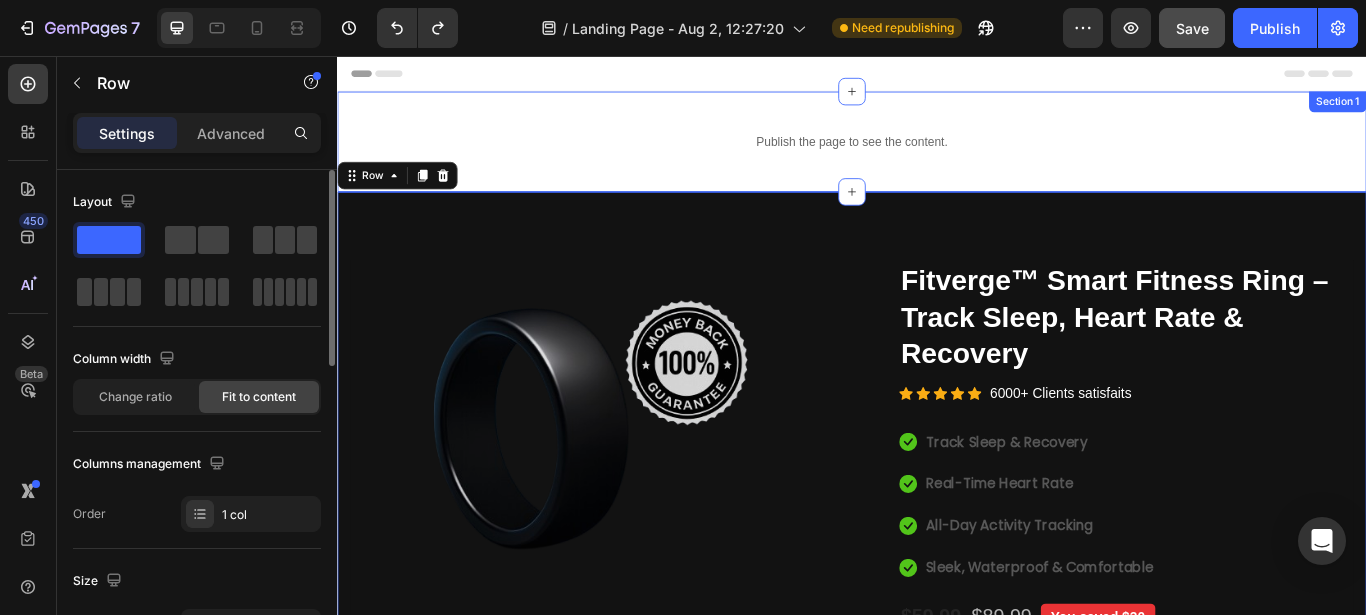 click on "Publish the page to see the content.
Custom Code Section 1" at bounding box center (937, 155) 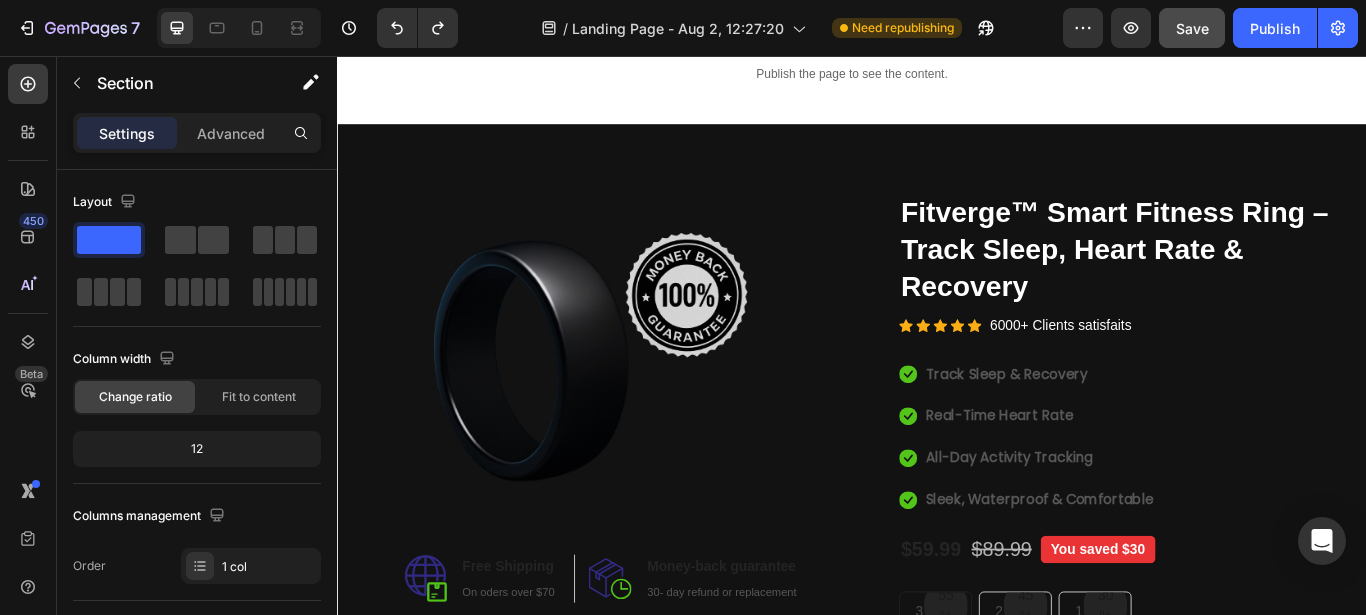 scroll, scrollTop: 790, scrollLeft: 0, axis: vertical 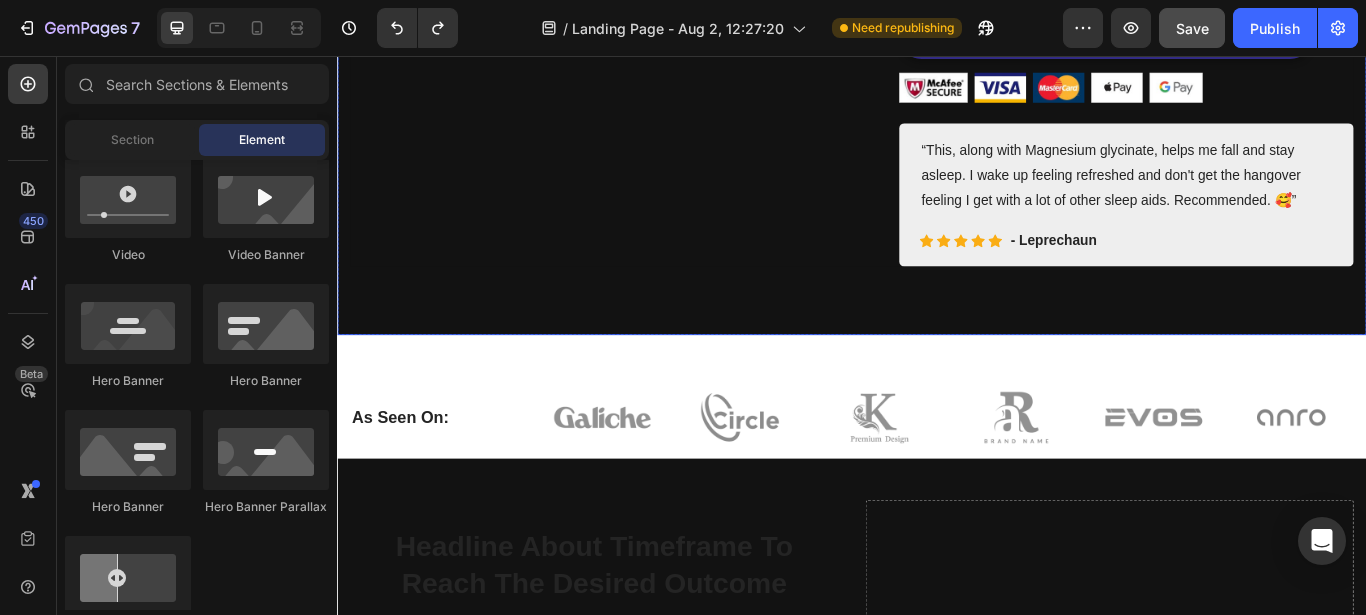 click on "Image Image Free Shipping Heading On oders over $70 Text block Row Image Money-back guarantee Heading 30- day refund or replacement Text block Row Row Row Catch your customer's attention with attracted media.       Add image   or   sync data
(P) Images & Gallery Fitverge™ Smart Fitness Ring – Track Sleep, Heart Rate & Recovery (P) Title                Icon                Icon                Icon                Icon                Icon Icon List Hoz 6000+ Clients satisfaits Text block Row
Icon Track Sleep & Recovery Text block
Icon Real-Time Heart Rate Text block
Icon All-Day Activity Tracking Text block
Icon Sleek, Waterproof & Comfortable Text block Icon List $59.99 (P) Price (P) Price $89.99 (P) Price (P) Price" at bounding box center [937, -114] 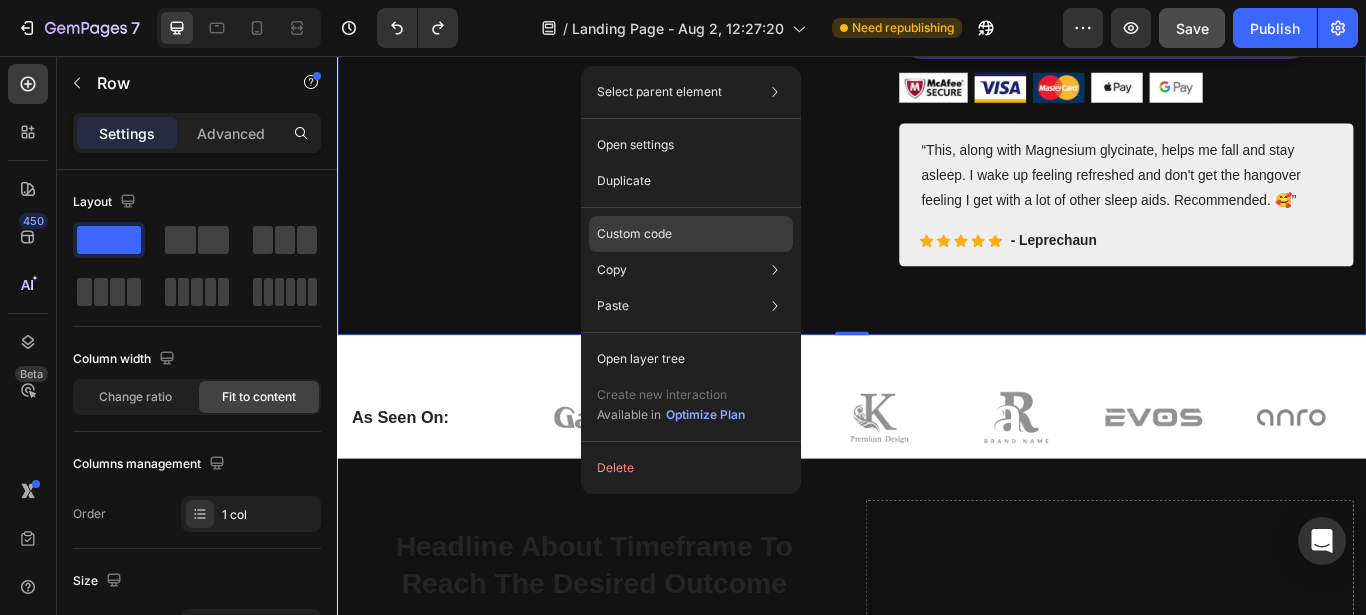 click on "Custom code" at bounding box center [634, 234] 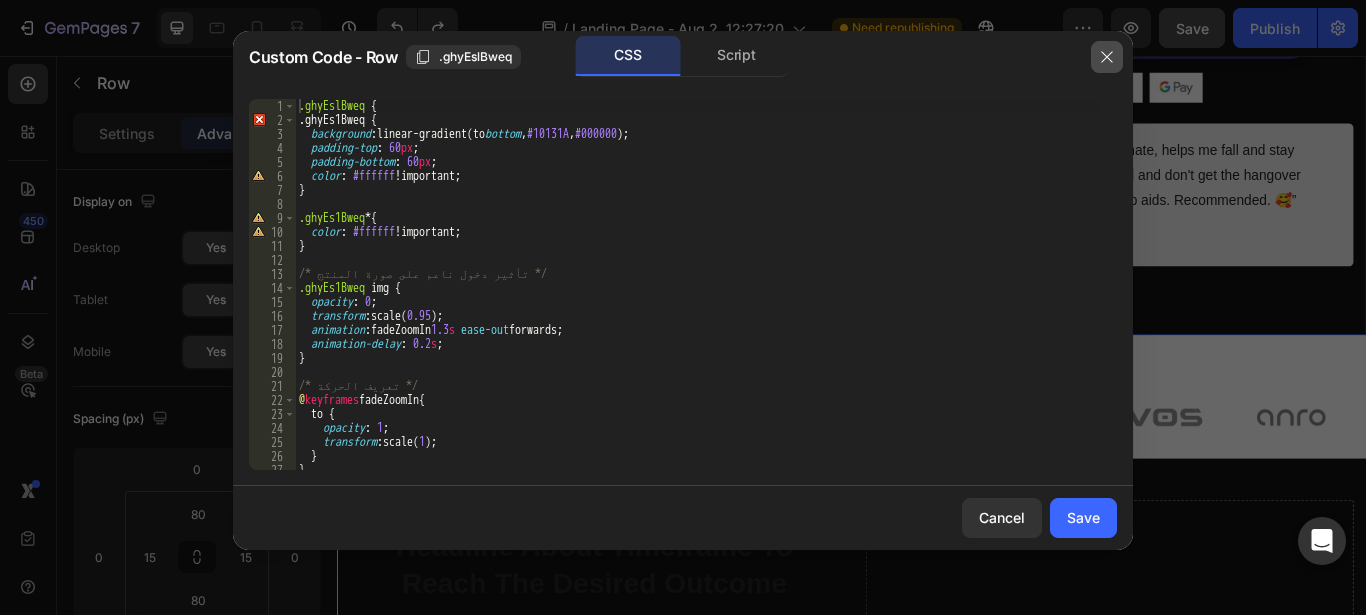 drag, startPoint x: 1101, startPoint y: 56, endPoint x: 316, endPoint y: 230, distance: 804.05286 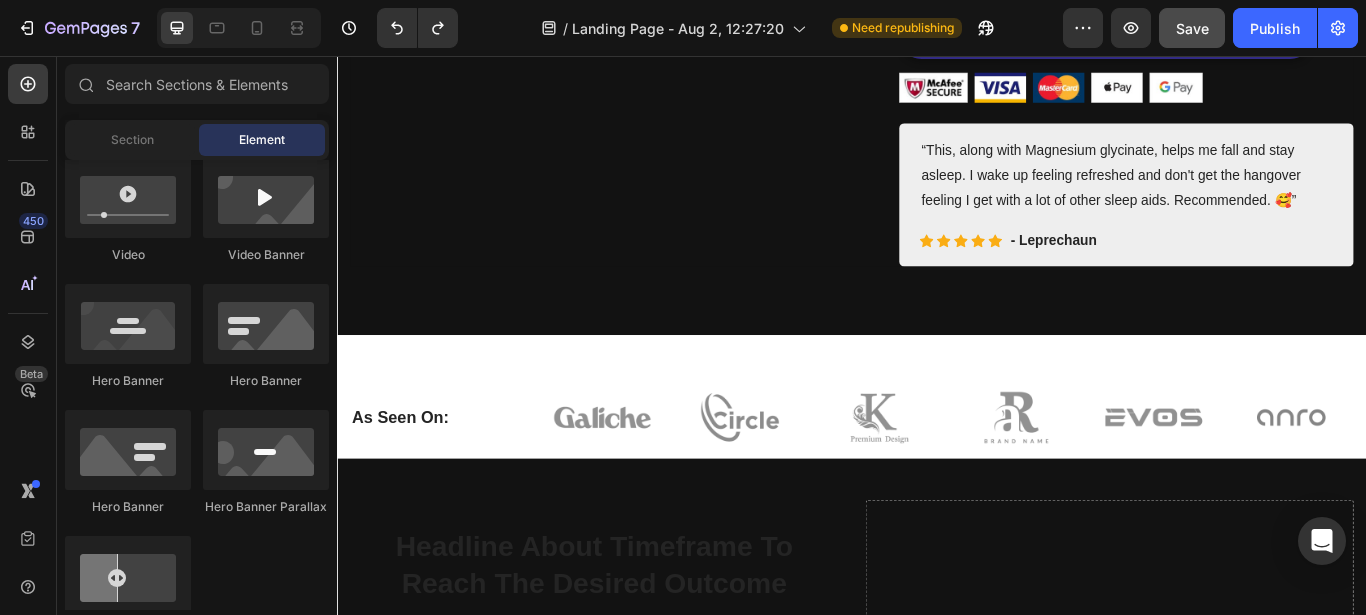 scroll, scrollTop: 790, scrollLeft: 0, axis: vertical 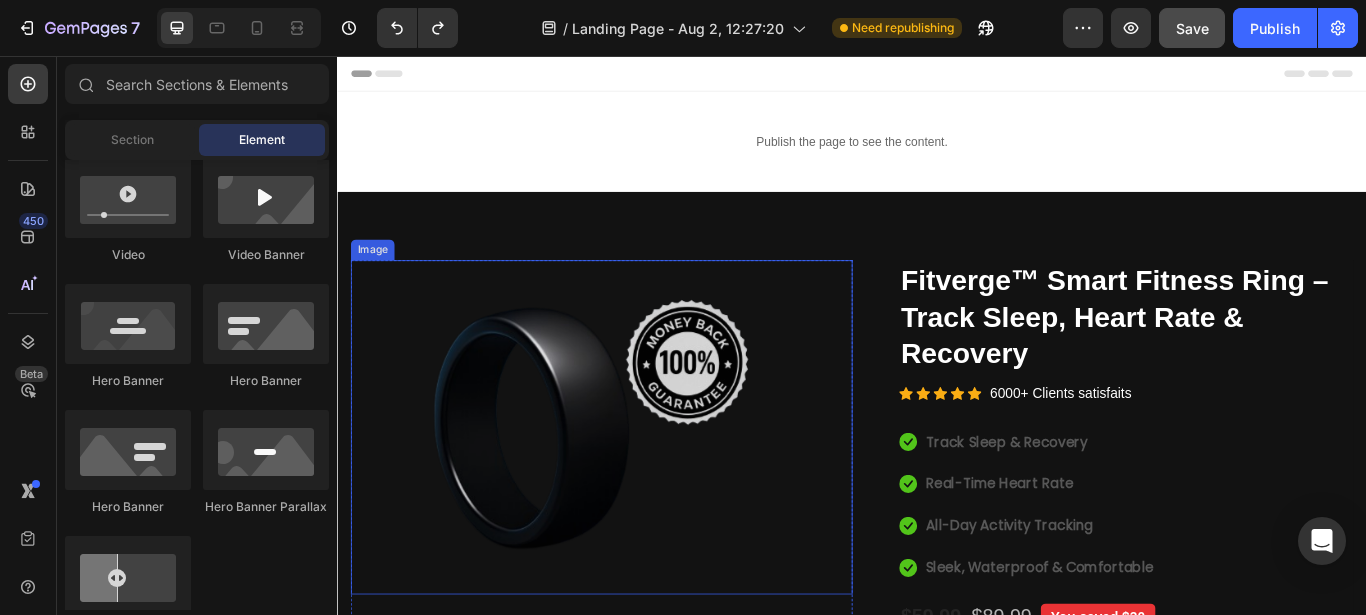 click at bounding box center [644, 489] 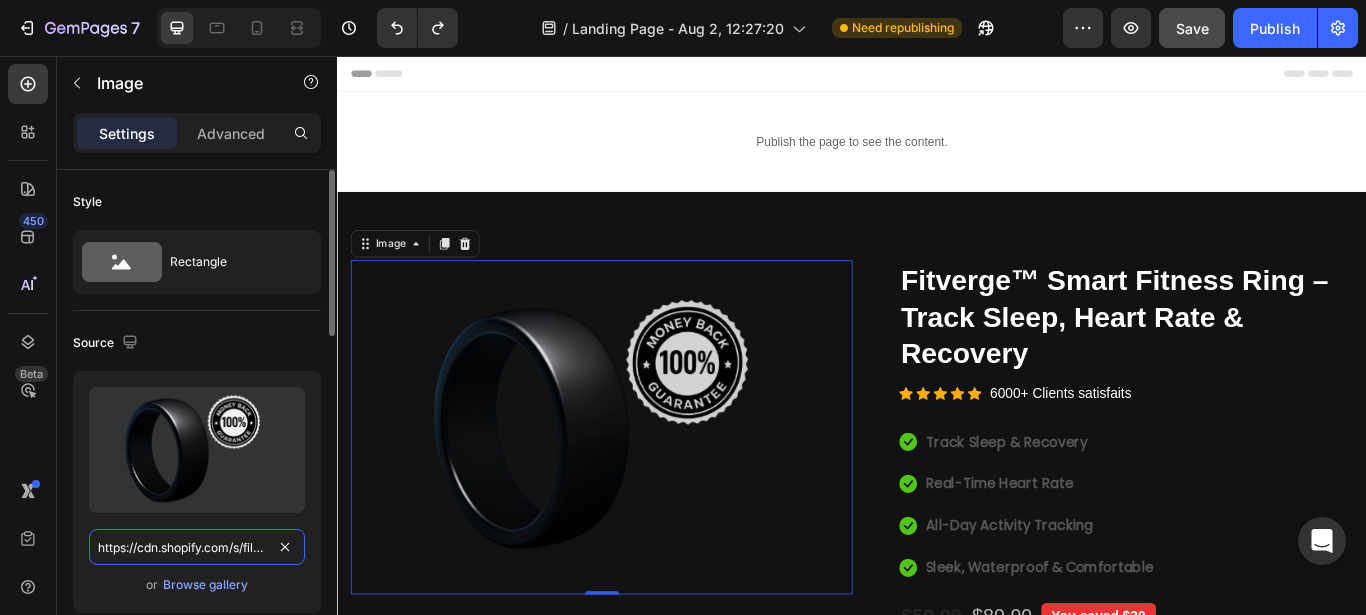 click on "https://cdn.shopify.com/s/files/1/0930/8297/6628/files/gempages_578134729346253765-0a1674cf-d88c-4e5e-8a41-586ebcd952a8.png" at bounding box center [197, 547] 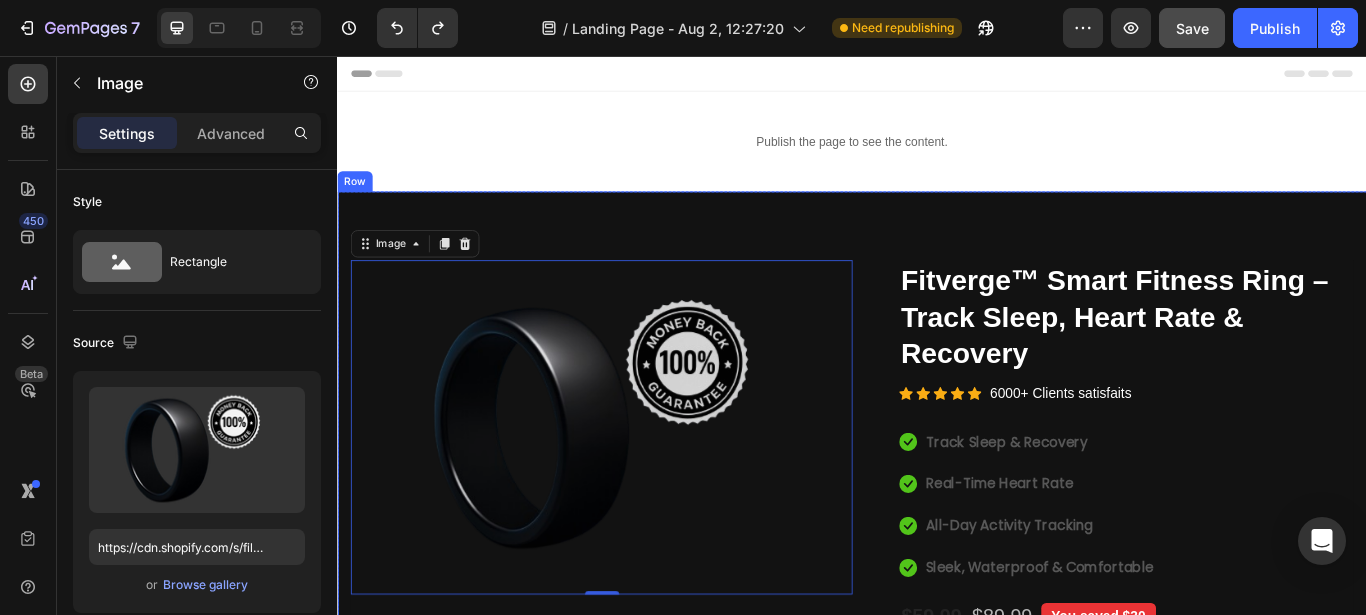 click on "Image   0 Image Free Shipping Heading On oders over $70 Text block Row Image Money-back guarantee Heading 30- day refund or replacement Text block Row Row Row Catch your customer's attention with attracted media.       Add image   or   sync data
(P) Images & Gallery Fitverge™ Smart Fitness Ring – Track Sleep, Heart Rate & Recovery (P) Title                Icon                Icon                Icon                Icon                Icon Icon List Hoz 6000+ Clients satisfaits Text block Row
Icon Track Sleep & Recovery Text block
Icon Real-Time Heart Rate Text block
Icon All-Day Activity Tracking Text block
Icon Sleek, Waterproof & Comfortable Text block Icon List $59.99 (P) Price (P) Price $89.99 (P) Price Row 55%" at bounding box center [937, 708] 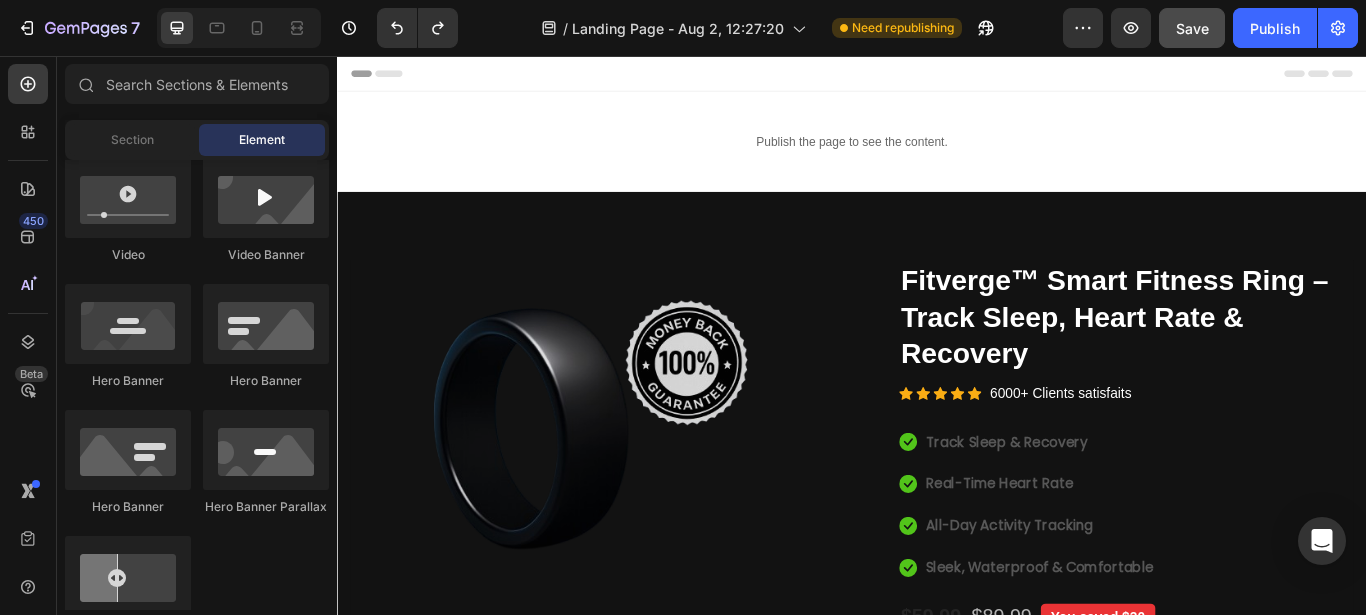 drag, startPoint x: 1536, startPoint y: 91, endPoint x: 1583, endPoint y: 109, distance: 50.32892 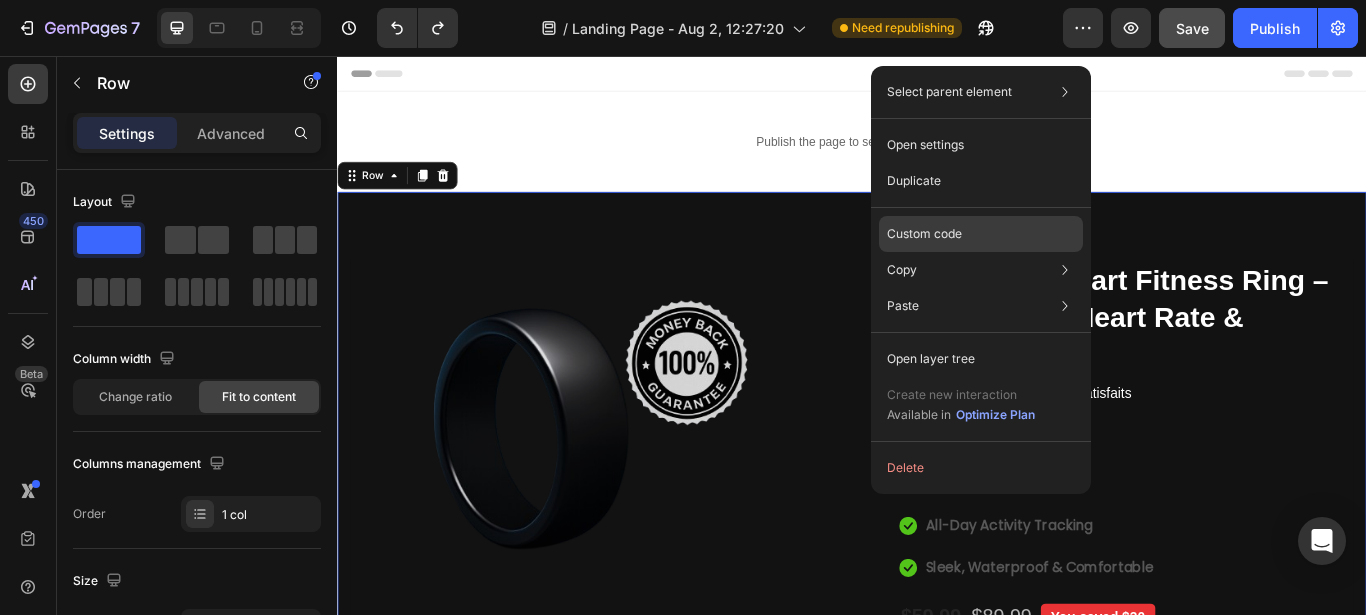 click on "Custom code" 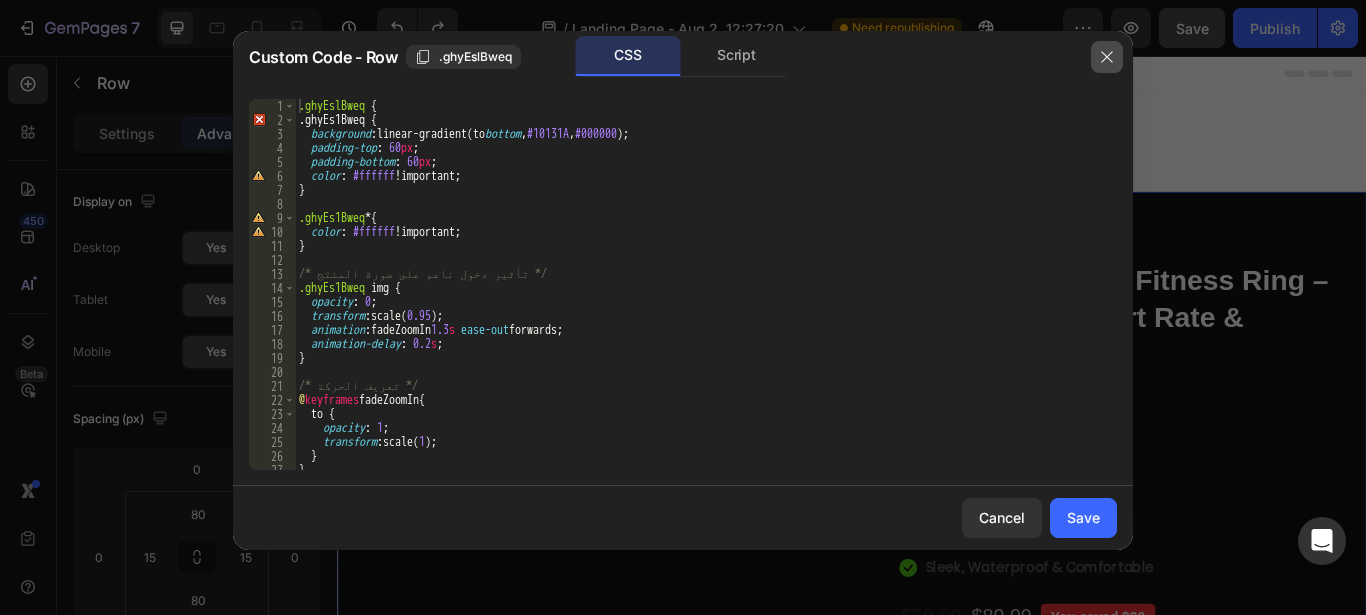 click at bounding box center [1107, 57] 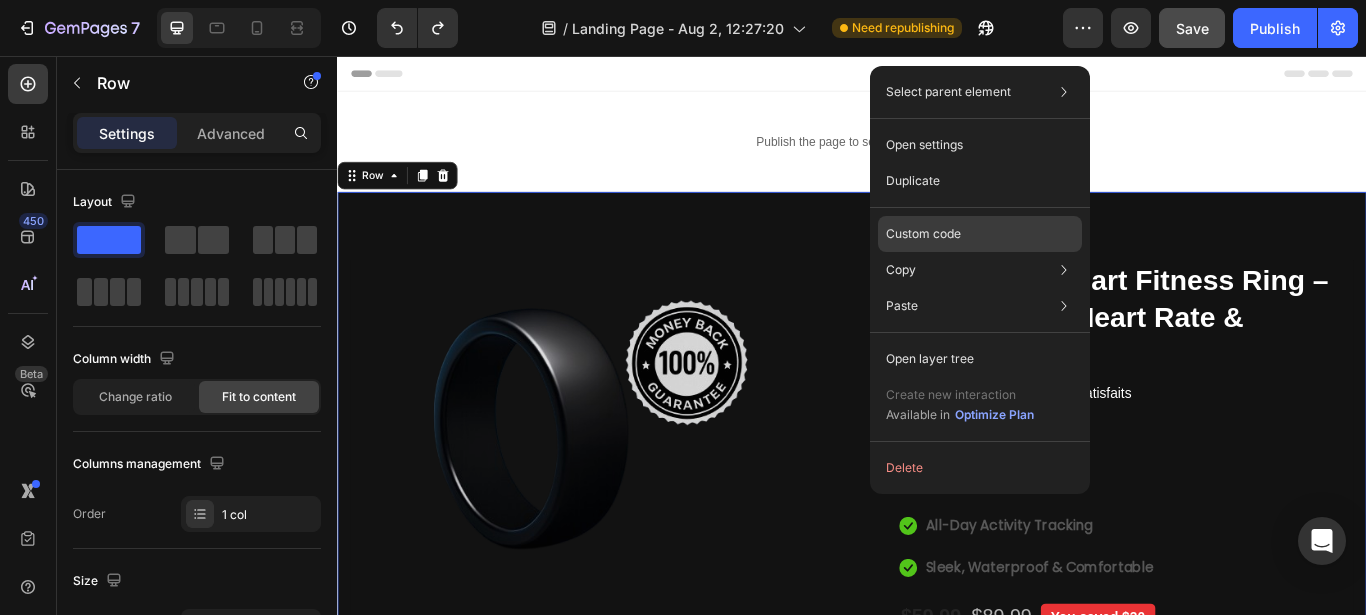click on "Custom code" at bounding box center (923, 234) 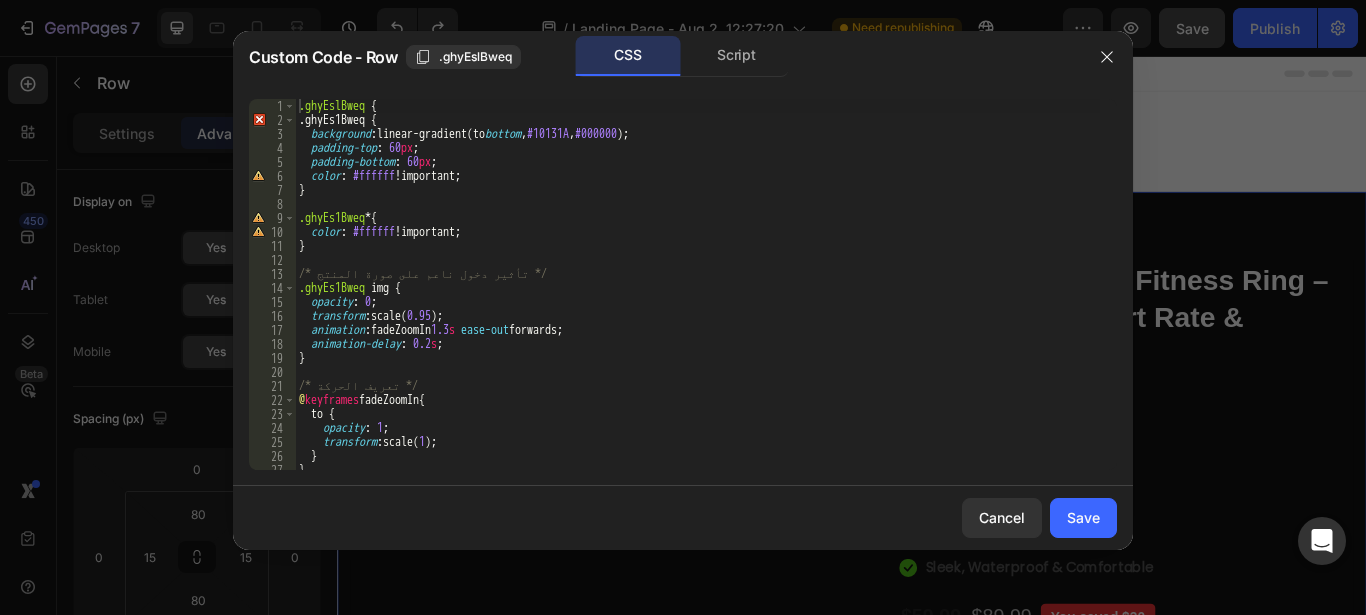 type on "padding-top: 60px;" 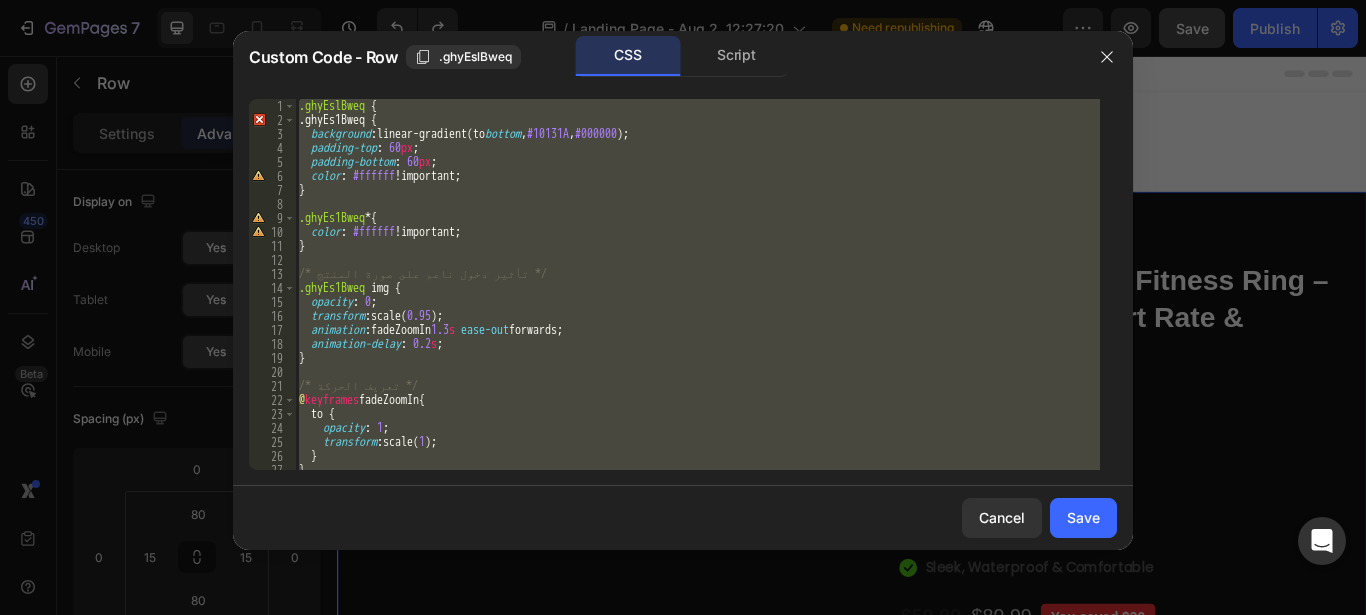 paste 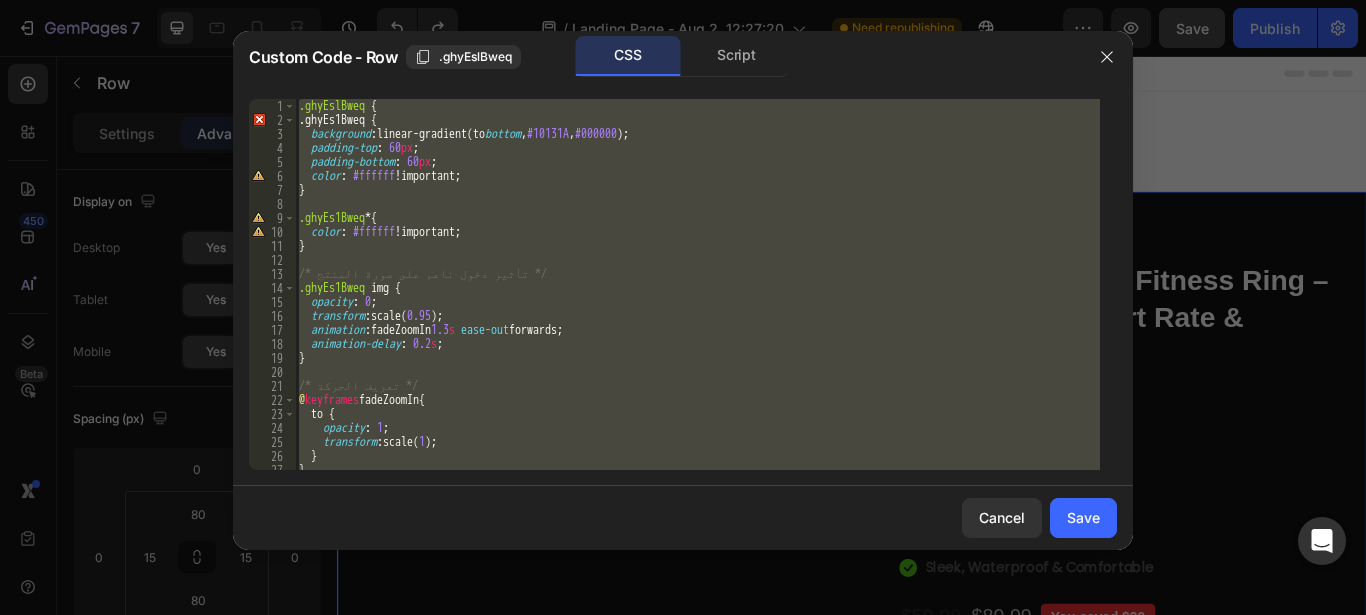 type 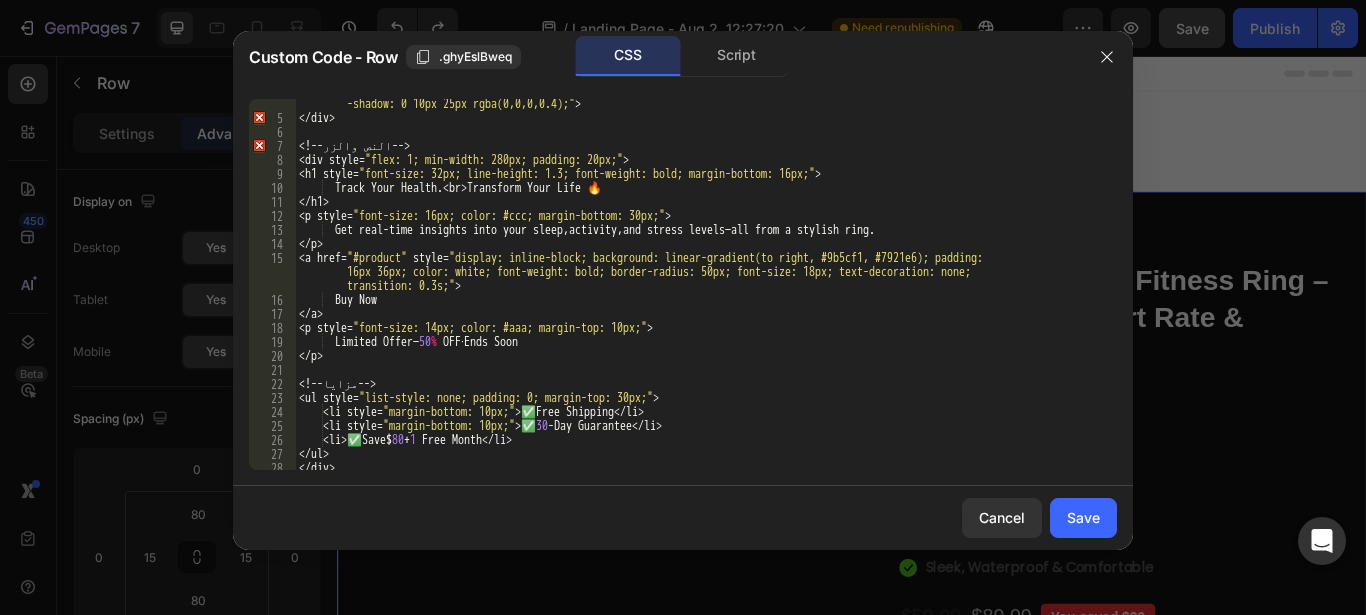 scroll, scrollTop: 0, scrollLeft: 0, axis: both 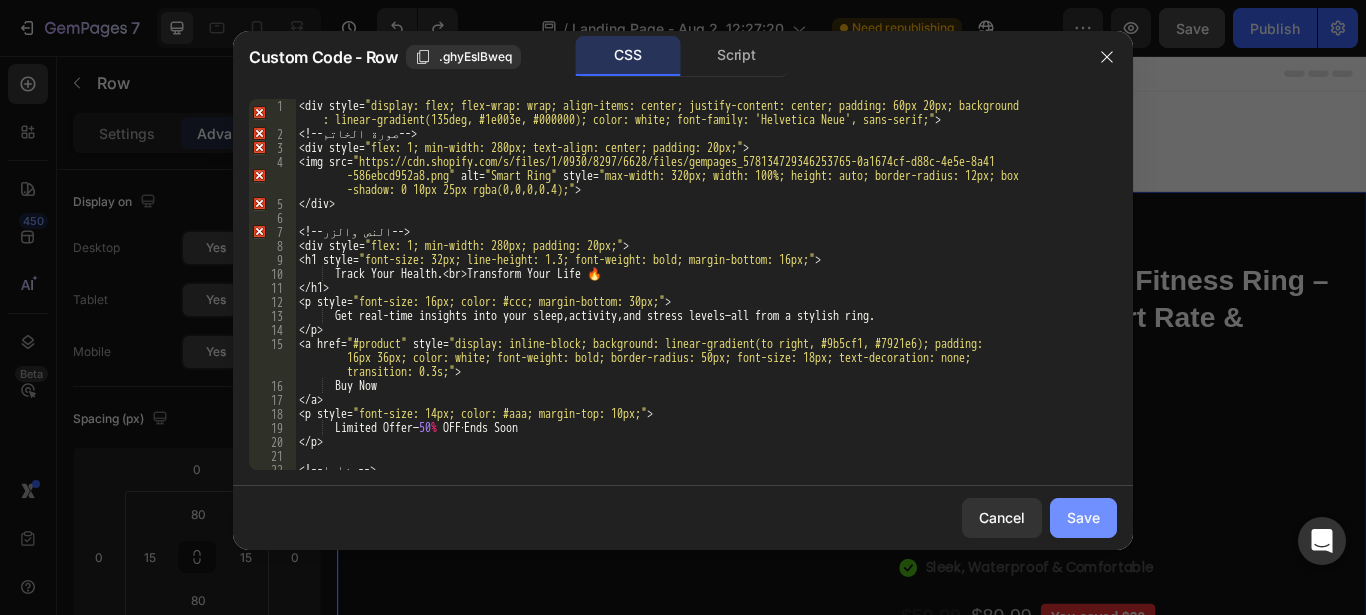 drag, startPoint x: 1093, startPoint y: 515, endPoint x: 999, endPoint y: 163, distance: 364.33502 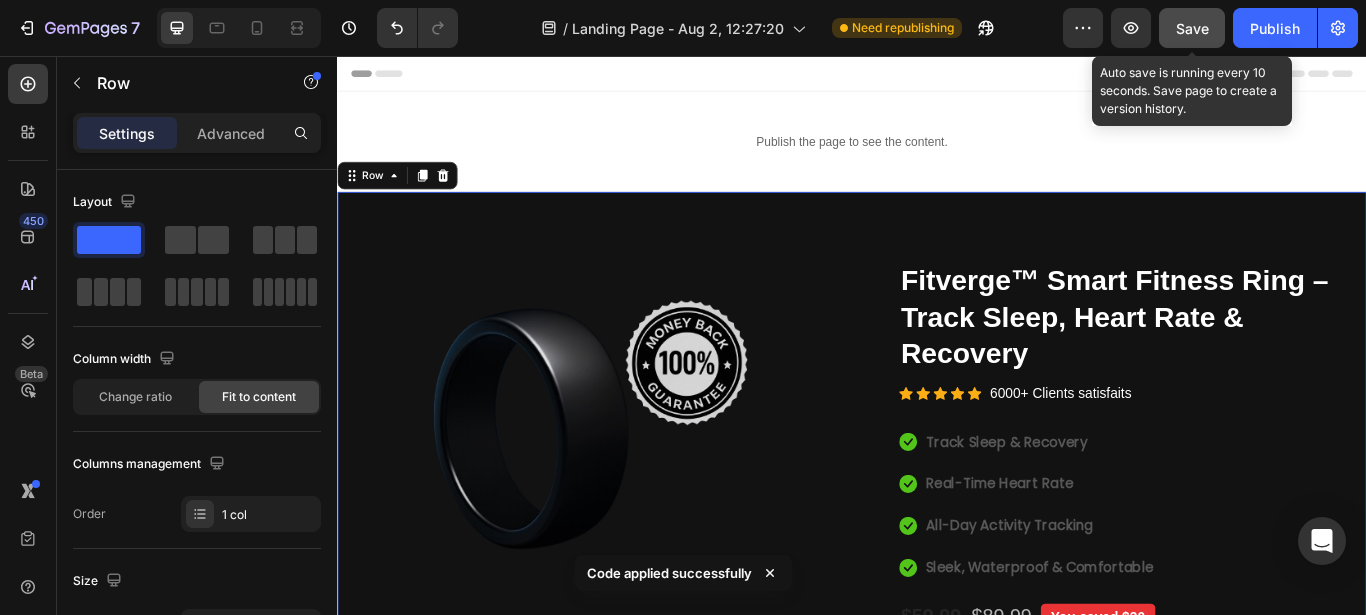 click on "Save" 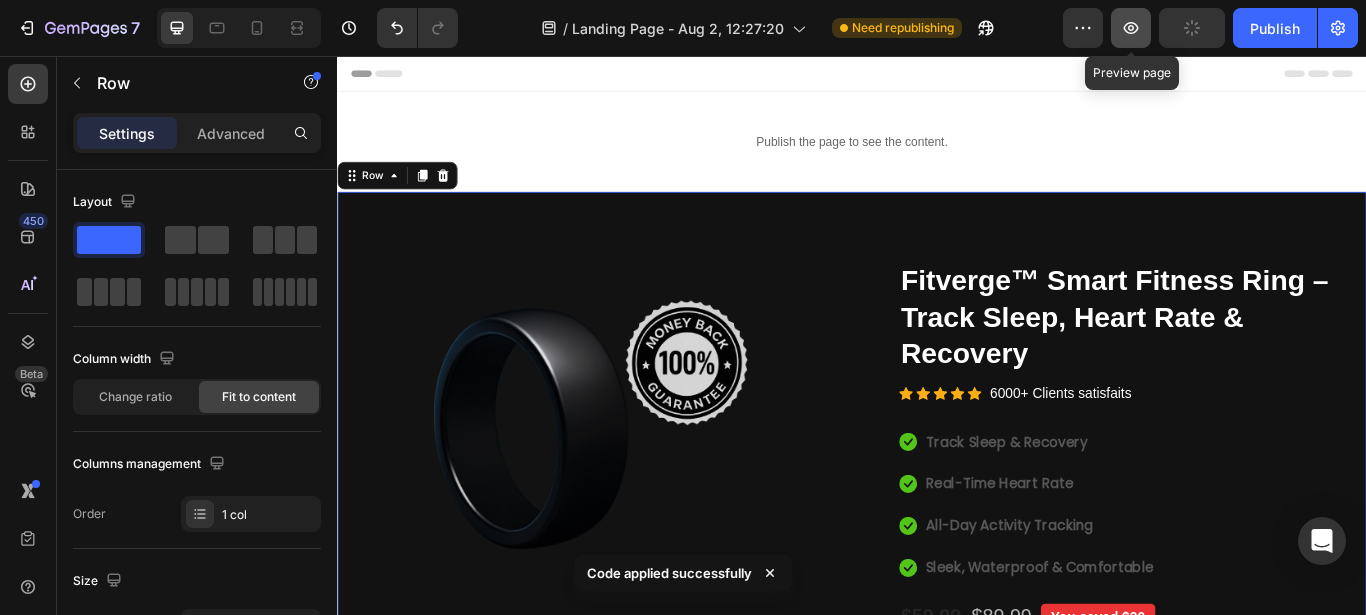 click 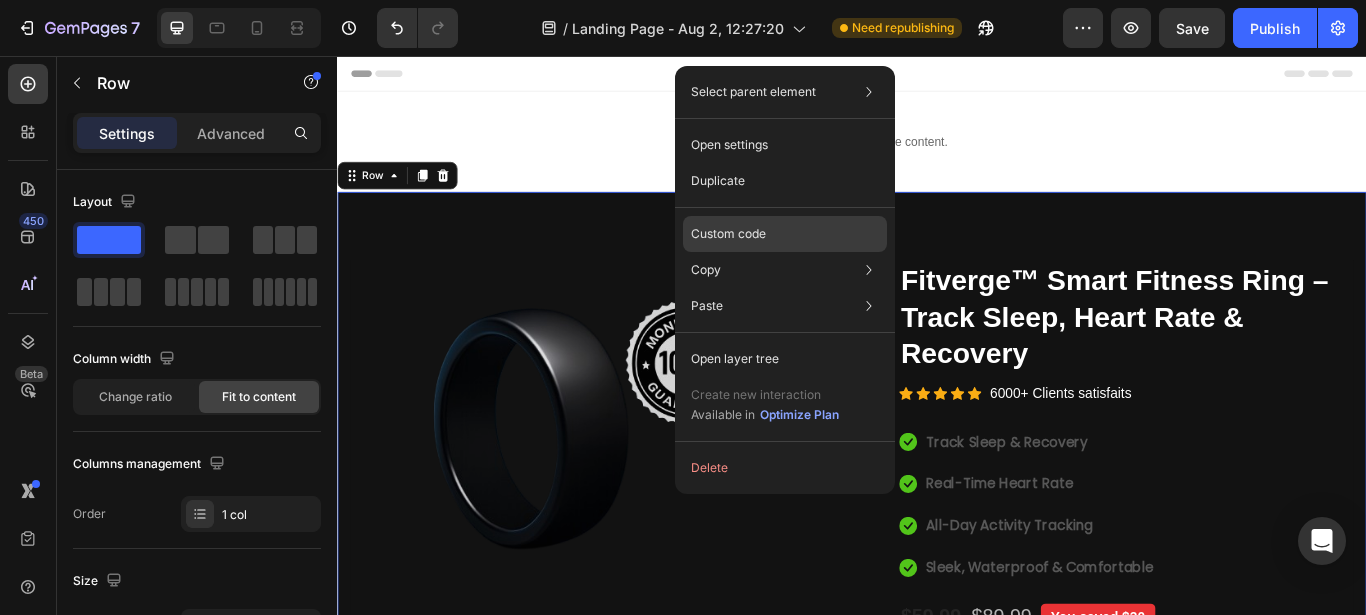 click on "Custom code" 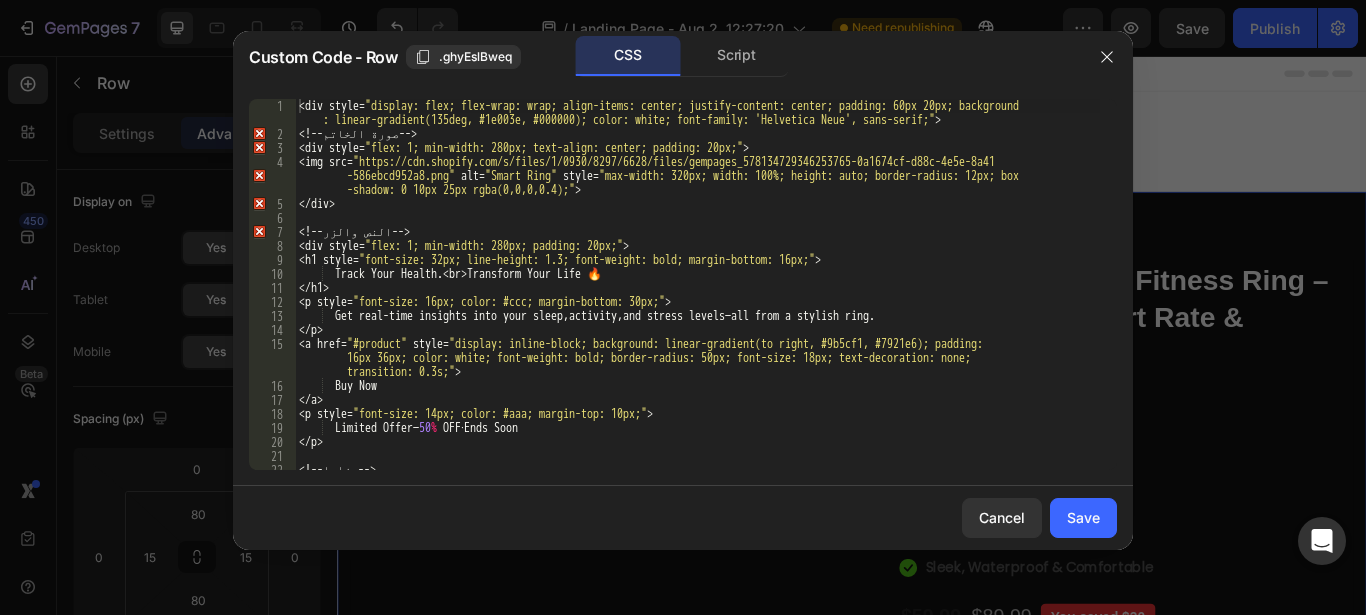 scroll, scrollTop: 0, scrollLeft: 0, axis: both 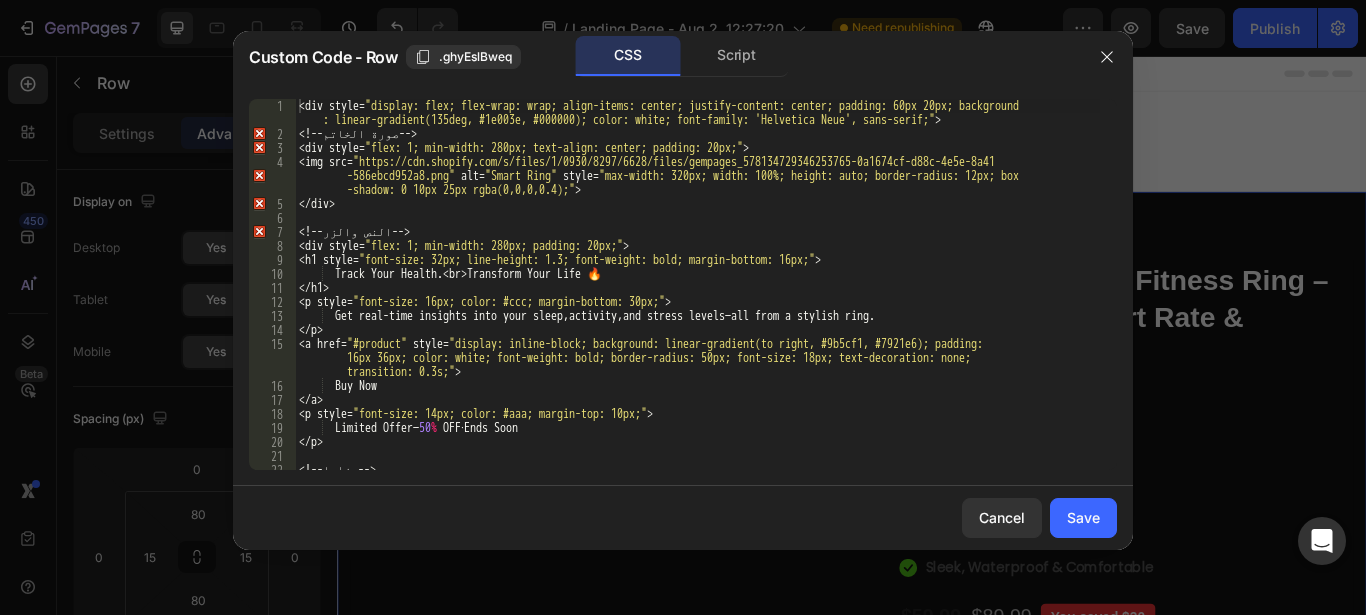 click on "< div   style = " display: flex; flex-wrap: wrap; align-items: center; justify-content: center; padding: 60px 20px; background      : linear-gradient(135deg, #1e003e, #000000); color: white; font-family: 'Helvetica Neue', sans-serif; " >   <! --  صورة الخاتم  -- >   < div   style = " flex: 1; min-width: 280px; text-align: center; padding: 20px; " >     < img   src = " https://cdn.shopify.com/s/files/1/0930/8297/6628/files/gempages_578134729346253765-0a1674cf-d88c-4e5e-8a41          -586ebcd952a8.png "   alt = " Smart Ring "   style = " max-width: 320px; width: 100%; height: auto; border-radius: 12px; box          -shadow: 0 10px 25px rgba(0,0,0,0.4); " >   </ div >   <! --  النص والزر  -- >   < div   style = " flex: 1; min-width: 280px; padding: 20px; " >     < h1   style = " font-size: 32px; line-height: 1.3; font-weight: bold; margin-bottom: 16px; " >         Track   Your   Health .< br > Transform   Your   Life   🔥     </ h1 >     < p   style = " " >         Get" at bounding box center (697, 305) 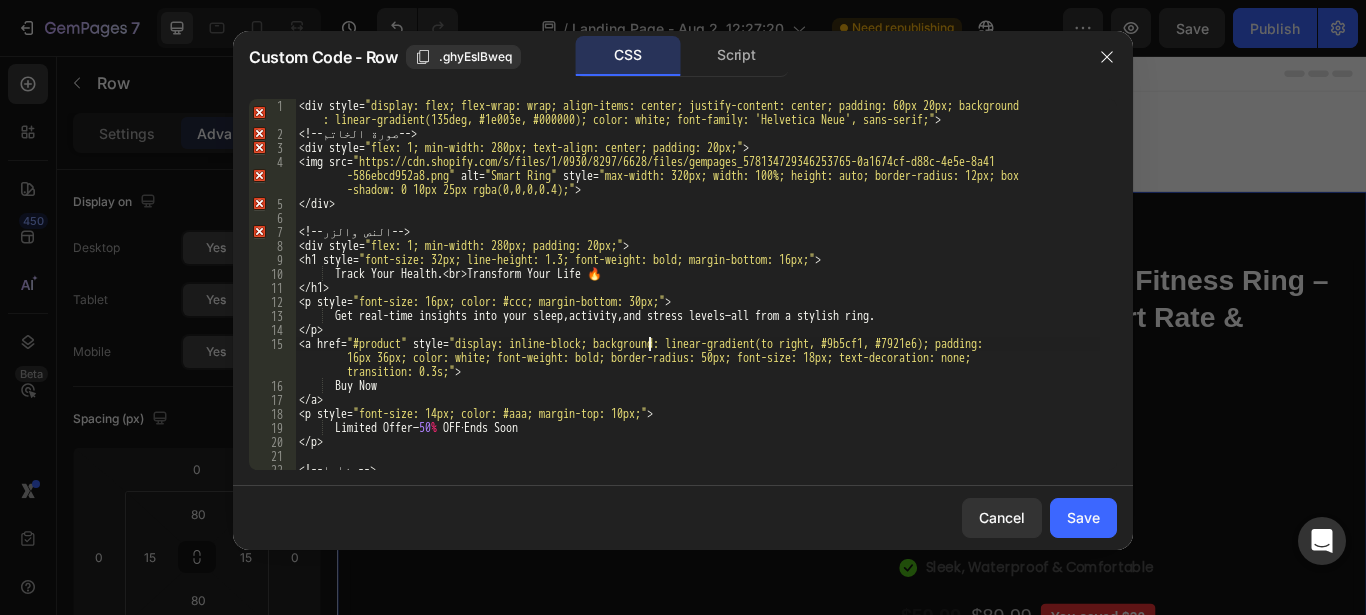 type on "</div>" 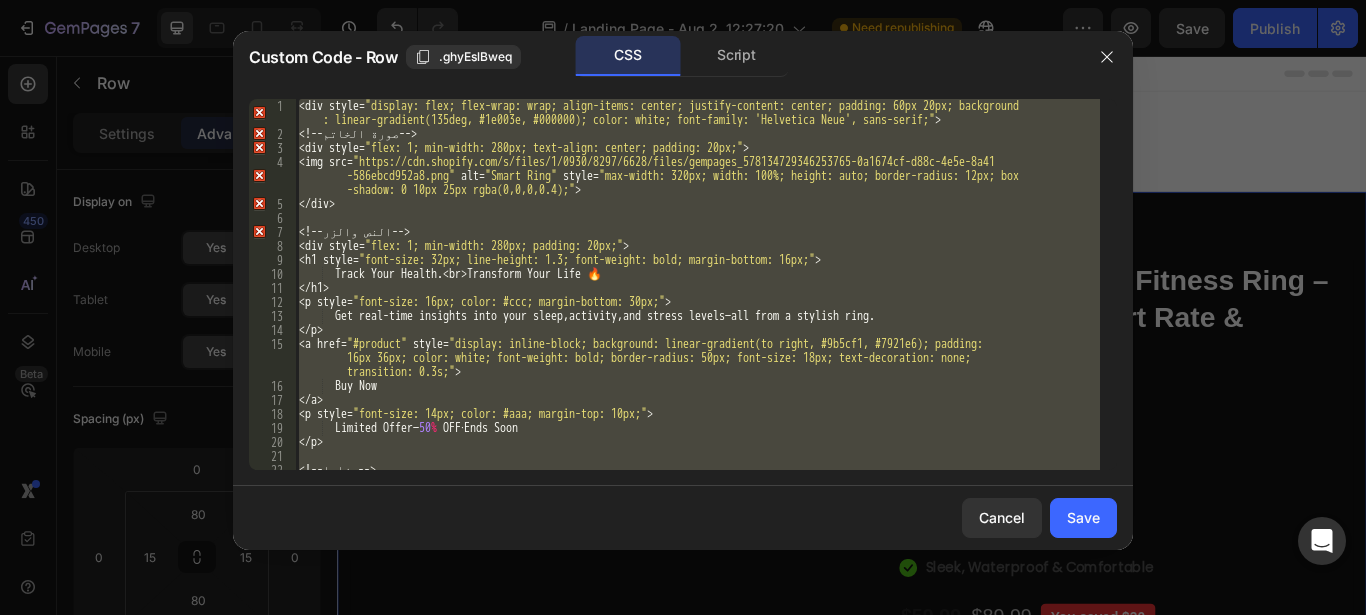 paste 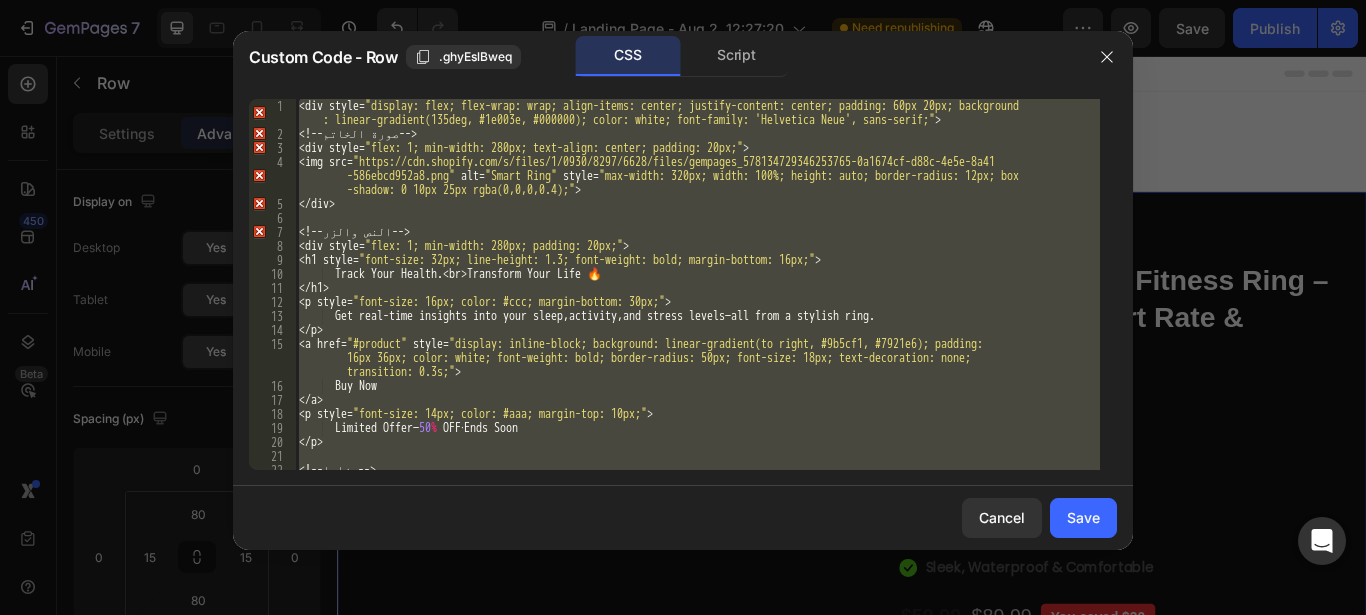 type 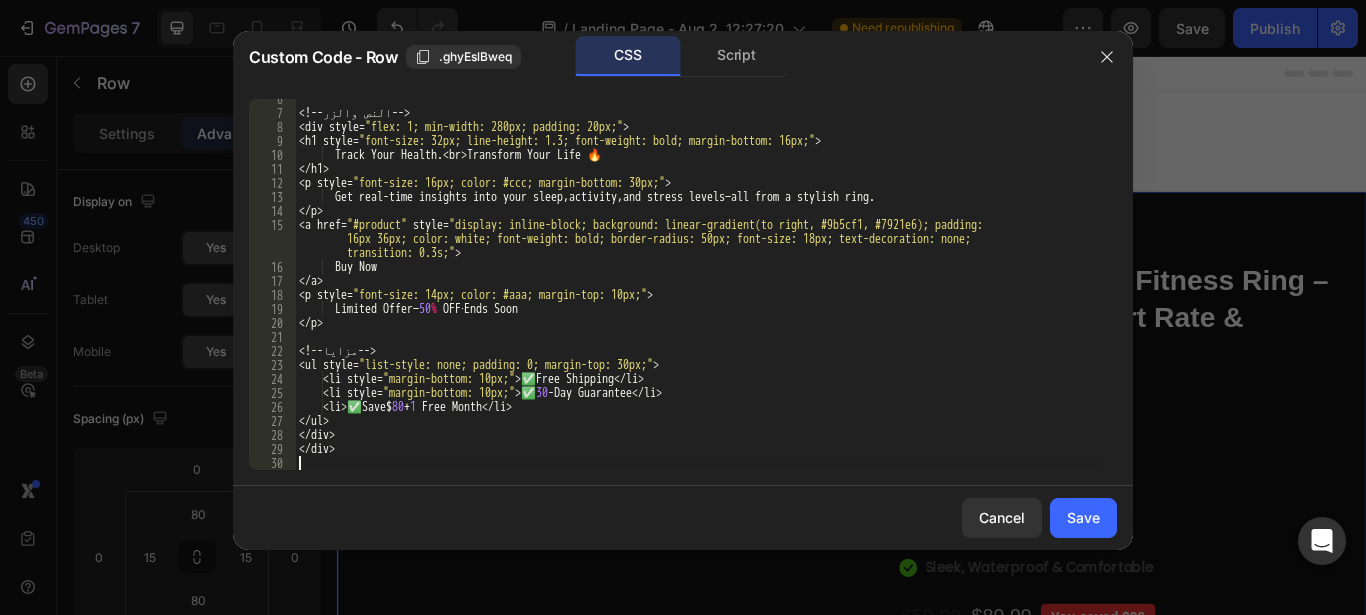 scroll, scrollTop: 119, scrollLeft: 0, axis: vertical 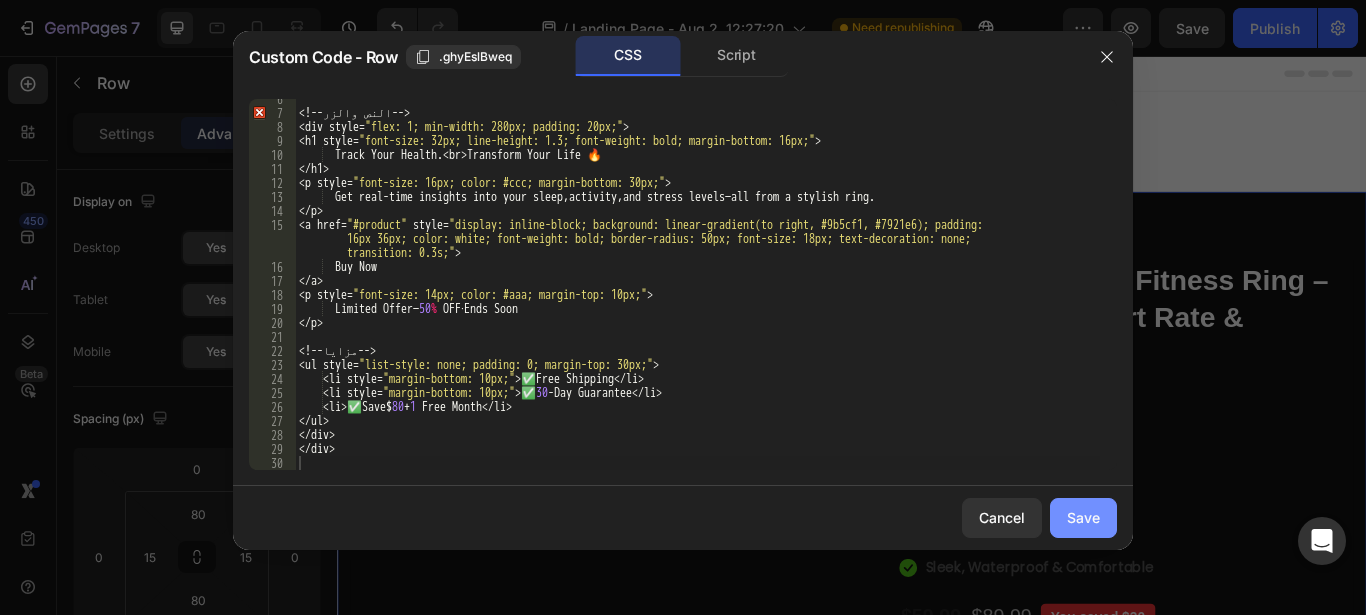 click on "Save" at bounding box center [1083, 517] 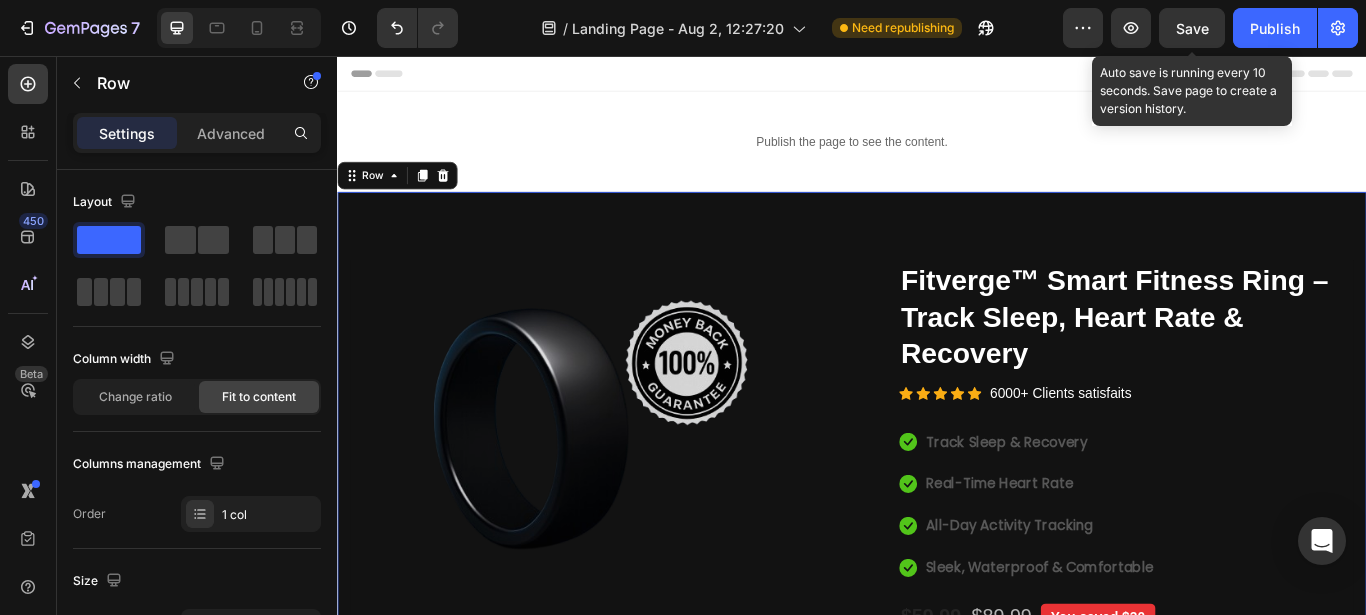click on "Save" at bounding box center [1192, 28] 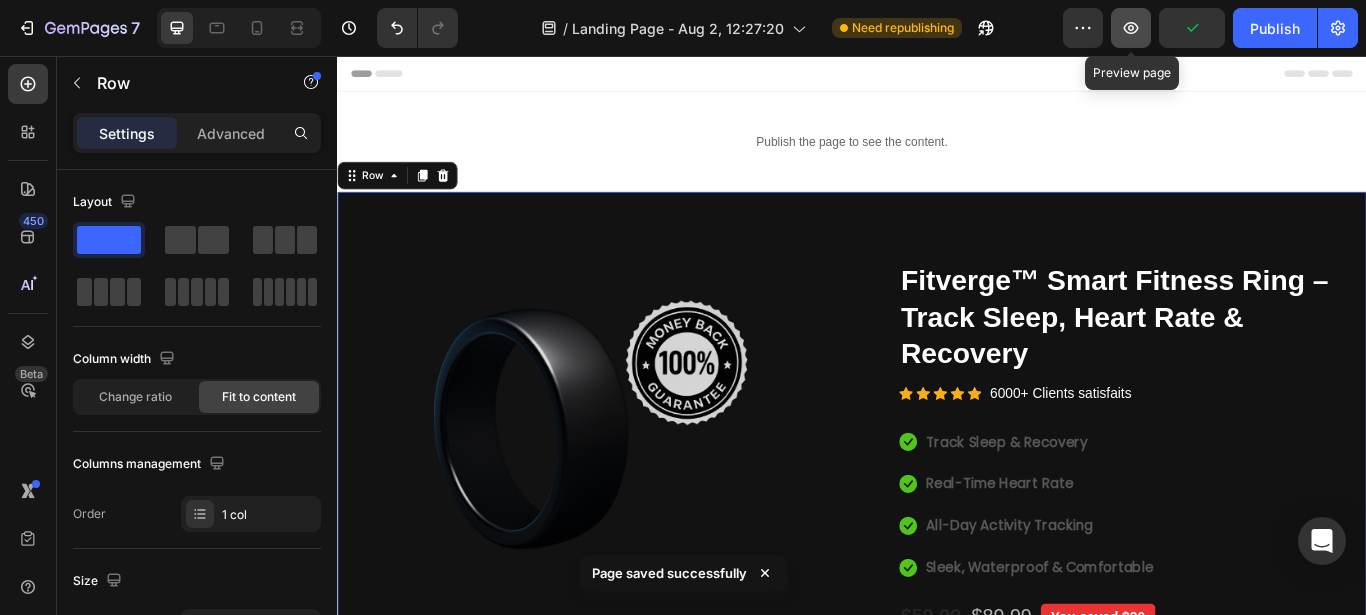 click 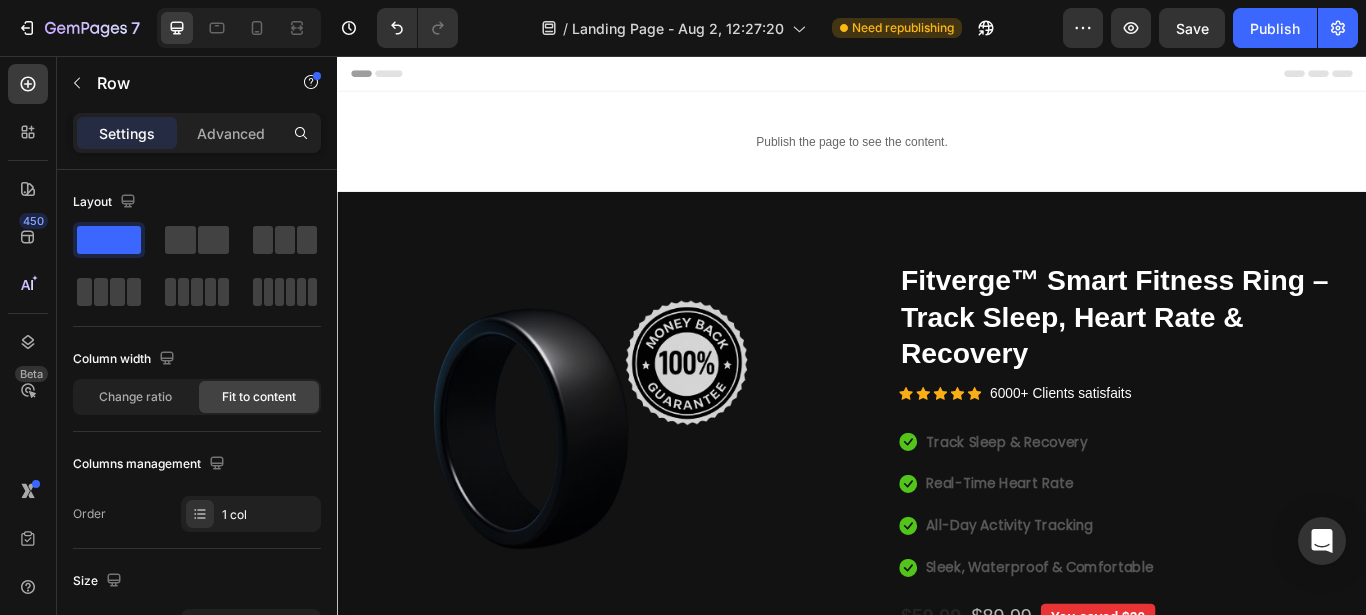 scroll, scrollTop: 790, scrollLeft: 0, axis: vertical 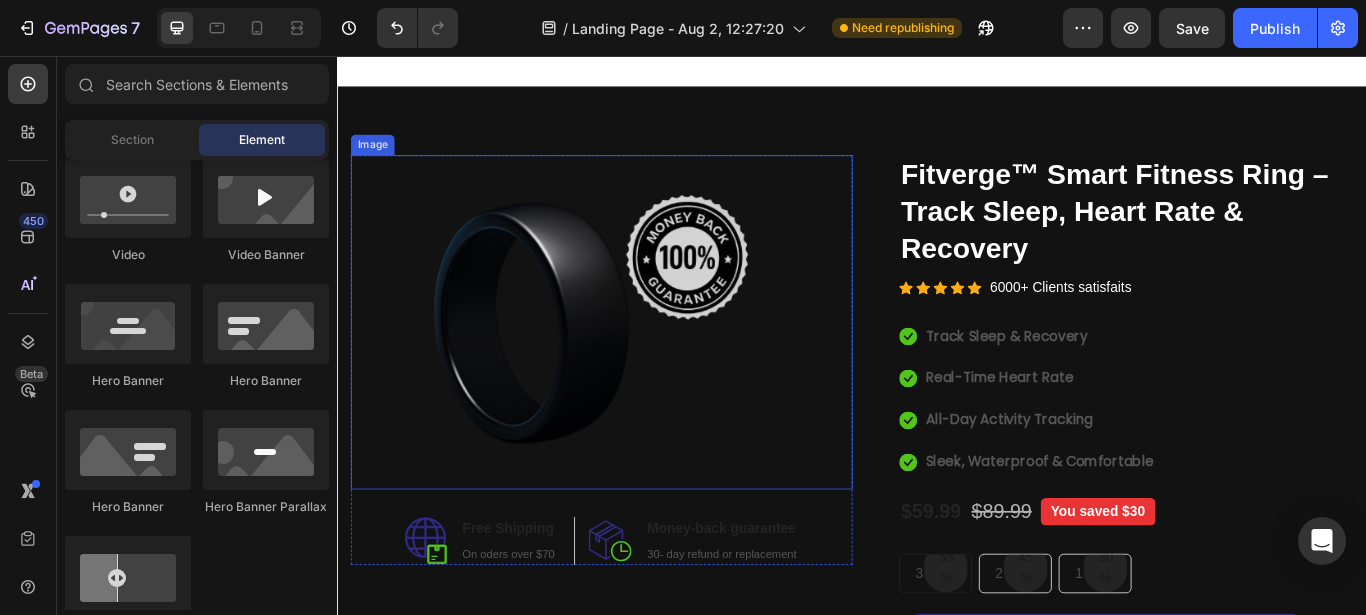 click at bounding box center [644, 366] 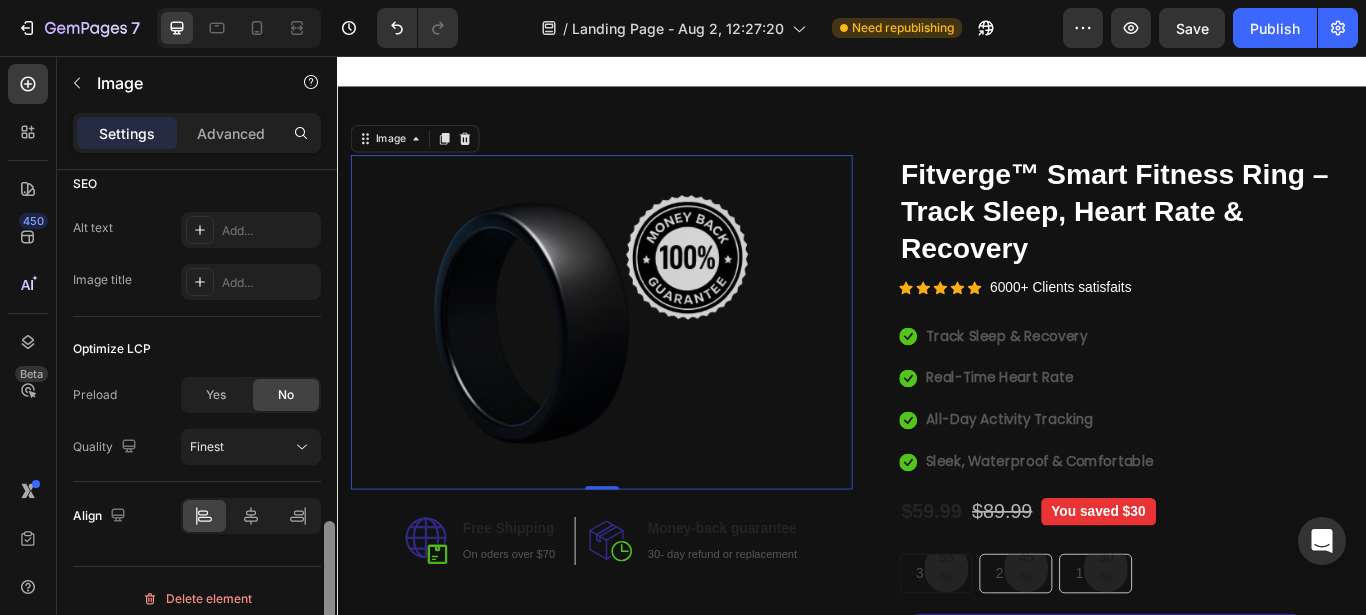 scroll, scrollTop: 1008, scrollLeft: 0, axis: vertical 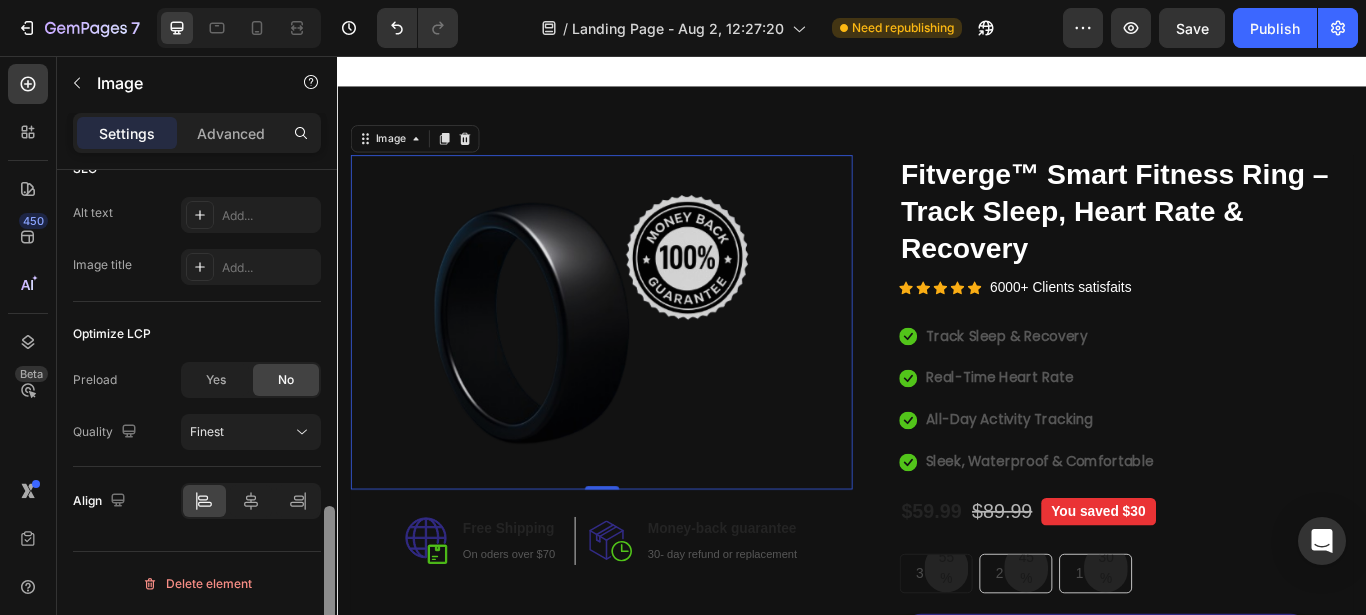 drag, startPoint x: 327, startPoint y: 209, endPoint x: 264, endPoint y: 557, distance: 353.65662 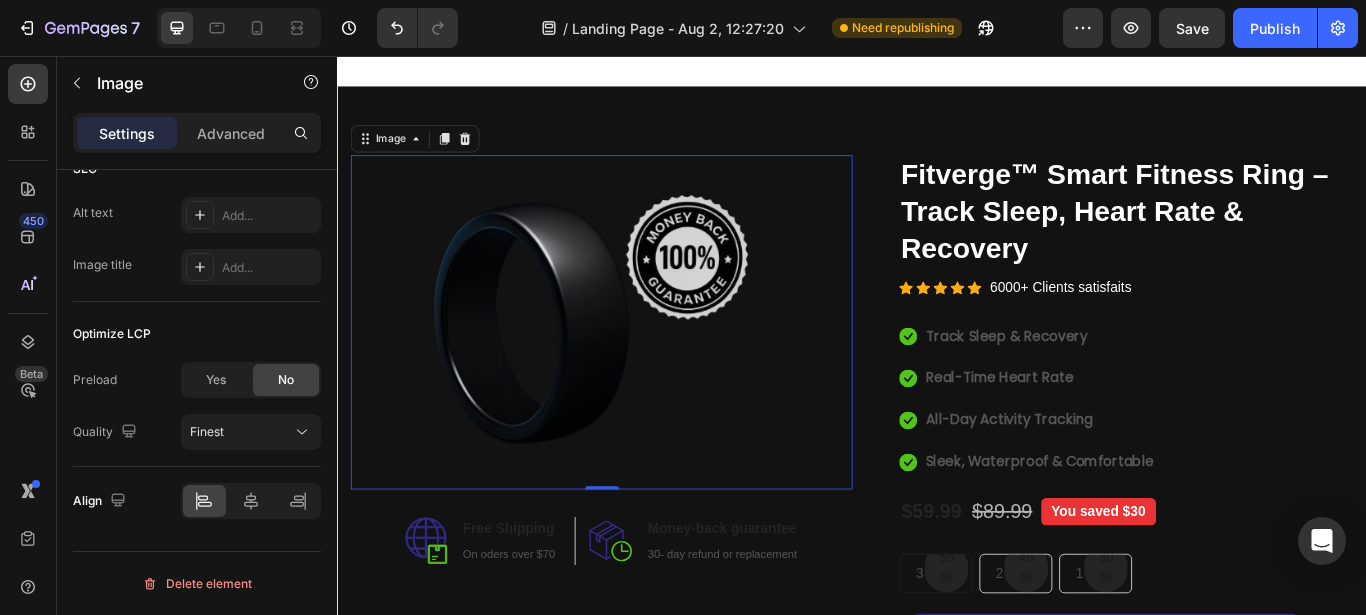 click on "Image   0 Image Free Shipping Heading On oders over $70 Text block Row Image Money-back guarantee Heading 30- day refund or replacement Text block Row Row" at bounding box center [644, 410] 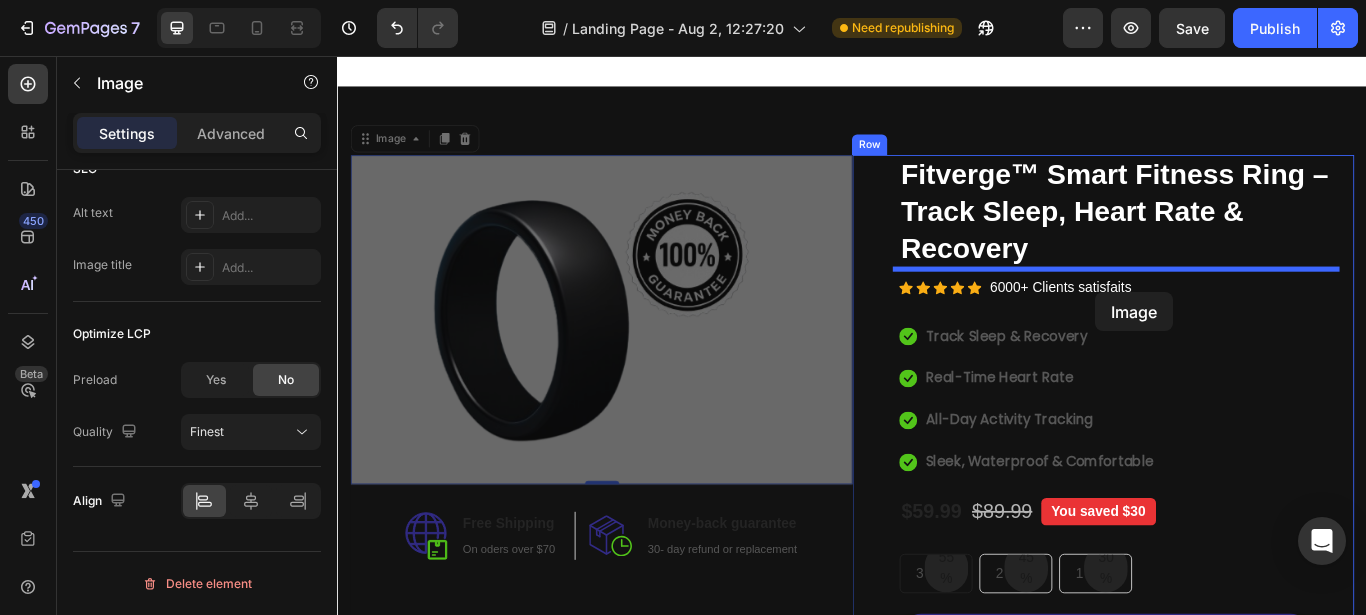 drag, startPoint x: 526, startPoint y: 346, endPoint x: 1095, endPoint y: 292, distance: 571.55664 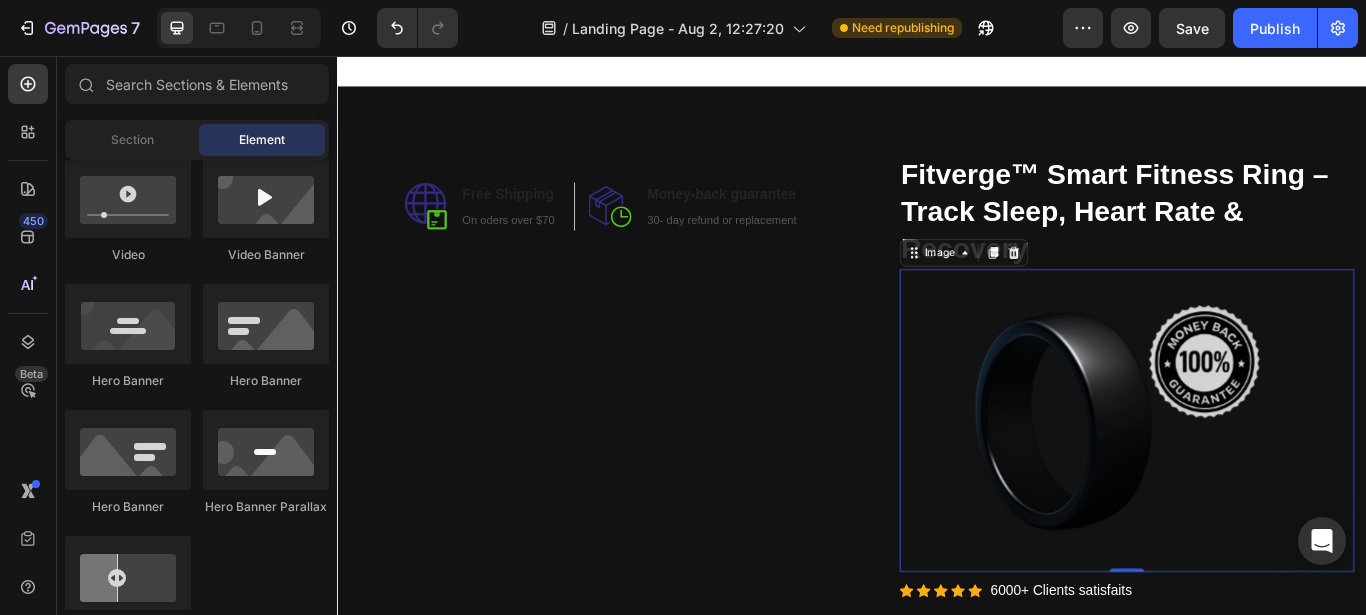 scroll, scrollTop: 790, scrollLeft: 0, axis: vertical 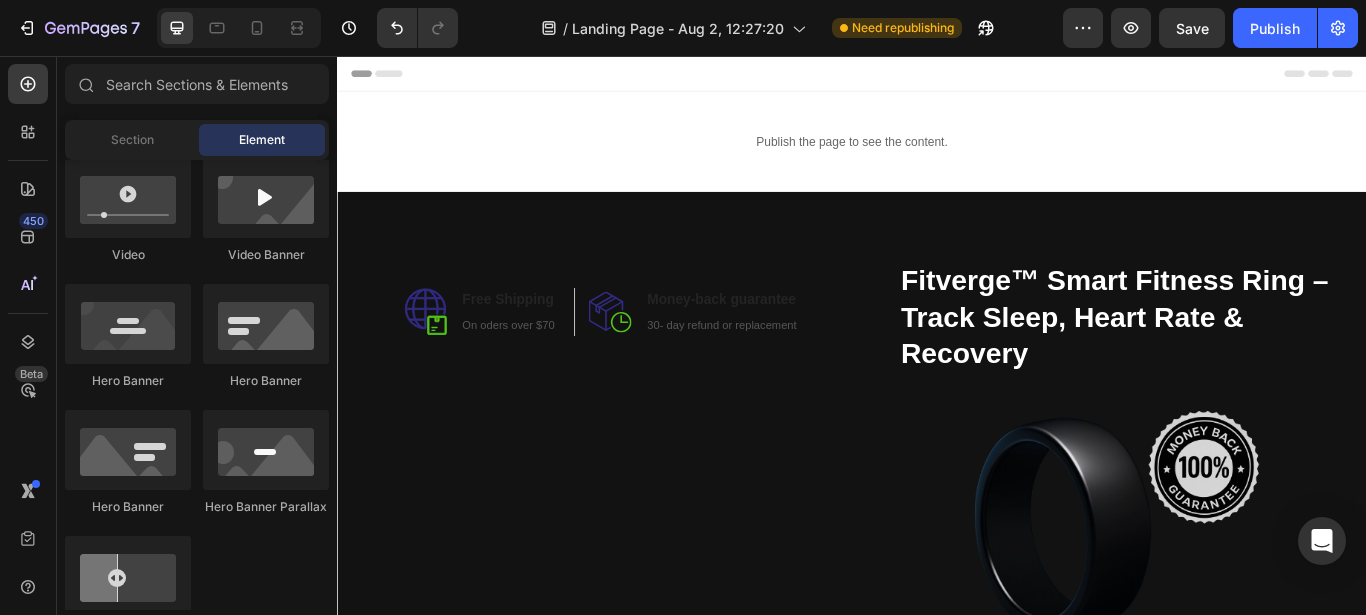 click 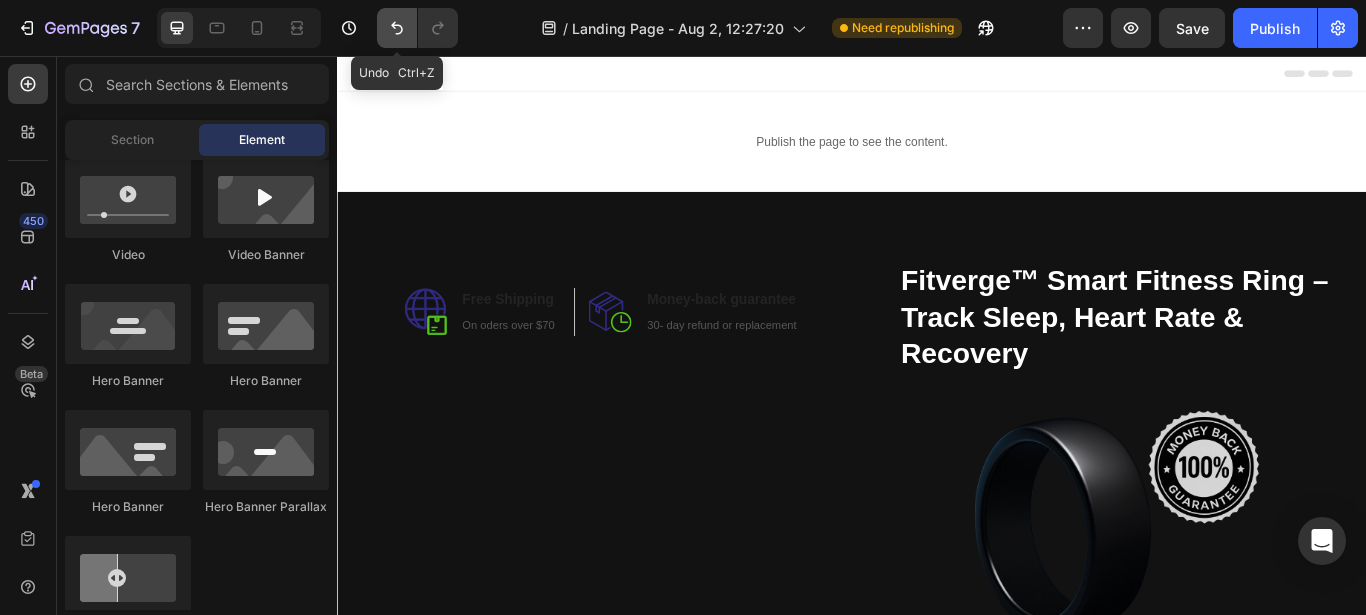 click 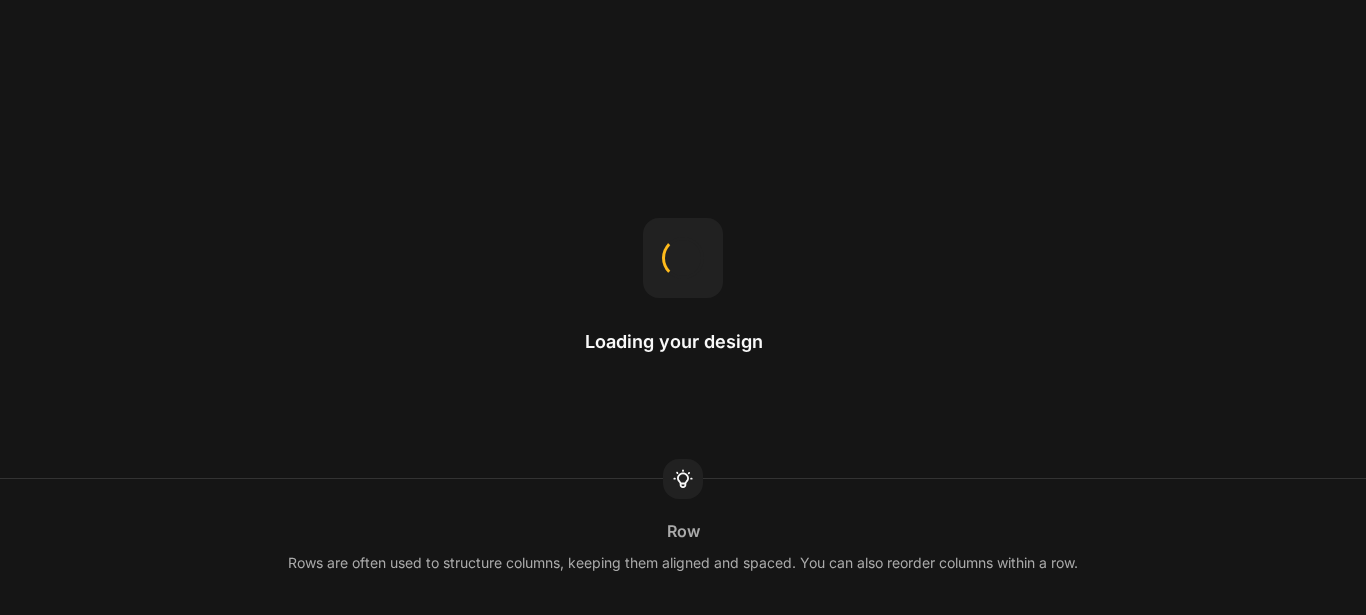 scroll, scrollTop: 0, scrollLeft: 0, axis: both 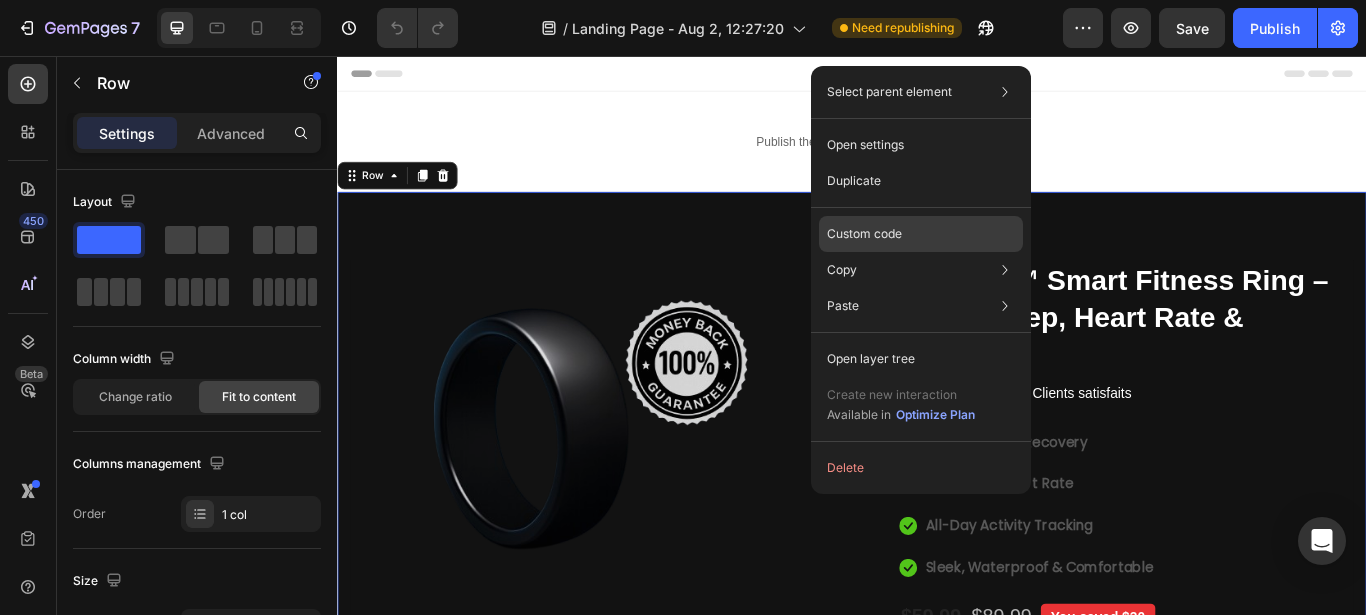 click on "Custom code" at bounding box center [864, 234] 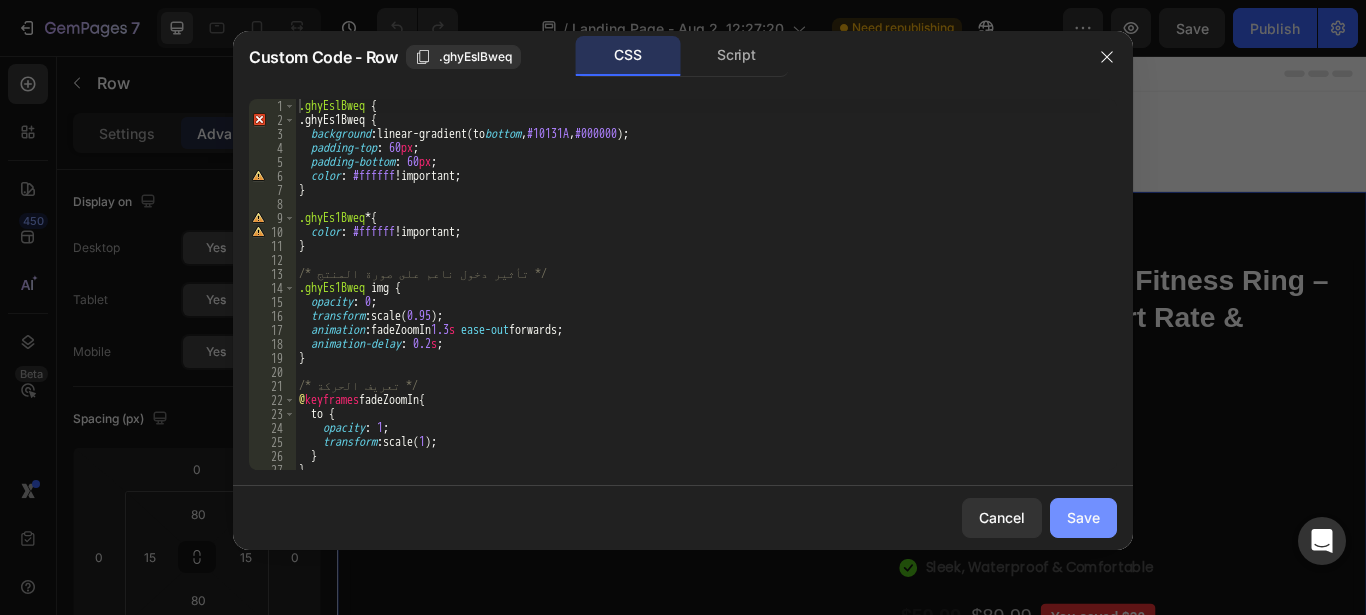 click on "Save" at bounding box center [1083, 517] 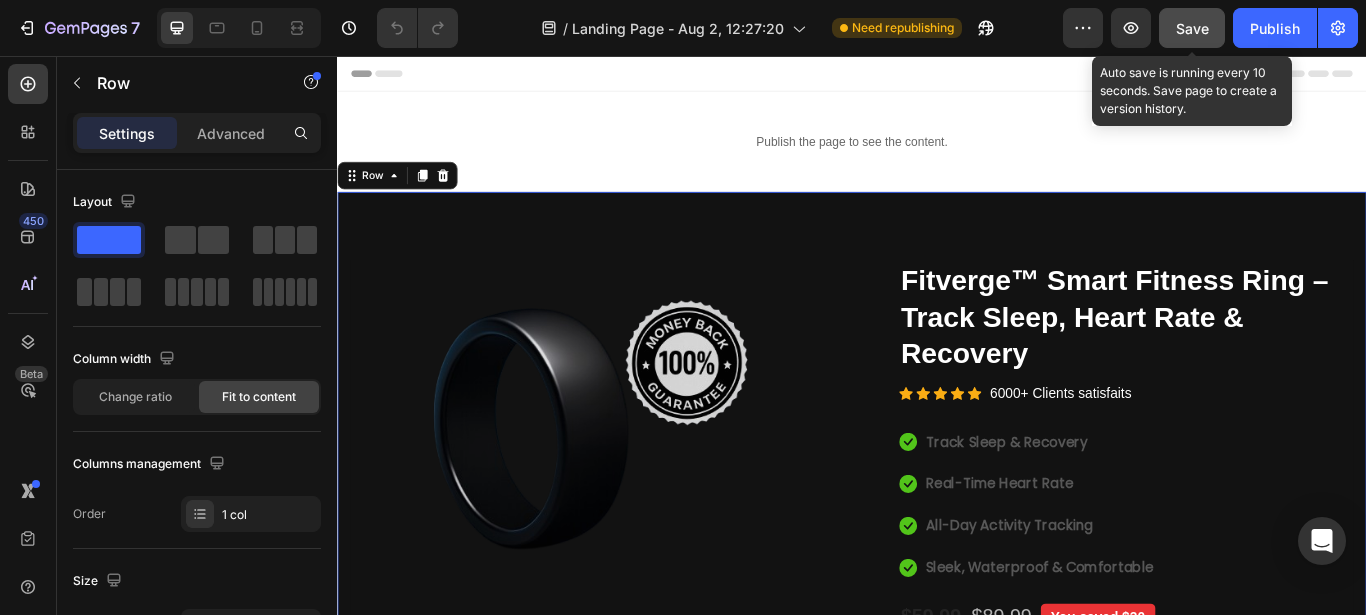 click on "Save" 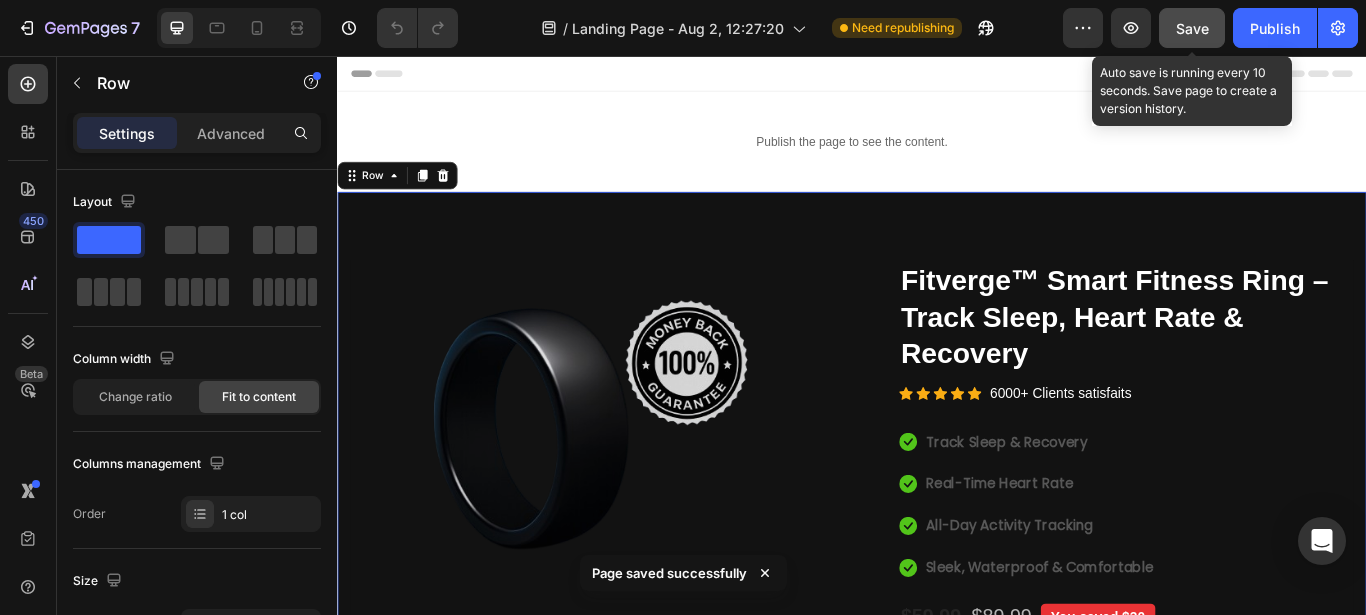 click on "Save" 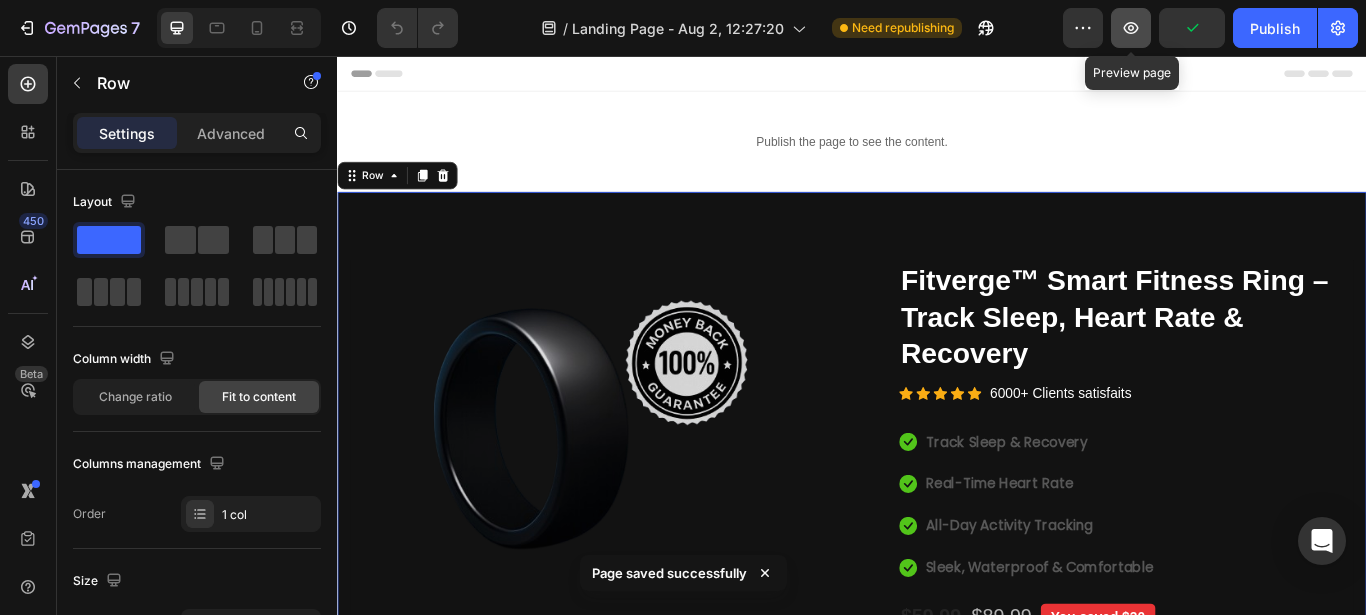 click 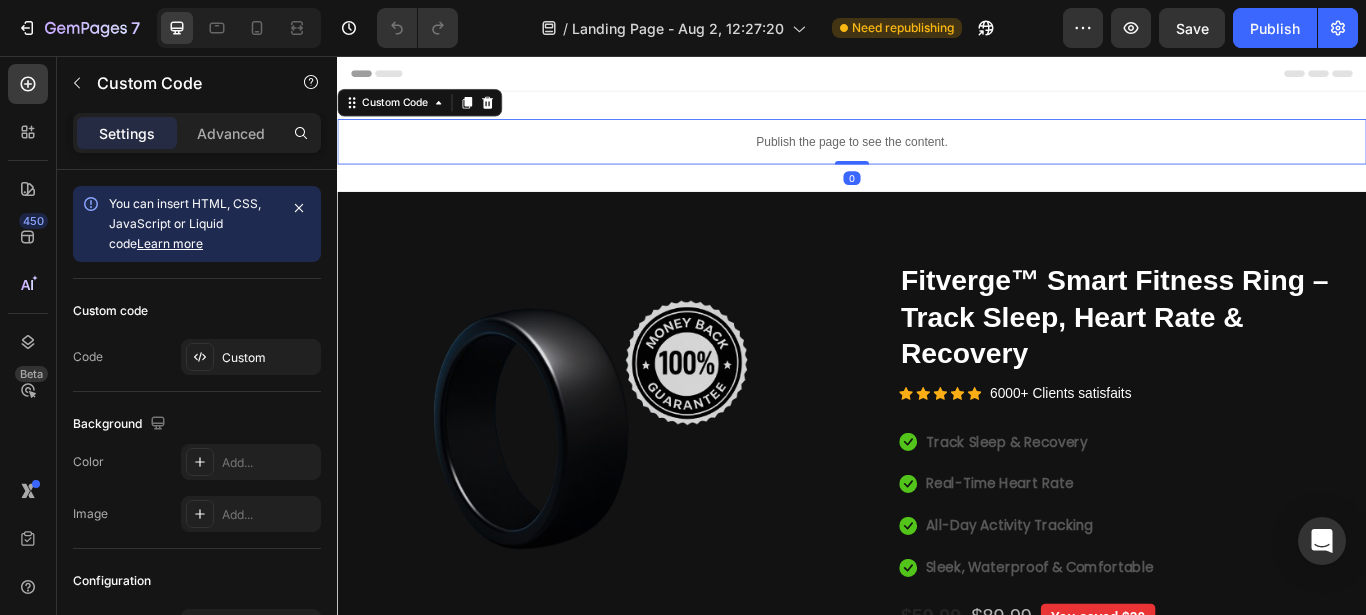 click on "Publish the page to see the content." at bounding box center (937, 155) 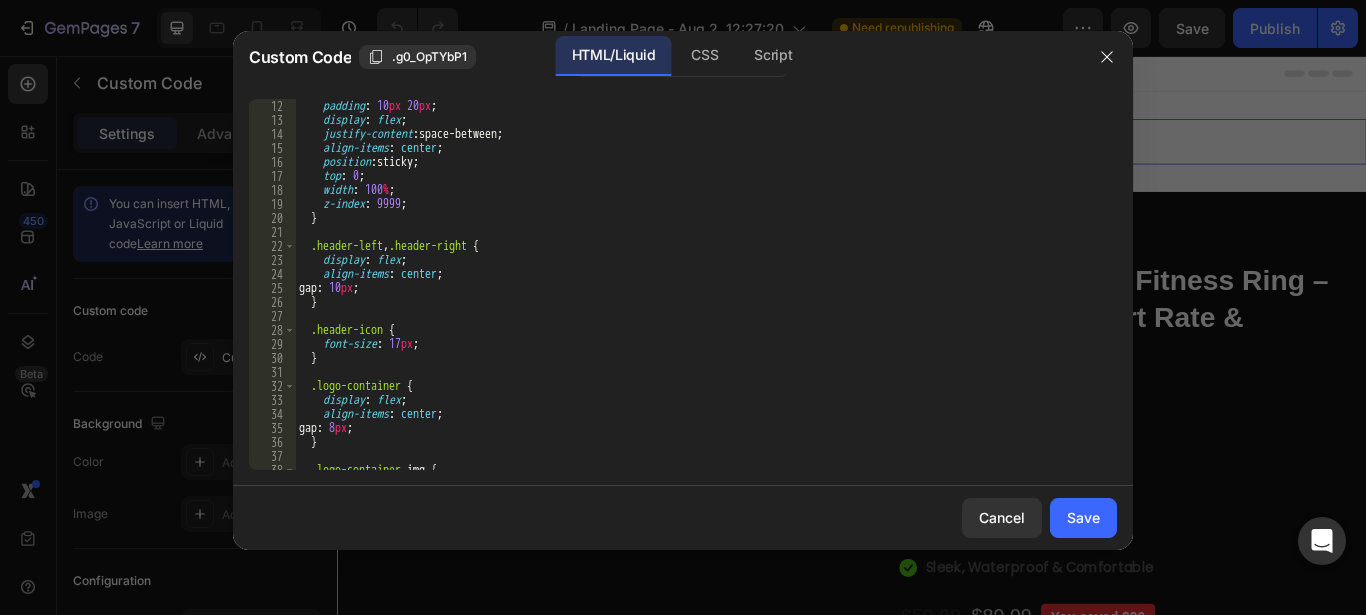 scroll, scrollTop: 0, scrollLeft: 0, axis: both 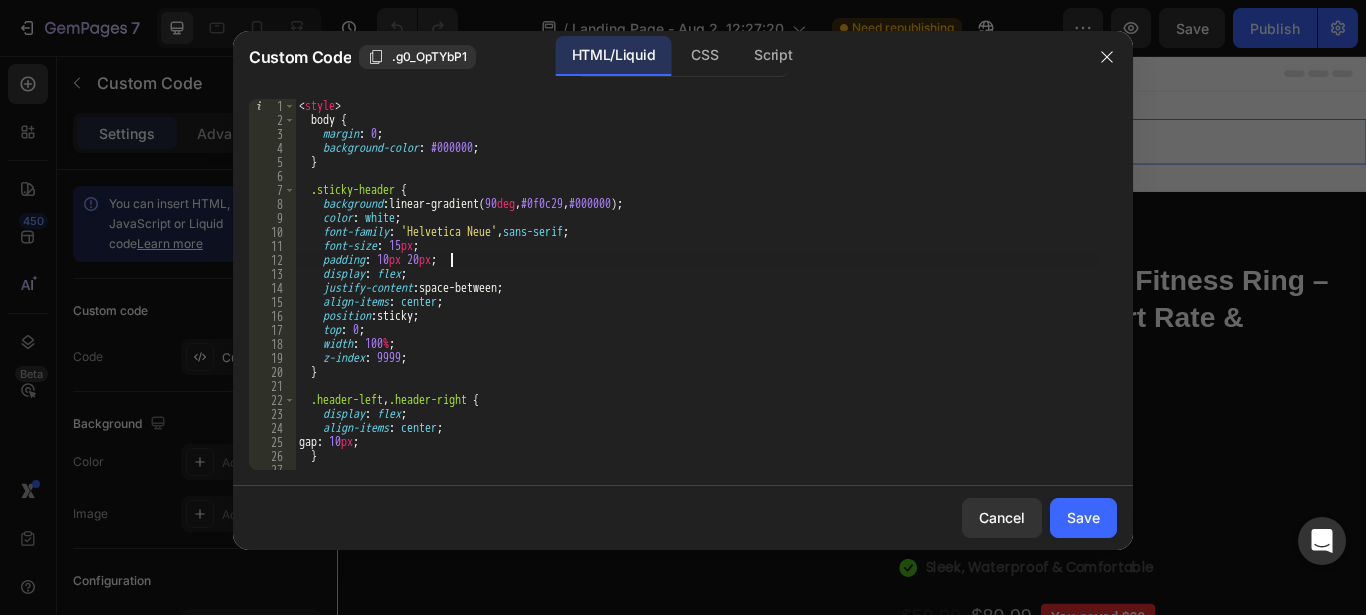 click on "< style >    body   {      margin :   0 ;      background-color :   #000000 ;    }    .sticky-header   {      background :  linear-gradient( 90 deg ,  #0f0c29 ,  #000000 ) ;      color :   white ;      font-family :   ' Helvetica Neue ' ,  sans-serif ;      font-size :   15 px ;      padding :   10 px   20 px ;      display :   flex ;      justify-content :  space-between ;      align-items :   center ;      position :  sticky ;      top :   0 ;      width :   100 % ;      z-index :   9999 ;    }    .header-left ,  .header-right   {      display :   flex ;      align-items :   center ;     gap :   10 px ;    }    .header-icon   {" at bounding box center [697, 298] 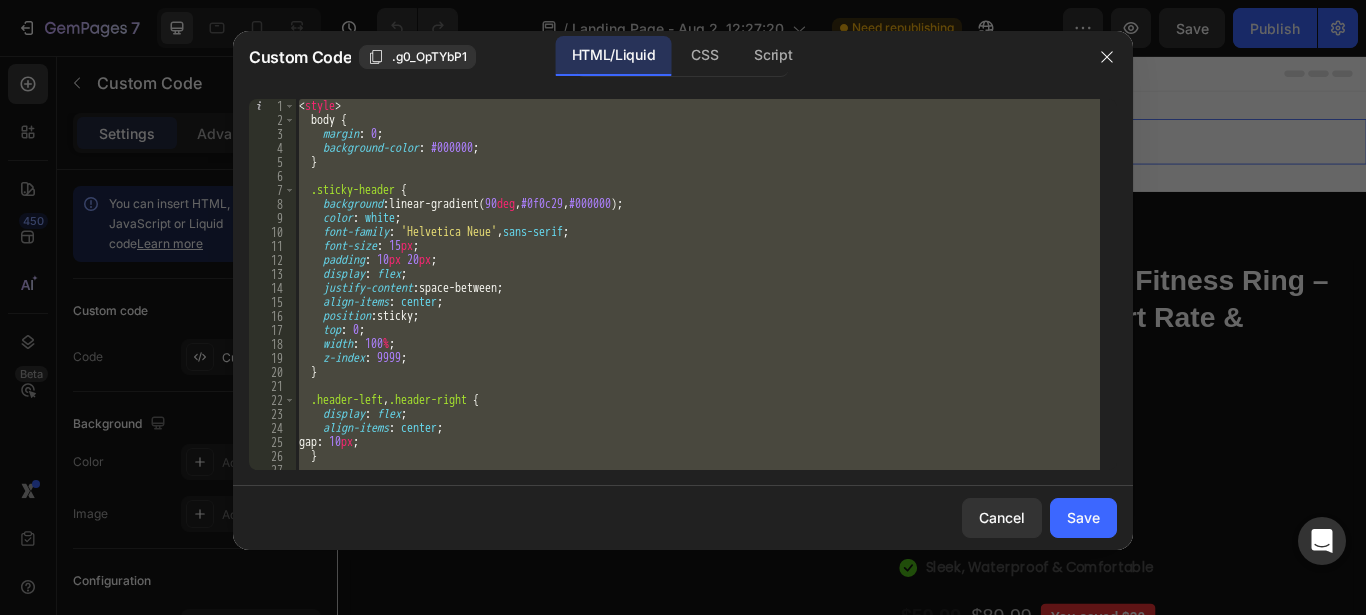 type 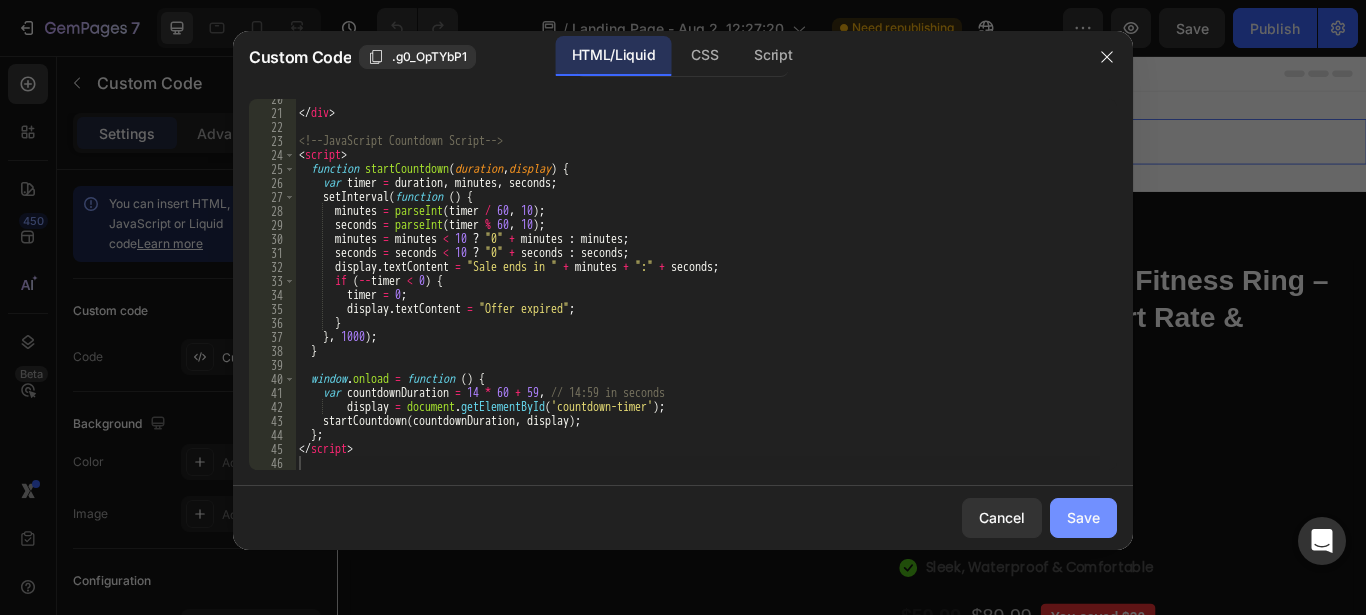 click on "Save" at bounding box center (1083, 517) 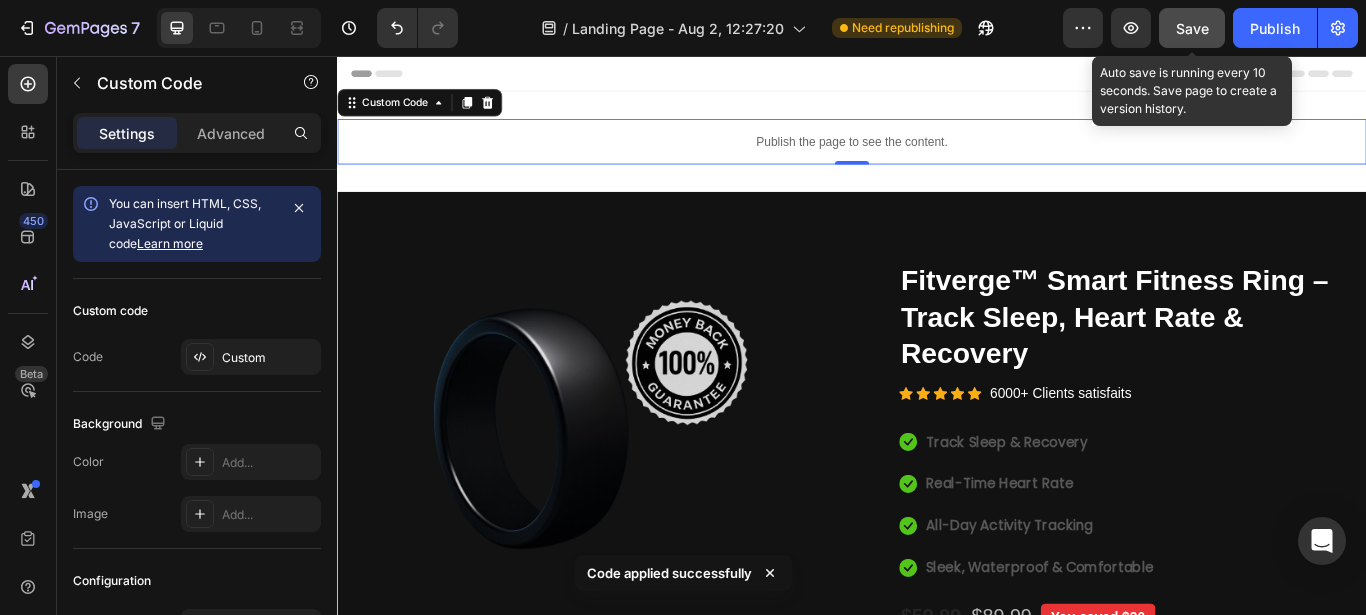 click on "Save" at bounding box center (1192, 28) 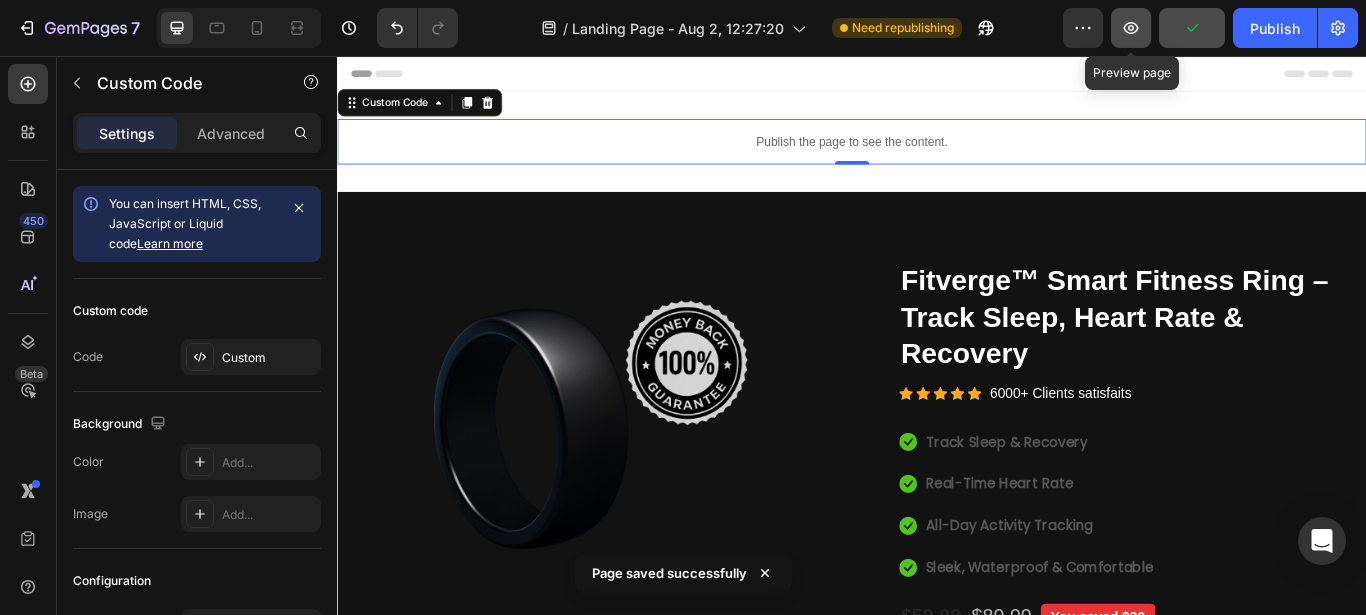 click 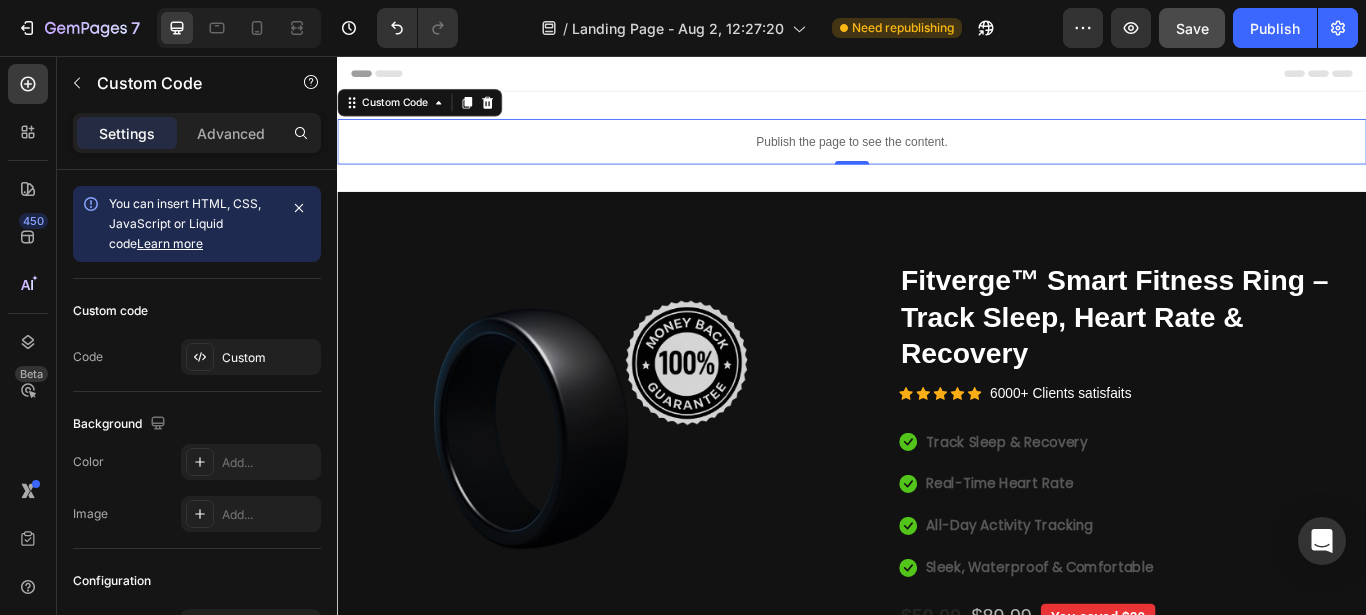 click on "Publish the page to see the content." at bounding box center (937, 155) 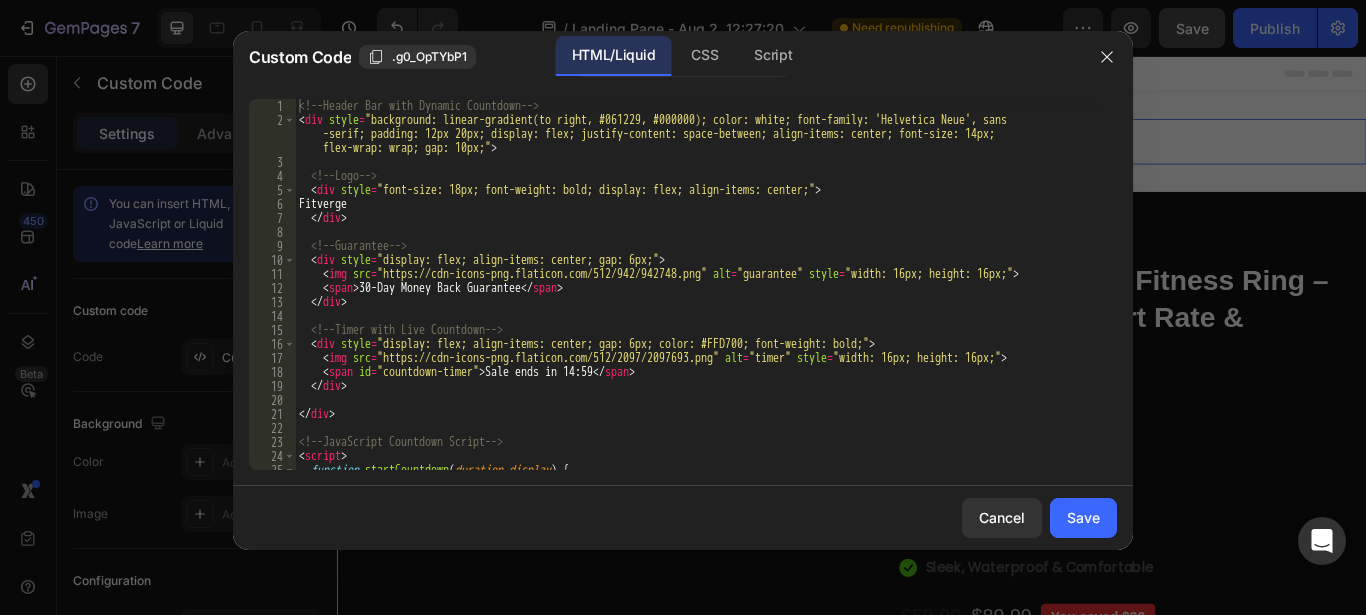 click on "<!--  Header Bar with Dynamic Countdown  --> < div   style = "background: linear-gradient(to right, #061229, #000000); color: white; font-family: 'Helvetica Neue', sans      -serif; padding: 12px 20px; display: flex; justify-content: space-between; align-items: center; font-size: 14px;       flex-wrap: wrap; gap: 10px;" >    <!--  Logo  -->    < div   style = "font-size: 18px; font-weight: bold; display: flex; align-items: center;" >     Fitverge    </ div >    <!--  Guarantee  -->    < div   style = "display: flex; align-items: center; gap: 6px;" >      < img   src = "https://cdn-icons-png.flaticon.com/512/942/942748.png"   alt = "guarantee"   style = "width: 16px; height: 16px;" >      < span > 30-Day Money Back Guarantee </ span >    </ div >    <!--  Timer with Live Countdown  -->    < div   style = "display: flex; align-items: center; gap: 6px; color: #FFD700; font-weight: bold;" >      < img   src = "https://cdn-icons-png.flaticon.com/512/2097/2097693.png"   alt = "timer"   style = >      < span" at bounding box center (697, 298) 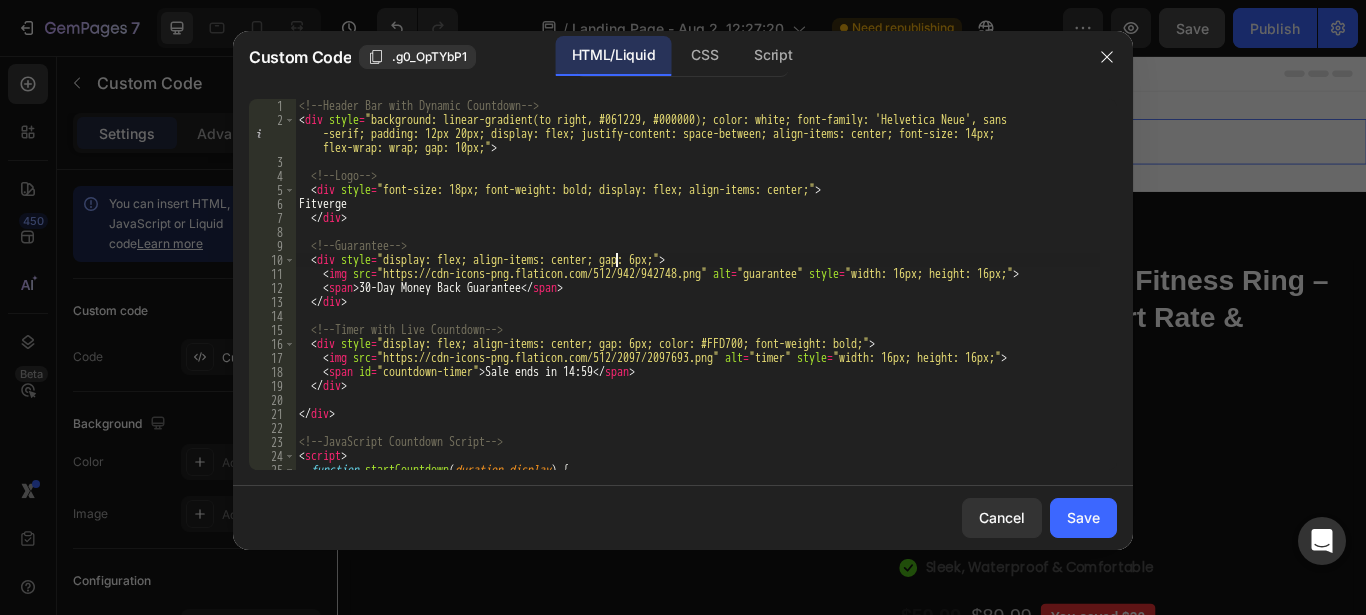 type on "</script>" 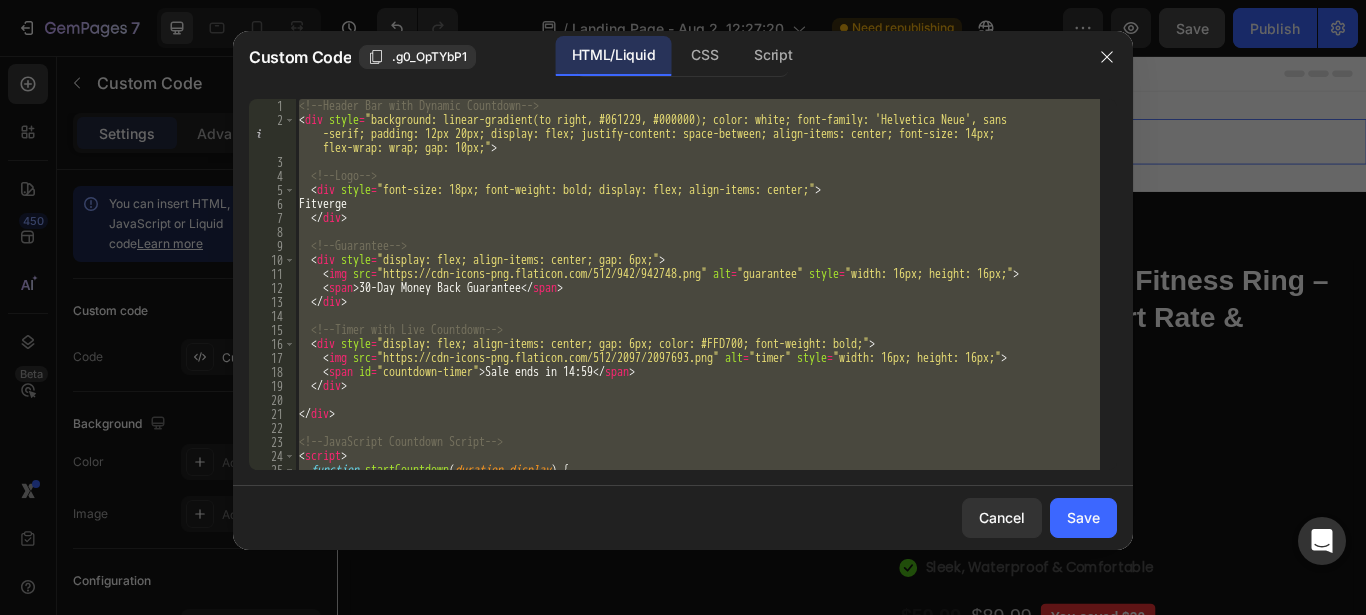 type 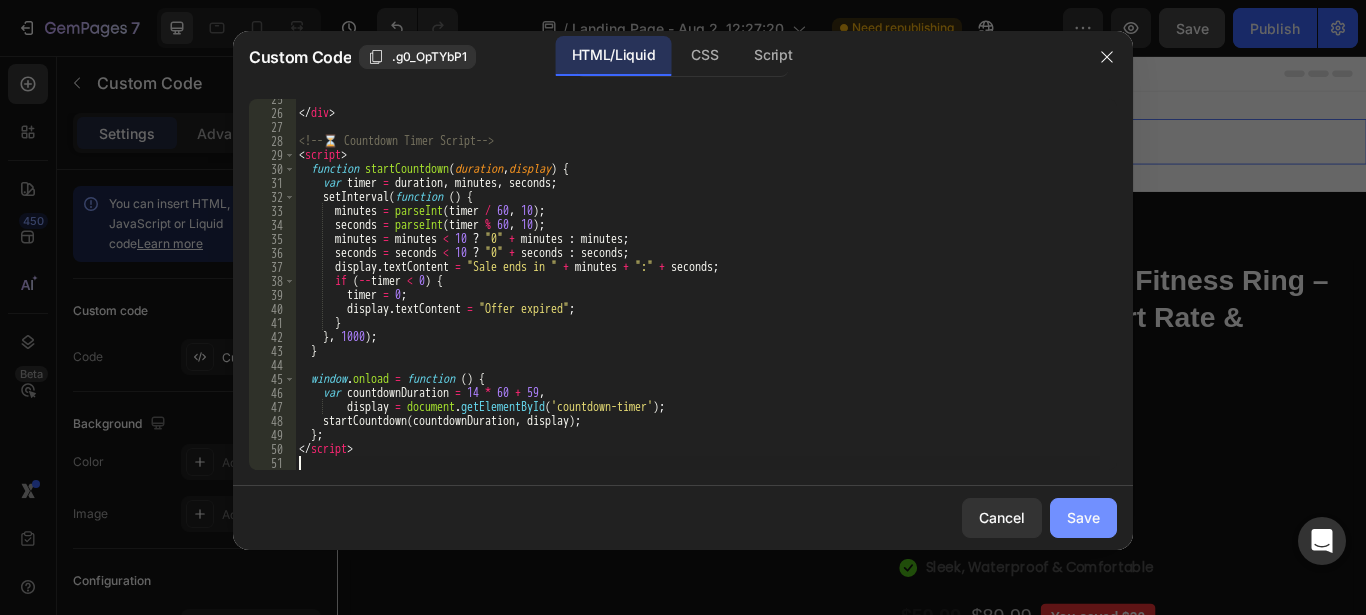 click on "Save" at bounding box center (1083, 517) 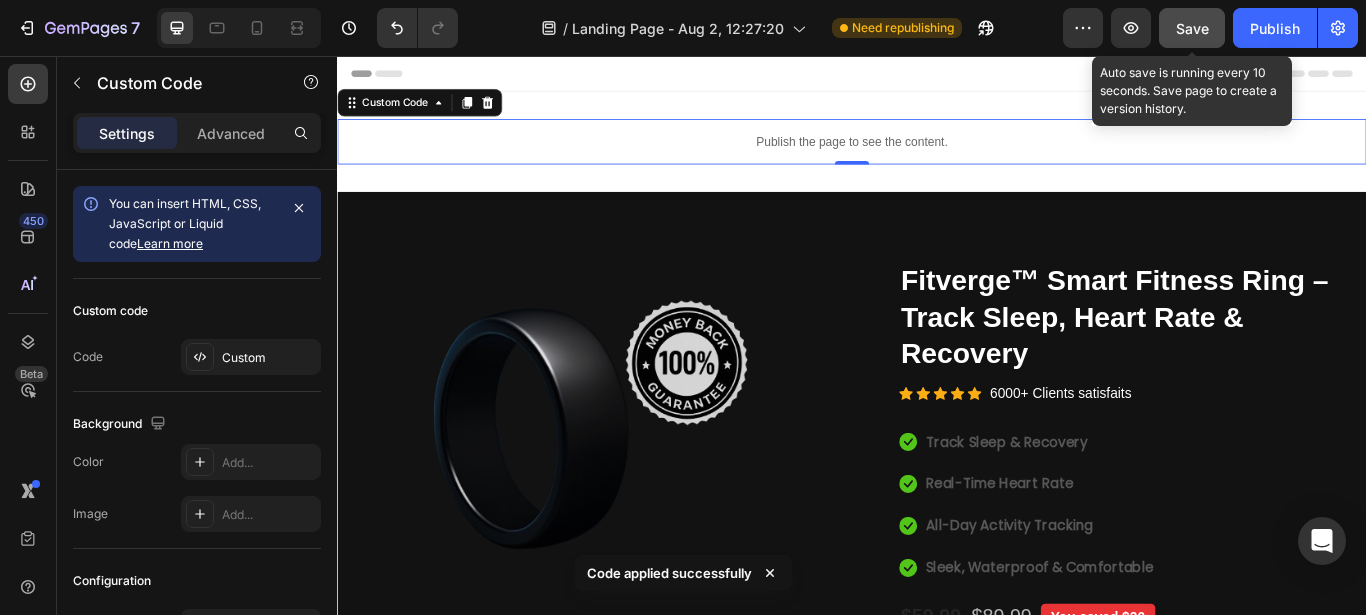 click on "Save" at bounding box center [1192, 28] 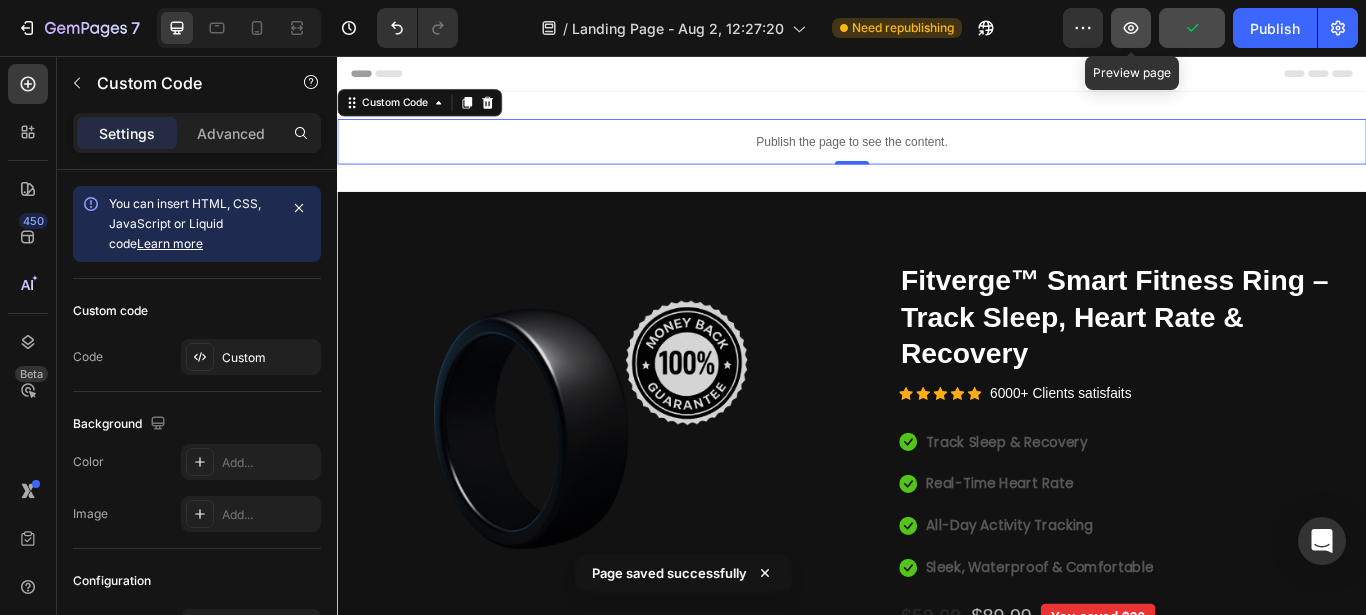 click 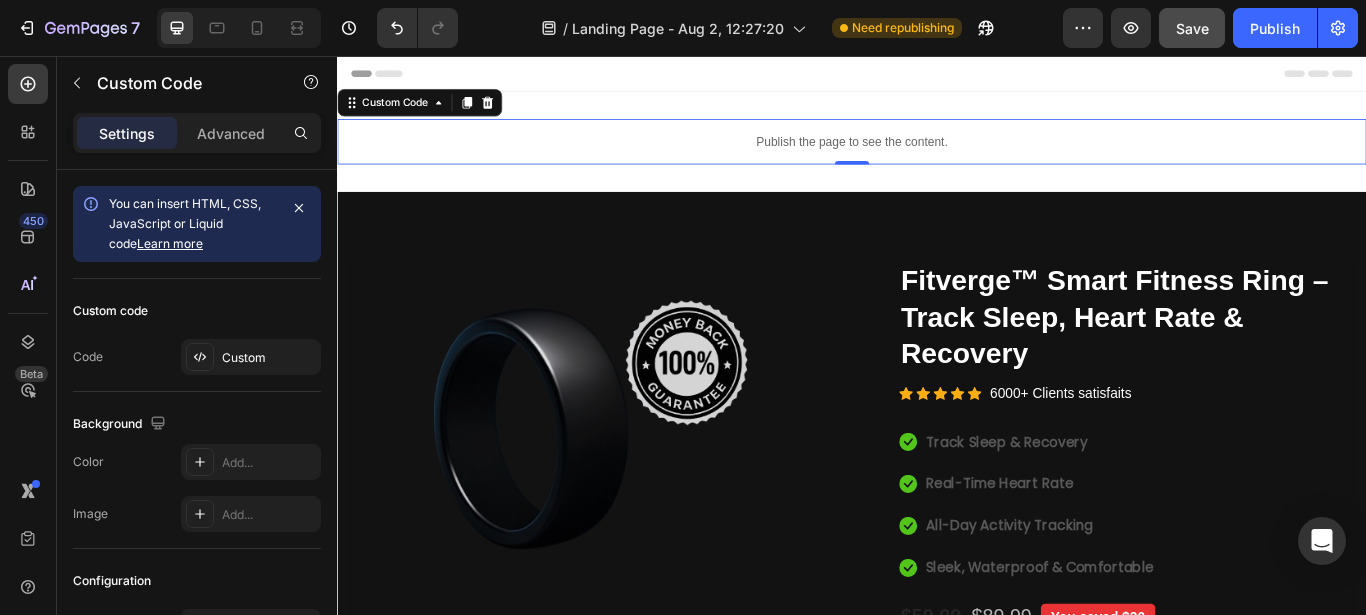click on "Publish the page to see the content." at bounding box center [937, 155] 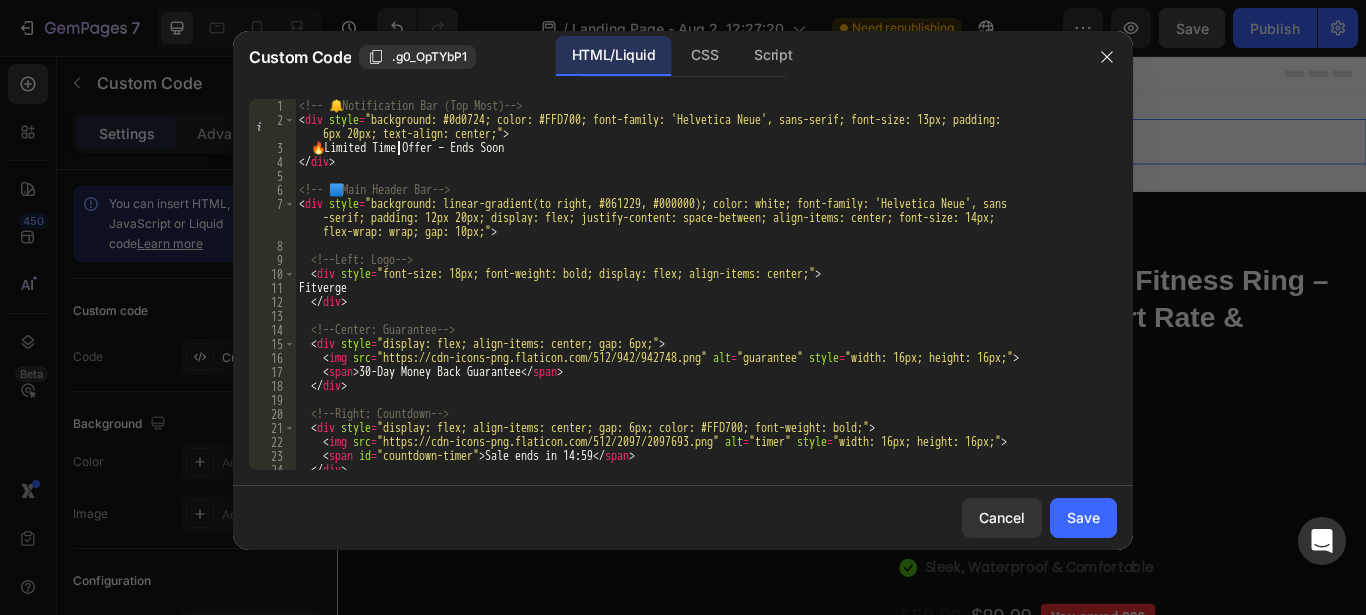 click on "<!--   🔔  Notification Bar (Top Most)  --> < div   style = "background: #0d0724; color: #FFD700; font-family: 'Helvetica Neue', sans-serif; font-size: 13px; padding:       6px 20px; text-align: center;" >    🔥  Limited Time Offer – Ends Soon </ div > <!--   🟦  Main Header Bar  --> < div   style = "background: linear-gradient(to right, #061229, #000000); color: white; font-family: 'Helvetica Neue', sans      -serif; padding: 12px 20px; display: flex; justify-content: space-between; align-items: center; font-size: 14px;       flex-wrap: wrap; gap: 10px;" >    <!--  Left: Logo  -->    < div   style = "font-size: 18px; font-weight: bold; display: flex; align-items: center;" >     Fitverge    </ div >    <!--  Center: Guarantee  -->    < div   style = "display: flex; align-items: center; gap: 6px;" >      < img   src = "https://cdn-icons-png.flaticon.com/512/942/942748.png"   alt = "guarantee"   style = "width: 16px; height: 16px;" >      < span > 30-Day Money Back Guarantee </ span >    </" at bounding box center (697, 298) 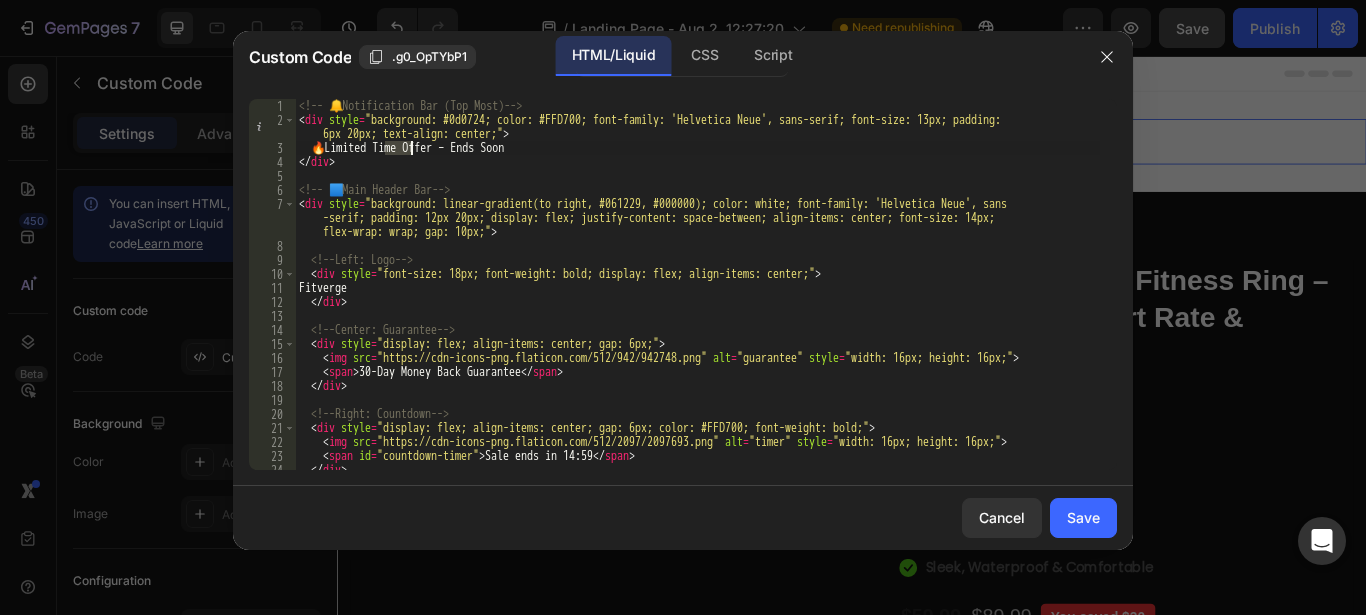 click on "<!--   🔔  Notification Bar (Top Most)  --> < div   style = "background: #0d0724; color: #FFD700; font-family: 'Helvetica Neue', sans-serif; font-size: 13px; padding:       6px 20px; text-align: center;" >    🔥  Limited Time Offer – Ends Soon </ div > <!--   🟦  Main Header Bar  --> < div   style = "background: linear-gradient(to right, #061229, #000000); color: white; font-family: 'Helvetica Neue', sans      -serif; padding: 12px 20px; display: flex; justify-content: space-between; align-items: center; font-size: 14px;       flex-wrap: wrap; gap: 10px;" >    <!--  Left: Logo  -->    < div   style = "font-size: 18px; font-weight: bold; display: flex; align-items: center;" >     Fitverge    </ div >    <!--  Center: Guarantee  -->    < div   style = "display: flex; align-items: center; gap: 6px;" >      < img   src = "https://cdn-icons-png.flaticon.com/512/942/942748.png"   alt = "guarantee"   style = "width: 16px; height: 16px;" >      < span > 30-Day Money Back Guarantee </ span >    </" at bounding box center (697, 298) 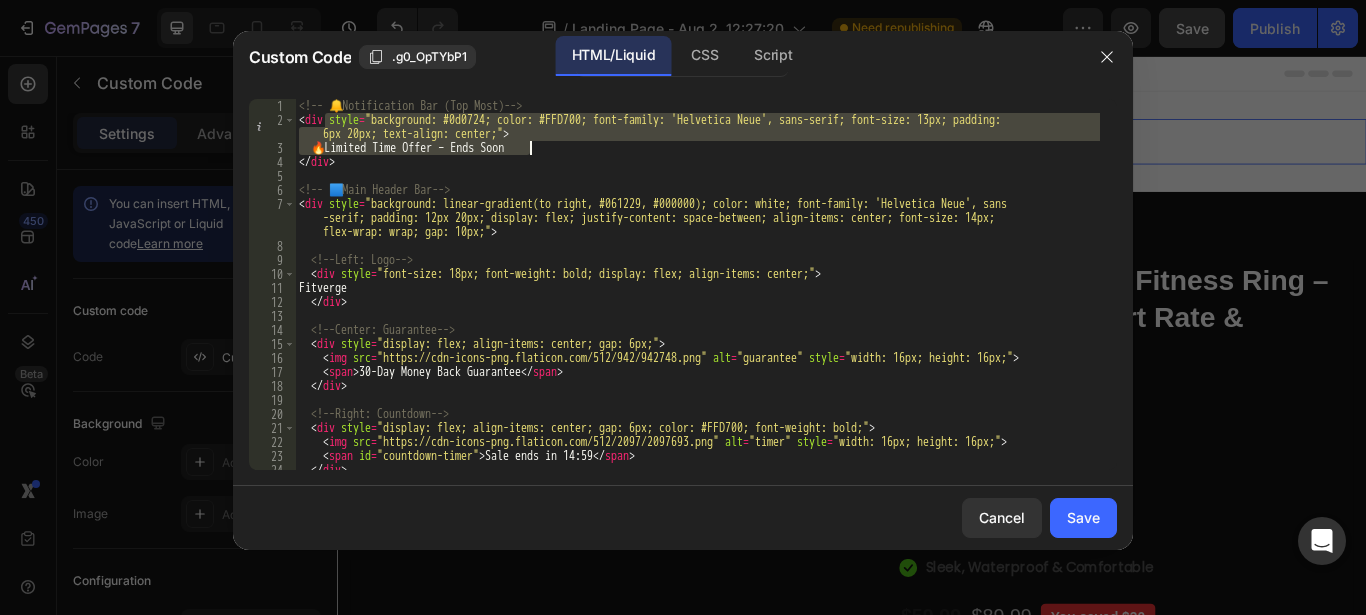 drag, startPoint x: 328, startPoint y: 120, endPoint x: 576, endPoint y: 147, distance: 249.46542 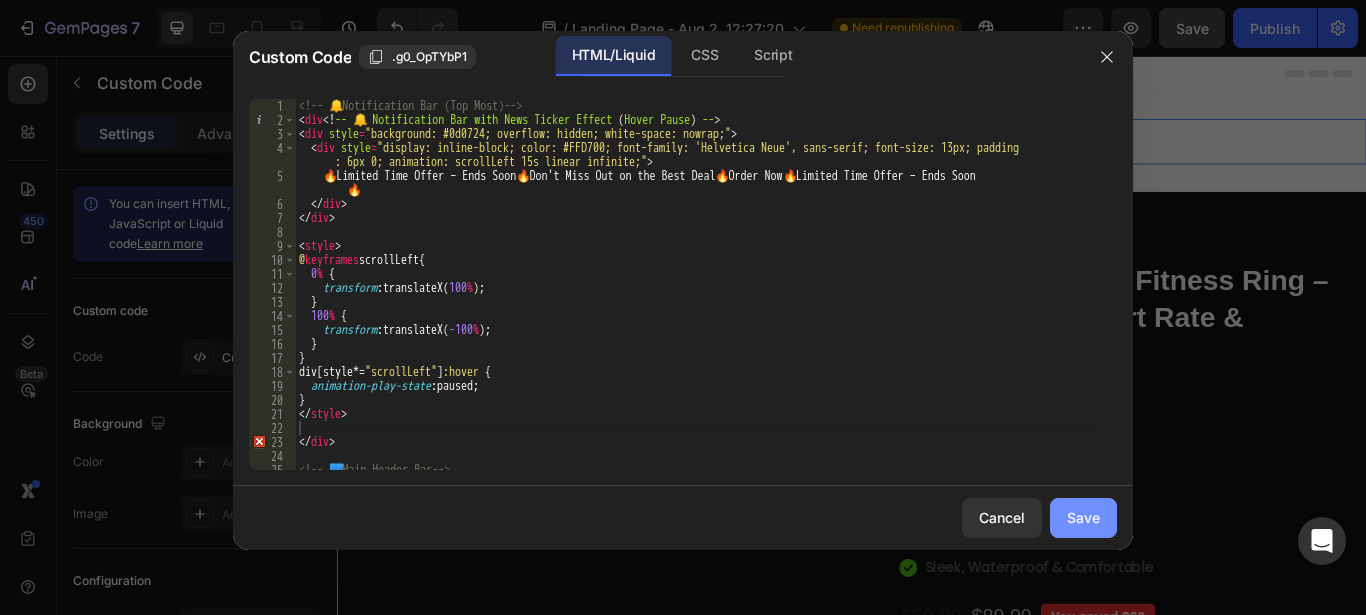 click on "Save" at bounding box center [1083, 517] 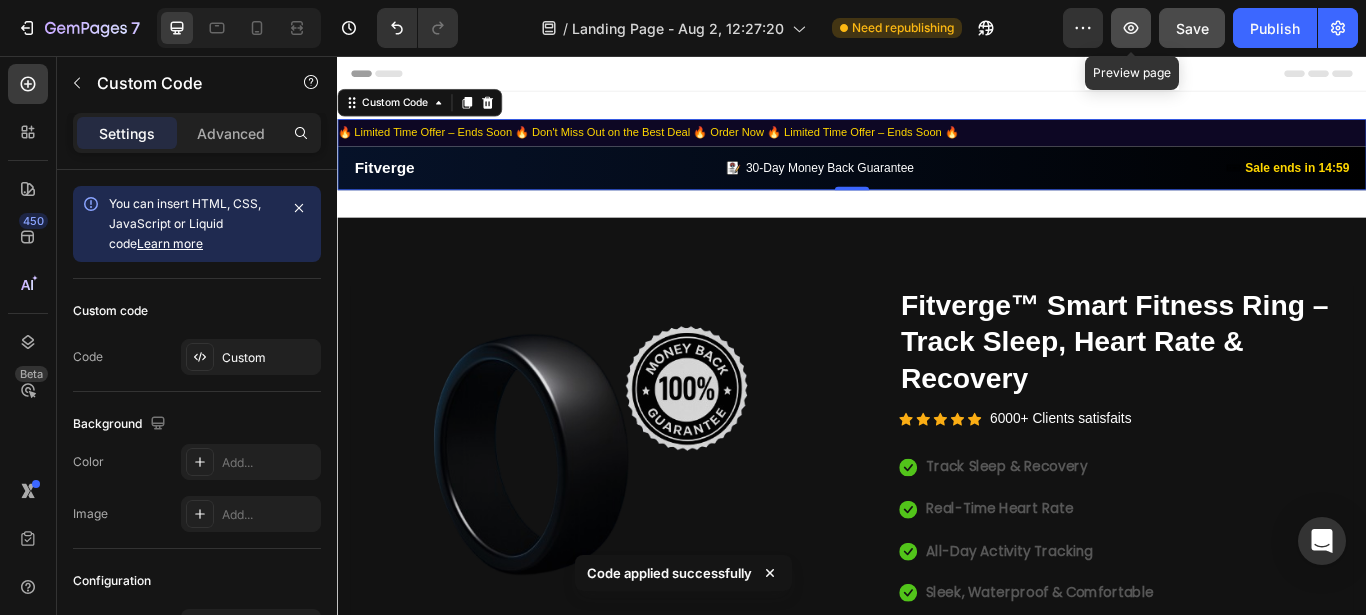 click 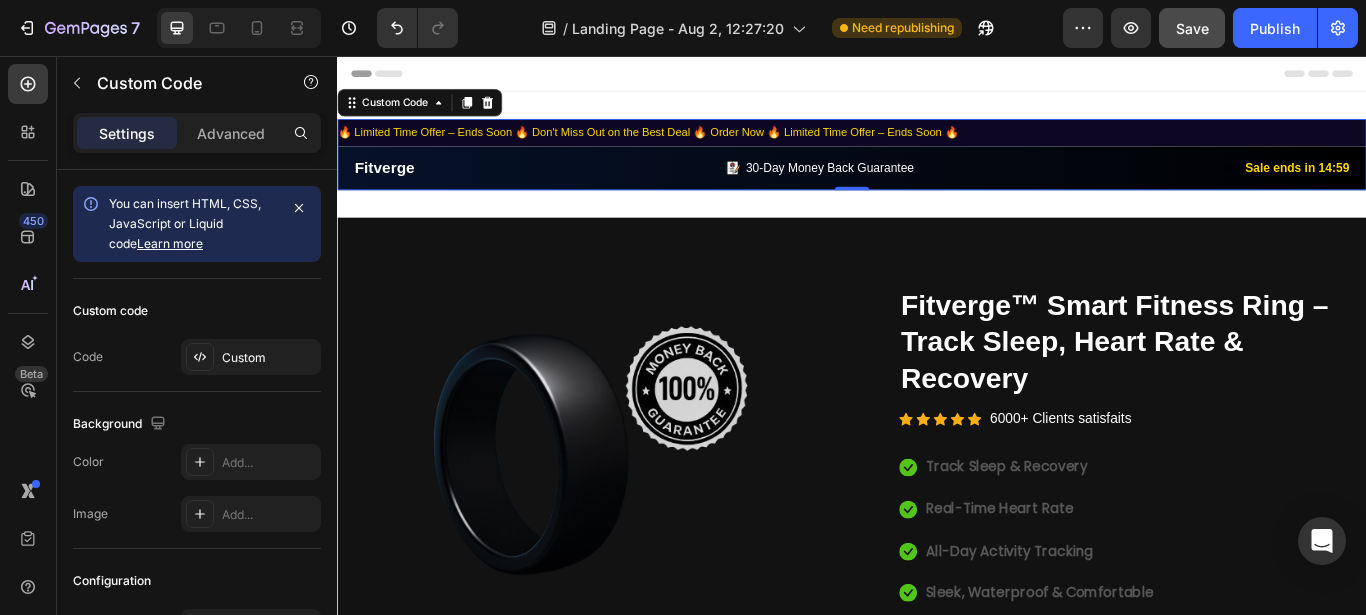 click on "🔥 Limited Time Offer – Ends Soon 🔥 Don't Miss Out on the Best Deal 🔥 Order Now 🔥 Limited Time Offer – Ends Soon 🔥" 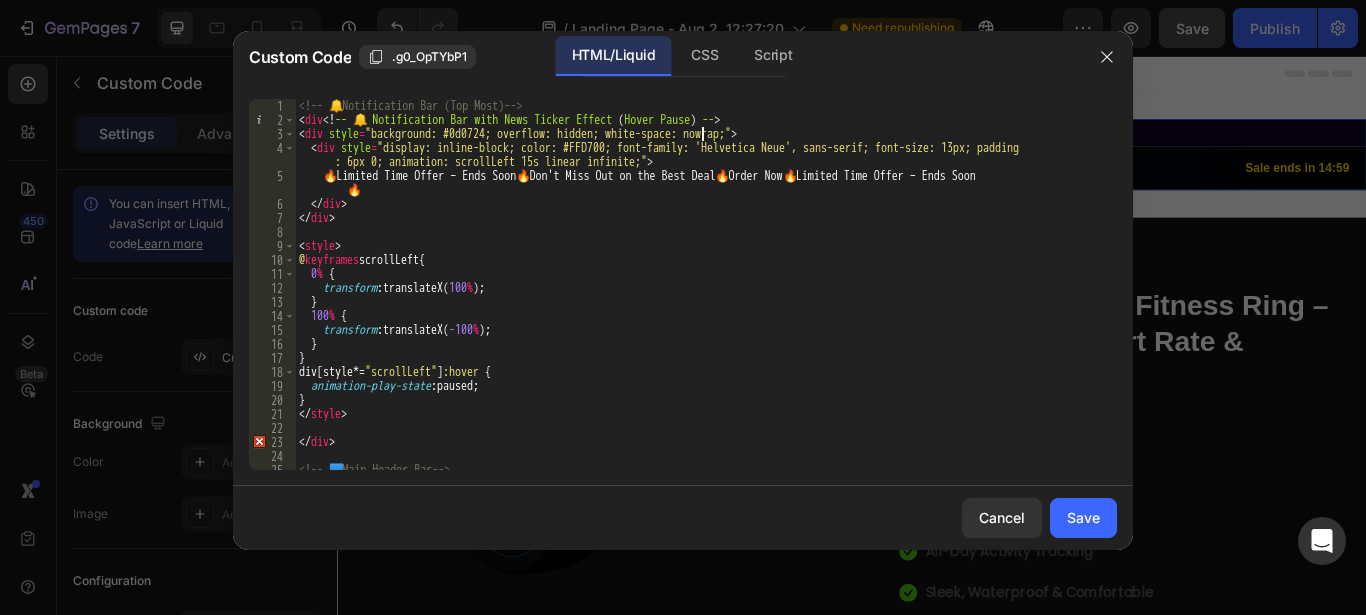 click on "<!--   🔔  Notification Bar (Top Most)  --> < div <! --   🔔   Notification   Bar   with   News   Ticker   Effect   ( Hover   Pause )   -- > < div   style = "background: #0d0724; overflow: hidden; white-space: nowrap;" >    < div   style = "display: inline-block; color: #FFD700; font-family: 'Helvetica Neue', sans-serif; font-size: 13px; padding        : 6px 0; animation: scrollLeft 15s linear infinite;" >      🔥  Limited Time Offer – Ends Soon  🔥  Don't Miss Out on the Best Deal  🔥  Order Now  🔥  Limited Time Offer – Ends Soon           🔥    </ div > </ div > < style > @ keyframes  scrollLeft  {    0 %   {      transform :  translateX( 100 % ) ;    }    100 %   {      transform :  translateX( -100 % ) ;    } } div [ style *= " scrollLeft " ] :hover   {    animation-play-state :  paused ; } </ style > </ div > <!--   🟦  Main Header Bar  --> < div   style = "background: linear-gradient(to right, #061229, #000000); color: white; font-family: 'Helvetica Neue', sans >" at bounding box center [697, 312] 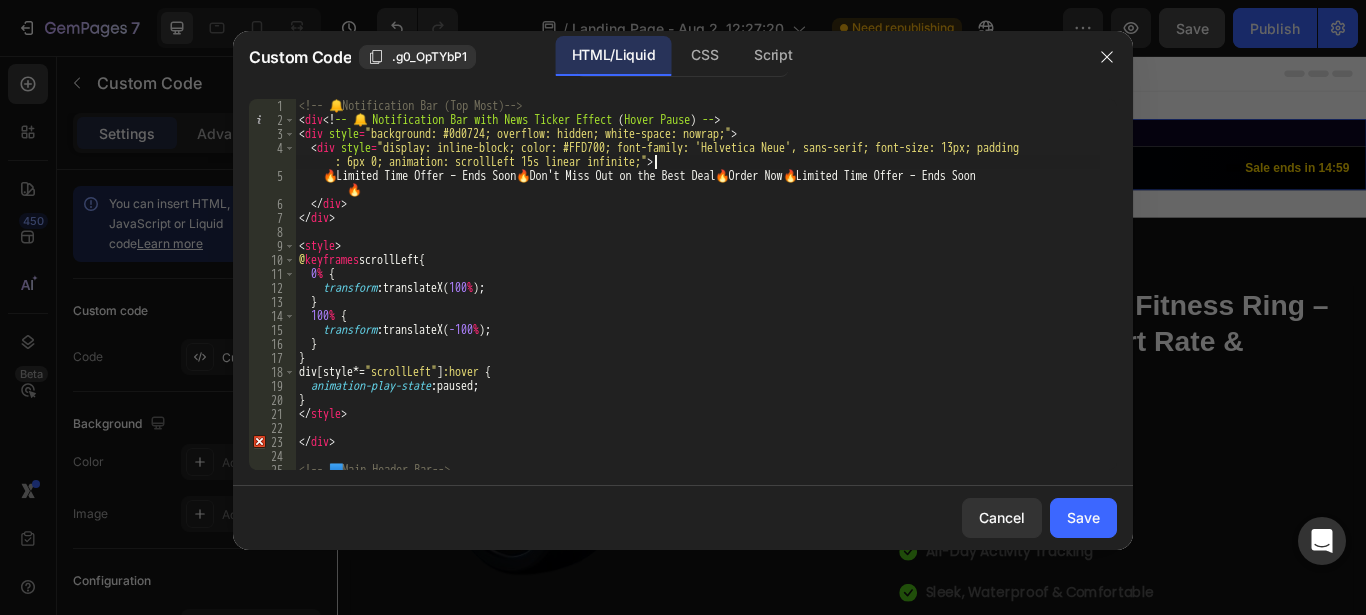 click on "<!--   🔔  Notification Bar (Top Most)  --> < div <! --   🔔   Notification   Bar   with   News   Ticker   Effect   ( Hover   Pause )   -- > < div   style = "background: #0d0724; overflow: hidden; white-space: nowrap;" >    < div   style = "display: inline-block; color: #FFD700; font-family: 'Helvetica Neue', sans-serif; font-size: 13px; padding        : 6px 0; animation: scrollLeft 15s linear infinite;" >      🔥  Limited Time Offer – Ends Soon  🔥  Don't Miss Out on the Best Deal  🔥  Order Now  🔥  Limited Time Offer – Ends Soon           🔥    </ div > </ div > < style > @ keyframes  scrollLeft  {    0 %   {      transform :  translateX( 100 % ) ;    }    100 %   {      transform :  translateX( -100 % ) ;    } } div [ style *= " scrollLeft " ] :hover   {    animation-play-state :  paused ; } </ style > </ div > <!--   🟦  Main Header Bar  --> < div   style = "background: linear-gradient(to right, #061229, #000000); color: white; font-family: 'Helvetica Neue', sans >" at bounding box center [697, 312] 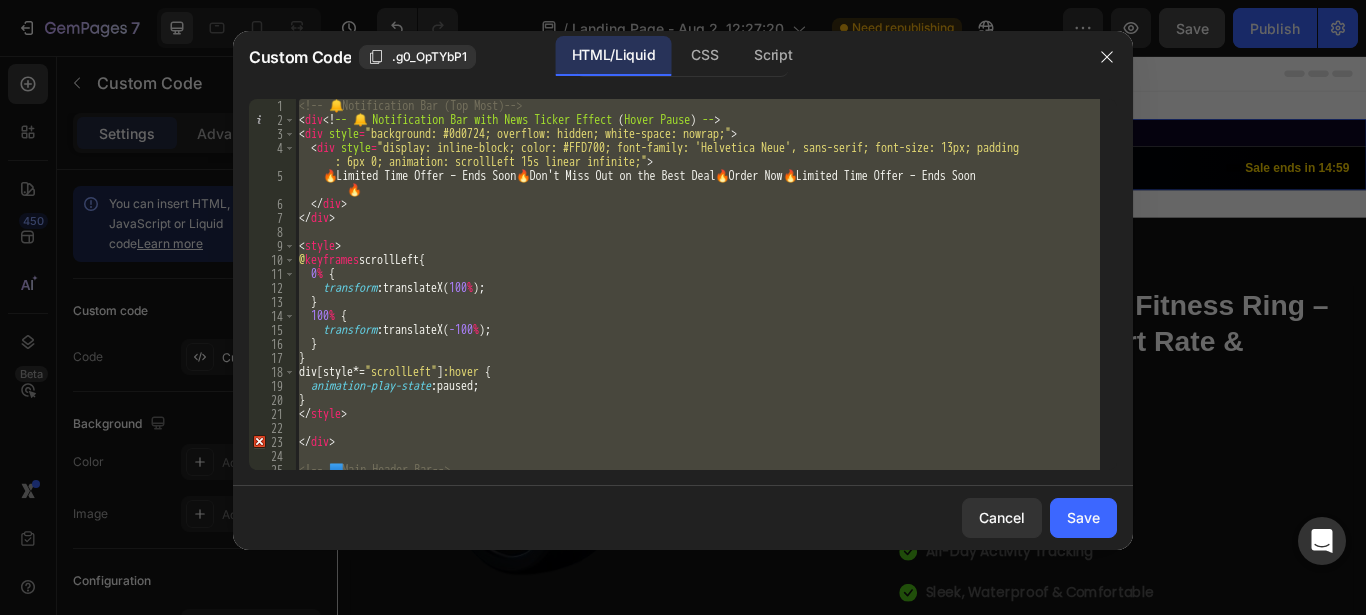 click on "<!--   🔔  Notification Bar (Top Most)  --> < div <! --   🔔   Notification   Bar   with   News   Ticker   Effect   ( Hover   Pause )   -- > < div   style = "background: #0d0724; overflow: hidden; white-space: nowrap;" >    < div   style = "display: inline-block; color: #FFD700; font-family: 'Helvetica Neue', sans-serif; font-size: 13px; padding        : 6px 0; animation: scrollLeft 15s linear infinite;" >      🔥  Limited Time Offer – Ends Soon  🔥  Don't Miss Out on the Best Deal  🔥  Order Now  🔥  Limited Time Offer – Ends Soon           🔥    </ div > </ div > < style > @ keyframes  scrollLeft  {    0 %   {      transform :  translateX( 100 % ) ;    }    100 %   {      transform :  translateX( -100 % ) ;    } } div [ style *= " scrollLeft " ] :hover   {    animation-play-state :  paused ; } </ style > </ div > <!--   🟦  Main Header Bar  --> < div   style = "background: linear-gradient(to right, #061229, #000000); color: white; font-family: 'Helvetica Neue', sans >" at bounding box center (697, 284) 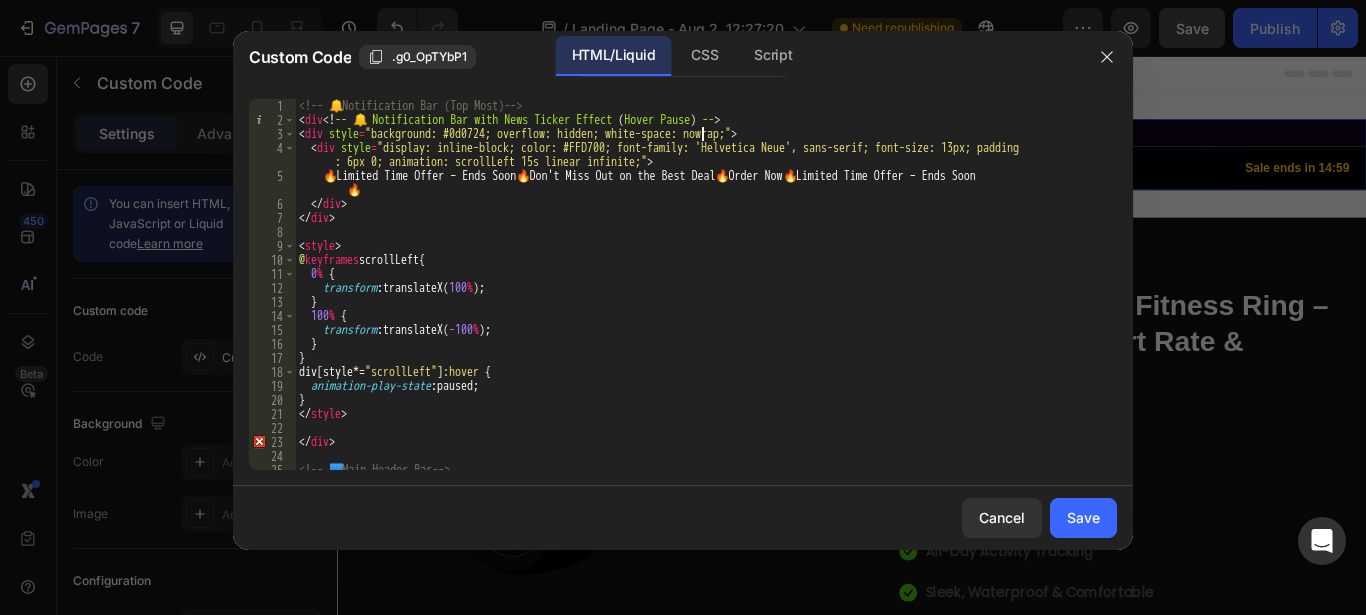 click on "<!--   🔔  Notification Bar (Top Most)  --> < div <! --   🔔   Notification   Bar   with   News   Ticker   Effect   ( Hover   Pause )   -- > < div   style = "background: #0d0724; overflow: hidden; white-space: nowrap;" >    < div   style = "display: inline-block; color: #FFD700; font-family: 'Helvetica Neue', sans-serif; font-size: 13px; padding        : 6px 0; animation: scrollLeft 15s linear infinite;" >      🔥  Limited Time Offer – Ends Soon  🔥  Don't Miss Out on the Best Deal  🔥  Order Now  🔥  Limited Time Offer – Ends Soon           🔥    </ div > </ div > < style > @ keyframes  scrollLeft  {    0 %   {      transform :  translateX( 100 % ) ;    }    100 %   {      transform :  translateX( -100 % ) ;    } } div [ style *= " scrollLeft " ] :hover   {    animation-play-state :  paused ; } </ style > </ div > <!--   🟦  Main Header Bar  --> < div   style = "background: linear-gradient(to right, #061229, #000000); color: white; font-family: 'Helvetica Neue', sans >" at bounding box center (697, 312) 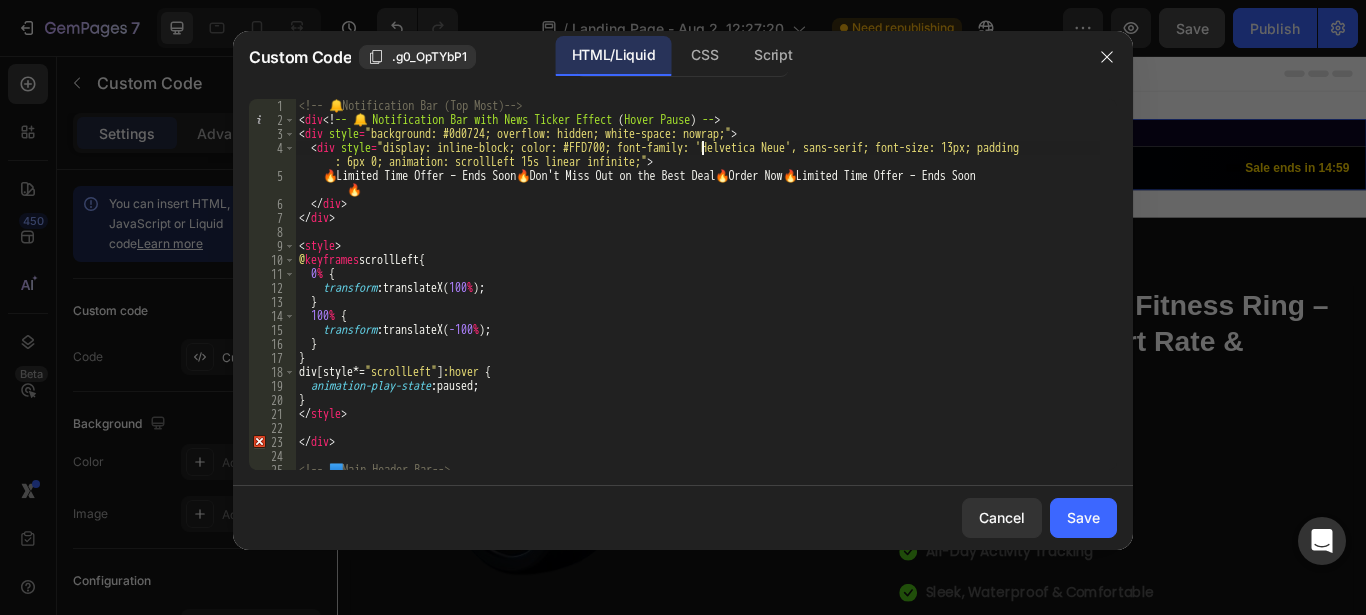 type on "</script>" 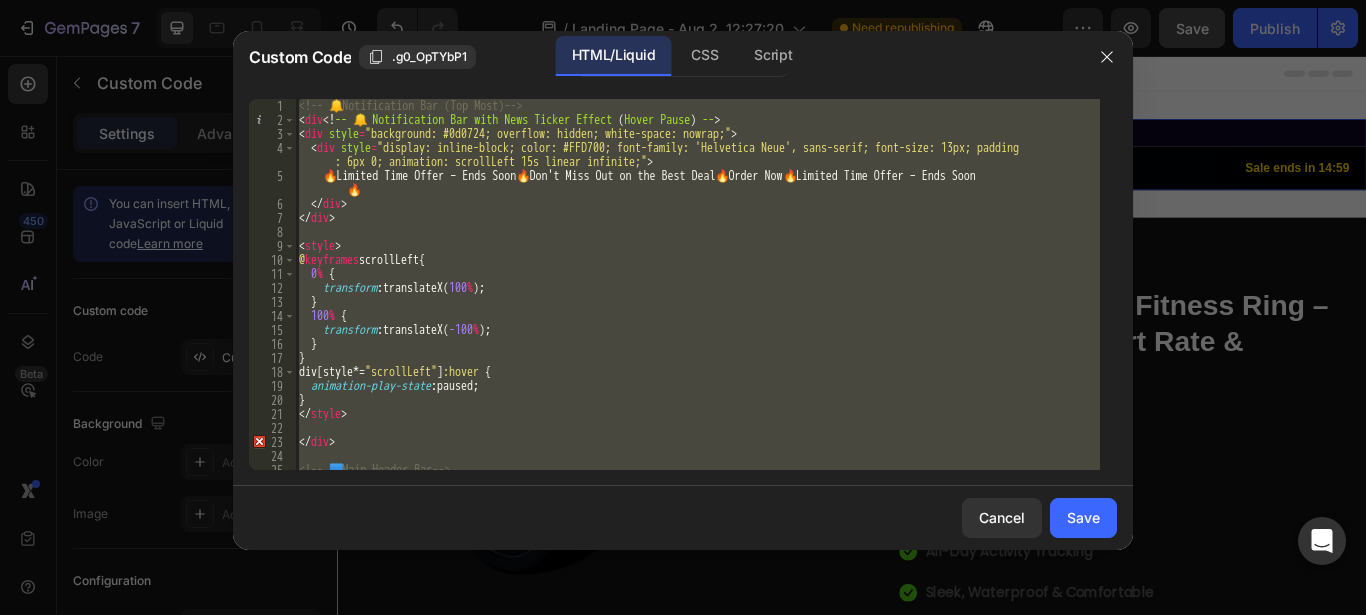 paste 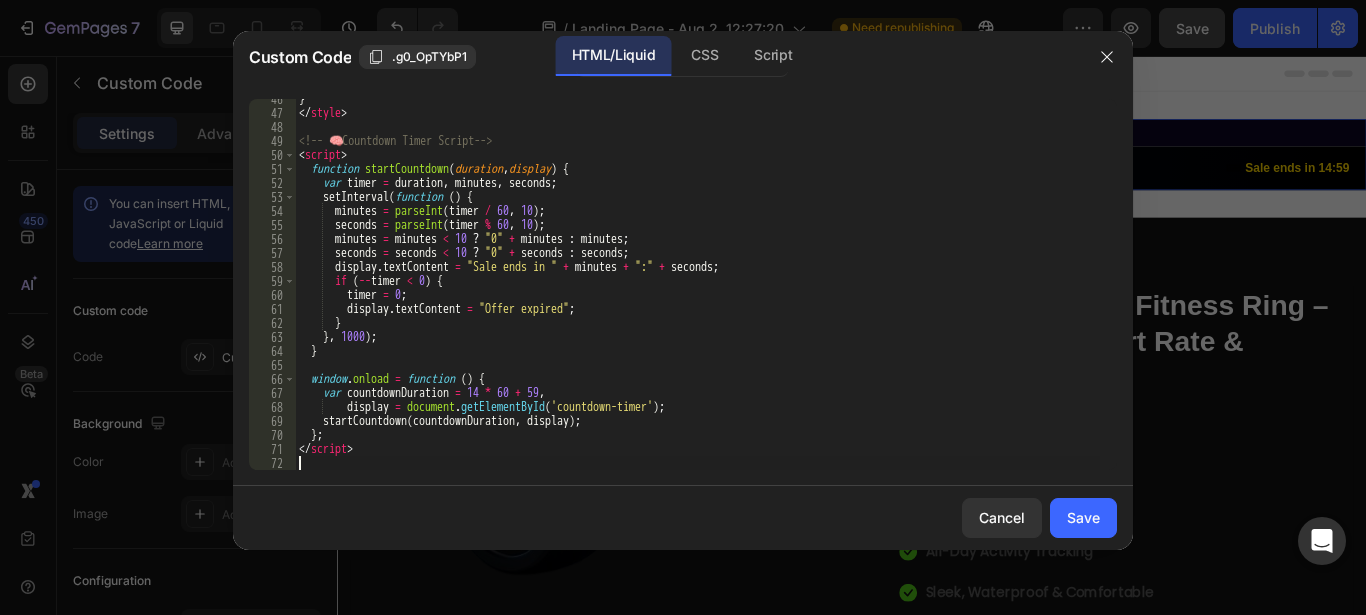 scroll, scrollTop: 707, scrollLeft: 0, axis: vertical 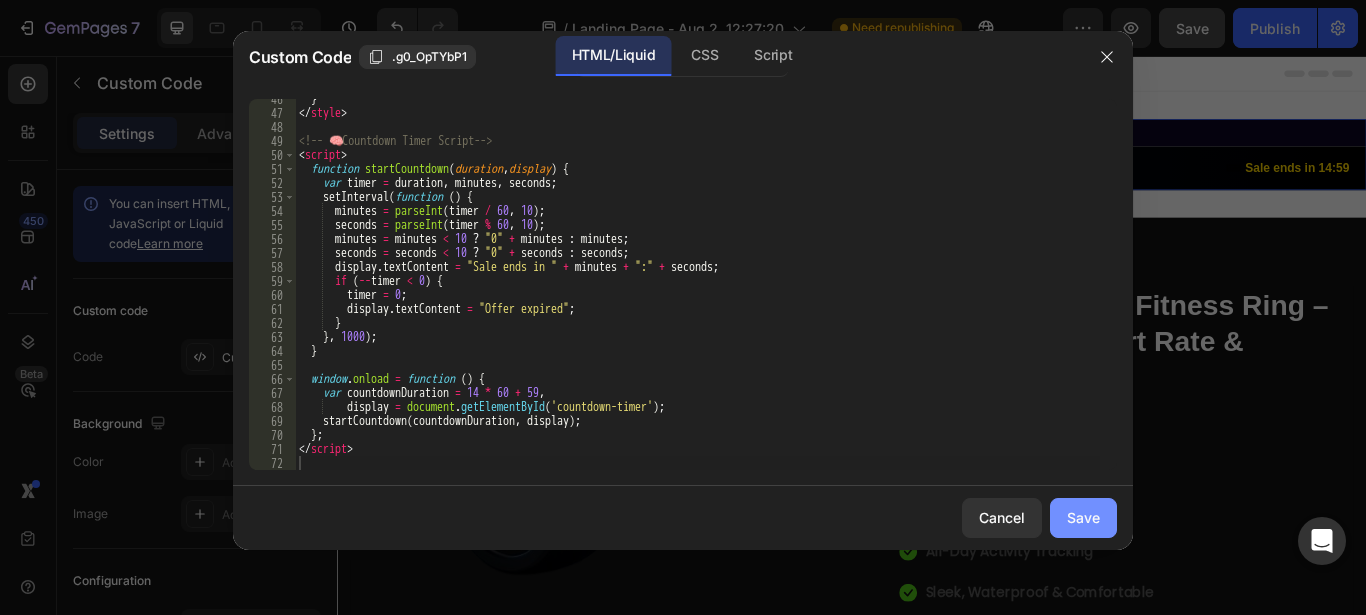 click on "Save" at bounding box center (1083, 517) 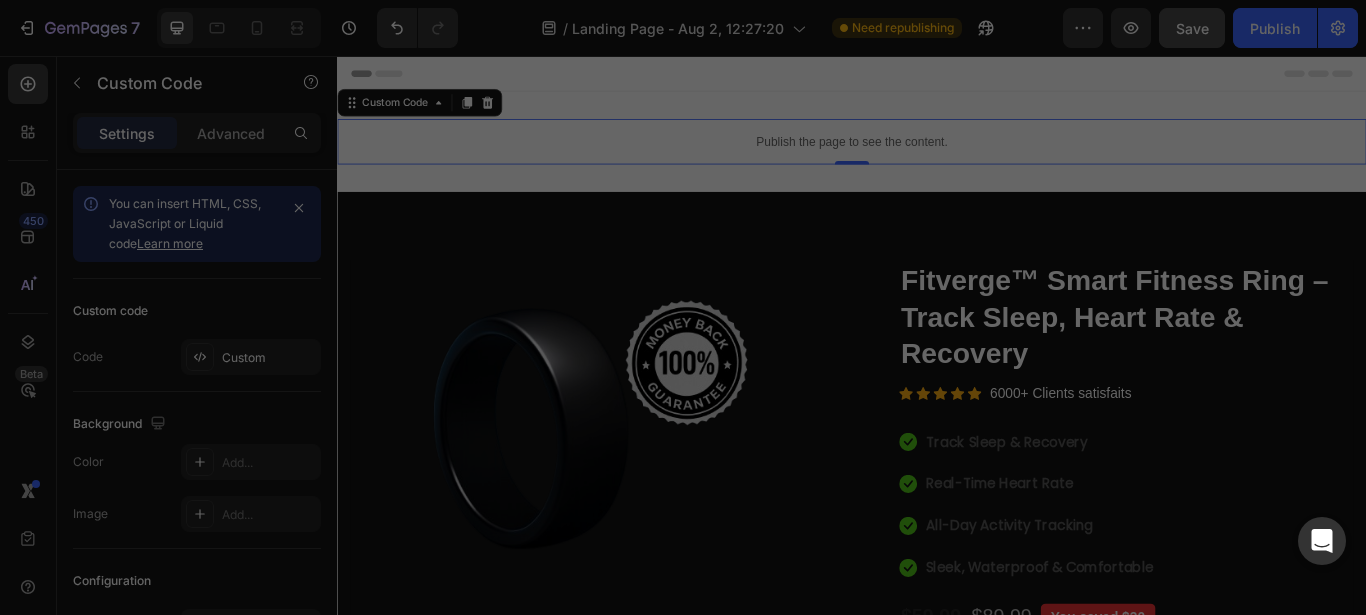 type on "</script>" 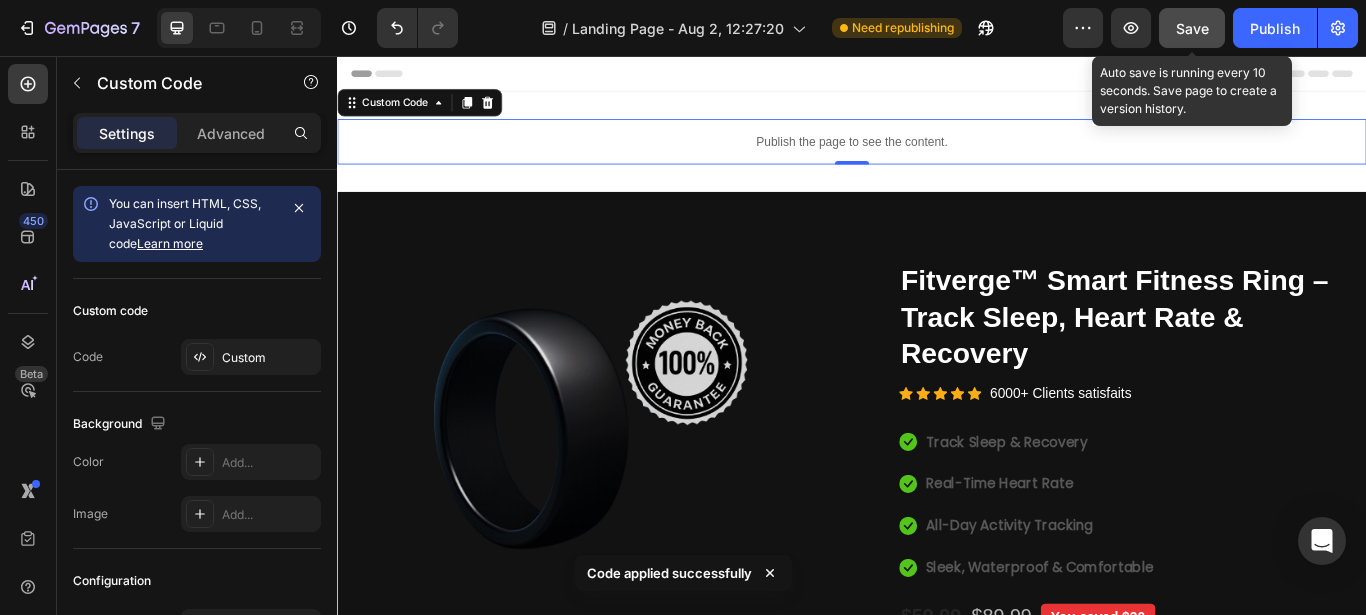 click on "Save" 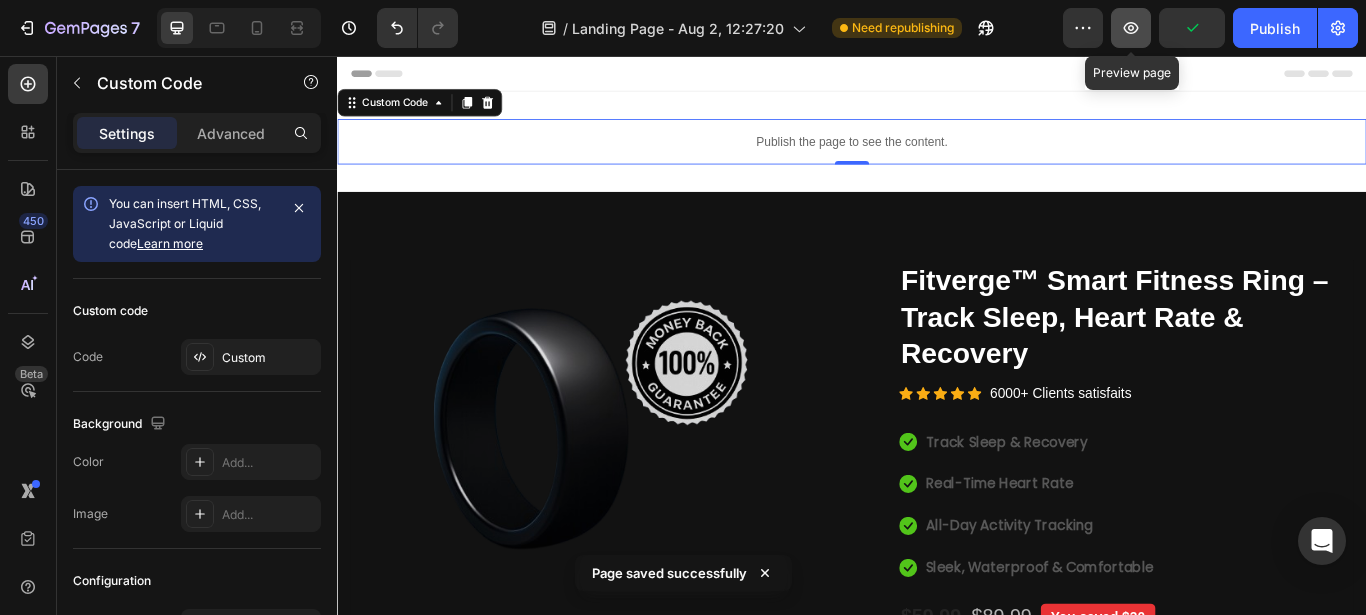 click 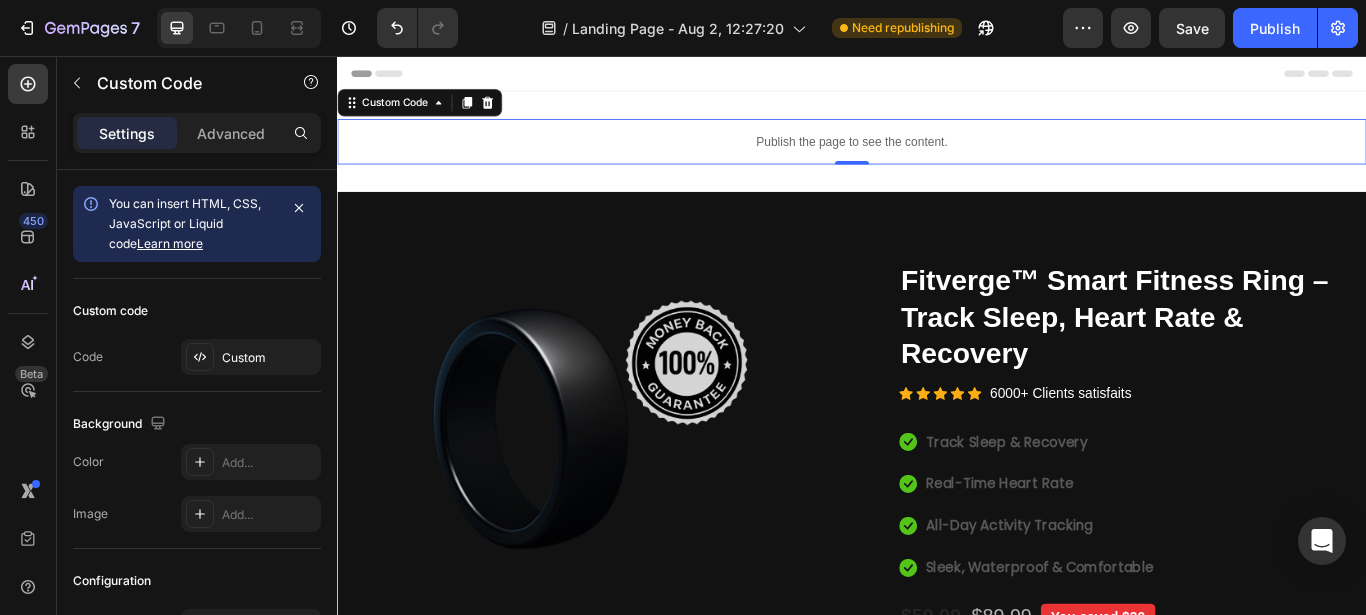 click on "Publish the page to see the content." at bounding box center [937, 155] 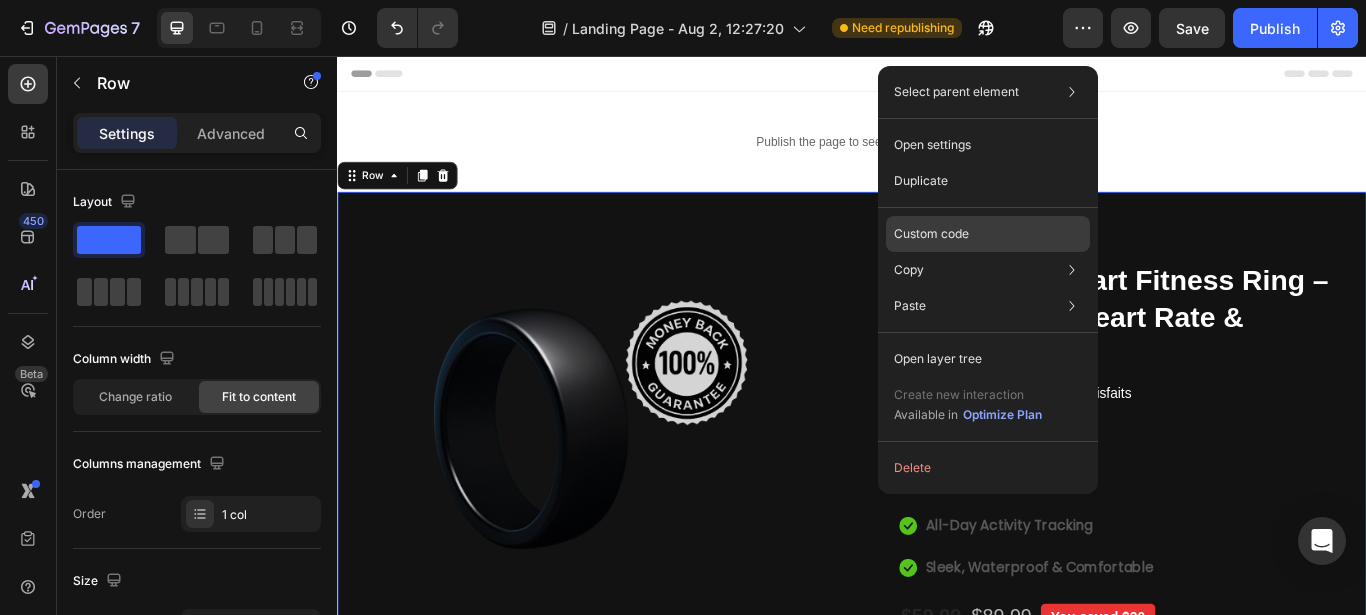 click on "Custom code" at bounding box center (931, 234) 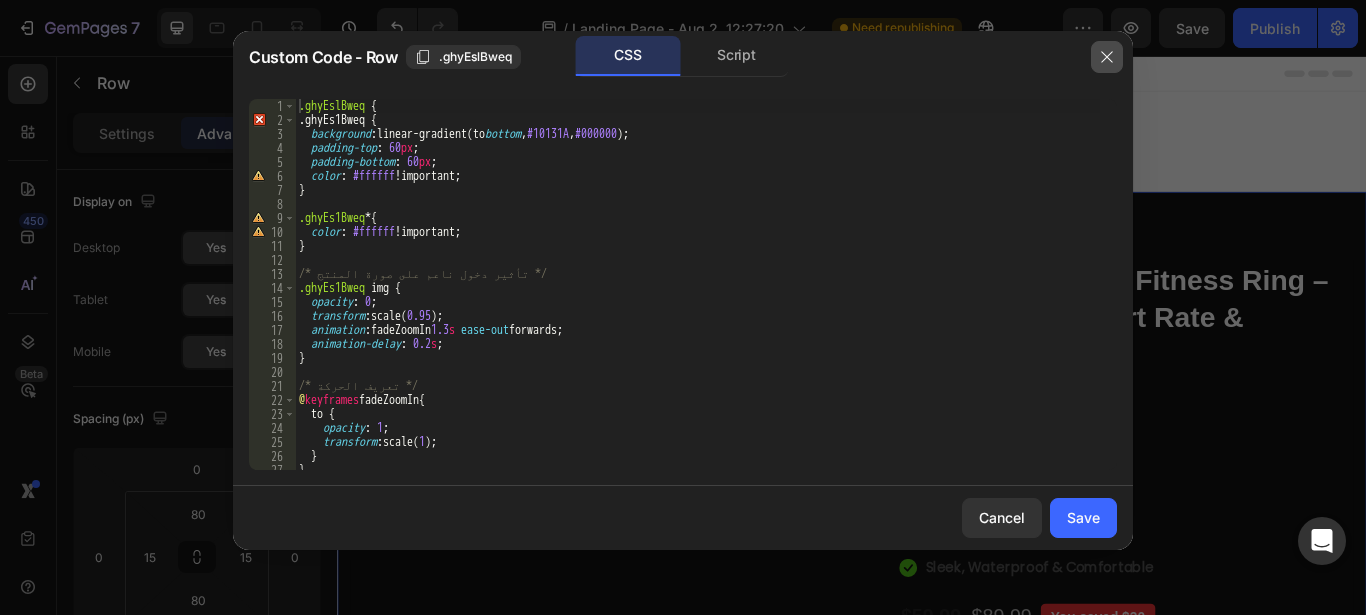 click at bounding box center [1107, 57] 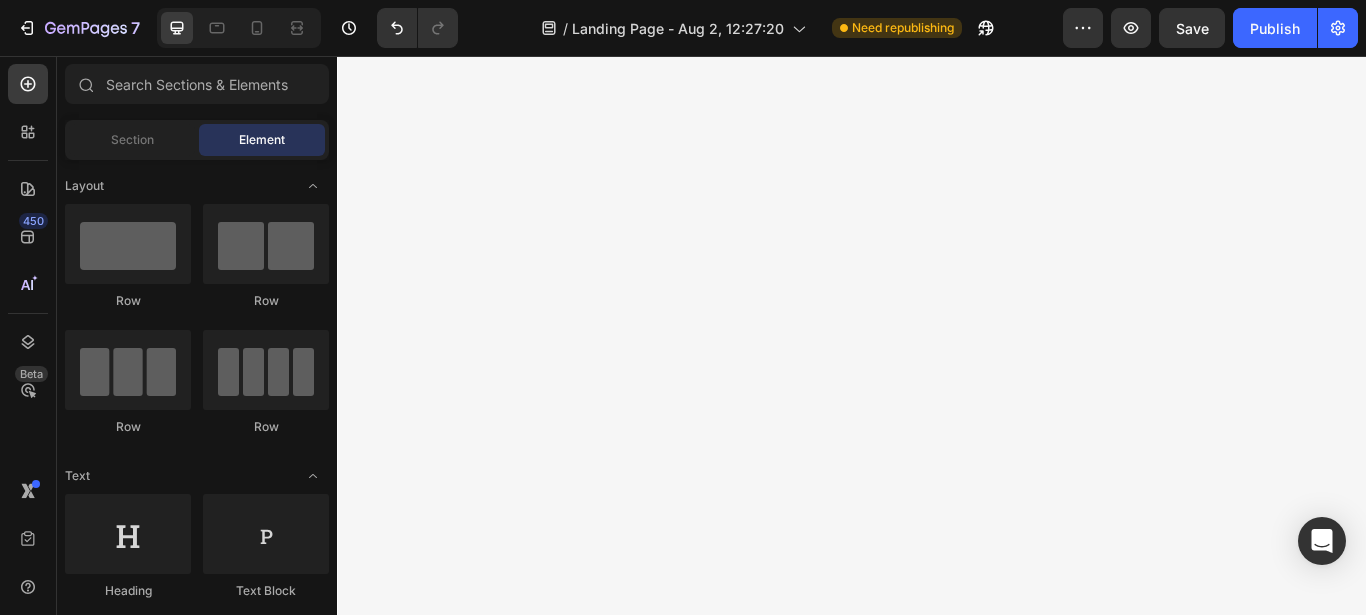 scroll, scrollTop: 358, scrollLeft: 0, axis: vertical 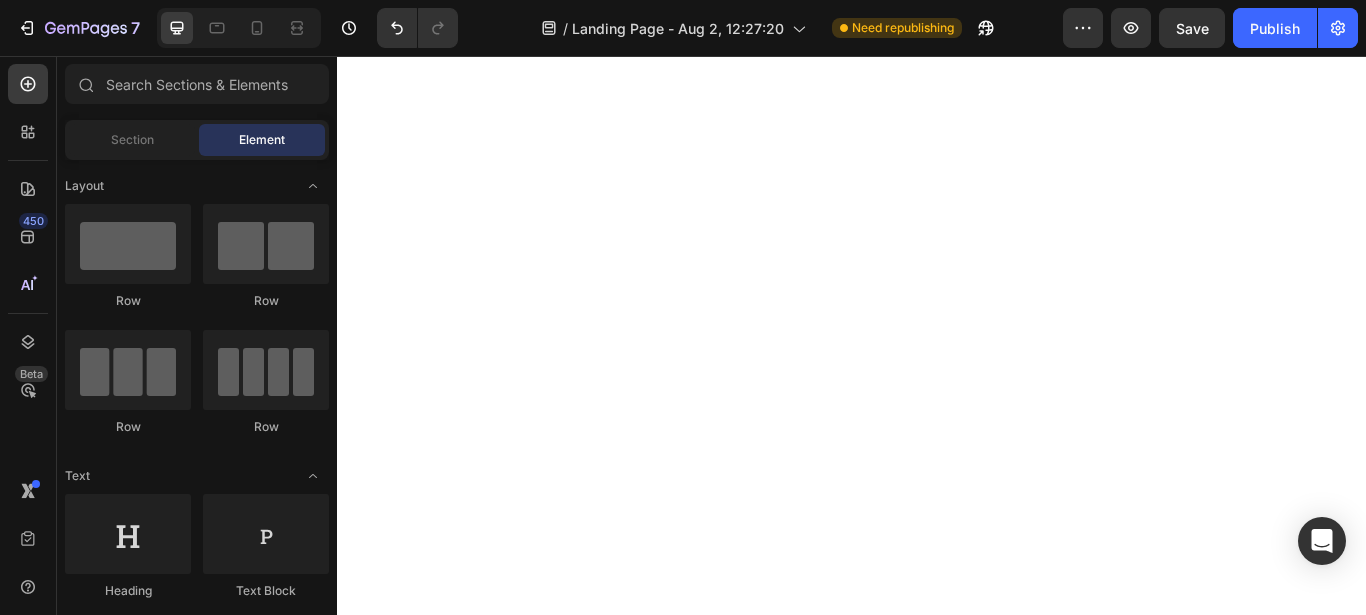drag, startPoint x: 1523, startPoint y: 78, endPoint x: 1702, endPoint y: 110, distance: 181.83784 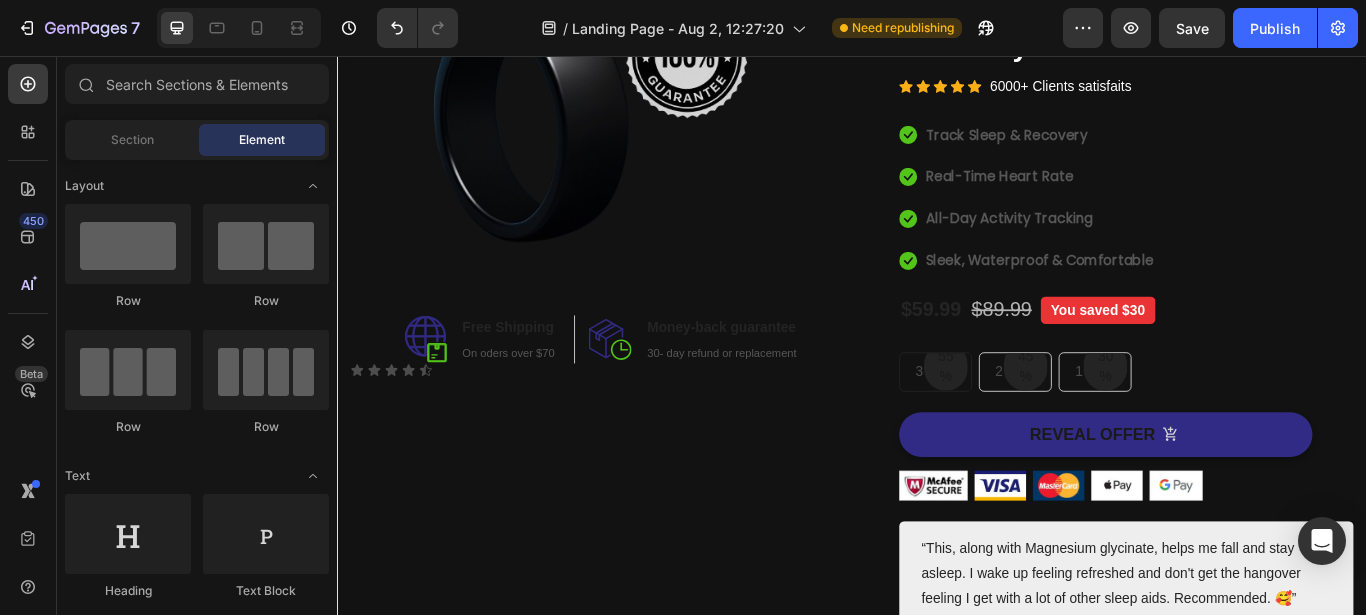 scroll, scrollTop: 0, scrollLeft: 0, axis: both 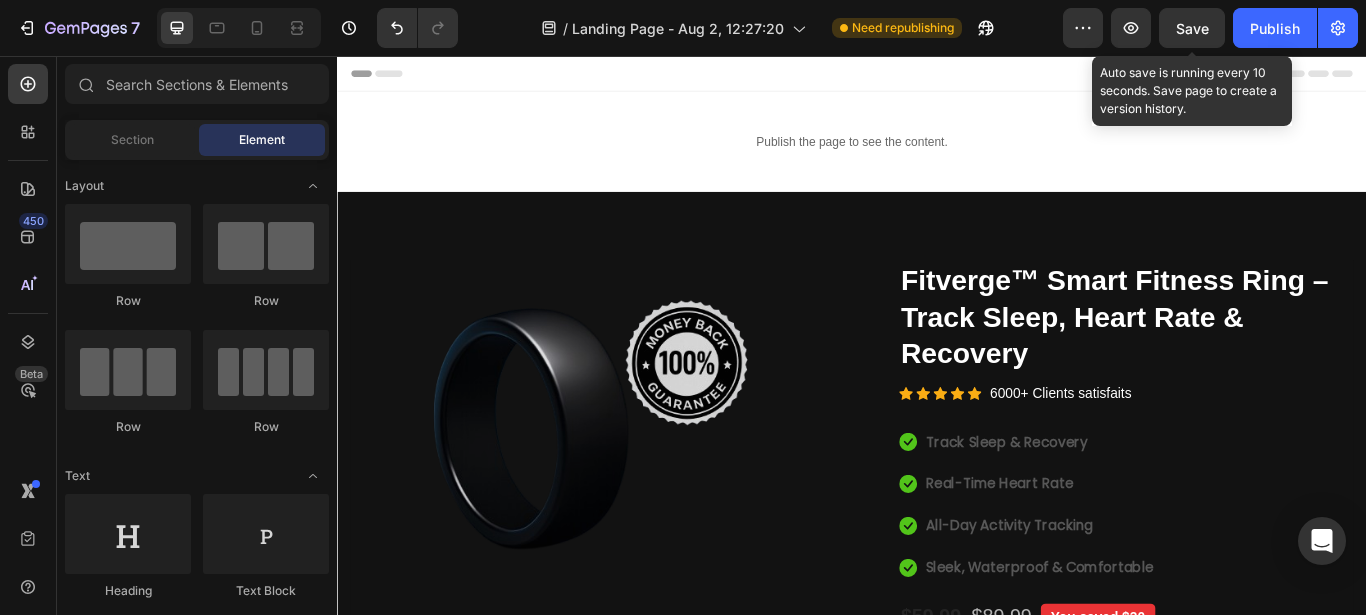 click on "Save" 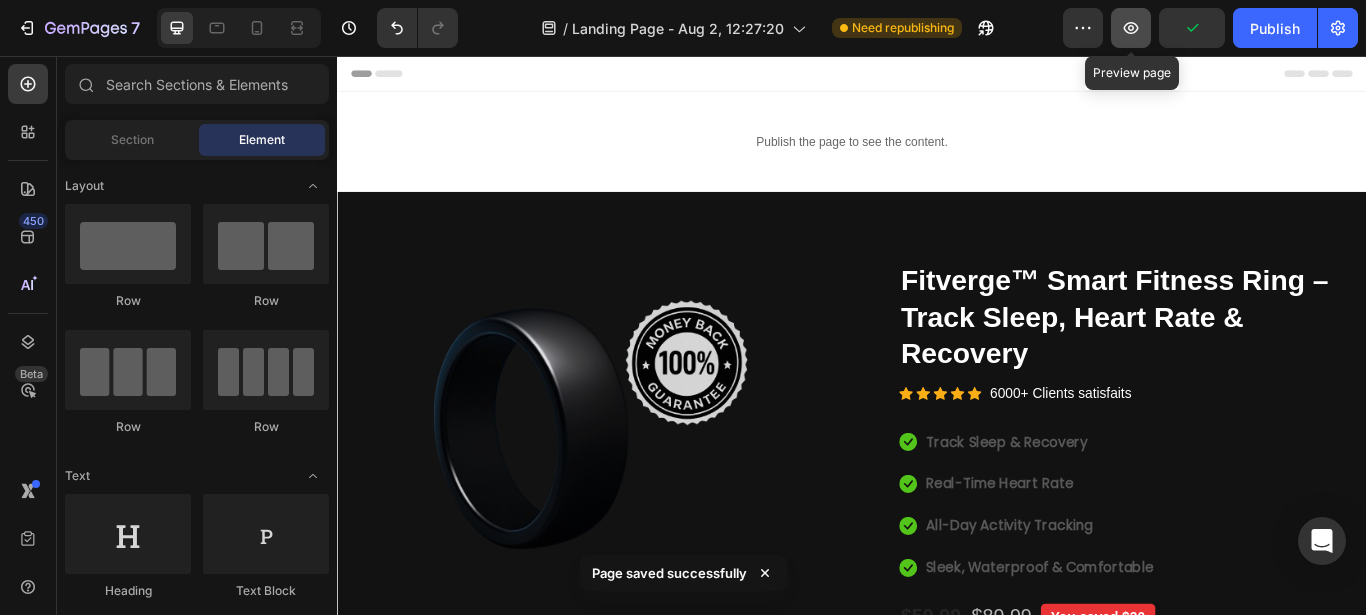 click 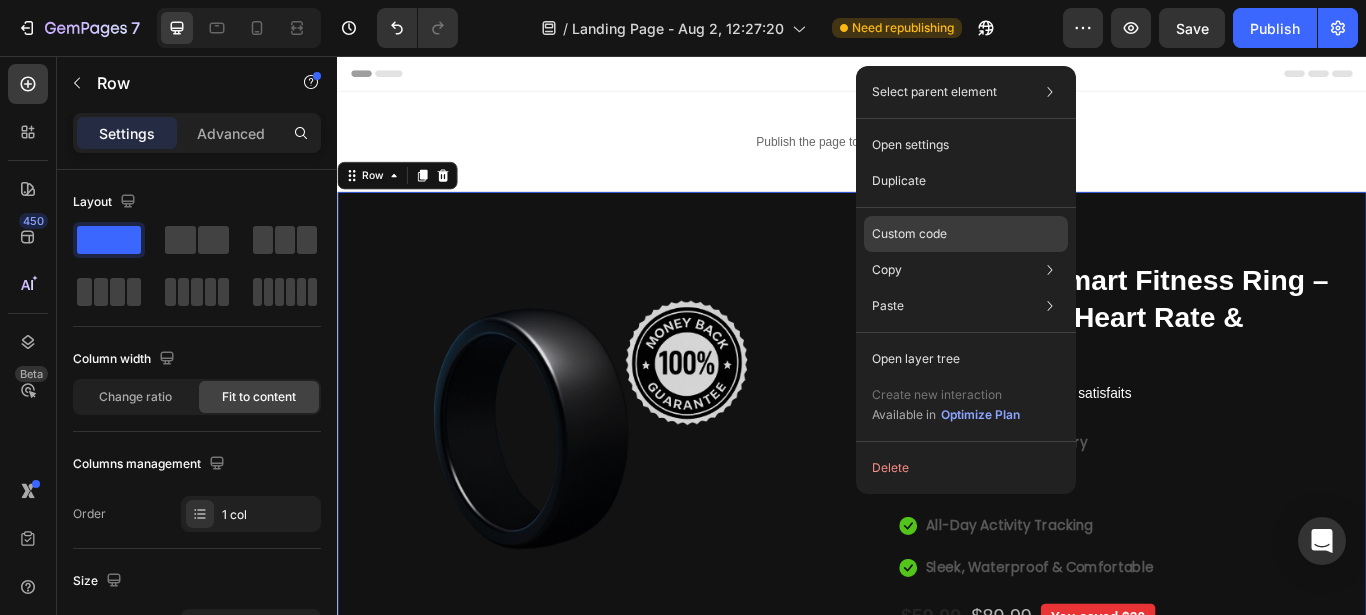 click on "Custom code" at bounding box center [909, 234] 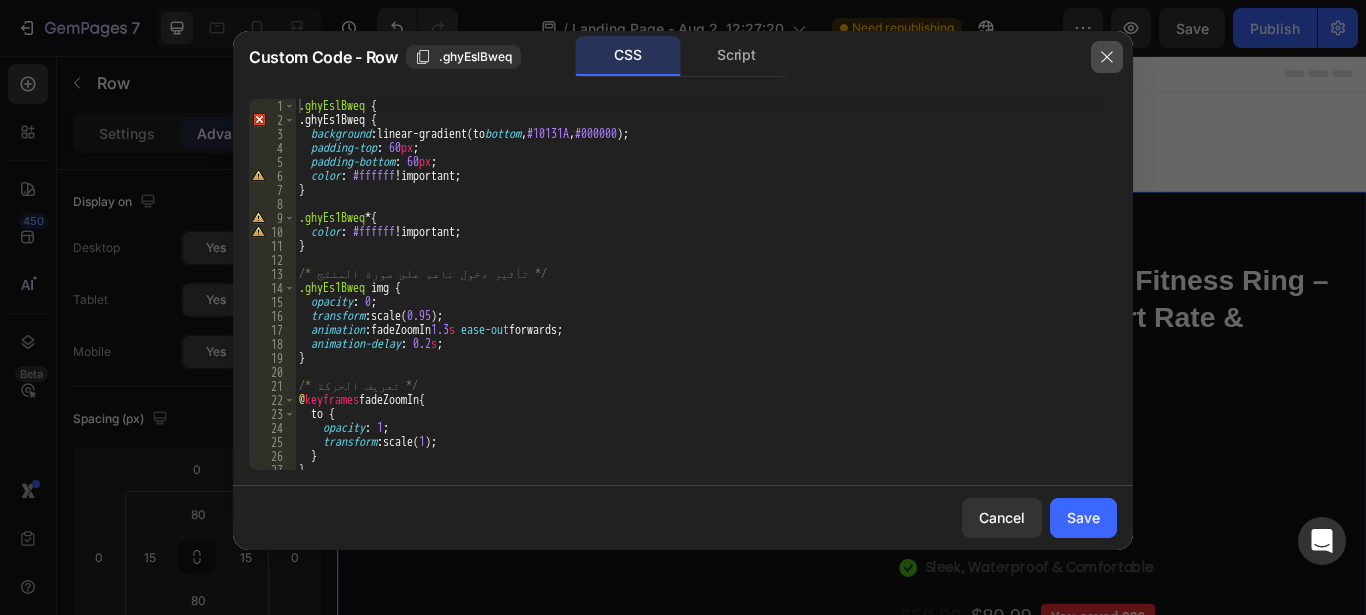 click at bounding box center [1107, 57] 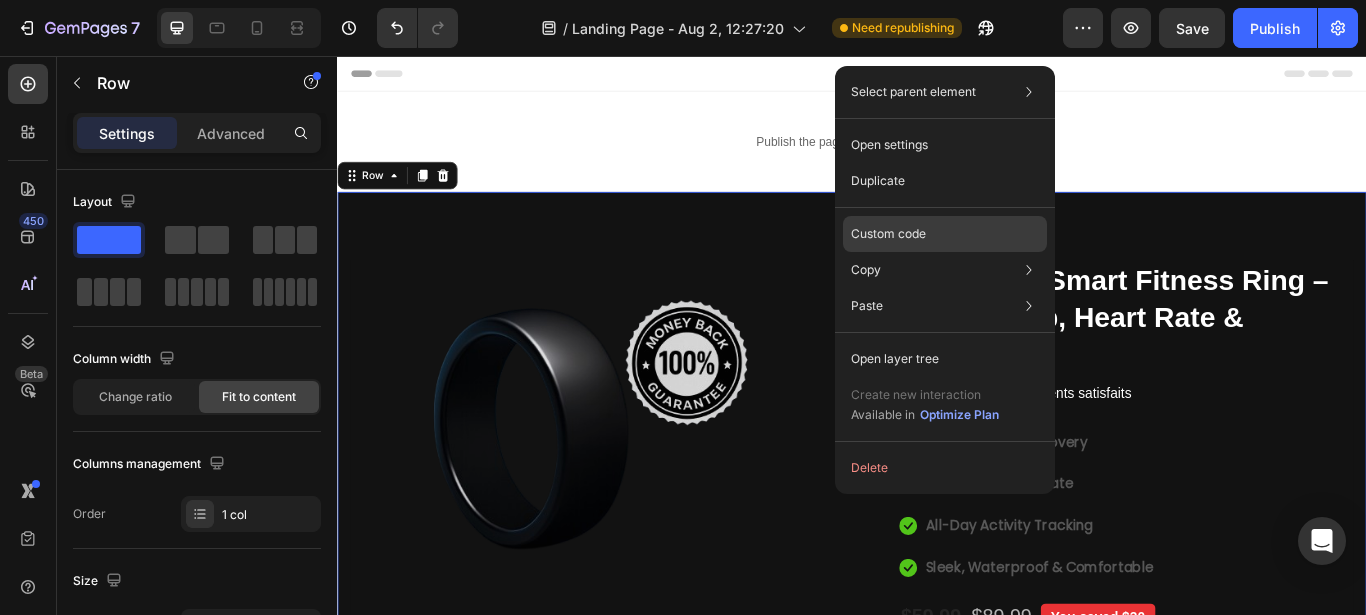 click on "Custom code" at bounding box center (888, 234) 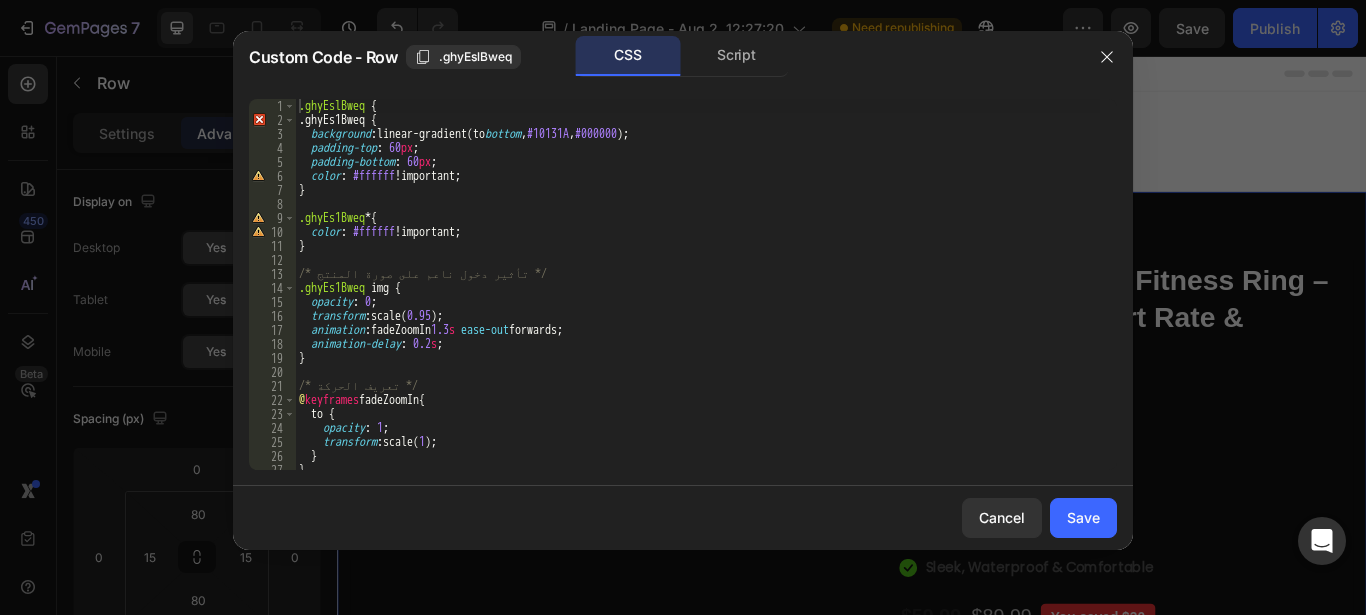 type on "background: linear-gradient(to bottom, #10131A, #000000);" 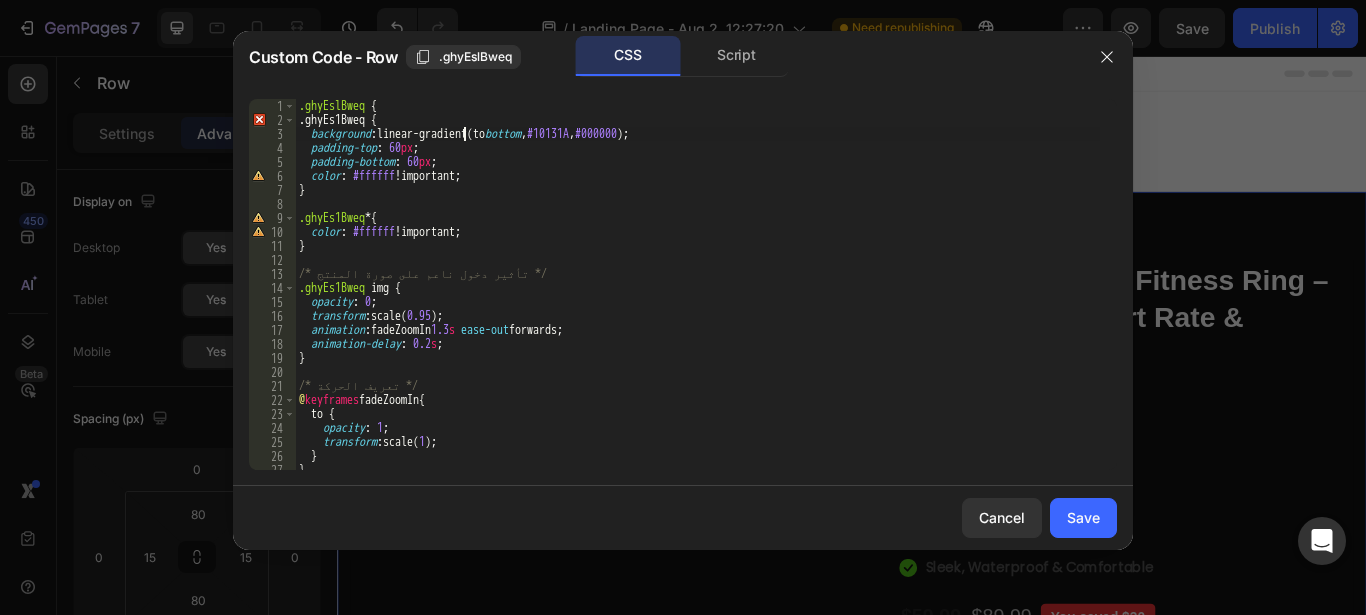 click on ".ghyEslBweq   {     .ghyEs1Bweq {    background :  linear-gradient(to  bottom ,  #10131A ,  #000000 ) ;    padding-top :   60 px ;    padding-bottom :   60 px ;    color :   #ffffff  !important ; } .ghyEs1Bweq  *  {    color :   #ffffff  !important ; } /* تأثير دخول ناعم على صورة المنتج */ .ghyEs1Bweq   img   {    opacity :   0 ;    transform :  scale( 0.95 ) ;    animation :  fadeZoomIn  1.3 s   ease-out  forwards ;    animation-delay :   0.2 s ; } /* تعريف الحركة */ @ keyframes  fadeZoomIn  {    to   {      opacity :   1 ;      transform :  scale( 1 ) ;    } } /* خلفية القسم */" at bounding box center [697, 298] 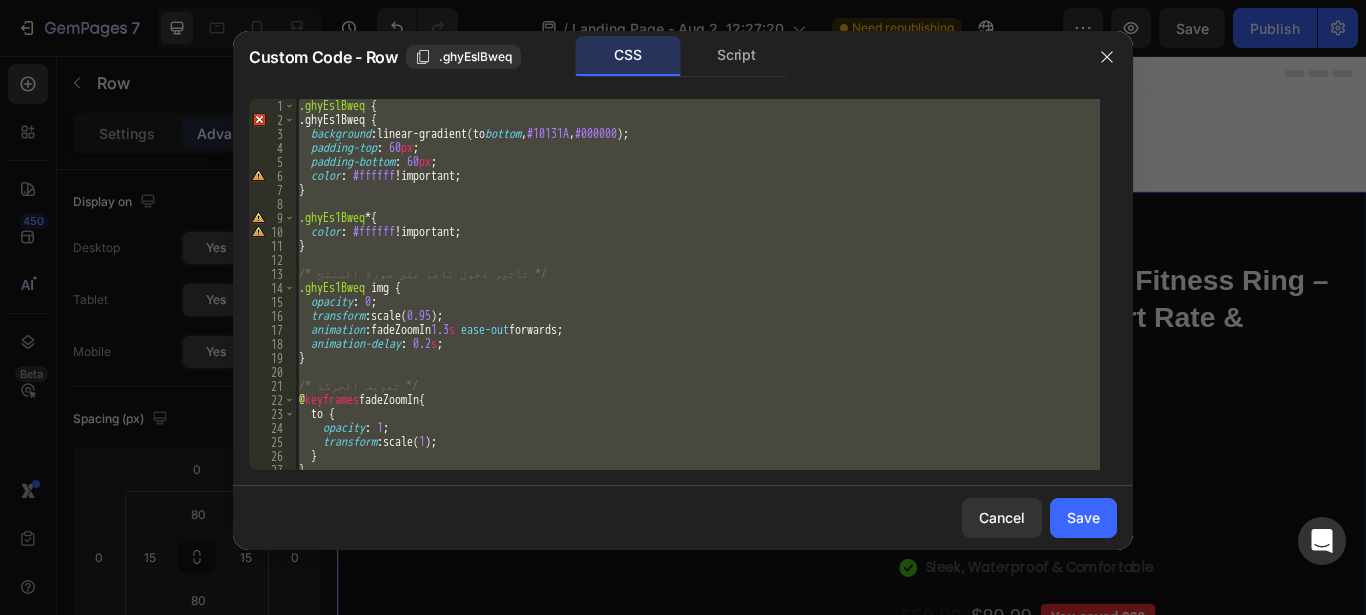 paste 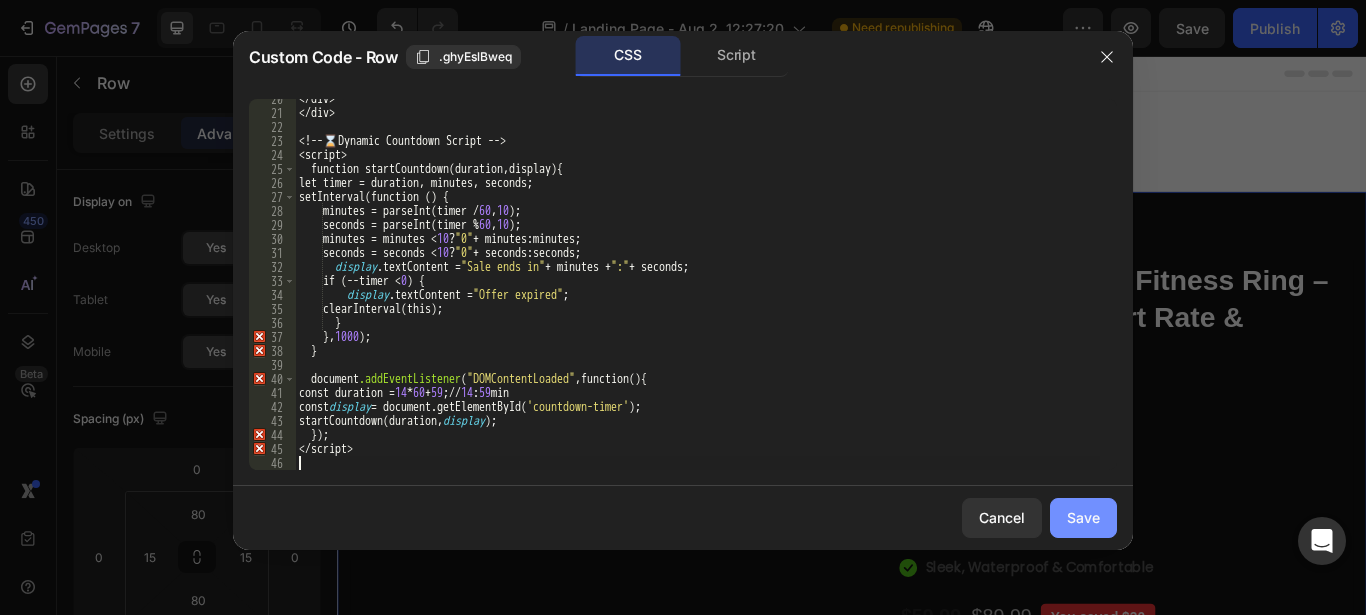 click on "Save" at bounding box center [1083, 517] 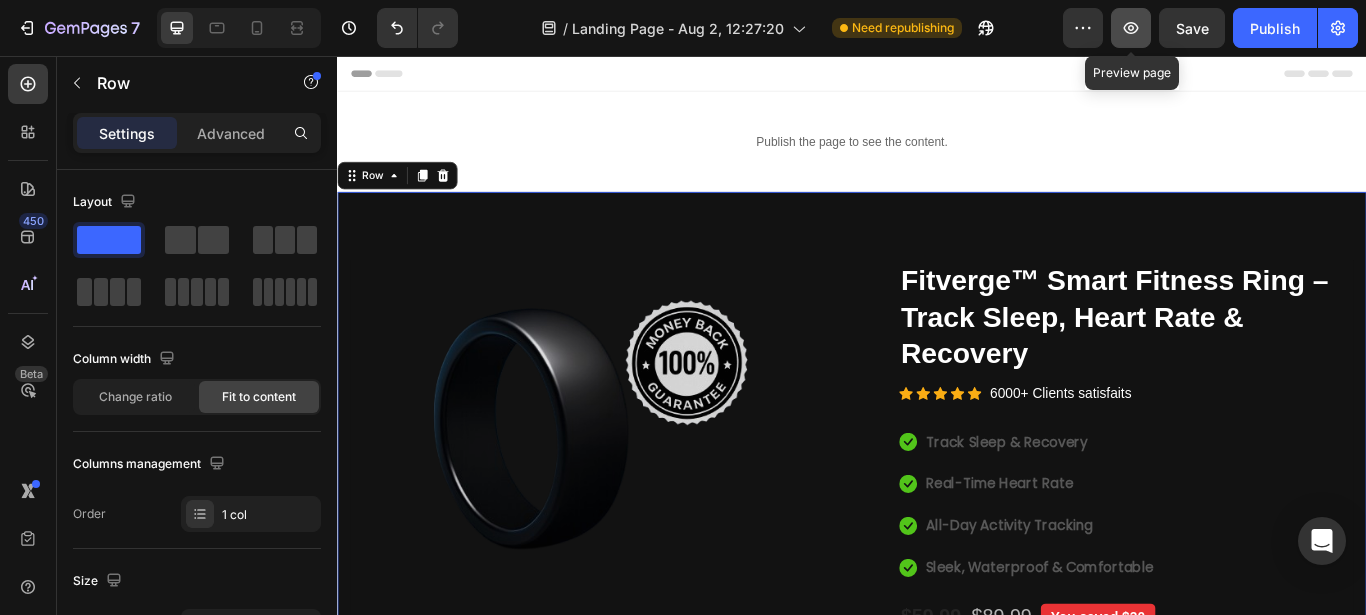 click 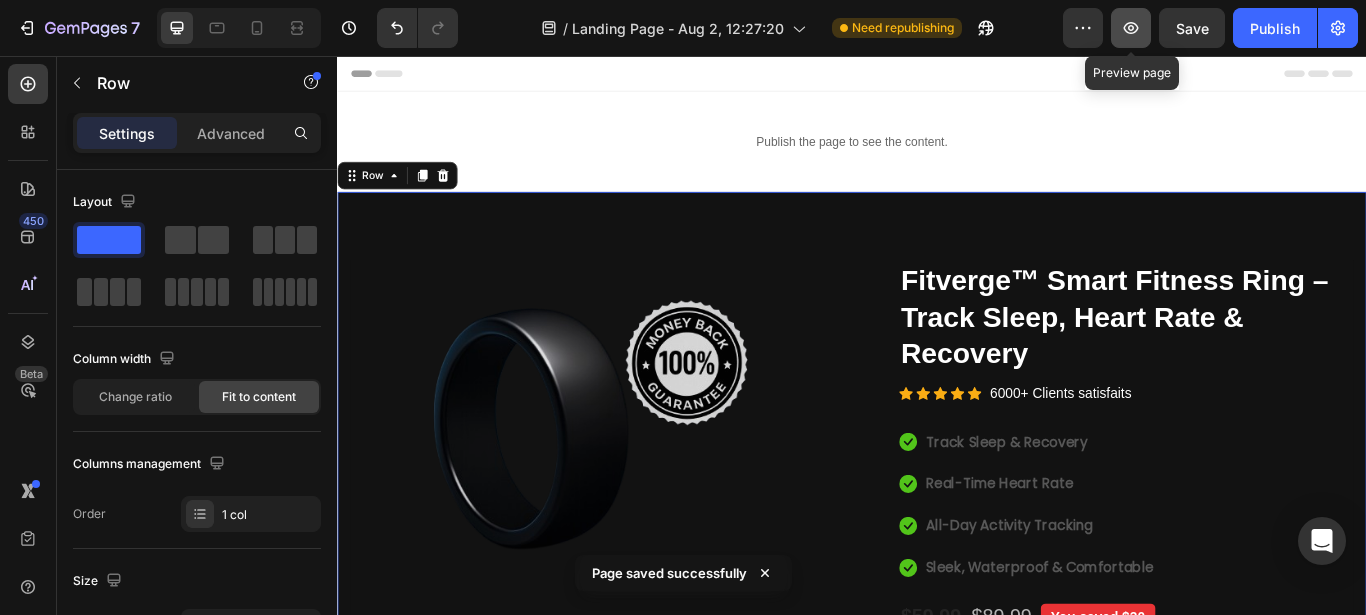 click 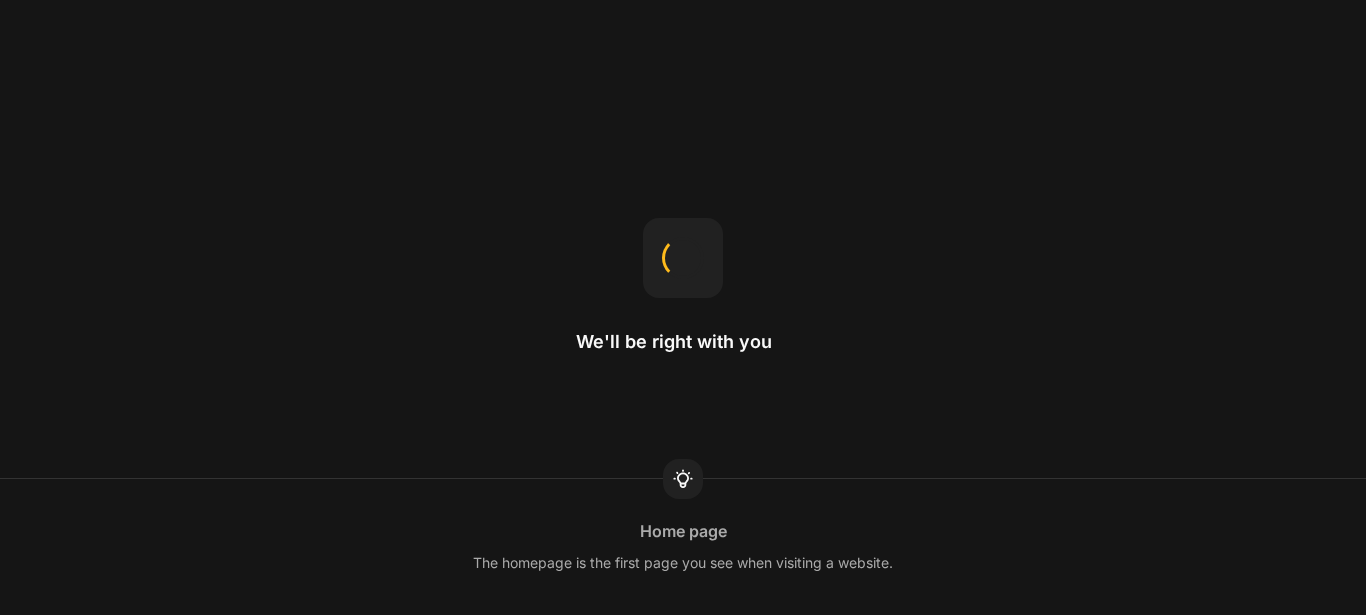 scroll, scrollTop: 0, scrollLeft: 0, axis: both 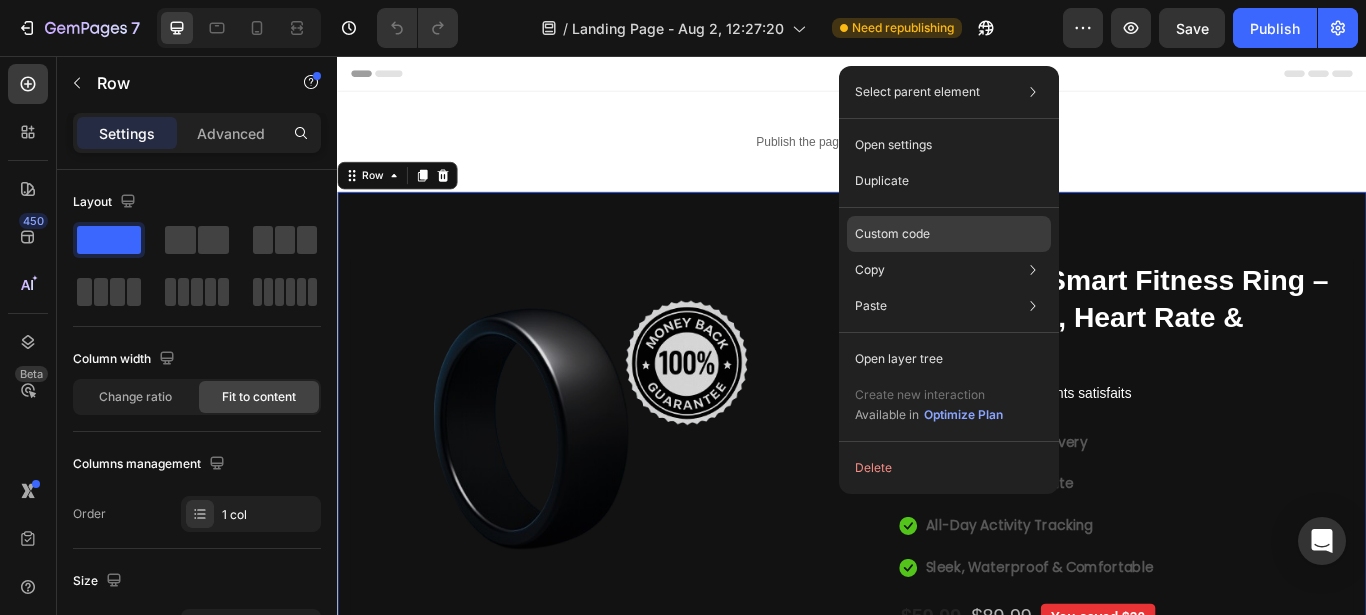 click on "Custom code" at bounding box center [892, 234] 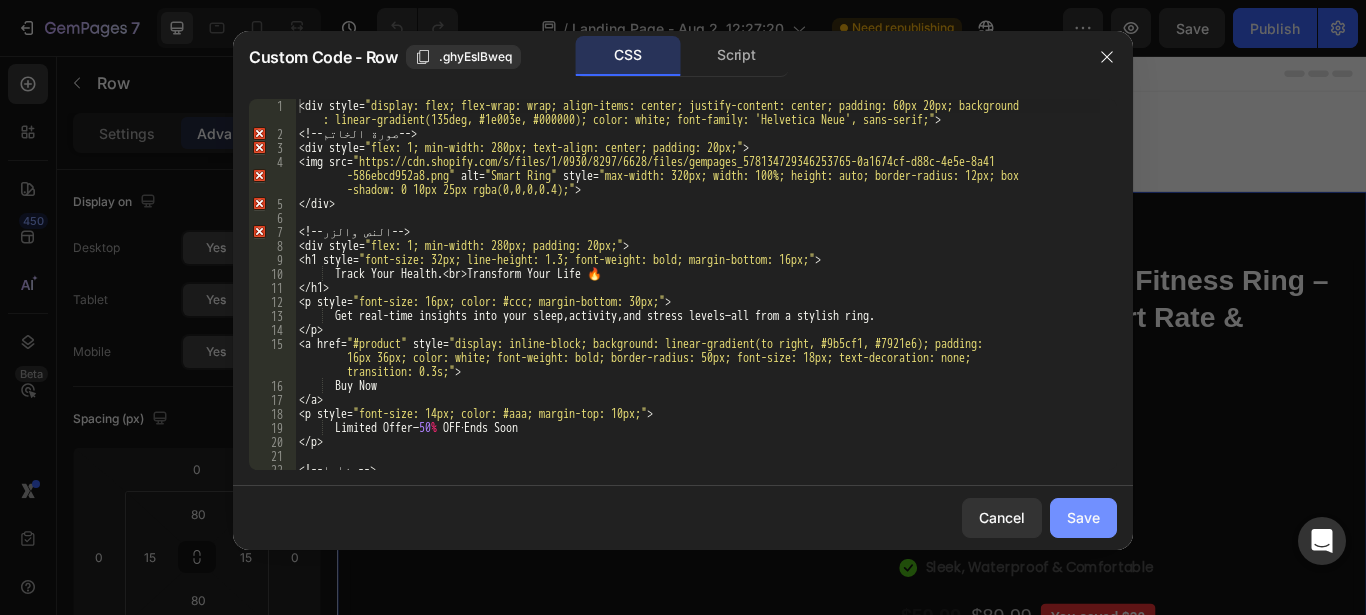 click on "Save" at bounding box center (1083, 517) 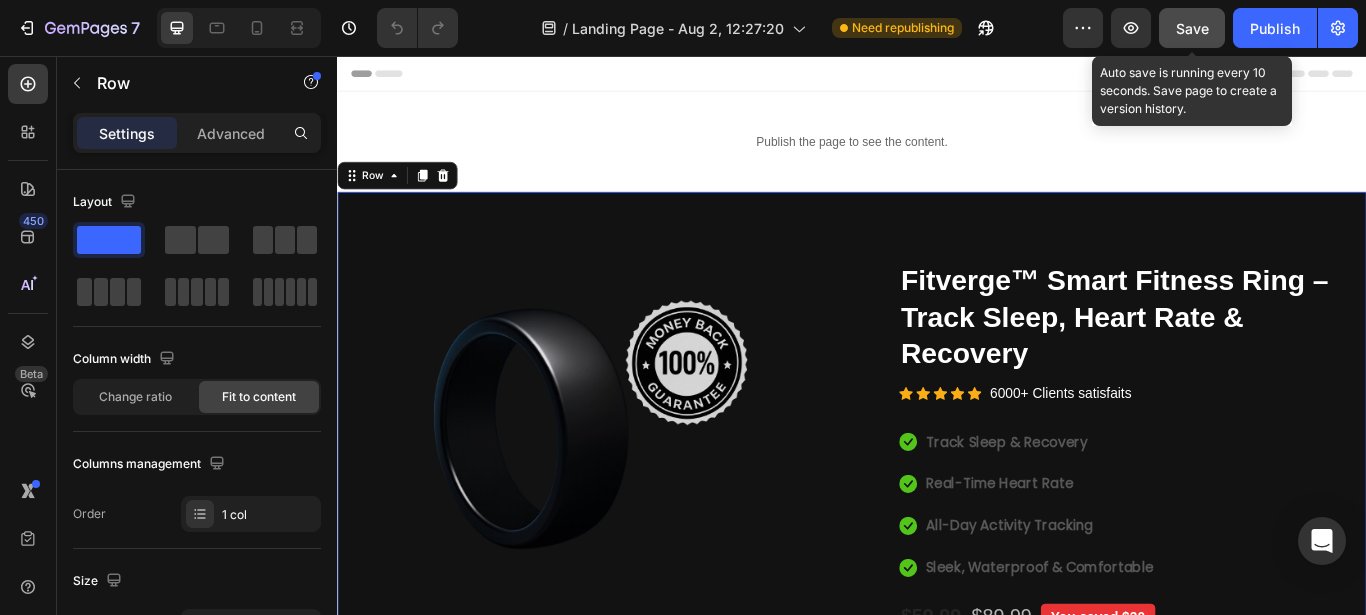 click on "Save" 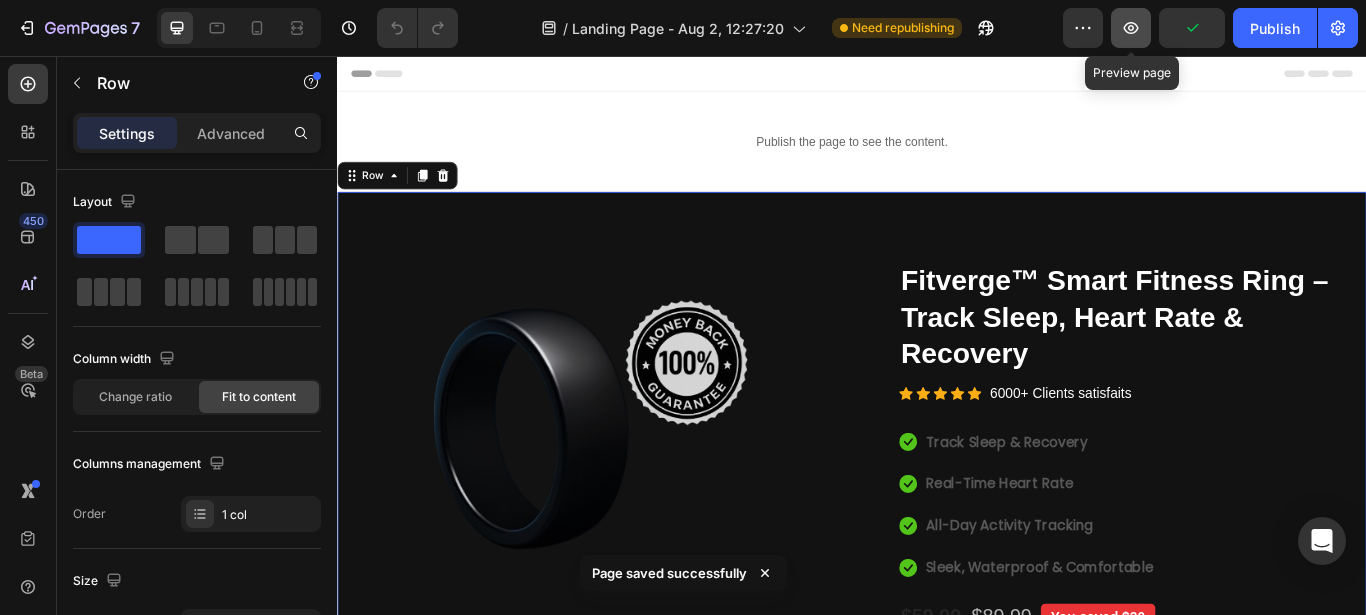 click 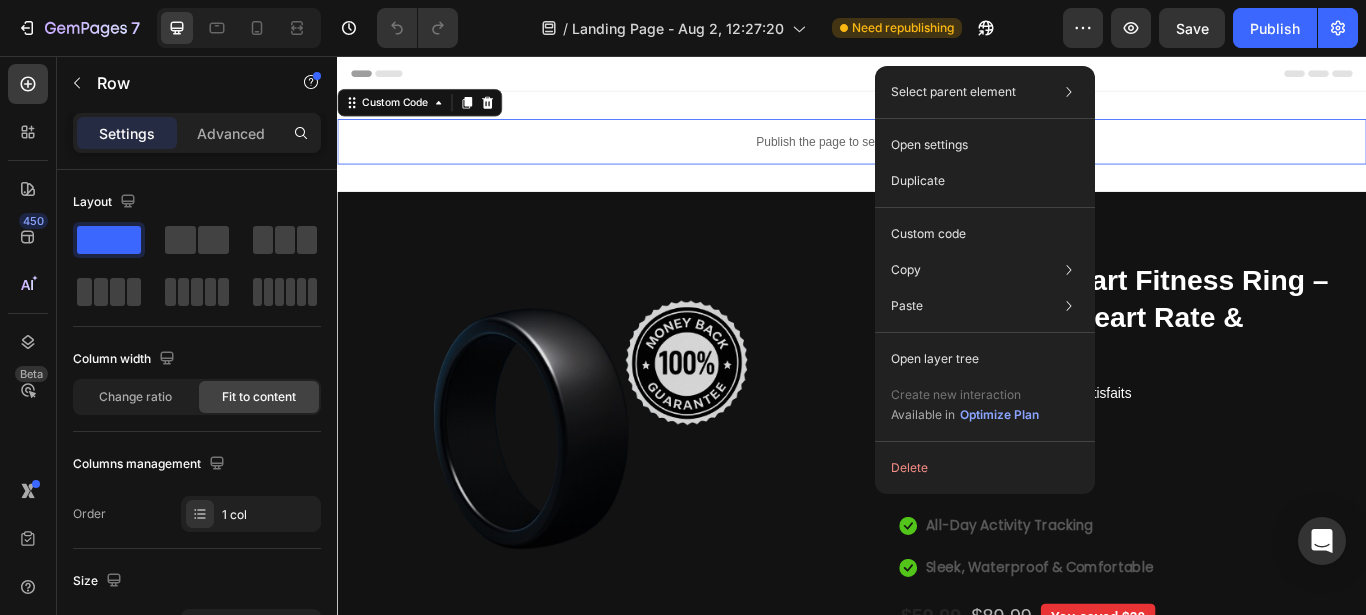 click on "Publish the page to see the content." at bounding box center (937, 155) 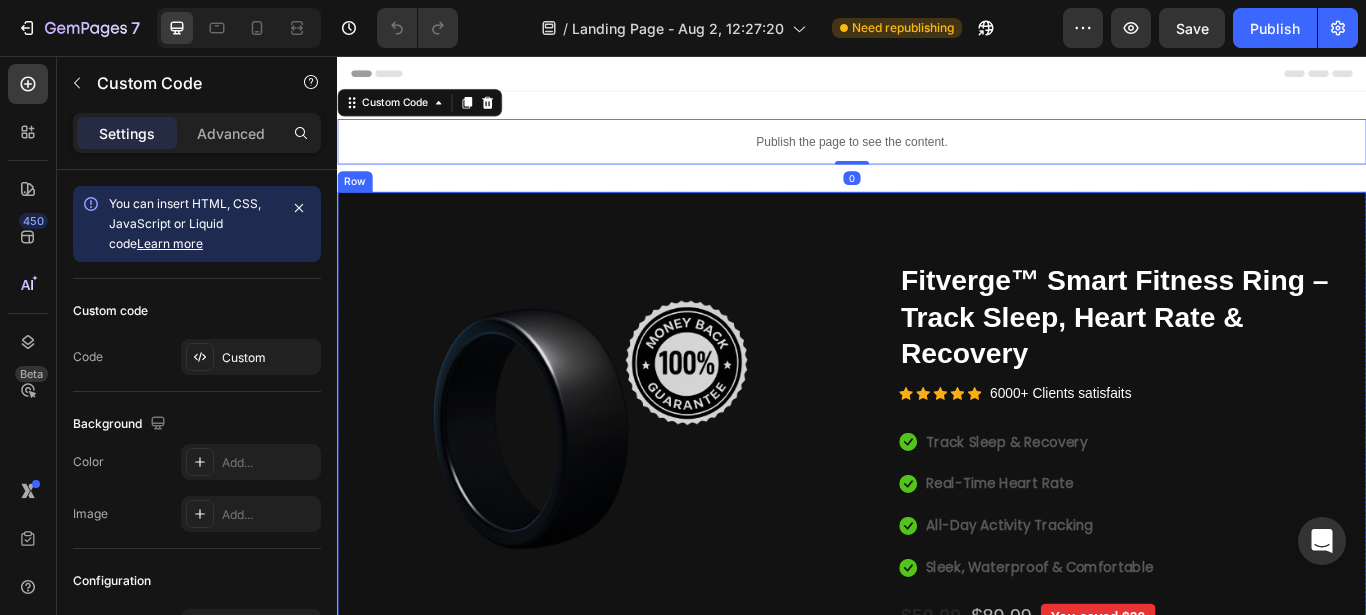 click on "Image Image Free Shipping Heading On oders over $70 Text block Row Image Money-back guarantee Heading 30- day refund or replacement Text block Row Row Row Catch your customer's attention with attracted media.       Add image   or   sync data
(P) Images & Gallery Fitverge™ Smart Fitness Ring – Track Sleep, Heart Rate & Recovery (P) Title                Icon                Icon                Icon                Icon                Icon Icon List Hoz 6000+ Clients satisfaits Text block Row
Icon Track Sleep & Recovery Text block
Icon Real-Time Heart Rate Text block
Icon All-Day Activity Tracking Text block
Icon Sleek, Waterproof & Comfortable Text block Icon List $59.99 (P) Price (P) Price $89.99 (P) Price (P) Price" at bounding box center [937, 691] 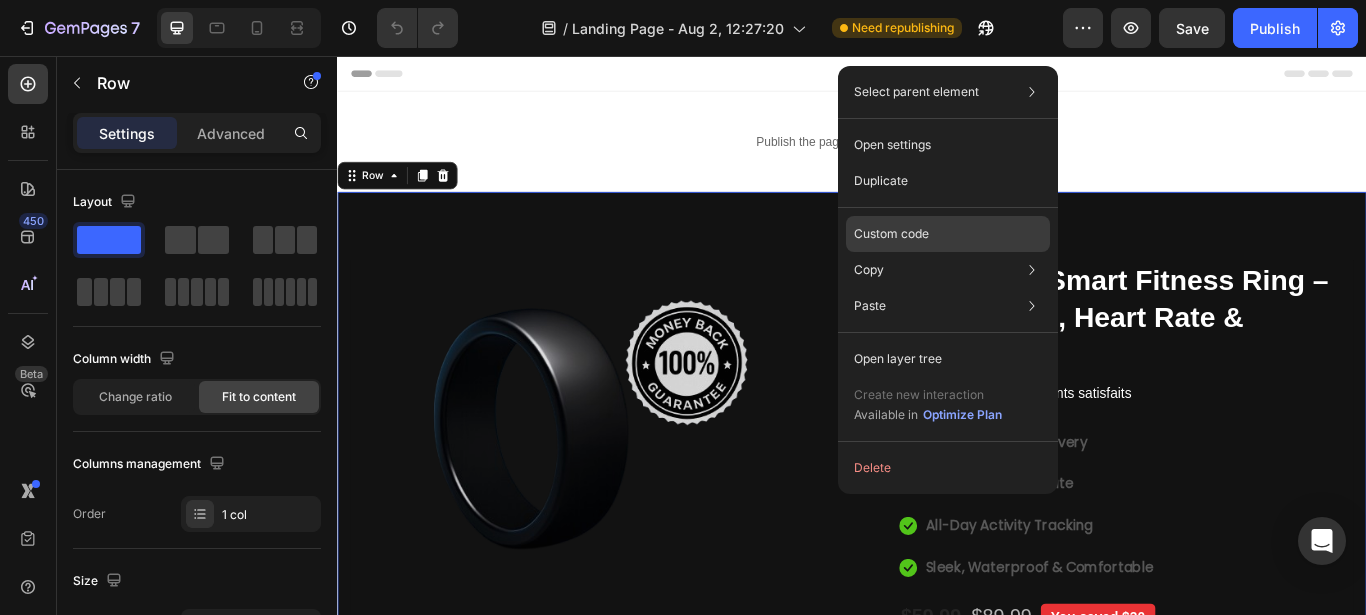 click on "Custom code" at bounding box center [891, 234] 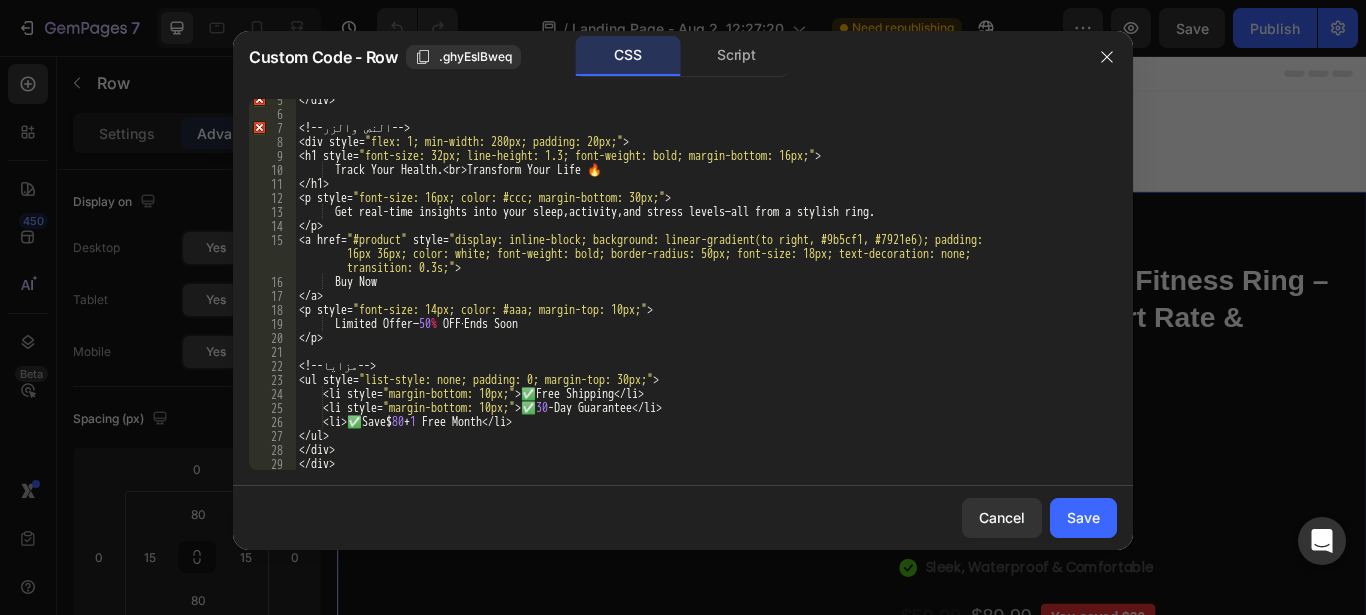 scroll, scrollTop: 68, scrollLeft: 0, axis: vertical 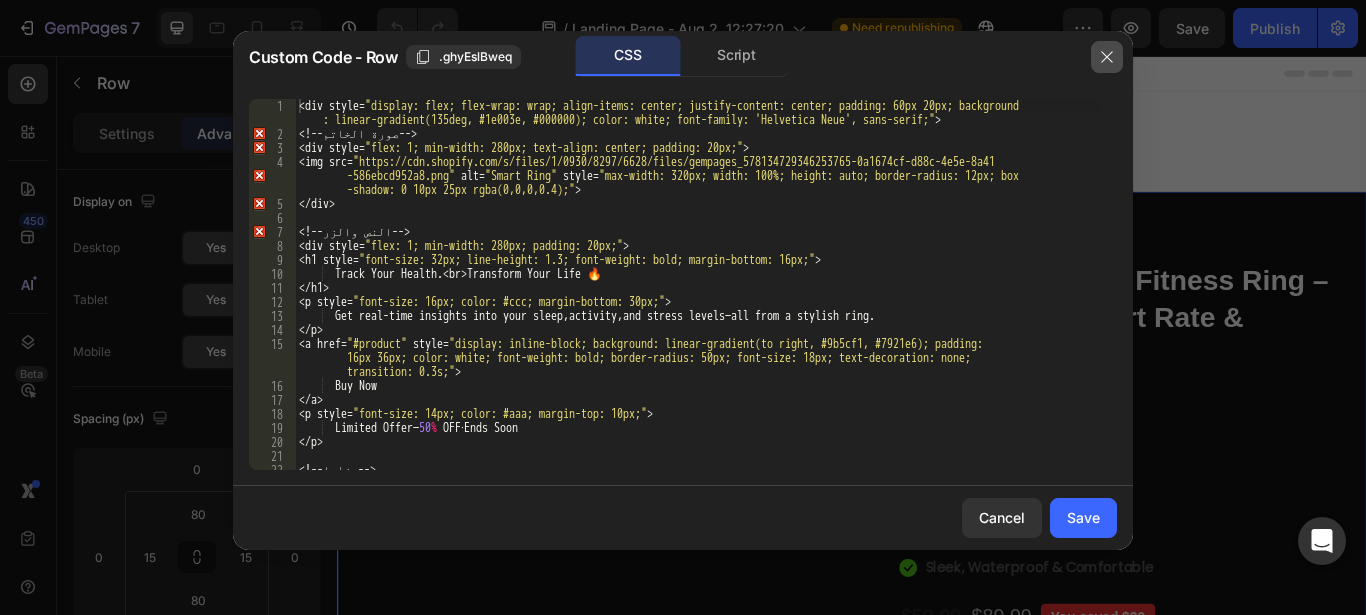 click 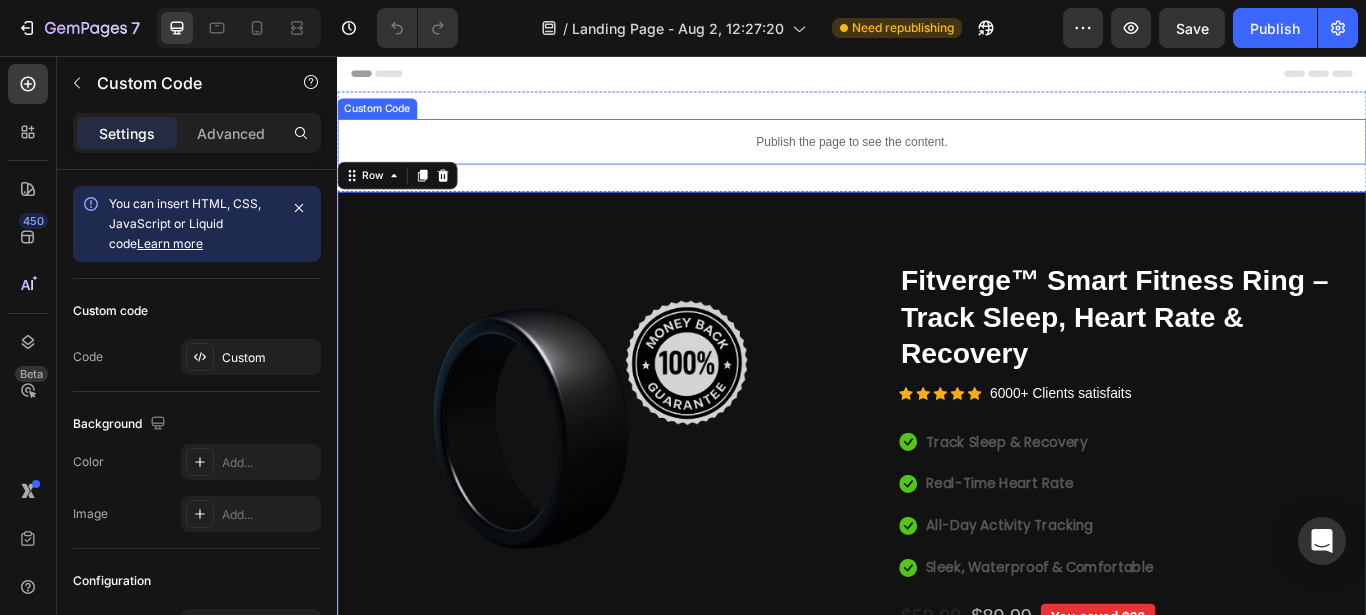 click on "Publish the page to see the content." at bounding box center [937, 155] 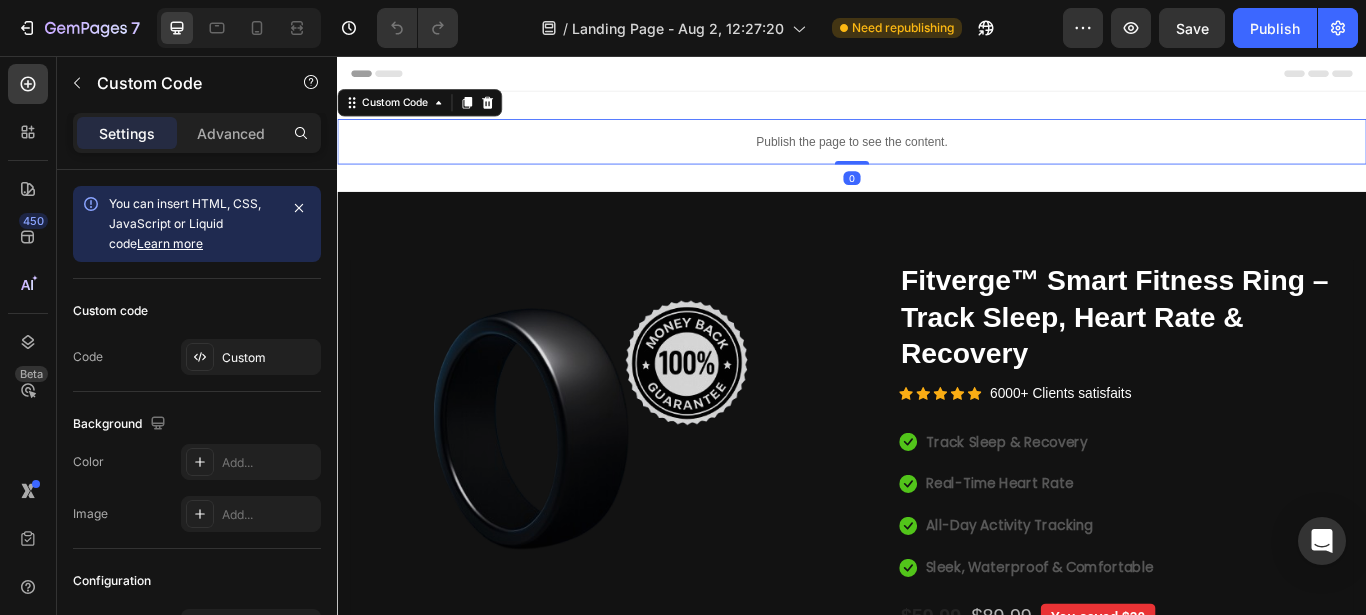 click on "Publish the page to see the content." at bounding box center (937, 155) 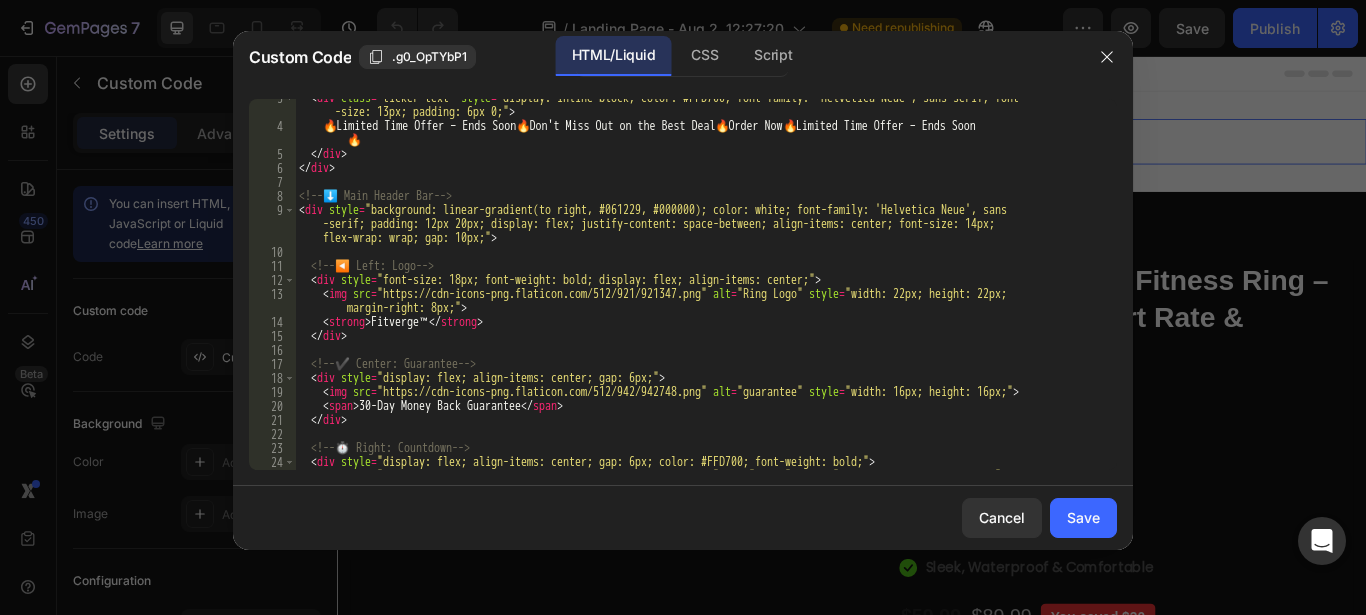 scroll, scrollTop: 0, scrollLeft: 0, axis: both 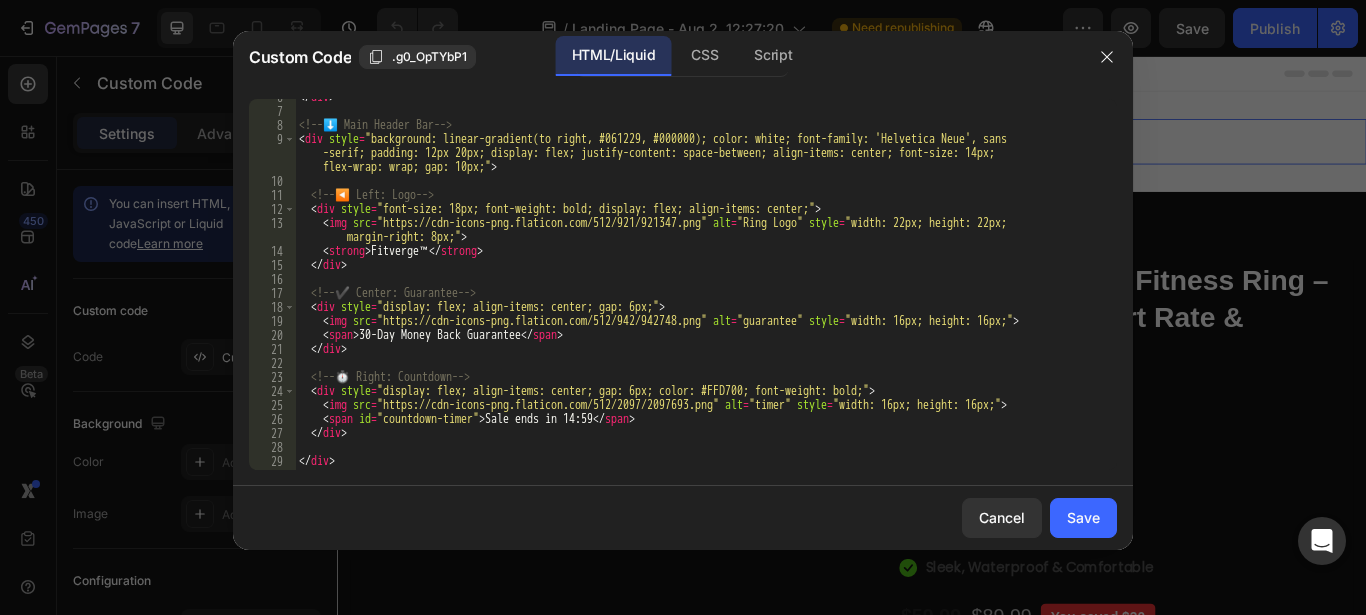 click on "</ div > <!--  ⬇️ Main Header Bar  --> < div   style = "background: linear-gradient(to right, #061229, #000000); color: white; font-family: 'Helvetica Neue', sans      -serif; padding: 12px 20px; display: flex; justify-content: space-between; align-items: center; font-size: 14px;       flex-wrap: wrap; gap: 10px;" >    <!--  ◀️ Left: Logo  -->    < div   style = "font-size: 18px; font-weight: bold; display: flex; align-items: center;" >      < img   src = "https://cdn-icons-png.flaticon.com/512/921/921347.png"   alt = "Ring Logo"   style = "width: 22px; height: 22px;           margin-right: 8px;" >      < strong > Fitverge™ </ strong >    </ div >    <!--  ✔️ Center: Guarantee  -->    < div   style = "display: flex; align-items: center; gap: 6px;" >      < img   src = "https://cdn-icons-png.flaticon.com/512/942/942748.png"   alt = "guarantee"   style = "width: 16px; height: 16px;" >      < span > 30-Day Money Back Guarantee </ span >    </ div >    <!--  ⏱️ Right: Countdown" at bounding box center [697, 289] 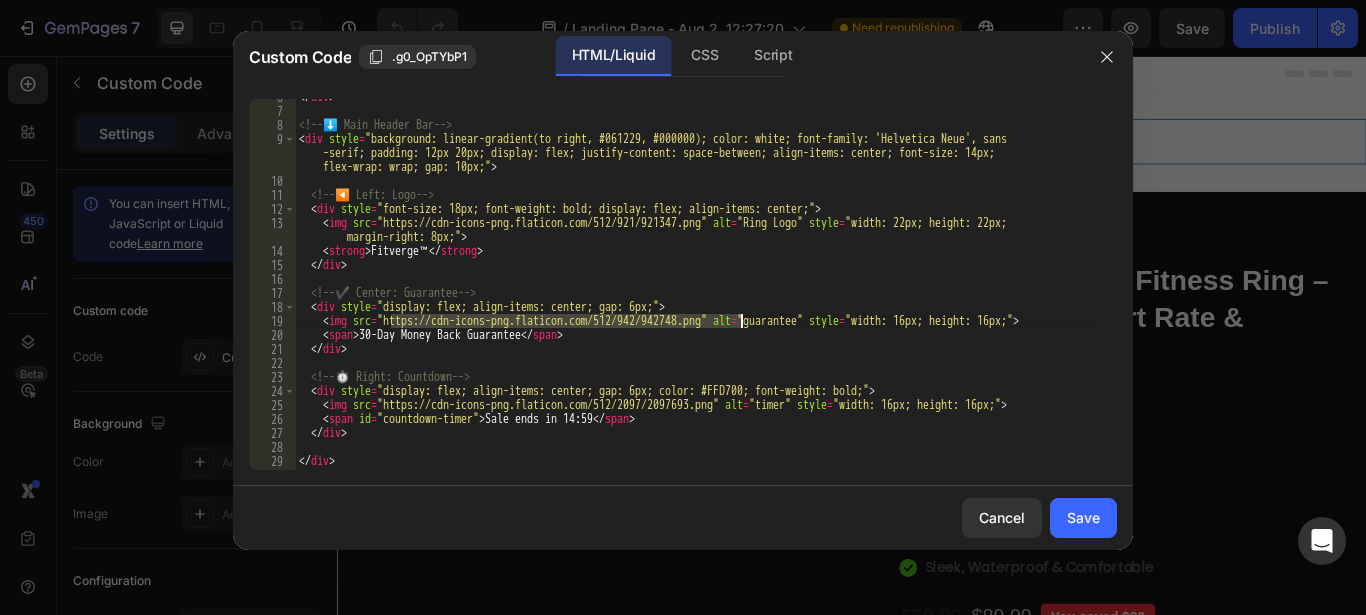 drag, startPoint x: 390, startPoint y: 318, endPoint x: 741, endPoint y: 325, distance: 351.0698 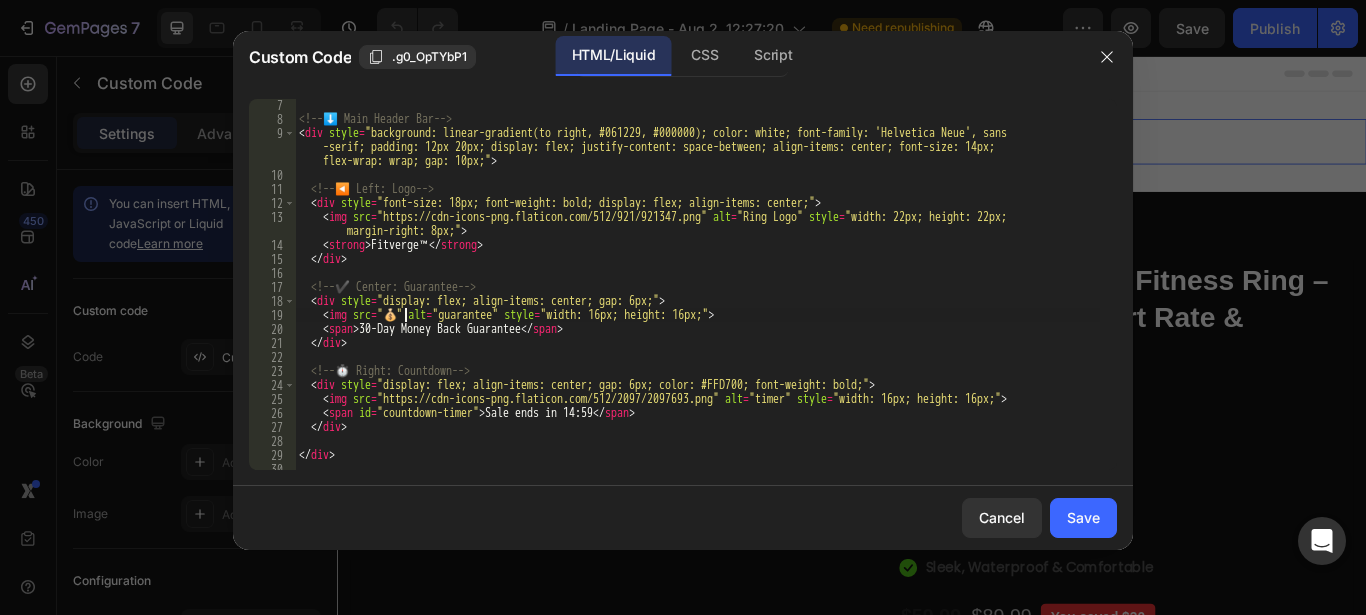 scroll, scrollTop: 128, scrollLeft: 0, axis: vertical 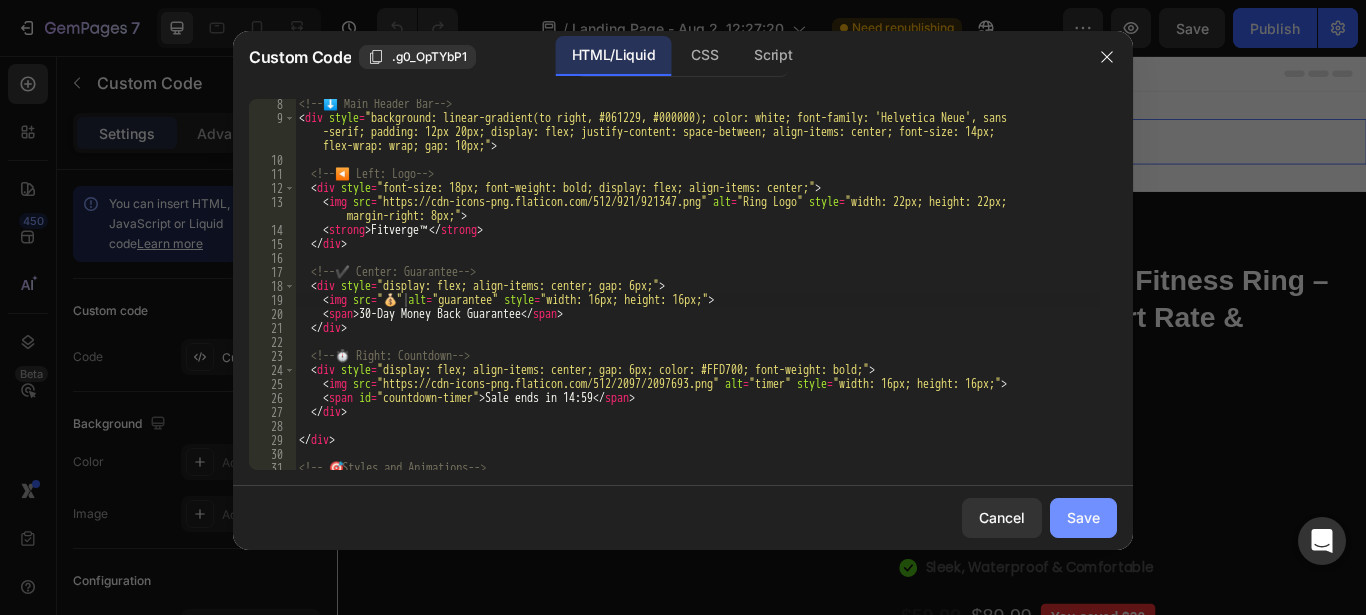 click on "Save" at bounding box center (1083, 517) 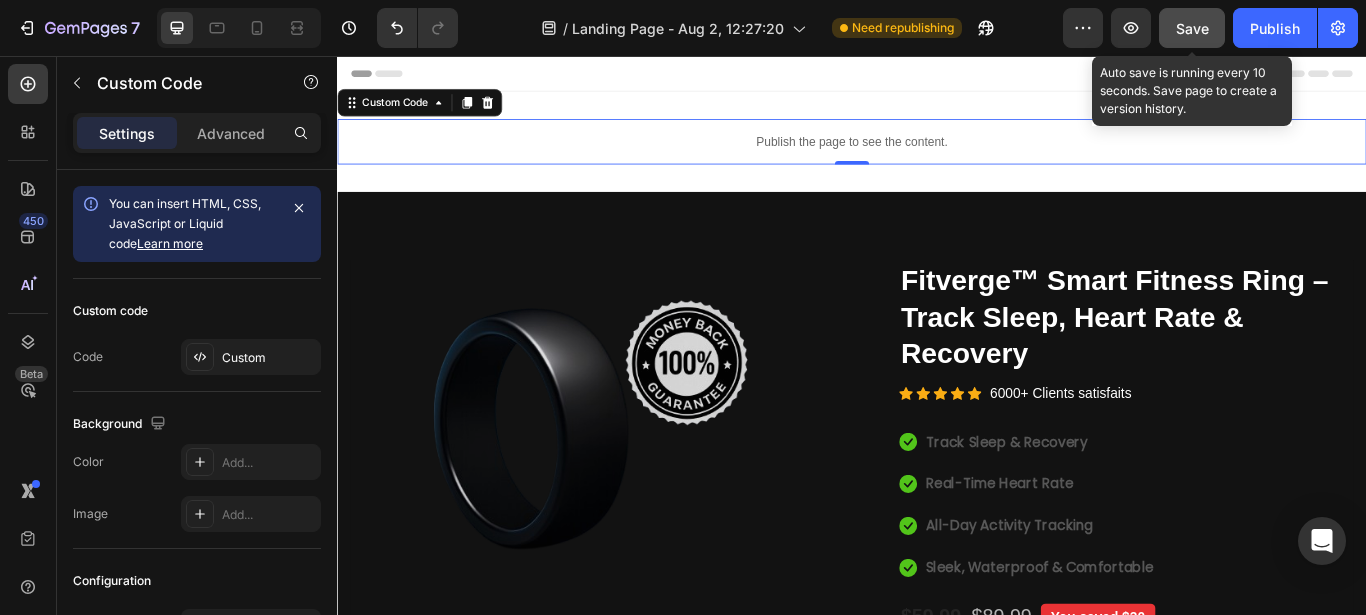 click on "Save" 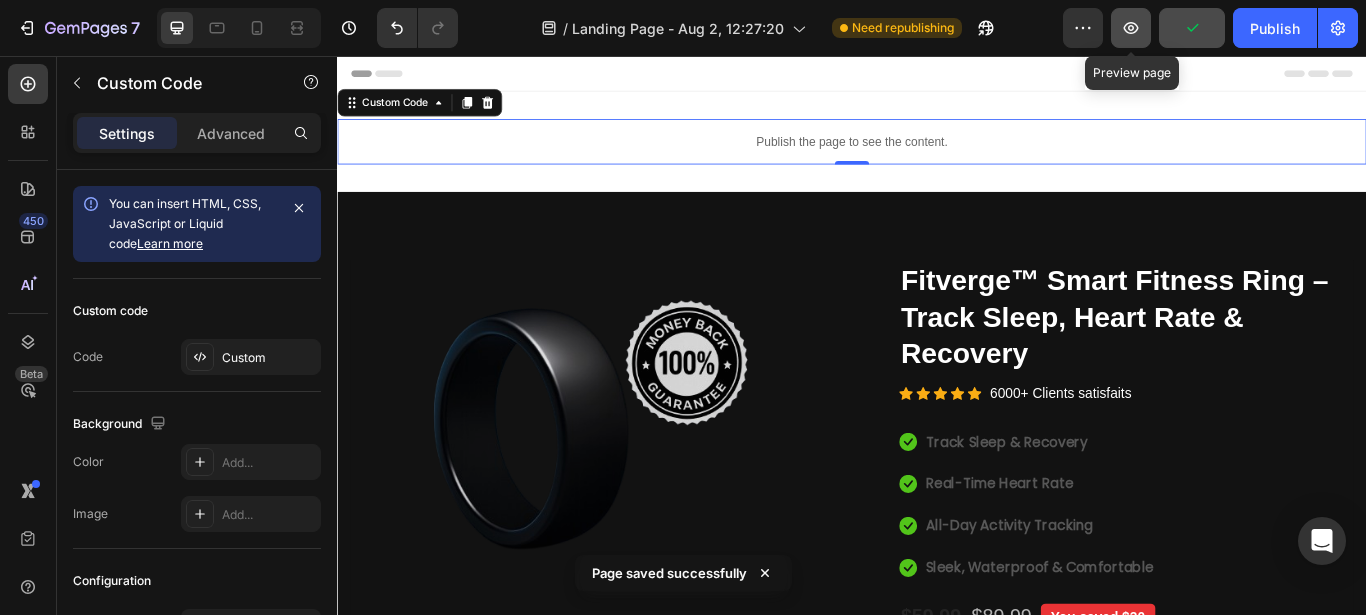 click 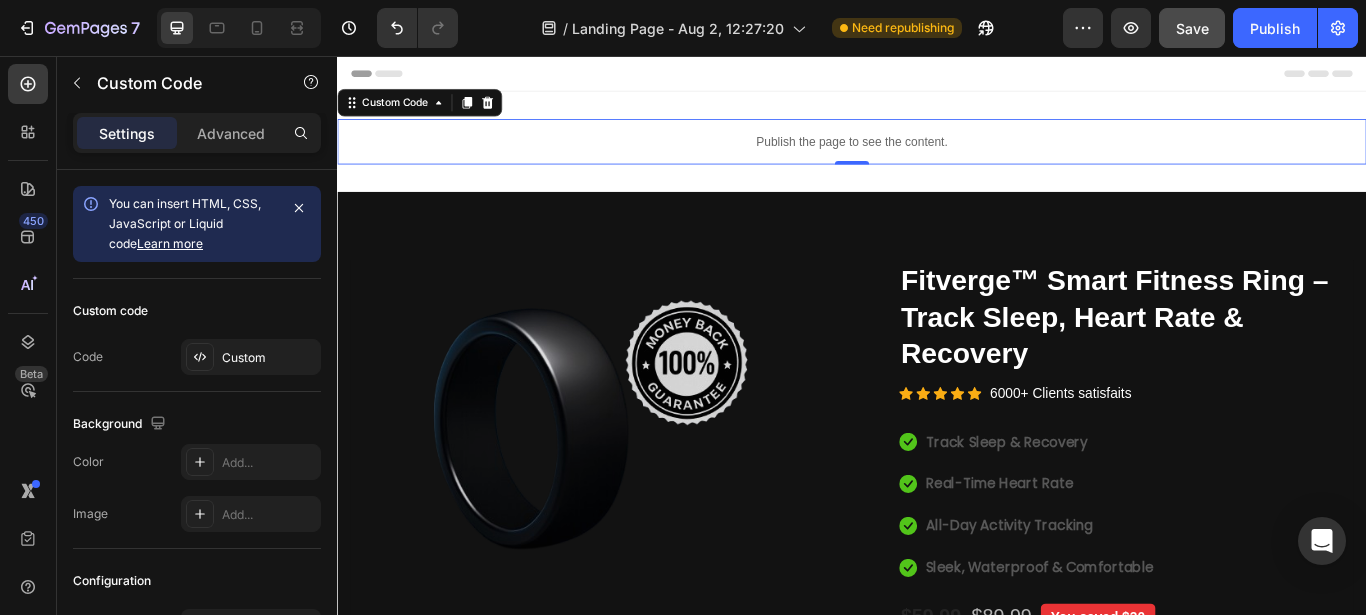 click on "Publish the page to see the content.
Custom Code   0" at bounding box center (937, 155) 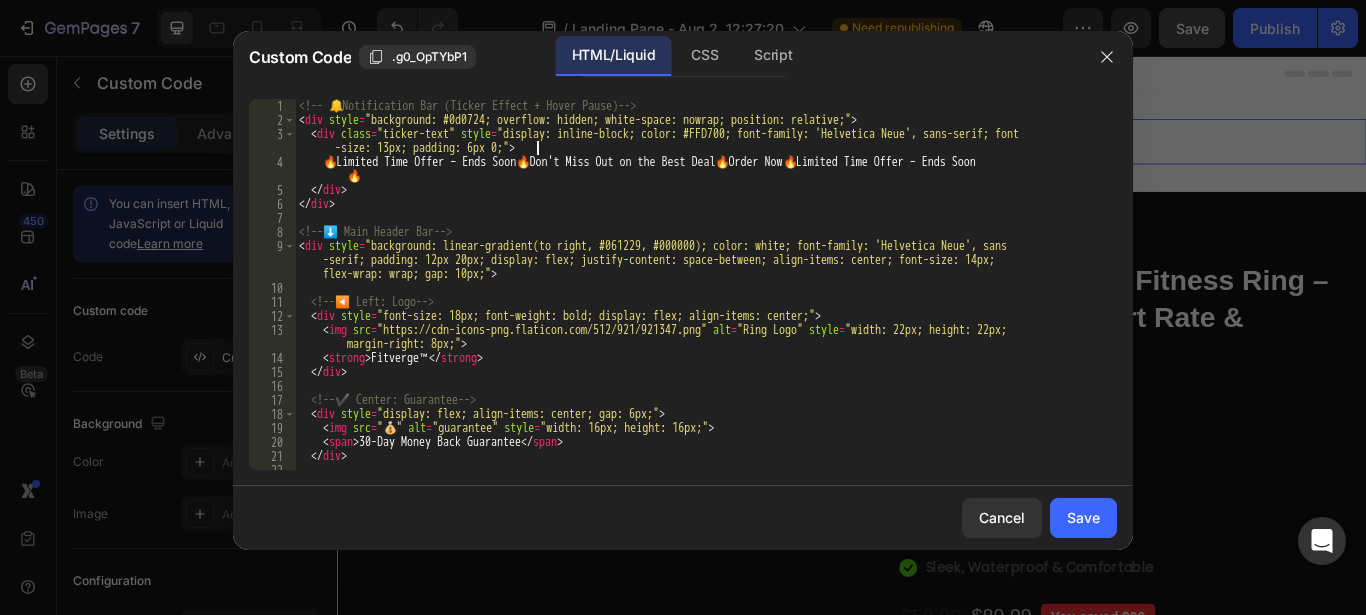 click on "<!--   🔔  Notification Bar (Ticker Effect + Hover Pause)  --> < div   style = "background: #0d0724; overflow: hidden; white-space: nowrap; position: relative;" >    < div   class = "ticker-text"   style = "display: inline-block; color: #FFD700; font-family: 'Helvetica Neue', sans-serif; font        -size: 13px; padding: 6px 0;" >      🔥  Limited Time Offer – Ends Soon  🔥  Don't Miss Out on the Best Deal  🔥  Order Now  🔥  Limited Time Offer – Ends Soon           🔥    </ div > </ div > <!--  ⬇️ Main Header Bar  --> < div   style = "background: linear-gradient(to right, #061229, #000000); color: white; font-family: 'Helvetica Neue', sans      -serif; padding: 12px 20px; display: flex; justify-content: space-between; align-items: center; font-size: 14px;       flex-wrap: wrap; gap: 10px;" >    <!--  ◀️ Left: Logo  -->    < div   style = "font-size: 18px; font-weight: bold; display: flex; align-items: center;" >      < img   src =   alt = "Ring Logo"   style = >" at bounding box center (697, 298) 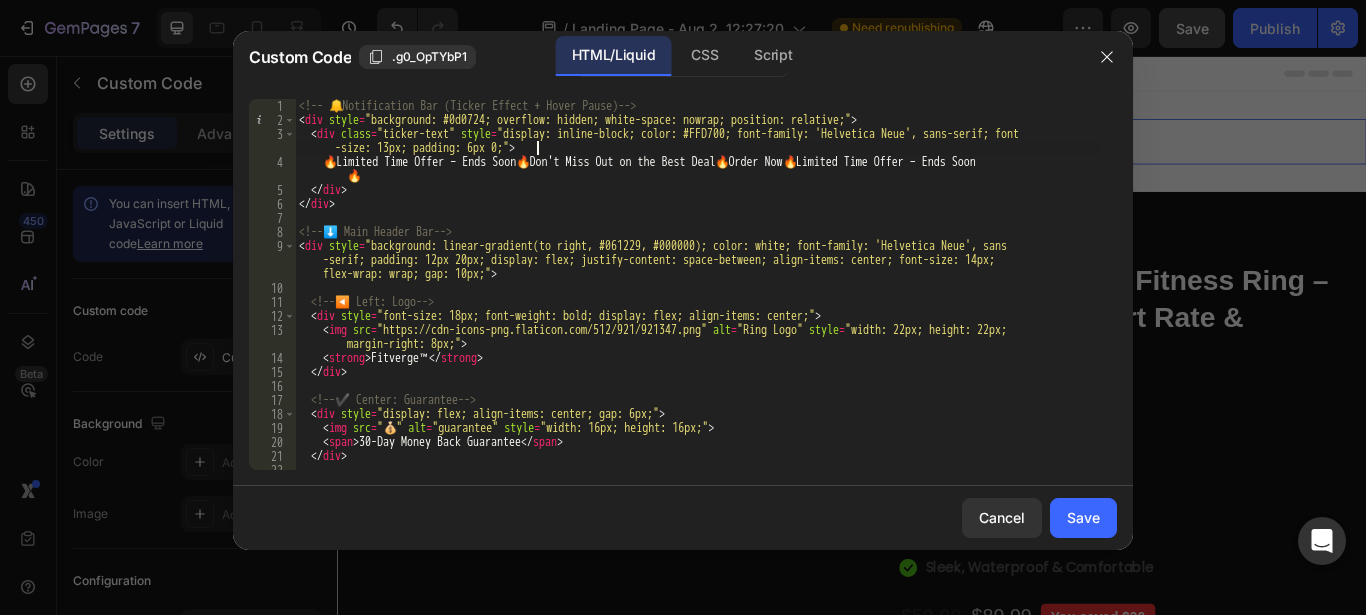 click on "<!--   🔔  Notification Bar (Ticker Effect + Hover Pause)  --> < div   style = "background: #0d0724; overflow: hidden; white-space: nowrap; position: relative;" >    < div   class = "ticker-text"   style = "display: inline-block; color: #FFD700; font-family: 'Helvetica Neue', sans-serif; font        -size: 13px; padding: 6px 0;" >      🔥  Limited Time Offer – Ends Soon  🔥  Don't Miss Out on the Best Deal  🔥  Order Now  🔥  Limited Time Offer – Ends Soon           🔥    </ div > </ div > <!--  ⬇️ Main Header Bar  --> < div   style = "background: linear-gradient(to right, #061229, #000000); color: white; font-family: 'Helvetica Neue', sans      -serif; padding: 12px 20px; display: flex; justify-content: space-between; align-items: center; font-size: 14px;       flex-wrap: wrap; gap: 10px;" >    <!--  ◀️ Left: Logo  -->    < div   style = "font-size: 18px; font-weight: bold; display: flex; align-items: center;" >      < img   src =   alt = "Ring Logo"   style = >" at bounding box center [697, 298] 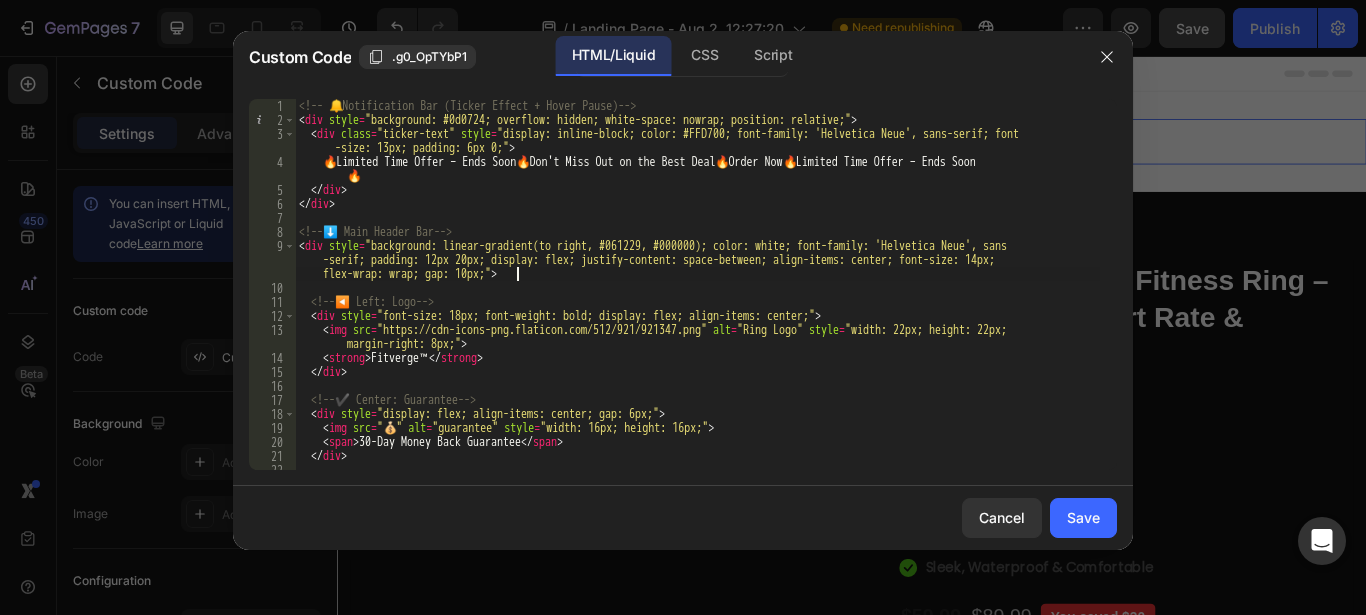 type on "</script>" 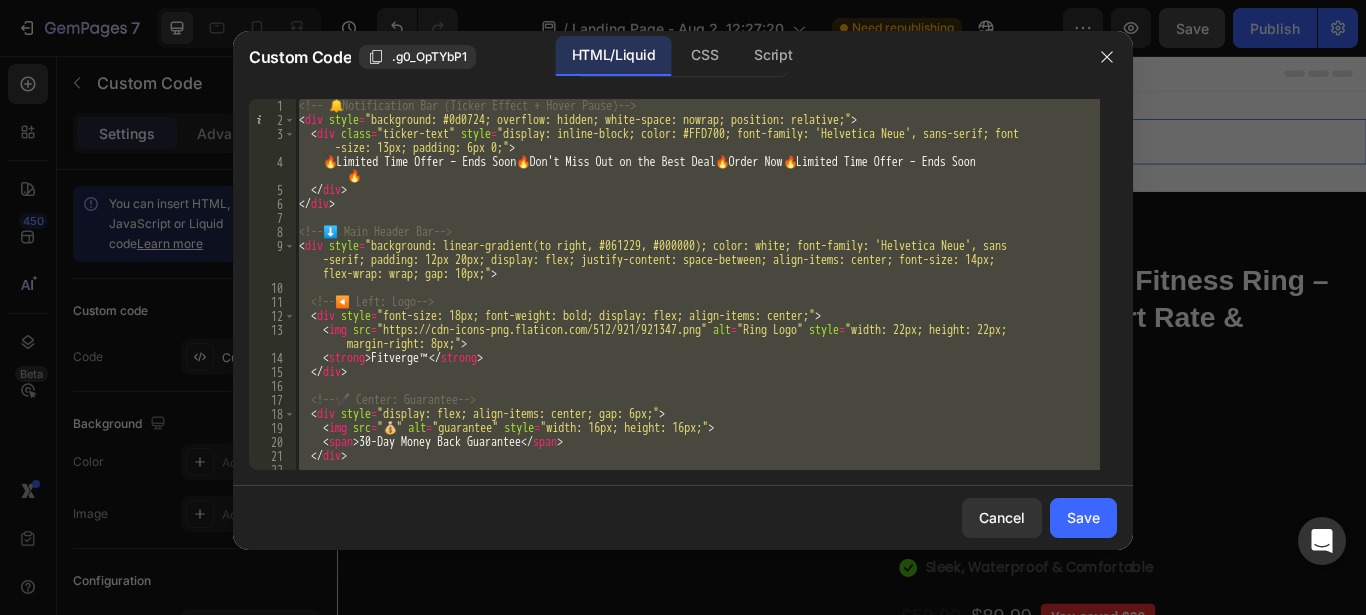 paste 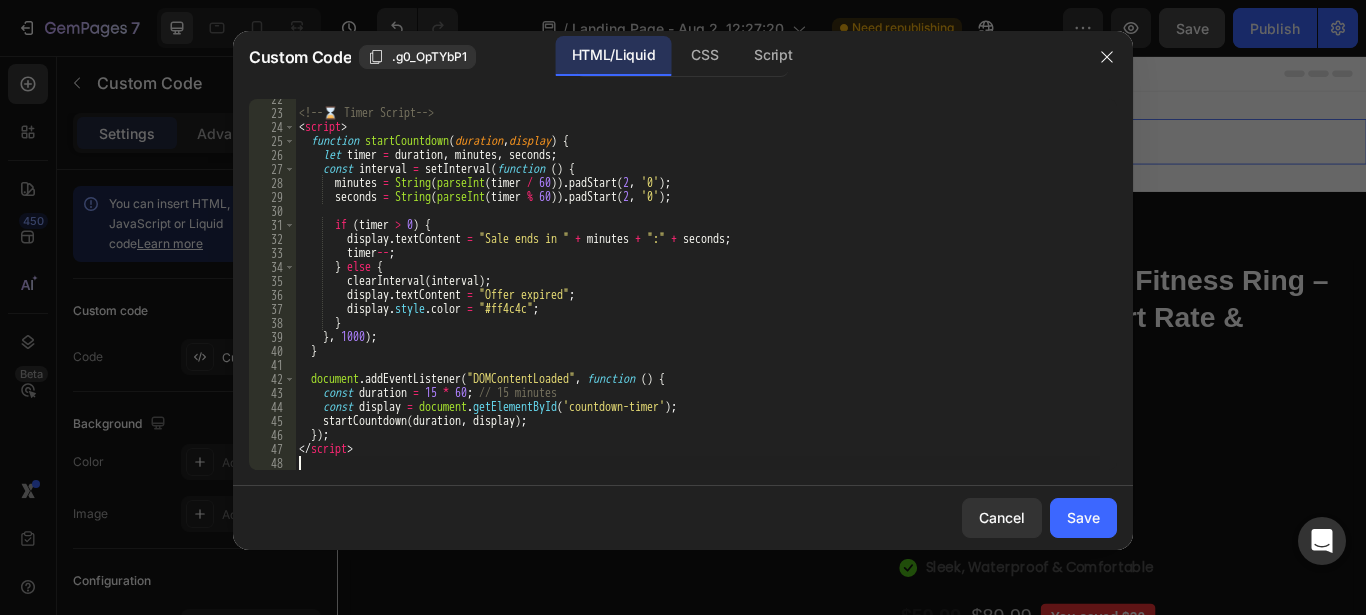 scroll, scrollTop: 357, scrollLeft: 0, axis: vertical 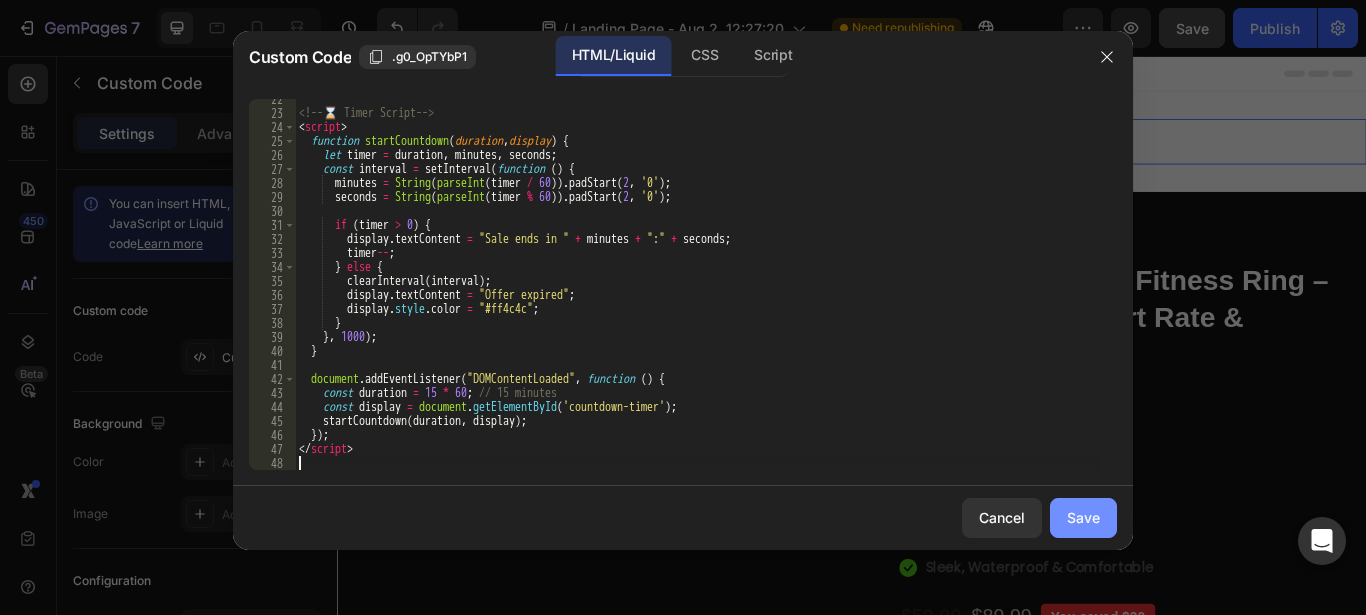 click on "Save" 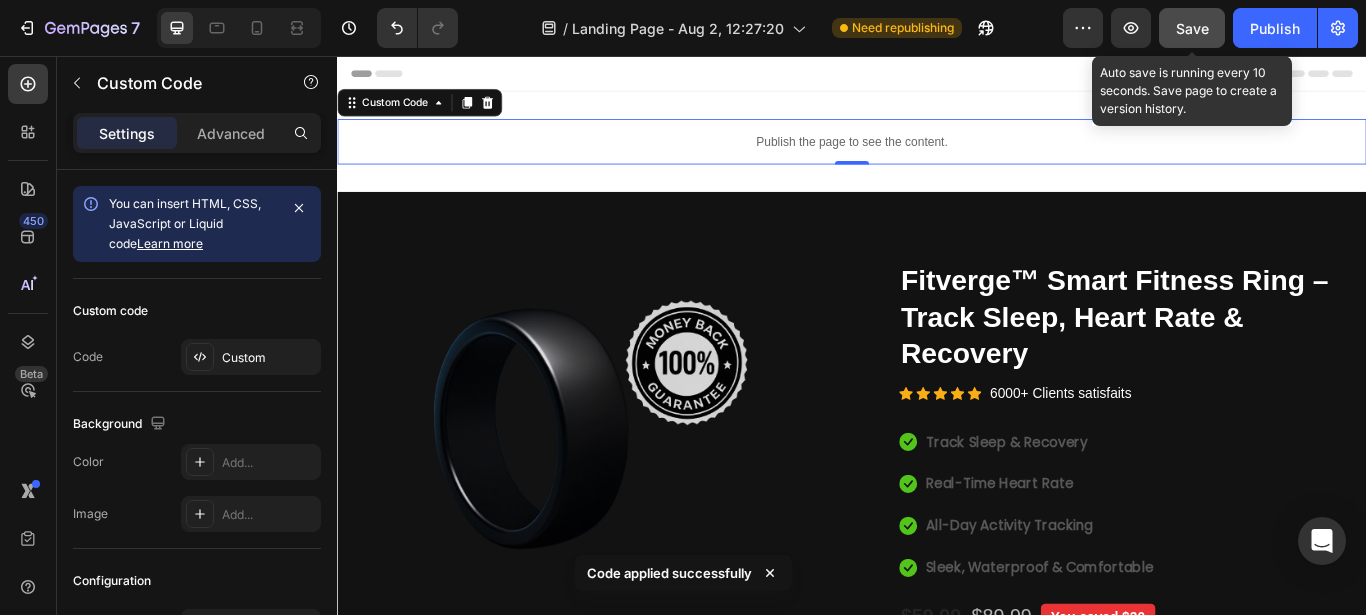 click on "Save" at bounding box center [1192, 28] 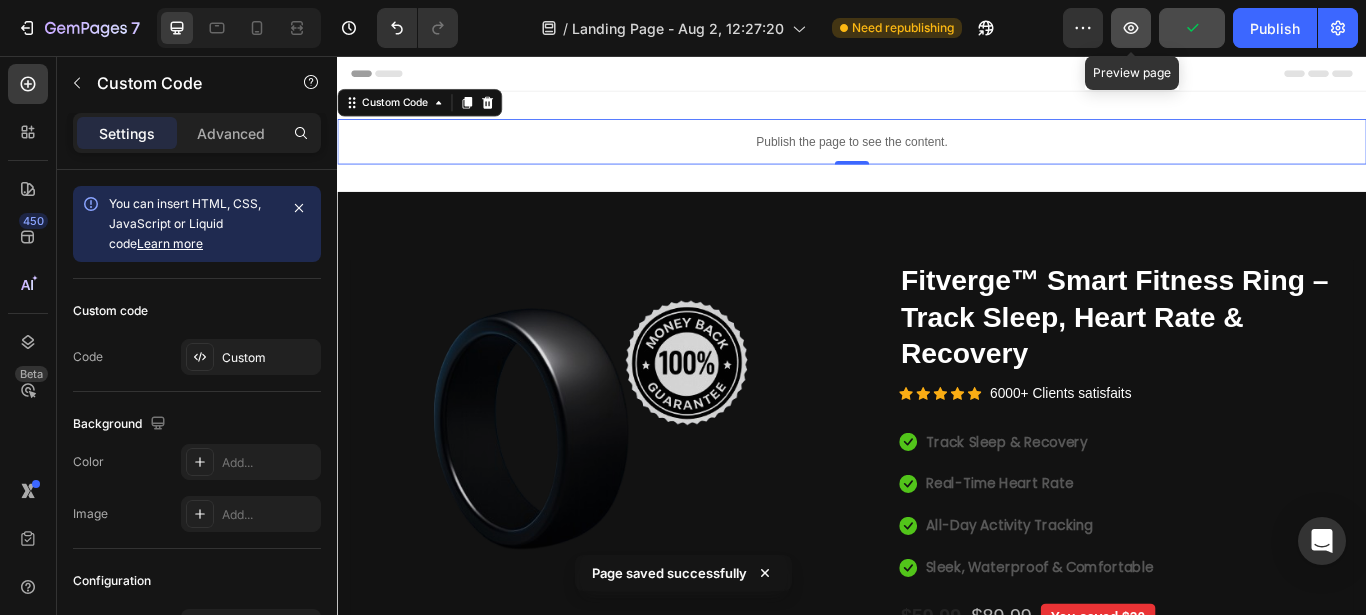 click 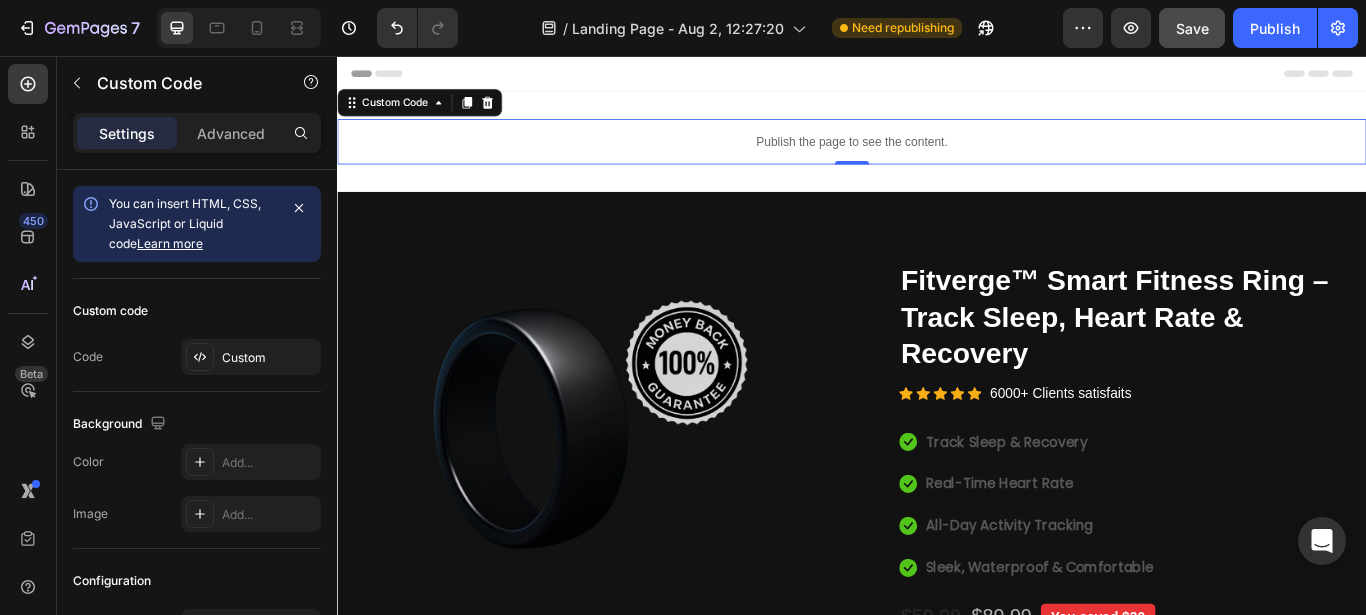 click on "Publish the page to see the content." at bounding box center (937, 155) 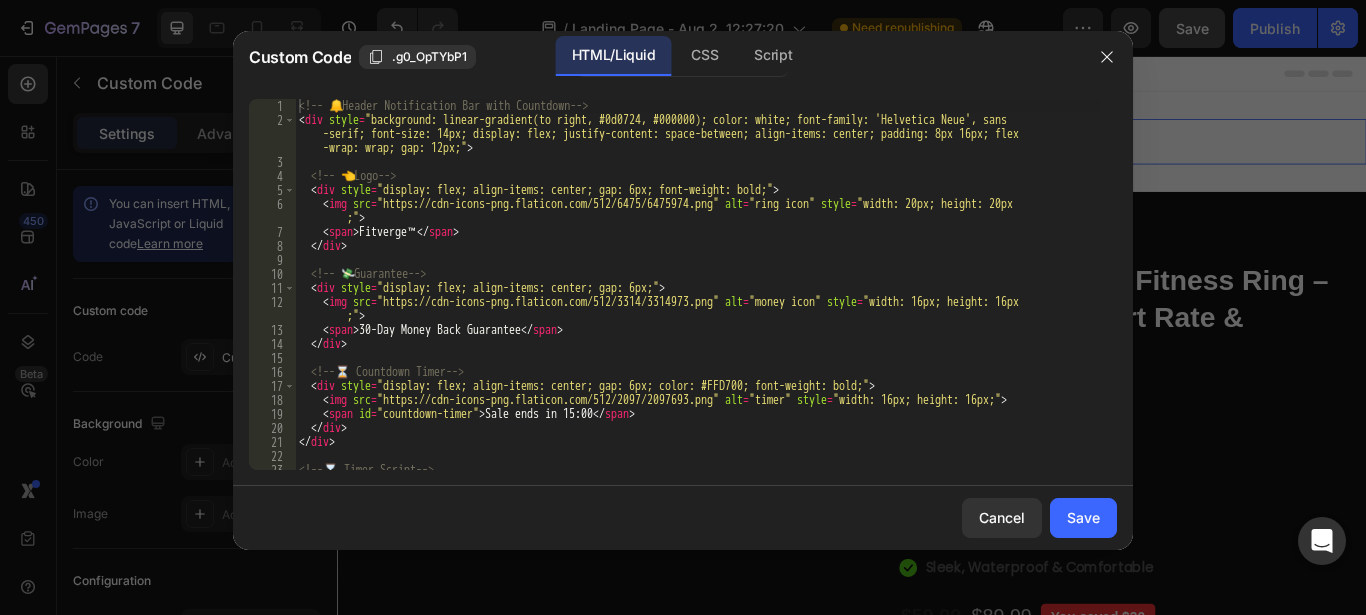 click on "<!--   🔔  Header Notification Bar with Countdown  --> < div   style = "background: linear-gradient(to right, #0d0724, #000000); color: white; font-family: 'Helvetica Neue', sans      -serif; font-size: 14px; display: flex; justify-content: space-between; align-items: center; padding: 8px 16px; flex      -wrap: wrap; gap: 12px;" >    <!--   👈  Logo  -->    < div   style = "display: flex; align-items: center; gap: 6px; font-weight: bold;" >      < img   src = "https://cdn-icons-png.flaticon.com/512/6475/6475974.png"   alt = "ring icon"   style = "width: 20px; height: 20px          ;" >      < span > Fitverge™ </ span >    </ div >    <!--   💸  Guarantee  -->    < div   style = "display: flex; align-items: center; gap: 6px;" >      < img   src = "https://cdn-icons-png.flaticon.com/512/3314/3314973.png"   alt = "money icon"   style = "width: 16px; height: 16px          ;" >      < span > 30-Day Money Back Guarantee </ span >    </ div >    <!--  ⏳ Countdown Timer  -->    < div" at bounding box center [697, 298] 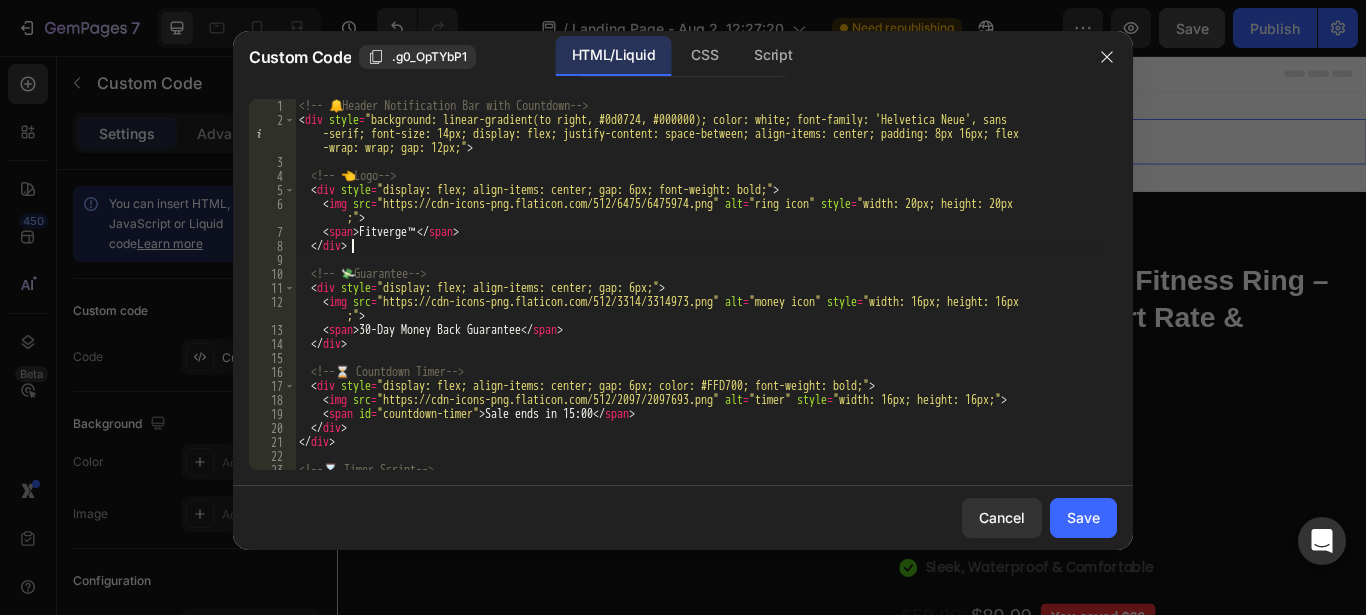type on "</script>" 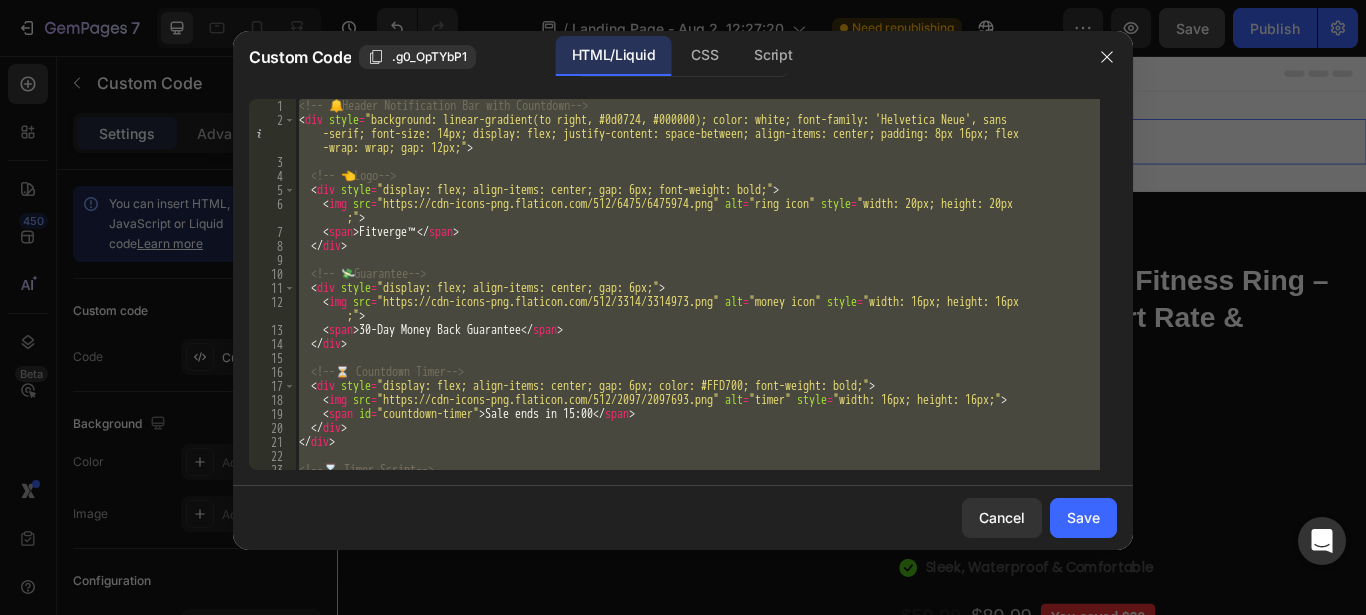 scroll, scrollTop: 819, scrollLeft: 0, axis: vertical 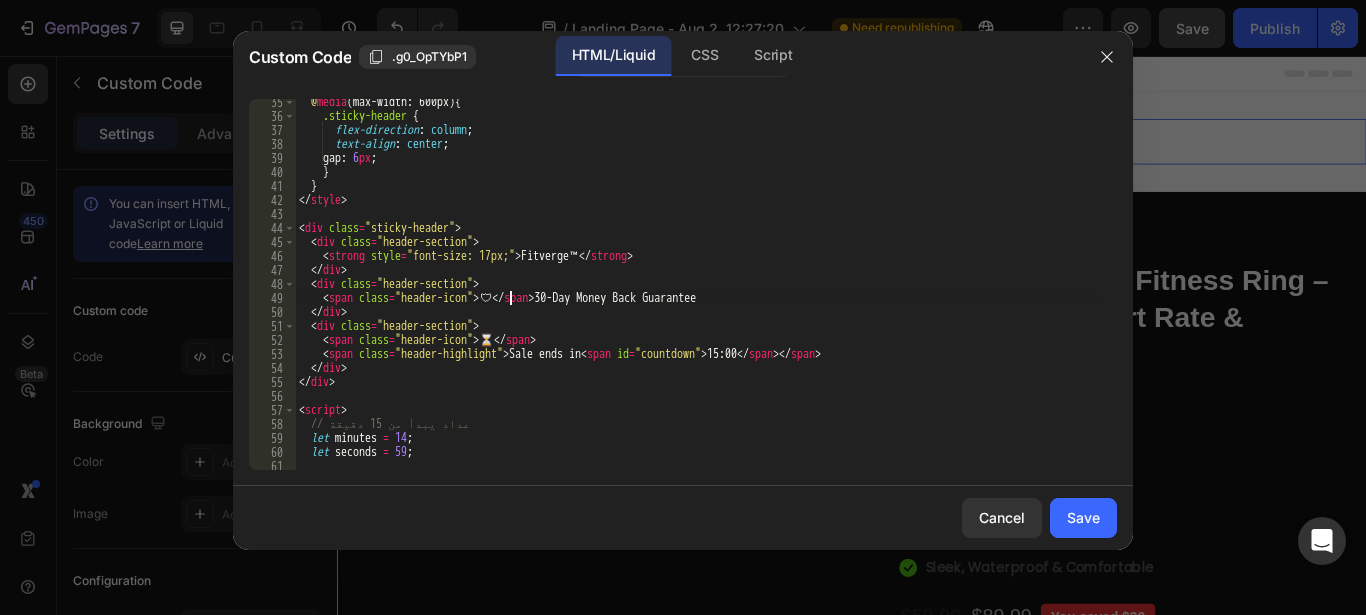 click on "@ media  (max-width: 600px)  {      .sticky-header   {         flex-direction :   column ;         text-align :   center ;        gap :   6 px ;      }    } </ style > < div   class = "sticky-header" >    < div   class = "header-section" >      < strong   style = "font-size: 17px;" > Fitverge™ </ strong >    </ div >    < div   class = "header-section" >      < span   class = "header-icon" > 🛡 ️ </ span >  30-Day Money Back Guarantee    </ div >    < div   class = "header-section" >      < span   class = "header-icon" > ⏳ </ span >      < span   class = "header-highlight" > Sale ends in  < span   id = "countdown" > 15:00 </ span > </ span >    </ div > </ div > < script >    // عداد يبدأ من 15 دقيقة    let   minutes   =   14 ;    let   seconds   =   59 ;    const   countdownEl   =   document . getElementById ( "countdown" ) ;" at bounding box center (697, 294) 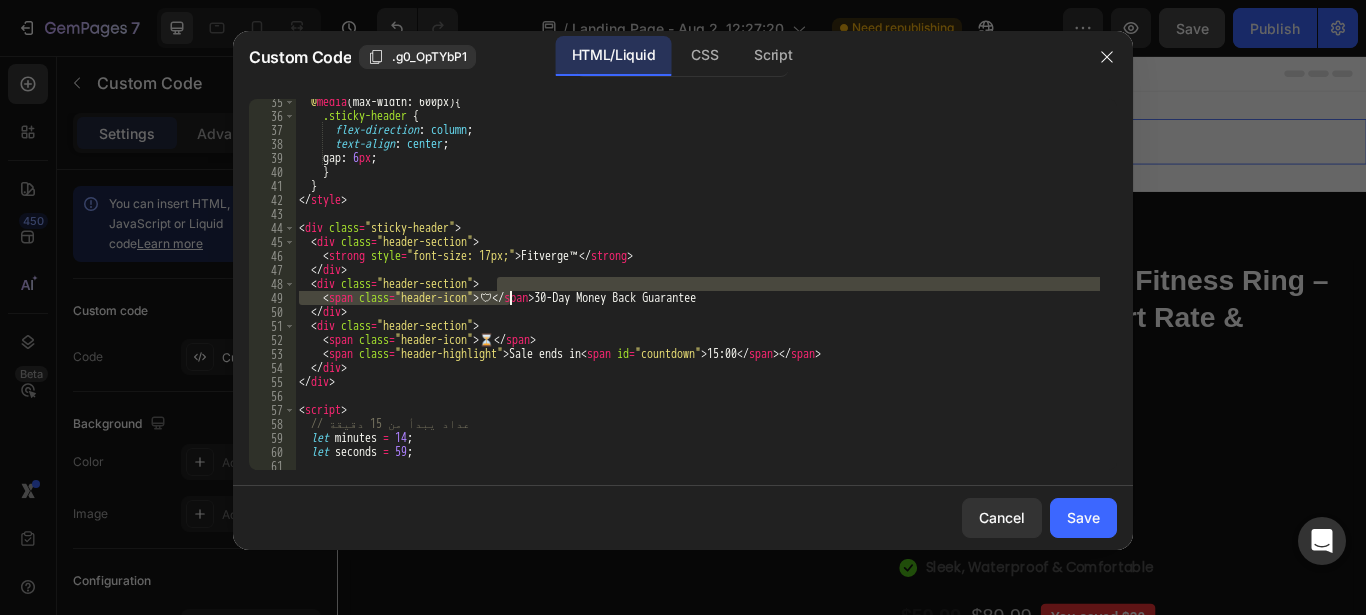 click on "@ media  (max-width: 600px)  {      .sticky-header   {         flex-direction :   column ;         text-align :   center ;        gap :   6 px ;      }    } </ style > < div   class = "sticky-header" >    < div   class = "header-section" >      < strong   style = "font-size: 17px;" > Fitverge™ </ strong >    </ div >    < div   class = "header-section" >      < span   class = "header-icon" > 🛡 ️ </ span >  30-Day Money Back Guarantee    </ div >    < div   class = "header-section" >      < span   class = "header-icon" > ⏳ </ span >      < span   class = "header-highlight" > Sale ends in  < span   id = "countdown" > 15:00 </ span > </ span >    </ div > </ div > < script >    // عداد يبدأ من 15 دقيقة    let   minutes   =   14 ;    let   seconds   =   59 ;    const   countdownEl   =   document . getElementById ( "countdown" ) ;" at bounding box center (697, 294) 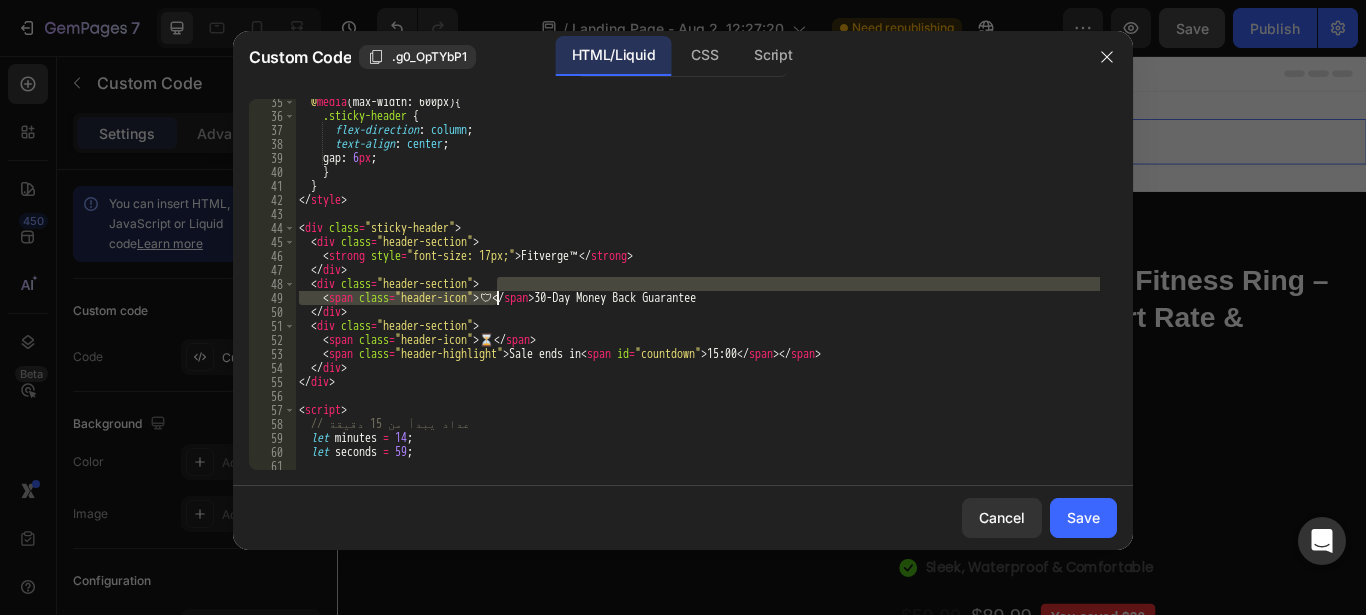 click on "@ media  (max-width: 600px)  {      .sticky-header   {         flex-direction :   column ;         text-align :   center ;        gap :   6 px ;      }    } </ style > < div   class = "sticky-header" >    < div   class = "header-section" >      < strong   style = "font-size: 17px;" > Fitverge™ </ strong >    </ div >    < div   class = "header-section" >      < span   class = "header-icon" > 🛡 ️ </ span >  30-Day Money Back Guarantee    </ div >    < div   class = "header-section" >      < span   class = "header-icon" > ⏳ </ span >      < span   class = "header-highlight" > Sale ends in  < span   id = "countdown" > 15:00 </ span > </ span >    </ div > </ div > < script >    // عداد يبدأ من 15 دقيقة    let   minutes   =   14 ;    let   seconds   =   59 ;    const   countdownEl   =   document . getElementById ( "countdown" ) ;" at bounding box center (697, 284) 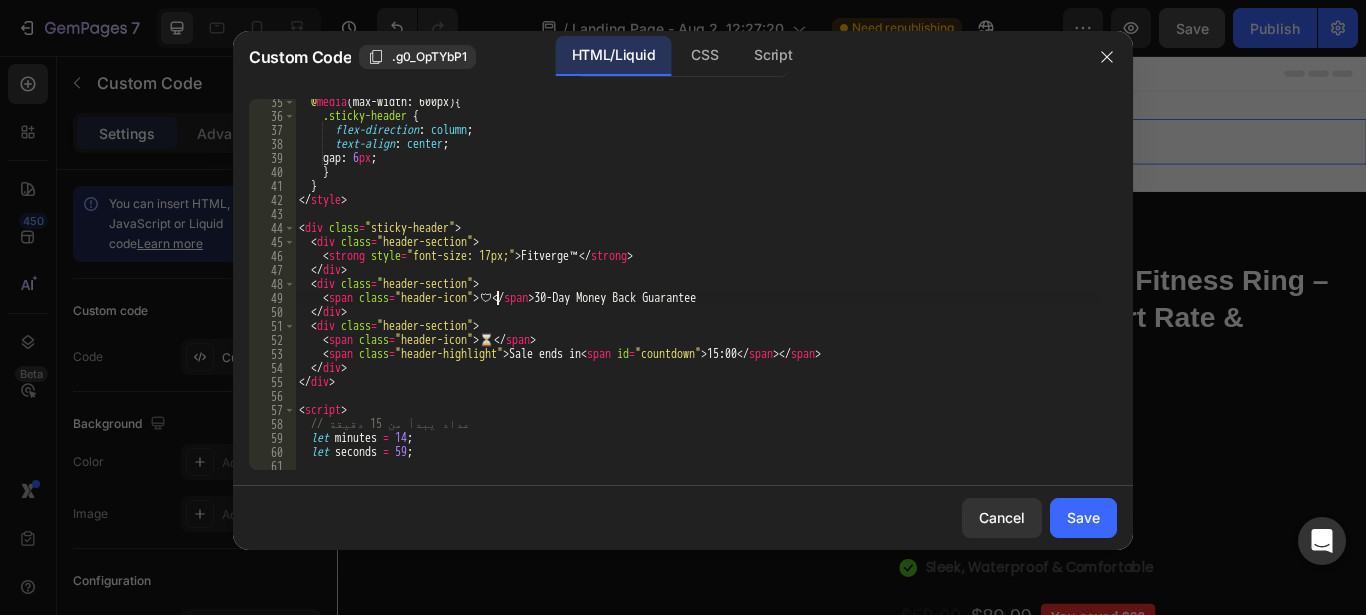 click on "@ media  (max-width: 600px)  {      .sticky-header   {         flex-direction :   column ;         text-align :   center ;        gap :   6 px ;      }    } </ style > < div   class = "sticky-header" >    < div   class = "header-section" >      < strong   style = "font-size: 17px;" > Fitverge™ </ strong >    </ div >    < div   class = "header-section" >      < span   class = "header-icon" > 🛡 ️ </ span >  30-Day Money Back Guarantee    </ div >    < div   class = "header-section" >      < span   class = "header-icon" > ⏳ </ span >      < span   class = "header-highlight" > Sale ends in  < span   id = "countdown" > 15:00 </ span > </ span >    </ div > </ div > < script >    // عداد يبدأ من 15 دقيقة    let   minutes   =   14 ;    let   seconds   =   59 ;    const   countdownEl   =   document . getElementById ( "countdown" ) ;" at bounding box center (697, 294) 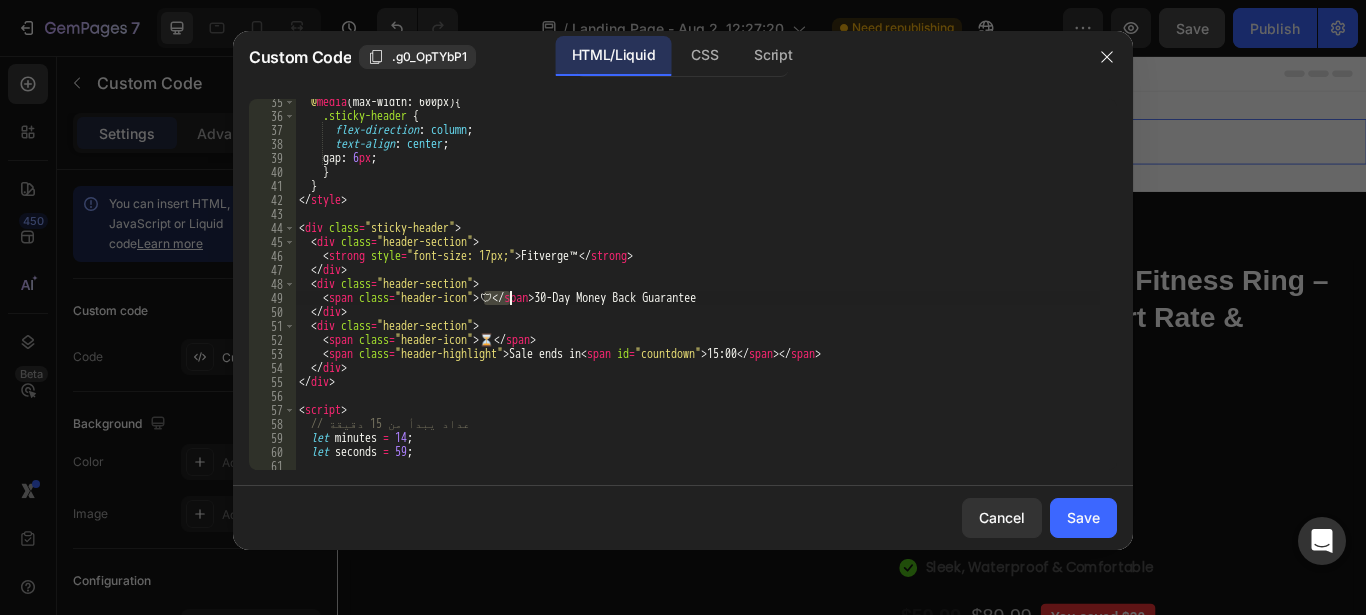 click on "@ media  (max-width: 600px)  {      .sticky-header   {         flex-direction :   column ;         text-align :   center ;        gap :   6 px ;      }    } </ style > < div   class = "sticky-header" >    < div   class = "header-section" >      < strong   style = "font-size: 17px;" > Fitverge™ </ strong >    </ div >    < div   class = "header-section" >      < span   class = "header-icon" > 🛡 ️ </ span >  30-Day Money Back Guarantee    </ div >    < div   class = "header-section" >      < span   class = "header-icon" > ⏳ </ span >      < span   class = "header-highlight" > Sale ends in  < span   id = "countdown" > 15:00 </ span > </ span >    </ div > </ div > < script >    // عداد يبدأ من 15 دقيقة    let   minutes   =   14 ;    let   seconds   =   59 ;    const   countdownEl   =   document . getElementById ( "countdown" ) ;" at bounding box center (697, 294) 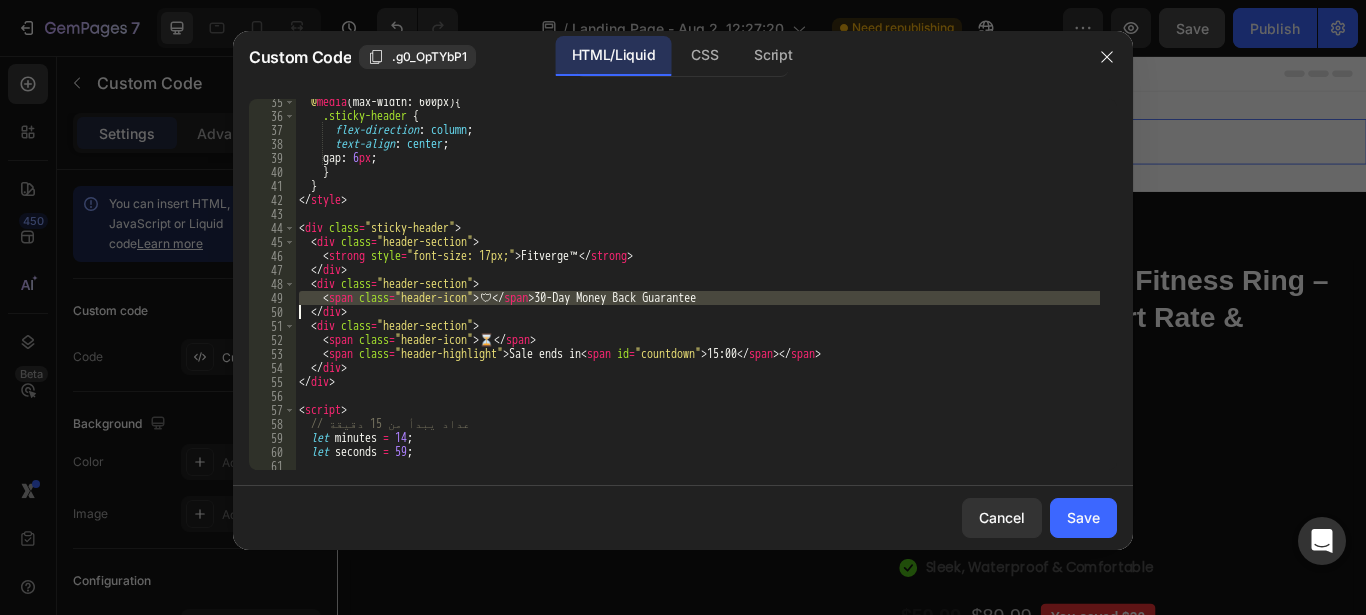 click on "@ media  (max-width: 600px)  {      .sticky-header   {         flex-direction :   column ;         text-align :   center ;        gap :   6 px ;      }    } </ style > < div   class = "sticky-header" >    < div   class = "header-section" >      < strong   style = "font-size: 17px;" > Fitverge™ </ strong >    </ div >    < div   class = "header-section" >      < span   class = "header-icon" > 🛡 ️ </ span >  30-Day Money Back Guarantee    </ div >    < div   class = "header-section" >      < span   class = "header-icon" > ⏳ </ span >      < span   class = "header-highlight" > Sale ends in  < span   id = "countdown" > 15:00 </ span > </ span >    </ div > </ div > < script >    // عداد يبدأ من 15 دقيقة    let   minutes   =   14 ;    let   seconds   =   59 ;    const   countdownEl   =   document . getElementById ( "countdown" ) ;" at bounding box center [697, 294] 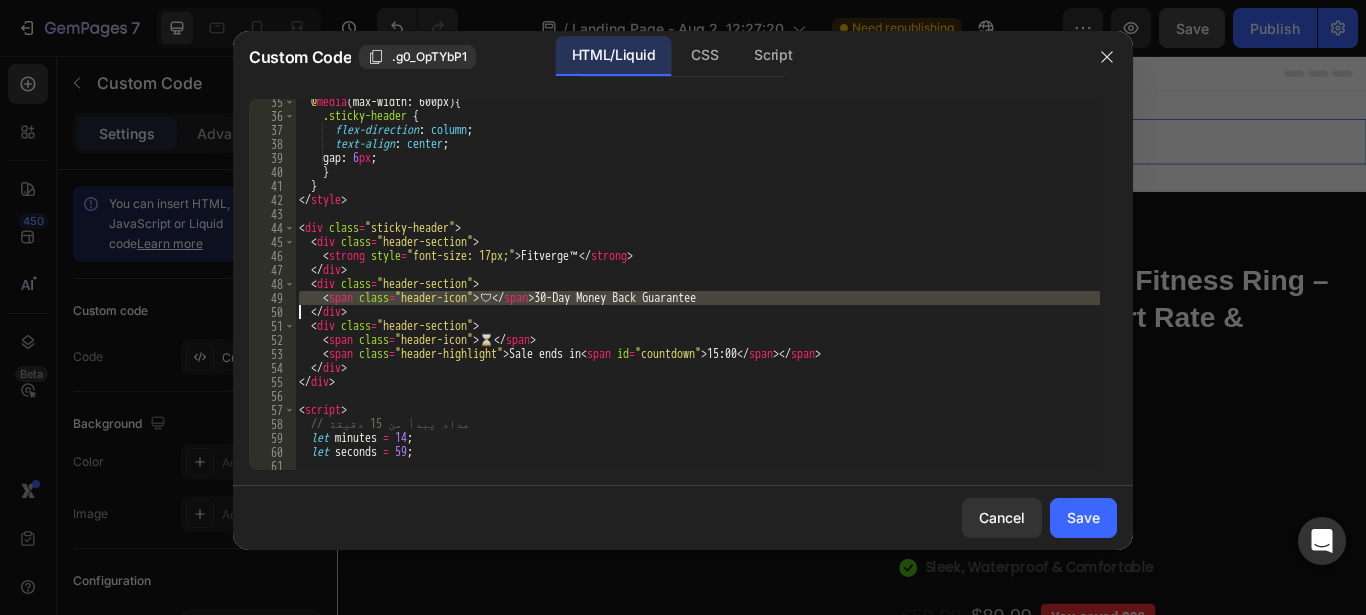 click on "@ media  (max-width: 600px)  {      .sticky-header   {         flex-direction :   column ;         text-align :   center ;        gap :   6 px ;      }    } </ style > < div   class = "sticky-header" >    < div   class = "header-section" >      < strong   style = "font-size: 17px;" > Fitverge™ </ strong >    </ div >    < div   class = "header-section" >      < span   class = "header-icon" > 🛡 ️ </ span >  30-Day Money Back Guarantee    </ div >    < div   class = "header-section" >      < span   class = "header-icon" > ⏳ </ span >      < span   class = "header-highlight" > Sale ends in  < span   id = "countdown" > 15:00 </ span > </ span >    </ div > </ div > < script >    // عداد يبدأ من 15 دقيقة    let   minutes   =   14 ;    let   seconds   =   59 ;    const   countdownEl   =   document . getElementById ( "countdown" ) ;" at bounding box center (697, 284) 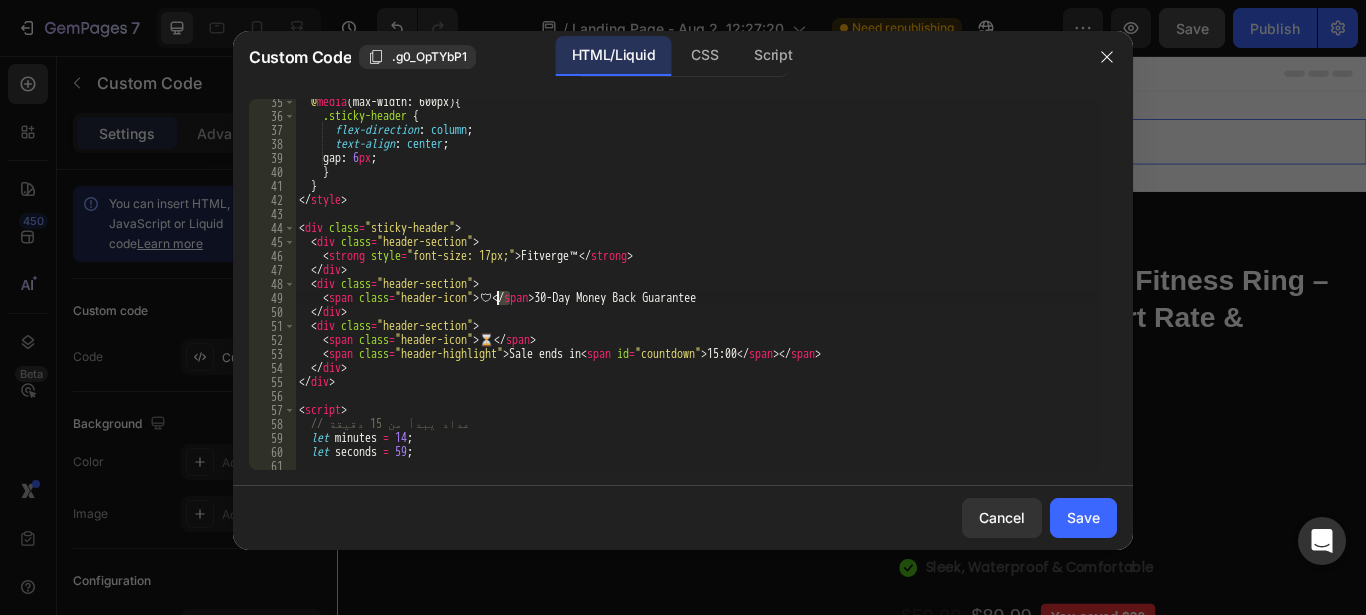 click on "@ media  (max-width: 600px)  {      .sticky-header   {         flex-direction :   column ;         text-align :   center ;        gap :   6 px ;      }    } </ style > < div   class = "sticky-header" >    < div   class = "header-section" >      < strong   style = "font-size: 17px;" > Fitverge™ </ strong >    </ div >    < div   class = "header-section" >      < span   class = "header-icon" > 🛡 ️ </ span >  30-Day Money Back Guarantee    </ div >    < div   class = "header-section" >      < span   class = "header-icon" > ⏳ </ span >      < span   class = "header-highlight" > Sale ends in  < span   id = "countdown" > 15:00 </ span > </ span >    </ div > </ div > < script >    // عداد يبدأ من 15 دقيقة    let   minutes   =   14 ;    let   seconds   =   59 ;    const   countdownEl   =   document . getElementById ( "countdown" ) ;" at bounding box center (697, 284) 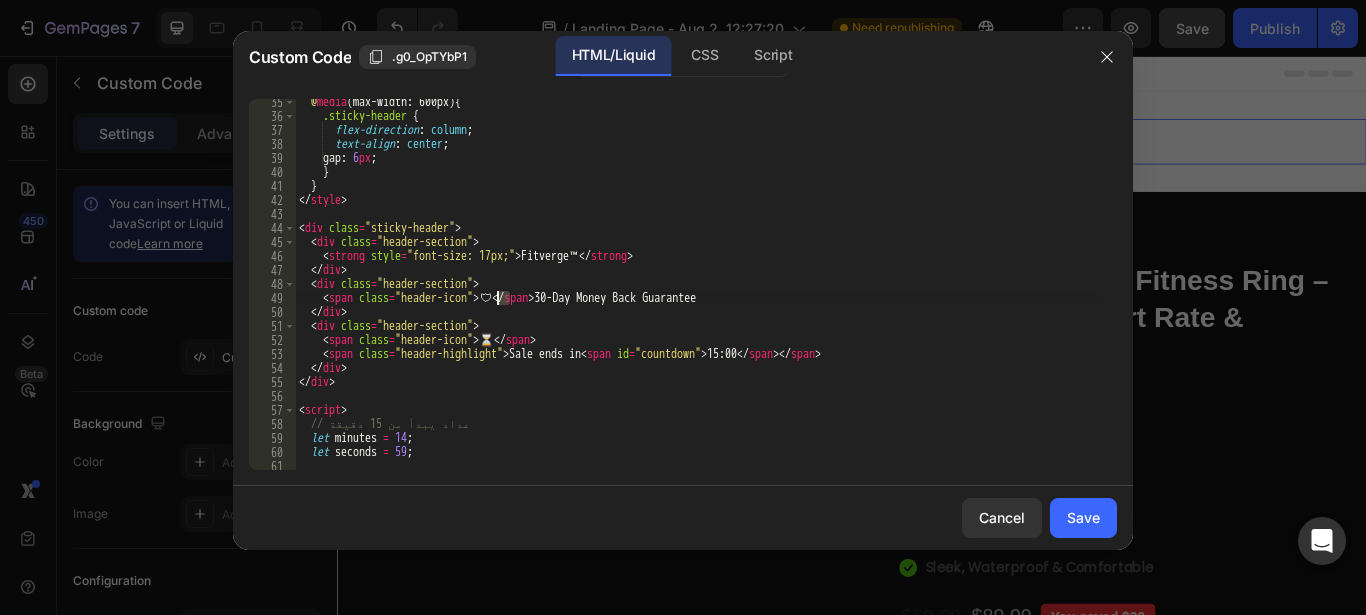 paste 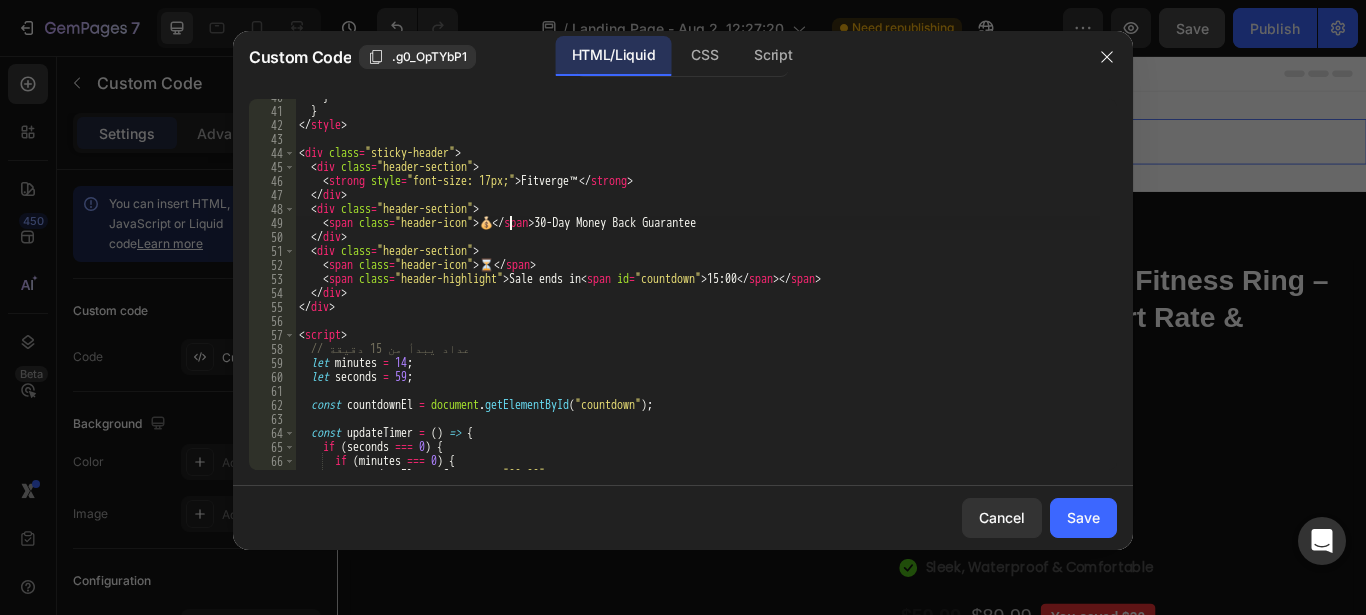 scroll, scrollTop: 555, scrollLeft: 0, axis: vertical 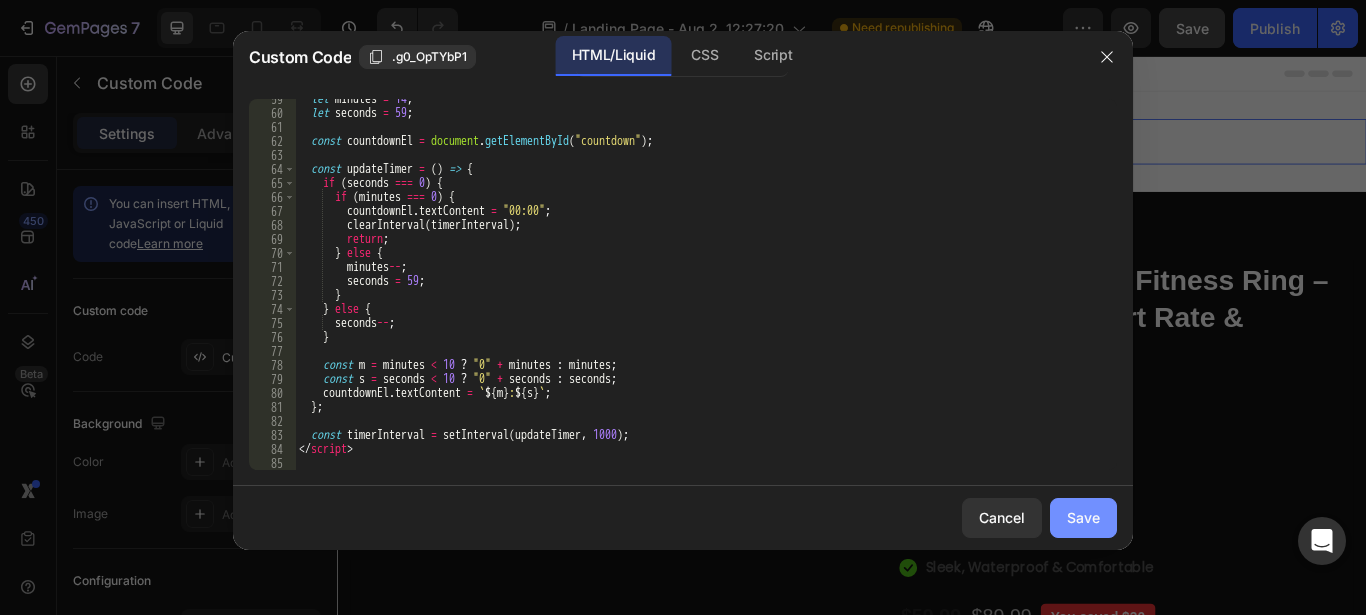 click on "Save" 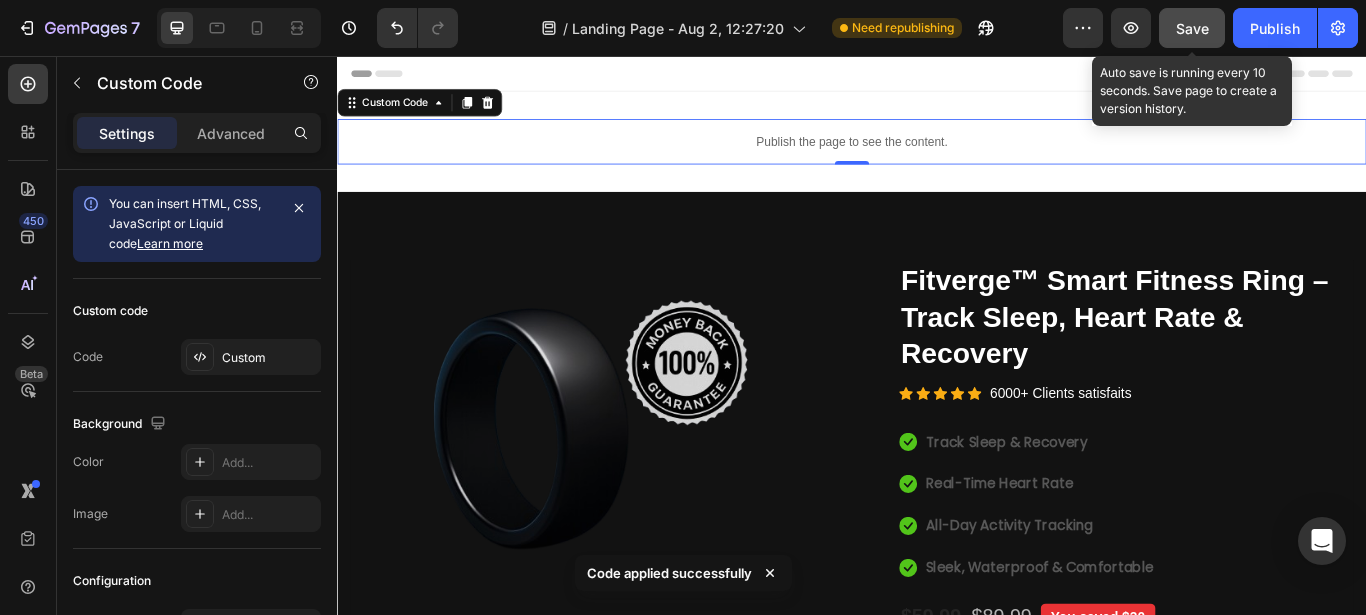 click on "Save" at bounding box center [1192, 28] 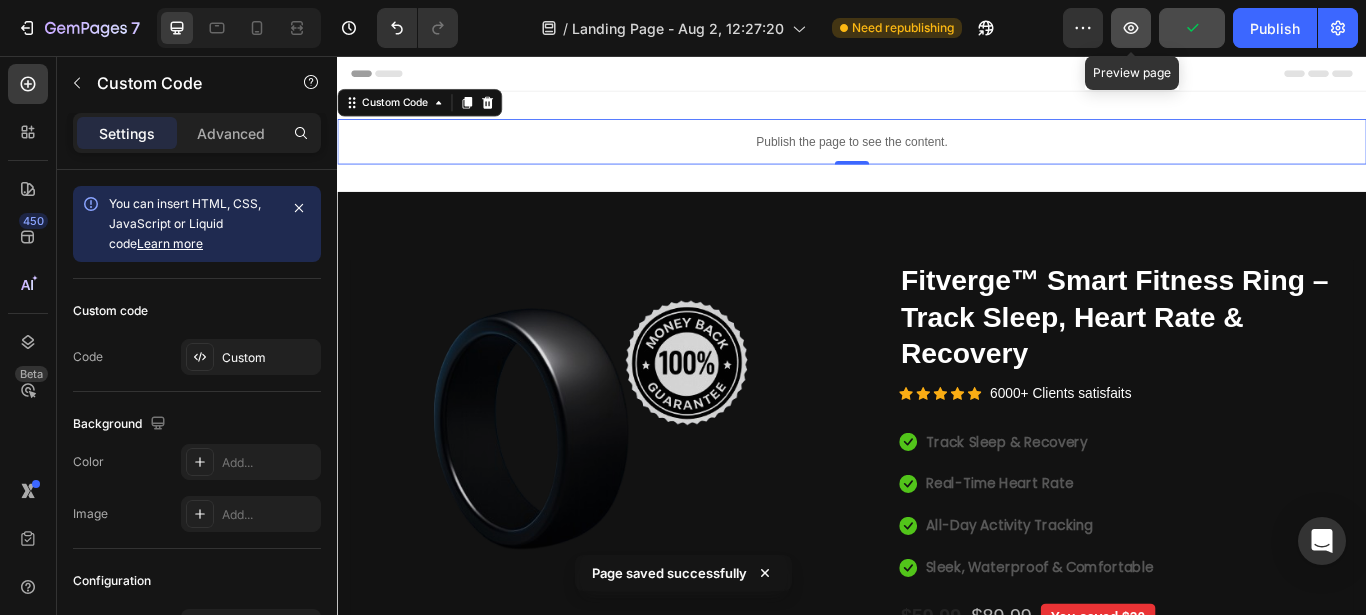 click 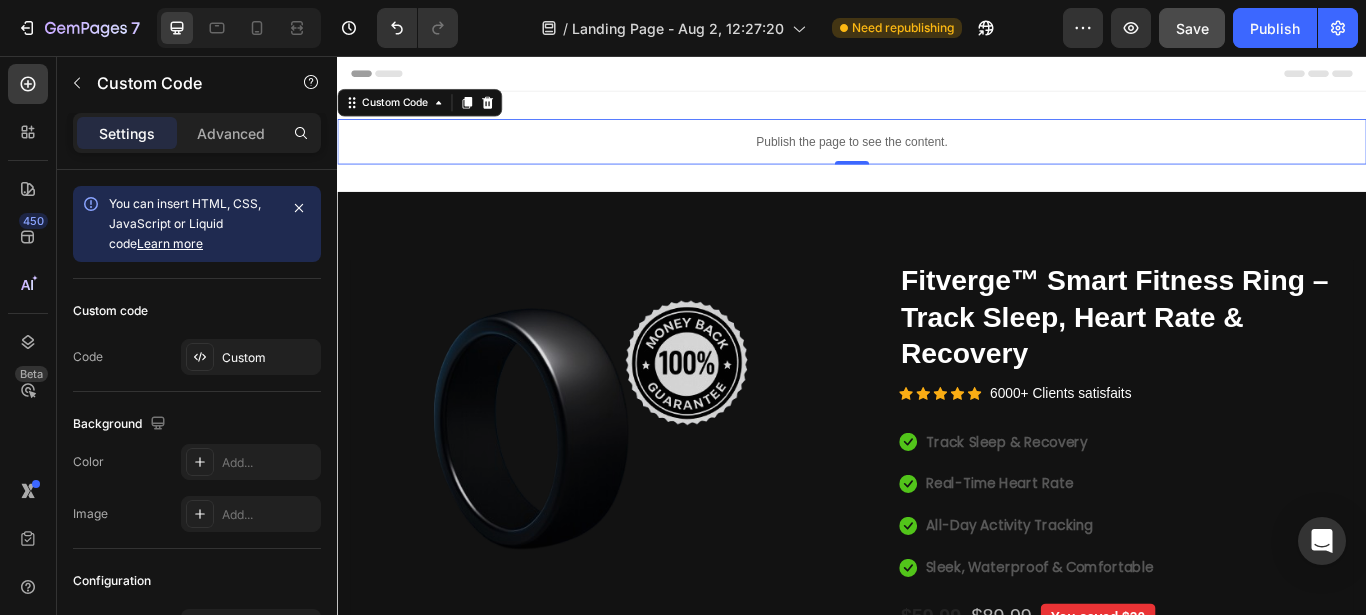 click on "Publish the page to see the content." at bounding box center (937, 155) 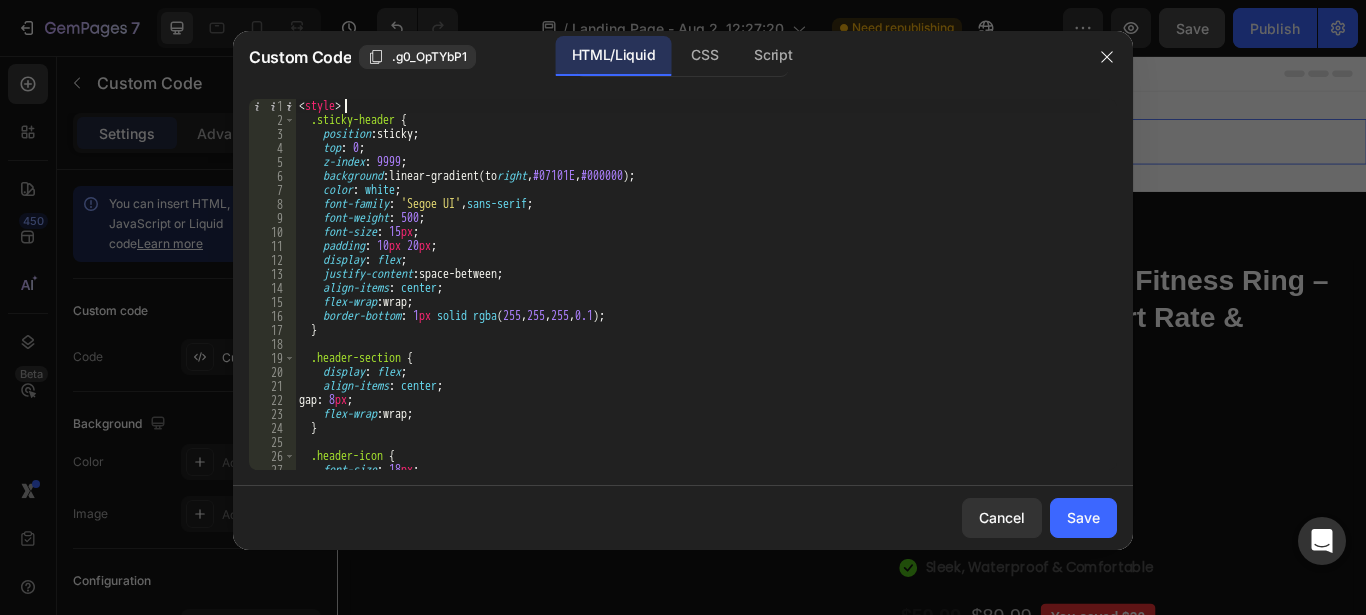 type on "<style>" 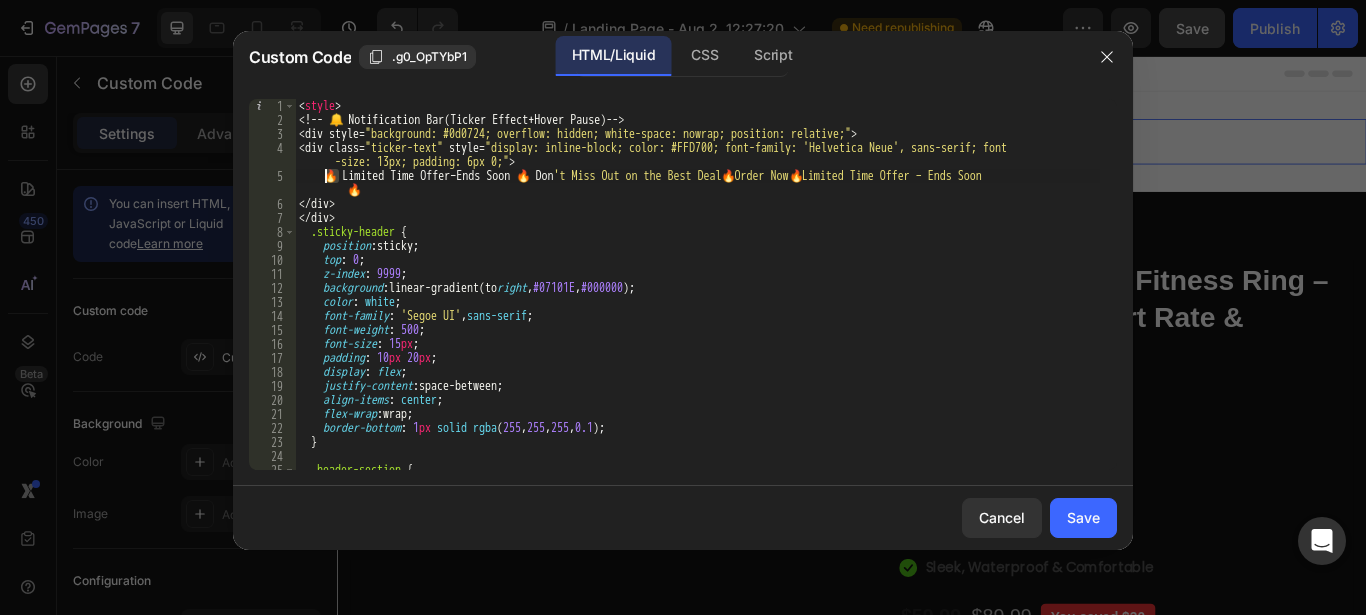 drag, startPoint x: 335, startPoint y: 169, endPoint x: 326, endPoint y: 174, distance: 10.29563 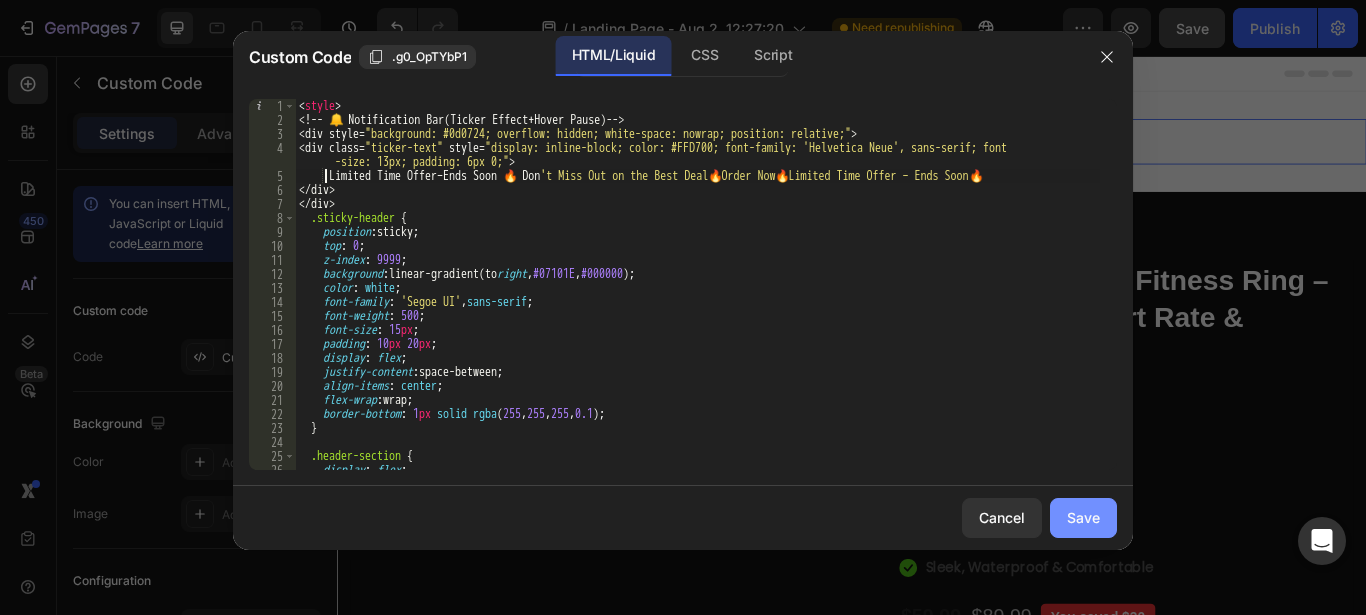 type on "Limited Time Offer – Ends Soon 🔥 Don't Miss Out on the Best Deal 🔥 Order Now 🔥 Limited Time Offer – Ends Soon 🔥" 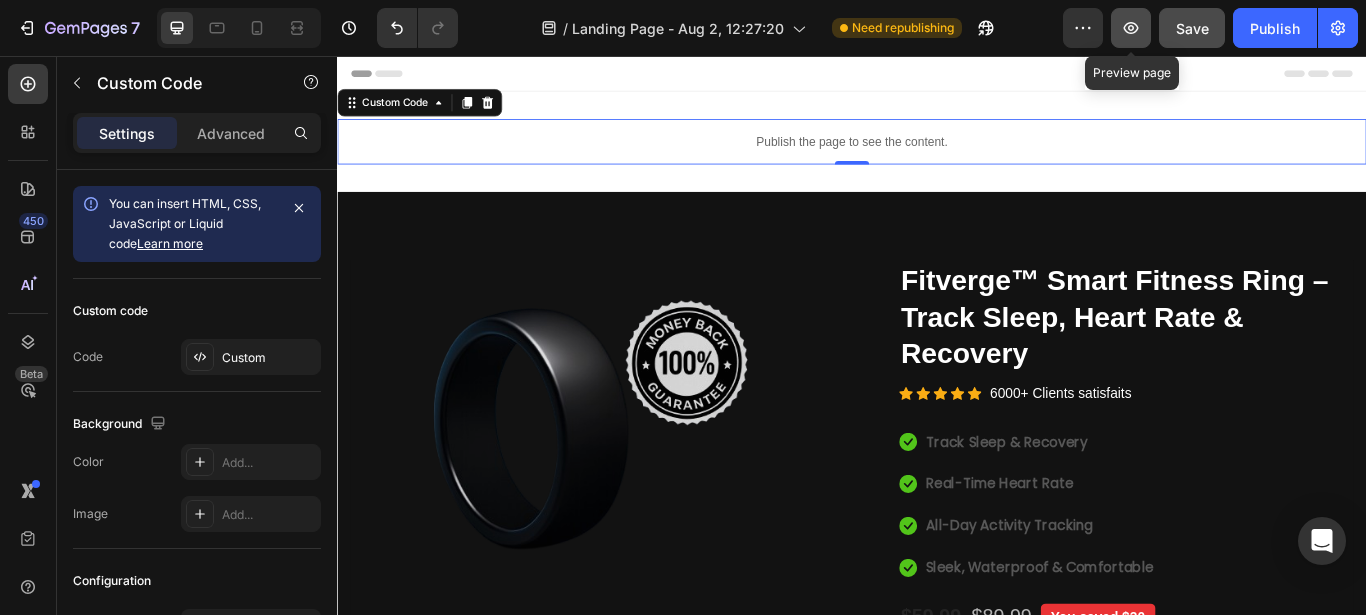 click 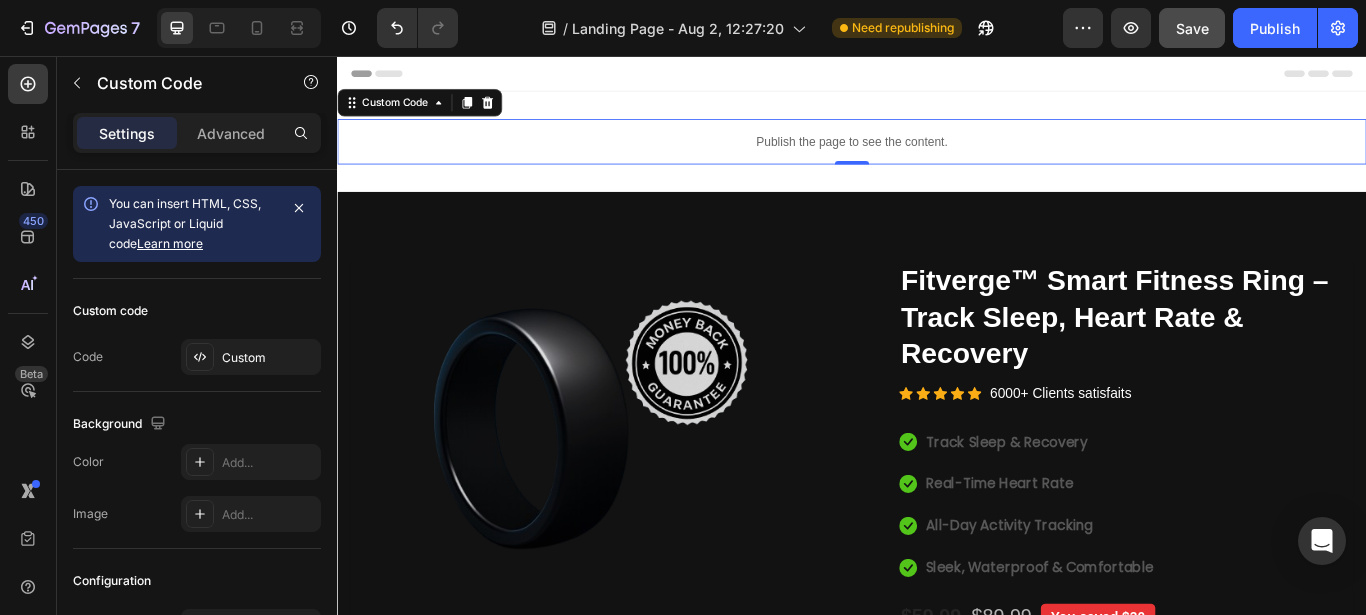 click on "Publish the page to see the content." at bounding box center [937, 155] 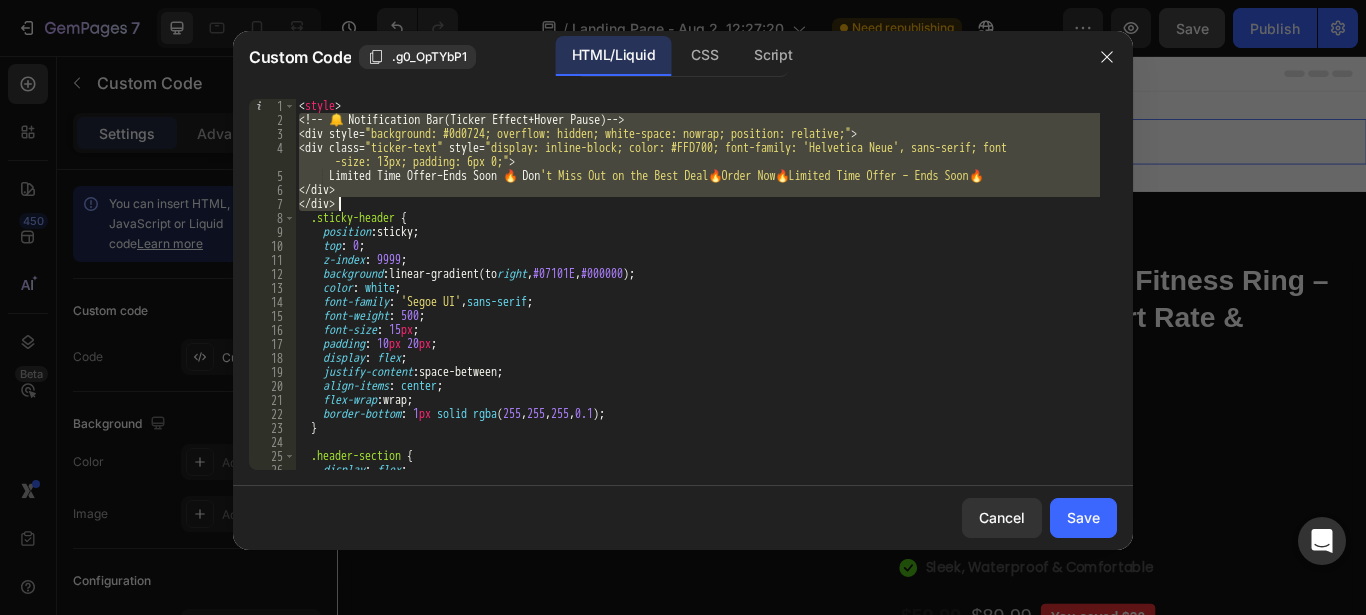drag, startPoint x: 300, startPoint y: 119, endPoint x: 878, endPoint y: 205, distance: 584.3629 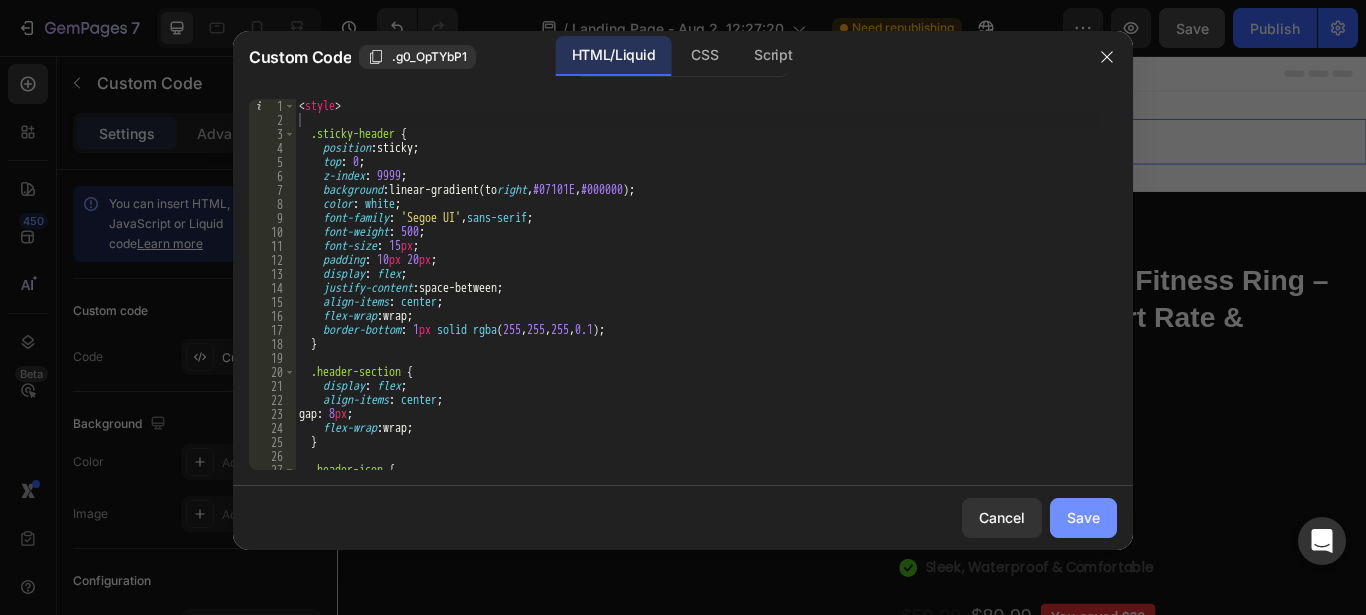 click on "Save" at bounding box center (1083, 517) 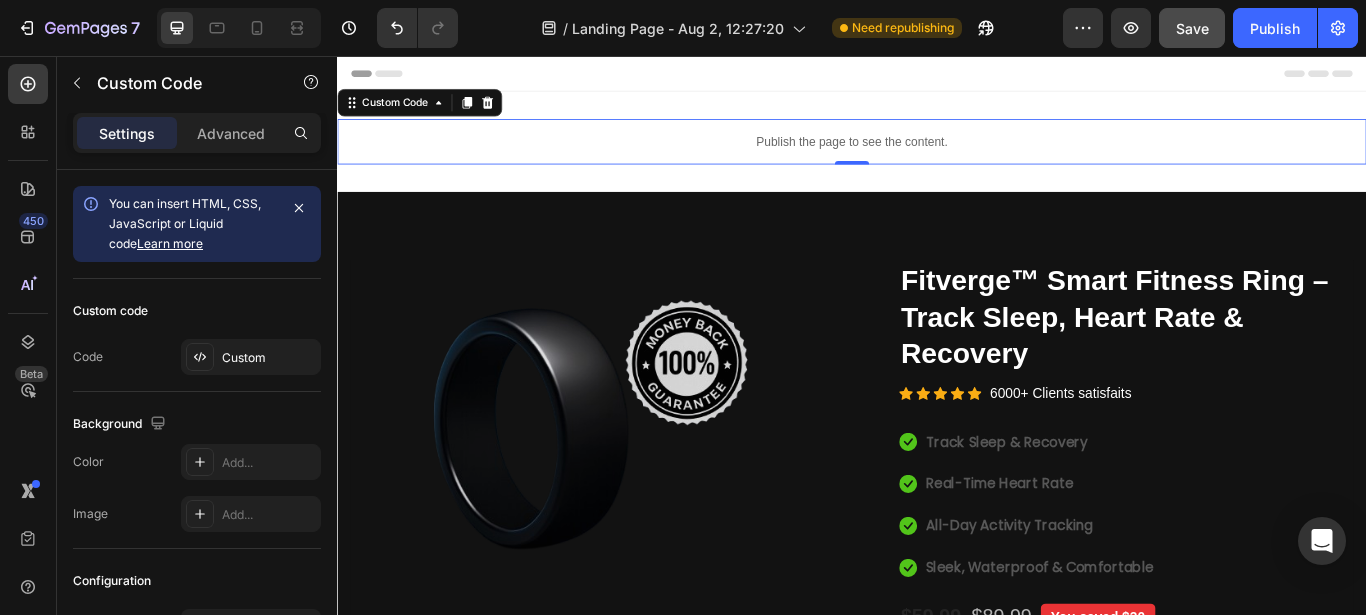 click on "Publish the page to see the content." at bounding box center [937, 155] 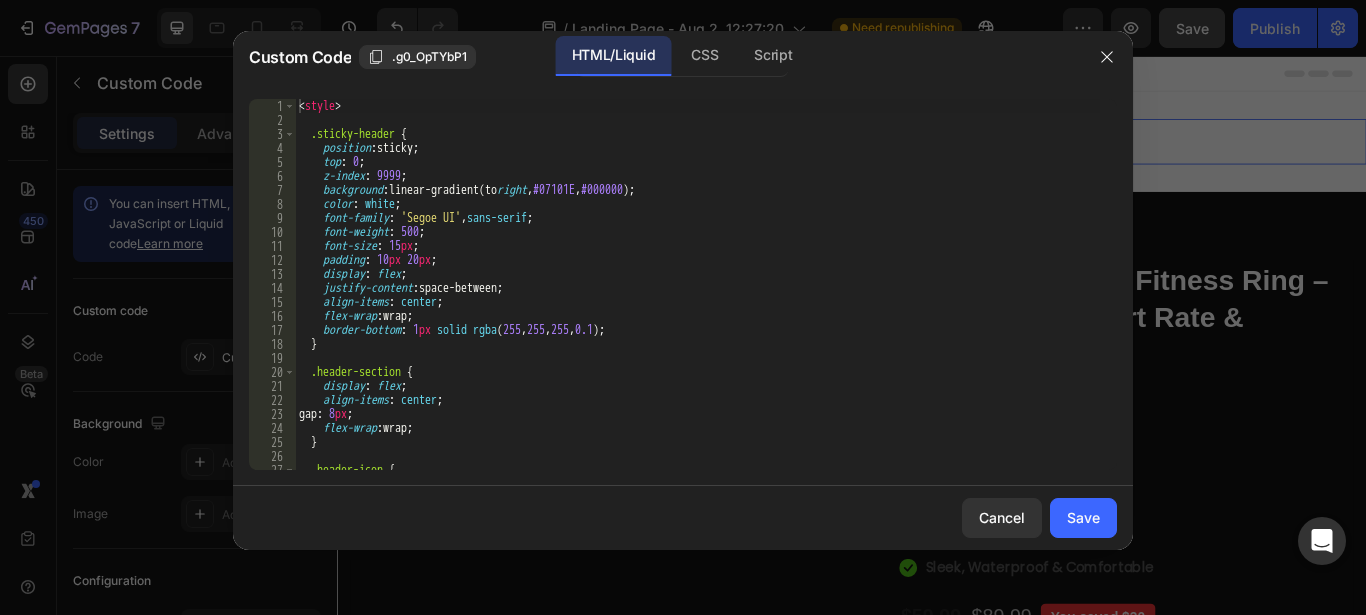 click on "< style >    .sticky-header   {      position :  sticky ;      top :   0 ;      z-index :   9999 ;      background :  linear-gradient(to  right ,  #07101E ,  #000000 ) ;      color :   white ;      font-family :   ' Segoe UI ' ,  sans-serif ;      font-weight :   500 ;      font-size :   15 px ;      padding :   10 px   20 px ;      display :   flex ;      justify-content :  space-between ;      align-items :   center ;      flex-wrap :  wrap ;      border-bottom :   1 px   solid   rgba ( 255 ,  255 ,  255 ,  0.1 ) ;    }    .header-section   {      display :   flex ;      align-items :   center ;     gap :   8 px ;      flex-wrap :  wrap ;    }    .header-icon   {      font-size :   18 px ;" at bounding box center (697, 298) 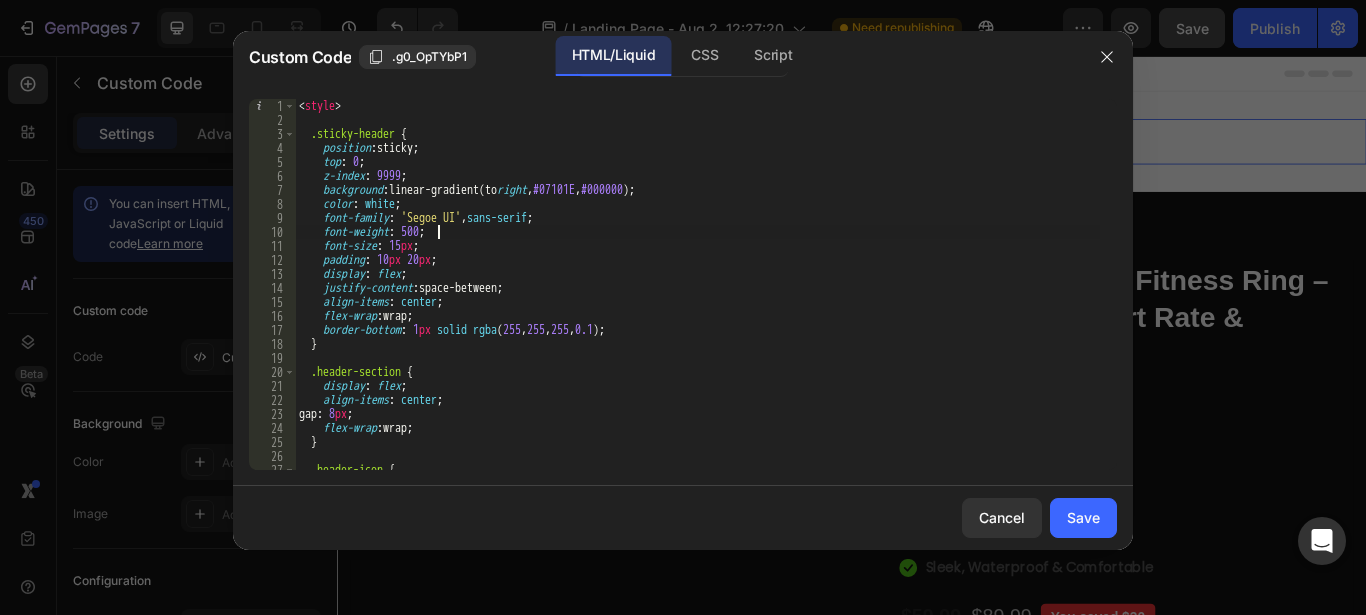 type on "</script>" 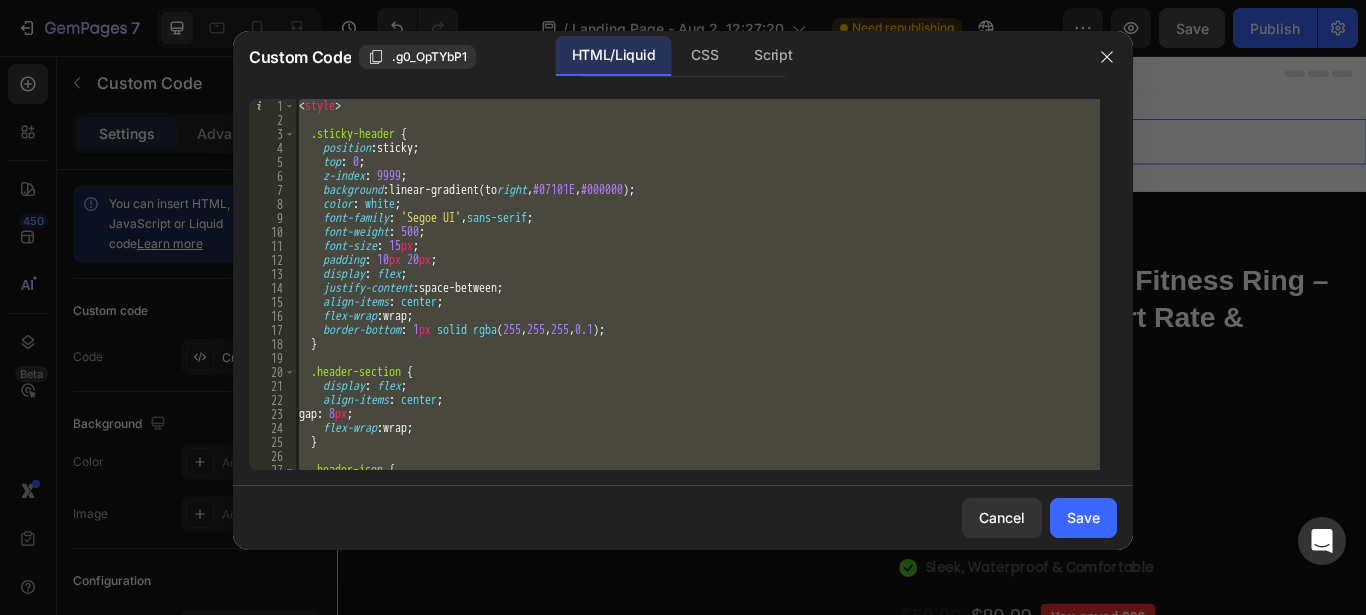 type 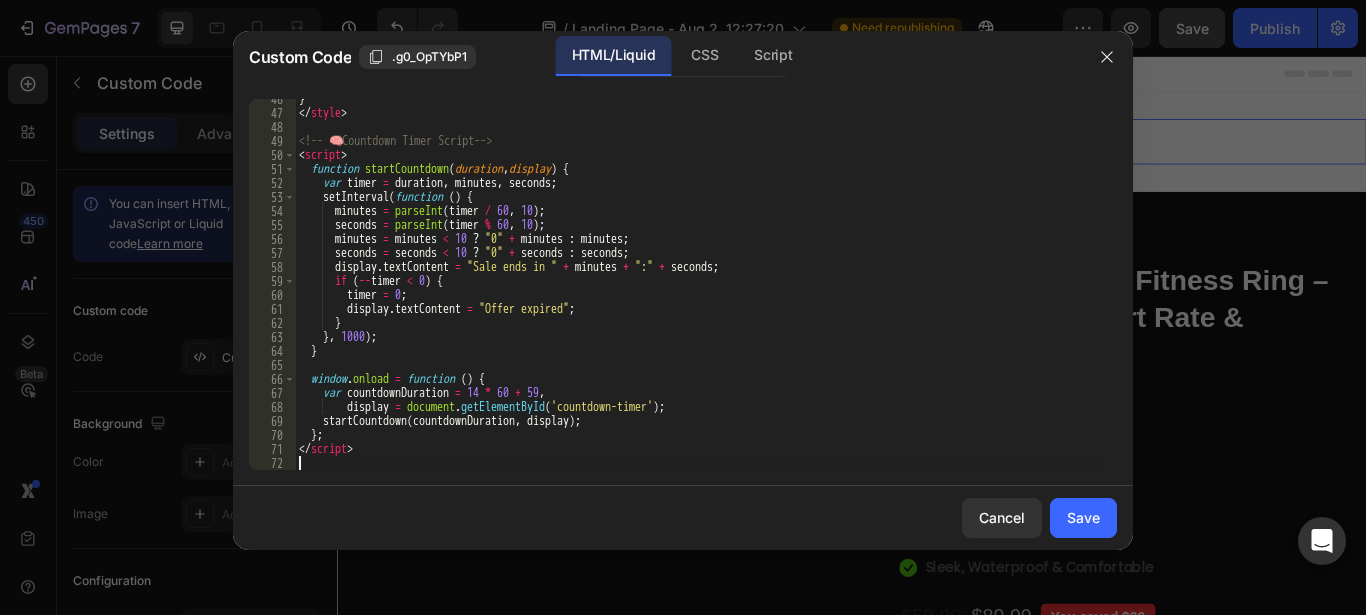 scroll, scrollTop: 707, scrollLeft: 0, axis: vertical 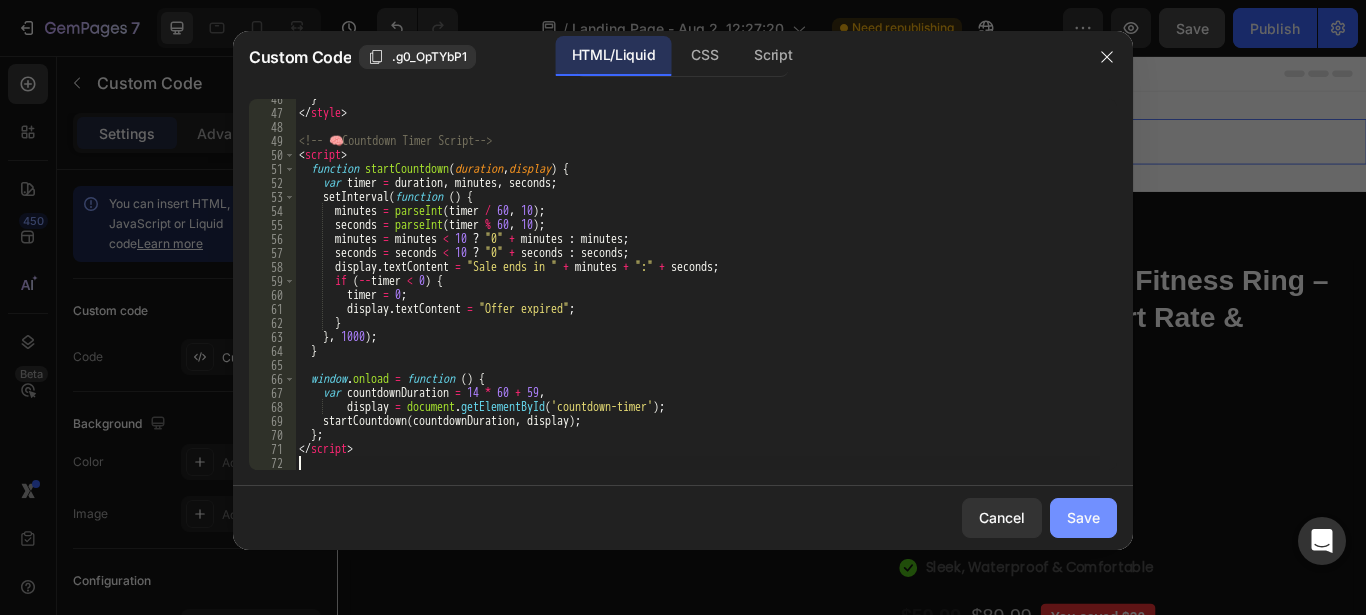 click on "Save" at bounding box center [1083, 517] 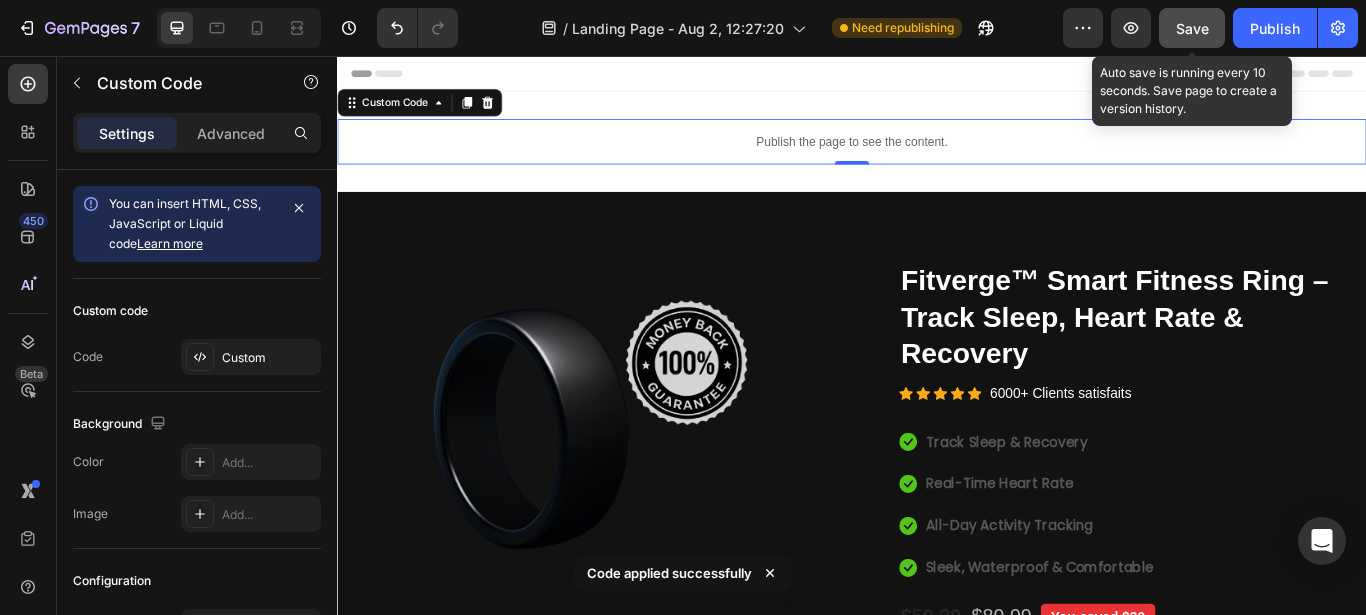 click on "Save" at bounding box center (1192, 28) 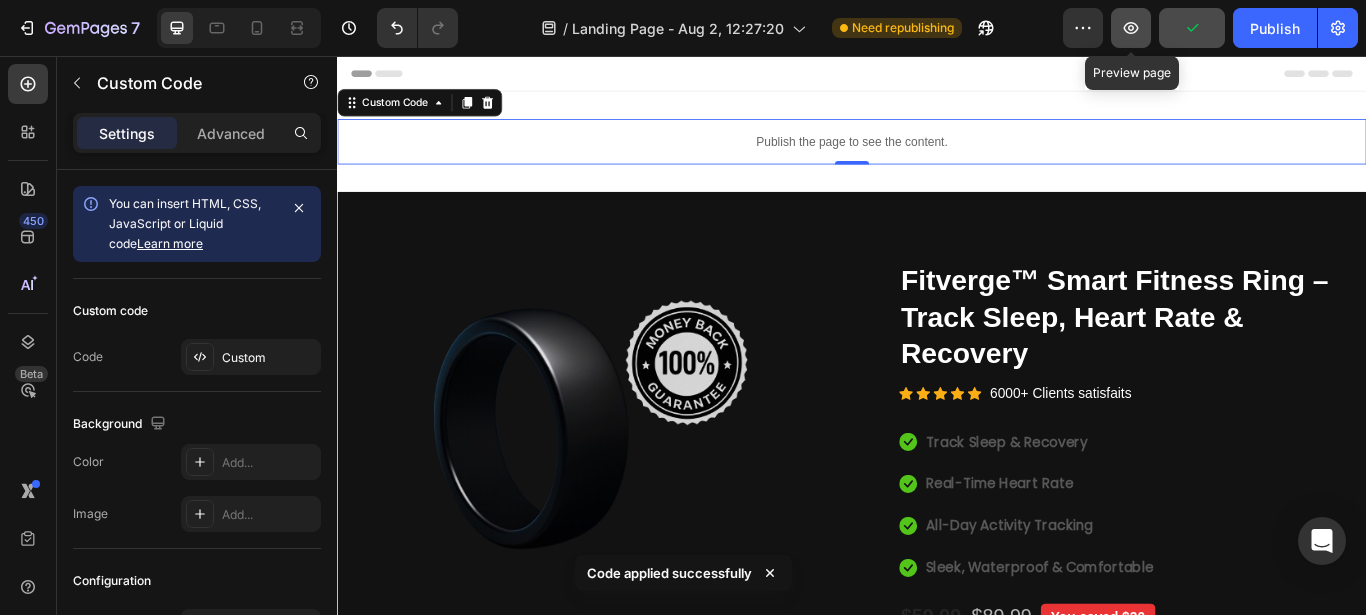 click 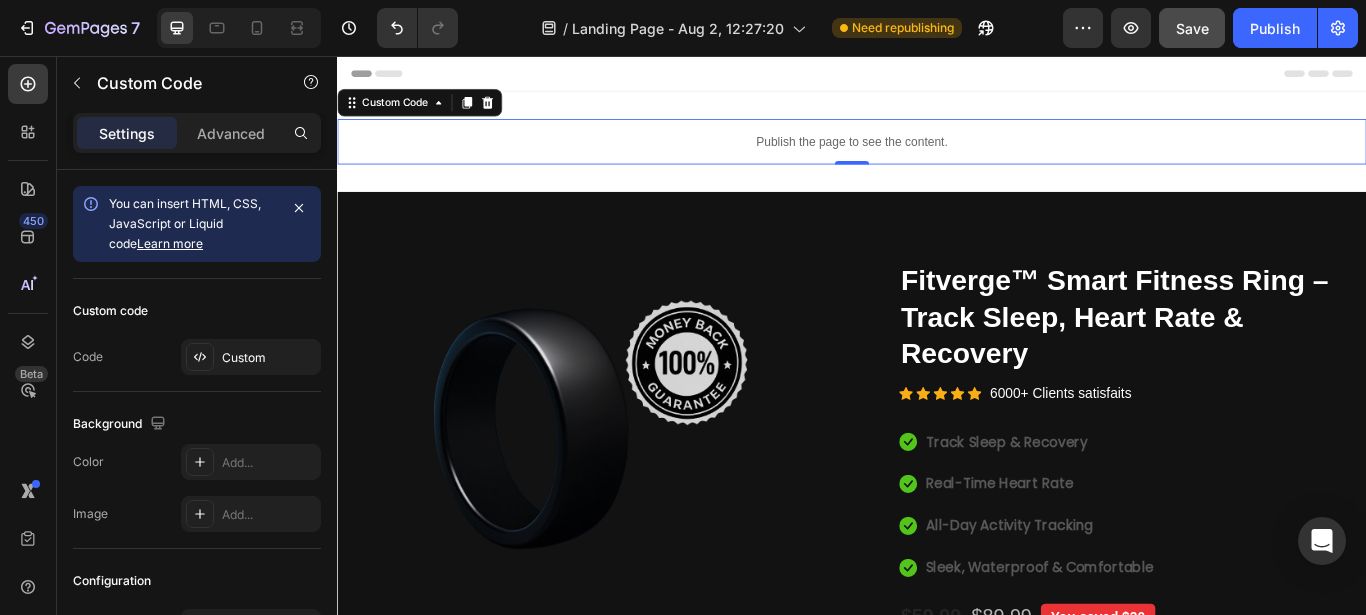 click on "Publish the page to see the content." at bounding box center (937, 155) 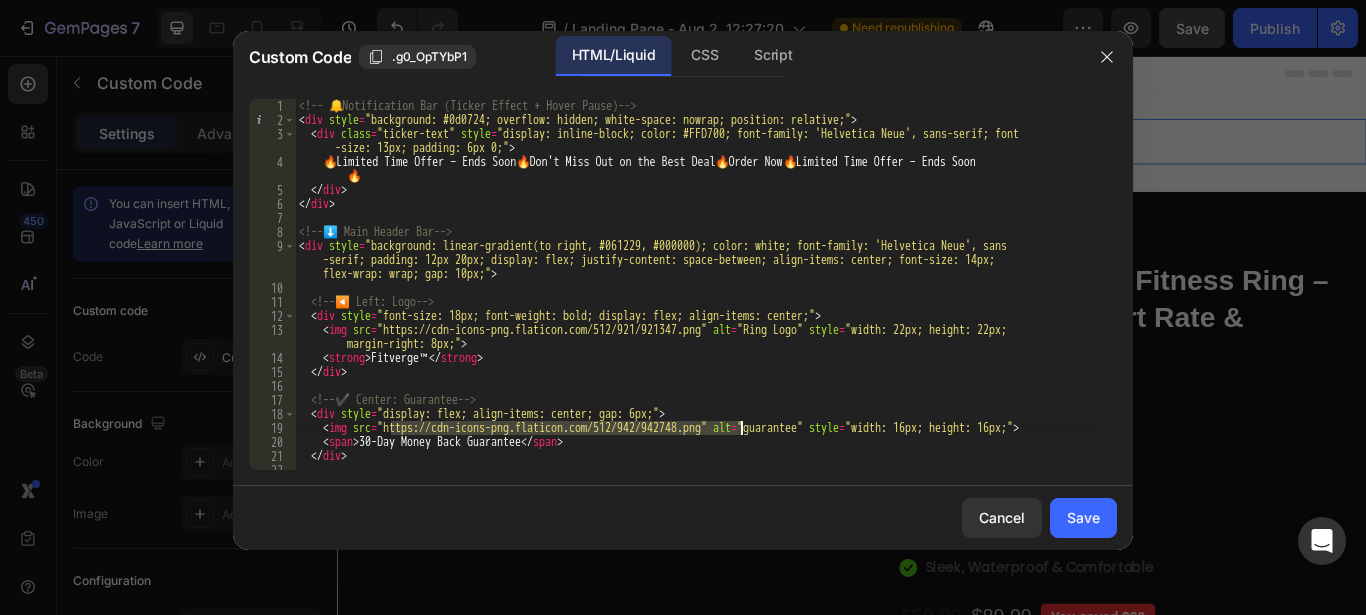 drag, startPoint x: 392, startPoint y: 429, endPoint x: 740, endPoint y: 426, distance: 348.01294 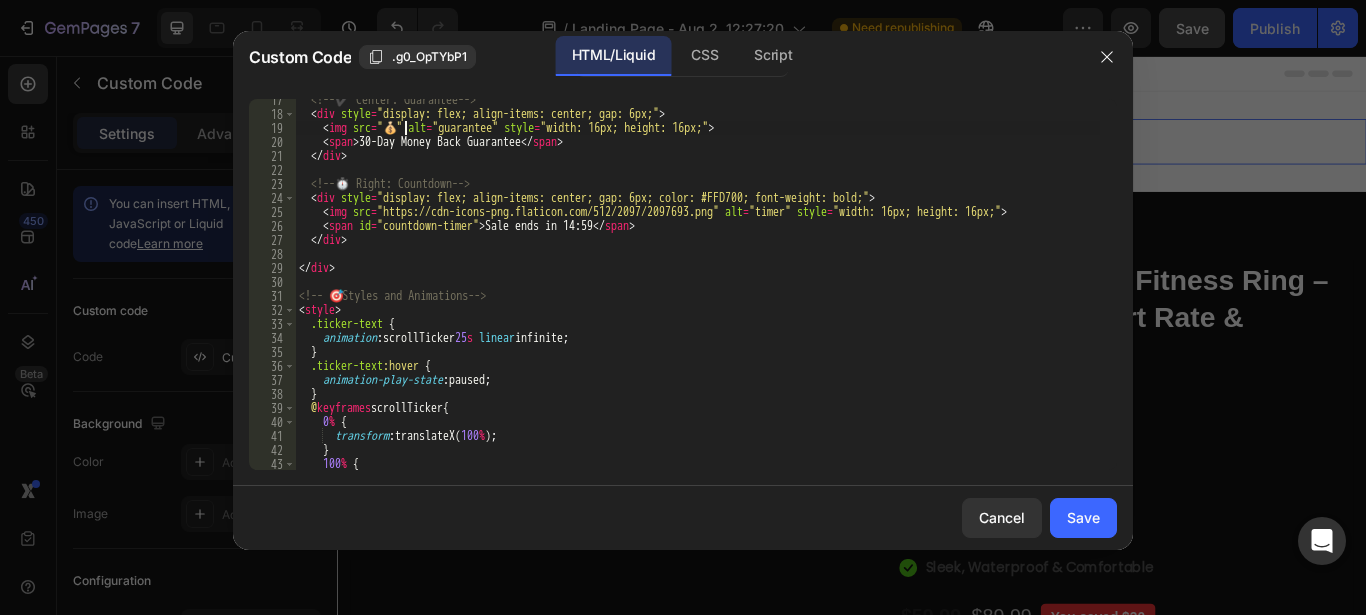 scroll, scrollTop: 297, scrollLeft: 0, axis: vertical 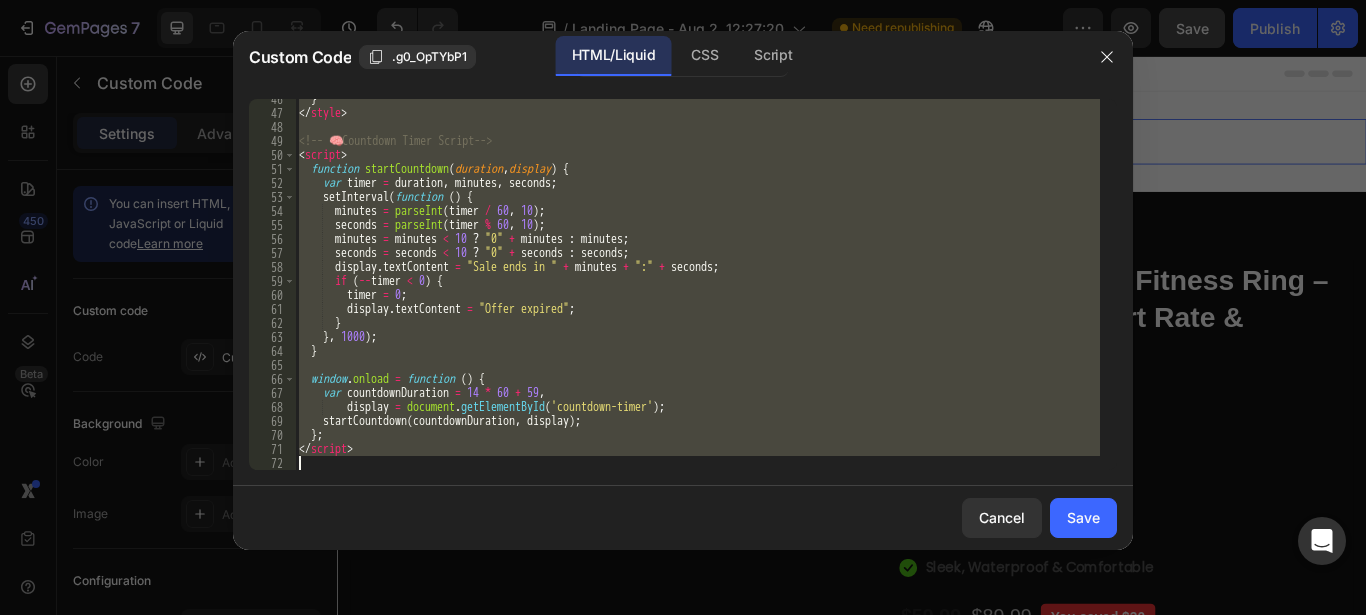 drag, startPoint x: 306, startPoint y: 184, endPoint x: 569, endPoint y: 456, distance: 378.35565 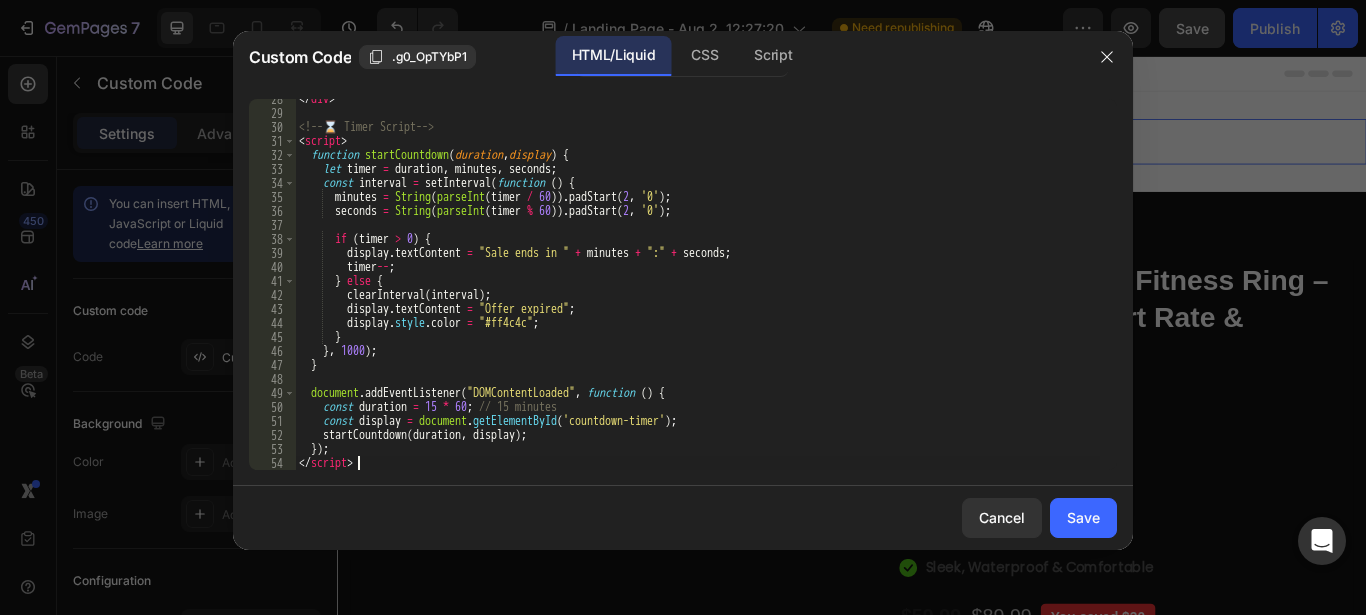 click on "Save" at bounding box center [1083, 517] 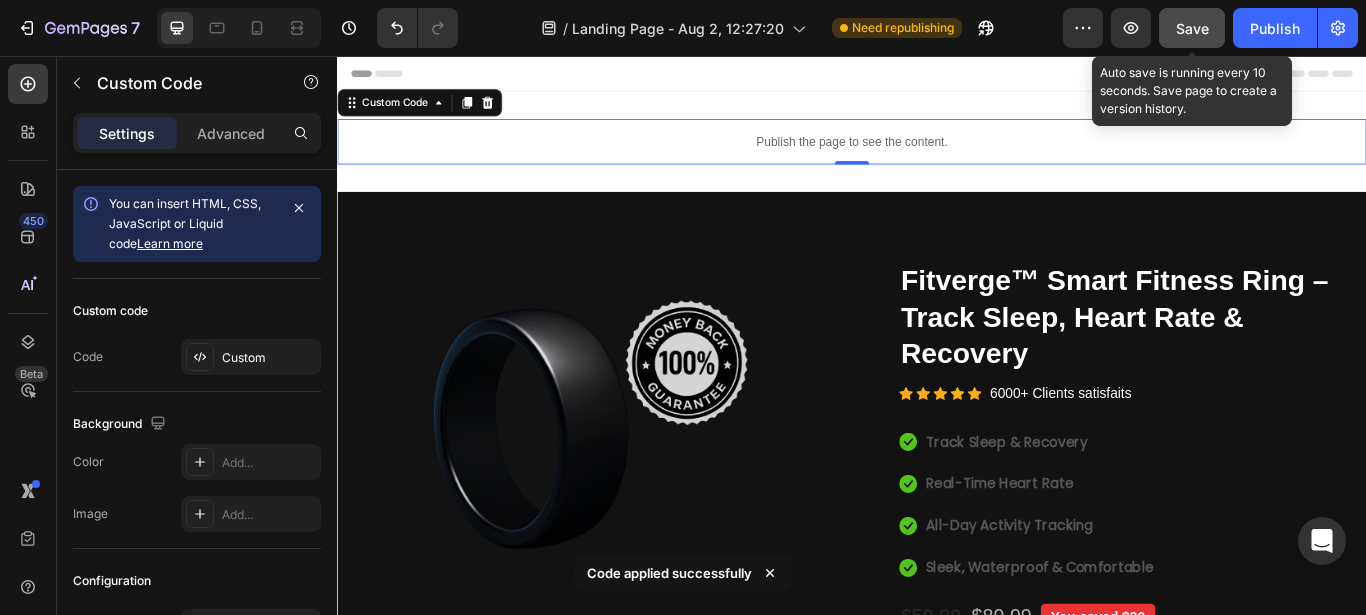 click on "Save" at bounding box center (1192, 28) 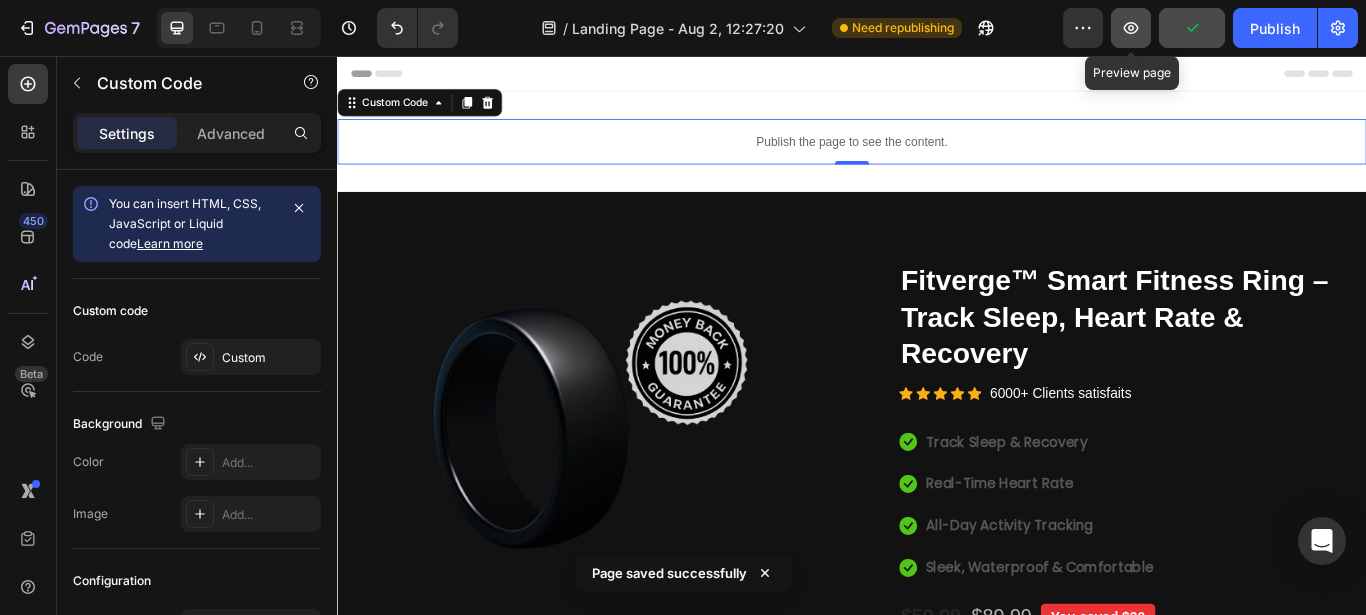 click 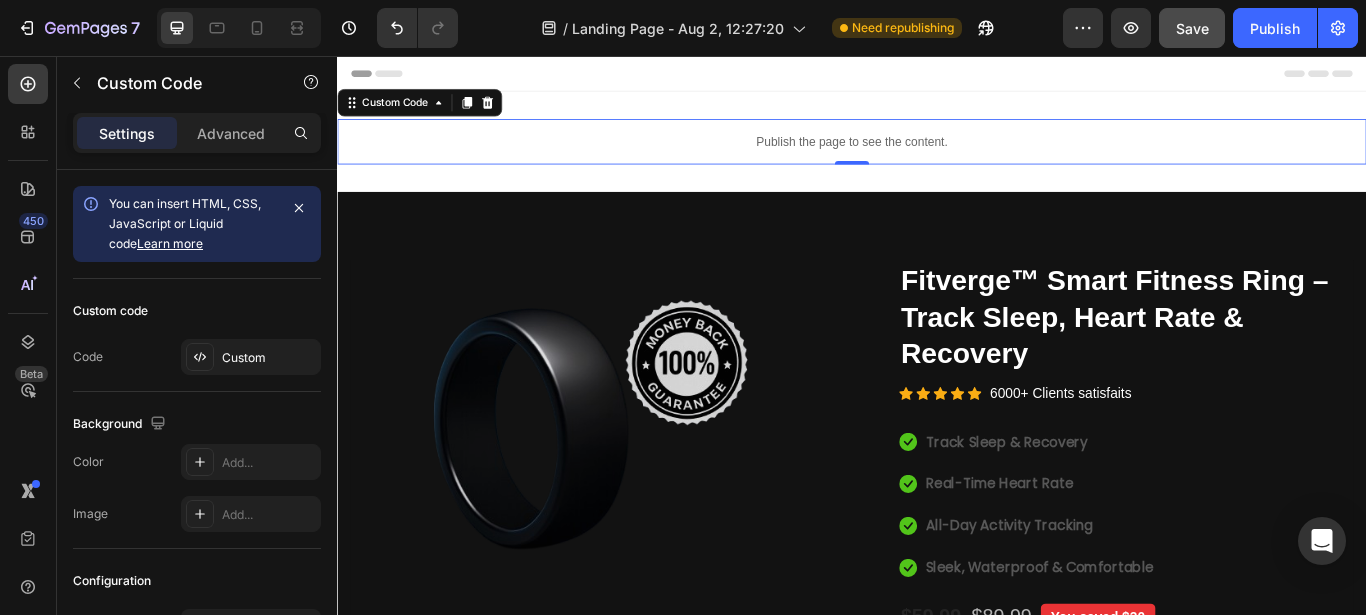 click on "Publish the page to see the content." at bounding box center (937, 155) 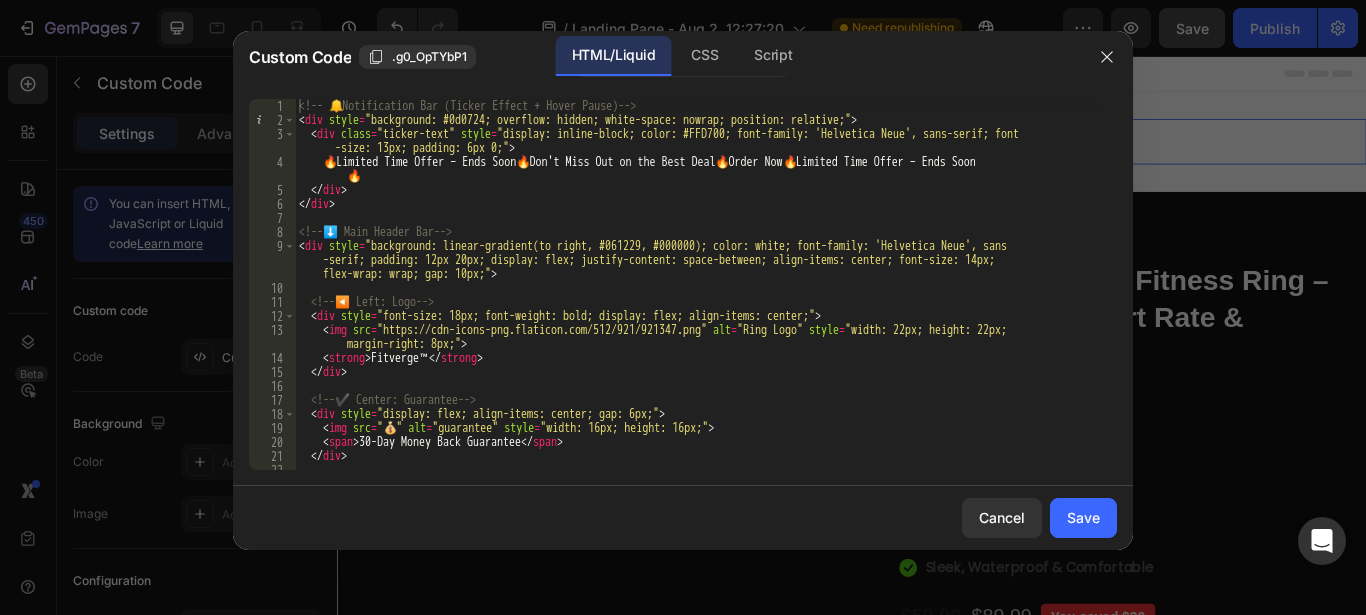 click on "<!--   🔔  Notification Bar (Ticker Effect + Hover Pause)  --> < div   style = "background: #0d0724; overflow: hidden; white-space: nowrap; position: relative;" >    < div   class = "ticker-text"   style = "display: inline-block; color: #FFD700; font-family: 'Helvetica Neue', sans-serif; font        -size: 13px; padding: 6px 0;" >      🔥  Limited Time Offer – Ends Soon  🔥  Don't Miss Out on the Best Deal  🔥  Order Now  🔥  Limited Time Offer – Ends Soon           🔥    </ div > </ div > <!--  ⬇️ Main Header Bar  --> < div   style = "background: linear-gradient(to right, #061229, #000000); color: white; font-family: 'Helvetica Neue', sans      -serif; padding: 12px 20px; display: flex; justify-content: space-between; align-items: center; font-size: 14px;       flex-wrap: wrap; gap: 10px;" >    <!--  ◀️ Left: Logo  -->    < div   style = "font-size: 18px; font-weight: bold; display: flex; align-items: center;" >      < img   src =   alt = "Ring Logo"   style = >" at bounding box center (697, 298) 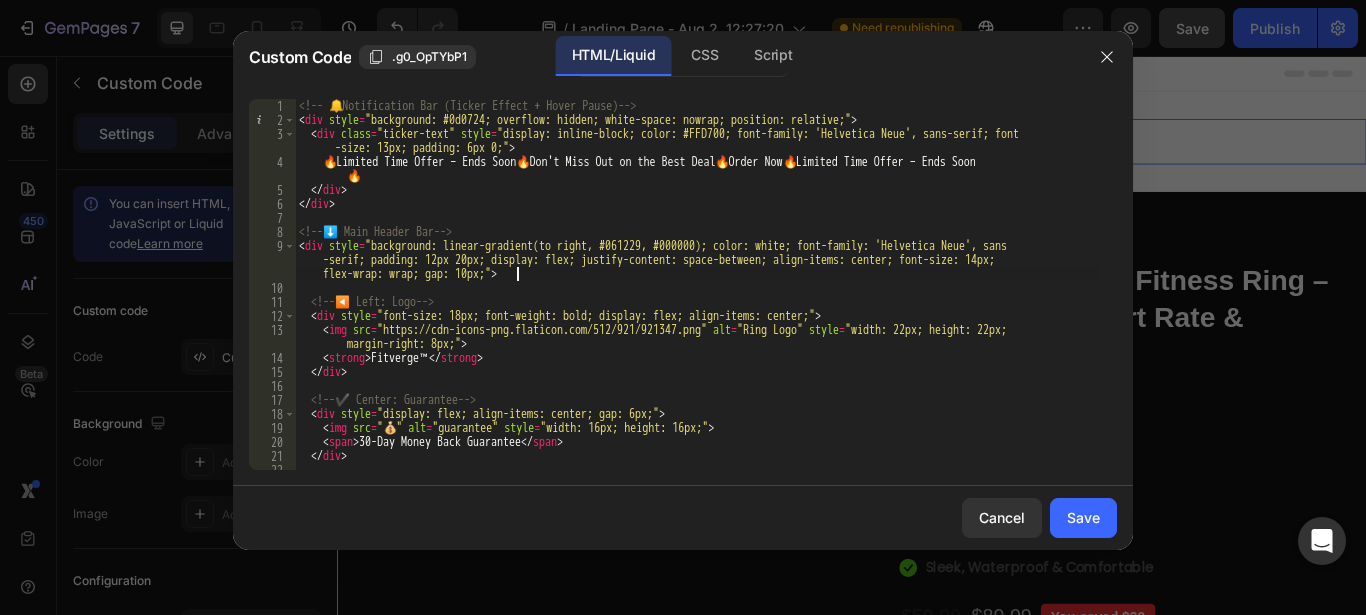 type on "});
</script>" 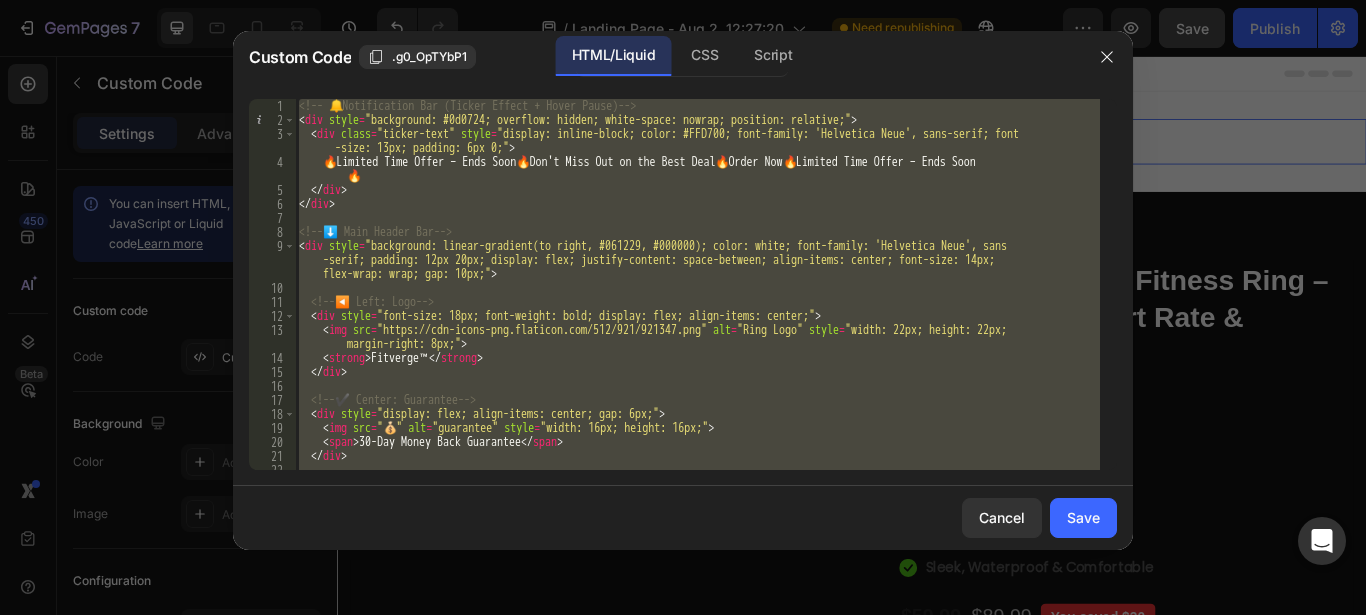 type 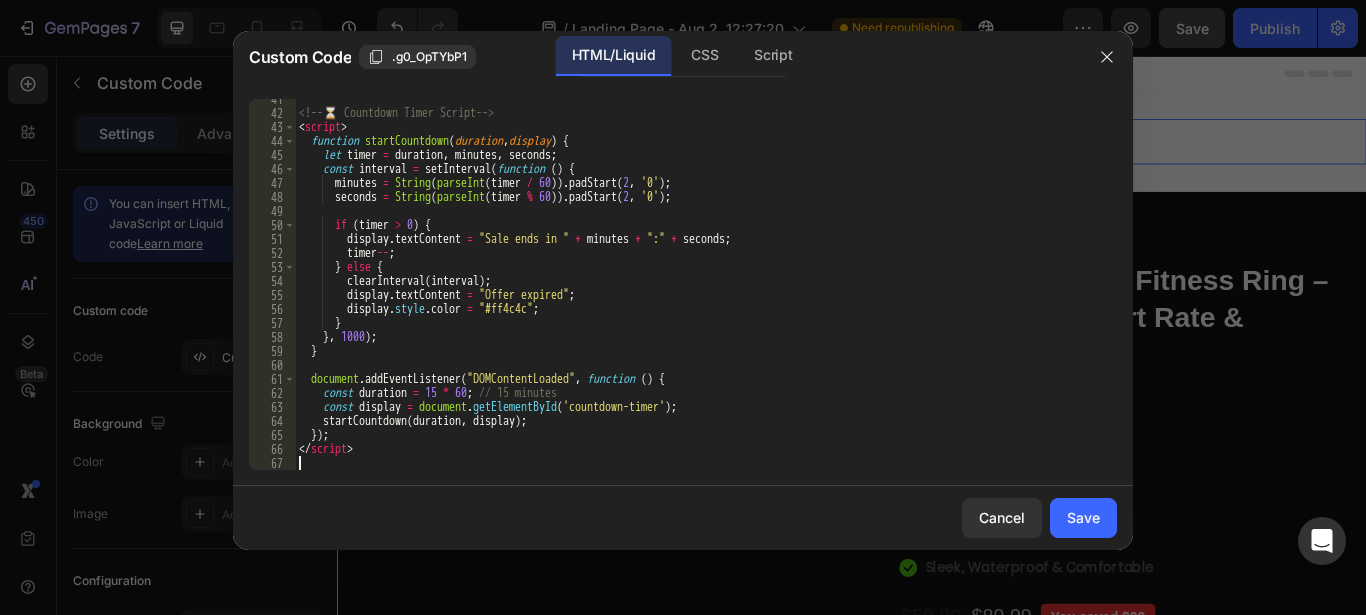 scroll, scrollTop: 637, scrollLeft: 0, axis: vertical 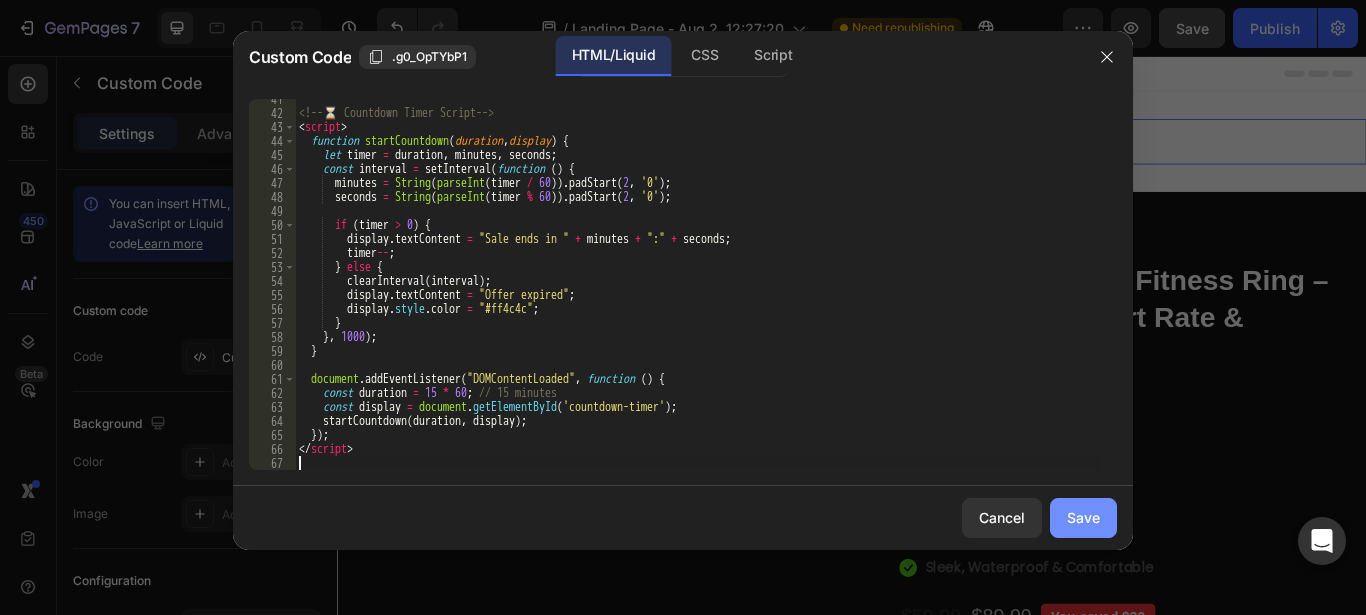 click on "Save" at bounding box center (1083, 517) 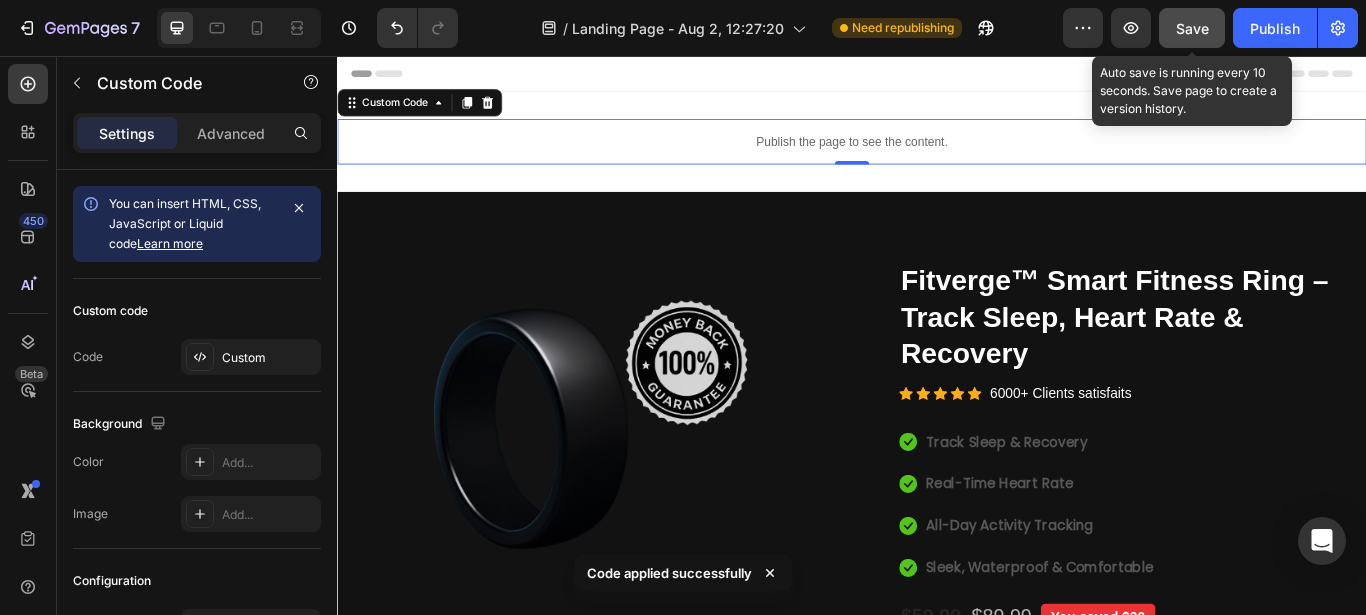 click on "Save" at bounding box center (1192, 28) 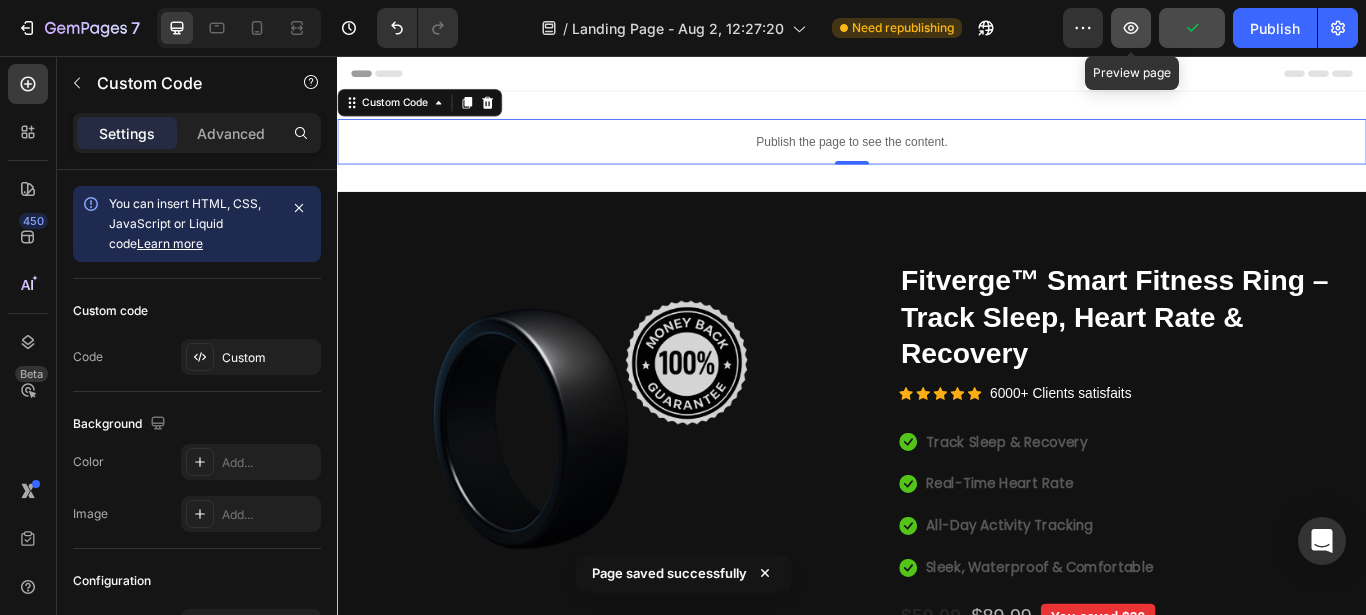 click 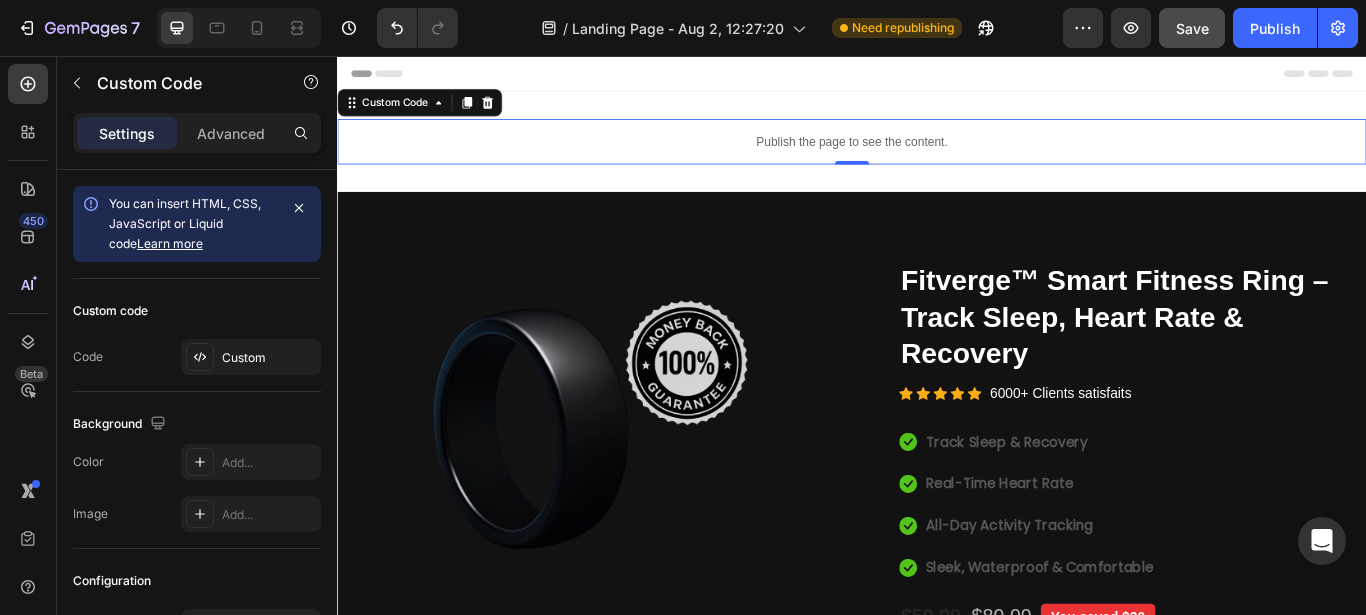 click on "Publish the page to see the content." at bounding box center [937, 155] 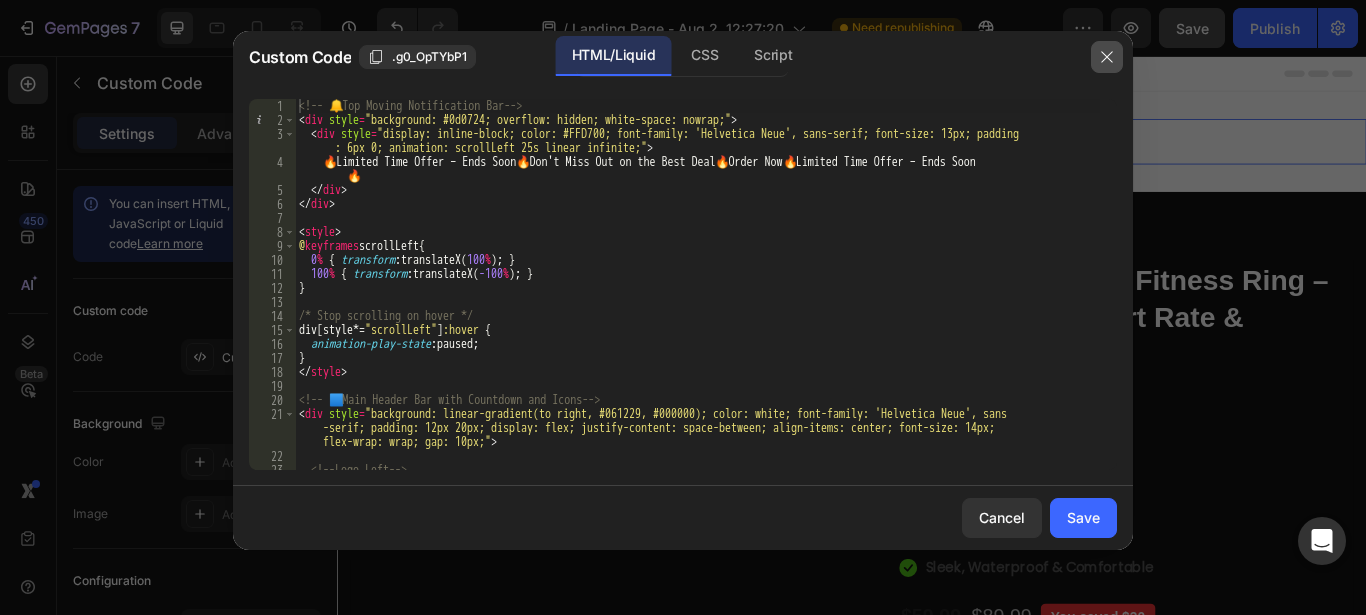 click at bounding box center [1107, 57] 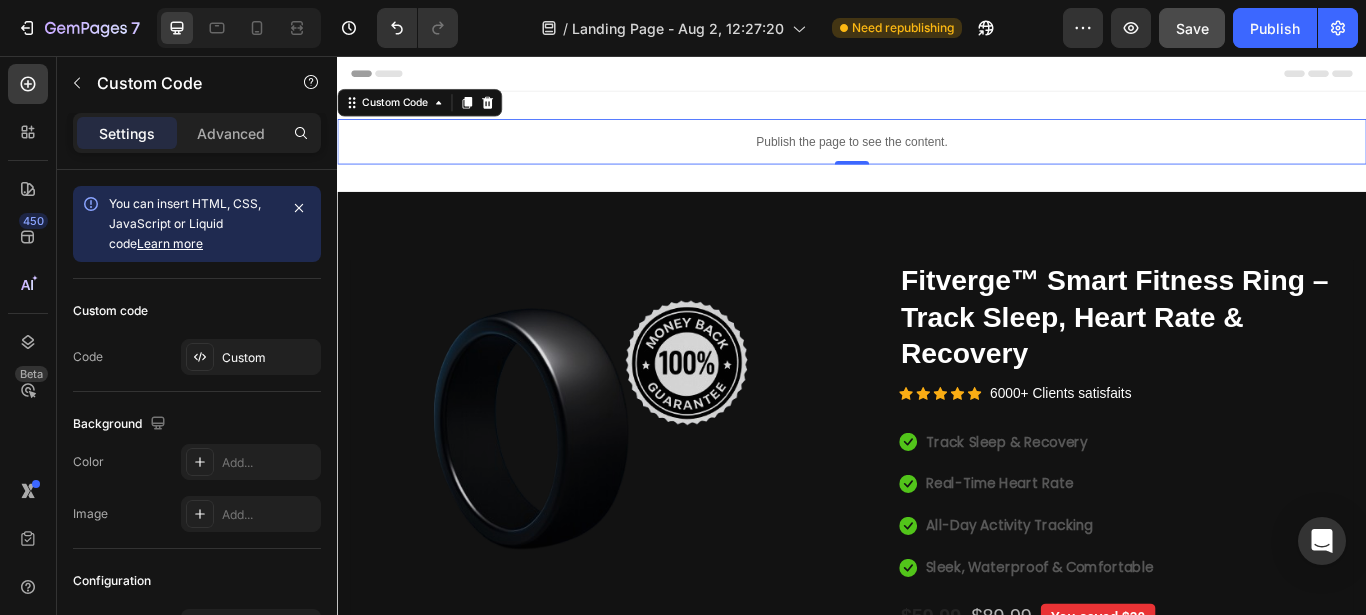 click on "Publish the page to see the content." at bounding box center [937, 155] 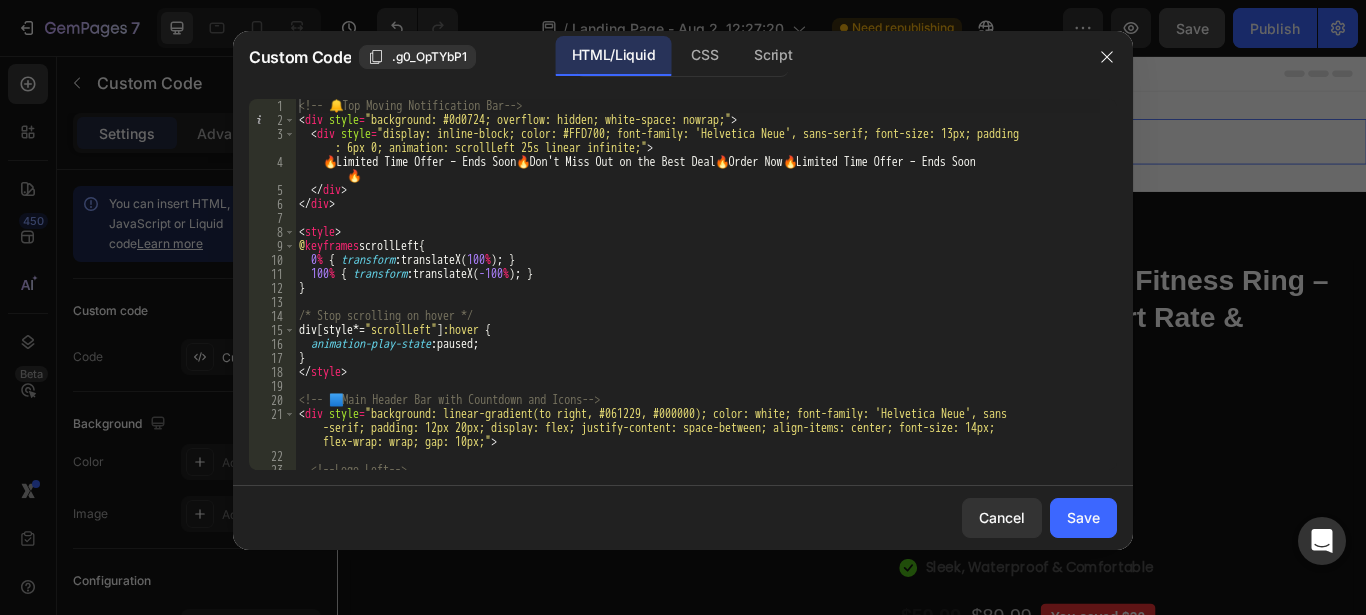 scroll, scrollTop: 2, scrollLeft: 0, axis: vertical 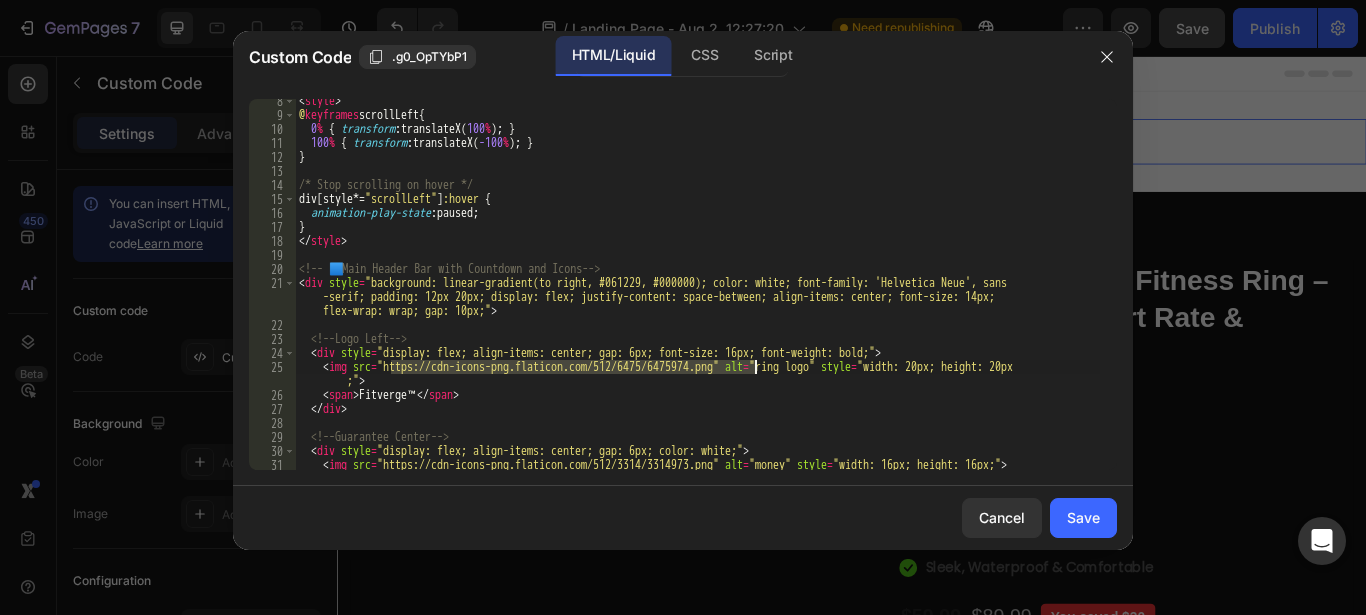drag, startPoint x: 392, startPoint y: 367, endPoint x: 753, endPoint y: 366, distance: 361.00137 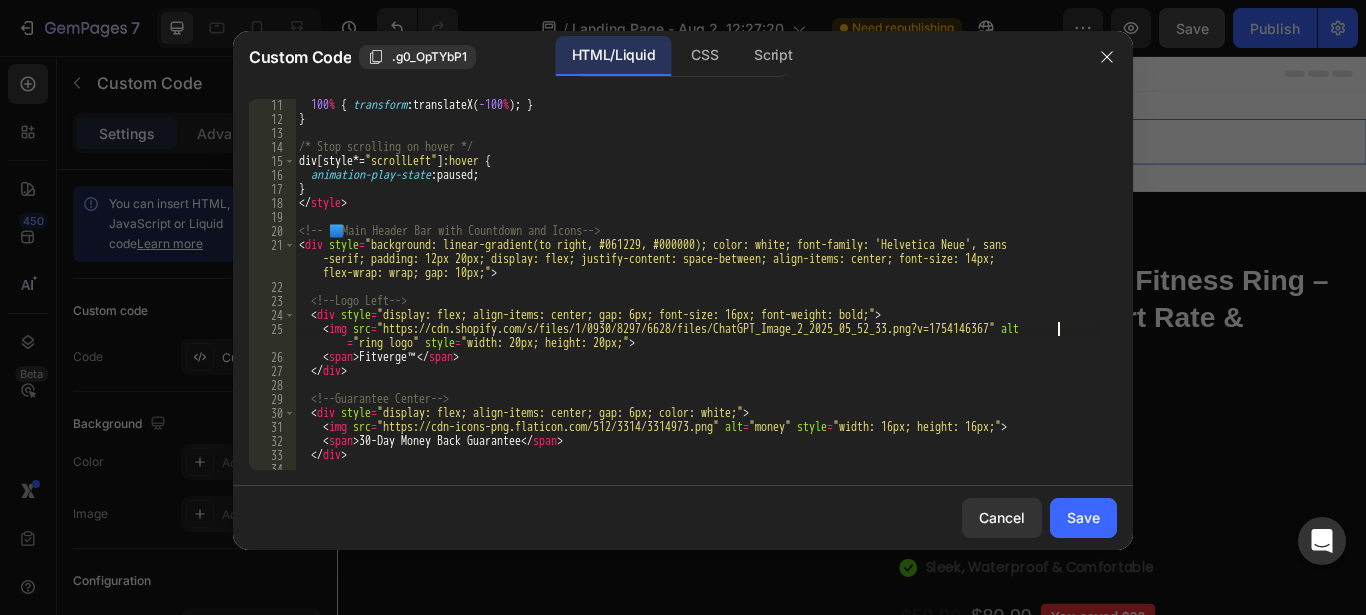 scroll, scrollTop: 206, scrollLeft: 0, axis: vertical 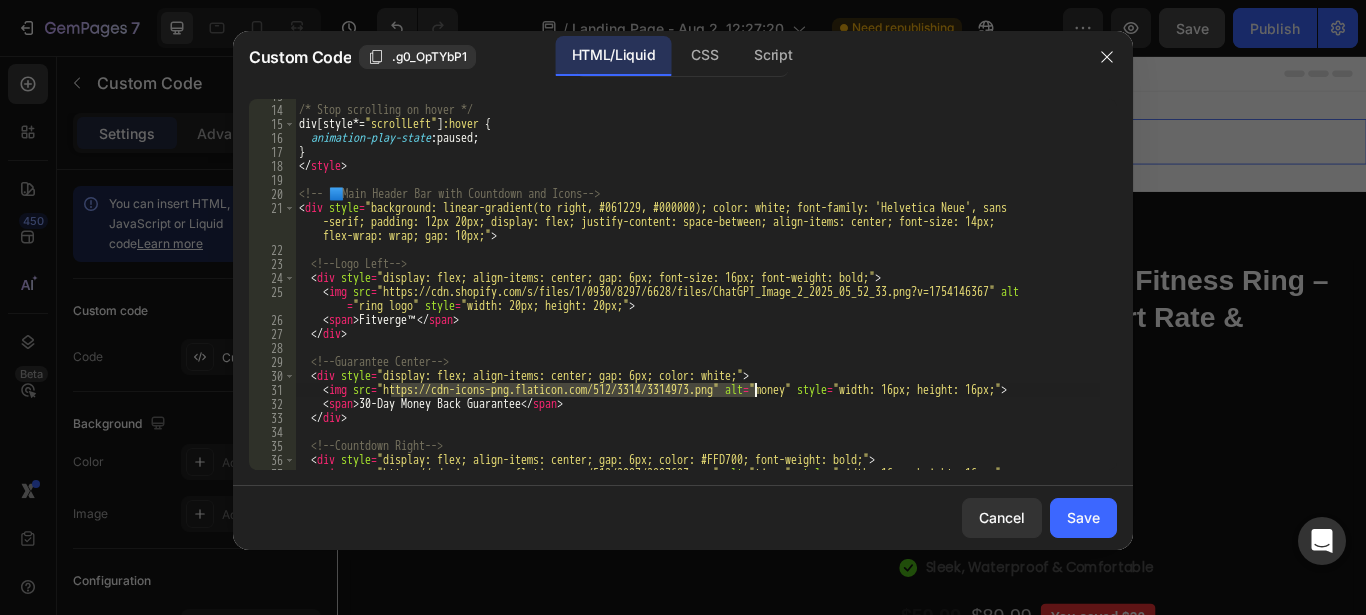 drag, startPoint x: 393, startPoint y: 391, endPoint x: 753, endPoint y: 390, distance: 360.0014 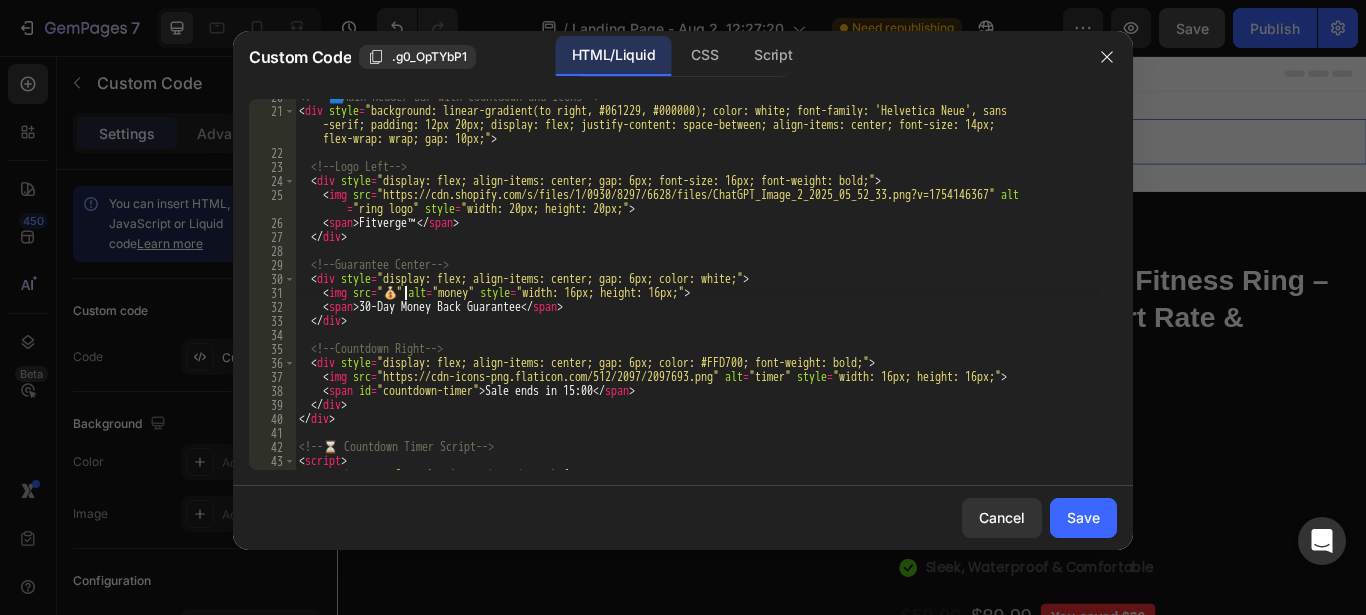 scroll, scrollTop: 372, scrollLeft: 0, axis: vertical 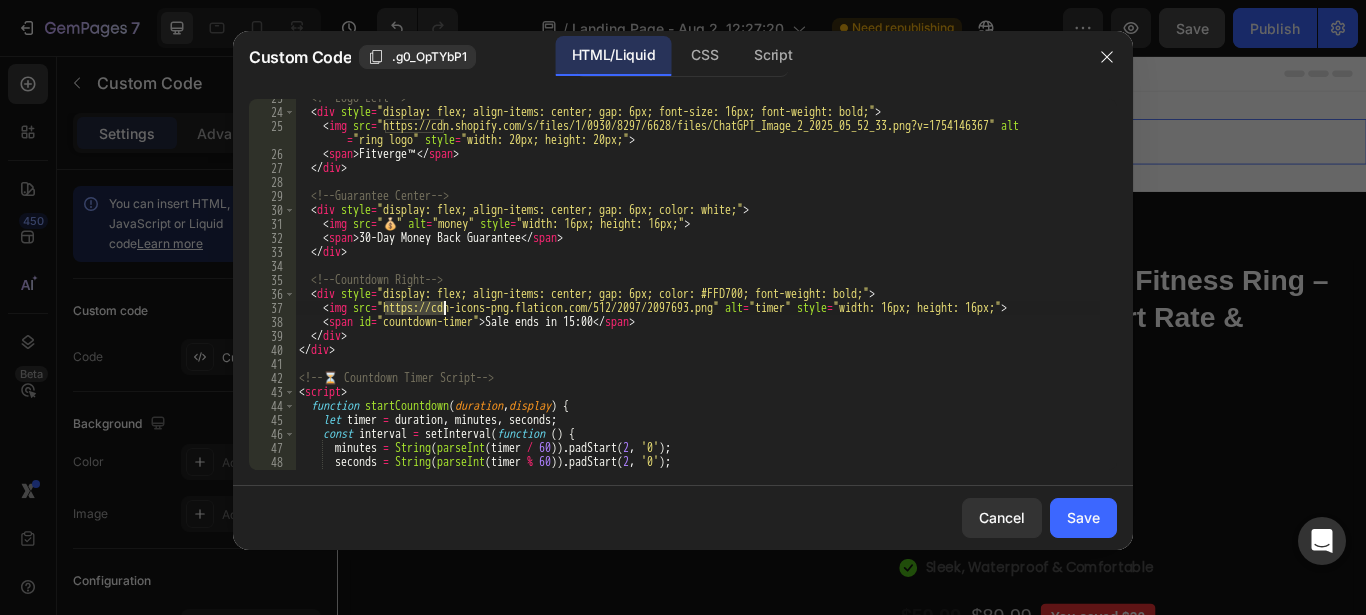 drag, startPoint x: 388, startPoint y: 305, endPoint x: 444, endPoint y: 305, distance: 56 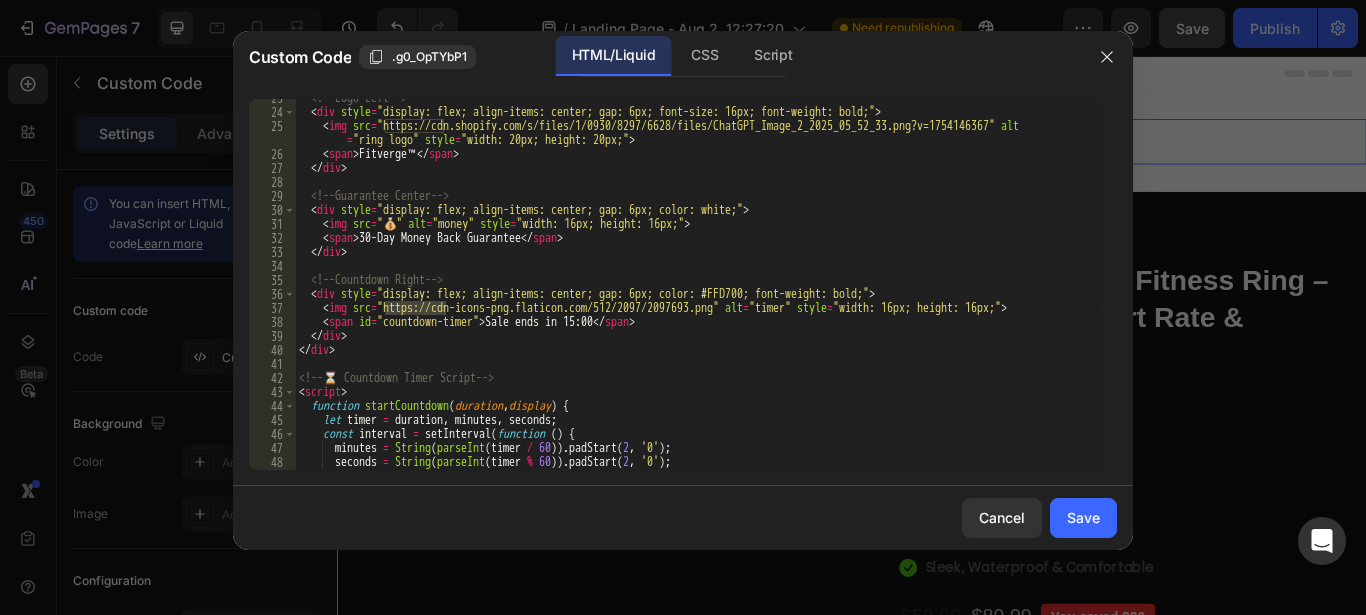 click on "<!--  Logo Left  -->    < div   style = "display: flex; align-items: center; gap: 6px; font-size: 16px; font-weight: bold;" >      < img   src = "https://cdn.shopify.com/s/files/1/0930/8297/6628/files/ChatGPT_Image_2_2025_05_52_33.png?v=1754146367"   alt          = "ring logo"   style = "width: 20px; height: 20px;" >      < span > Fitverge™ </ span >    </ div >    <!--  Guarantee Center  -->    < div   style = "display: flex; align-items: center; gap: 6px; color: white;" >      < img   src = " 💰 "   alt = "money"   style = "width: 16px; height: 16px;" >      < span > 30-Day Money Back Guarantee </ span >    </ div >    <!--  Countdown Right  -->    < div   style = "display: flex; align-items: center; gap: 6px; color: #FFD700; font-weight: bold;" >      < img   src = "https://cdn-icons-png.flaticon.com/512/2097/2097693.png"   alt = "timer"   style = "width: 16px; height: 16px;" >      < span   id = "countdown-timer" > Sale ends in 15:00 </ span >    </ div > </ div > <!-- --> < script >      (" at bounding box center [697, 284] 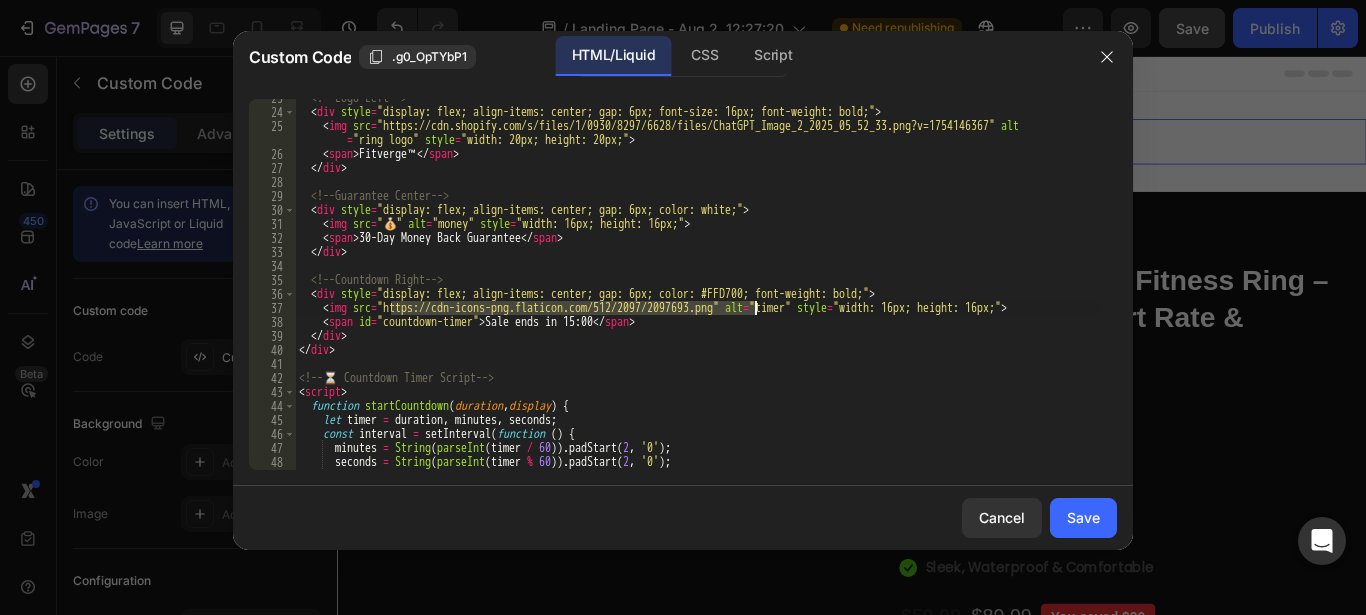 drag, startPoint x: 392, startPoint y: 310, endPoint x: 753, endPoint y: 304, distance: 361.04987 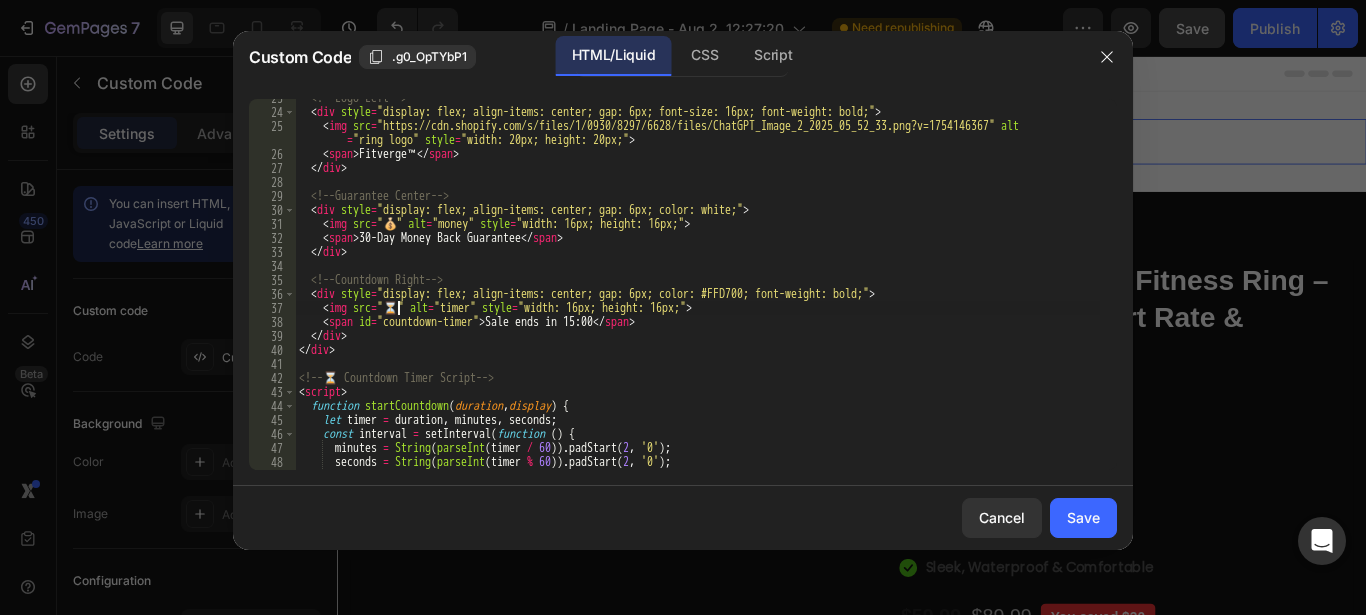 type on "<img src="⏳" alt="timer" style="width: 16px; height: 16px;">" 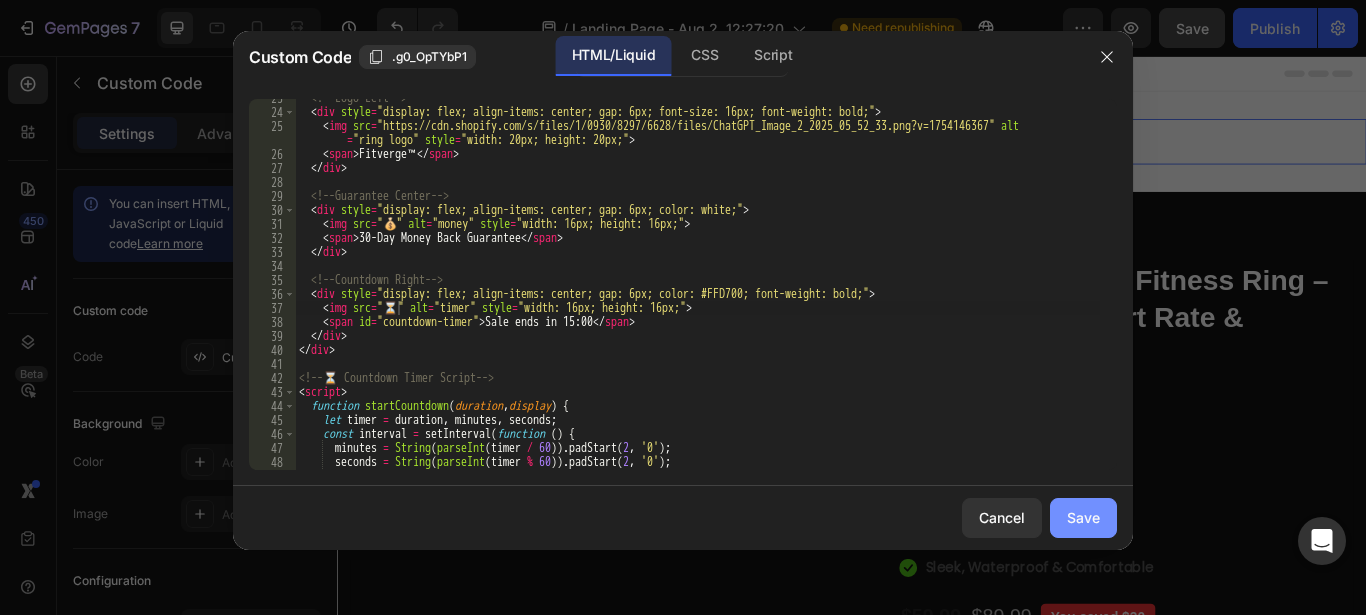 click on "Save" at bounding box center [1083, 517] 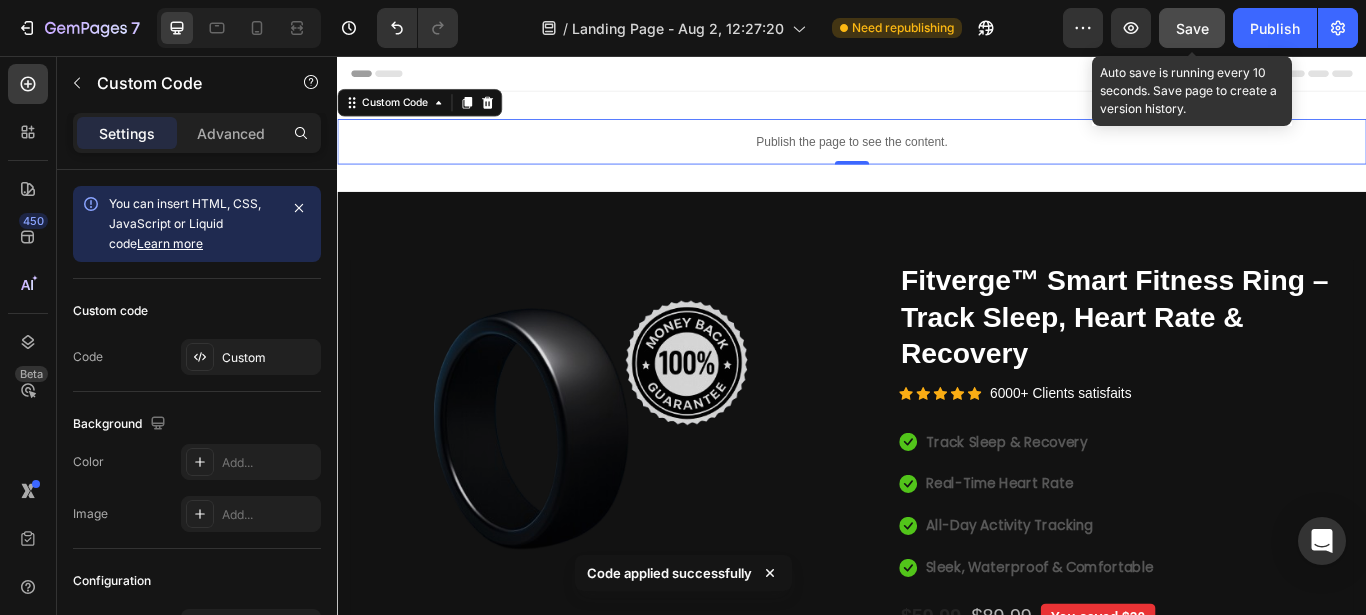 click on "Save" at bounding box center [1192, 28] 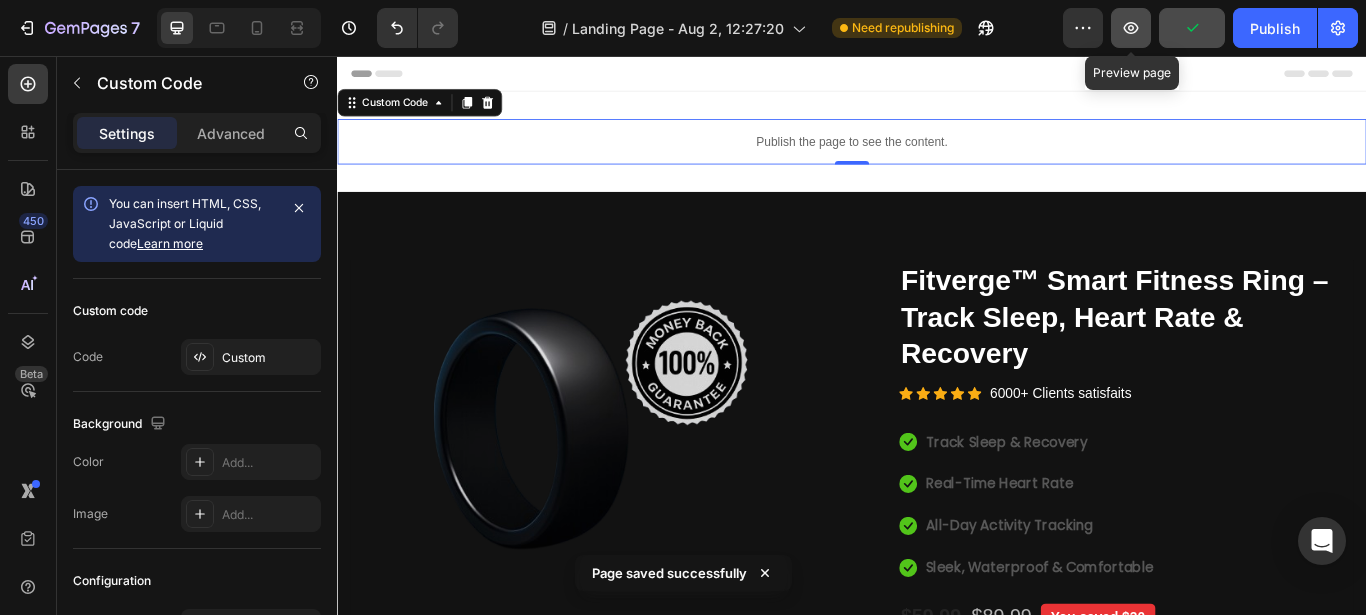 click 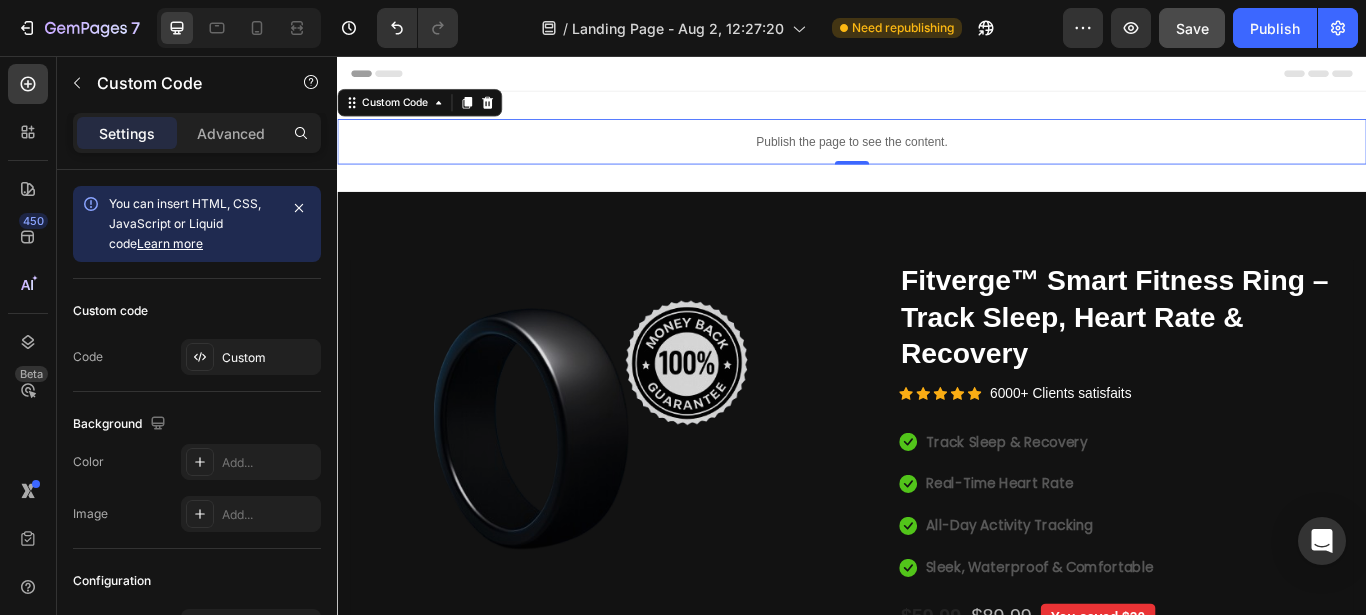 click on "Publish the page to see the content." at bounding box center [937, 155] 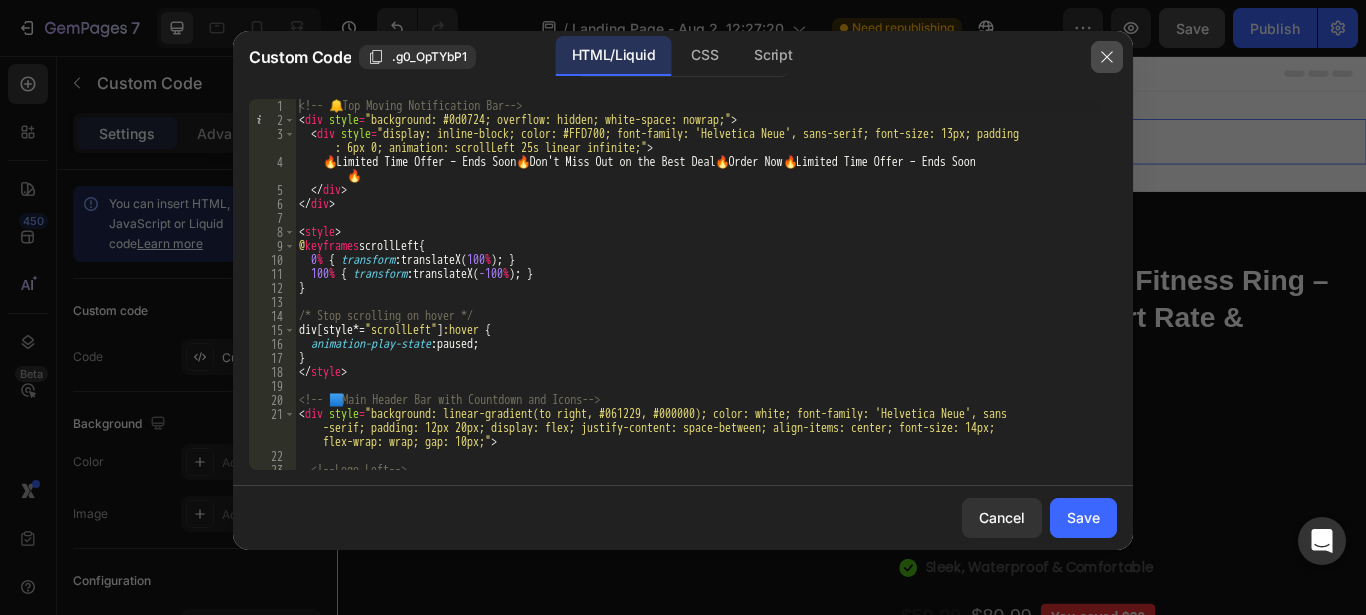 click at bounding box center [1107, 57] 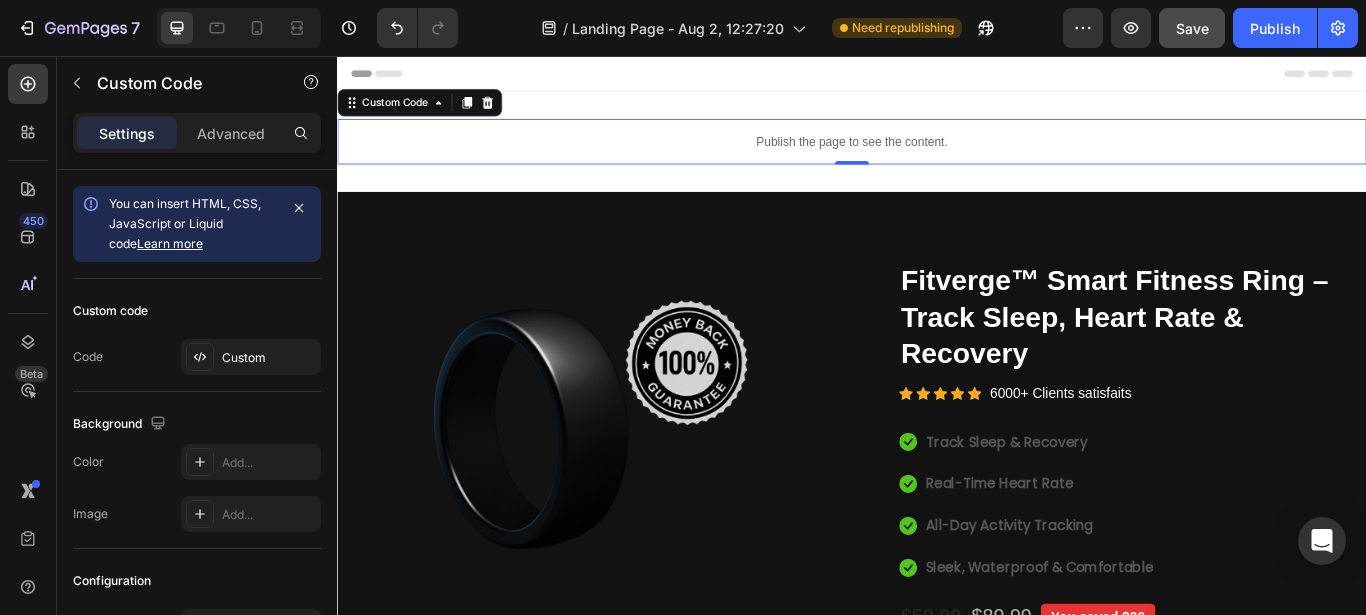 drag, startPoint x: 932, startPoint y: 94, endPoint x: 933, endPoint y: 72, distance: 22.022715 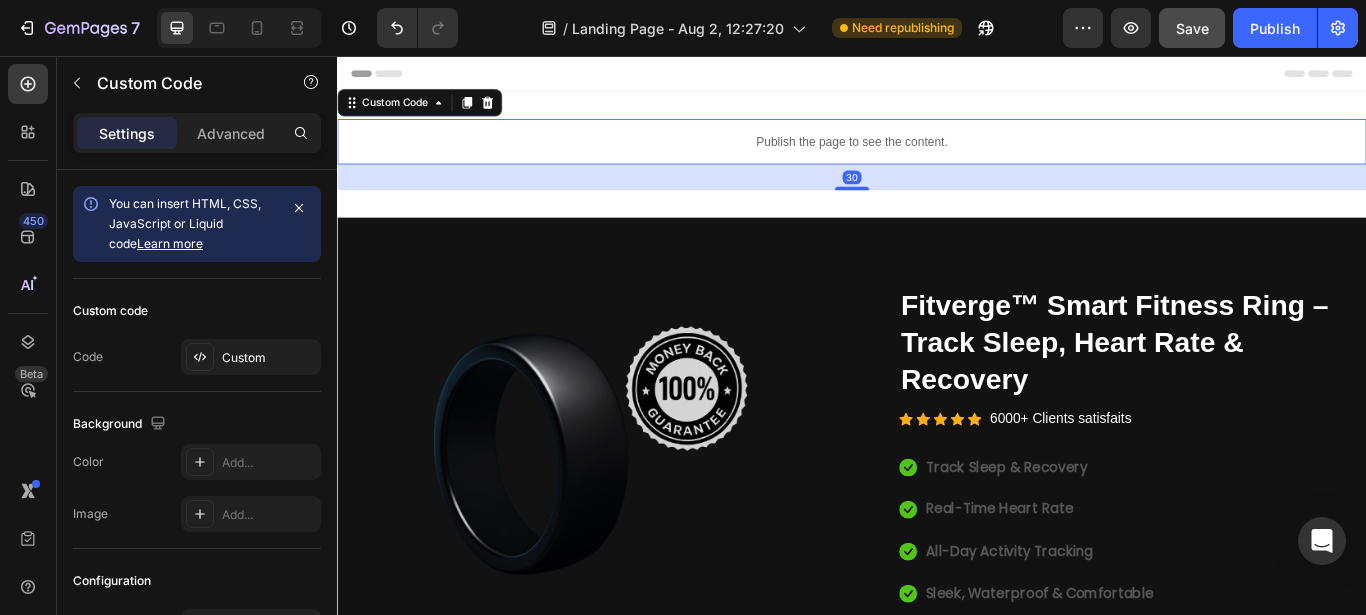 drag, startPoint x: 922, startPoint y: 181, endPoint x: 908, endPoint y: 211, distance: 33.105892 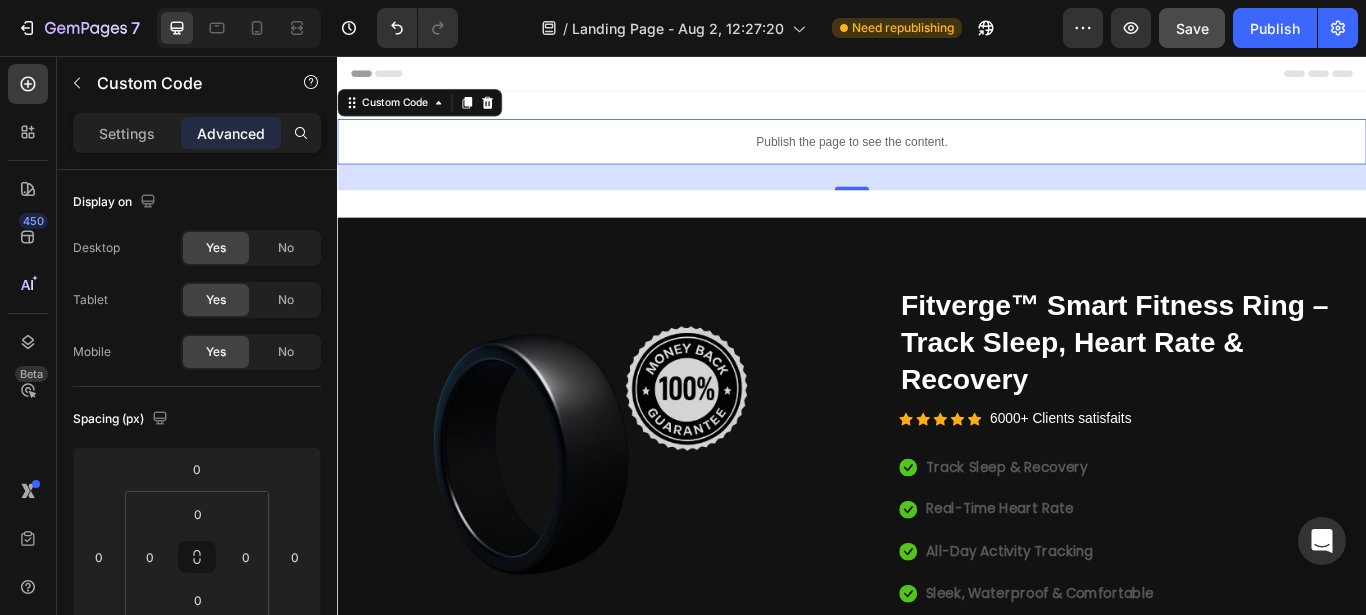 click on "Publish the page to see the content." at bounding box center (937, 155) 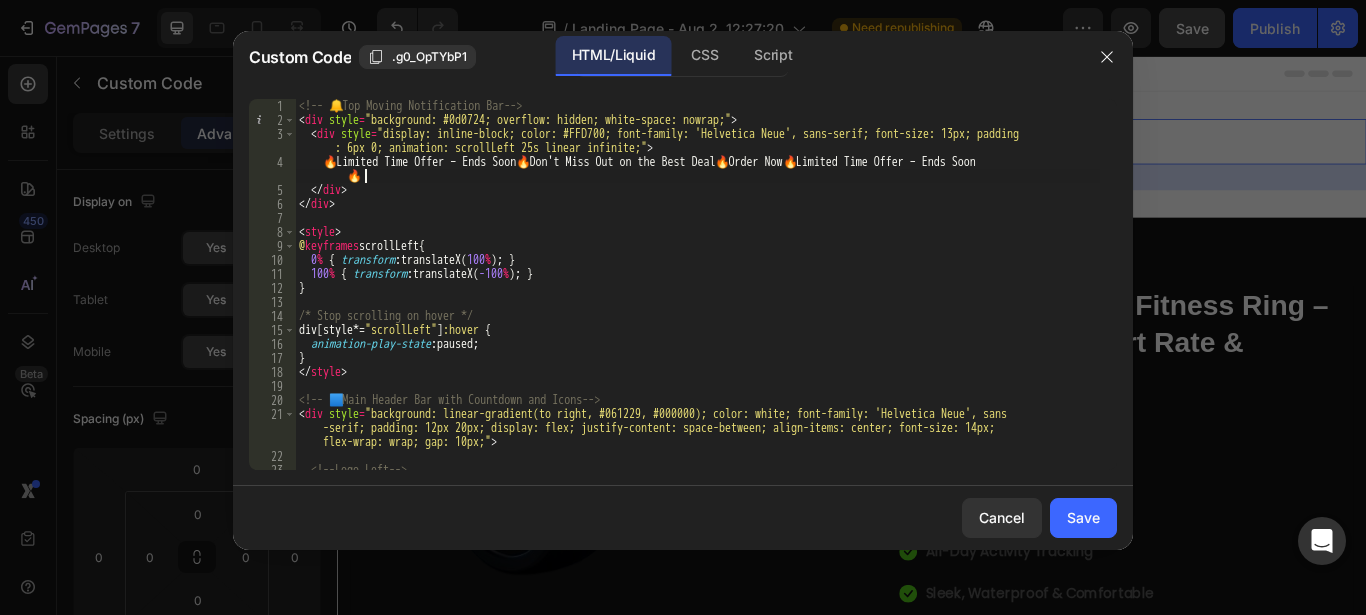 click on "<!--   🔔  Top Moving Notification Bar  --> < div   style = "background: #0d0724; overflow: hidden; white-space: nowrap;" >    < div   style = "display: inline-block; color: #FFD700; font-family: 'Helvetica Neue', sans-serif; font-size: 13px; padding        : 6px 0; animation: scrollLeft 25s linear infinite;" >      🔥  Limited Time Offer – Ends Soon  🔥  Don't Miss Out on the Best Deal  🔥  Order Now  🔥  Limited Time Offer – Ends Soon           🔥    </ div > </ div > < style > @ keyframes  scrollLeft  {    0 %   {   transform :  translateX( 100 % ) ;   }    100 %   {   transform :  translateX( -100 % ) ;   } } /* Stop scrolling on hover */ div [ style *= " scrollLeft " ] :hover   {    animation-play-state :  paused ; } </ style > <!--   🟦  Main Header Bar with Countdown and Icons  --> < div   style = "background: linear-gradient(to right, #061229, #000000); color: white; font-family: 'Helvetica Neue', sans           flex-wrap: wrap; gap: 10px;" >    <!--  Logo Left" at bounding box center (697, 298) 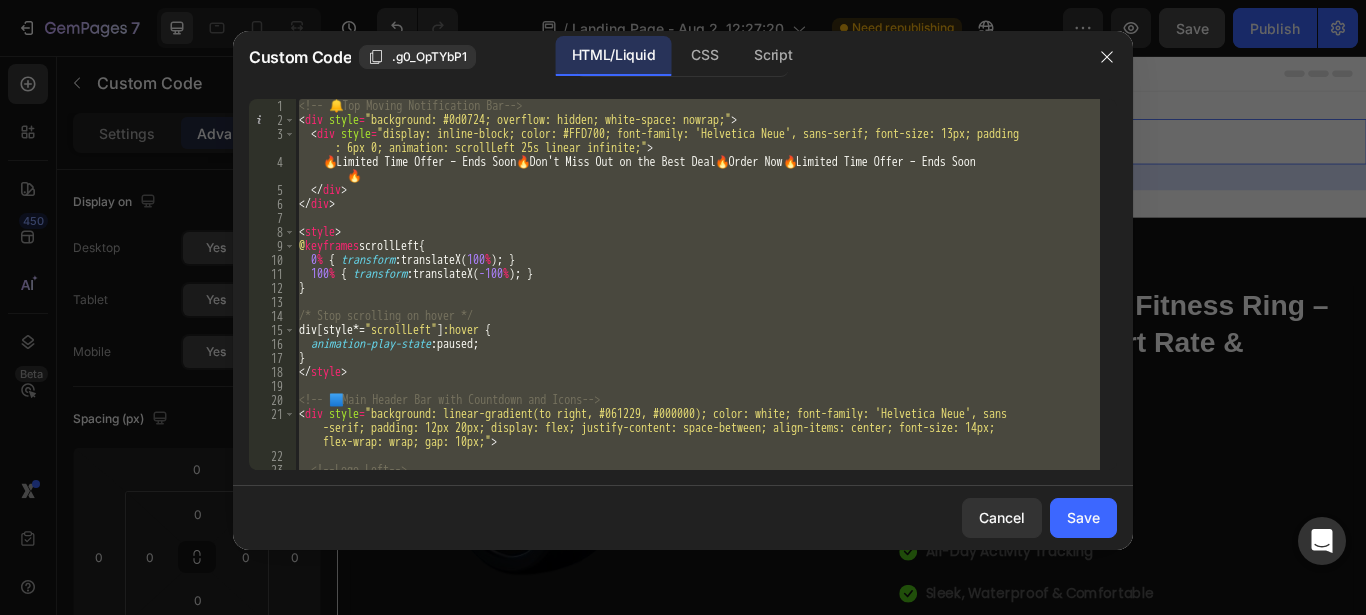 click on "<!--   🔔  Top Moving Notification Bar  --> < div   style = "background: #0d0724; overflow: hidden; white-space: nowrap;" >    < div   style = "display: inline-block; color: #FFD700; font-family: 'Helvetica Neue', sans-serif; font-size: 13px; padding        : 6px 0; animation: scrollLeft 25s linear infinite;" >      🔥  Limited Time Offer – Ends Soon  🔥  Don't Miss Out on the Best Deal  🔥  Order Now  🔥  Limited Time Offer – Ends Soon           🔥    </ div > </ div > < style > @ keyframes  scrollLeft  {    0 %   {   transform :  translateX( 100 % ) ;   }    100 %   {   transform :  translateX( -100 % ) ;   } } /* Stop scrolling on hover */ div [ style *= " scrollLeft " ] :hover   {    animation-play-state :  paused ; } </ style > <!--   🟦  Main Header Bar with Countdown and Icons  --> < div   style = "background: linear-gradient(to right, #061229, #000000); color: white; font-family: 'Helvetica Neue', sans           flex-wrap: wrap; gap: 10px;" >    <!--  Logo Left" at bounding box center (697, 284) 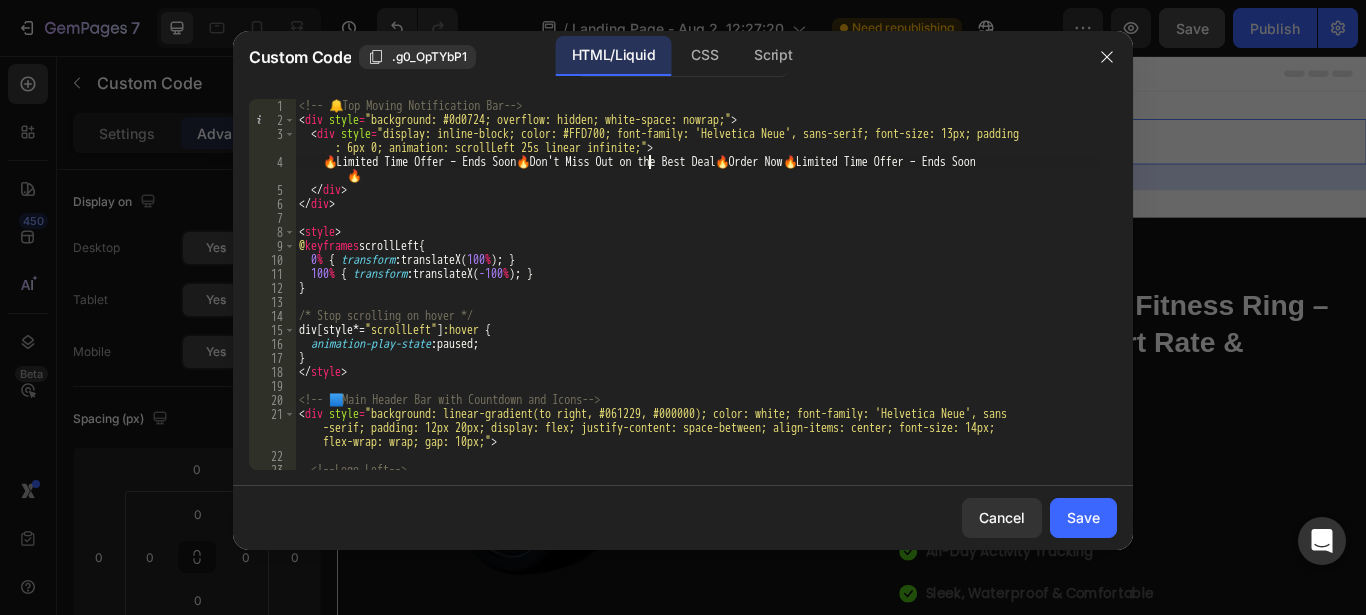 click on "<!--   🔔  Top Moving Notification Bar  --> < div   style = "background: #0d0724; overflow: hidden; white-space: nowrap;" >    < div   style = "display: inline-block; color: #FFD700; font-family: 'Helvetica Neue', sans-serif; font-size: 13px; padding        : 6px 0; animation: scrollLeft 25s linear infinite;" >      🔥  Limited Time Offer – Ends Soon  🔥  Don't Miss Out on the Best Deal  🔥  Order Now  🔥  Limited Time Offer – Ends Soon           🔥    </ div > </ div > < style > @ keyframes  scrollLeft  {    0 %   {   transform :  translateX( 100 % ) ;   }    100 %   {   transform :  translateX( -100 % ) ;   } } /* Stop scrolling on hover */ div [ style *= " scrollLeft " ] :hover   {    animation-play-state :  paused ; } </ style > <!--   🟦  Main Header Bar with Countdown and Icons  --> < div   style = "background: linear-gradient(to right, #061229, #000000); color: white; font-family: 'Helvetica Neue', sans           flex-wrap: wrap; gap: 10px;" >    <!--  Logo Left" at bounding box center (697, 298) 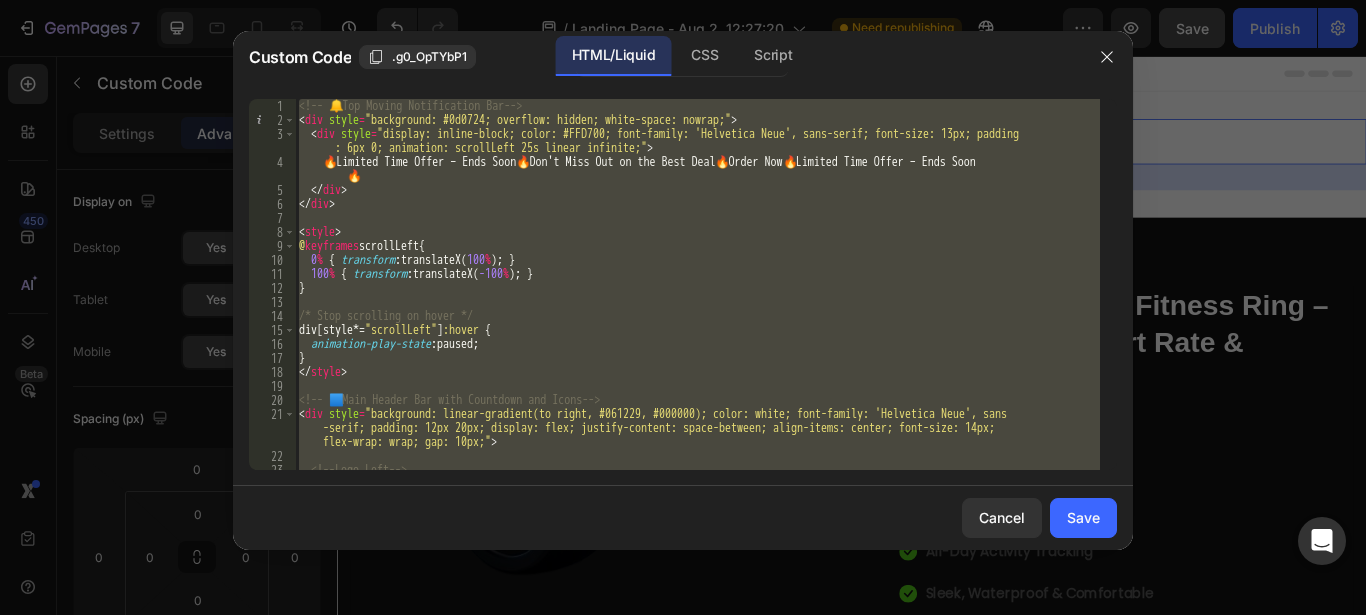 type on "ر" 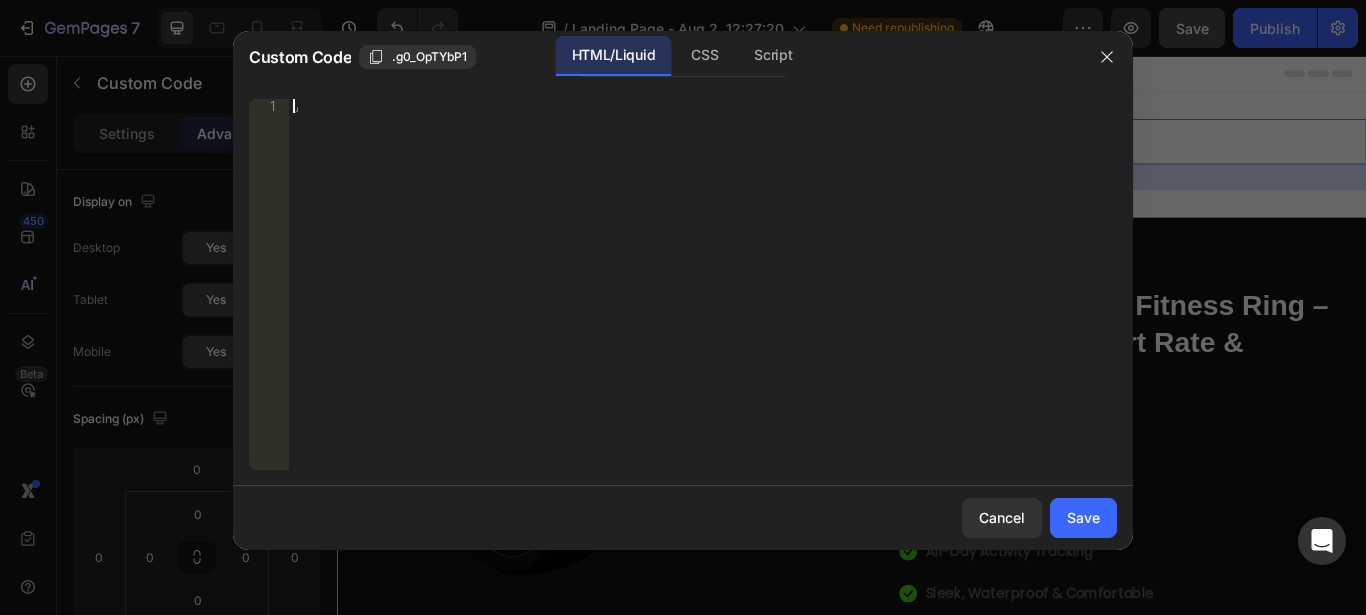 scroll, scrollTop: 0, scrollLeft: 0, axis: both 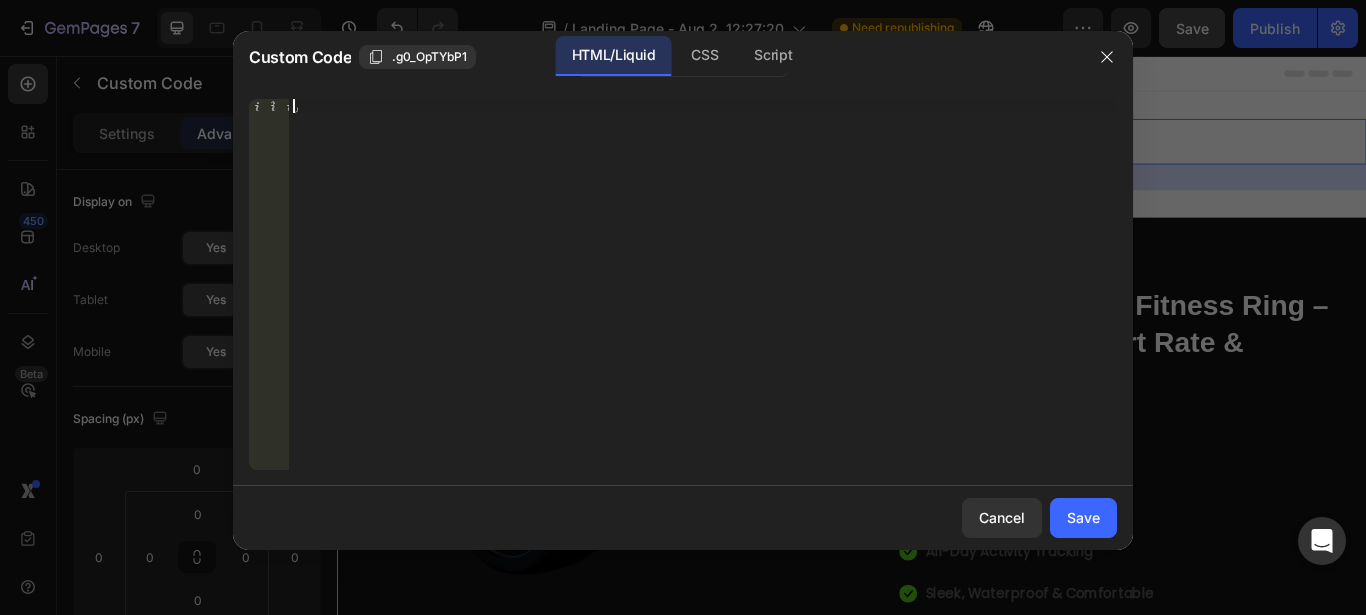 click on "ر" at bounding box center [703, 298] 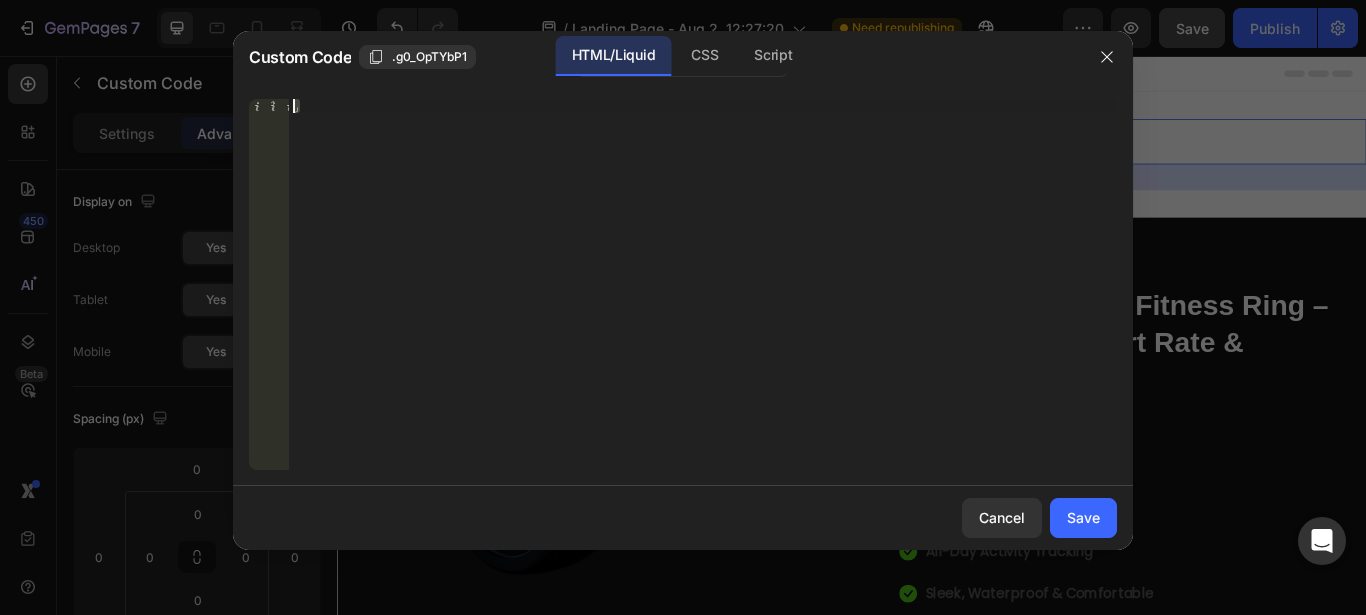 click on "ر" at bounding box center (703, 298) 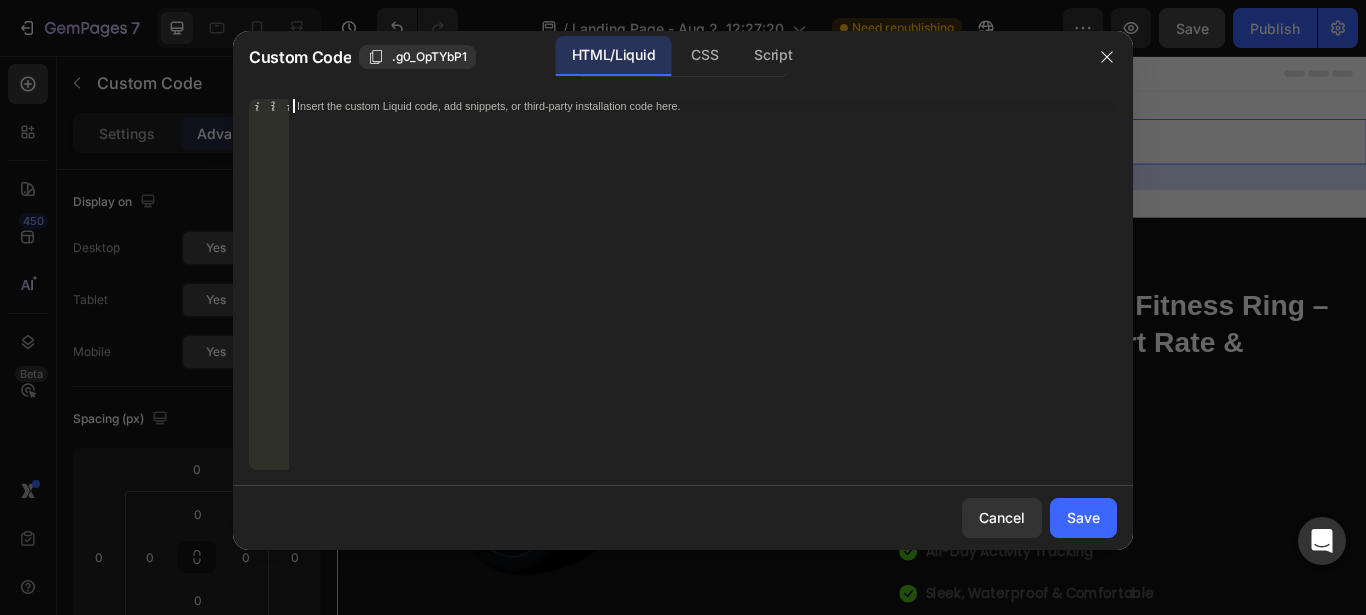 type 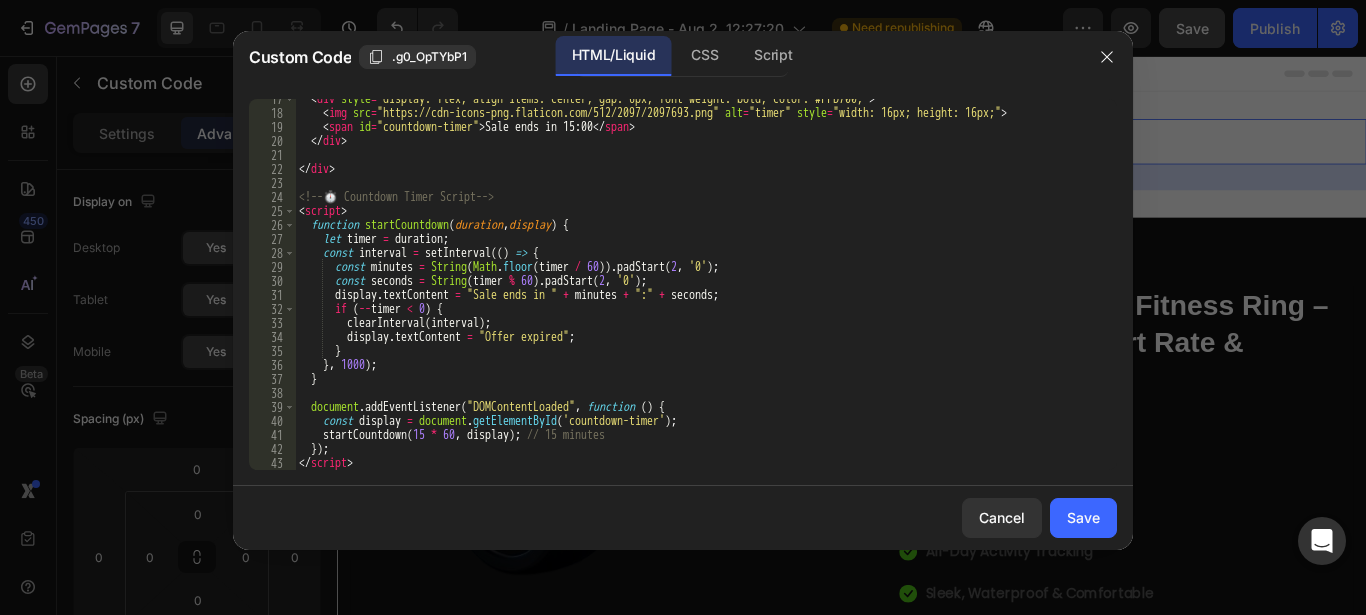scroll, scrollTop: 259, scrollLeft: 0, axis: vertical 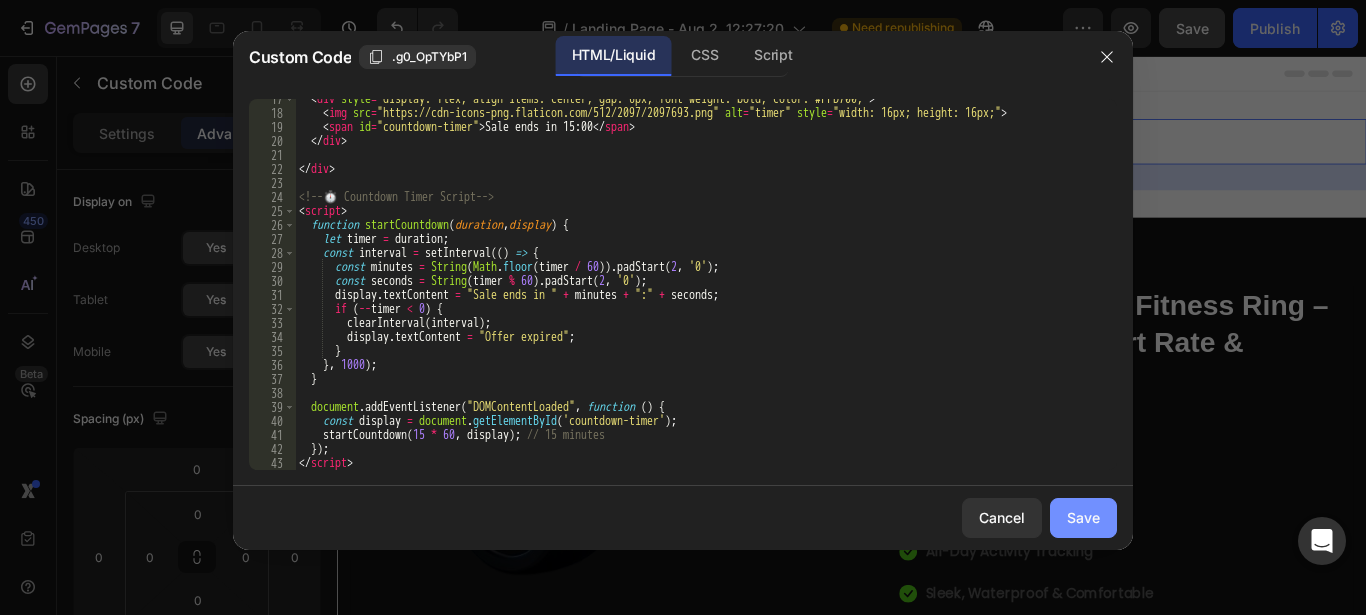 click on "Save" 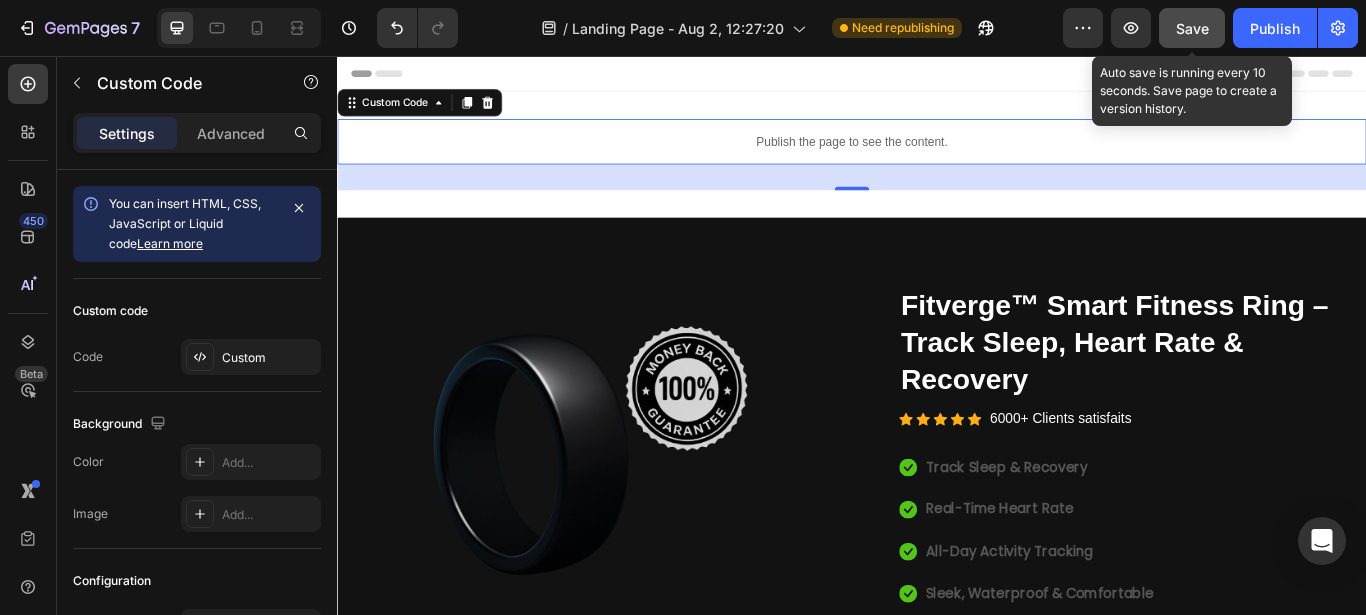 click on "Save" at bounding box center (1192, 28) 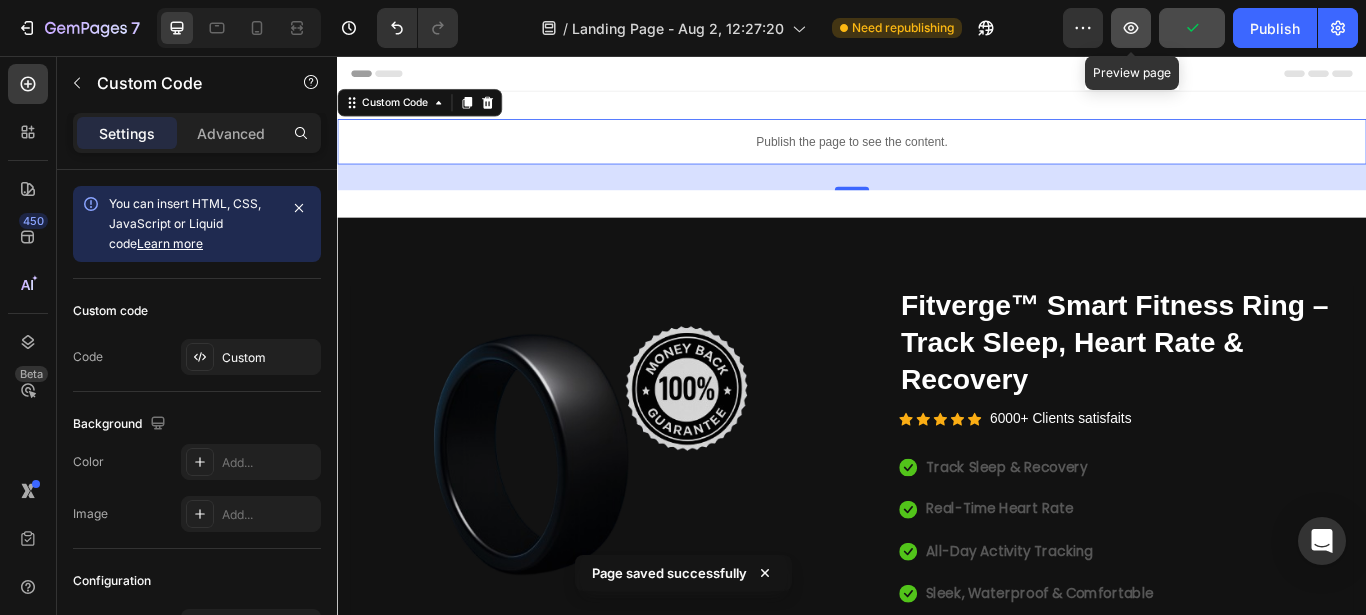 click 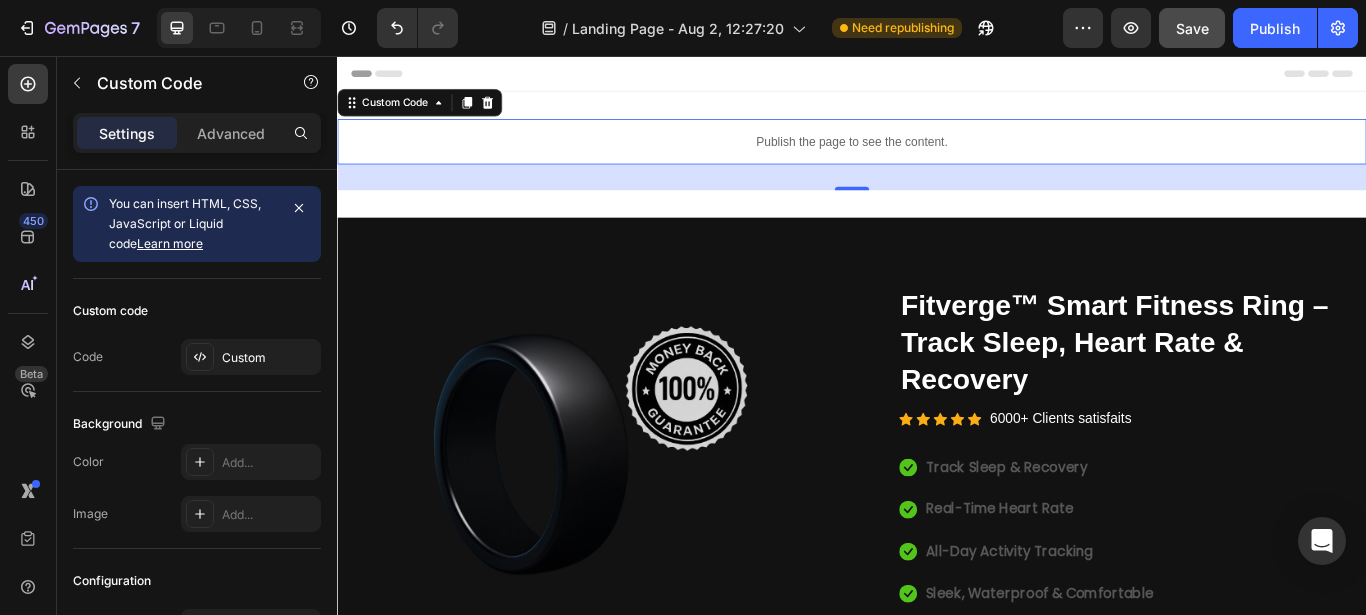 click on "Publish the page to see the content." at bounding box center [937, 155] 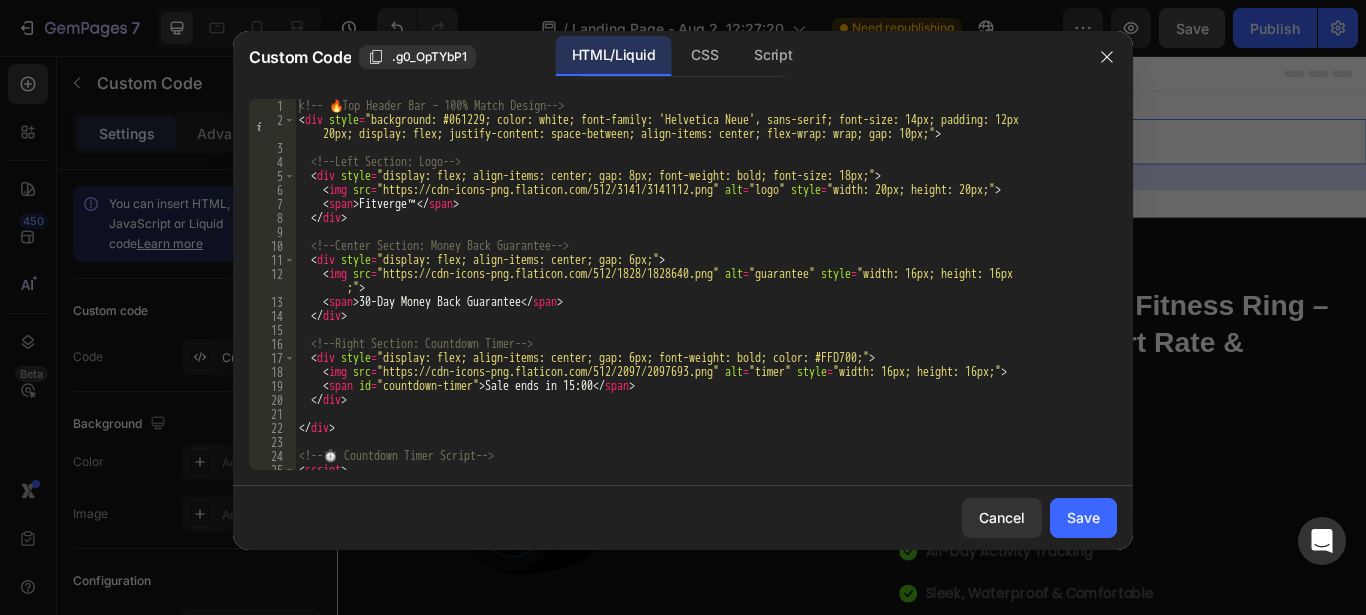 click on "<!--   🔥  Top Header Bar – 100% Match Design  --> < div   style = "background: #061229; color: white; font-family: 'Helvetica Neue', sans-serif; font-size: 14px; padding: 12px       20px; display: flex; justify-content: space-between; align-items: center; flex-wrap: wrap; gap: 10px;" >    <!--  Left Section: Logo  -->    < div   style = "display: flex; align-items: center; gap: 8px; font-weight: bold; font-size: 18px;" >      < img   src = "https://cdn-icons-png.flaticon.com/512/3141/3141112.png"   alt = "logo"   style = "width: 20px; height: 20px;" >      < span > Fitverge™ </ span >    </ div >    <!--  Center Section: Money Back Guarantee  -->    < div   style = "display: flex; align-items: center; gap: 6px;" >      < img   src = "https://cdn-icons-png.flaticon.com/512/1828/1828640.png"   alt = "guarantee"   style = "width: 16px; height: 16px          ;" >      < span > 30-Day Money Back Guarantee </ span >    </ div >    <!--  Right Section: Countdown Timer  -->    < div   style = > <" at bounding box center [697, 298] 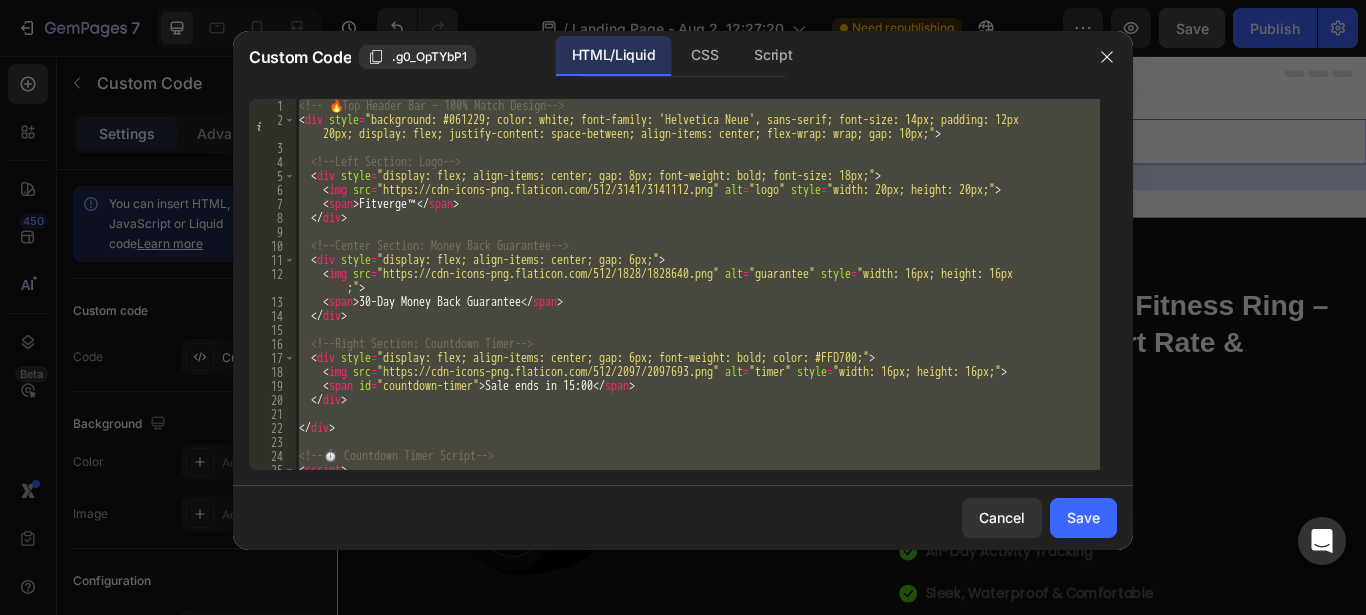 type on "</script>" 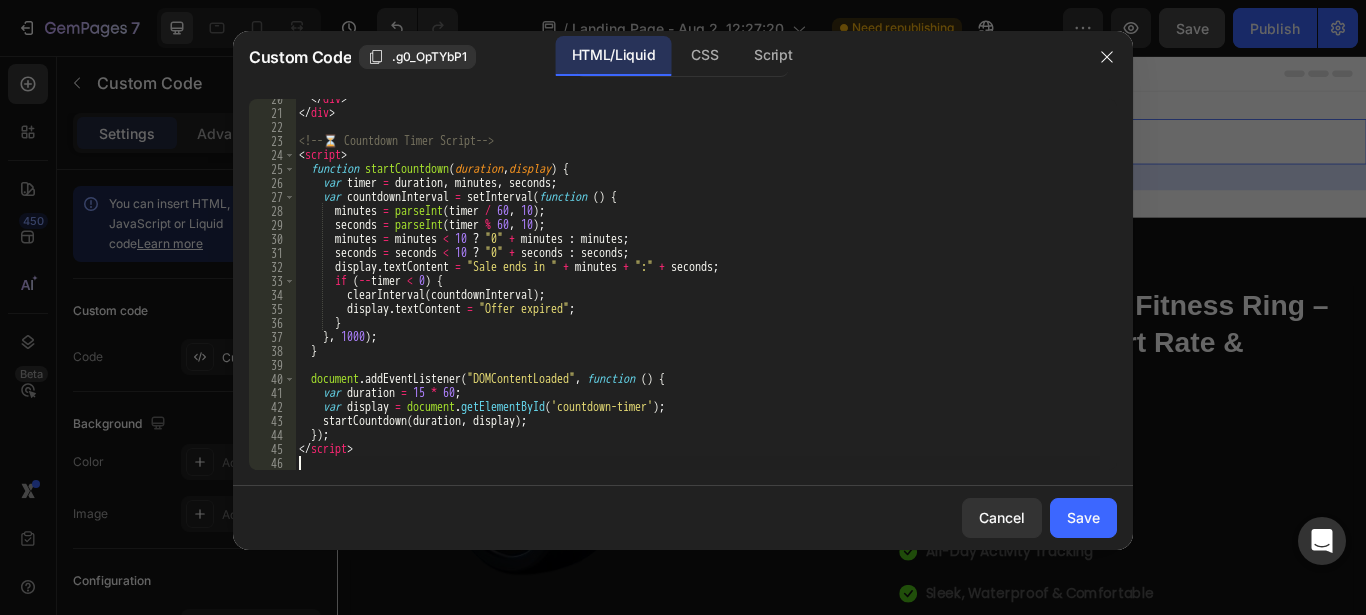 scroll, scrollTop: 301, scrollLeft: 0, axis: vertical 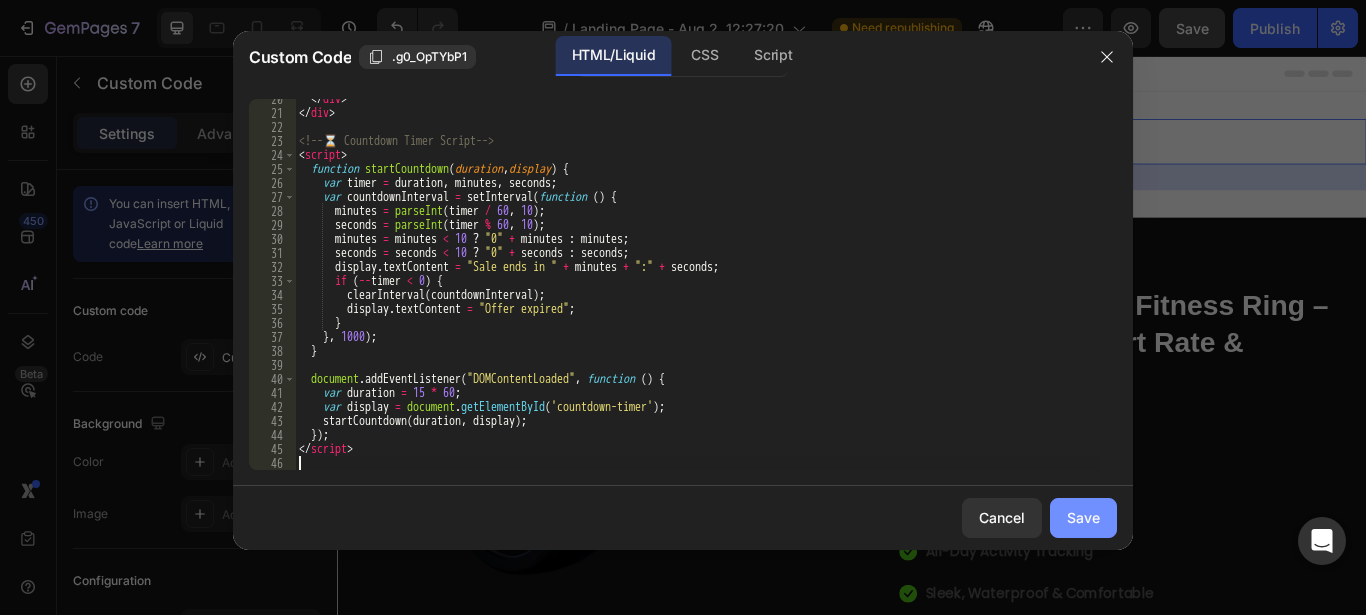 click on "Save" 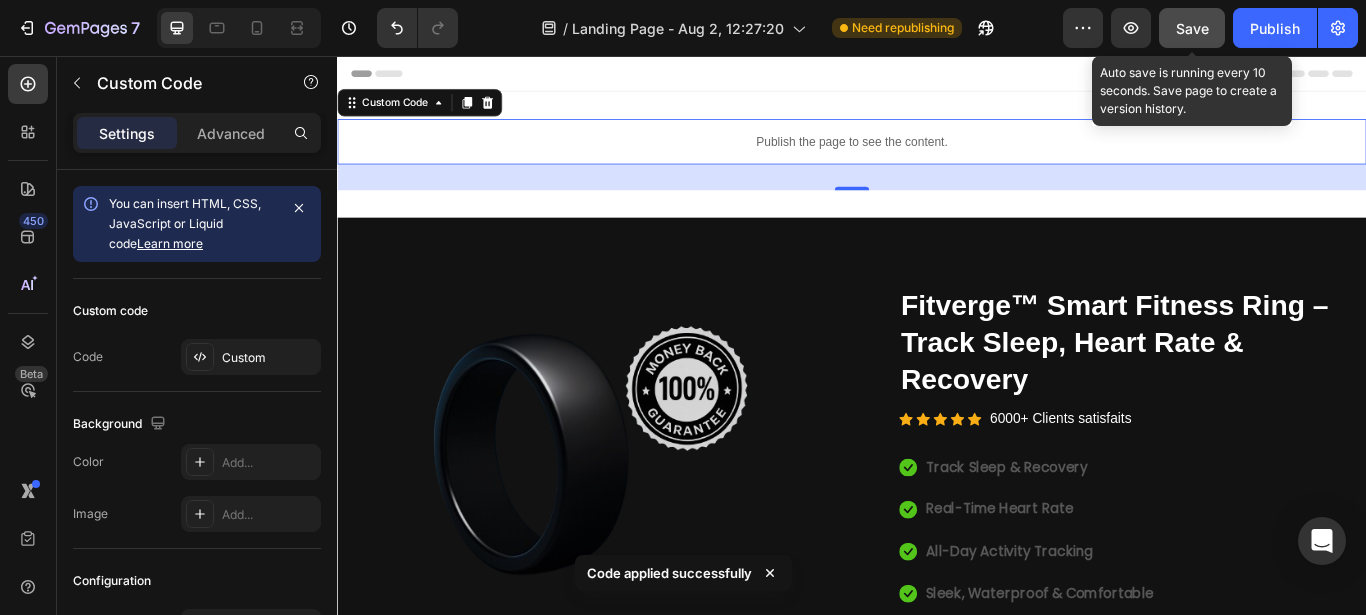 click on "Save" at bounding box center [1192, 28] 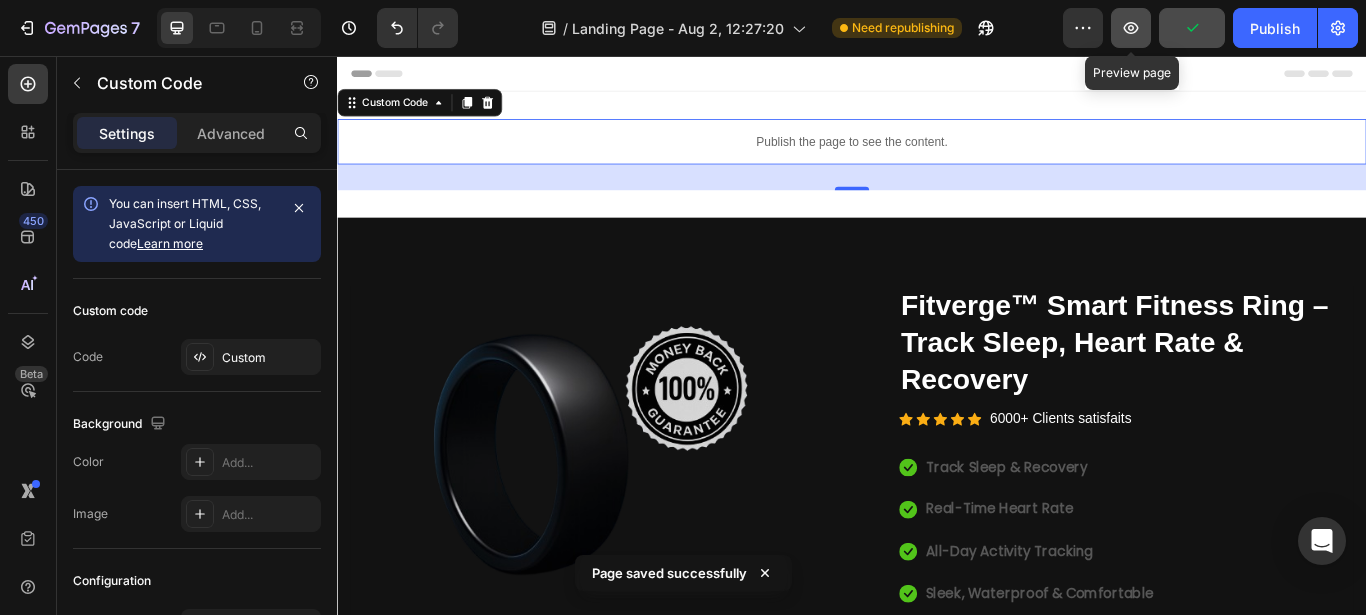 click 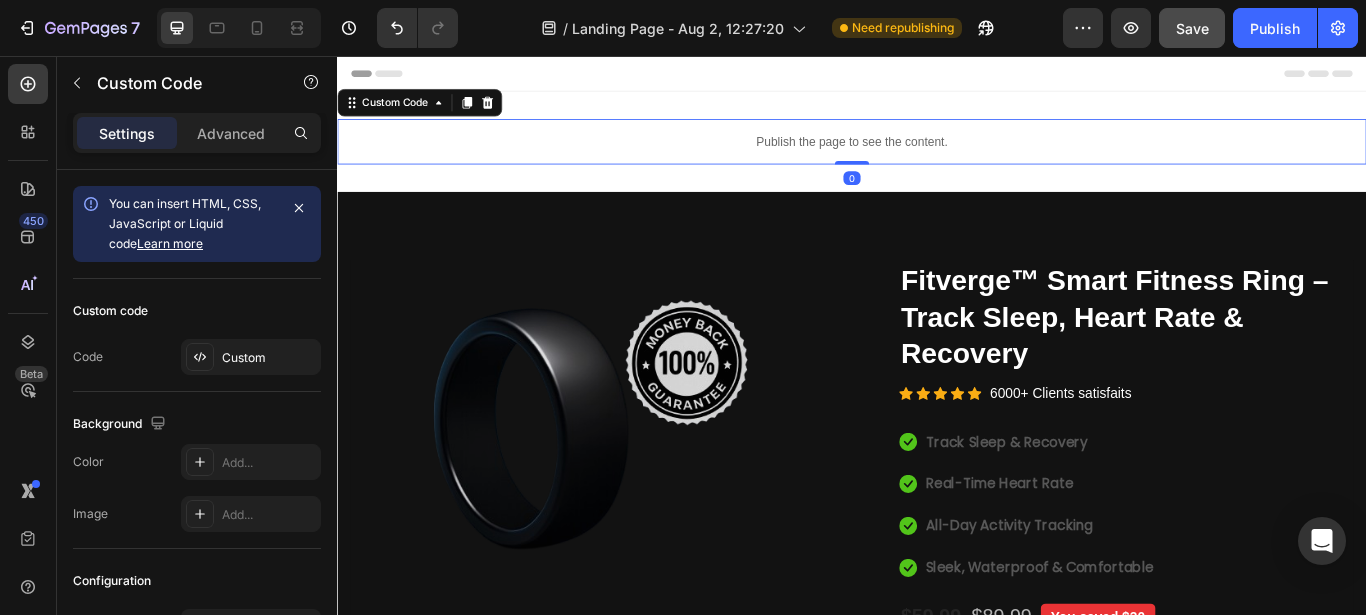 drag, startPoint x: 927, startPoint y: 210, endPoint x: 925, endPoint y: 173, distance: 37.054016 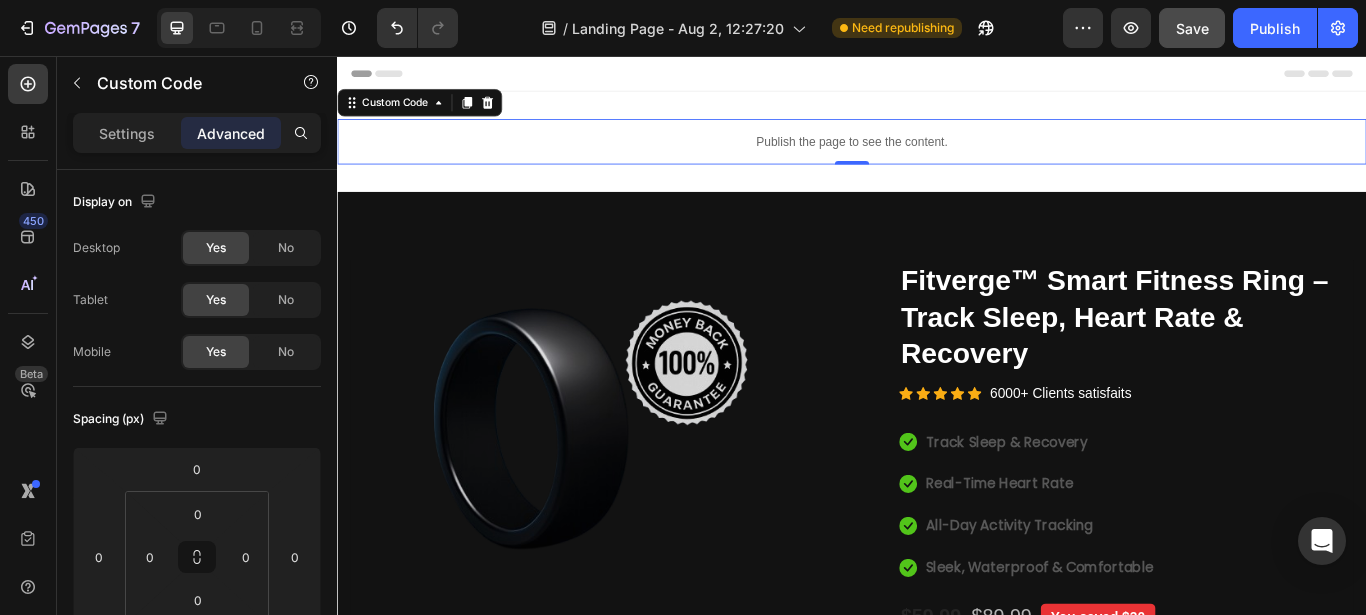 drag, startPoint x: 922, startPoint y: 212, endPoint x: 933, endPoint y: 162, distance: 51.1957 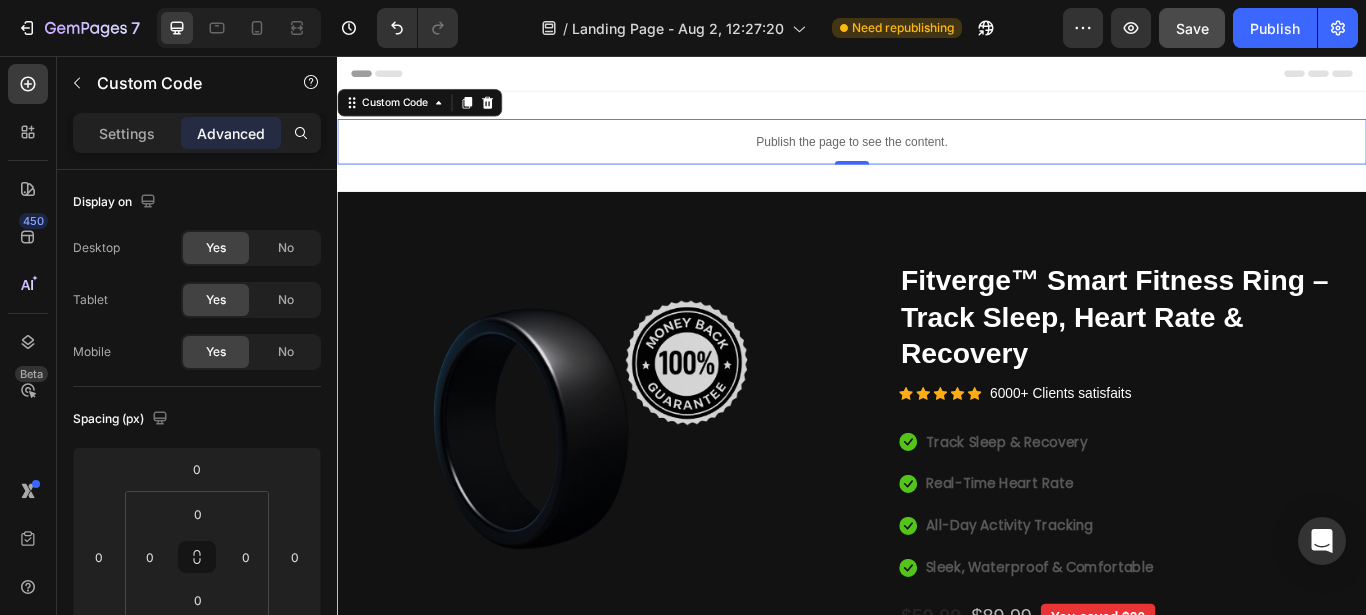 click on "Publish the page to see the content.
Custom Code   0 Section 1" at bounding box center (937, 155) 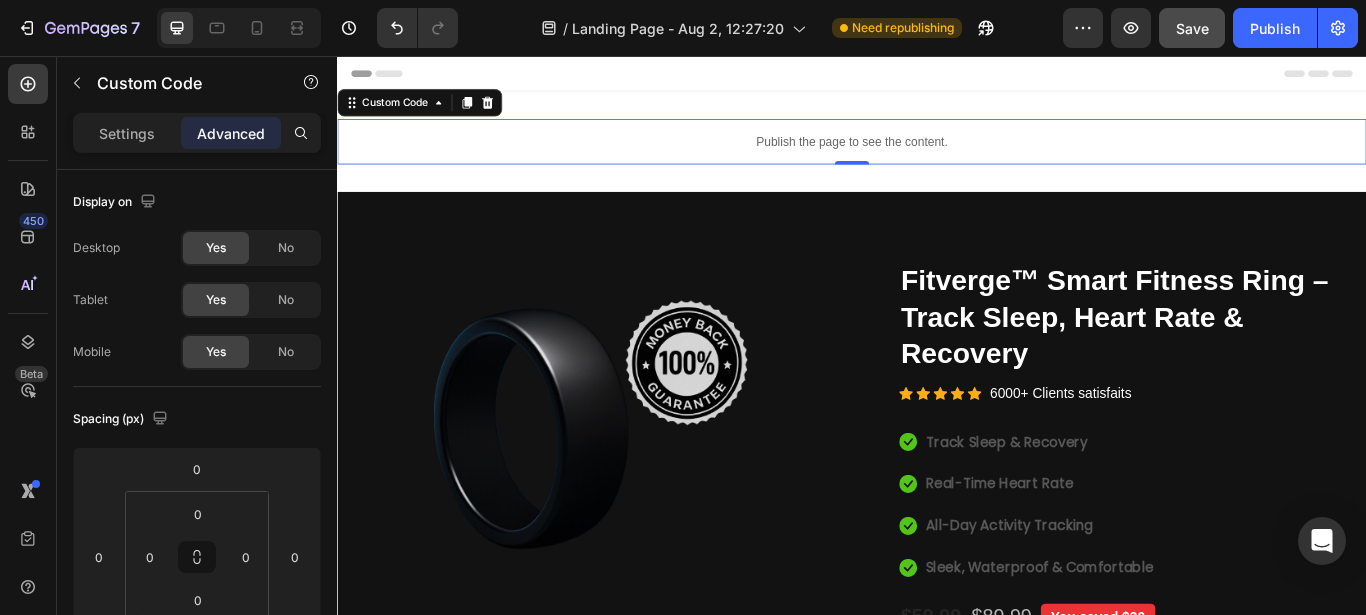 click on "Publish the page to see the content." at bounding box center [937, 155] 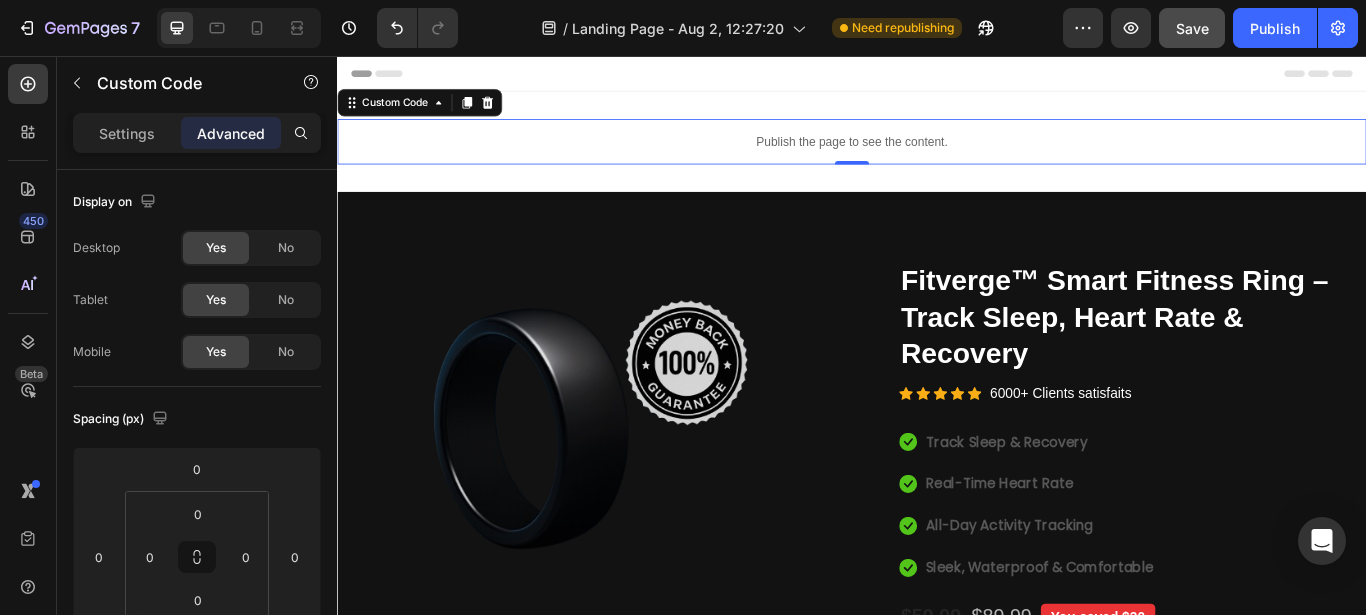 click on "Publish the page to see the content." at bounding box center (937, 155) 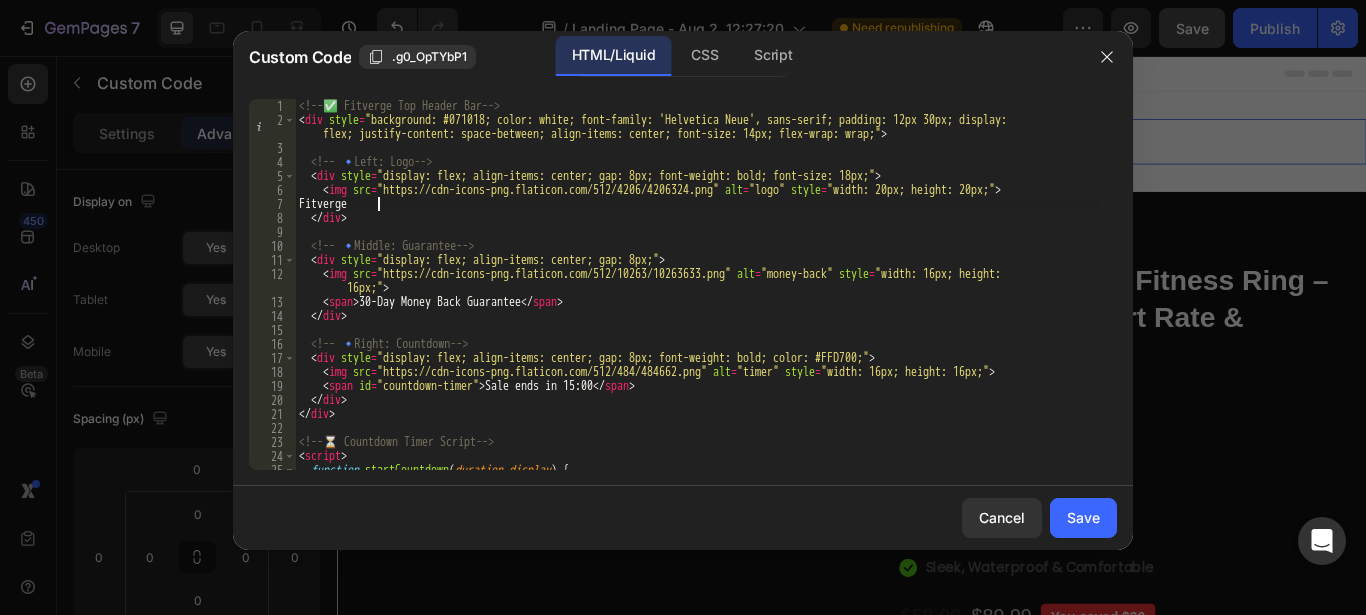 click on "<!--  ✅ Fitverge Top Header Bar  --> < div   style = "background: #071018; color: white; font-family: 'Helvetica Neue', sans-serif; padding: 12px 30px; display:       flex; justify-content: space-between; align-items: center; font-size: 14px; flex-wrap: wrap;" >    <!--   🔹  Left: Logo  -->    < div   style = "display: flex; align-items: center; gap: 8px; font-weight: bold; font-size: 18px;" >      < img   src = "https://cdn-icons-png.flaticon.com/512/4206/4206324.png"   alt = "logo"   style = "width: 20px; height: 20px;" >     Fitverge    </ div >    <!--   🔹  Middle: Guarantee  -->    < div   style = "display: flex; align-items: center; gap: 8px;" >      < img   src = "https://cdn-icons-png.flaticon.com/512/10263/10263633.png"   alt = "money-back"   style = "width: 16px; height:           16px;" >      < span > 30-Day Money Back Guarantee </ span >    </ div >    <!--   🔹  Right: Countdown  -->    < div   style = >      < img   src =   alt = "timer"   style = >      < span   id = > </" at bounding box center (697, 298) 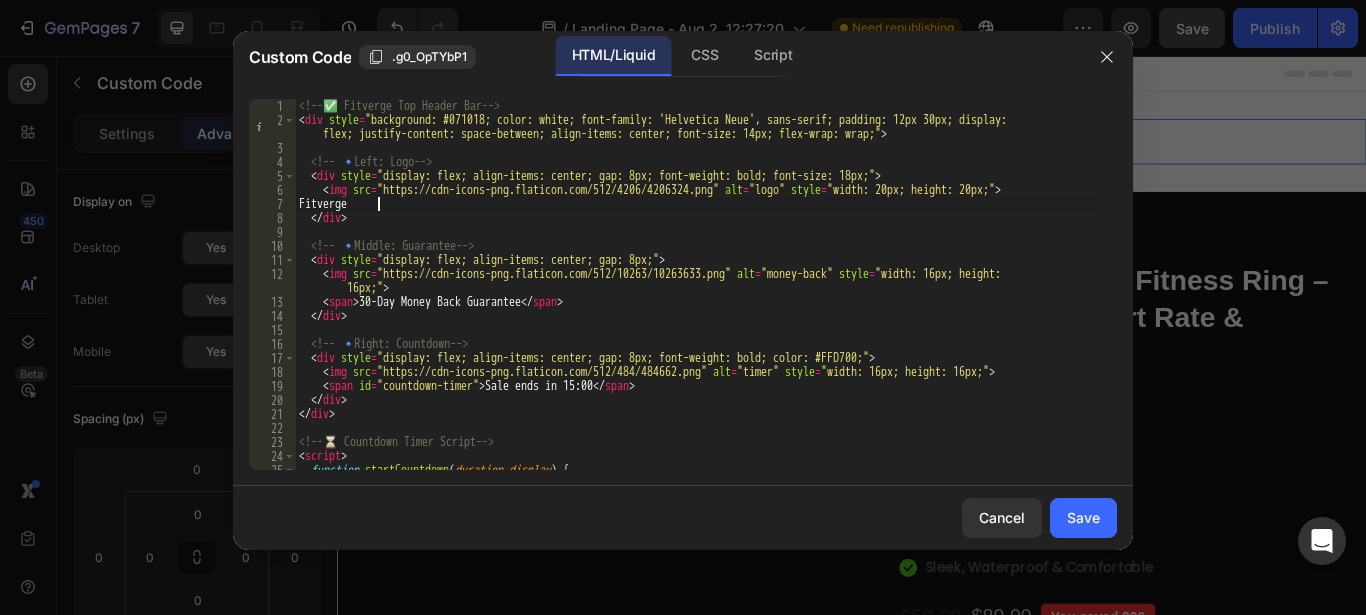 type on "</script>" 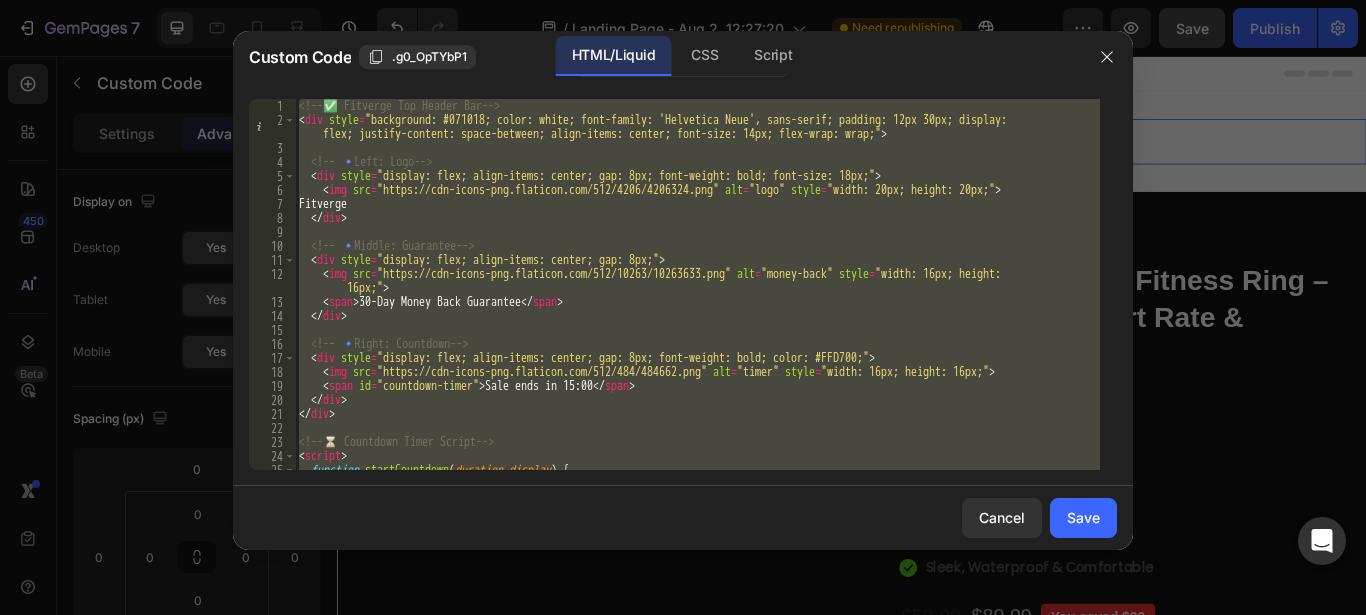 type 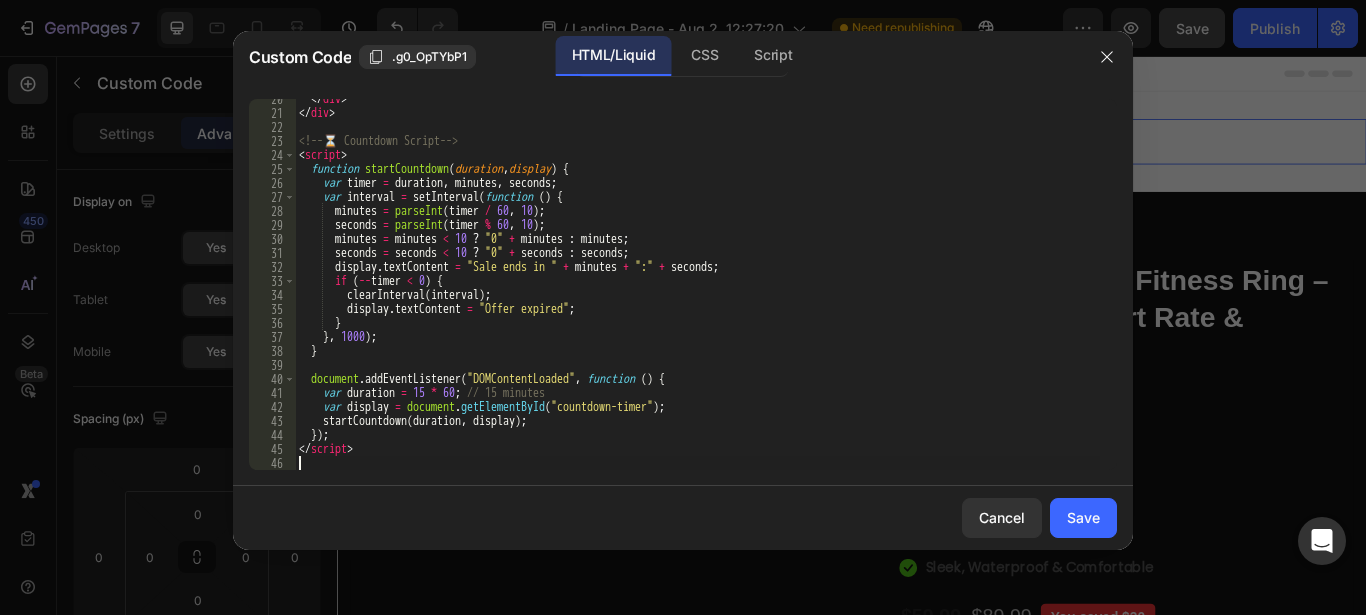 scroll, scrollTop: 315, scrollLeft: 0, axis: vertical 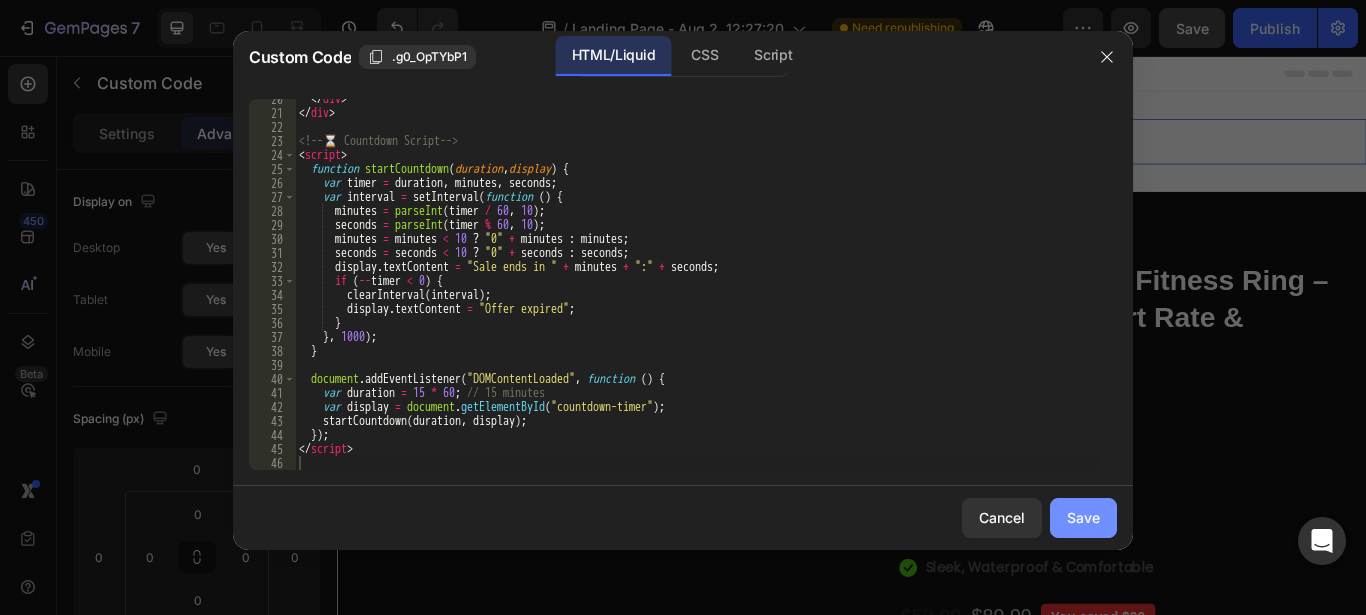 drag, startPoint x: 1071, startPoint y: 531, endPoint x: 841, endPoint y: 250, distance: 363.1267 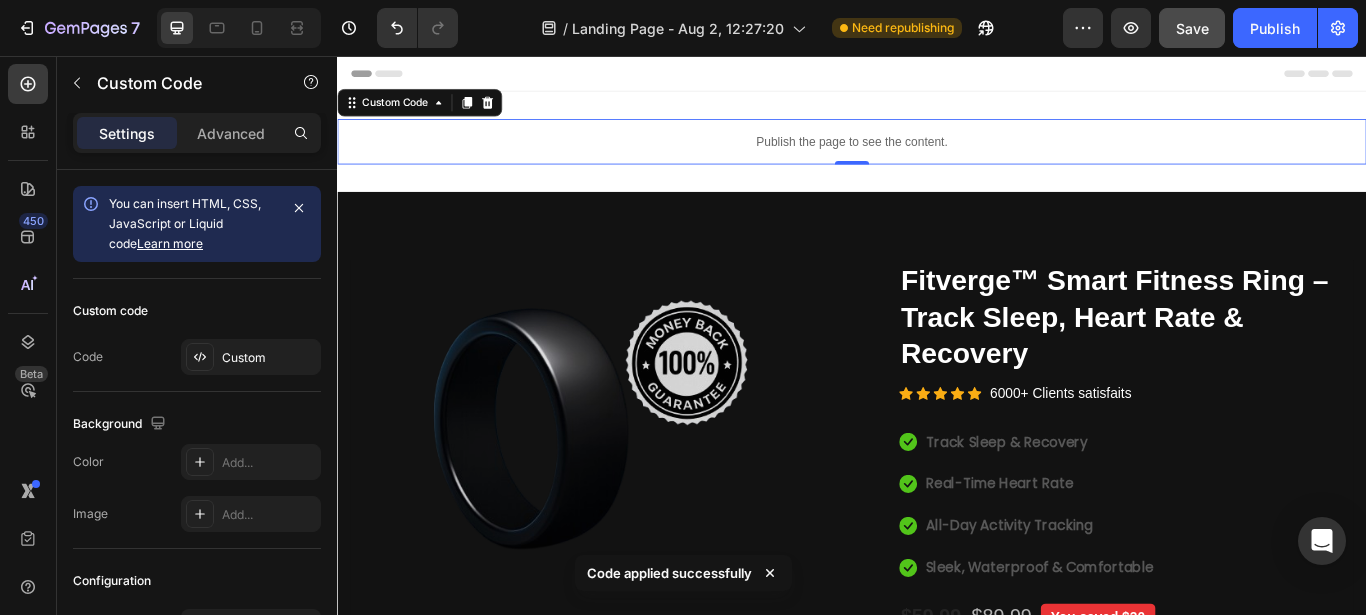 click on "7   /  Landing Page - Aug 2, 12:27:20 Need republishing Preview  Save   Publish" 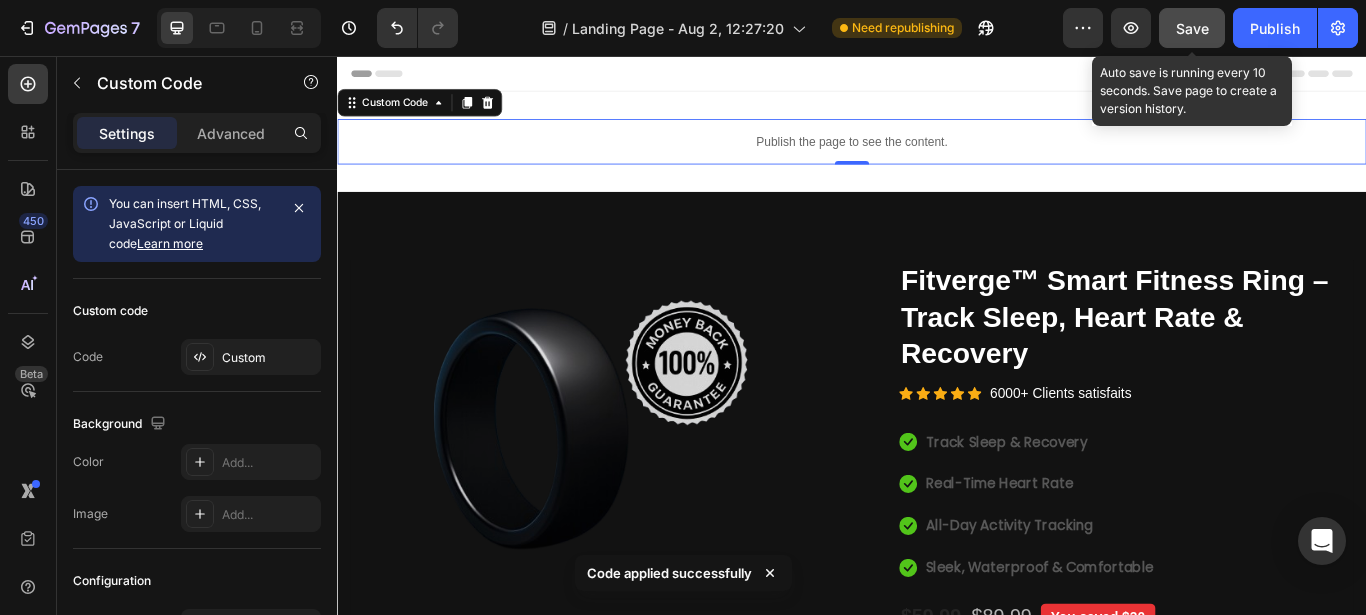 click on "Save" at bounding box center (1192, 28) 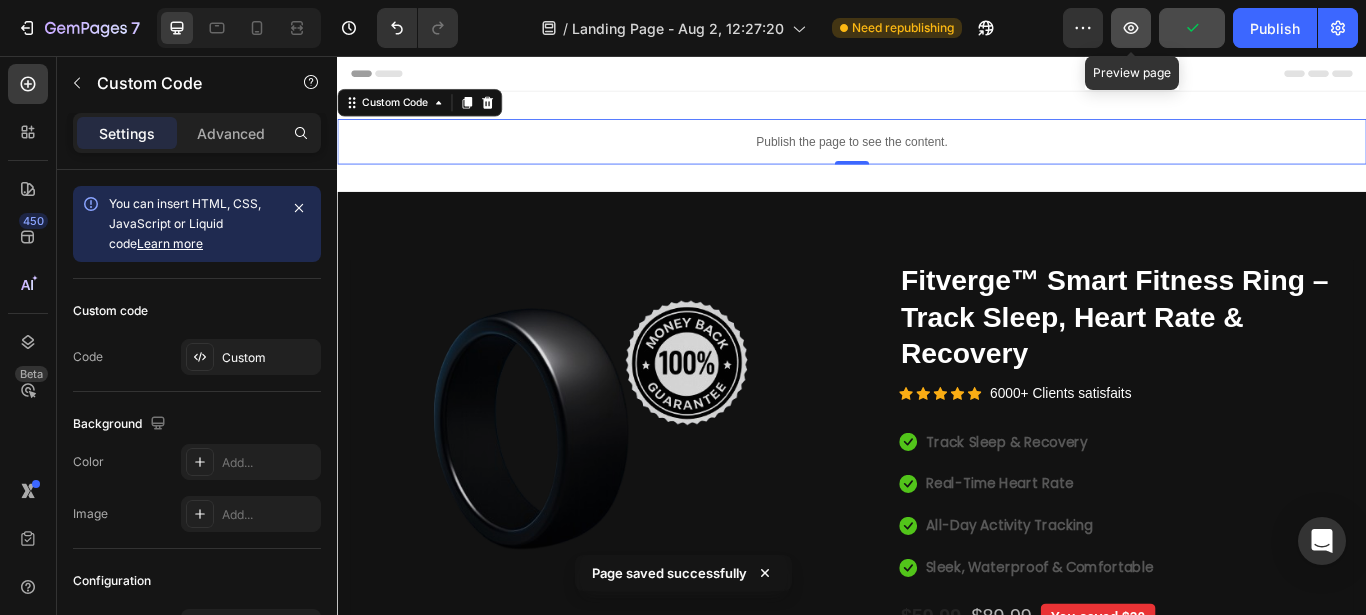 click 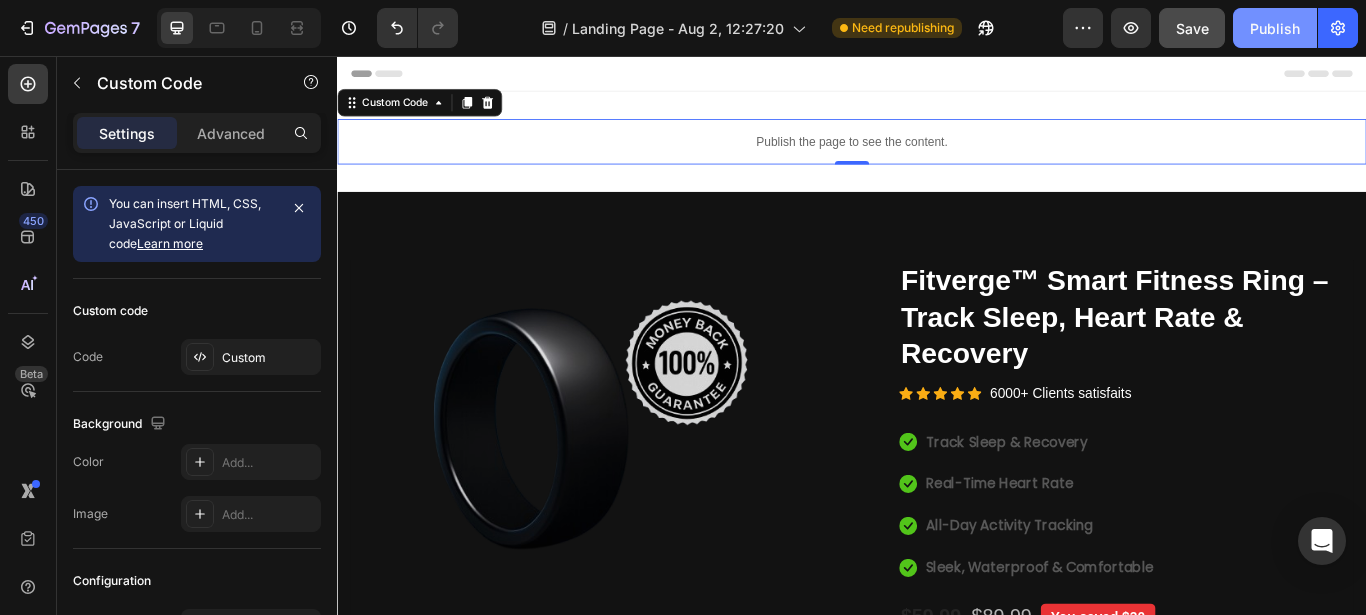 click on "Publish" 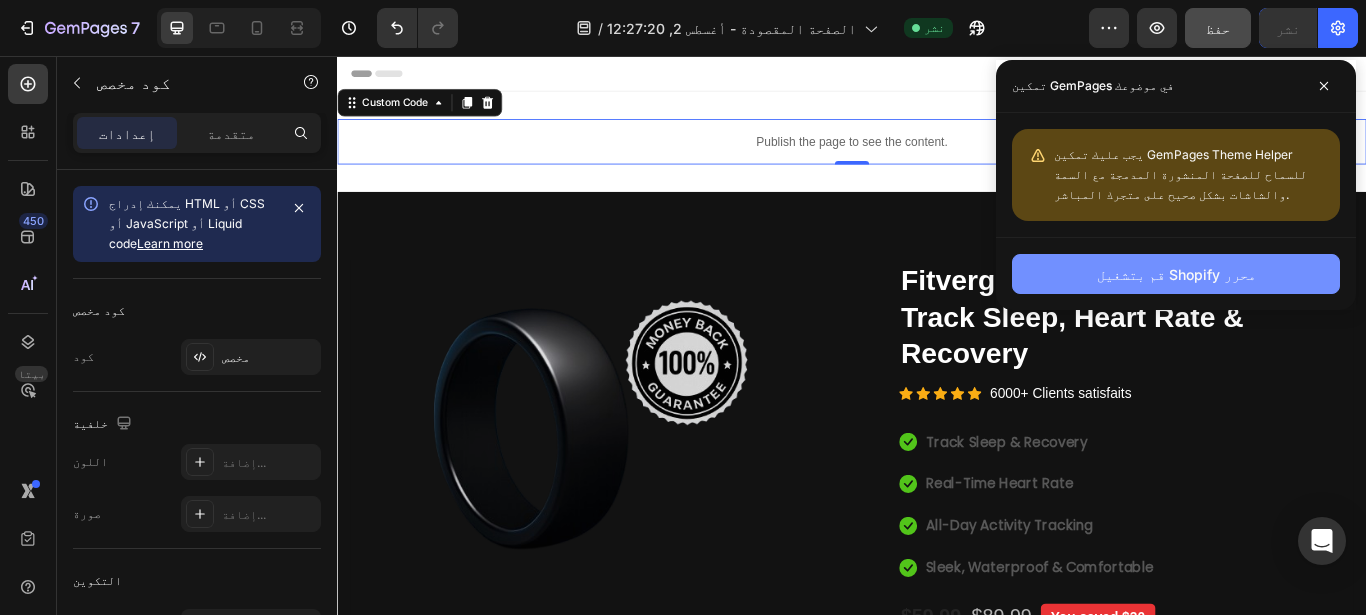 click on "قم بتشغيل Shopify محرر" at bounding box center (1176, 274) 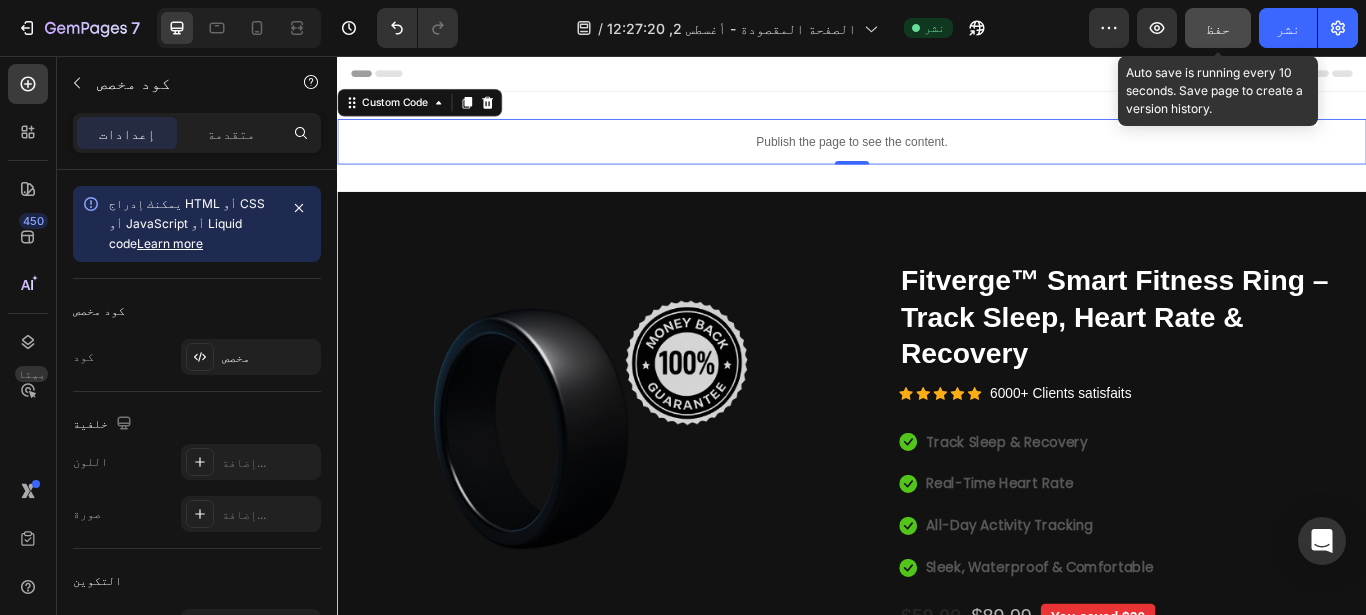 click on "حفظ" 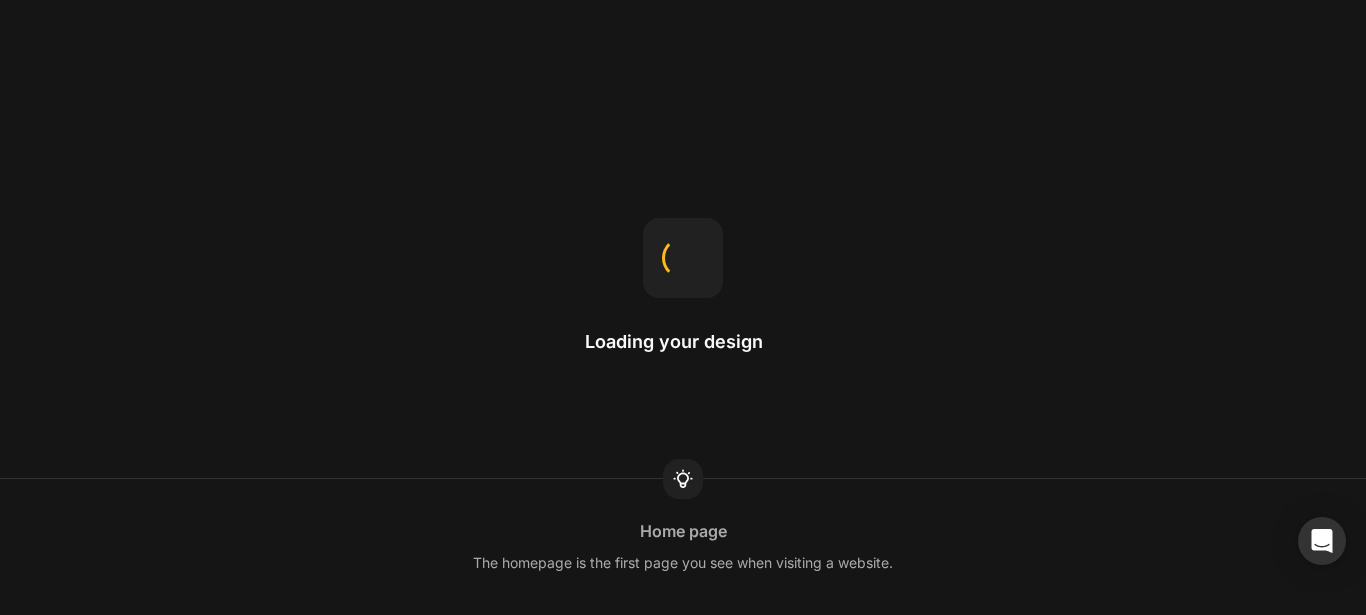 scroll, scrollTop: 0, scrollLeft: 0, axis: both 